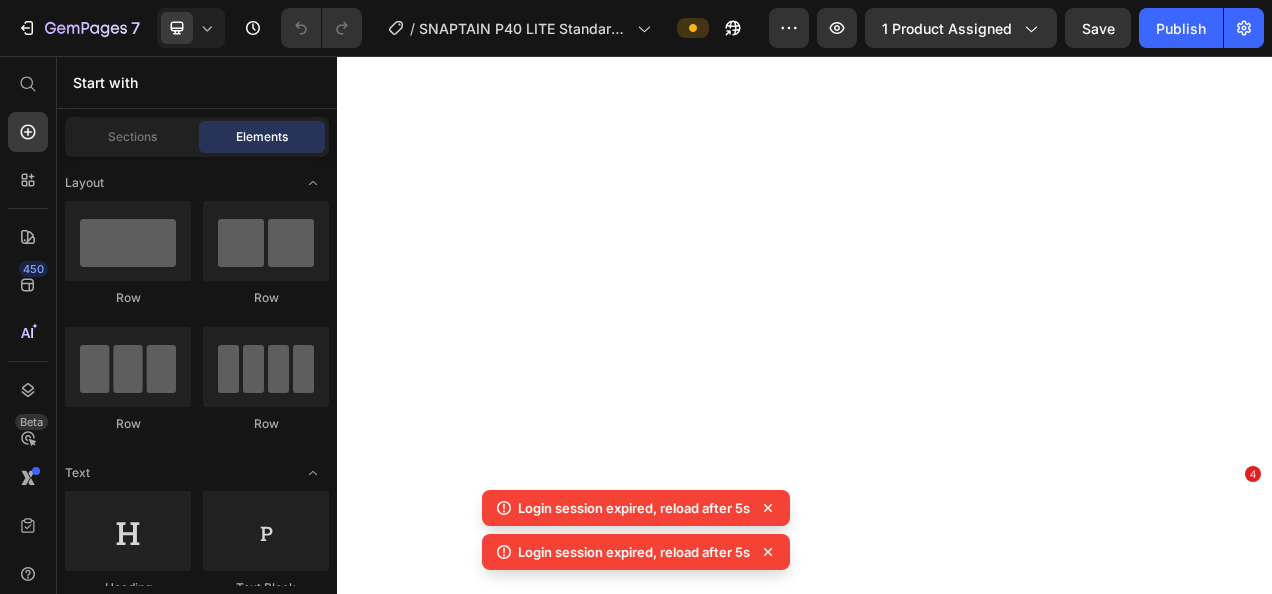 scroll, scrollTop: 0, scrollLeft: 0, axis: both 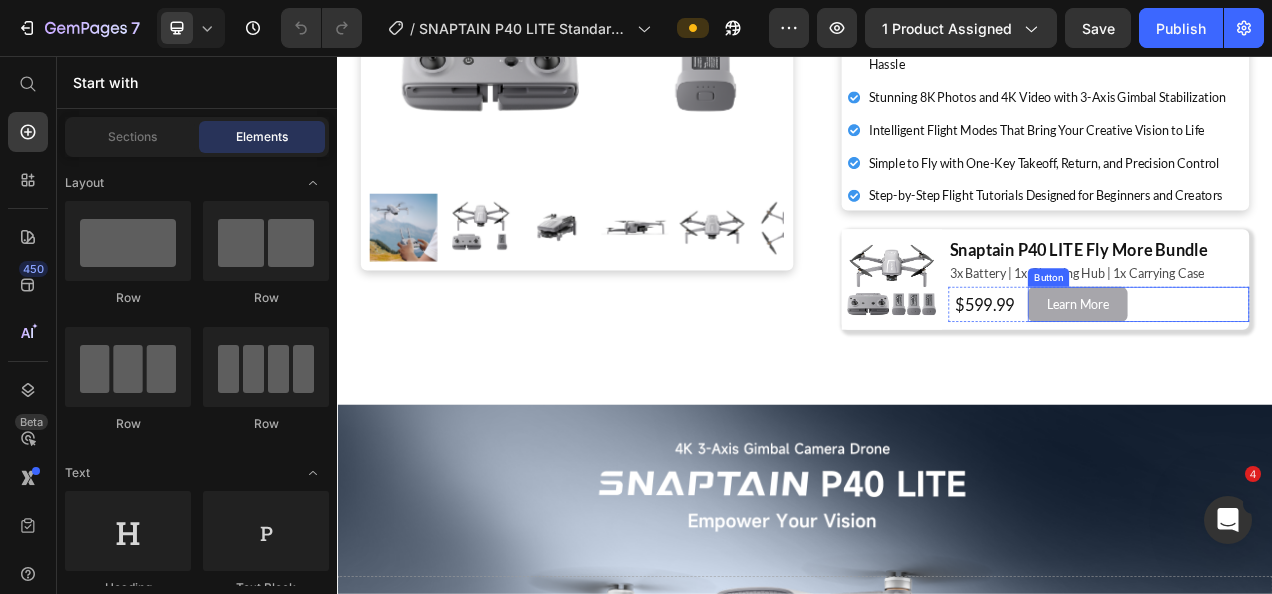 drag, startPoint x: 1248, startPoint y: 362, endPoint x: 1183, endPoint y: 359, distance: 65.06919 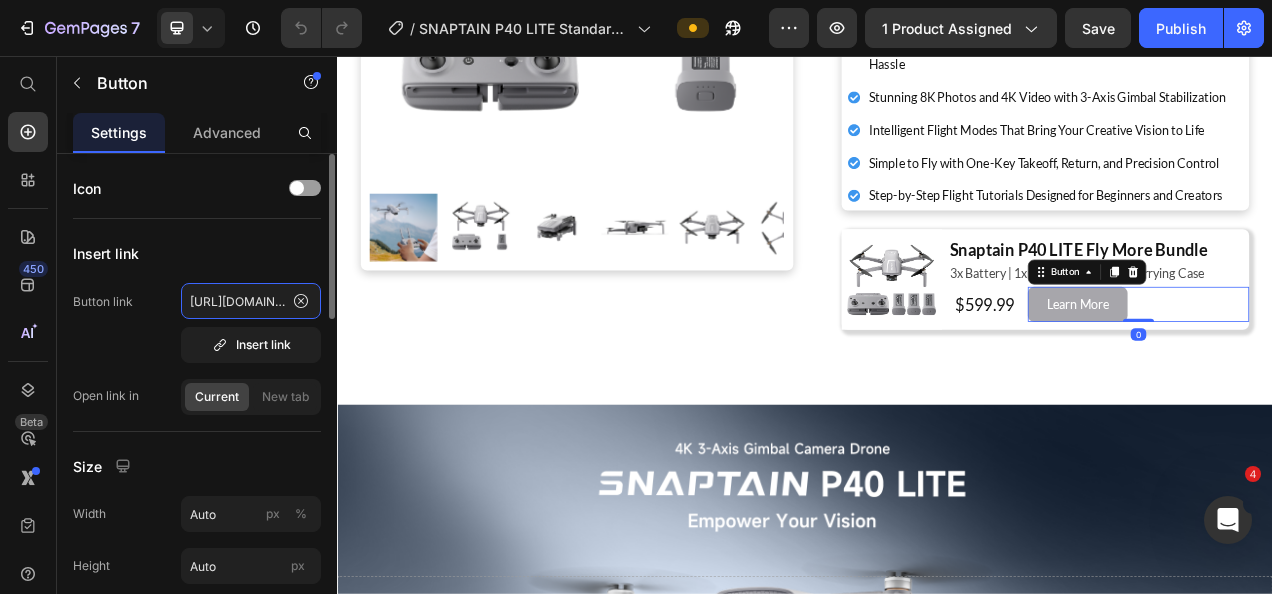 click on "[URL][DOMAIN_NAME]" 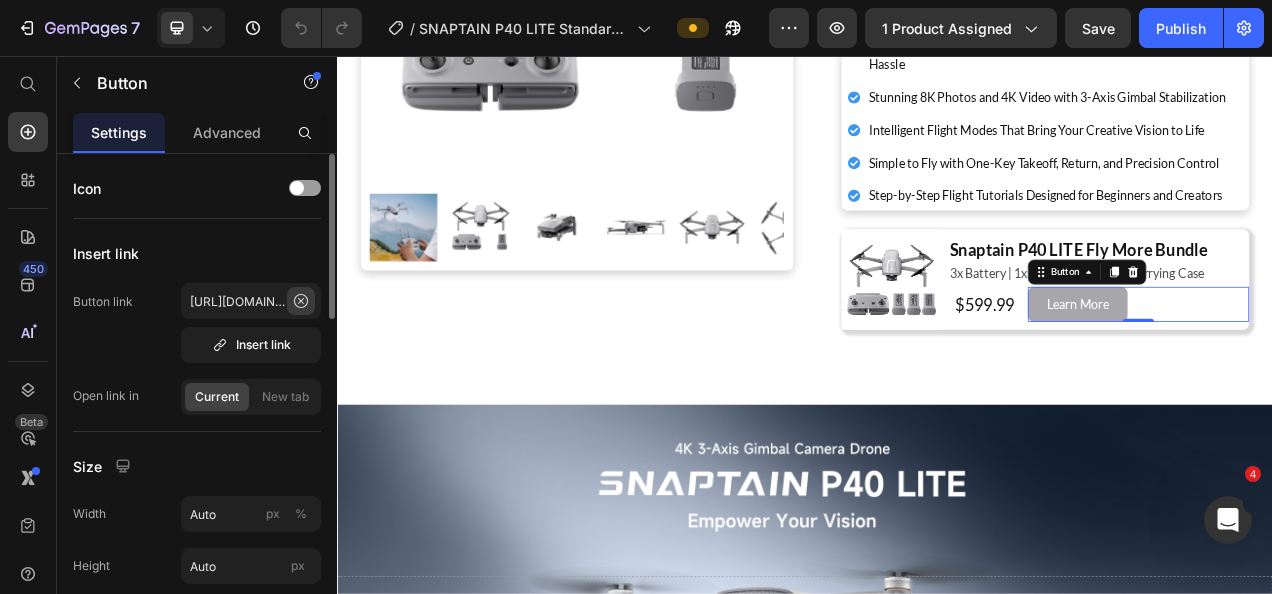 click 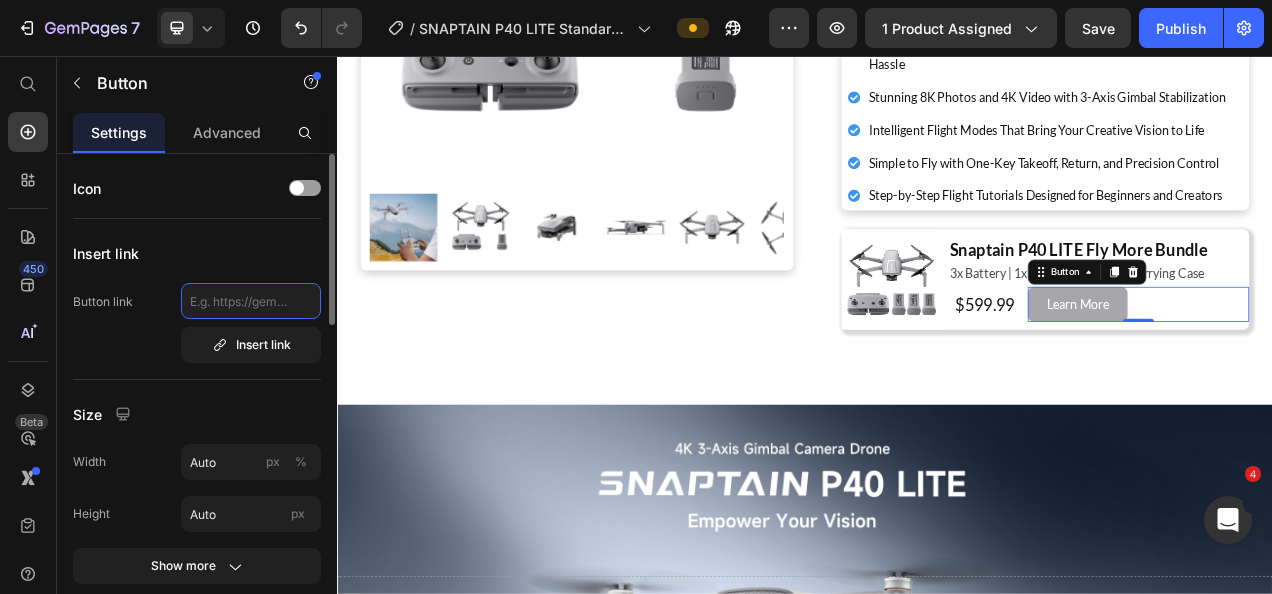 click 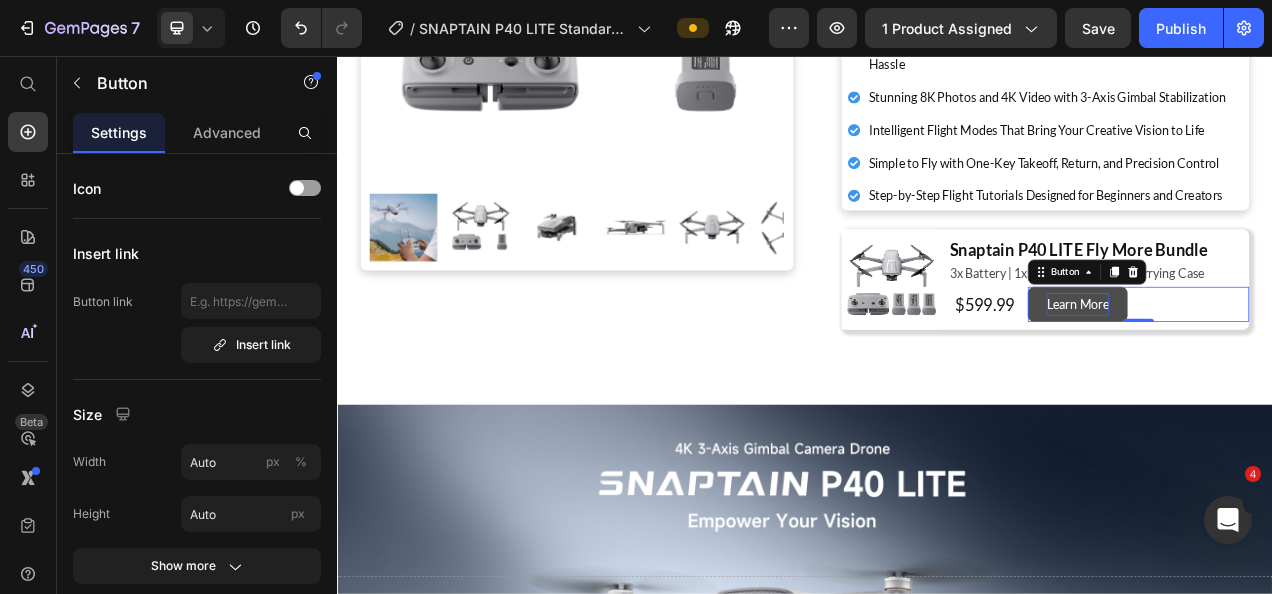click on "Learn More" at bounding box center [1287, 374] 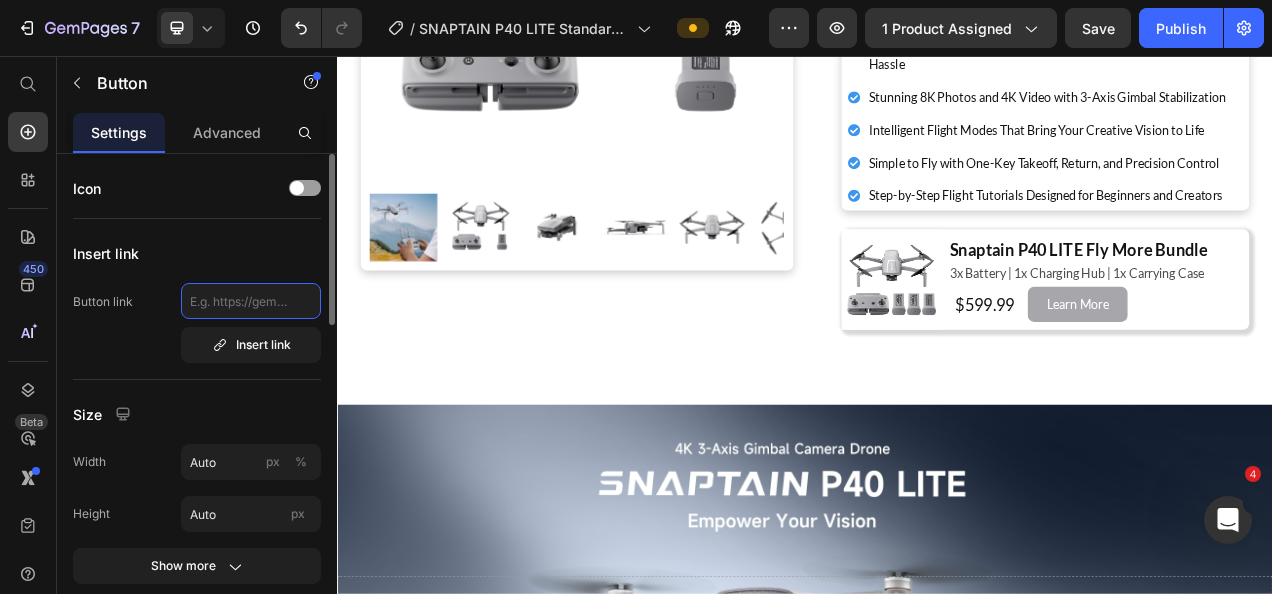 click 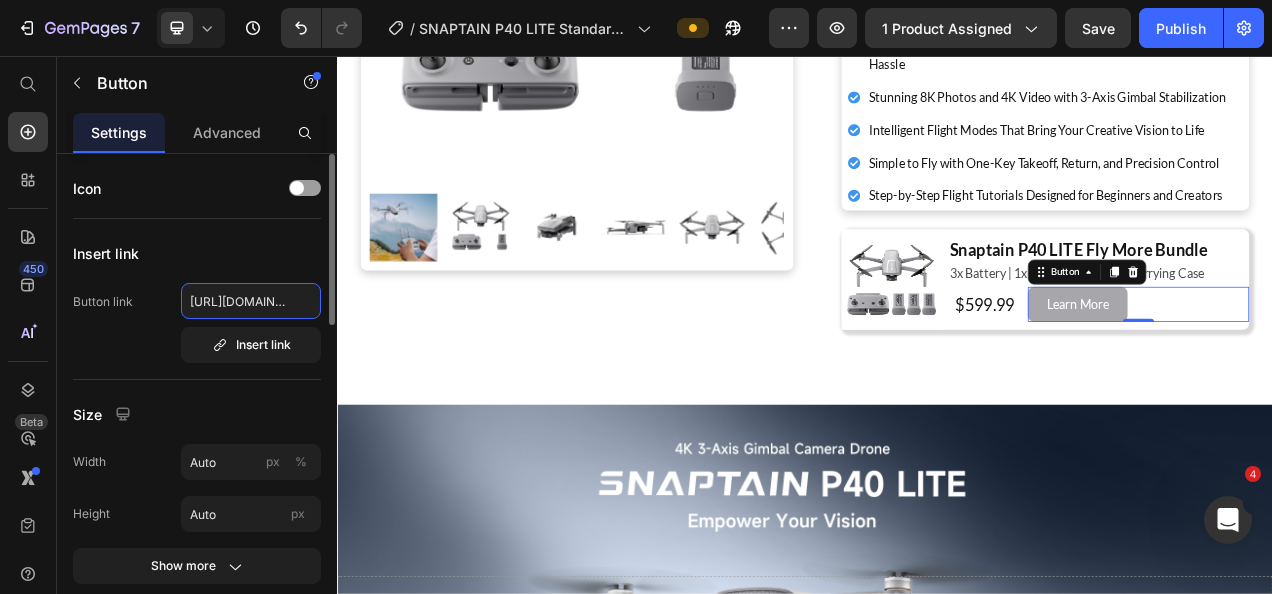 scroll, scrollTop: 0, scrollLeft: 410, axis: horizontal 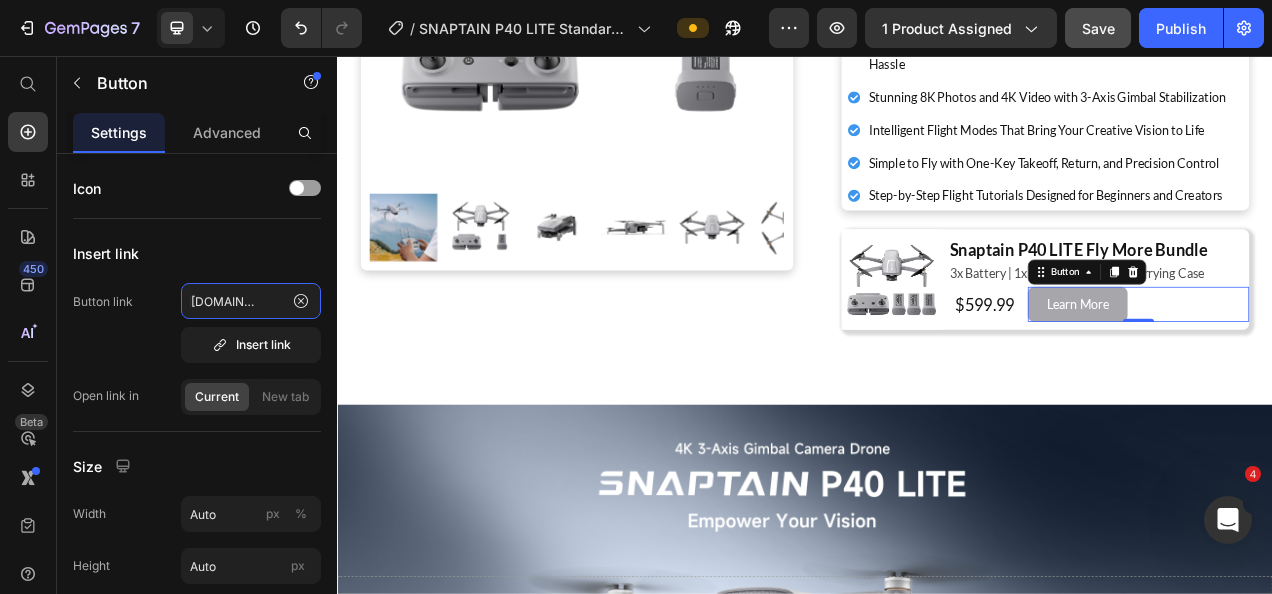 type on "https://snaptain.com/products/snaptain-p40-lite-3-axis-gimbal-4k-camera-drone-bundle" 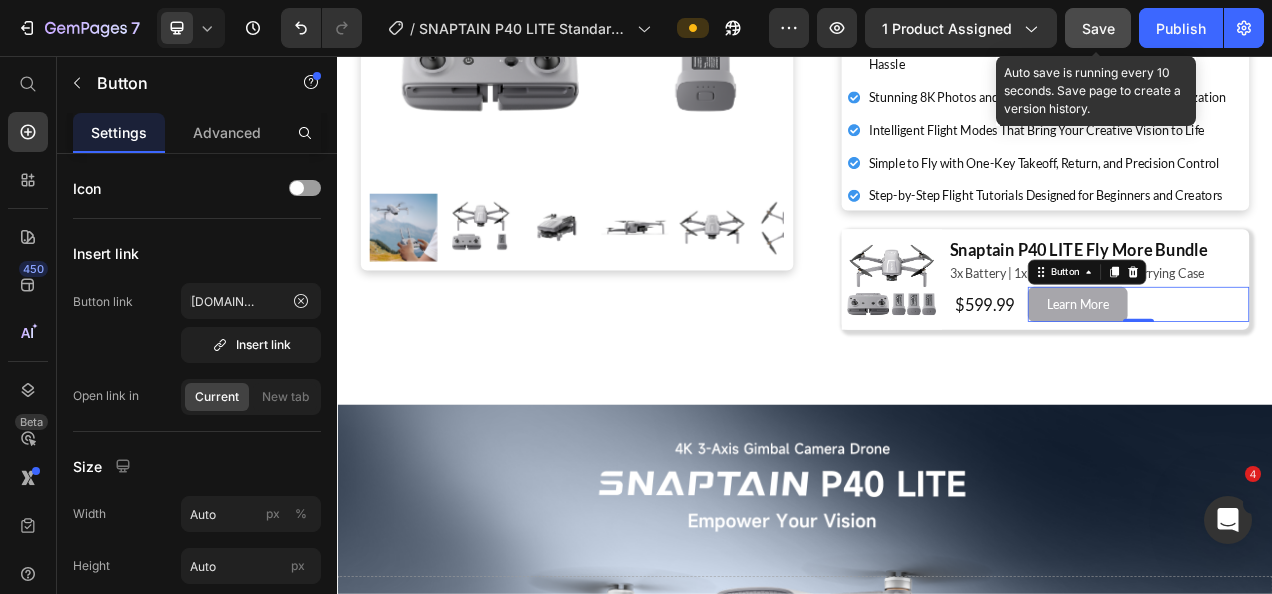 click on "Save" at bounding box center (1098, 28) 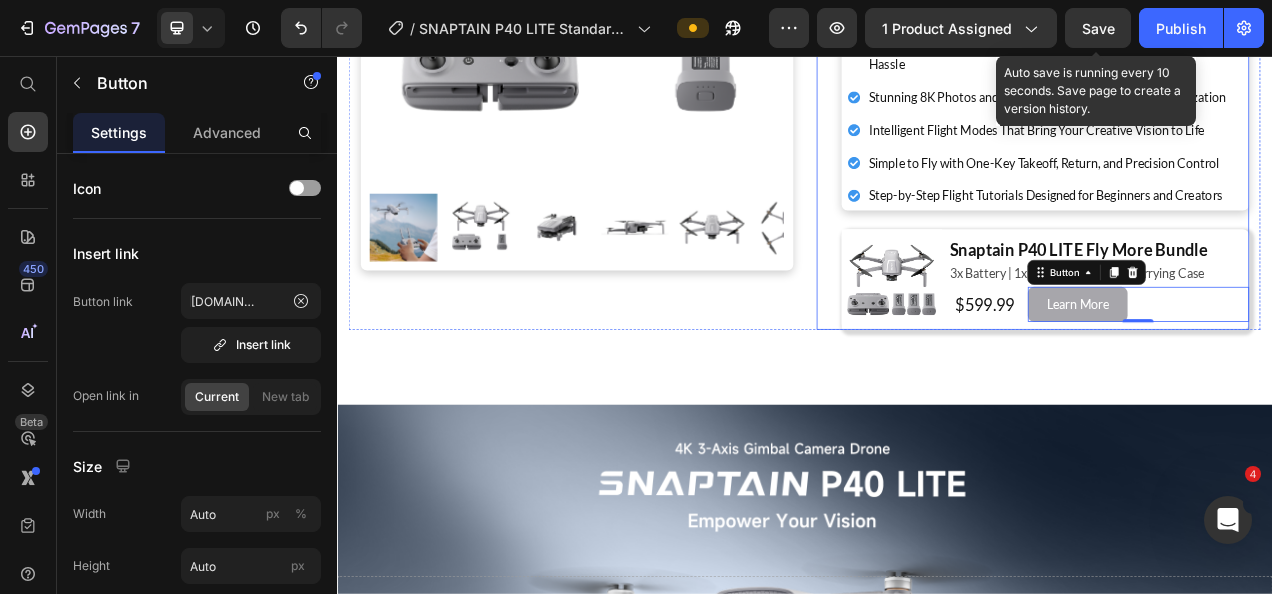 scroll, scrollTop: 0, scrollLeft: 0, axis: both 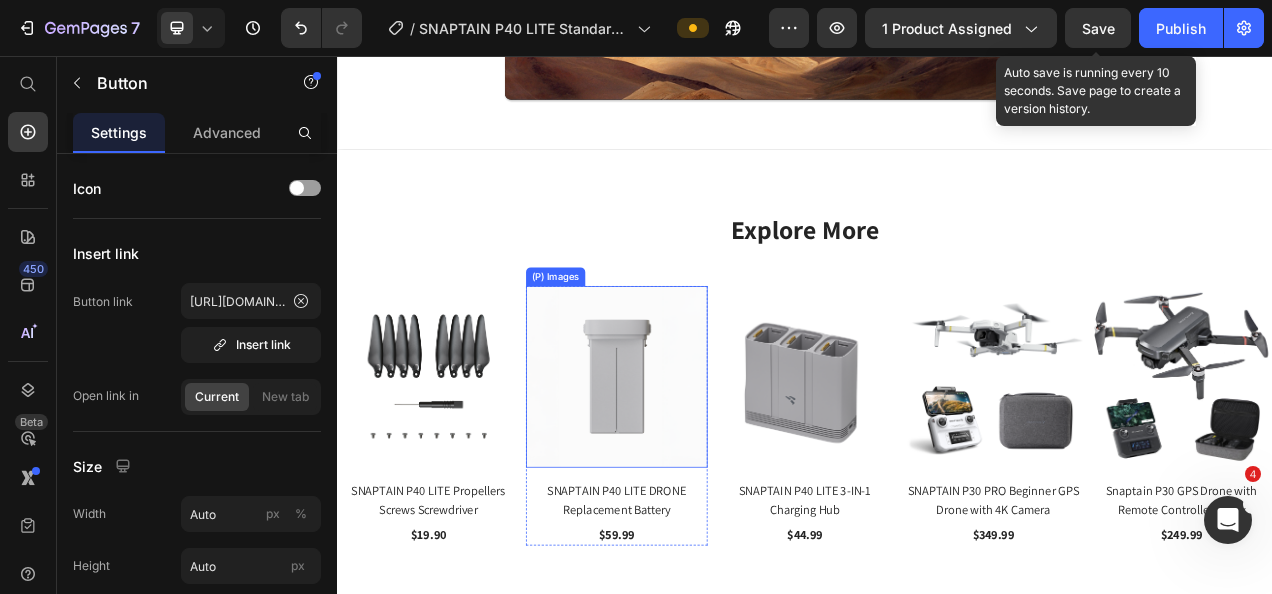 drag, startPoint x: 763, startPoint y: 361, endPoint x: 778, endPoint y: 360, distance: 15.033297 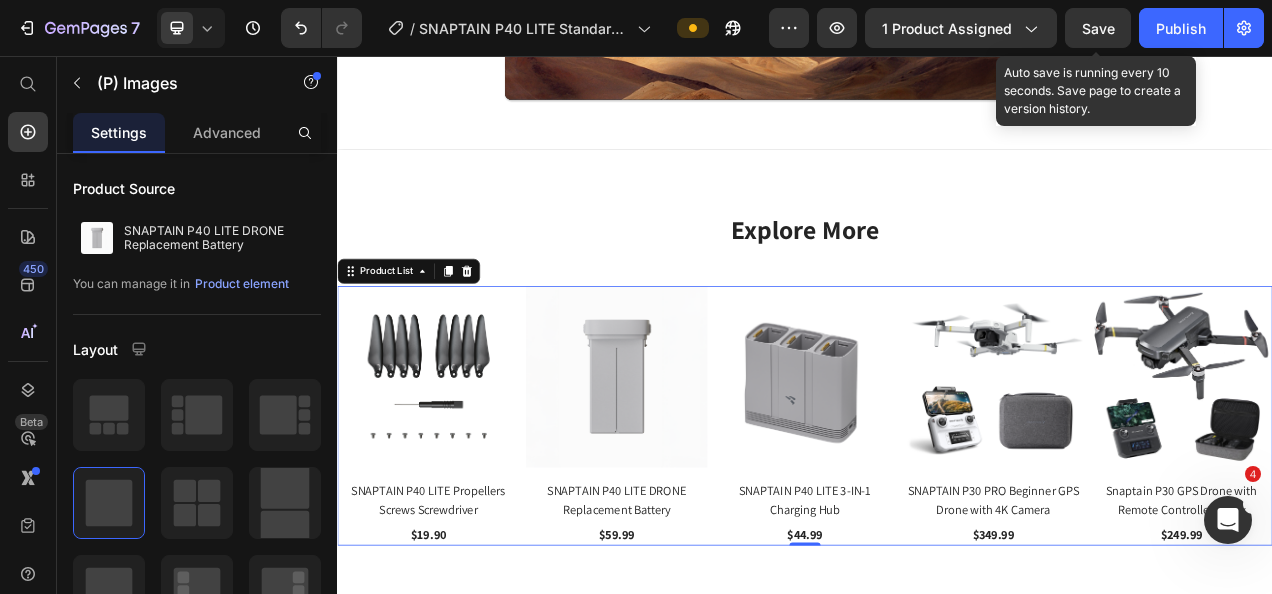 click on "(P) Images SNAPTAIN P40 LITE Propellers Screws Screwdriver (P) Title $19.90 (P) Price Row (P) Images SNAPTAIN P40 LITE DRONE Replacement Battery (P) Title $59.99 (P) Price Row (P) Images SNAPTAIN P40 LITE 3-IN-1 Charging Hub (P) Title $44.99 (P) Price Row (P) Images SNAPTAIN P30 PRO Beginner GPS Drone with 4K Camera (P) Title $349.99 (P) Price Row (P) Images Snaptain P30 GPS Drone with Remote Controller - Gray (P) Title $249.99 (P) Price Row" at bounding box center [937, 518] 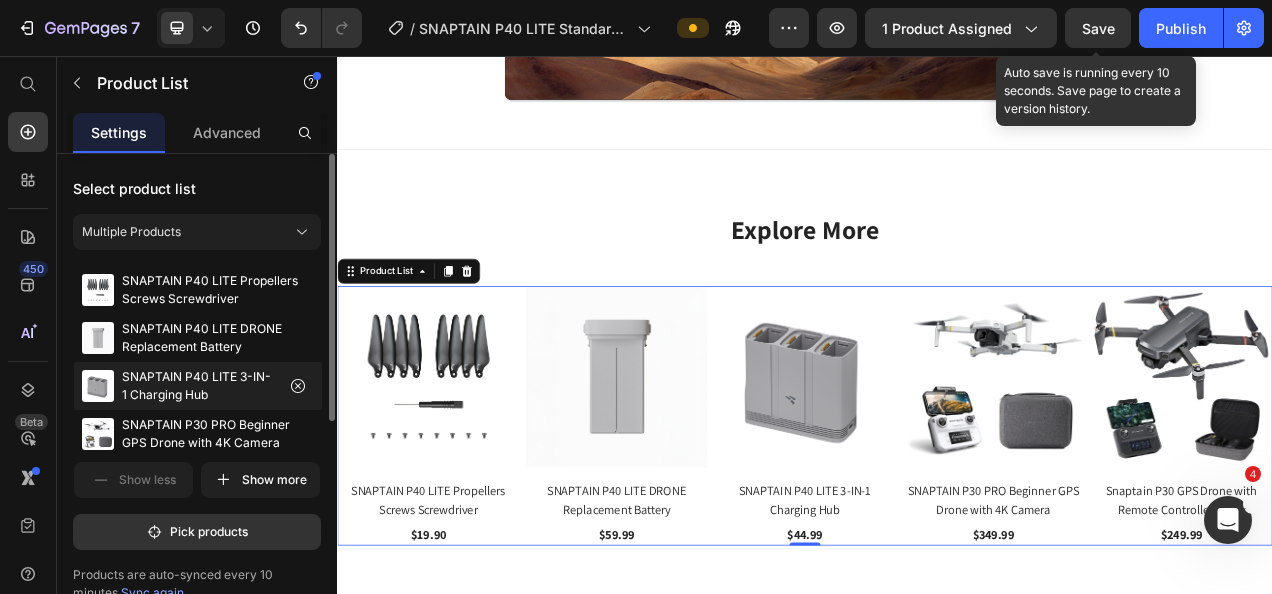 scroll, scrollTop: 100, scrollLeft: 0, axis: vertical 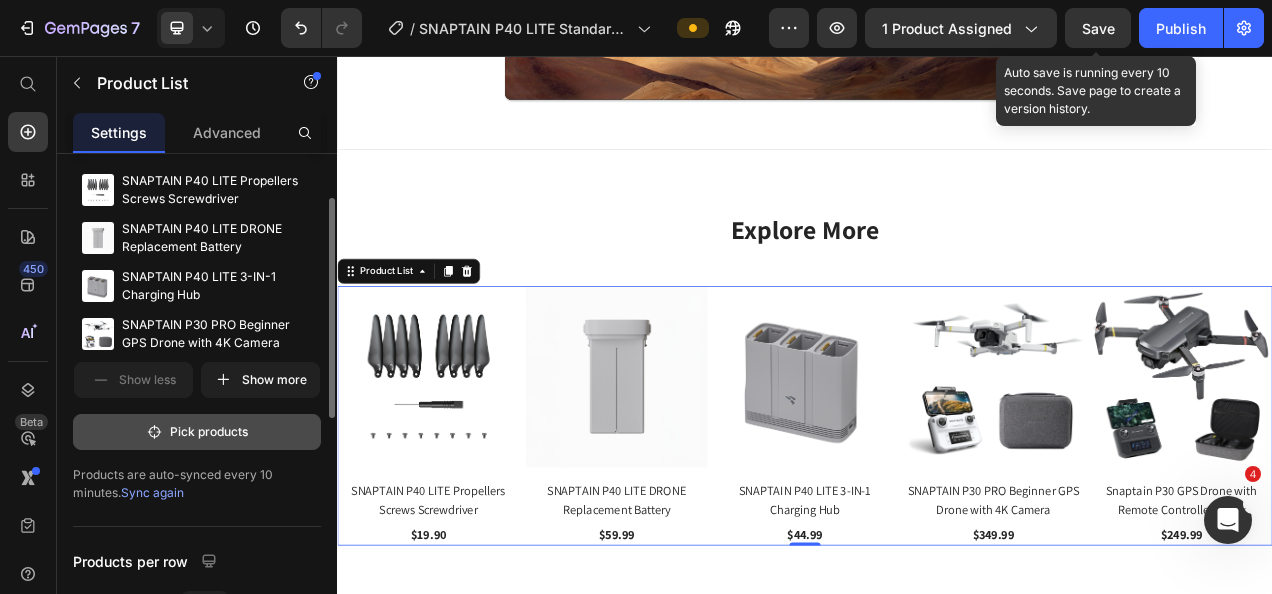 click on "Pick products" at bounding box center [197, 432] 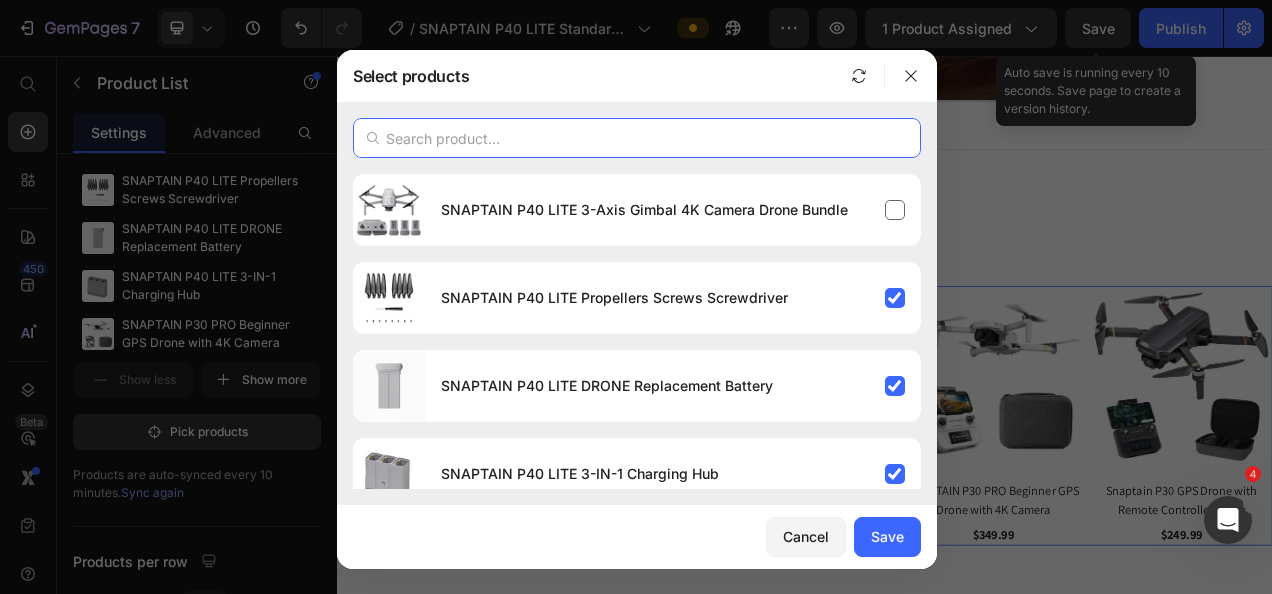 click at bounding box center (637, 138) 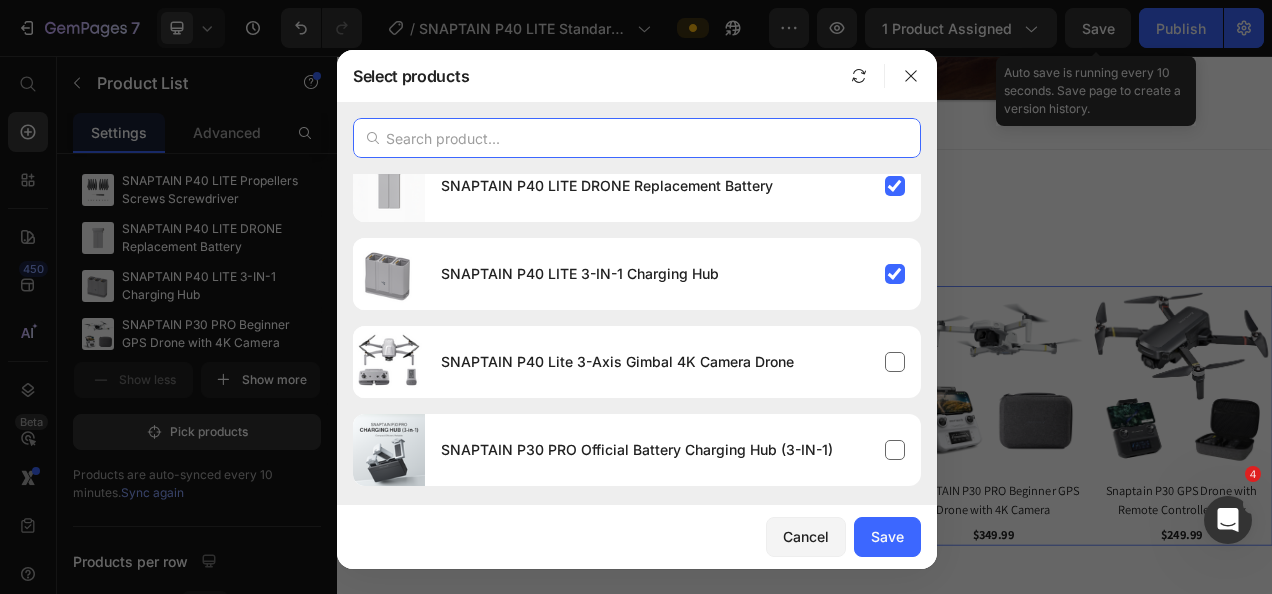 scroll, scrollTop: 0, scrollLeft: 0, axis: both 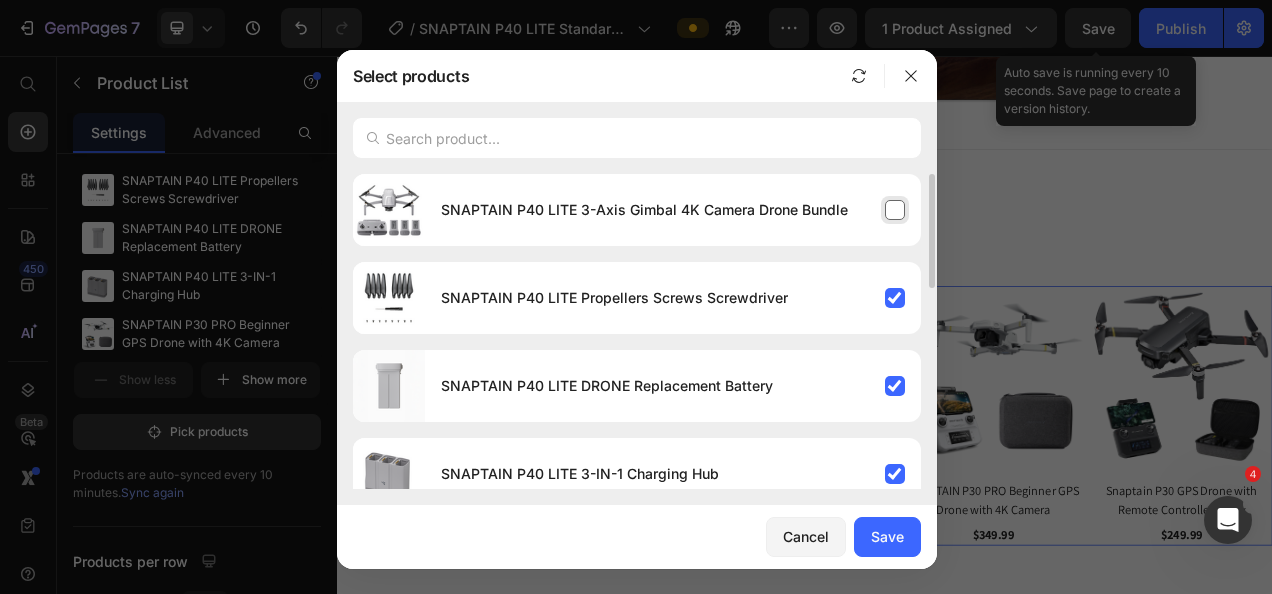 click on "SNAPTAIN P40 LITE 3-Axis Gimbal 4K Camera Drone Bundle" at bounding box center (673, 210) 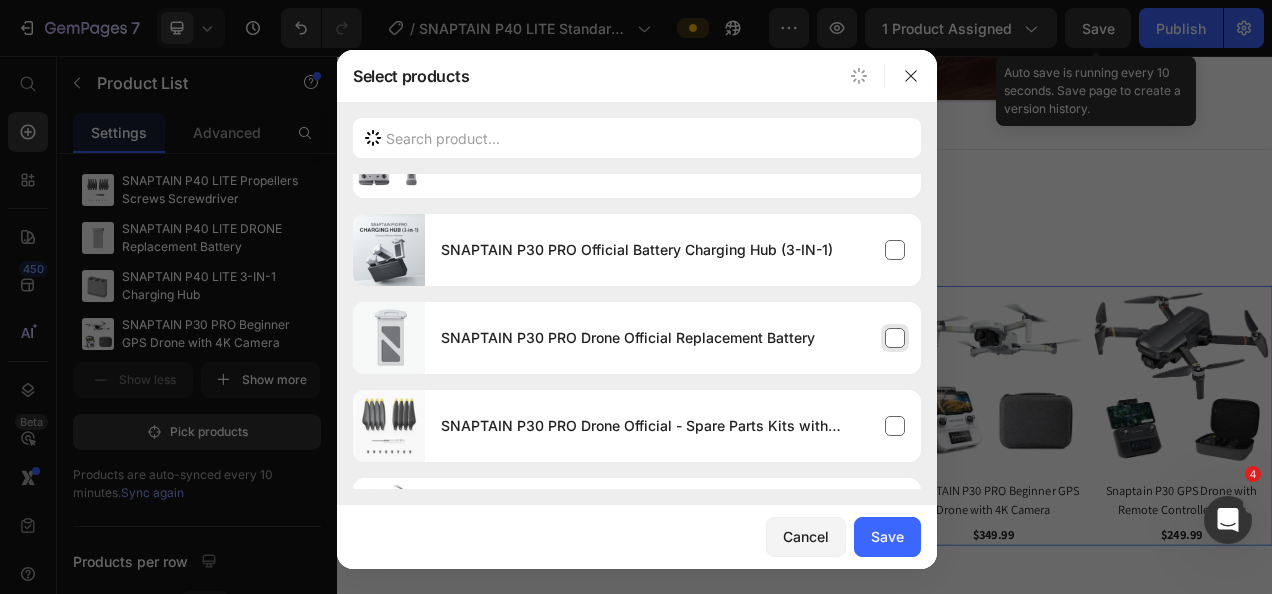scroll, scrollTop: 624, scrollLeft: 0, axis: vertical 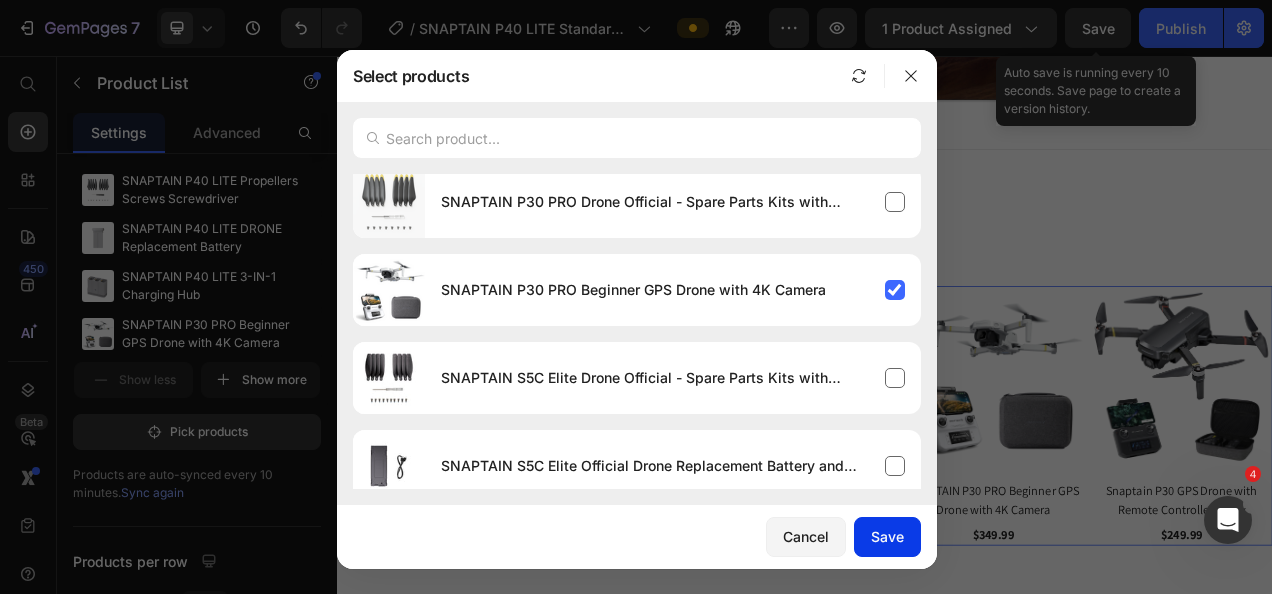 click on "Save" 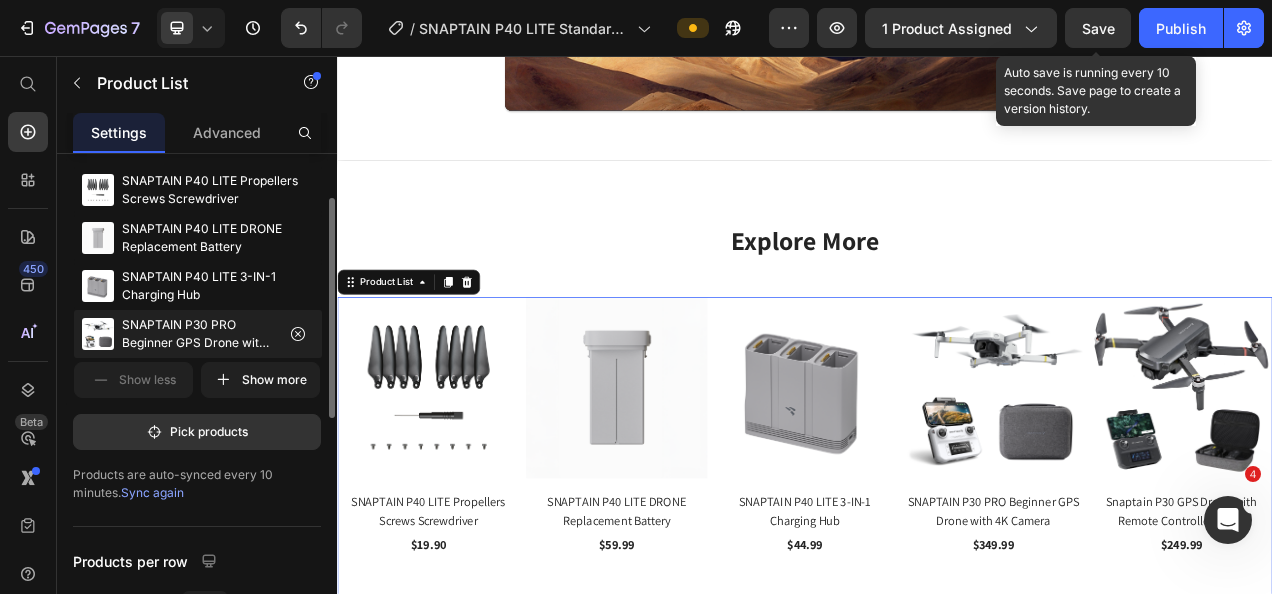 scroll, scrollTop: 8136, scrollLeft: 0, axis: vertical 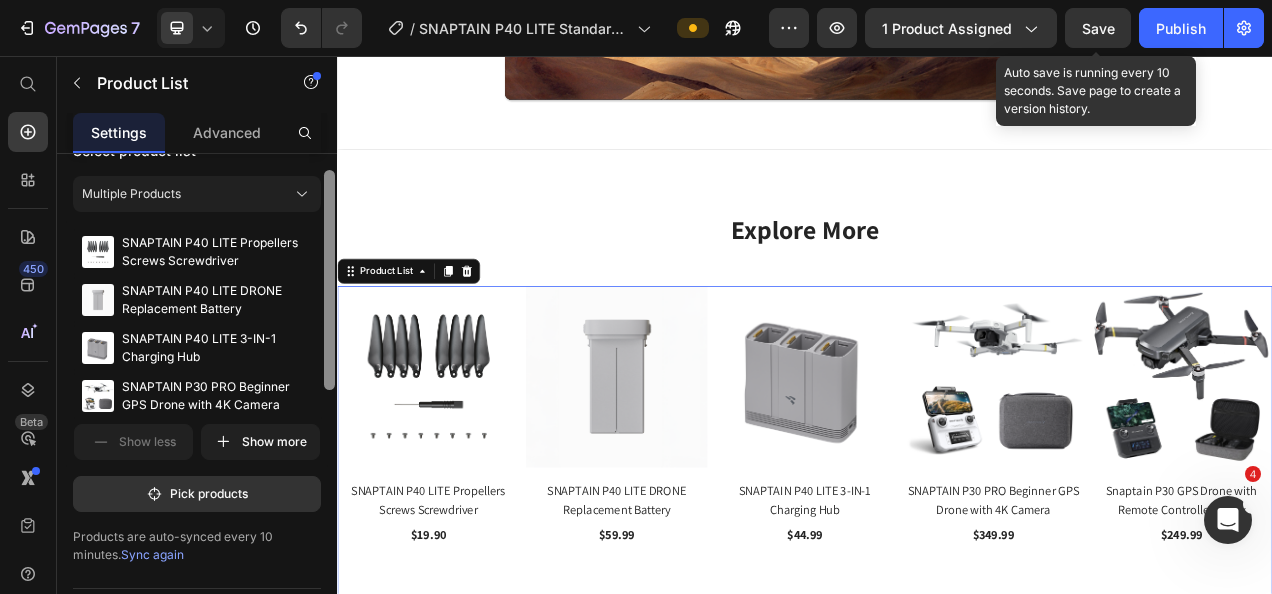 drag, startPoint x: 327, startPoint y: 341, endPoint x: 17, endPoint y: 398, distance: 315.19678 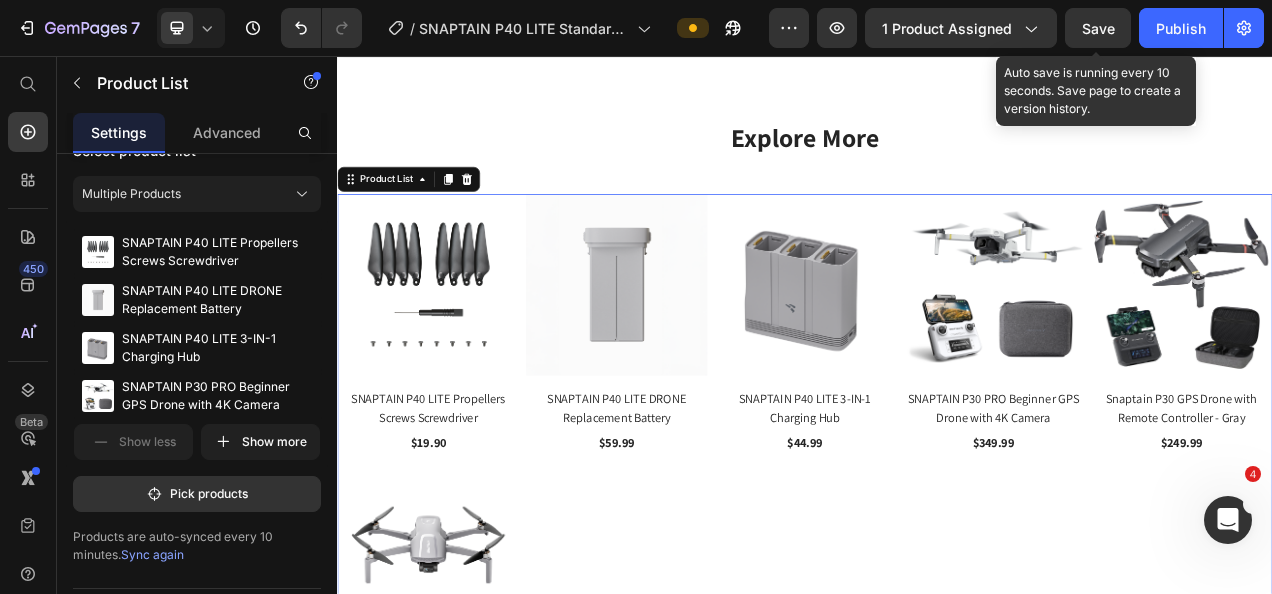 scroll, scrollTop: 8236, scrollLeft: 0, axis: vertical 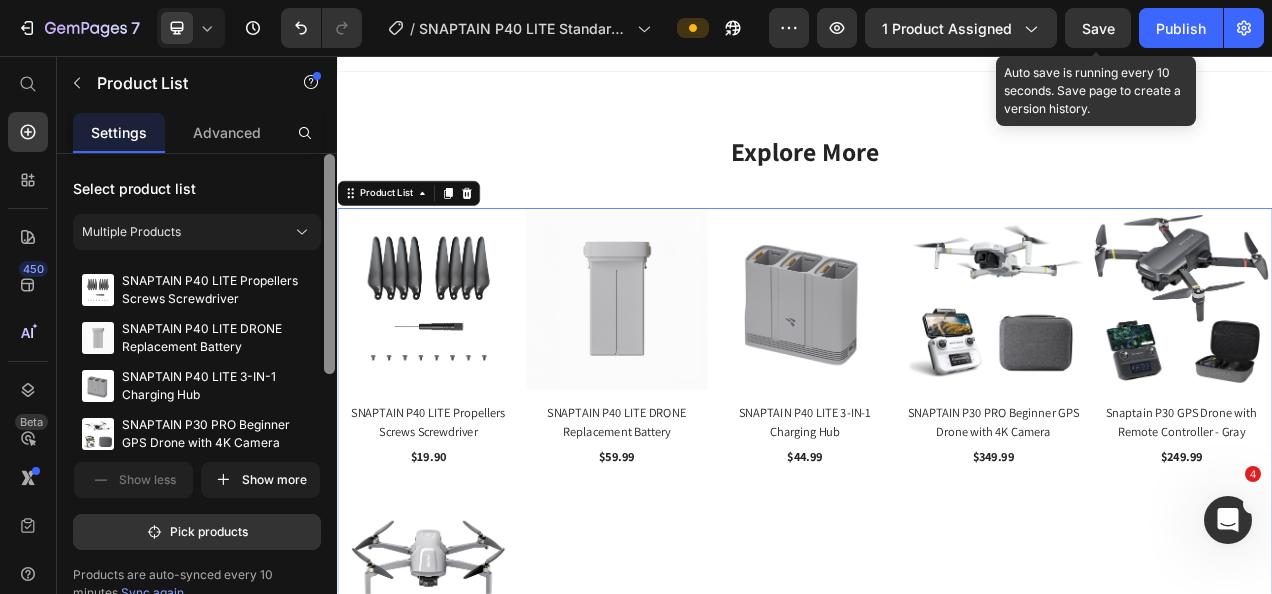 drag, startPoint x: 326, startPoint y: 294, endPoint x: 327, endPoint y: 273, distance: 21.023796 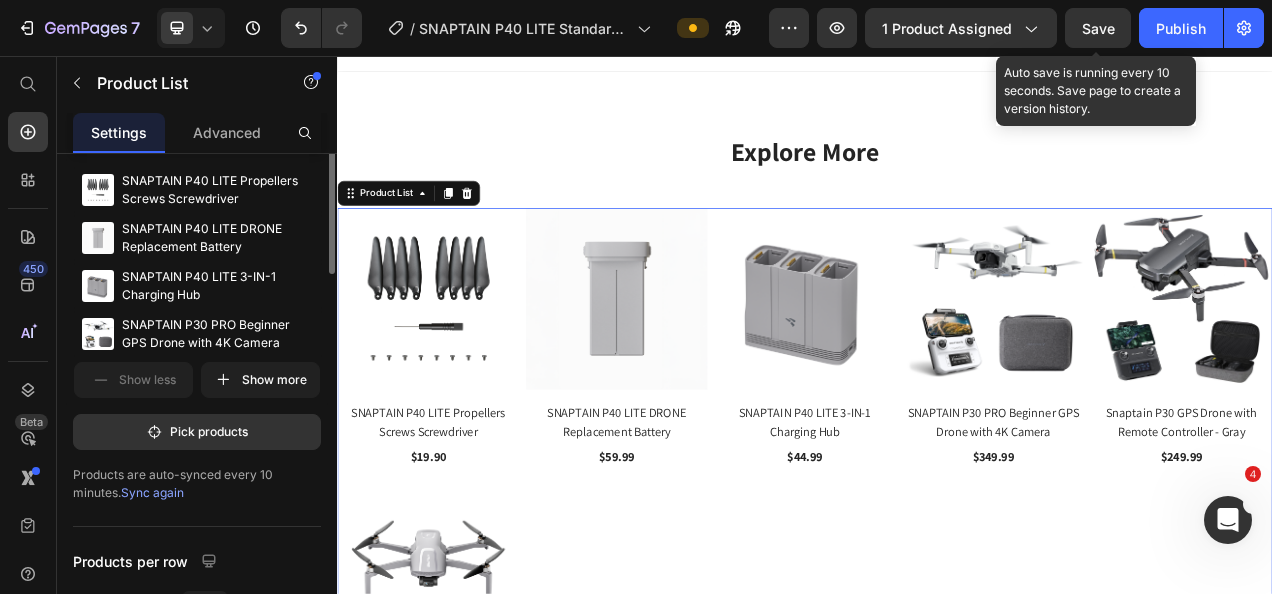 scroll, scrollTop: 0, scrollLeft: 0, axis: both 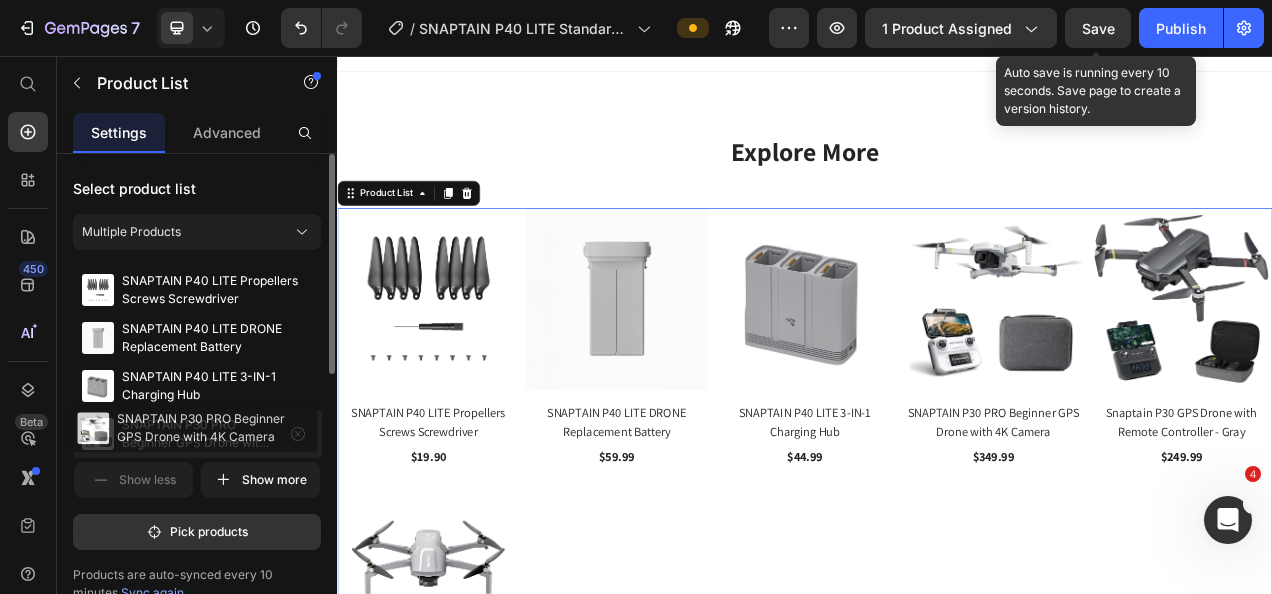 type 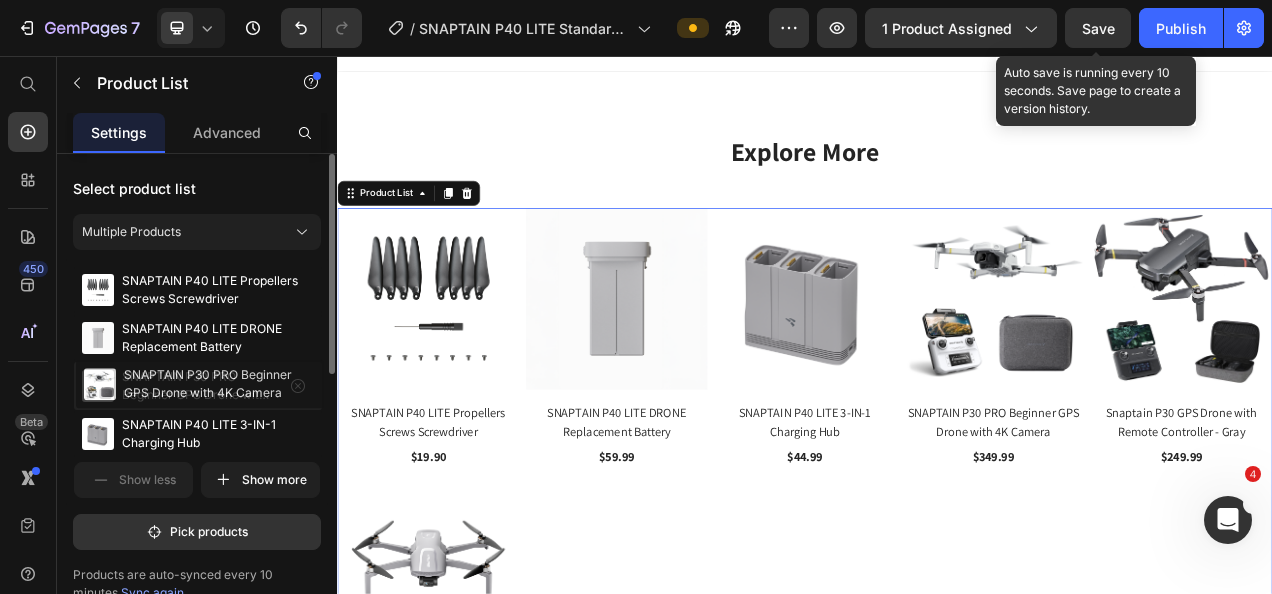 drag, startPoint x: 251, startPoint y: 432, endPoint x: 255, endPoint y: 385, distance: 47.169907 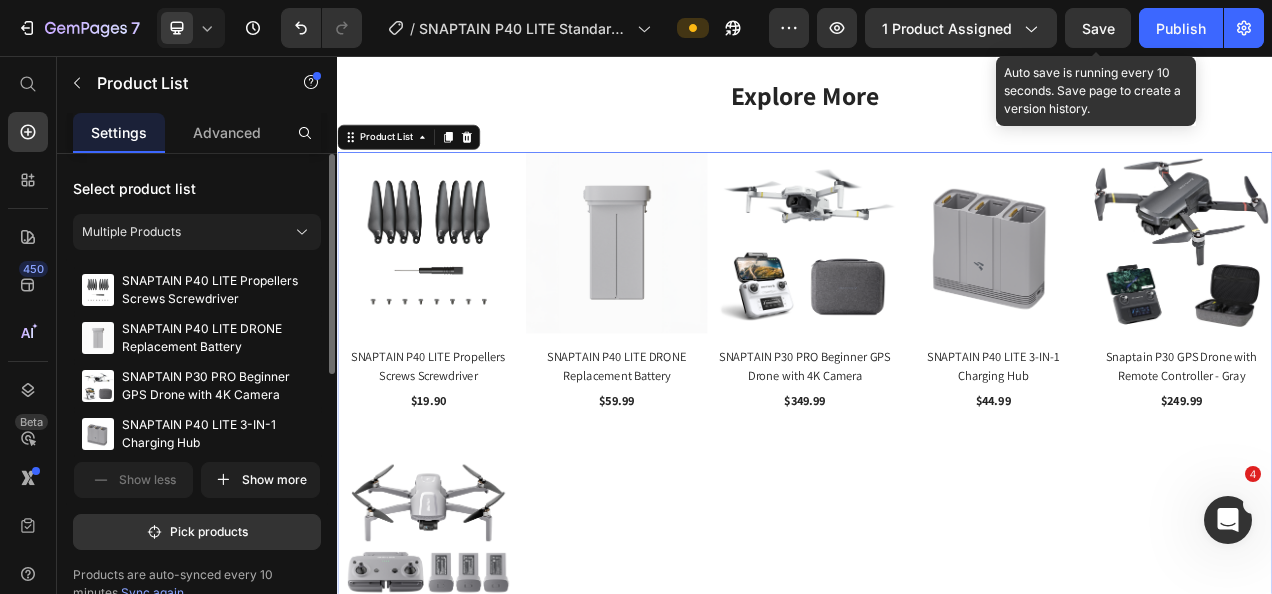scroll, scrollTop: 8336, scrollLeft: 0, axis: vertical 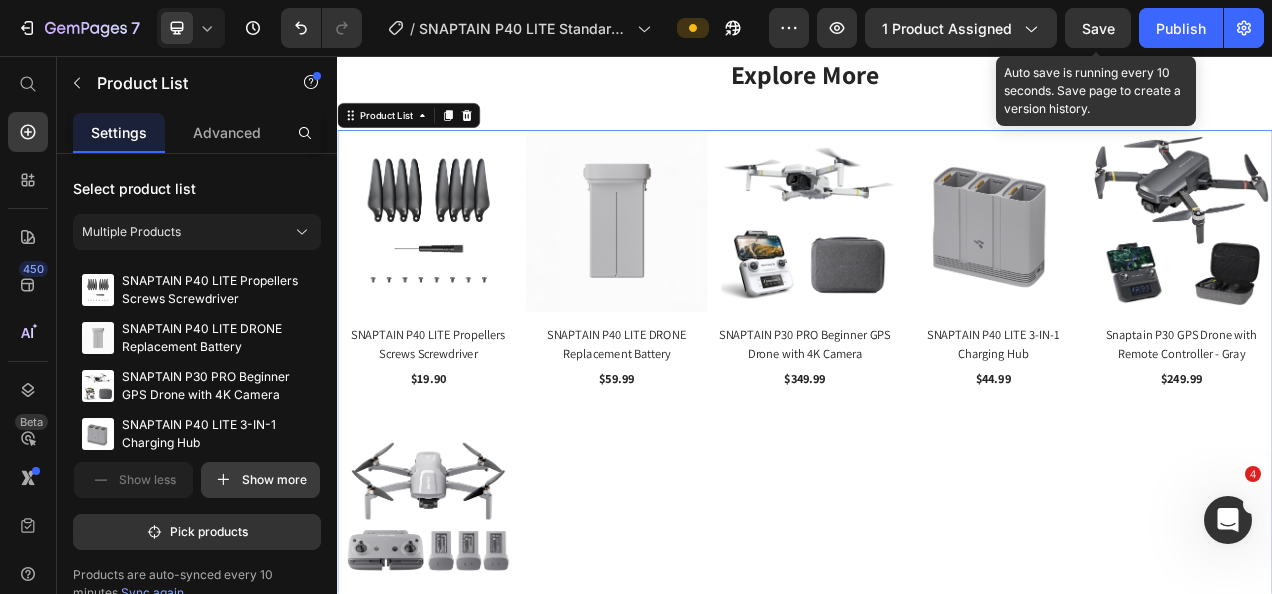 click on "Show more" at bounding box center (260, 480) 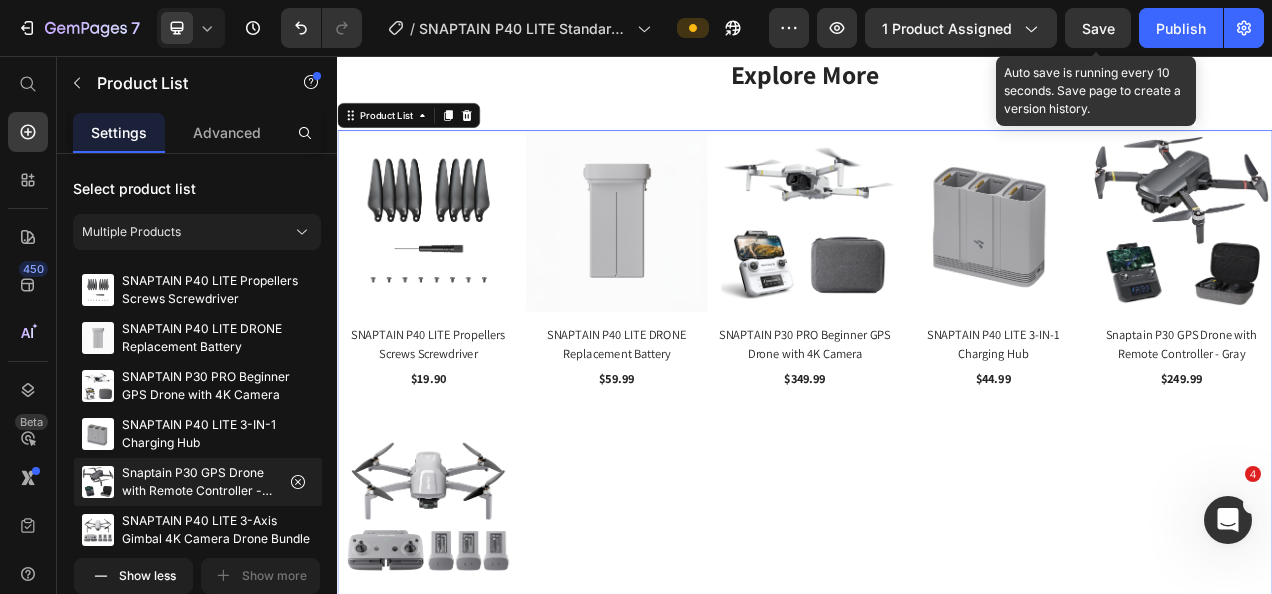 scroll, scrollTop: 200, scrollLeft: 0, axis: vertical 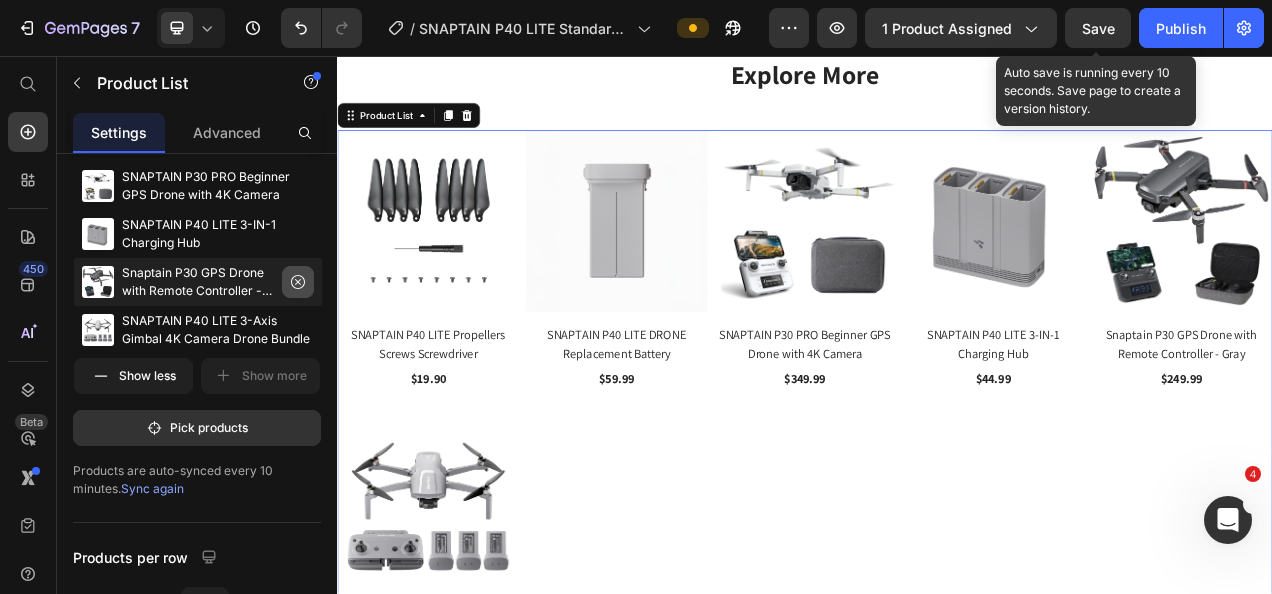click at bounding box center (298, 282) 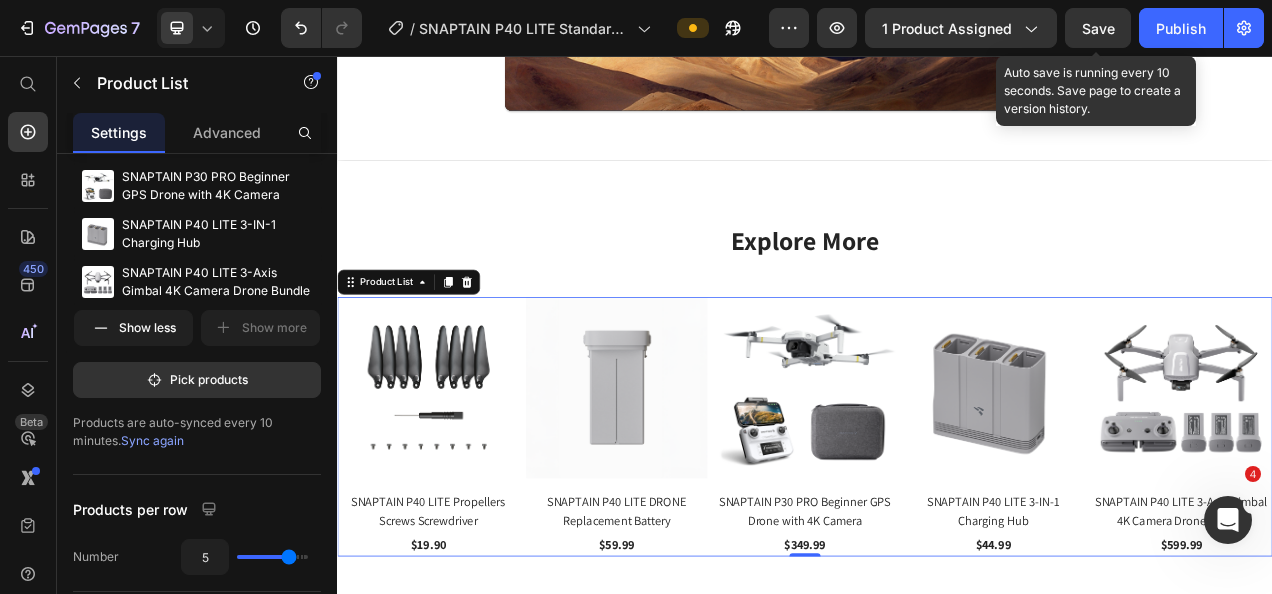 scroll, scrollTop: 8336, scrollLeft: 0, axis: vertical 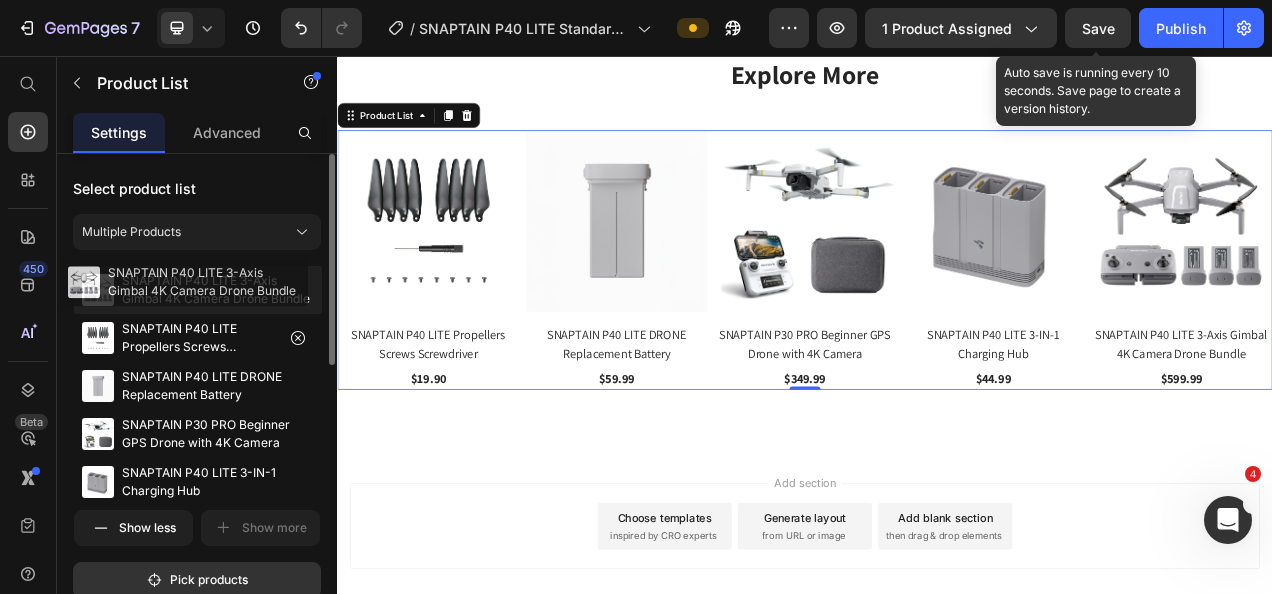 drag, startPoint x: 106, startPoint y: 284, endPoint x: 92, endPoint y: 286, distance: 14.142136 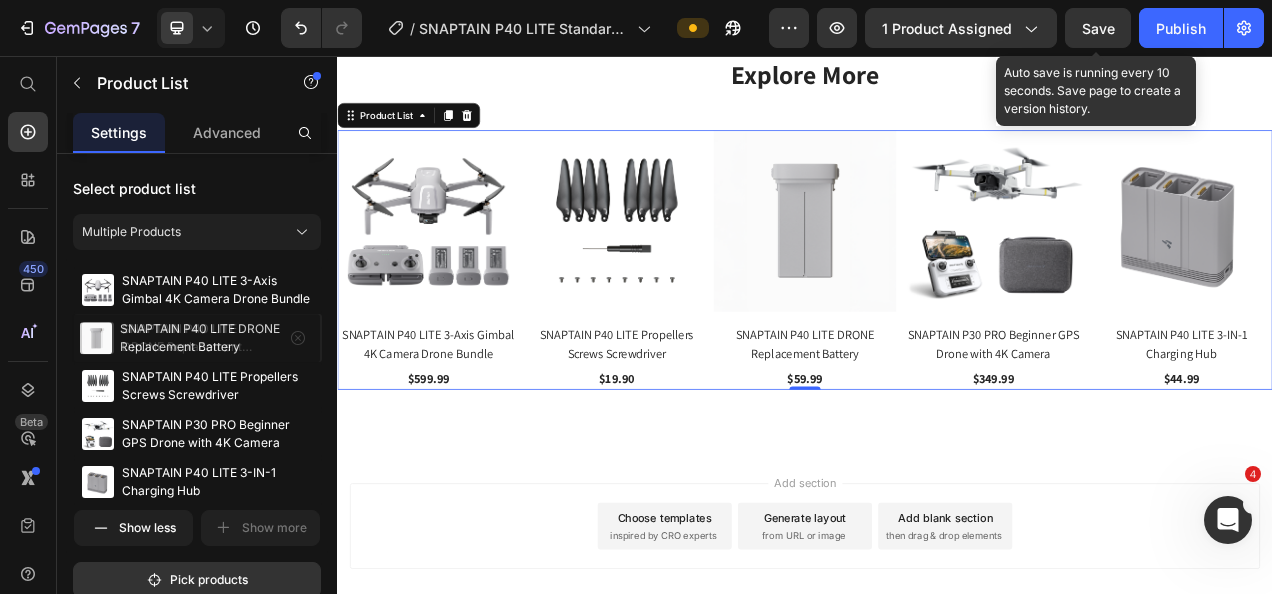 drag, startPoint x: 91, startPoint y: 390, endPoint x: 89, endPoint y: 343, distance: 47.042534 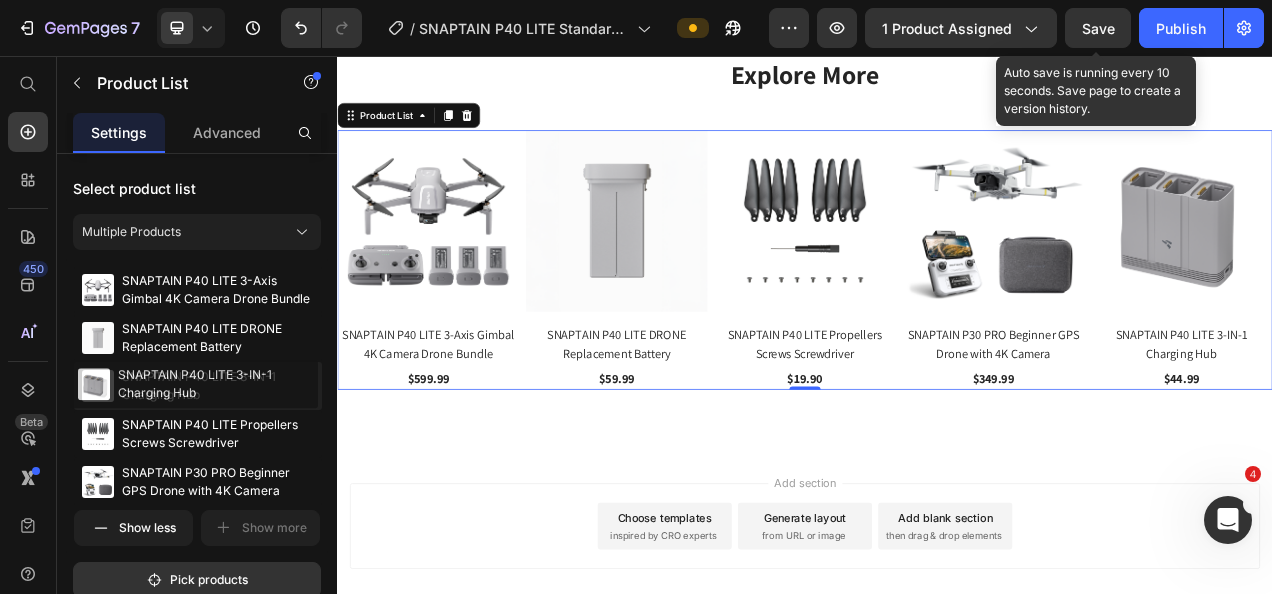 drag, startPoint x: 105, startPoint y: 477, endPoint x: 101, endPoint y: 380, distance: 97.082436 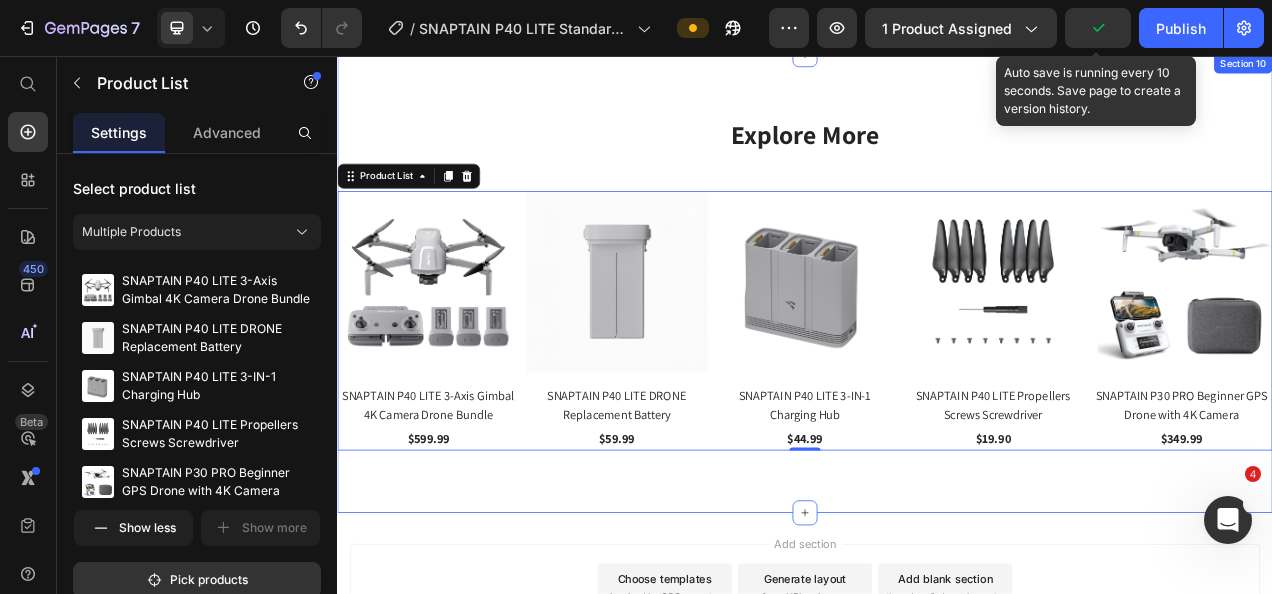scroll, scrollTop: 7602, scrollLeft: 0, axis: vertical 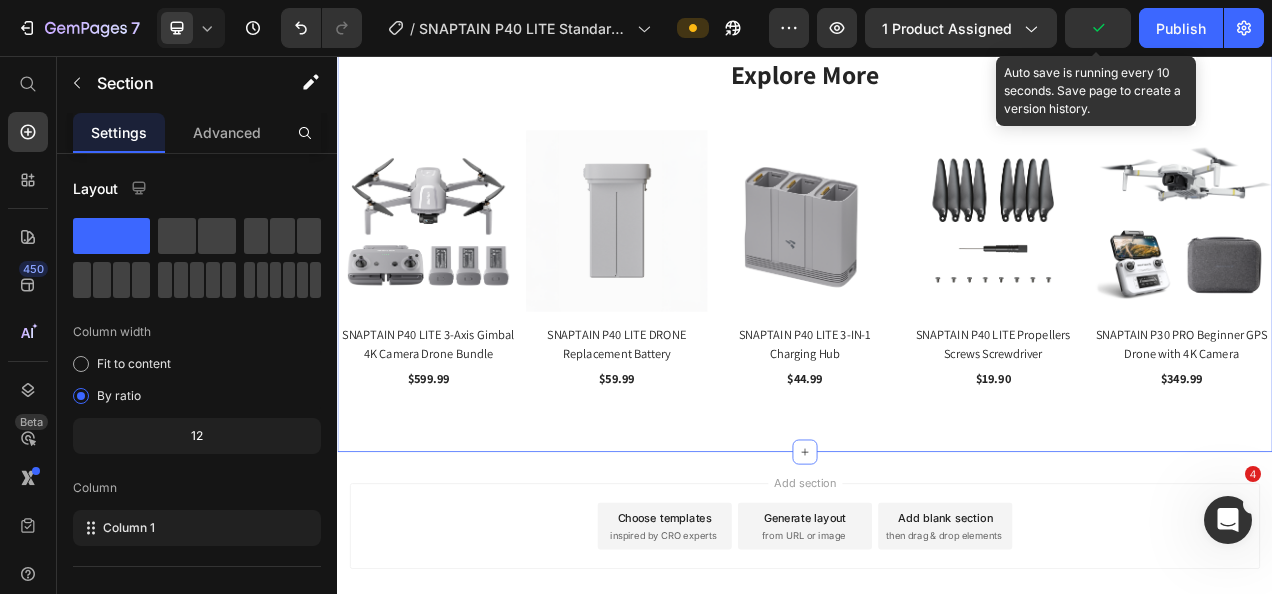 click on "Explore More Heading Row (P) Images SNAPTAIN P40 LITE 3-Axis Gimbal 4K Camera Drone Bundle (P) Title $599.99 (P) Price Row (P) Images SNAPTAIN P40 LITE DRONE Replacement Battery (P) Title $59.99 (P) Price Row (P) Images SNAPTAIN P40 LITE 3-IN-1 Charging Hub (P) Title $44.99 (P) Price Row (P) Images SNAPTAIN P40 LITE Propellers Screws Screwdriver (P) Title $19.90 (P) Price Row (P) Images SNAPTAIN P30 PRO Beginner GPS Drone with 4K Camera (P) Title $349.99 (P) Price Row Product List Section 10   You can create reusable sections Create Theme Section AI Content Write with GemAI What would you like to describe here? Tone and Voice Persuasive Product Getting products... Show more Generate" at bounding box center [937, 270] 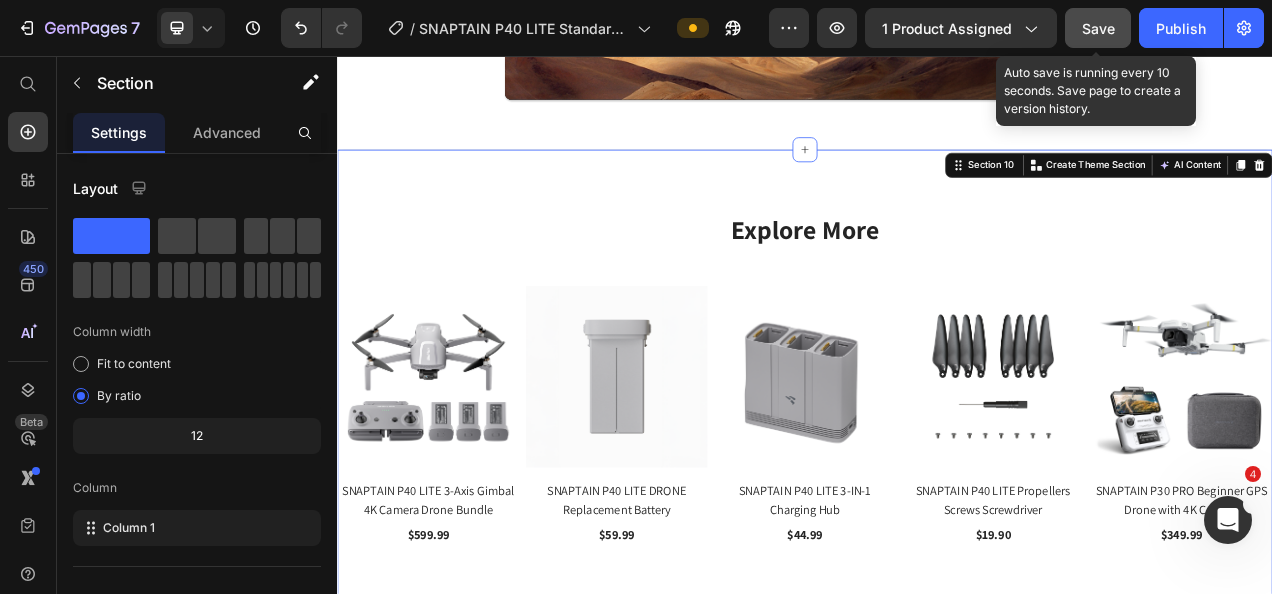 click on "Save" at bounding box center [1098, 28] 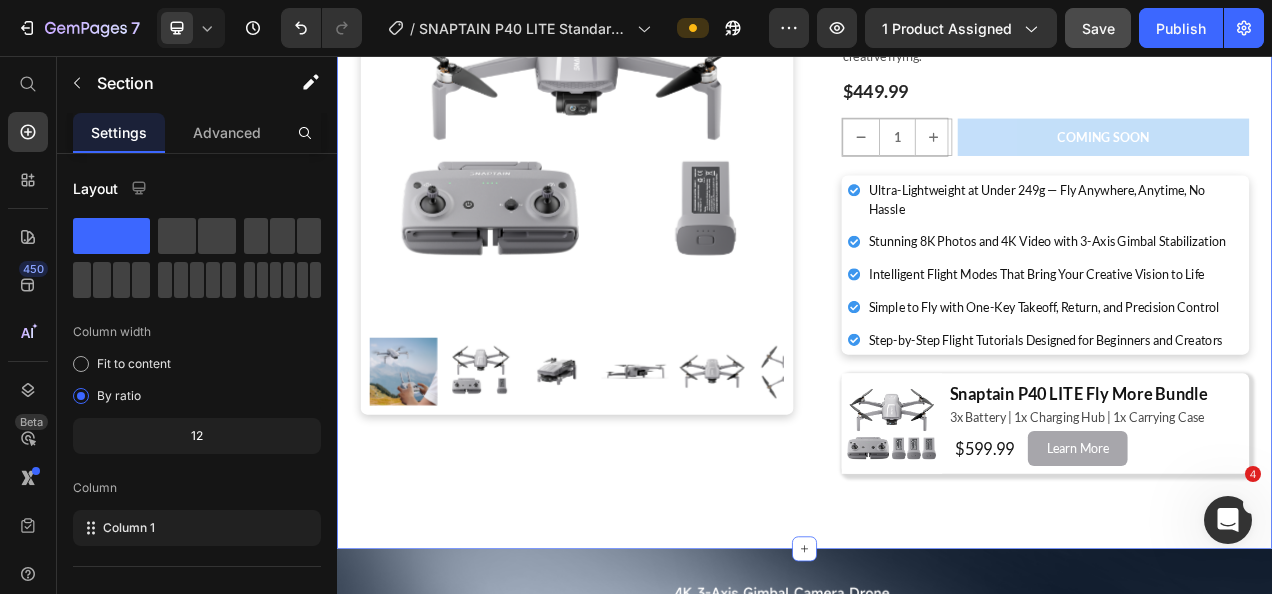 scroll, scrollTop: 300, scrollLeft: 0, axis: vertical 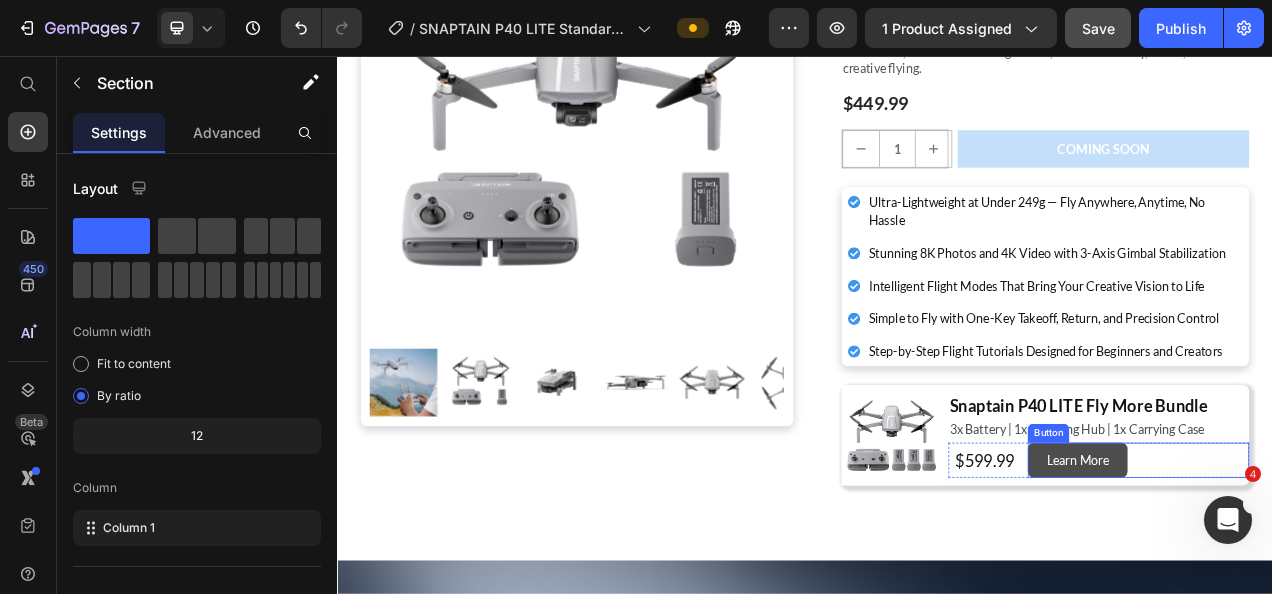 click on "Learn More" at bounding box center (1287, 574) 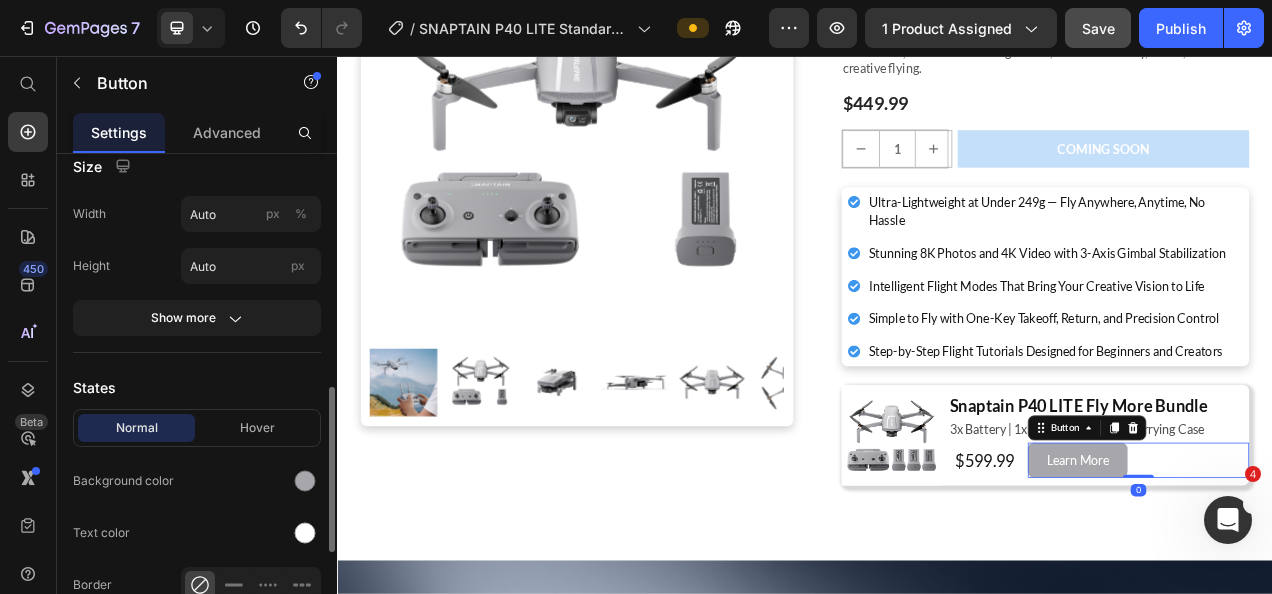 scroll, scrollTop: 400, scrollLeft: 0, axis: vertical 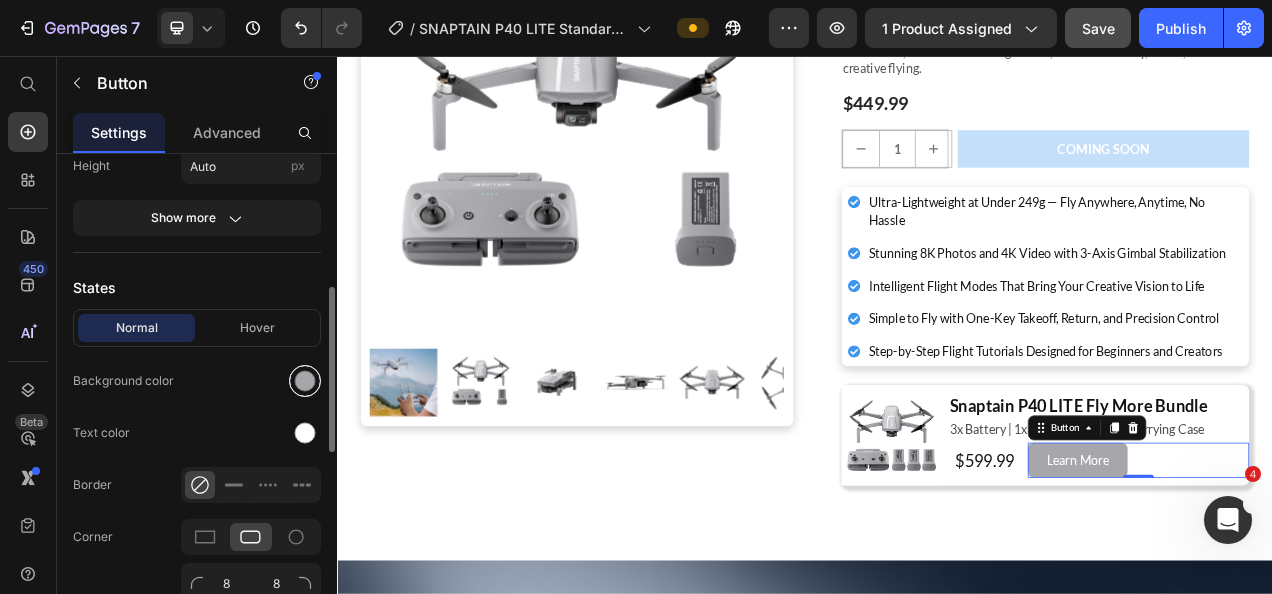 click at bounding box center (305, 381) 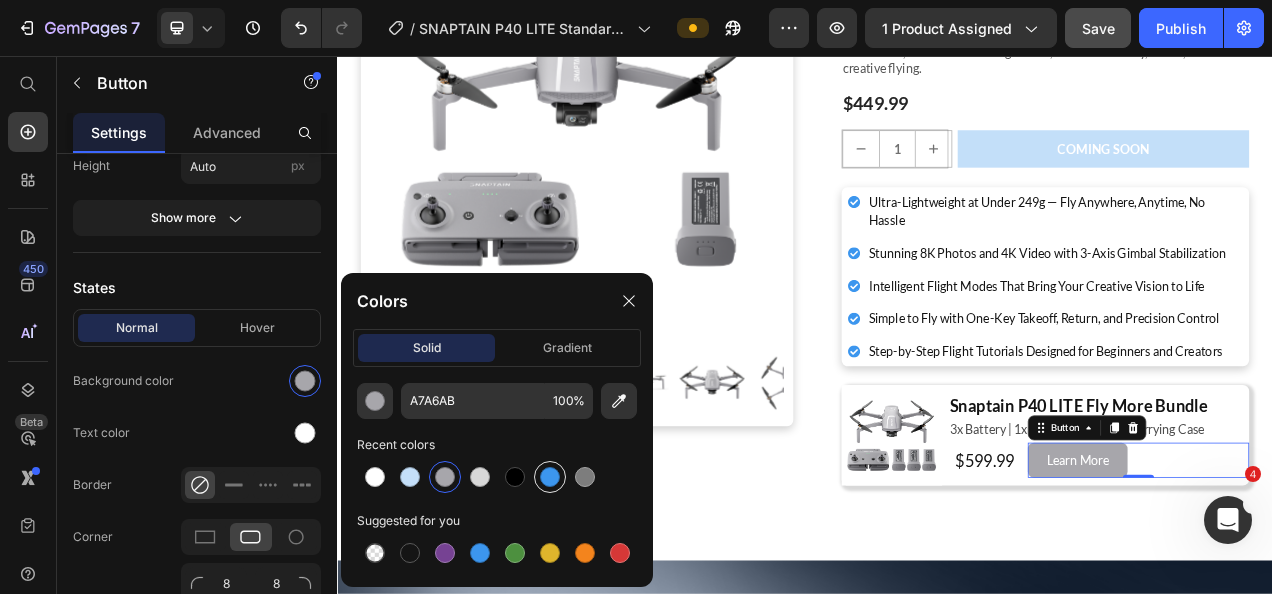 click at bounding box center [550, 477] 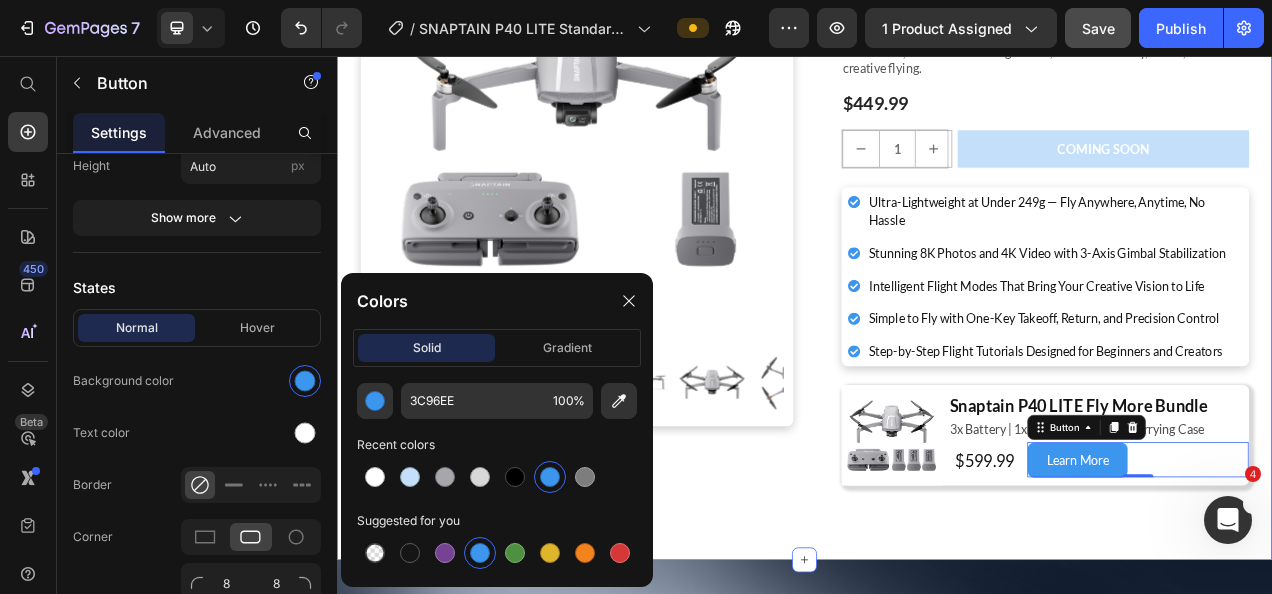 click on "Product Images SNAPTAIN P40 Lite 3-Axis Gimbal 4K Camera Drone Product Title SNAPTAIN P40 Lite captures stunning 8K photos and smooth 4K video with a 48MP sensor and 3-axis gimbal. With 6km range, 31-min flight time, GPS return, and smart shooting modes, it’s made for easy, stable, and creative flying. Text Block $449.99 Product Price Row 1 Product Quantity Row COMING SOON Add to Cart Row Ultra-Lightweight at Under 249g — Fly Anywhere, Anytime, No Hassle Stunning 8K Photos and 4K Video with 3-Axis Gimbal Stabilization Intelligent Flight Modes That Bring Your Creative Vision to Life Simple to Fly with One-Key Takeoff, Return, and Precision Control Step-by-Step Flight Tutorials Designed for Beginners and Creators Item List Image Snaptain P40 LITE Fly More Bundle Heading 3x Battery | 1x Charging Hub | 1x Carrying Case Text Block $599.99 Heading Learn More Button   0 Row Row Row Product Section 1" at bounding box center (937, 250) 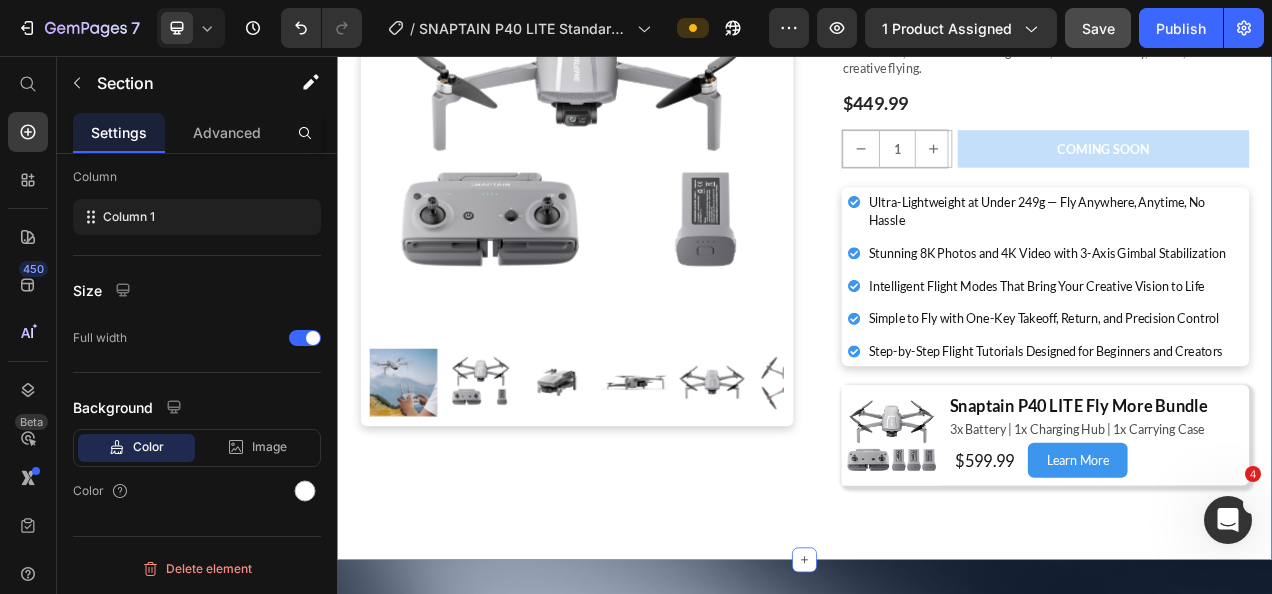 scroll, scrollTop: 0, scrollLeft: 0, axis: both 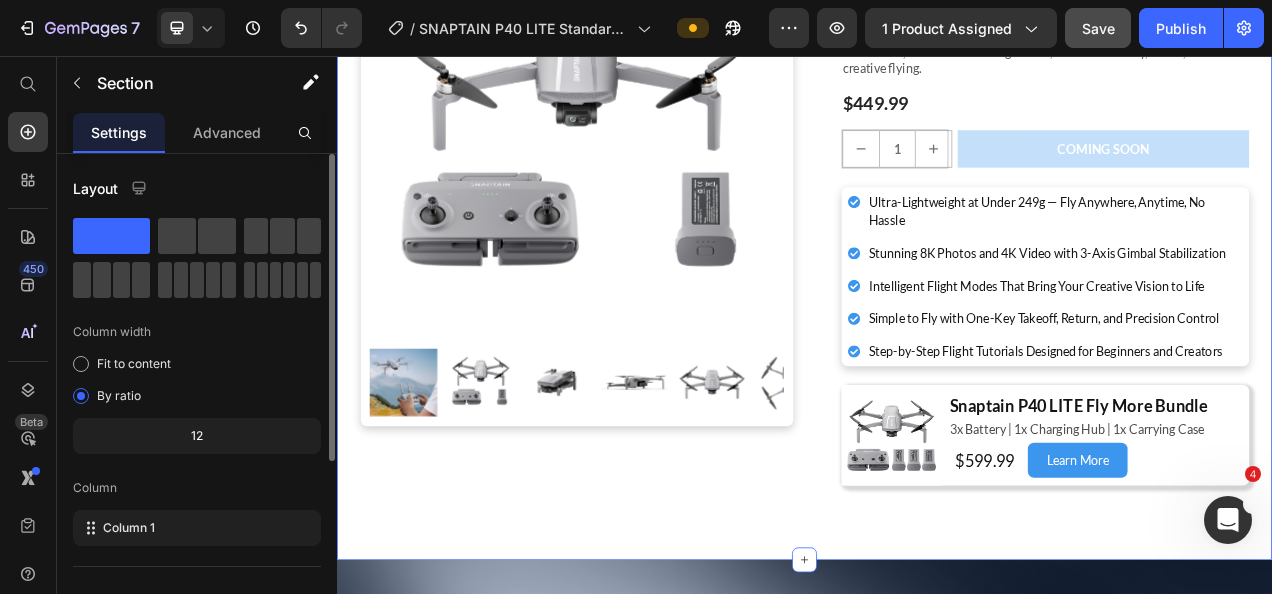 click on "Product Images SNAPTAIN P40 Lite 3-Axis Gimbal 4K Camera Drone Product Title SNAPTAIN P40 Lite captures stunning 8K photos and smooth 4K video with a 48MP sensor and 3-axis gimbal. With 6km range, 31-min flight time, GPS return, and smart shooting modes, it’s made for easy, stable, and creative flying. Text Block $449.99 Product Price Row 1 Product Quantity Row COMING SOON Add to Cart Row Ultra-Lightweight at Under 249g — Fly Anywhere, Anytime, No Hassle Stunning 8K Photos and 4K Video with 3-Axis Gimbal Stabilization Intelligent Flight Modes That Bring Your Creative Vision to Life Simple to Fly with One-Key Takeoff, Return, and Precision Control Step-by-Step Flight Tutorials Designed for Beginners and Creators Item List Image Snaptain P40 LITE Fly More Bundle Heading 3x Battery | 1x Charging Hub | 1x Carrying Case Text Block $599.99 Heading Learn More Button Row Row Row Product Section 1   You can create reusable sections Create Theme Section AI Content Write with GemAI Tone and Voice Persuasive Product" at bounding box center [937, 250] 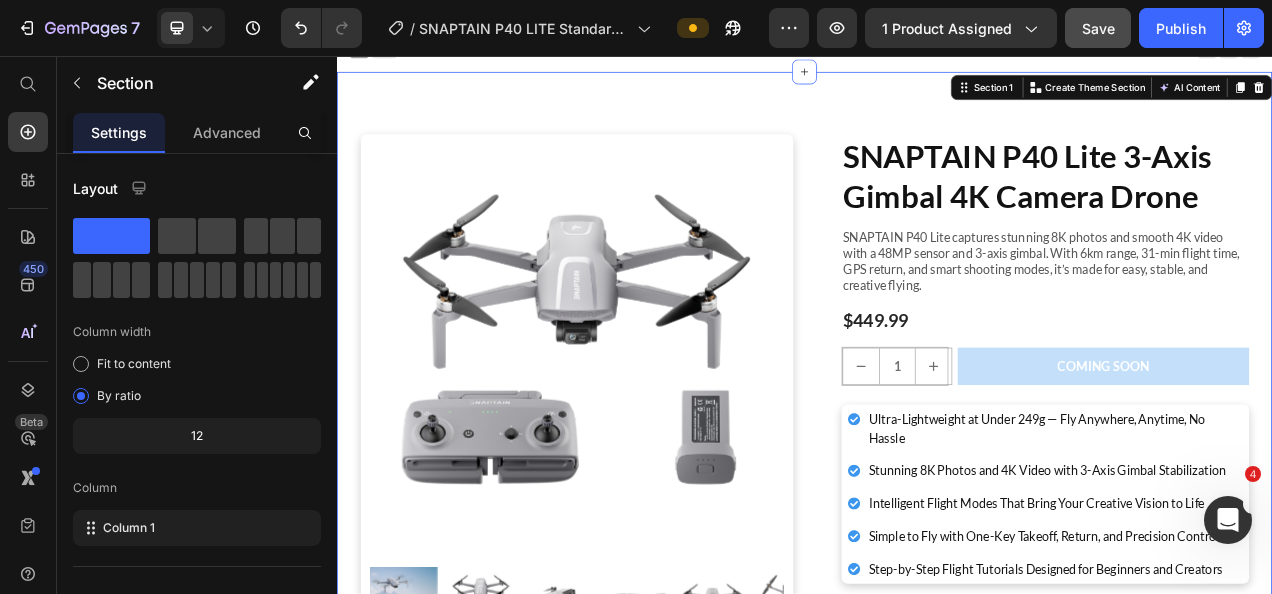 scroll, scrollTop: 0, scrollLeft: 0, axis: both 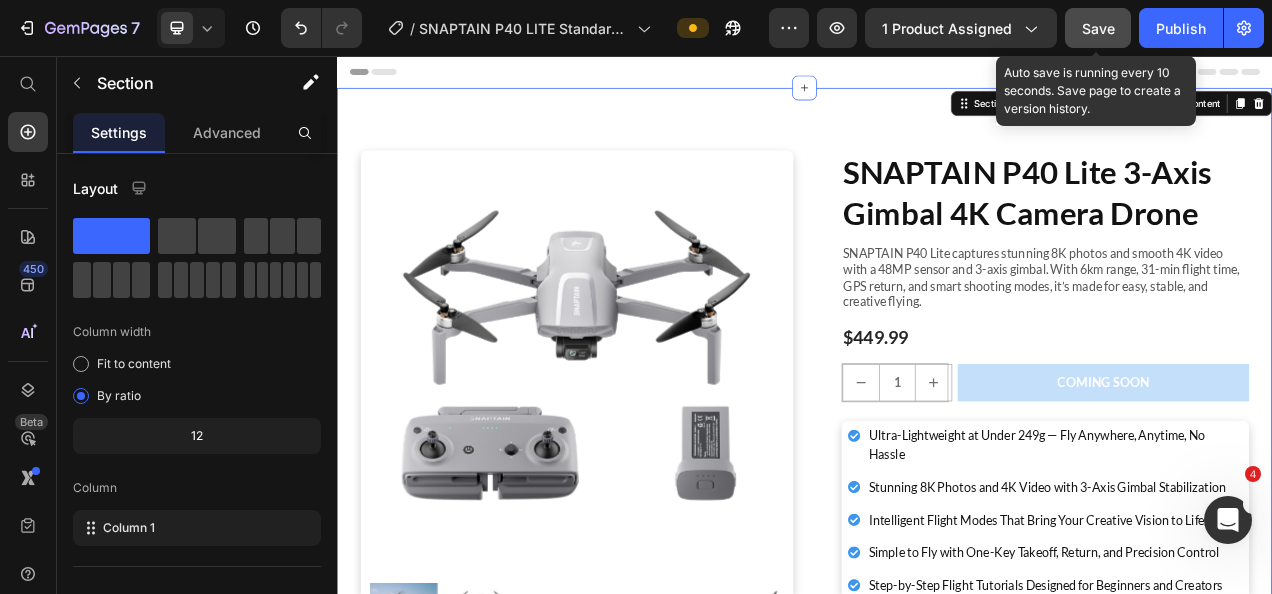 click on "Save" 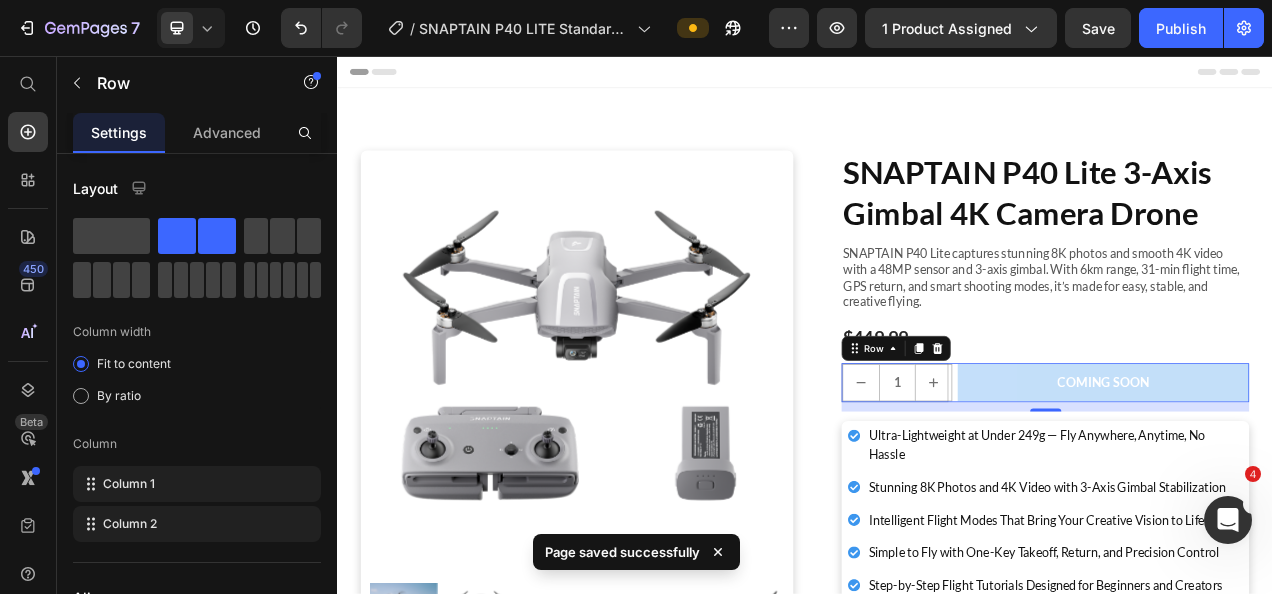 click on "1 Product Quantity Row COMING SOON Add to Cart Row   0" at bounding box center [1245, 475] 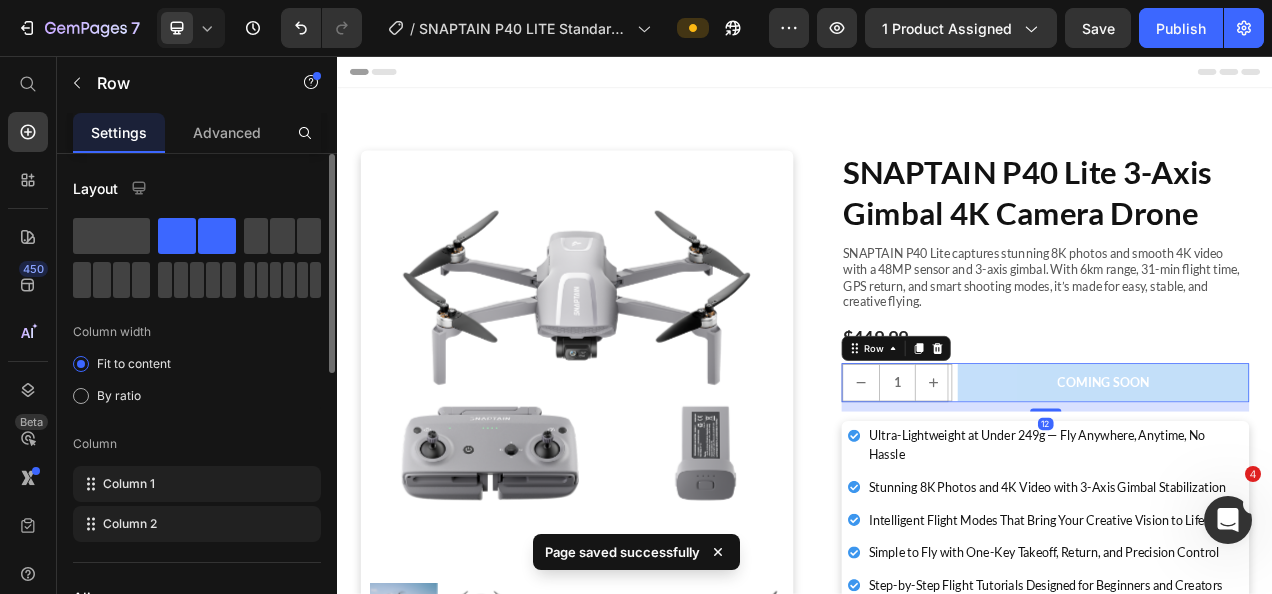 scroll, scrollTop: 300, scrollLeft: 0, axis: vertical 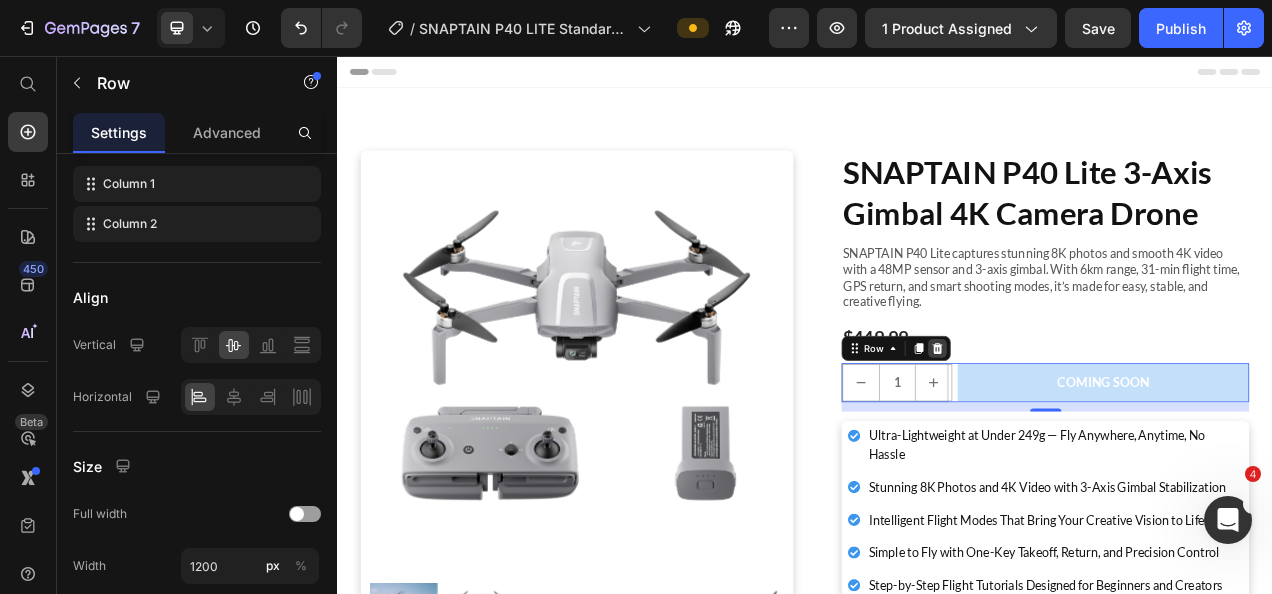 click at bounding box center [1107, 431] 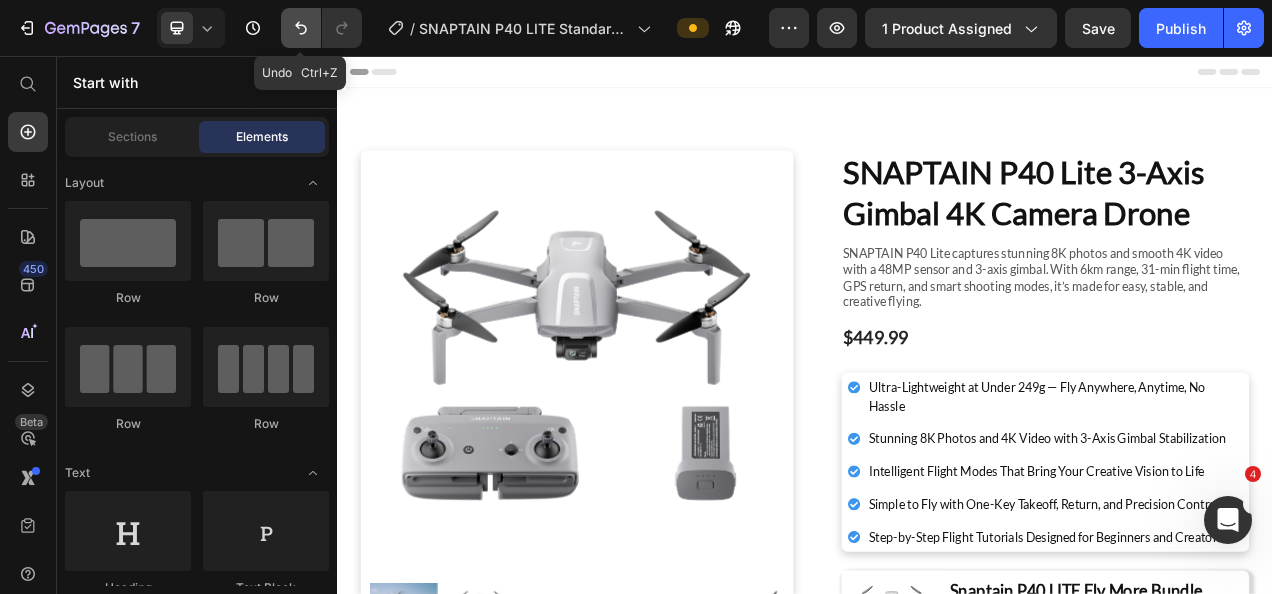 click 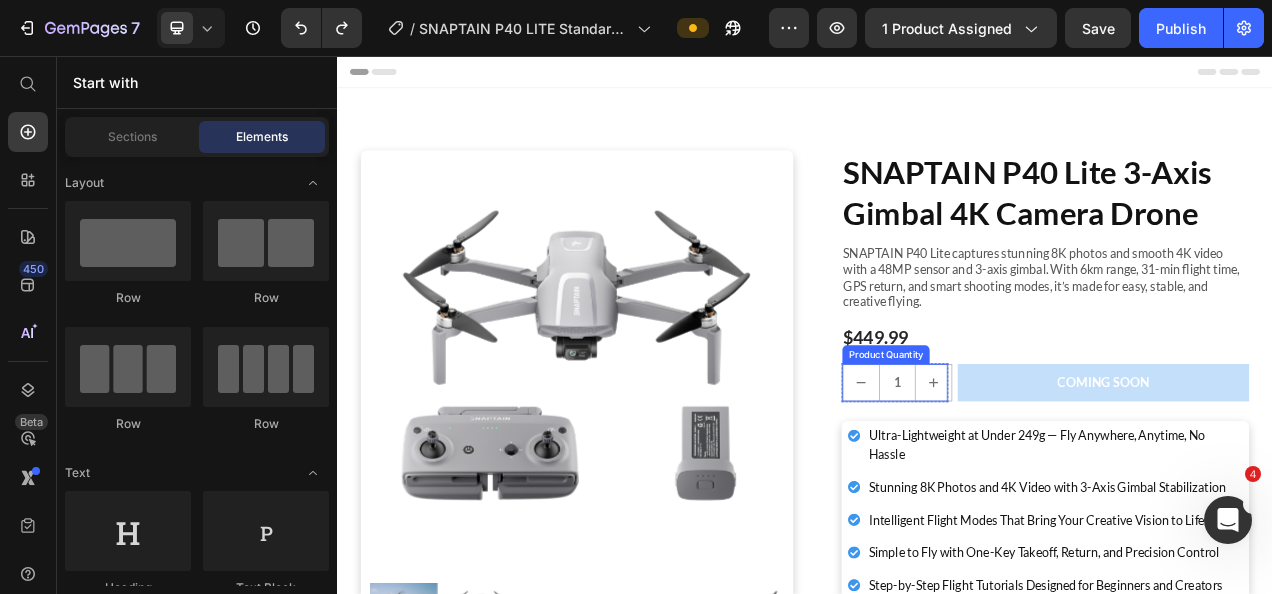 click on "Product Quantity" at bounding box center (1041, 439) 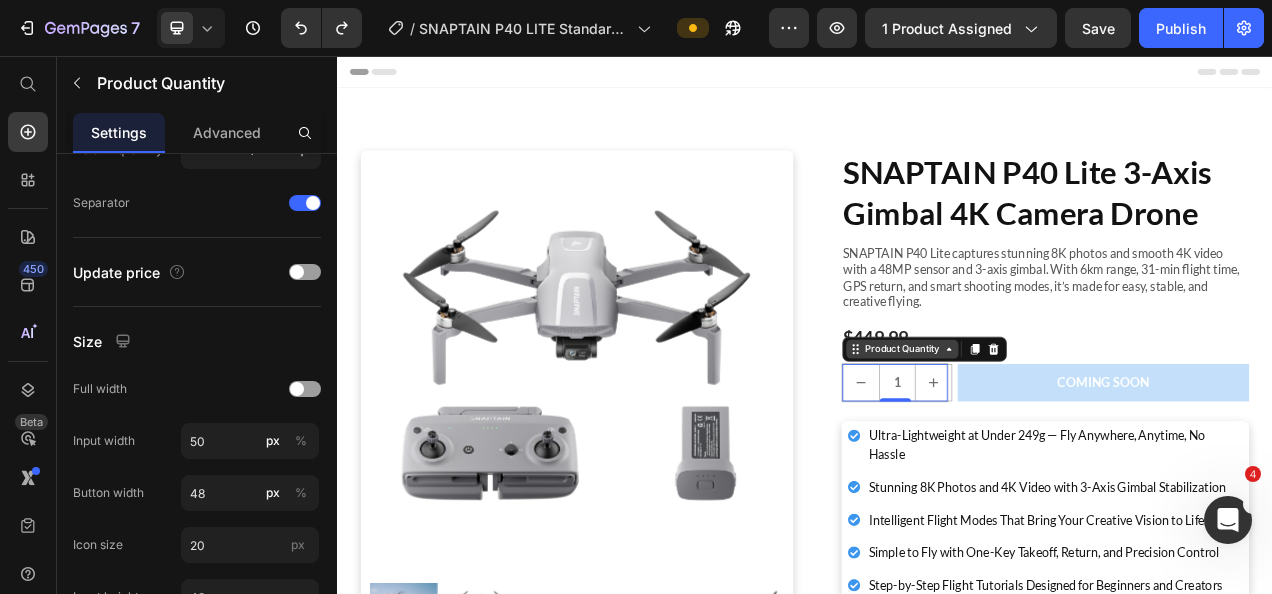 scroll, scrollTop: 0, scrollLeft: 0, axis: both 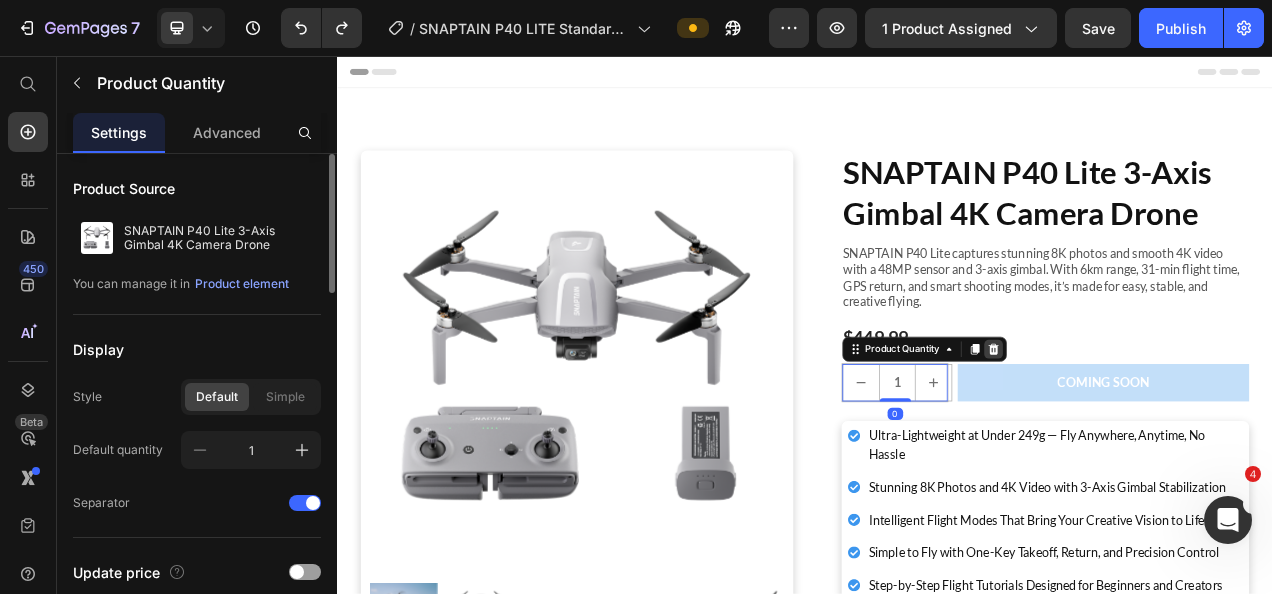 click 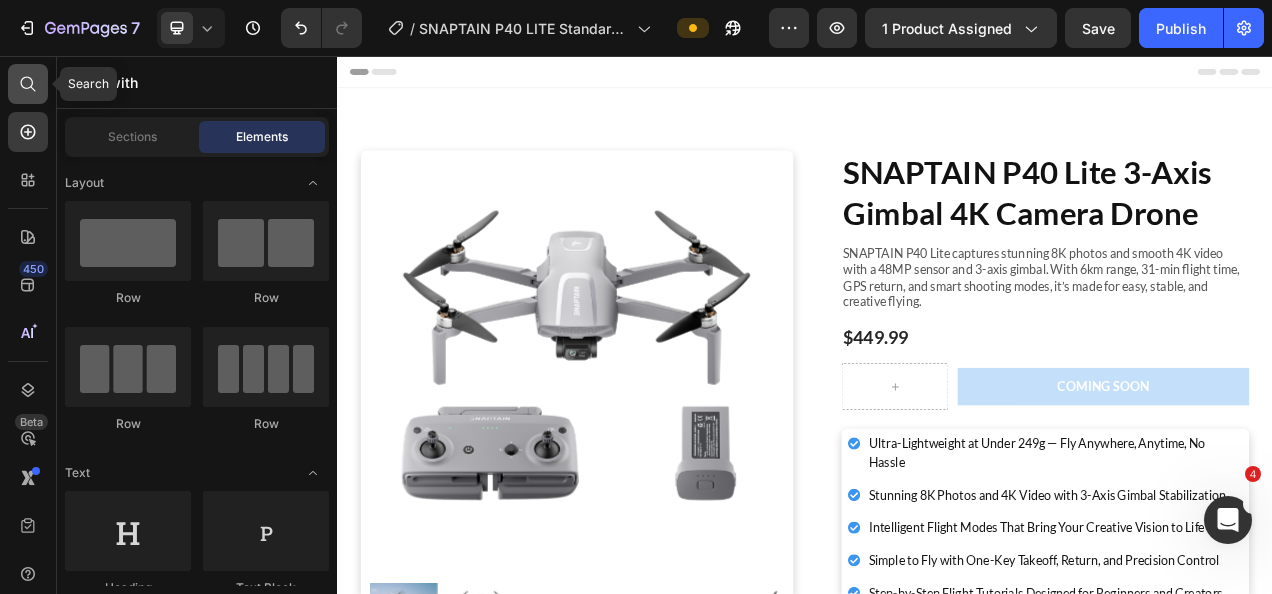 click 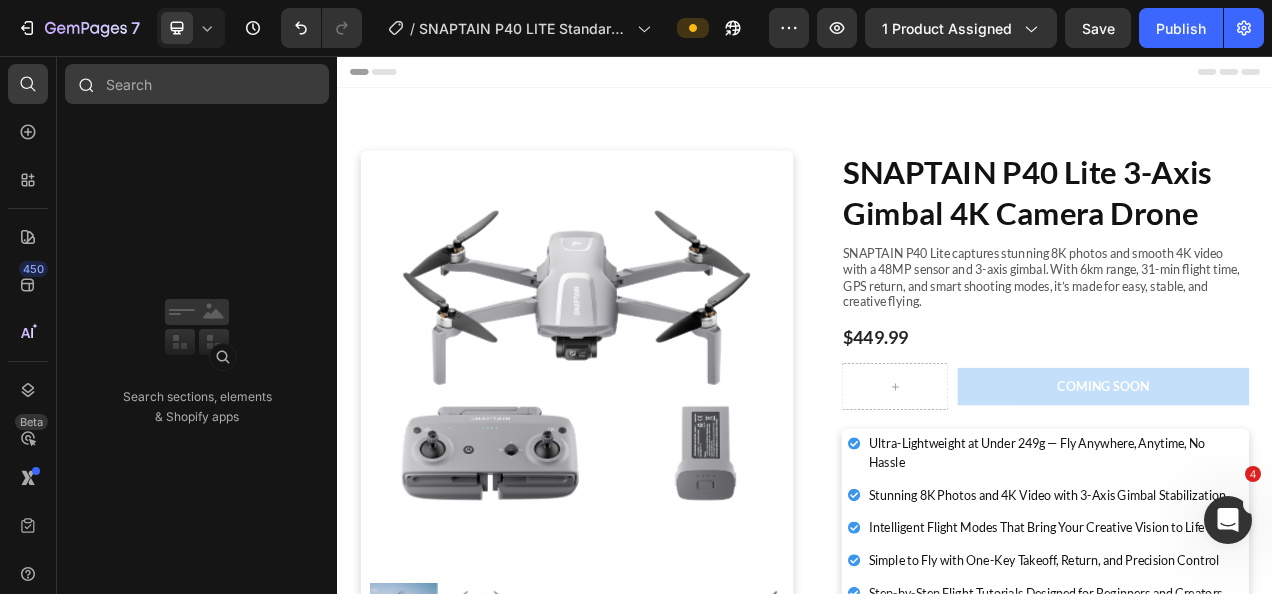 click at bounding box center (197, 84) 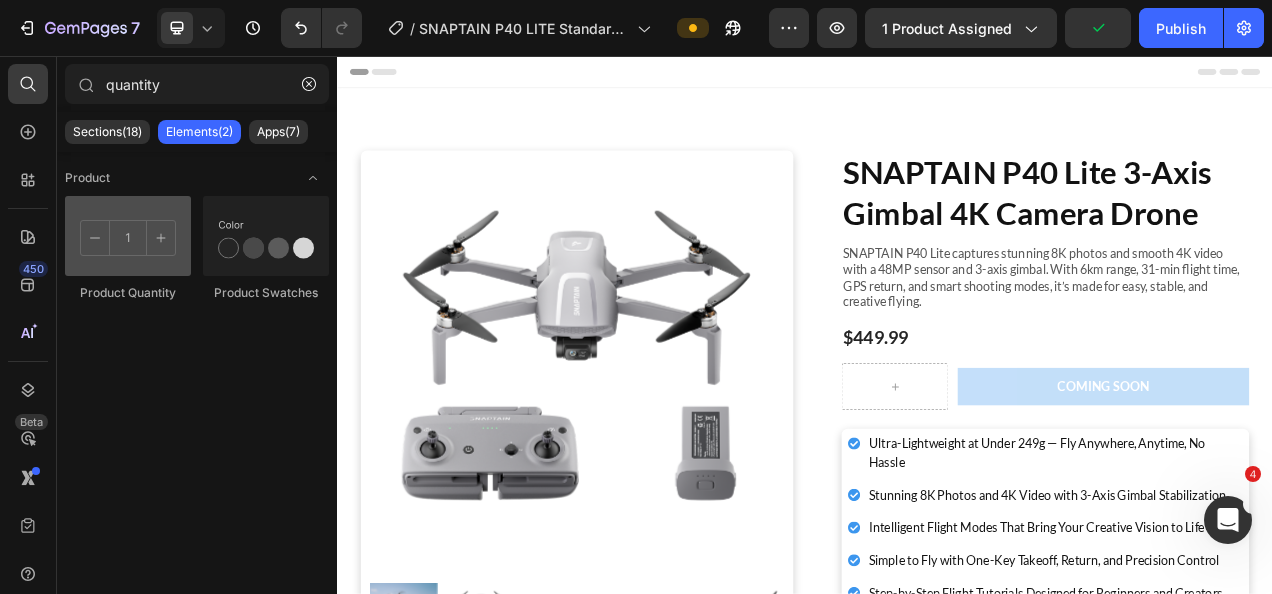 type on "quantity" 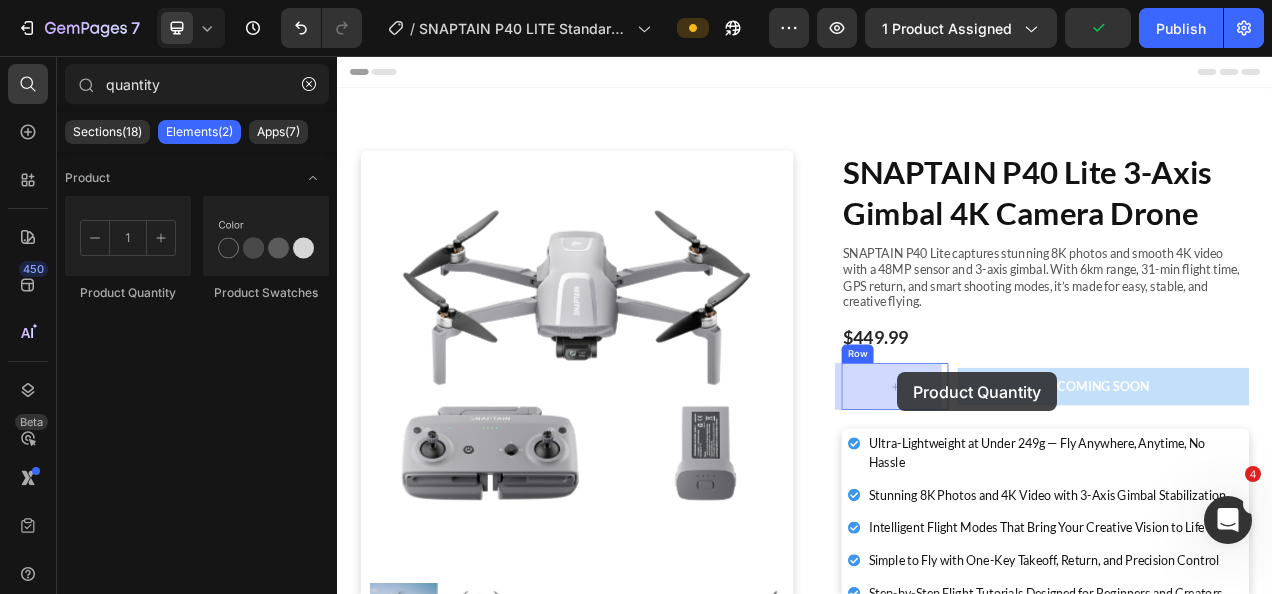 drag, startPoint x: 453, startPoint y: 312, endPoint x: 1055, endPoint y: 462, distance: 620.4063 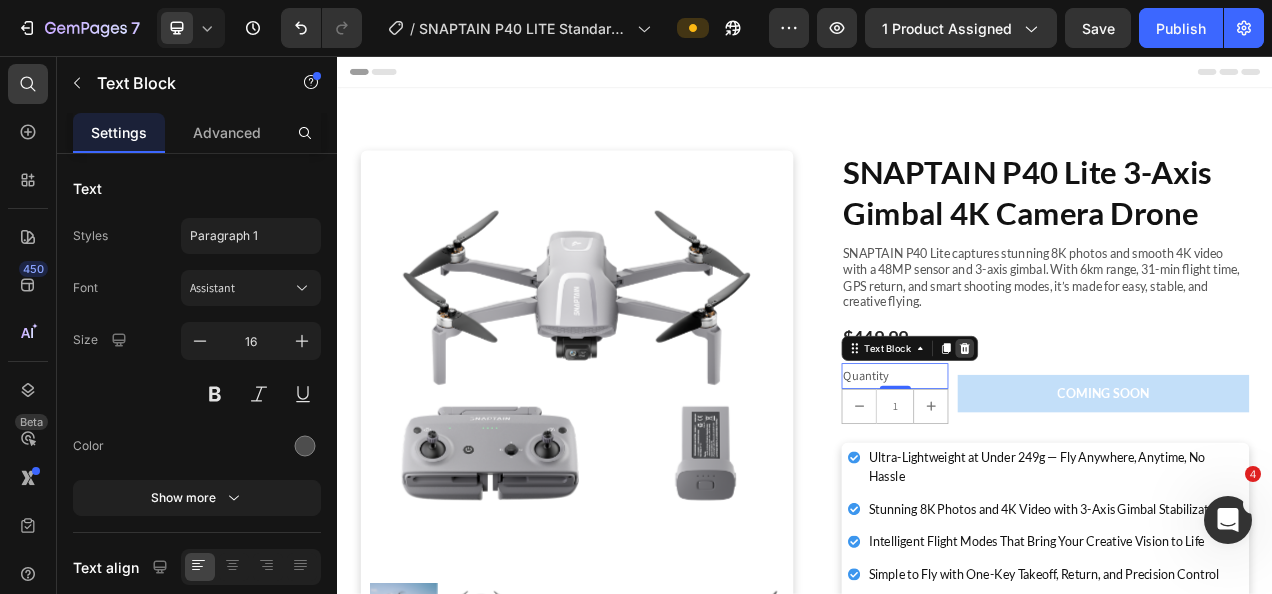 click 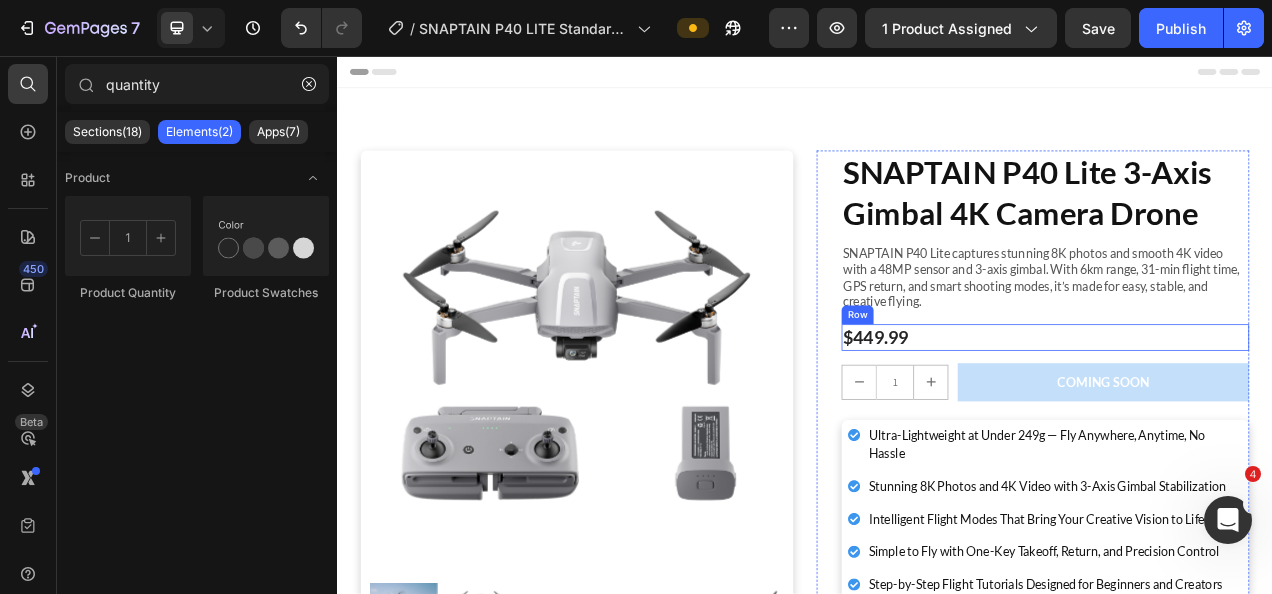 click on "SNAPTAIN P40 Lite 3-Axis Gimbal 4K Camera Drone Product Title SNAPTAIN P40 Lite captures stunning 8K photos and smooth 4K video with a 48MP sensor and 3-axis gimbal. With 6km range, 31-min flight time, GPS return, and smart shooting modes, it’s made for easy, stable, and creative flying. Text Block $449.99 Product Price Row 1 Product Quantity Row COMING SOON Add to Cart Row Ultra-Lightweight at Under 249g — Fly Anywhere, Anytime, No Hassle Stunning 8K Photos and 4K Video with 3-Axis Gimbal Stabilization Intelligent Flight Modes That Bring Your Creative Vision to Life Simple to Fly with One-Key Takeoff, Return, and Precision Control Step-by-Step Flight Tutorials Designed for Beginners and Creators Item List Image Snaptain P40 LITE Fly More Bundle Heading 3x Battery | 1x Charging Hub | 1x Carrying Case Text Block $599.99 Heading Learn More Button Row Row" at bounding box center (1245, 541) 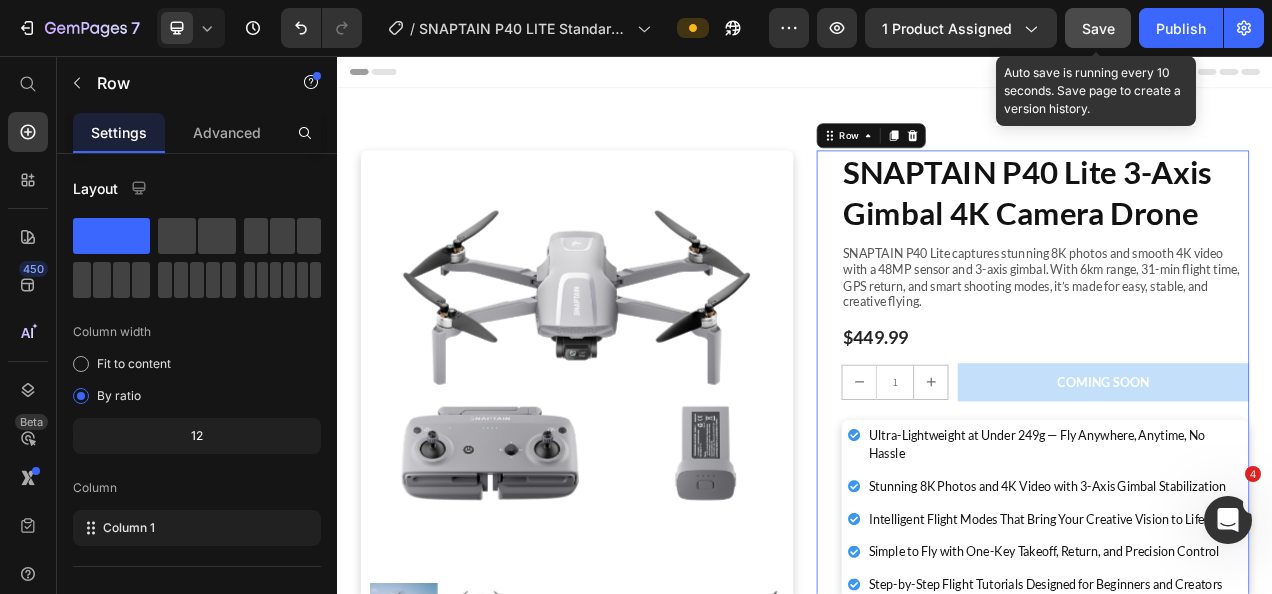 click on "Save" 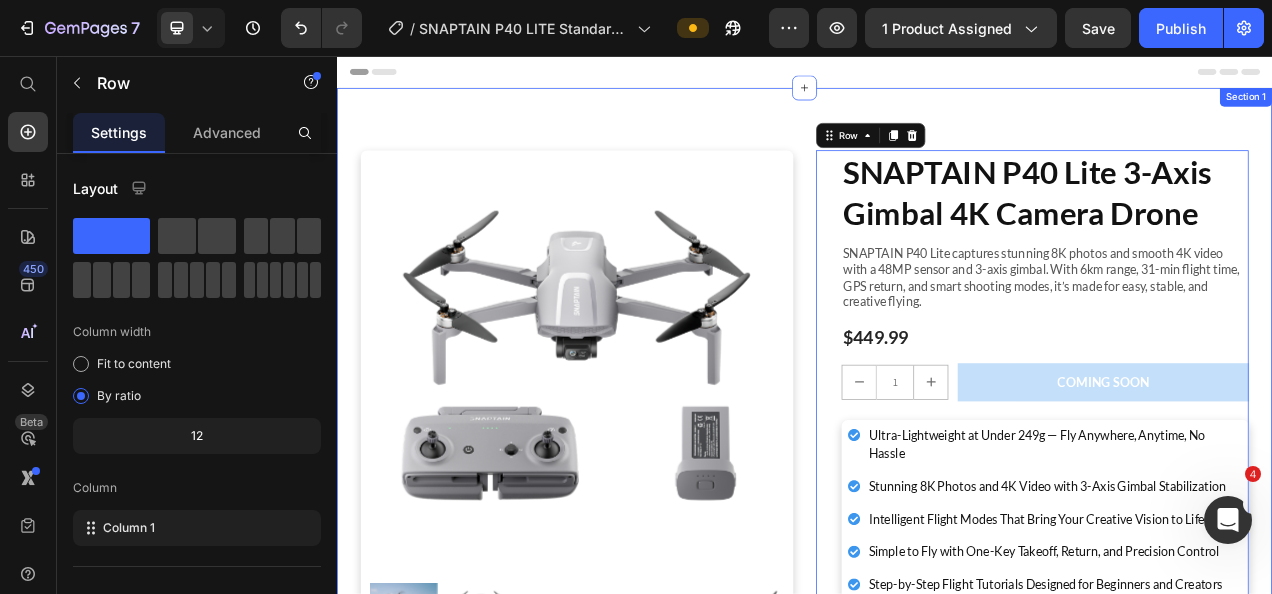 click on "Product Images SNAPTAIN P40 Lite 3-Axis Gimbal 4K Camera Drone Product Title SNAPTAIN P40 Lite captures stunning 8K photos and smooth 4K video with a 48MP sensor and 3-axis gimbal. With 6km range, 31-min flight time, GPS return, and smart shooting modes, it’s made for easy, stable, and creative flying. Text Block $449.99 Product Price Row 1 Product Quantity Row COMING SOON Add to Cart Row Ultra-Lightweight at Under 249g — Fly Anywhere, Anytime, No Hassle Stunning 8K Photos and 4K Video with 3-Axis Gimbal Stabilization Intelligent Flight Modes That Bring Your Creative Vision to Life Simple to Fly with One-Key Takeoff, Return, and Precision Control Step-by-Step Flight Tutorials Designed for Beginners and Creators Item List Image Snaptain P40 LITE Fly More Bundle Heading 3x Battery | 1x Charging Hub | 1x Carrying Case Text Block $599.99 Heading Learn More Button Row Row Row   0 Product Section 1" at bounding box center (937, 549) 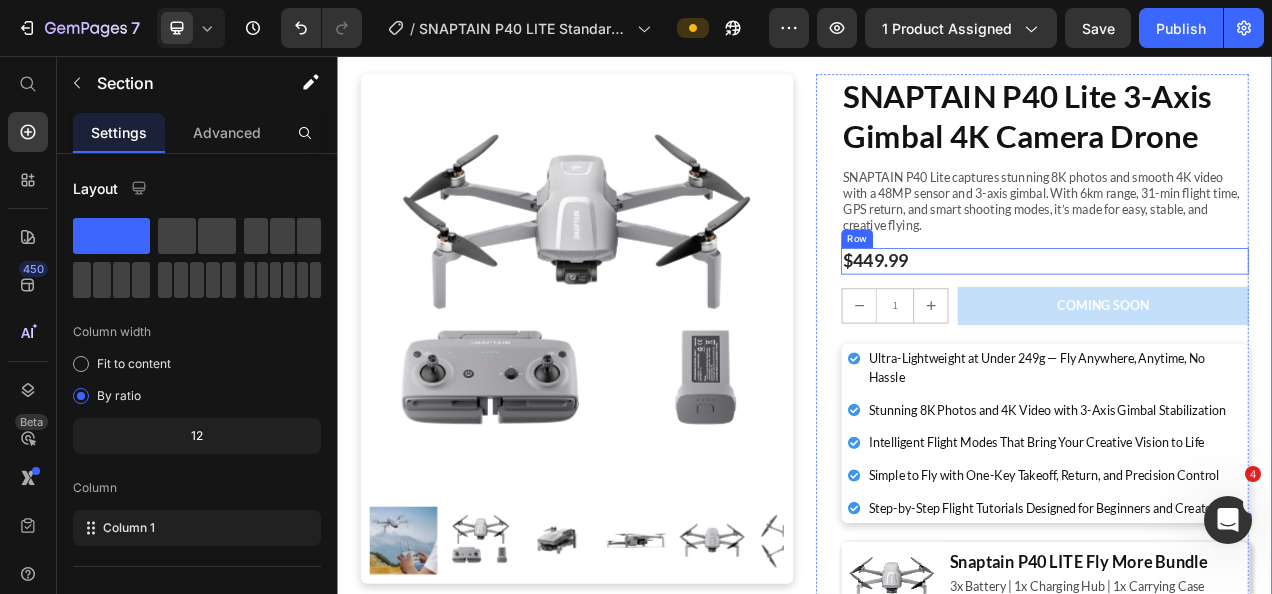 scroll, scrollTop: 0, scrollLeft: 0, axis: both 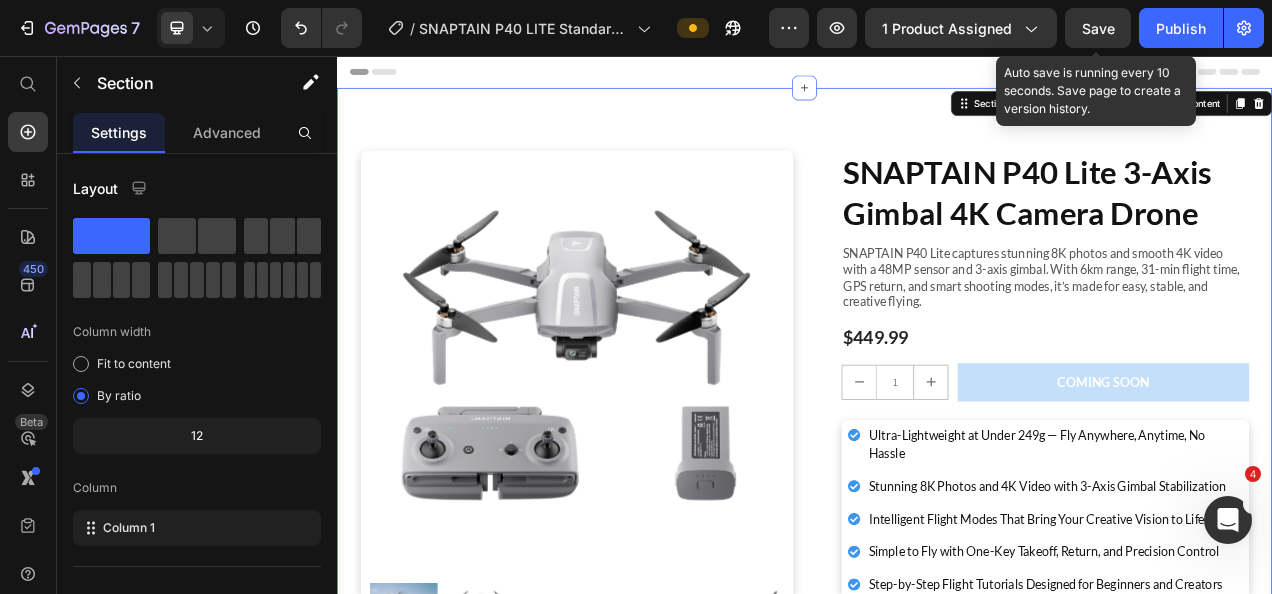 click on "Save" at bounding box center [1098, 28] 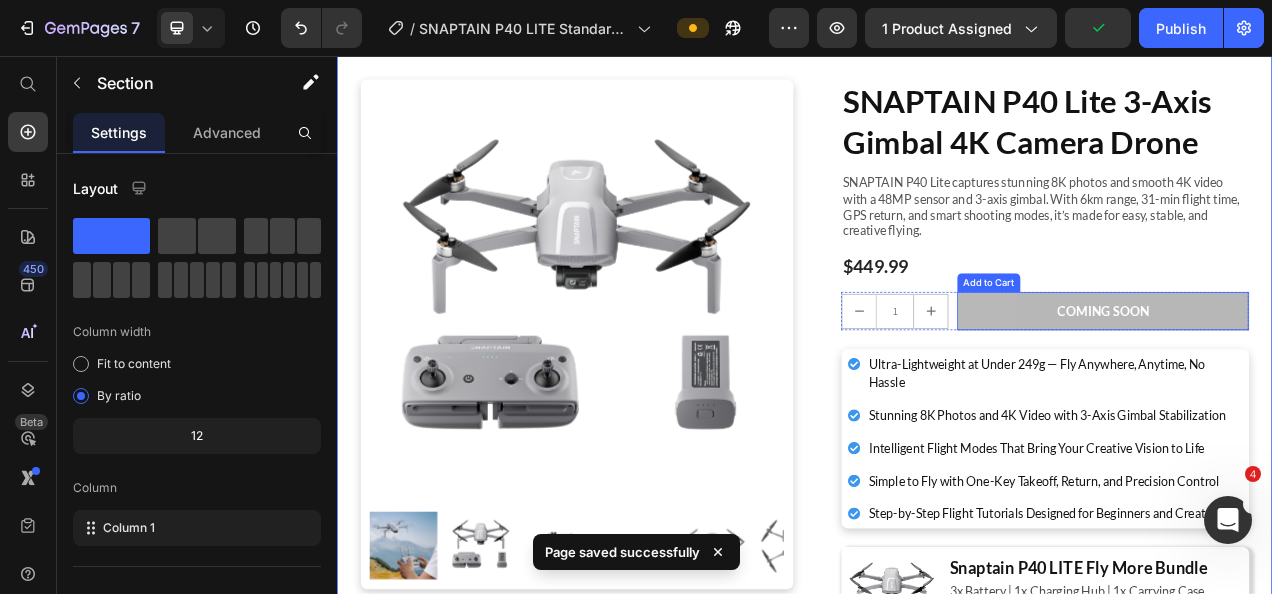 scroll, scrollTop: 200, scrollLeft: 0, axis: vertical 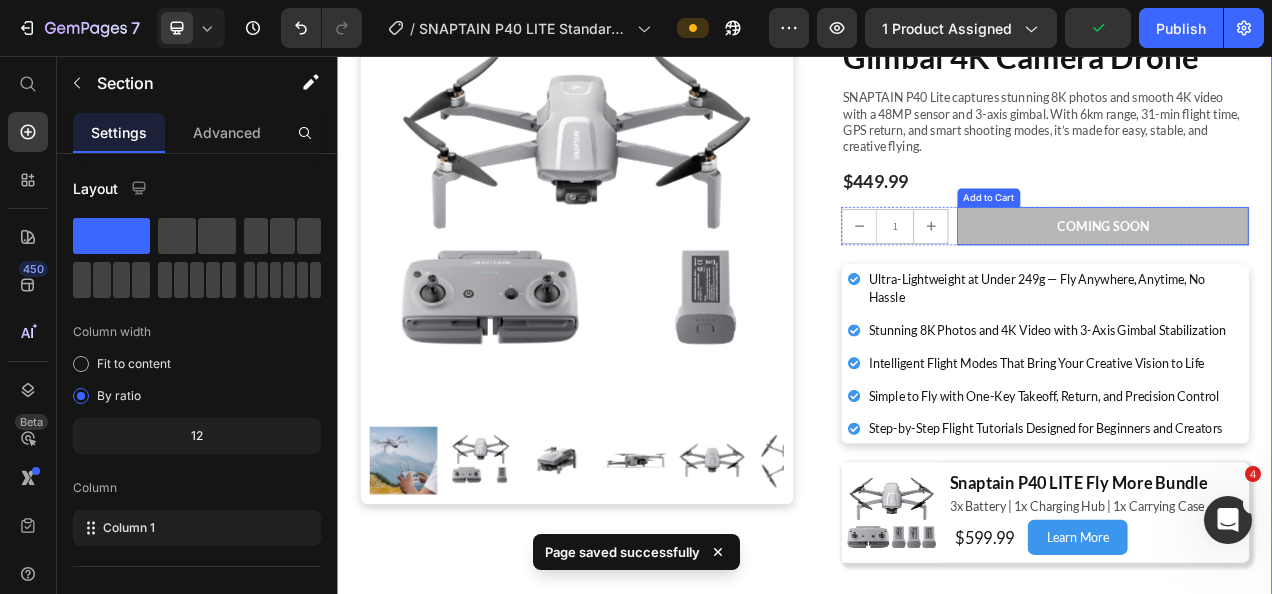 click on "COMING SOON" at bounding box center (1320, 274) 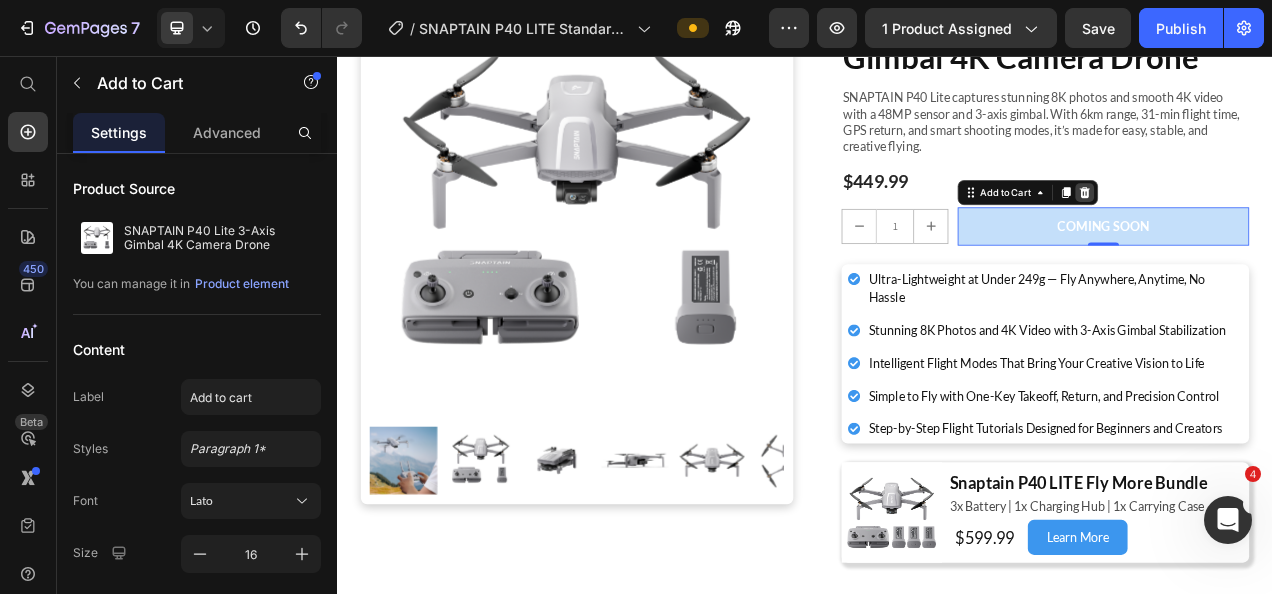 click at bounding box center [1296, 231] 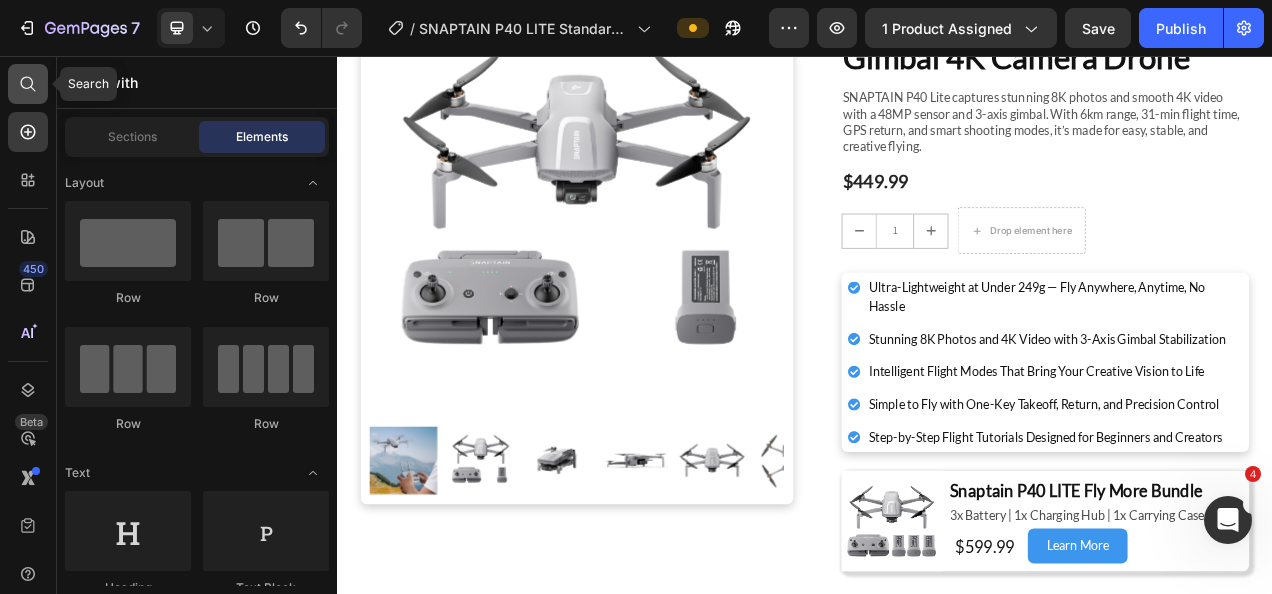 click 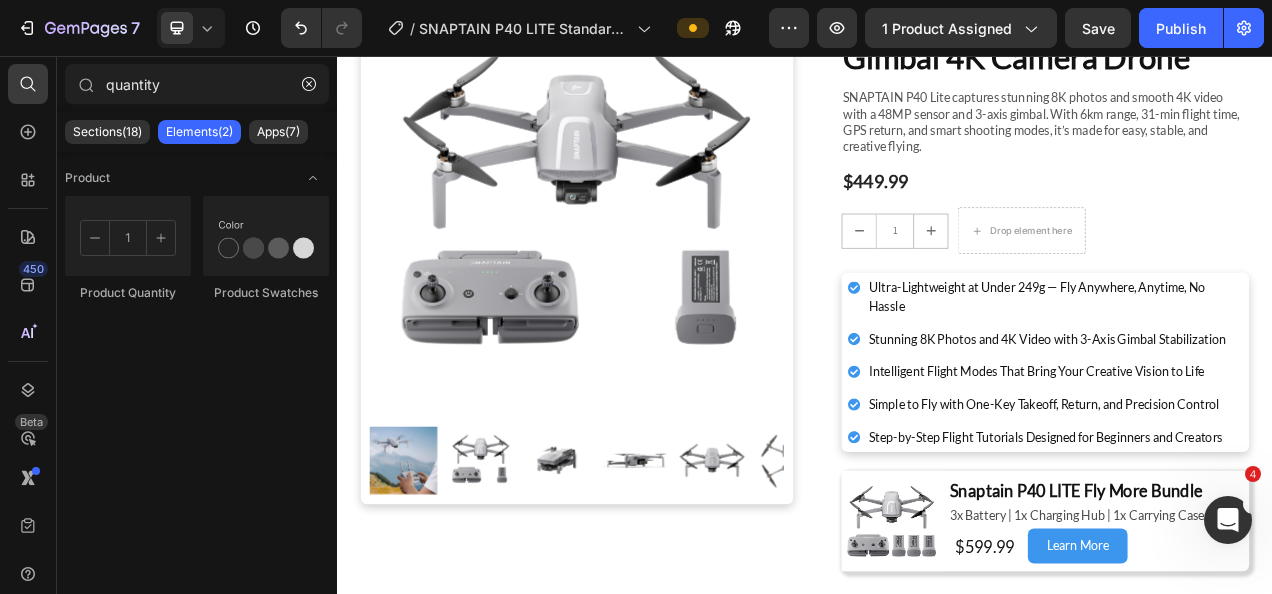 drag, startPoint x: 204, startPoint y: 96, endPoint x: -4, endPoint y: 90, distance: 208.08652 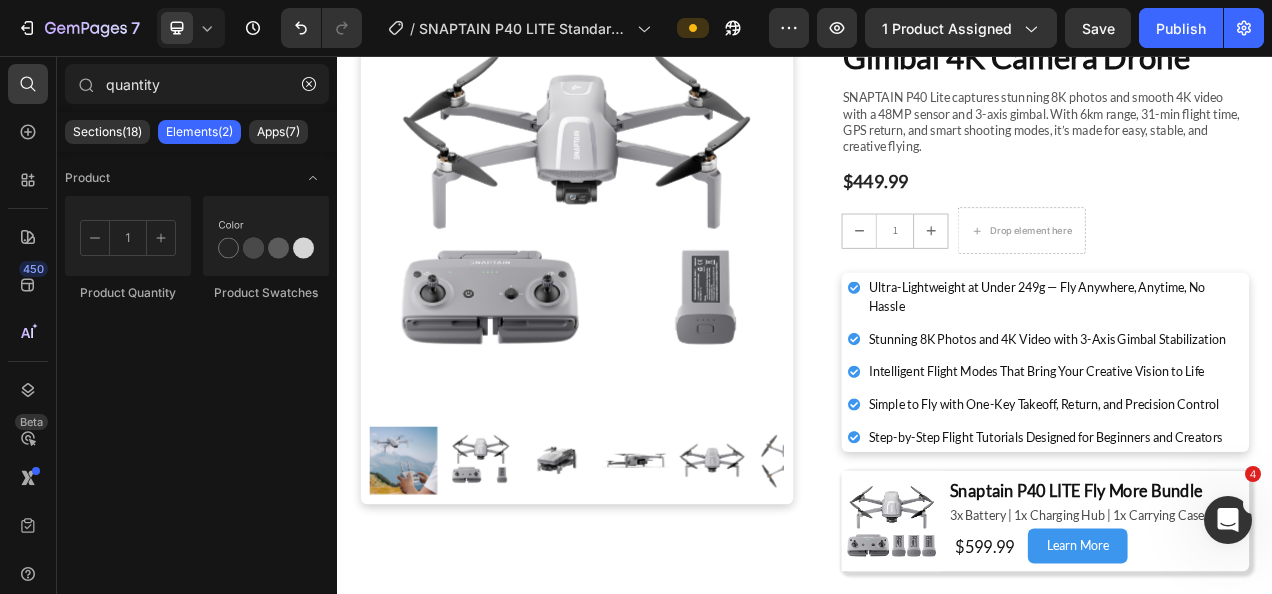 click on "7  Version history  /  SNAPTAIN P40 LITE Standard Version Preview 1 product assigned  Save   Publish  450 Beta quantity Sections(18) Elements(2) Apps(7) Product
Product Quantity
Product Swatches Settings Advanced  Delete element No settings found for this element Contact support for support as soon as possible. Render error due to not finding the section's component 333333 100 % 333333 100 % We recommend editing on a screen 1024px+ for efficient experience. You can zoom out the browser for more working space. Save Preview View live page View history Rename page
Clone to other page type
View with current template Force Publish All Landing Home Product 4" at bounding box center [636, 0] 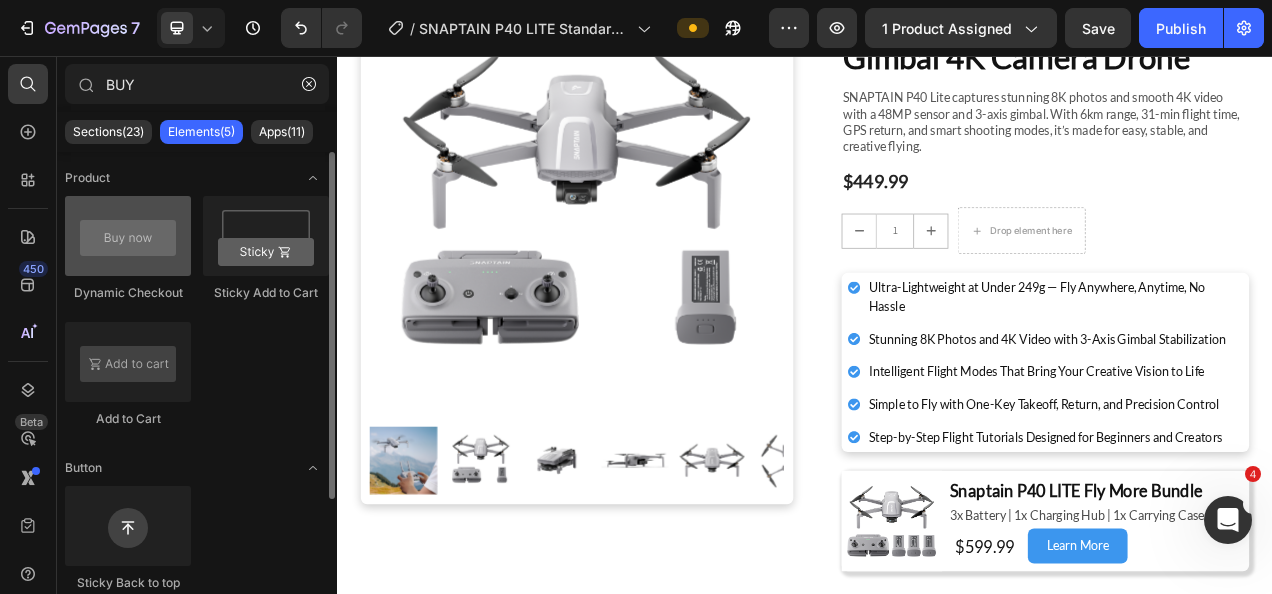 type on "BUY" 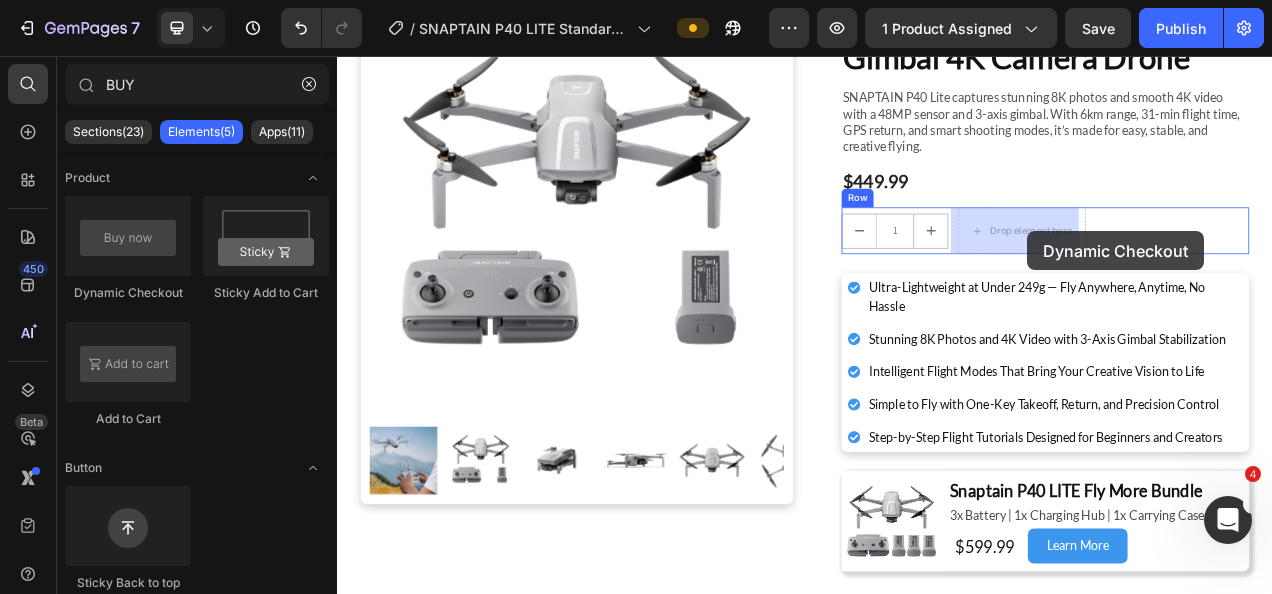 drag, startPoint x: 481, startPoint y: 285, endPoint x: 1223, endPoint y: 281, distance: 742.0108 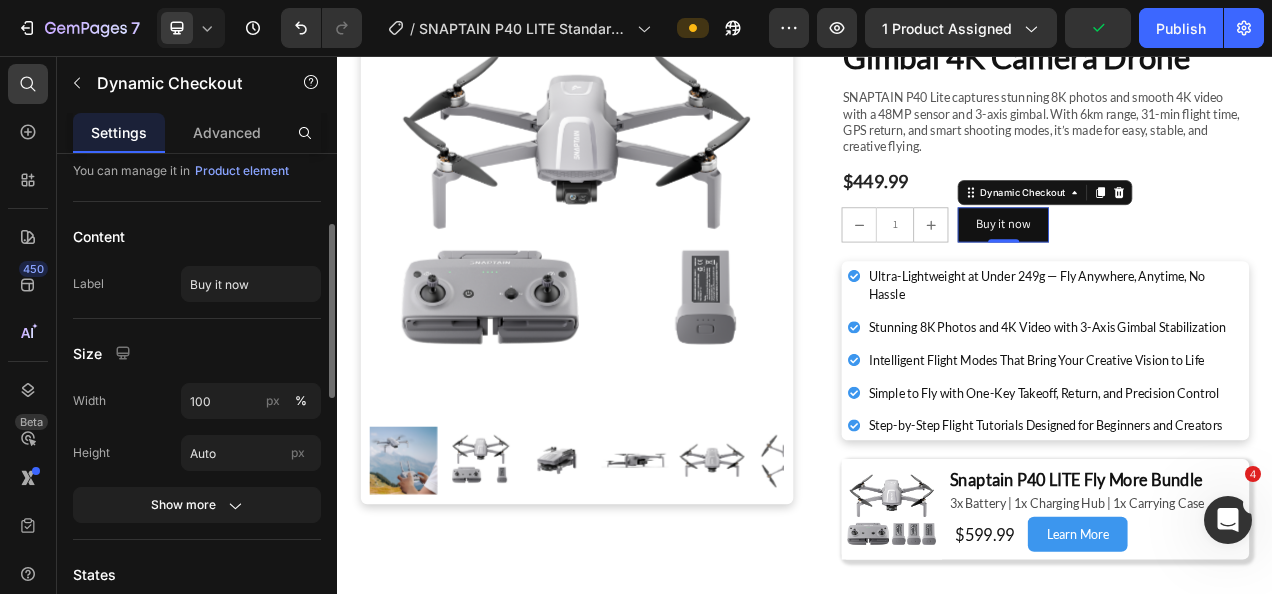 scroll, scrollTop: 400, scrollLeft: 0, axis: vertical 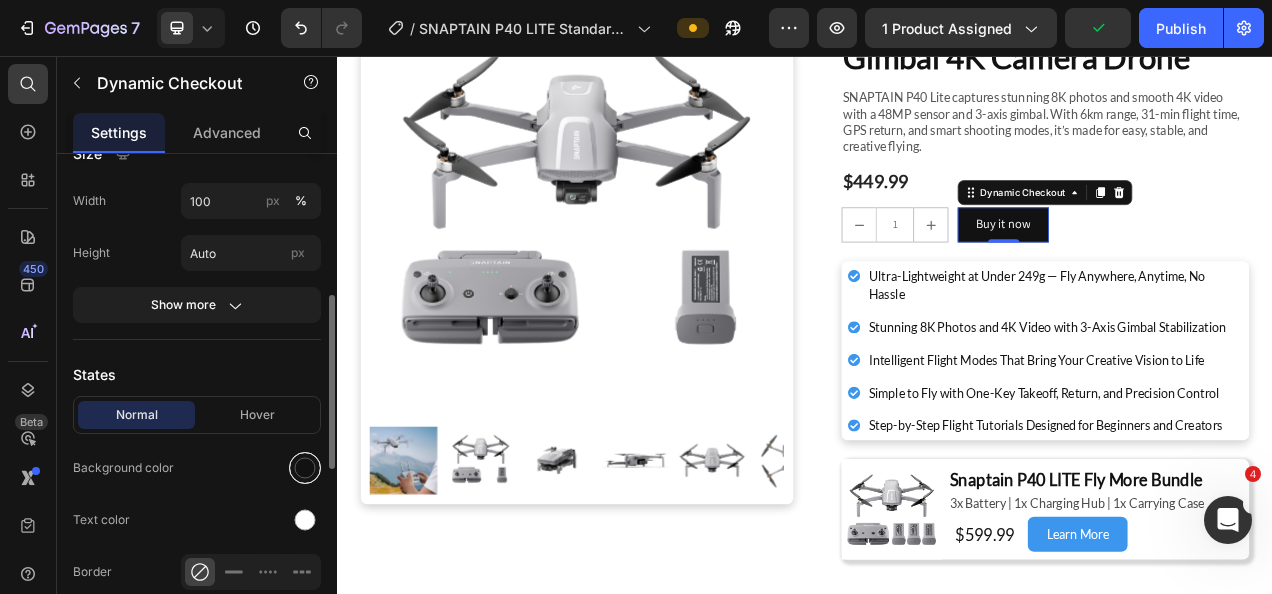 click at bounding box center (305, 468) 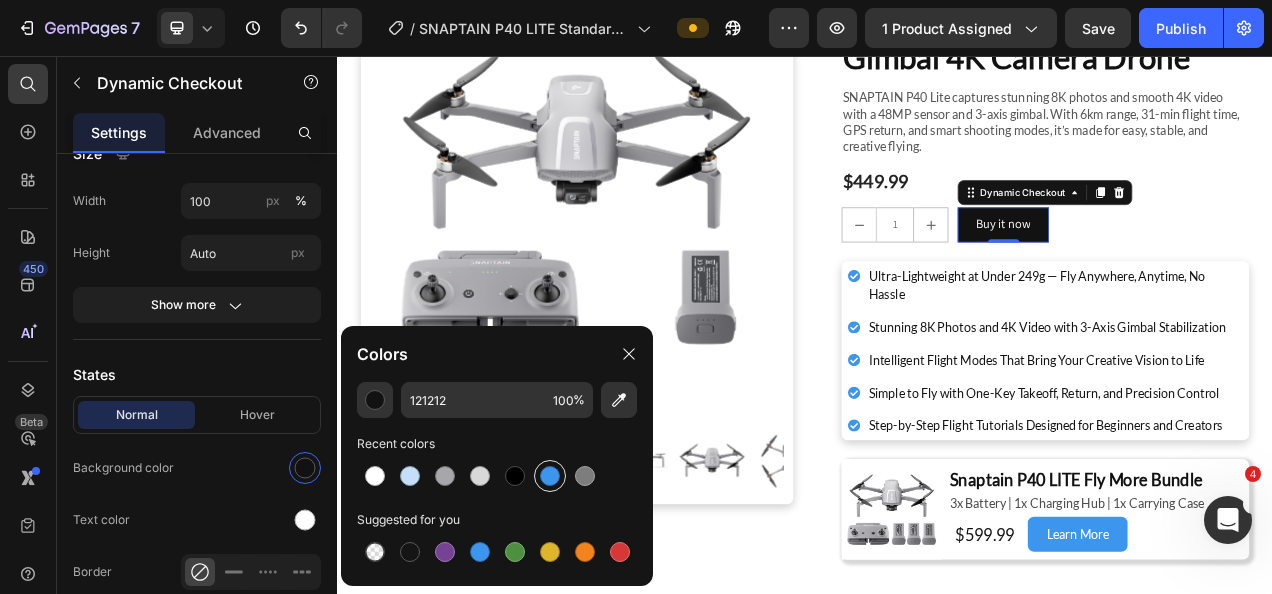 click at bounding box center (550, 476) 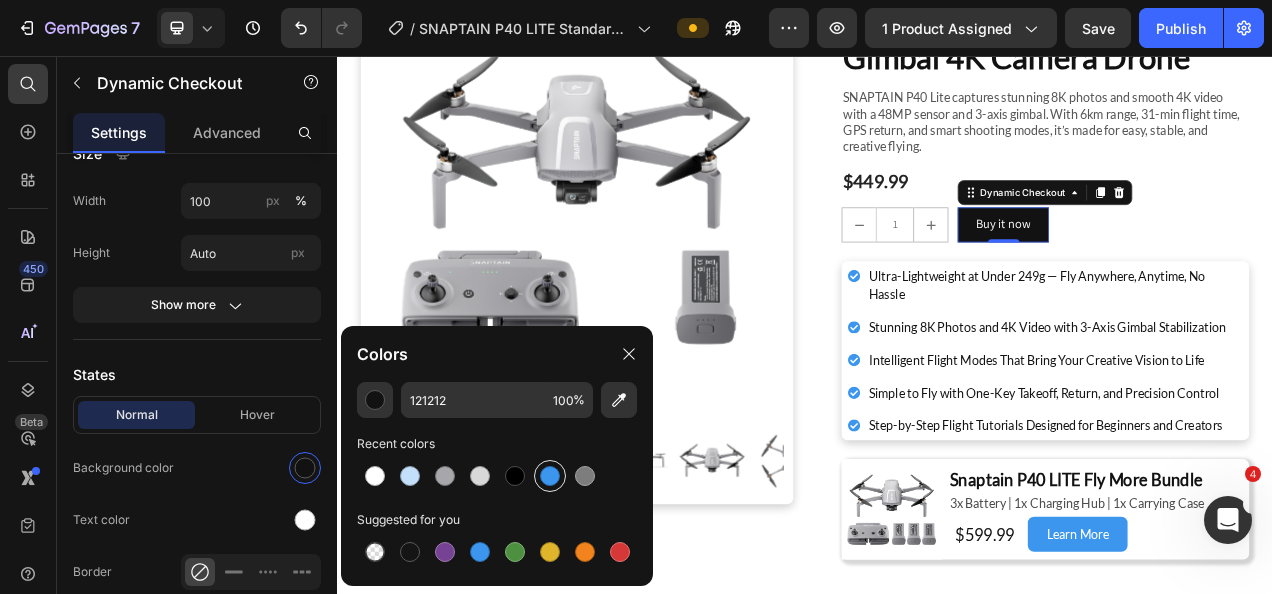 type on "3C96EE" 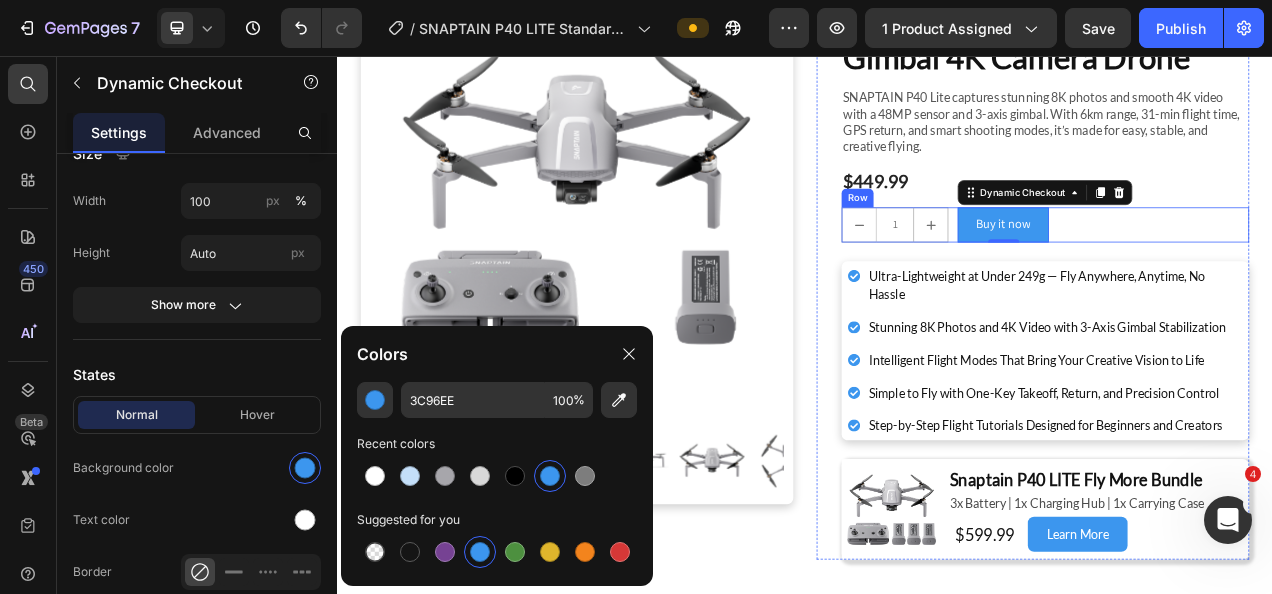 click on "1 Product Quantity Row Buy it now Dynamic Checkout   0 Row" at bounding box center [1245, 272] 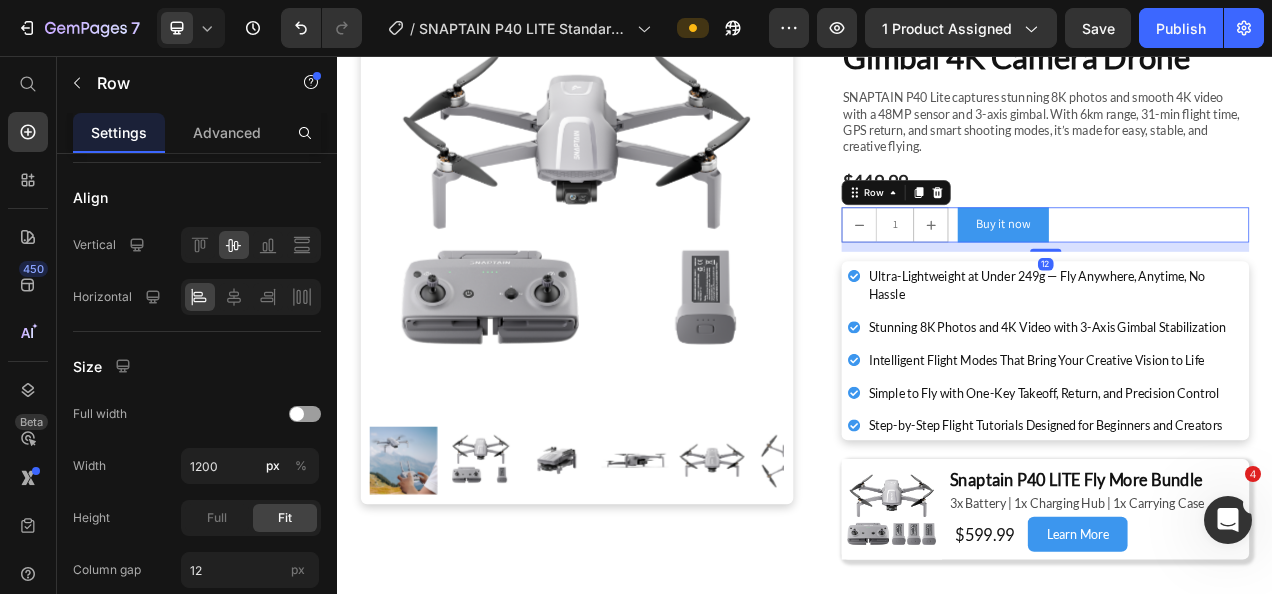 scroll, scrollTop: 0, scrollLeft: 0, axis: both 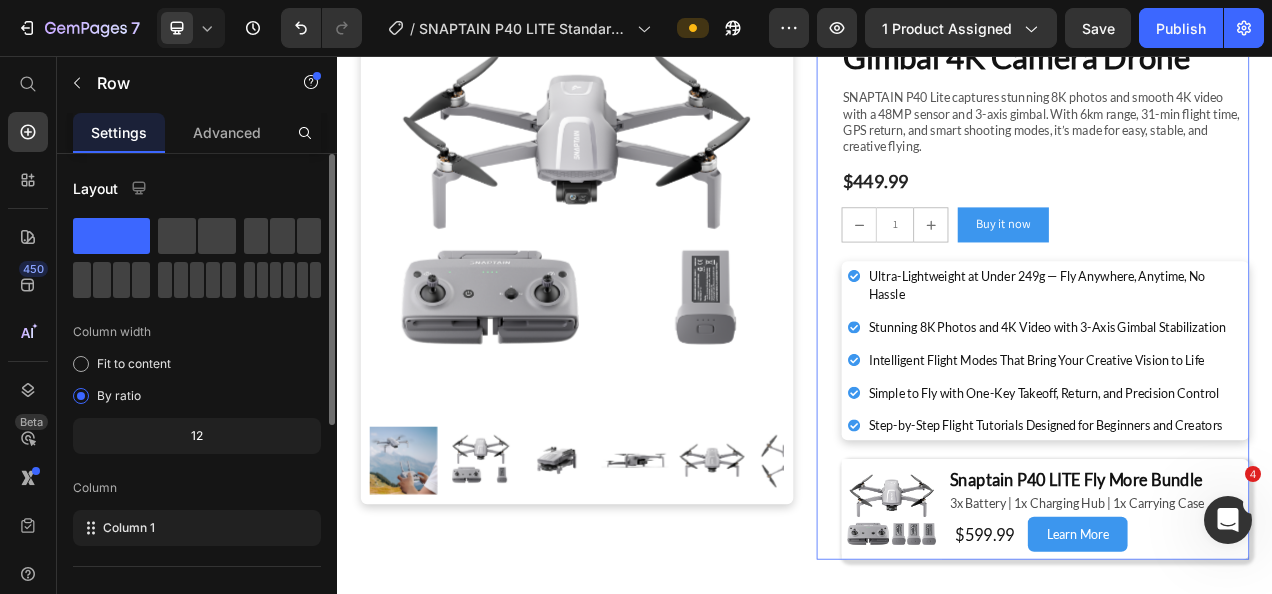 click on "SNAPTAIN P40 Lite 3-Axis Gimbal 4K Camera Drone Product Title SNAPTAIN P40 Lite captures stunning 8K photos and smooth 4K video with a 48MP sensor and 3-axis gimbal. With 6km range, 31-min flight time, GPS return, and smart shooting modes, it’s made for easy, stable, and creative flying. Text Block $449.99 Product Price Row 1 Product Quantity Row Buy it now Dynamic Checkout Row Ultra-Lightweight at Under 249g — Fly Anywhere, Anytime, No Hassle Stunning 8K Photos and 4K Video with 3-Axis Gimbal Stabilization Intelligent Flight Modes That Bring Your Creative Vision to Life Simple to Fly with One-Key Takeoff, Return, and Precision Control Step-by-Step Flight Tutorials Designed for Beginners and Creators Item List Image Snaptain P40 LITE Fly More Bundle Heading 3x Battery | 1x Charging Hub | 1x Carrying Case Text Block $599.99 Heading Learn More Button Row Row" at bounding box center [1245, 339] 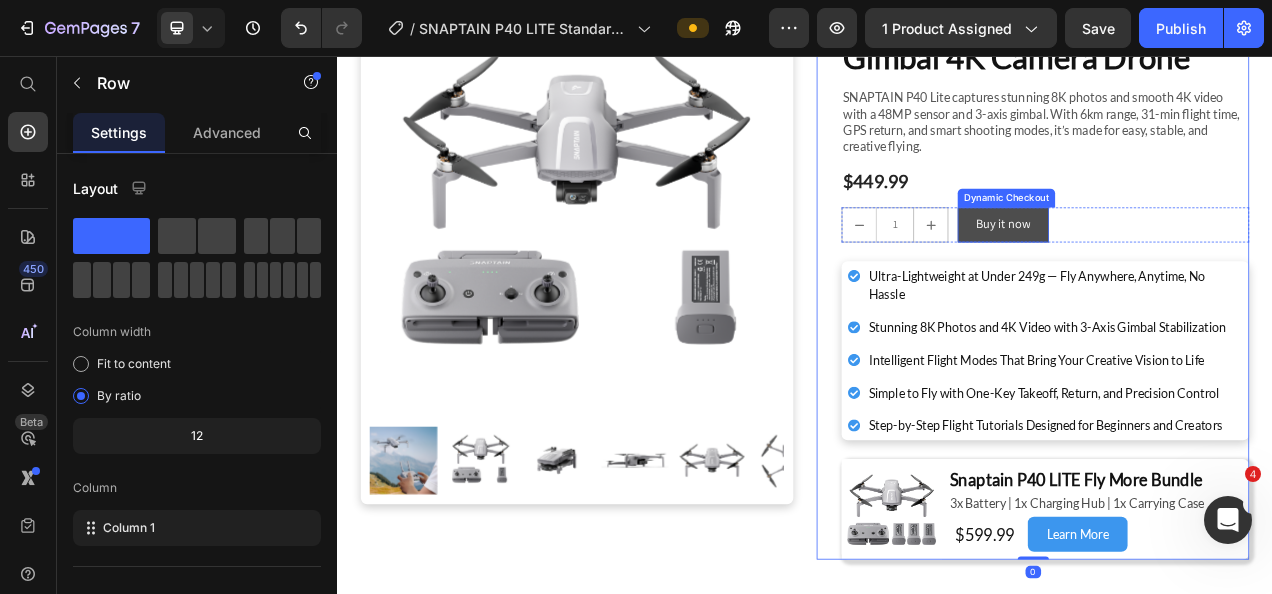 click on "Buy it now" at bounding box center [1191, 272] 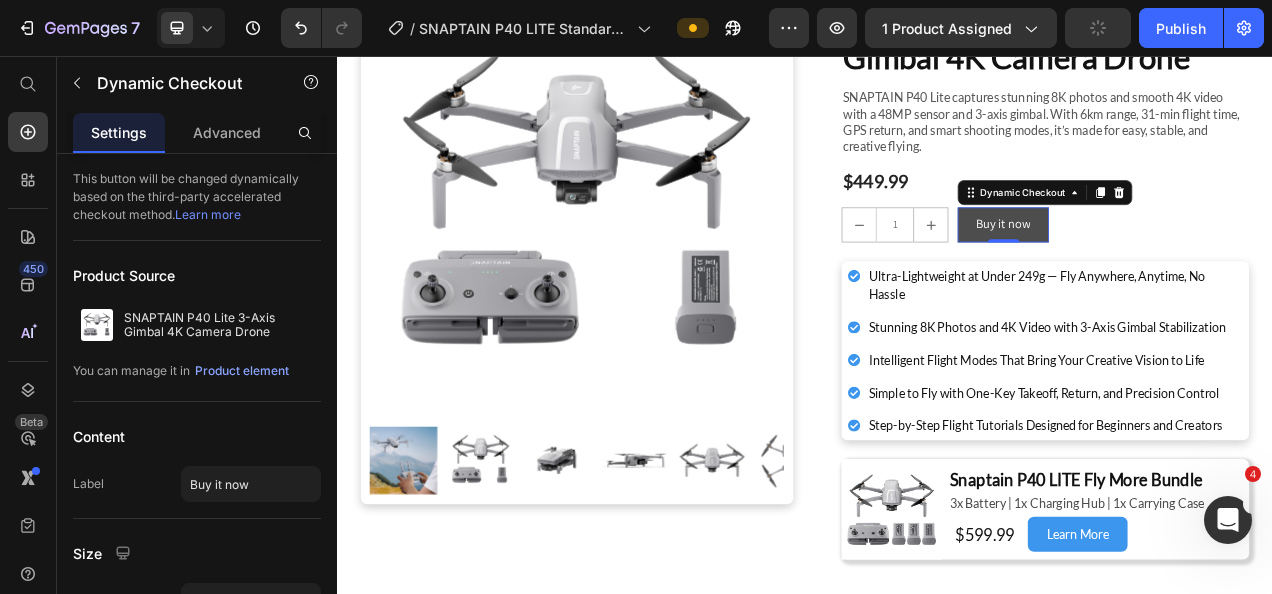click on "Buy it now" at bounding box center (1191, 272) 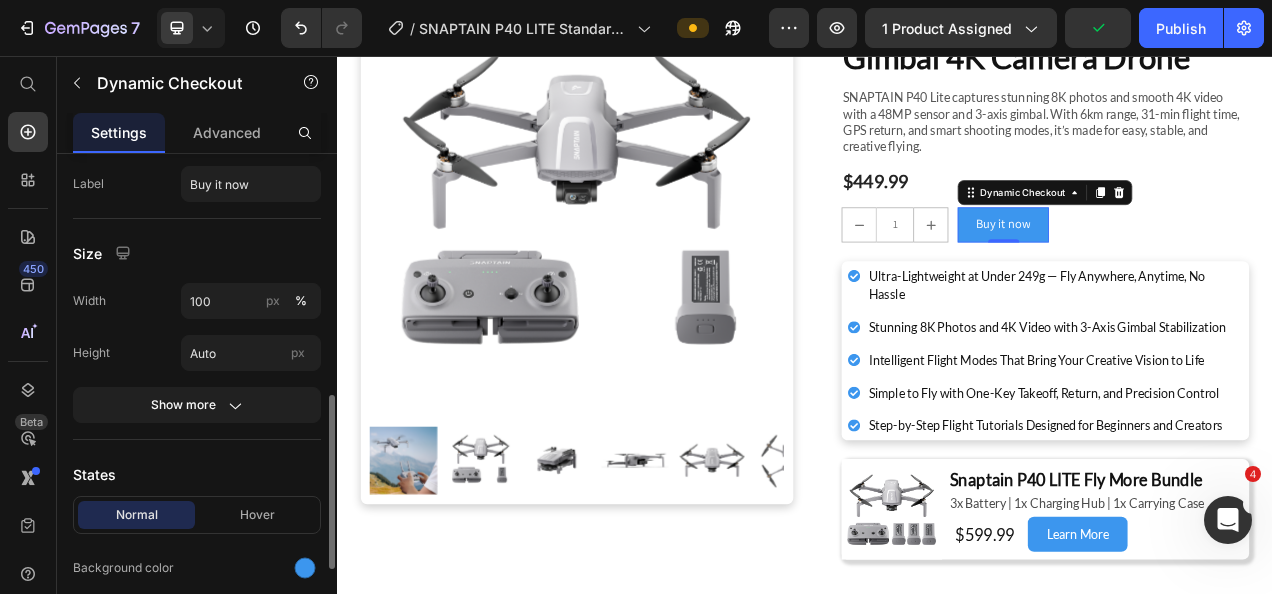 scroll, scrollTop: 600, scrollLeft: 0, axis: vertical 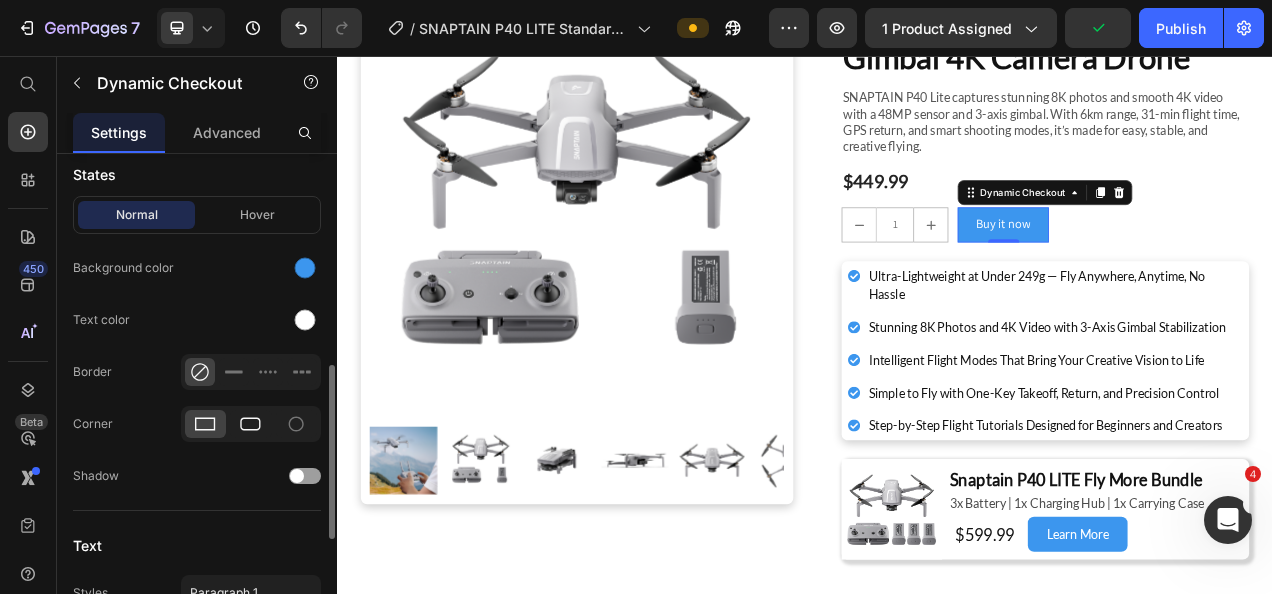 click 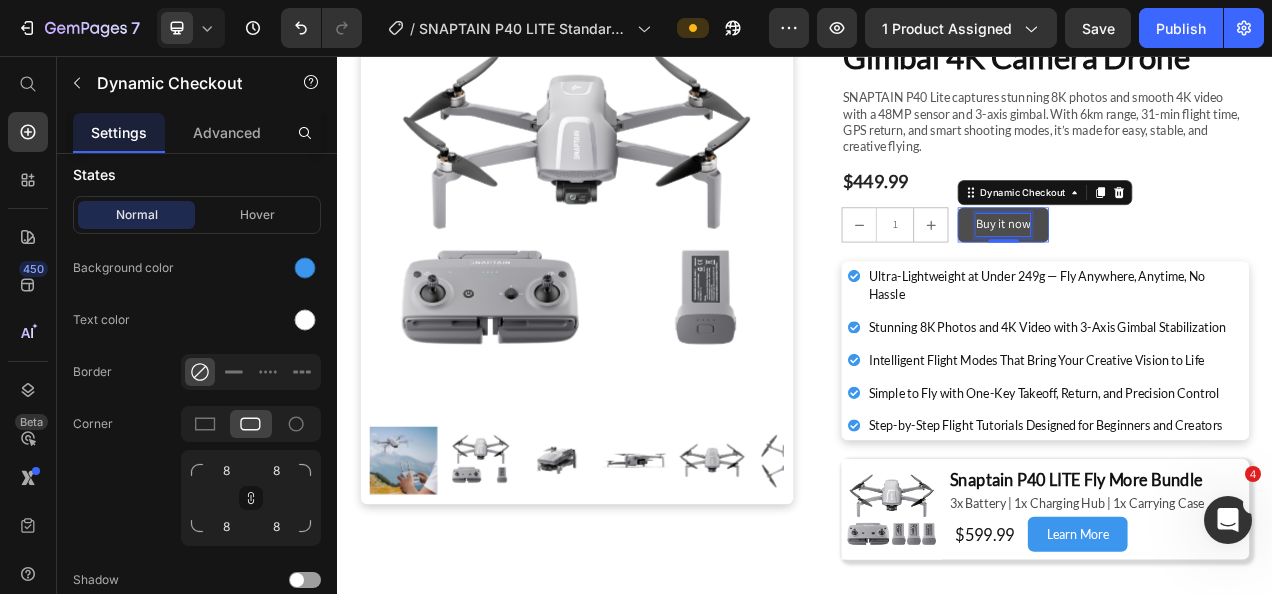 click on "Buy it now" at bounding box center [1191, 272] 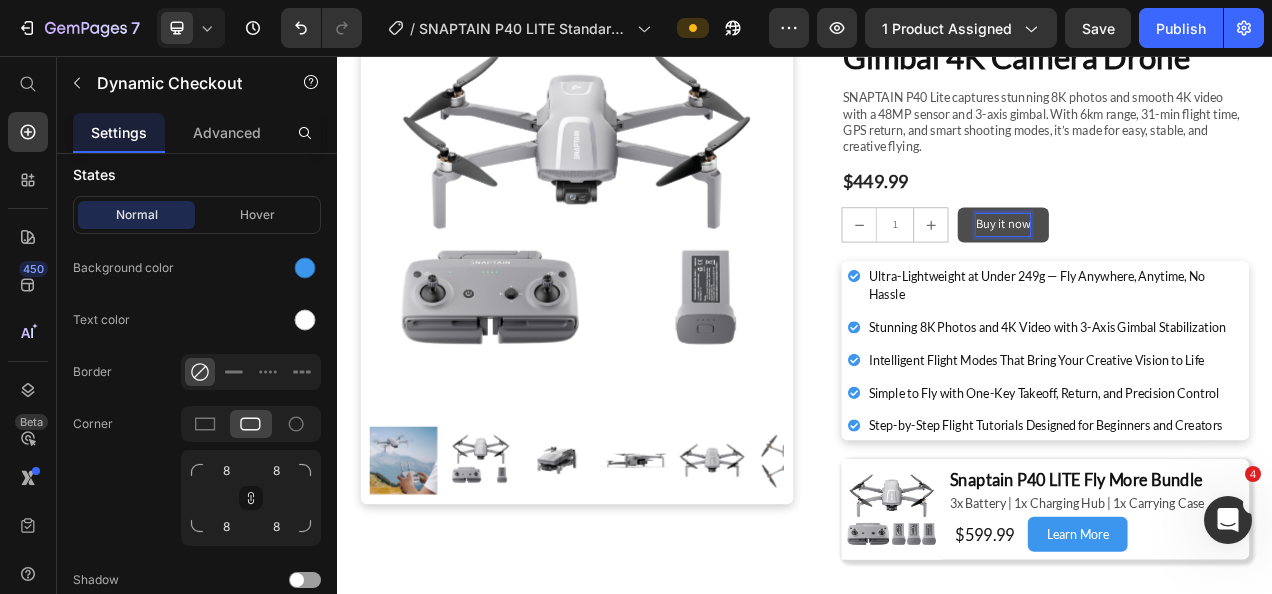 click on "Buy it now" at bounding box center [1191, 272] 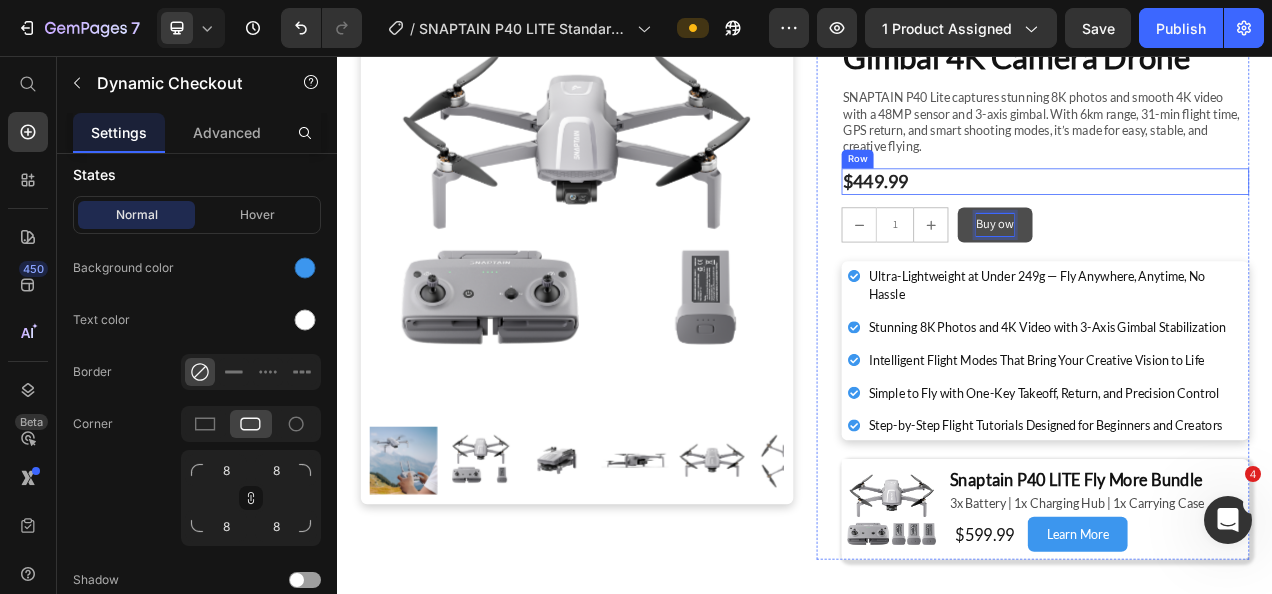 type 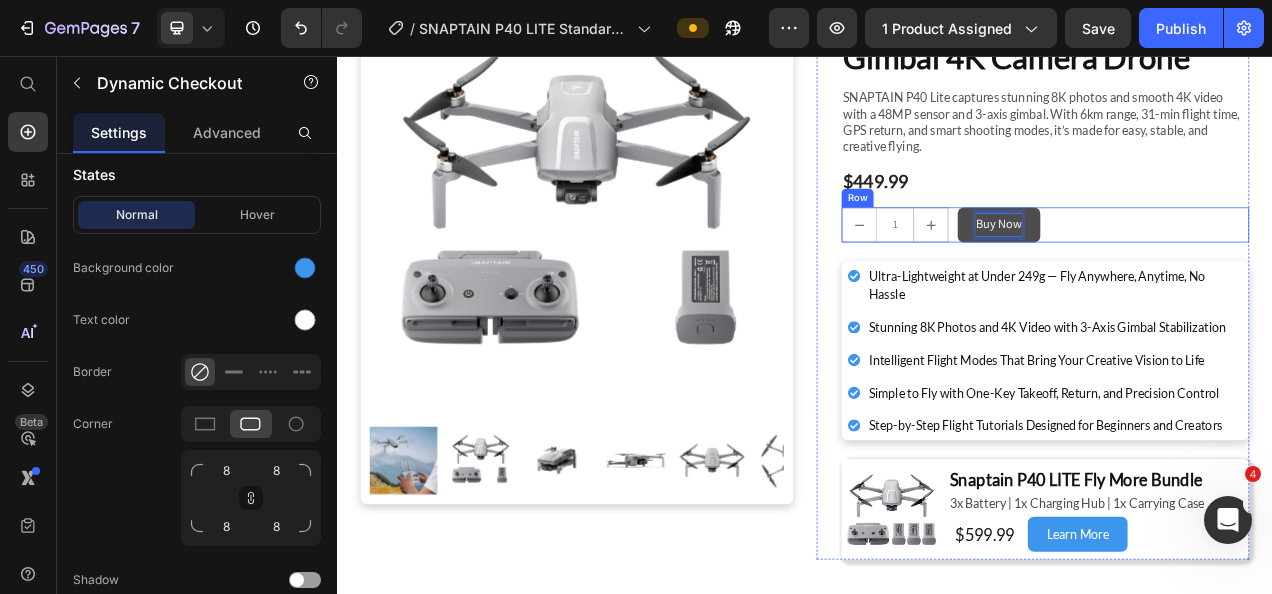 click on "1 Product Quantity Row Buy Now Dynamic Checkout   0 Row" at bounding box center (1245, 272) 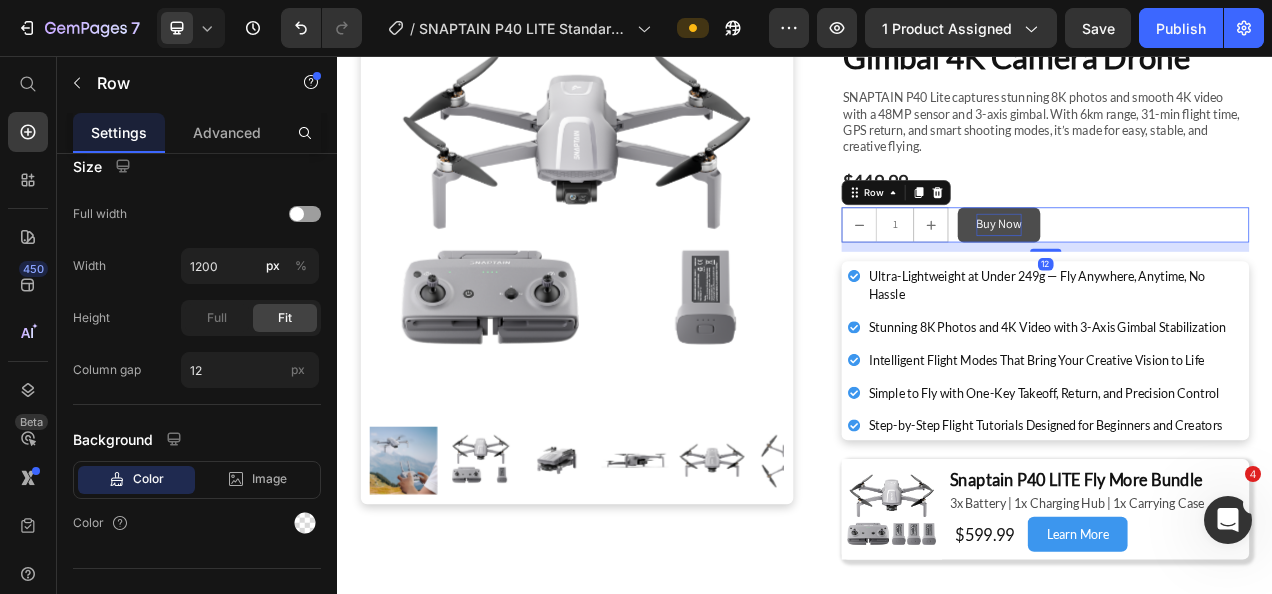 scroll, scrollTop: 0, scrollLeft: 0, axis: both 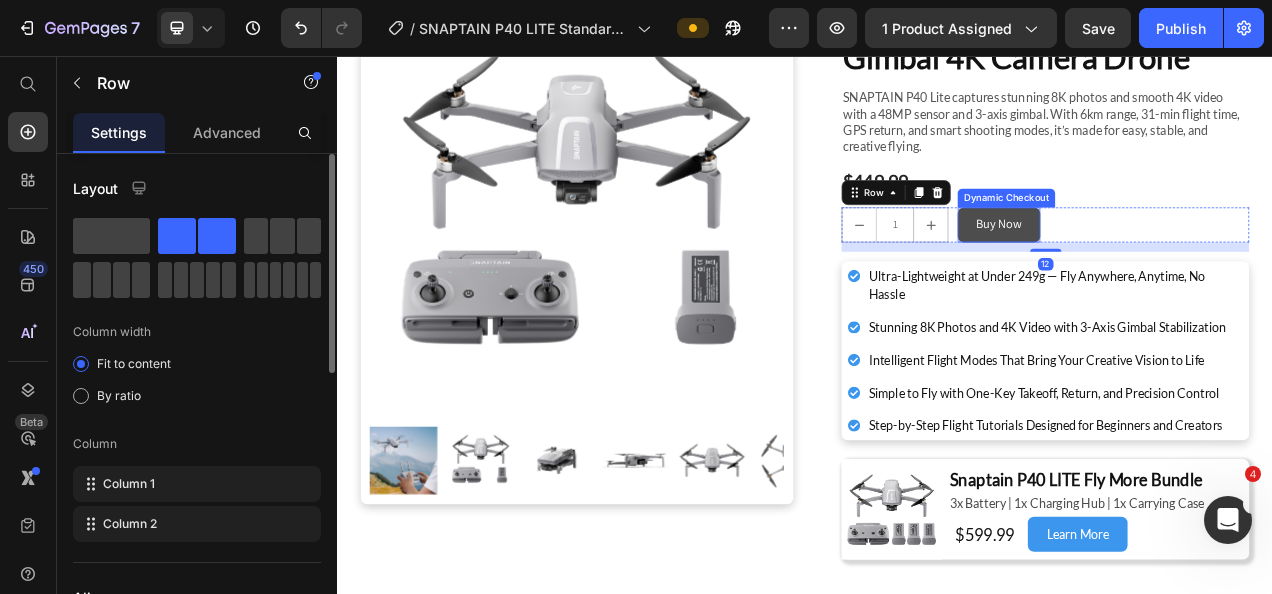 click on "Buy Now" at bounding box center [1186, 272] 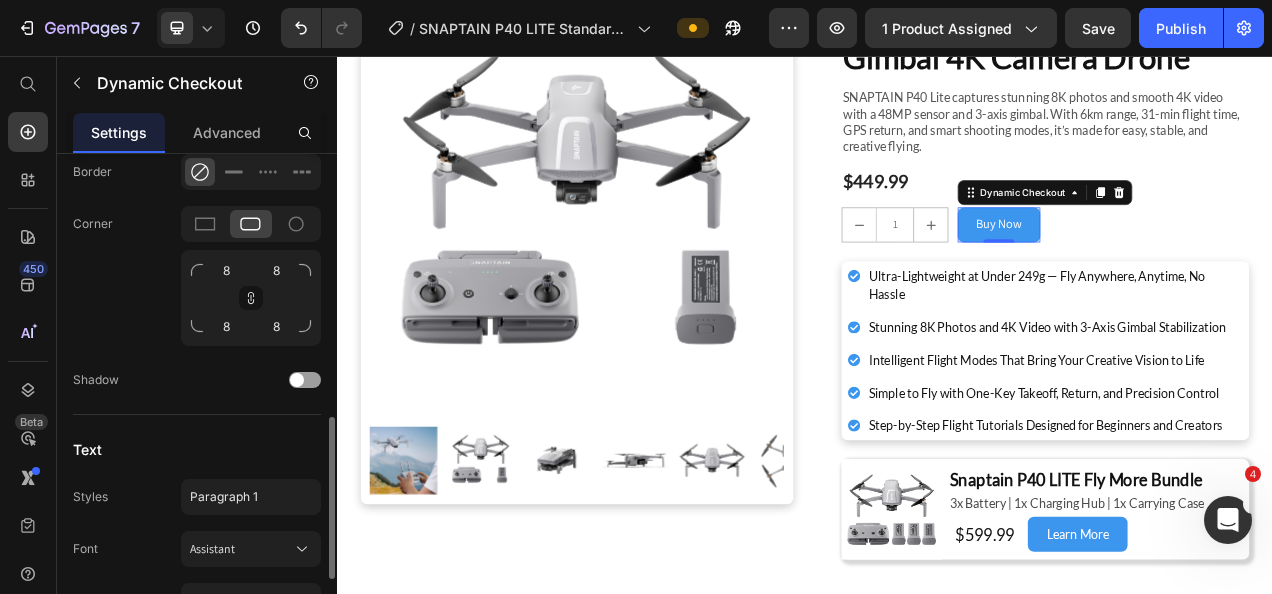 scroll, scrollTop: 1018, scrollLeft: 0, axis: vertical 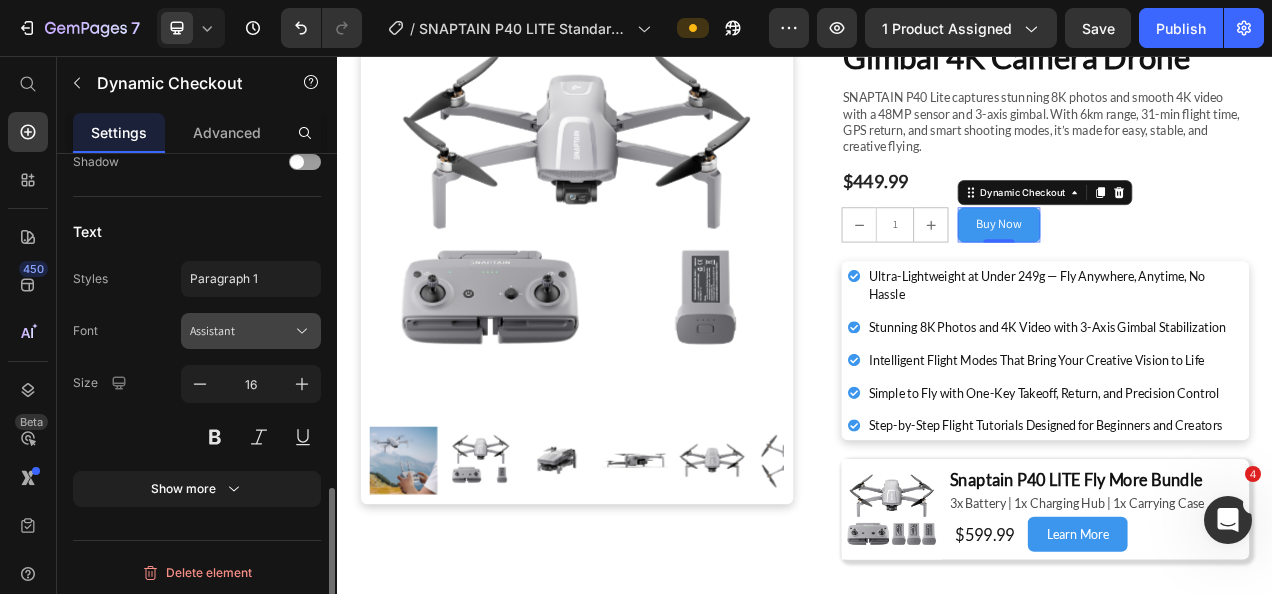 click on "Assistant" at bounding box center [241, 331] 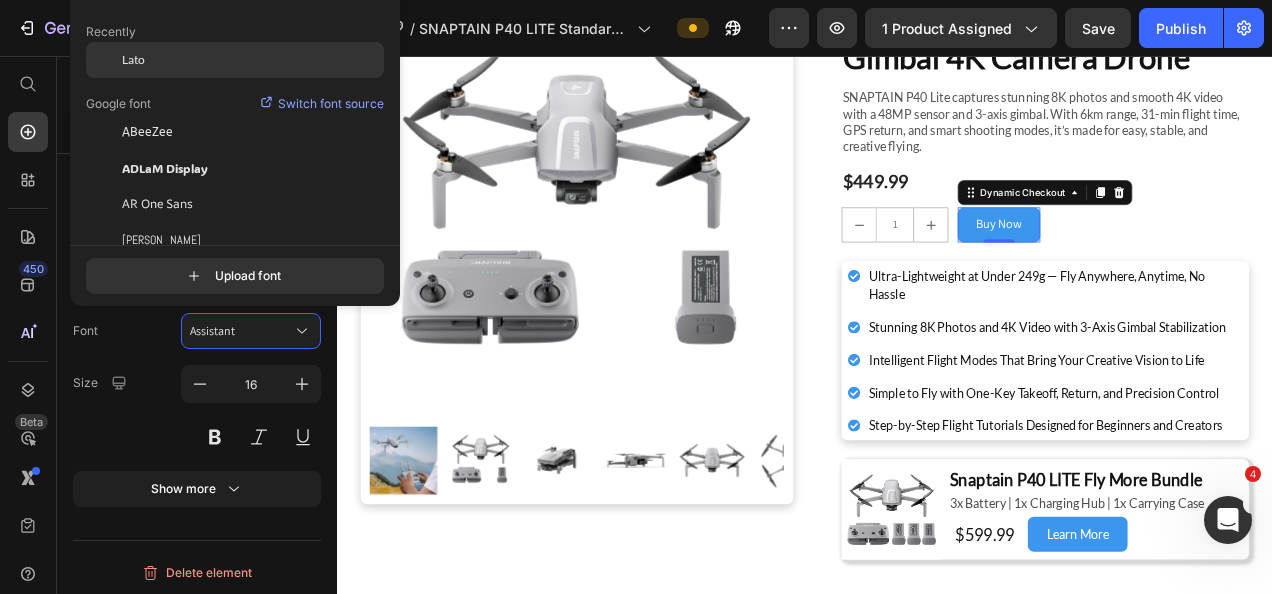 click on "Lato" 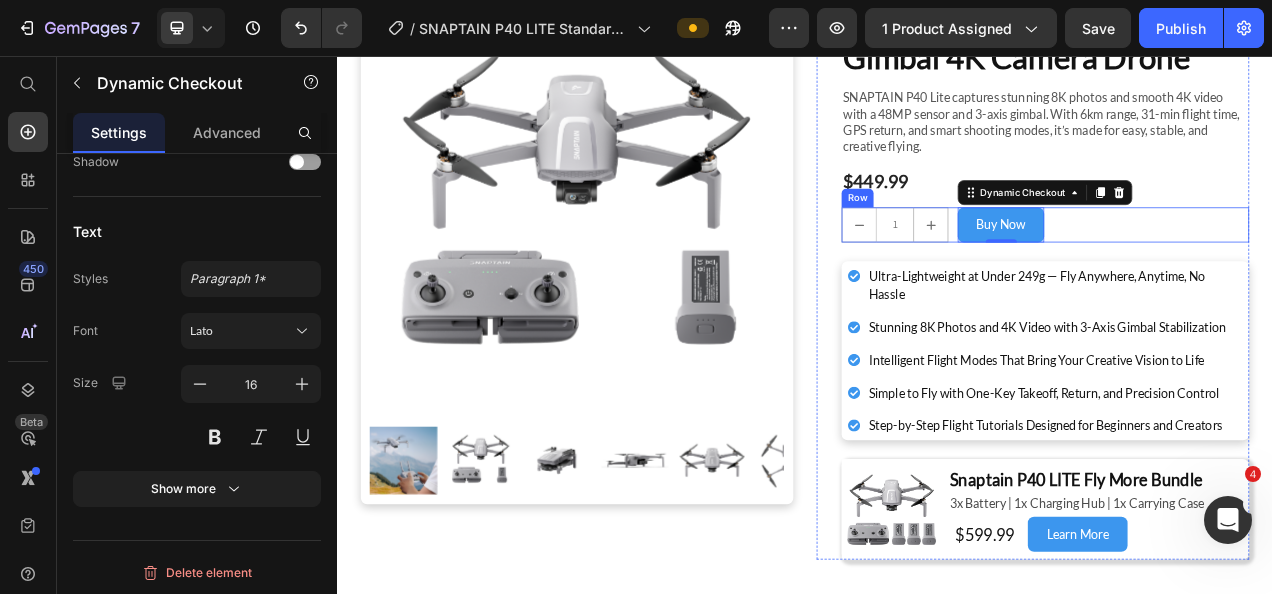 click on "1 Product Quantity Row Buy Now Dynamic Checkout   0 Row" at bounding box center (1245, 272) 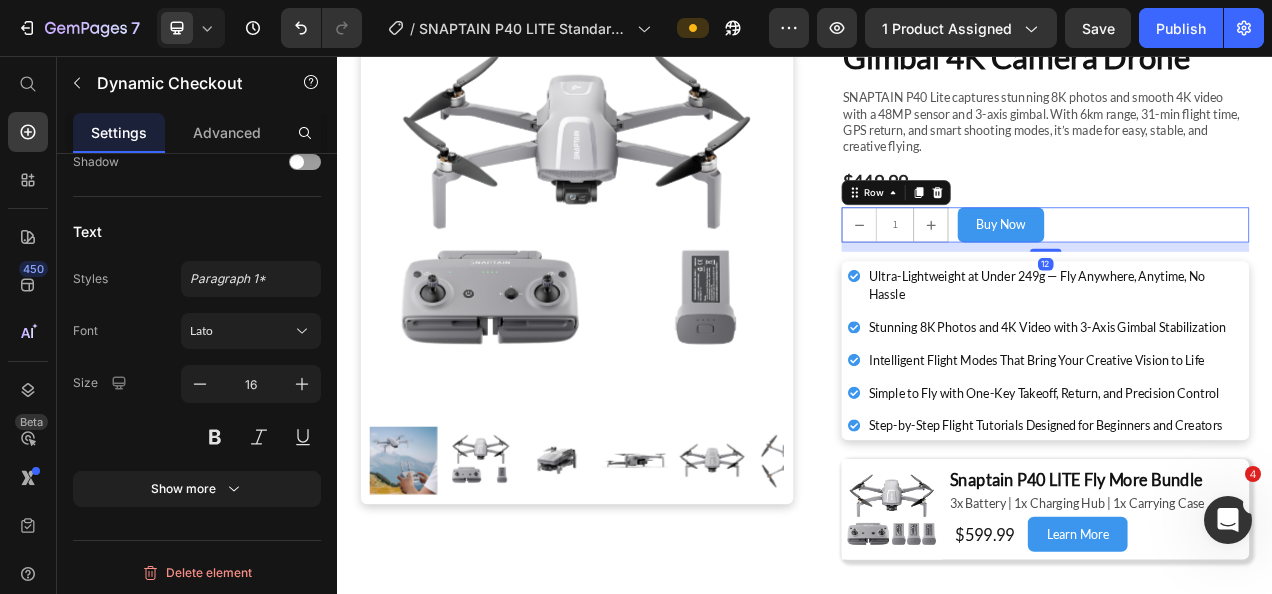 scroll, scrollTop: 0, scrollLeft: 0, axis: both 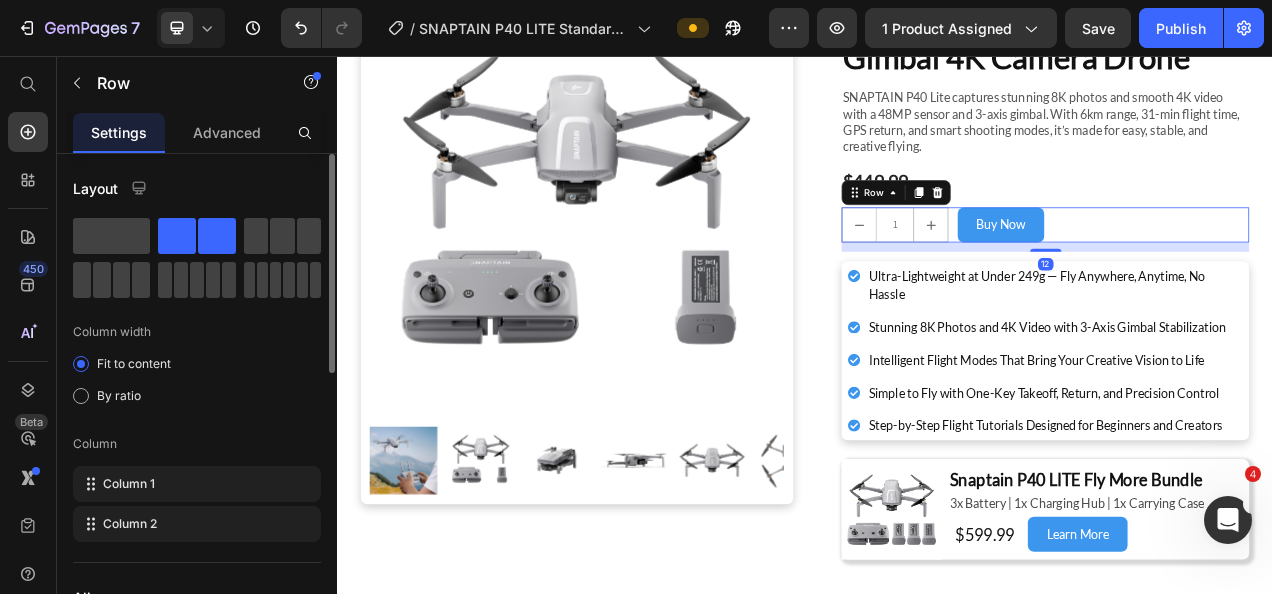click on "1 Product Quantity Row Buy Now Dynamic Checkout Row   12" at bounding box center (1245, 272) 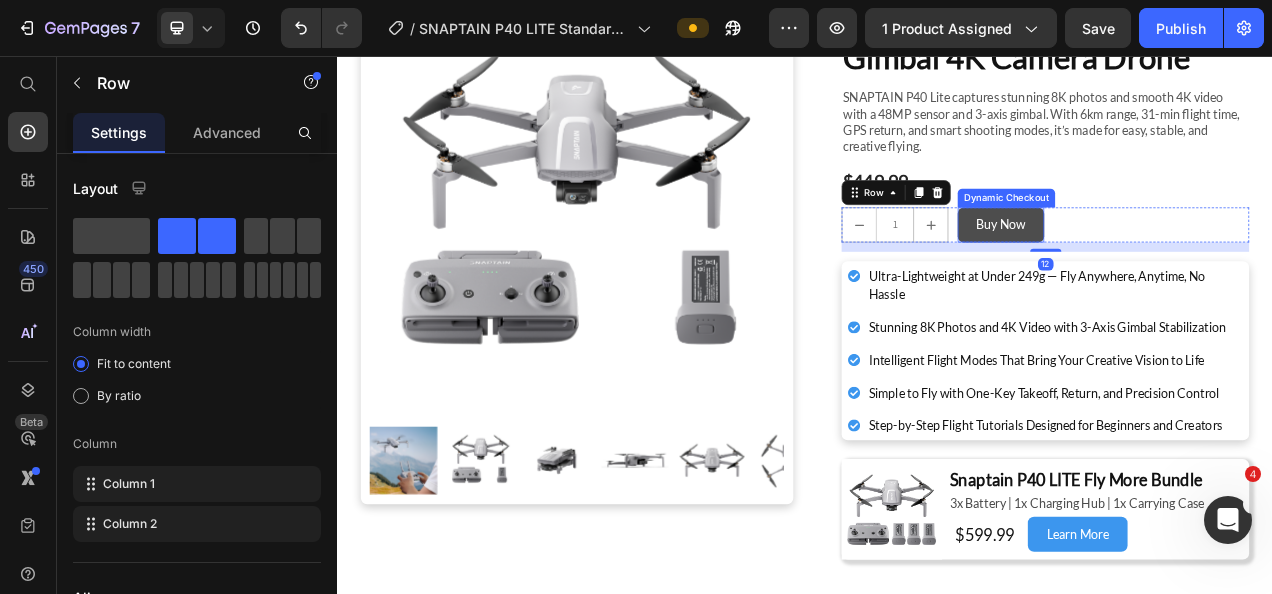 click on "Buy Now" at bounding box center [1188, 272] 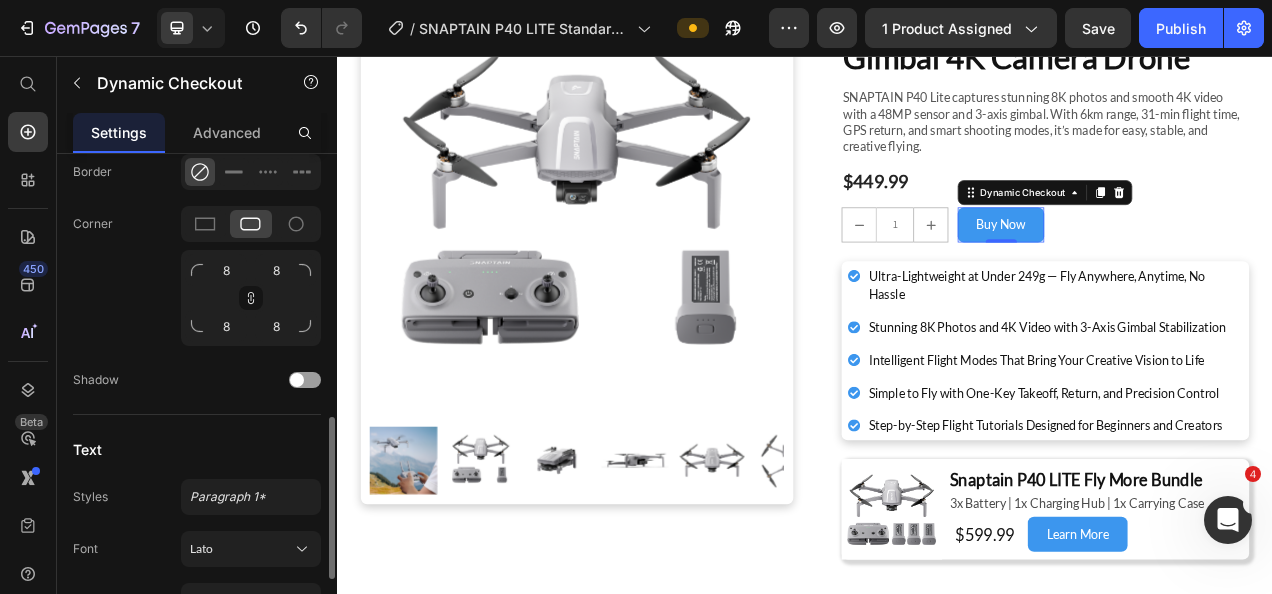 scroll, scrollTop: 1018, scrollLeft: 0, axis: vertical 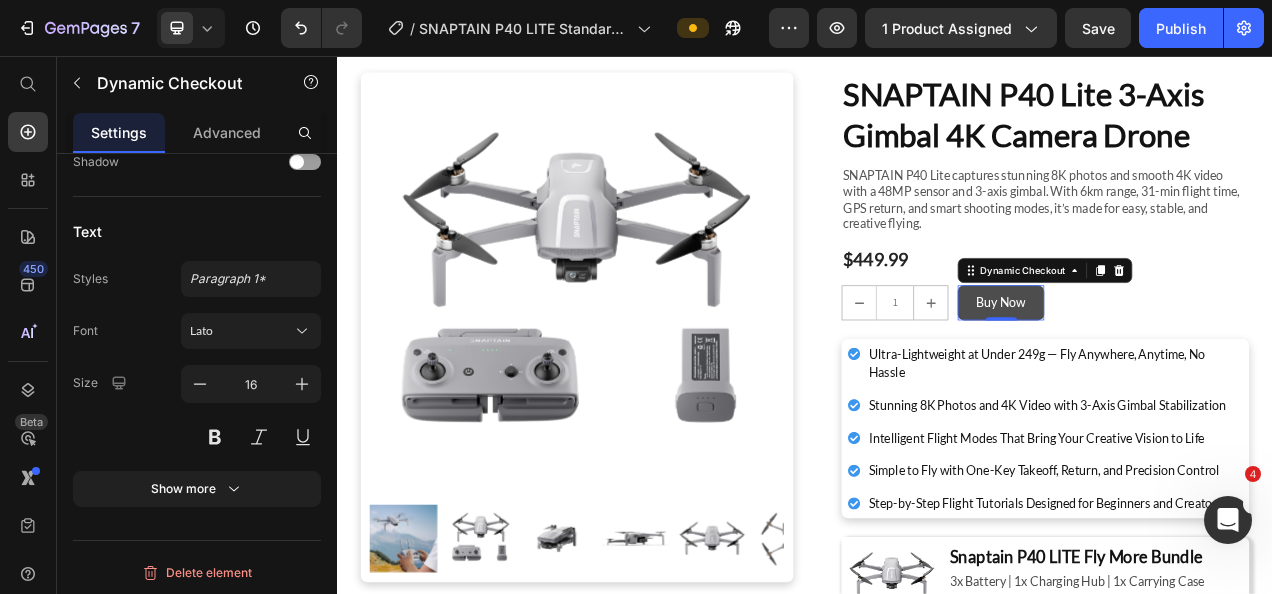 click on "Buy Now" at bounding box center (1188, 372) 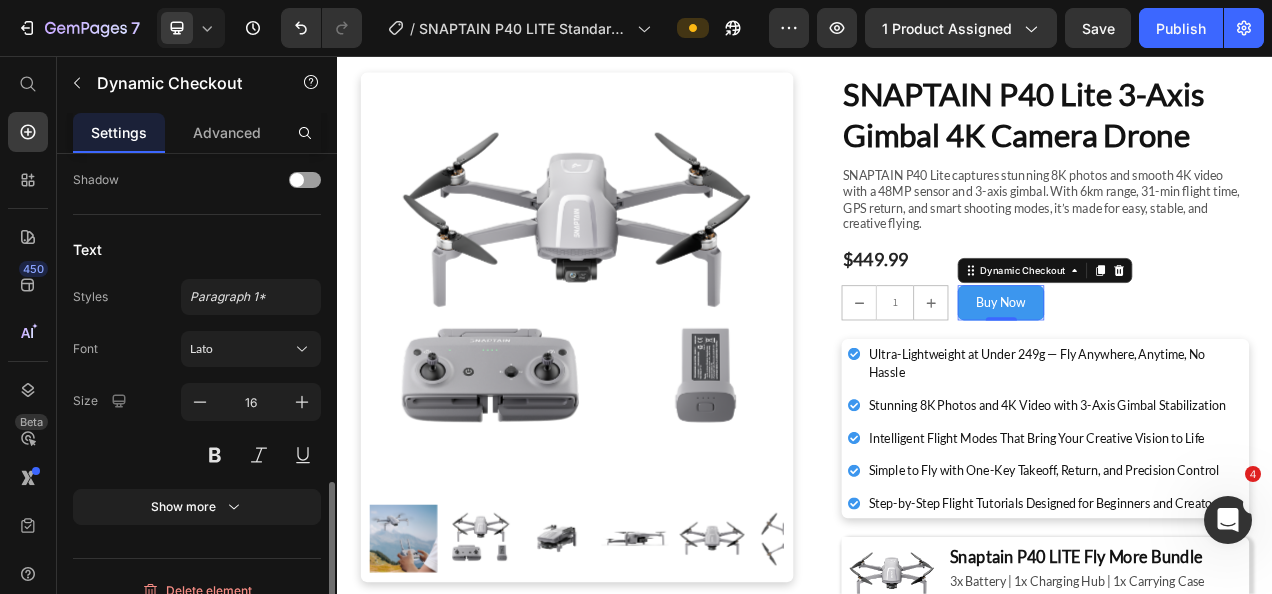 scroll, scrollTop: 1018, scrollLeft: 0, axis: vertical 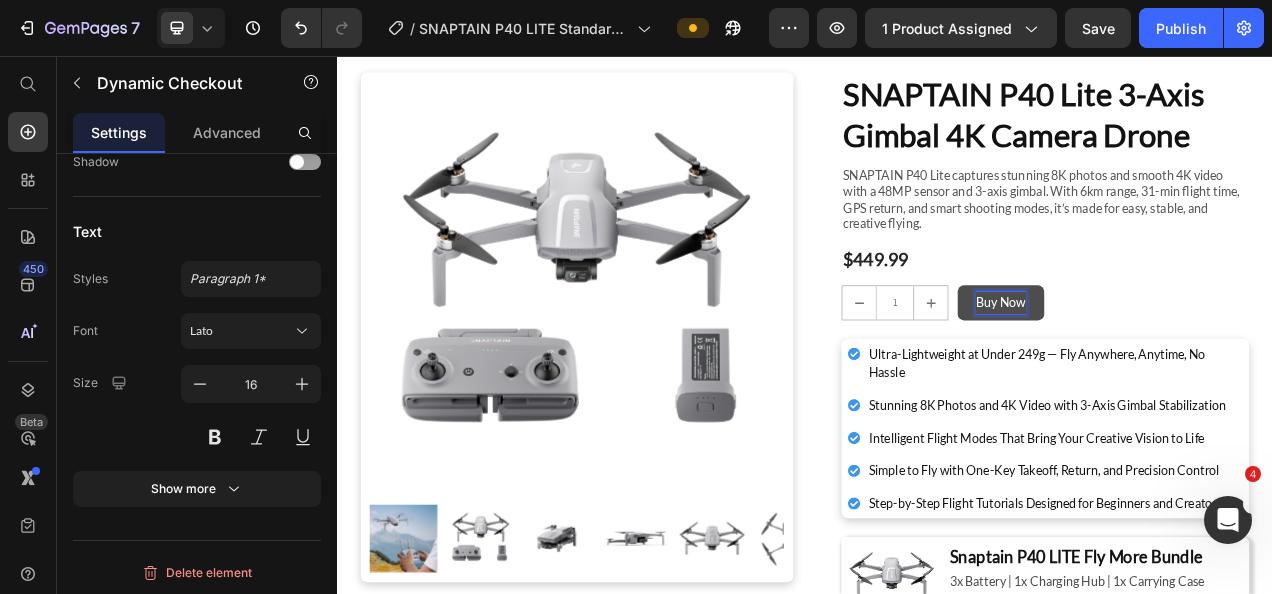 click on "Buy Now" at bounding box center [1188, 372] 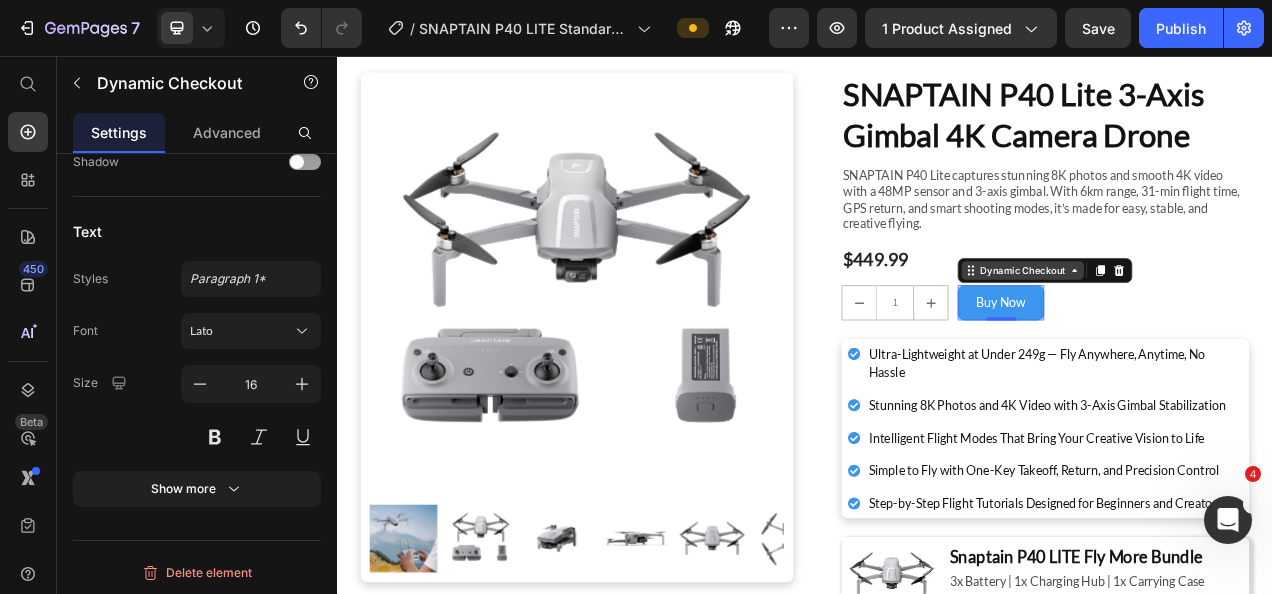click 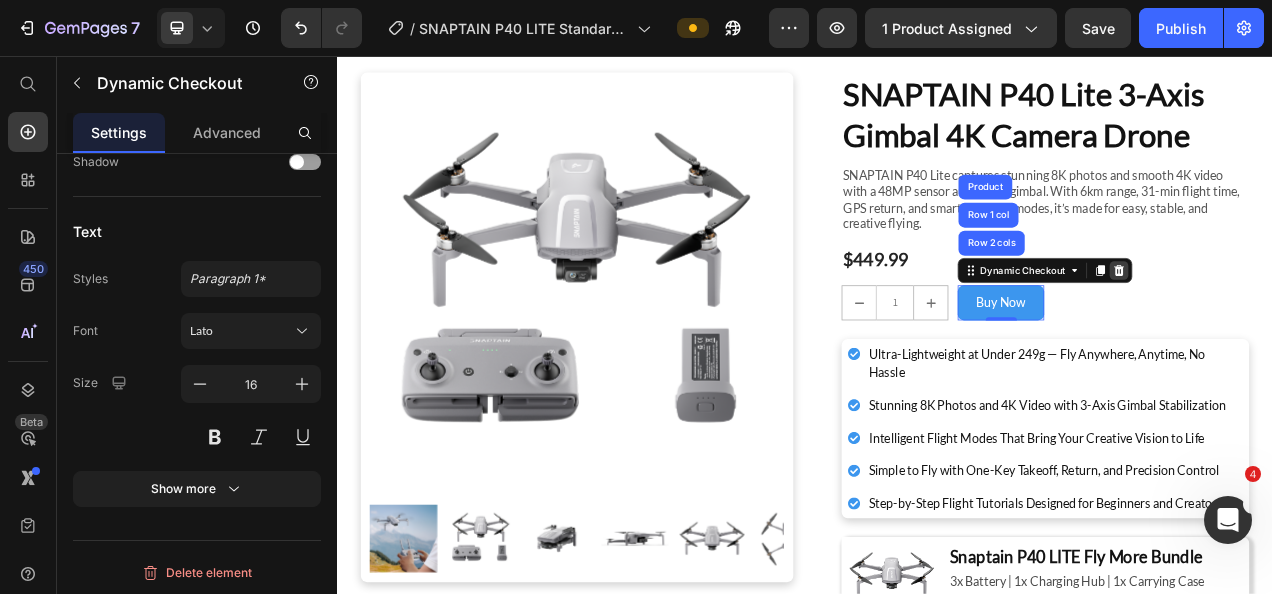 click 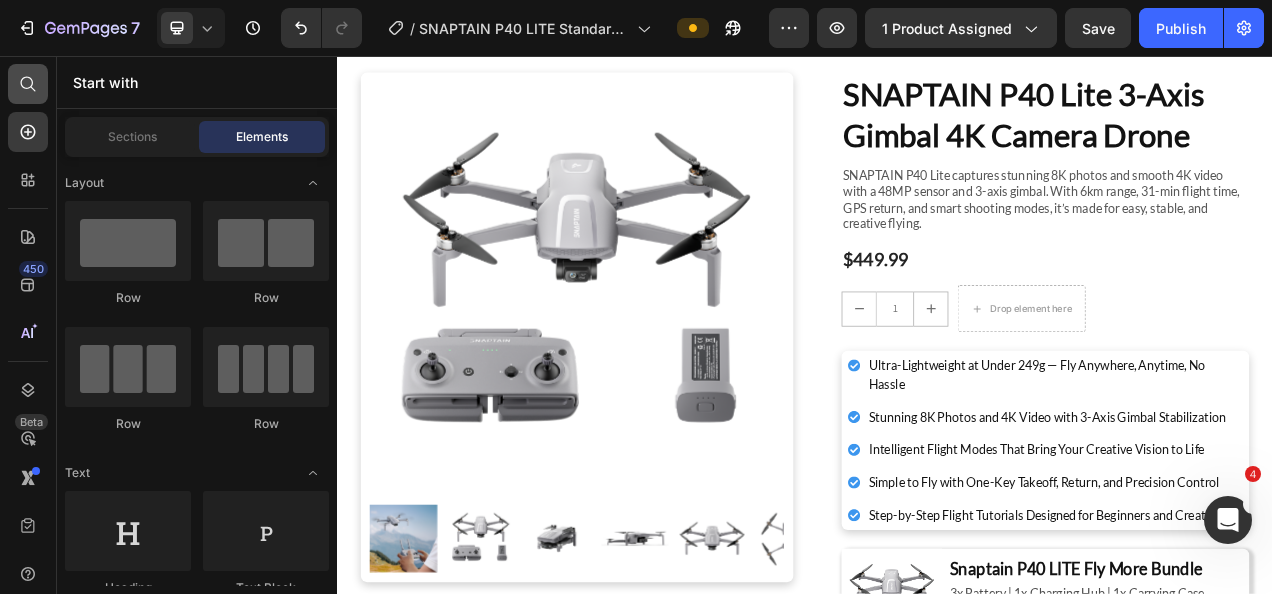 click 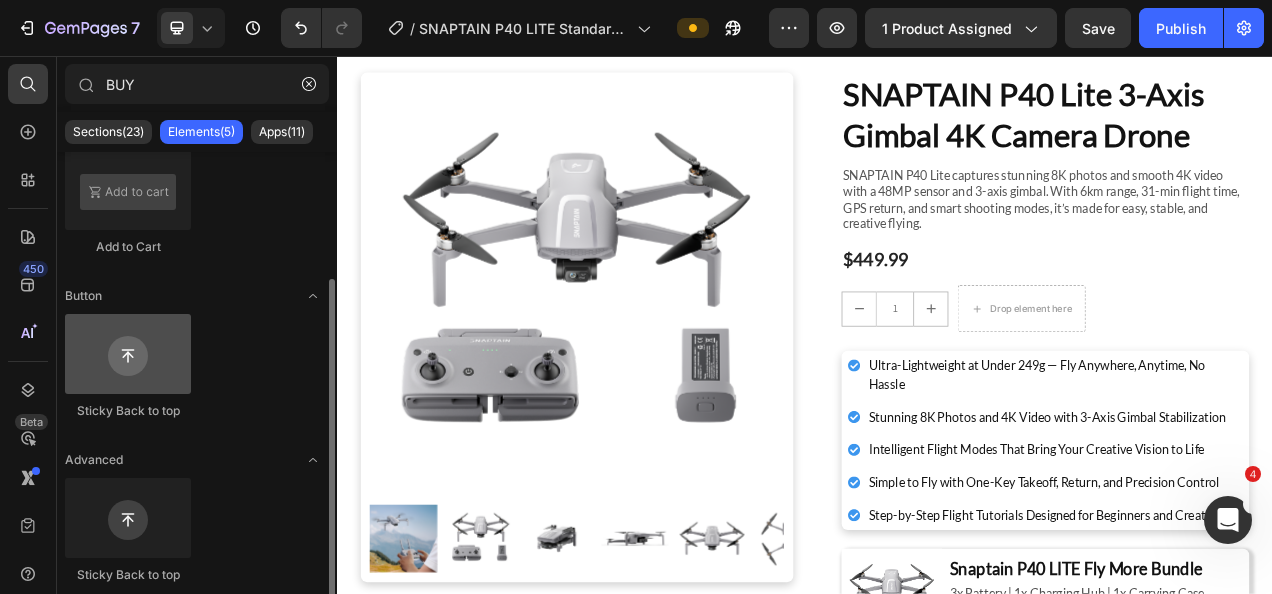 scroll, scrollTop: 0, scrollLeft: 0, axis: both 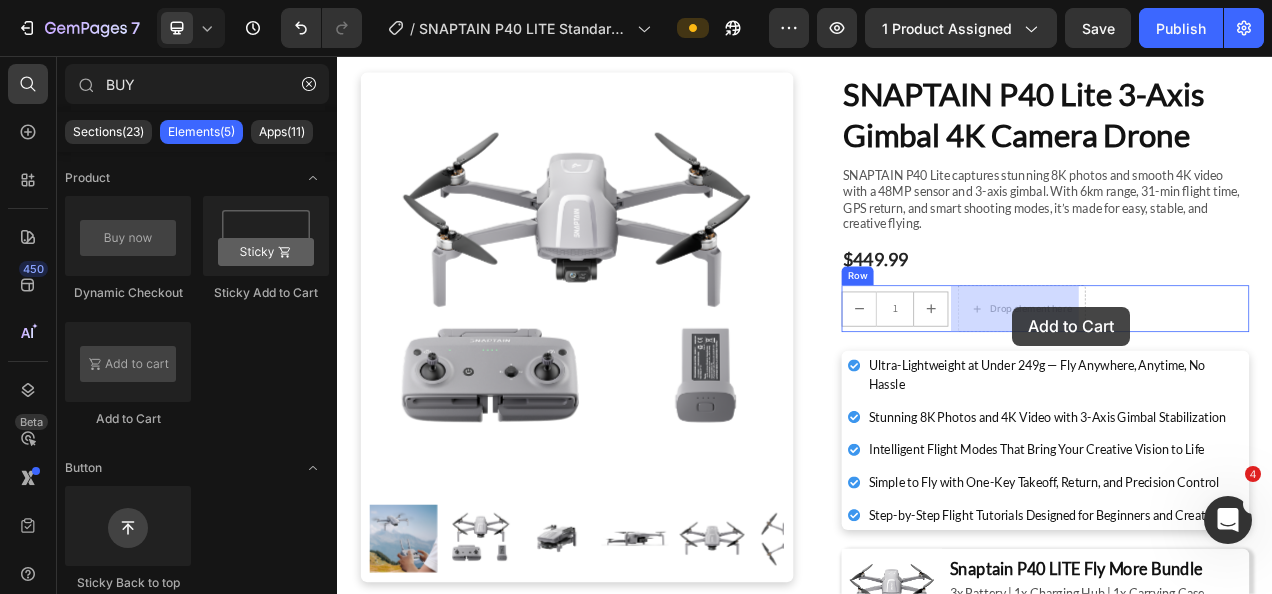 drag, startPoint x: 480, startPoint y: 424, endPoint x: 1203, endPoint y: 378, distance: 724.46185 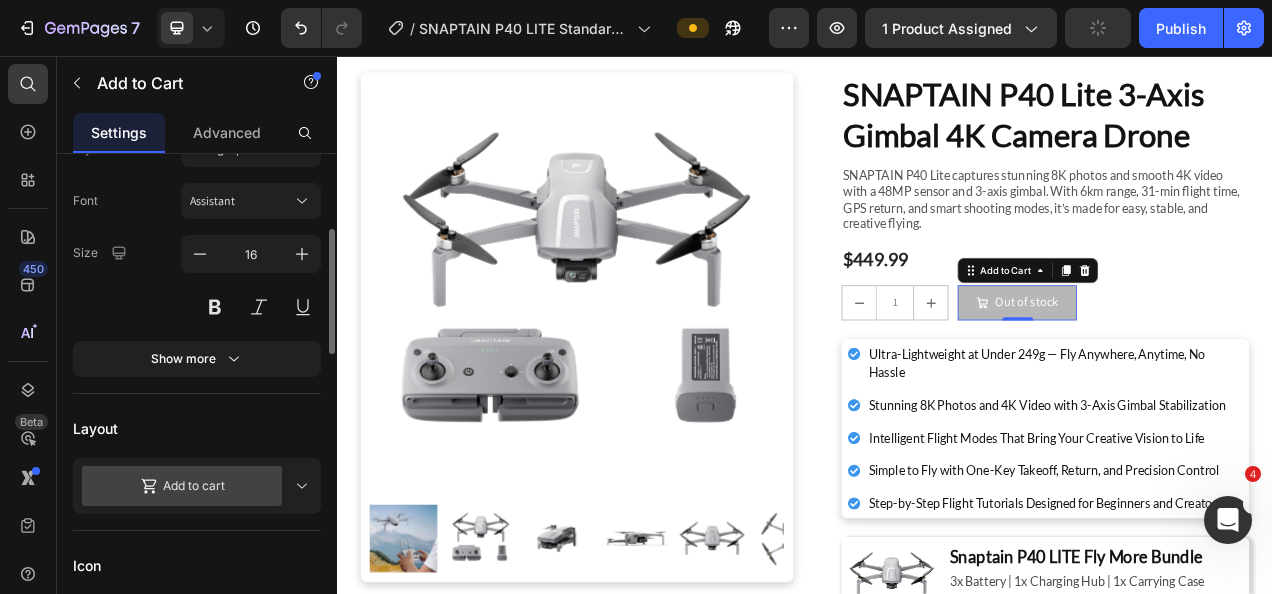 scroll, scrollTop: 500, scrollLeft: 0, axis: vertical 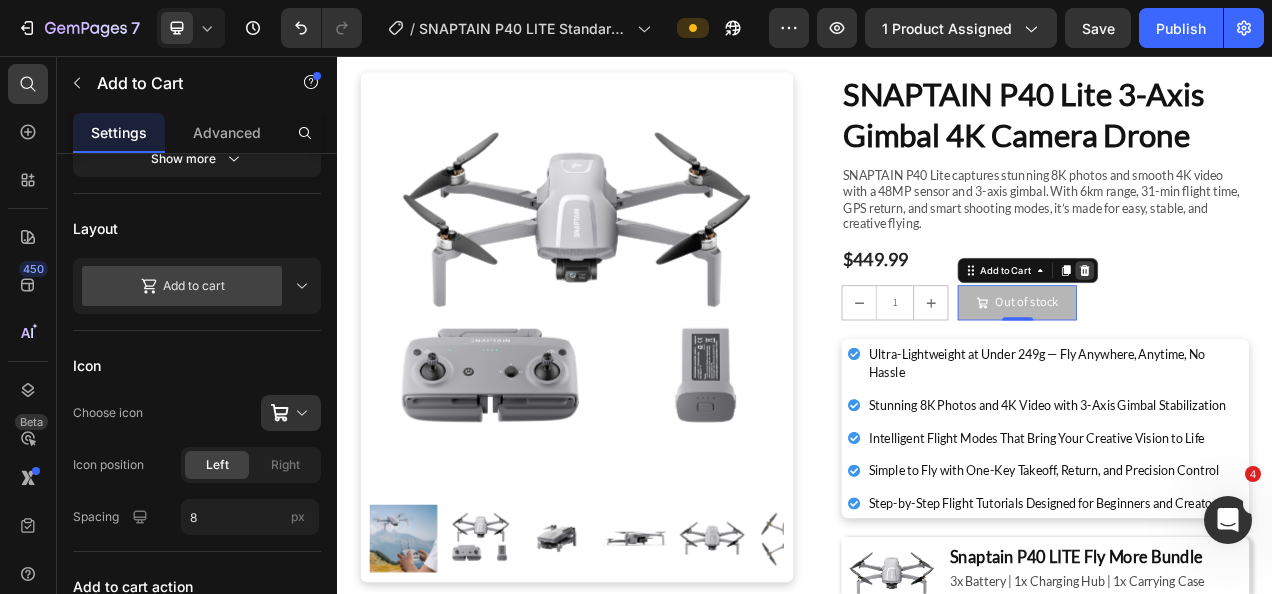click 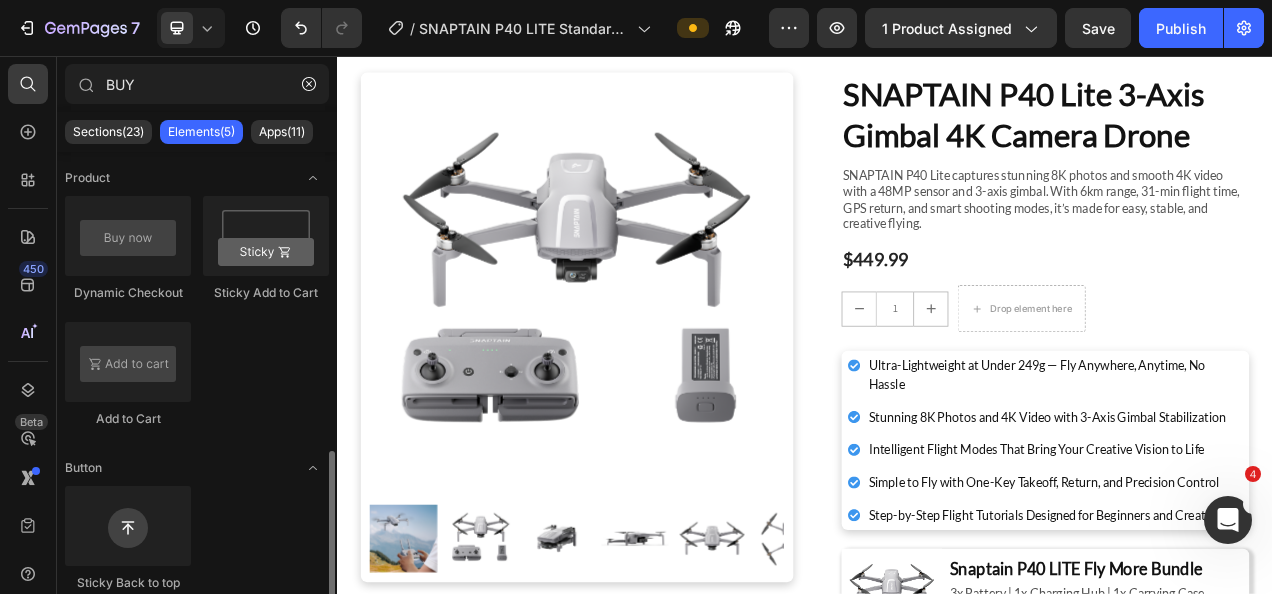 scroll, scrollTop: 172, scrollLeft: 0, axis: vertical 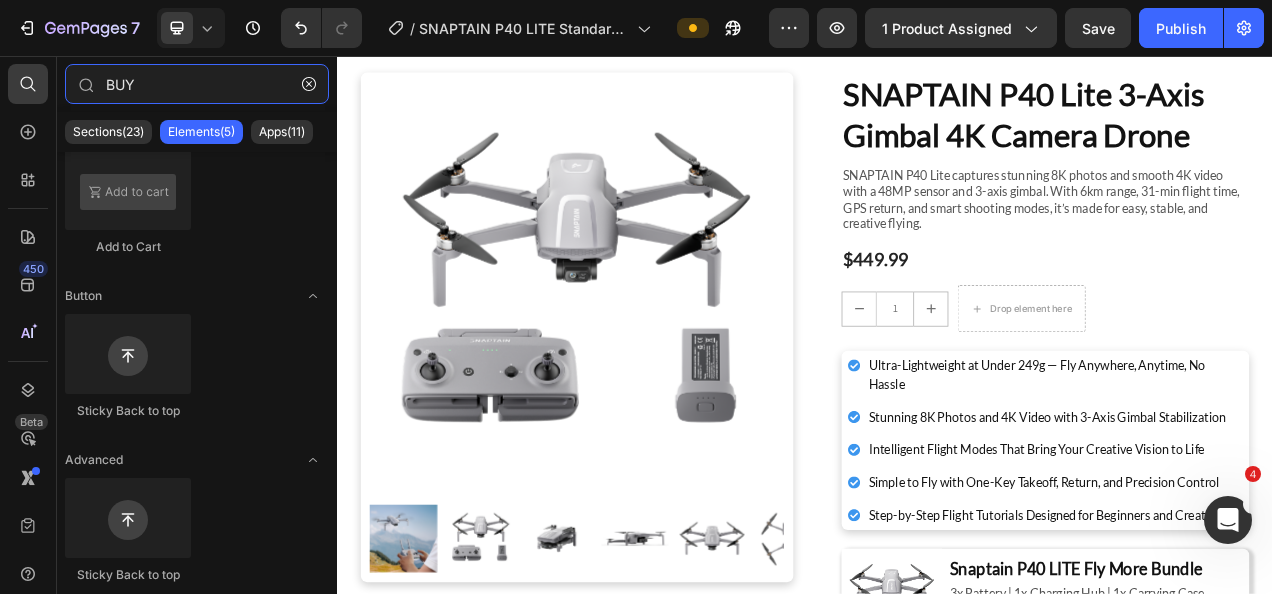 drag, startPoint x: 154, startPoint y: 92, endPoint x: -4, endPoint y: 70, distance: 159.52429 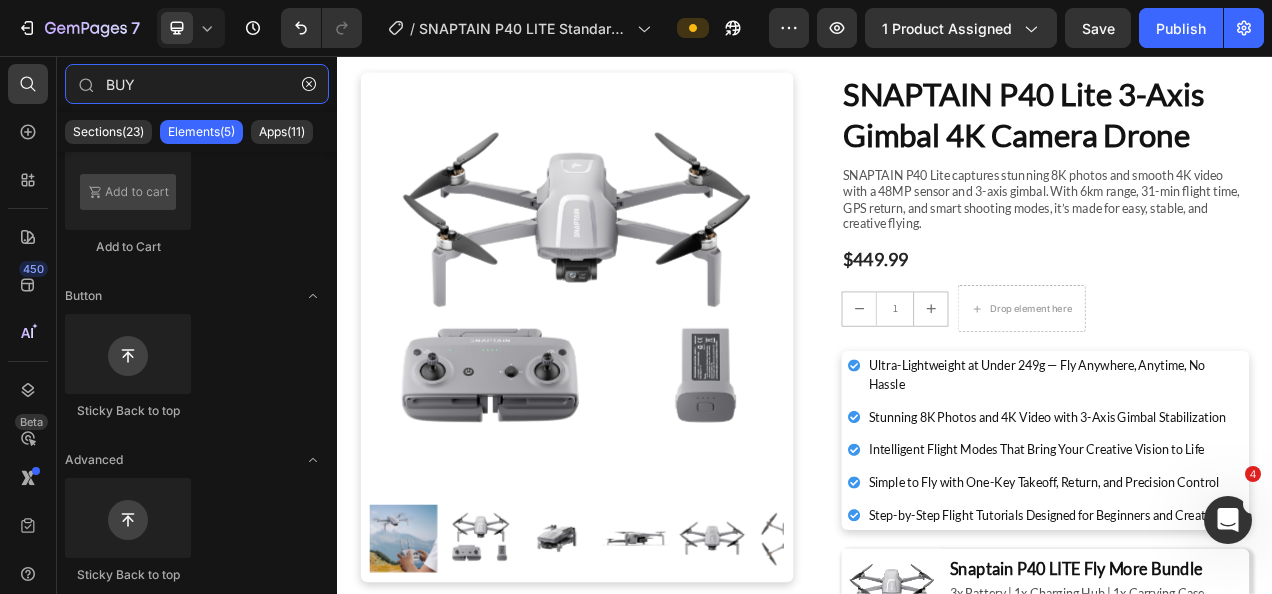 click on "7  Version history  /  SNAPTAIN P40 LITE Standard Version Preview 1 product assigned  Save   Publish  450 Beta BUY Sections(23) Elements(5) Apps(11) Product
Dynamic Checkout
Sticky Add to Cart
Add to Cart Button
Sticky Back to top Advanced
Sticky Back to top Settings Advanced  Delete element No settings found for this element Contact support for support as soon as possible. Render error due to not finding the section's component 333333 100 % 333333 100 % We recommend editing on a screen 1024px+ for efficient experience. You can zoom out the browser for more working space. Save Preview View live page View history Rename page
Clone to other page type
Force Publish All 4" at bounding box center [636, 0] 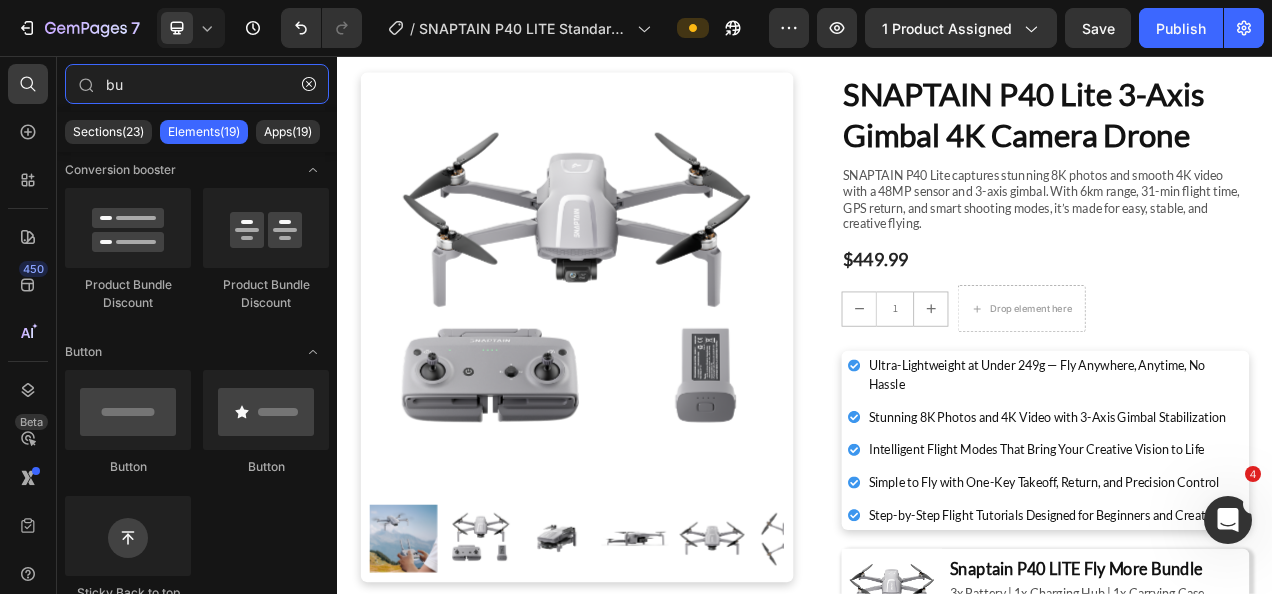 scroll, scrollTop: 0, scrollLeft: 0, axis: both 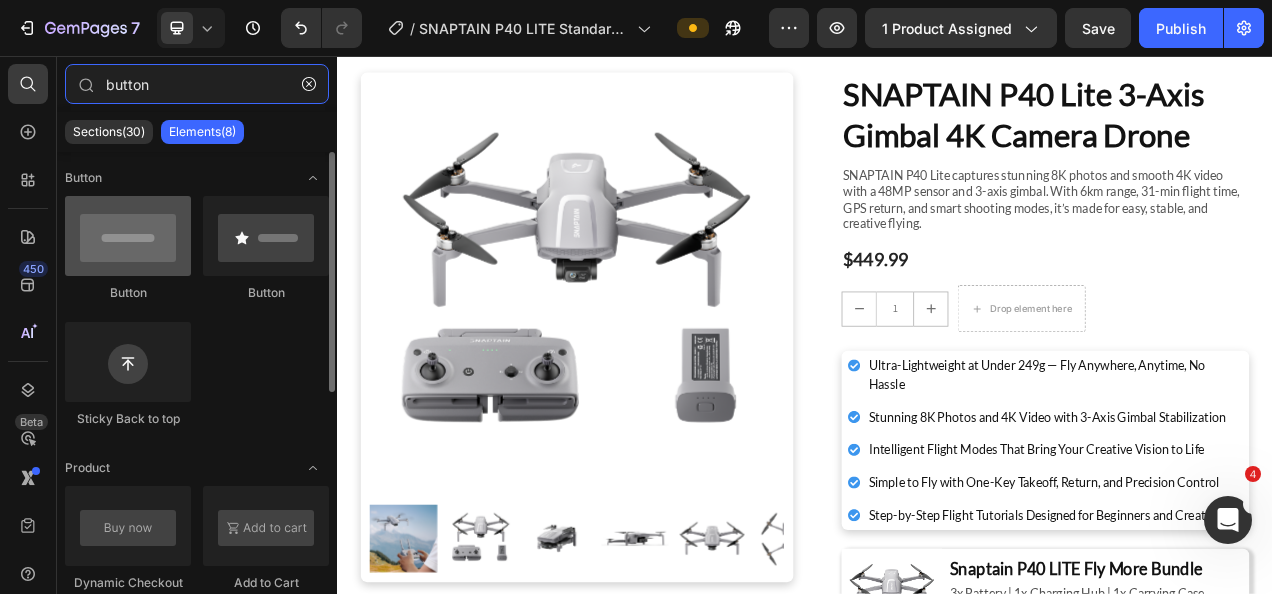 type on "button" 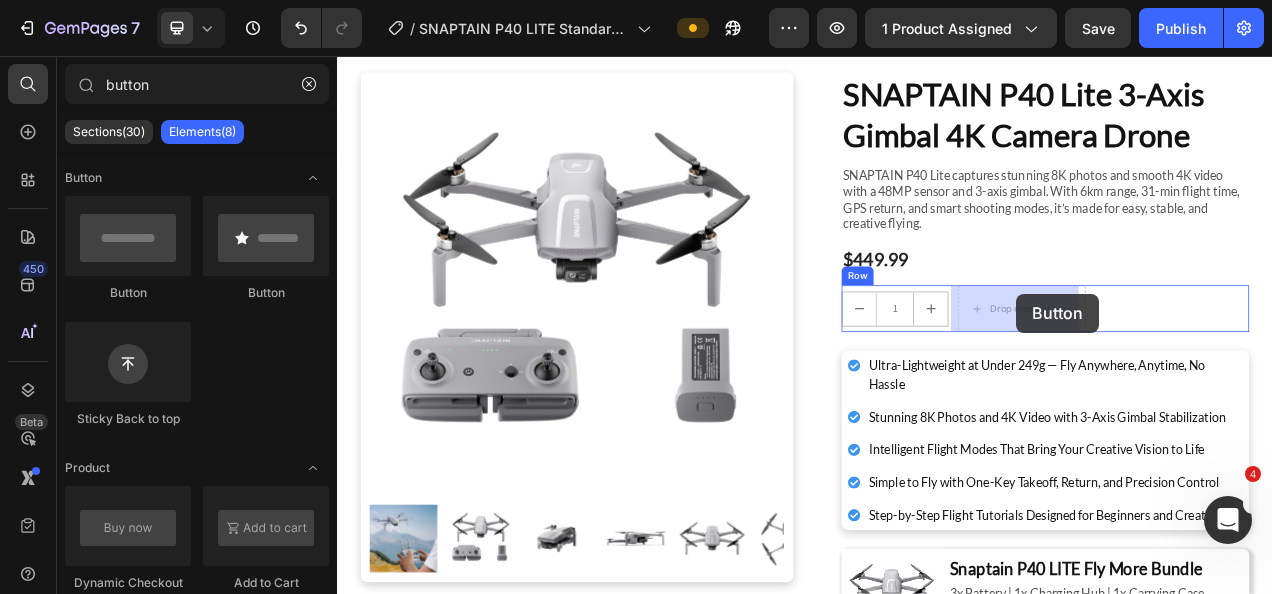 drag, startPoint x: 449, startPoint y: 286, endPoint x: 1209, endPoint y: 361, distance: 763.6917 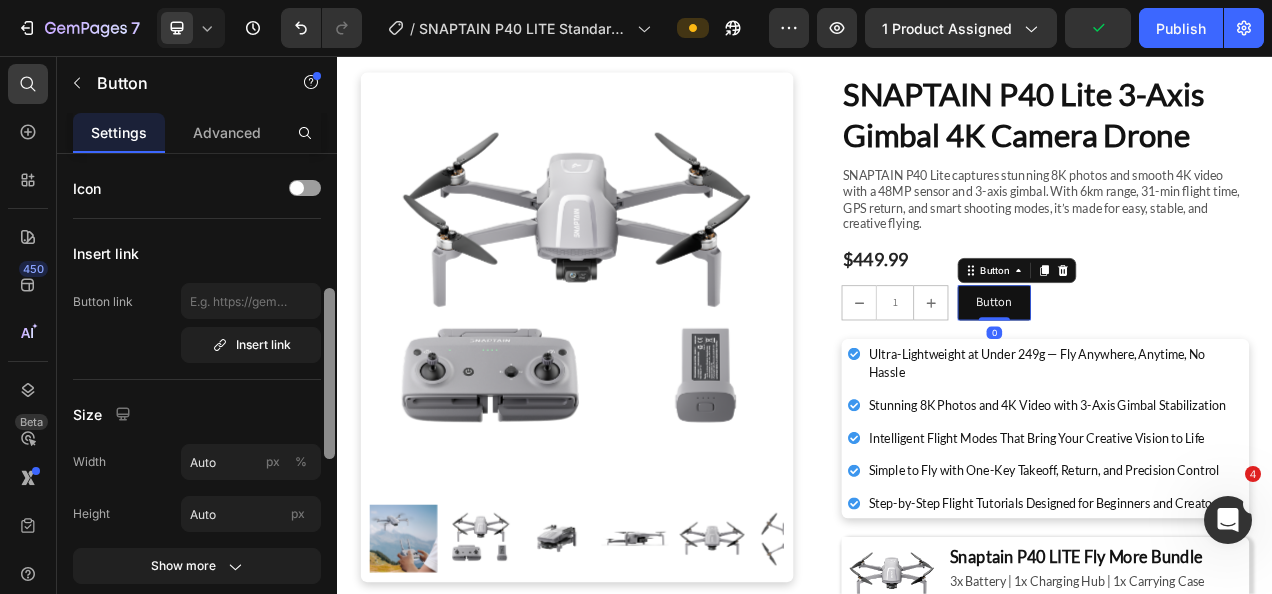 scroll, scrollTop: 100, scrollLeft: 0, axis: vertical 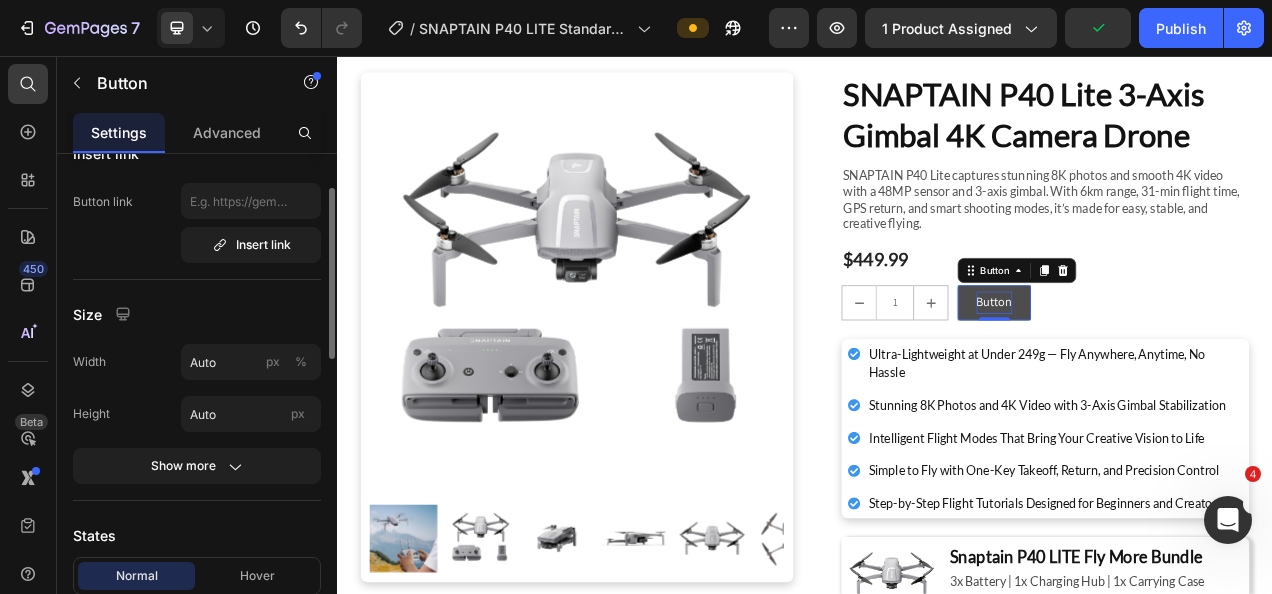 click on "Button" at bounding box center [1180, 372] 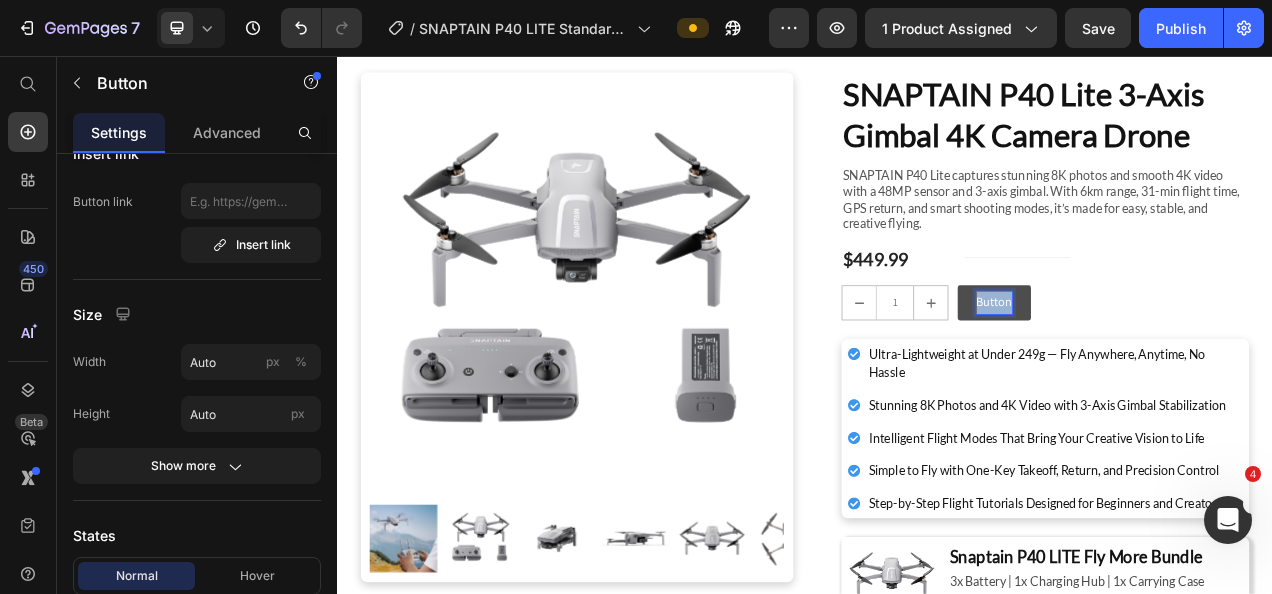 drag, startPoint x: 1150, startPoint y: 372, endPoint x: 1193, endPoint y: 372, distance: 43 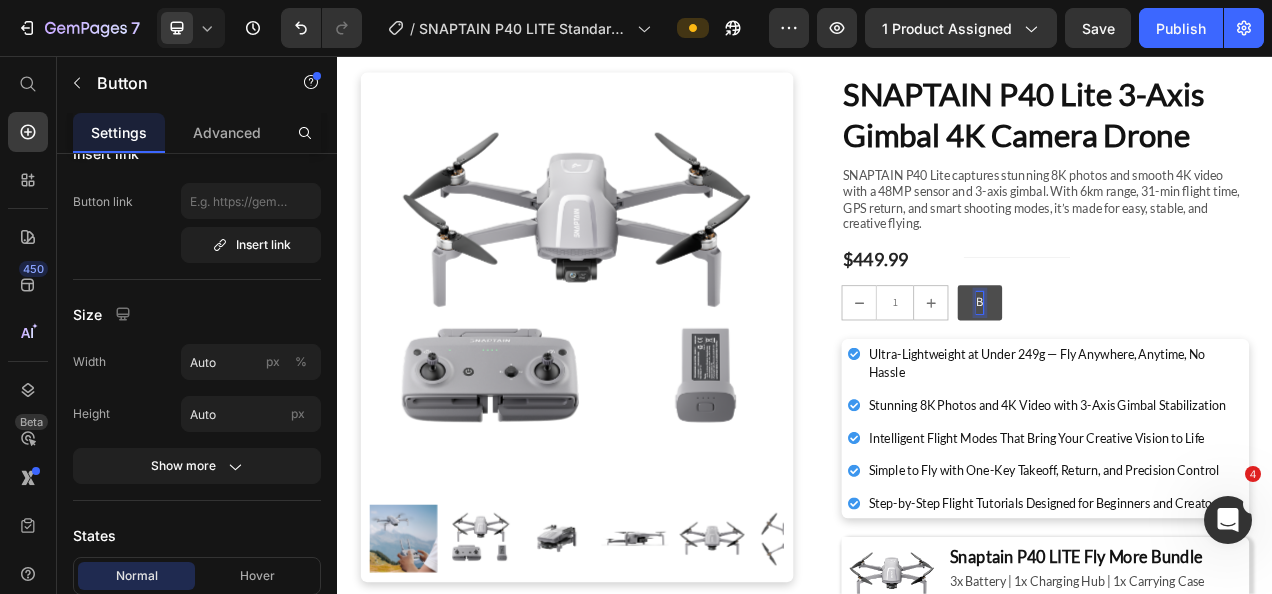 type 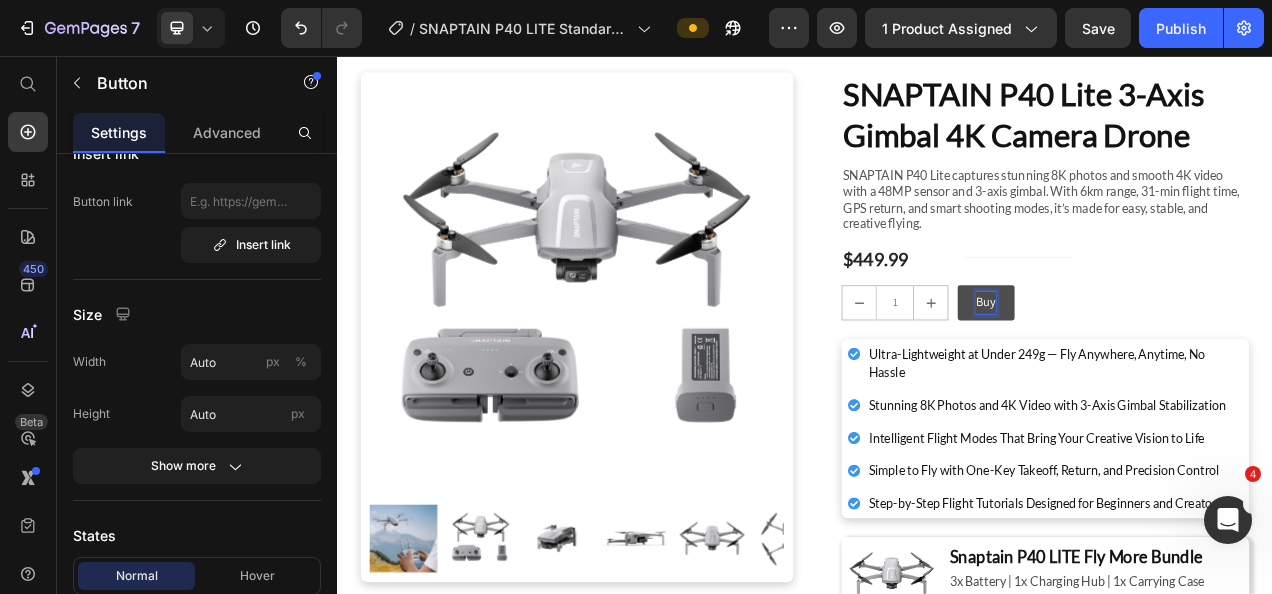 click on "Buy" at bounding box center (1169, 372) 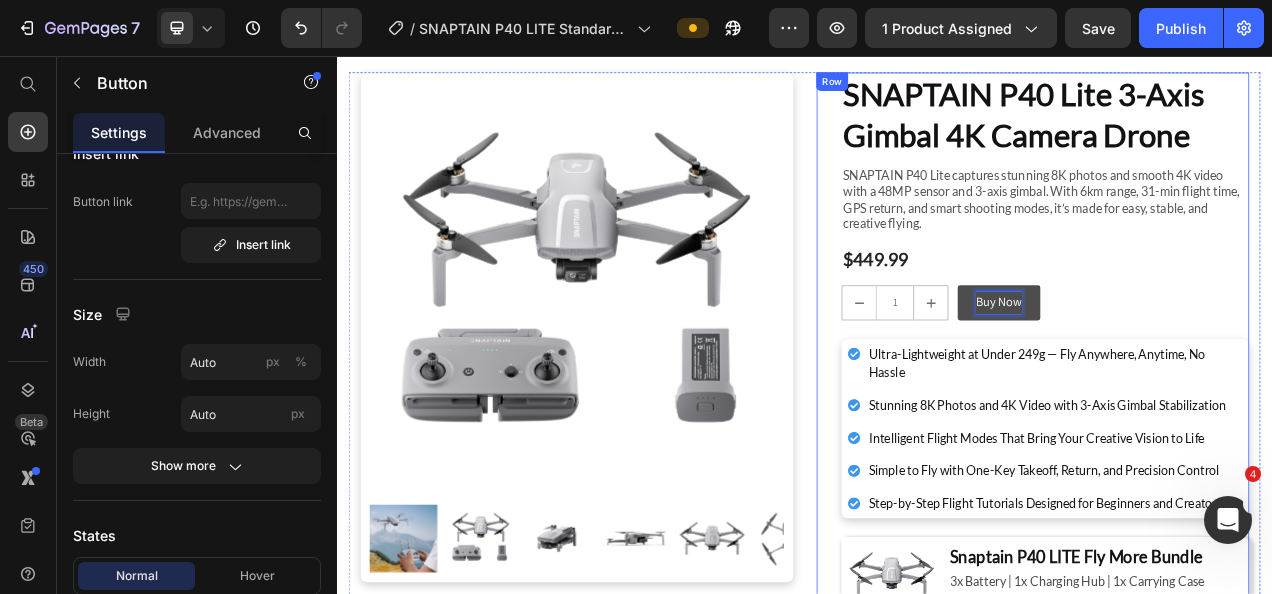 click on "SNAPTAIN P40 Lite 3-Axis Gimbal 4K Camera Drone Product Title SNAPTAIN P40 Lite captures stunning 8K photos and smooth 4K video with a 48MP sensor and 3-axis gimbal. With 6km range, 31-min flight time, GPS return, and smart shooting modes, it’s made for easy, stable, and creative flying. Text Block $449.99 Product Price Row 1 Product Quantity Row Buy Now Button   0 Row Ultra-Lightweight at Under 249g — Fly Anywhere, Anytime, No Hassle Stunning 8K Photos and 4K Video with 3-Axis Gimbal Stabilization Intelligent Flight Modes That Bring Your Creative Vision to Life Simple to Fly with One-Key Takeoff, Return, and Precision Control Step-by-Step Flight Tutorials Designed for Beginners and Creators Item List Image Snaptain P40 LITE Fly More Bundle Heading 3x Battery | 1x Charging Hub | 1x Carrying Case Text Block $599.99 Heading Learn More Button Row Row" at bounding box center (1245, 439) 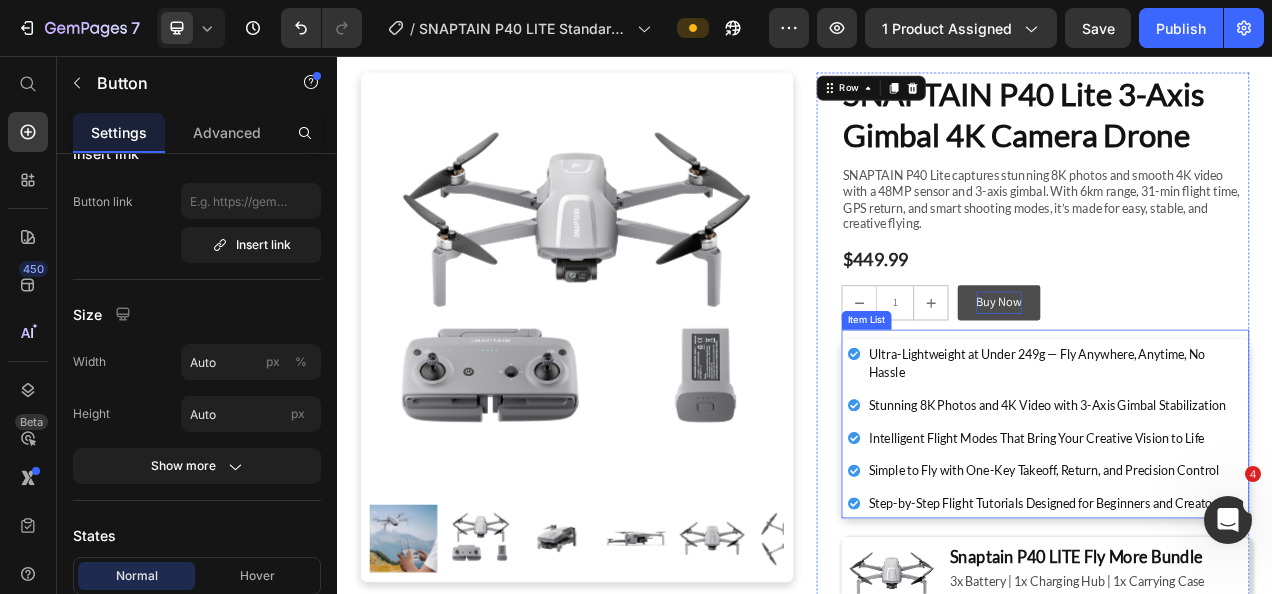 scroll, scrollTop: 0, scrollLeft: 0, axis: both 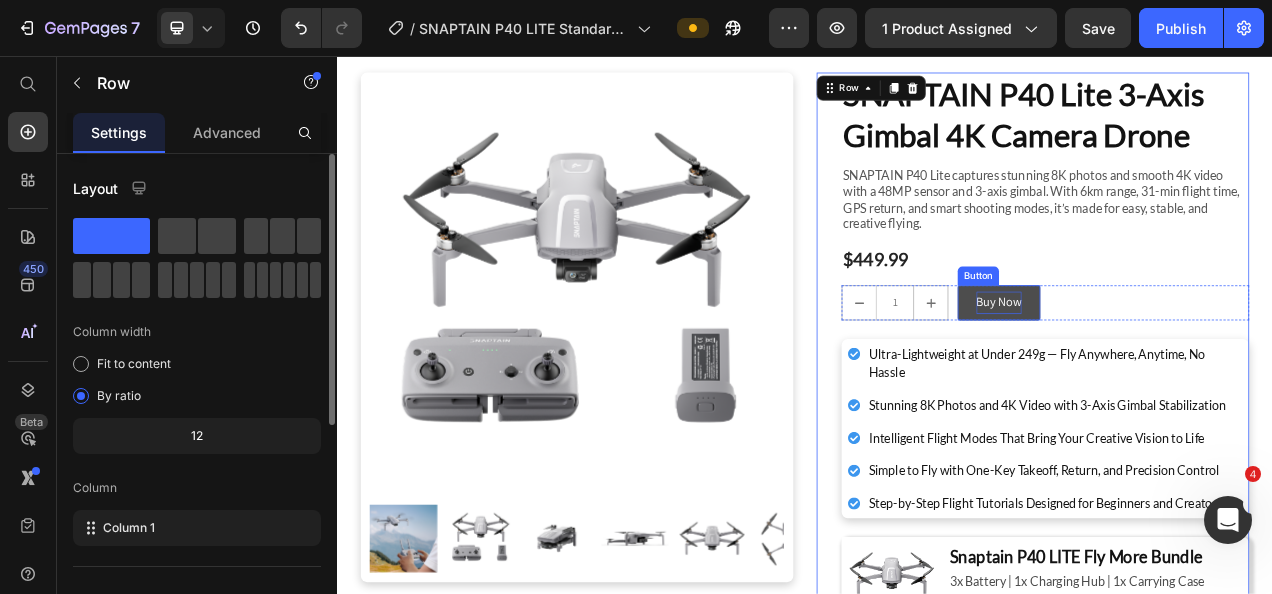 click on "Buy Now" at bounding box center (1186, 372) 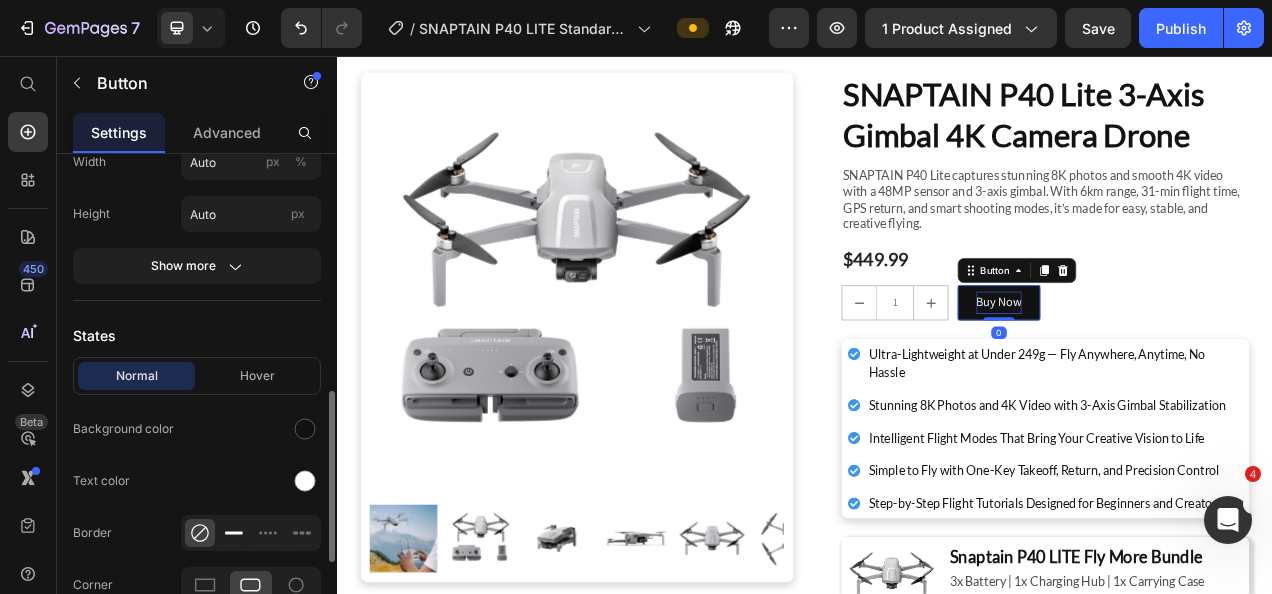scroll, scrollTop: 400, scrollLeft: 0, axis: vertical 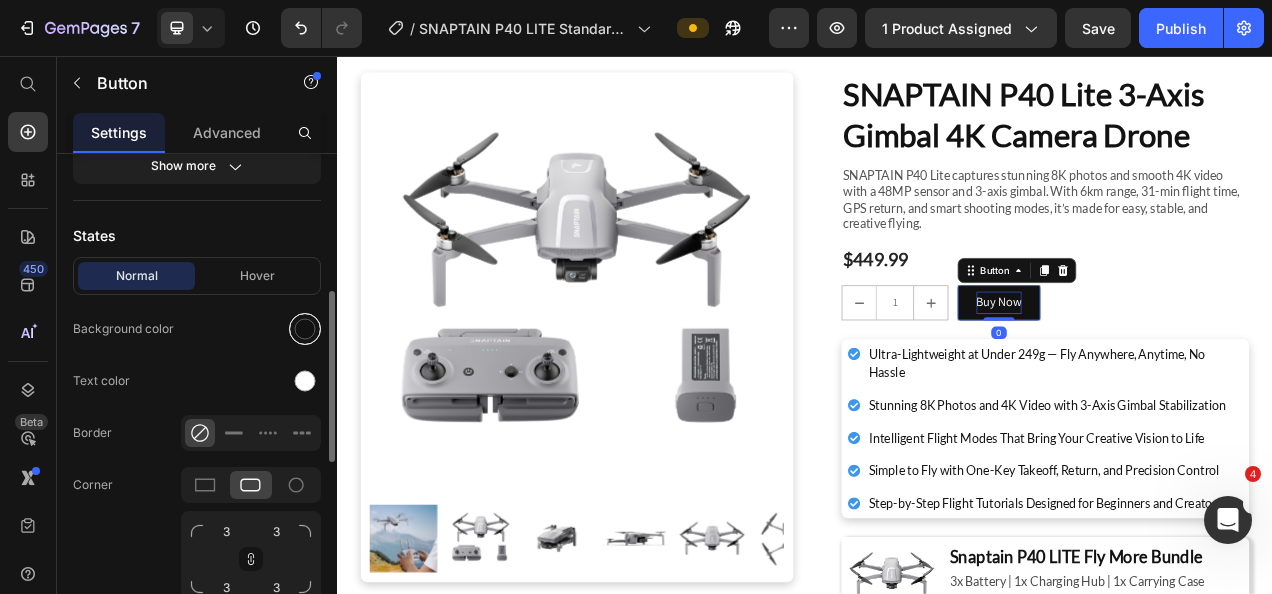 click at bounding box center [305, 329] 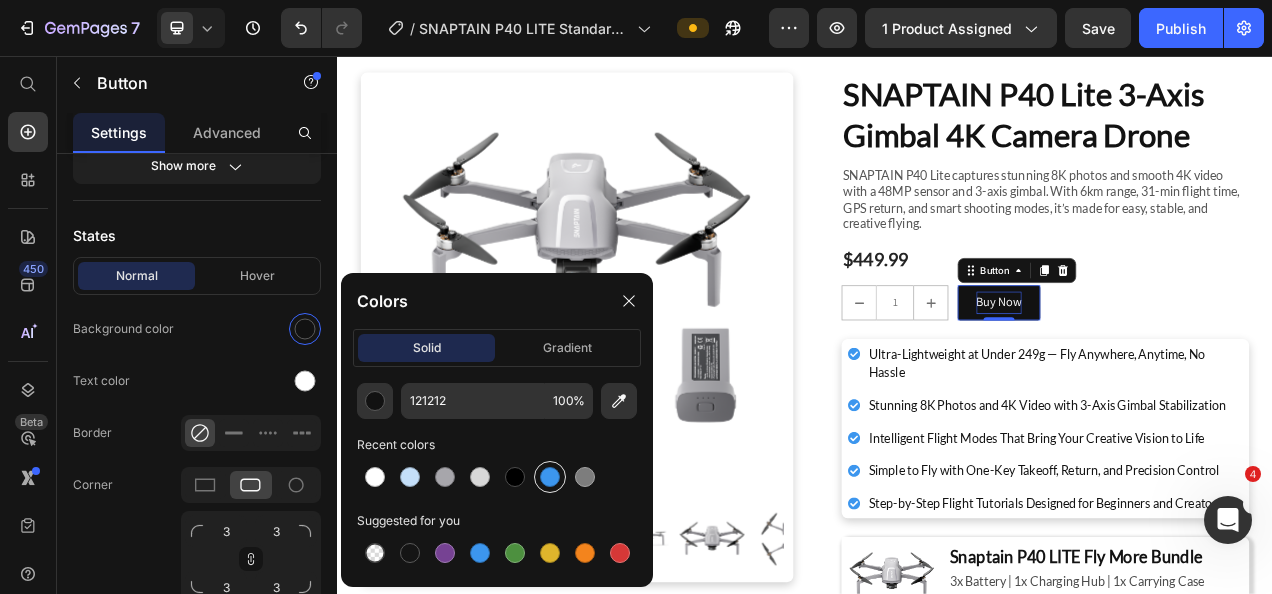 click at bounding box center (550, 477) 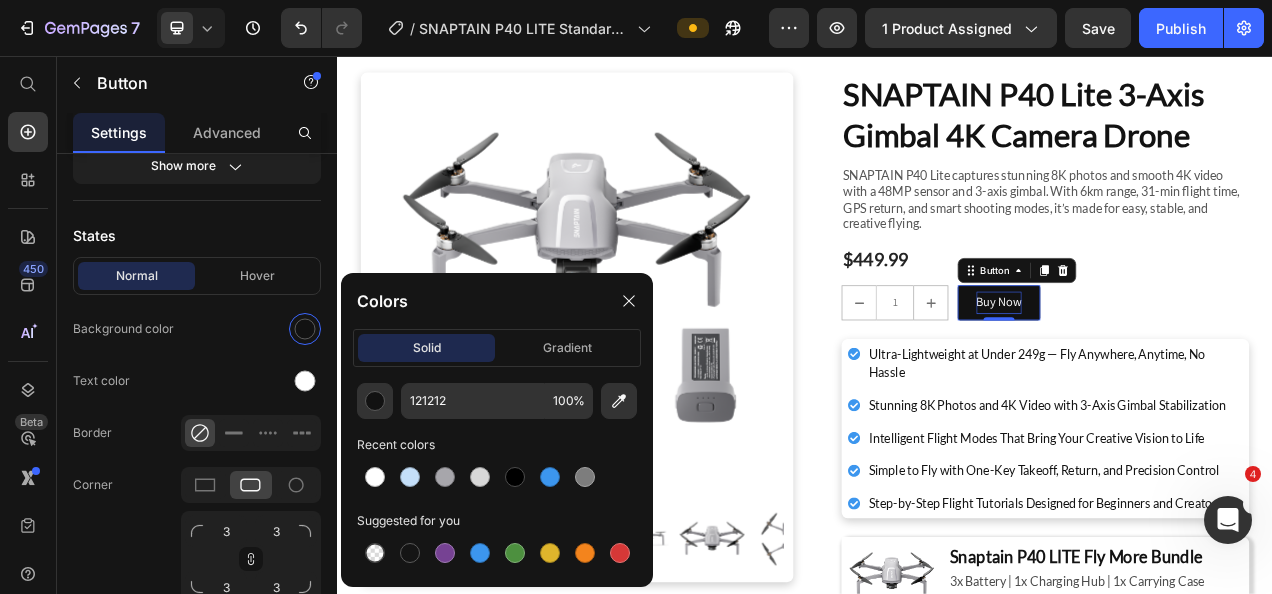 type on "3C96EE" 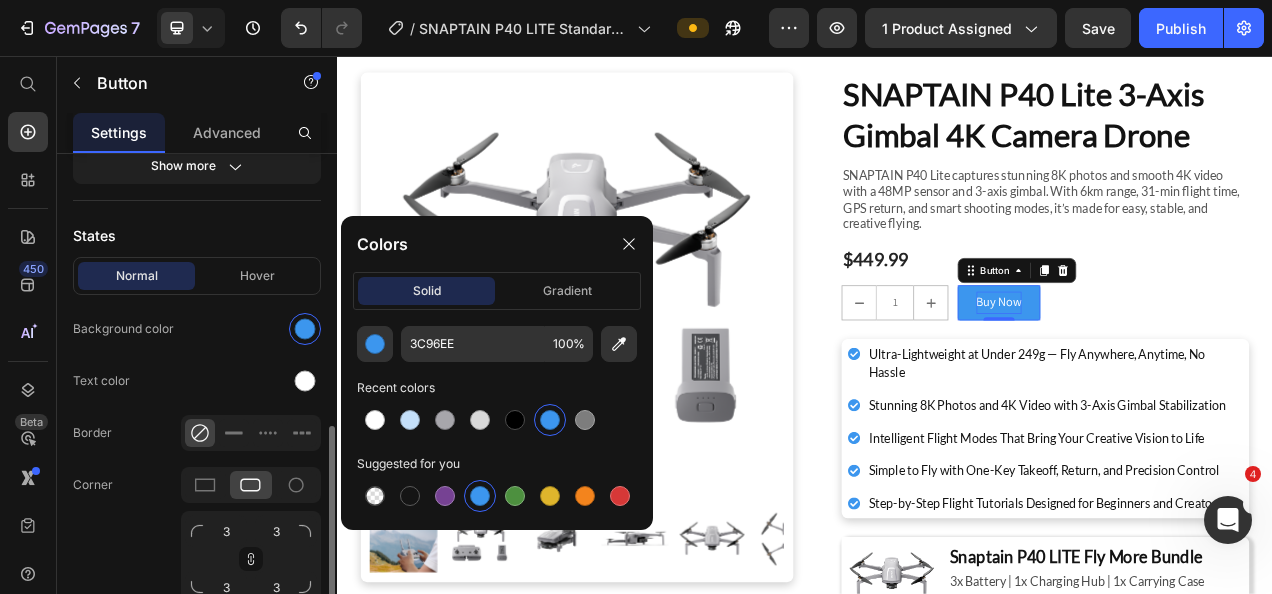 scroll, scrollTop: 600, scrollLeft: 0, axis: vertical 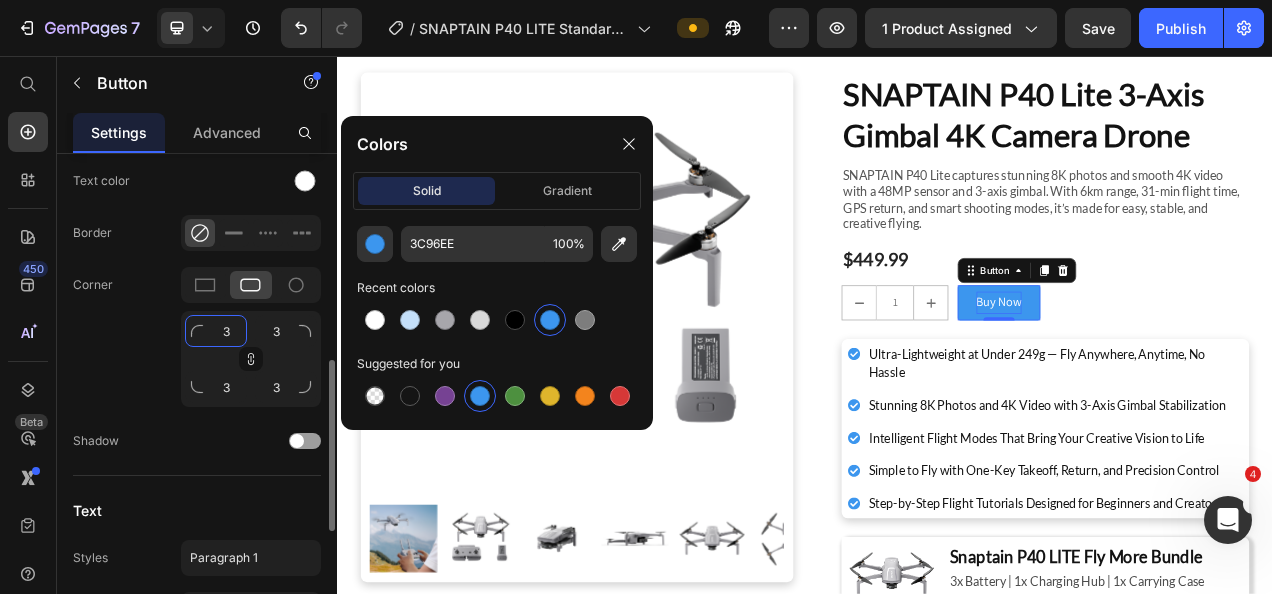 click on "3" 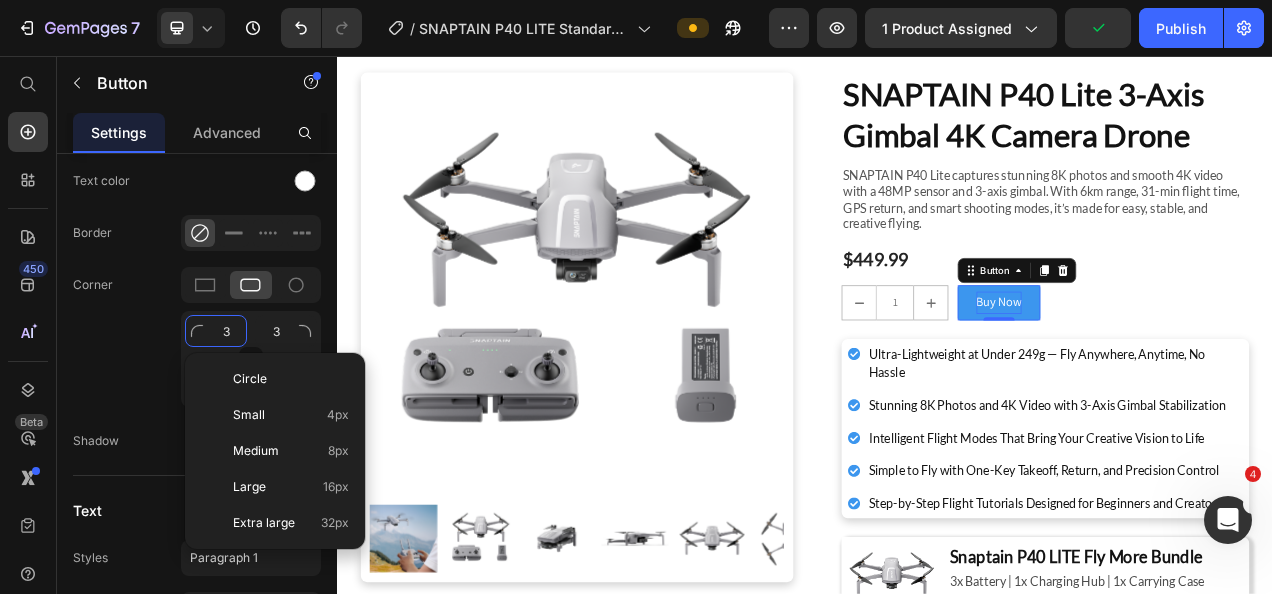 type on "8" 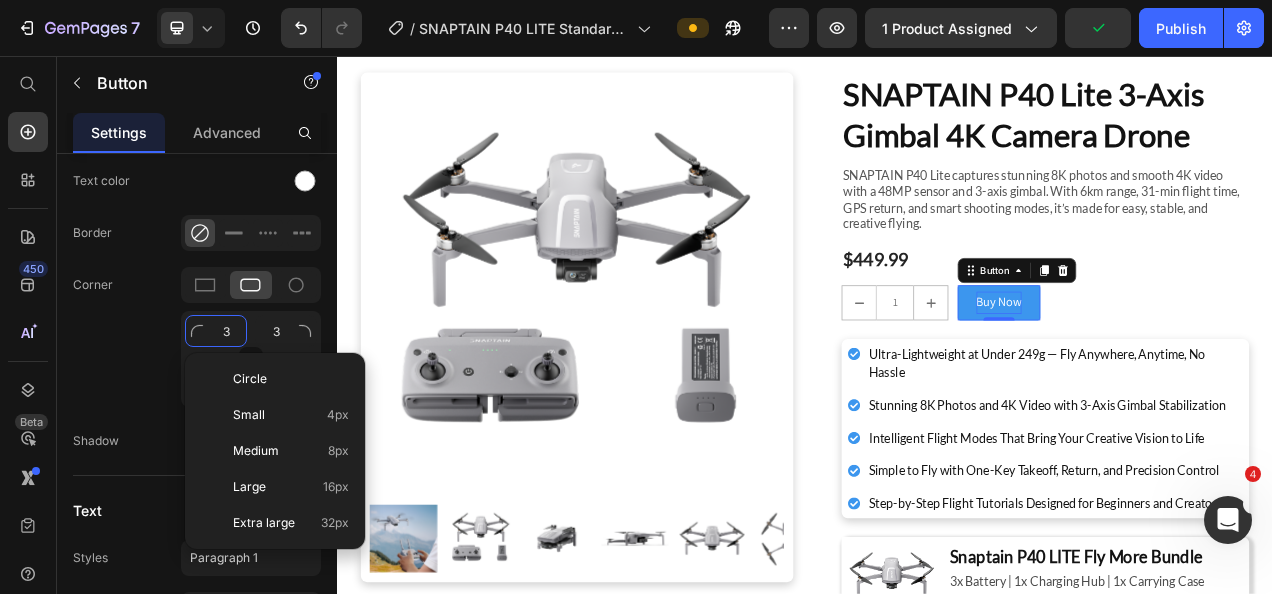 type on "8" 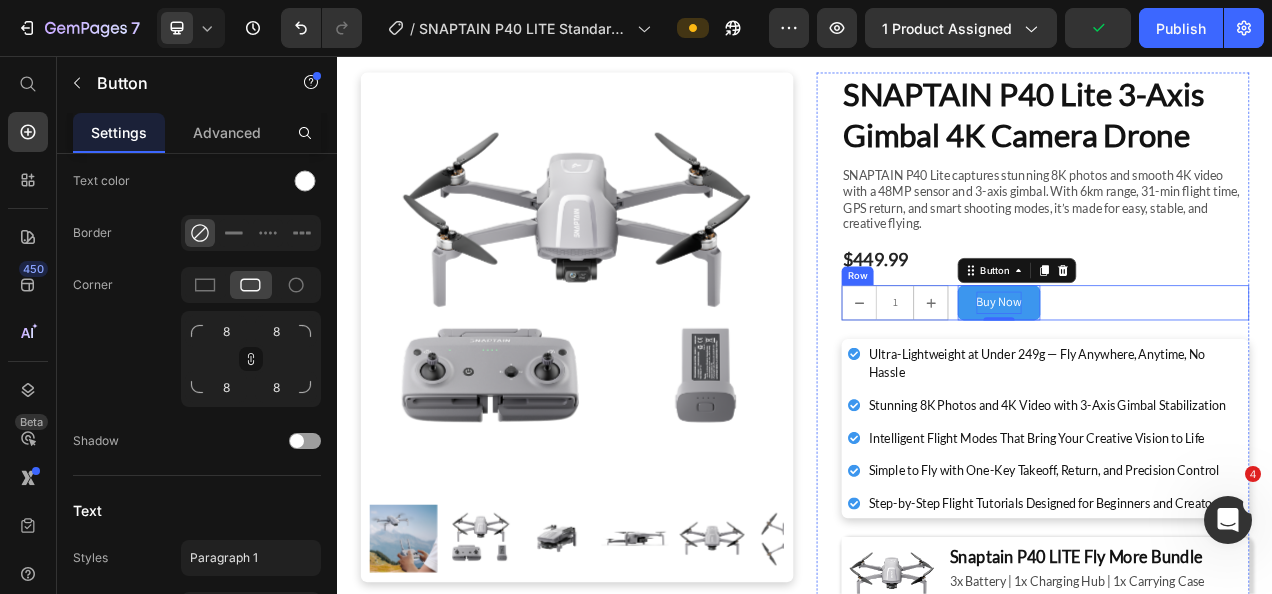 click on "1 Product Quantity Row Buy Now Button   0 Row" at bounding box center (1245, 372) 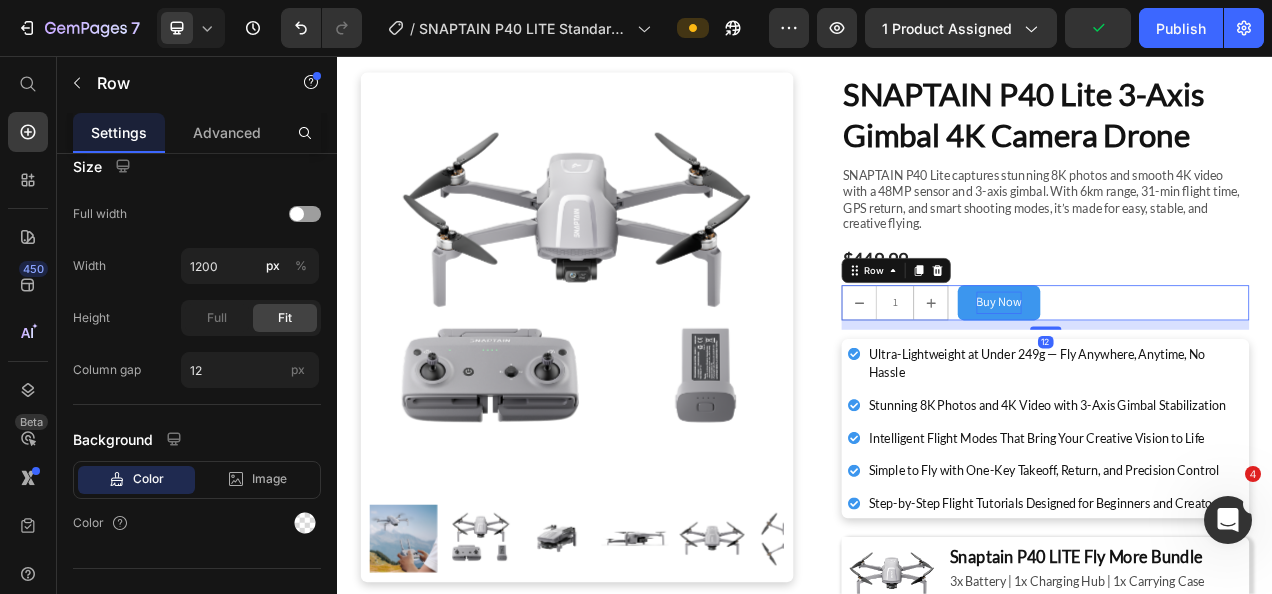 scroll, scrollTop: 0, scrollLeft: 0, axis: both 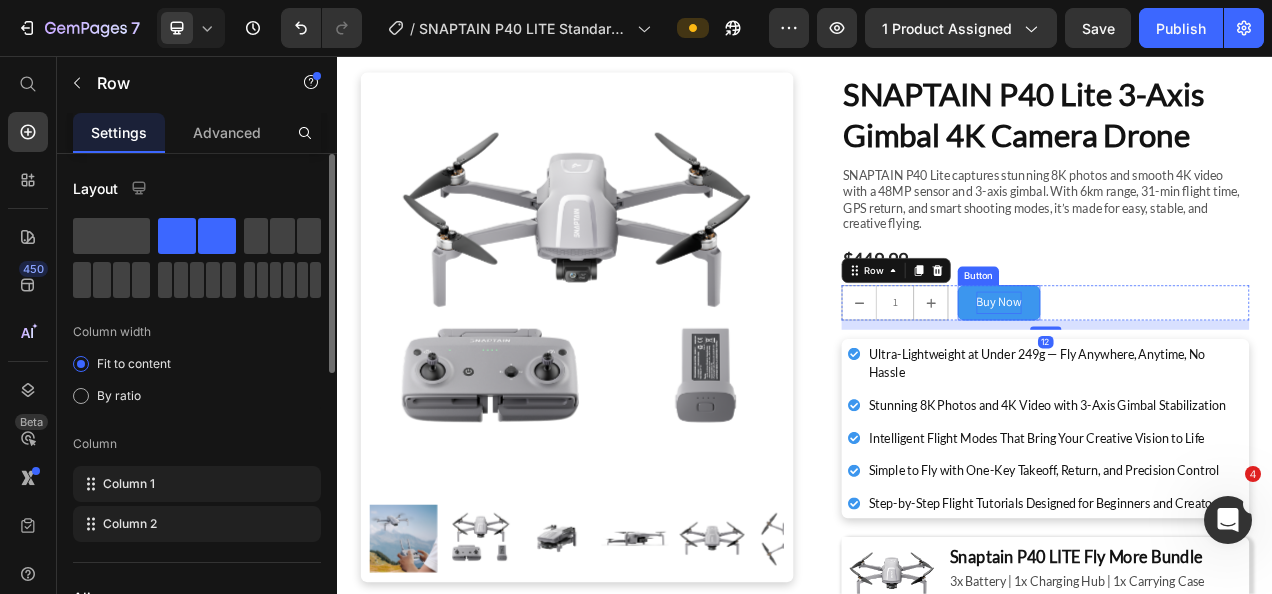 click on "Buy Now" at bounding box center (1186, 372) 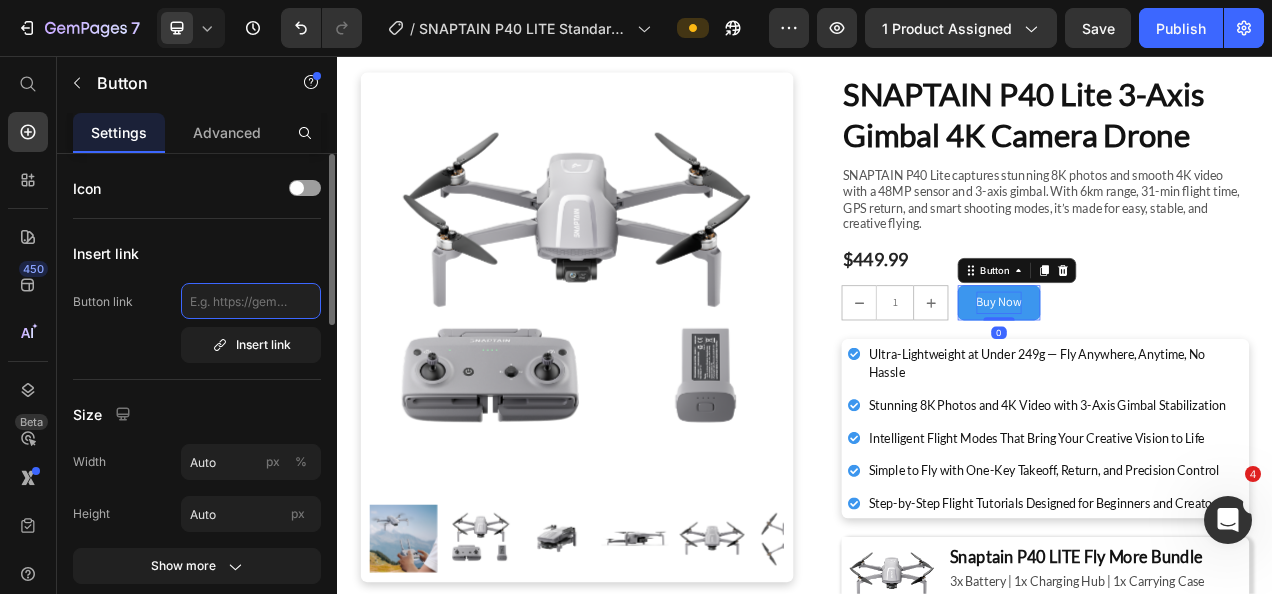 click 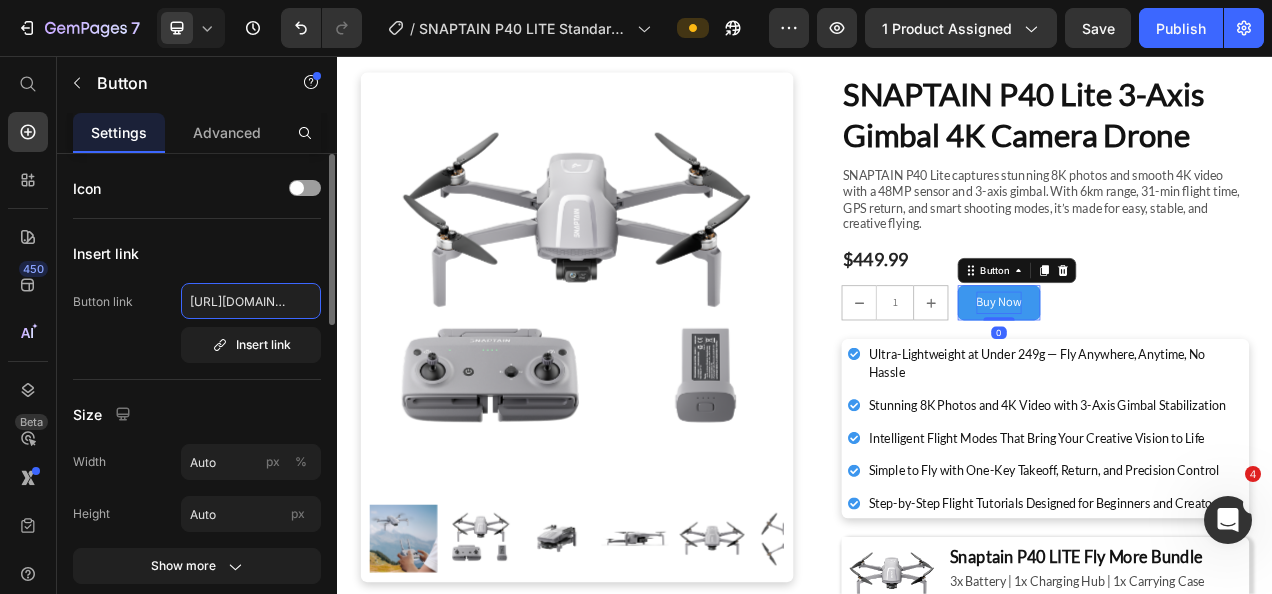 scroll, scrollTop: 0, scrollLeft: 18, axis: horizontal 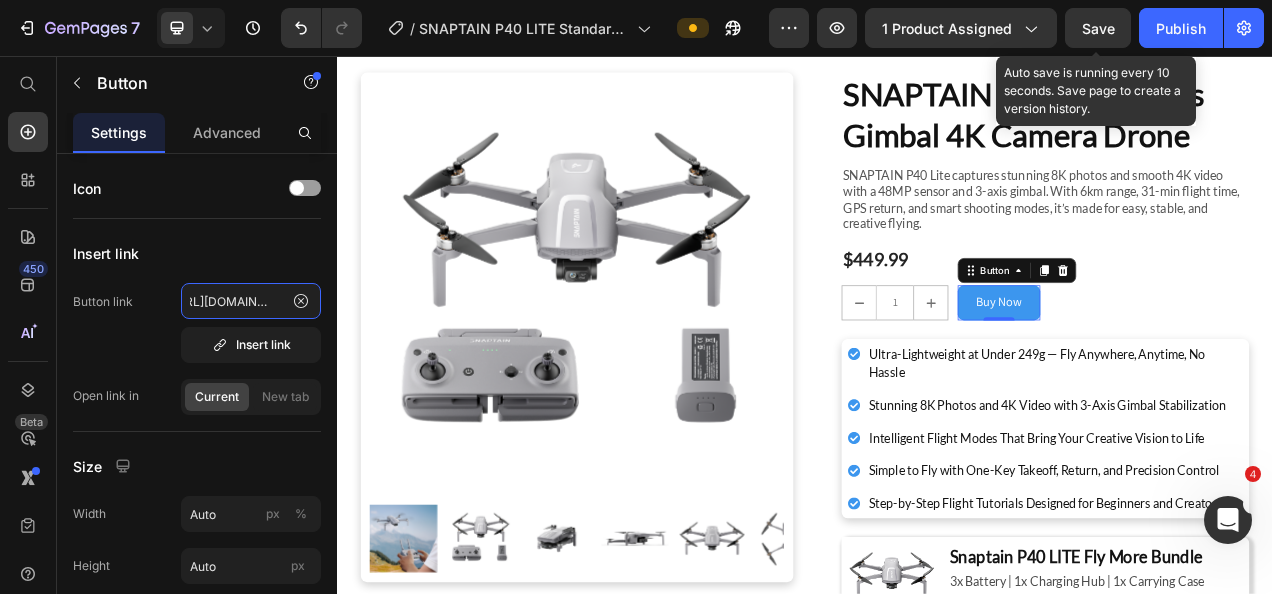 type on "https://bit.ly/4ld6LvP" 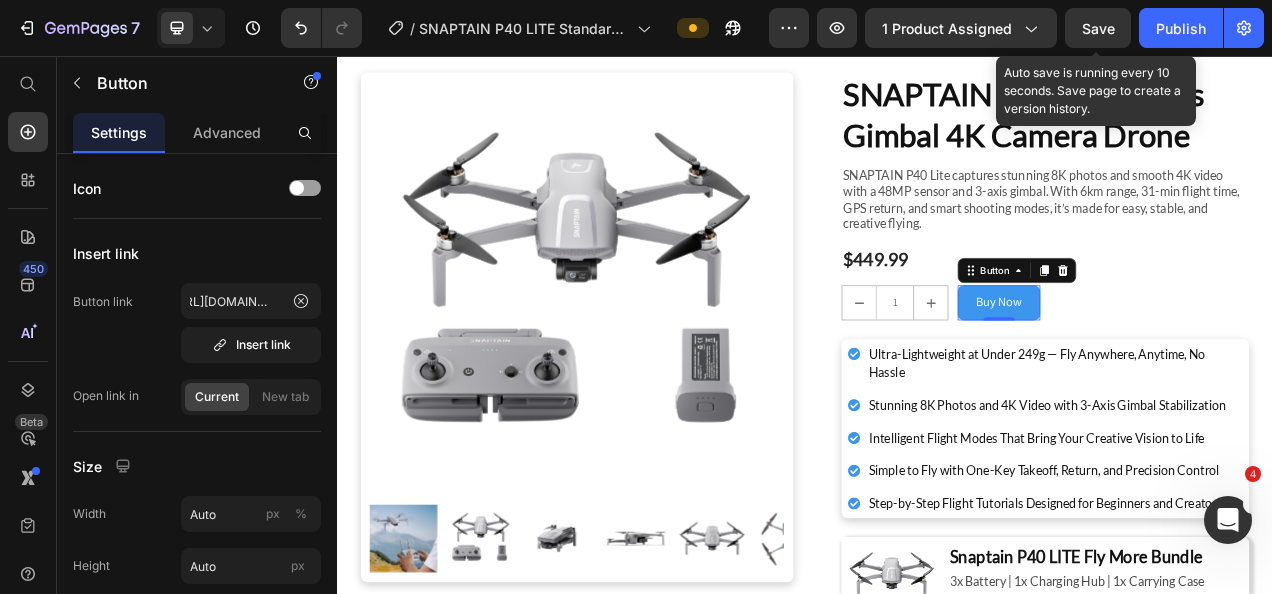 drag, startPoint x: 1088, startPoint y: 28, endPoint x: 1047, endPoint y: 52, distance: 47.507893 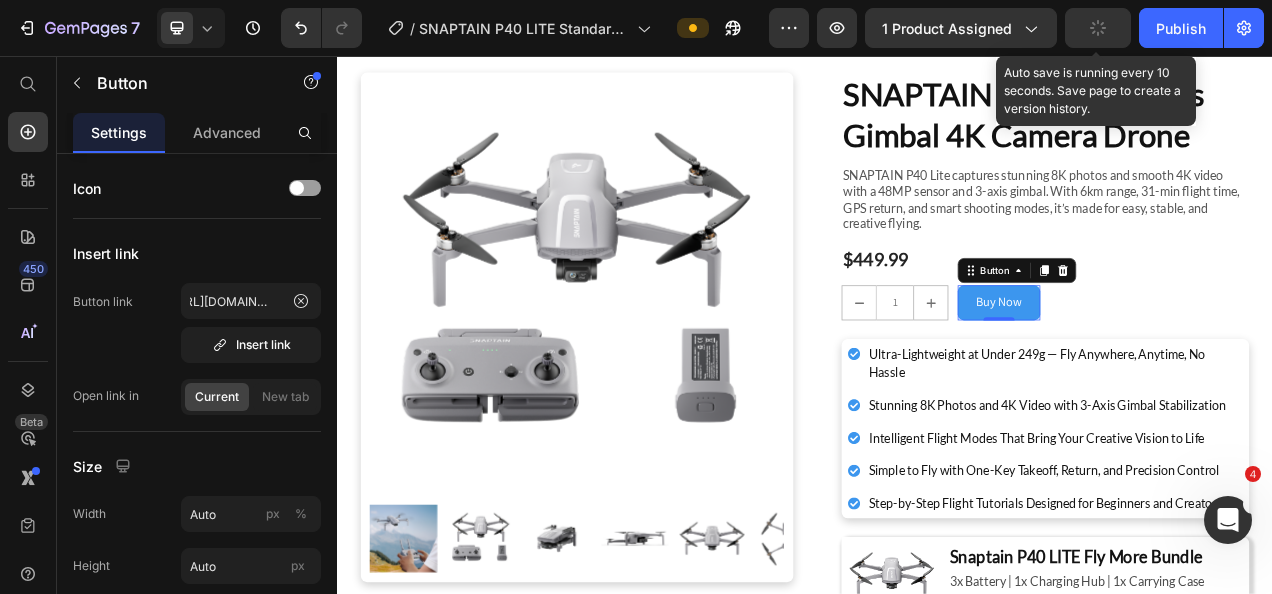 scroll, scrollTop: 0, scrollLeft: 0, axis: both 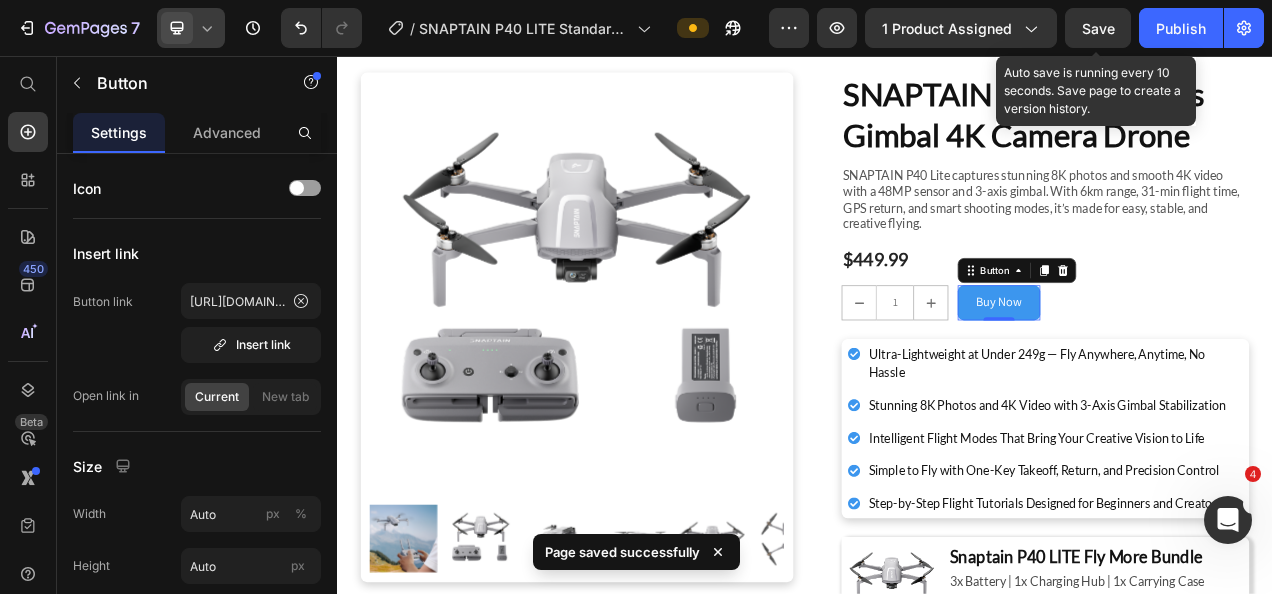 click 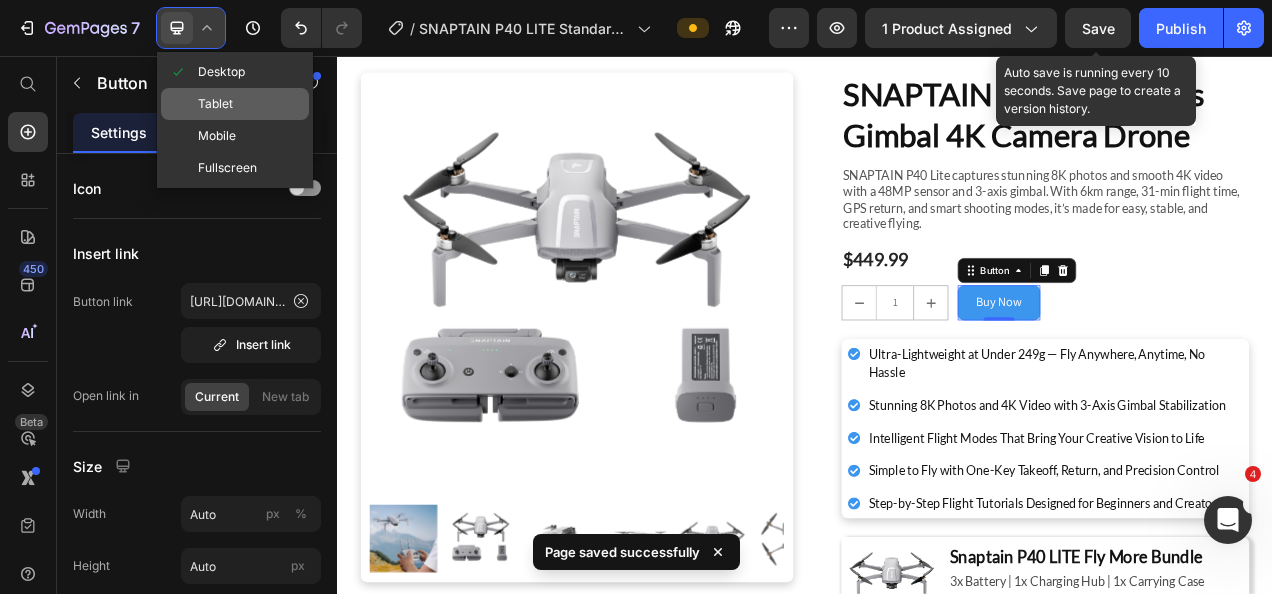 click on "Tablet" at bounding box center [215, 104] 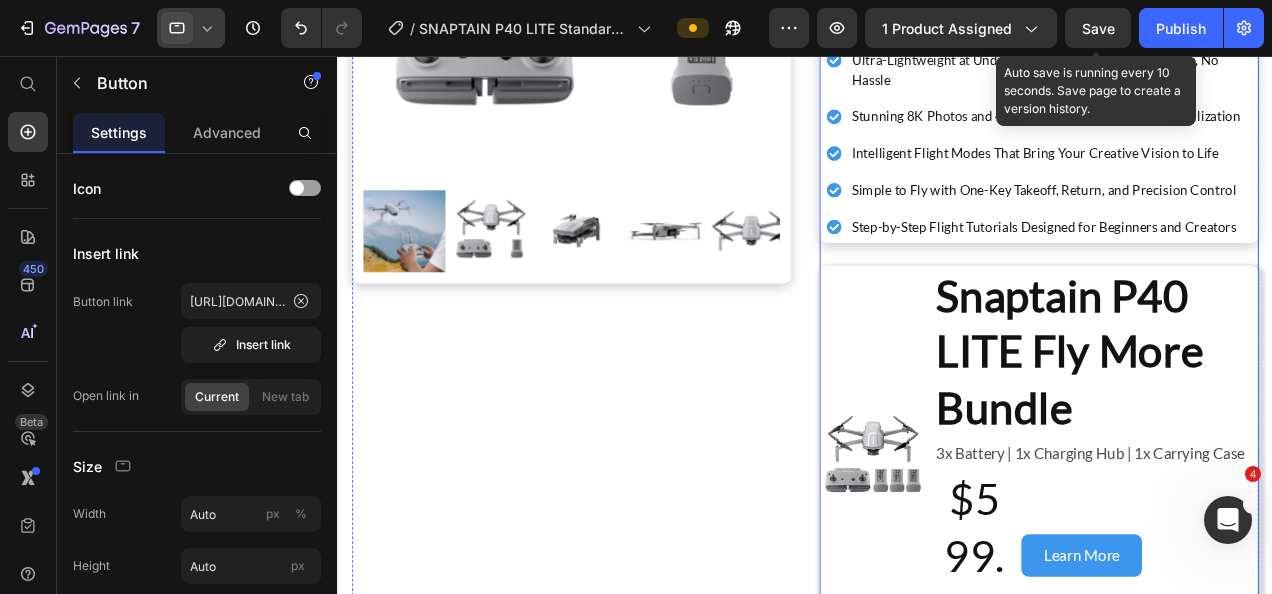 scroll, scrollTop: 491, scrollLeft: 0, axis: vertical 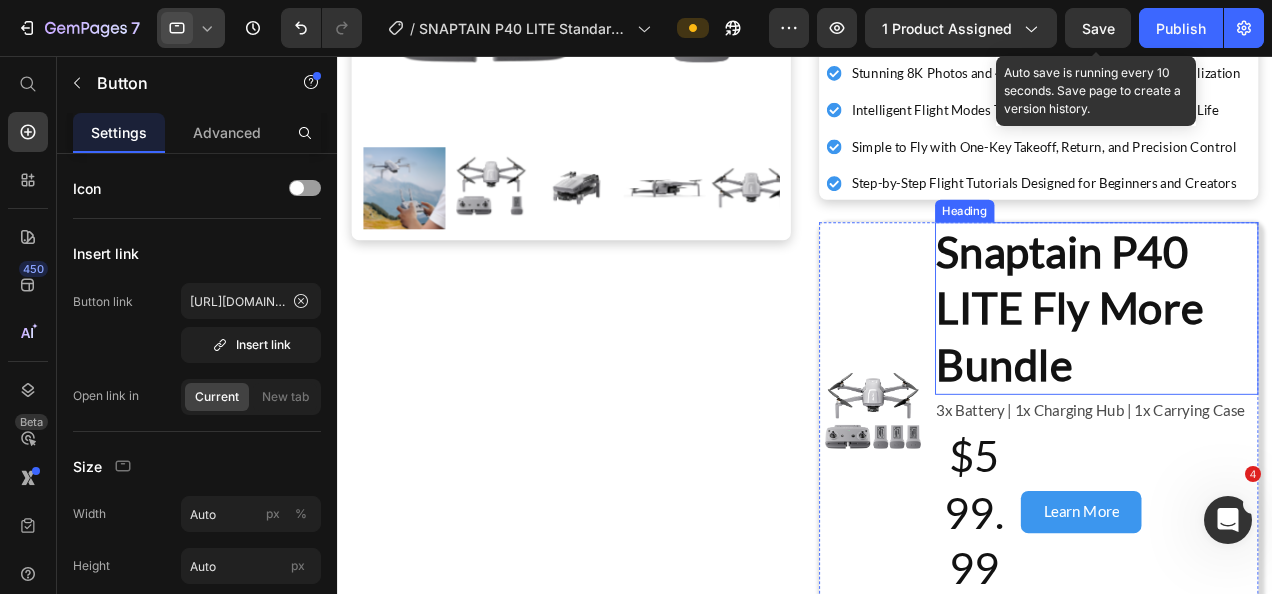 click on "Snaptain P40 LITE Fly More Bundle" at bounding box center (1143, 323) 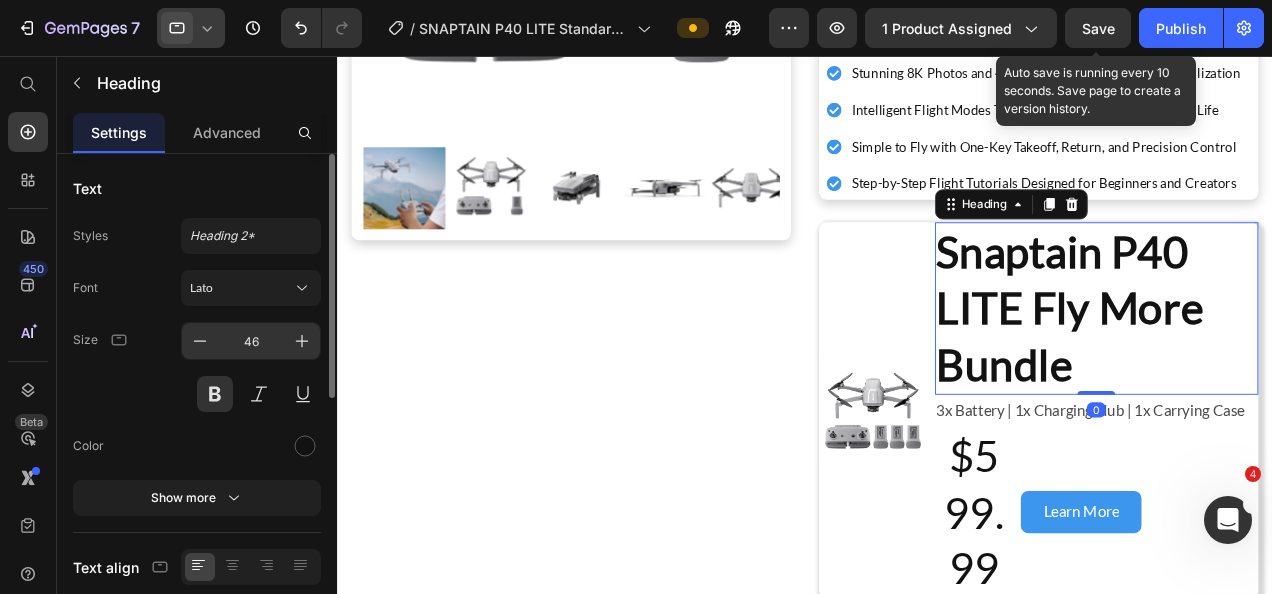 click on "46" at bounding box center [251, 341] 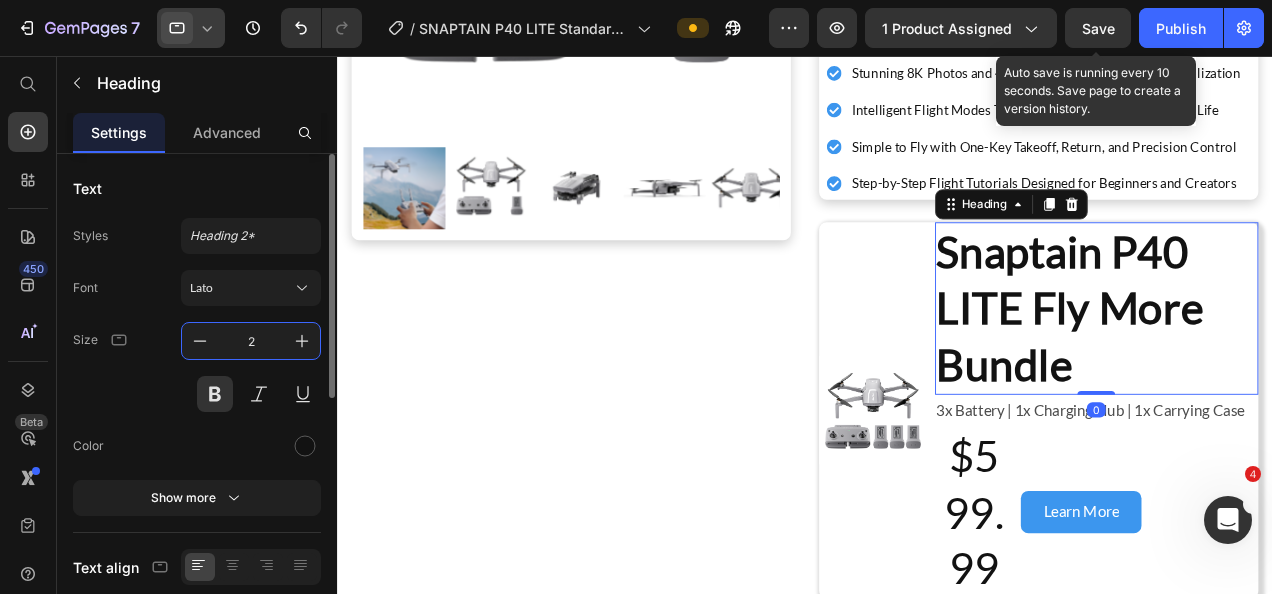 type on "20" 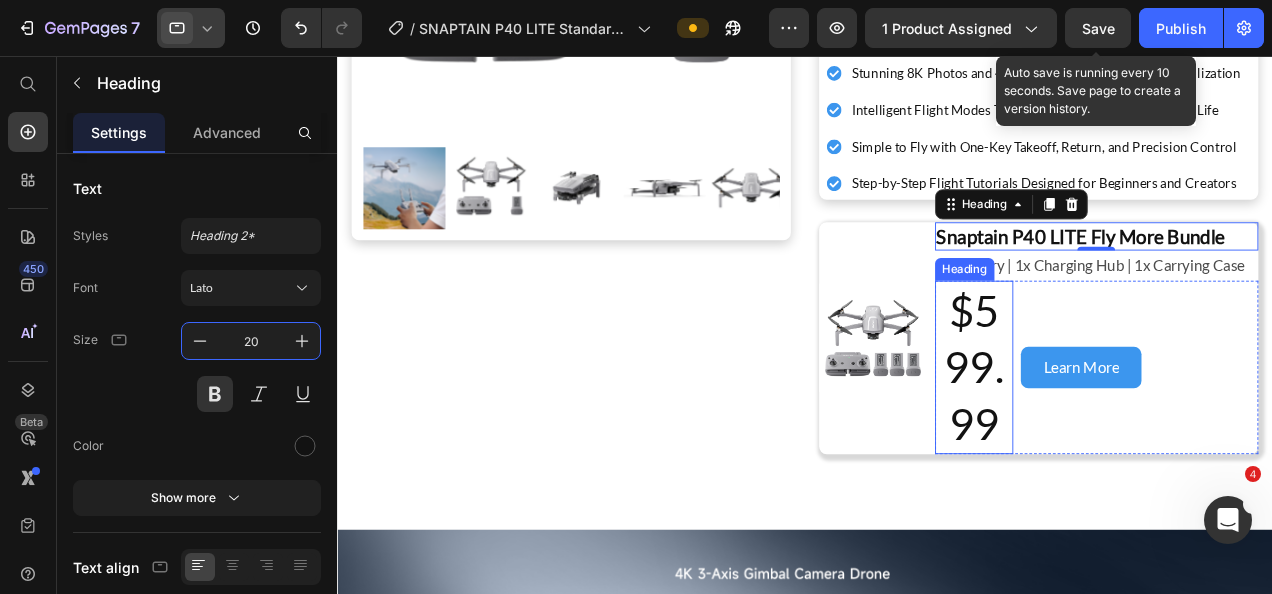 click on "$599.99" at bounding box center (1013, 385) 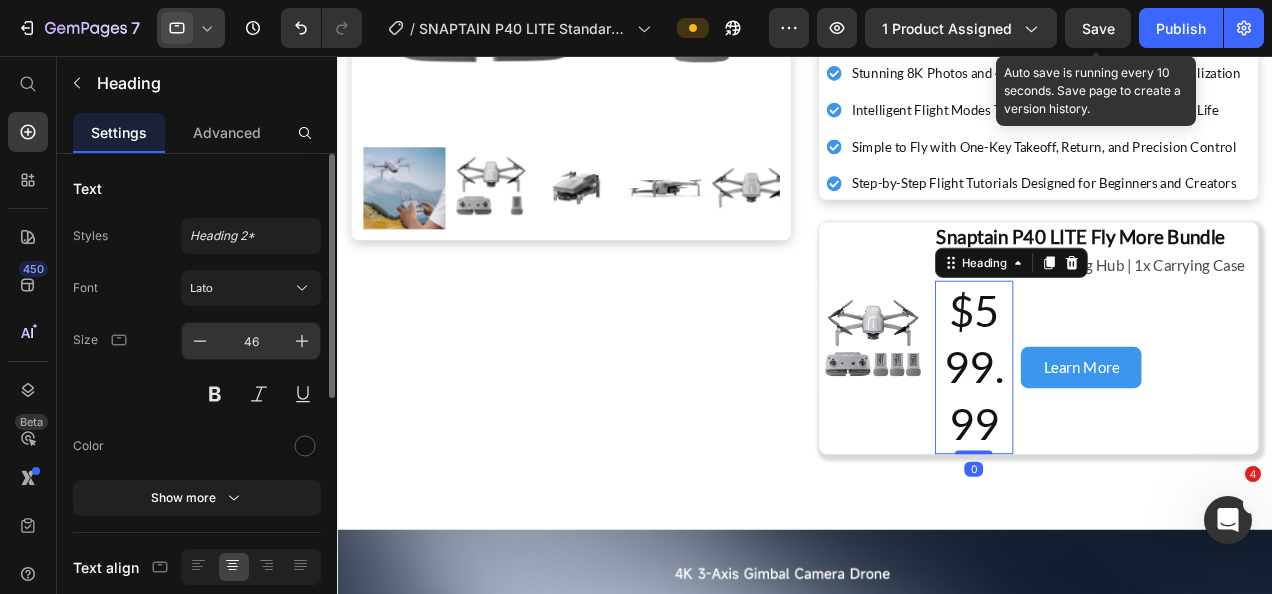 click on "46" at bounding box center [251, 341] 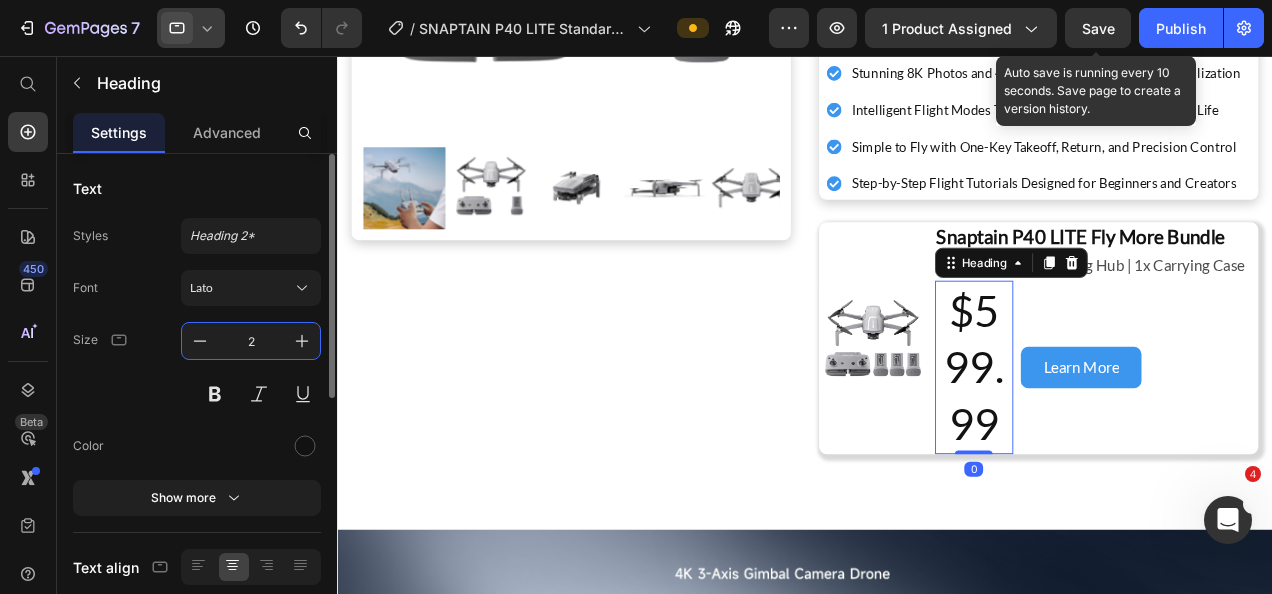 type on "20" 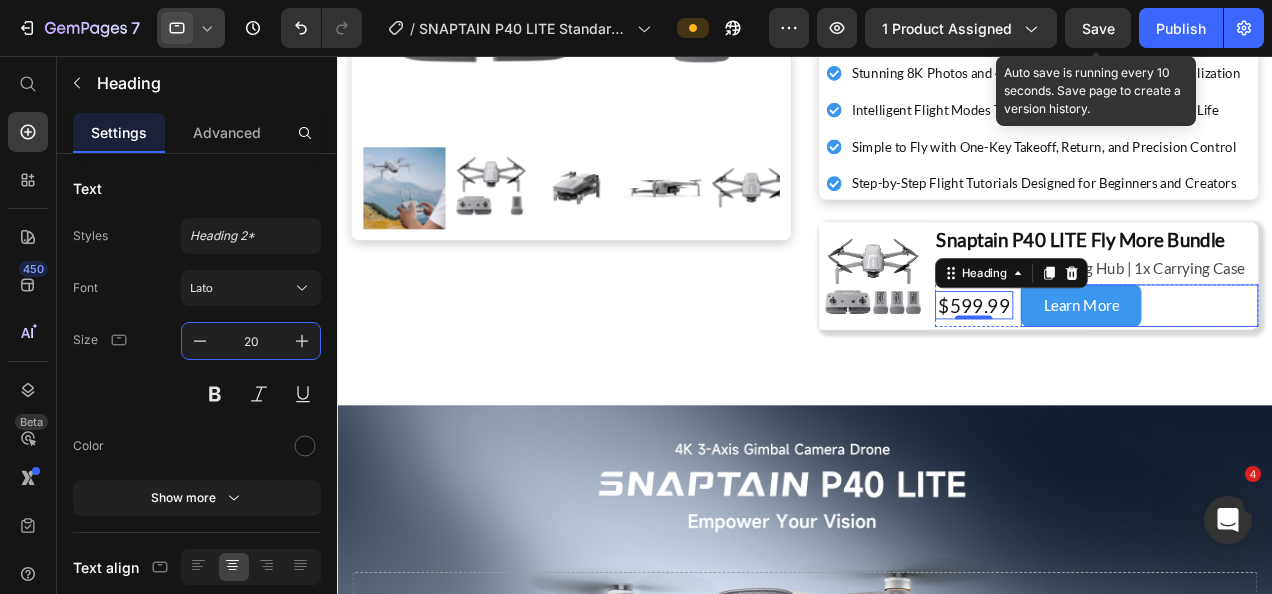 drag, startPoint x: 1171, startPoint y: 321, endPoint x: 1075, endPoint y: 355, distance: 101.84302 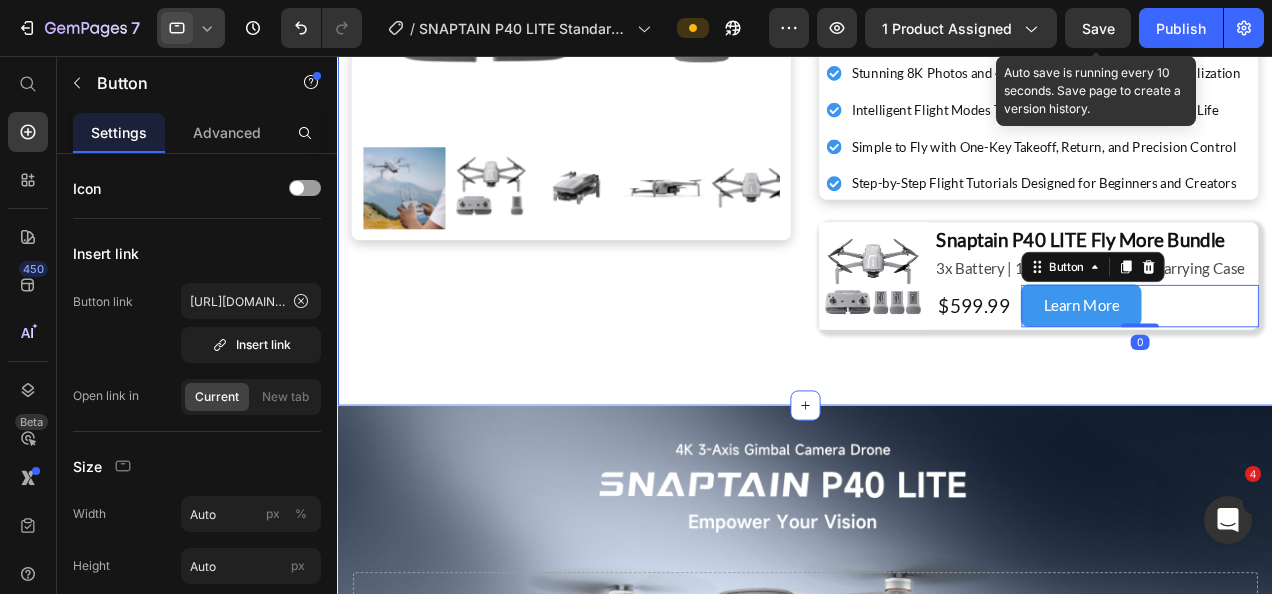 click on "Product Images SNAPTAIN P40 Lite 3-Axis Gimbal 4K Camera Drone Product Title SNAPTAIN P40 Lite captures stunning 8K photos and smooth 4K video with a 48MP sensor and 3-axis gimbal. With 6km range, 31-min flight time, GPS return, and smart shooting modes, it’s made for easy, stable, and creative flying. Text Block $449.99 Product Price Row 1 Product Quantity Row Buy Now Button Row Ultra-Lightweight at Under 249g — Fly Anywhere, Anytime, No Hassle Stunning 8K Photos and 4K Video with 3-Axis Gimbal Stabilization Intelligent Flight Modes That Bring Your Creative Vision to Life Simple to Fly with One-Key Takeoff, Return, and Precision Control Step-by-Step Flight Tutorials Designed for Beginners and Creators Item List Image Snaptain P40 LITE Fly More Bundle Heading 3x Battery | 1x Charging Hub | 1x Carrying Case Text Block $599.99 Heading Learn More Button   0 Row Row Row Product Section 1" at bounding box center [833, 16] 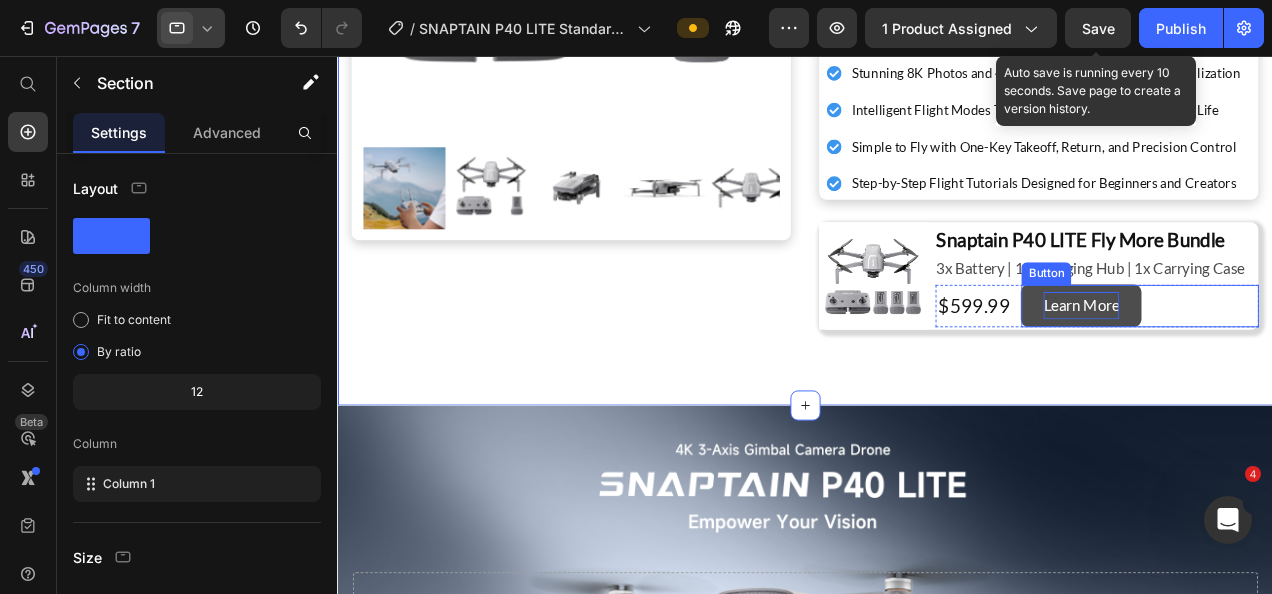 click on "Learn More" at bounding box center [1126, 320] 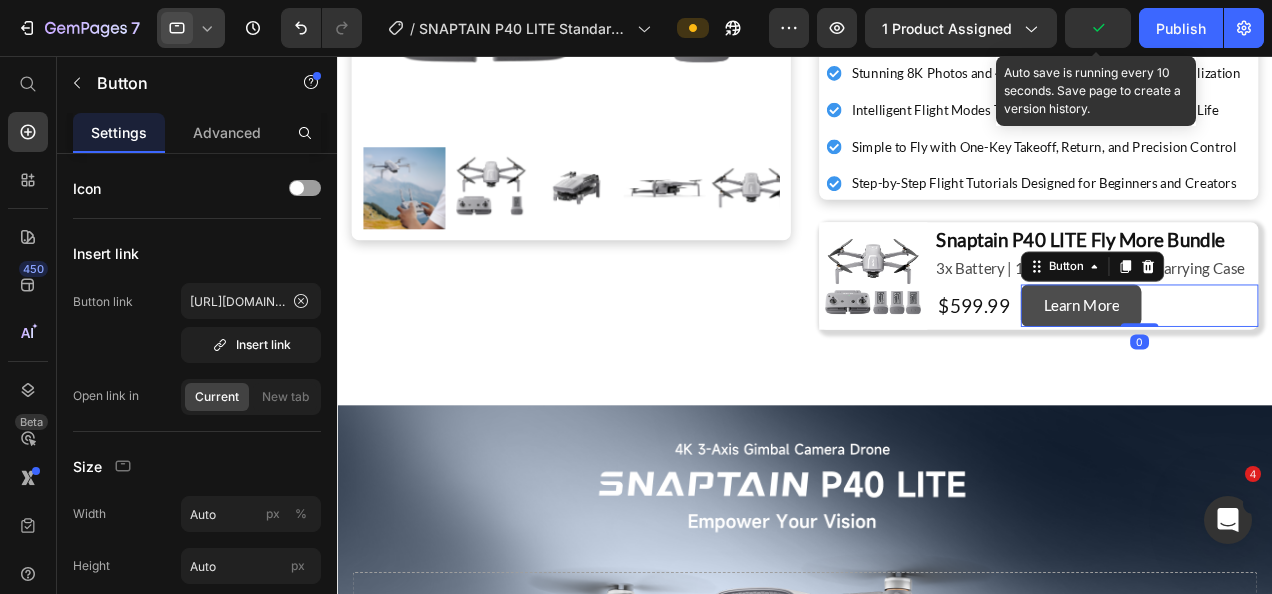 click on "Learn More" at bounding box center (1126, 320) 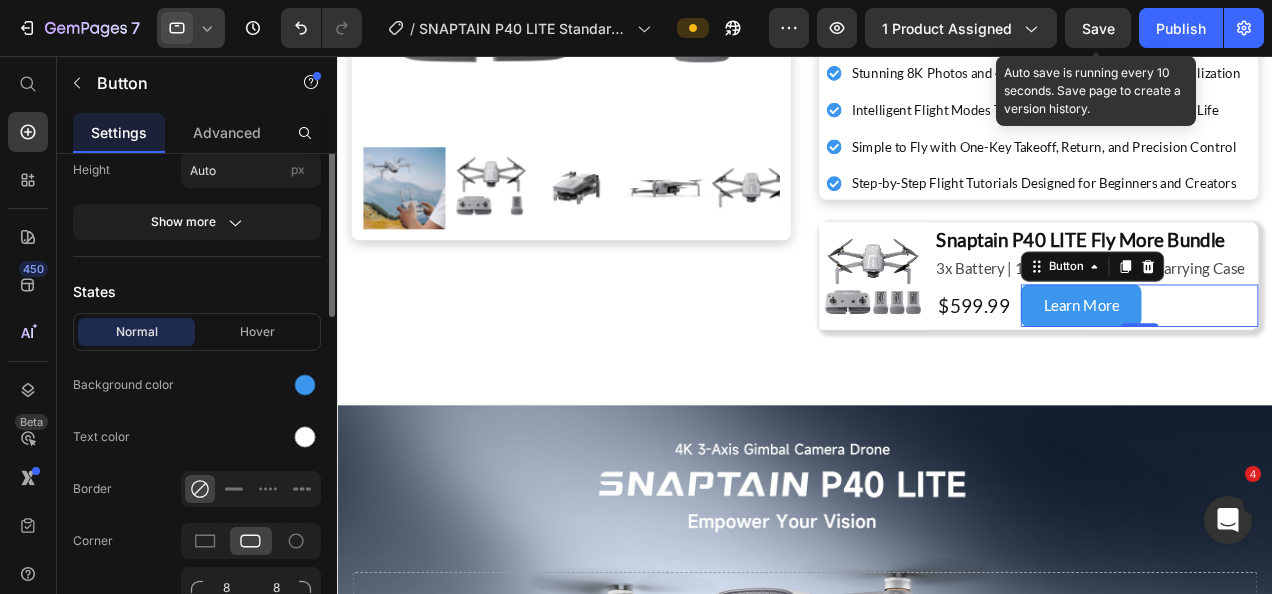 scroll, scrollTop: 296, scrollLeft: 0, axis: vertical 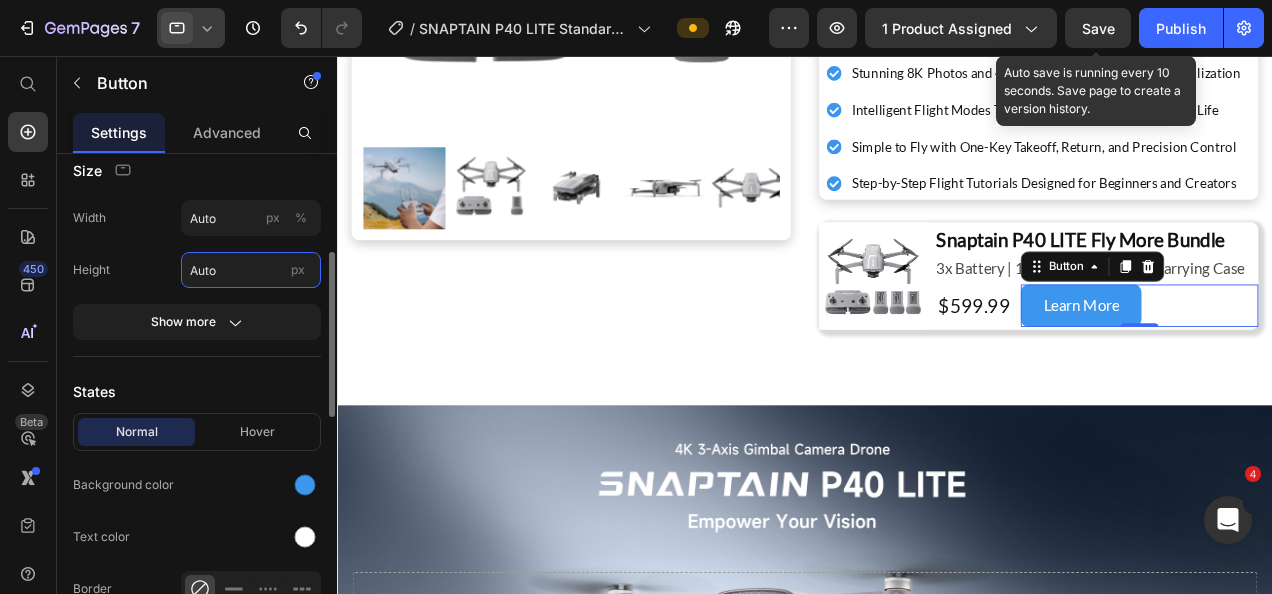 click on "Auto" at bounding box center [251, 270] 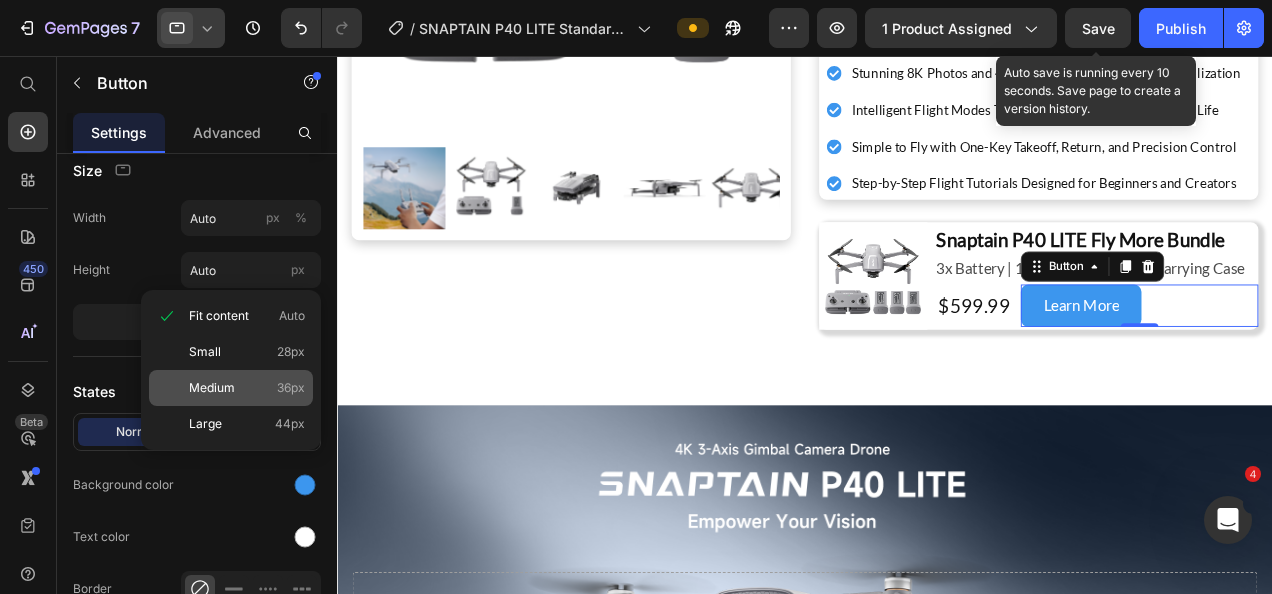 click on "Medium 36px" 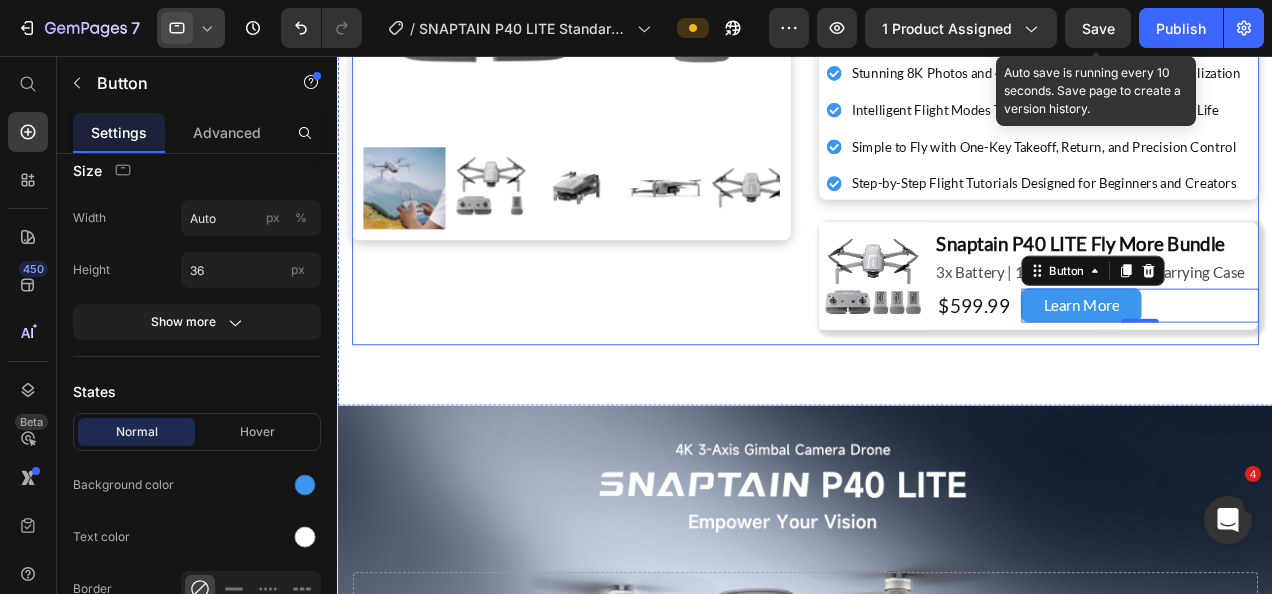 click on "Product Images SNAPTAIN P40 Lite 3-Axis Gimbal 4K Camera Drone Product Title SNAPTAIN P40 Lite captures stunning 8K photos and smooth 4K video with a 48MP sensor and 3-axis gimbal. With 6km range, 31-min flight time, GPS return, and smart shooting modes, it’s made for easy, stable, and creative flying. Text Block $449.99 Product Price Row 1 Product Quantity Row Buy Now Button Row Ultra-Lightweight at Under 249g — Fly Anywhere, Anytime, No Hassle Stunning 8K Photos and 4K Video with 3-Axis Gimbal Stabilization Intelligent Flight Modes That Bring Your Creative Vision to Life Simple to Fly with One-Key Takeoff, Return, and Precision Control Step-by-Step Flight Tutorials Designed for Beginners and Creators Item List Image Snaptain P40 LITE Fly More Bundle Heading 3x Battery | 1x Charging Hub | 1x Carrying Case Text Block $599.99 Heading Learn More Button   0 Row Row Row Product" at bounding box center (833, 32) 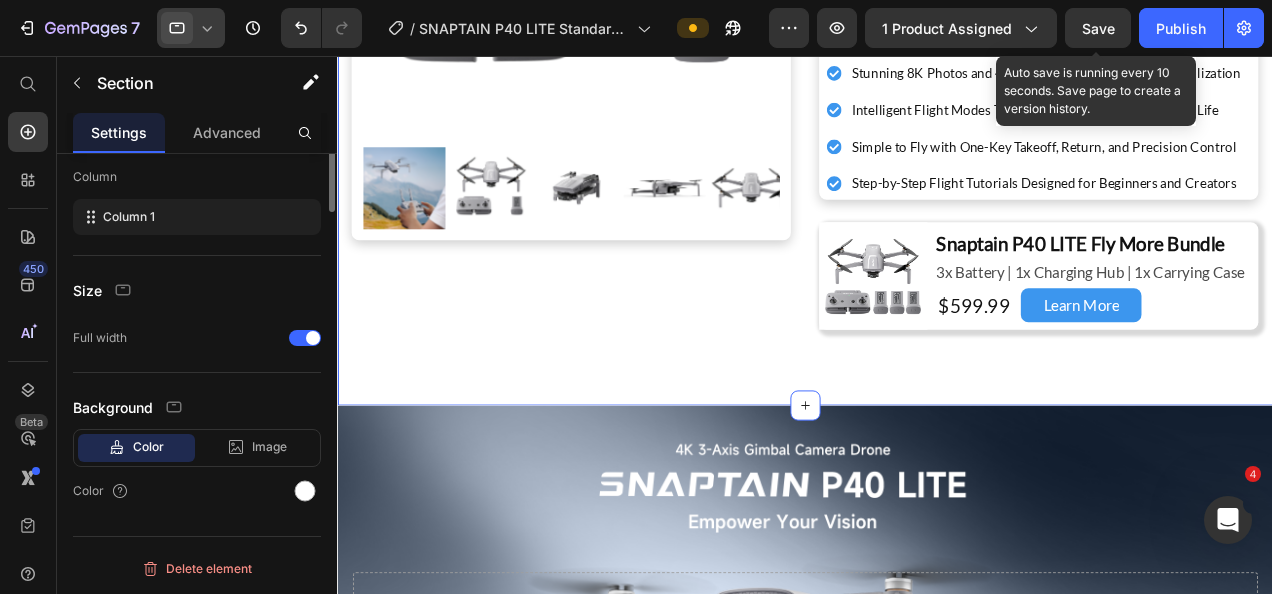 scroll, scrollTop: 0, scrollLeft: 0, axis: both 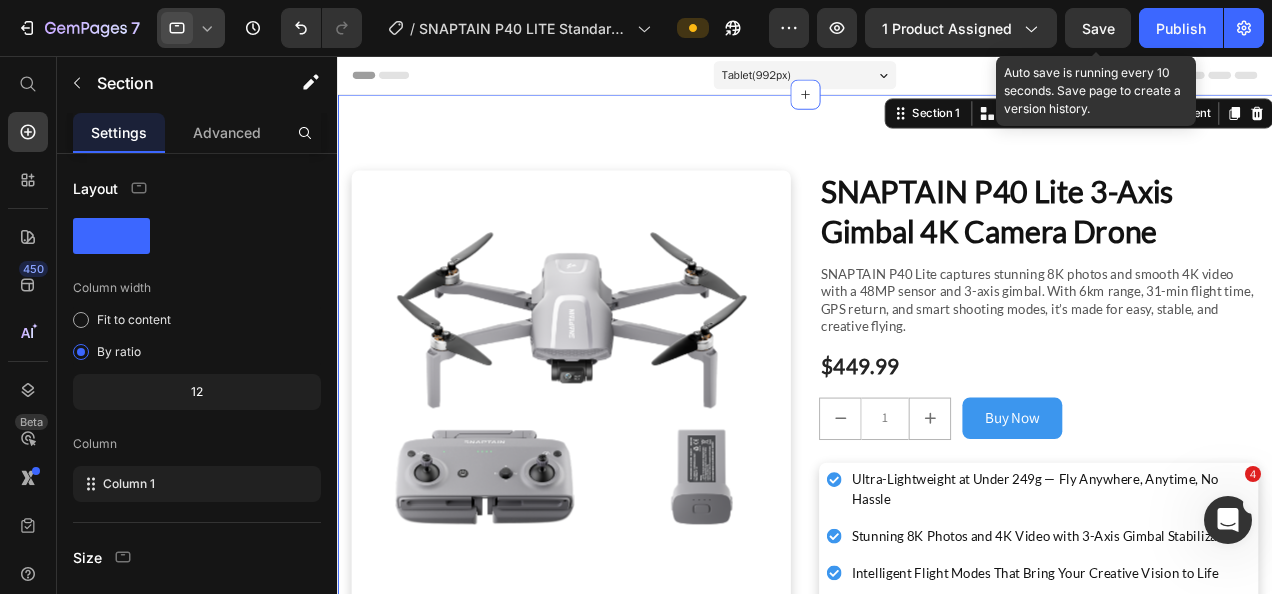 click 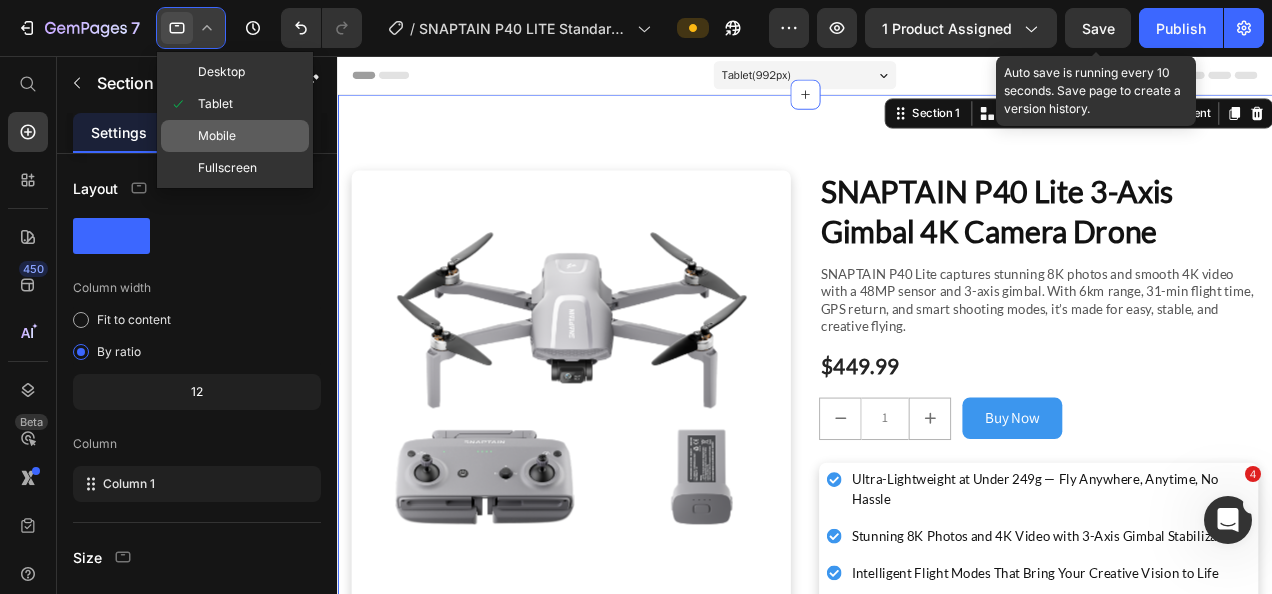 click on "Mobile" at bounding box center [217, 136] 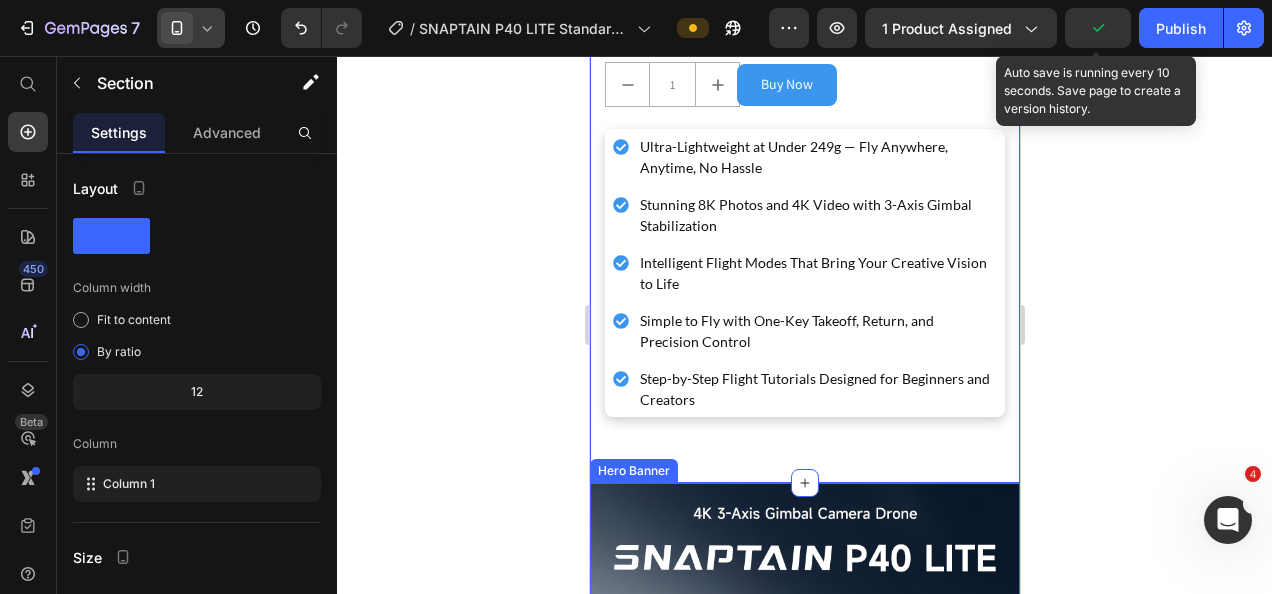 scroll, scrollTop: 500, scrollLeft: 0, axis: vertical 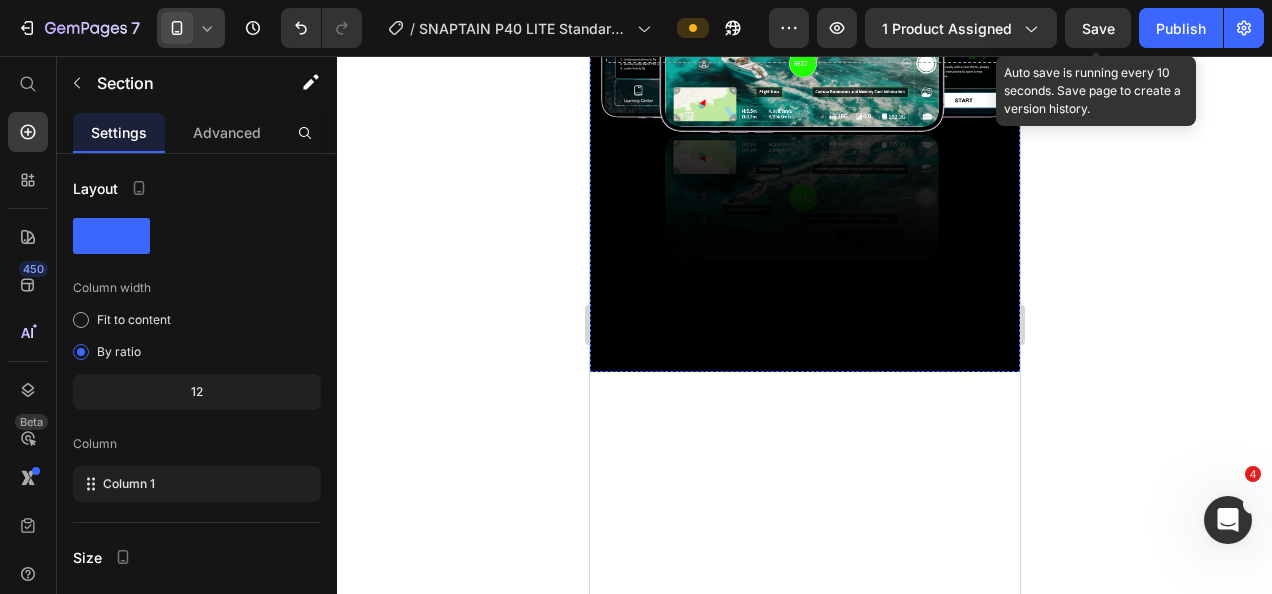 click at bounding box center [804, -582] 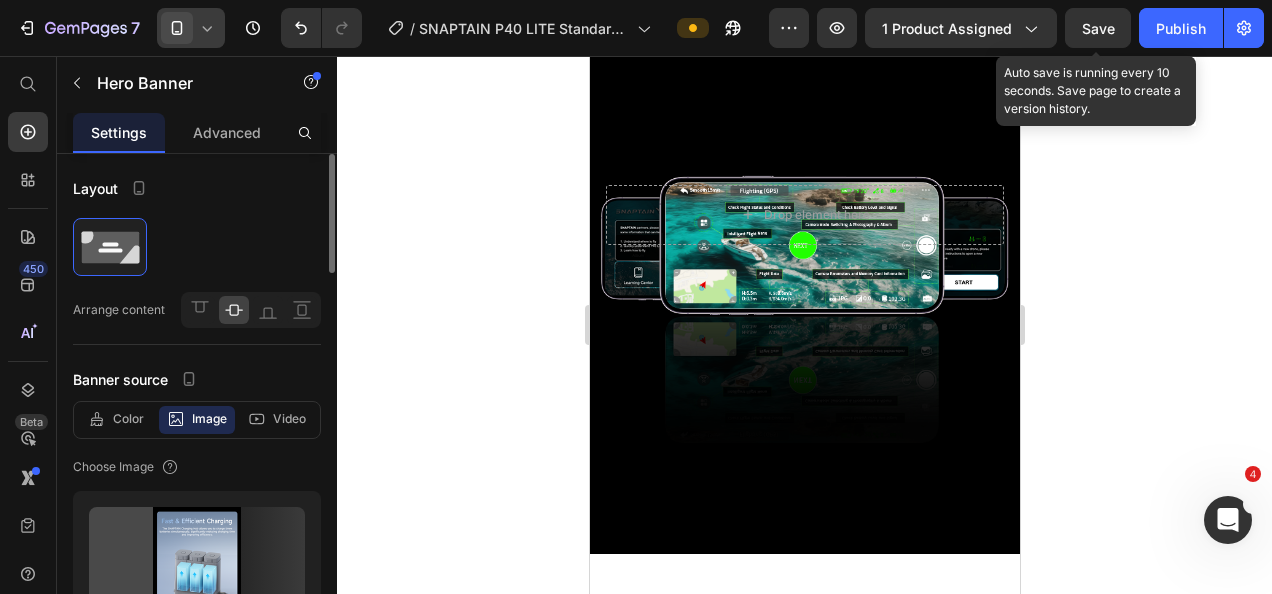 scroll, scrollTop: 8000, scrollLeft: 0, axis: vertical 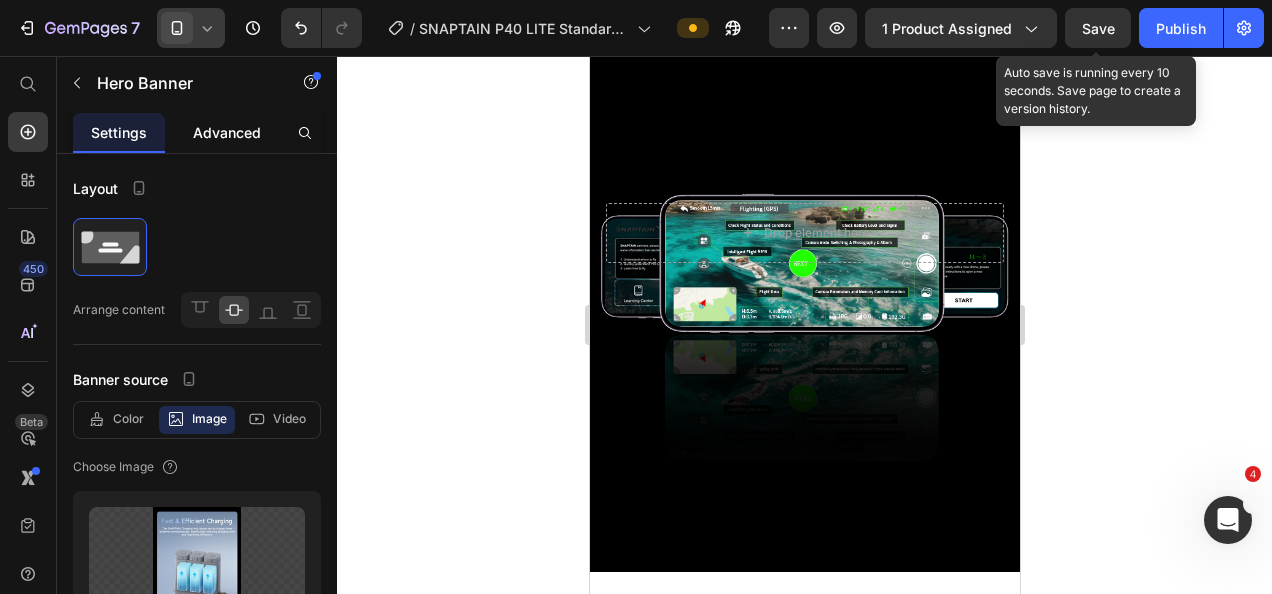 click on "Advanced" at bounding box center (227, 132) 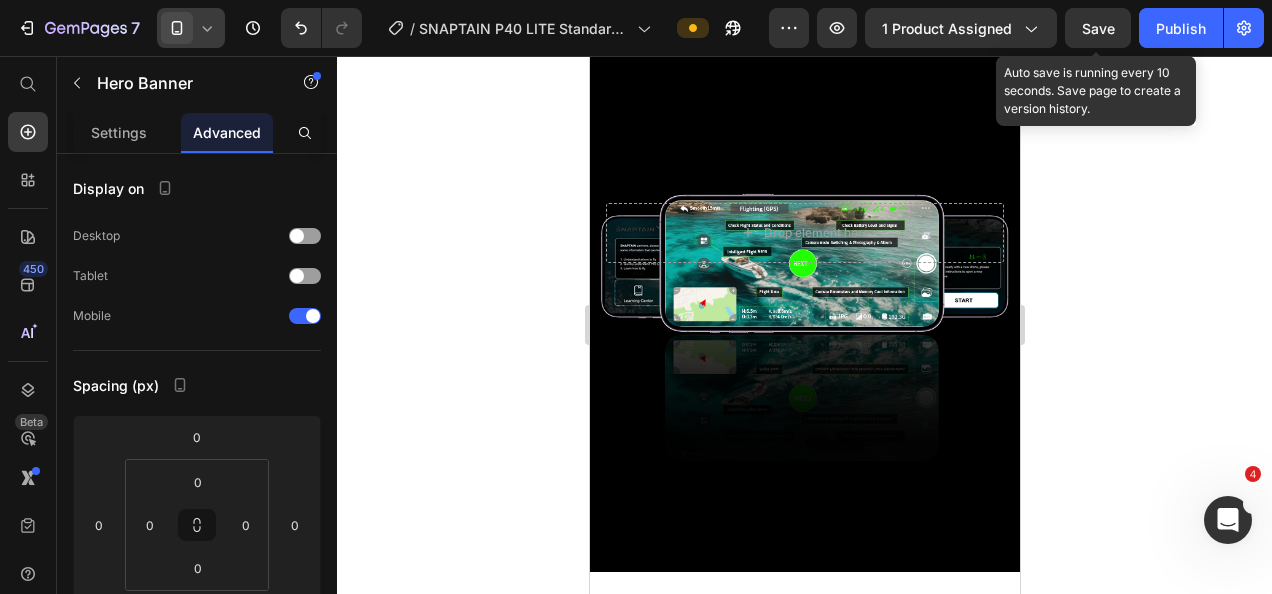 click 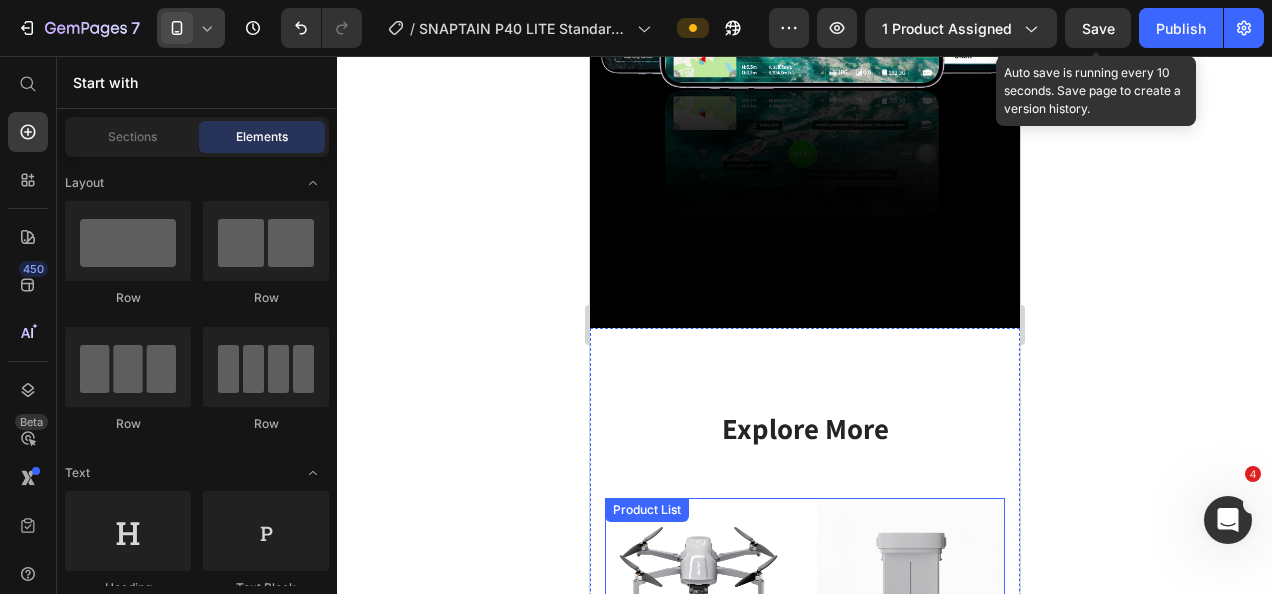 scroll, scrollTop: 8600, scrollLeft: 0, axis: vertical 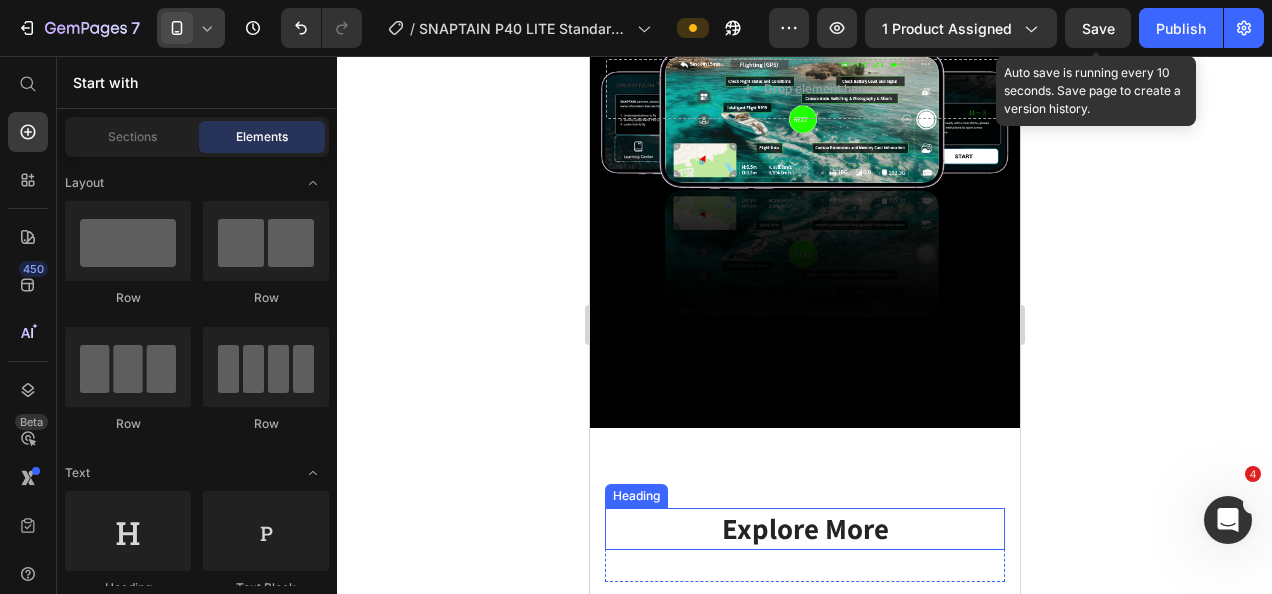 click on "Explore More" at bounding box center [804, 529] 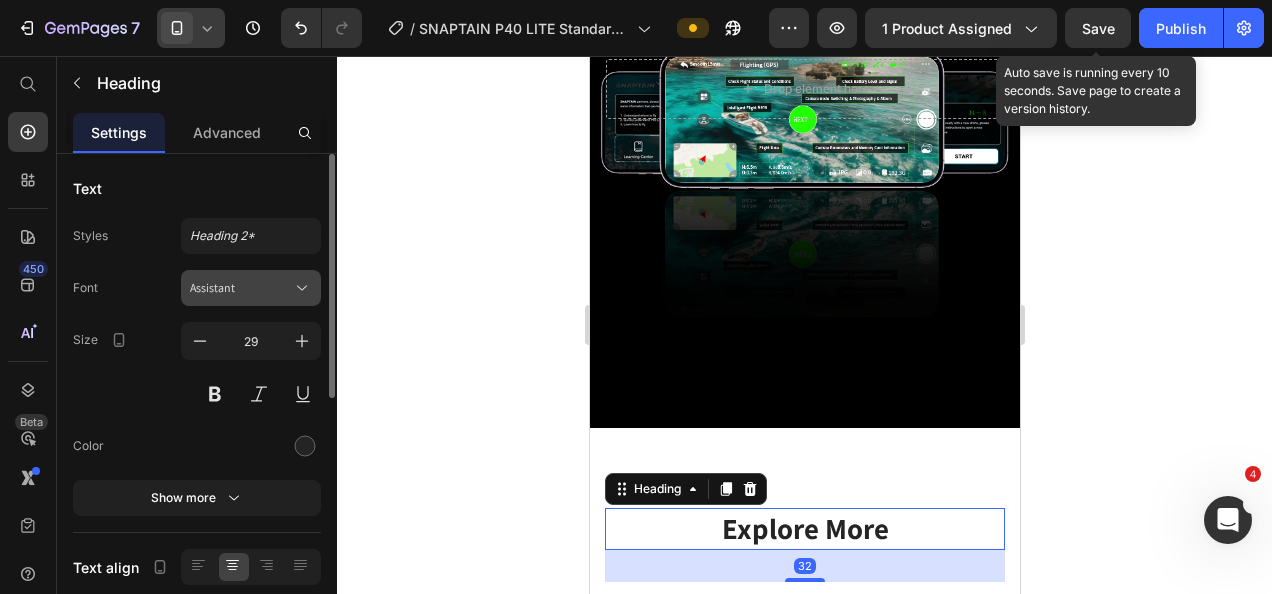 click on "Assistant" at bounding box center [241, 288] 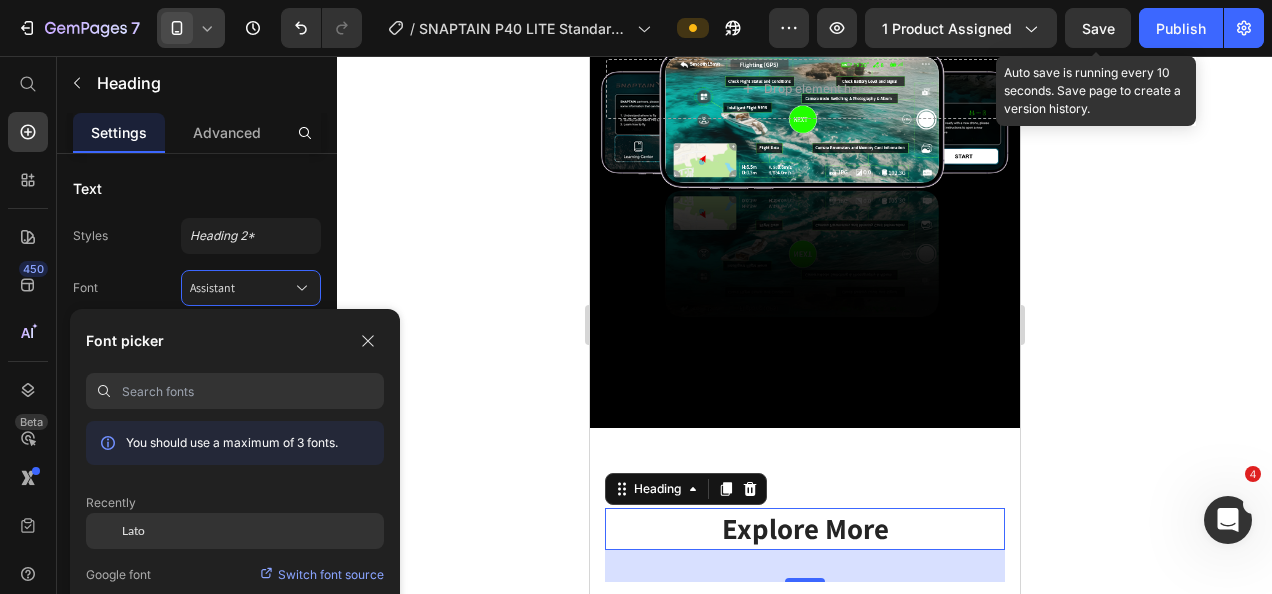click on "Lato" 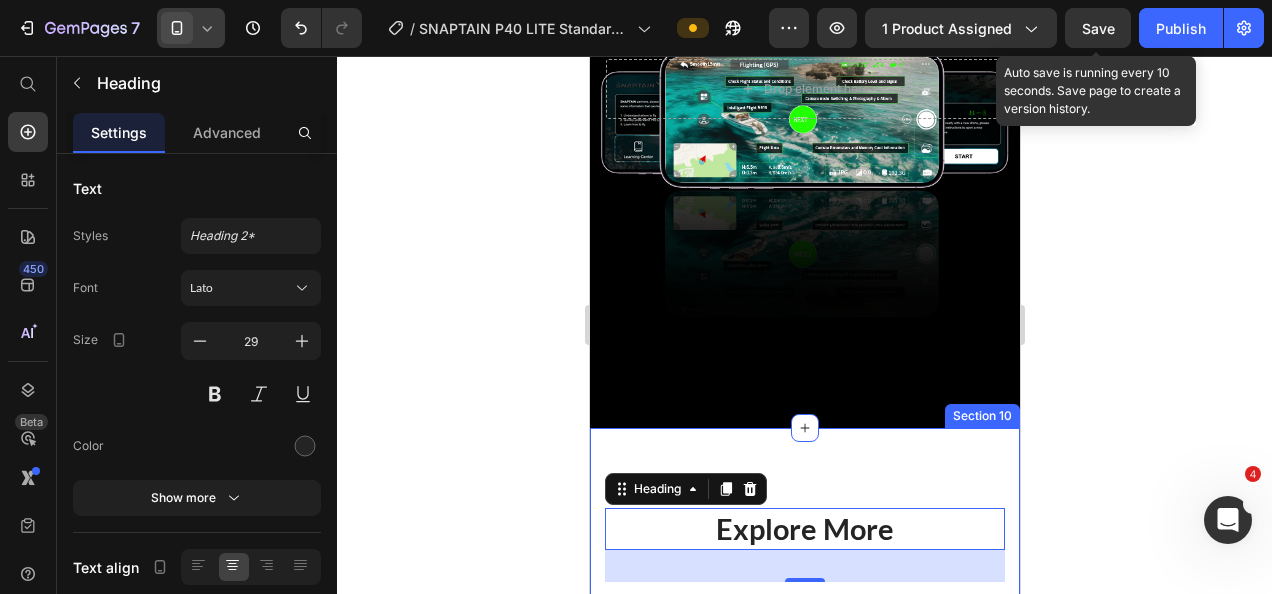 click on "Explore More Heading   32 Row (P) Images SNAPTAIN P40 LITE 3-Axis Gimbal 4K Camera Drone Bundle (P) Title $599.99 (P) Price Row (P) Images SNAPTAIN P40 LITE DRONE Replacement Battery (P) Title $59.99 (P) Price Row (P) Images SNAPTAIN P40 LITE 3-IN-1 Charging Hub (P) Title $44.99 (P) Price Row (P) Images SNAPTAIN P40 LITE Propellers Screws Screwdriver (P) Title $19.90 (P) Price Row (P) Images SNAPTAIN P30 PRO Beginner GPS Drone with 4K Camera (P) Title $349.99 (P) Price Row Product List Section 10" at bounding box center (804, 1003) 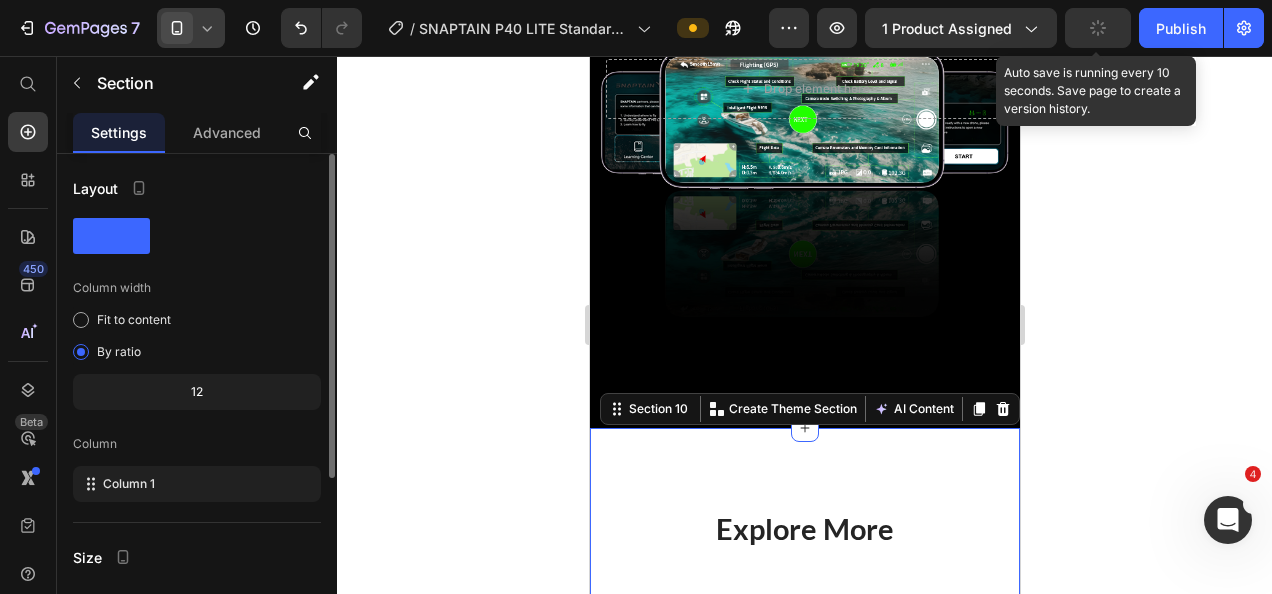 click on "Advanced" at bounding box center [227, 132] 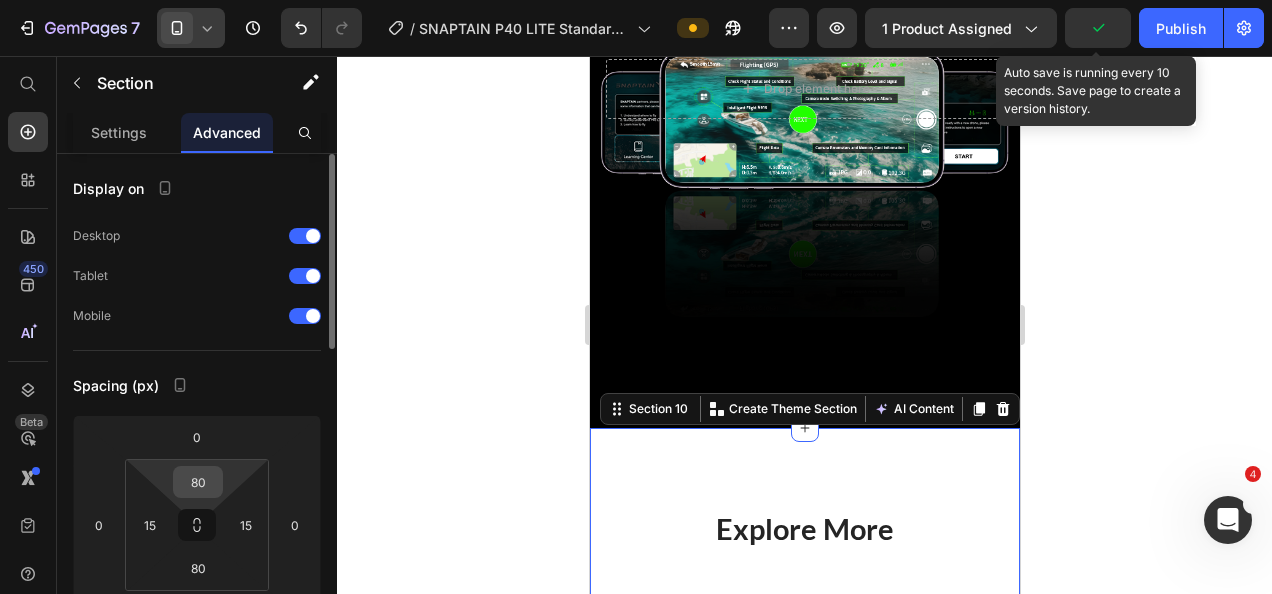 click on "80" at bounding box center (198, 482) 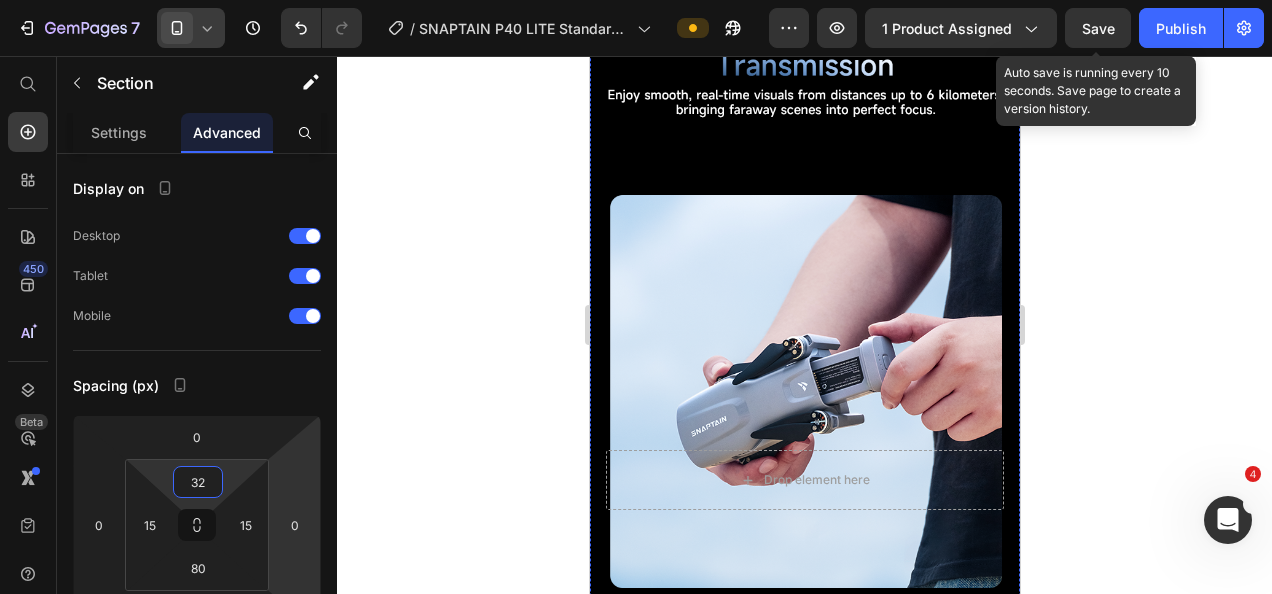 scroll, scrollTop: 6100, scrollLeft: 0, axis: vertical 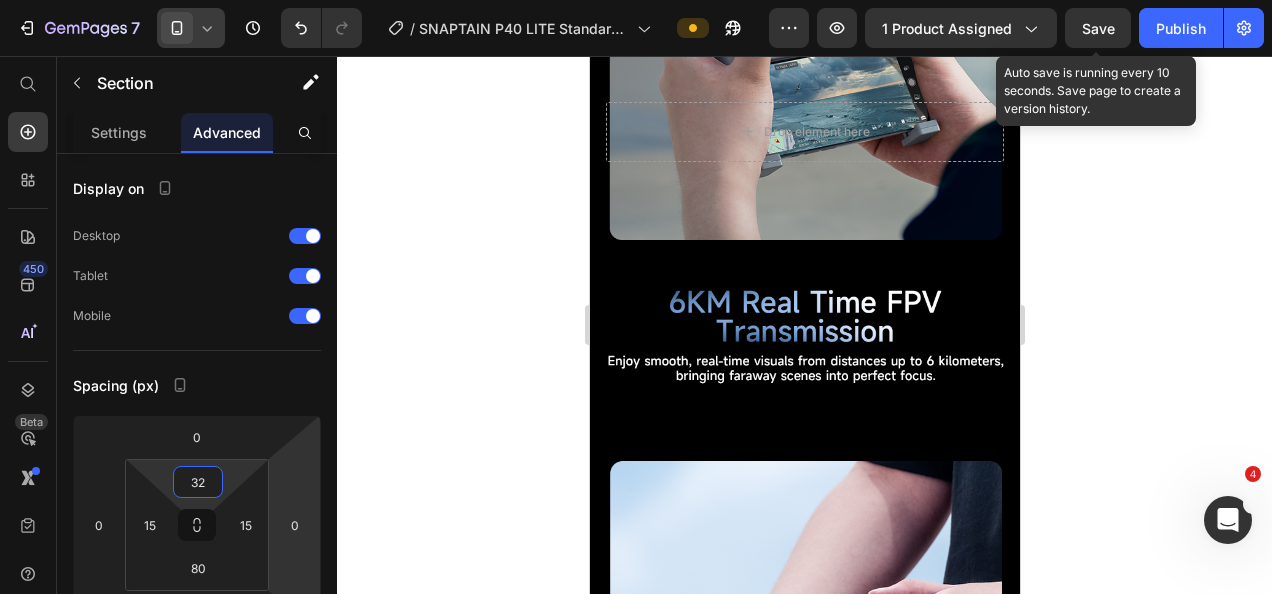 type on "32" 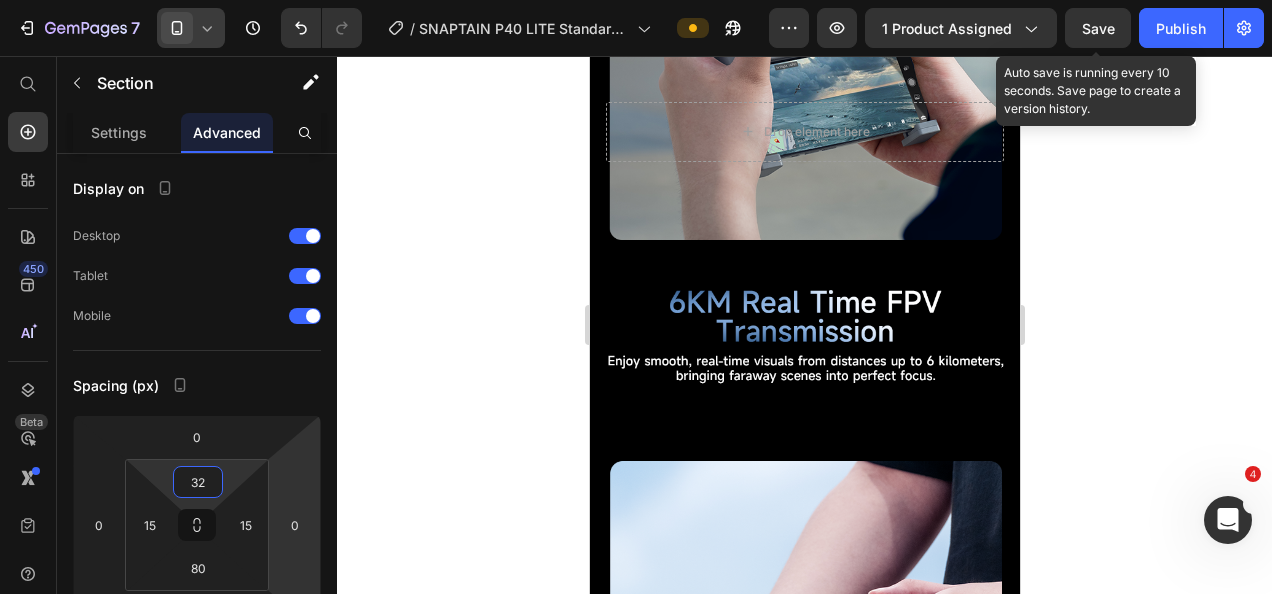 click 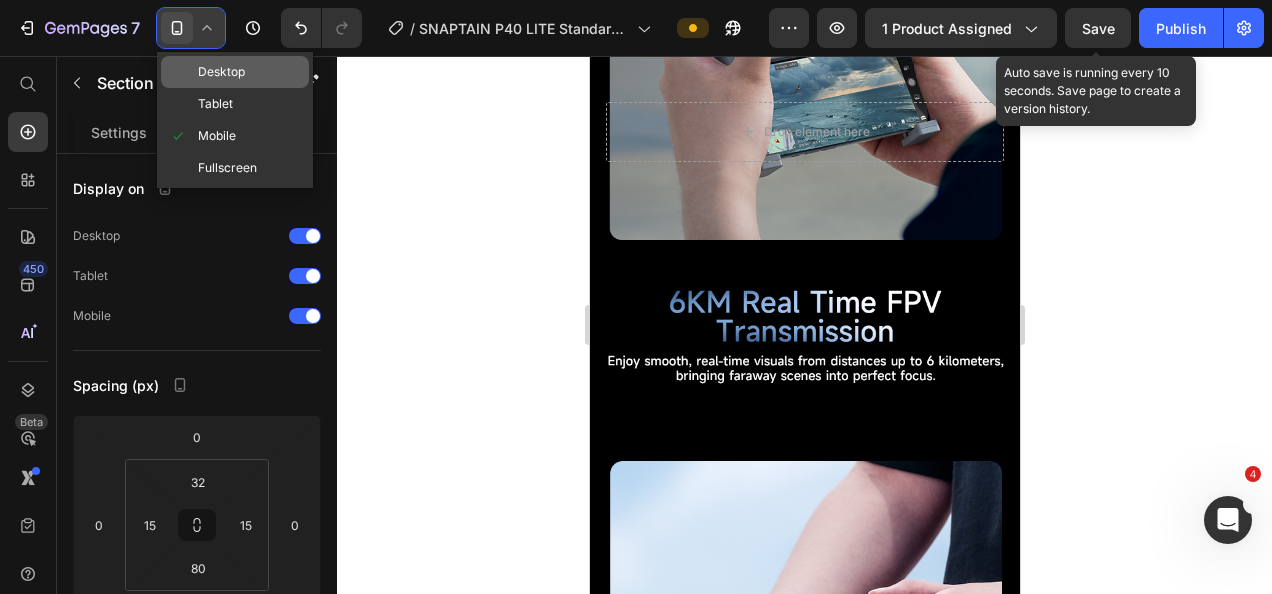 click on "Desktop" 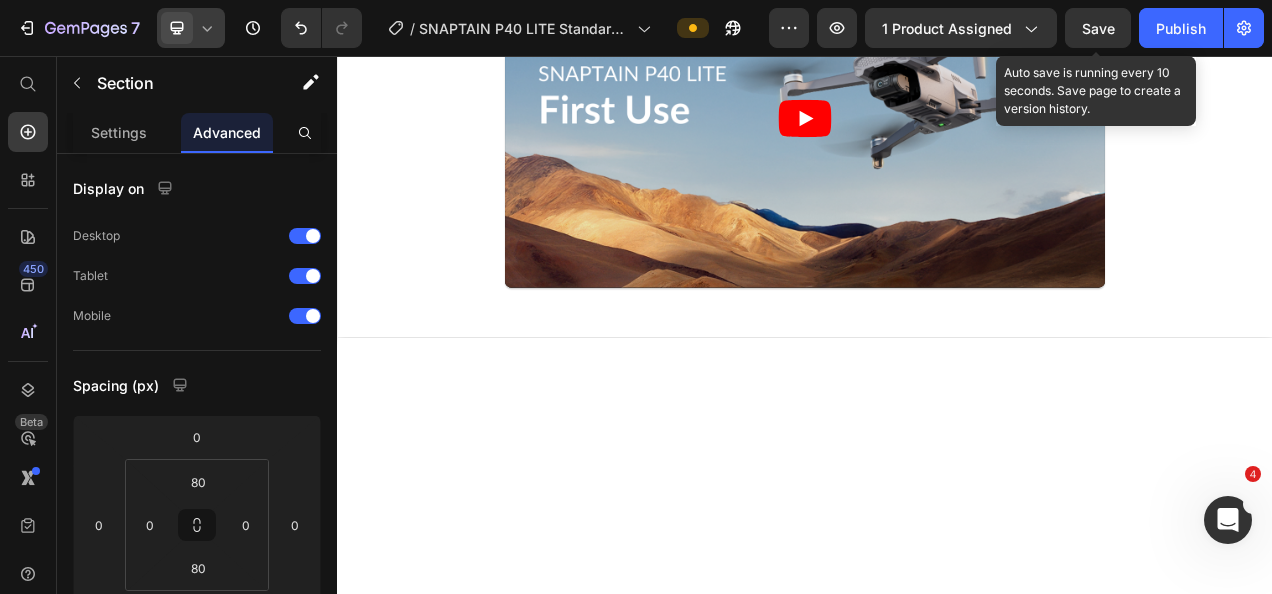 scroll, scrollTop: 4590, scrollLeft: 0, axis: vertical 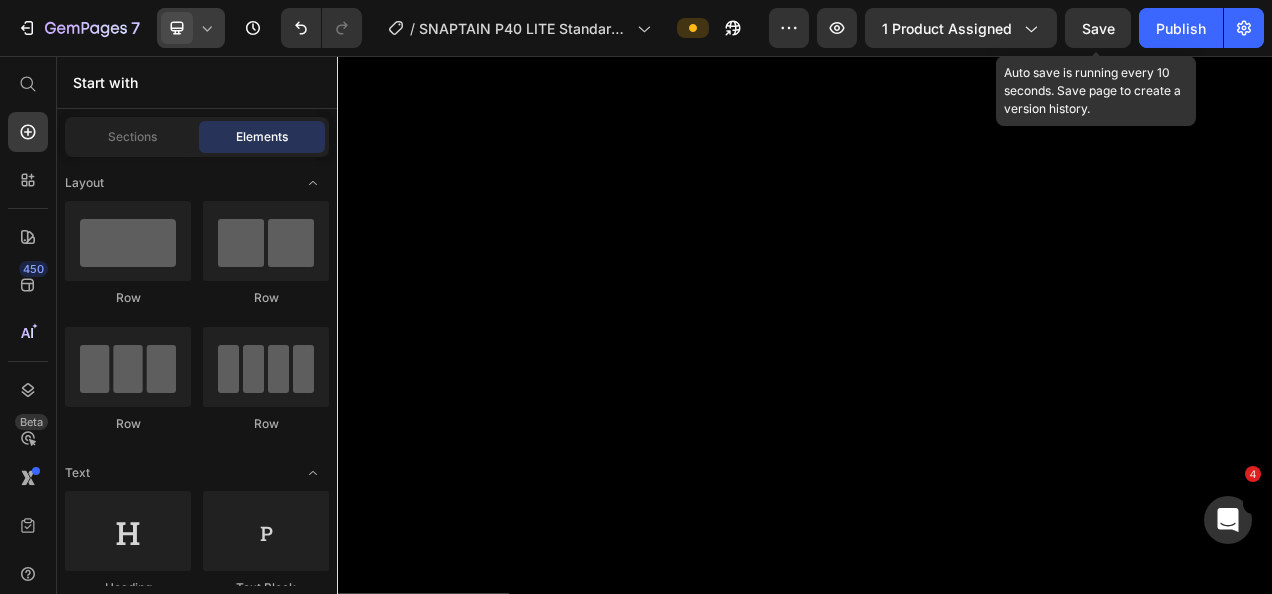 drag, startPoint x: 1535, startPoint y: 565, endPoint x: 1583, endPoint y: 66, distance: 501.3033 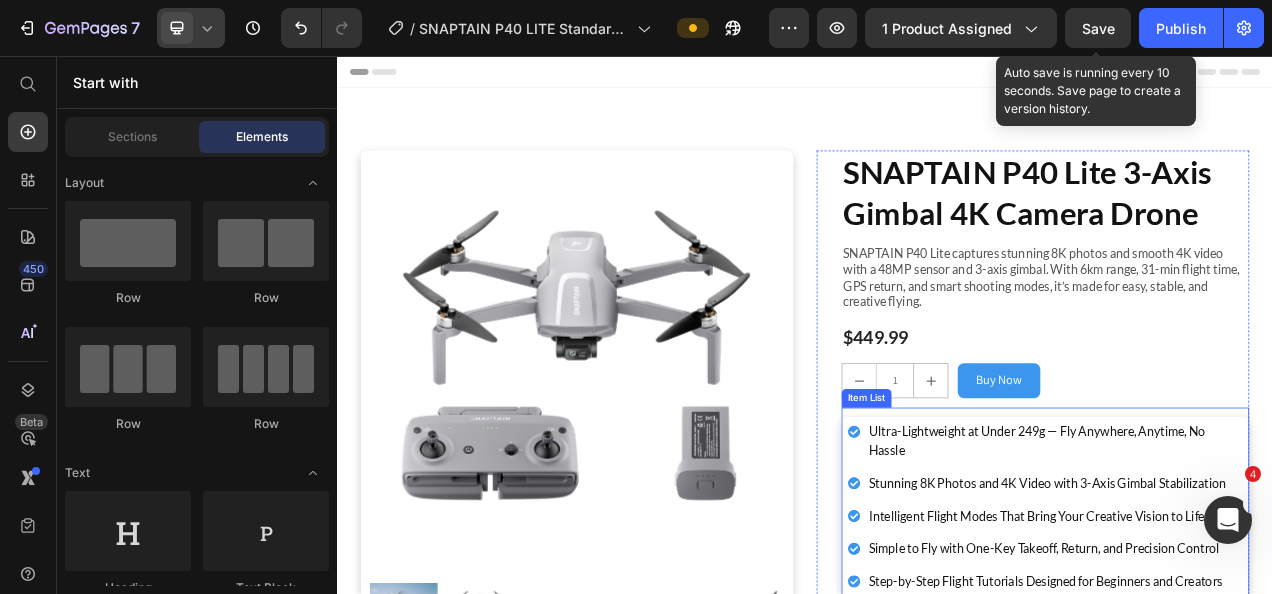 scroll, scrollTop: 200, scrollLeft: 0, axis: vertical 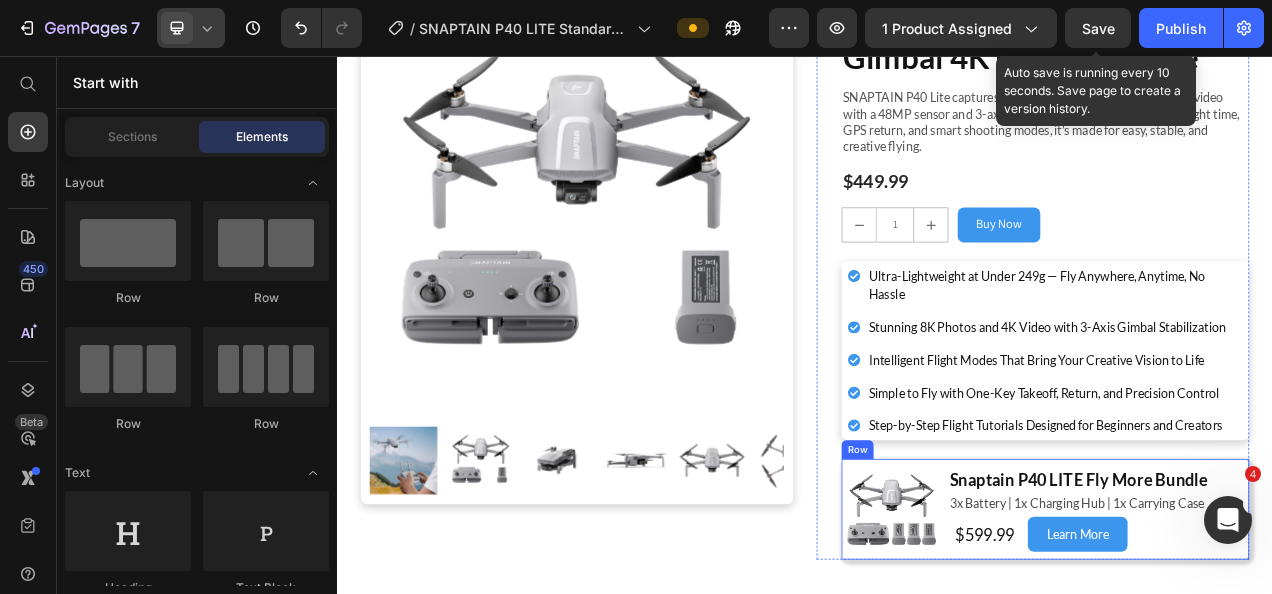 click on "Image Snaptain P40 LITE Fly More Bundle Heading 3x Battery | 1x Charging Hub | 1x Carrying Case Text Block $599.99 Heading Learn More Button Row Row" at bounding box center [1245, 637] 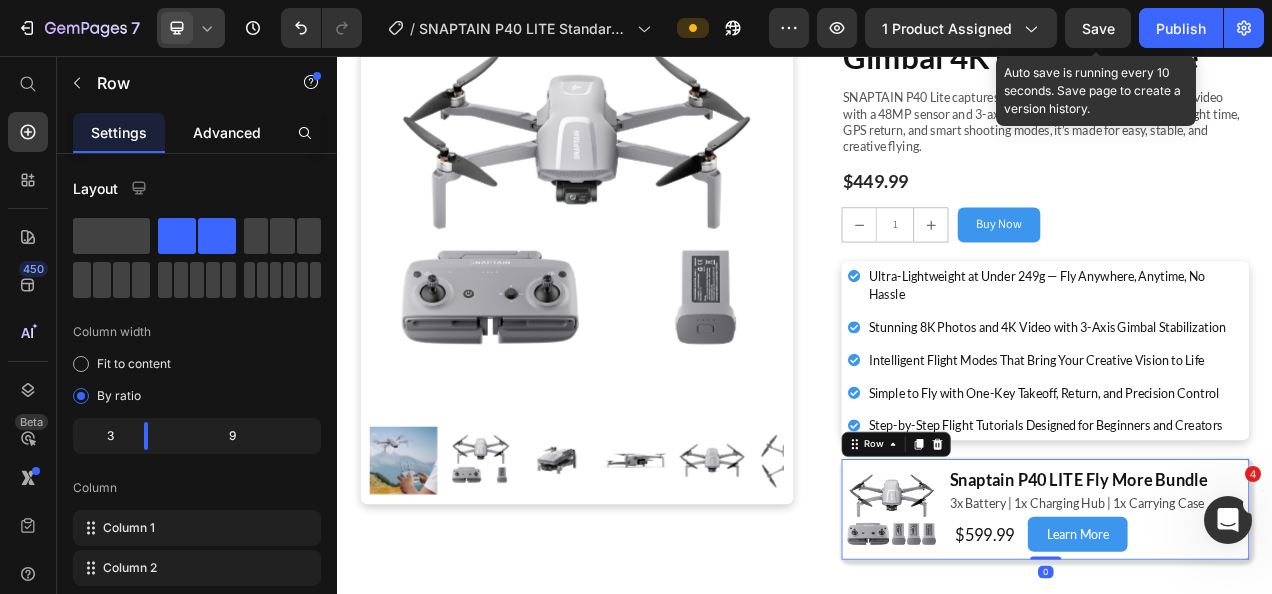 click on "Advanced" at bounding box center (227, 132) 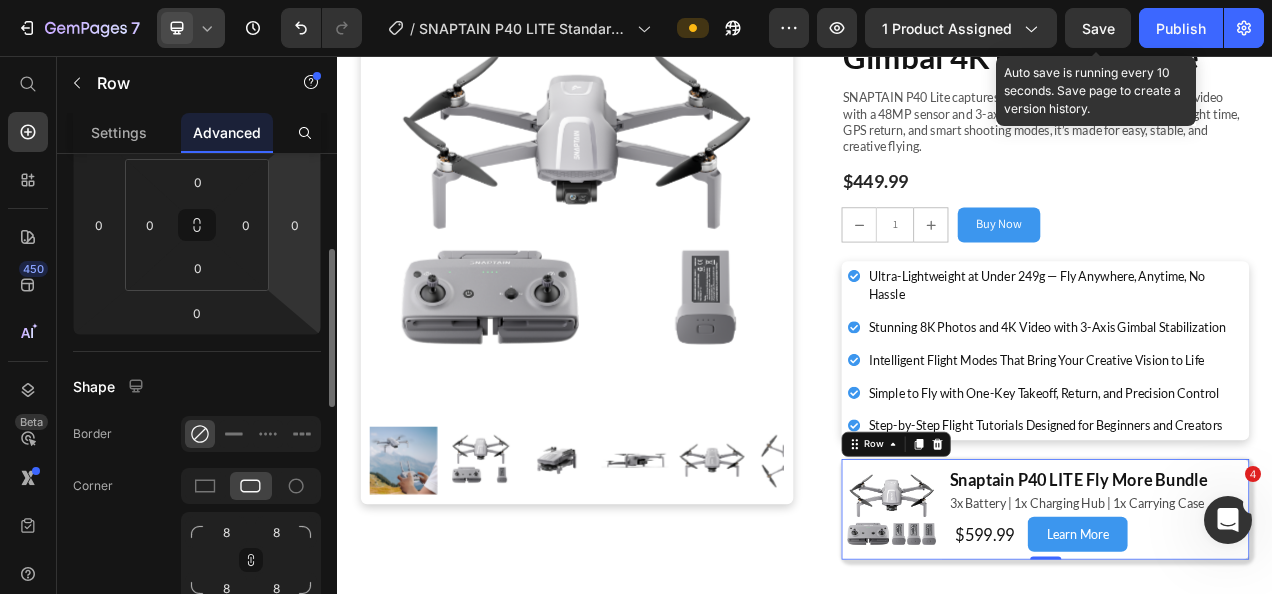scroll, scrollTop: 0, scrollLeft: 0, axis: both 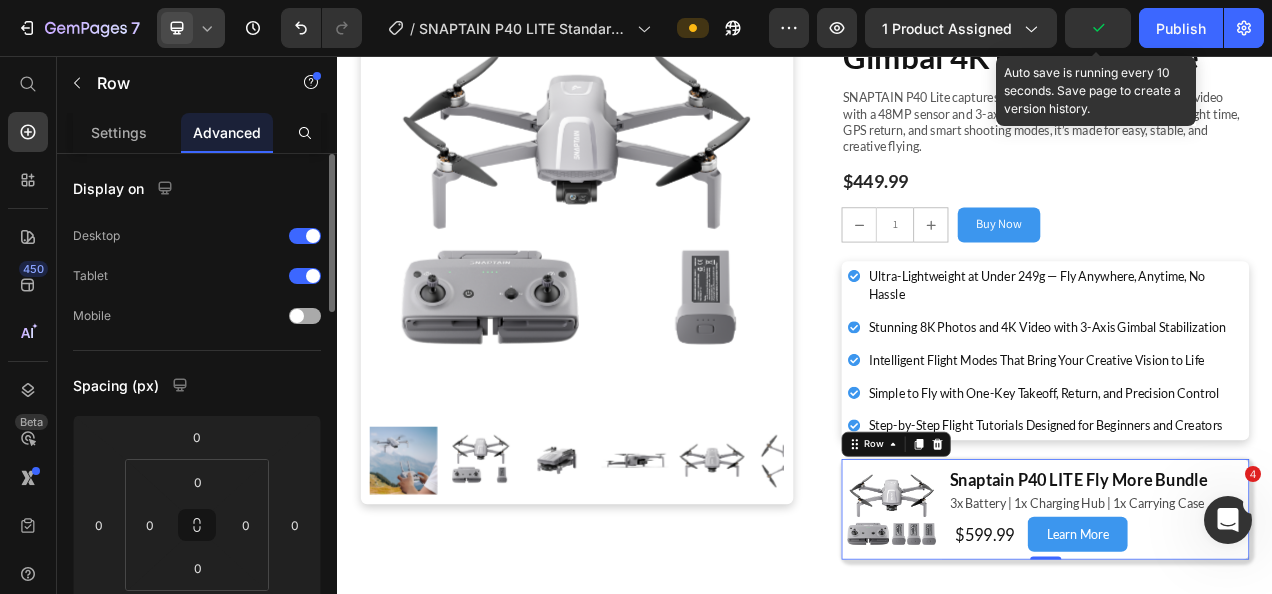 click at bounding box center [297, 316] 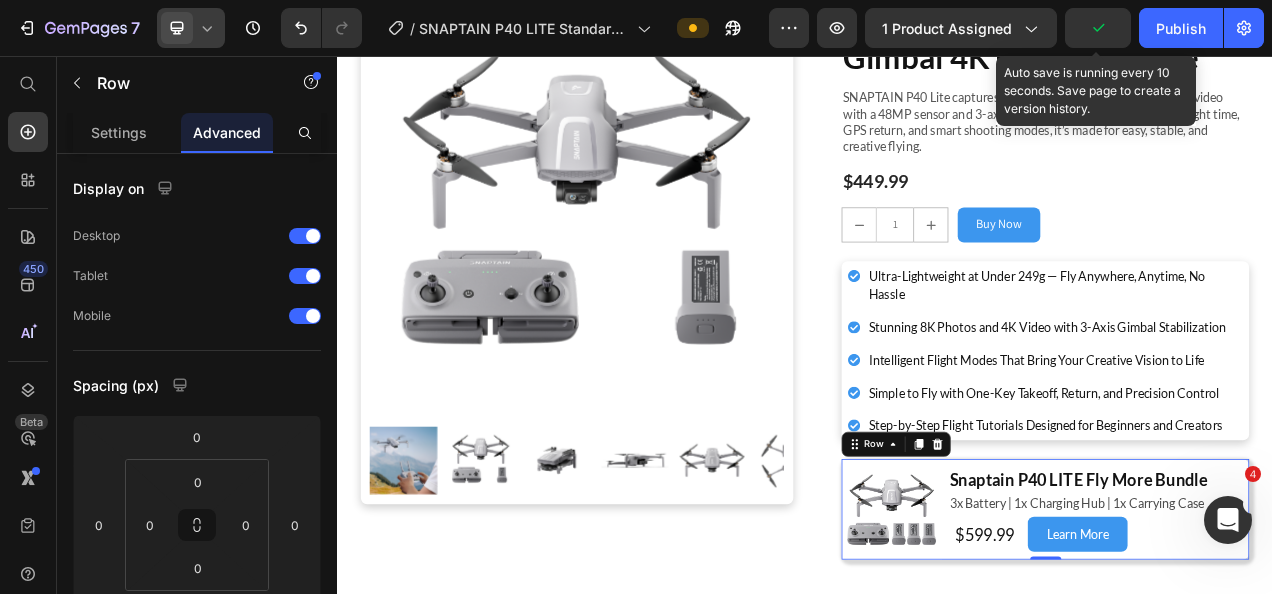 click 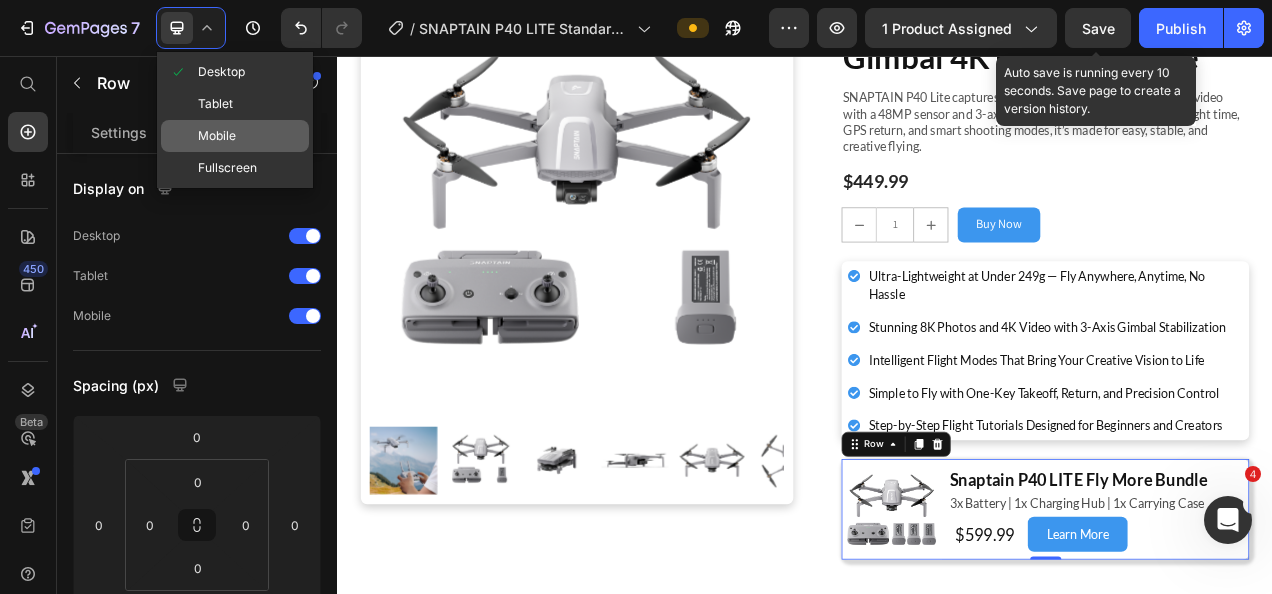 click on "Mobile" at bounding box center (217, 136) 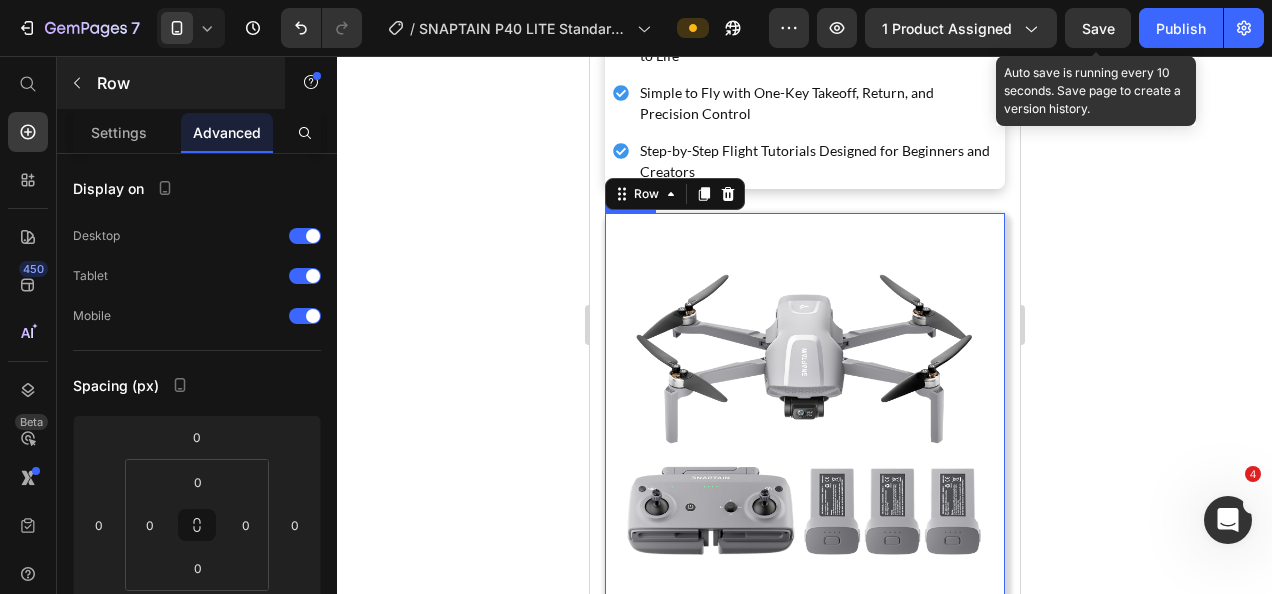 scroll, scrollTop: 800, scrollLeft: 0, axis: vertical 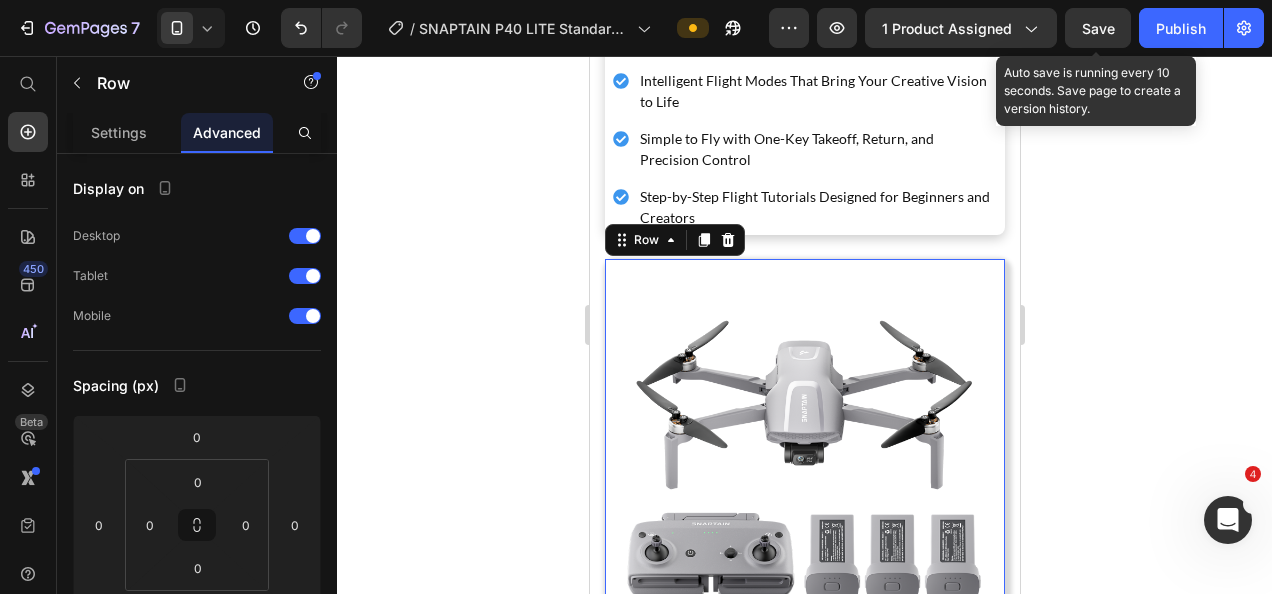 click 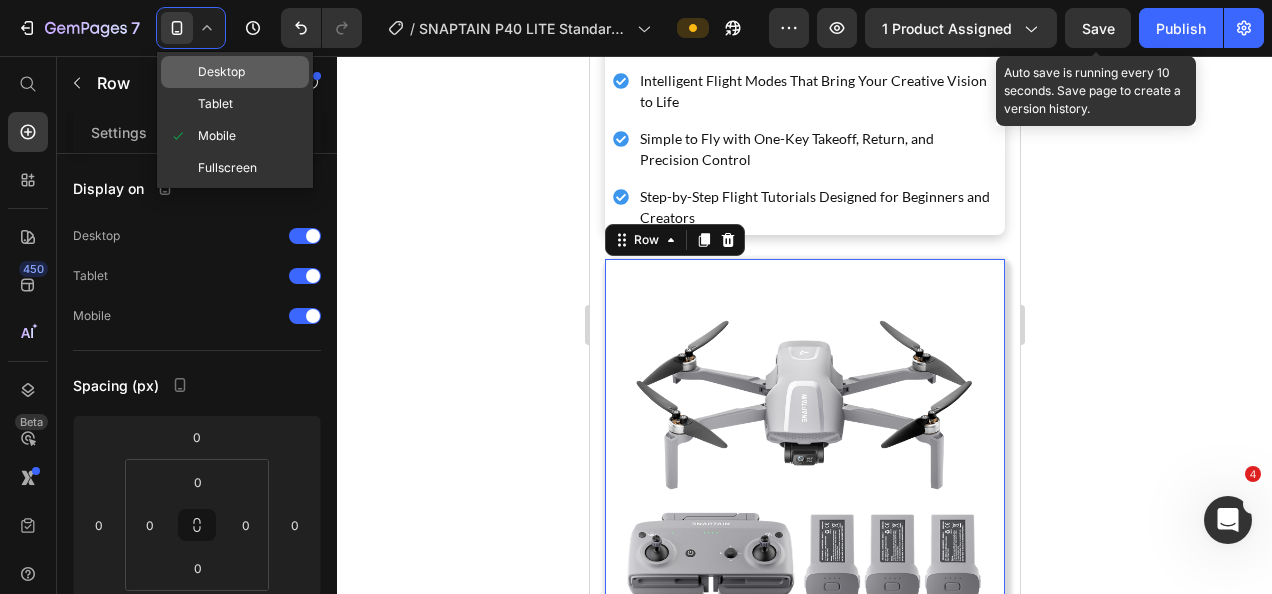 click on "Desktop" at bounding box center [221, 72] 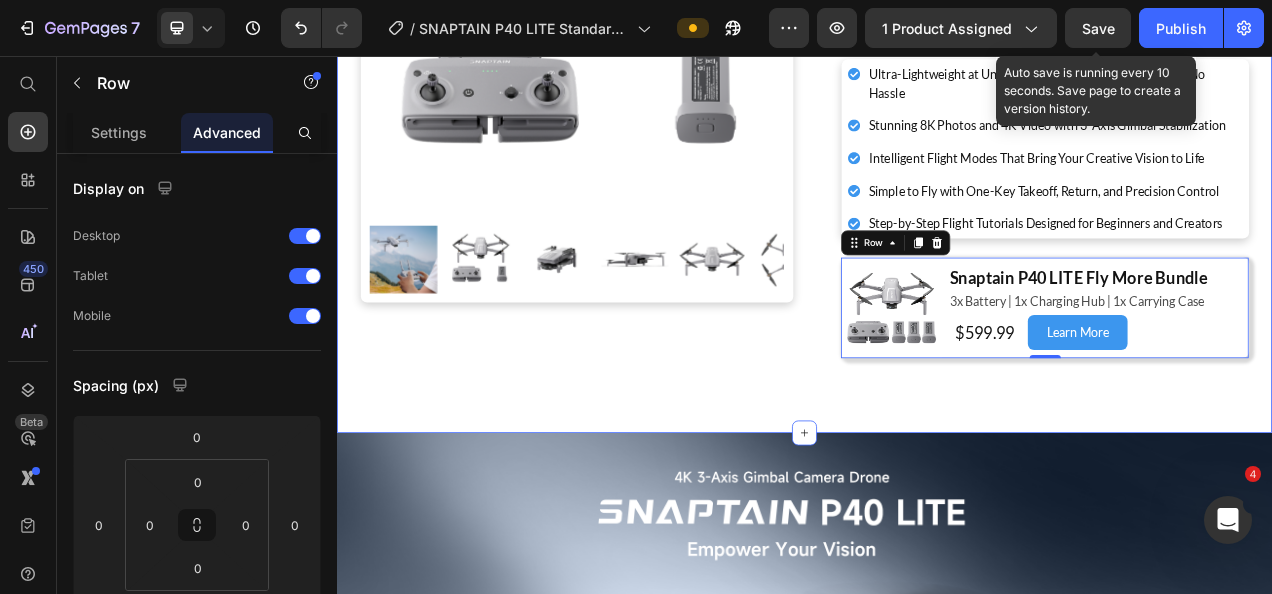 scroll, scrollTop: 443, scrollLeft: 0, axis: vertical 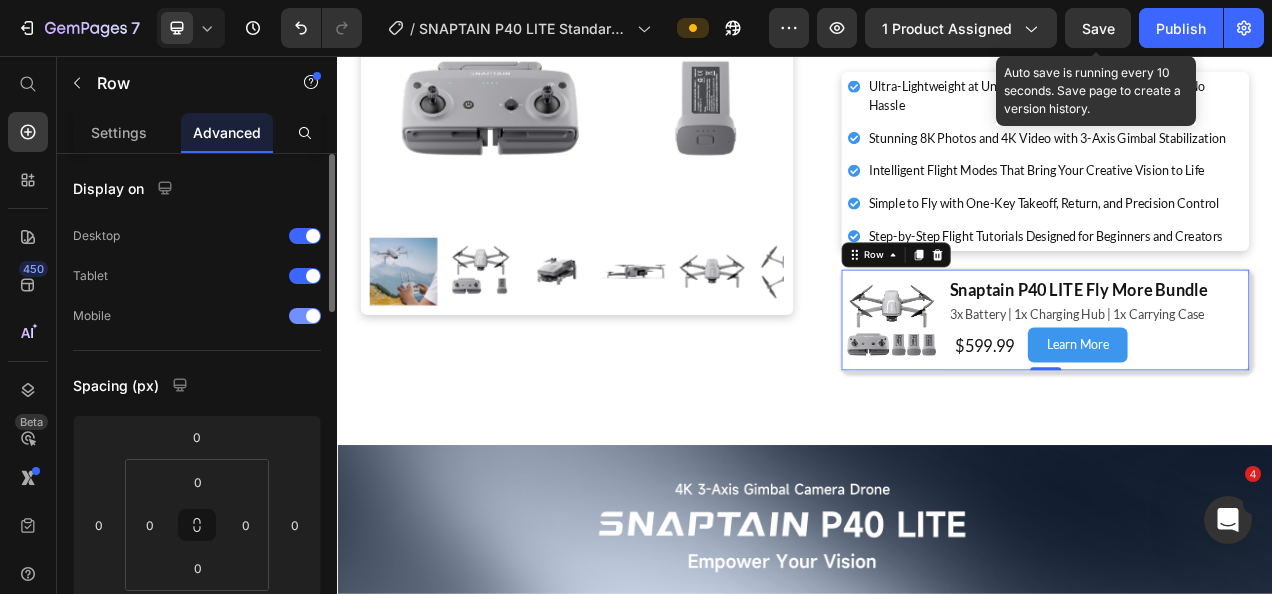 drag, startPoint x: 301, startPoint y: 314, endPoint x: 260, endPoint y: 331, distance: 44.38468 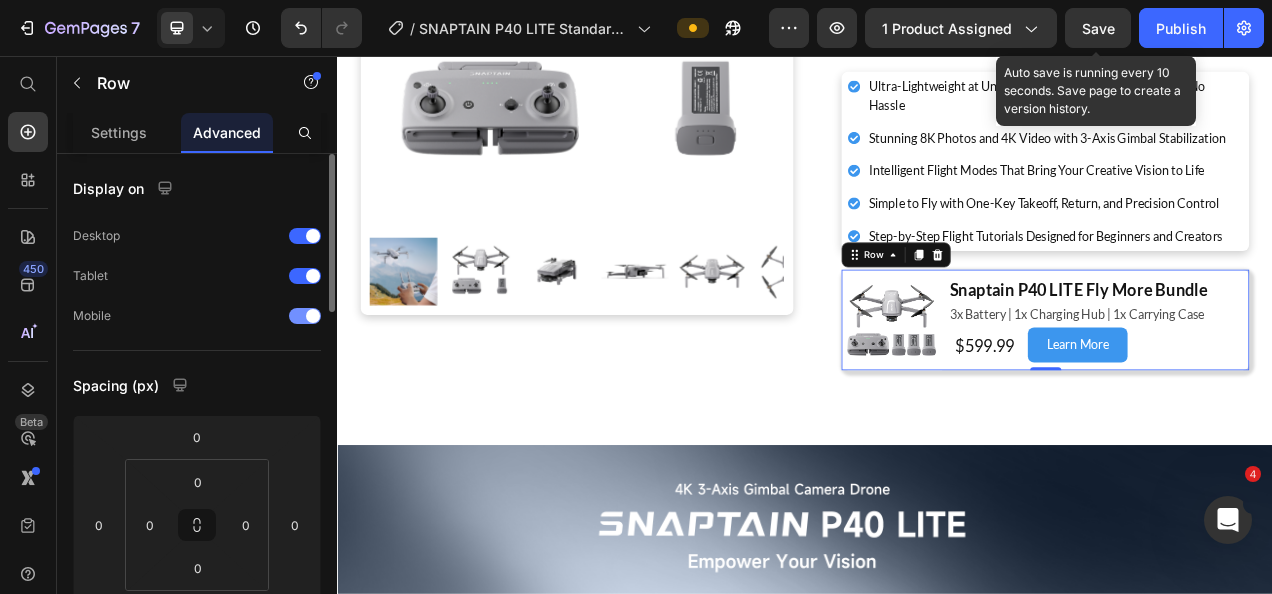 click at bounding box center [305, 316] 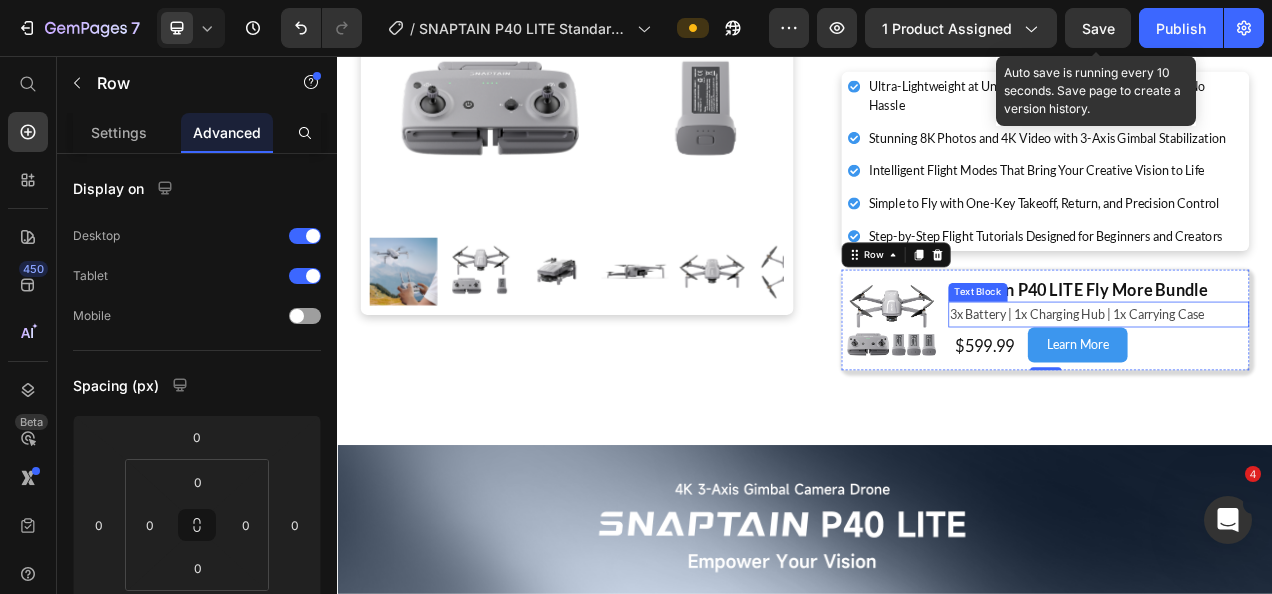 click on "3x Battery | 1x Charging Hub | 1x Carrying Case" at bounding box center (1314, 387) 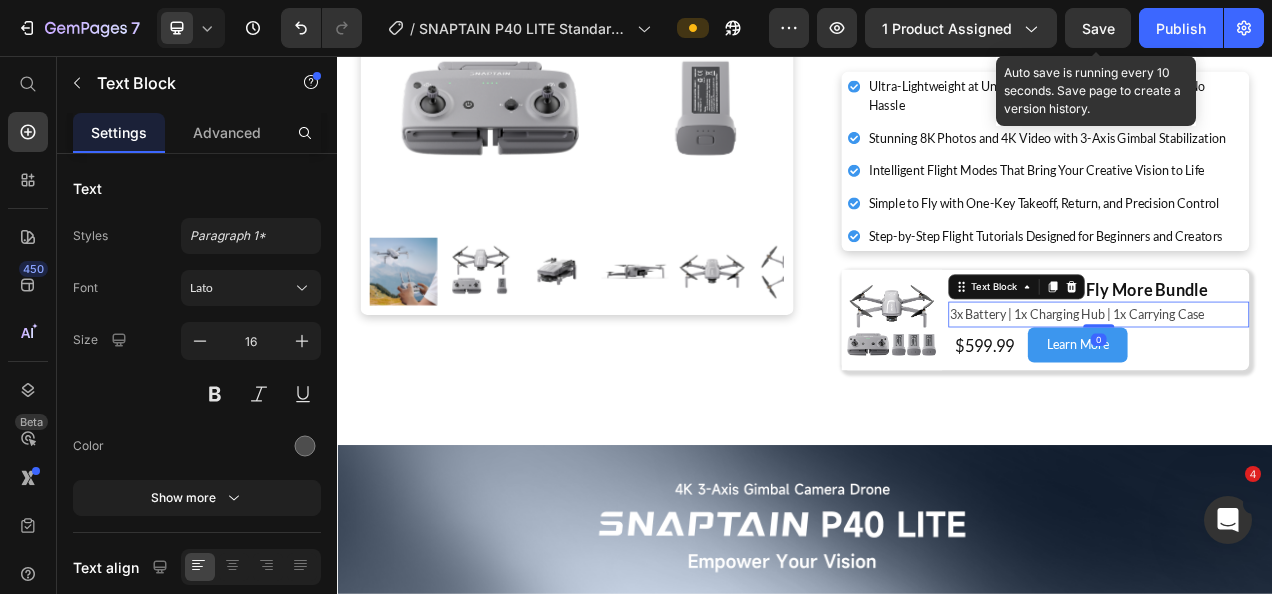 click on "3x Battery | 1x Charging Hub | 1x Carrying Case" at bounding box center [1314, 387] 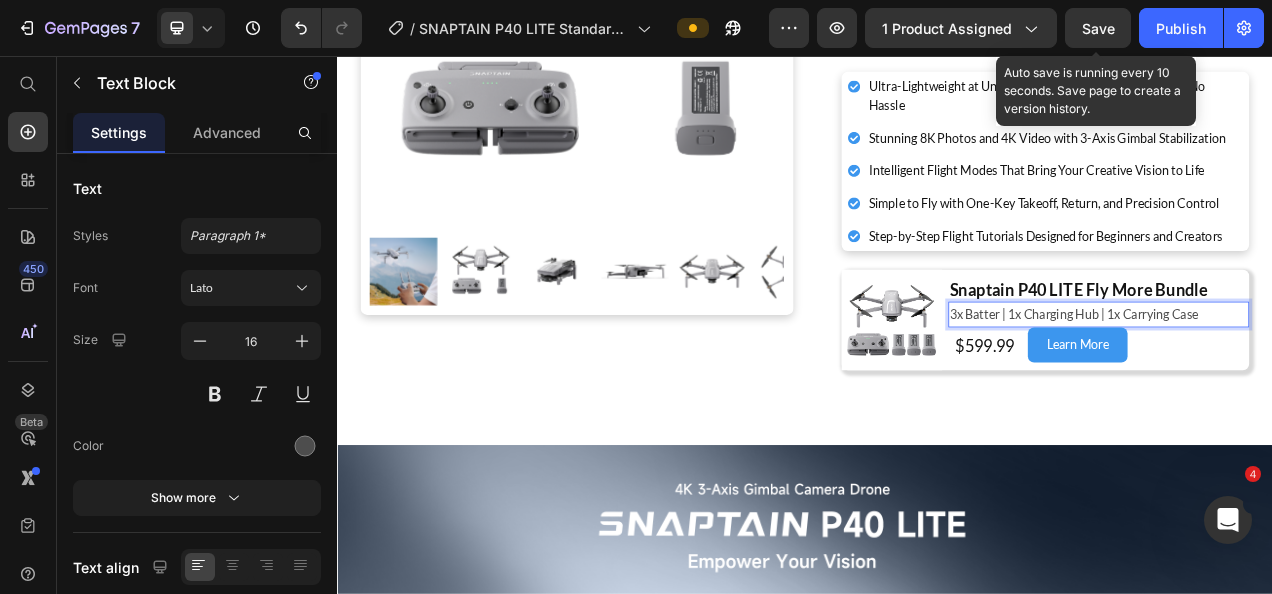 type 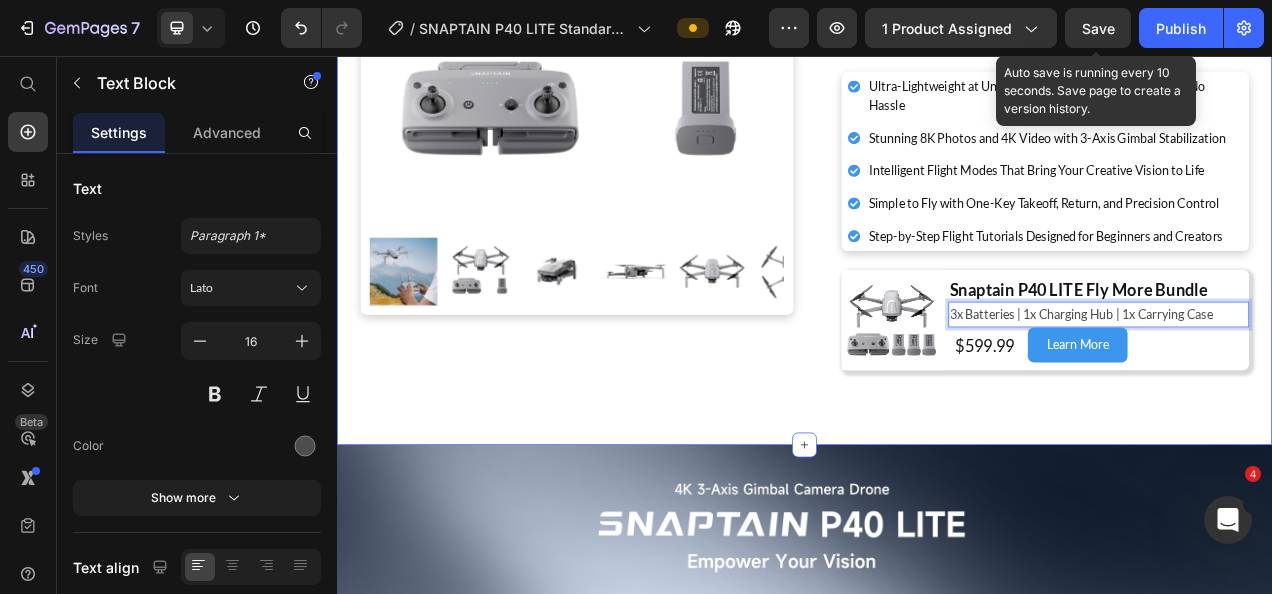 click on "Product Images SNAPTAIN P40 Lite 3-Axis Gimbal 4K Camera Drone Product Title SNAPTAIN P40 Lite captures stunning 8K photos and smooth 4K video with a 48MP sensor and 3-axis gimbal. With 6km range, 31-min flight time, GPS return, and smart shooting modes, it’s made for easy, stable, and creative flying. Text Block $449.99 Product Price Row 1 Product Quantity Row Buy Now Button Row Ultra-Lightweight at Under 249g — Fly Anywhere, Anytime, No Hassle Stunning 8K Photos and 4K Video with 3-Axis Gimbal Stabilization Intelligent Flight Modes That Bring Your Creative Vision to Life Simple to Fly with One-Key Takeoff, Return, and Precision Control Step-by-Step Flight Tutorials Designed for Beginners and Creators Item List Image Snaptain P40 LITE Fly More Bundle Heading 3x Batteries | 1x Charging Hub | 1x Carrying Case Text Block   0 $599.99 Heading Learn More Button Row Row Row Product Section 1" at bounding box center (937, 104) 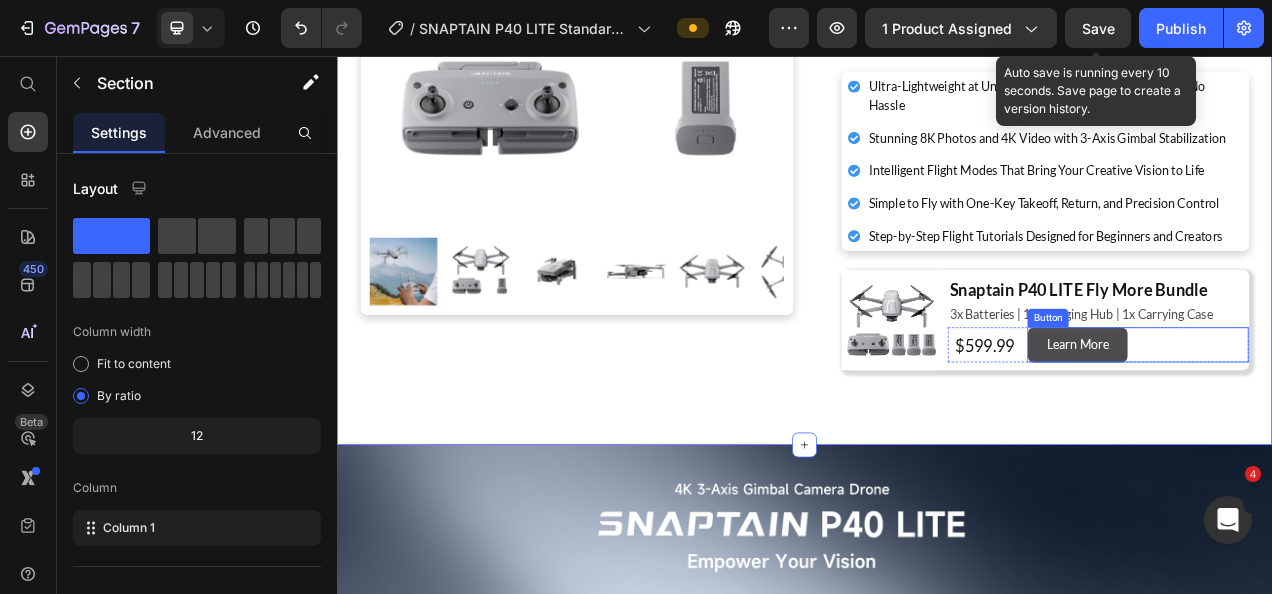 click on "Learn More" at bounding box center (1287, 426) 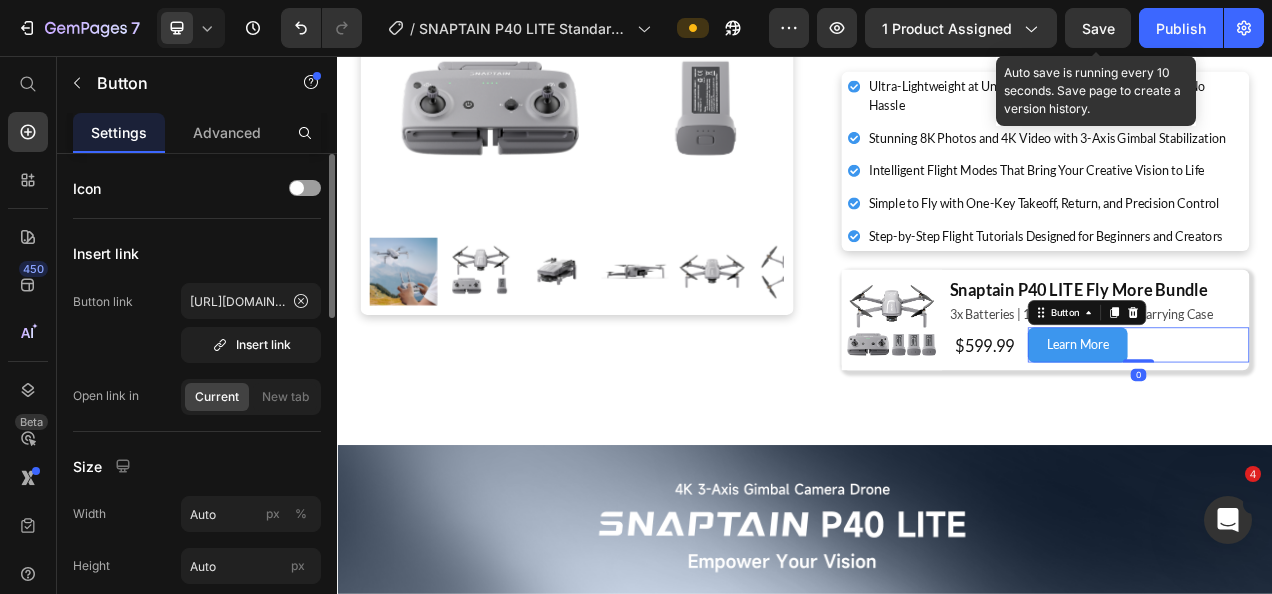 scroll, scrollTop: 200, scrollLeft: 0, axis: vertical 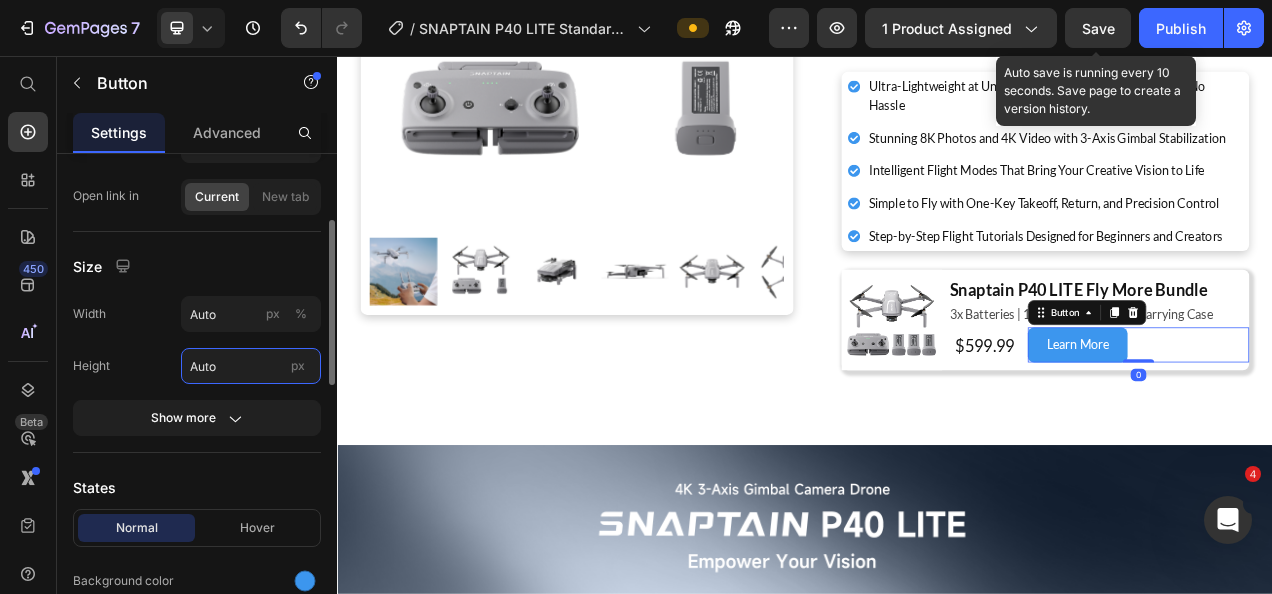 click on "Auto" at bounding box center (251, 366) 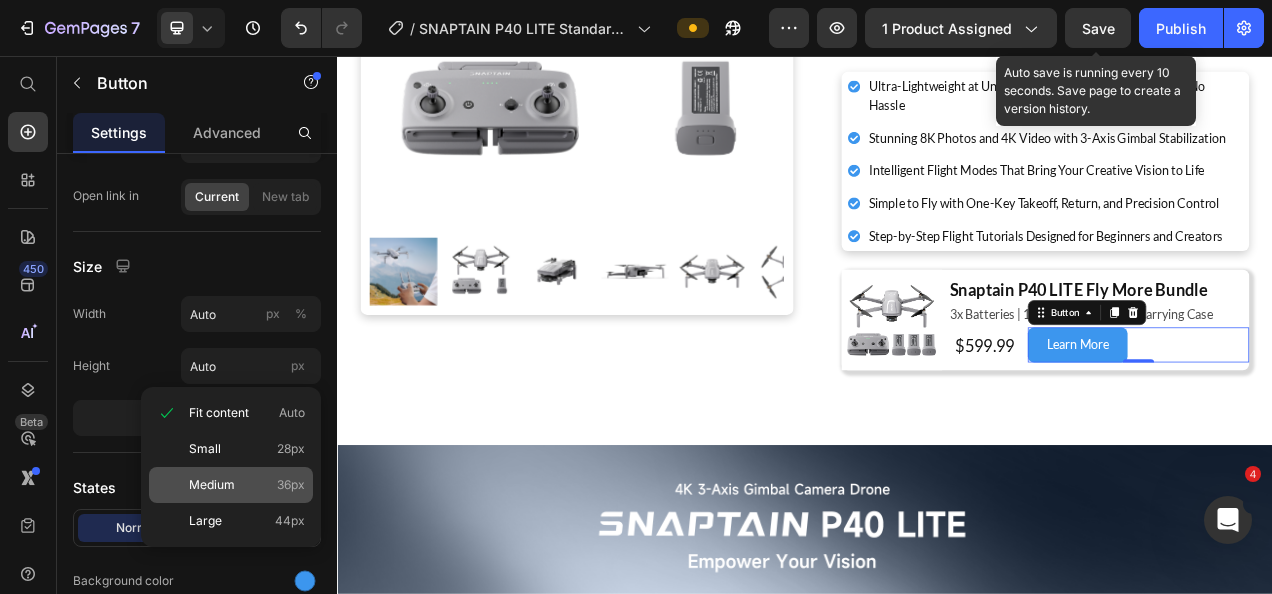 click on "Medium" at bounding box center [212, 485] 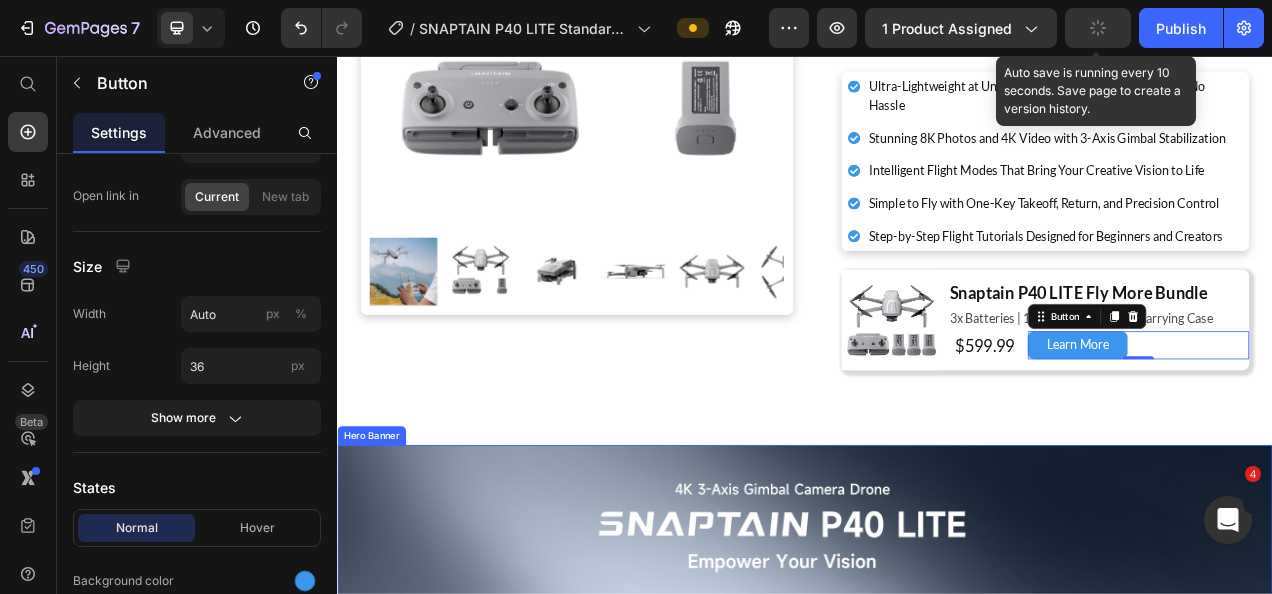 click on "Product Images SNAPTAIN P40 Lite 3-Axis Gimbal 4K Camera Drone Product Title SNAPTAIN P40 Lite captures stunning 8K photos and smooth 4K video with a 48MP sensor and 3-axis gimbal. With 6km range, 31-min flight time, GPS return, and smart shooting modes, it’s made for easy, stable, and creative flying. Text Block $449.99 Product Price Row 1 Product Quantity Row Buy Now Button Row Ultra-Lightweight at Under 249g — Fly Anywhere, Anytime, No Hassle Stunning 8K Photos and 4K Video with 3-Axis Gimbal Stabilization Intelligent Flight Modes That Bring Your Creative Vision to Life Simple to Fly with One-Key Takeoff, Return, and Precision Control Step-by-Step Flight Tutorials Designed for Beginners and Creators Item List Image Snaptain P40 LITE Fly More Bundle Heading 3x Batteries | 1x Charging Hub | 1x Carrying Case Text Block $599.99 Heading Learn More Button   0 Row Row Row Product Section 1" at bounding box center (937, 104) 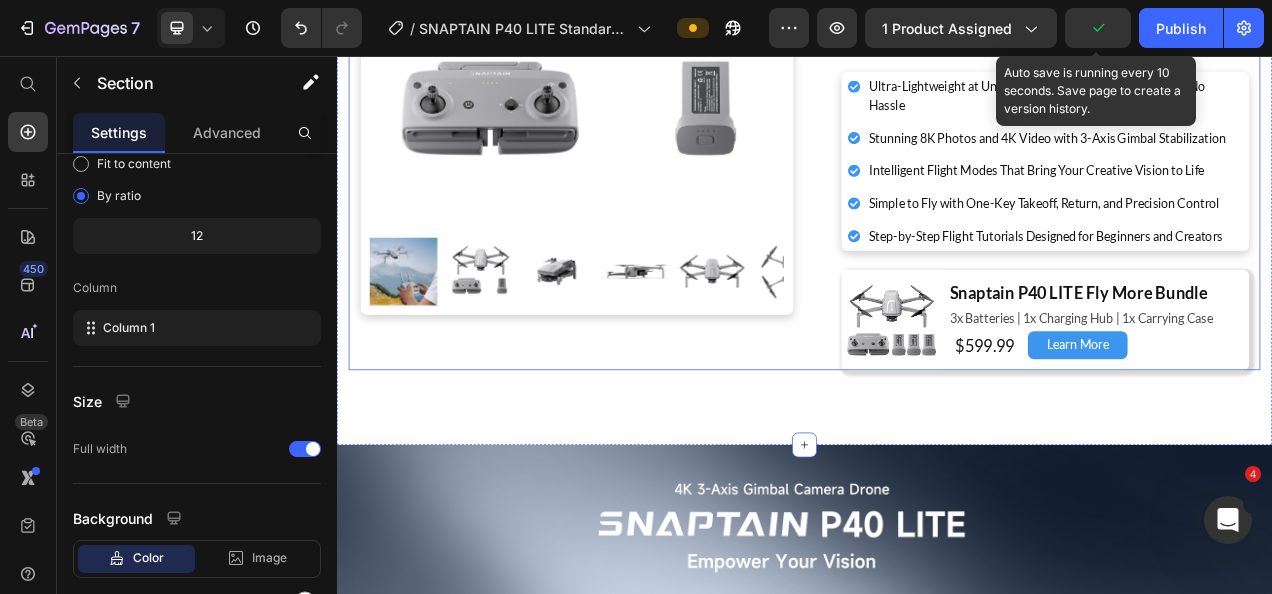 scroll, scrollTop: 0, scrollLeft: 0, axis: both 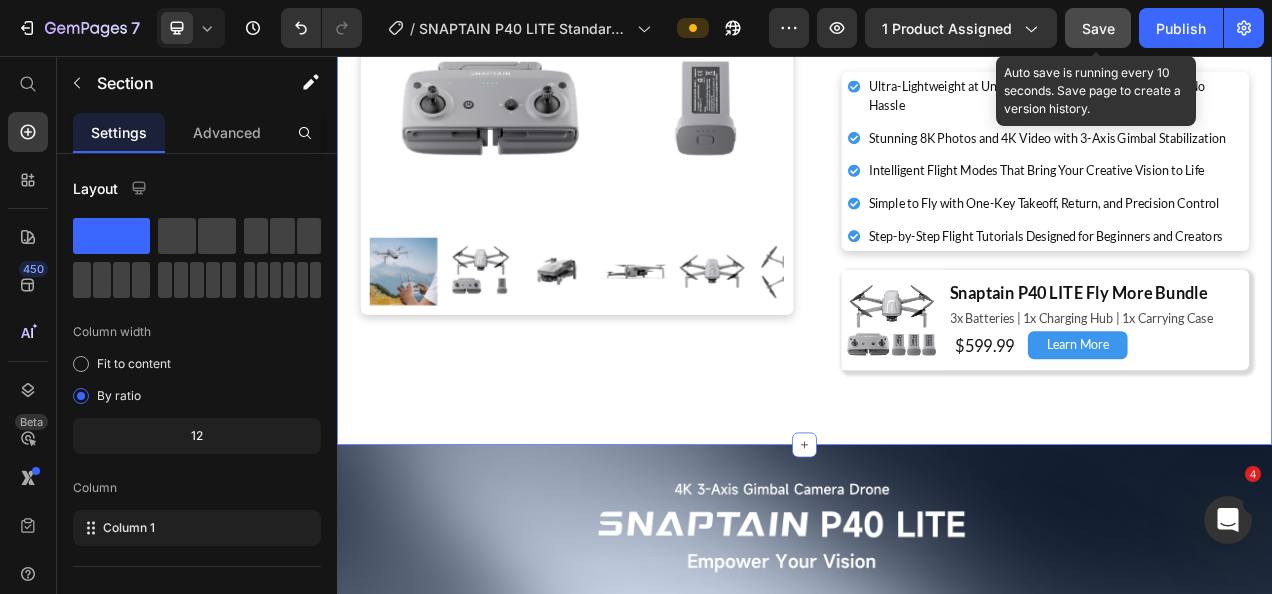 click on "Save" at bounding box center [1098, 28] 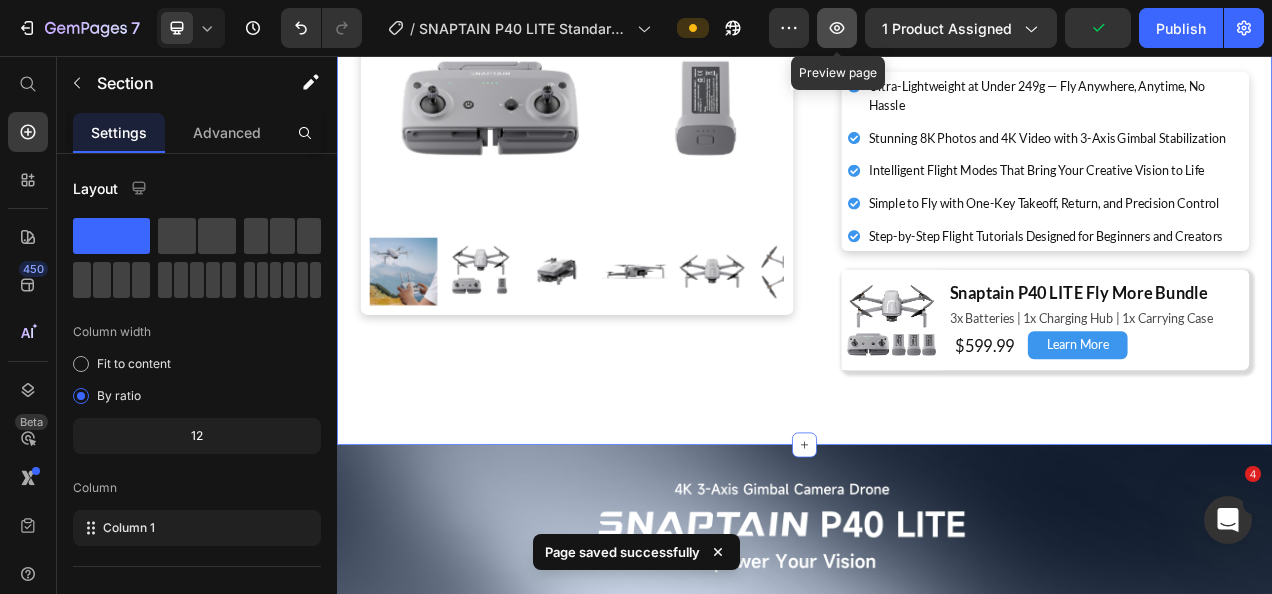 click 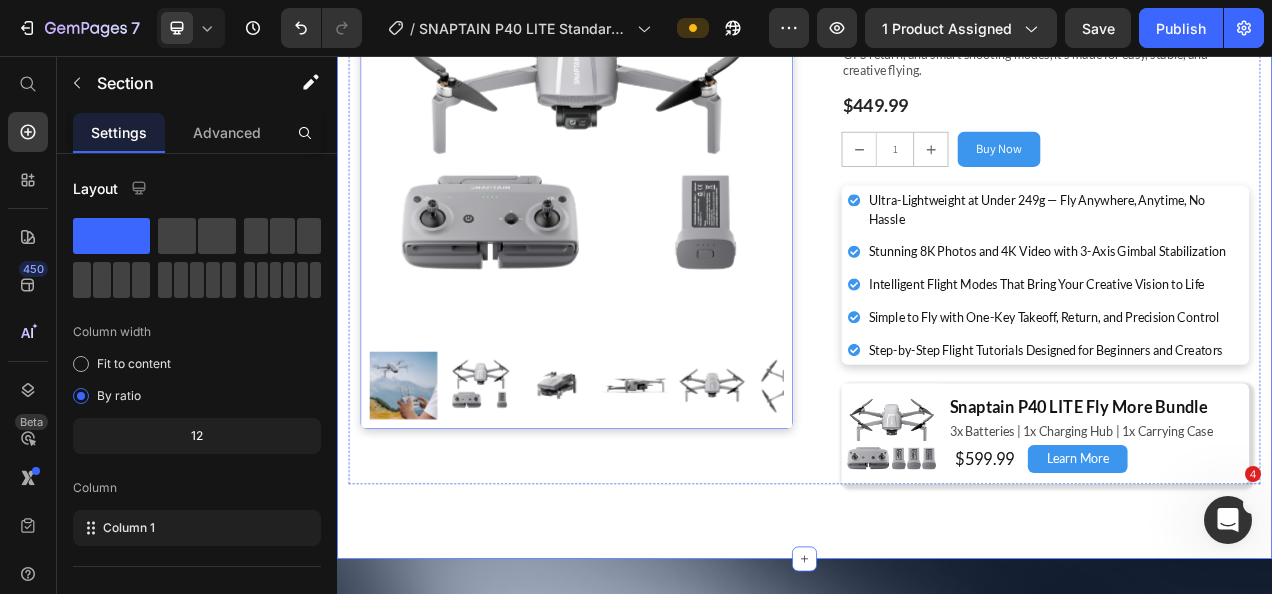 scroll, scrollTop: 0, scrollLeft: 0, axis: both 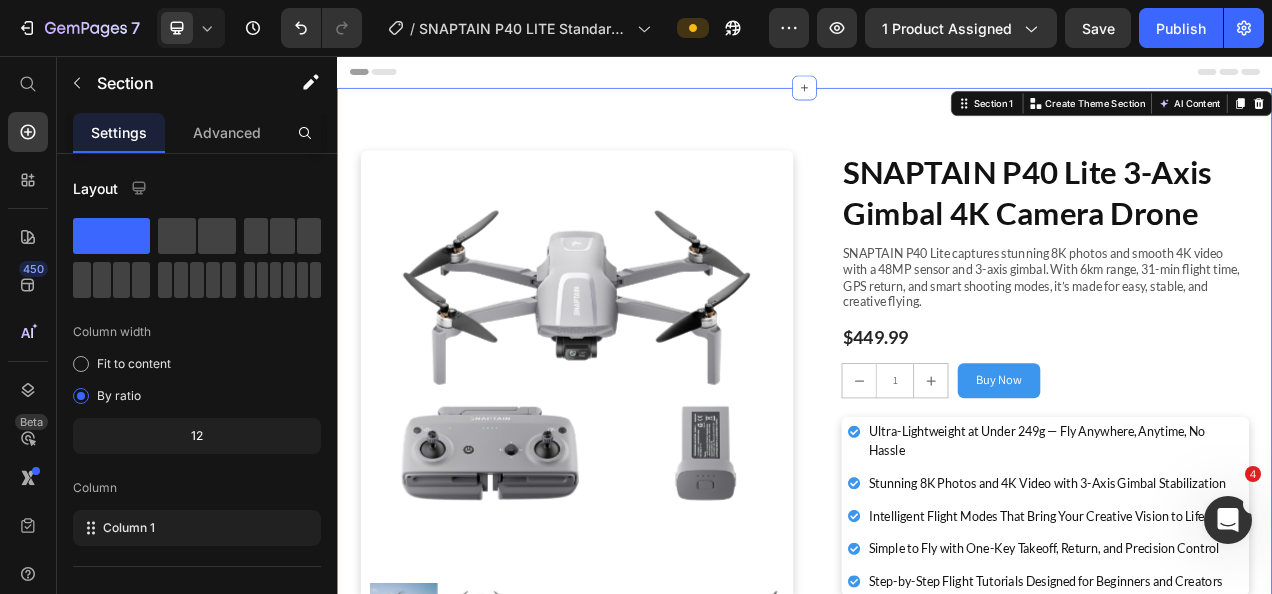 click on "Product Images SNAPTAIN P40 Lite 3-Axis Gimbal 4K Camera Drone Product Title SNAPTAIN P40 Lite captures stunning 8K photos and smooth 4K video with a 48MP sensor and 3-axis gimbal. With 6km range, 31-min flight time, GPS return, and smart shooting modes, it’s made for easy, stable, and creative flying. Text Block $449.99 Product Price Row 1 Product Quantity Row Buy Now Button Row Ultra-Lightweight at Under 249g — Fly Anywhere, Anytime, No Hassle Stunning 8K Photos and 4K Video with 3-Axis Gimbal Stabilization Intelligent Flight Modes That Bring Your Creative Vision to Life Simple to Fly with One-Key Takeoff, Return, and Precision Control Step-by-Step Flight Tutorials Designed for Beginners and Creators Item List Image Snaptain P40 LITE Fly More Bundle Heading 3x Batteries | 1x Charging Hub | 1x Carrying Case Text Block $599.99 Heading Learn More Button Row Row Row Product Section 1   You can create reusable sections Create Theme Section AI Content Write with GemAI What would you like to describe here?" at bounding box center (937, 547) 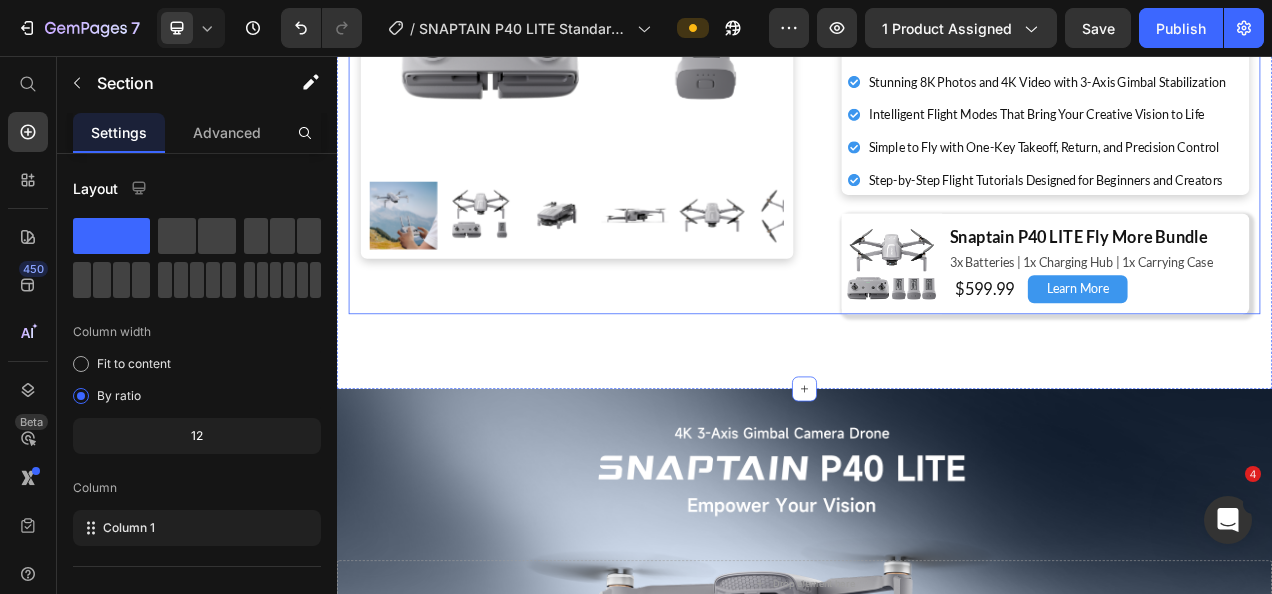 scroll, scrollTop: 700, scrollLeft: 0, axis: vertical 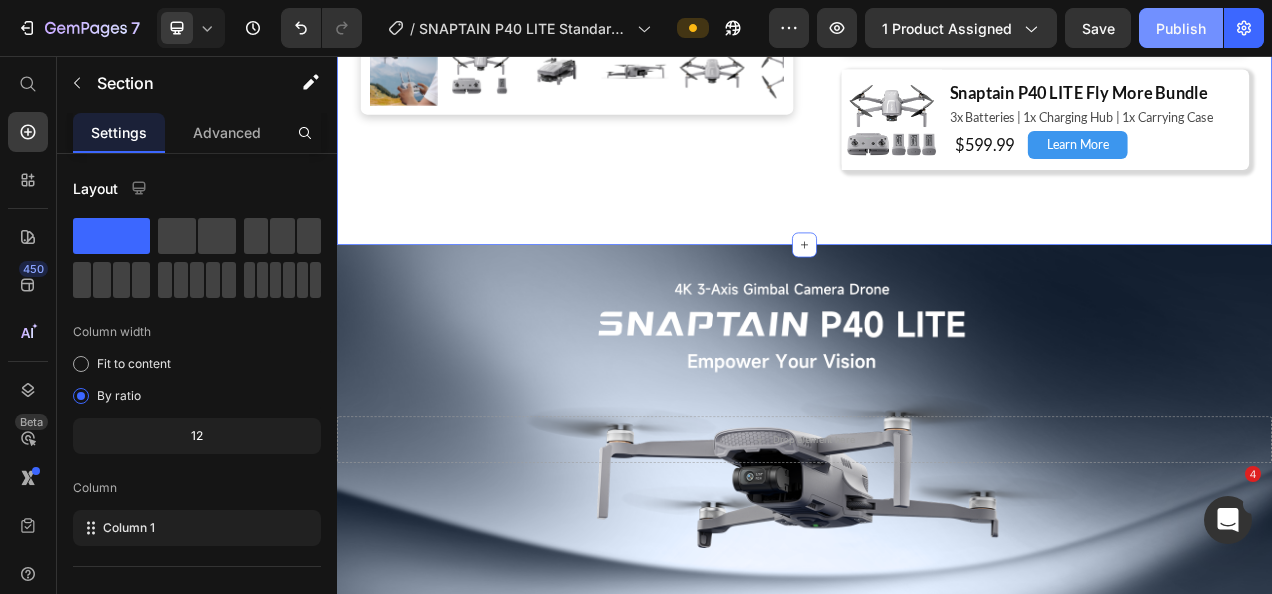 click on "Publish" at bounding box center (1181, 28) 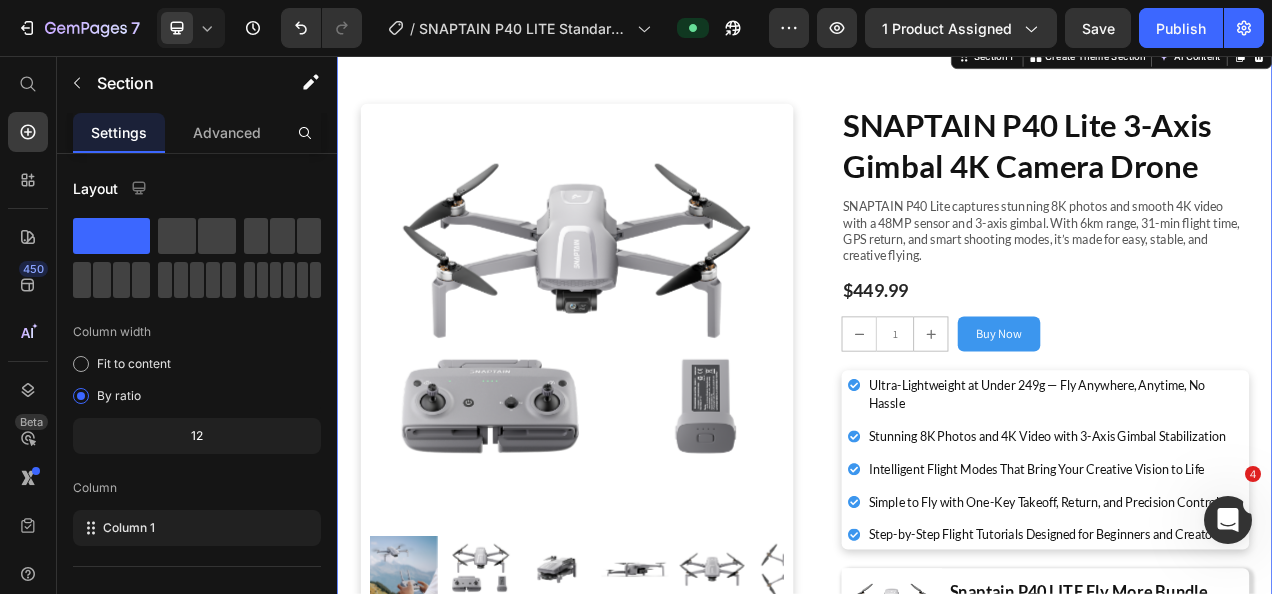 scroll, scrollTop: 0, scrollLeft: 0, axis: both 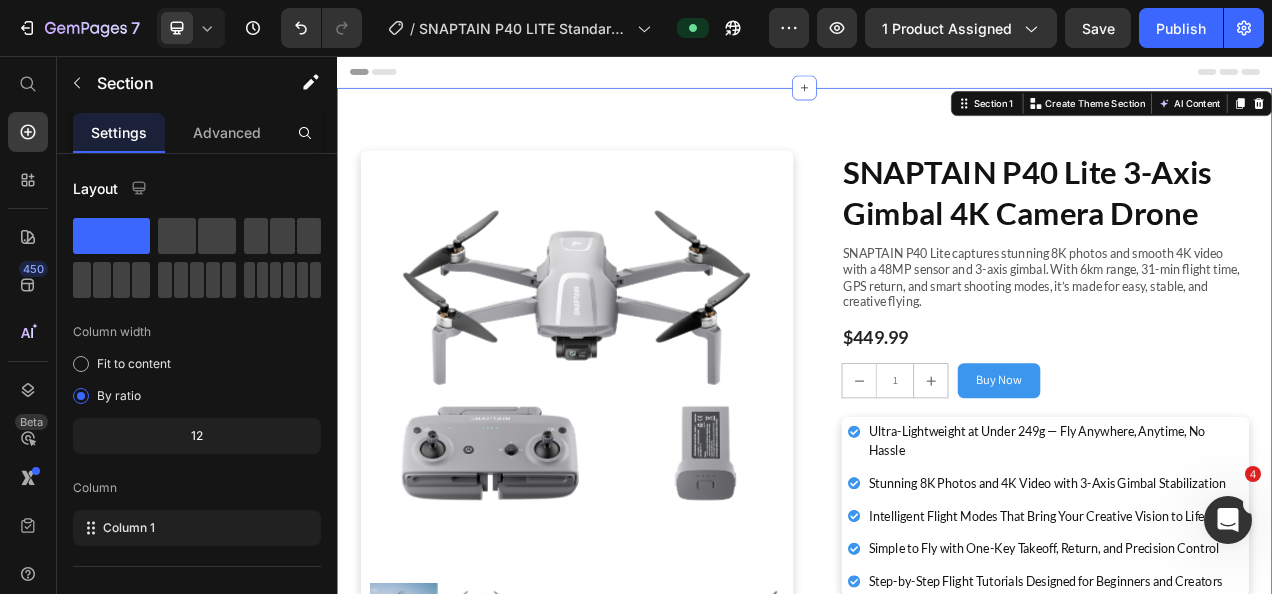 click on "Product Images SNAPTAIN P40 Lite 3-Axis Gimbal 4K Camera Drone Product Title SNAPTAIN P40 Lite captures stunning 8K photos and smooth 4K video with a 48MP sensor and 3-axis gimbal. With 6km range, 31-min flight time, GPS return, and smart shooting modes, it’s made for easy, stable, and creative flying. Text Block $449.99 Product Price Row 1 Product Quantity Row Buy Now Button Row Ultra-Lightweight at Under 249g — Fly Anywhere, Anytime, No Hassle Stunning 8K Photos and 4K Video with 3-Axis Gimbal Stabilization Intelligent Flight Modes That Bring Your Creative Vision to Life Simple to Fly with One-Key Takeoff, Return, and Precision Control Step-by-Step Flight Tutorials Designed for Beginners and Creators Item List Image Snaptain P40 LITE Fly More Bundle Heading 3x Batteries | 1x Charging Hub | 1x Carrying Case Text Block $599.99 Heading Learn More Button Row Row Row Product Section 1   You can create reusable sections Create Theme Section AI Content Write with GemAI What would you like to describe here?" at bounding box center [937, 547] 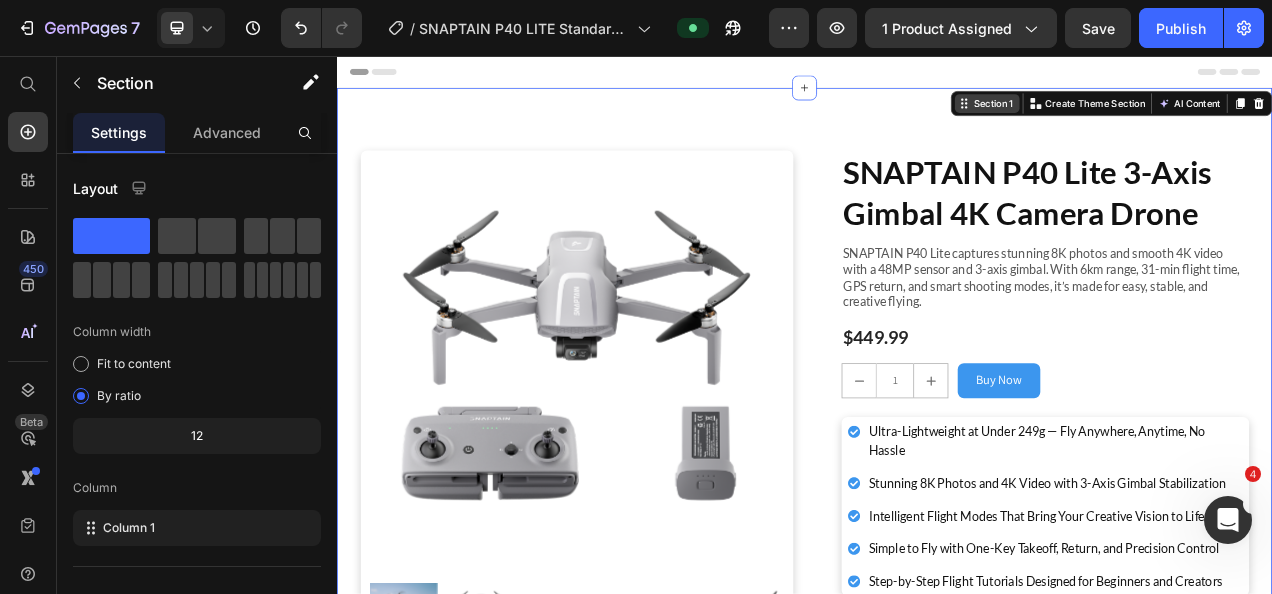 click on "Section 1" at bounding box center [1179, 117] 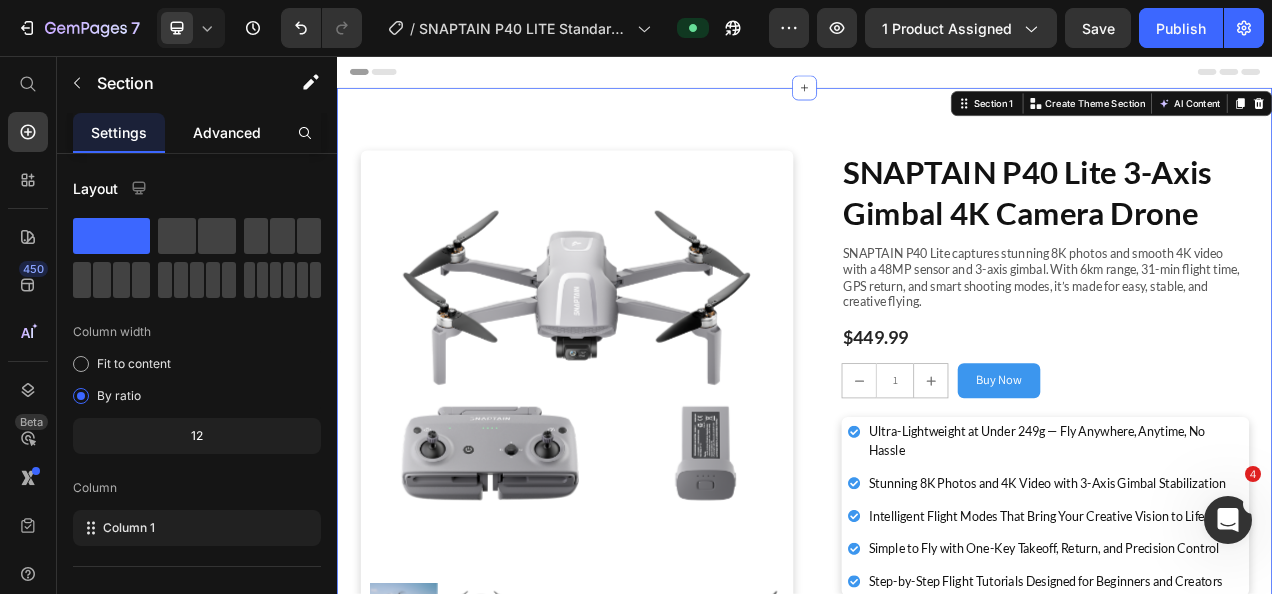 drag, startPoint x: 211, startPoint y: 128, endPoint x: 216, endPoint y: 140, distance: 13 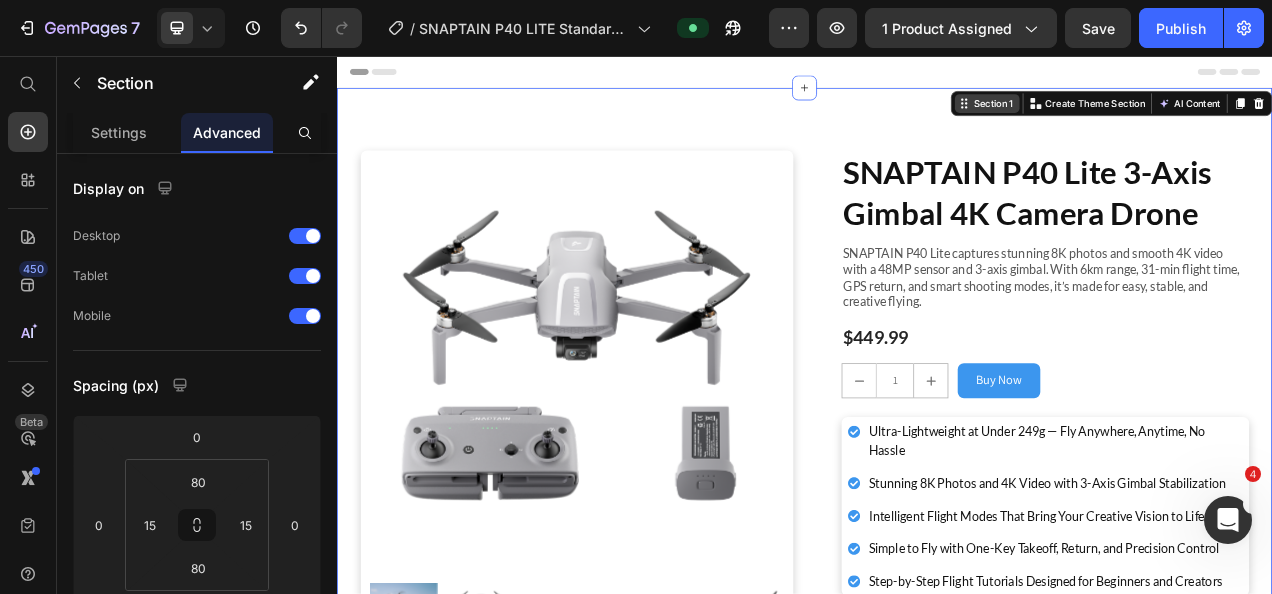 click on "Section 1" at bounding box center [1179, 117] 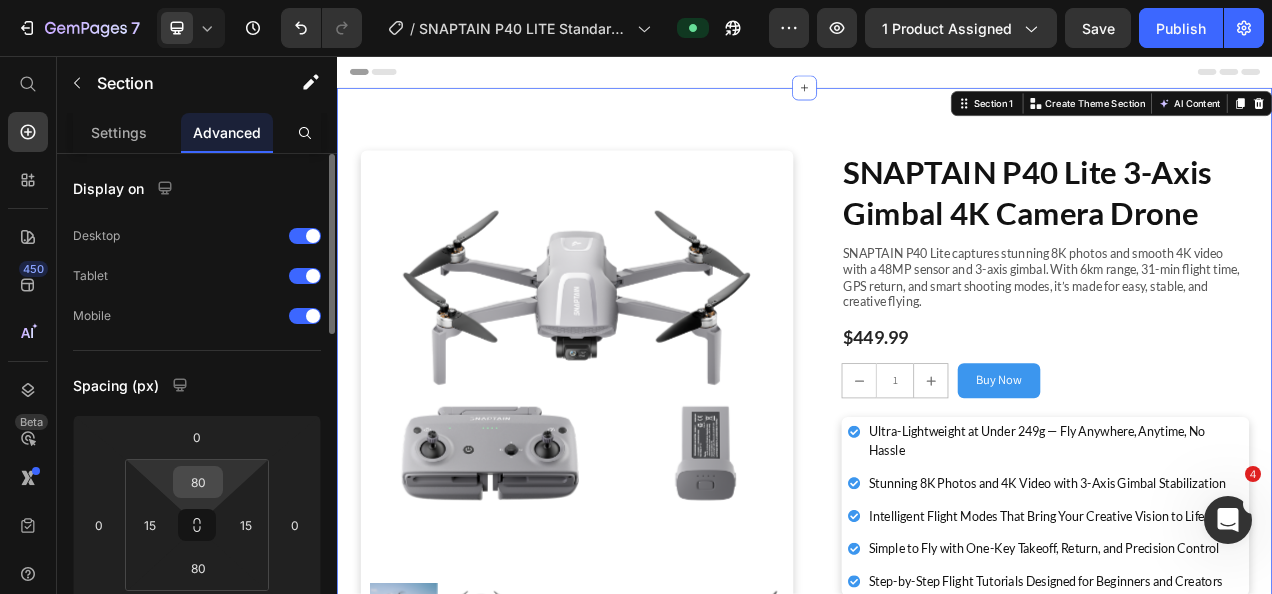 click on "80" at bounding box center (198, 482) 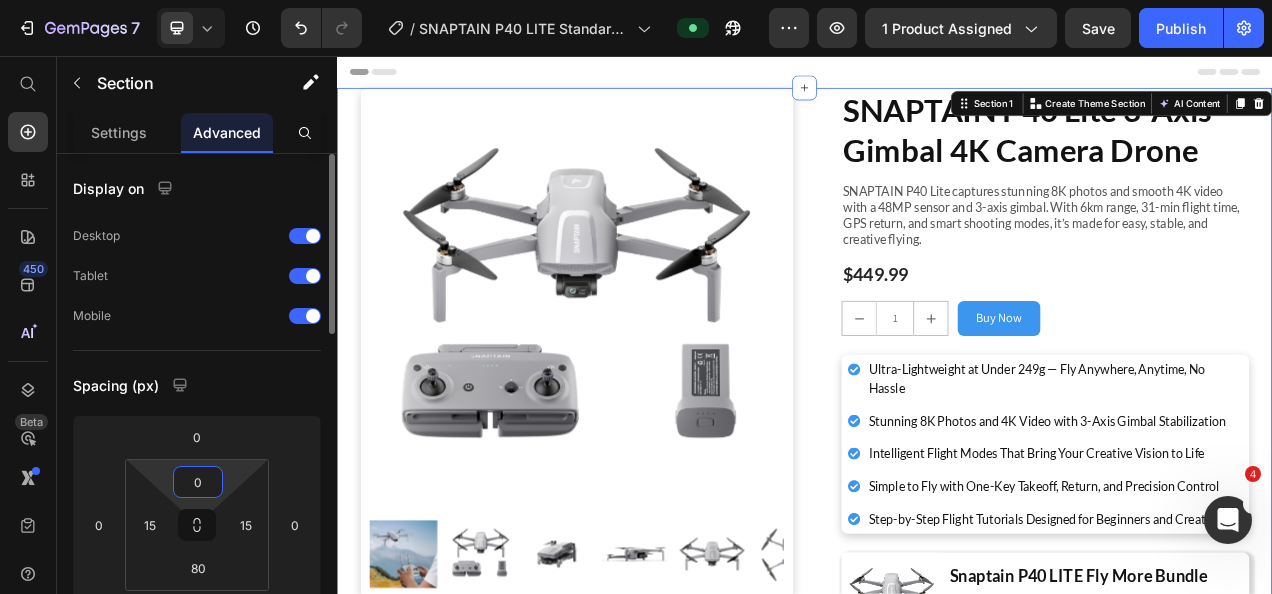 click on "0" at bounding box center [198, 482] 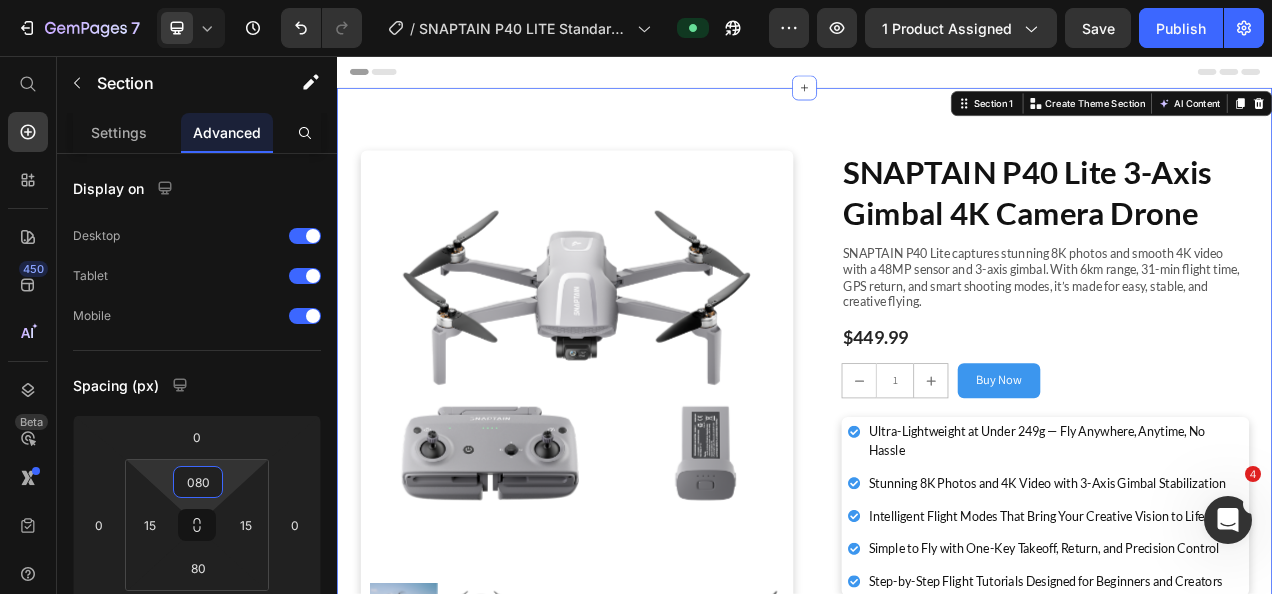 click on "Product Images SNAPTAIN P40 Lite 3-Axis Gimbal 4K Camera Drone Product Title SNAPTAIN P40 Lite captures stunning 8K photos and smooth 4K video with a 48MP sensor and 3-axis gimbal. With 6km range, 31-min flight time, GPS return, and smart shooting modes, it’s made for easy, stable, and creative flying. Text Block $449.99 Product Price Row 1 Product Quantity Row Buy Now Button Row Ultra-Lightweight at Under 249g — Fly Anywhere, Anytime, No Hassle Stunning 8K Photos and 4K Video with 3-Axis Gimbal Stabilization Intelligent Flight Modes That Bring Your Creative Vision to Life Simple to Fly with One-Key Takeoff, Return, and Precision Control Step-by-Step Flight Tutorials Designed for Beginners and Creators Item List Image Snaptain P40 LITE Fly More Bundle Heading 3x Batteries | 1x Charging Hub | 1x Carrying Case Text Block $599.99 Heading Learn More Button Row Row Row Product Section 1   You can create reusable sections Create Theme Section AI Content Write with GemAI What would you like to describe here?" at bounding box center [937, 547] 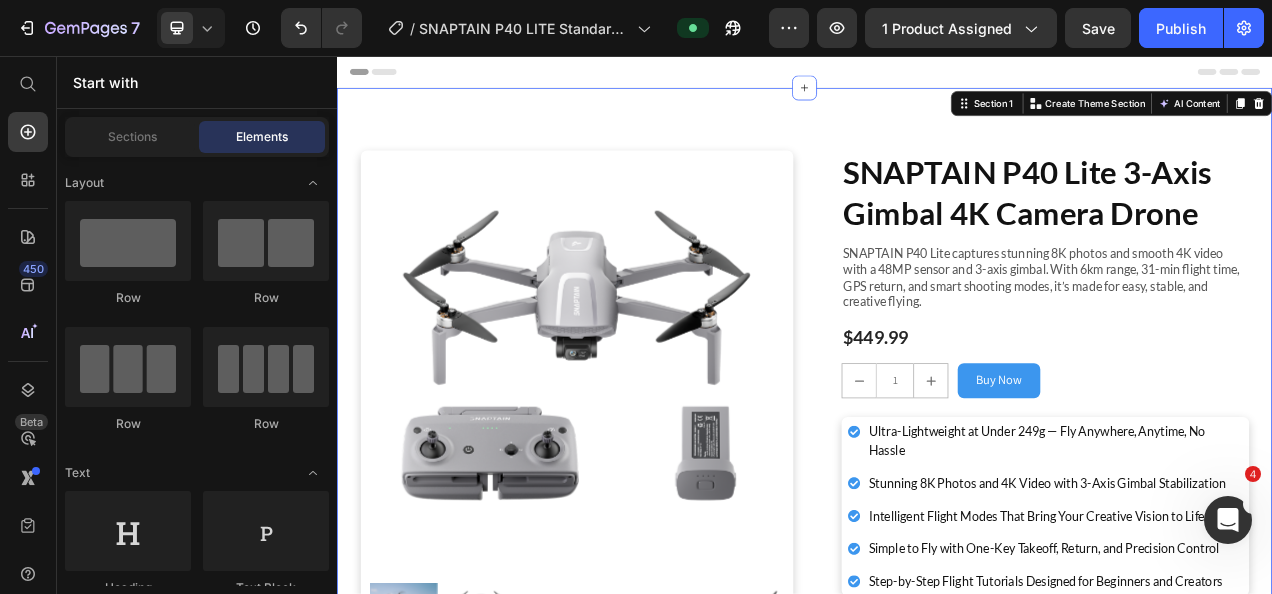 click on "Header" at bounding box center (937, 76) 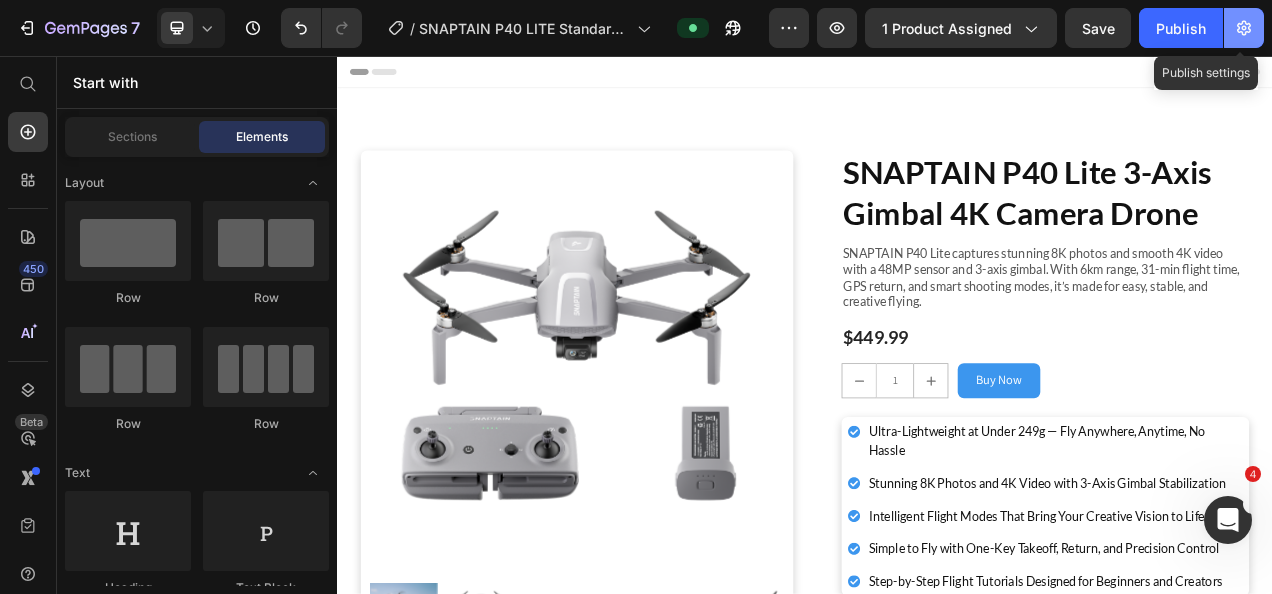 click 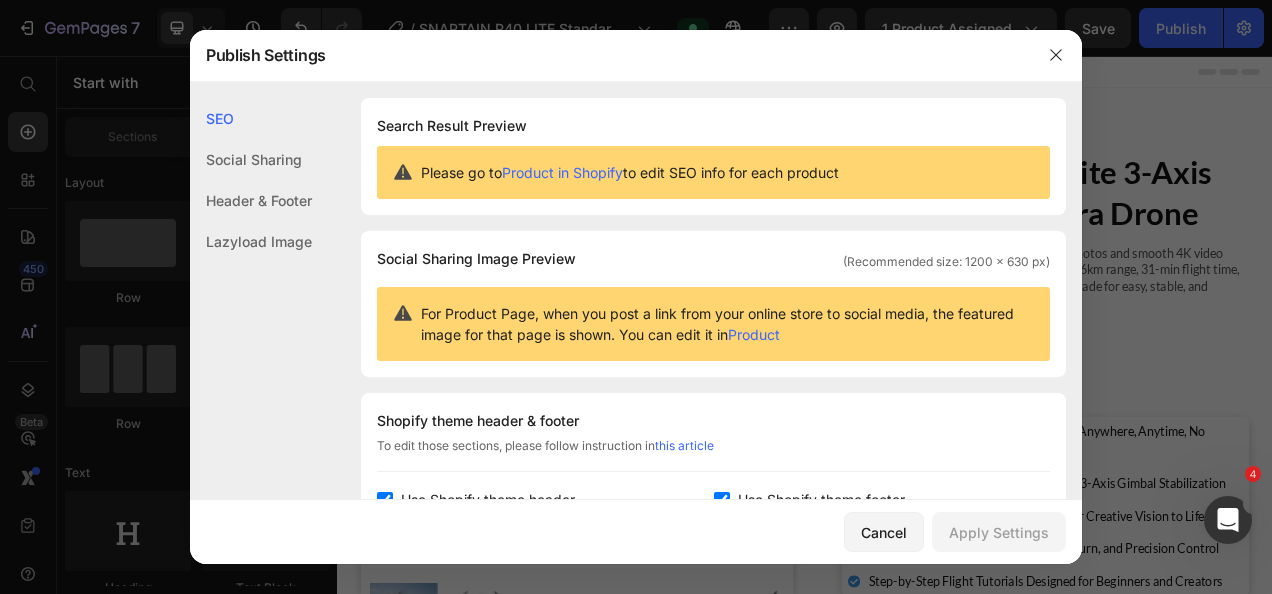 drag, startPoint x: 1054, startPoint y: 56, endPoint x: 1074, endPoint y: 51, distance: 20.615528 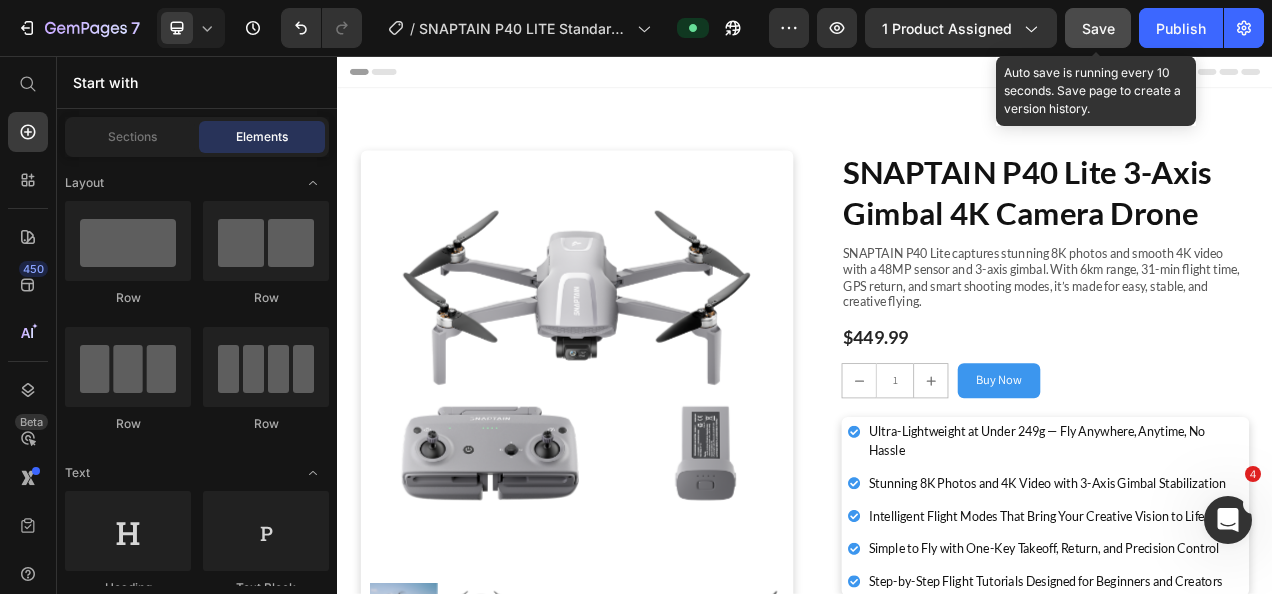 click on "Save" at bounding box center (1098, 28) 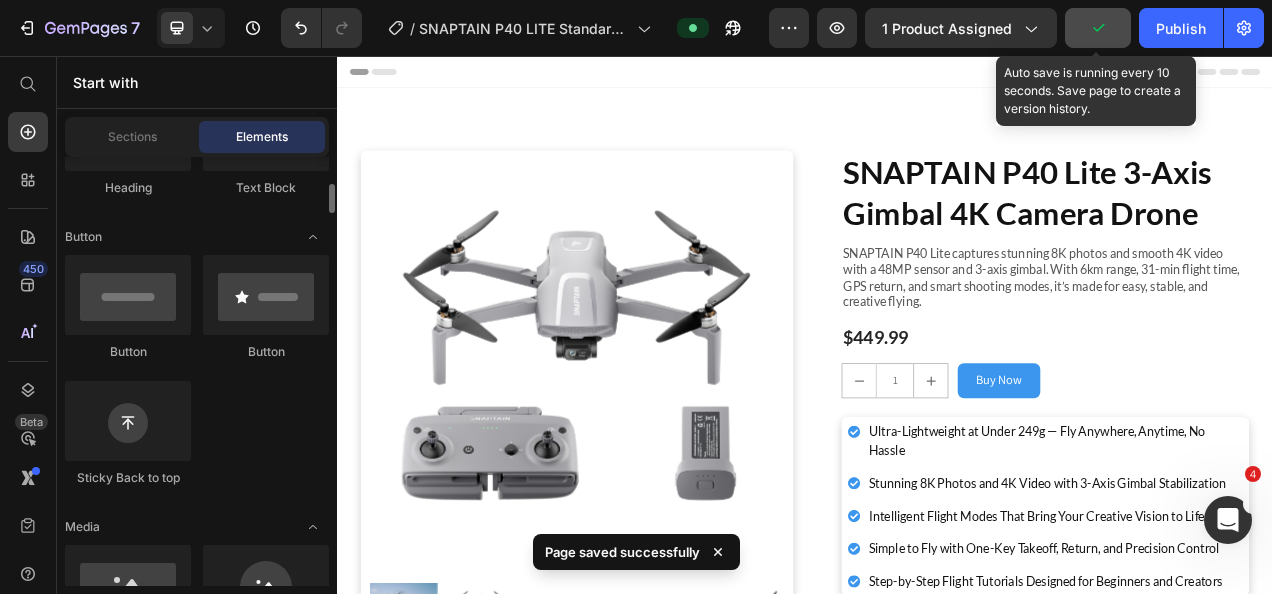 scroll, scrollTop: 800, scrollLeft: 0, axis: vertical 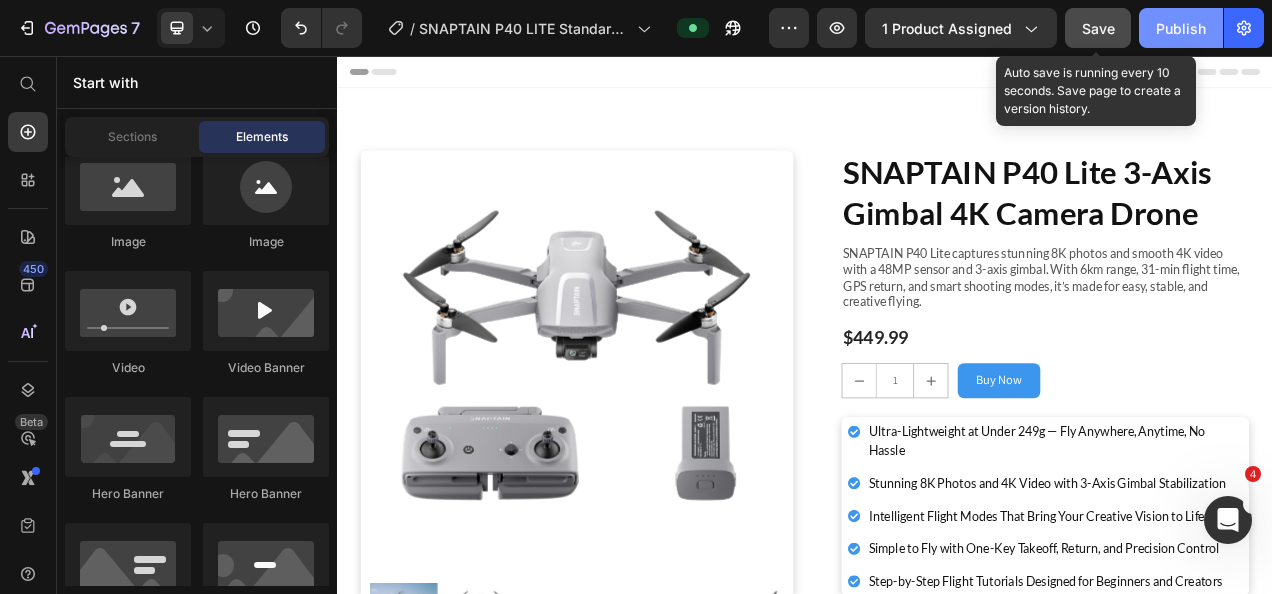 click on "Publish" at bounding box center (1181, 28) 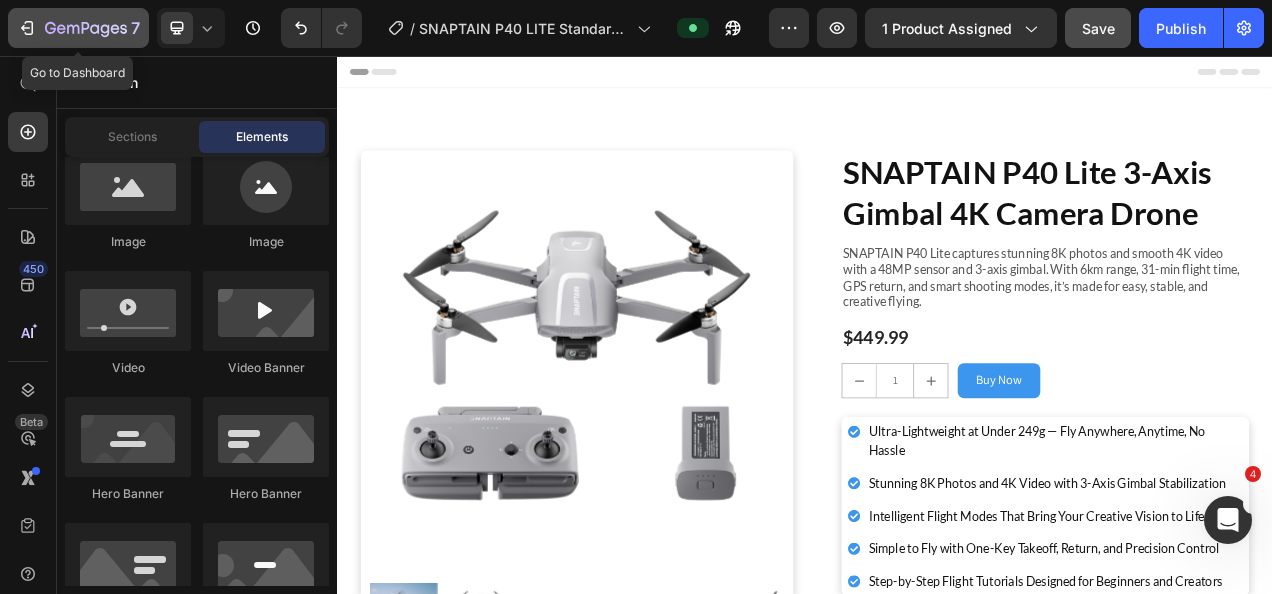 click 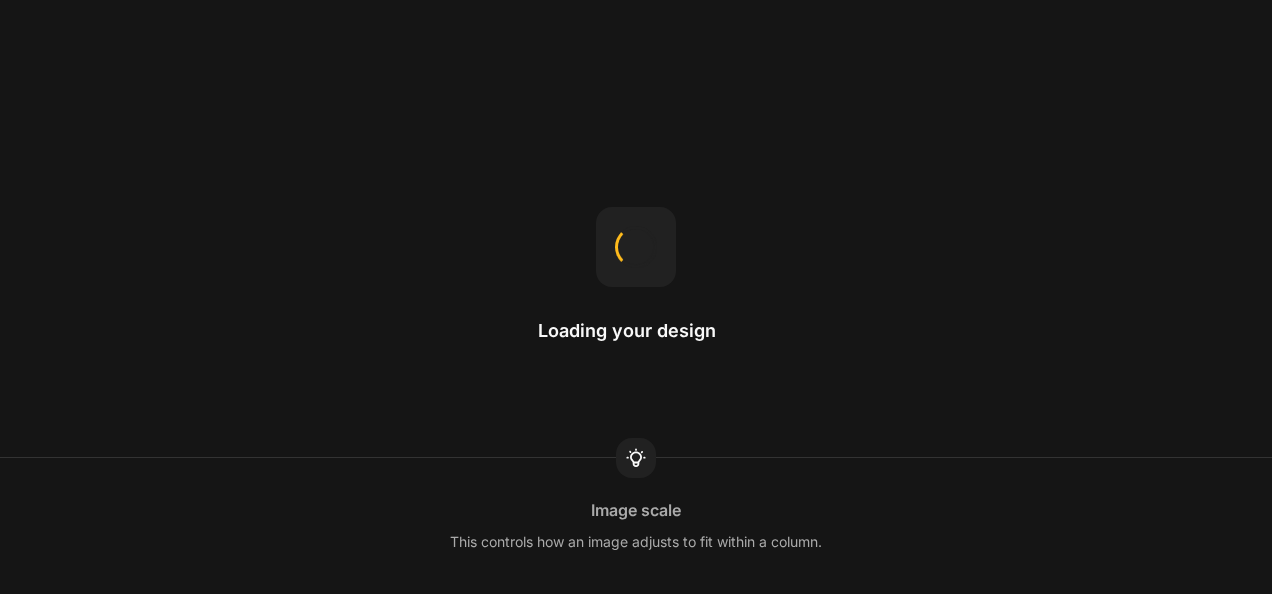 scroll, scrollTop: 0, scrollLeft: 0, axis: both 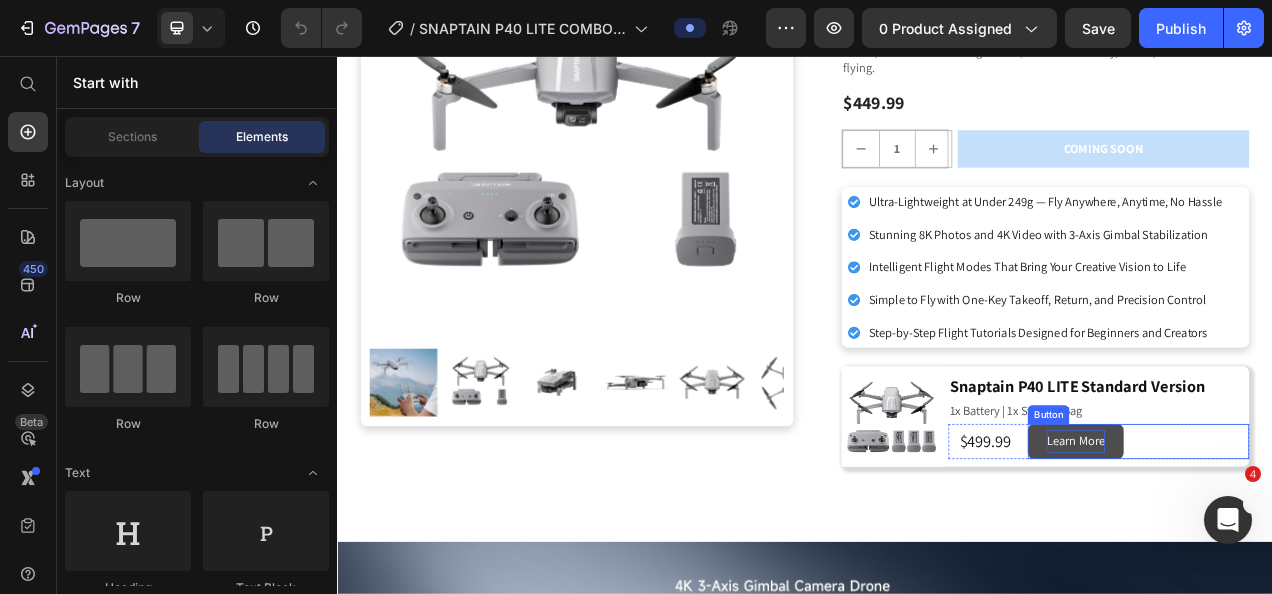 click on "Learn More" at bounding box center (1284, 550) 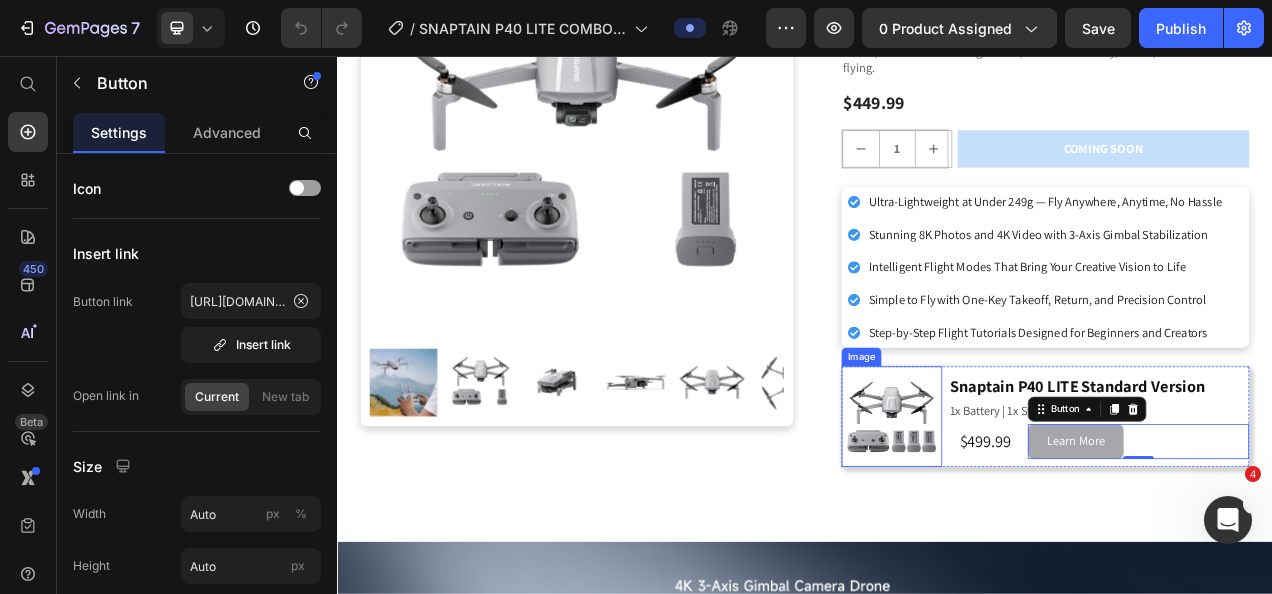 click at bounding box center [1048, 518] 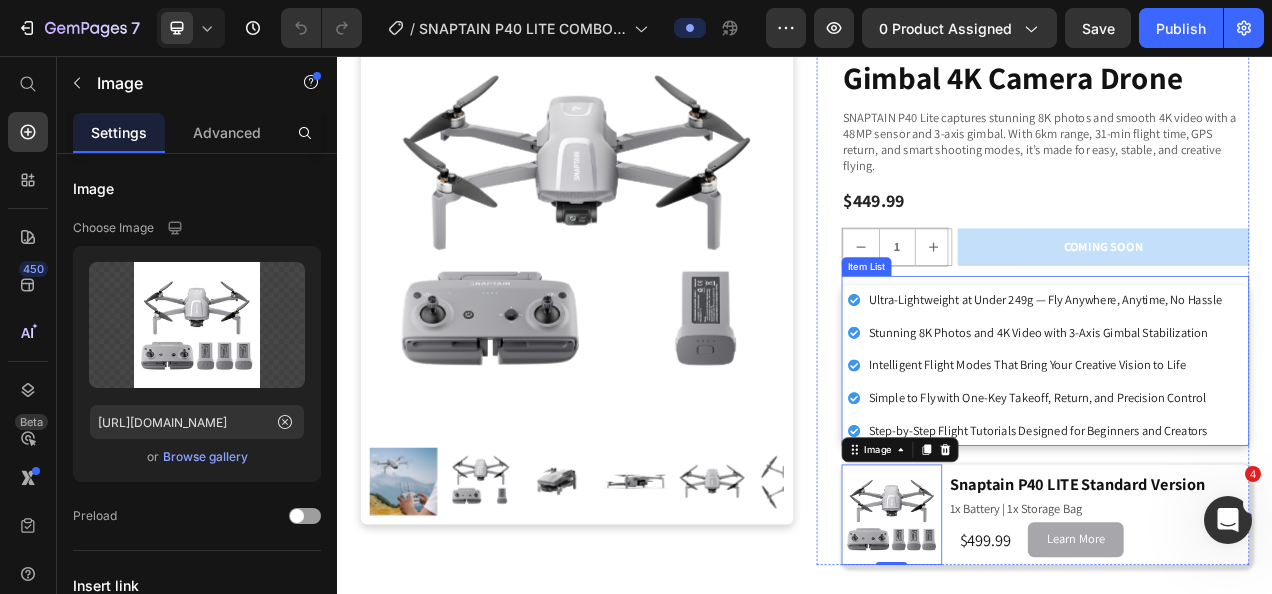 scroll, scrollTop: 0, scrollLeft: 0, axis: both 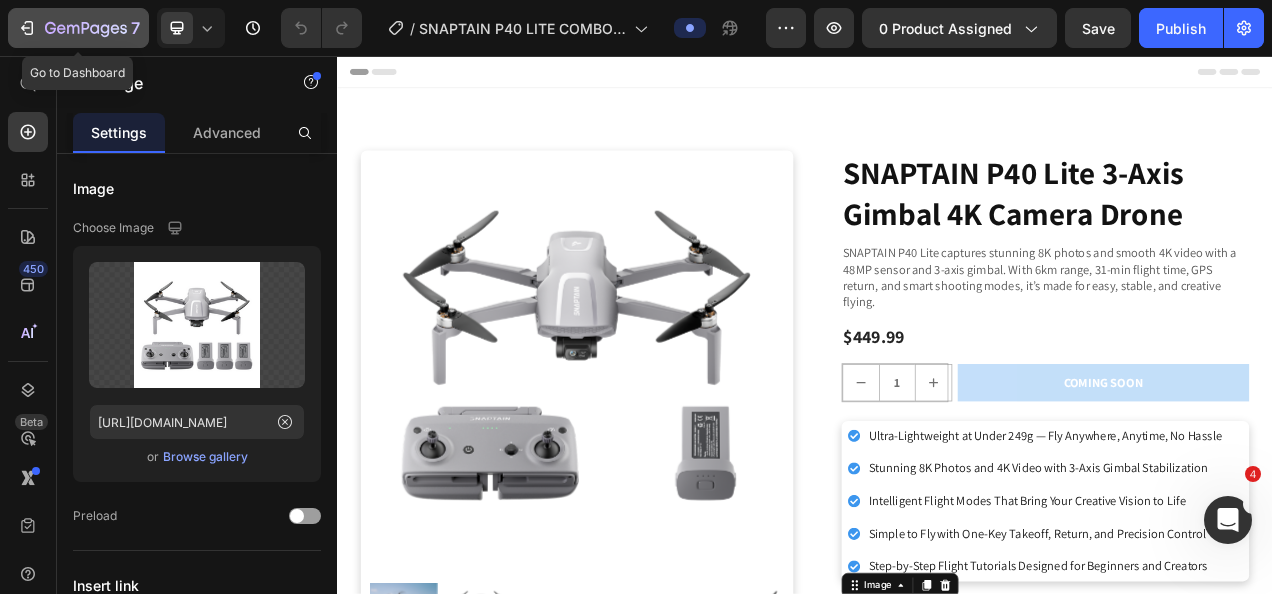 click 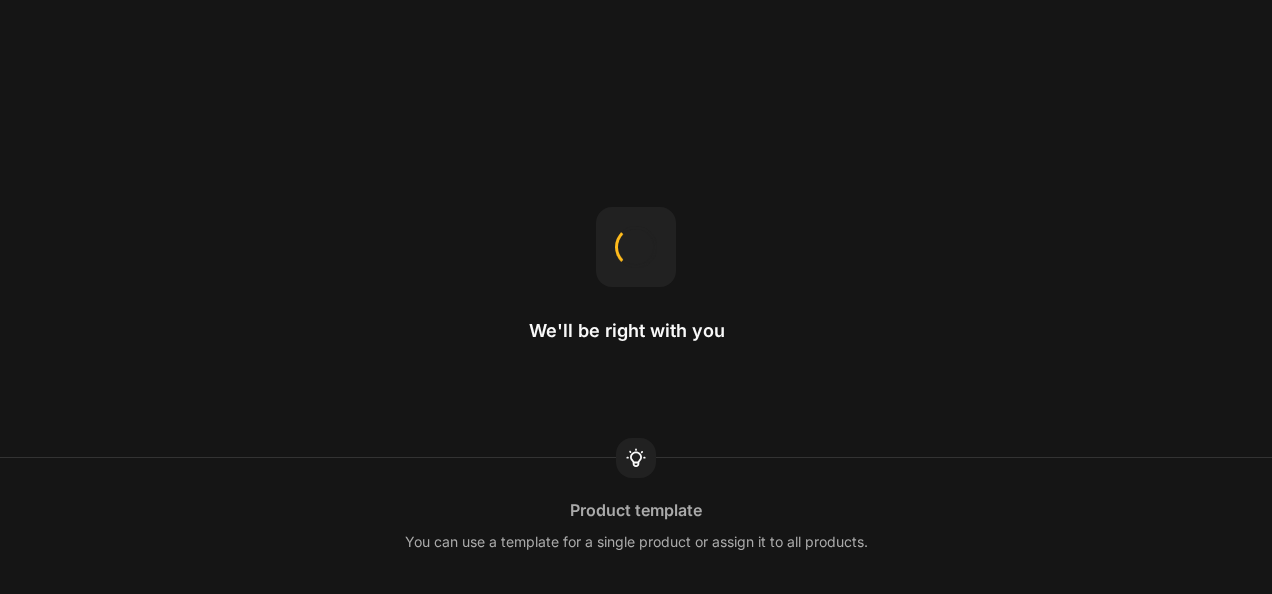 scroll, scrollTop: 0, scrollLeft: 0, axis: both 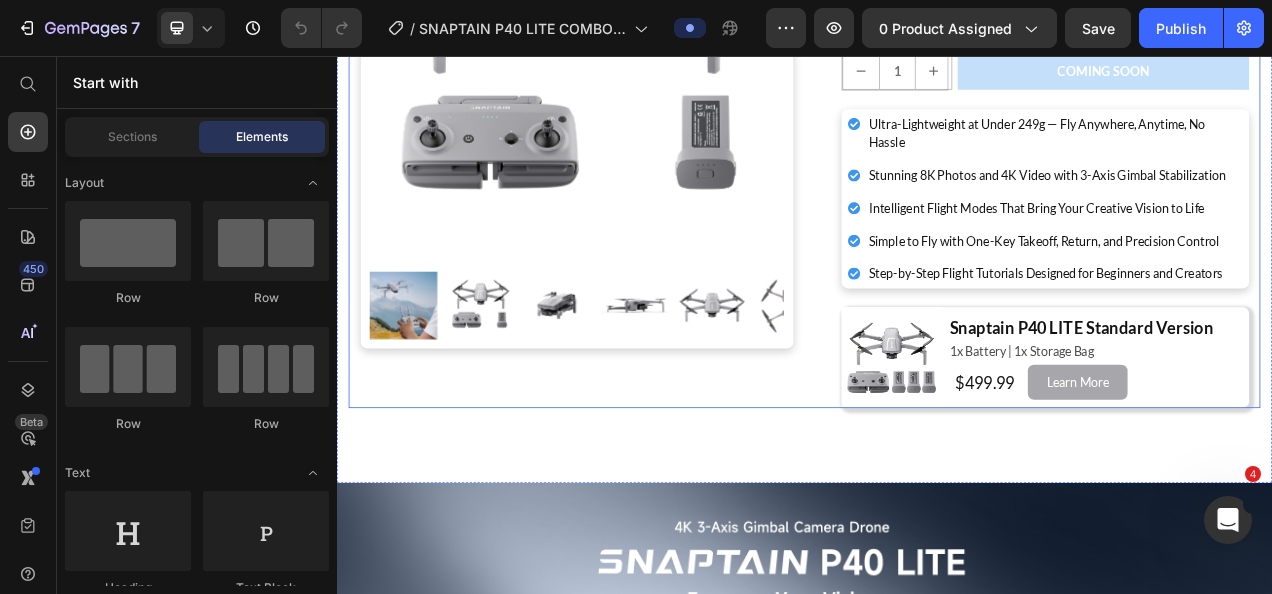 drag, startPoint x: 928, startPoint y: 293, endPoint x: 908, endPoint y: 295, distance: 20.09975 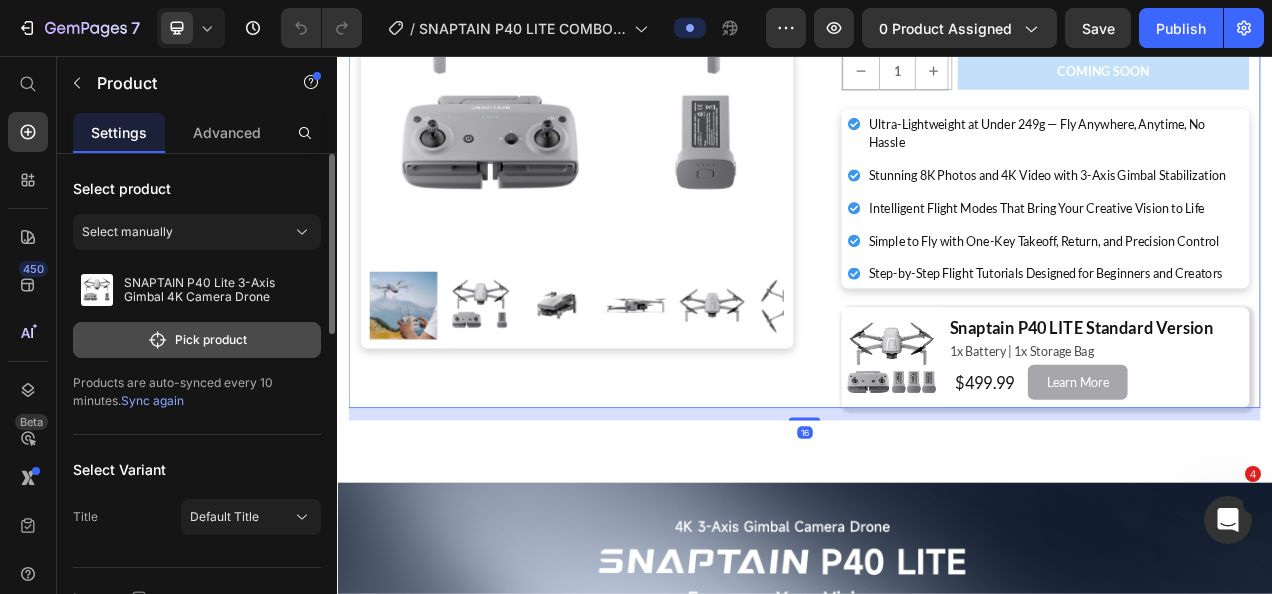 click on "Pick product" at bounding box center (197, 340) 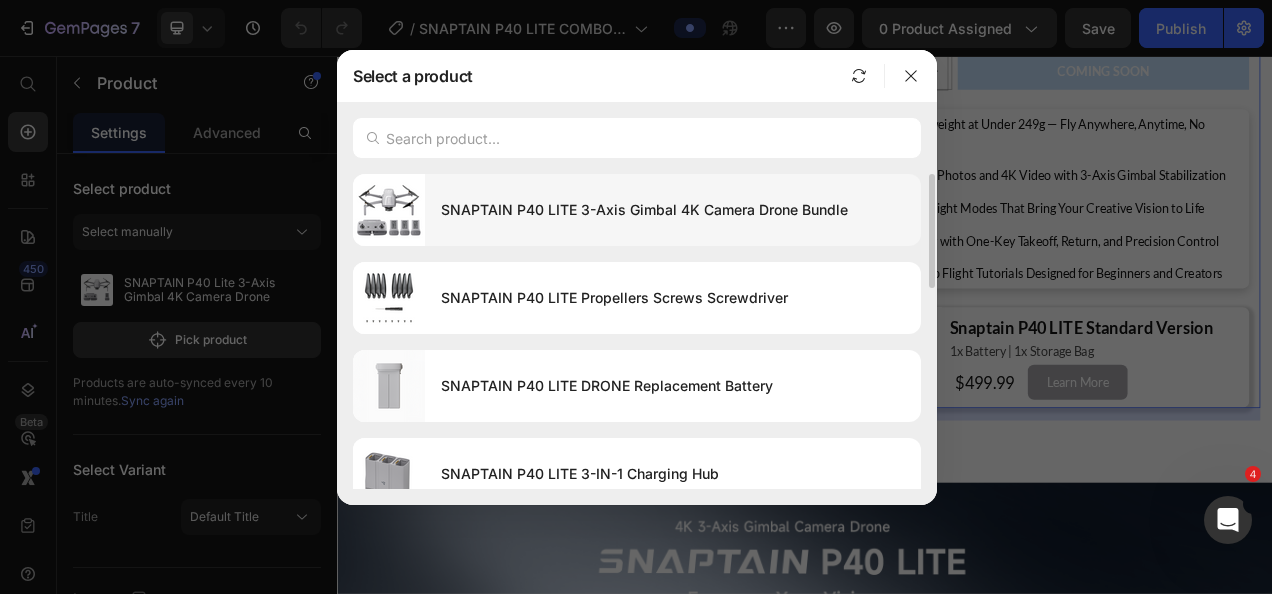 click on "SNAPTAIN P40 LITE 3-Axis Gimbal 4K Camera Drone Bundle" at bounding box center [673, 210] 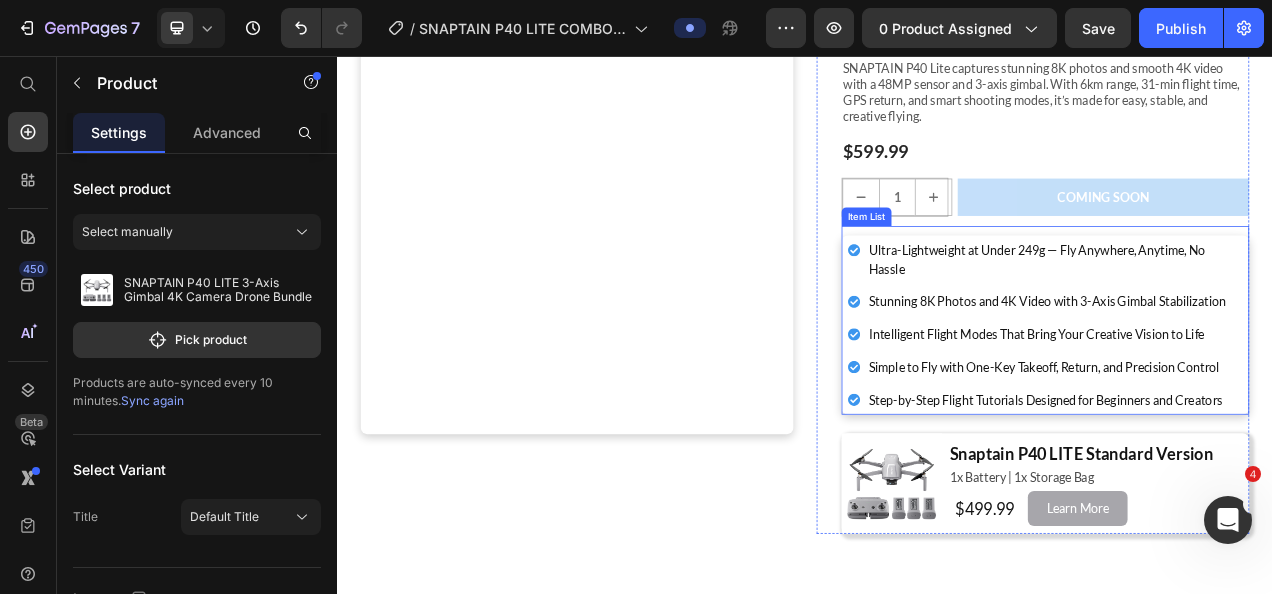 scroll, scrollTop: 400, scrollLeft: 0, axis: vertical 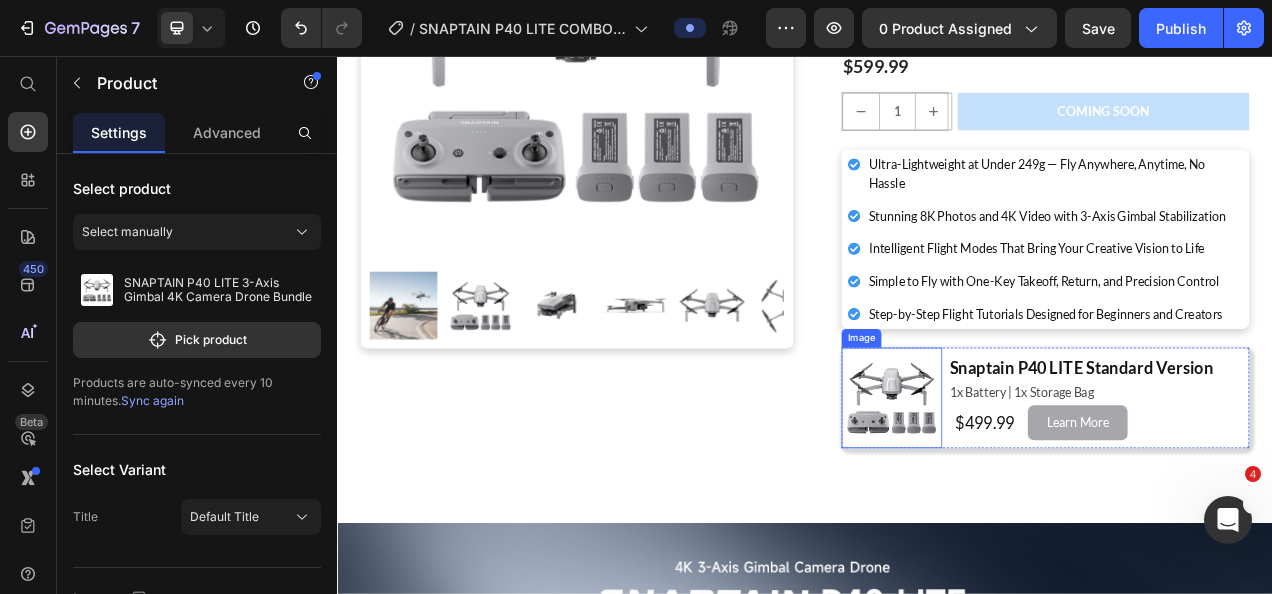 click at bounding box center (1048, 494) 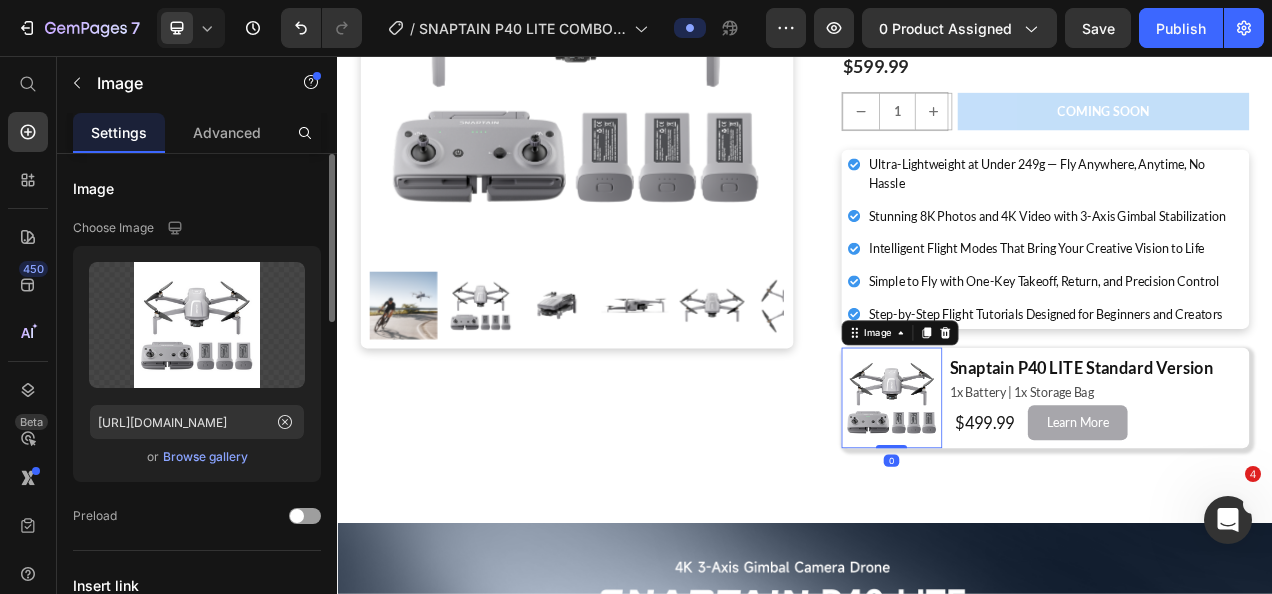 click on "Browse gallery" at bounding box center [205, 457] 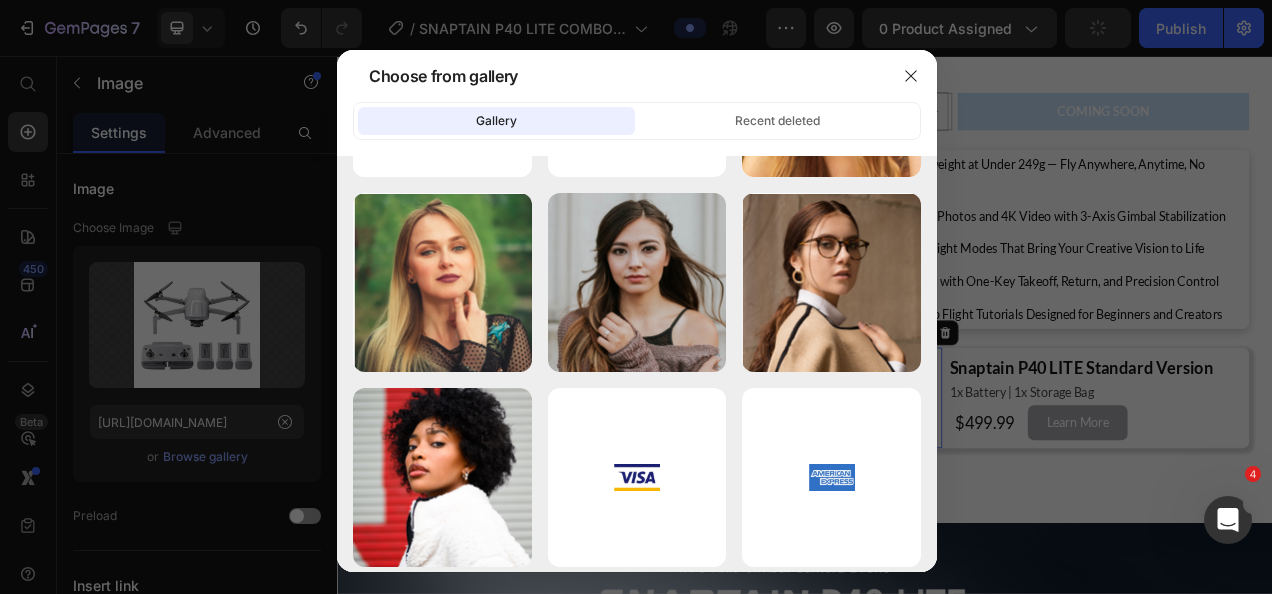 scroll, scrollTop: 0, scrollLeft: 0, axis: both 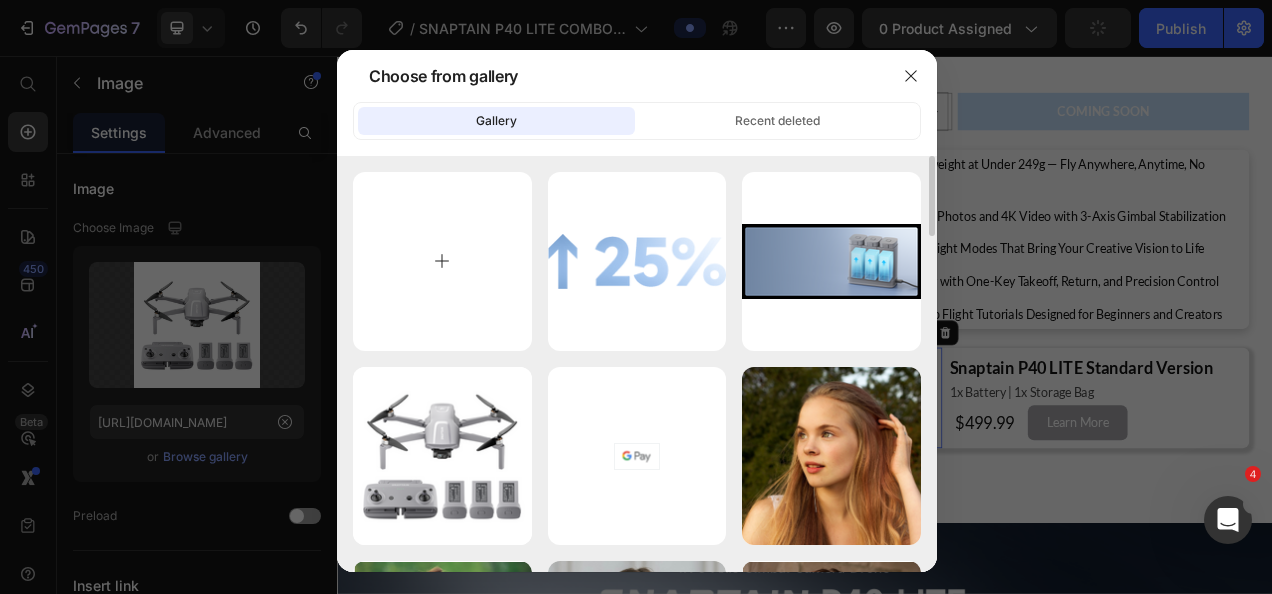 click at bounding box center (442, 261) 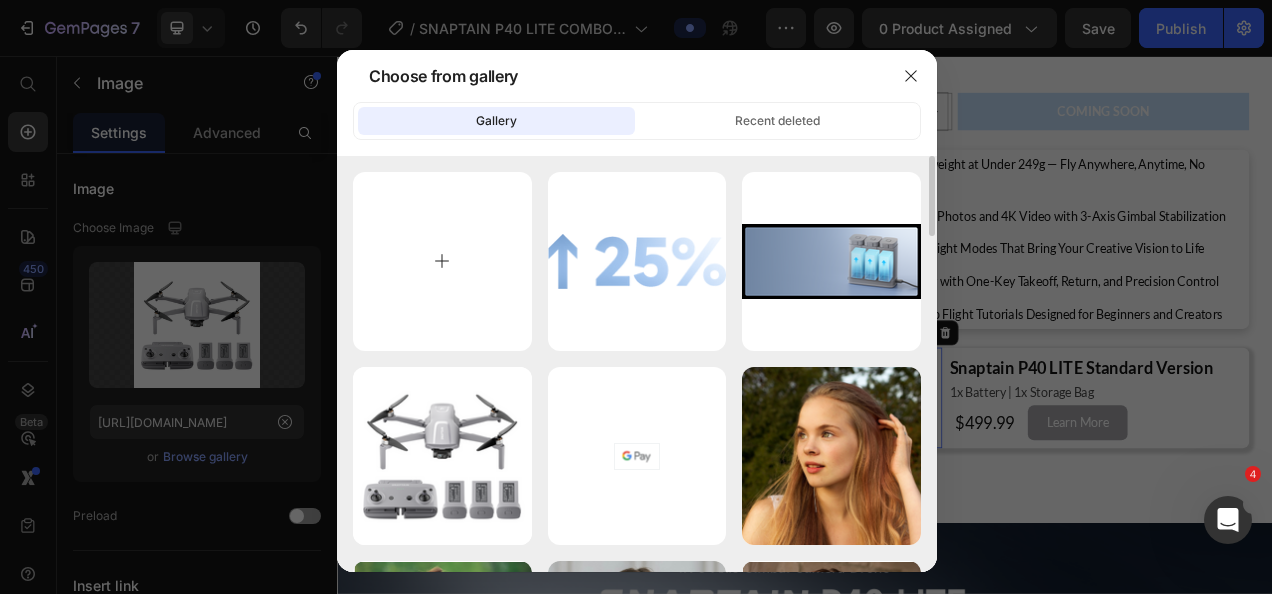 type on "C:\fakepath\SNAPTAIN P40 LITE DRONE (6).png" 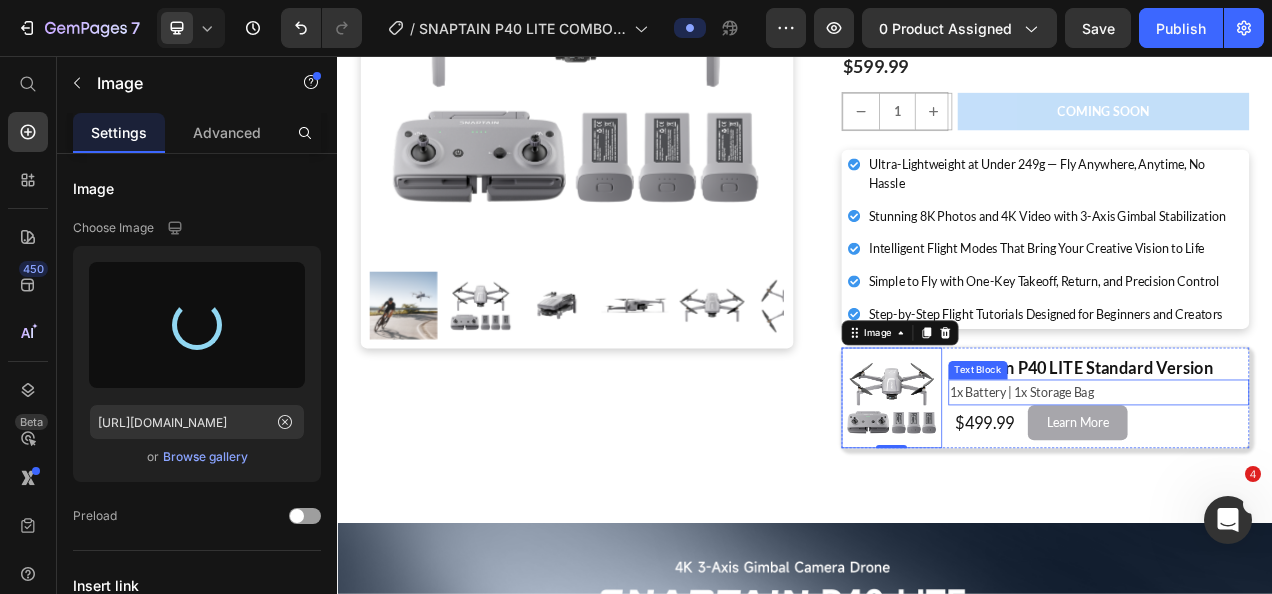 type on "https://cdn.shopify.com/s/files/1/0098/0159/7009/files/gempages_492058560042107790-79453bcd-ad92-4bec-9077-2c576469d1c2.png" 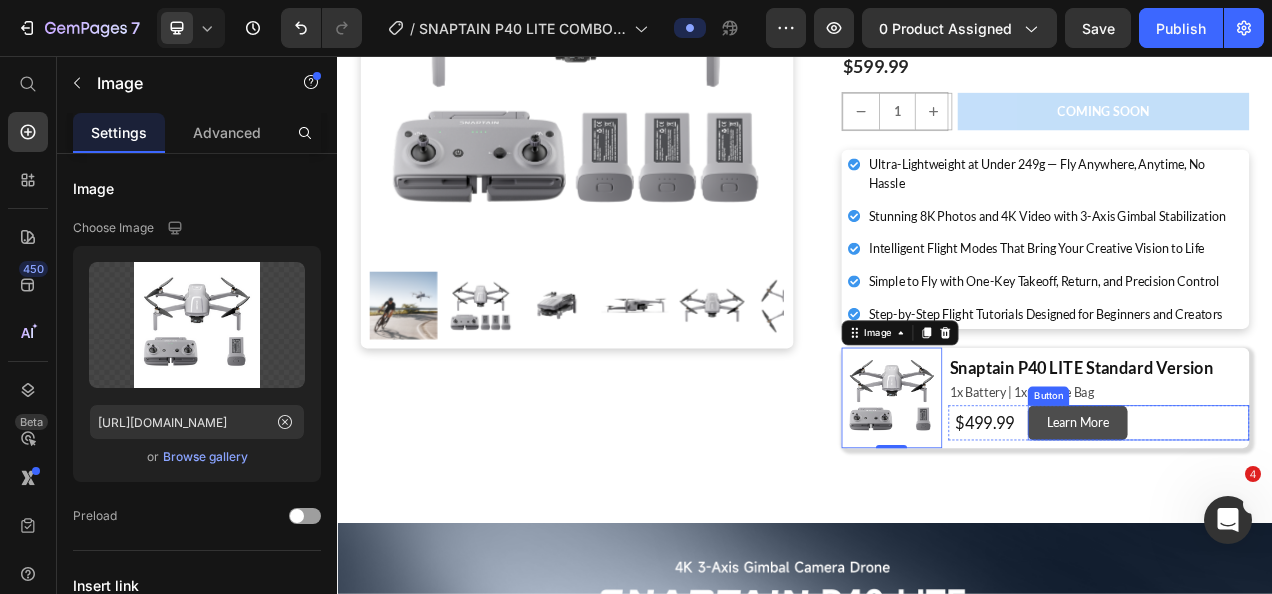 click on "Learn More" at bounding box center [1287, 526] 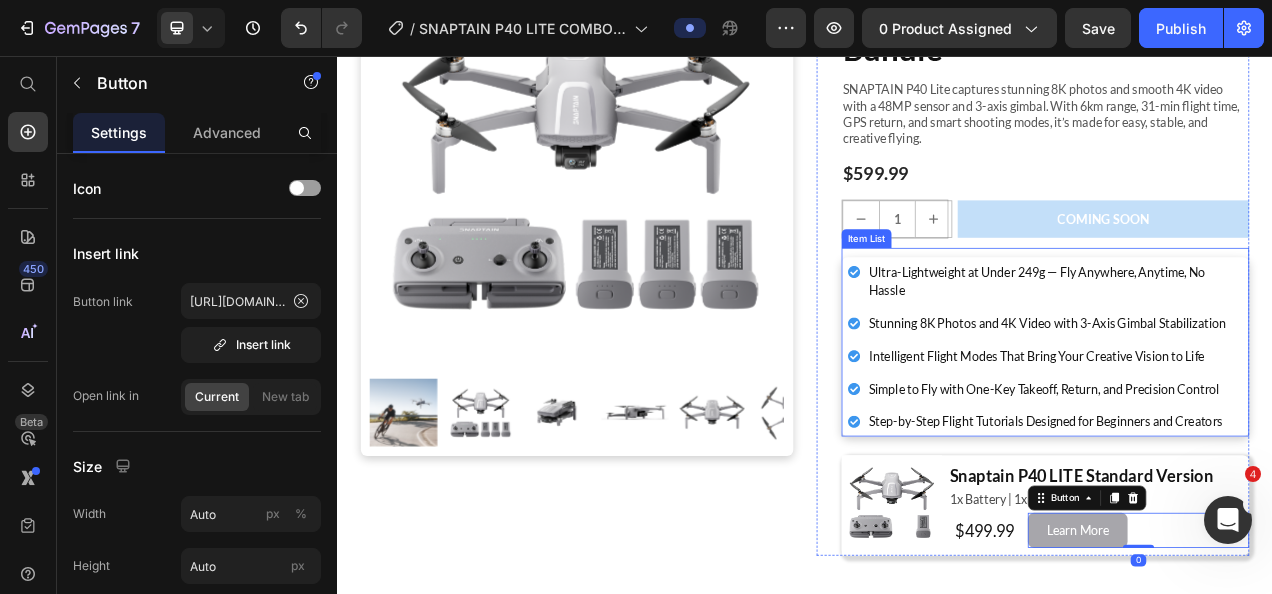 scroll, scrollTop: 200, scrollLeft: 0, axis: vertical 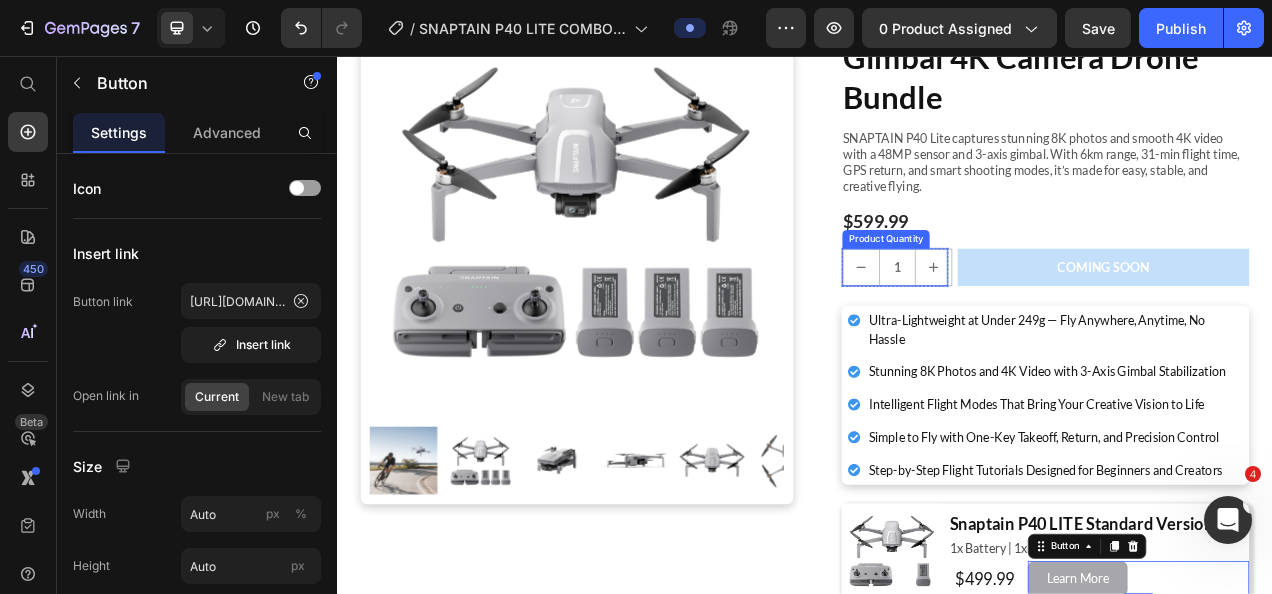 click on "Product Quantity" at bounding box center (1041, 291) 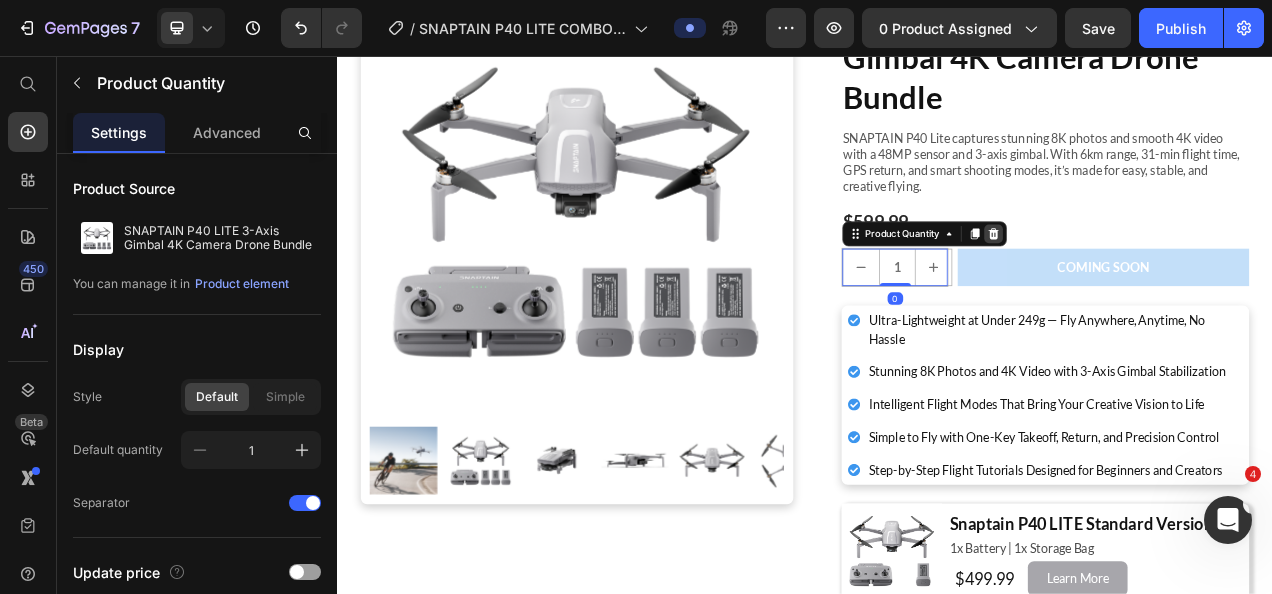 click at bounding box center (1179, 284) 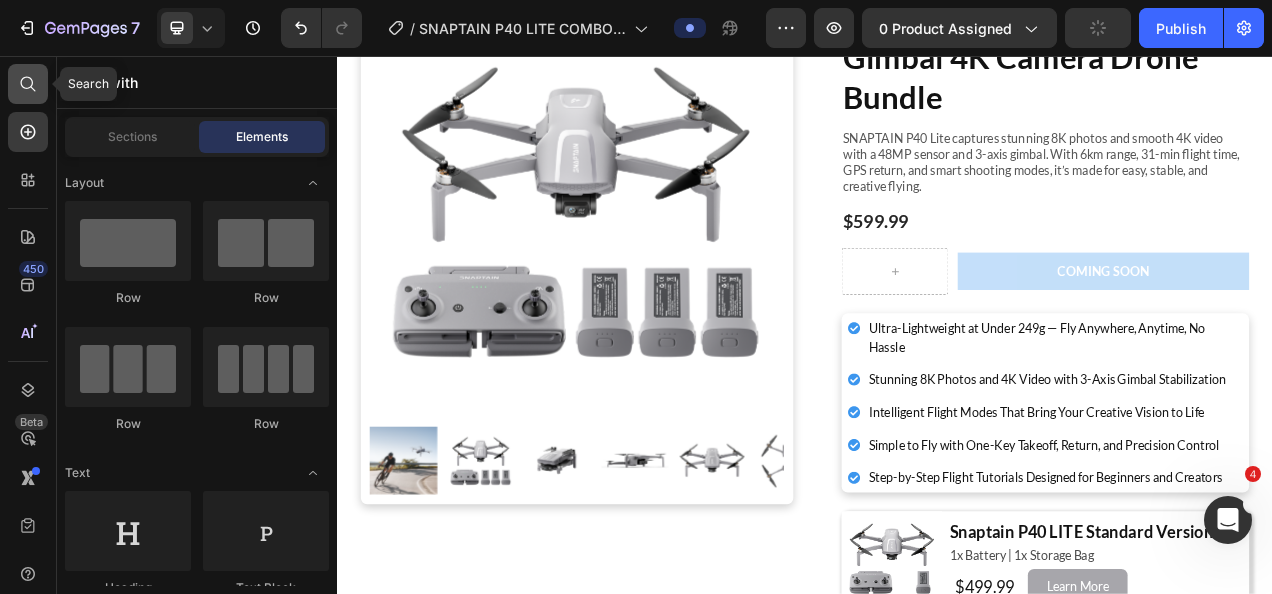 click 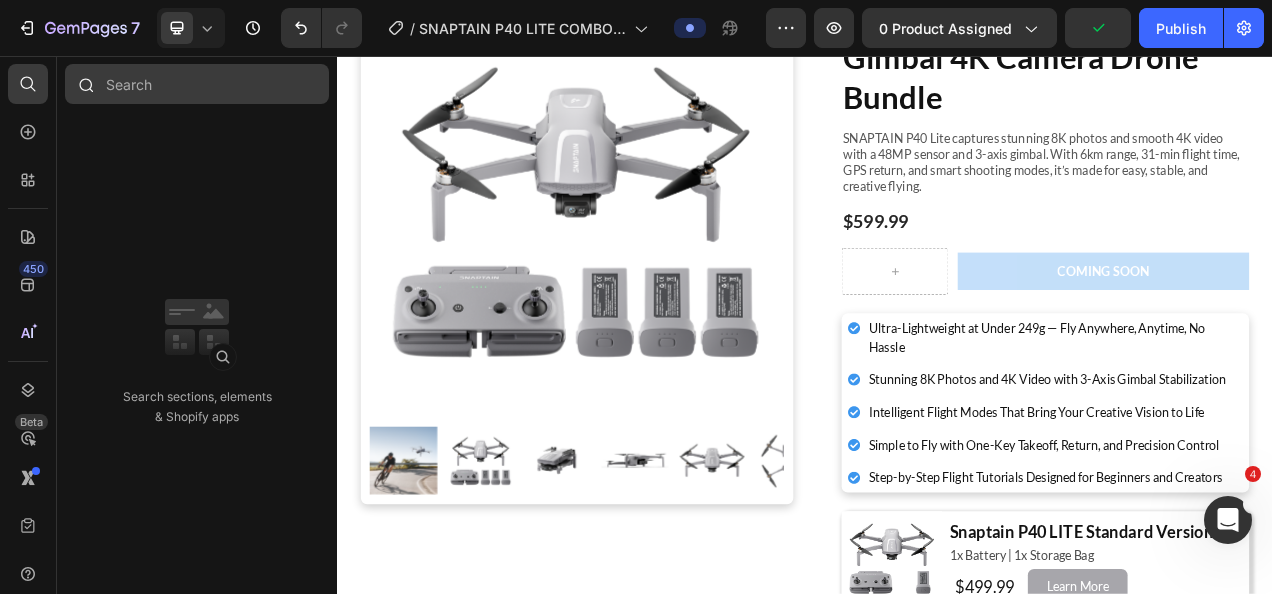 click at bounding box center [197, 84] 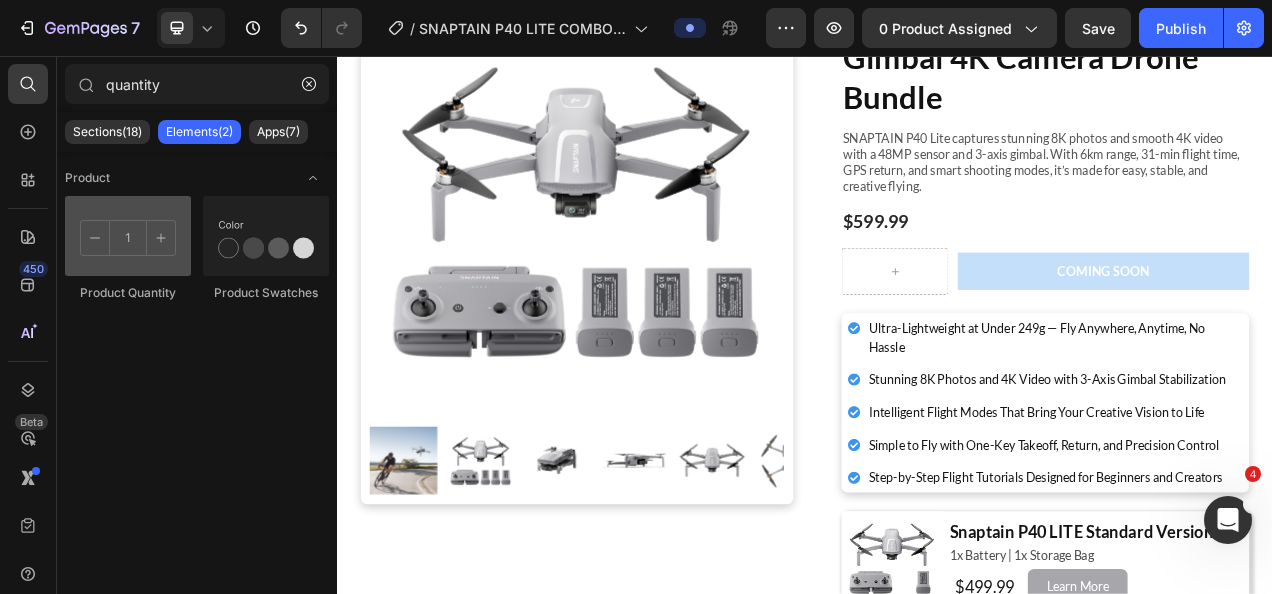 type on "quantity" 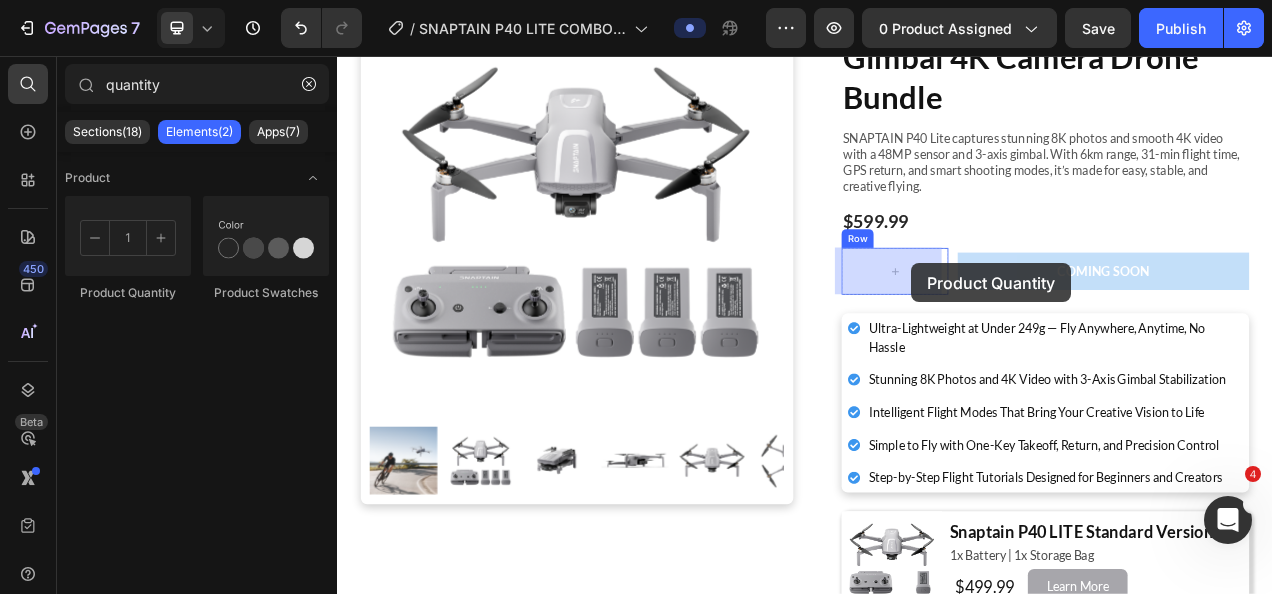 drag, startPoint x: 521, startPoint y: 307, endPoint x: 1073, endPoint y: 322, distance: 552.2038 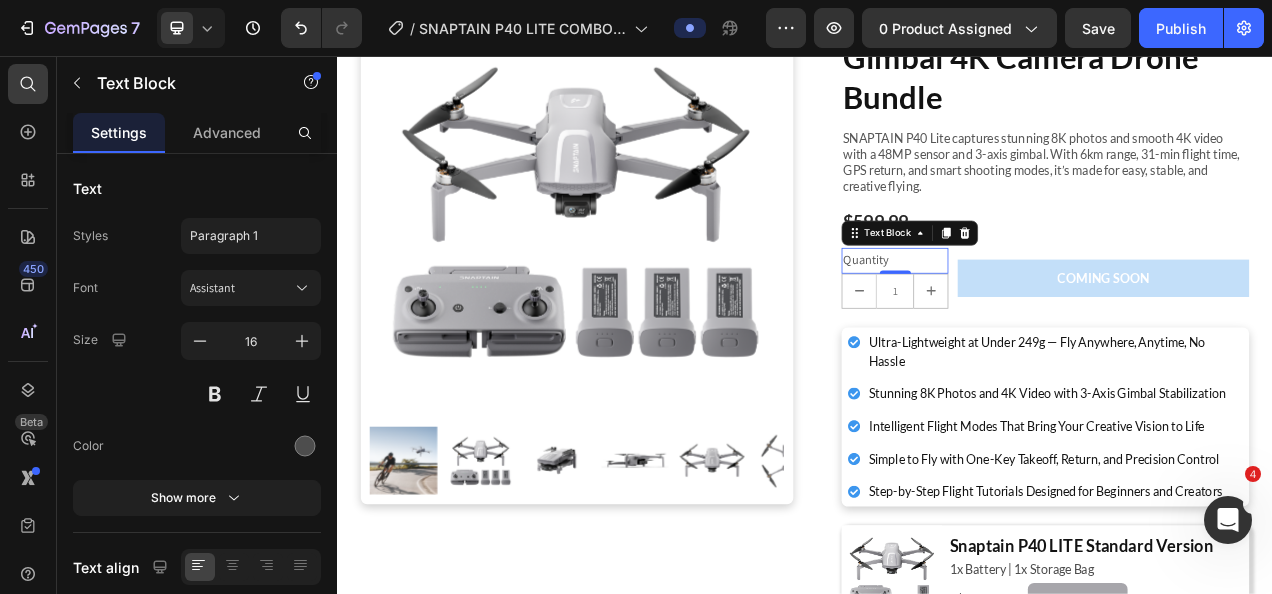 click on "Quantity" at bounding box center [1052, 318] 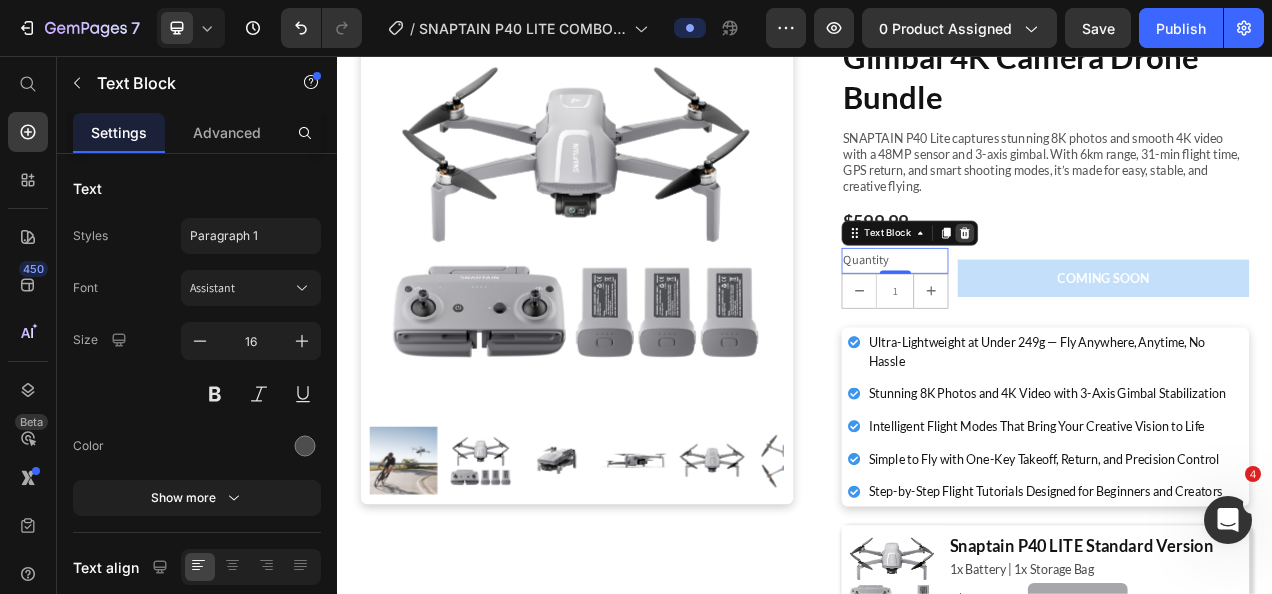 click on "SNAPTAIN P40 LITE 3-Axis Gimbal 4K Camera Drone Bundle Product Title SNAPTAIN P40 Lite captures stunning 8K photos and smooth 4K video with a 48MP sensor and 3-axis gimbal. With 6km range, 31-min flight time, GPS return, and smart shooting modes, it’s made for easy, stable, and creative flying. Text Block $599.99 Product Price Row Quantity Text Block   0 1 Product Quantity Row COMING SOON Add to Cart Row Ultra-Lightweight at Under 249g — Fly Anywhere, Anytime, No Hassle Stunning 8K Photos and 4K Video with 3-Axis Gimbal Stabilization Intelligent Flight Modes That Bring Your Creative Vision to Life Simple to Fly with One-Key Takeoff, Return, and Precision Control Step-by-Step Flight Tutorials Designed for Beginners and Creators Item List Image Snaptain P40 LITE Standard Version Heading 1x Battery | 1x Storage Bag Text Block $499.99 Heading Learn More Button Row Row" at bounding box center (1245, 382) 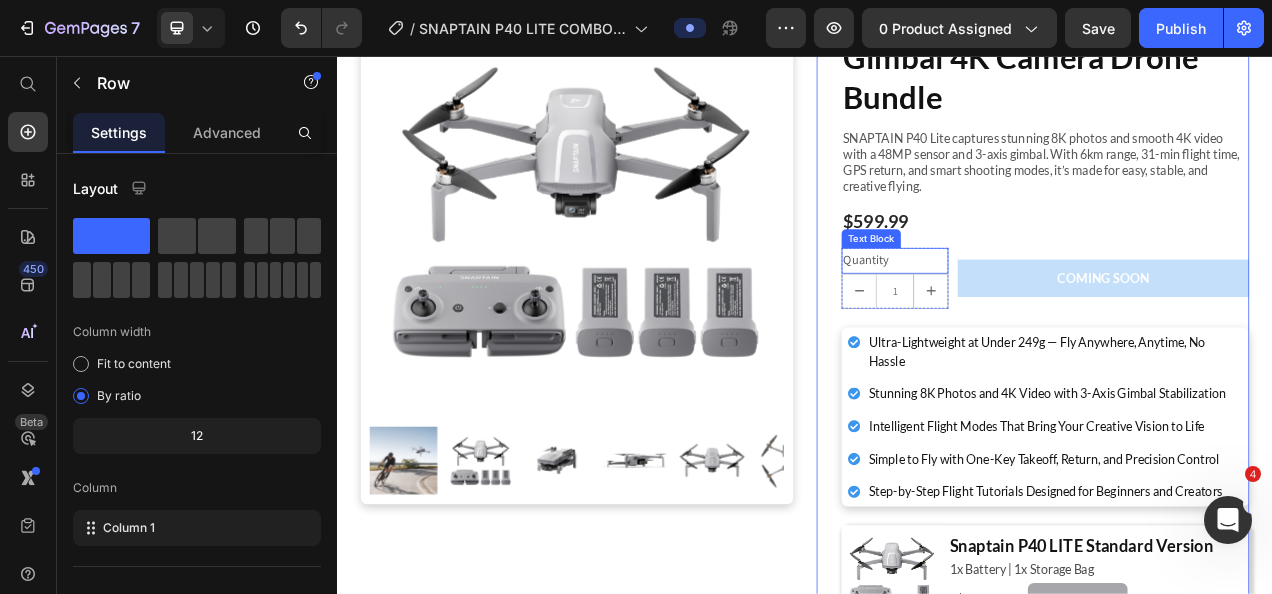 click on "Quantity" at bounding box center (1052, 318) 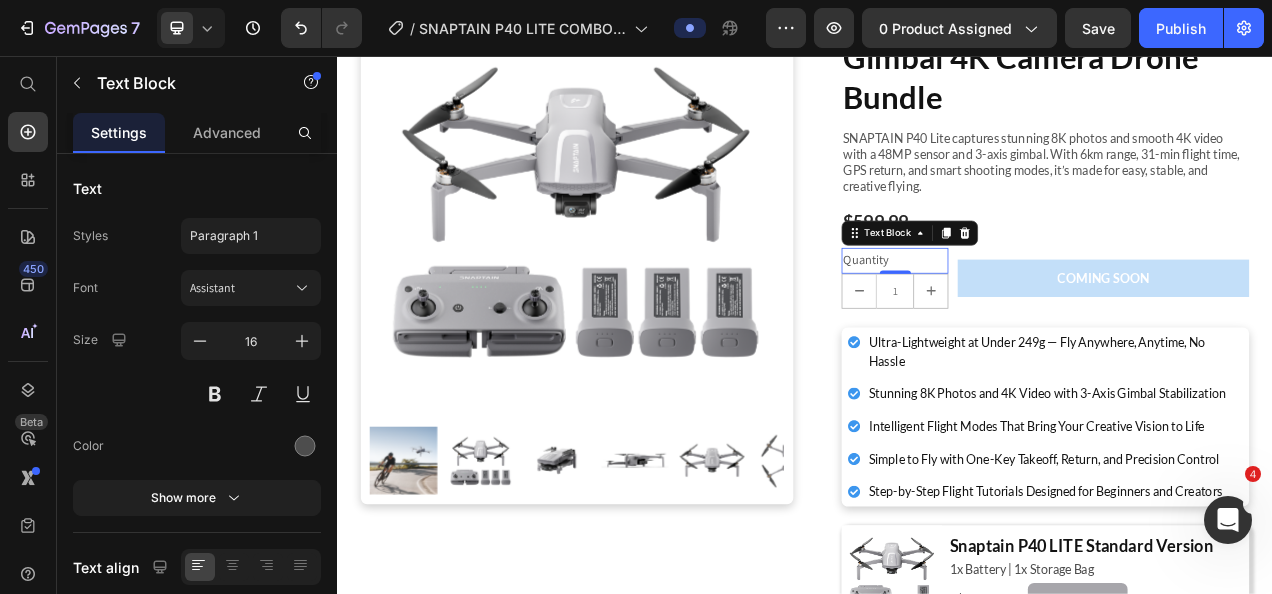click on "Text Block" at bounding box center (1071, 283) 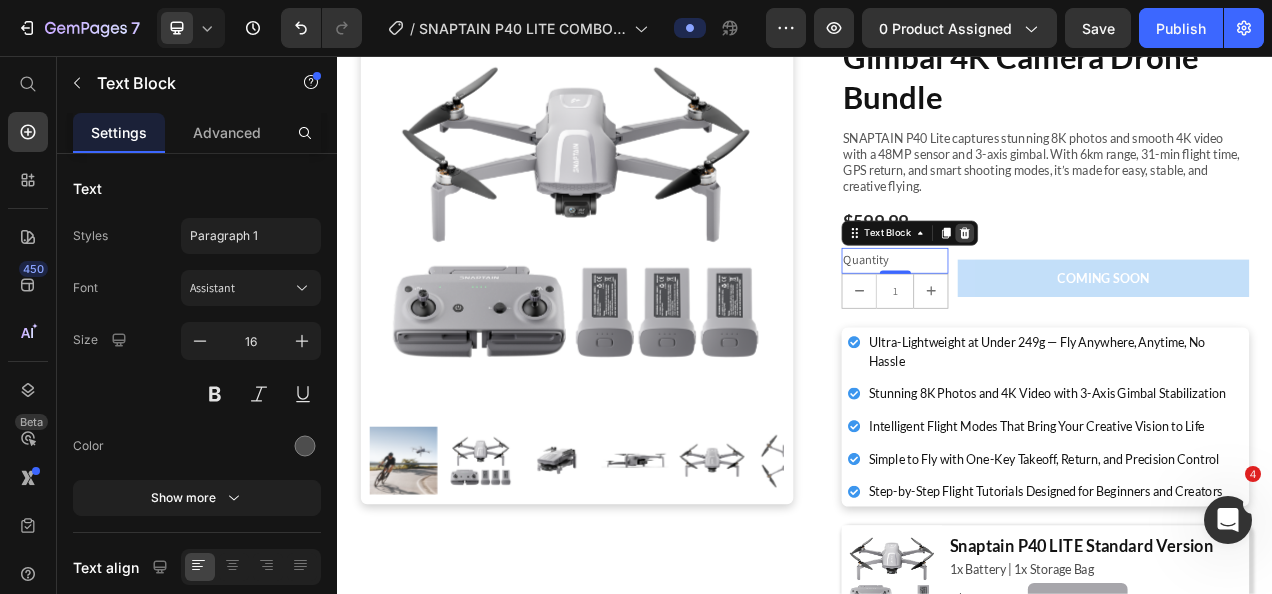 click 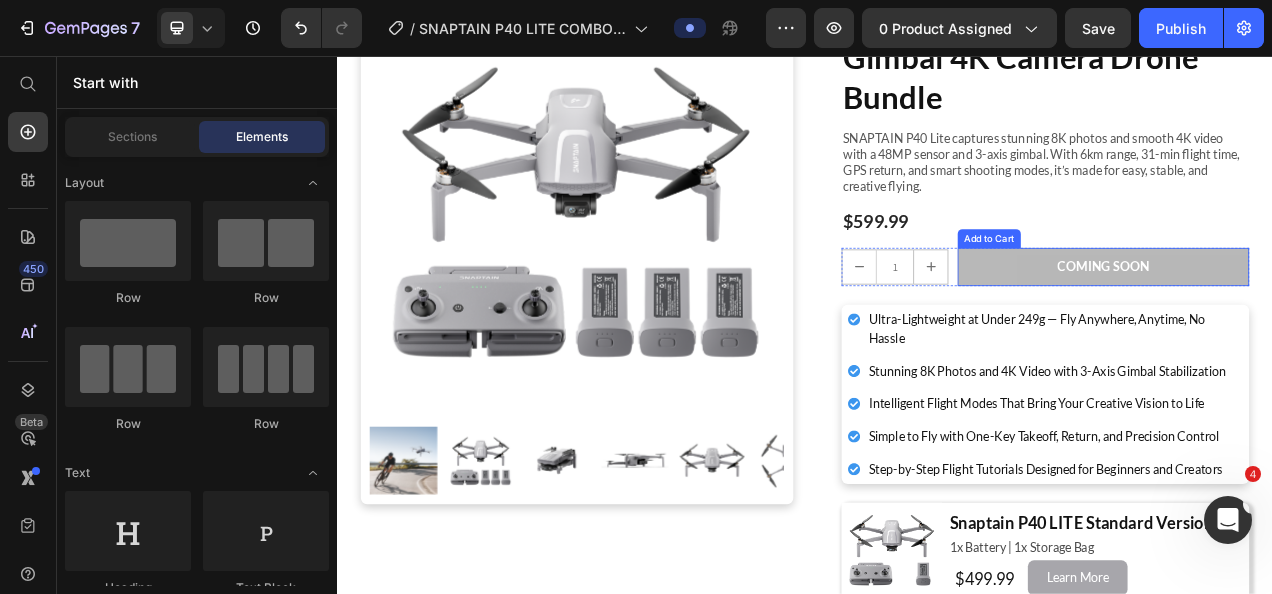 click on "COMING SOON" at bounding box center (1320, 326) 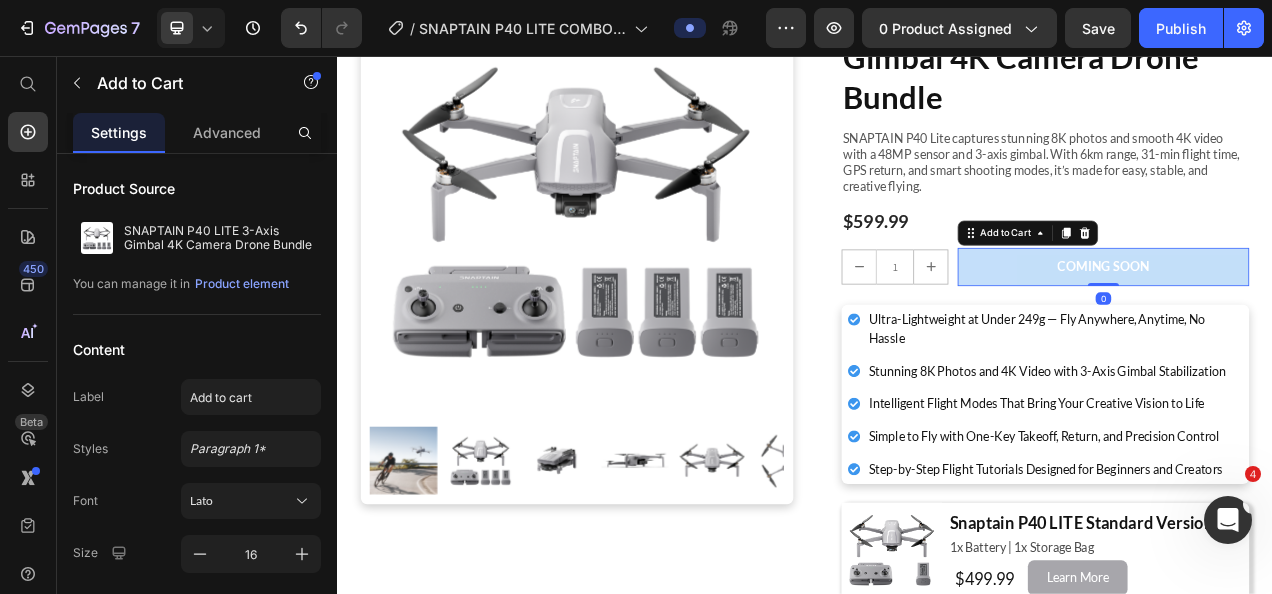 drag, startPoint x: 1292, startPoint y: 290, endPoint x: 987, endPoint y: 274, distance: 305.41937 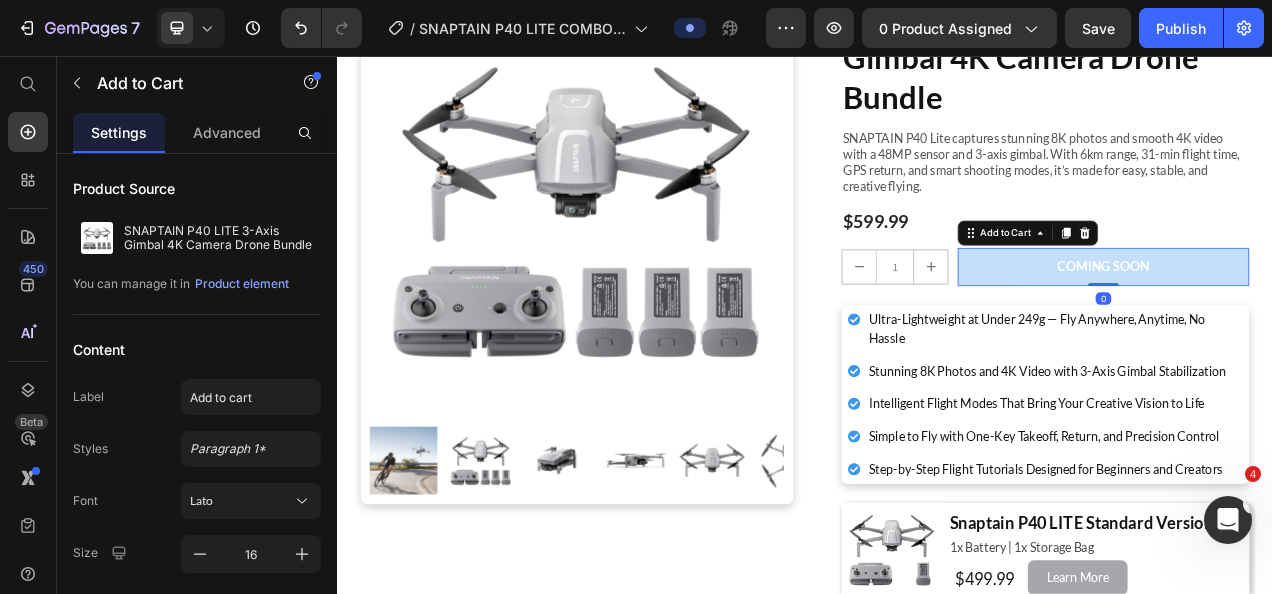 click 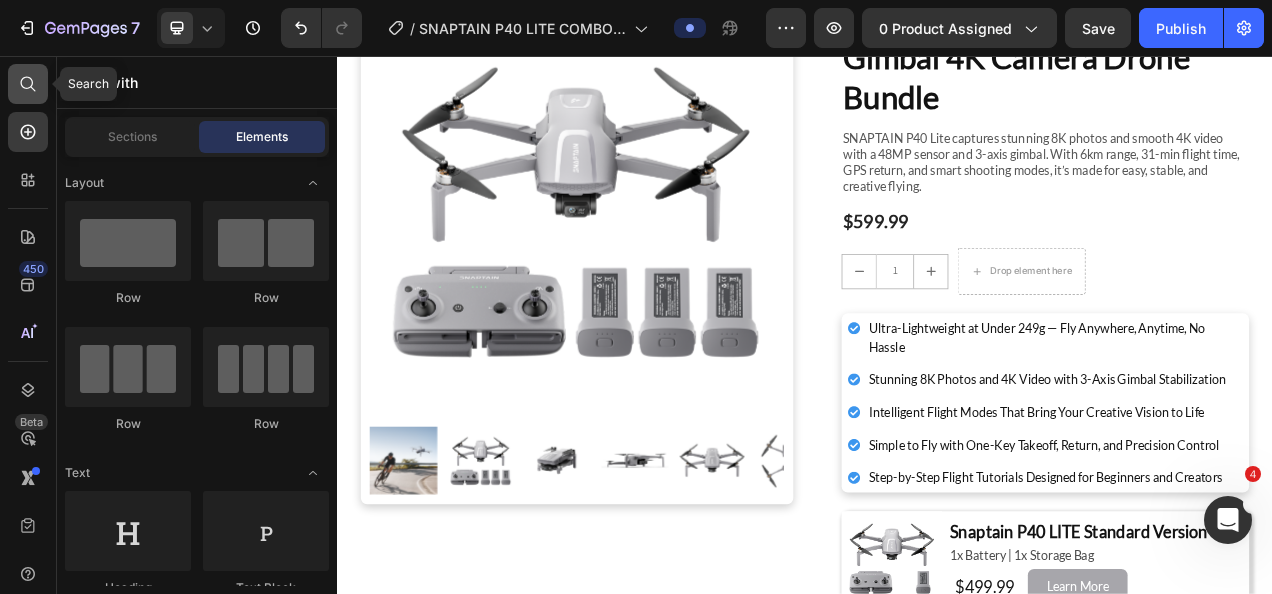 click 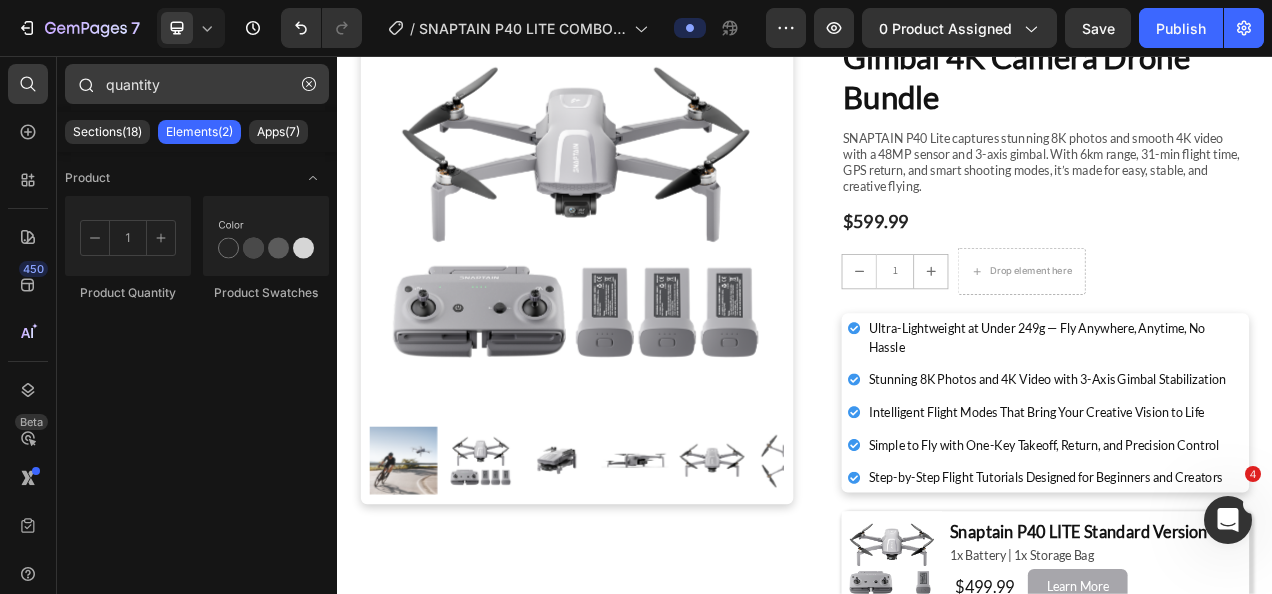 click on "quantity" at bounding box center [197, 84] 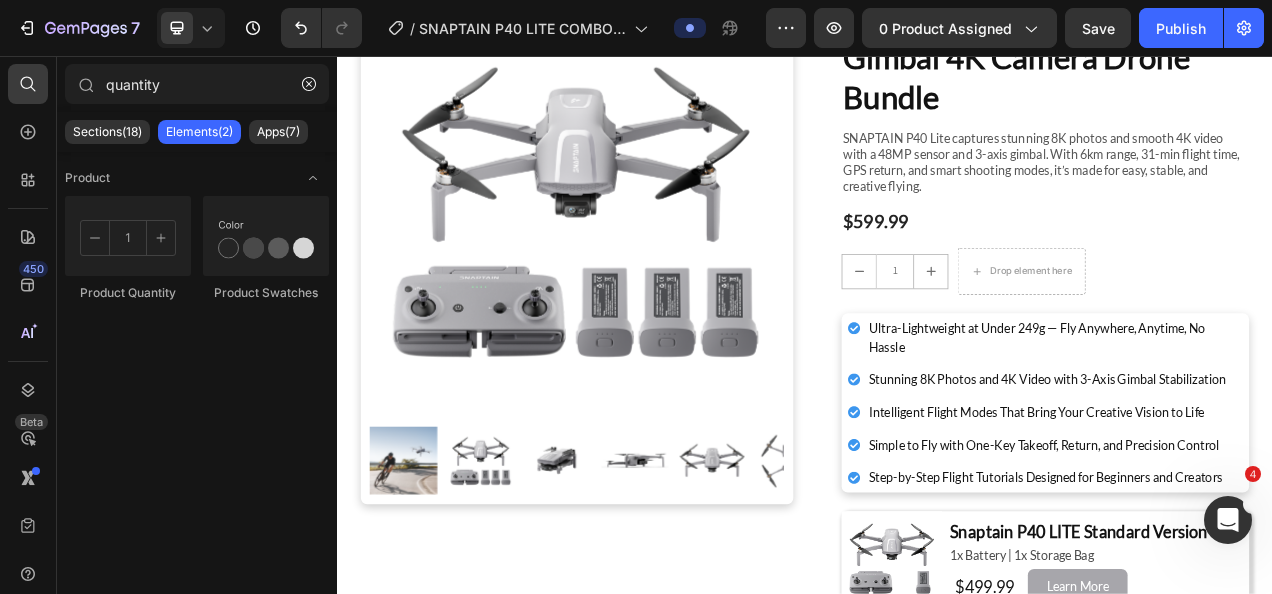 drag, startPoint x: 191, startPoint y: 86, endPoint x: 0, endPoint y: 67, distance: 191.9427 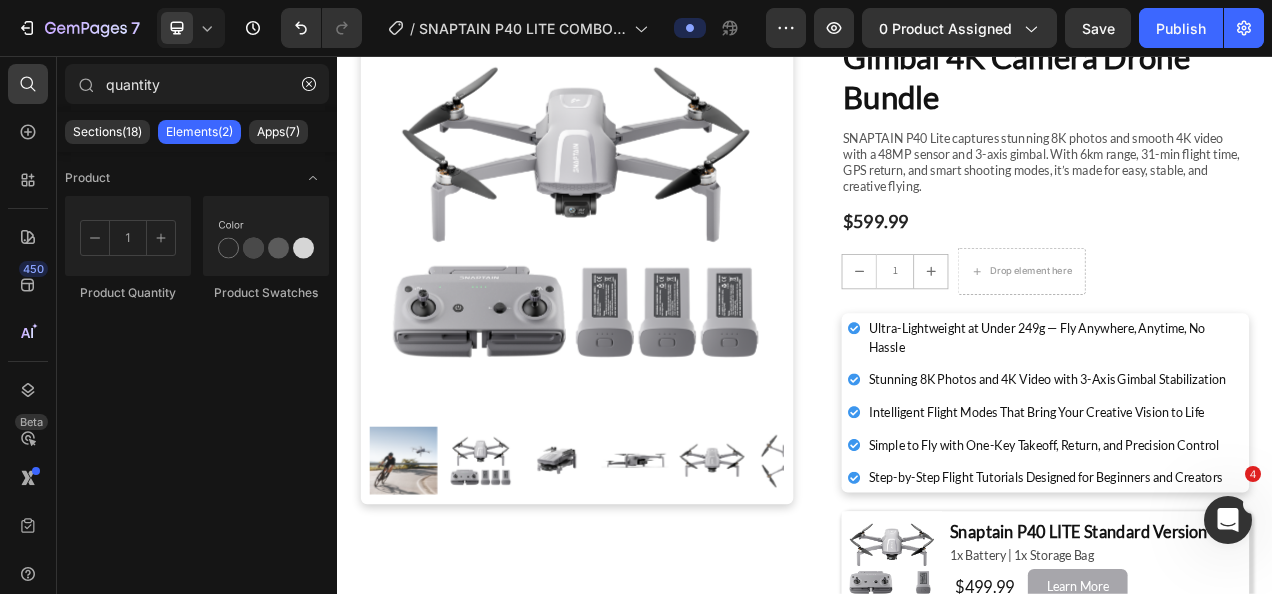 click on "7  Version history  /  SNAPTAIN P40 LITE COMBO Version Preview 0 product assigned  Save   Publish  450 Beta quantity Sections(18) Elements(2) Apps(7) Product
Product Quantity
Product Swatches Settings Advanced  Delete element No settings found for this element Contact support for support as soon as possible. Render error due to not finding the section's component 333333 100 % 333333 100 % We recommend editing on a screen 1024px+ for efficient experience. You can zoom out the browser for more working space. Save Preview View live page View history Rename page
Clone to other page type
View with current template Force Publish All Landing Home Product • 4" at bounding box center [636, 0] 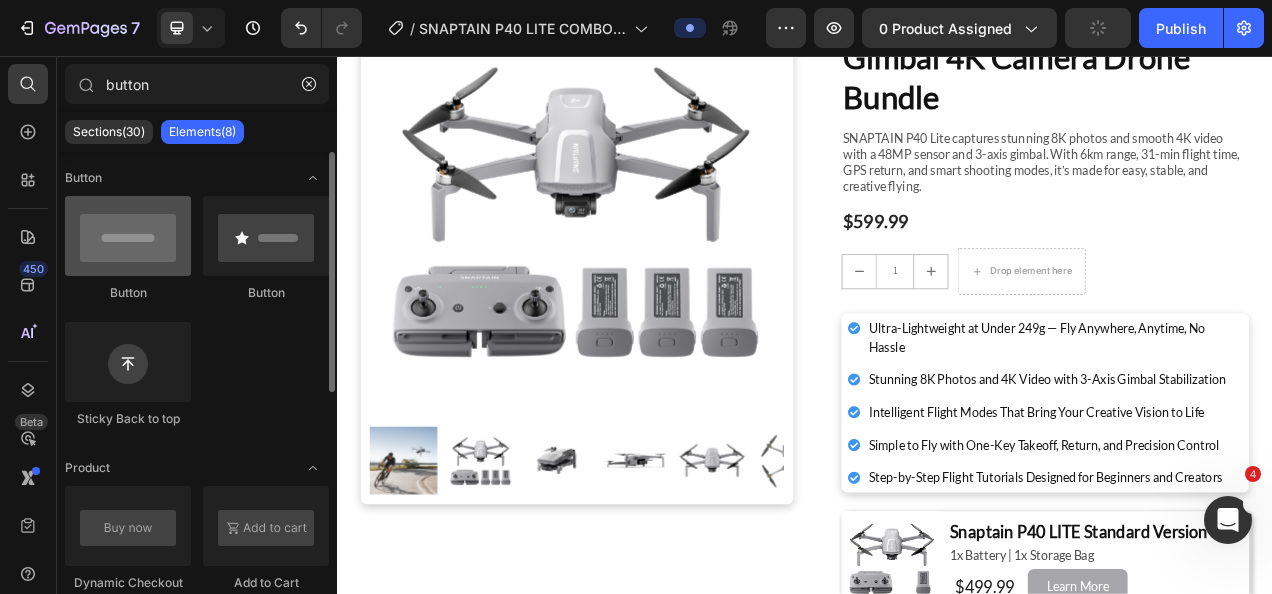 type on "button" 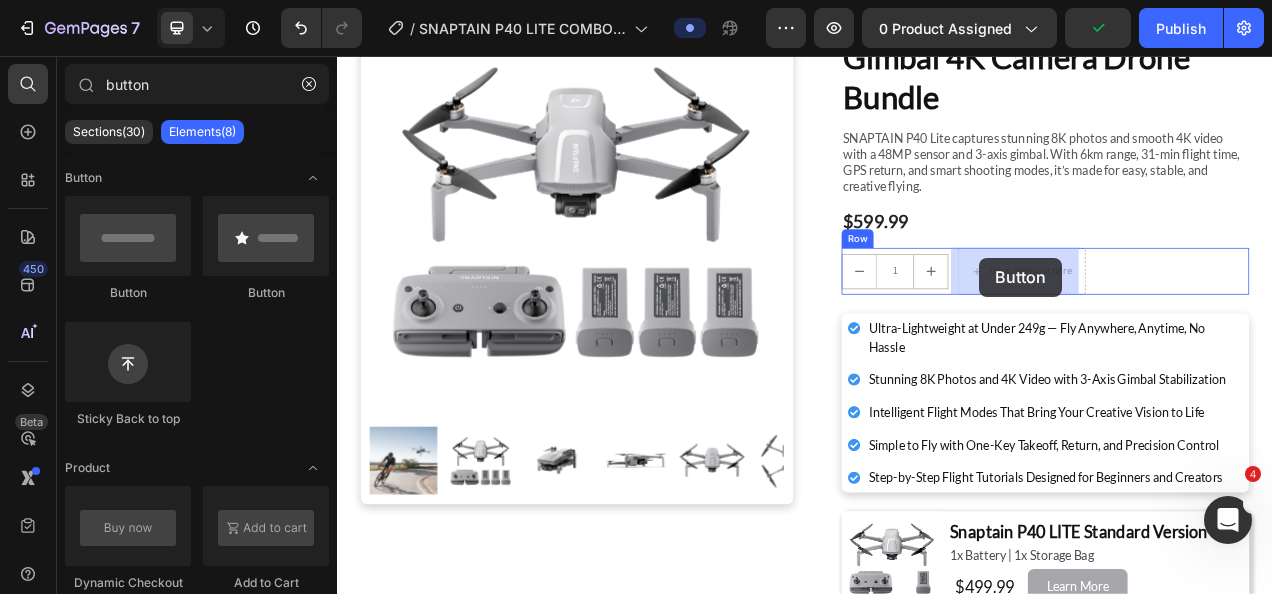 drag, startPoint x: 429, startPoint y: 293, endPoint x: 1161, endPoint y: 315, distance: 732.3305 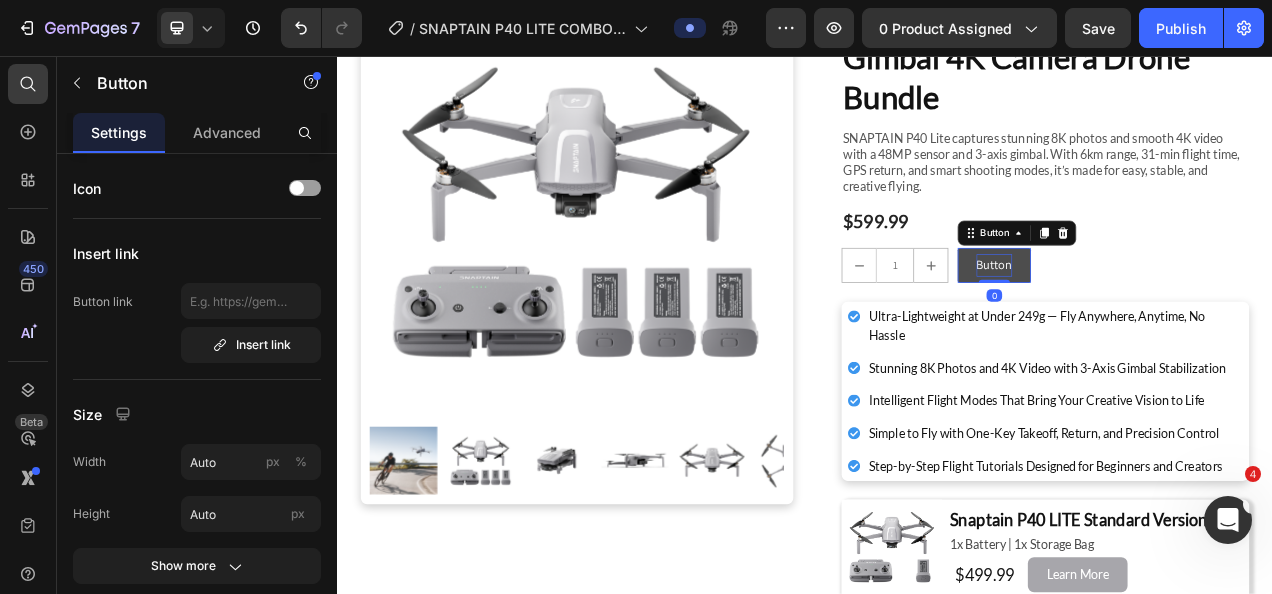 click on "Button" at bounding box center [1180, 324] 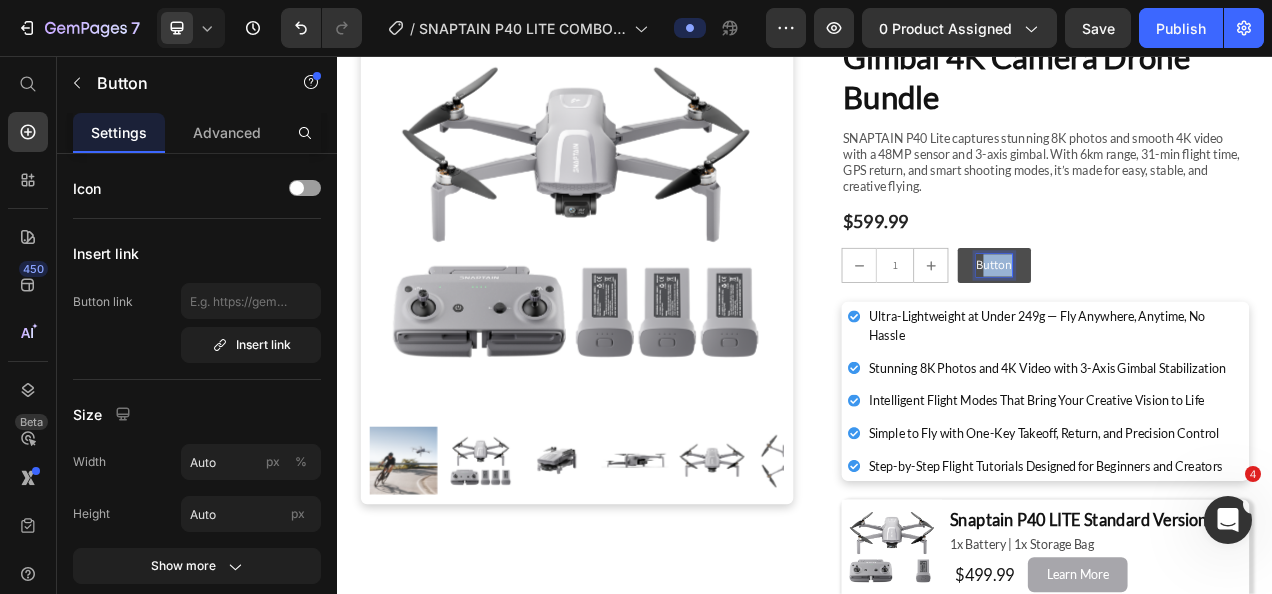 drag, startPoint x: 1154, startPoint y: 320, endPoint x: 1192, endPoint y: 320, distance: 38 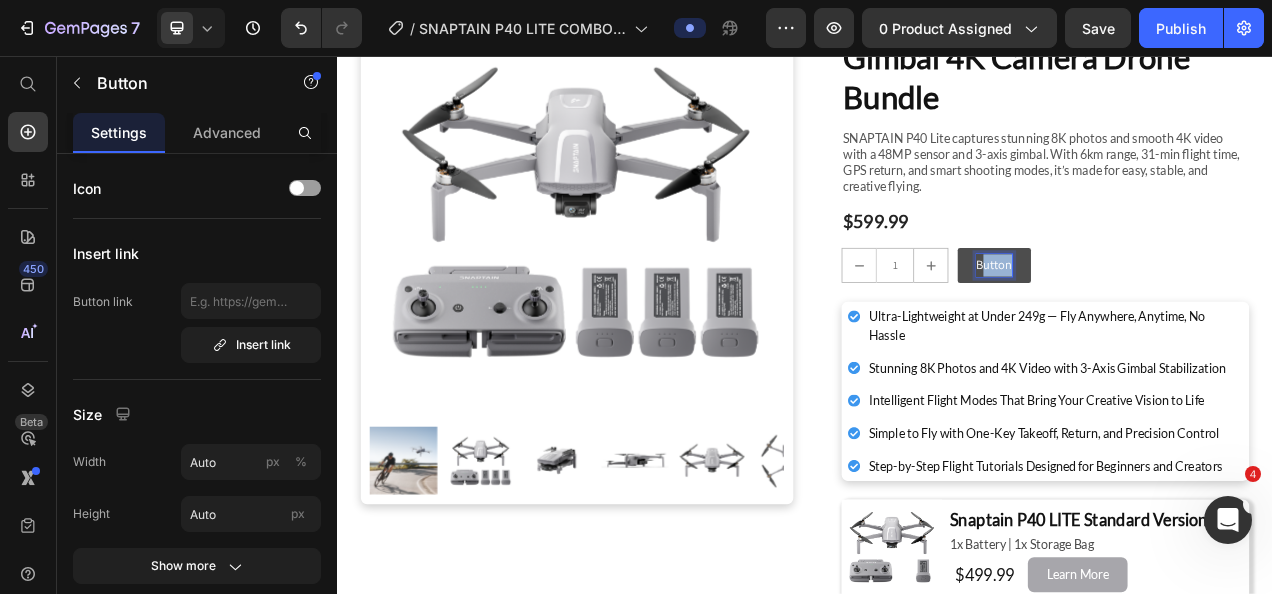 click on "Button" at bounding box center [1180, 324] 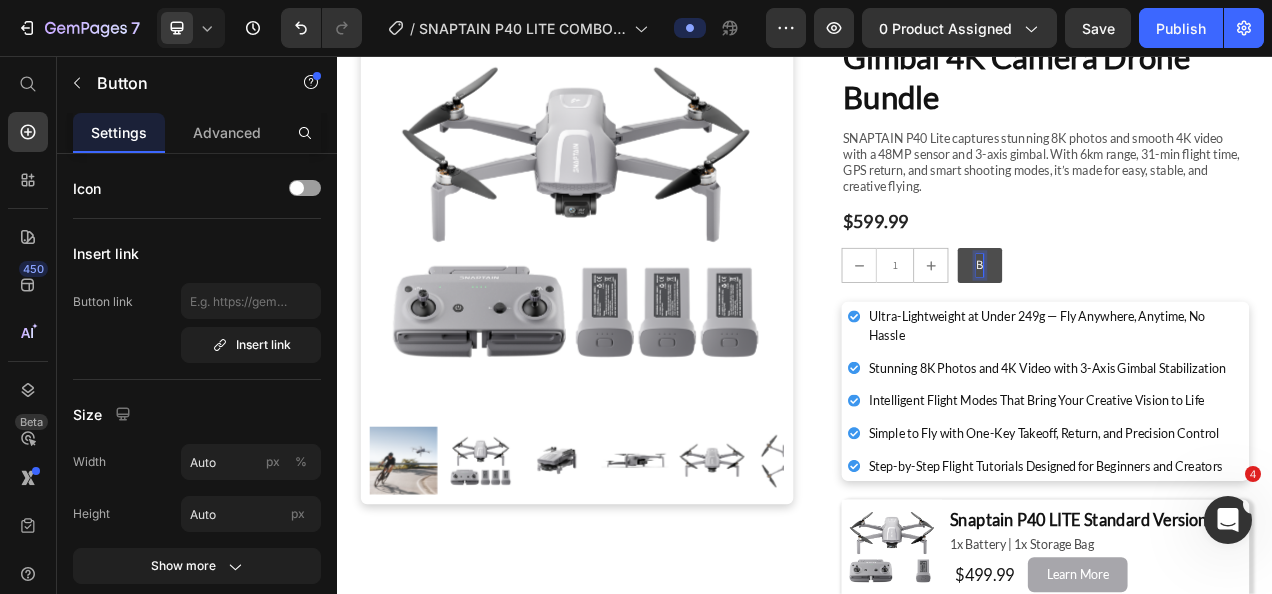 type 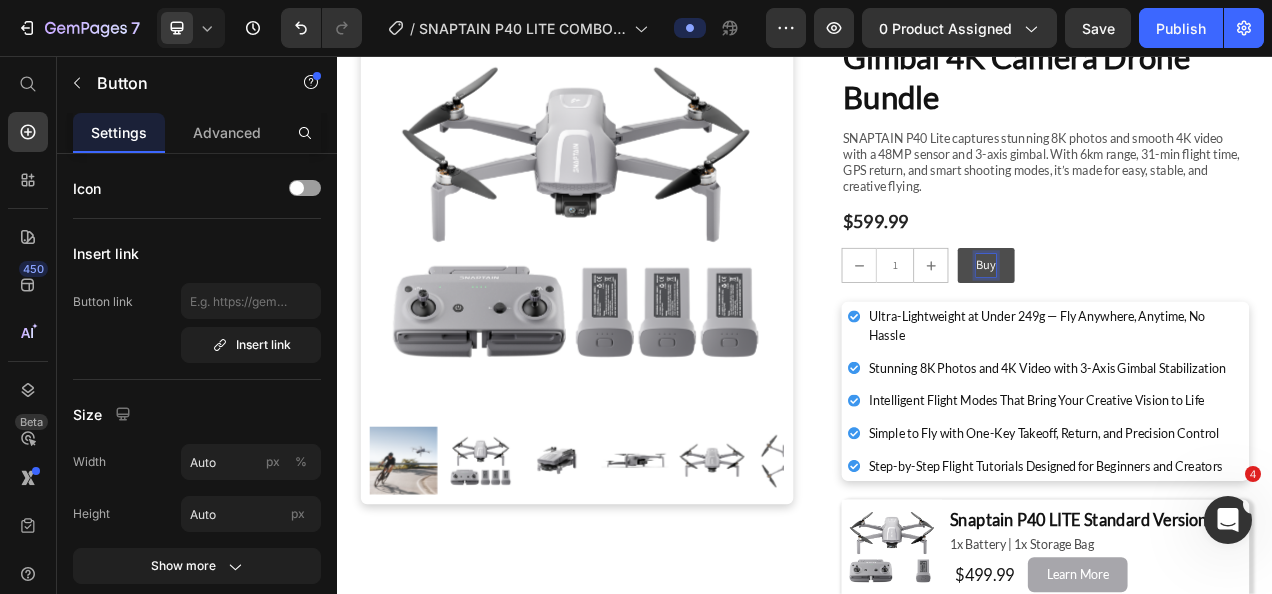 click on "Buy" at bounding box center (1169, 324) 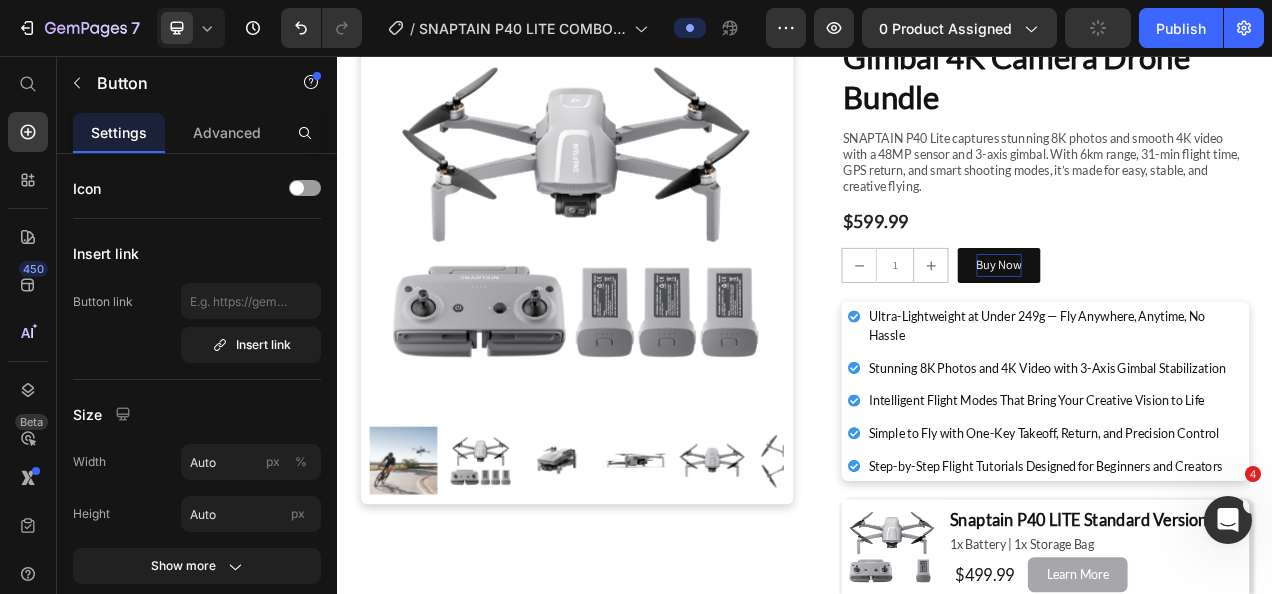 drag, startPoint x: 1135, startPoint y: 322, endPoint x: 357, endPoint y: 509, distance: 800.1581 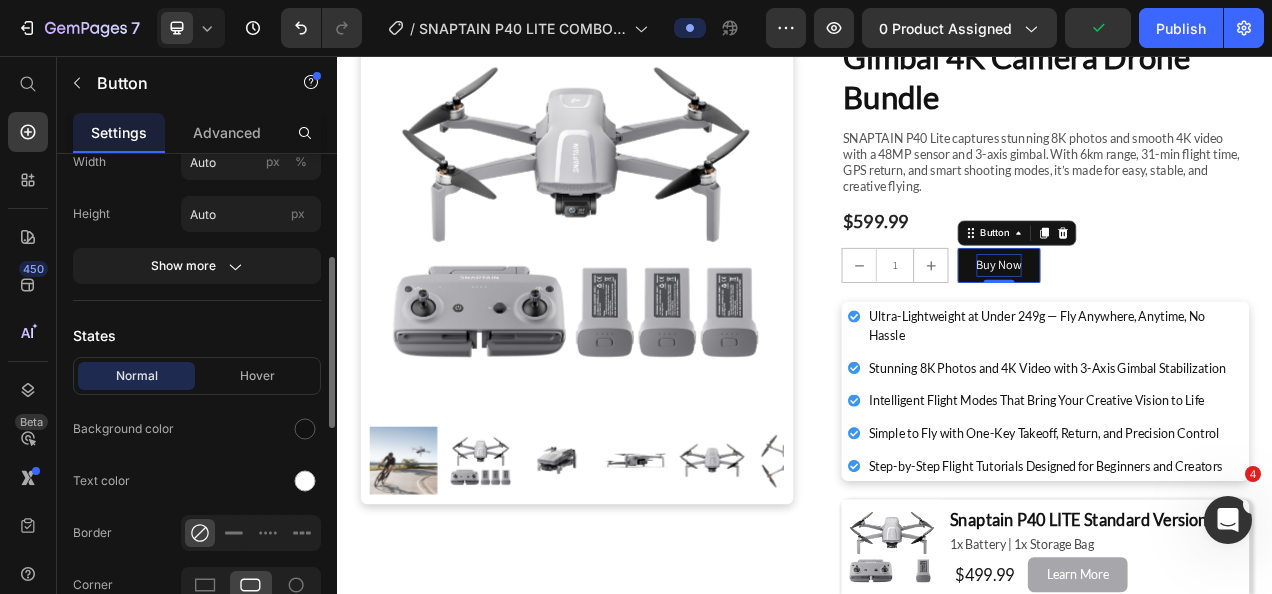 scroll, scrollTop: 500, scrollLeft: 0, axis: vertical 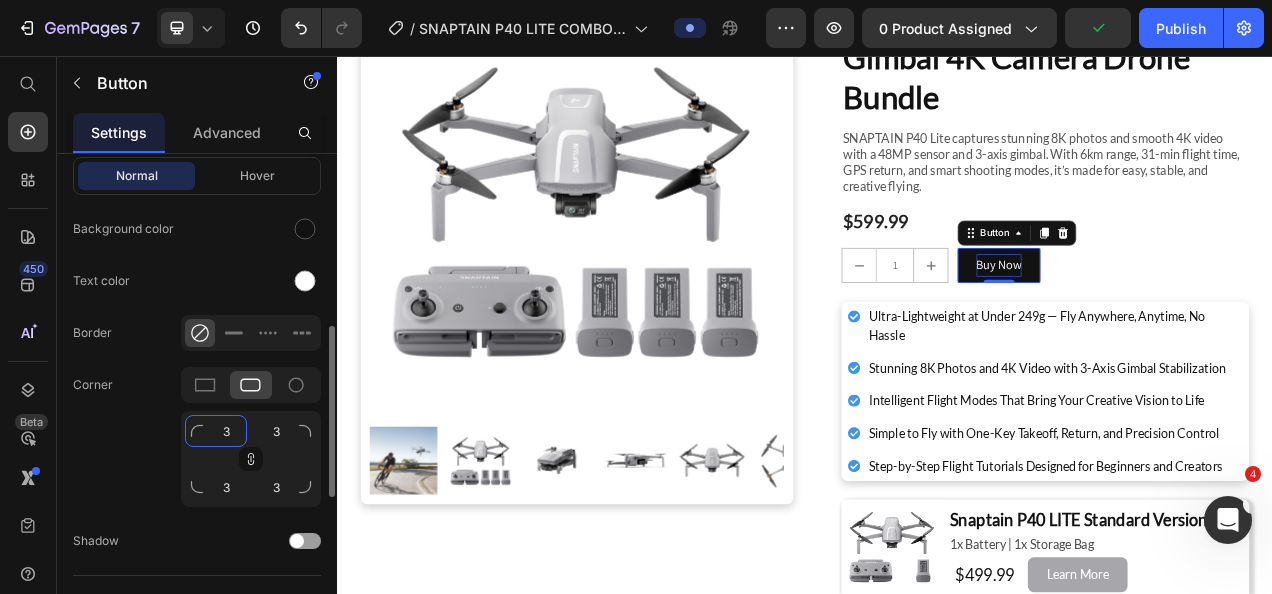 click on "3" 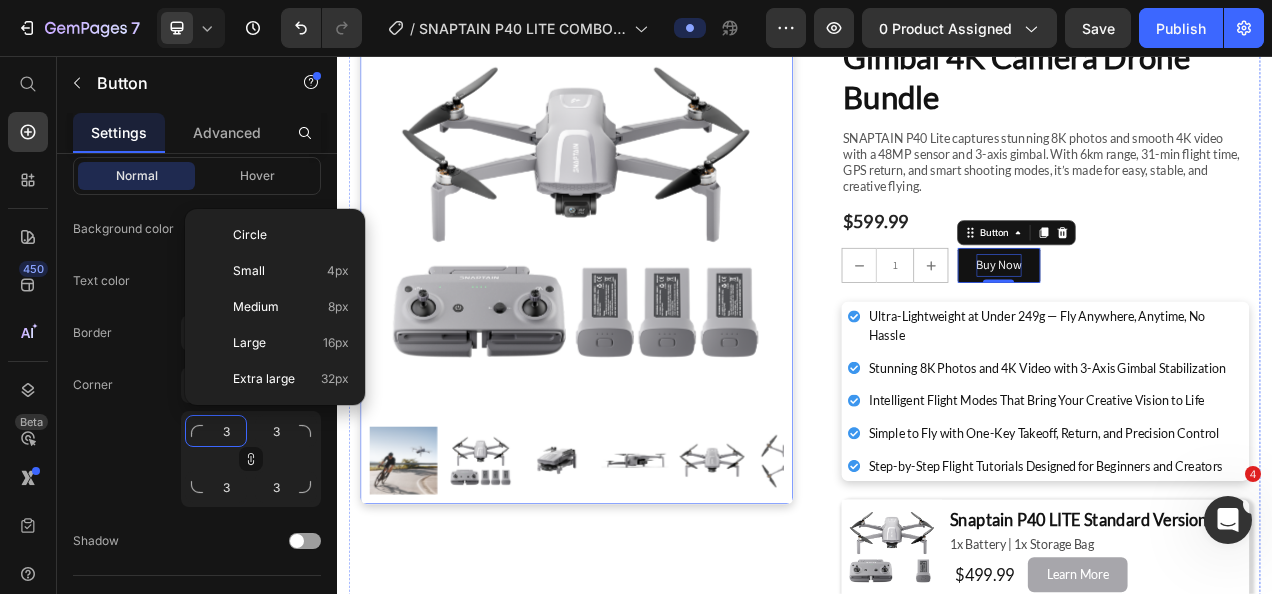 type on "8" 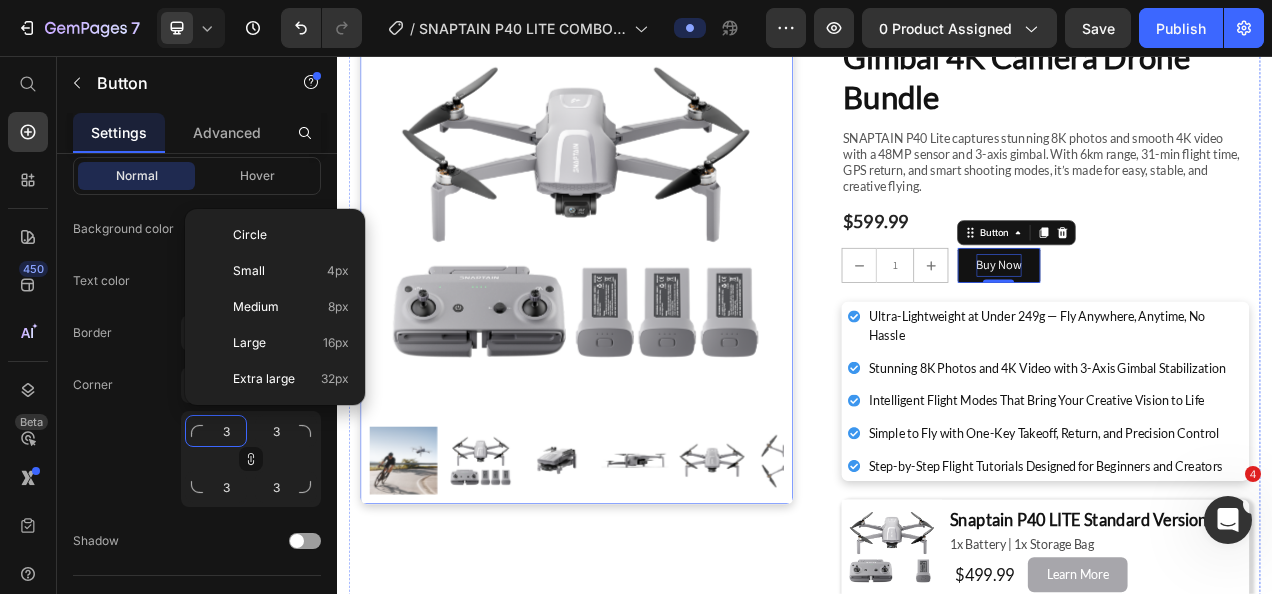 type on "8" 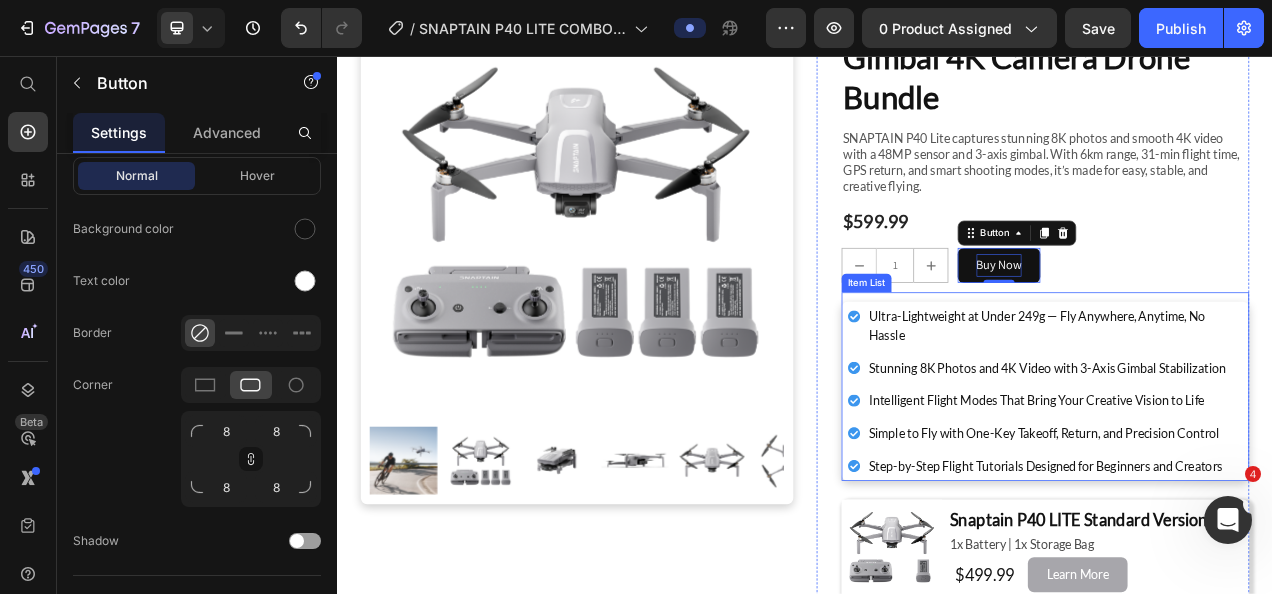 click on "1 Product Quantity Row Buy Now Button   0 Row" at bounding box center [1245, 324] 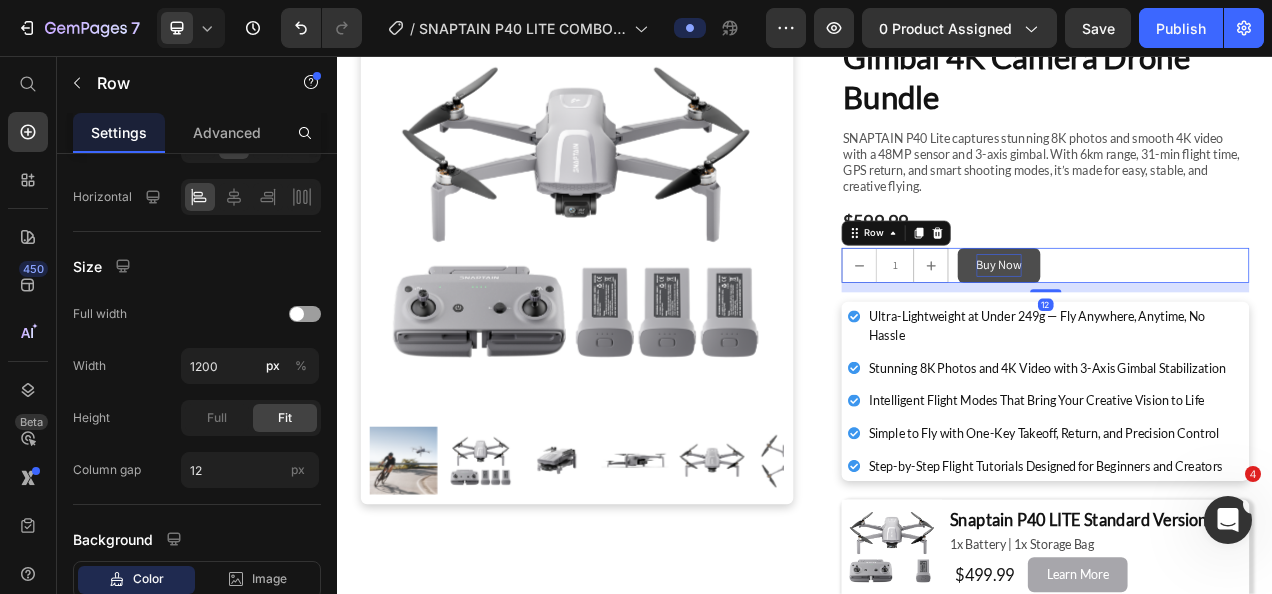 scroll, scrollTop: 0, scrollLeft: 0, axis: both 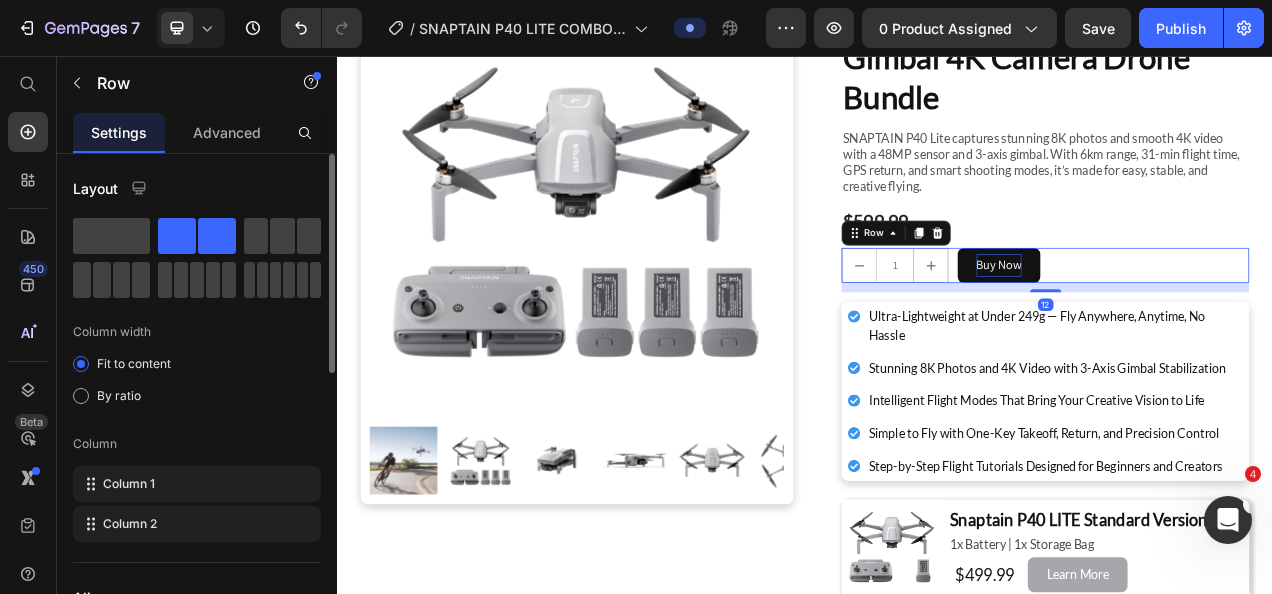 click on "1 Product Quantity Row Buy Now Button Row   12" at bounding box center (1245, 324) 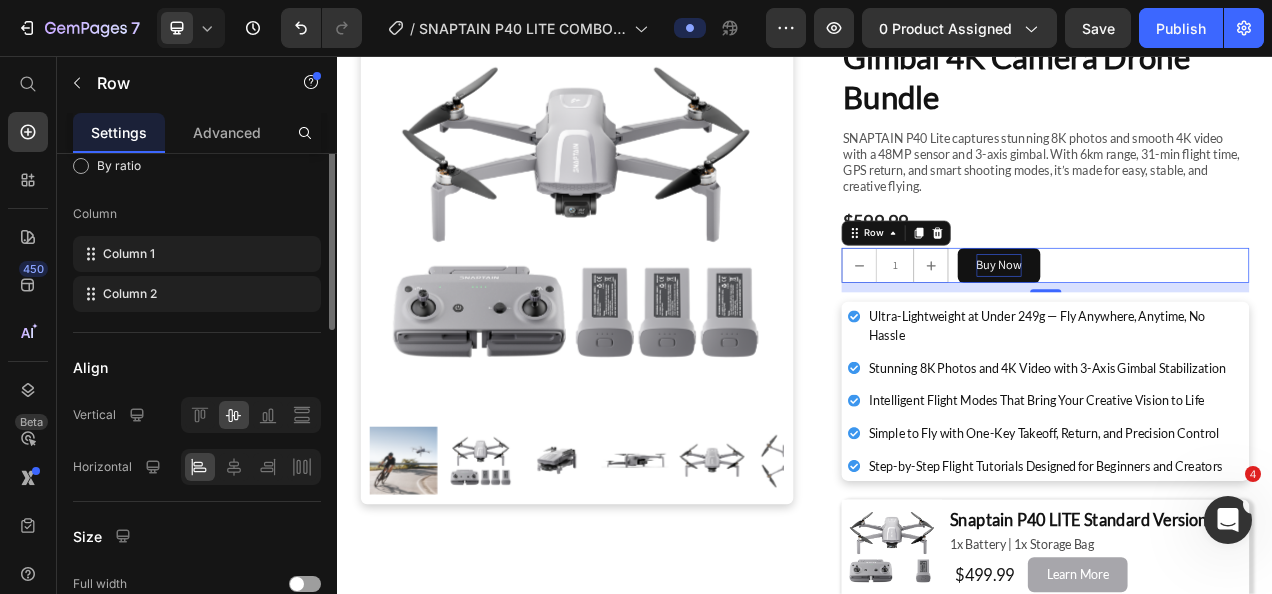 scroll, scrollTop: 0, scrollLeft: 0, axis: both 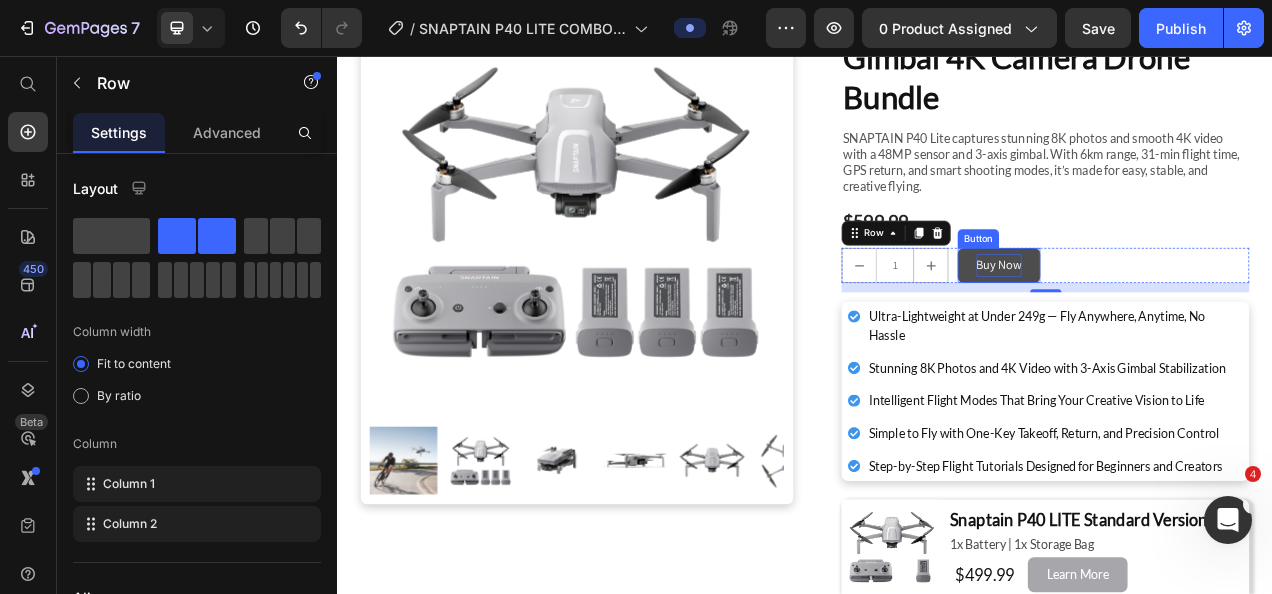 click on "Buy Now" at bounding box center (1186, 324) 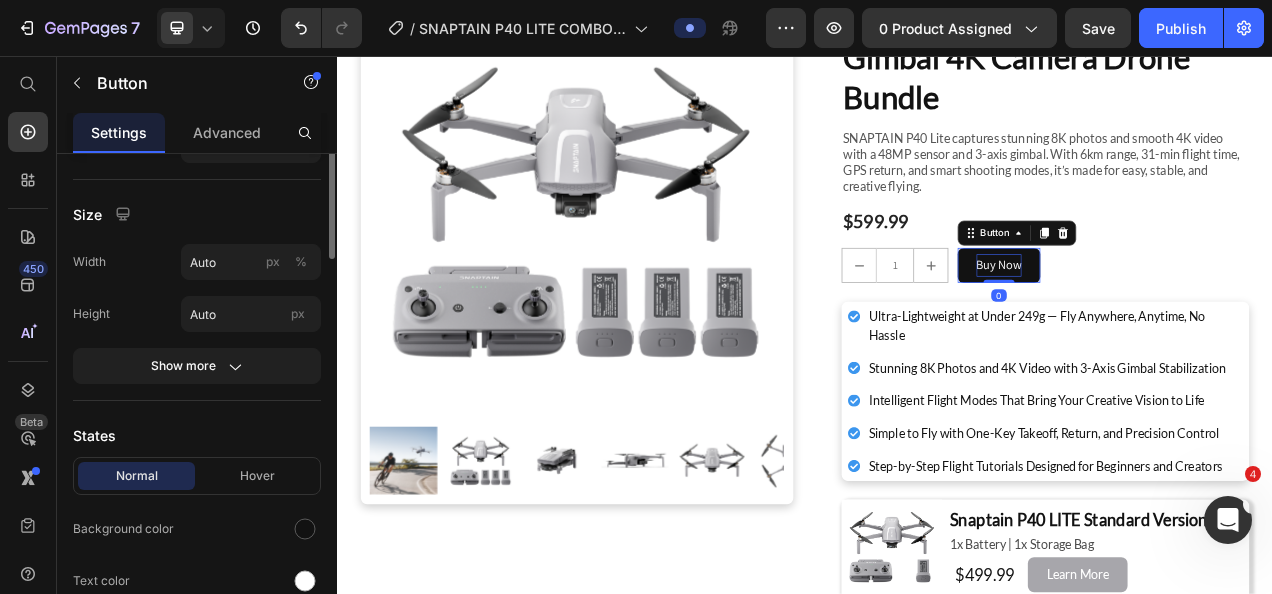 scroll, scrollTop: 0, scrollLeft: 0, axis: both 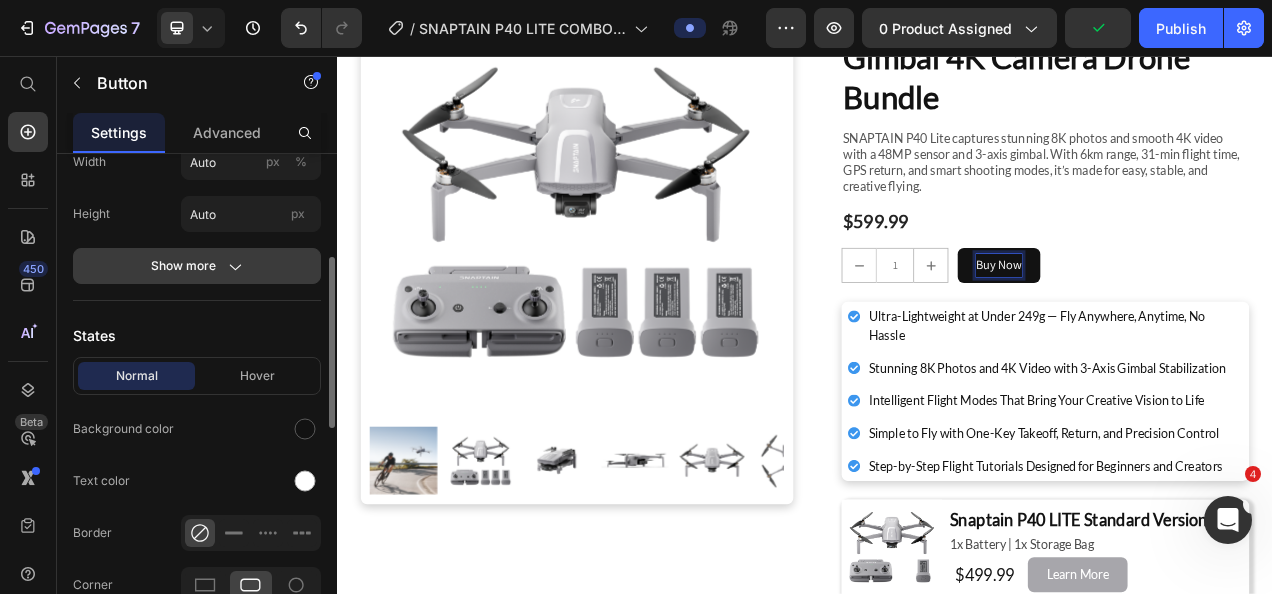click on "Show more" 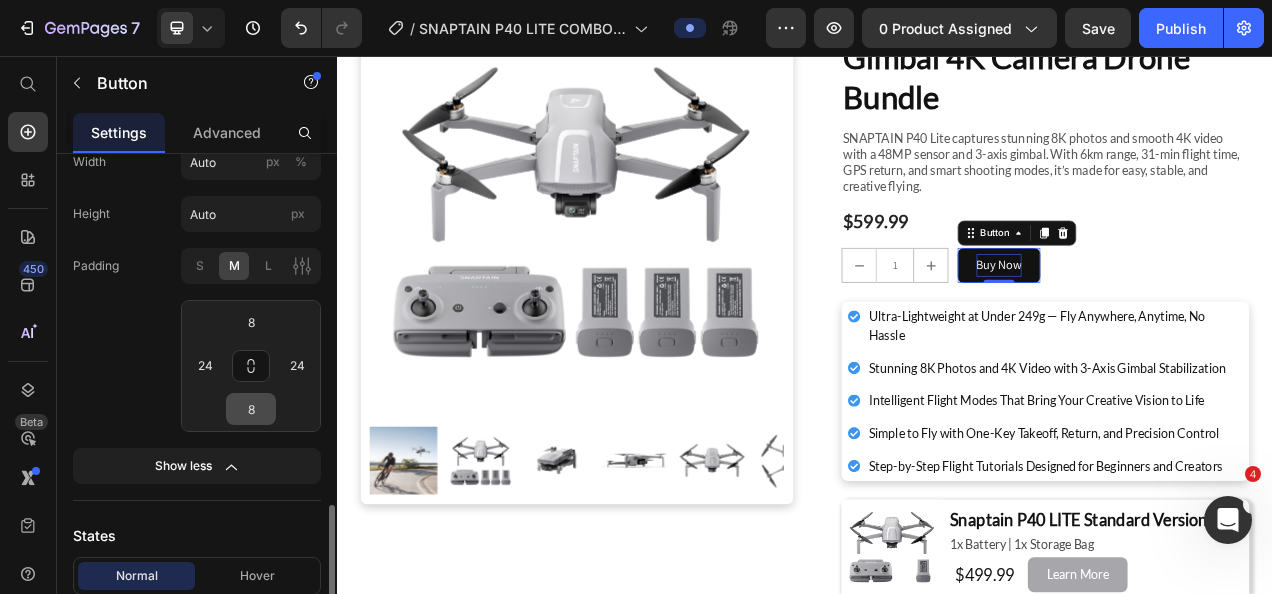 scroll, scrollTop: 700, scrollLeft: 0, axis: vertical 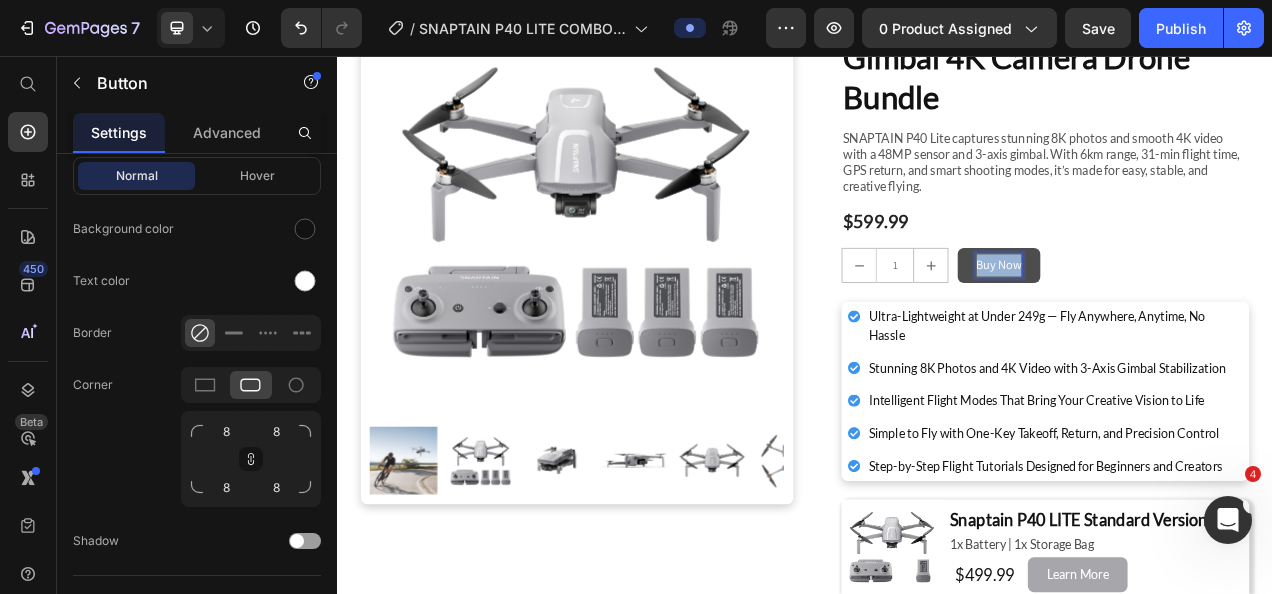 drag, startPoint x: 1152, startPoint y: 317, endPoint x: 1211, endPoint y: 326, distance: 59.682495 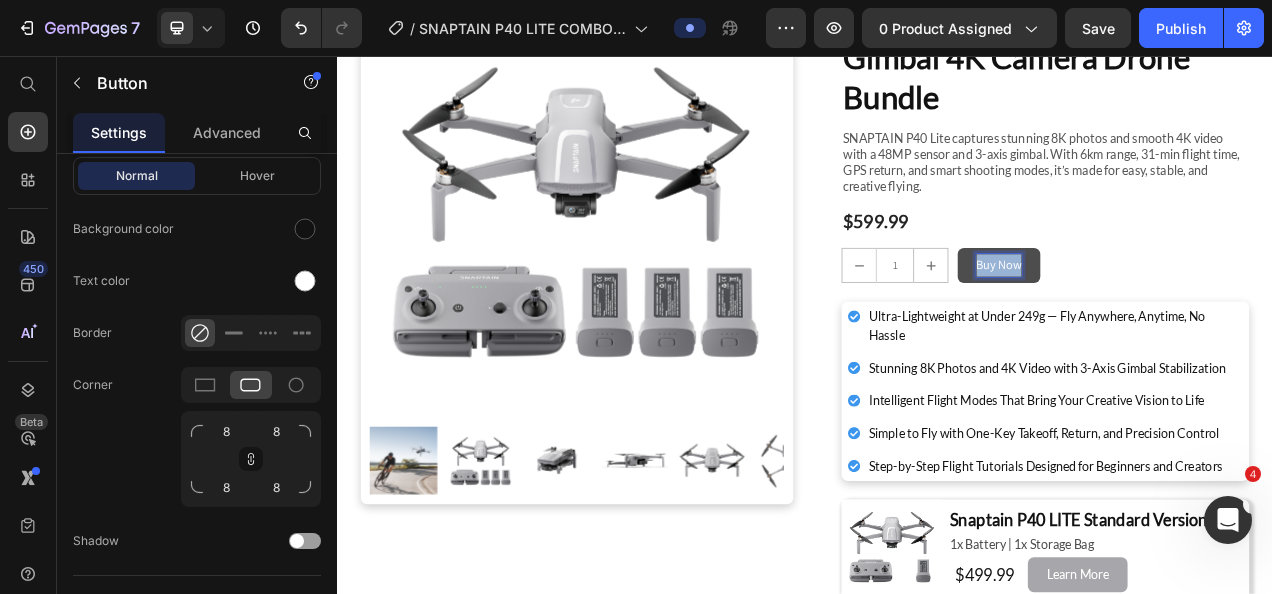 click on "Buy Now" at bounding box center (1186, 324) 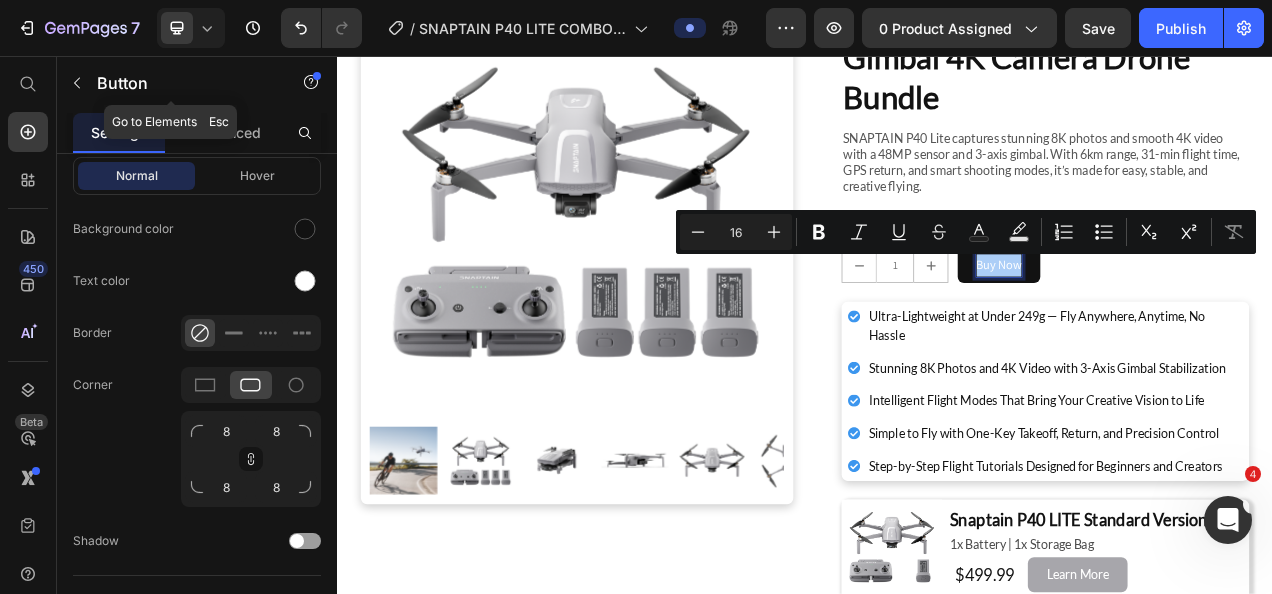 click 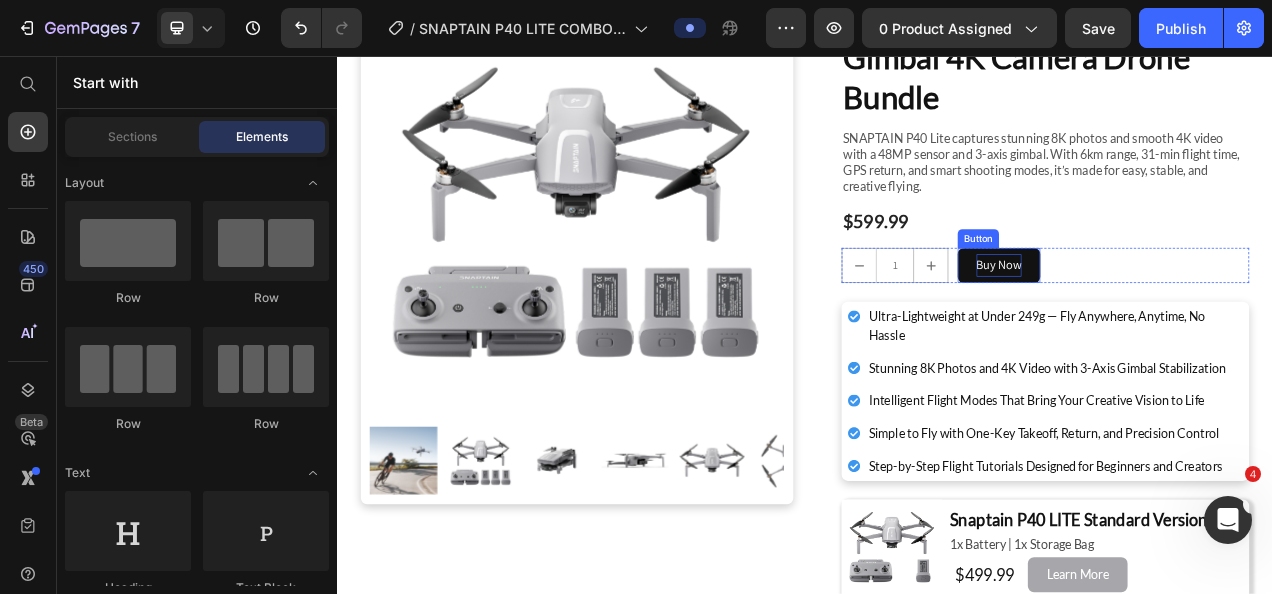 click on "Buy Now" at bounding box center [1186, 324] 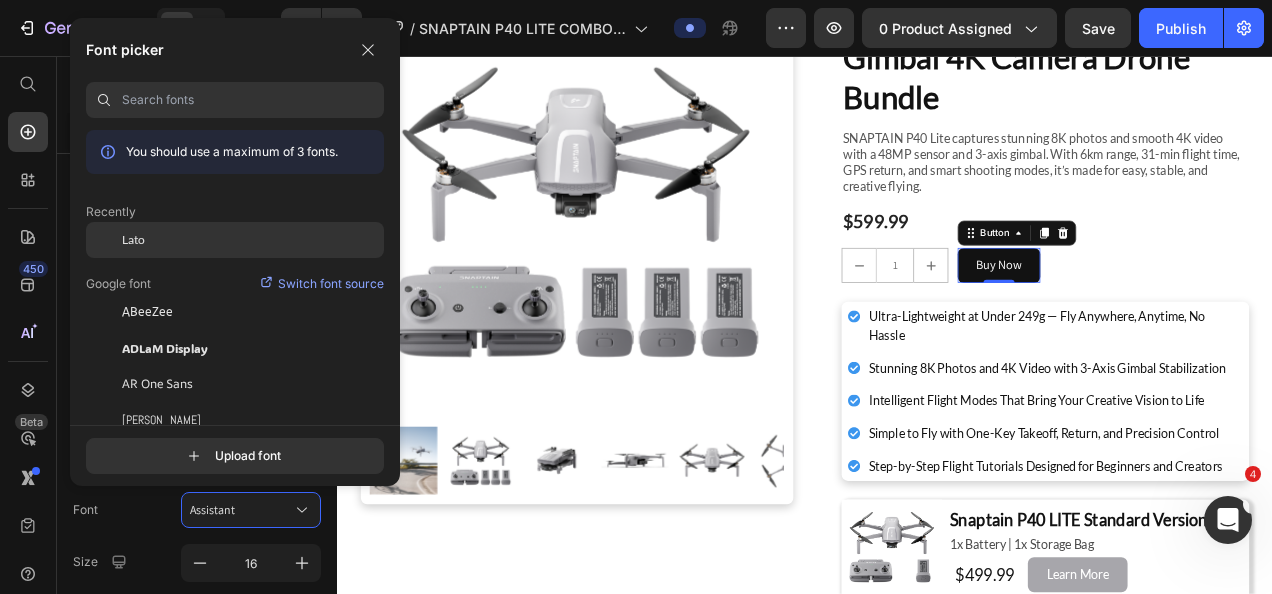 drag, startPoint x: 164, startPoint y: 248, endPoint x: 245, endPoint y: 242, distance: 81.22192 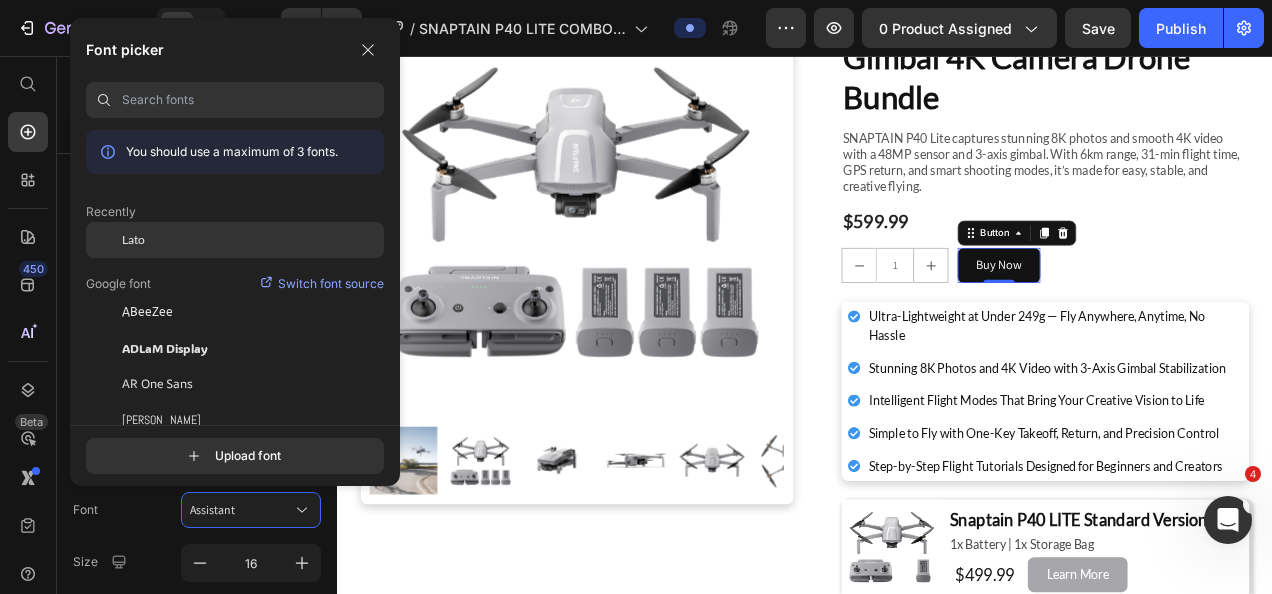 click on "Lato" 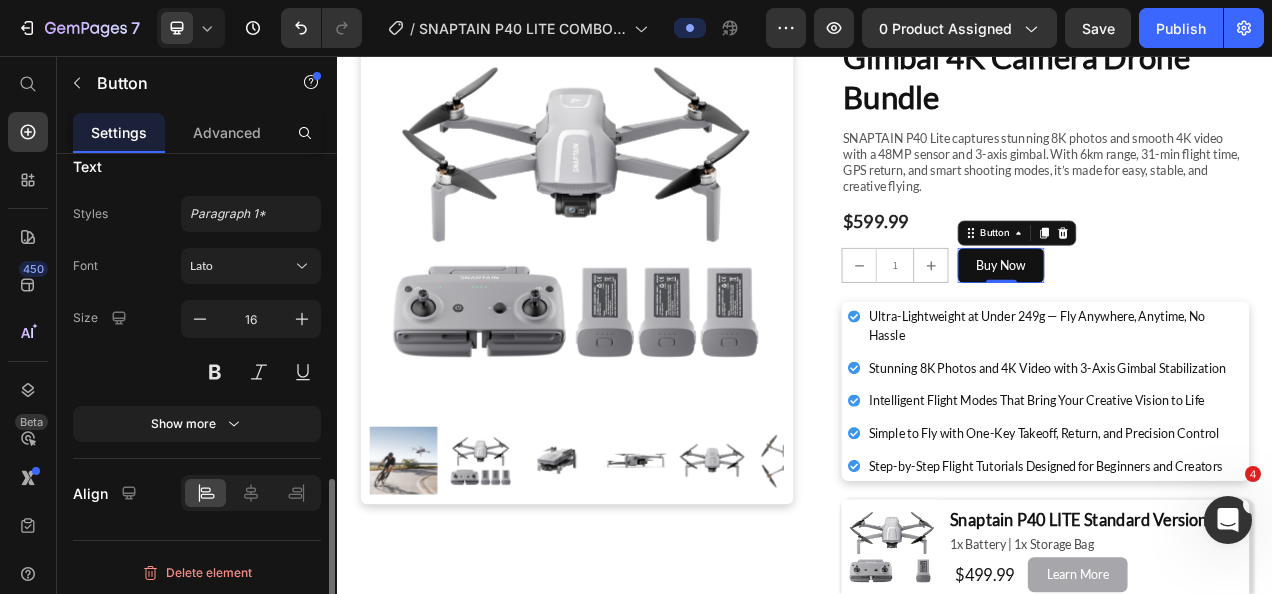 scroll, scrollTop: 544, scrollLeft: 0, axis: vertical 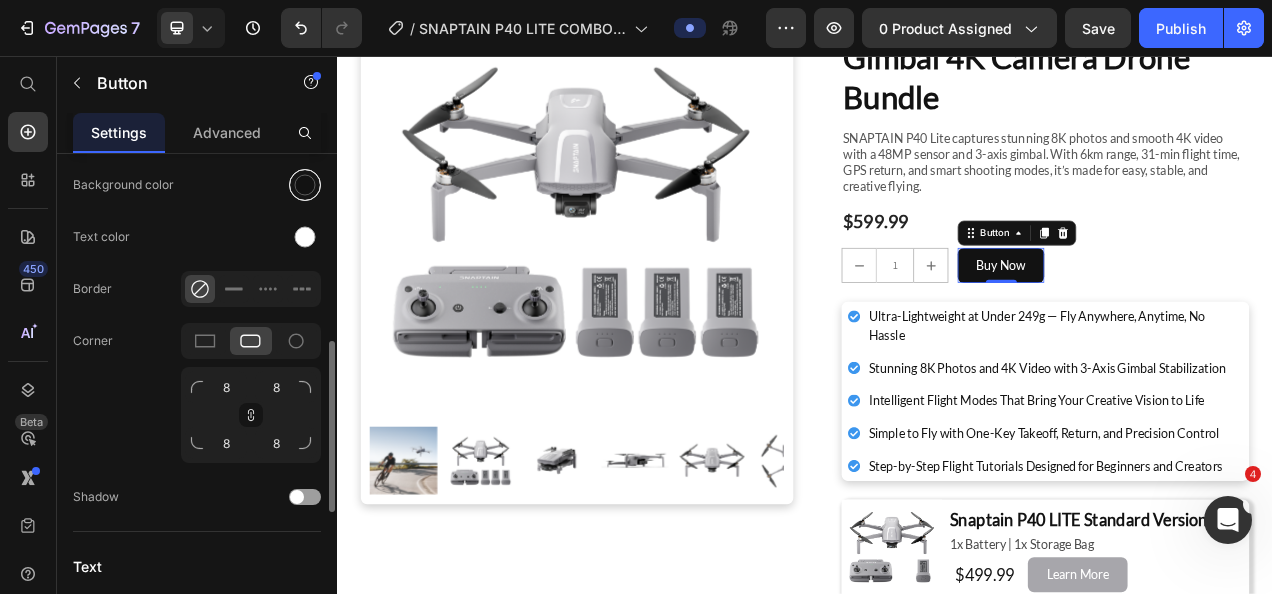click at bounding box center [305, 185] 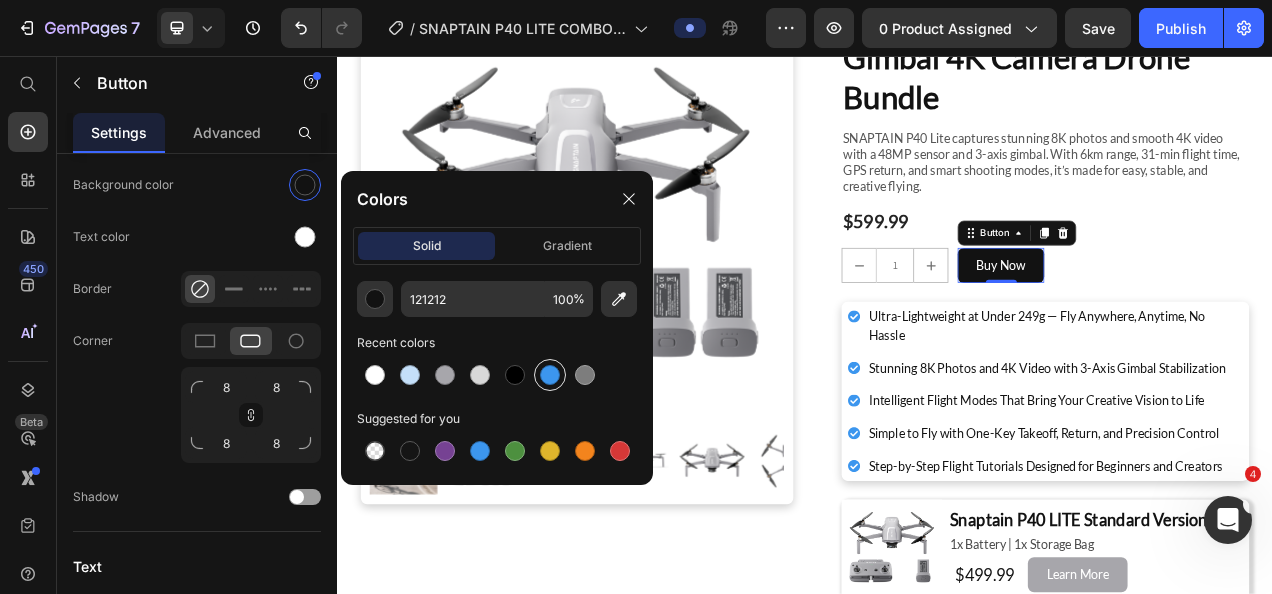 click at bounding box center [550, 375] 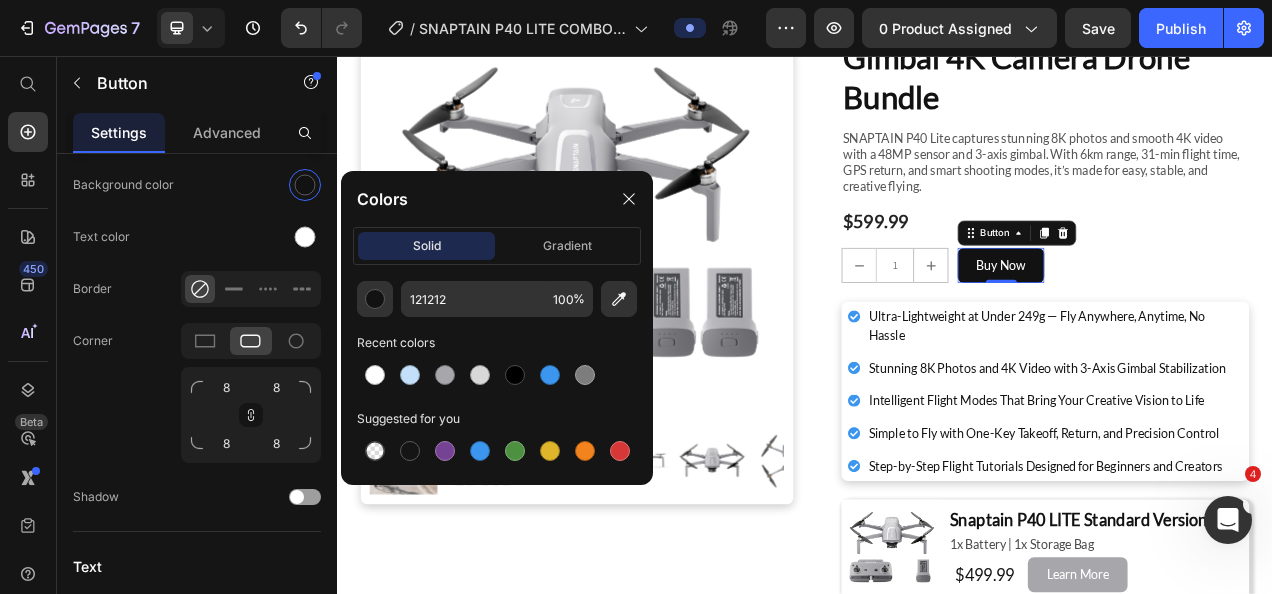 type on "3C96EE" 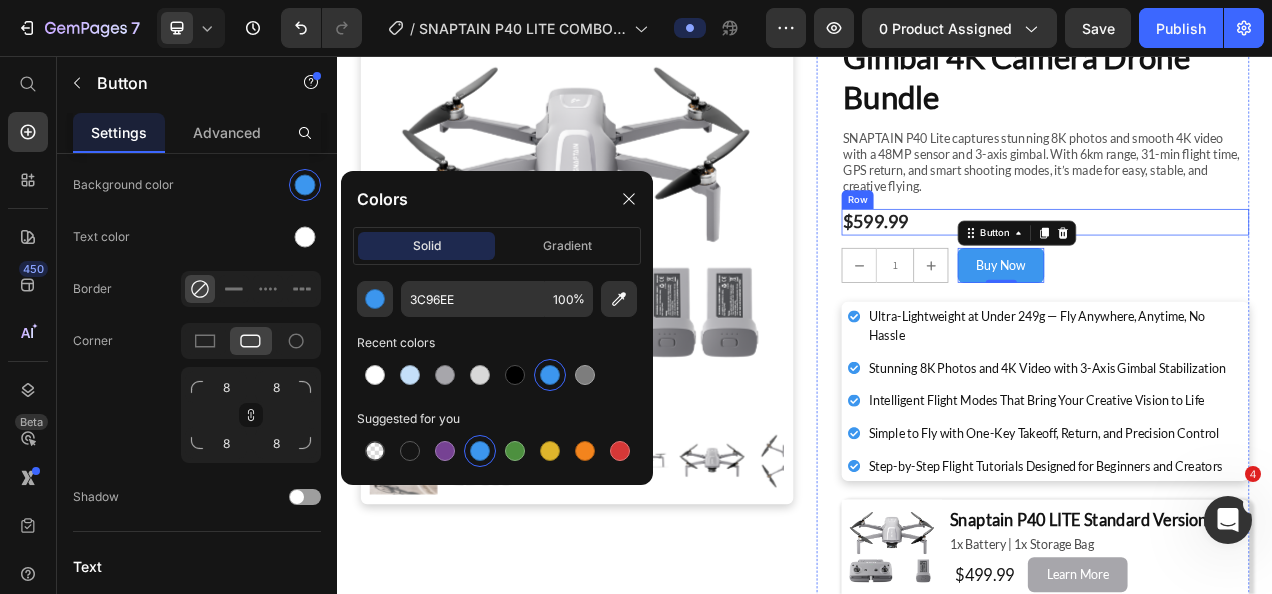 click on "$599.99 Product Price Row" at bounding box center (1245, 269) 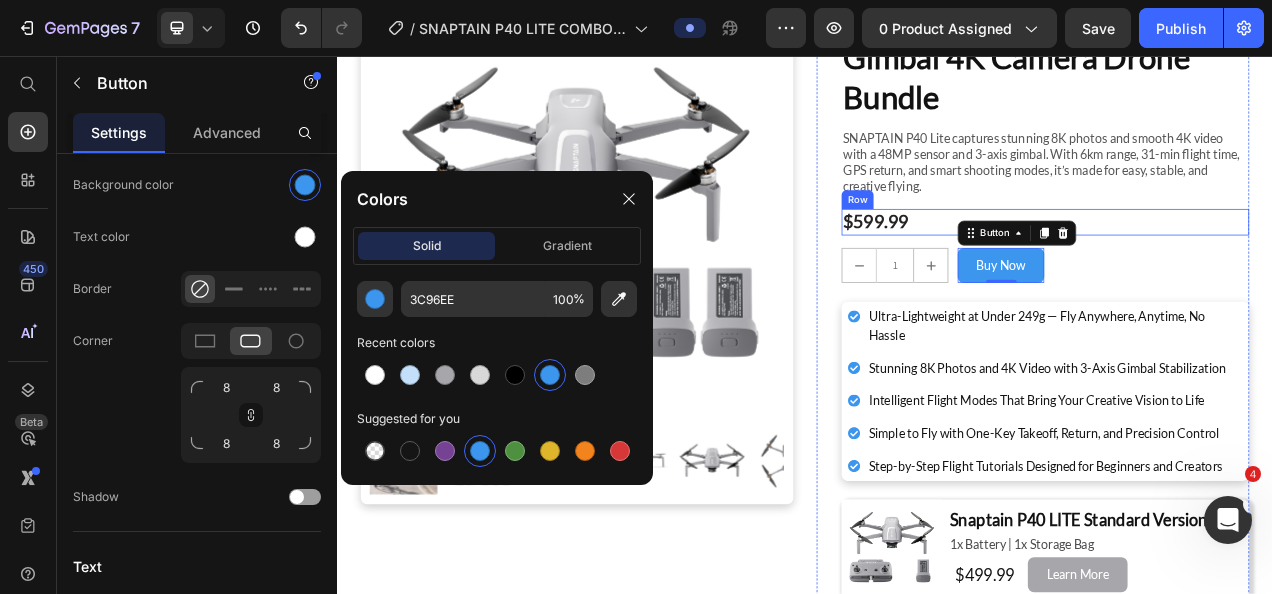 scroll, scrollTop: 0, scrollLeft: 0, axis: both 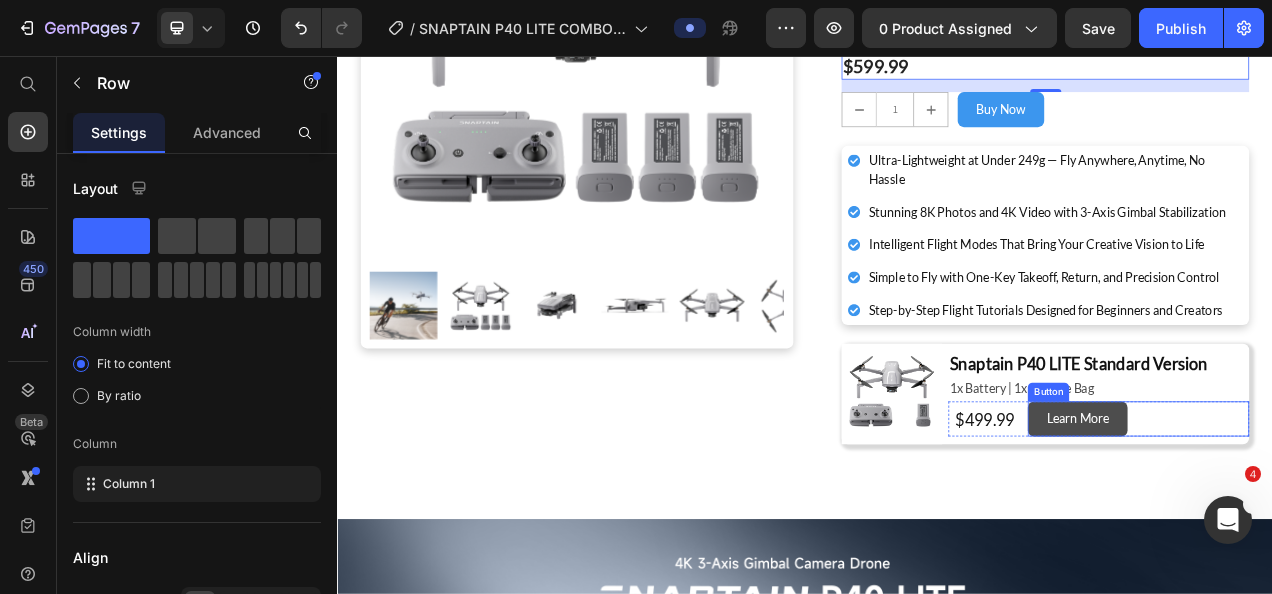 click on "Learn More" at bounding box center (1287, 521) 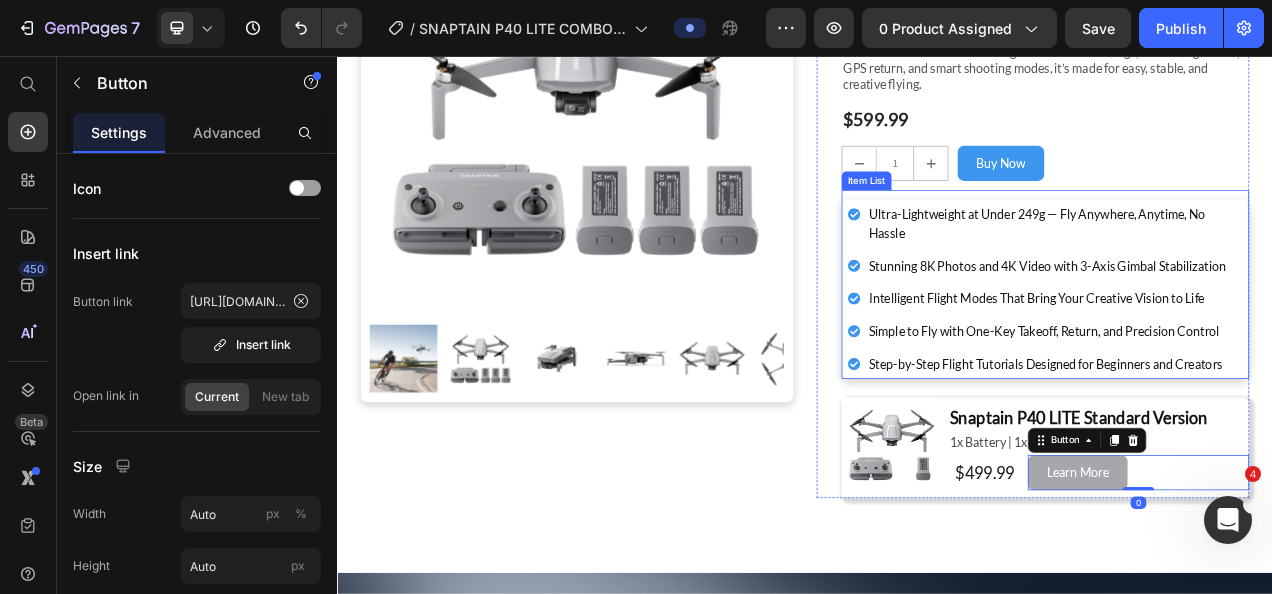 scroll, scrollTop: 300, scrollLeft: 0, axis: vertical 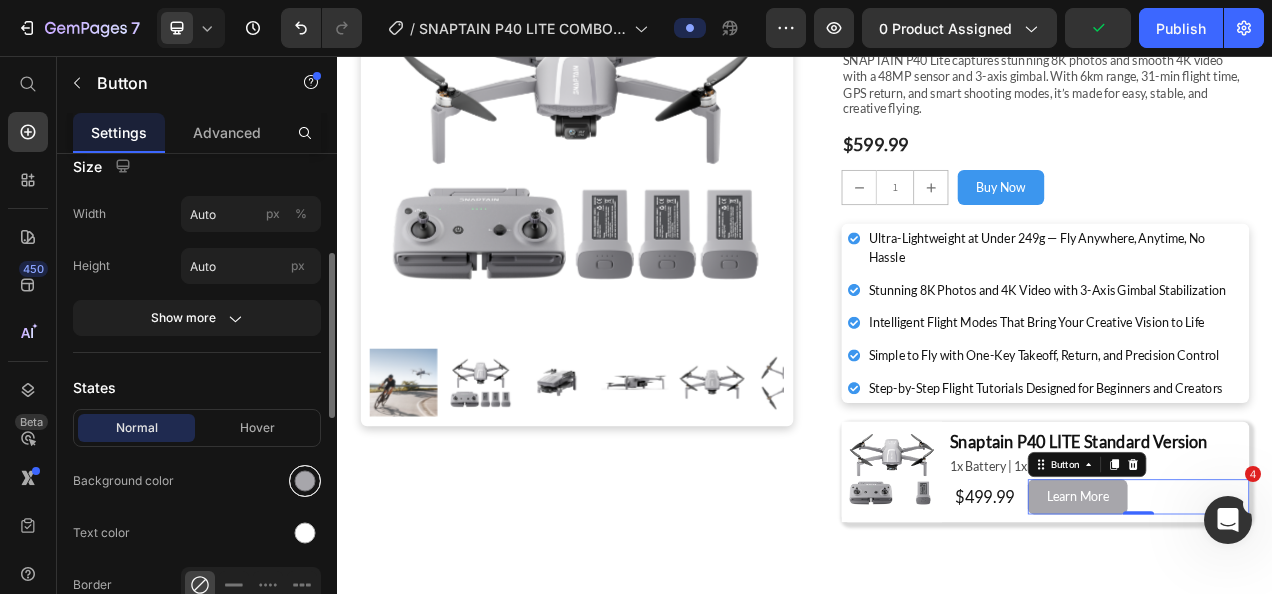 click at bounding box center [305, 481] 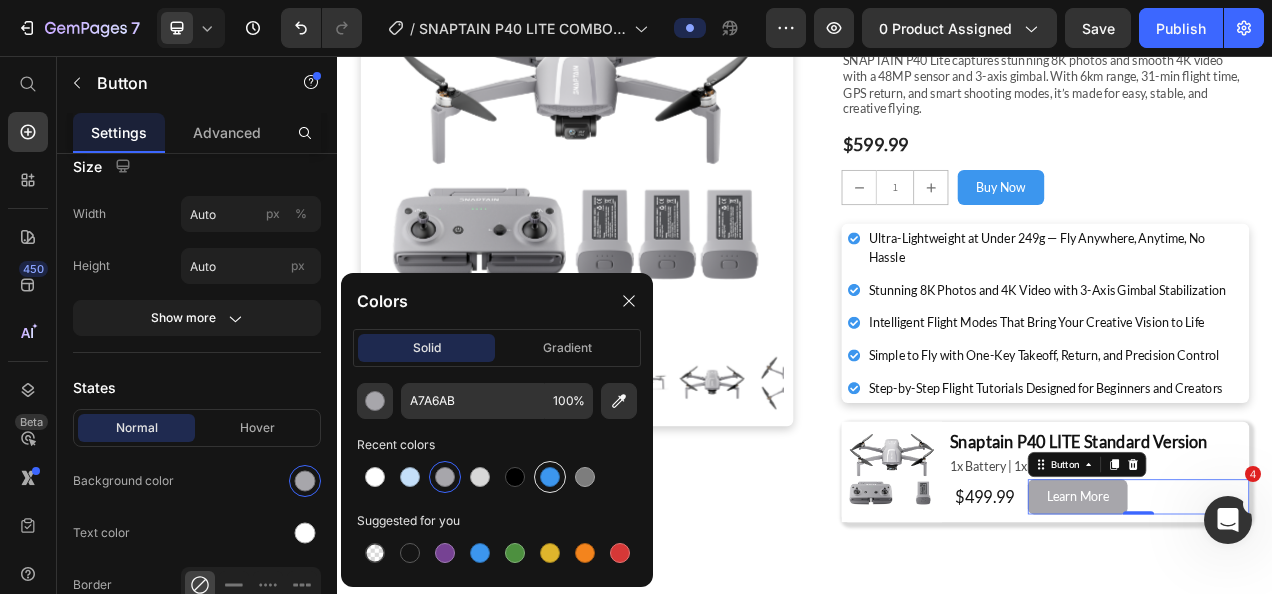 click at bounding box center [550, 477] 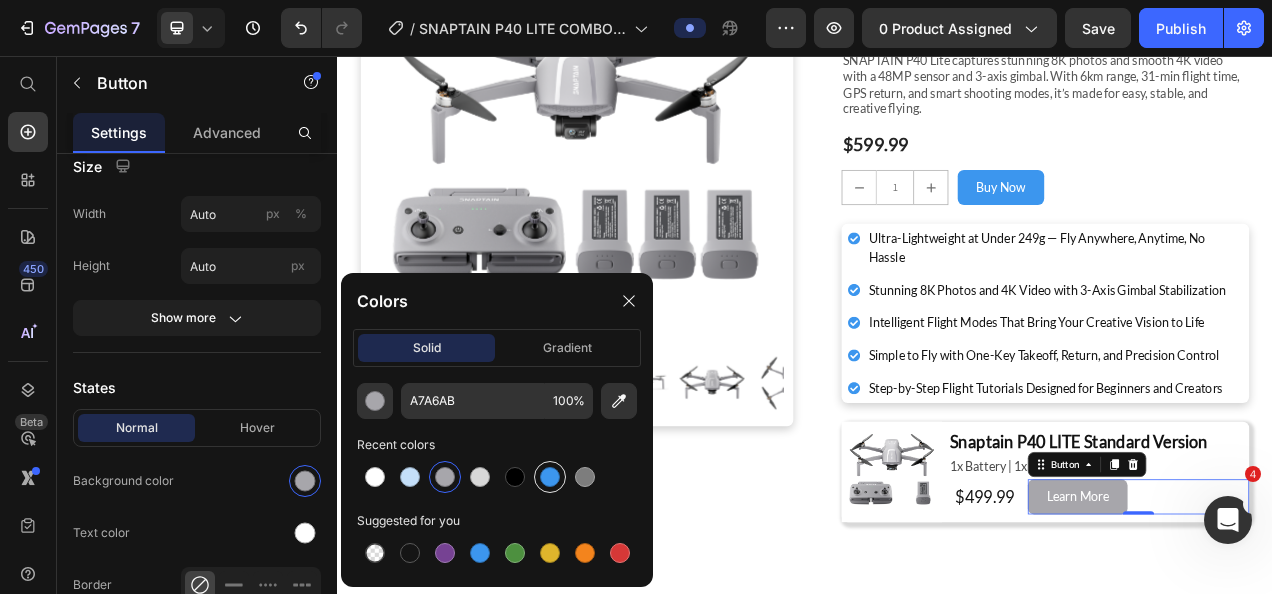 type on "3C96EE" 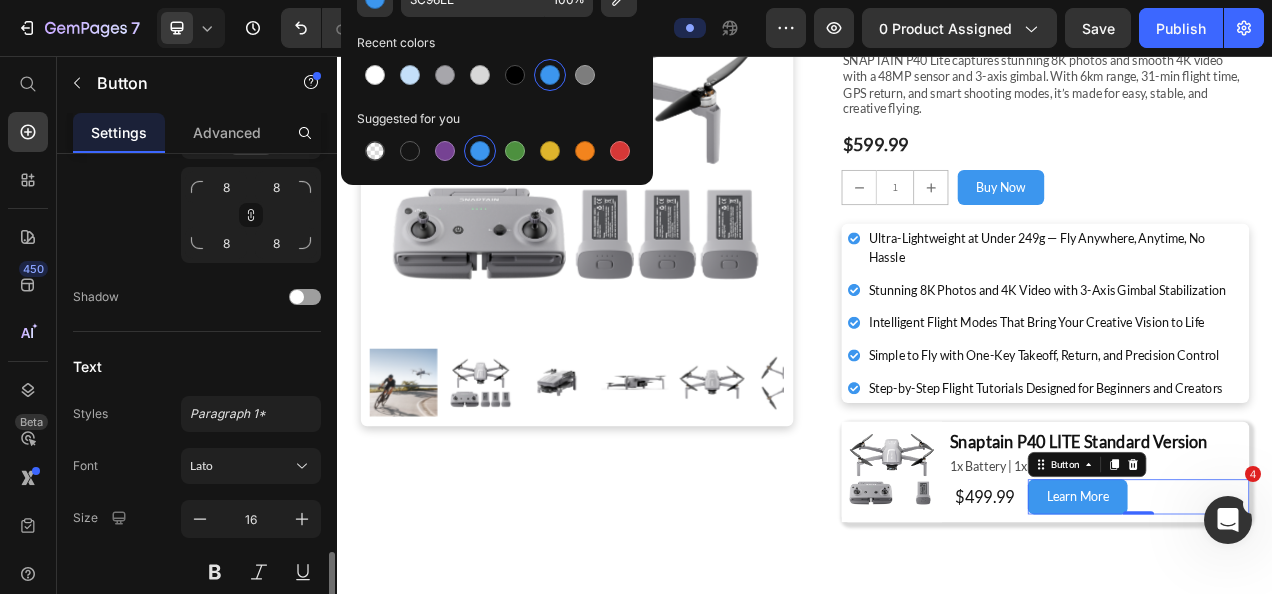 scroll, scrollTop: 996, scrollLeft: 0, axis: vertical 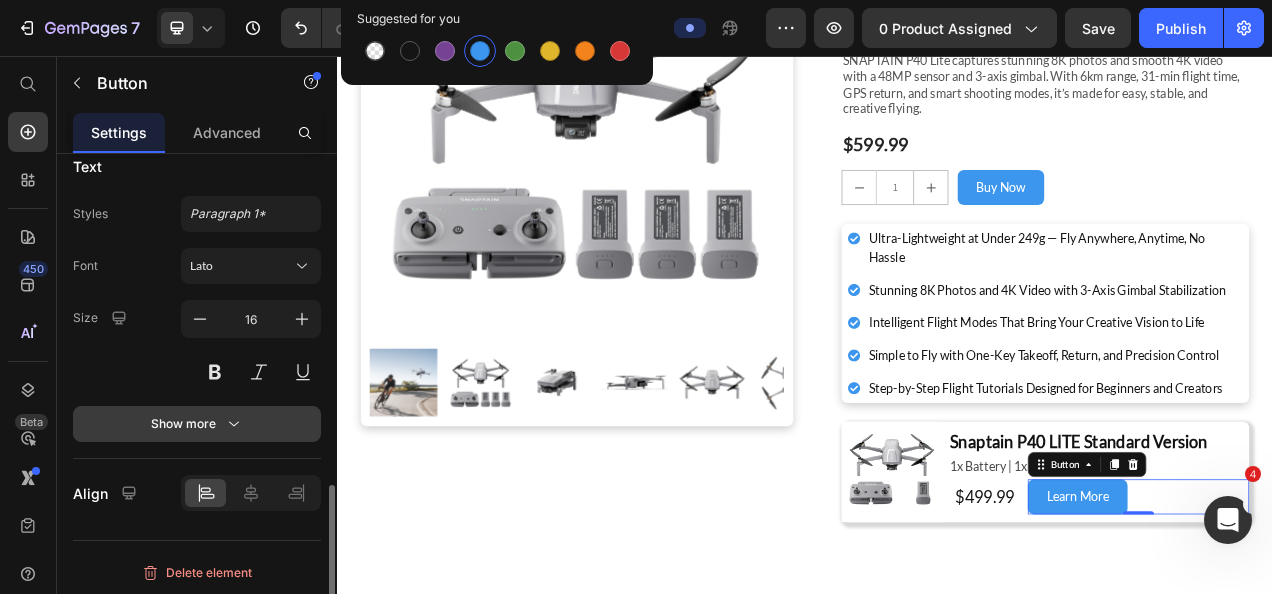 click on "Show more" at bounding box center [197, 424] 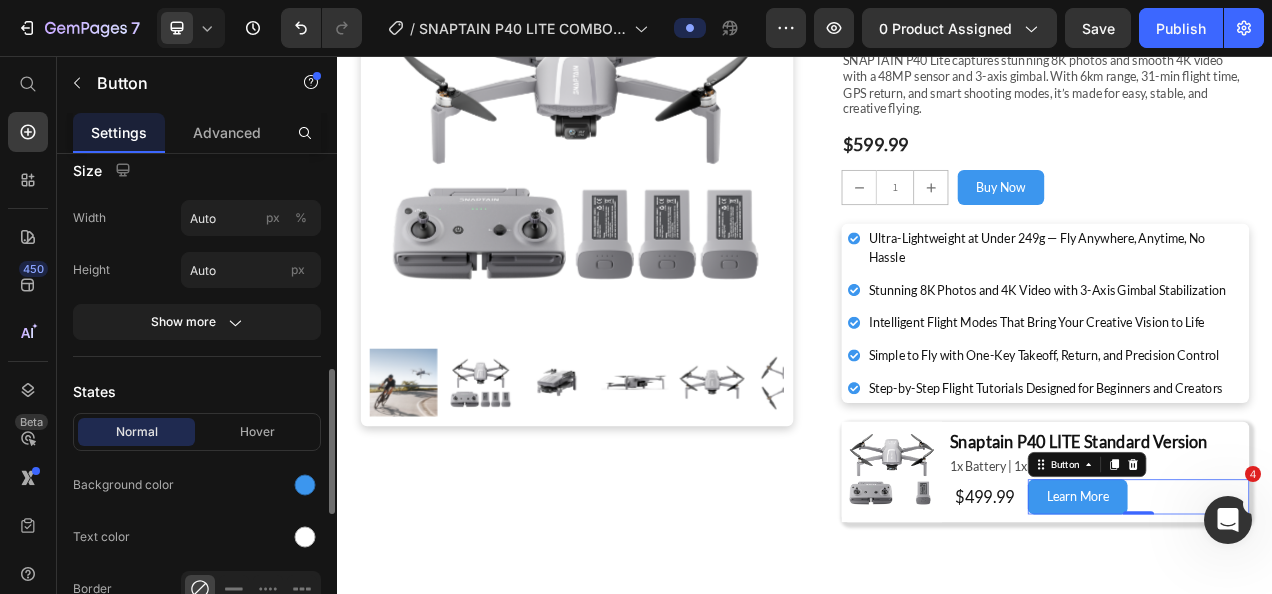 scroll, scrollTop: 196, scrollLeft: 0, axis: vertical 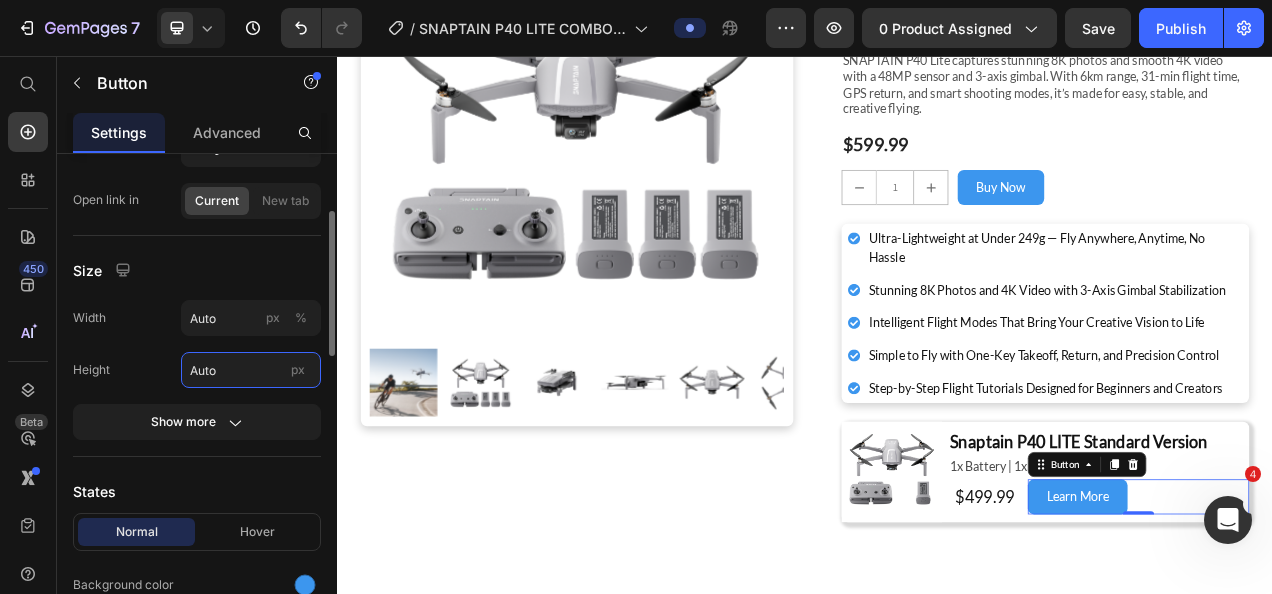click on "Auto" at bounding box center [251, 370] 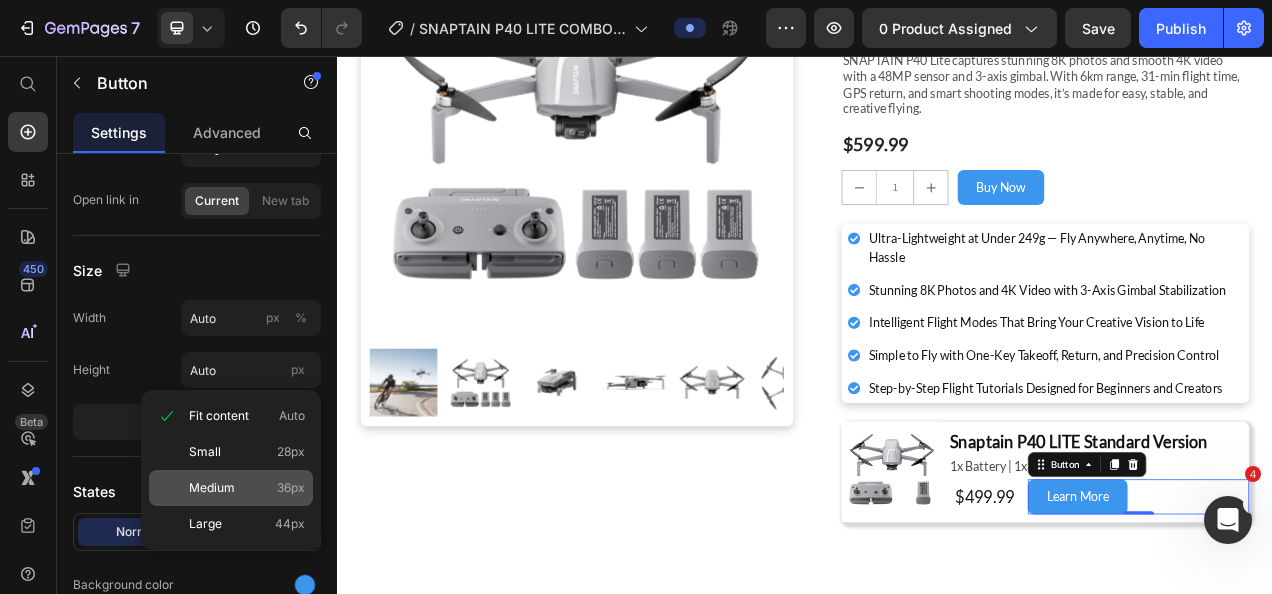 click on "Medium 36px" at bounding box center (247, 488) 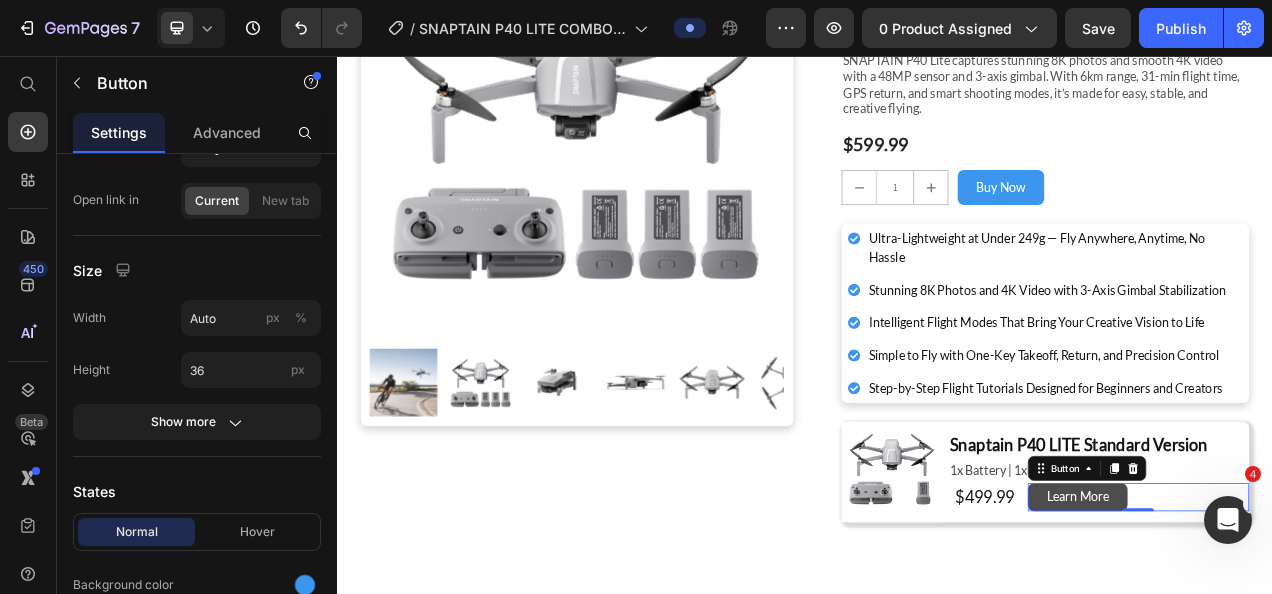 click on "Learn More" at bounding box center (1287, 622) 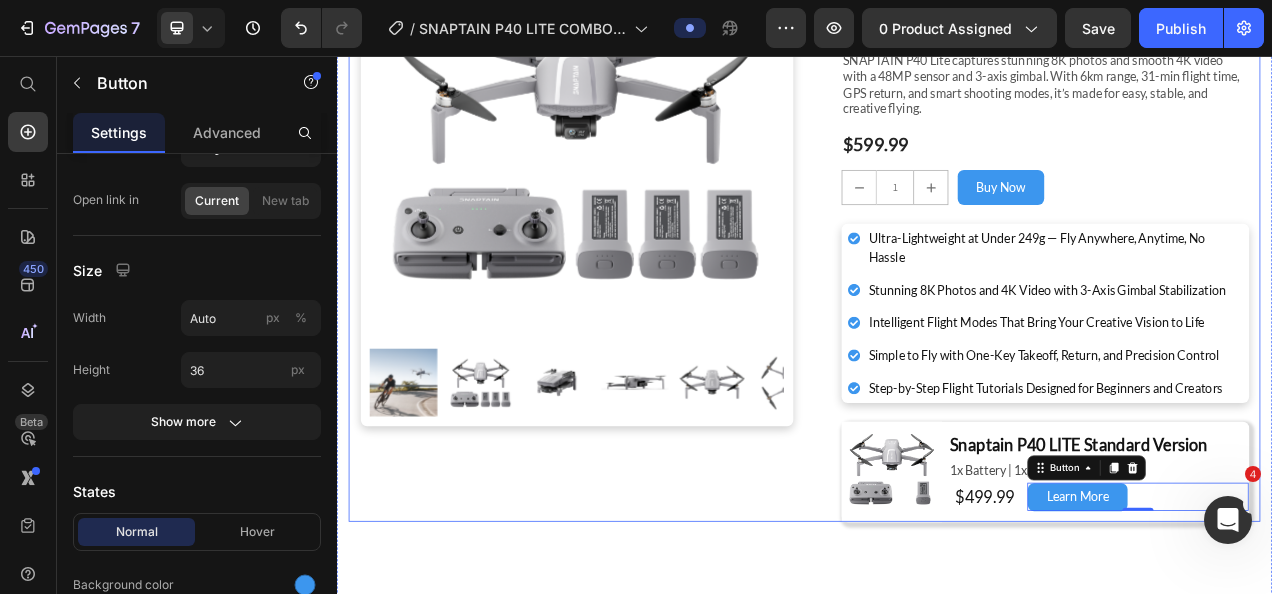 click on "Product Images" at bounding box center [644, 265] 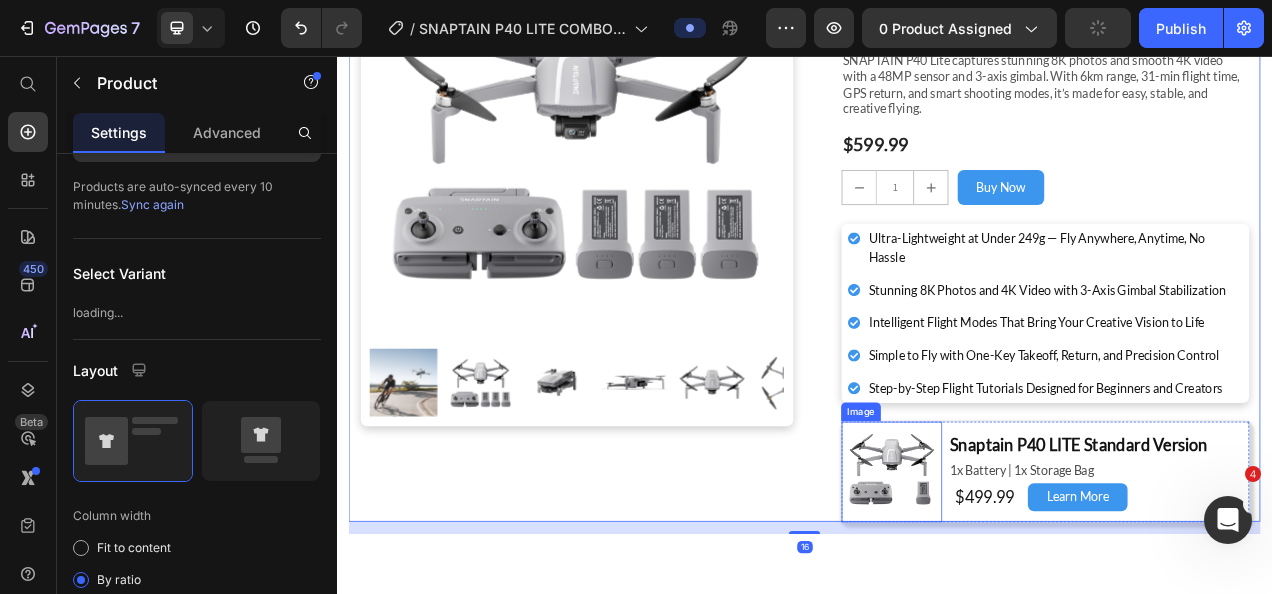 scroll, scrollTop: 0, scrollLeft: 0, axis: both 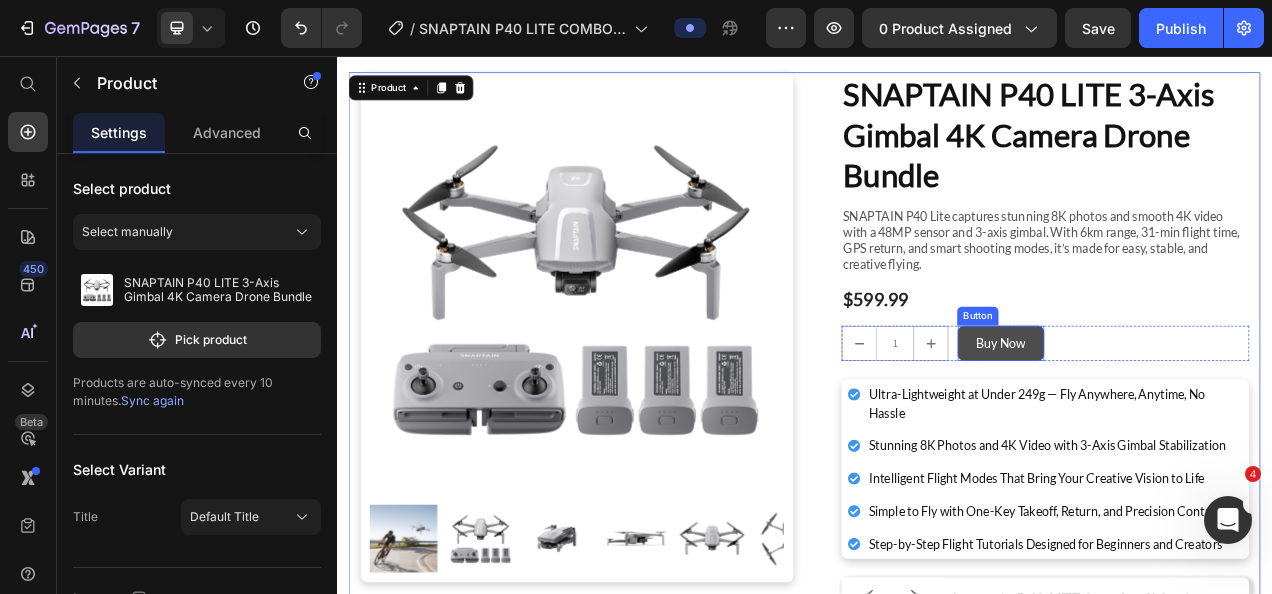 click on "Buy Now" at bounding box center [1188, 424] 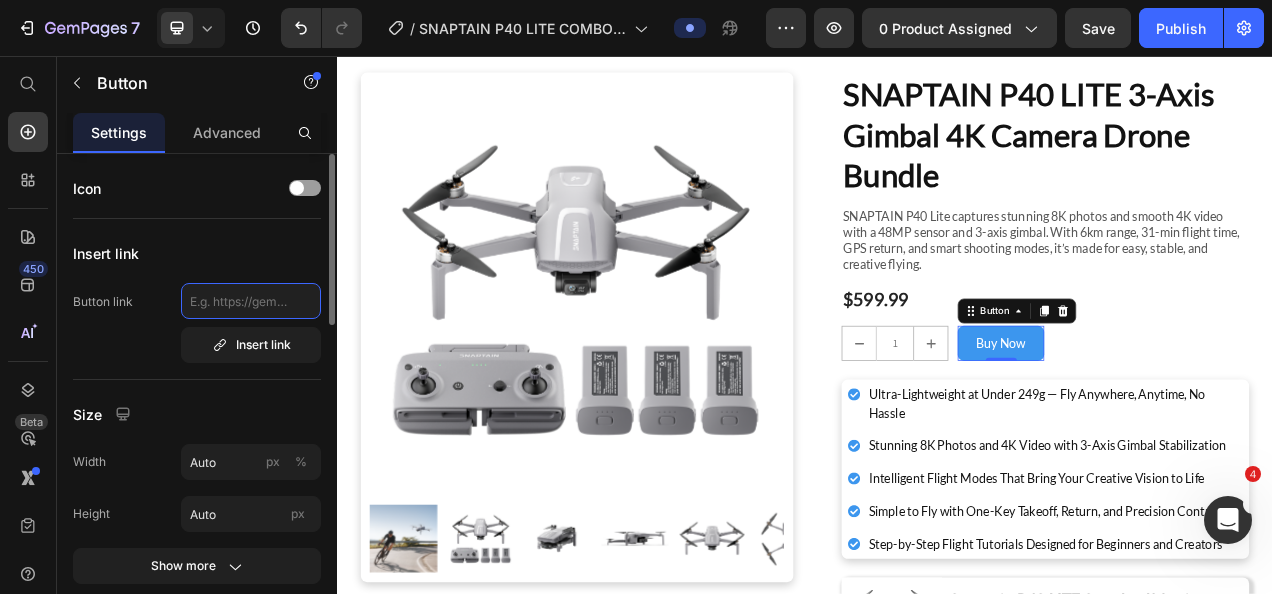 click 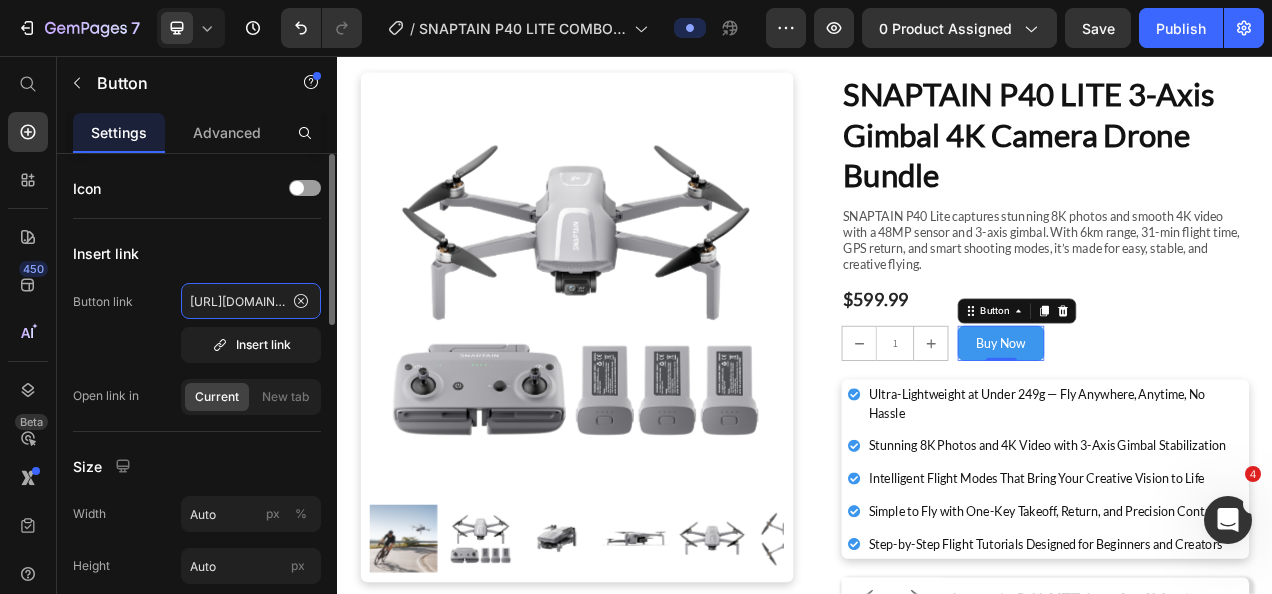 scroll, scrollTop: 0, scrollLeft: 19, axis: horizontal 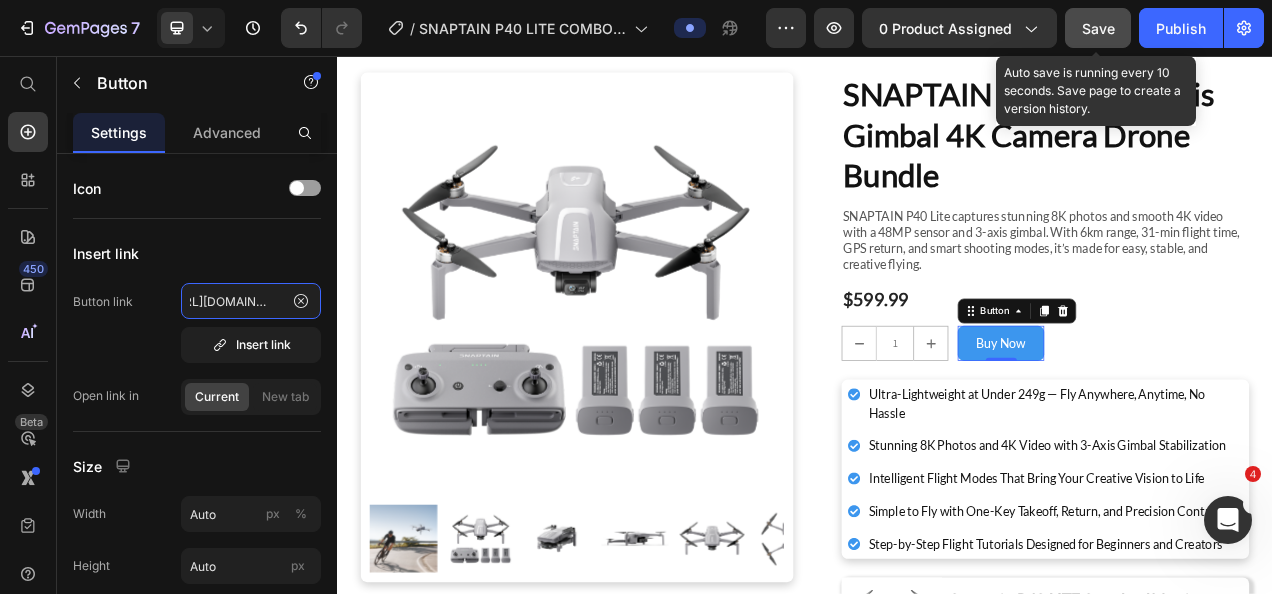 type on "https://bit.ly/3GChKjj" 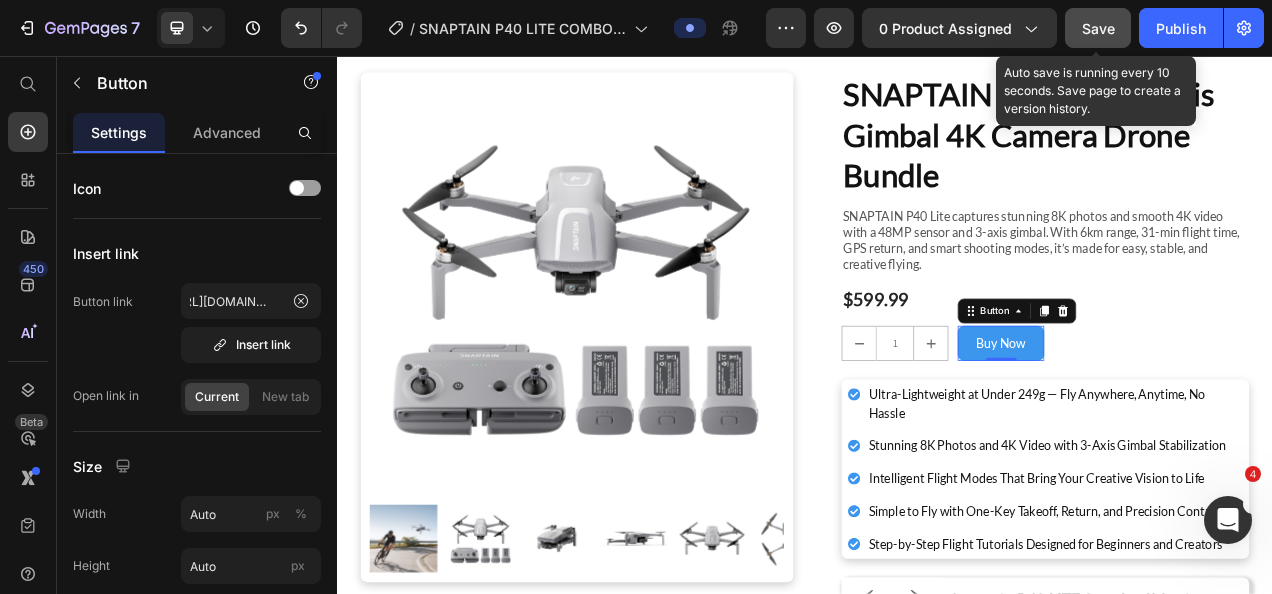 drag, startPoint x: 914, startPoint y: 39, endPoint x: 1090, endPoint y: 34, distance: 176.07101 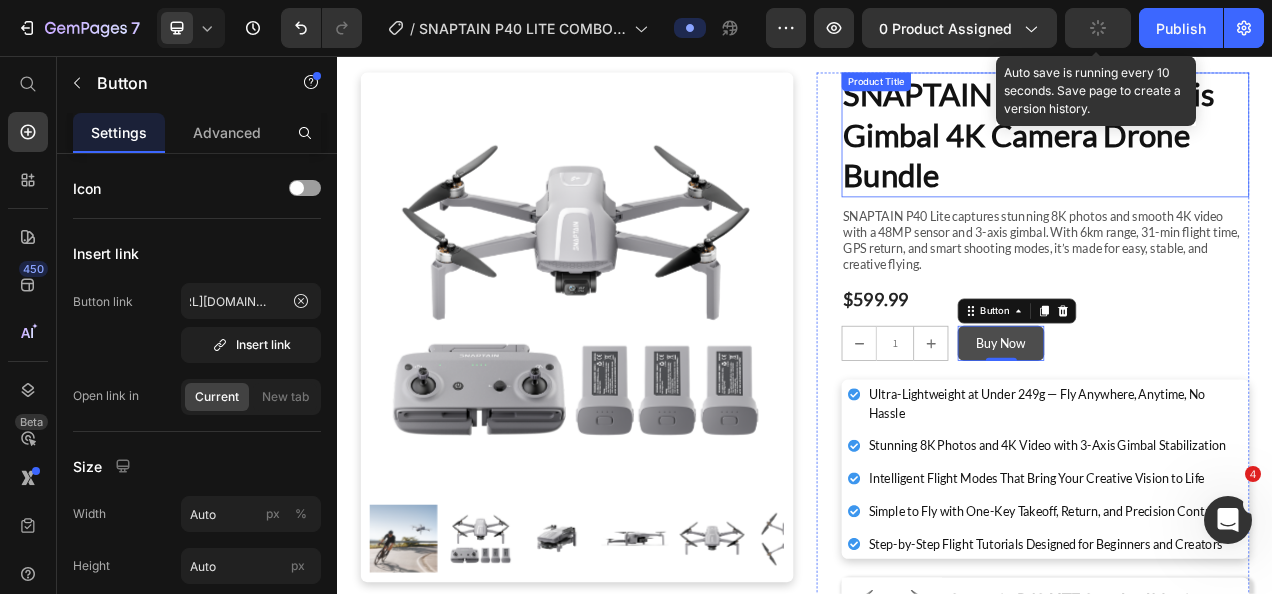 scroll, scrollTop: 0, scrollLeft: 0, axis: both 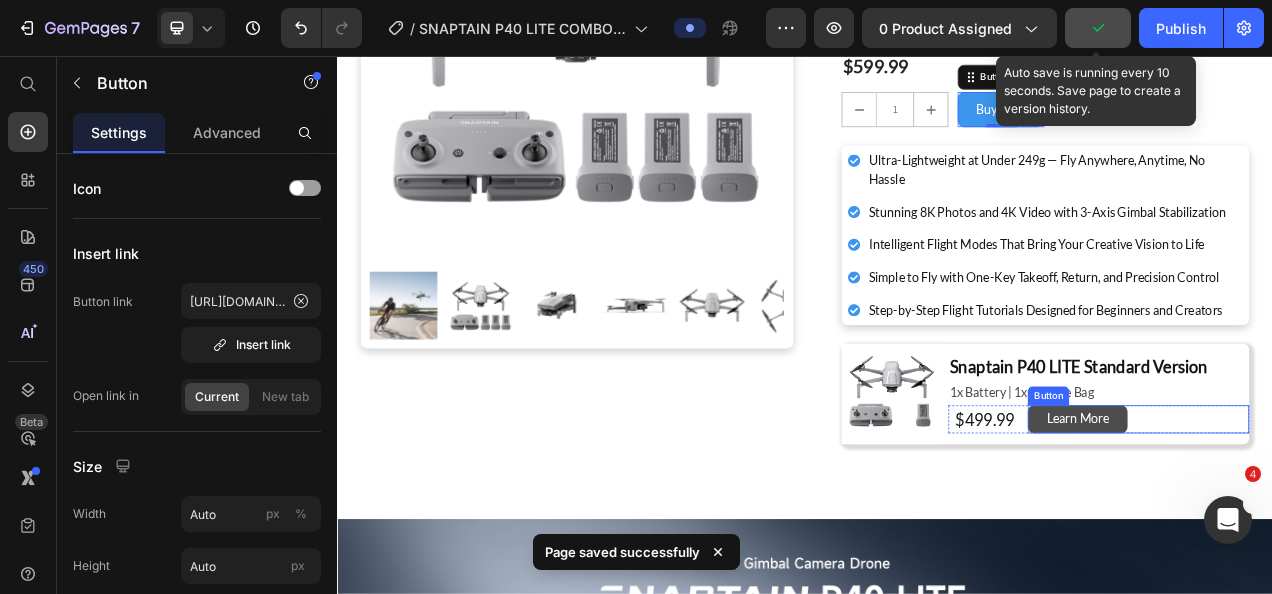 click on "Learn More" at bounding box center (1287, 522) 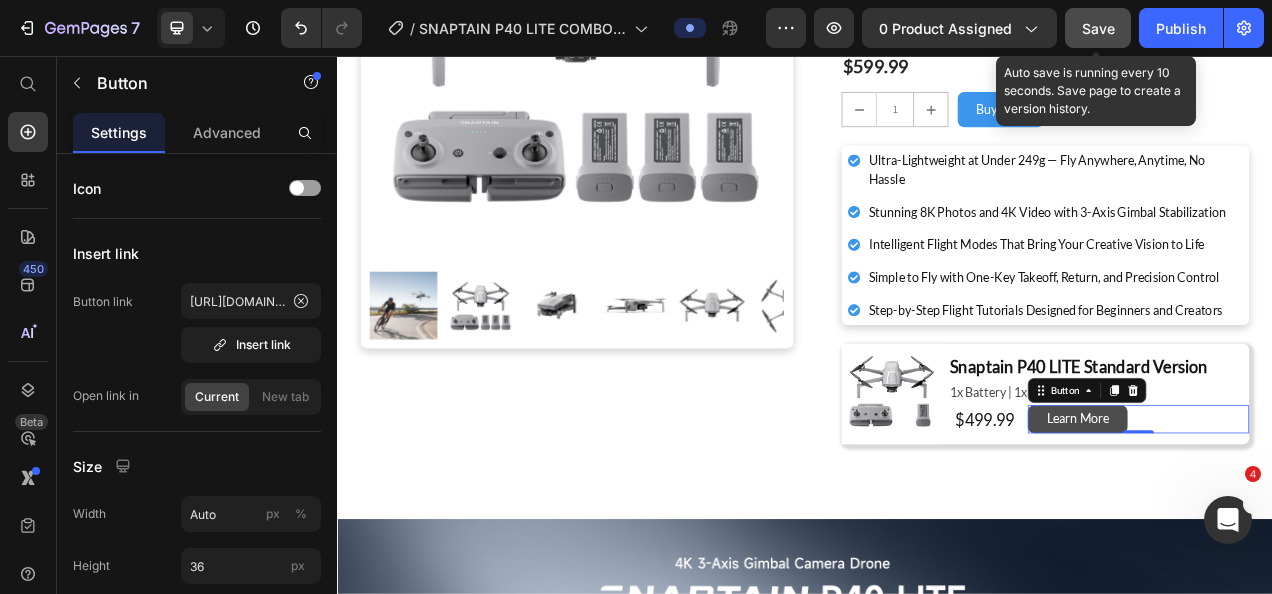click on "Learn More" at bounding box center [1287, 522] 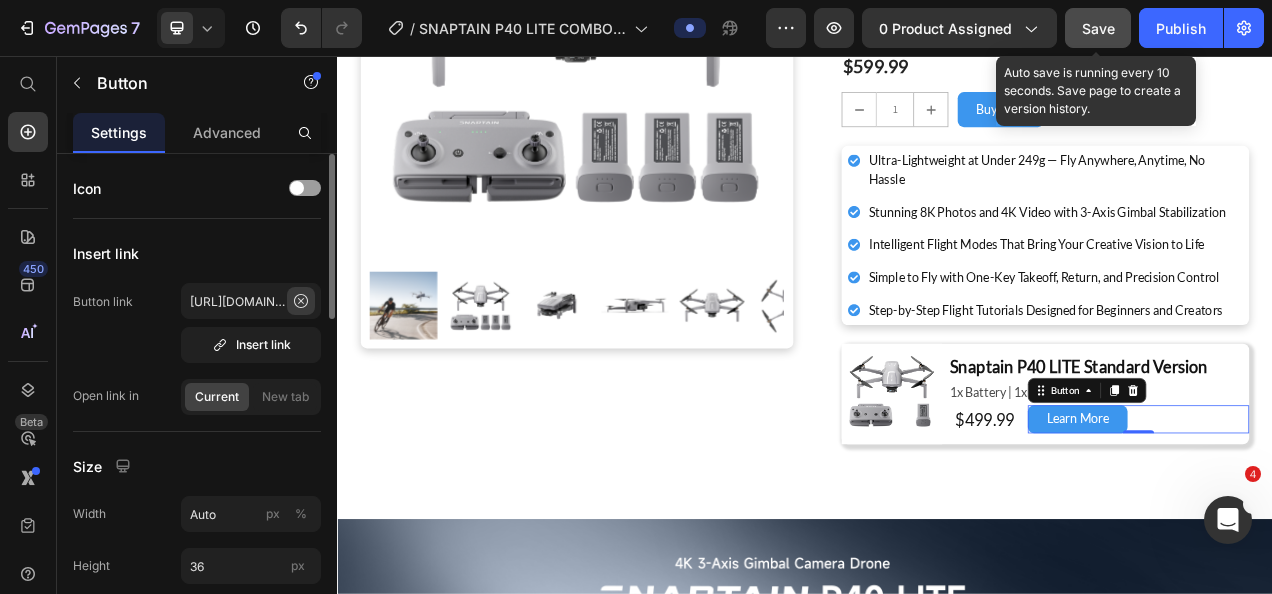 click 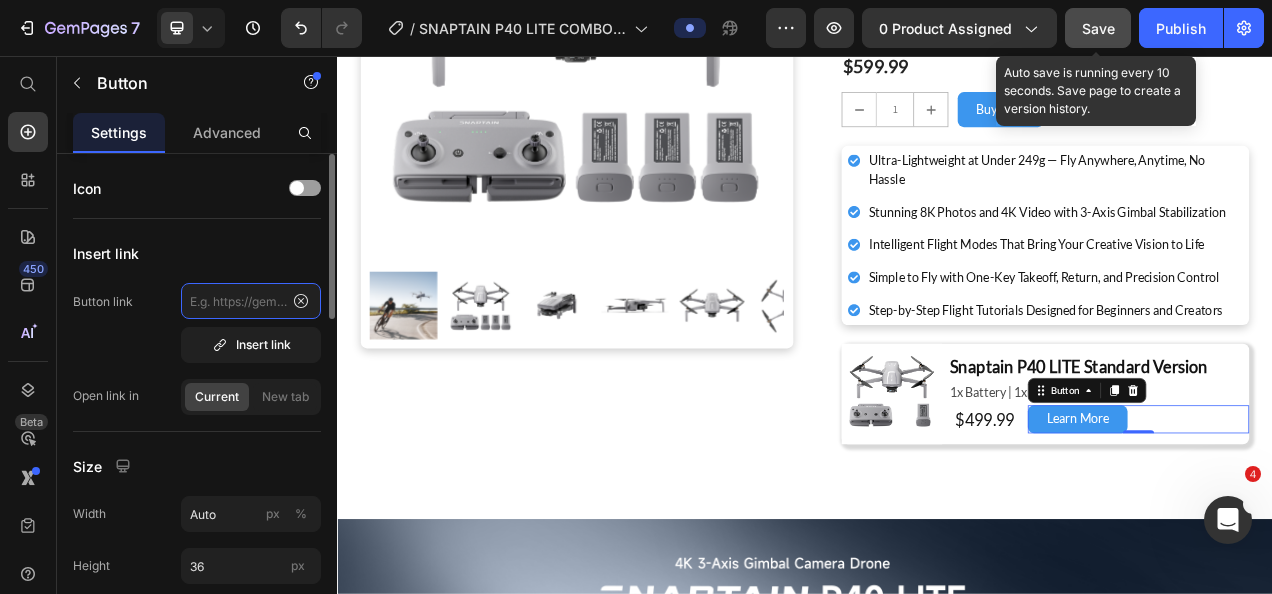 scroll, scrollTop: 0, scrollLeft: 0, axis: both 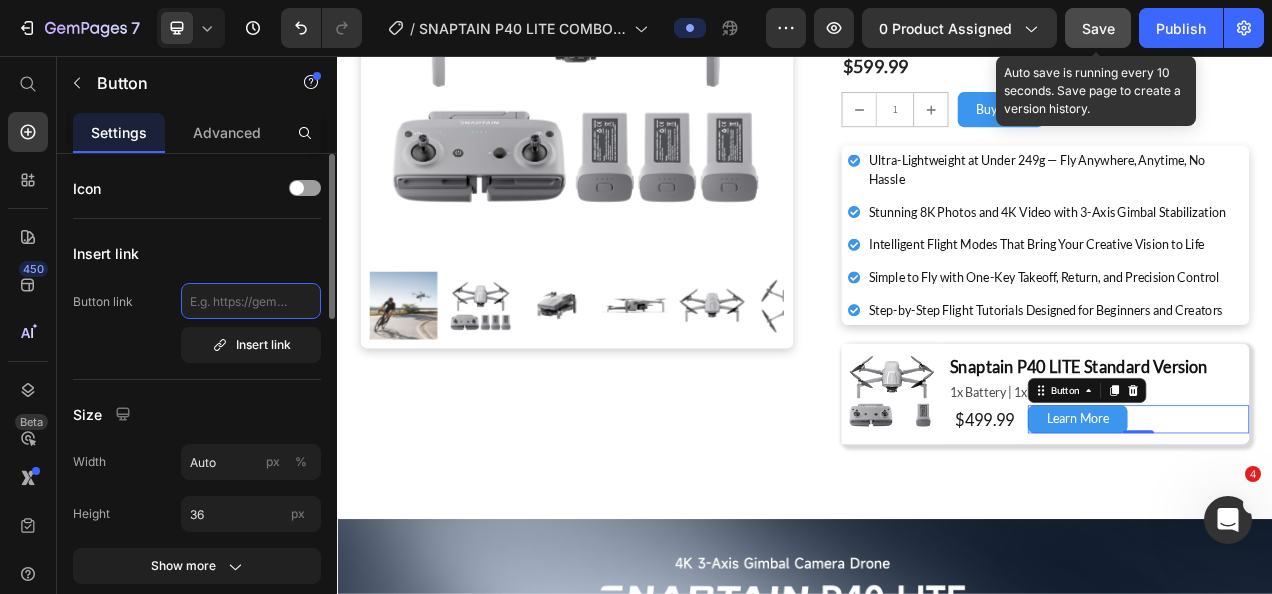 click 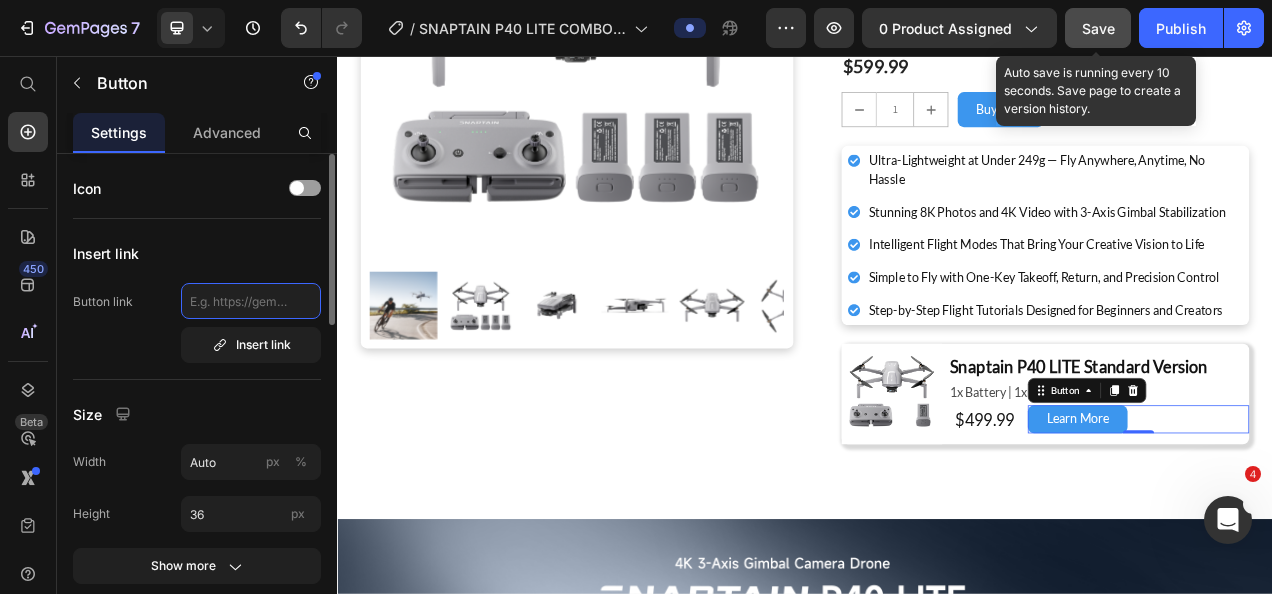 paste on "https://bit.ly/4ld6LvP" 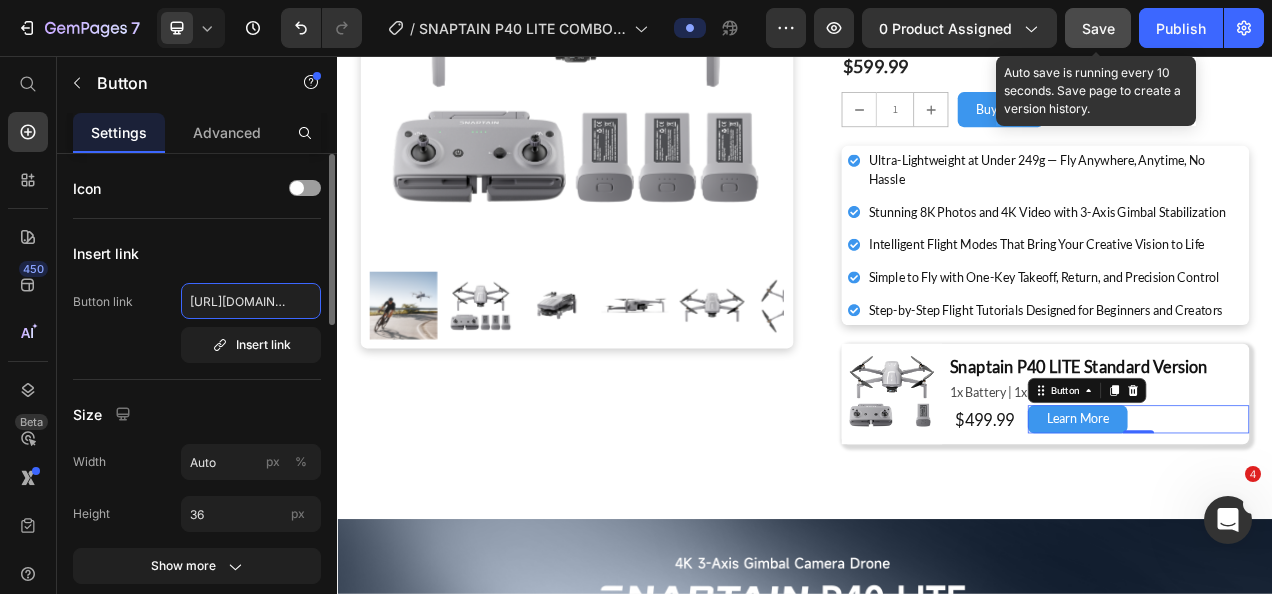 scroll, scrollTop: 0, scrollLeft: 18, axis: horizontal 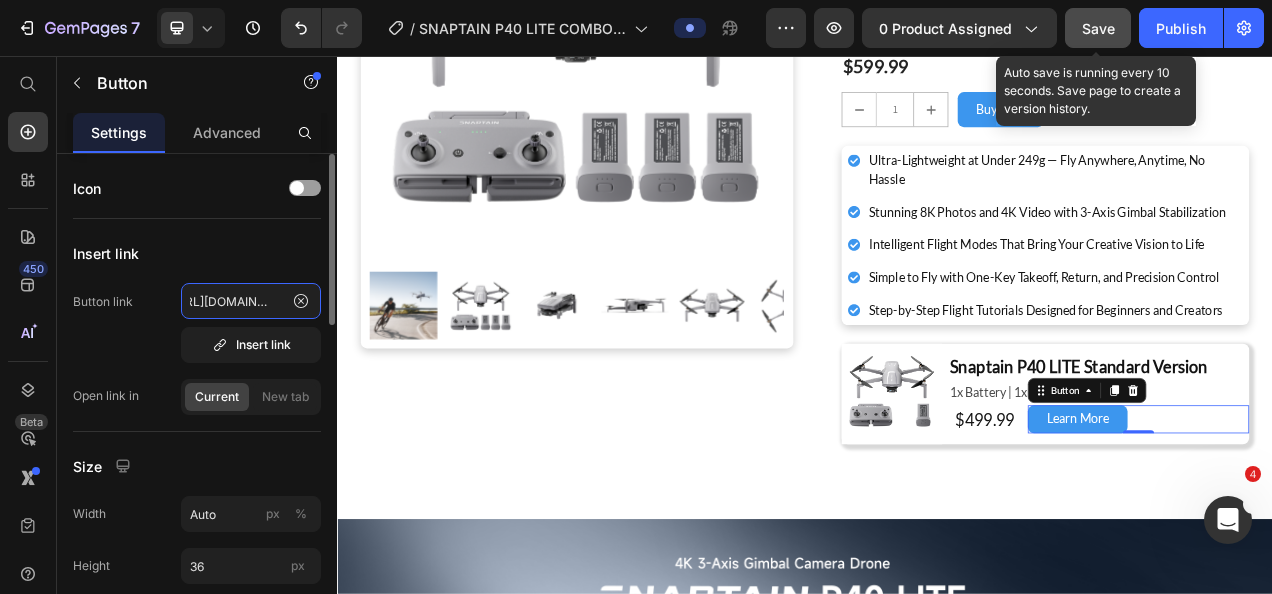 click on "https://bit.ly/4ld6LvP" 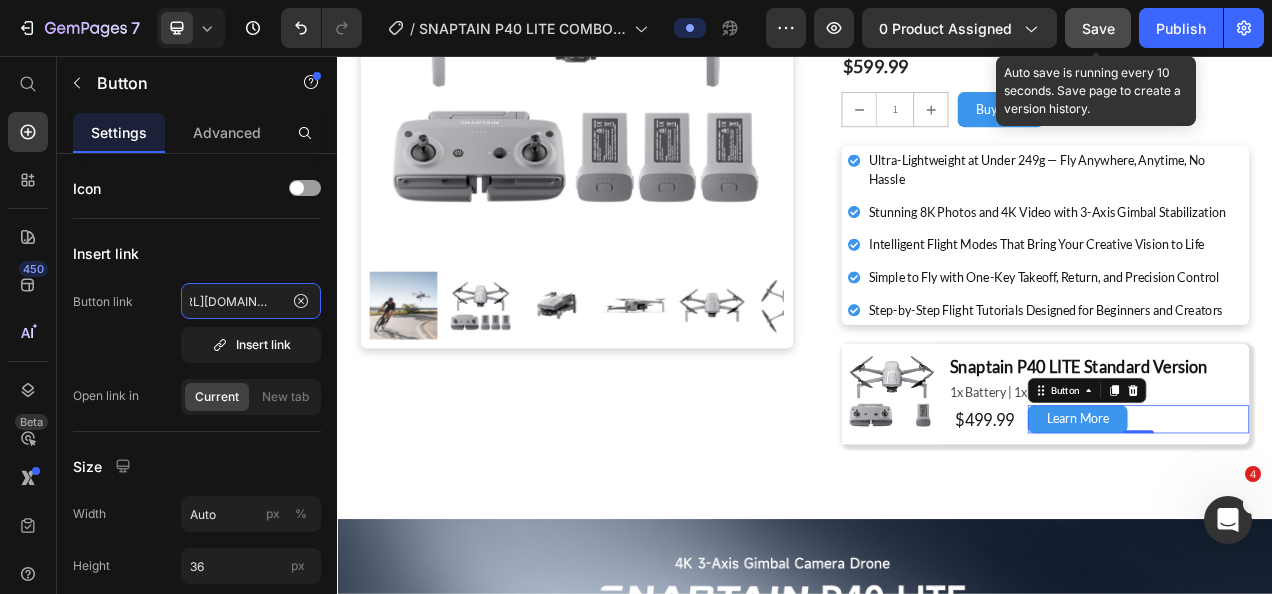 type on "https://bit.ly/4ld6LvP" 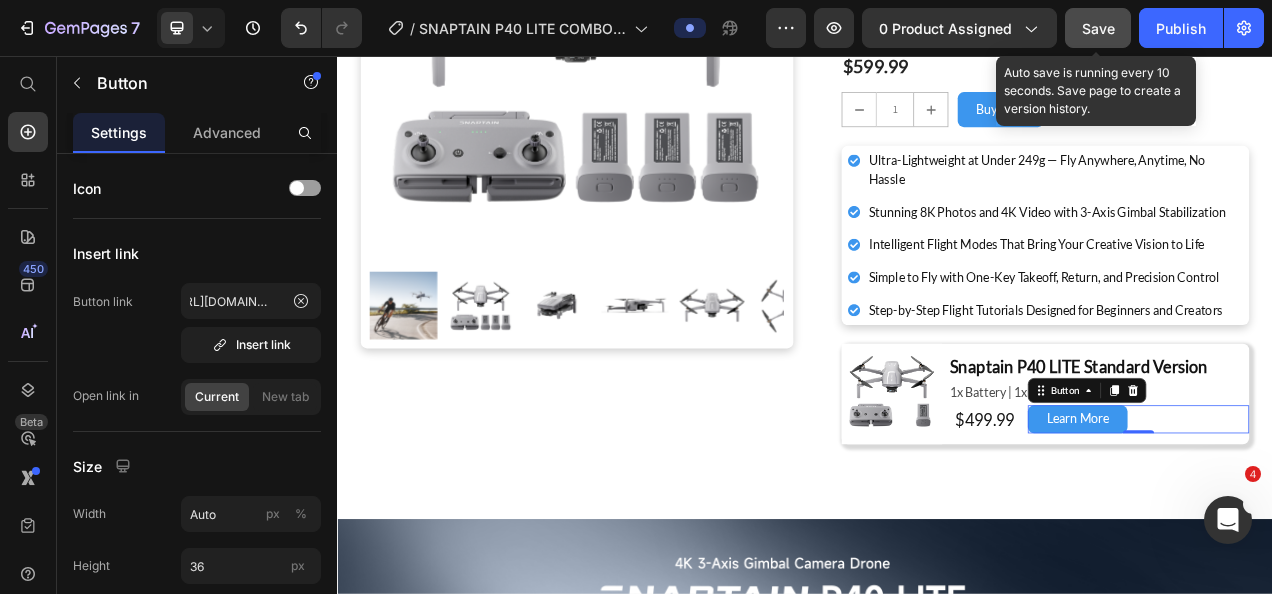 click on "Save" at bounding box center [1098, 28] 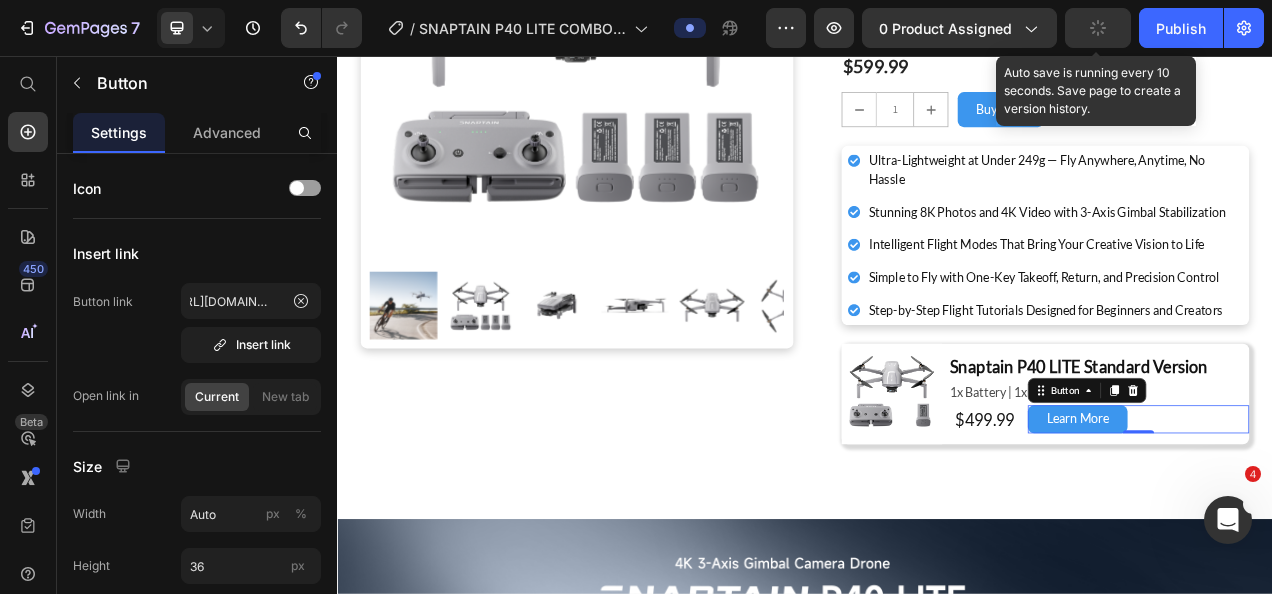 scroll, scrollTop: 0, scrollLeft: 0, axis: both 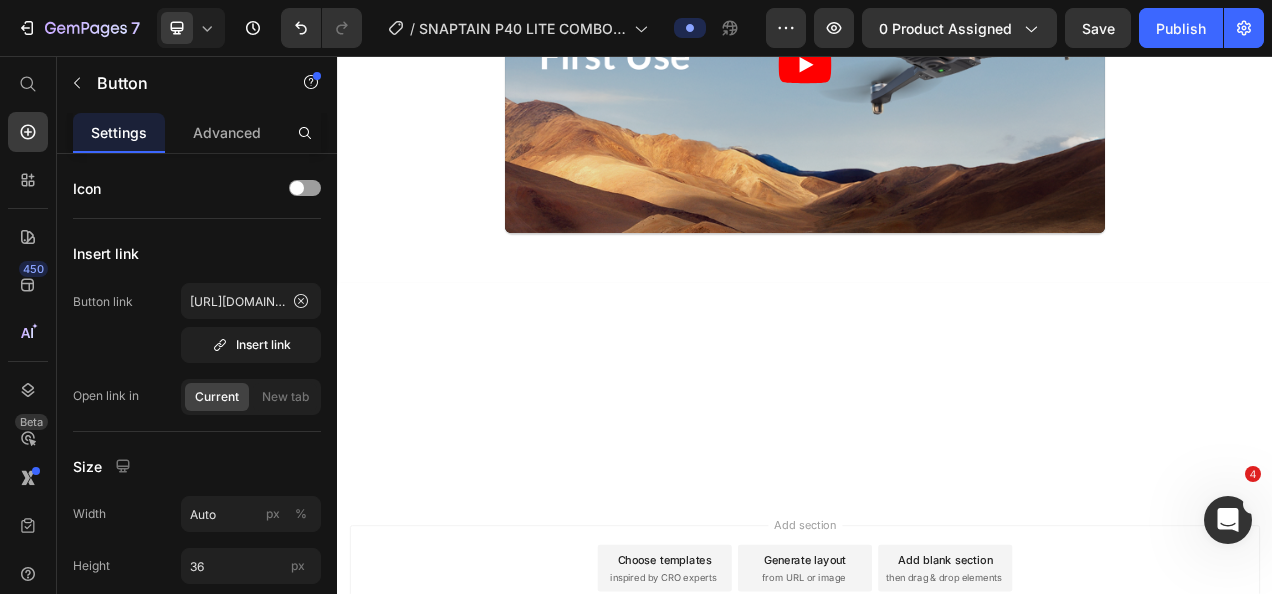 click at bounding box center [937, -1108] 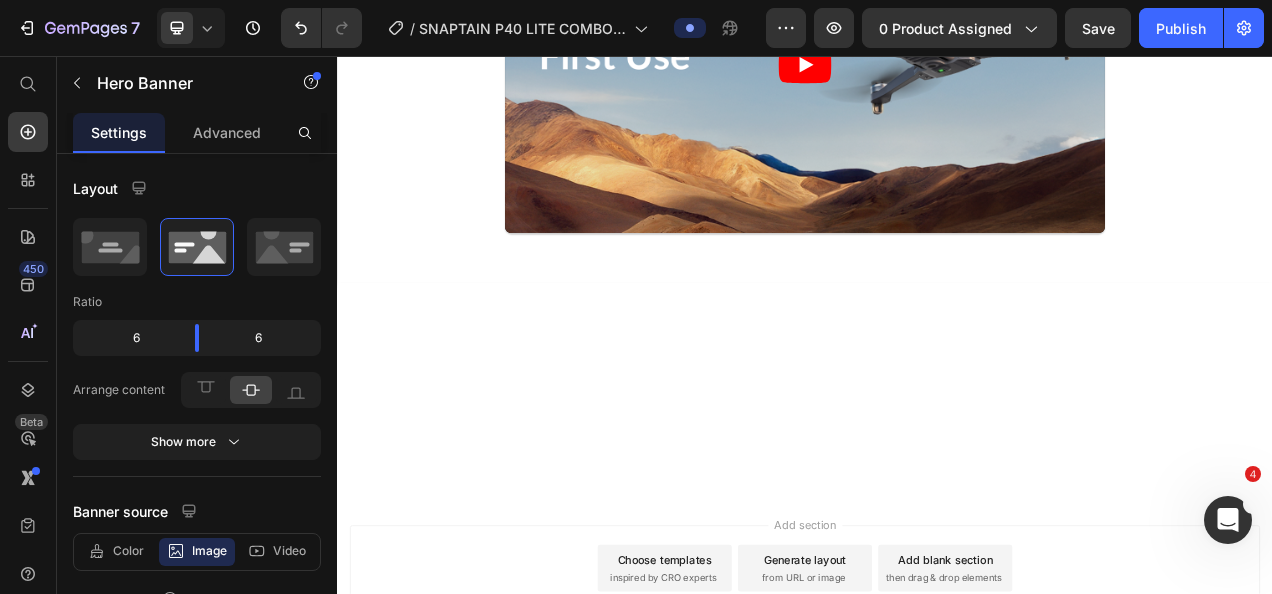 click on "Image Enjoy the freedom to refine every move, adjust angles with ease, and stay fully engaged in every moment. Text Block Image Row Image Image Enjoy smooth, real-time visuals from distances up to 6 kilometers, bringing faraway scenes into perfect focus. Text Block Row Image Smart RTH activates automatically on low battery, weak signal, or when you tap Return—continuously evaluating remaining power to ensure a safe return. Text Block
Drop element here Hero Banner Image Start flying the easy way.  Simply throw the drone, and it takes off automatically—perfect for spontaneous fun and adventures. Text Block Image Row Image Image Getting started is simple—one button to begin flying. Reliable and user-friendly, it makes every takeoff stress-free. Text Block Row Image The SNAPTAIN Charging Hub allows you to charge three batteries simultaneously, significantly reducing charging time and improving efficiency. Text Block Image Faster Charging Efficiency Text Block
Hero Banner" at bounding box center (937, -1561) 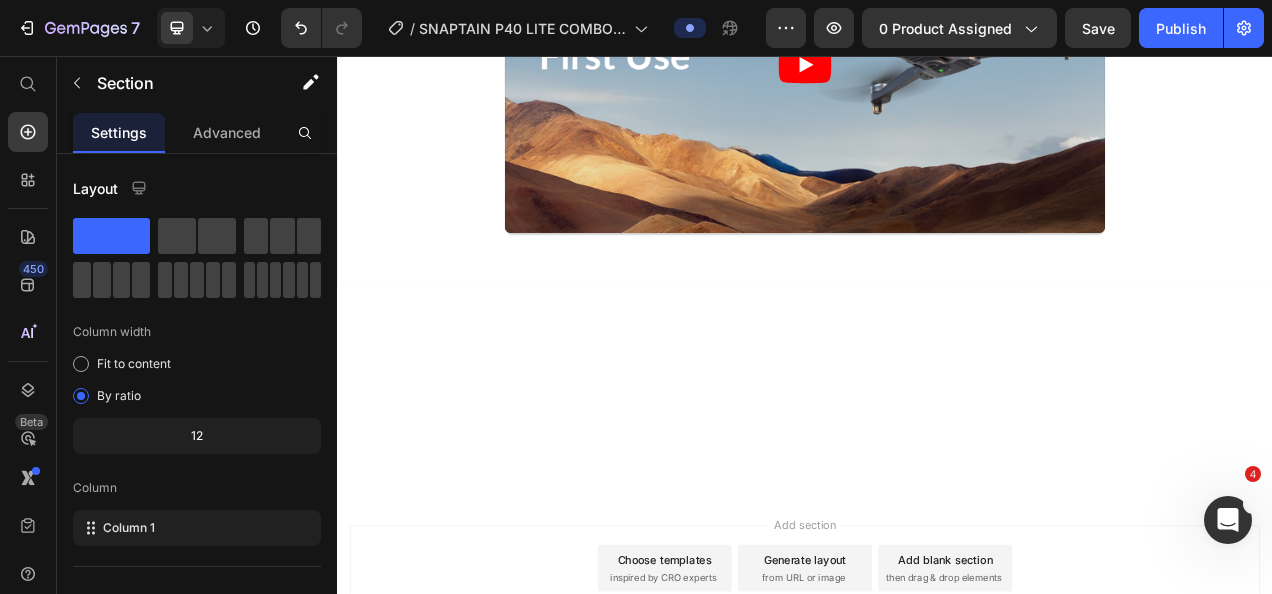 click at bounding box center [937, -1108] 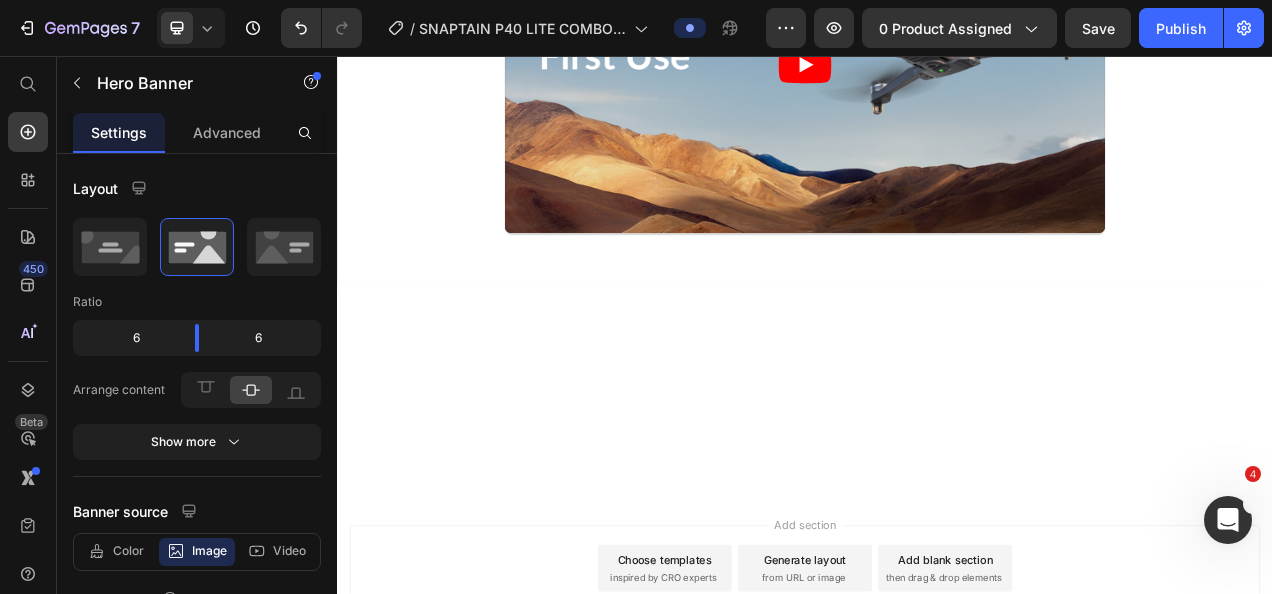 drag, startPoint x: 517, startPoint y: 133, endPoint x: 541, endPoint y: 136, distance: 24.186773 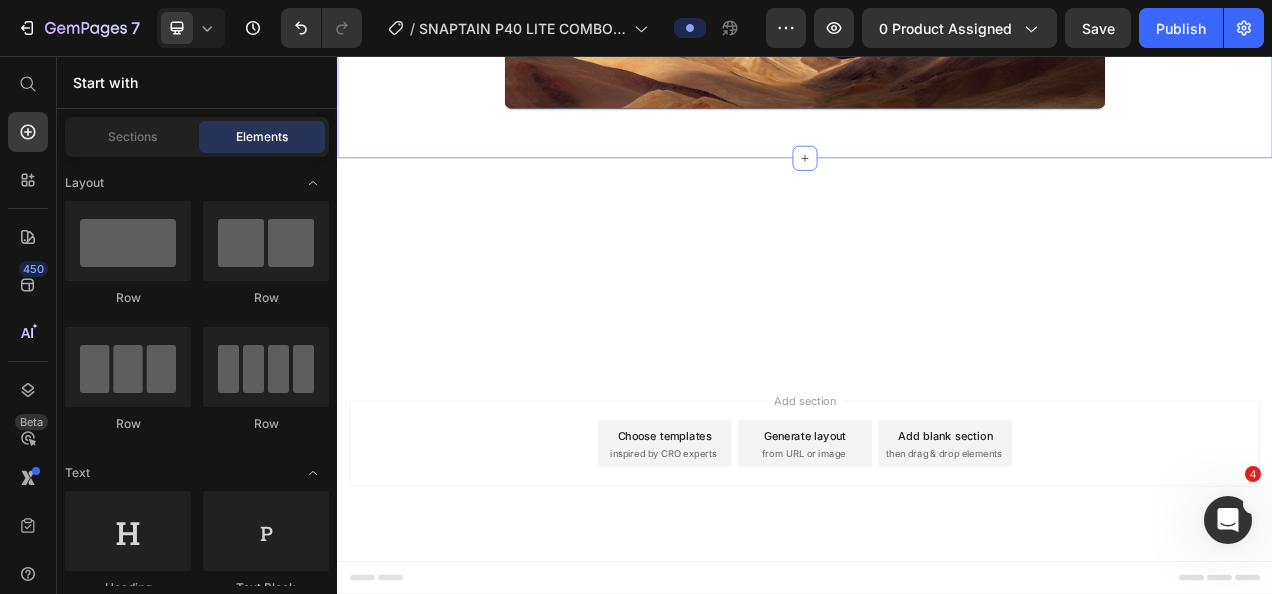 click on "See the First Use Video Heading From unboxing to your very first flight, we walk you through every step — setup and flight controls. Text Block Video Row Section 8" at bounding box center (937, -150) 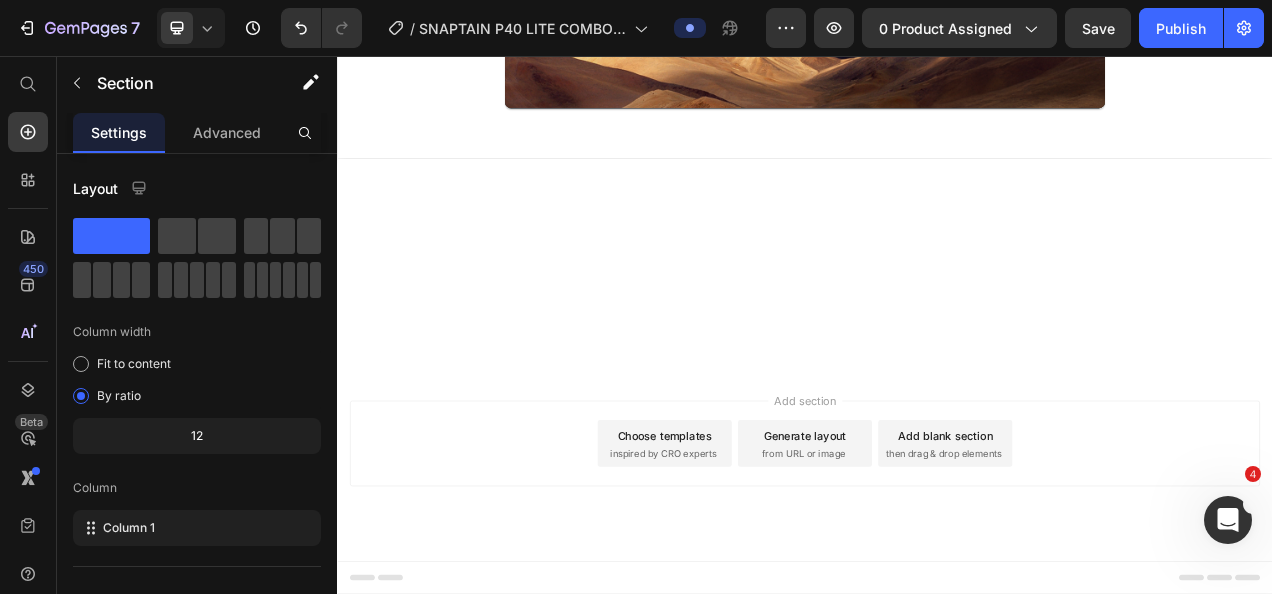 click on "Image Enjoy the freedom to refine every move, adjust angles with ease, and stay fully engaged in every moment. Text Block Image Row Image Image Enjoy smooth, real-time visuals from distances up to 6 kilometers, bringing faraway scenes into perfect focus. Text Block Row Image Smart RTH activates automatically on low battery, weak signal, or when you tap Return—continuously evaluating remaining power to ensure a safe return. Text Block
Drop element here Hero Banner Image Start flying the easy way.  Simply throw the drone, and it takes off automatically—perfect for spontaneous fun and adventures. Text Block Image Row Image Image Getting started is simple—one button to begin flying. Reliable and user-friendly, it makes every takeoff stress-free. Text Block Row Image The SNAPTAIN Charging Hub allows you to charge three batteries simultaneously, significantly reducing charging time and improving efficiency. Text Block Image Faster Charging Efficiency Text Block
Hero Banner" at bounding box center (937, -1455) 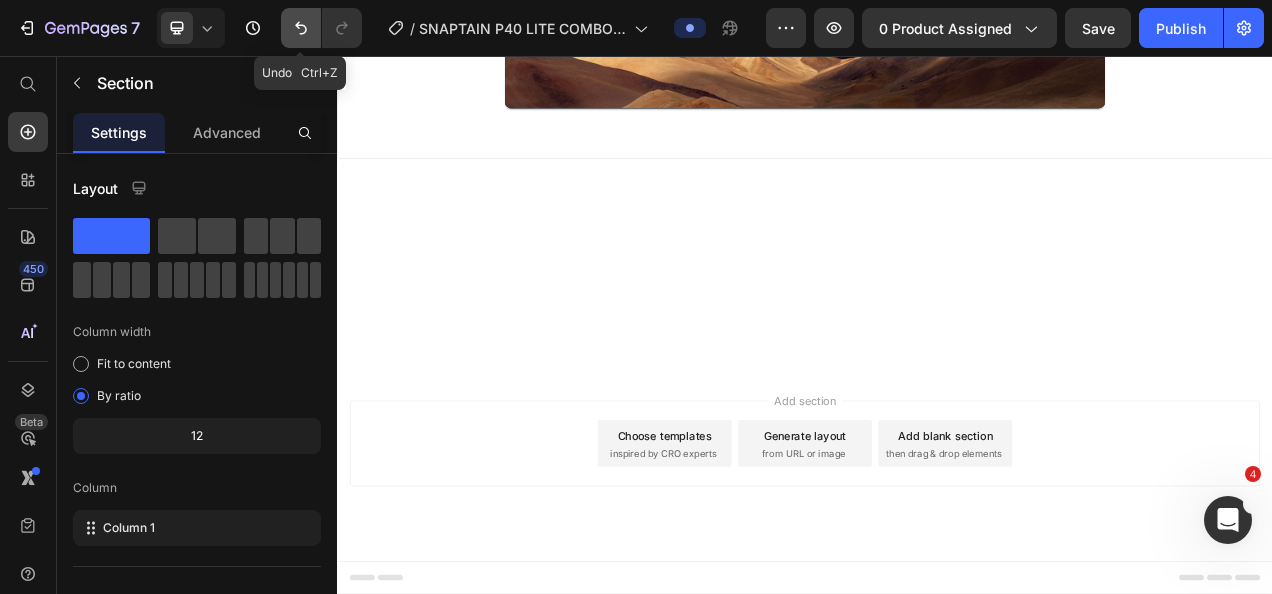 click 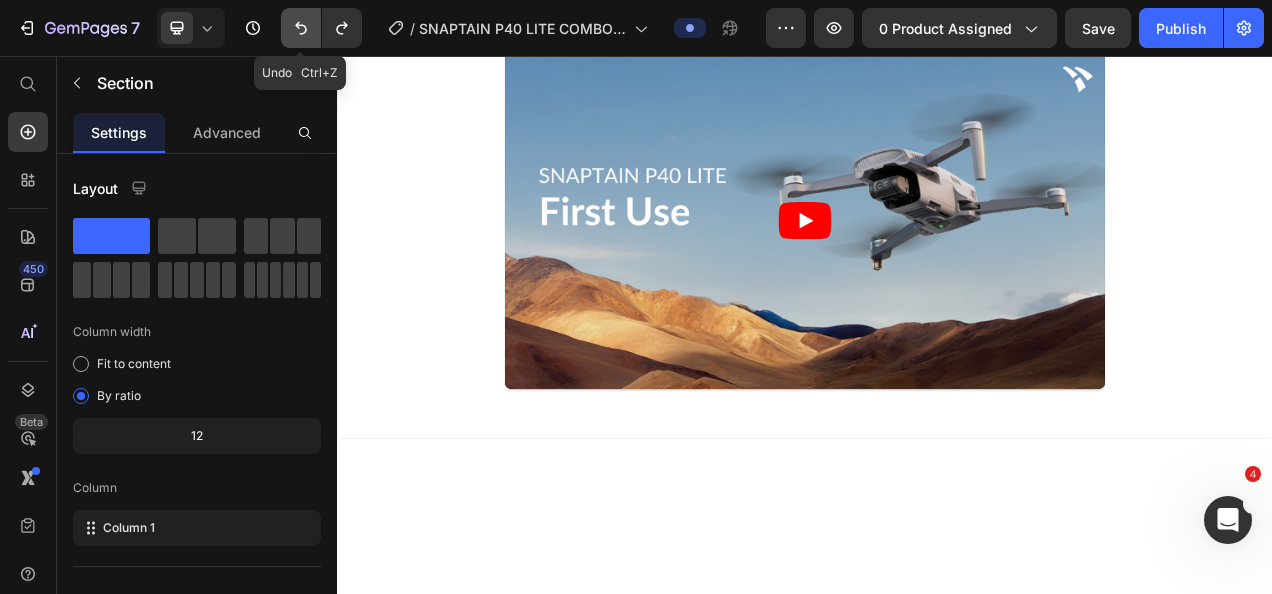 click 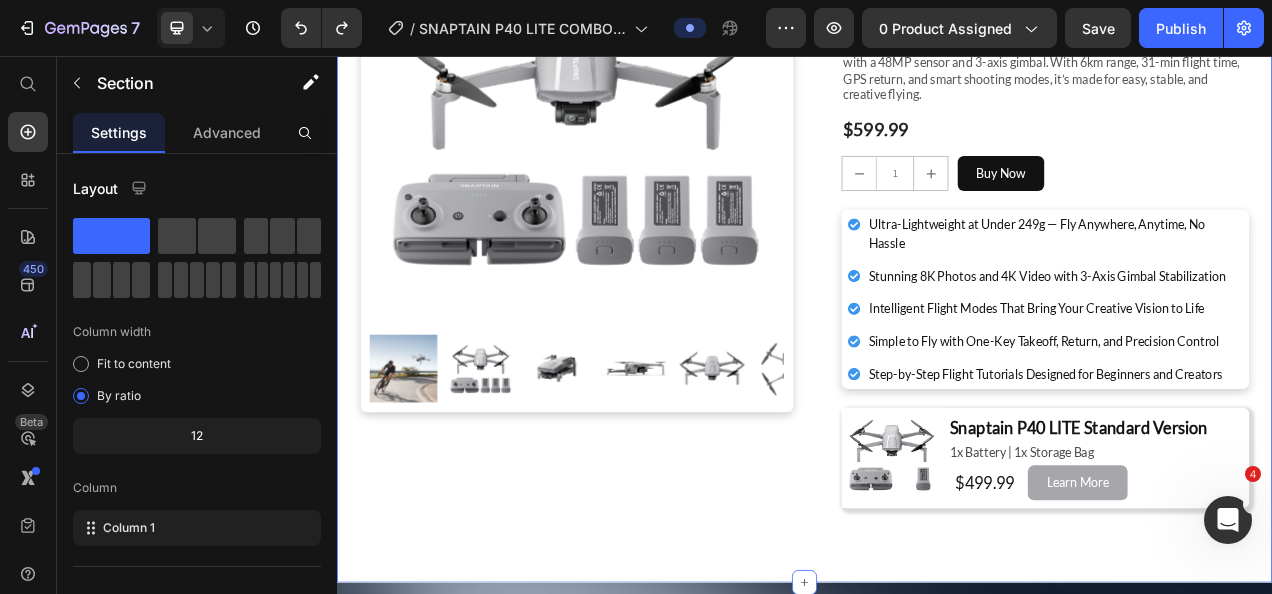 scroll, scrollTop: 300, scrollLeft: 0, axis: vertical 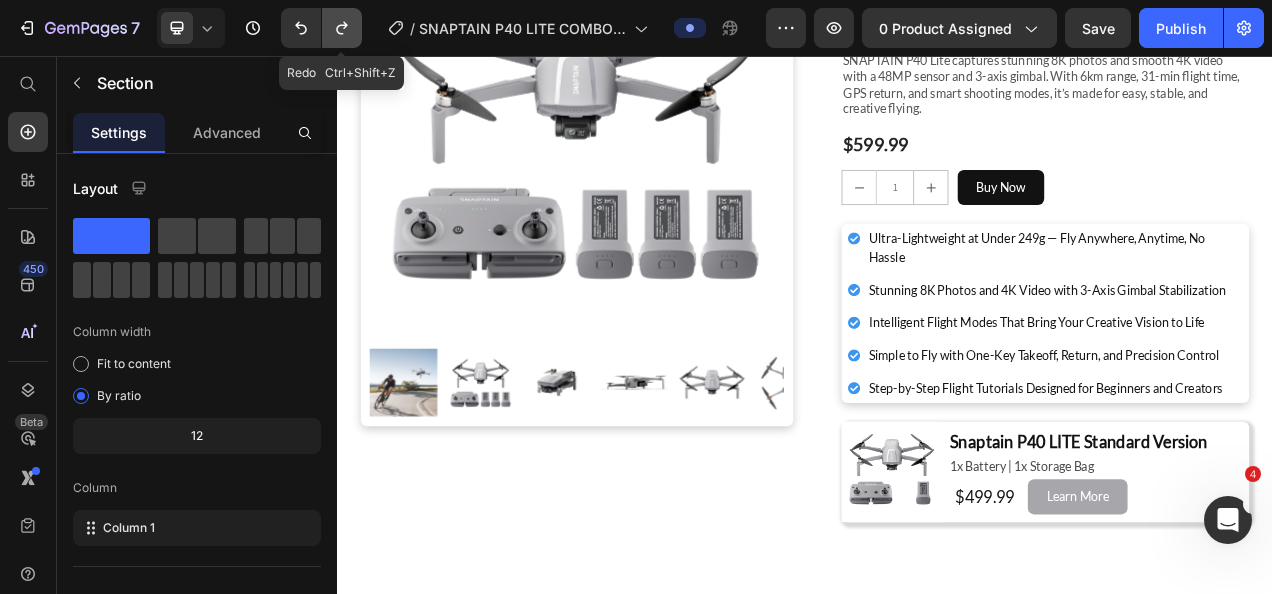 click 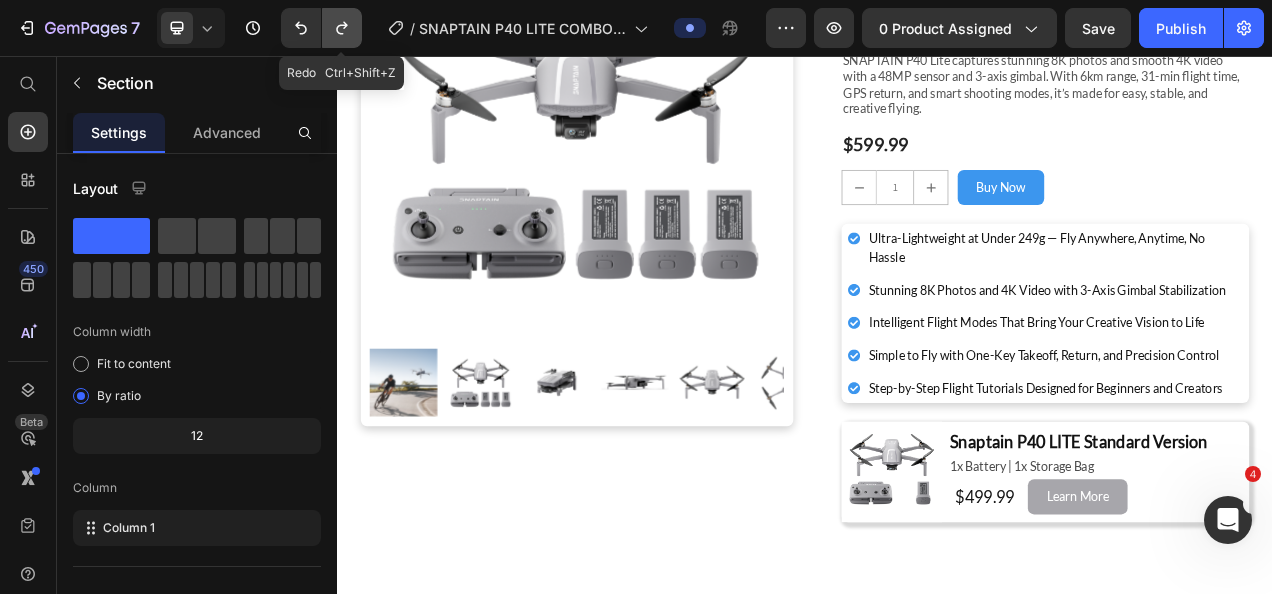 click 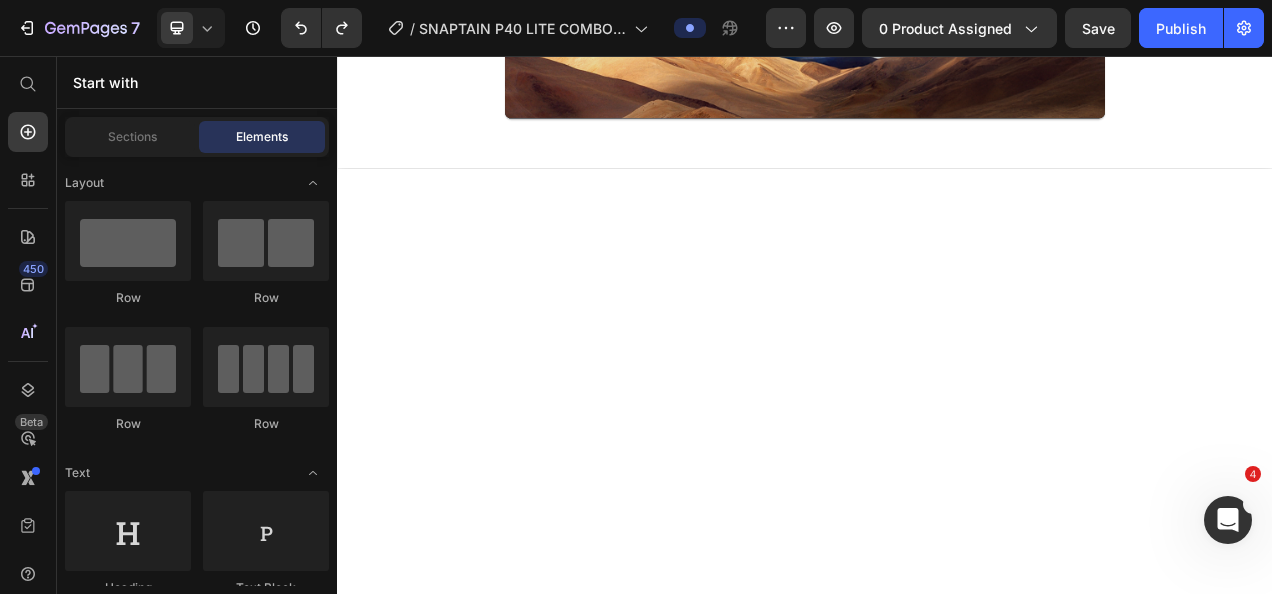 scroll, scrollTop: 7748, scrollLeft: 0, axis: vertical 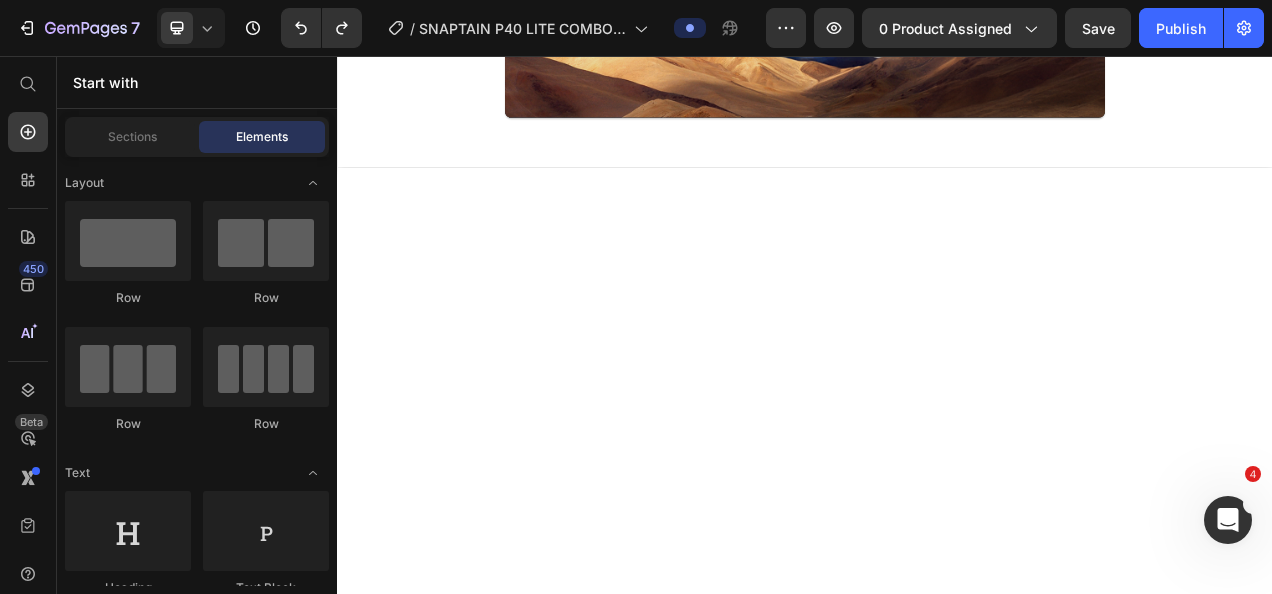 click on "Image Enjoy the freedom to refine every move, adjust angles with ease, and stay fully engaged in every moment. Text Block Image Row Image Image Enjoy smooth, real-time visuals from distances up to 6 kilometers, bringing faraway scenes into perfect focus. Text Block Row Image Smart RTH activates automatically on low battery, weak signal, or when you tap Return—continuously evaluating remaining power to ensure a safe return. Text Block
Drop element here Hero Banner Image Start flying the easy way.  Simply throw the drone, and it takes off automatically—perfect for spontaneous fun and adventures. Text Block Image Row Image Image Getting started is simple—one button to begin flying. Reliable and user-friendly, it makes every takeoff stress-free. Text Block Row Image The SNAPTAIN Charging Hub allows you to charge three batteries simultaneously, significantly reducing charging time and improving efficiency. Text Block Image Faster Charging Efficiency Text Block
Hero Banner" at bounding box center [937, -1709] 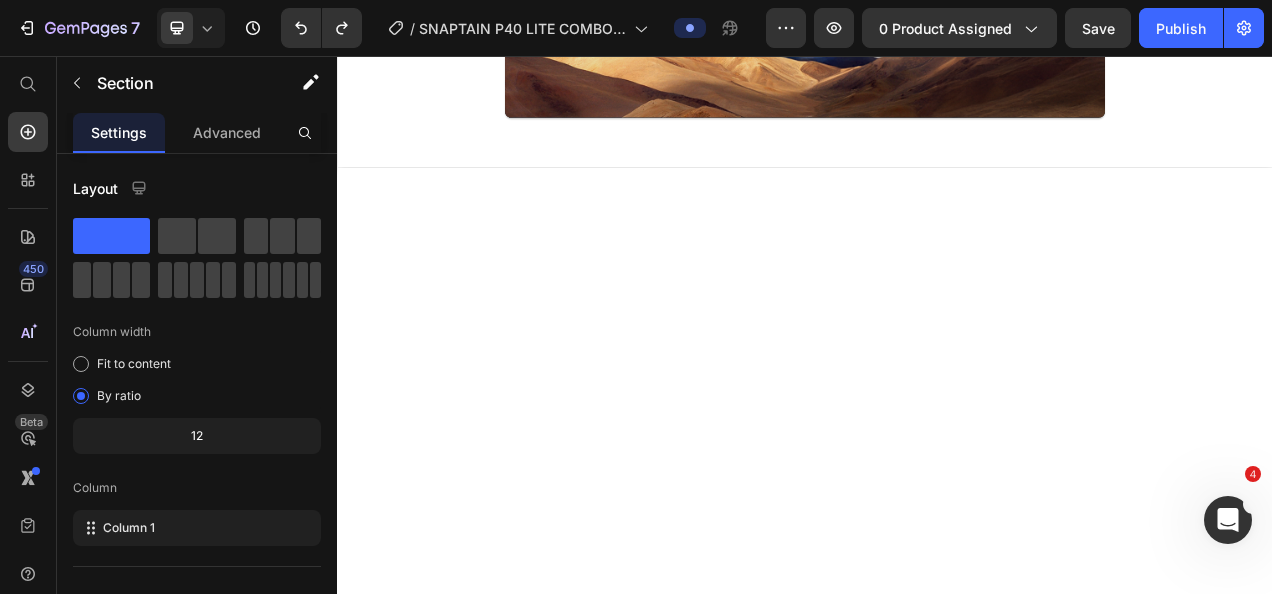 click at bounding box center (937, -1256) 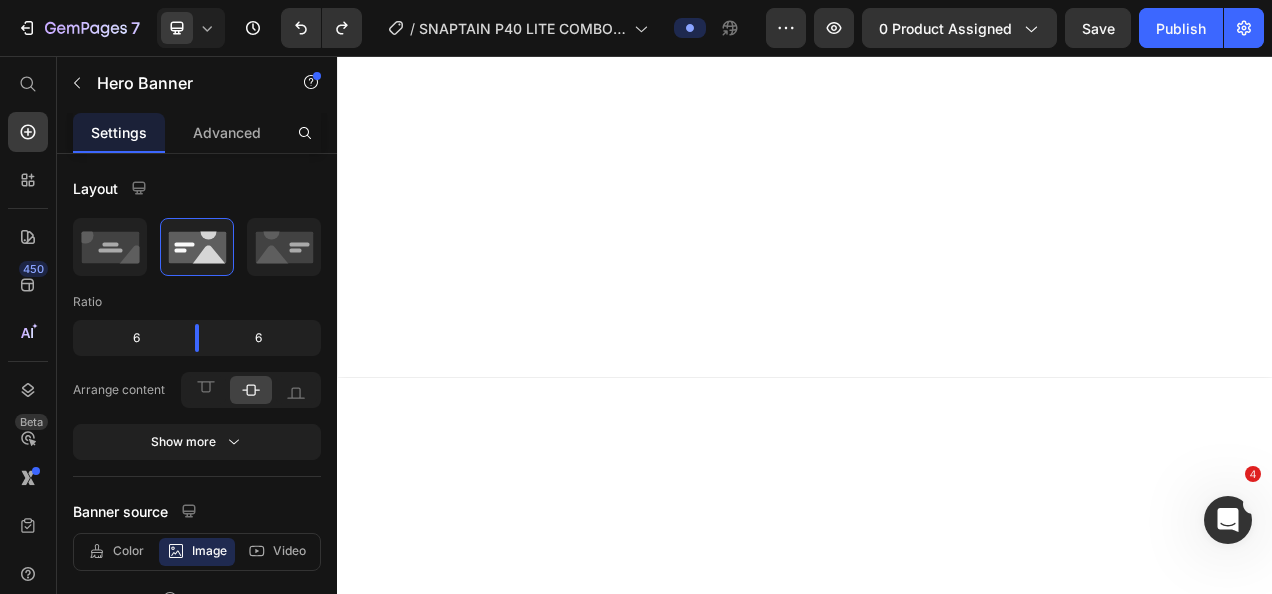 scroll, scrollTop: 7448, scrollLeft: 0, axis: vertical 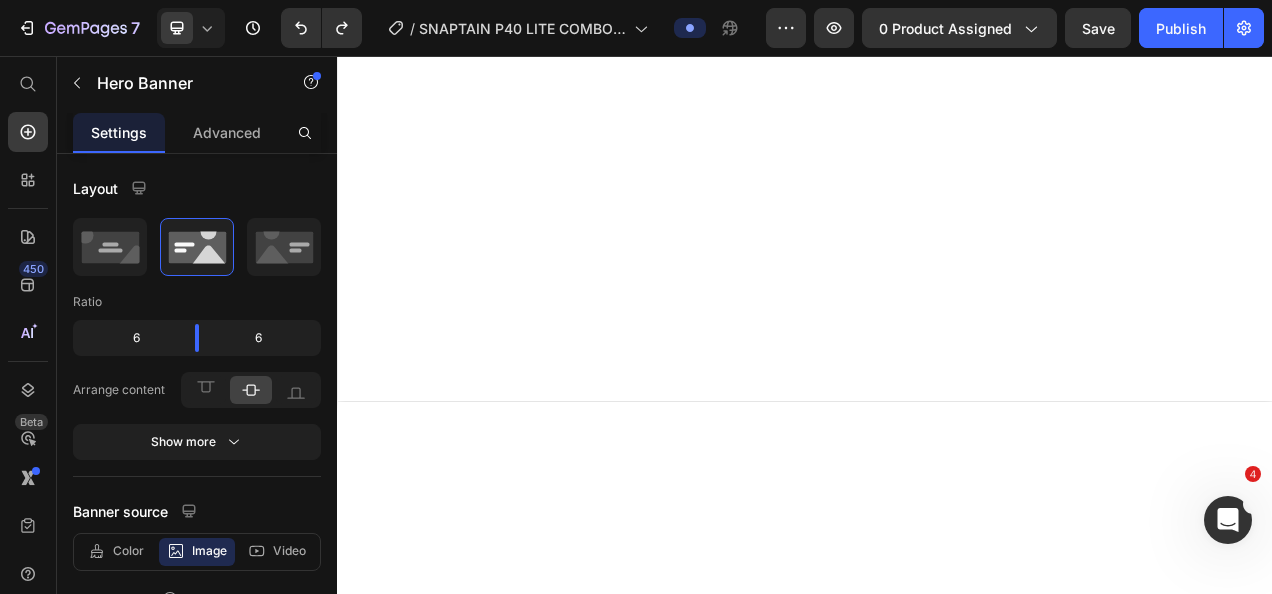 click 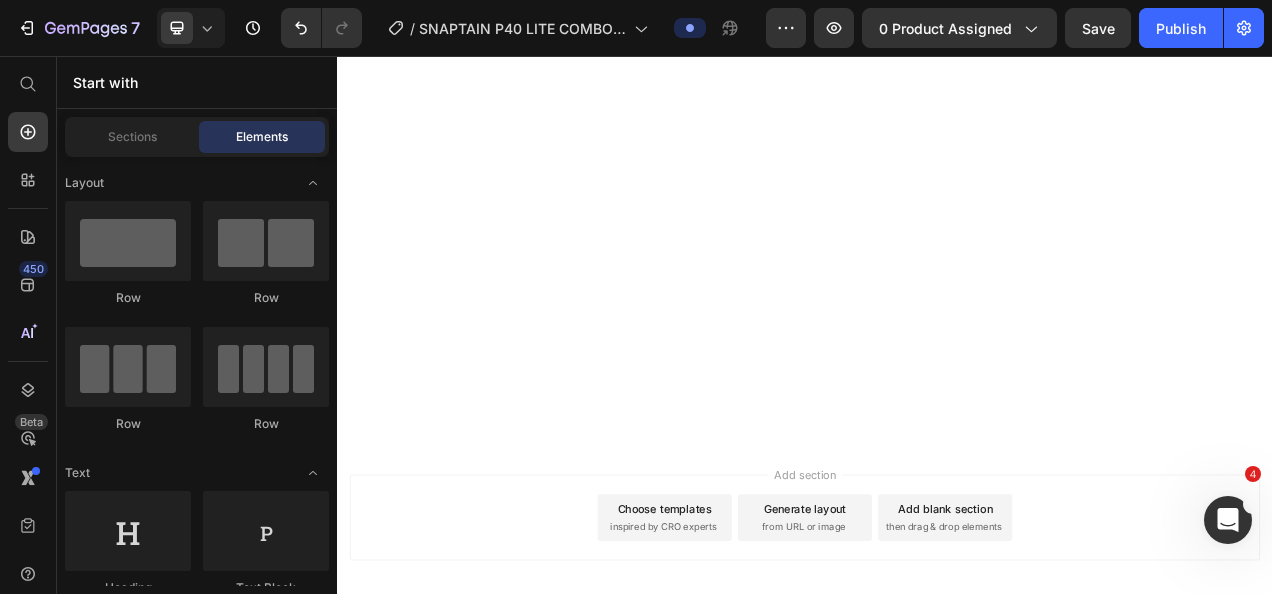 click on "Image Enjoy the freedom to refine every move, adjust angles with ease, and stay fully engaged in every moment. Text Block Image Row Image Image Enjoy smooth, real-time visuals from distances up to 6 kilometers, bringing faraway scenes into perfect focus. Text Block Row Image Smart RTH activates automatically on low battery, weak signal, or when you tap Return—continuously evaluating remaining power to ensure a safe return. Text Block
Drop element here Hero Banner Image Start flying the easy way.  Simply throw the drone, and it takes off automatically—perfect for spontaneous fun and adventures. Text Block Image Row Image Image Getting started is simple—one button to begin flying. Reliable and user-friendly, it makes every takeoff stress-free. Text Block Row Image The SNAPTAIN Charging Hub allows you to charge three batteries simultaneously, significantly reducing charging time and improving efficiency. Text Block Image Faster Charging Efficiency Text Block
Hero Banner" at bounding box center [937, -1675] 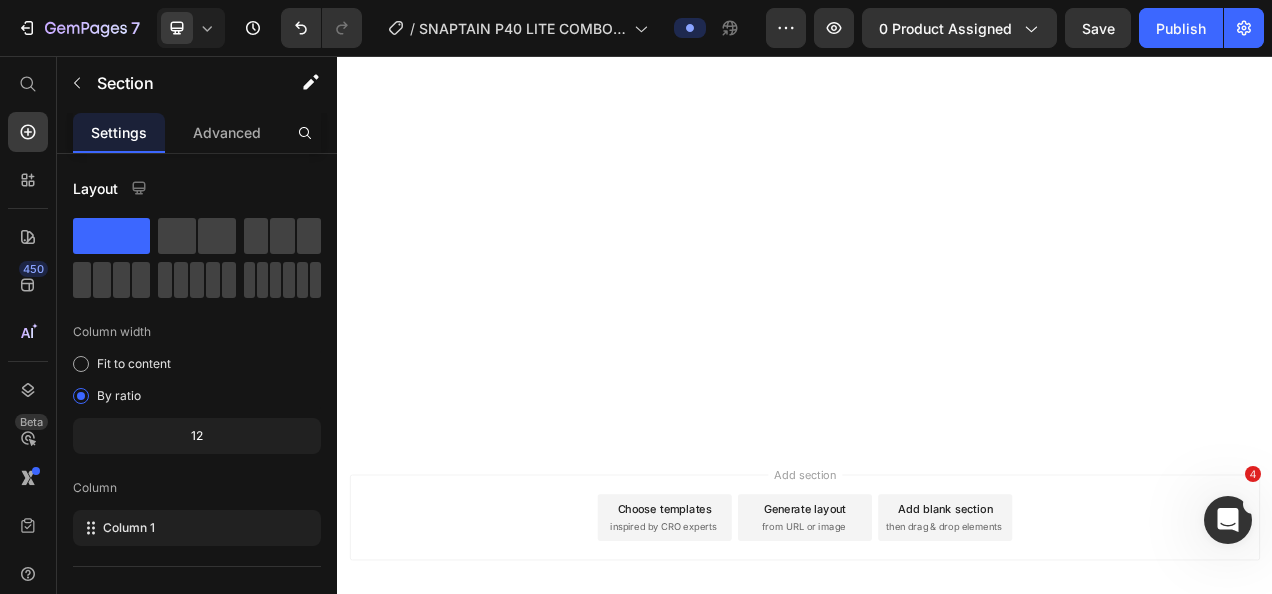 click at bounding box center [937, -956] 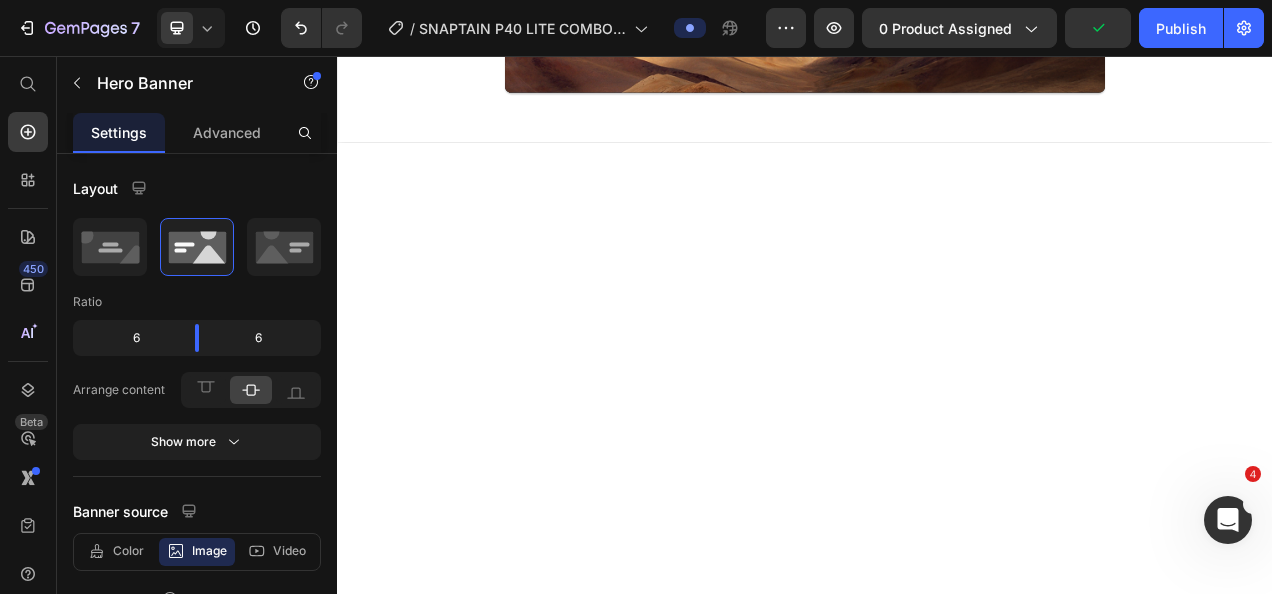 scroll, scrollTop: 7148, scrollLeft: 0, axis: vertical 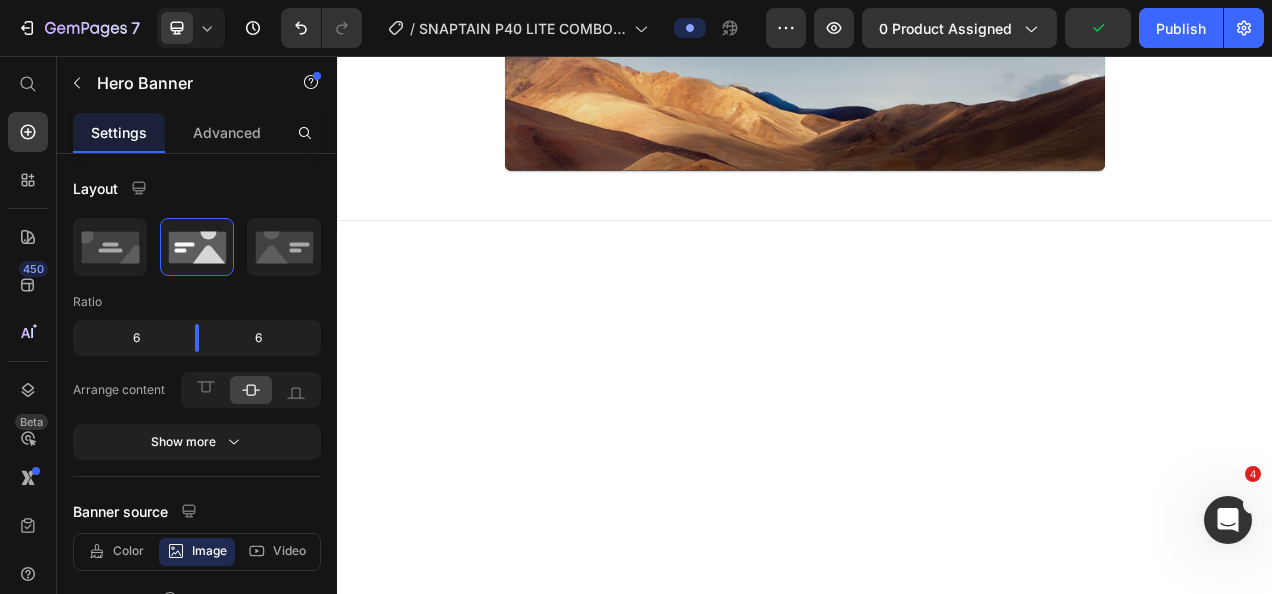 click at bounding box center [937, -1188] 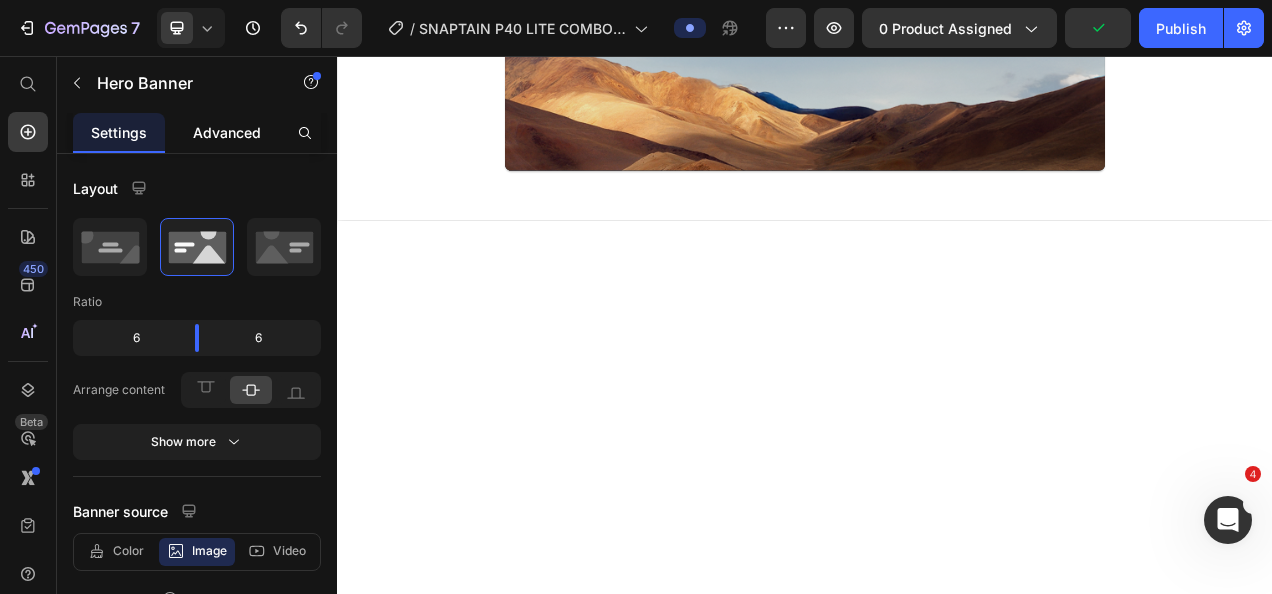click on "Advanced" 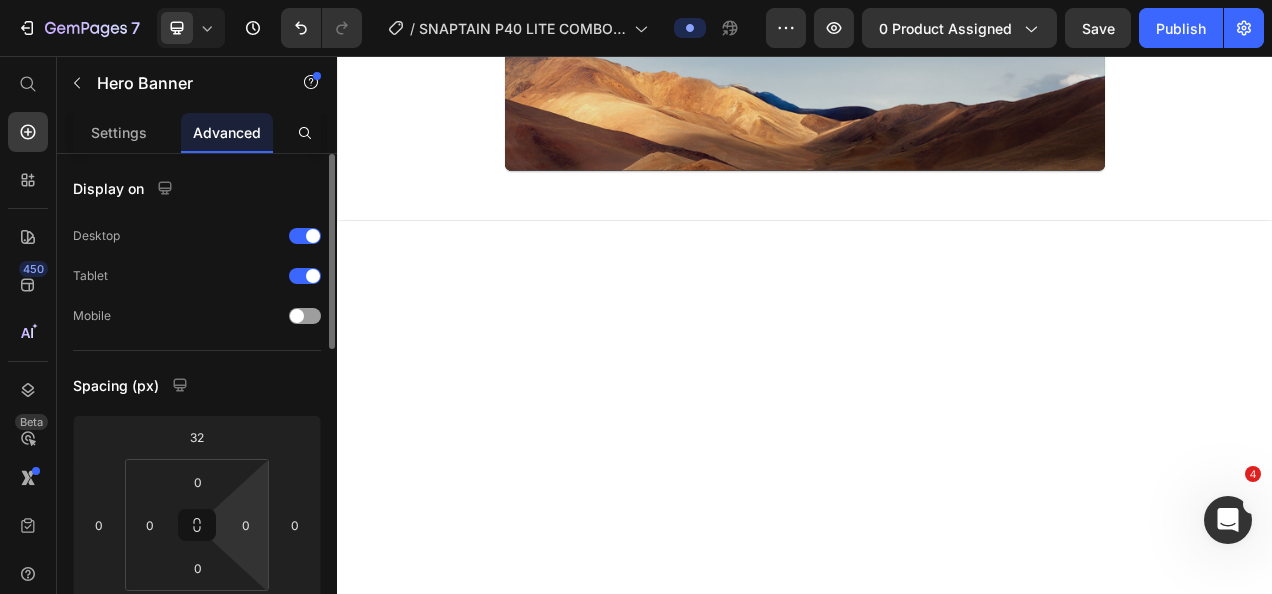 scroll, scrollTop: 100, scrollLeft: 0, axis: vertical 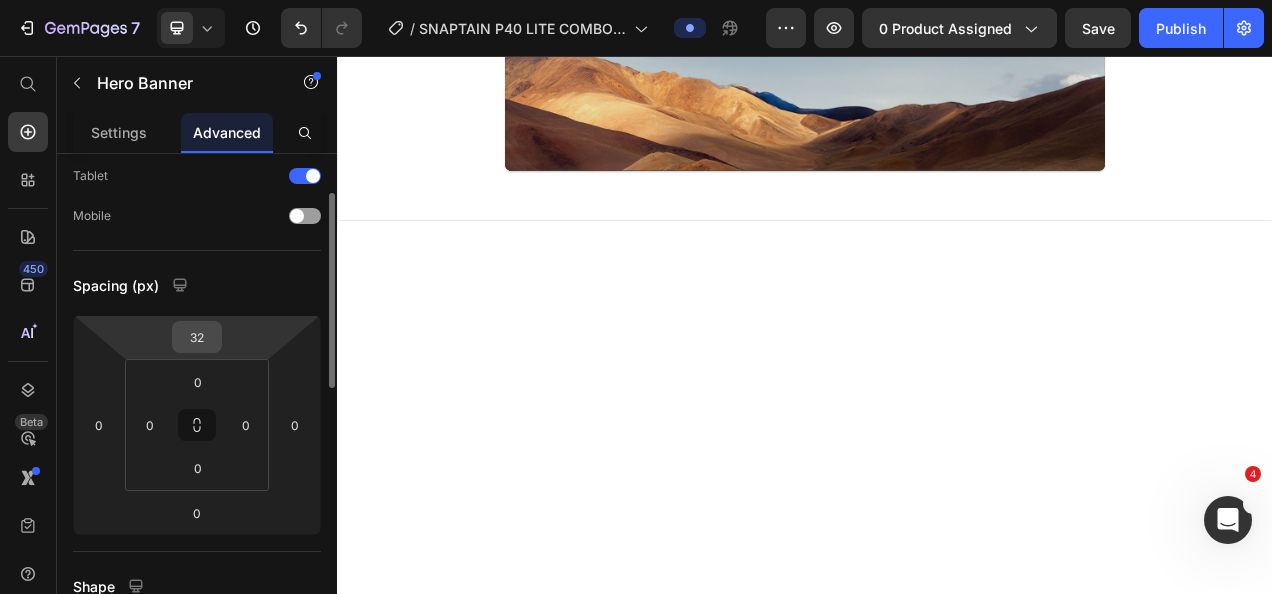 click on "32" at bounding box center (197, 337) 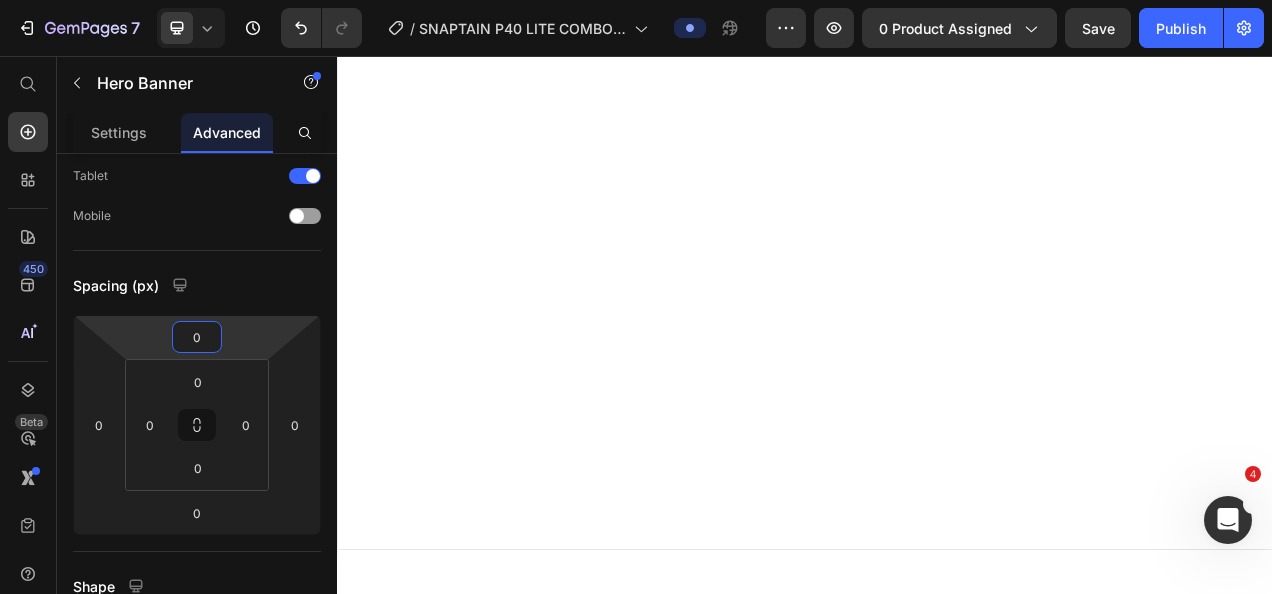 scroll, scrollTop: 6648, scrollLeft: 0, axis: vertical 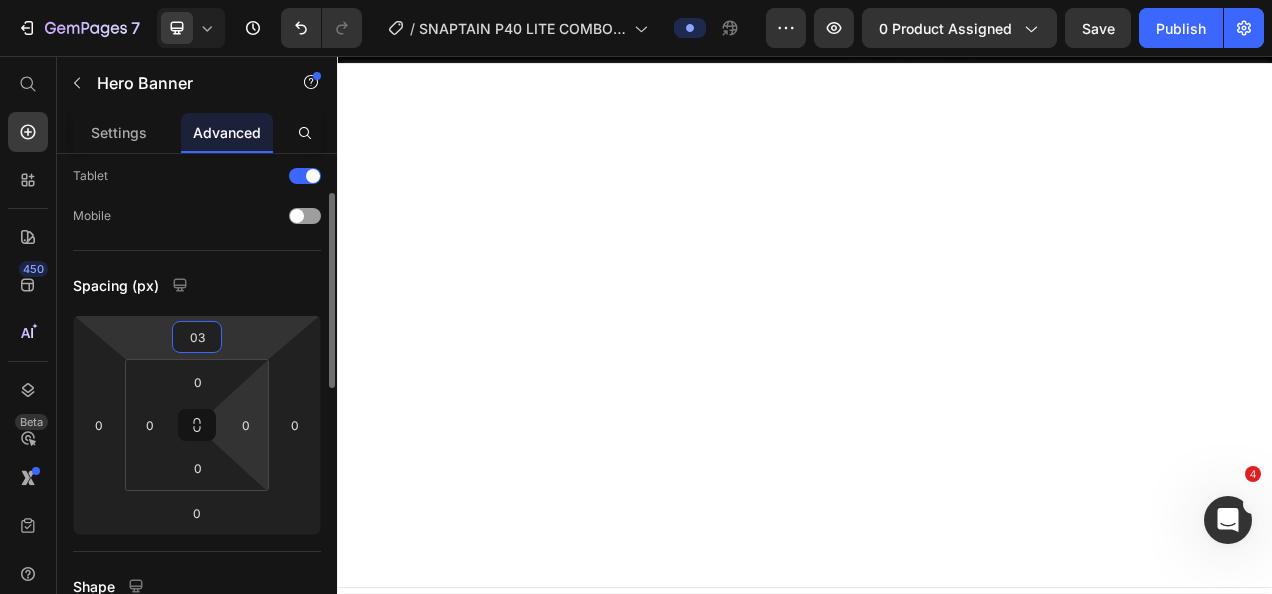 type on "0" 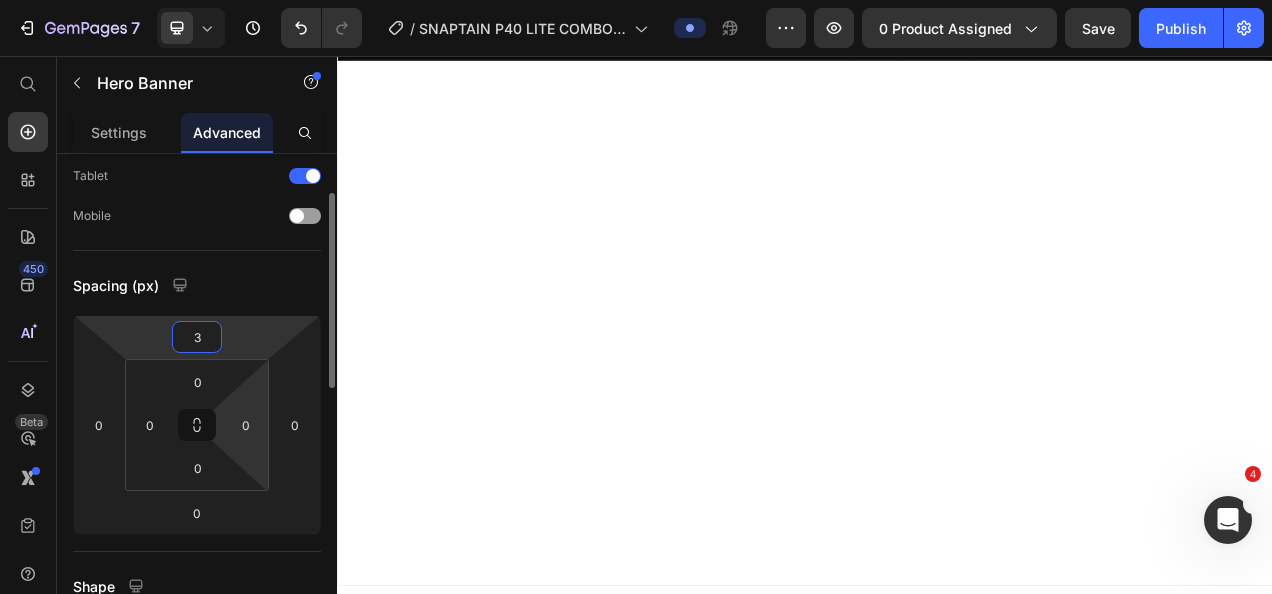 type on "32" 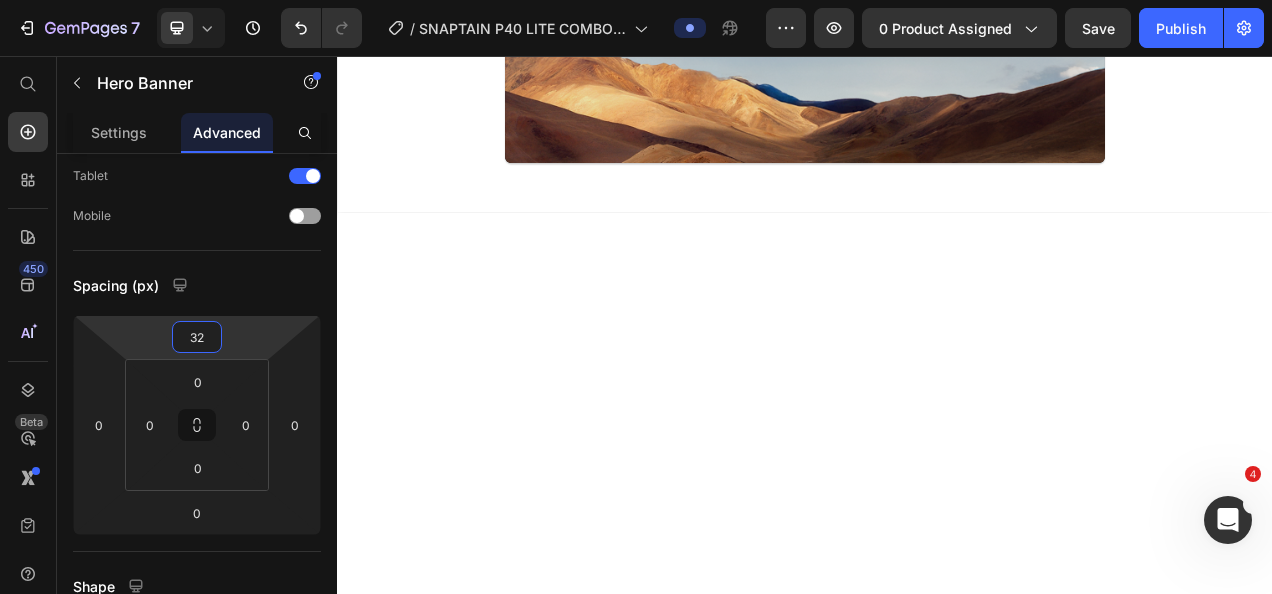 scroll, scrollTop: 7248, scrollLeft: 0, axis: vertical 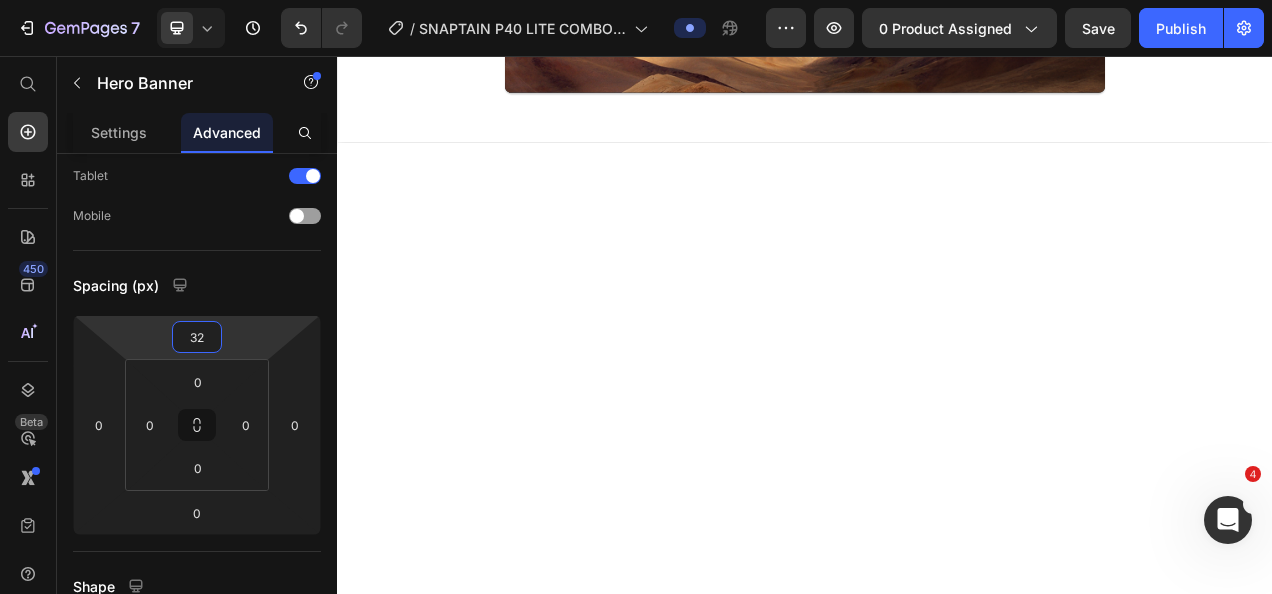 click on "Image Enjoy the freedom to refine every move, adjust angles with ease, and stay fully engaged in every moment. Text Block Image Row Image Image Enjoy smooth, real-time visuals from distances up to 6 kilometers, bringing faraway scenes into perfect focus. Text Block Row Image Smart RTH activates automatically on low battery, weak signal, or when you tap Return—continuously evaluating remaining power to ensure a safe return. Text Block
Drop element here Hero Banner Image Start flying the easy way.  Simply throw the drone, and it takes off automatically—perfect for spontaneous fun and adventures. Text Block Image Row Image Image Getting started is simple—one button to begin flying. Reliable and user-friendly, it makes every takeoff stress-free. Text Block Row Image The SNAPTAIN Charging Hub allows you to charge three batteries simultaneously, significantly reducing charging time and improving efficiency. Text Block Image Faster Charging Efficiency Text Block
Hero Banner" at bounding box center [937, -1475] 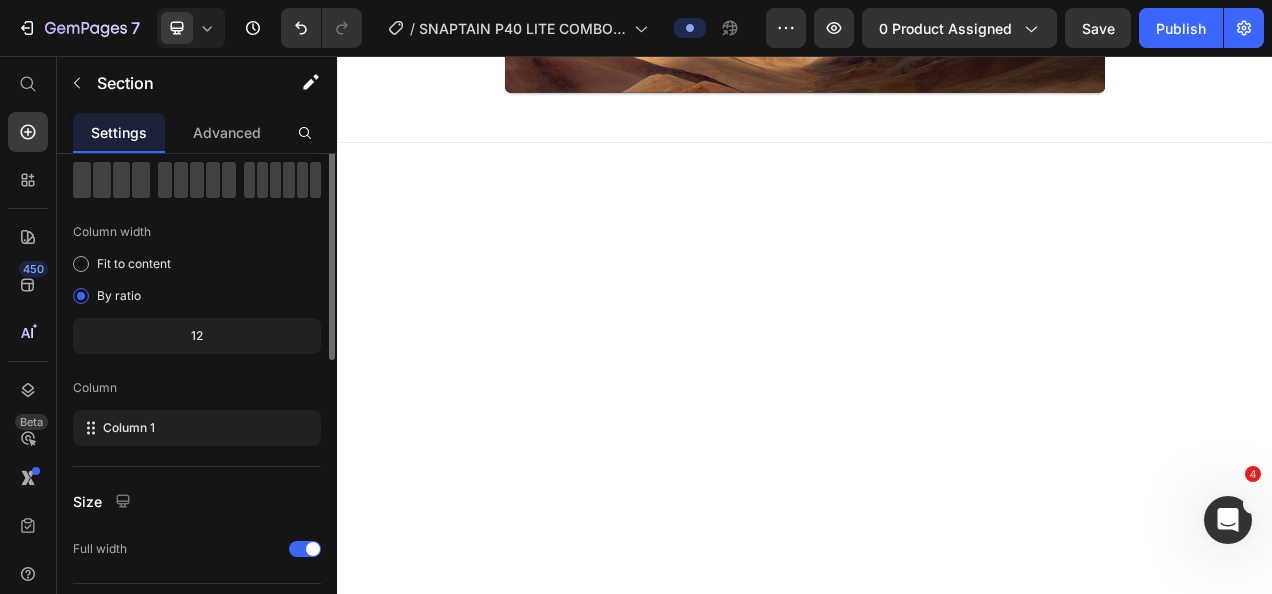 scroll, scrollTop: 0, scrollLeft: 0, axis: both 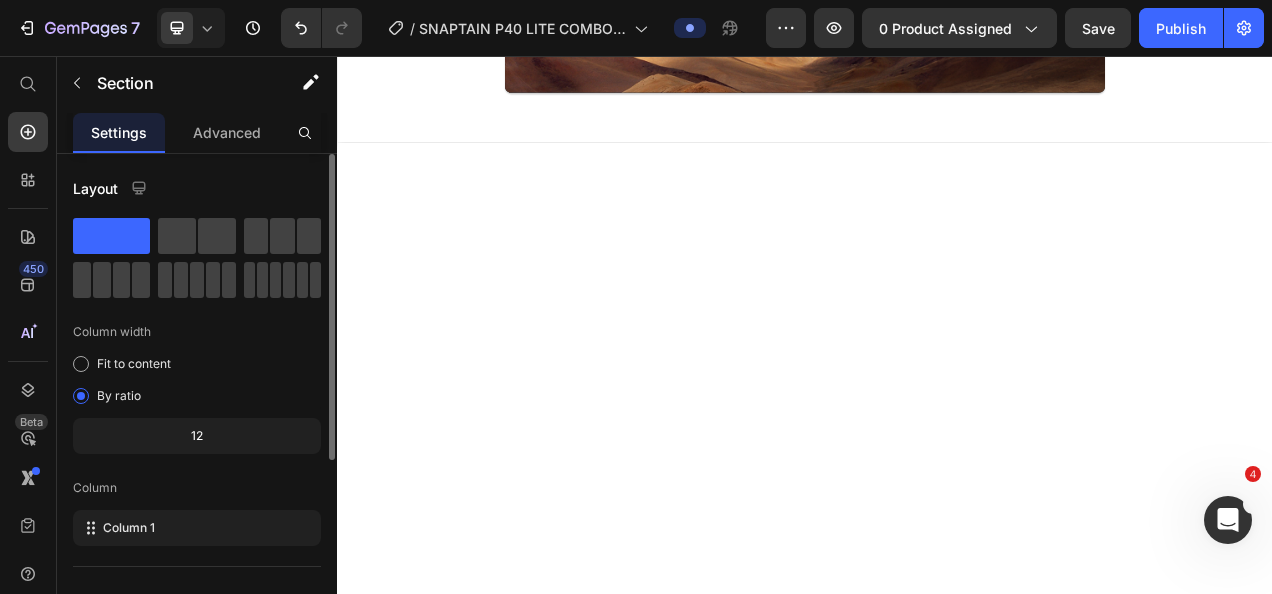 click on "Image Enjoy the freedom to refine every move, adjust angles with ease, and stay fully engaged in every moment. Text Block Image Row Image Image Enjoy smooth, real-time visuals from distances up to 6 kilometers, bringing faraway scenes into perfect focus. Text Block Row Image Smart RTH activates automatically on low battery, weak signal, or when you tap Return—continuously evaluating remaining power to ensure a safe return. Text Block
Drop element here Hero Banner Image Start flying the easy way.  Simply throw the drone, and it takes off automatically—perfect for spontaneous fun and adventures. Text Block Image Row Image Image Getting started is simple—one button to begin flying. Reliable and user-friendly, it makes every takeoff stress-free. Text Block Row Image The SNAPTAIN Charging Hub allows you to charge three batteries simultaneously, significantly reducing charging time and improving efficiency. Text Block Image Faster Charging Efficiency Text Block
Hero Banner" at bounding box center (937, -1475) 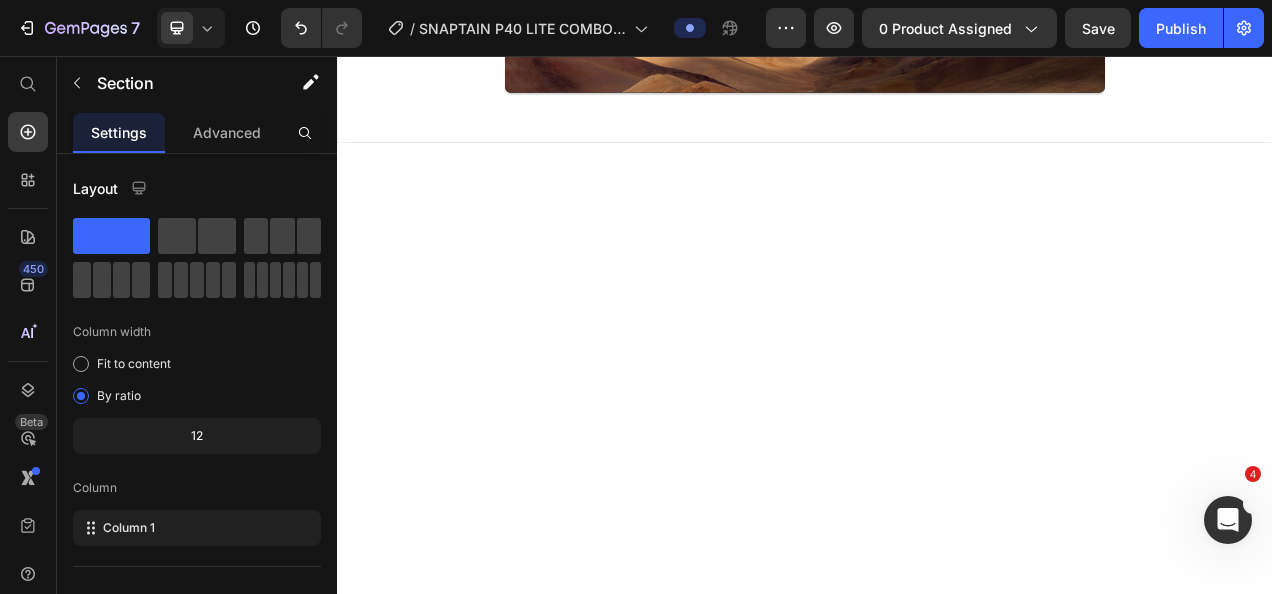 click on "Image Enjoy the freedom to refine every move, adjust angles with ease, and stay fully engaged in every moment. Text Block Image Row Image Image Enjoy smooth, real-time visuals from distances up to 6 kilometers, bringing faraway scenes into perfect focus. Text Block Row Image Smart RTH activates automatically on low battery, weak signal, or when you tap Return—continuously evaluating remaining power to ensure a safe return. Text Block
Drop element here Hero Banner Image Start flying the easy way.  Simply throw the drone, and it takes off automatically—perfect for spontaneous fun and adventures. Text Block Image Row Image Image Getting started is simple—one button to begin flying. Reliable and user-friendly, it makes every takeoff stress-free. Text Block Row Image The SNAPTAIN Charging Hub allows you to charge three batteries simultaneously, significantly reducing charging time and improving efficiency. Text Block Image Faster Charging Efficiency Text Block
Hero Banner" at bounding box center [937, -1475] 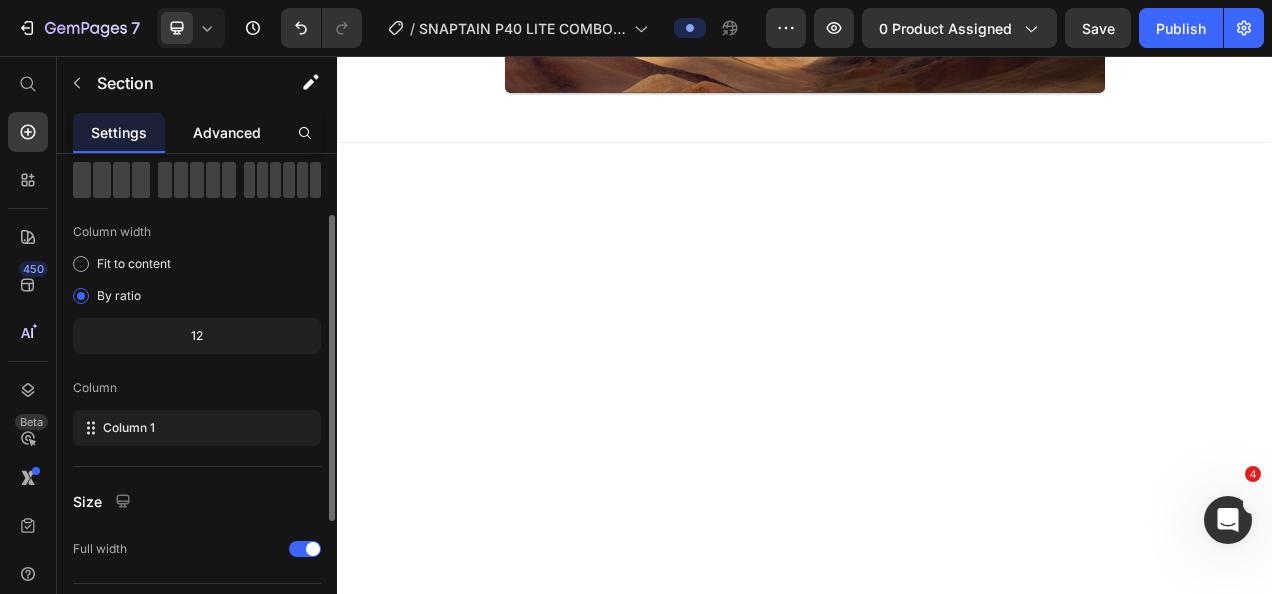 click on "Advanced" at bounding box center [227, 132] 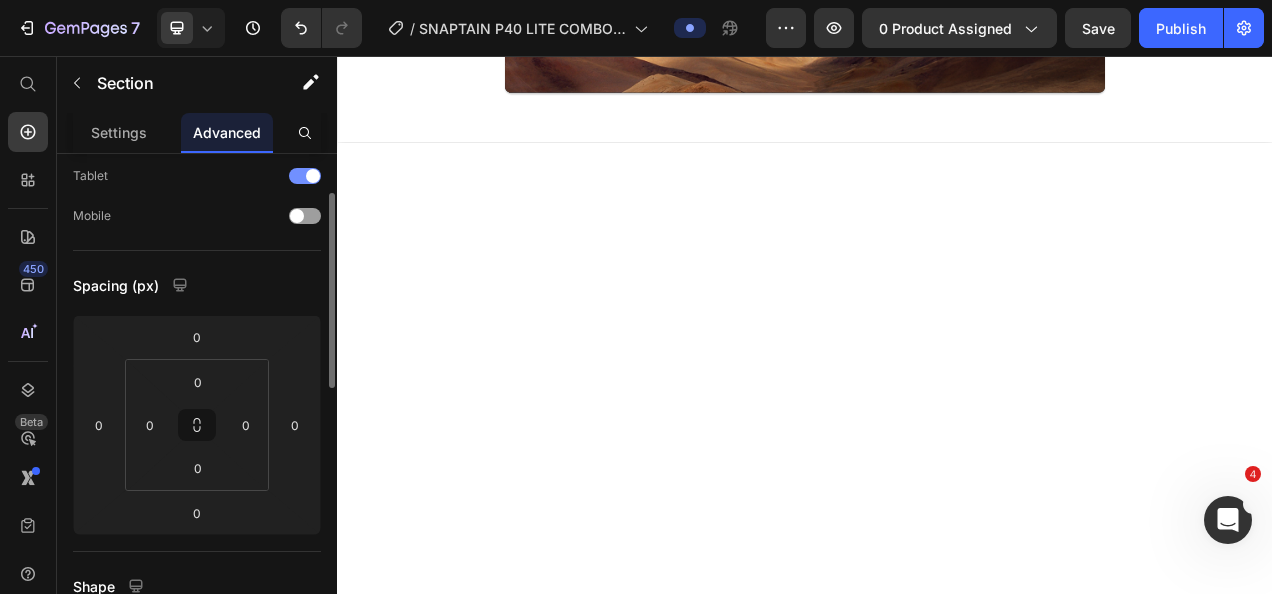scroll, scrollTop: 100, scrollLeft: 0, axis: vertical 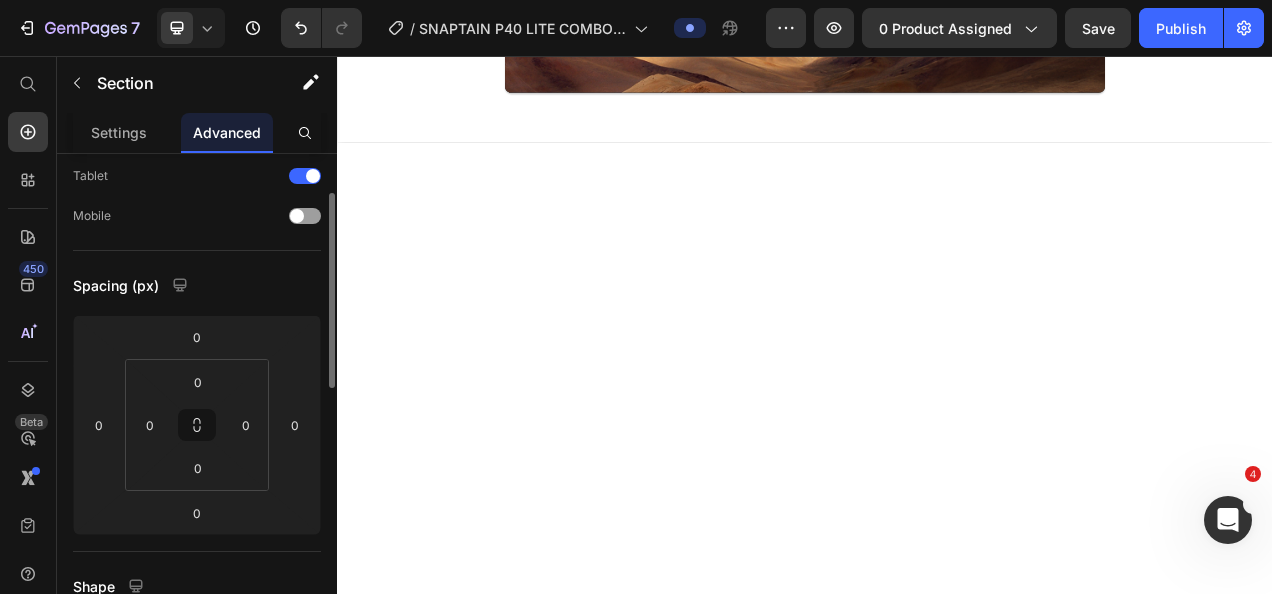 click at bounding box center (937, -756) 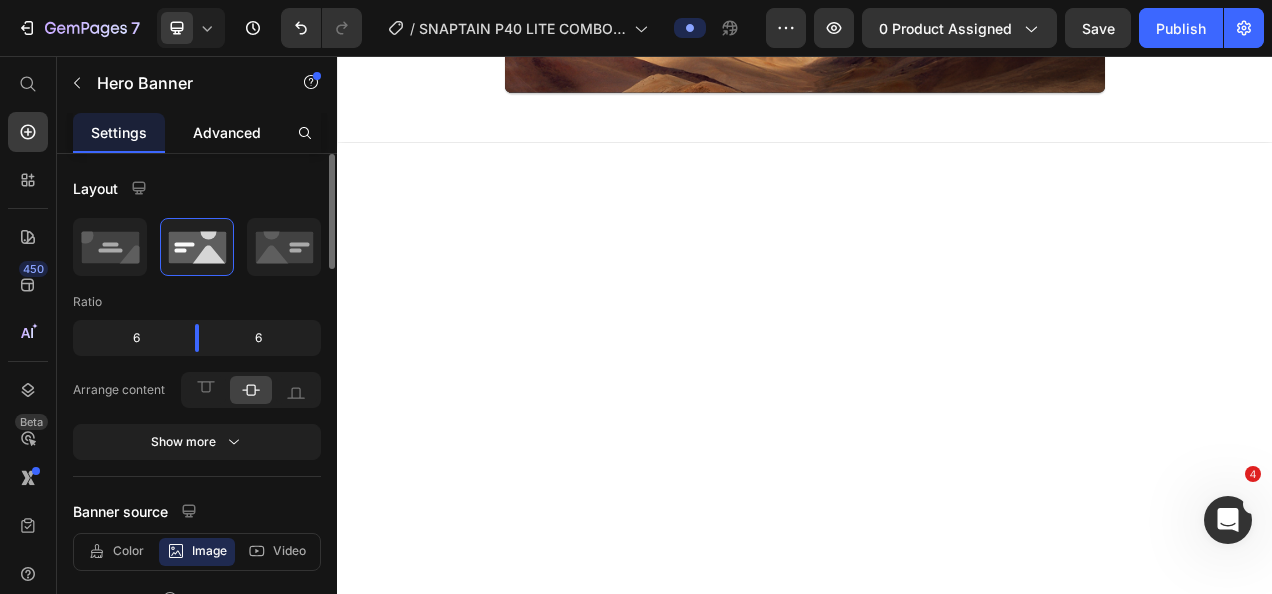 scroll, scrollTop: 300, scrollLeft: 0, axis: vertical 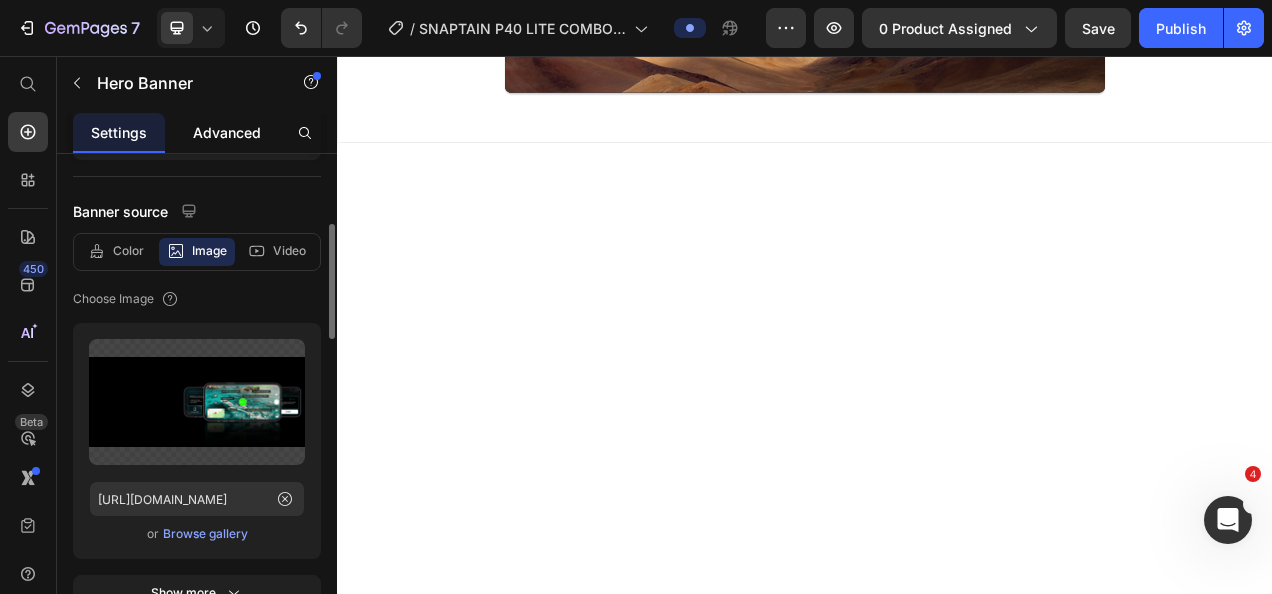 click on "Advanced" at bounding box center [227, 132] 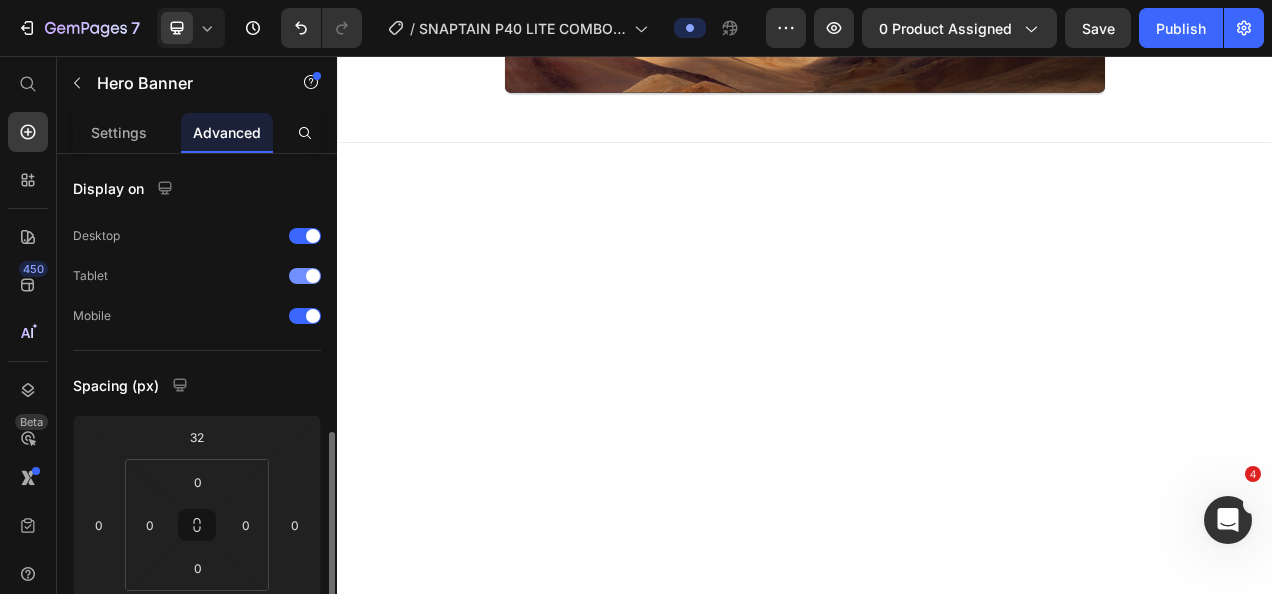 scroll, scrollTop: 200, scrollLeft: 0, axis: vertical 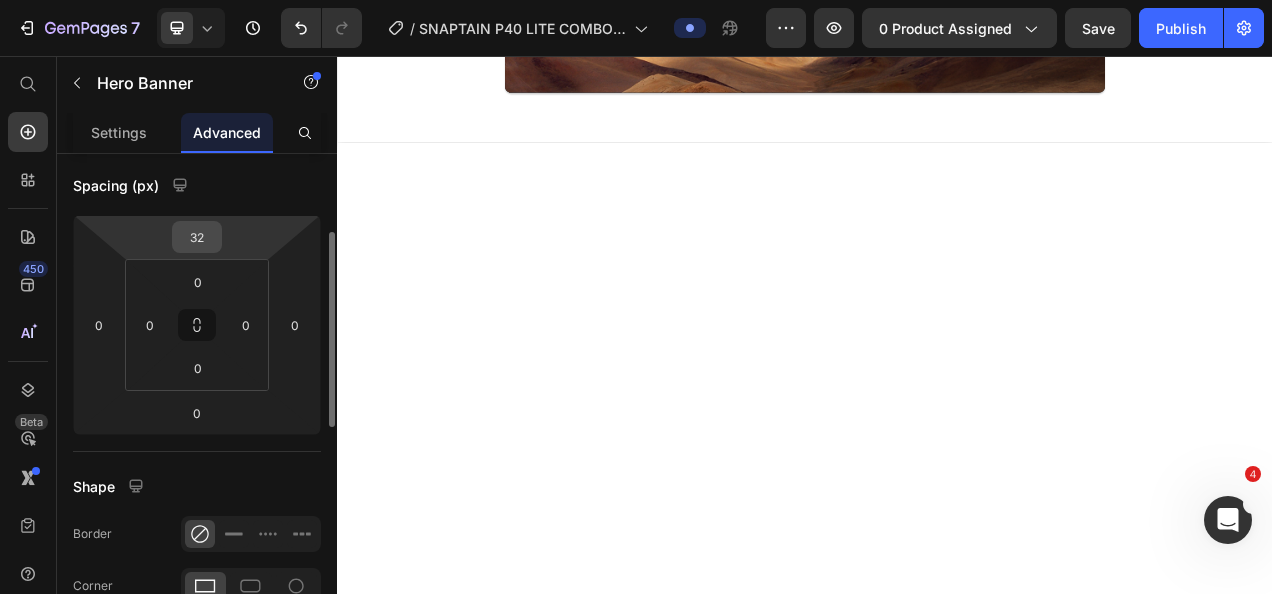 click on "32" at bounding box center (197, 237) 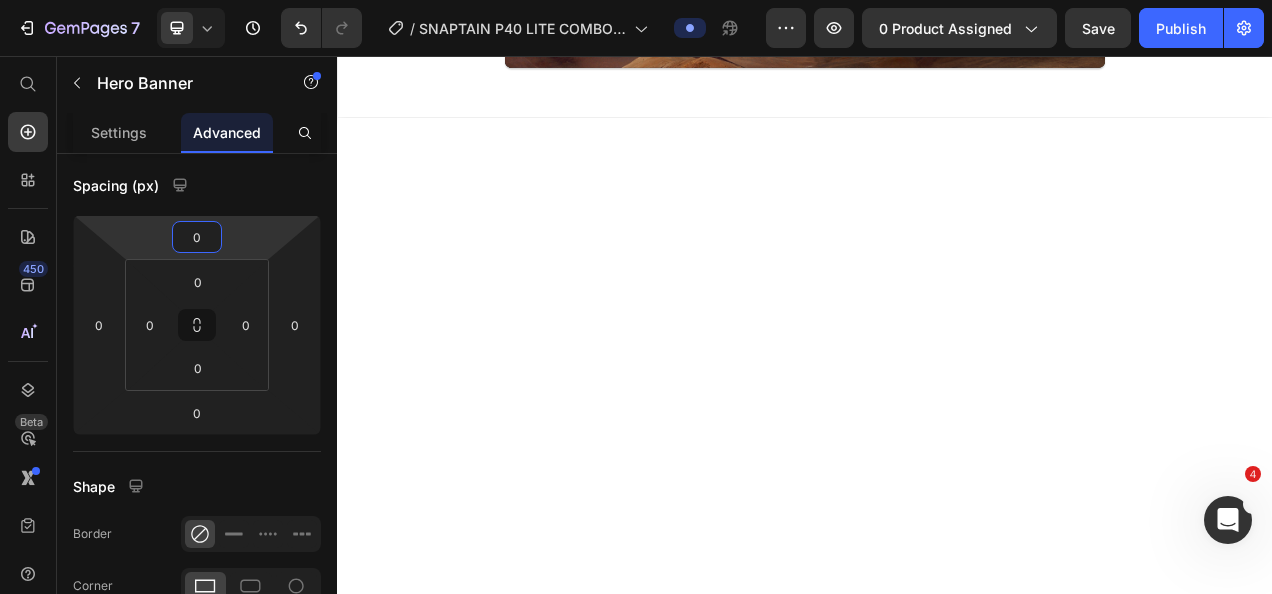 type on "0" 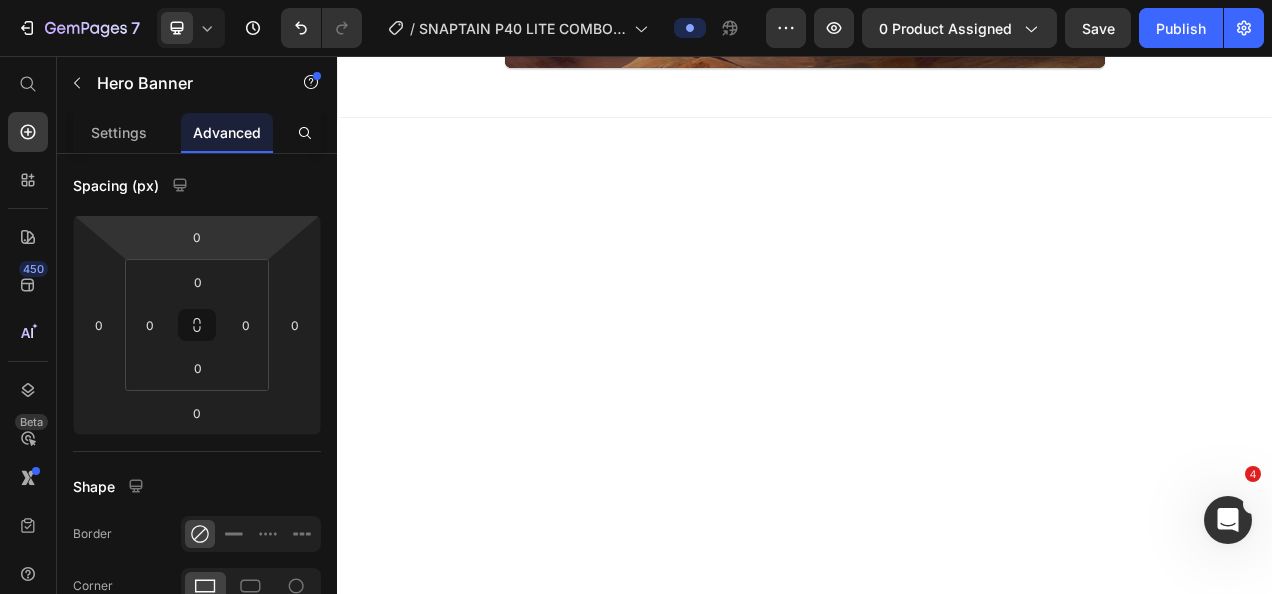 drag, startPoint x: 797, startPoint y: 340, endPoint x: 860, endPoint y: 357, distance: 65.25335 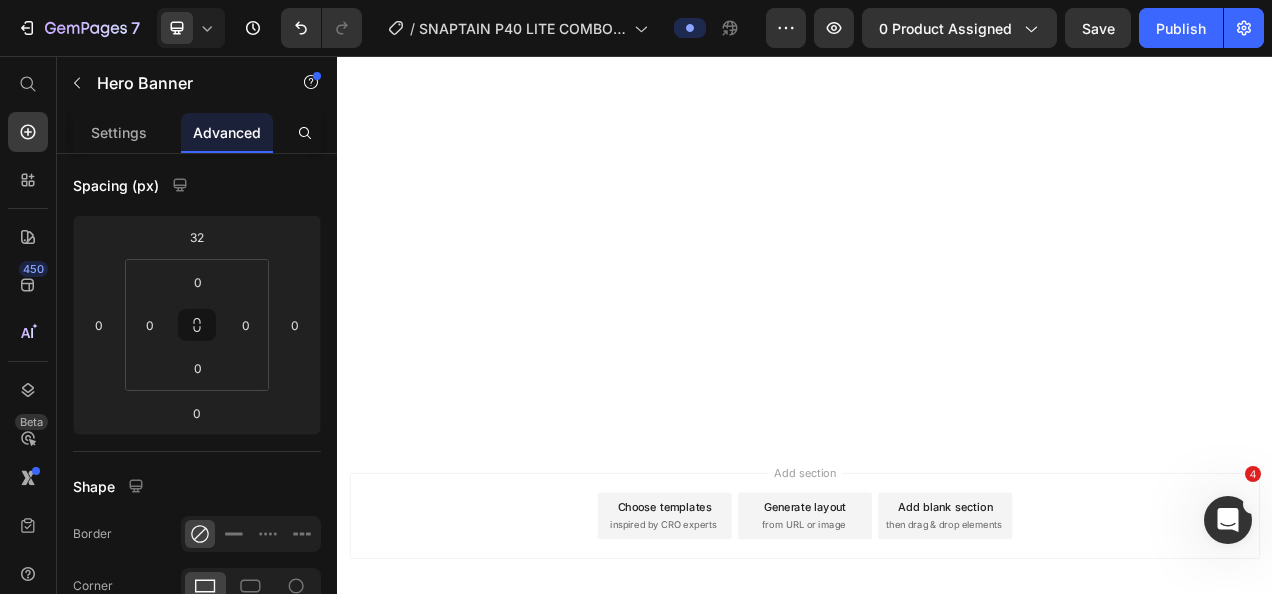 scroll, scrollTop: 7348, scrollLeft: 0, axis: vertical 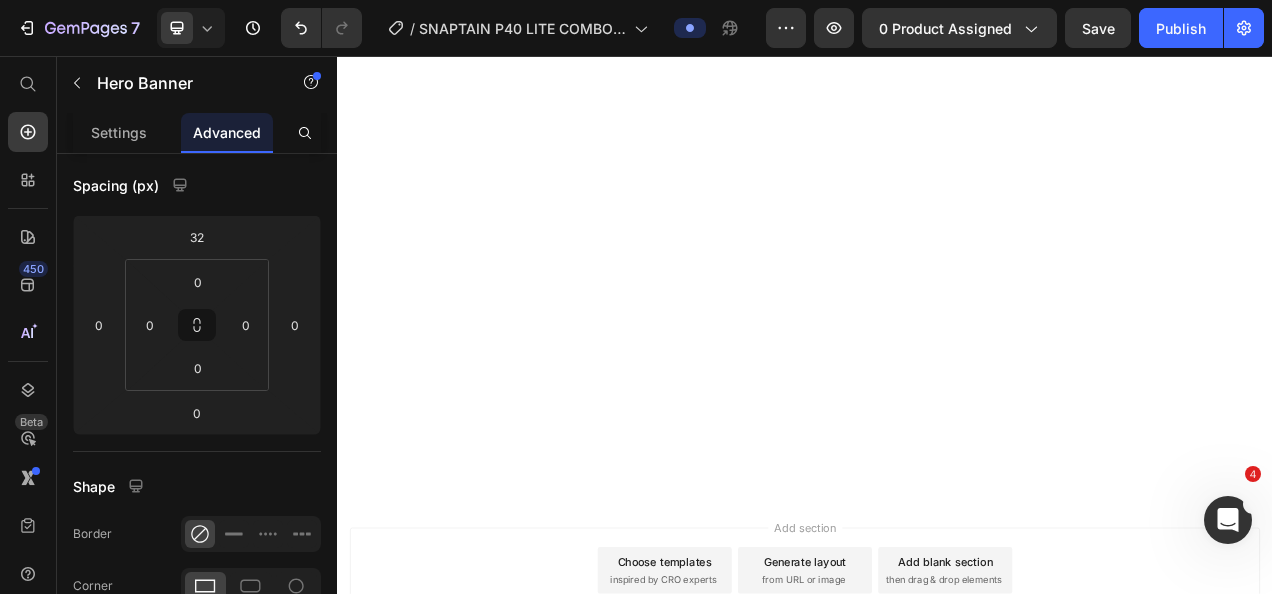 click at bounding box center (937, -888) 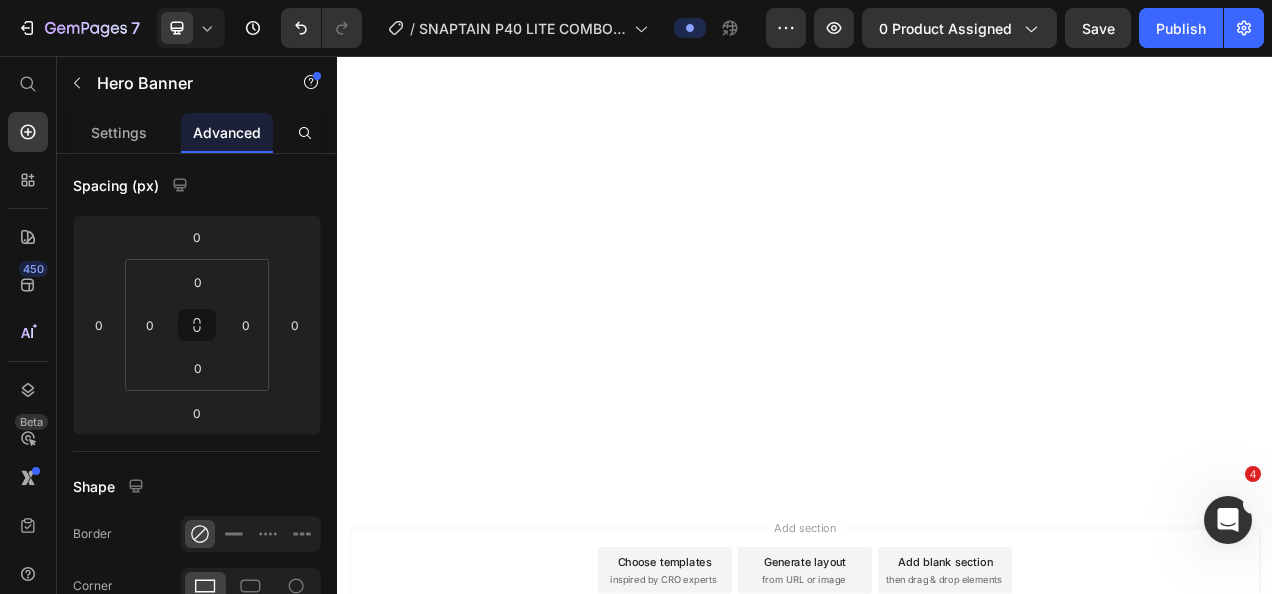 click on "Image The SNAPTAIN Charging Hub allows you to charge three batteries simultaneously, significantly reducing charging time and improving efficiency. Text Block Image Faster Charging Efficiency Text Block" at bounding box center [629, -1388] 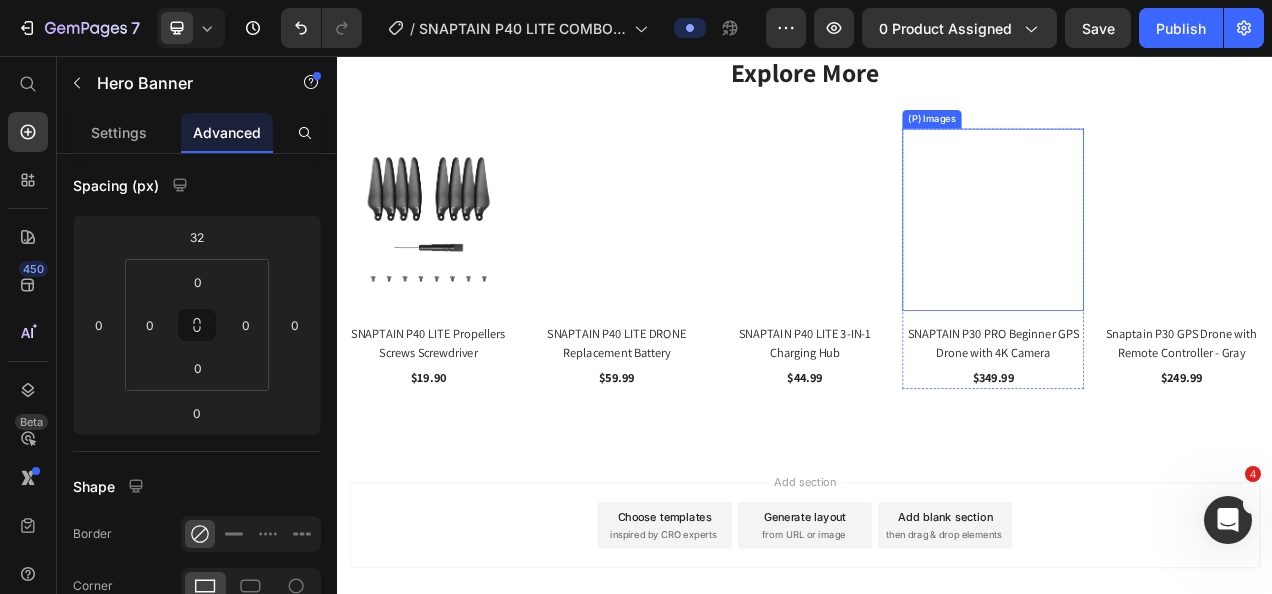 scroll, scrollTop: 8678, scrollLeft: 0, axis: vertical 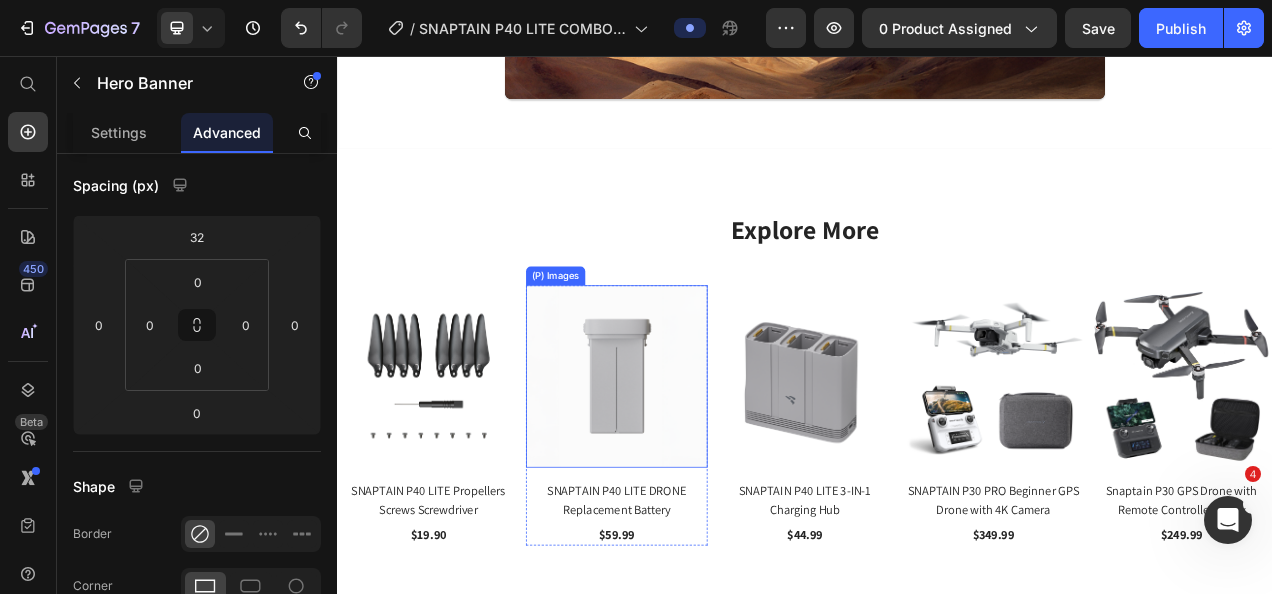 drag, startPoint x: 785, startPoint y: 352, endPoint x: 800, endPoint y: 357, distance: 15.811388 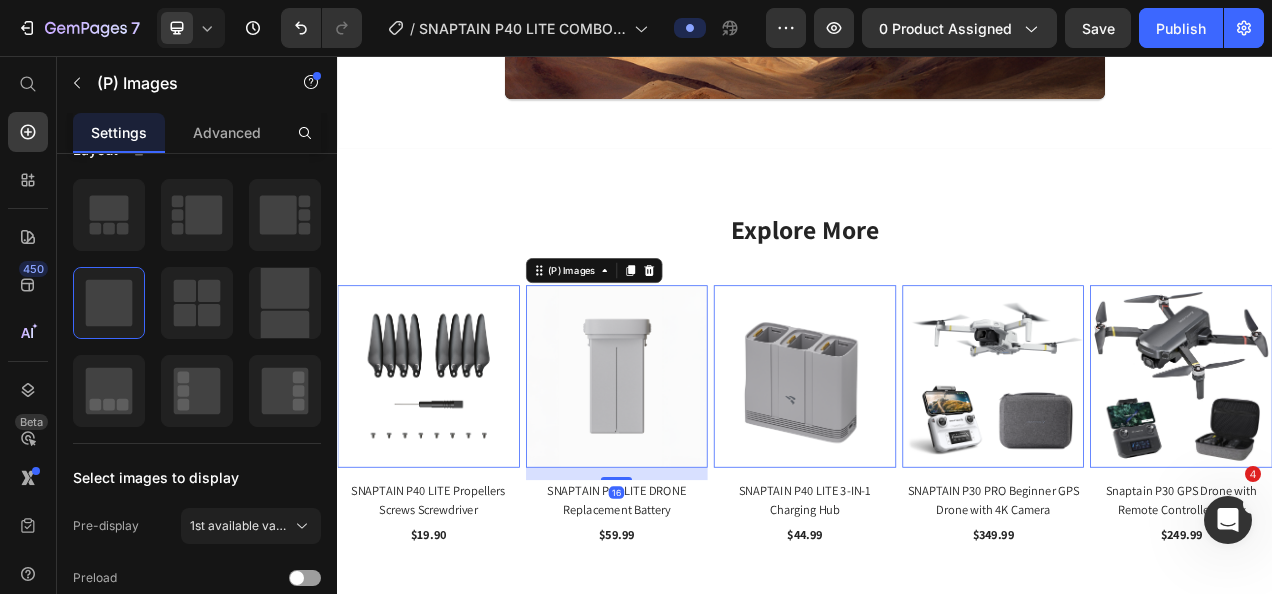 scroll, scrollTop: 0, scrollLeft: 0, axis: both 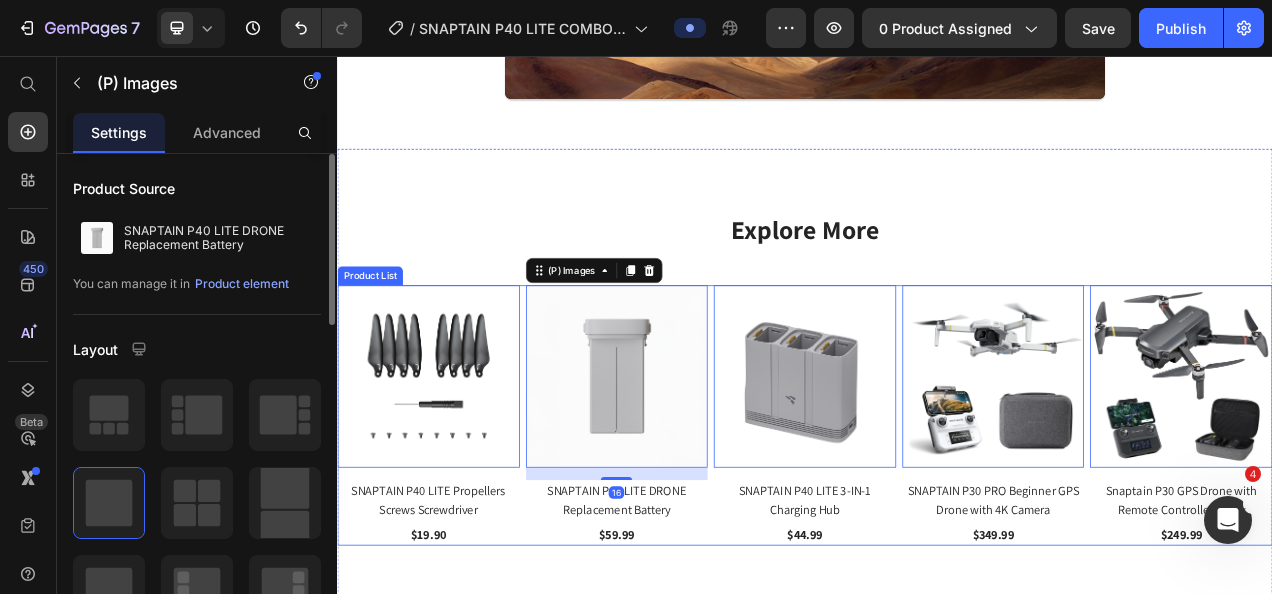 click on "(P) Images   0 SNAPTAIN P40 LITE Propellers Screws Screwdriver (P) Title $19.90 (P) Price Row (P) Images   16 SNAPTAIN P40 LITE DRONE Replacement Battery (P) Title $59.99 (P) Price Row (P) Images   0 SNAPTAIN P40 LITE 3-IN-1 Charging Hub (P) Title $44.99 (P) Price Row (P) Images   0 SNAPTAIN P30 PRO Beginner GPS Drone with 4K Camera (P) Title $349.99 (P) Price Row (P) Images   0 Snaptain P30 GPS Drone with Remote Controller - Gray (P) Title $249.99 (P) Price Row" at bounding box center (937, 517) 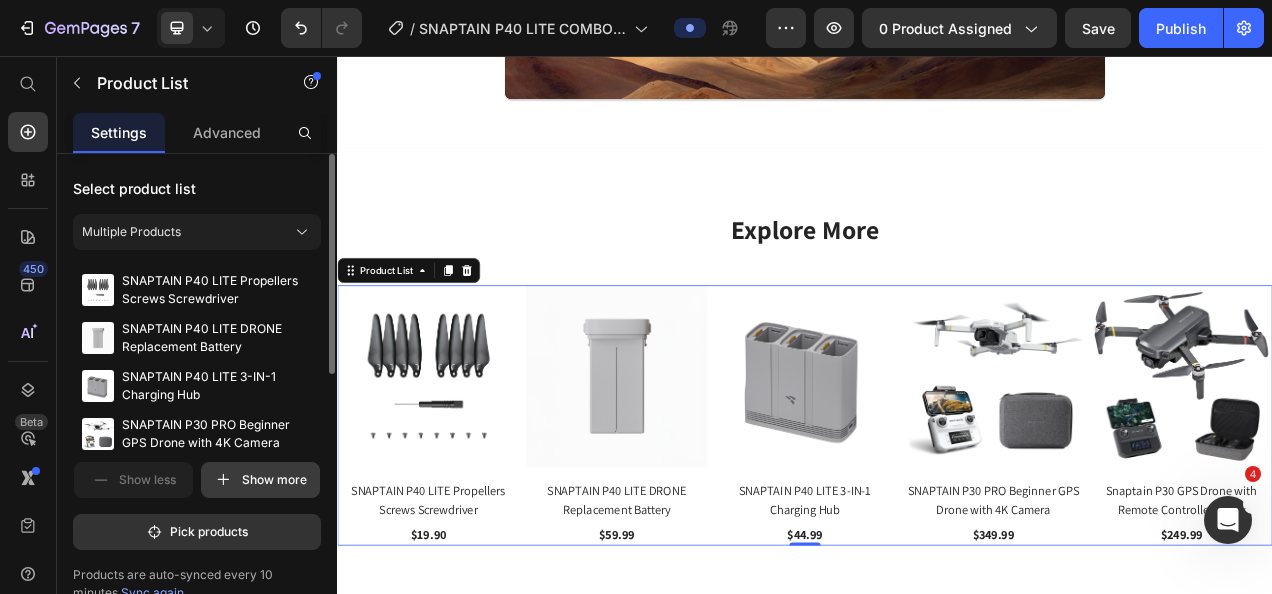 click on "Show more" at bounding box center [260, 480] 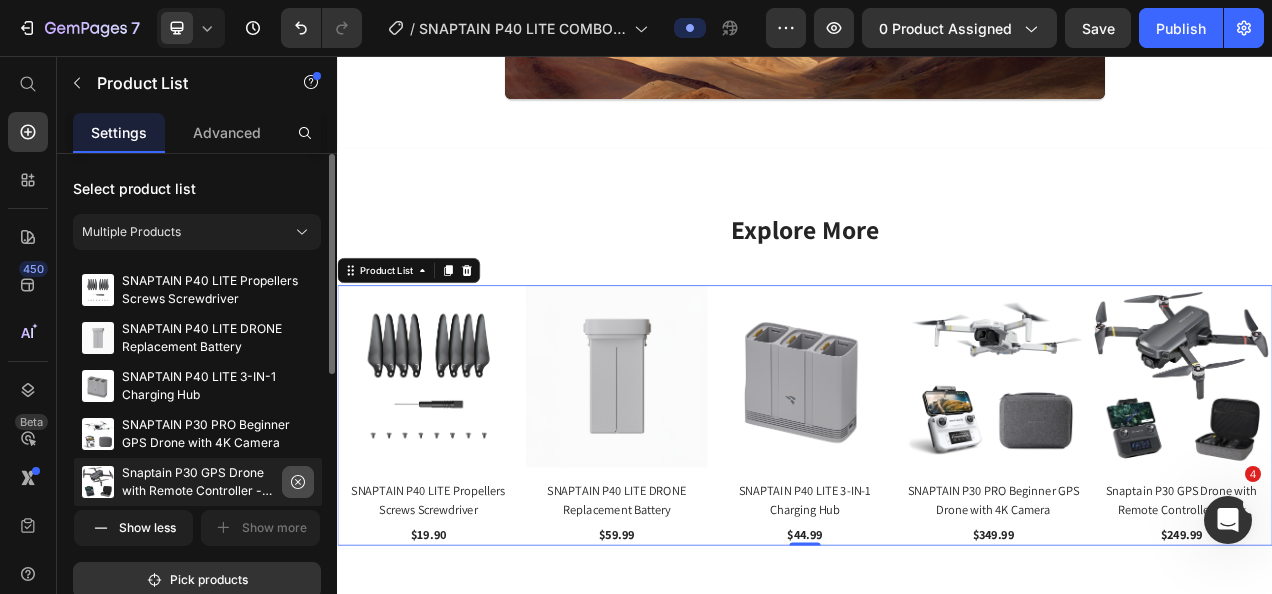 click 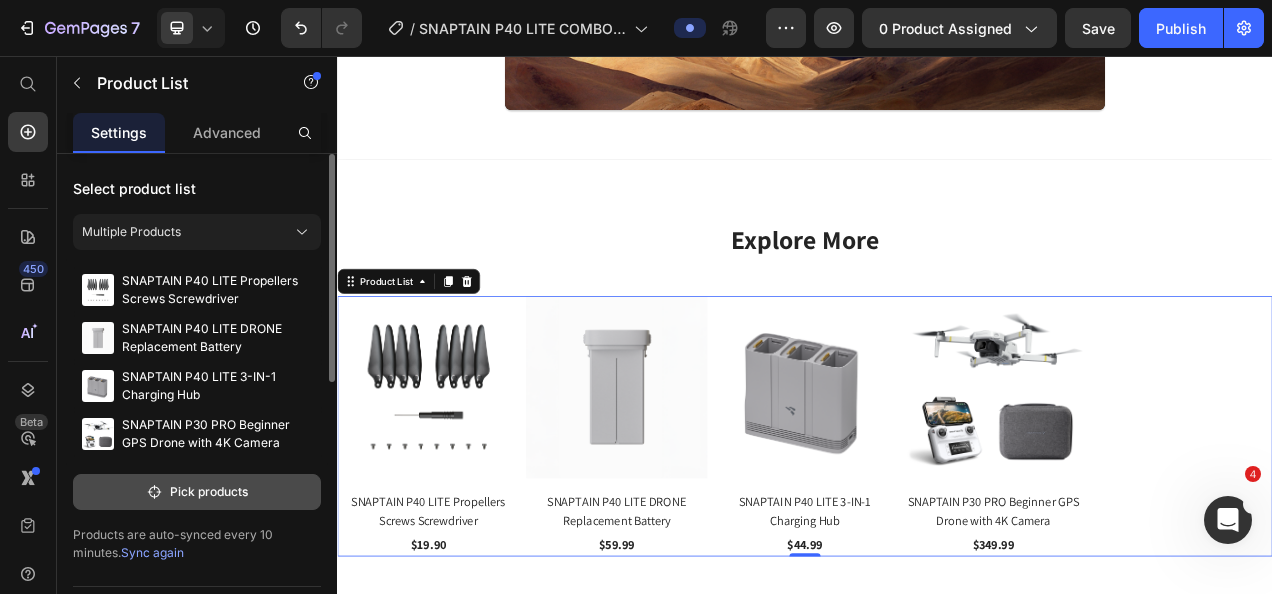 scroll, scrollTop: 8678, scrollLeft: 0, axis: vertical 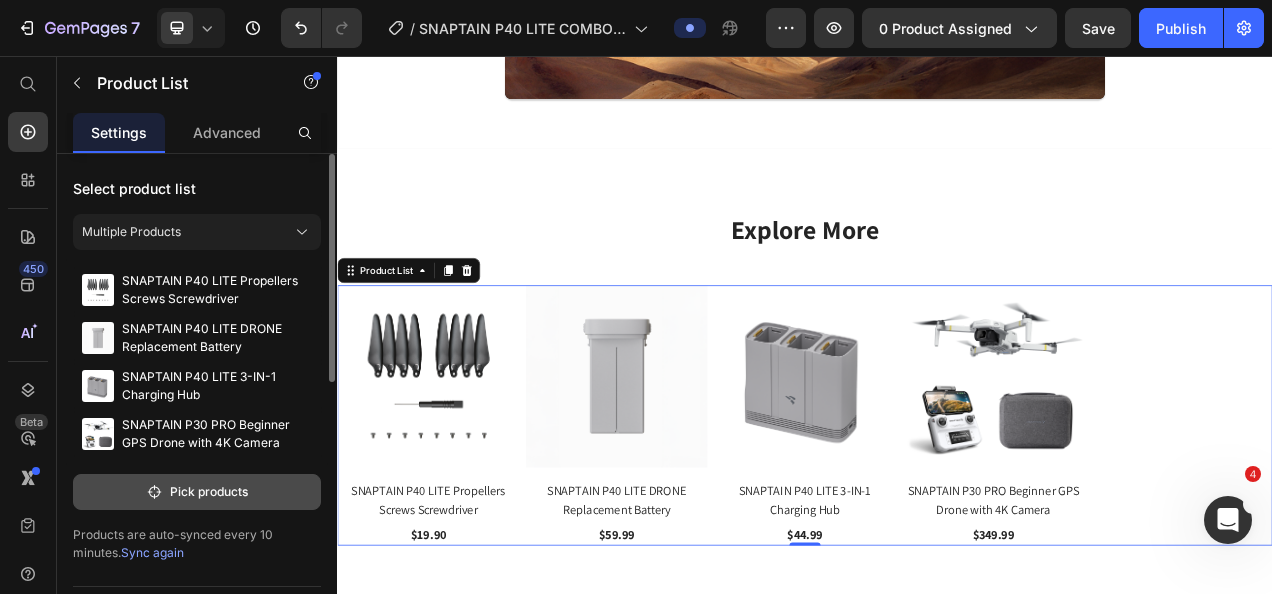 click on "Pick products" at bounding box center [197, 492] 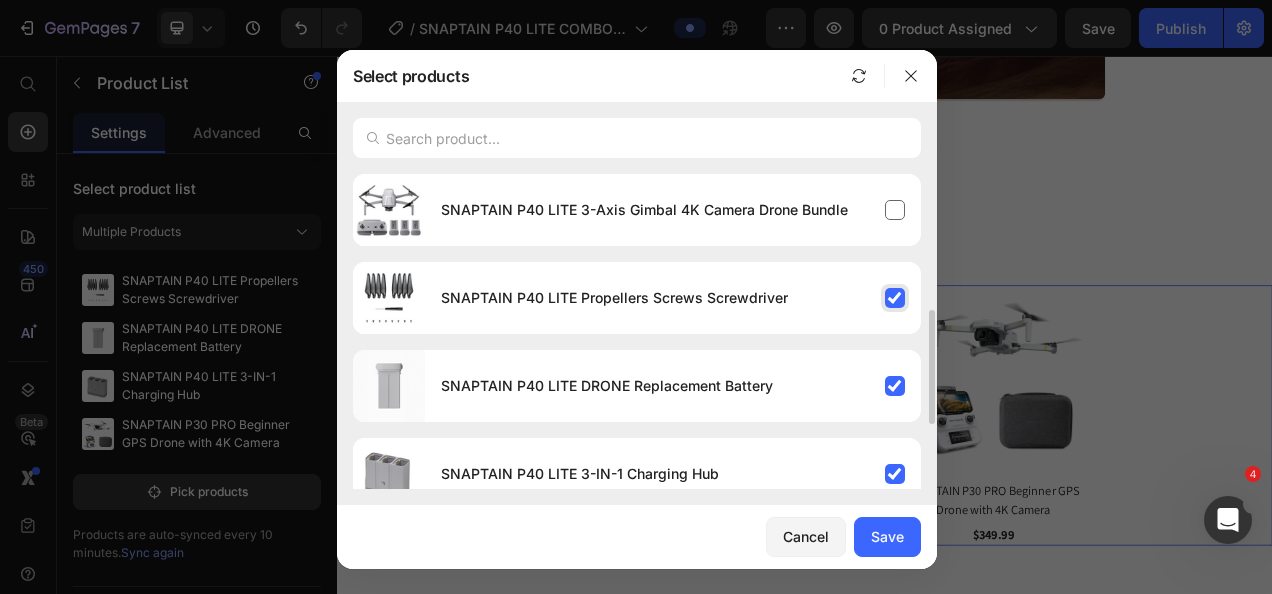 scroll, scrollTop: 100, scrollLeft: 0, axis: vertical 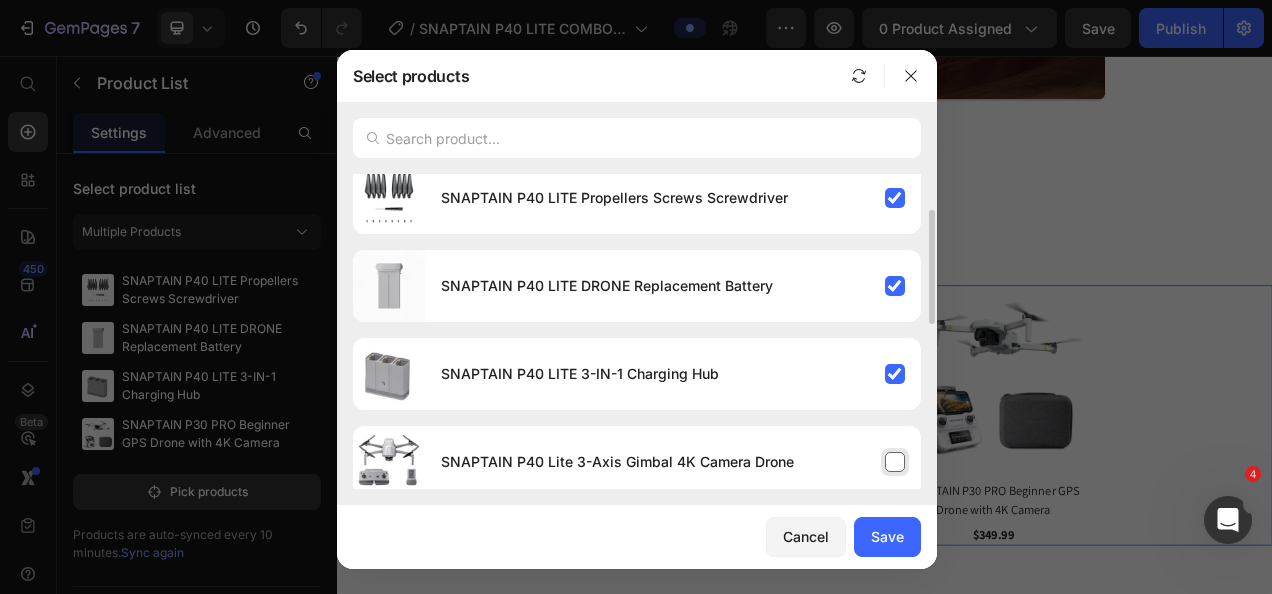 click on "SNAPTAIN P40 Lite 3-Axis Gimbal 4K Camera Drone" at bounding box center (673, 462) 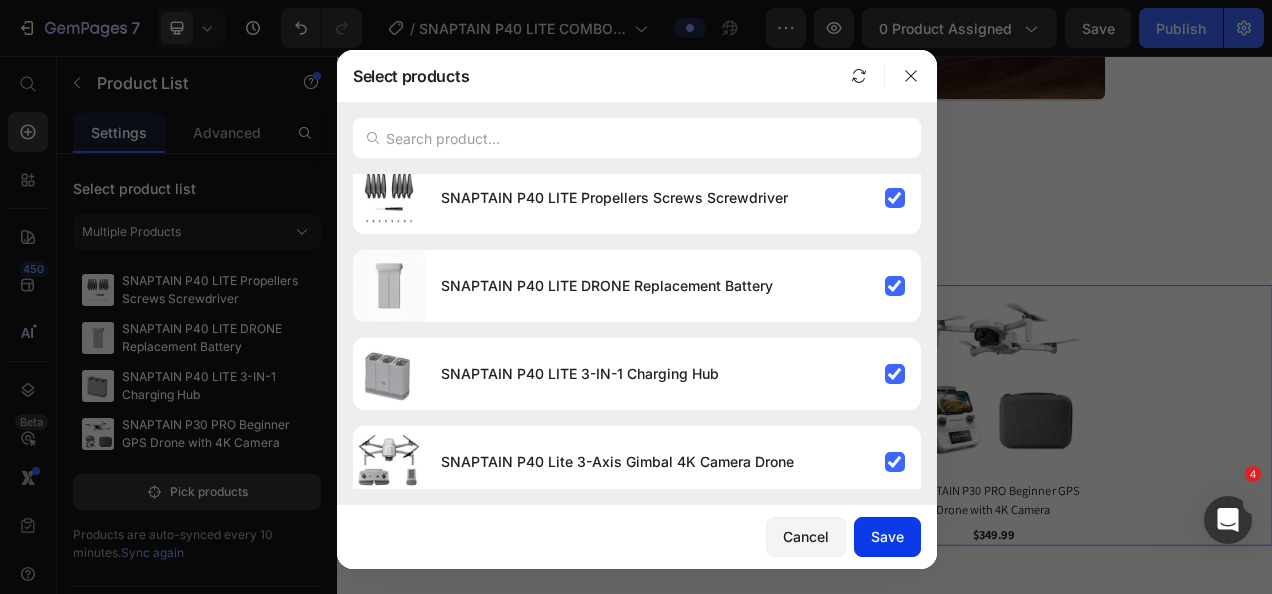 click on "Save" 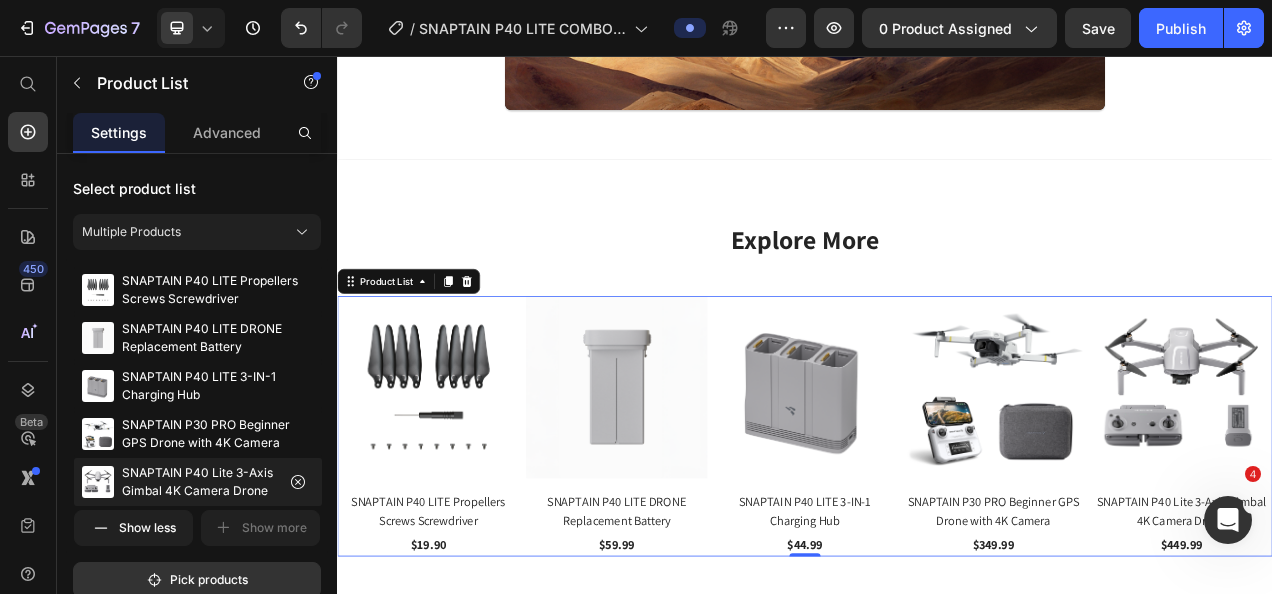 scroll, scrollTop: 8678, scrollLeft: 0, axis: vertical 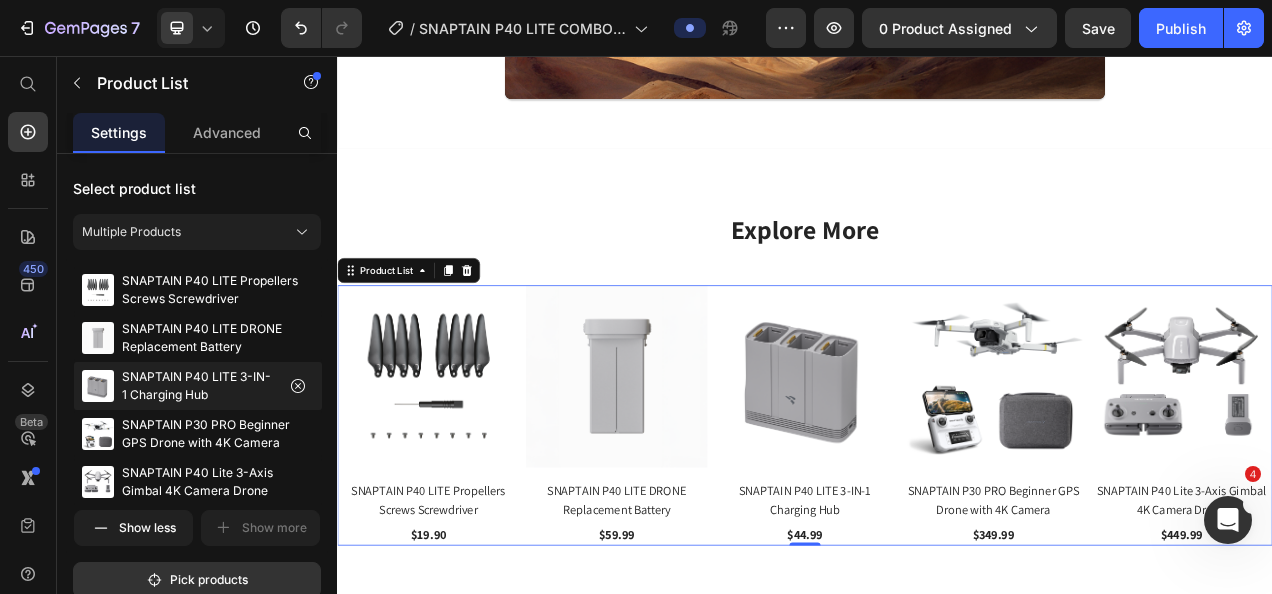 type 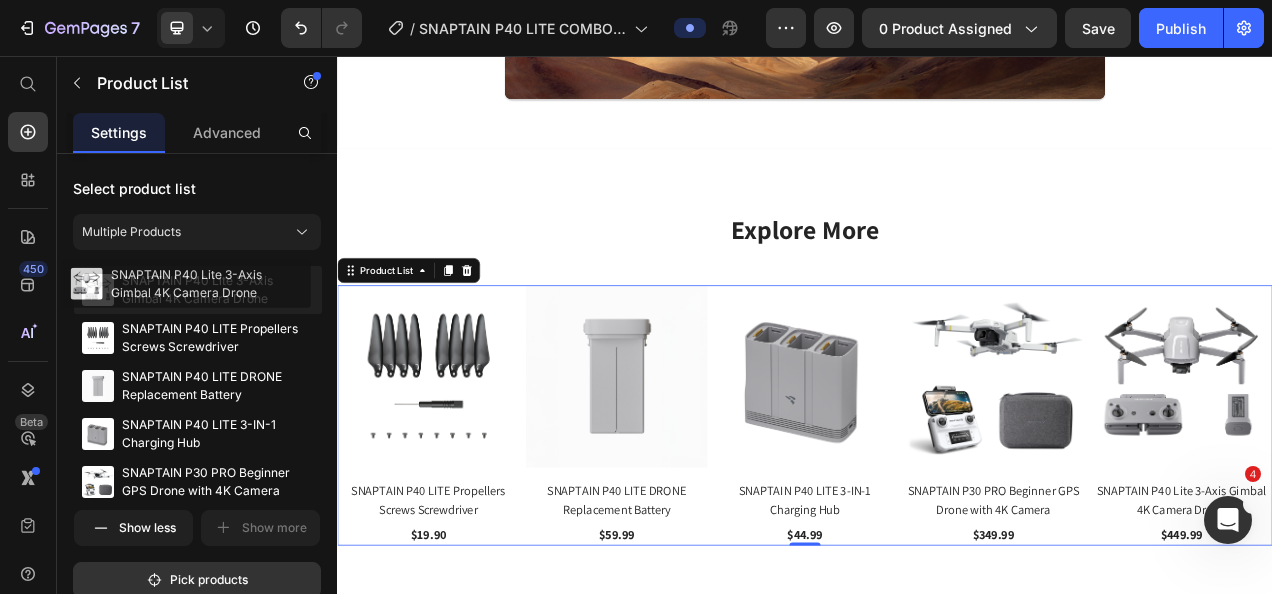 drag, startPoint x: 104, startPoint y: 483, endPoint x: 93, endPoint y: 286, distance: 197.30687 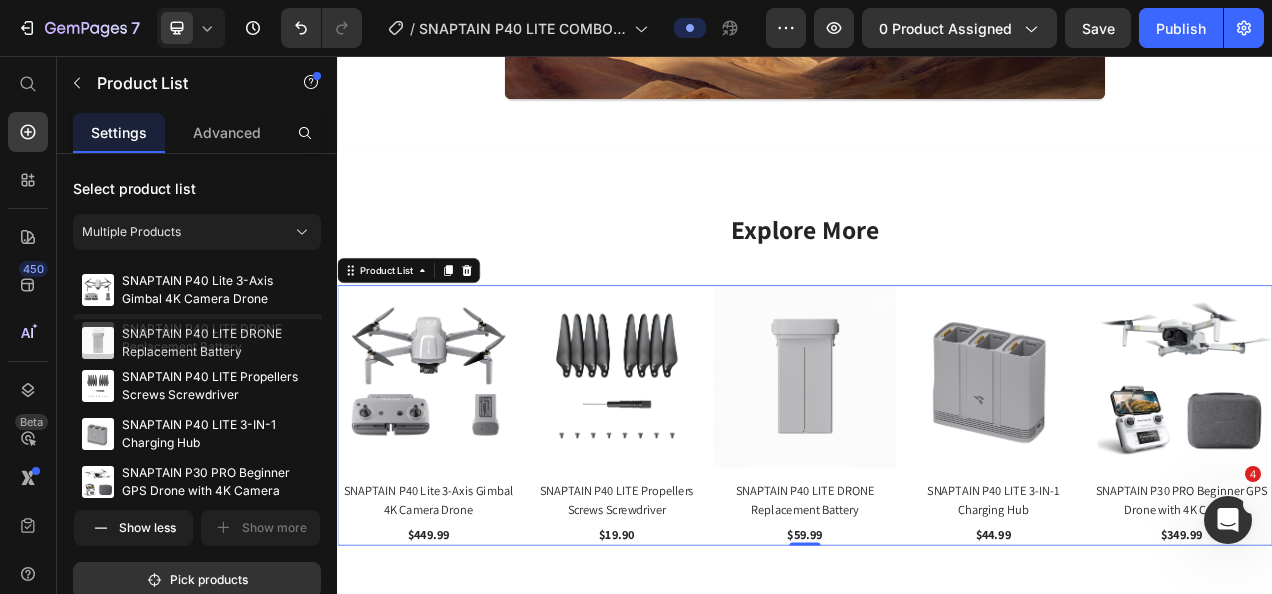 drag, startPoint x: 104, startPoint y: 395, endPoint x: 104, endPoint y: 353, distance: 42 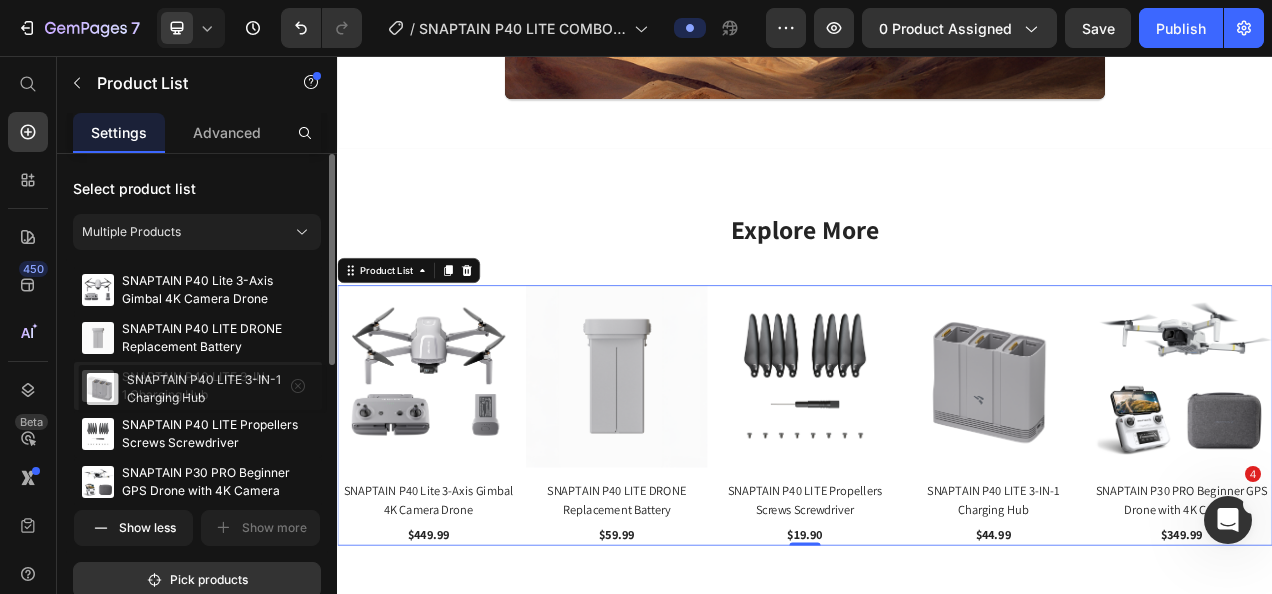 drag, startPoint x: 103, startPoint y: 446, endPoint x: 108, endPoint y: 394, distance: 52.23983 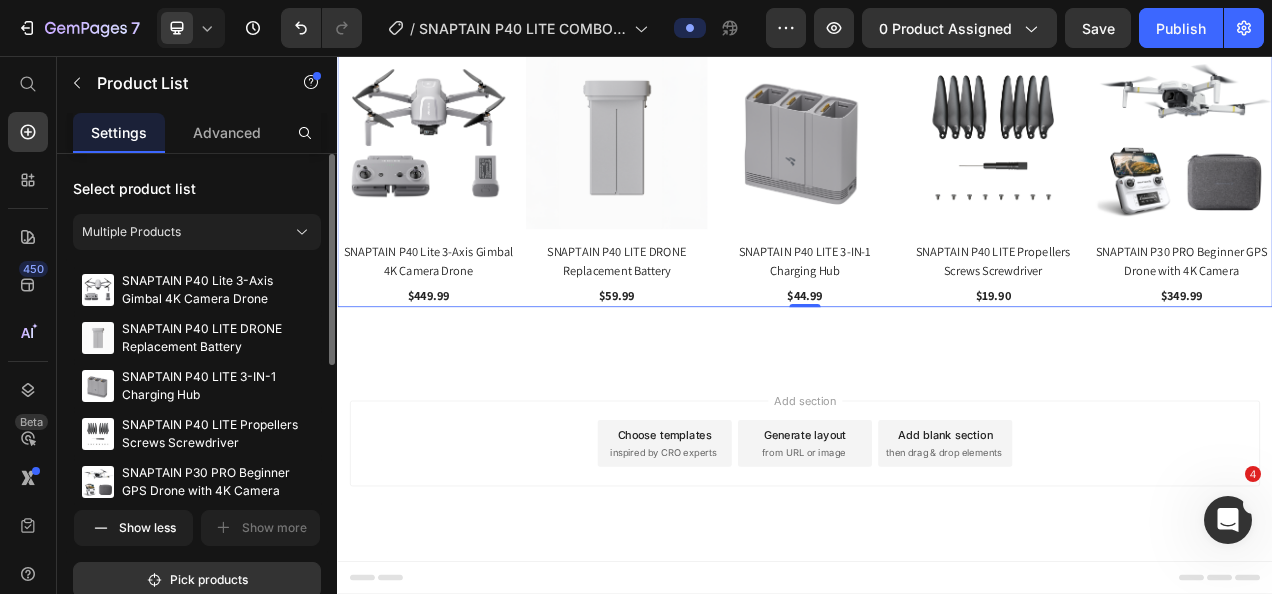 scroll, scrollTop: 8178, scrollLeft: 0, axis: vertical 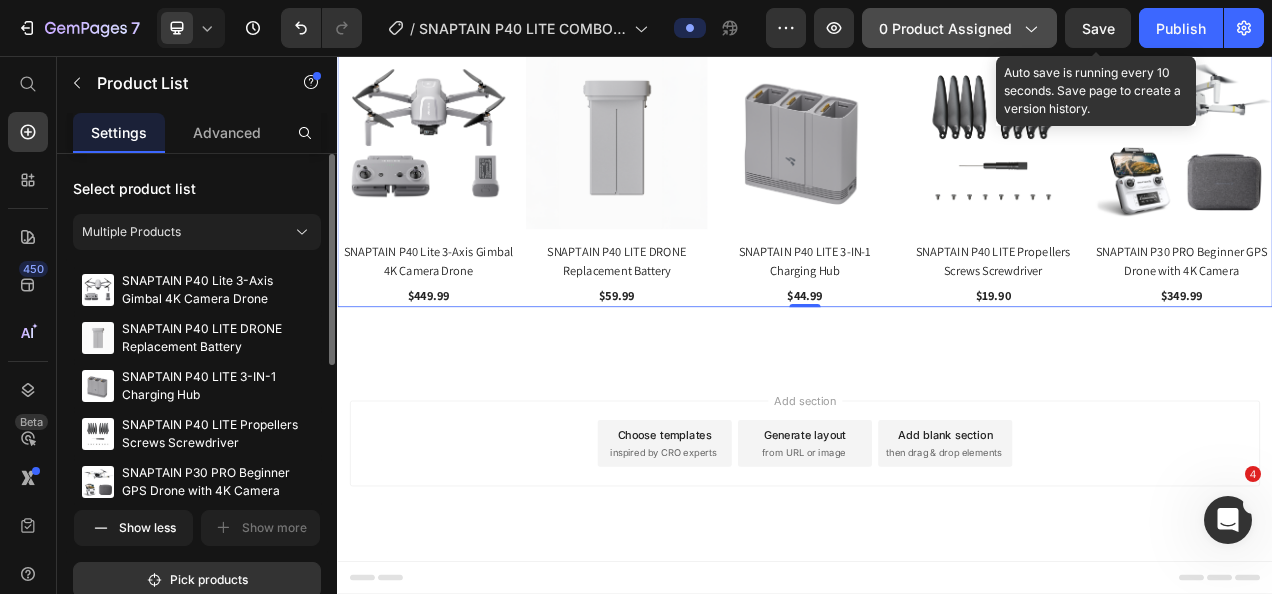 drag, startPoint x: 1108, startPoint y: 24, endPoint x: 1032, endPoint y: 47, distance: 79.40403 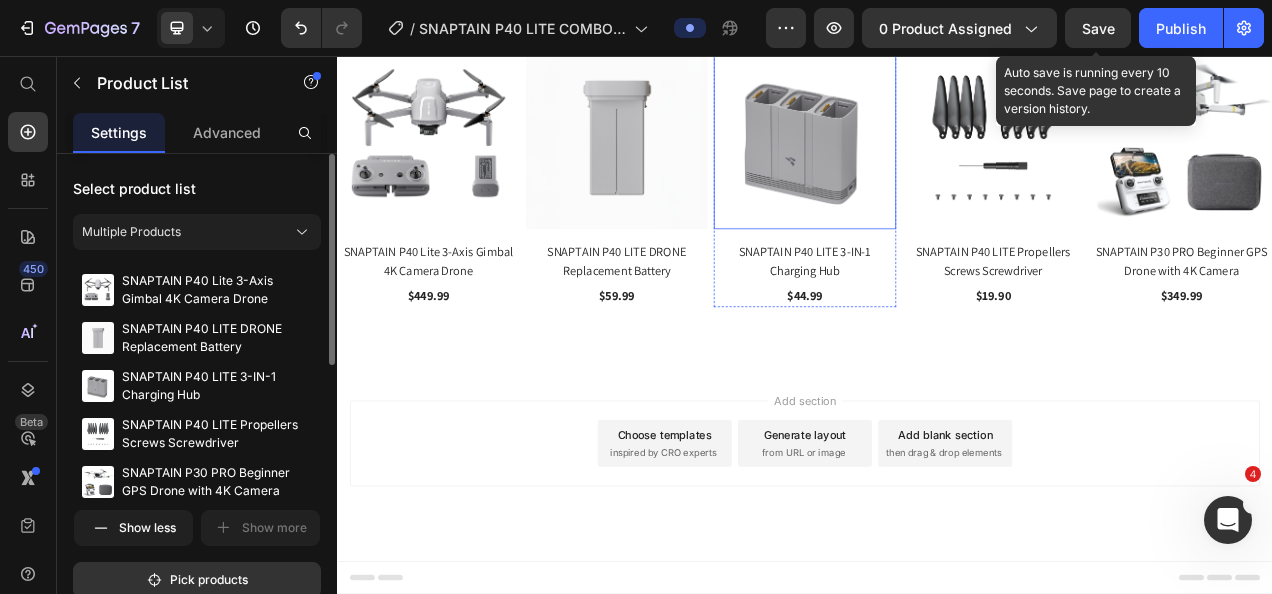 scroll, scrollTop: 8278, scrollLeft: 0, axis: vertical 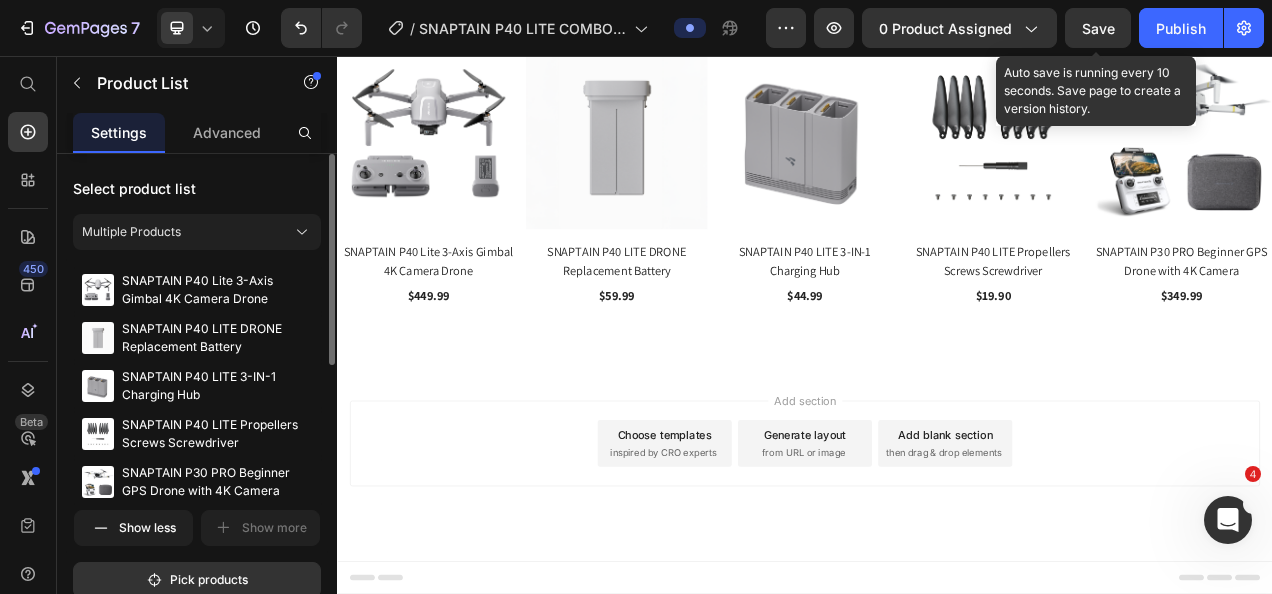 click on "See the First Use Video Heading From unboxing to your very first flight, we walk you through every step — setup and flight controls. Text Block Video Row" at bounding box center (937, -428) 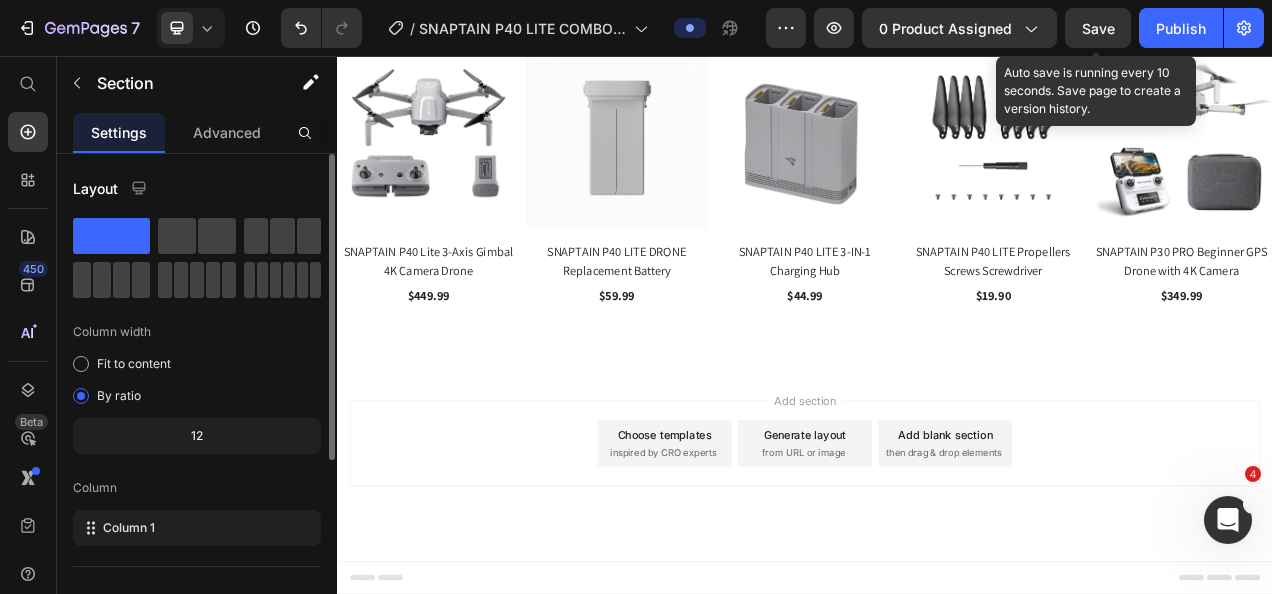 click on "Advanced" at bounding box center [227, 132] 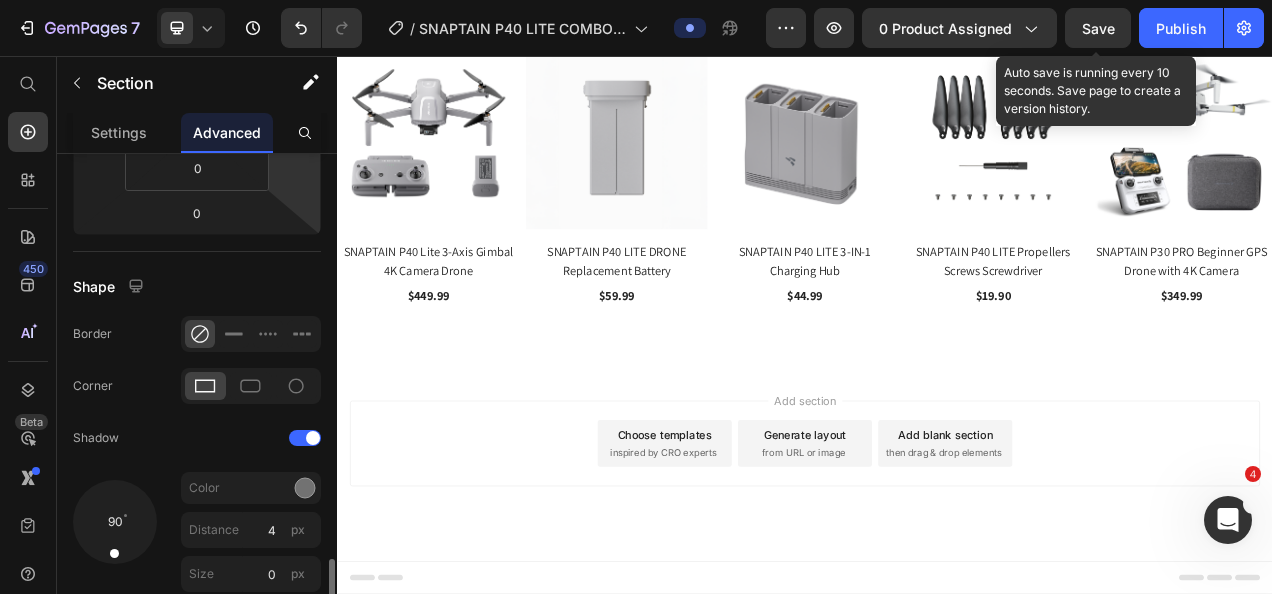scroll, scrollTop: 600, scrollLeft: 0, axis: vertical 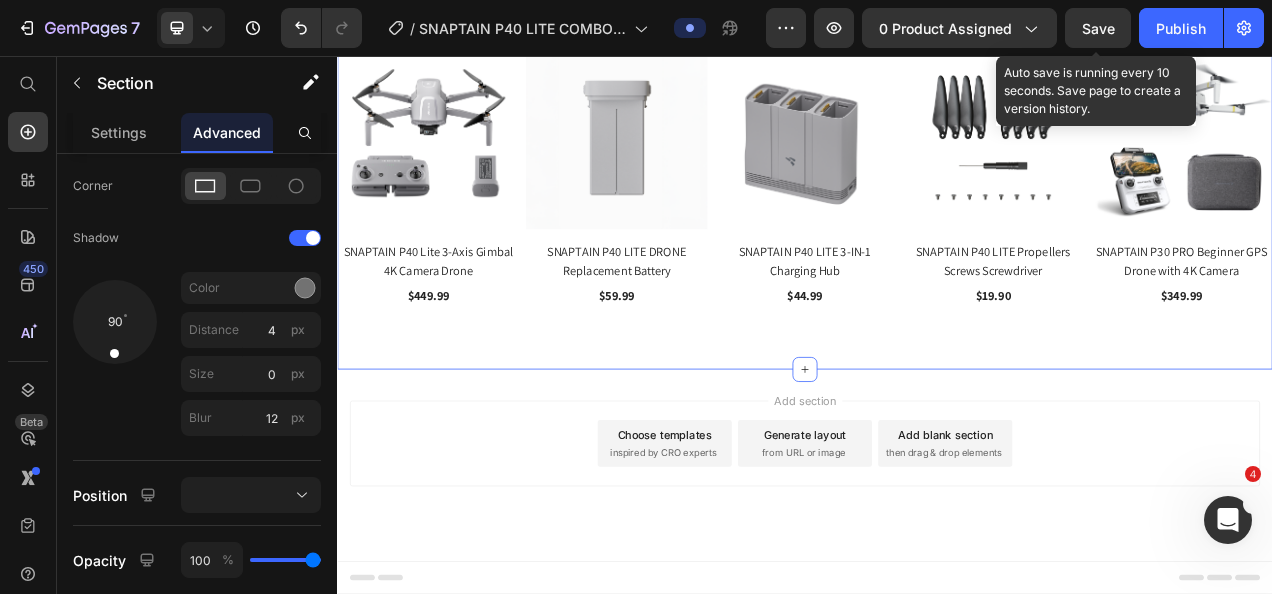 drag, startPoint x: 650, startPoint y: 639, endPoint x: 803, endPoint y: 660, distance: 154.43445 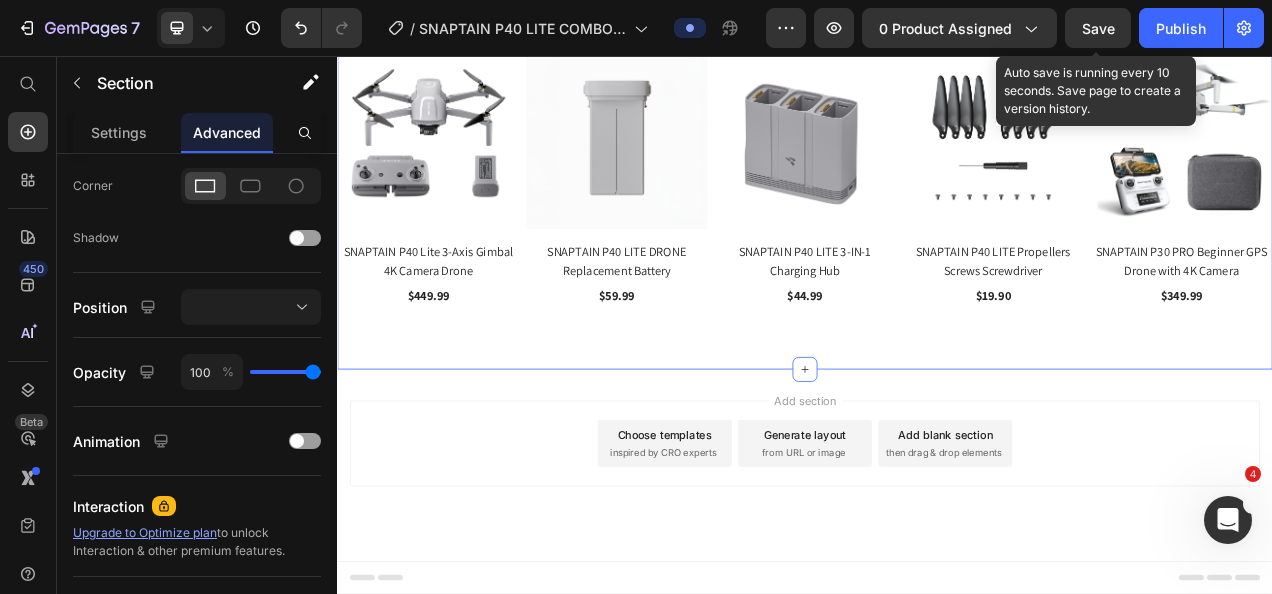 click on "See the First Use Video Heading From unboxing to your very first flight, we walk you through every step — setup and flight controls. Text Block Video Row" at bounding box center [937, -428] 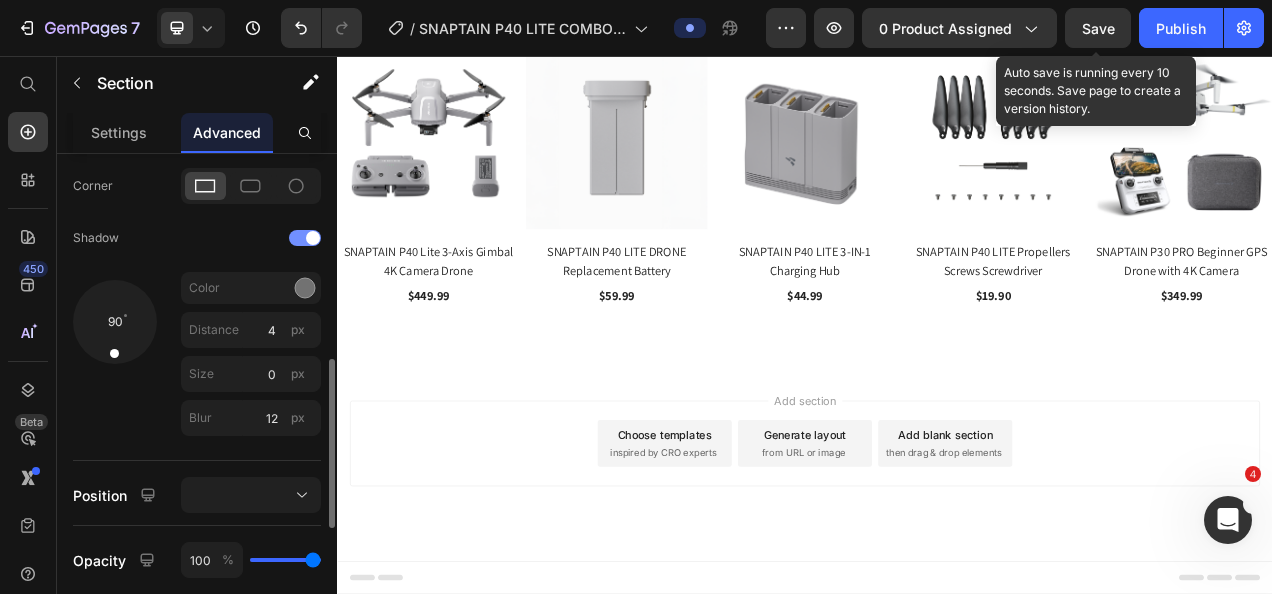 click at bounding box center [305, 238] 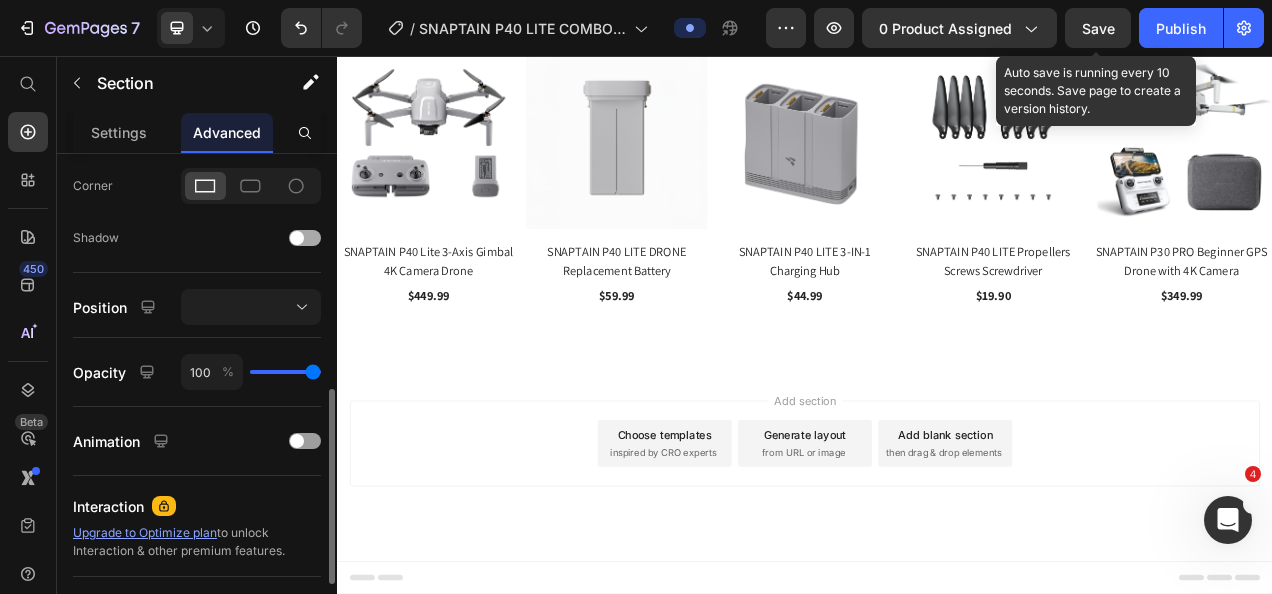 click at bounding box center (305, 238) 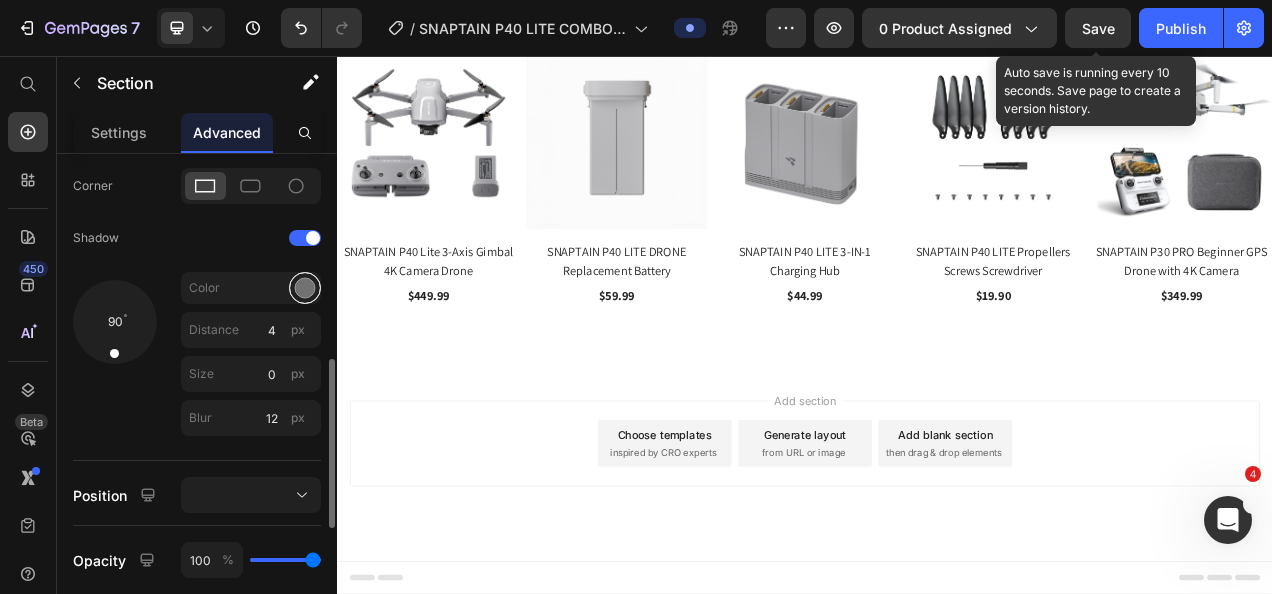click at bounding box center [305, 288] 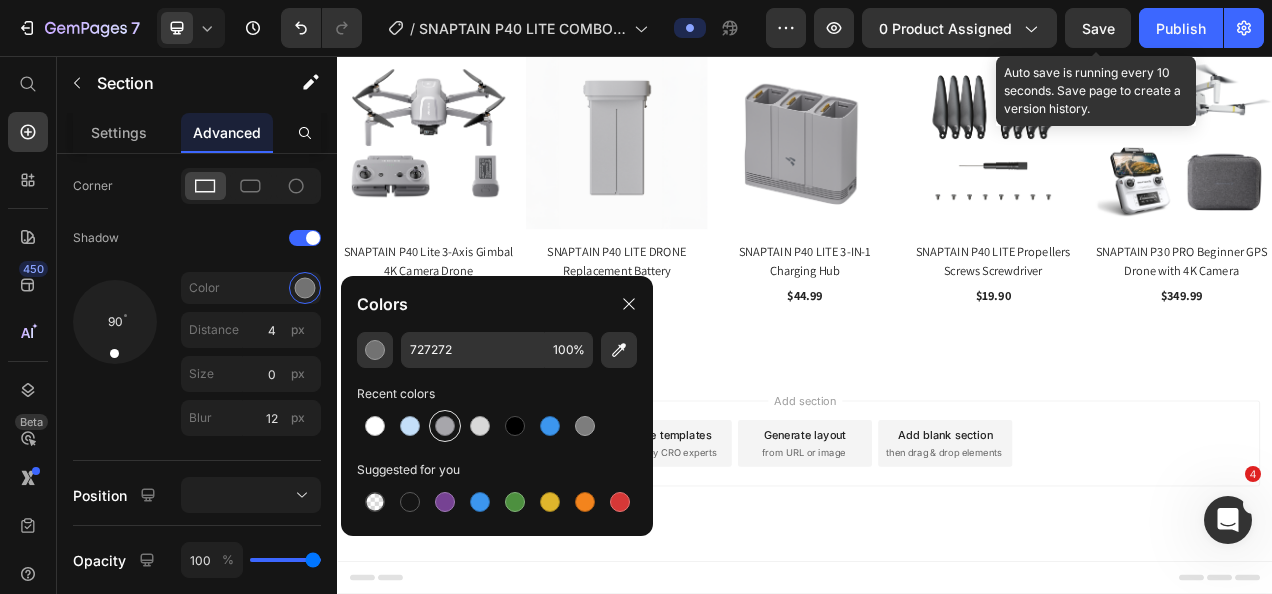 click at bounding box center [445, 426] 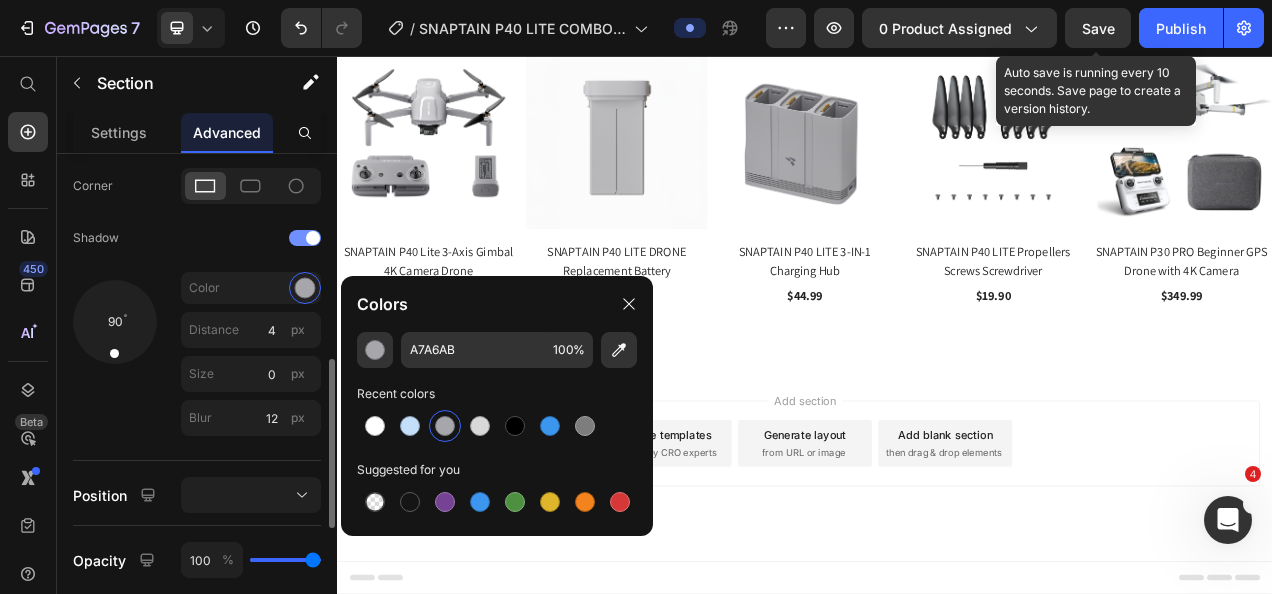 click at bounding box center [305, 238] 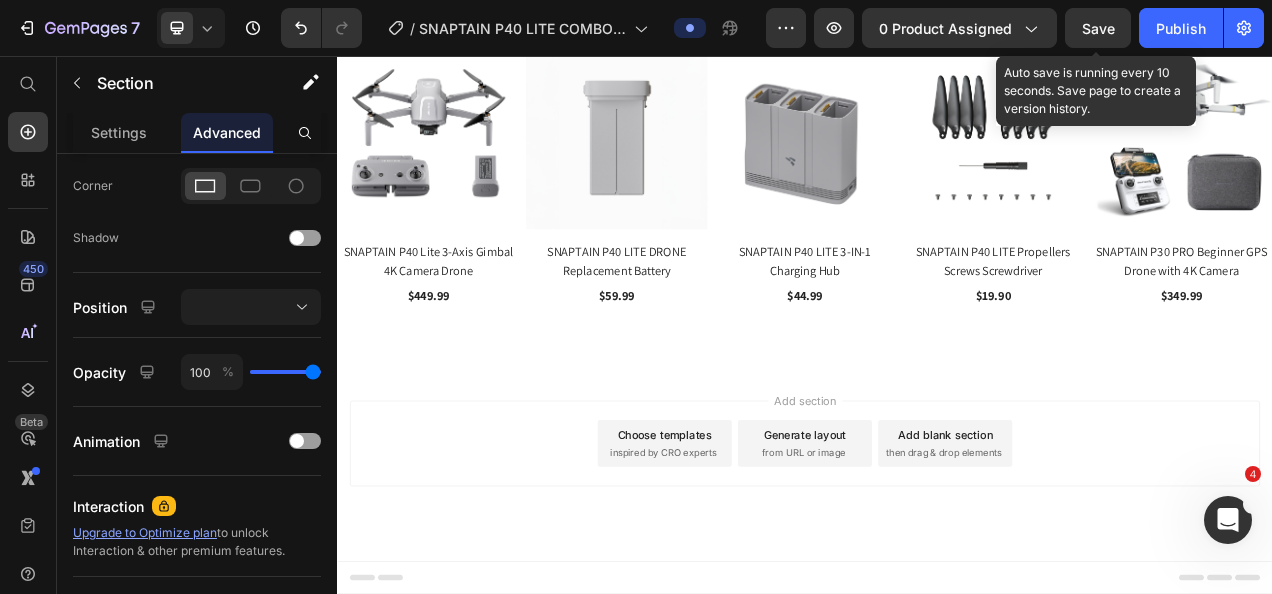 scroll, scrollTop: 7978, scrollLeft: 0, axis: vertical 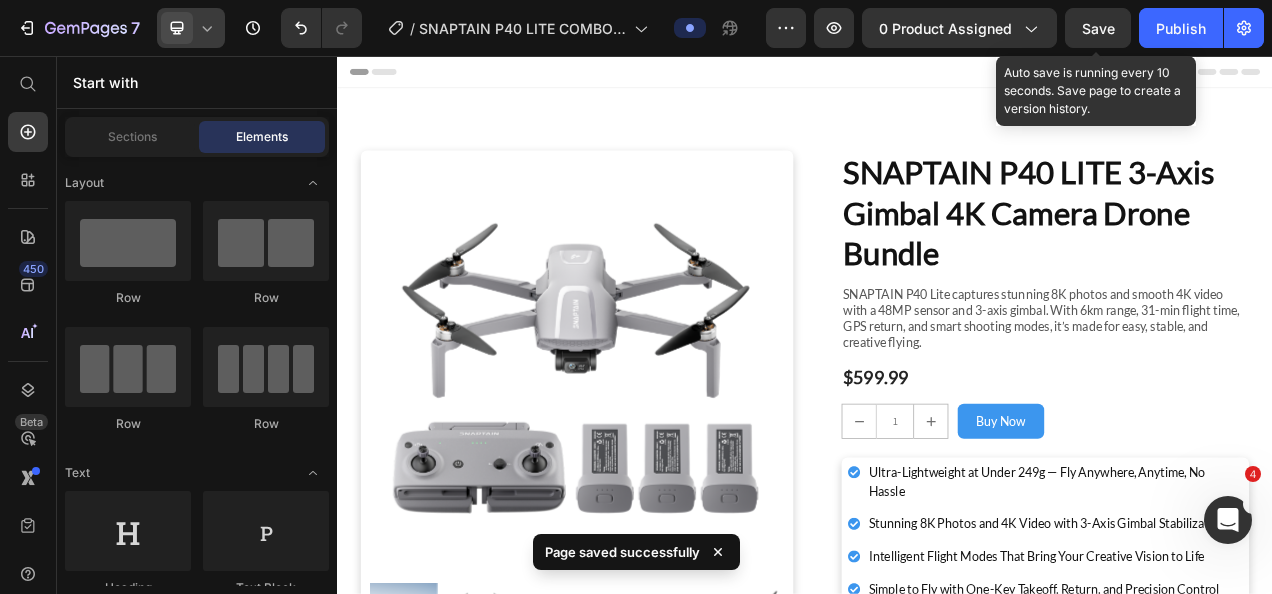 click 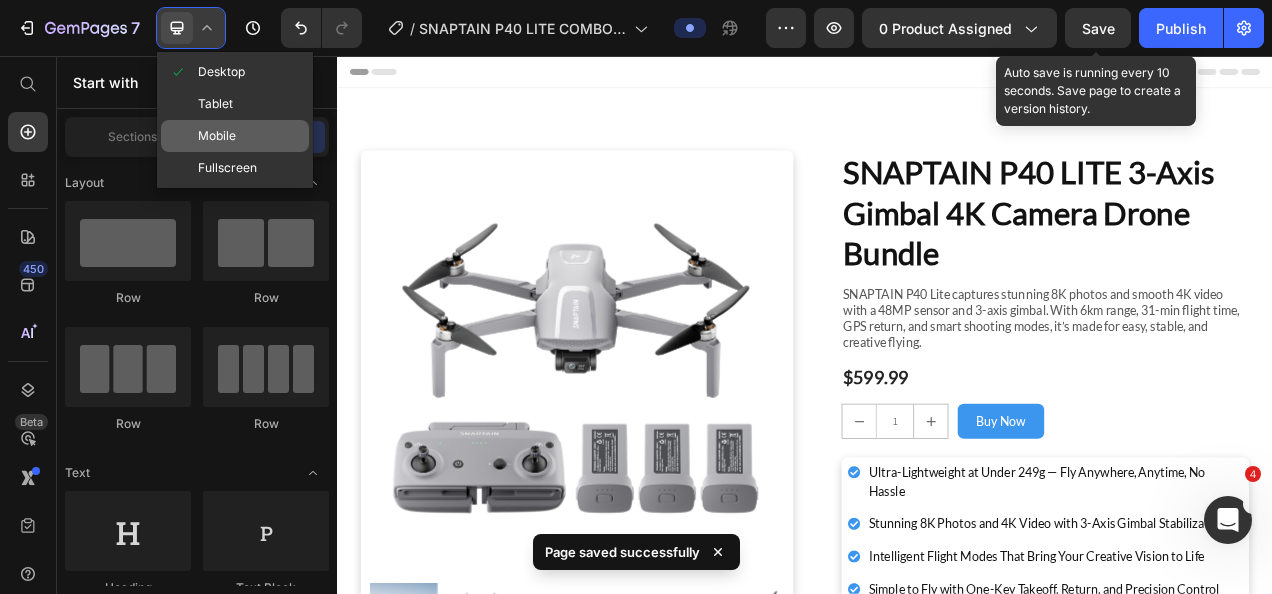 click on "Mobile" at bounding box center (217, 136) 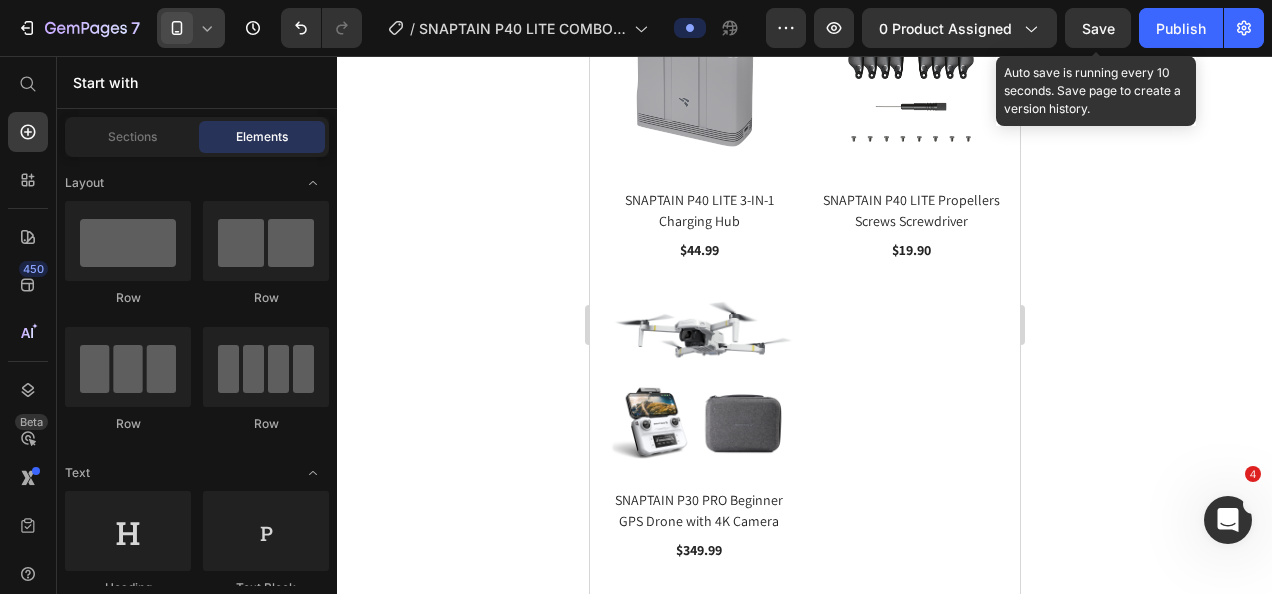 scroll, scrollTop: 9100, scrollLeft: 0, axis: vertical 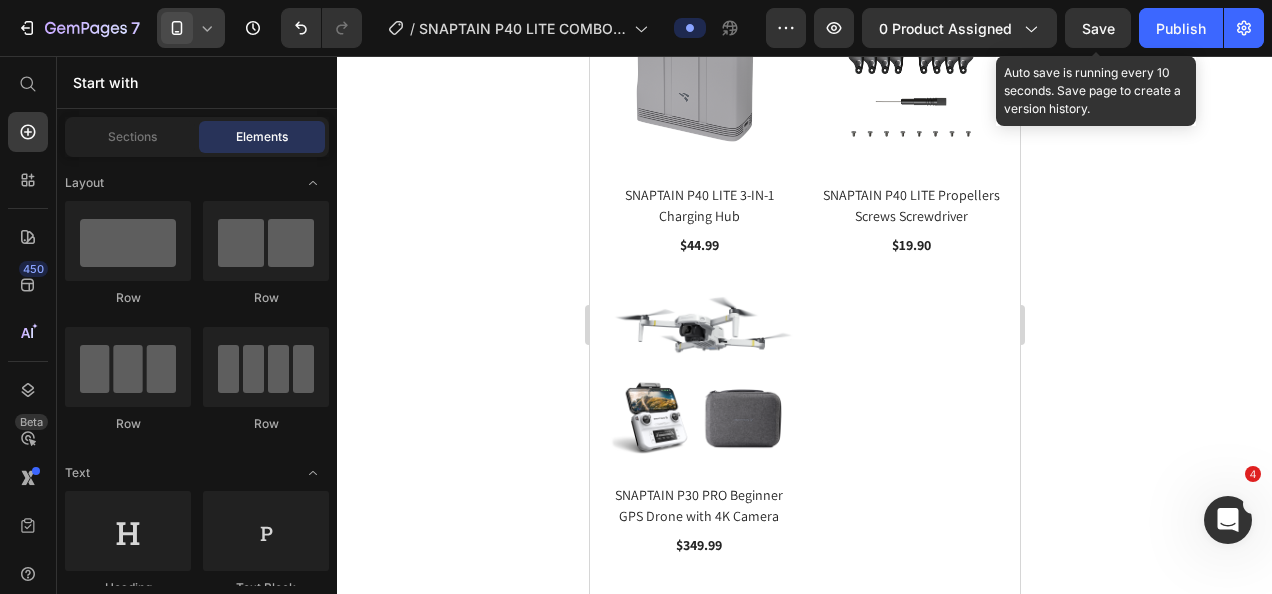 click at bounding box center [804, -830] 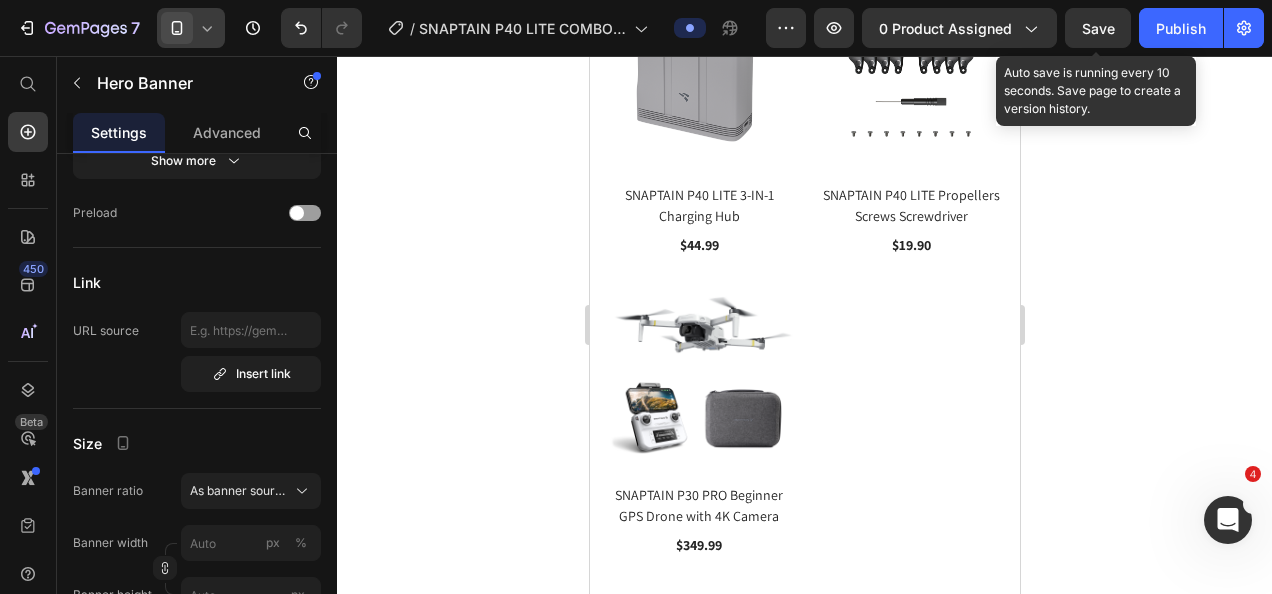 scroll, scrollTop: 0, scrollLeft: 0, axis: both 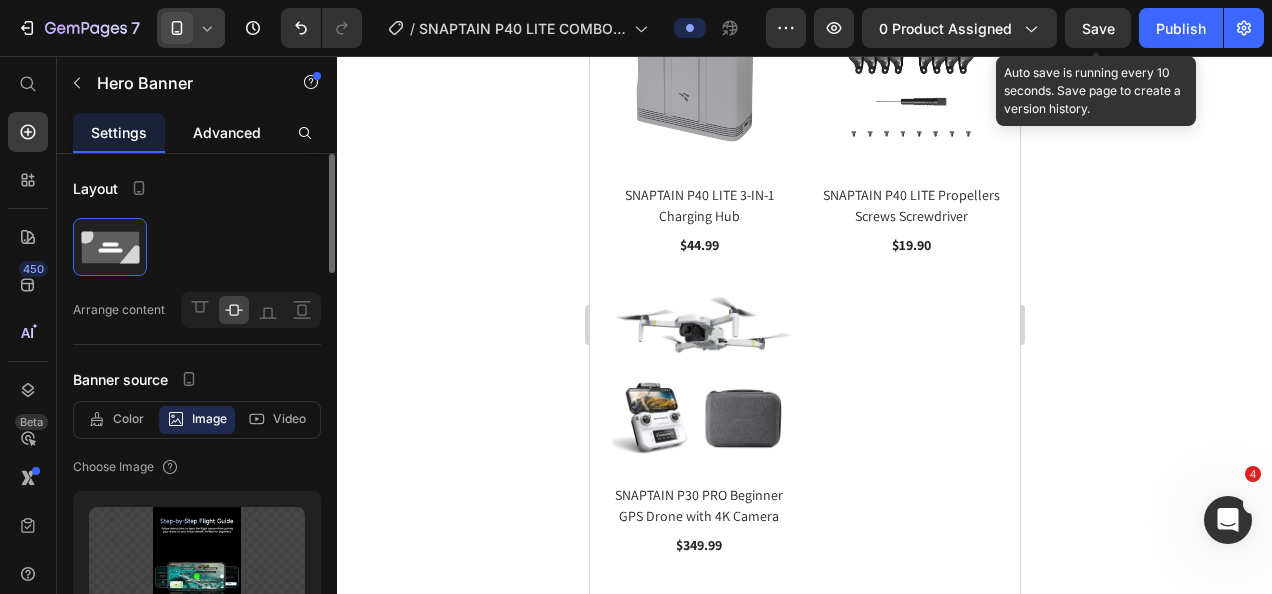 click on "Advanced" at bounding box center [227, 132] 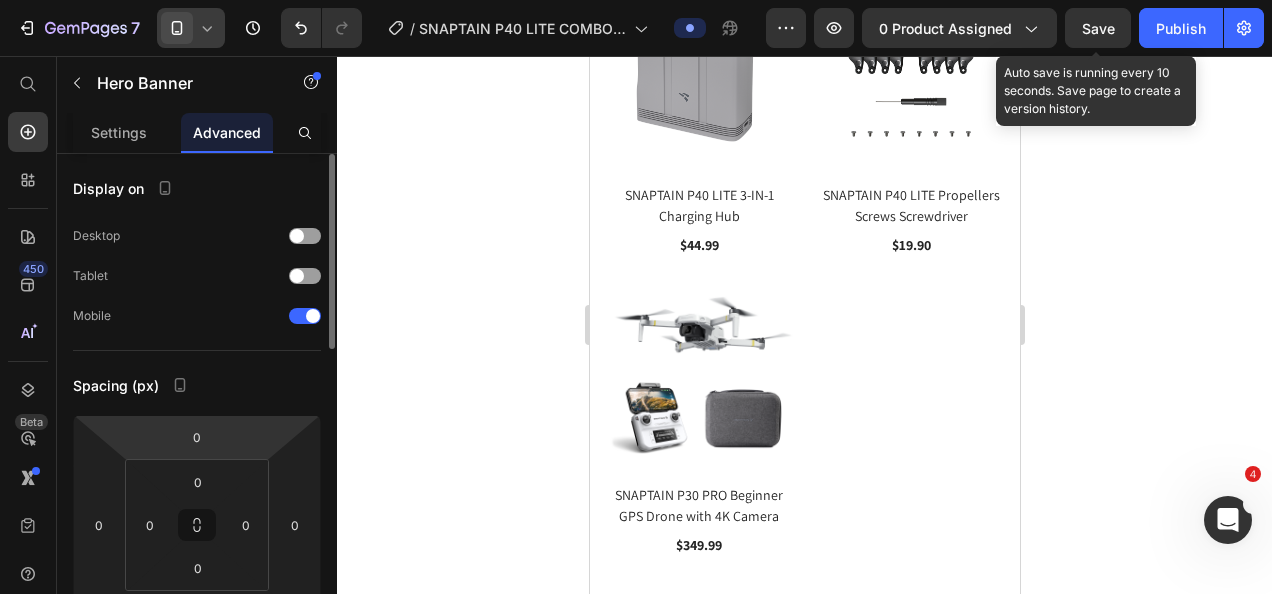 scroll, scrollTop: 200, scrollLeft: 0, axis: vertical 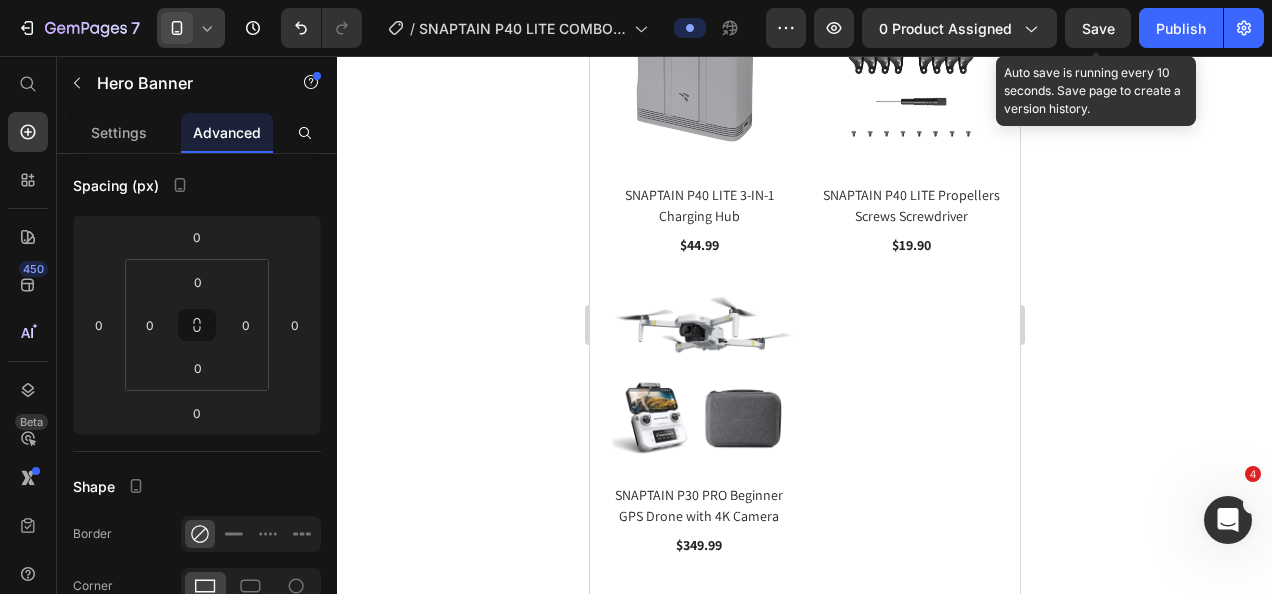 click on "Drop element here Hero Banner
Drop element here Hero Banner
Drop element here Hero Banner
Drop element here Hero Banner
Drop element here Hero Banner Two Follow Modes, Smarter Tracking Heading Switch between Follow and Parallel Follow to create cinematic shots from multiple angles — perfect for vlogs, adventures, and action scenes. Text Block
Image Image
Carousel Smart Shooting, Visual Masterpieces Heading From casual moments to creative visions, bring your ideas to life and shape every frame into a story. Text Block
Image Image Image Image
Carousel
Drop element here Hero Banner
Drop element here Hero Banner
Drop element here Hero Banner
Drop element here   0" at bounding box center (804, -4236) 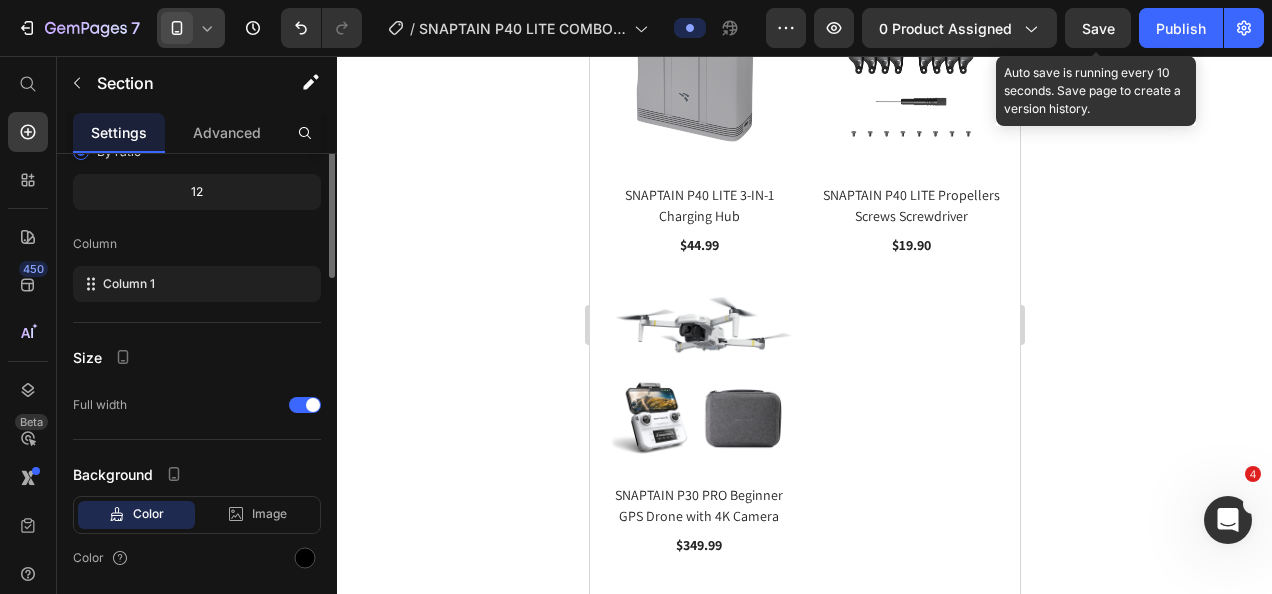 scroll, scrollTop: 0, scrollLeft: 0, axis: both 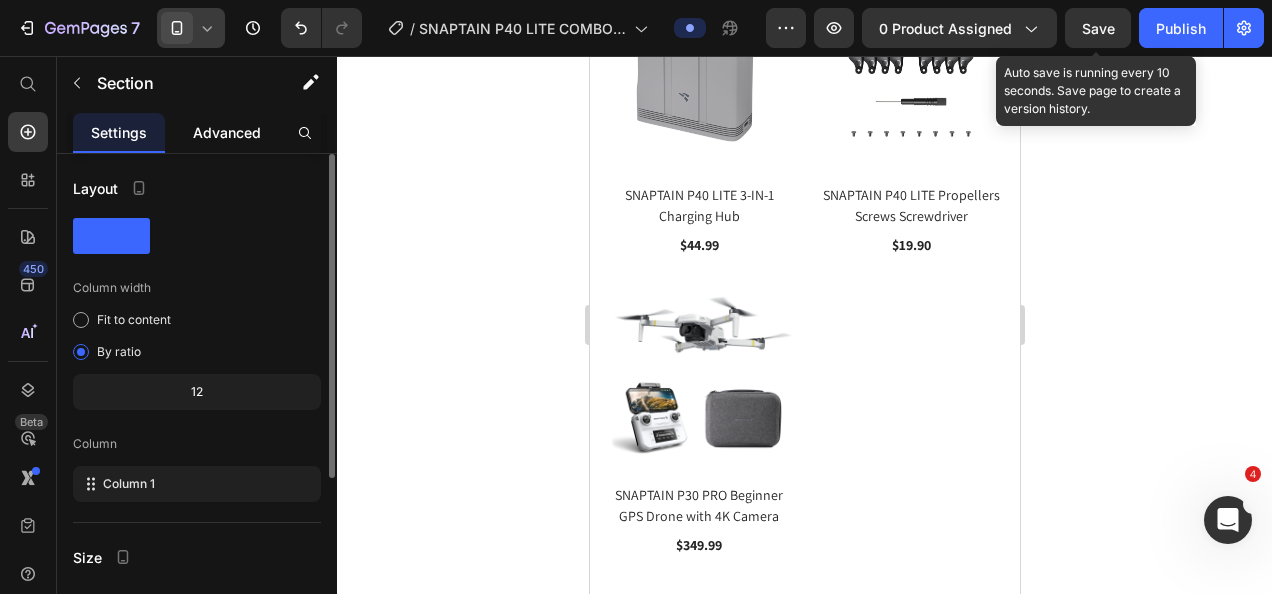 click on "Advanced" at bounding box center (227, 132) 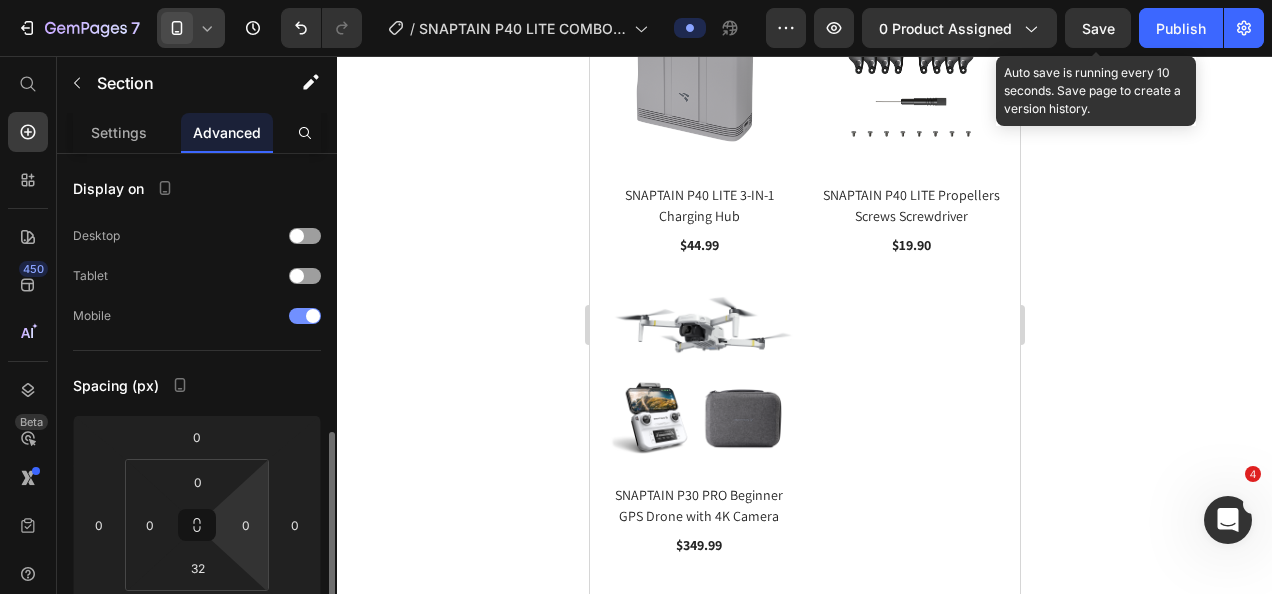 scroll, scrollTop: 200, scrollLeft: 0, axis: vertical 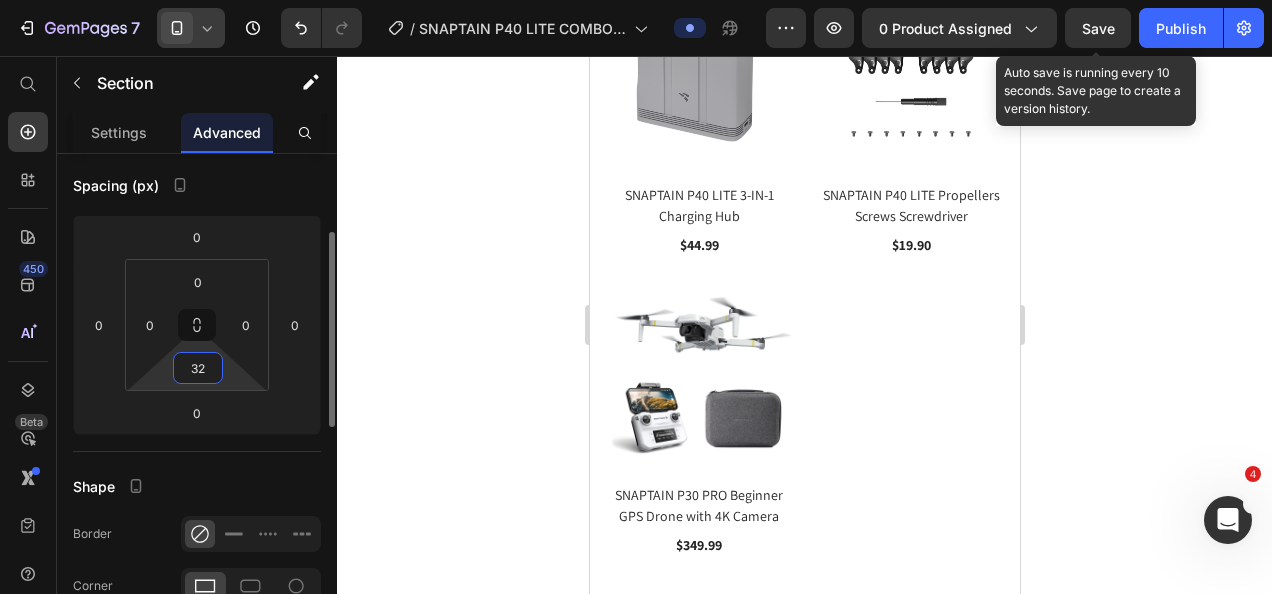 click on "32" at bounding box center [198, 368] 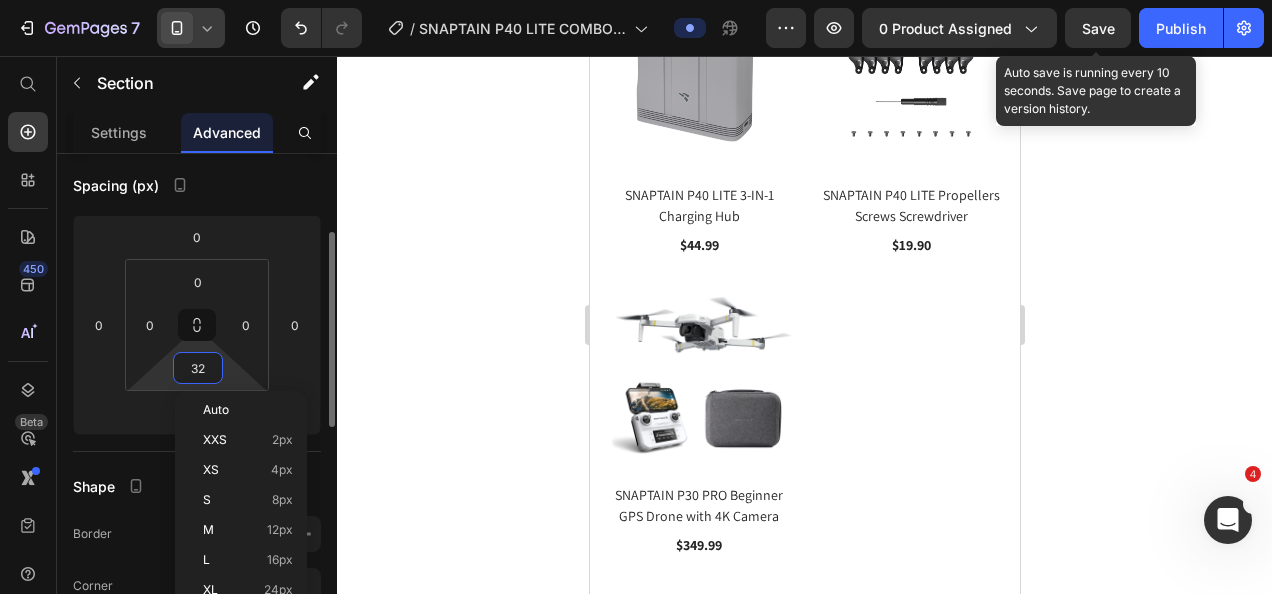 type on "0" 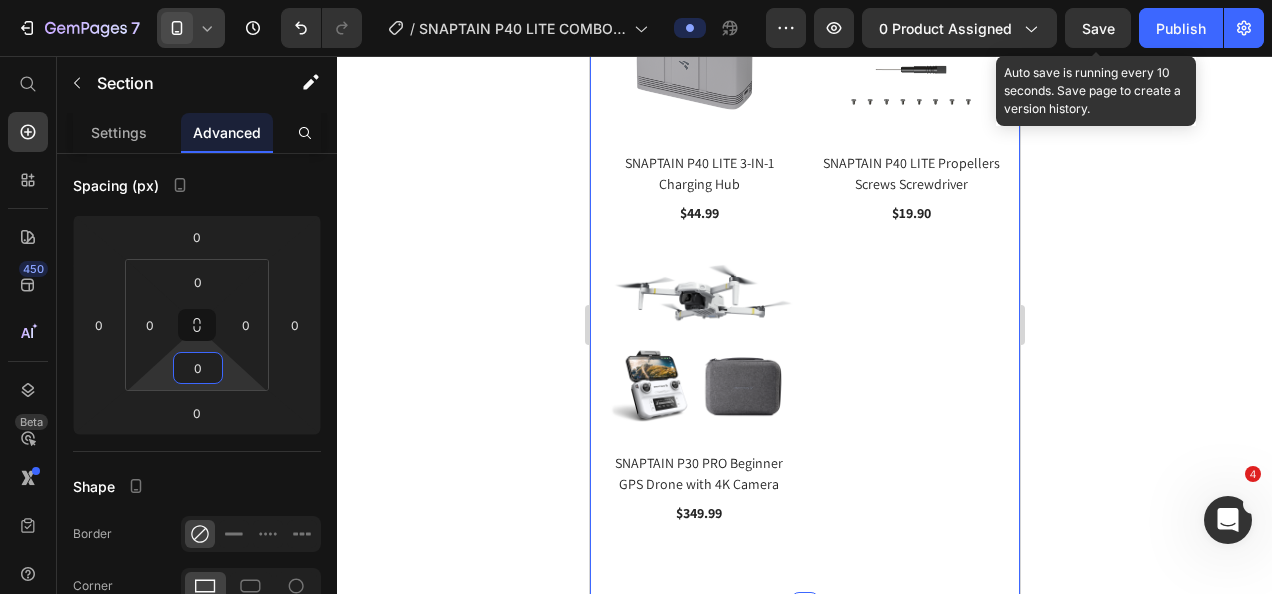 click on "Explore More Heading Row (P) Images SNAPTAIN P40 Lite 3-Axis Gimbal 4K Camera Drone (P) Title $449.99 (P) Price Row (P) Images SNAPTAIN P40 LITE DRONE Replacement Battery (P) Title $59.99 (P) Price Row (P) Images SNAPTAIN P40 LITE 3-IN-1 Charging Hub (P) Title $44.99 (P) Price Row (P) Images SNAPTAIN P40 LITE Propellers Screws Screwdriver (P) Title $19.90 (P) Price Row (P) Images SNAPTAIN P30 PRO Beginner GPS Drone with 4K Camera (P) Title $349.99 (P) Price Row Product List Section 10" at bounding box center (804, 42) 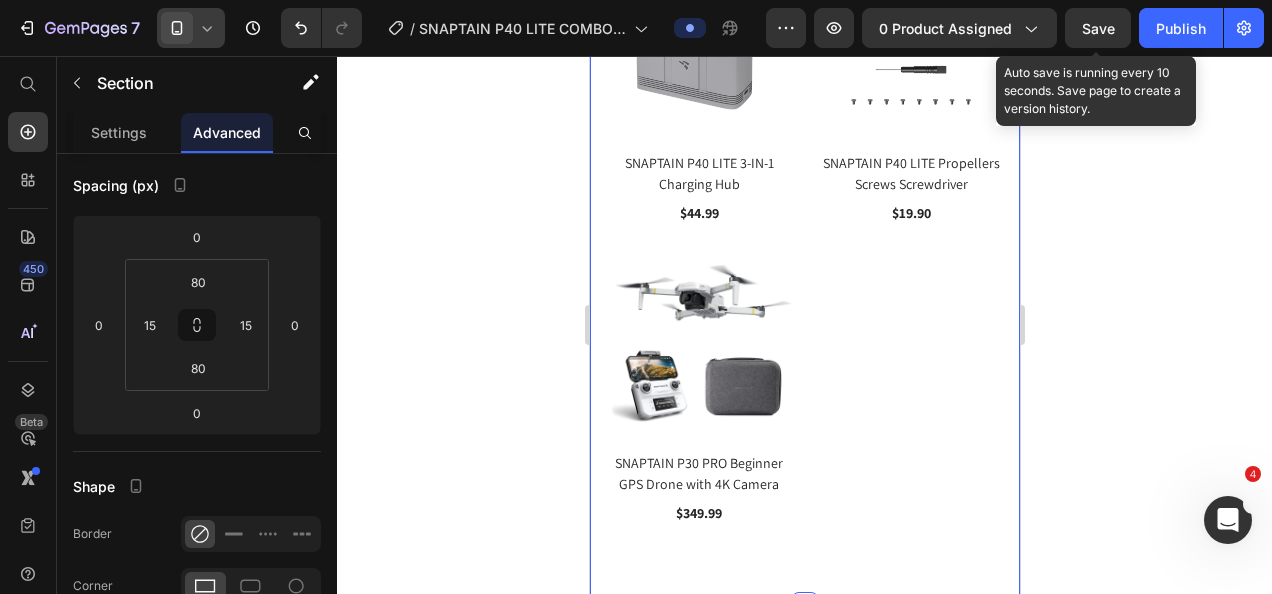 click on "Explore More" at bounding box center [804, -421] 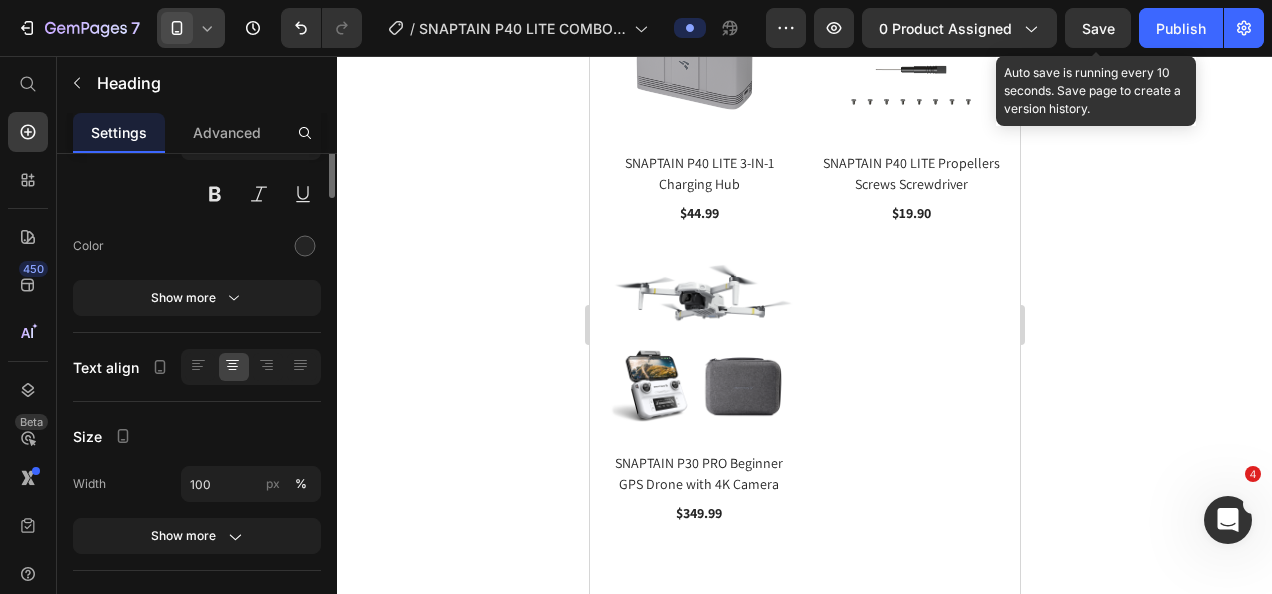 scroll, scrollTop: 0, scrollLeft: 0, axis: both 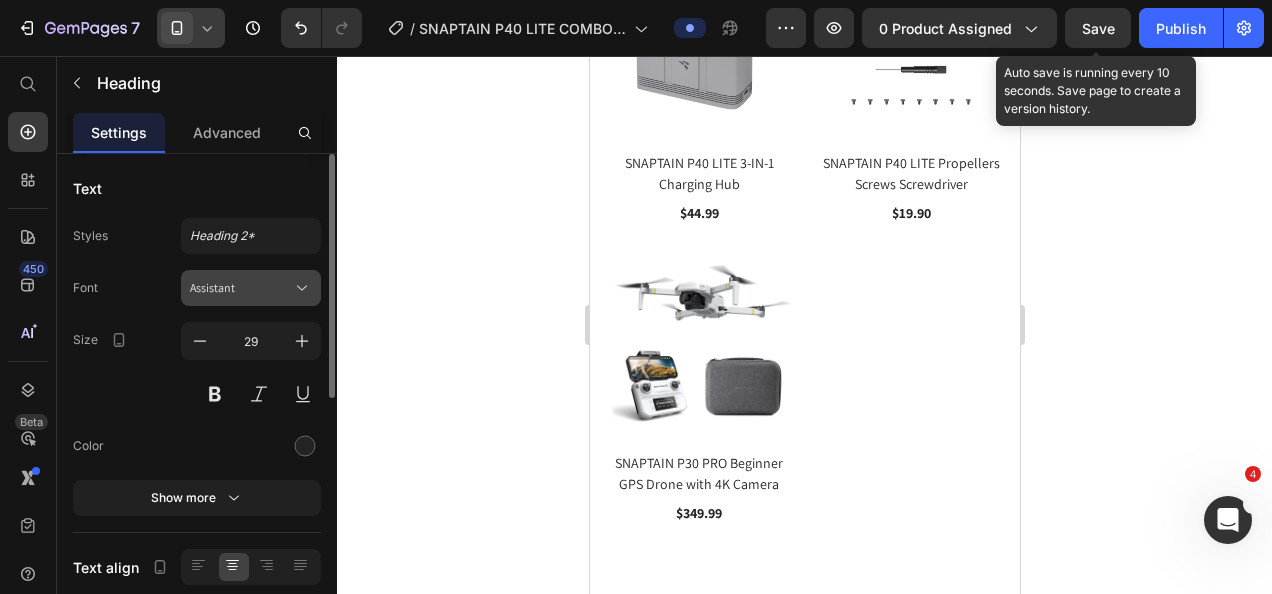 click on "Assistant" at bounding box center [251, 288] 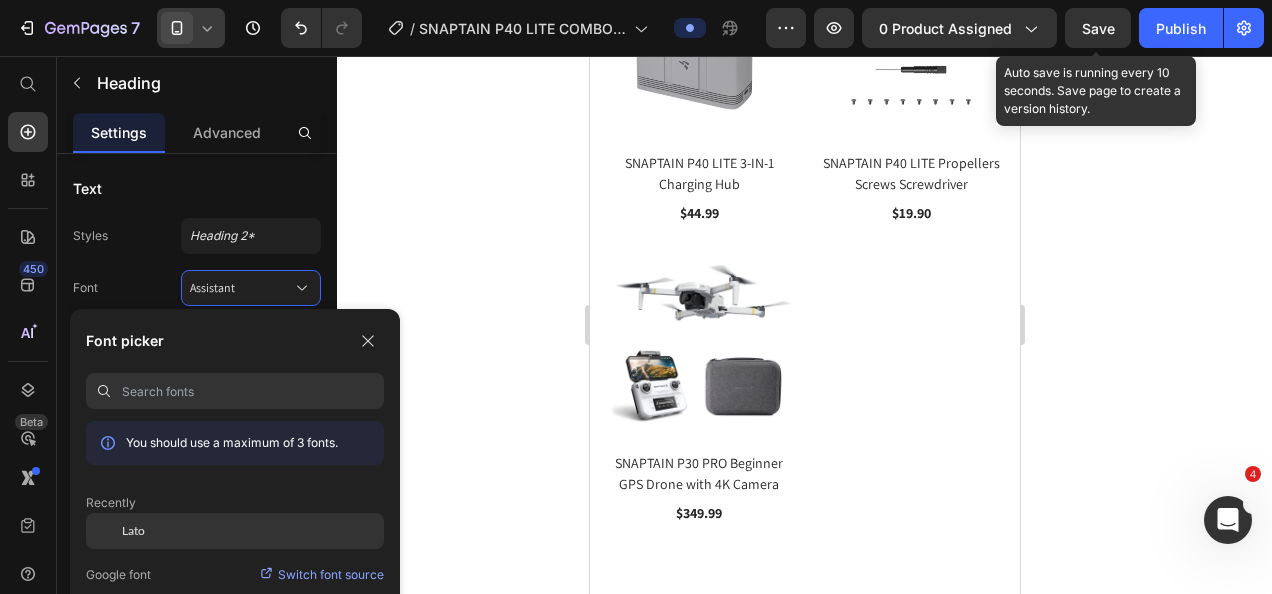 click on "Lato" 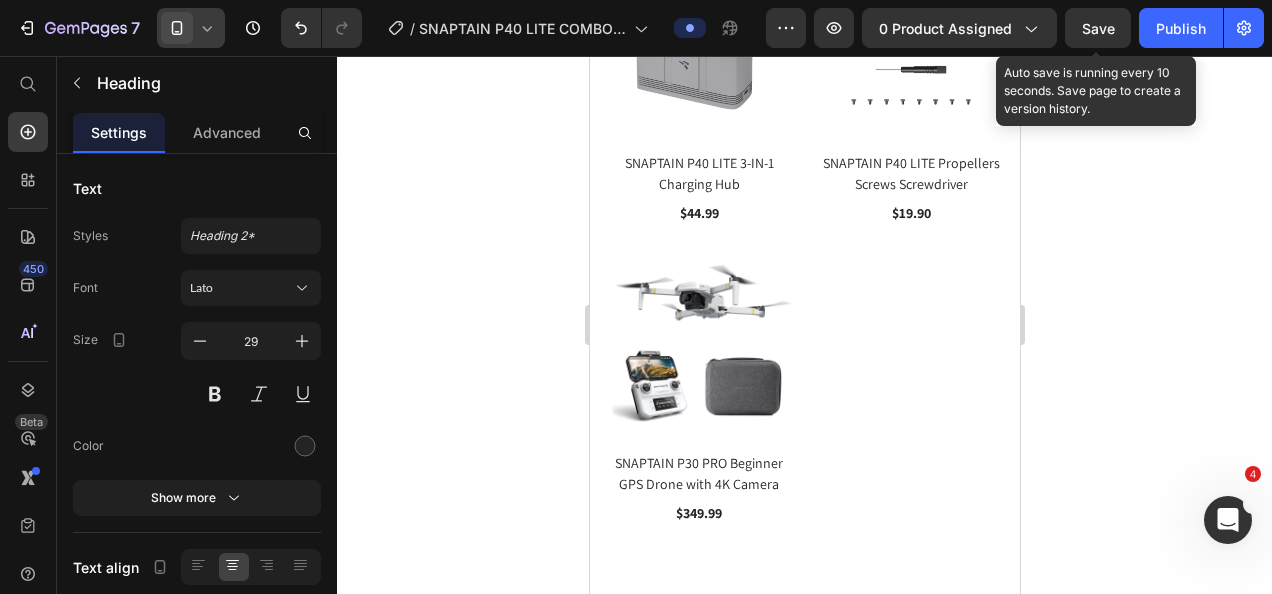 click 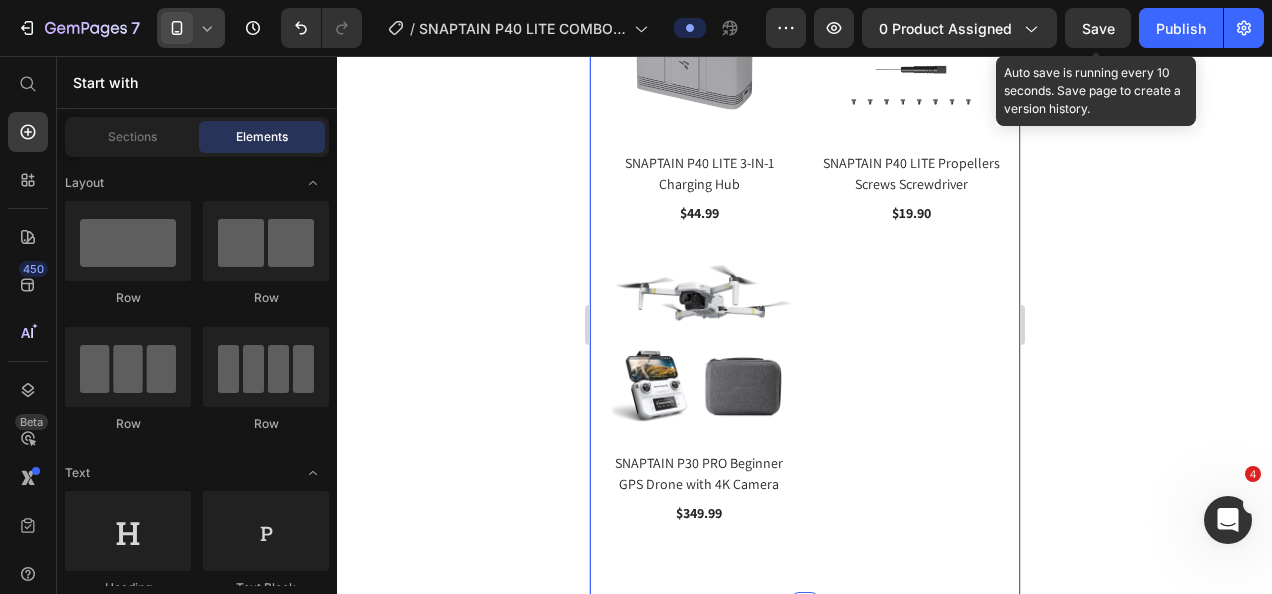 click 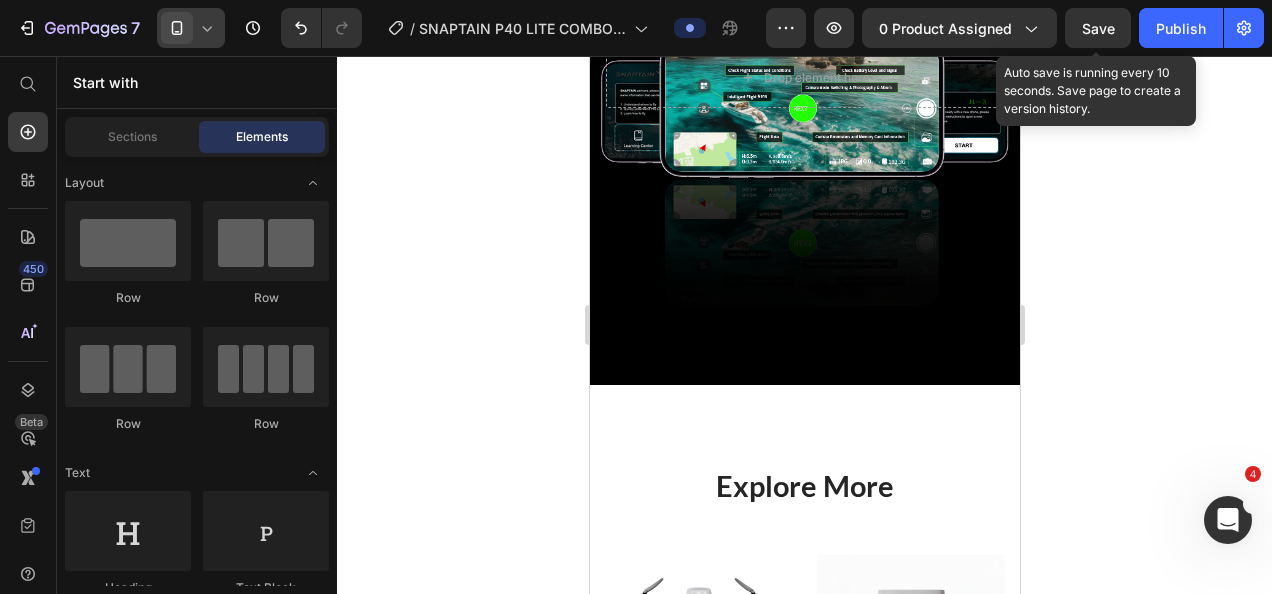 scroll, scrollTop: 9063, scrollLeft: 0, axis: vertical 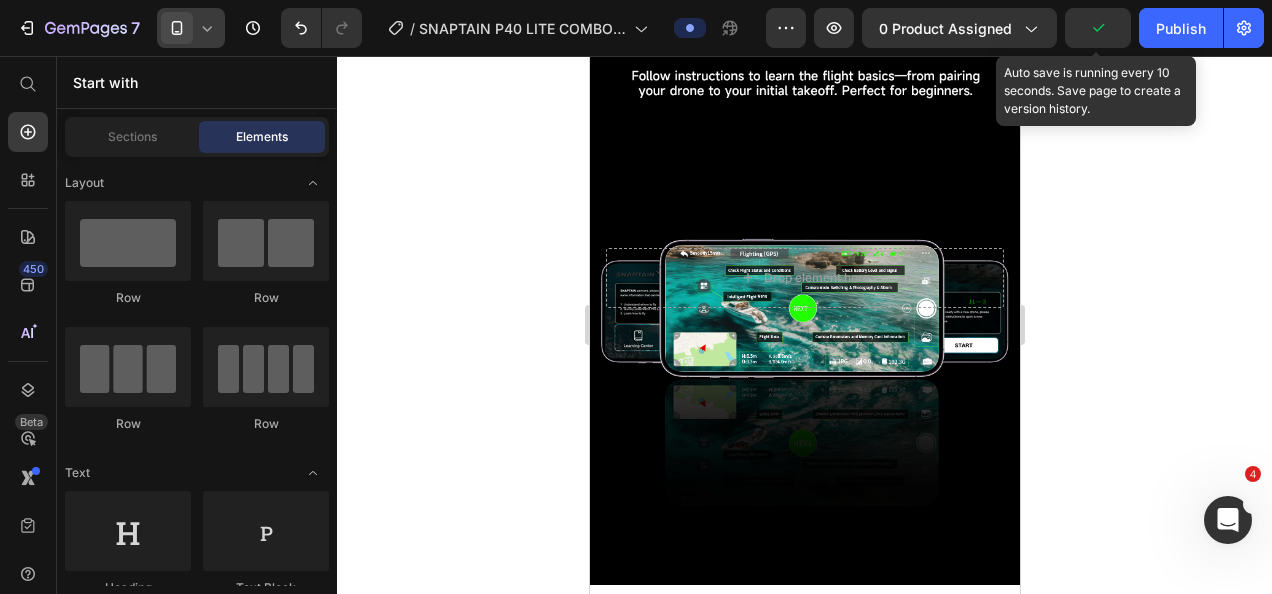 click 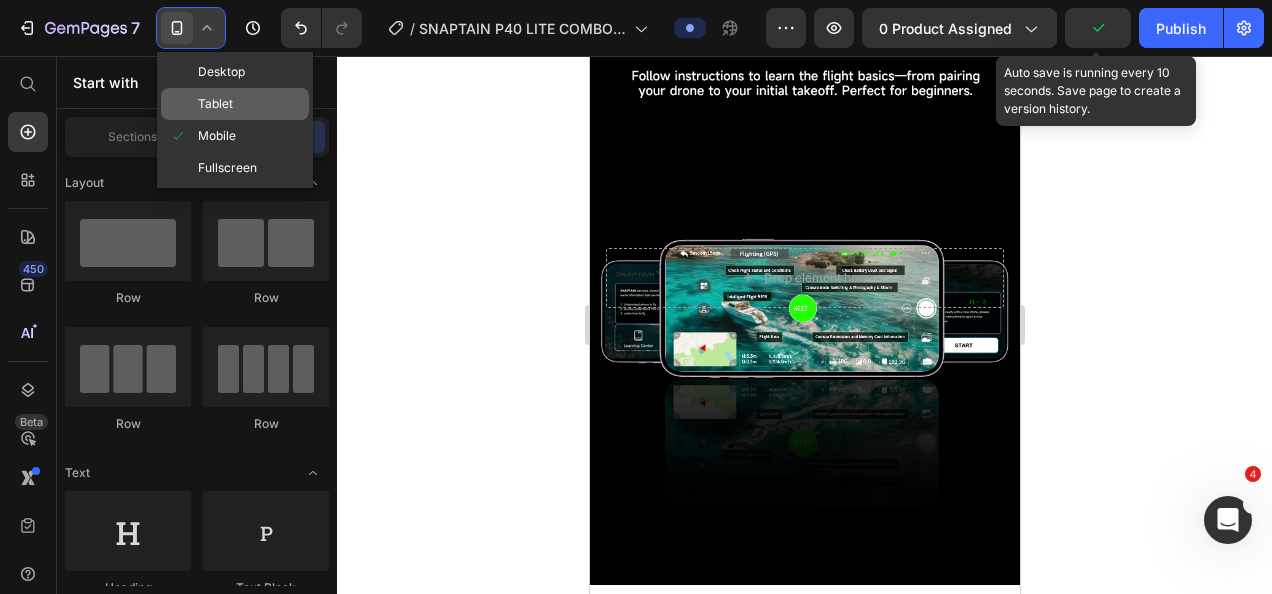 click on "Tablet" at bounding box center [215, 104] 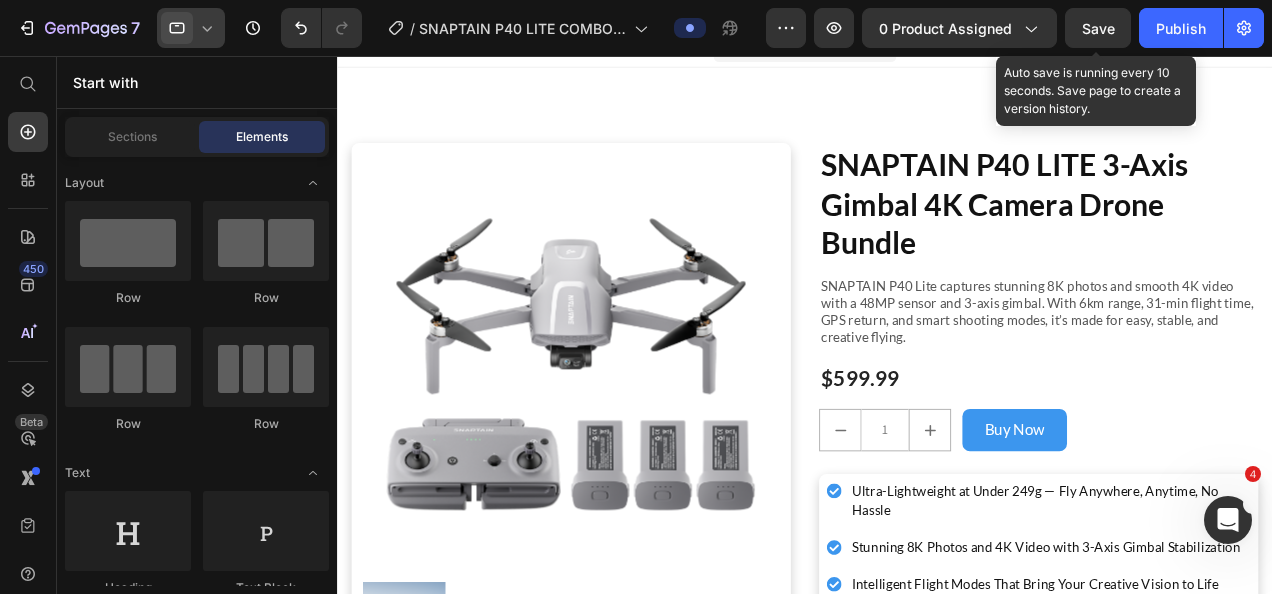 scroll, scrollTop: 700, scrollLeft: 0, axis: vertical 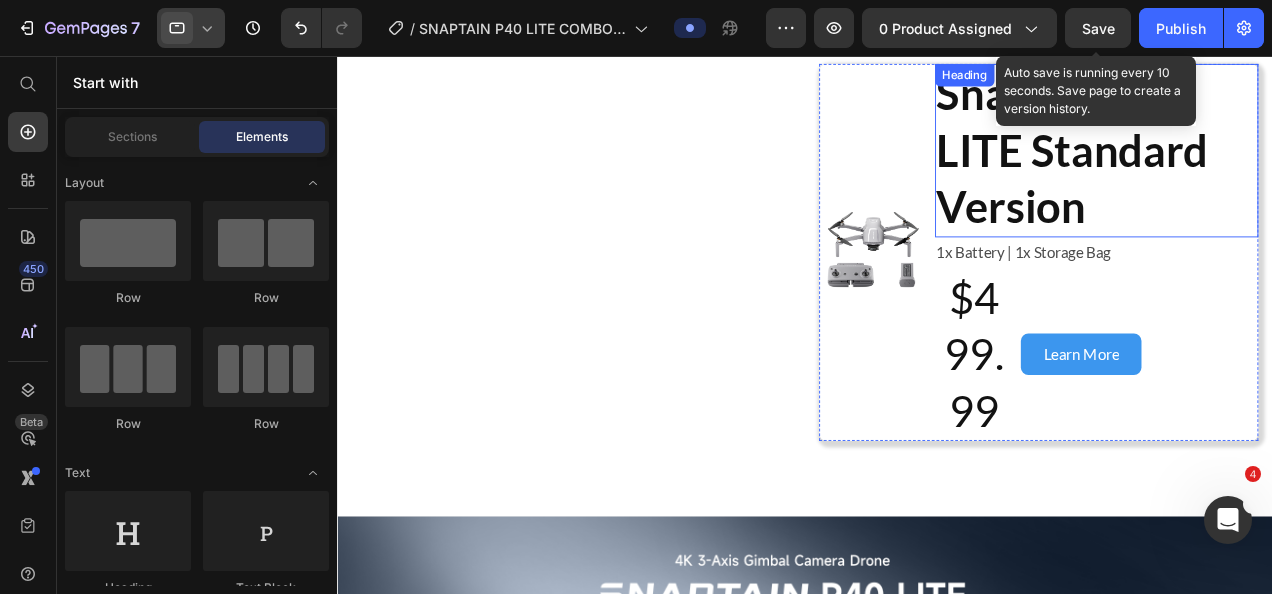click on "Snaptain P40 LITE Standard Version" at bounding box center [1143, 155] 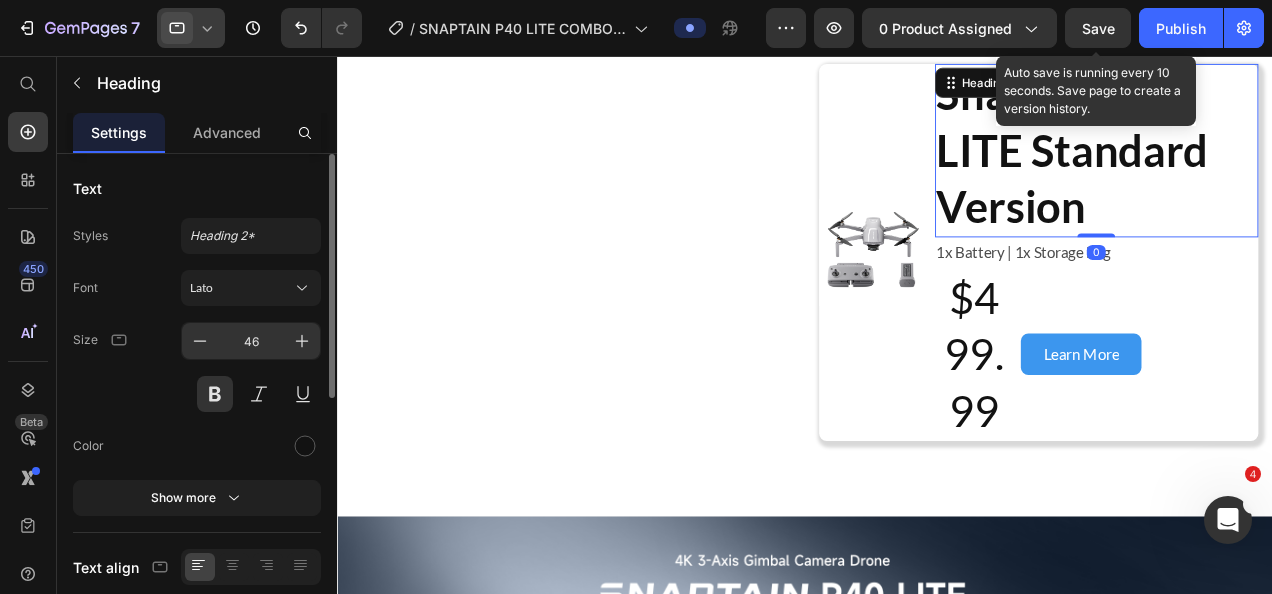 click on "46" at bounding box center [251, 341] 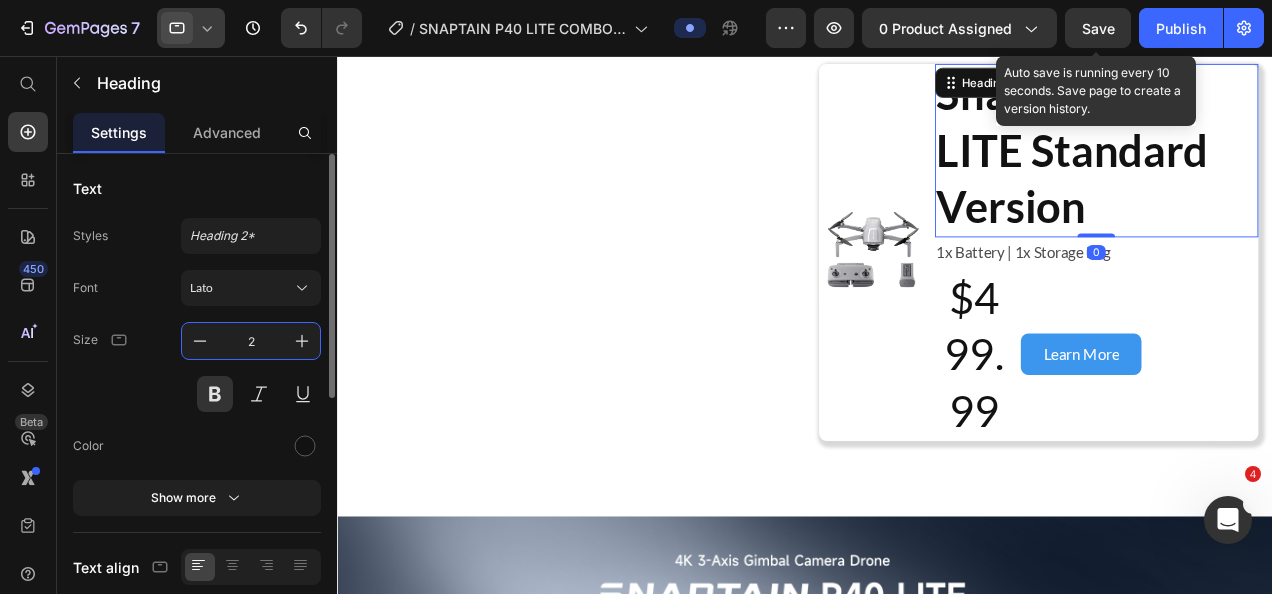 type on "20" 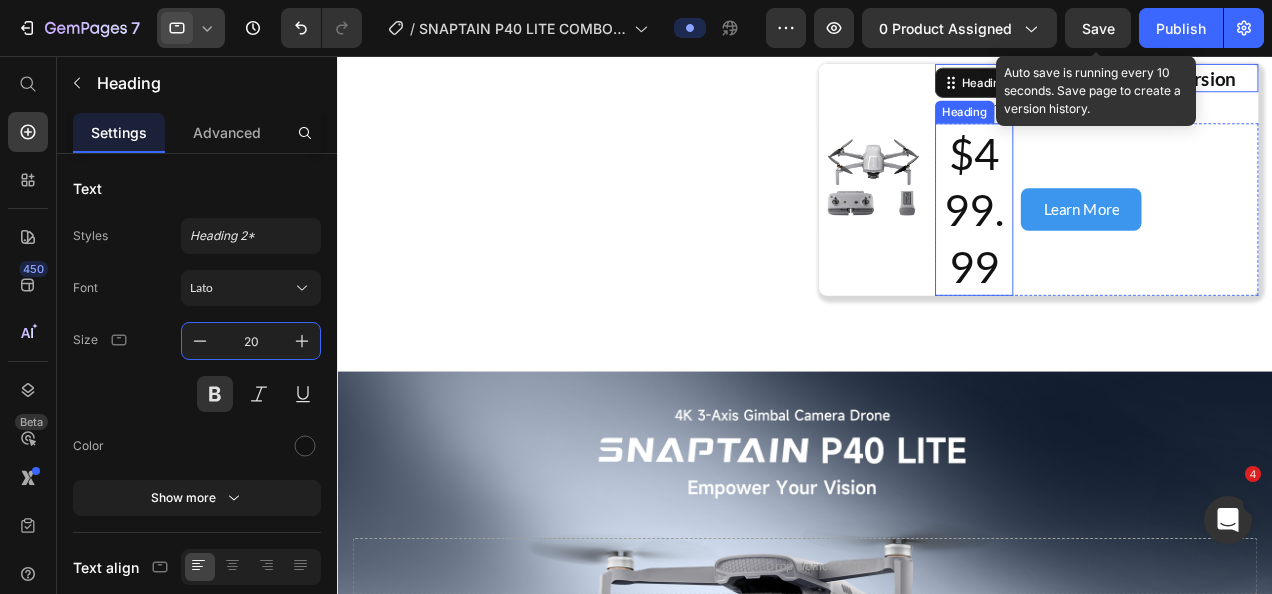 click on "$499.99" at bounding box center [1013, 218] 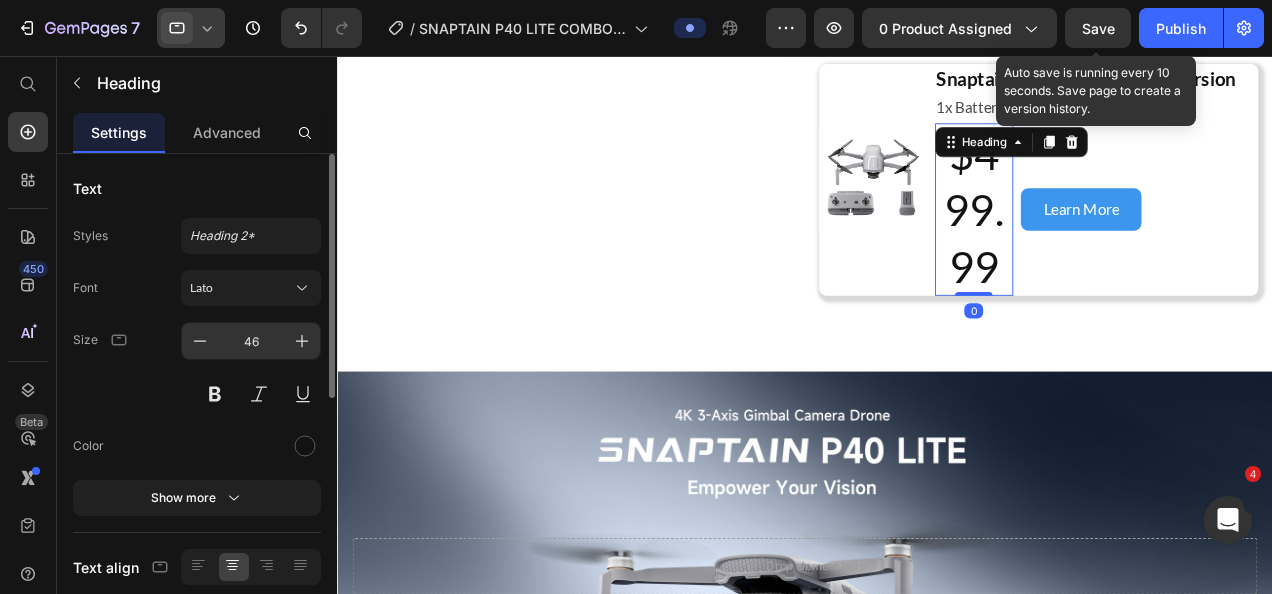 click on "46" at bounding box center (251, 341) 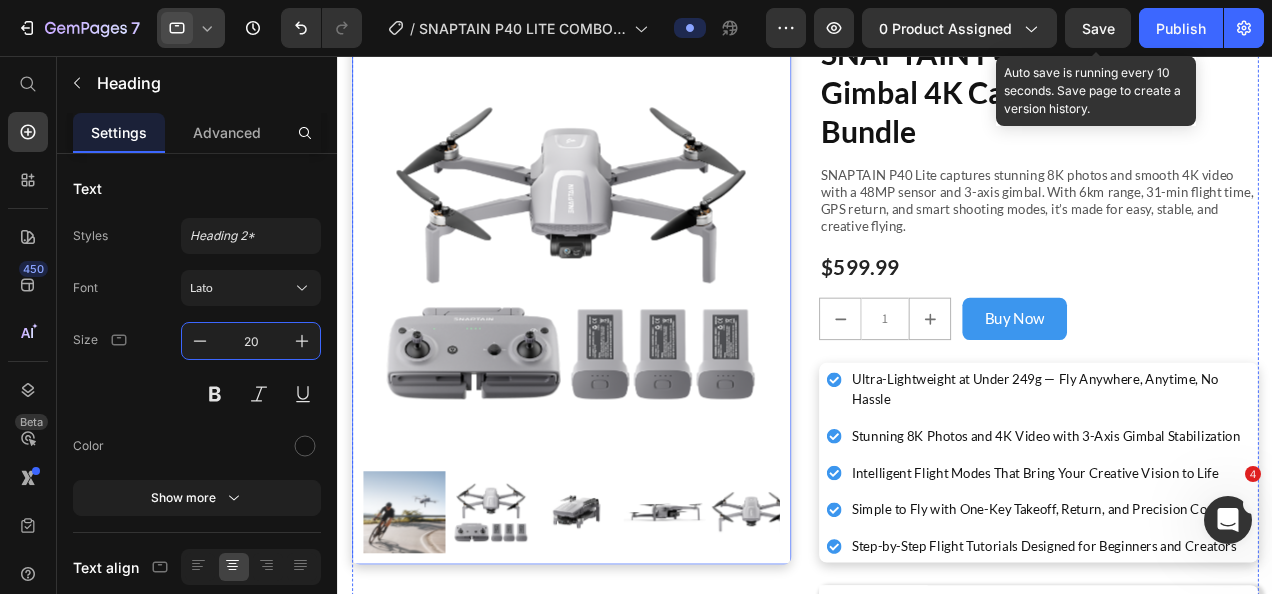 scroll, scrollTop: 0, scrollLeft: 0, axis: both 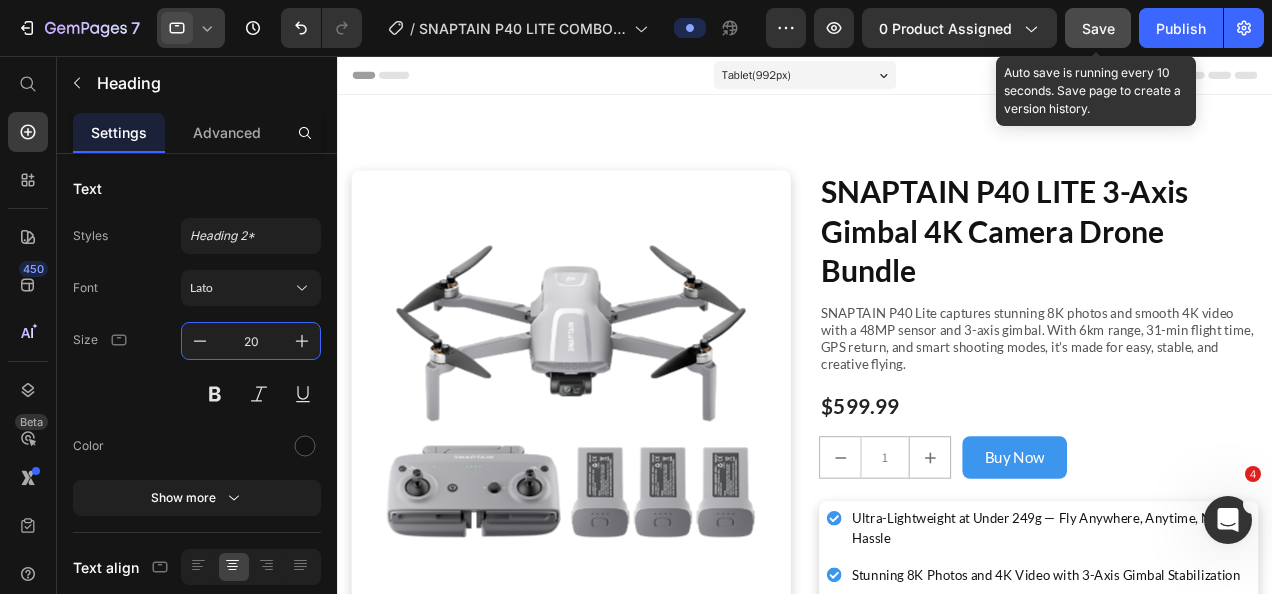 type on "20" 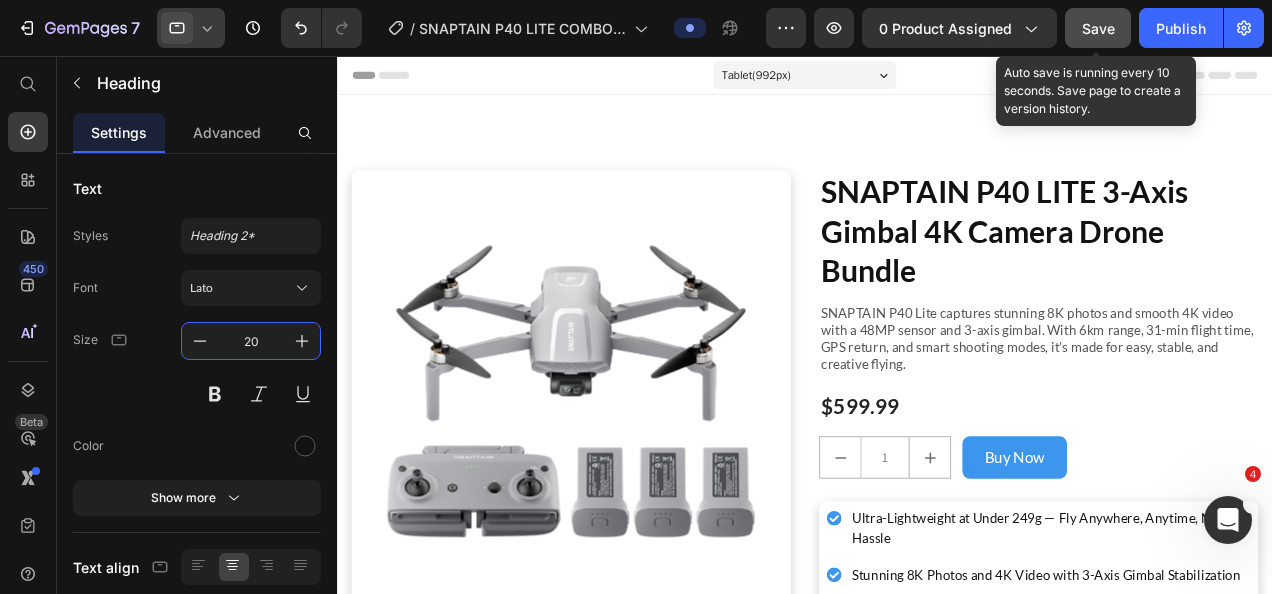 click on "Save" at bounding box center [1098, 28] 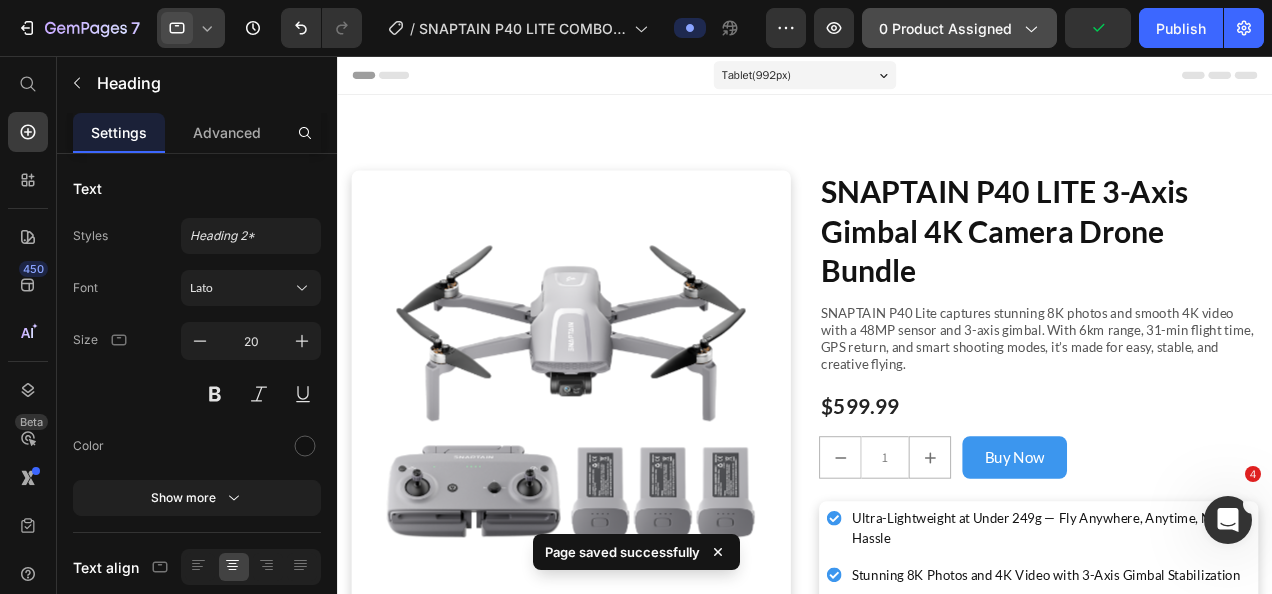 click on "0 product assigned" at bounding box center [959, 28] 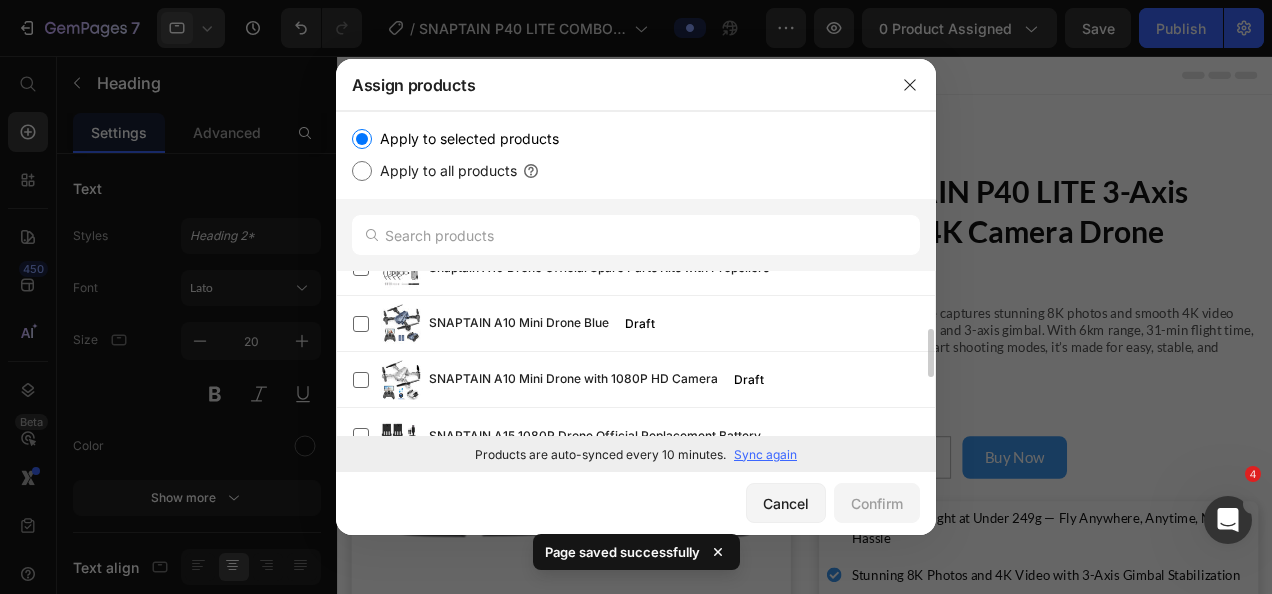 scroll, scrollTop: 0, scrollLeft: 0, axis: both 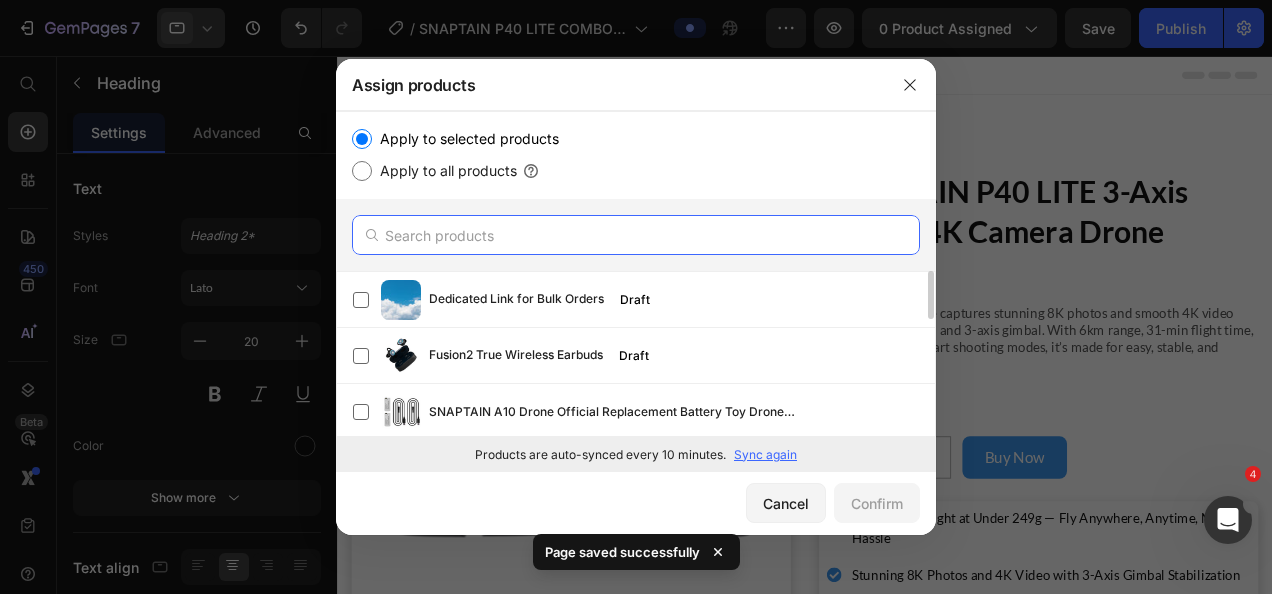 click at bounding box center (636, 235) 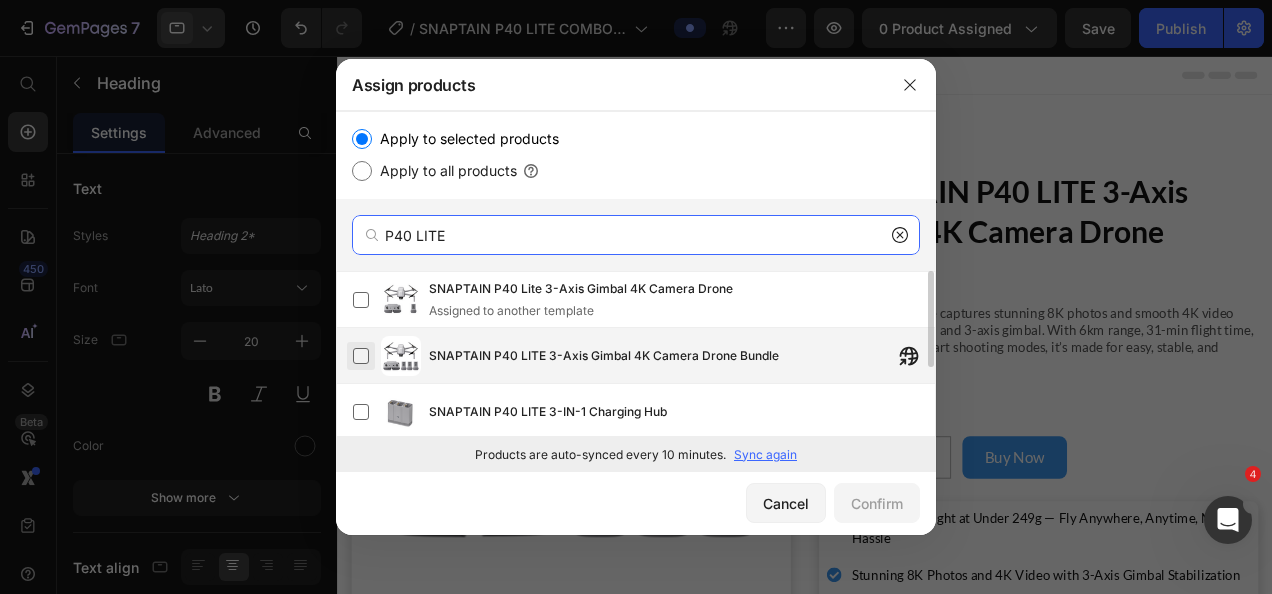 type on "P40 LITE" 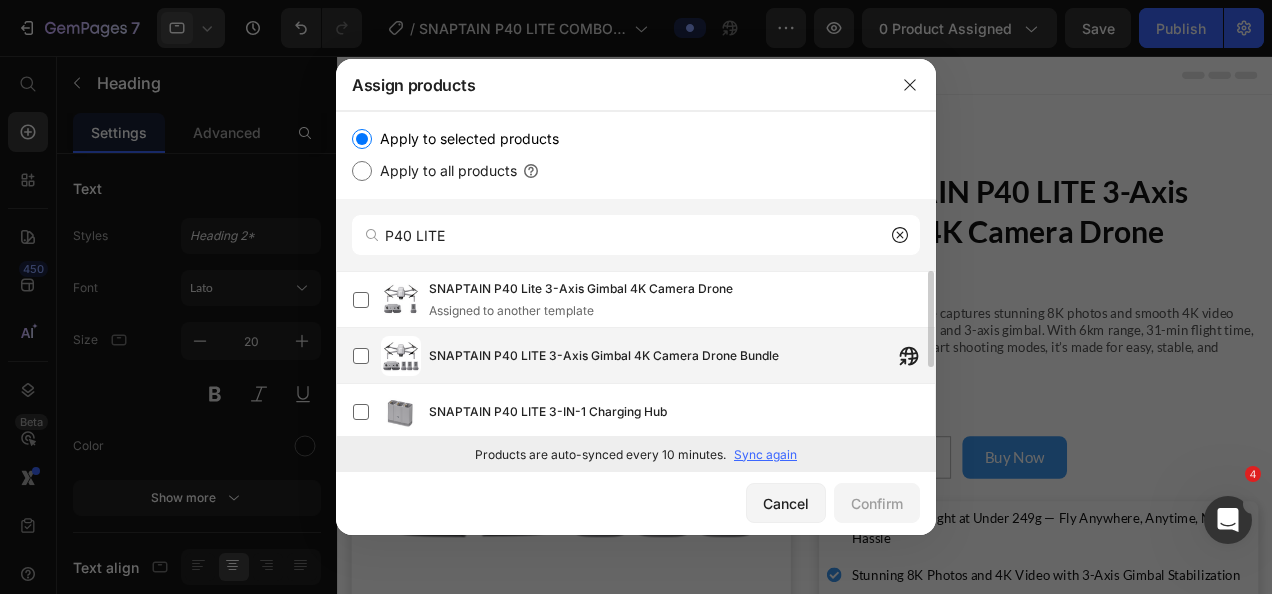 drag, startPoint x: 359, startPoint y: 358, endPoint x: 432, endPoint y: 366, distance: 73.43705 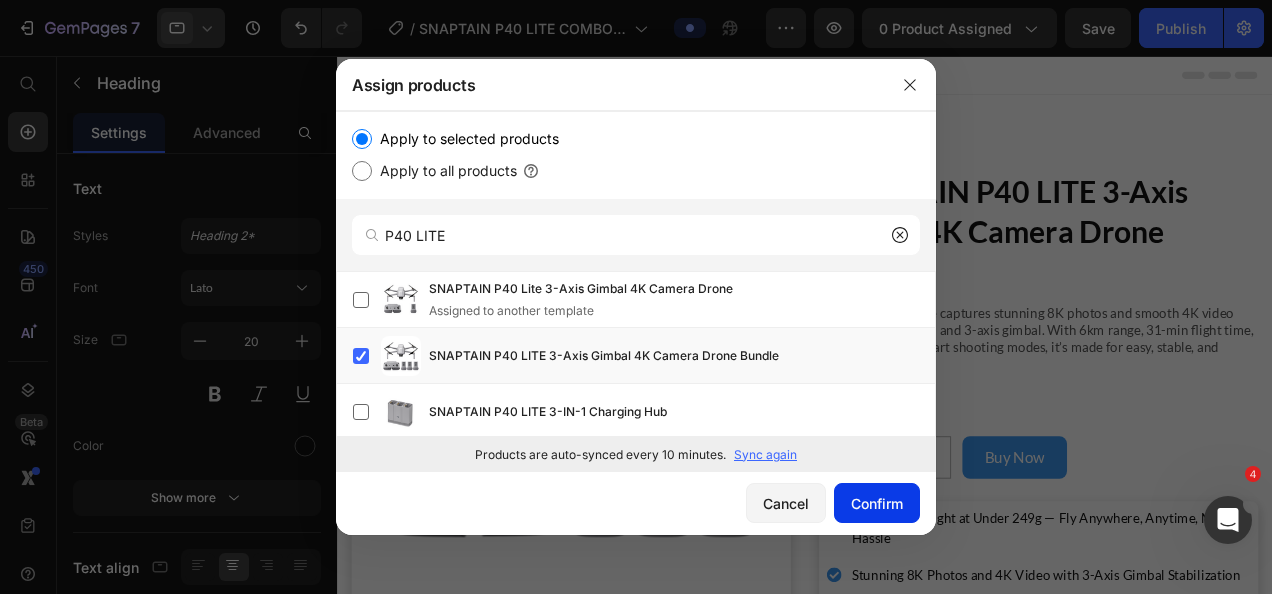 click on "Confirm" at bounding box center [877, 503] 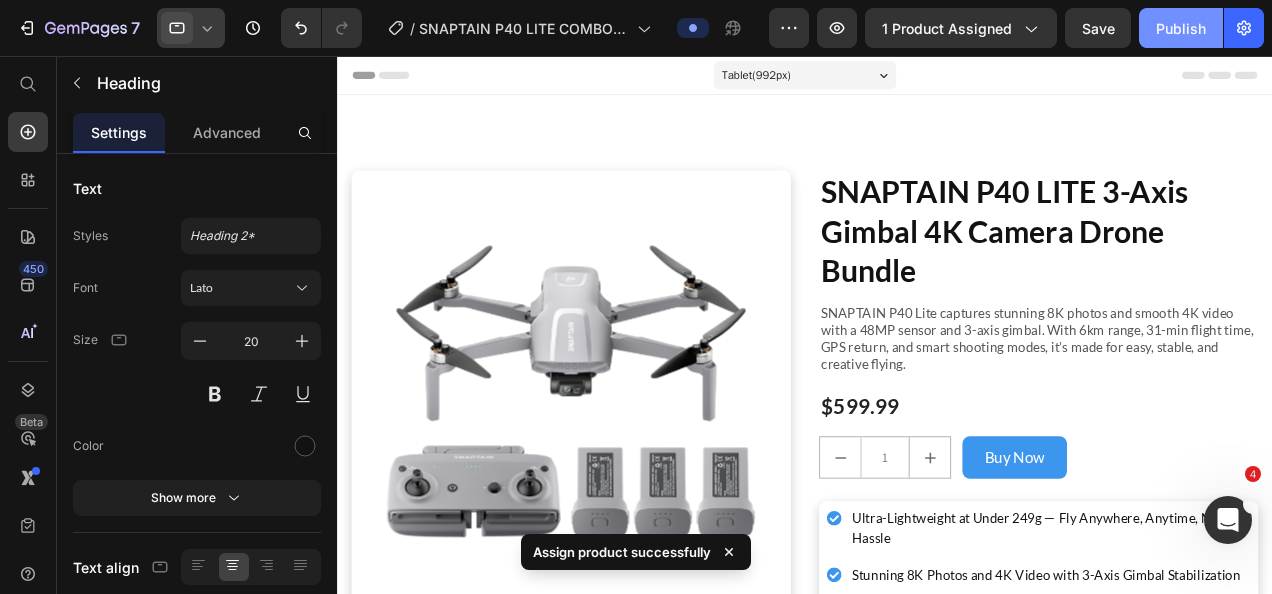 click on "Publish" at bounding box center (1181, 28) 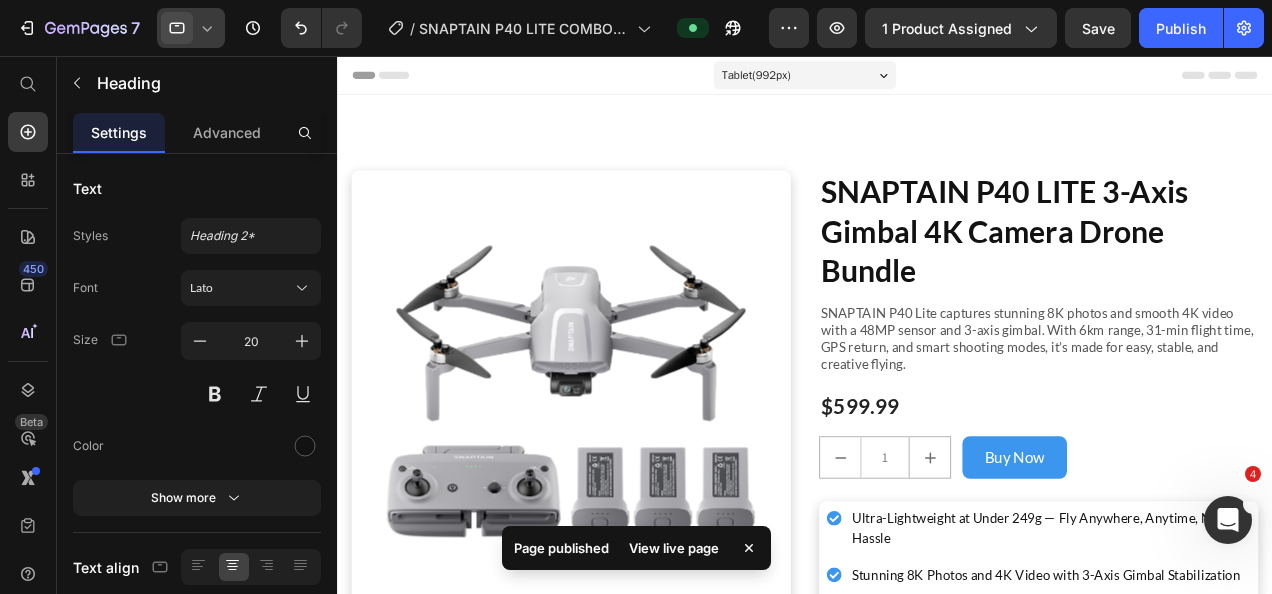 click on "View live page" at bounding box center (674, 548) 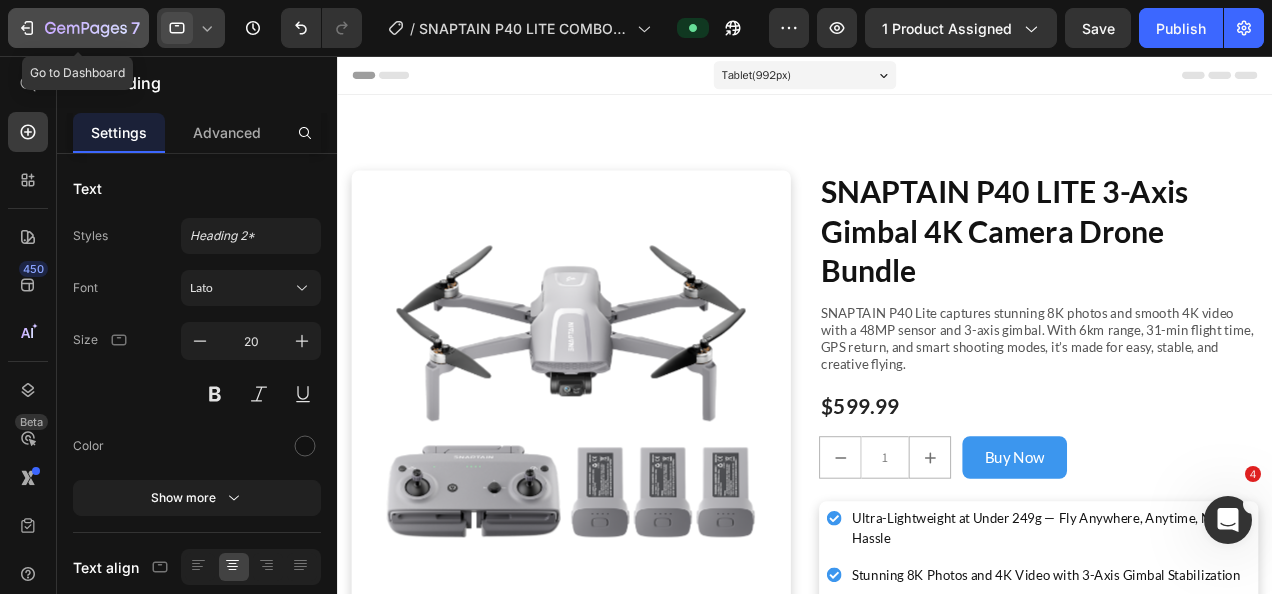 click 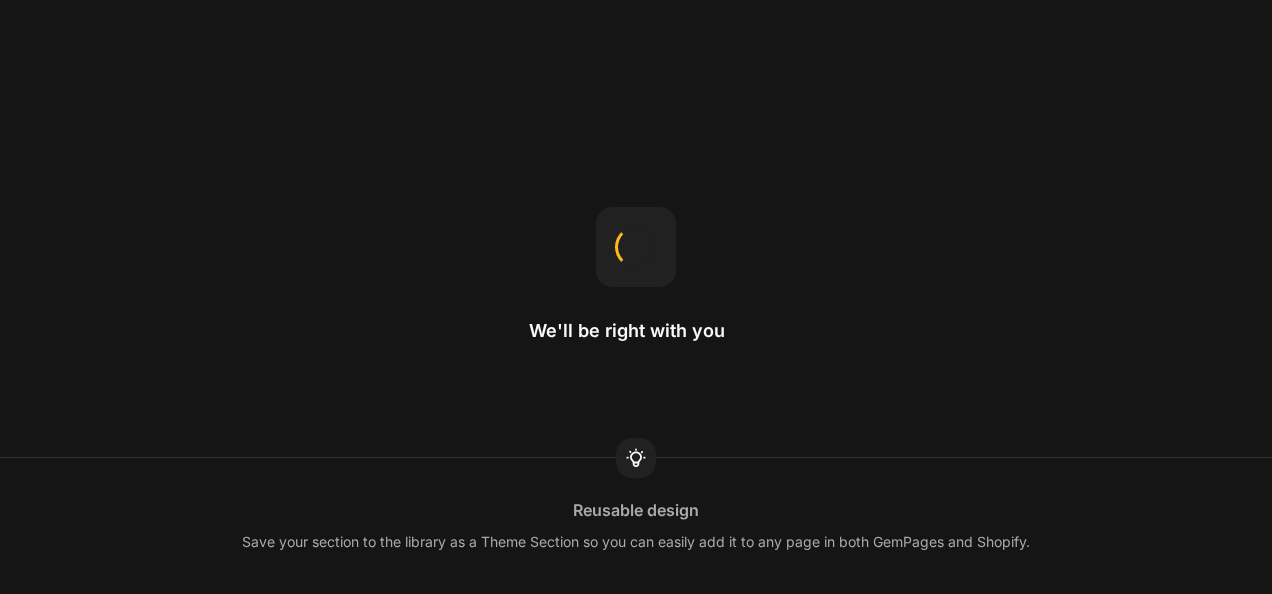 scroll, scrollTop: 0, scrollLeft: 0, axis: both 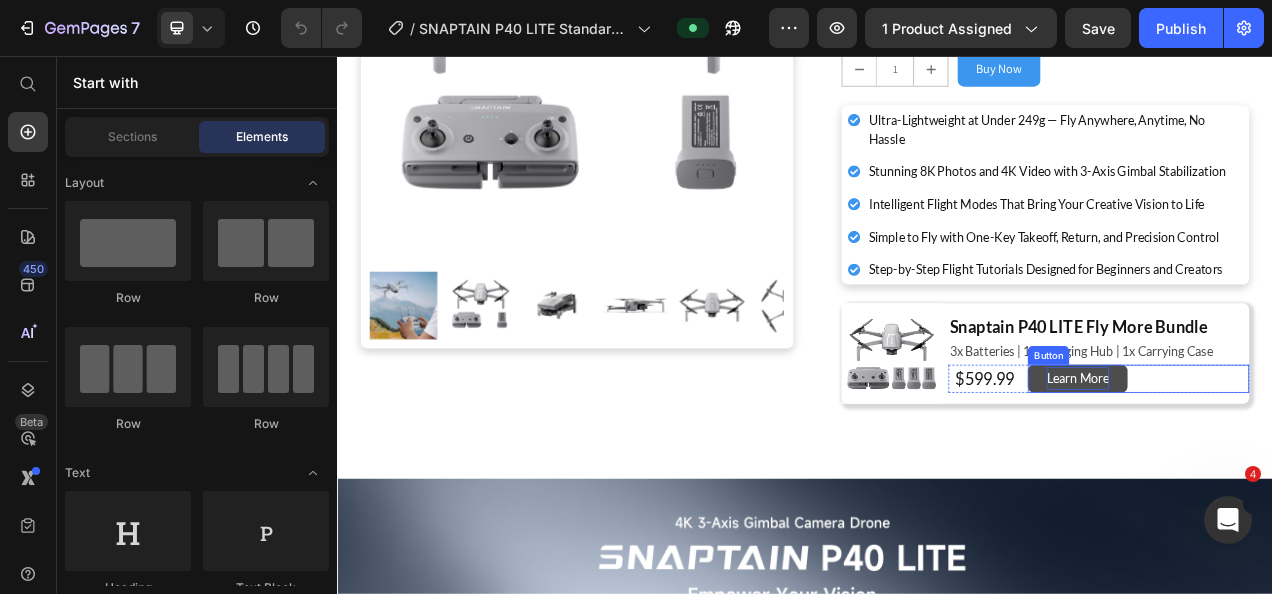 click on "Learn More" at bounding box center (1287, 469) 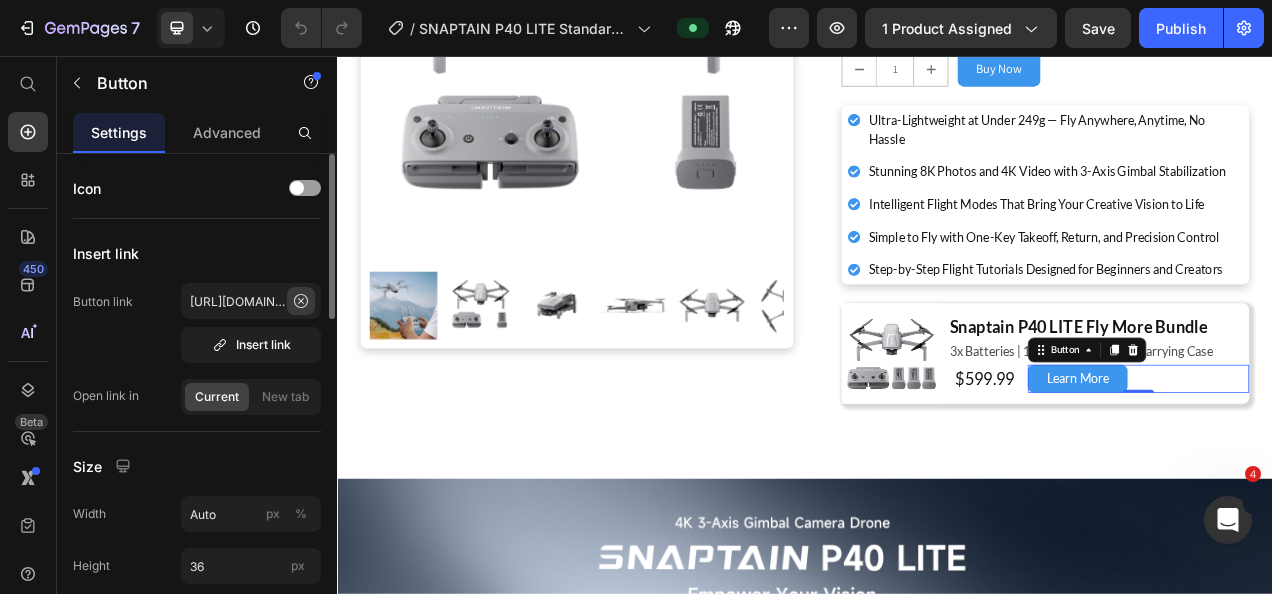 click 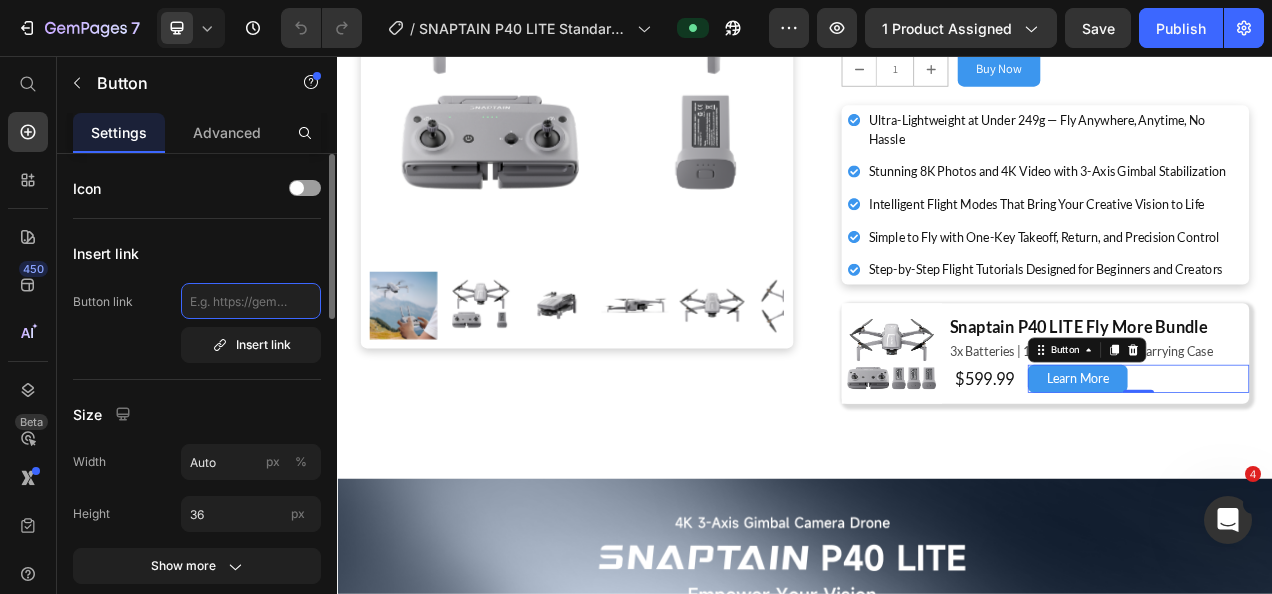 scroll, scrollTop: 0, scrollLeft: 0, axis: both 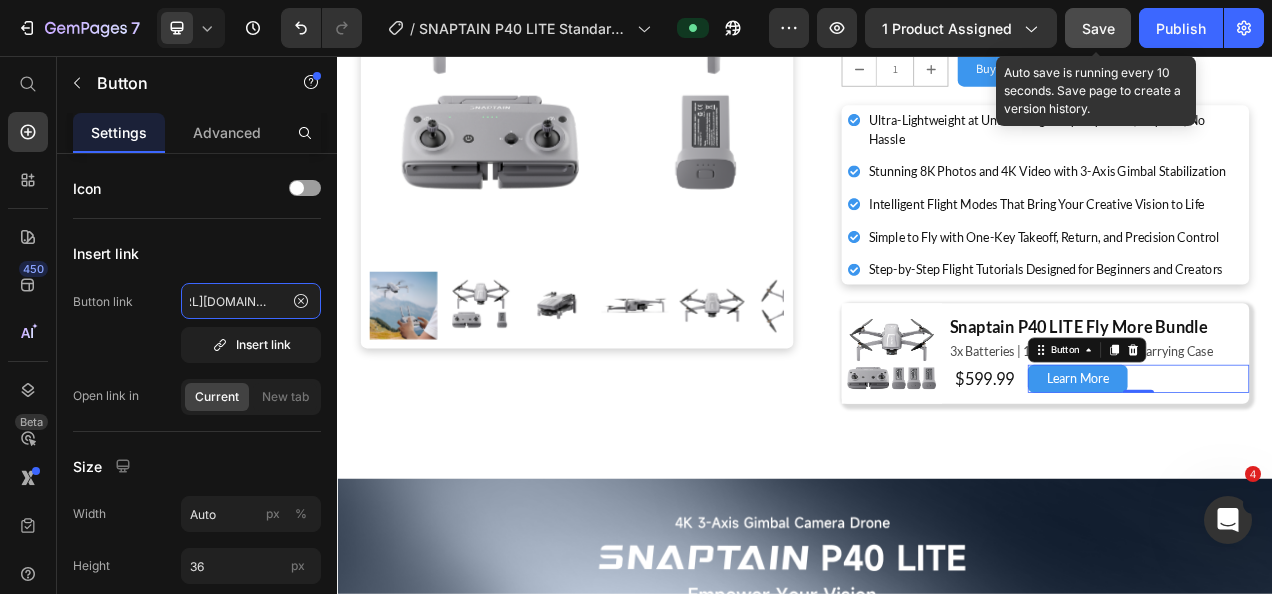 type on "[URL][DOMAIN_NAME]" 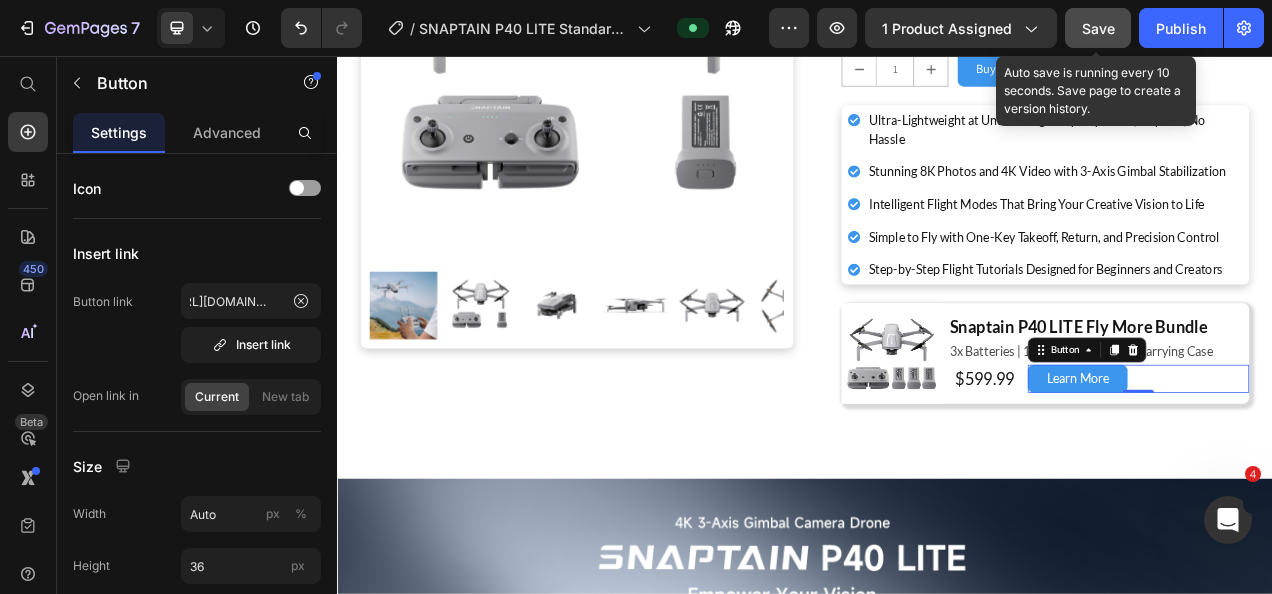 drag, startPoint x: 1104, startPoint y: 37, endPoint x: 1128, endPoint y: 38, distance: 24.020824 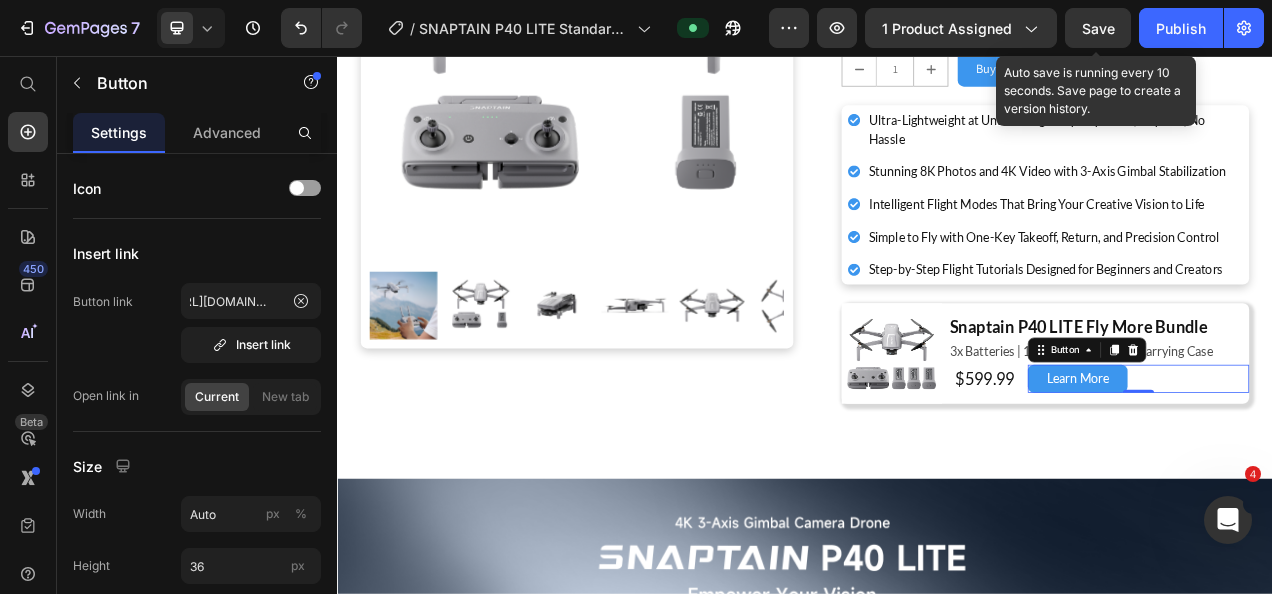 scroll, scrollTop: 0, scrollLeft: 0, axis: both 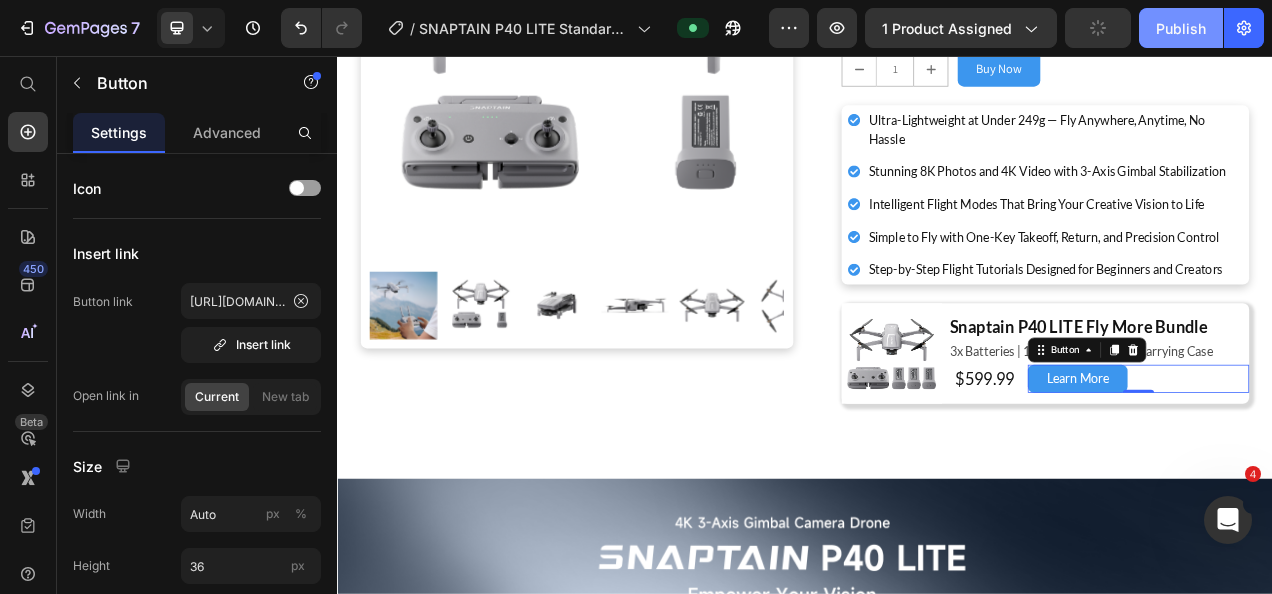 click on "Publish" at bounding box center (1181, 28) 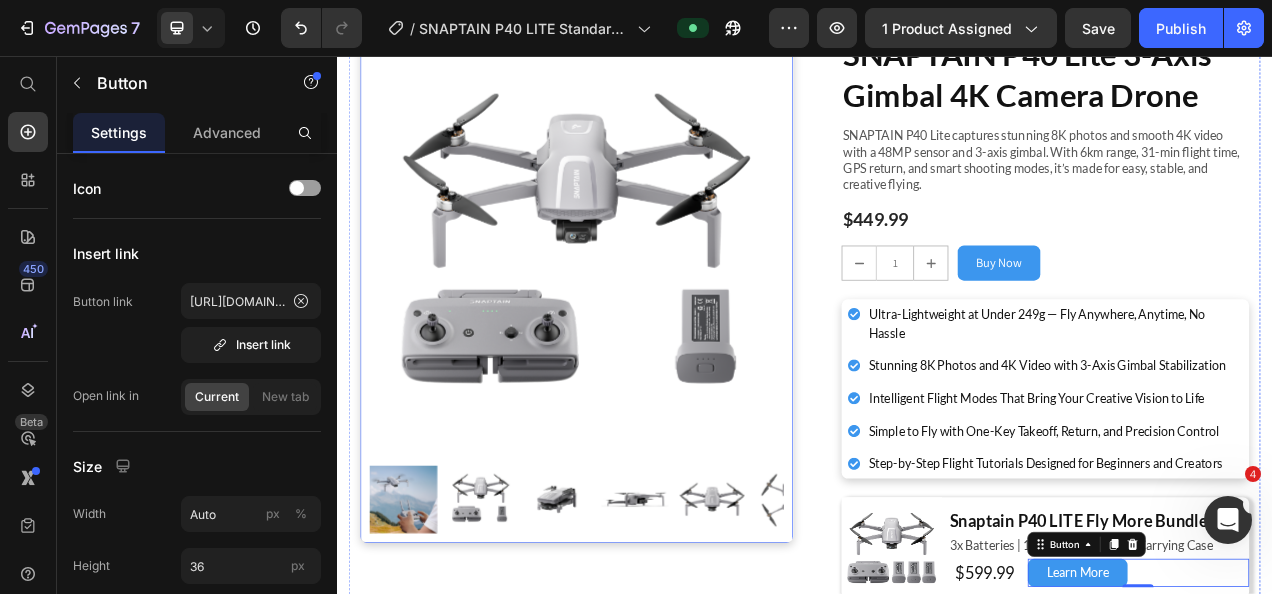 scroll, scrollTop: 0, scrollLeft: 0, axis: both 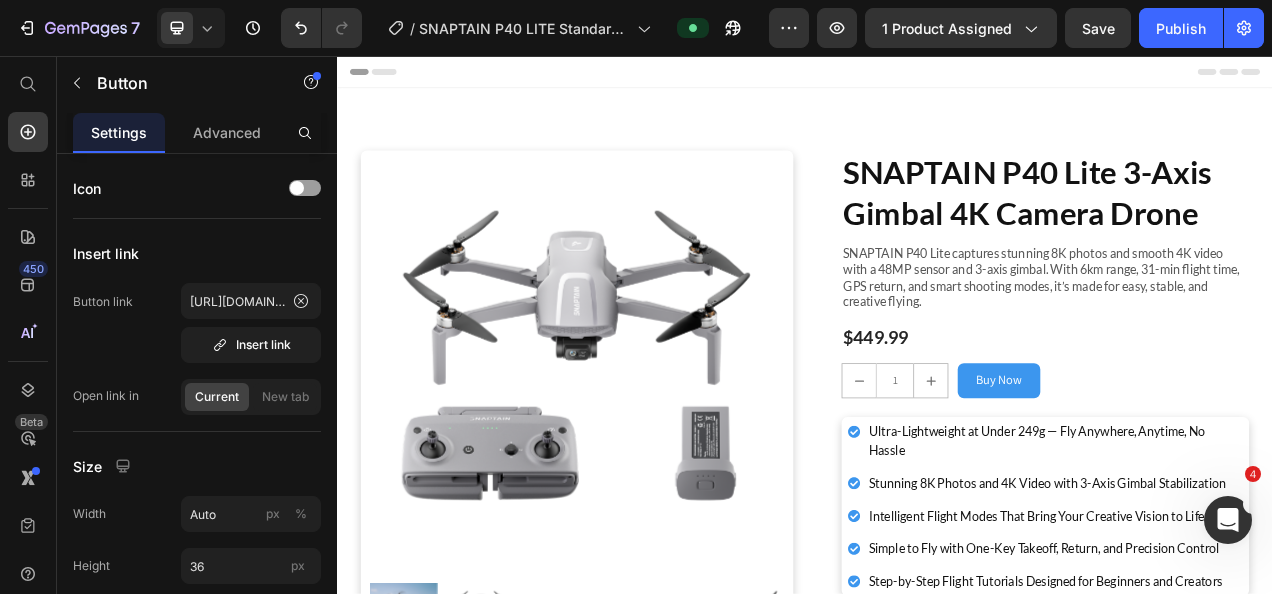 drag, startPoint x: 1158, startPoint y: 28, endPoint x: 1037, endPoint y: 56, distance: 124.197426 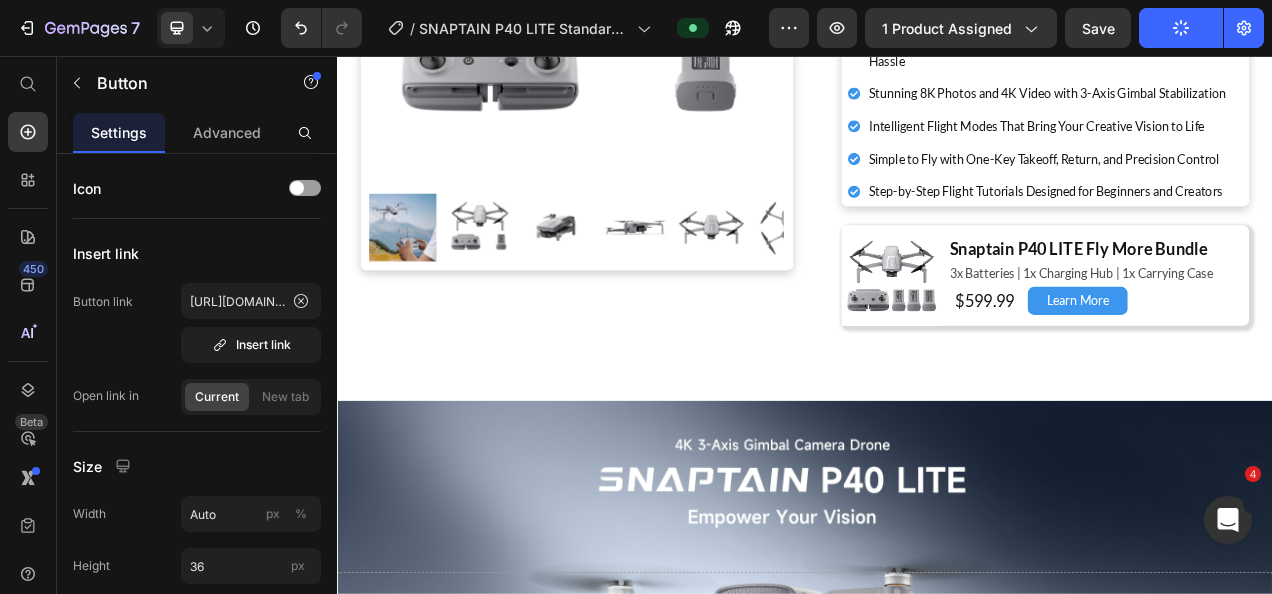 scroll, scrollTop: 0, scrollLeft: 0, axis: both 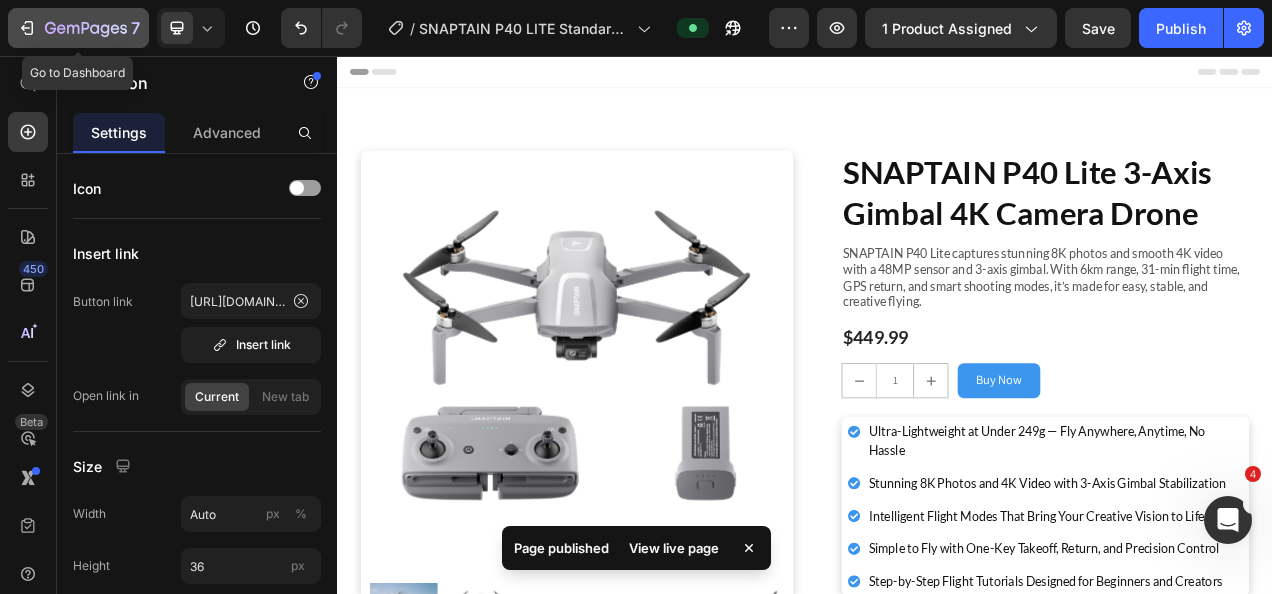 click 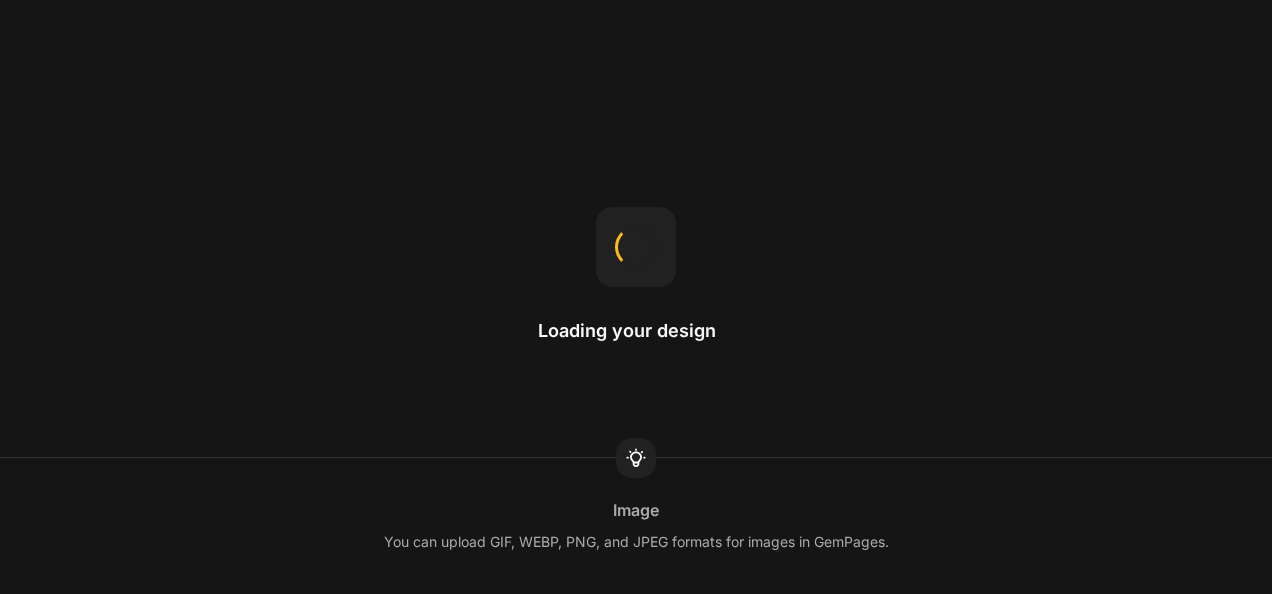 scroll, scrollTop: 0, scrollLeft: 0, axis: both 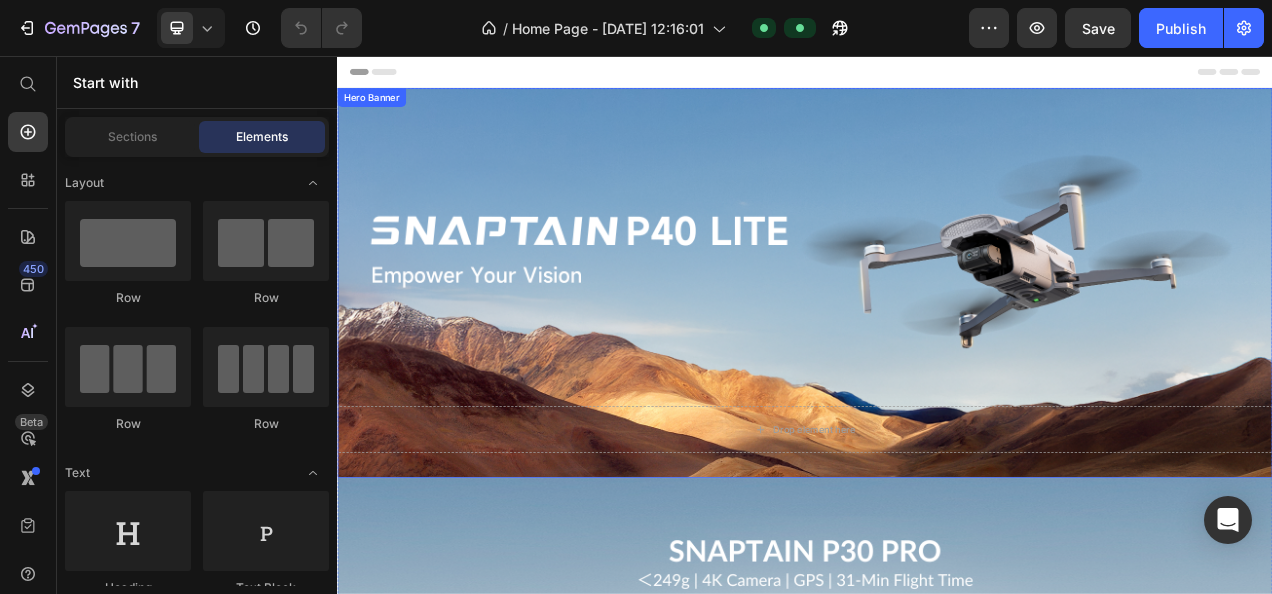 click at bounding box center (937, 347) 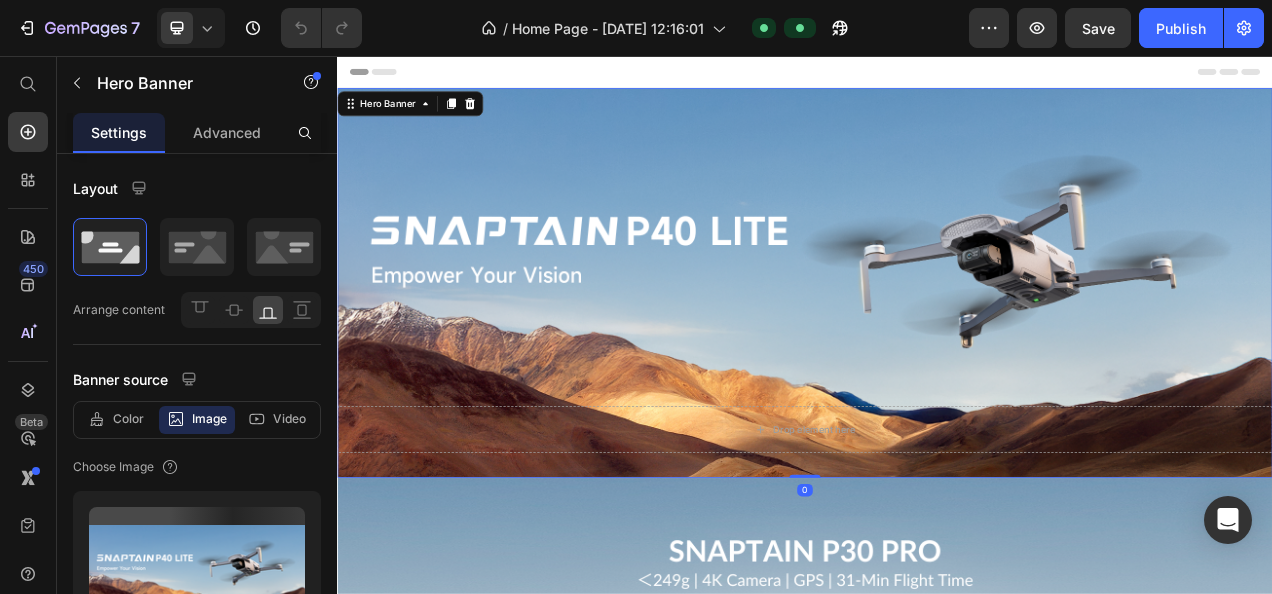scroll, scrollTop: 0, scrollLeft: 0, axis: both 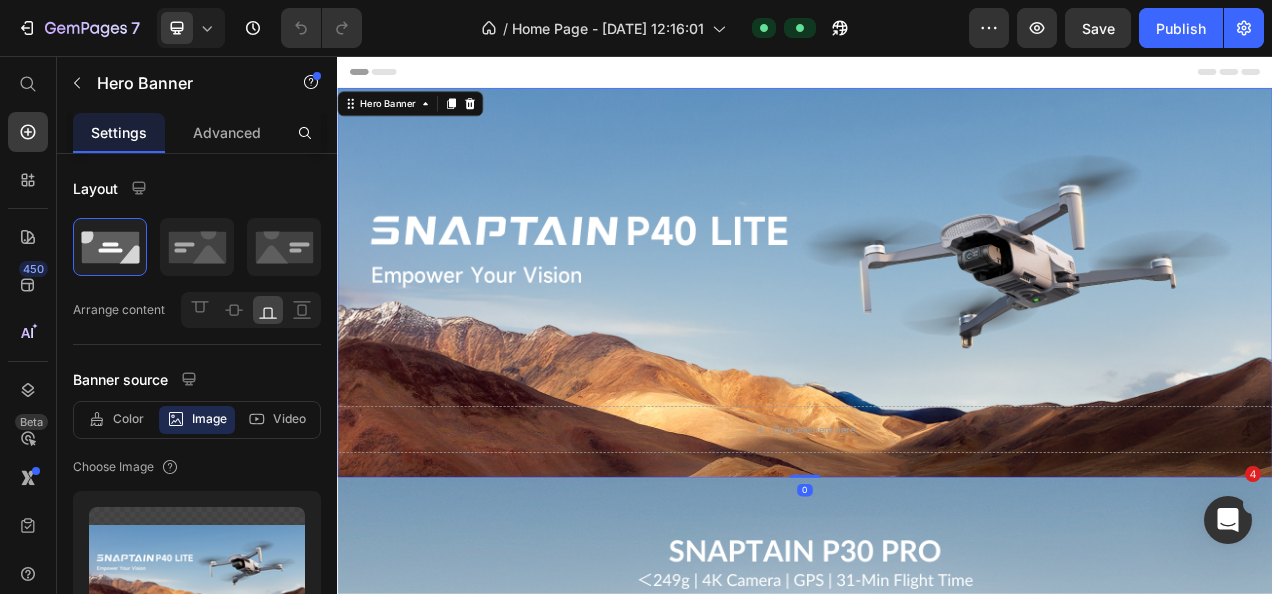 click at bounding box center [937, 347] 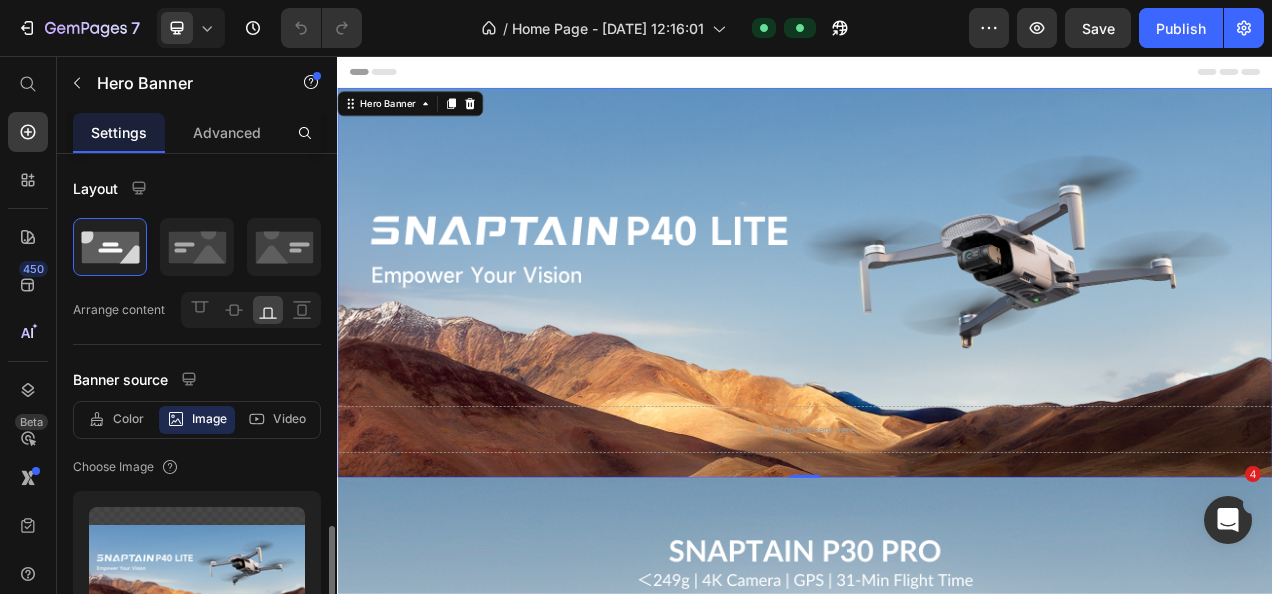 scroll, scrollTop: 300, scrollLeft: 0, axis: vertical 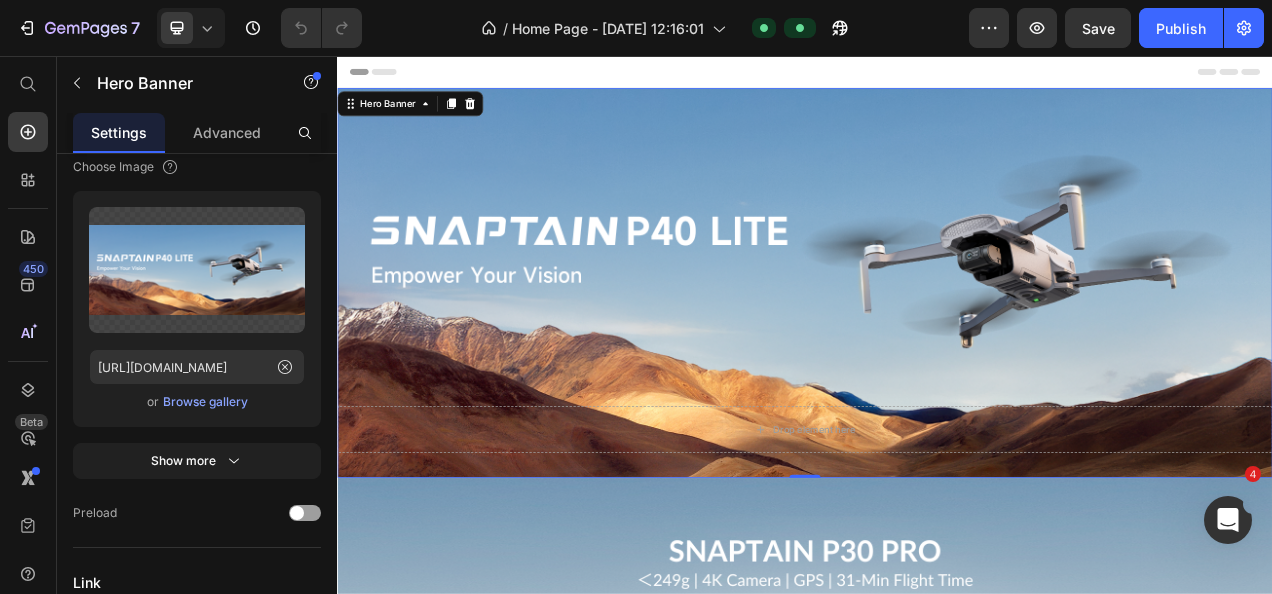 click at bounding box center [937, 347] 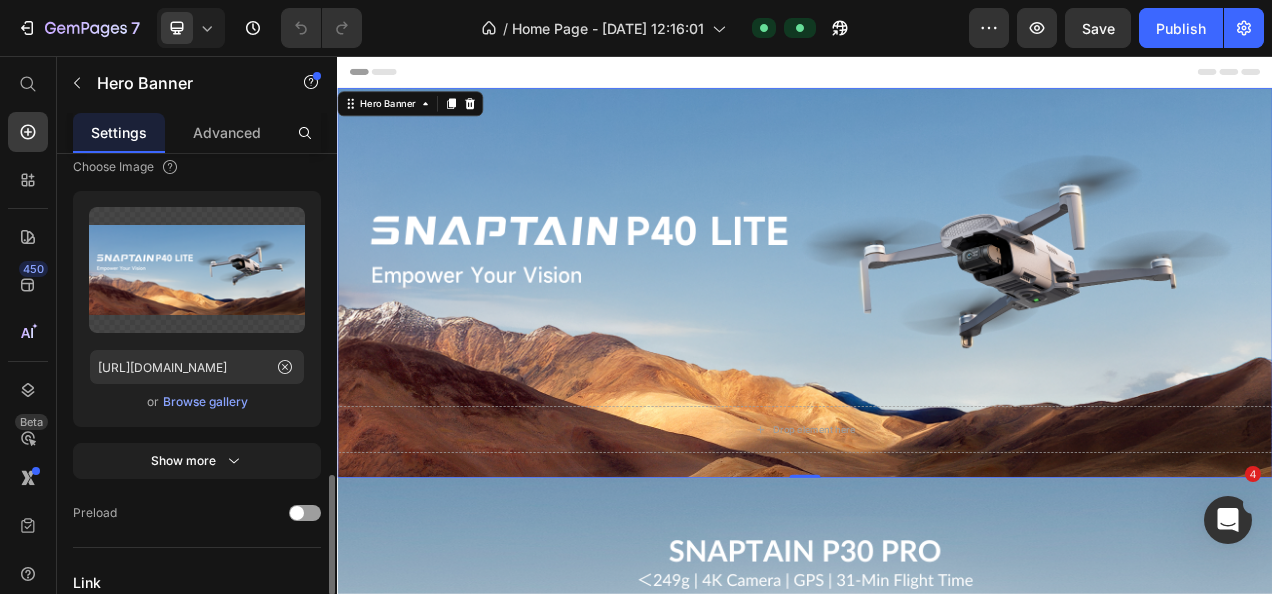 scroll, scrollTop: 500, scrollLeft: 0, axis: vertical 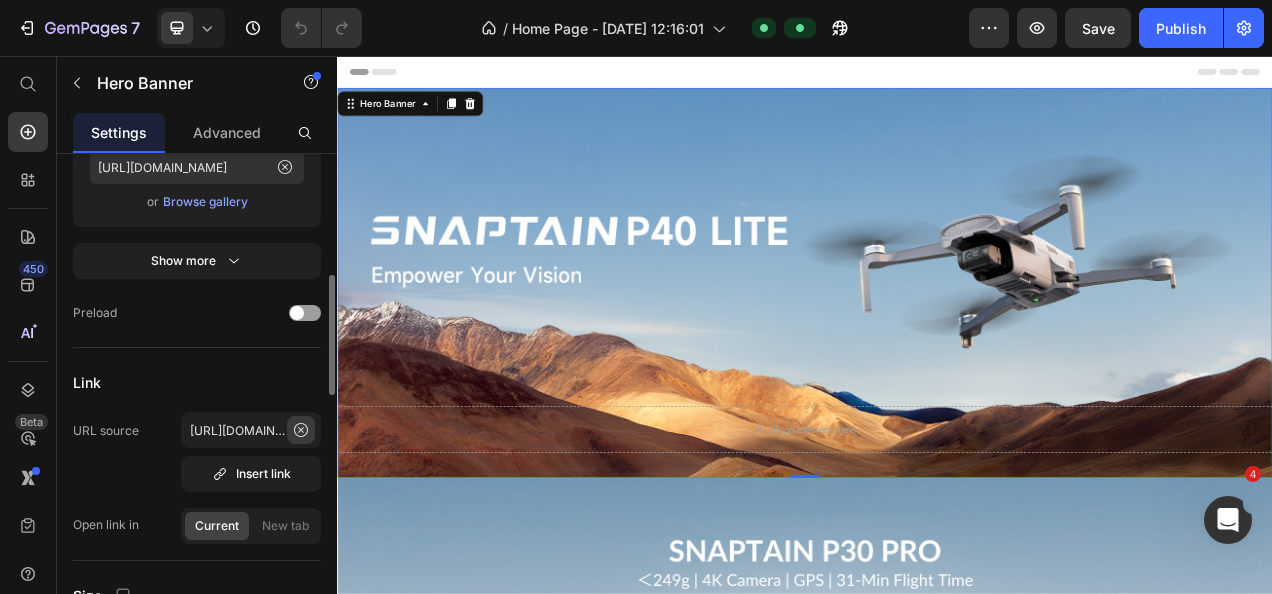 click 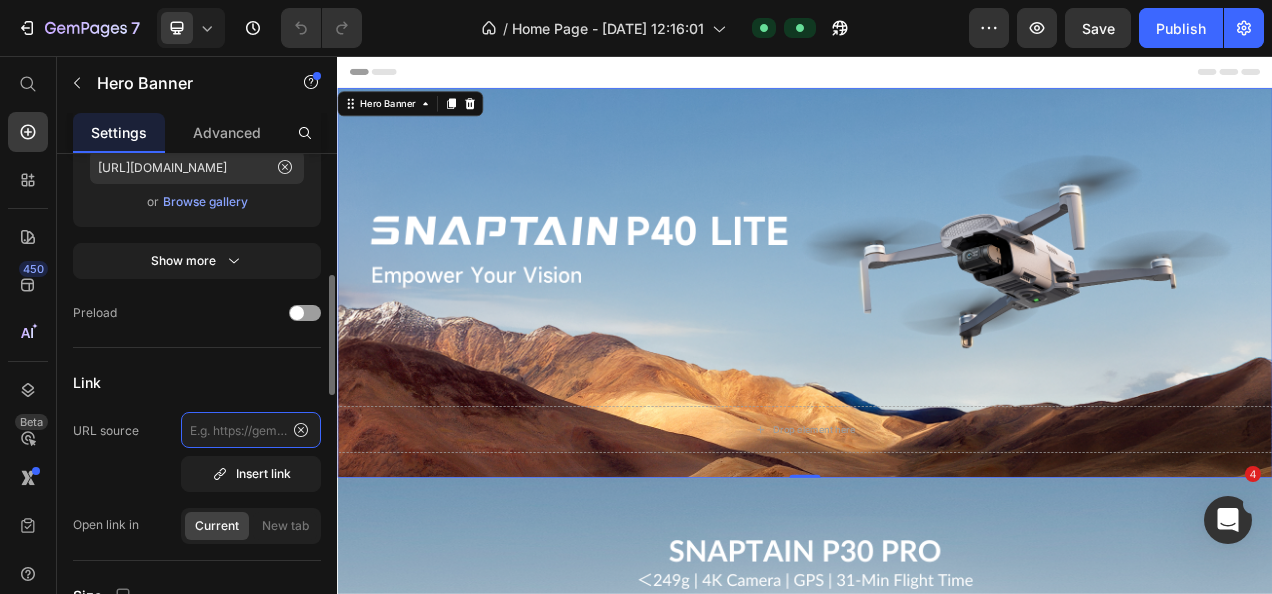 scroll, scrollTop: 0, scrollLeft: 0, axis: both 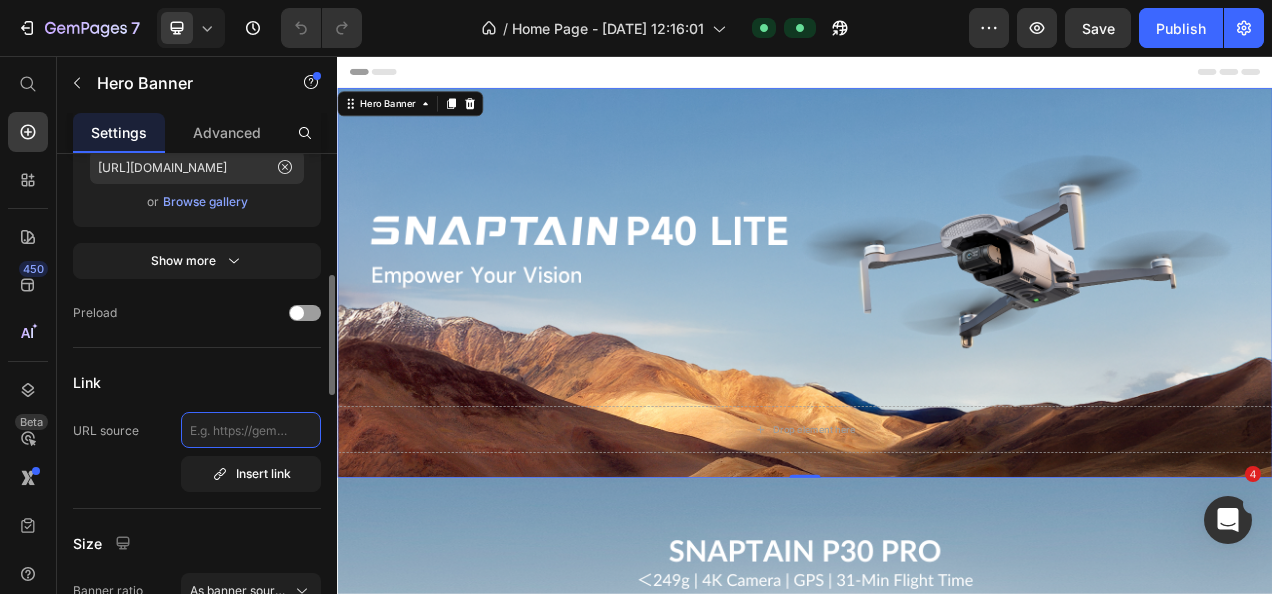 click 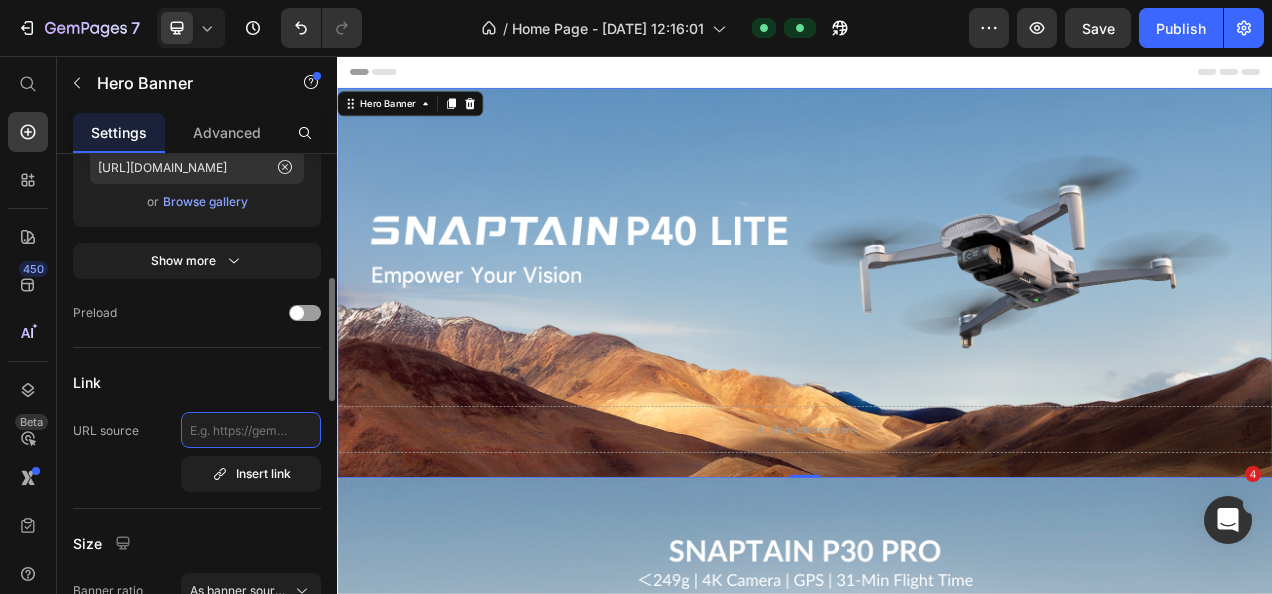 paste on "https://snaptain.com/collections/snaptain-drones/products/snaptain-p40-lite-3-axis-gimbal-4k-camera-drone" 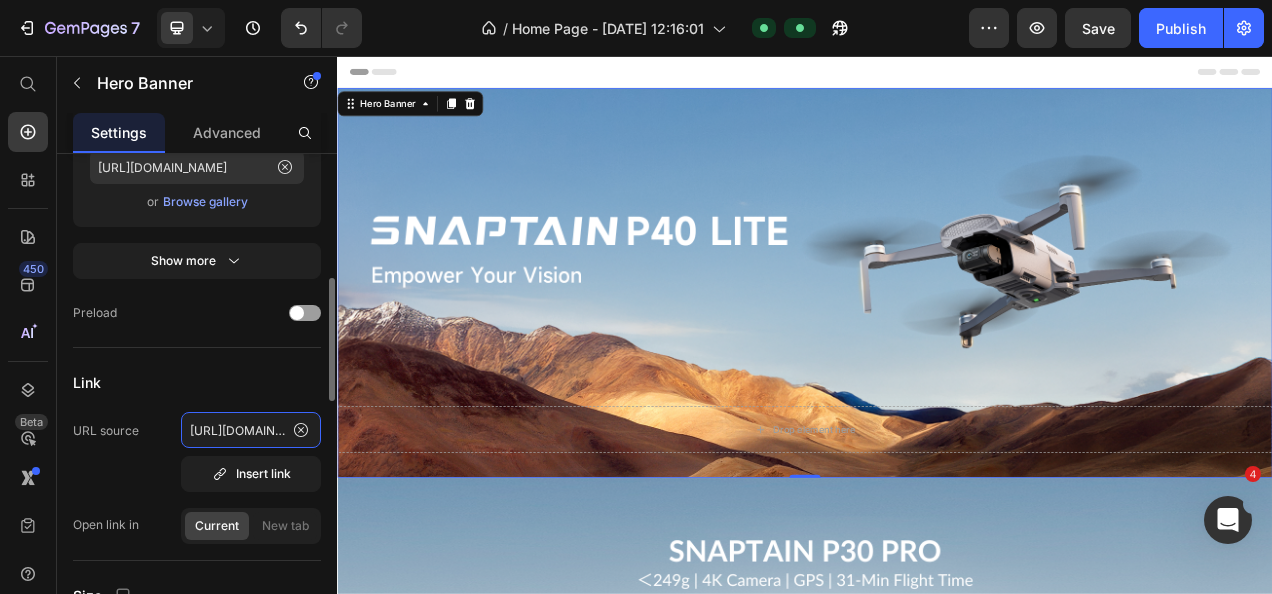 scroll, scrollTop: 0, scrollLeft: 528, axis: horizontal 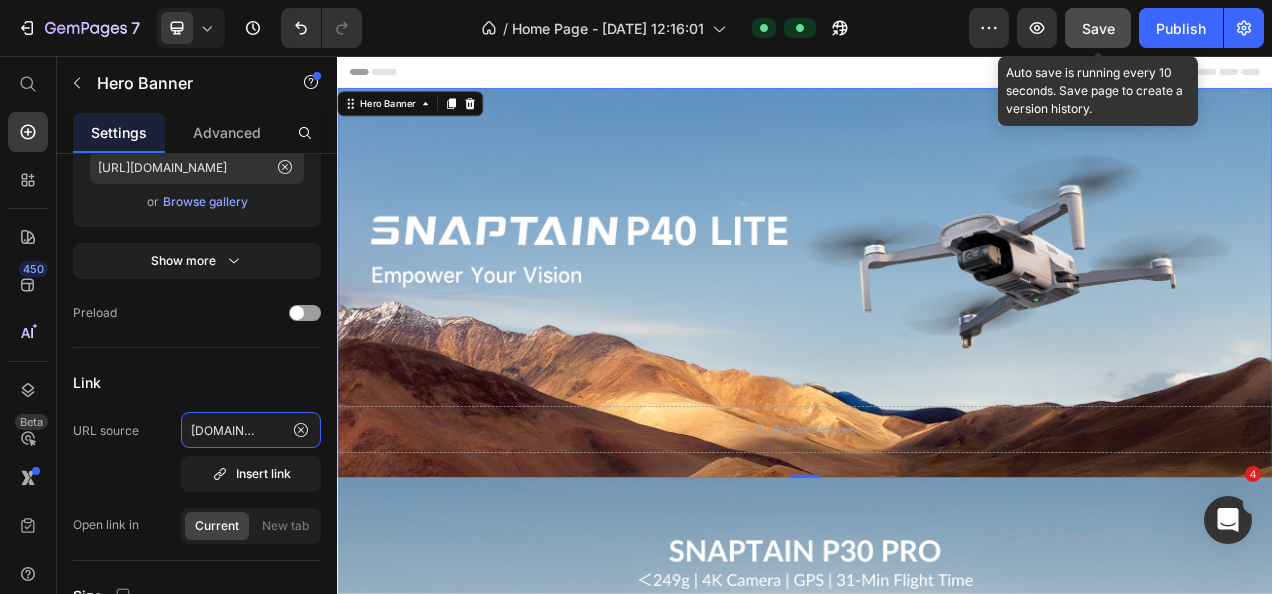 type on "https://snaptain.com/collections/snaptain-drones/products/snaptain-p40-lite-3-axis-gimbal-4k-camera-drone" 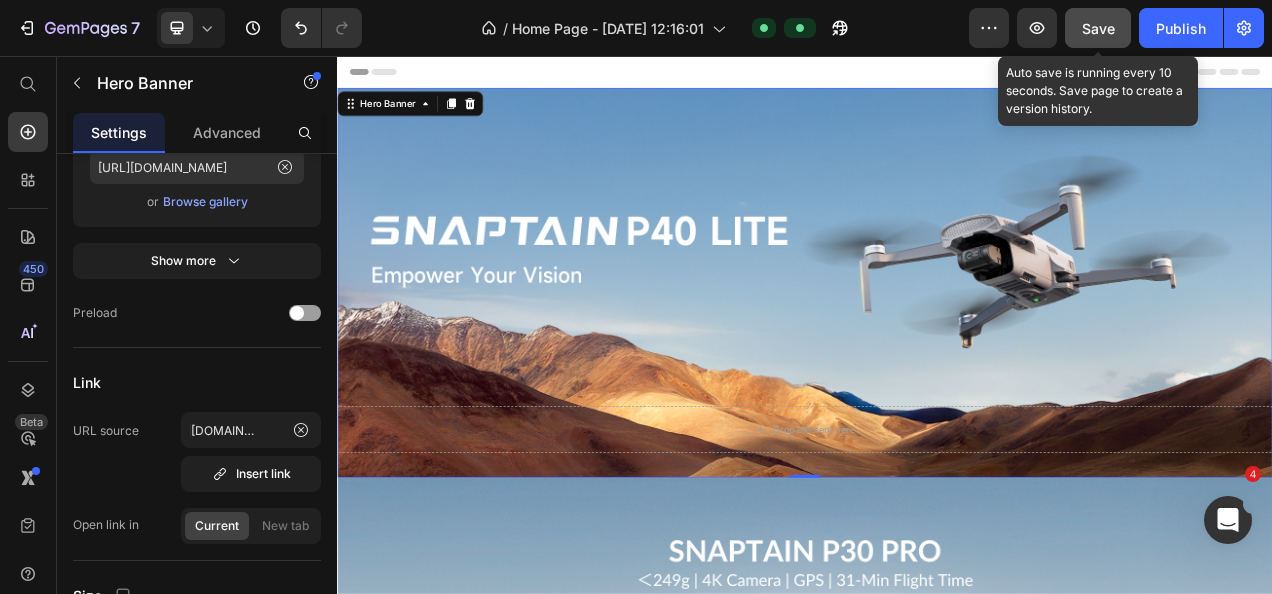 drag, startPoint x: 1104, startPoint y: 28, endPoint x: 749, endPoint y: 205, distance: 396.6787 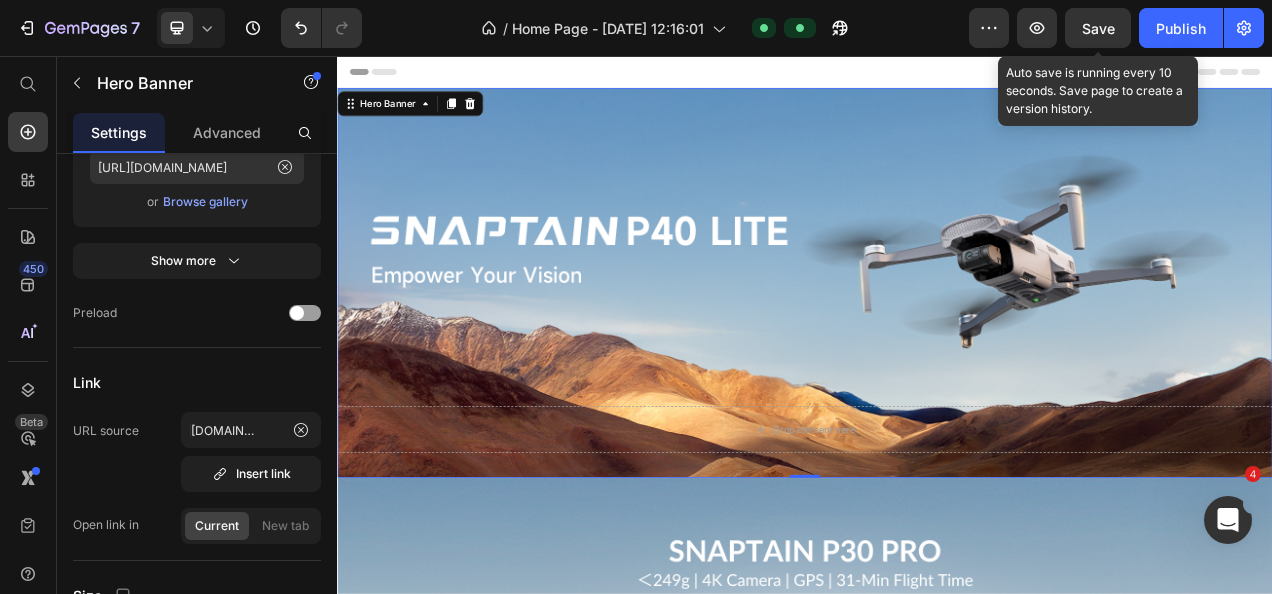 scroll, scrollTop: 0, scrollLeft: 0, axis: both 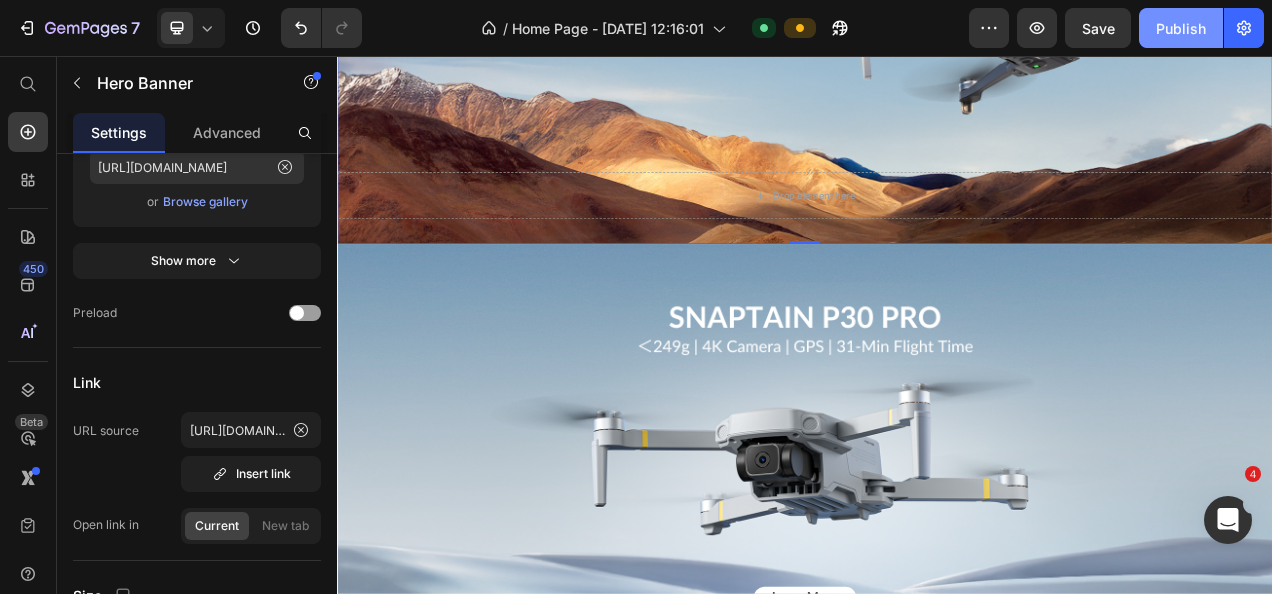 click on "Publish" at bounding box center (1181, 28) 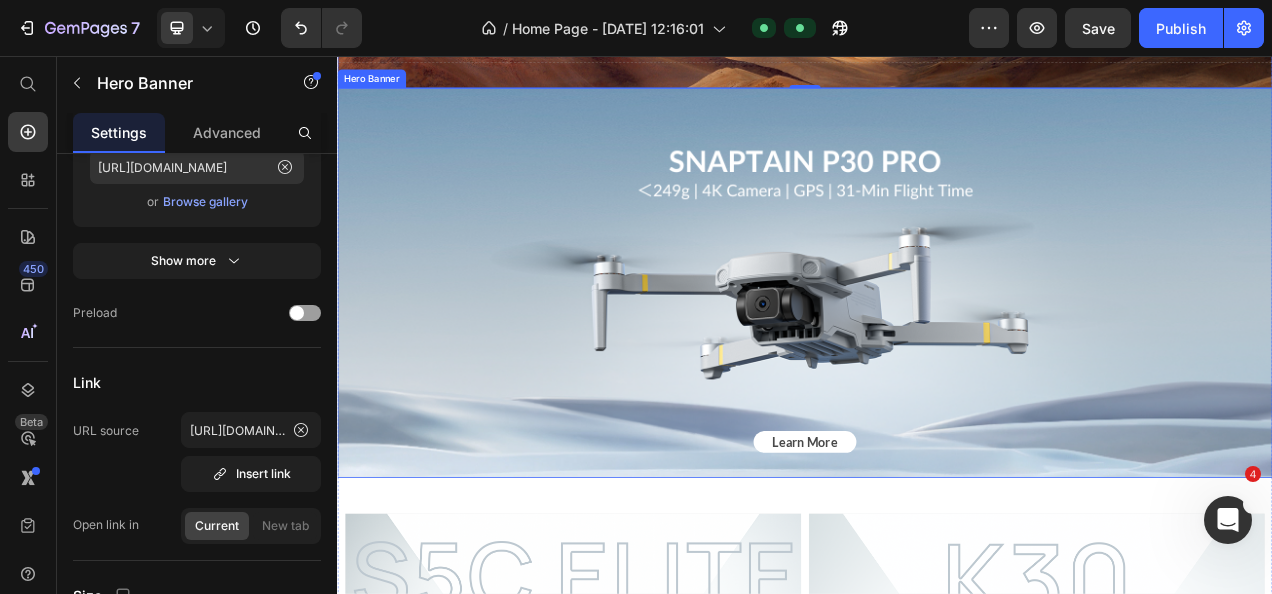 scroll, scrollTop: 0, scrollLeft: 0, axis: both 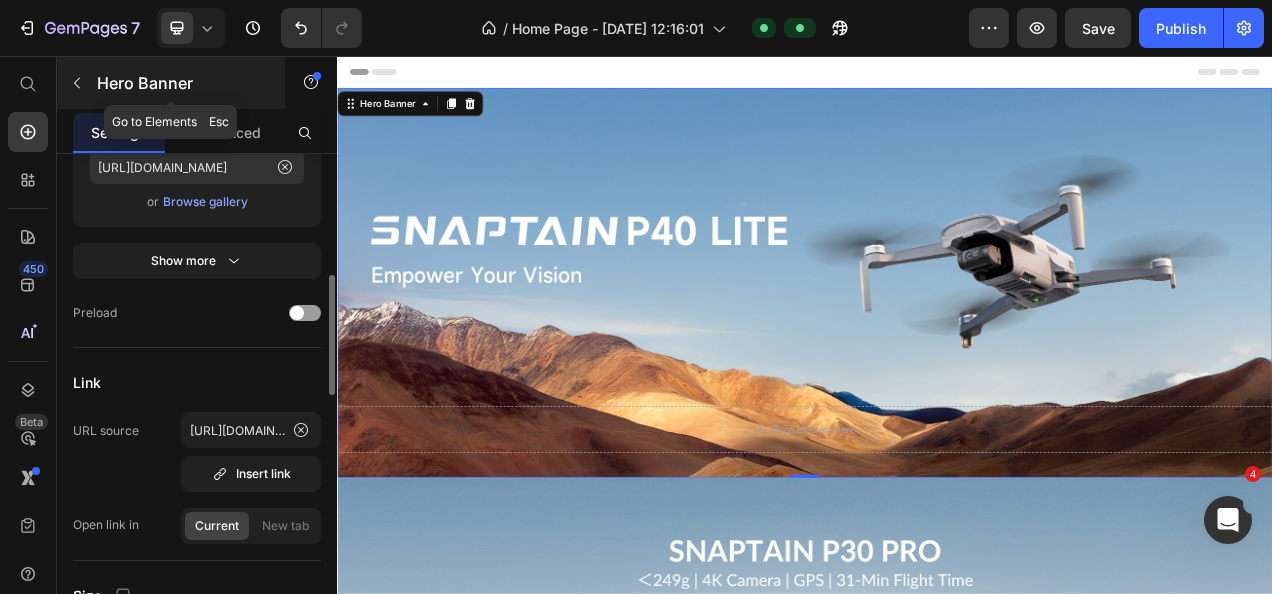click 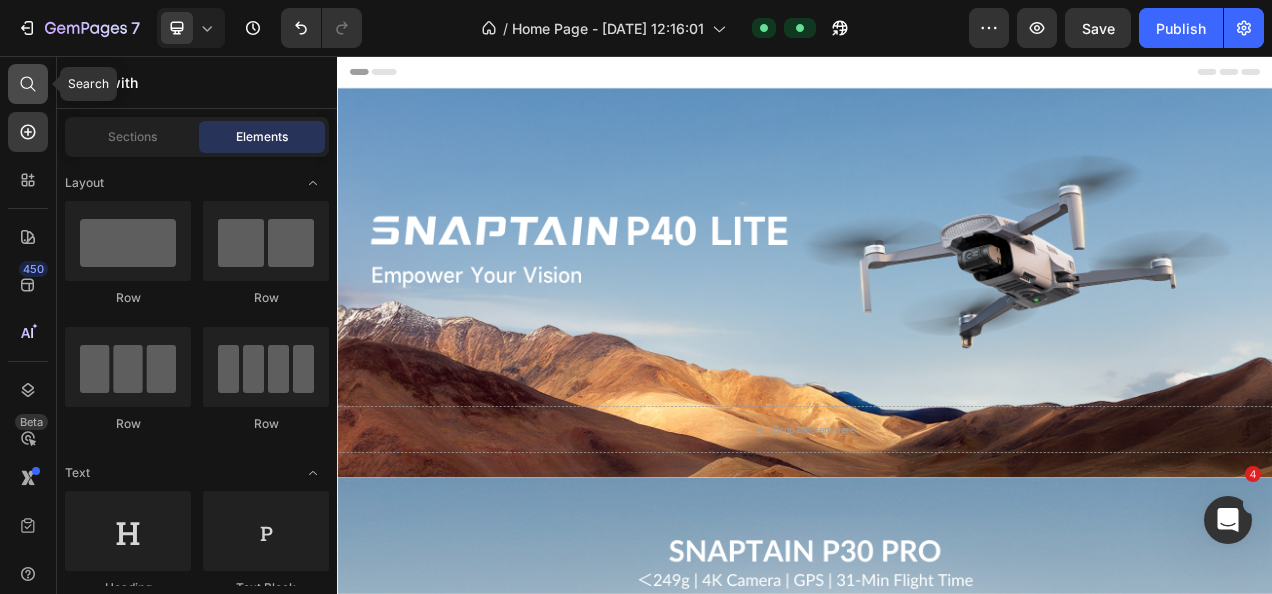 click 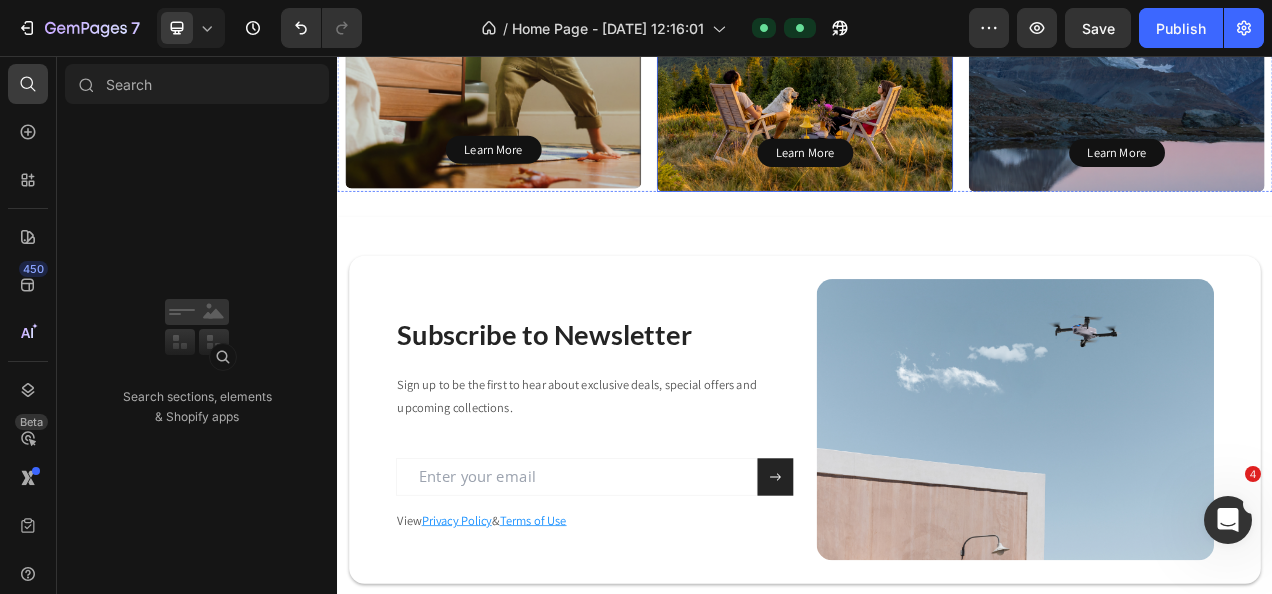 scroll, scrollTop: 2400, scrollLeft: 0, axis: vertical 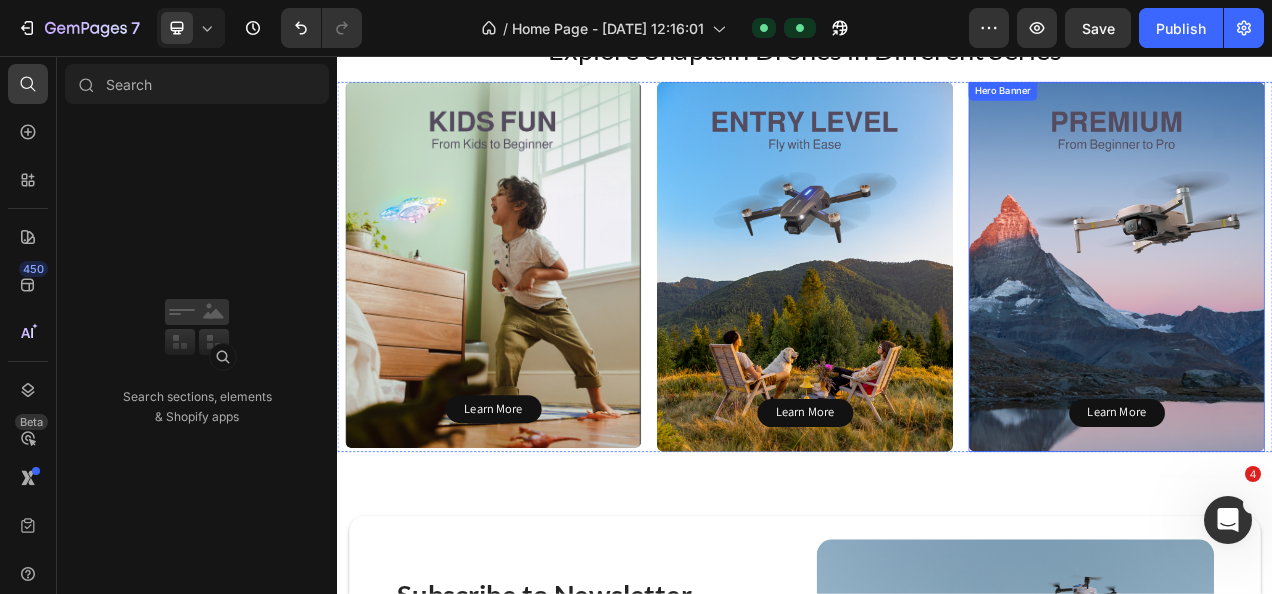 click at bounding box center [1337, 326] 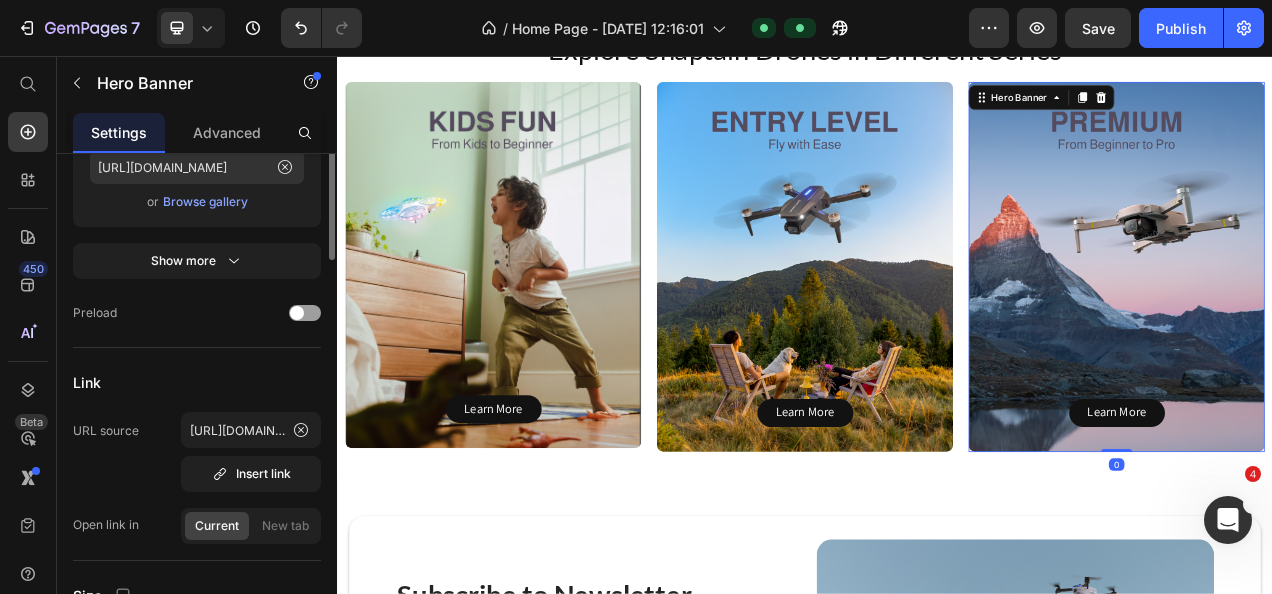 scroll, scrollTop: 400, scrollLeft: 0, axis: vertical 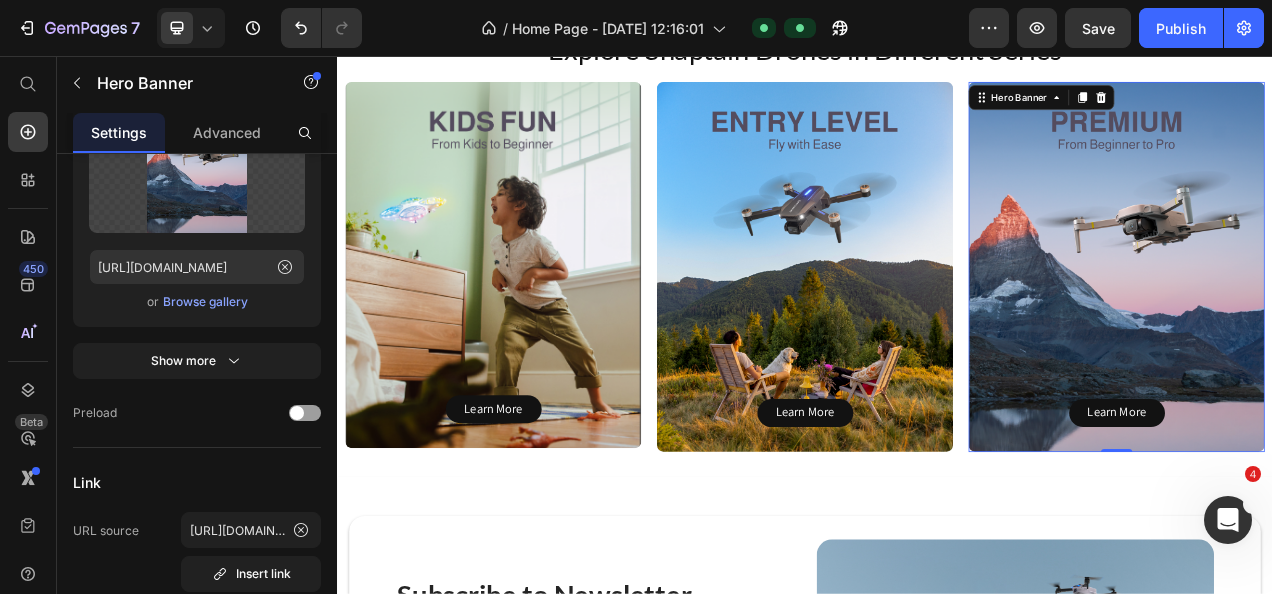 click at bounding box center [1337, 326] 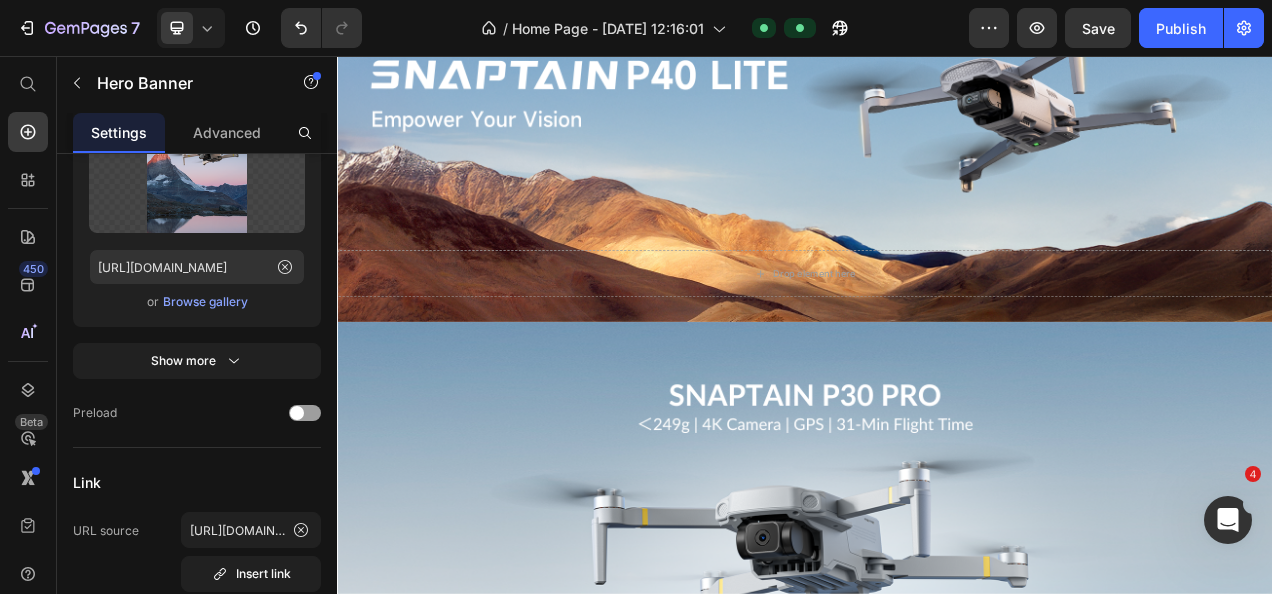 scroll, scrollTop: 0, scrollLeft: 0, axis: both 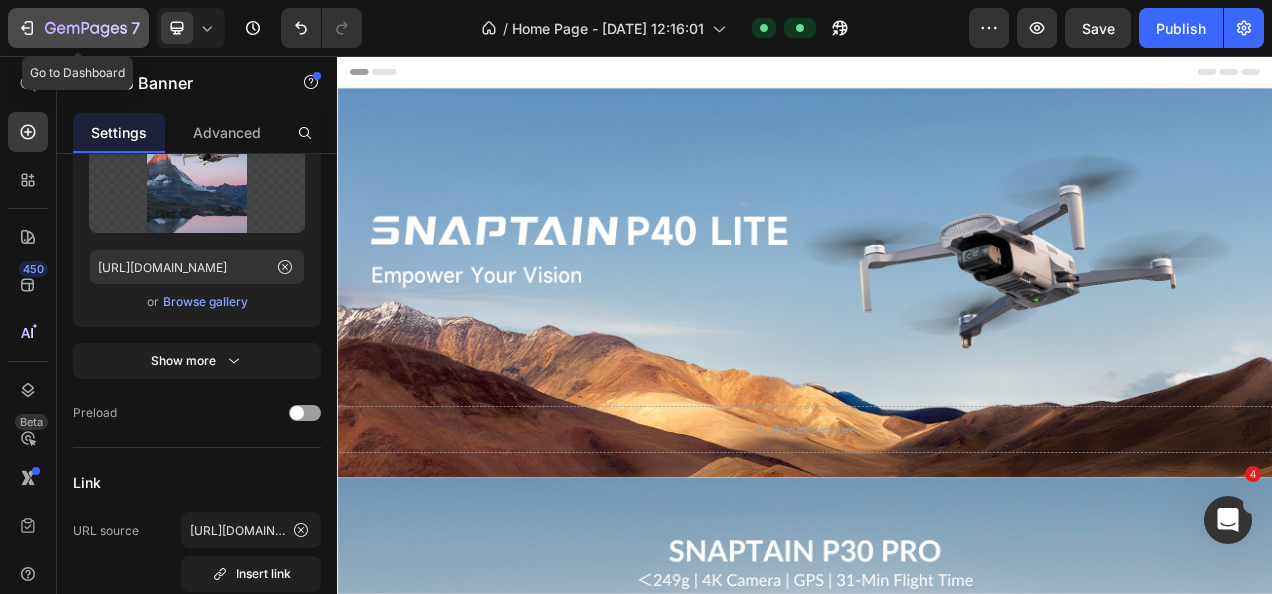 click 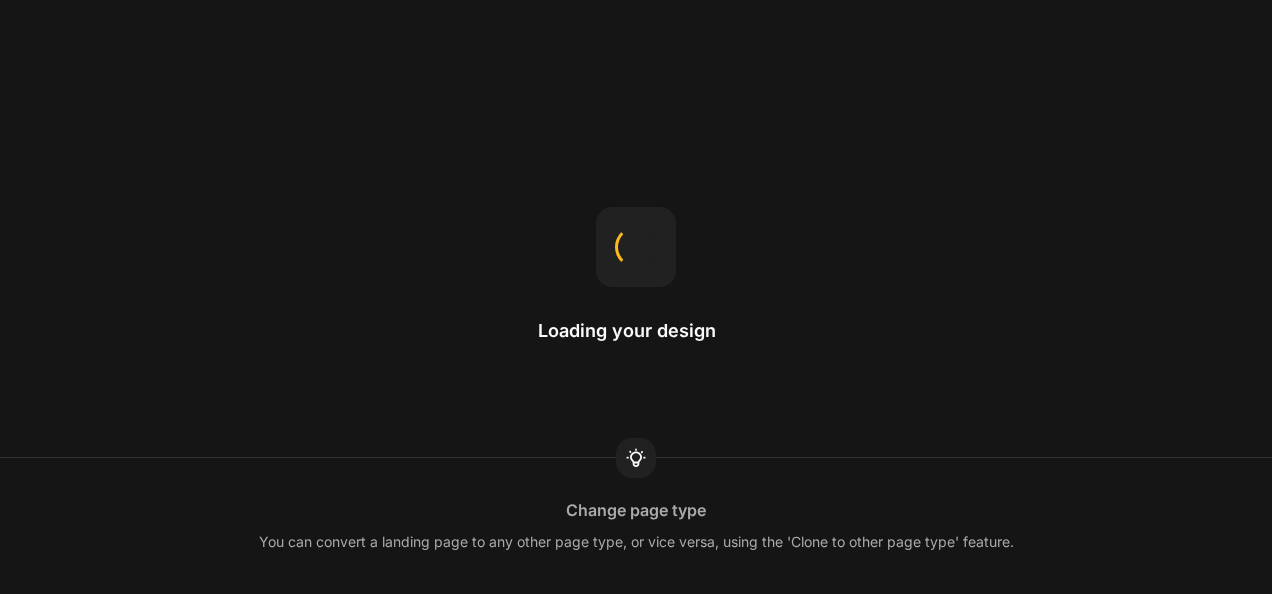 scroll, scrollTop: 0, scrollLeft: 0, axis: both 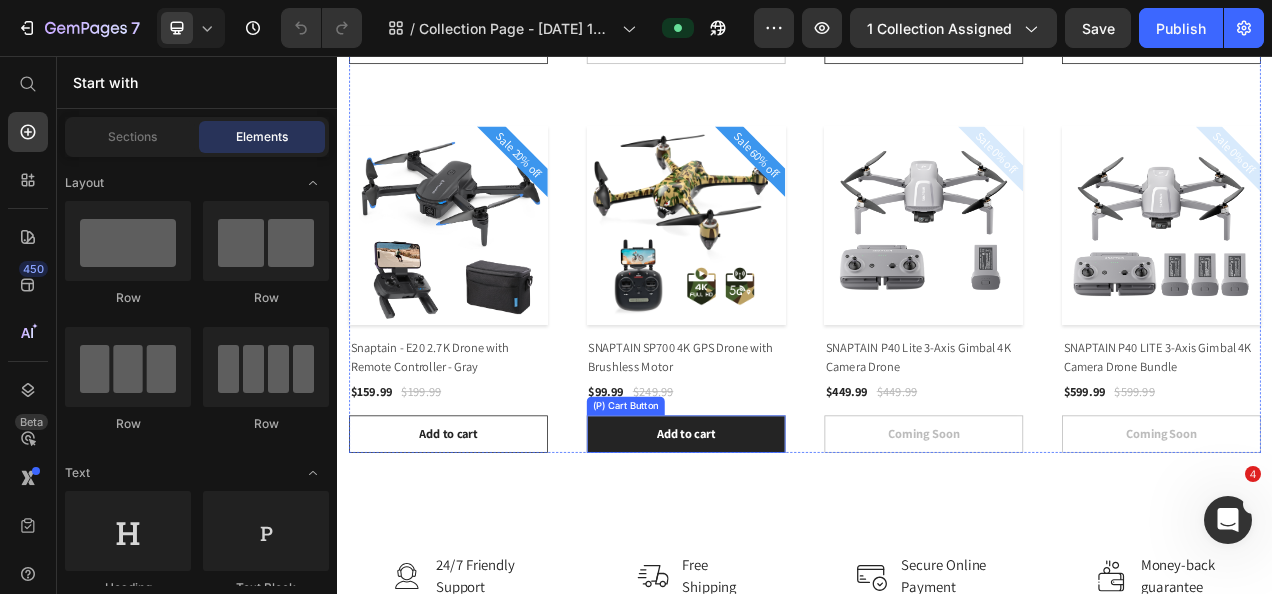 drag, startPoint x: 873, startPoint y: 531, endPoint x: 1003, endPoint y: 531, distance: 130 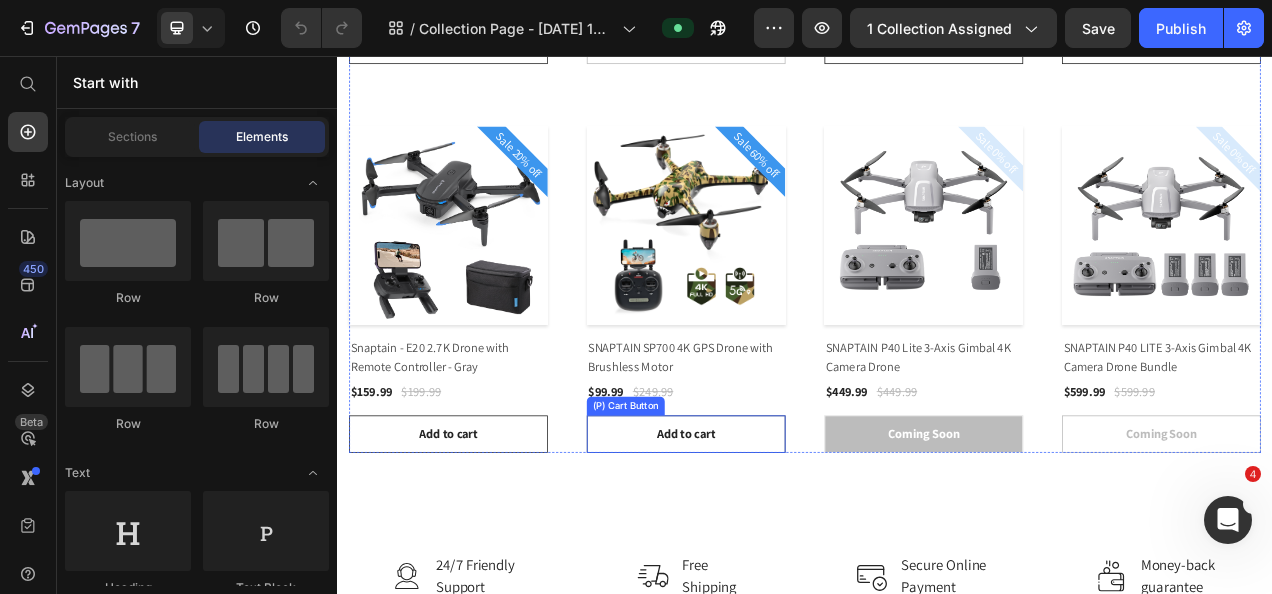 click on "Add to cart" at bounding box center [784, 541] 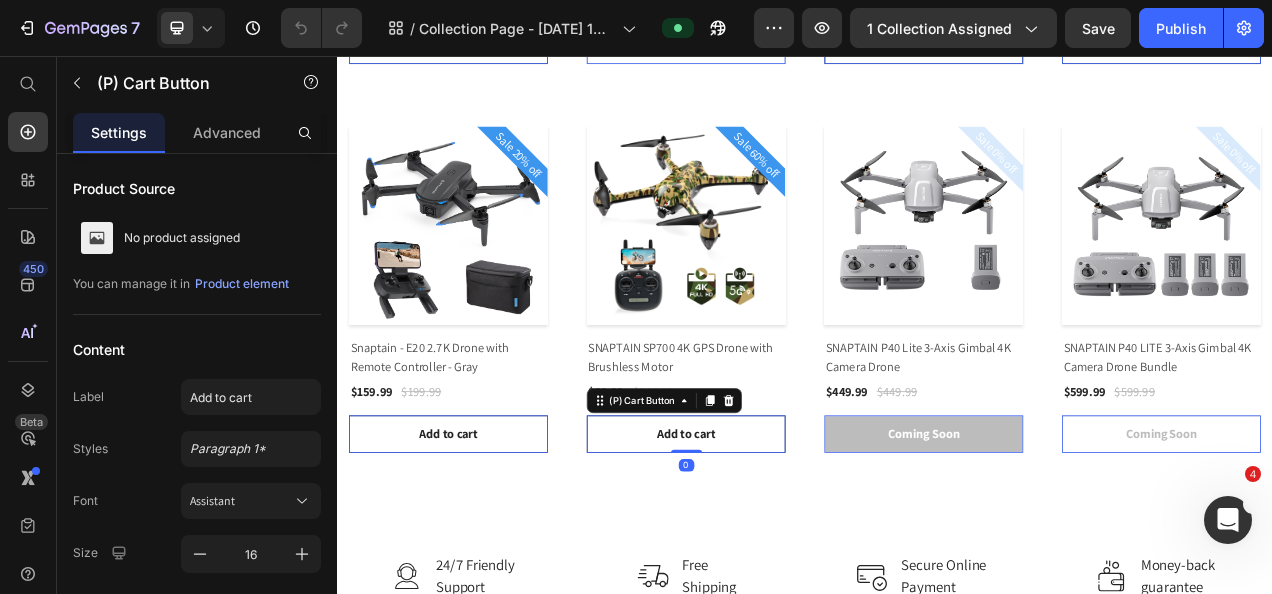 click on "Coming Soon" at bounding box center (1089, 541) 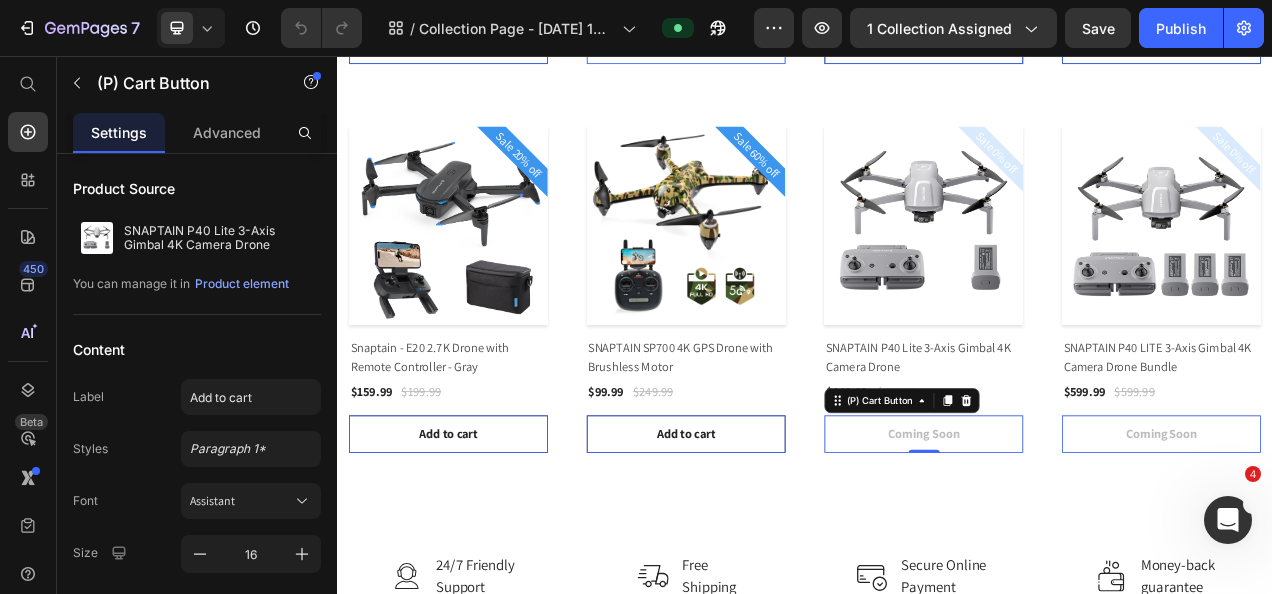 click on "(P) Cart Button" at bounding box center [1061, 498] 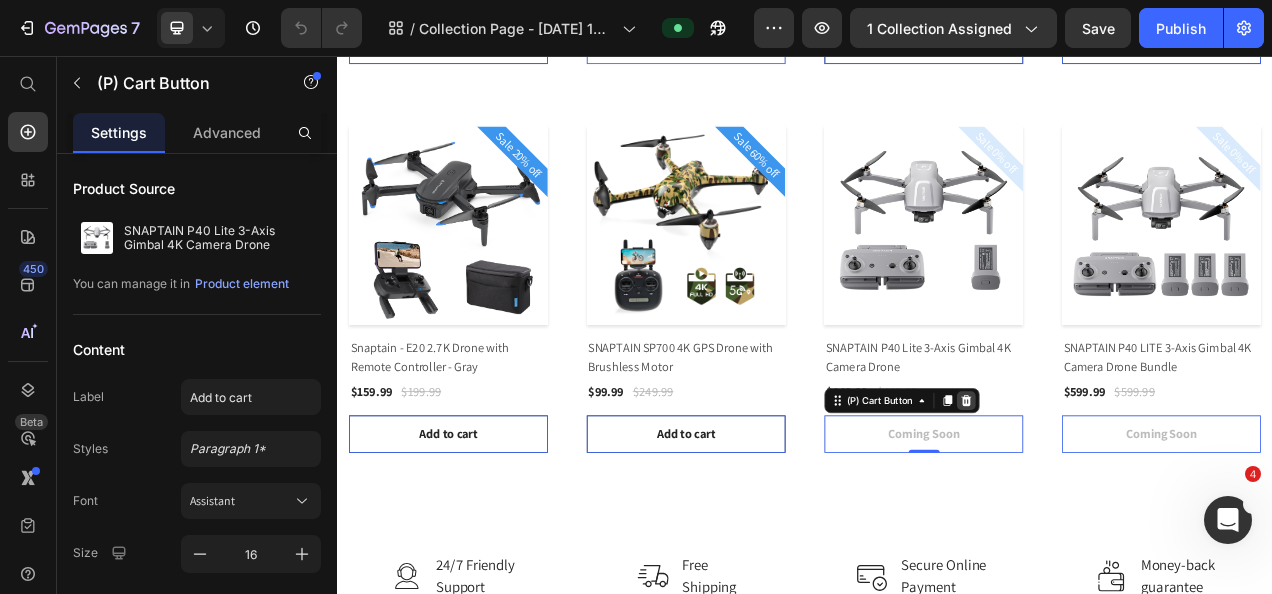 click 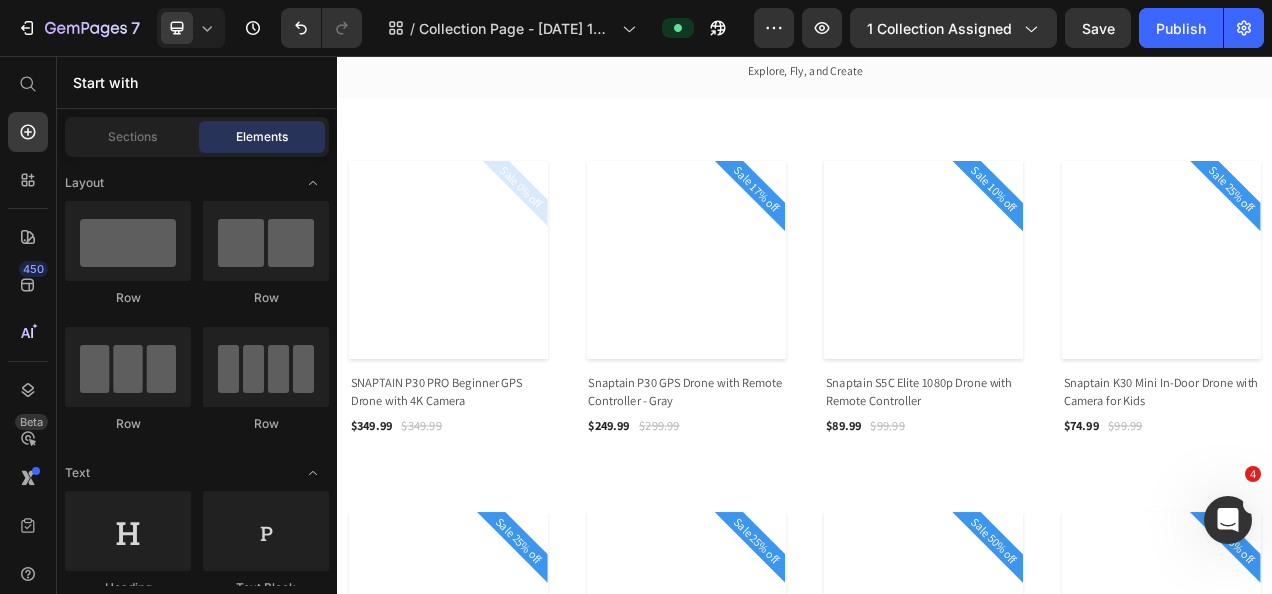 scroll, scrollTop: 52, scrollLeft: 0, axis: vertical 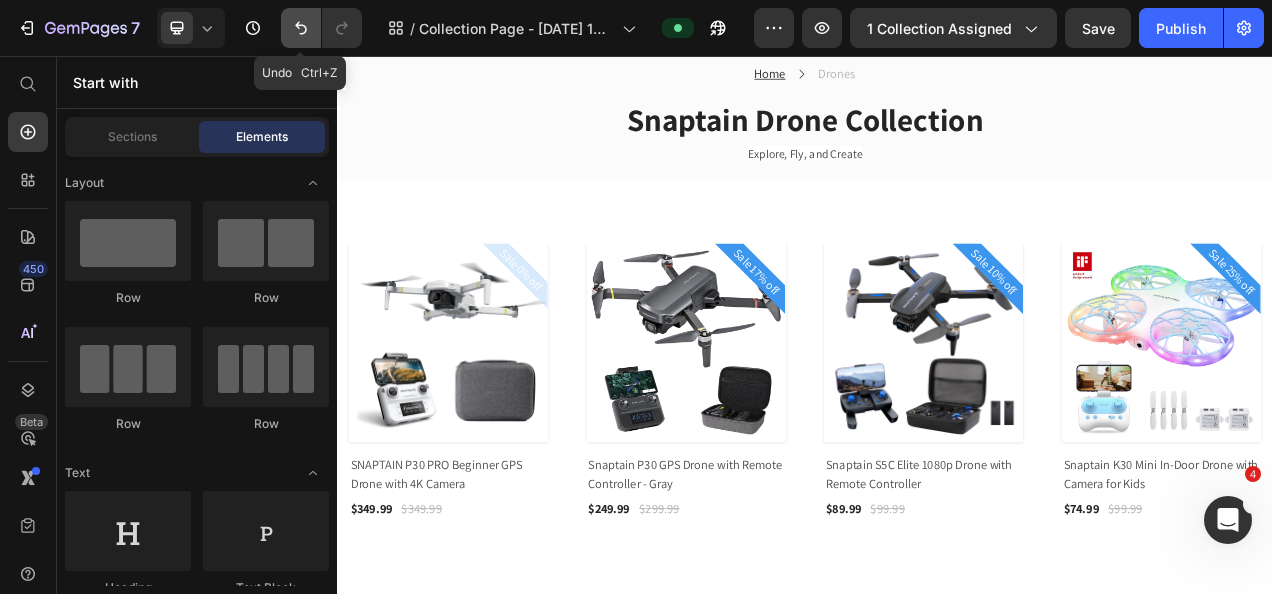 click 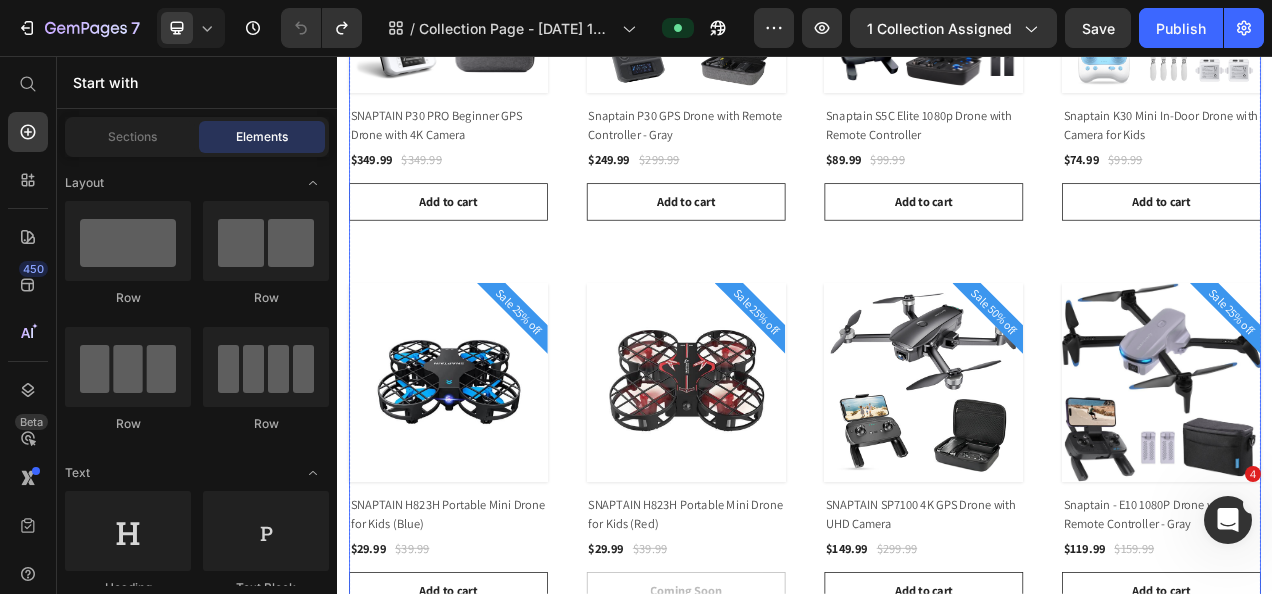scroll, scrollTop: 600, scrollLeft: 0, axis: vertical 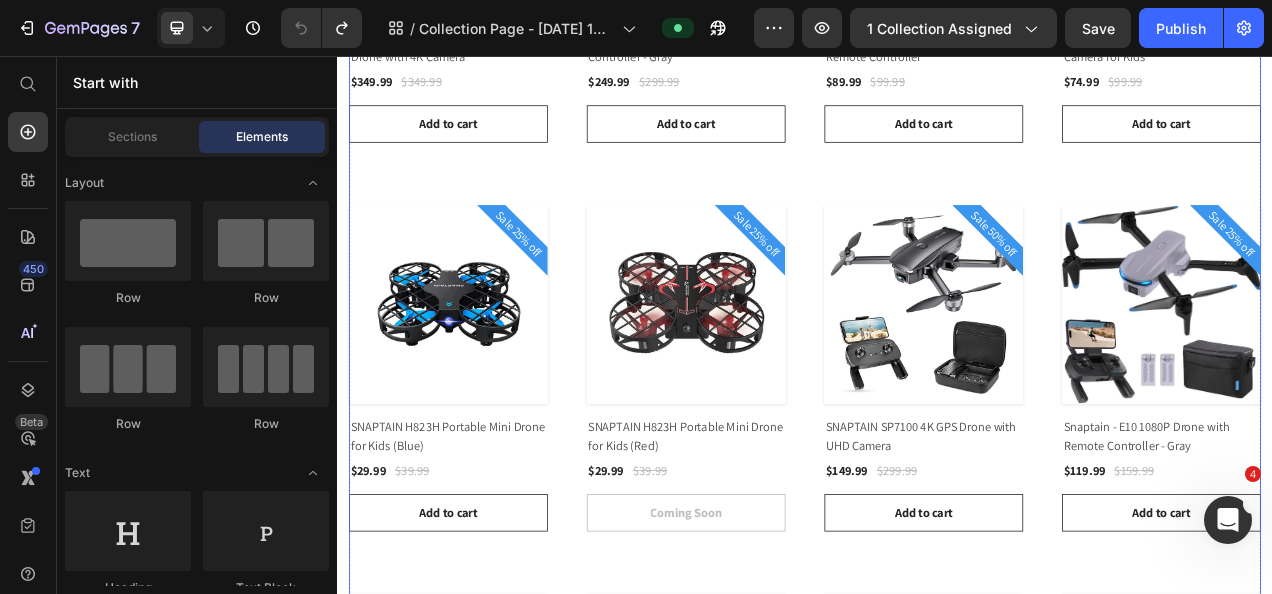 click on "Sale 0% off Product Badge Product Images & Gallery Row SNAPTAIN P30 PRO Beginner GPS Drone with 4K Camera (P) Title $349.99 (P) Price $349.99 (P) Price Row Row Add to cart (P) Cart Button Sale 17% off Product Badge Product Images & Gallery Row Snaptain P30 GPS Drone with Remote Controller - Gray (P) Title $249.99 (P) Price $299.99 (P) Price Row Row Add to cart (P) Cart Button Sale 10% off Product Badge Product Images & Gallery Row Snaptain S5C Elite 1080p Drone with Remote Controller (P) Title $89.99 (P) Price $99.99 (P) Price Row Row Add to cart (P) Cart Button Sale 25% off Product Badge Product Images & Gallery Row Snaptain K30 Mini In-Door Drone with Camera for Kids (P) Title $74.99 (P) Price $99.99 (P) Price Row Row Add to cart (P) Cart Button Sale 25% off Product Badge Product Images & Gallery Row SNAPTAIN H823H Portable Mini Drone for Kids (Blue) (P) Title $29.99 (P) Price $39.99 (P) Price Row Row Add to cart (P) Cart Button Sale 25% off Product Badge Product Images & Gallery Row (P) Title $29.99 $39.99" at bounding box center [937, 456] 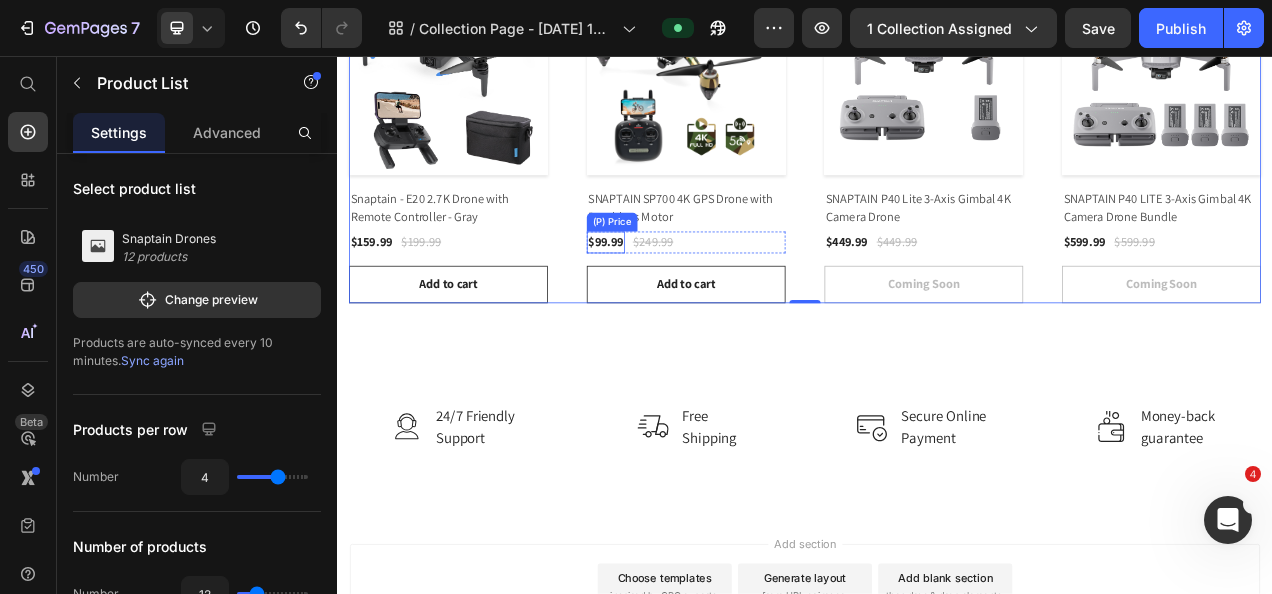 scroll, scrollTop: 1361, scrollLeft: 0, axis: vertical 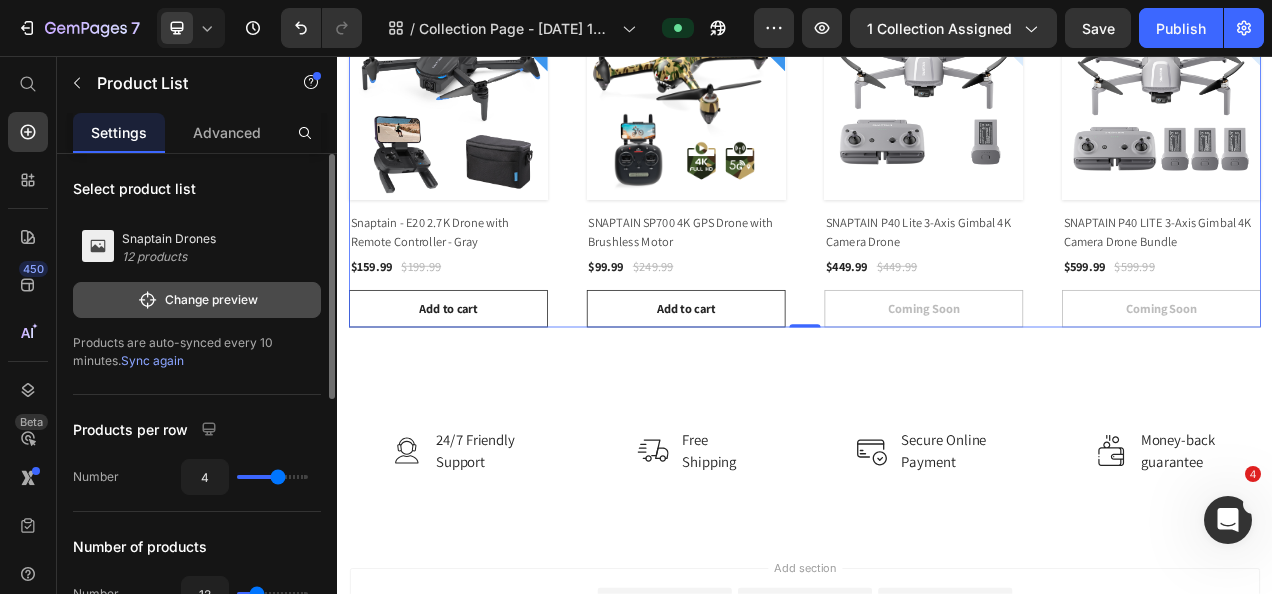 click on "Change preview" at bounding box center (197, 300) 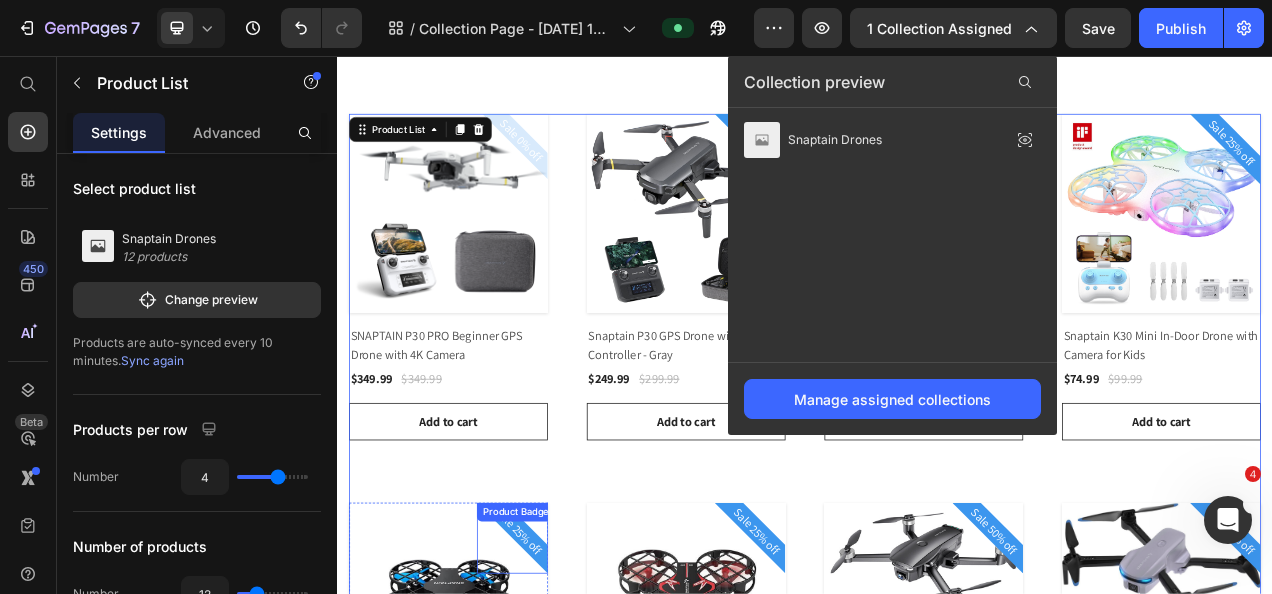 scroll, scrollTop: 0, scrollLeft: 0, axis: both 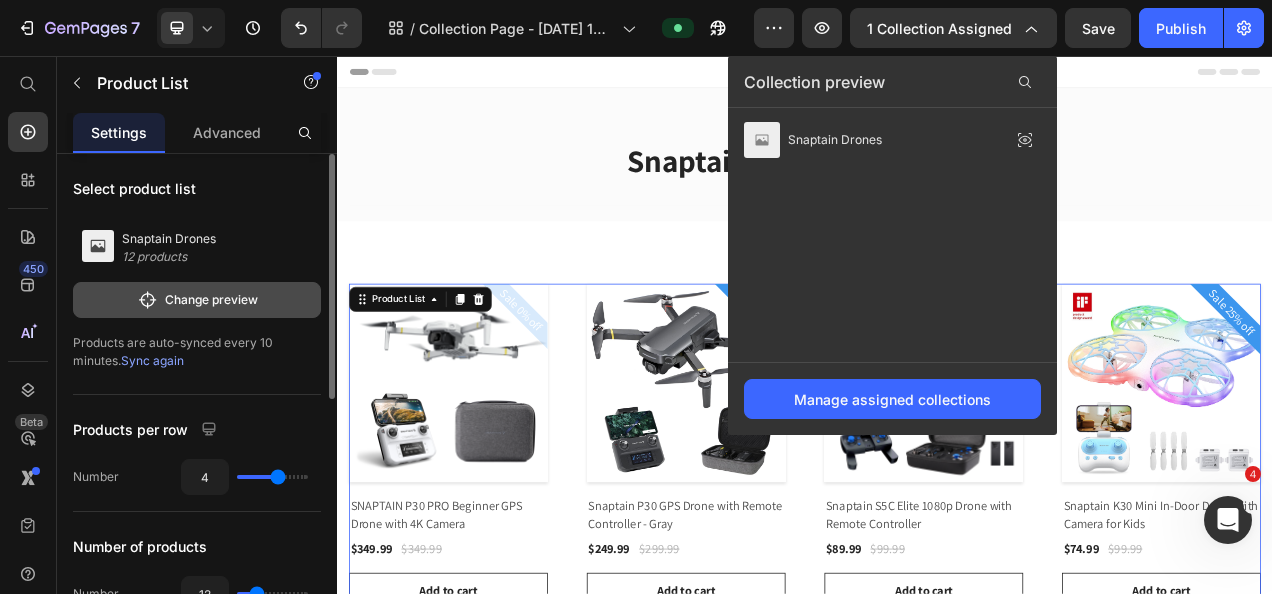 click on "Change preview" at bounding box center [197, 300] 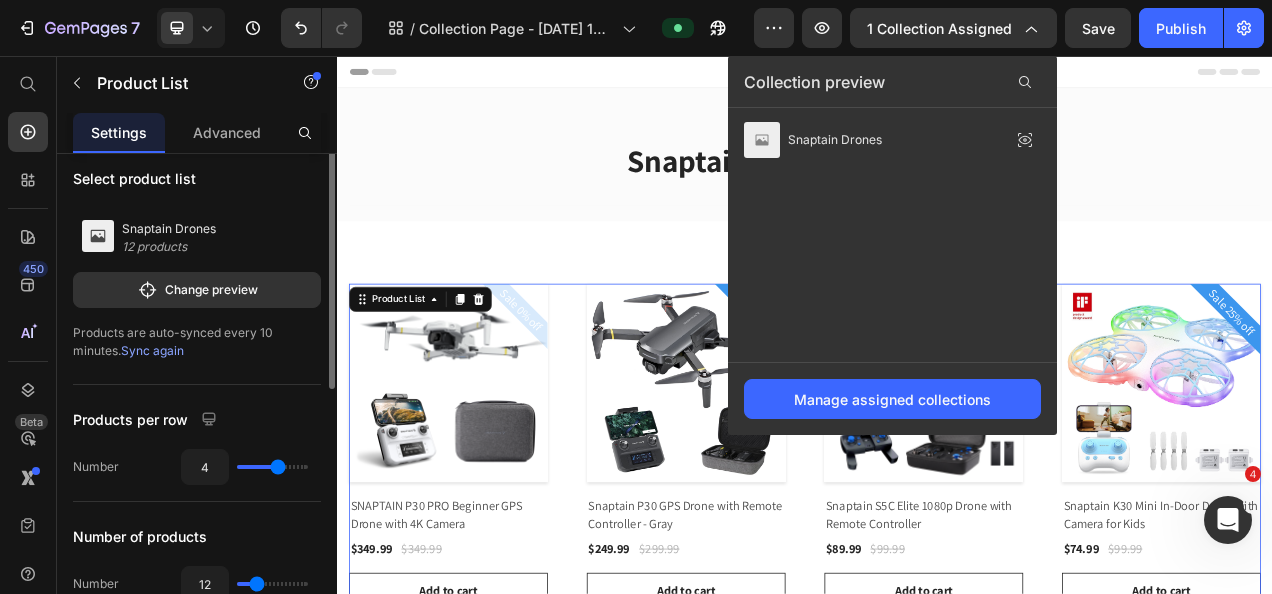 scroll, scrollTop: 0, scrollLeft: 0, axis: both 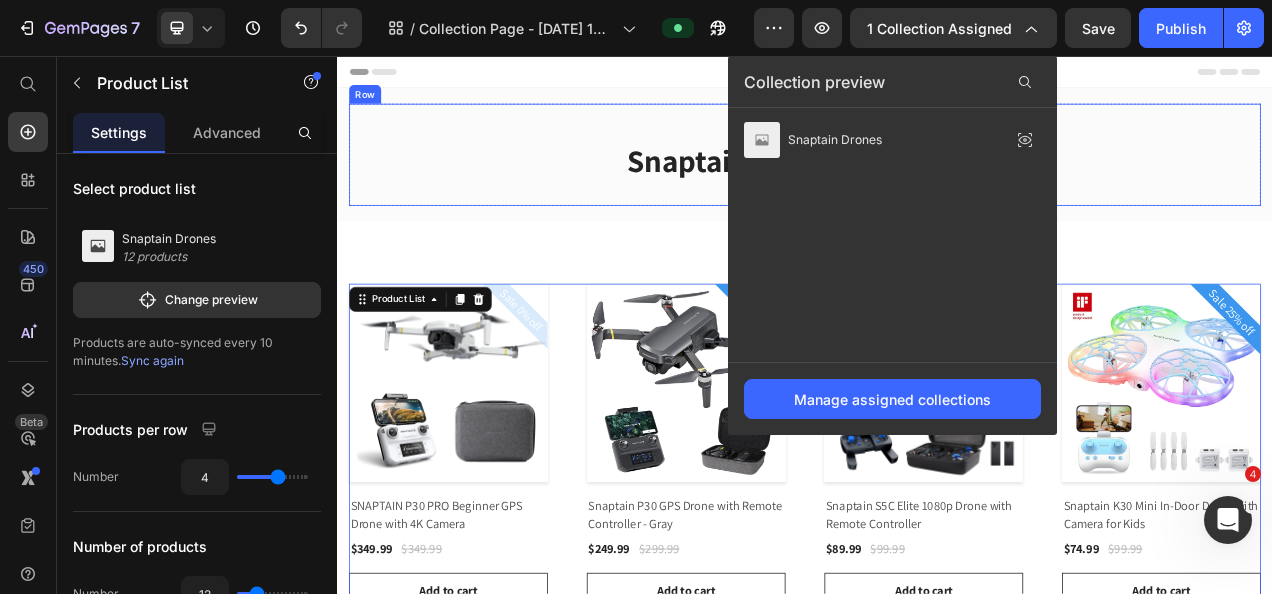 click on "Home Text block
Icon Drones Text block Row Snaptain Drone Collection Heading Explore, Fly, and Create Text block" at bounding box center (937, 182) 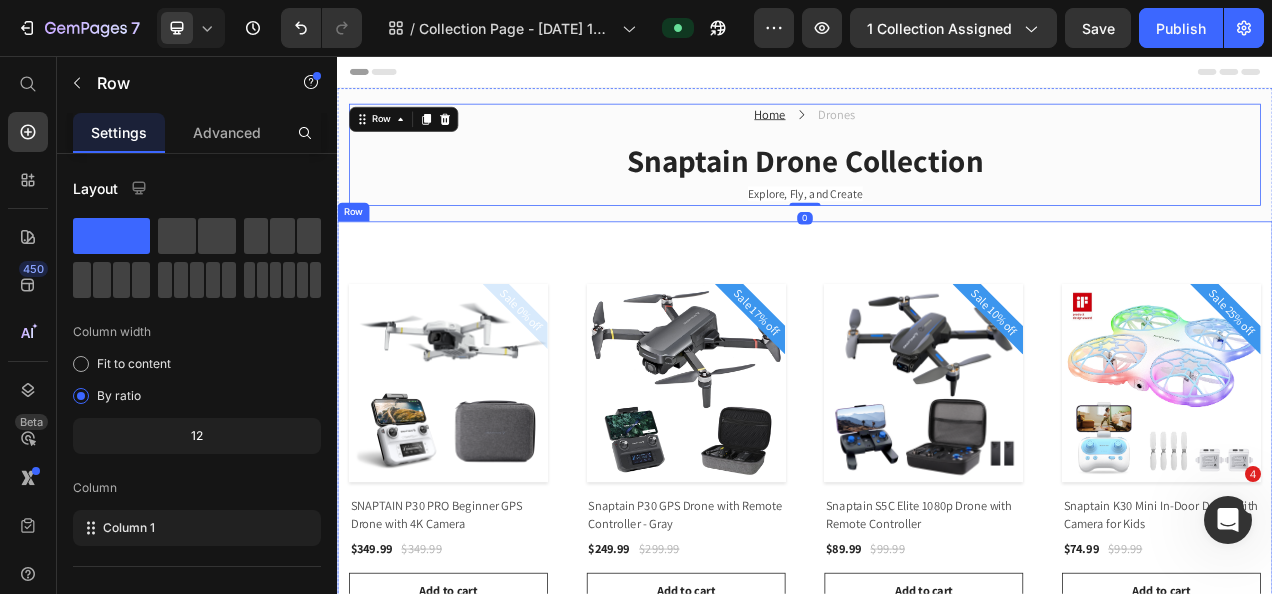 click on "Sale 0% off Product Badge Product Images & Gallery Row SNAPTAIN P30 PRO Beginner GPS Drone with 4K Camera (P) Title $349.99 (P) Price $349.99 (P) Price Row Row Add to cart (P) Cart Button Sale 17% off Product Badge Product Images & Gallery Row Snaptain P30 GPS Drone with Remote Controller - Gray (P) Title $249.99 (P) Price $299.99 (P) Price Row Row Add to cart (P) Cart Button Sale 10% off Product Badge Product Images & Gallery Row Snaptain S5C Elite 1080p Drone with Remote Controller (P) Title $89.99 (P) Price $99.99 (P) Price Row Row Add to cart (P) Cart Button Sale 25% off Product Badge Product Images & Gallery Row Snaptain K30 Mini In-Door Drone with Camera for Kids (P) Title $74.99 (P) Price $99.99 (P) Price Row Row Add to cart (P) Cart Button Sale 25% off Product Badge Product Images & Gallery Row SNAPTAIN H823H Portable Mini Drone for Kids (Blue) (P) Title $29.99 (P) Price $39.99 (P) Price Row Row Add to cart (P) Cart Button Sale 25% off Product Badge Product Images & Gallery Row (P) Title $29.99 $39.99" at bounding box center [937, 1056] 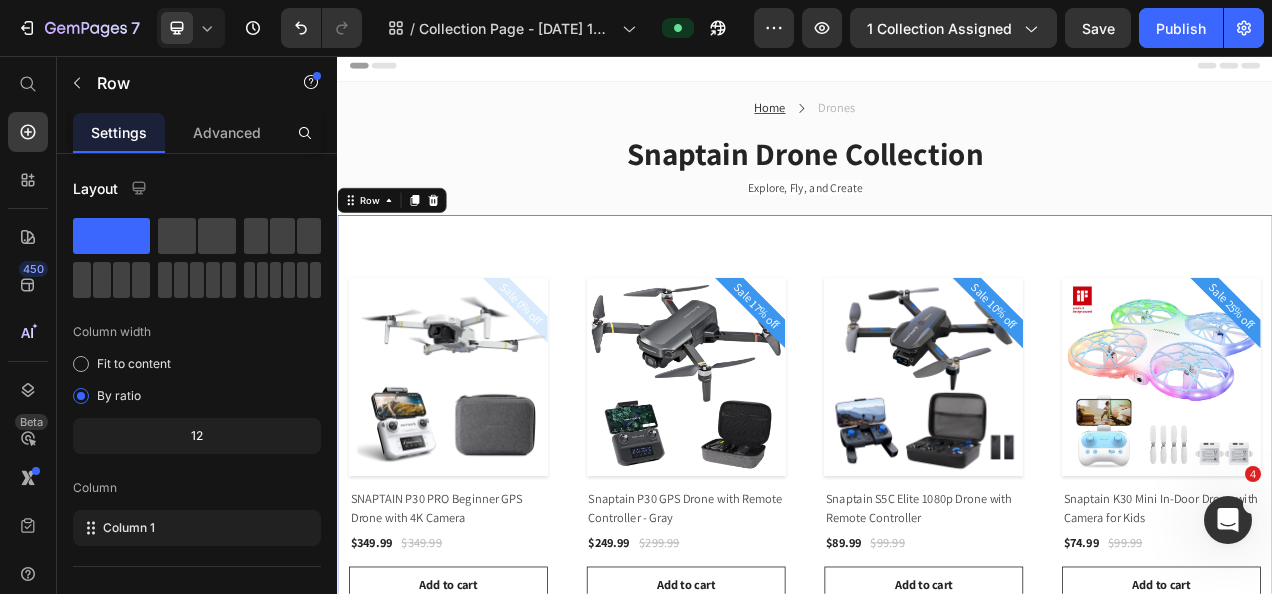 scroll, scrollTop: 0, scrollLeft: 0, axis: both 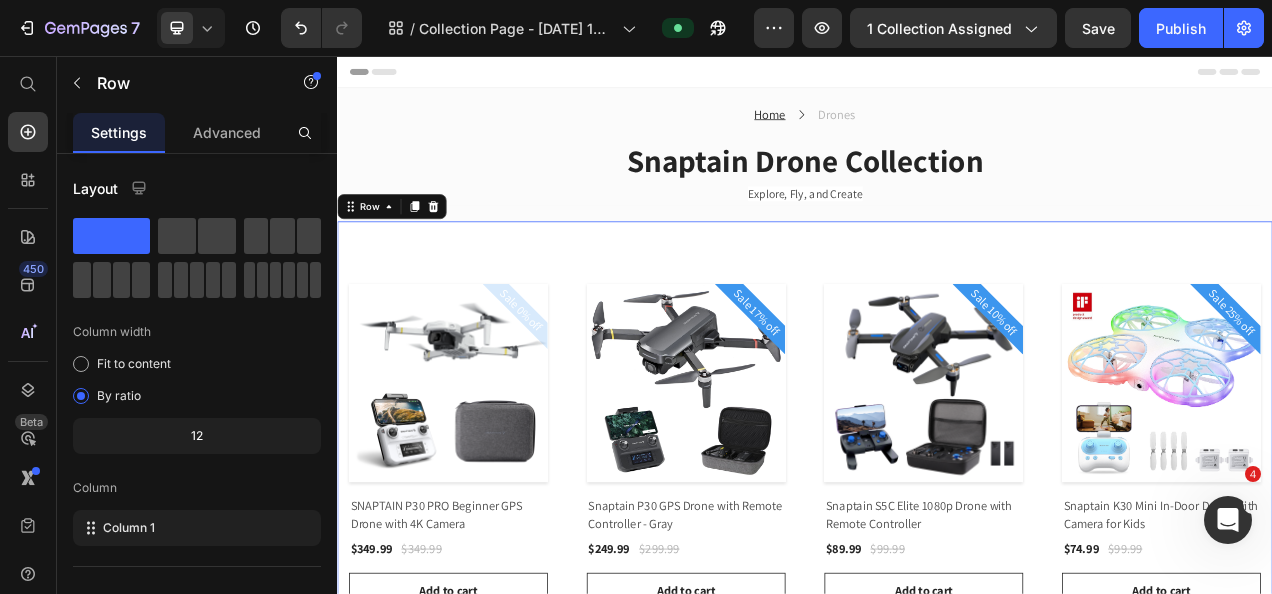 click on "Sale 0% off Product Badge Product Images & Gallery Row SNAPTAIN P30 PRO Beginner GPS Drone with 4K Camera (P) Title $349.99 (P) Price $349.99 (P) Price Row Row Add to cart (P) Cart Button Sale 17% off Product Badge Product Images & Gallery Row Snaptain P30 GPS Drone with Remote Controller - Gray (P) Title $249.99 (P) Price $299.99 (P) Price Row Row Add to cart (P) Cart Button Sale 10% off Product Badge Product Images & Gallery Row Snaptain S5C Elite 1080p Drone with Remote Controller (P) Title $89.99 (P) Price $99.99 (P) Price Row Row Add to cart (P) Cart Button Sale 25% off Product Badge Product Images & Gallery Row Snaptain K30 Mini In-Door Drone with Camera for Kids (P) Title $74.99 (P) Price $99.99 (P) Price Row Row Add to cart (P) Cart Button Sale 25% off Product Badge Product Images & Gallery Row SNAPTAIN H823H Portable Mini Drone for Kids (Blue) (P) Title $29.99 (P) Price $39.99 (P) Price Row Row Add to cart (P) Cart Button Sale 25% off Product Badge Product Images & Gallery Row (P) Title $29.99 $39.99" at bounding box center [937, 1056] 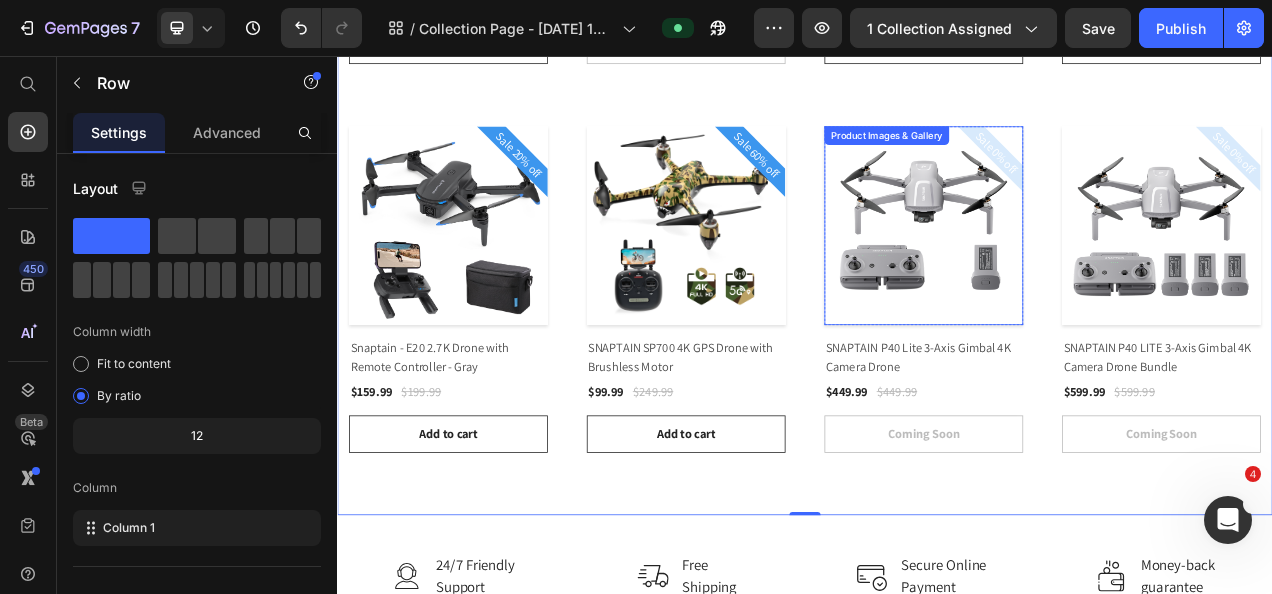 scroll, scrollTop: 1200, scrollLeft: 0, axis: vertical 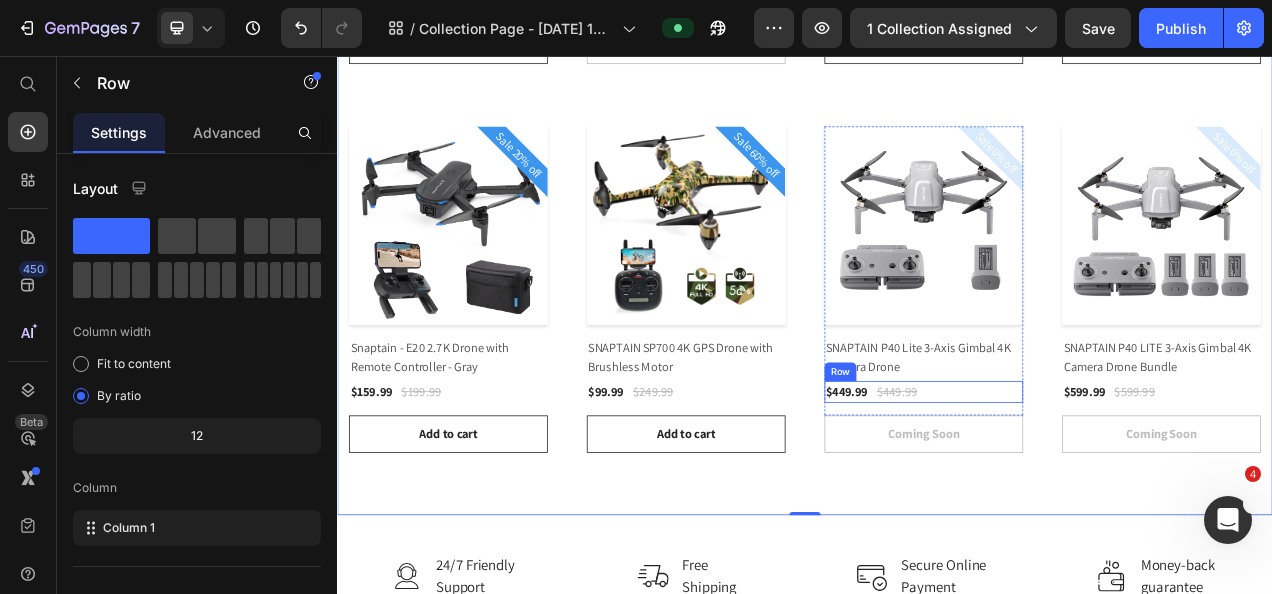 click on "$449.99 (P) Price $449.99 (P) Price Row" at bounding box center [479, -511] 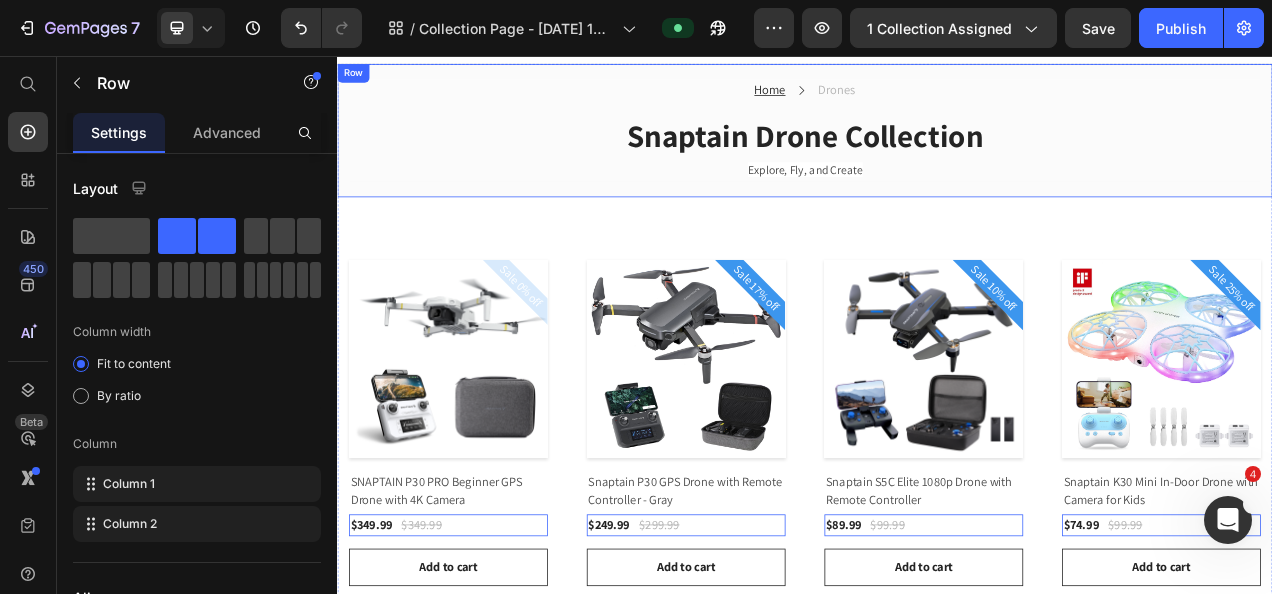 scroll, scrollTop: 0, scrollLeft: 0, axis: both 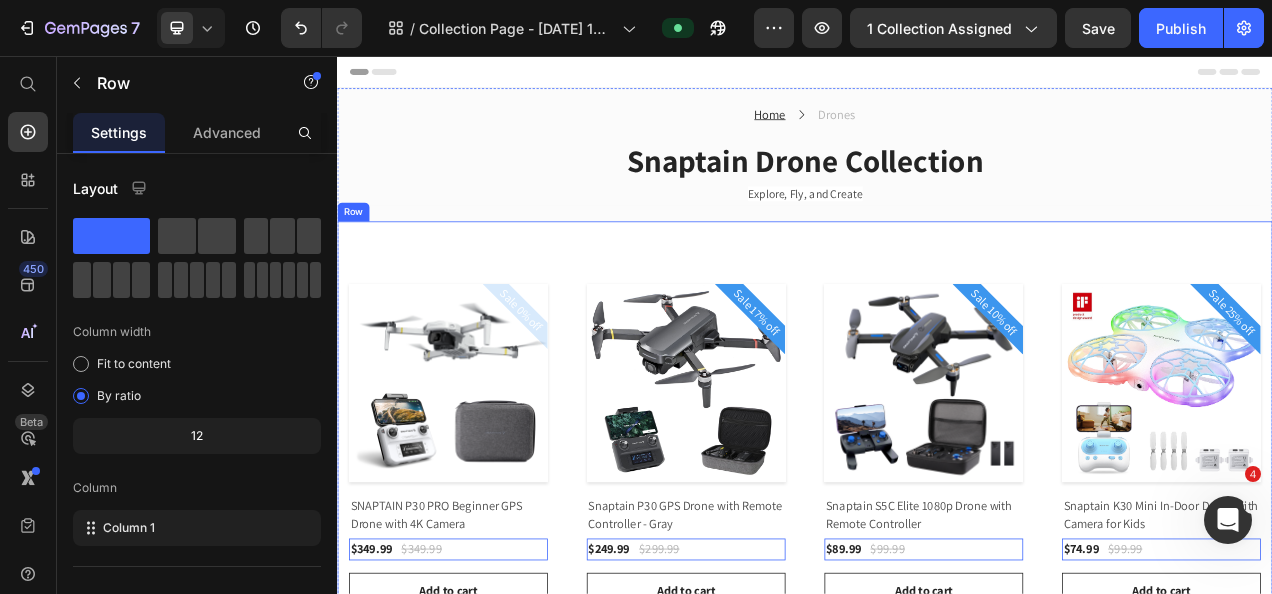 click on "Sale 0% off Product Badge Product Images & Gallery Row SNAPTAIN P30 PRO Beginner GPS Drone with 4K Camera (P) Title $349.99 (P) Price $349.99 (P) Price Row   0 Row Add to cart (P) Cart Button Sale 17% off Product Badge Product Images & Gallery Row Snaptain P30 GPS Drone with Remote Controller - Gray (P) Title $249.99 (P) Price $299.99 (P) Price Row   0 Row Add to cart (P) Cart Button Sale 10% off Product Badge Product Images & Gallery Row Snaptain S5C Elite 1080p Drone with Remote Controller (P) Title $89.99 (P) Price $99.99 (P) Price Row   0 Row Add to cart (P) Cart Button Sale 25% off Product Badge Product Images & Gallery Row Snaptain K30 Mini In-Door Drone with Camera for Kids (P) Title $74.99 (P) Price $99.99 (P) Price Row   0 Row Add to cart (P) Cart Button Sale 25% off Product Badge Product Images & Gallery Row SNAPTAIN H823H Portable Mini Drone for Kids (Blue) (P) Title $29.99 (P) Price $39.99 (P) Price Row   0 Row Add to cart (P) Cart Button Sale 25% off Product Badge Product Images & Gallery Row Row" at bounding box center (937, 1056) 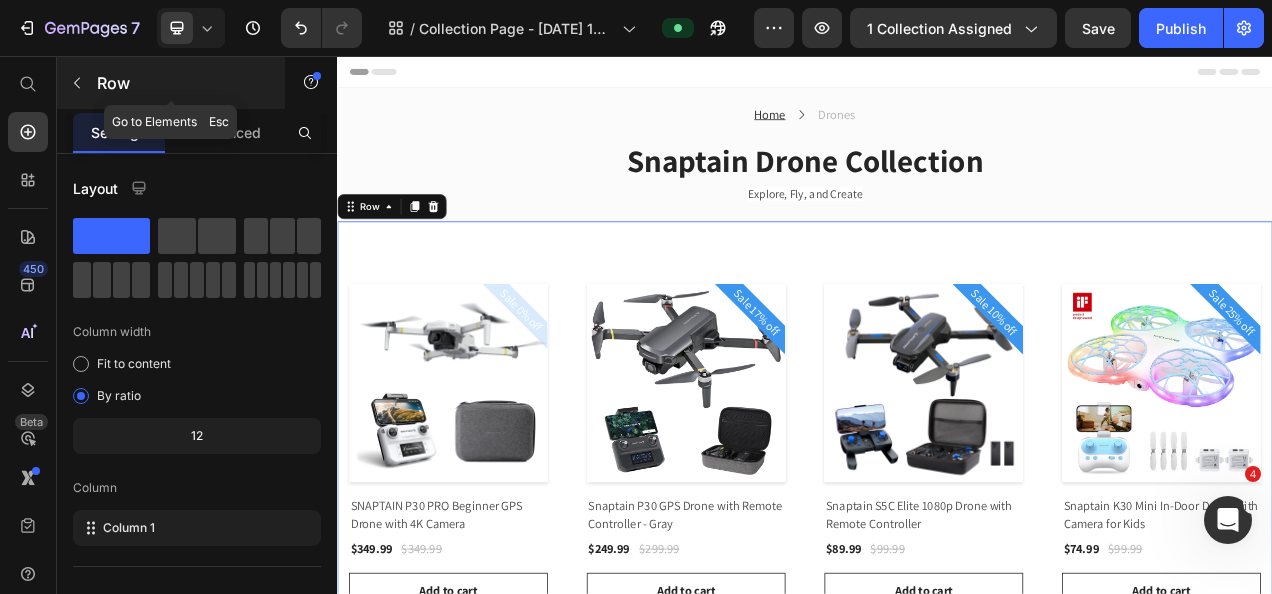 click at bounding box center [77, 83] 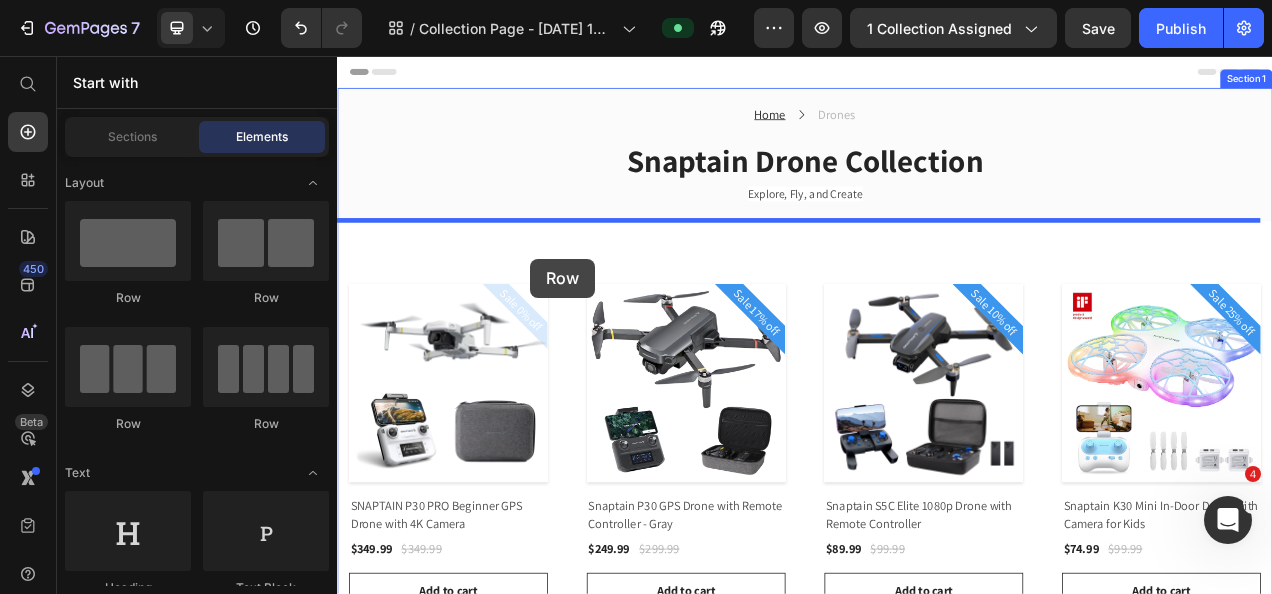 drag, startPoint x: 603, startPoint y: 423, endPoint x: 585, endPoint y: 316, distance: 108.503456 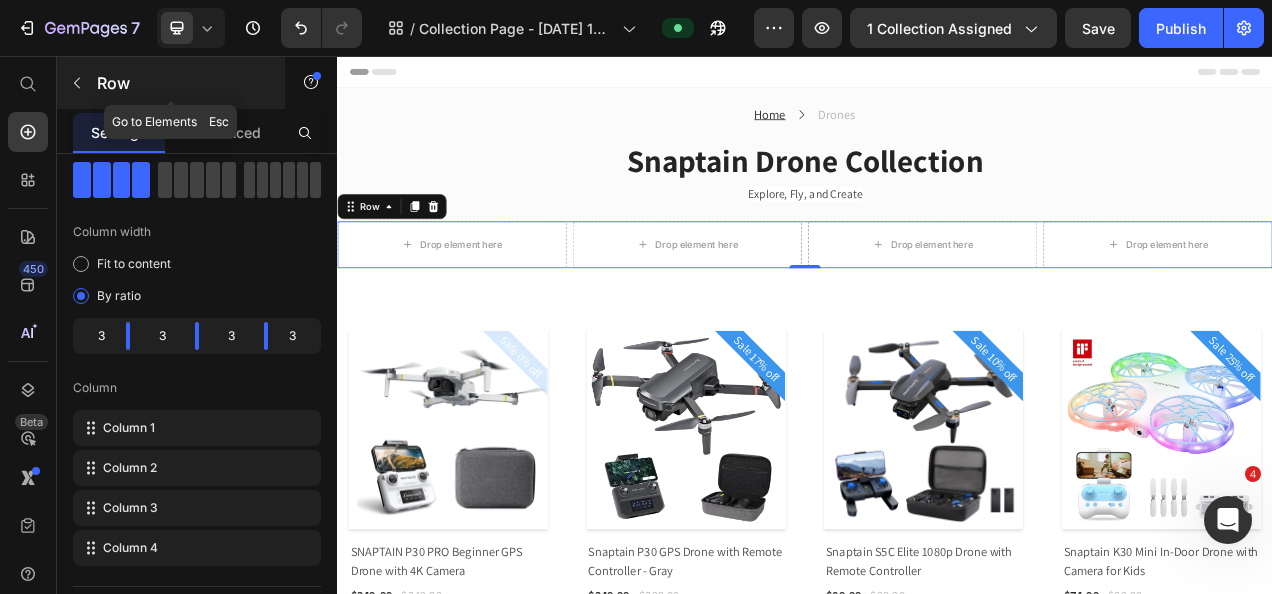 click 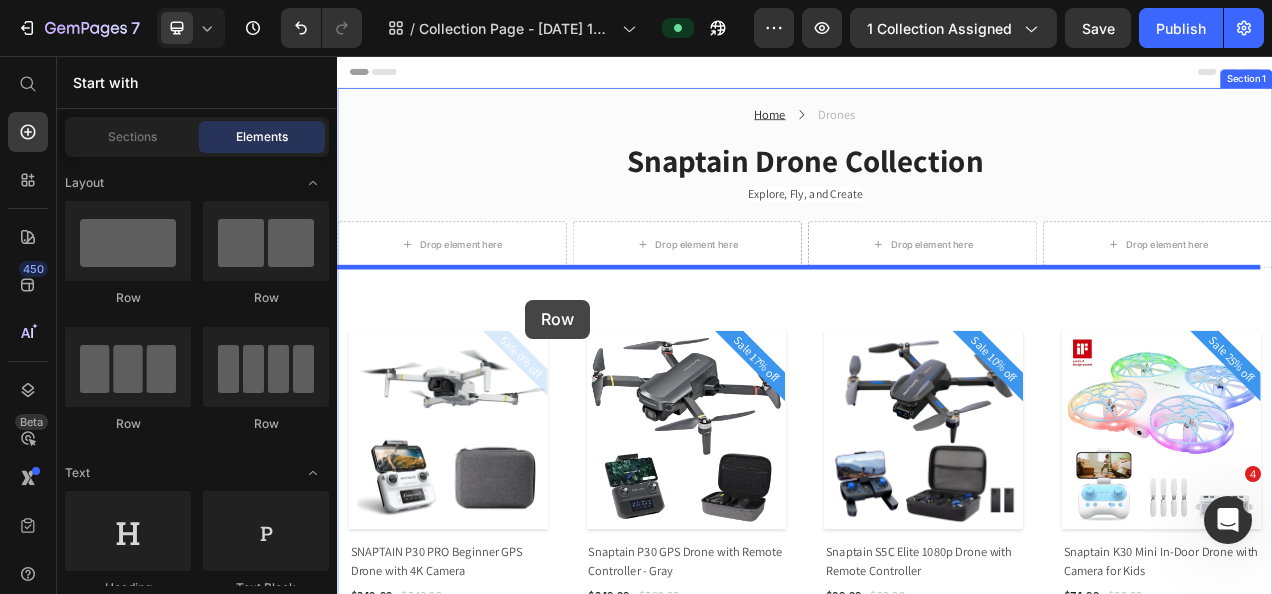 drag, startPoint x: 599, startPoint y: 436, endPoint x: 578, endPoint y: 369, distance: 70.21396 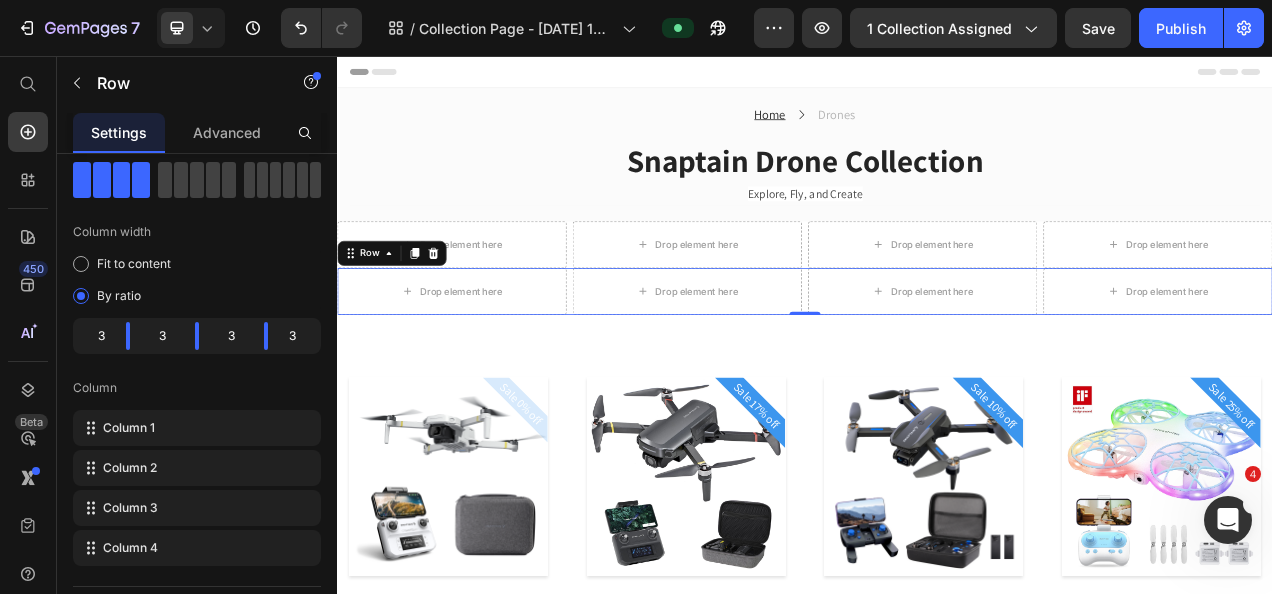 click on "Drop element here
Drop element here
Drop element here
Drop element here Row   0" at bounding box center (937, 358) 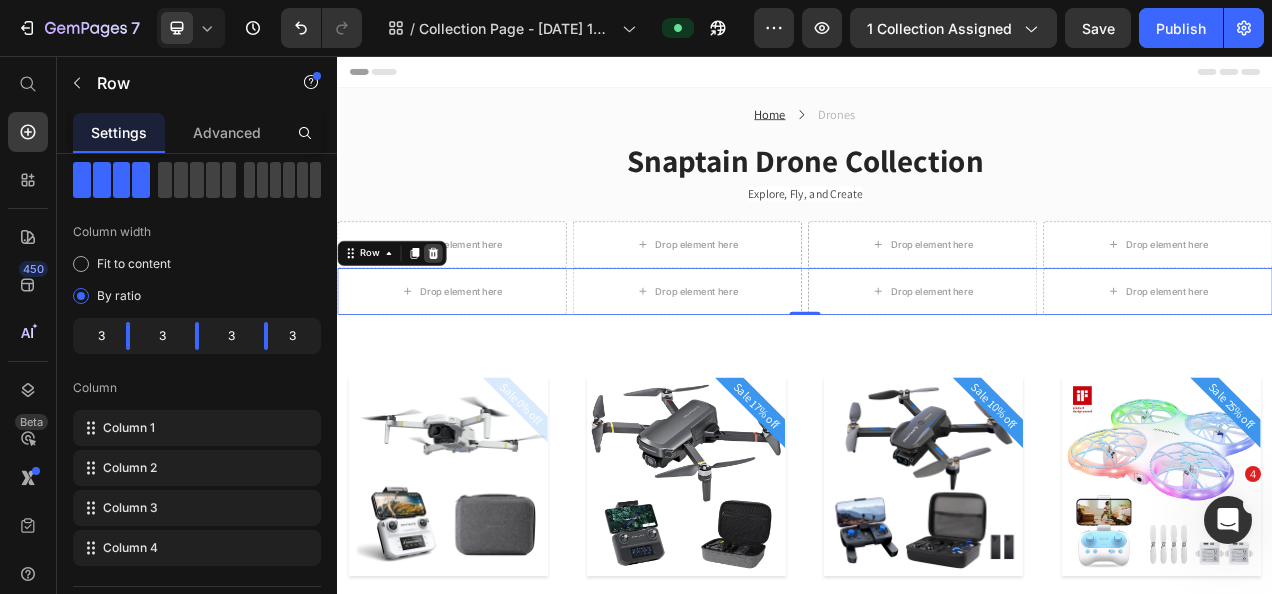 click 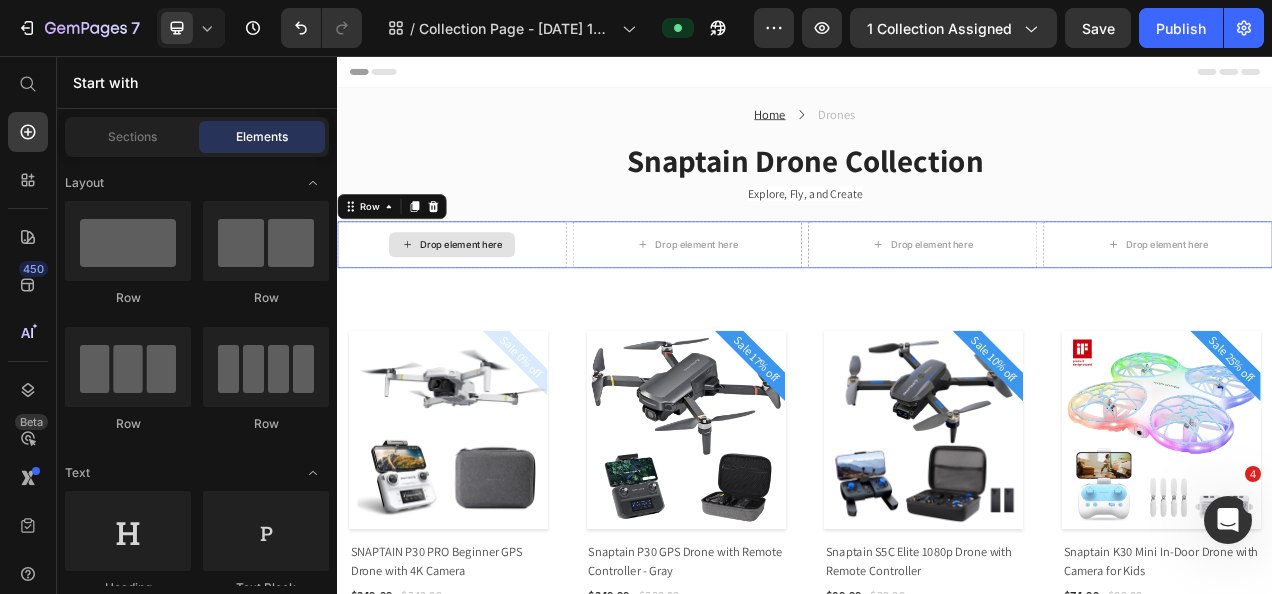 click on "Drop element here" at bounding box center [484, 298] 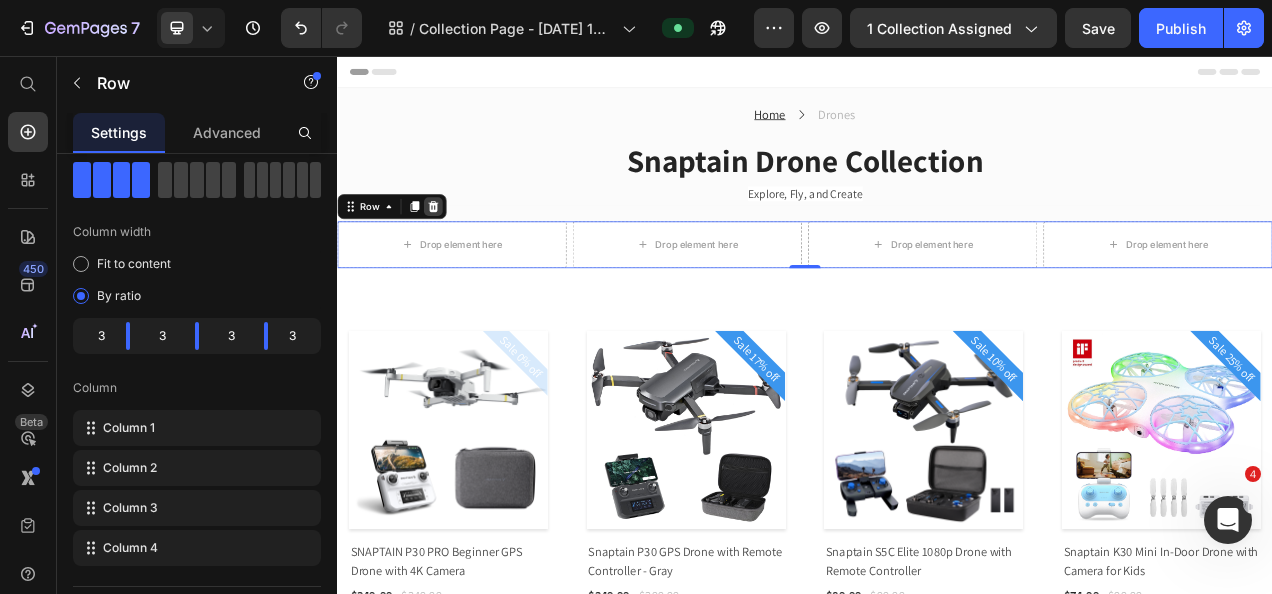 click at bounding box center (460, 249) 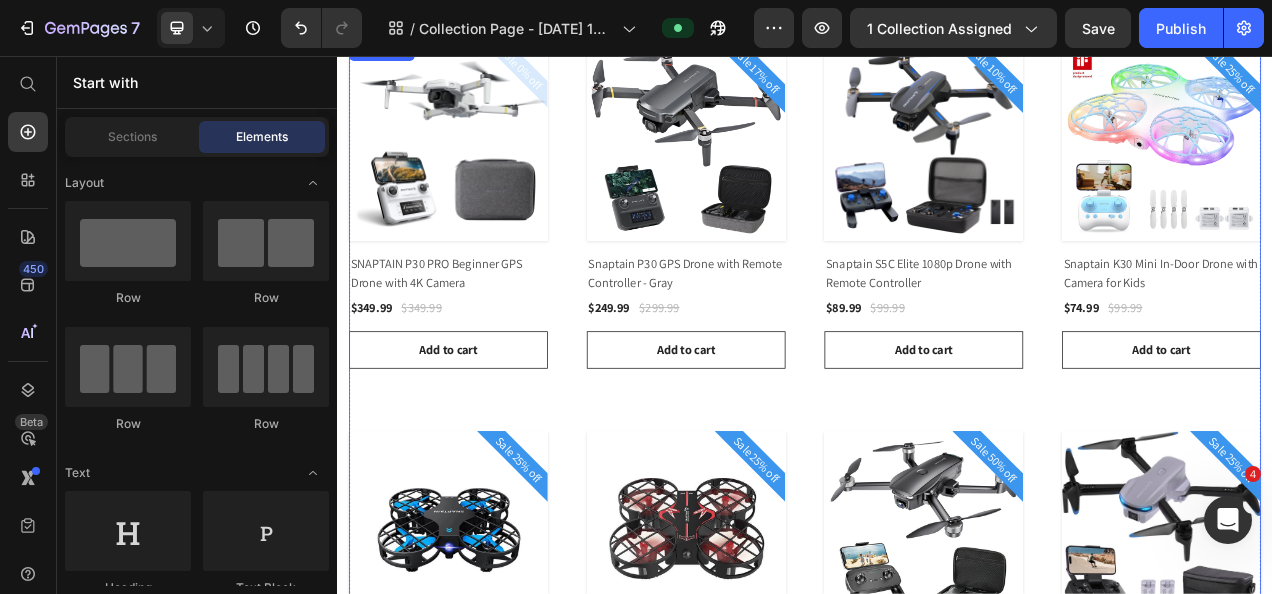 scroll, scrollTop: 100, scrollLeft: 0, axis: vertical 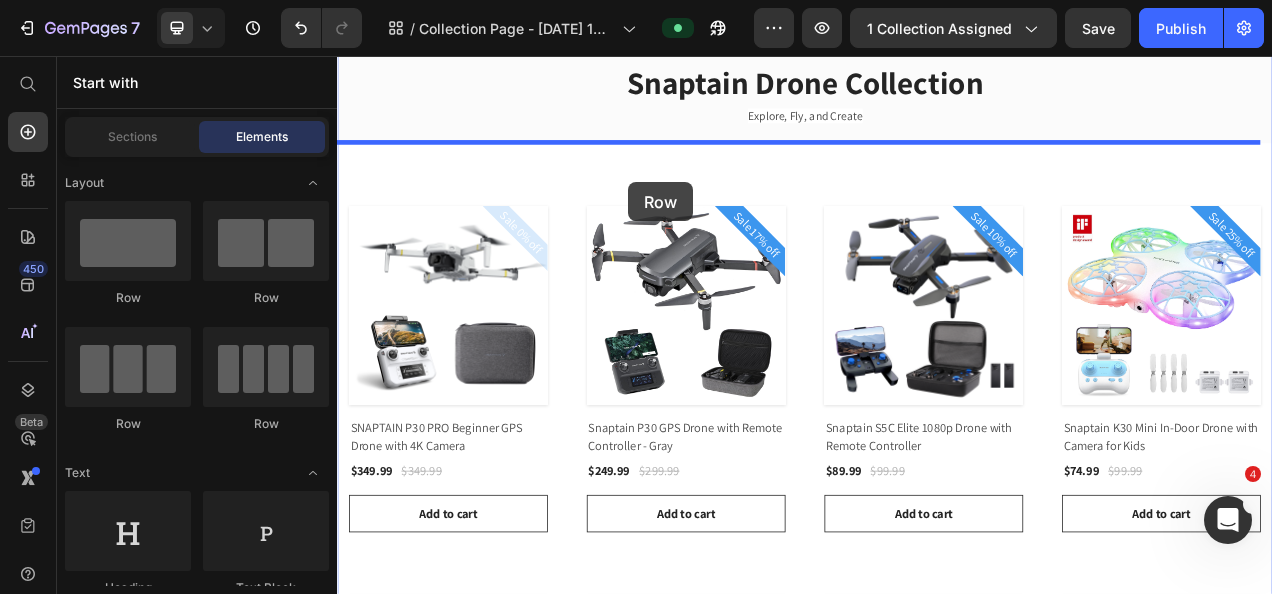 drag, startPoint x: 612, startPoint y: 429, endPoint x: 711, endPoint y: 218, distance: 233.0708 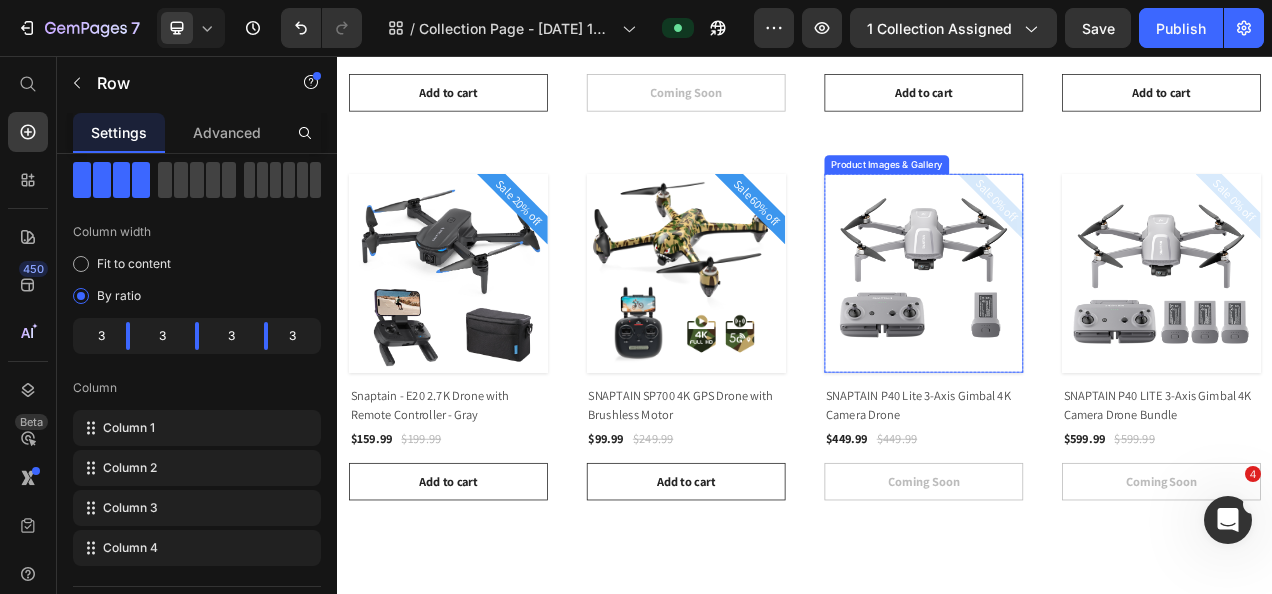 scroll, scrollTop: 1200, scrollLeft: 0, axis: vertical 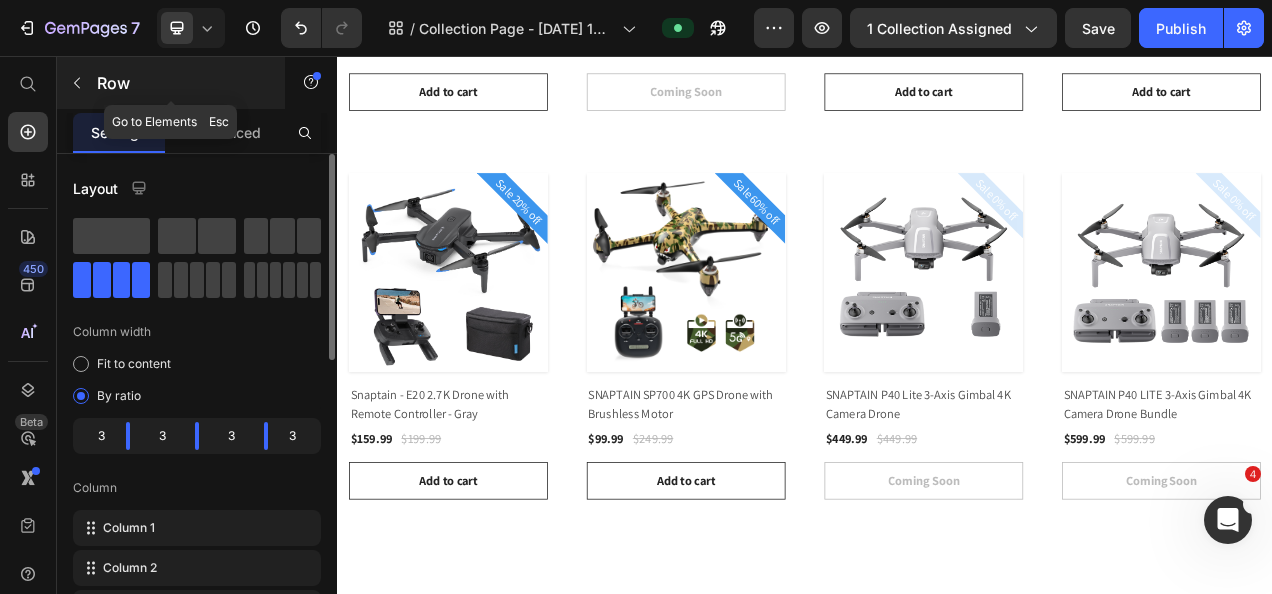 click 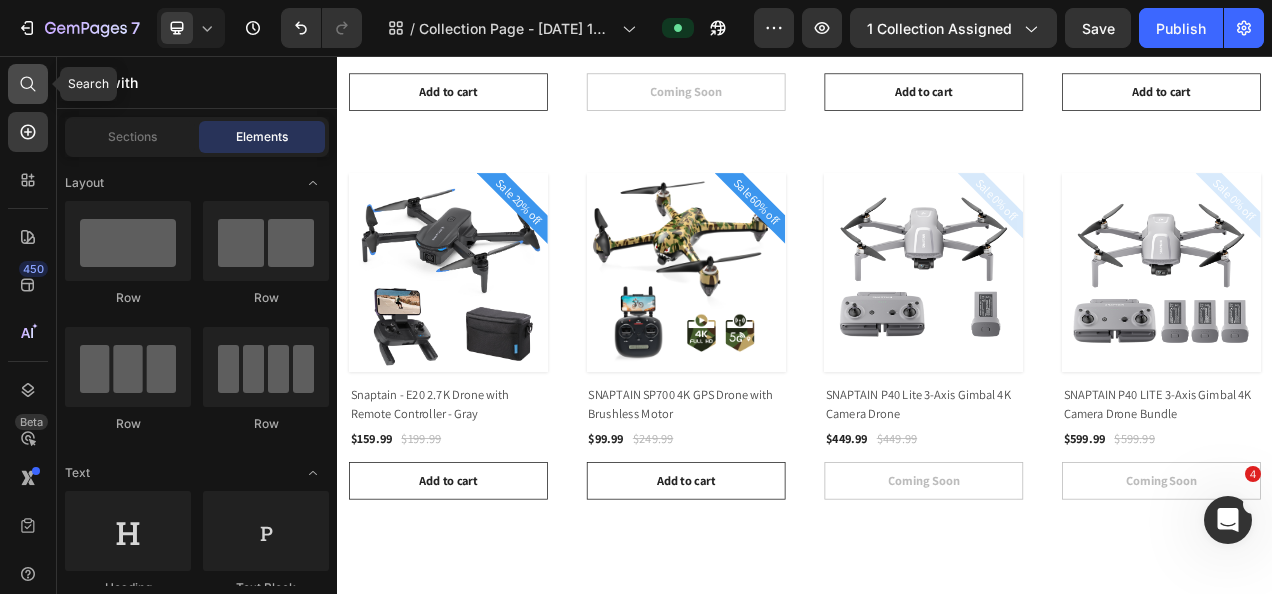 click 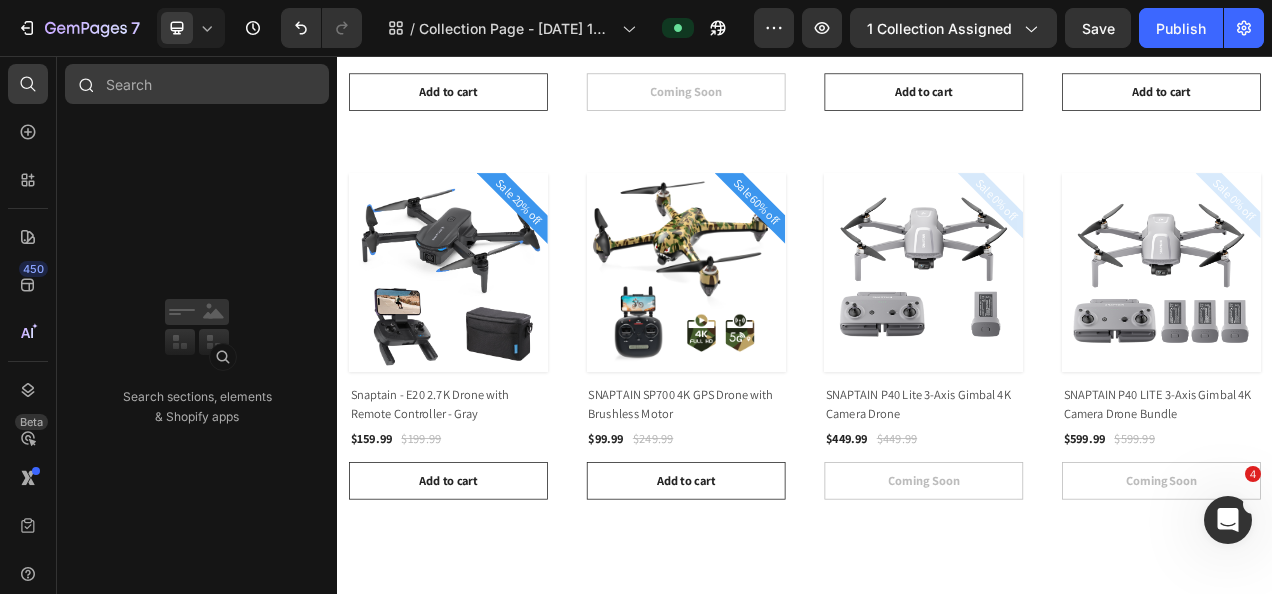 click at bounding box center (197, 84) 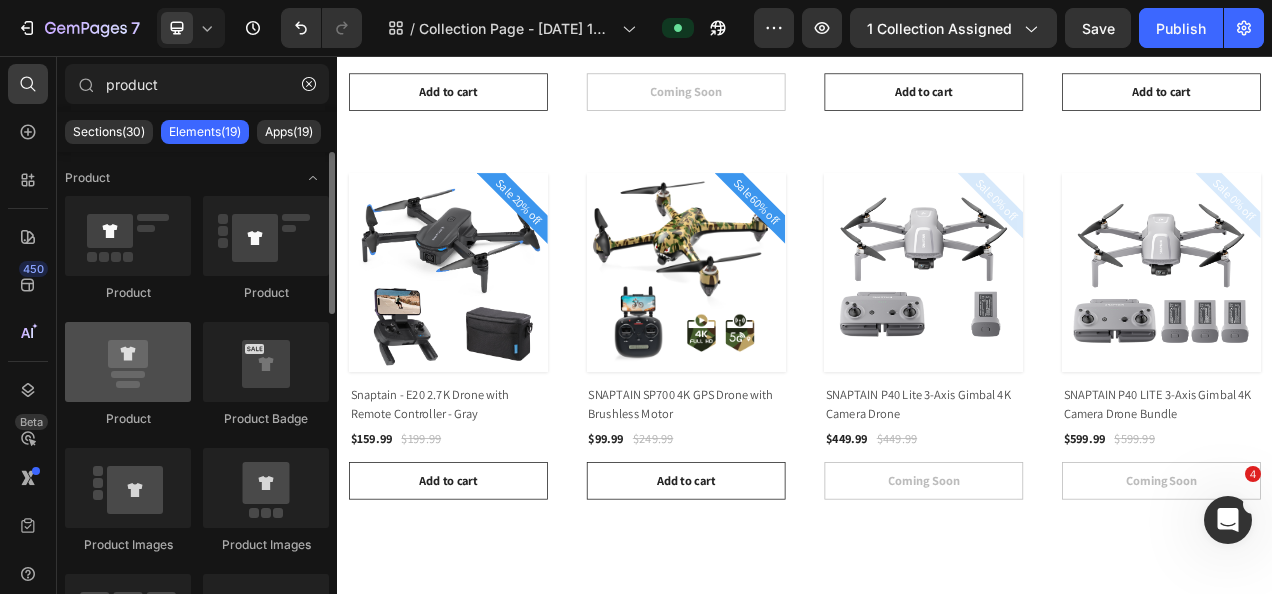 type on "product" 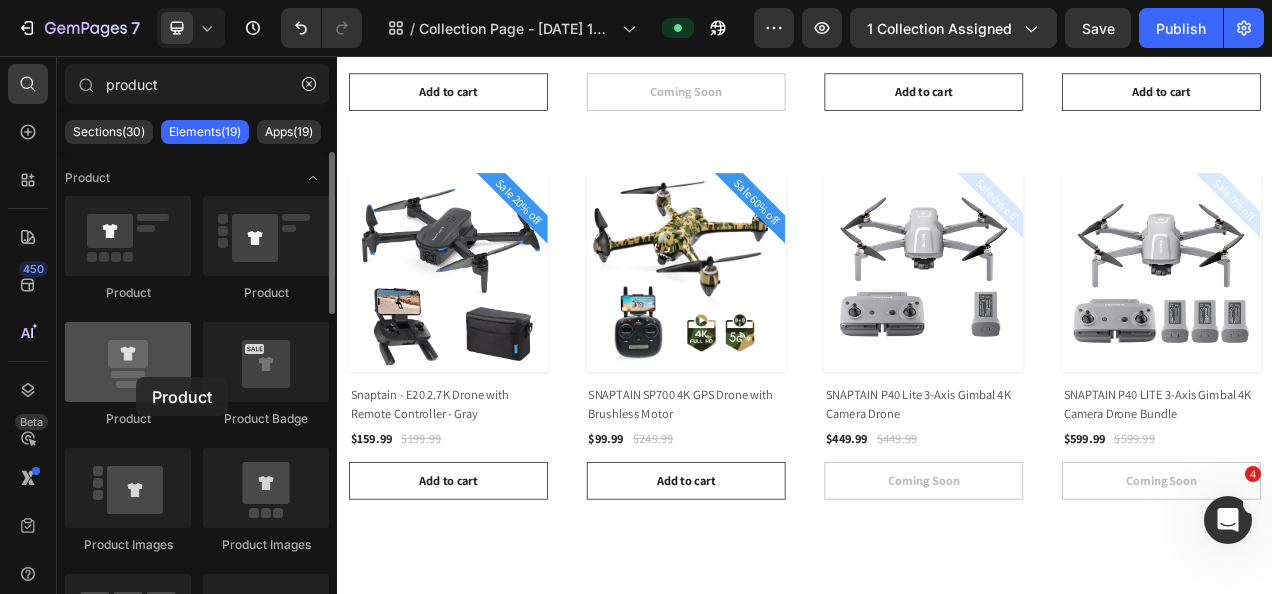 click at bounding box center (128, 362) 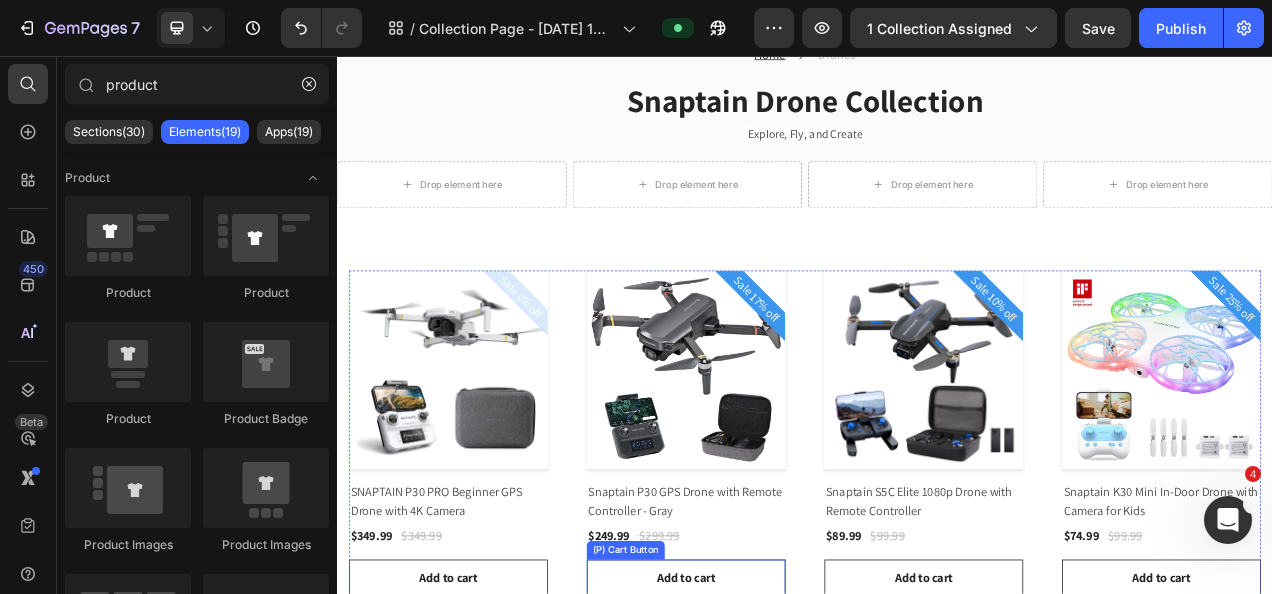 scroll, scrollTop: 0, scrollLeft: 0, axis: both 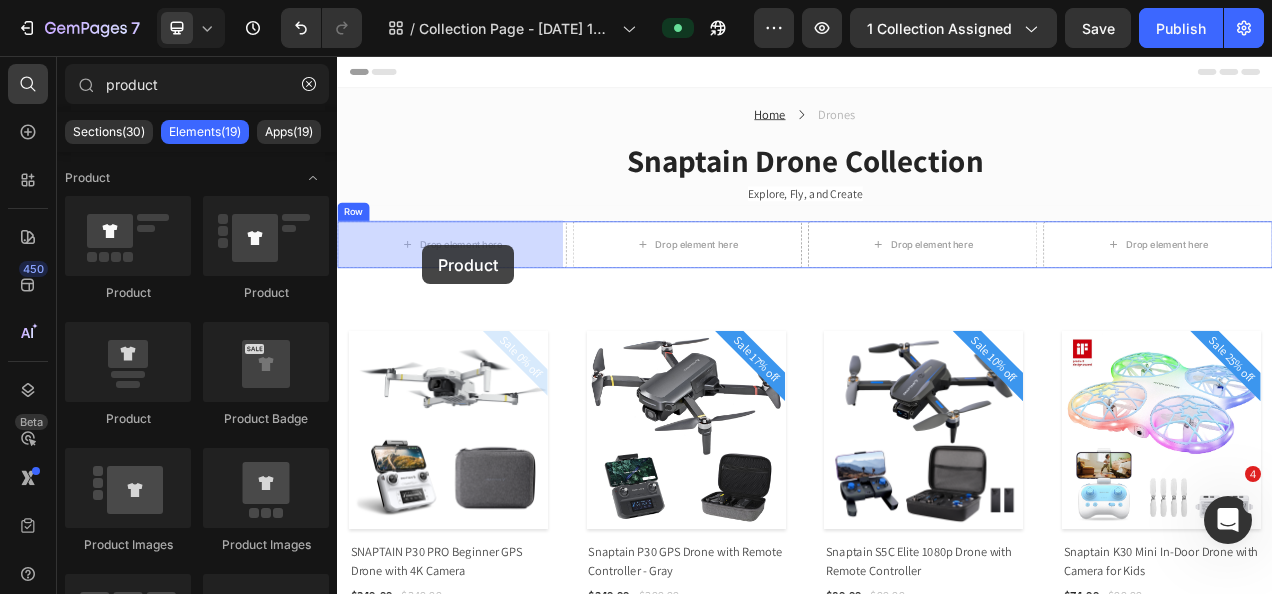 drag, startPoint x: 471, startPoint y: 412, endPoint x: 446, endPoint y: 299, distance: 115.73245 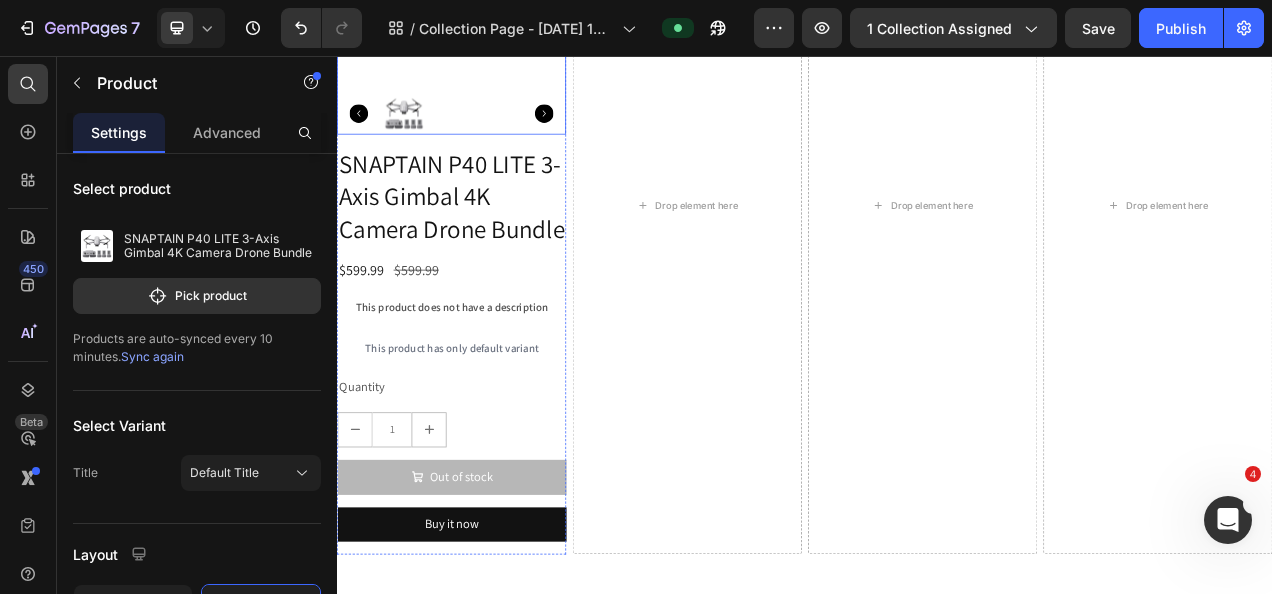 scroll, scrollTop: 500, scrollLeft: 0, axis: vertical 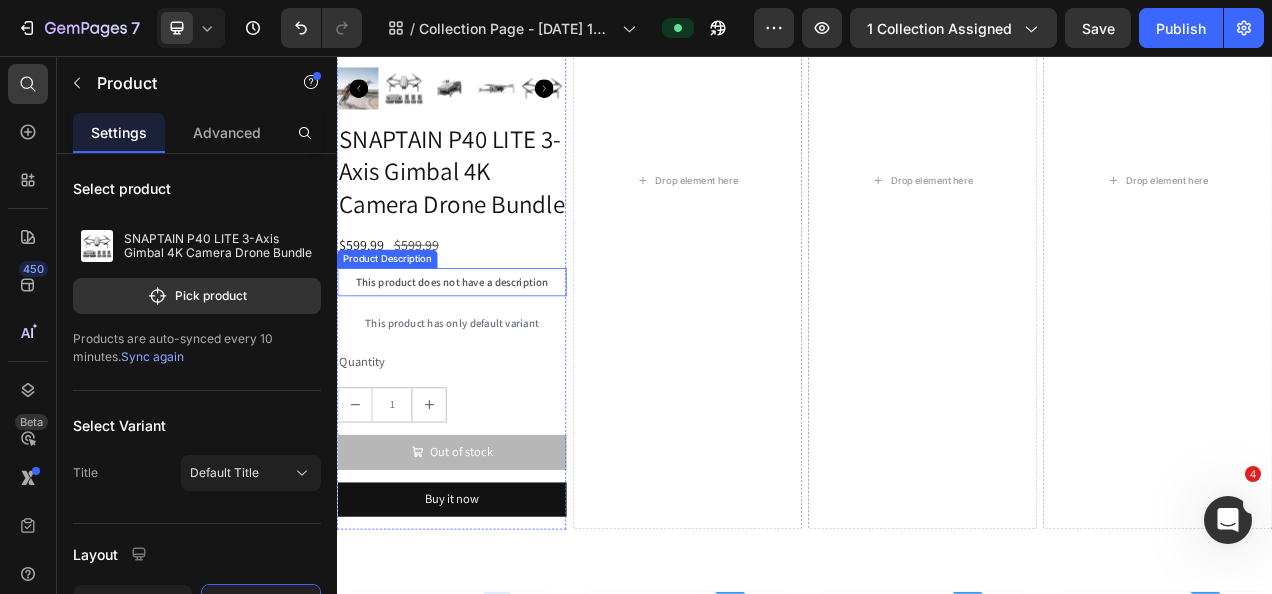 click on "This product does not have a description" at bounding box center (484, 346) 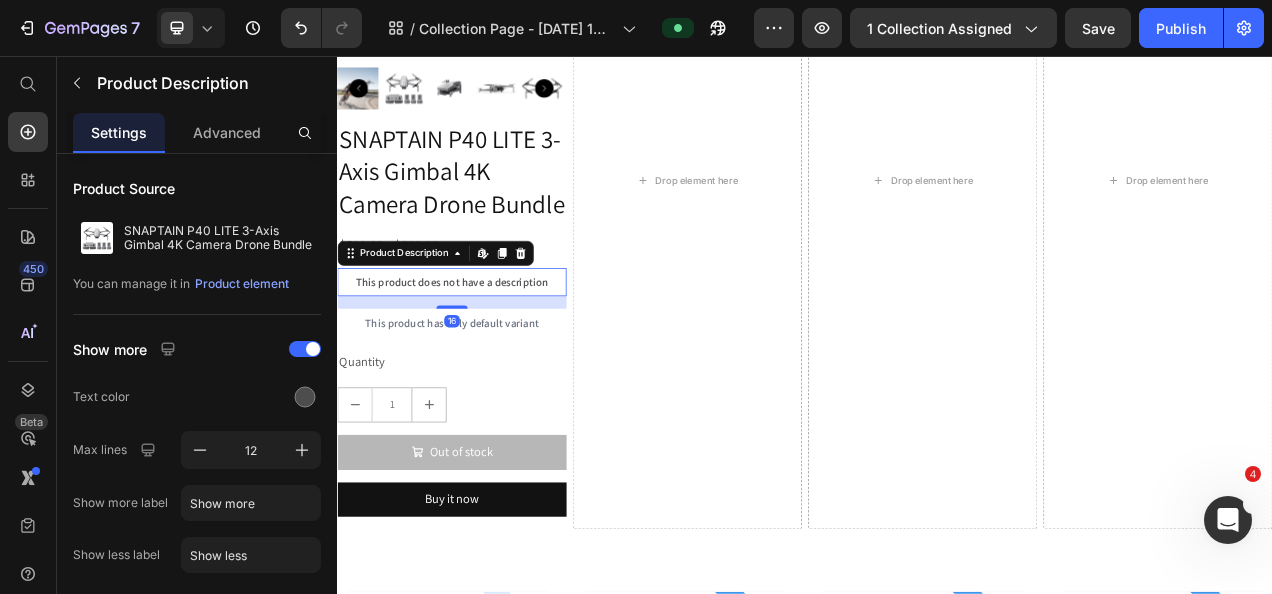 click 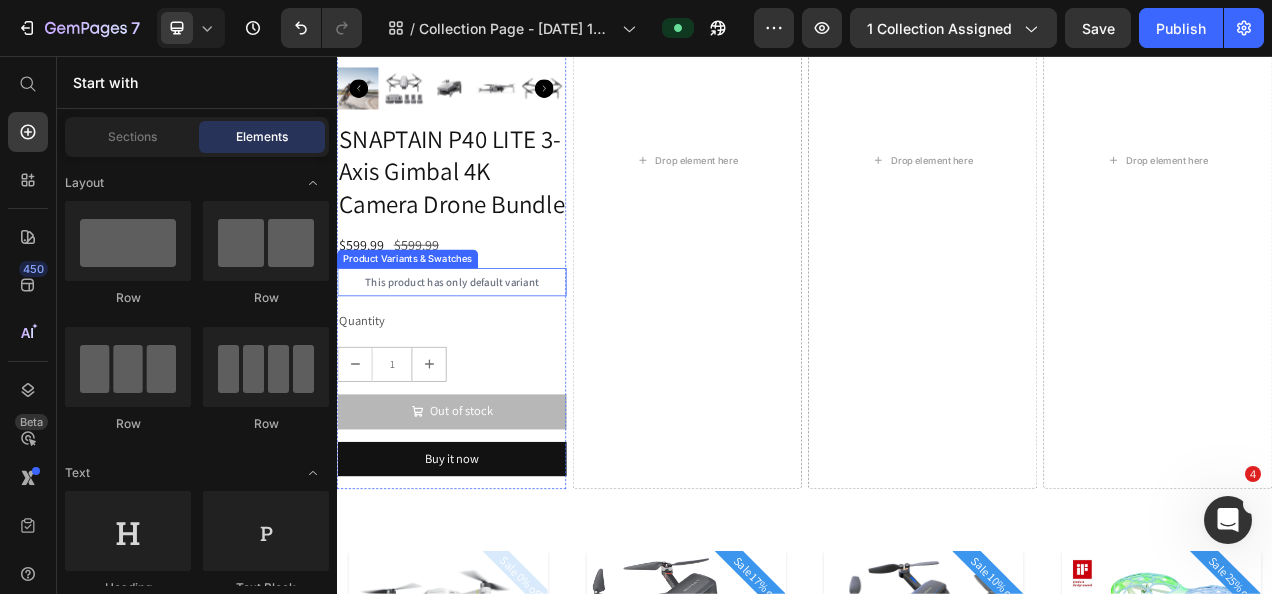 click on "This product has only default variant" at bounding box center [484, 346] 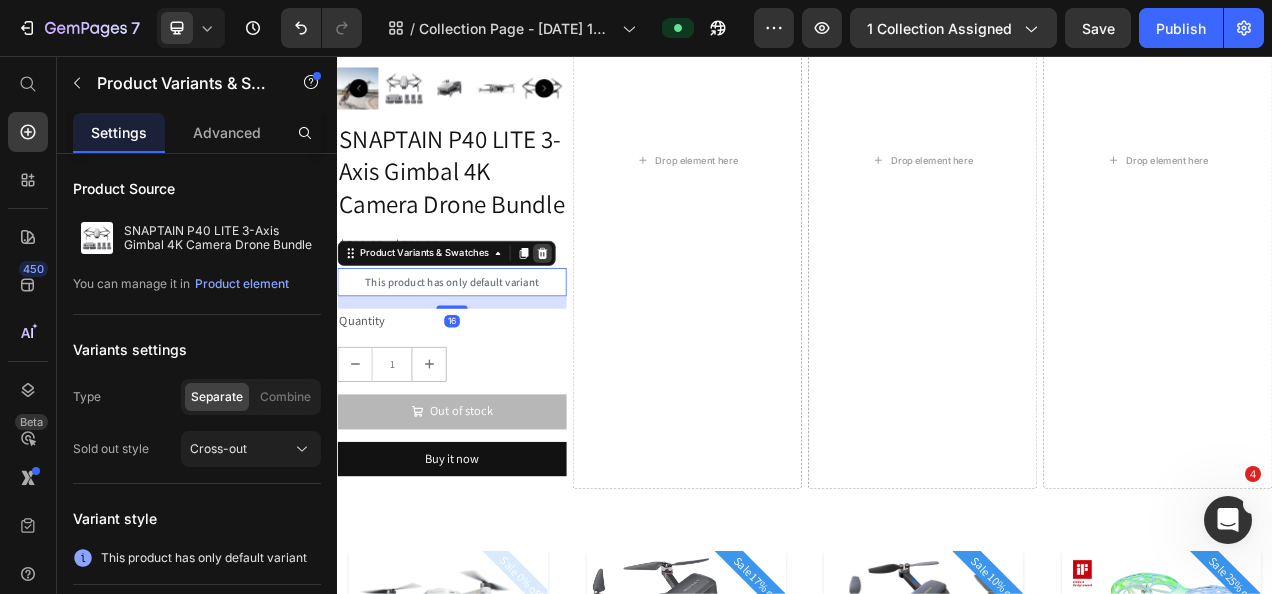 click at bounding box center [600, 309] 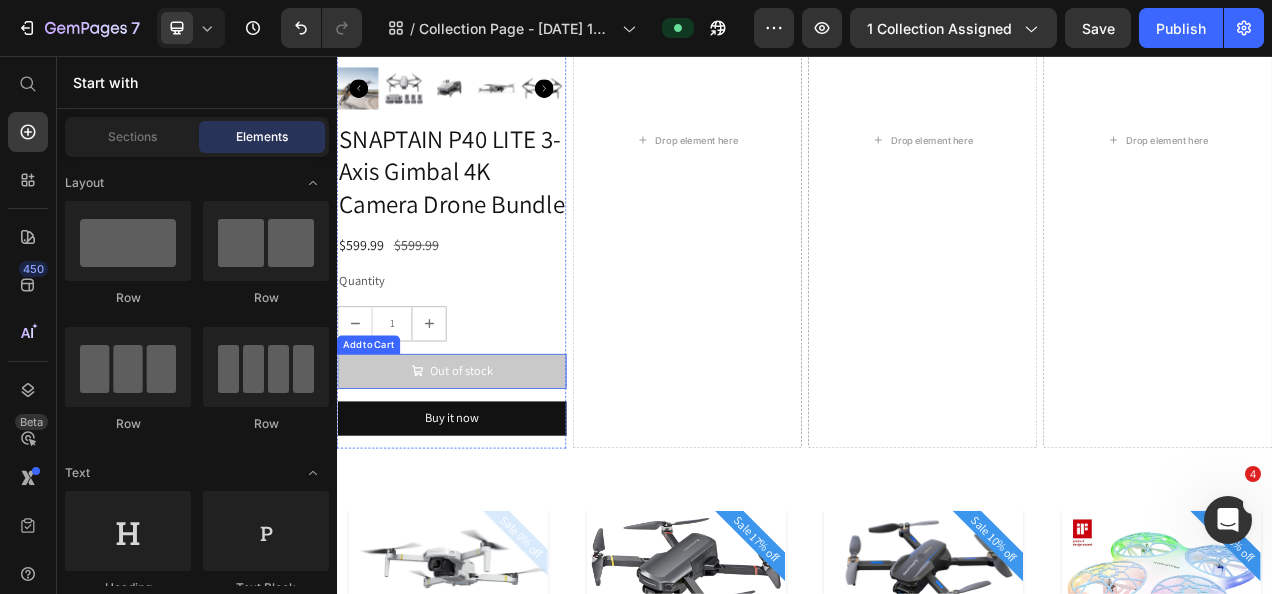 click on "Out of stock" at bounding box center [484, 460] 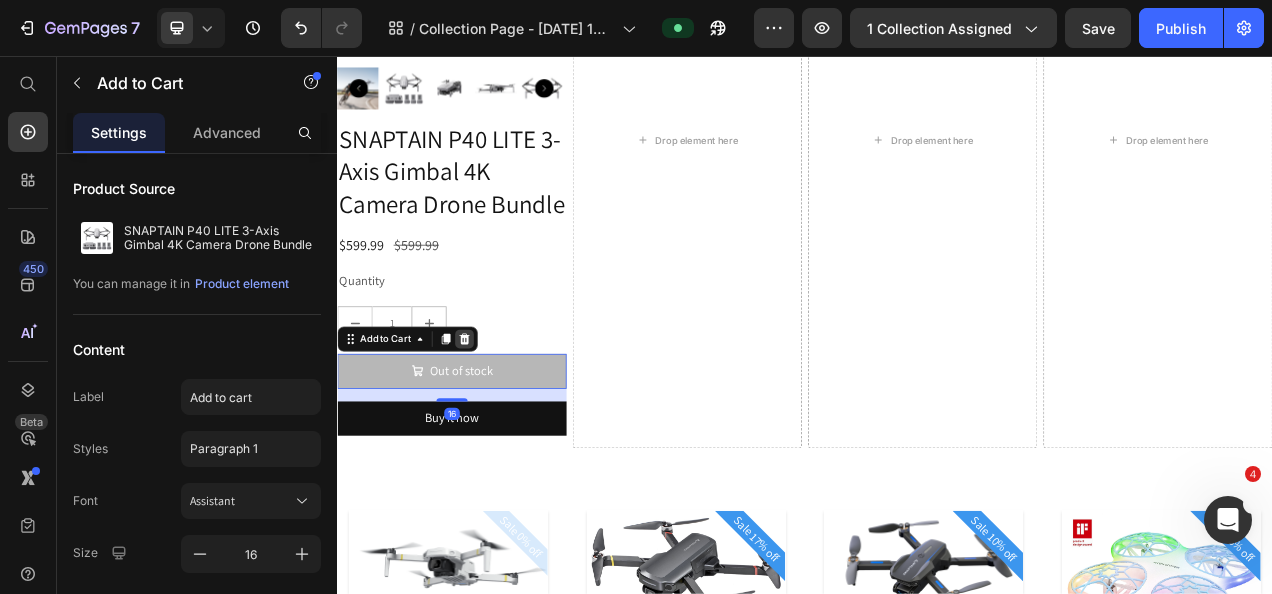 click 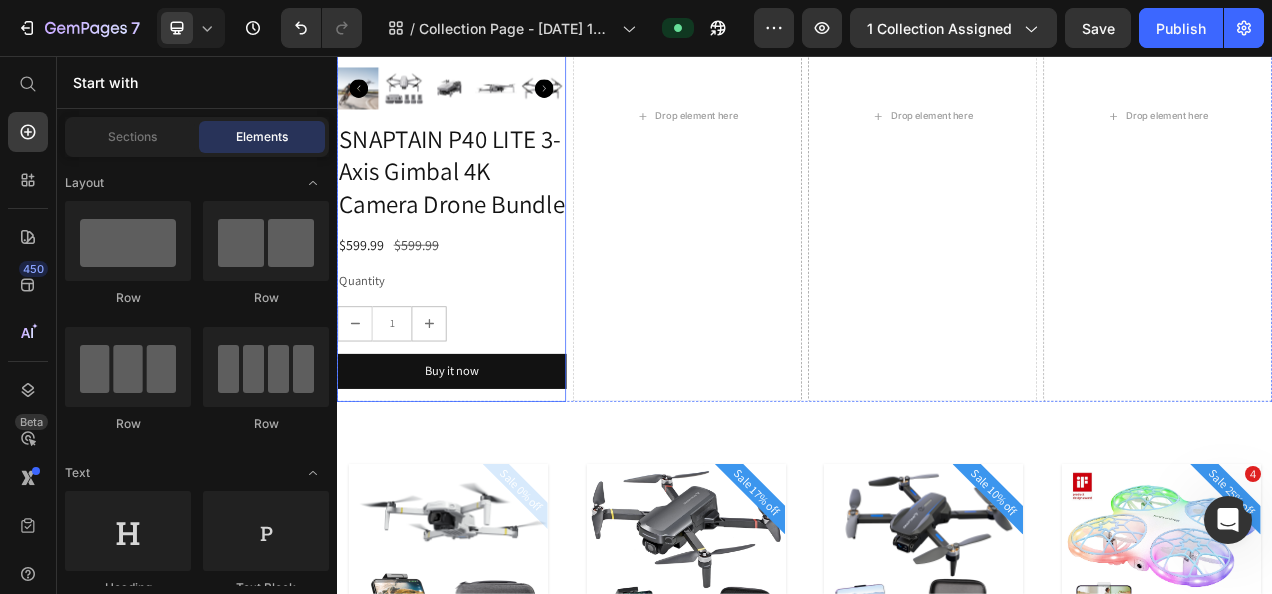 click on "Quantity" at bounding box center (484, 344) 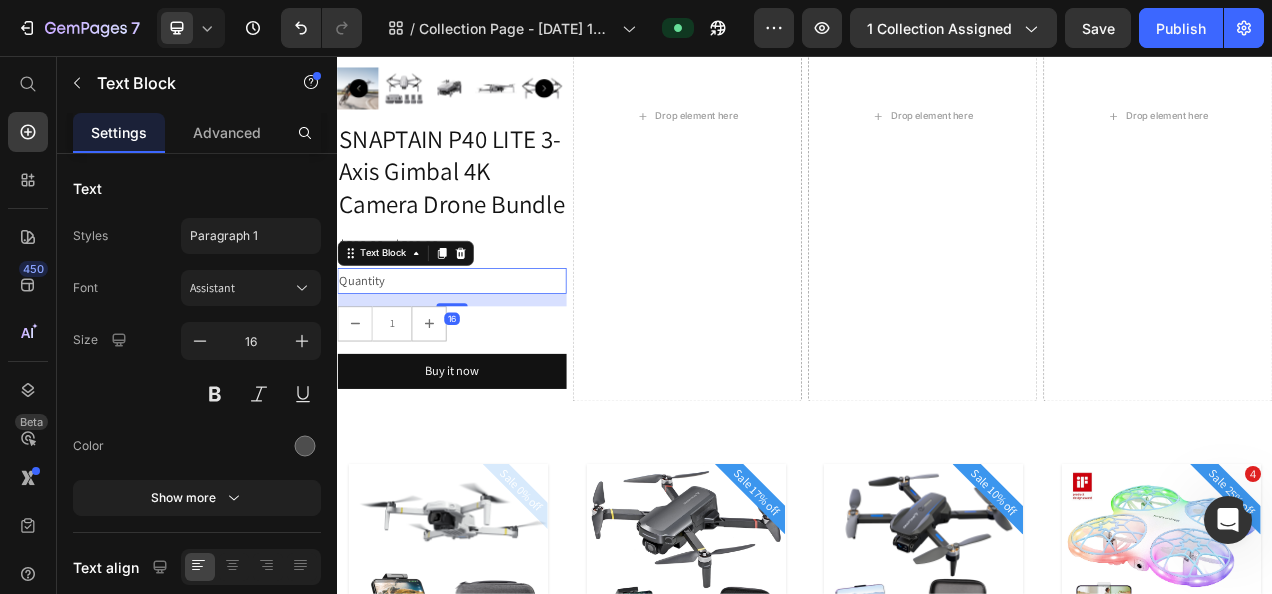 click 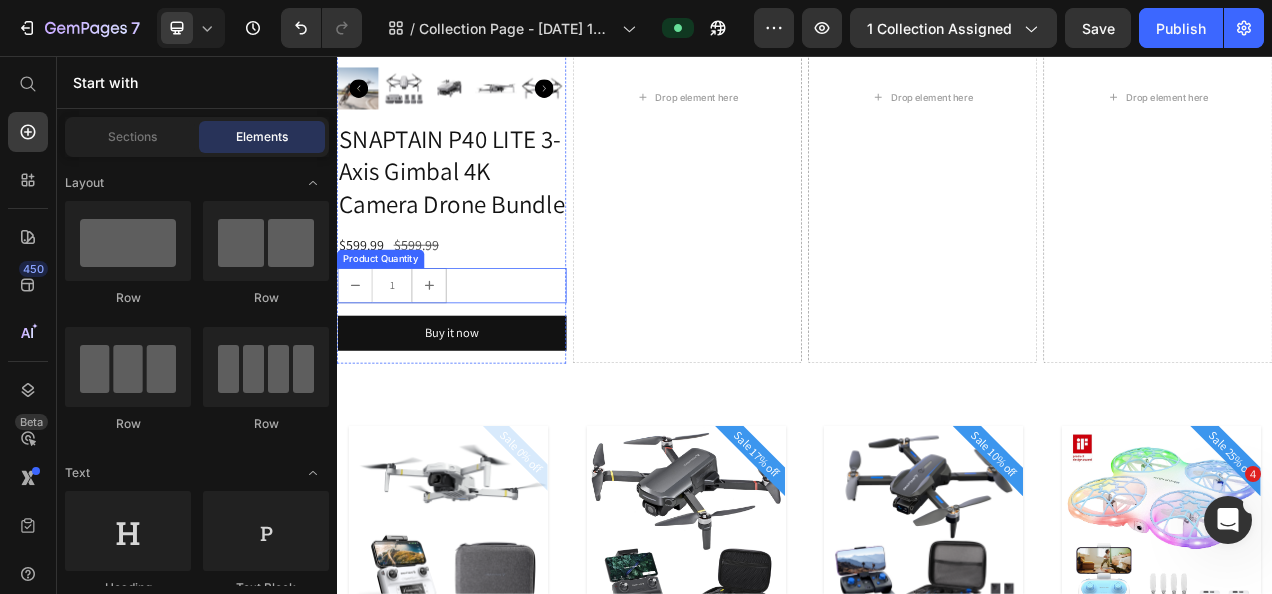 click on "1" at bounding box center (484, 350) 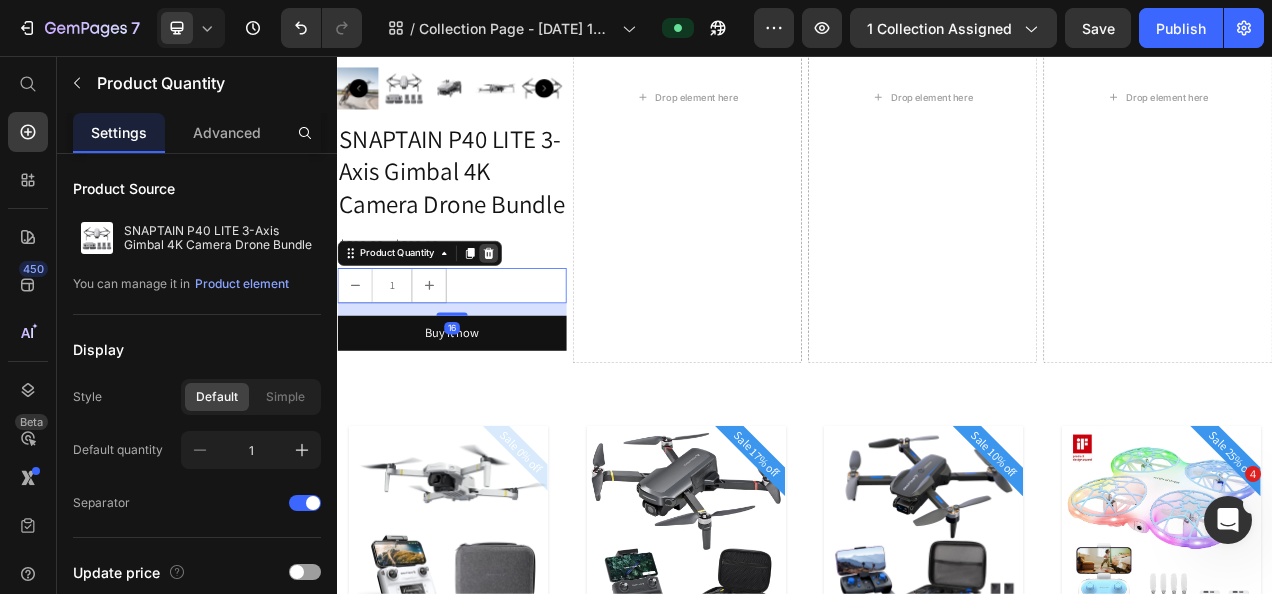 click 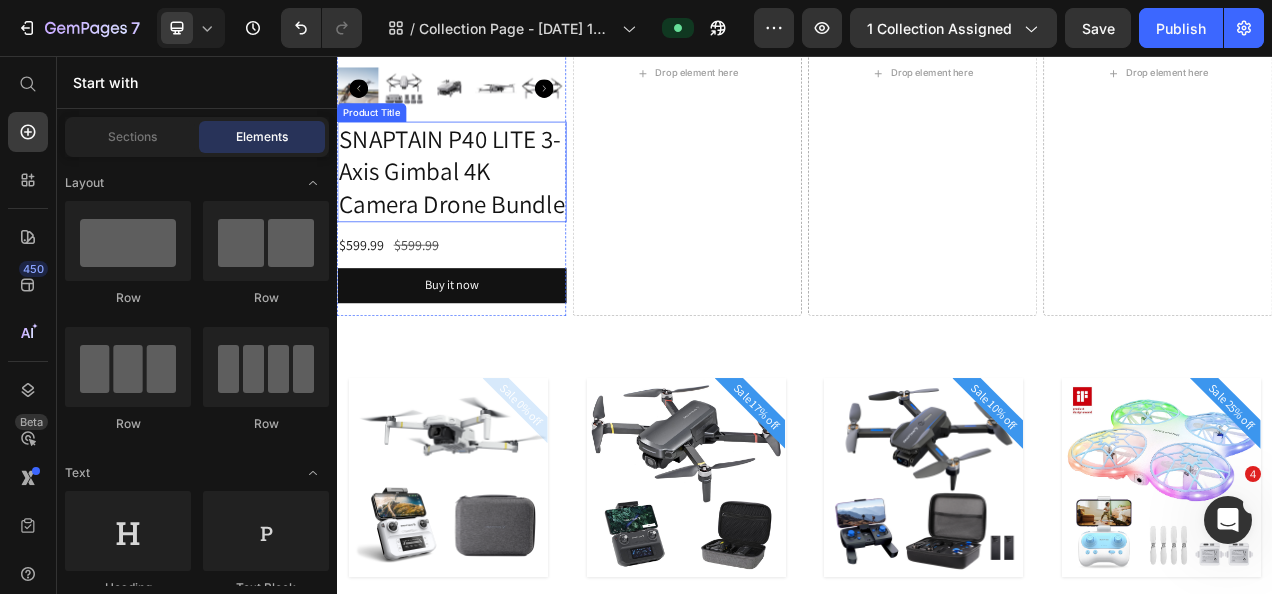 click on "SNAPTAIN P40 LITE 3-Axis Gimbal 4K Camera Drone Bundle" at bounding box center [484, 204] 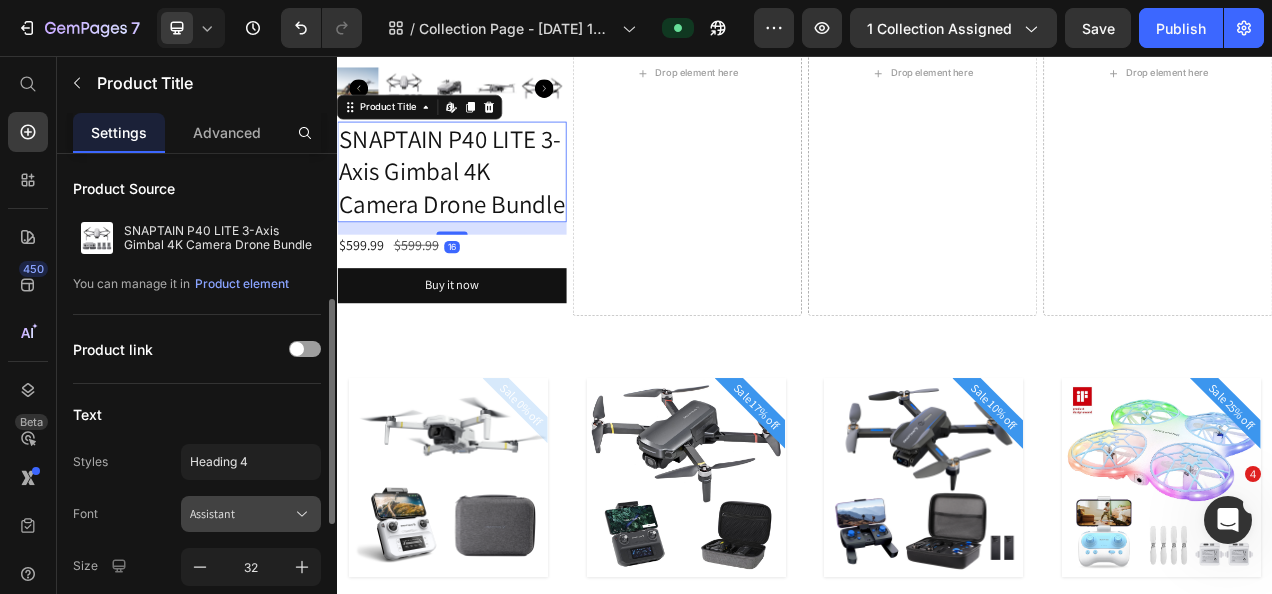 scroll, scrollTop: 200, scrollLeft: 0, axis: vertical 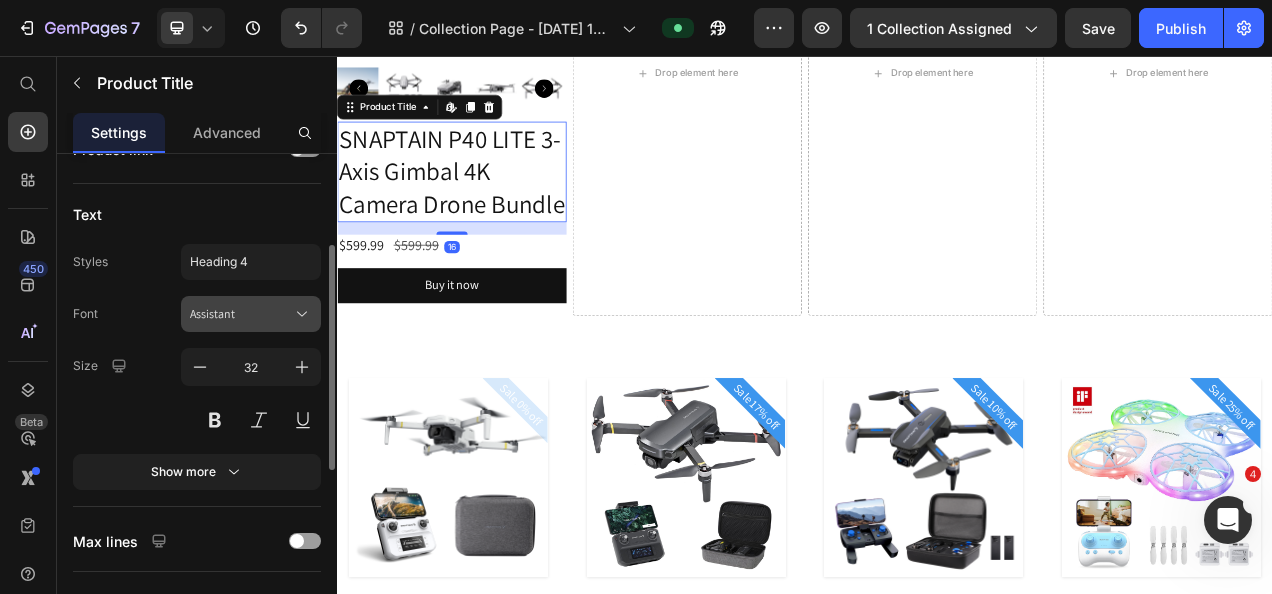 click on "Assistant" at bounding box center [241, 314] 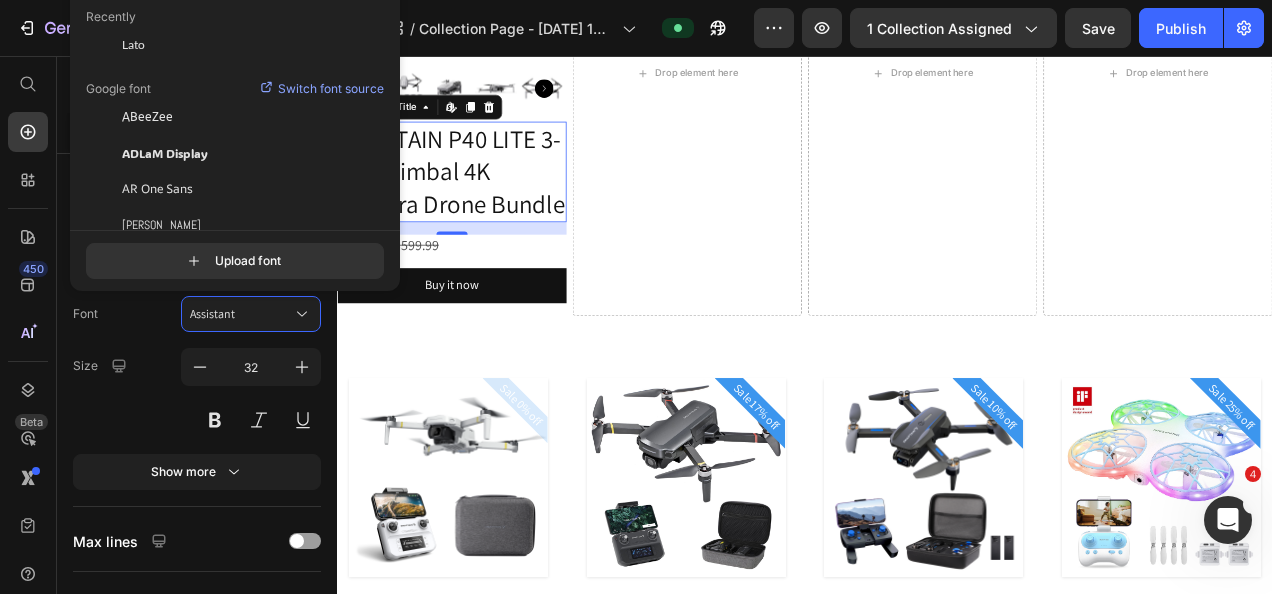 click on "Google font Switch font source" 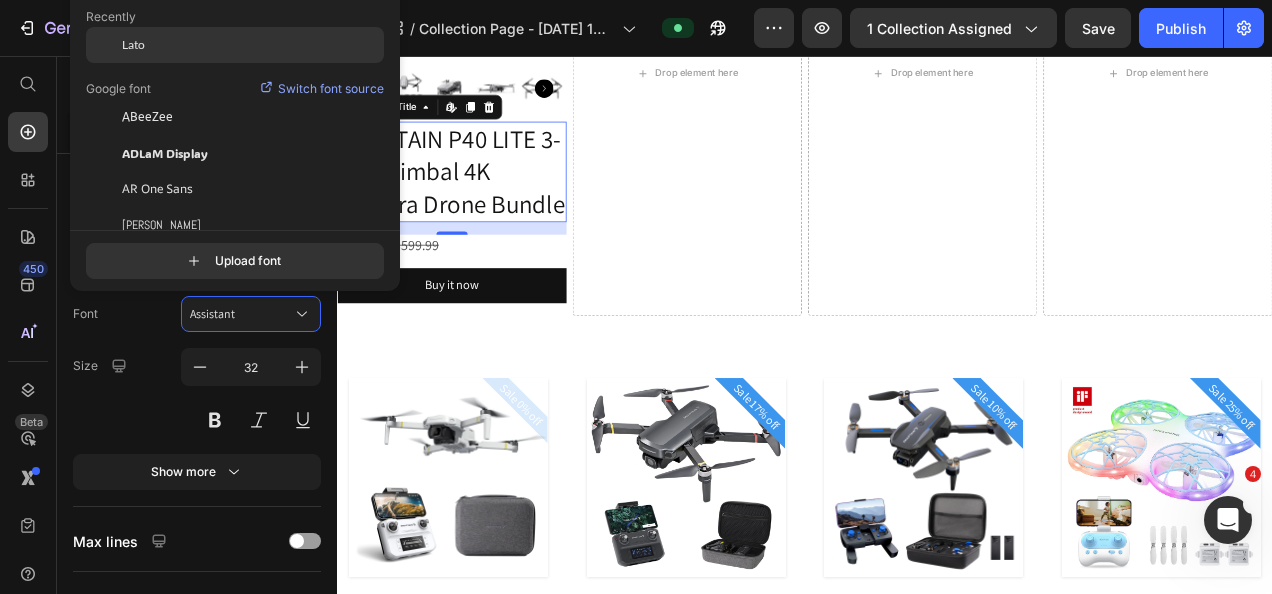click on "Lato" 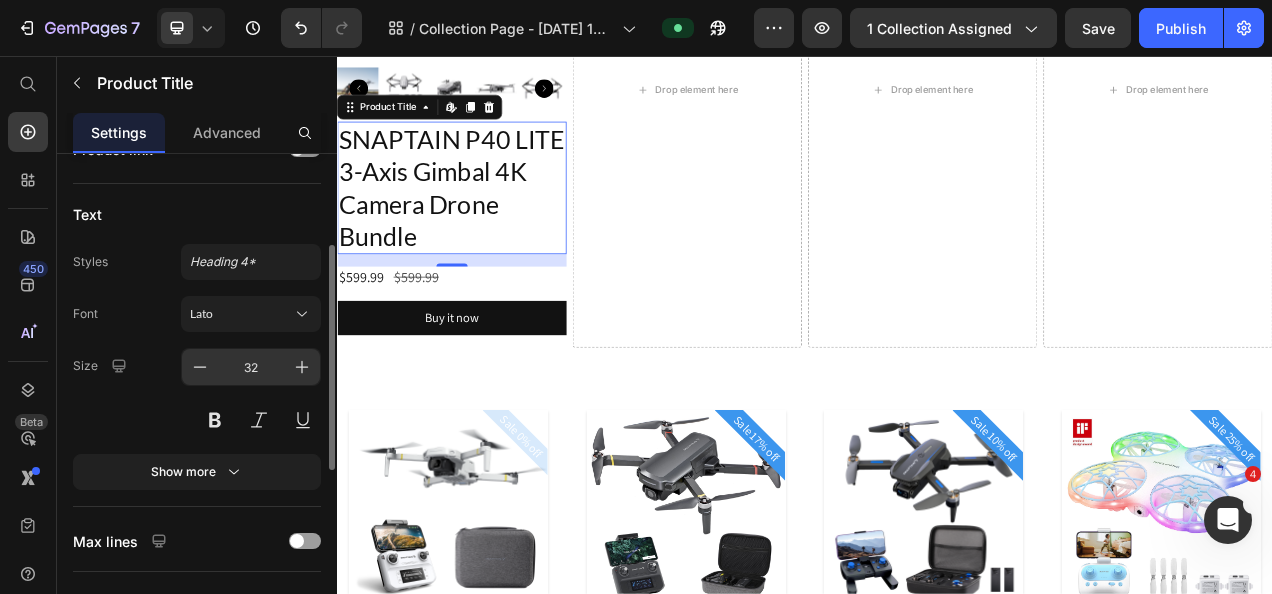 click on "32" at bounding box center [251, 367] 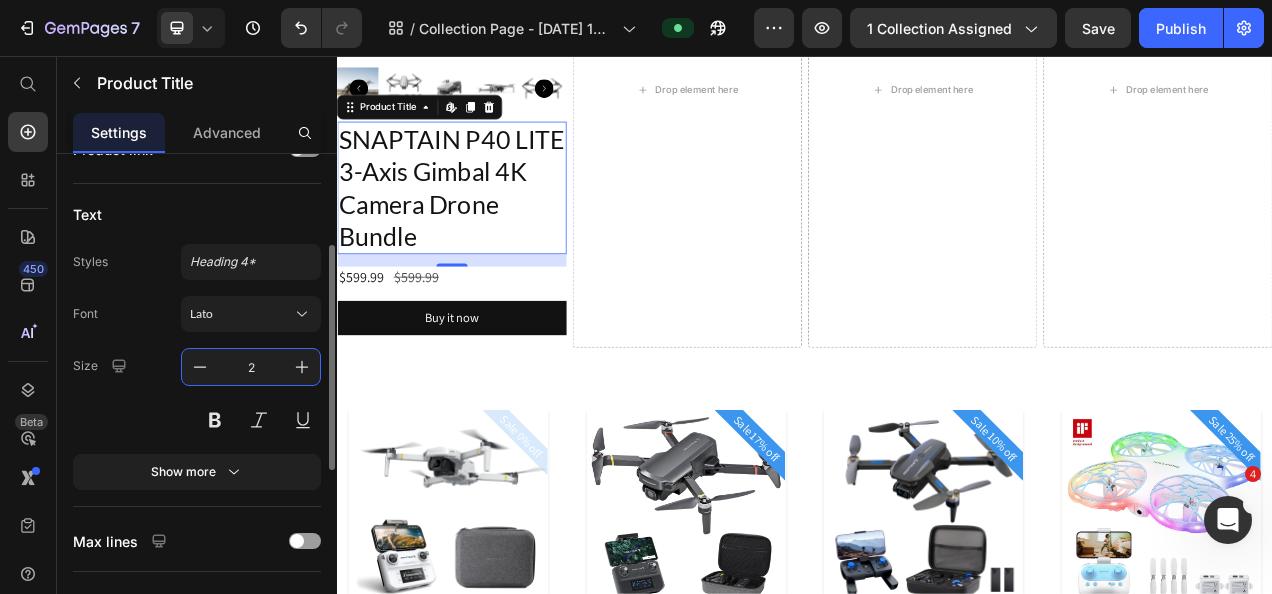 type on "20" 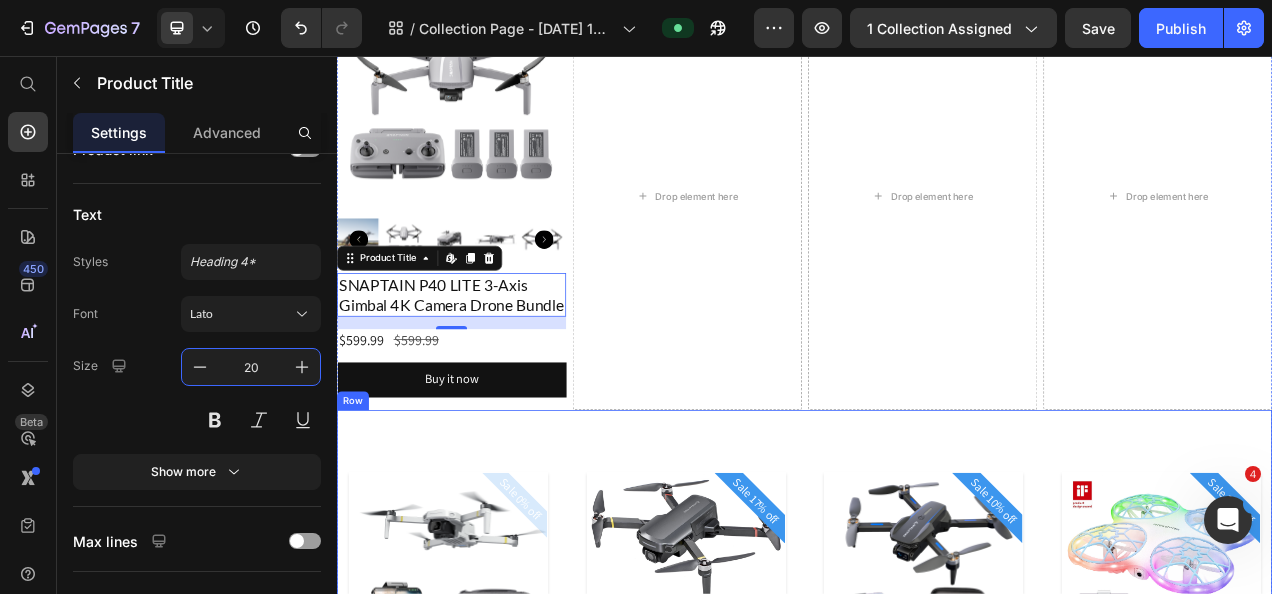scroll, scrollTop: 300, scrollLeft: 0, axis: vertical 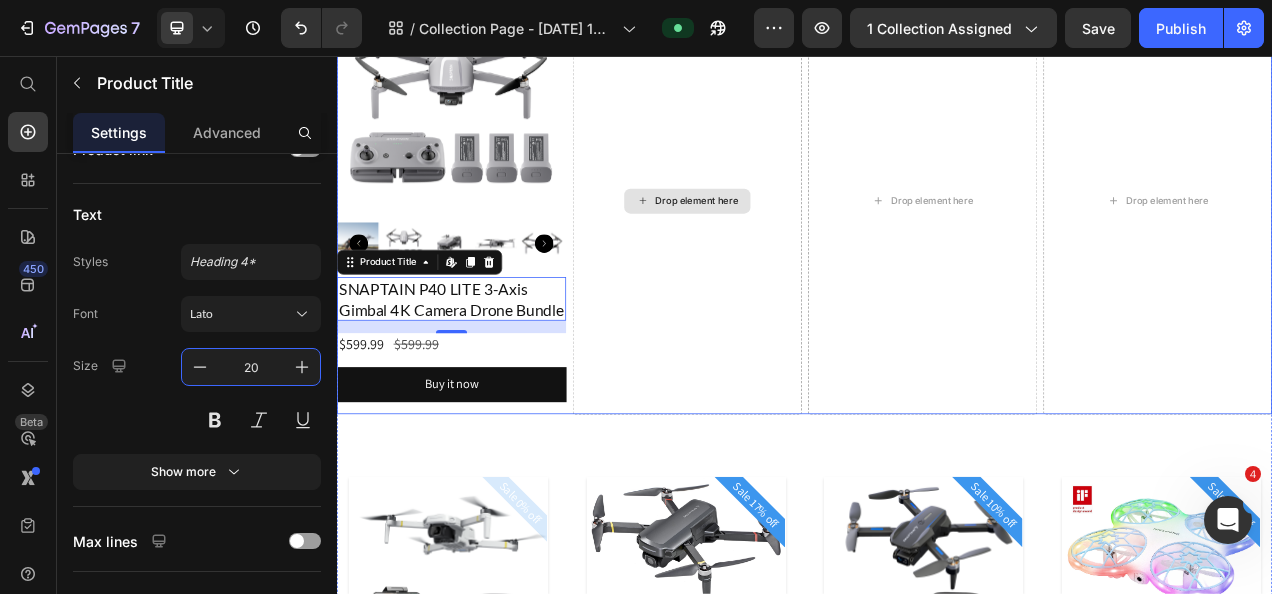 click on "Drop element here" at bounding box center [786, 242] 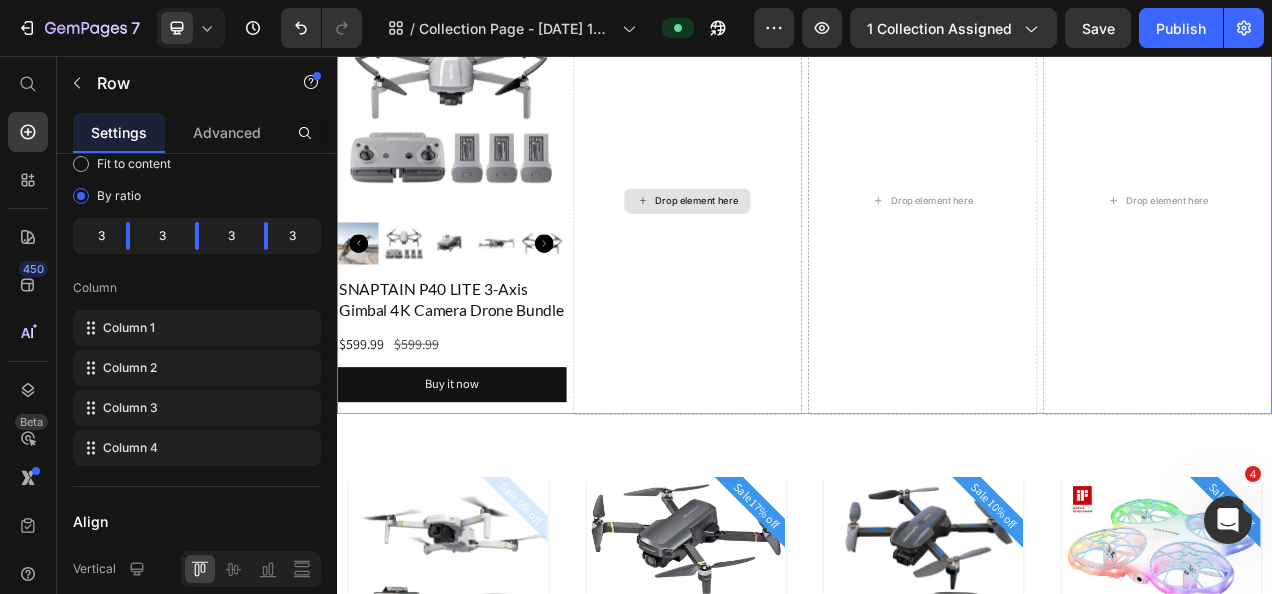 scroll, scrollTop: 0, scrollLeft: 0, axis: both 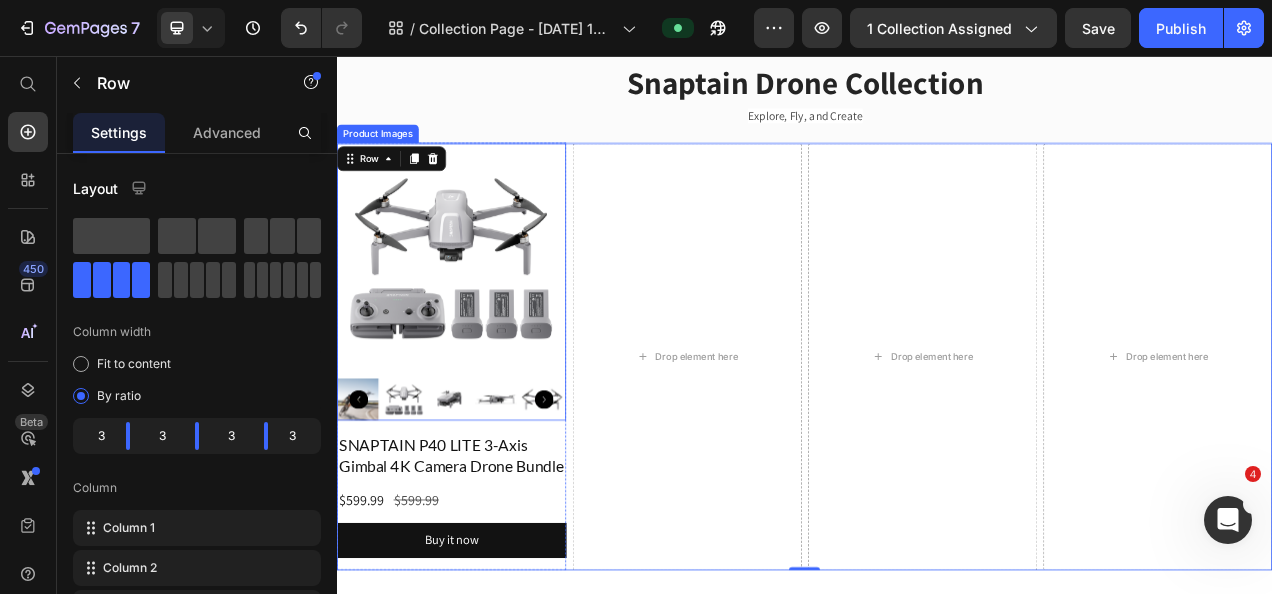 click at bounding box center (482, 497) 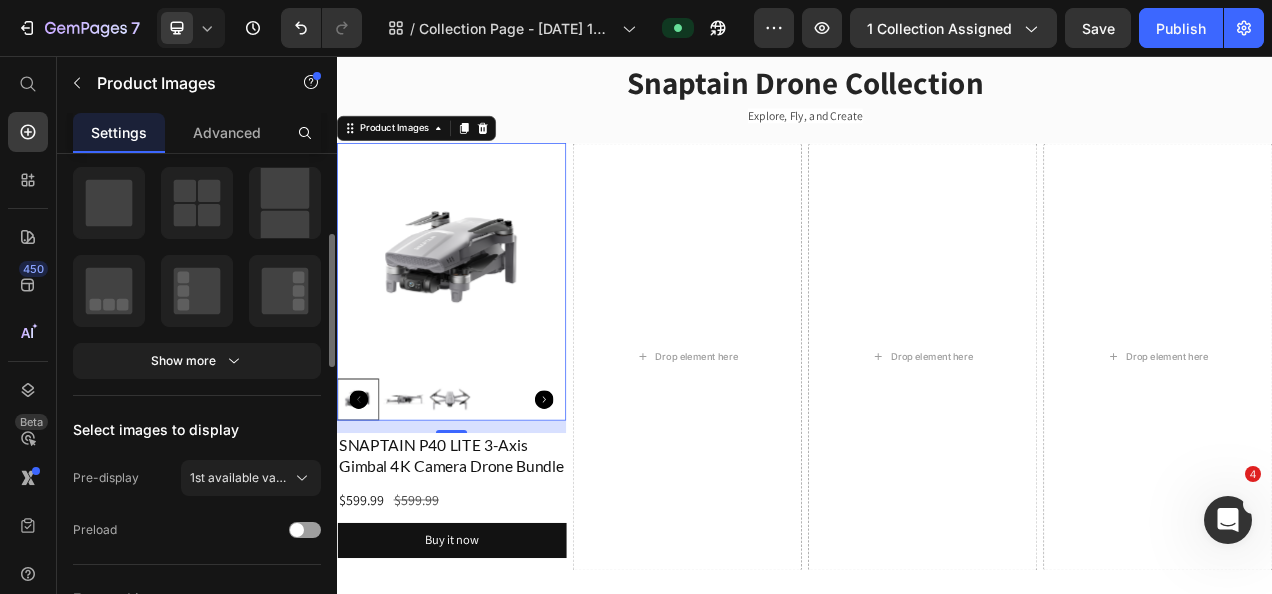 scroll, scrollTop: 100, scrollLeft: 0, axis: vertical 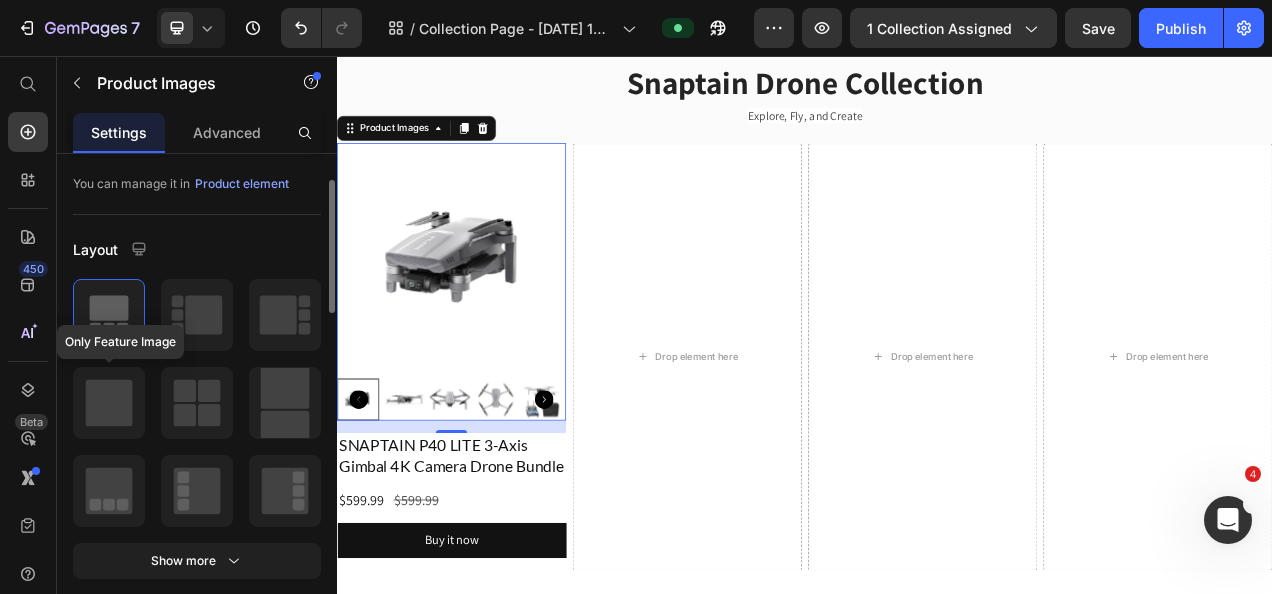 click 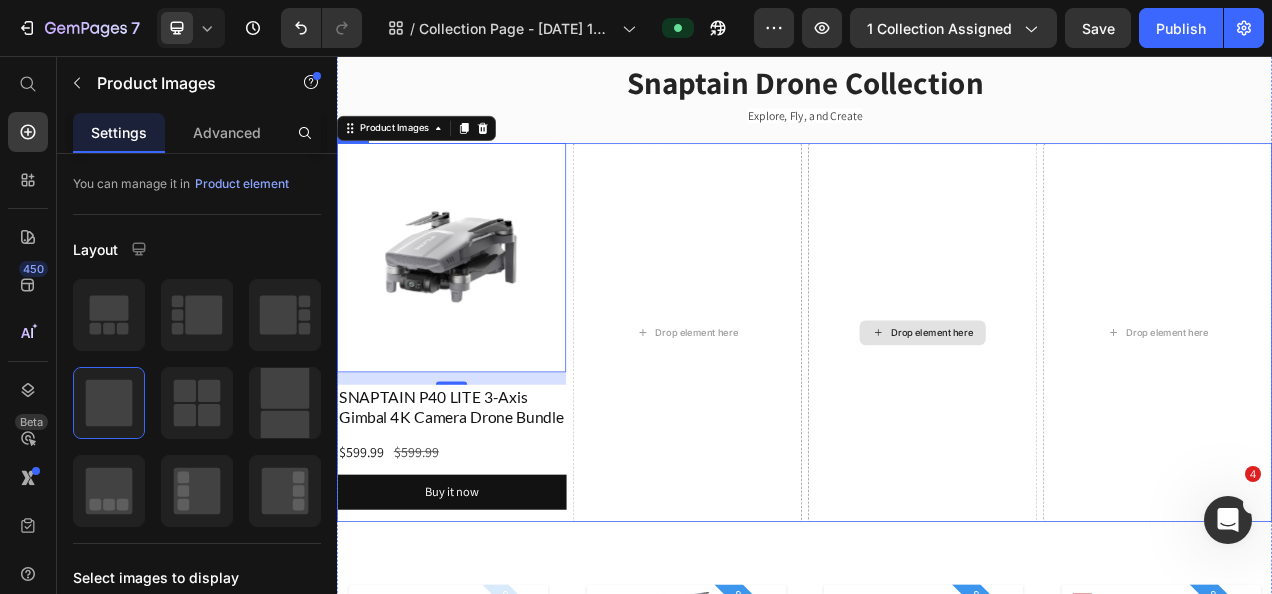 click on "Drop element here" at bounding box center [1088, 411] 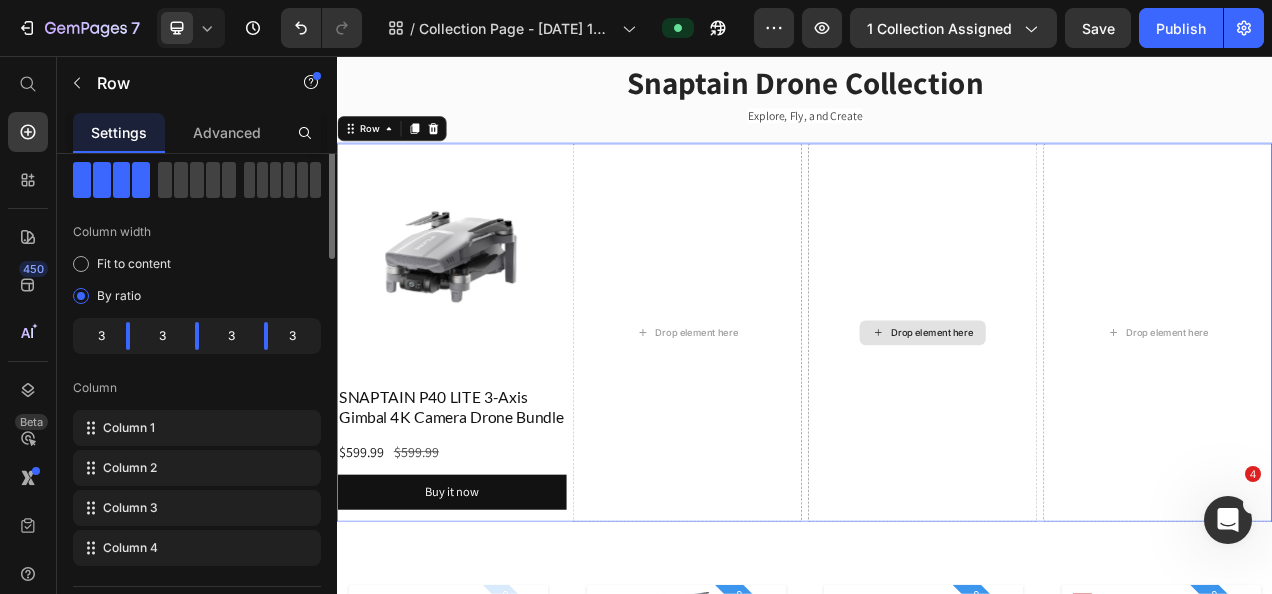 scroll, scrollTop: 0, scrollLeft: 0, axis: both 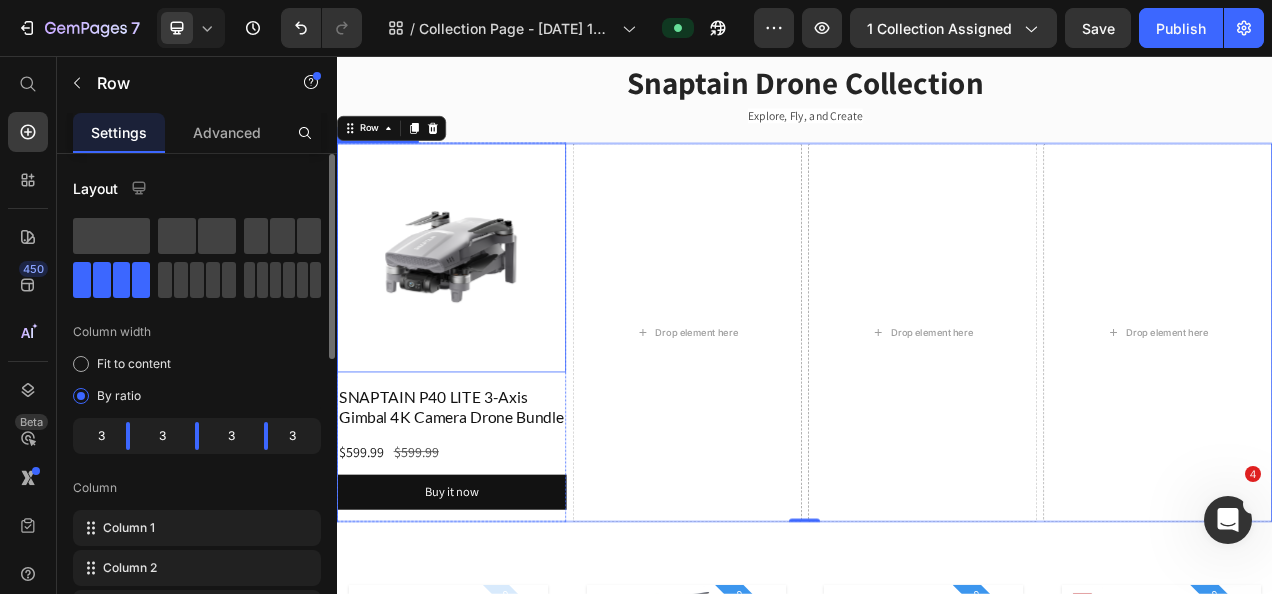 click at bounding box center [488, 315] 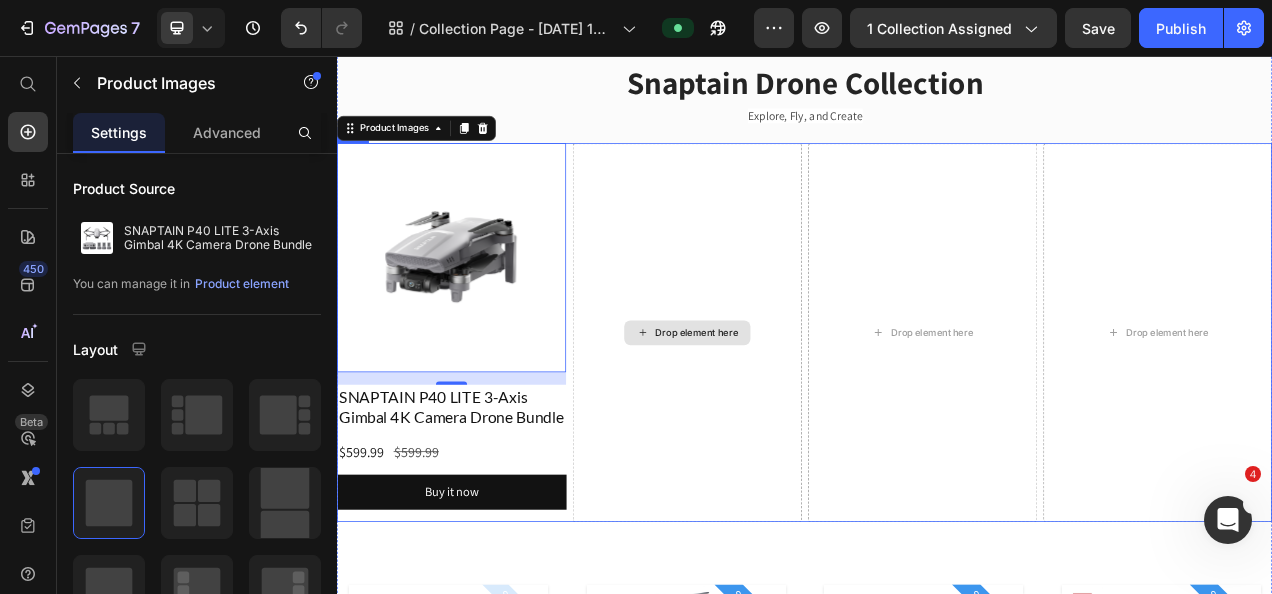 click on "Drop element here" at bounding box center [786, 411] 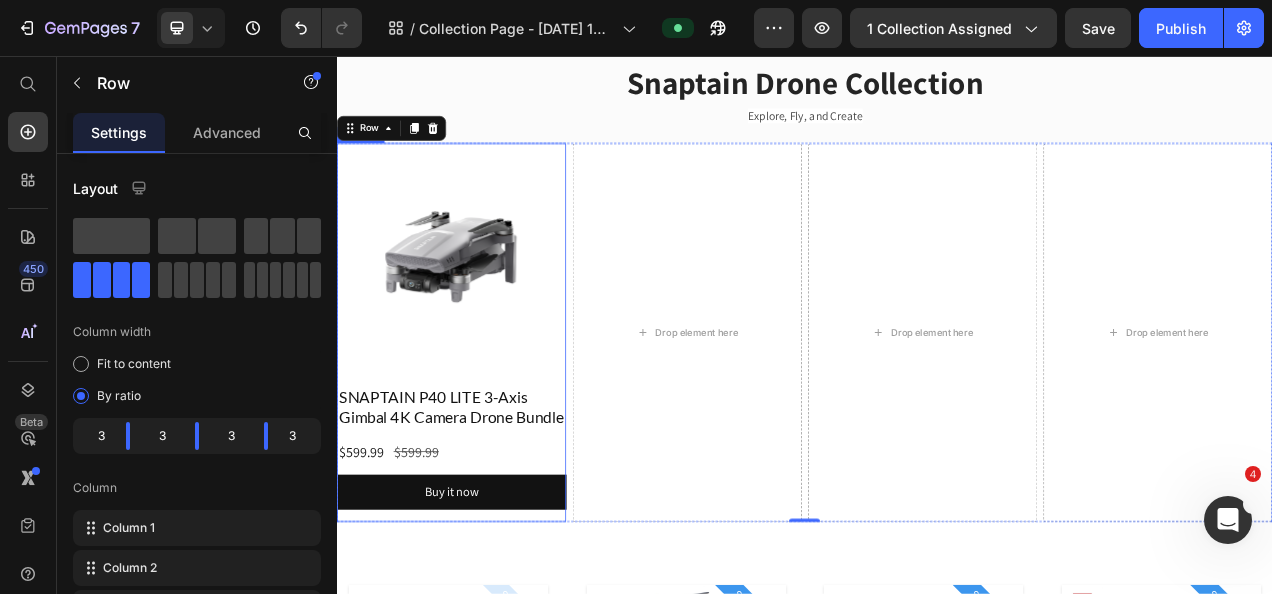click on "SNAPTAIN P40 LITE 3-Axis Gimbal 4K Camera Drone Bundle Product Title $599.99 Product Price $599.99 Product Price Row Buy it now Dynamic Checkout" at bounding box center [484, 566] 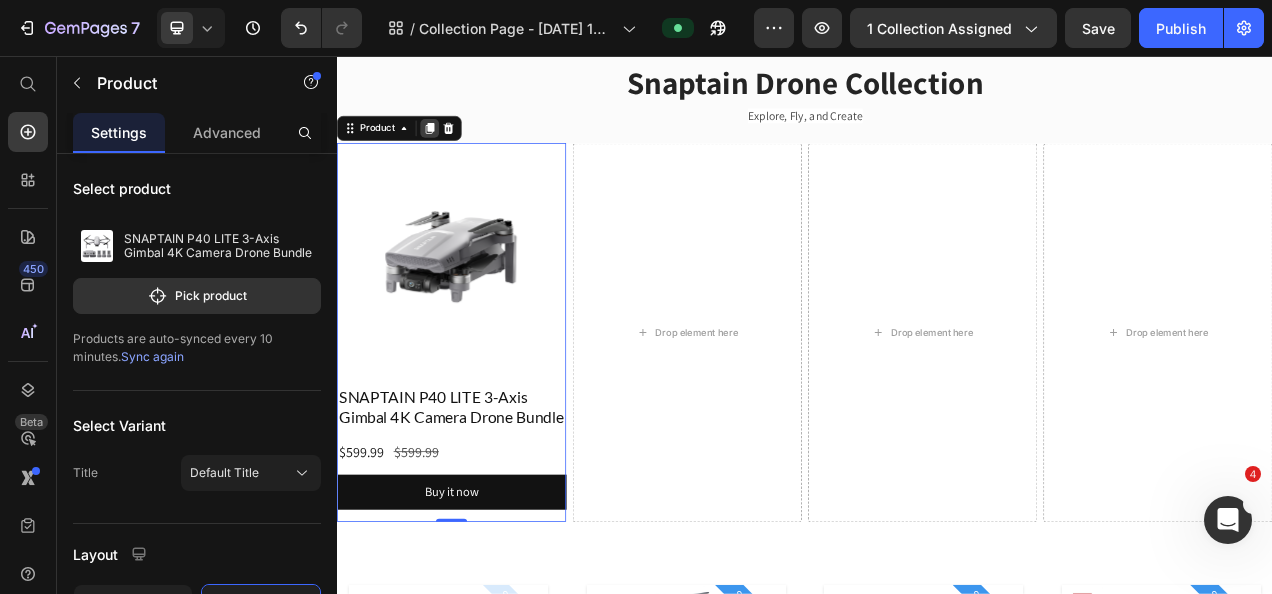 click 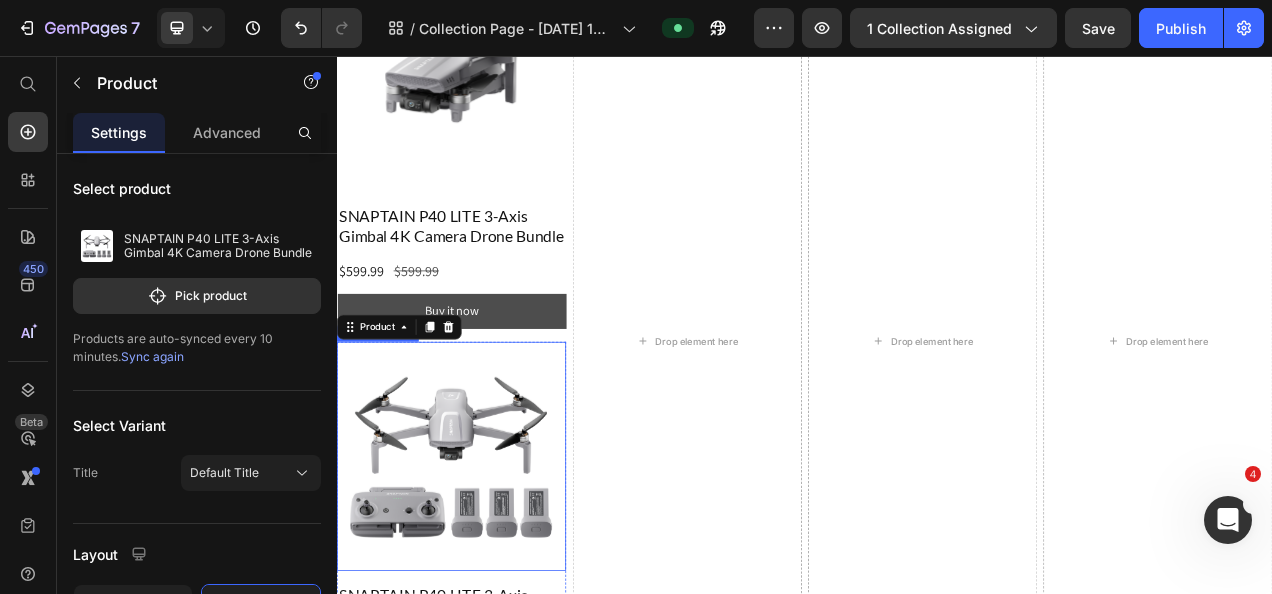 scroll, scrollTop: 330, scrollLeft: 0, axis: vertical 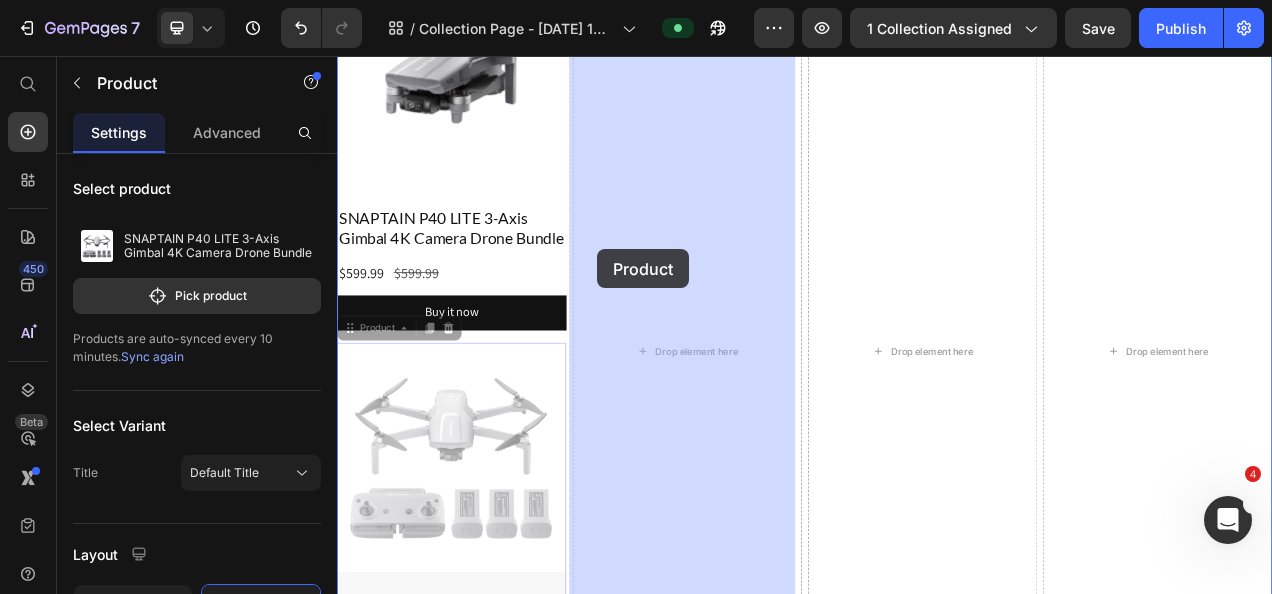 drag, startPoint x: 377, startPoint y: 430, endPoint x: 671, endPoint y: 304, distance: 319.86246 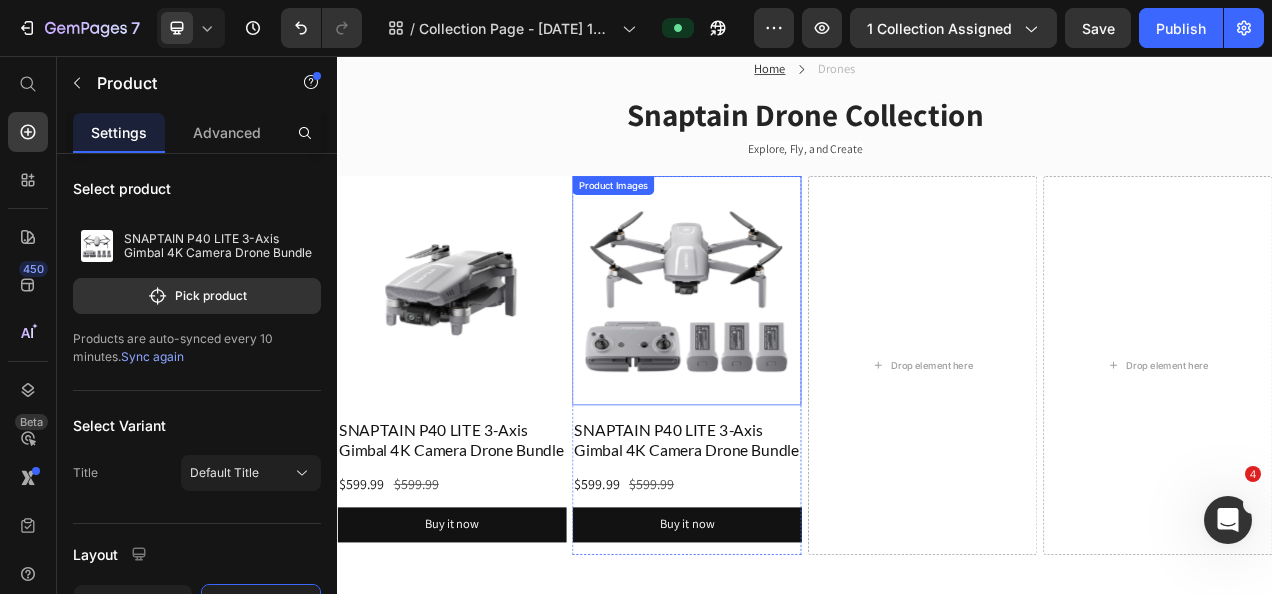 scroll, scrollTop: 30, scrollLeft: 0, axis: vertical 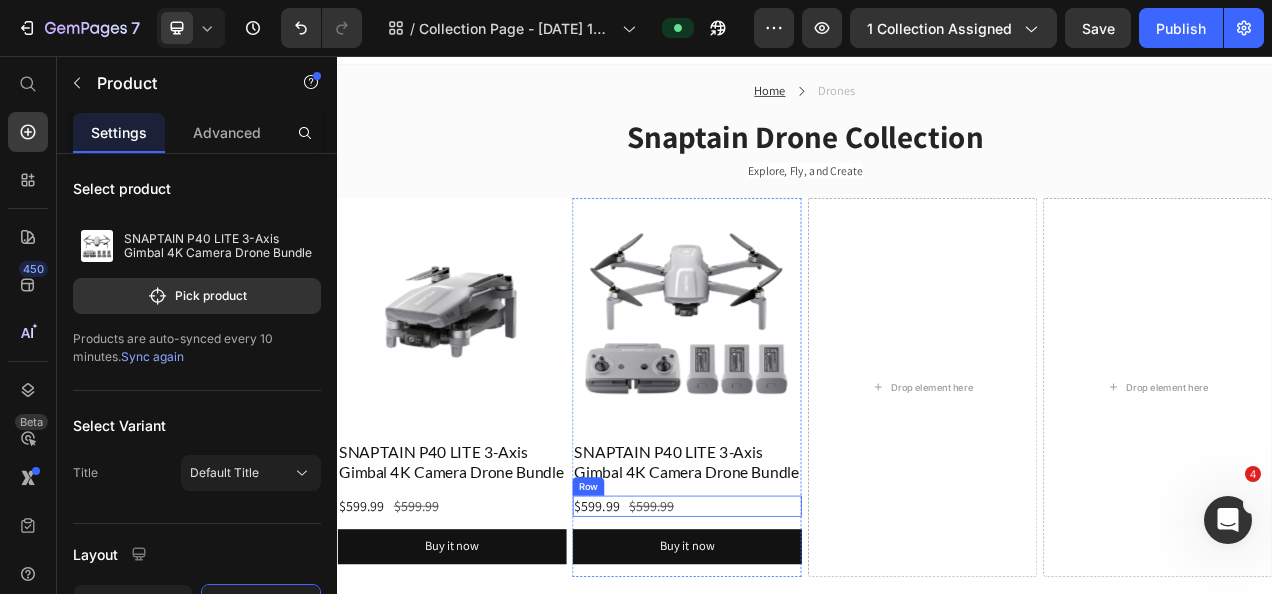 click on "$599.99 Product Price $599.99 Product Price Row" at bounding box center [786, 633] 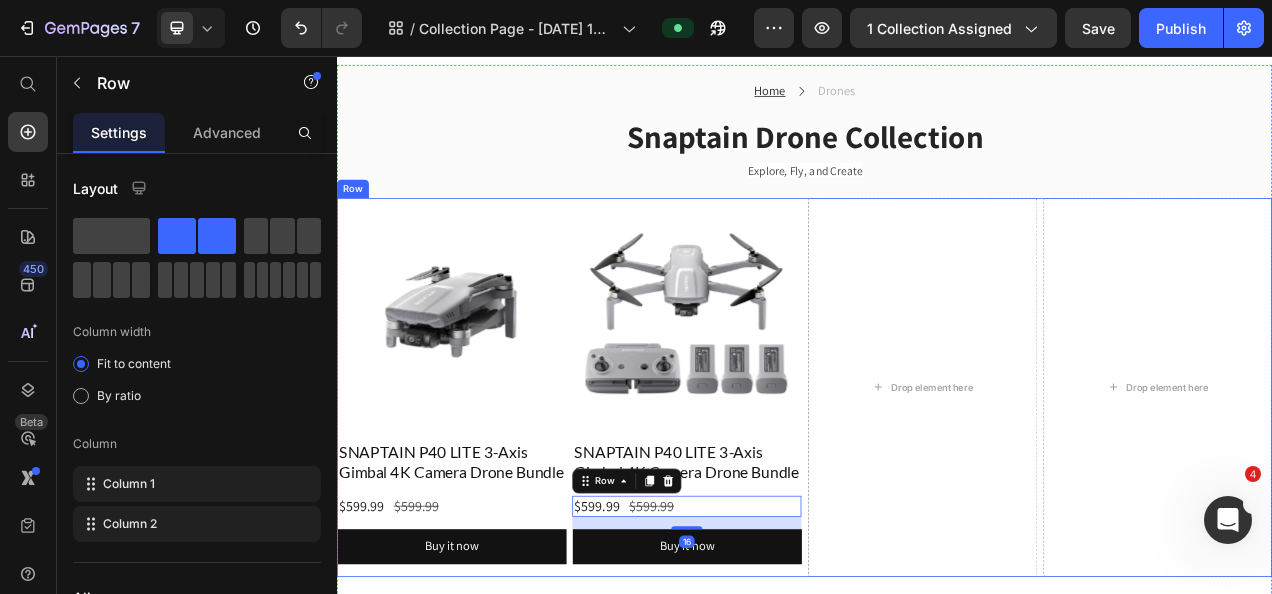 click on "Product Images SNAPTAIN P40 LITE 3-Axis Gimbal 4K Camera Drone Bundle Product Title $599.99 Product Price $599.99 Product Price Row Buy it now Dynamic Checkout Product Product Images SNAPTAIN P40 LITE 3-Axis Gimbal 4K Camera Drone Bundle Product Title $599.99 Product Price $599.99 Product Price Row   16 Buy it now Dynamic Checkout Product
Drop element here
Drop element here Row" at bounding box center [937, 481] 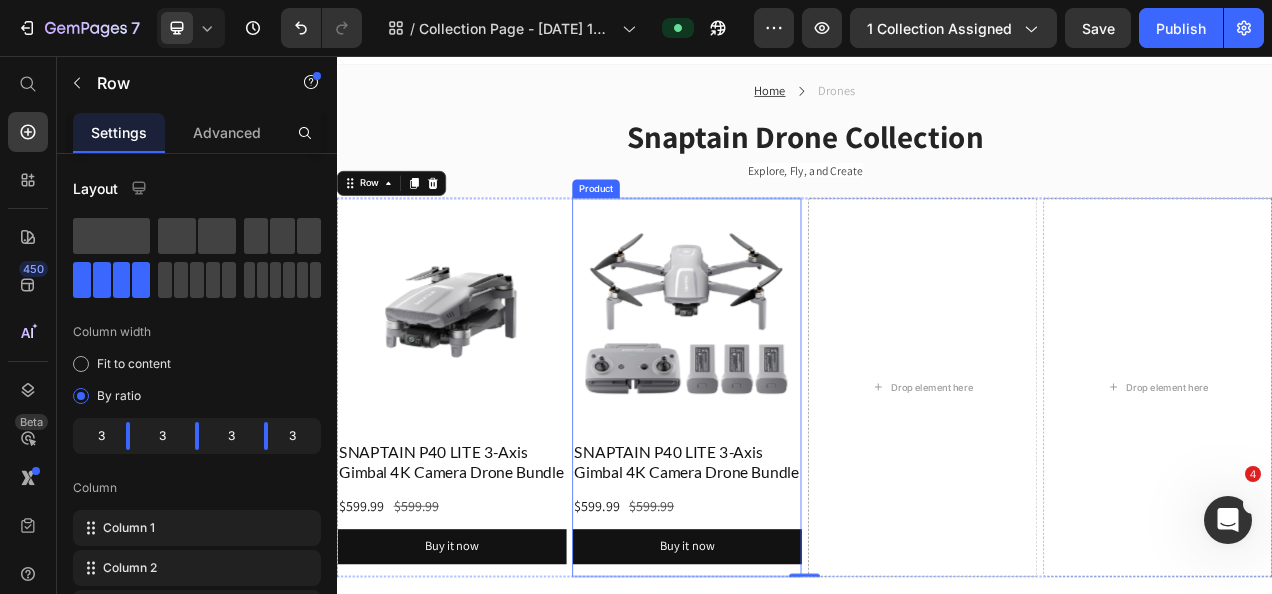 click on "SNAPTAIN P40 LITE 3-Axis Gimbal 4K Camera Drone Bundle Product Title $599.99 Product Price $599.99 Product Price Row Buy it now Dynamic Checkout" at bounding box center [786, 636] 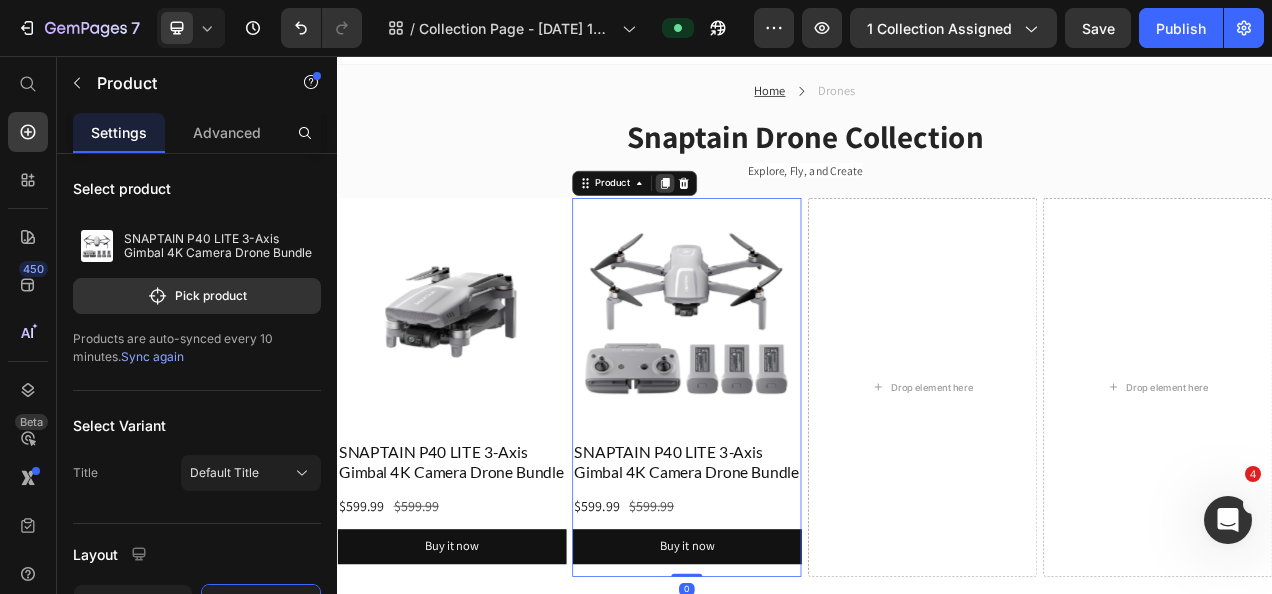 click 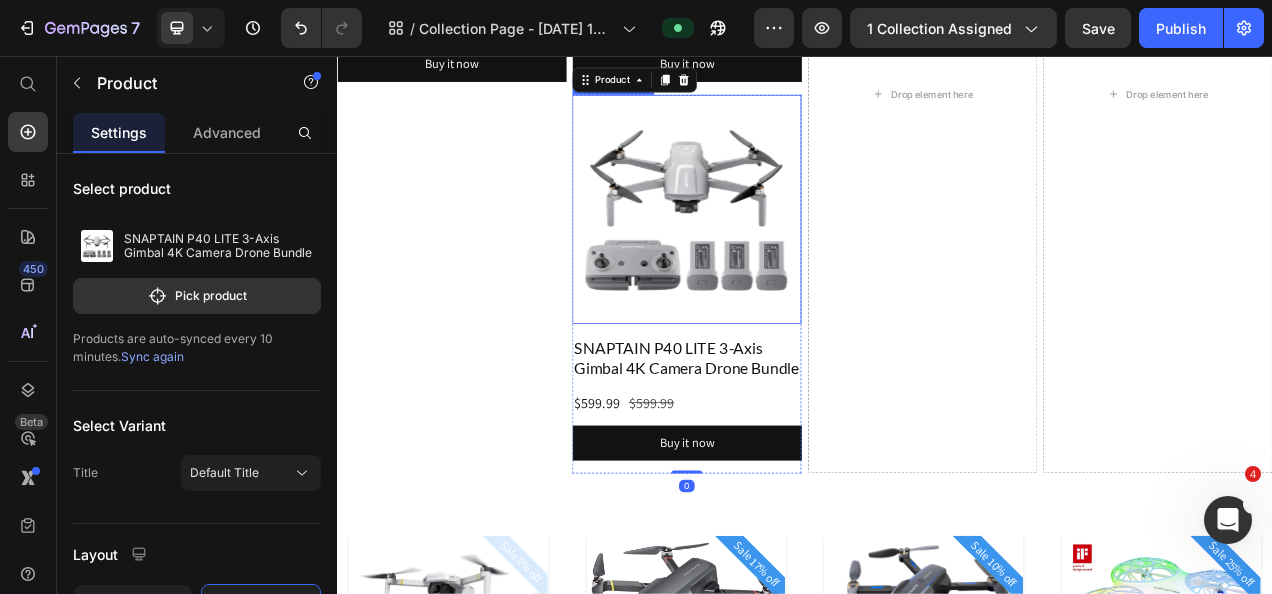 scroll, scrollTop: 449, scrollLeft: 0, axis: vertical 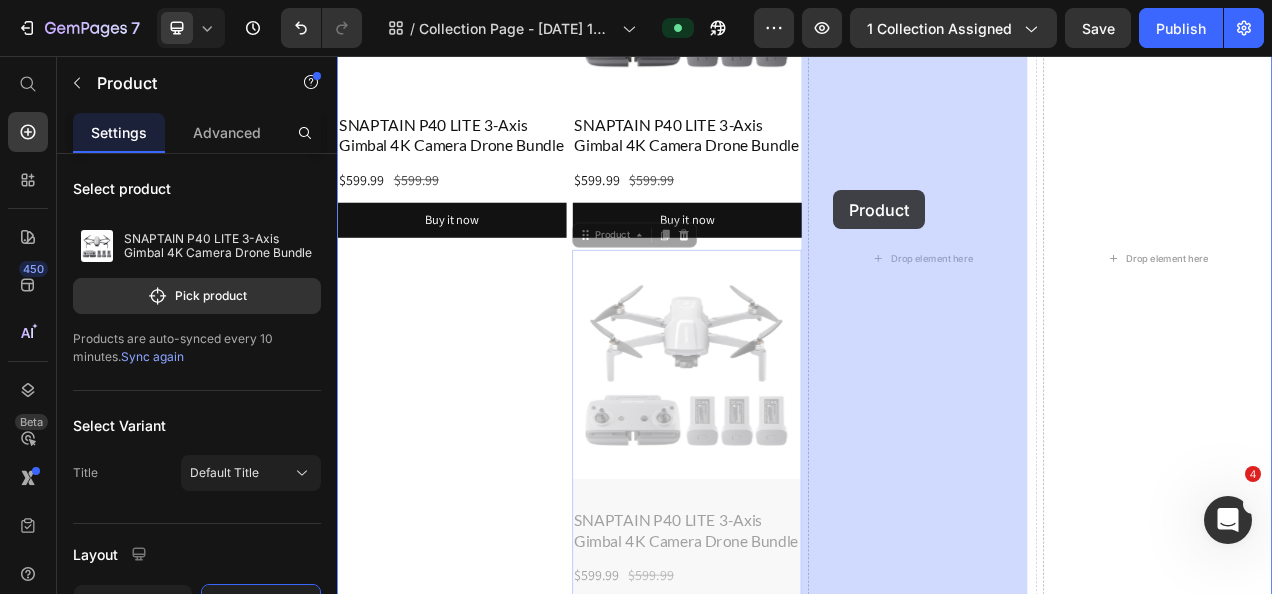 drag, startPoint x: 683, startPoint y: 315, endPoint x: 967, endPoint y: 232, distance: 295.88004 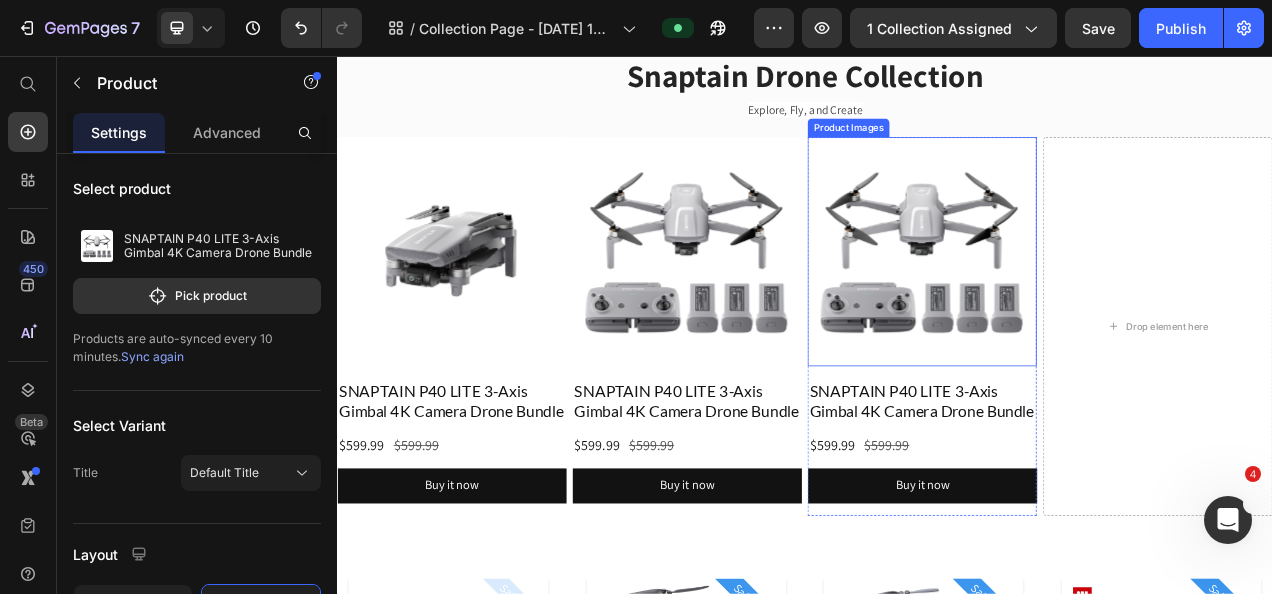 scroll, scrollTop: 49, scrollLeft: 0, axis: vertical 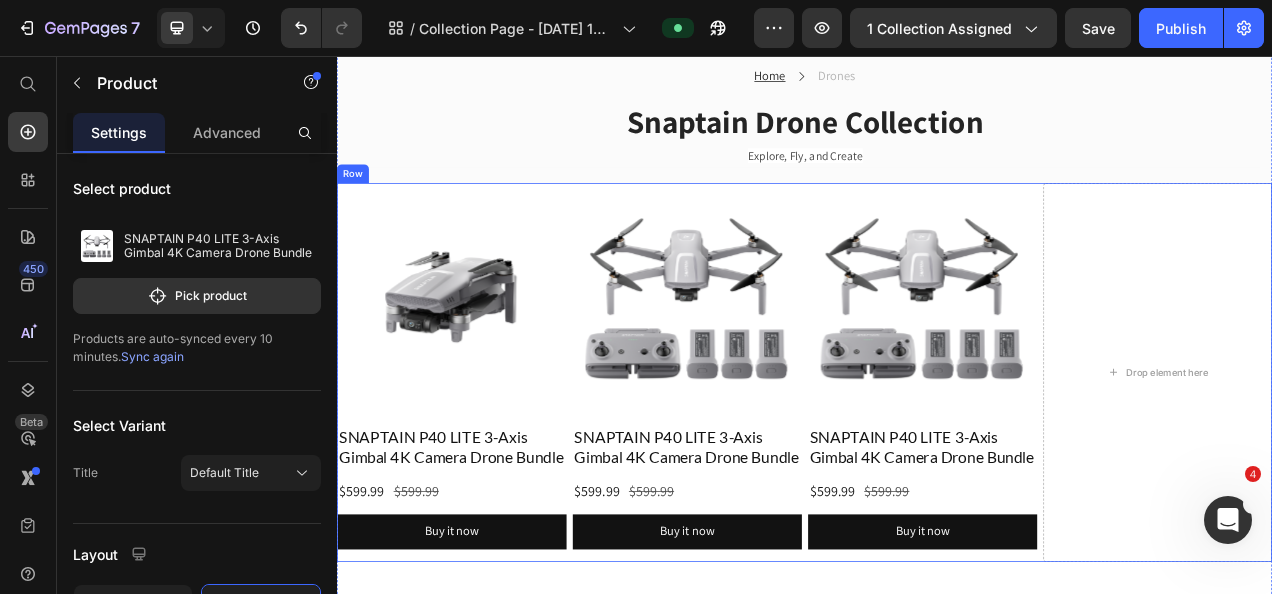 click on "Product Images SNAPTAIN P40 LITE 3-Axis Gimbal 4K Camera Drone Bundle Product Title $599.99 Product Price $599.99 Product Price Row Buy it now Dynamic Checkout Product Product Images SNAPTAIN P40 LITE 3-Axis Gimbal 4K Camera Drone Bundle Product Title $599.99 Product Price $599.99 Product Price Row Buy it now Dynamic Checkout Product Product Images SNAPTAIN P40 LITE 3-Axis Gimbal 4K Camera Drone Bundle Product Title $599.99 Product Price $599.99 Product Price Row Buy it now Dynamic Checkout Product   0
Drop element here Row" at bounding box center (937, 462) 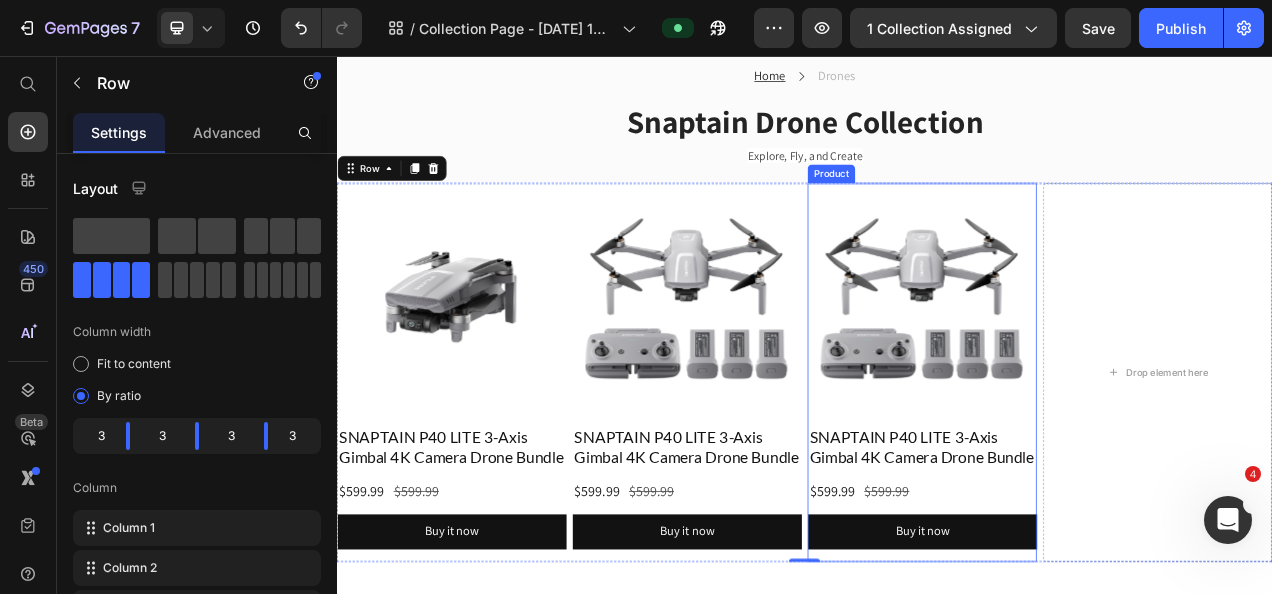 click on "SNAPTAIN P40 LITE 3-Axis Gimbal 4K Camera Drone Bundle Product Title $599.99 Product Price $599.99 Product Price Row Buy it now Dynamic Checkout" at bounding box center [1088, 617] 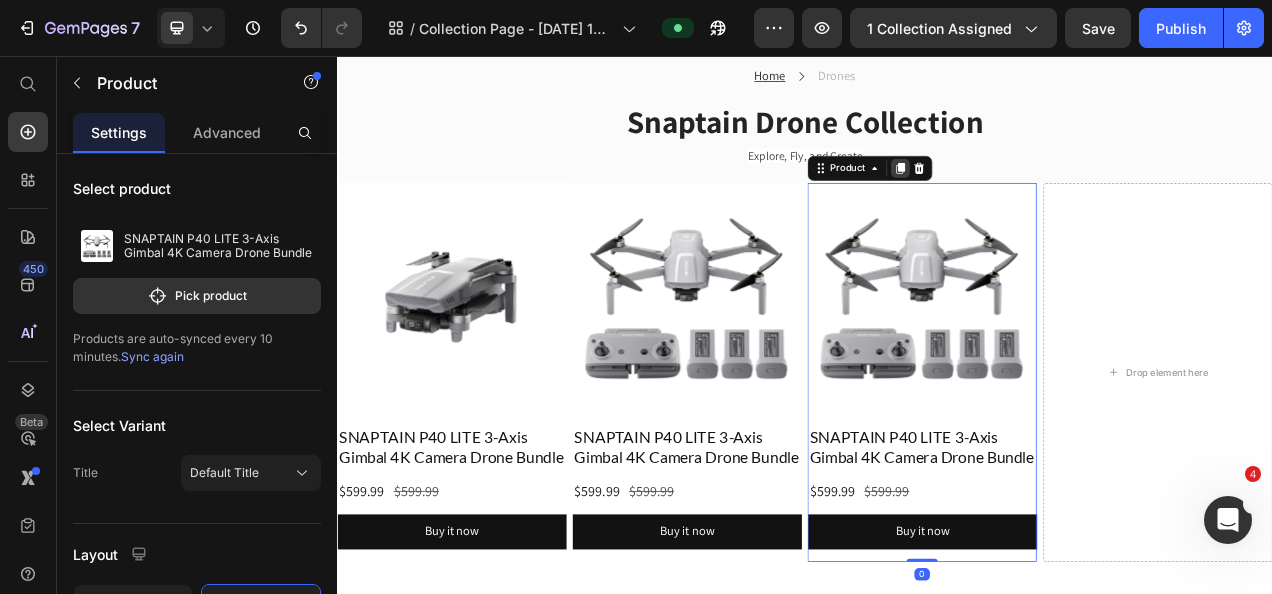 click 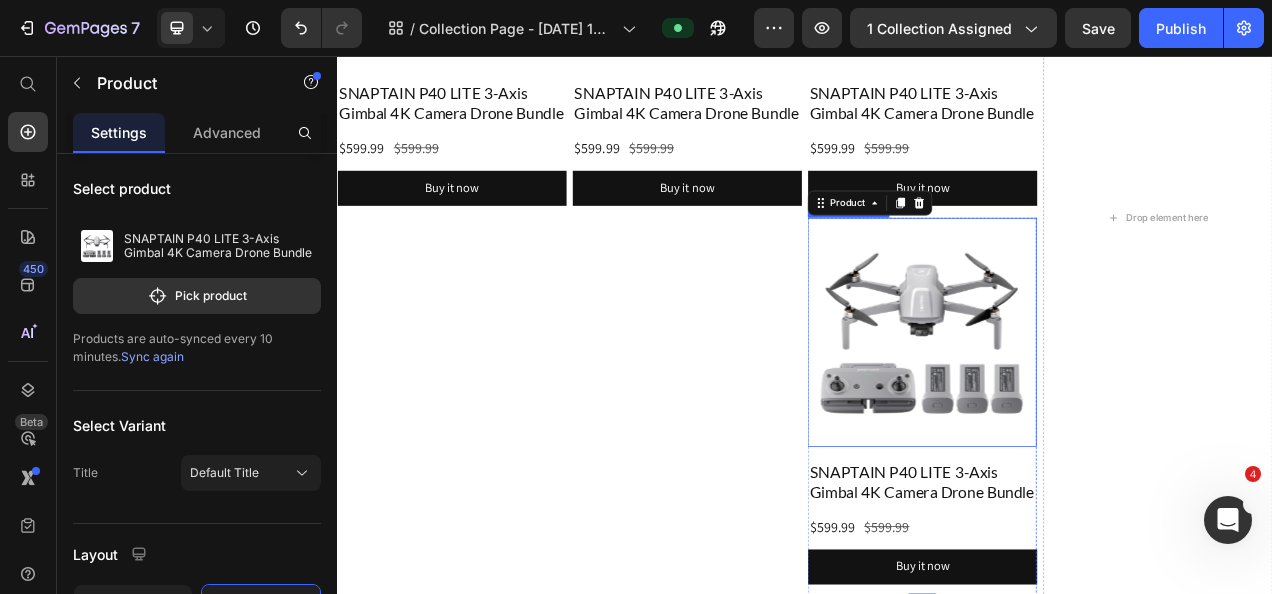 scroll, scrollTop: 428, scrollLeft: 0, axis: vertical 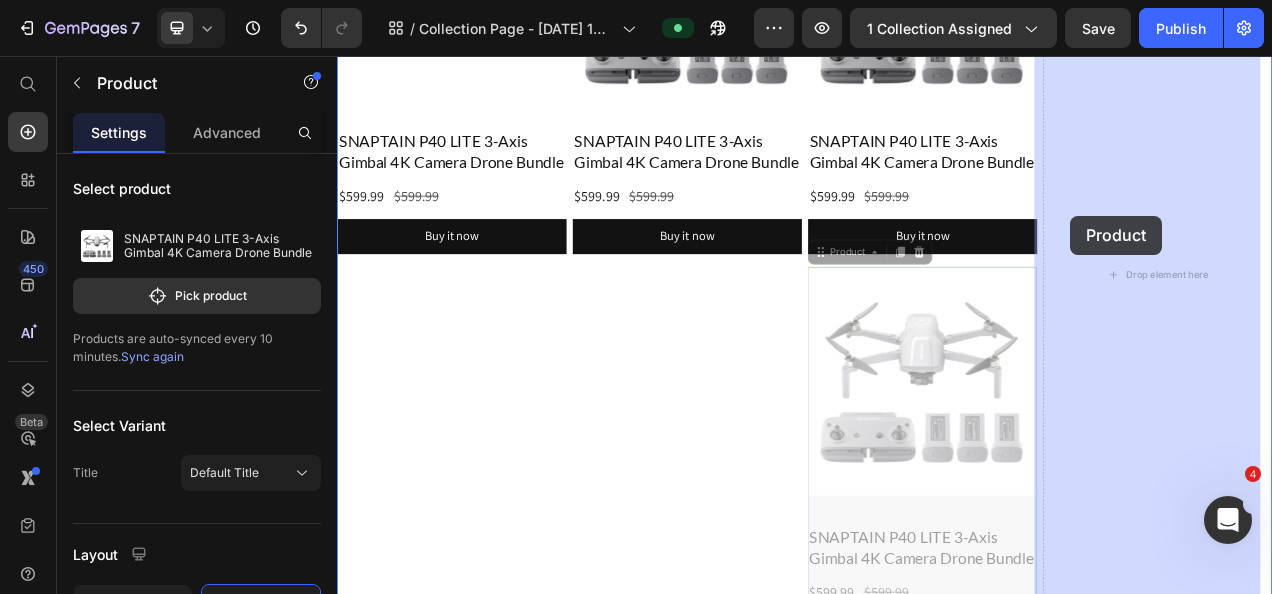 drag, startPoint x: 980, startPoint y: 328, endPoint x: 1270, endPoint y: 261, distance: 297.63904 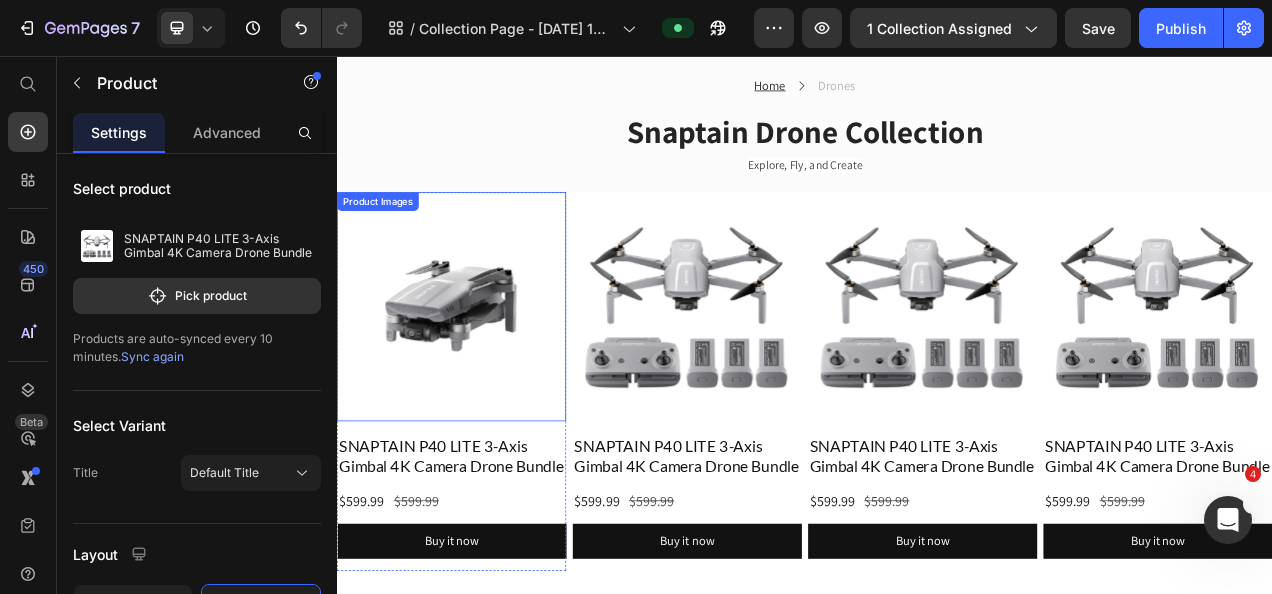 scroll, scrollTop: 28, scrollLeft: 0, axis: vertical 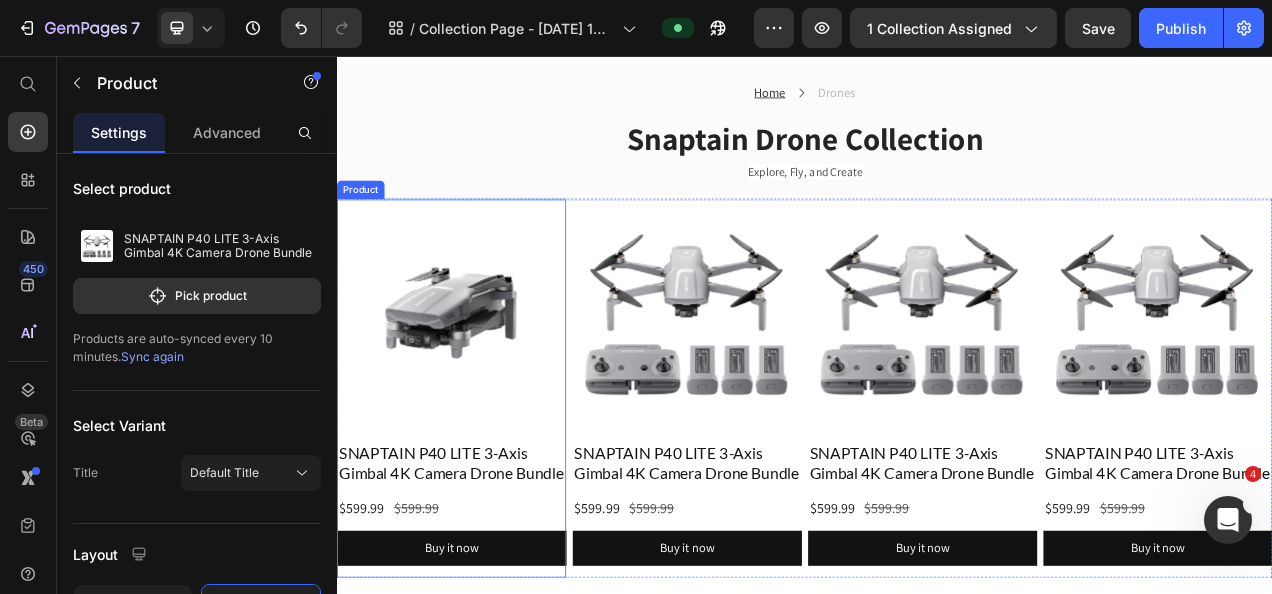 click on "SNAPTAIN P40 LITE 3-Axis Gimbal 4K Camera Drone Bundle Product Title $599.99 Product Price $599.99 Product Price Row Buy it now Dynamic Checkout" at bounding box center [484, 638] 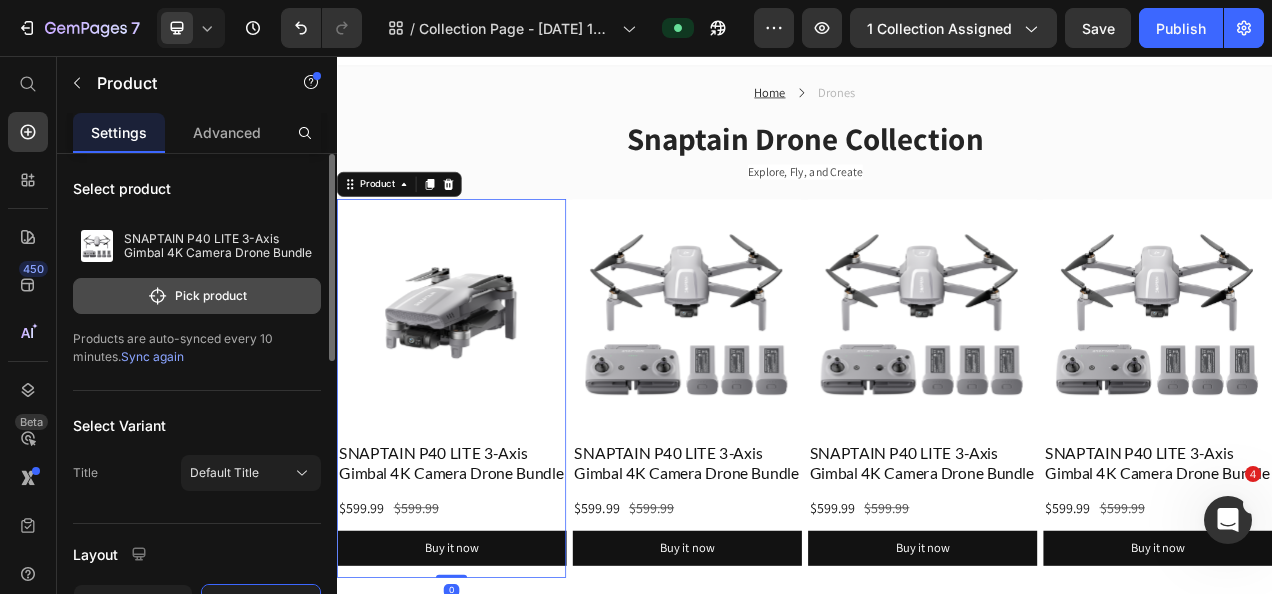 click on "Pick product" at bounding box center [197, 296] 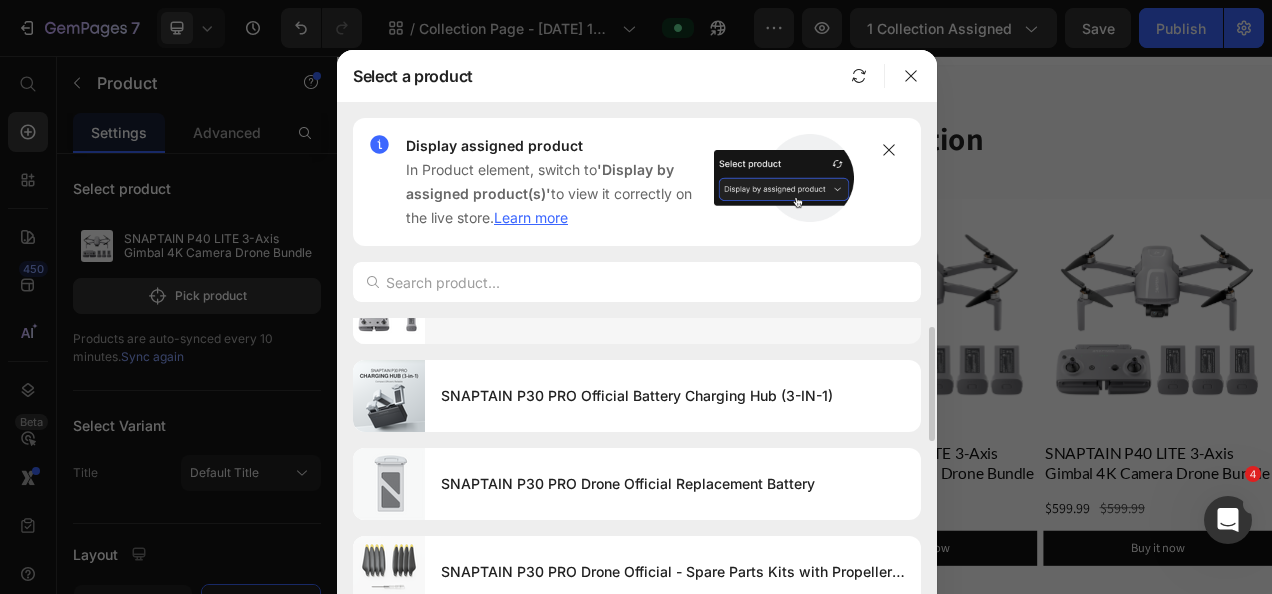 scroll, scrollTop: 300, scrollLeft: 0, axis: vertical 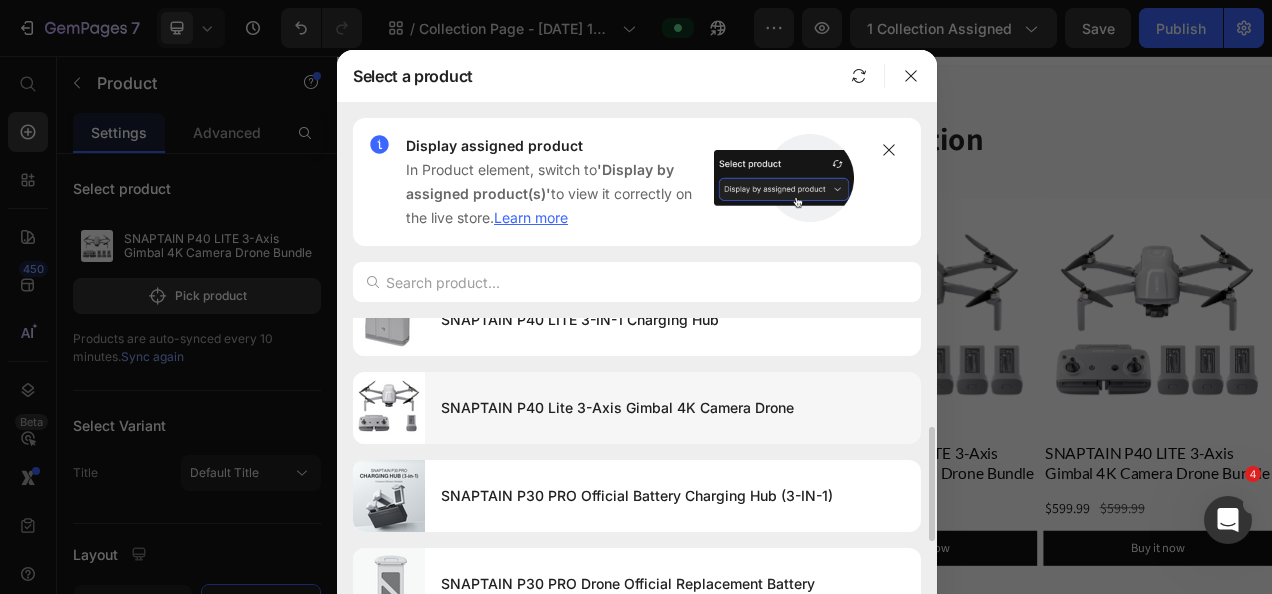 click on "SNAPTAIN P40 Lite 3-Axis Gimbal 4K Camera Drone" at bounding box center (673, 408) 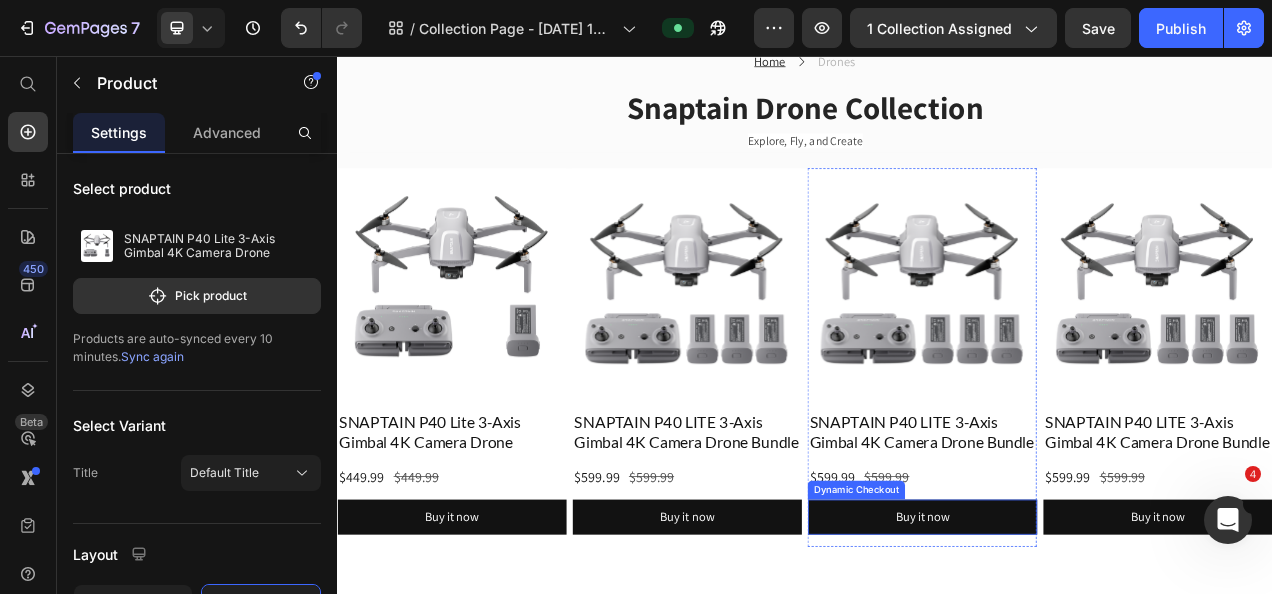 scroll, scrollTop: 100, scrollLeft: 0, axis: vertical 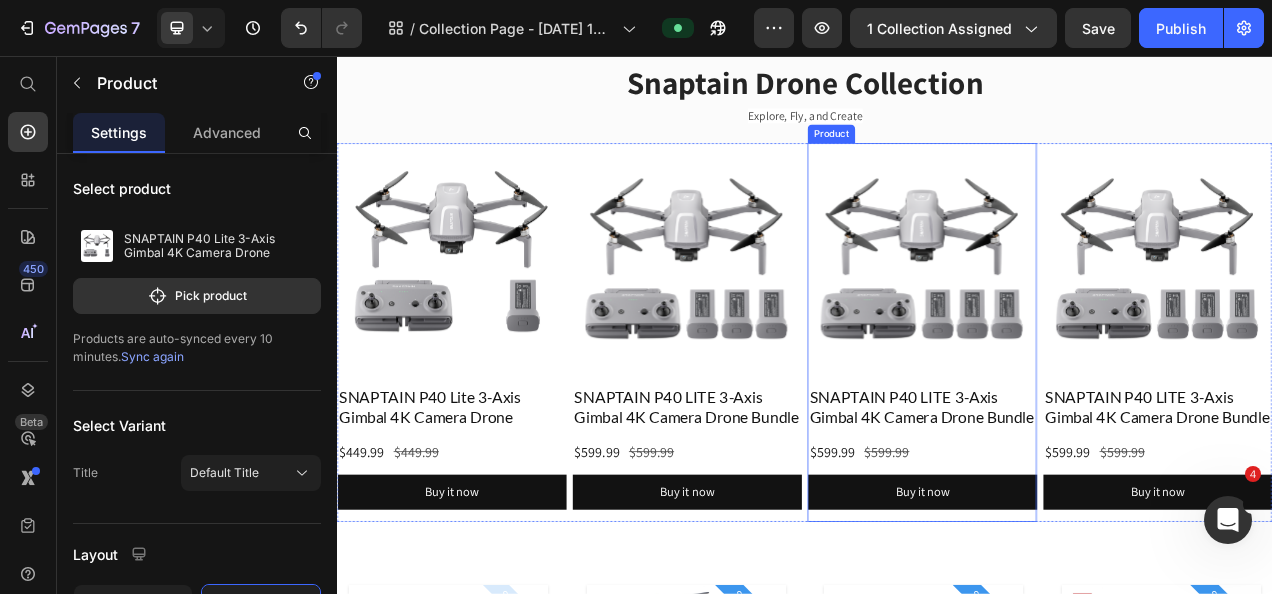 click on "SNAPTAIN P40 LITE 3-Axis Gimbal 4K Camera Drone Bundle Product Title $599.99 Product Price $599.99 Product Price Row Buy it now Dynamic Checkout" at bounding box center [1088, 566] 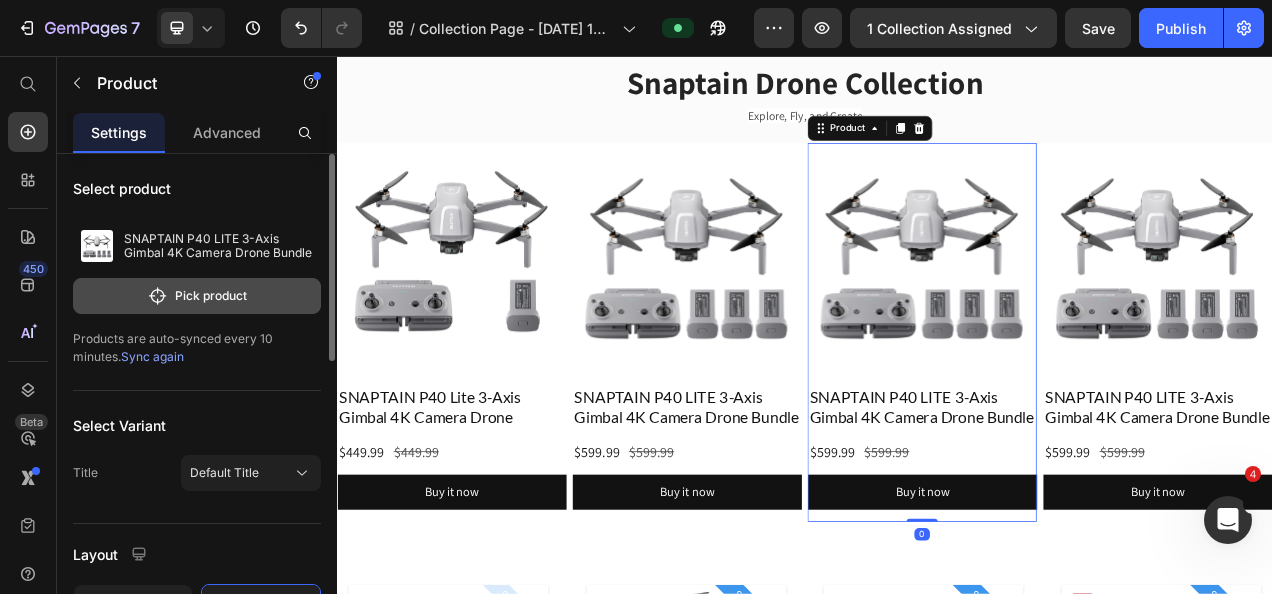 click on "Pick product" at bounding box center (197, 296) 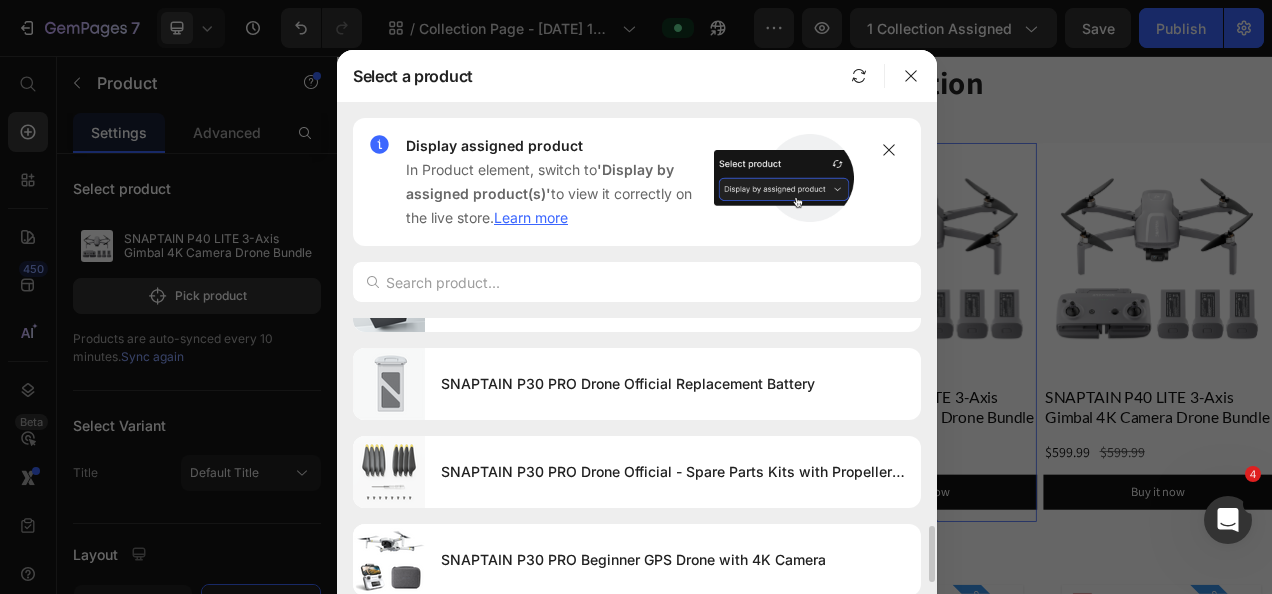 scroll, scrollTop: 600, scrollLeft: 0, axis: vertical 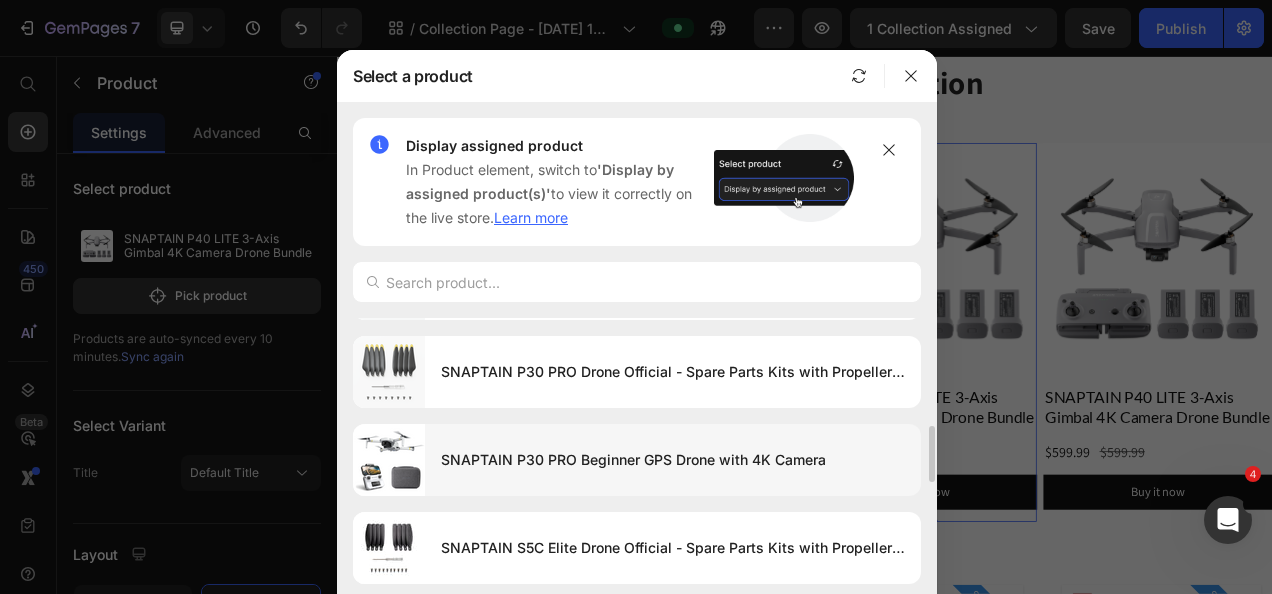 click at bounding box center (389, 460) 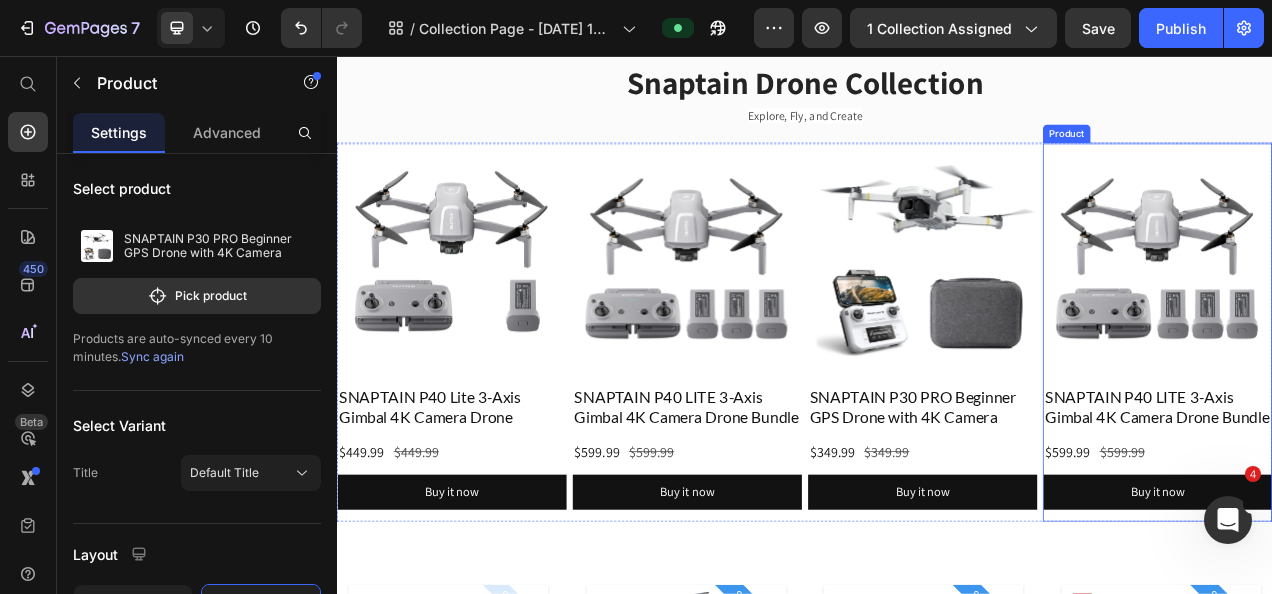 click on "SNAPTAIN P40 LITE 3-Axis Gimbal 4K Camera Drone Bundle Product Title $599.99 Product Price $599.99 Product Price Row Buy it now Dynamic Checkout" at bounding box center (1390, 566) 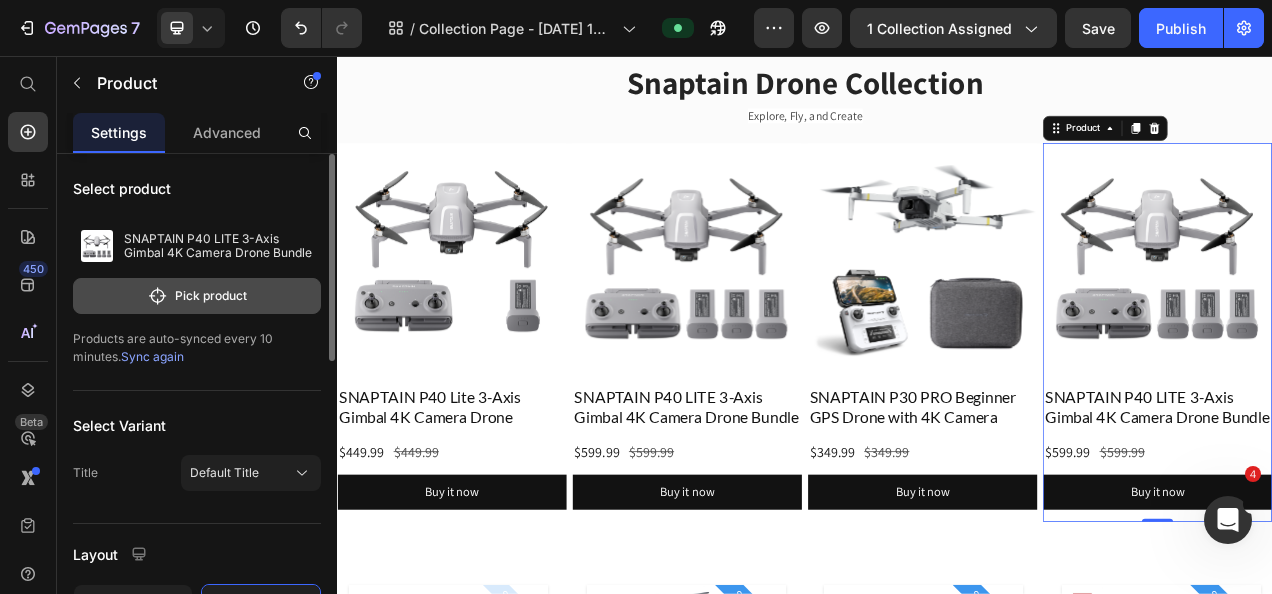 click on "Pick product" at bounding box center (197, 296) 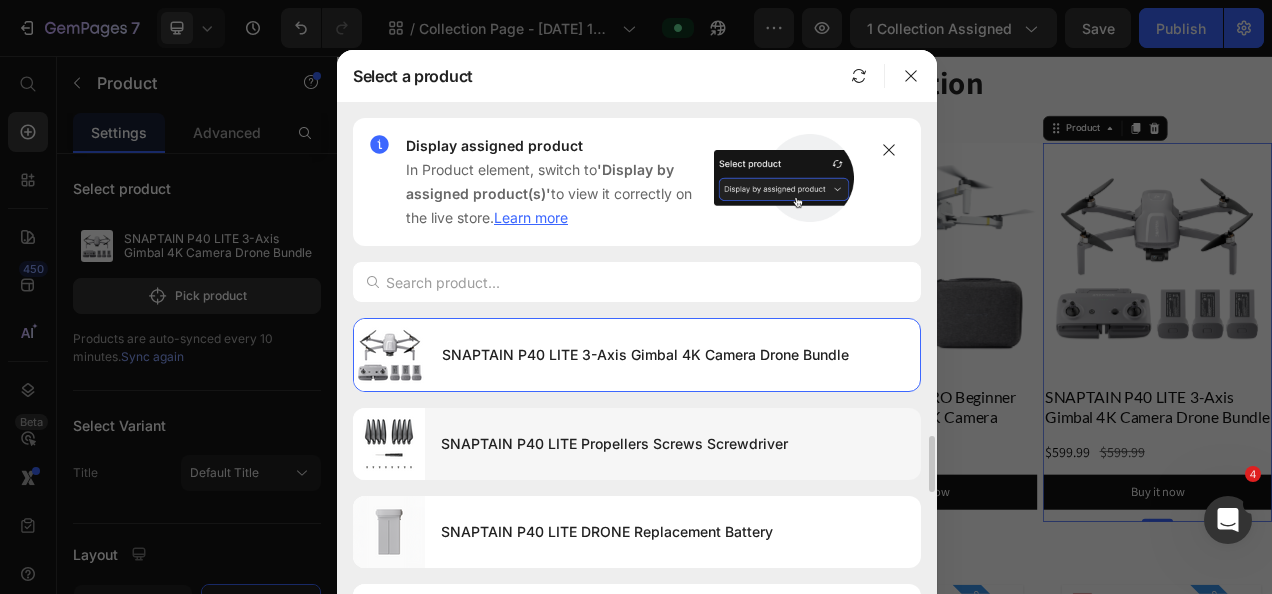 scroll, scrollTop: 200, scrollLeft: 0, axis: vertical 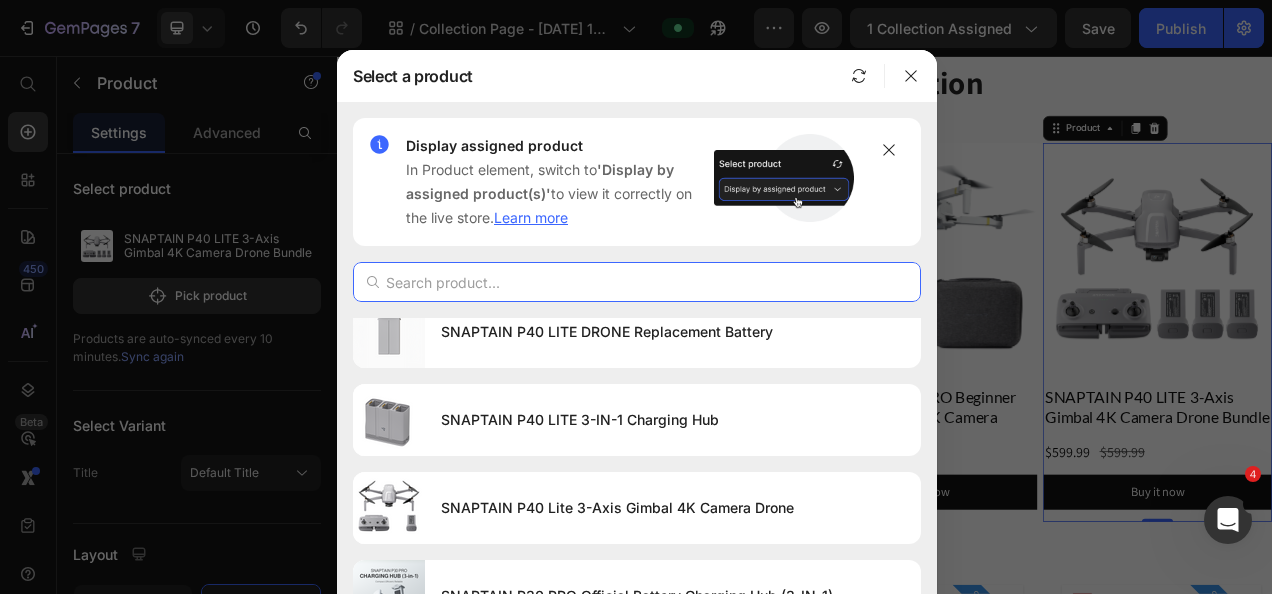 click at bounding box center (637, 282) 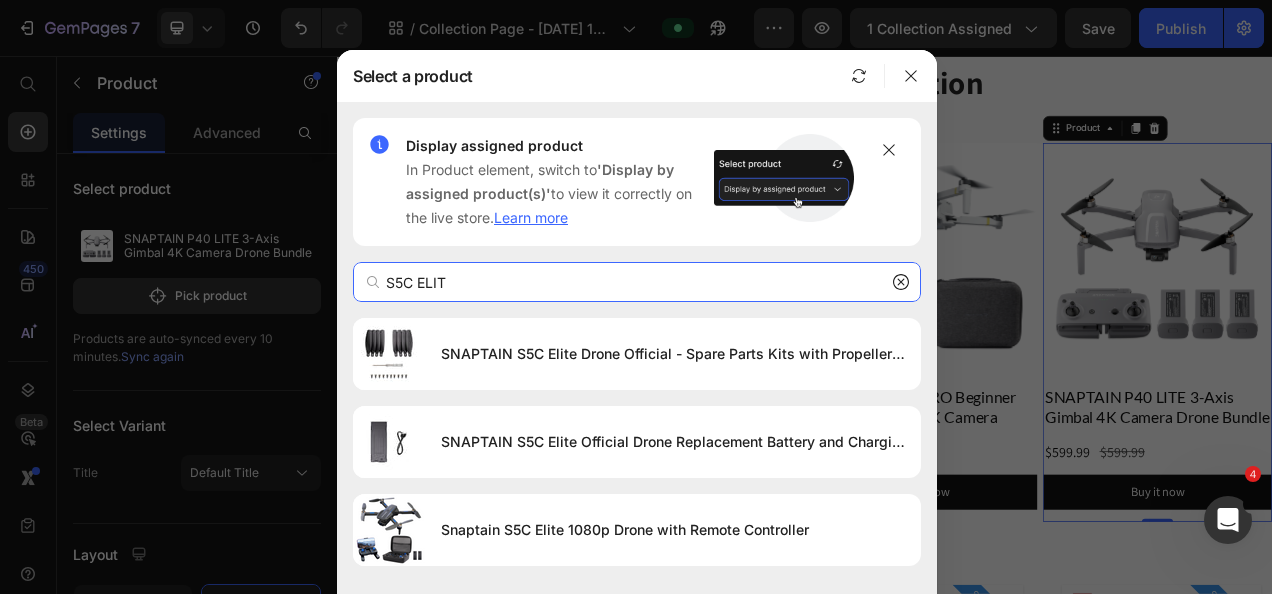 scroll, scrollTop: 0, scrollLeft: 0, axis: both 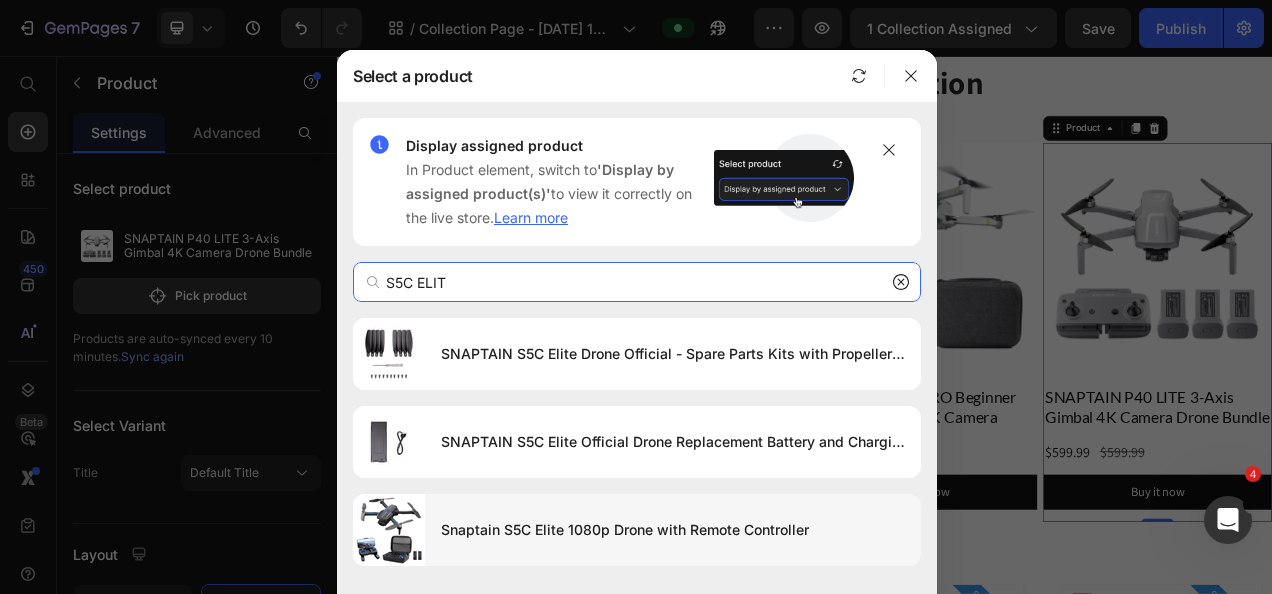 type on "S5C ELIT" 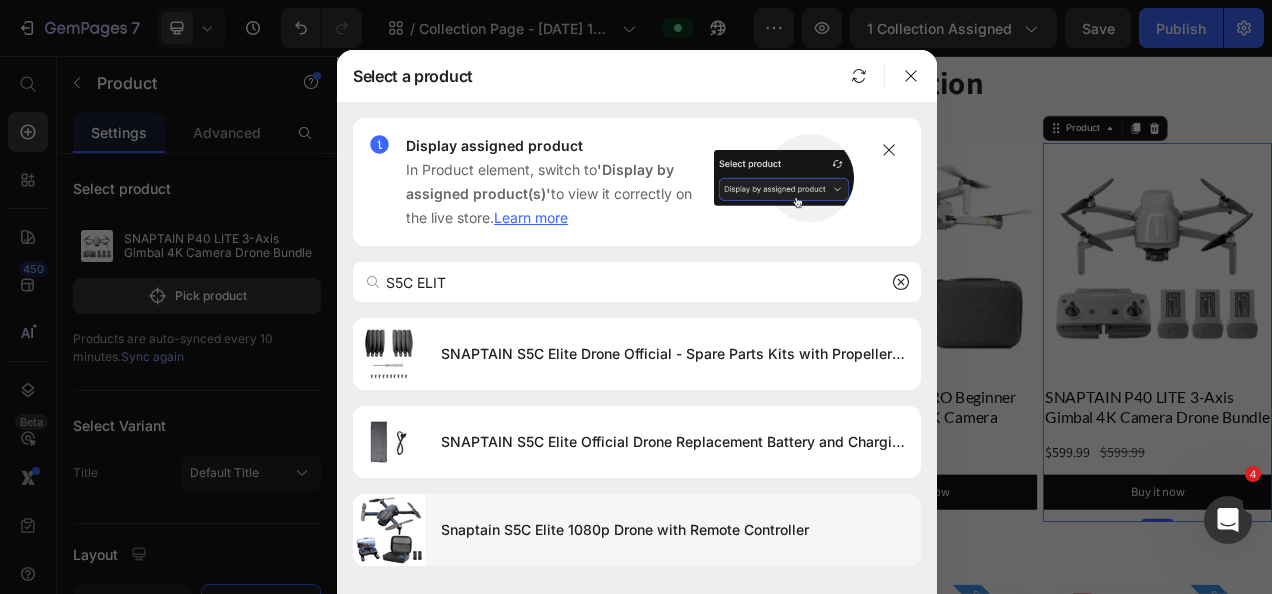 click on "Snaptain S5C Elite 1080p Drone with Remote Controller" at bounding box center (673, 530) 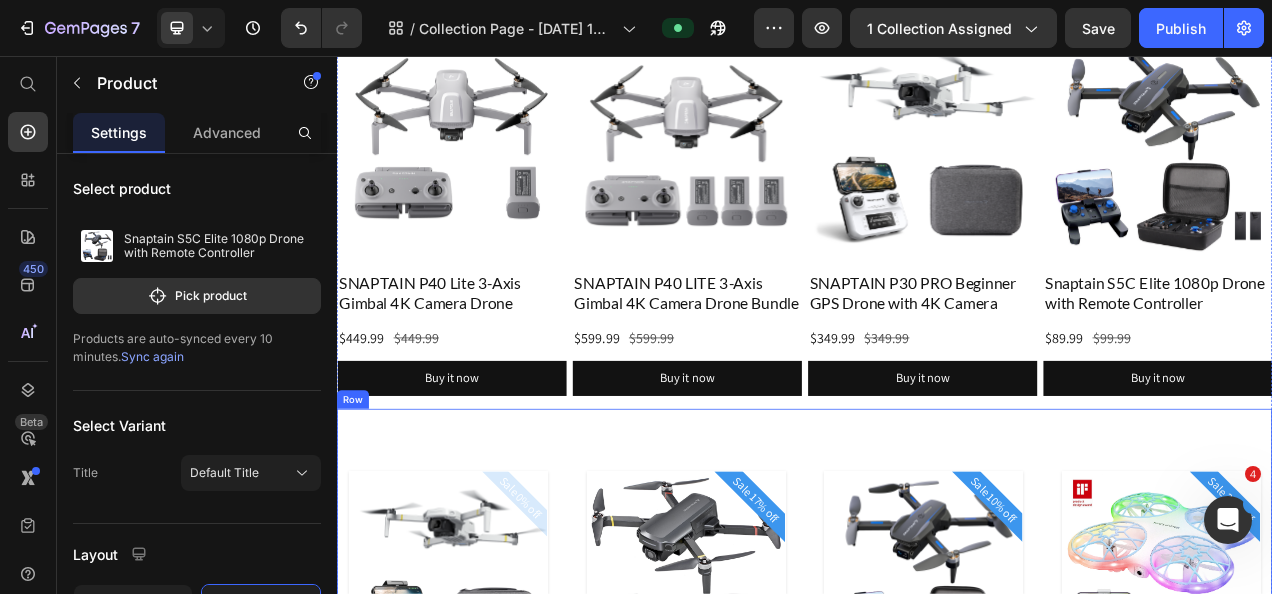 scroll, scrollTop: 200, scrollLeft: 0, axis: vertical 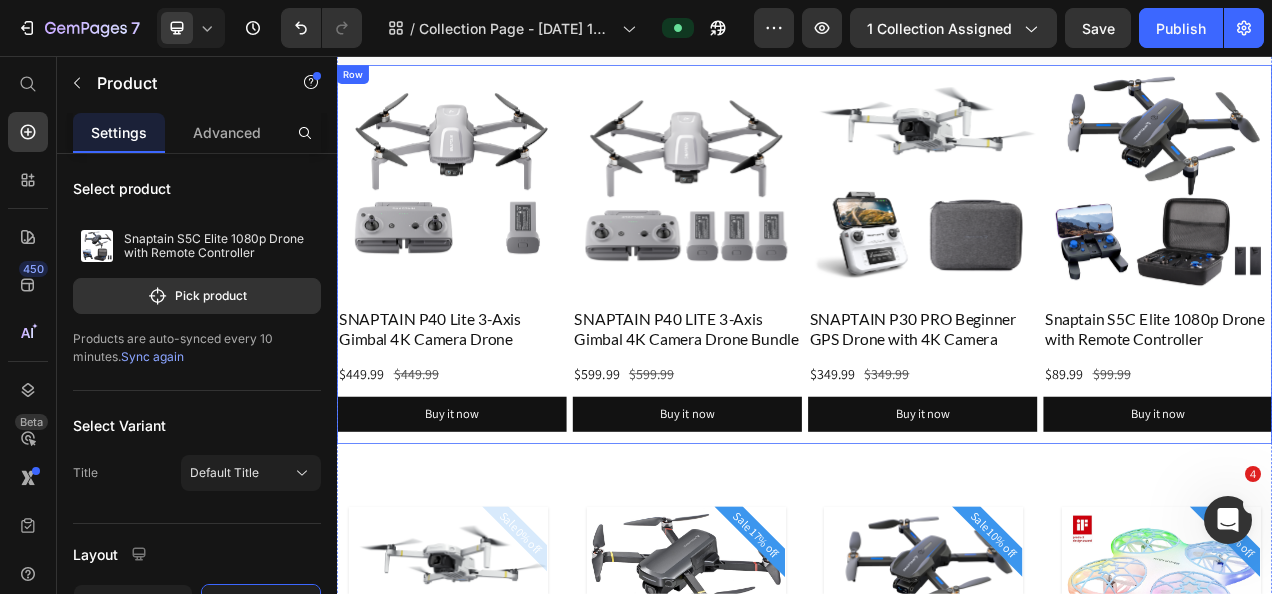 drag, startPoint x: 973, startPoint y: 562, endPoint x: 977, endPoint y: 550, distance: 12.649111 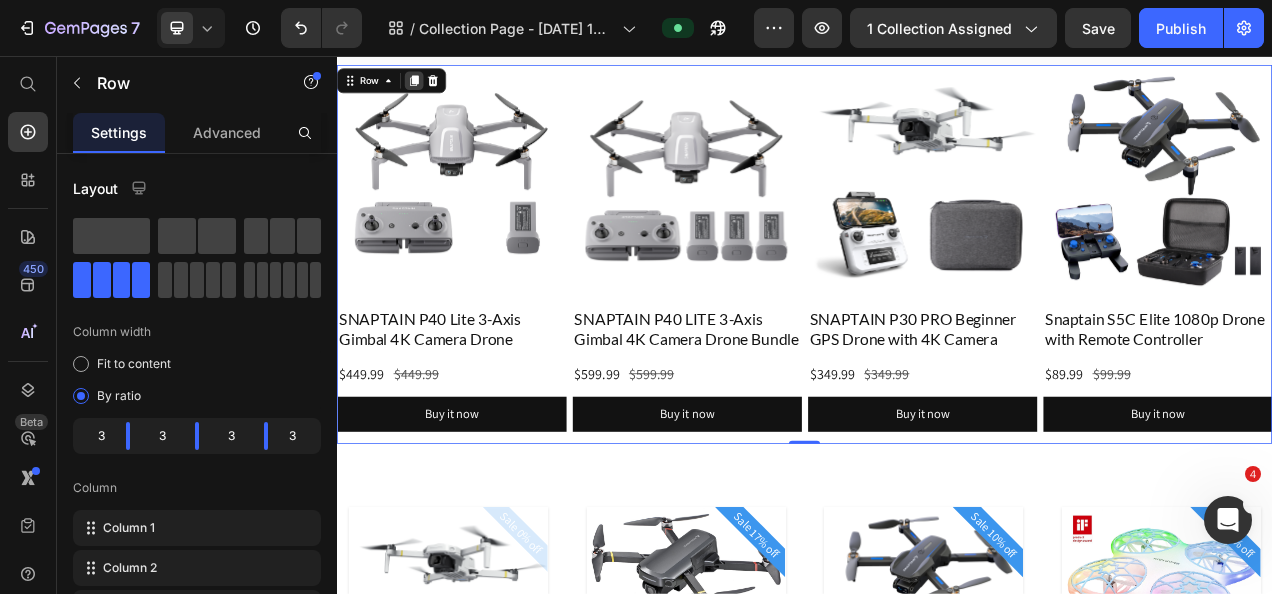 click 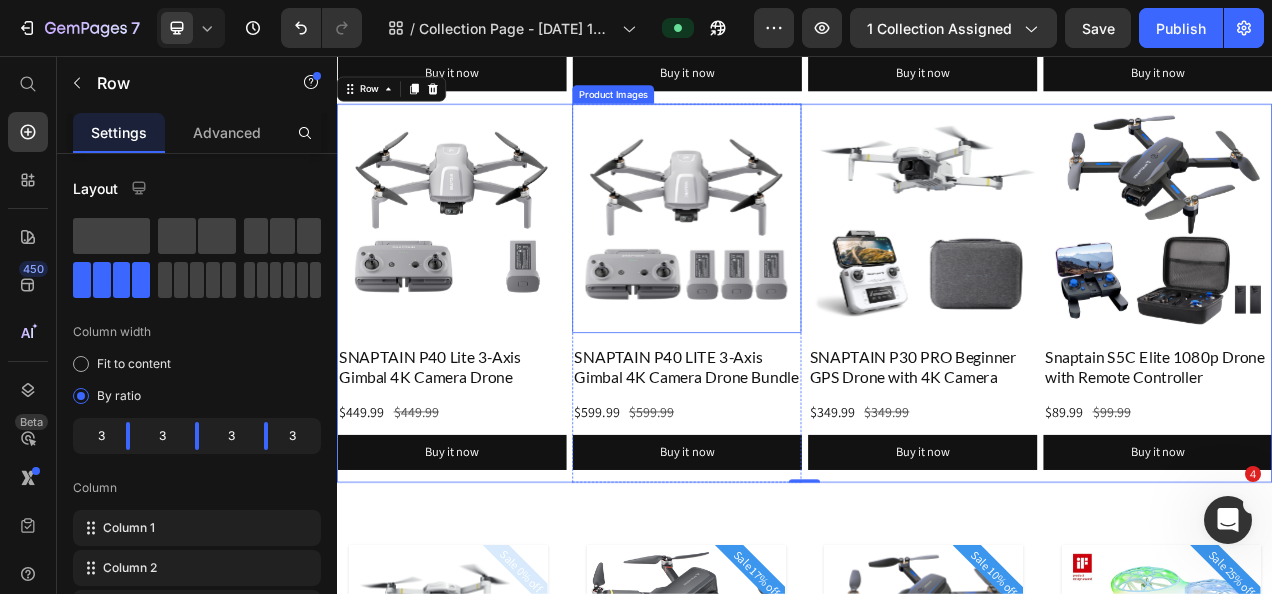 scroll, scrollTop: 649, scrollLeft: 0, axis: vertical 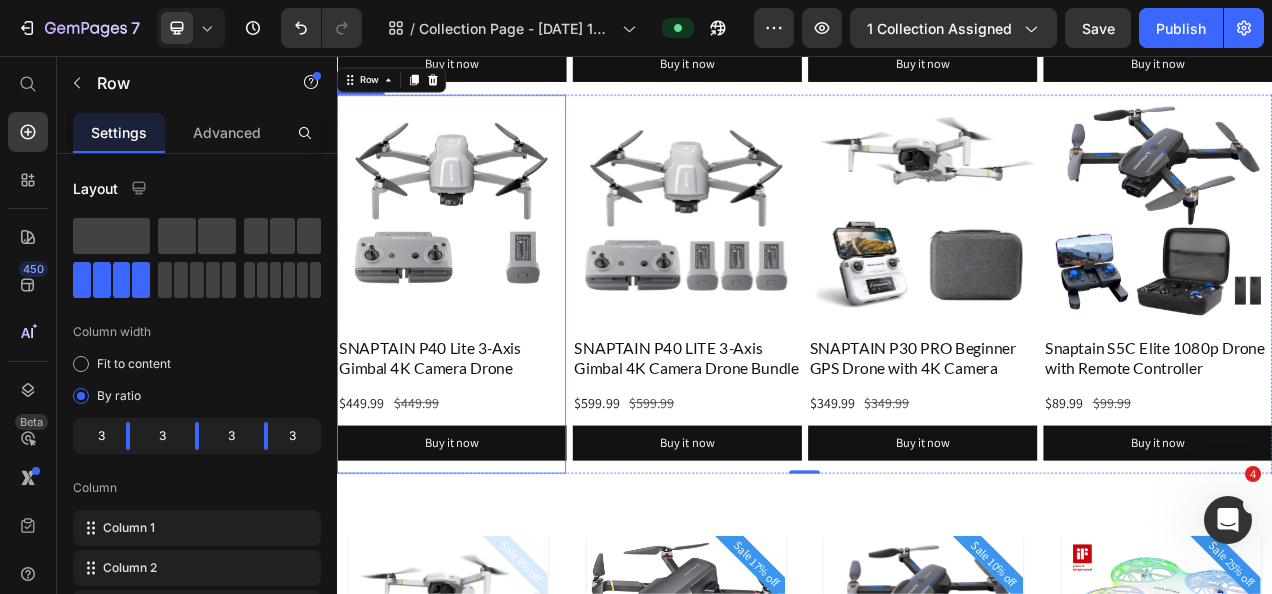 click on "SNAPTAIN P40 Lite 3-Axis Gimbal 4K Camera Drone Product Title $449.99 Product Price $449.99 Product Price Row Buy it now Dynamic Checkout" at bounding box center (484, 503) 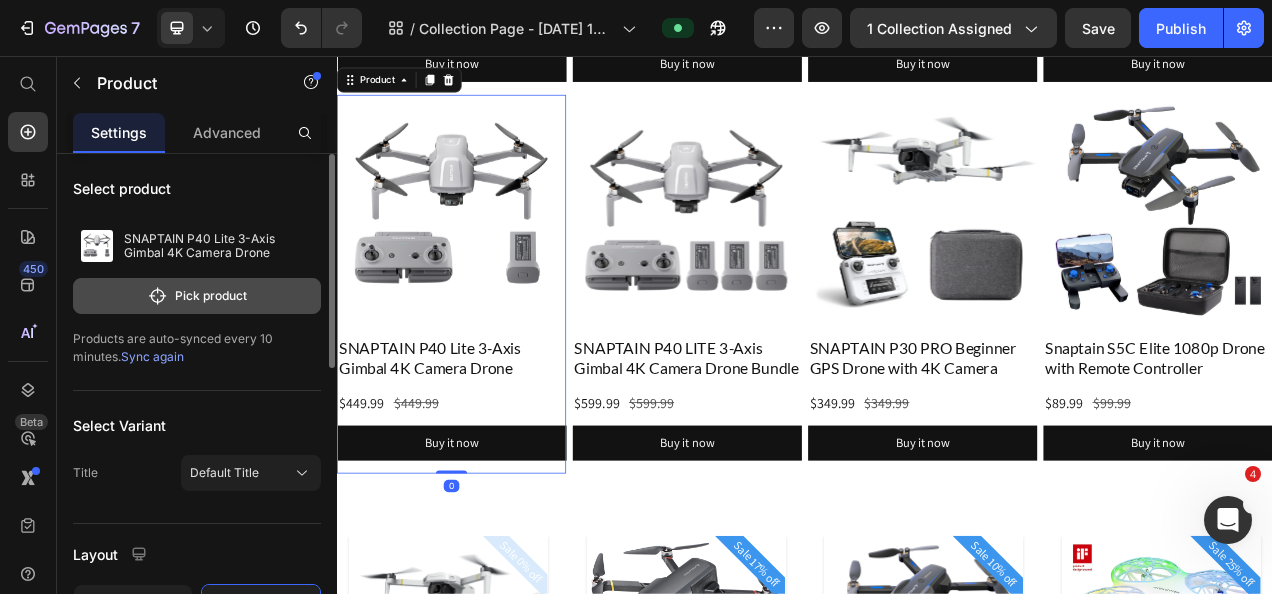 click on "Pick product" at bounding box center [197, 296] 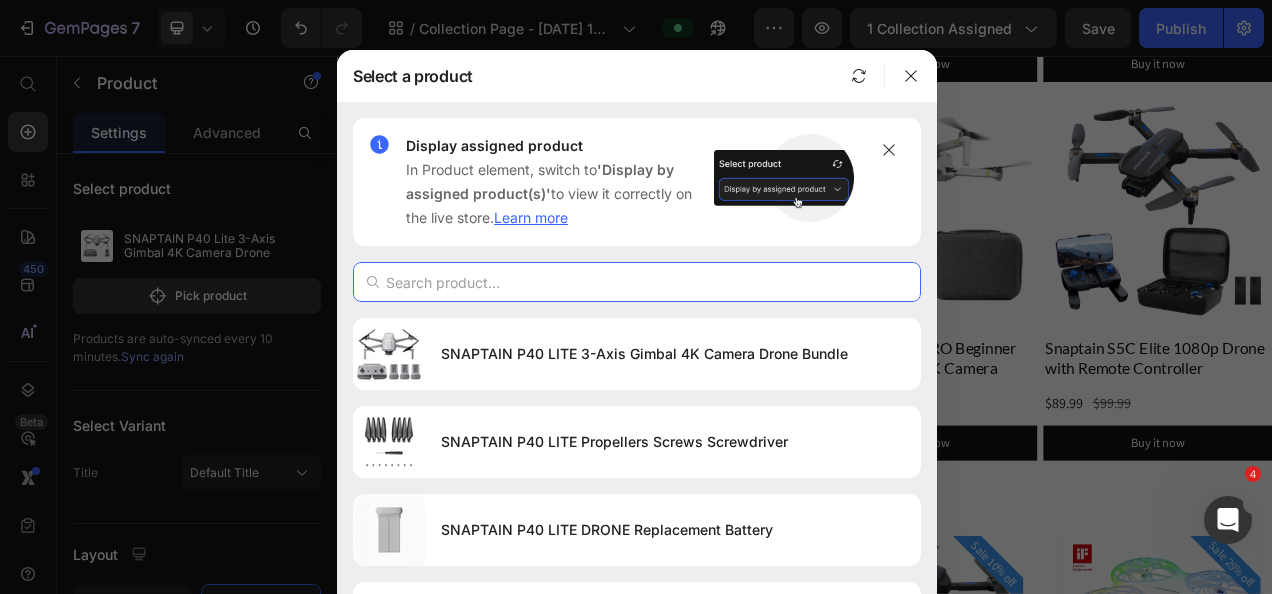 click at bounding box center (637, 282) 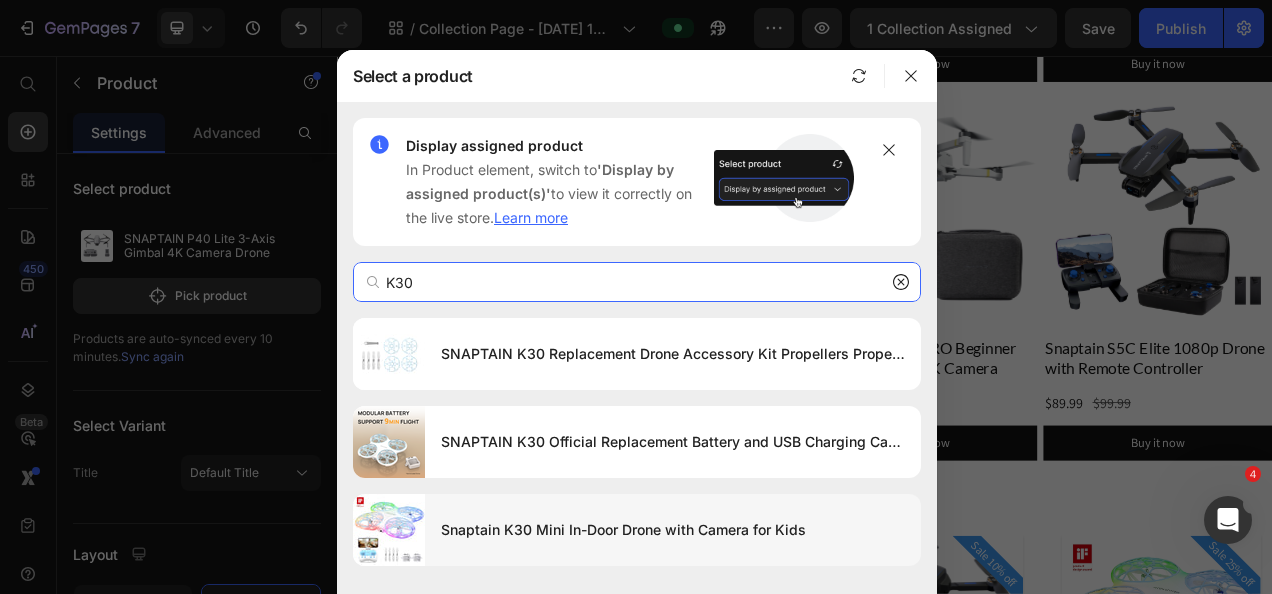 type on "K30" 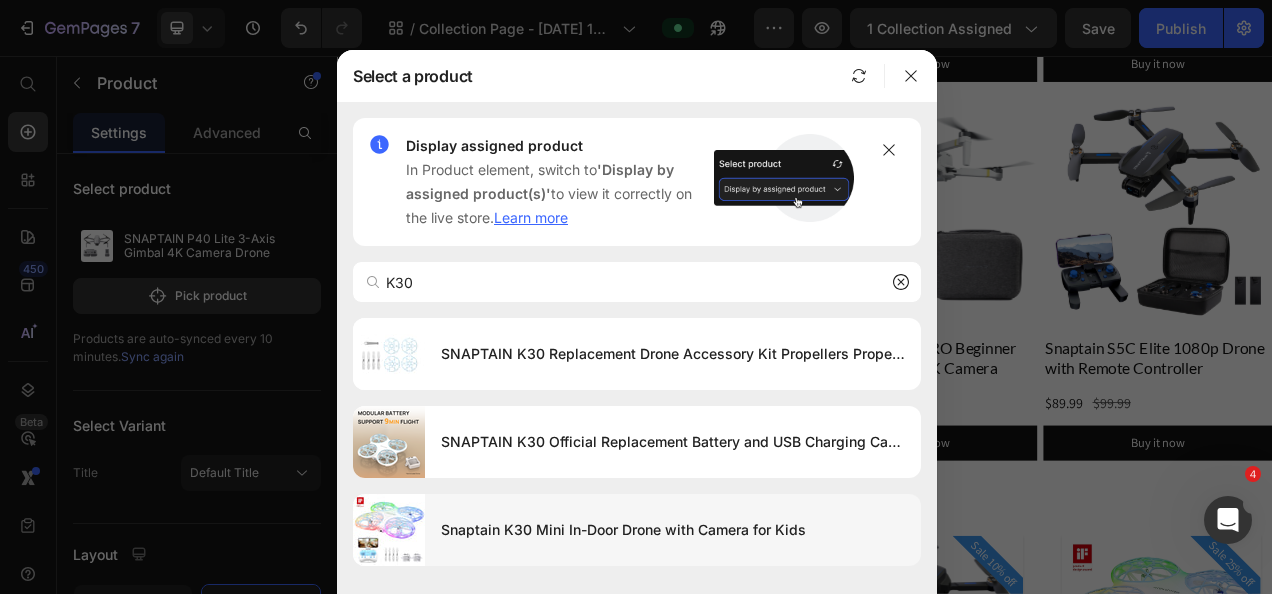 click on "Snaptain K30 Mini In-Door Drone with Camera for Kids" at bounding box center [673, 530] 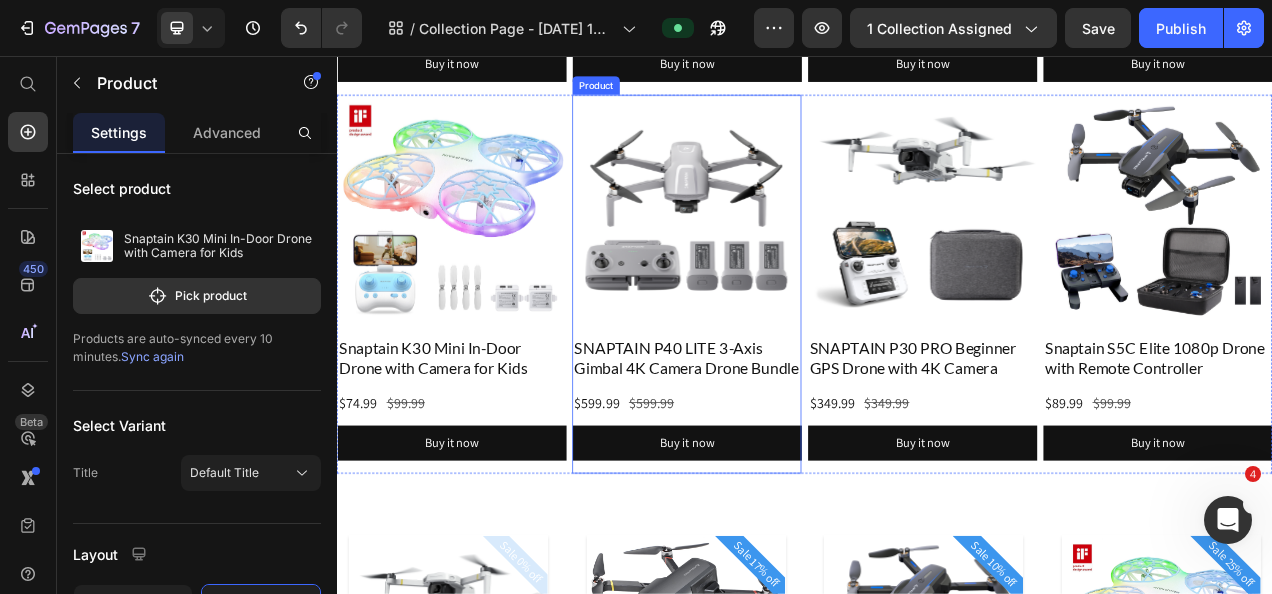 click on "SNAPTAIN P40 LITE 3-Axis Gimbal 4K Camera Drone Bundle Product Title $599.99 Product Price $599.99 Product Price Row Buy it now Dynamic Checkout" at bounding box center [786, 503] 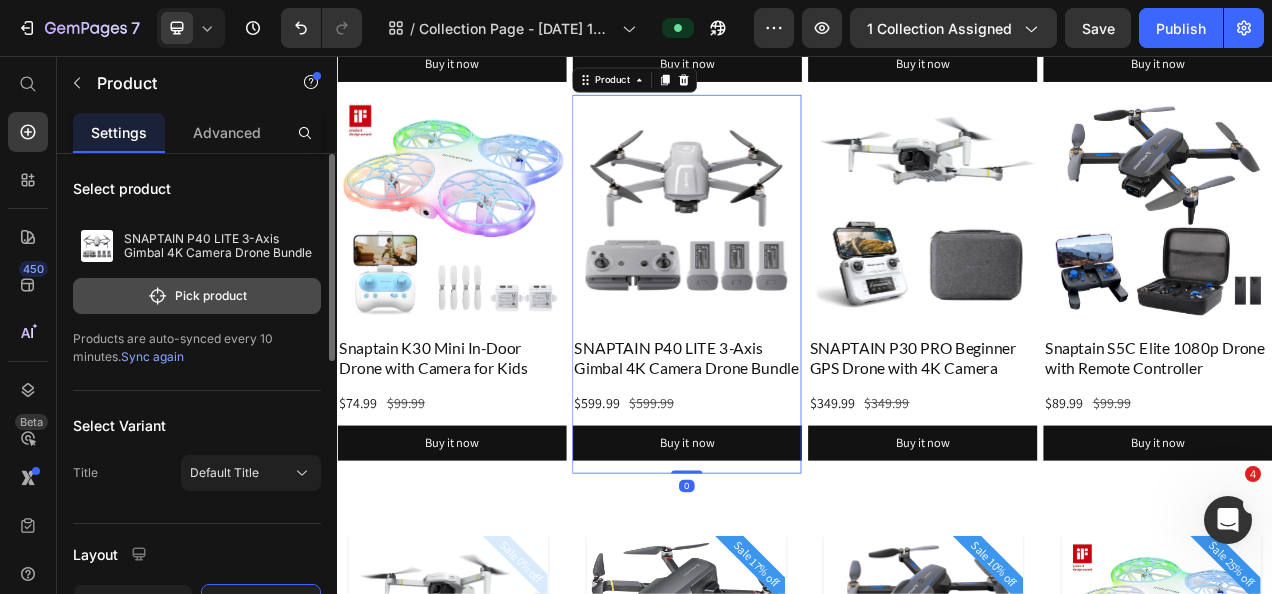 click on "Pick product" 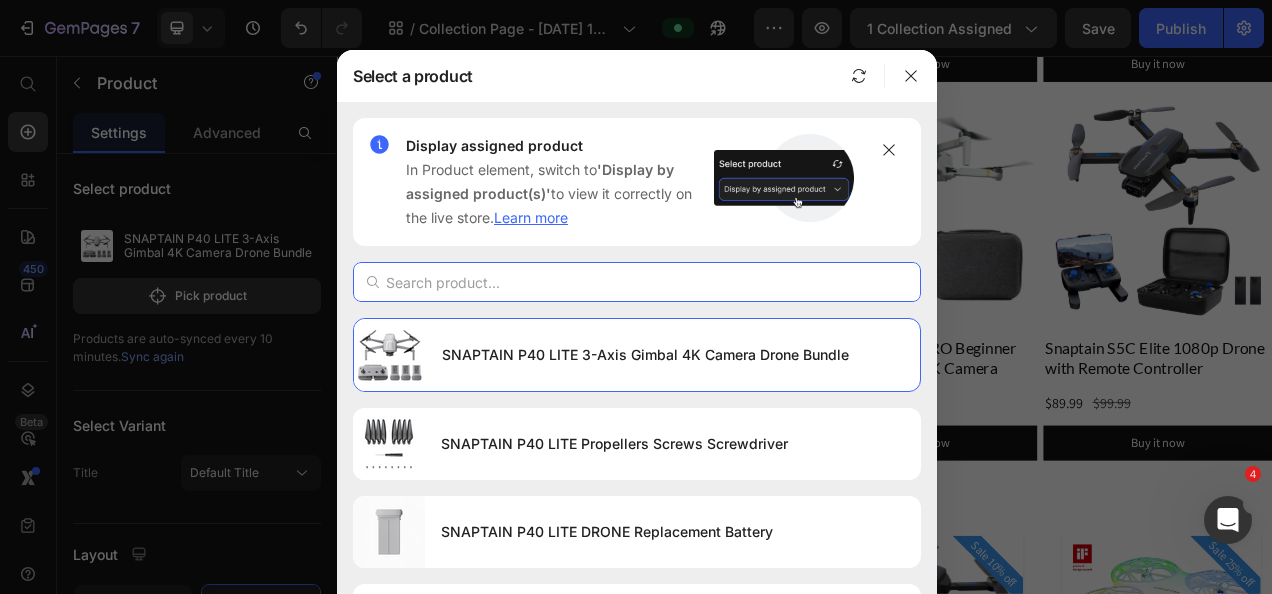 click at bounding box center (637, 282) 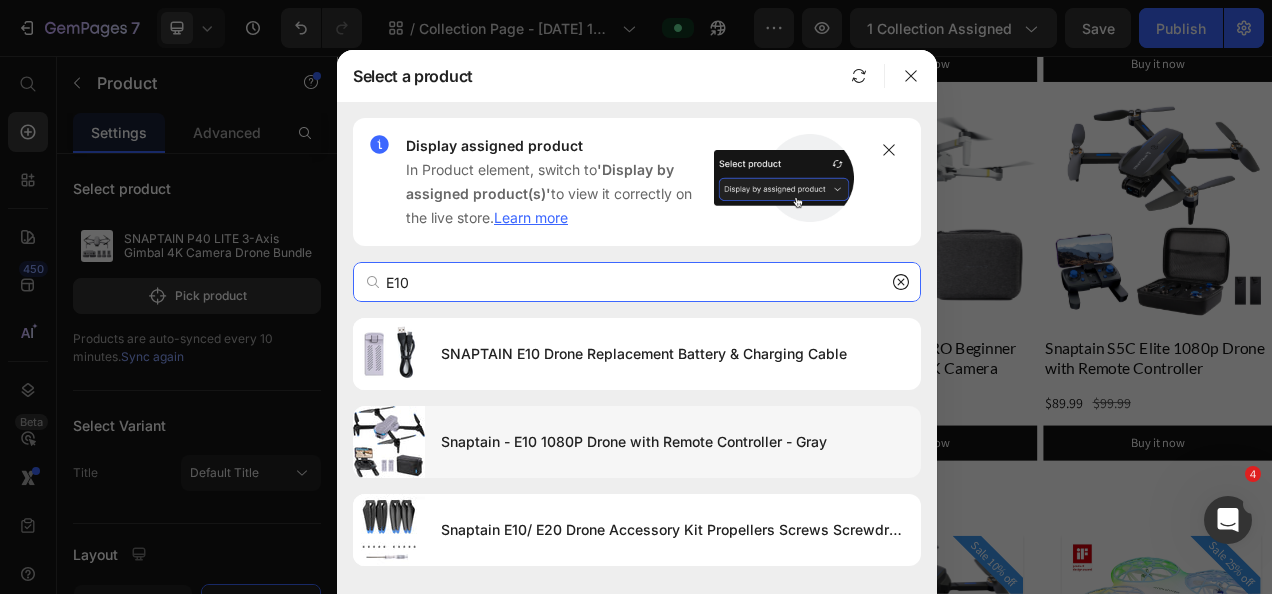 type on "E10" 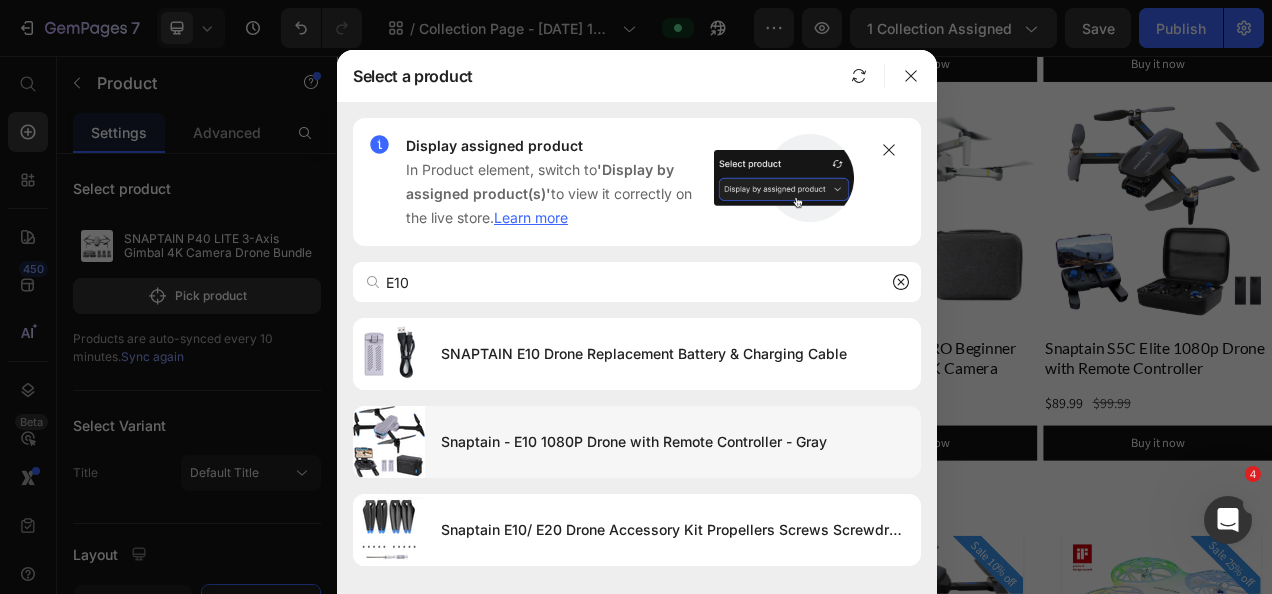 click on "Snaptain - E10 1080P Drone with Remote Controller - Gray" at bounding box center [673, 442] 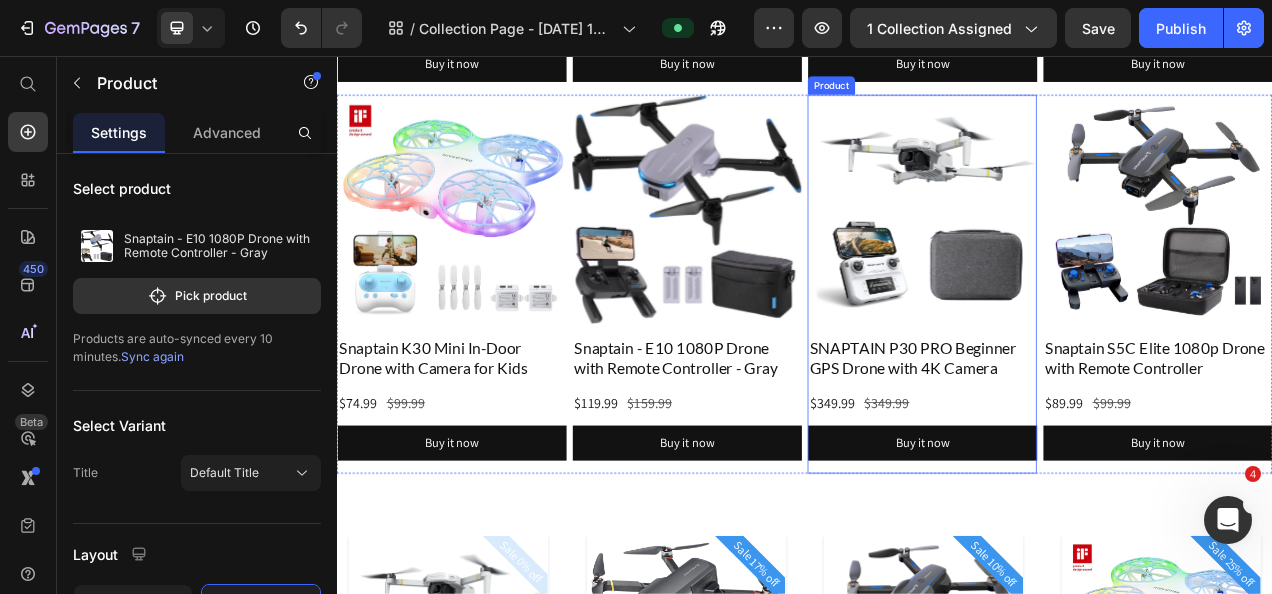 click on "SNAPTAIN P30 PRO Beginner GPS Drone with 4K Camera Product Title $349.99 Product Price $349.99 Product Price Row Buy it now Dynamic Checkout" at bounding box center [1088, 503] 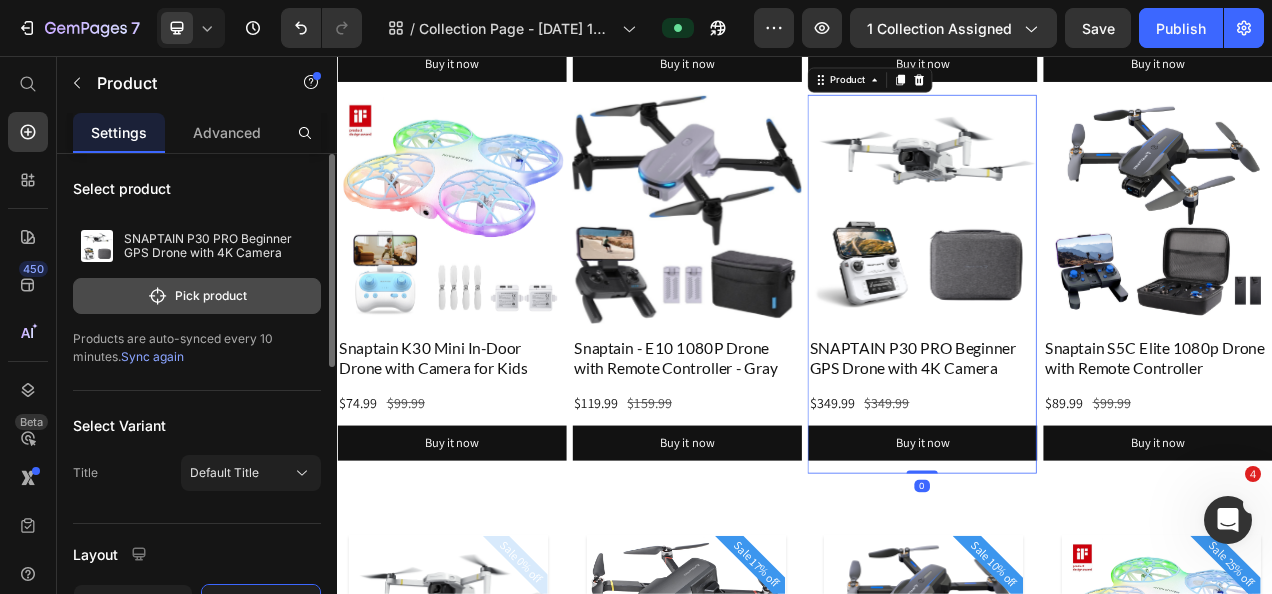 click on "Pick product" at bounding box center [197, 296] 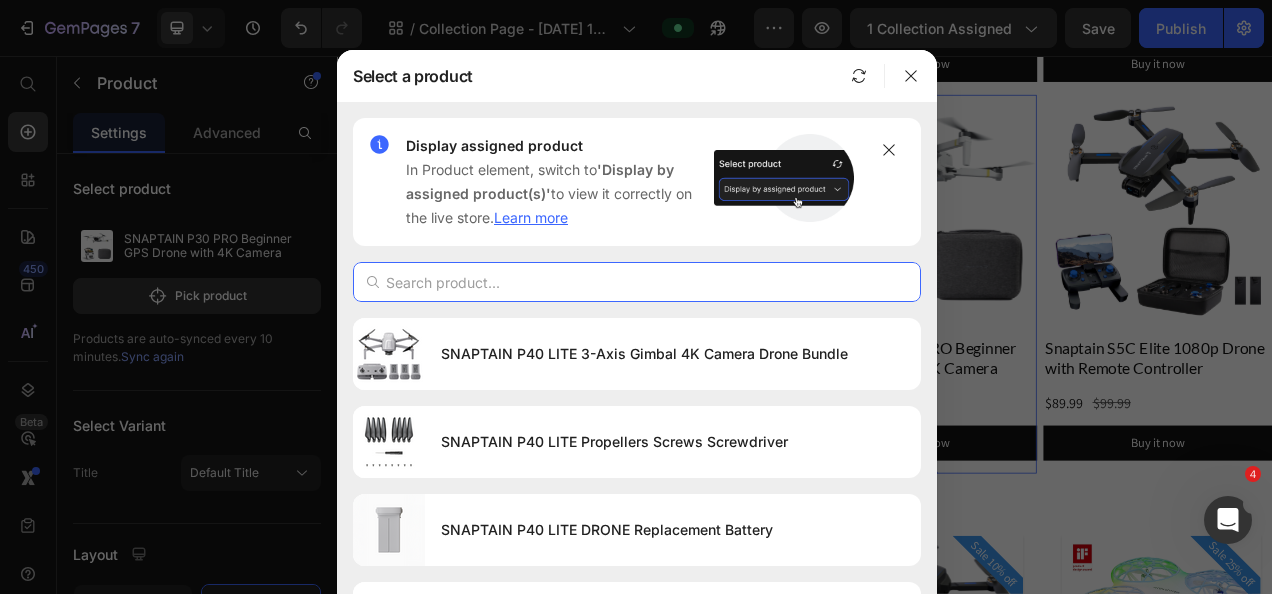 click at bounding box center (637, 282) 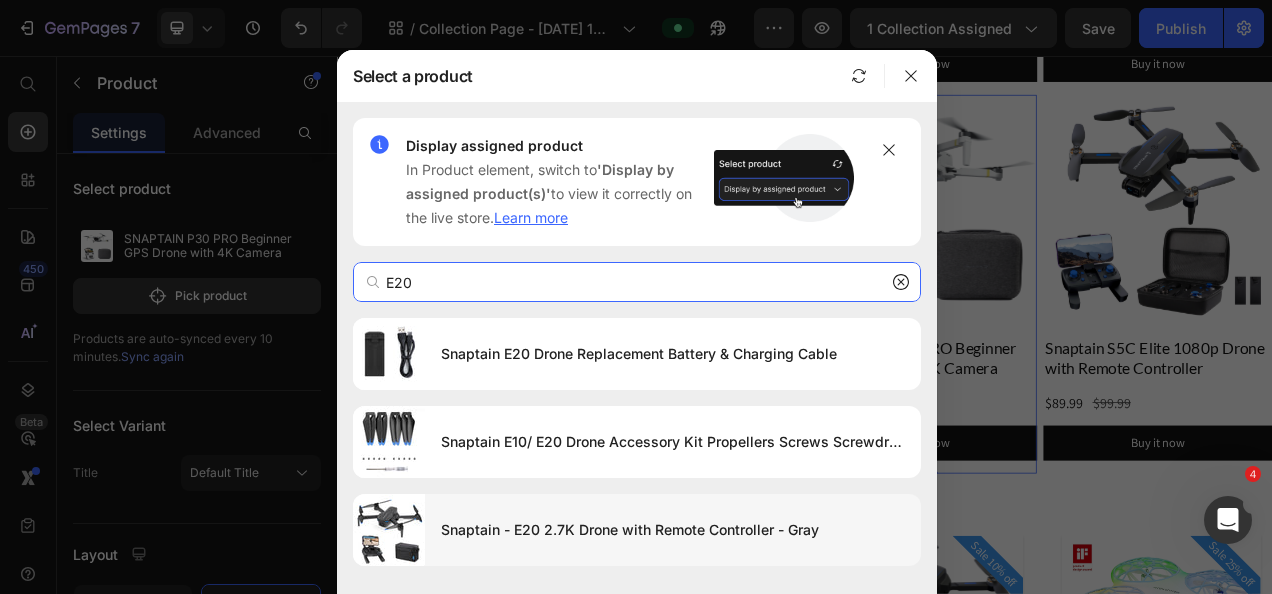 type on "E20" 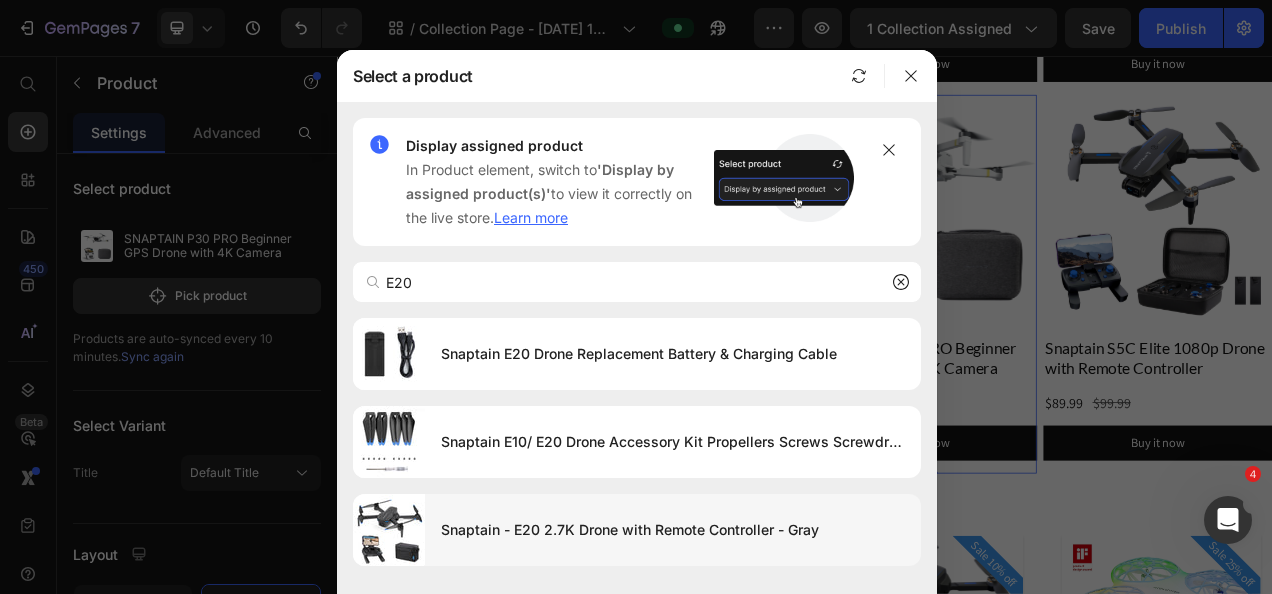 drag, startPoint x: 560, startPoint y: 534, endPoint x: 559, endPoint y: 524, distance: 10.049875 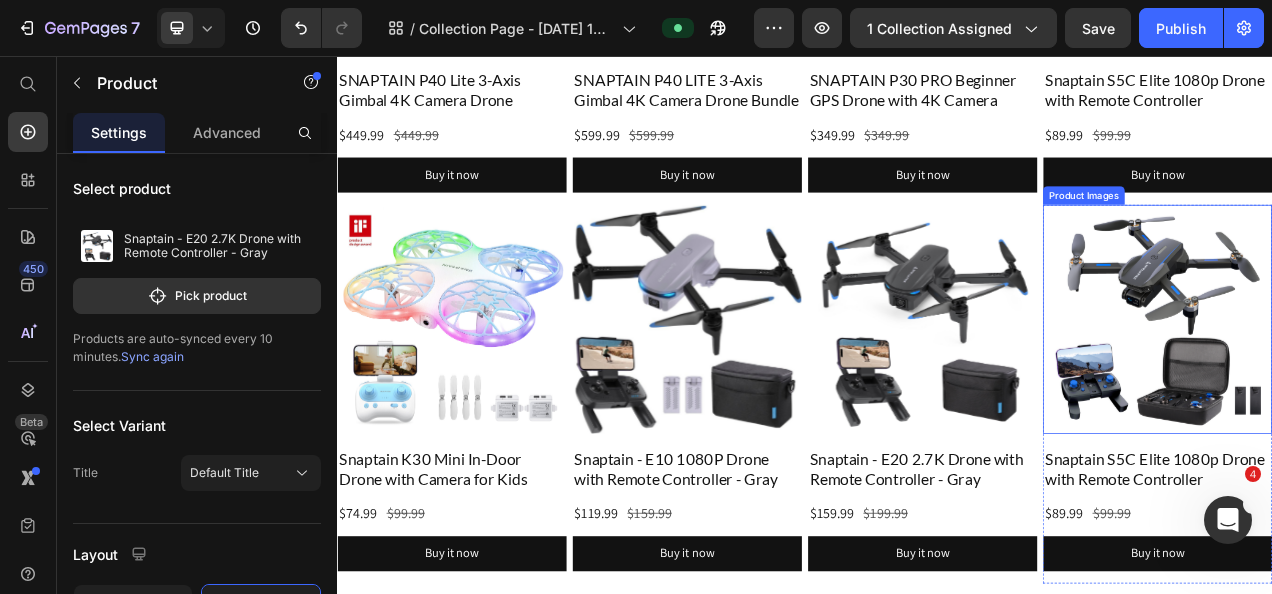 scroll, scrollTop: 549, scrollLeft: 0, axis: vertical 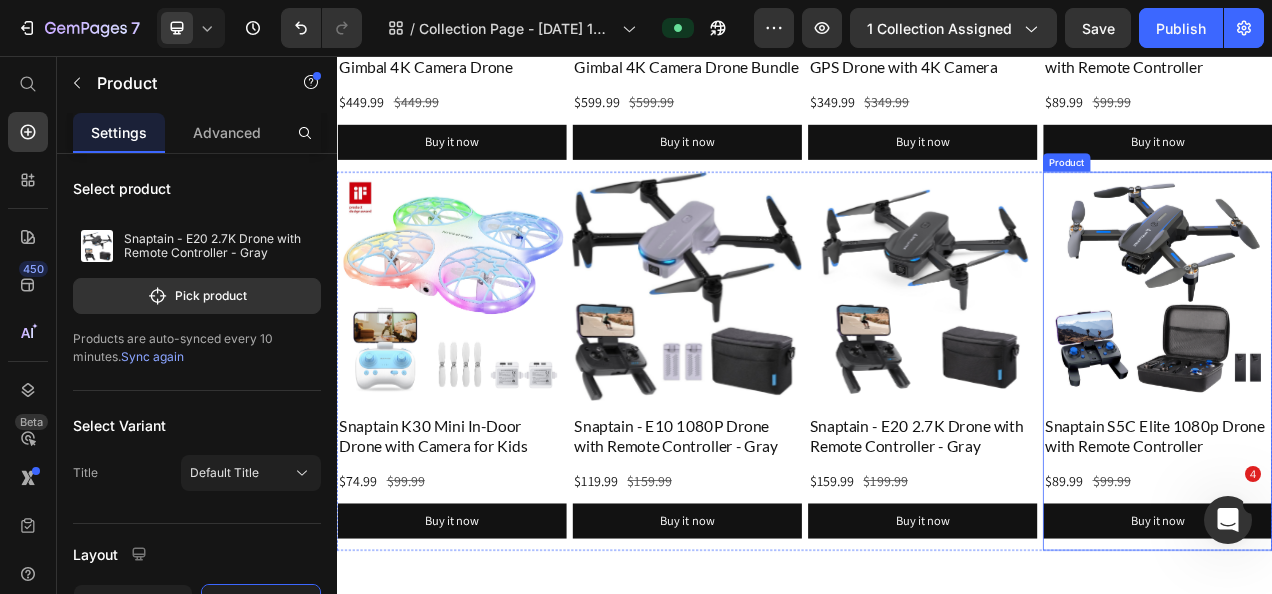 drag, startPoint x: 1262, startPoint y: 639, endPoint x: 1174, endPoint y: 632, distance: 88.27797 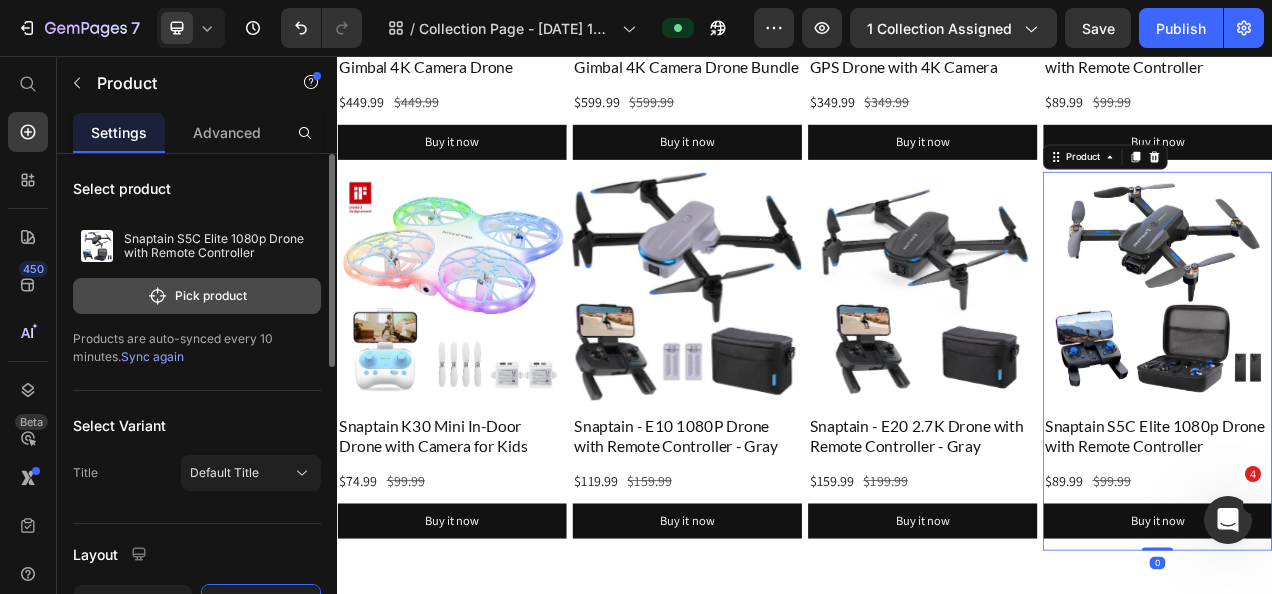 click on "Pick product" at bounding box center [197, 296] 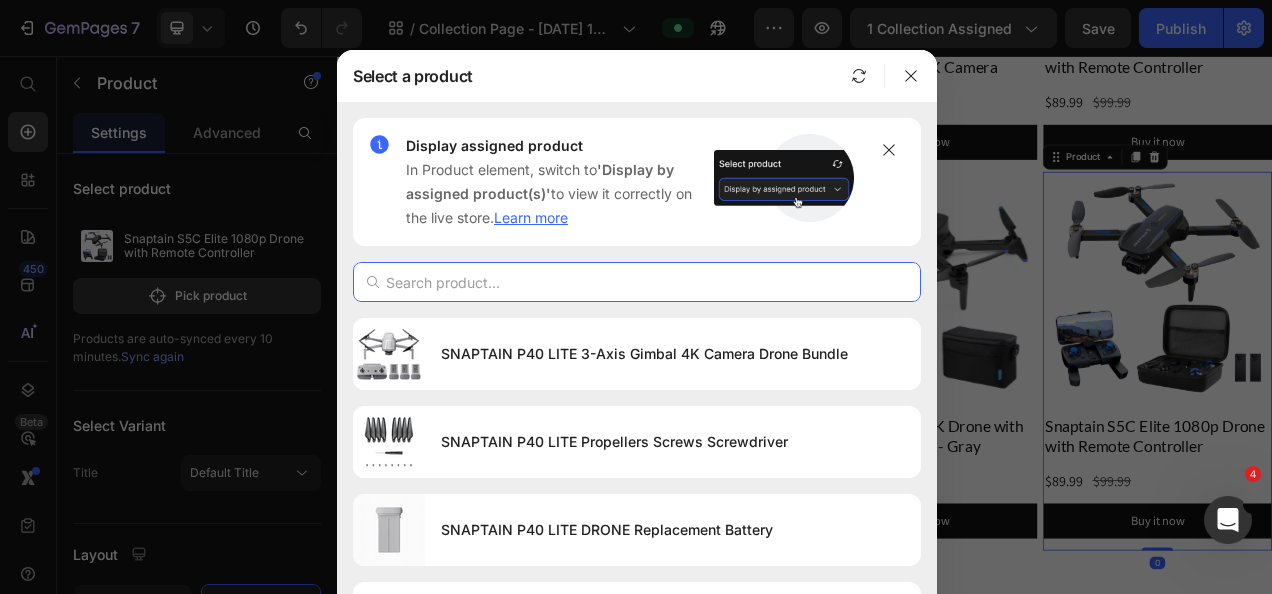click at bounding box center (637, 282) 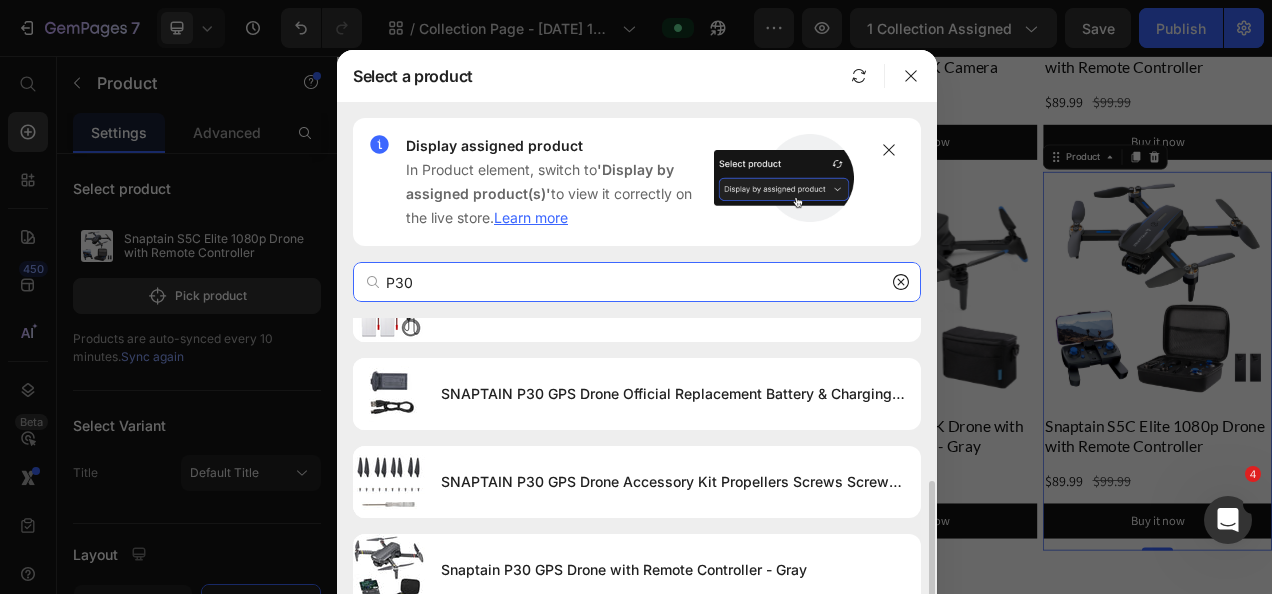 scroll, scrollTop: 461, scrollLeft: 0, axis: vertical 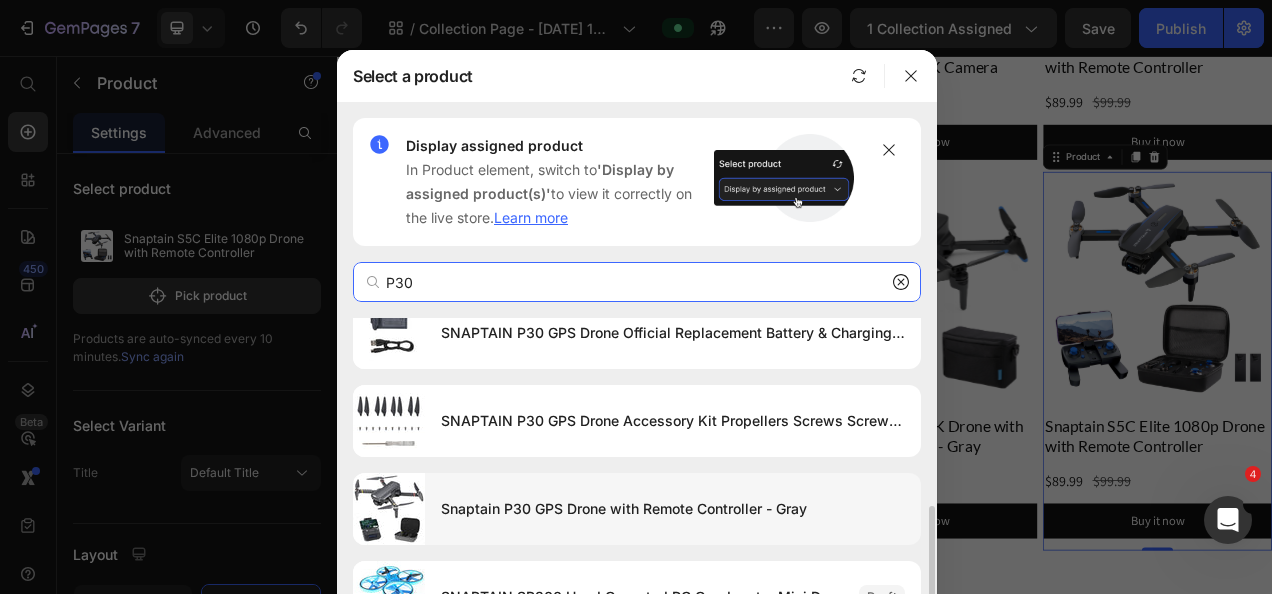 type on "P30" 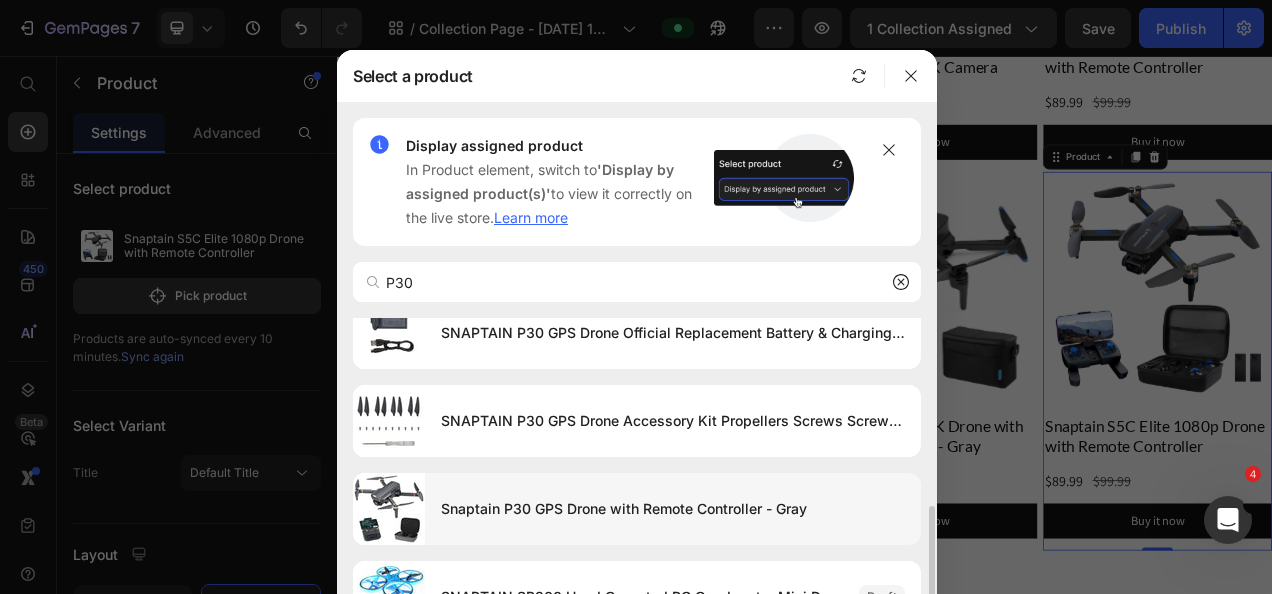 drag, startPoint x: 488, startPoint y: 498, endPoint x: 502, endPoint y: 490, distance: 16.124516 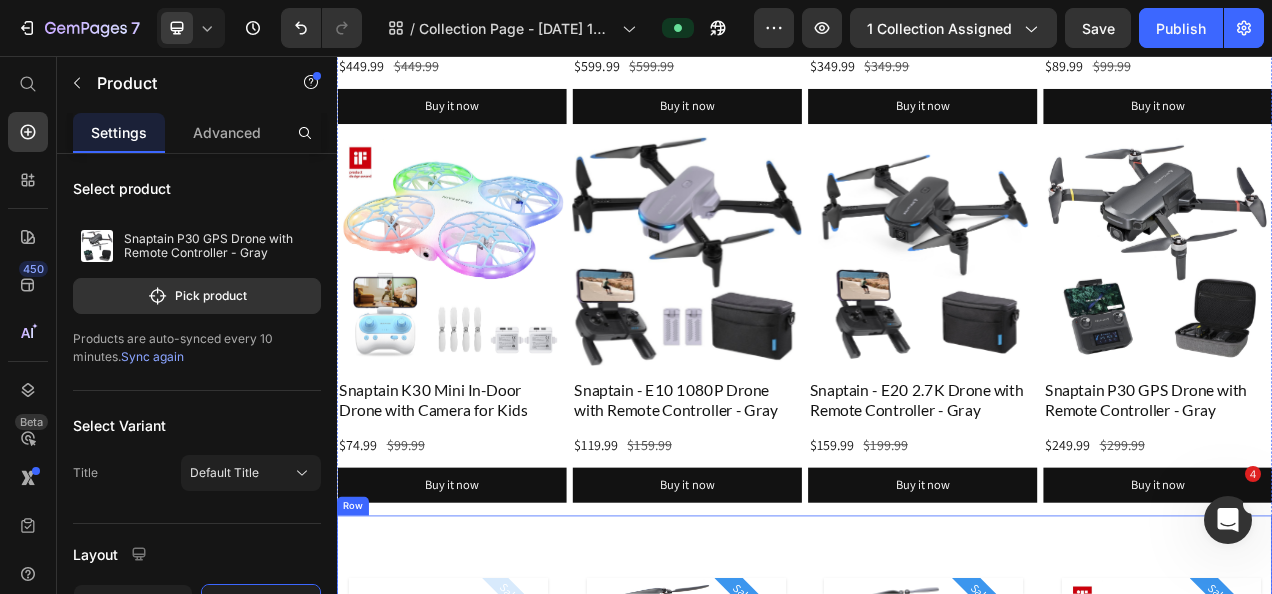 scroll, scrollTop: 549, scrollLeft: 0, axis: vertical 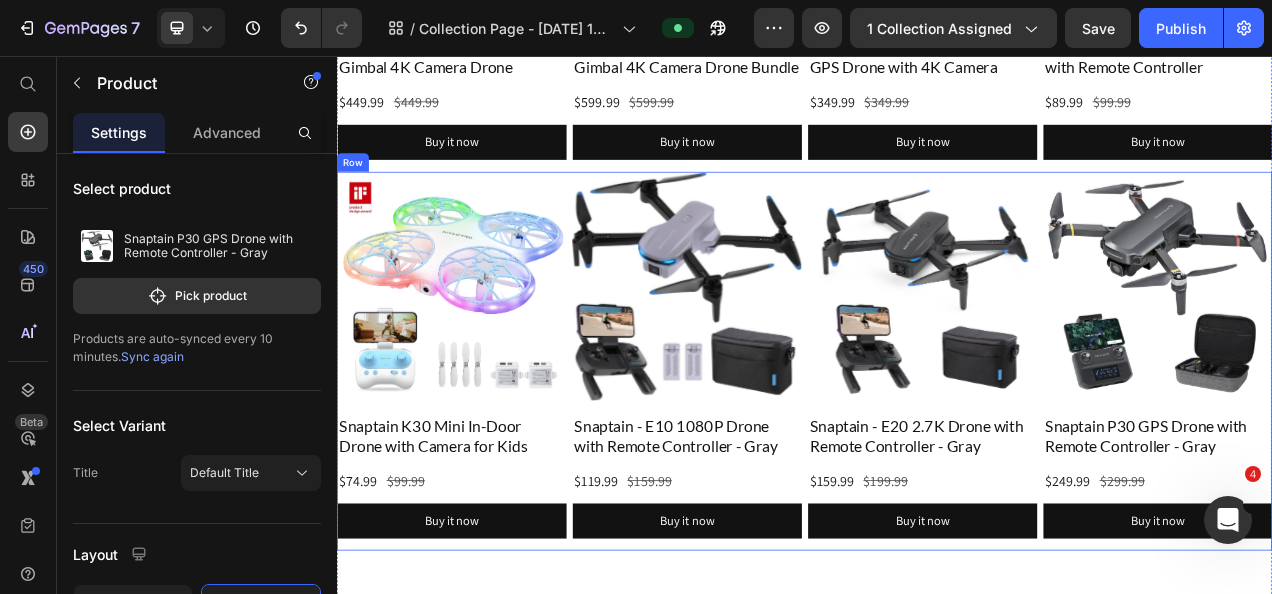 click on "Product Images Snaptain K30 Mini In-Door Drone with Camera for Kids Product Title $74.99 Product Price $99.99 Product Price Row Buy it now Dynamic Checkout Product Product Images Snaptain - E10 1080P Drone with Remote Controller - Gray Product Title $119.99 Product Price $159.99 Product Price Row Buy it now Dynamic Checkout Product Product Images Snaptain - E20 2.7K Drone with Remote Controller - Gray Product Title $159.99 Product Price $199.99 Product Price Row Buy it now Dynamic Checkout Product Product Images Snaptain P30 GPS Drone with Remote Controller - Gray Product Title $249.99 Product Price $299.99 Product Price Row Buy it now Dynamic Checkout Product Row" at bounding box center (937, 448) 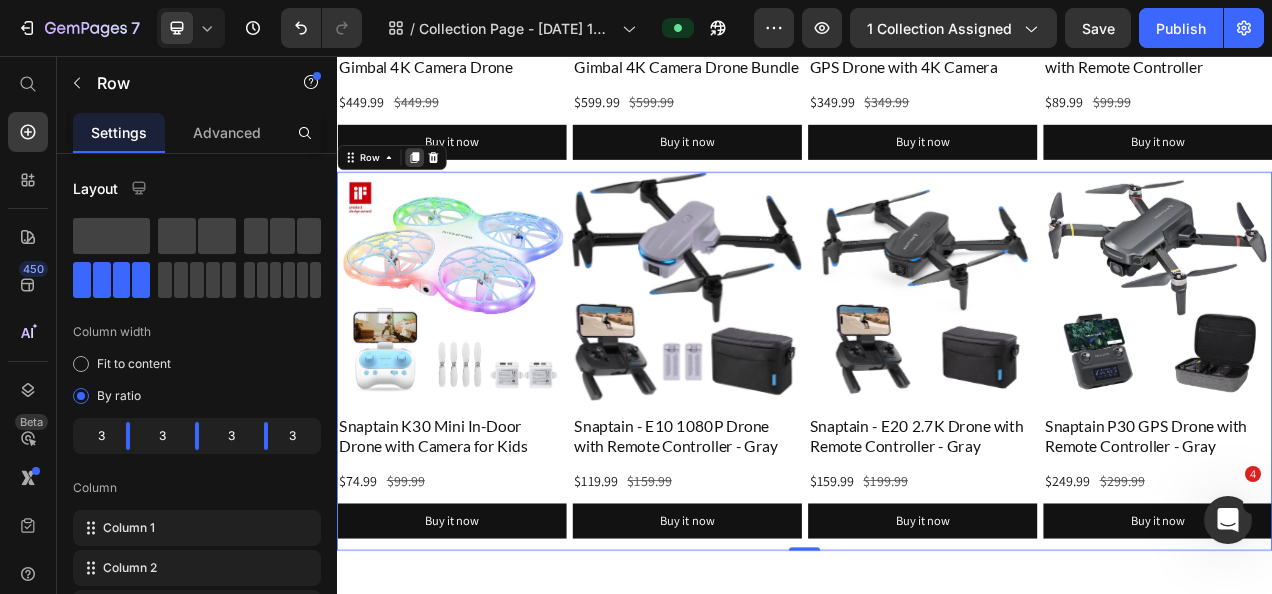 click 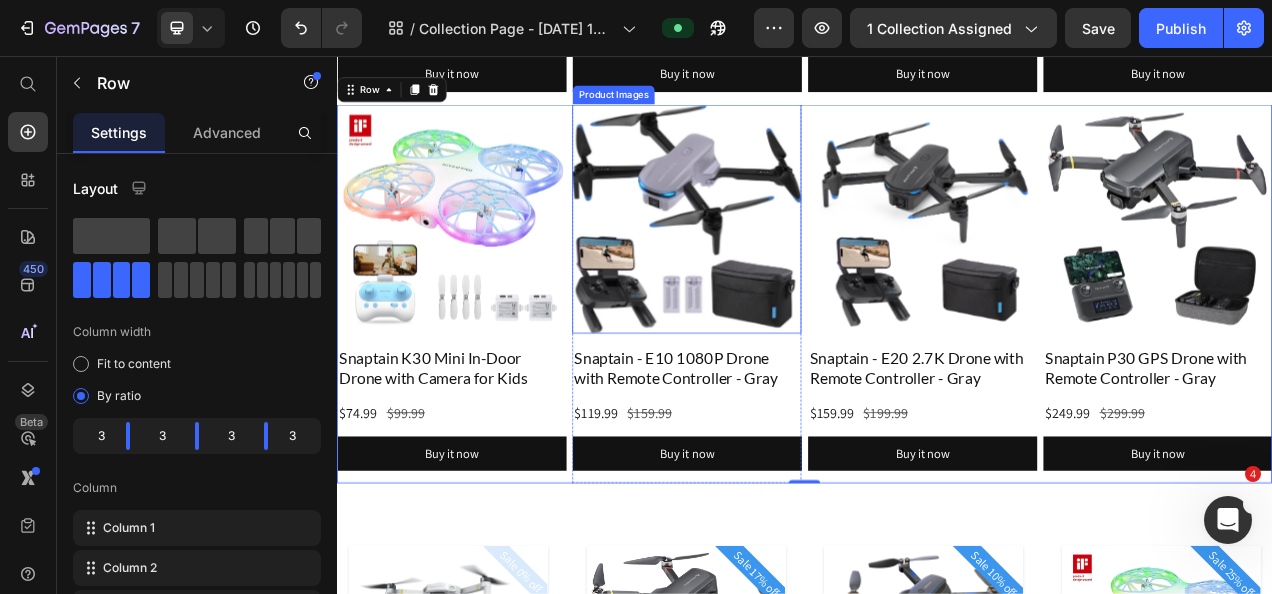 scroll, scrollTop: 1131, scrollLeft: 0, axis: vertical 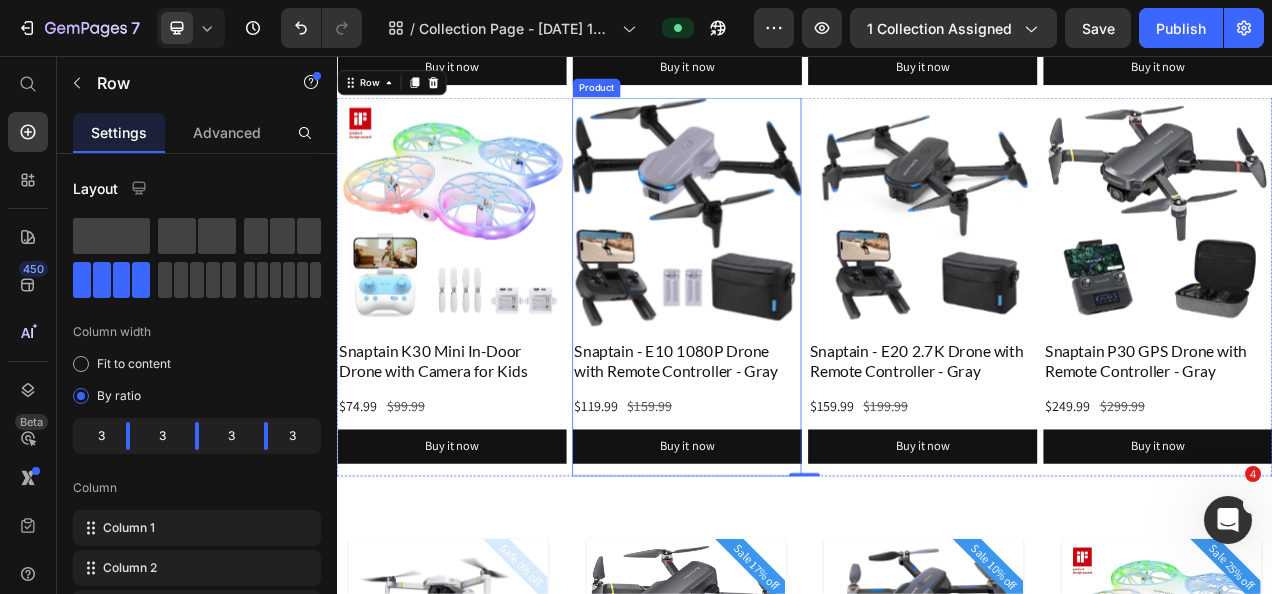 click on "Snaptain - E10 1080P Drone with Remote Controller - Gray Product Title $119.99 Product Price $159.99 Product Price Row Buy it now Dynamic Checkout" at bounding box center (786, 507) 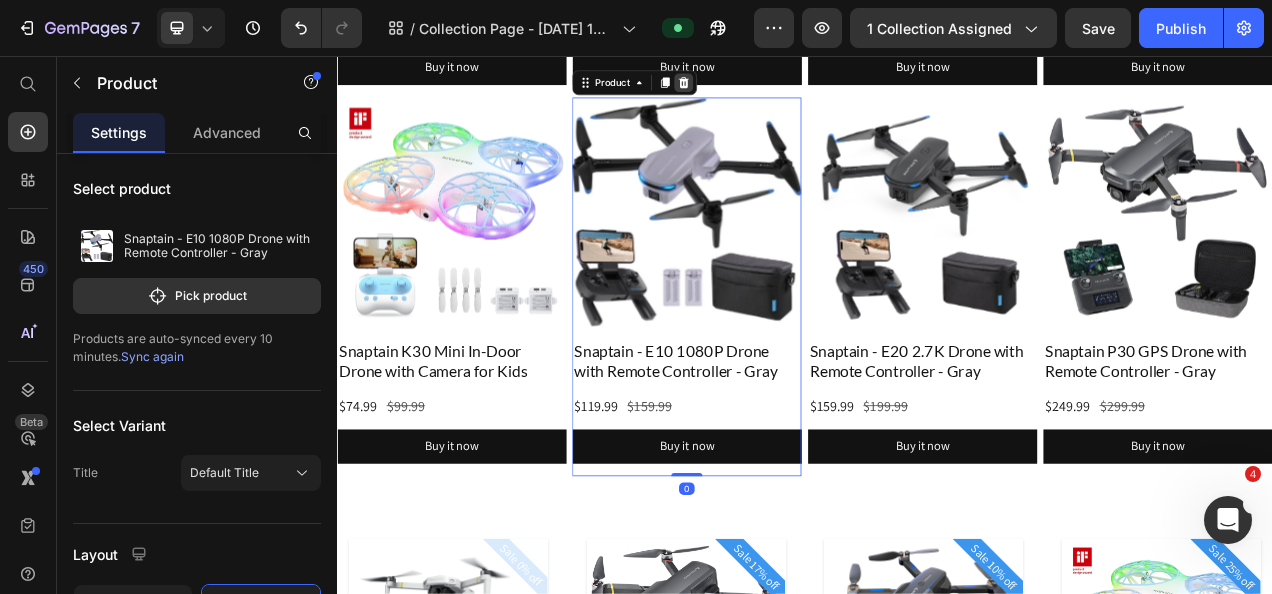click 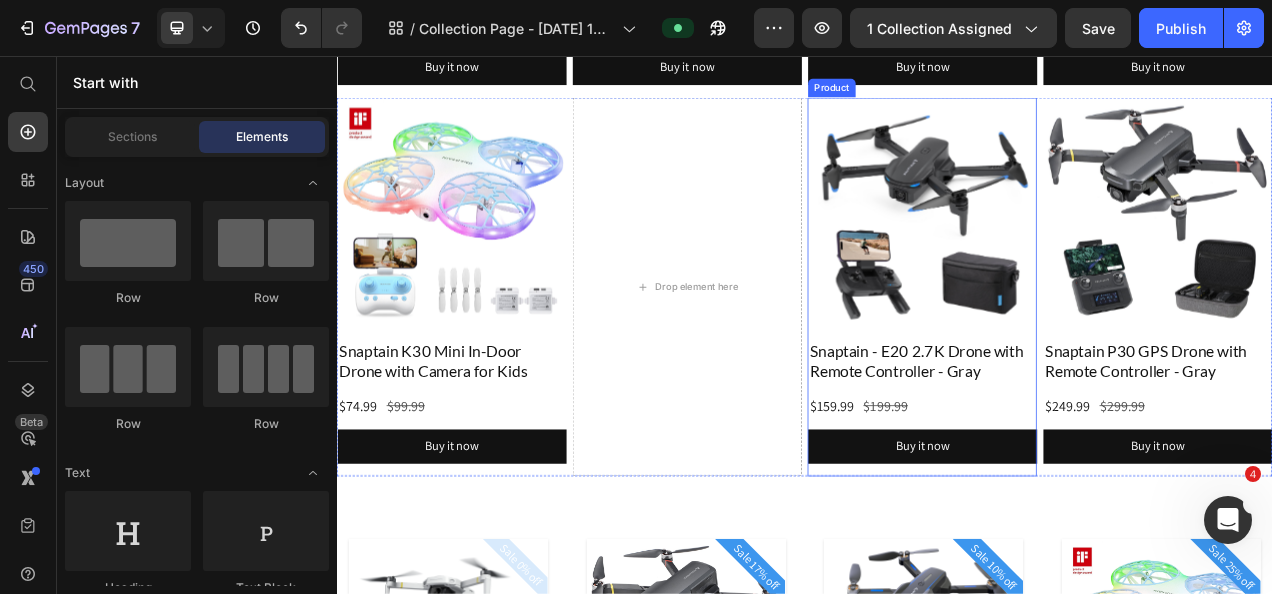 click on "Snaptain - E20 2.7K Drone with Remote Controller - Gray Product Title $159.99 Product Price $199.99 Product Price Row Buy it now Dynamic Checkout" at bounding box center (1088, 507) 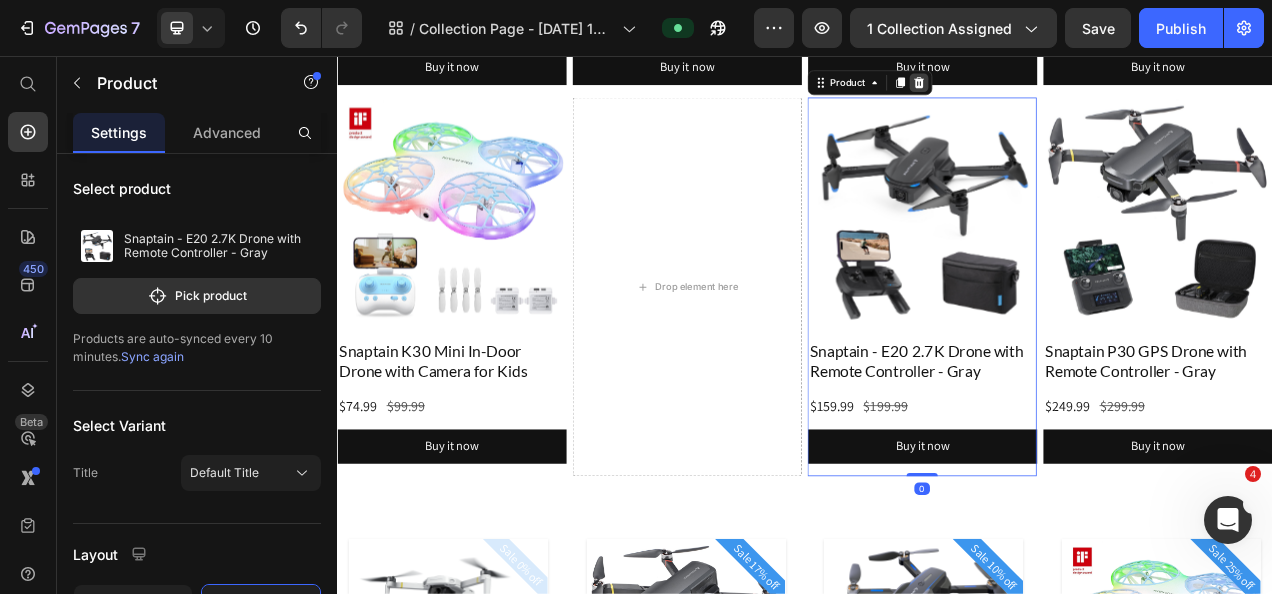 click 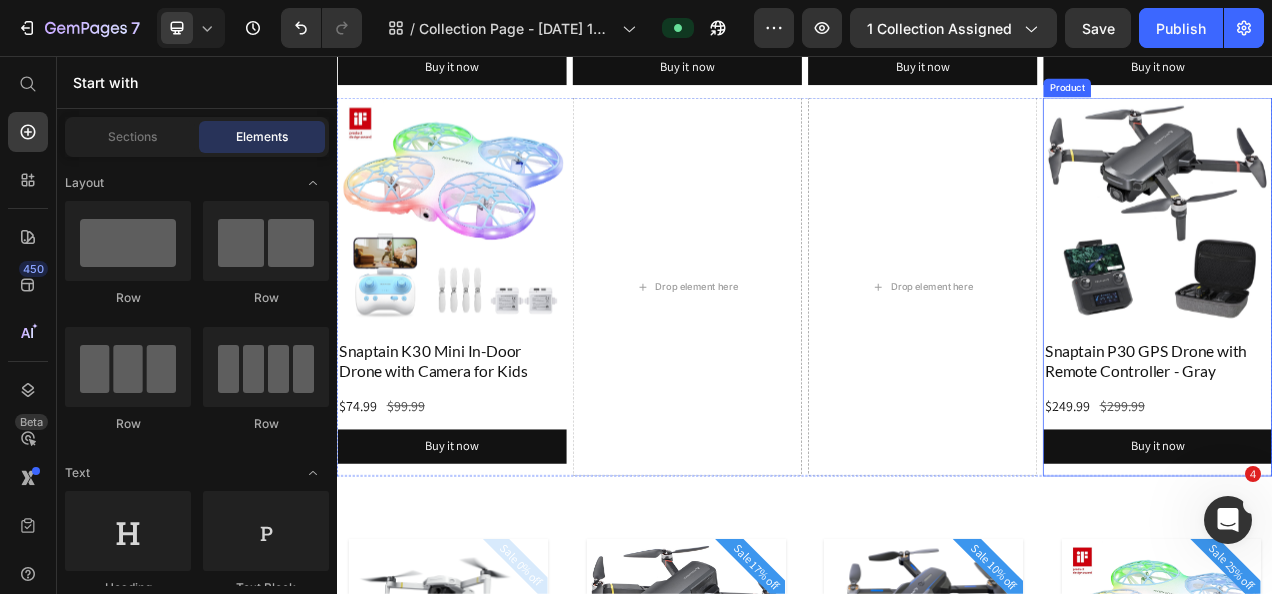 click on "Product Images" at bounding box center [1390, 264] 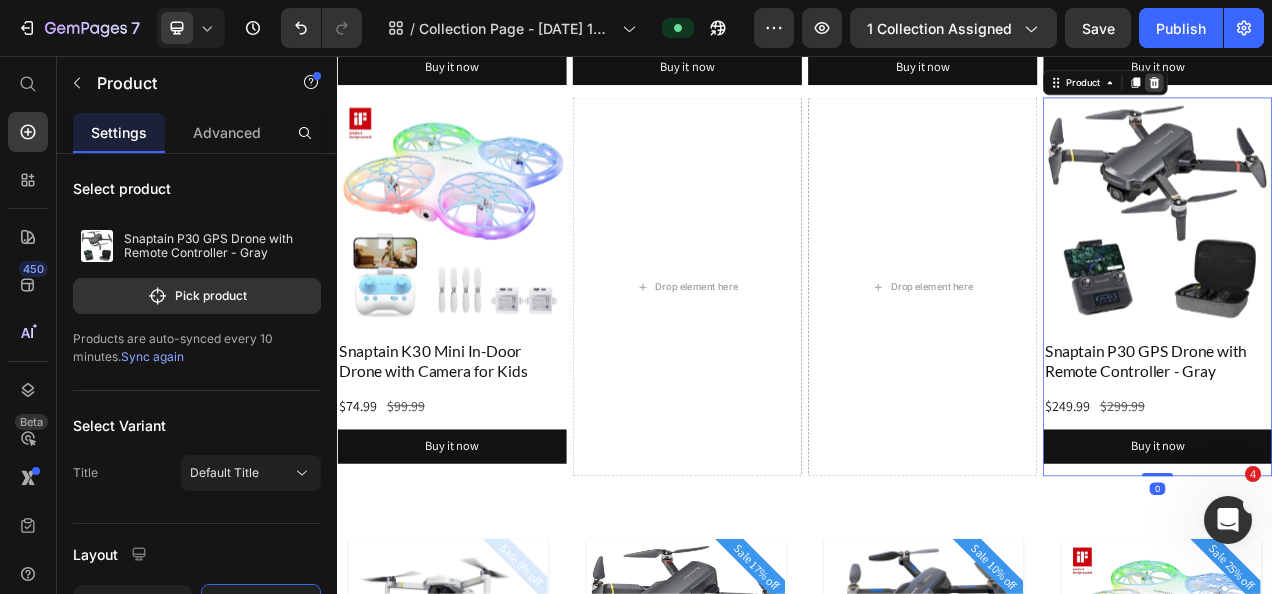 click 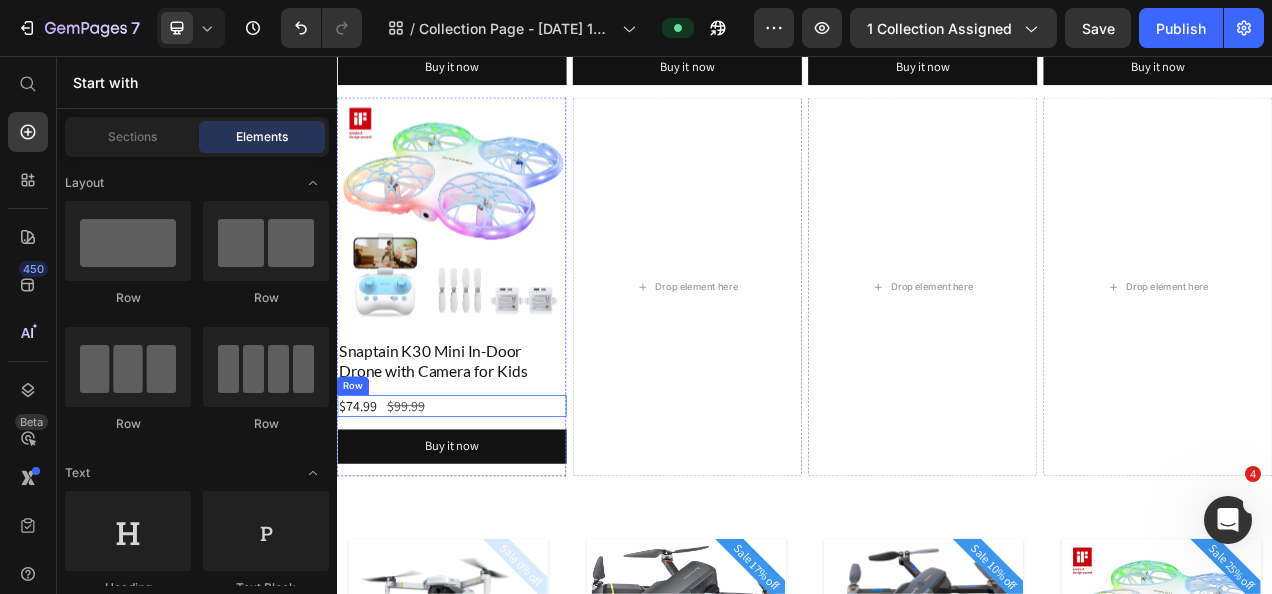 click on "$74.99 Product Price $99.99 Product Price Row" at bounding box center [484, 504] 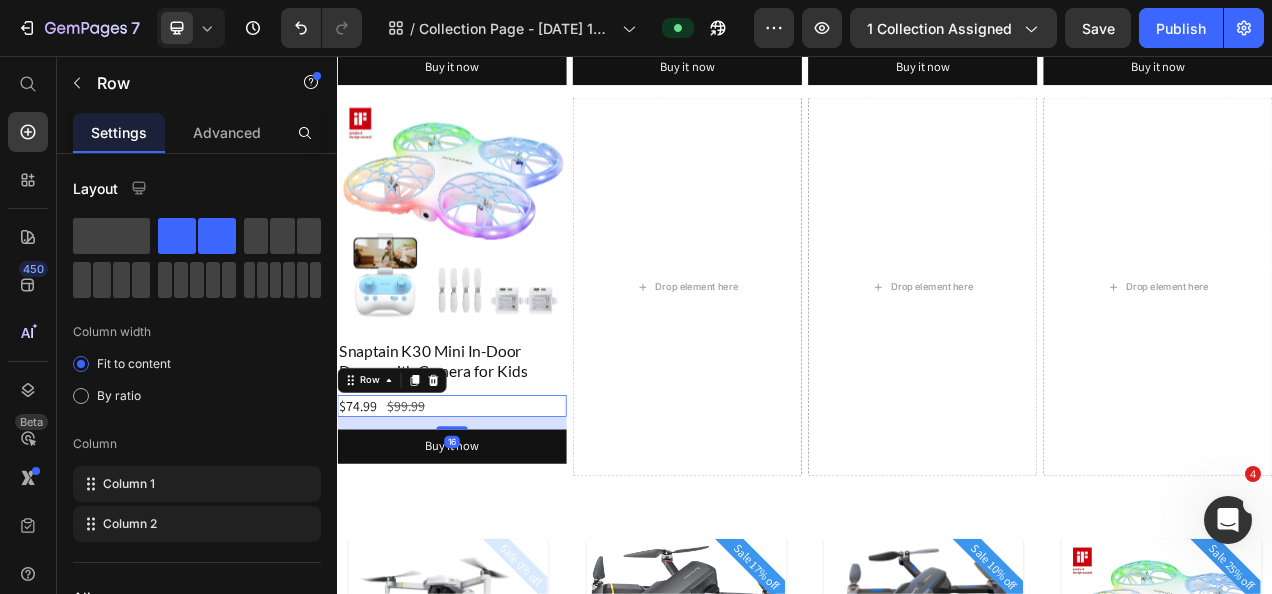 click on "16" at bounding box center [484, 527] 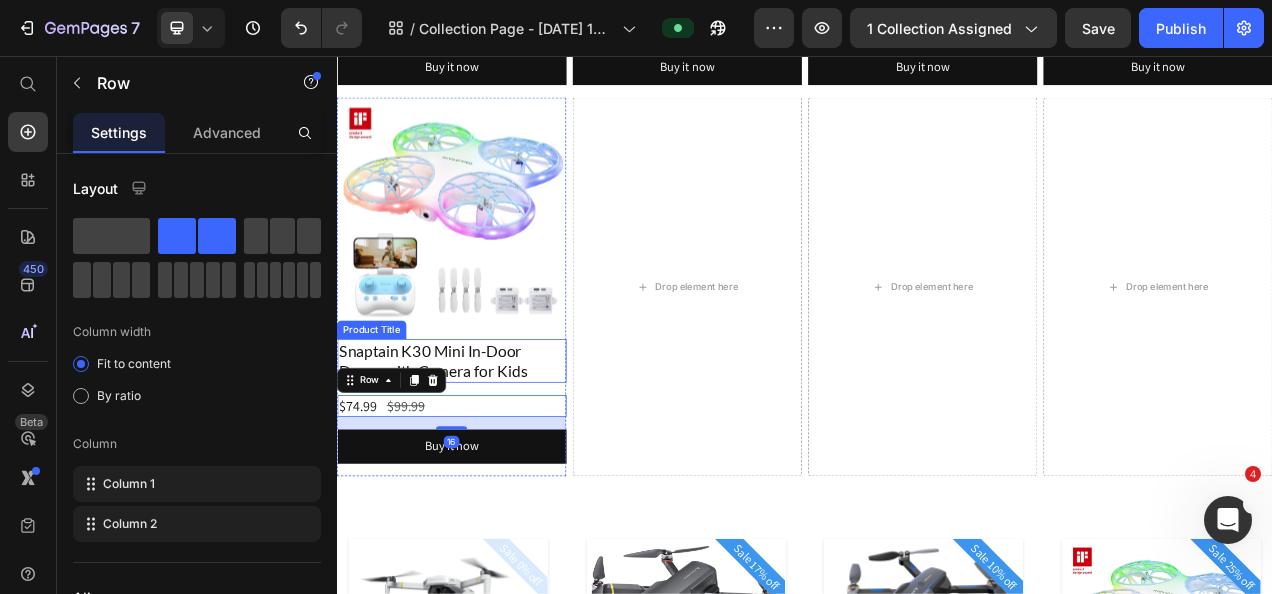 click on "Snaptain K30 Mini In-Door Drone with Camera for Kids" at bounding box center [484, 447] 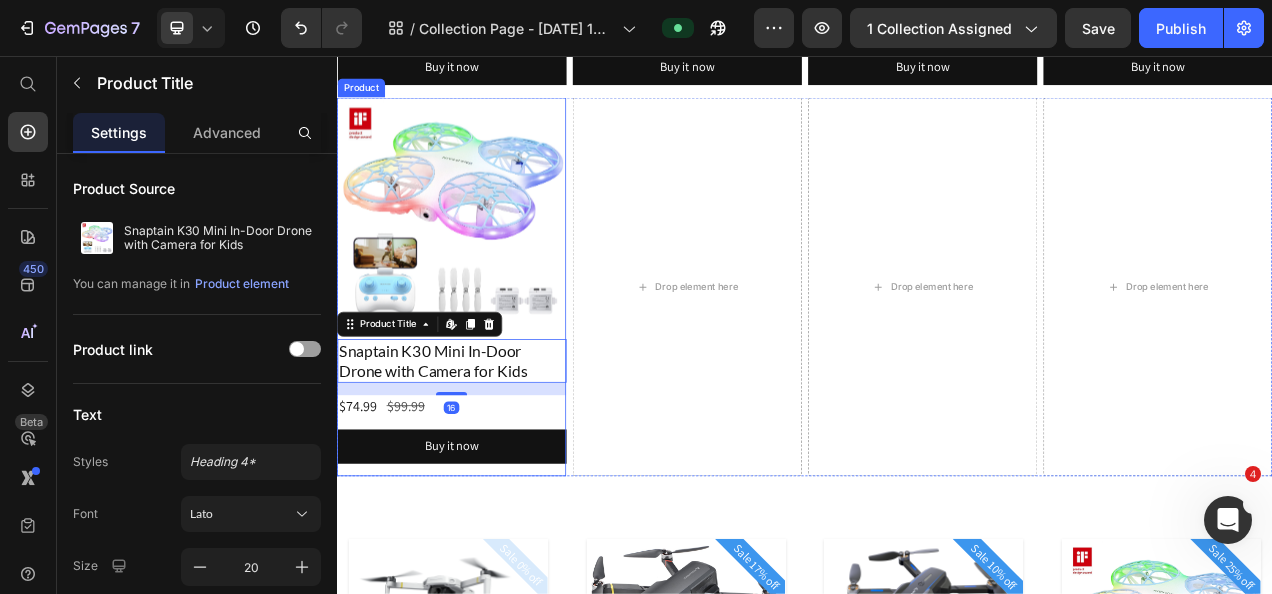 click on "Snaptain K30 Mini In-Door Drone with Camera for Kids Product Title   Edit content in Shopify 16 $74.99 Product Price $99.99 Product Price Row Buy it now Dynamic Checkout" at bounding box center (484, 507) 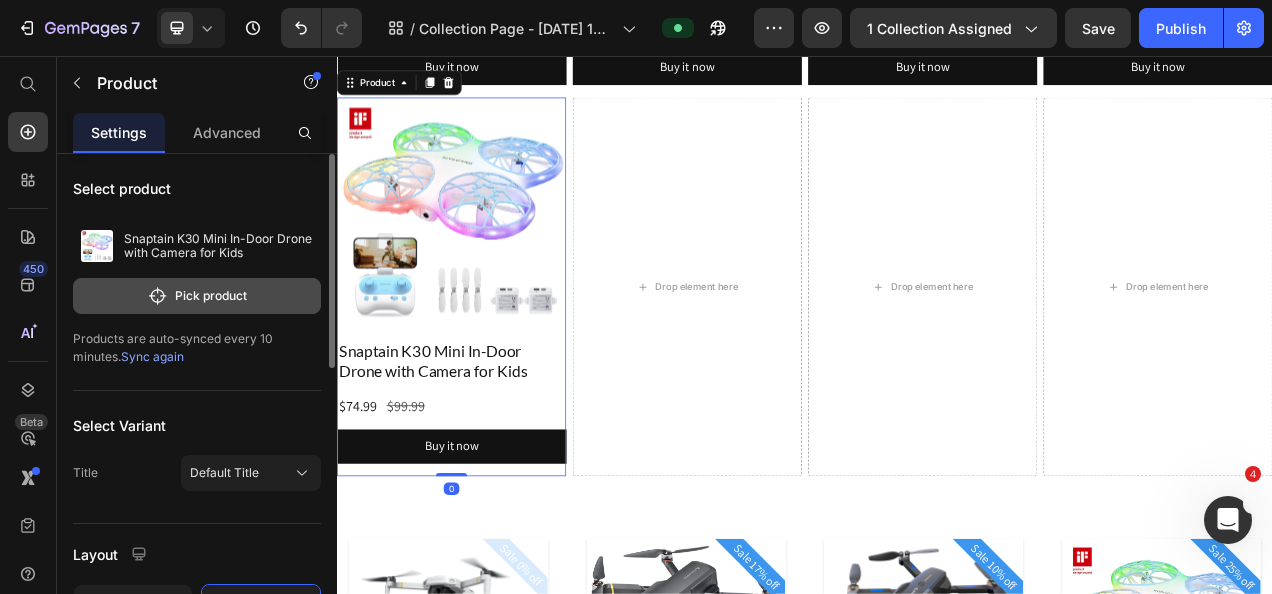 click on "Pick product" at bounding box center [197, 296] 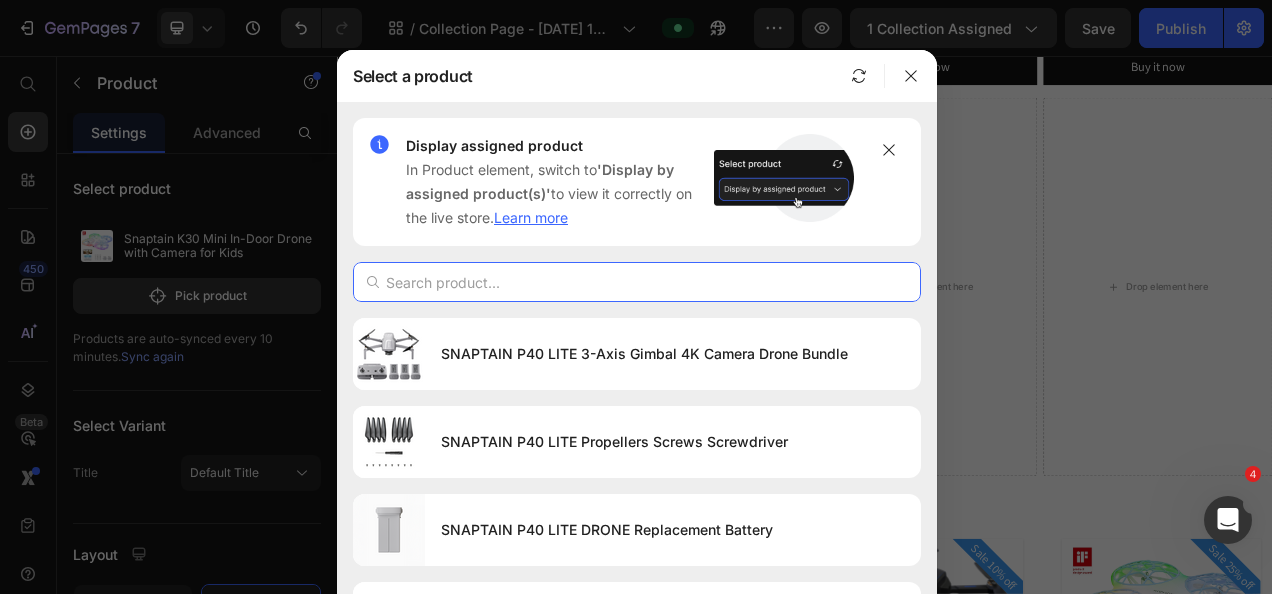click at bounding box center (637, 282) 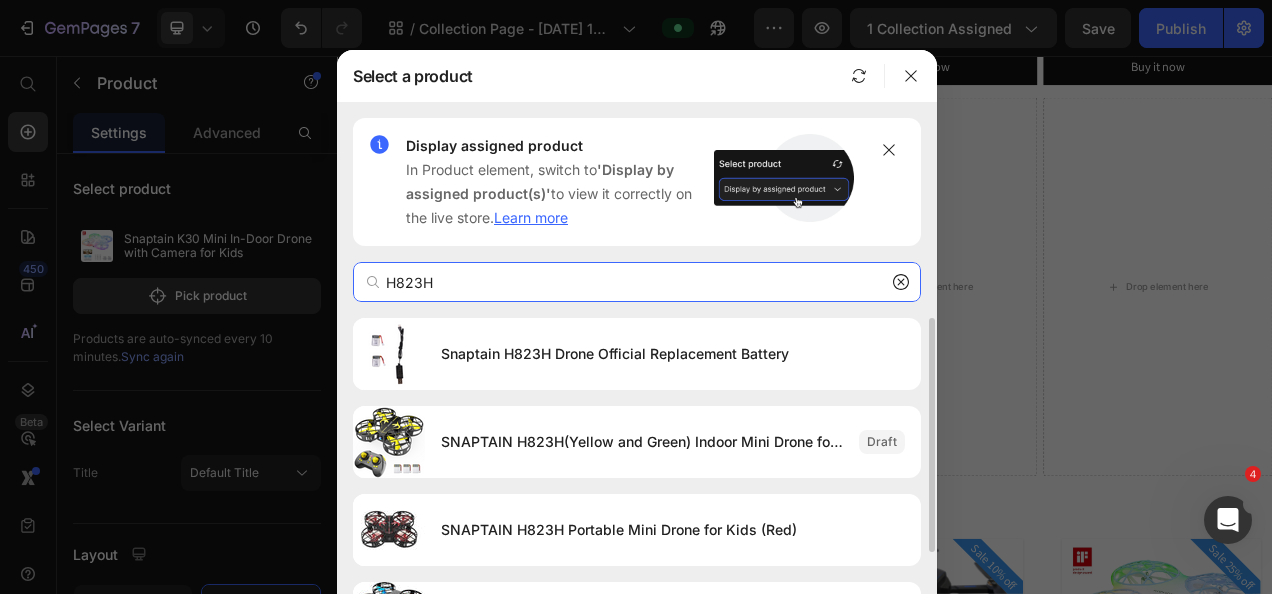 scroll, scrollTop: 109, scrollLeft: 0, axis: vertical 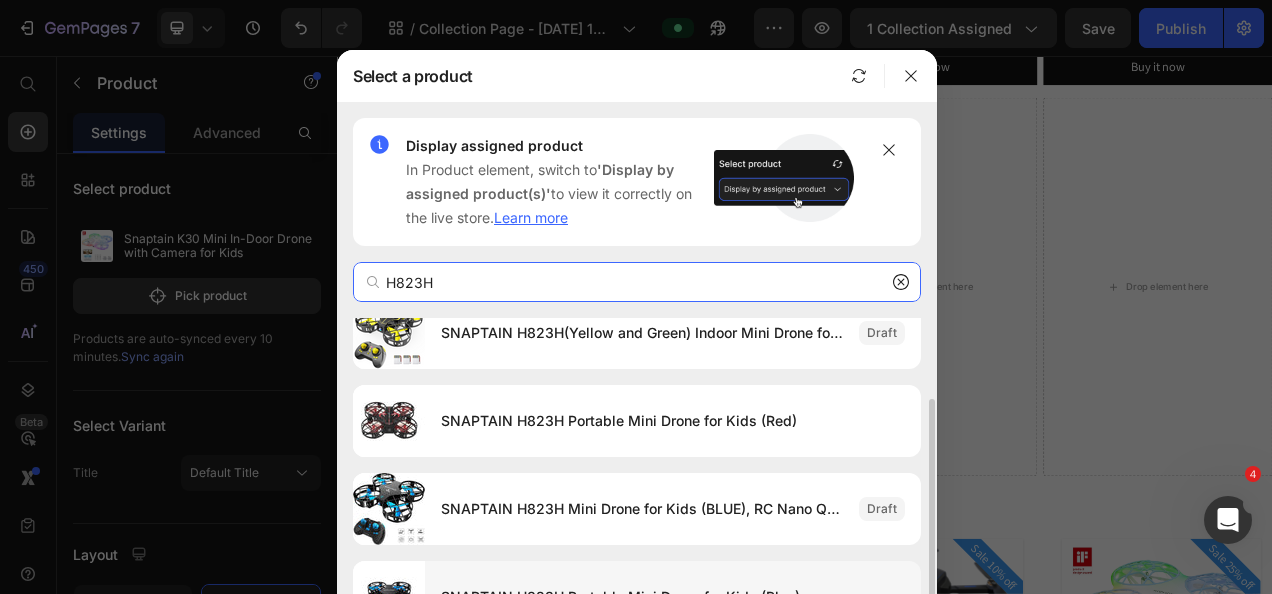 type on "H823H" 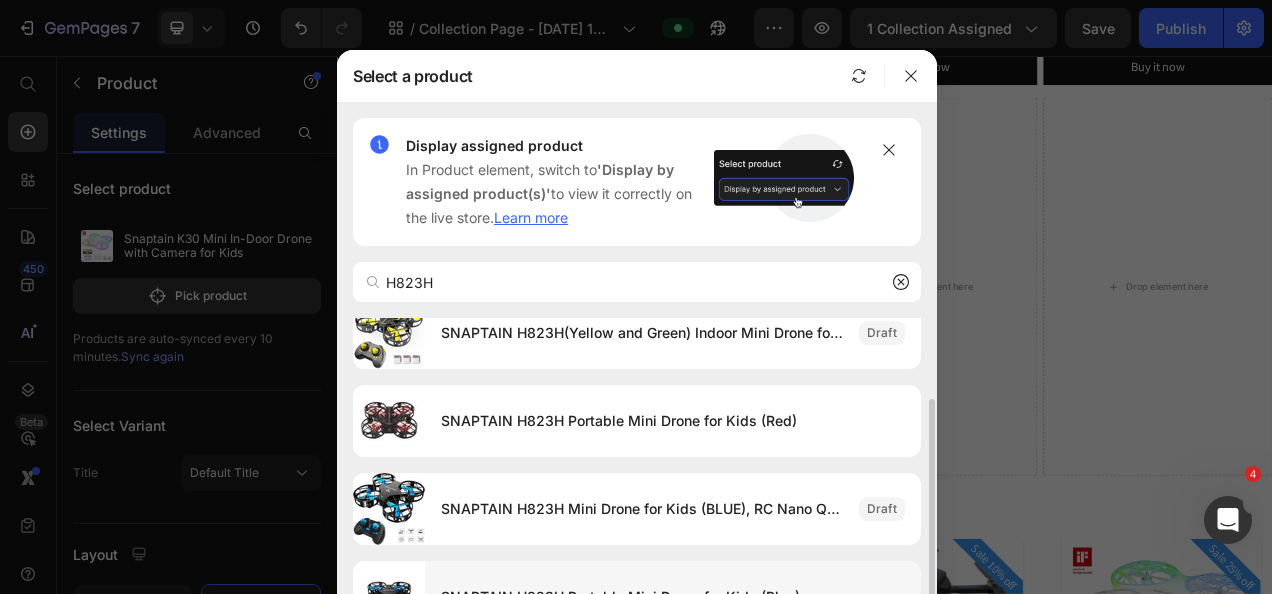 click on "SNAPTAIN H823H Portable Mini Drone for Kids (Blue)" at bounding box center (673, 597) 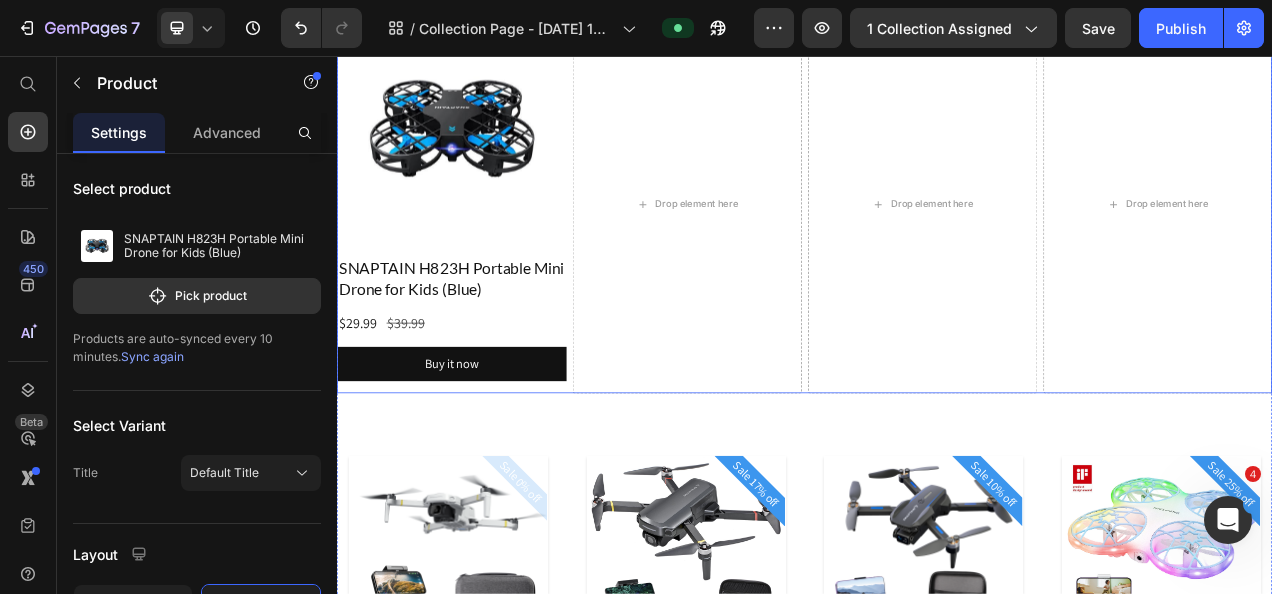 scroll, scrollTop: 1431, scrollLeft: 0, axis: vertical 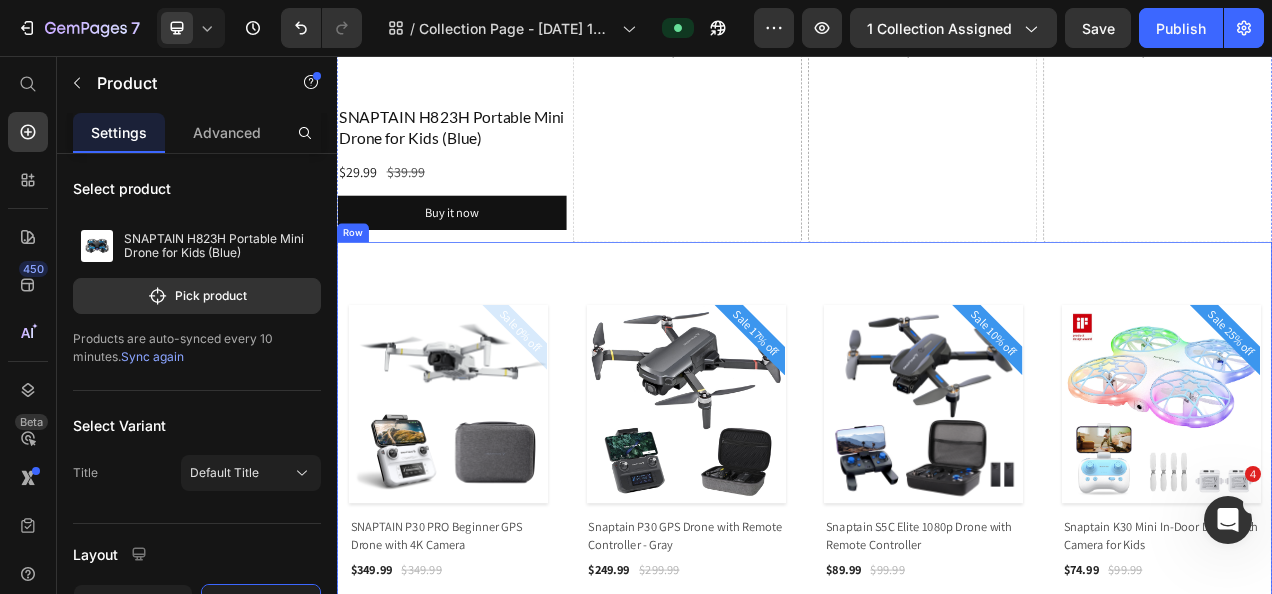 click on "Sale 0% off Product Badge Product Images & Gallery Row SNAPTAIN P30 PRO Beginner GPS Drone with 4K Camera (P) Title $349.99 (P) Price $349.99 (P) Price Row Row Add to cart (P) Cart Button Sale 17% off Product Badge Product Images & Gallery Row Snaptain P30 GPS Drone with Remote Controller - Gray (P) Title $249.99 (P) Price $299.99 (P) Price Row Row Add to cart (P) Cart Button Sale 10% off Product Badge Product Images & Gallery Row Snaptain S5C Elite 1080p Drone with Remote Controller (P) Title $89.99 (P) Price $99.99 (P) Price Row Row Add to cart (P) Cart Button Sale 25% off Product Badge Product Images & Gallery Row Snaptain K30 Mini In-Door Drone with Camera for Kids (P) Title $74.99 (P) Price $99.99 (P) Price Row Row Add to cart (P) Cart Button Sale 25% off Product Badge Product Images & Gallery Row SNAPTAIN H823H Portable Mini Drone for Kids (Blue) (P) Title $29.99 (P) Price $39.99 (P) Price Row Row Add to cart (P) Cart Button Sale 25% off Product Badge Product Images & Gallery Row (P) Title $29.99 $39.99" at bounding box center [937, 1083] 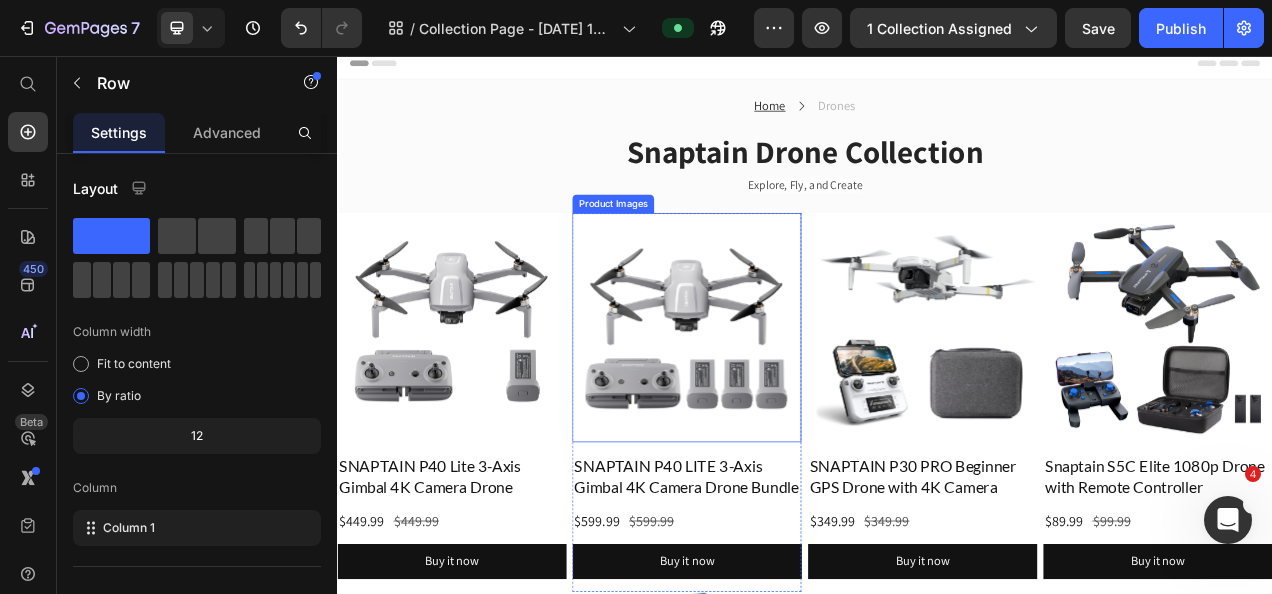 scroll, scrollTop: 0, scrollLeft: 0, axis: both 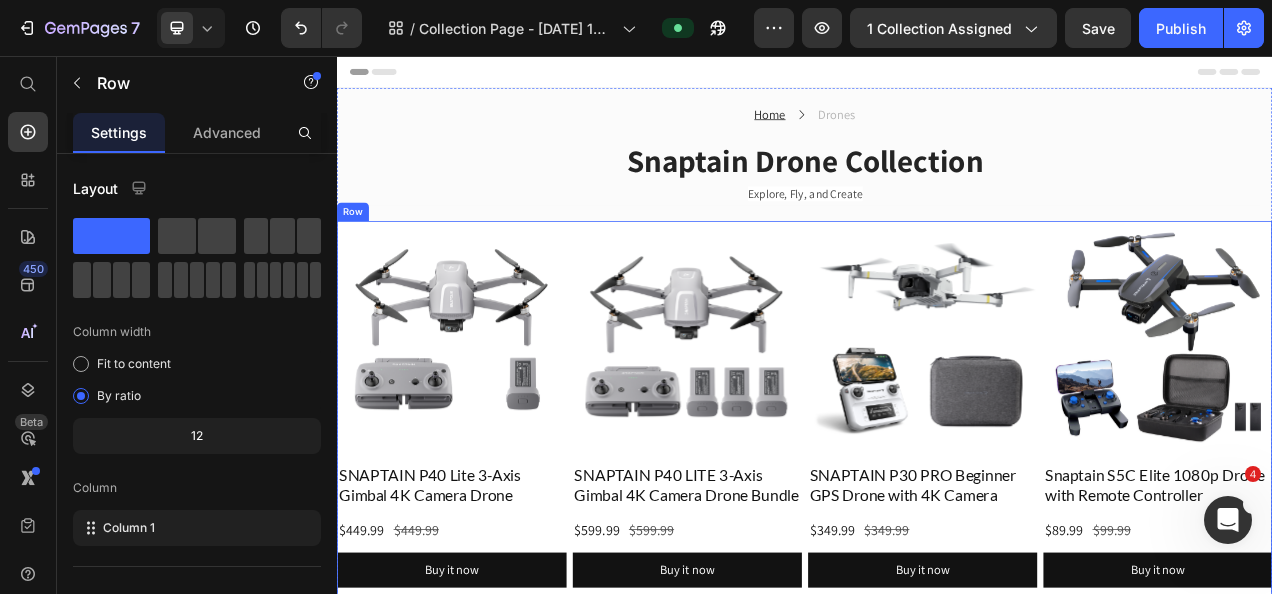 click on "Product Images SNAPTAIN P40 Lite 3-Axis Gimbal 4K Camera Drone Product Title $449.99 Product Price $449.99 Product Price Row Buy it now Dynamic Checkout Product Product Images SNAPTAIN P40 LITE 3-Axis Gimbal 4K Camera Drone Bundle Product Title $599.99 Product Price $599.99 Product Price Row Buy it now Dynamic Checkout Product Product Images SNAPTAIN P30 PRO Beginner GPS Drone with 4K Camera Product Title $349.99 Product Price $349.99 Product Price Row Buy it now Dynamic Checkout Product Product Images Snaptain S5C Elite 1080p Drone with Remote Controller Product Title $89.99 Product Price $99.99 Product Price Row Buy it now Dynamic Checkout Product Row" at bounding box center [937, 511] 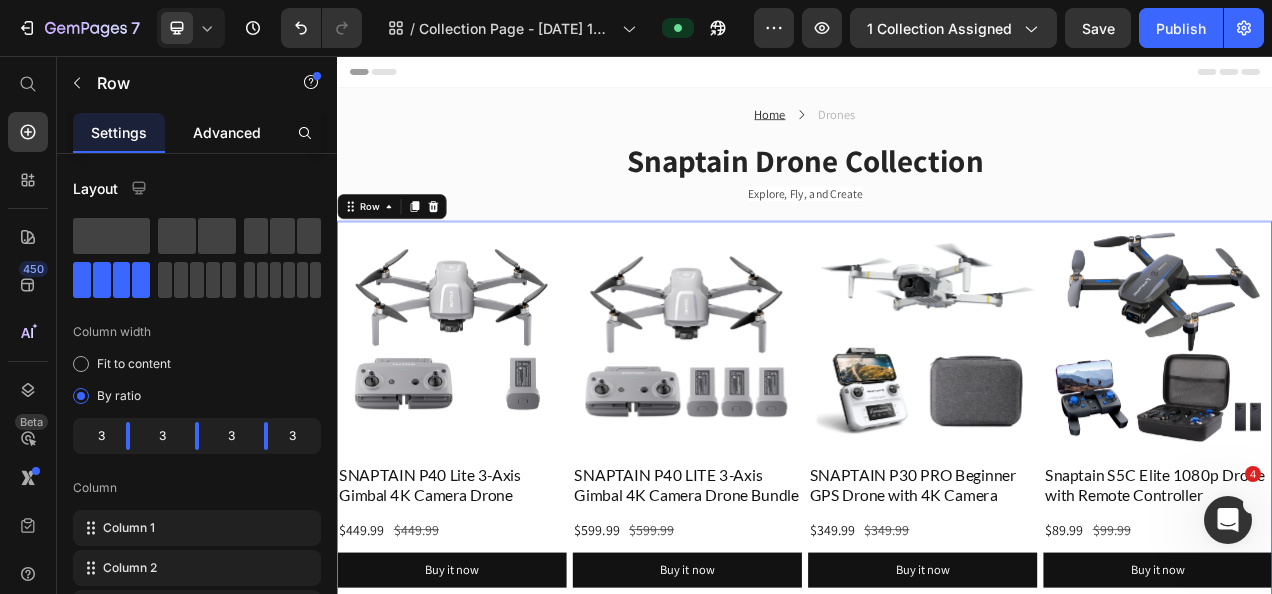 click on "Advanced" 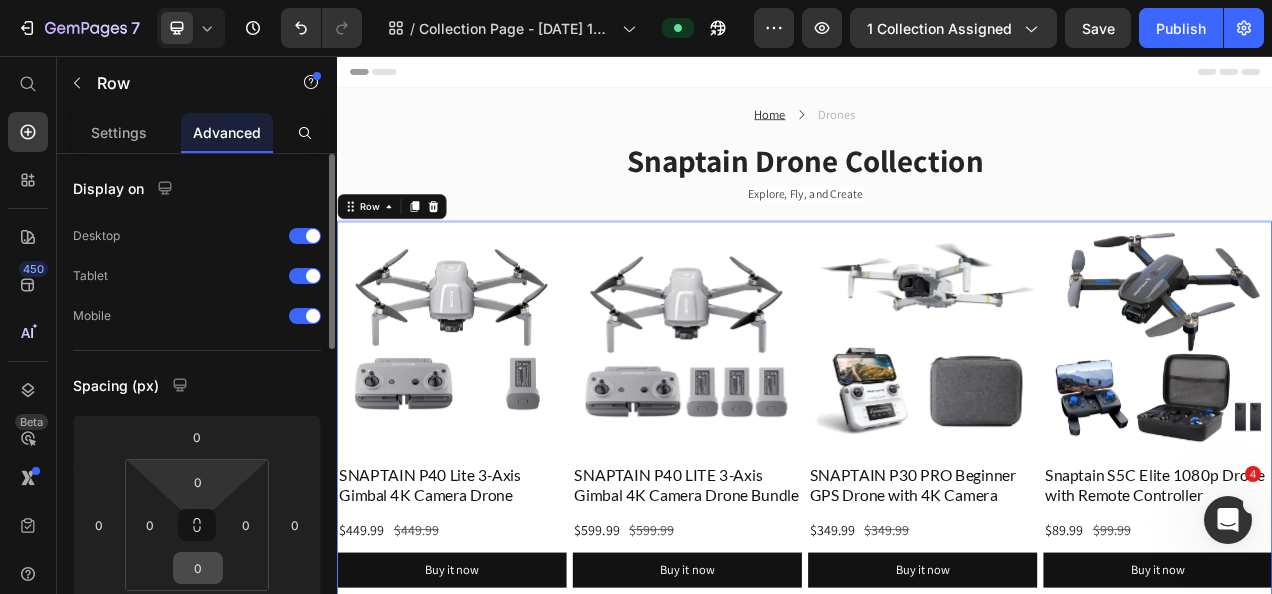 scroll, scrollTop: 100, scrollLeft: 0, axis: vertical 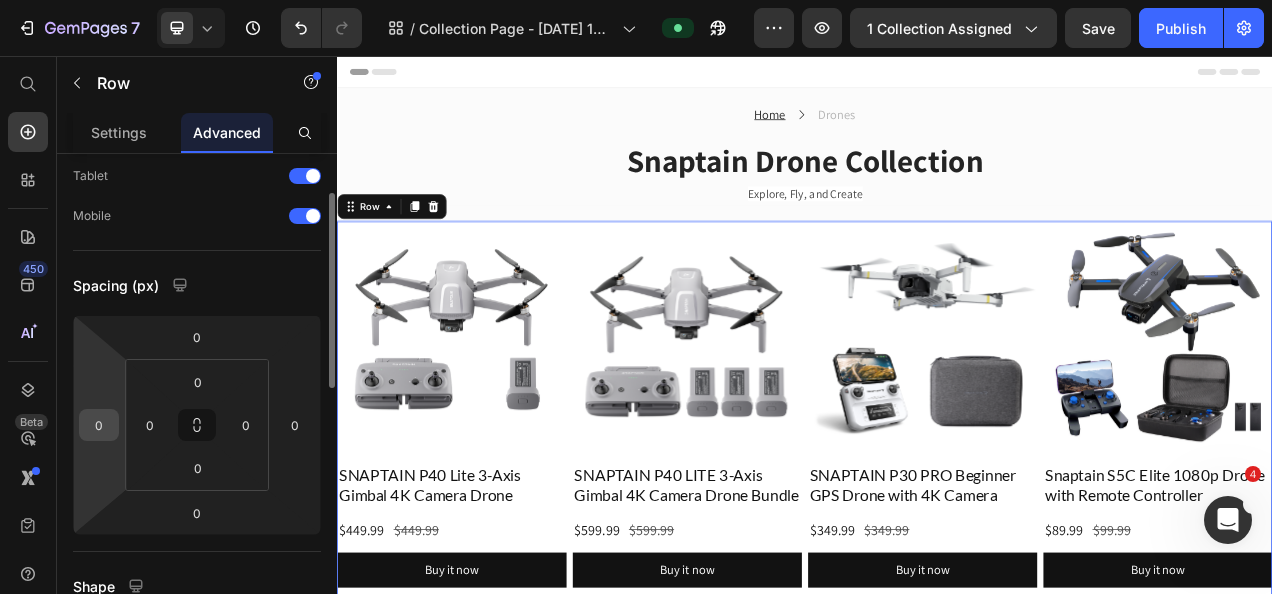 click on "0" at bounding box center (99, 425) 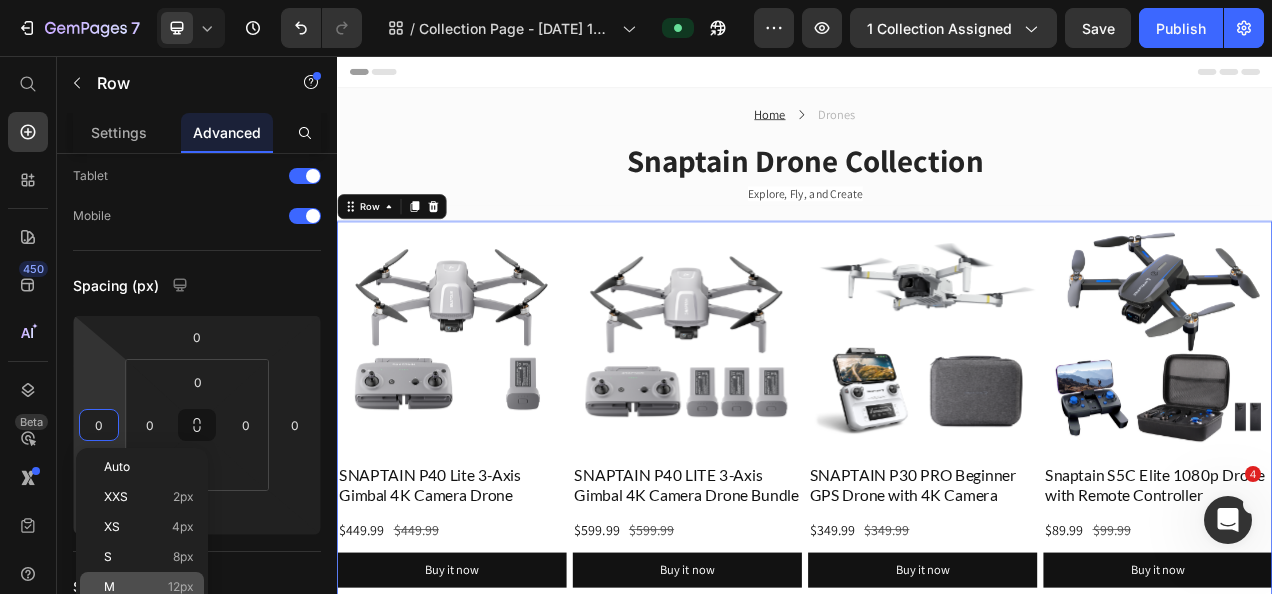 click on "M 12px" at bounding box center (149, 587) 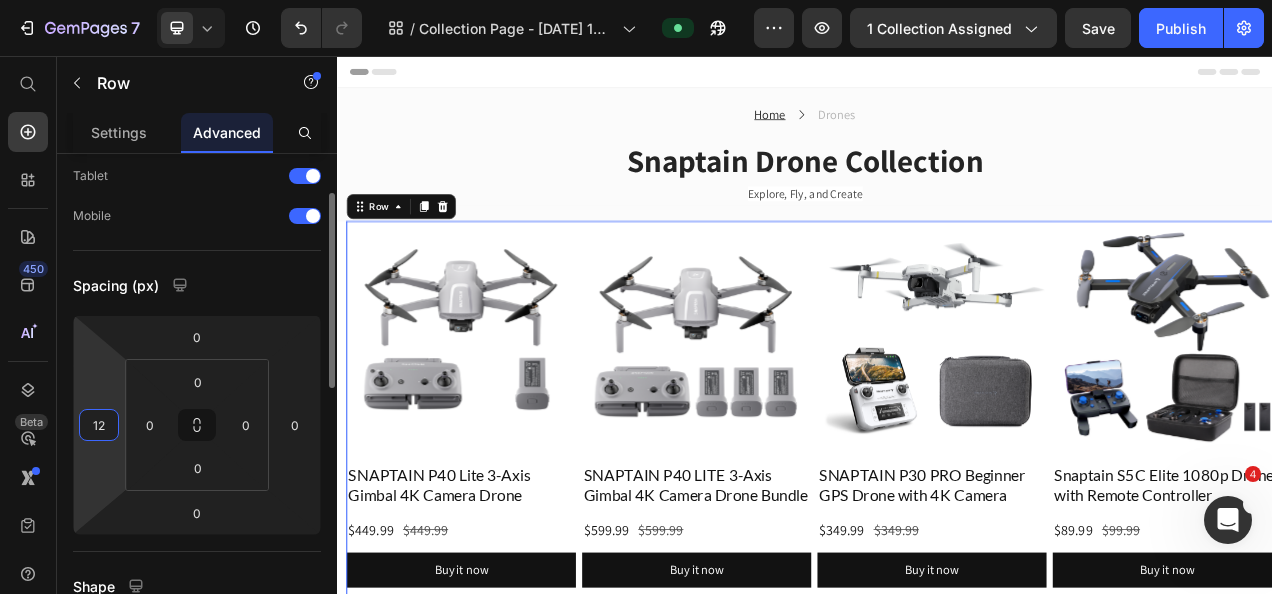 click on "12" at bounding box center (99, 425) 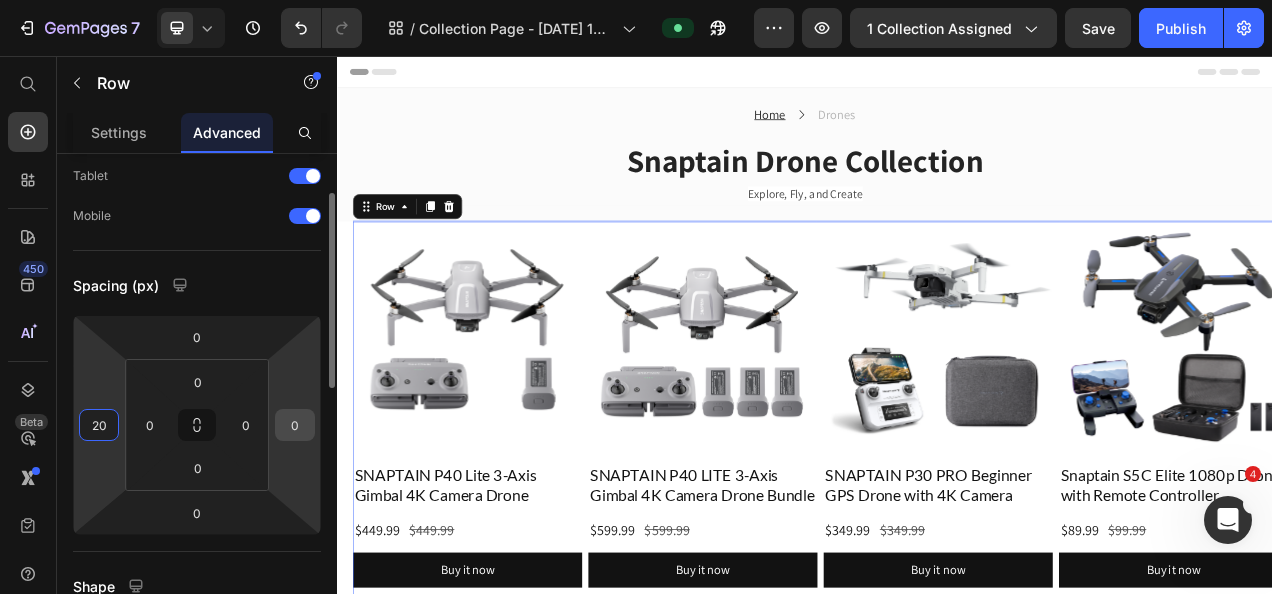 type on "20" 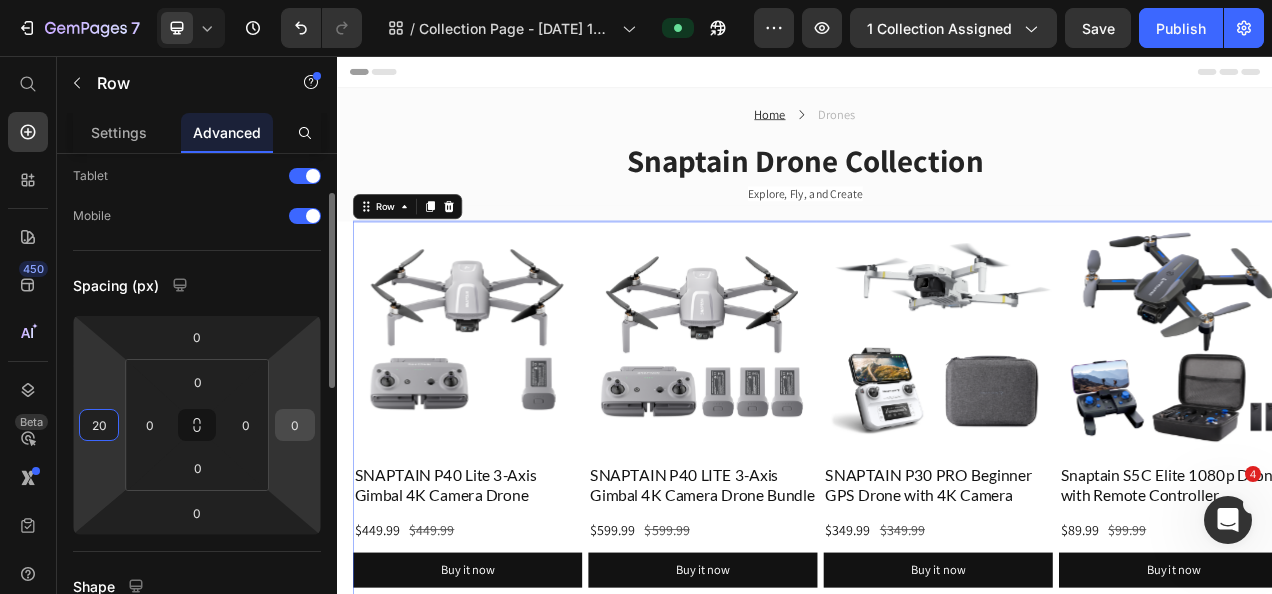 click on "0" at bounding box center (295, 425) 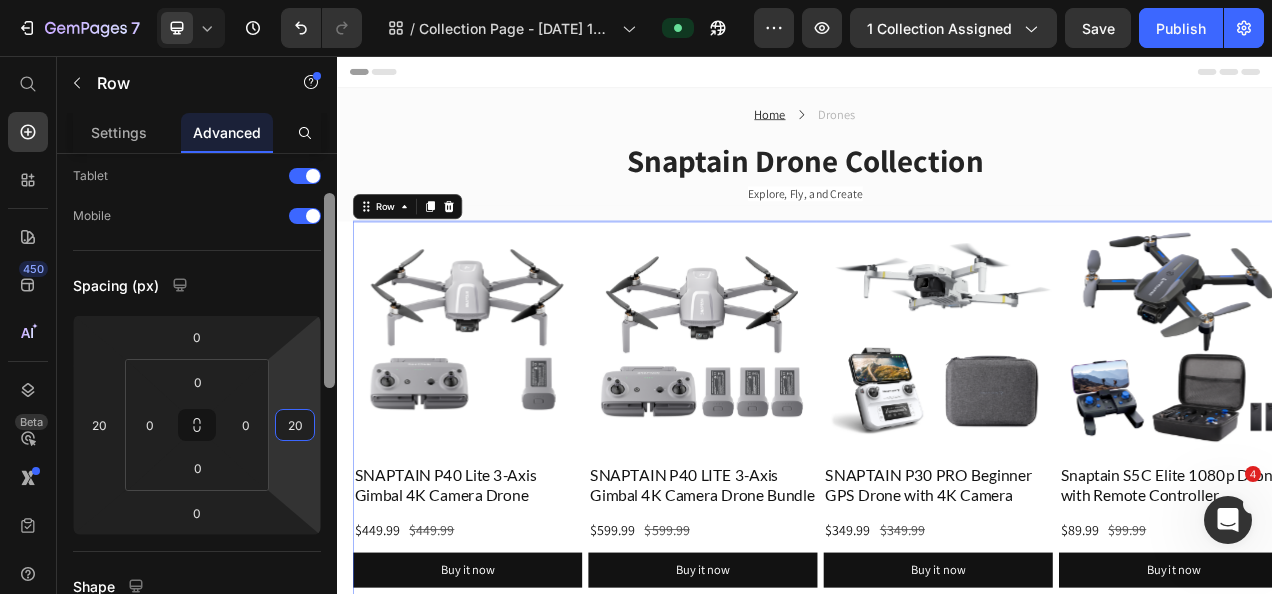type on "2" 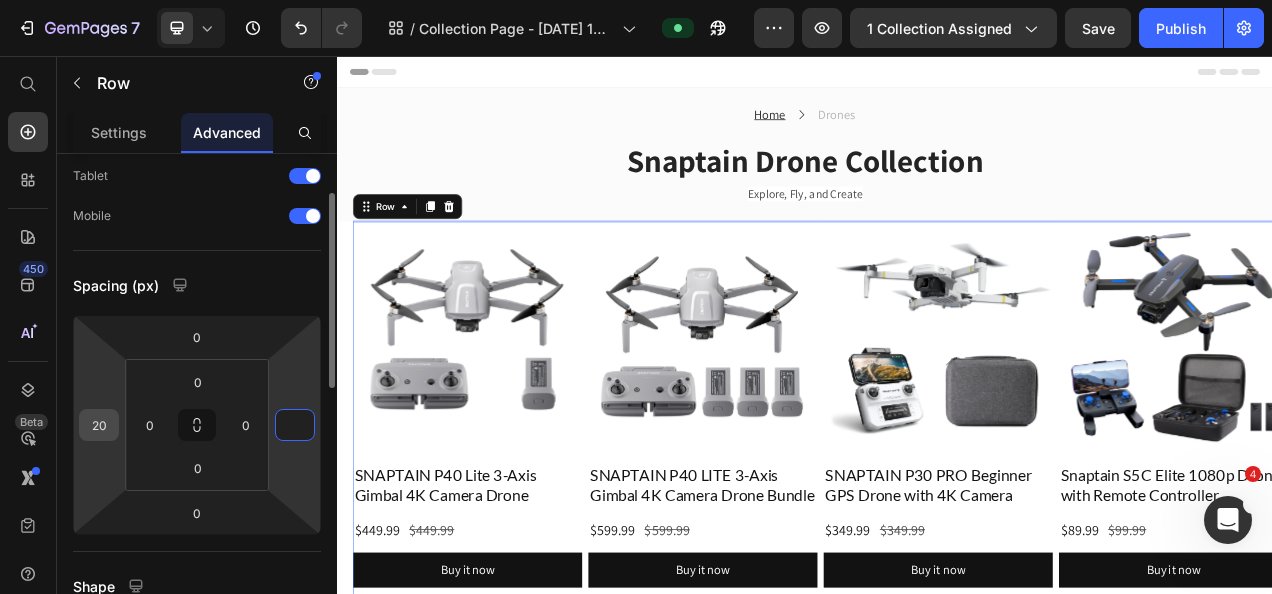 type on "0" 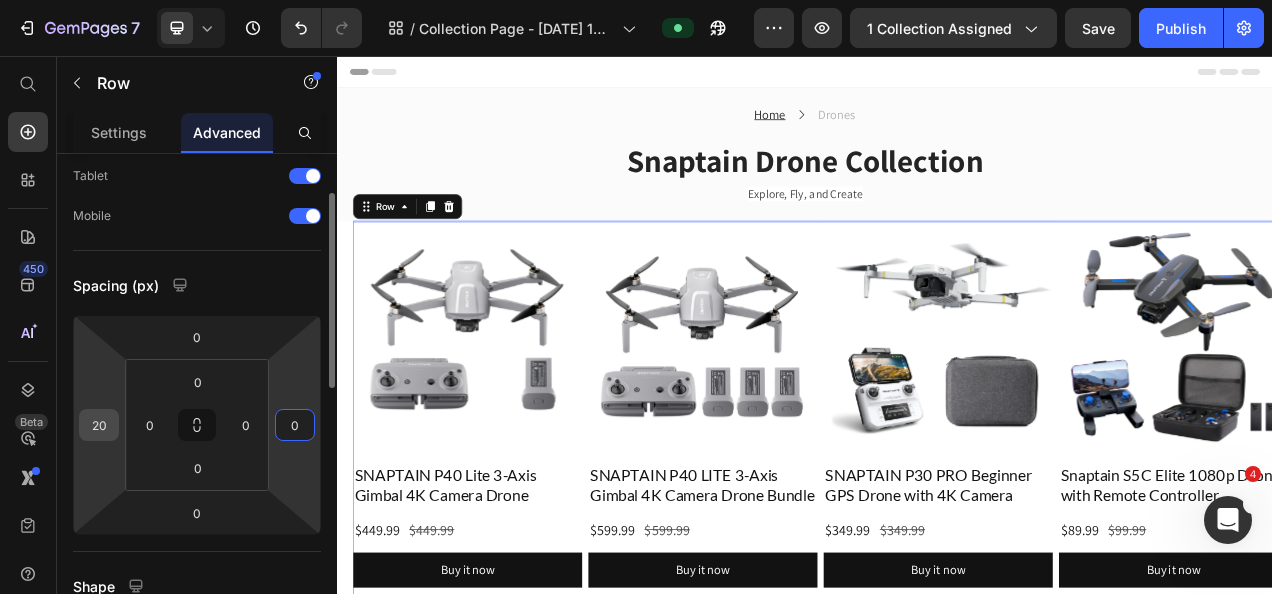 click on "20" at bounding box center (99, 425) 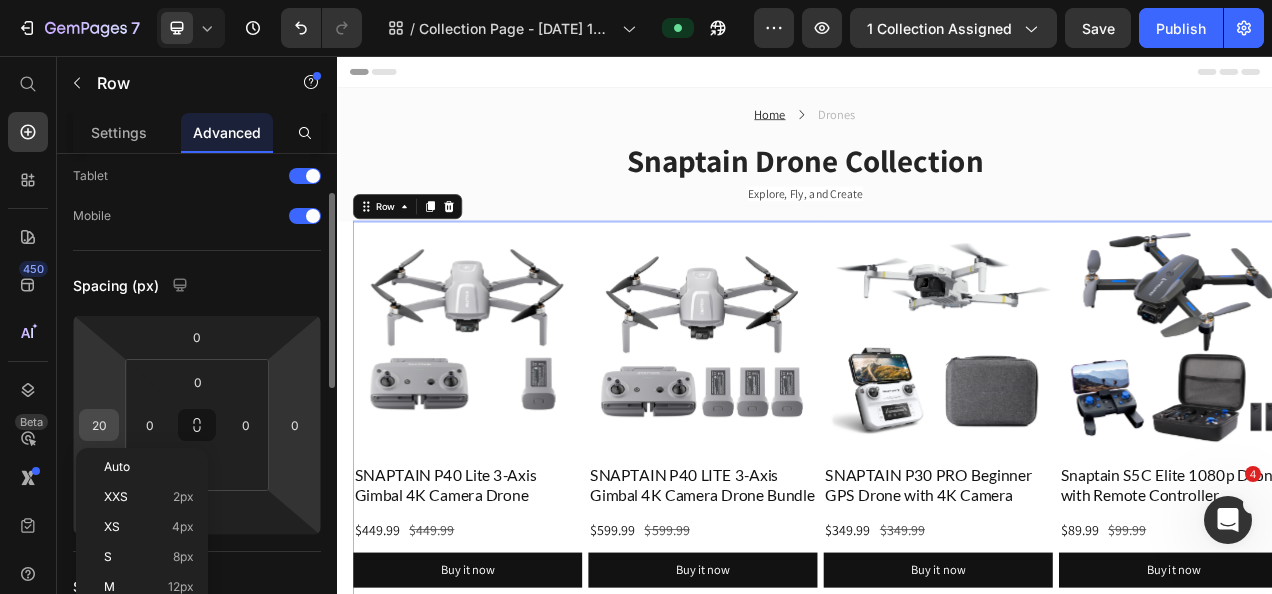 click on "20" at bounding box center (99, 425) 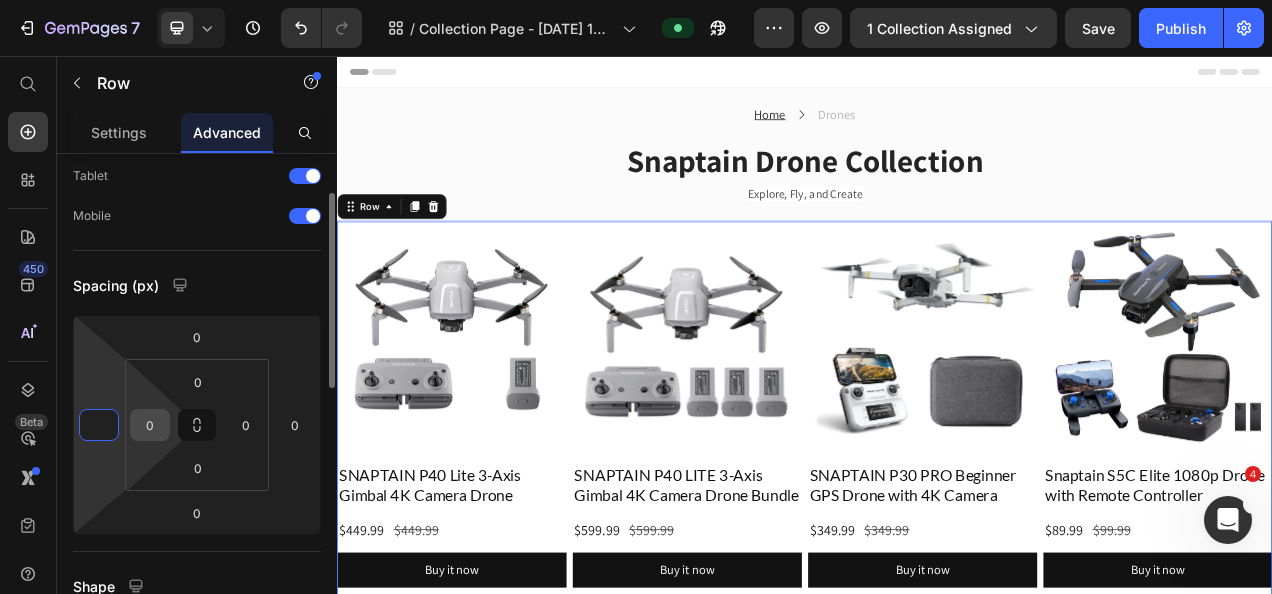 type on "0" 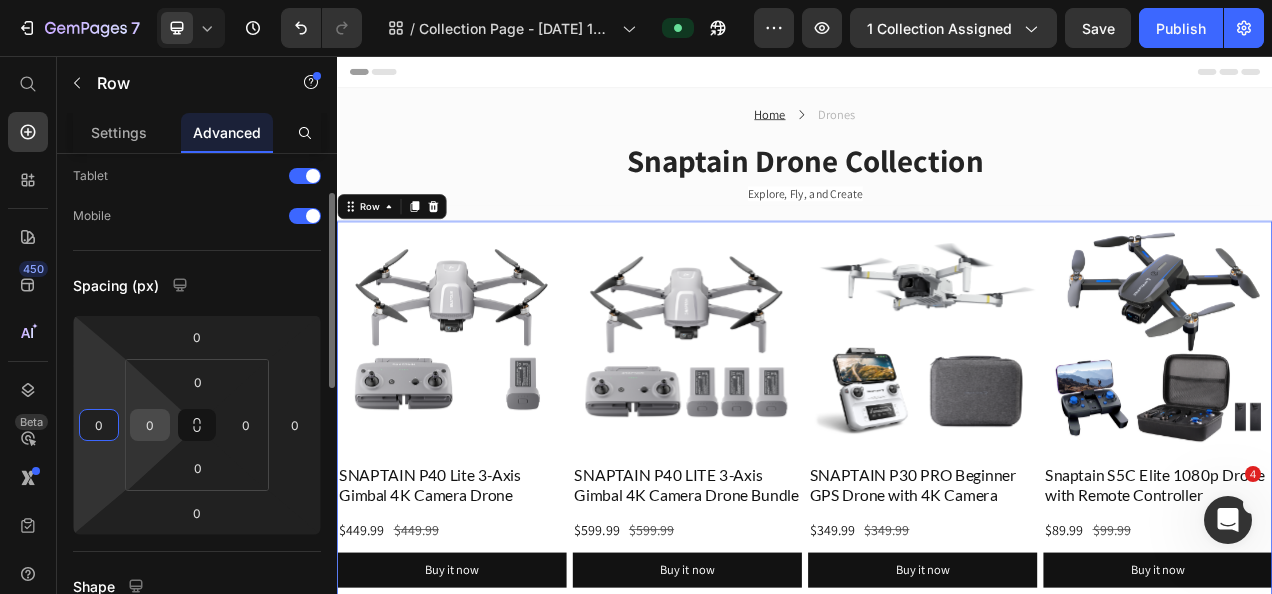 click on "0" at bounding box center (150, 425) 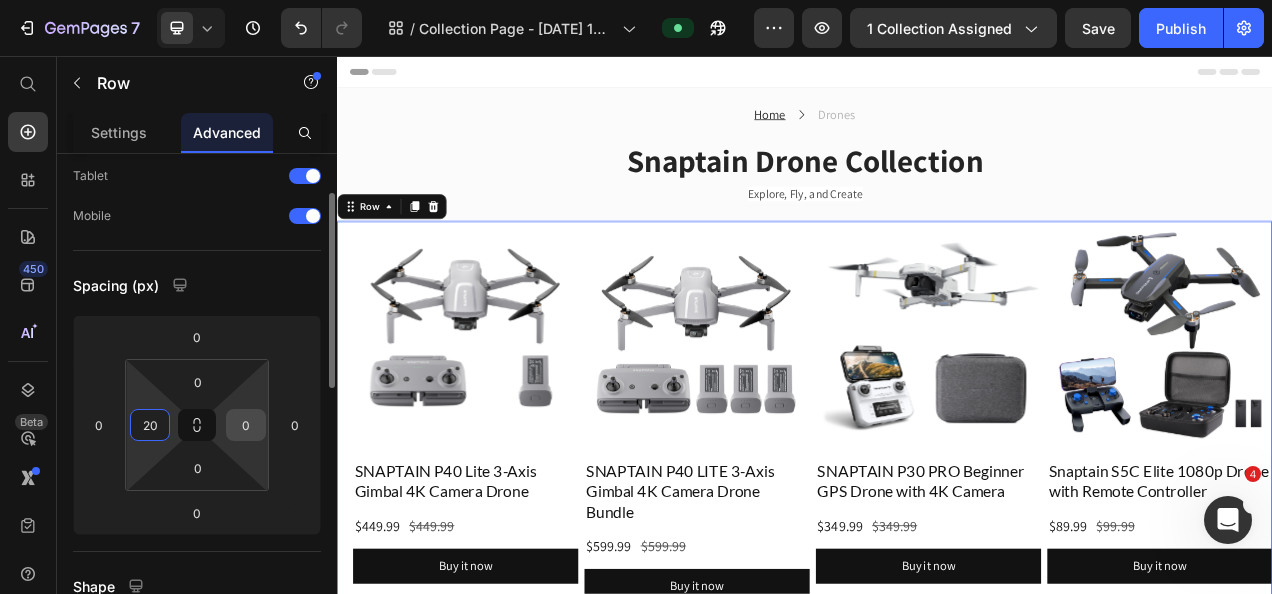 type on "20" 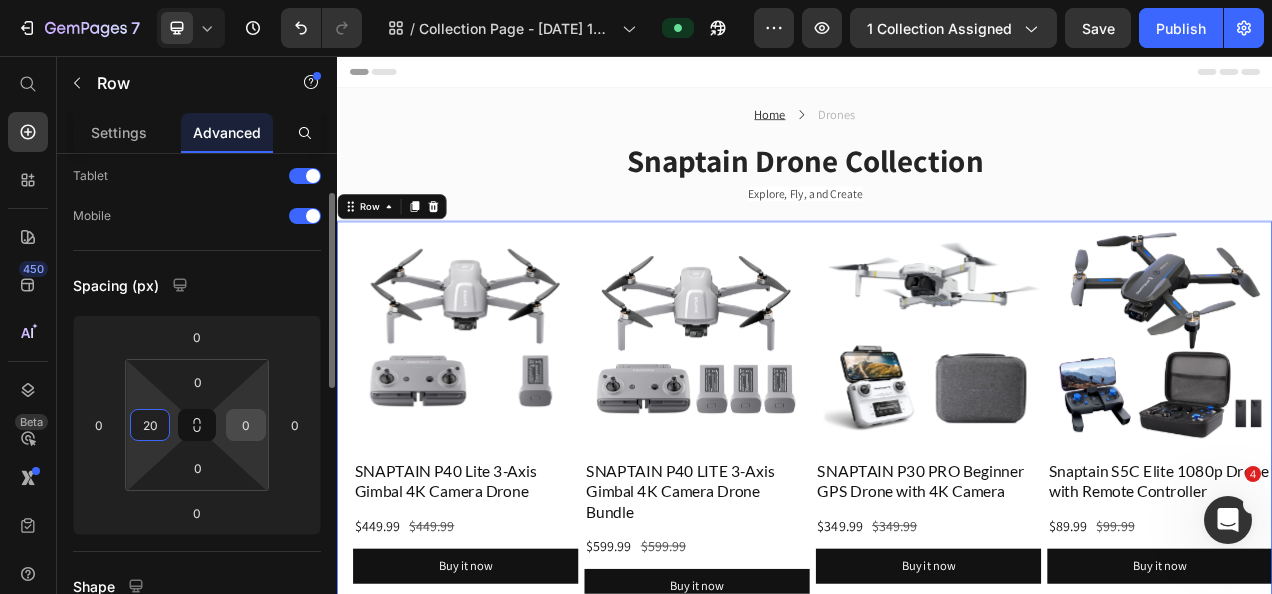 click on "0" at bounding box center (246, 425) 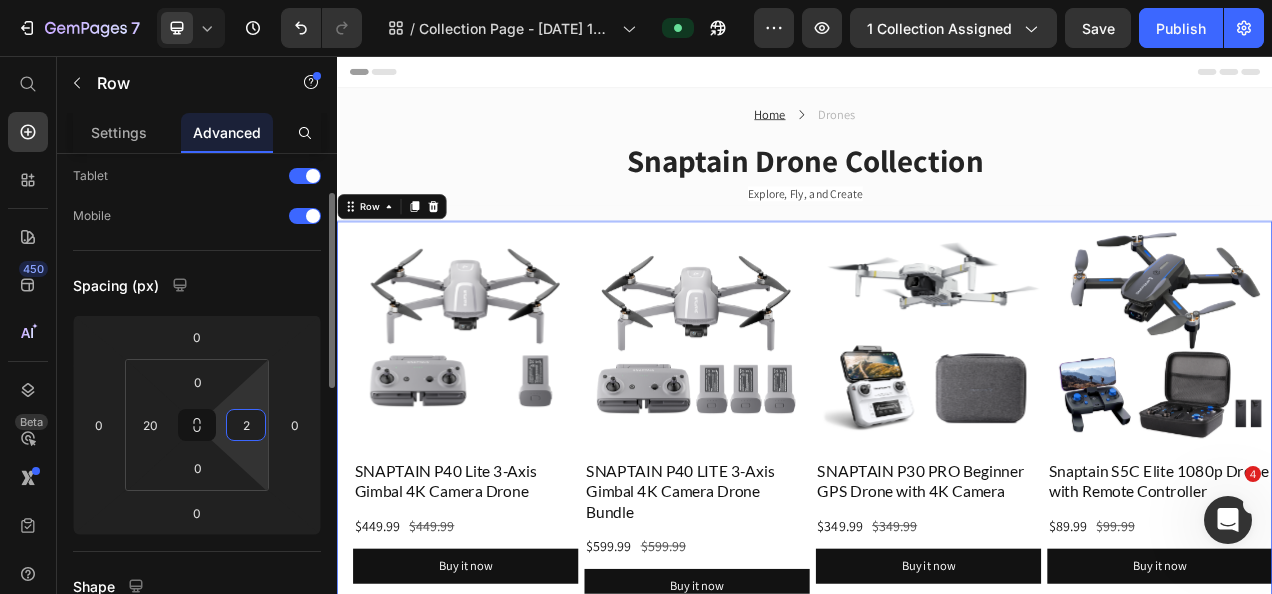 type on "20" 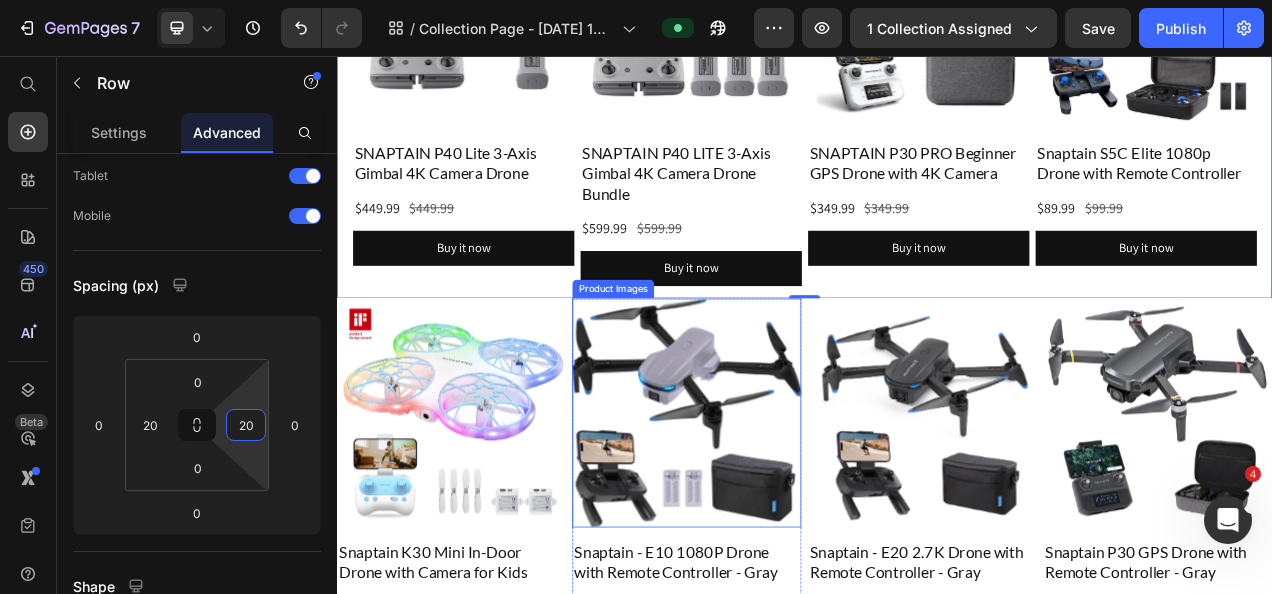 scroll, scrollTop: 500, scrollLeft: 0, axis: vertical 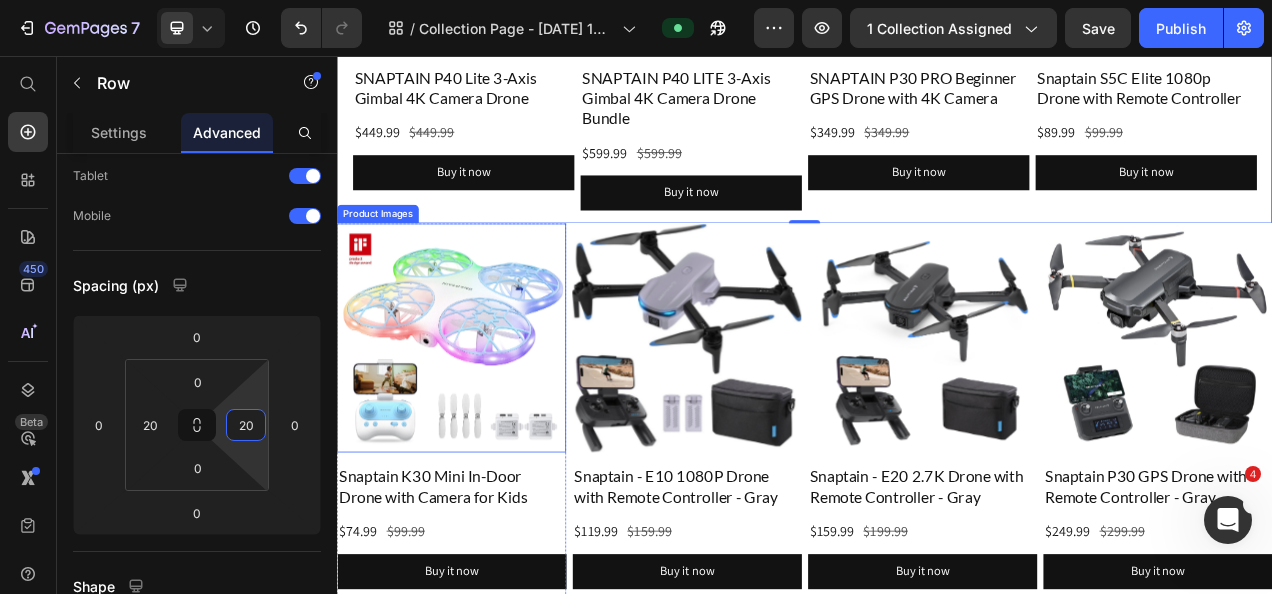 click at bounding box center [484, 417] 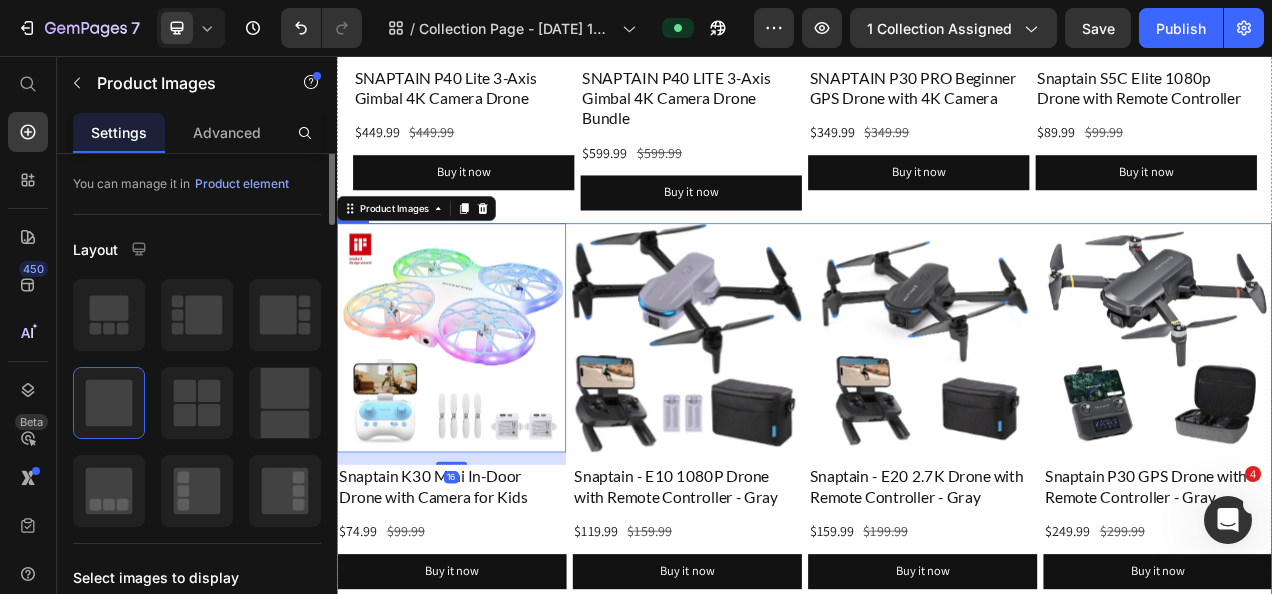 scroll, scrollTop: 0, scrollLeft: 0, axis: both 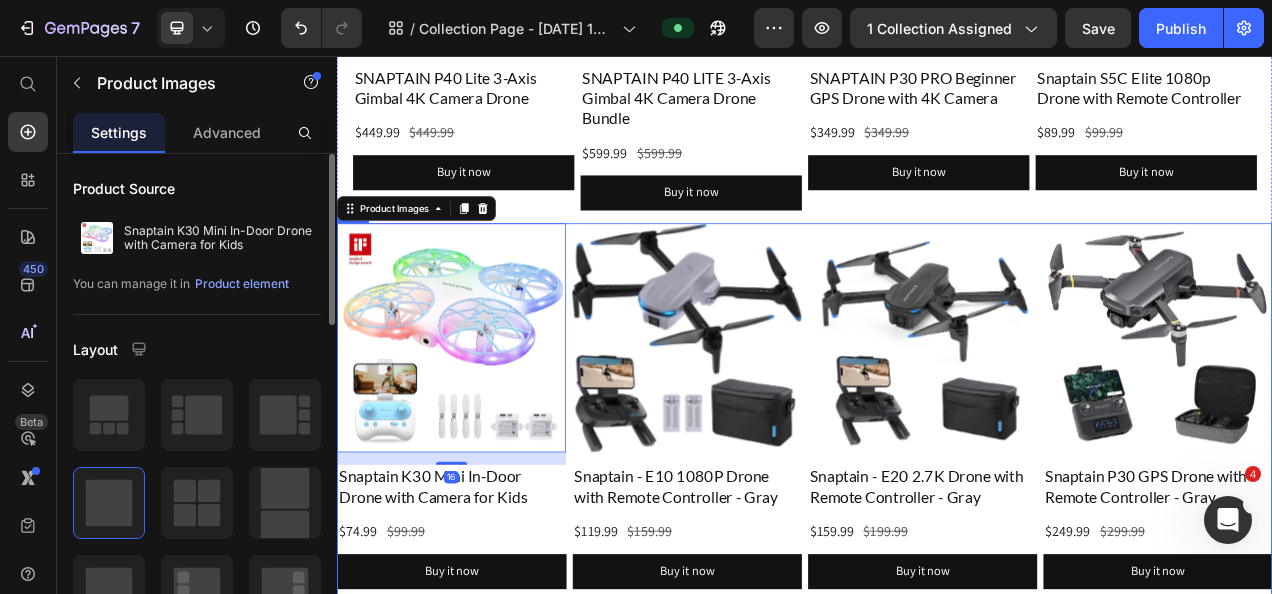 click on "Product Images   16 Snaptain K30 Mini In-Door Drone with Camera for Kids Product Title $74.99 Product Price $99.99 Product Price Row Buy it now Dynamic Checkout Product Product Images Snaptain - E10 1080P Drone with Remote Controller - Gray Product Title $119.99 Product Price $159.99 Product Price Row Buy it now Dynamic Checkout Product Product Images Snaptain - E20 2.7K Drone with Remote Controller - Gray Product Title $159.99 Product Price $199.99 Product Price Row Buy it now Dynamic Checkout Product Product Images Snaptain P30 GPS Drone with Remote Controller - Gray Product Title $249.99 Product Price $299.99 Product Price Row Buy it now Dynamic Checkout Product Row" at bounding box center (937, 513) 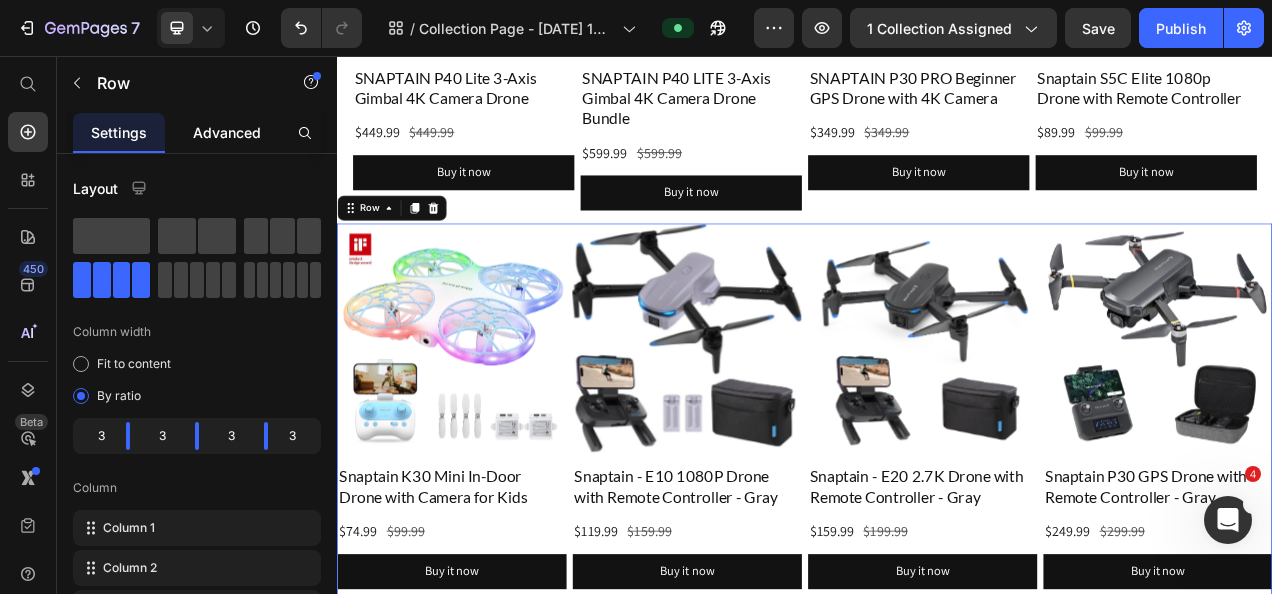 click on "Advanced" 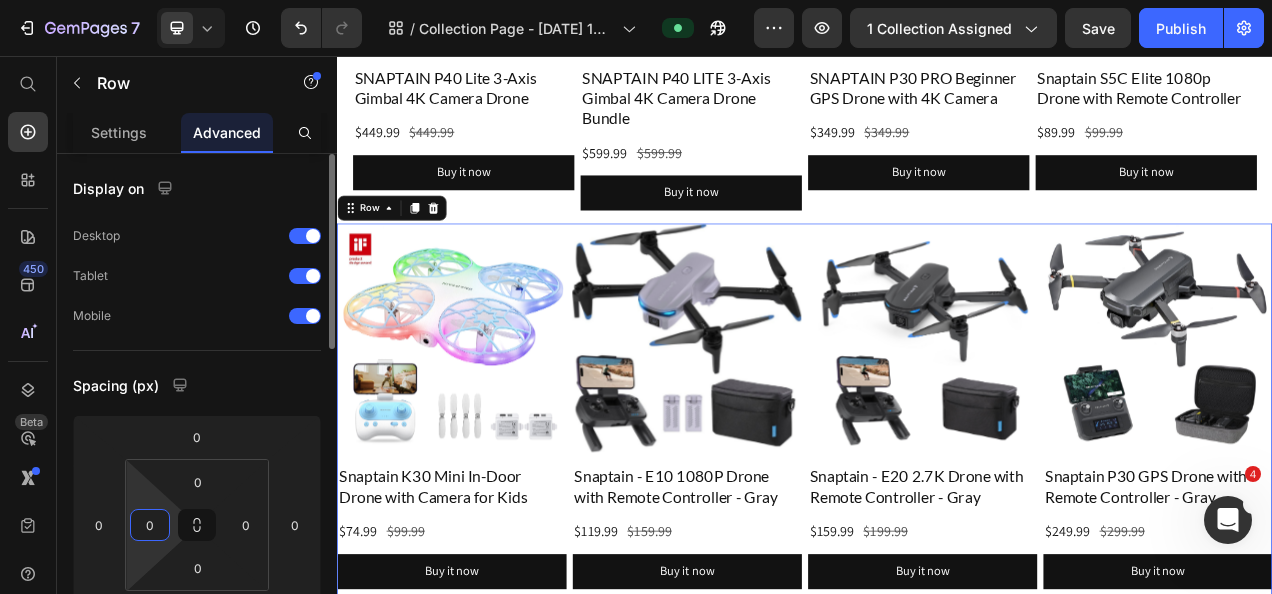 click on "0" at bounding box center [150, 525] 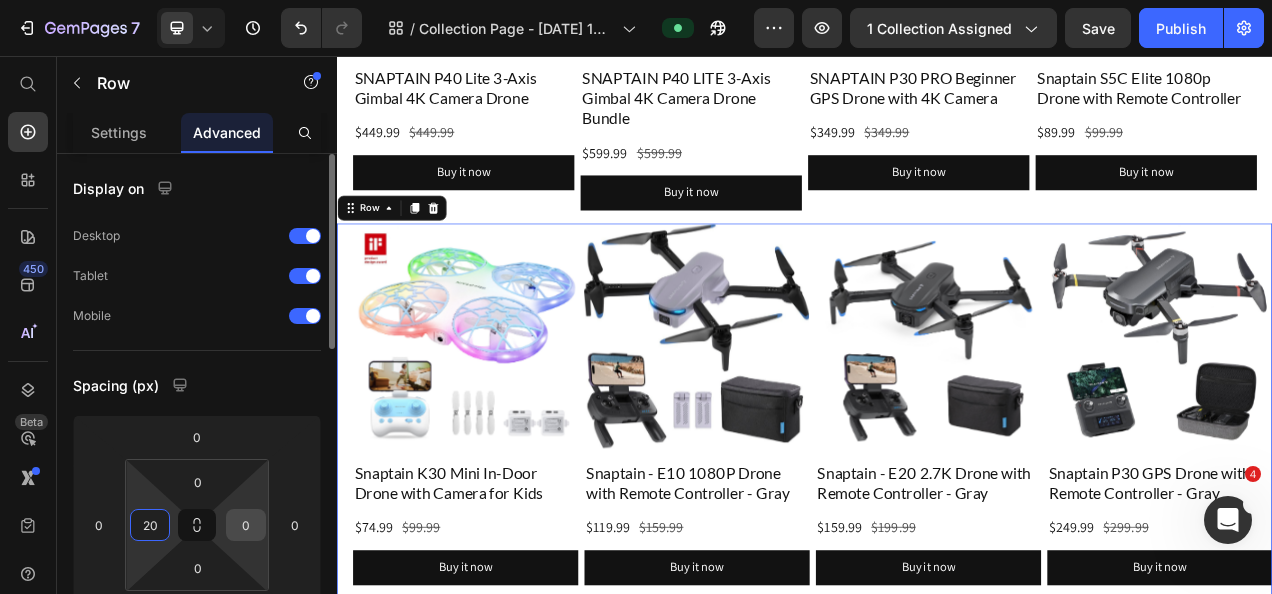 type on "20" 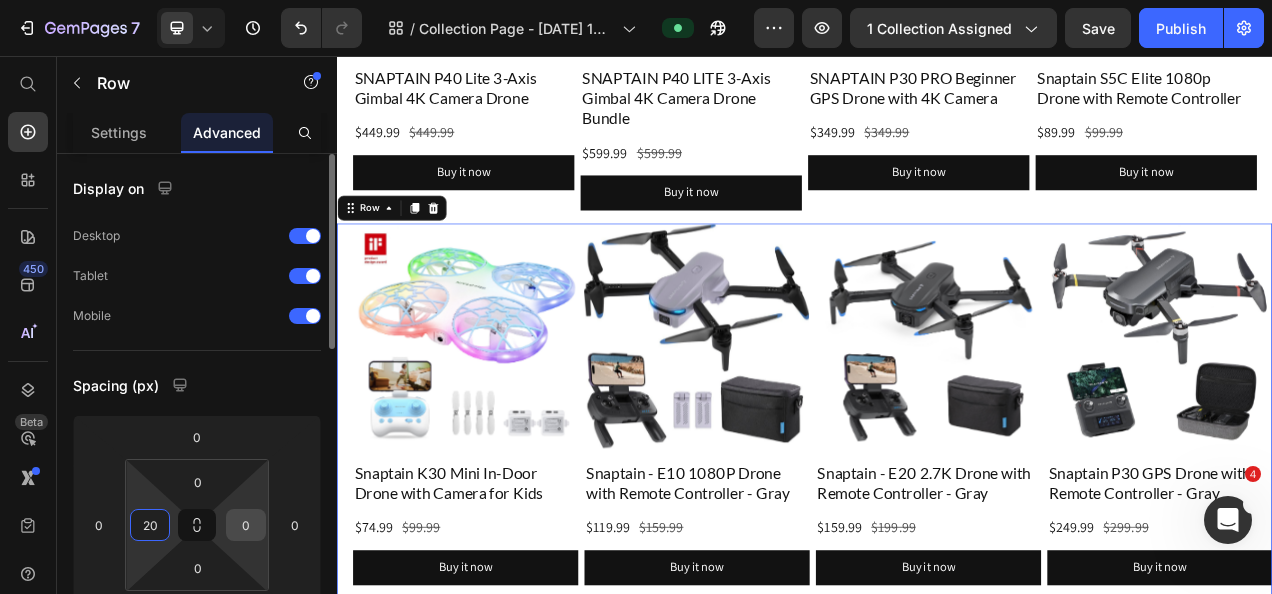 click on "0" at bounding box center [246, 525] 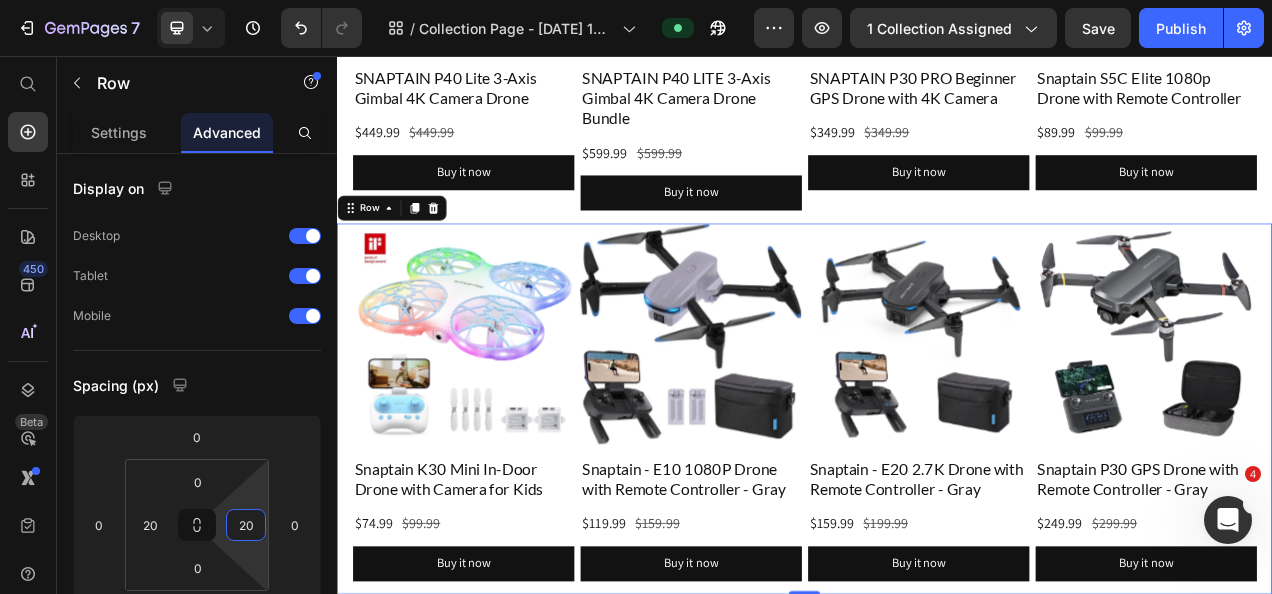 type on "20" 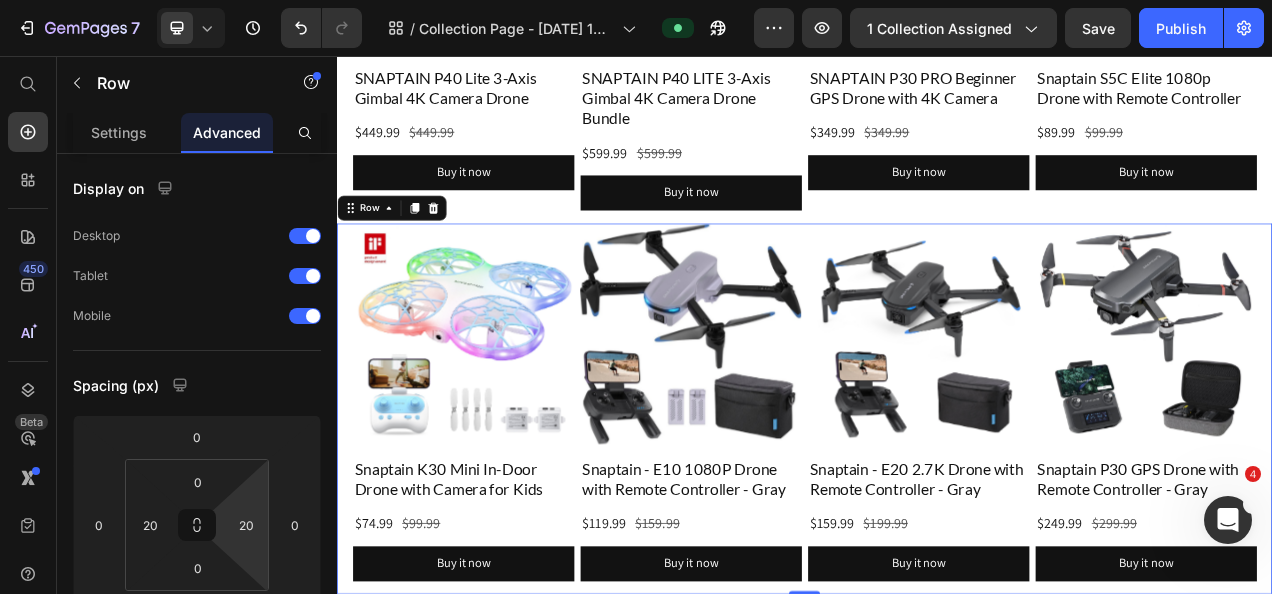 click on "Product Images Snaptain K30 Mini In-Door Drone with Camera for Kids Product Title $74.99 Product Price $99.99 Product Price Row Buy it now Dynamic Checkout Product Product Images Snaptain - E10 1080P Drone with Remote Controller - Gray Product Title $119.99 Product Price $159.99 Product Price Row Buy it now Dynamic Checkout Product Product Images Snaptain - E20 2.7K Drone with Remote Controller - Gray Product Title $159.99 Product Price $199.99 Product Price Row Buy it now Dynamic Checkout Product Product Images Snaptain P30 GPS Drone with Remote Controller - Gray Product Title $249.99 Product Price $299.99 Product Price Row Buy it now Dynamic Checkout Product Row   0" at bounding box center (937, 508) 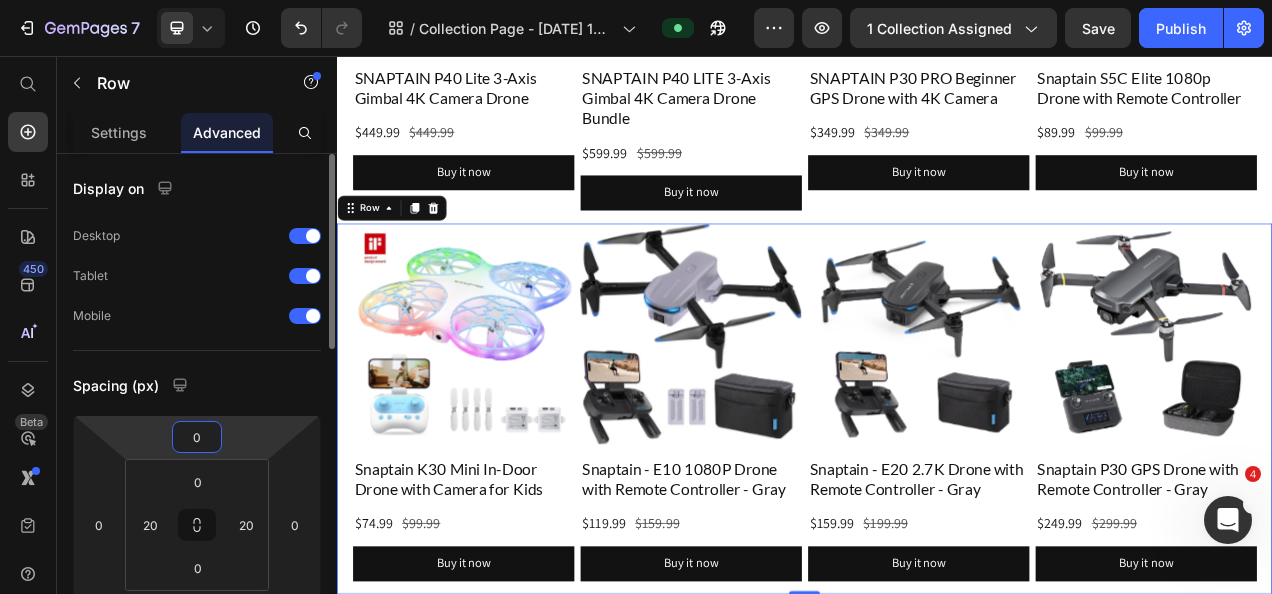 click on "0" at bounding box center [197, 437] 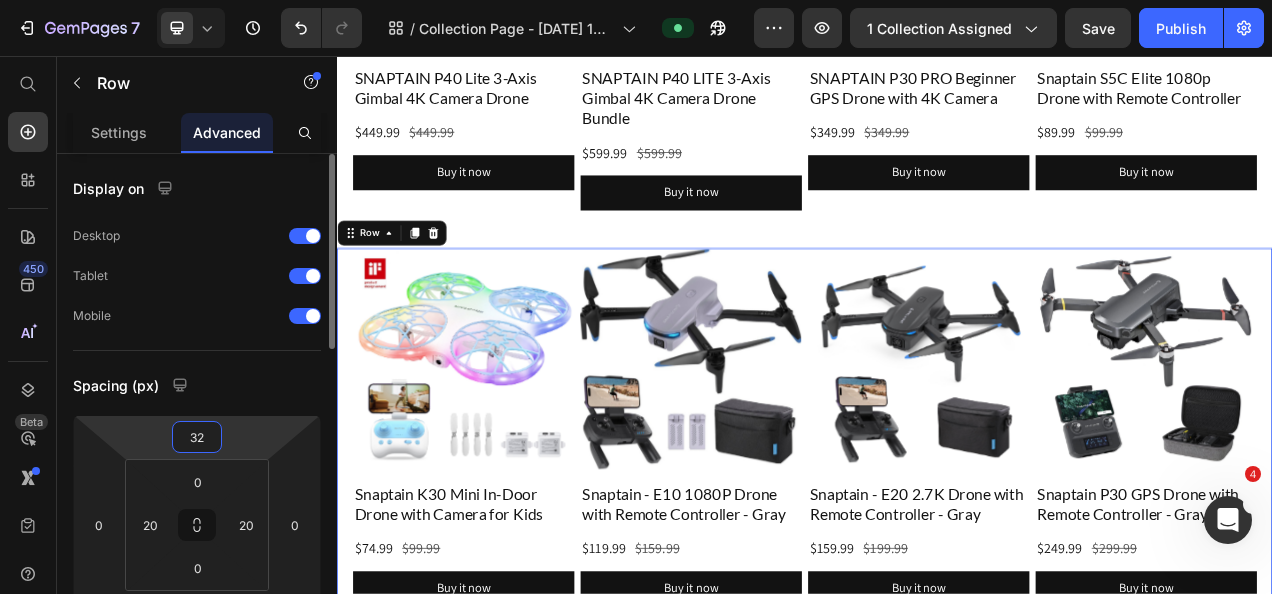 click on "32" at bounding box center (197, 437) 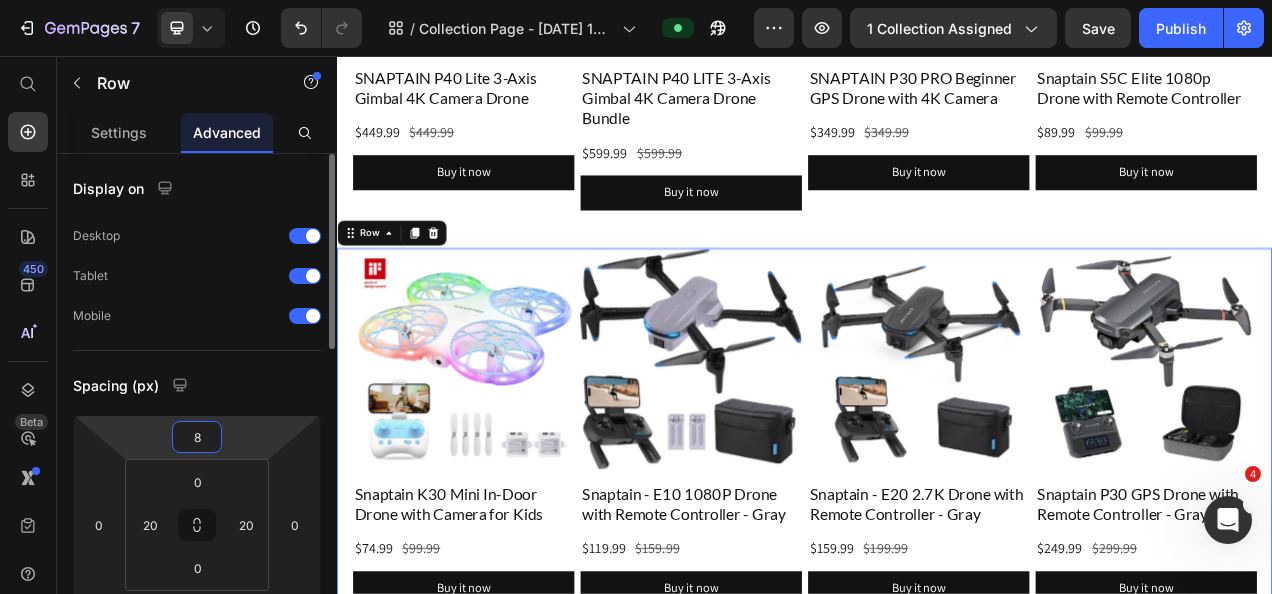 type on "80" 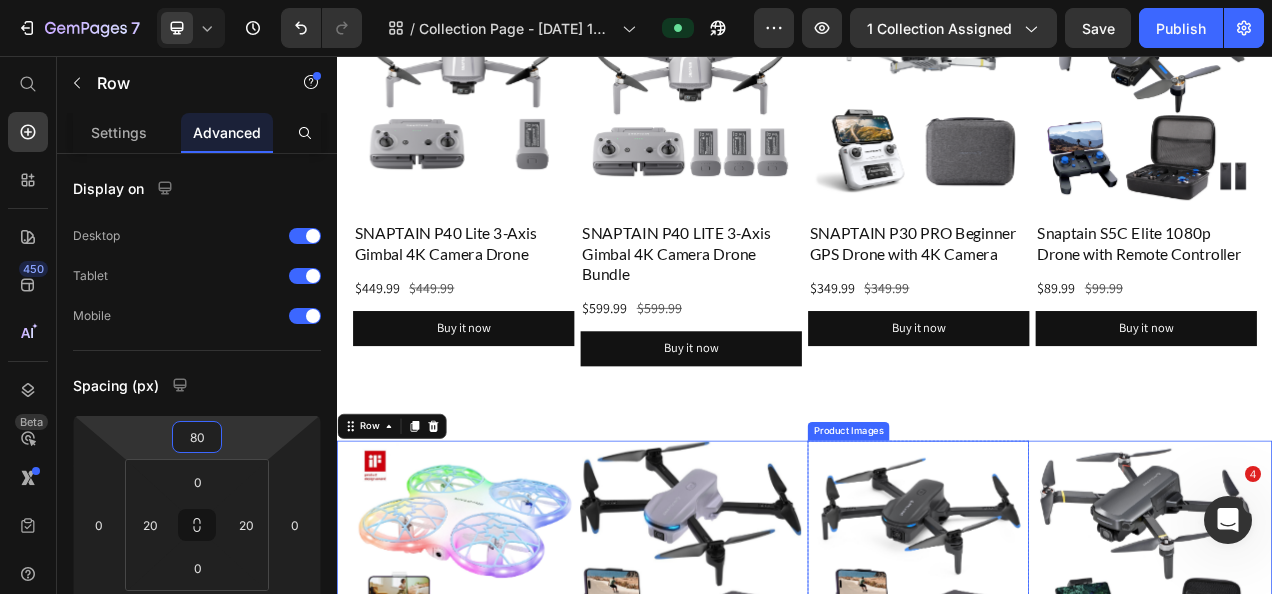 scroll, scrollTop: 700, scrollLeft: 0, axis: vertical 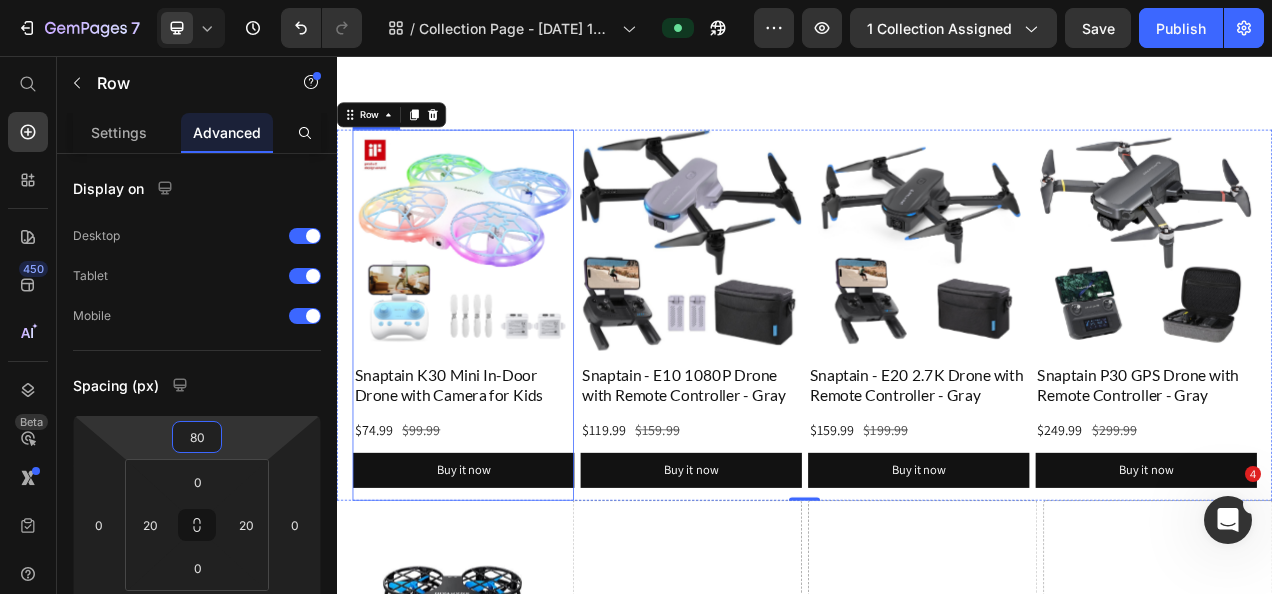 click on "Snaptain K30 Mini In-Door Drone with Camera for Kids Product Title $74.99 Product Price $99.99 Product Price Row Buy it now Dynamic Checkout" at bounding box center [499, 538] 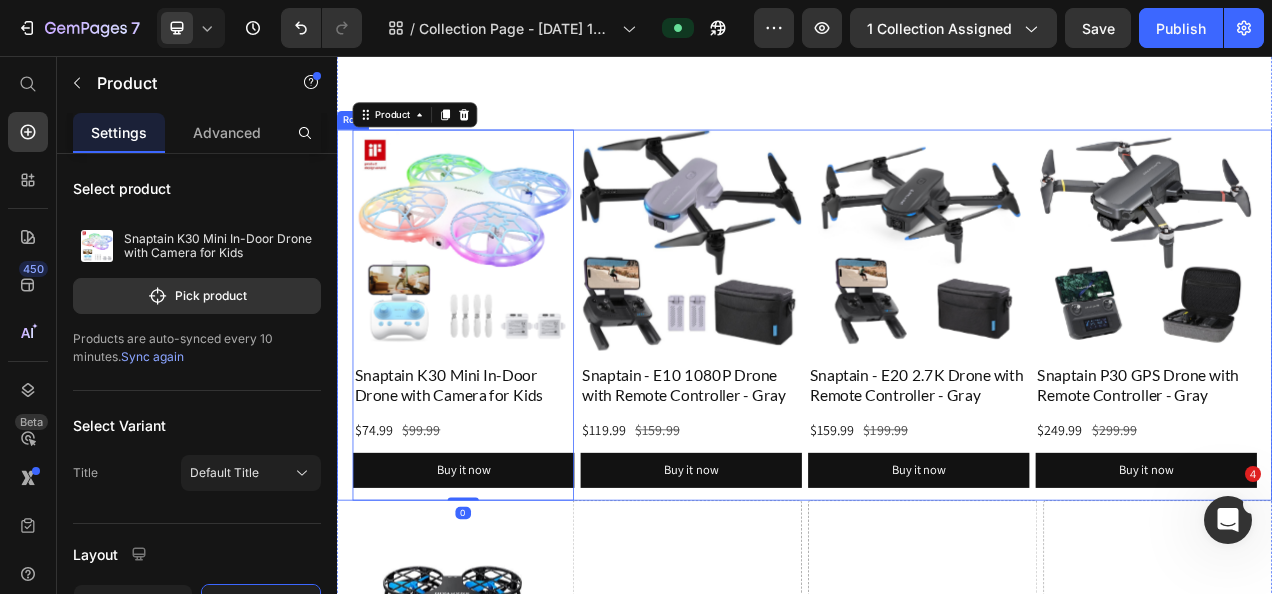 click on "Product Images Snaptain K30 Mini In-Door Drone with Camera for Kids Product Title $74.99 Product Price $99.99 Product Price Row Buy it now Dynamic Checkout Product   0 Product Images Snaptain - E10 1080P Drone with Remote Controller - Gray Product Title $119.99 Product Price $159.99 Product Price Row Buy it now Dynamic Checkout Product Product Images Snaptain - E20 2.7K Drone with Remote Controller - Gray Product Title $159.99 Product Price $199.99 Product Price Row Buy it now Dynamic Checkout Product Product Images Snaptain P30 GPS Drone with Remote Controller - Gray Product Title $249.99 Product Price $299.99 Product Price Row Buy it now Dynamic Checkout Product Row" at bounding box center [937, 388] 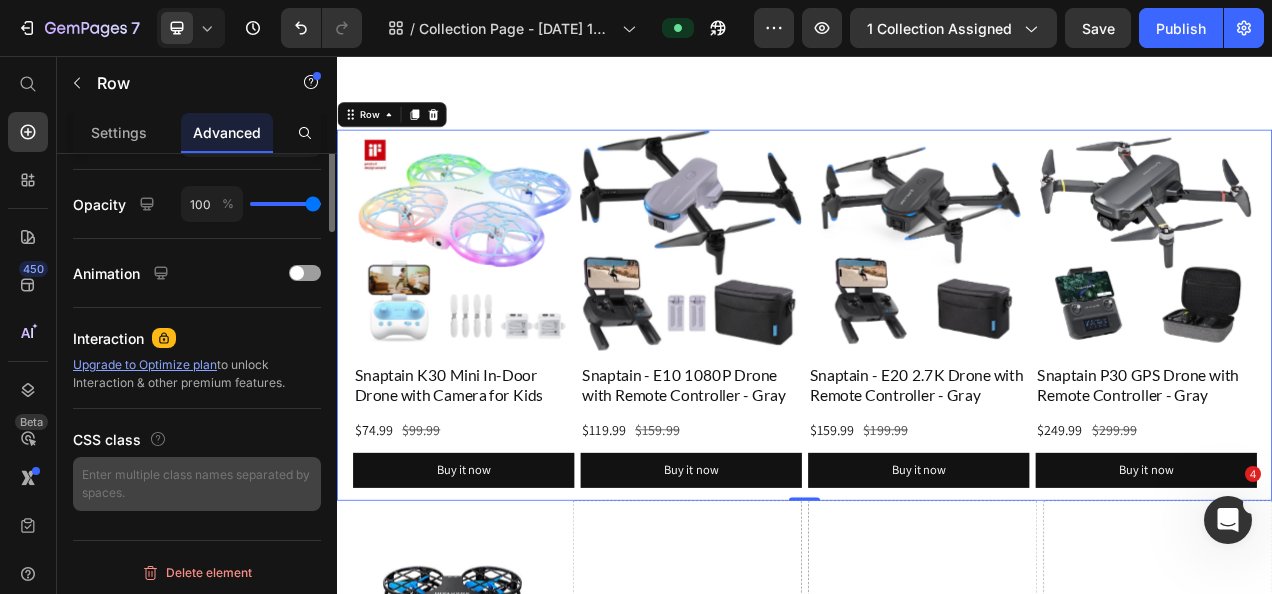 scroll, scrollTop: 268, scrollLeft: 0, axis: vertical 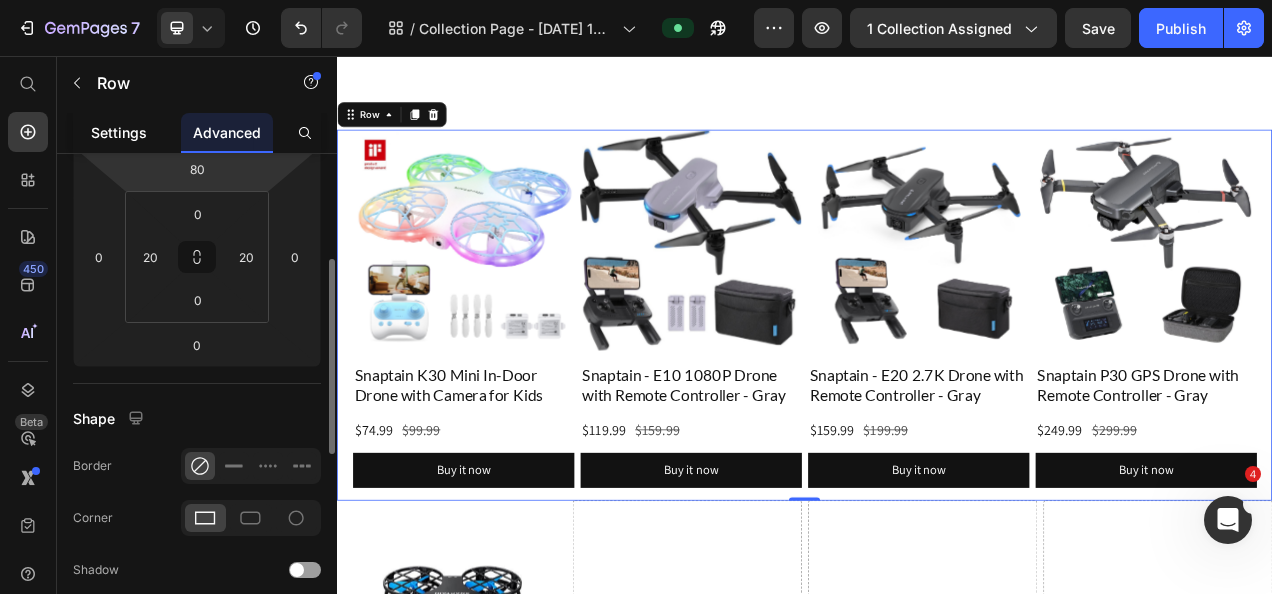 click on "Settings" at bounding box center [119, 132] 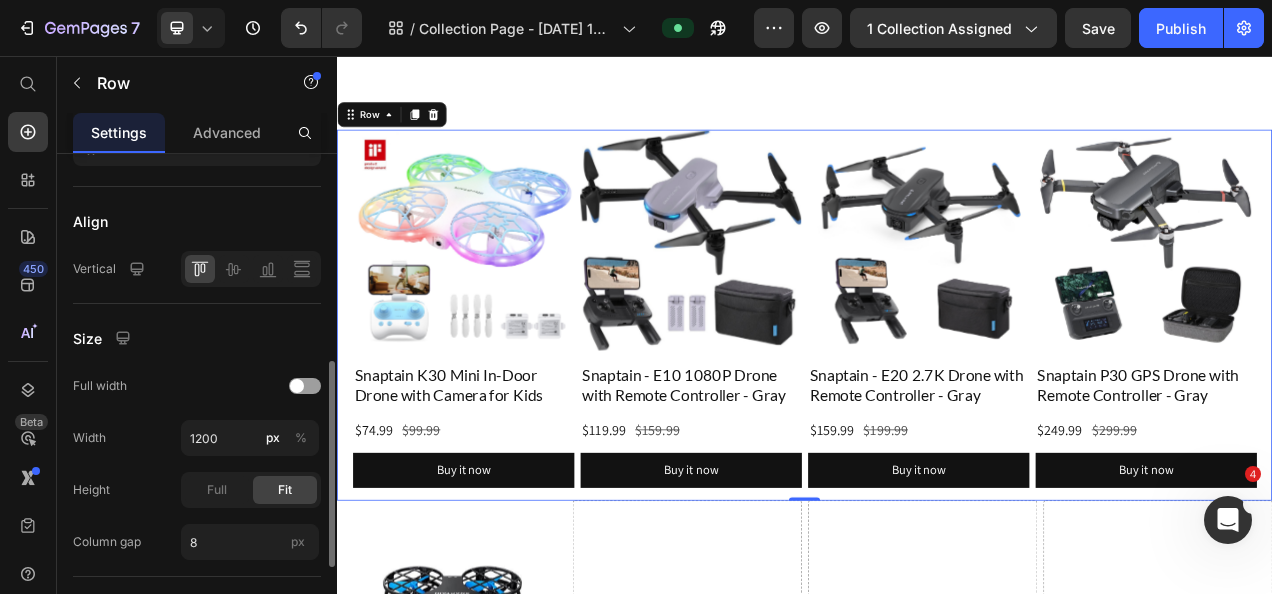 scroll, scrollTop: 600, scrollLeft: 0, axis: vertical 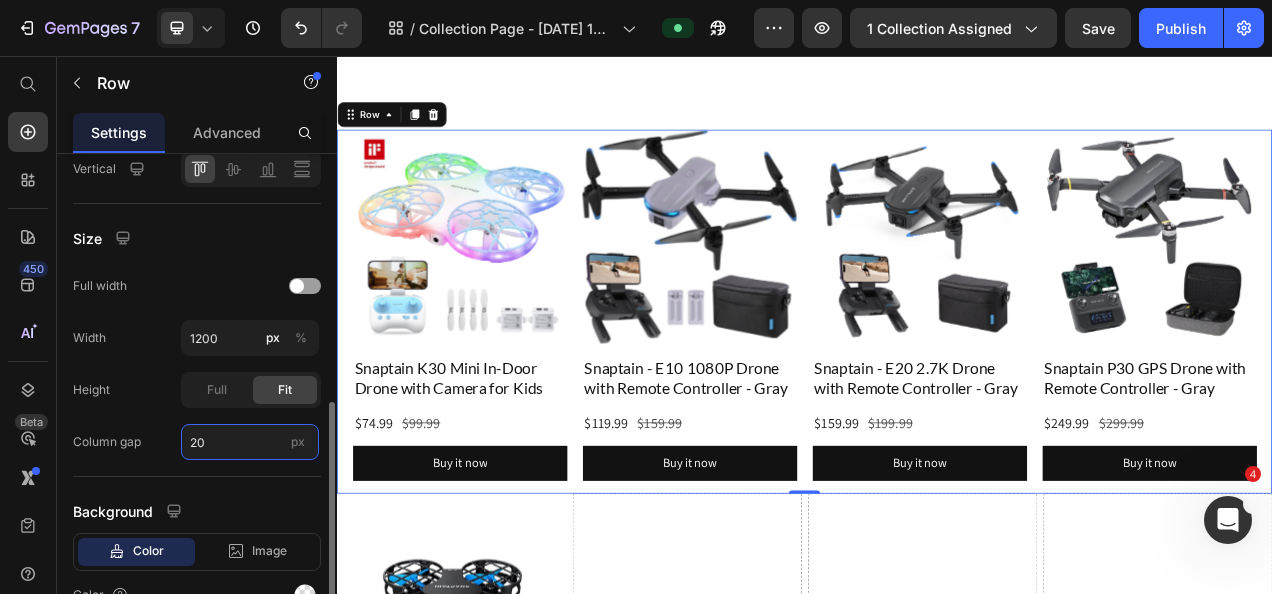 type on "2" 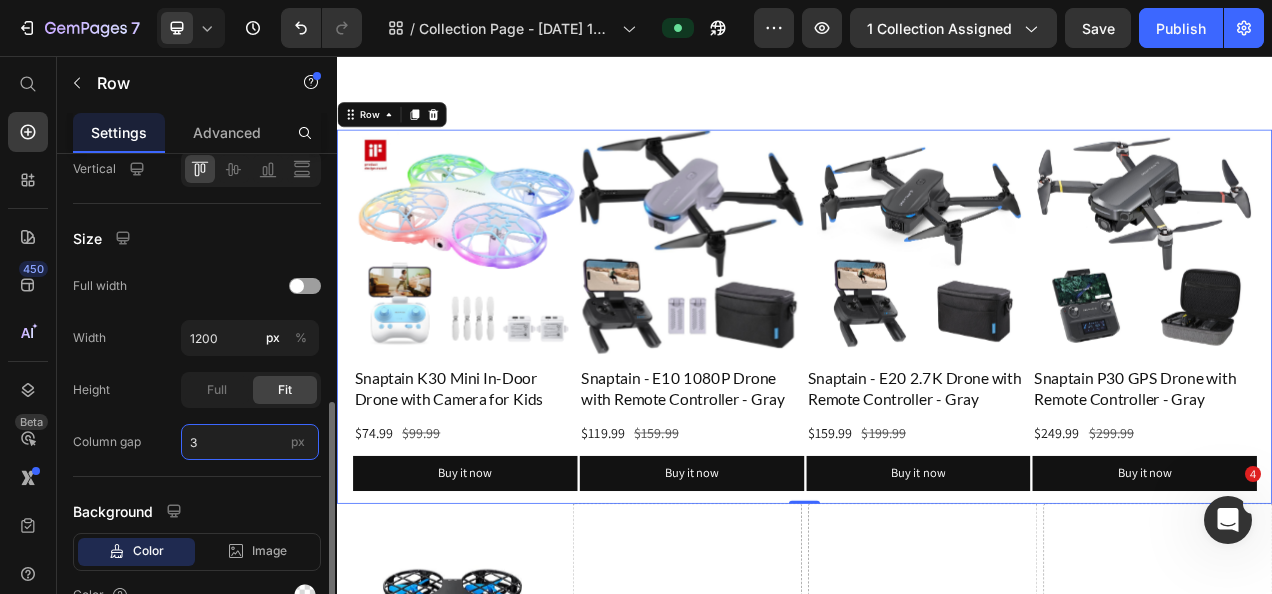 type on "30" 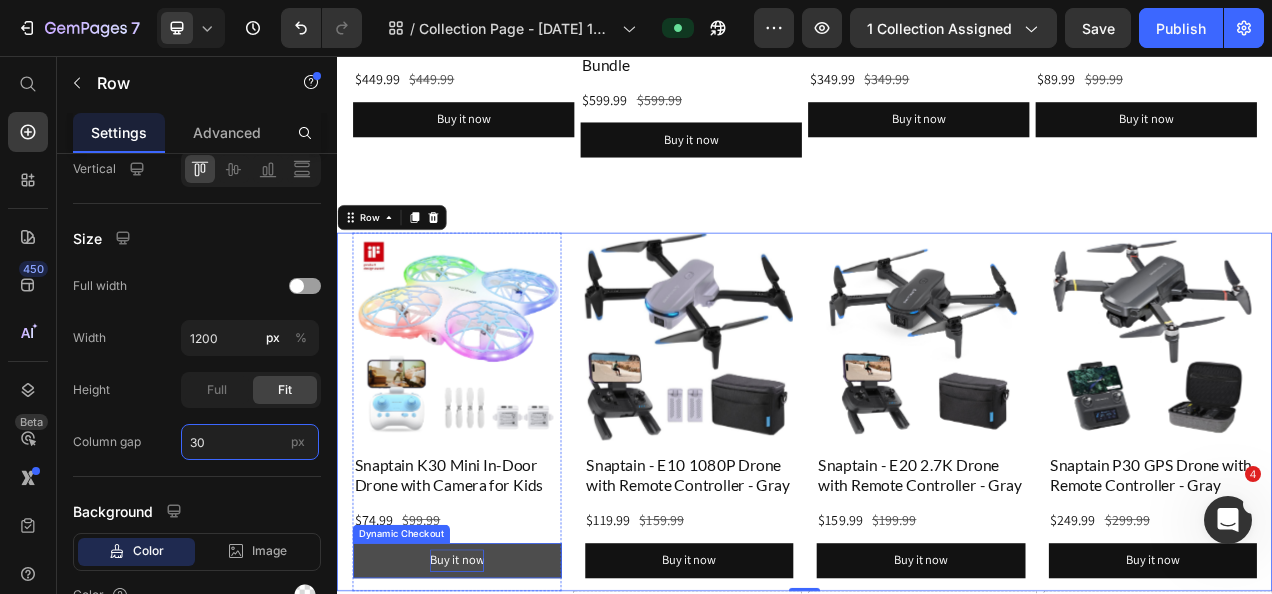 scroll, scrollTop: 300, scrollLeft: 0, axis: vertical 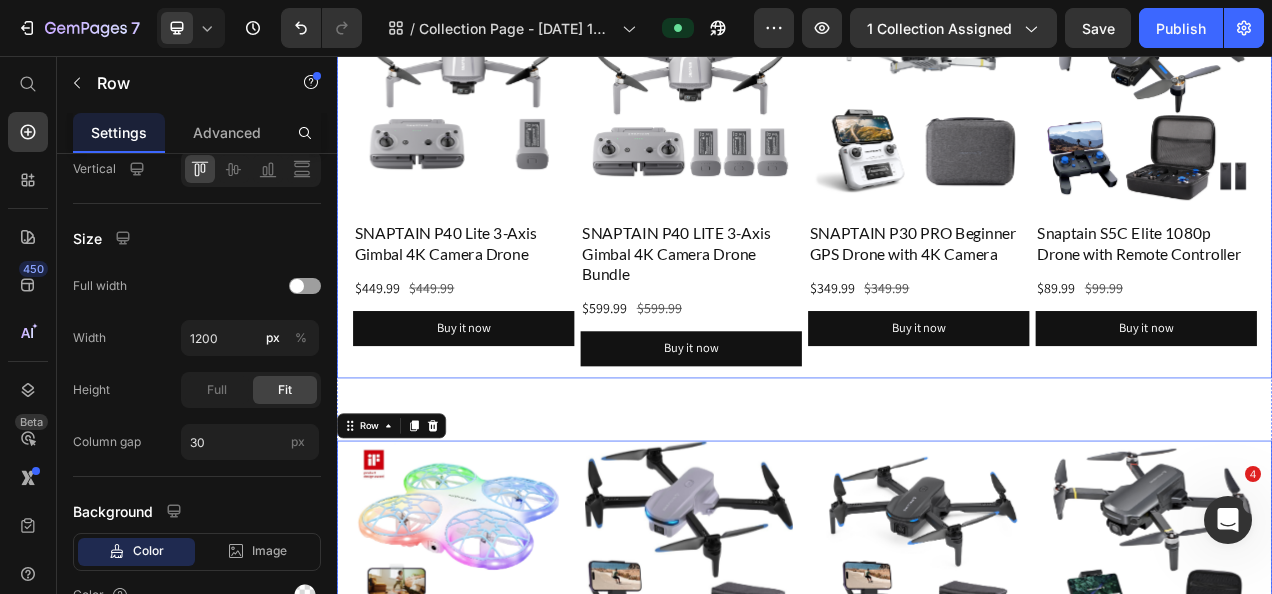 drag, startPoint x: 962, startPoint y: 447, endPoint x: 753, endPoint y: 483, distance: 212.07782 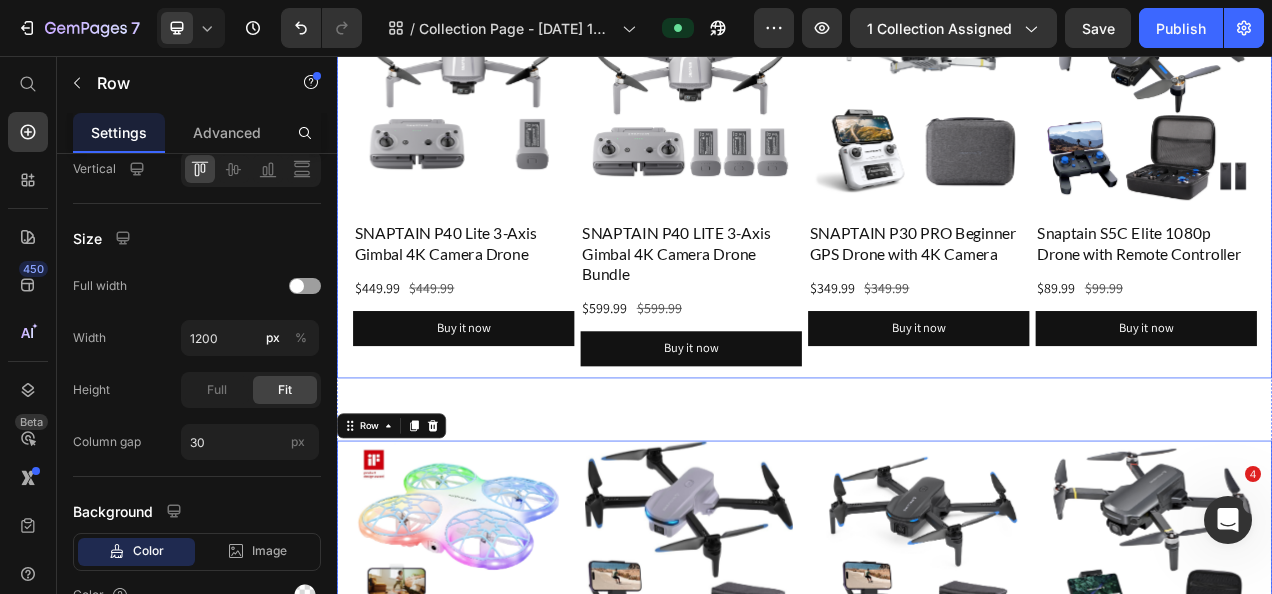 click on "Product Images SNAPTAIN P30 PRO Beginner GPS Drone with 4K Camera Product Title $349.99 Product Price $349.99 Product Price Row Buy it now Dynamic Checkout Product" at bounding box center (1083, 219) 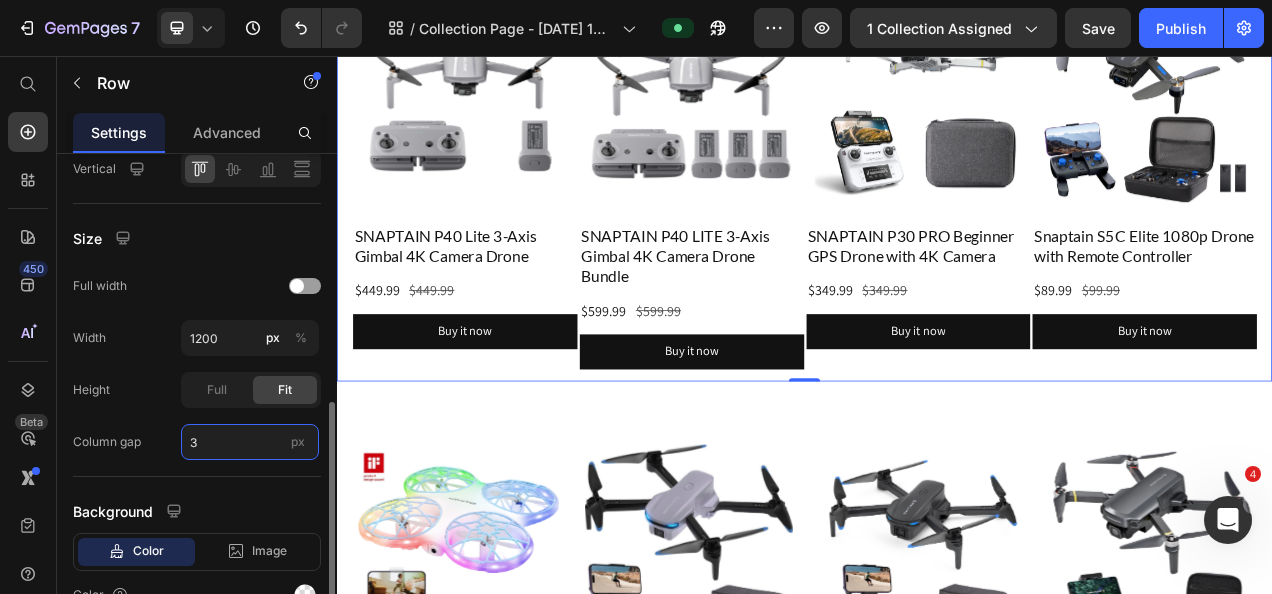 type on "30" 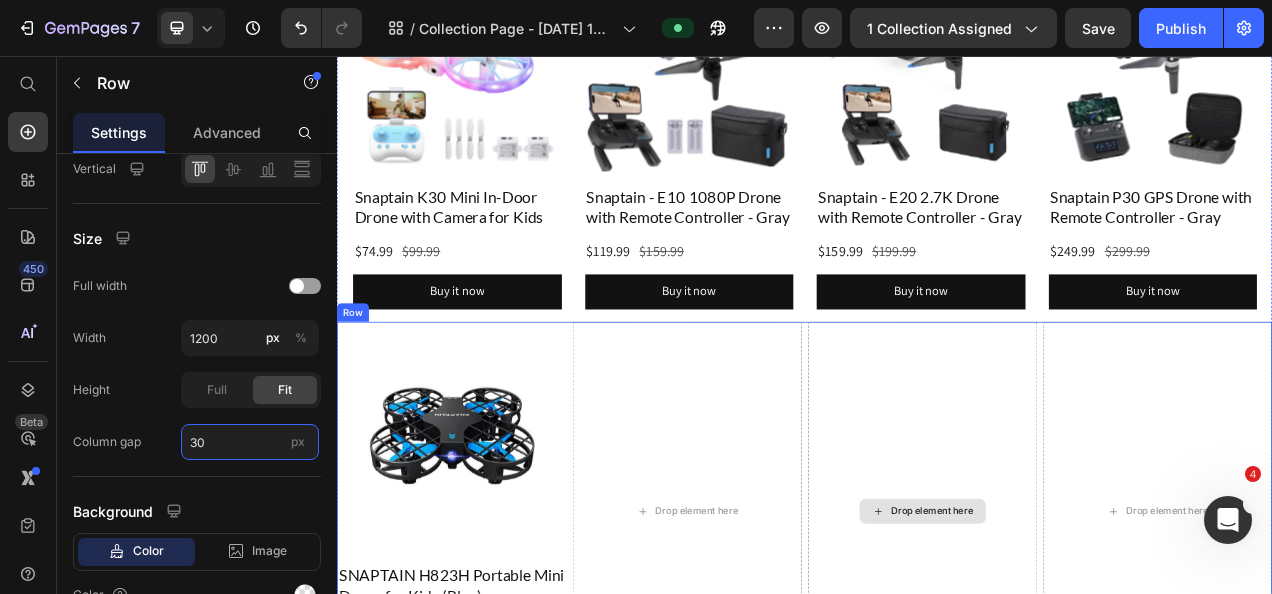 scroll, scrollTop: 900, scrollLeft: 0, axis: vertical 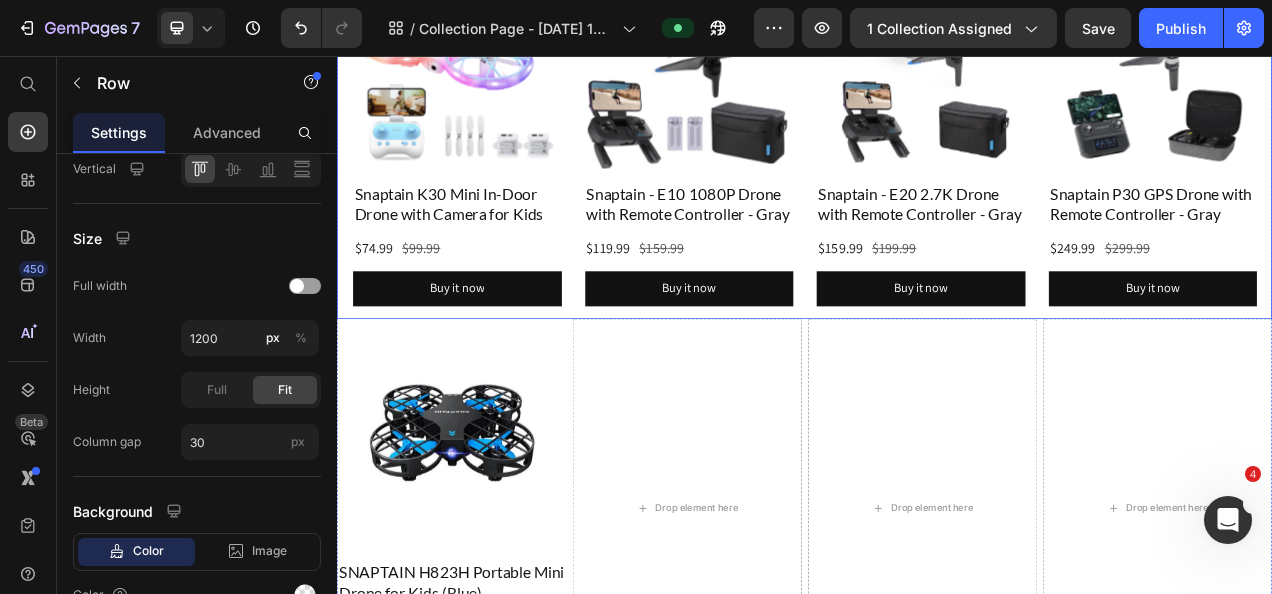 click on "Product Images Snaptain K30 Mini In-Door Drone with Camera for Kids Product Title $74.99 Product Price $99.99 Product Price Row Buy it now Dynamic Checkout Product Product Images Snaptain - E10 1080P Drone with Remote Controller - Gray Product Title $119.99 Product Price $159.99 Product Price Row Buy it now Dynamic Checkout Product Product Images Snaptain - E20 2.7K Drone with Remote Controller - Gray Product Title $159.99 Product Price $199.99 Product Price Row Buy it now Dynamic Checkout Product Product Images Snaptain P30 GPS Drone with Remote Controller - Gray Product Title $249.99 Product Price $299.99 Product Price Row Buy it now Dynamic Checkout Product Row" at bounding box center [937, 163] 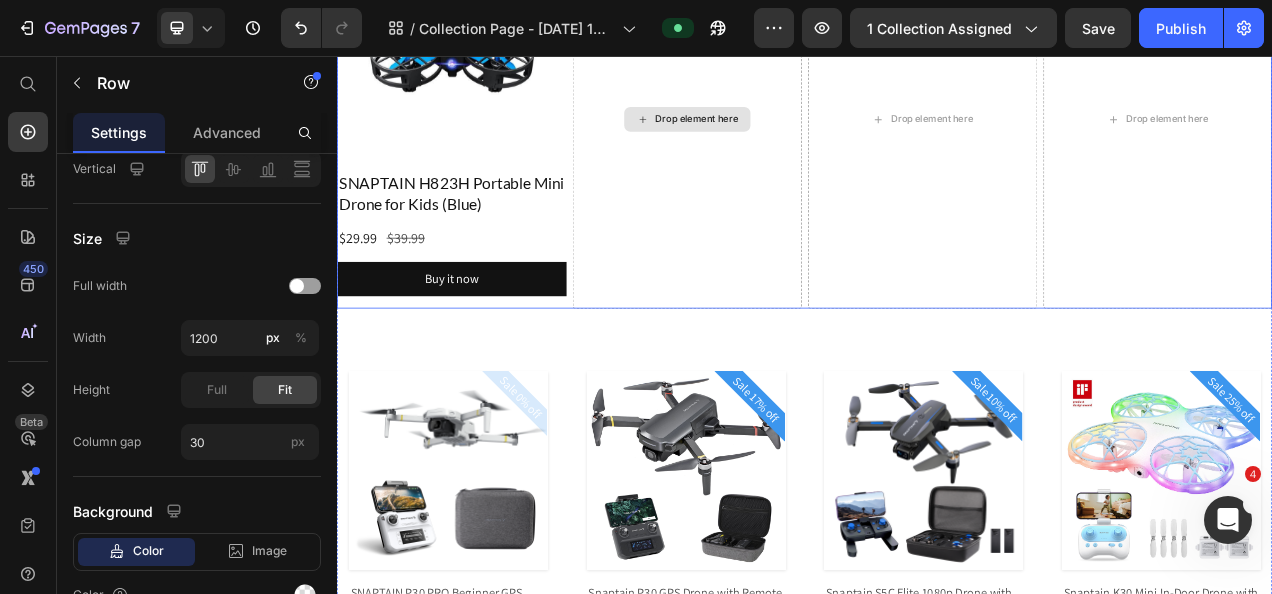 scroll, scrollTop: 1400, scrollLeft: 0, axis: vertical 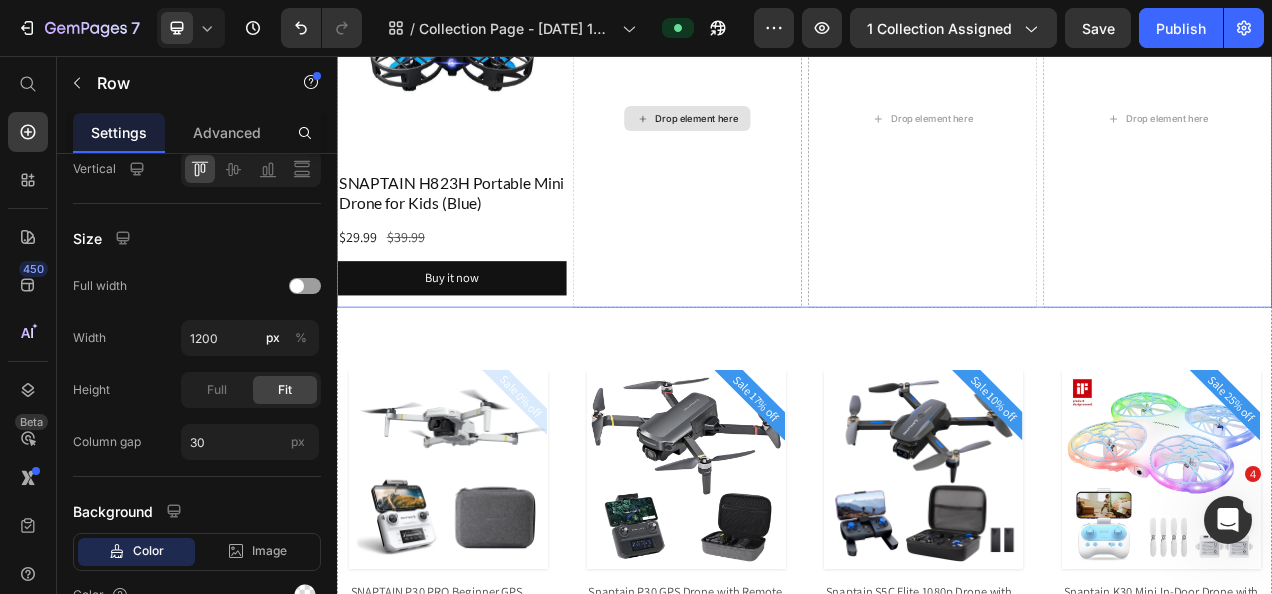 click on "Drop element here" at bounding box center (786, 136) 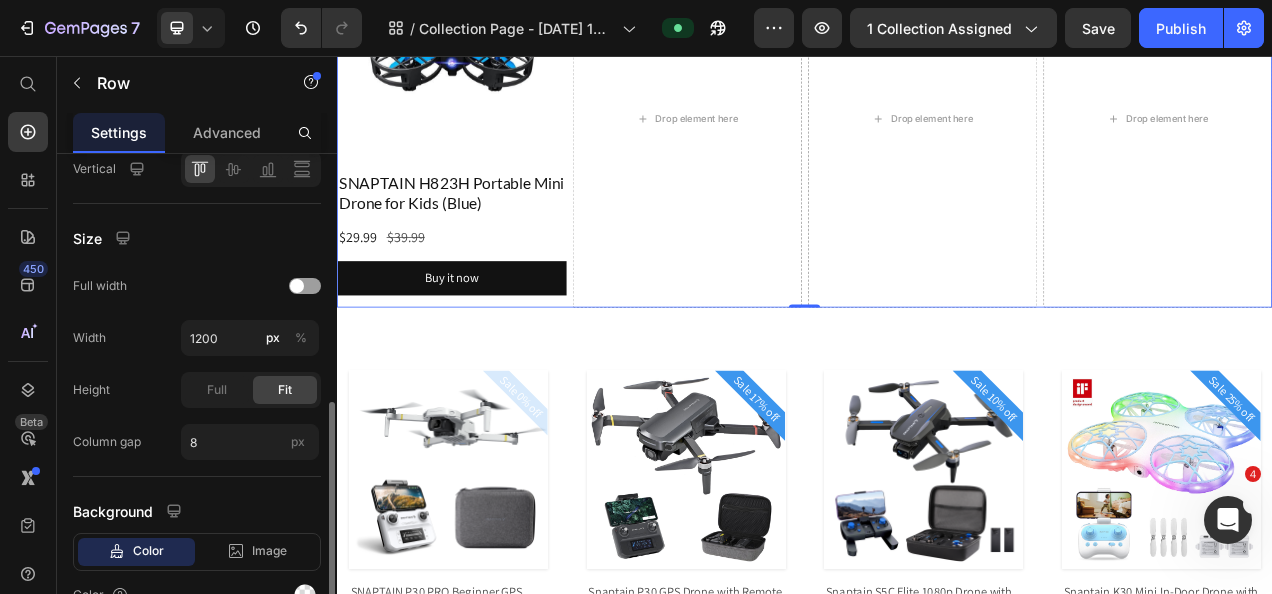 click on "Advanced" at bounding box center [227, 132] 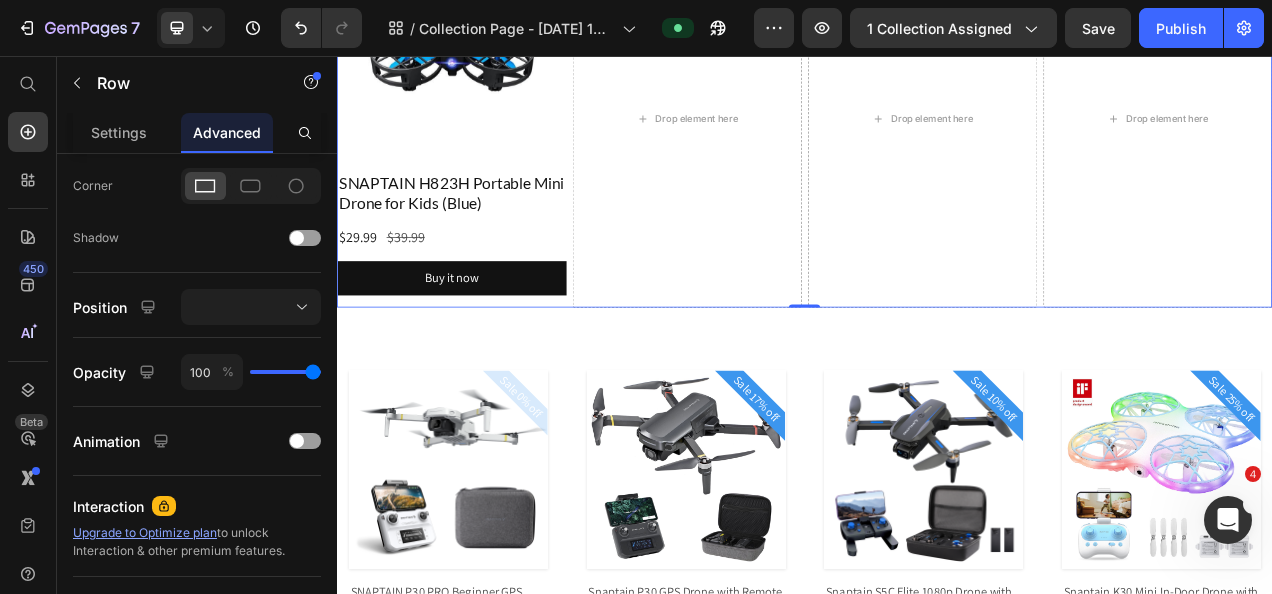 scroll, scrollTop: 0, scrollLeft: 0, axis: both 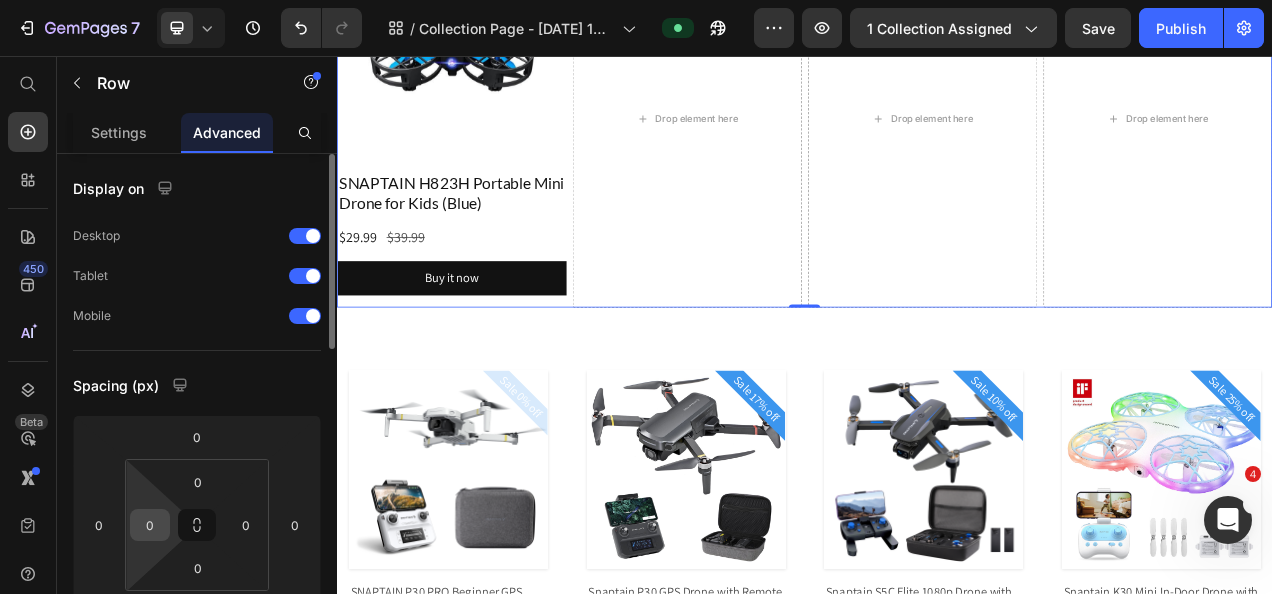 click on "0" at bounding box center (150, 525) 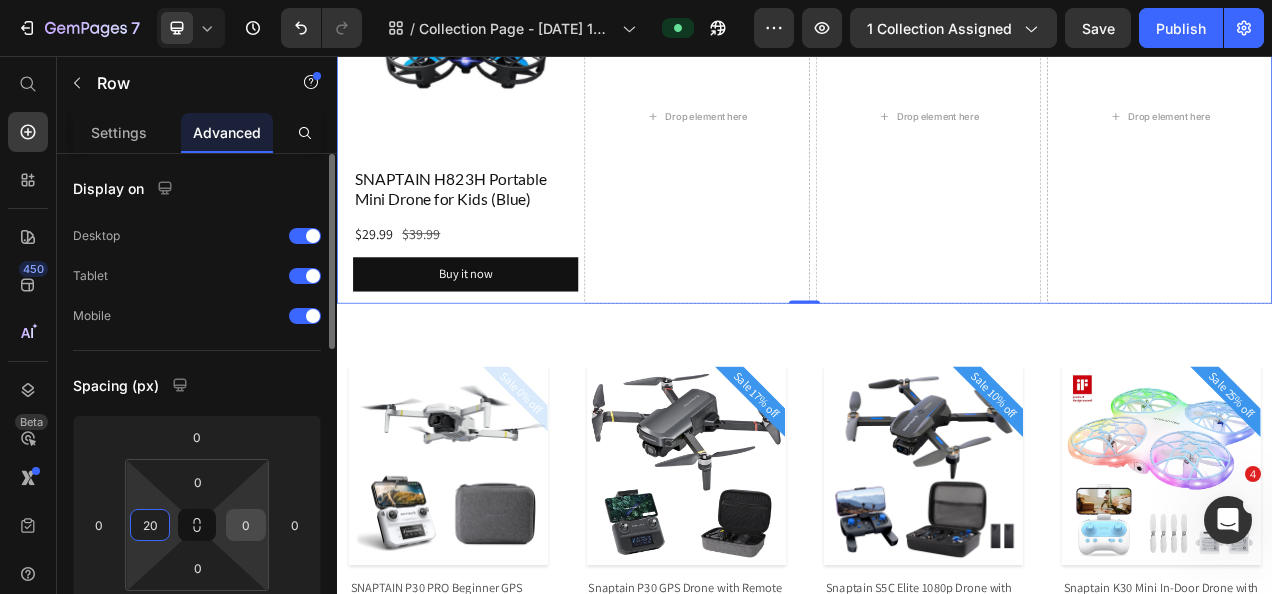 type on "20" 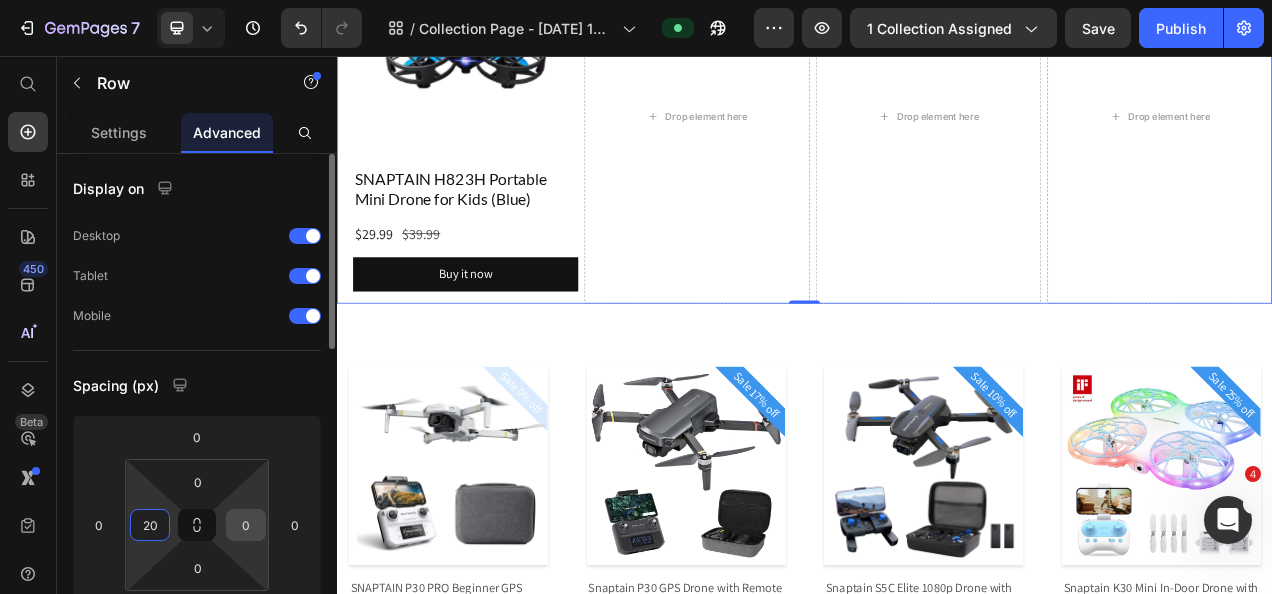 click on "0" at bounding box center (246, 525) 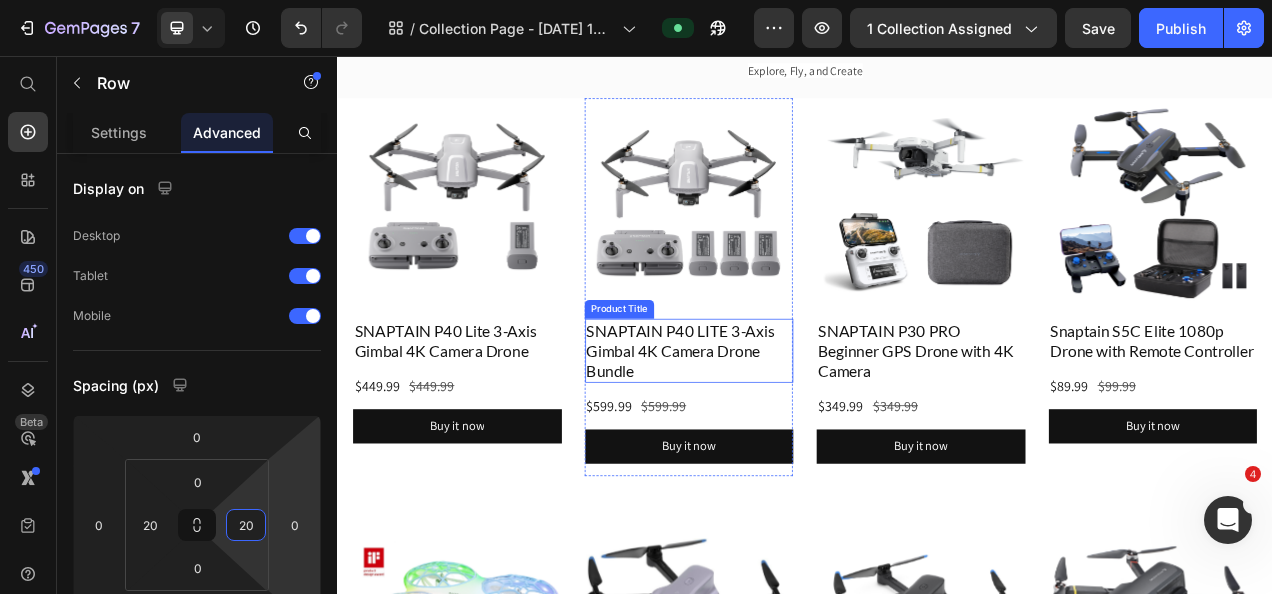 scroll, scrollTop: 200, scrollLeft: 0, axis: vertical 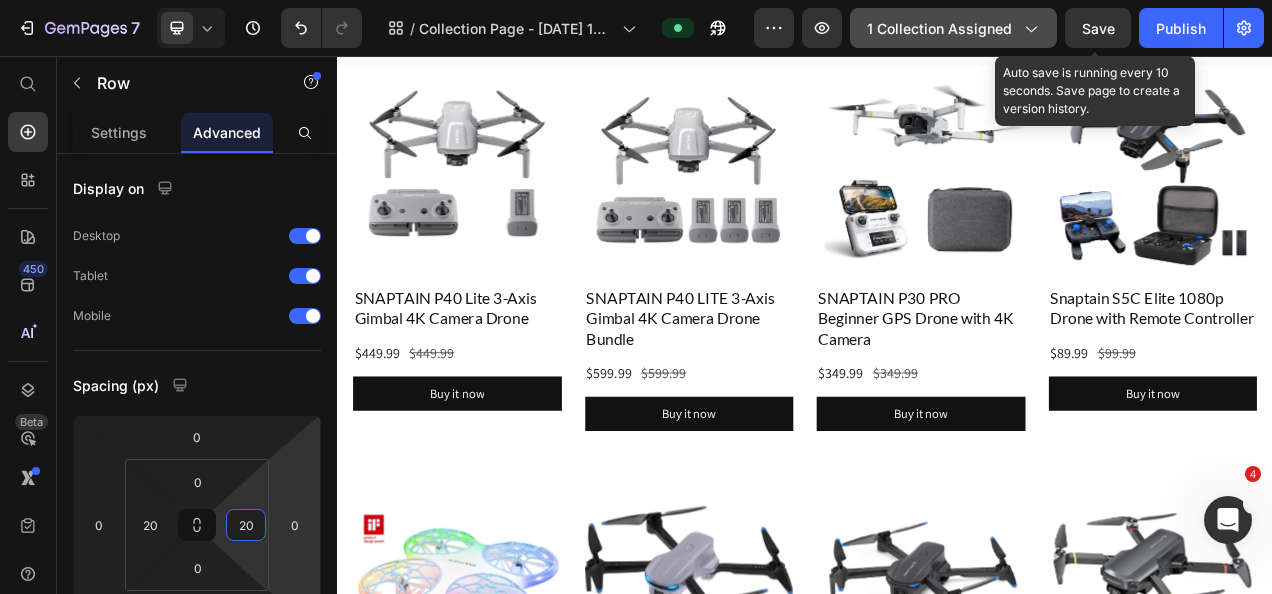 type on "20" 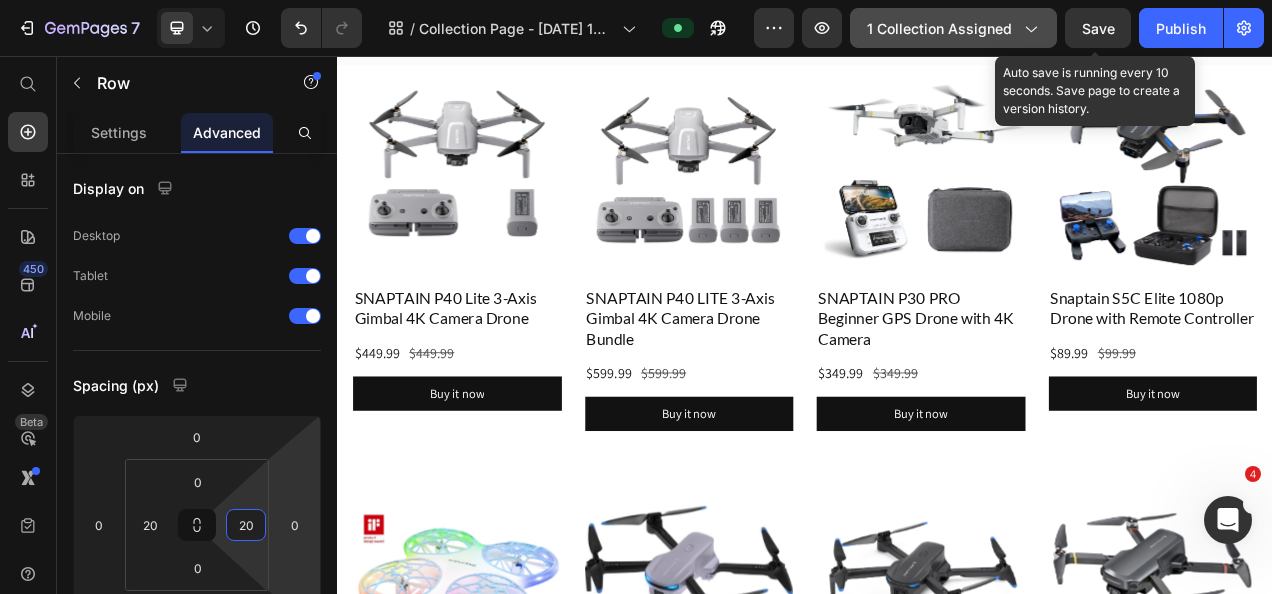 click on "Save" at bounding box center [1098, 28] 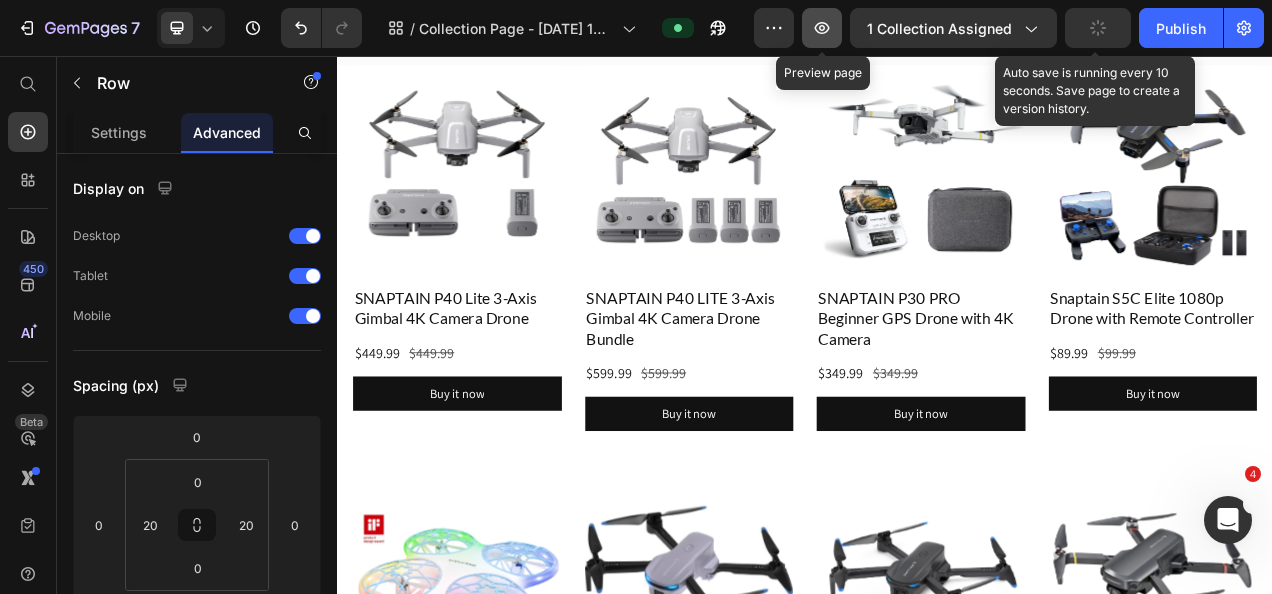 click 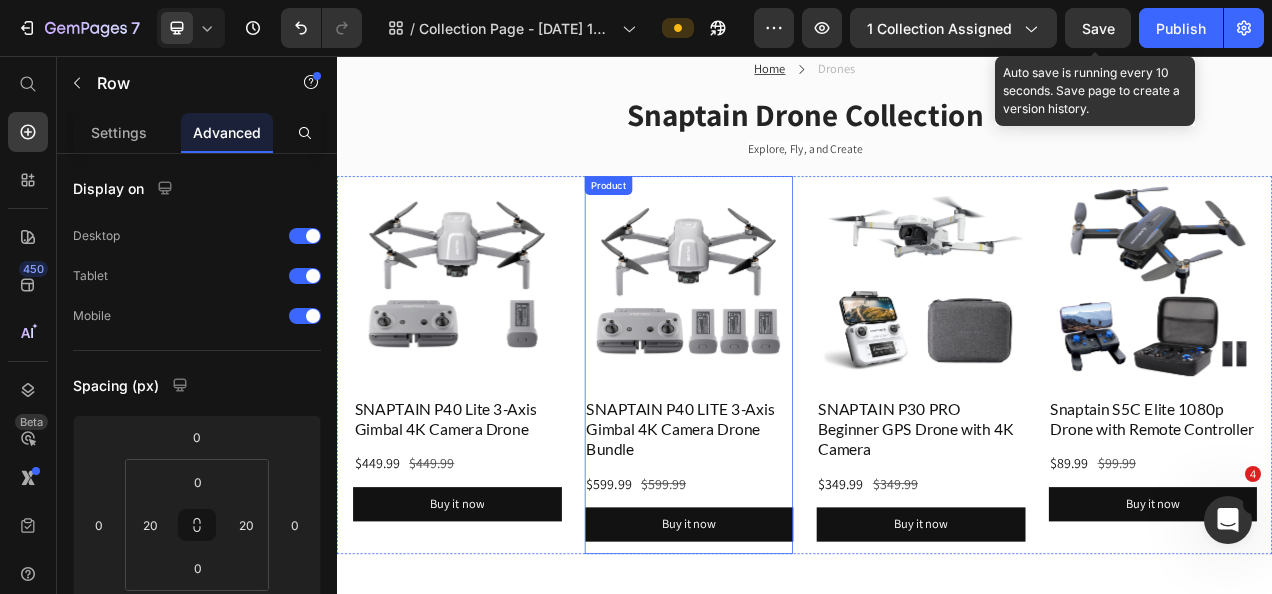 scroll, scrollTop: 0, scrollLeft: 0, axis: both 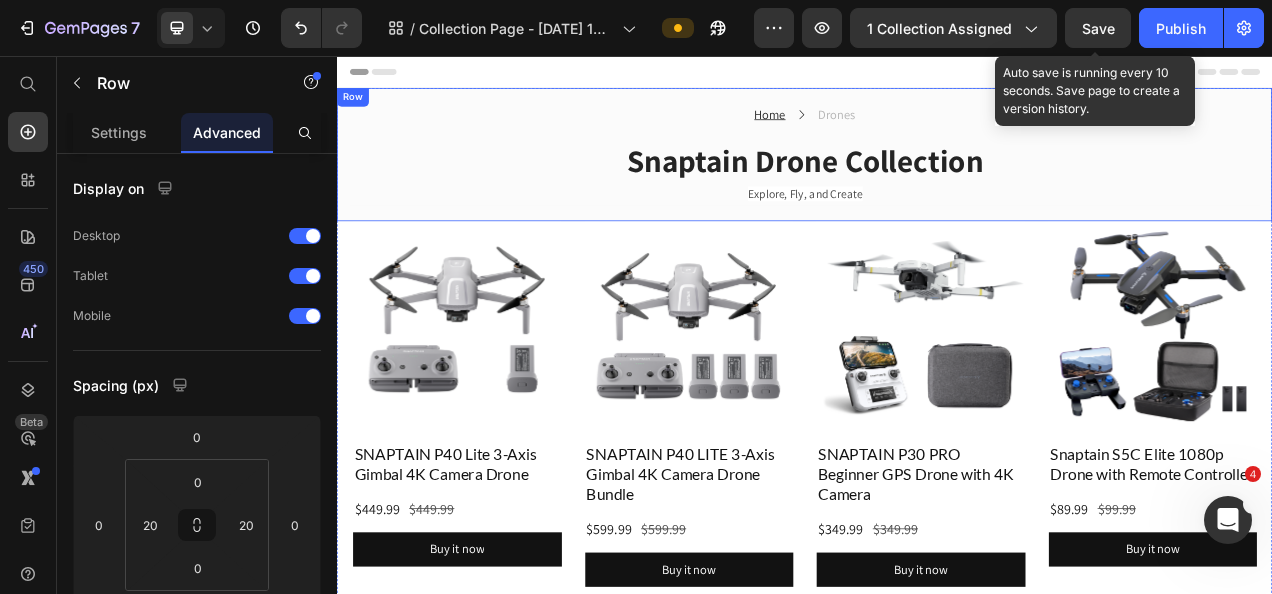 click on "Home Text block
Icon Drones Text block Row Snaptain Drone Collection Heading Explore, Fly, and Create Text block Row Row Row" at bounding box center (937, 182) 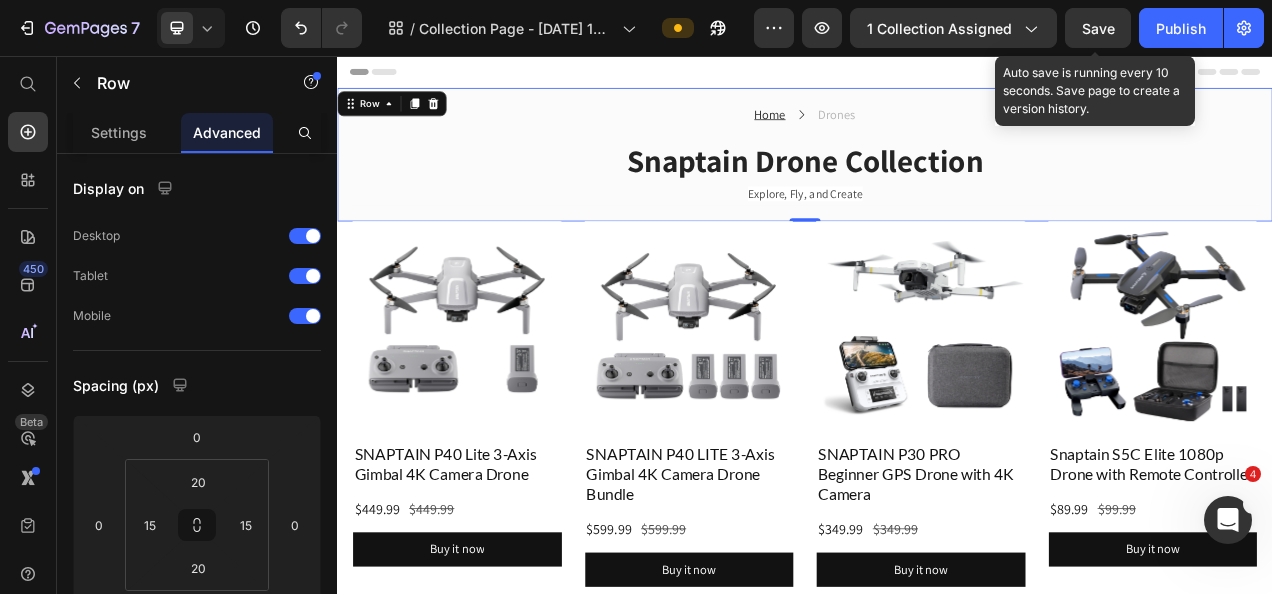 click on "Home Text block
Icon Drones Text block Row Snaptain Drone Collection Heading Explore, Fly, and Create Text block Row Row Row   0" at bounding box center [937, 182] 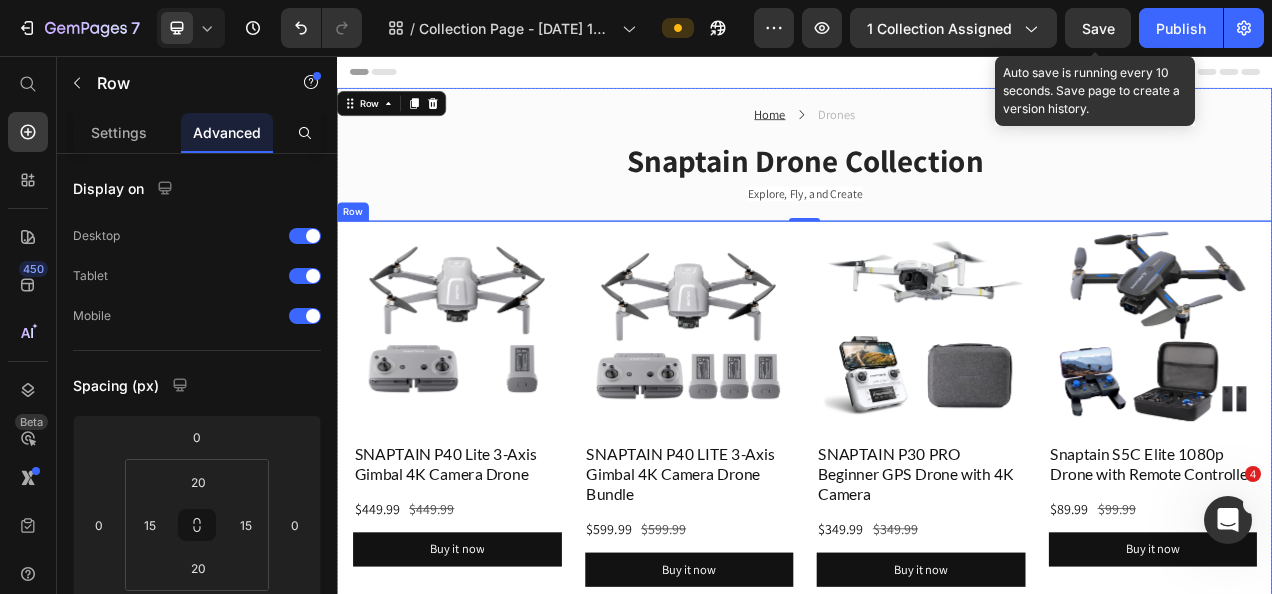 click on "Product Images SNAPTAIN P40 Lite 3-Axis Gimbal 4K Camera Drone Product Title $449.99 Product Price $449.99 Product Price Row Buy it now Dynamic Checkout Product Product Images SNAPTAIN P40 LITE 3-Axis Gimbal 4K Camera Drone Bundle Product Title $599.99 Product Price $599.99 Product Price Row Buy it now Dynamic Checkout Product Product Images SNAPTAIN P30 PRO Beginner GPS Drone with 4K Camera Product Title $349.99 Product Price $349.99 Product Price Row Buy it now Dynamic Checkout Product Product Images Snaptain S5C Elite 1080p Drone with Remote Controller Product Title $89.99 Product Price $99.99 Product Price Row Buy it now Dynamic Checkout Product Row" at bounding box center (937, 511) 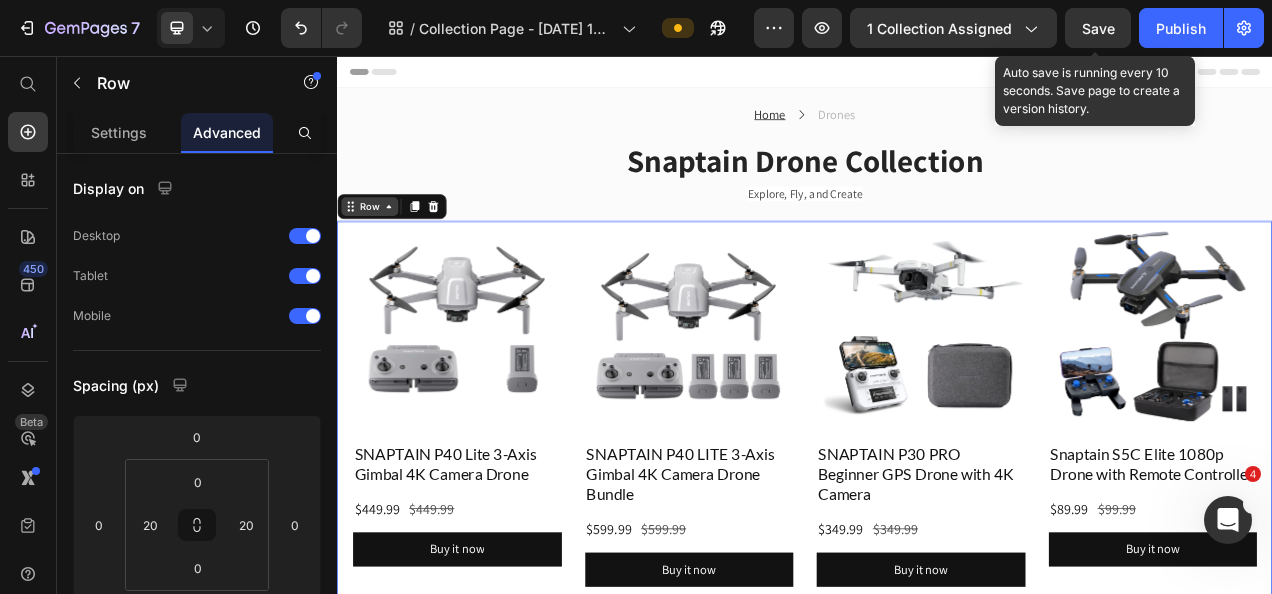 click 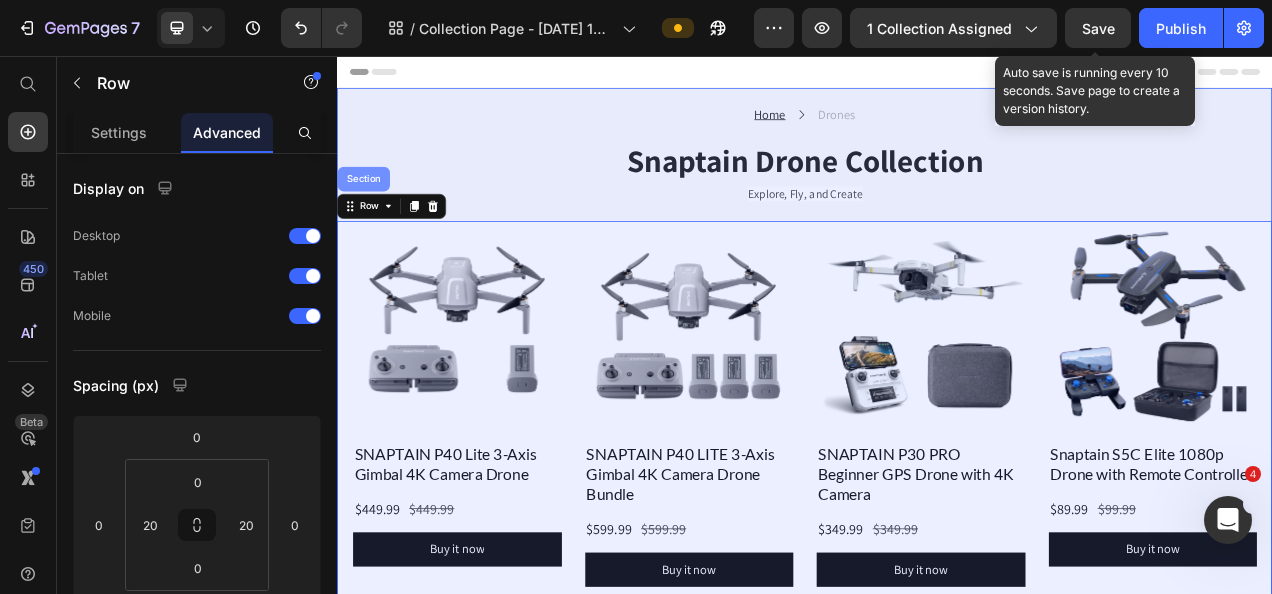 click on "Section" at bounding box center (371, 214) 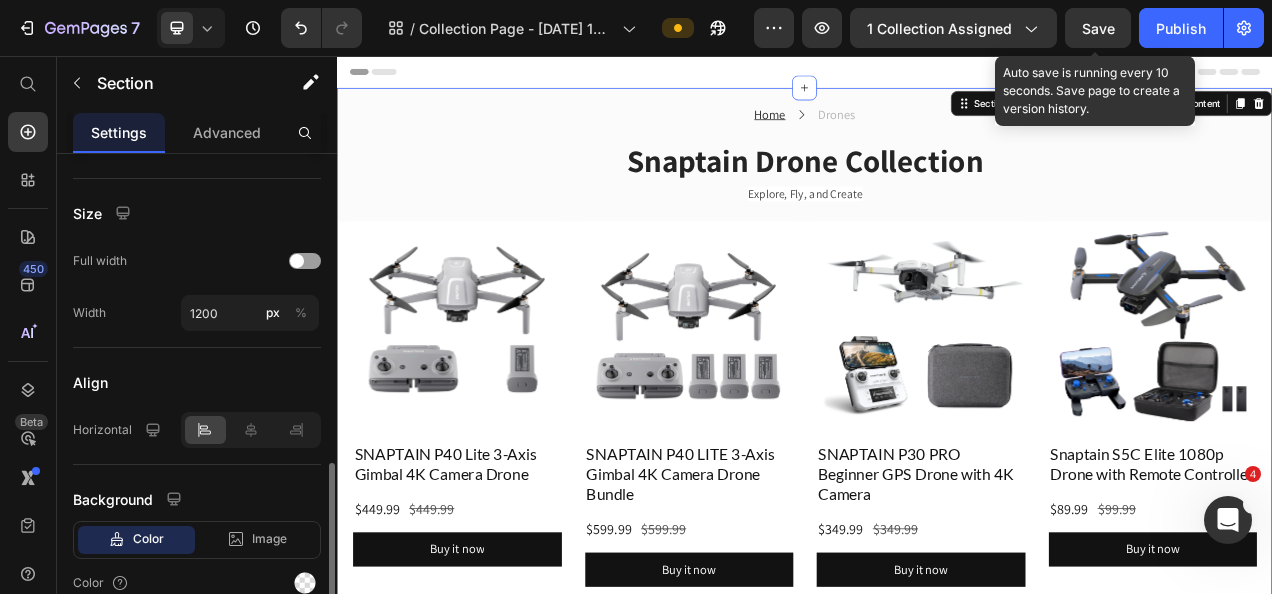 scroll, scrollTop: 390, scrollLeft: 0, axis: vertical 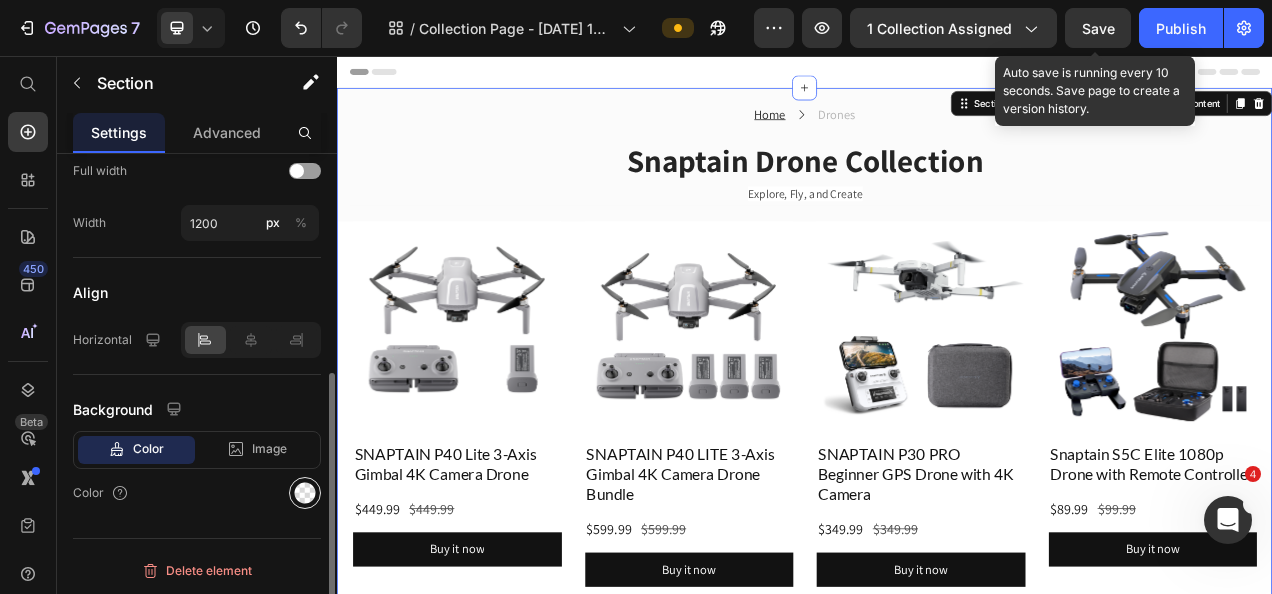 click at bounding box center (305, 493) 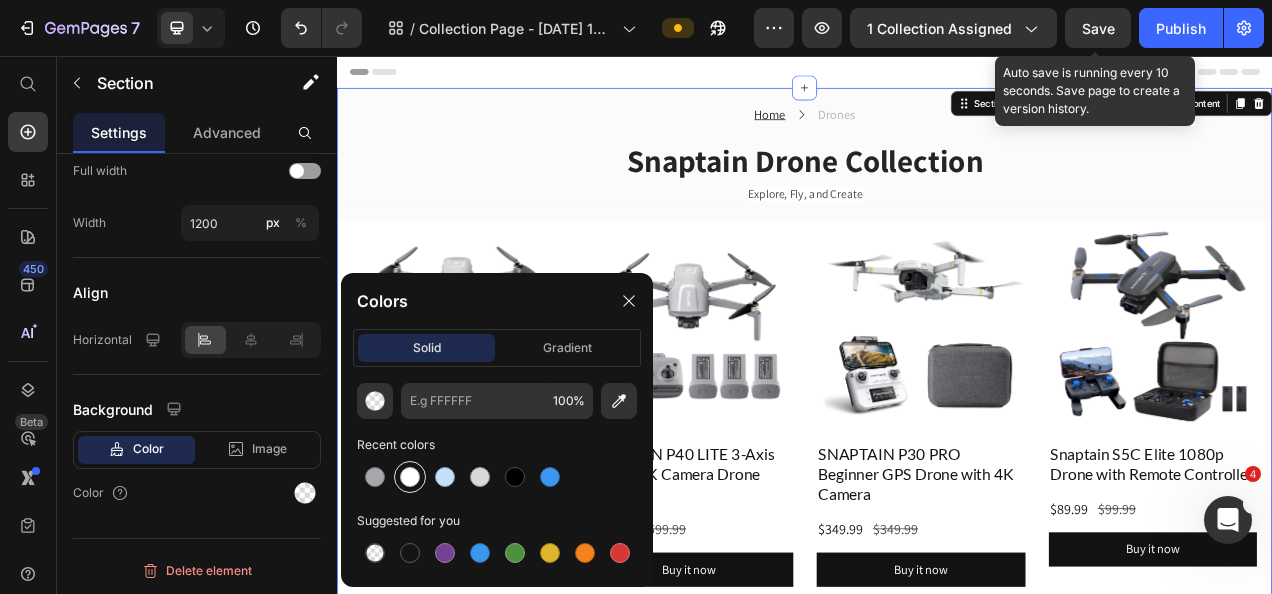 click at bounding box center [410, 477] 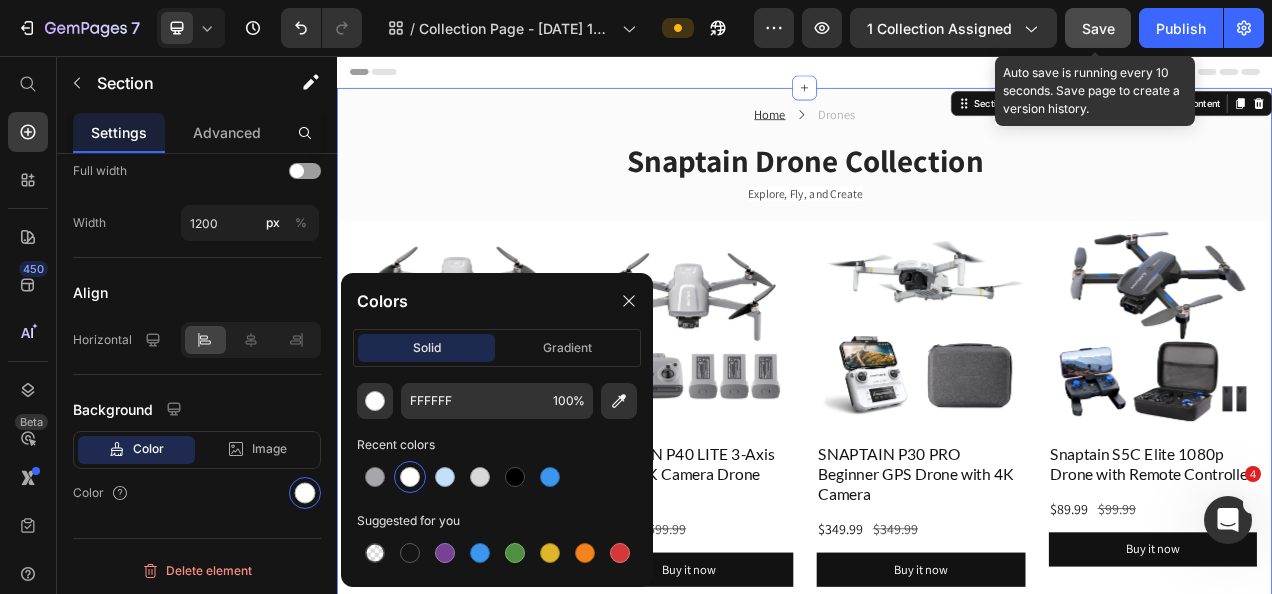 click on "Save" 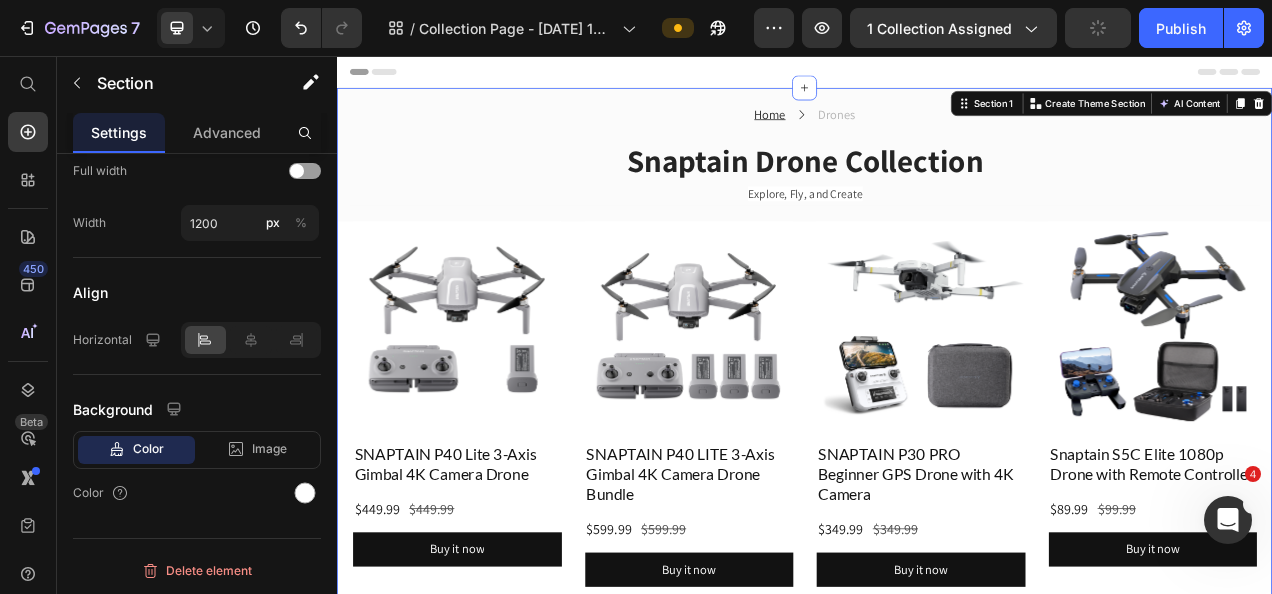 scroll, scrollTop: 300, scrollLeft: 0, axis: vertical 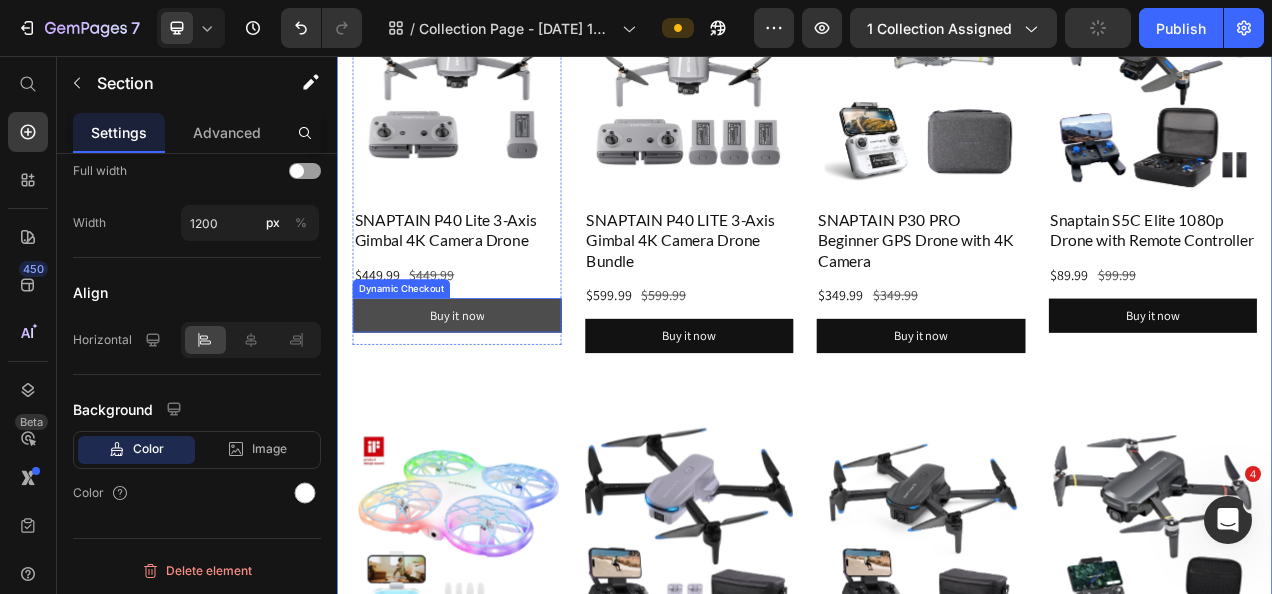 click on "Buy it now" at bounding box center (491, 389) 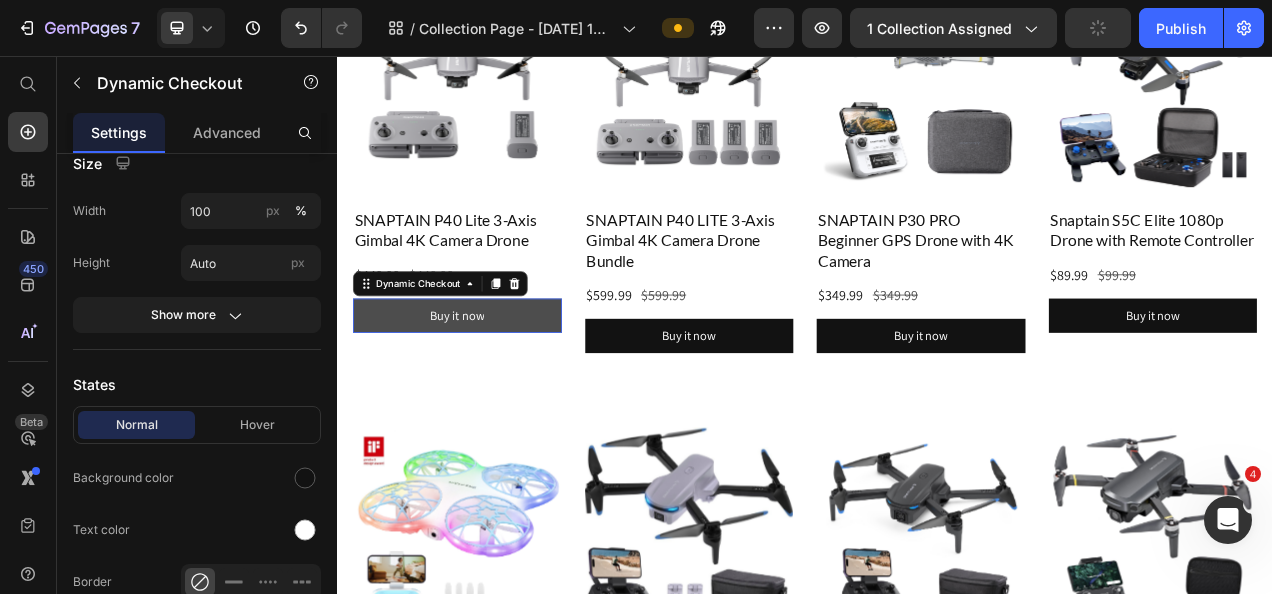 scroll, scrollTop: 0, scrollLeft: 0, axis: both 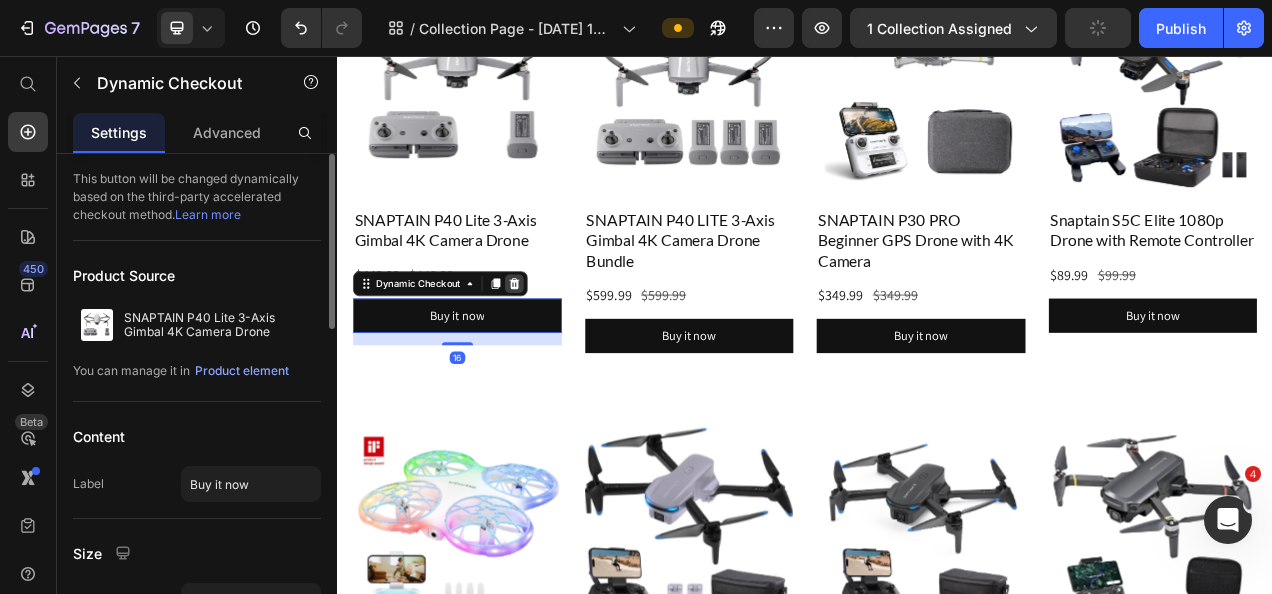 click 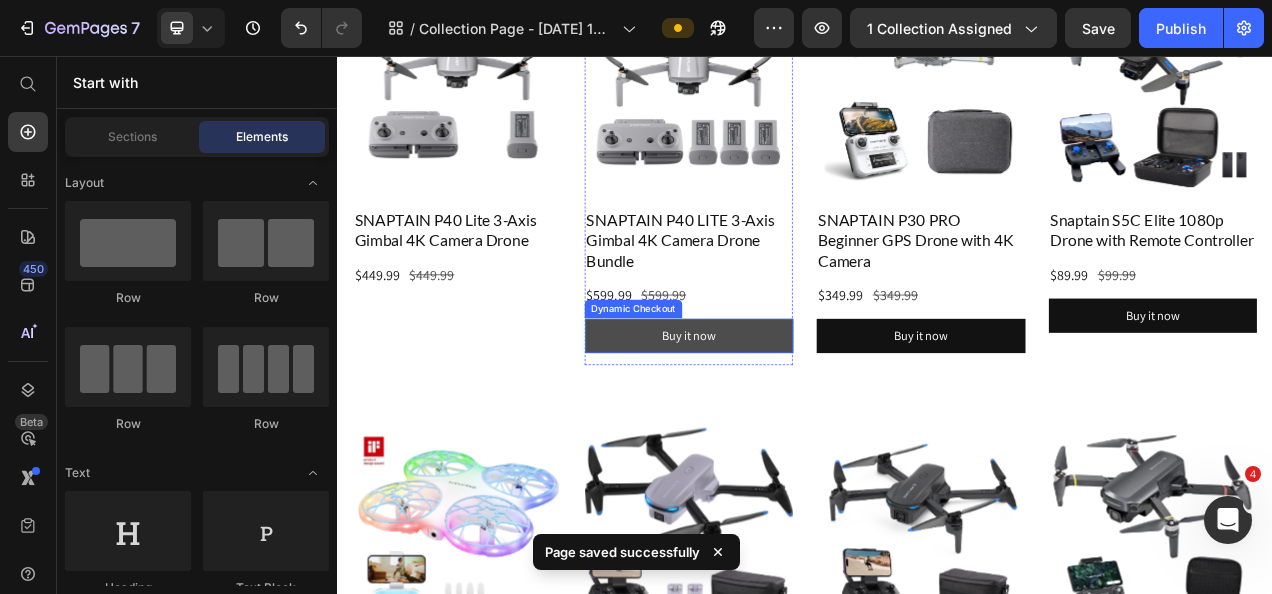 click on "Buy it now" at bounding box center (789, 415) 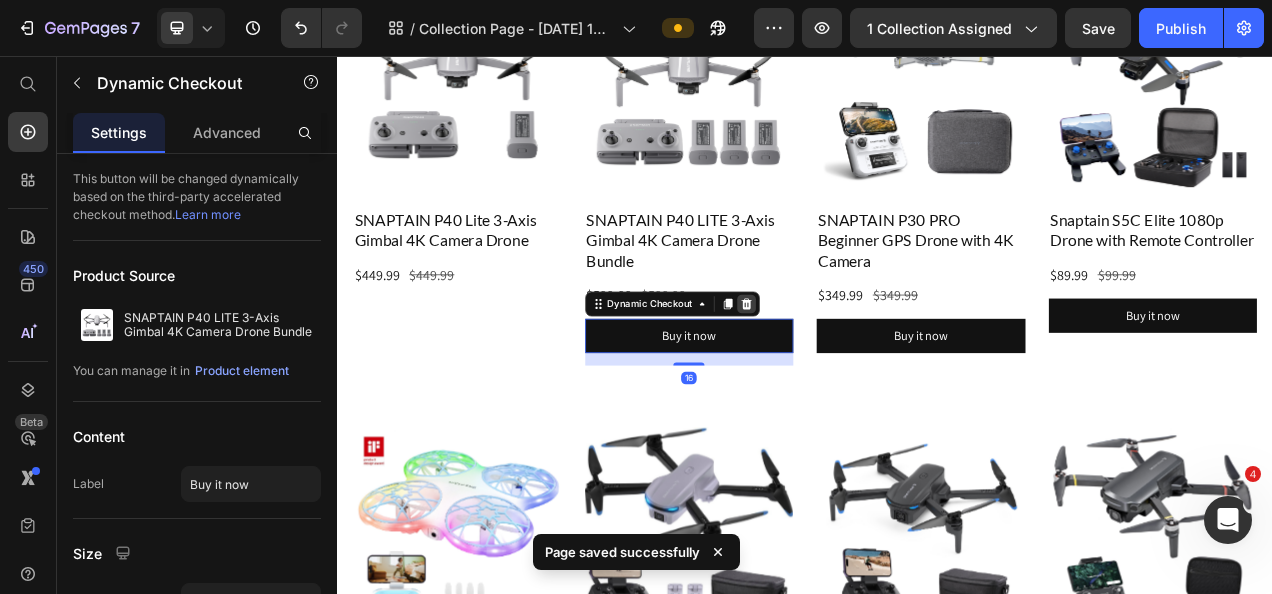 click 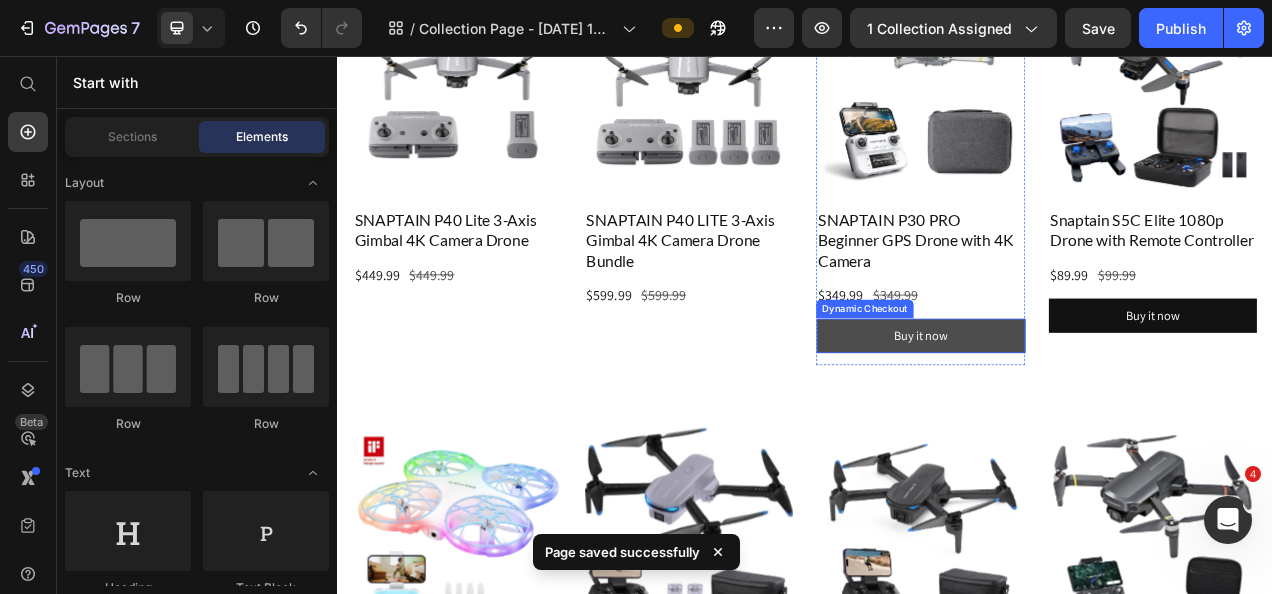 click on "Buy it now" at bounding box center (1086, 415) 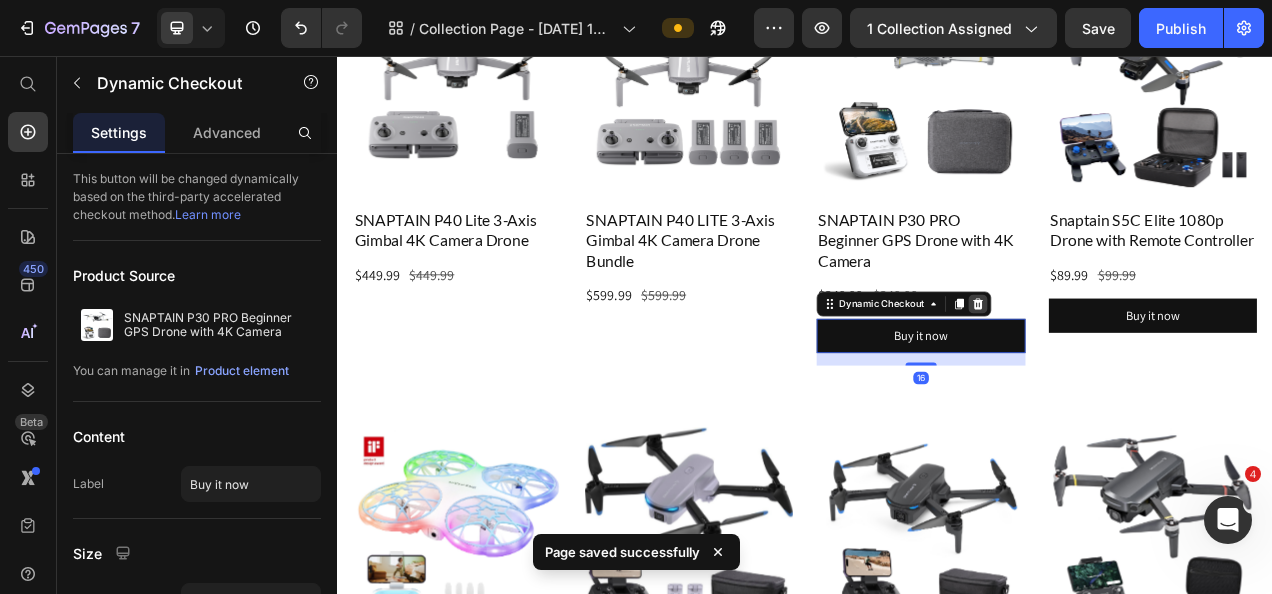 click 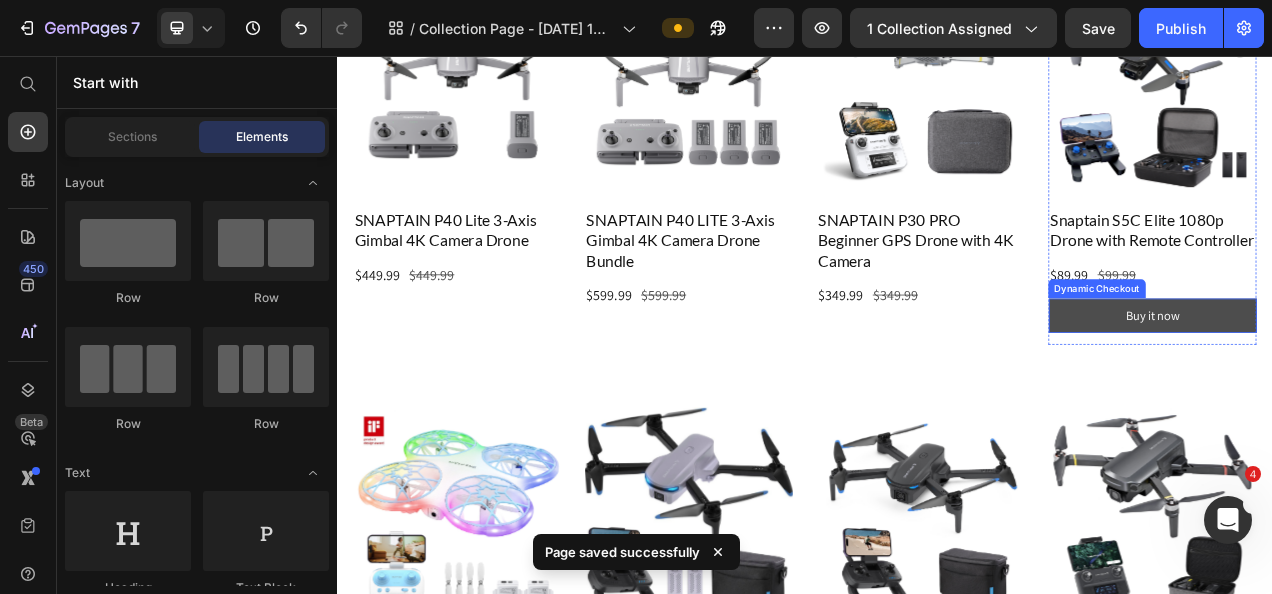 click on "Buy it now" at bounding box center [1384, 389] 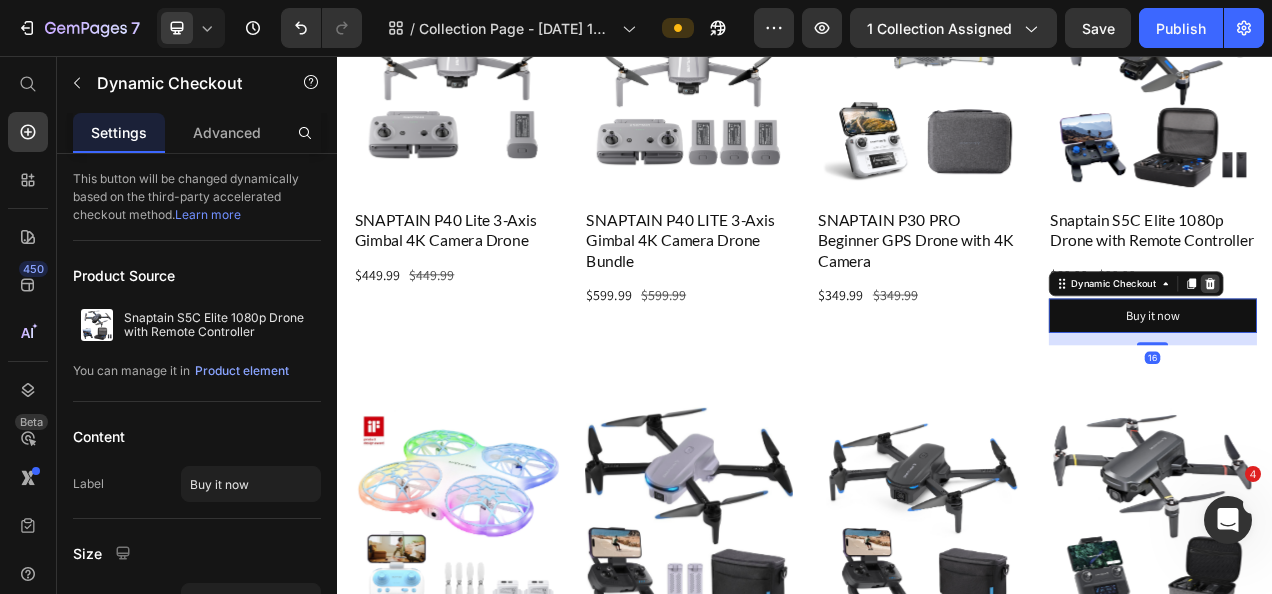 click 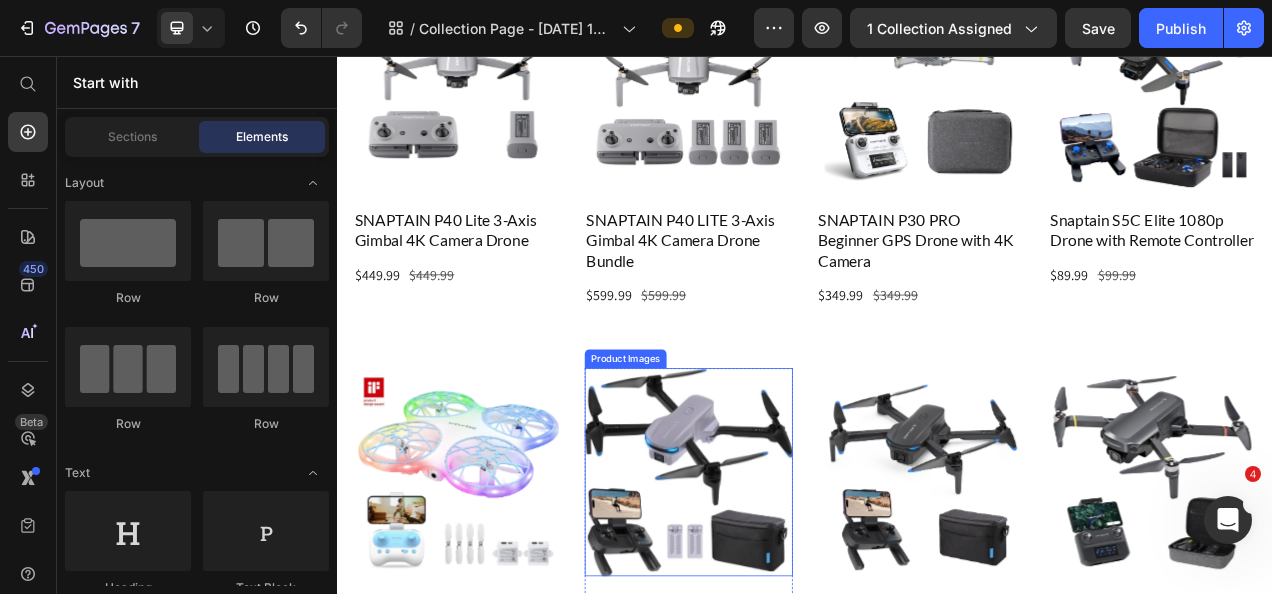 scroll, scrollTop: 500, scrollLeft: 0, axis: vertical 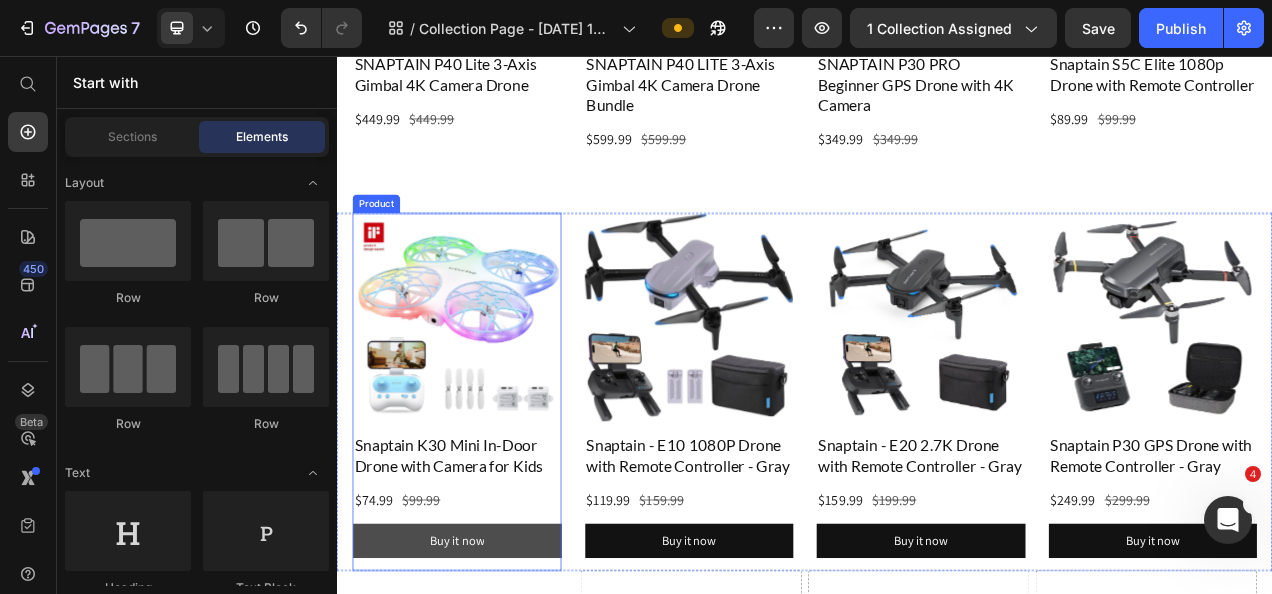 click on "Buy it now" at bounding box center (491, 678) 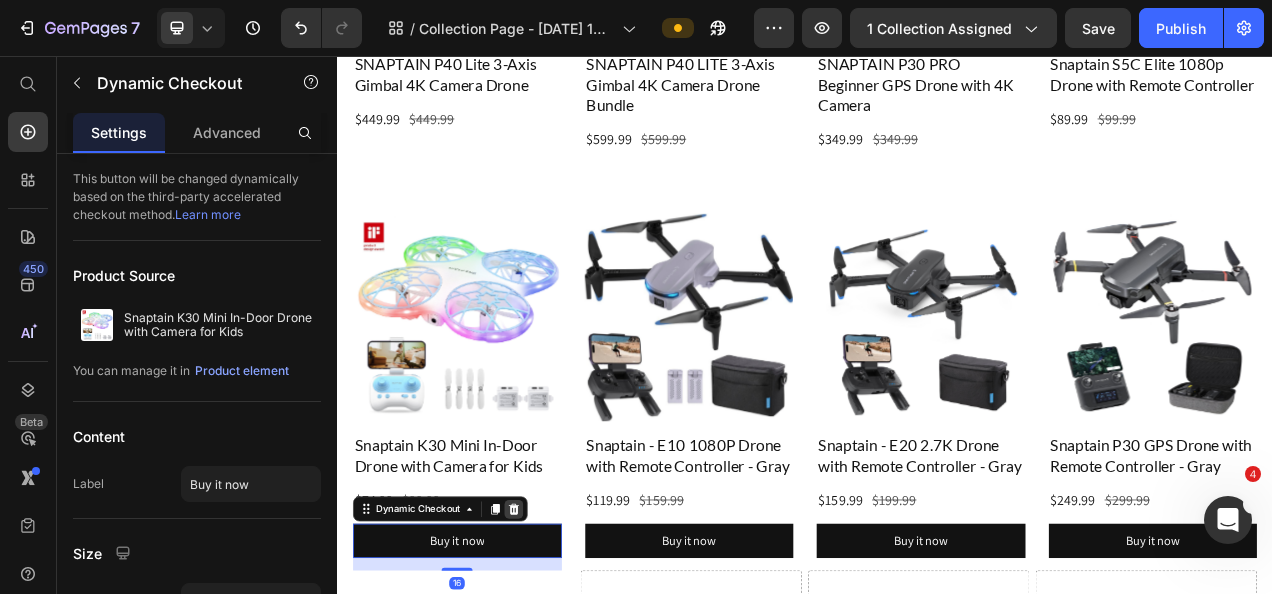 click 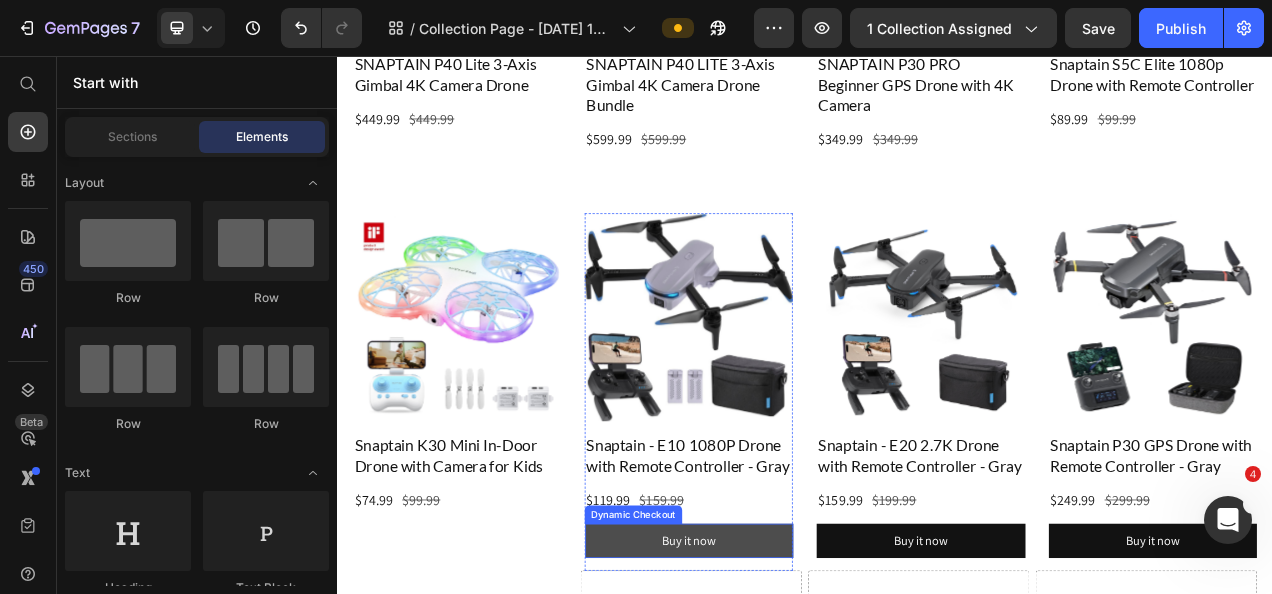 click on "Buy it now" at bounding box center (789, 678) 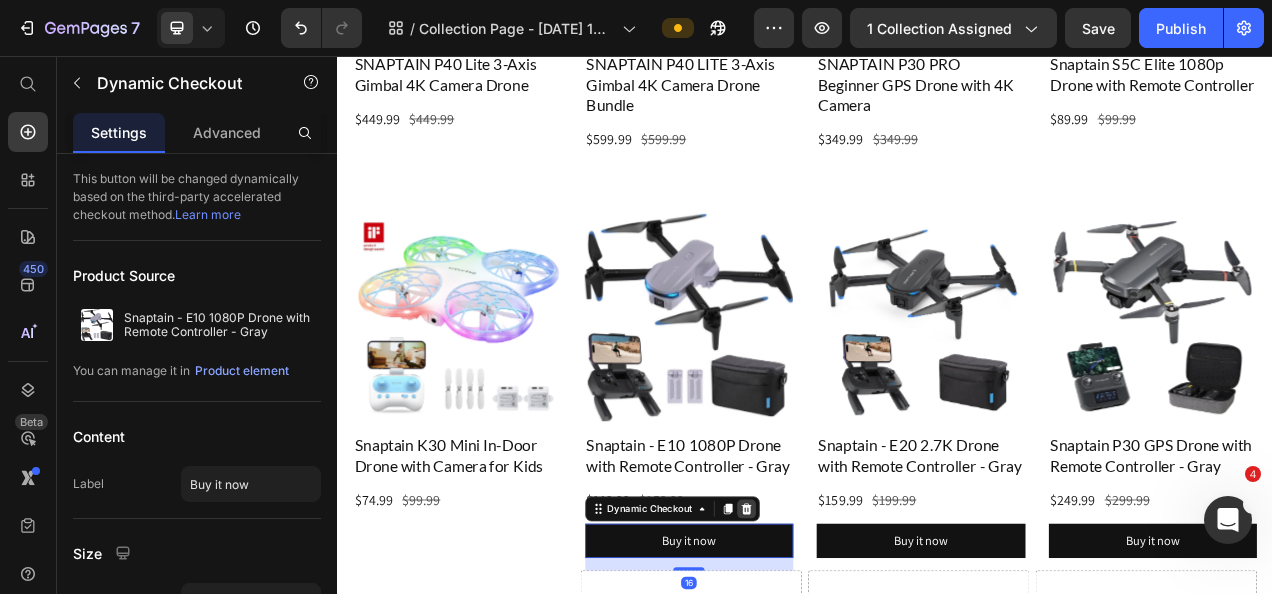 click 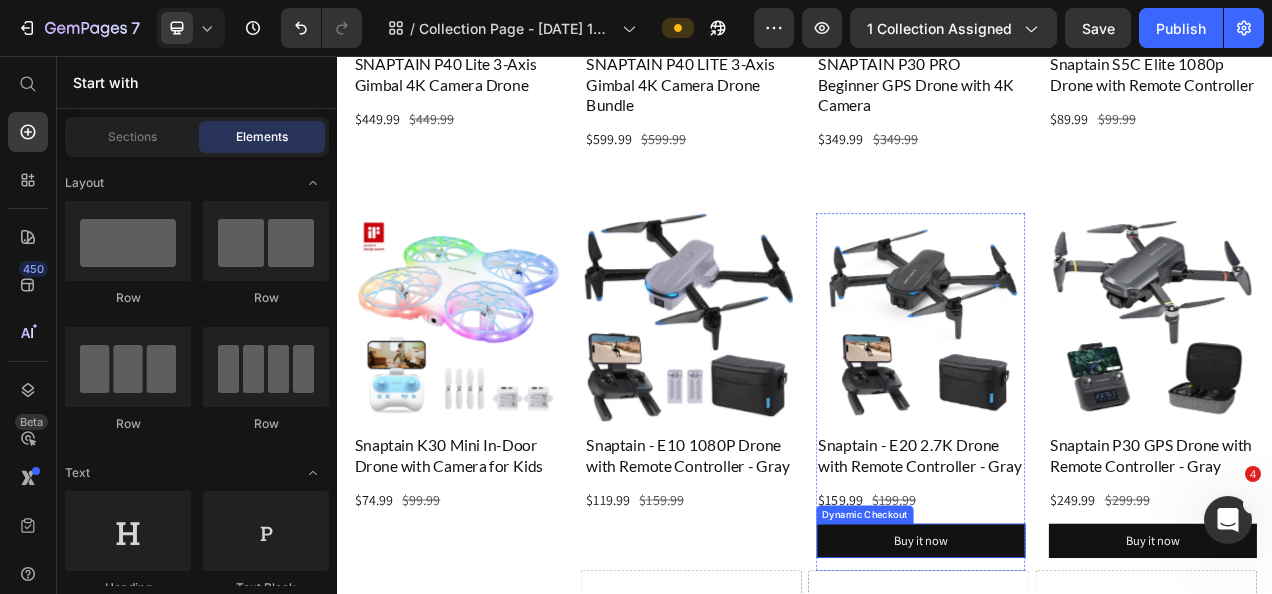 click on "Buy it now" at bounding box center [1086, 678] 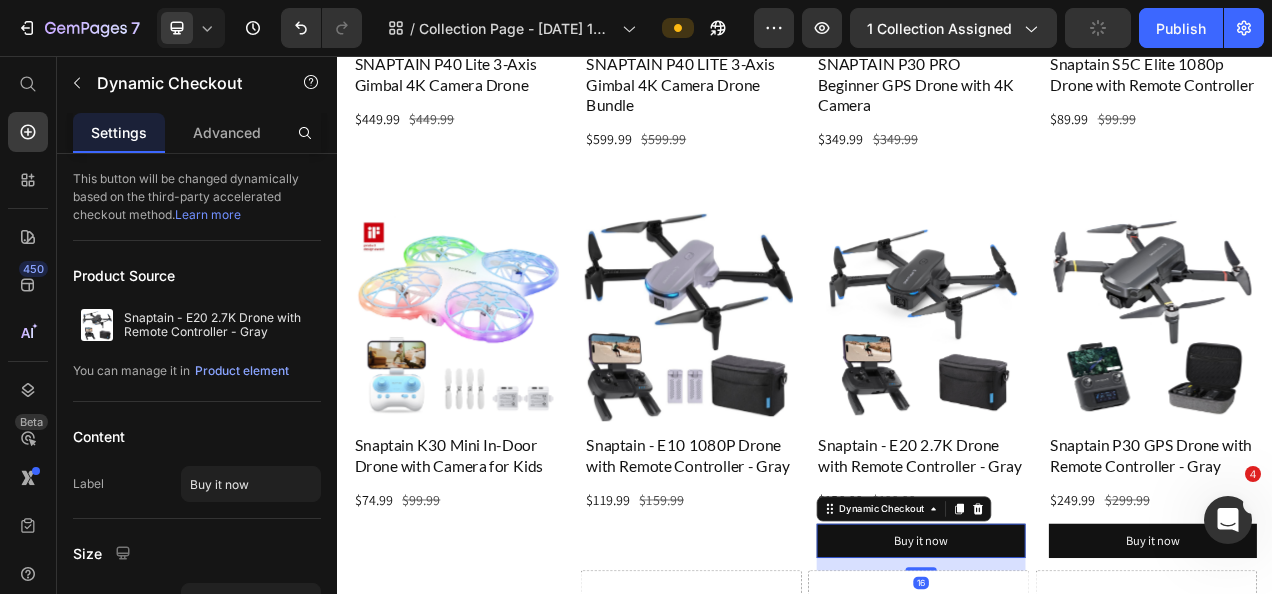 drag, startPoint x: 1151, startPoint y: 652, endPoint x: 1223, endPoint y: 670, distance: 74.215904 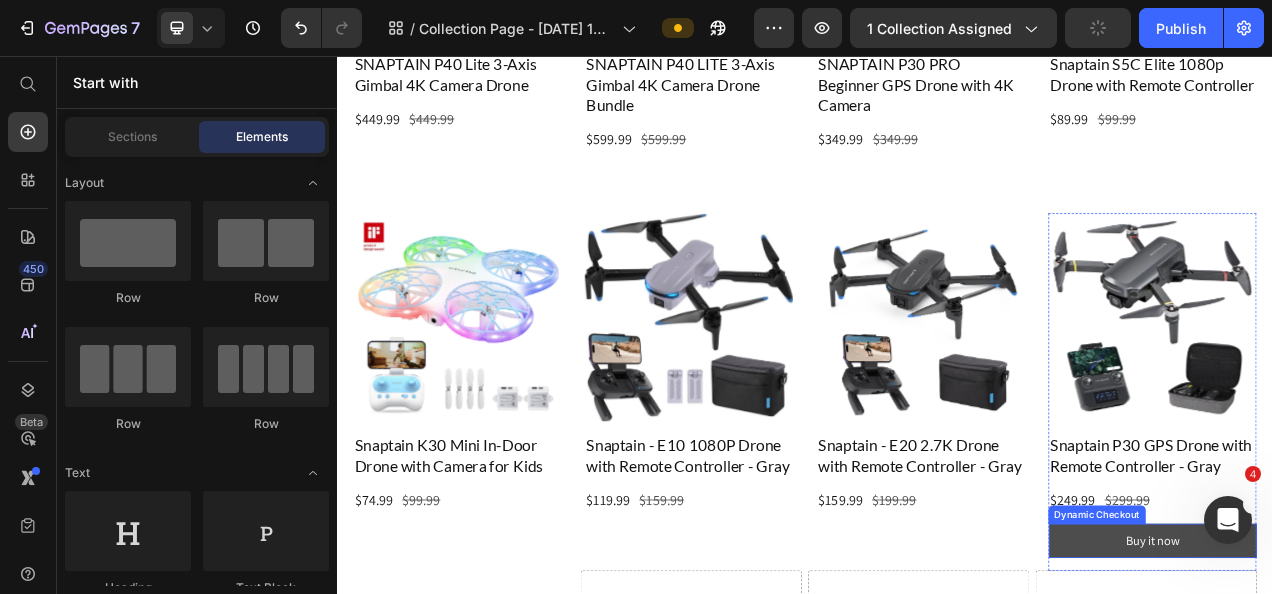 click on "Buy it now" at bounding box center (1384, 678) 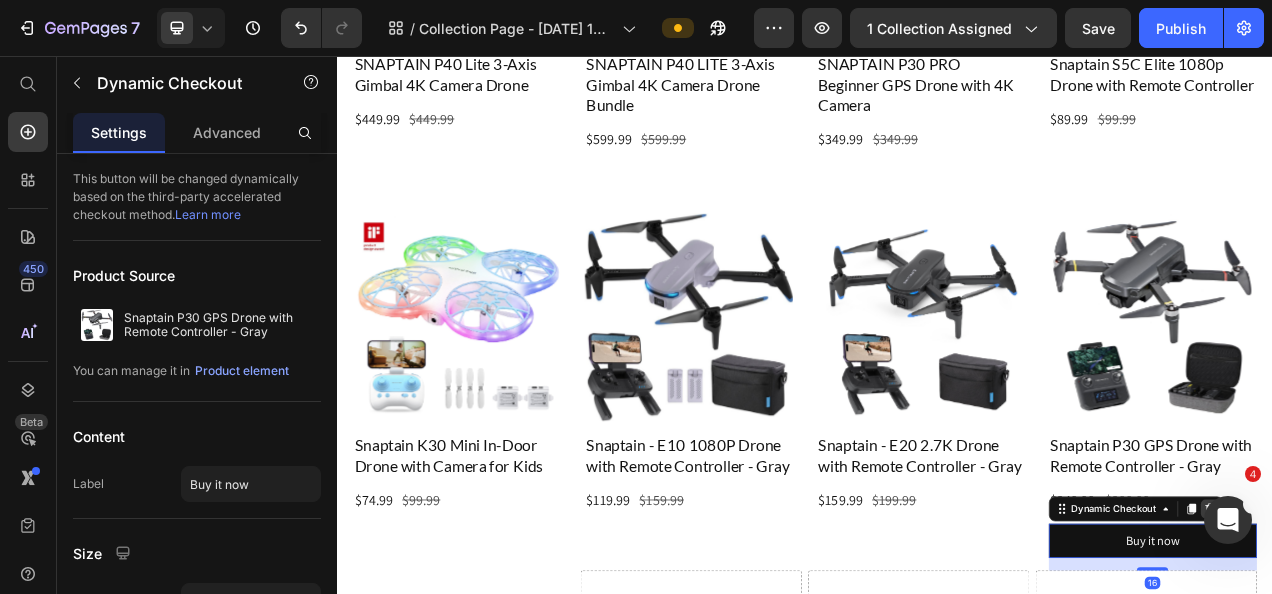 click 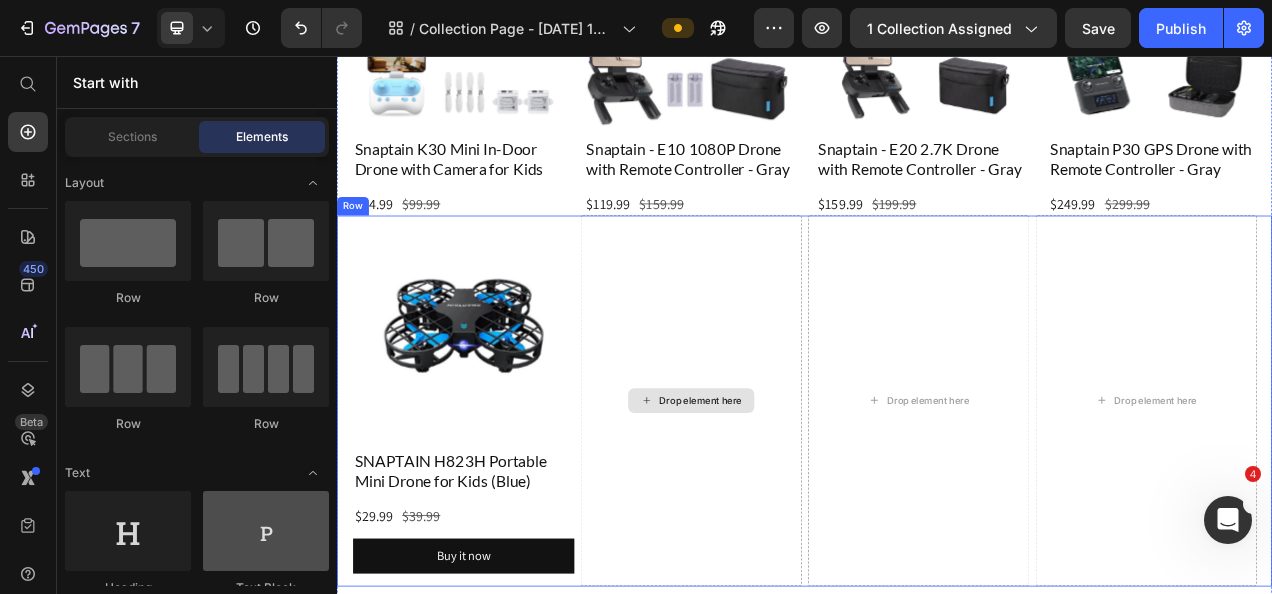 scroll, scrollTop: 900, scrollLeft: 0, axis: vertical 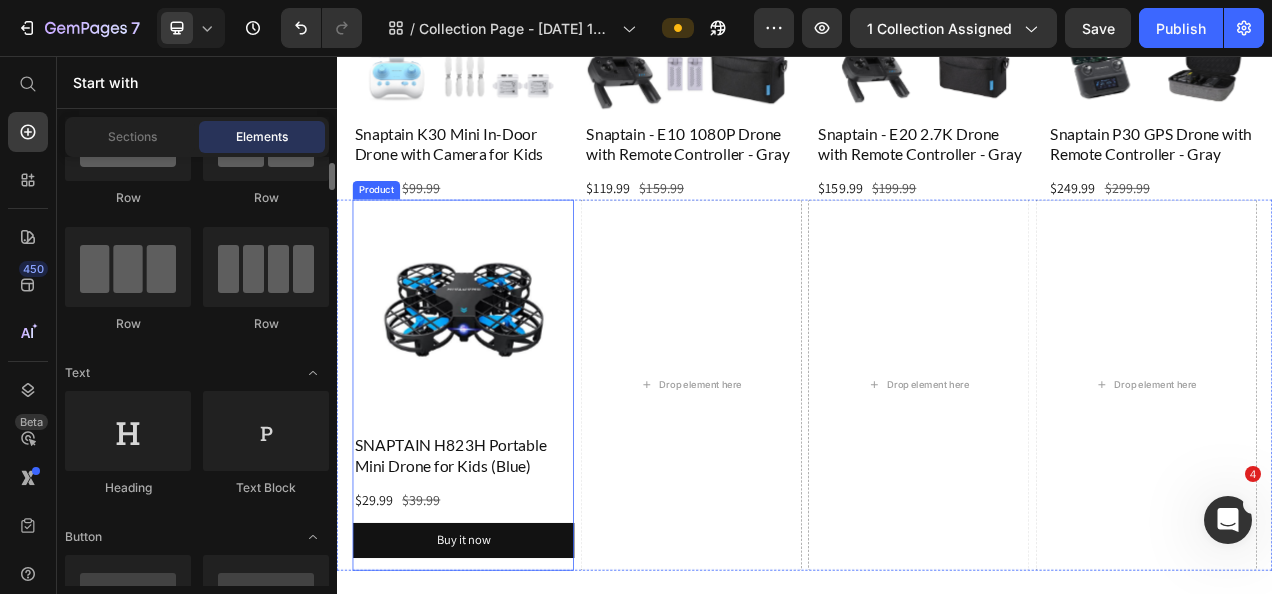drag, startPoint x: 400, startPoint y: 677, endPoint x: 440, endPoint y: 648, distance: 49.40648 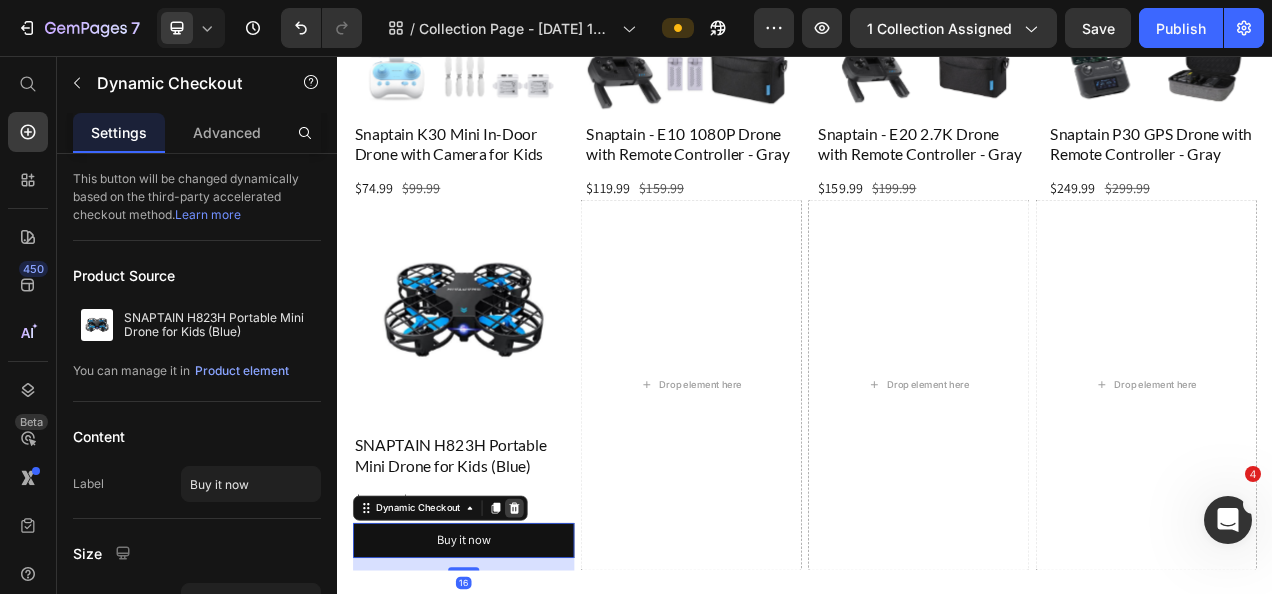click 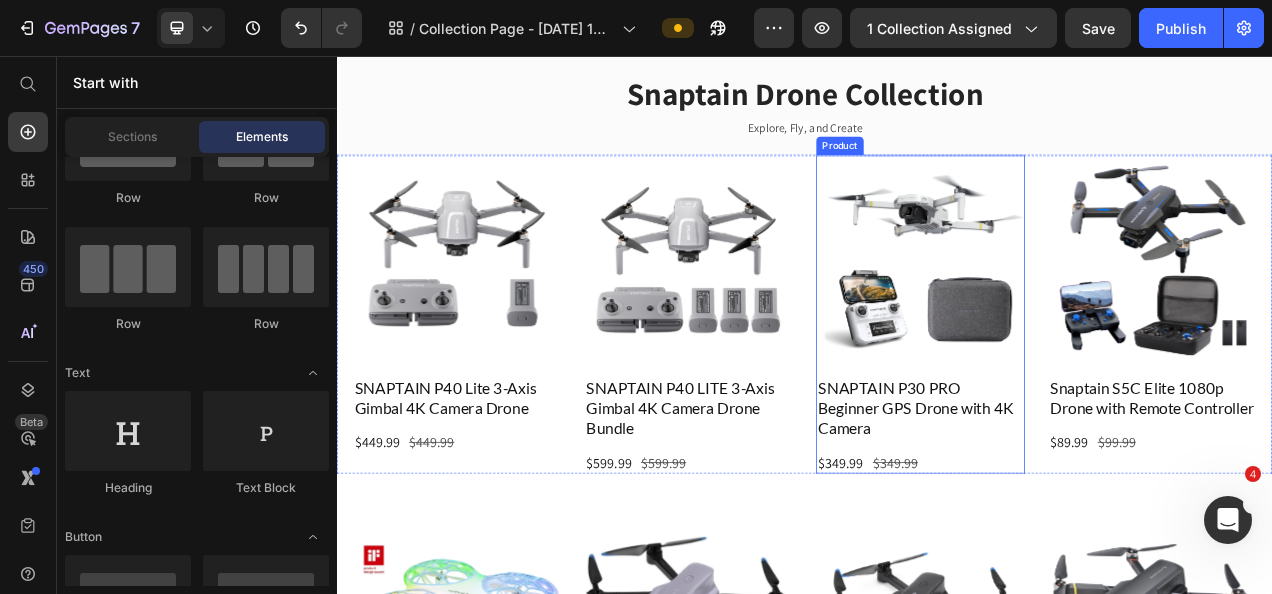 scroll, scrollTop: 100, scrollLeft: 0, axis: vertical 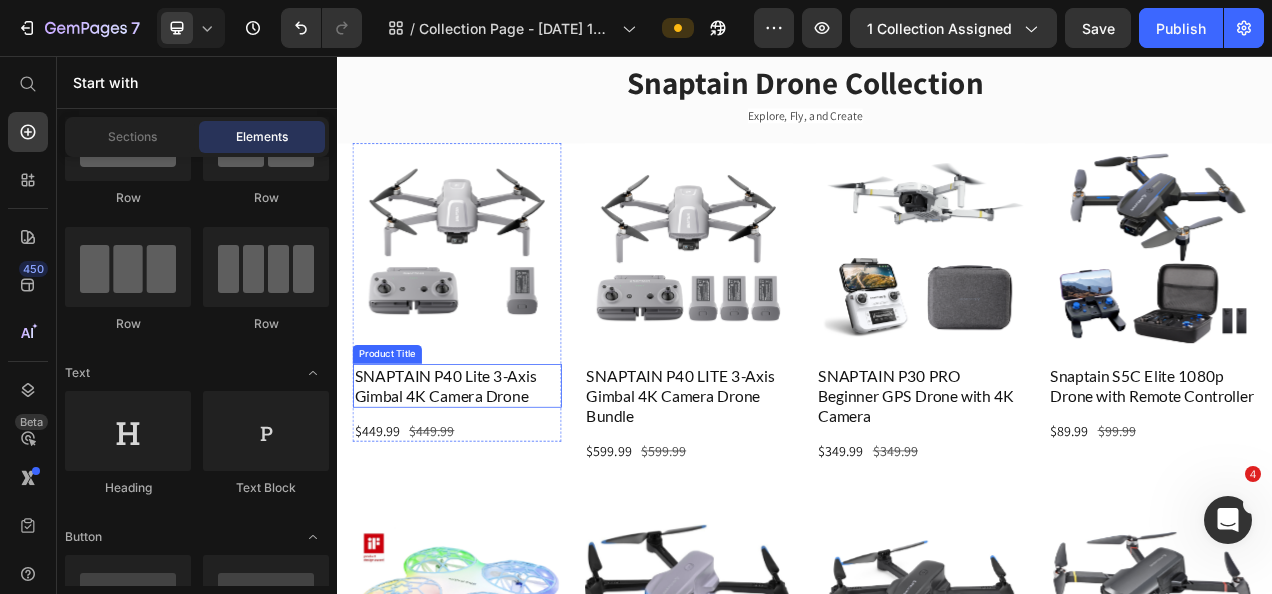 click on "SNAPTAIN P40 Lite 3-Axis Gimbal 4K Camera Drone" at bounding box center (491, 479) 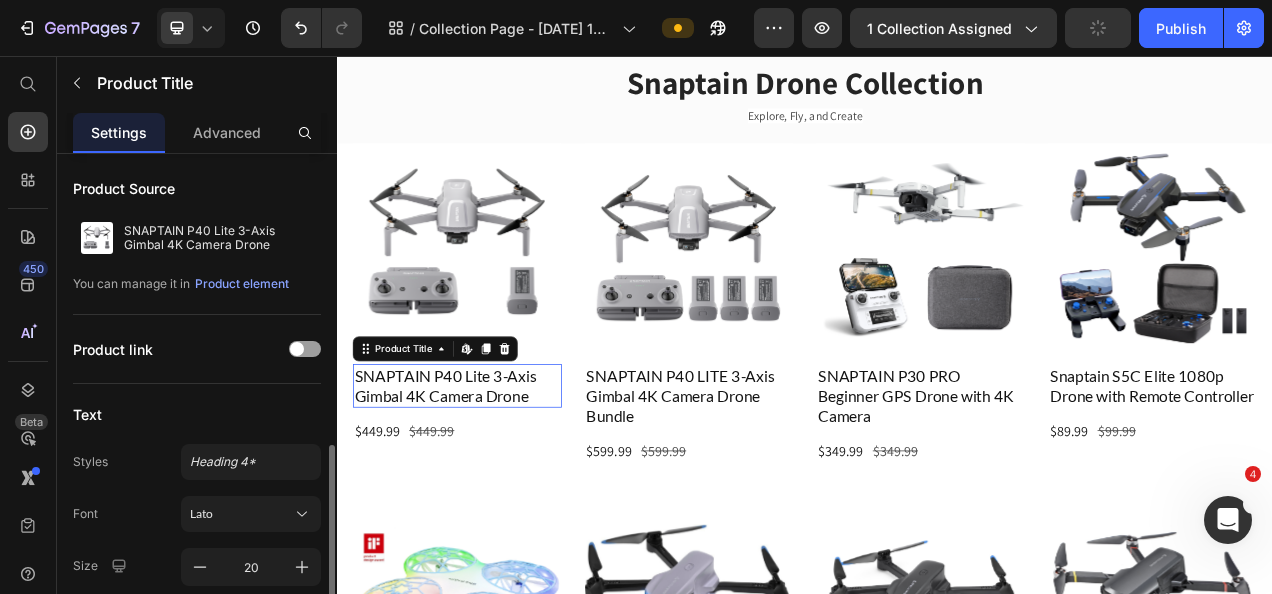 scroll, scrollTop: 300, scrollLeft: 0, axis: vertical 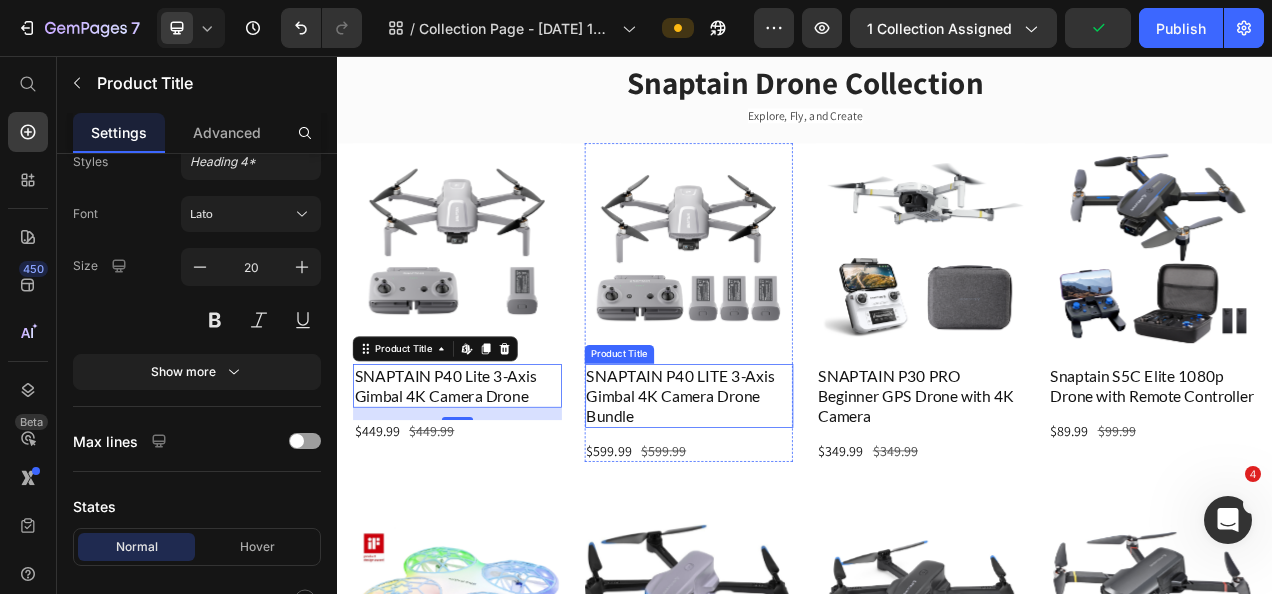 click on "SNAPTAIN P40 LITE 3-Axis Gimbal 4K Camera Drone Bundle" at bounding box center (789, 492) 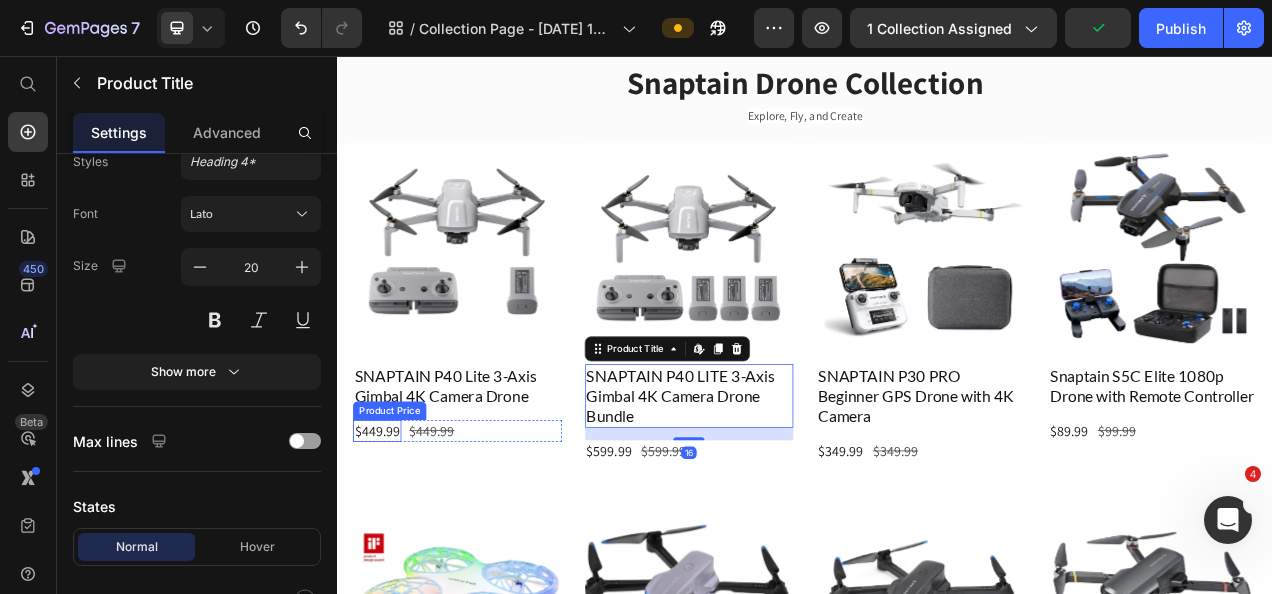 click on "$449.99" at bounding box center (388, 536) 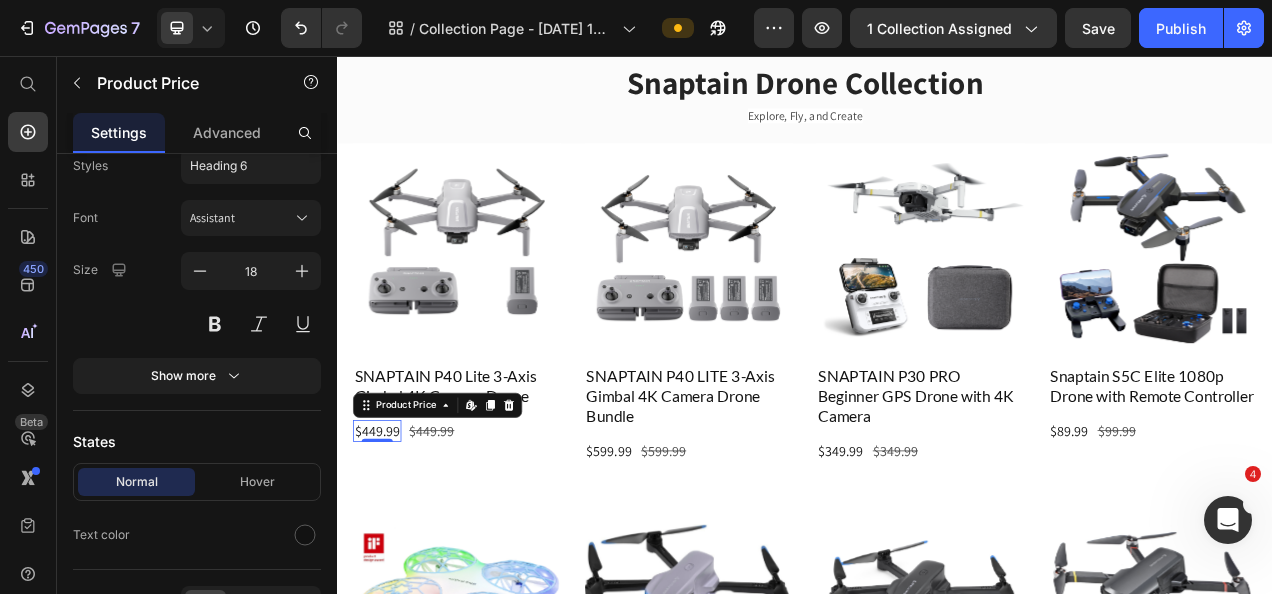 scroll, scrollTop: 0, scrollLeft: 0, axis: both 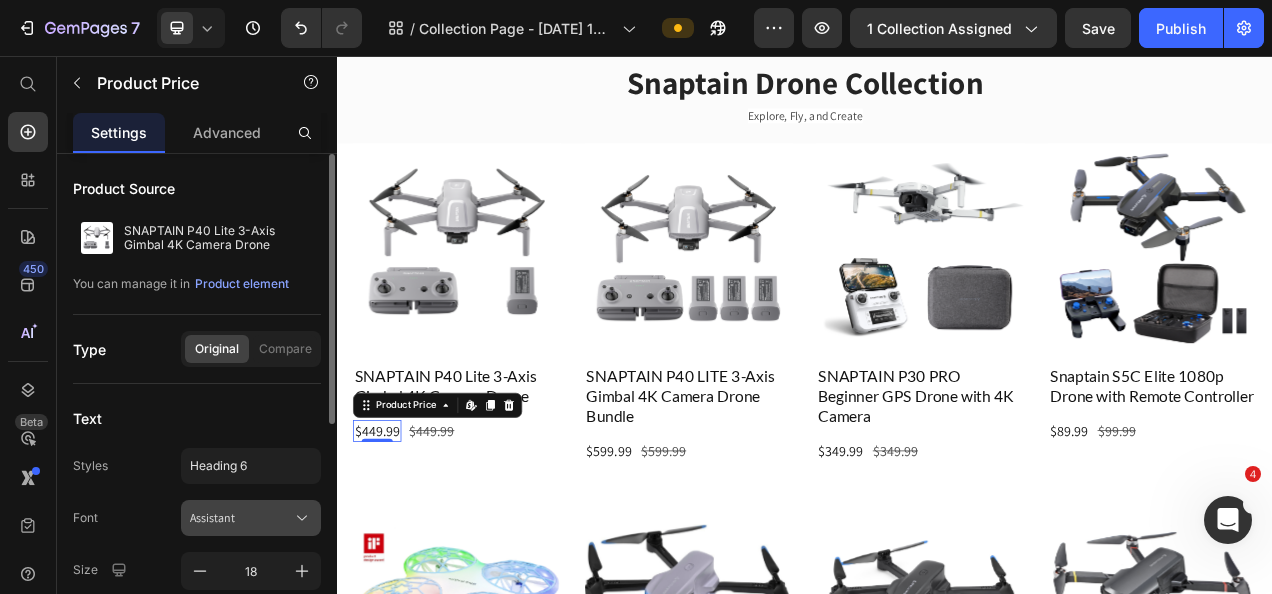 click on "Assistant" at bounding box center [241, 518] 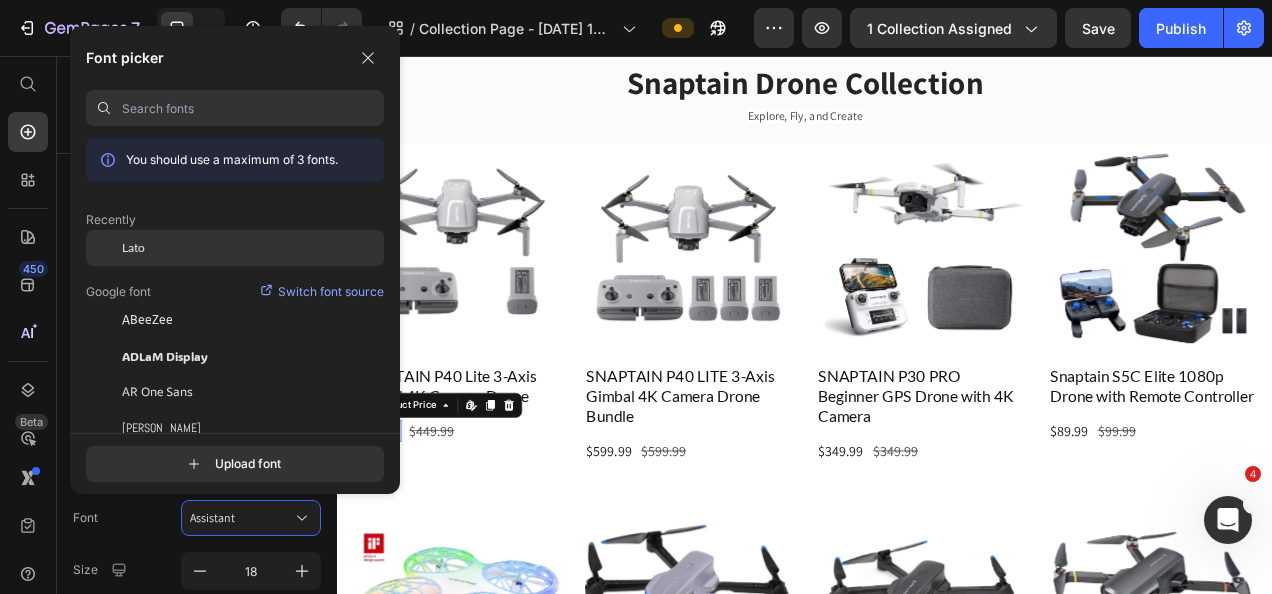 click on "Lato" 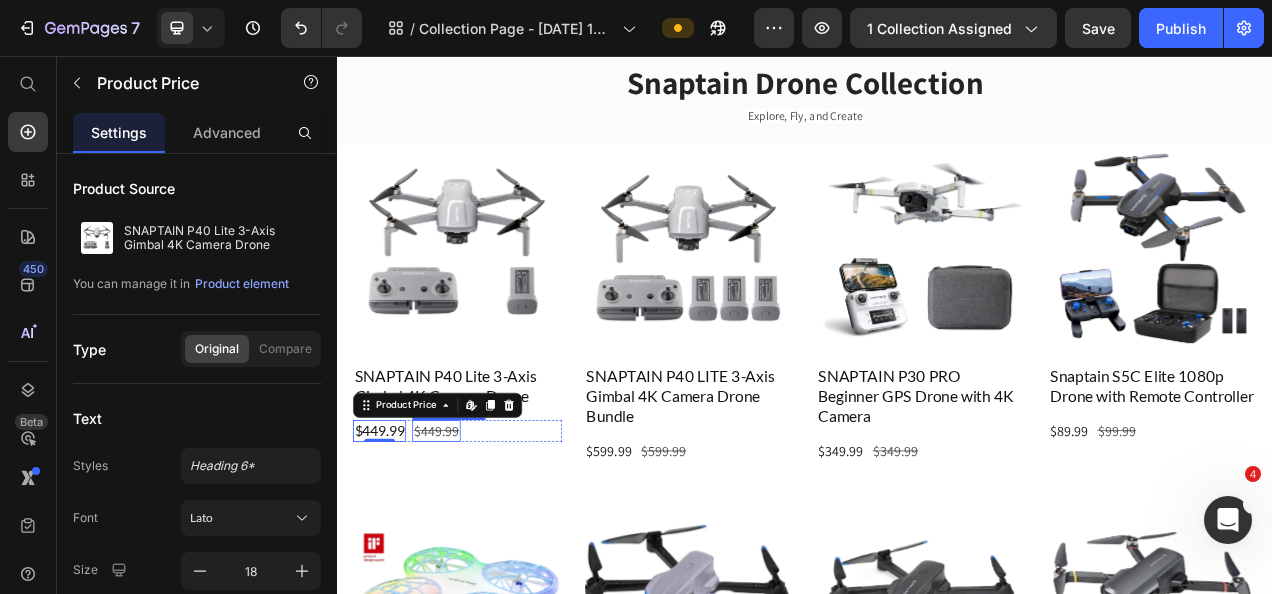 click on "$449.99" at bounding box center (464, 536) 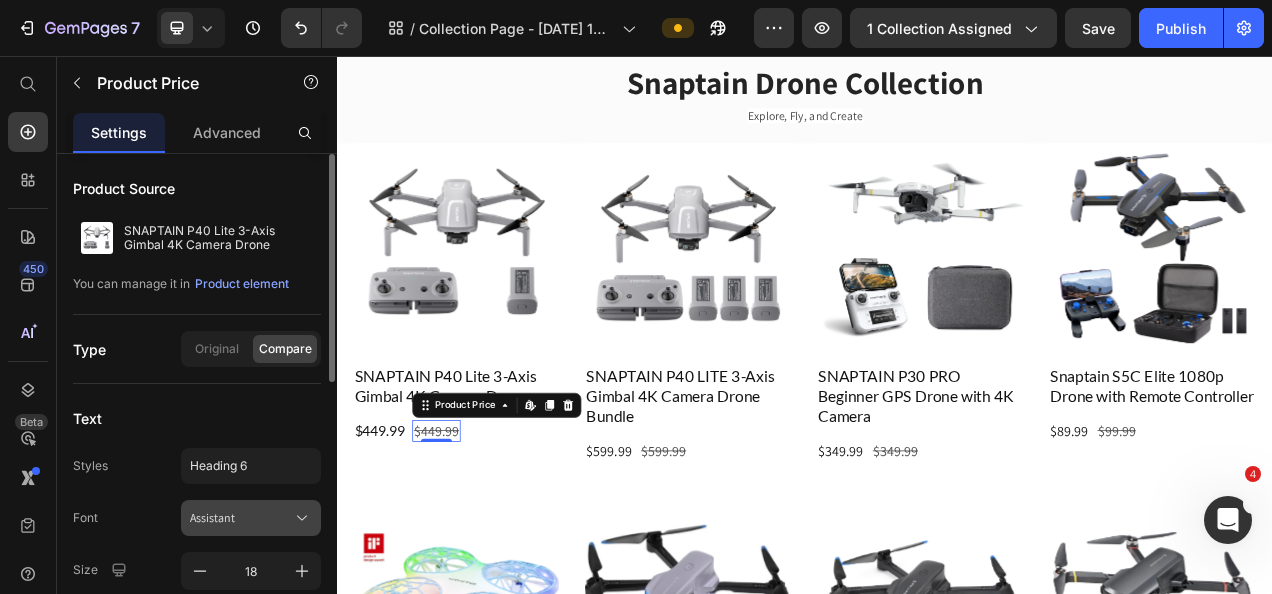 click on "Assistant" at bounding box center [241, 518] 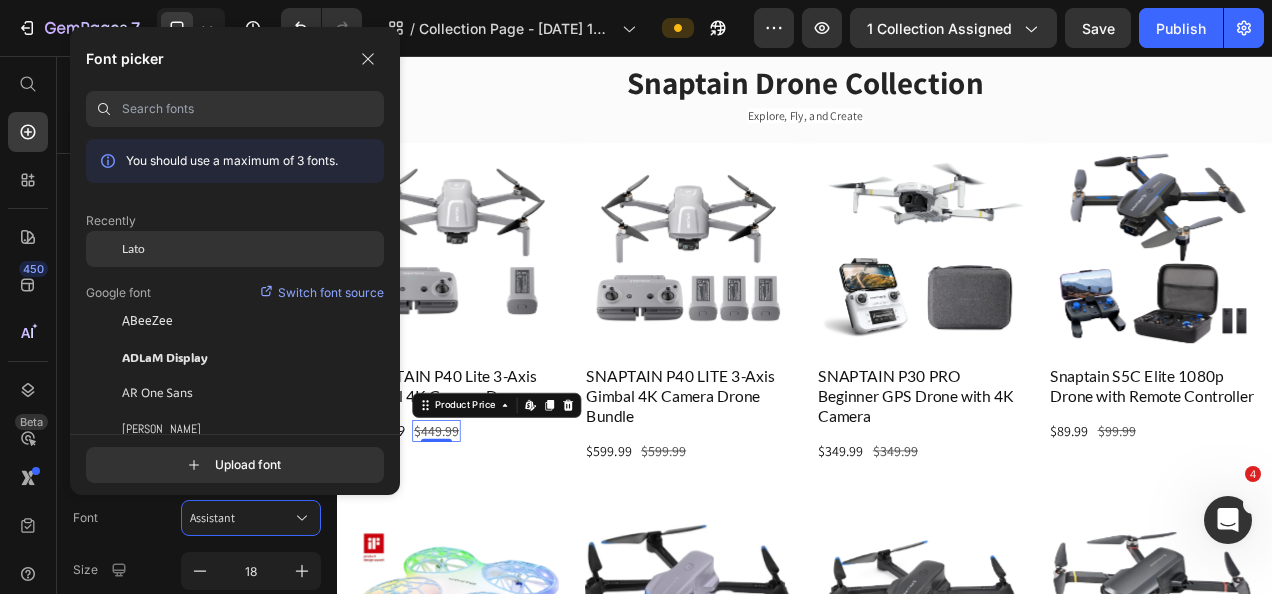 drag, startPoint x: 143, startPoint y: 240, endPoint x: 172, endPoint y: 250, distance: 30.675724 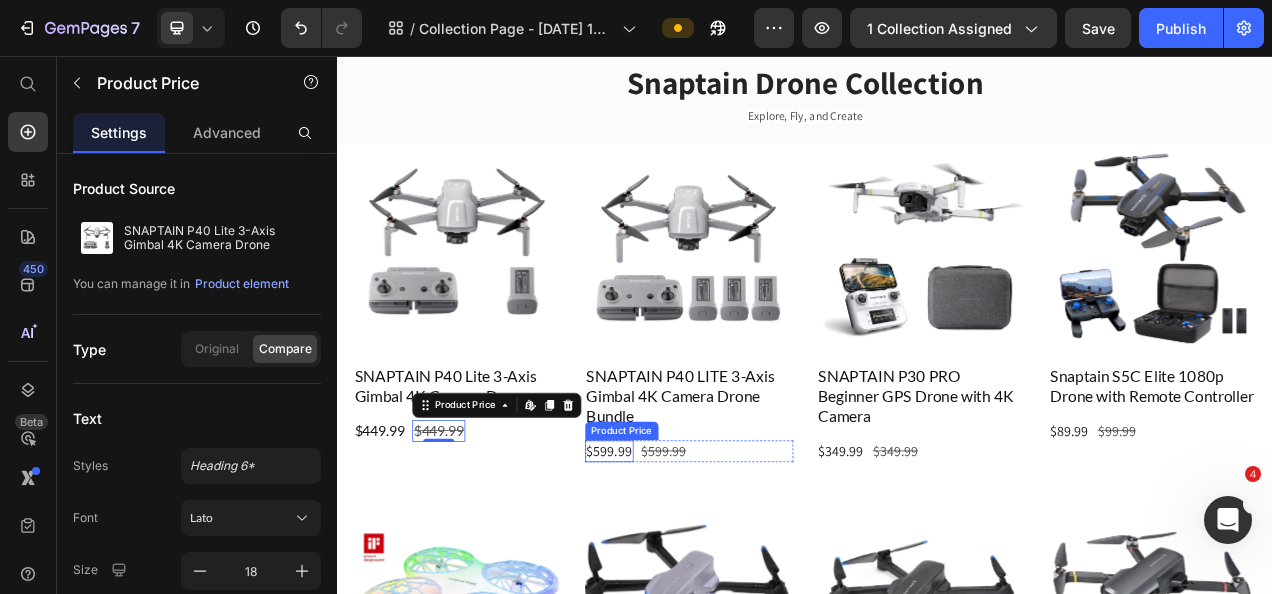 click on "$599.99" at bounding box center [686, 562] 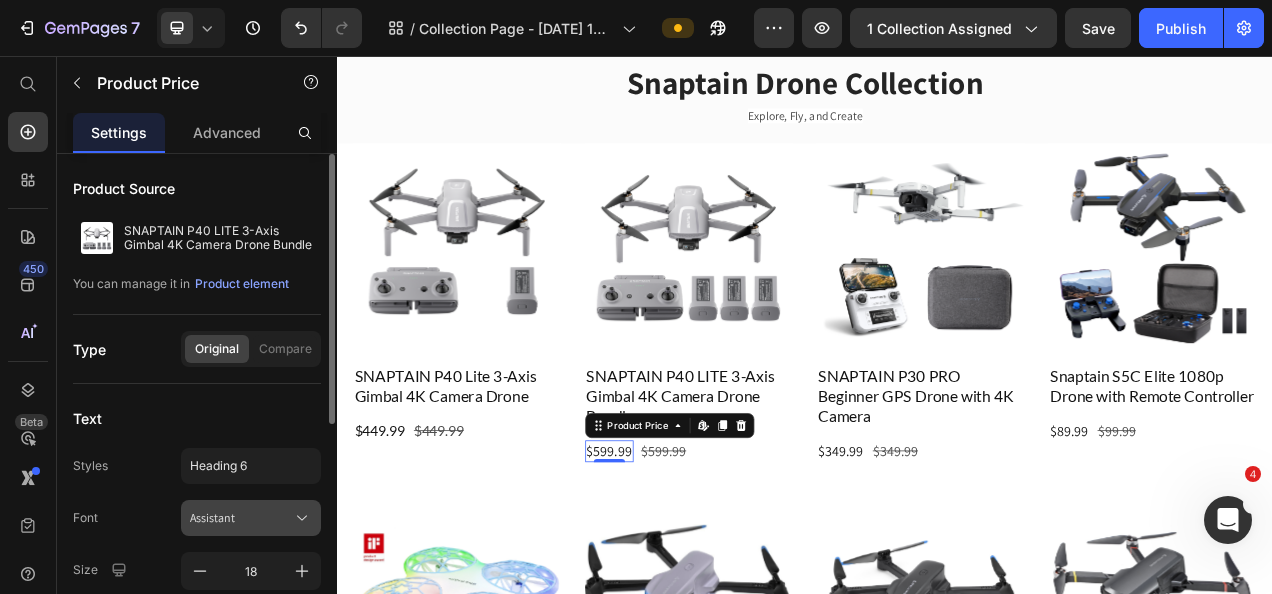 click on "Assistant" at bounding box center [241, 518] 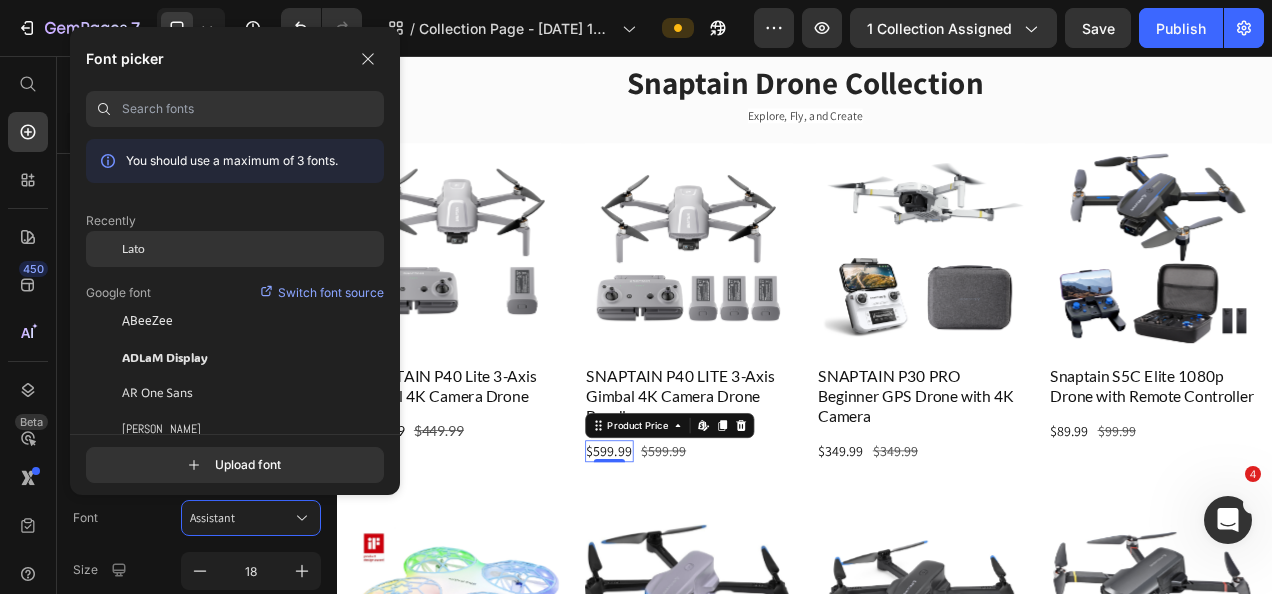 click on "Lato" 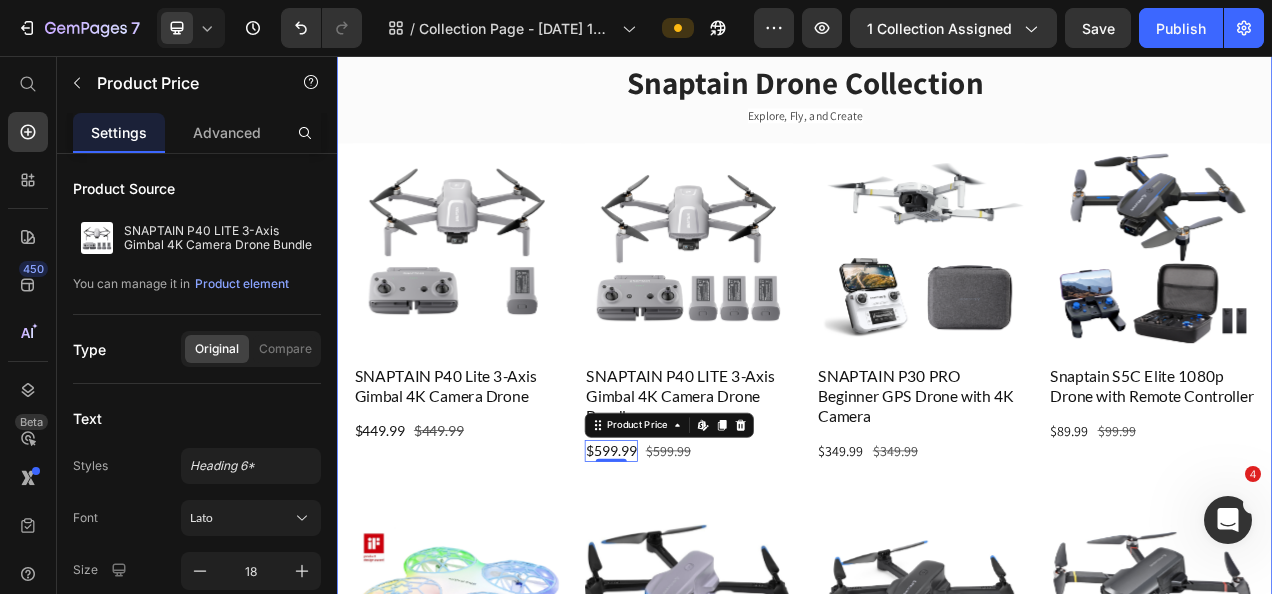 click on "$599.99" at bounding box center [762, 562] 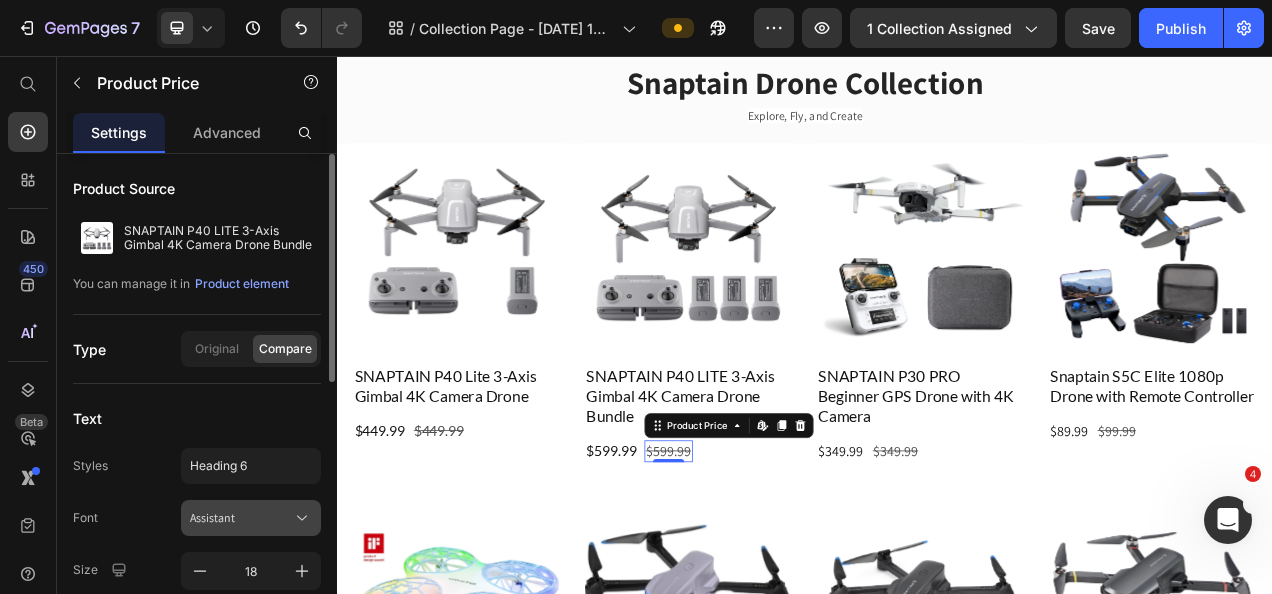 scroll, scrollTop: 100, scrollLeft: 0, axis: vertical 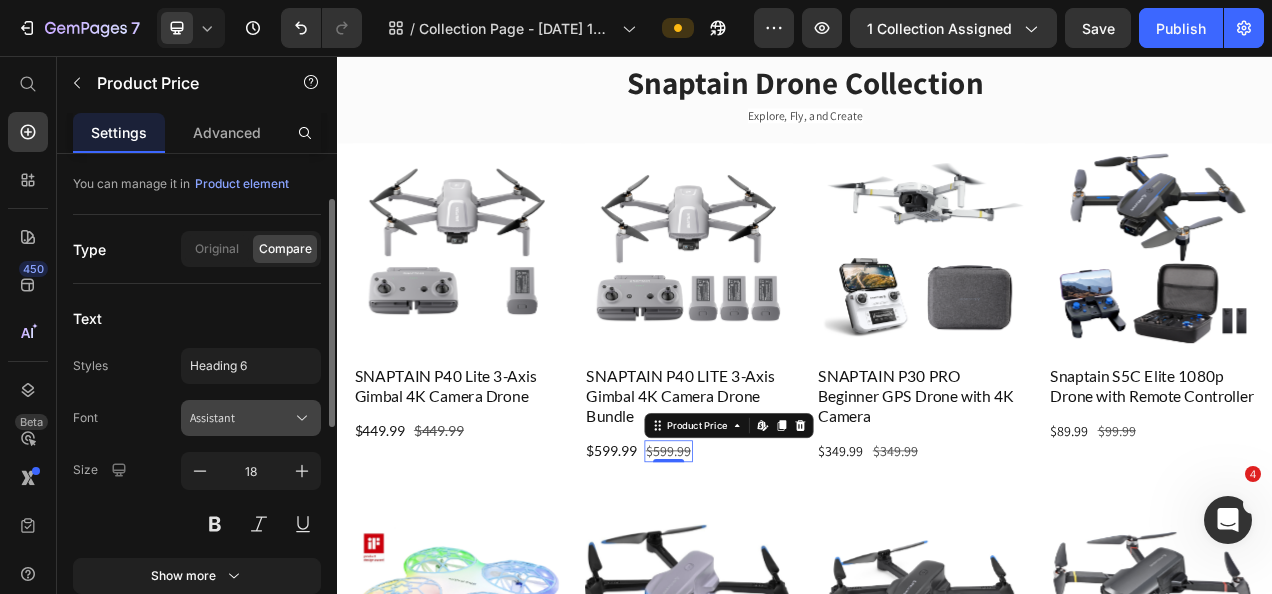 click on "Assistant" at bounding box center [251, 418] 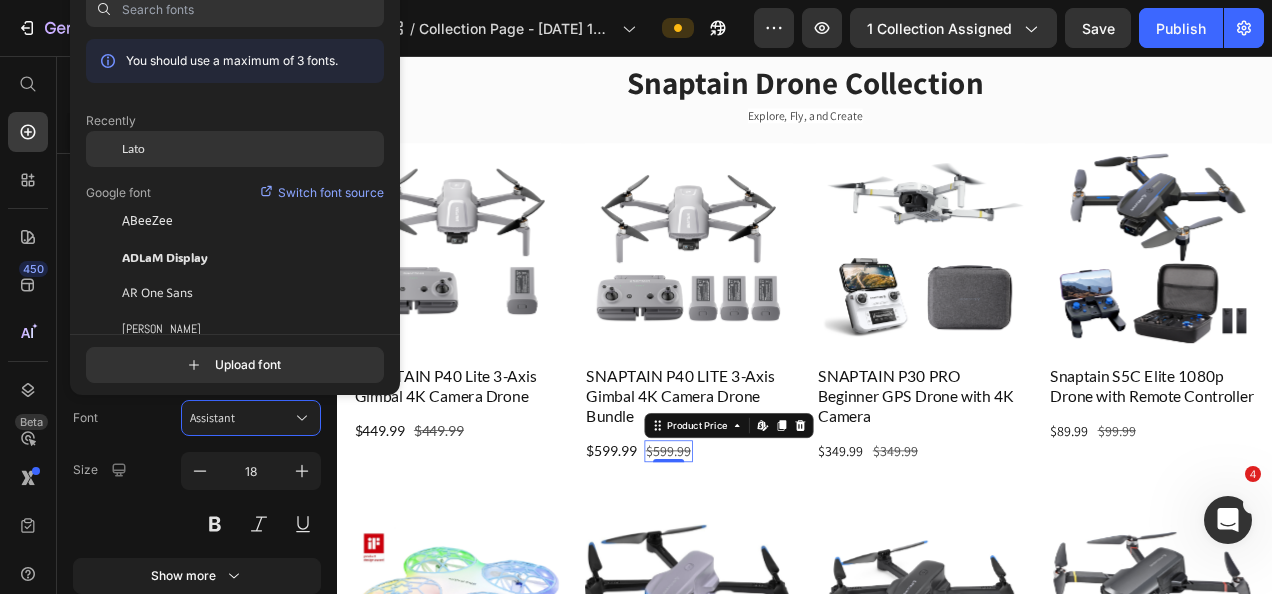 click on "Lato" at bounding box center (133, 149) 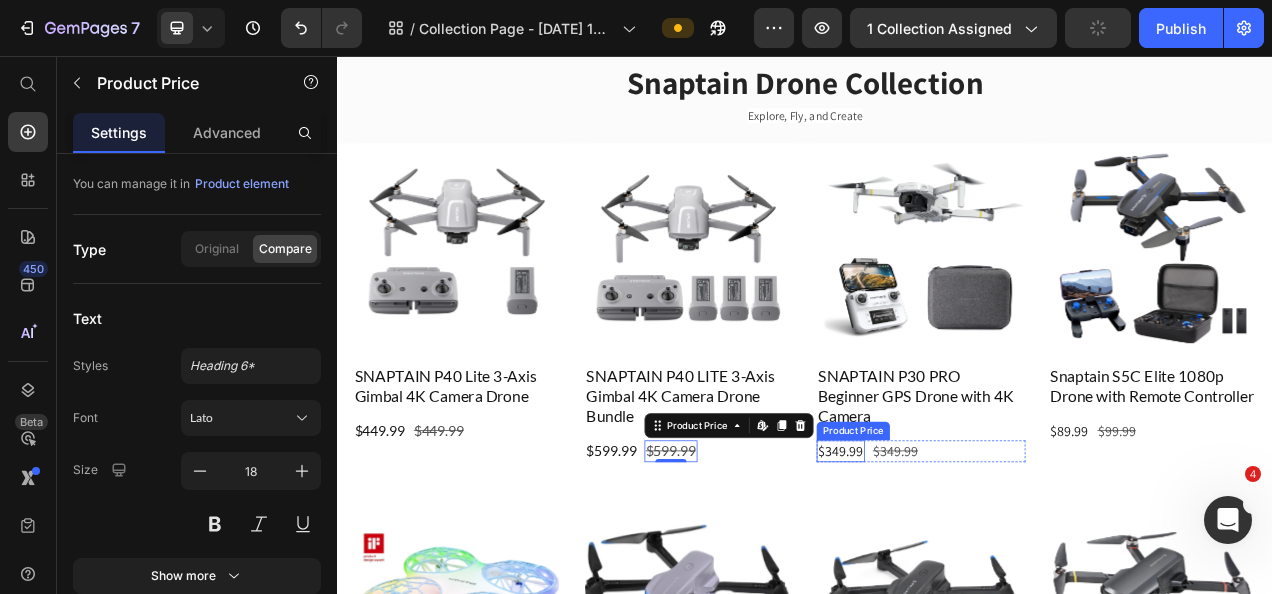 click on "$349.99" at bounding box center (983, 562) 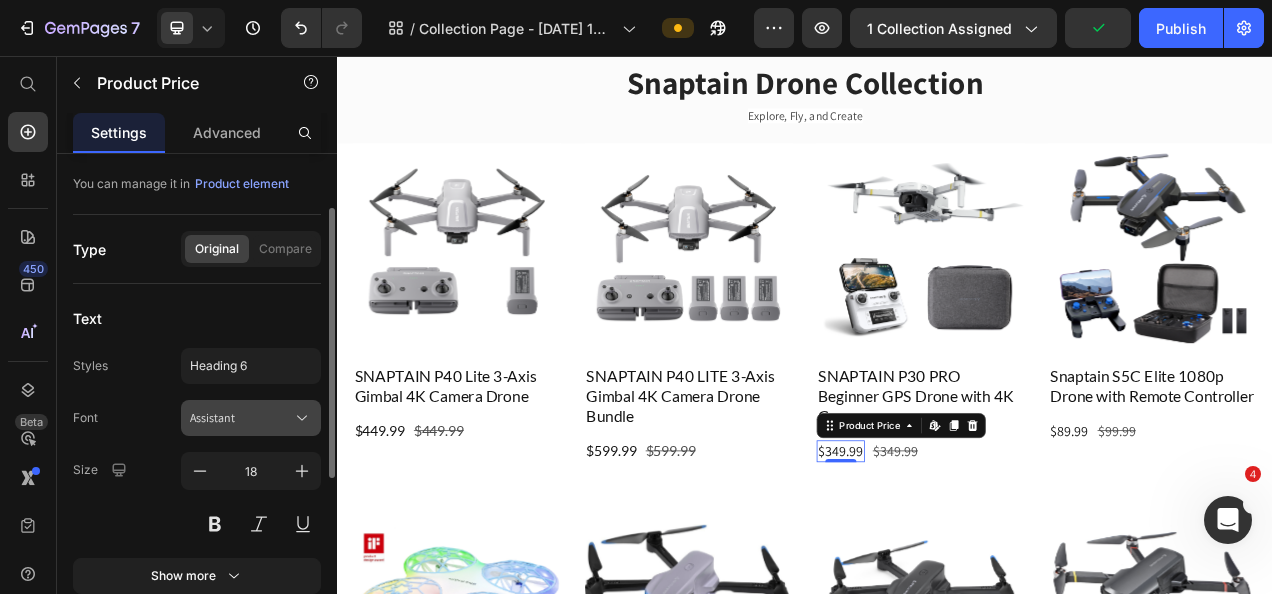 click on "Assistant" at bounding box center [241, 418] 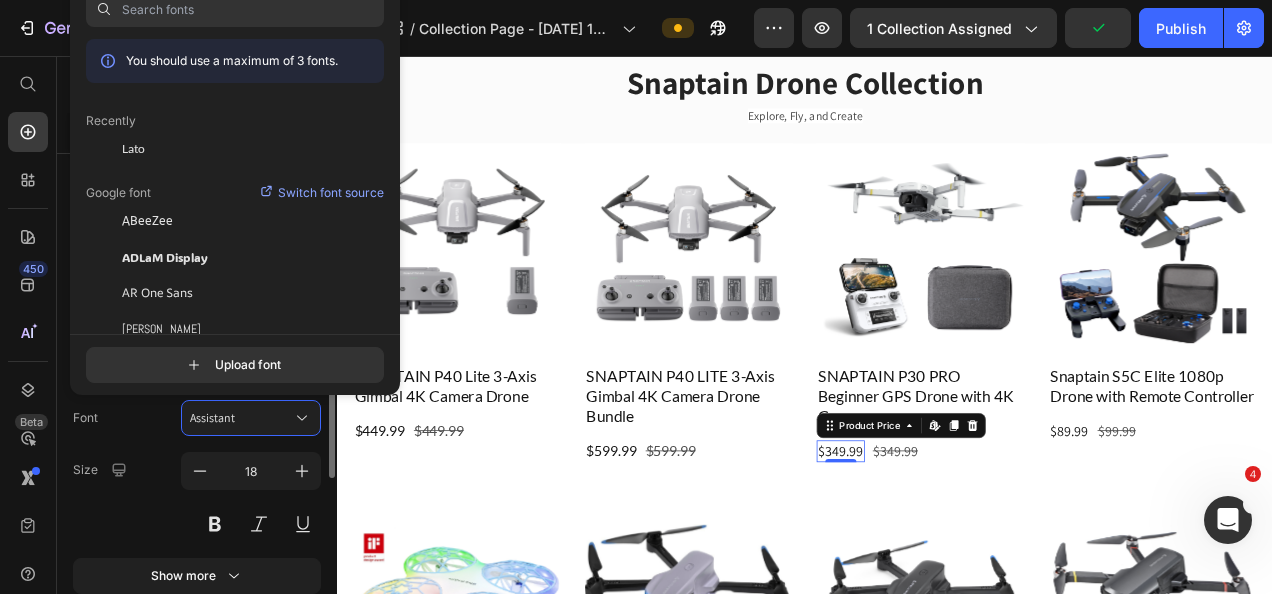 drag, startPoint x: 144, startPoint y: 154, endPoint x: 187, endPoint y: 170, distance: 45.88028 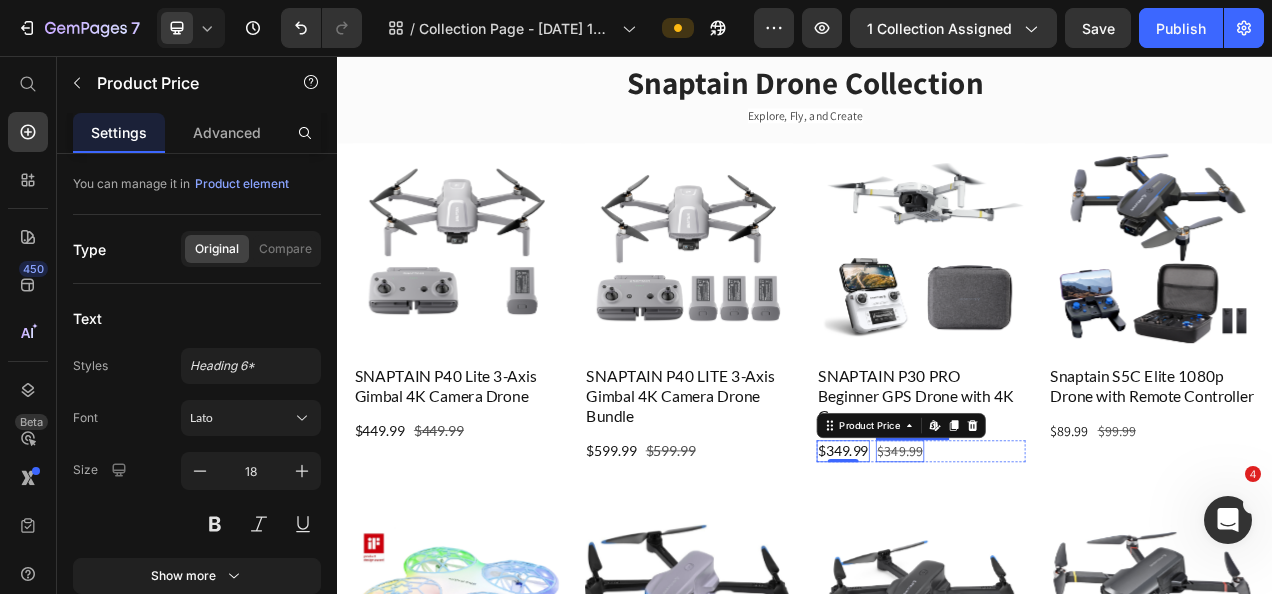 click on "$349.99" at bounding box center (1059, 562) 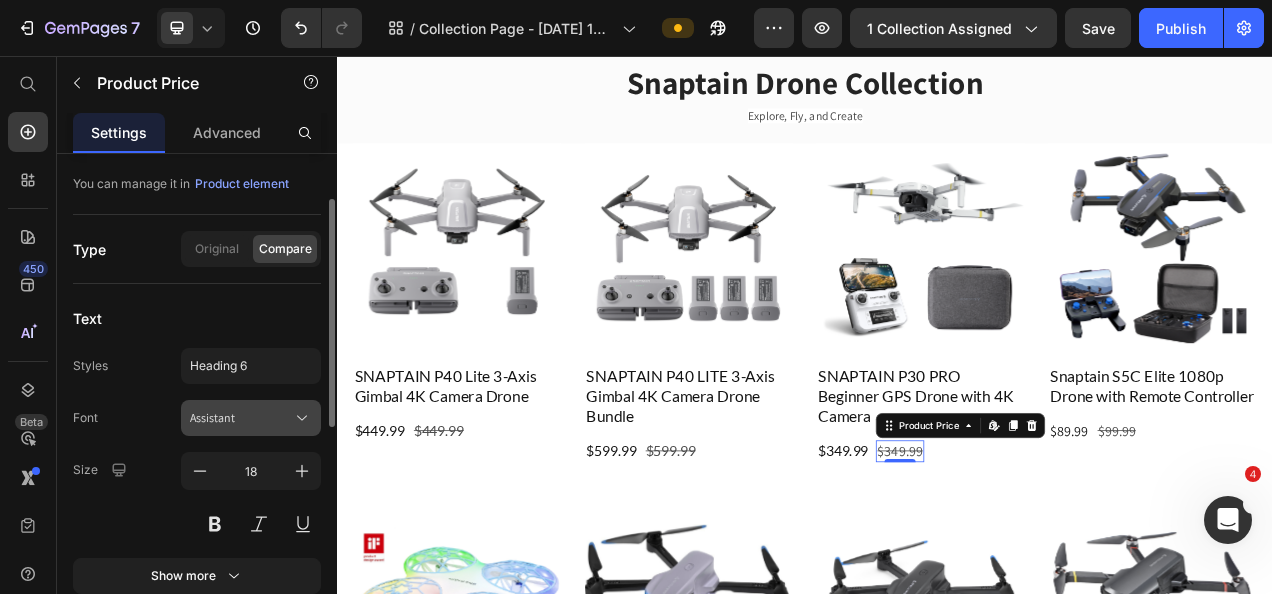 click on "Assistant" at bounding box center (251, 418) 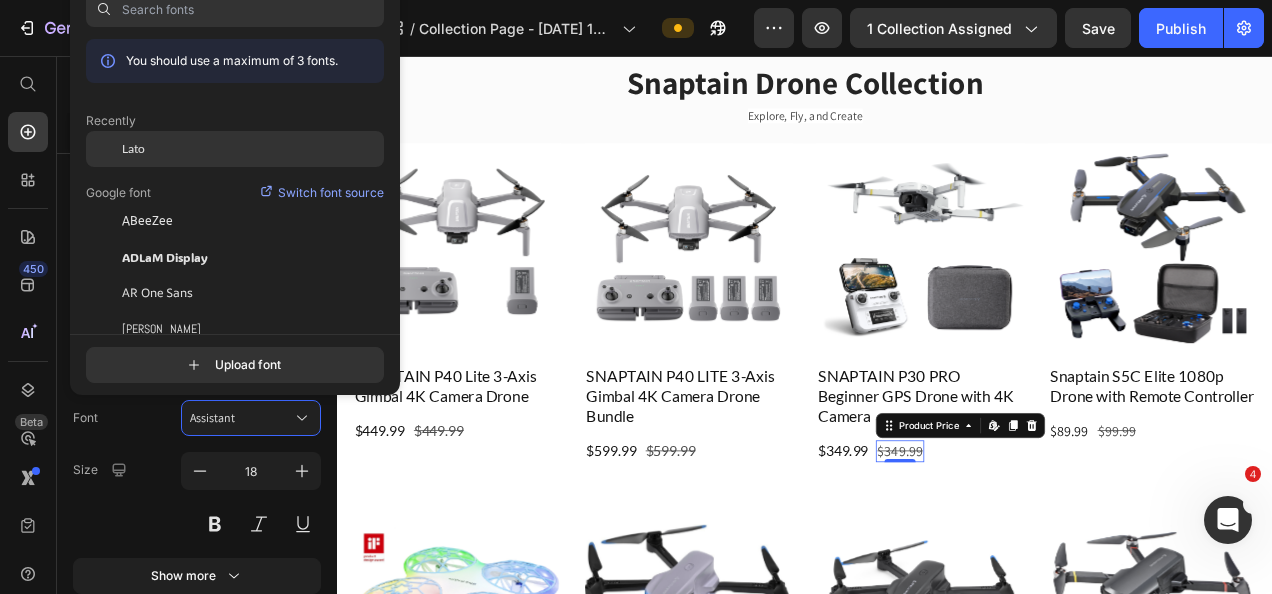 click 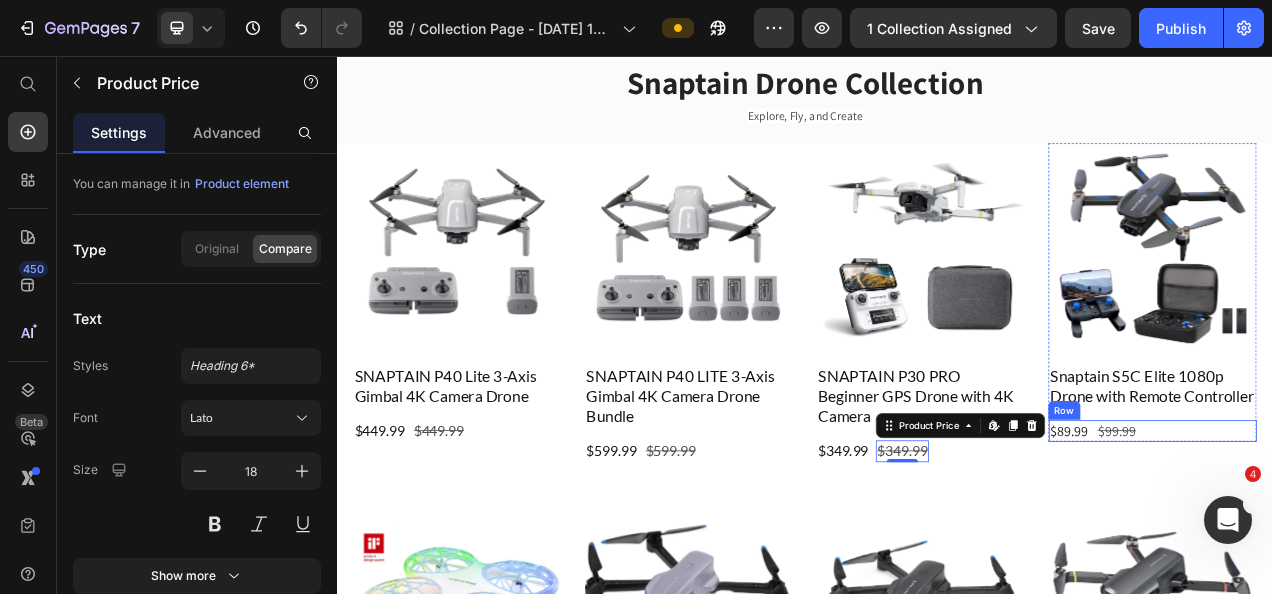 click on "$89.99 Product Price $99.99 Product Price Row" at bounding box center (1384, 536) 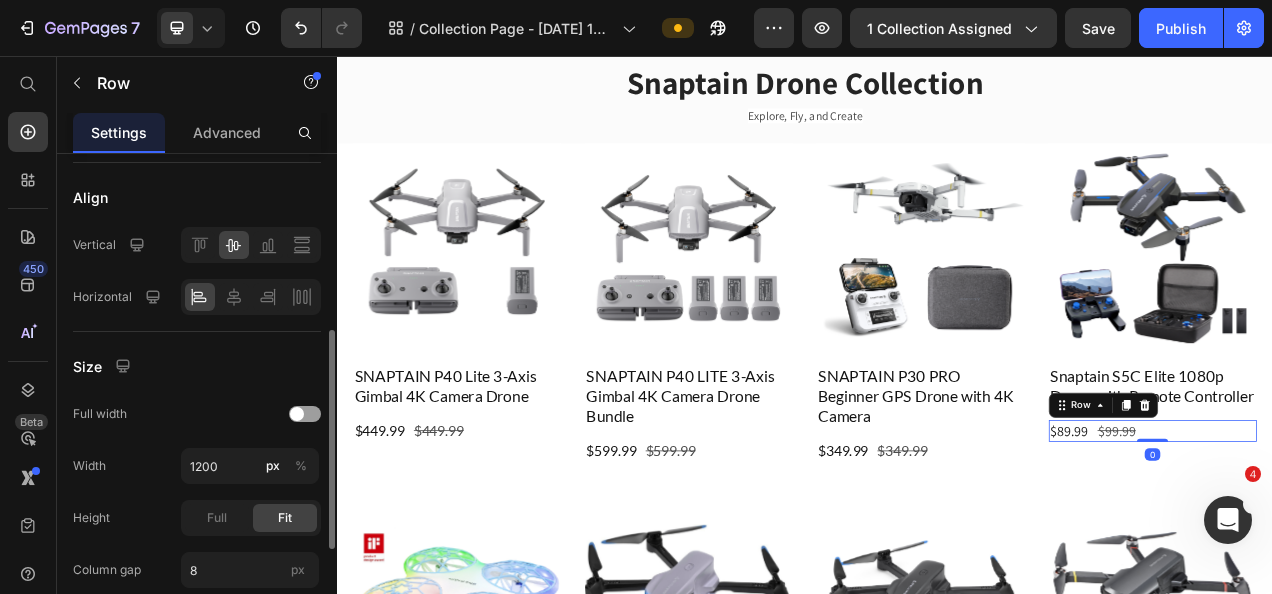 scroll, scrollTop: 500, scrollLeft: 0, axis: vertical 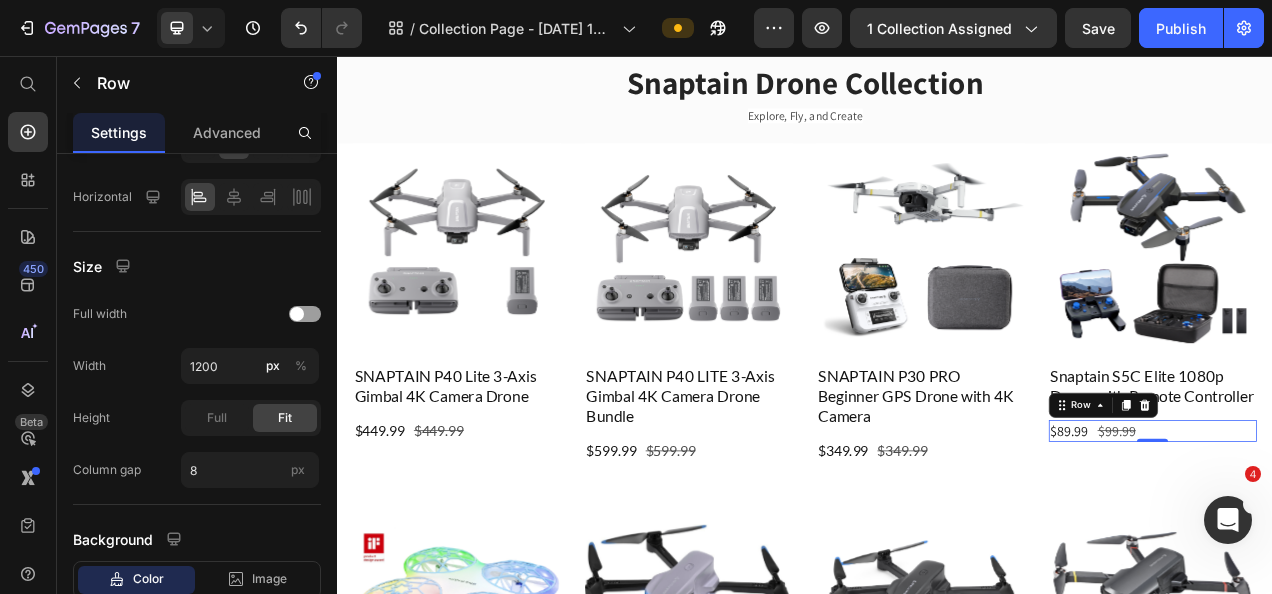 click on "$89.99" at bounding box center [1276, 536] 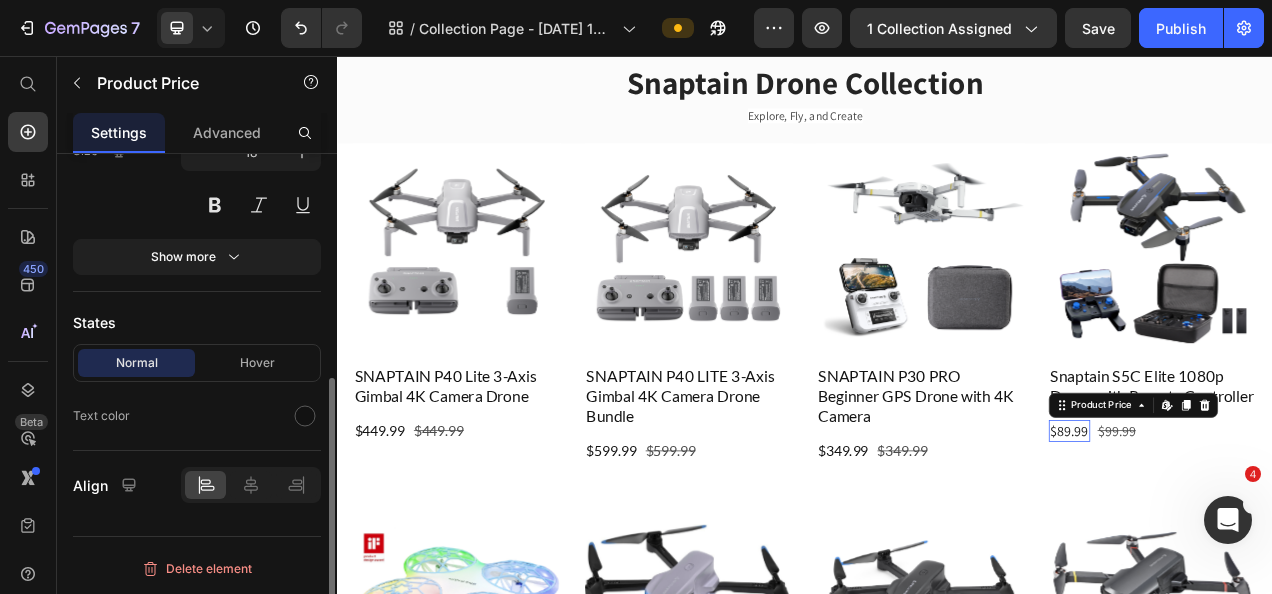 scroll, scrollTop: 0, scrollLeft: 0, axis: both 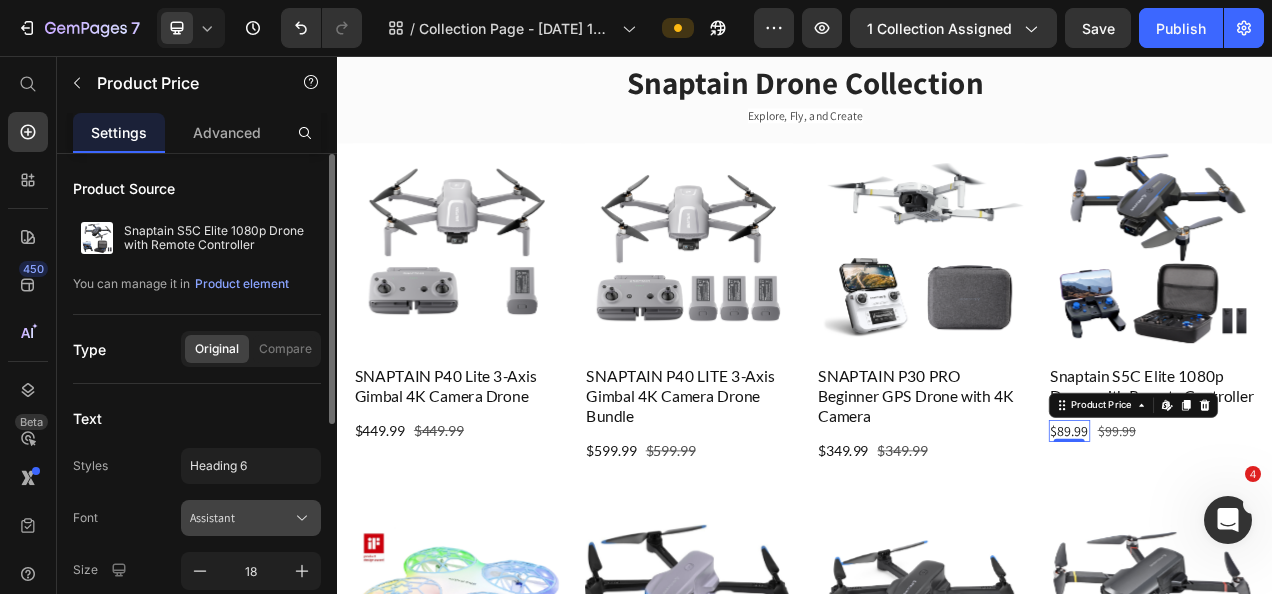 click on "Assistant" at bounding box center (241, 518) 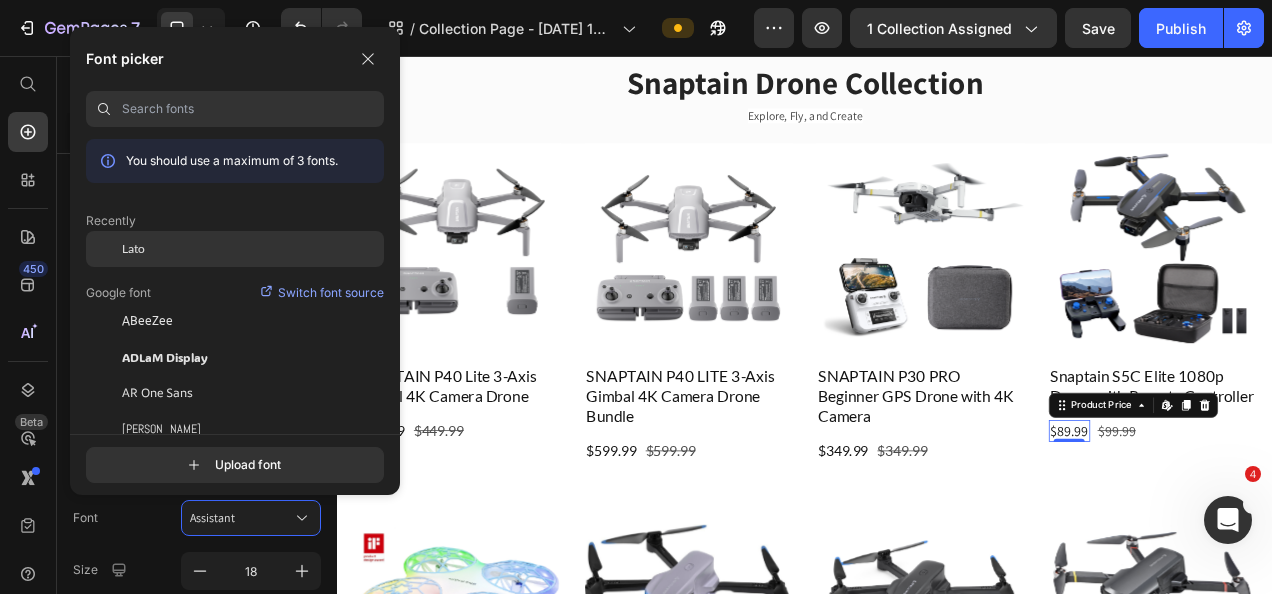 drag, startPoint x: 144, startPoint y: 257, endPoint x: 210, endPoint y: 256, distance: 66.007576 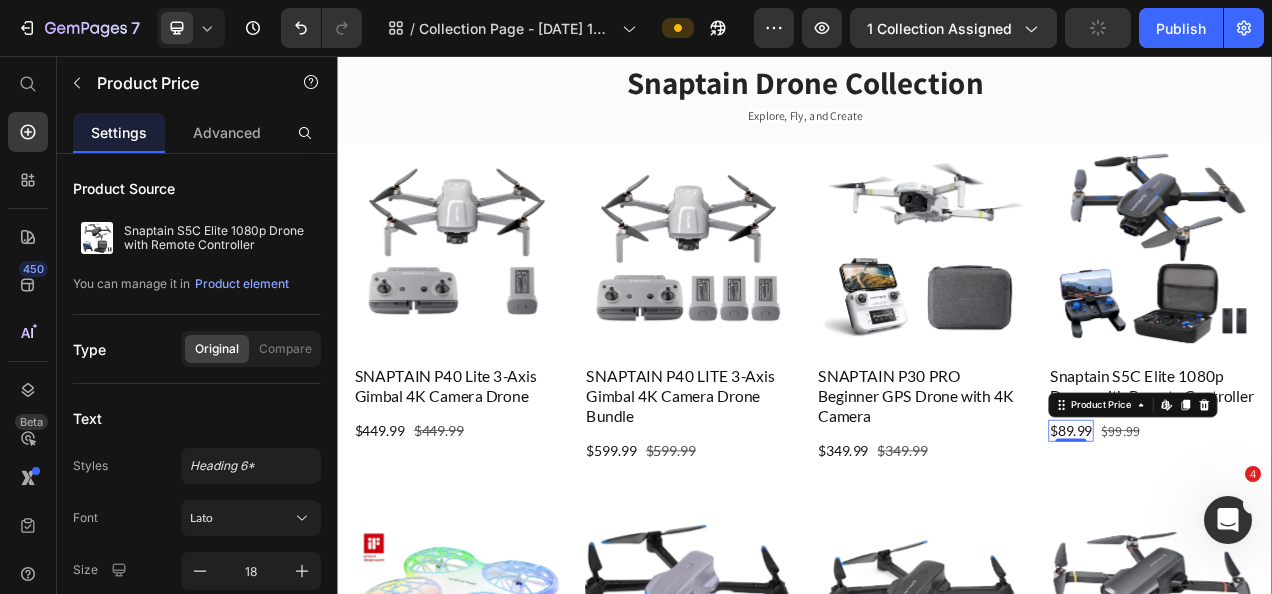 click on "$99.99" at bounding box center (1342, 536) 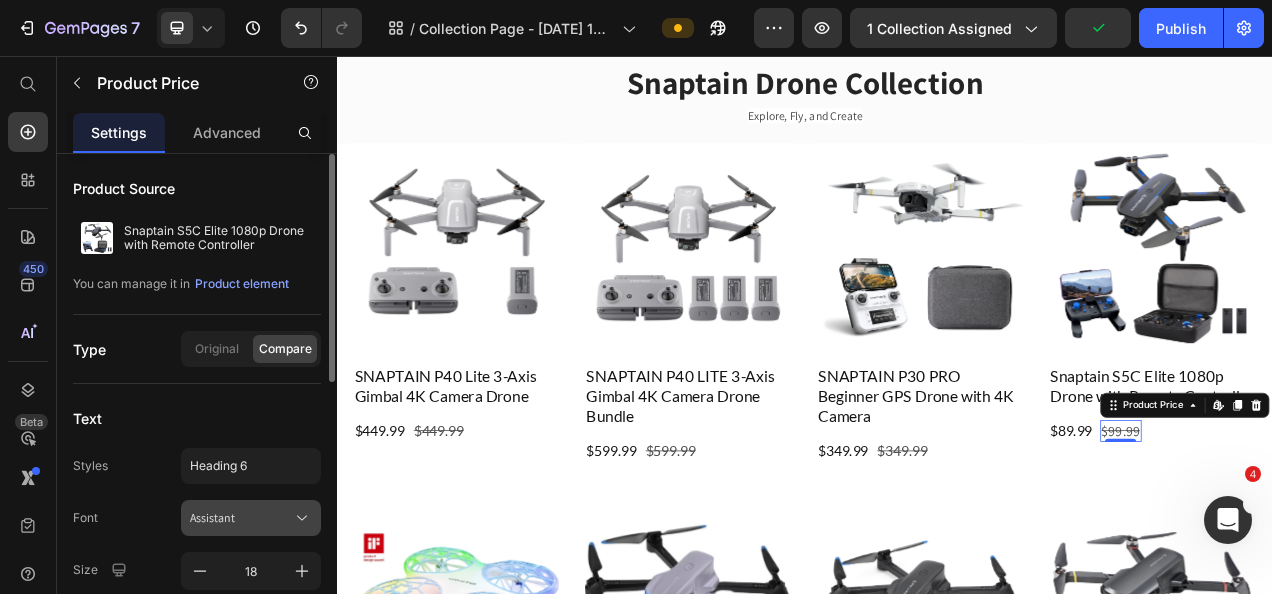 click on "Assistant" at bounding box center (241, 518) 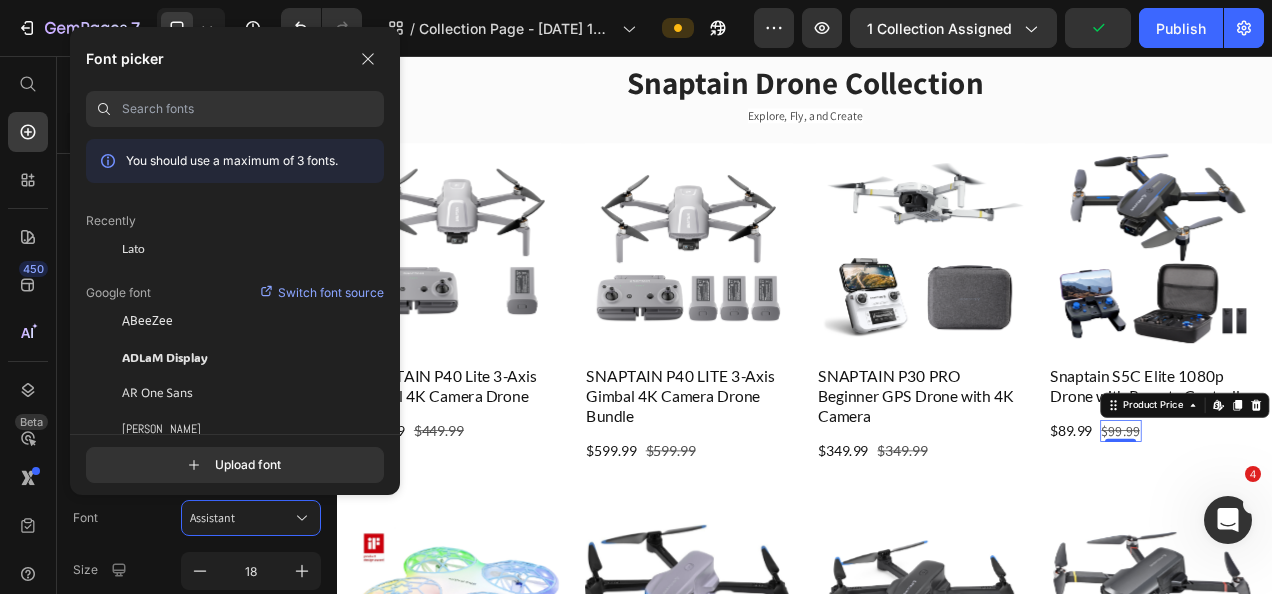 drag, startPoint x: 132, startPoint y: 254, endPoint x: 174, endPoint y: 280, distance: 49.396355 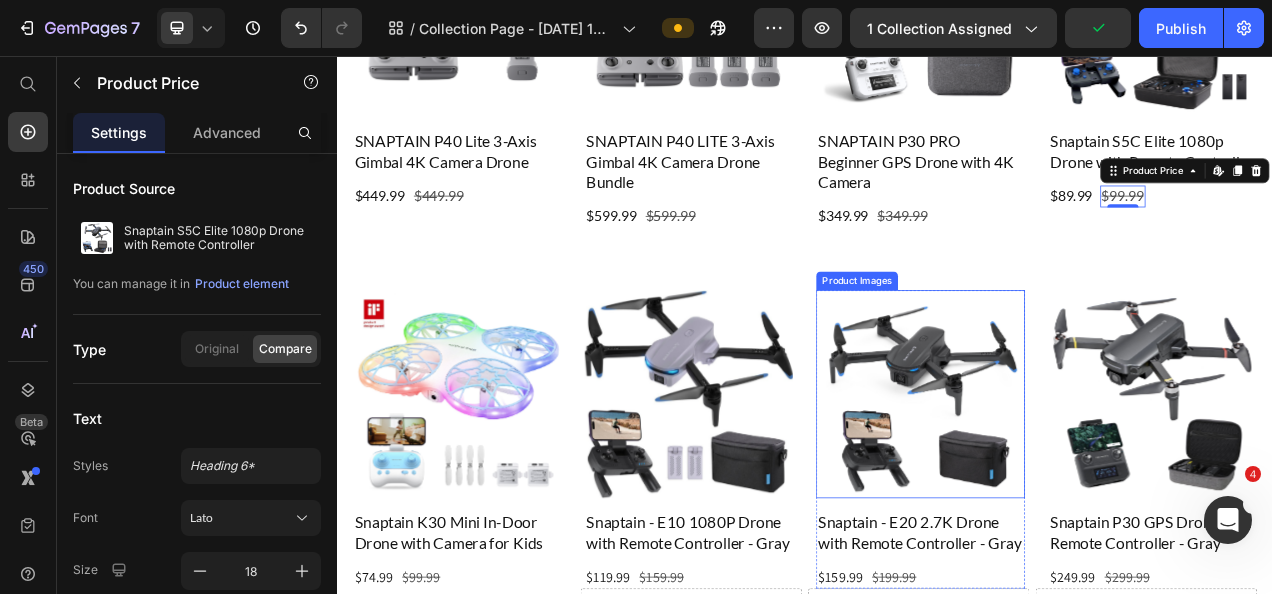 scroll, scrollTop: 600, scrollLeft: 0, axis: vertical 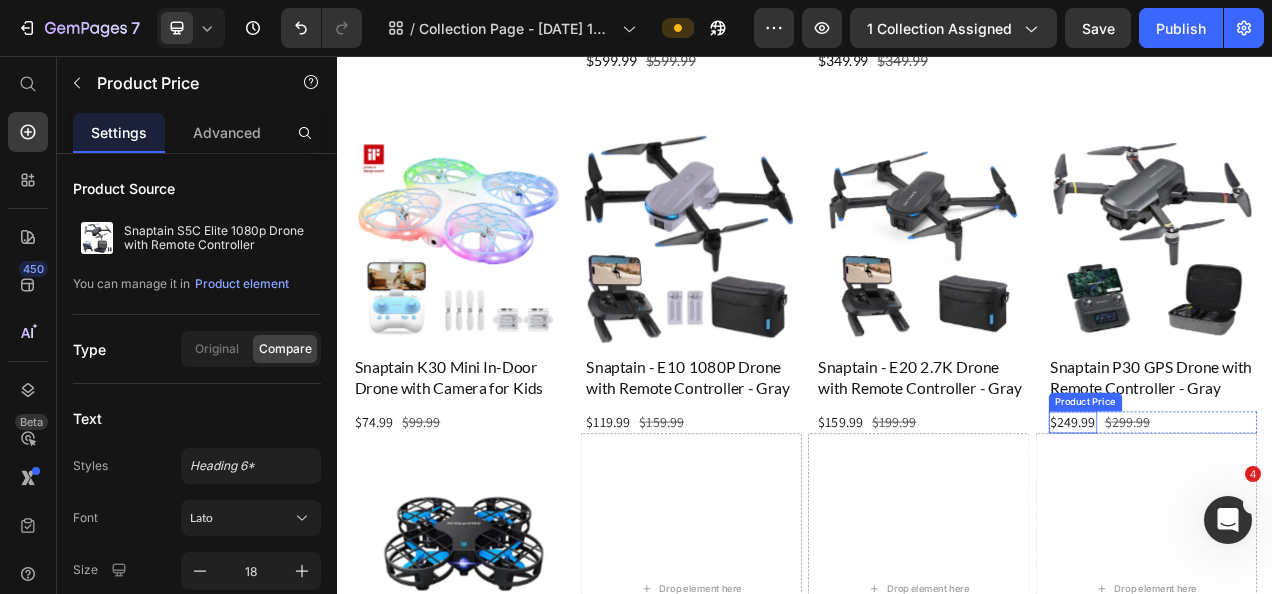 click on "$249.99" at bounding box center [1281, 525] 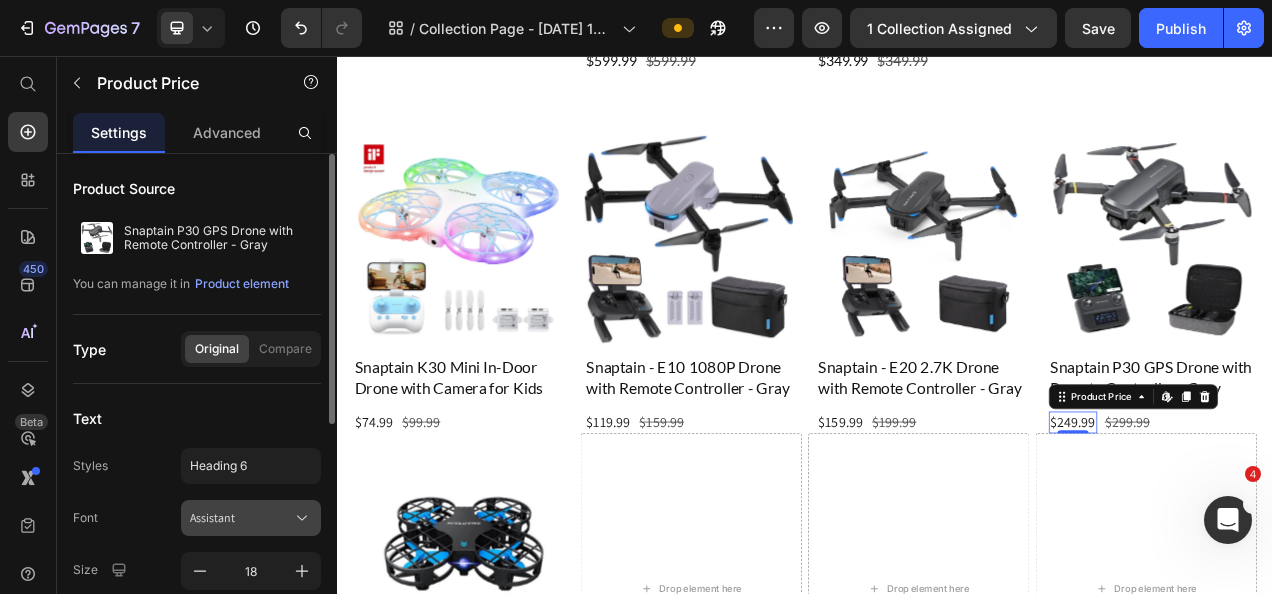 click on "Assistant" at bounding box center (241, 518) 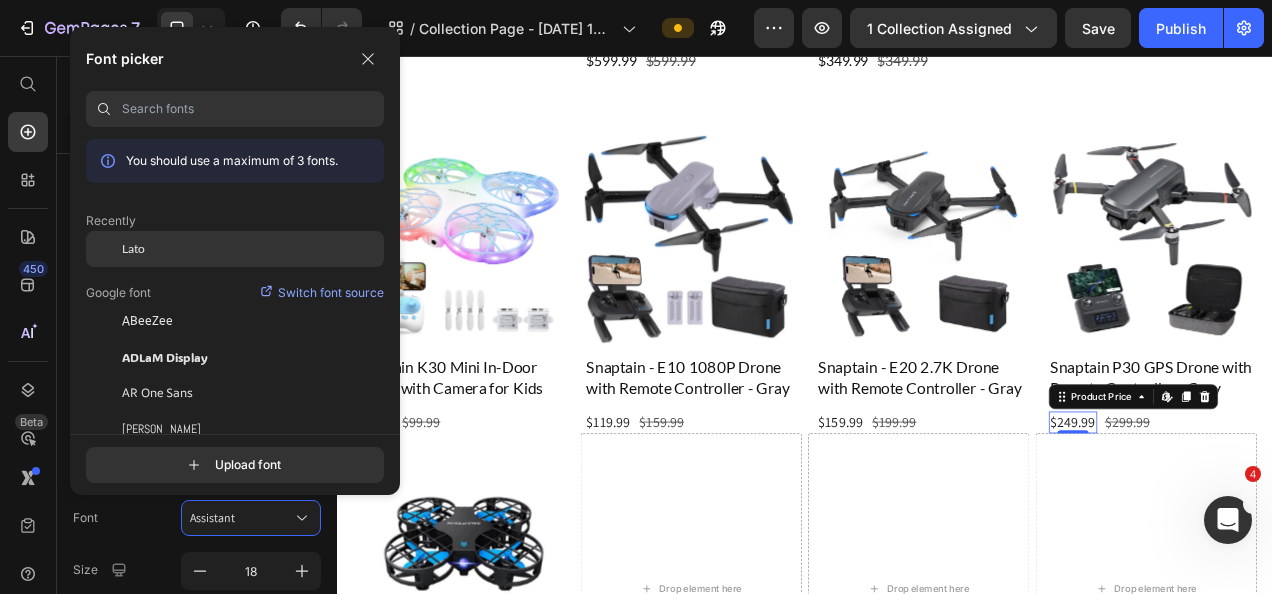click on "Lato" 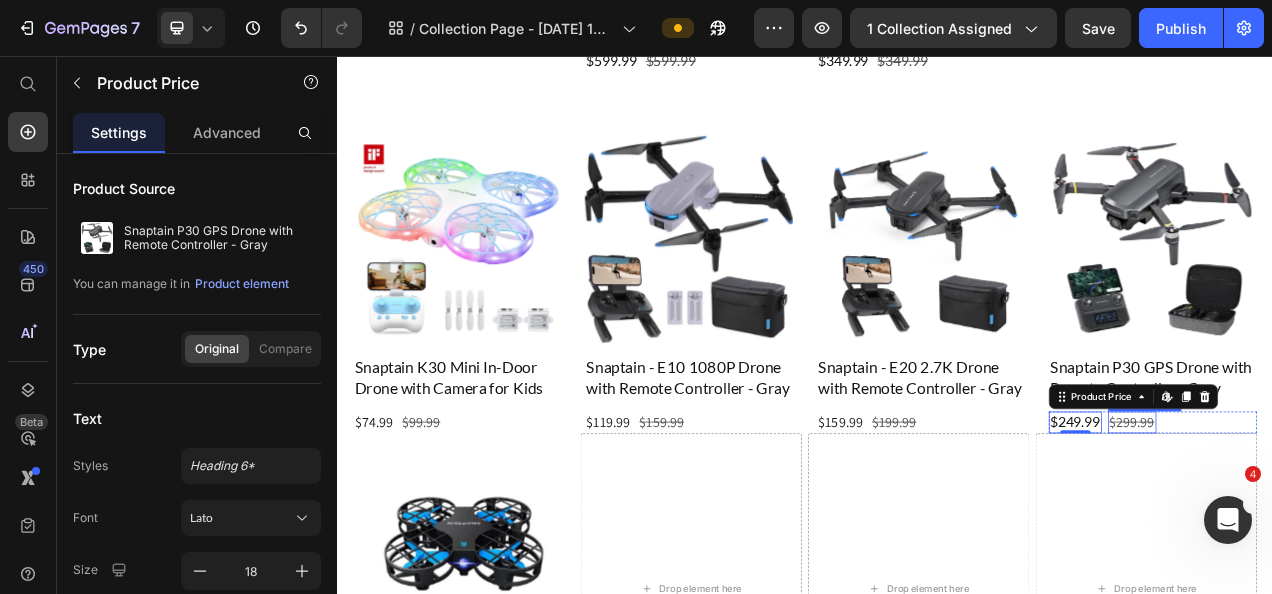 click on "$299.99" at bounding box center [1357, 525] 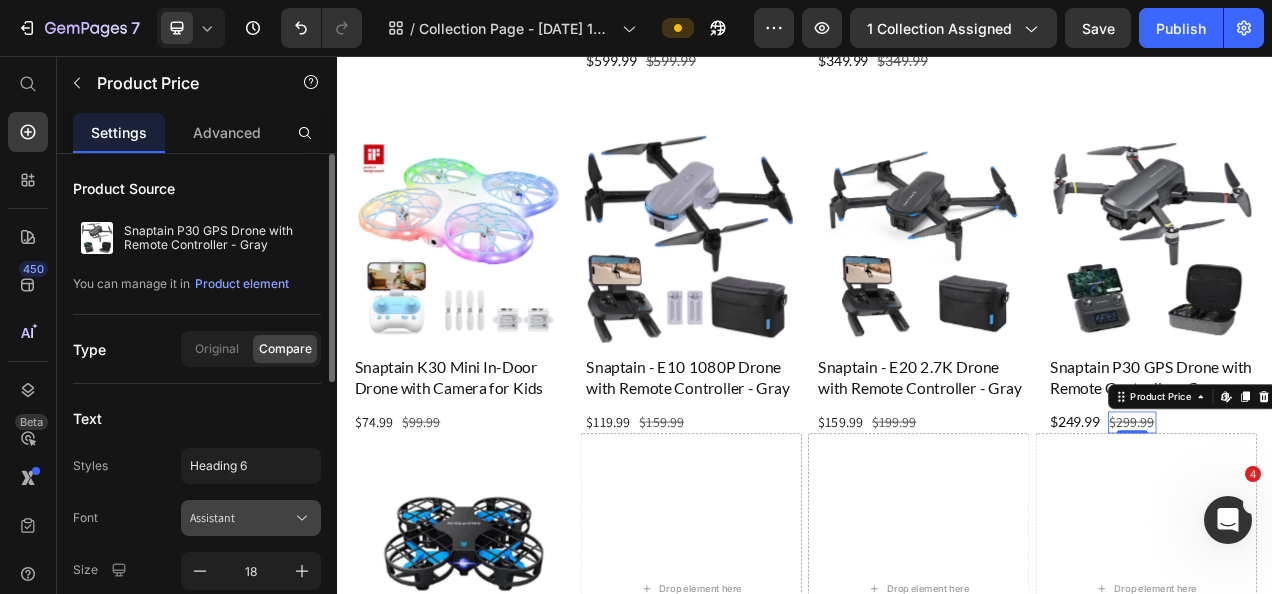 click on "Assistant" at bounding box center [251, 518] 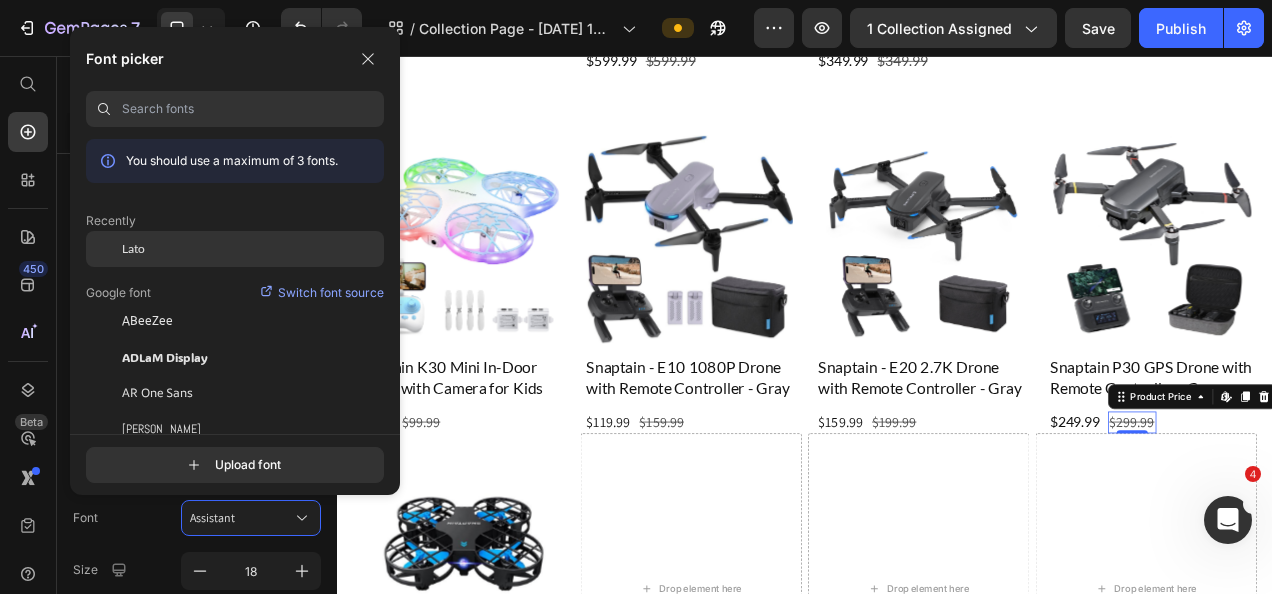 click on "Lato" 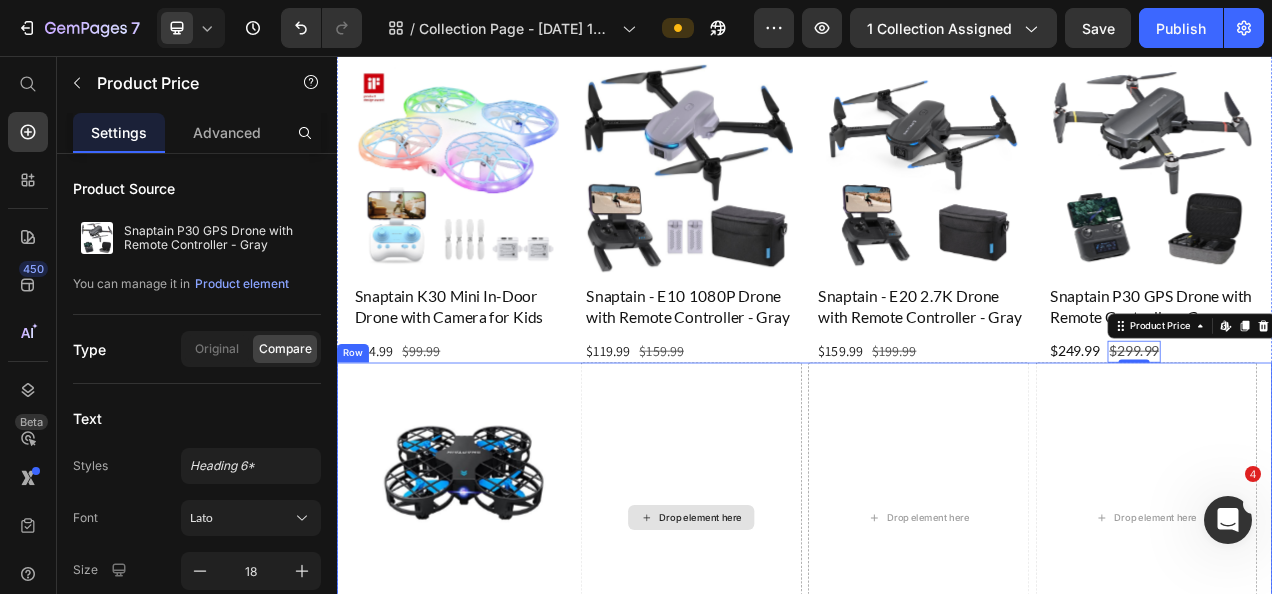 scroll, scrollTop: 700, scrollLeft: 0, axis: vertical 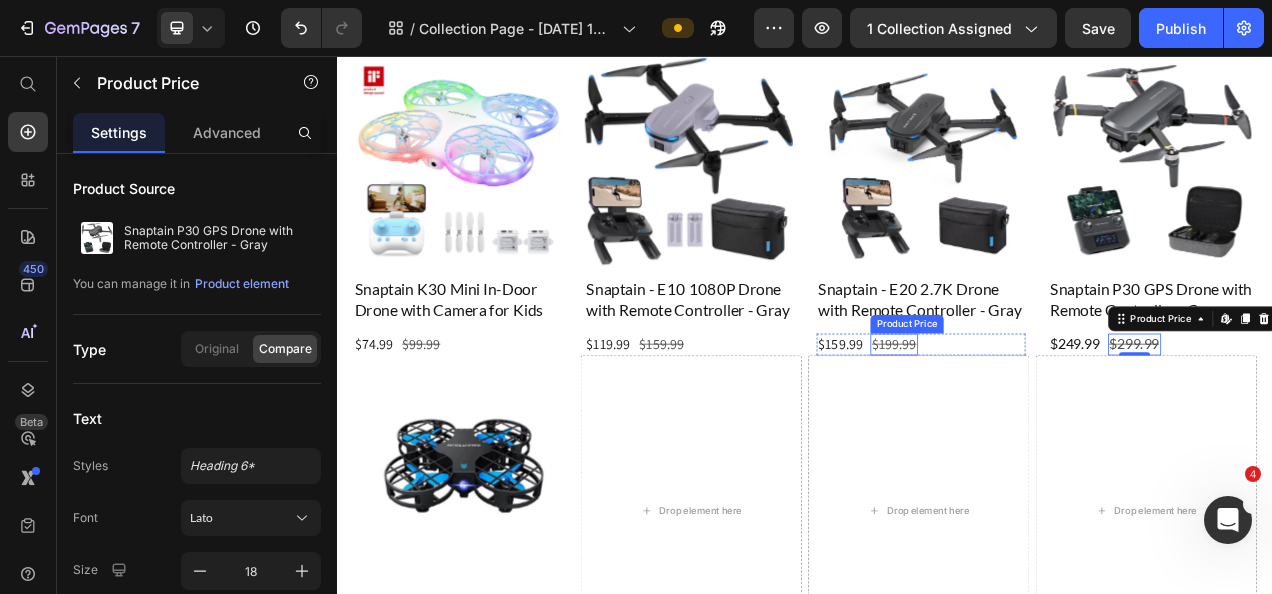 click on "$199.99" at bounding box center [1051, 425] 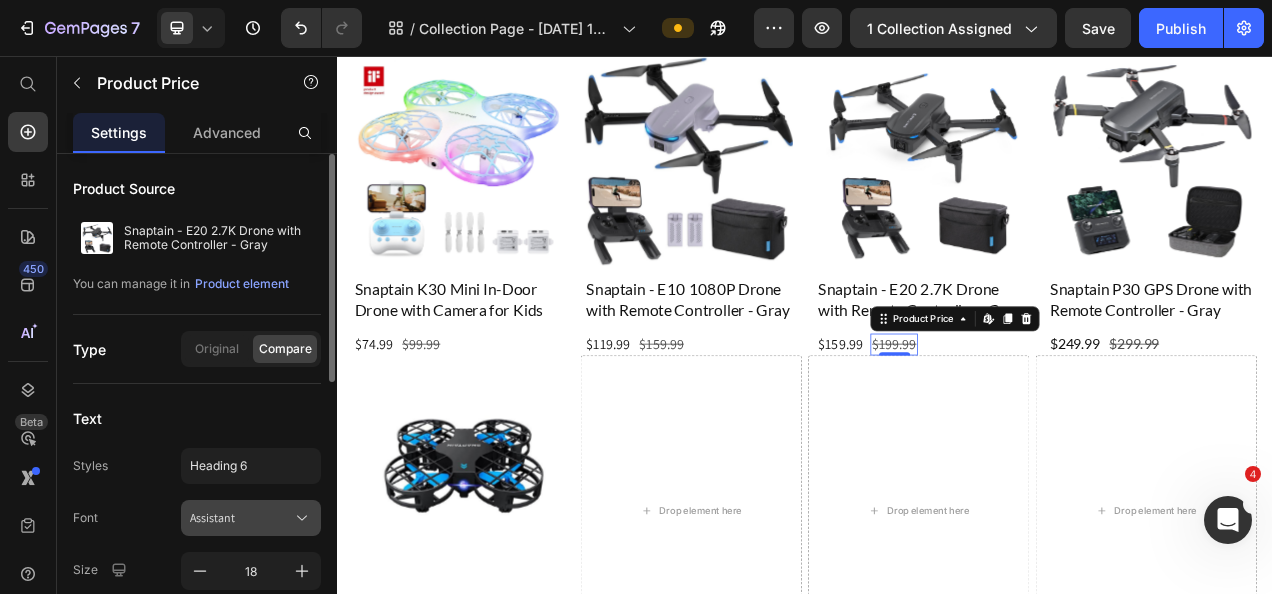 scroll, scrollTop: 100, scrollLeft: 0, axis: vertical 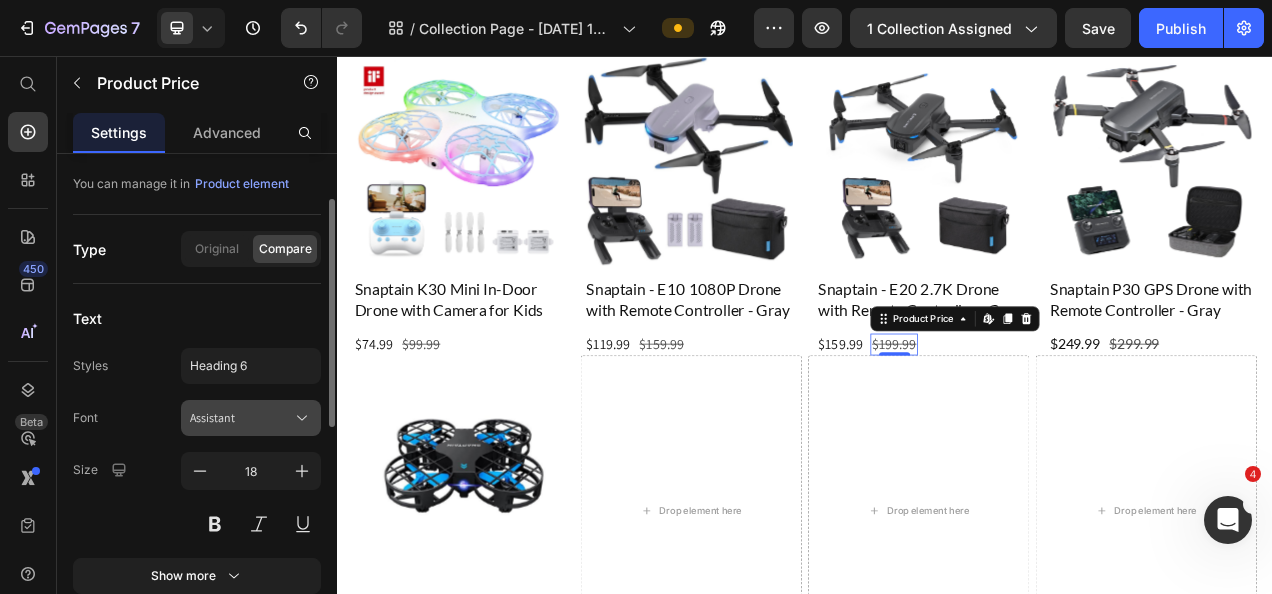 click on "Assistant" at bounding box center (241, 418) 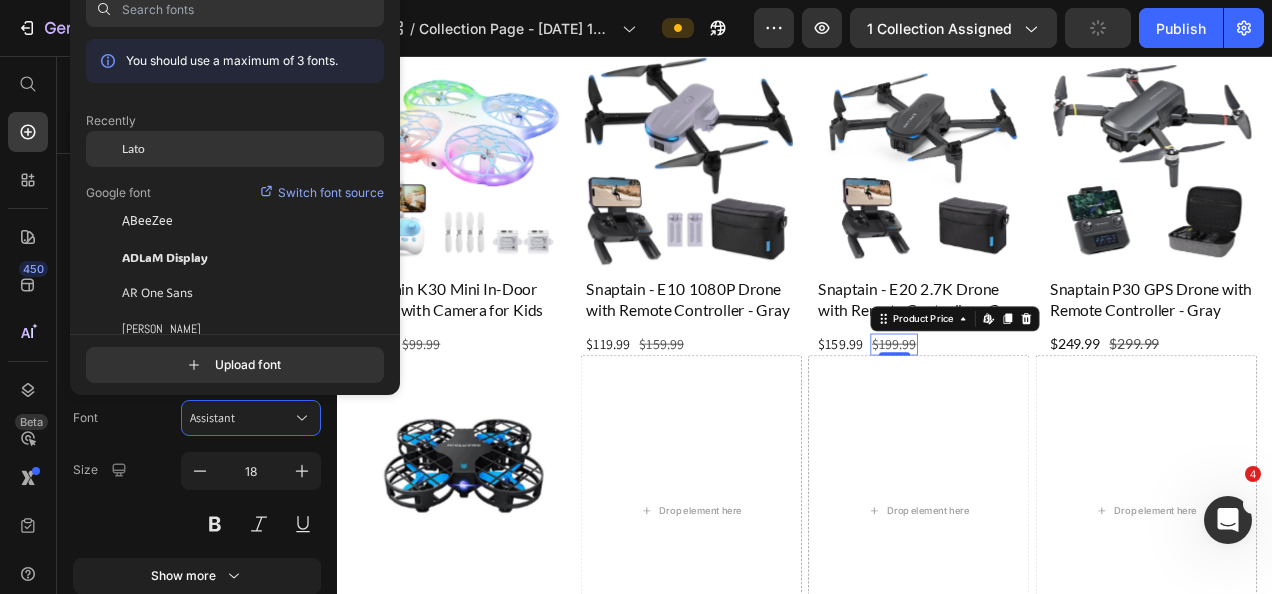 click on "Lato" 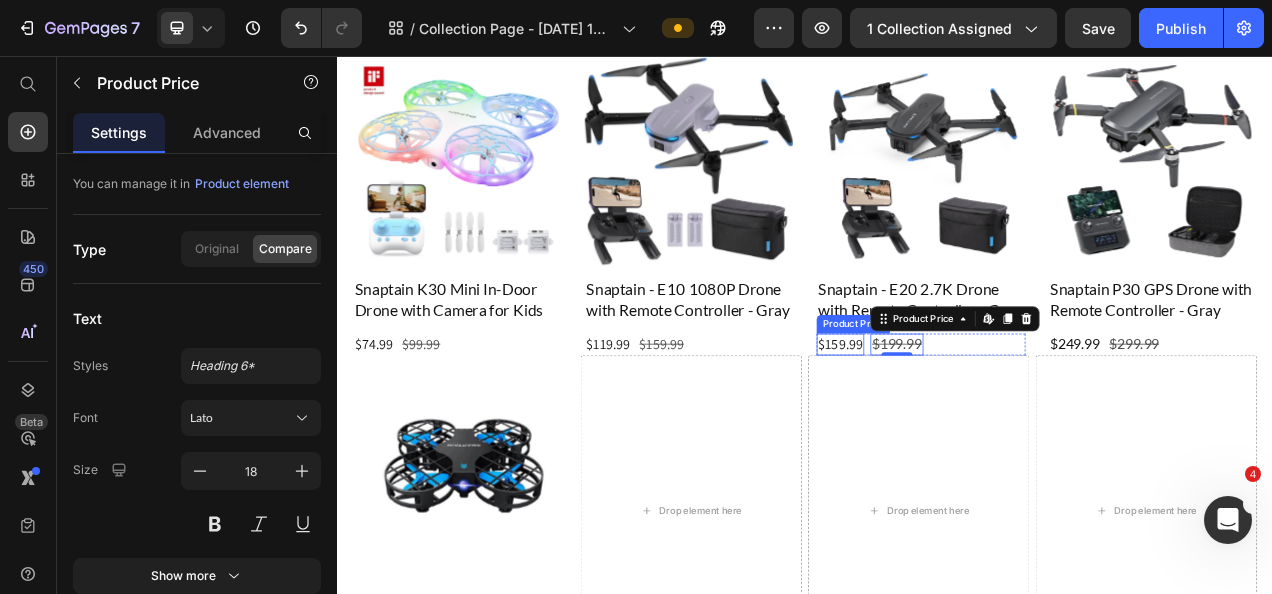 click on "$159.99" at bounding box center [982, 425] 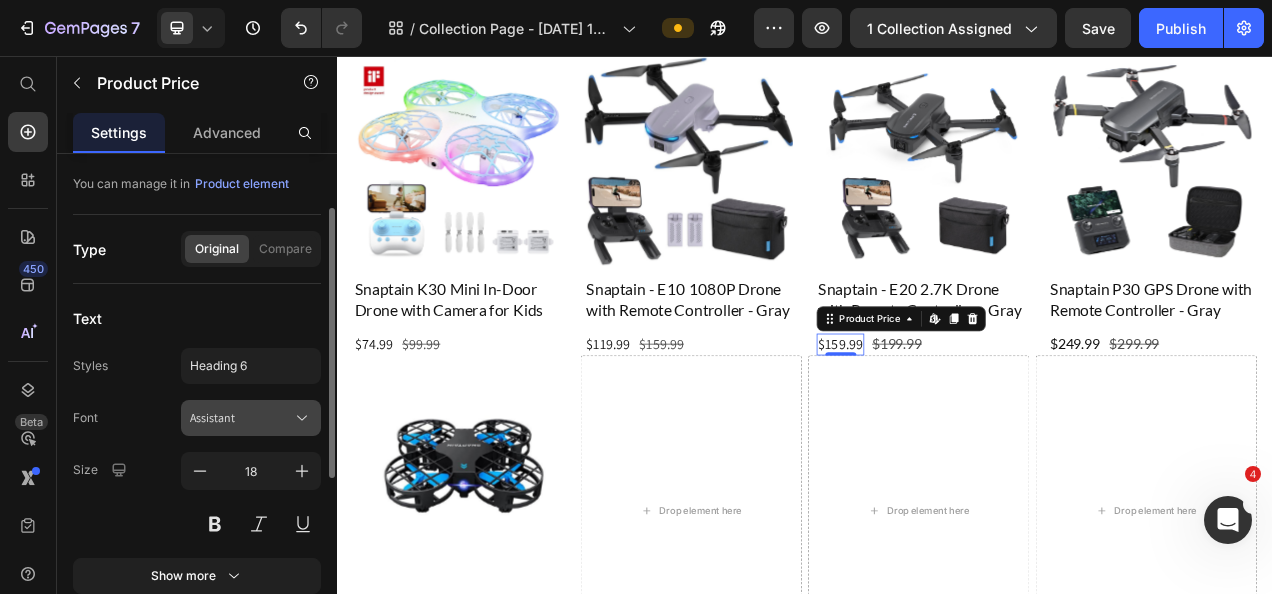 click on "Assistant" at bounding box center [251, 418] 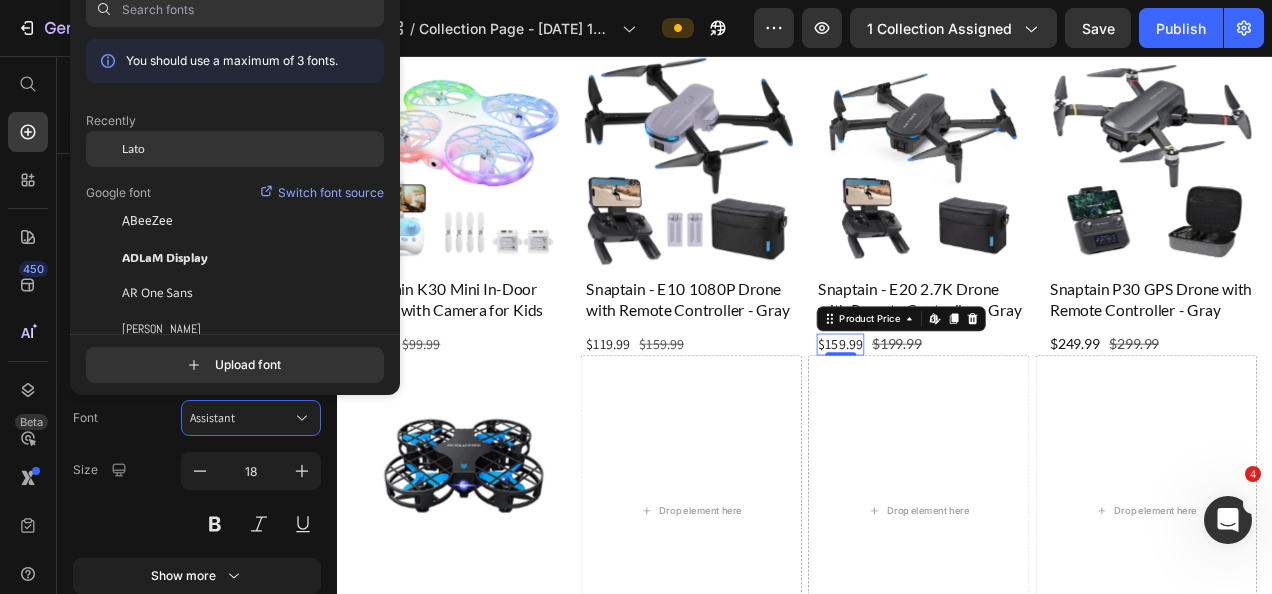 click on "Lato" 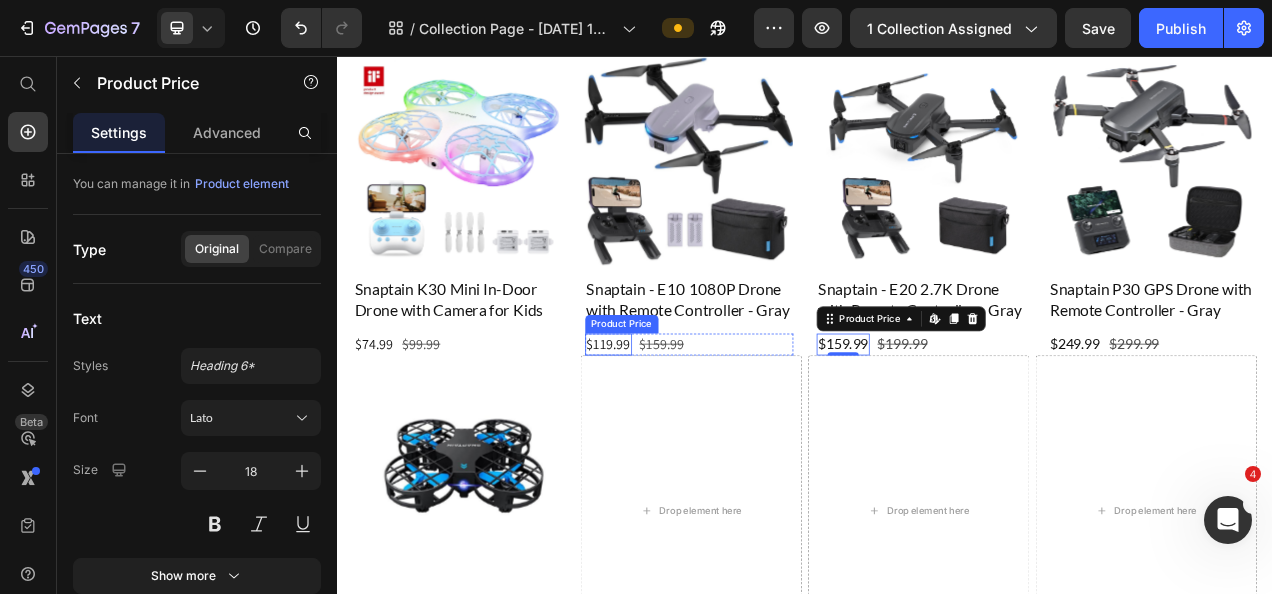 click on "$119.99" at bounding box center (685, 425) 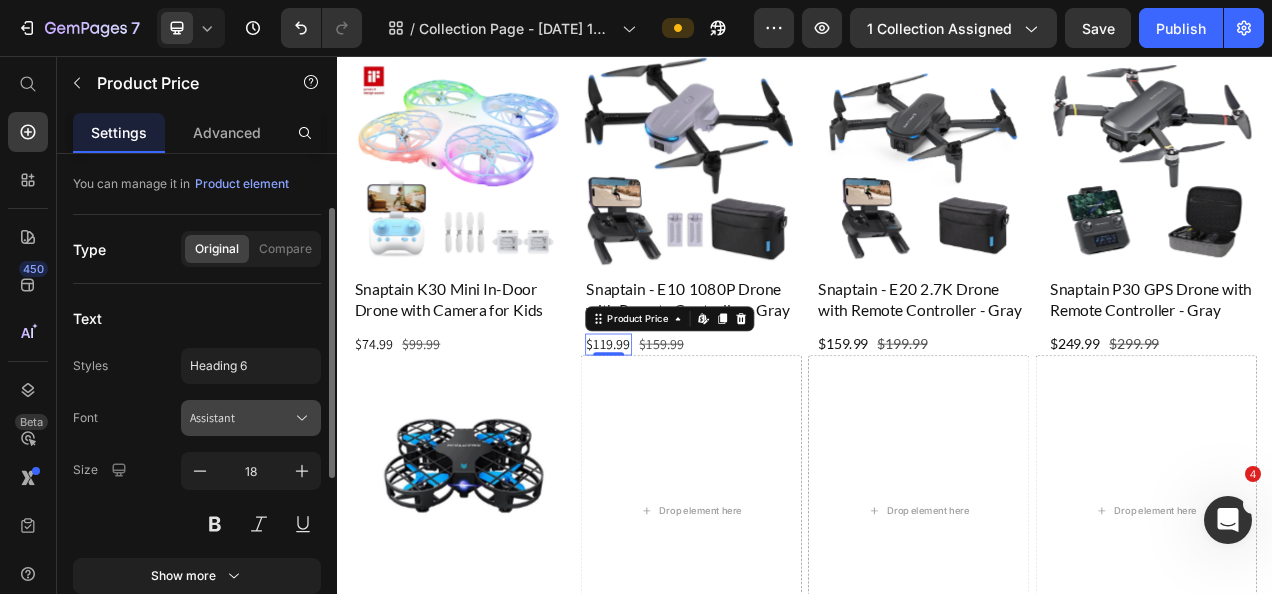 click on "Assistant" at bounding box center [241, 418] 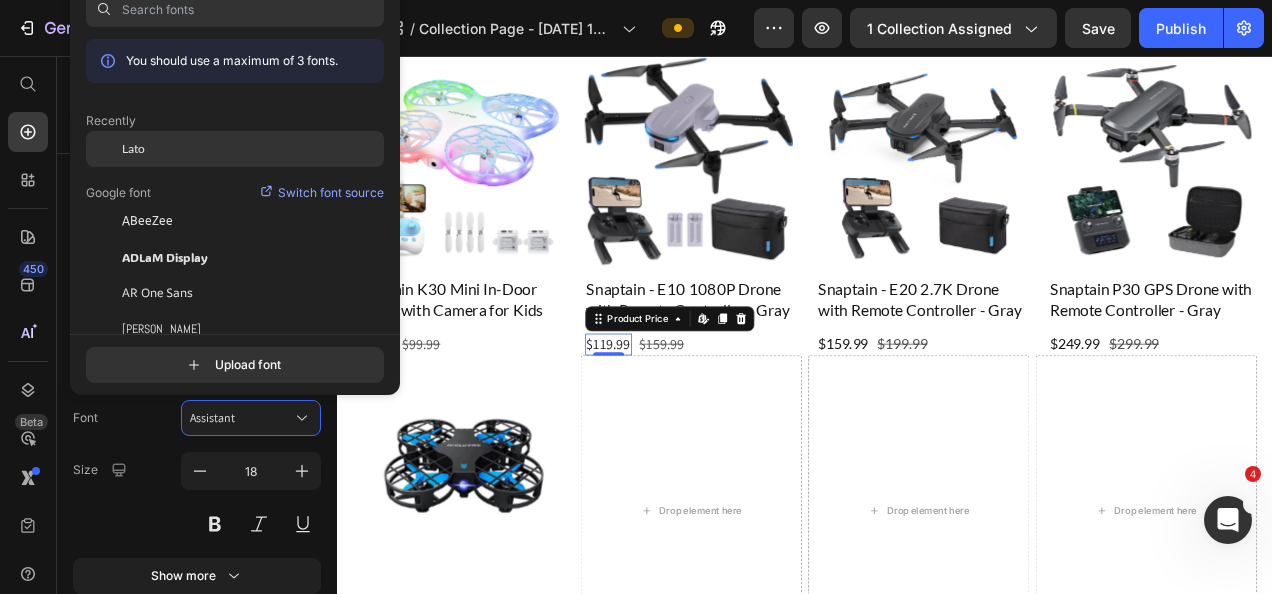 drag, startPoint x: 154, startPoint y: 158, endPoint x: 174, endPoint y: 166, distance: 21.540659 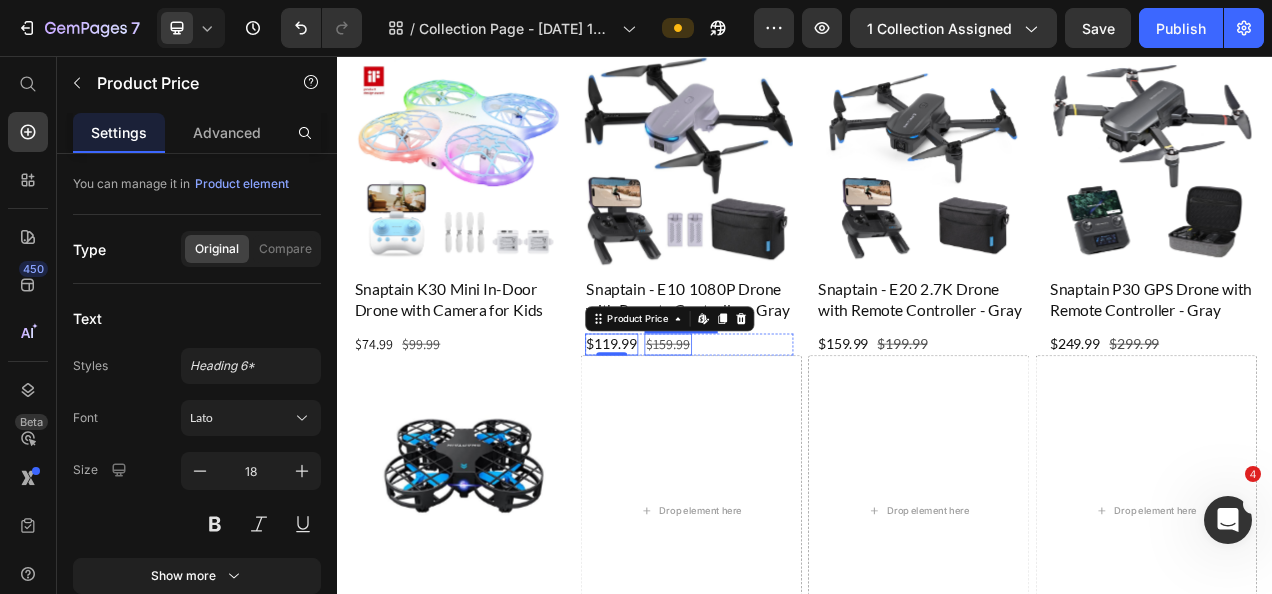 click on "$159.99" at bounding box center [761, 425] 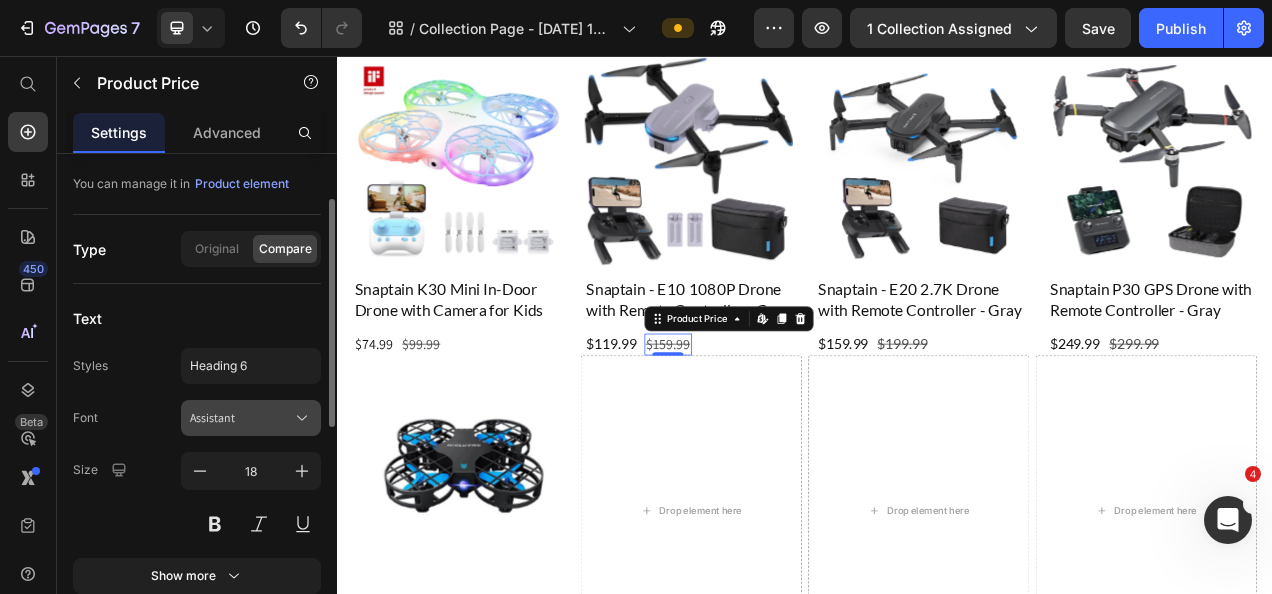 click on "Assistant" at bounding box center [251, 418] 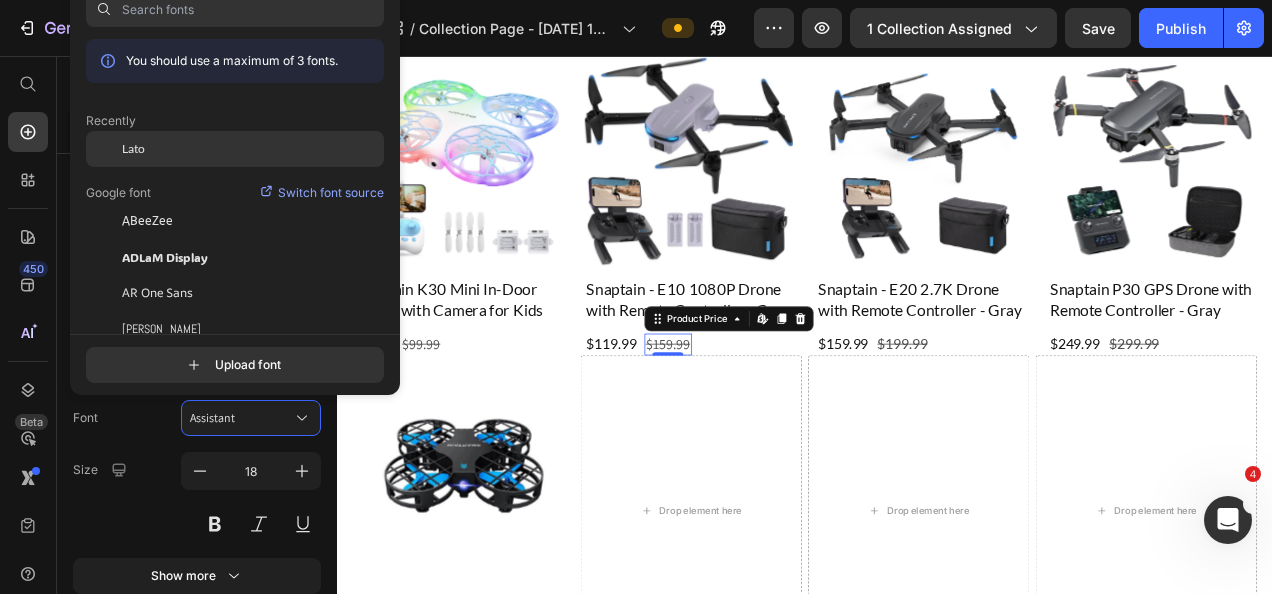 click on "Lato" 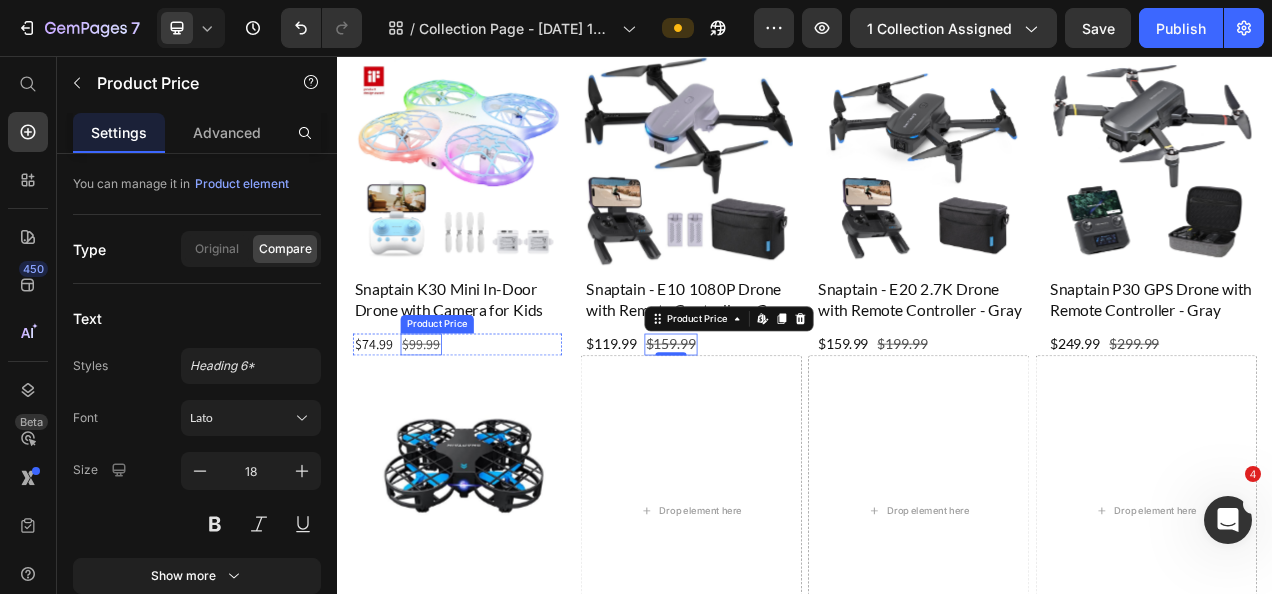 click on "$99.99" at bounding box center [444, 425] 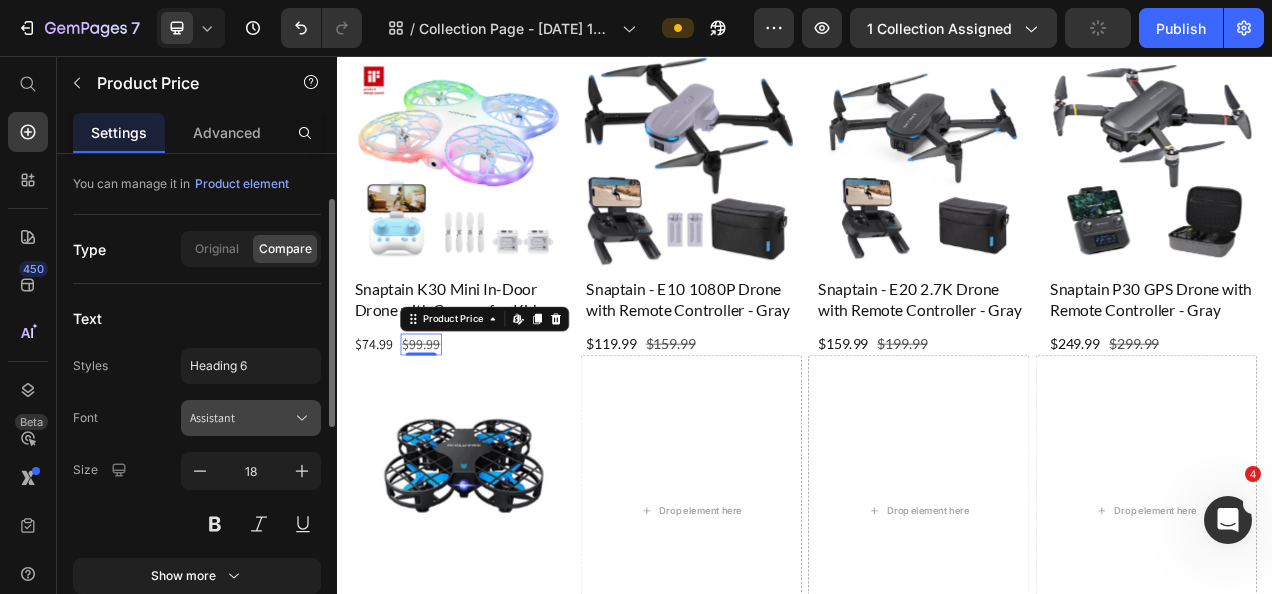 click on "Assistant" at bounding box center (251, 418) 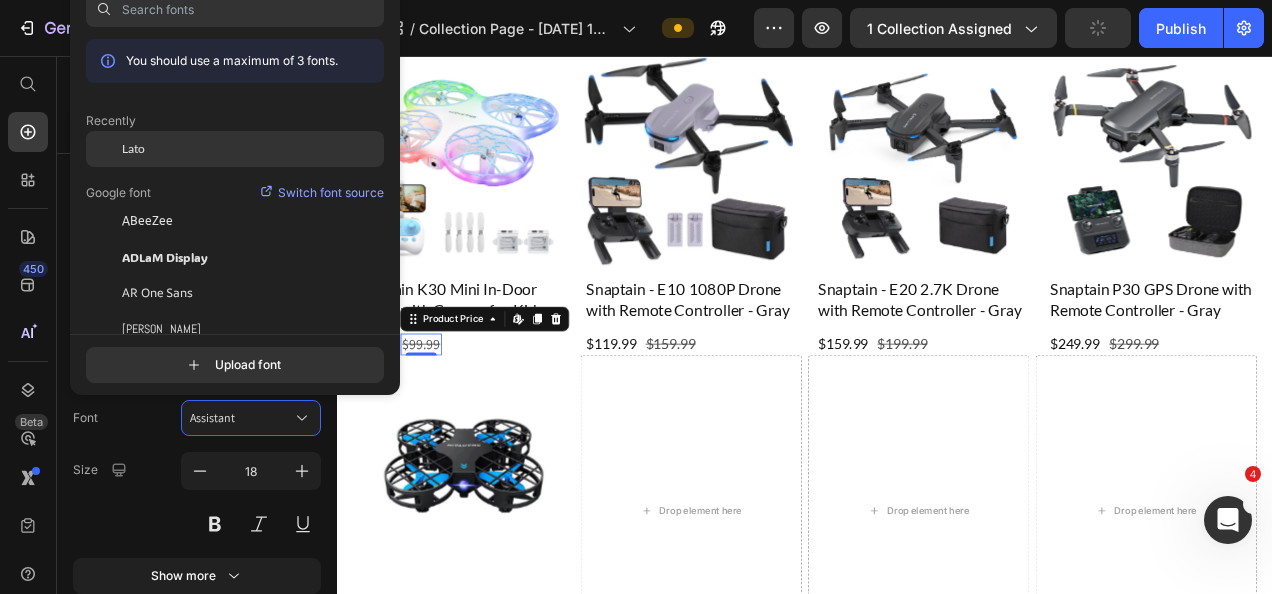 click on "Lato" 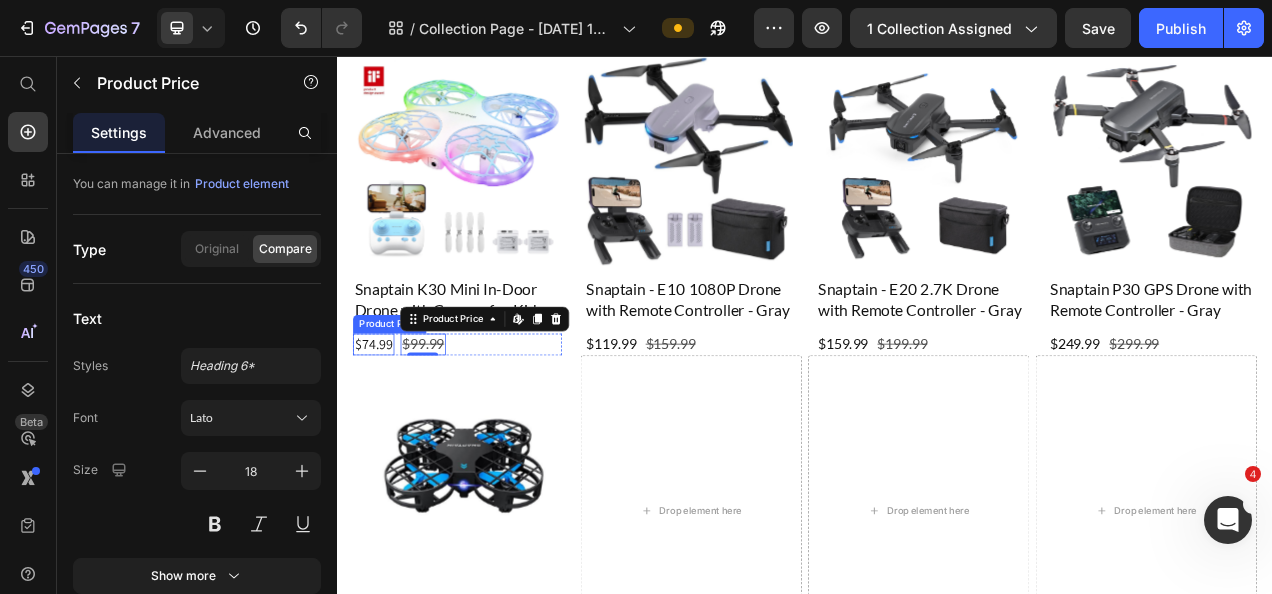 drag, startPoint x: 397, startPoint y: 411, endPoint x: 371, endPoint y: 370, distance: 48.548943 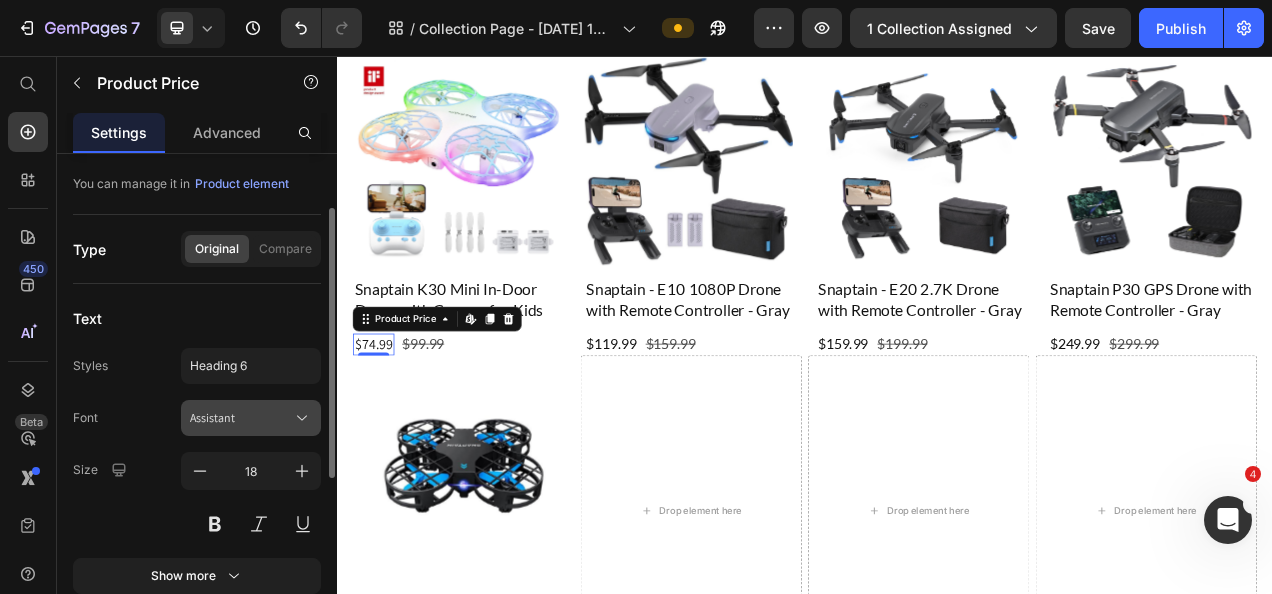 click on "Assistant" at bounding box center (241, 418) 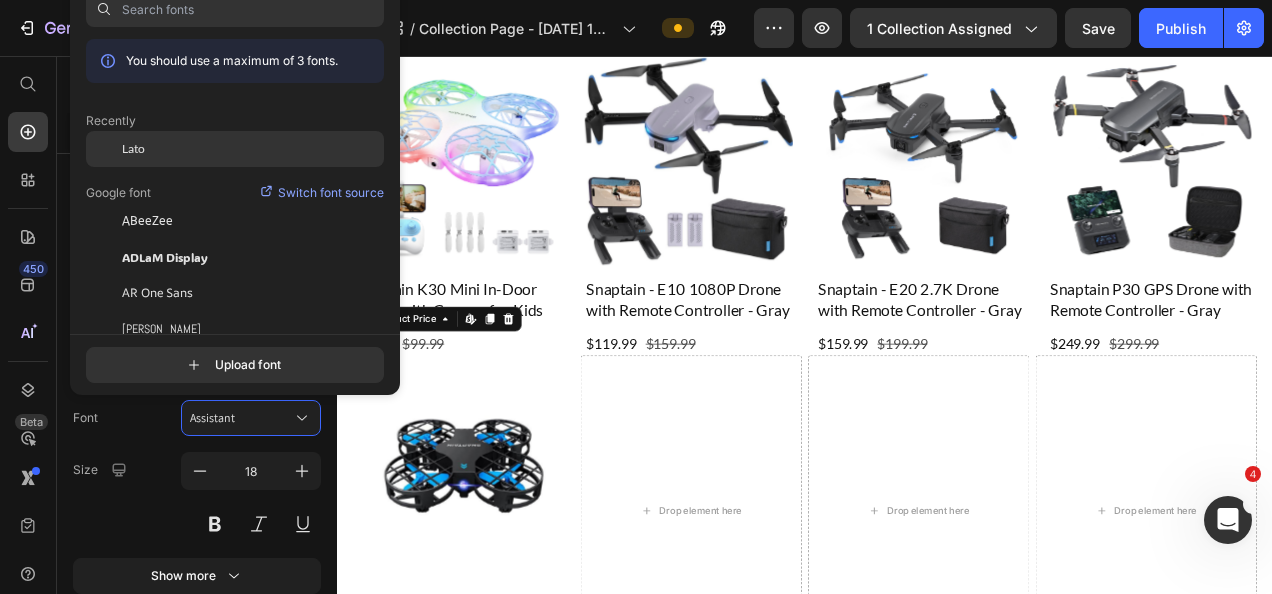 click on "Lato" 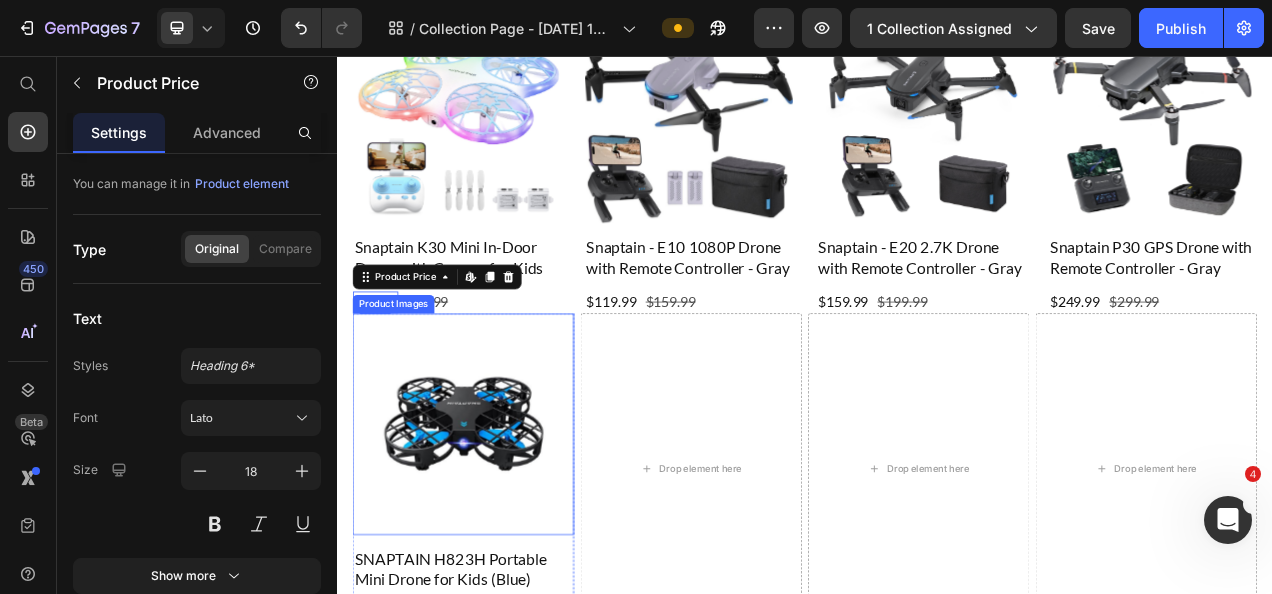 scroll, scrollTop: 900, scrollLeft: 0, axis: vertical 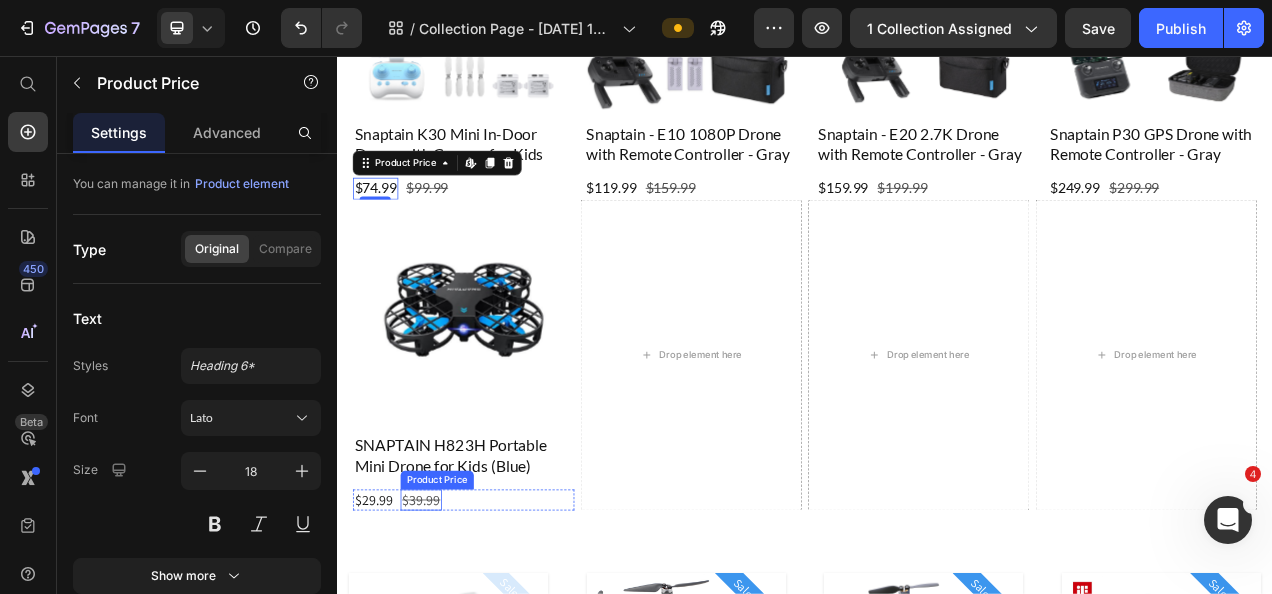 click on "$39.99" at bounding box center (444, 625) 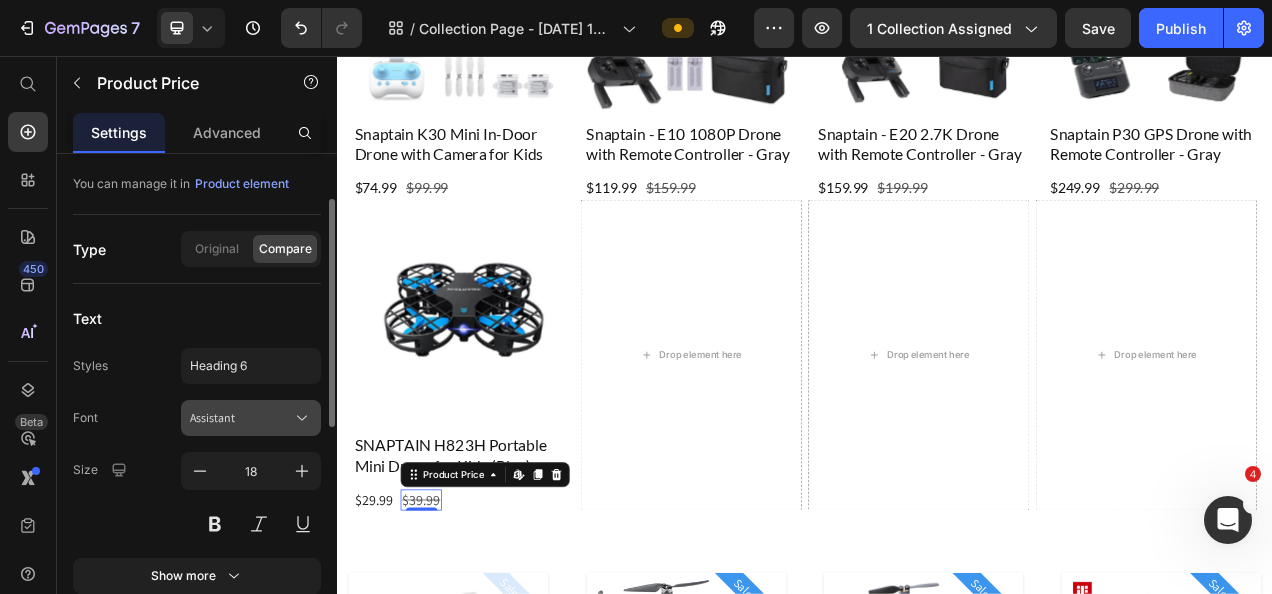 click on "Assistant" at bounding box center (241, 418) 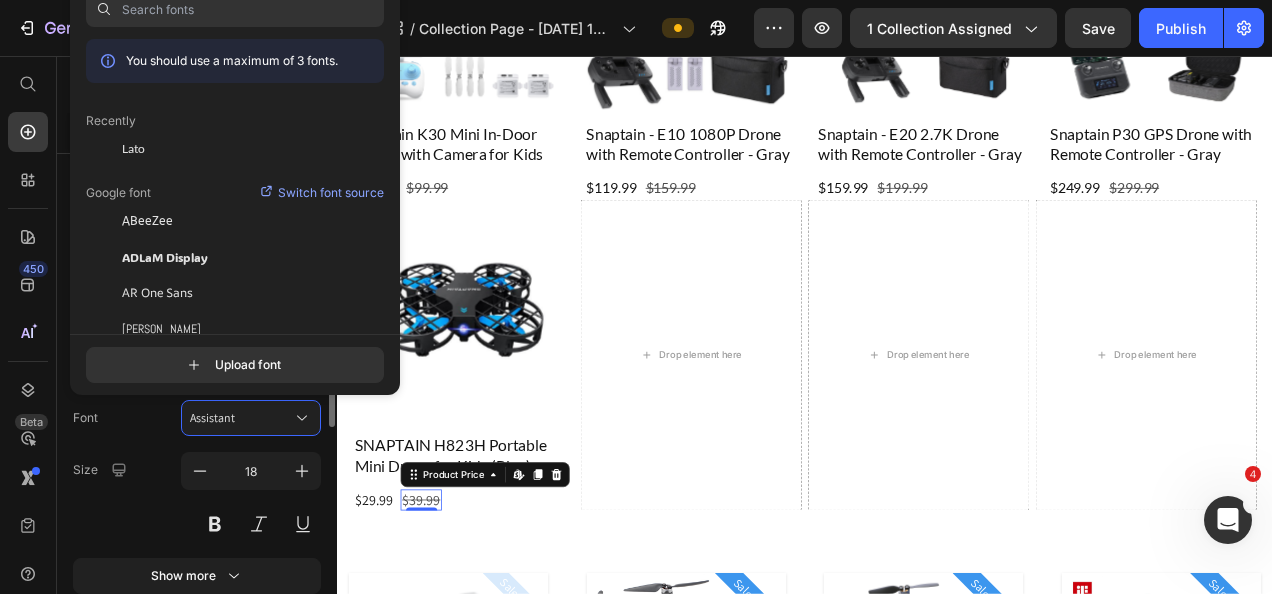 drag, startPoint x: 148, startPoint y: 154, endPoint x: 158, endPoint y: 167, distance: 16.40122 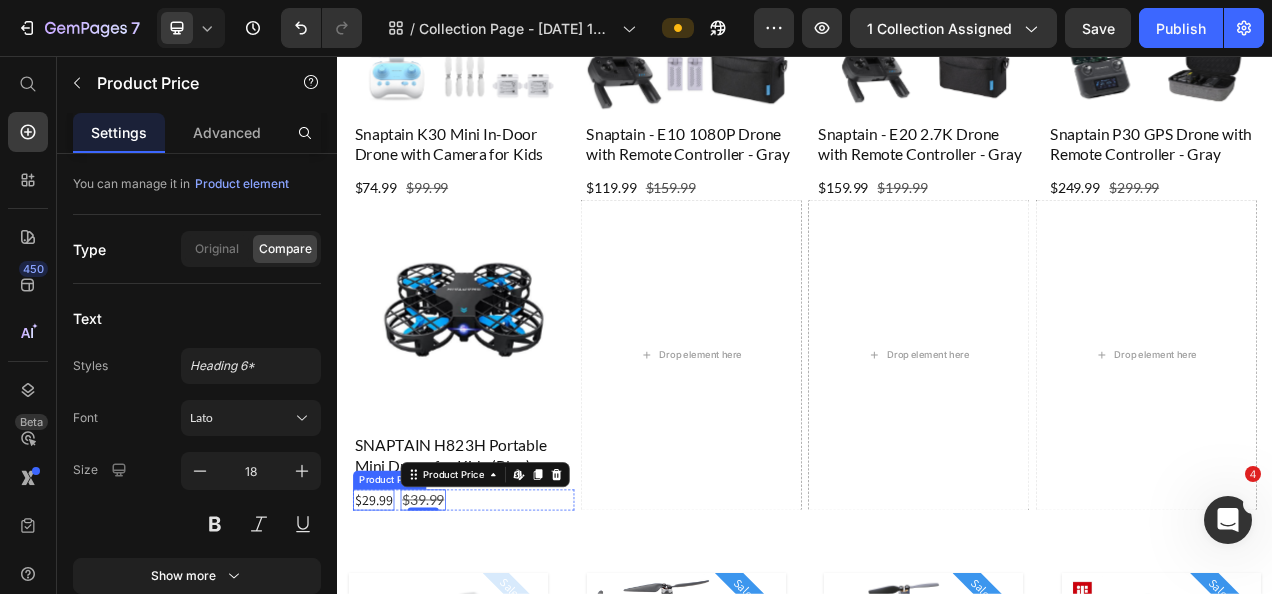 click on "$29.99" at bounding box center [383, 625] 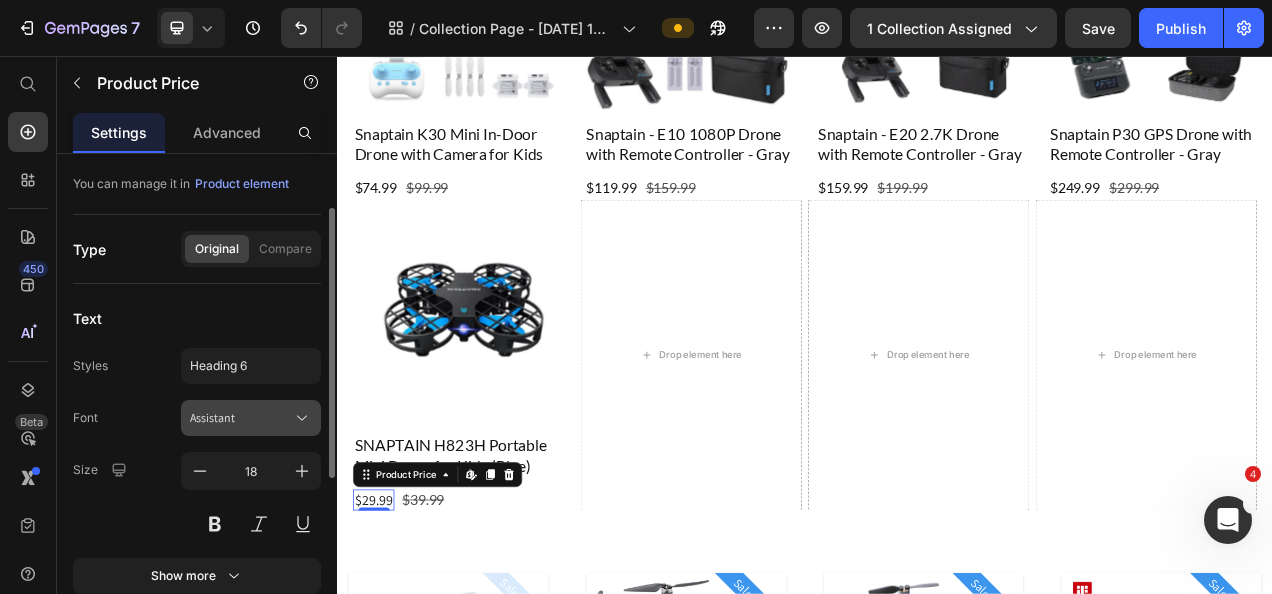click on "Assistant" at bounding box center (241, 418) 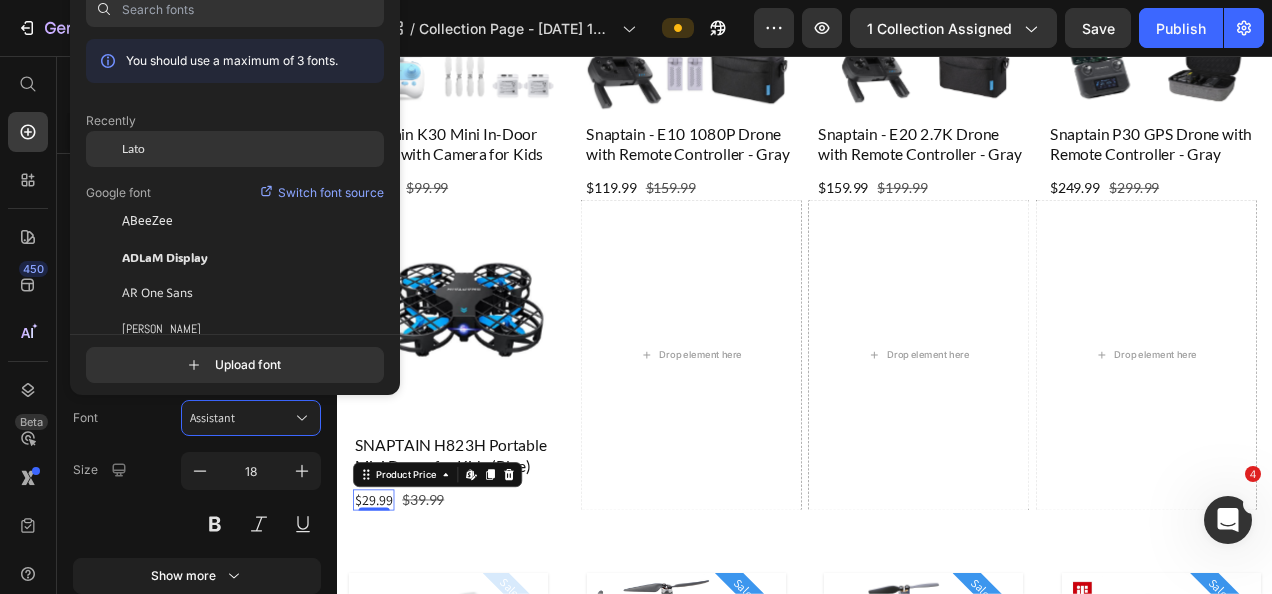 click on "Lato" at bounding box center [133, 149] 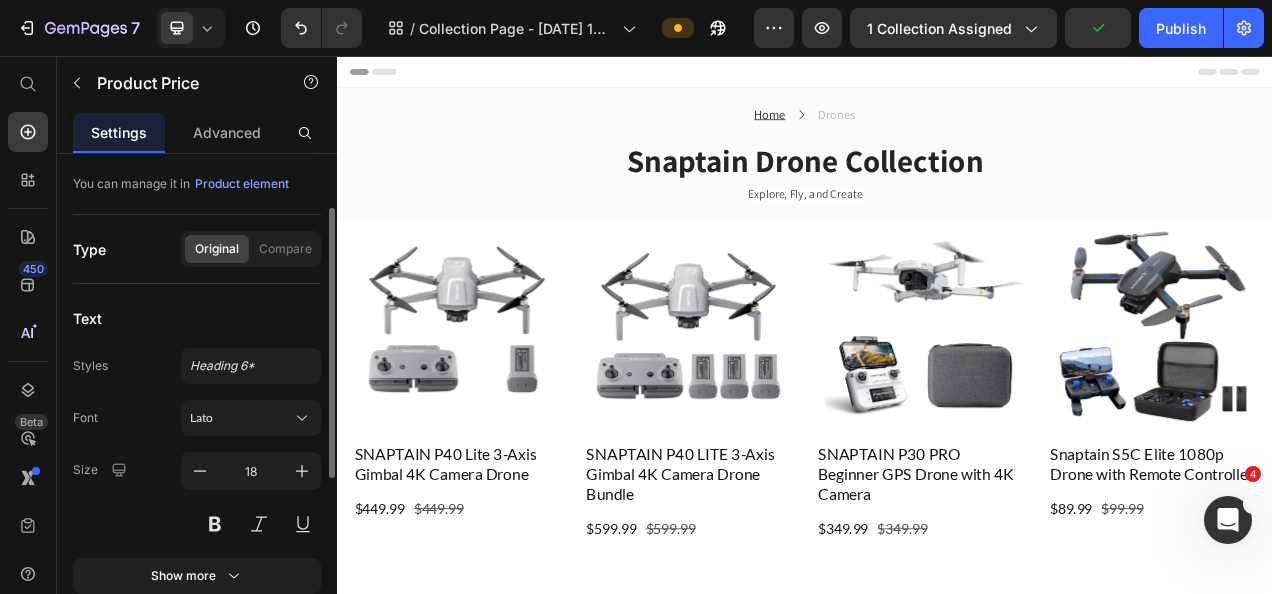 scroll, scrollTop: 0, scrollLeft: 0, axis: both 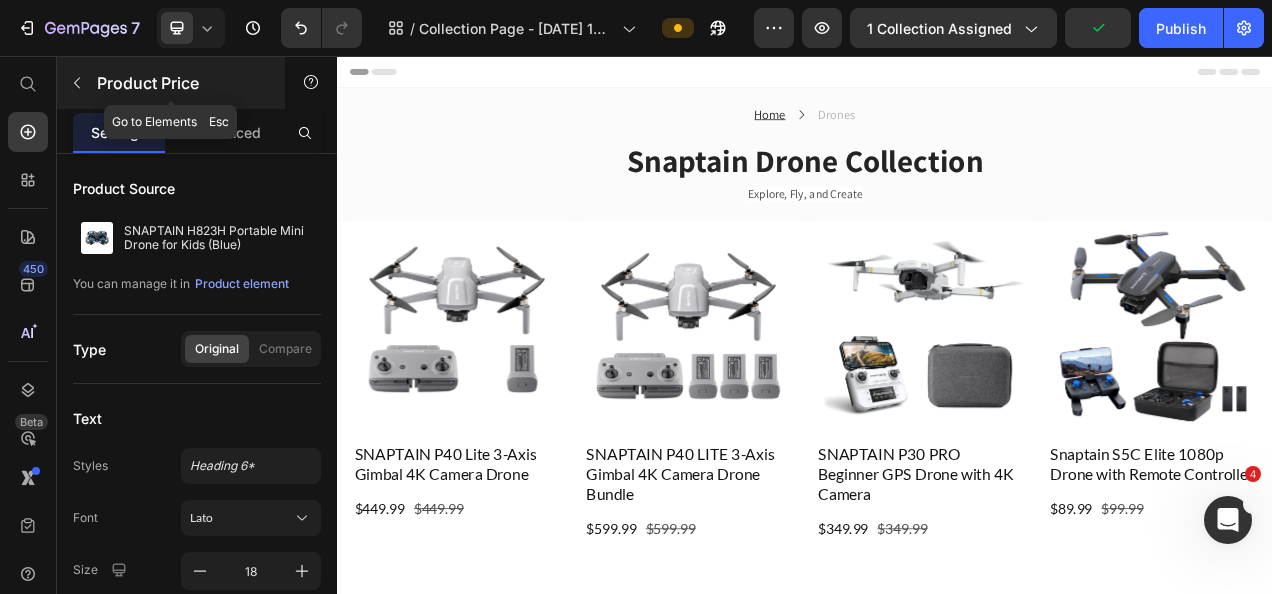click 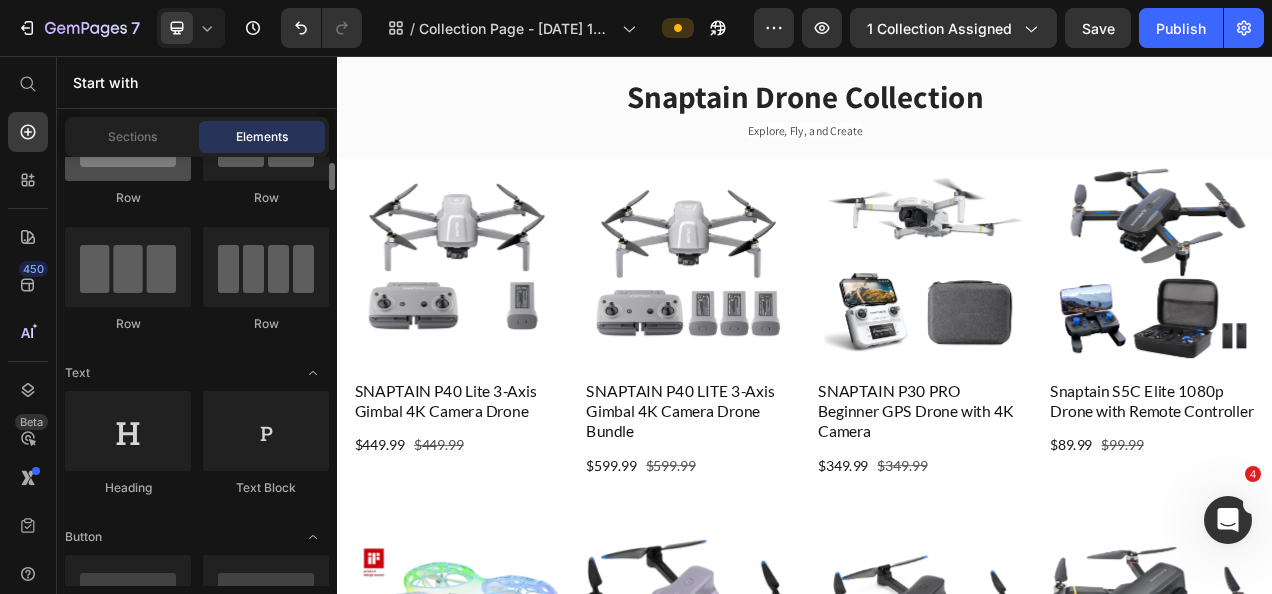 scroll, scrollTop: 100, scrollLeft: 0, axis: vertical 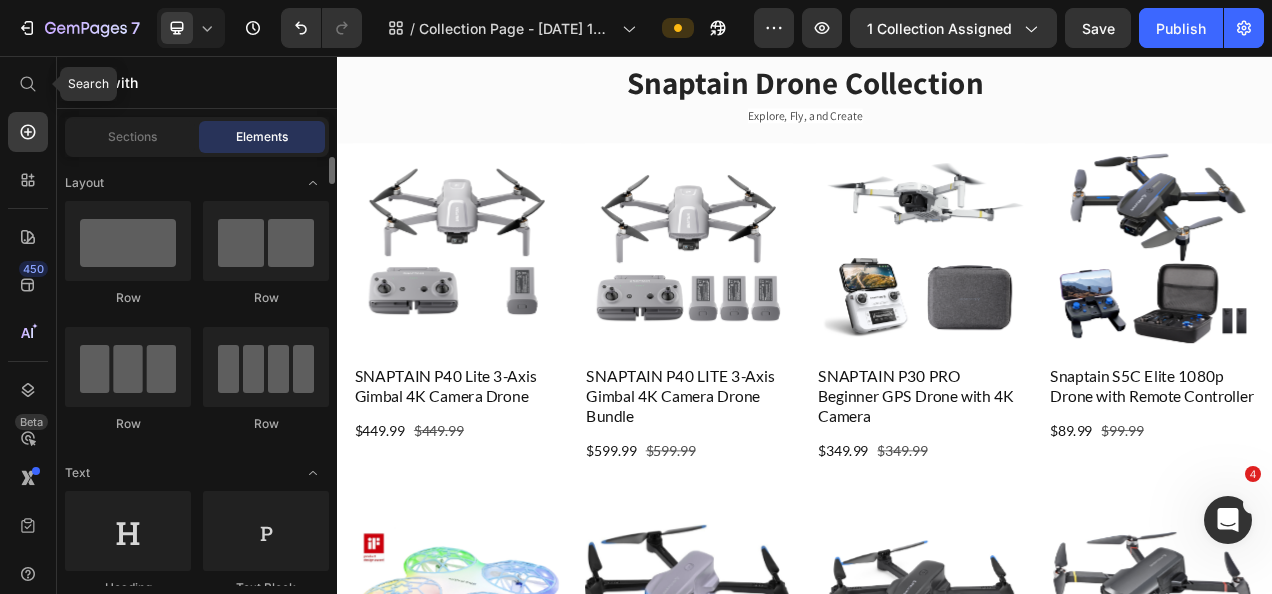 drag, startPoint x: 32, startPoint y: 76, endPoint x: 140, endPoint y: 95, distance: 109.65856 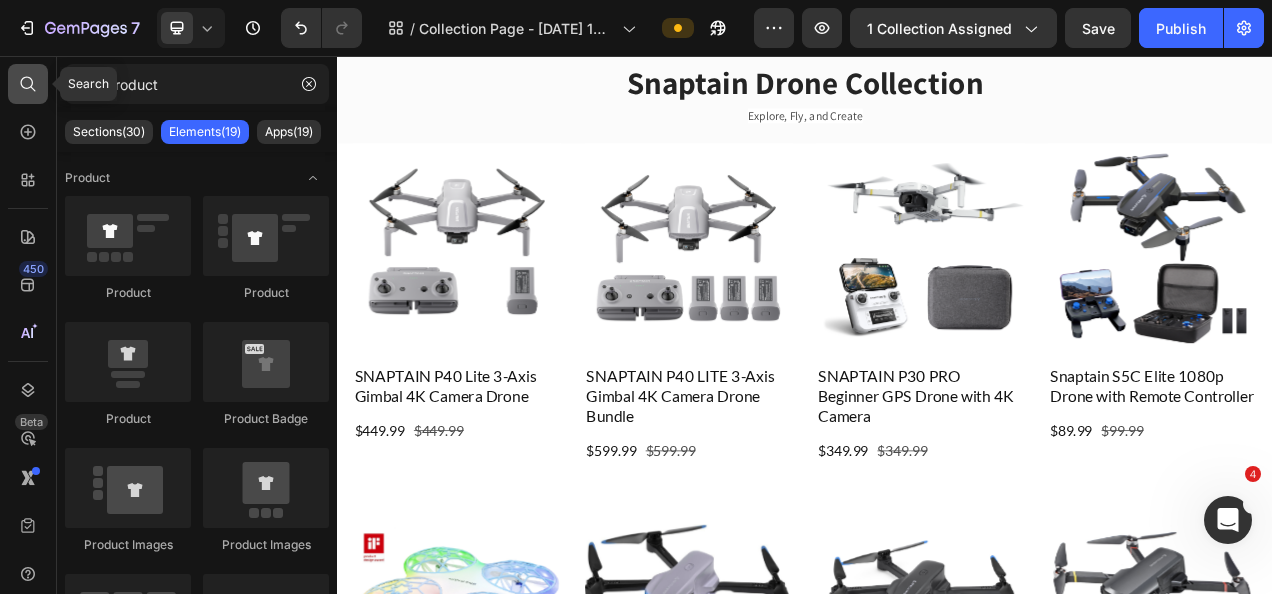 click 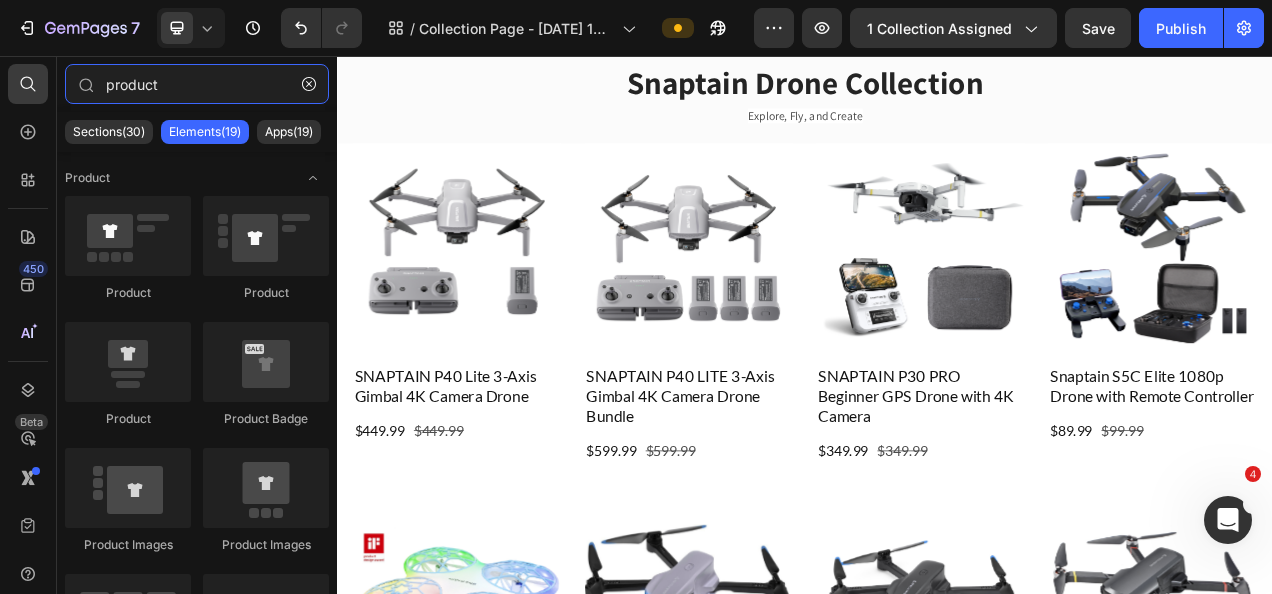 drag, startPoint x: 182, startPoint y: 88, endPoint x: 0, endPoint y: 67, distance: 183.20753 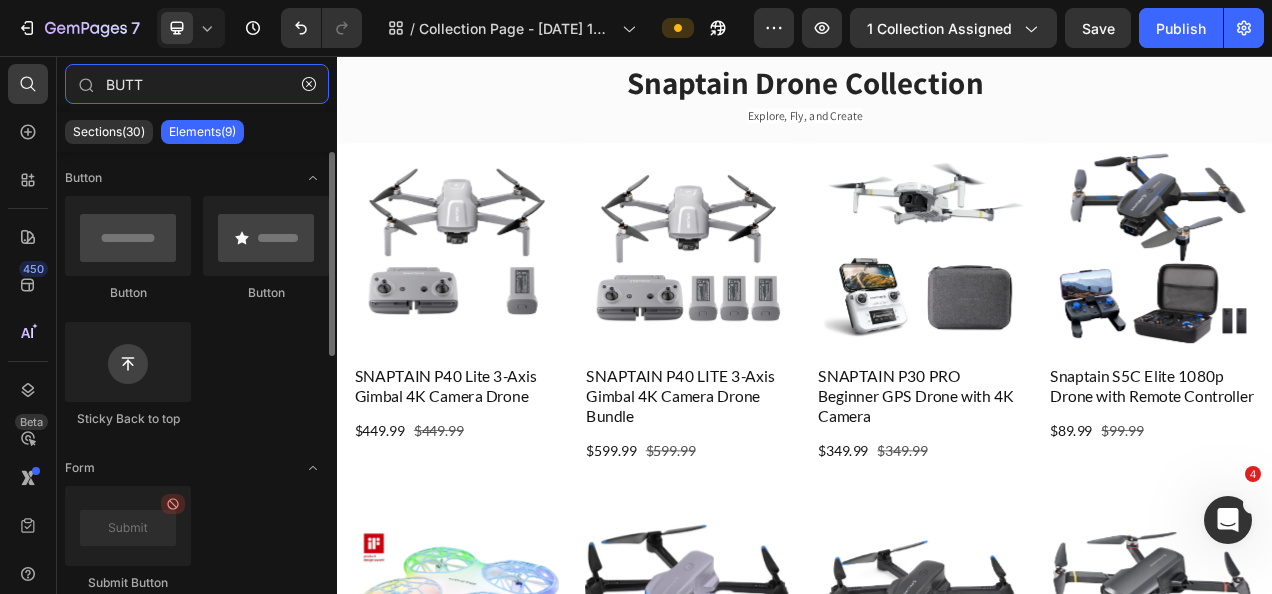 type on "BUTT" 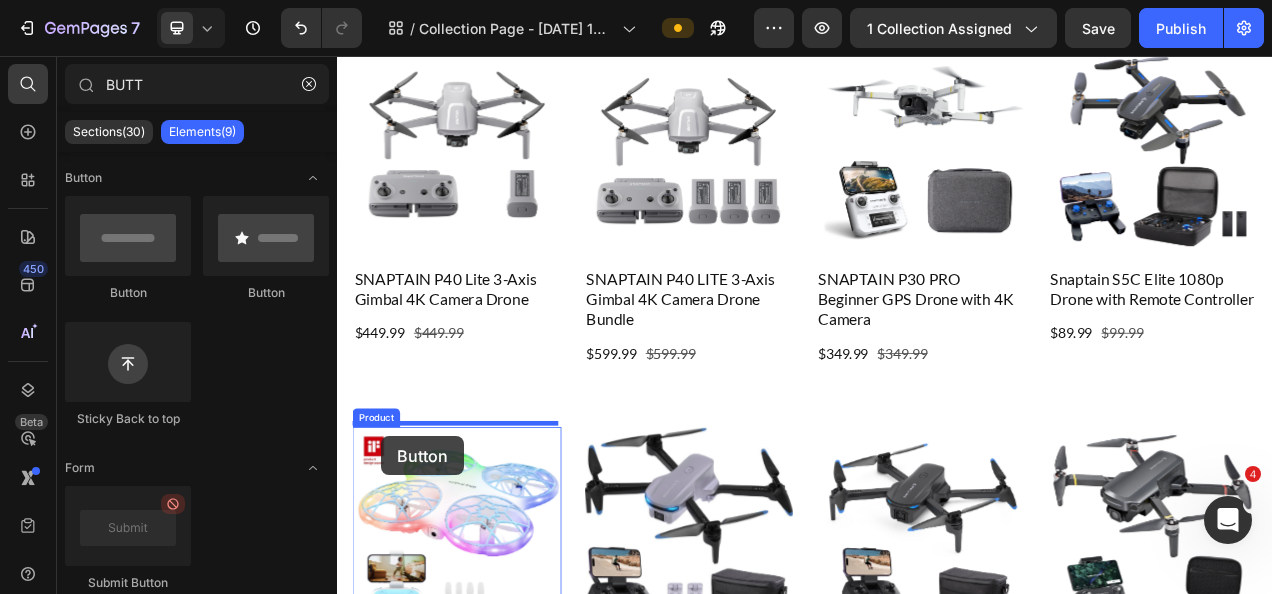 scroll, scrollTop: 274, scrollLeft: 0, axis: vertical 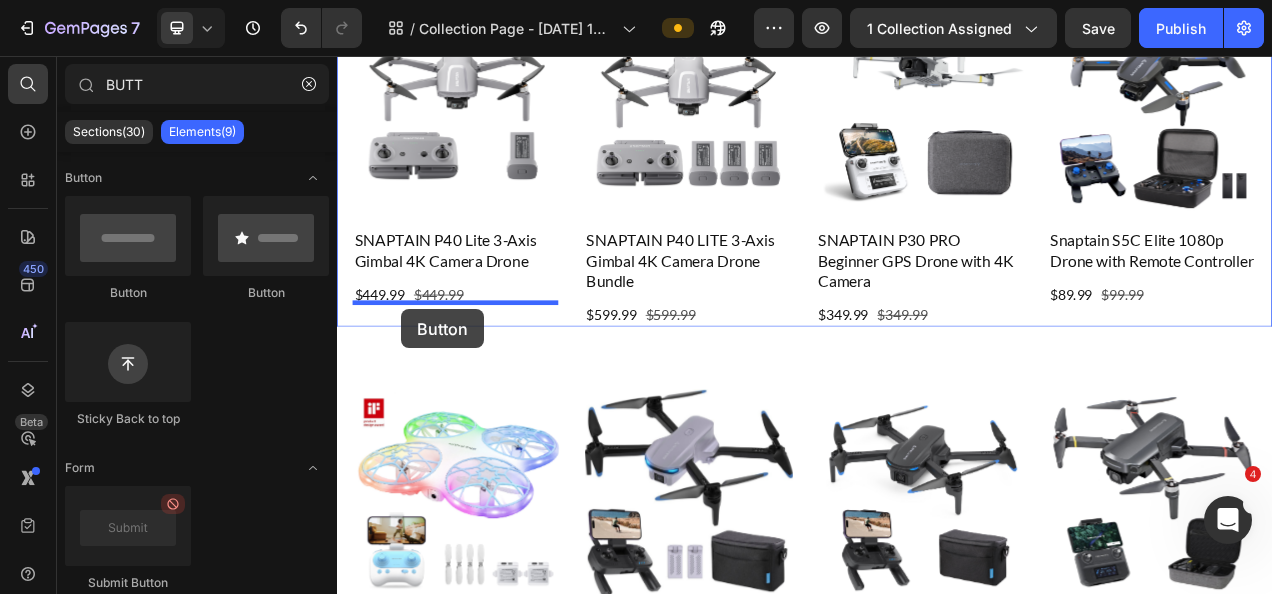 drag, startPoint x: 536, startPoint y: 323, endPoint x: 419, endPoint y: 381, distance: 130.58714 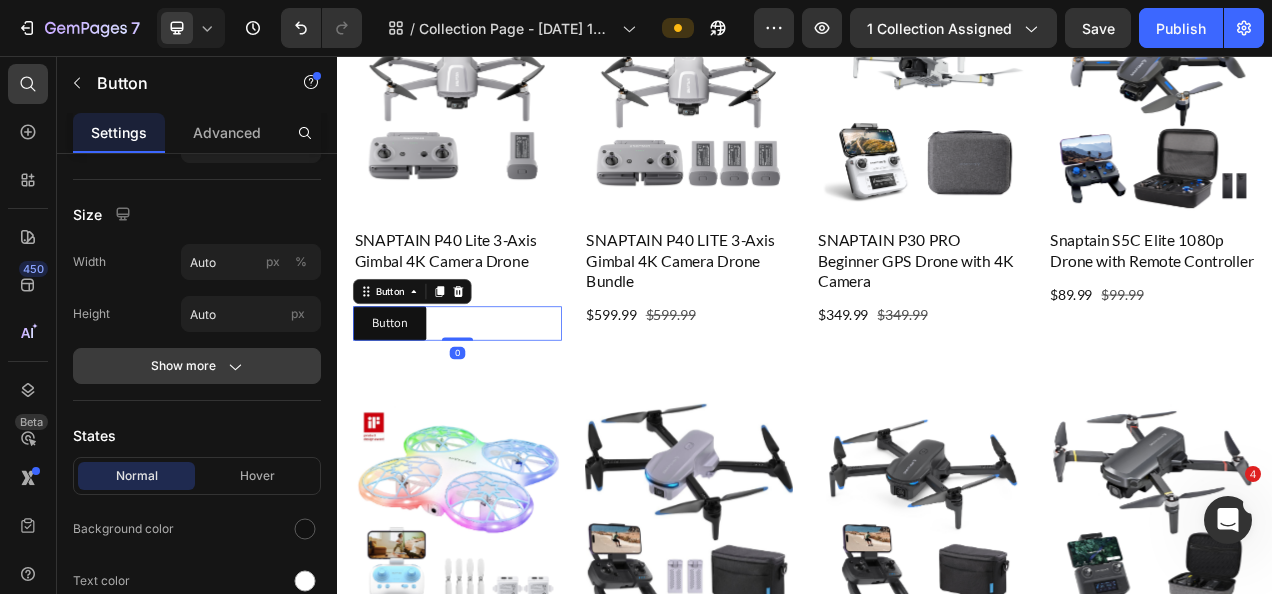 scroll, scrollTop: 0, scrollLeft: 0, axis: both 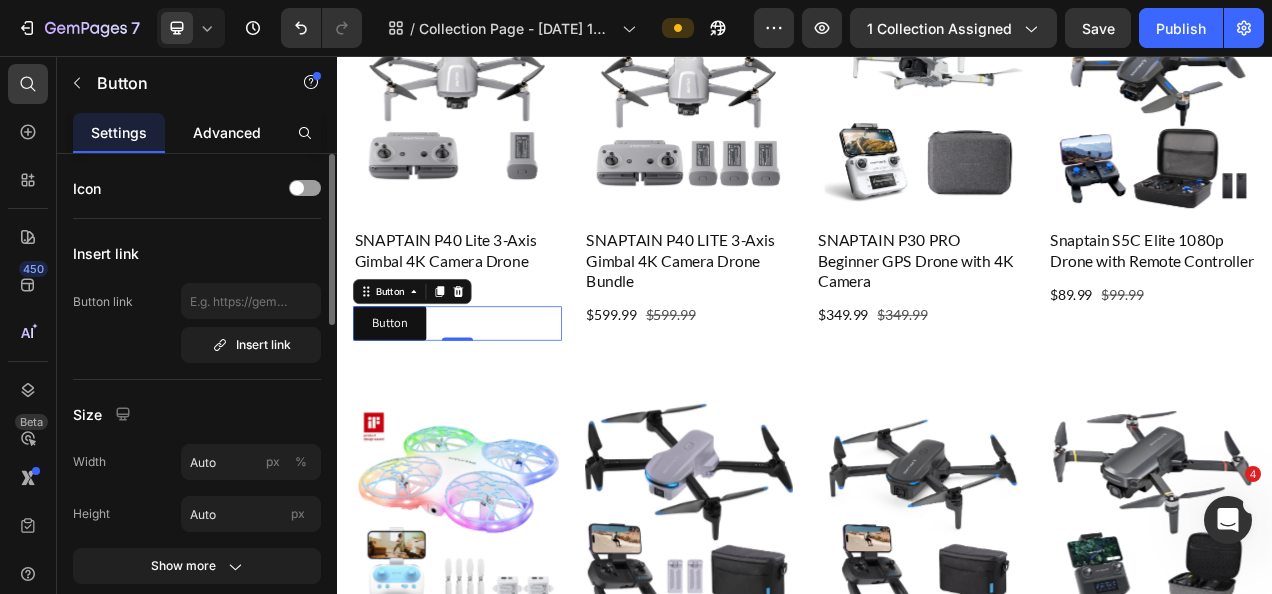 click on "Advanced" at bounding box center [227, 132] 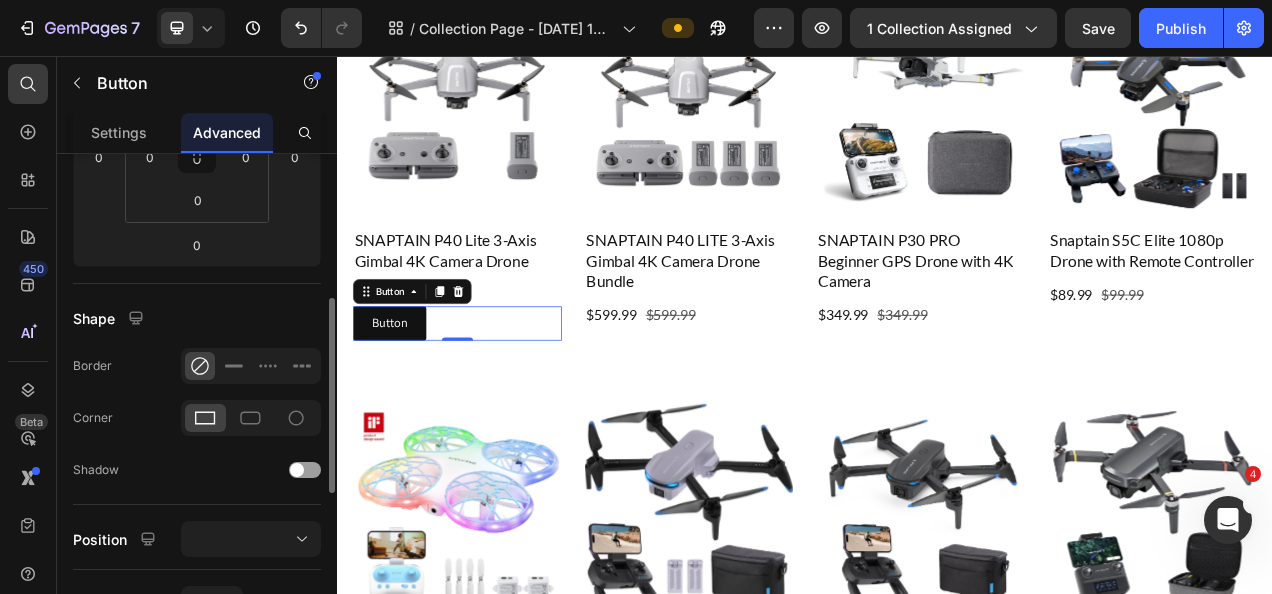 scroll, scrollTop: 68, scrollLeft: 0, axis: vertical 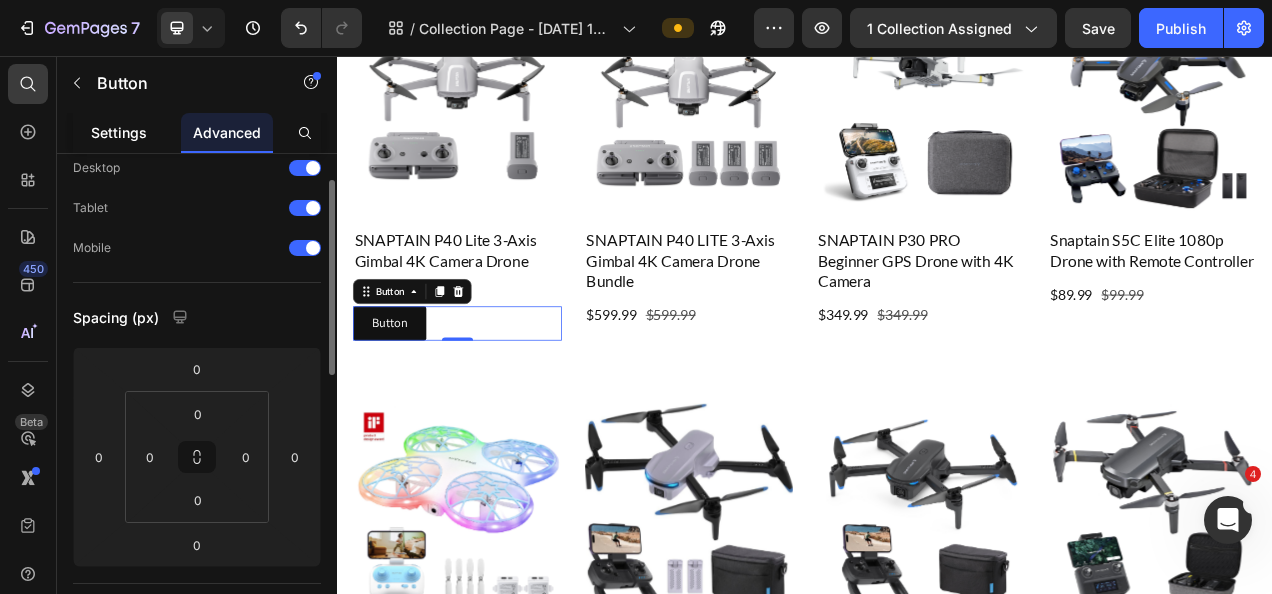 click on "Settings" at bounding box center (119, 132) 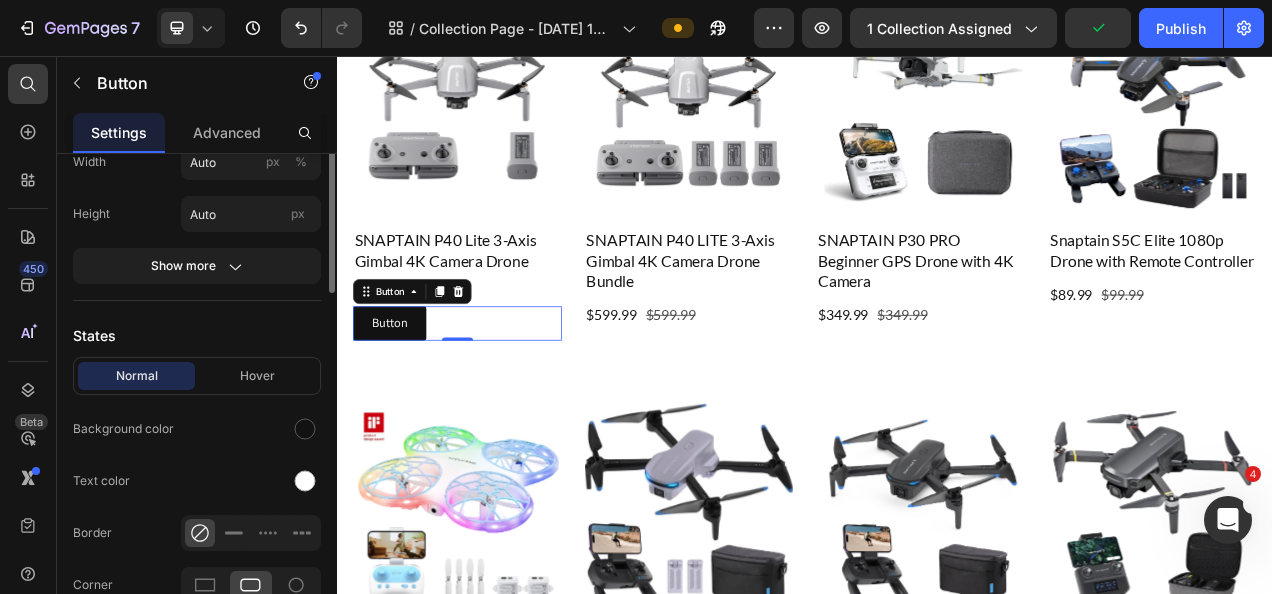 scroll, scrollTop: 200, scrollLeft: 0, axis: vertical 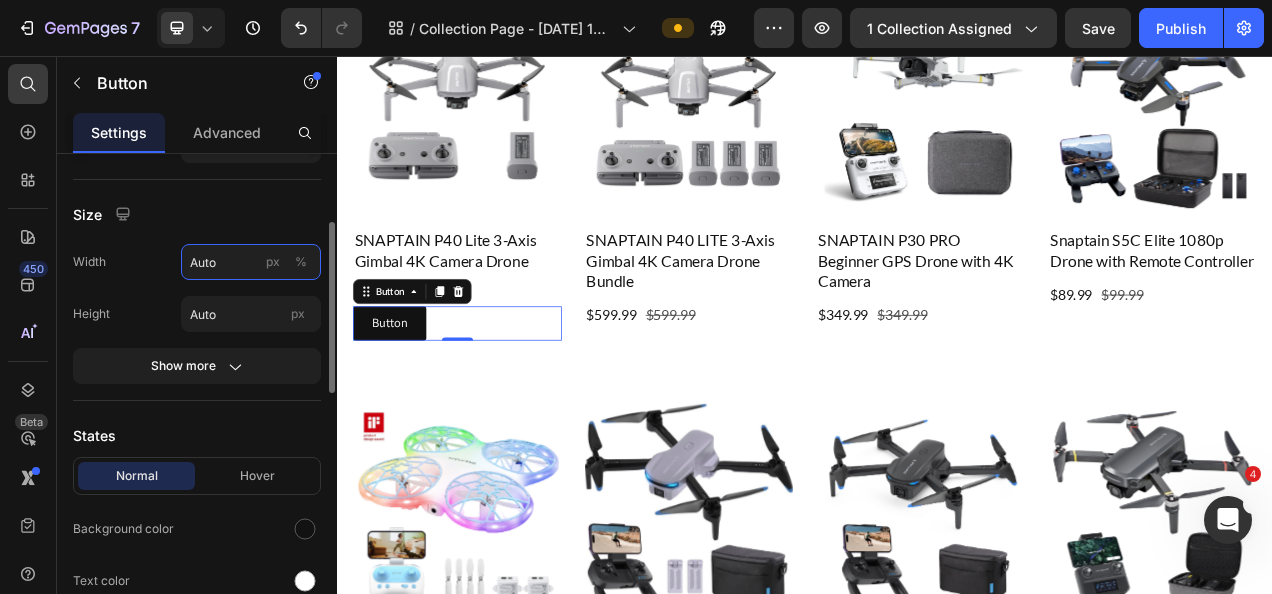 click on "Auto" at bounding box center [251, 262] 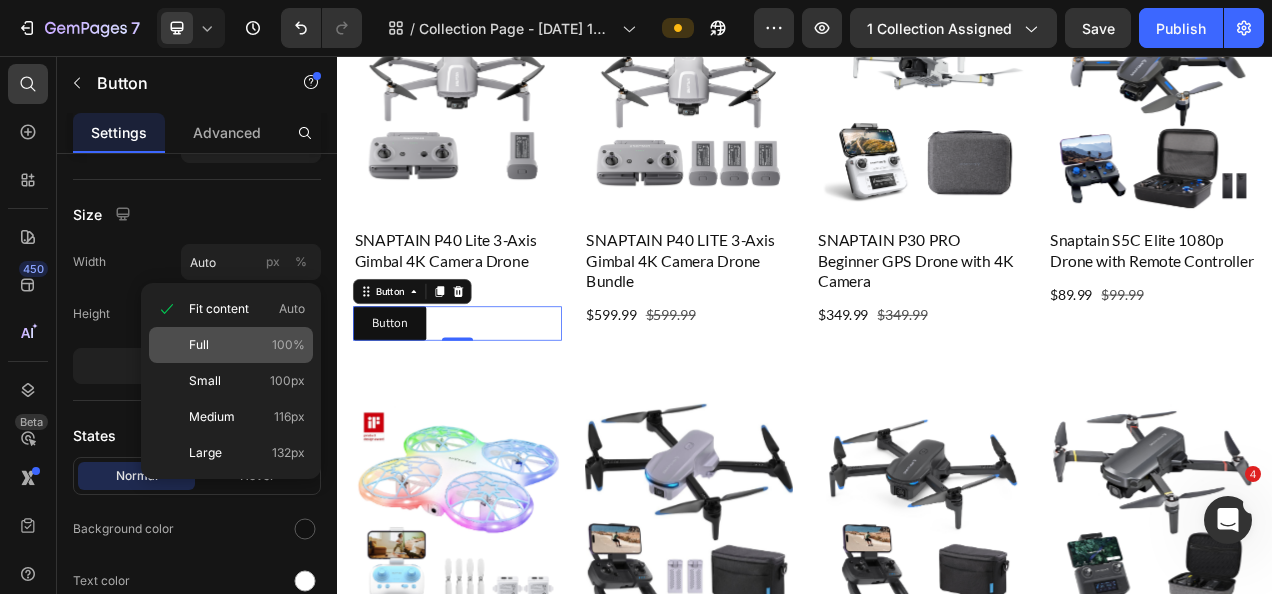 click on "Full 100%" at bounding box center [247, 345] 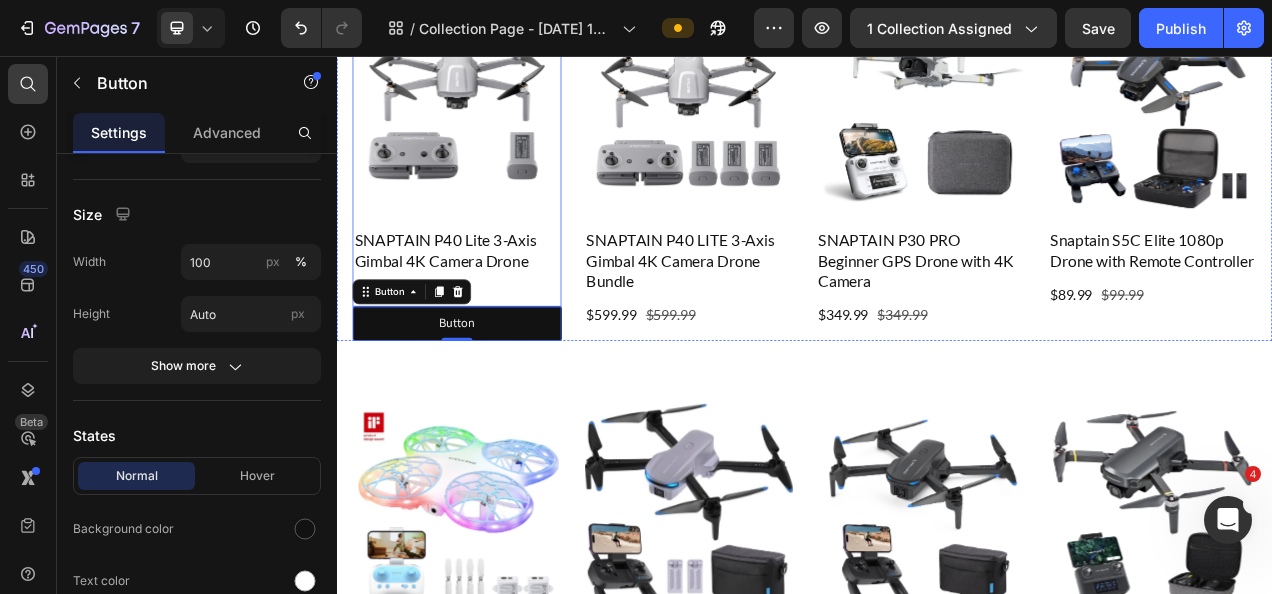 click on "SNAPTAIN P40 Lite 3-Axis Gimbal 4K Camera Drone Product Title $449.99 Product Price $449.99 Product Price Row" at bounding box center [491, 326] 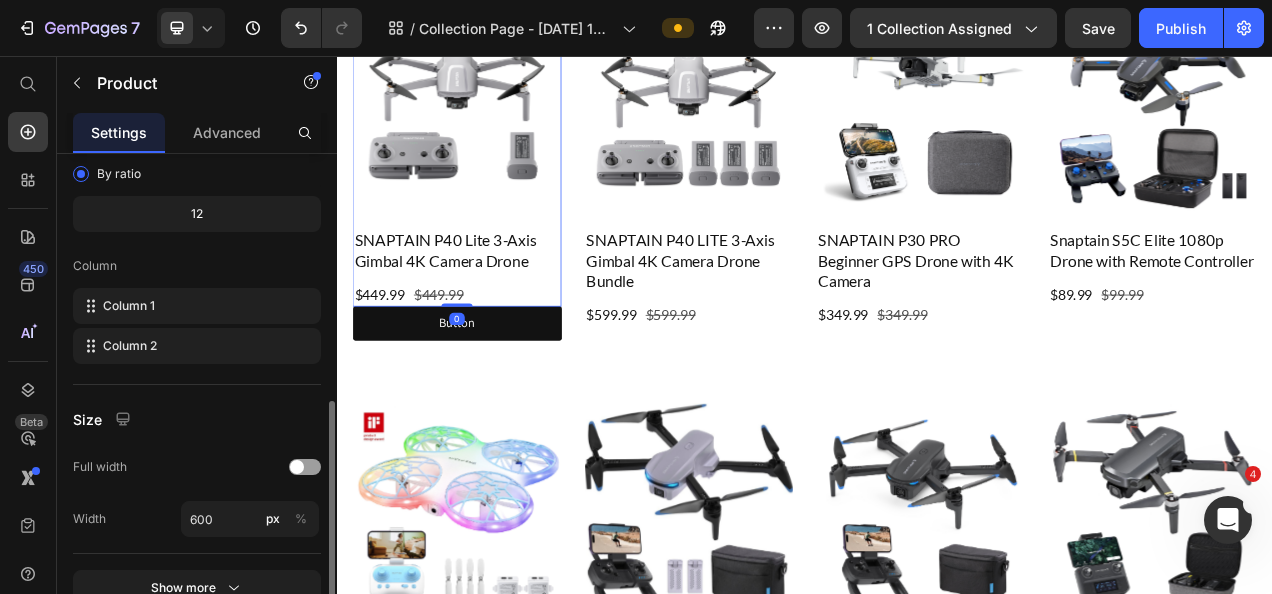 scroll, scrollTop: 690, scrollLeft: 0, axis: vertical 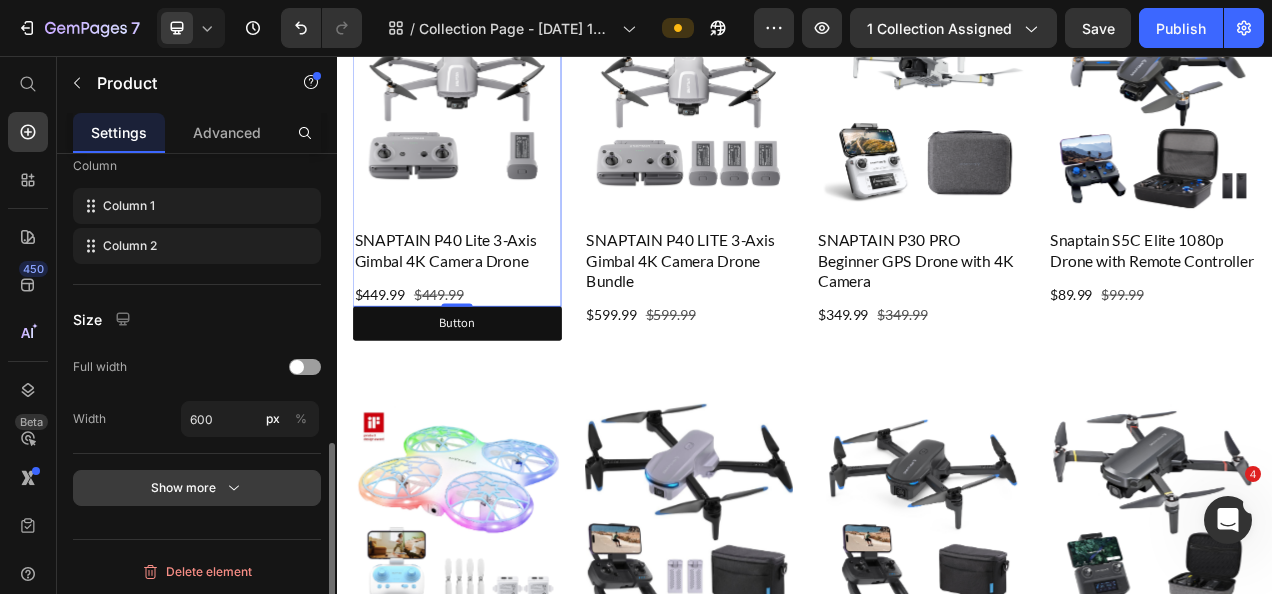 click on "Show more" at bounding box center [197, 488] 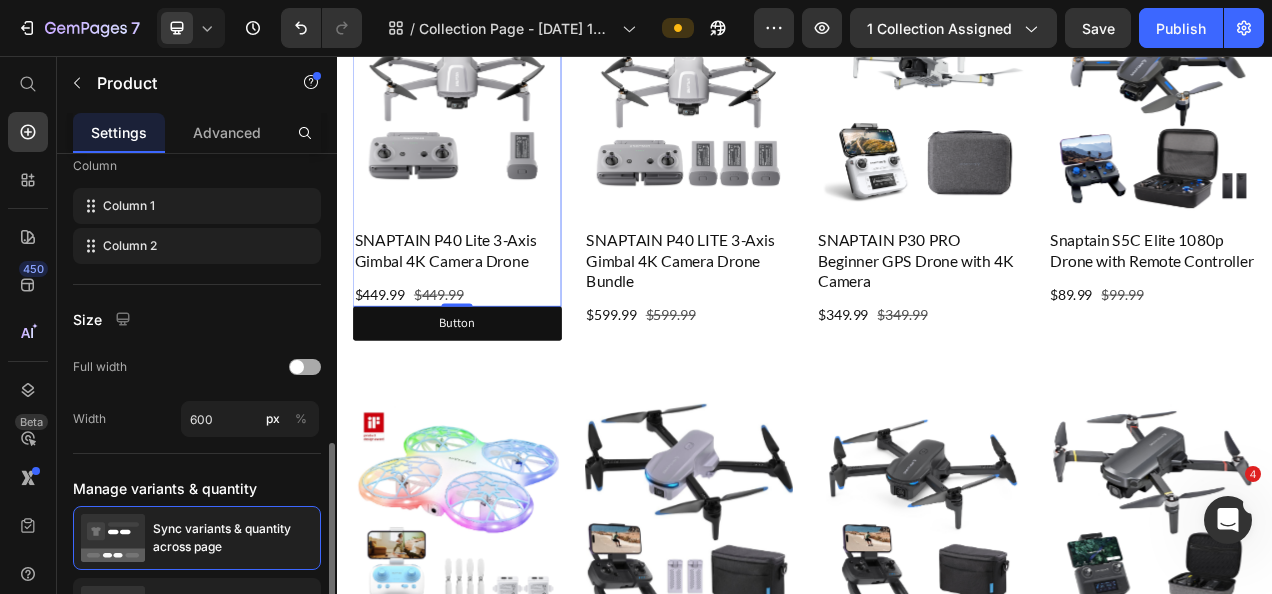 scroll, scrollTop: 873, scrollLeft: 0, axis: vertical 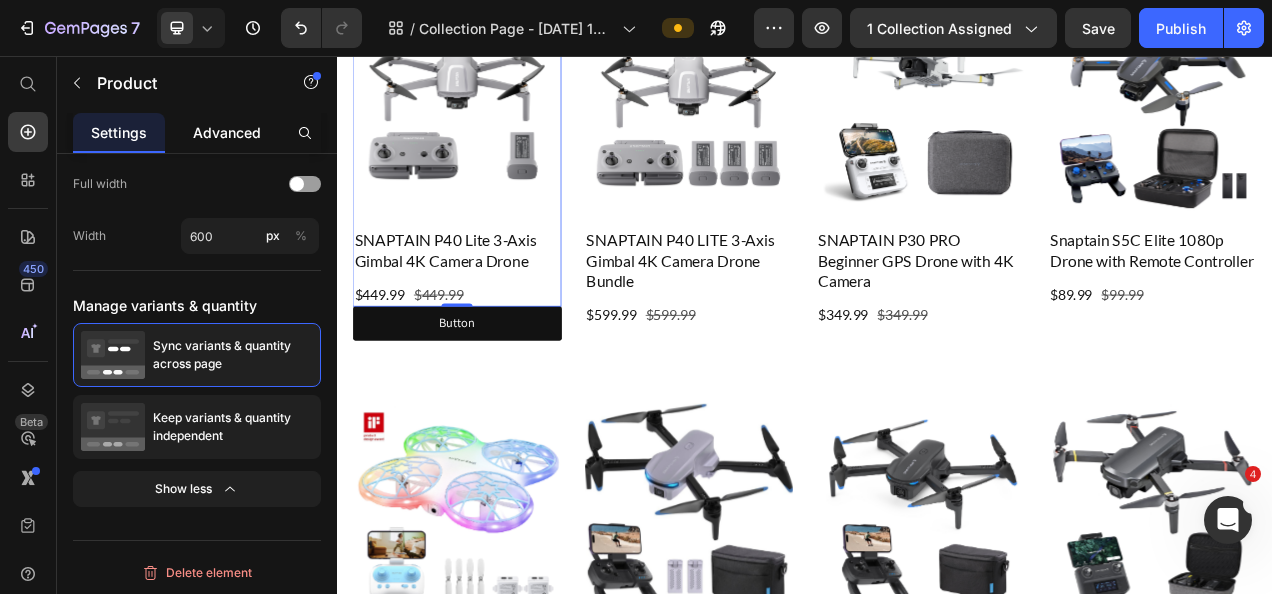 click on "Advanced" at bounding box center (227, 132) 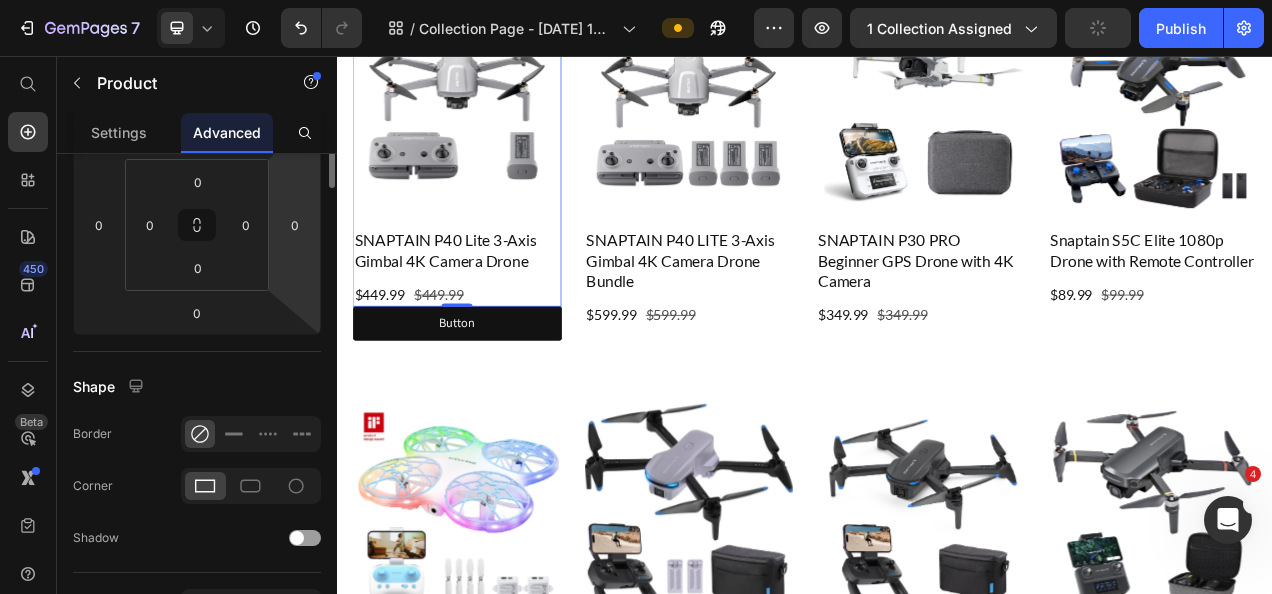 scroll, scrollTop: 100, scrollLeft: 0, axis: vertical 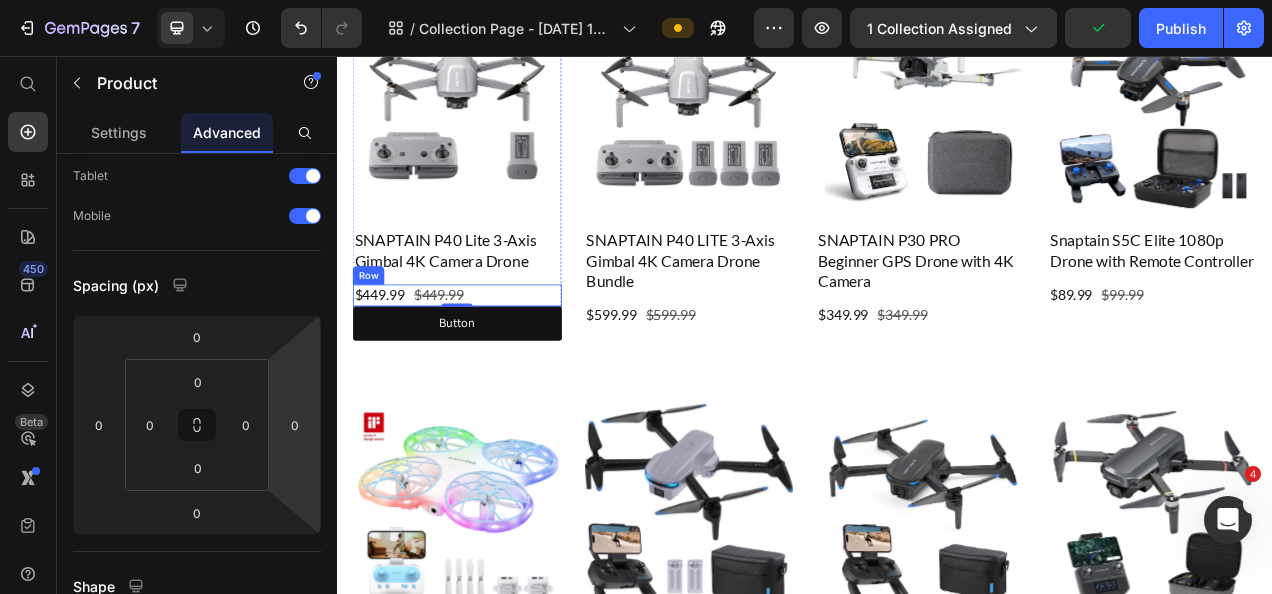 click on "$449.99 Product Price $449.99 Product Price Row" at bounding box center [491, 362] 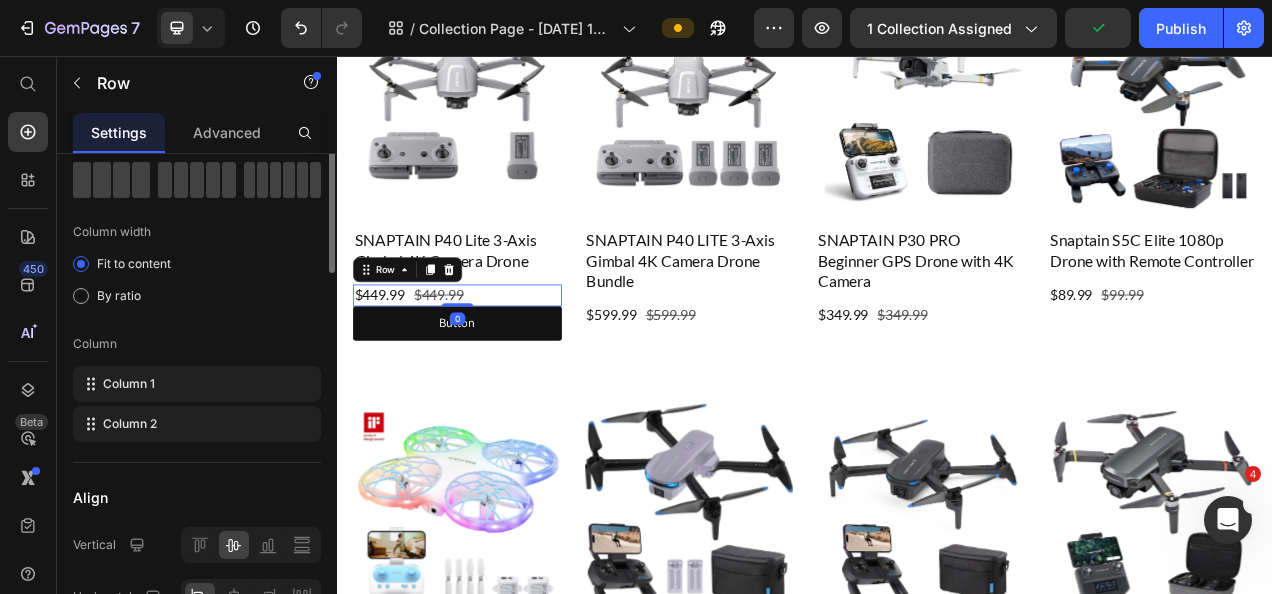 scroll, scrollTop: 0, scrollLeft: 0, axis: both 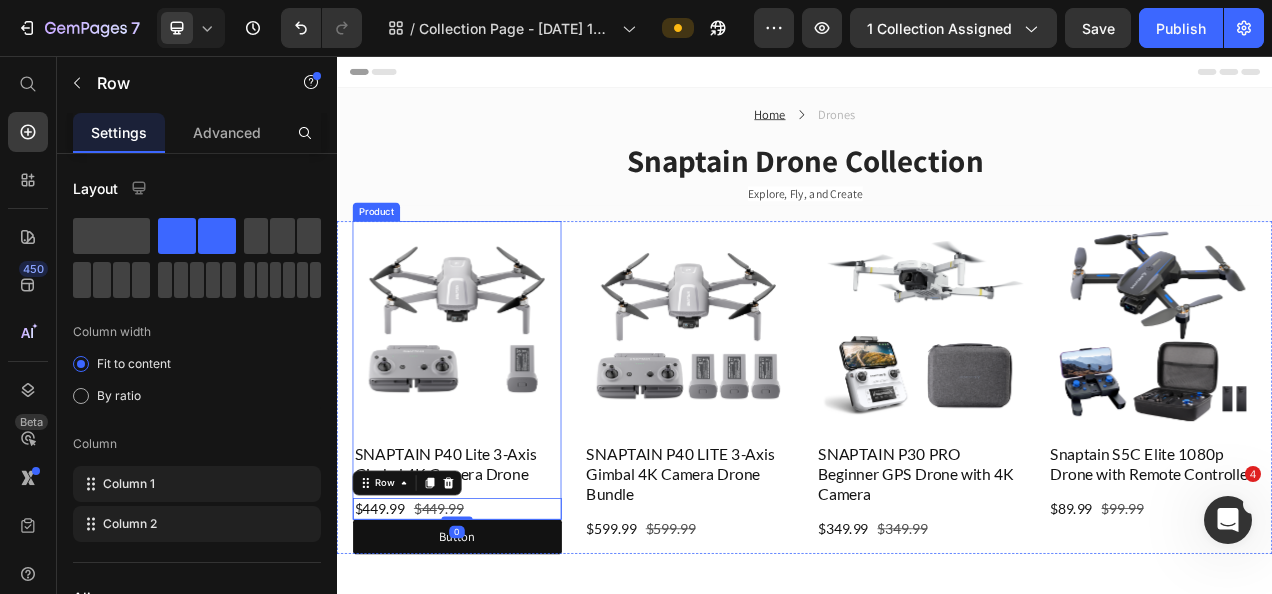 drag, startPoint x: 611, startPoint y: 543, endPoint x: 482, endPoint y: 387, distance: 202.42776 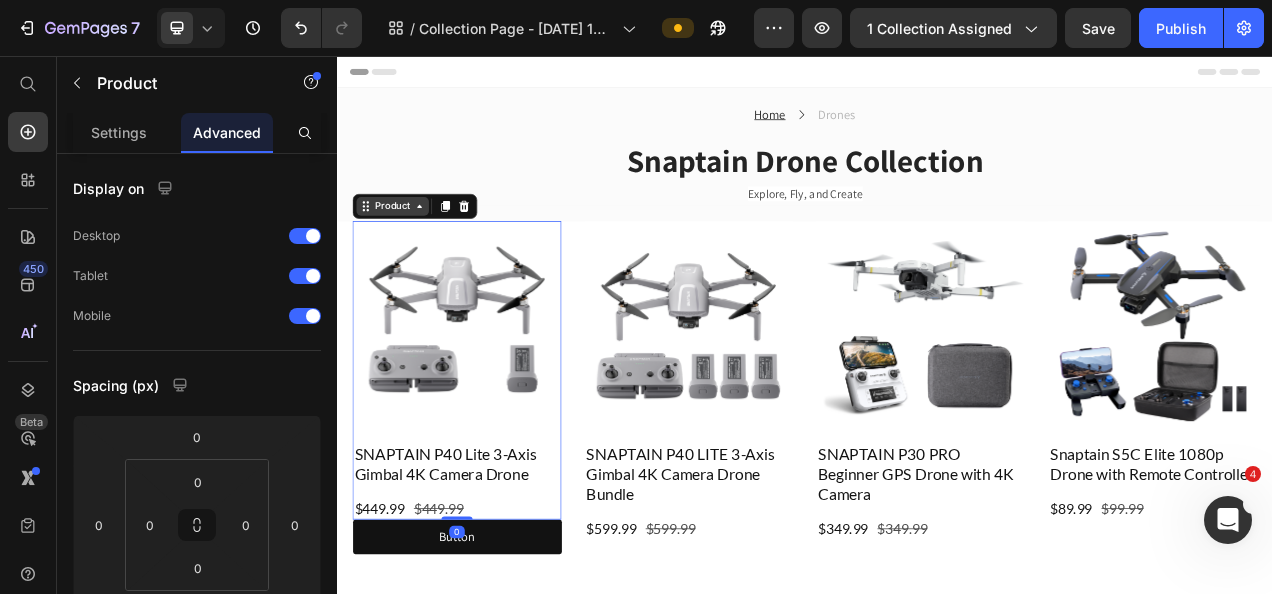 click on "Product" at bounding box center (408, 249) 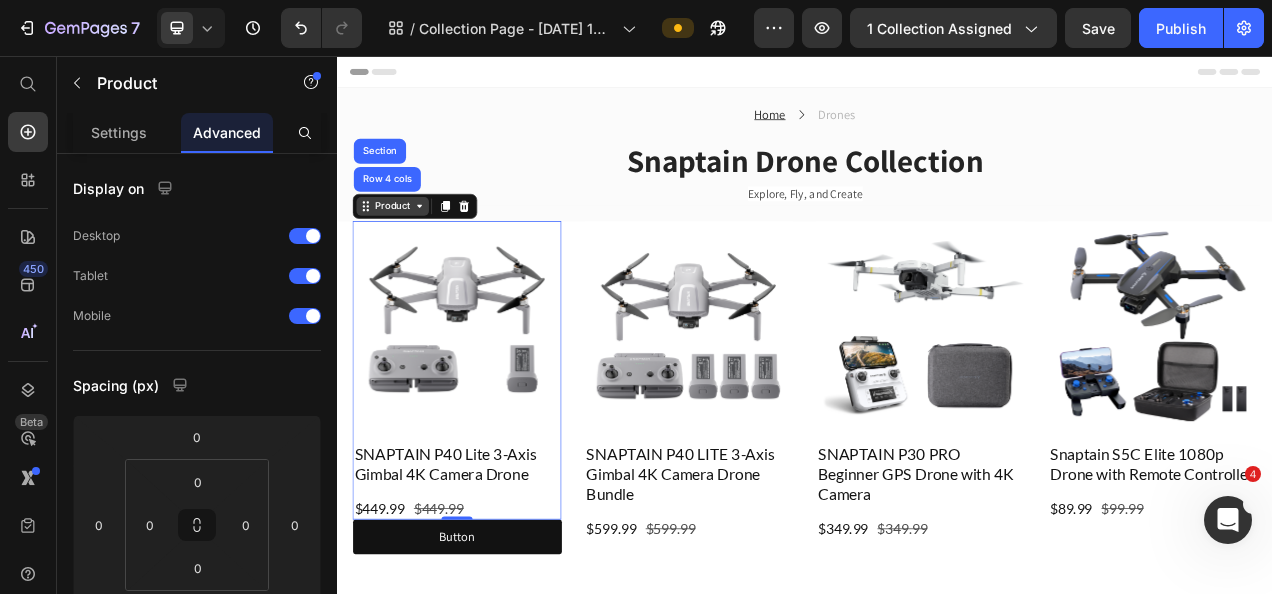 click on "Product" at bounding box center [408, 249] 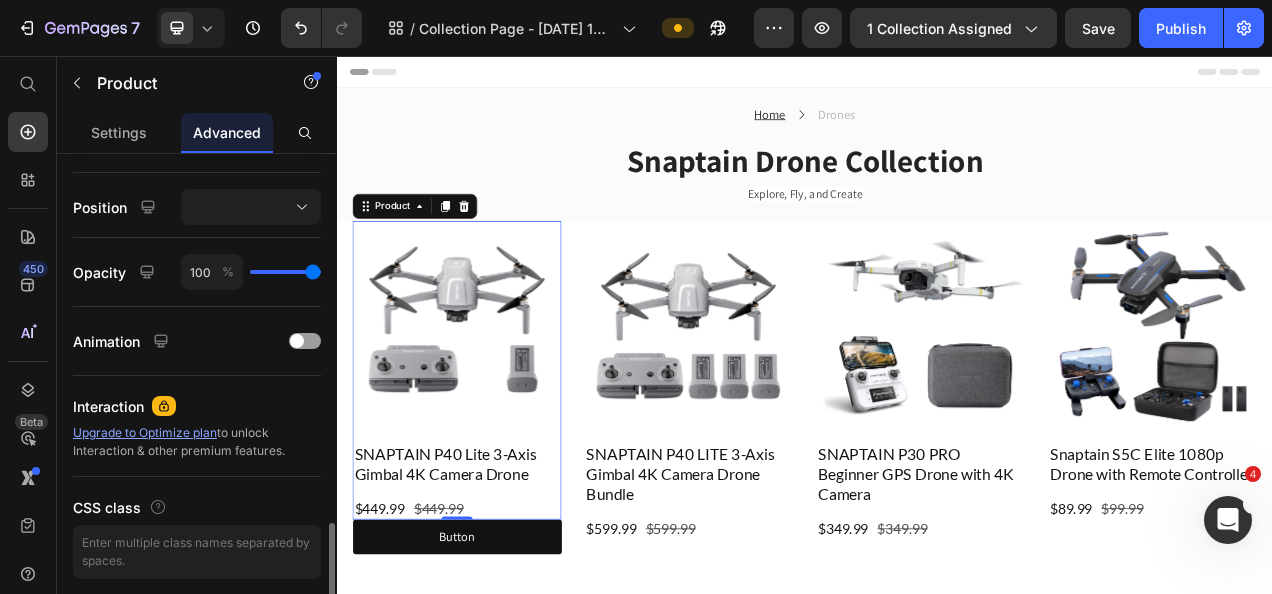 scroll, scrollTop: 768, scrollLeft: 0, axis: vertical 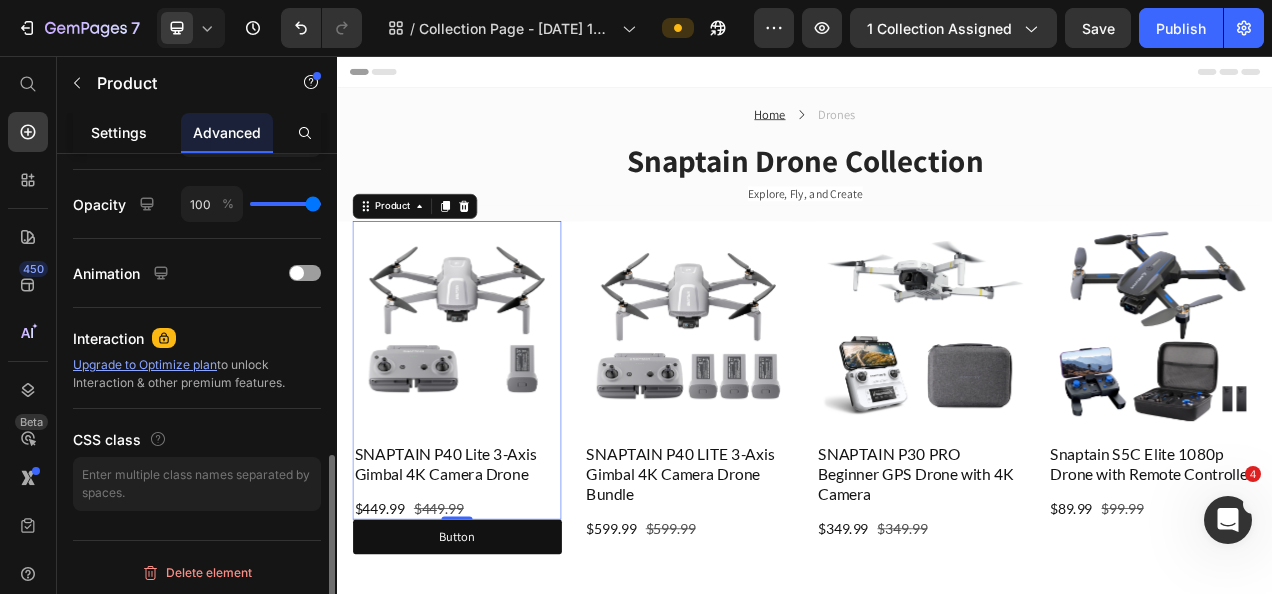 click on "Settings" at bounding box center [119, 132] 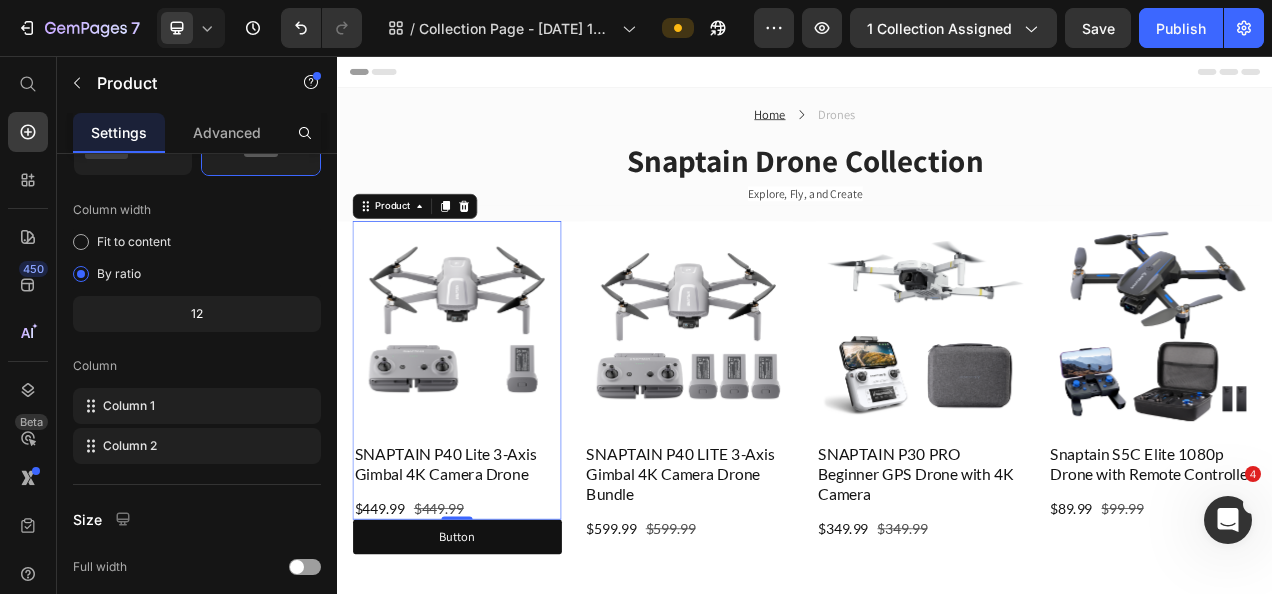 scroll, scrollTop: 690, scrollLeft: 0, axis: vertical 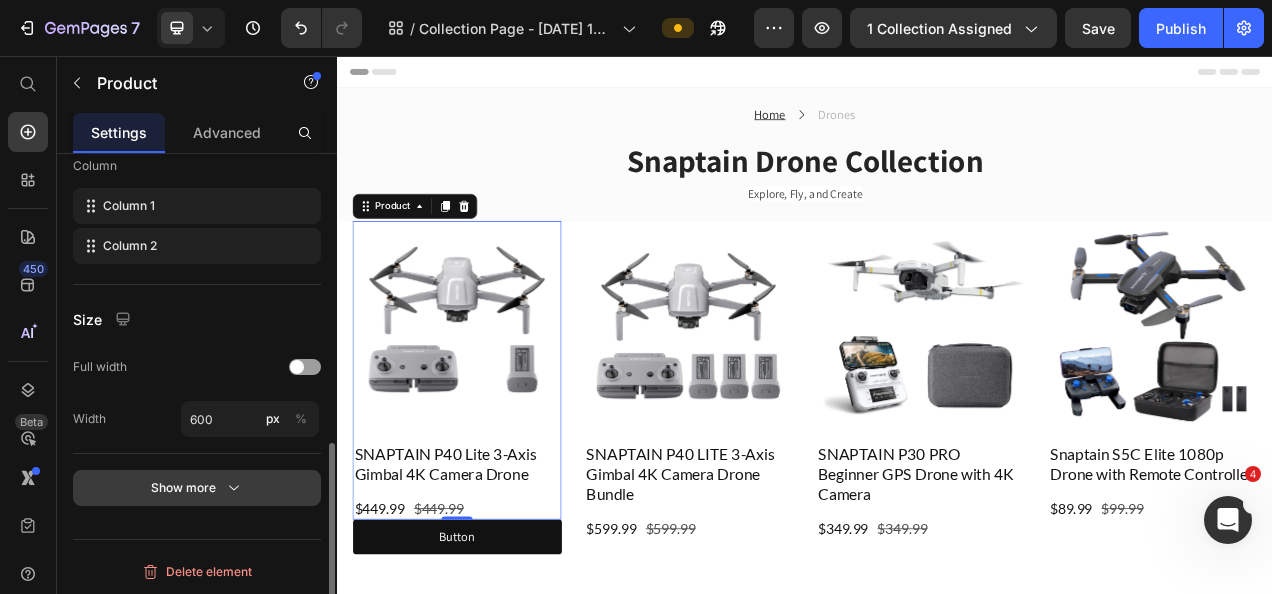 click on "Show more" at bounding box center (197, 488) 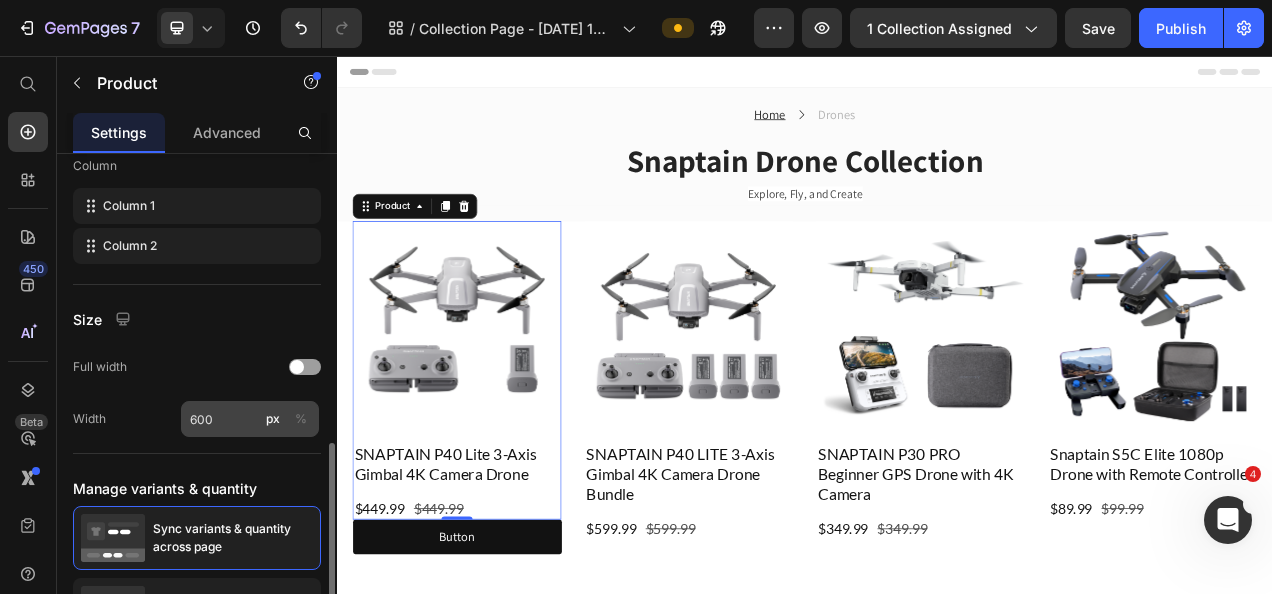 scroll, scrollTop: 873, scrollLeft: 0, axis: vertical 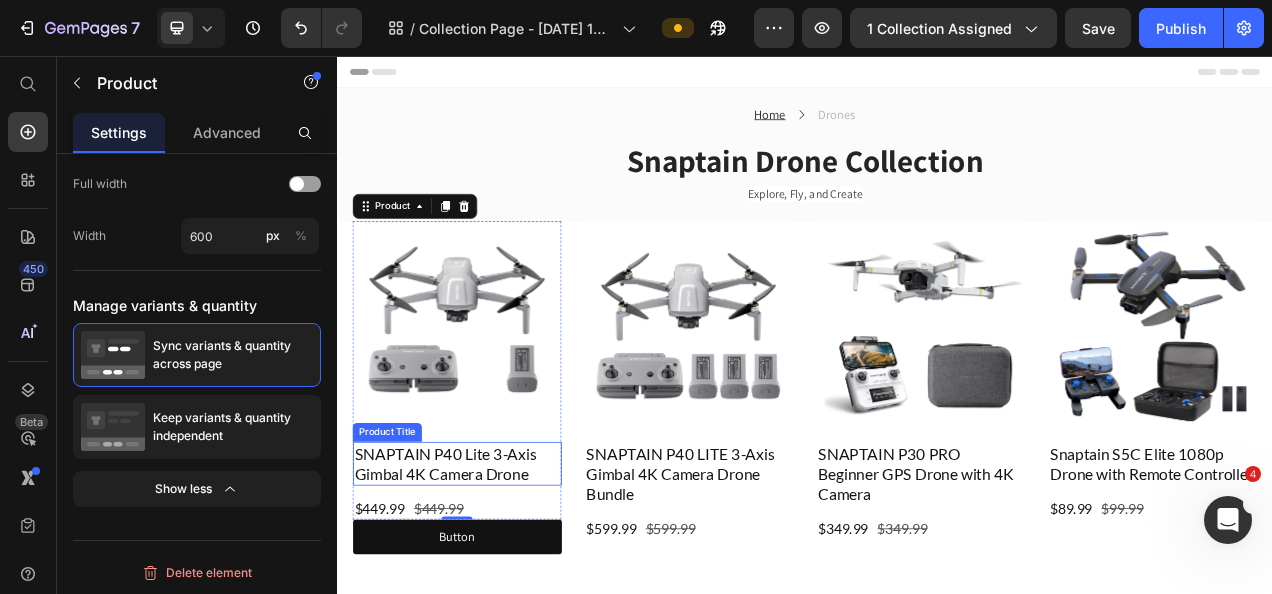 click on "SNAPTAIN P40 Lite 3-Axis Gimbal 4K Camera Drone" at bounding box center [491, 579] 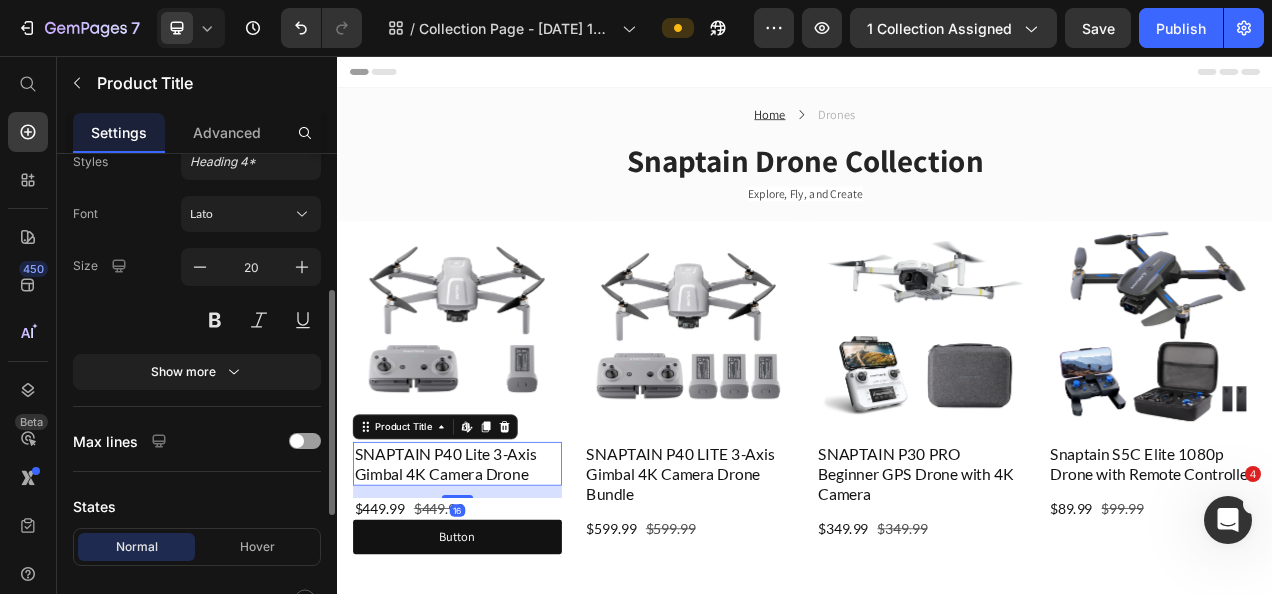 scroll, scrollTop: 500, scrollLeft: 0, axis: vertical 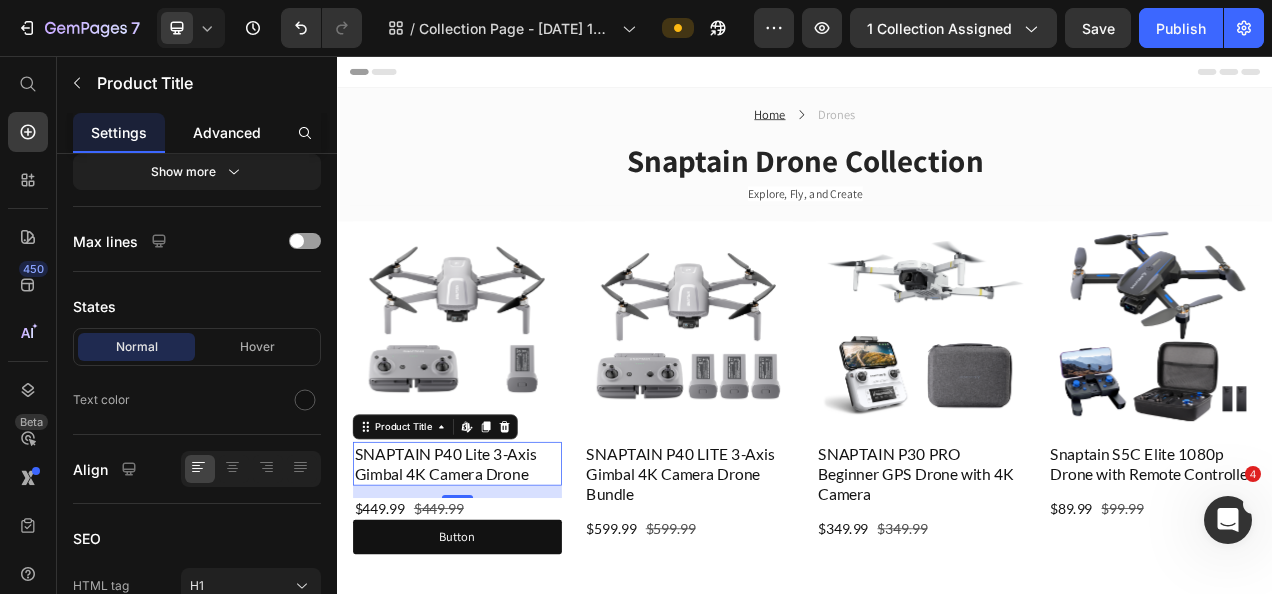 click on "Advanced" at bounding box center [227, 132] 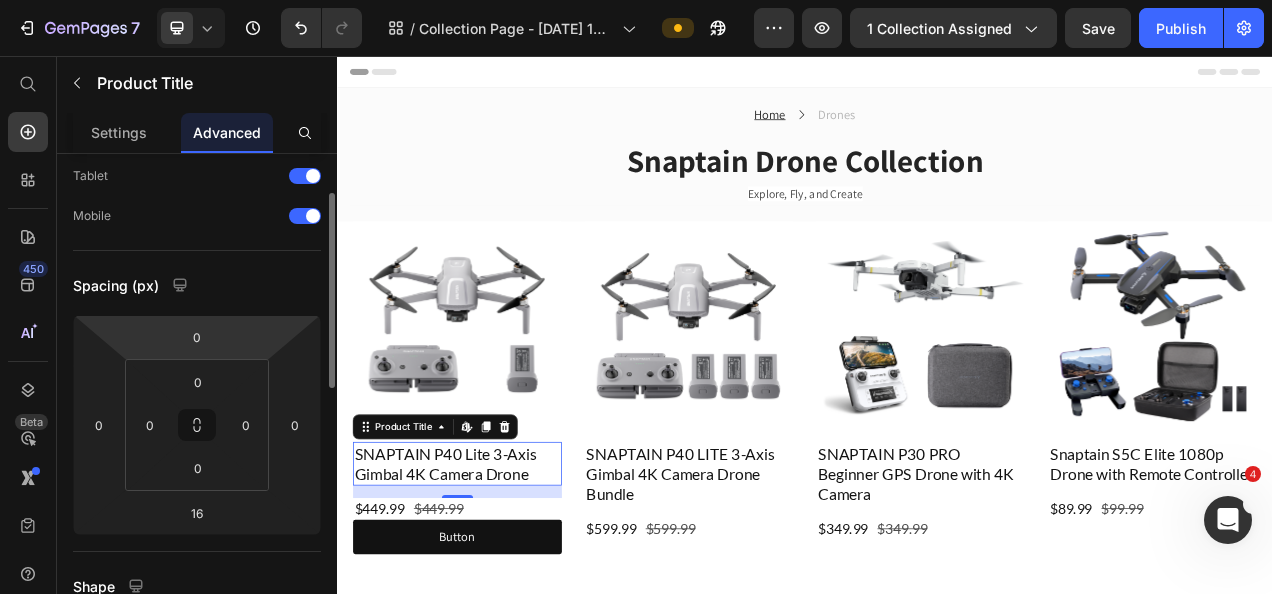 scroll, scrollTop: 200, scrollLeft: 0, axis: vertical 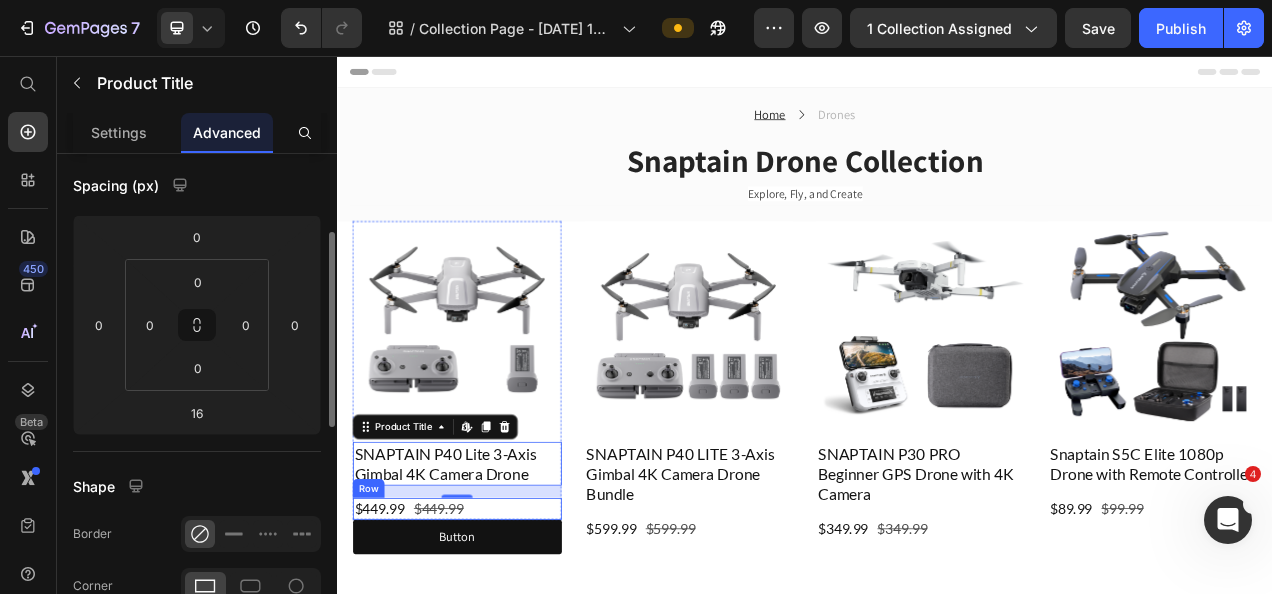 click on "$449.99 Product Price $449.99 Product Price Row" at bounding box center [491, 636] 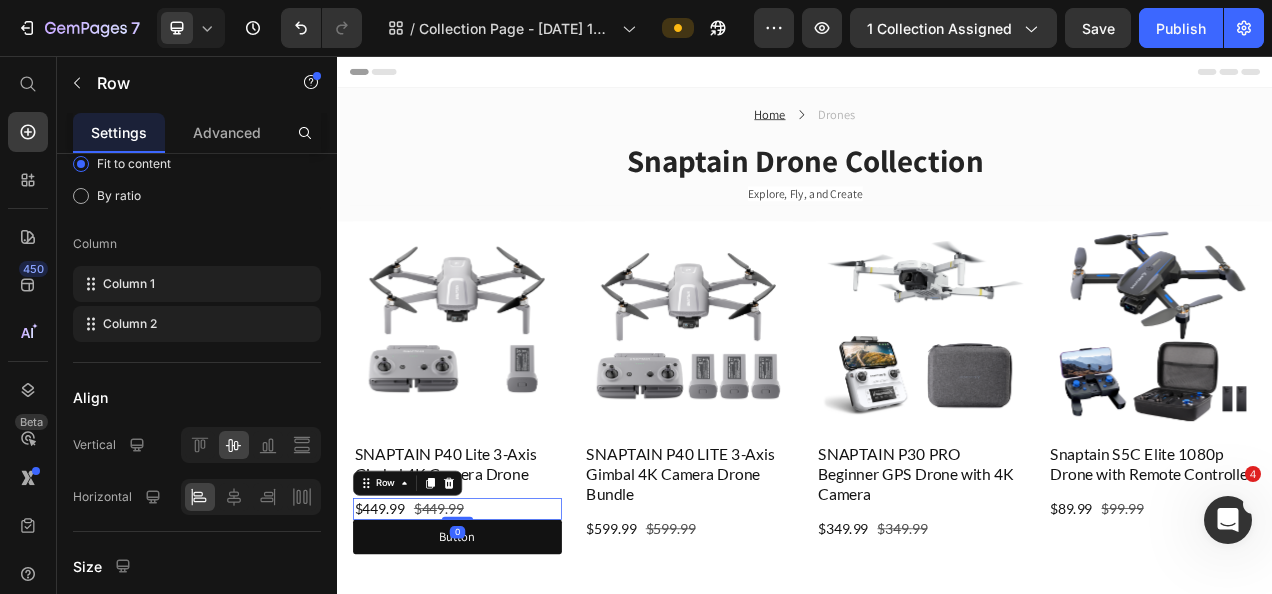 scroll, scrollTop: 0, scrollLeft: 0, axis: both 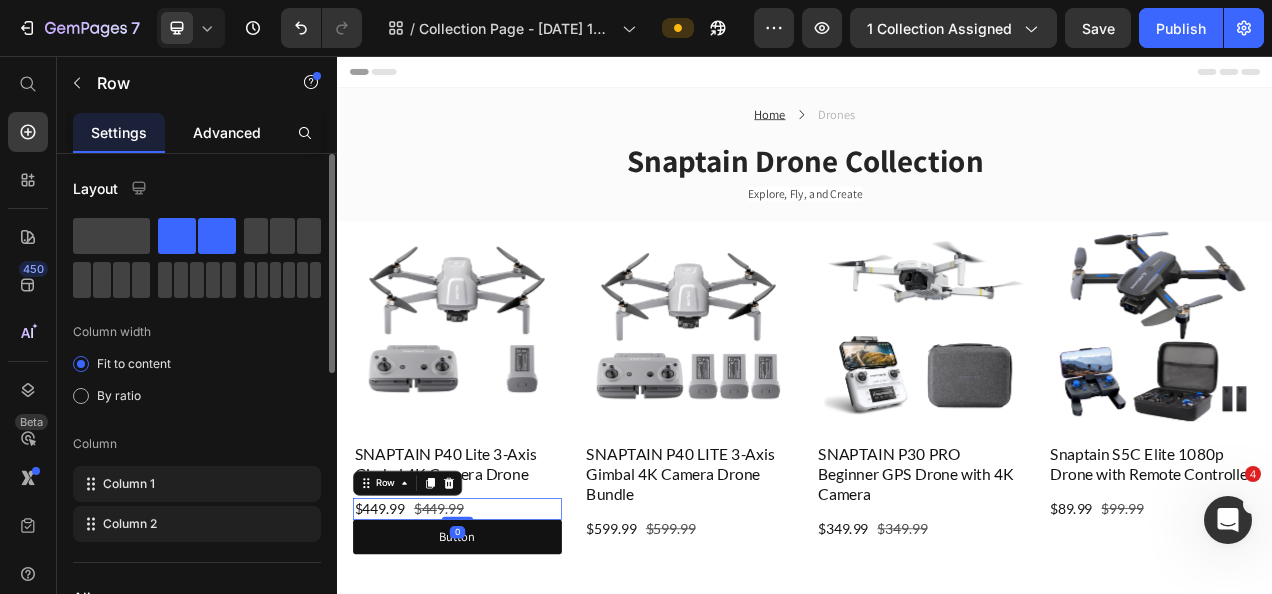 click on "Advanced" at bounding box center [227, 132] 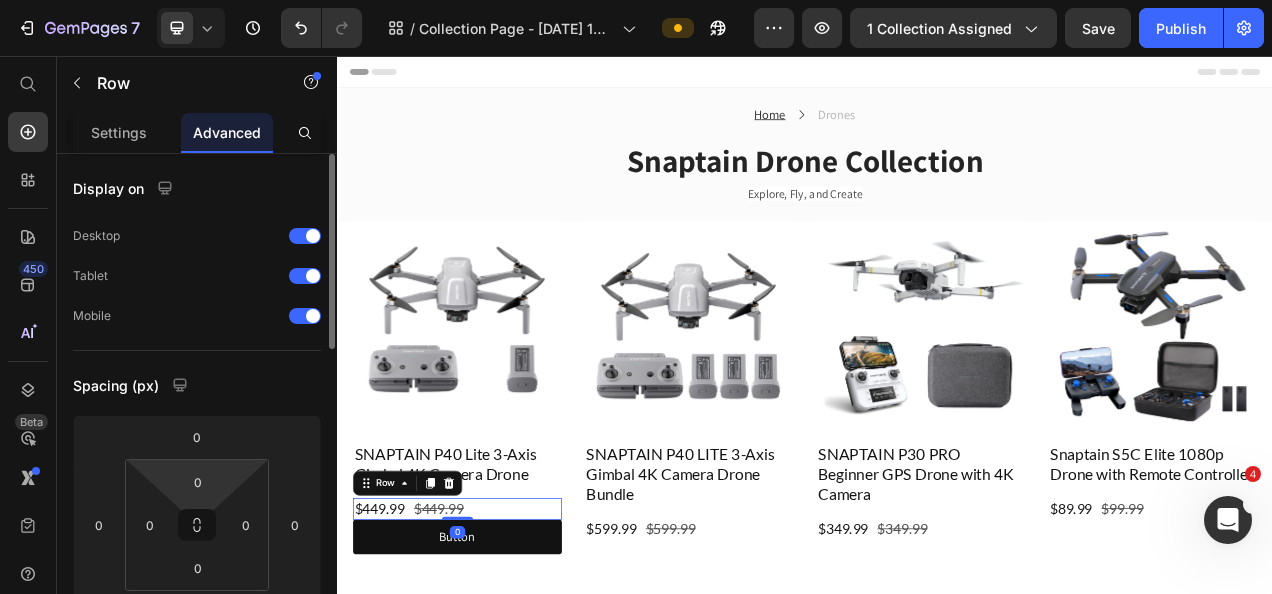 scroll 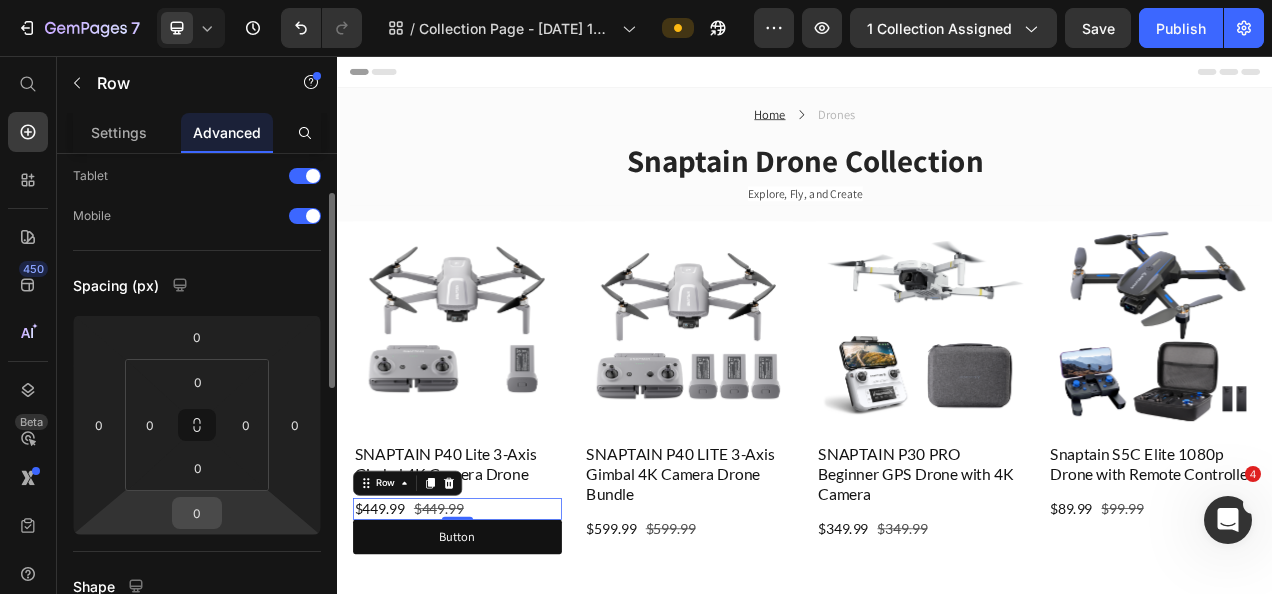 click on "0" at bounding box center [197, 513] 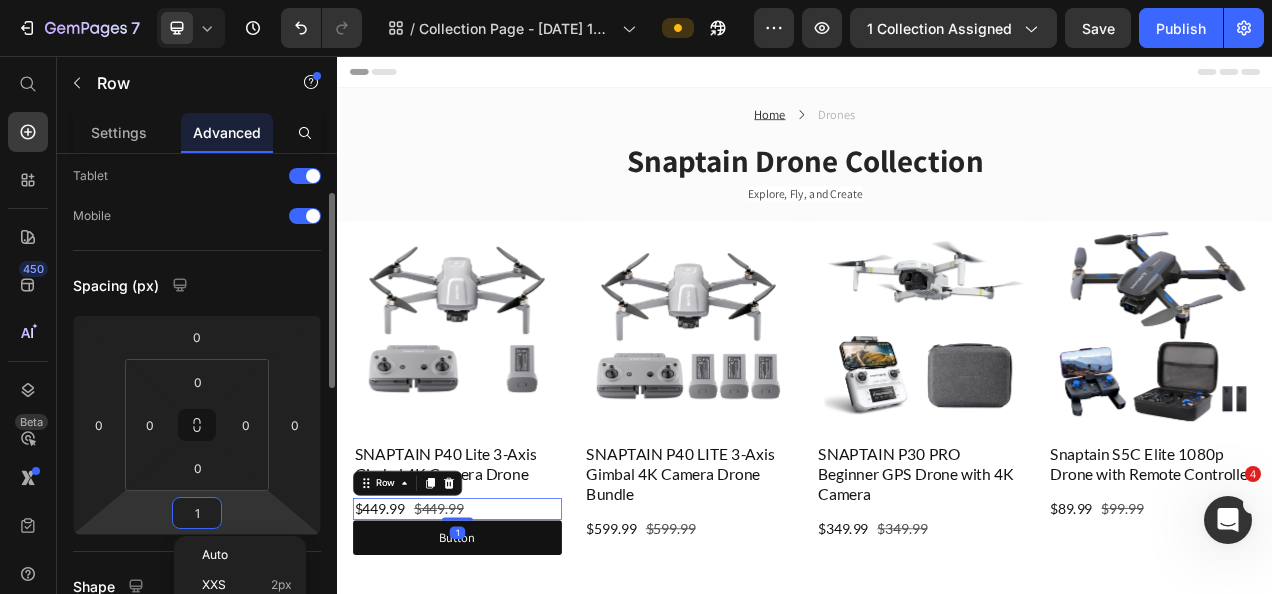 type on "16" 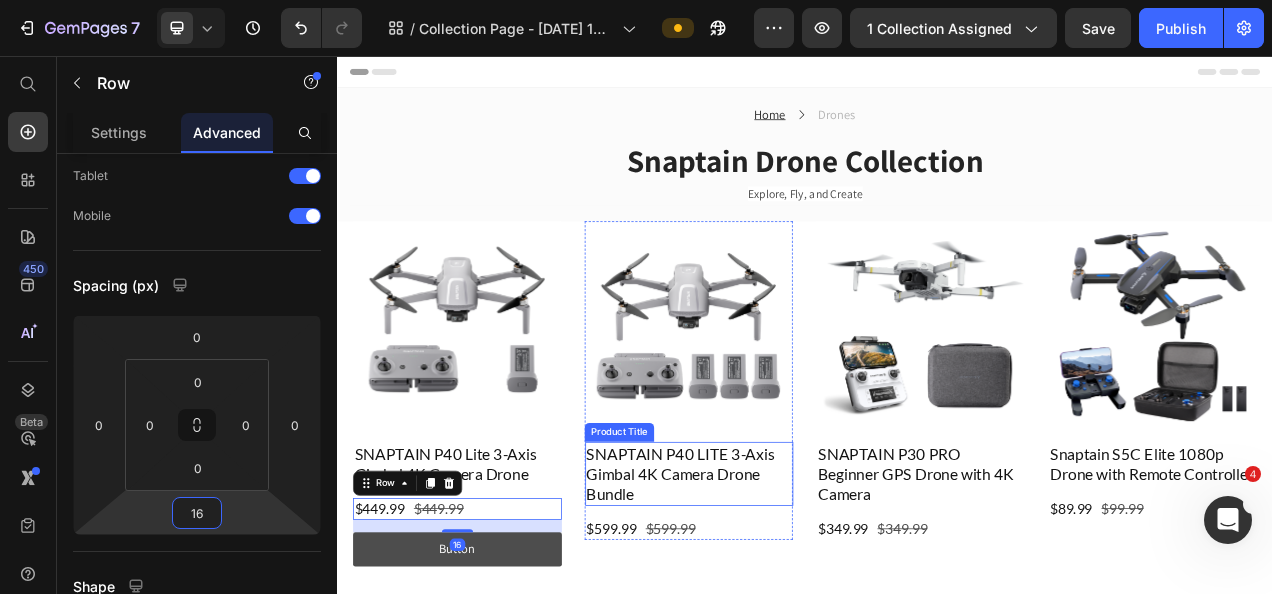 click on "SNAPTAIN P40 LITE 3-Axis Gimbal 4K Camera Drone Bundle" at bounding box center (789, 592) 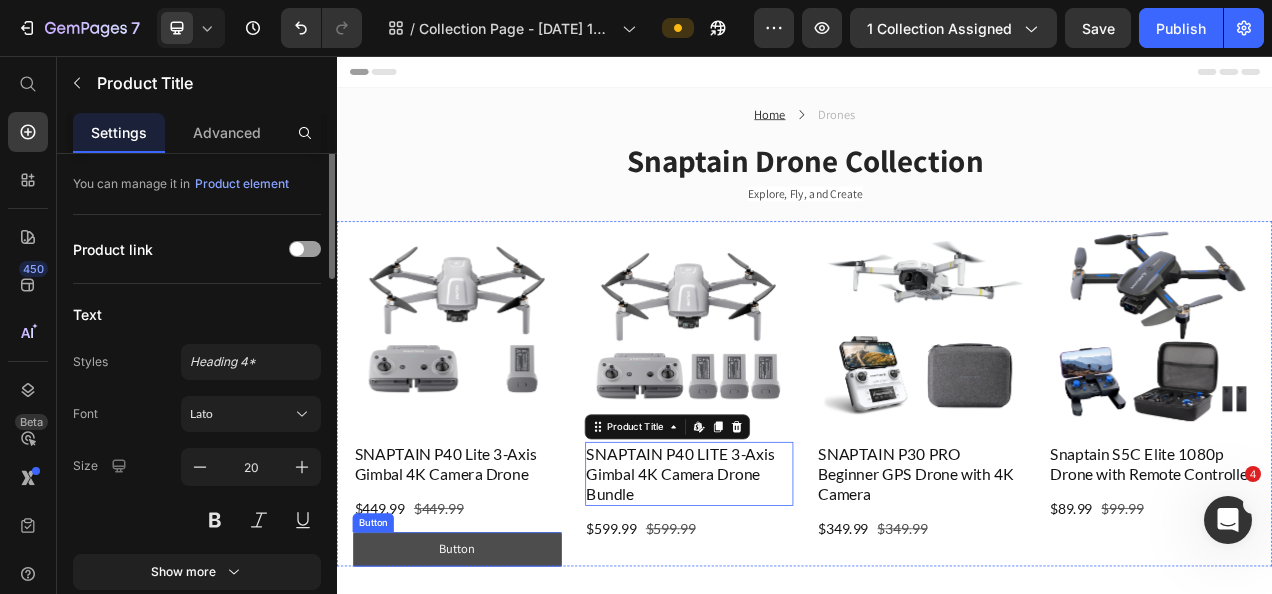 scroll, scrollTop: 0, scrollLeft: 0, axis: both 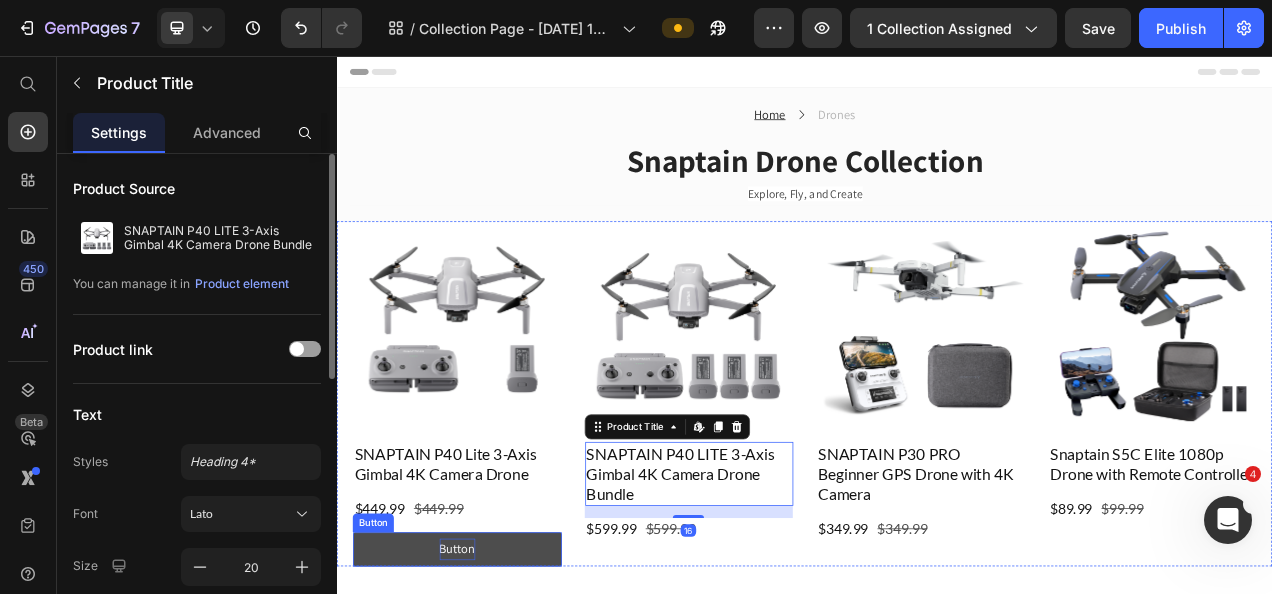 click on "Button" at bounding box center [491, 689] 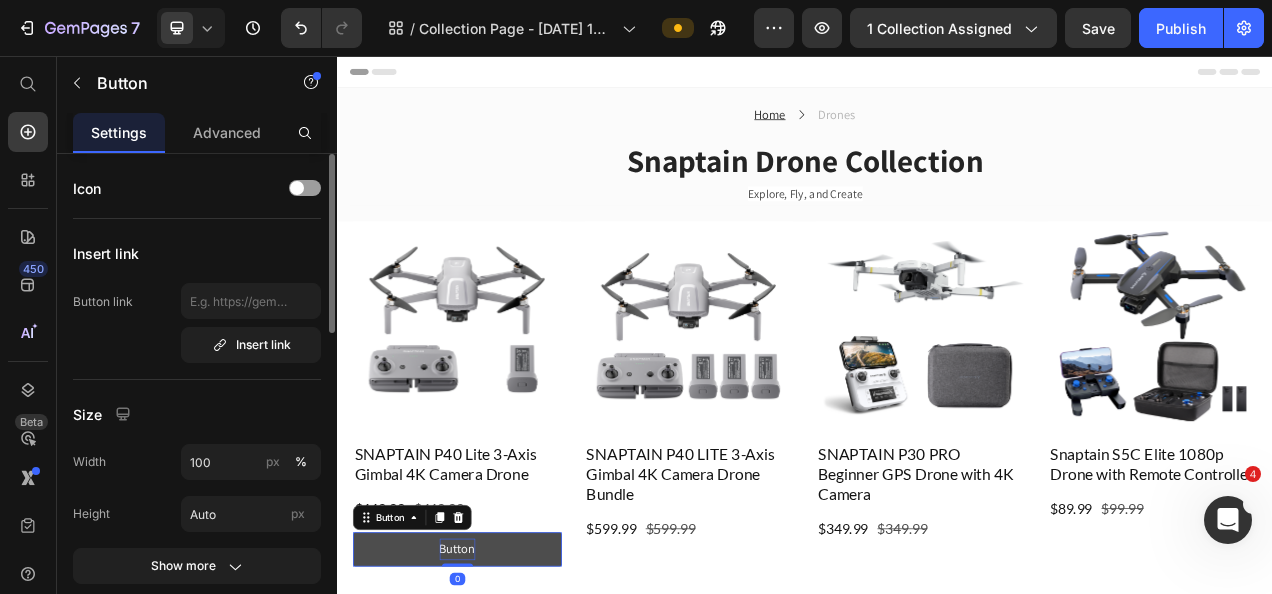 click on "Button" at bounding box center (491, 689) 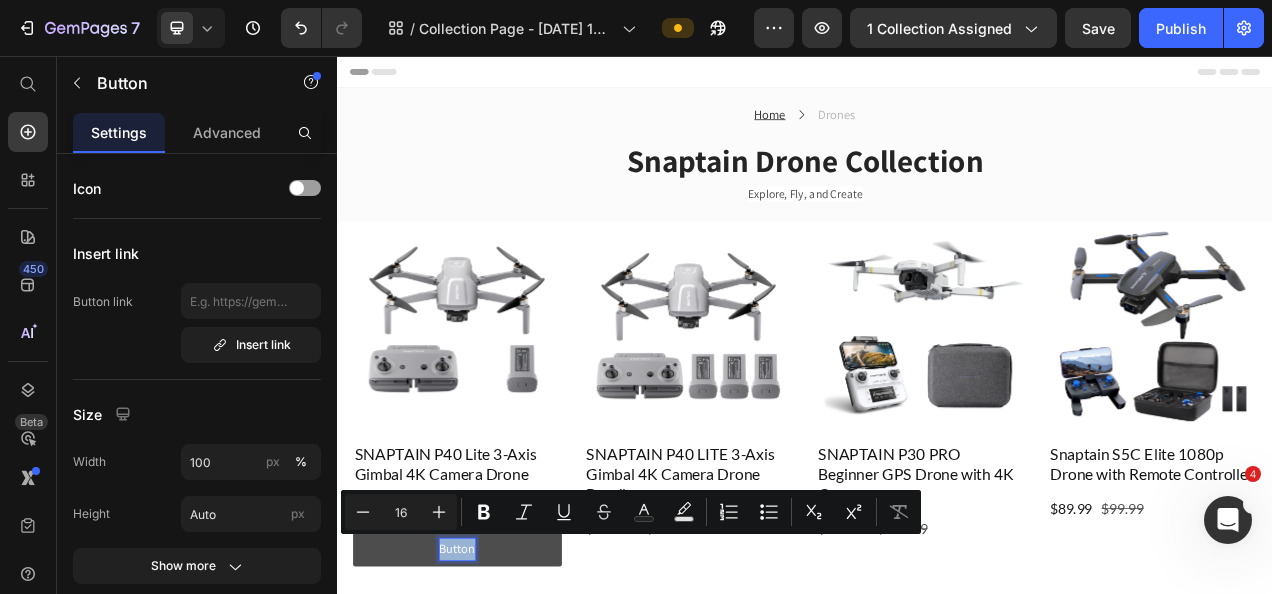 drag, startPoint x: 468, startPoint y: 681, endPoint x: 509, endPoint y: 680, distance: 41.01219 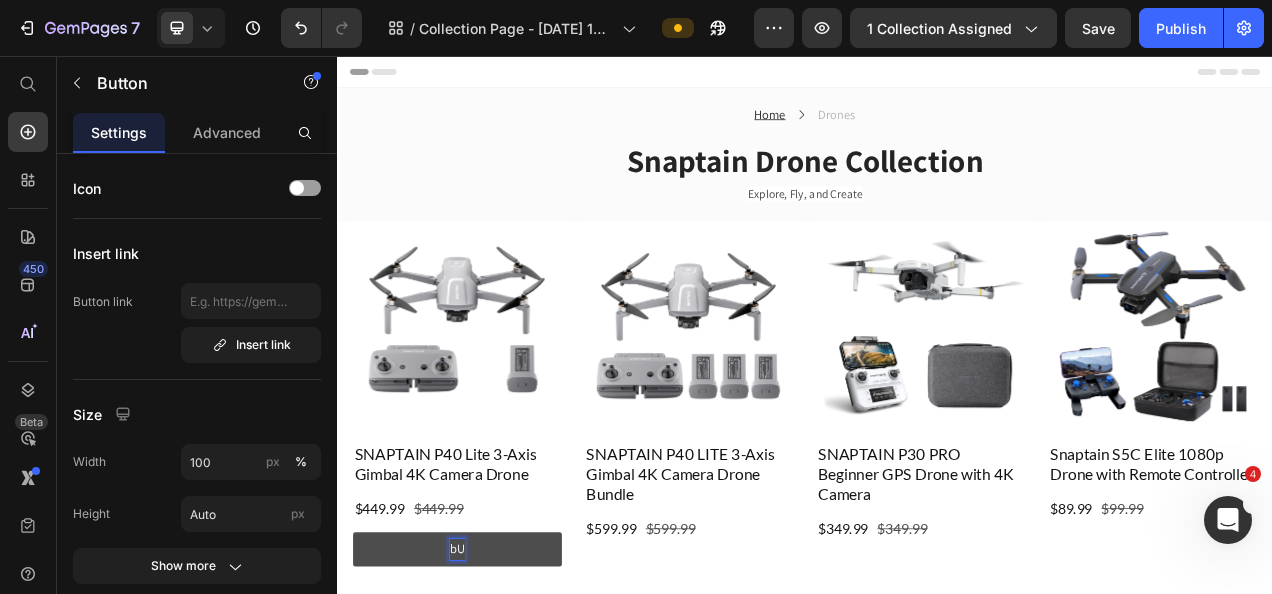 click on "bU" at bounding box center (491, 689) 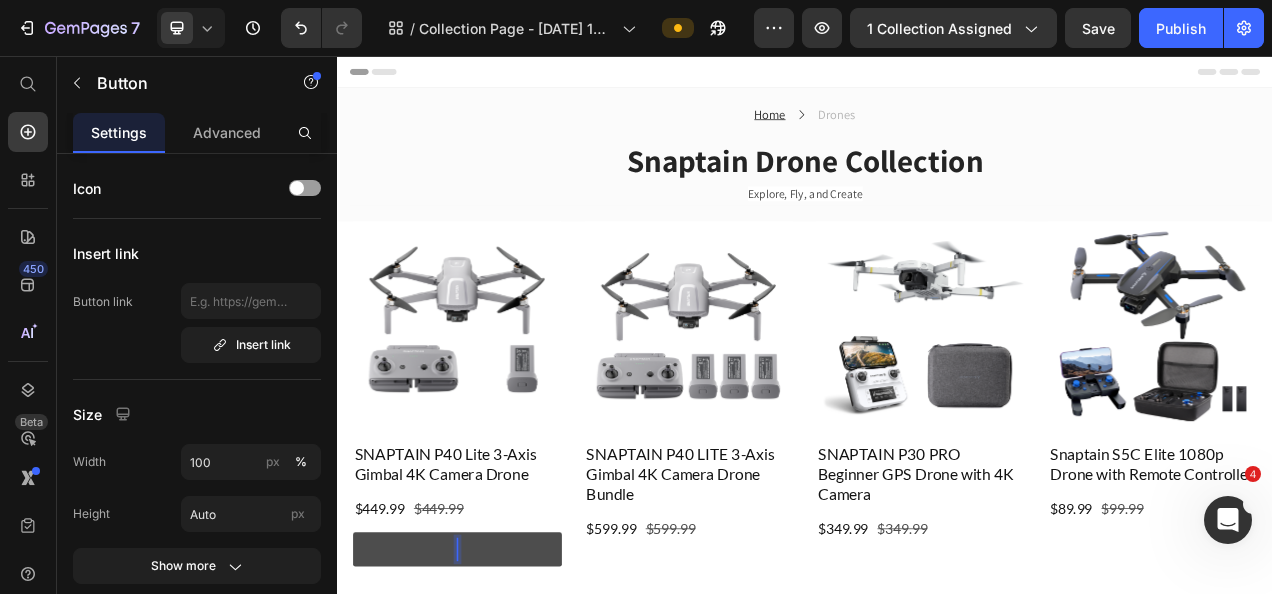 scroll, scrollTop: 732, scrollLeft: 0, axis: vertical 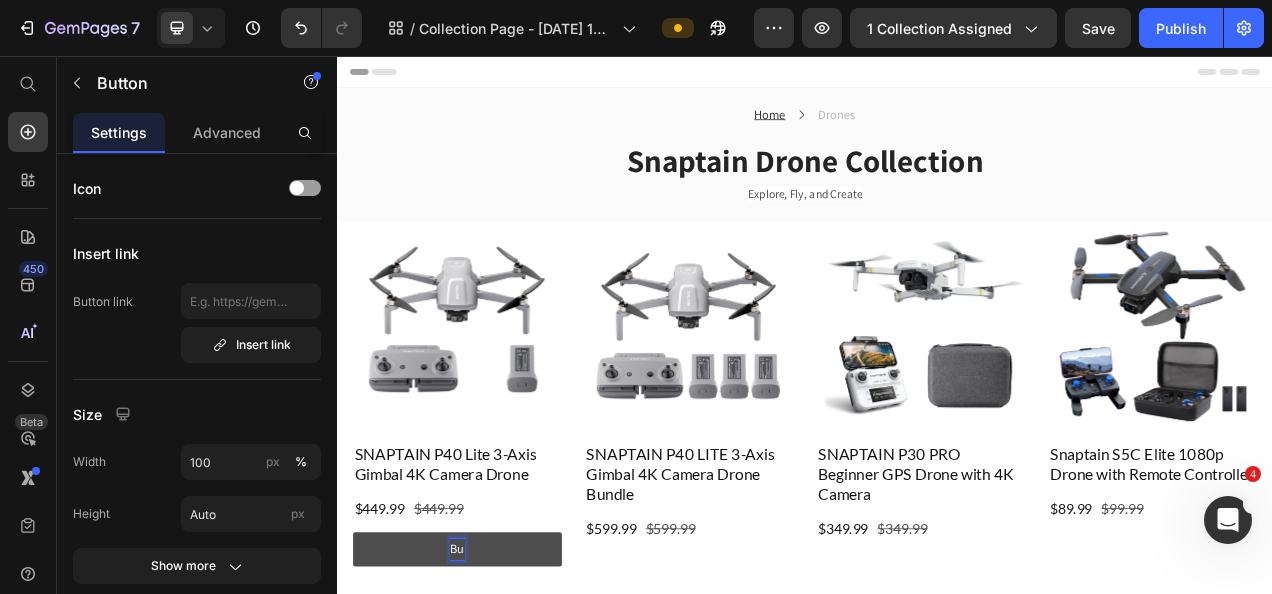 click on "Bu" at bounding box center (491, 689) 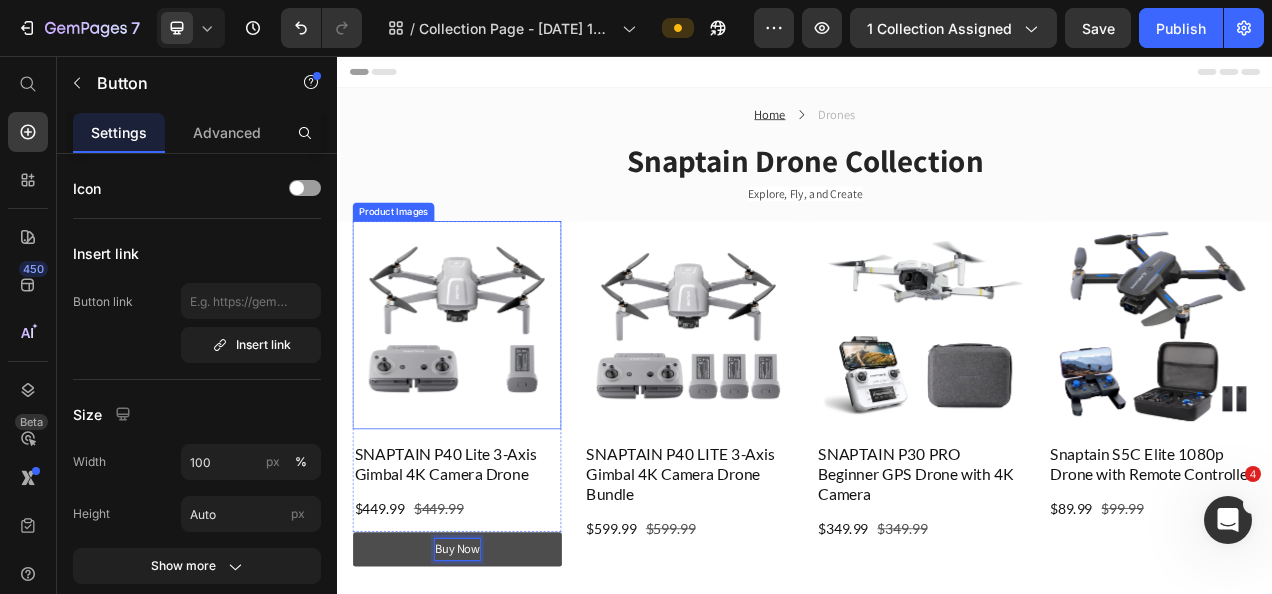 drag, startPoint x: 564, startPoint y: 514, endPoint x: 588, endPoint y: 519, distance: 24.5153 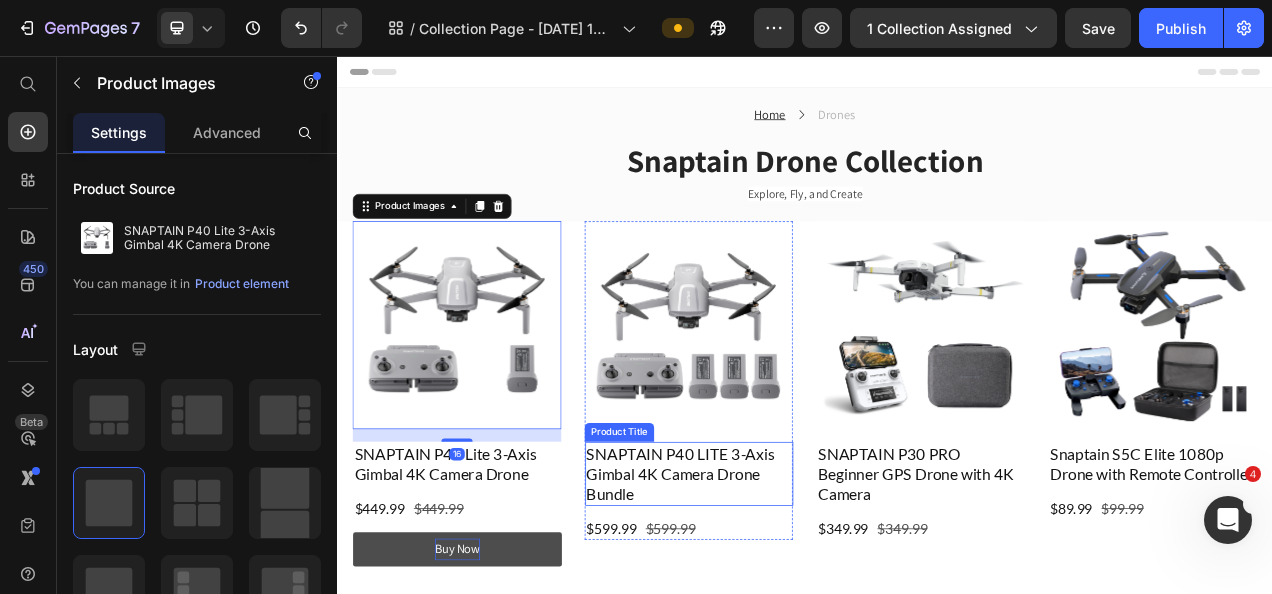 click on "SNAPTAIN P40 LITE 3-Axis Gimbal 4K Camera Drone Bundle" at bounding box center (789, 592) 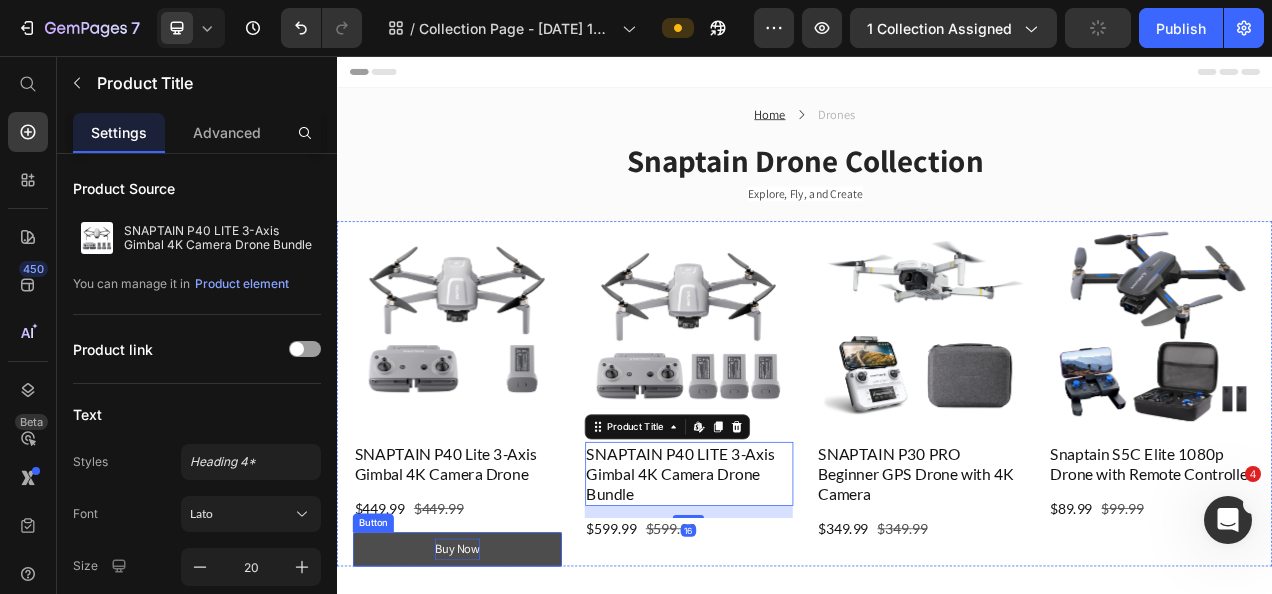 click on "Buy Now" at bounding box center [491, 689] 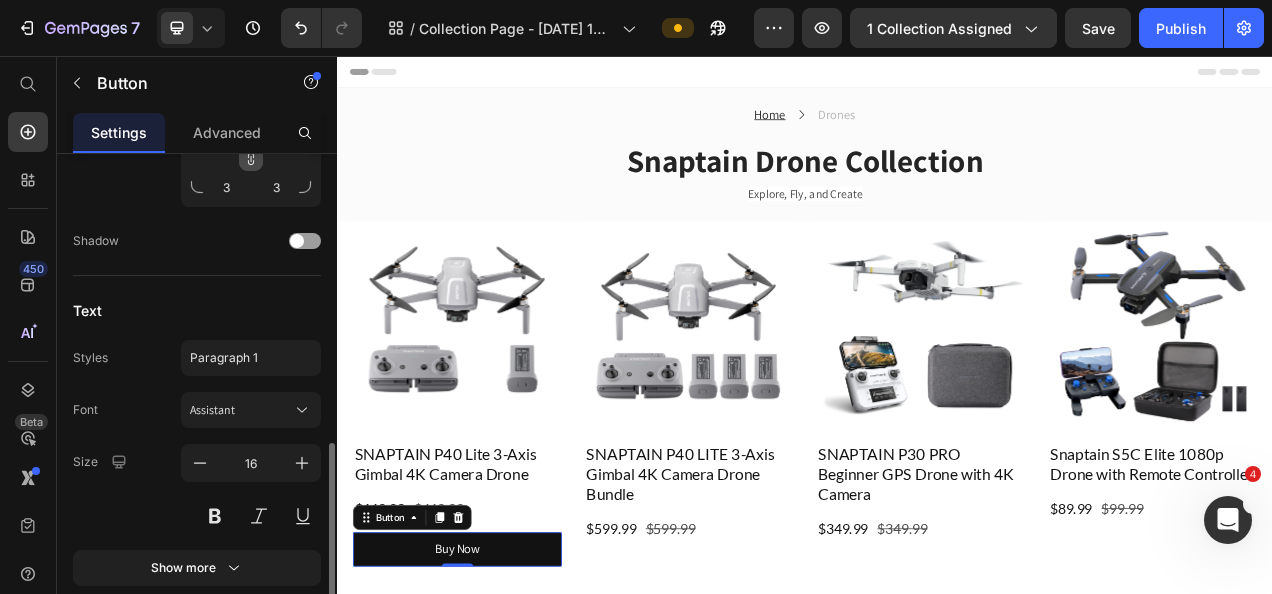 scroll, scrollTop: 880, scrollLeft: 0, axis: vertical 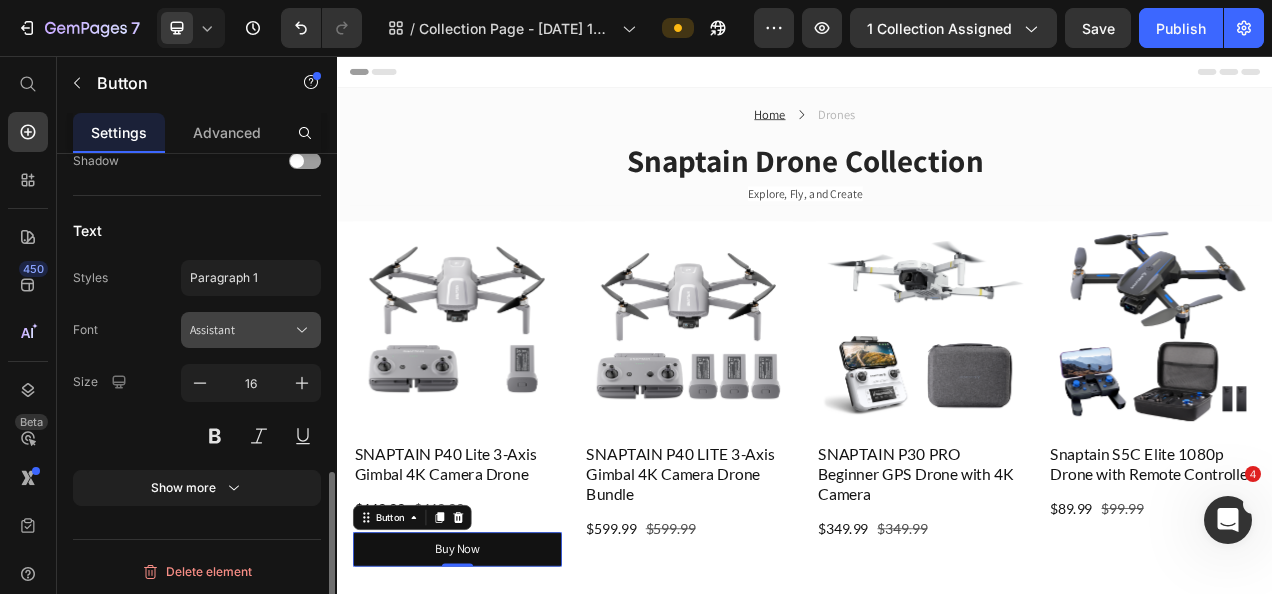 click on "Assistant" at bounding box center [241, 330] 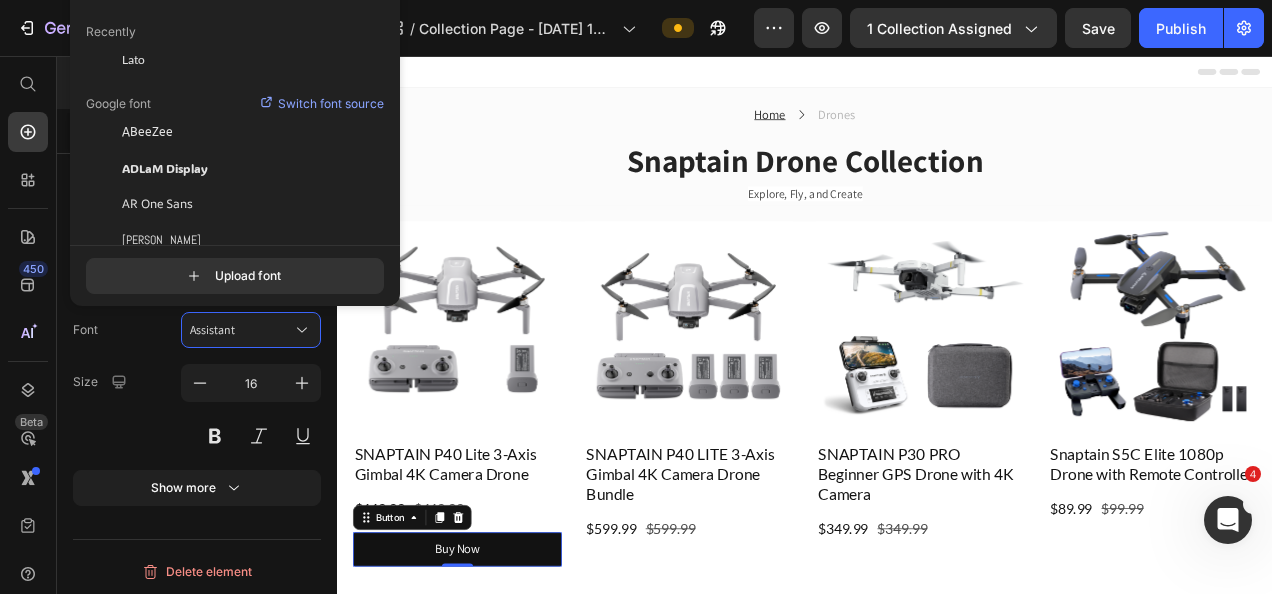 drag, startPoint x: 161, startPoint y: 64, endPoint x: 181, endPoint y: 88, distance: 31.241 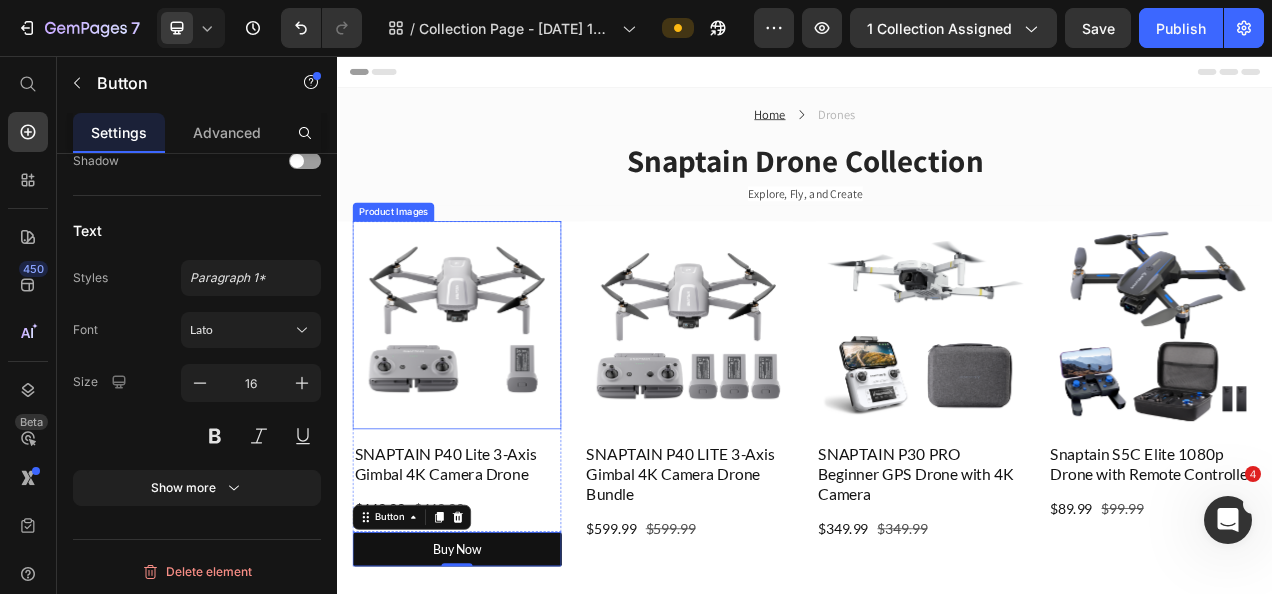 click at bounding box center (491, 402) 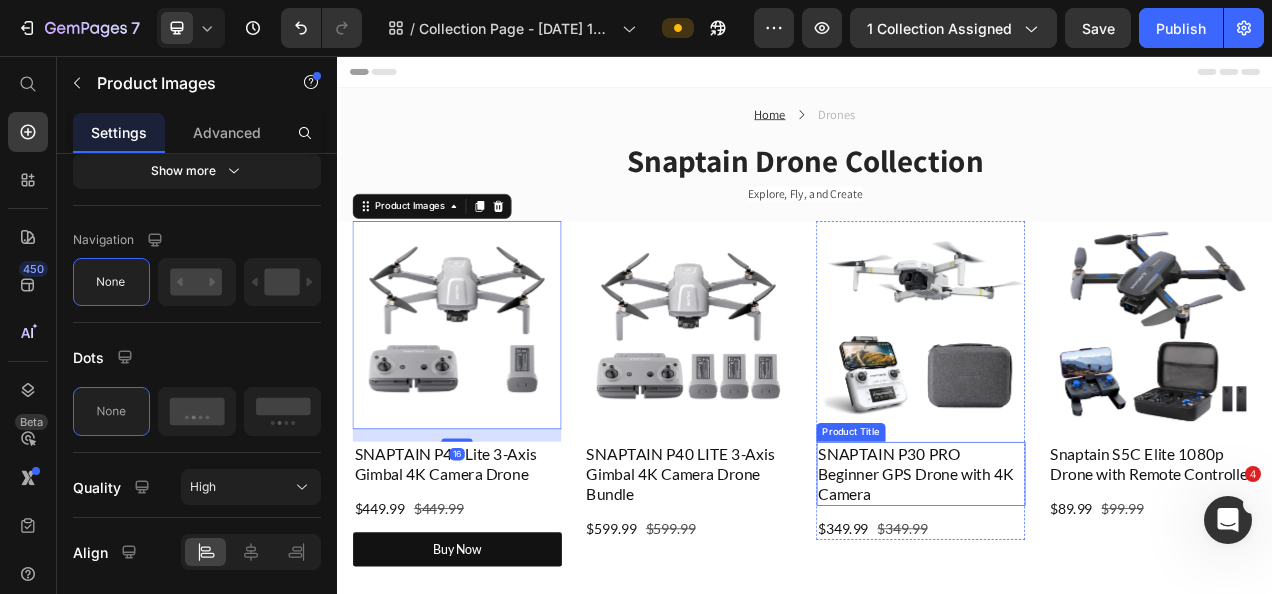scroll, scrollTop: 0, scrollLeft: 0, axis: both 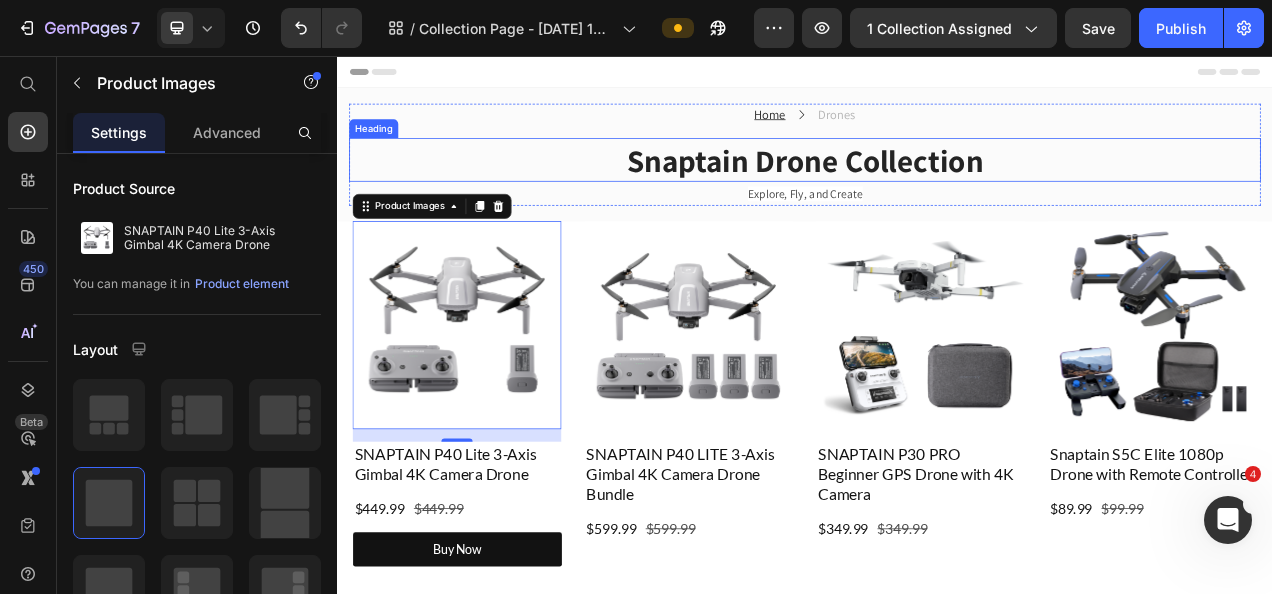 click on "Snaptain Drone Collection" at bounding box center [937, 189] 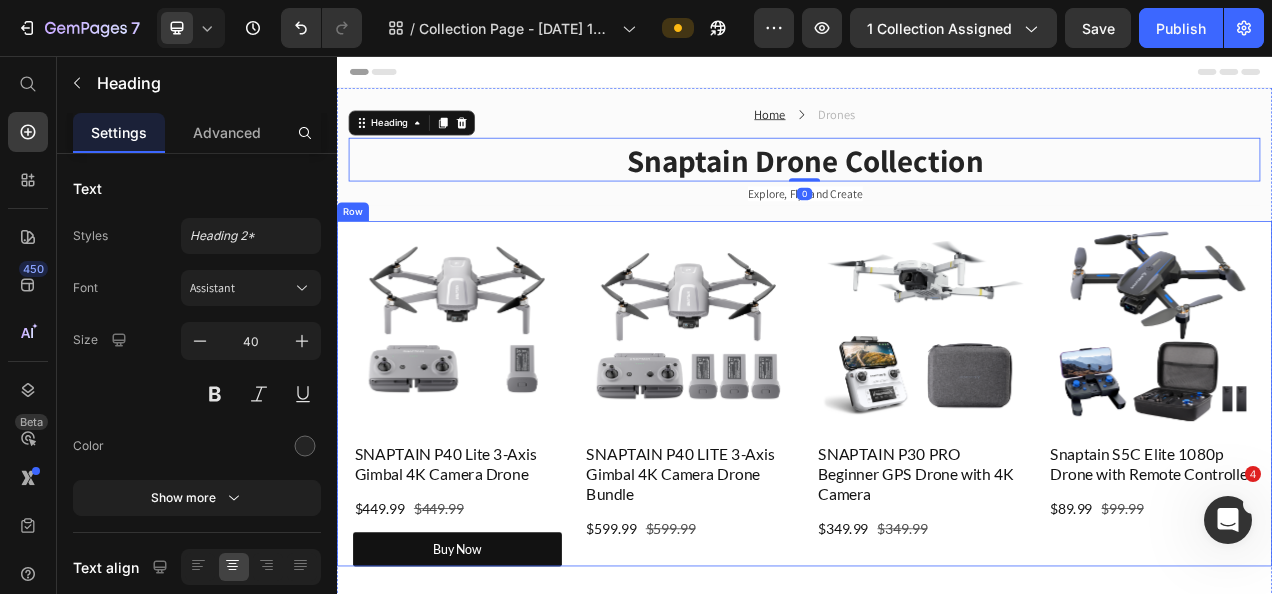 scroll, scrollTop: 100, scrollLeft: 0, axis: vertical 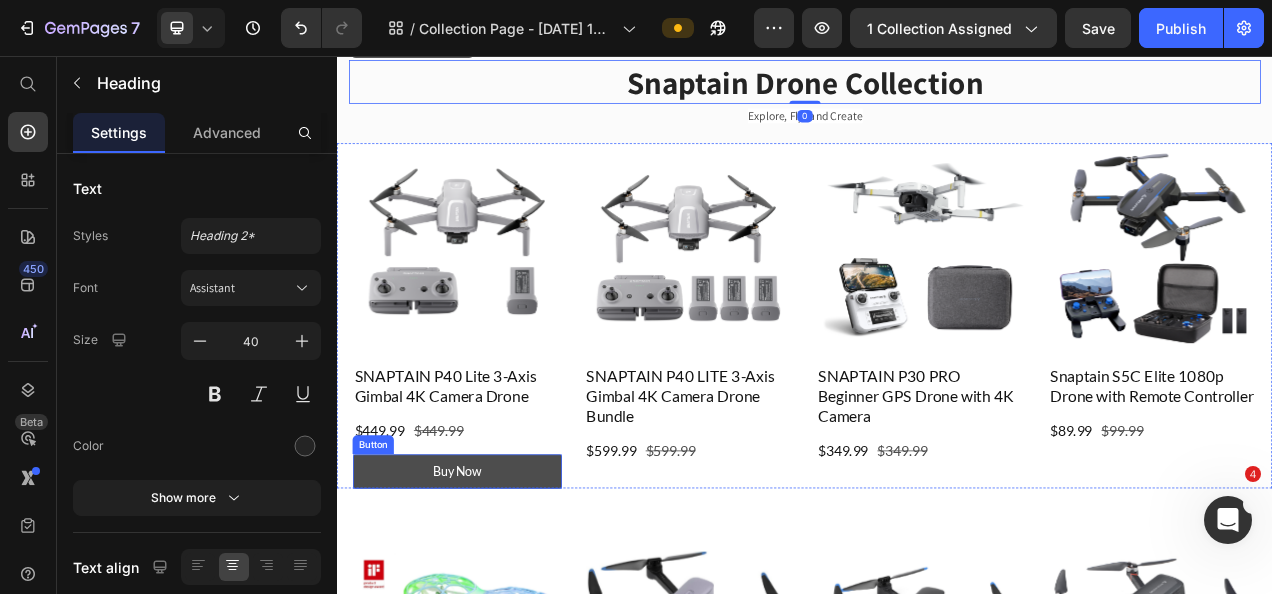 click on "Buy Now" at bounding box center [491, 589] 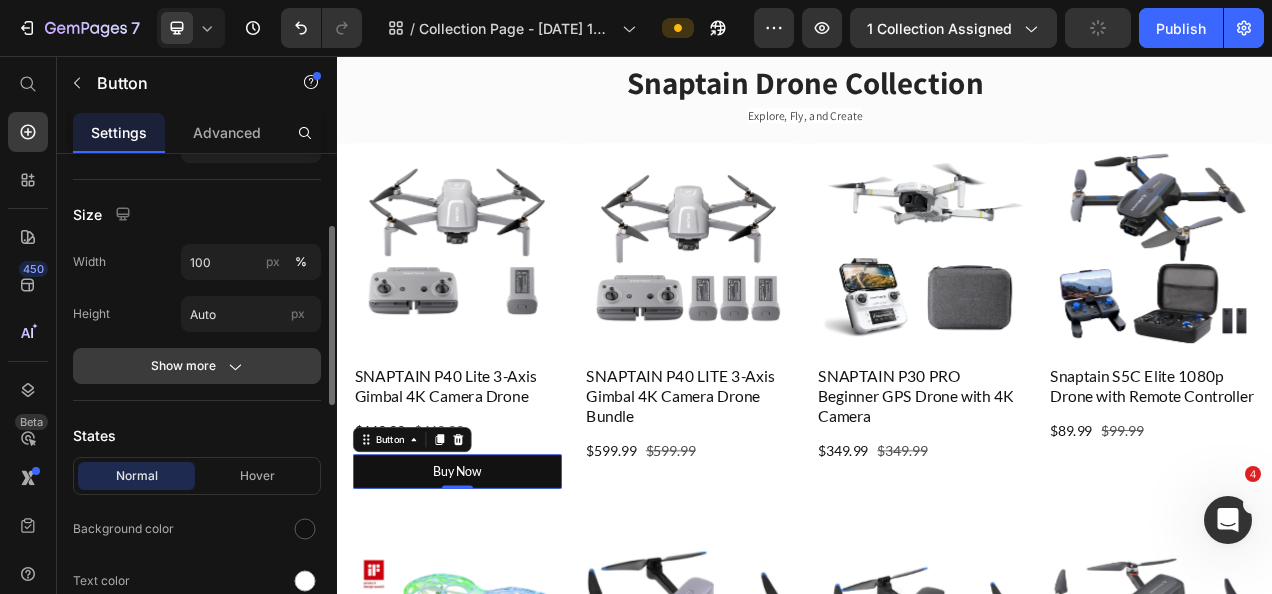 scroll, scrollTop: 300, scrollLeft: 0, axis: vertical 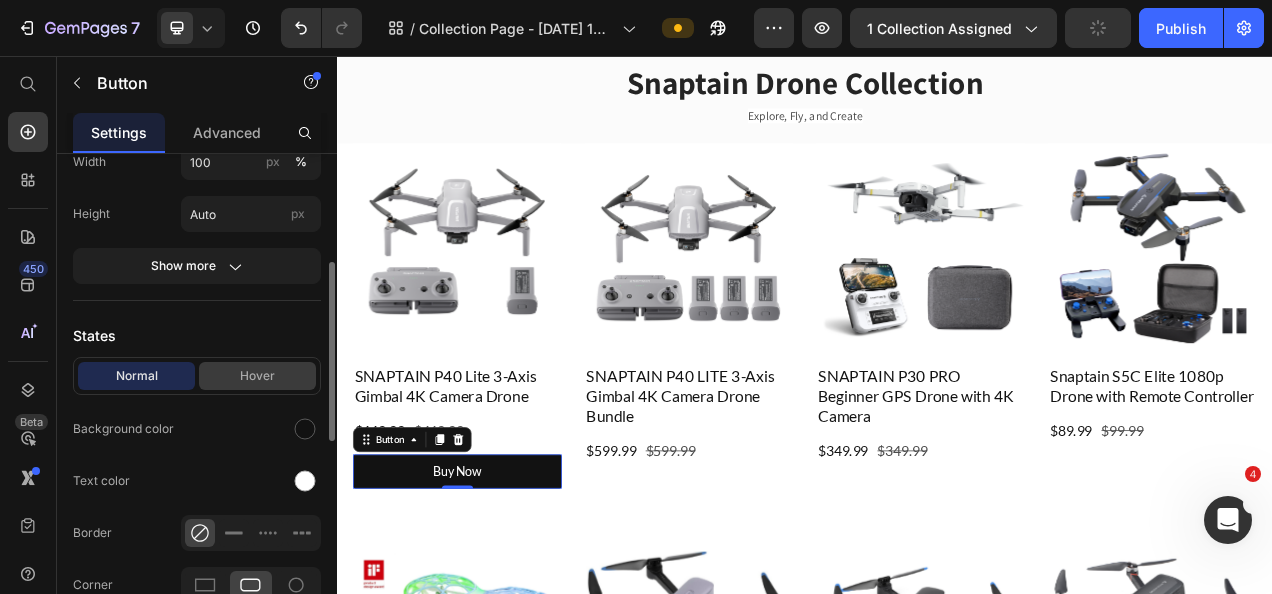 click on "Hover" at bounding box center [257, 376] 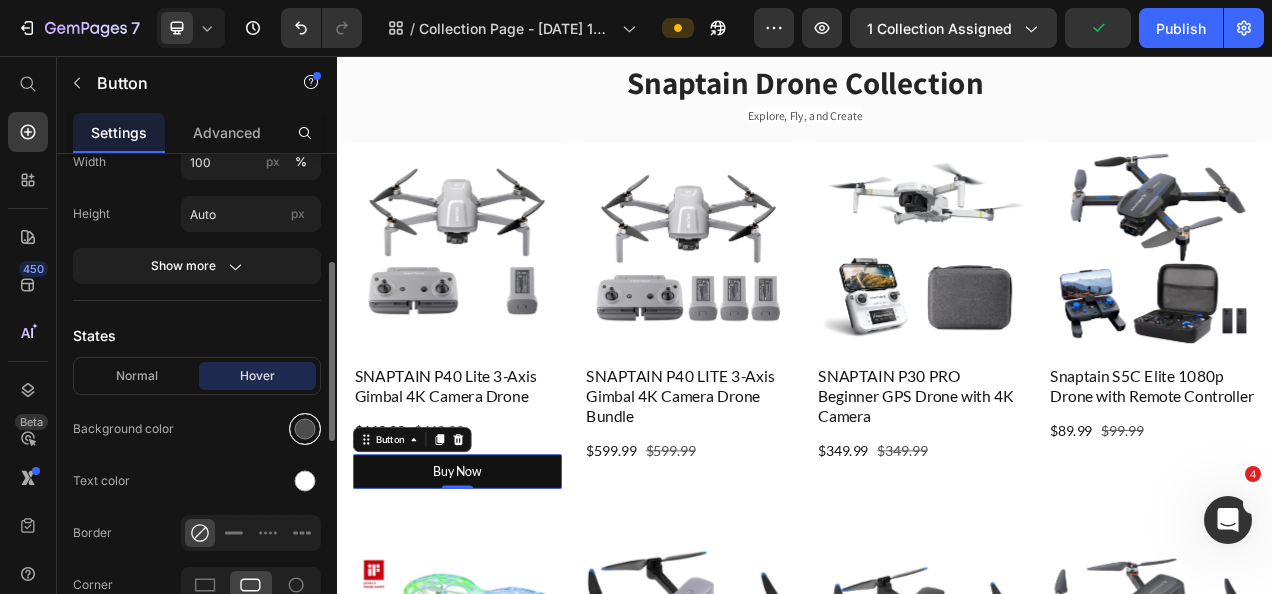 click at bounding box center (305, 429) 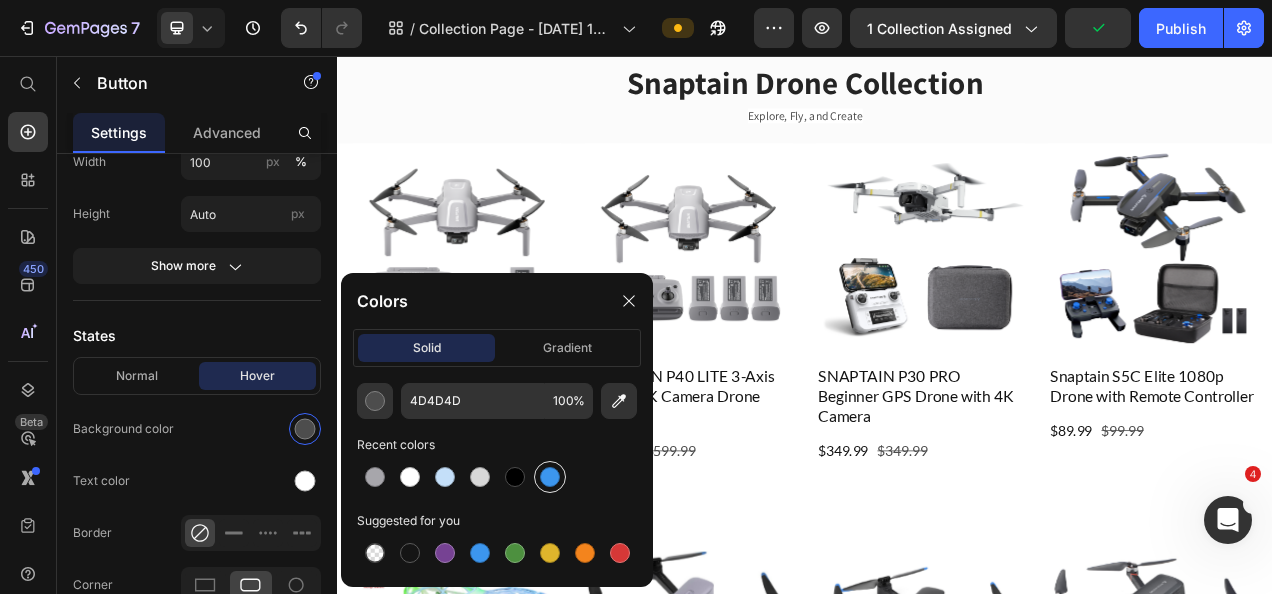 click at bounding box center [550, 477] 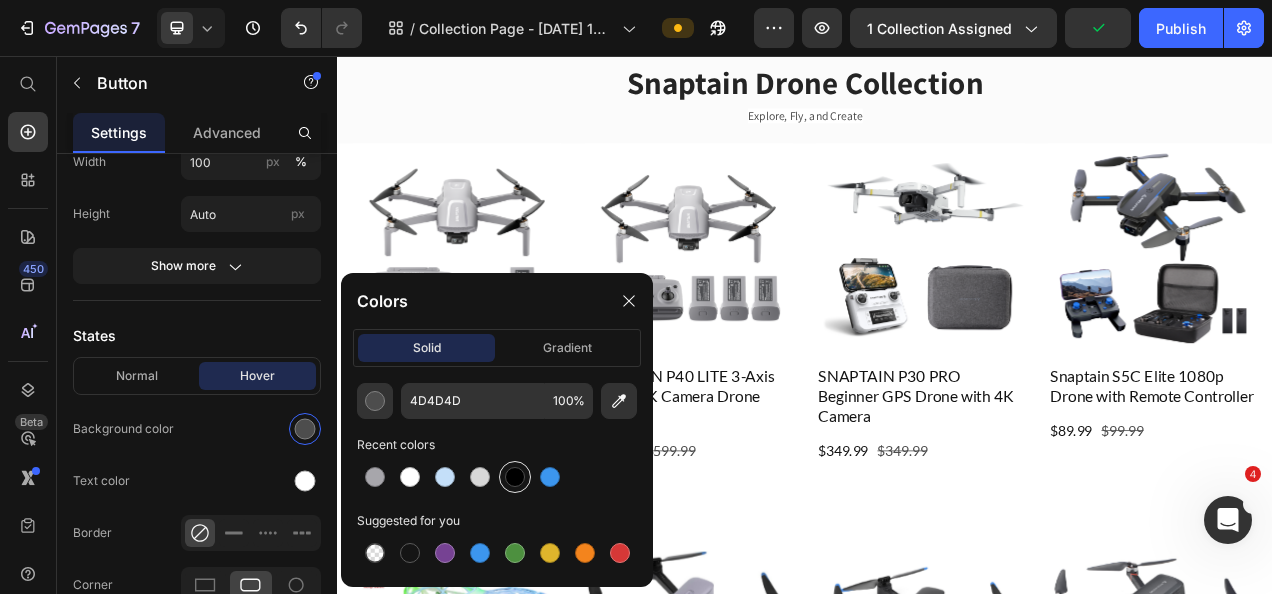 type on "3C96EE" 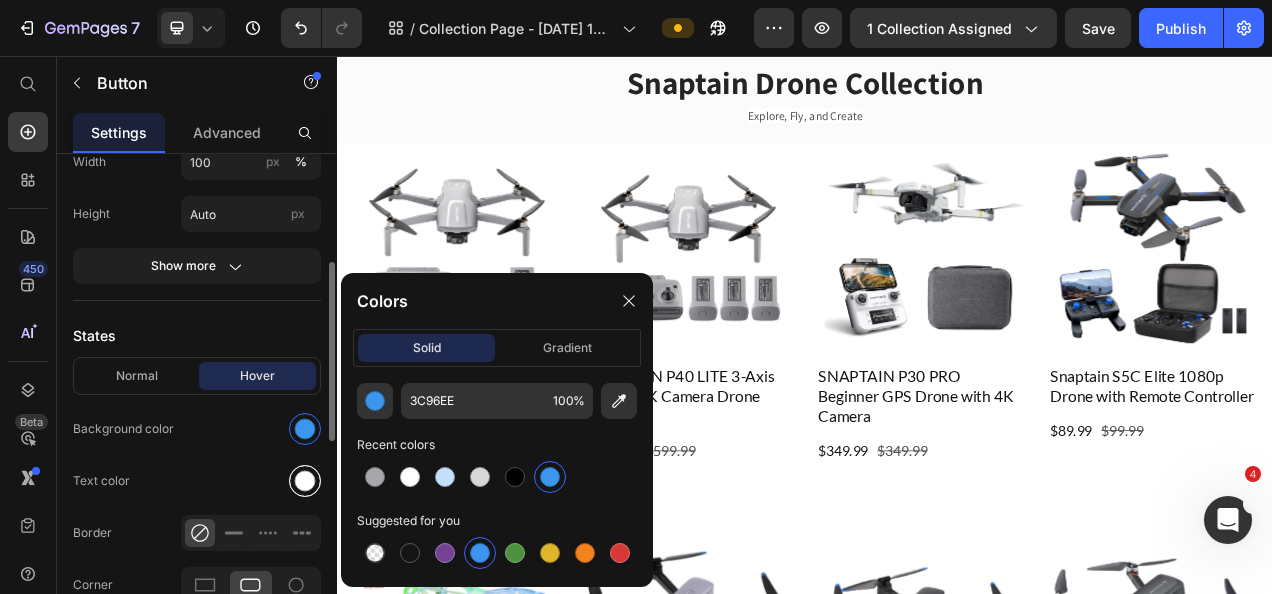 click at bounding box center (305, 481) 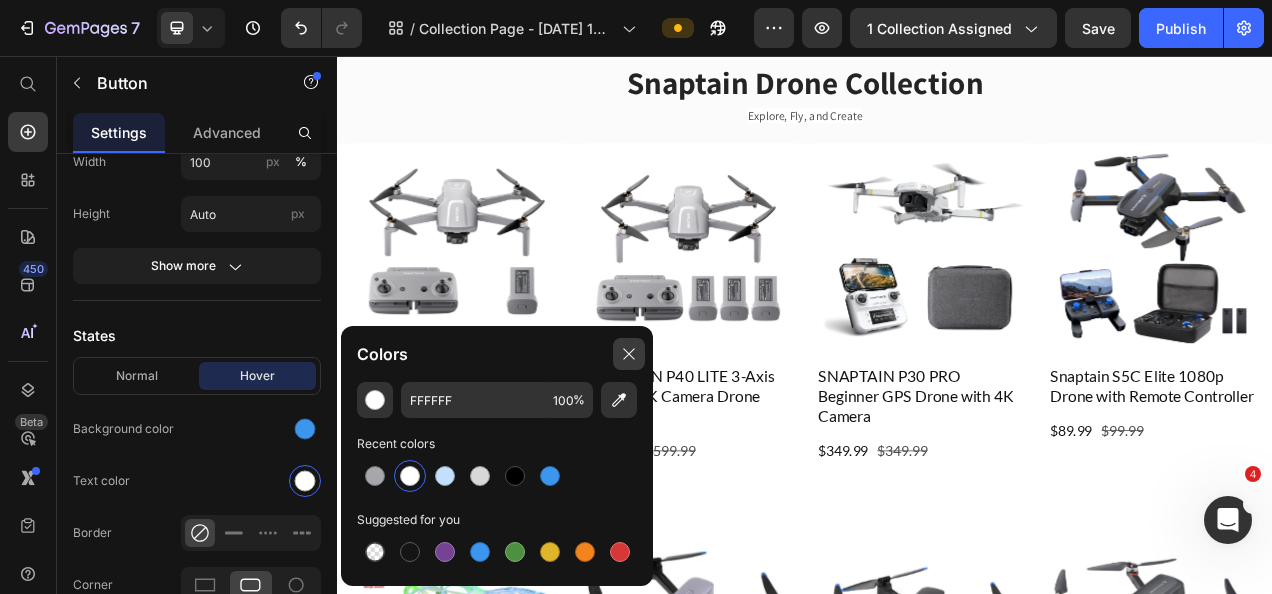 click 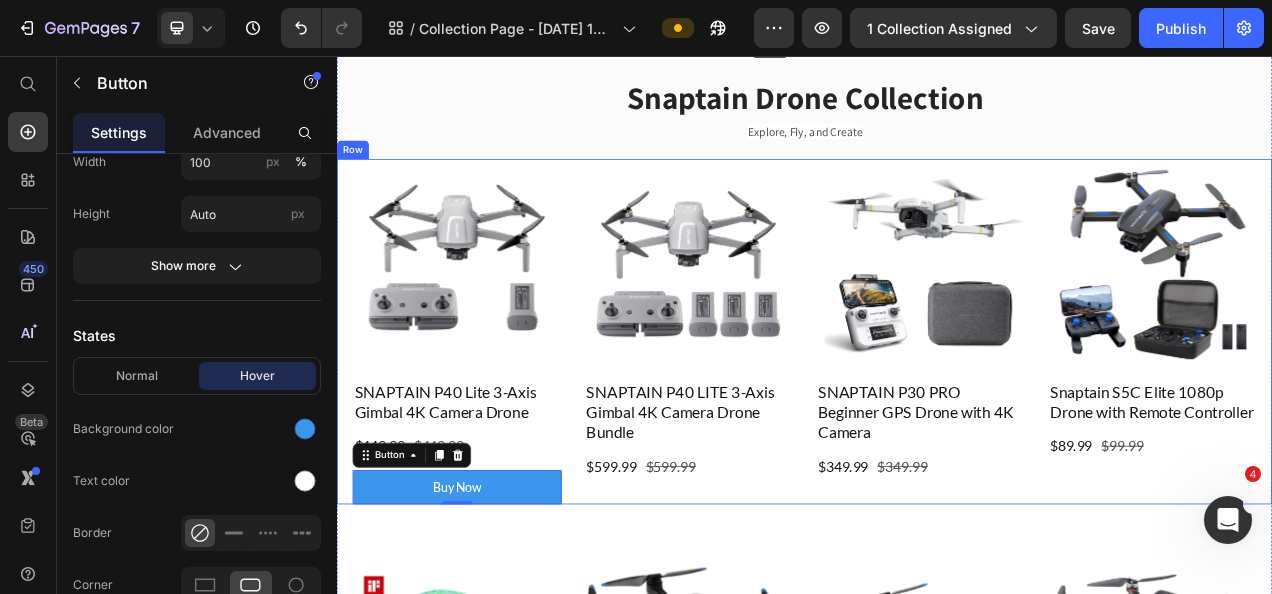 scroll, scrollTop: 100, scrollLeft: 0, axis: vertical 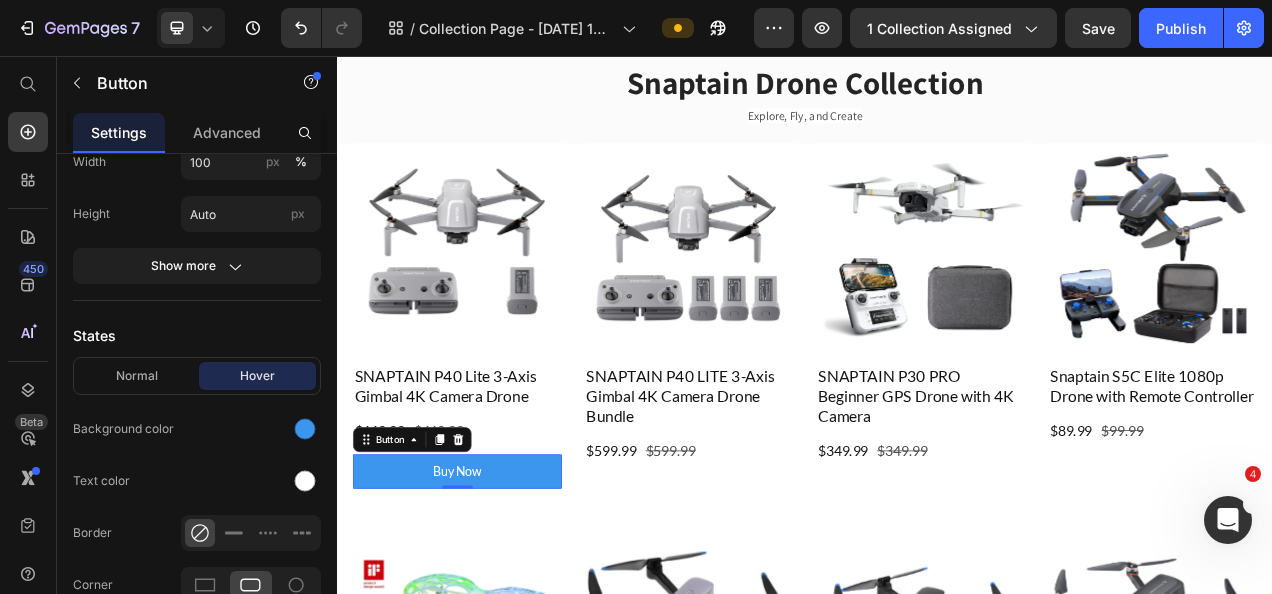 click on "Buy Now" at bounding box center [491, 589] 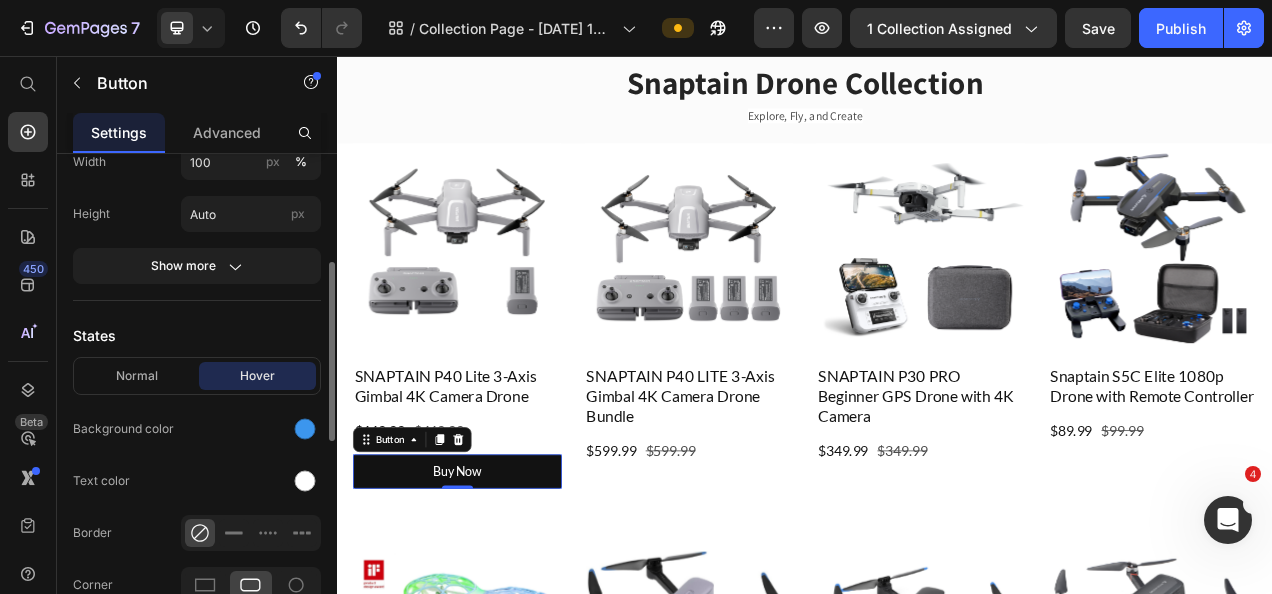 scroll, scrollTop: 400, scrollLeft: 0, axis: vertical 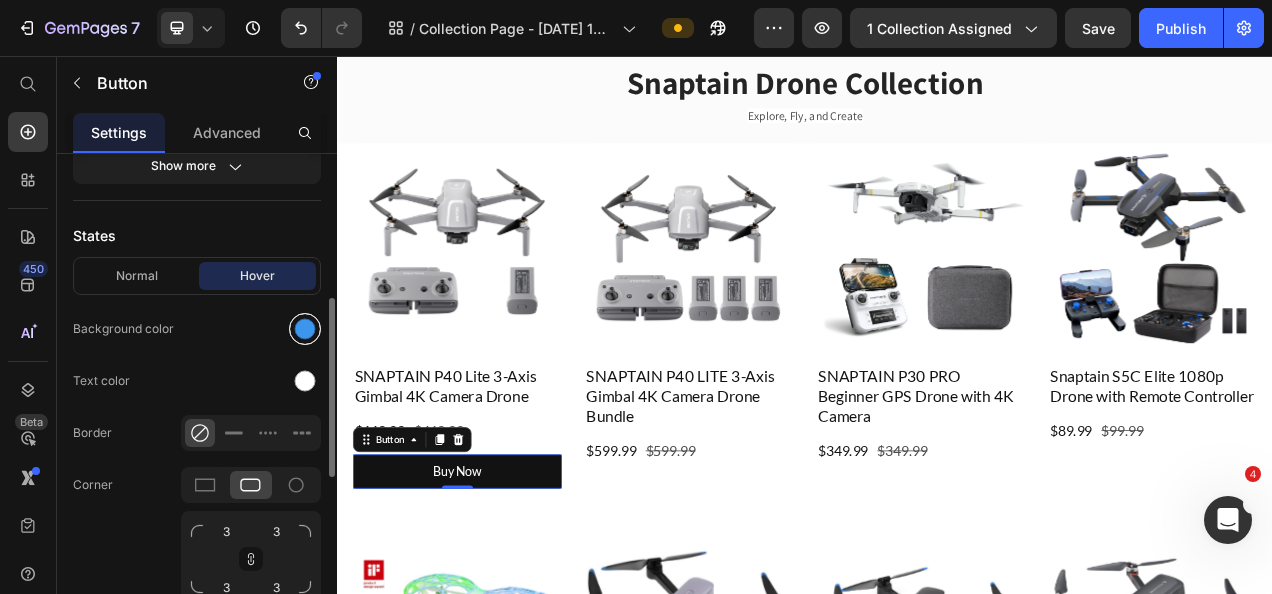 click at bounding box center (305, 329) 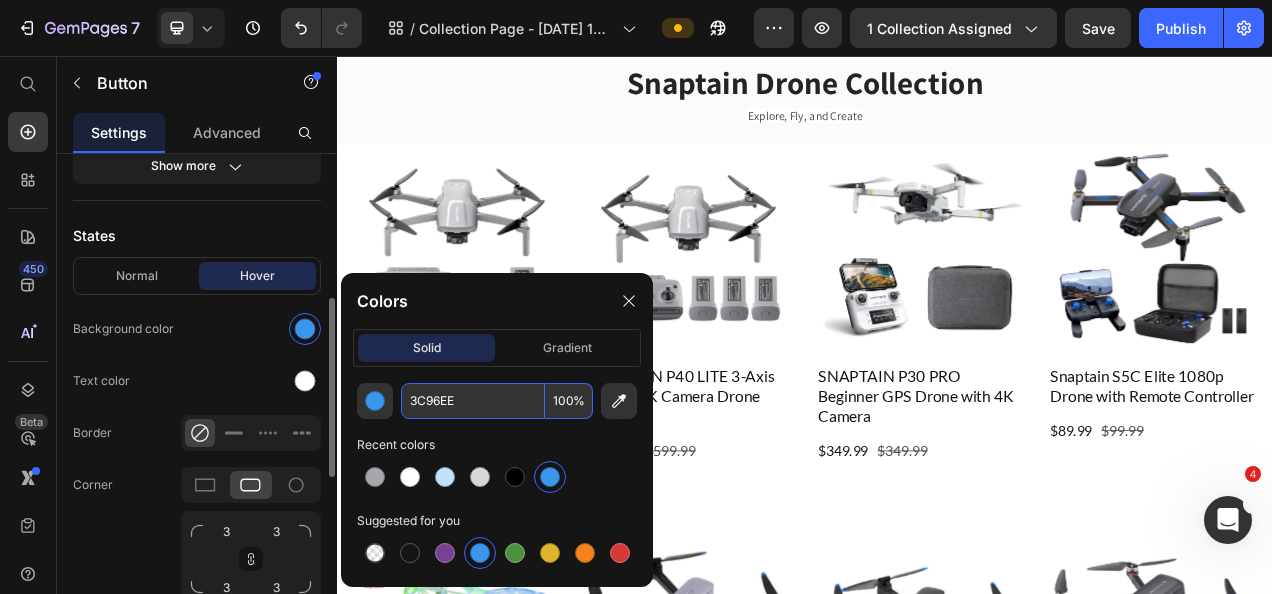 paste on "00B1FF" 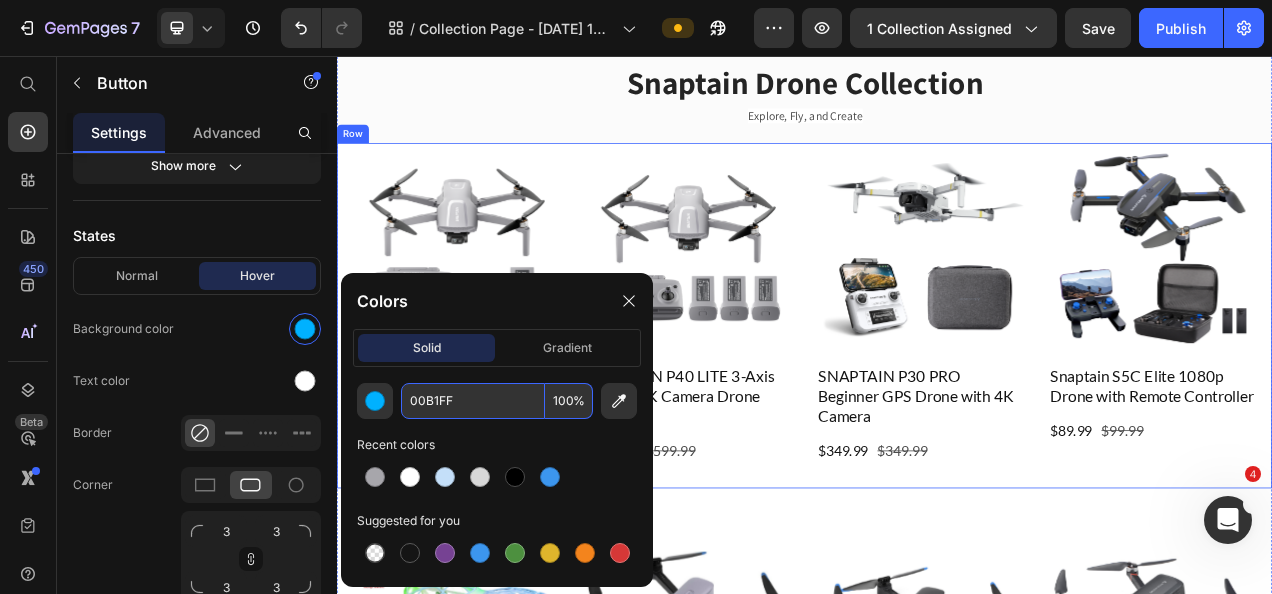 click on "Product Images SNAPTAIN P40 Lite 3-Axis Gimbal 4K Camera Drone Product Title $449.99 Product Price $449.99 Product Price Row Product Buy Now Button   0 Product Images SNAPTAIN P40 LITE 3-Axis Gimbal 4K Camera Drone Bundle Product Title $599.99 Product Price $599.99 Product Price Row Product Product Images SNAPTAIN P30 PRO Beginner GPS Drone with 4K Camera Product Title $349.99 Product Price $349.99 Product Price Row Product Product Images Snaptain S5C Elite 1080p Drone with Remote Controller Product Title $89.99 Product Price $99.99 Product Price Row Product Row" at bounding box center [937, 390] 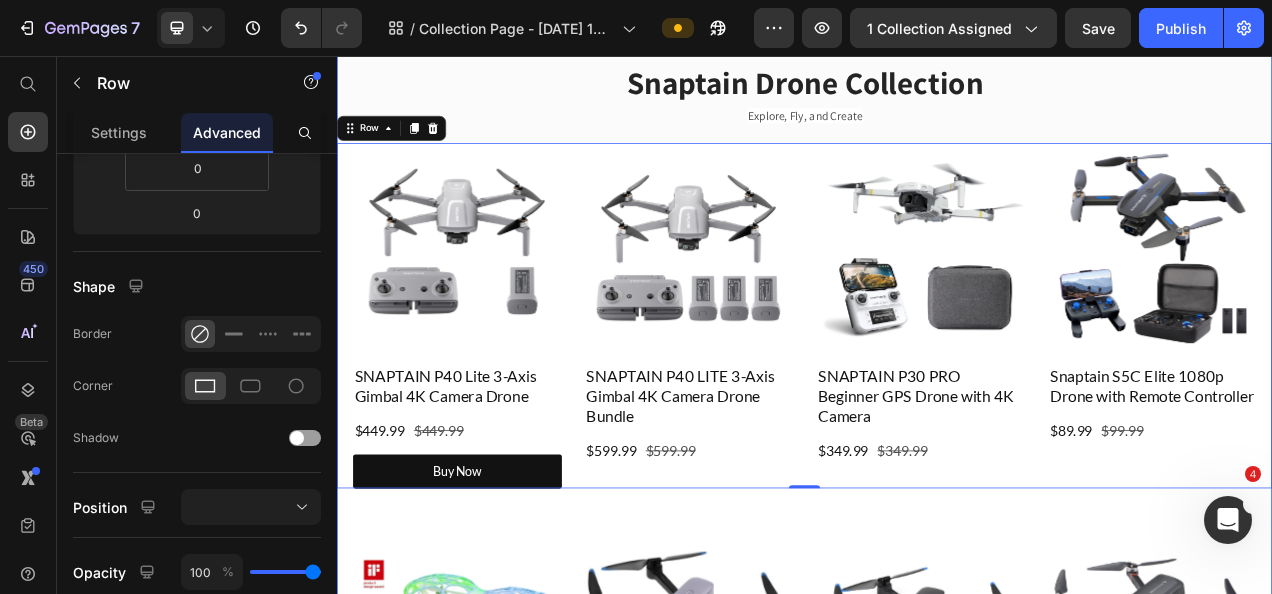 scroll, scrollTop: 0, scrollLeft: 0, axis: both 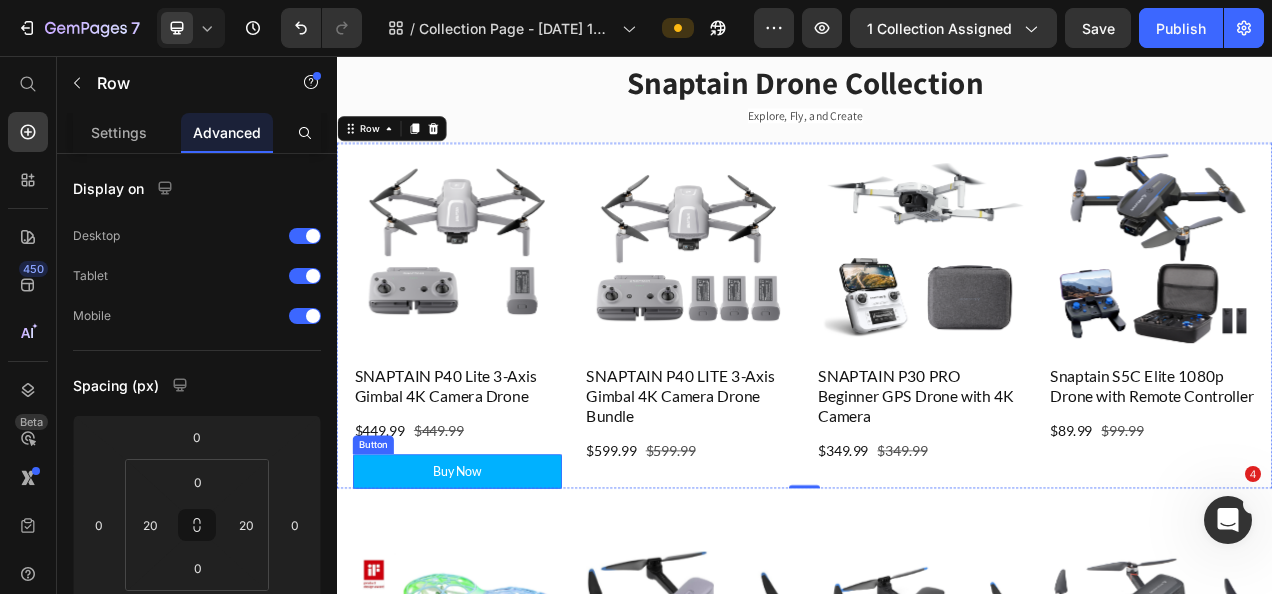 click on "Buy Now" at bounding box center (491, 589) 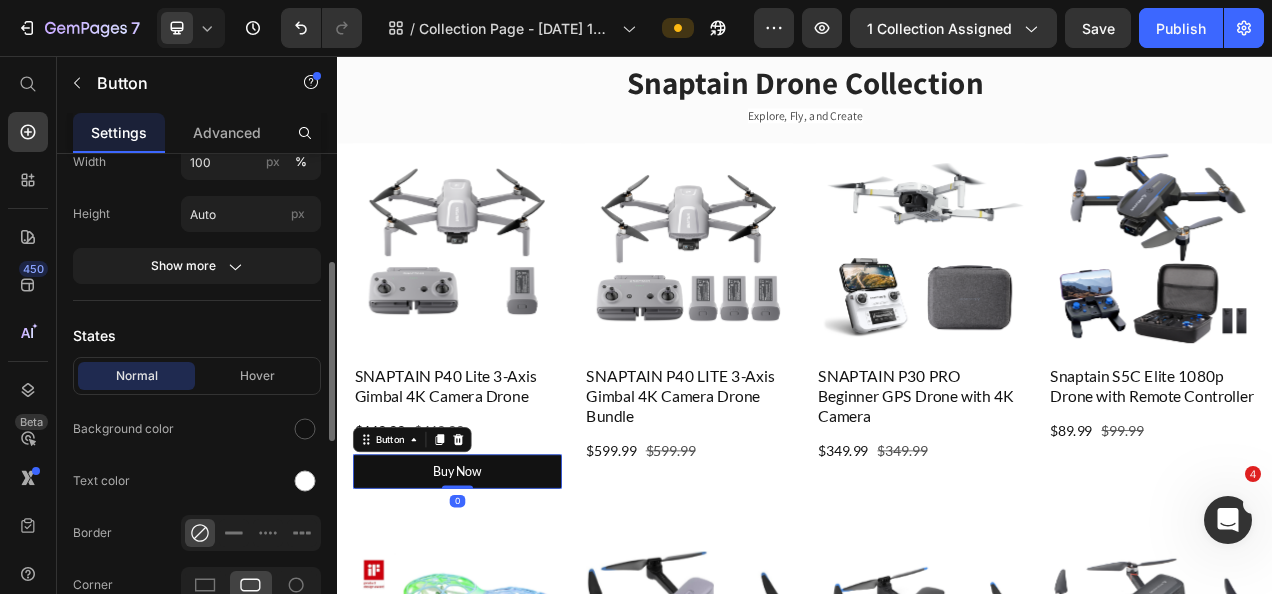 scroll, scrollTop: 500, scrollLeft: 0, axis: vertical 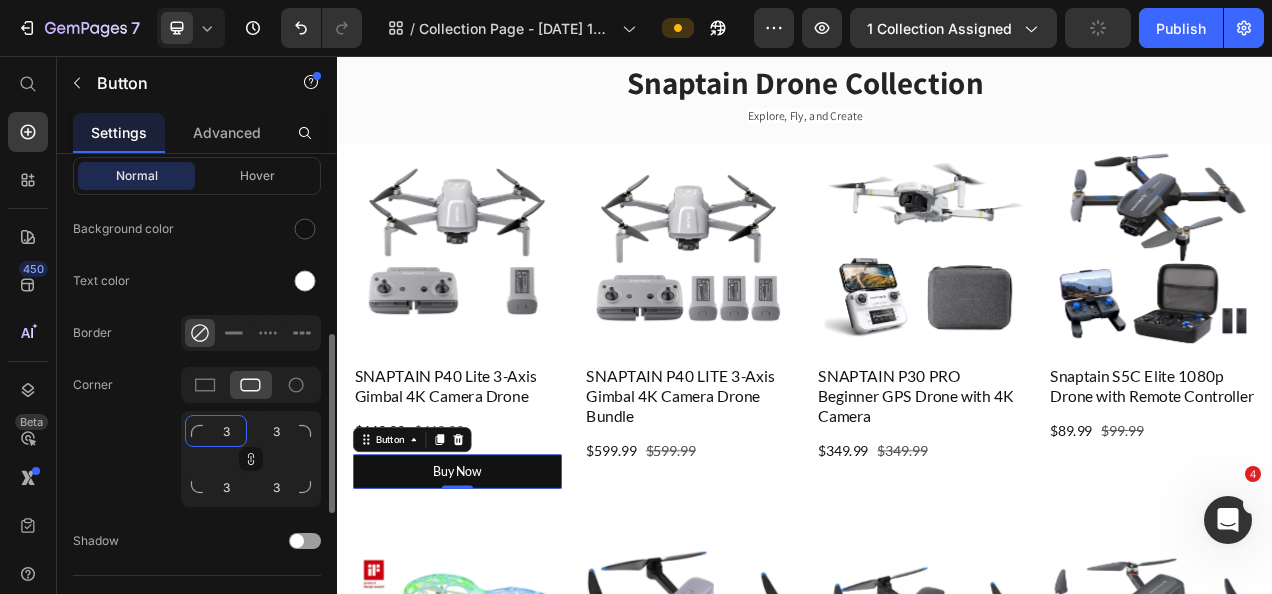 type on "8" 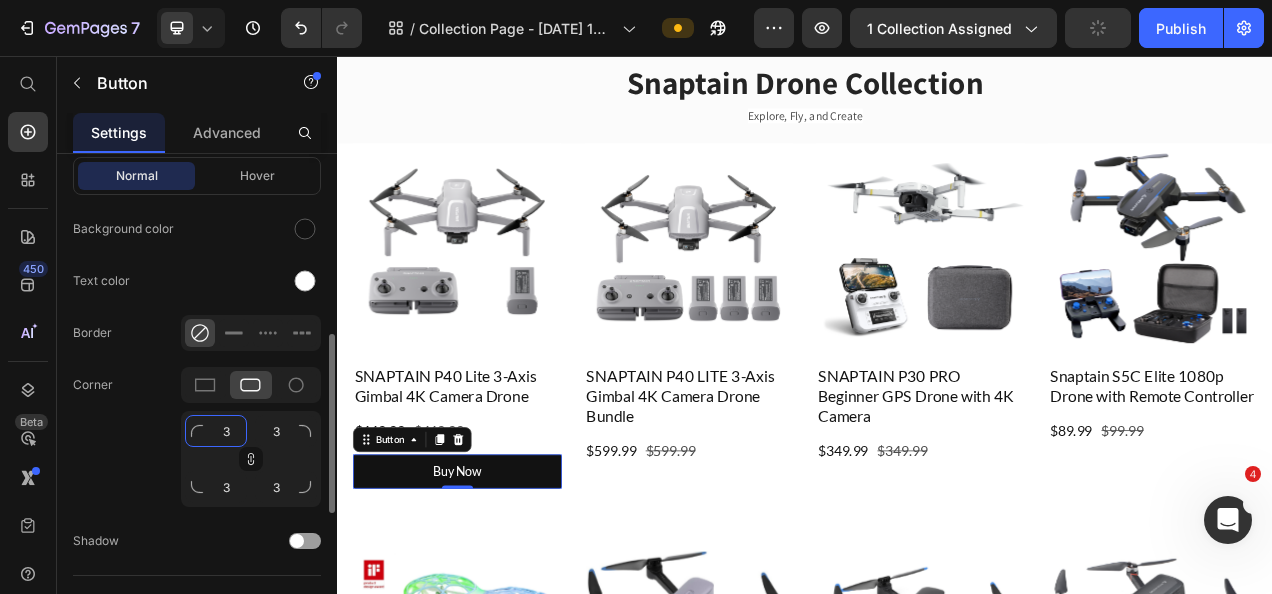 type on "8" 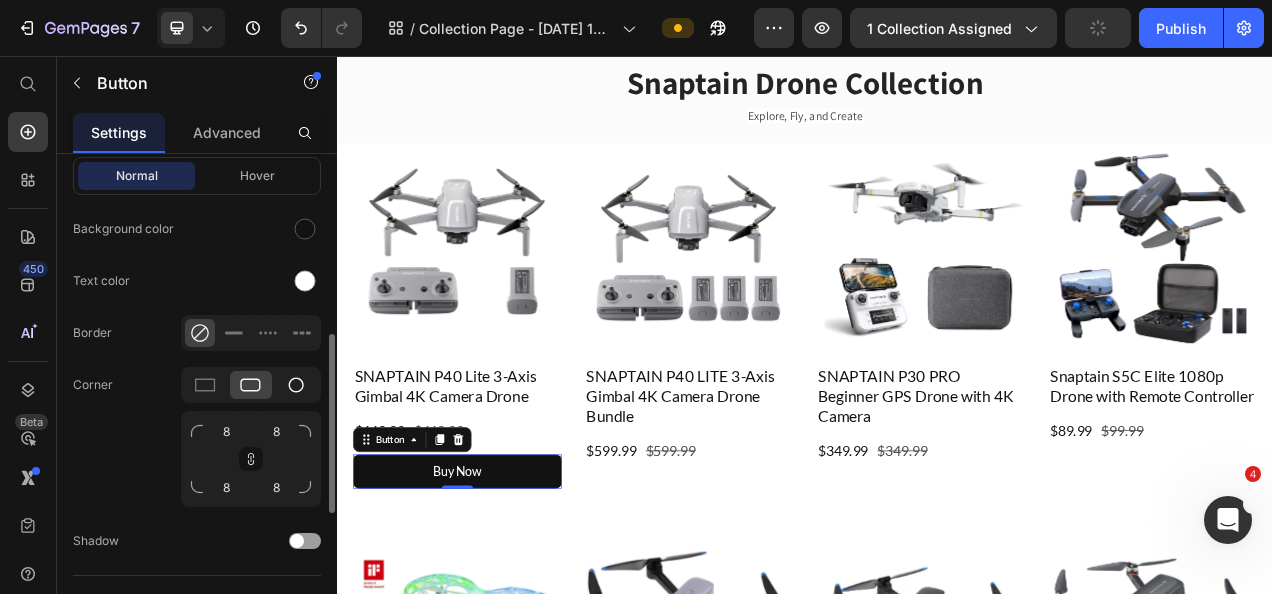 click 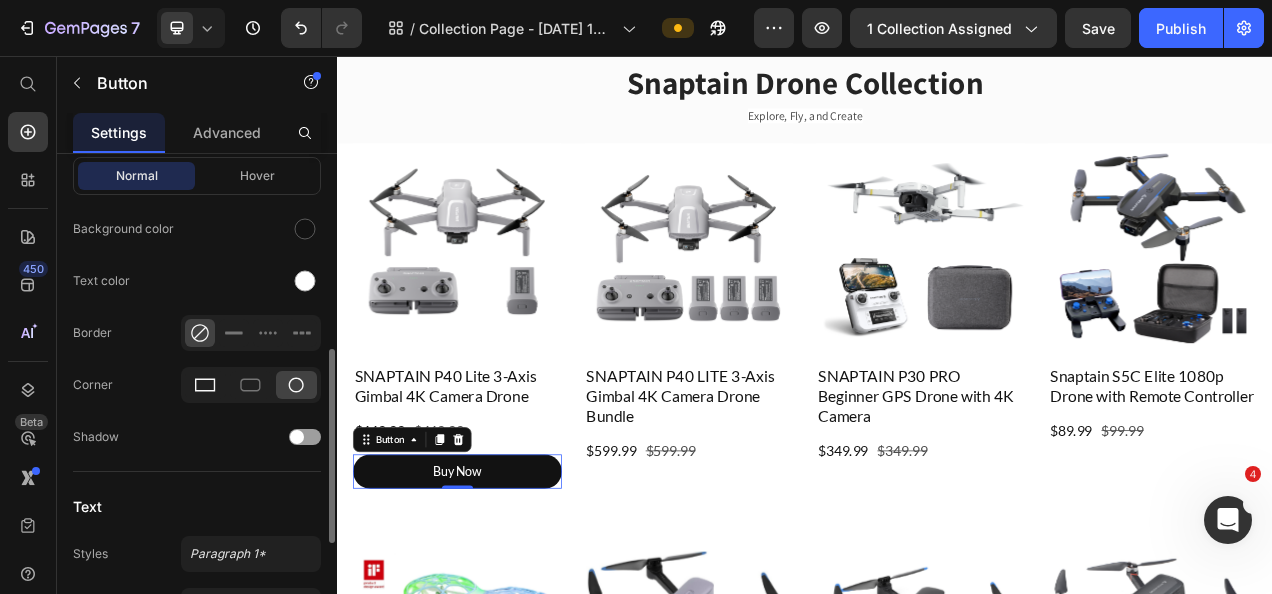 click 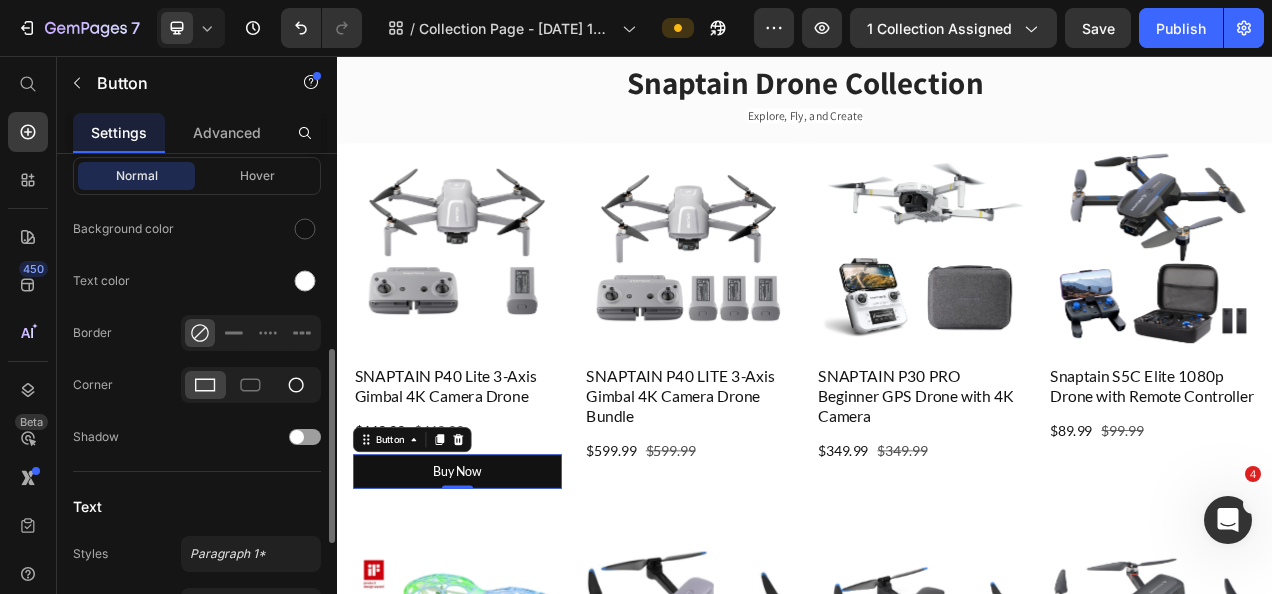 click 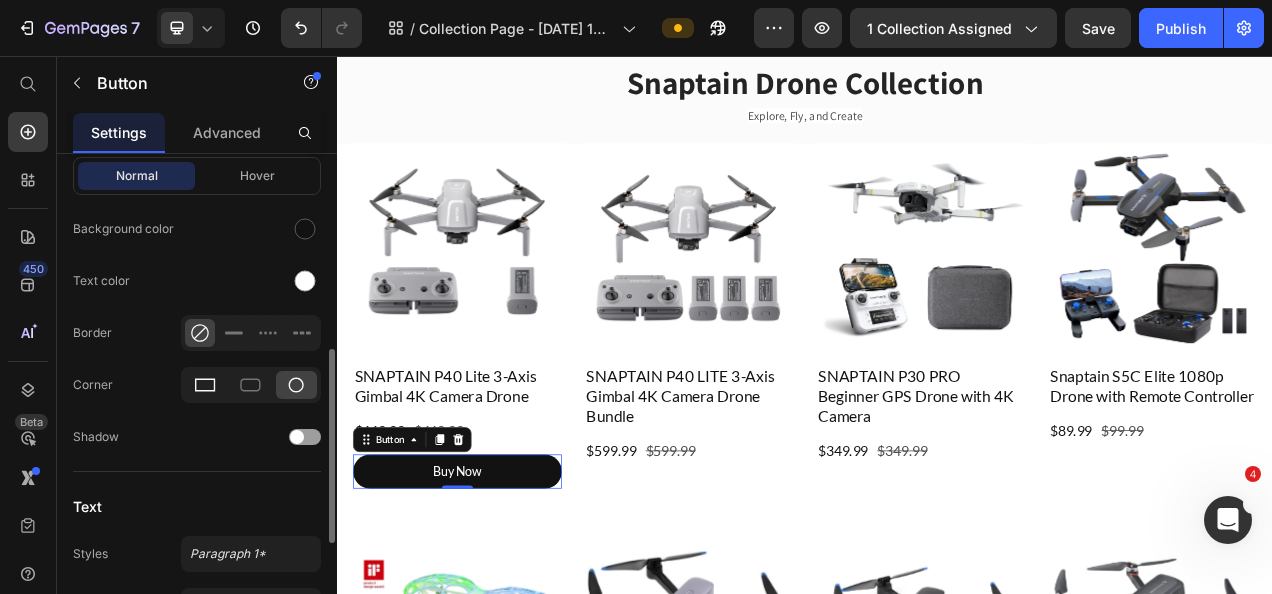 click 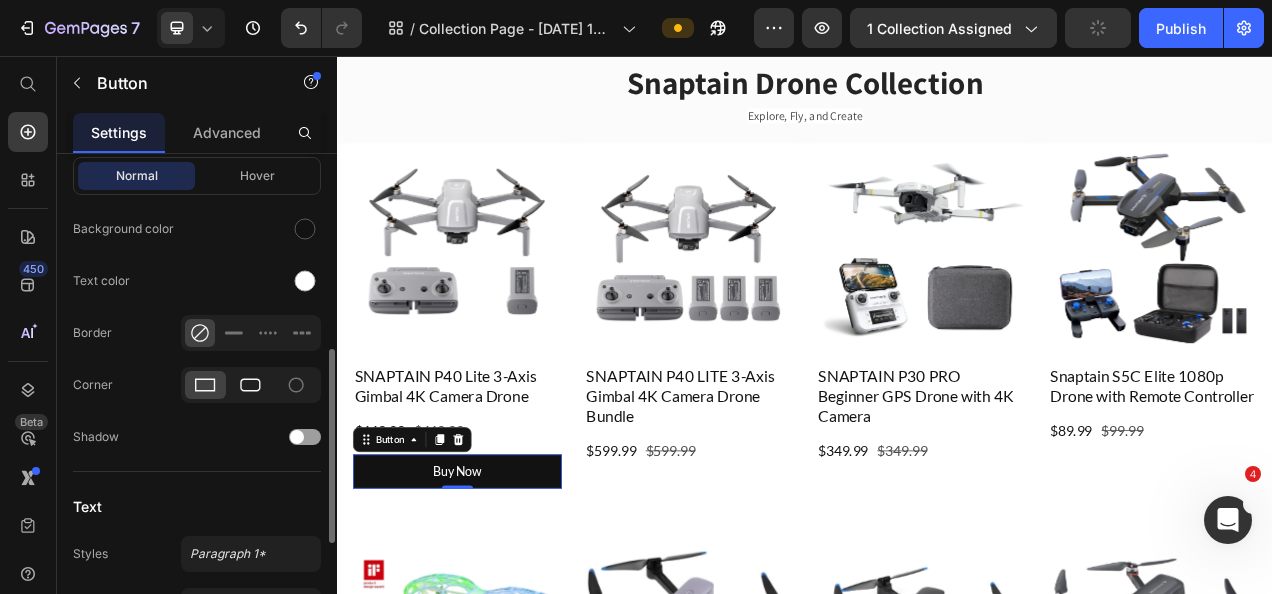 click 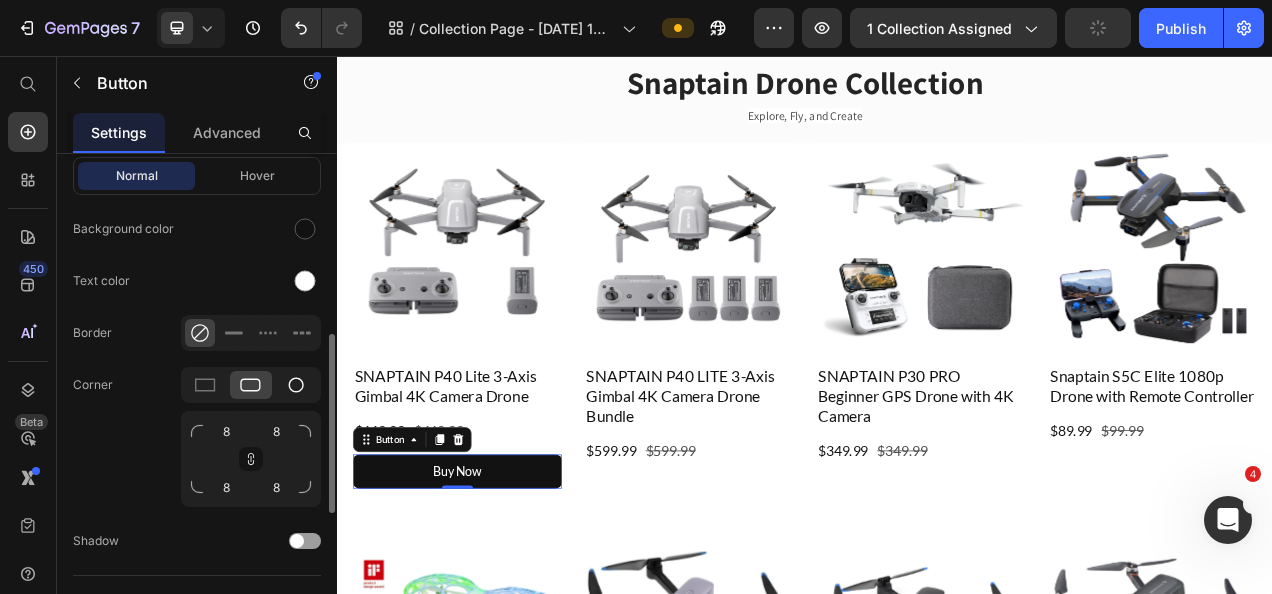 click 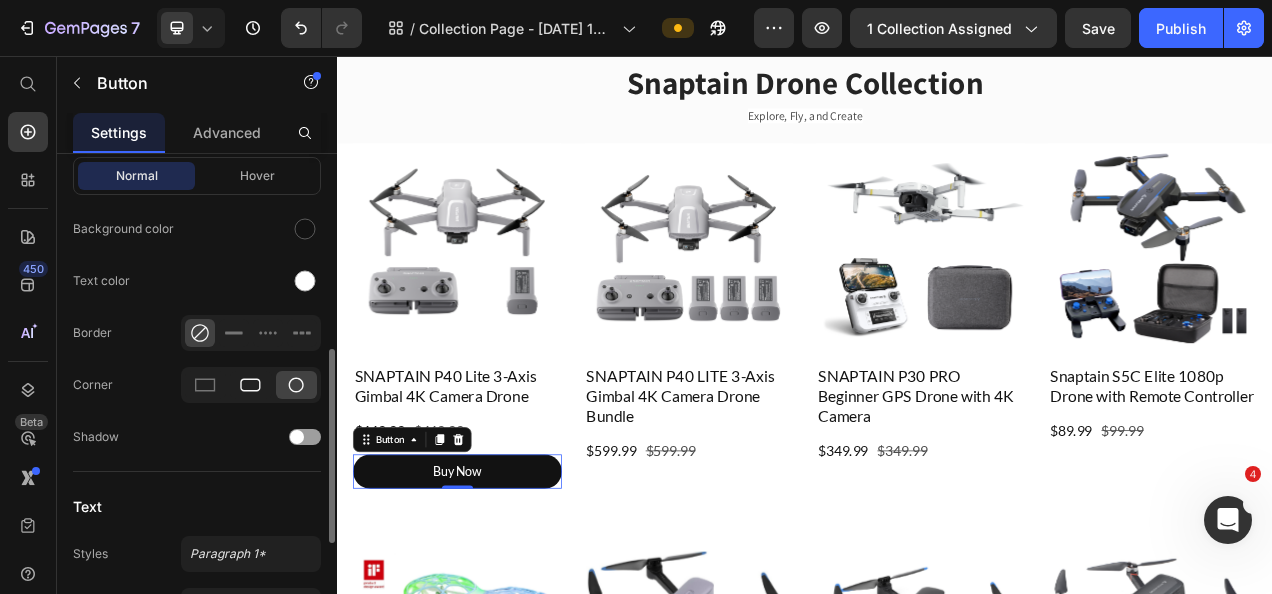 drag, startPoint x: 205, startPoint y: 384, endPoint x: 240, endPoint y: 384, distance: 35 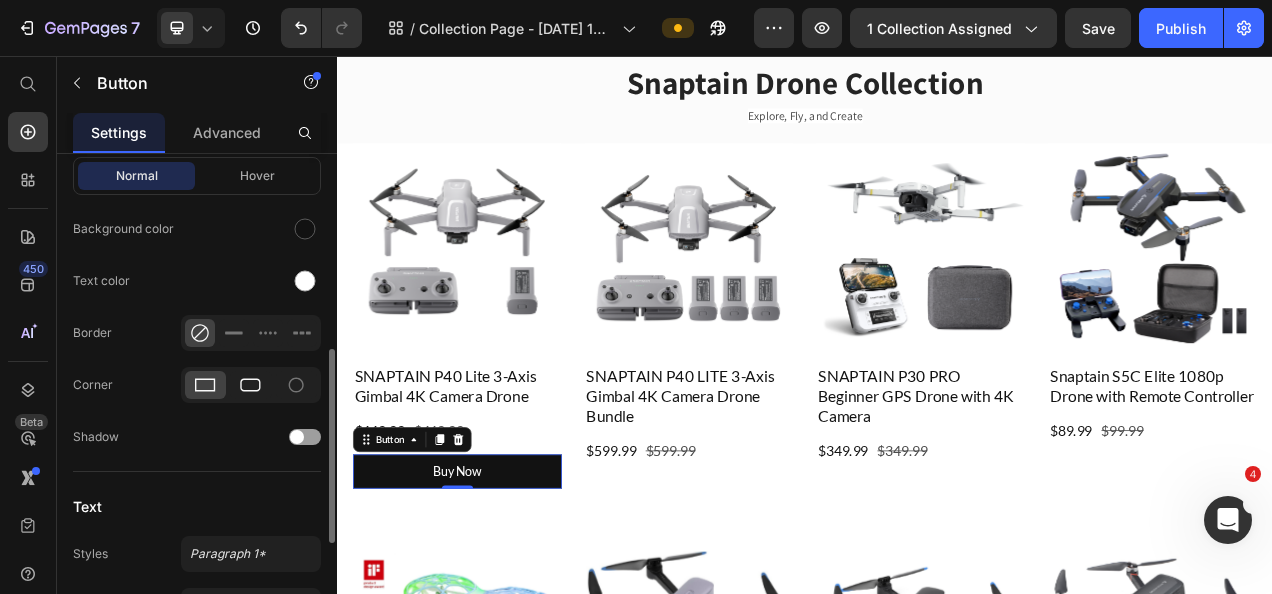 click 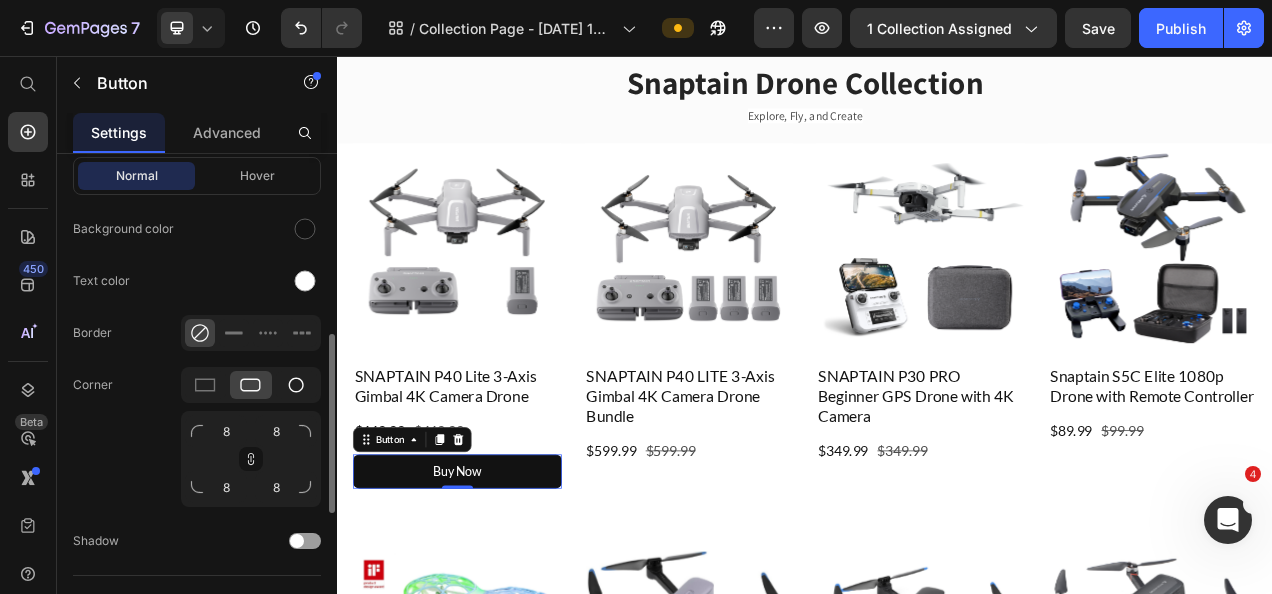 click 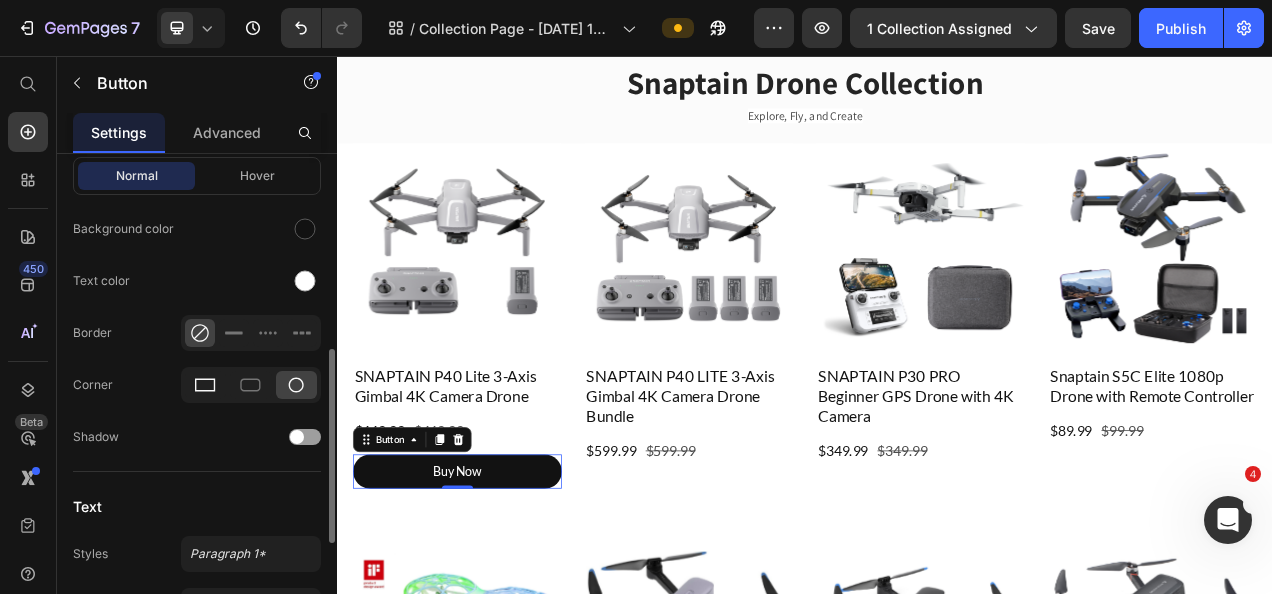 click 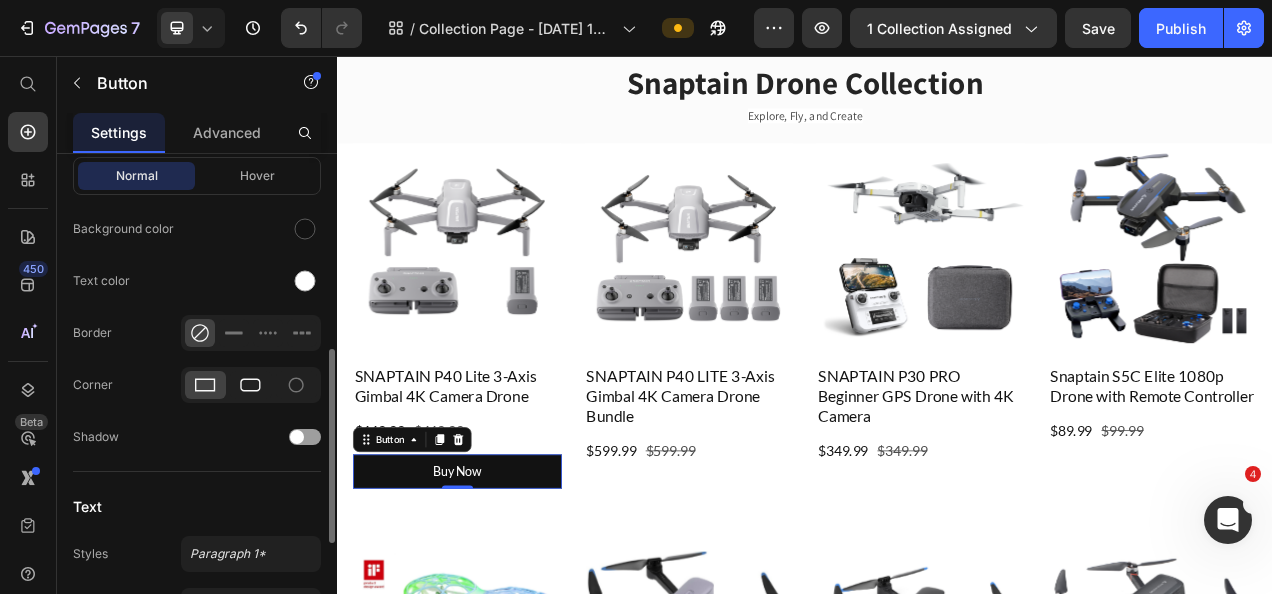 drag, startPoint x: 246, startPoint y: 381, endPoint x: 267, endPoint y: 386, distance: 21.587032 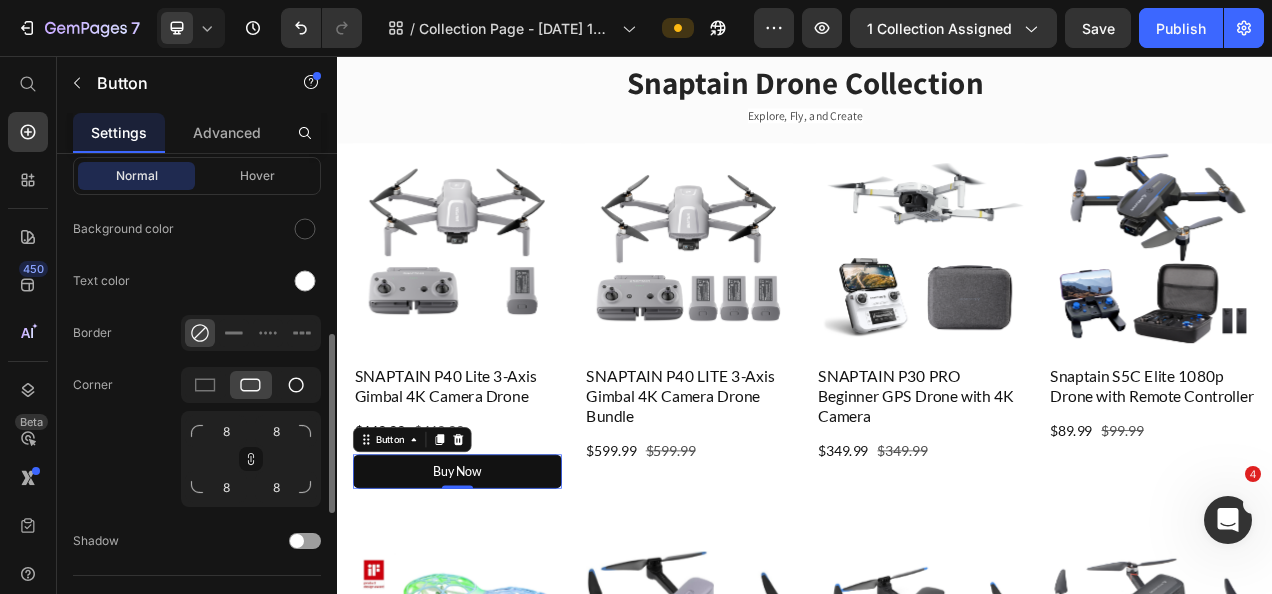 click 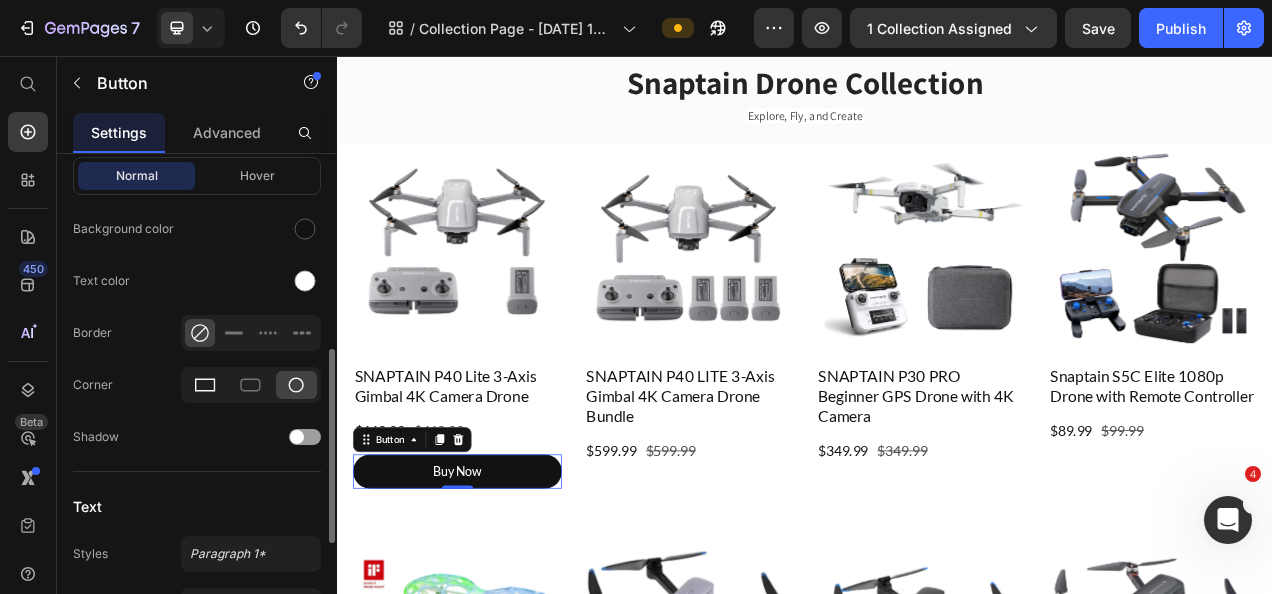 click 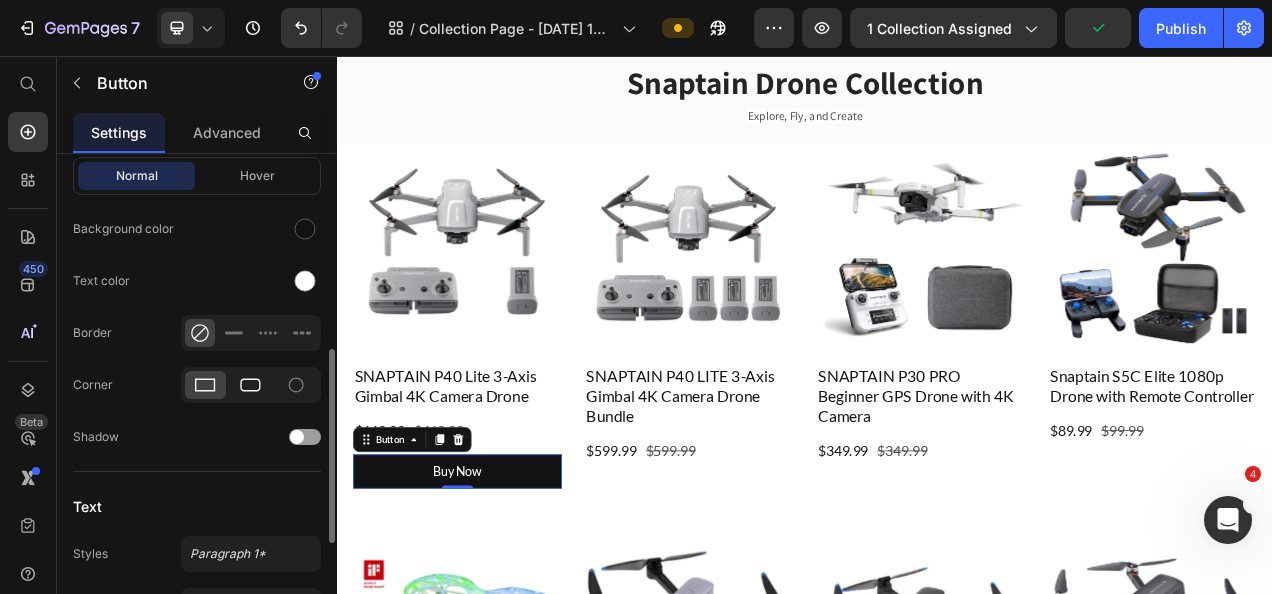 click 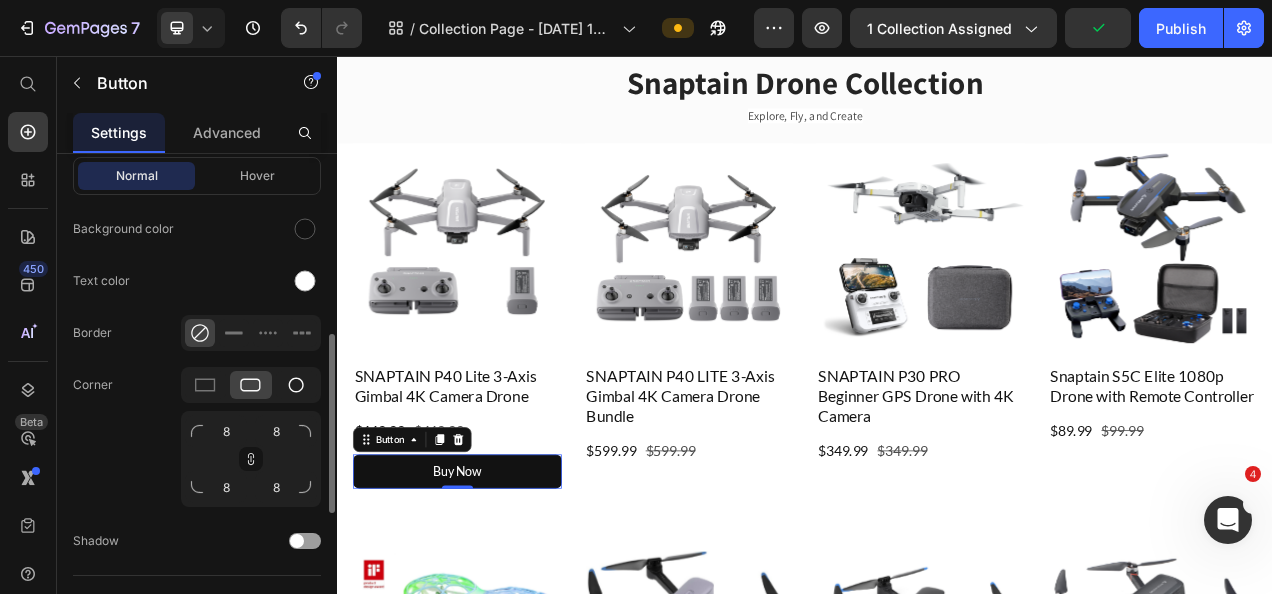click 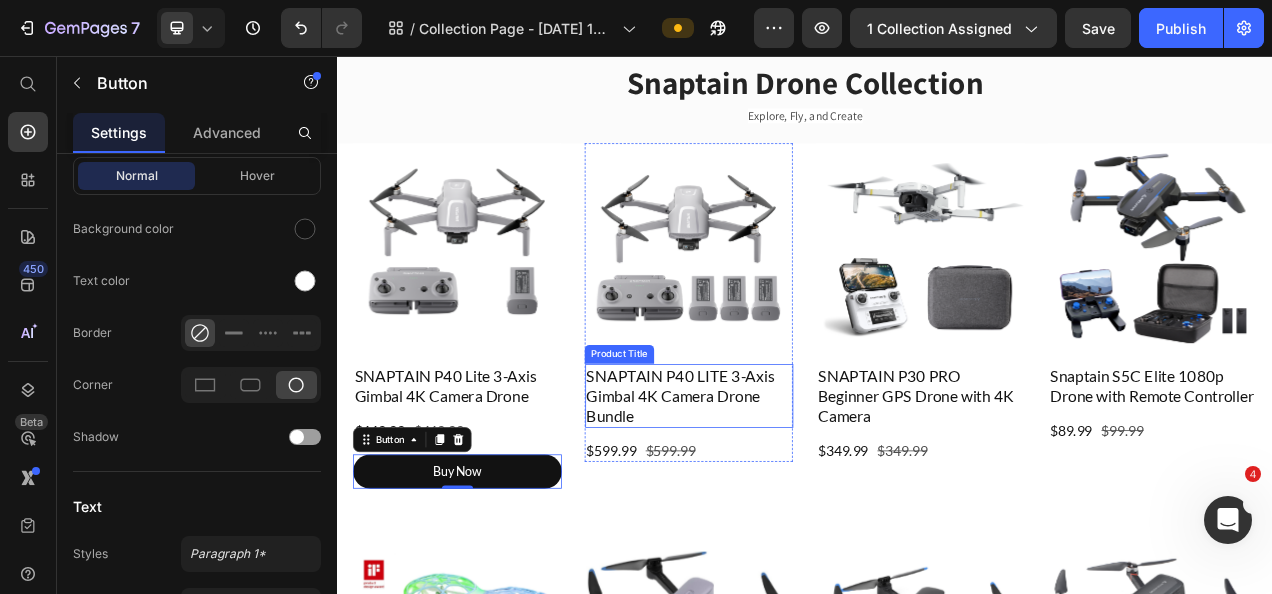 drag, startPoint x: 796, startPoint y: 464, endPoint x: 571, endPoint y: 560, distance: 244.6242 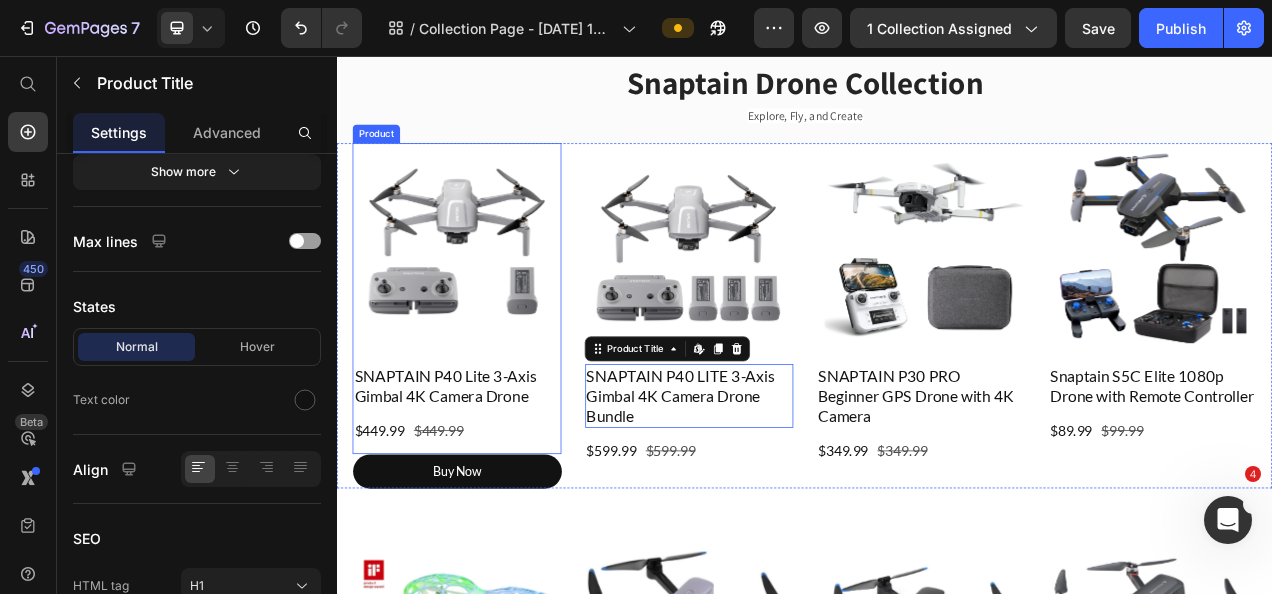 scroll, scrollTop: 0, scrollLeft: 0, axis: both 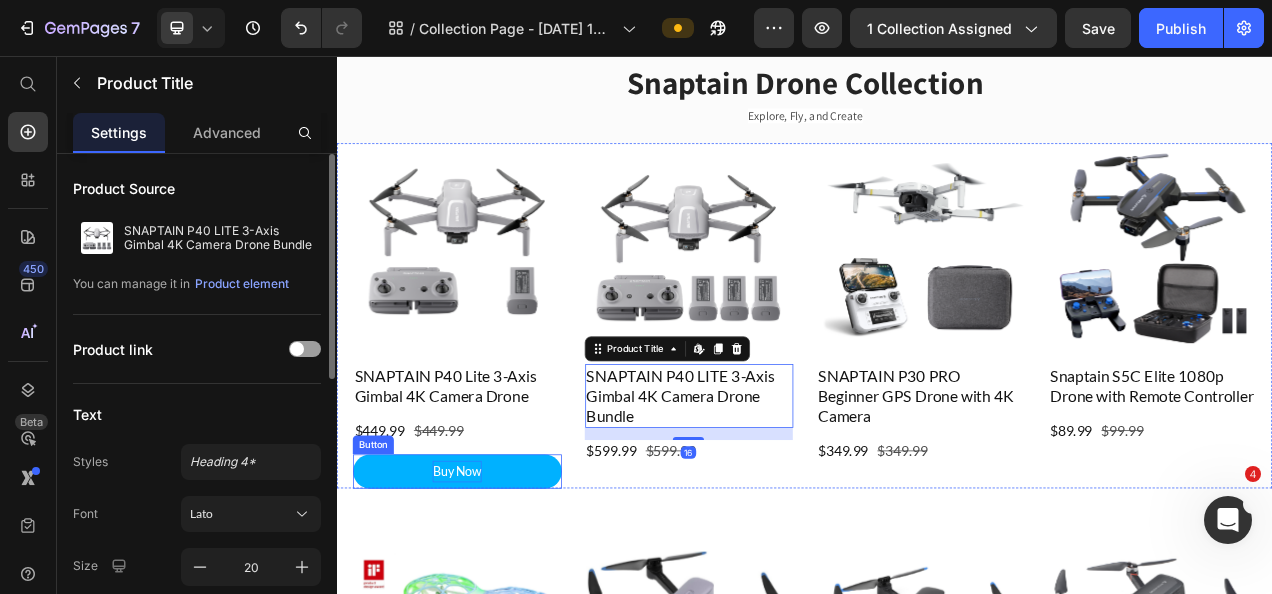 click on "Buy Now" at bounding box center [490, 589] 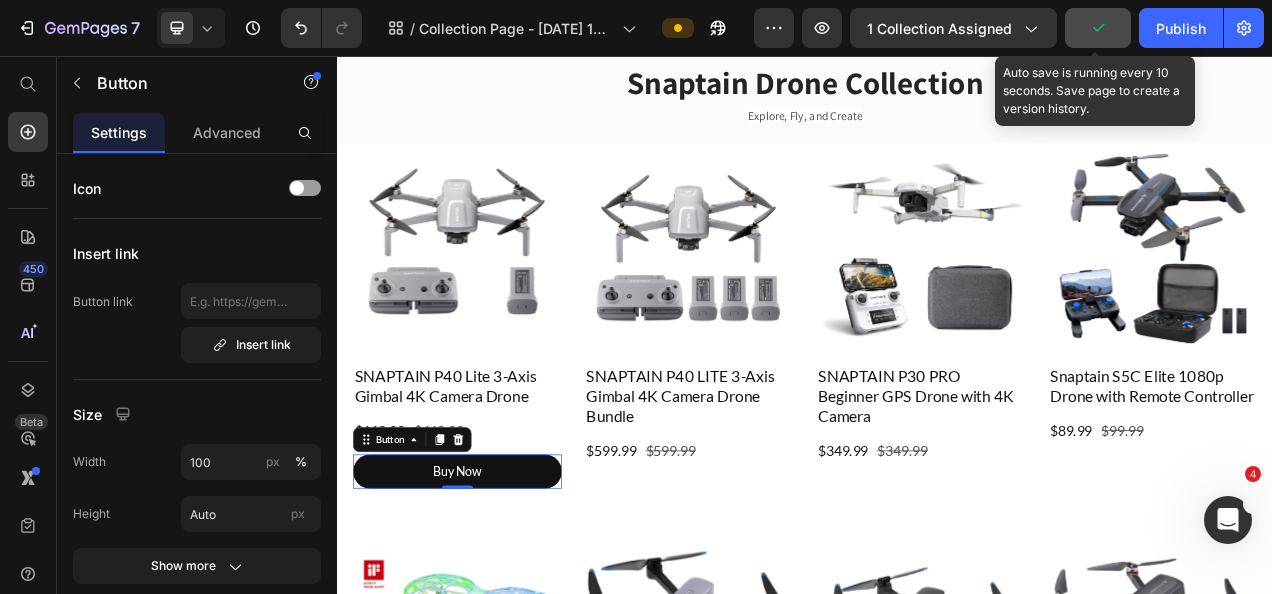 click 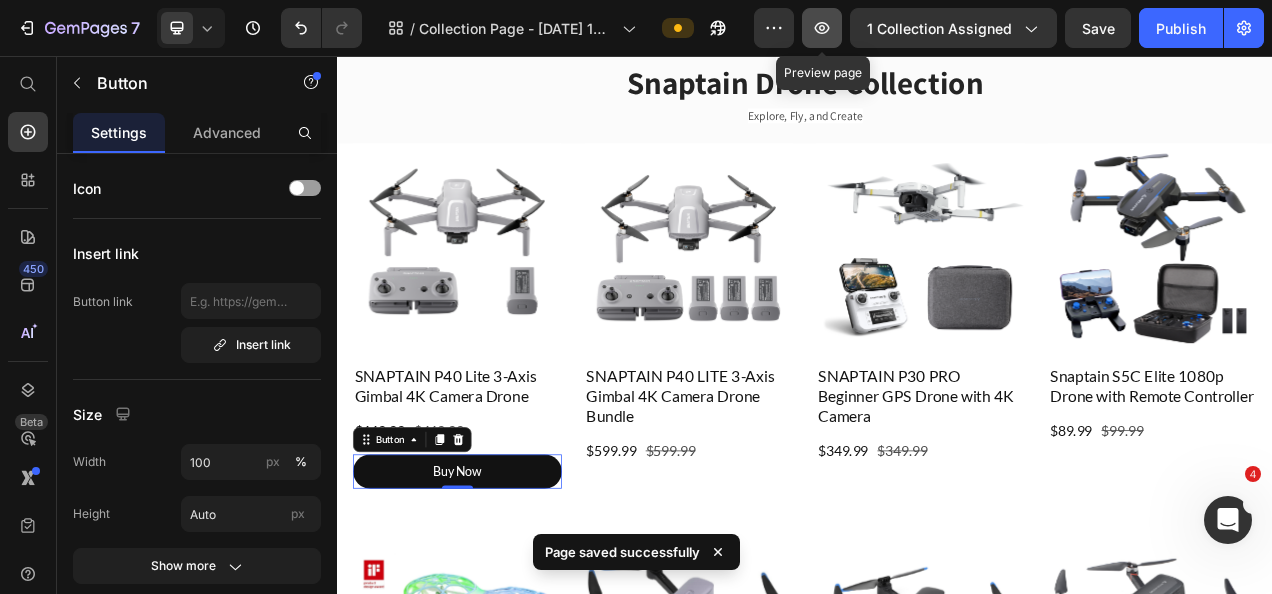 click 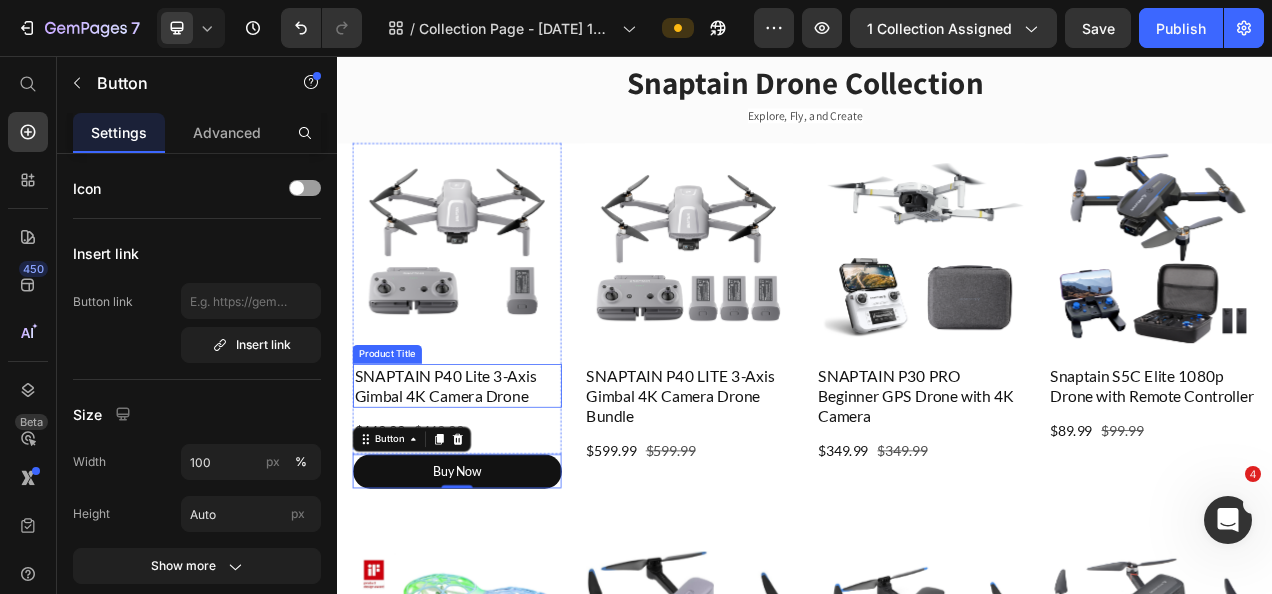drag, startPoint x: 543, startPoint y: 477, endPoint x: 438, endPoint y: 488, distance: 105.574615 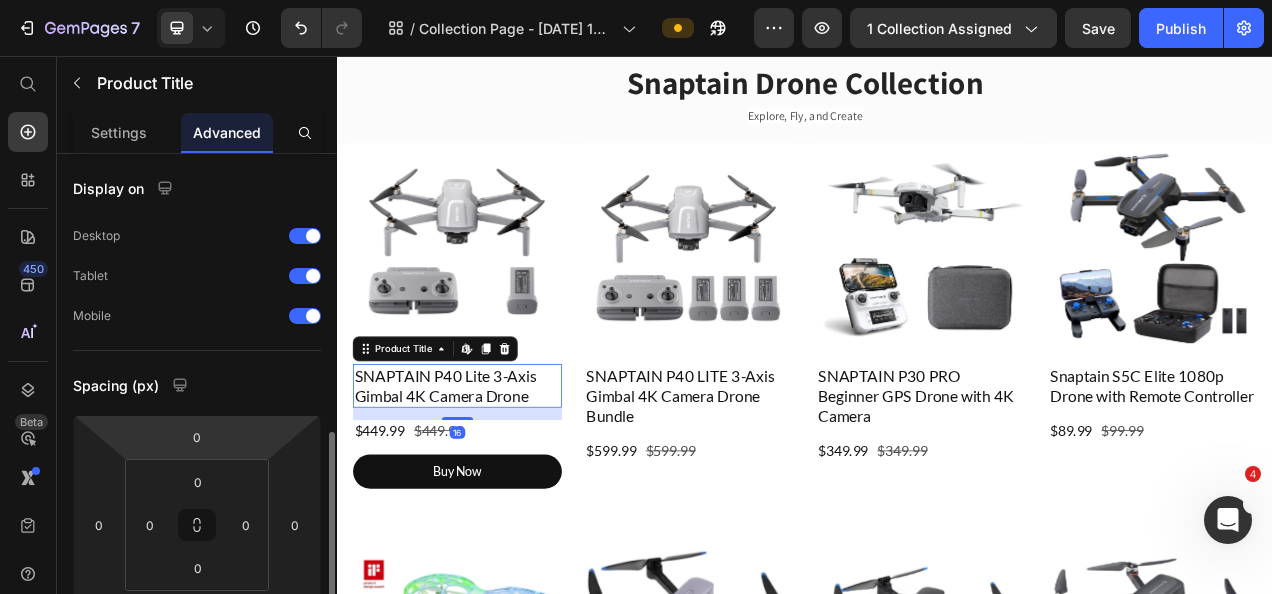 scroll, scrollTop: 200, scrollLeft: 0, axis: vertical 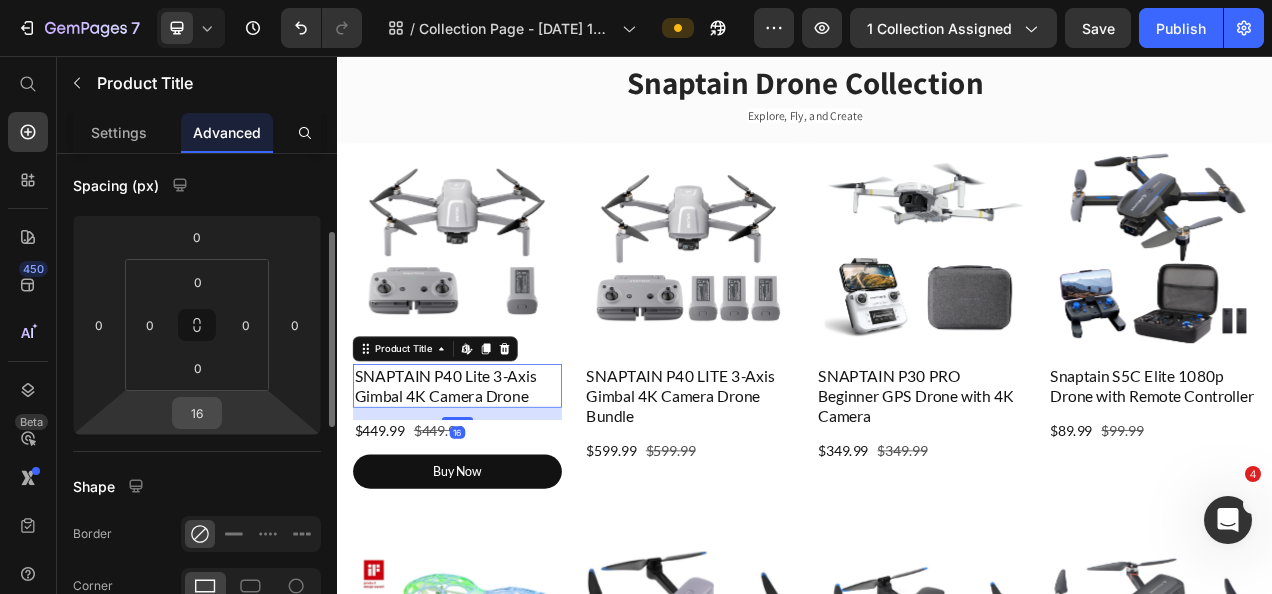 click on "16" at bounding box center [197, 413] 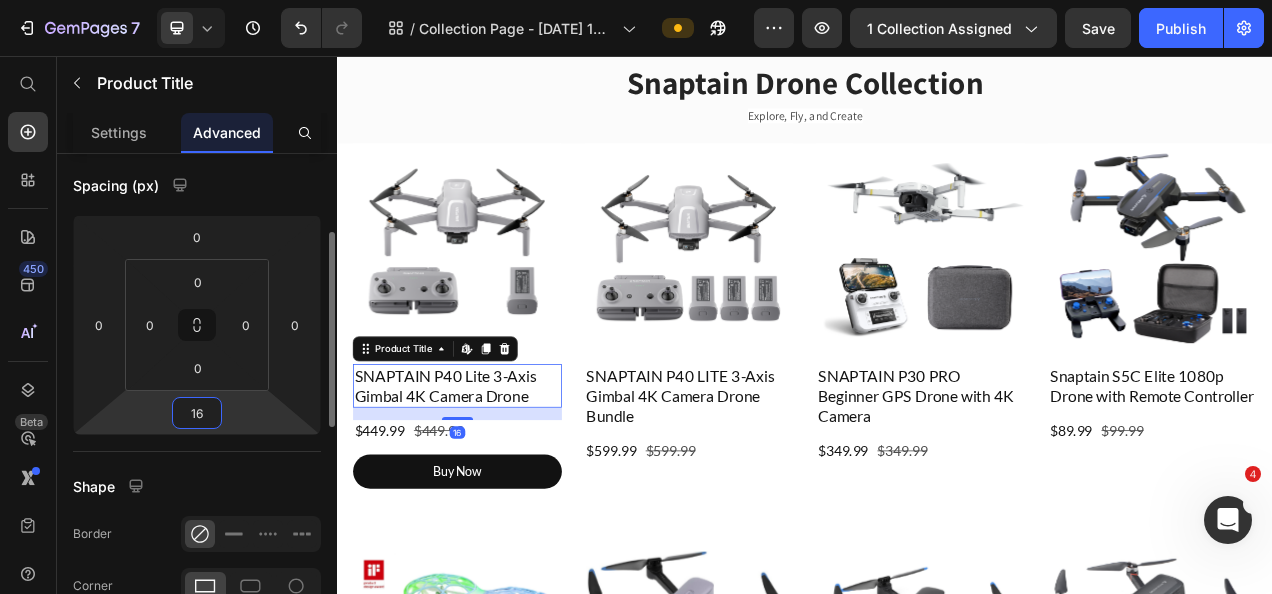 click on "16" at bounding box center (197, 413) 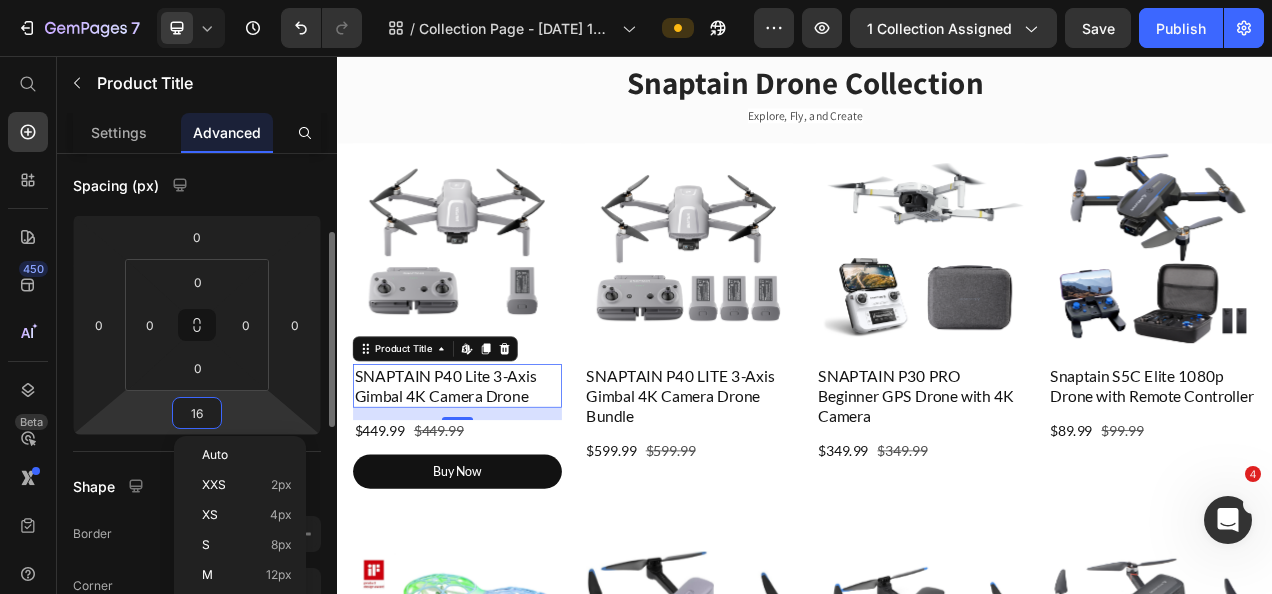 type on "8" 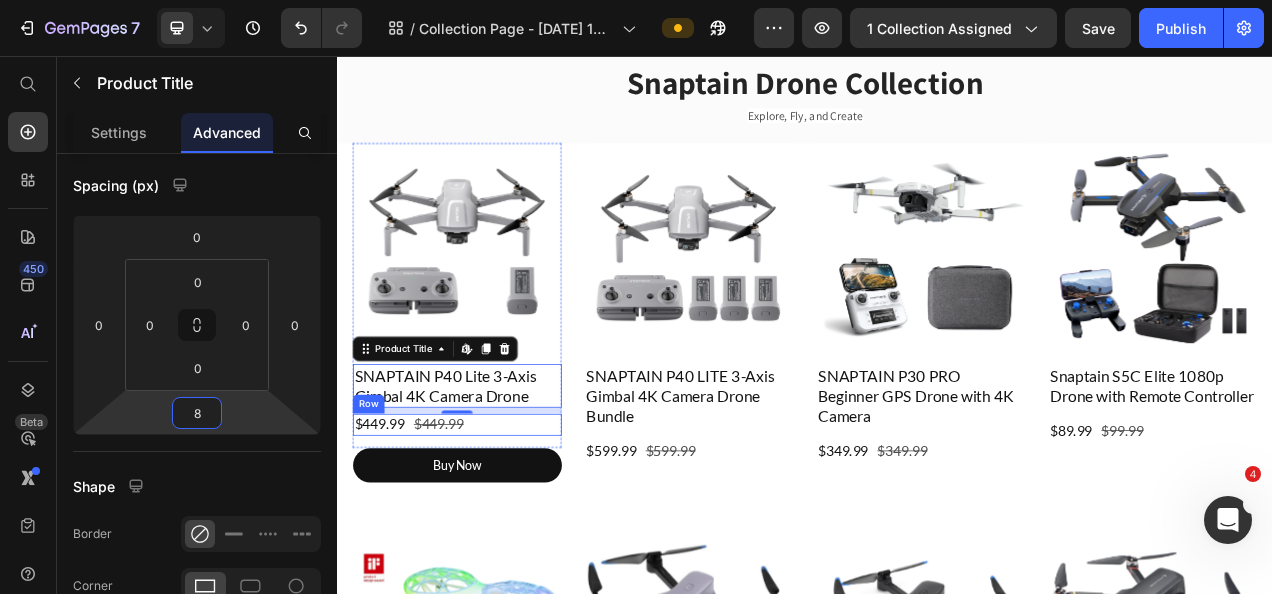 click on "$449.99 Product Price $449.99 Product Price Row" at bounding box center (491, 528) 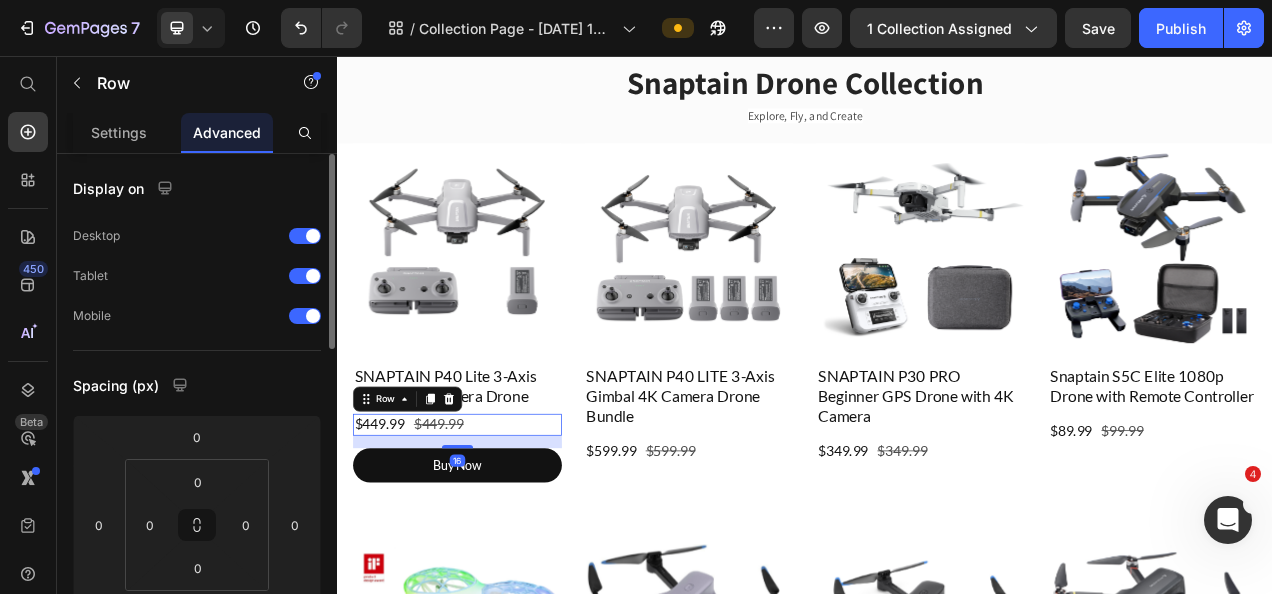 scroll, scrollTop: 200, scrollLeft: 0, axis: vertical 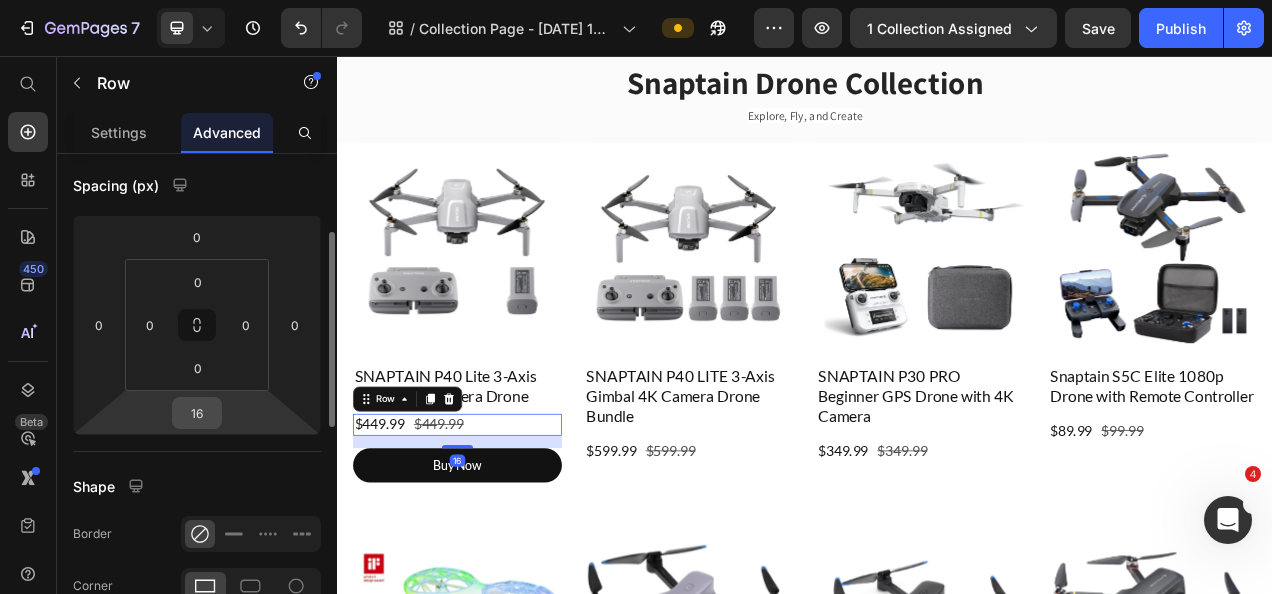 click on "16" at bounding box center [197, 413] 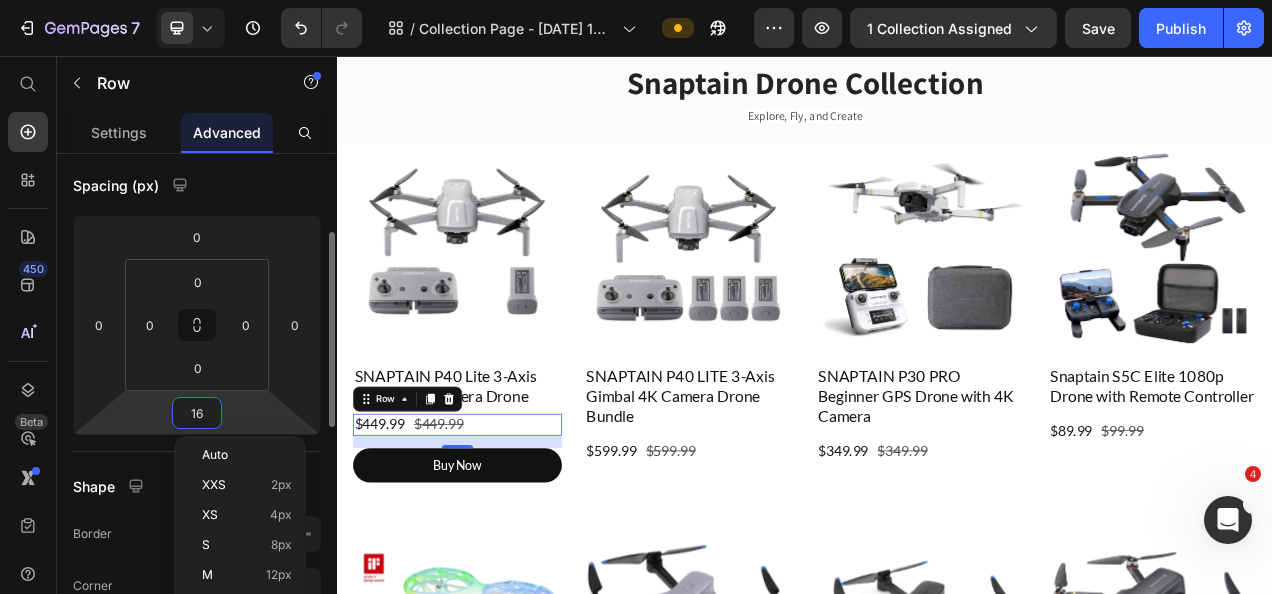 type on "8" 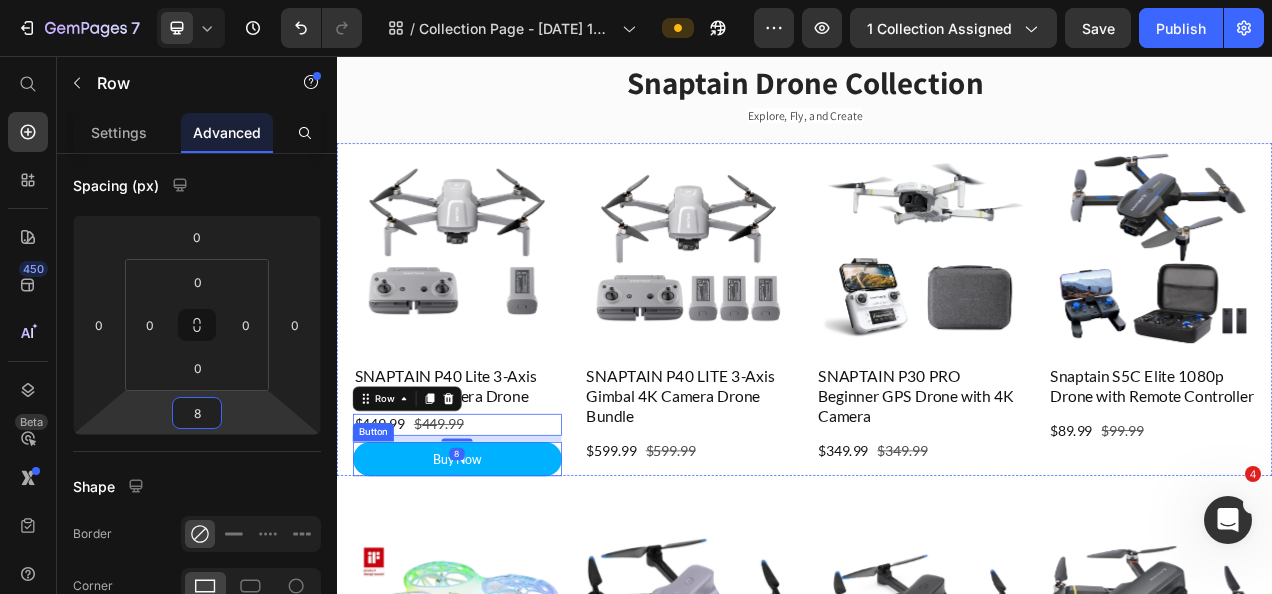 click on "Buy Now" at bounding box center (491, 573) 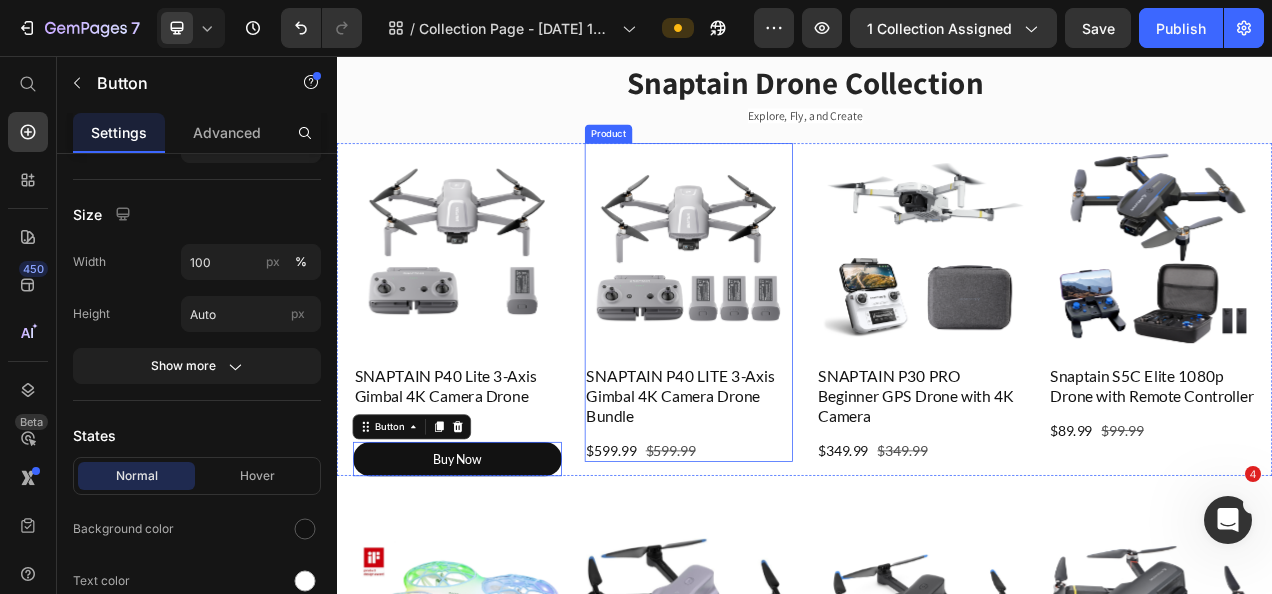 scroll, scrollTop: 0, scrollLeft: 0, axis: both 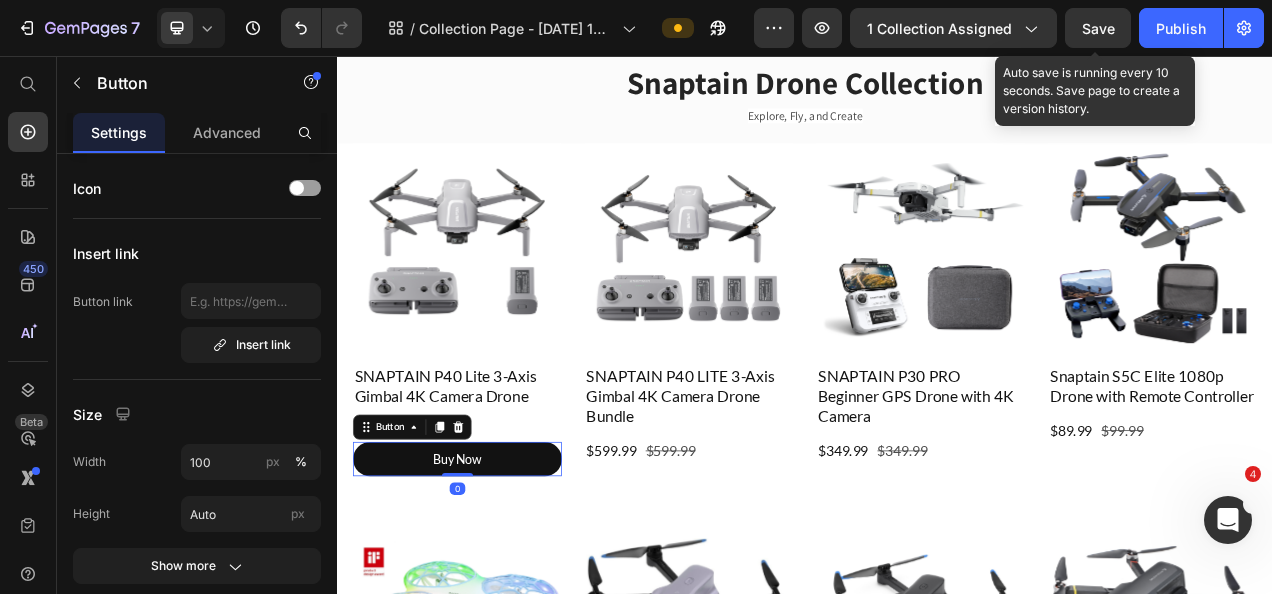 drag, startPoint x: 1084, startPoint y: 33, endPoint x: 1036, endPoint y: 50, distance: 50.92151 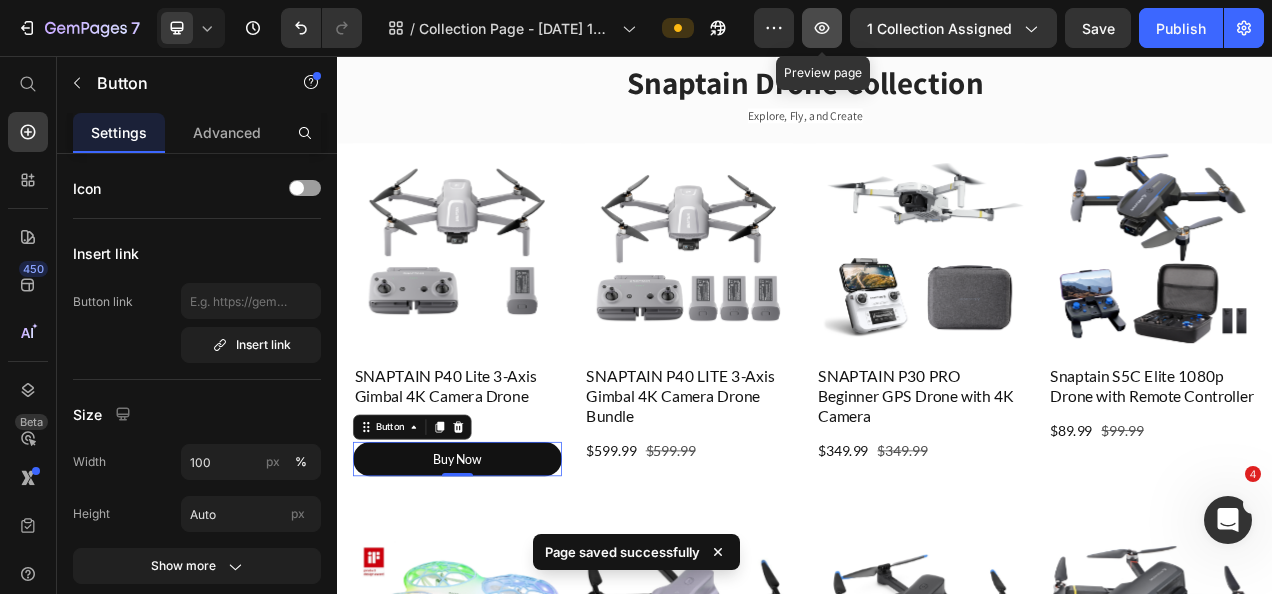 click 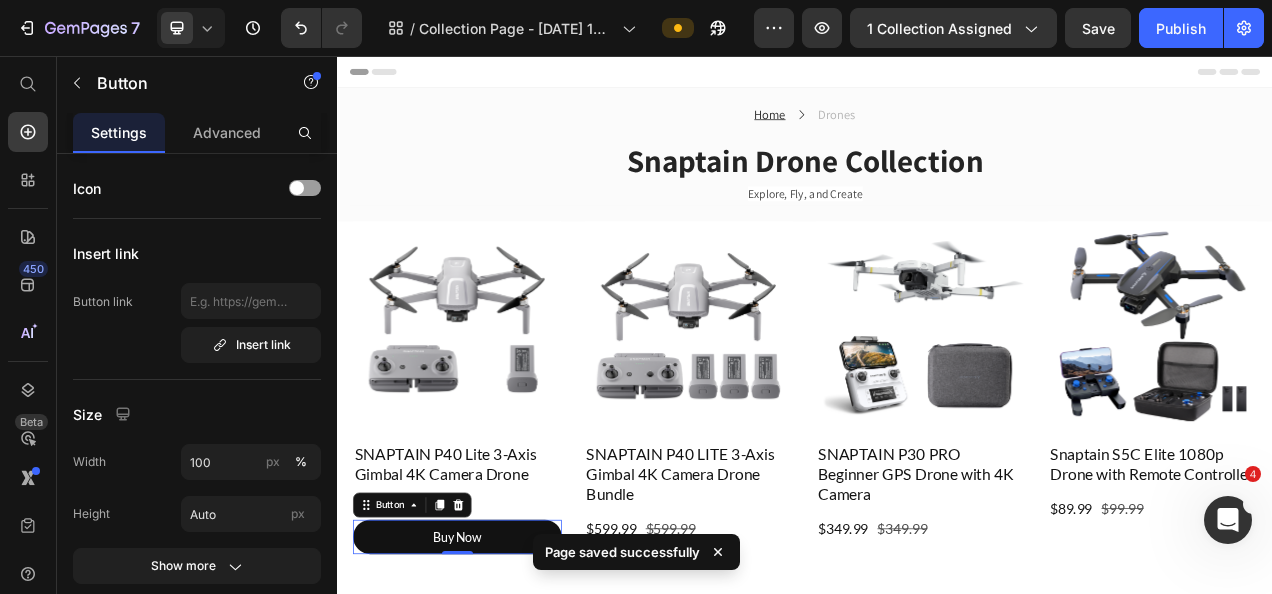 scroll, scrollTop: 0, scrollLeft: 0, axis: both 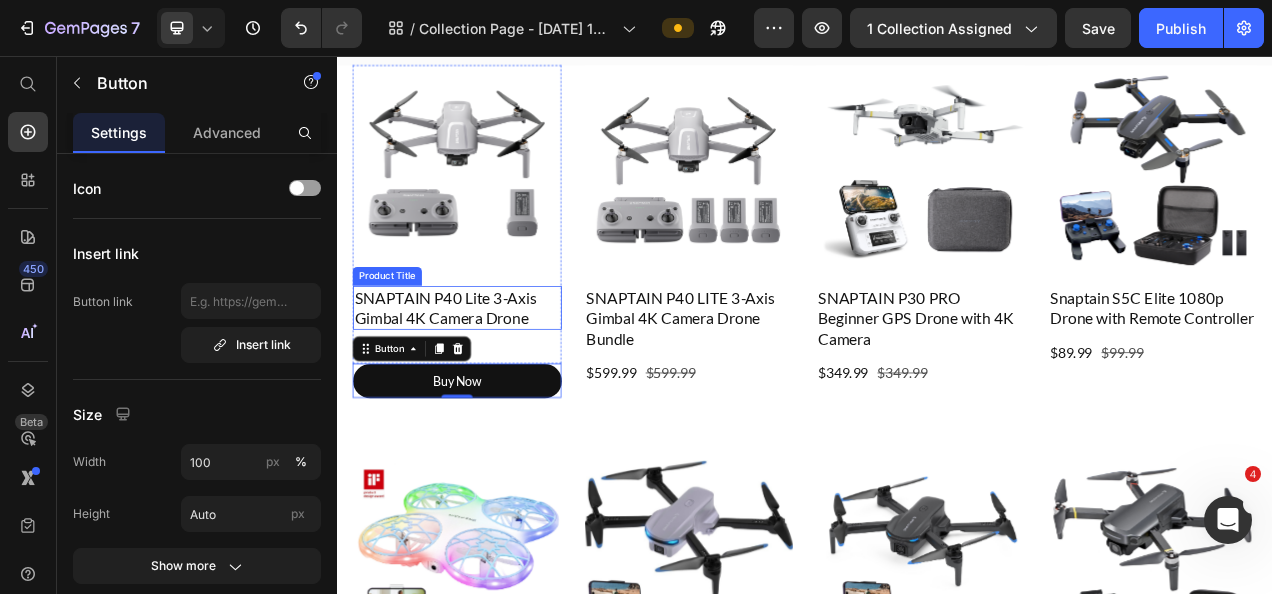 click on "SNAPTAIN P40 Lite 3-Axis Gimbal 4K Camera Drone" at bounding box center [491, 379] 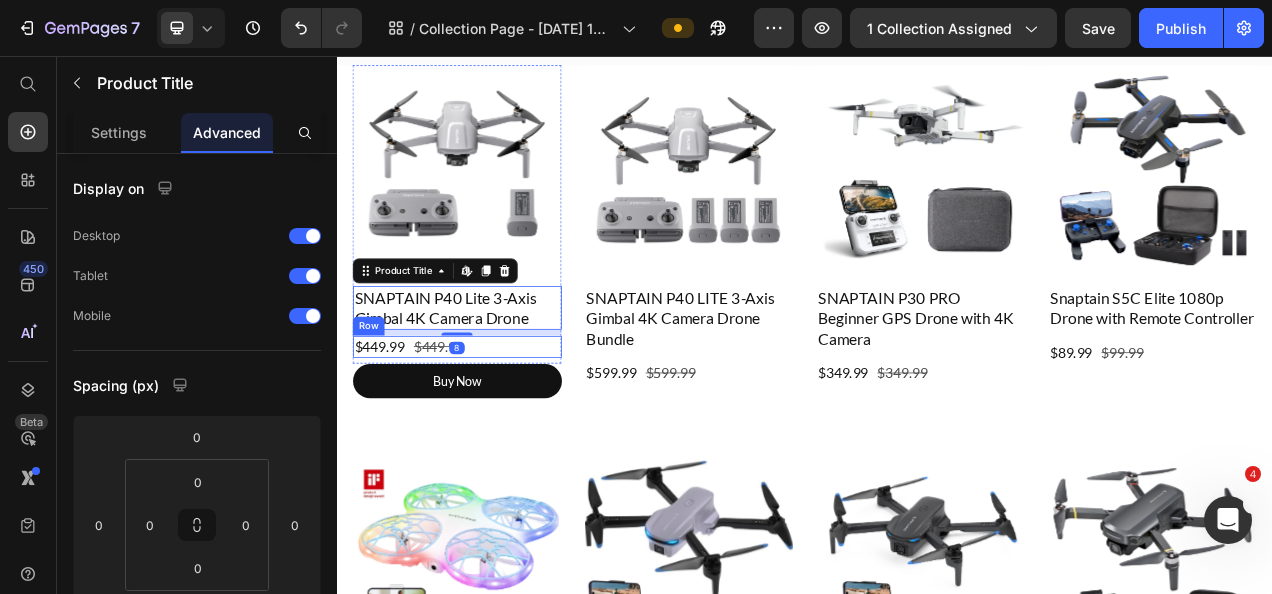 click on "$449.99 Product Price $449.99 Product Price Row" at bounding box center (491, 428) 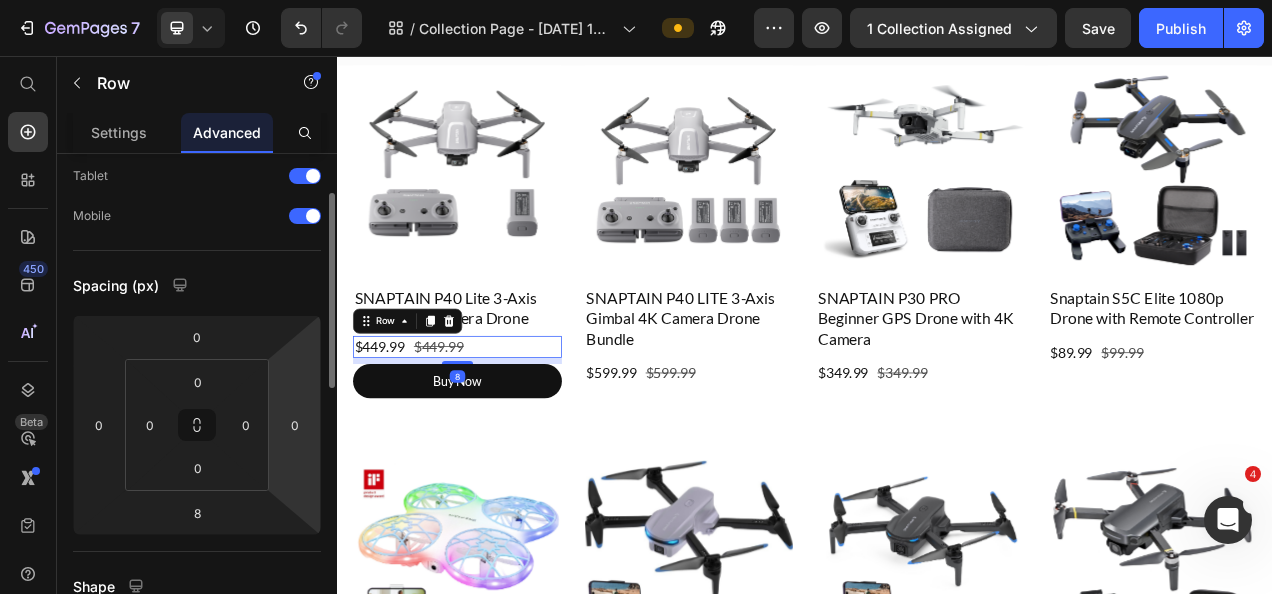 scroll, scrollTop: 0, scrollLeft: 0, axis: both 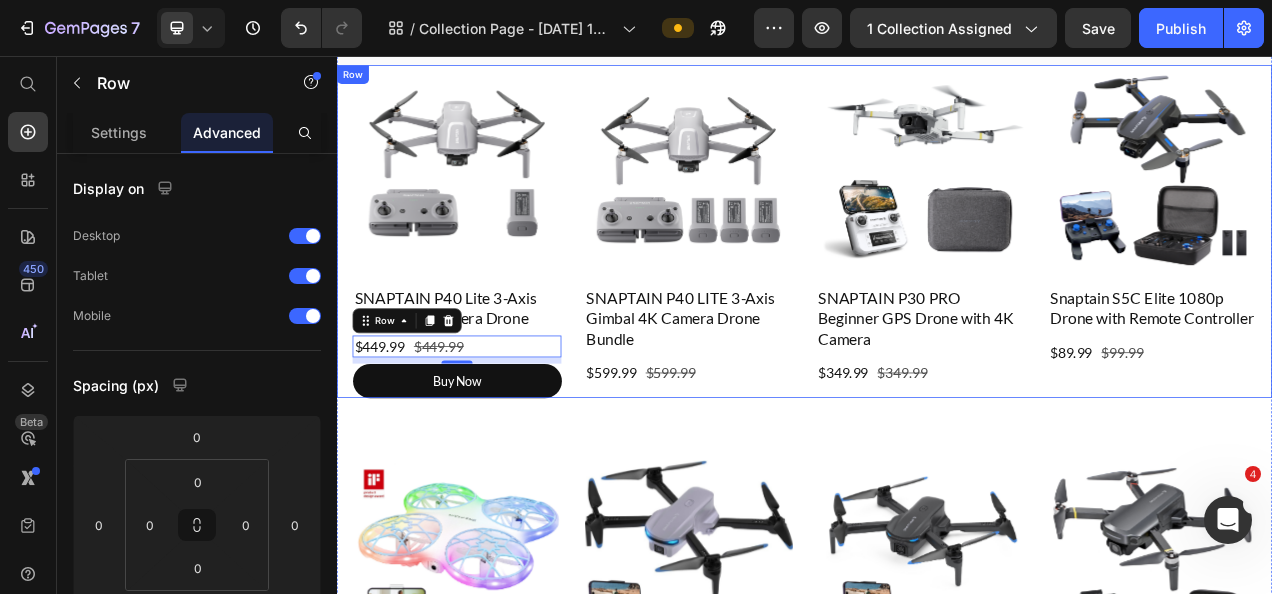 click on "Product Images SNAPTAIN P40 Lite 3-Axis Gimbal 4K Camera Drone Product Title $449.99 Product Price $449.99 Product Price Row   8 Product Buy Now Button Product Images SNAPTAIN P40 LITE 3-Axis Gimbal 4K Camera Drone Bundle Product Title $599.99 Product Price $599.99 Product Price Row Product Product Images SNAPTAIN P30 PRO Beginner GPS Drone with 4K Camera Product Title $349.99 Product Price $349.99 Product Price Row Product Product Images Snaptain S5C Elite 1080p Drone with Remote Controller Product Title $89.99 Product Price $99.99 Product Price Row Product Row" at bounding box center (937, 282) 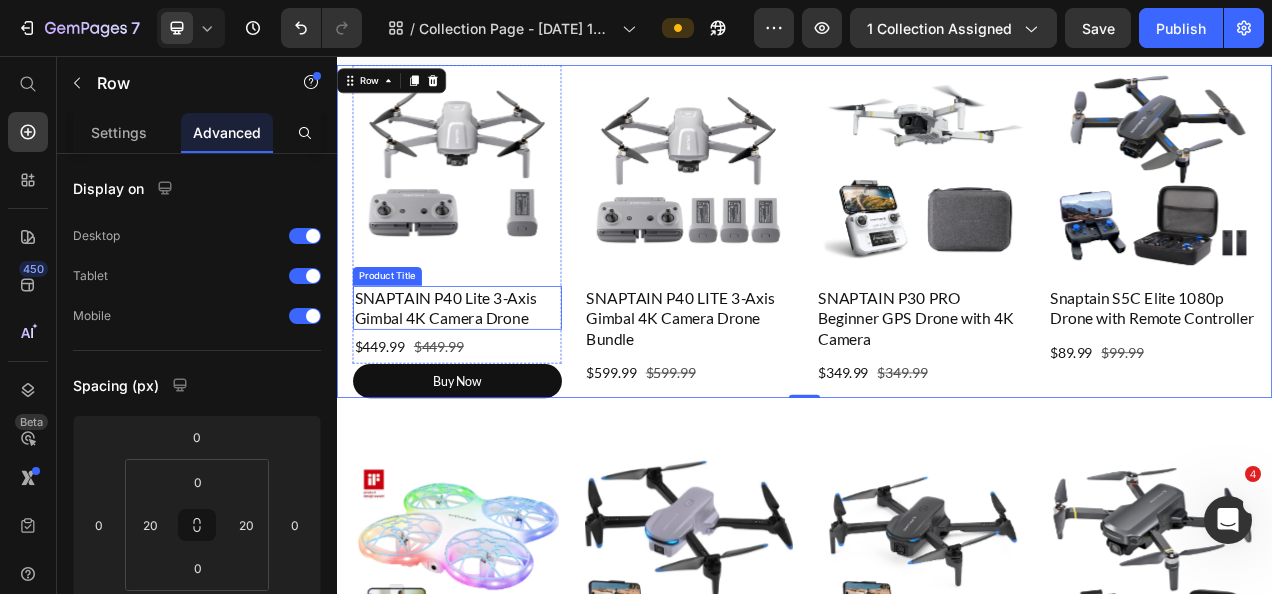 scroll, scrollTop: 0, scrollLeft: 0, axis: both 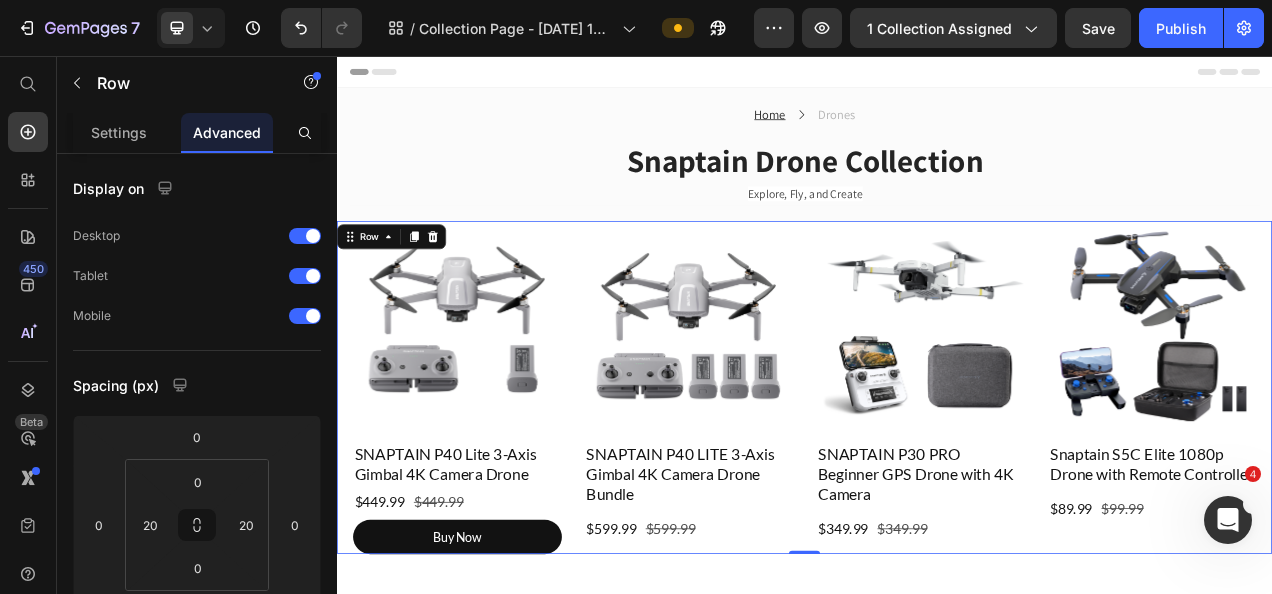 click on "Product Images SNAPTAIN P40 Lite 3-Axis Gimbal 4K Camera Drone Product Title $449.99 Product Price $449.99 Product Price Row Product Buy Now Button Product Images SNAPTAIN P40 LITE 3-Axis Gimbal 4K Camera Drone Bundle Product Title $599.99 Product Price $599.99 Product Price Row Product Product Images SNAPTAIN P30 PRO Beginner GPS Drone with 4K Camera Product Title $349.99 Product Price $349.99 Product Price Row Product Product Images Snaptain S5C Elite 1080p Drone with Remote Controller Product Title $89.99 Product Price $99.99 Product Price Row Product Row   0" at bounding box center [937, 482] 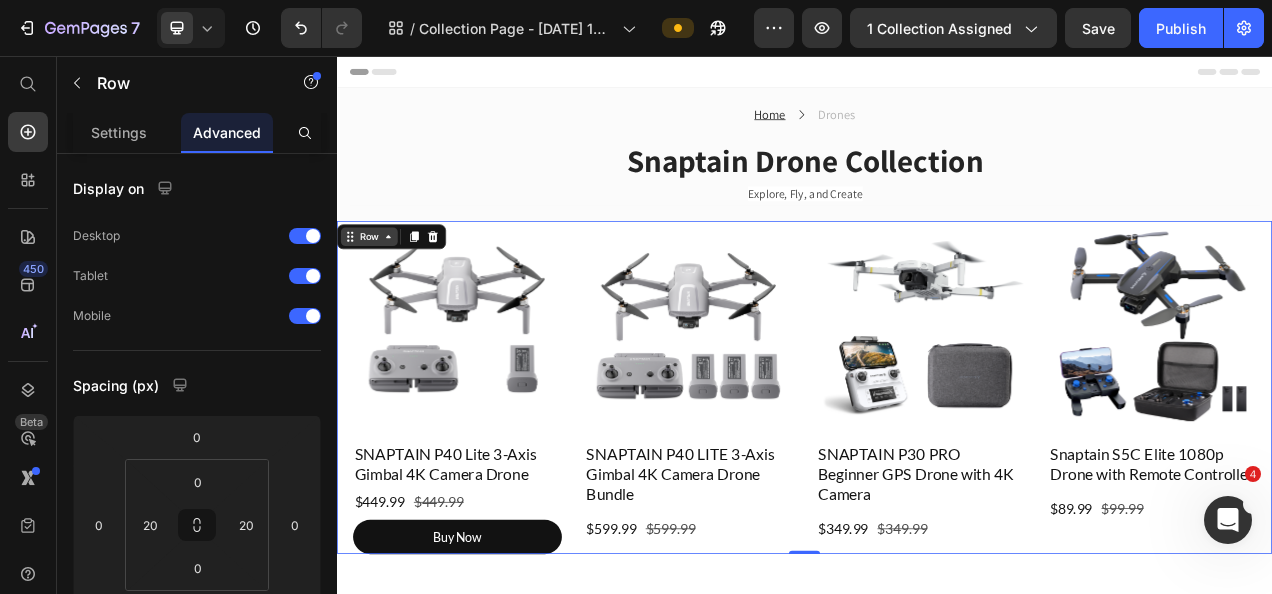 click on "Row" at bounding box center (378, 288) 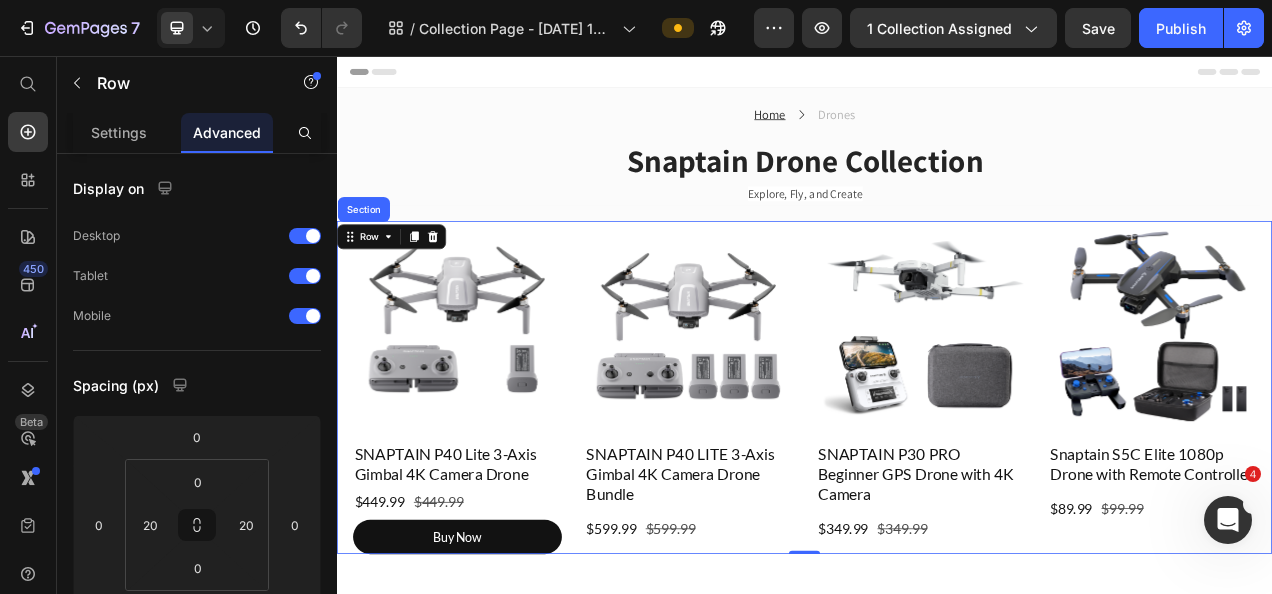 drag, startPoint x: 632, startPoint y: 648, endPoint x: 640, endPoint y: 454, distance: 194.16487 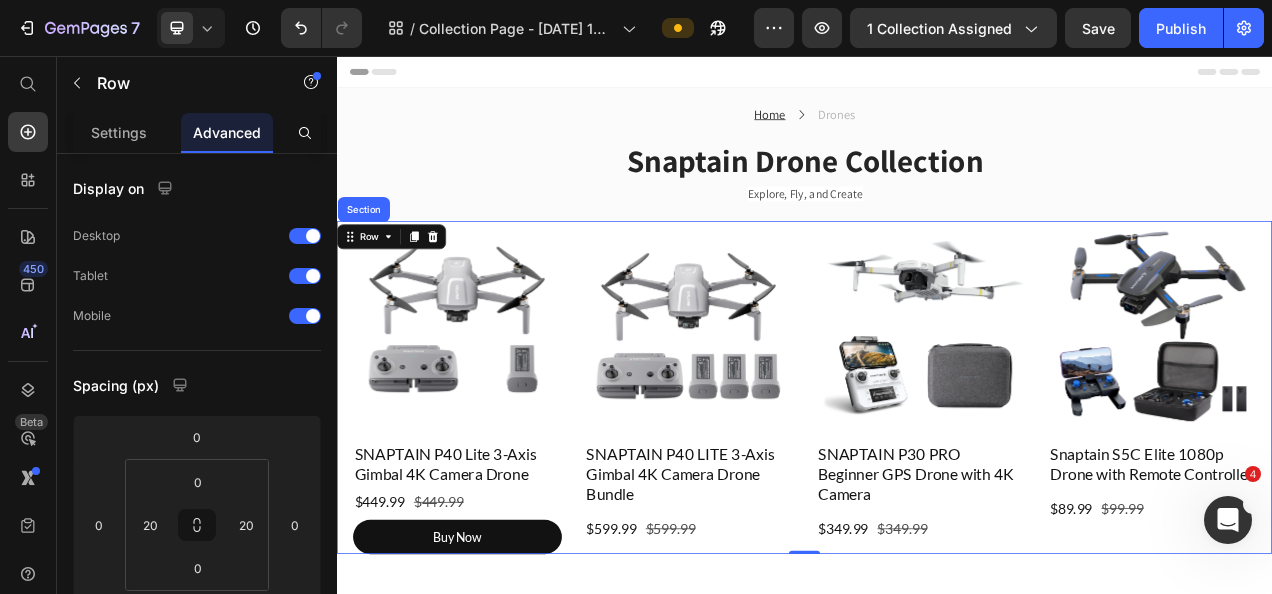 click on "Product Images SNAPTAIN P40 Lite 3-Axis Gimbal 4K Camera Drone Product Title $449.99 Product Price $449.99 Product Price Row Product Buy Now Button Product Images SNAPTAIN P40 LITE 3-Axis Gimbal 4K Camera Drone Bundle Product Title $599.99 Product Price $599.99 Product Price Row Product Product Images SNAPTAIN P30 PRO Beginner GPS Drone with 4K Camera Product Title $349.99 Product Price $349.99 Product Price Row Product Product Images Snaptain S5C Elite 1080p Drone with Remote Controller Product Title $89.99 Product Price $99.99 Product Price Row Product Row Section   0" at bounding box center [937, 482] 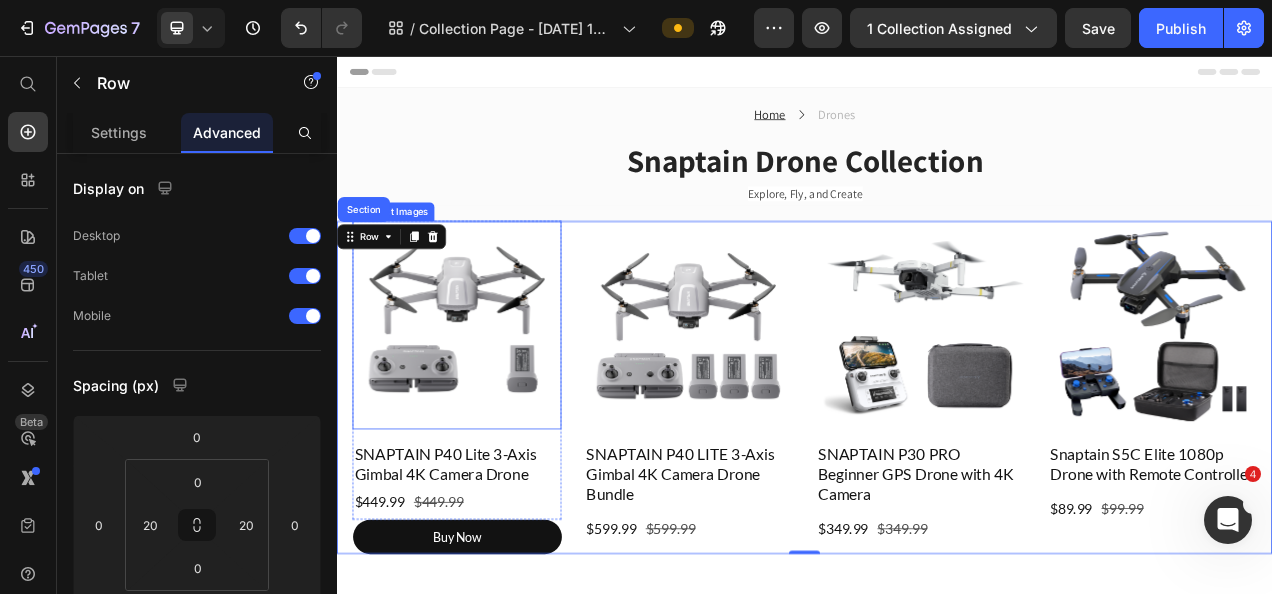 click at bounding box center (491, 402) 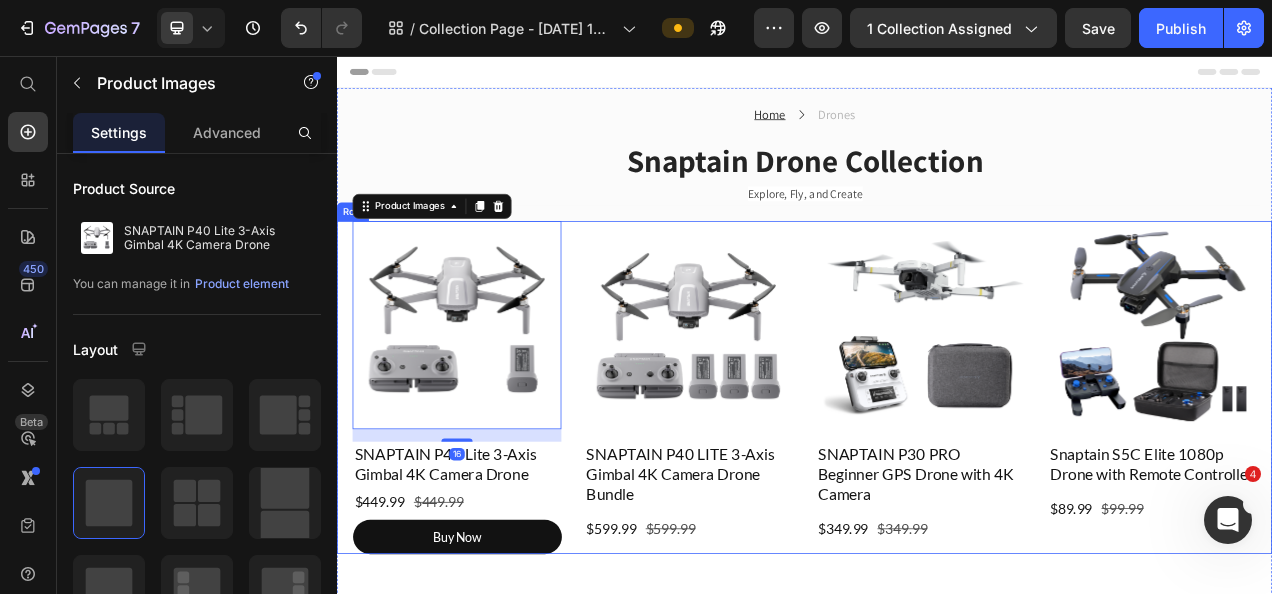 click on "Product Images   16 SNAPTAIN P40 Lite 3-Axis Gimbal 4K Camera Drone Product Title $449.99 Product Price $449.99 Product Price Row Product Buy Now Button Product Images SNAPTAIN P40 LITE 3-Axis Gimbal 4K Camera Drone Bundle Product Title $599.99 Product Price $599.99 Product Price Row Product Product Images SNAPTAIN P30 PRO Beginner GPS Drone with 4K Camera Product Title $349.99 Product Price $349.99 Product Price Row Product Product Images Snaptain S5C Elite 1080p Drone with Remote Controller Product Title $89.99 Product Price $99.99 Product Price Row Product Row" at bounding box center (937, 482) 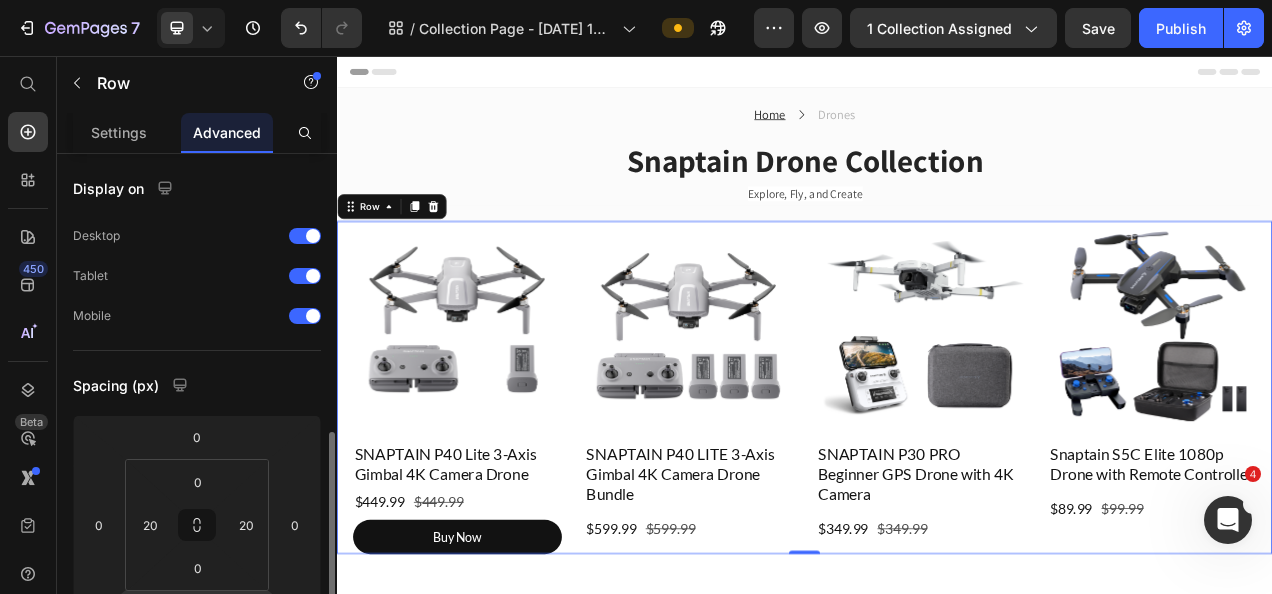 scroll, scrollTop: 300, scrollLeft: 0, axis: vertical 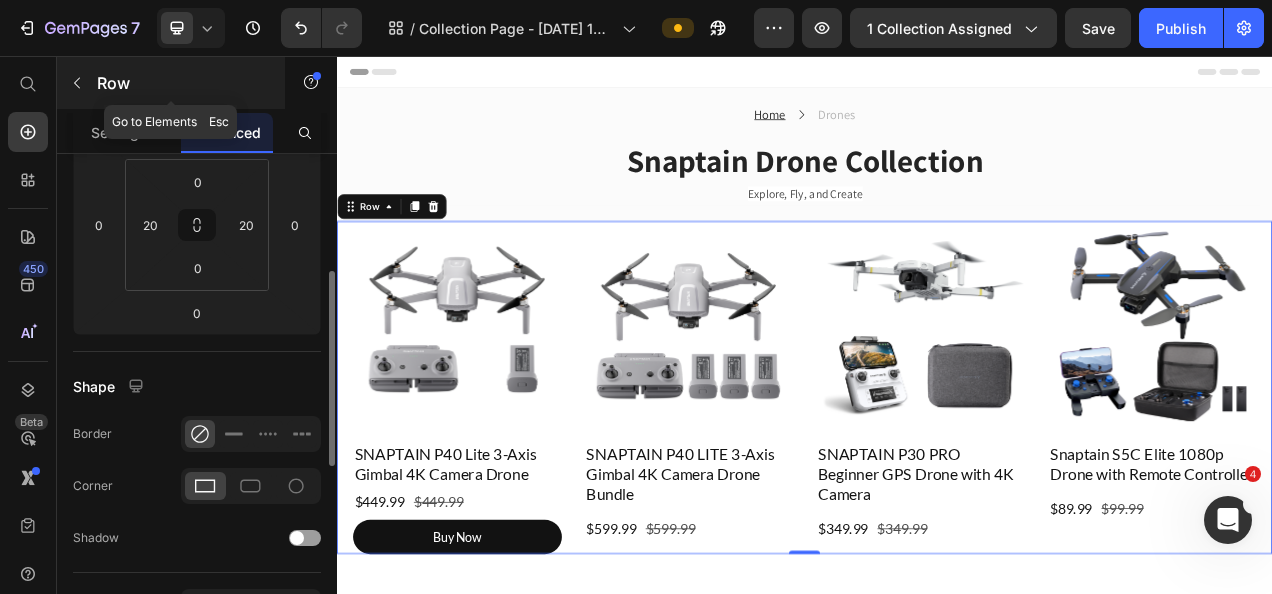 click 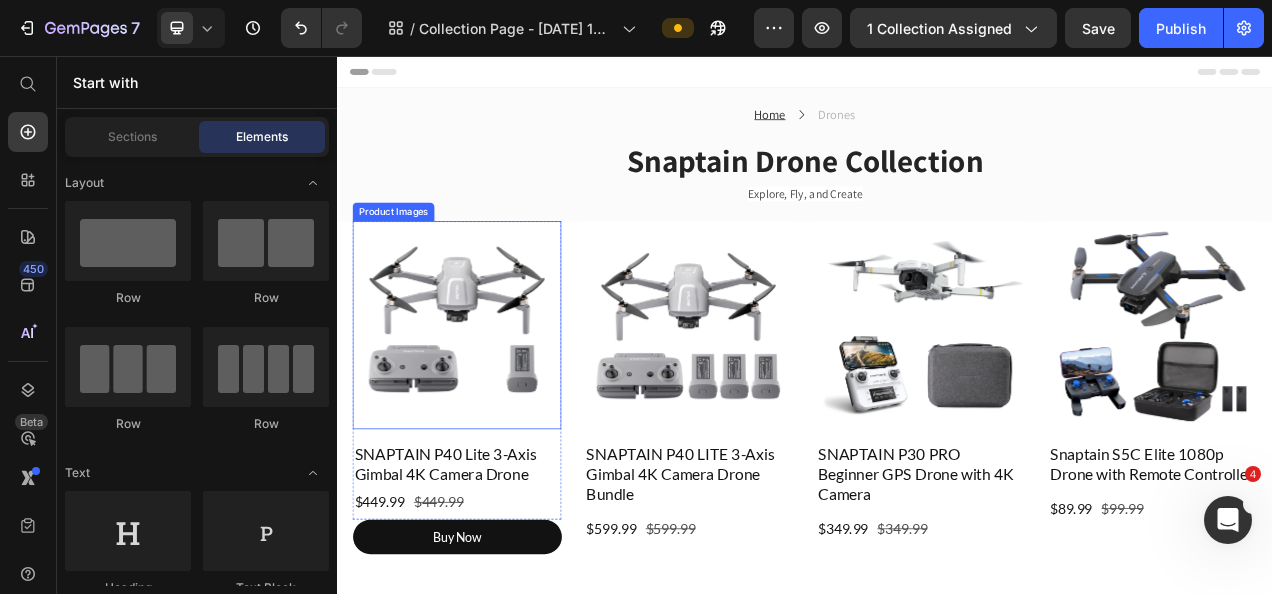 click at bounding box center [491, 402] 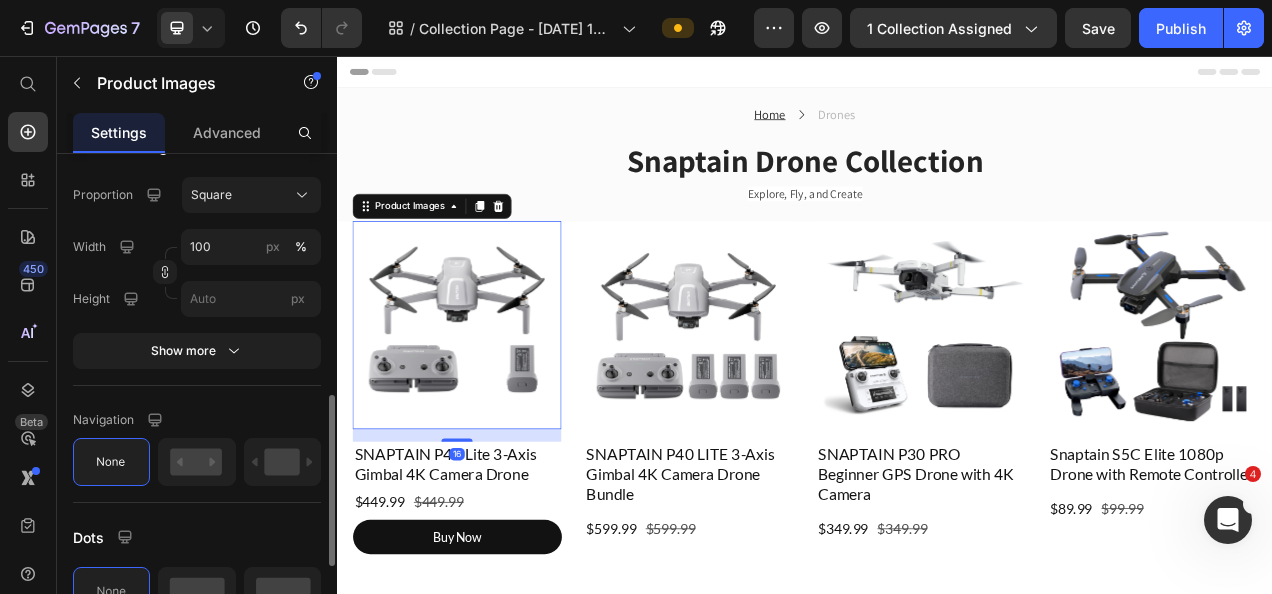 scroll, scrollTop: 944, scrollLeft: 0, axis: vertical 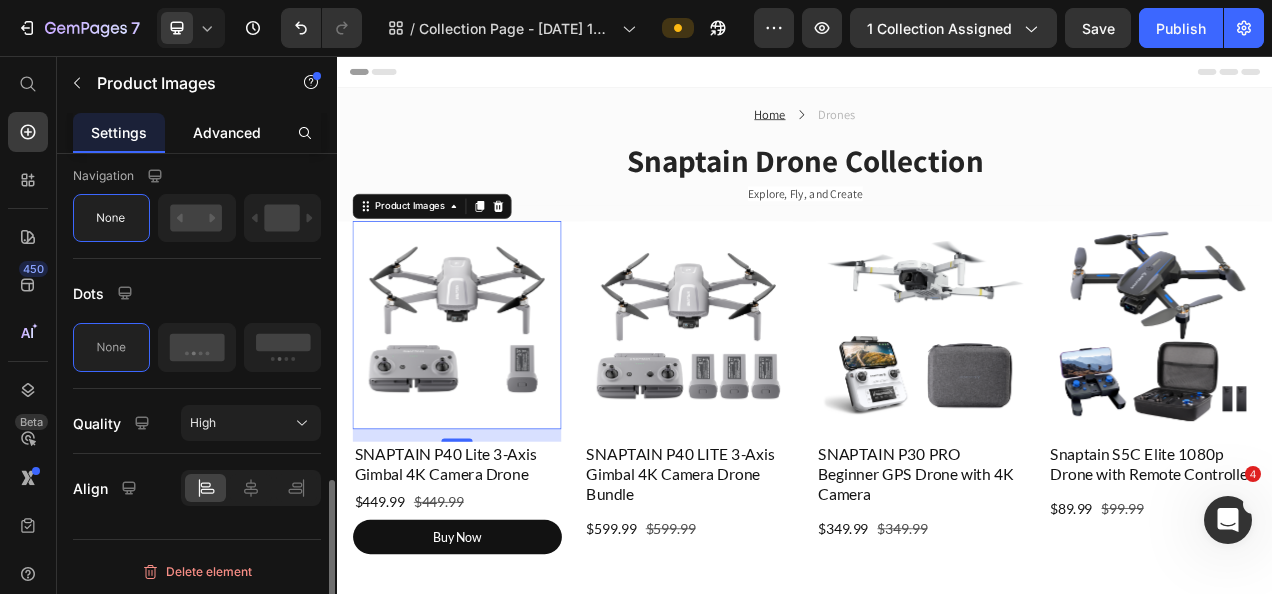 click on "Advanced" at bounding box center (227, 132) 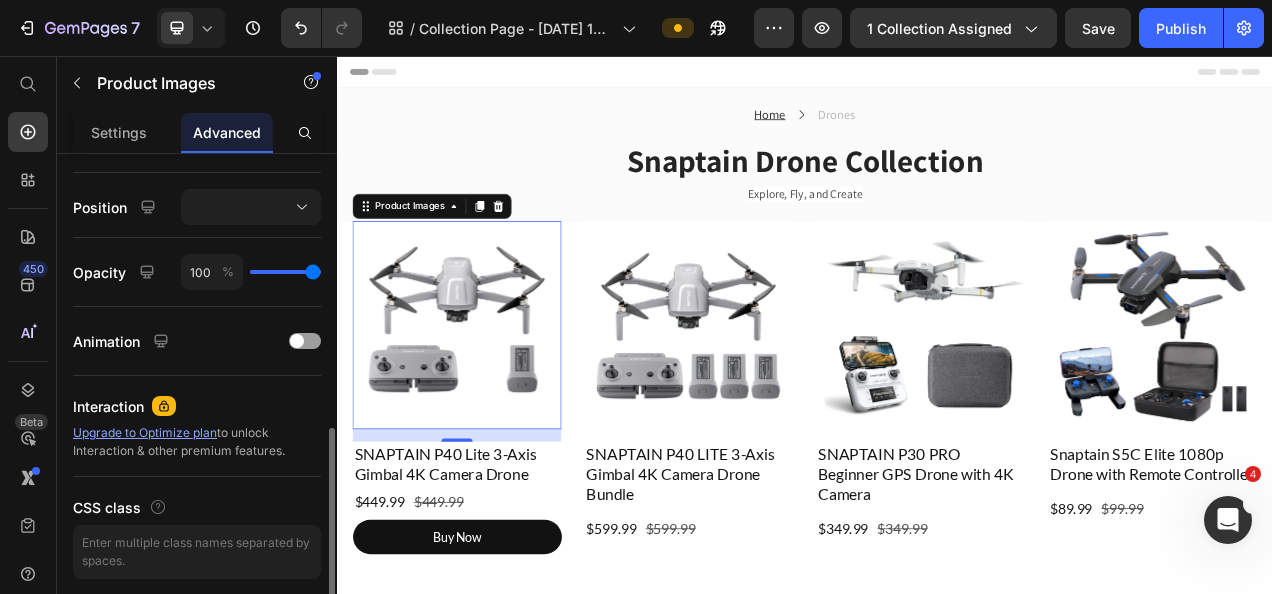 scroll, scrollTop: 600, scrollLeft: 0, axis: vertical 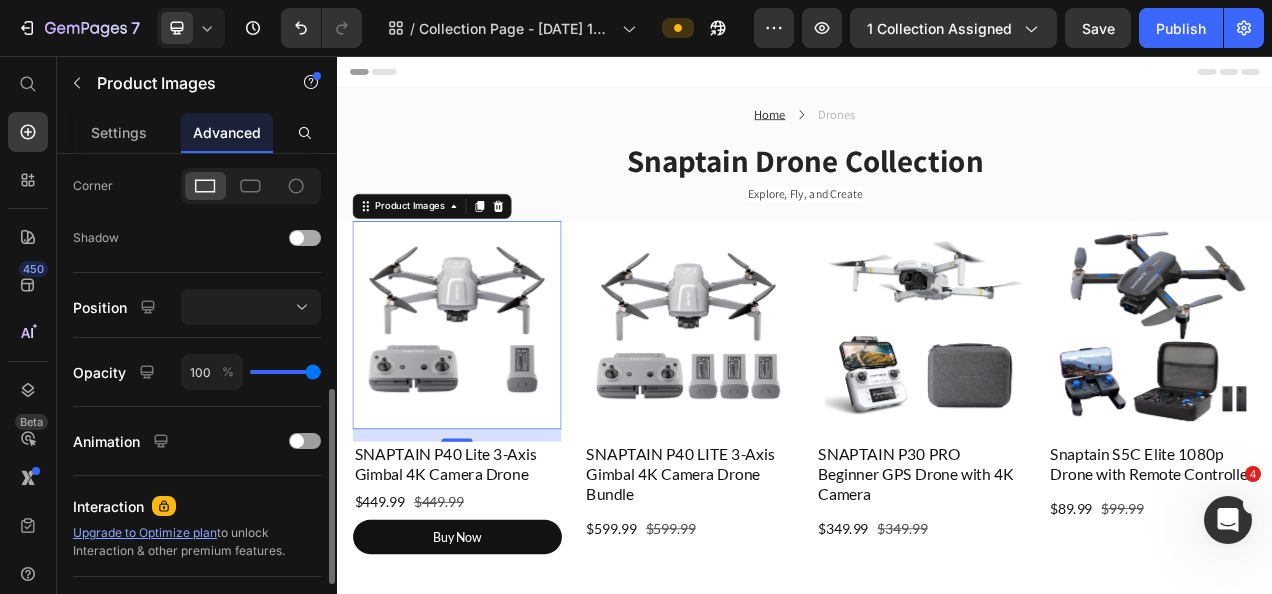 click at bounding box center (305, 238) 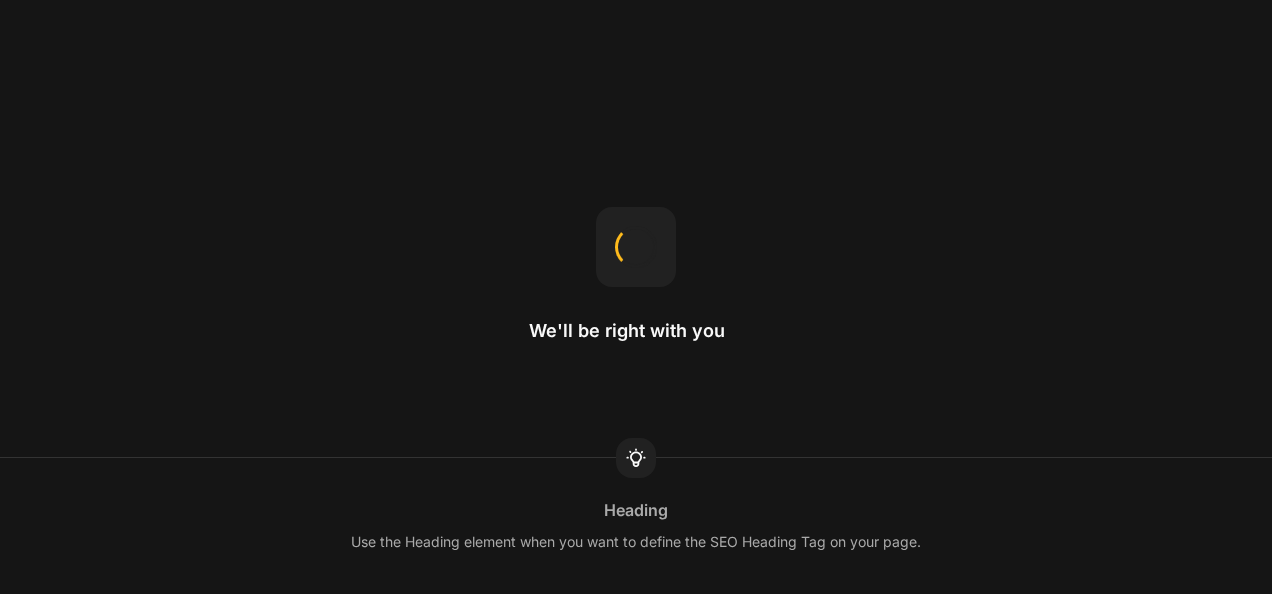 scroll, scrollTop: 0, scrollLeft: 0, axis: both 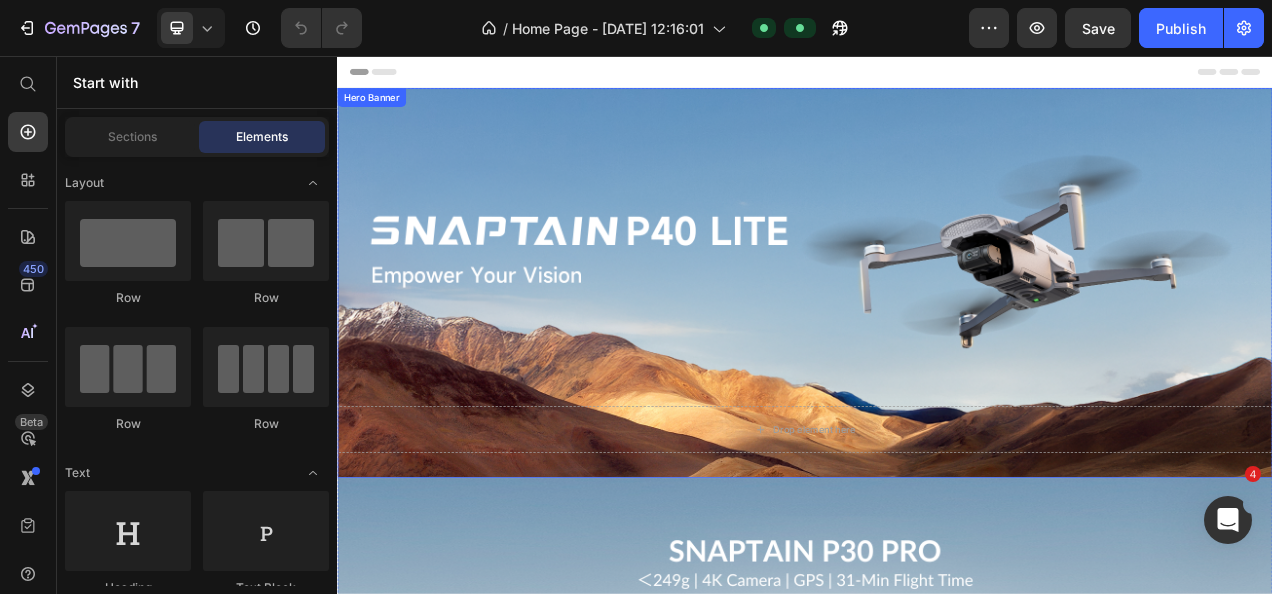 click at bounding box center (937, 347) 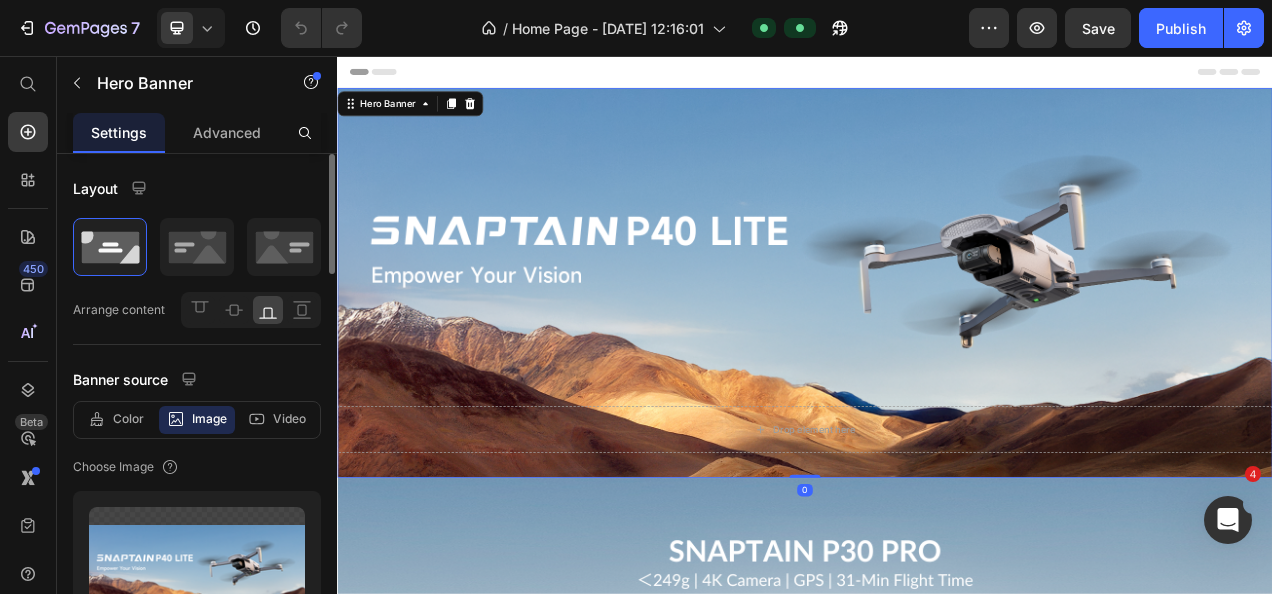 scroll, scrollTop: 200, scrollLeft: 0, axis: vertical 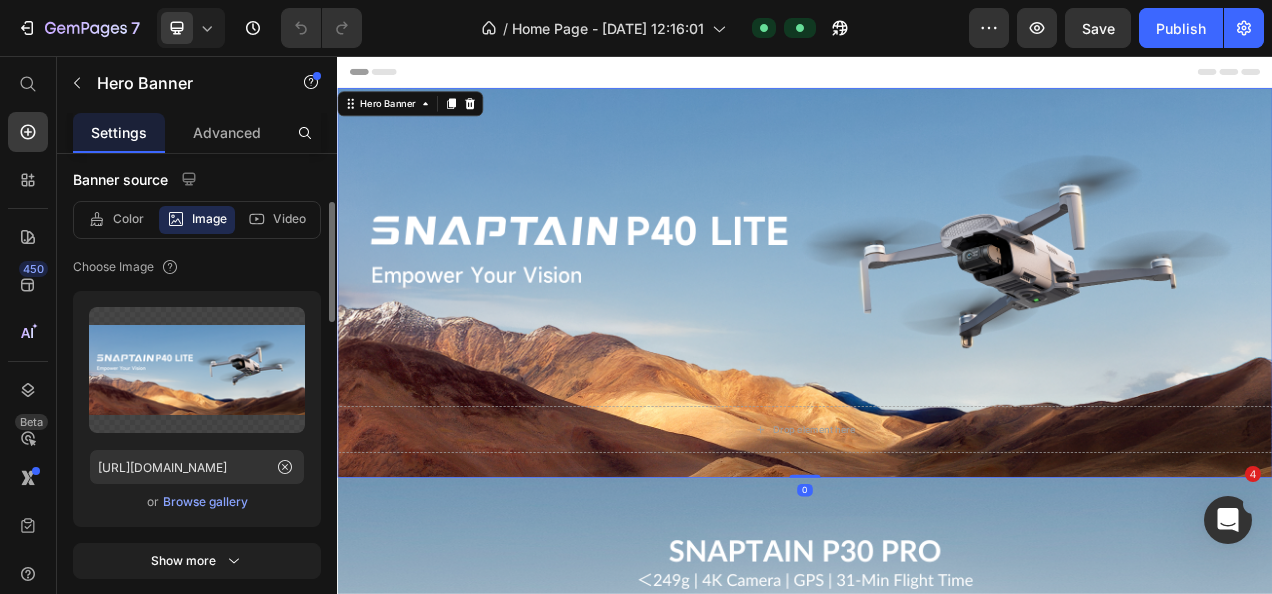click on "Browse gallery" at bounding box center [205, 502] 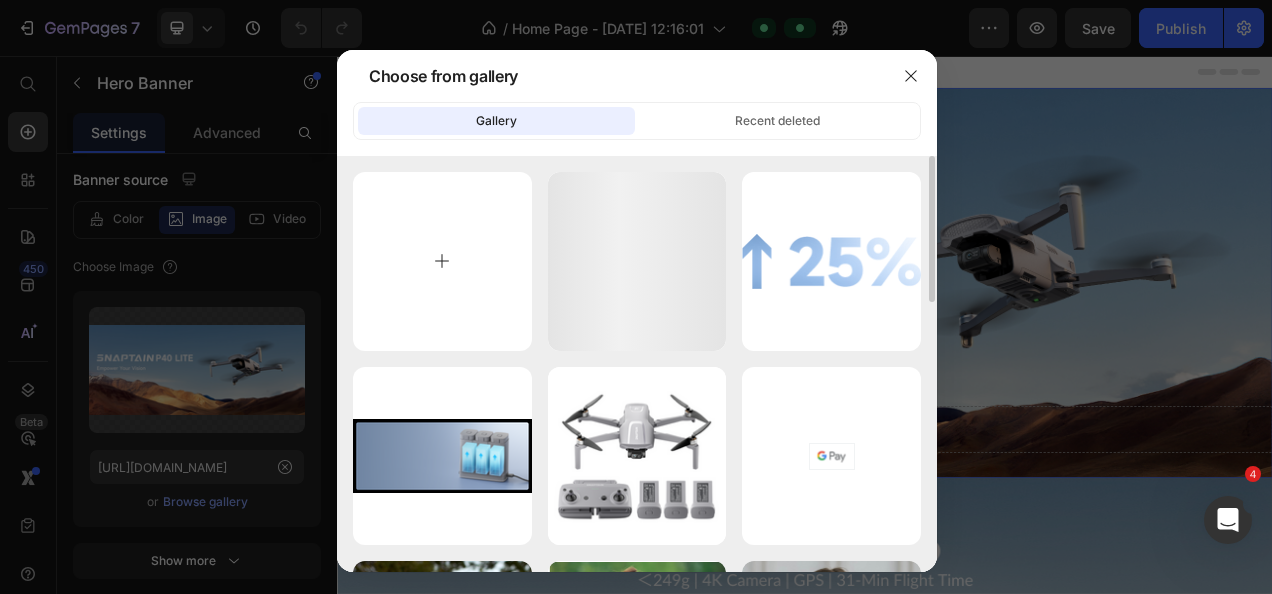 click at bounding box center [442, 261] 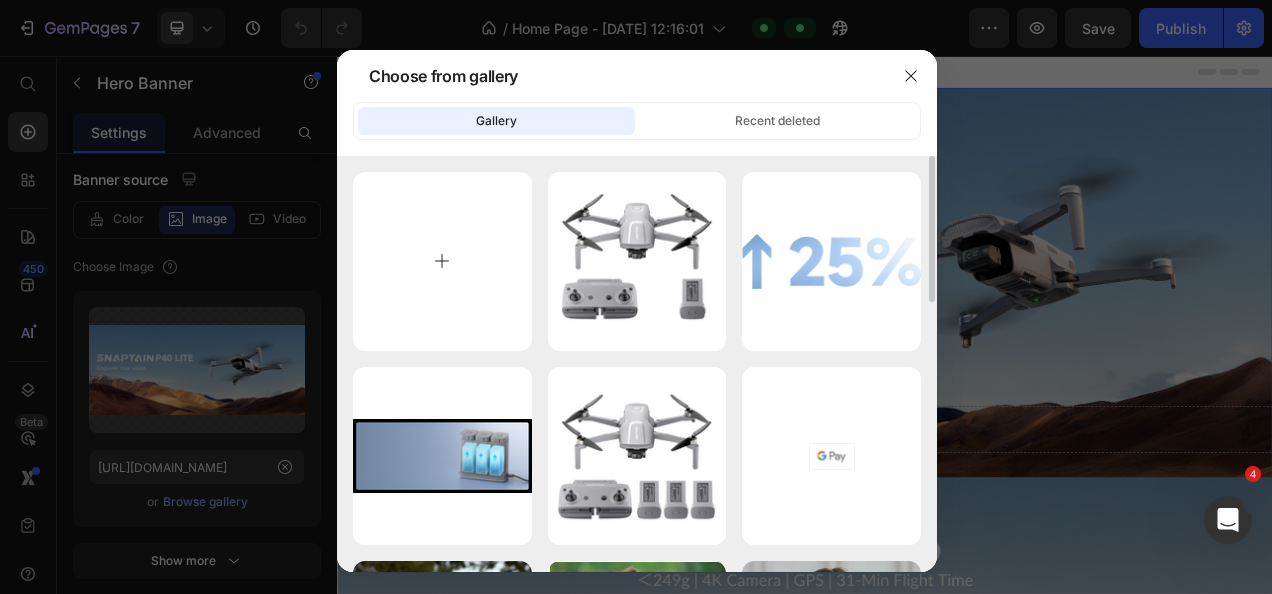 type on "C:\fakepath\SNAPTAIN P40 LITE (1).png" 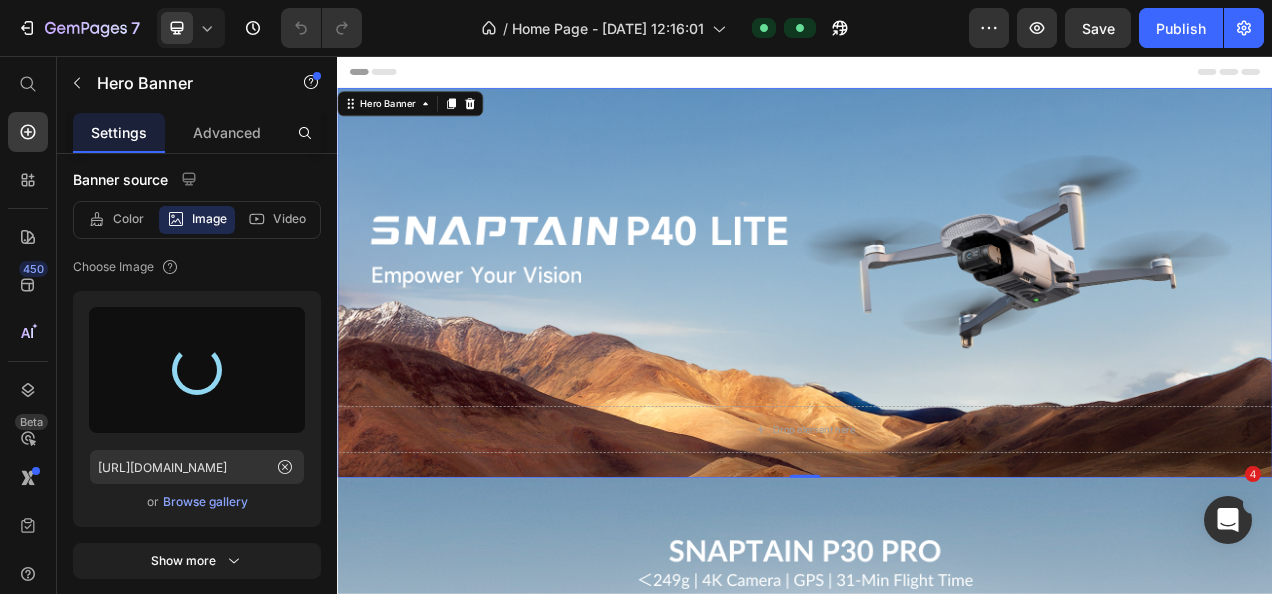 type on "[URL][DOMAIN_NAME]" 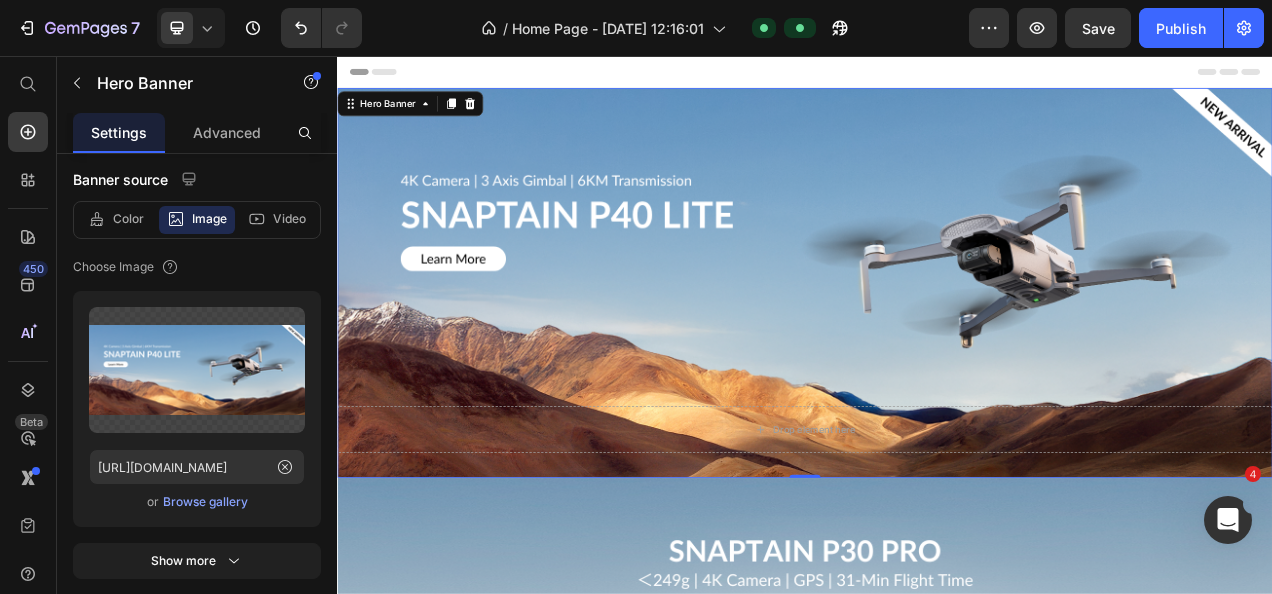drag, startPoint x: 654, startPoint y: 366, endPoint x: 634, endPoint y: 384, distance: 26.907248 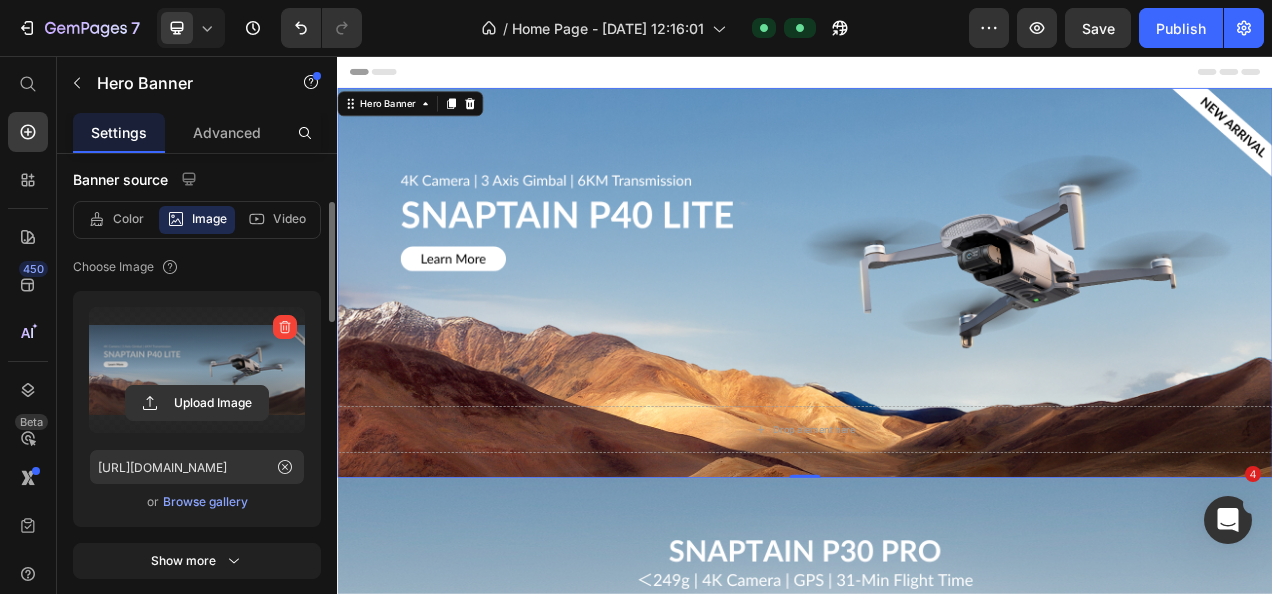 scroll, scrollTop: 500, scrollLeft: 0, axis: vertical 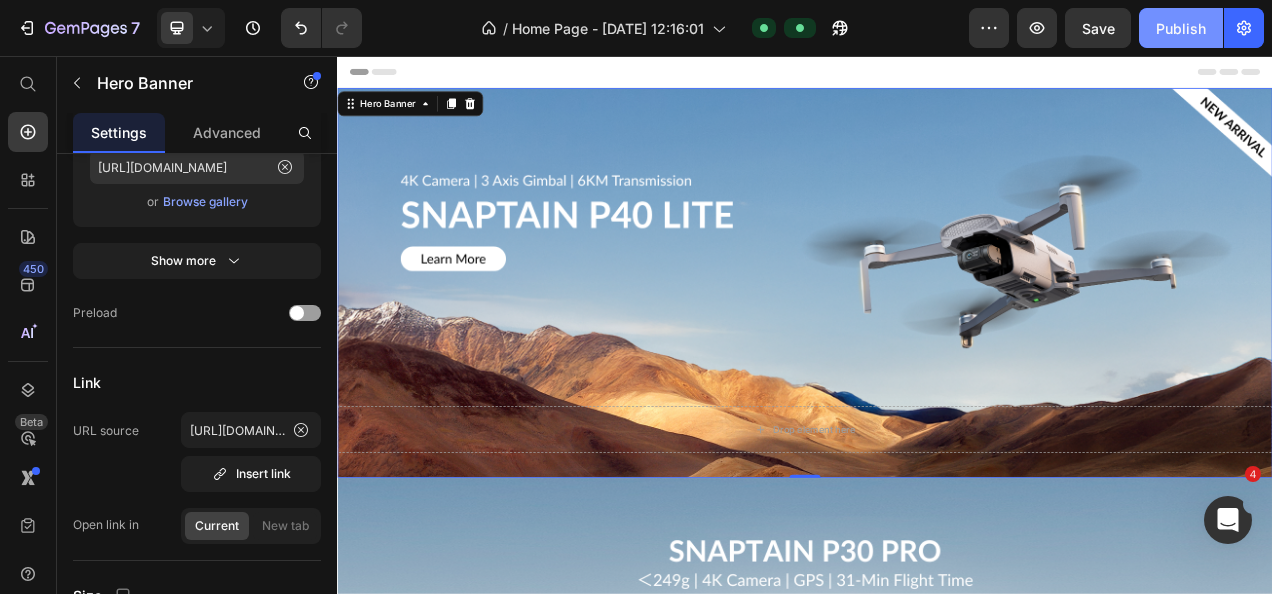 click on "Publish" at bounding box center [1181, 28] 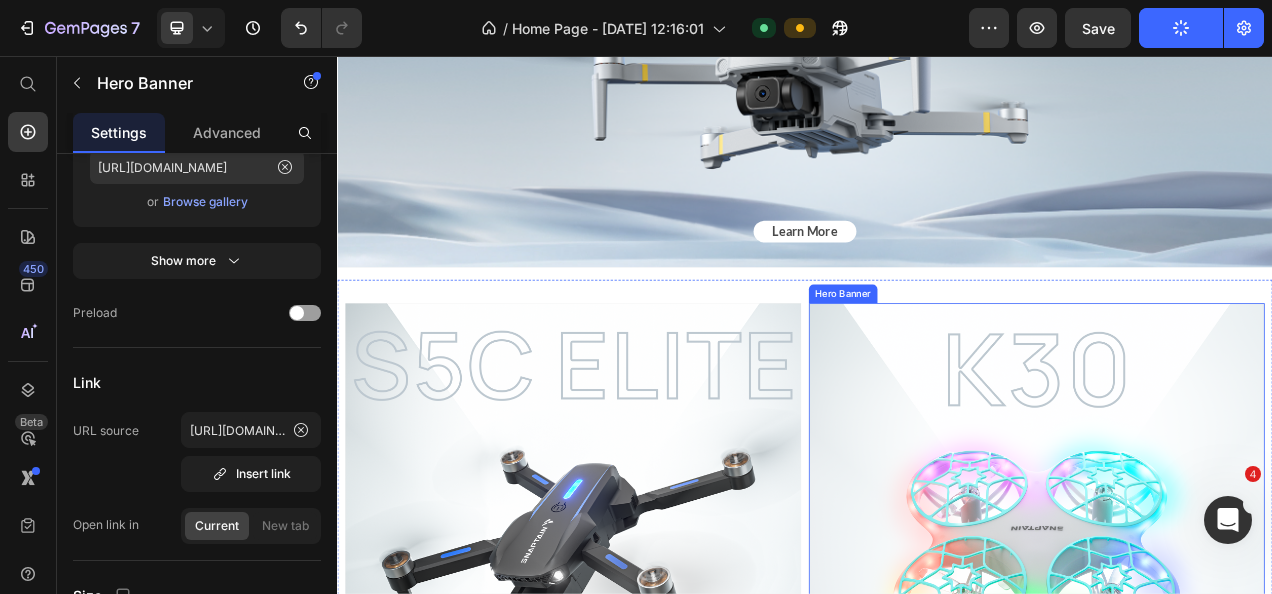scroll, scrollTop: 800, scrollLeft: 0, axis: vertical 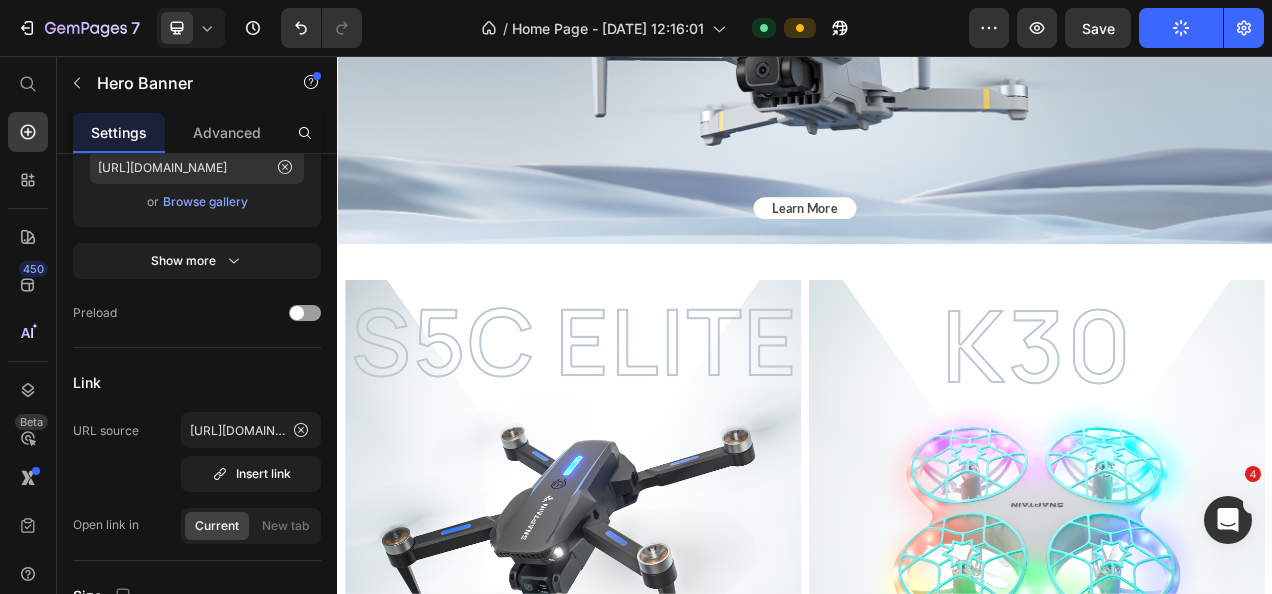 type 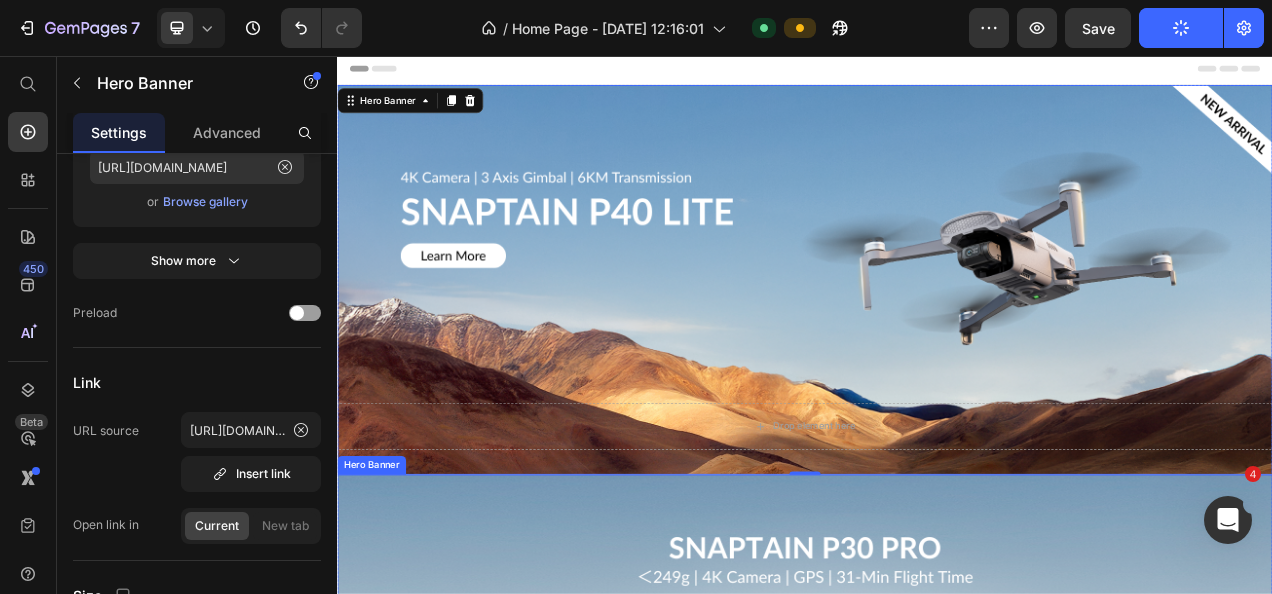 scroll, scrollTop: 0, scrollLeft: 0, axis: both 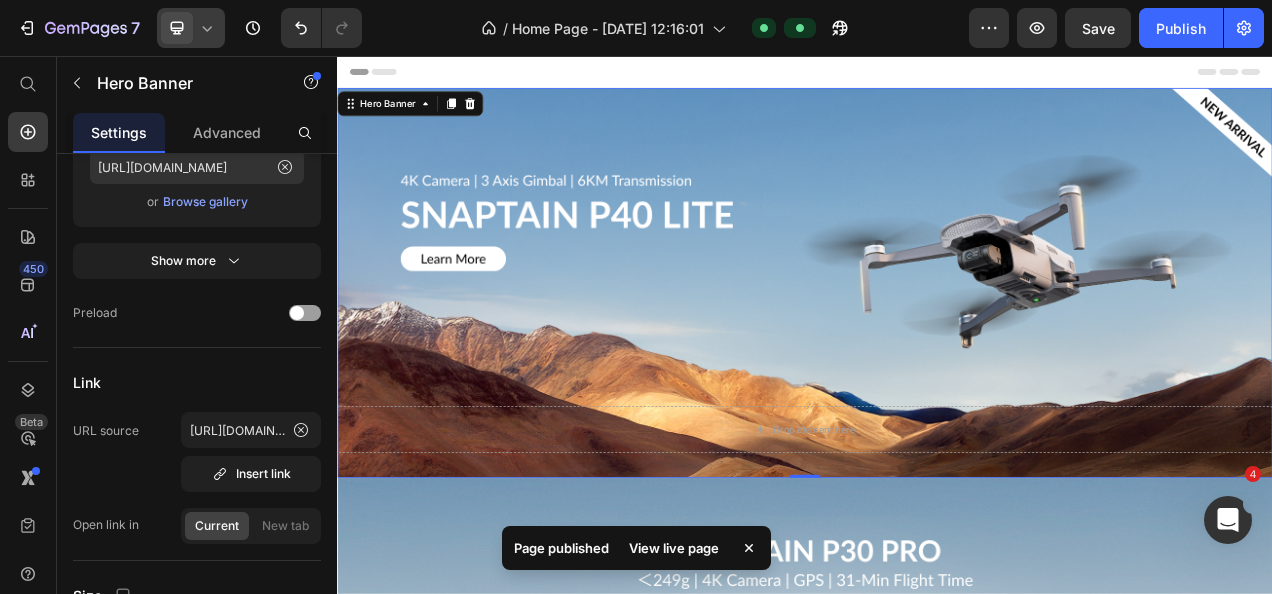 click 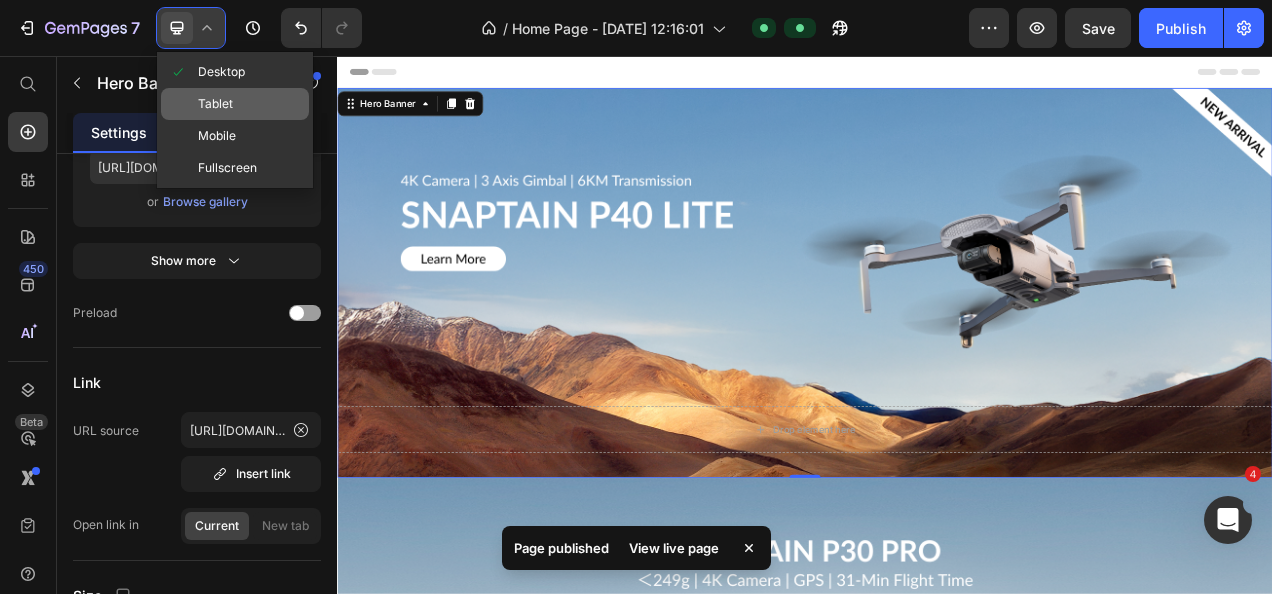 click on "Tablet" at bounding box center [215, 104] 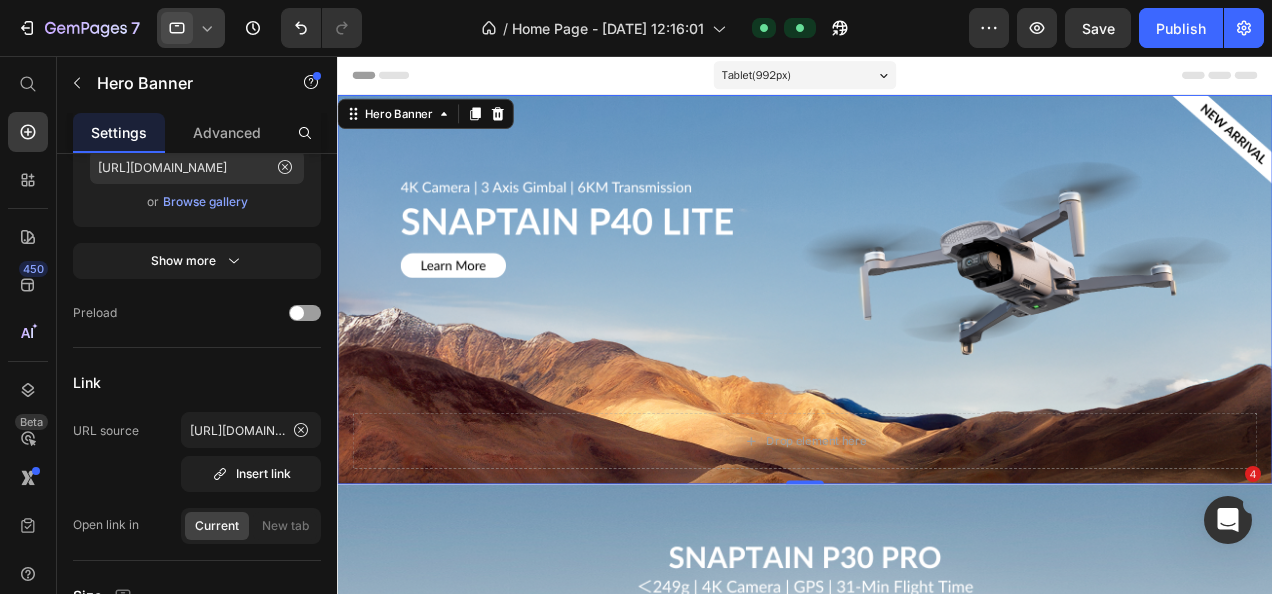 click 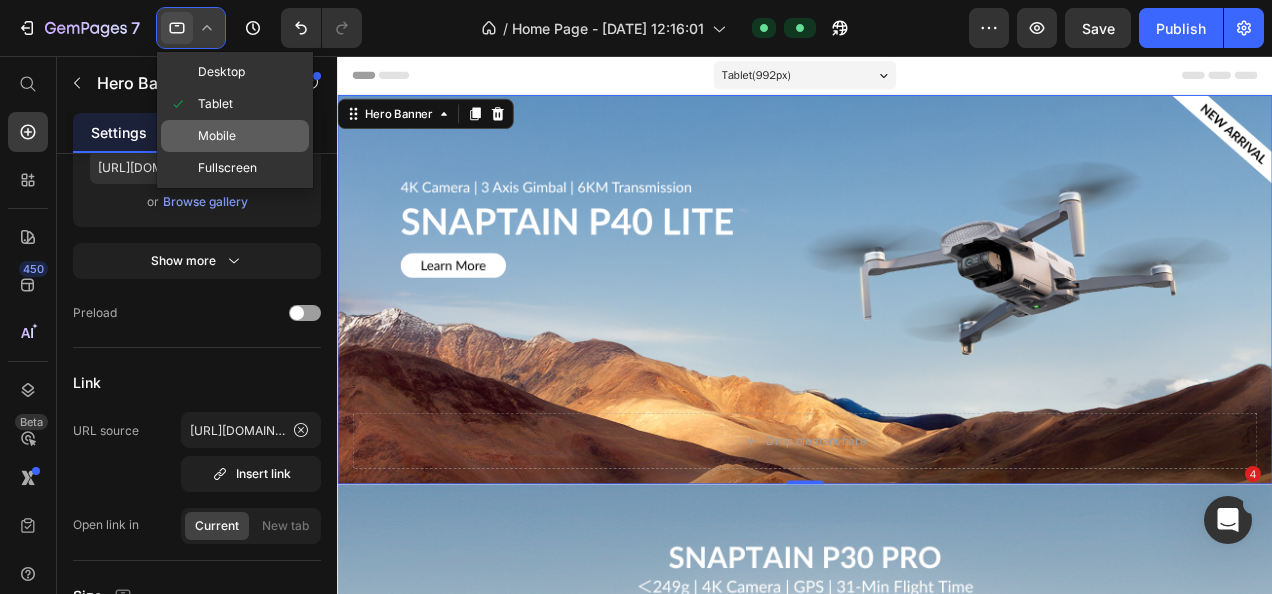 click on "Mobile" at bounding box center [217, 136] 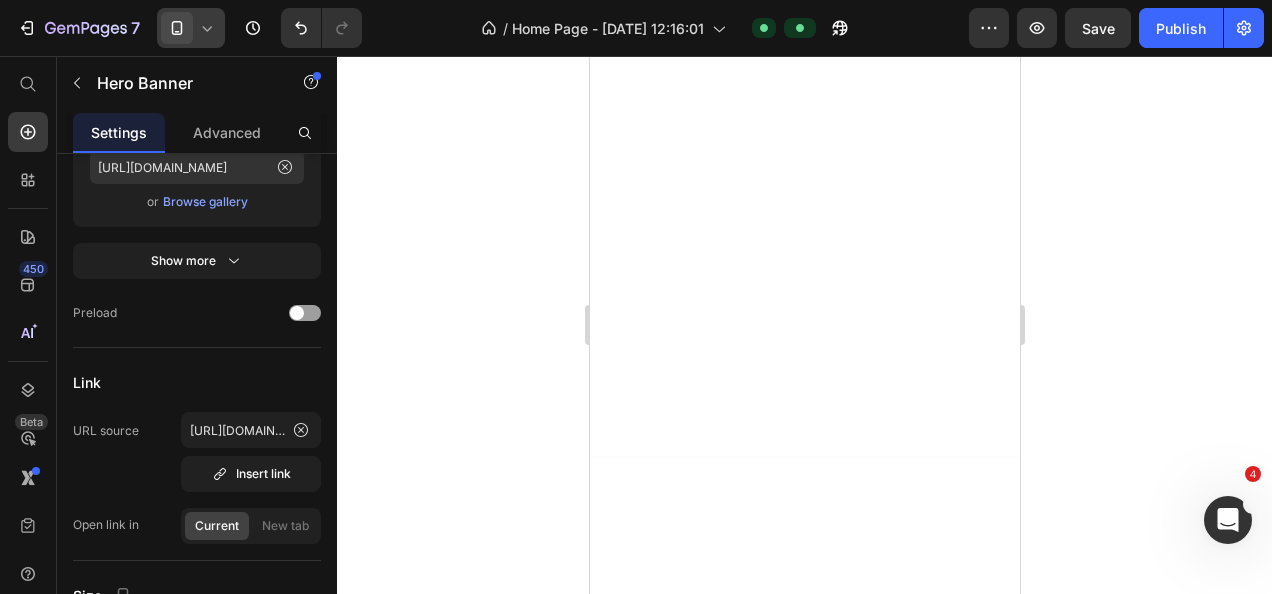 scroll, scrollTop: 0, scrollLeft: 0, axis: both 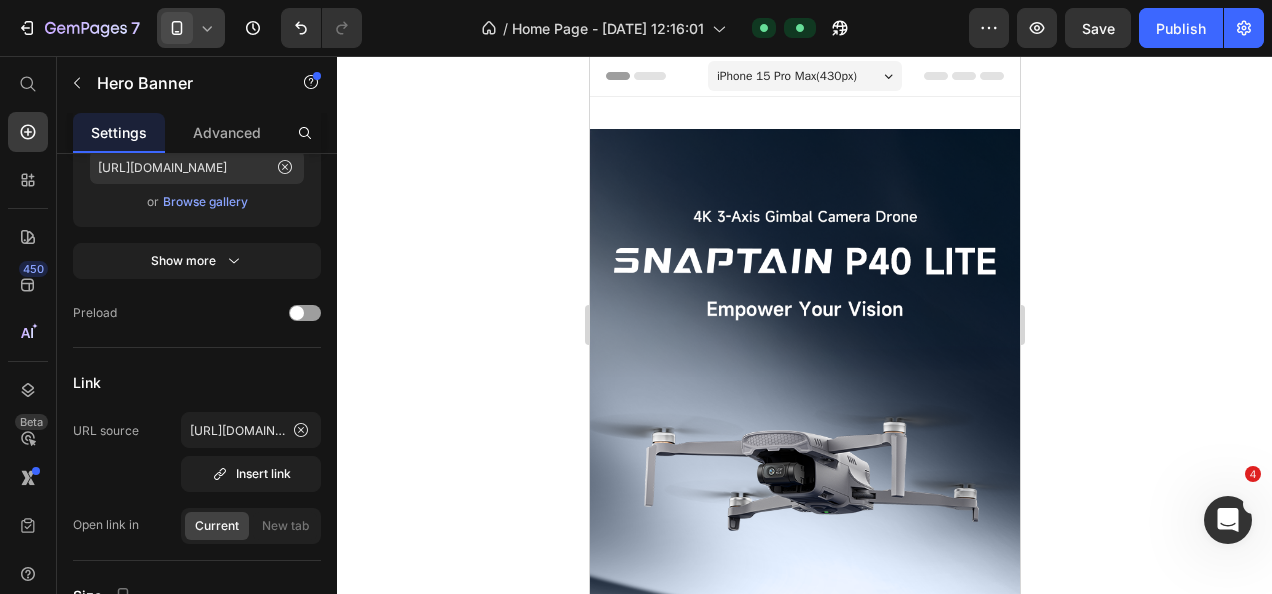 click 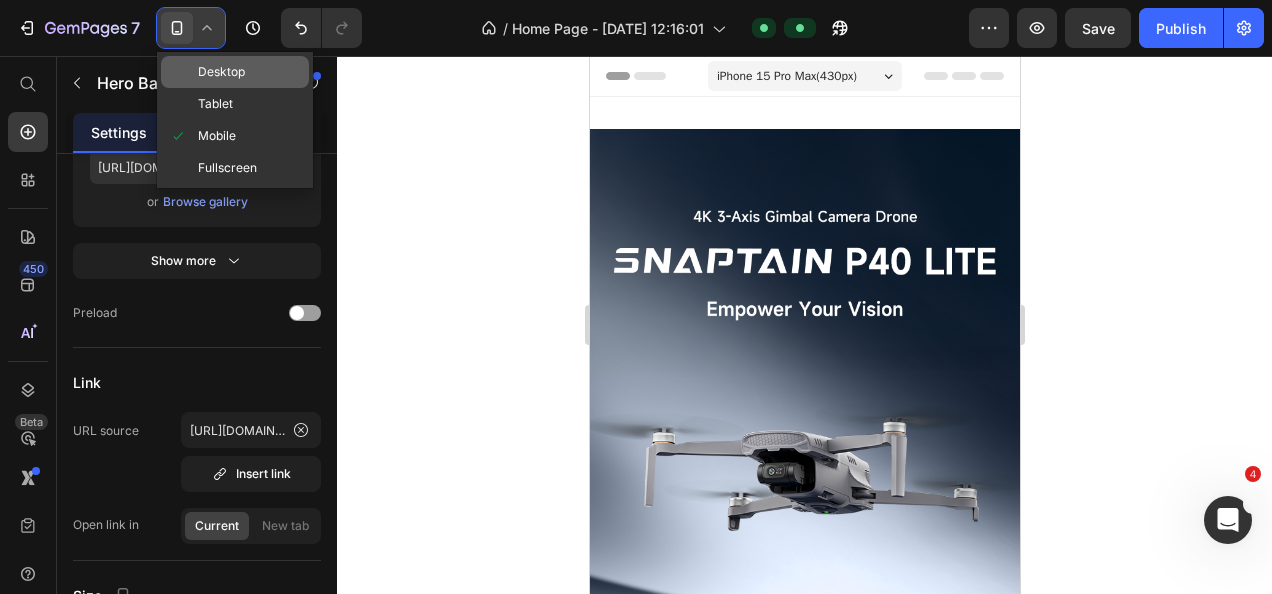 click at bounding box center (178, 72) 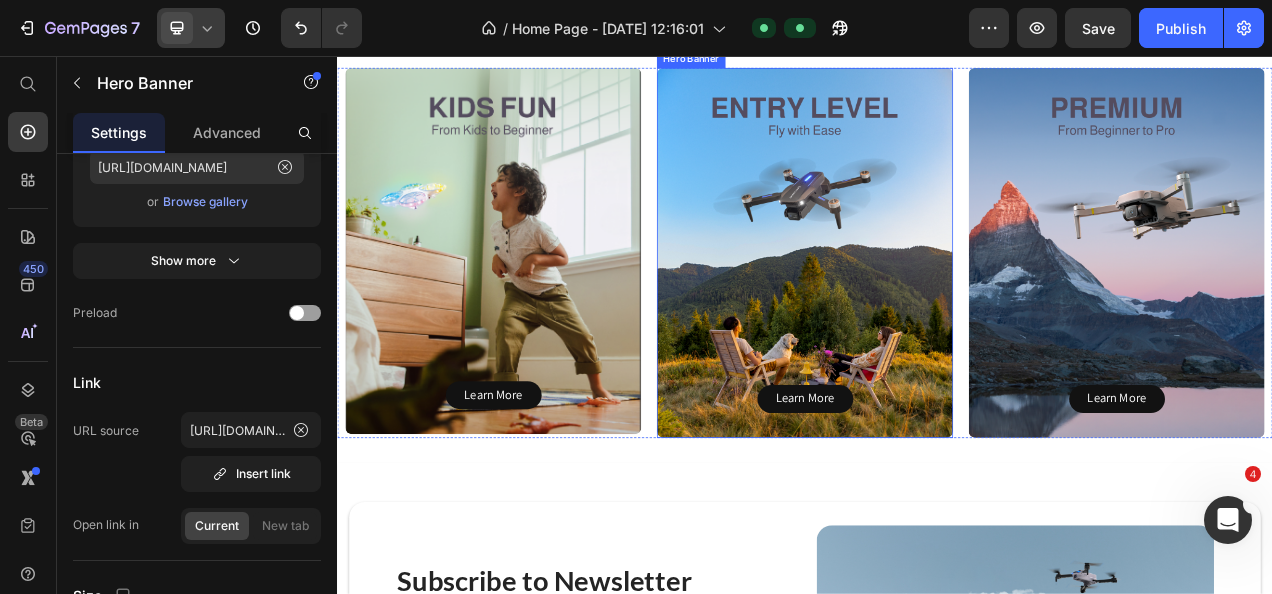 scroll, scrollTop: 2400, scrollLeft: 0, axis: vertical 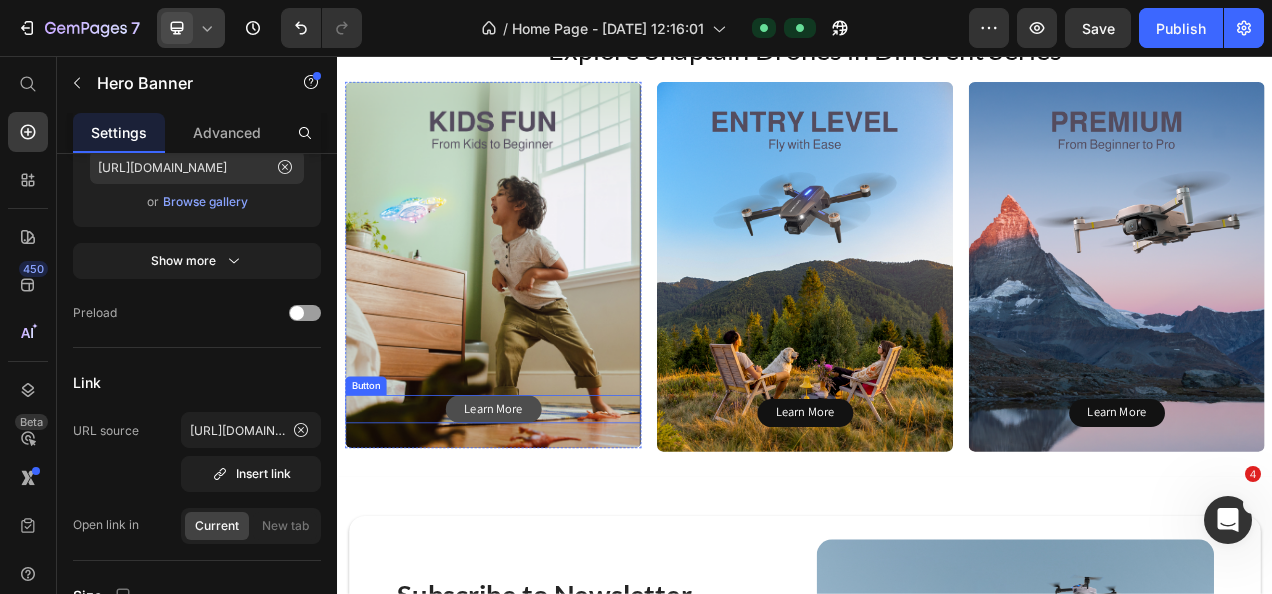 drag, startPoint x: 488, startPoint y: 476, endPoint x: 443, endPoint y: 476, distance: 45 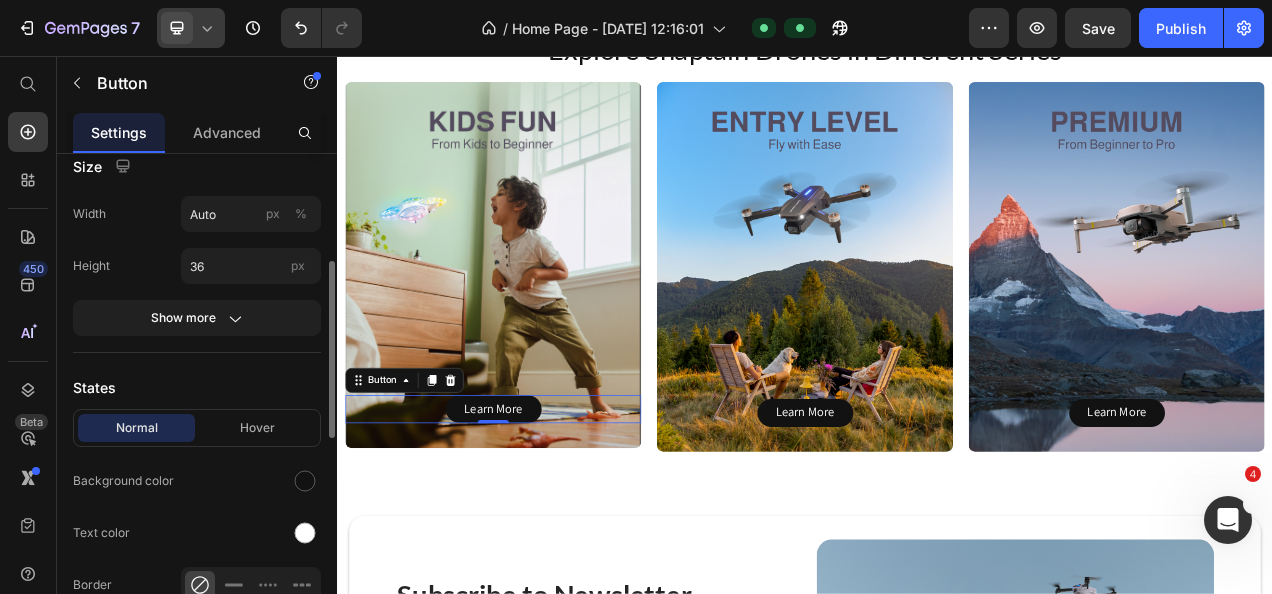 scroll, scrollTop: 400, scrollLeft: 0, axis: vertical 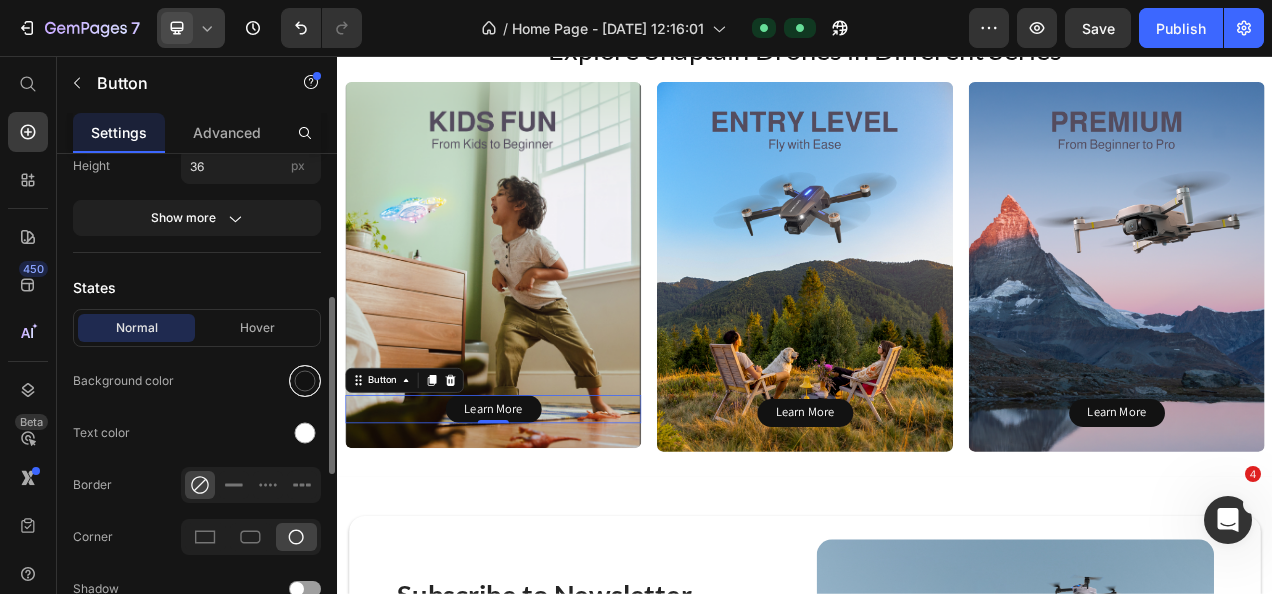 click at bounding box center [305, 381] 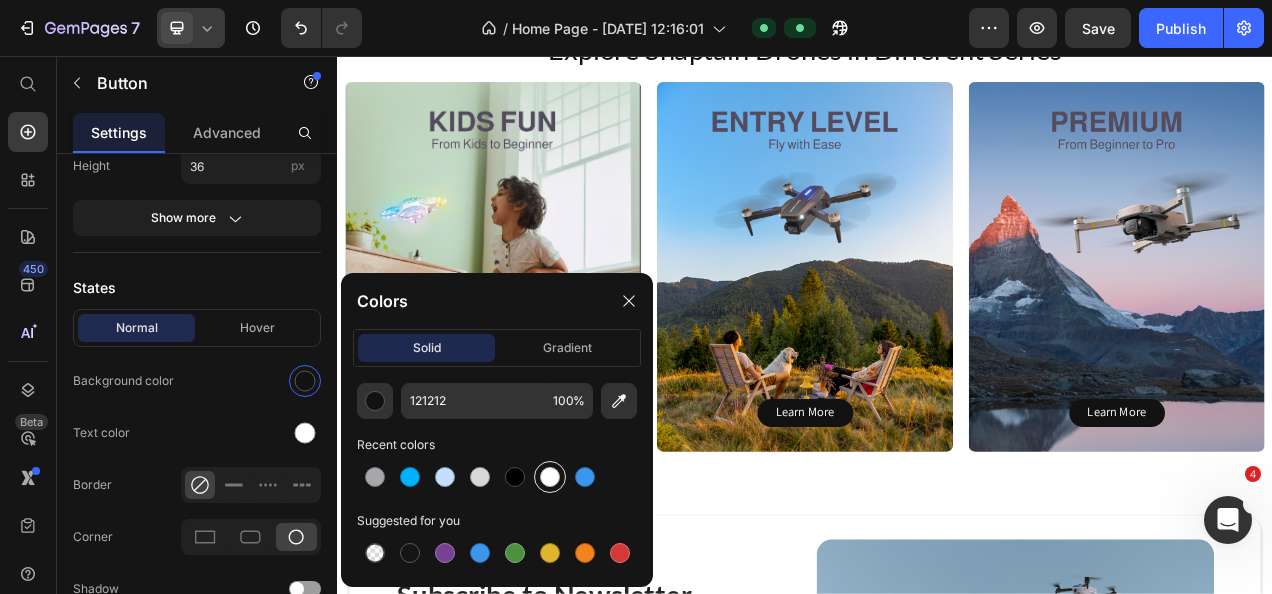 click at bounding box center (550, 477) 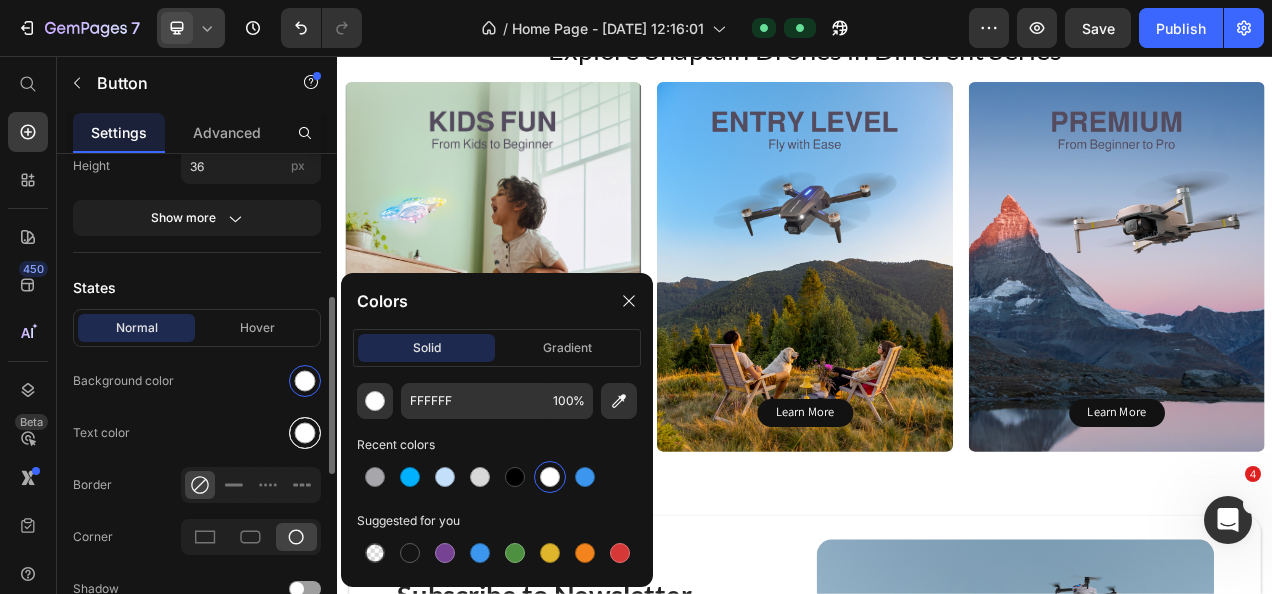 click at bounding box center [305, 433] 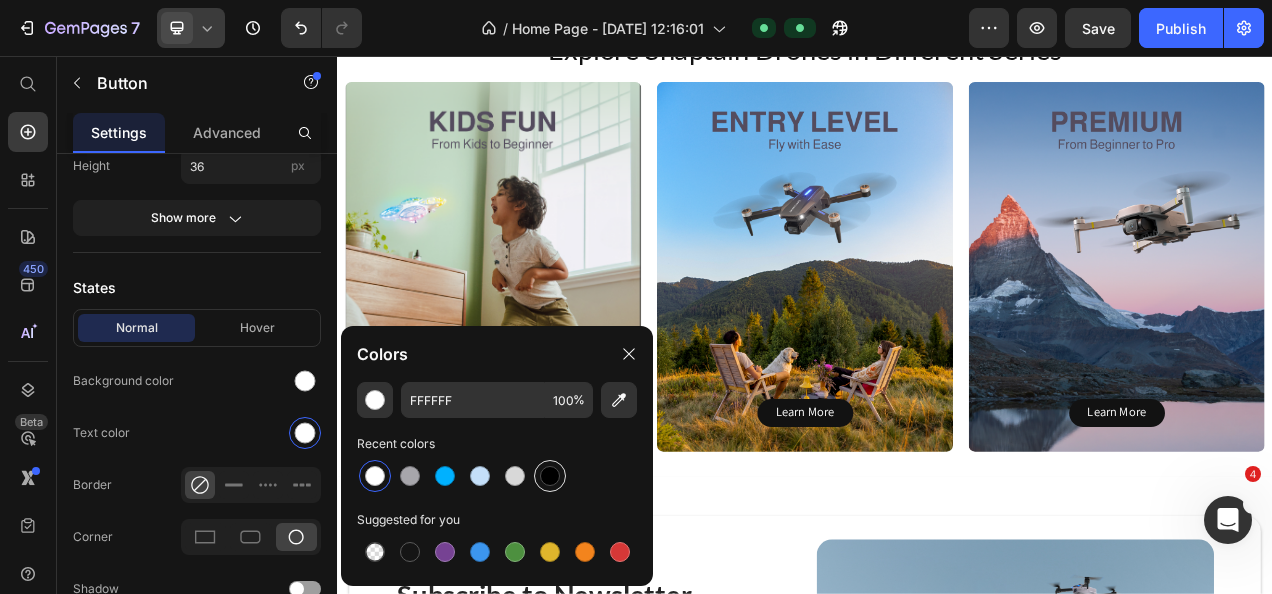 click at bounding box center (550, 476) 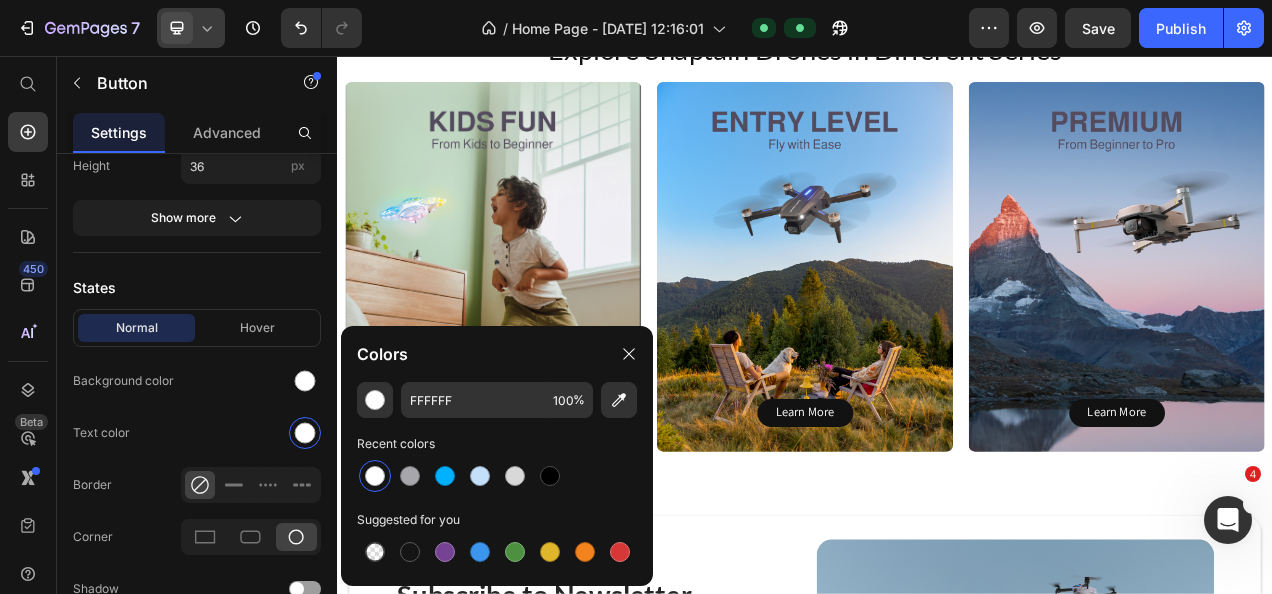 type on "000000" 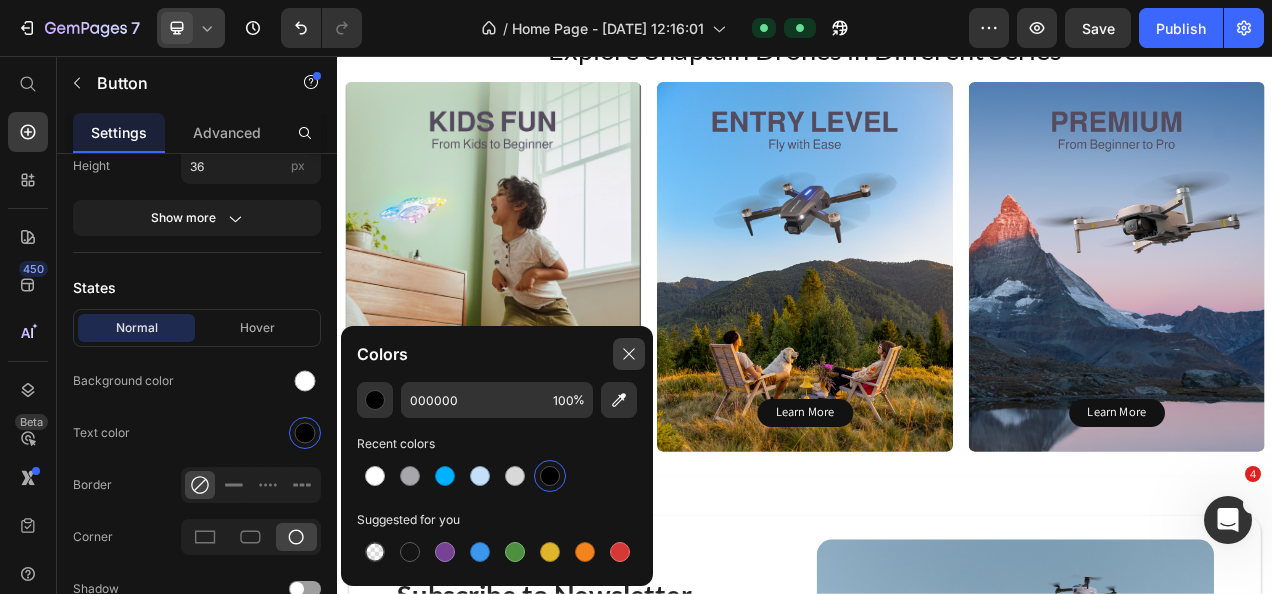 click 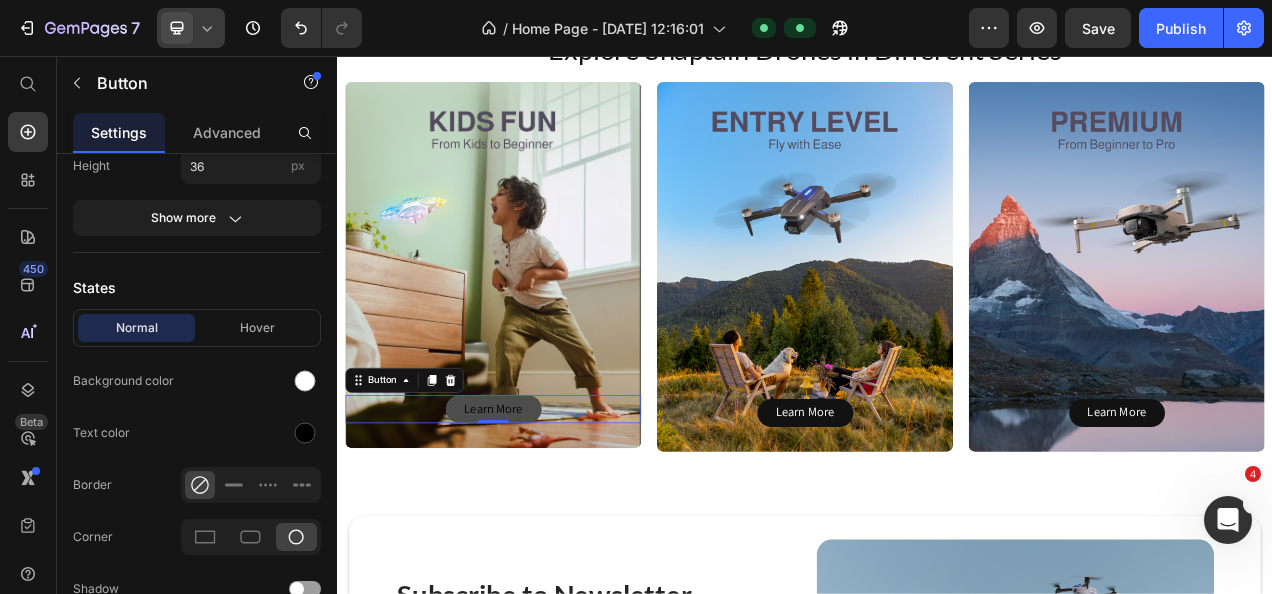 click on "Learn More" at bounding box center (537, 509) 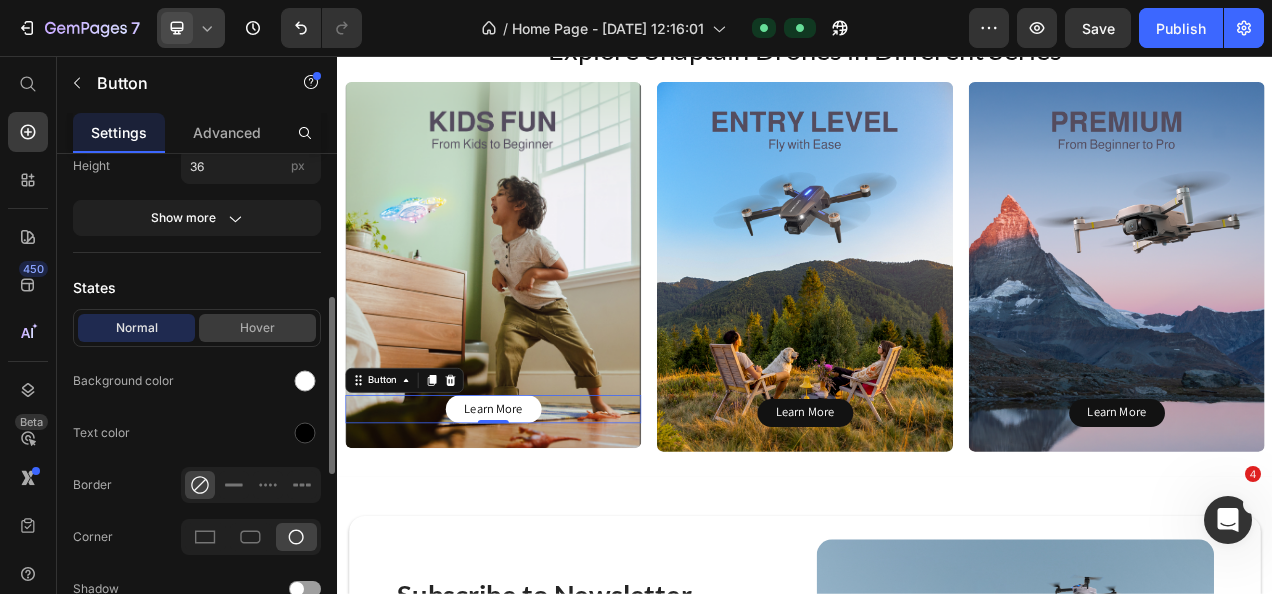 click on "Hover" at bounding box center (257, 328) 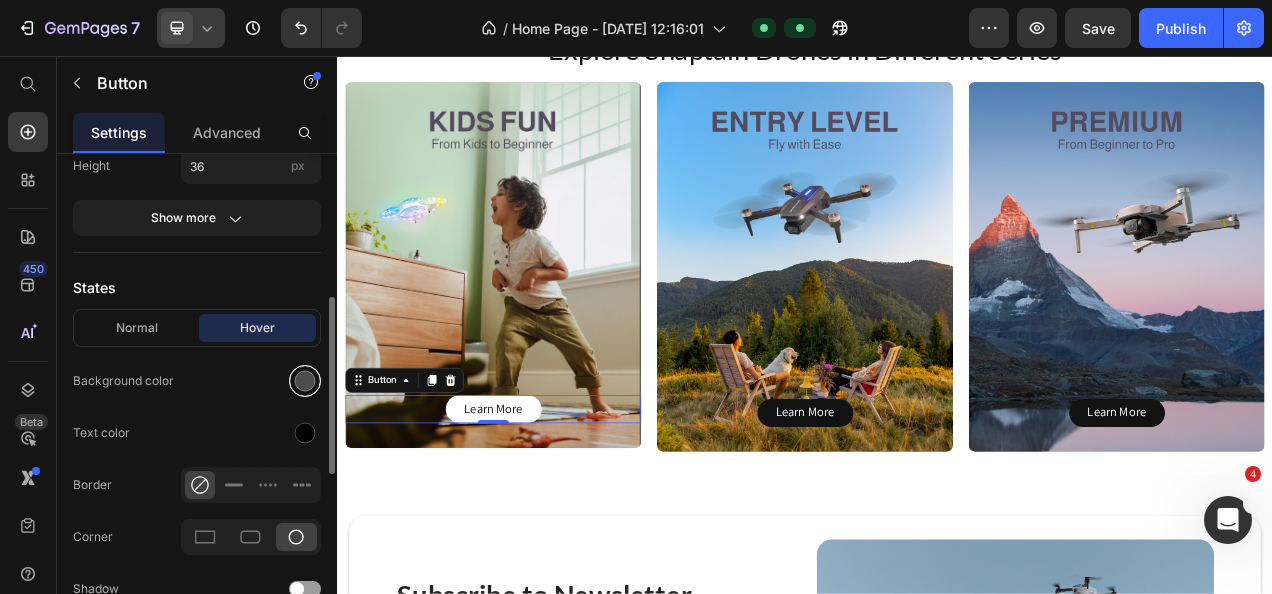 click at bounding box center [305, 381] 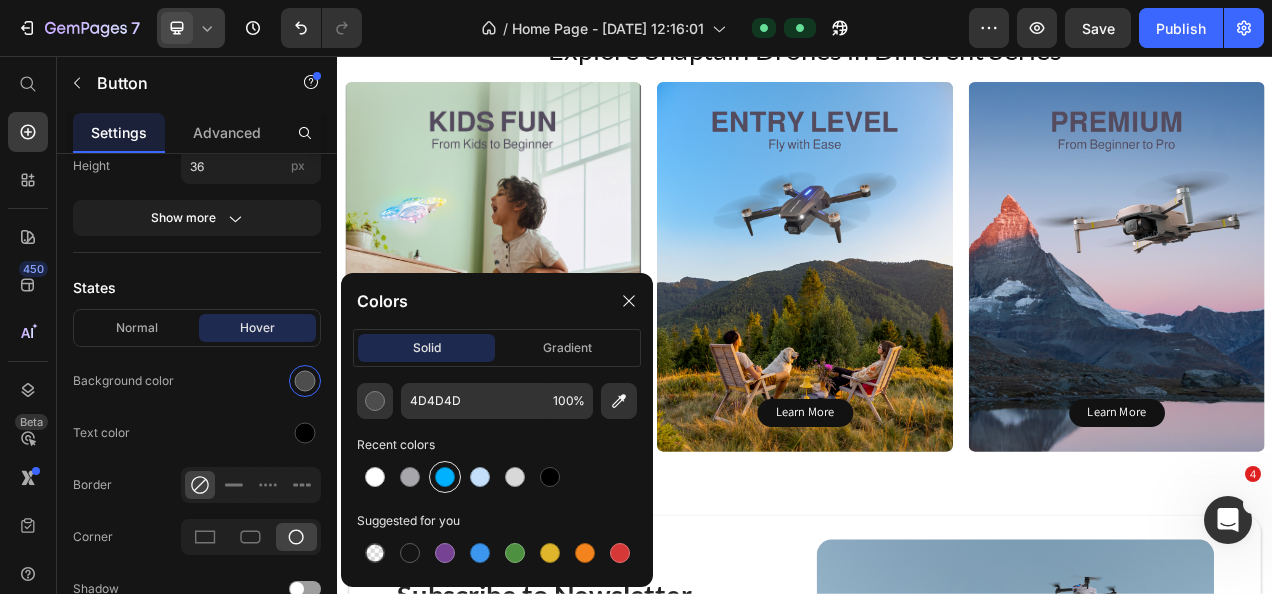 click at bounding box center [445, 477] 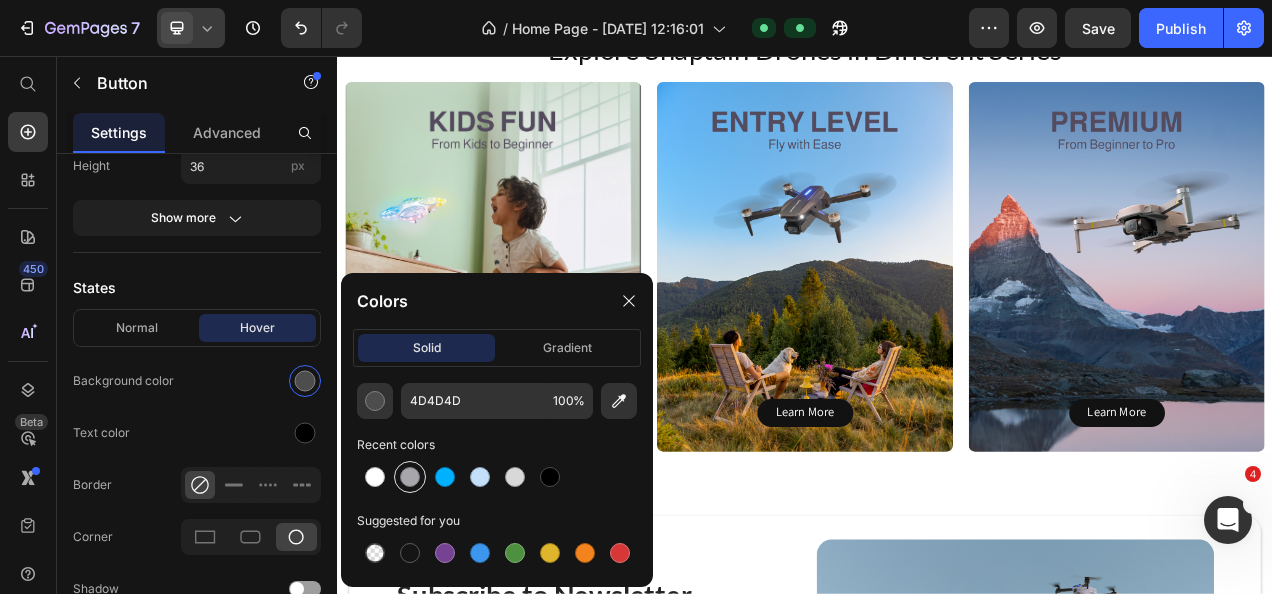 type on "00B1FF" 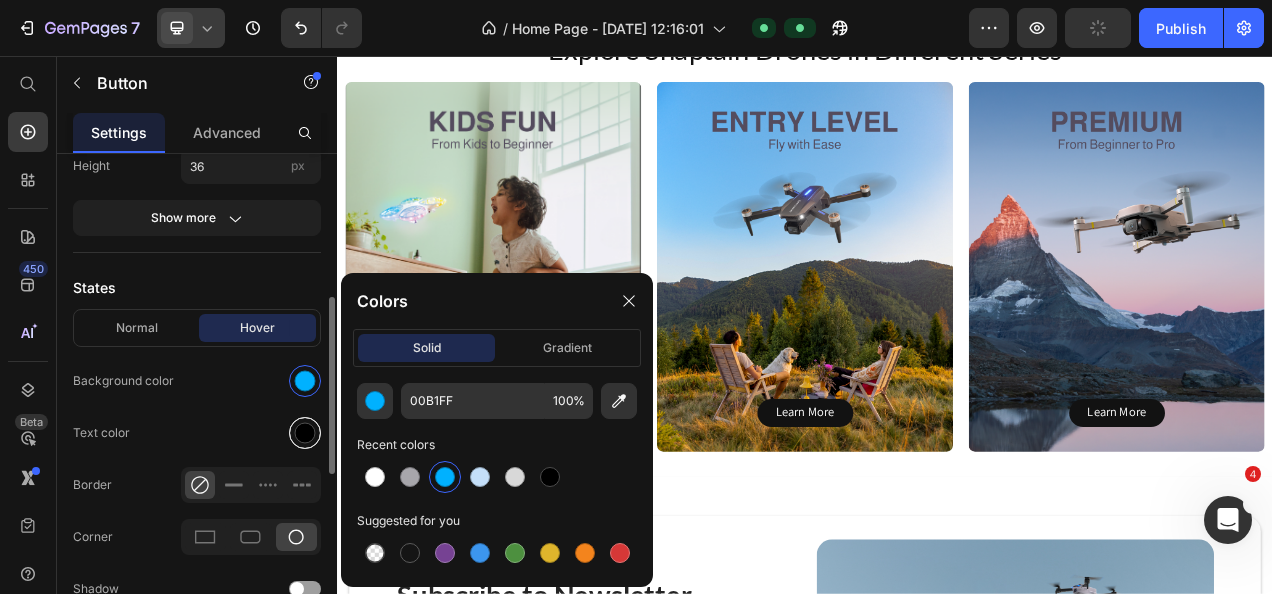 click at bounding box center (305, 433) 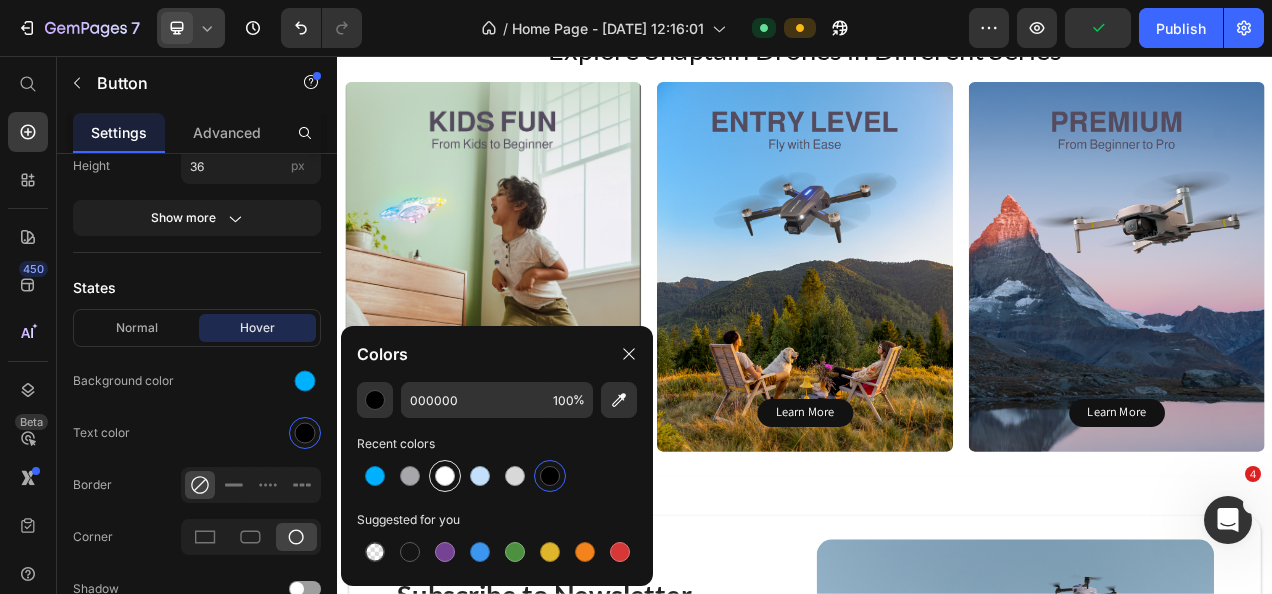 click at bounding box center (445, 476) 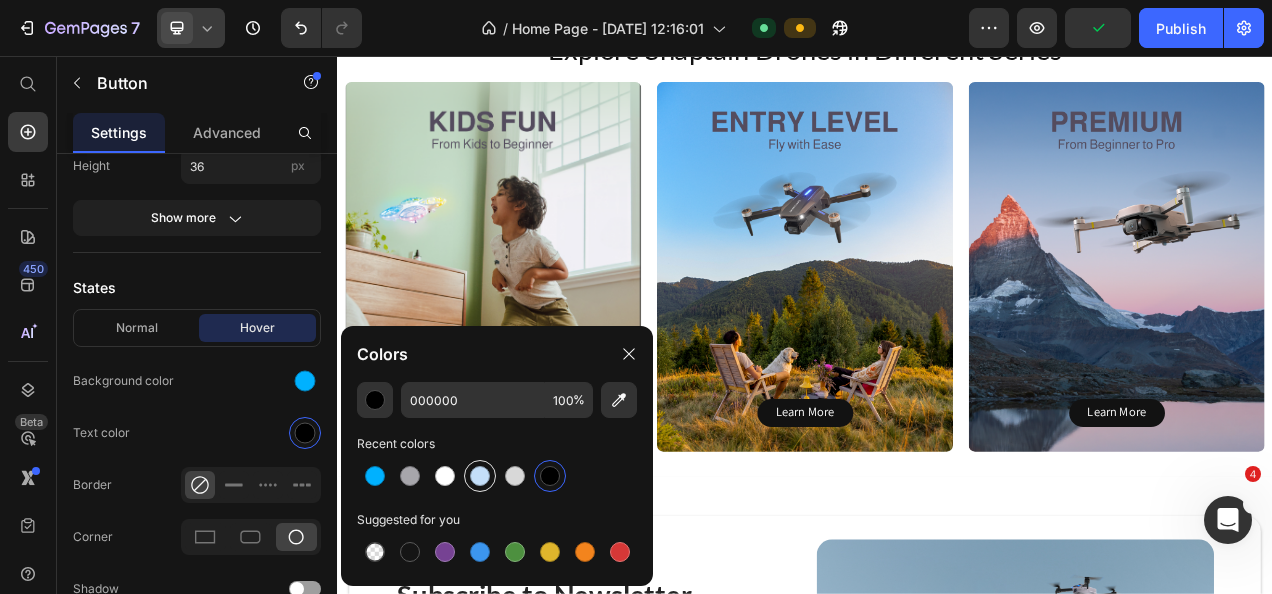 type on "FFFFFF" 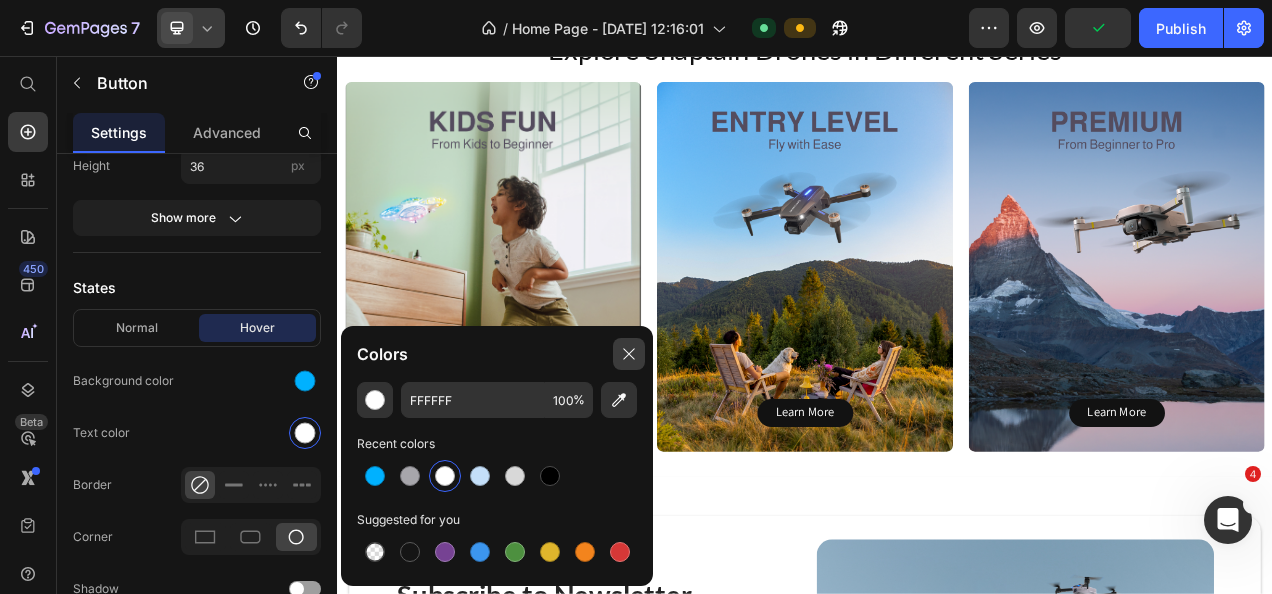 click 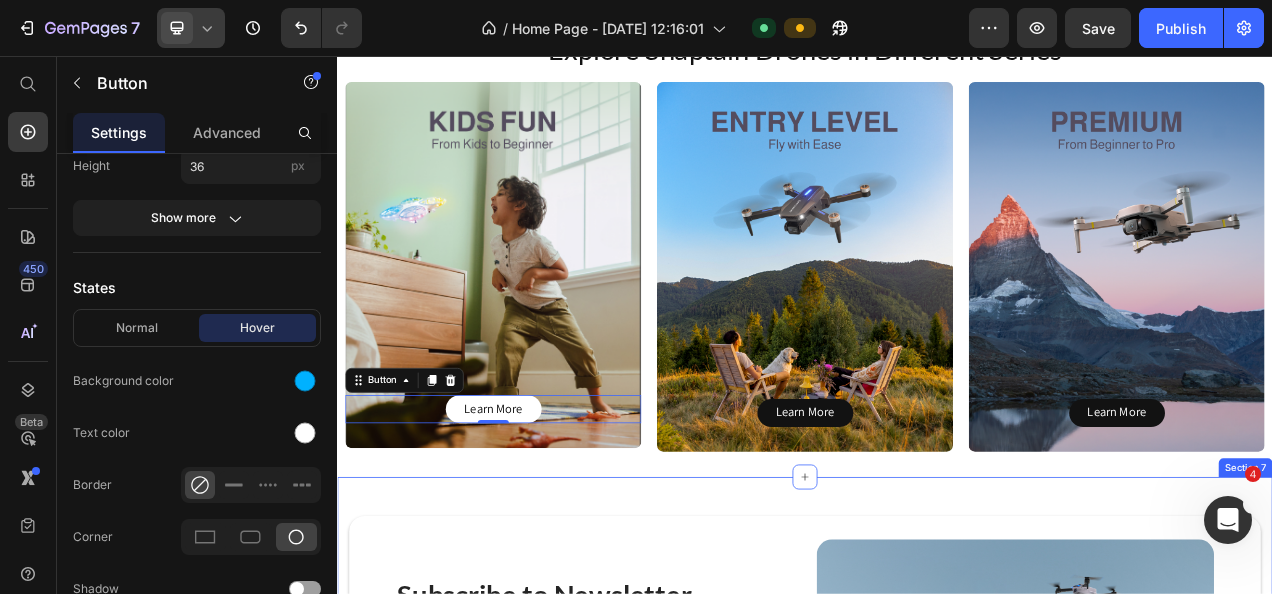 click on "Subscribe to Newsletter Heading Sign up to be the first to hear about exclusive deals, special offers and upcoming collections. Text block Email Field
Submit Button Row Newsletter View  Privacy Policy  &  Terms of Use Text block Image Row" at bounding box center [937, 831] 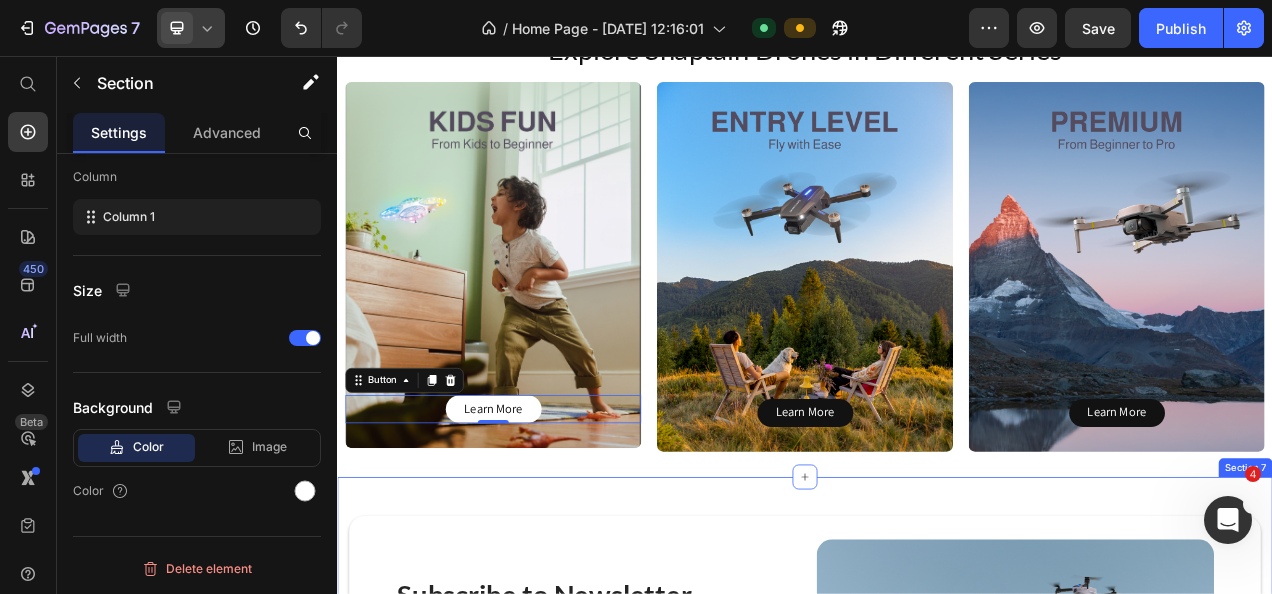 scroll, scrollTop: 0, scrollLeft: 0, axis: both 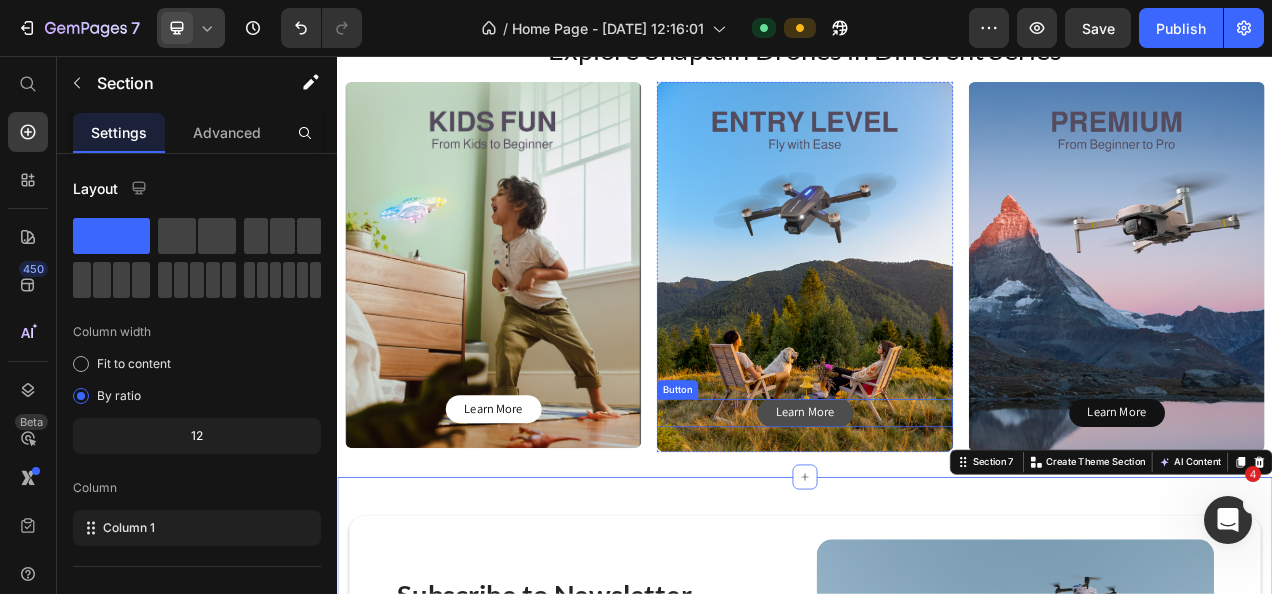 click on "Learn More" at bounding box center [937, 514] 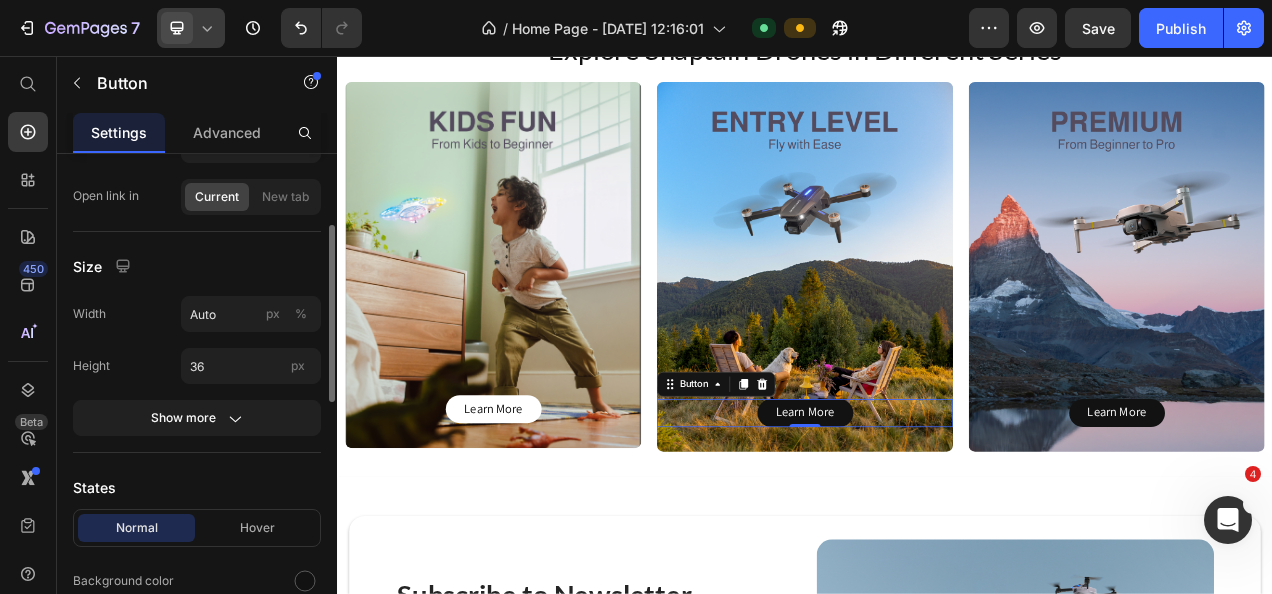scroll, scrollTop: 400, scrollLeft: 0, axis: vertical 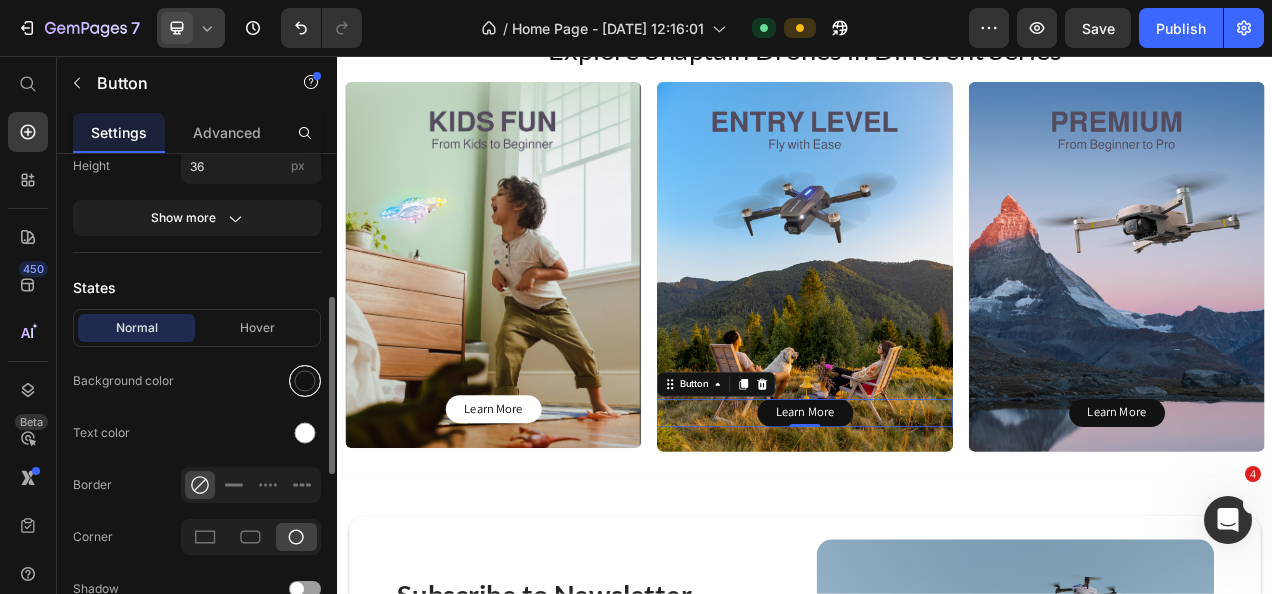 click at bounding box center (305, 381) 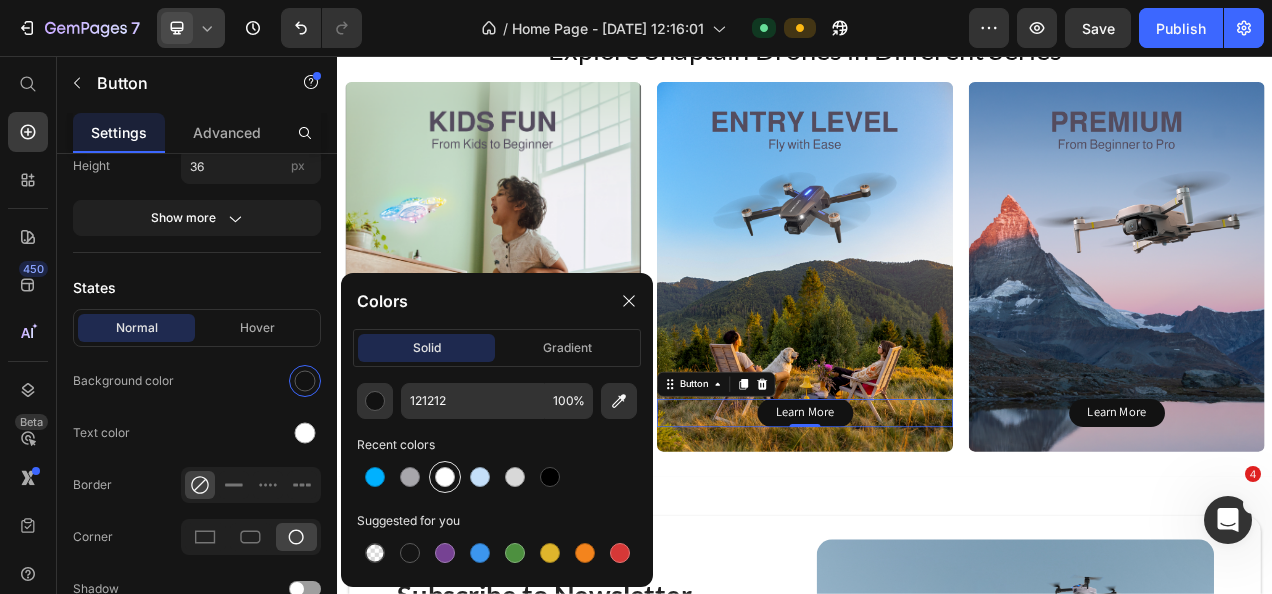click at bounding box center [445, 477] 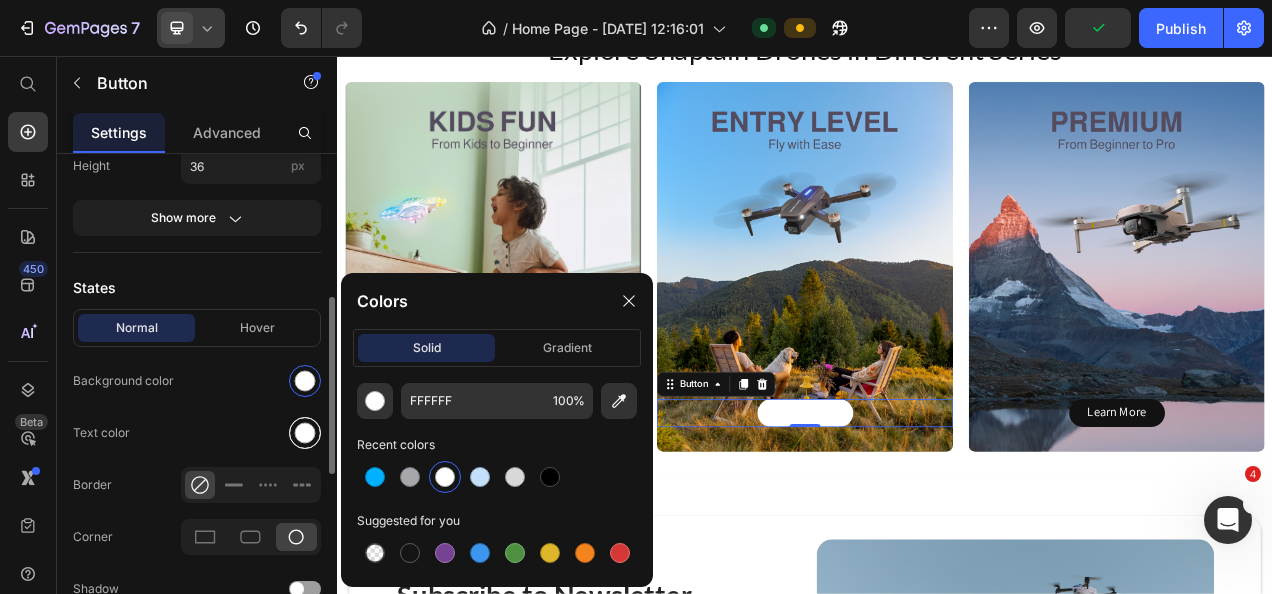click at bounding box center [305, 433] 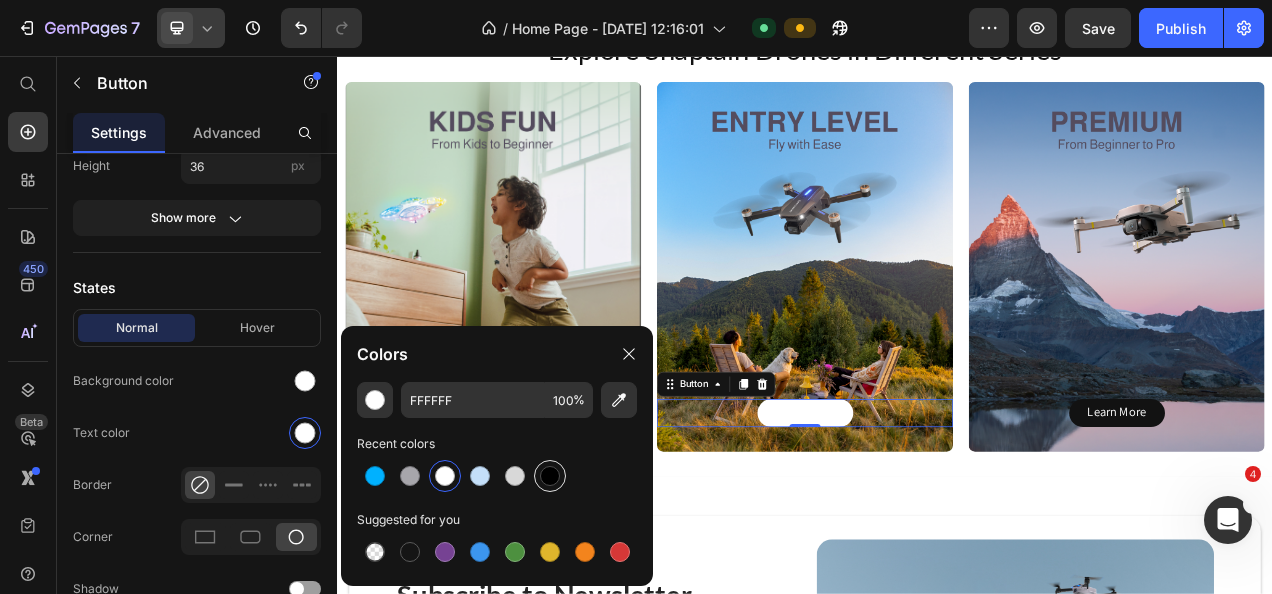 click at bounding box center (550, 476) 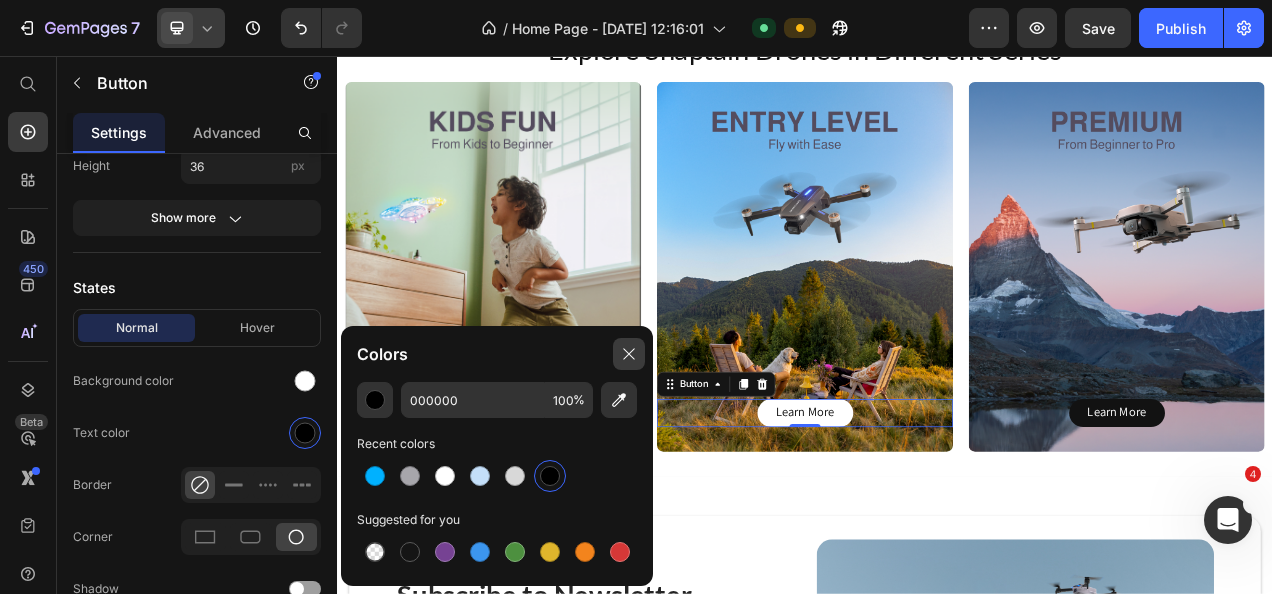 click 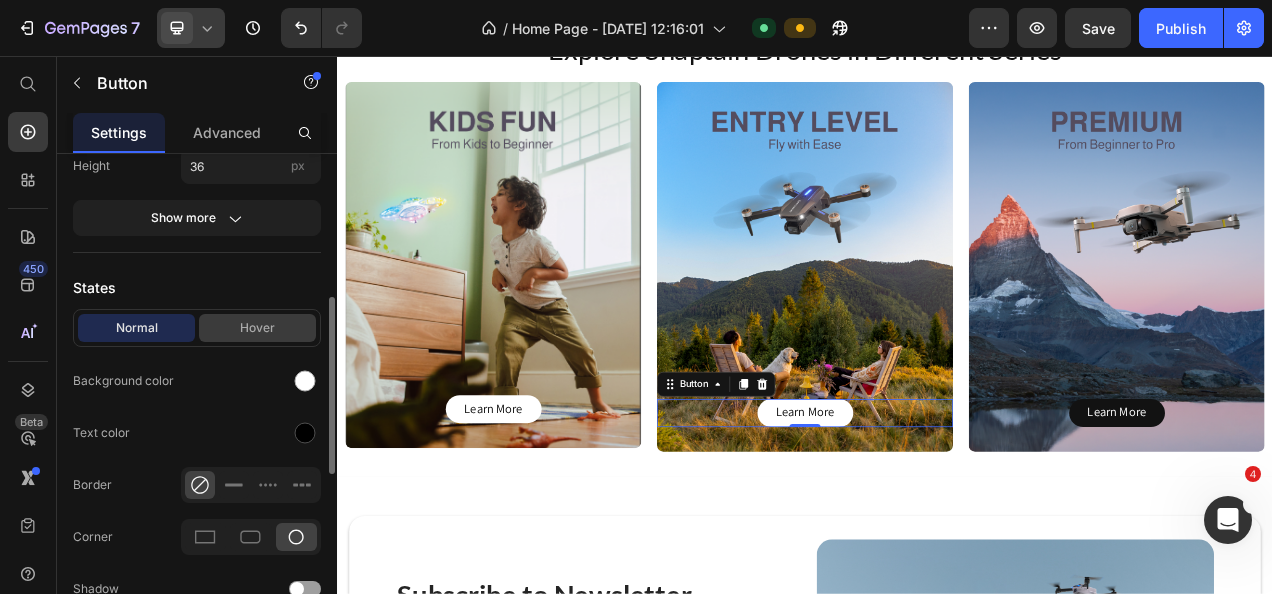 click on "Hover" at bounding box center (257, 328) 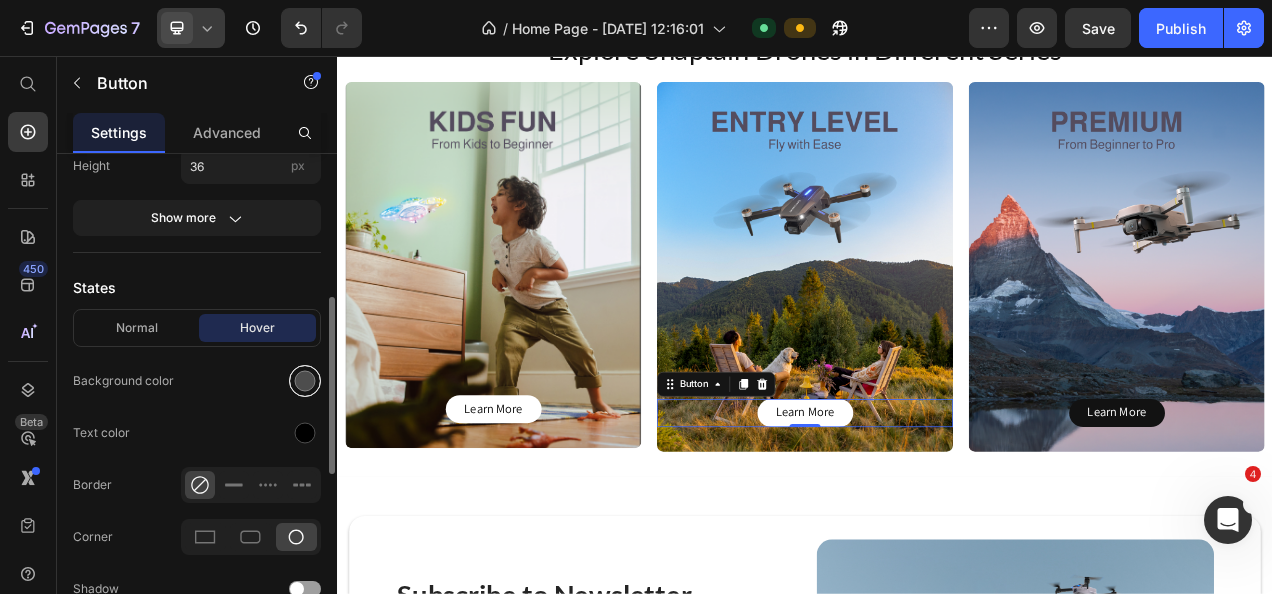 click at bounding box center [305, 381] 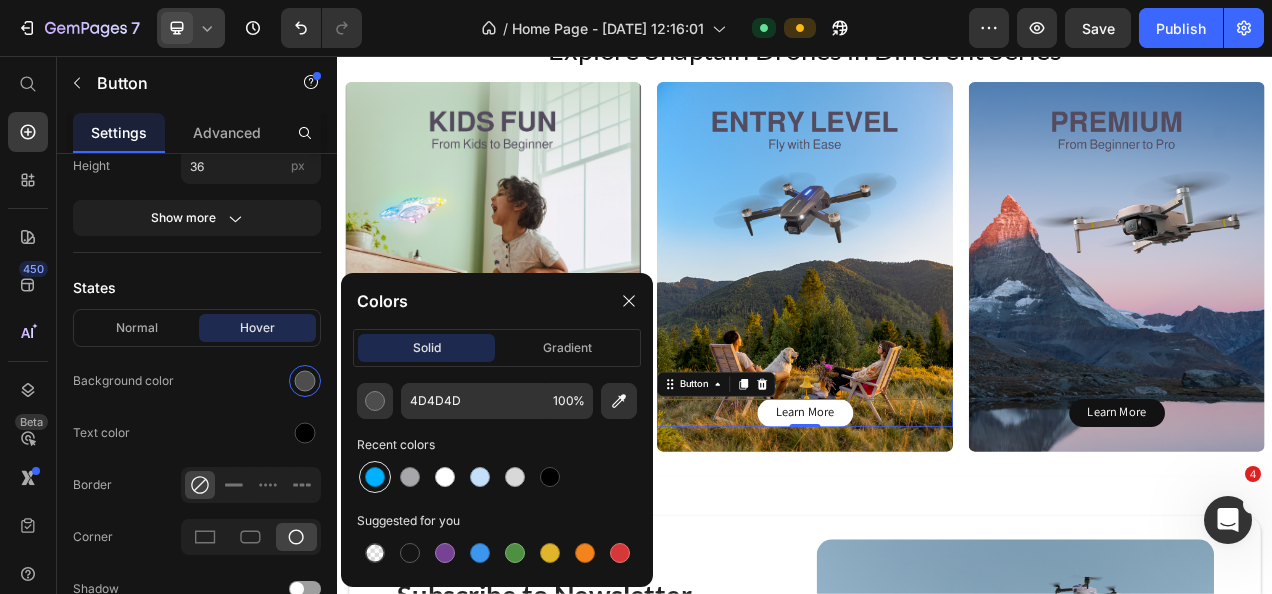 click at bounding box center [375, 477] 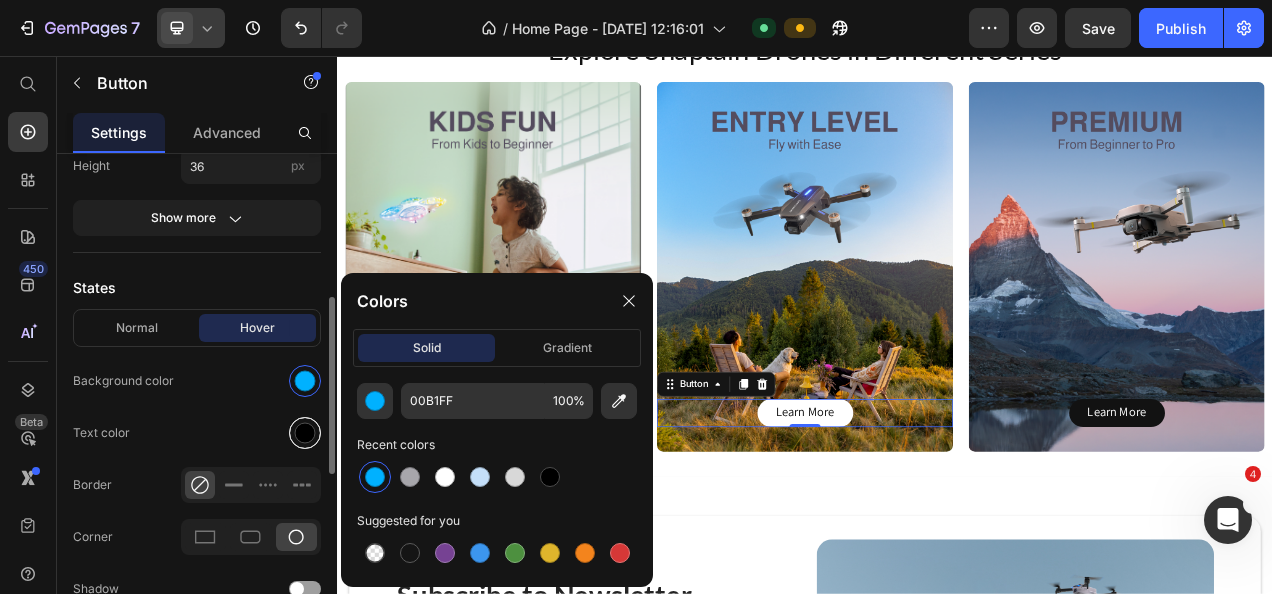 click at bounding box center (305, 433) 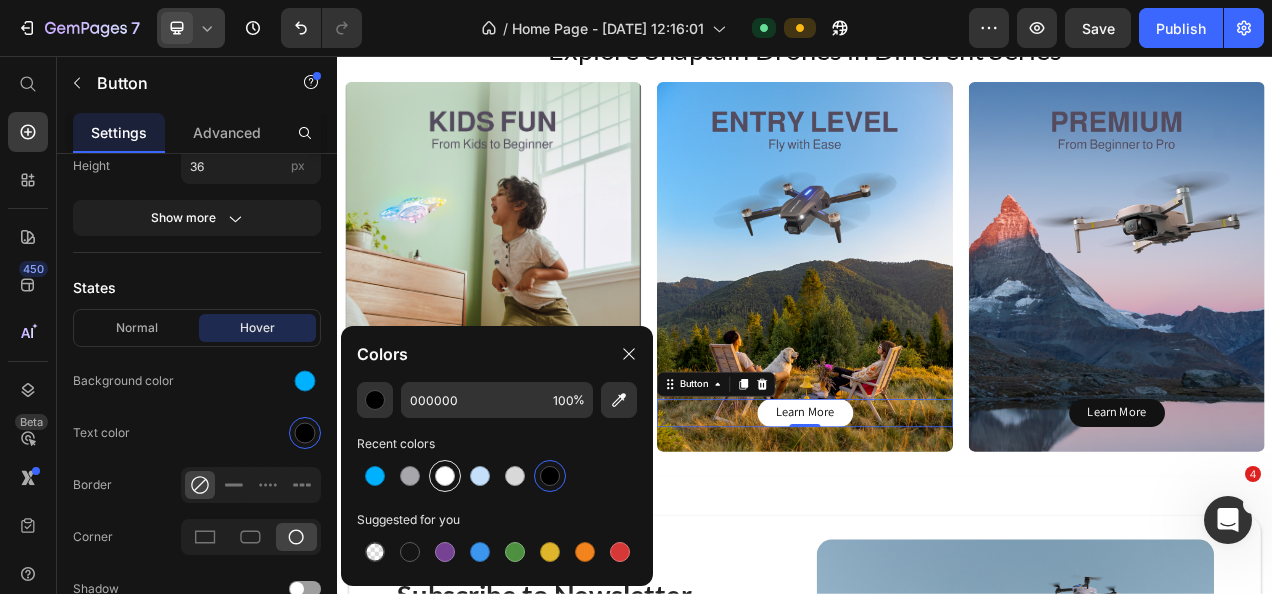 click at bounding box center [445, 476] 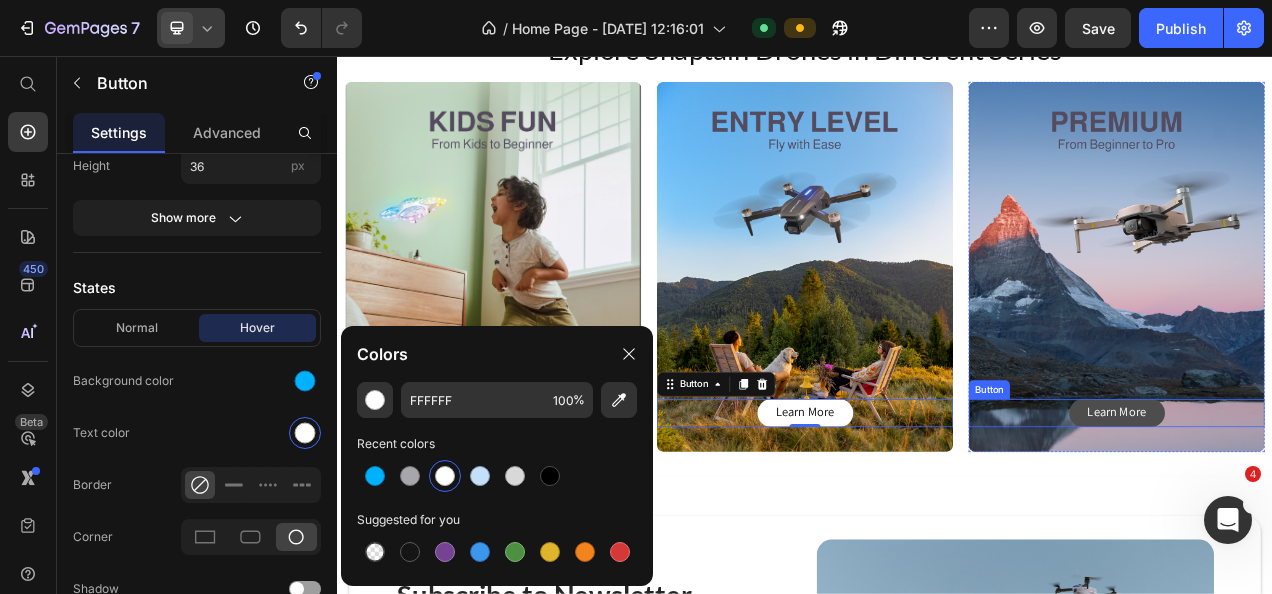 click on "Learn More" at bounding box center (1337, 514) 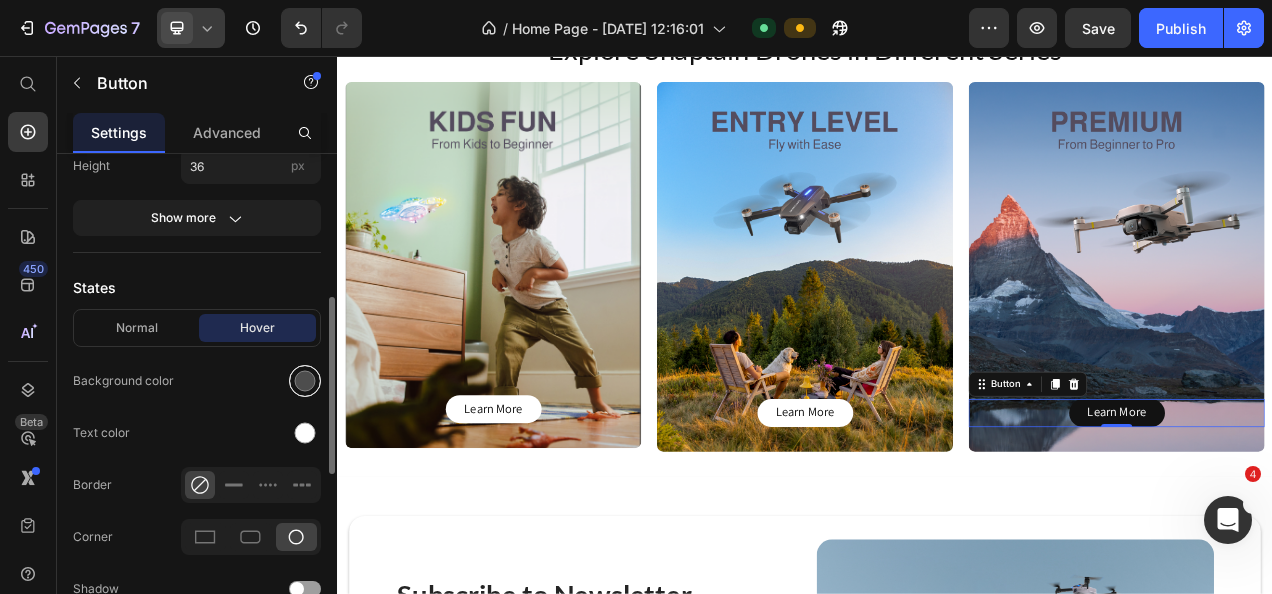 click at bounding box center (305, 381) 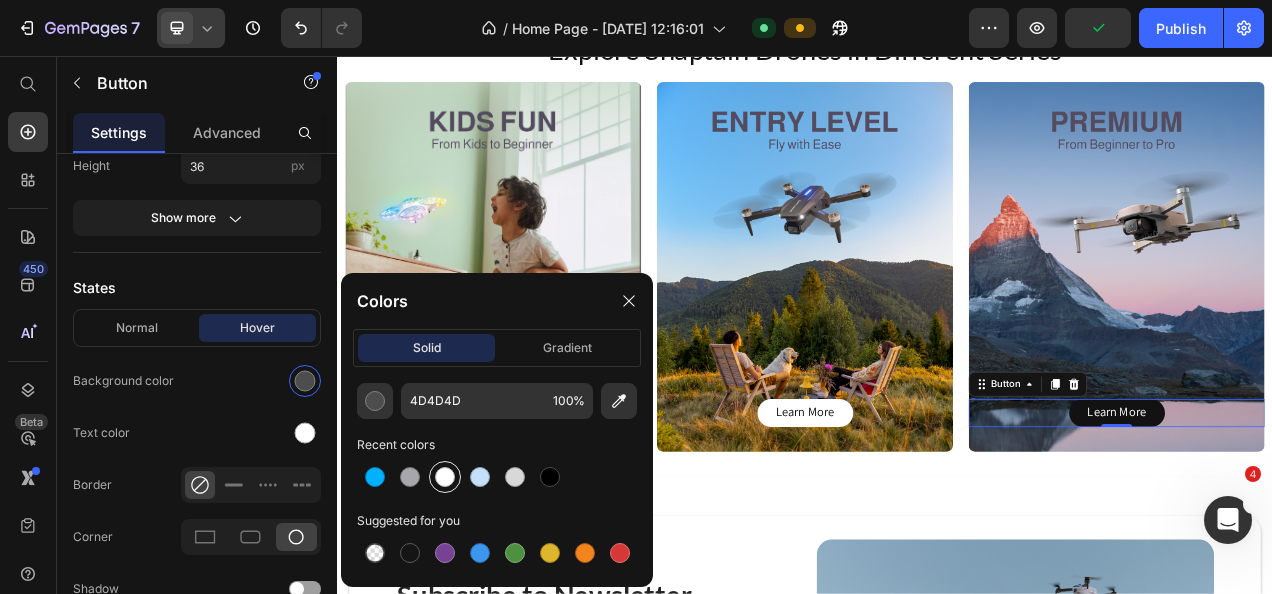 click at bounding box center [445, 477] 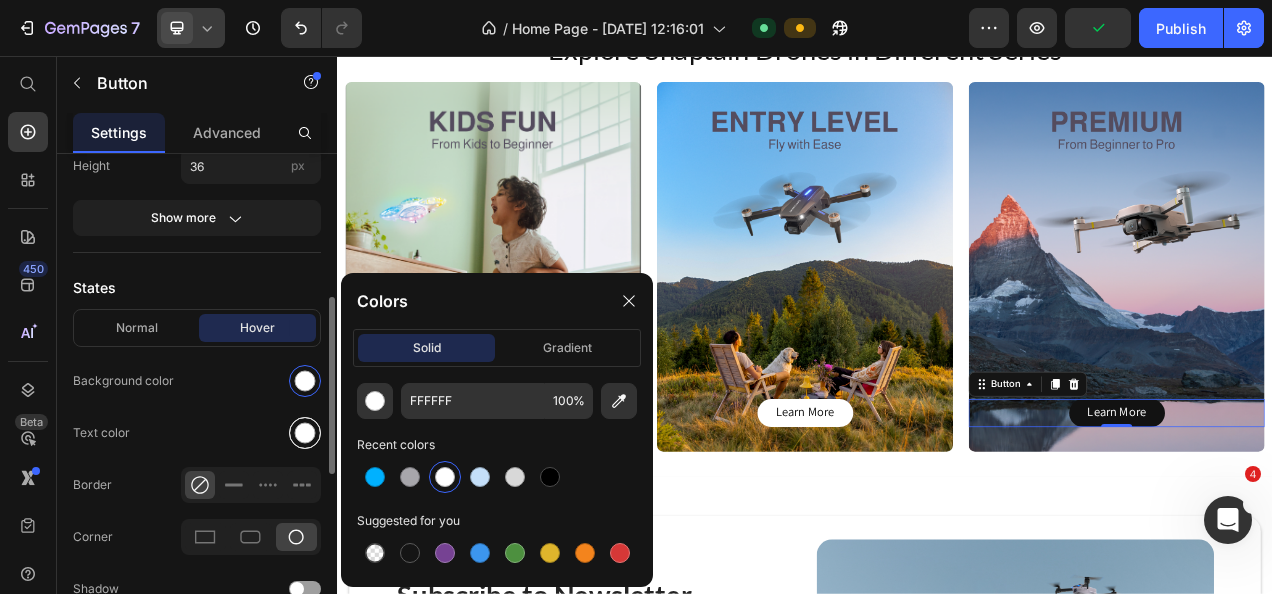 click at bounding box center (305, 433) 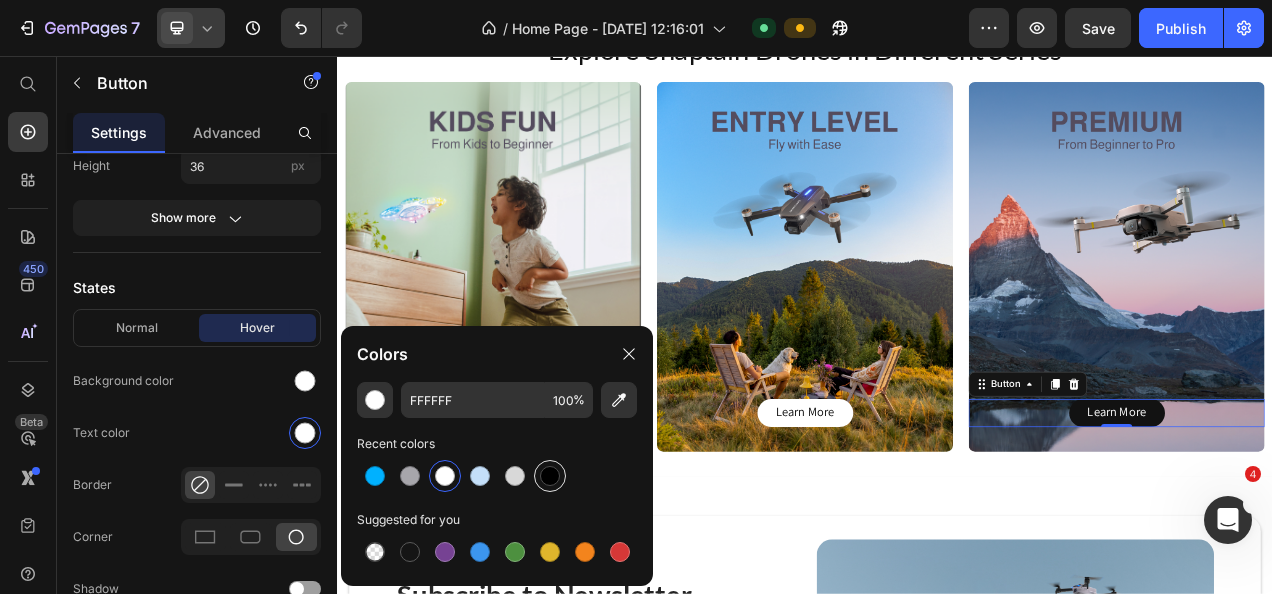 click at bounding box center [550, 476] 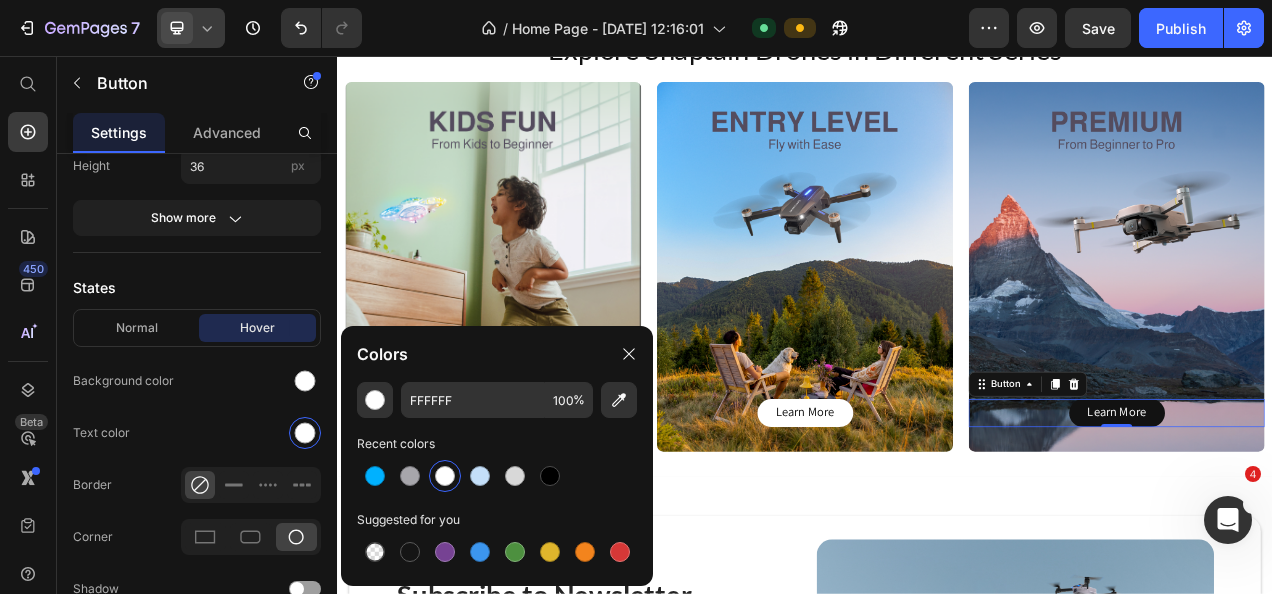 type on "000000" 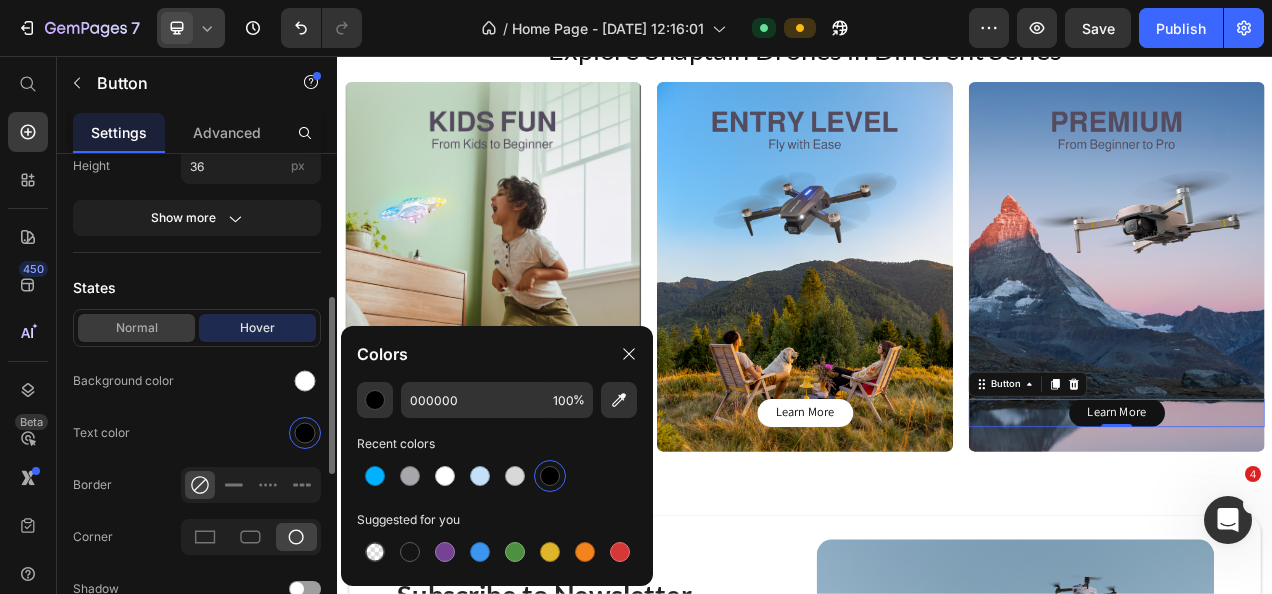 click on "Normal" at bounding box center [136, 328] 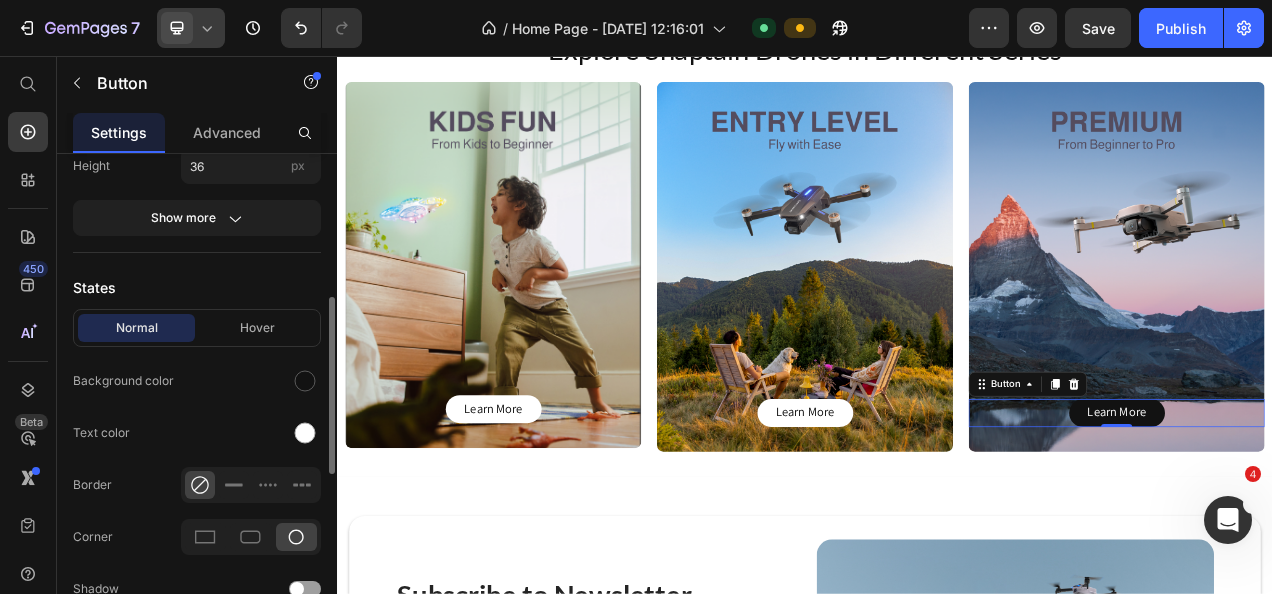 click at bounding box center (251, 381) 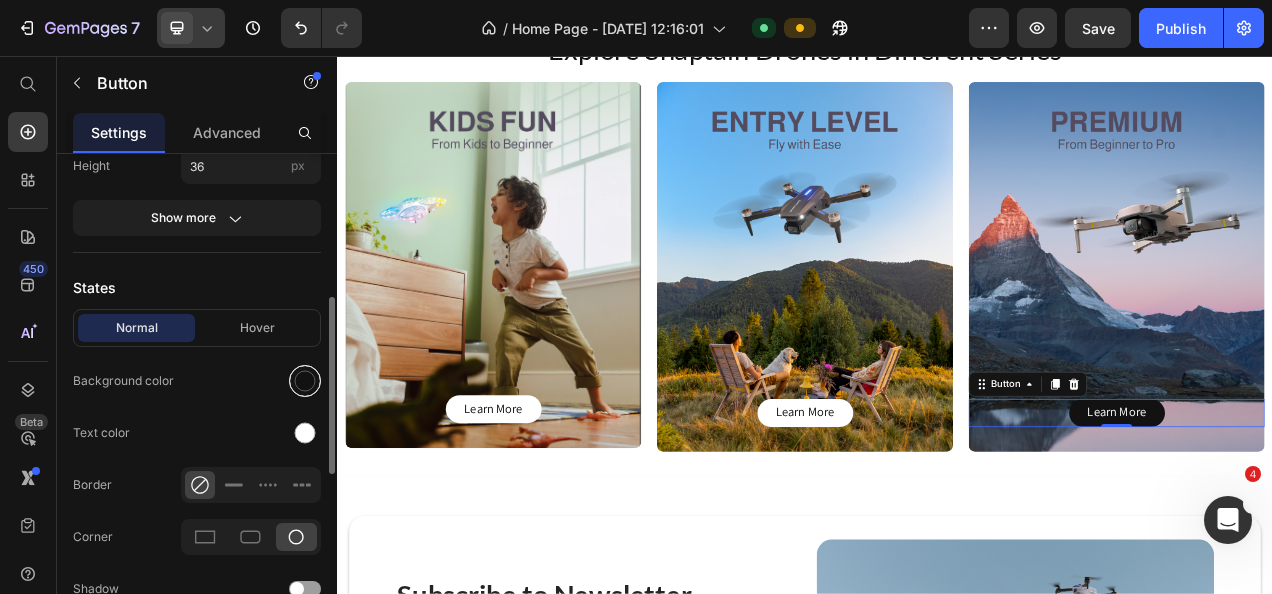 click at bounding box center [305, 381] 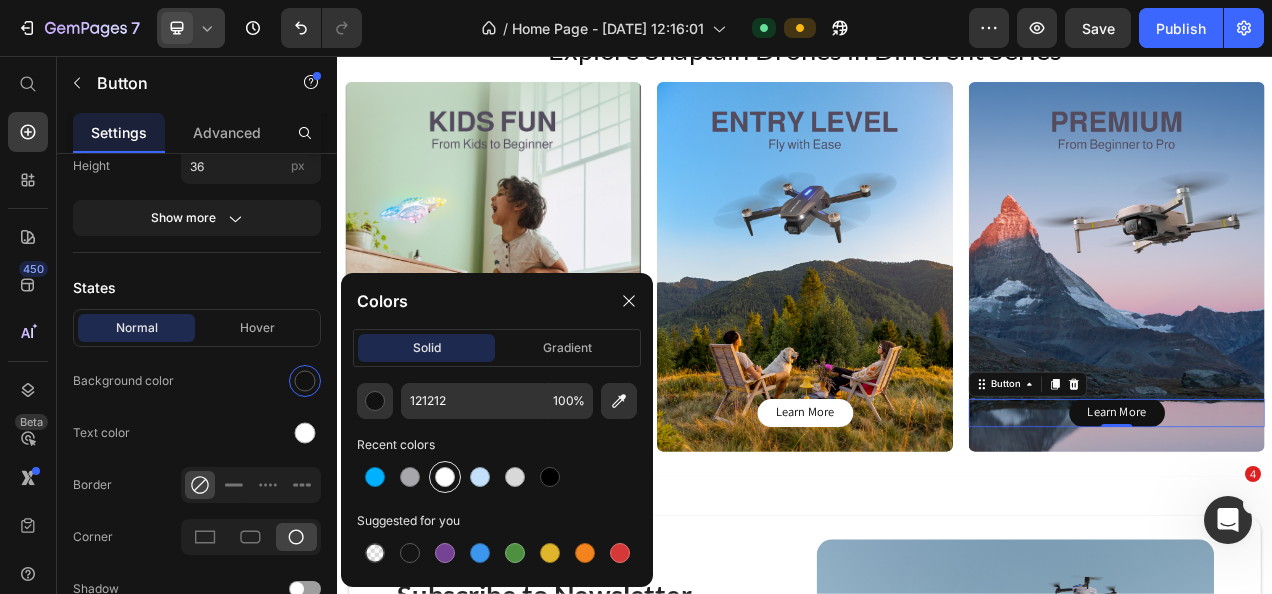 click at bounding box center [445, 477] 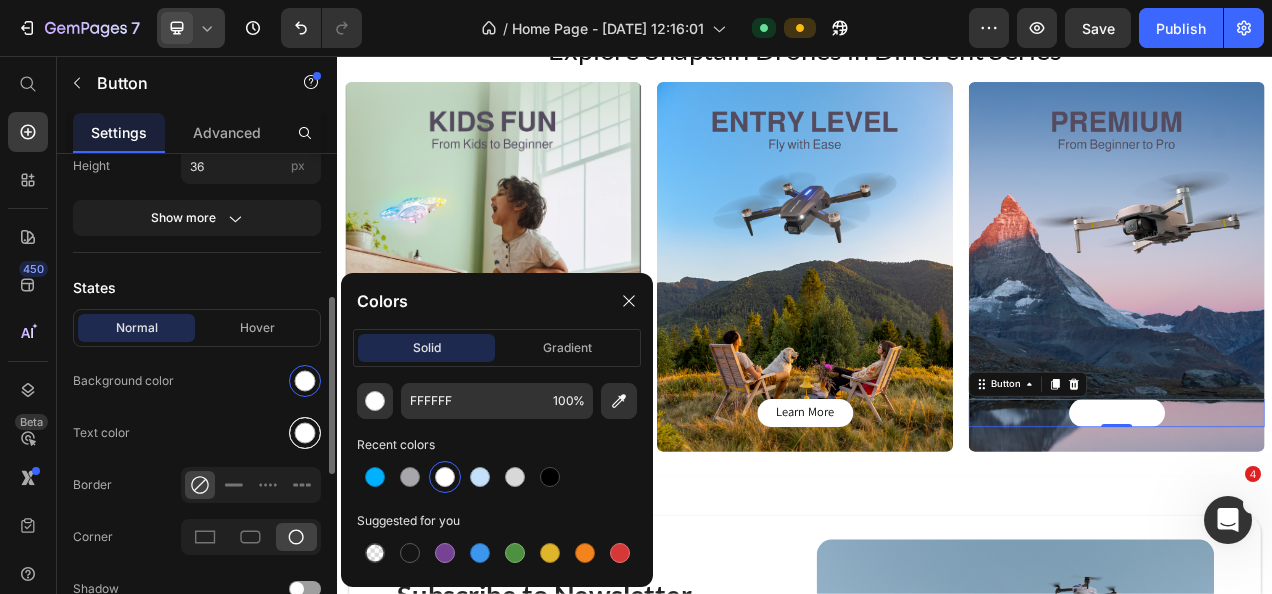 click at bounding box center (305, 433) 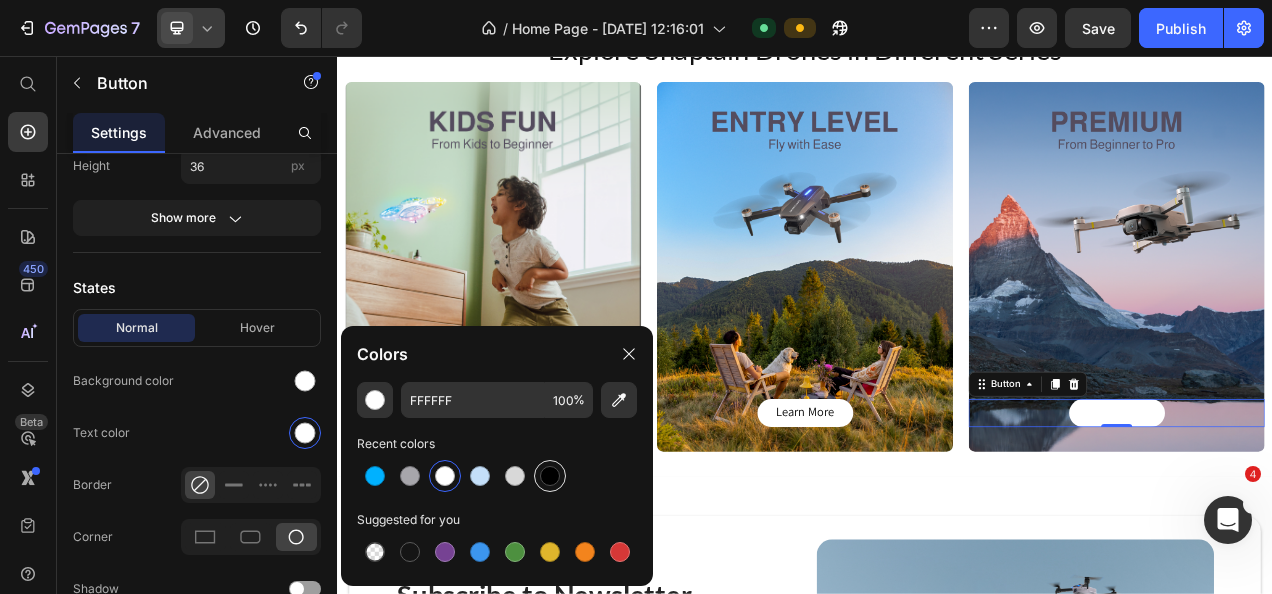 click at bounding box center (550, 476) 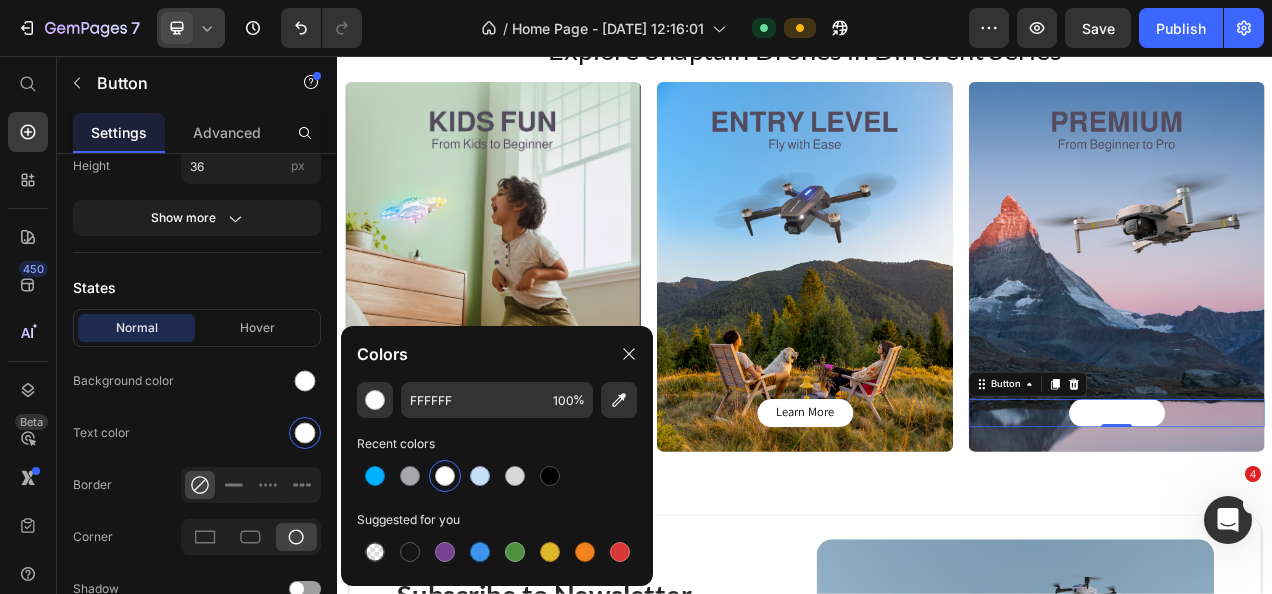 type on "000000" 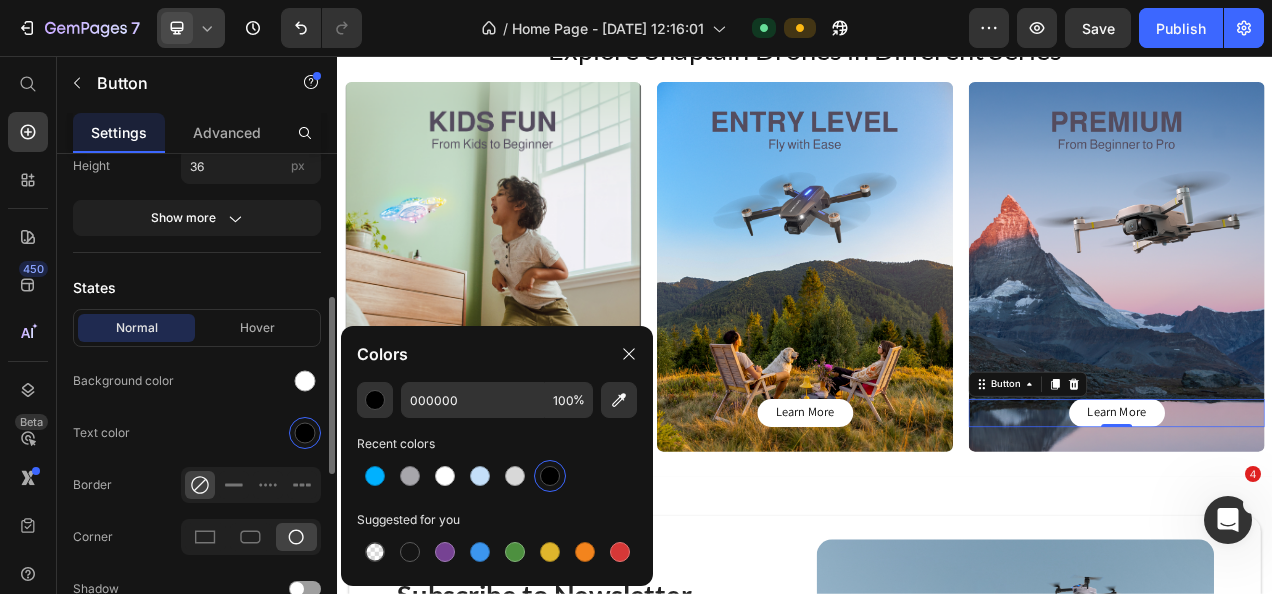 click on "Hover" at bounding box center [257, 328] 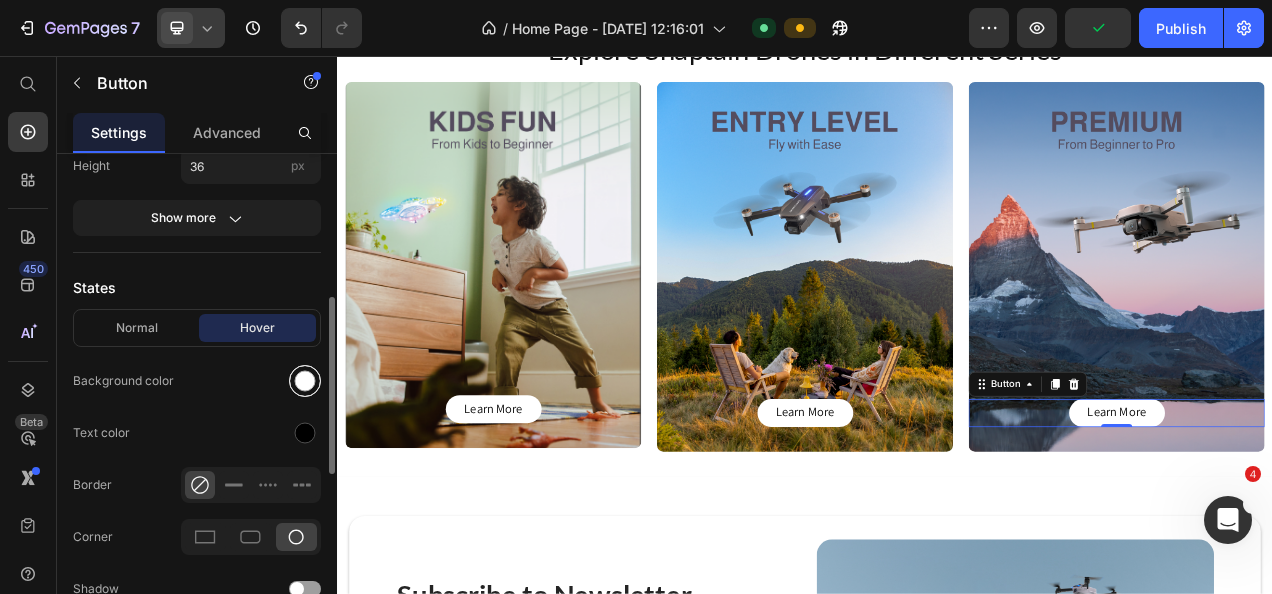 click at bounding box center (305, 381) 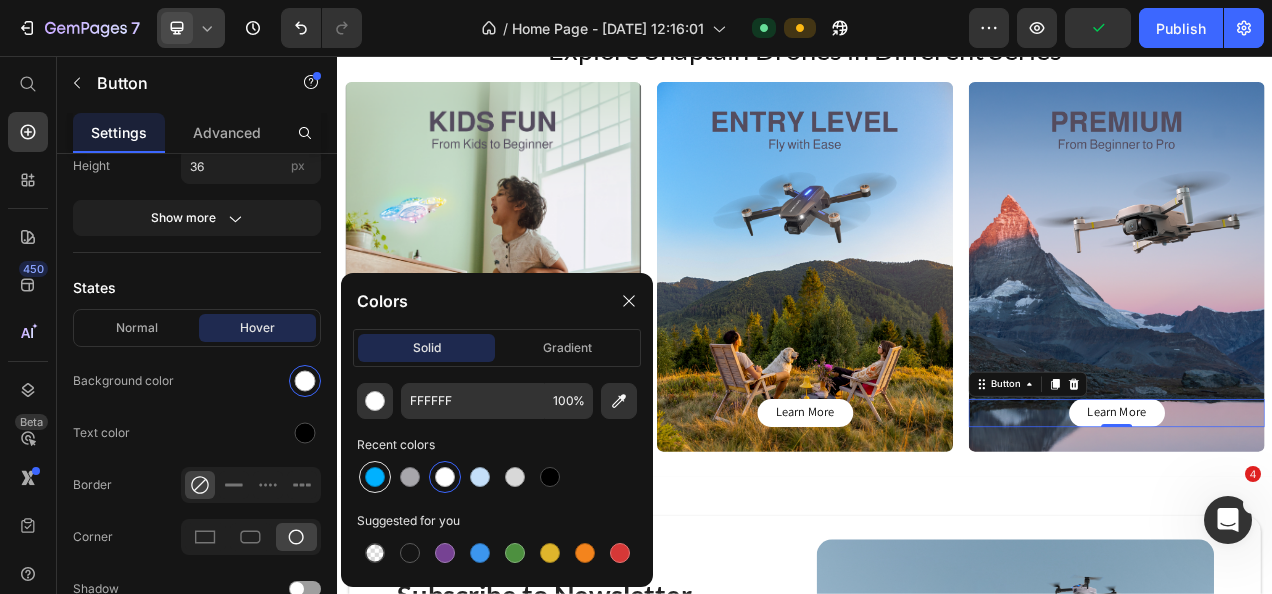 click at bounding box center (375, 477) 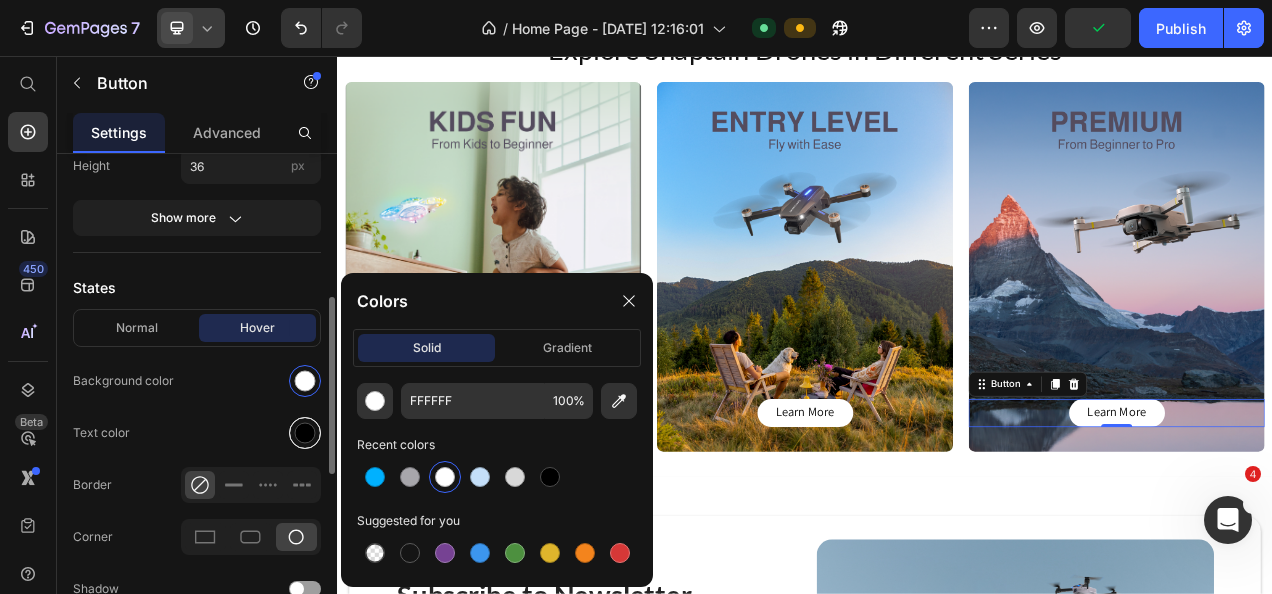 type on "00B1FF" 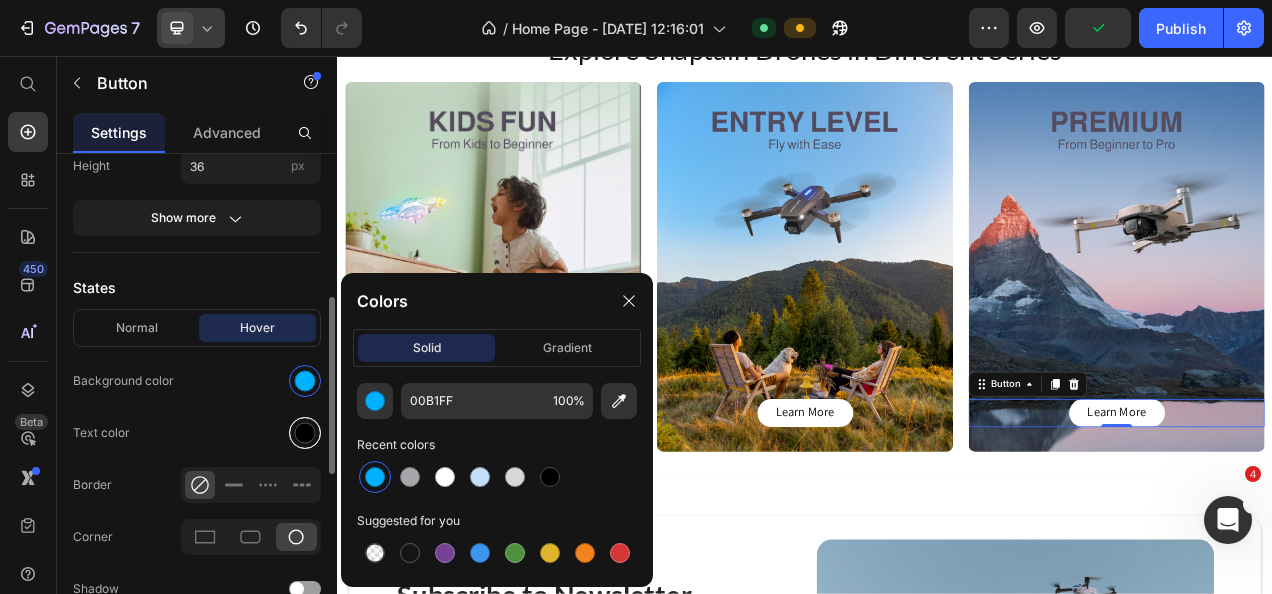 click at bounding box center [305, 433] 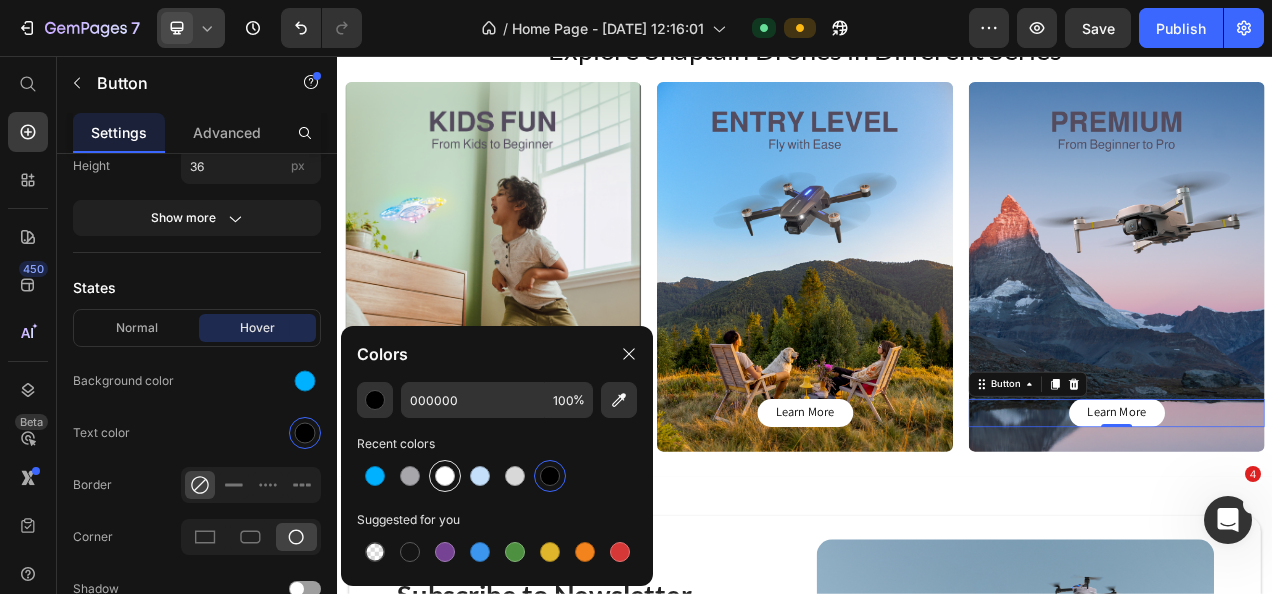 click at bounding box center [445, 476] 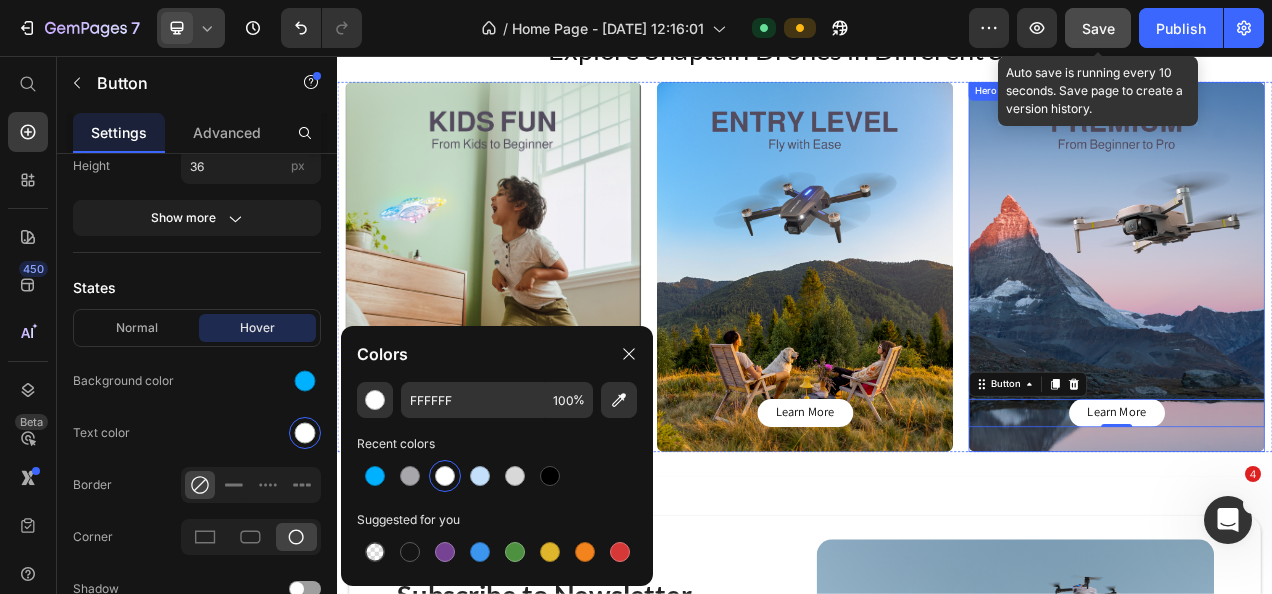 click on "Save" at bounding box center (1098, 28) 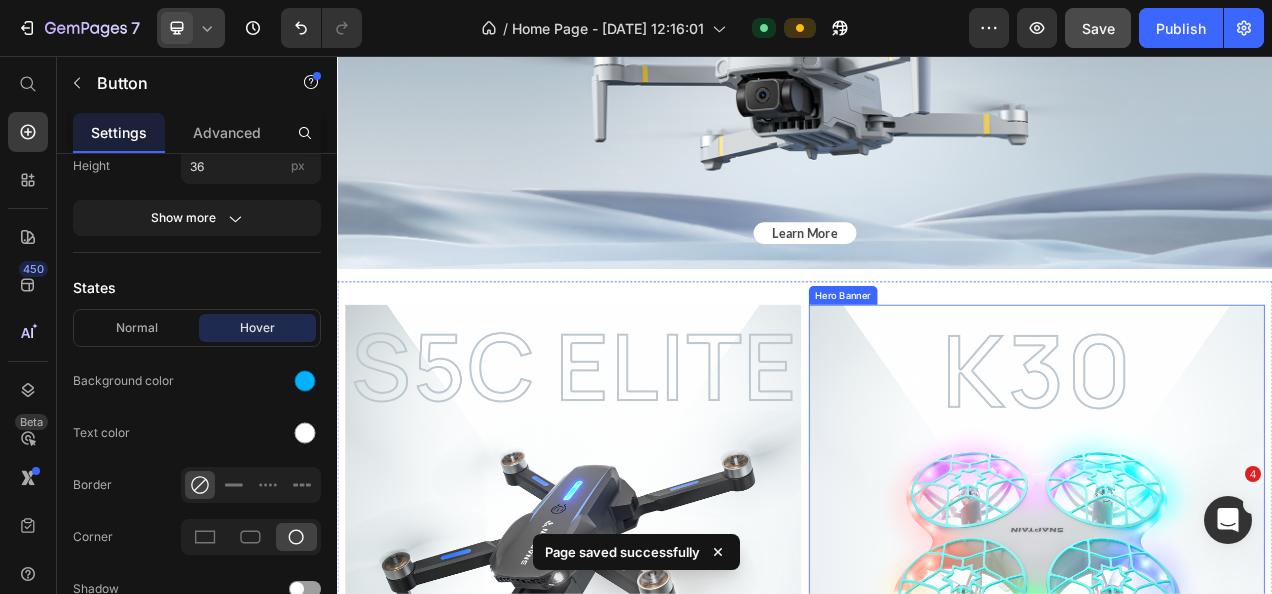 scroll, scrollTop: 545, scrollLeft: 0, axis: vertical 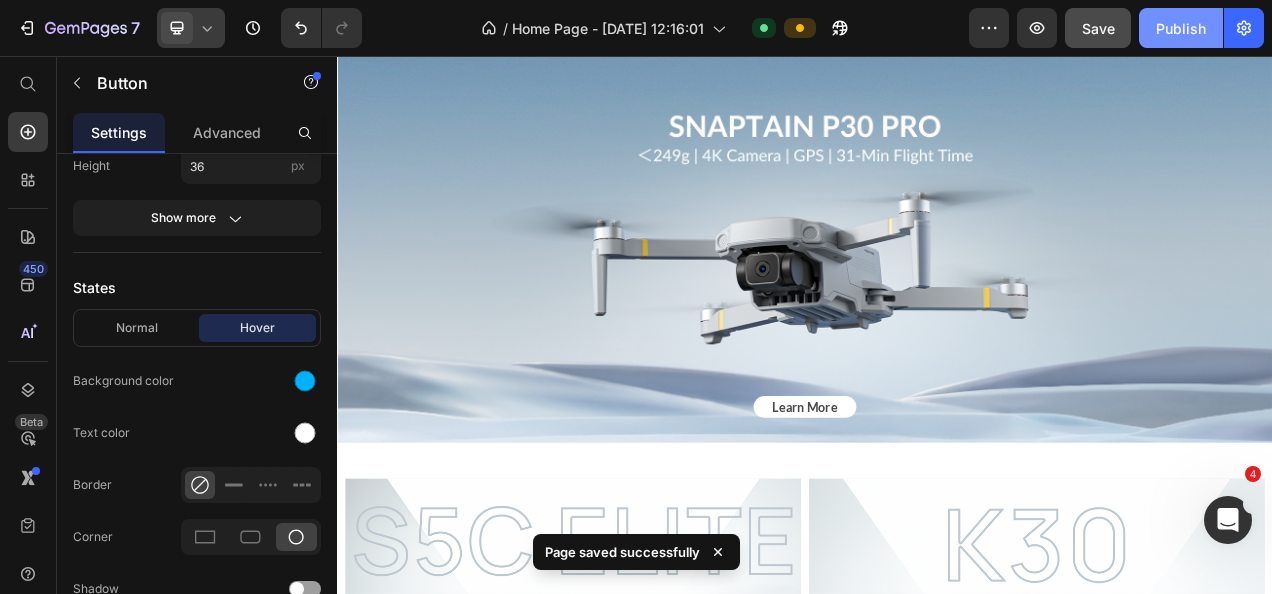 click on "Publish" at bounding box center (1181, 28) 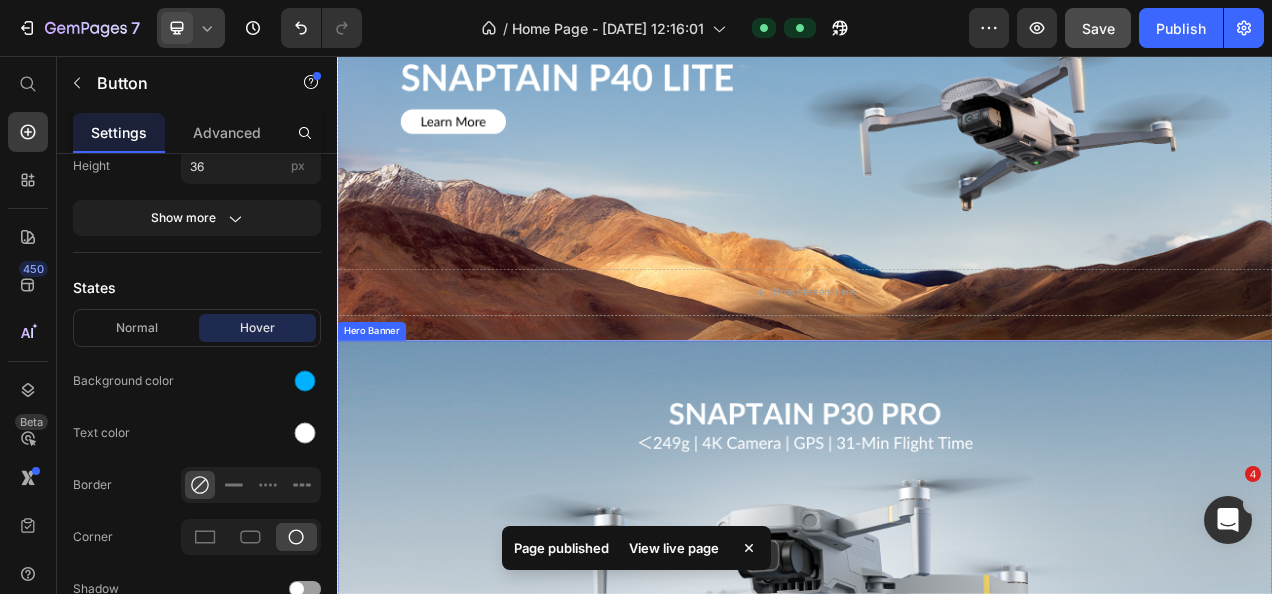 scroll, scrollTop: 145, scrollLeft: 0, axis: vertical 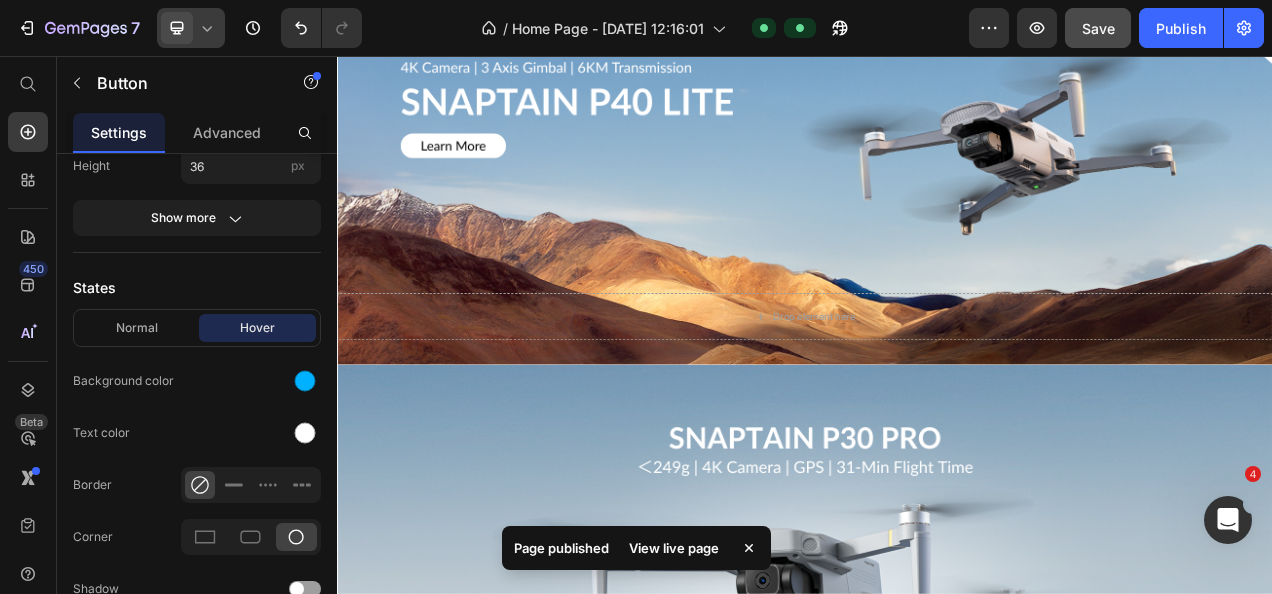 click on "View live page" at bounding box center (674, 548) 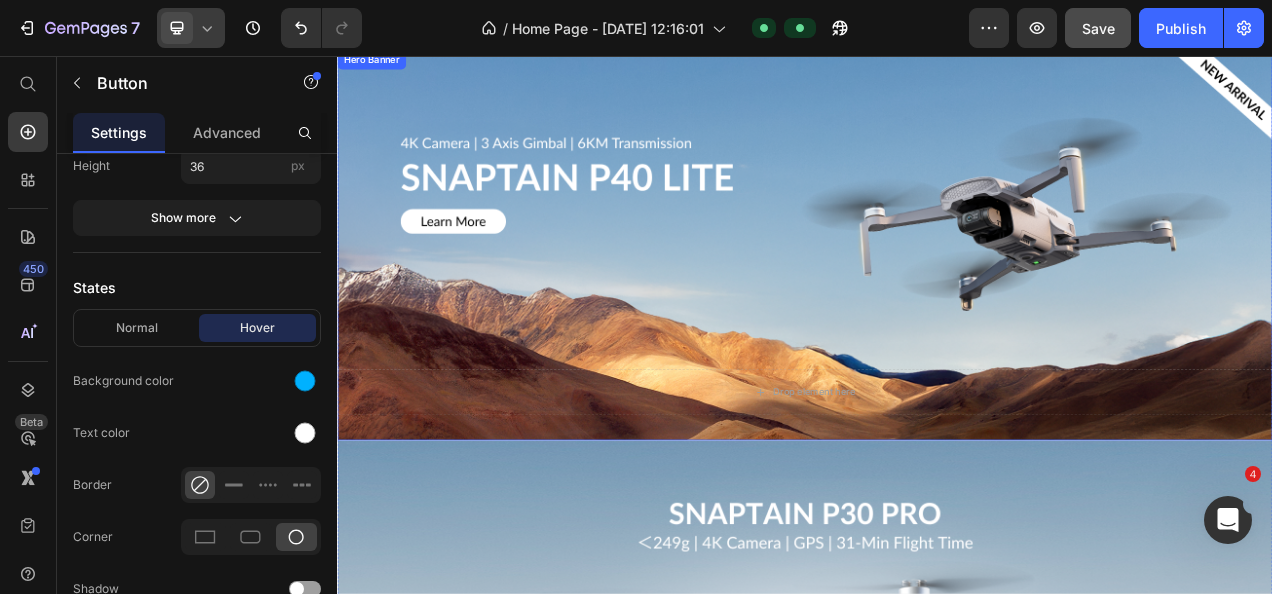 scroll, scrollTop: 0, scrollLeft: 0, axis: both 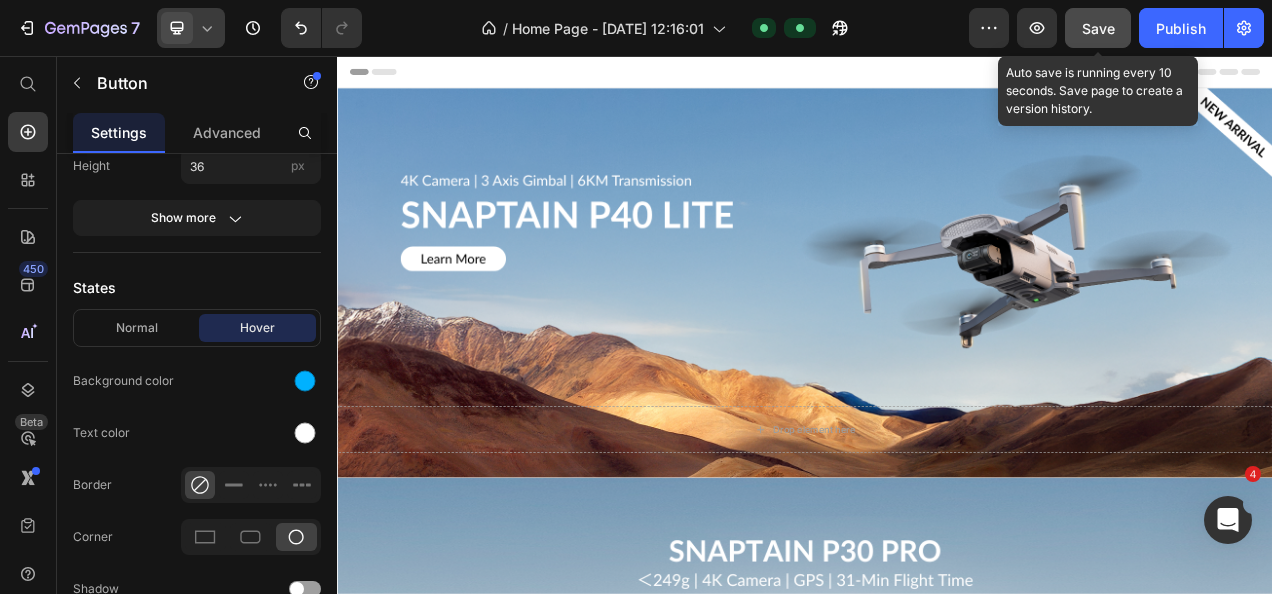 click on "Save" at bounding box center [1098, 28] 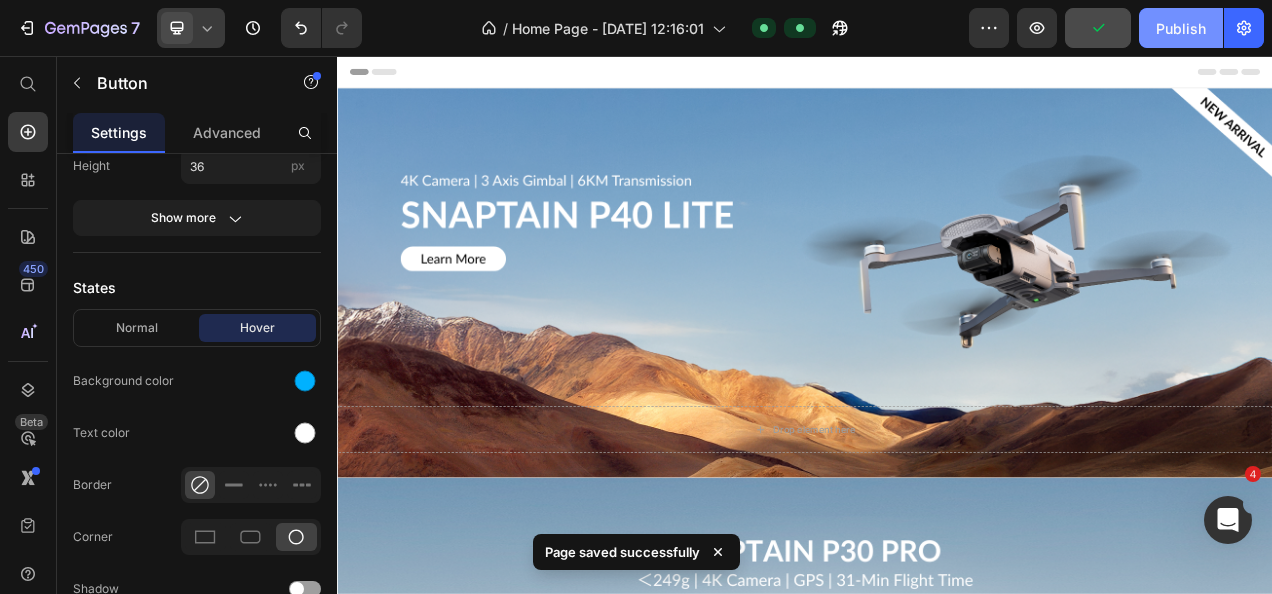 click on "Publish" at bounding box center (1181, 28) 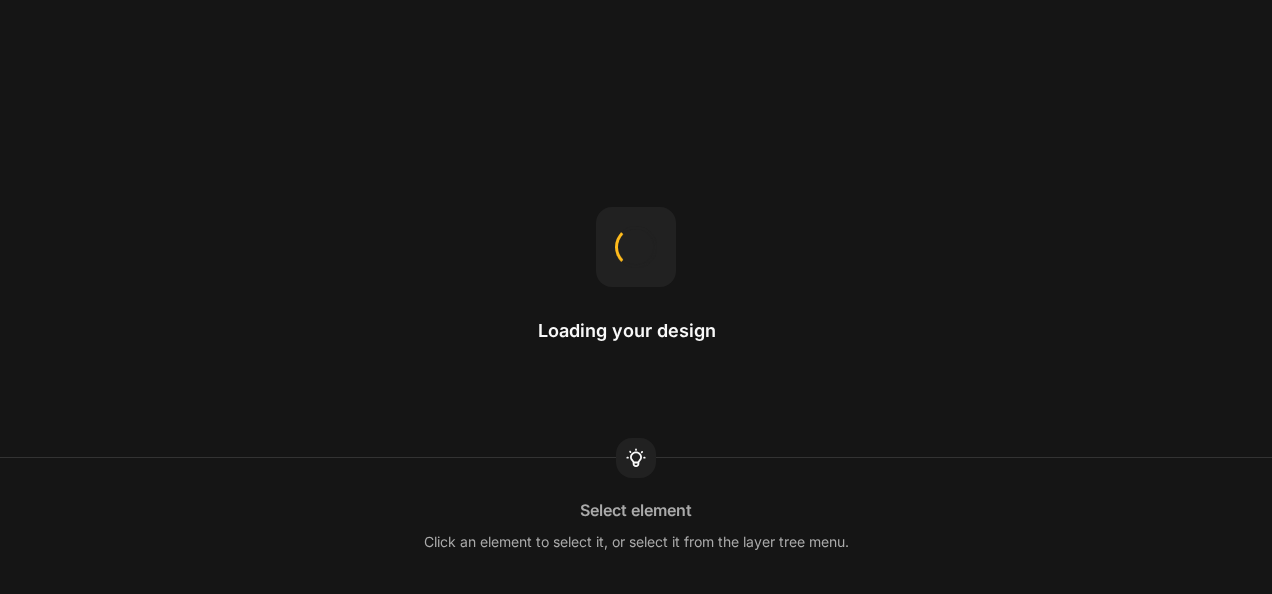 scroll, scrollTop: 0, scrollLeft: 0, axis: both 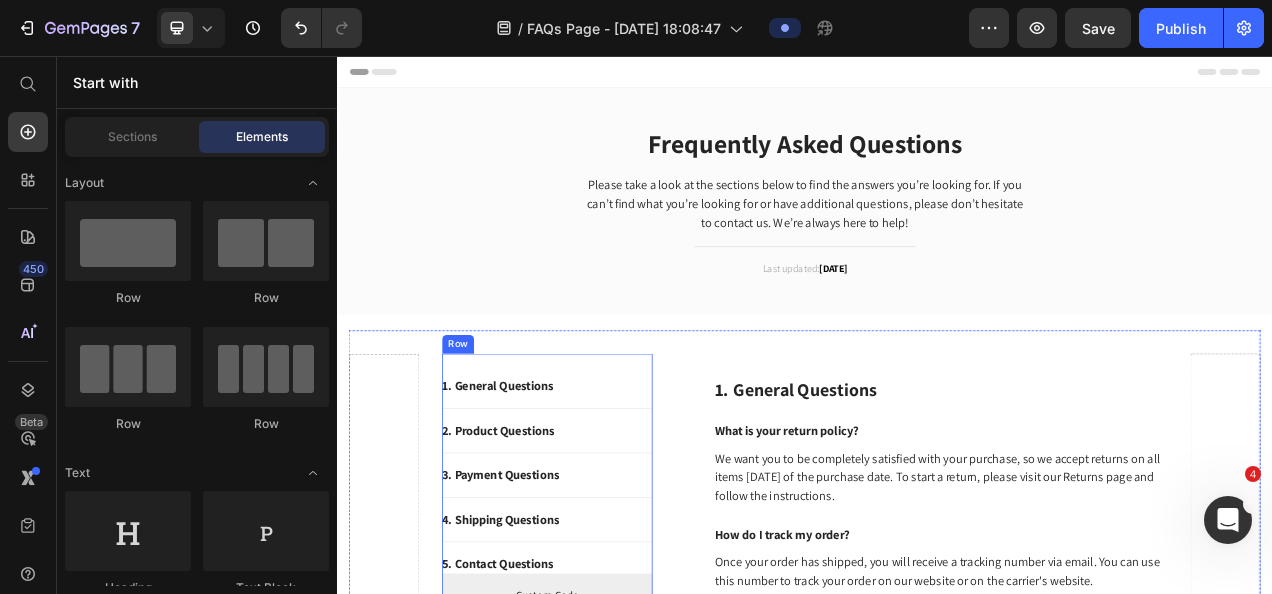 click on "1. General Questions Button                Title Line 2. Product Questions Button                Title Line 3. Payment Questions Button                Title Line 4. Shipping Questions Button                Title Line 5. Contact Questions Button
Custom Code
Custom Menu Active Row" at bounding box center [607, 622] 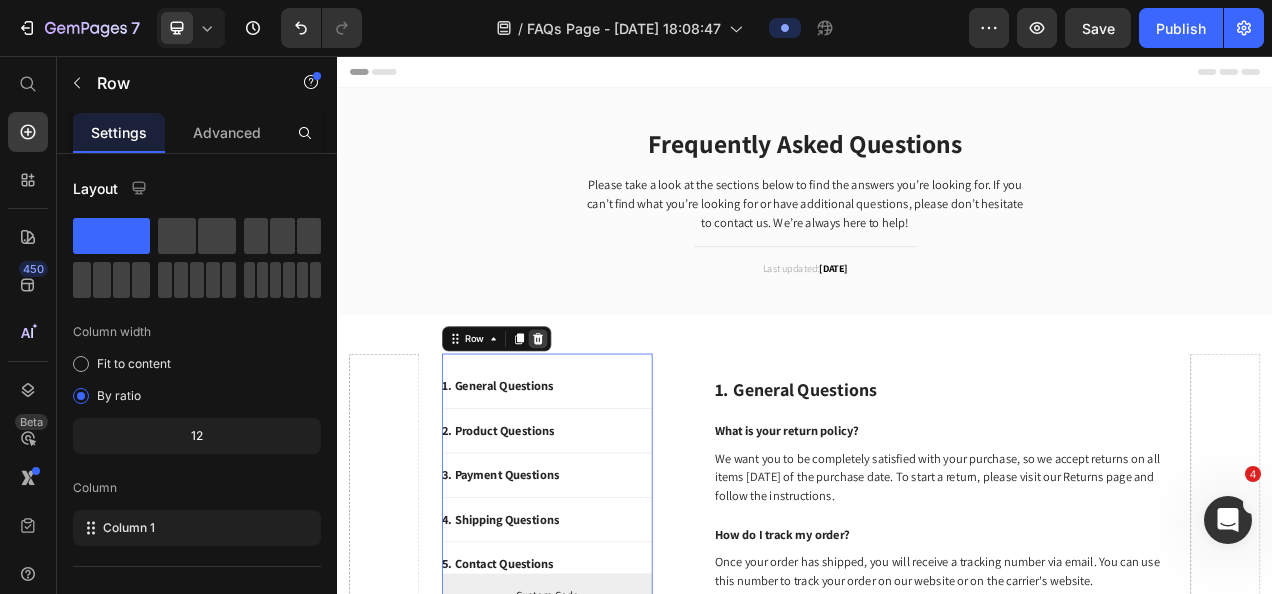 click 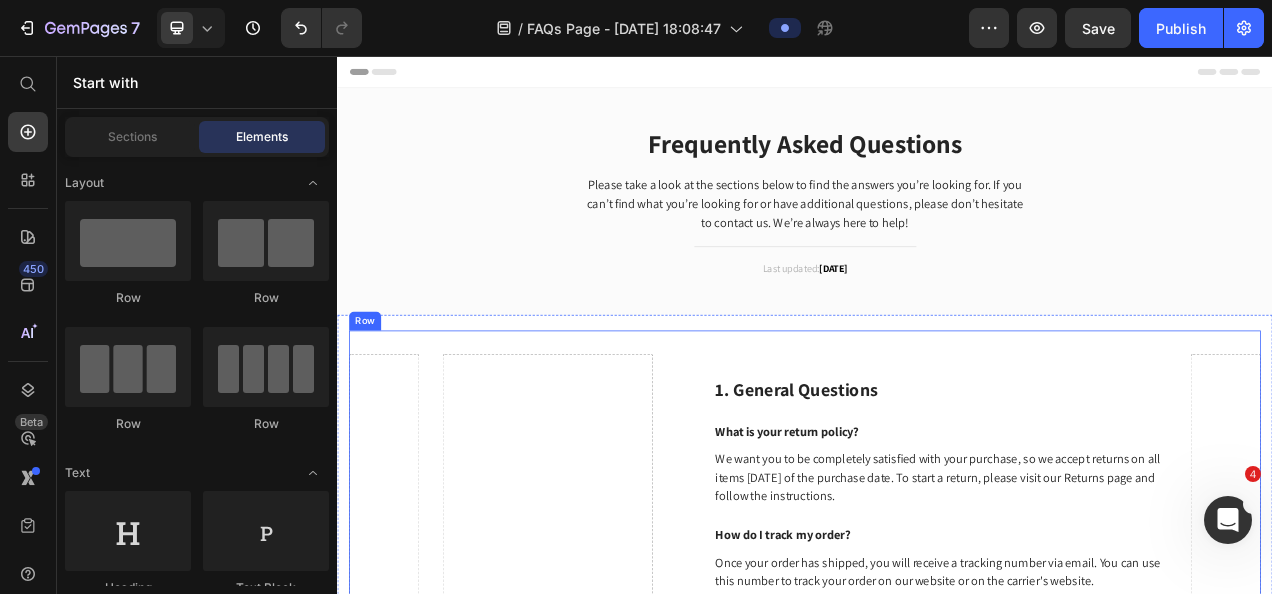 click on "Drop element here" at bounding box center (607, 1715) 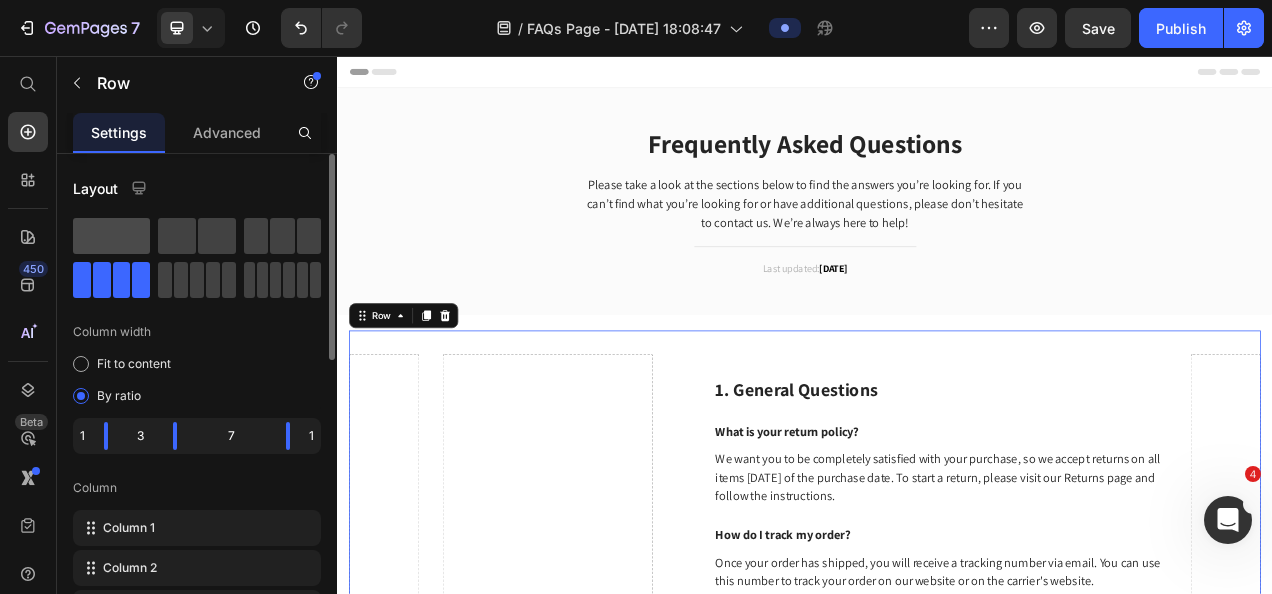 click 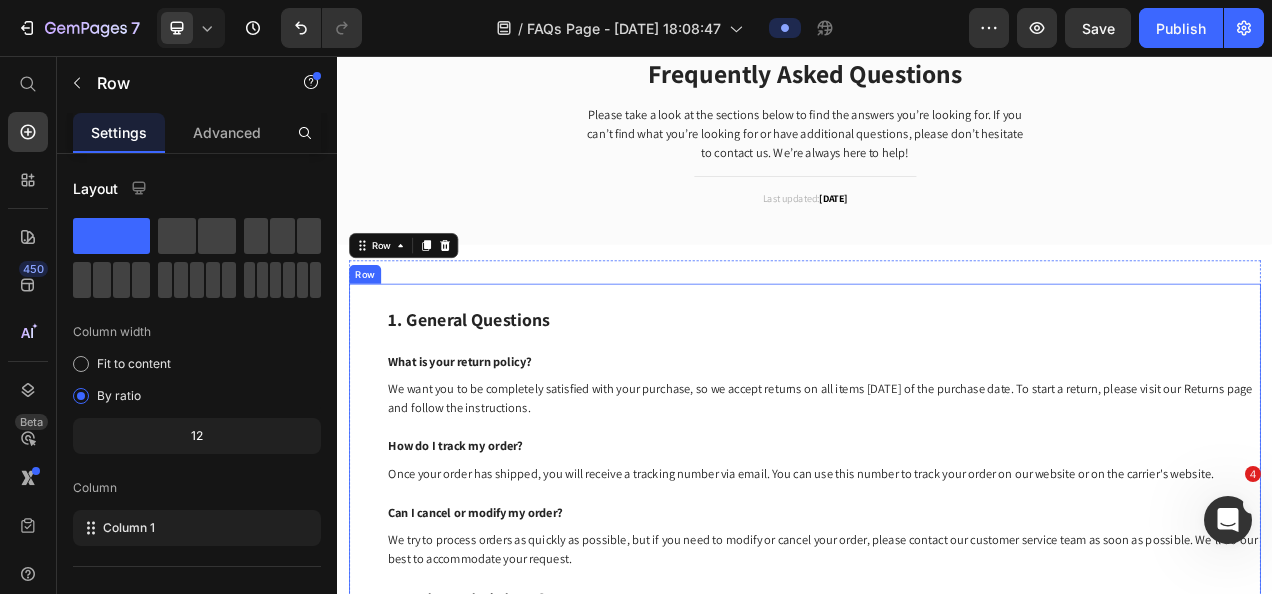 scroll, scrollTop: 0, scrollLeft: 0, axis: both 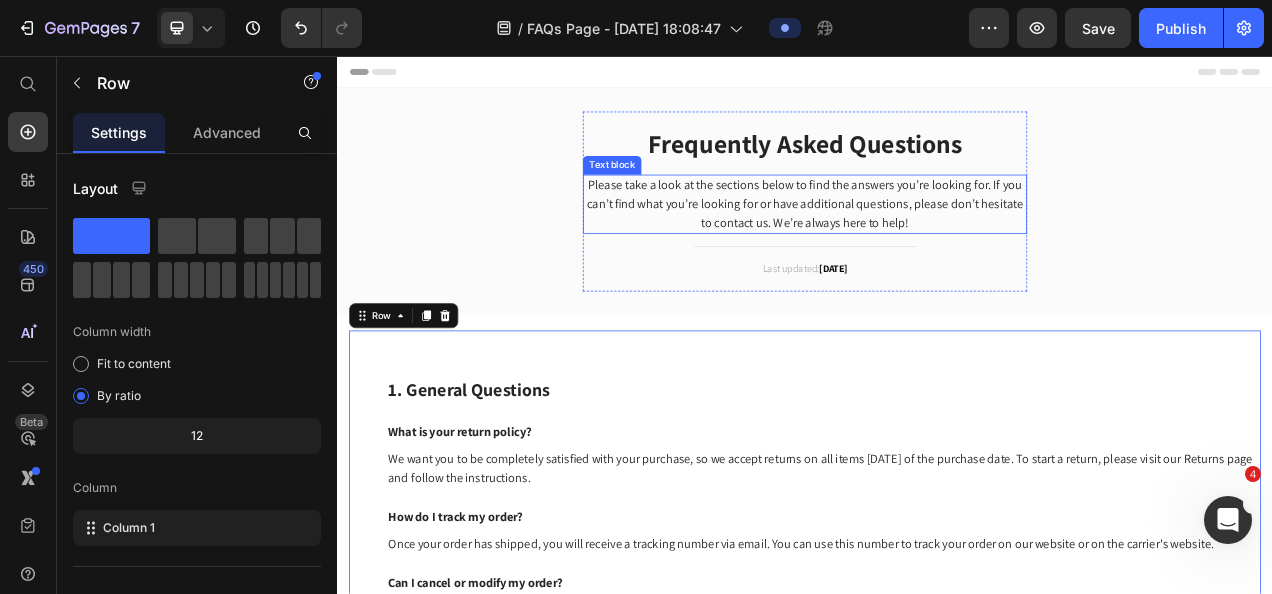 click on "Please take a look at the sections below to find the answers you’re looking for. If you can’t find what you’re looking for or have additional questions, please don’t hesitate to contact us. We’re always here to help!" at bounding box center (937, 246) 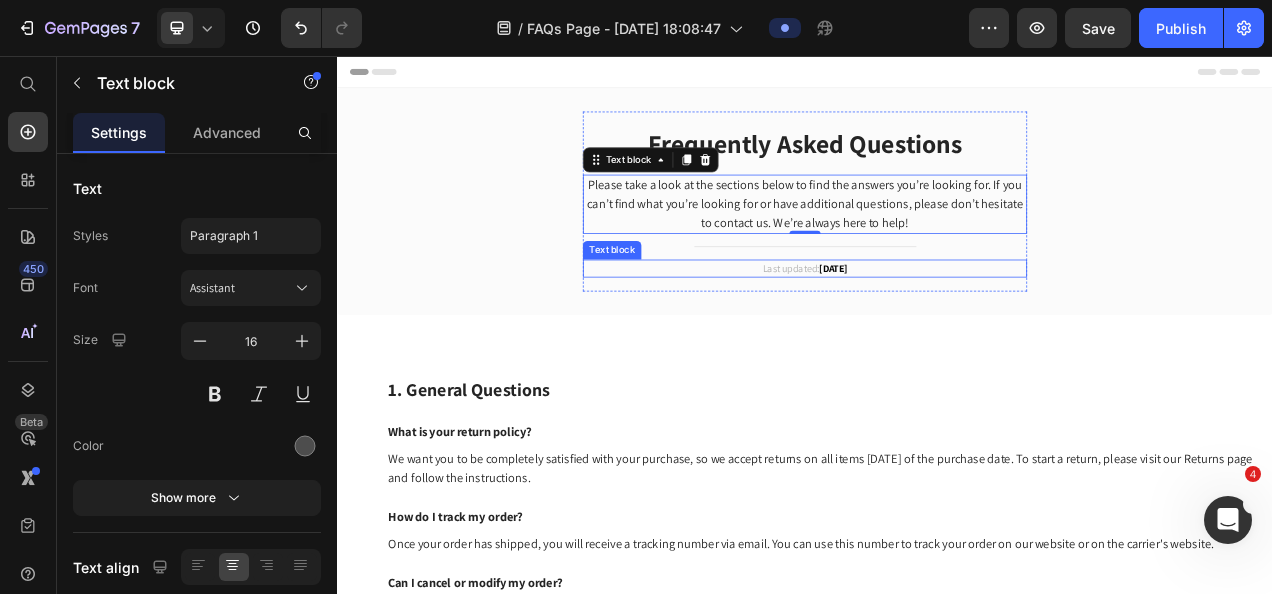 click on "Last updated:  [DATE]" at bounding box center (937, 329) 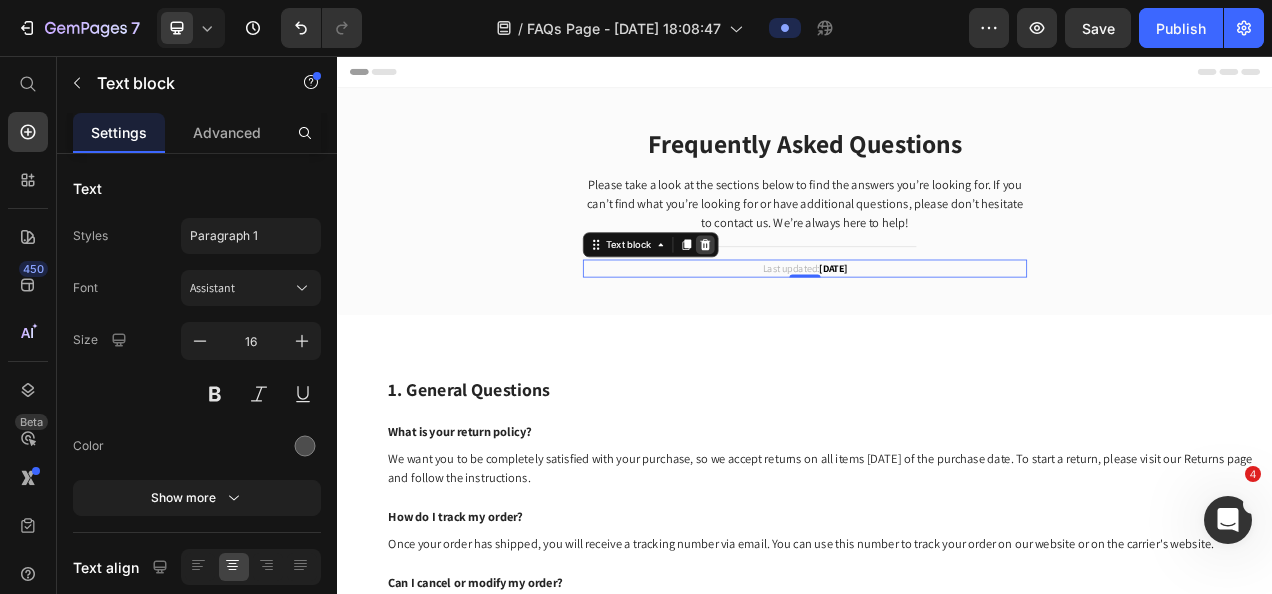 click 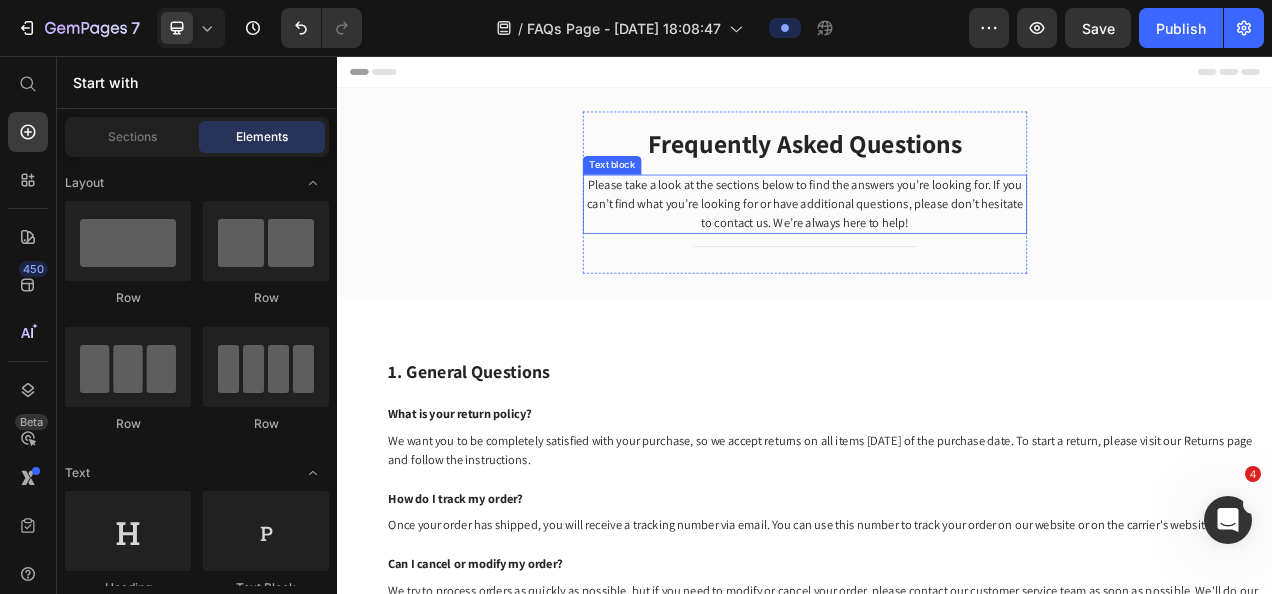 click on "Please take a look at the sections below to find the answers you’re looking for. If you can’t find what you’re looking for or have additional questions, please don’t hesitate to contact us. We’re always here to help!" at bounding box center (937, 246) 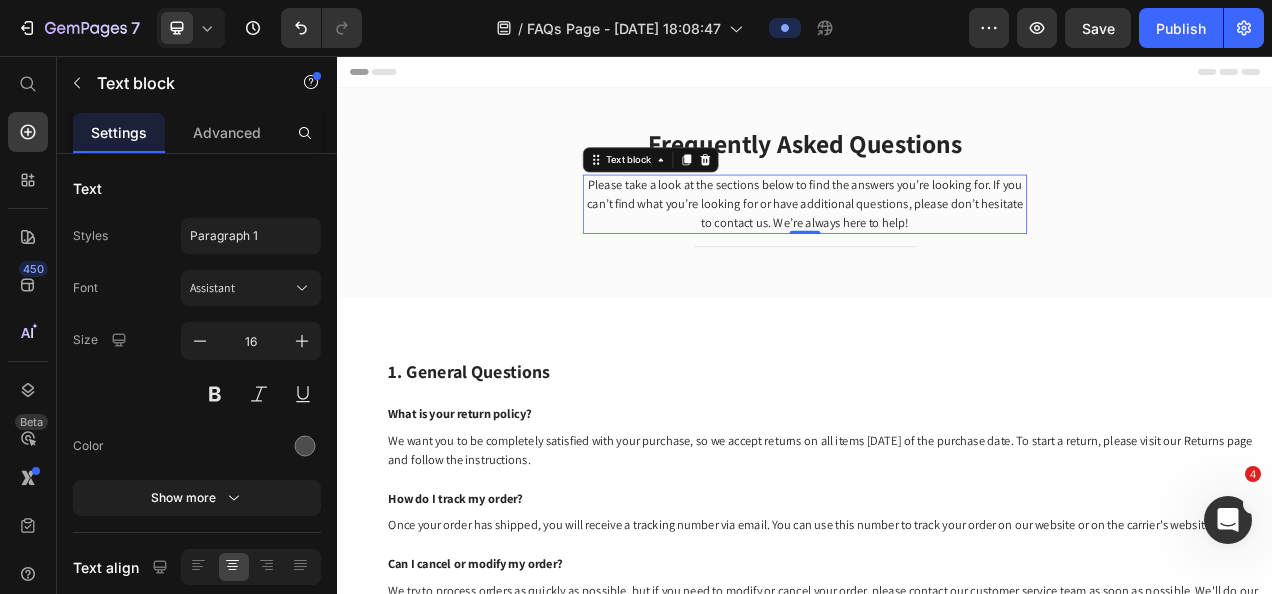 click on "Frequently Asked Questions" at bounding box center (937, 168) 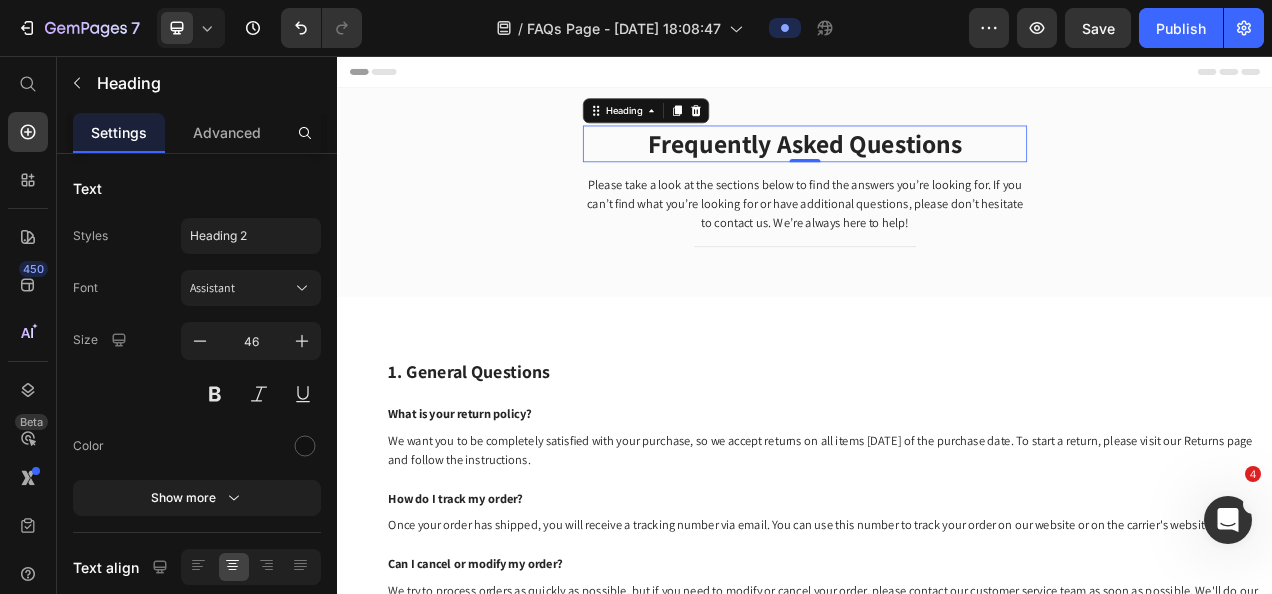 click on "Frequently Asked Questions" at bounding box center [937, 168] 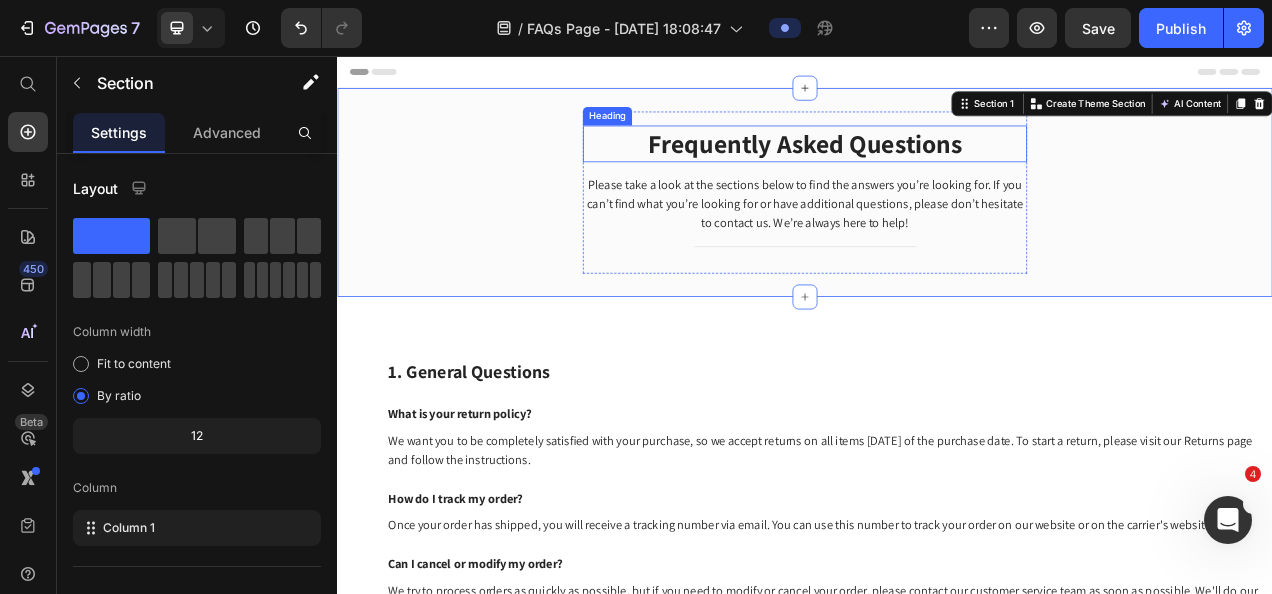 click on "Frequently Asked Questions" at bounding box center (937, 168) 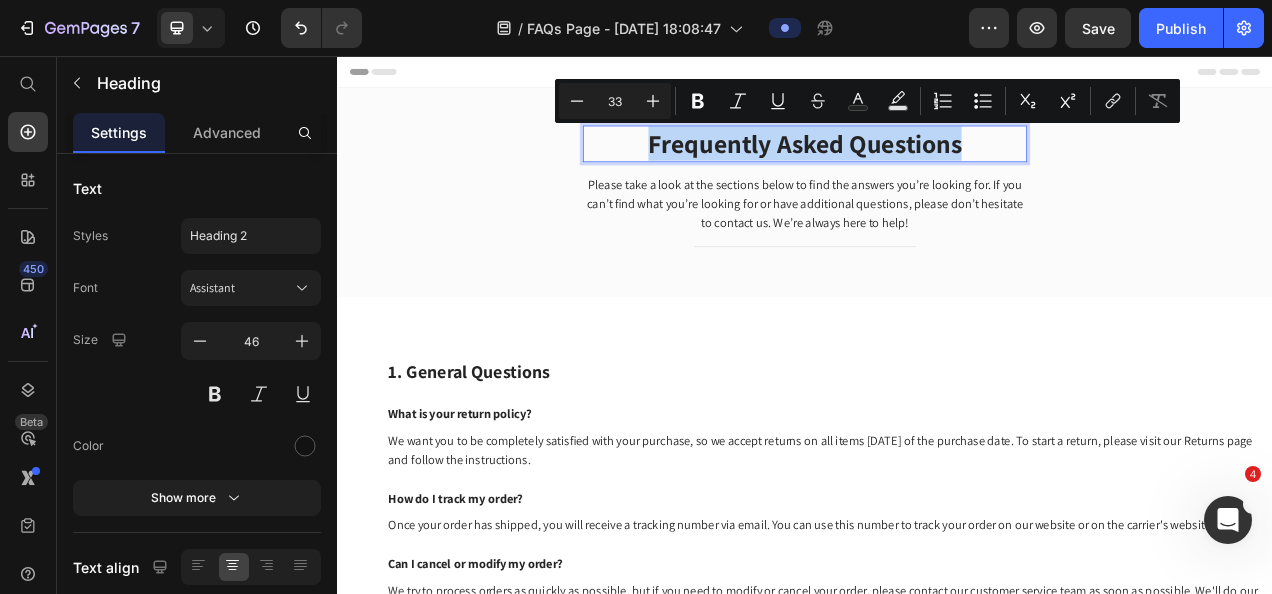 drag, startPoint x: 682, startPoint y: 169, endPoint x: 1159, endPoint y: 176, distance: 477.05136 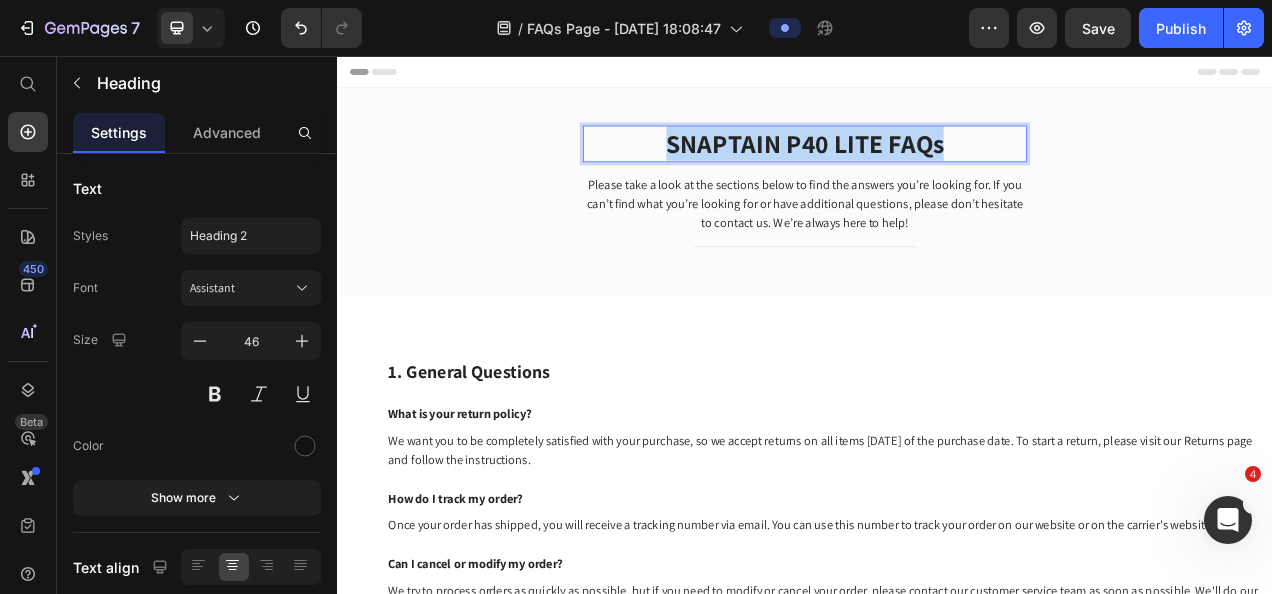 drag, startPoint x: 742, startPoint y: 172, endPoint x: 1130, endPoint y: 171, distance: 388.00128 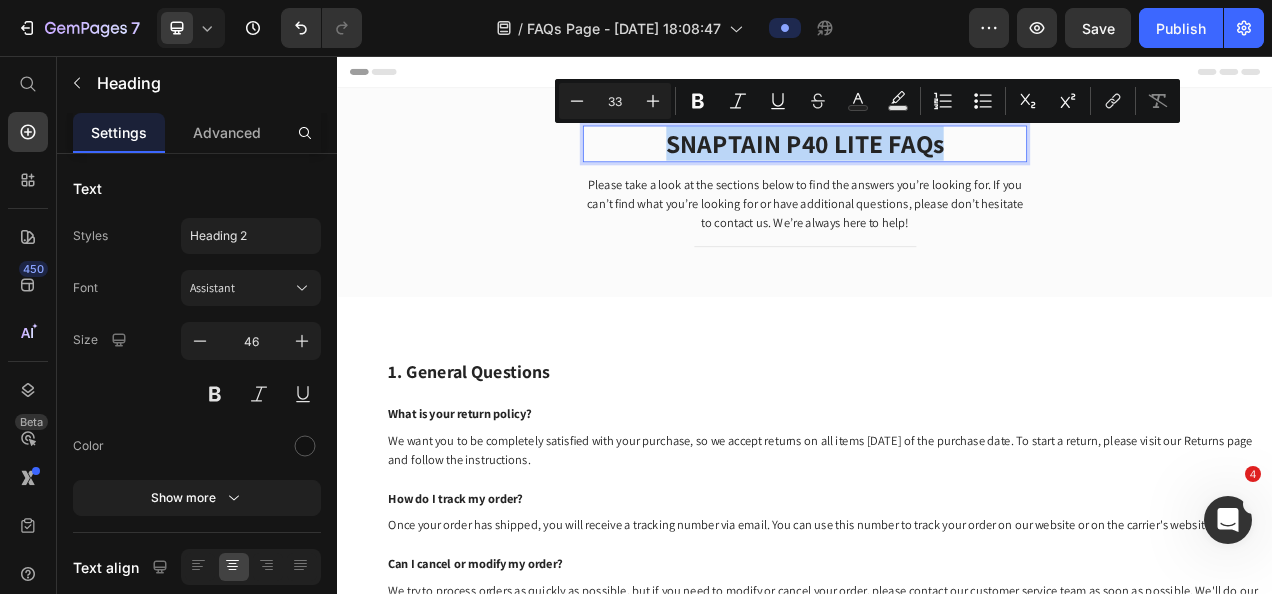 copy on "SNAPTAIN P40 LITE FAQs" 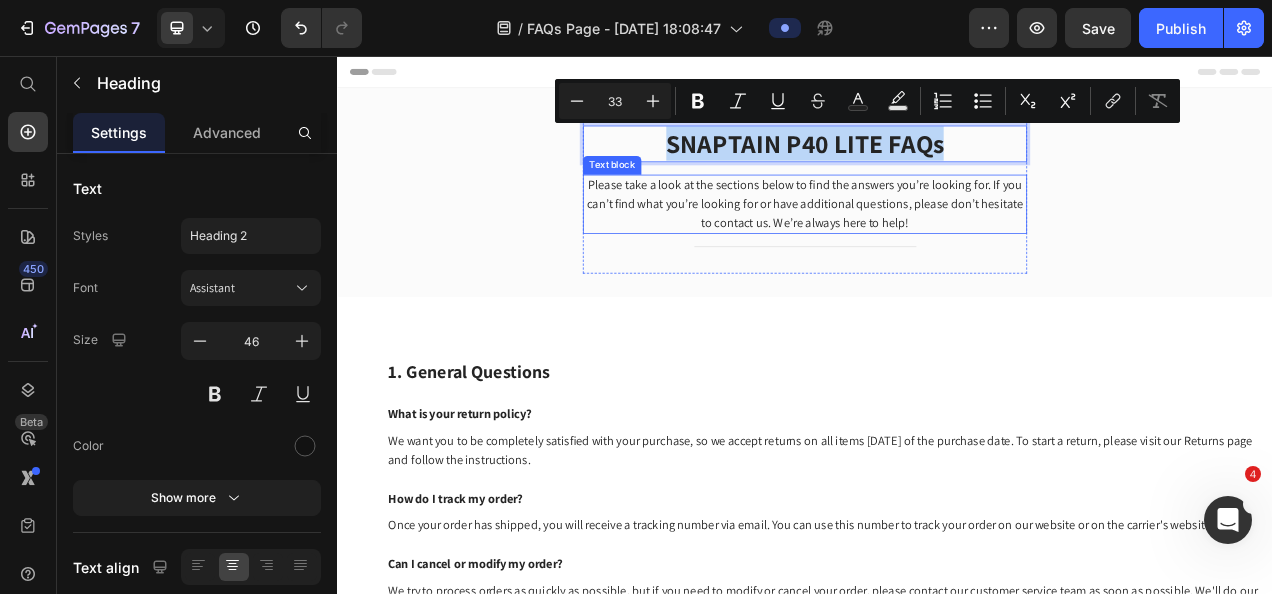 click on "Please take a look at the sections below to find the answers you’re looking for. If you can’t find what you’re looking for or have additional questions, please don’t hesitate to contact us. We’re always here to help!" at bounding box center (937, 246) 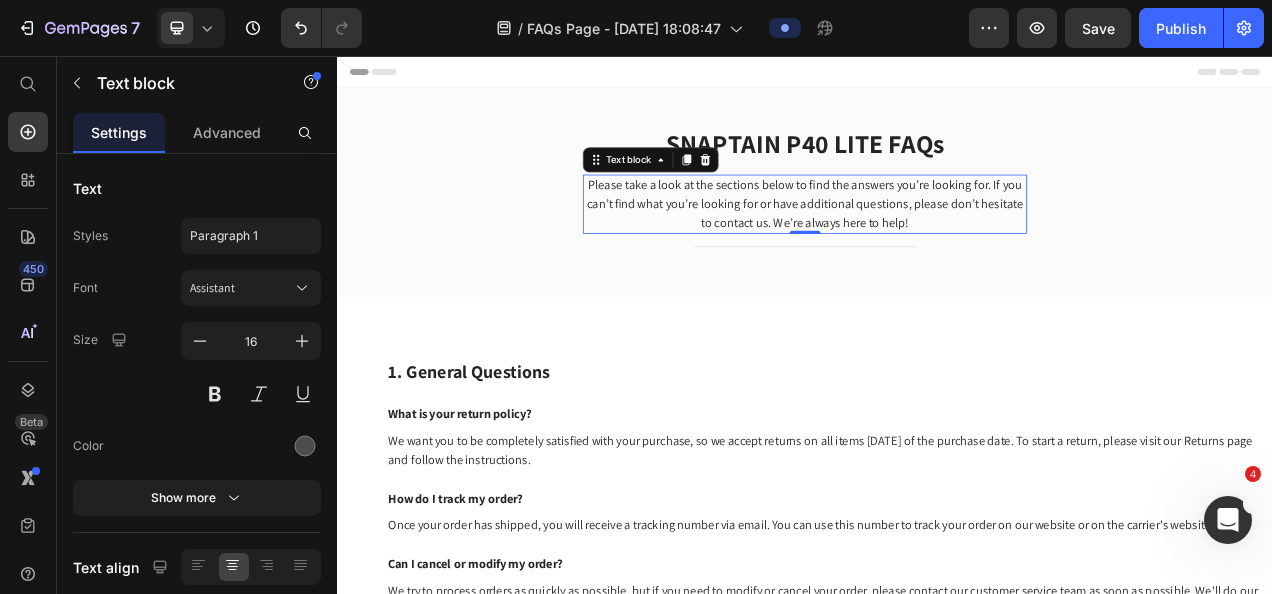 click on "Please take a look at the sections below to find the answers you’re looking for. If you can’t find what you’re looking for or have additional questions, please don’t hesitate to contact us. We’re always here to help!" at bounding box center (937, 246) 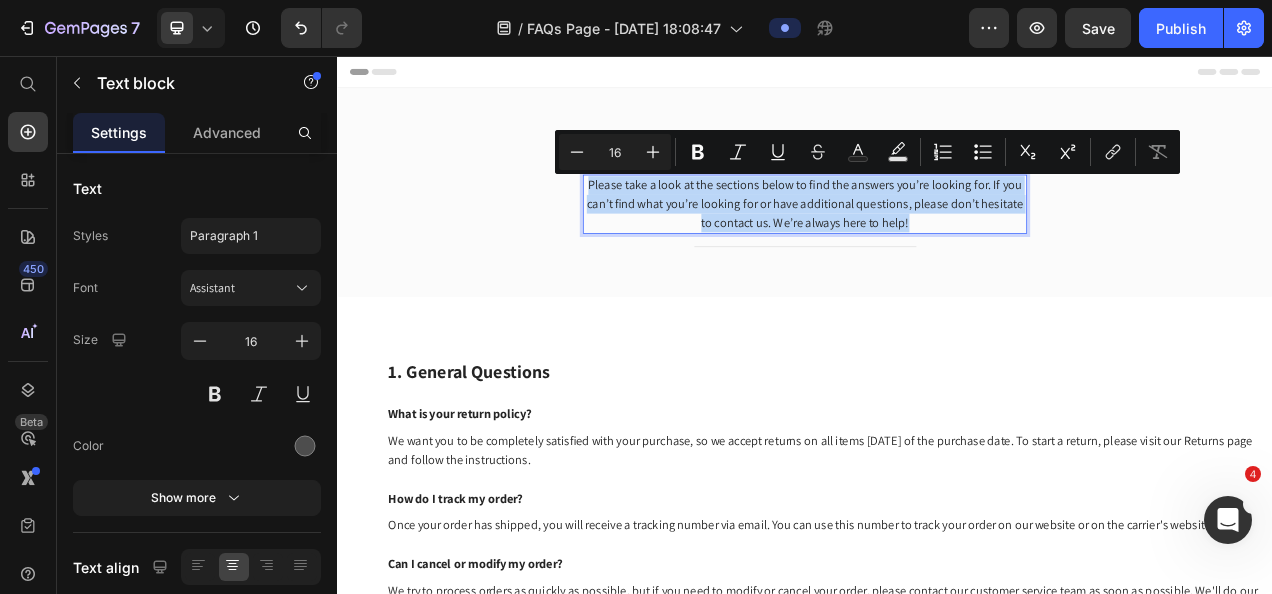 drag, startPoint x: 1063, startPoint y: 268, endPoint x: 654, endPoint y: 221, distance: 411.69162 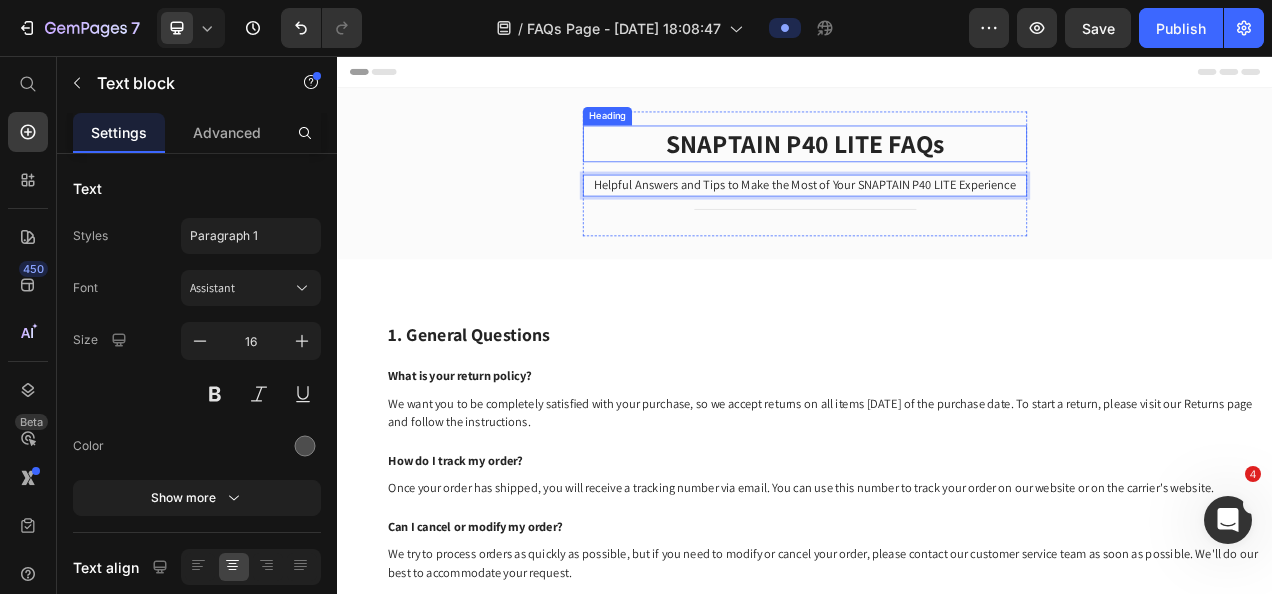 click on "SNAPTAIN P40 LITE FAQs" at bounding box center (937, 168) 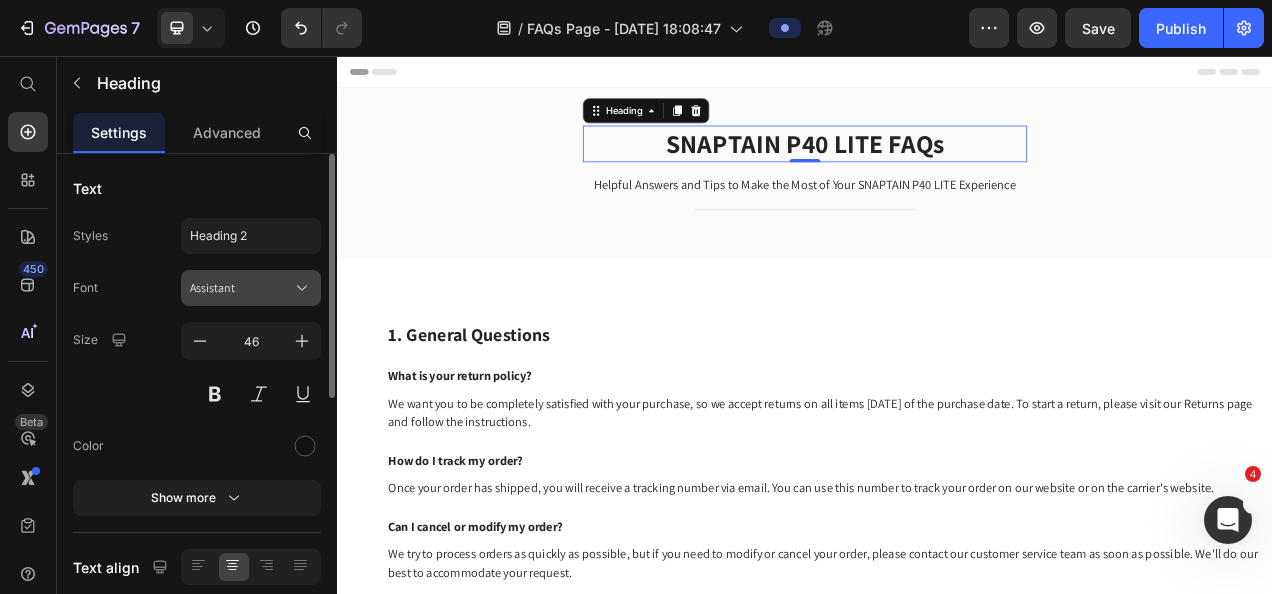 click on "Assistant" at bounding box center (241, 288) 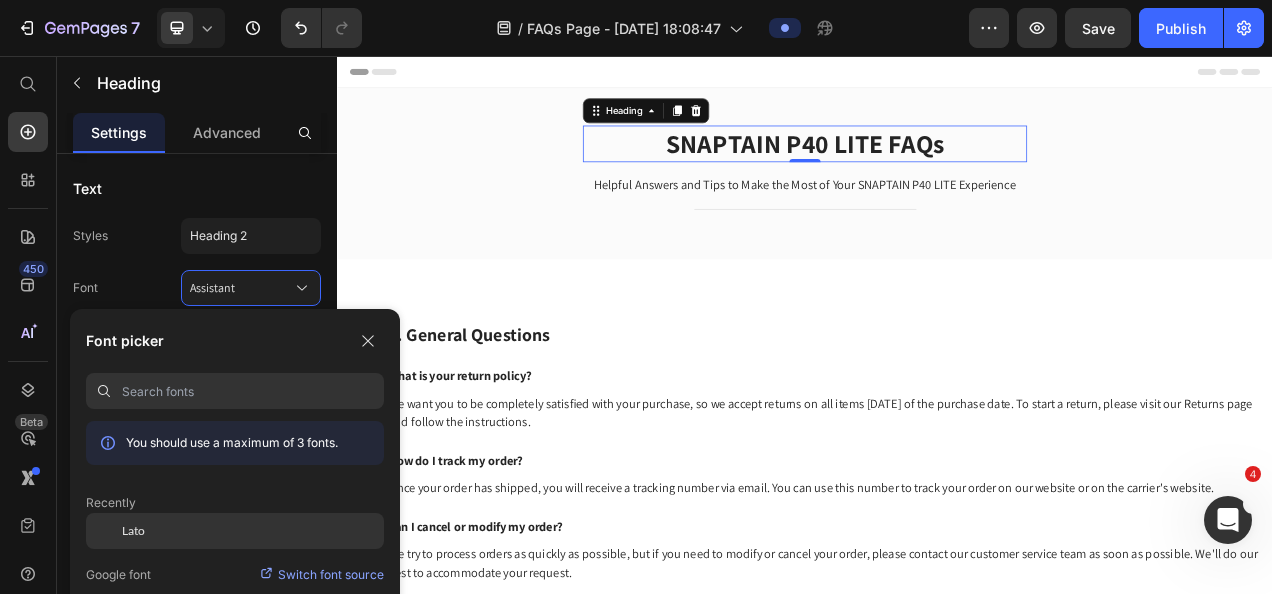 click on "Lato" at bounding box center [133, 531] 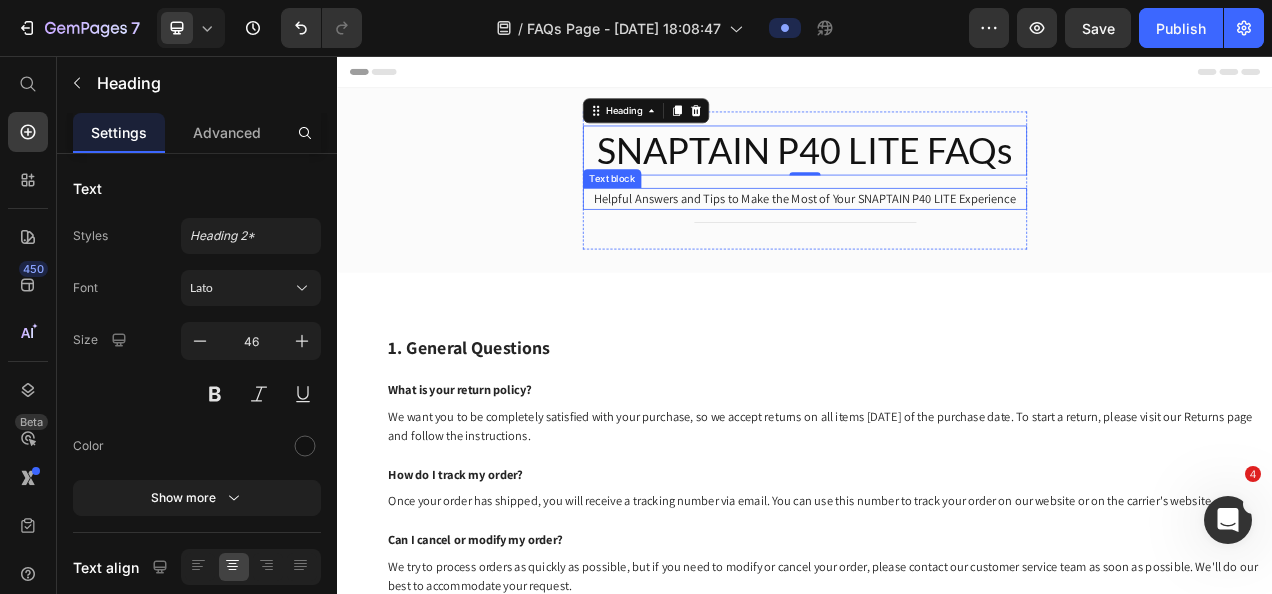 click on "Helpful Answers and Tips to Make the Most of Your SNAPTAIN P40 LITE Experience" at bounding box center [937, 239] 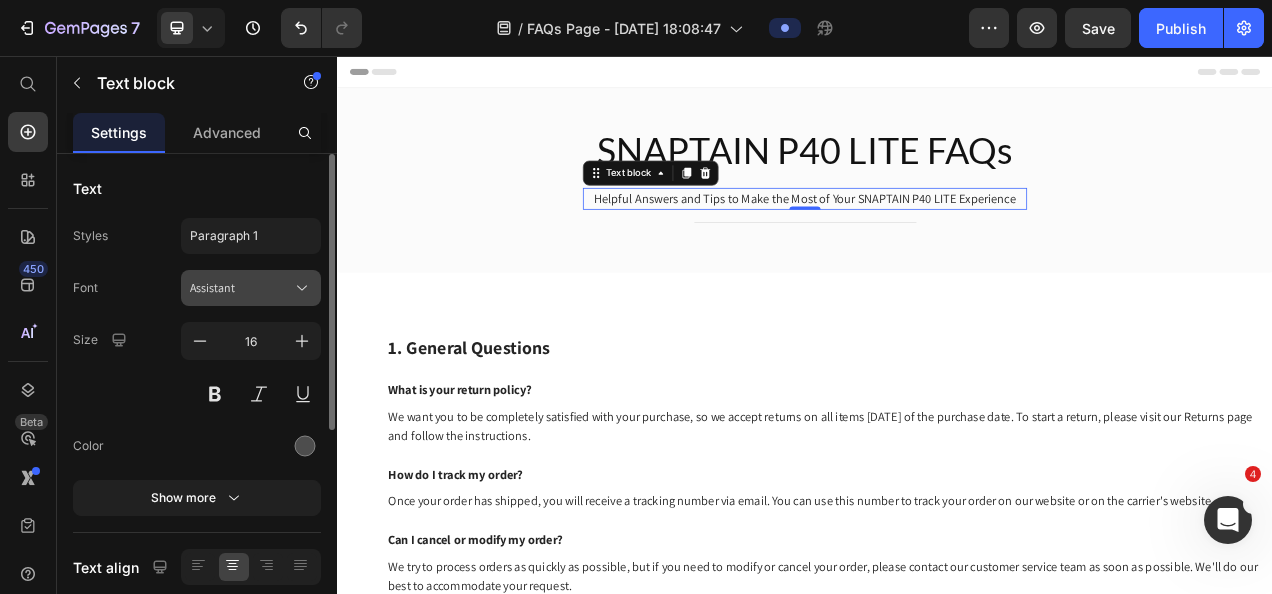 click on "Assistant" at bounding box center [241, 288] 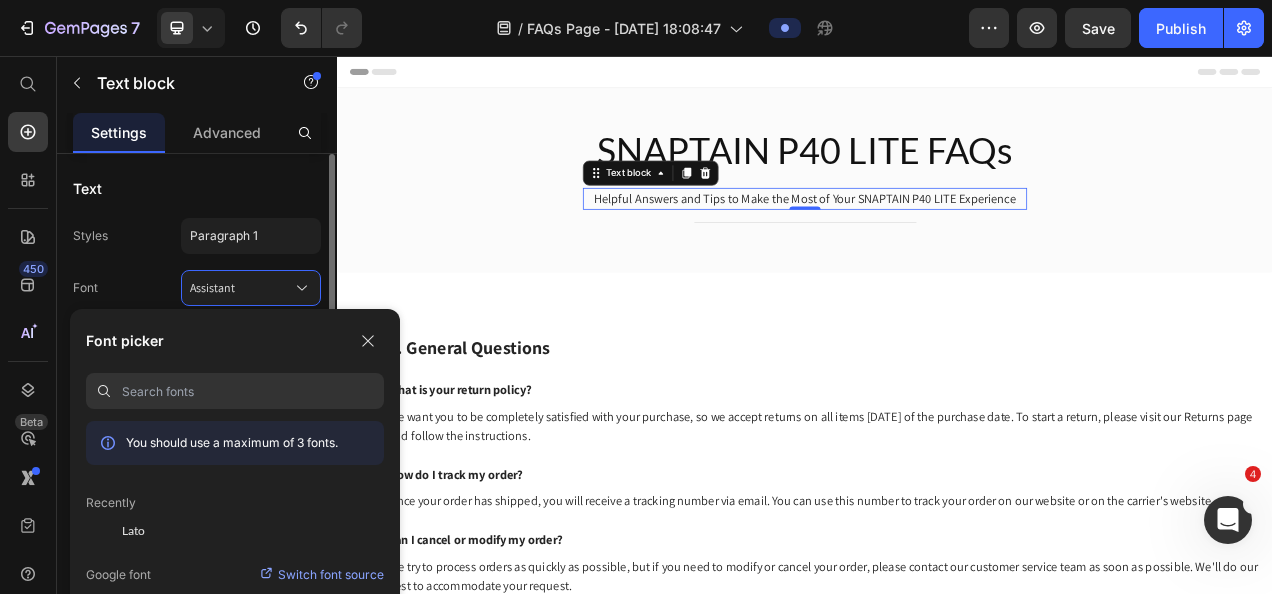 drag, startPoint x: 142, startPoint y: 523, endPoint x: 162, endPoint y: 510, distance: 23.853722 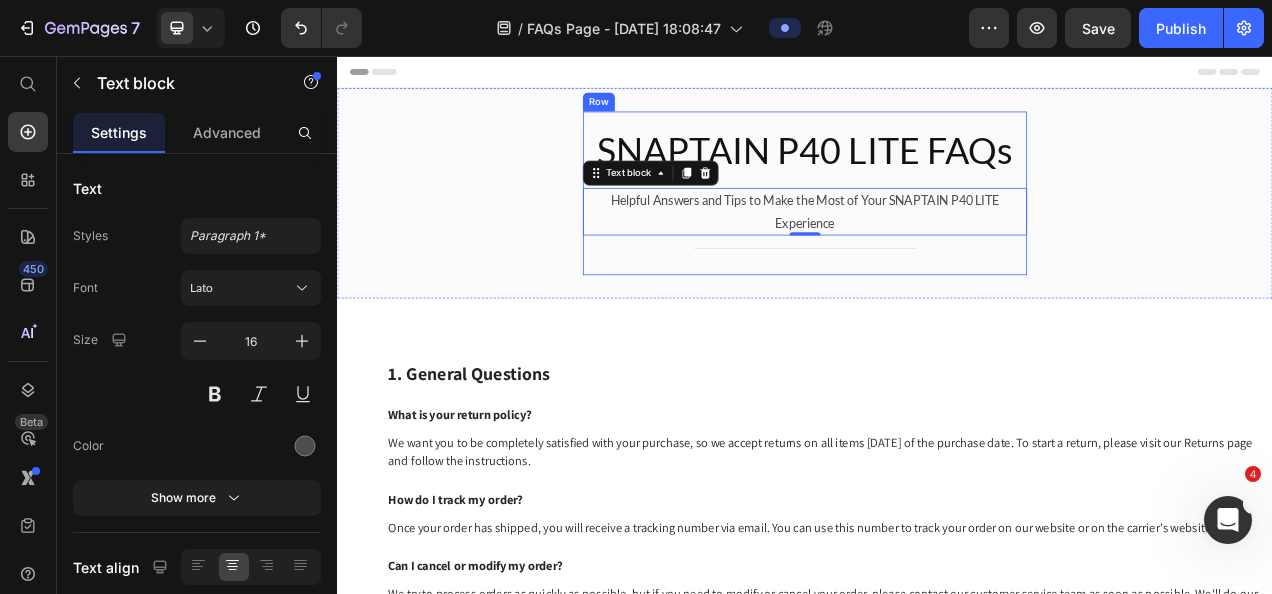 click on "SNAPTAIN P40 LITE FAQs Heading Helpful Answers and Tips to Make the Most of Your SNAPTAIN P40 LITE Experience Text block   0                Title Line Row" at bounding box center (937, 232) 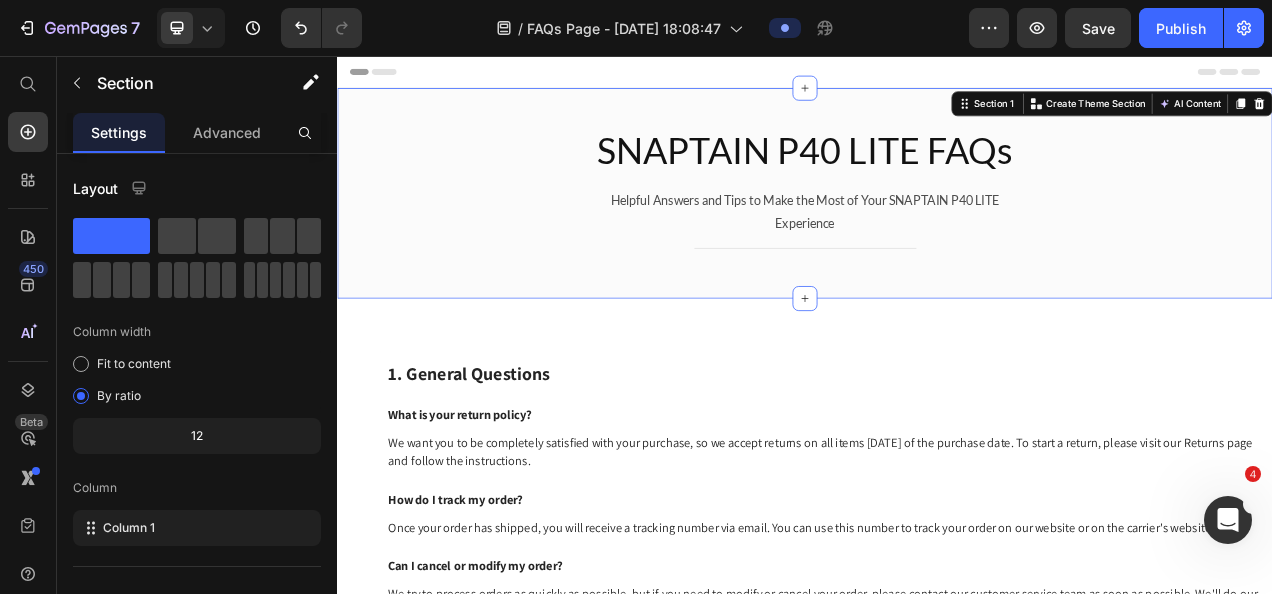 click on "SNAPTAIN P40 LITE FAQs Heading Helpful Answers and Tips to Make the Most of Your SNAPTAIN P40 LITE Experience Text block                Title Line Row" at bounding box center (937, 232) 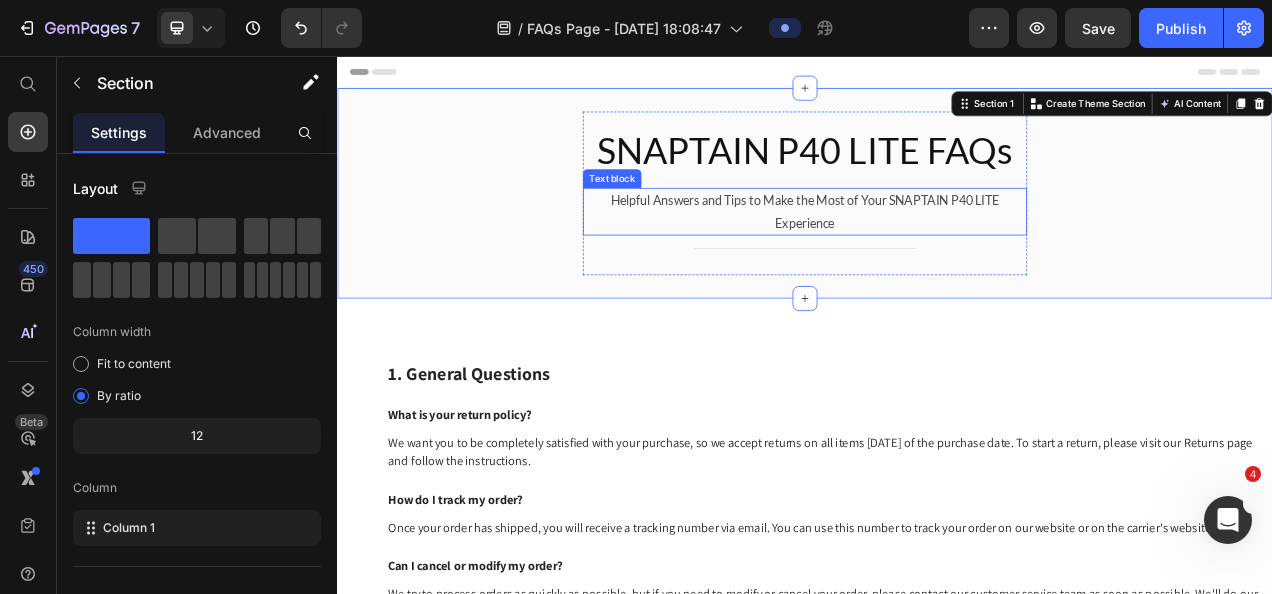 click on "Helpful Answers and Tips to Make the Most of Your SNAPTAIN P40 LITE Experience" at bounding box center [937, 256] 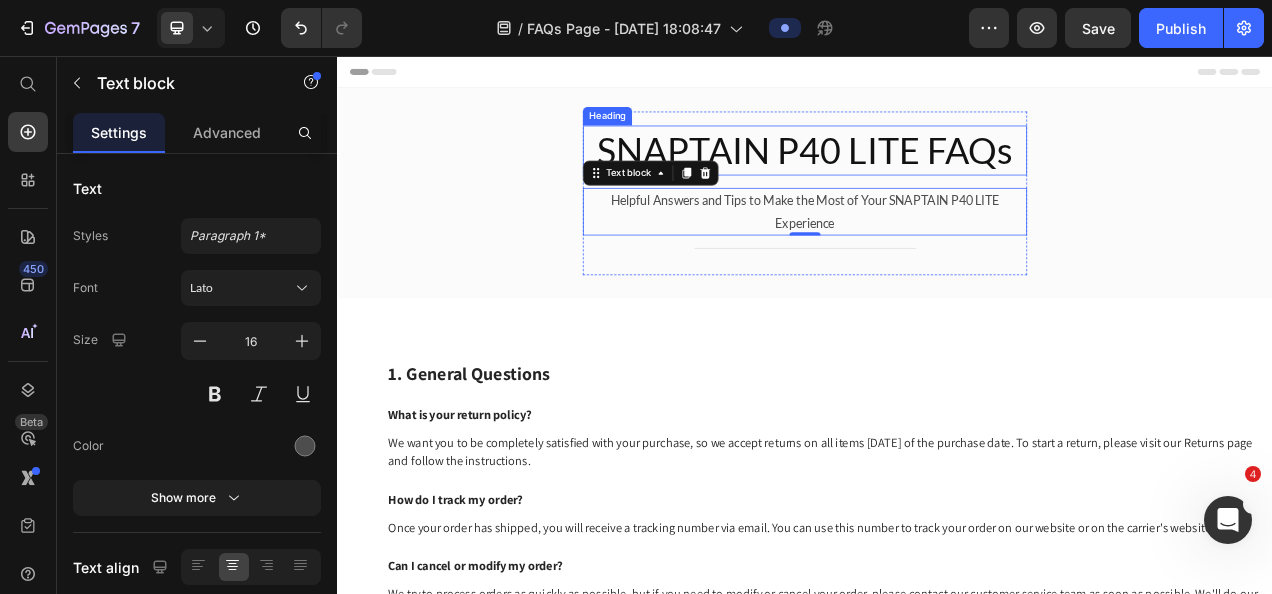 click on "SNAPTAIN P40 LITE FAQs" at bounding box center [937, 177] 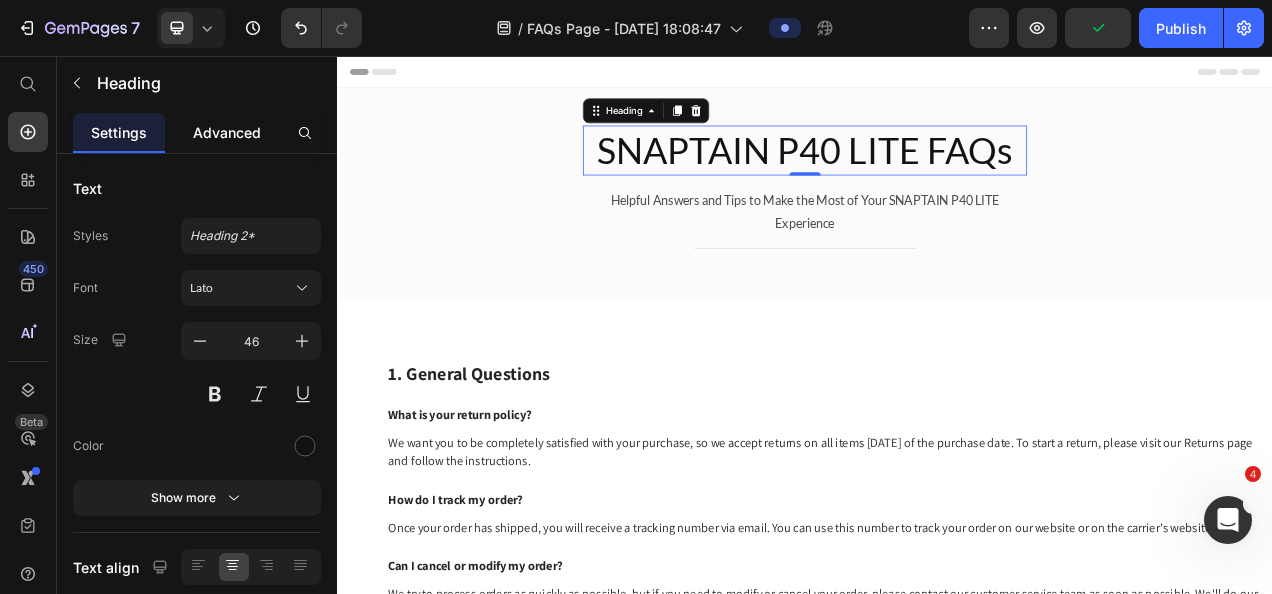 click on "Advanced" at bounding box center [227, 132] 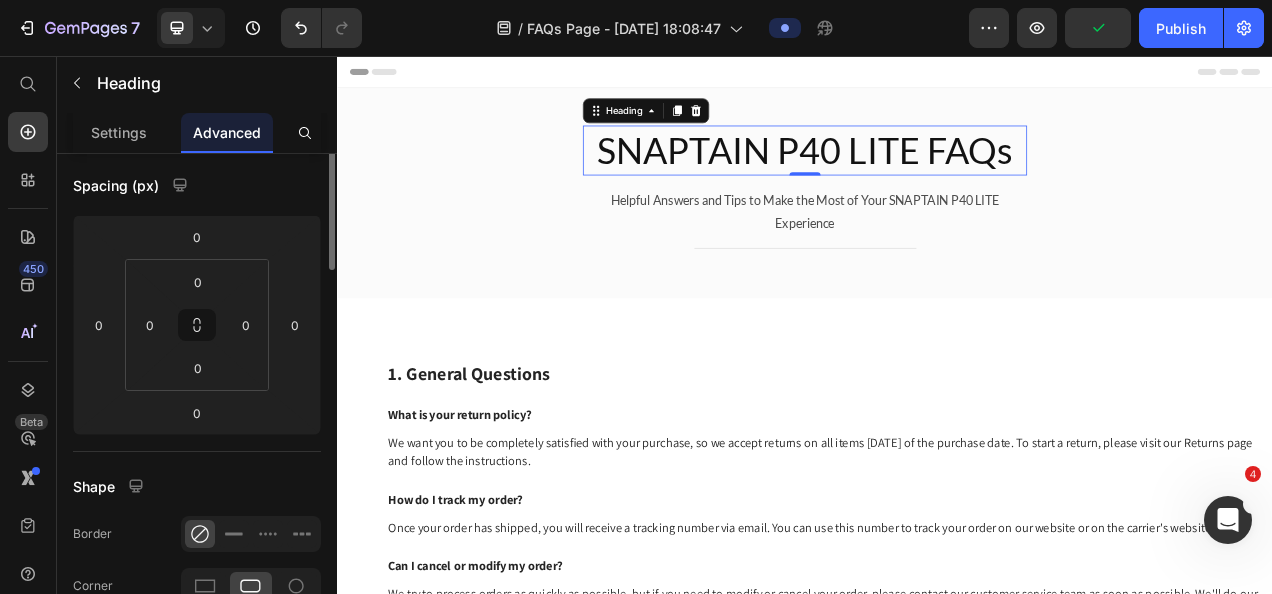 scroll, scrollTop: 300, scrollLeft: 0, axis: vertical 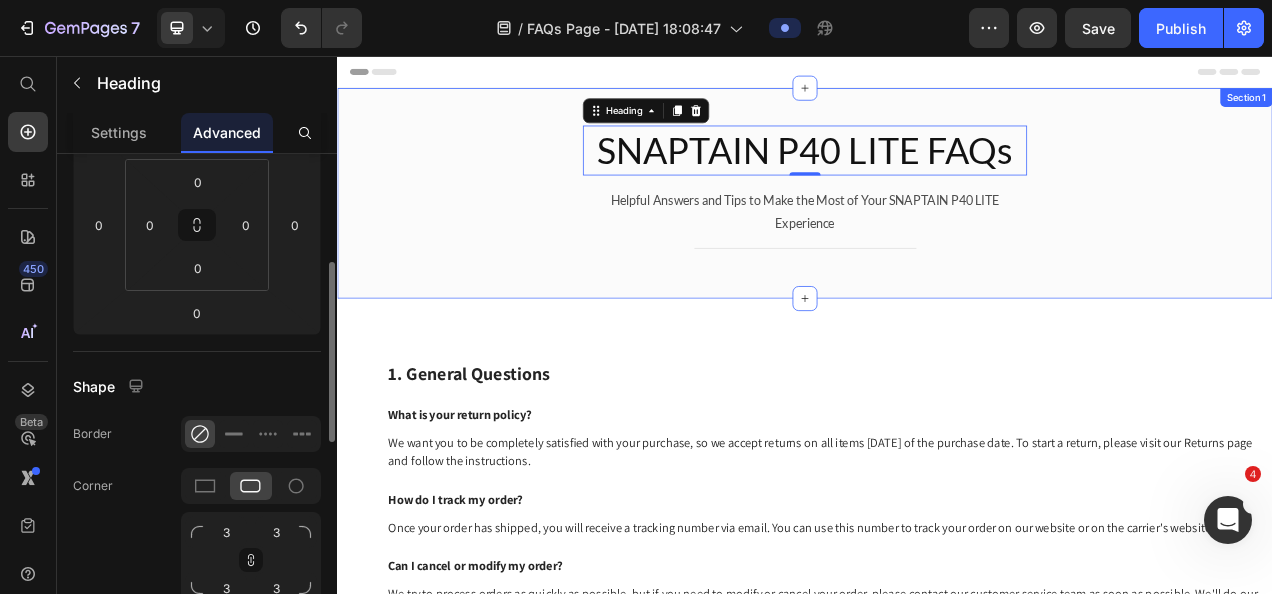 click on "SNAPTAIN P40 LITE FAQs Heading   0 Helpful Answers and Tips to Make the Most of Your SNAPTAIN P40 LITE Experience Text block                Title Line Row" at bounding box center (937, 232) 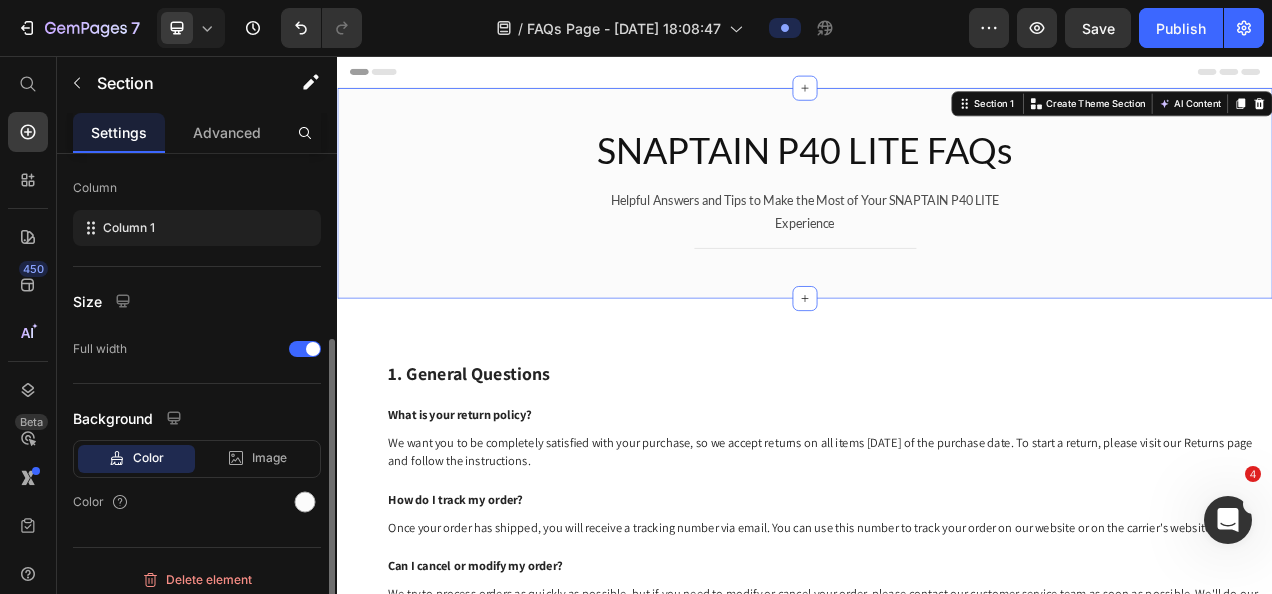 scroll, scrollTop: 200, scrollLeft: 0, axis: vertical 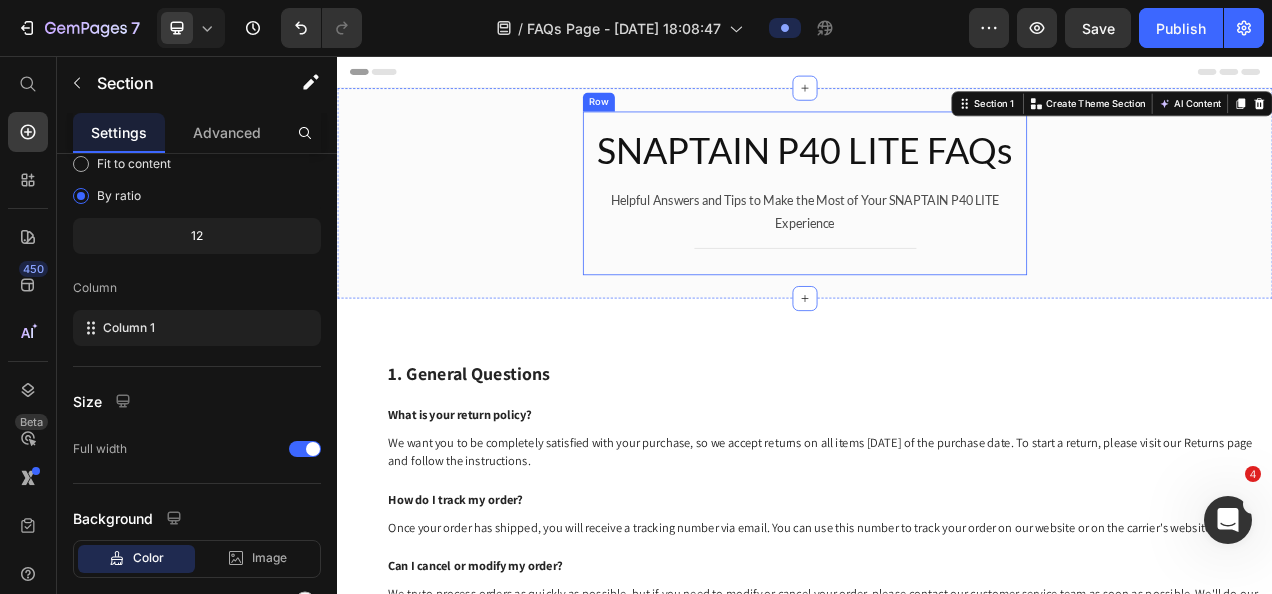 click on "SNAPTAIN P40 LITE FAQs Heading Helpful Answers and Tips to Make the Most of Your SNAPTAIN P40 LITE Experience Text block                Title Line Row" at bounding box center (937, 232) 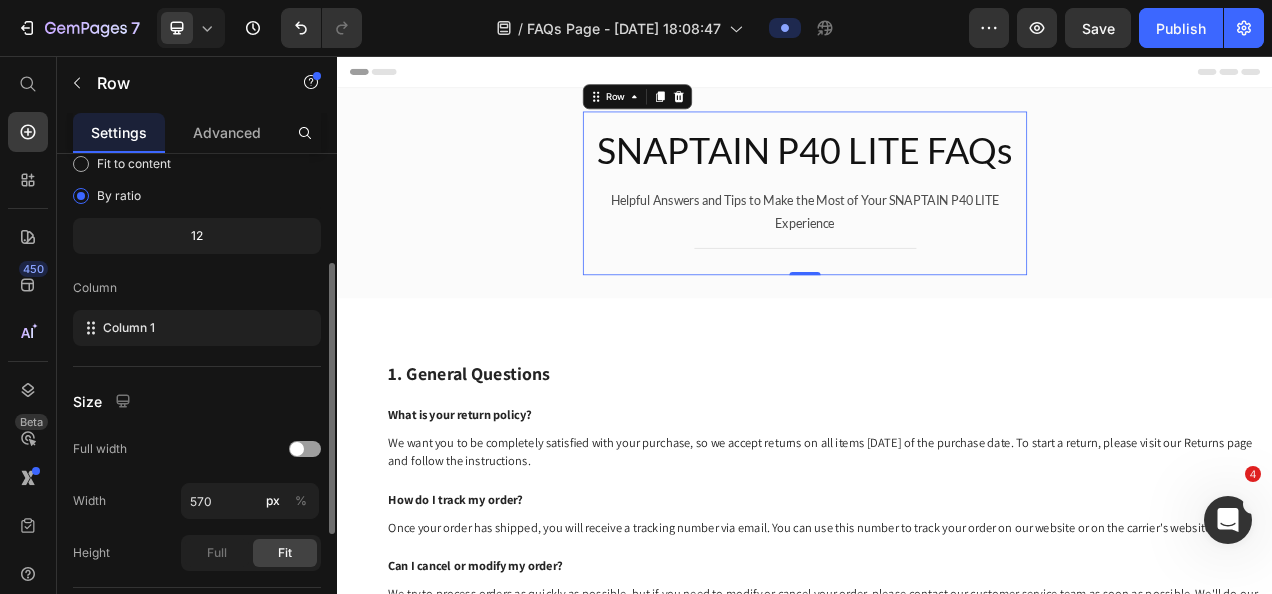 scroll, scrollTop: 300, scrollLeft: 0, axis: vertical 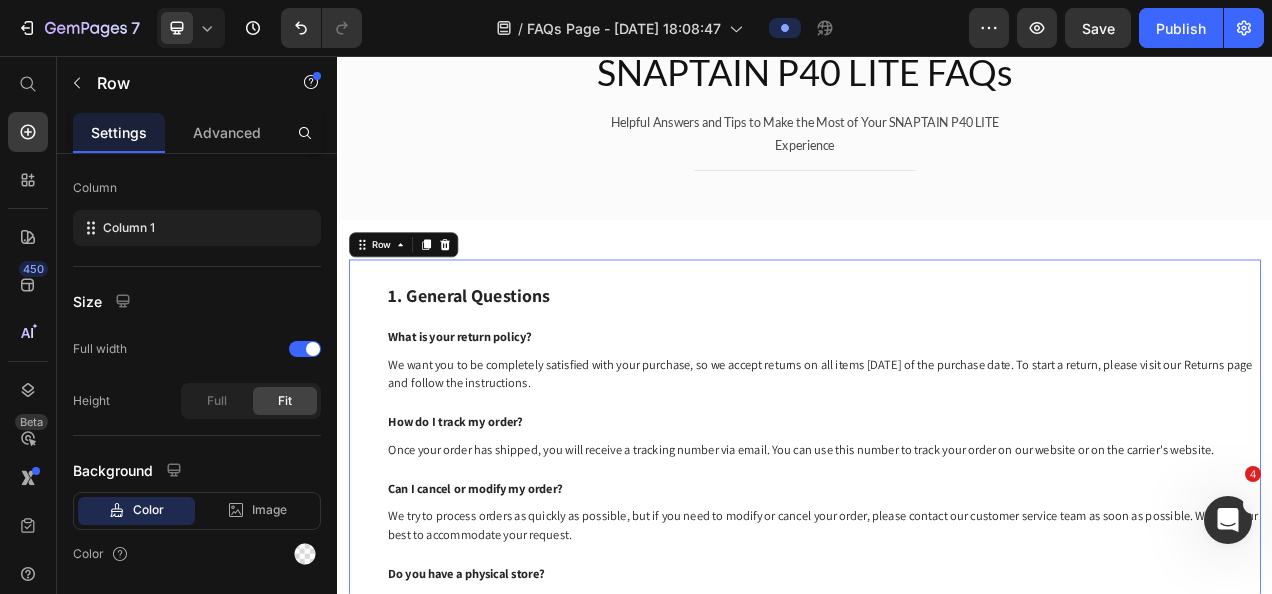 click on "1. General Questions Heading What is your return policy? Text block We want you to be completely satisfied with your purchase, so we accept returns on all items within 30 days of the purchase date. To start a return, please visit our Returns page and follow the instructions. Text block How do I track my order? Text block Once your order has shipped, you will receive a tracking number via email. You can use this number to track your order on our website or on the carrier's website. Text block Can I cancel or modify my order? Text block We try to process orders as quickly as possible, but if you need to modify or cancel your order, please contact our customer service team as soon as possible. We'll do our best to accommodate your request. Text block Do you have a physical store? Text block Currently, we do not have a physical store. However, we do offer free shipping and free returns, so you can try our products risk-free. Text block Row   0" at bounding box center [937, 551] 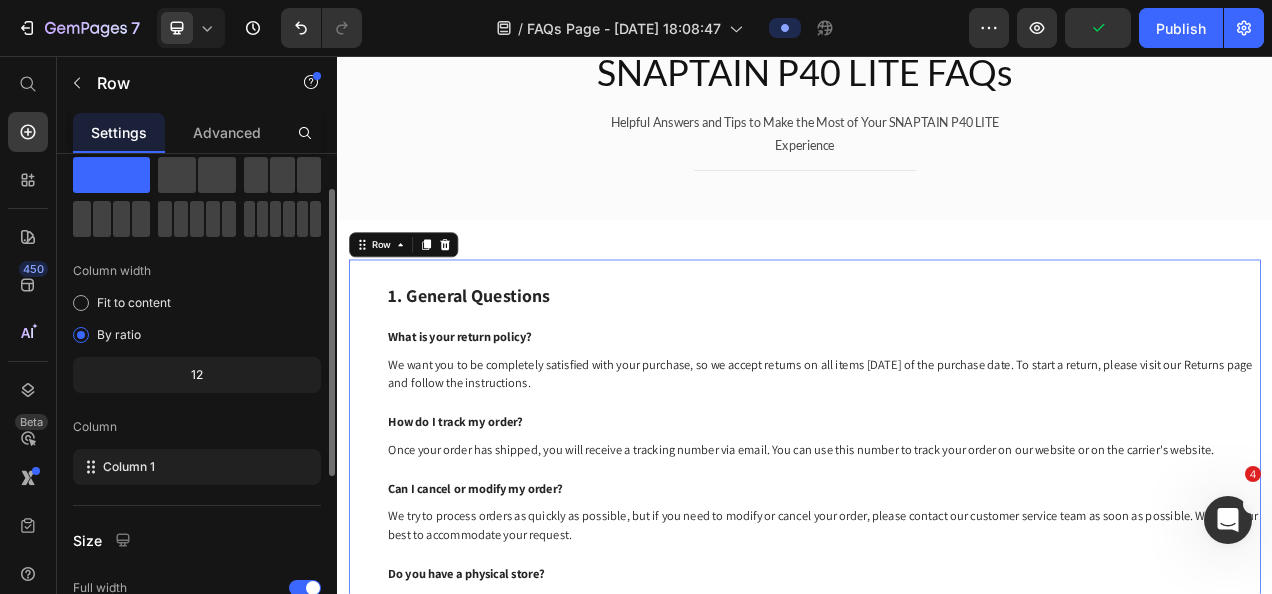 scroll, scrollTop: 0, scrollLeft: 0, axis: both 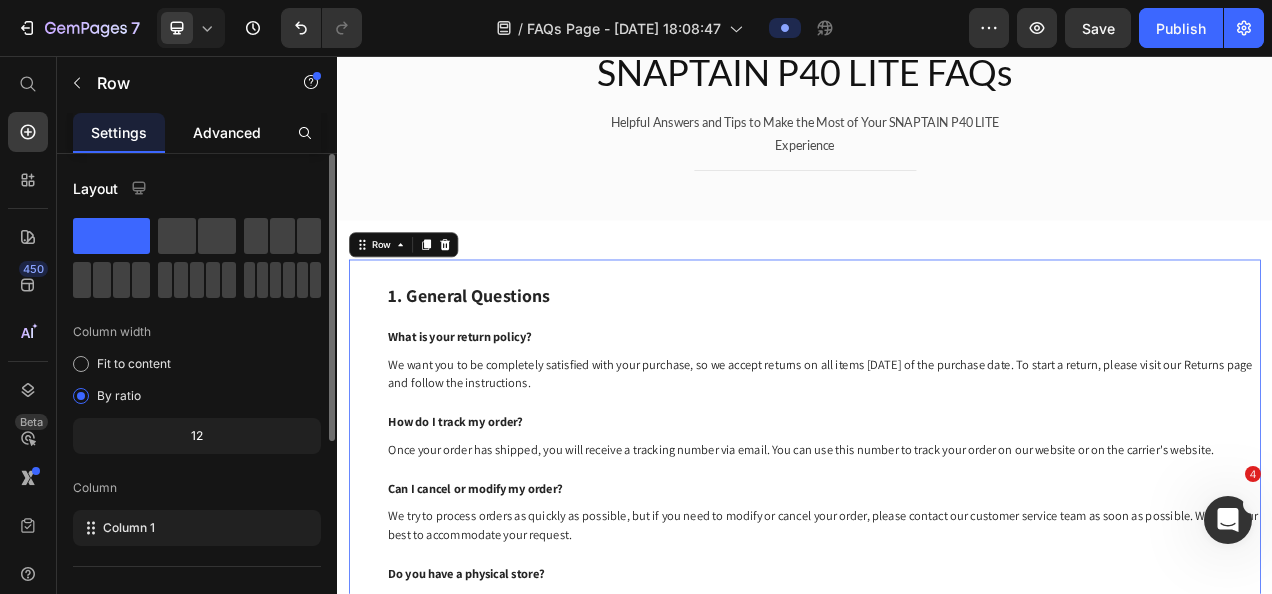 click on "Advanced" at bounding box center (227, 132) 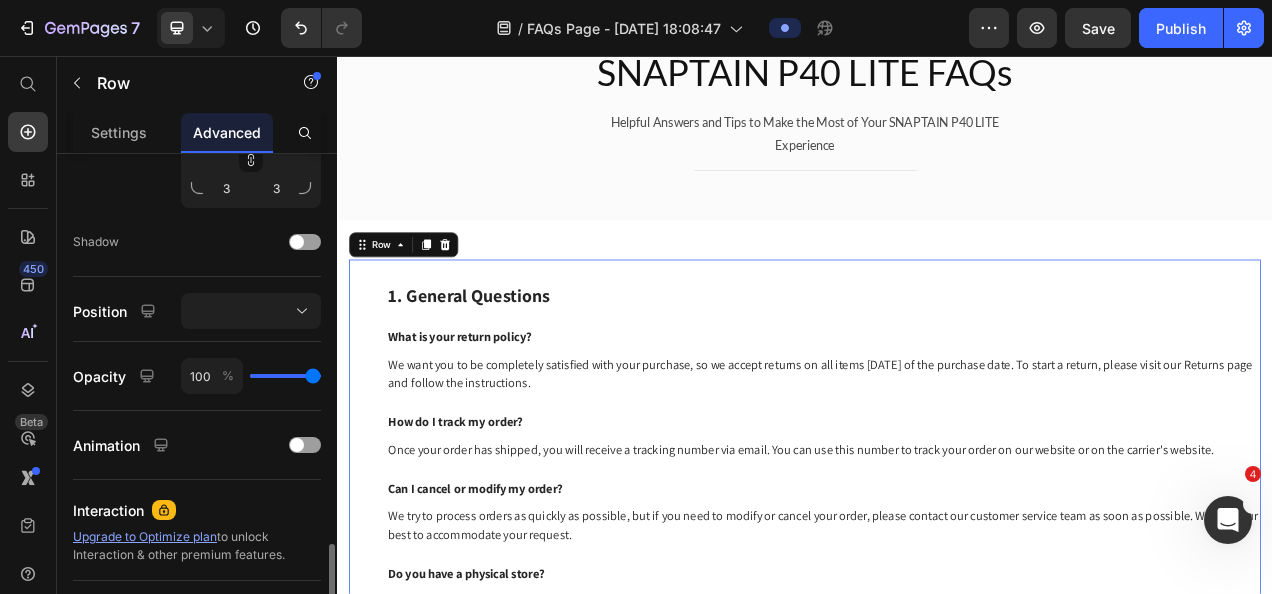 scroll, scrollTop: 872, scrollLeft: 0, axis: vertical 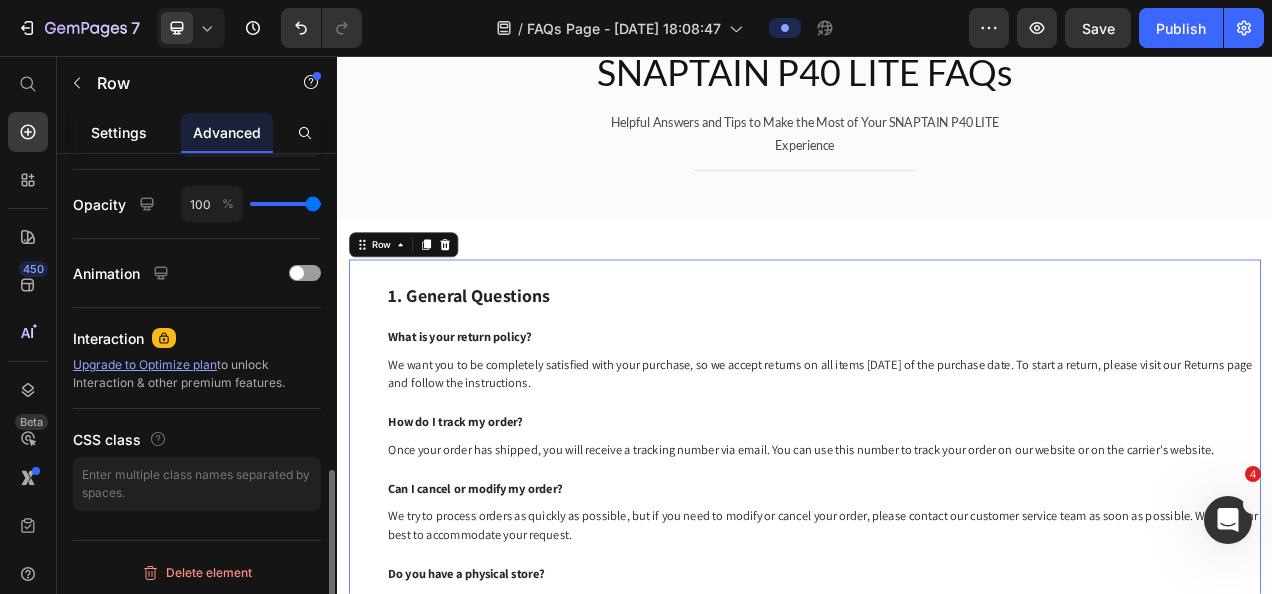 click on "Settings" at bounding box center [119, 132] 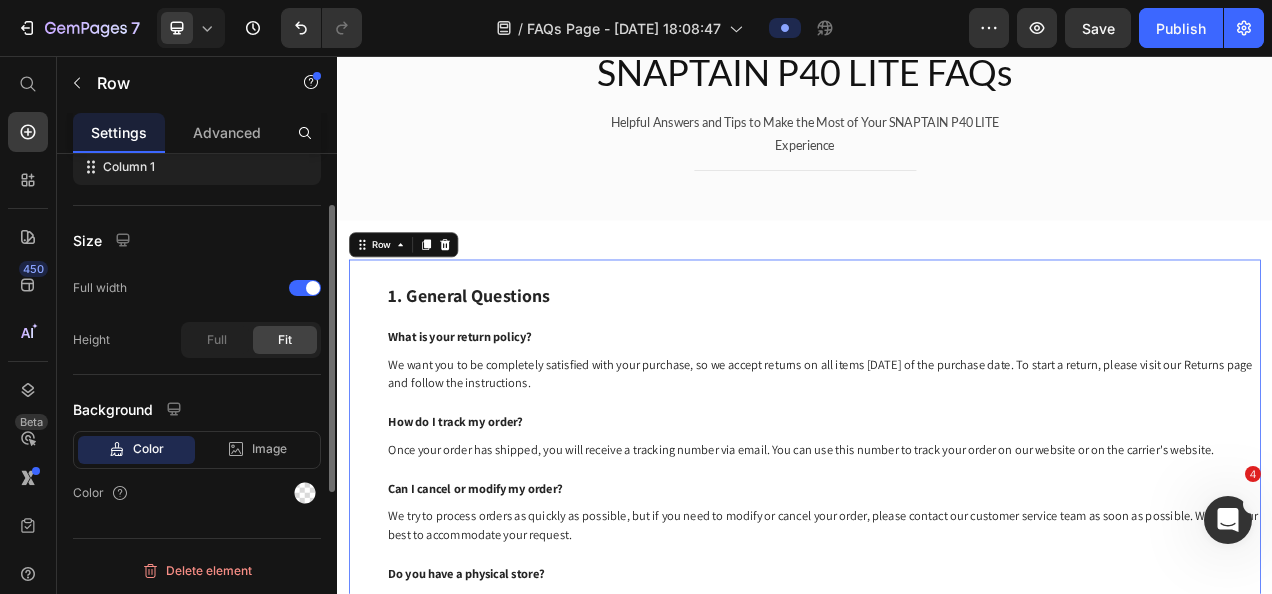 scroll, scrollTop: 261, scrollLeft: 0, axis: vertical 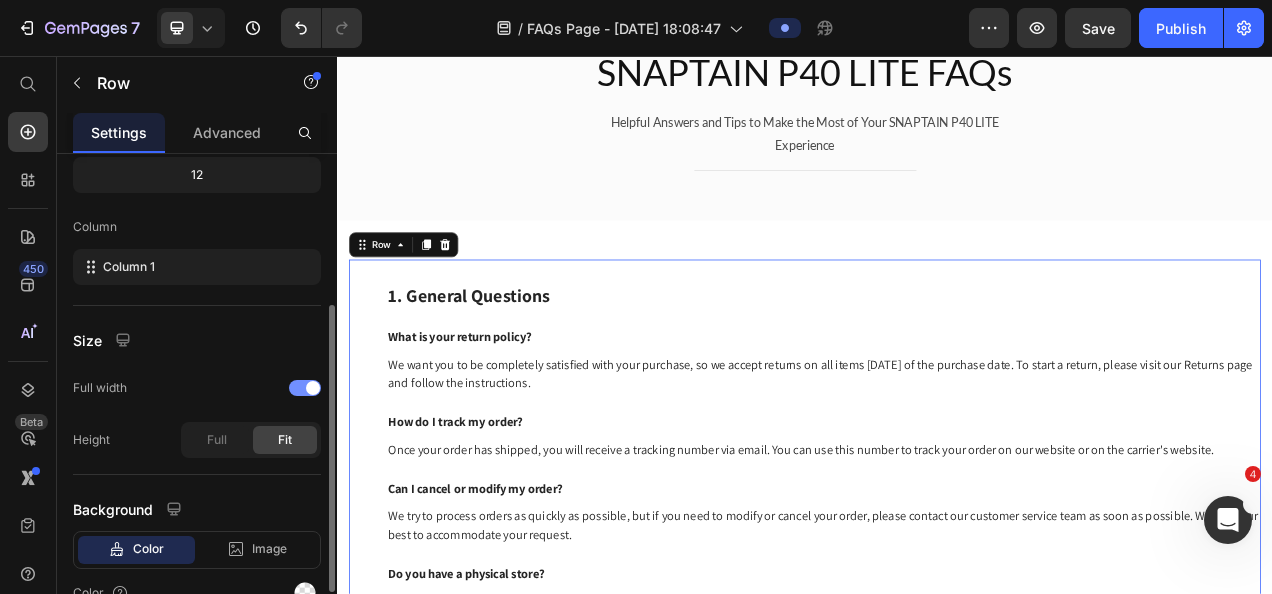 click at bounding box center (305, 388) 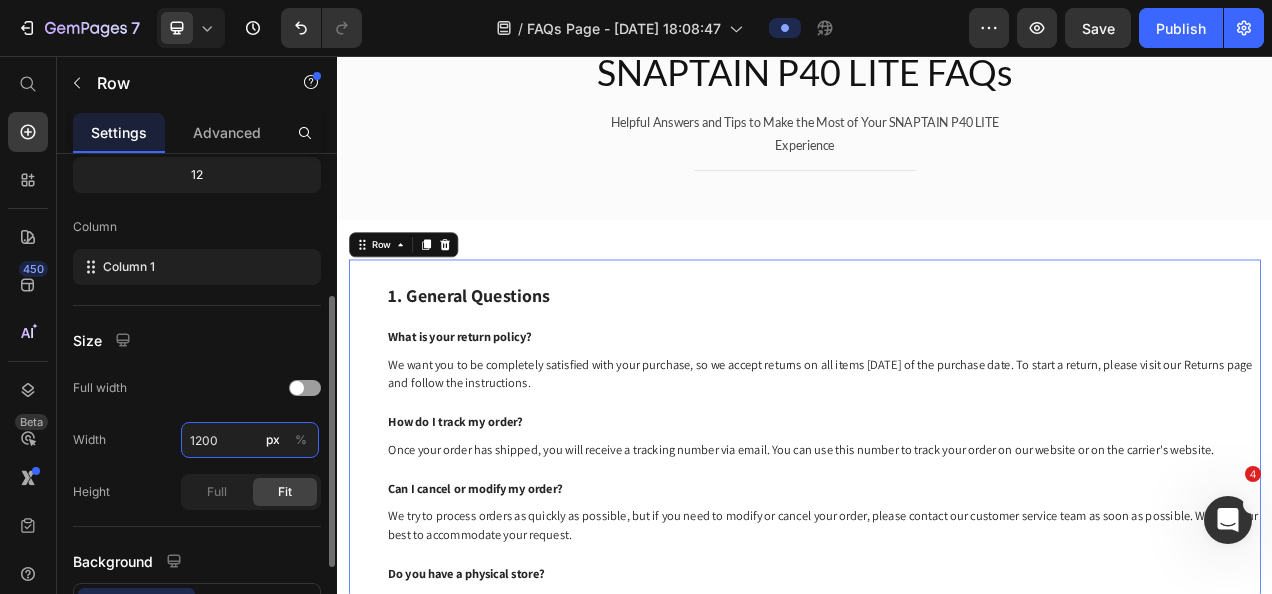 click on "1200" at bounding box center [250, 440] 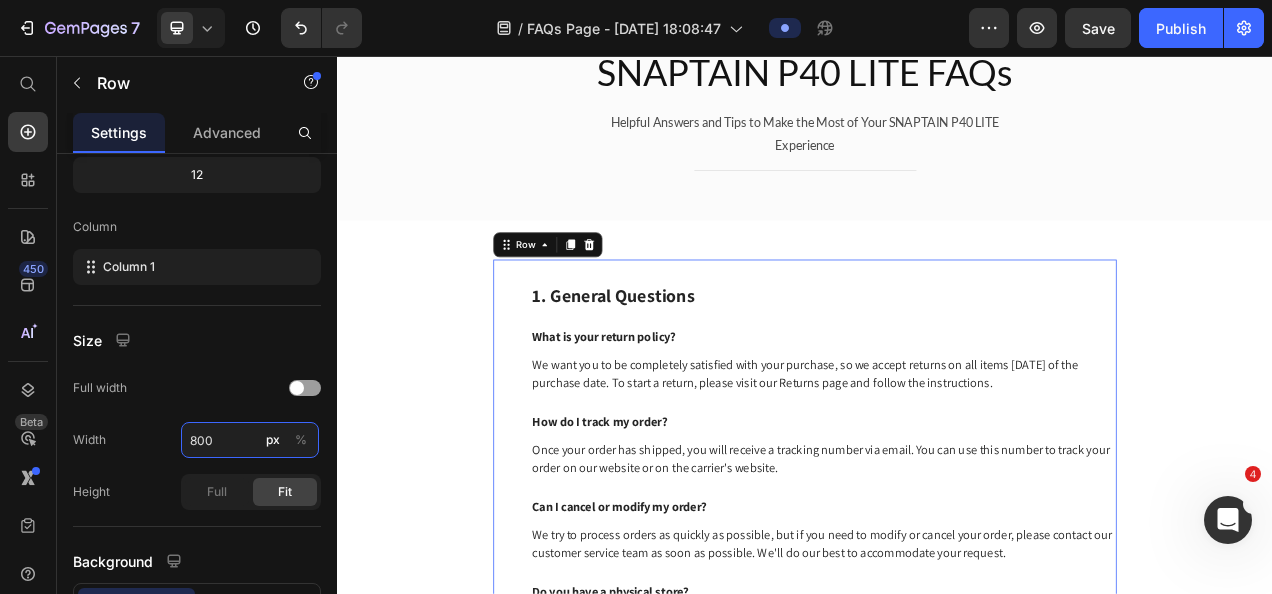 type on "800" 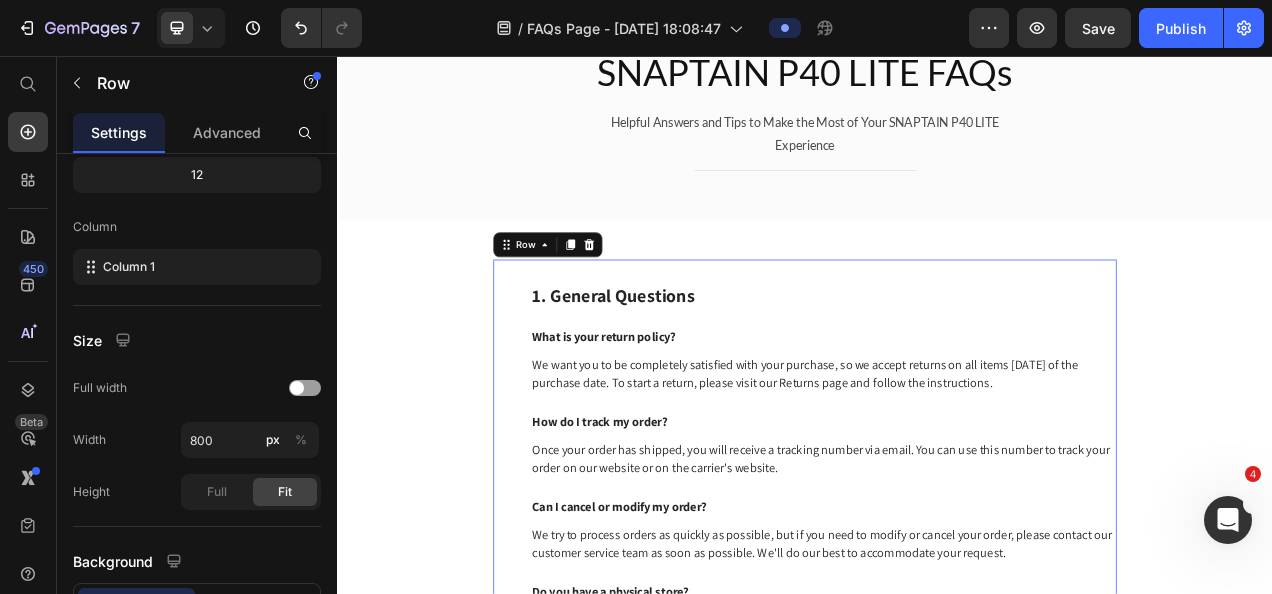 click on "1. General Questions Heading What is your return policy? Text block We want you to be completely satisfied with your purchase, so we accept returns on all items within 30 days of the purchase date. To start a return, please visit our Returns page and follow the instructions. Text block How do I track my order? Text block Once your order has shipped, you will receive a tracking number via email. You can use this number to track your order on our website or on the carrier's website. Text block Can I cancel or modify my order? Text block We try to process orders as quickly as possible, but if you need to modify or cancel your order, please contact our customer service team as soon as possible. We'll do our best to accommodate your request. Text block Do you have a physical store? Text block Currently, we do not have a physical store. However, we do offer free shipping and free returns, so you can try our products risk-free. Text block" at bounding box center (961, 581) 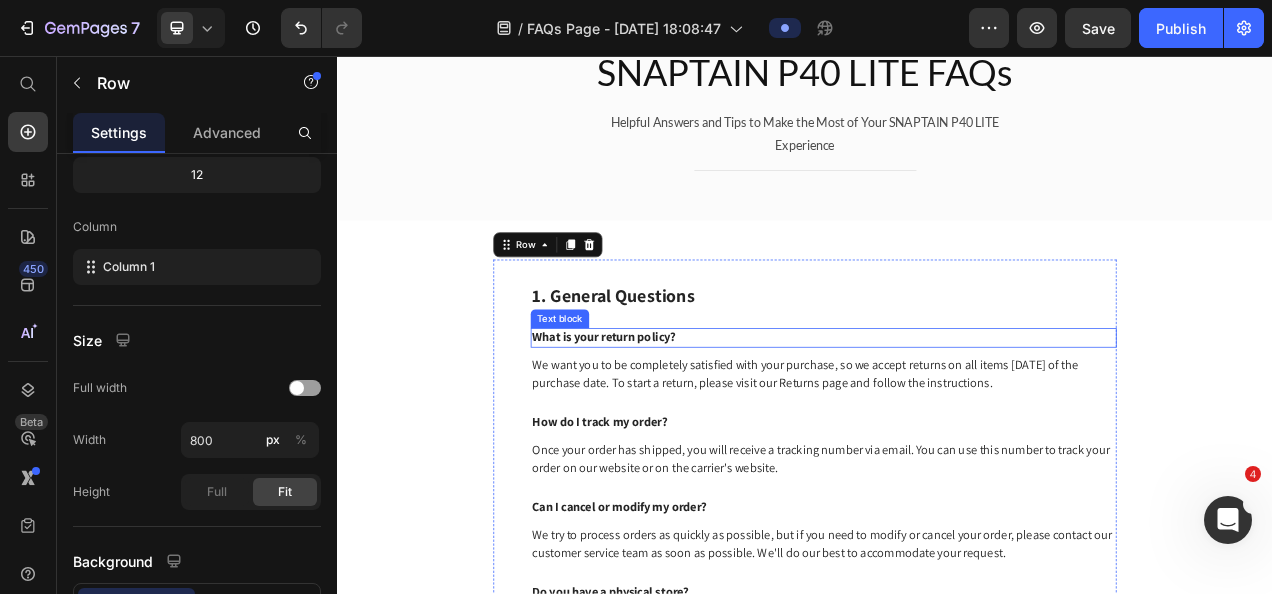 click on "What is your return policy?" at bounding box center (961, 417) 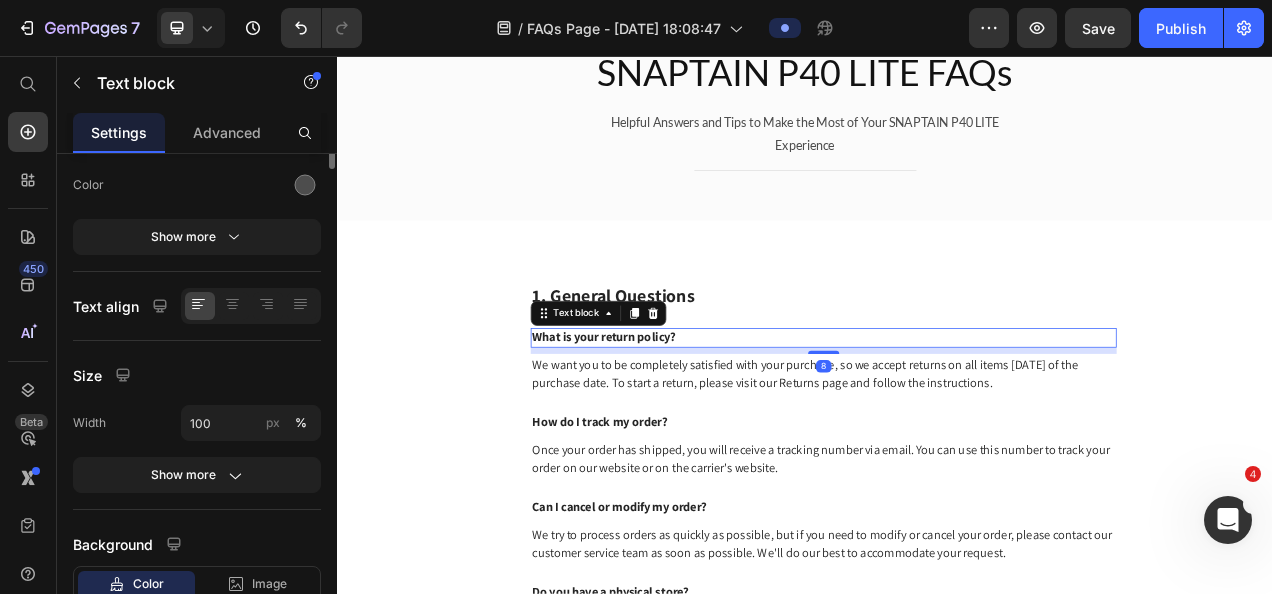 scroll, scrollTop: 0, scrollLeft: 0, axis: both 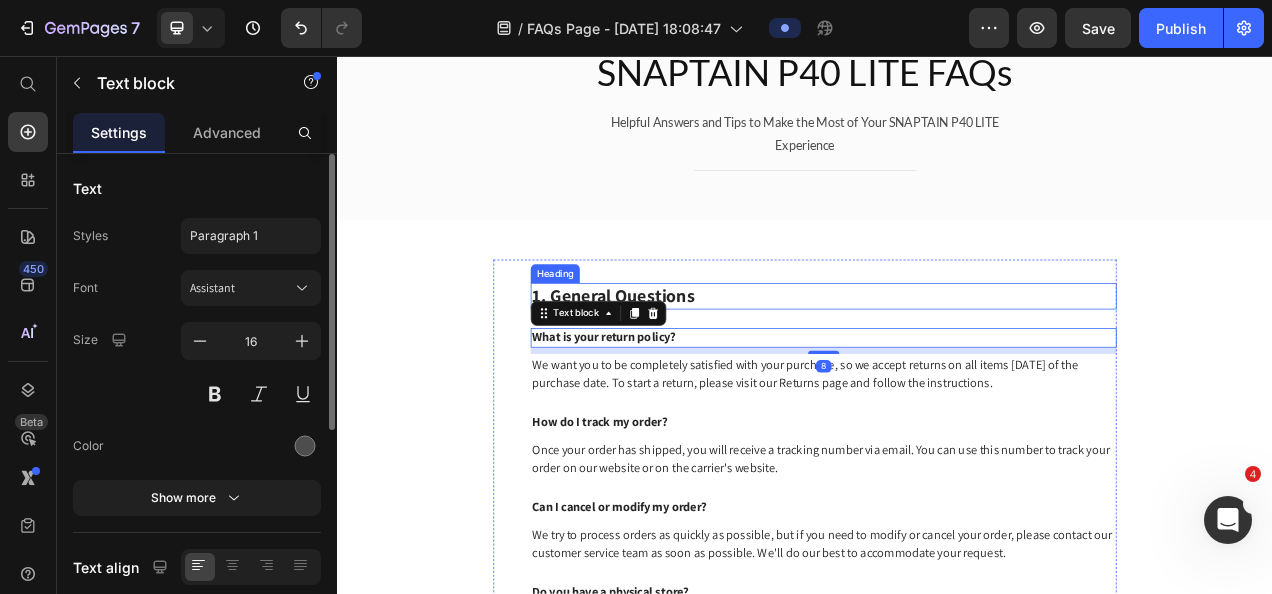 click on "1. General Questions" at bounding box center [961, 364] 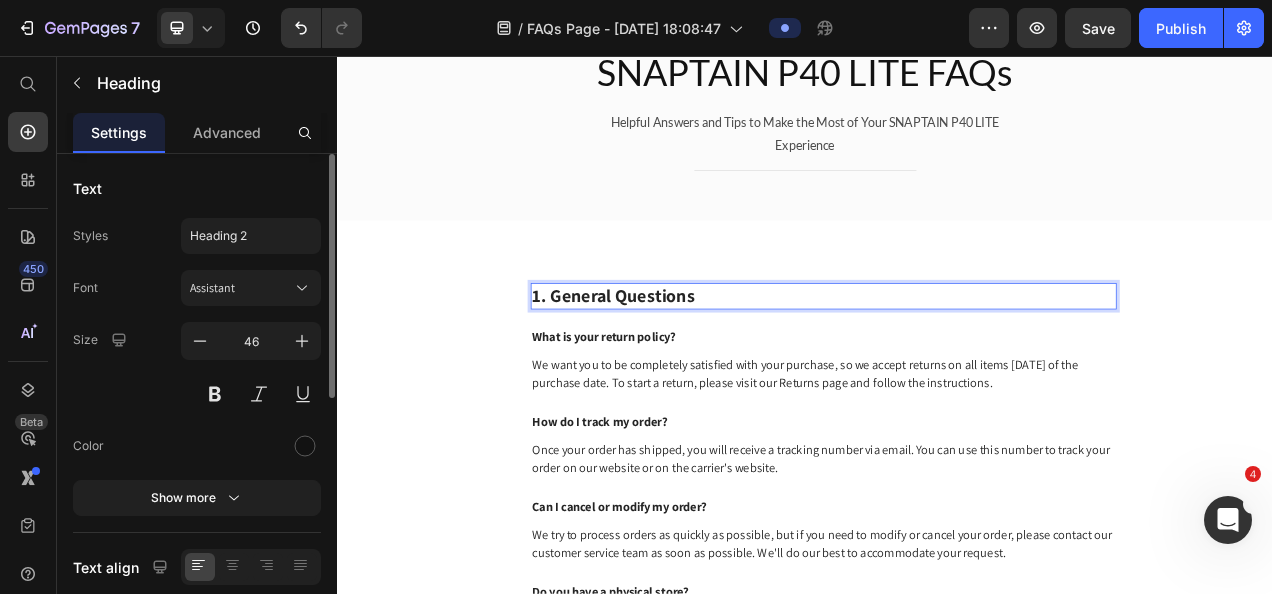 click on "1. General Questions" at bounding box center [961, 364] 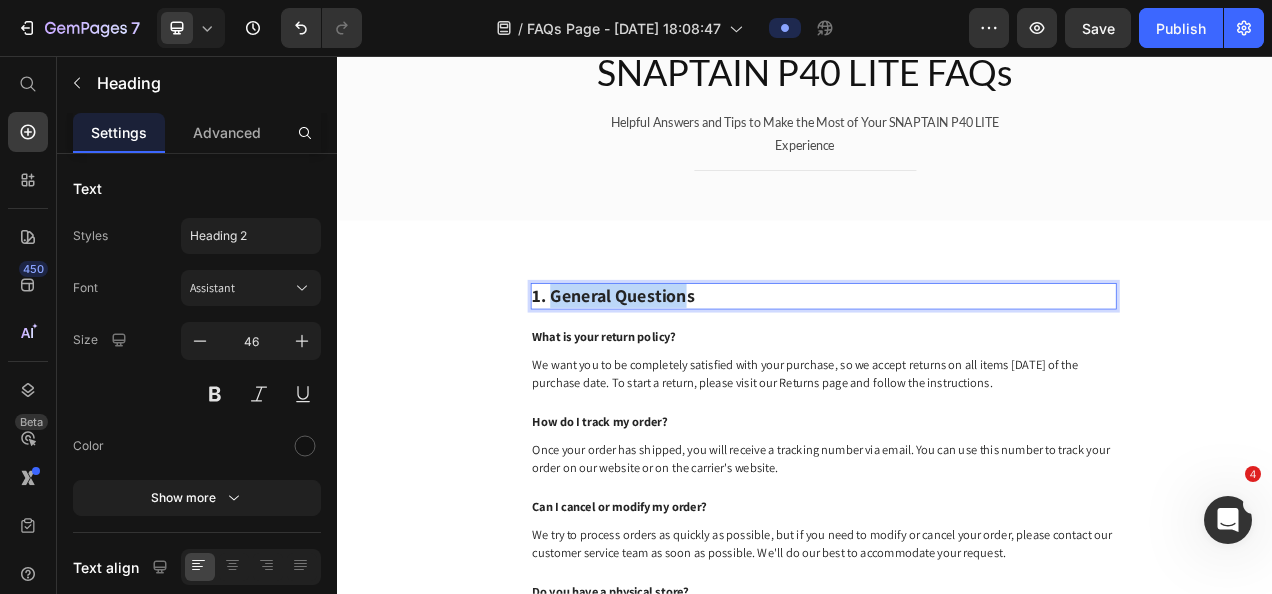 drag, startPoint x: 602, startPoint y: 364, endPoint x: 772, endPoint y: 366, distance: 170.01176 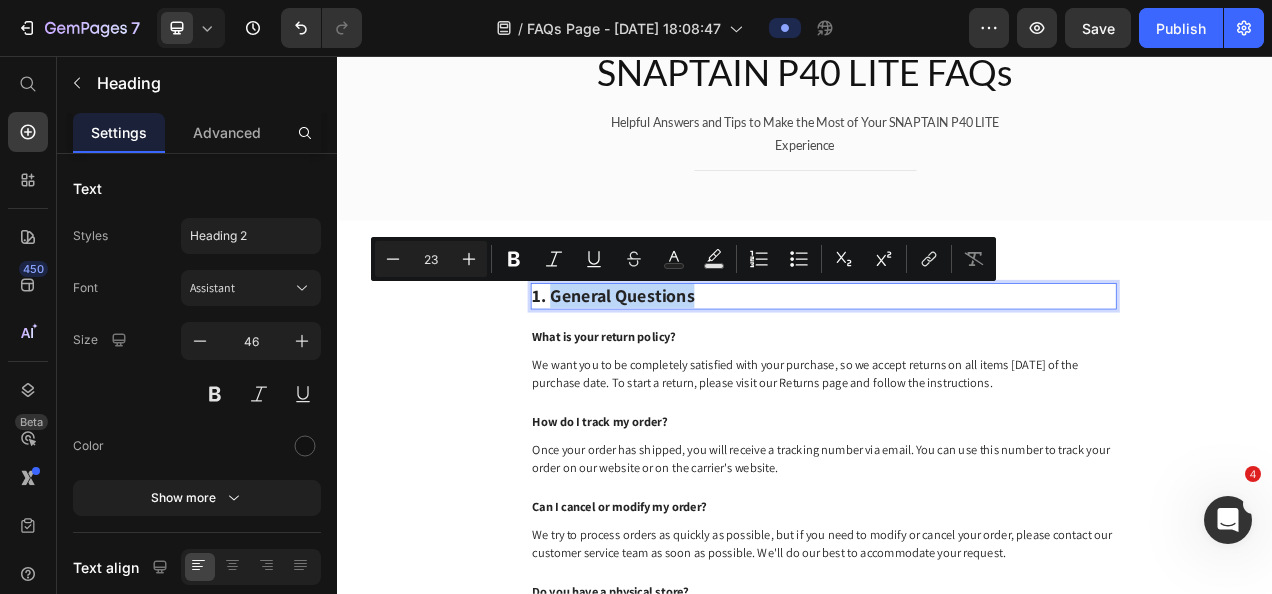 drag, startPoint x: 792, startPoint y: 366, endPoint x: 606, endPoint y: 366, distance: 186 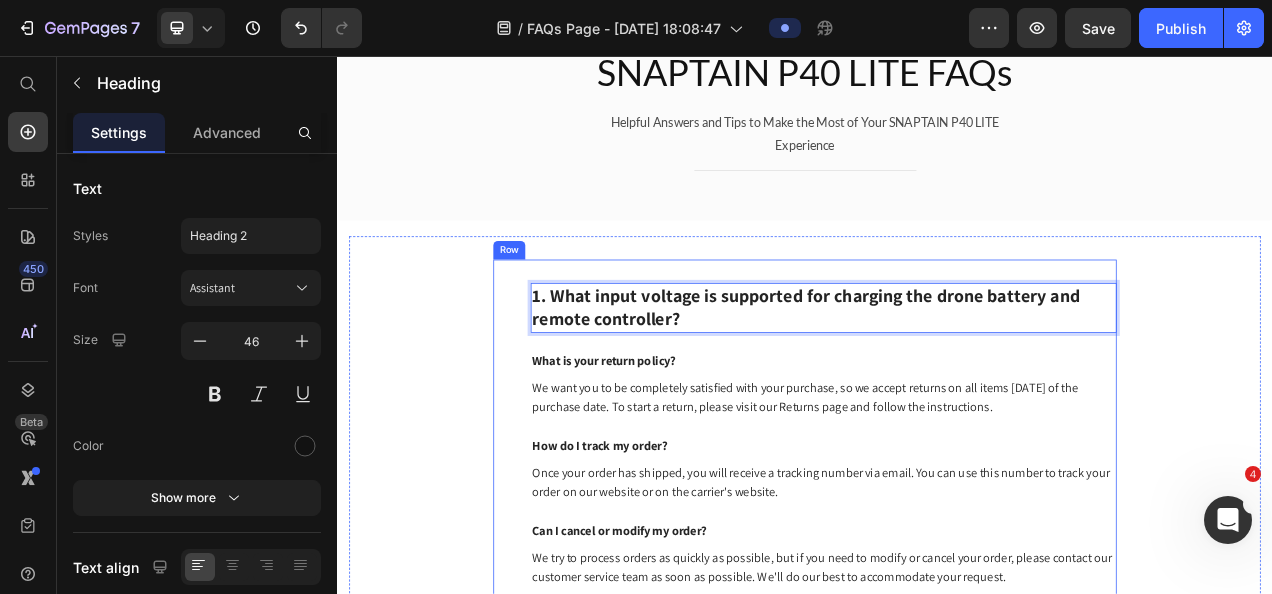 click on "What is your return policy?" at bounding box center [961, 447] 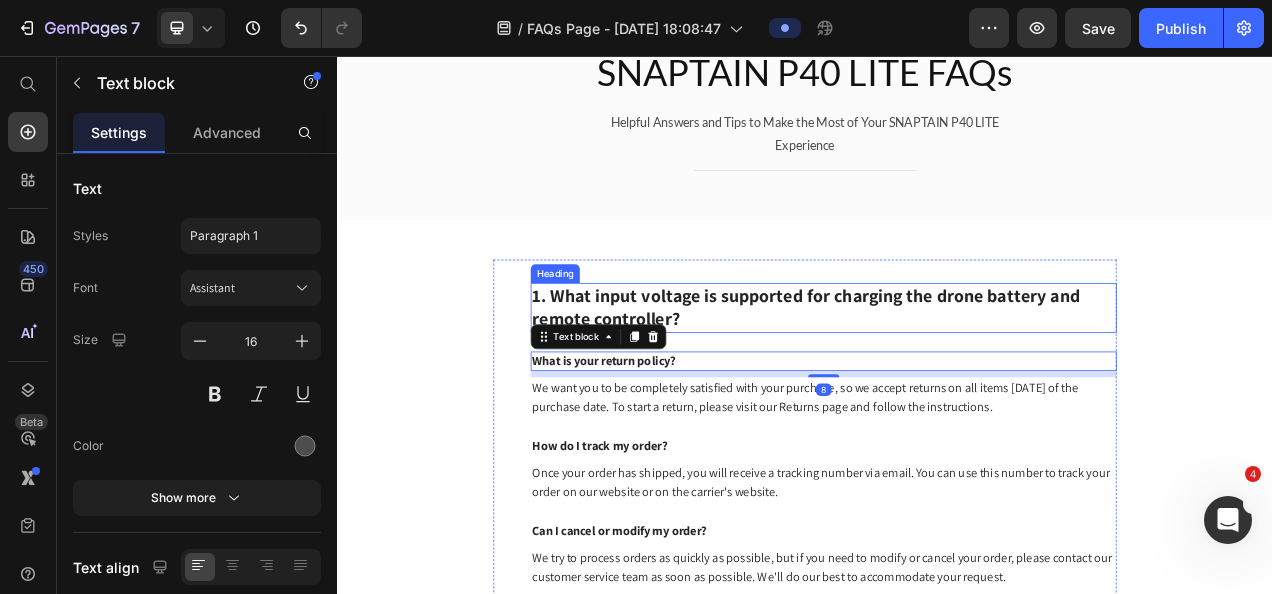 click on "1. What input voltage is supported for charging the drone battery and remote controller?" at bounding box center (961, 379) 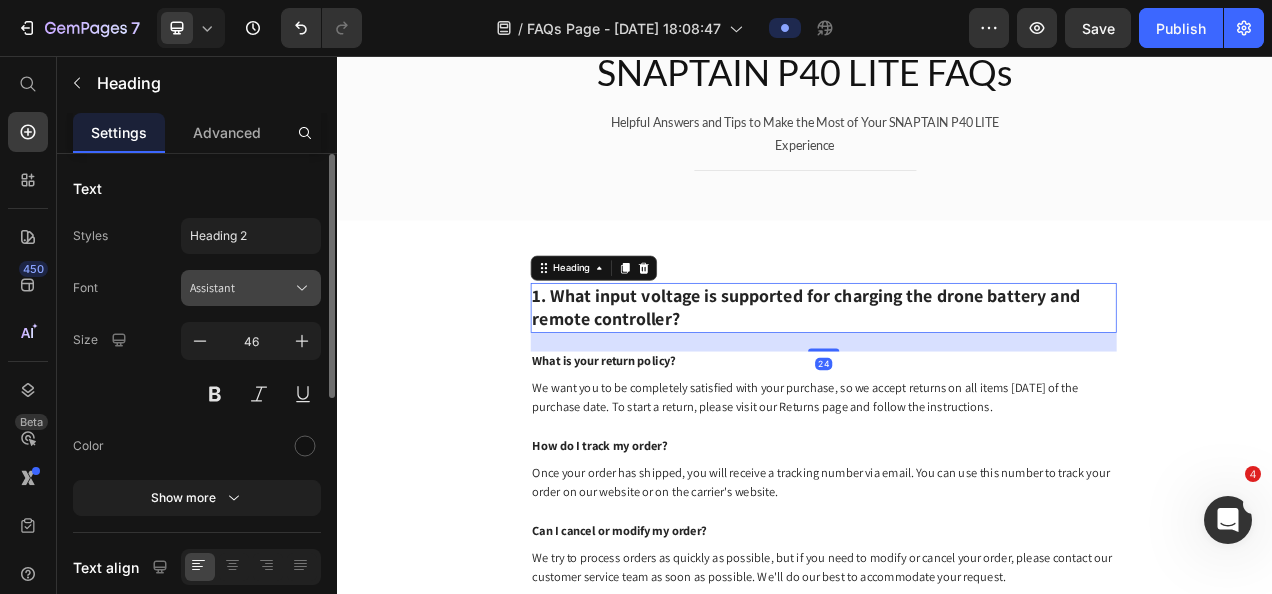 click on "Assistant" at bounding box center (241, 288) 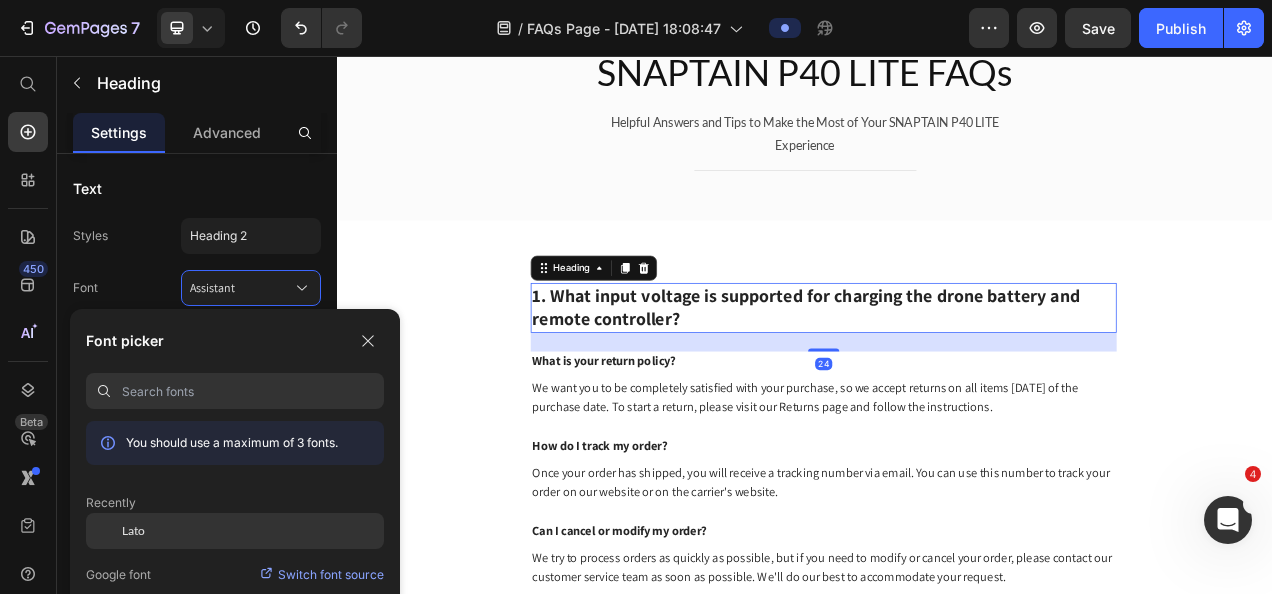 click on "Lato" at bounding box center [133, 531] 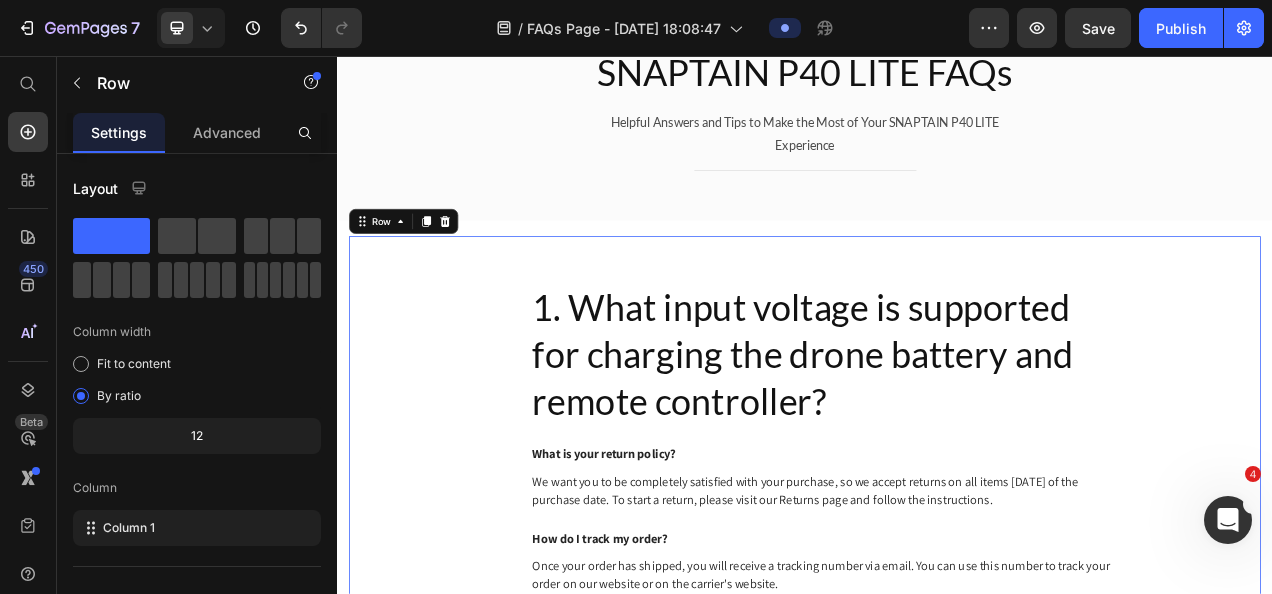click on "1. What input voltage is supported for charging the drone battery and remote controller? Heading What is your return policy? Text block We want you to be completely satisfied with your purchase, so we accept returns on all items within 30 days of the purchase date. To start a return, please visit our Returns page and follow the instructions. Text block How do I track my order? Text block Once your order has shipped, you will receive a tracking number via email. You can use this number to track your order on our website or on the carrier's website. Text block Can I cancel or modify my order? Text block We try to process orders as quickly as possible, but if you need to modify or cancel your order, please contact our customer service team as soon as possible. We'll do our best to accommodate your request. Text block Do you have a physical store? Text block Currently, we do not have a physical store. However, we do offer free shipping and free returns, so you can try our products risk-free. Text block Row Row ." at bounding box center (937, 1489) 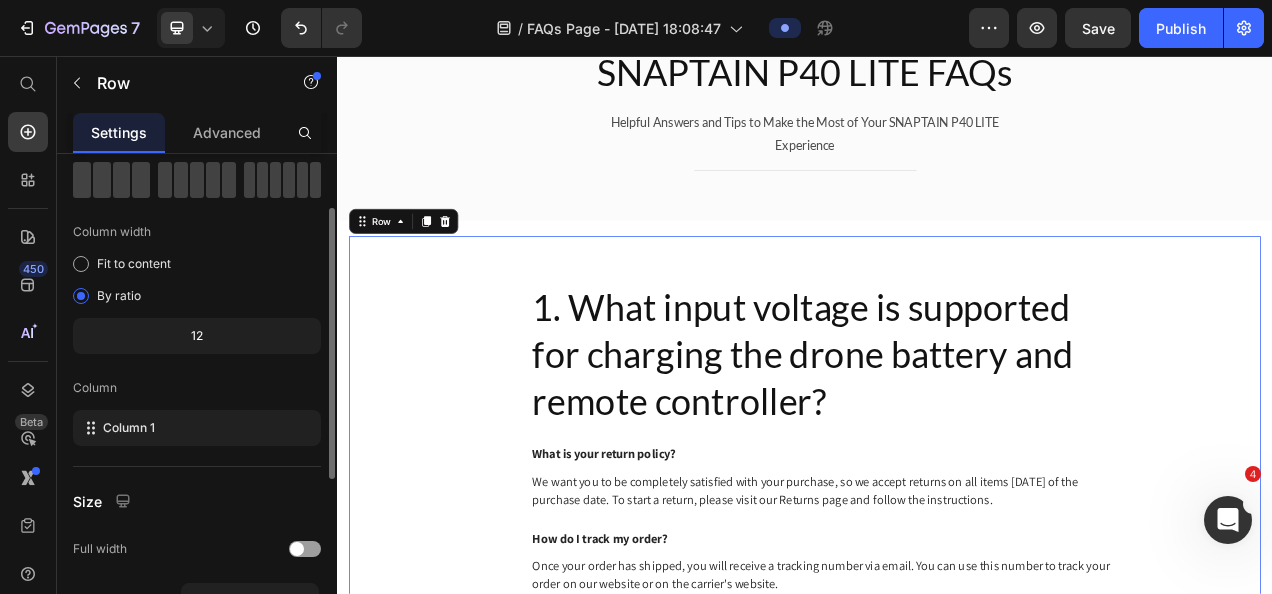 scroll, scrollTop: 300, scrollLeft: 0, axis: vertical 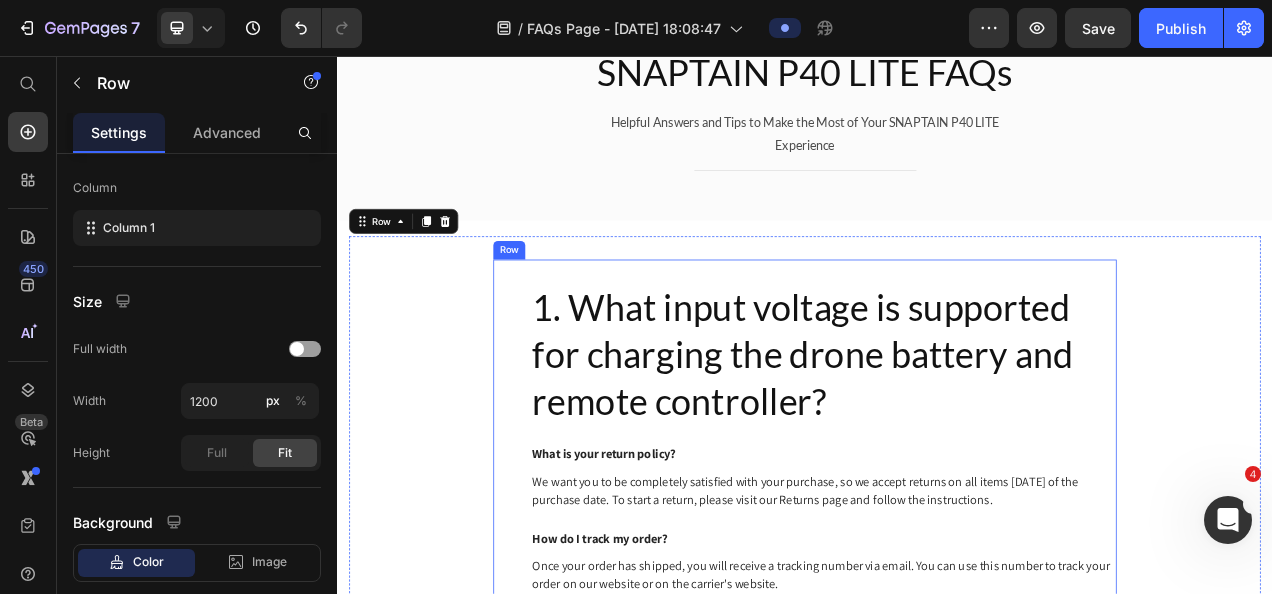 click on "1. What input voltage is supported for charging the drone battery and remote controller? Heading What is your return policy? Text block We want you to be completely satisfied with your purchase, so we accept returns on all items within 30 days of the purchase date. To start a return, please visit our Returns page and follow the instructions. Text block How do I track my order? Text block Once your order has shipped, you will receive a tracking number via email. You can use this number to track your order on our website or on the carrier's website. Text block Can I cancel or modify my order? Text block We try to process orders as quickly as possible, but if you need to modify or cancel your order, please contact our customer service team as soon as possible. We'll do our best to accommodate your request. Text block Do you have a physical store? Text block Currently, we do not have a physical store. However, we do offer free shipping and free returns, so you can try our products risk-free. Text block Row" at bounding box center [937, 650] 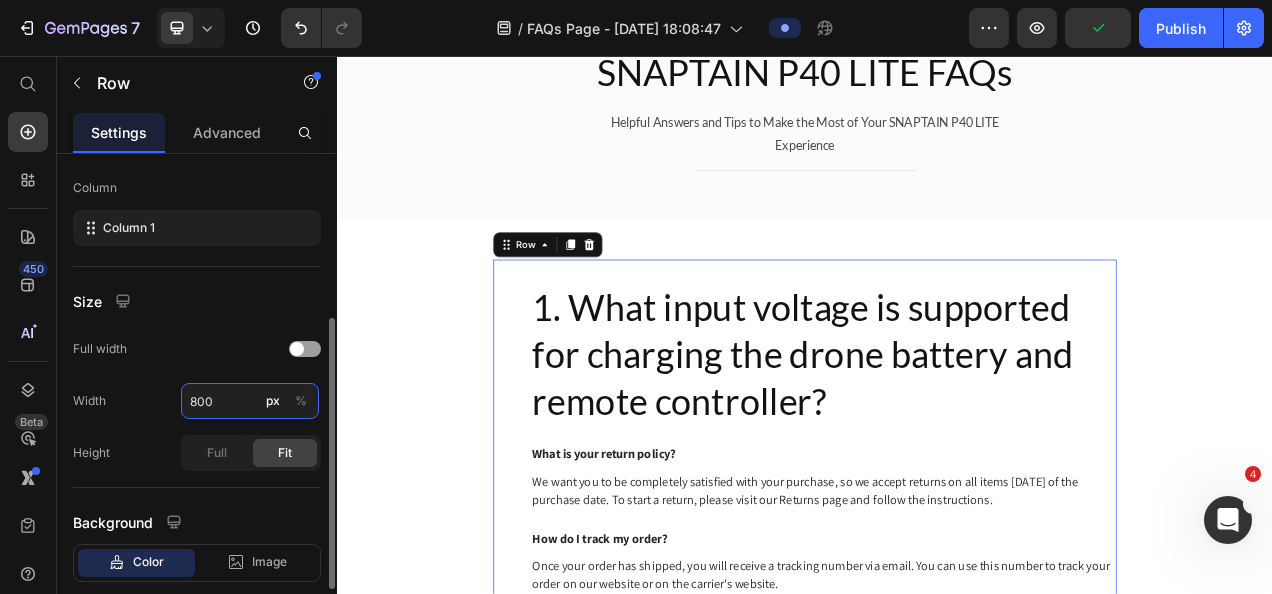 click on "800" at bounding box center [250, 401] 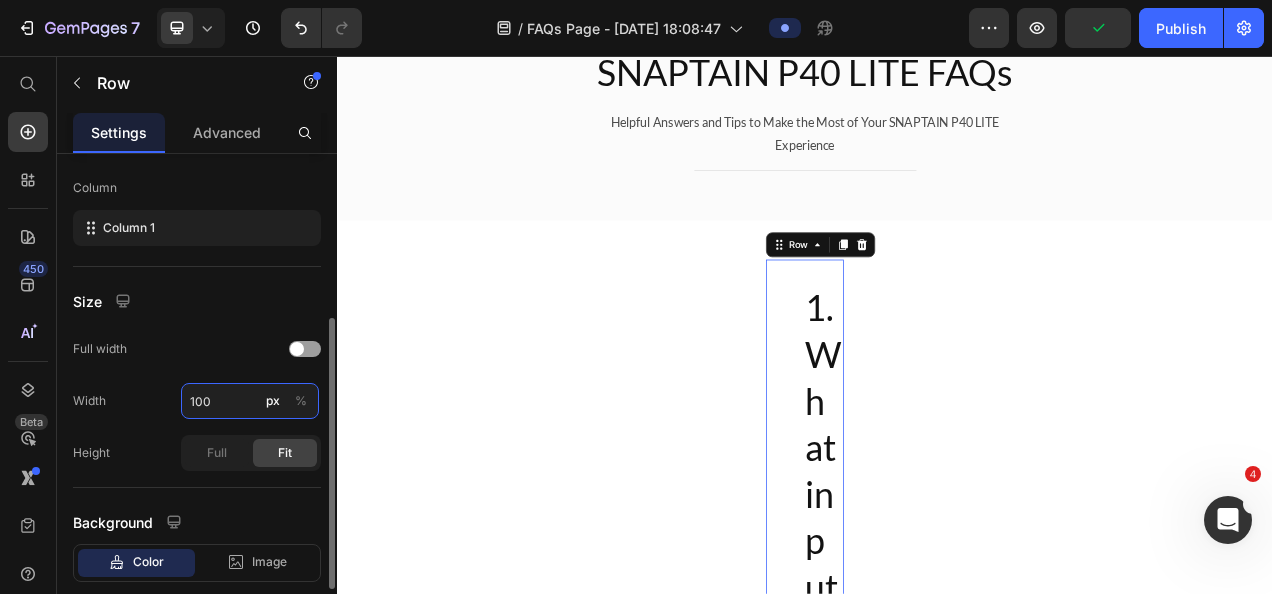type on "1000" 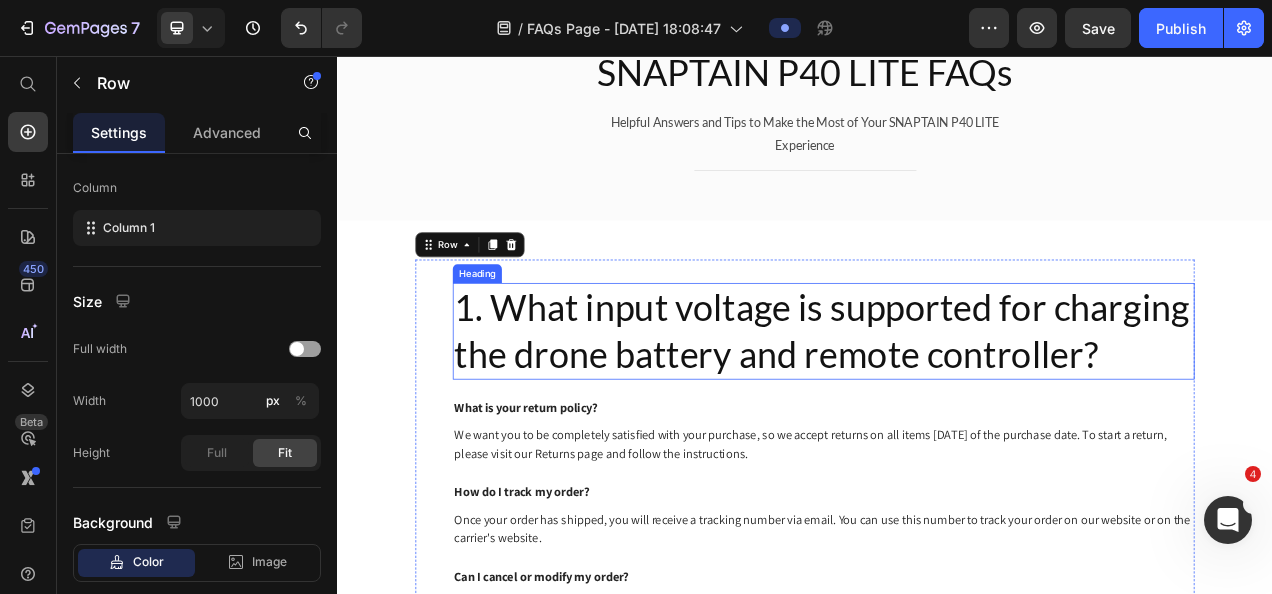 click on "1. What input voltage is supported for charging the drone battery and remote controller?" at bounding box center [961, 409] 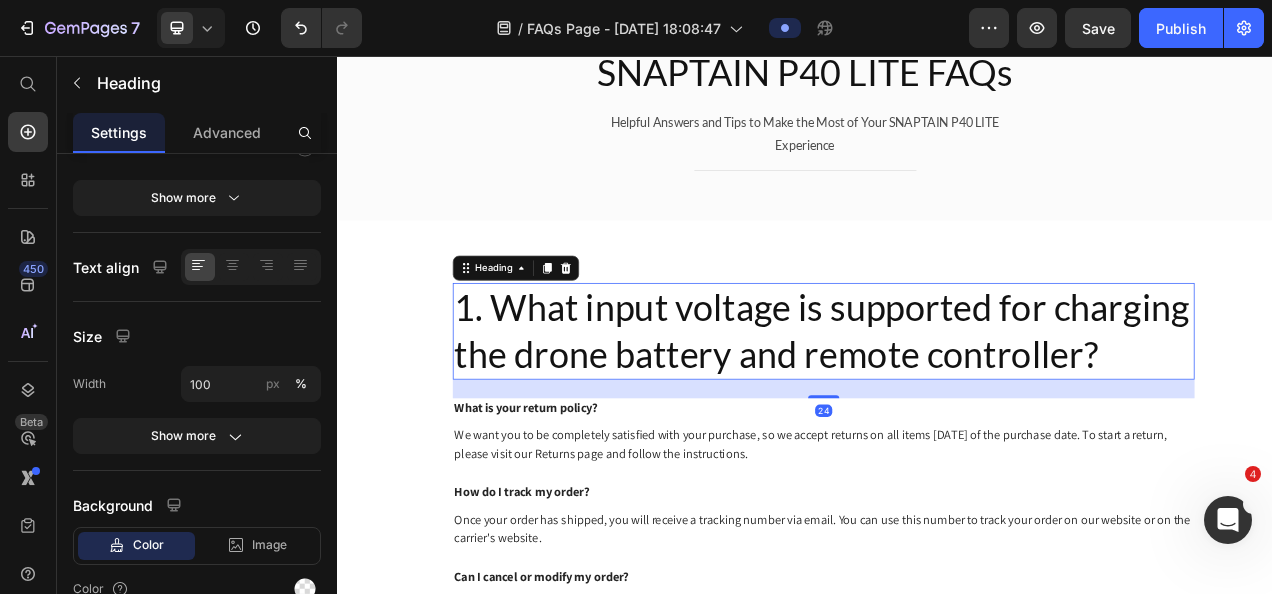 scroll, scrollTop: 0, scrollLeft: 0, axis: both 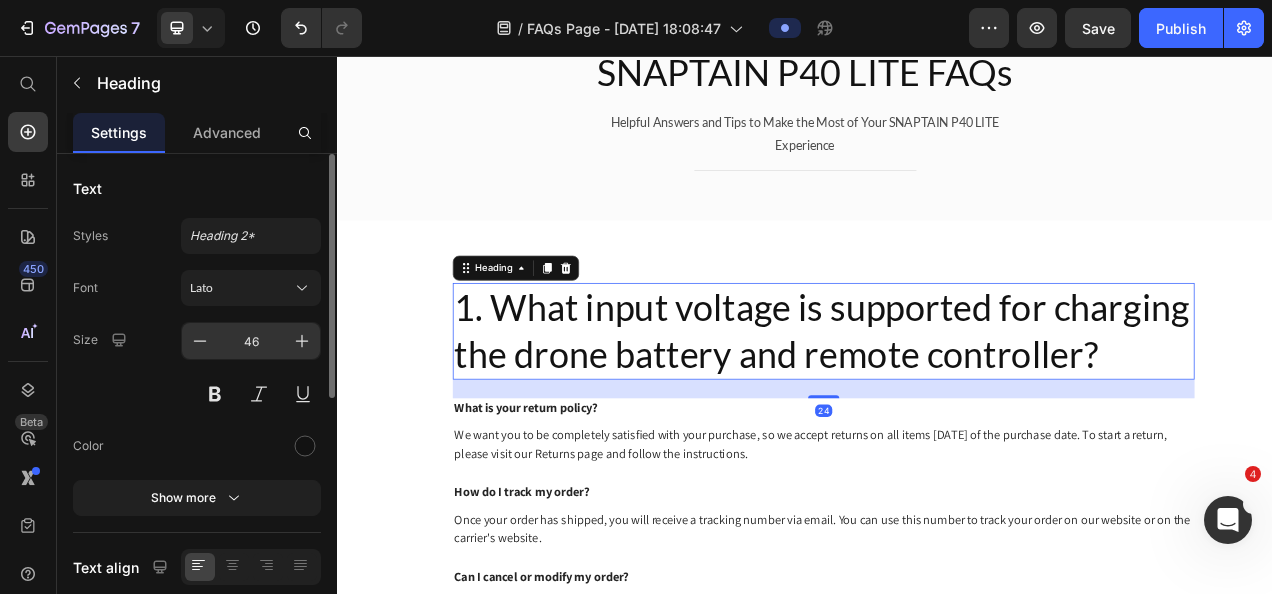 click on "46" at bounding box center [251, 341] 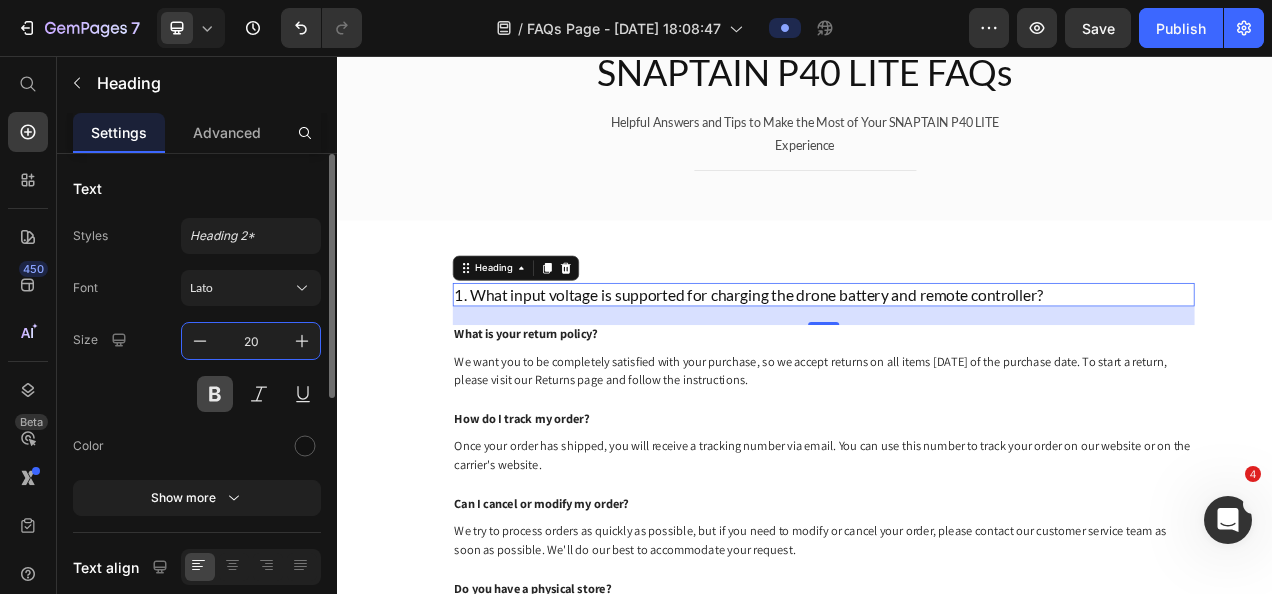 type on "20" 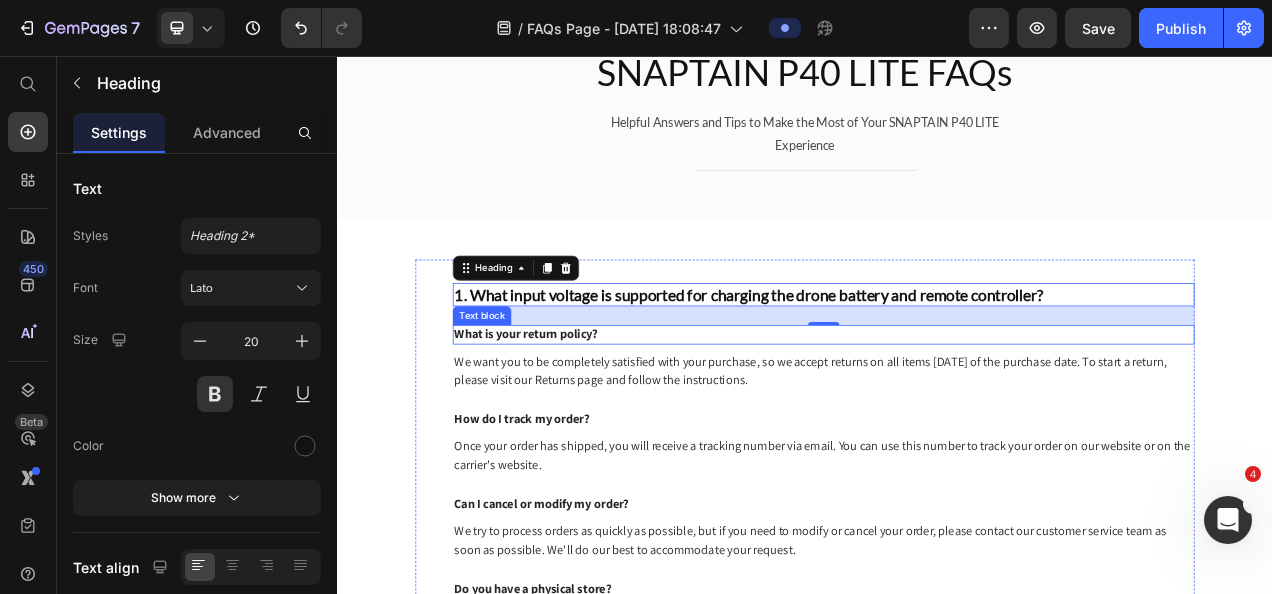 click on "What is your return policy?" at bounding box center [961, 413] 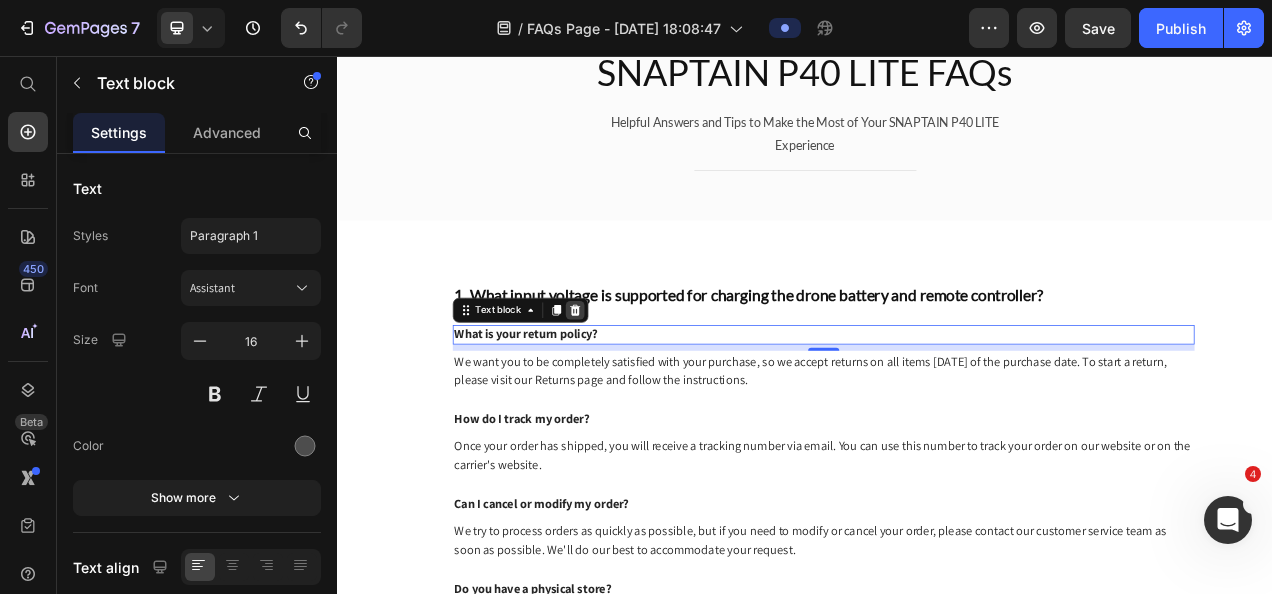 click 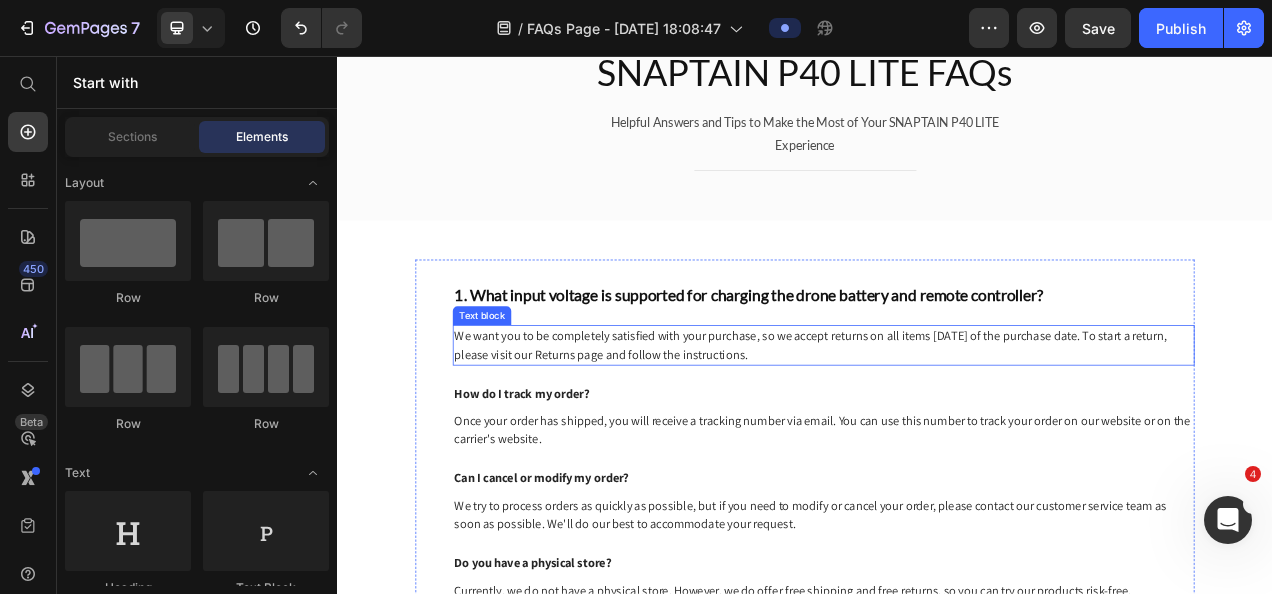 click on "We want you to be completely satisfied with your purchase, so we accept returns on all items within 30 days of the purchase date. To start a return, please visit our Returns page and follow the instructions." at bounding box center [961, 427] 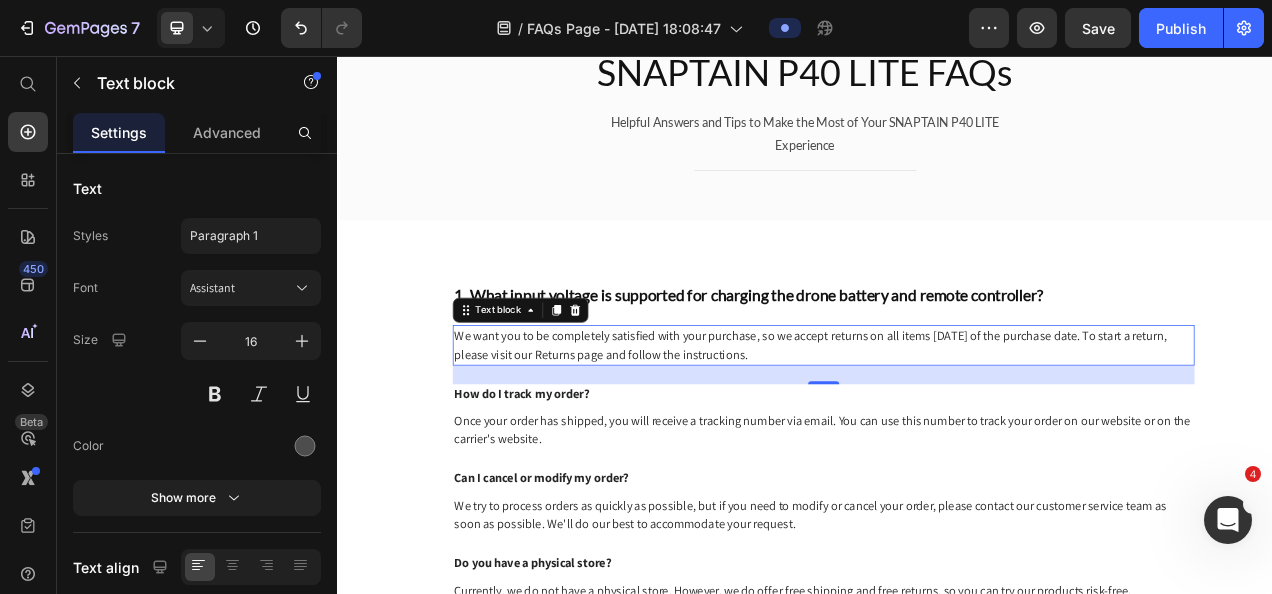 click on "We want you to be completely satisfied with your purchase, so we accept returns on all items within 30 days of the purchase date. To start a return, please visit our Returns page and follow the instructions." at bounding box center [961, 427] 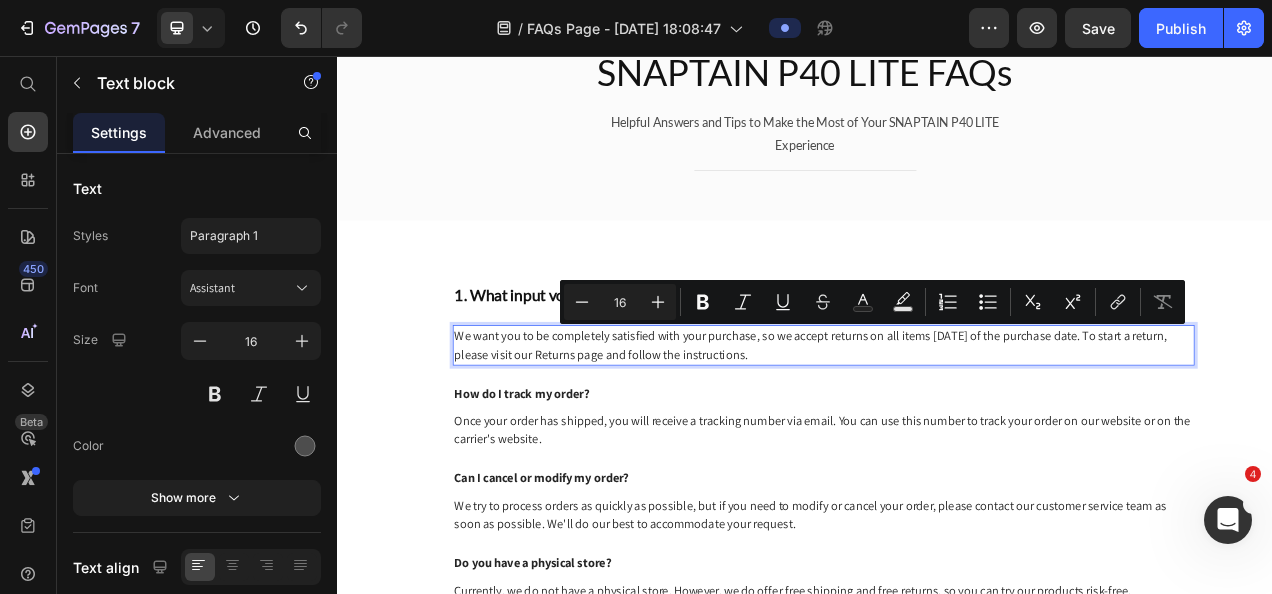 drag, startPoint x: 936, startPoint y: 446, endPoint x: 484, endPoint y: 411, distance: 453.35306 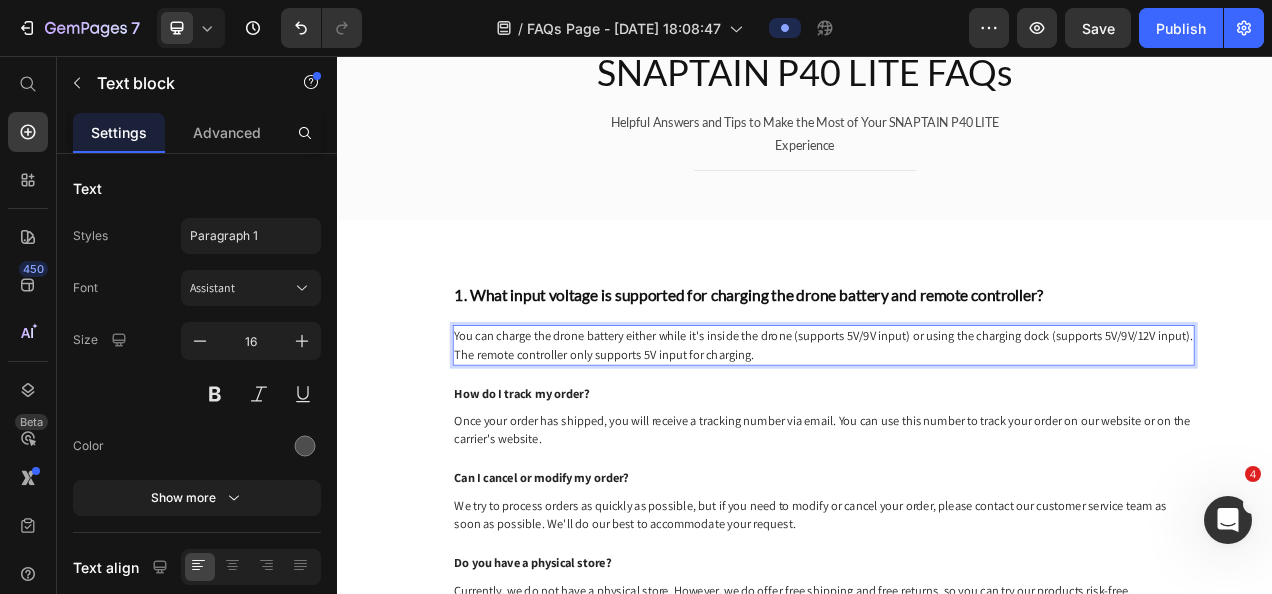 drag, startPoint x: 244, startPoint y: 290, endPoint x: 245, endPoint y: 319, distance: 29.017237 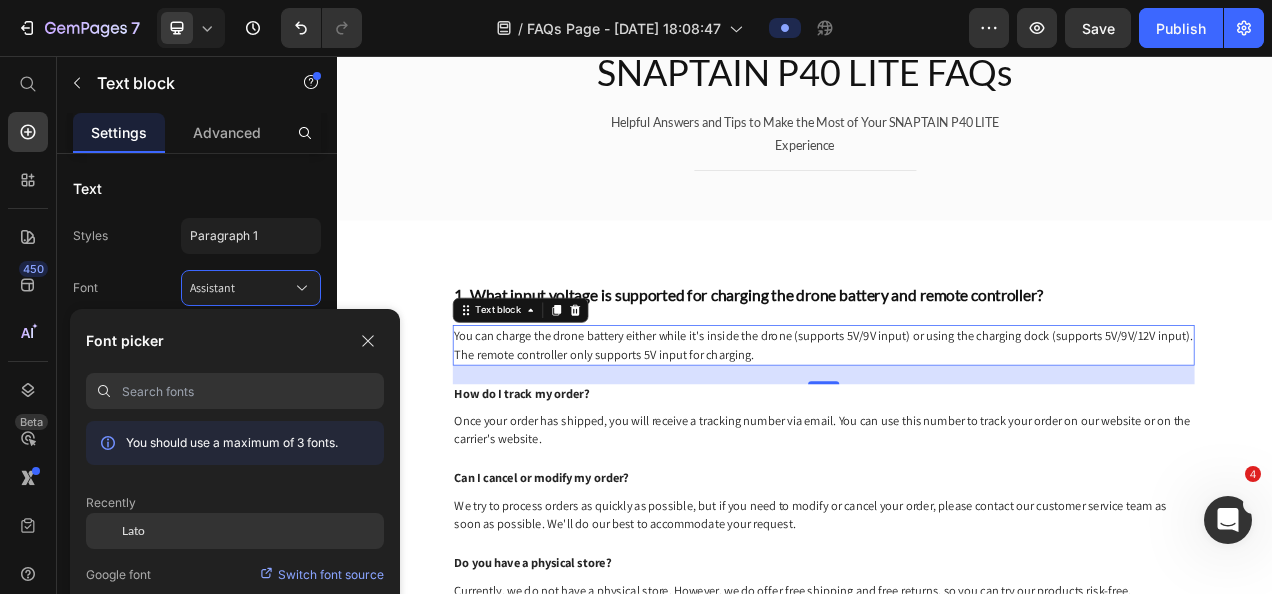 click on "Lato" at bounding box center (133, 531) 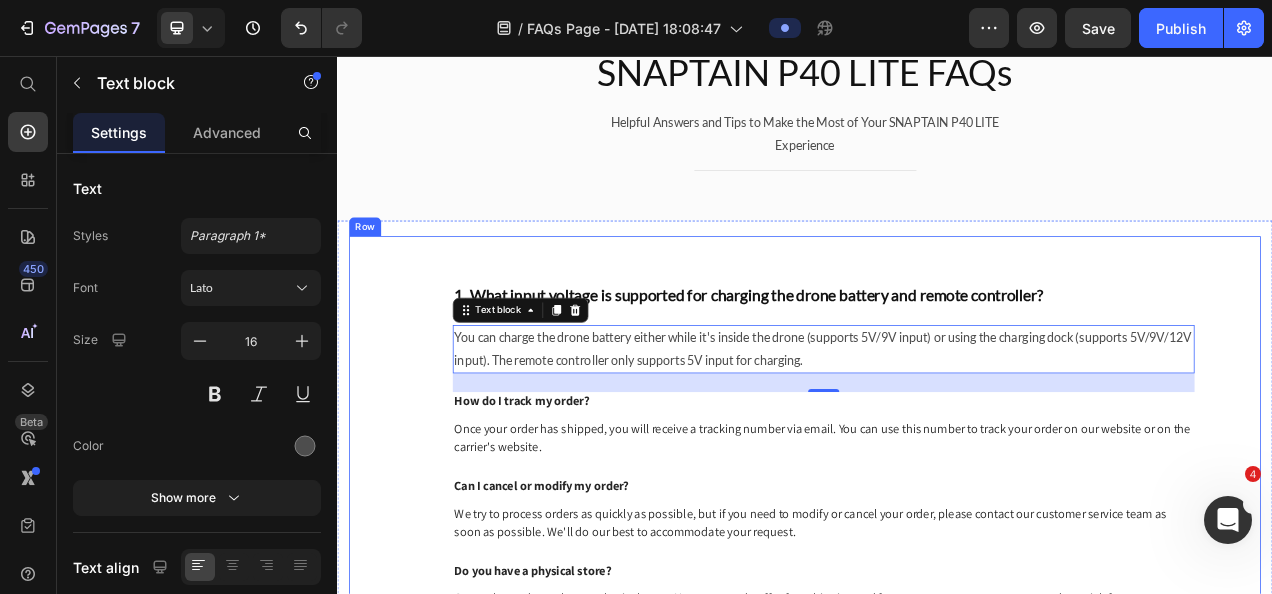 click on "1. What input voltage is supported for charging the drone battery and remote controller? Heading You can charge the drone battery either while it's inside the drone (supports 5V/9V input) or using the charging dock (supports 5V/9V/12V input). The remote controller only supports 5V input for charging. Text block   24 How do I track my order? Text block Once your order has shipped, you will receive a tracking number via email. You can use this number to track your order on our website or on the carrier's website. Text block Can I cancel or modify my order? Text block We try to process orders as quickly as possible, but if you need to modify or cancel your order, please contact our customer service team as soon as possible. We'll do our best to accommodate your request. Text block Do you have a physical store? Text block Currently, we do not have a physical store. However, we do offer free shipping and free returns, so you can try our products risk-free. Text block Row 2. Product Questions Heading Text block Row" at bounding box center [937, 1389] 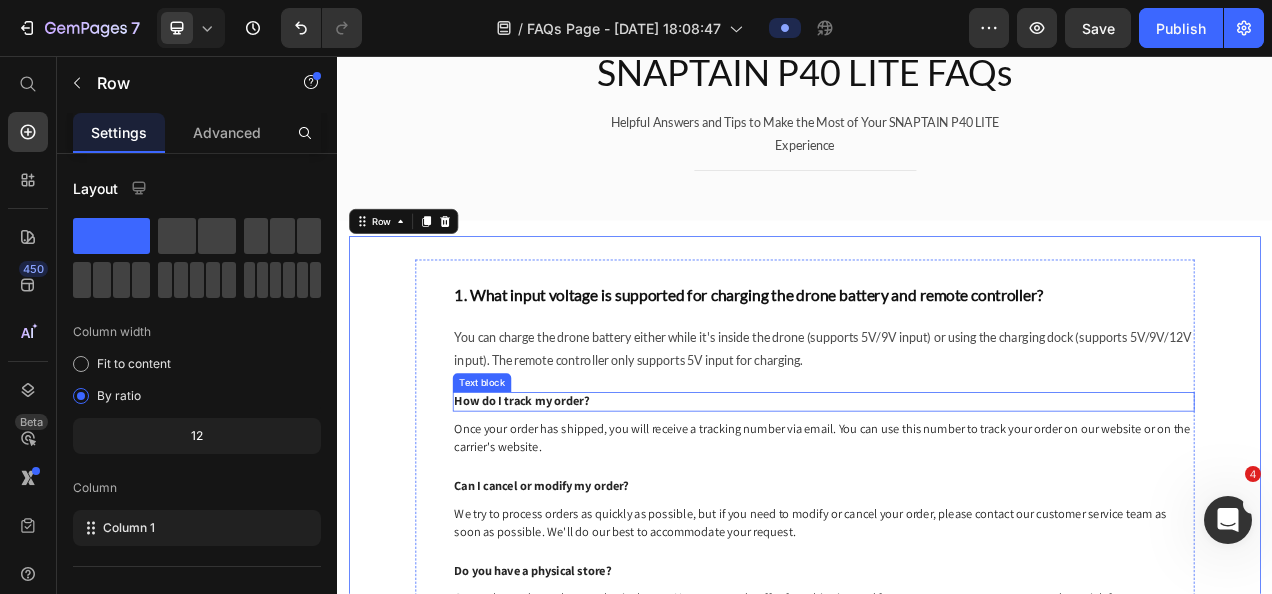 click on "How do I track my order?" at bounding box center (961, 499) 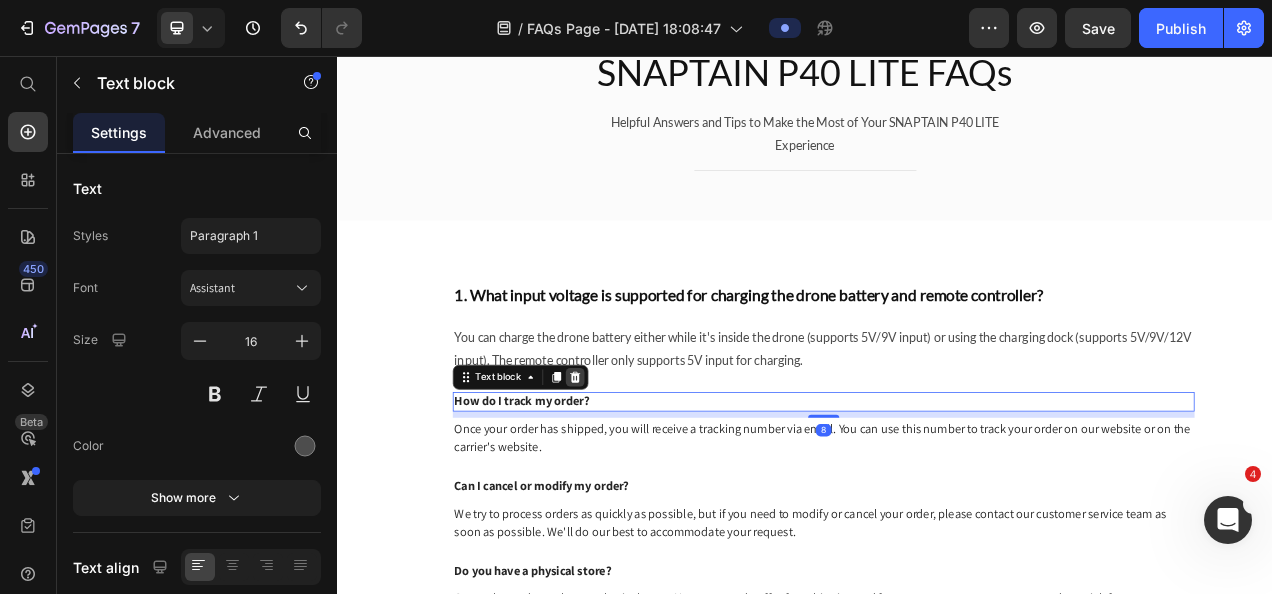 click 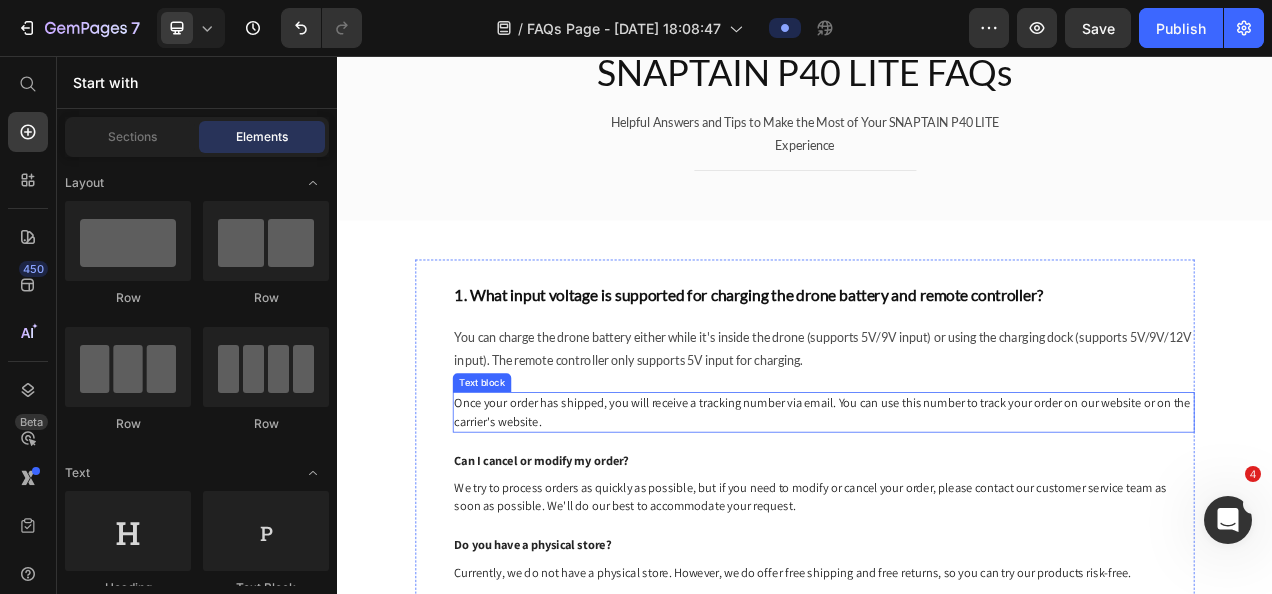 click on "Once your order has shipped, you will receive a tracking number via email. You can use this number to track your order on our website or on the carrier's website." at bounding box center (961, 513) 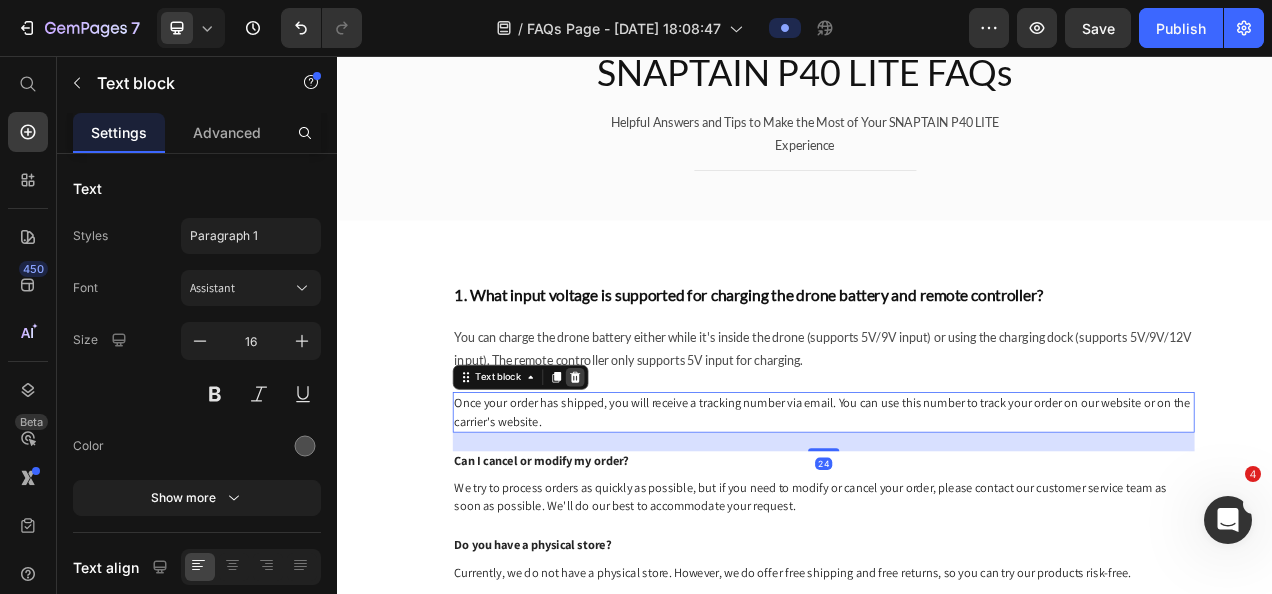 click 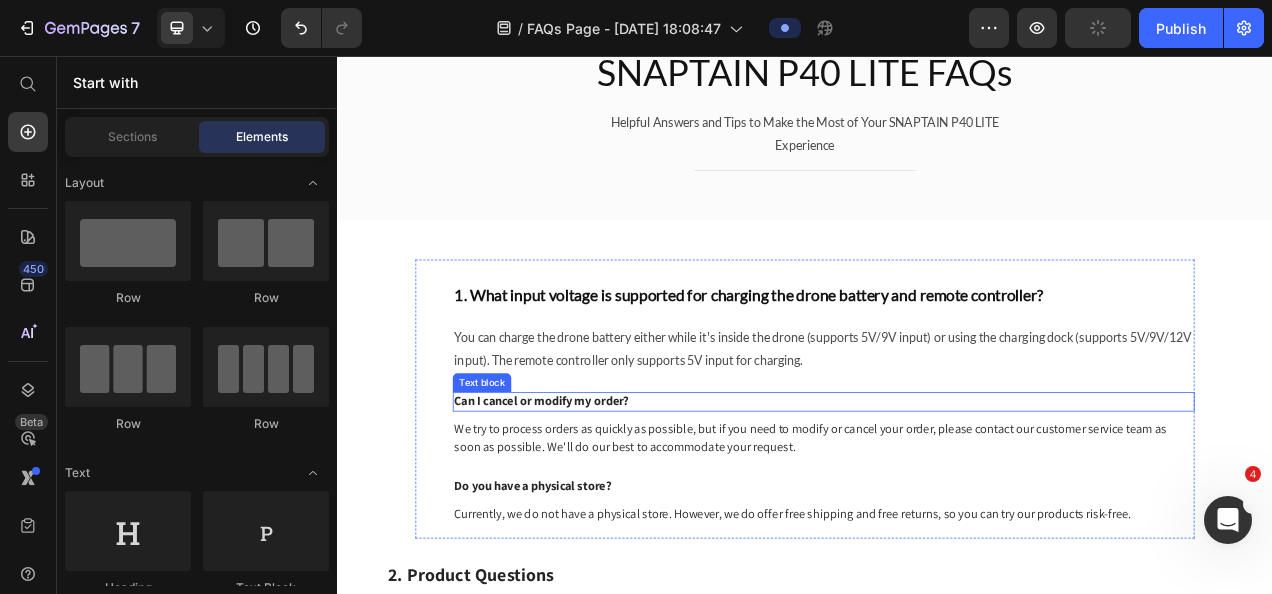 click on "Can I cancel or modify my order?" at bounding box center (961, 499) 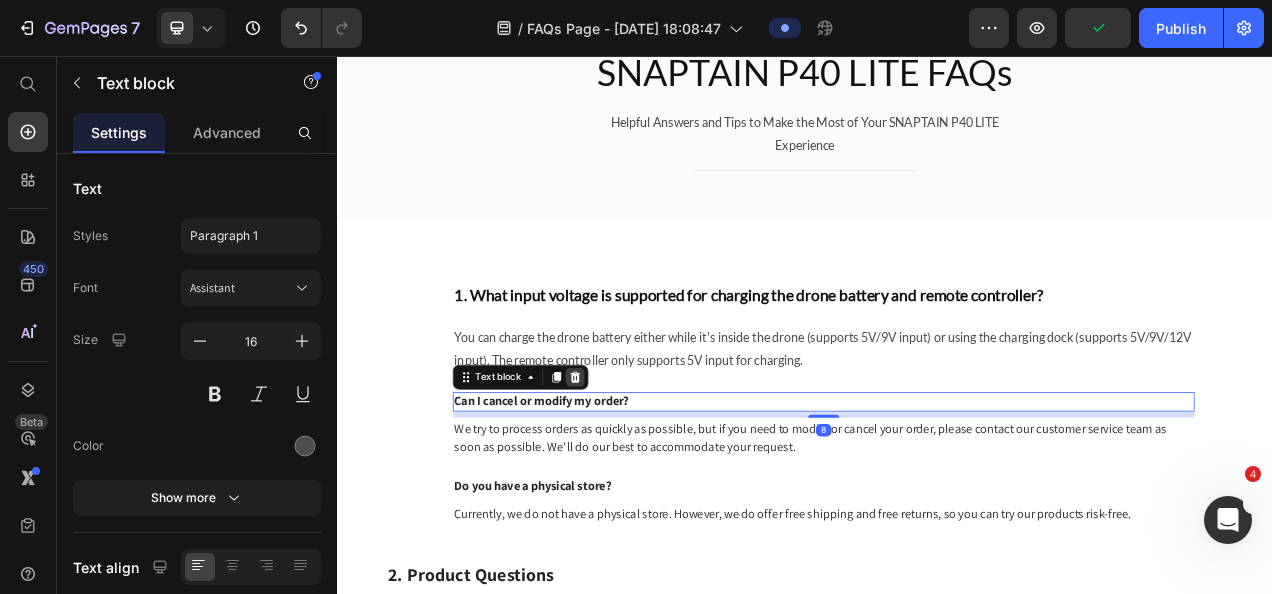 click 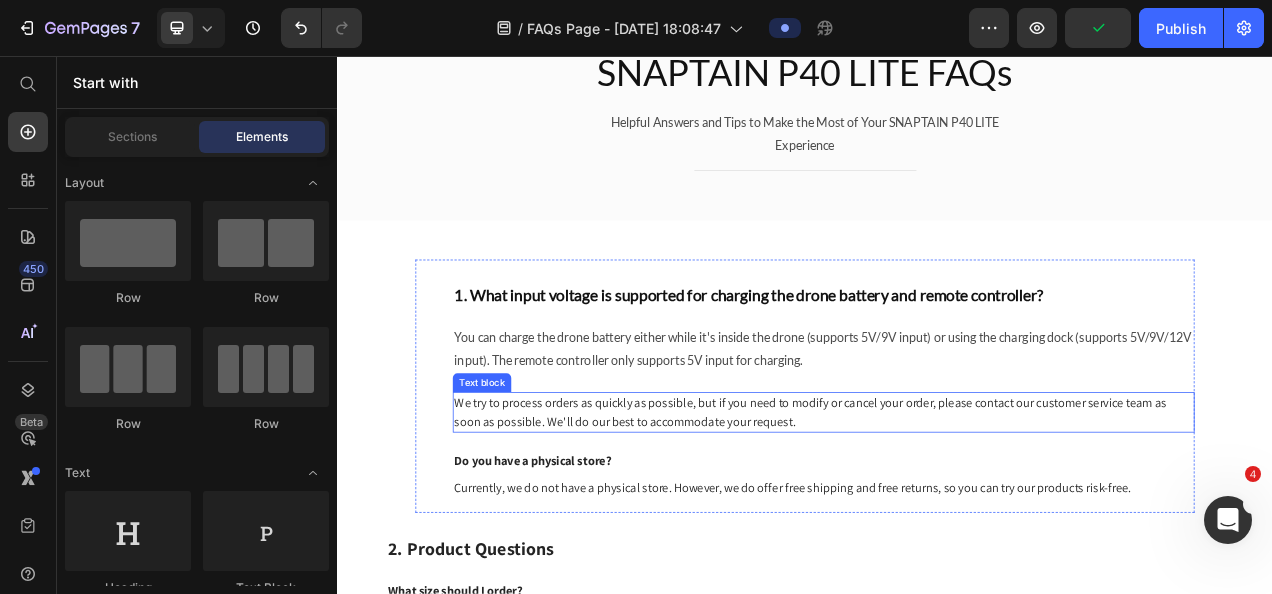click on "We try to process orders as quickly as possible, but if you need to modify or cancel your order, please contact our customer service team as soon as possible. We'll do our best to accommodate your request." at bounding box center [961, 513] 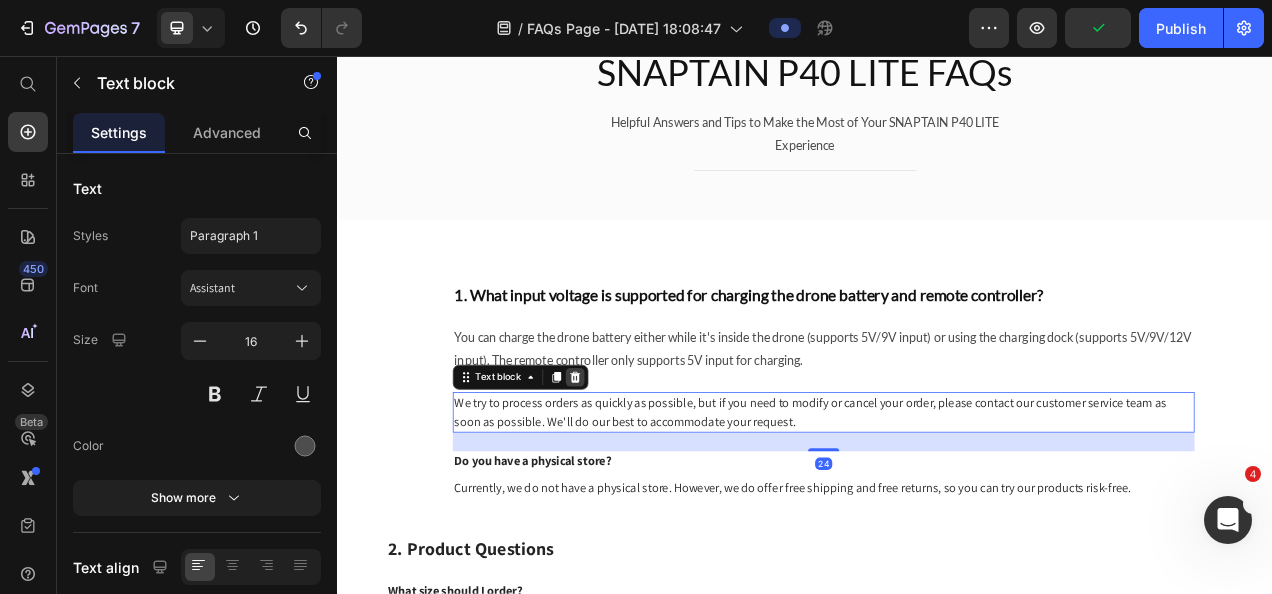 click 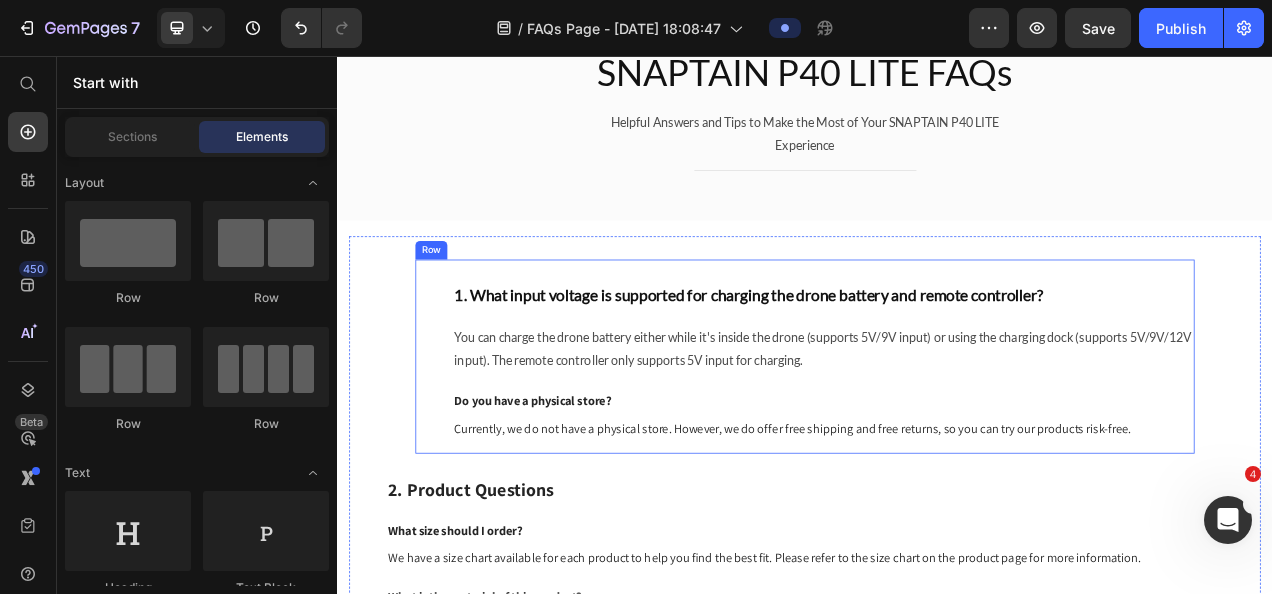 click on "Currently, we do not have a physical store. However, we do offer free shipping and free returns, so you can try our products risk-free." at bounding box center [961, 534] 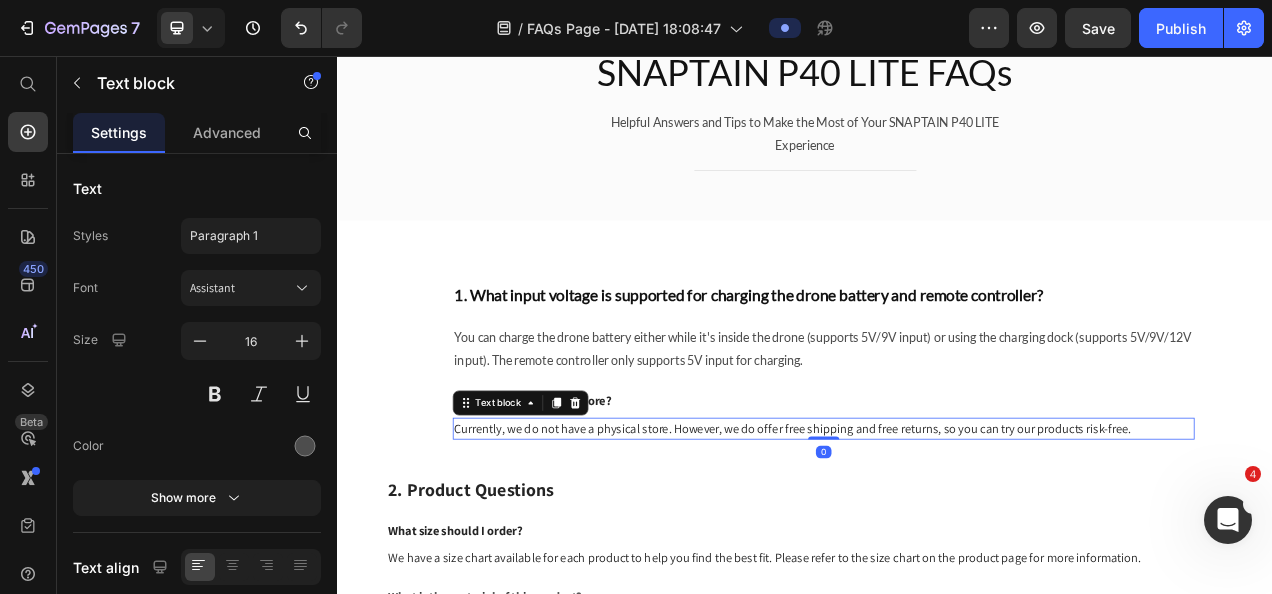 click on "Text block" at bounding box center (572, 501) 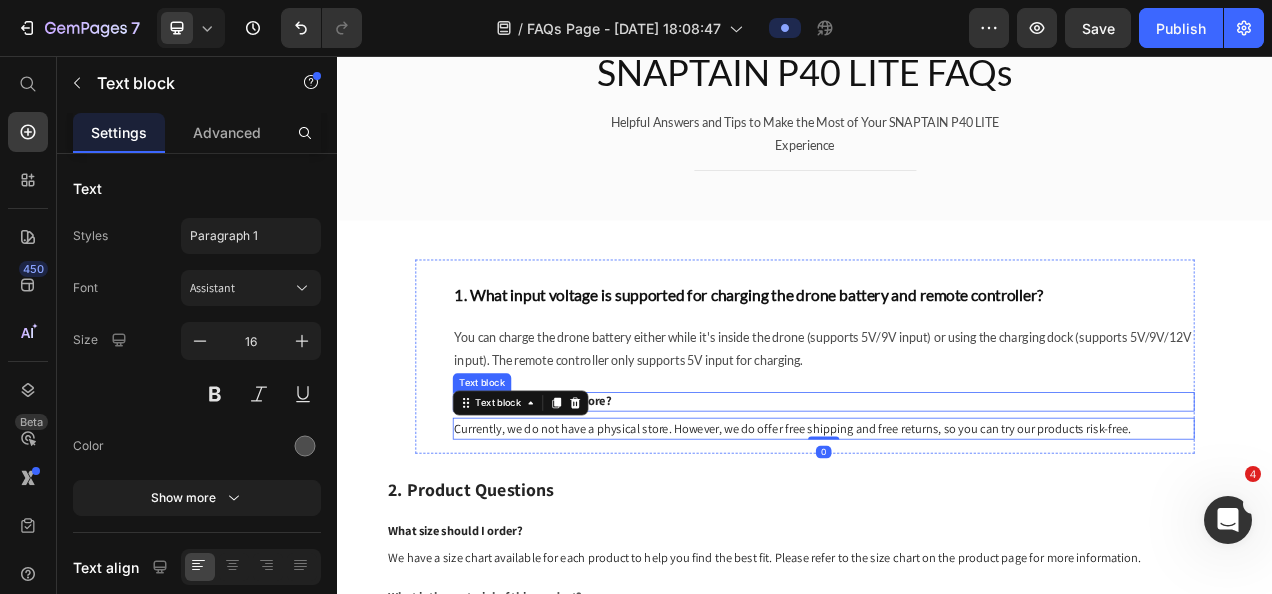 click on "Do you have a physical store?" at bounding box center (961, 499) 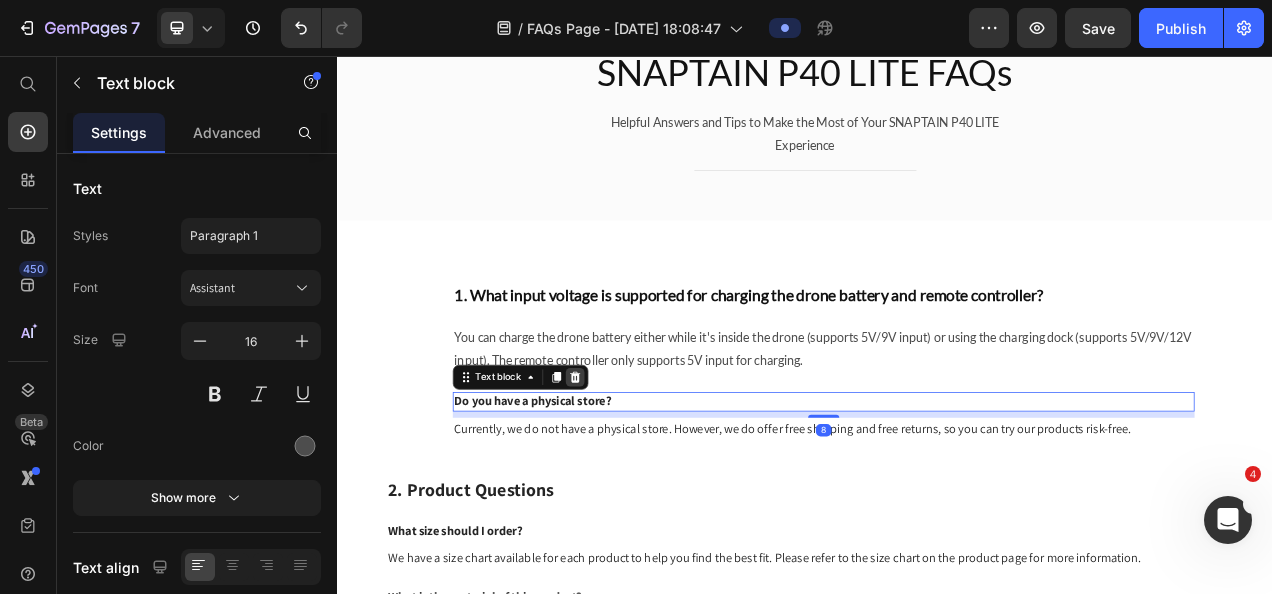 click 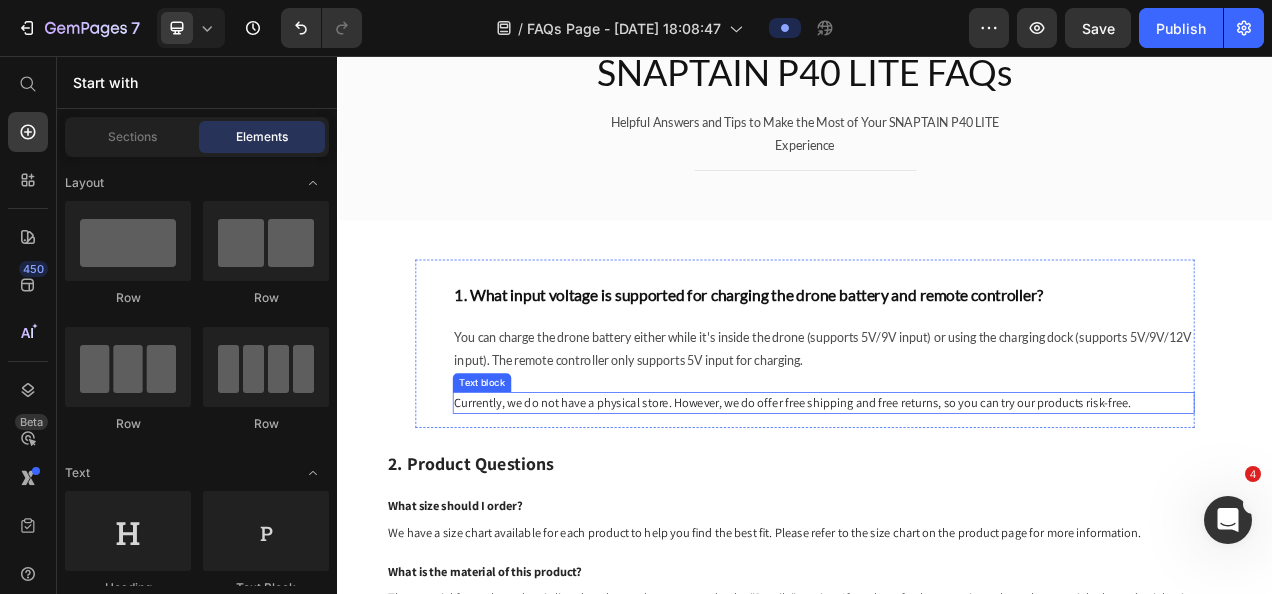 click on "Currently, we do not have a physical store. However, we do offer free shipping and free returns, so you can try our products risk-free." at bounding box center [961, 501] 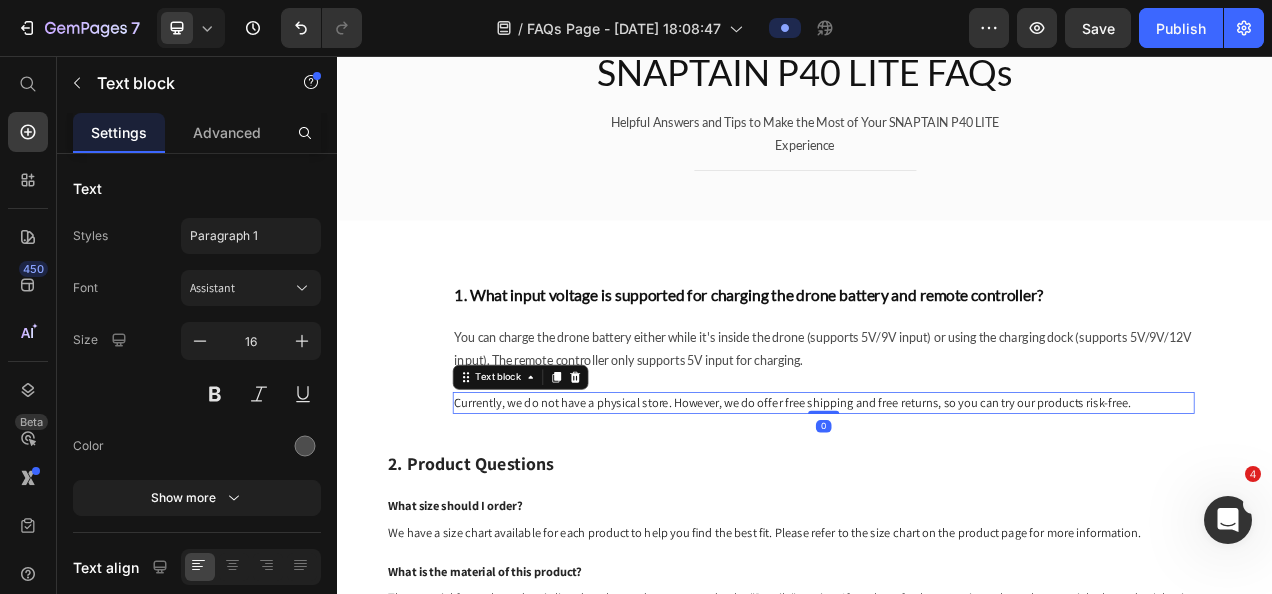 click 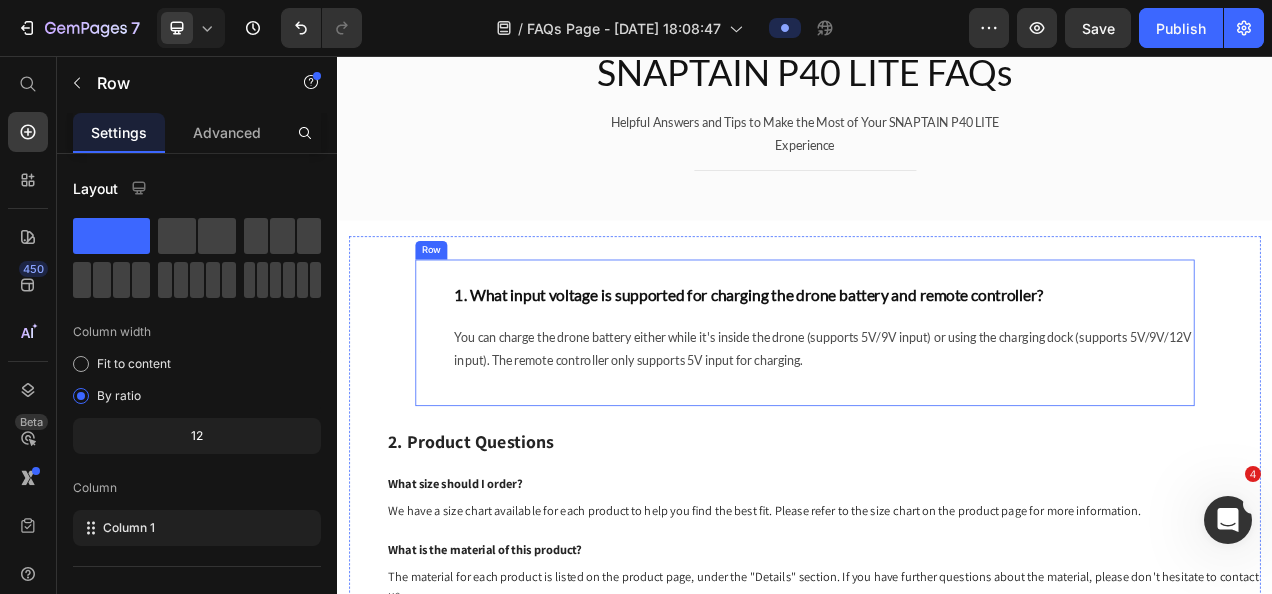 click on "1. What input voltage is supported for charging the drone battery and remote controller? Heading You can charge the drone battery either while it's inside the drone (supports 5V/9V input) or using the charging dock (supports 5V/9V/12V input). The remote controller only supports 5V input for charging. Text block" at bounding box center [961, 417] 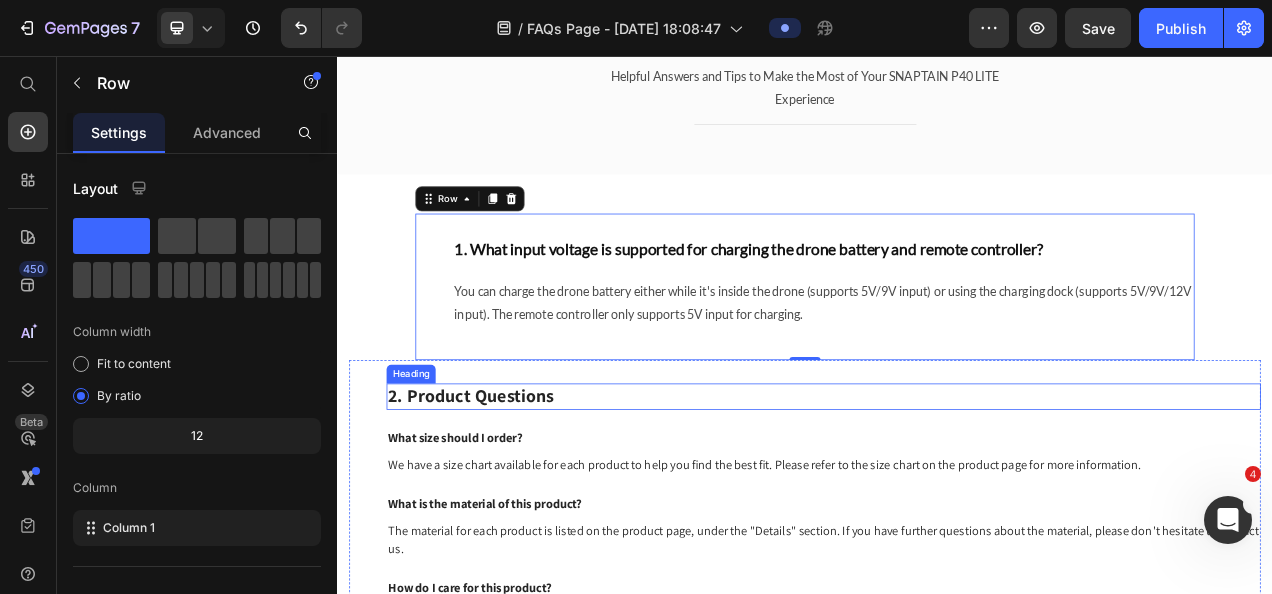 scroll, scrollTop: 200, scrollLeft: 0, axis: vertical 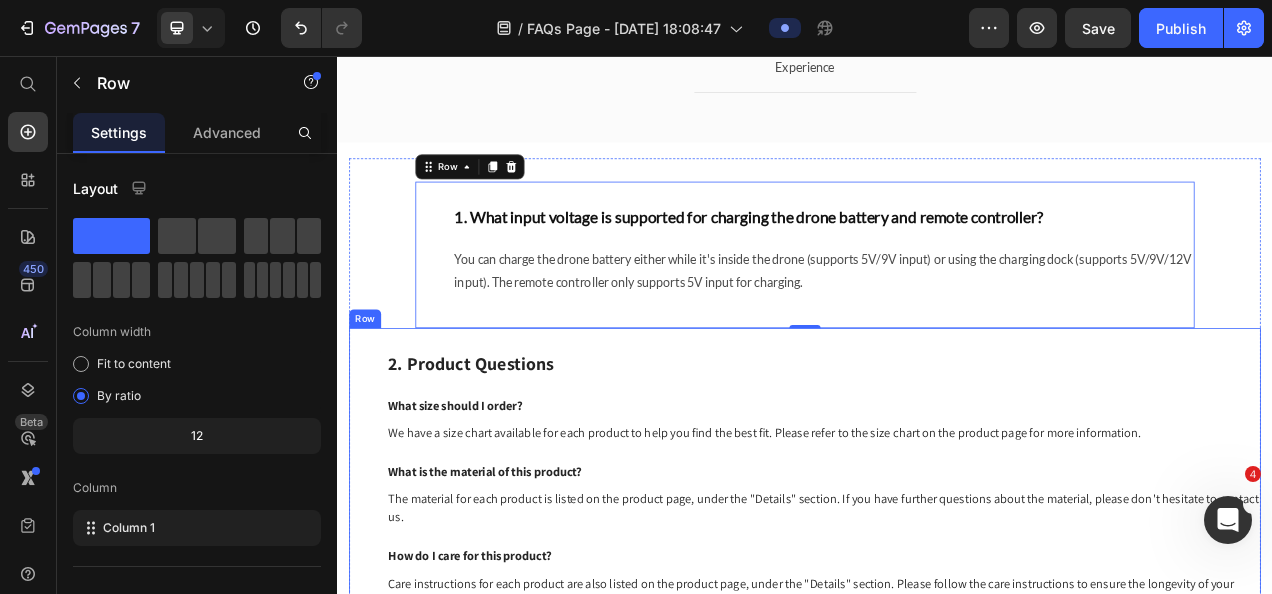 click on "2. Product Questions" at bounding box center [961, 452] 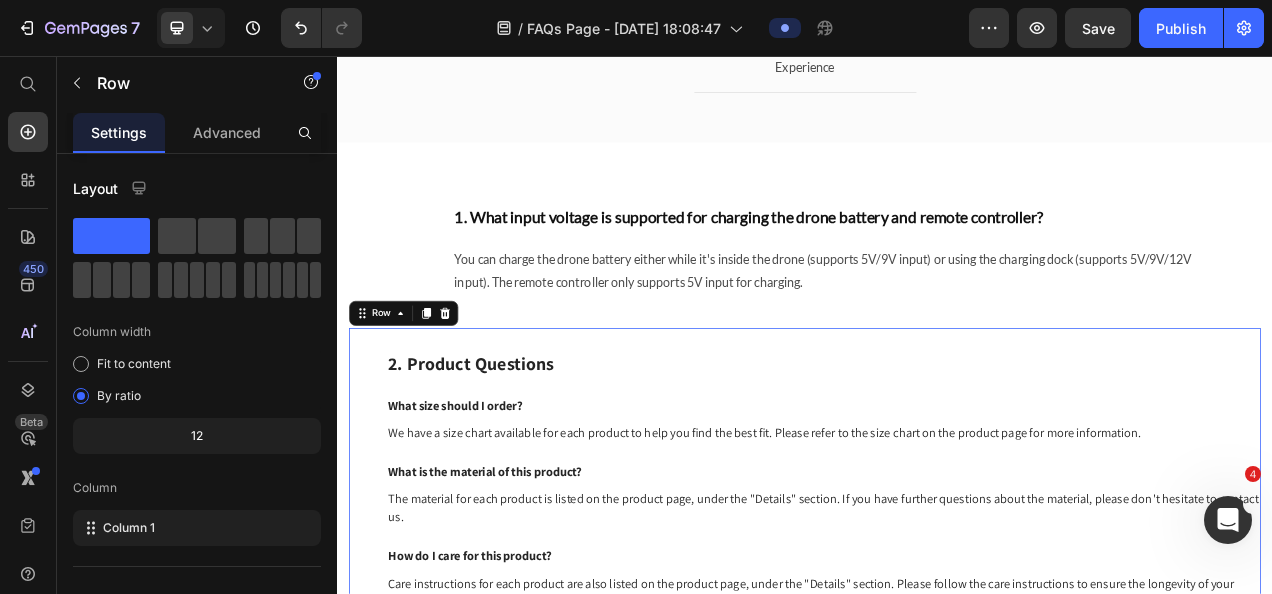 click on "2. Product Questions Heading What size should I order? Text block We have a size chart available for each product to help you find the best fit. Please refer to the size chart on the product page for more information. Text block What is the material of this product? Text block The material for each product is listed on the product page, under the "Details" section. If you have further questions about the material, please don't hesitate to contact us. Text block How do I care for this product? Text block Care instructions for each product are also listed on the product page, under the "Details" section. Please follow the care instructions to ensure the longevity of your product. Text block Can I see this product in other colors? Text block If the product is available in other colors, they will be listed on the product page. If you don't see the color you're looking for, please contact us and we will do our best to assist you. Text block Row   0" at bounding box center [937, 651] 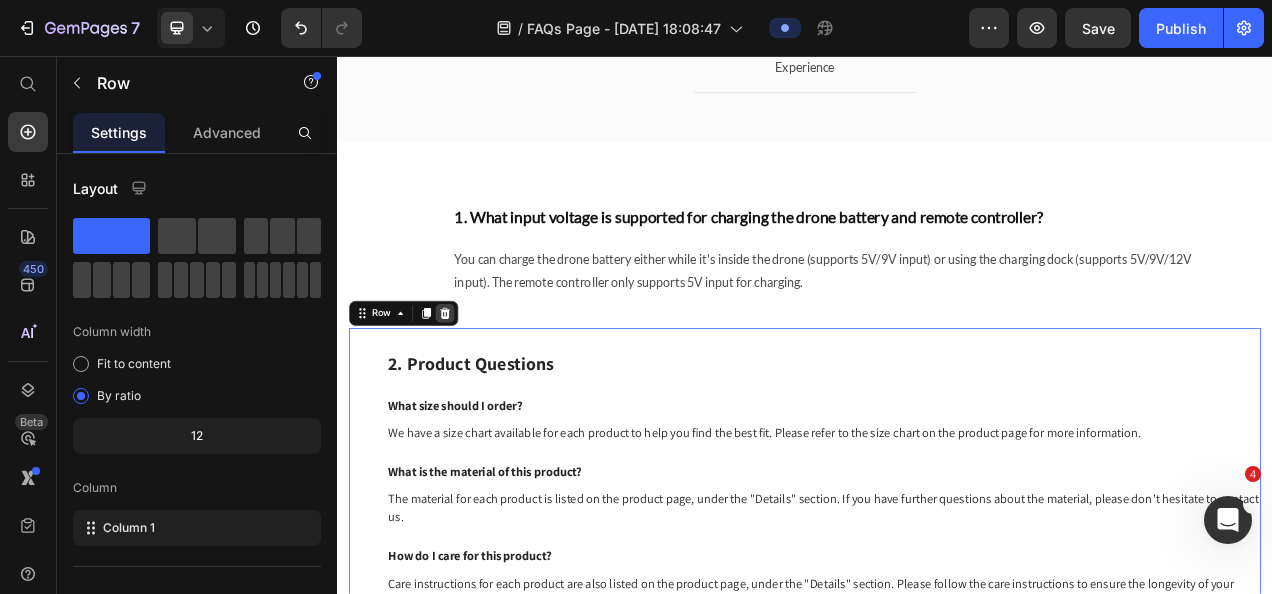 click 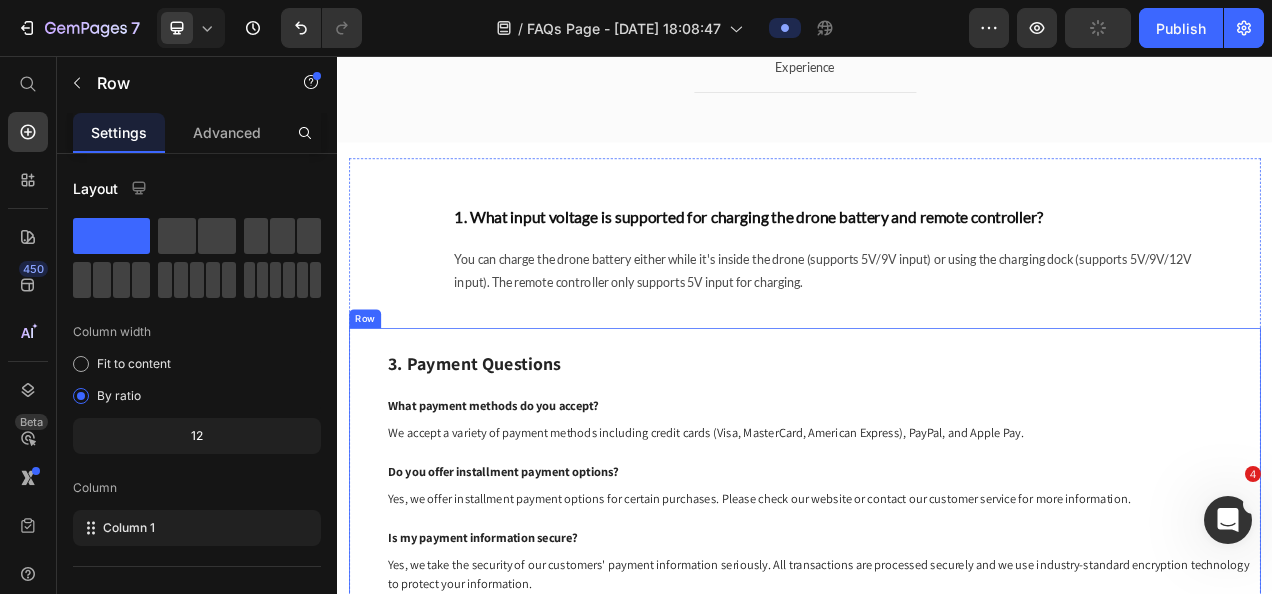 click on "3. Payment Questions Heading What payment methods do you accept? Text block We accept a variety of payment methods including credit cards (Visa, MasterCard, American Express), PayPal, and Apple Pay. Text block Do you offer installment payment options? Text block Yes, we offer installment payment options for certain purchases. Please check our website or contact our customer service for more information. Text block Is my payment information secure? Text block Yes, we take the security of our customers' payment information seriously. All transactions are processed securely and we use industry-standard encryption technology to protect your information. Text block Row" at bounding box center (937, 585) 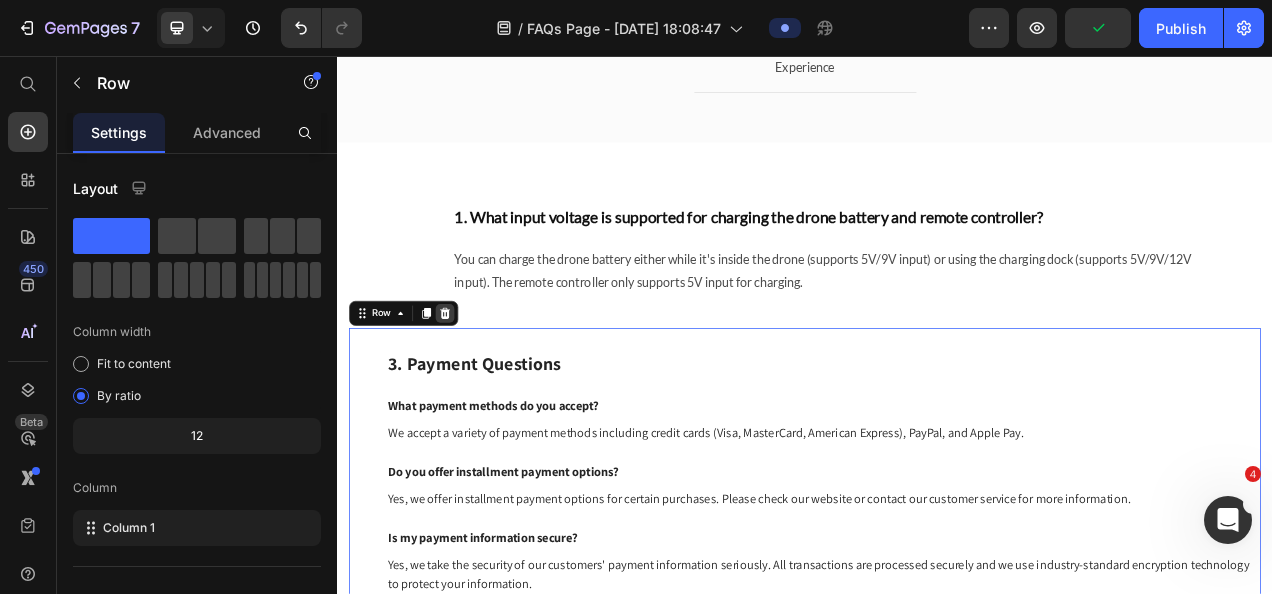 click 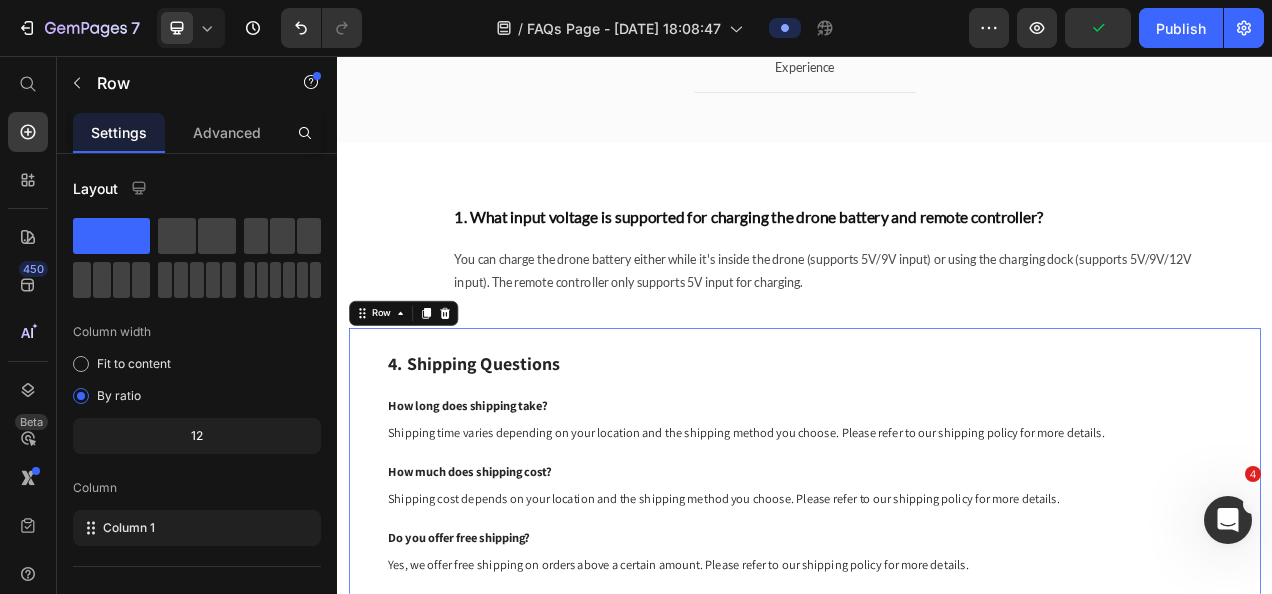 click on "4. Shipping Questions Heading How long does shipping take? Text block Shipping time varies depending on your location and the shipping method you choose. Please refer to our shipping policy for more details. Text block How much does shipping cost? Text block Shipping cost depends on your location and the shipping method you choose. Please refer to our shipping policy for more details. Text block Do you offer free shipping? Text block Yes, we offer free shipping on orders above a certain amount. Please refer to our shipping policy for more details. Text block Do you ship to P.O. boxes? Text block Yes, we ship to P.O. boxes. Please make sure to provide your complete and accurate shipping address to avoid any delays in delivery. Text block Row   0" at bounding box center [937, 615] 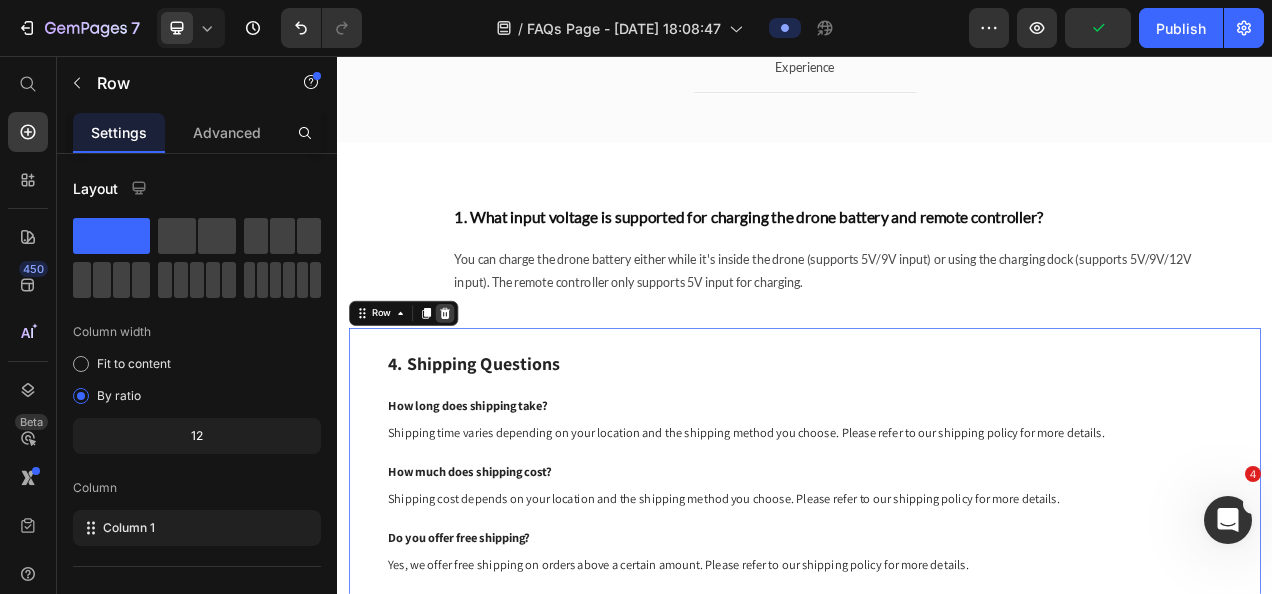click 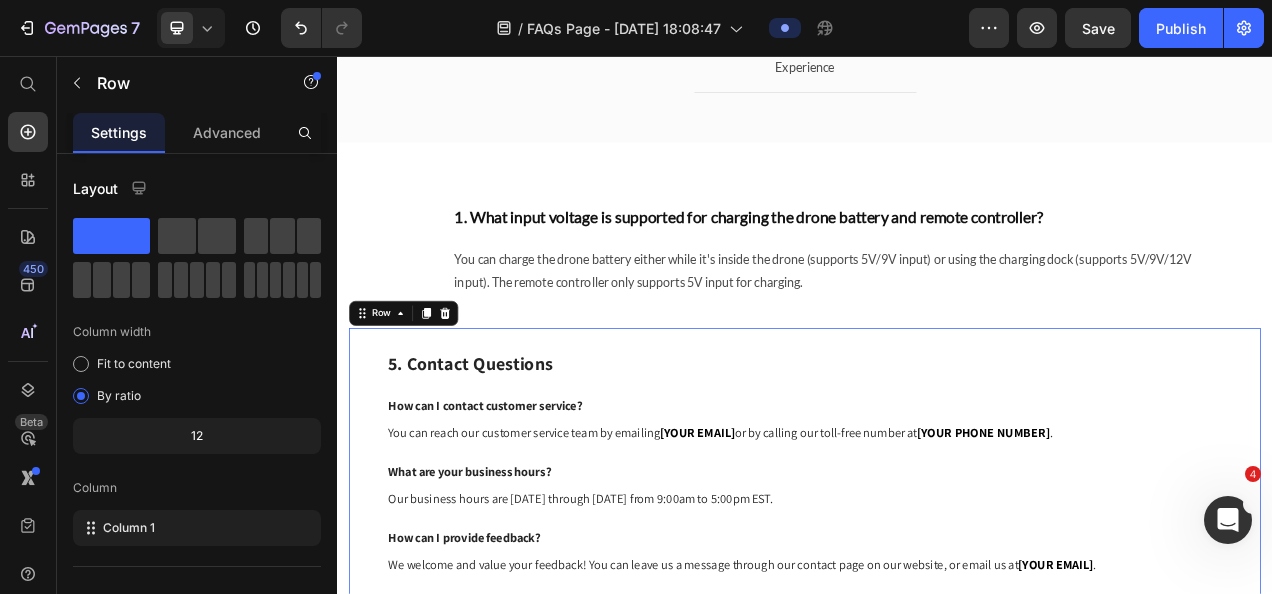 click on "5. Contact Questions Heading How can I contact customer service? Text block You can reach our customer service team by emailing  [YOUR EMAIL]  or by calling our toll-free number at  [YOUR PHONE NUMBER] . Text block What are your business hours? Text block Our business hours are Monday through Friday from 9:00am to 5:00pm EST. Text block How can I provide feedback? Text block We welcome and value your feedback! You can leave us a message through our contact page on our website, or email us at  [YOUR EMAIL] . Text block Do you have a physical address? Text block Yes, we do have a physical address. Our headquarters is located at  [YOUR ADDRESS] . Text block Row   0" at bounding box center [937, 606] 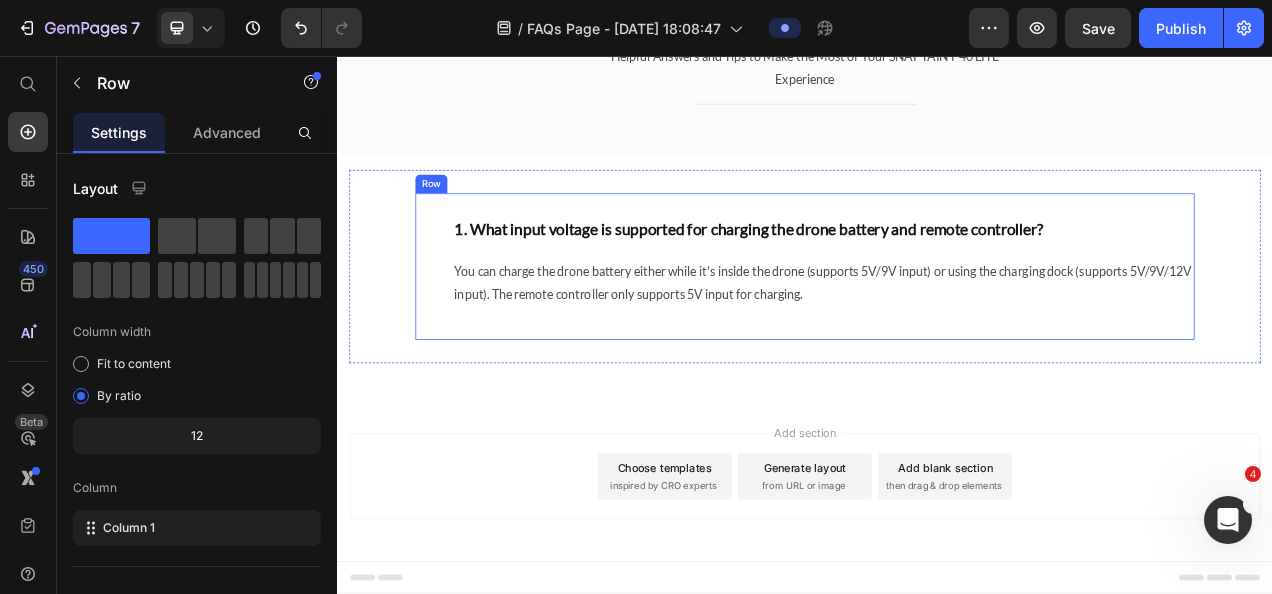 scroll, scrollTop: 183, scrollLeft: 0, axis: vertical 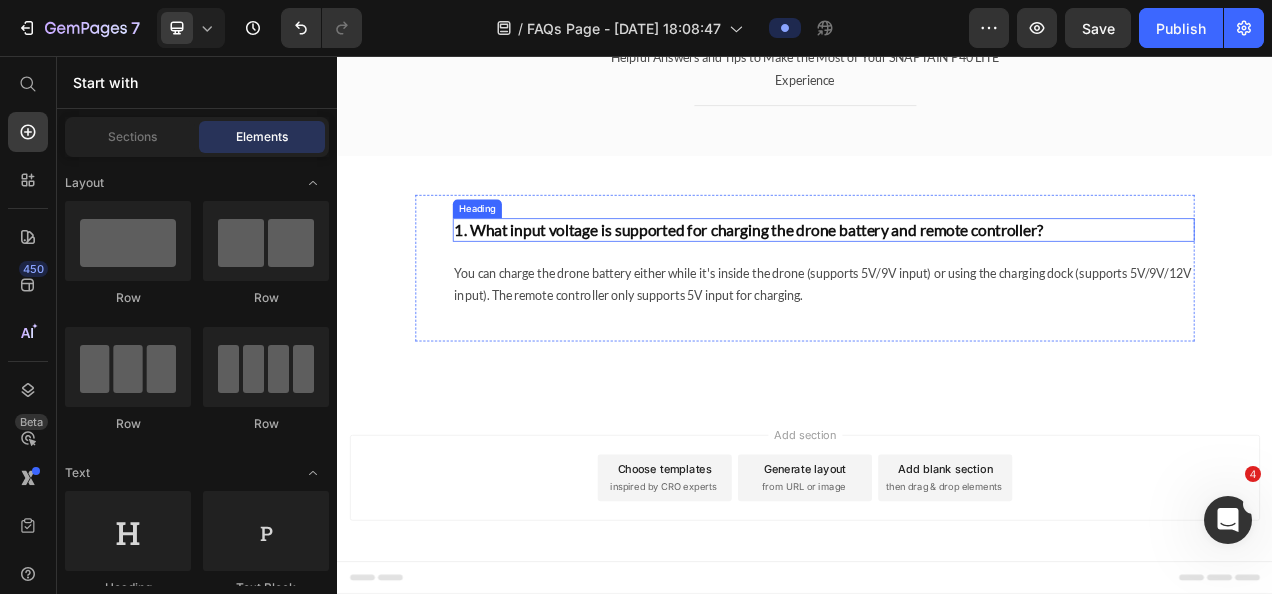 click on "1. What input voltage is supported for charging the drone battery and remote controller?" at bounding box center (961, 279) 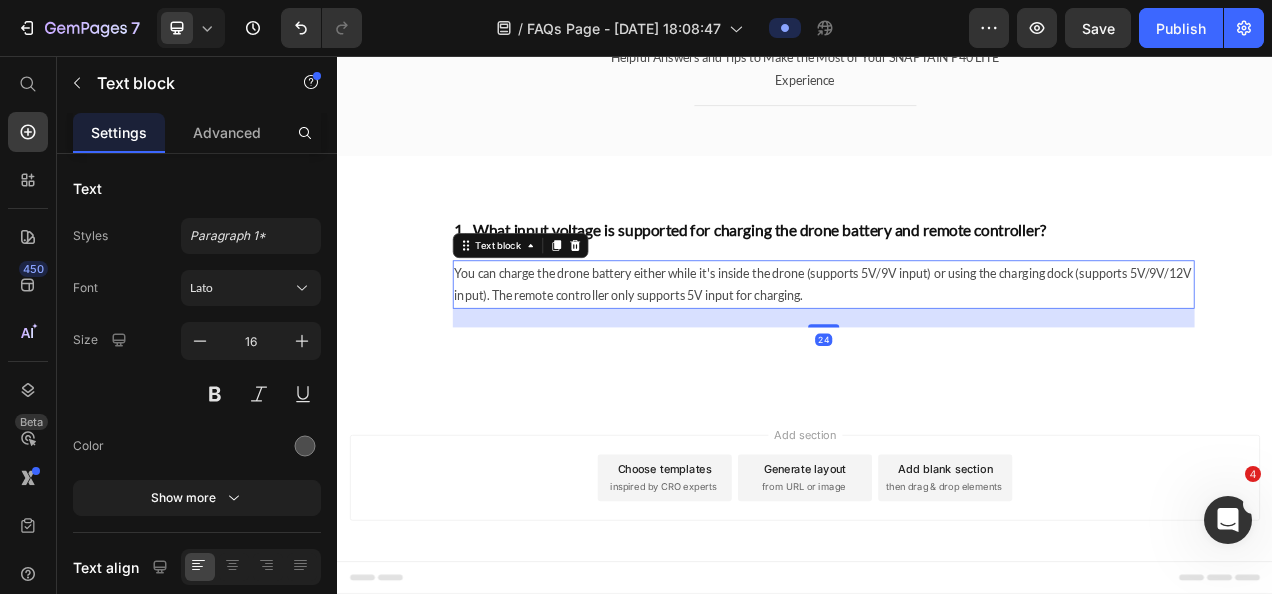 click on "You can charge the drone battery either while it's inside the drone (supports 5V/9V input) or using the charging dock (supports 5V/9V/12V input). The remote controller only supports 5V input for charging." at bounding box center (961, 349) 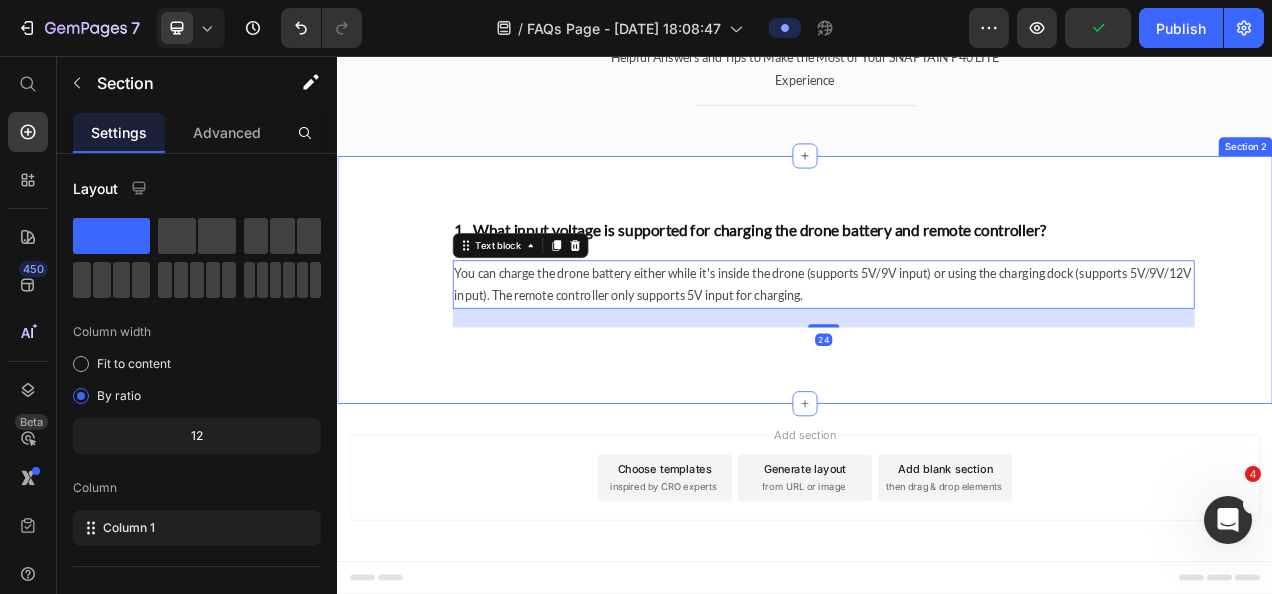 click on "1.  What input voltage is supported for charging the drone battery and remote controller? Heading You can charge the drone battery either while it's inside the drone (supports 5V/9V input) or using the charging dock (supports 5V/9V/12V input). The remote controller only supports 5V input for charging. Text block   24 Row Row Section 2" at bounding box center [937, 343] 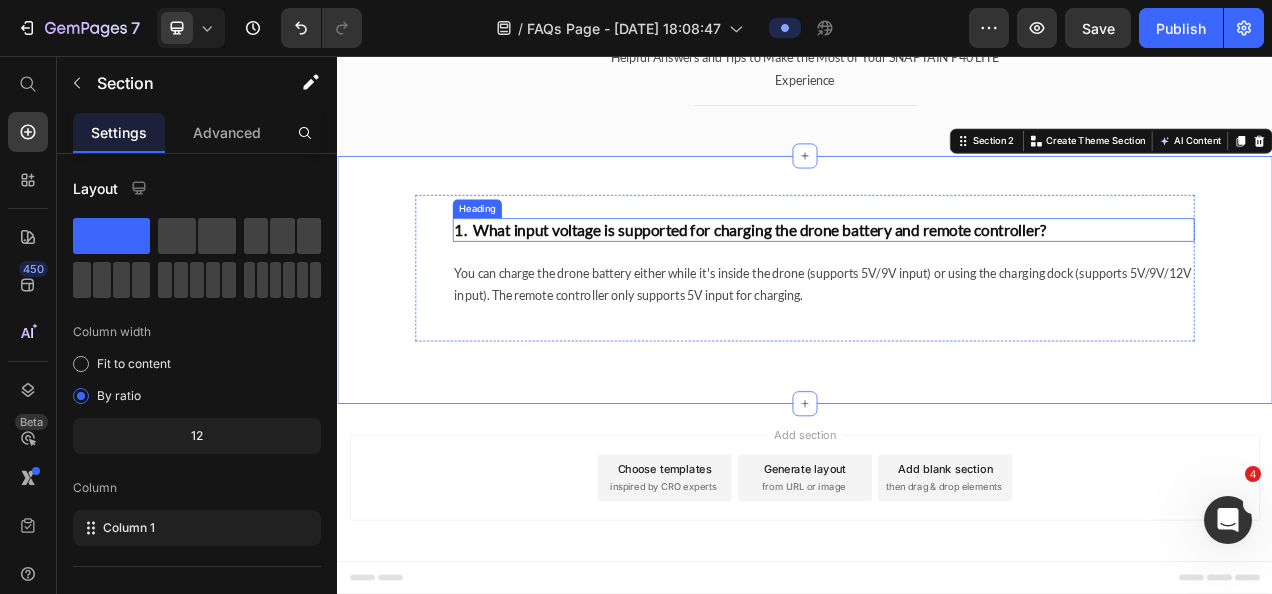 click on "1.  What input voltage is supported for charging the drone battery and remote controller?" at bounding box center [961, 279] 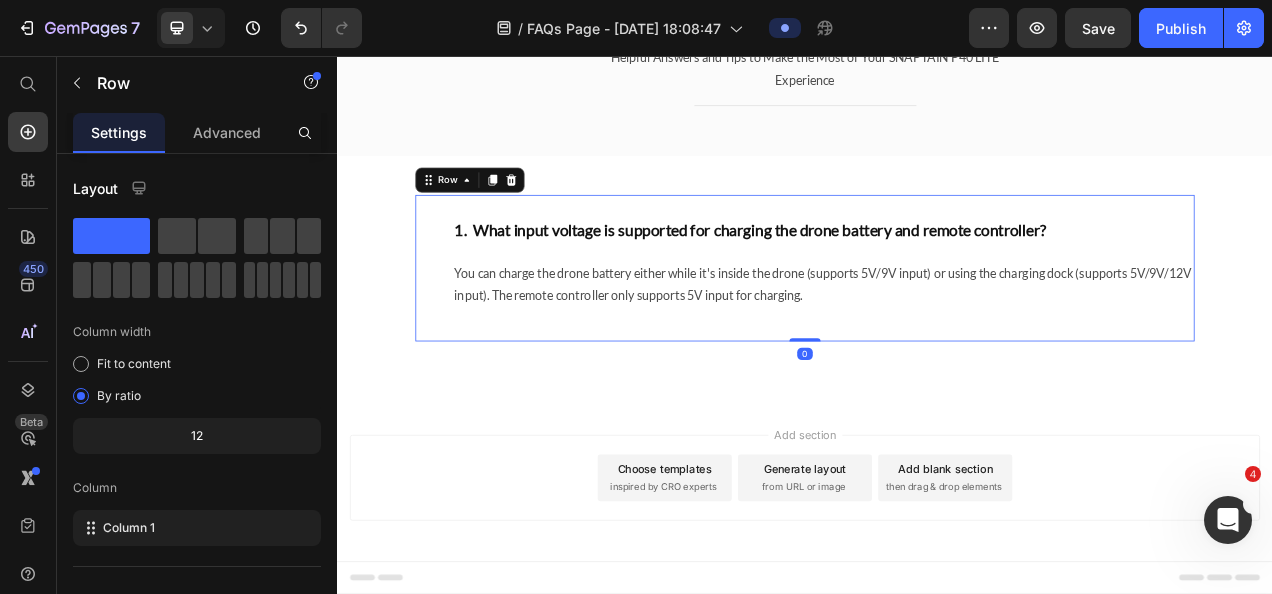 click on "1.  What input voltage is supported for charging the drone battery and remote controller? Heading You can charge the drone battery either while it's inside the drone (supports 5V/9V input) or using the charging dock (supports 5V/9V/12V input). The remote controller only supports 5V input for charging. Text block Row   0" at bounding box center [937, 328] 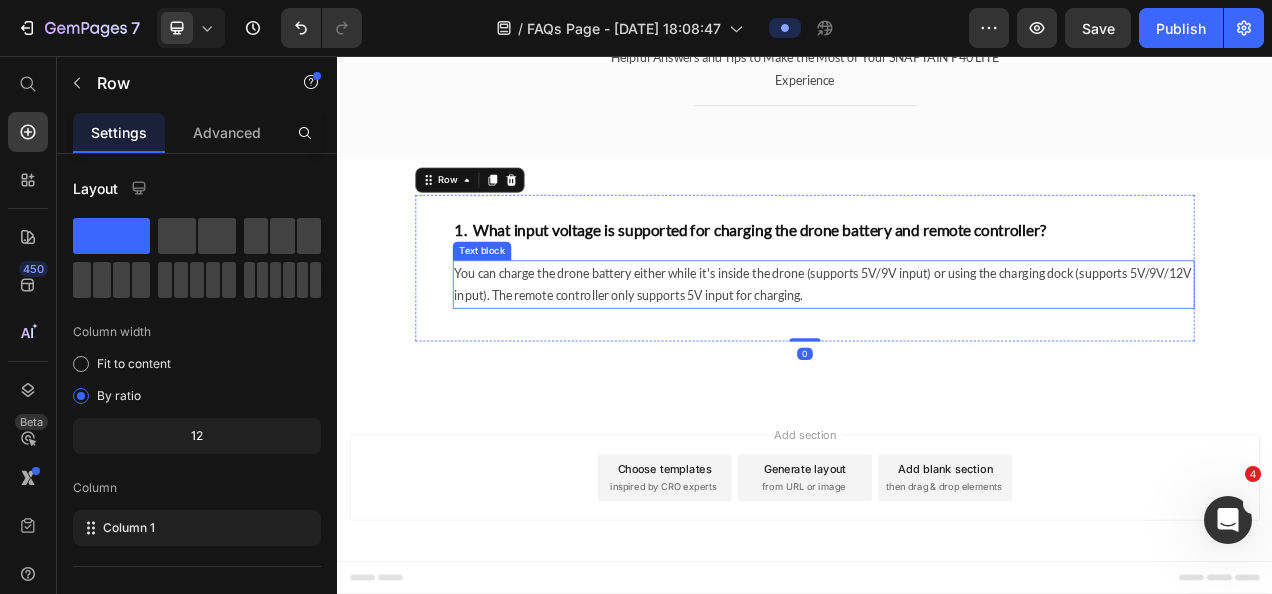 click on "You can charge the drone battery either while it's inside the drone (supports 5V/9V input) or using the charging dock (supports 5V/9V/12V input). The remote controller only supports 5V input for charging." at bounding box center (961, 349) 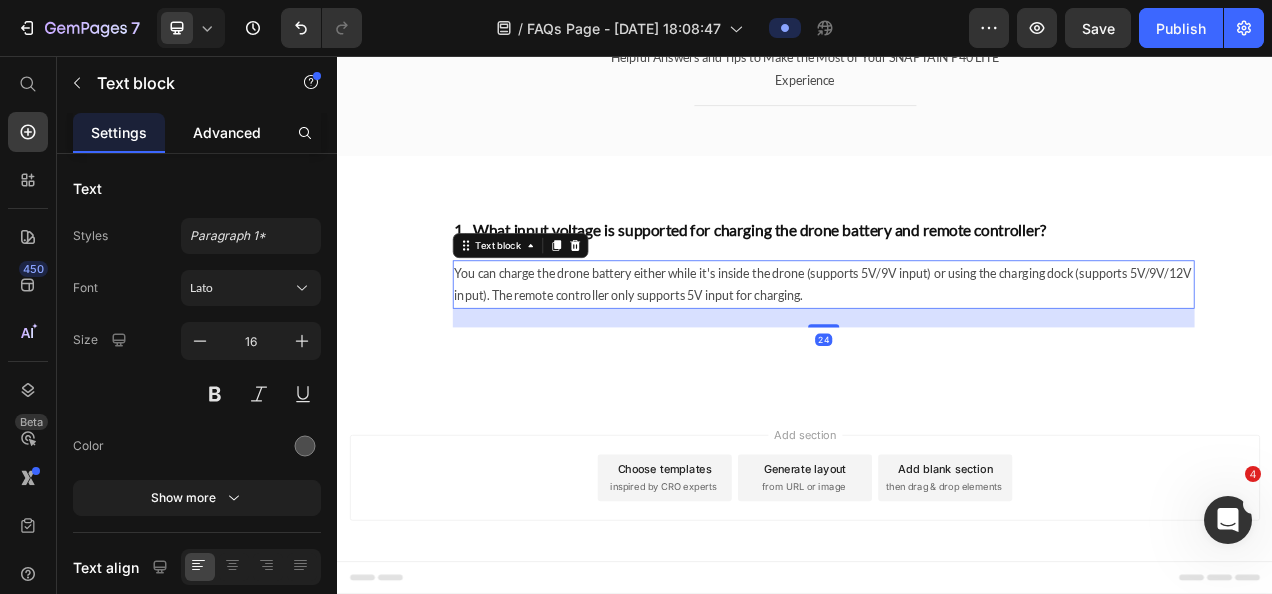 click on "Advanced" at bounding box center (227, 132) 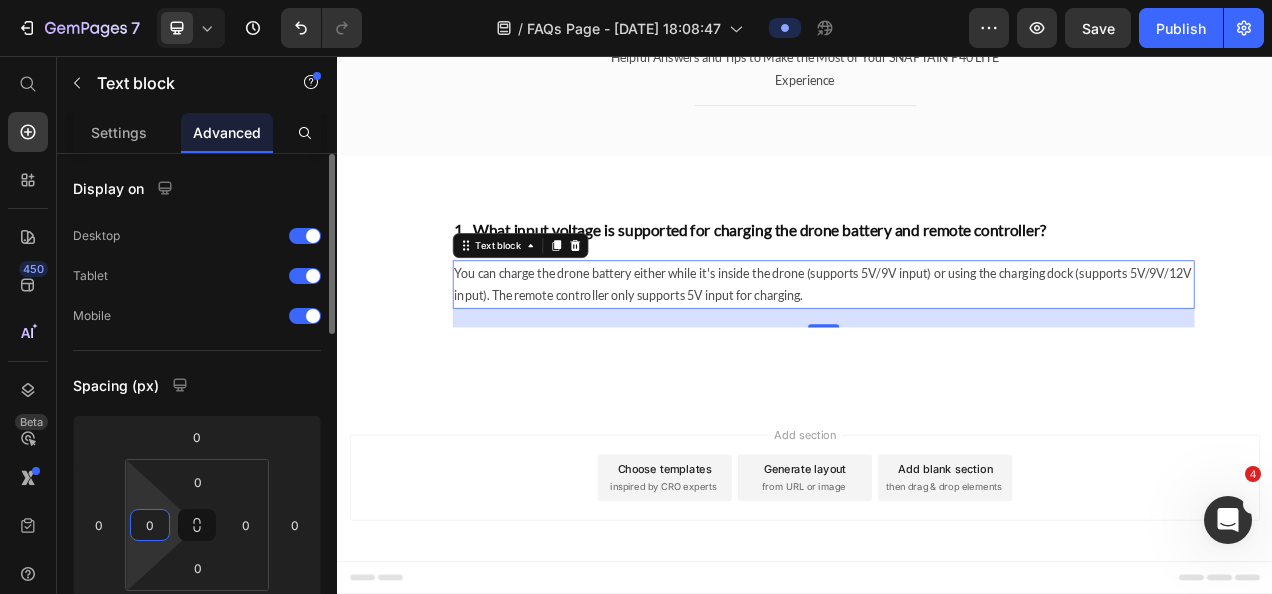 click on "0" at bounding box center [150, 525] 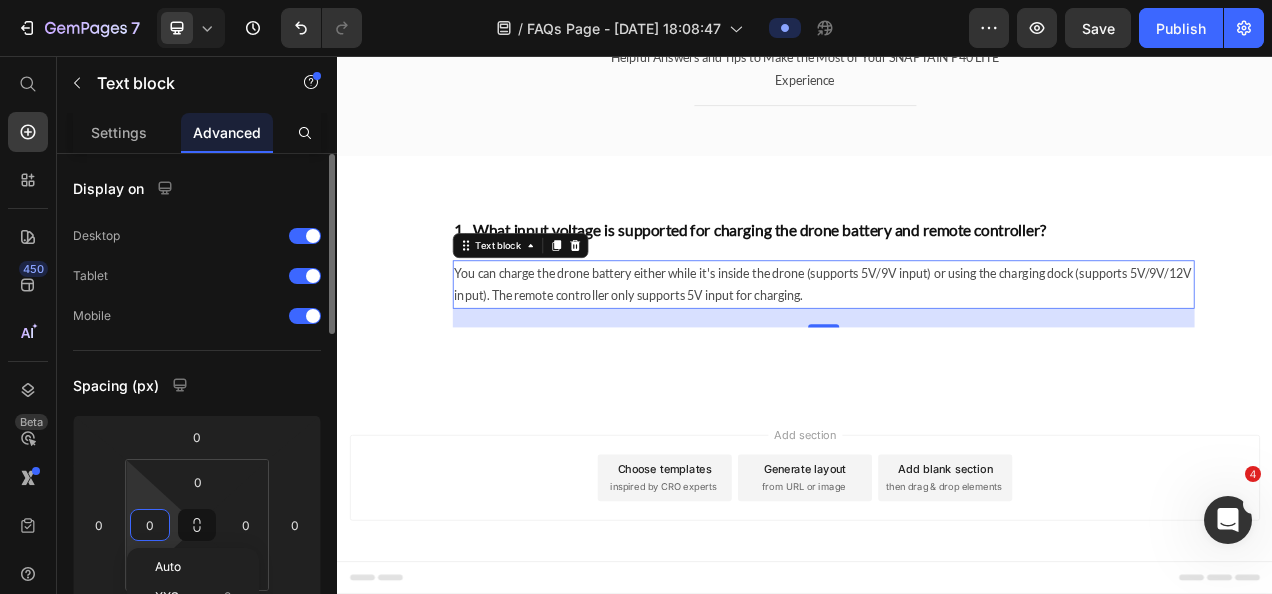 scroll, scrollTop: 100, scrollLeft: 0, axis: vertical 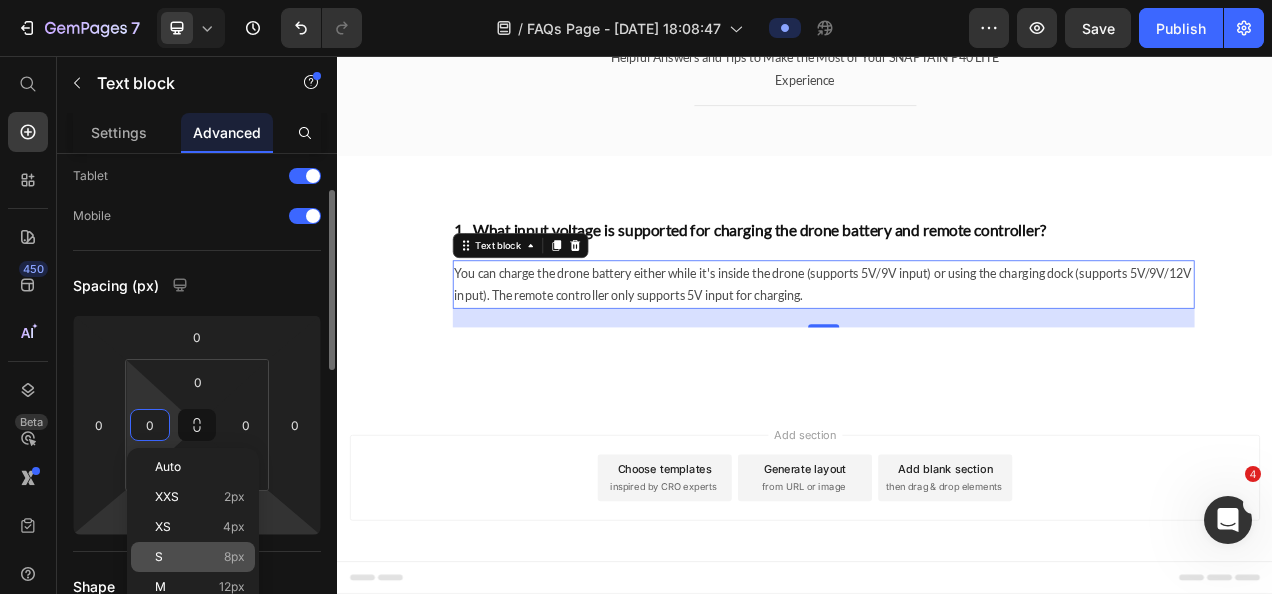 click on "S 8px" at bounding box center (200, 557) 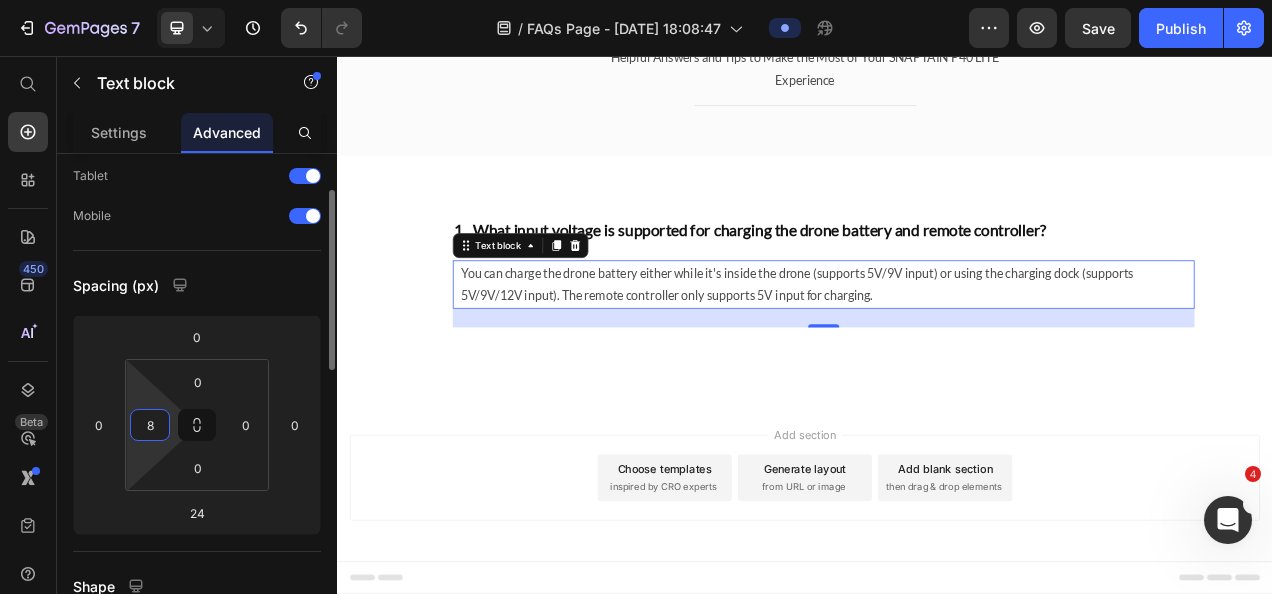 drag, startPoint x: 148, startPoint y: 421, endPoint x: 176, endPoint y: 421, distance: 28 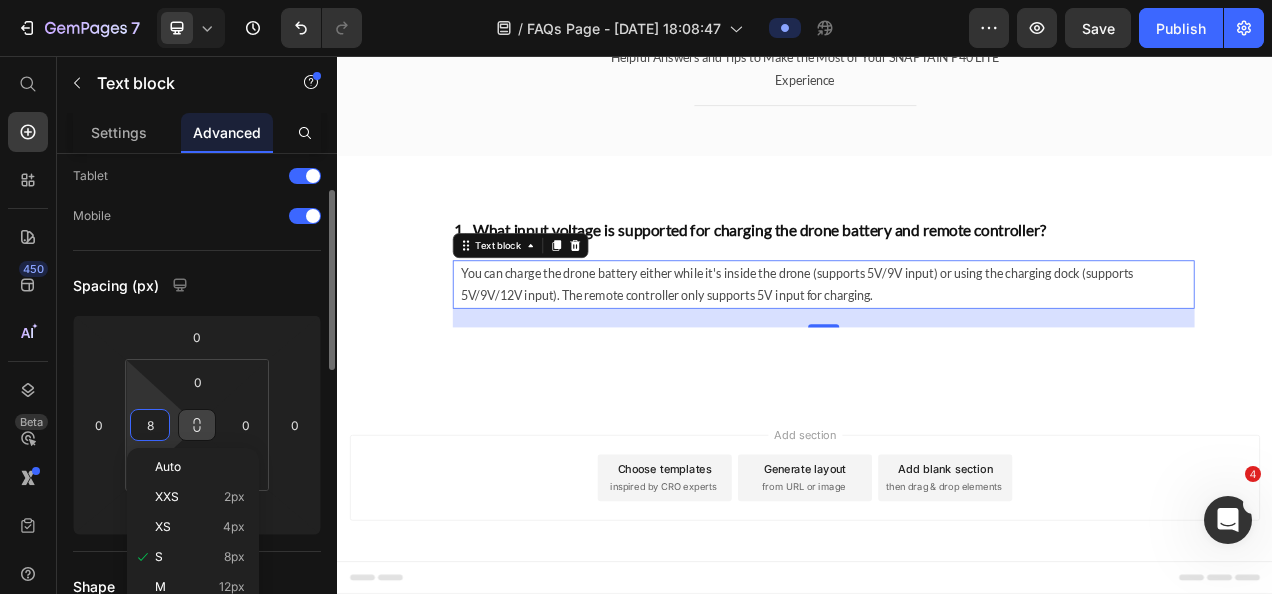 scroll, scrollTop: 200, scrollLeft: 0, axis: vertical 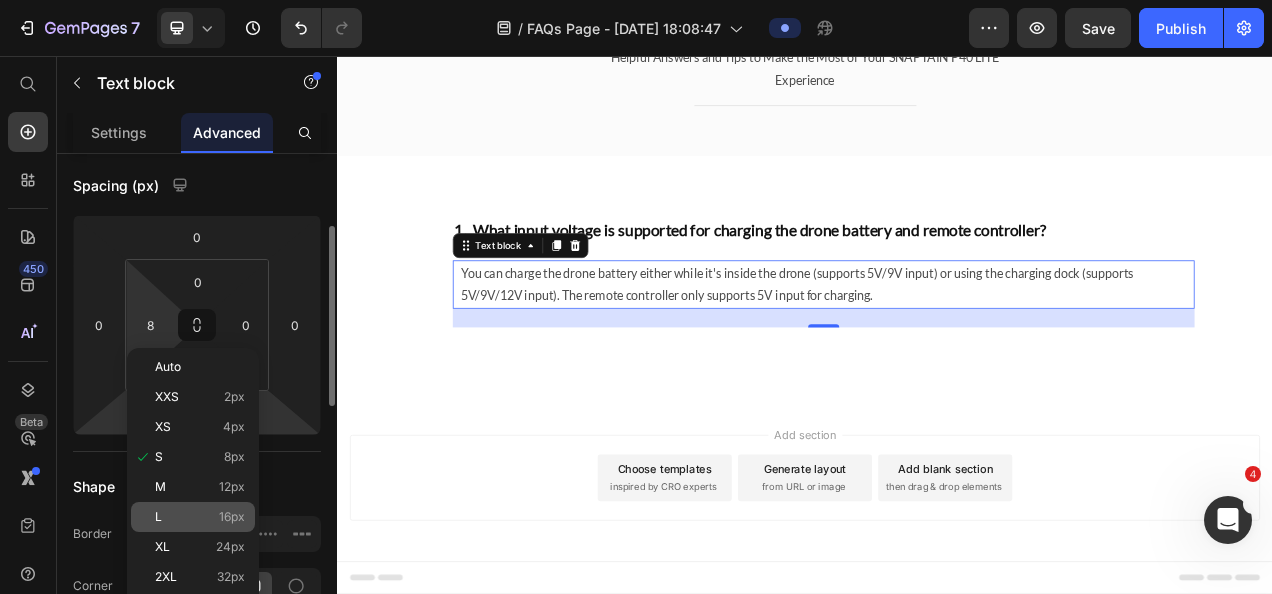 click on "L 16px" 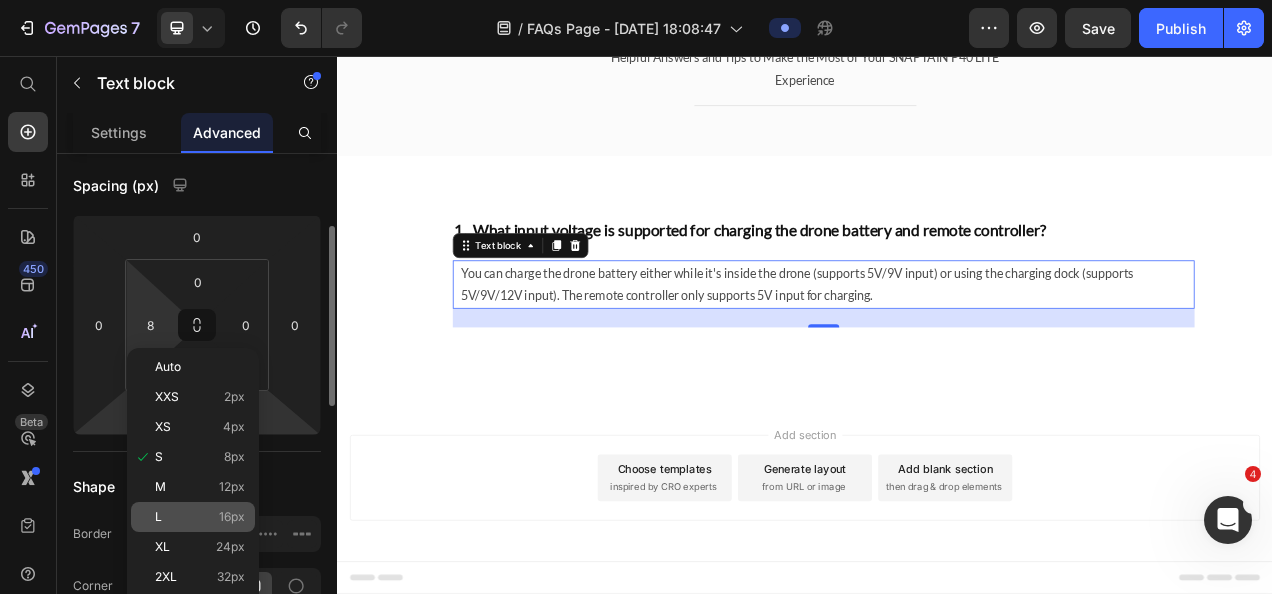 type on "16" 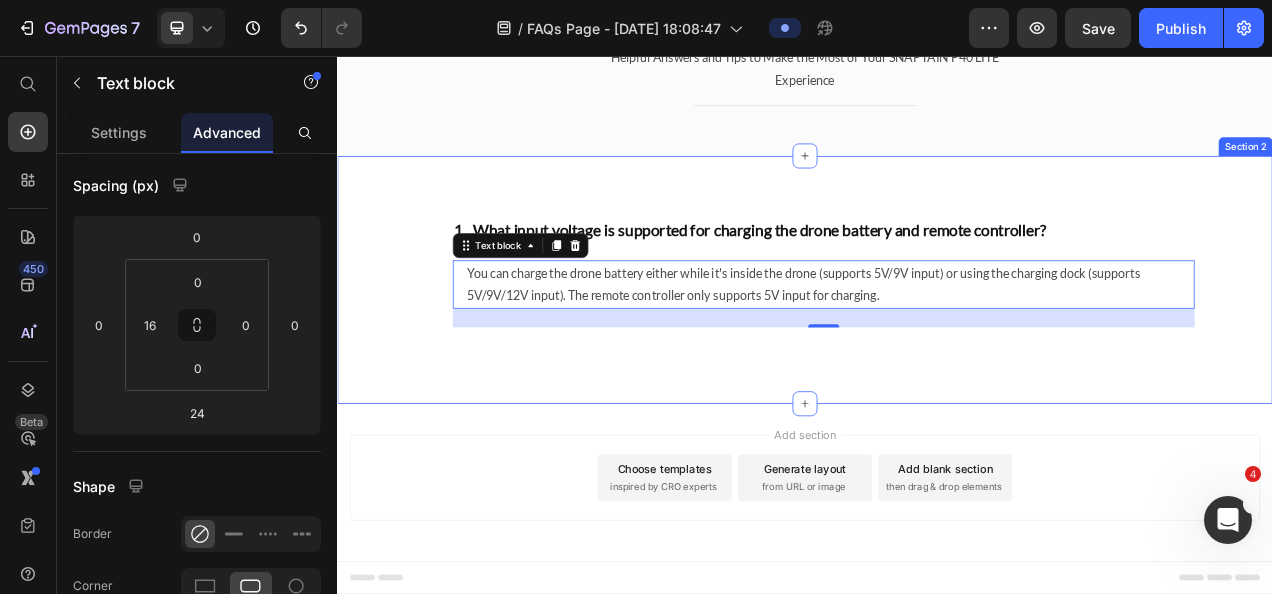 click on "1.  What input voltage is supported for charging the drone battery and remote controller? Heading You can charge the drone battery either while it's inside the drone (supports 5V/9V input) or using the charging dock (supports 5V/9V/12V input). The remote controller only supports 5V input for charging. Text block   24 Row Row Section 2" at bounding box center (937, 343) 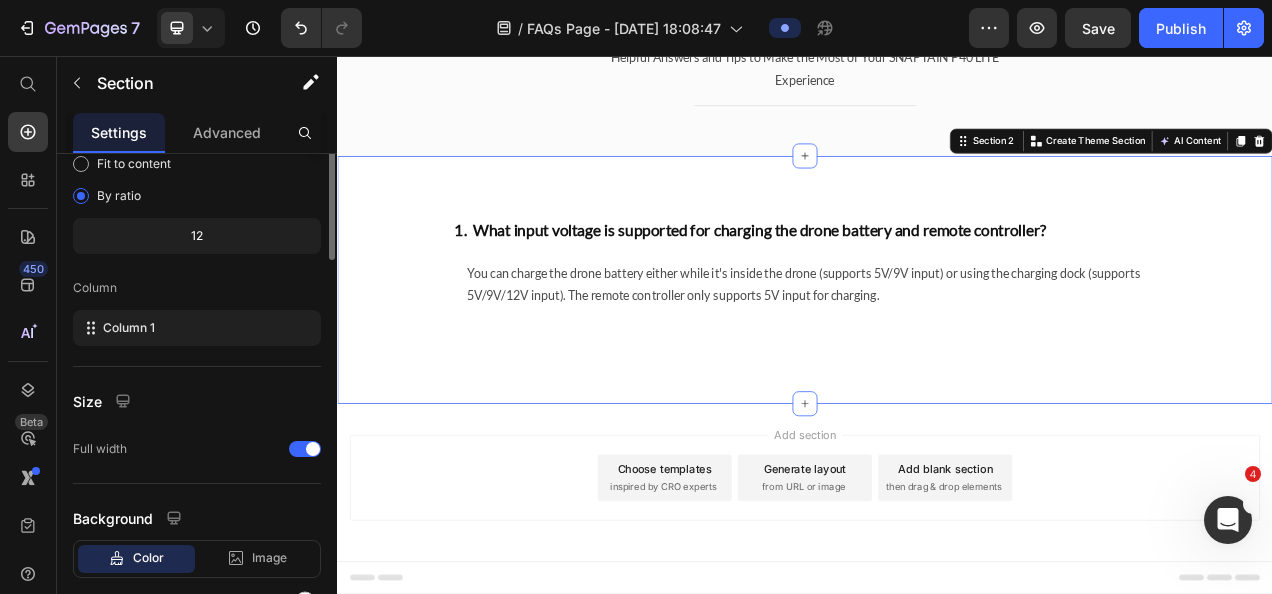 scroll, scrollTop: 0, scrollLeft: 0, axis: both 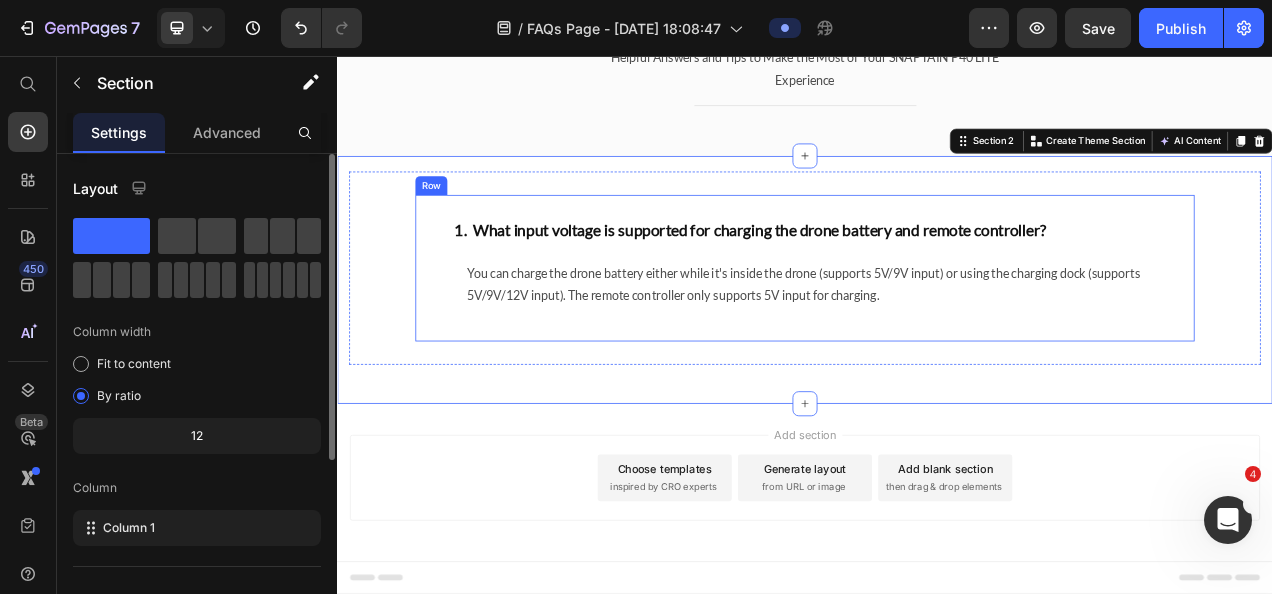 click on "You can charge the drone battery either while it's inside the drone (supports 5V/9V input) or using the charging dock (supports 5V/9V/12V input). The remote controller only supports 5V input for charging." at bounding box center [969, 349] 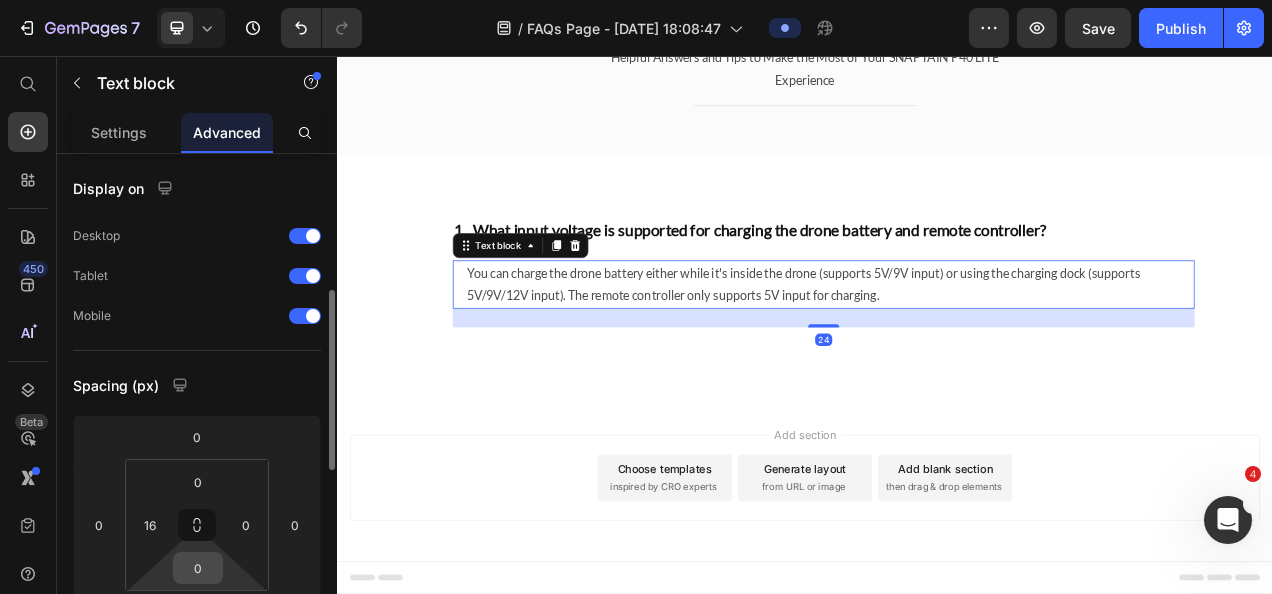 scroll, scrollTop: 200, scrollLeft: 0, axis: vertical 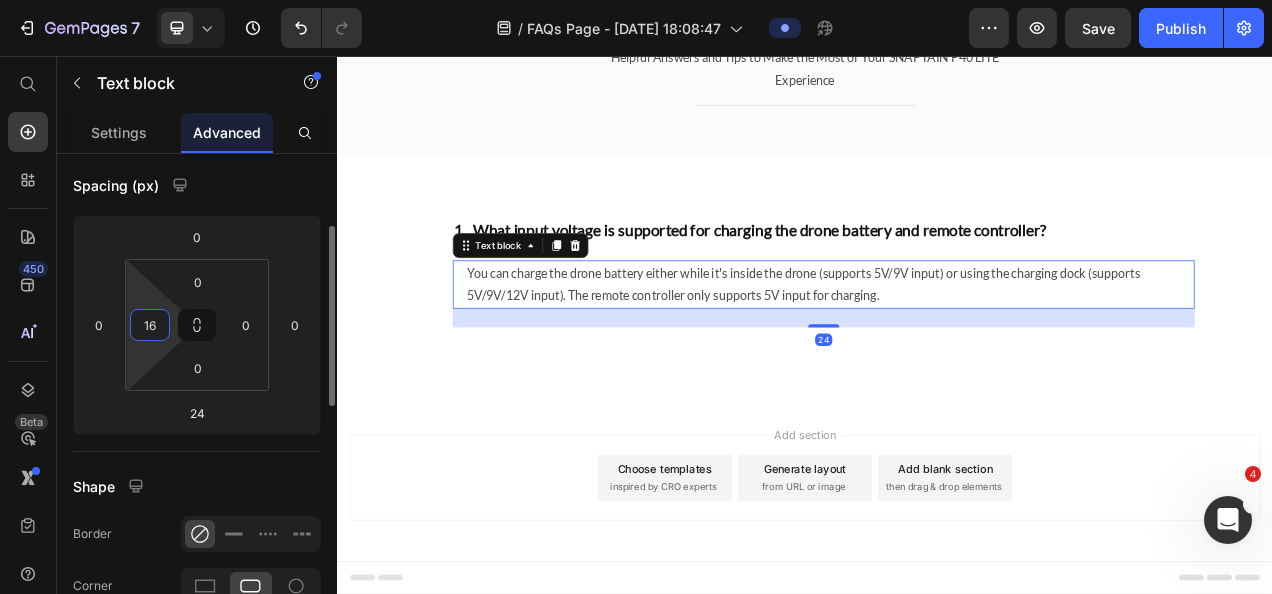 click on "16" at bounding box center [150, 325] 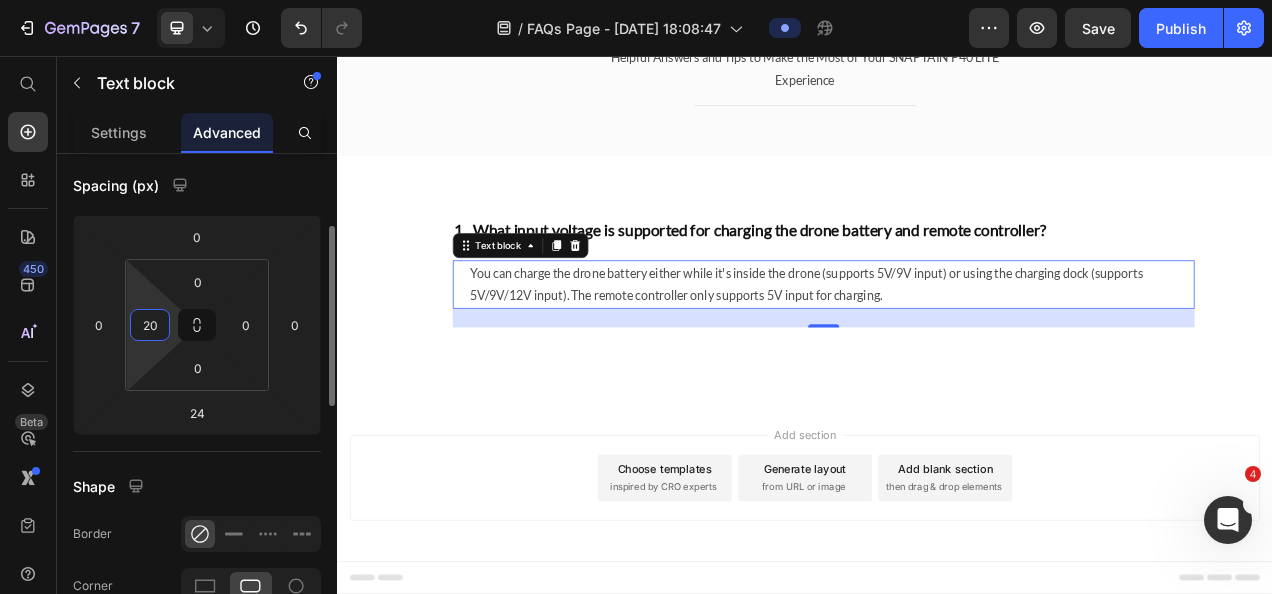 type on "20" 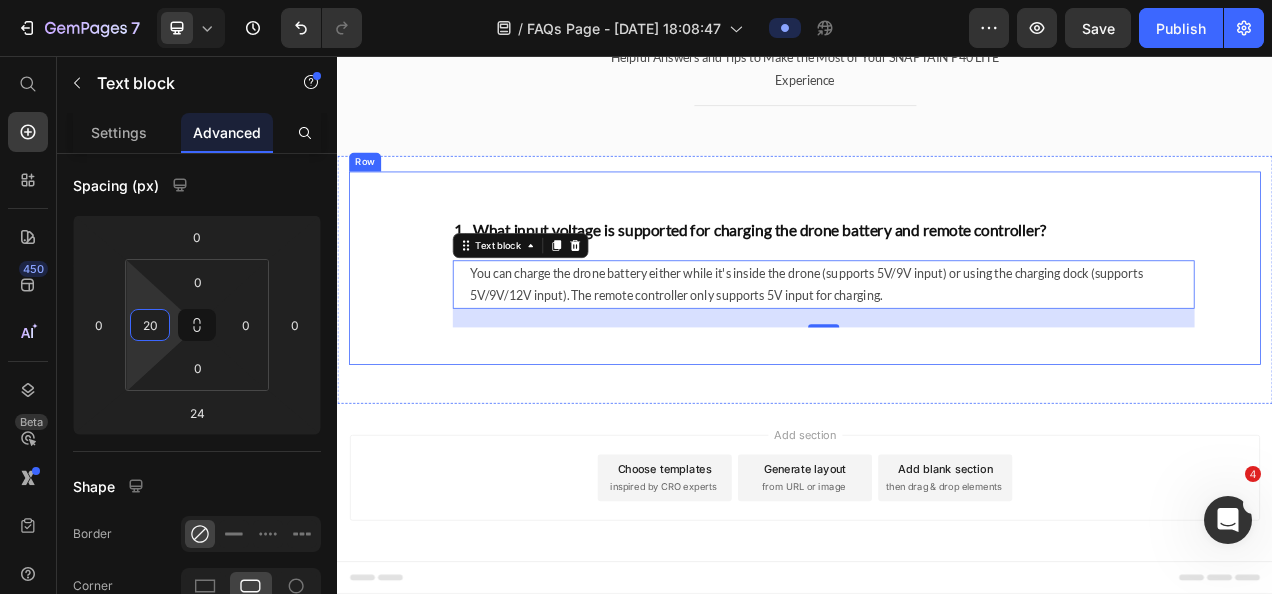 click on "1.  What input voltage is supported for charging the drone battery and remote controller? Heading You can charge the drone battery either while it's inside the drone (supports 5V/9V input) or using the charging dock (supports 5V/9V/12V input). The remote controller only supports 5V input for charging. Text block   24 Row Row" at bounding box center [937, 328] 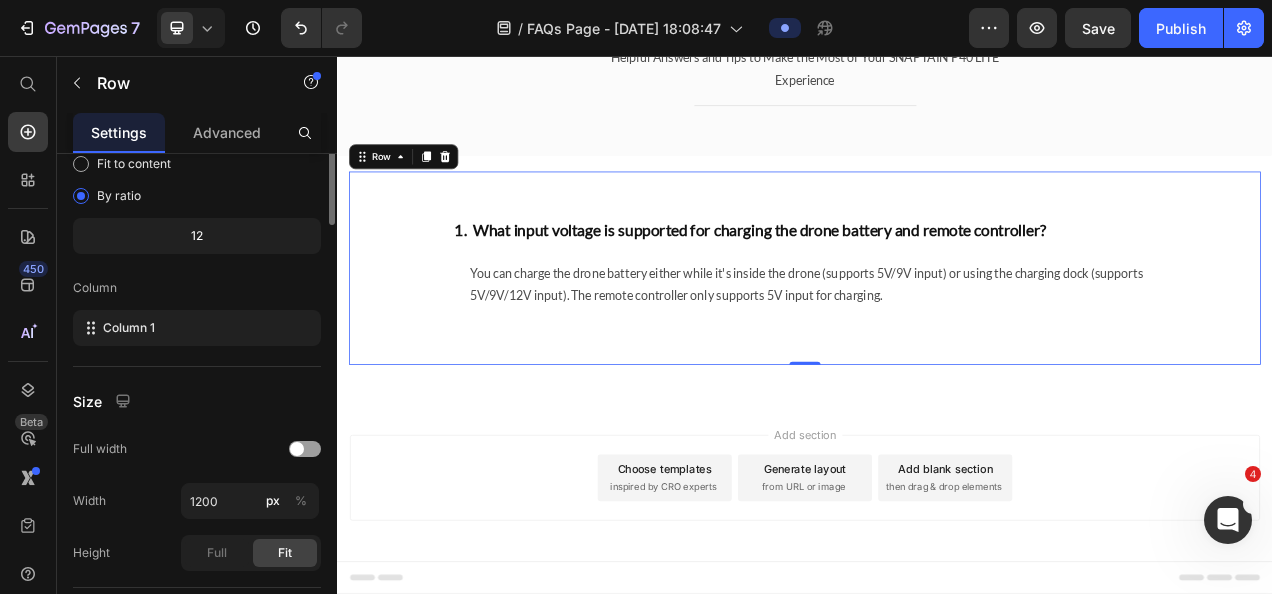 scroll, scrollTop: 0, scrollLeft: 0, axis: both 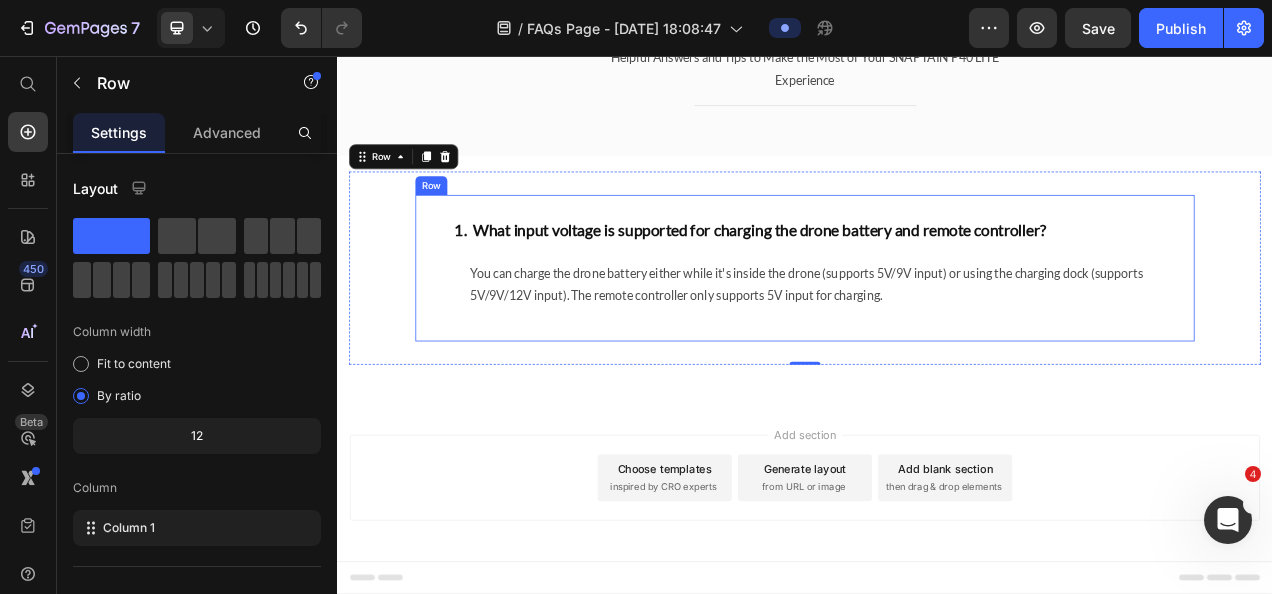 click on "1.  What input voltage is supported for charging the drone battery and remote controller? Heading You can charge the drone battery either while it's inside the drone (supports 5V/9V input) or using the charging dock (supports 5V/9V/12V input). The remote controller only supports 5V input for charging. Text block" at bounding box center [961, 334] 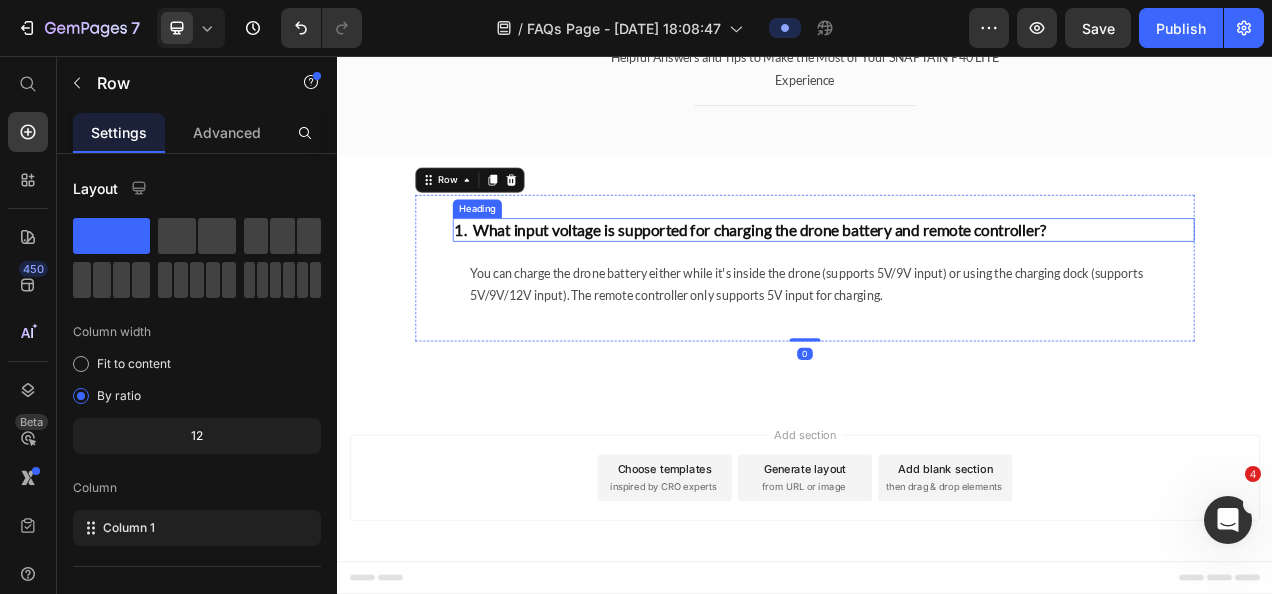 click on "1.  What input voltage is supported for charging the drone battery and remote controller?" at bounding box center [961, 279] 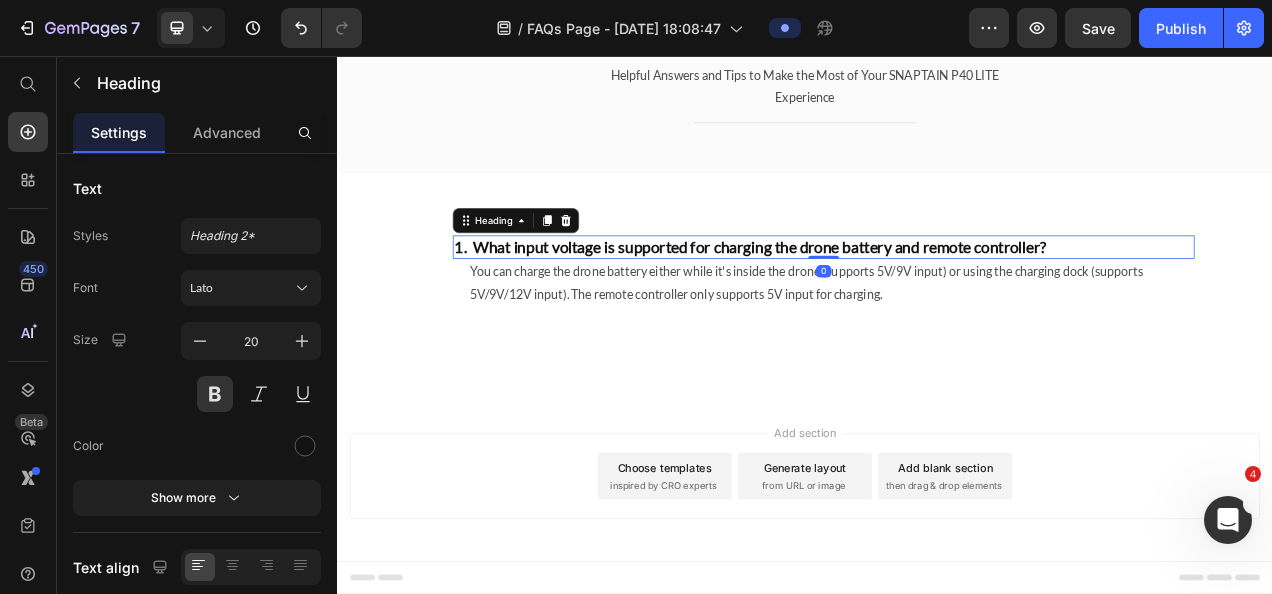 scroll, scrollTop: 159, scrollLeft: 0, axis: vertical 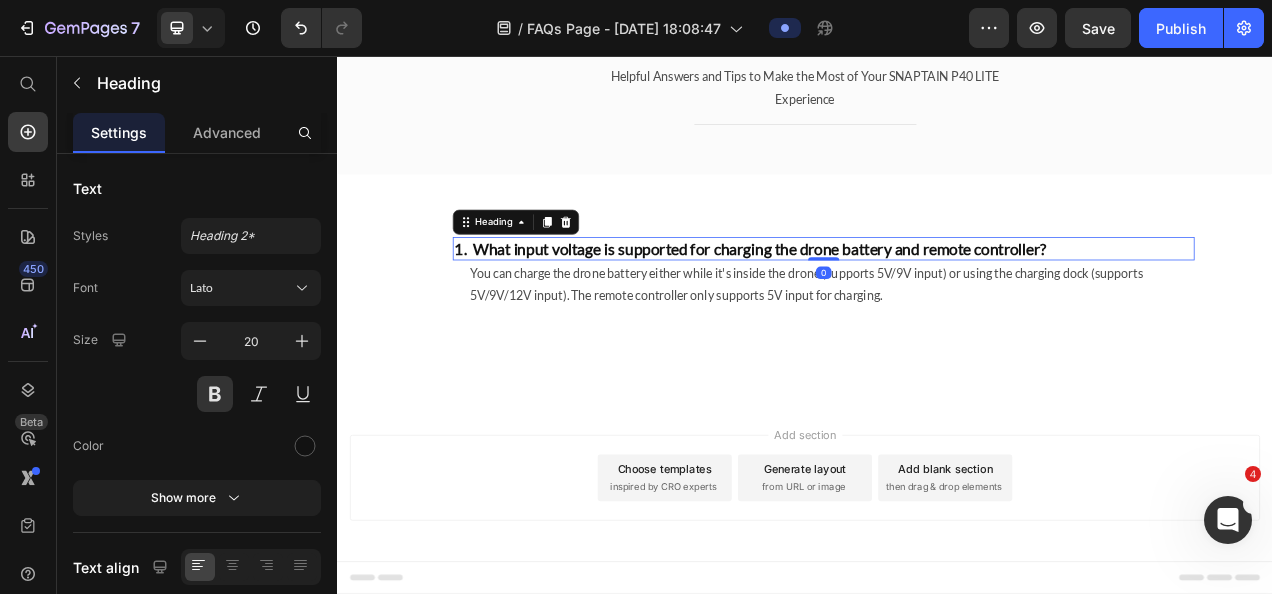 drag, startPoint x: 945, startPoint y: 316, endPoint x: 950, endPoint y: 261, distance: 55.226807 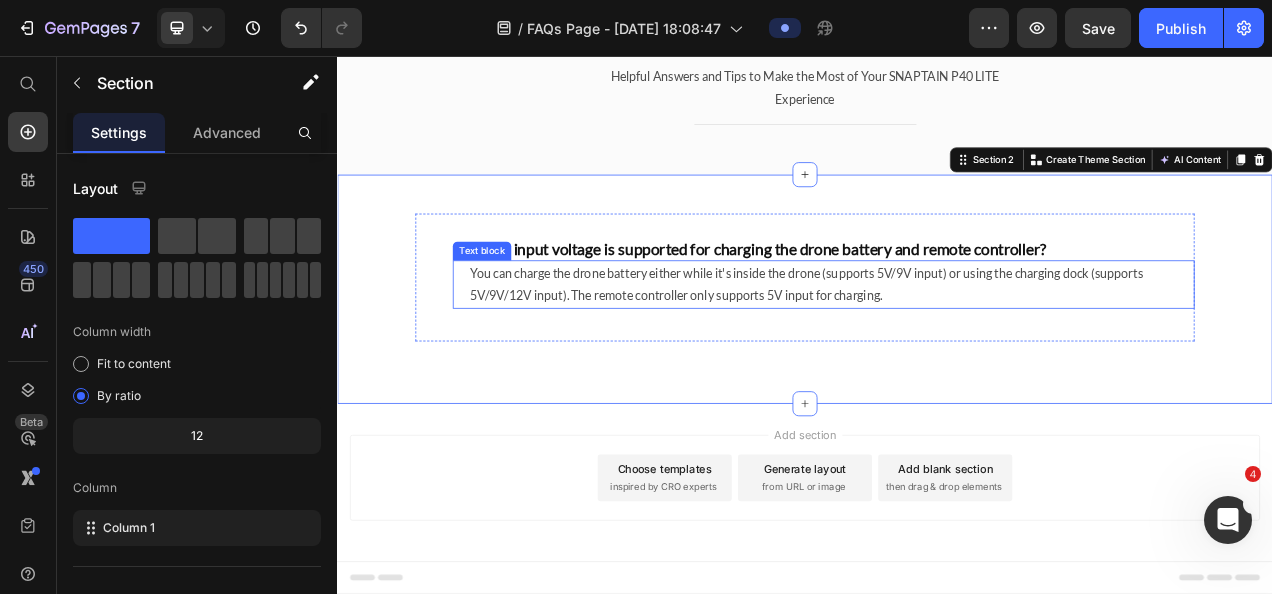 click on "You can charge the drone battery either while it's inside the drone (supports 5V/9V input) or using the charging dock (supports 5V/9V/12V input). The remote controller only supports 5V input for charging." at bounding box center (971, 349) 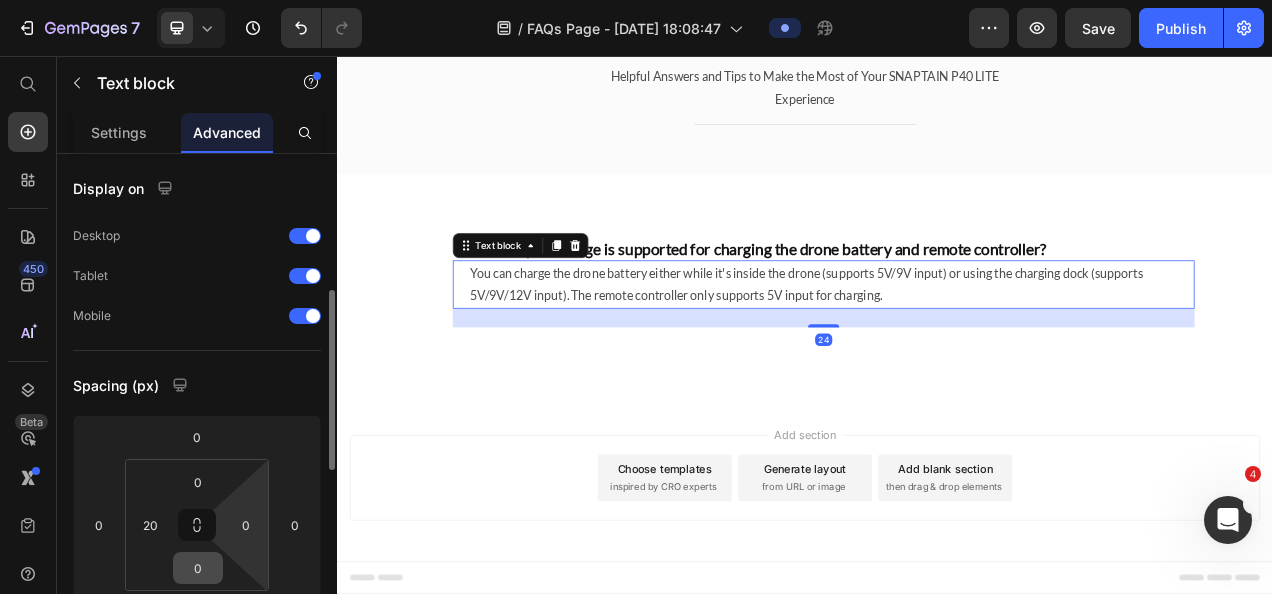 scroll, scrollTop: 100, scrollLeft: 0, axis: vertical 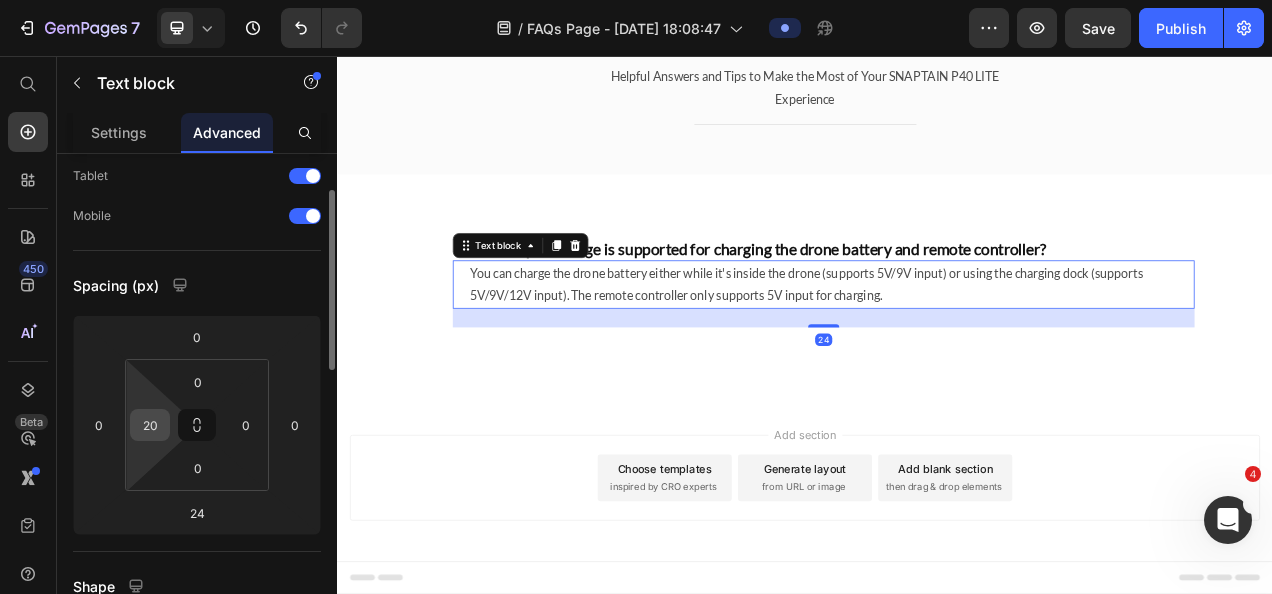 click on "20" at bounding box center [150, 425] 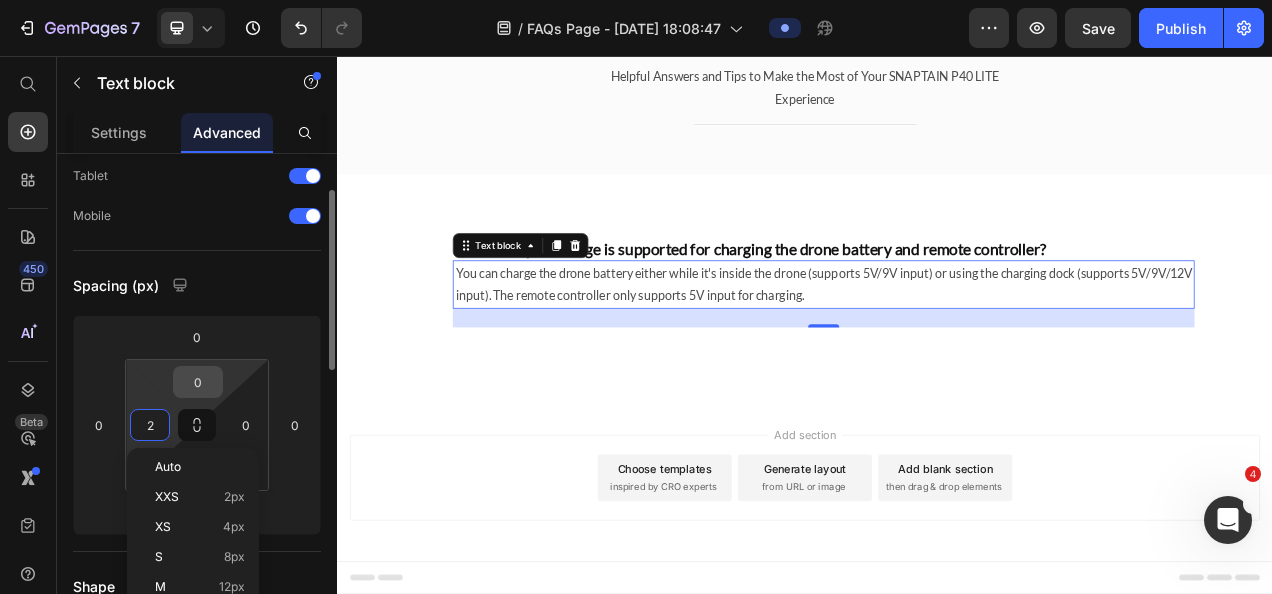 type on "22" 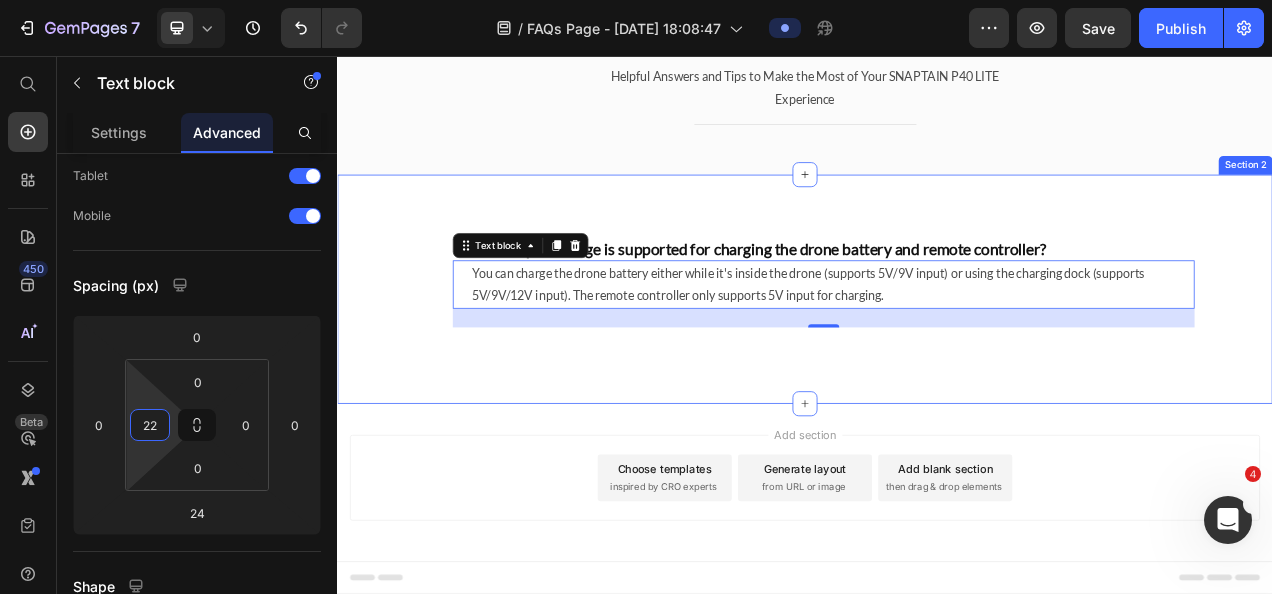 click on "1.  What input voltage is supported for charging the drone battery and remote controller? Heading You can charge the drone battery either while it's inside the drone (supports 5V/9V input) or using the charging dock (supports 5V/9V/12V input). The remote controller only supports 5V input for charging. Text block   24 Row Row Section 2" at bounding box center [937, 355] 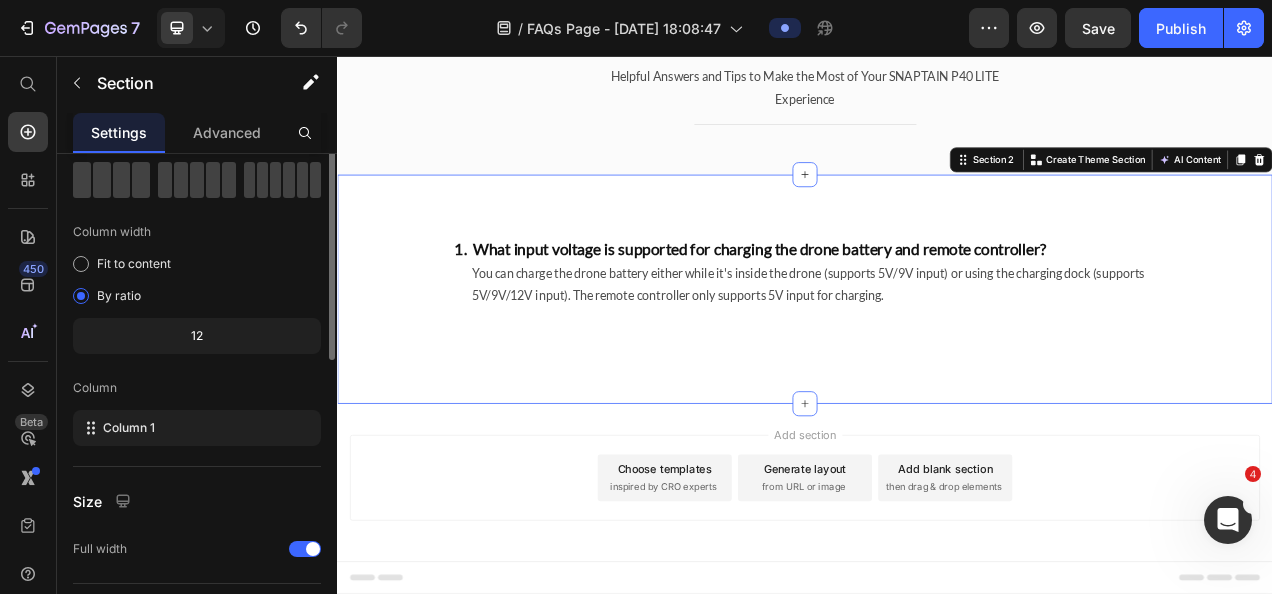 scroll, scrollTop: 0, scrollLeft: 0, axis: both 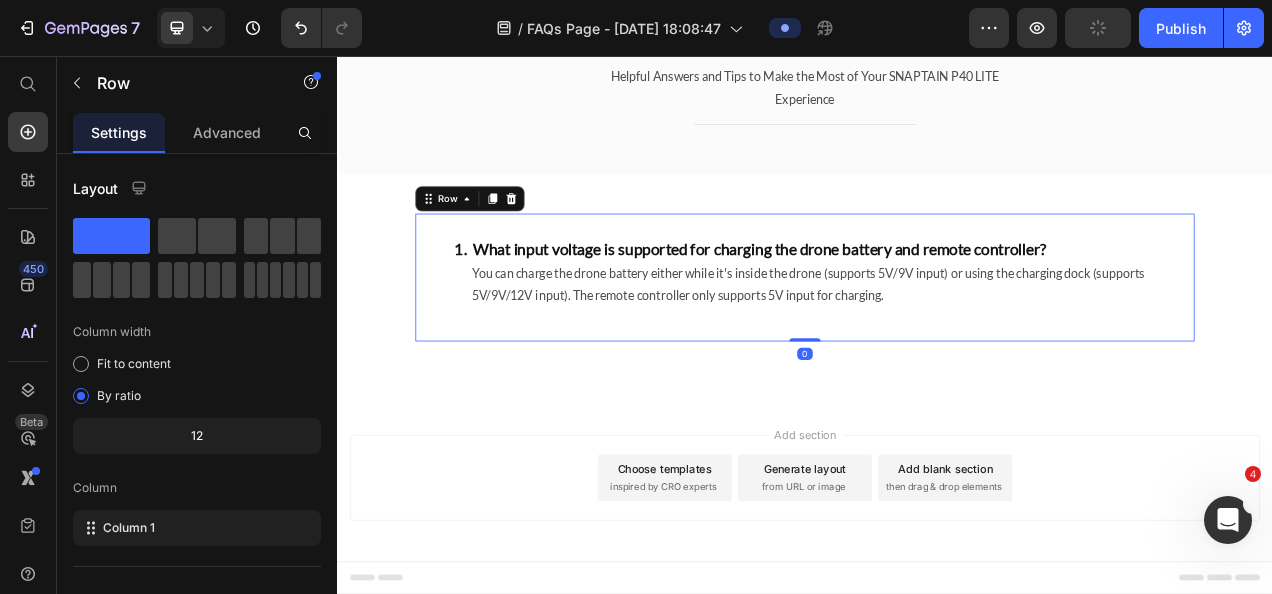click on "1.  What input voltage is supported for charging the drone battery and remote controller? Heading You can charge the drone battery either while it's inside the drone (supports 5V/9V input) or using the charging dock (supports 5V/9V/12V input). The remote controller only supports 5V input for charging. Text block" at bounding box center [961, 346] 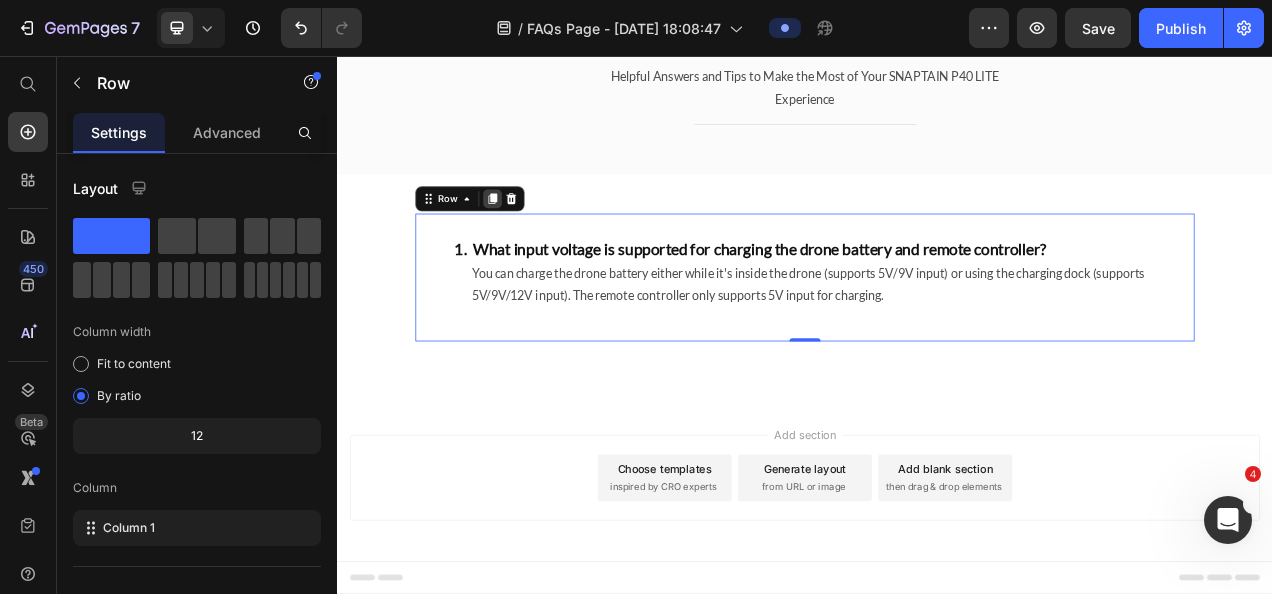 click 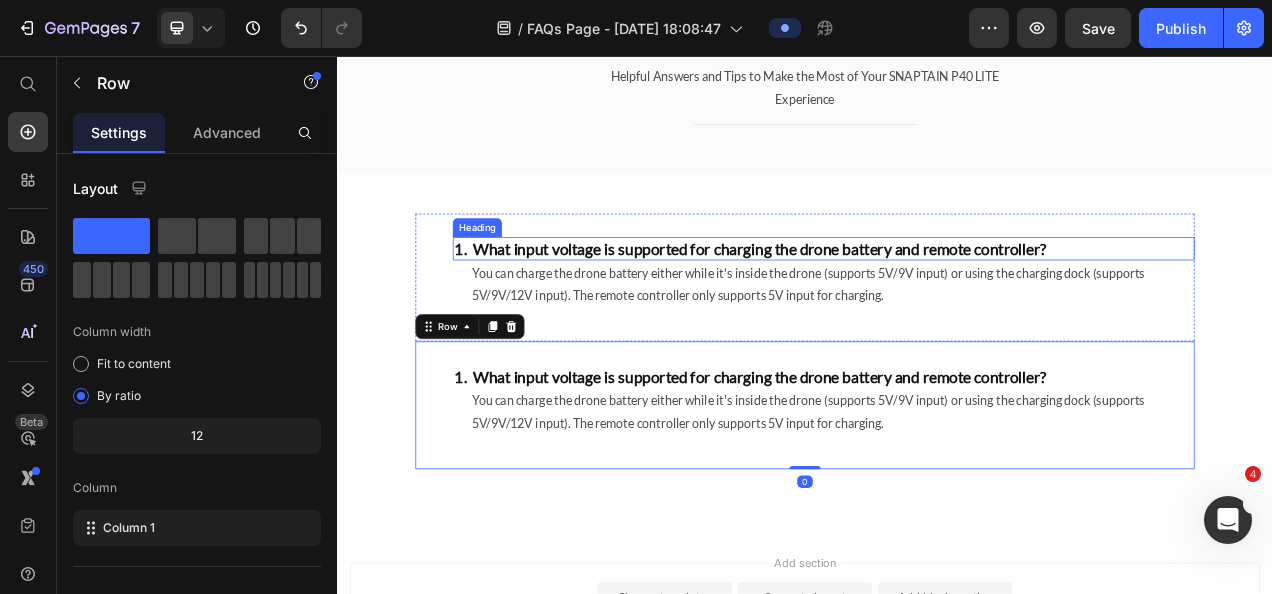 scroll, scrollTop: 183, scrollLeft: 0, axis: vertical 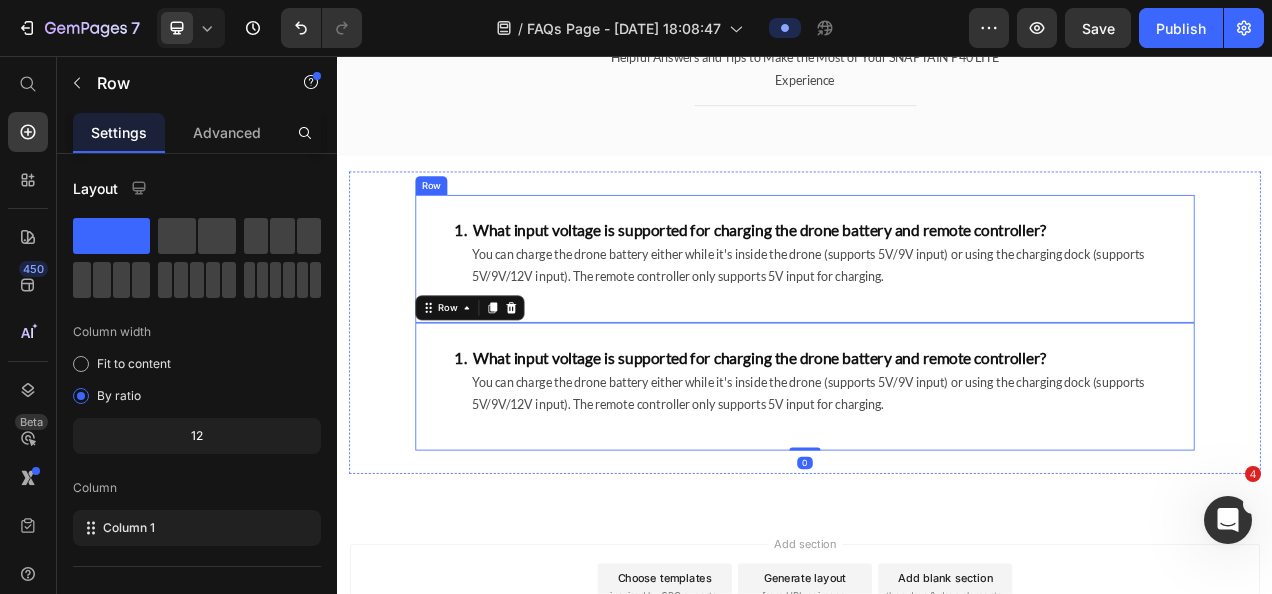 click on "1.  What input voltage is supported for charging the drone battery and remote controller? Heading You can charge the drone battery either while it's inside the drone (supports 5V/9V input) or using the charging dock (supports 5V/9V/12V input). The remote controller only supports 5V input for charging. Text block" at bounding box center (961, 322) 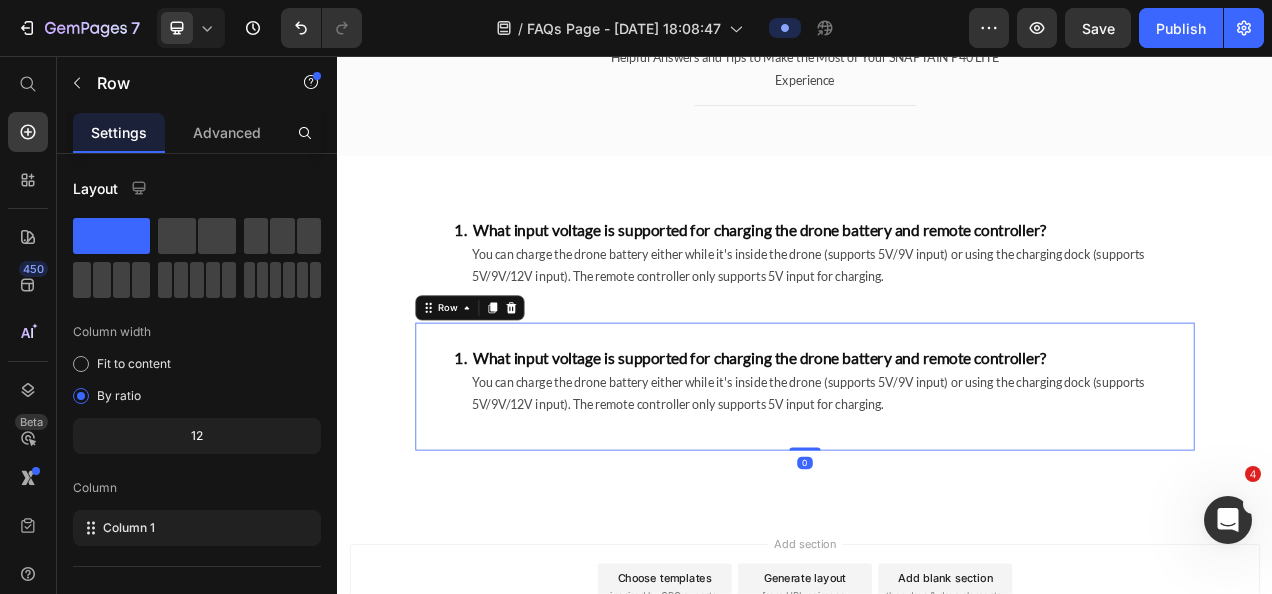 click on "1.  What input voltage is supported for charging the drone battery and remote controller? Heading You can charge the drone battery either while it's inside the drone (supports 5V/9V input) or using the charging dock (supports 5V/9V/12V input). The remote controller only supports 5V input for charging. Text block Row   0" at bounding box center [937, 480] 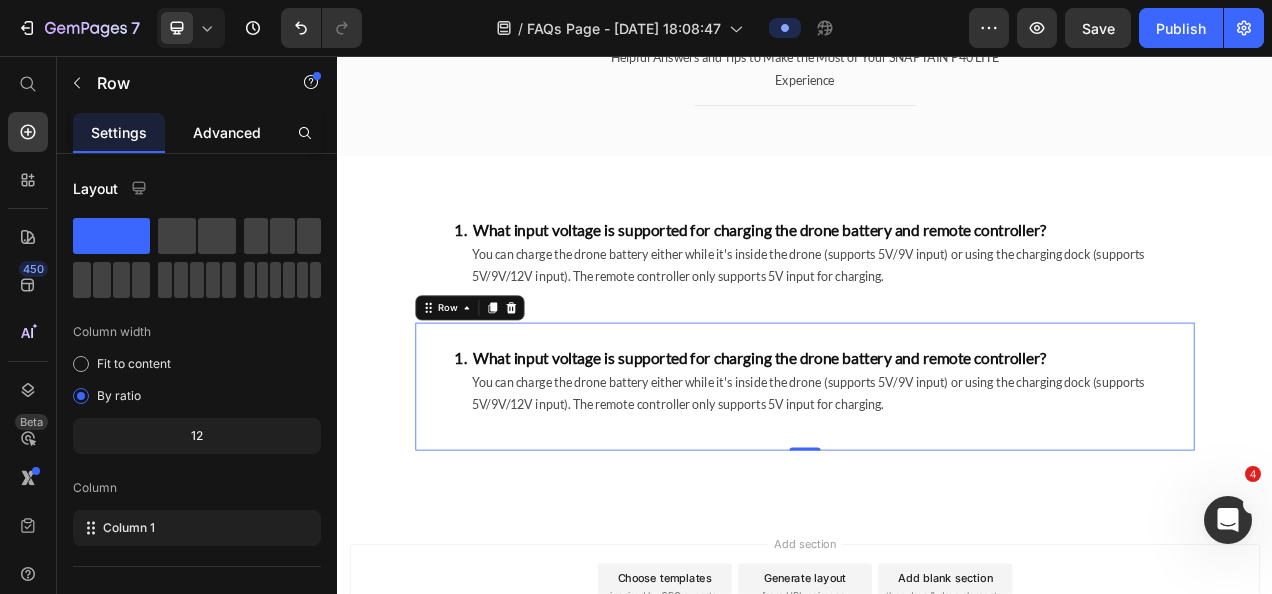 click on "Advanced" at bounding box center (227, 132) 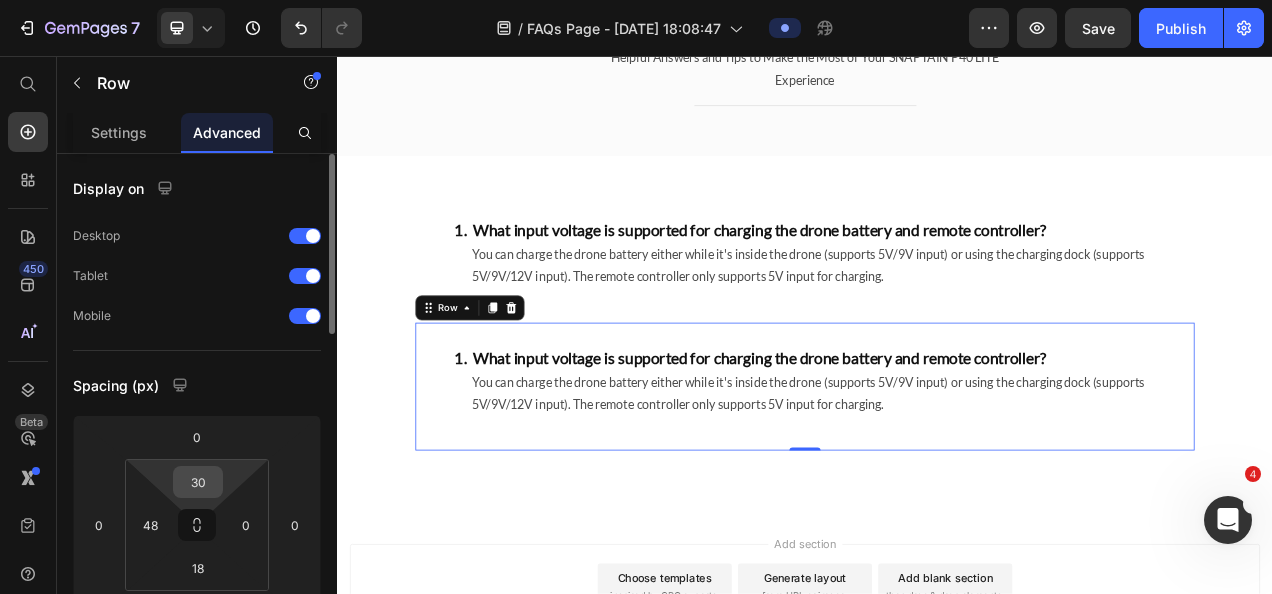 click on "30" at bounding box center [198, 482] 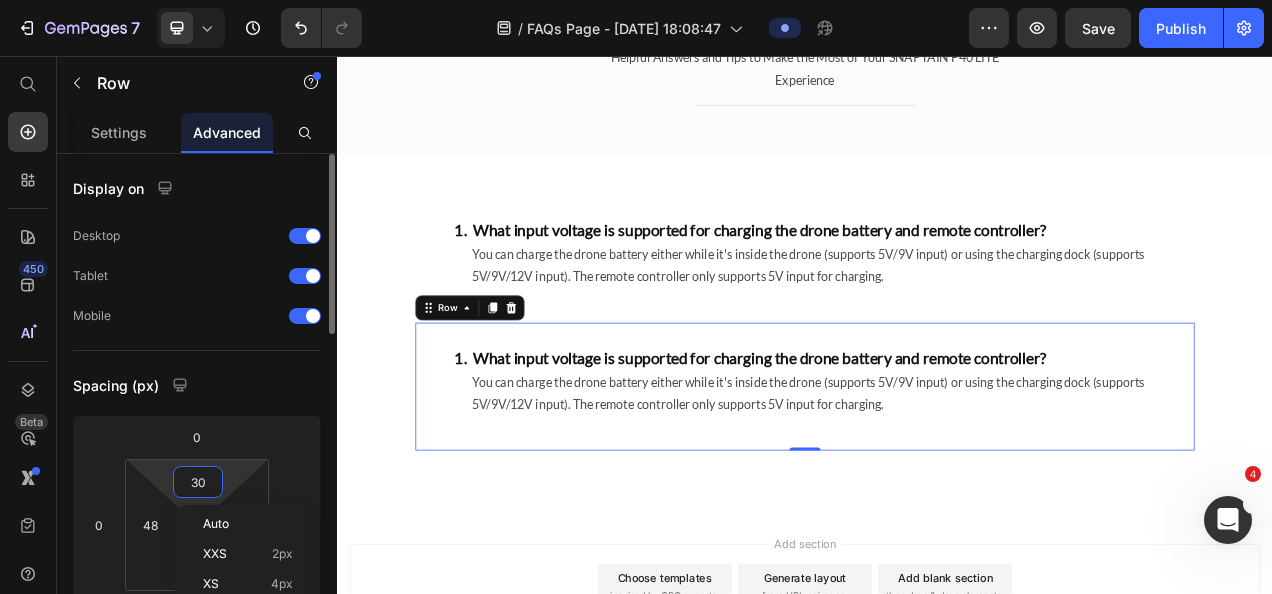 type on "0" 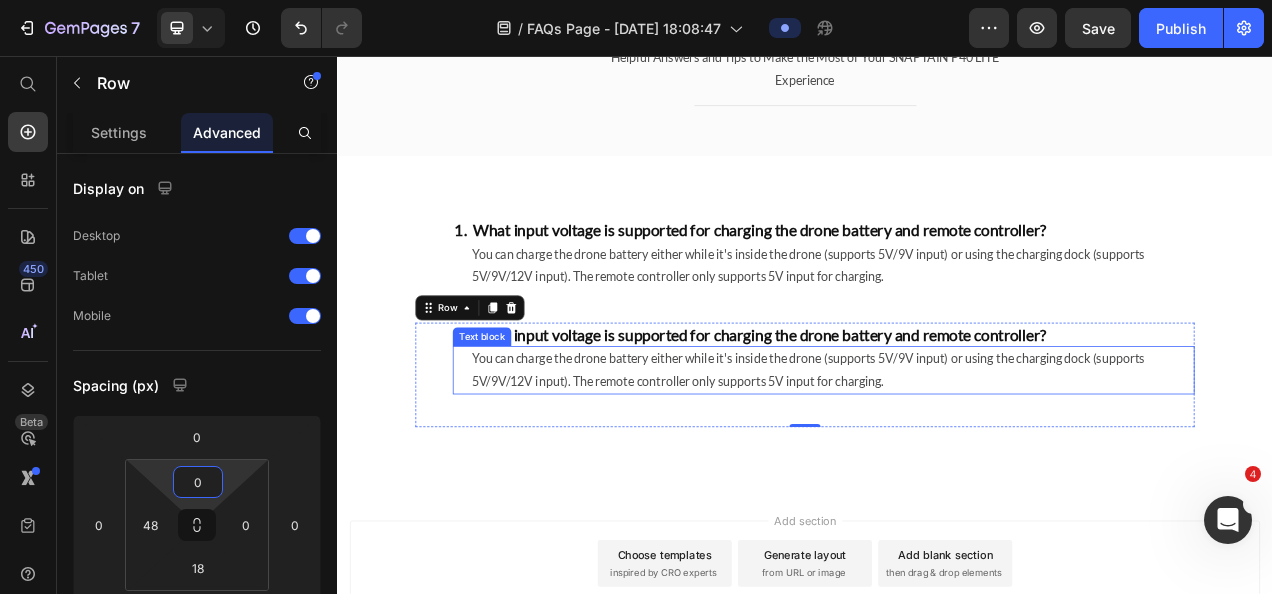 click on "You can charge the drone battery either while it's inside the drone (supports 5V/9V input) or using the charging dock (supports 5V/9V/12V input). The remote controller only supports 5V input for charging." at bounding box center (972, 459) 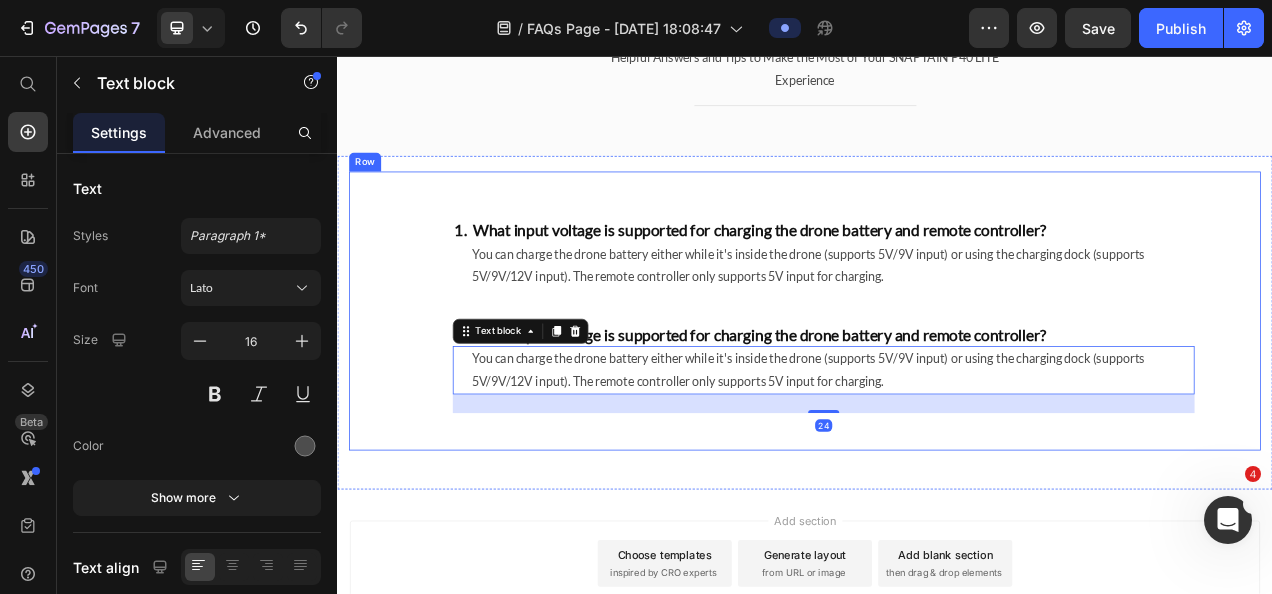 click on "1.  What input voltage is supported for charging the drone battery and remote controller? Heading You can charge the drone battery either while it's inside the drone (supports 5V/9V input) or using the charging dock (supports 5V/9V/12V input). The remote controller only supports 5V input for charging. Text block Row 1.  What input voltage is supported for charging the drone battery and remote controller? Heading You can charge the drone battery either while it's inside the drone (supports 5V/9V input) or using the charging dock (supports 5V/9V/12V input). The remote controller only supports 5V input for charging. Text block   24 Row" at bounding box center (937, 382) 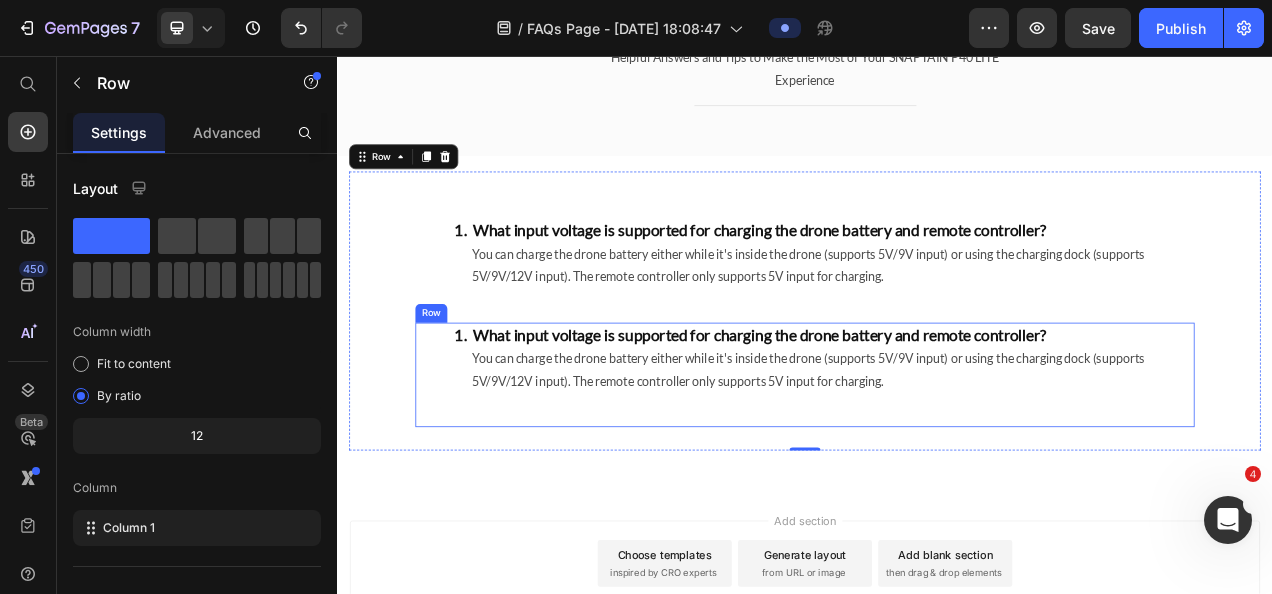 click on "1.  What input voltage is supported for charging the drone battery and remote controller?" at bounding box center (961, 413) 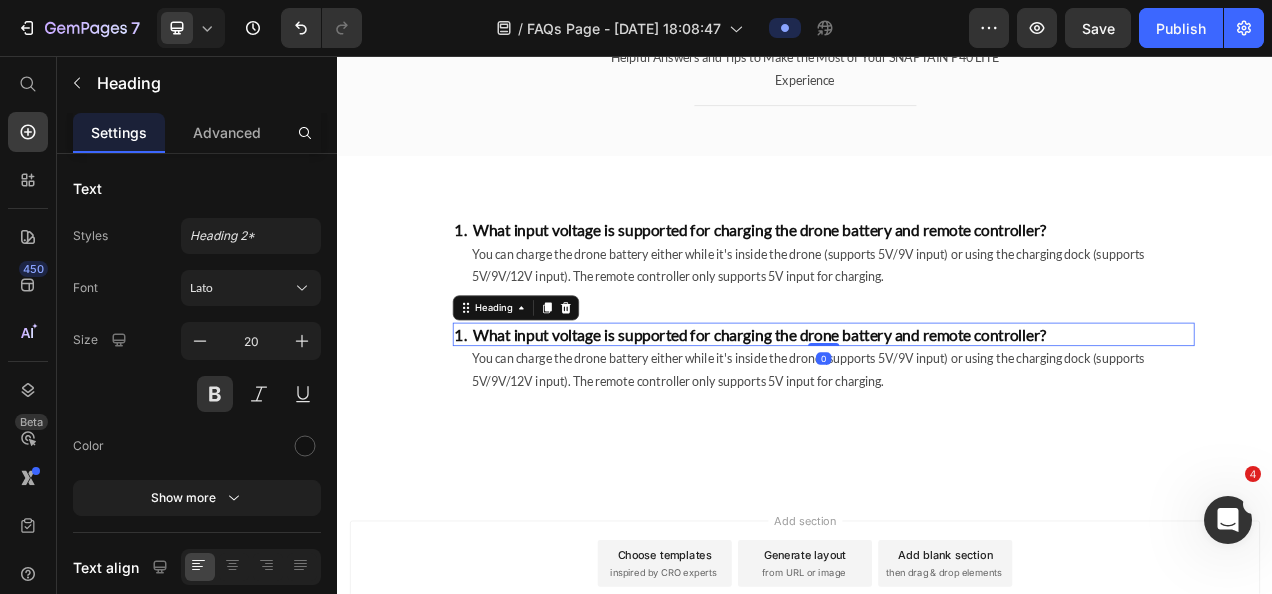 click on "1.  What input voltage is supported for charging the drone battery and remote controller?" at bounding box center (961, 413) 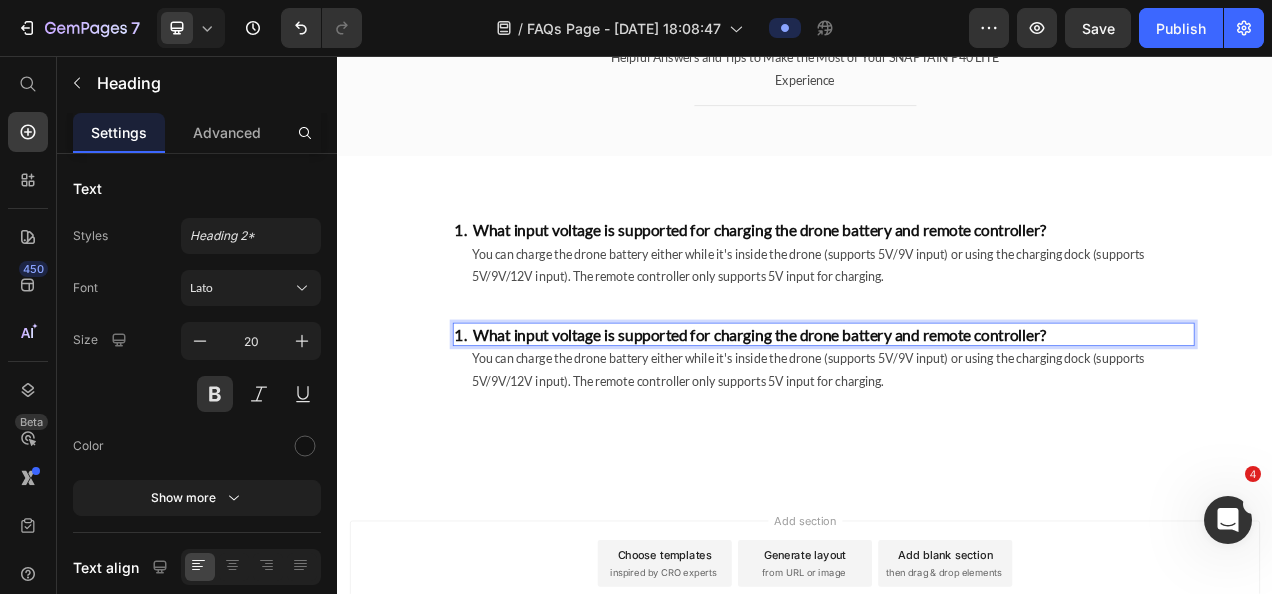 click on "1.  What input voltage is supported for charging the drone battery and remote controller?" at bounding box center (961, 413) 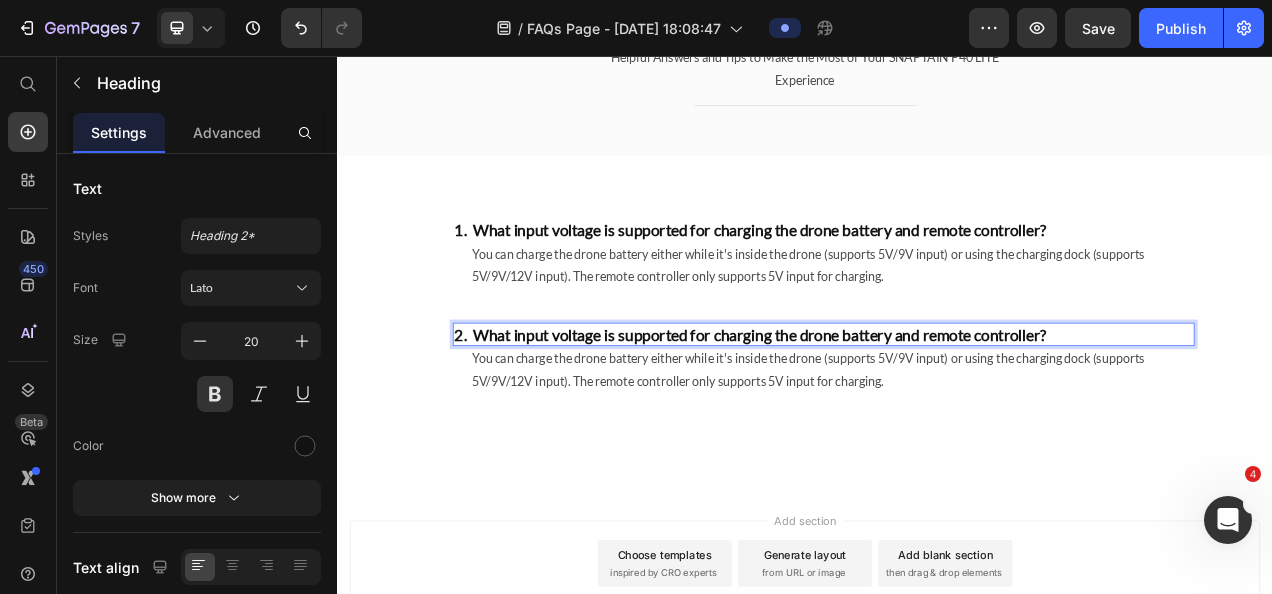 click on "2.  What input voltage is supported for charging the drone battery and remote controller?" at bounding box center (961, 413) 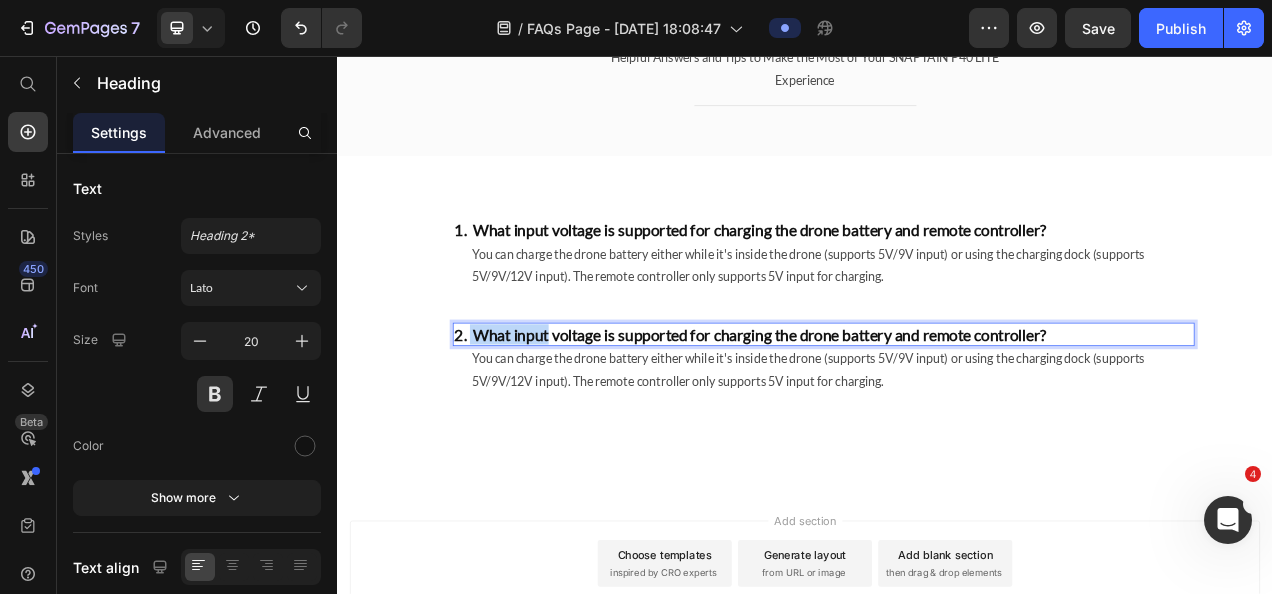 drag, startPoint x: 500, startPoint y: 411, endPoint x: 612, endPoint y: 412, distance: 112.00446 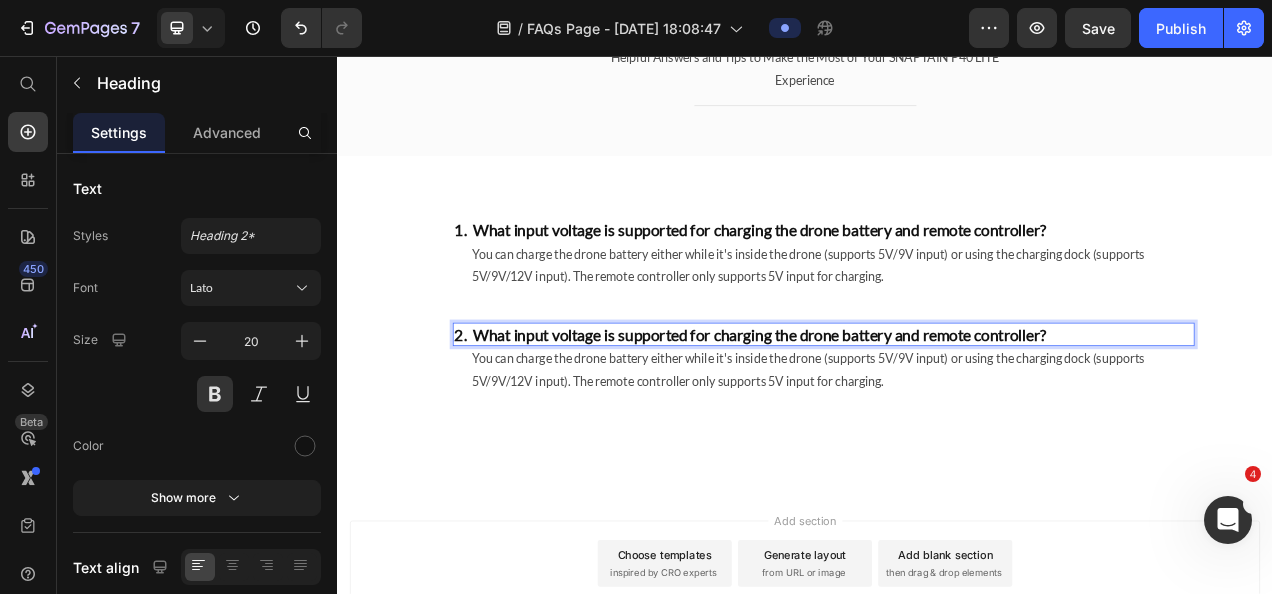 click on "2.  What input voltage is supported for charging the drone battery and remote controller?" at bounding box center (961, 413) 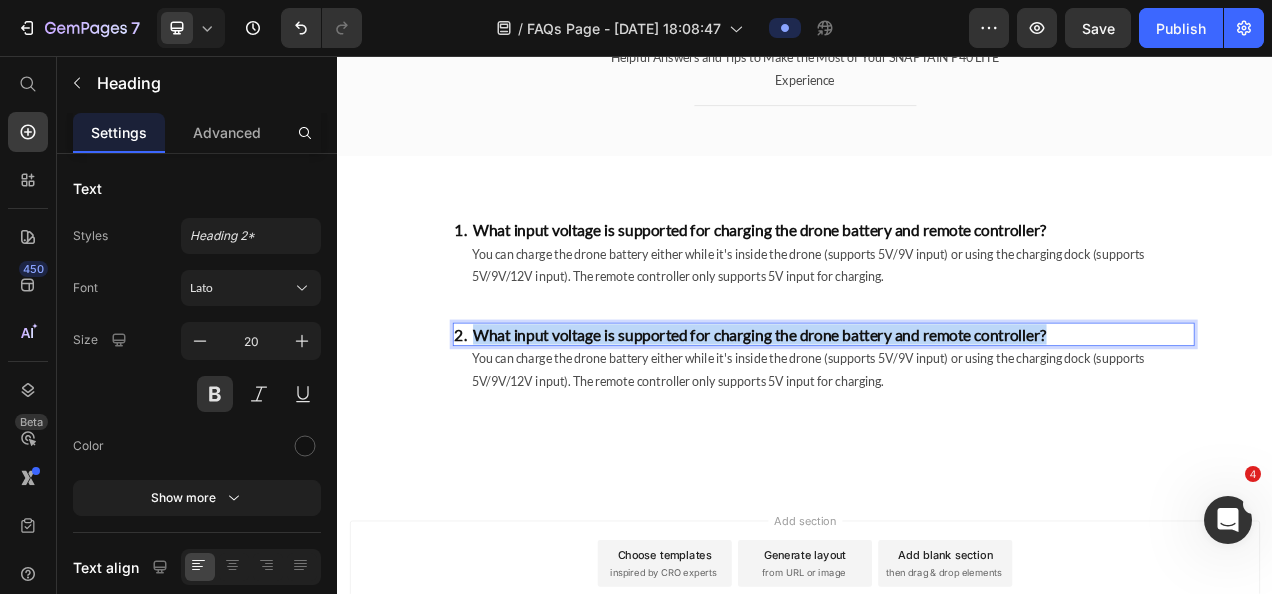 drag, startPoint x: 1299, startPoint y: 401, endPoint x: 508, endPoint y: 420, distance: 791.22815 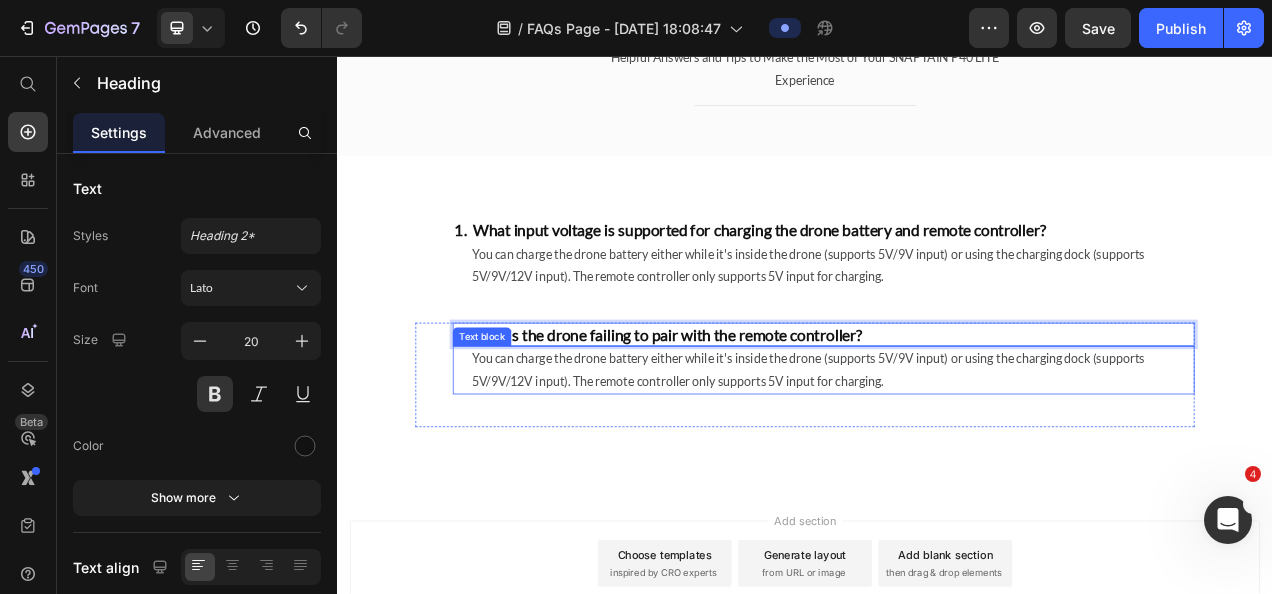 click on "You can charge the drone battery either while it's inside the drone (supports 5V/9V input) or using the charging dock (supports 5V/9V/12V input). The remote controller only supports 5V input for charging." at bounding box center (972, 459) 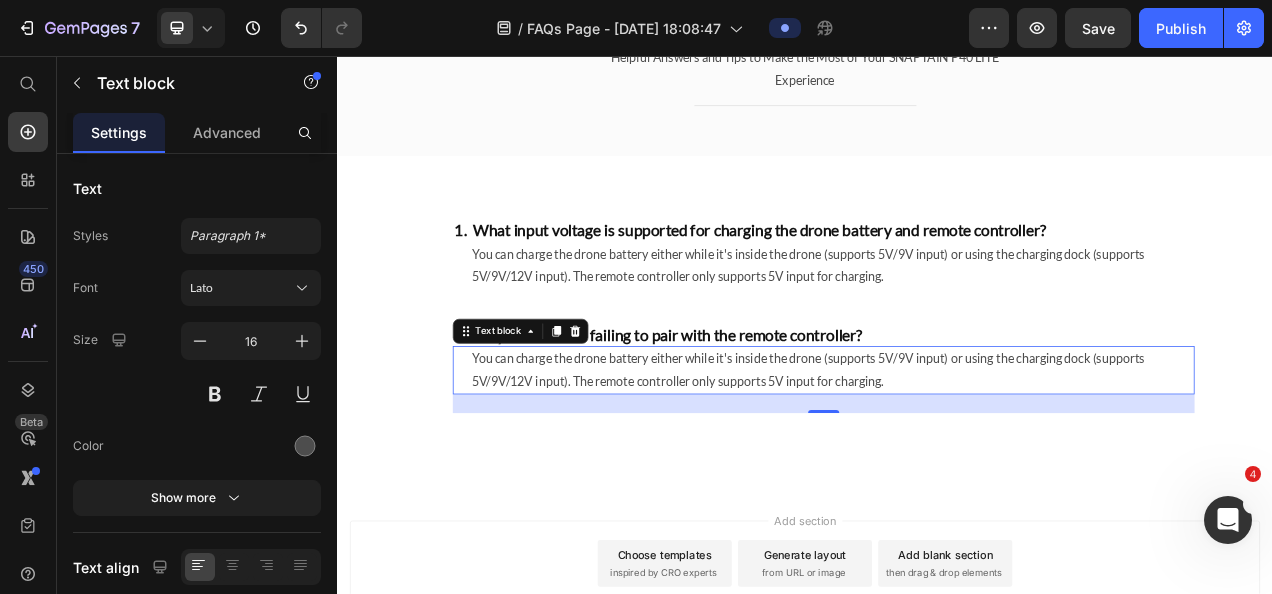 click on "You can charge the drone battery either while it's inside the drone (supports 5V/9V input) or using the charging dock (supports 5V/9V/12V input). The remote controller only supports 5V input for charging." at bounding box center (972, 459) 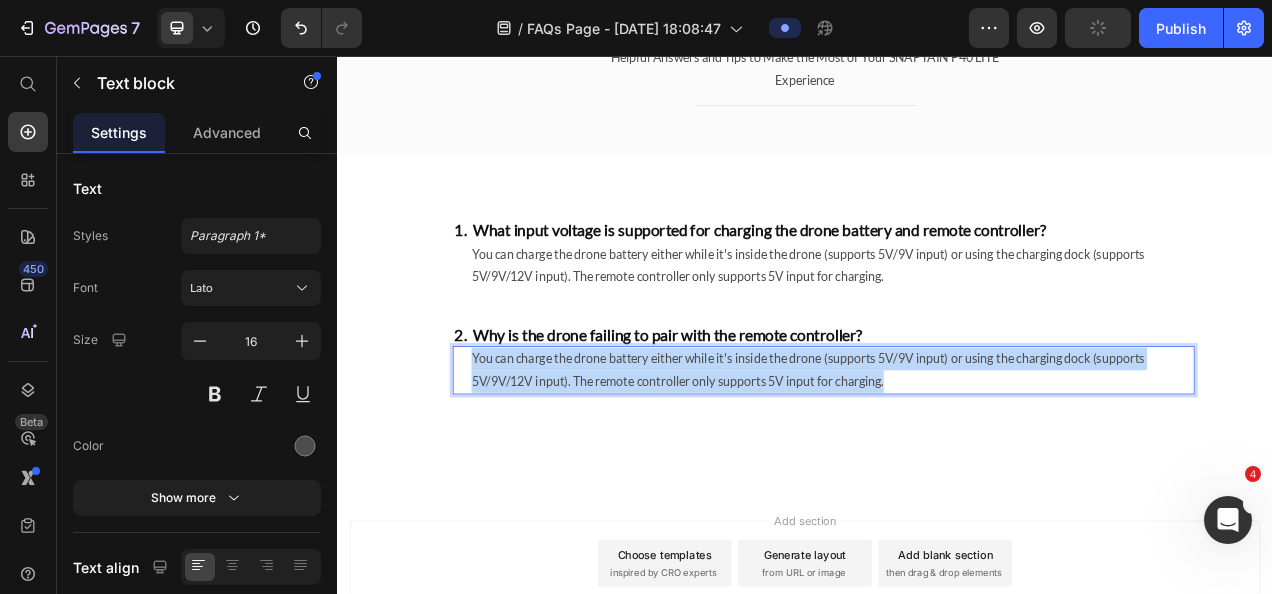 drag, startPoint x: 1085, startPoint y: 471, endPoint x: 481, endPoint y: 453, distance: 604.2681 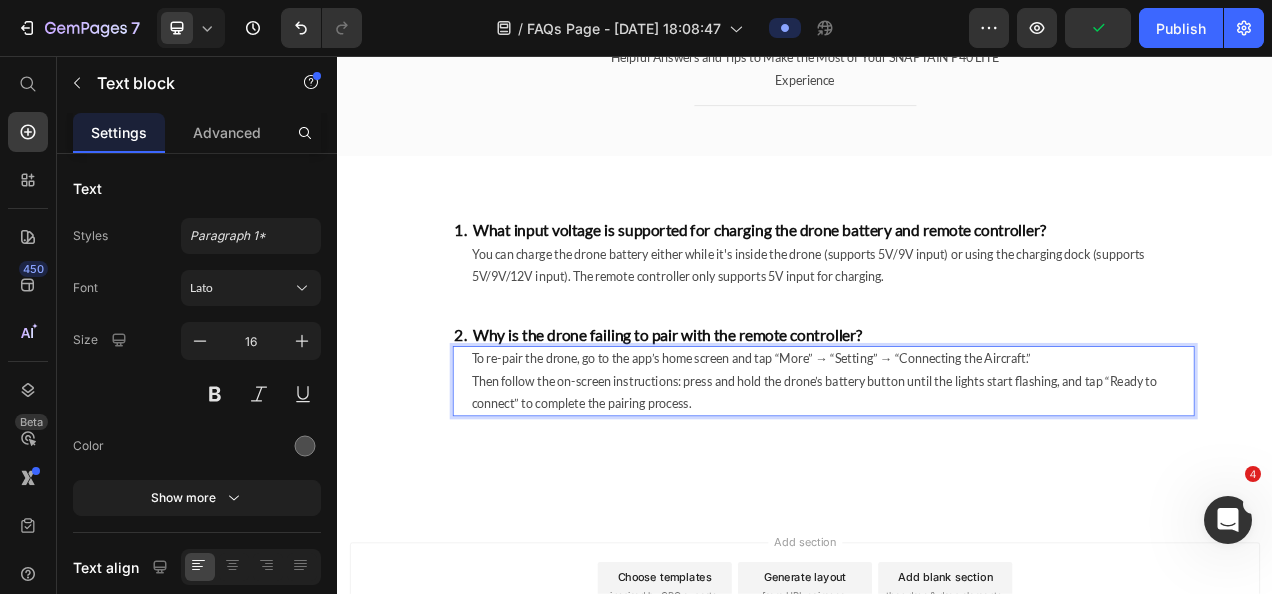 click on "To re-pair the drone, go to the app’s home screen and tap “More” → “Setting” → “Connecting the Aircraft.” Then follow the on-screen instructions: press and hold the drone’s battery button until the lights start flashing, and tap “Ready to connect” to complete the pairing process." at bounding box center [972, 473] 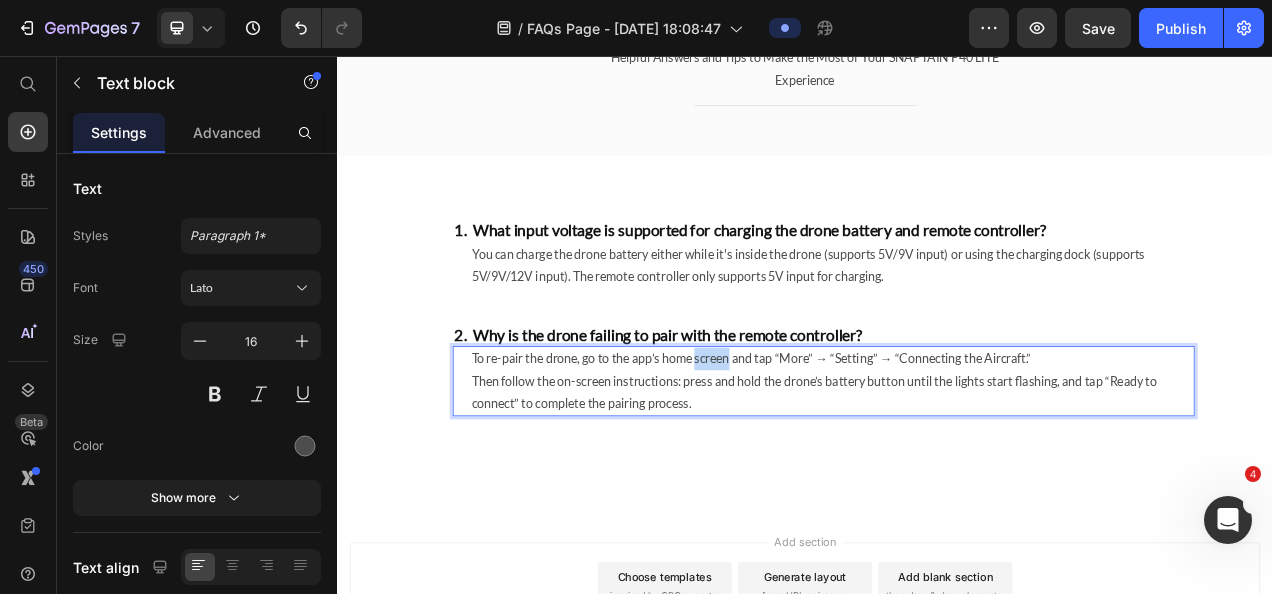 drag, startPoint x: 791, startPoint y: 446, endPoint x: 836, endPoint y: 446, distance: 45 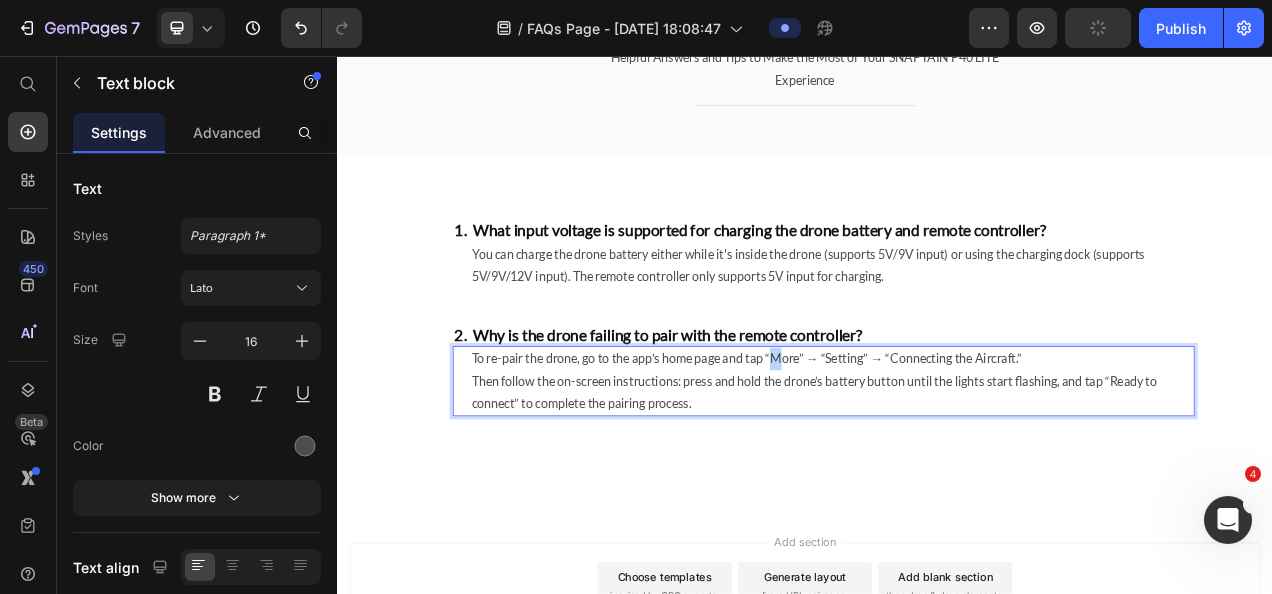 click on "To re-pair the drone, go to the app’s home page and tap “More” → “Setting” → “Connecting the Aircraft.” Then follow the on-screen instructions: press and hold the drone’s battery button until the lights start flashing, and tap “Ready to connect” to complete the pairing process." at bounding box center (972, 473) 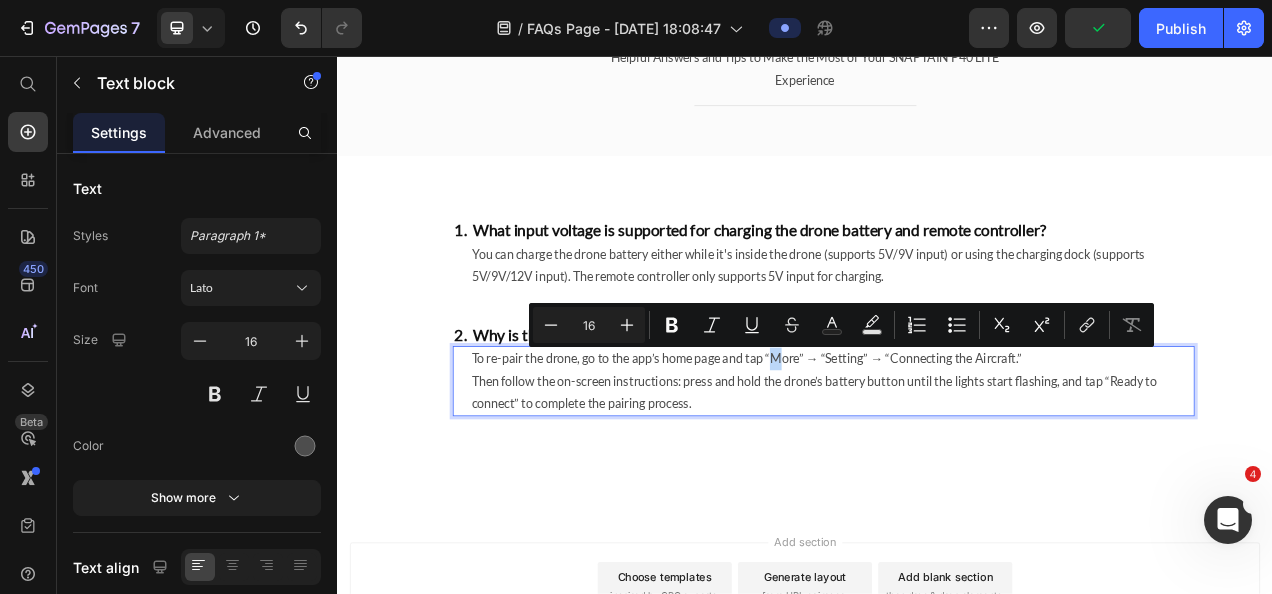 click on "To re-pair the drone, go to the app’s home page and tap “More” → “Setting” → “Connecting the Aircraft.” Then follow the on-screen instructions: press and hold the drone’s battery button until the lights start flashing, and tap “Ready to connect” to complete the pairing process." at bounding box center (972, 473) 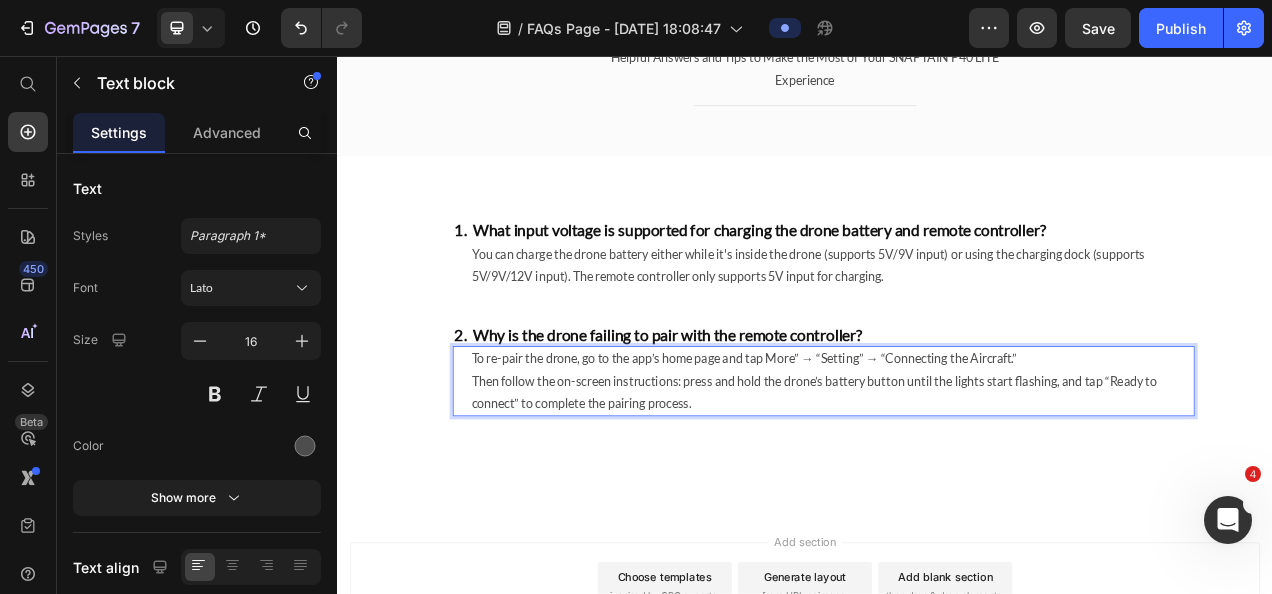 click on "To re-pair the drone, go to the app’s home page and tap More” → “Setting” → “Connecting the Aircraft.” Then follow the on-screen instructions: press and hold the drone’s battery button until the lights start flashing, and tap “Ready to connect” to complete the pairing process." at bounding box center [972, 473] 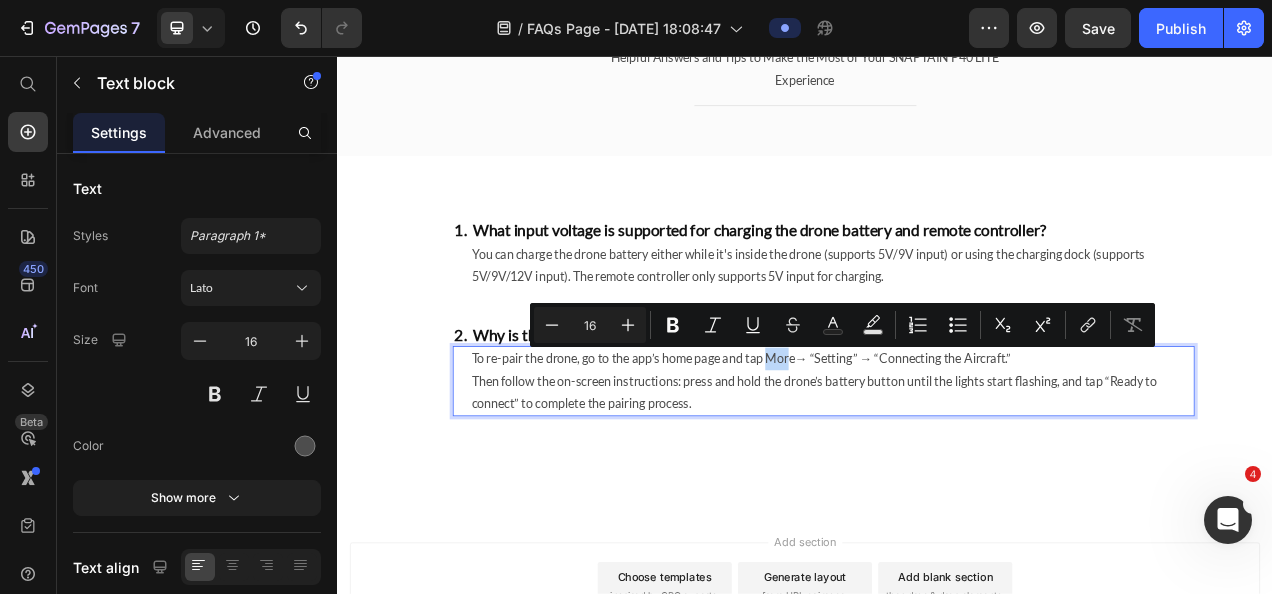 drag, startPoint x: 885, startPoint y: 439, endPoint x: 917, endPoint y: 441, distance: 32.06244 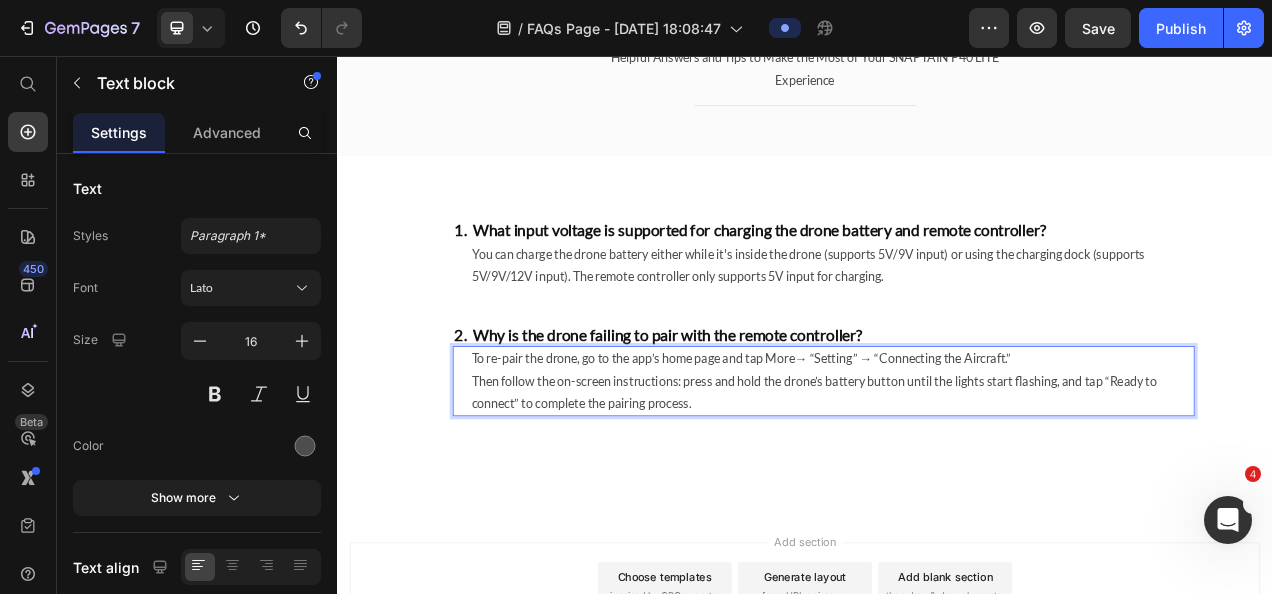 click on "To re-pair the drone, go to the app’s home page and tap More→ “Setting” → “Connecting the Aircraft.” Then follow the on-screen instructions: press and hold the drone’s battery button until the lights start flashing, and tap “Ready to connect” to complete the pairing process." at bounding box center (972, 473) 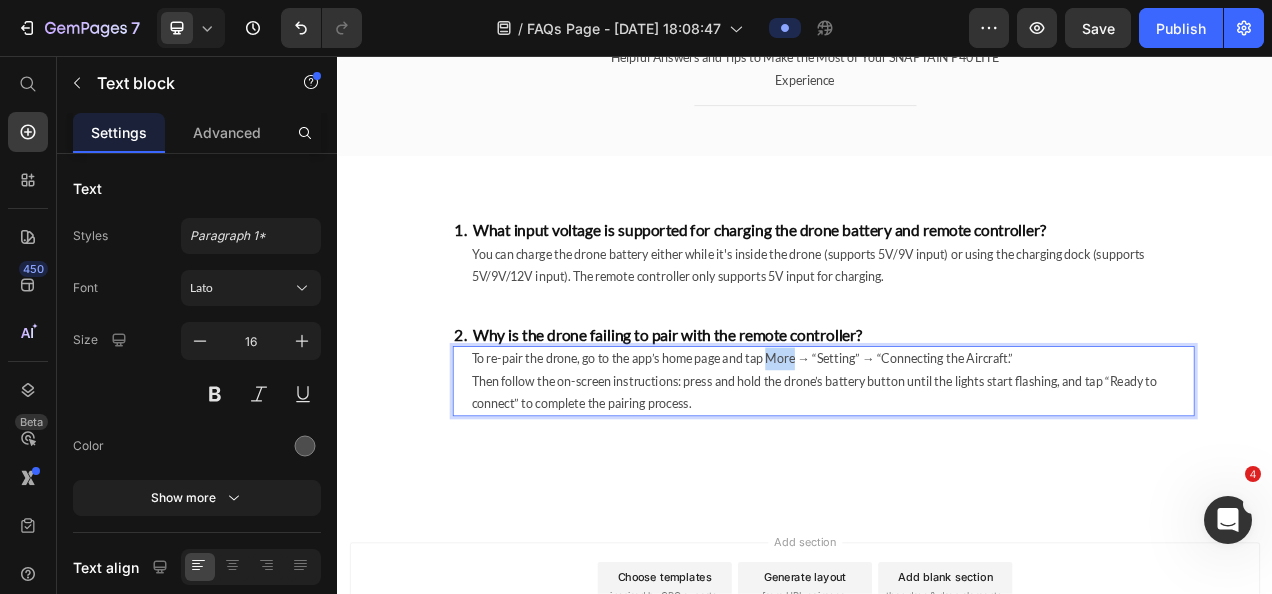 drag, startPoint x: 889, startPoint y: 441, endPoint x: 922, endPoint y: 447, distance: 33.54102 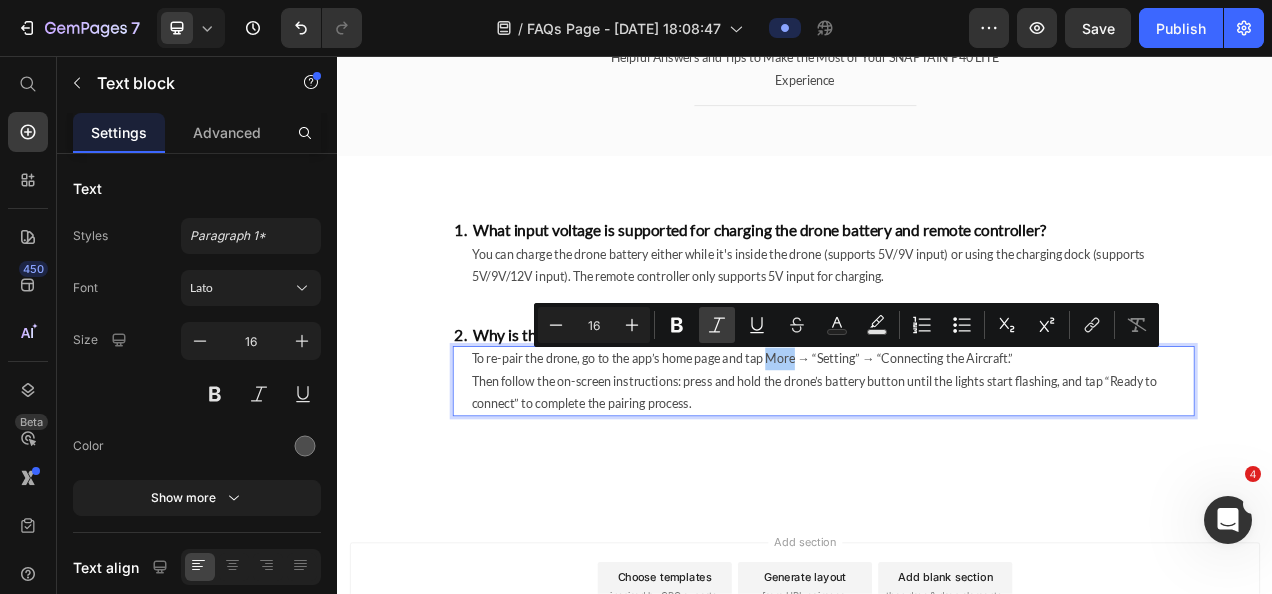drag, startPoint x: 679, startPoint y: 329, endPoint x: 703, endPoint y: 332, distance: 24.186773 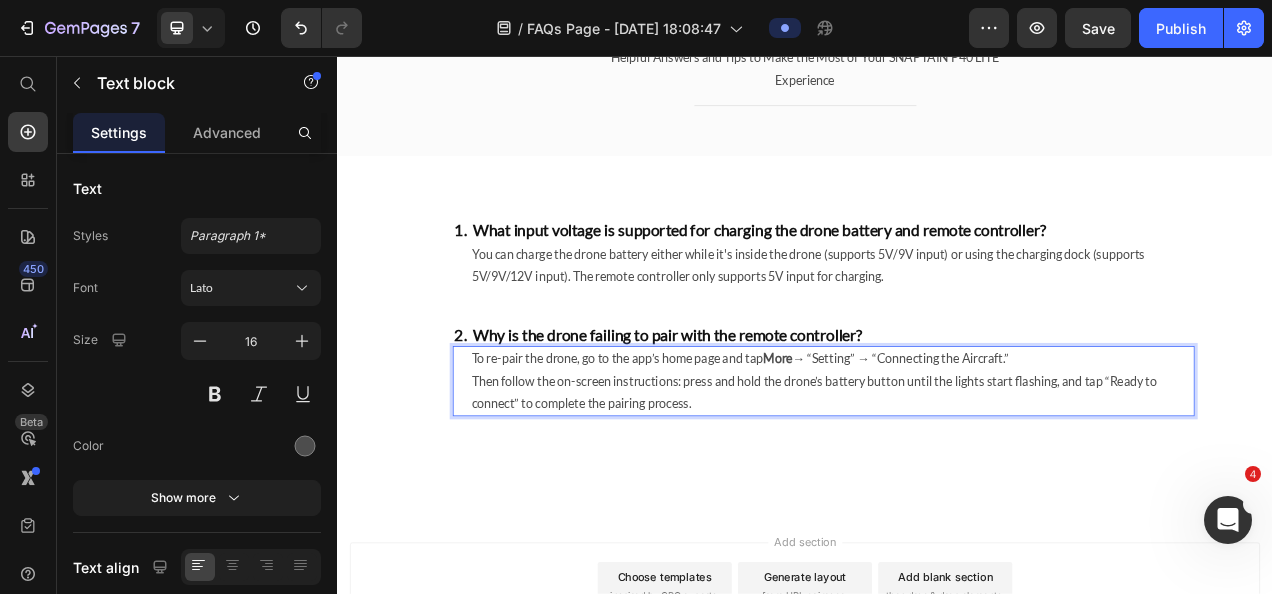 click on "To re-pair the drone, go to the app’s home page and tap  More  → “Setting” → “Connecting the Aircraft.” Then follow the on-screen instructions: press and hold the drone’s battery button until the lights start flashing, and tap “Ready to connect” to complete the pairing process." at bounding box center [972, 473] 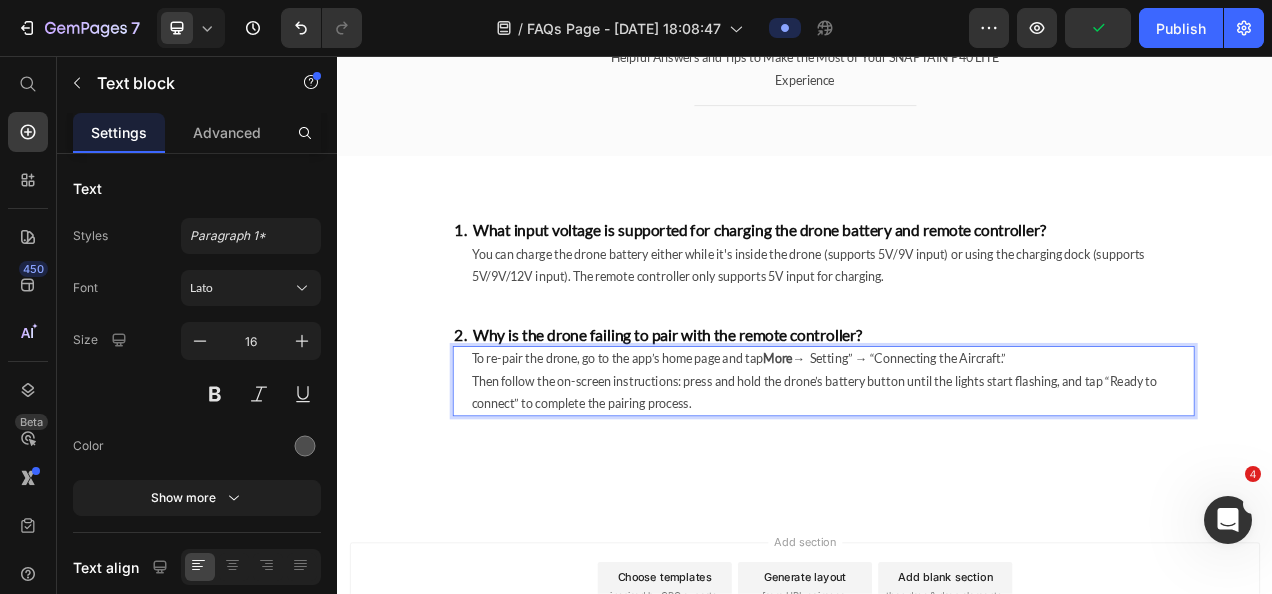 click on "To re-pair the drone, go to the app’s home page and tap  More  →  Setting” → “Connecting the Aircraft.” Then follow the on-screen instructions: press and hold the drone’s battery button until the lights start flashing, and tap “Ready to connect” to complete the pairing process." at bounding box center [972, 473] 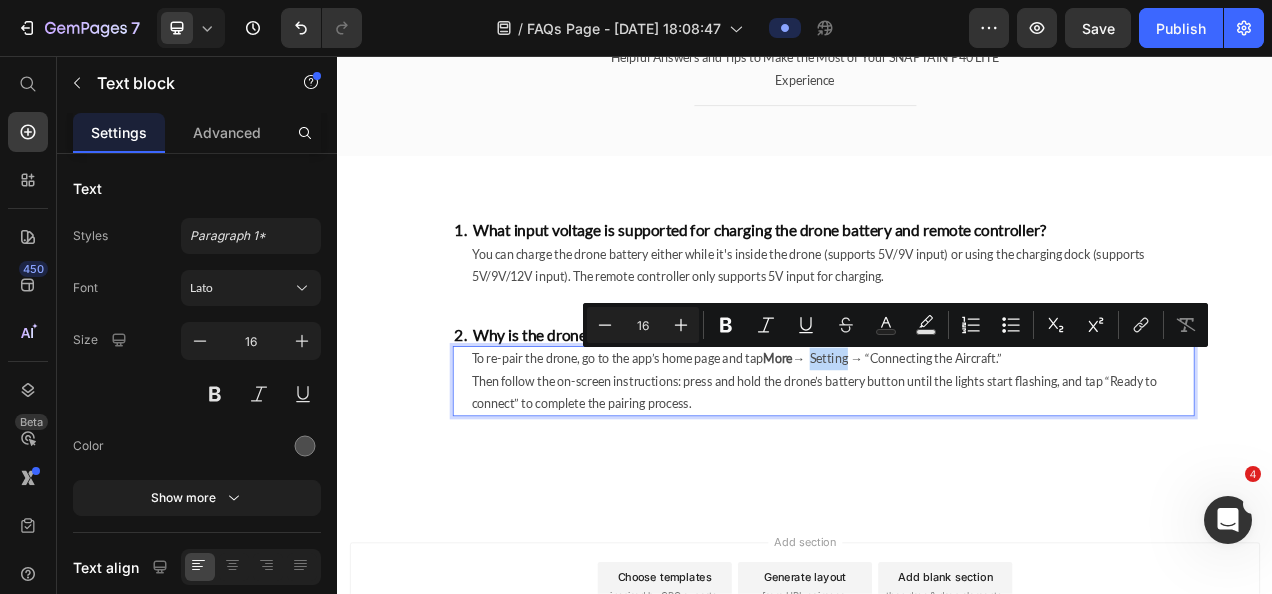drag, startPoint x: 944, startPoint y: 444, endPoint x: 992, endPoint y: 453, distance: 48.83646 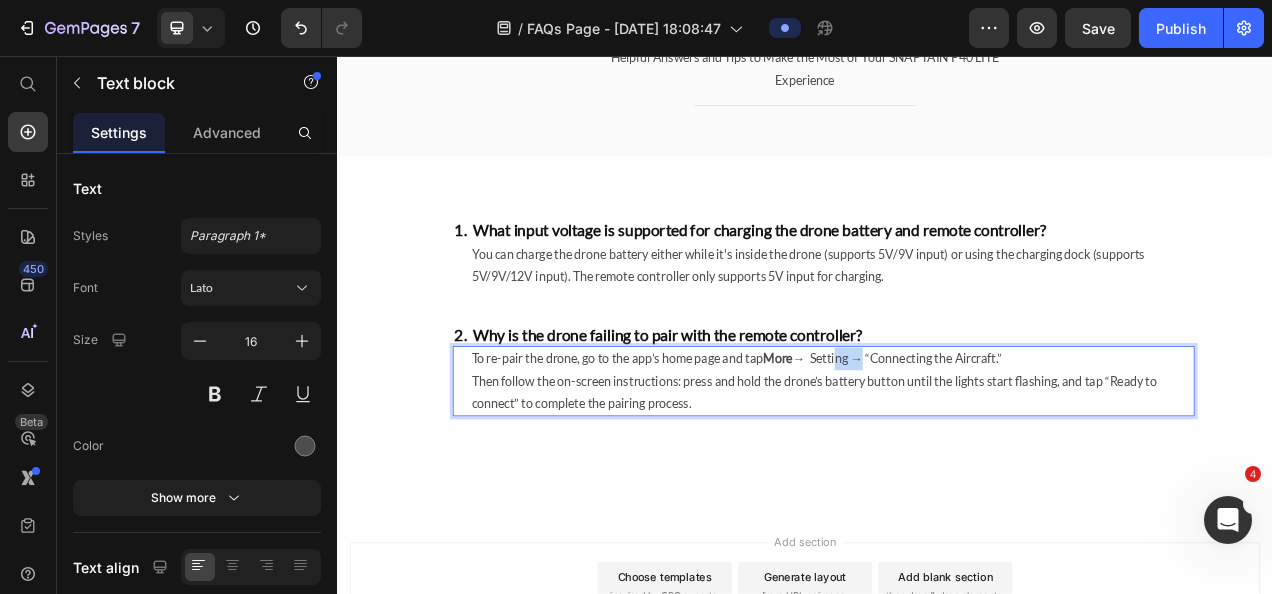 drag, startPoint x: 999, startPoint y: 449, endPoint x: 975, endPoint y: 449, distance: 24 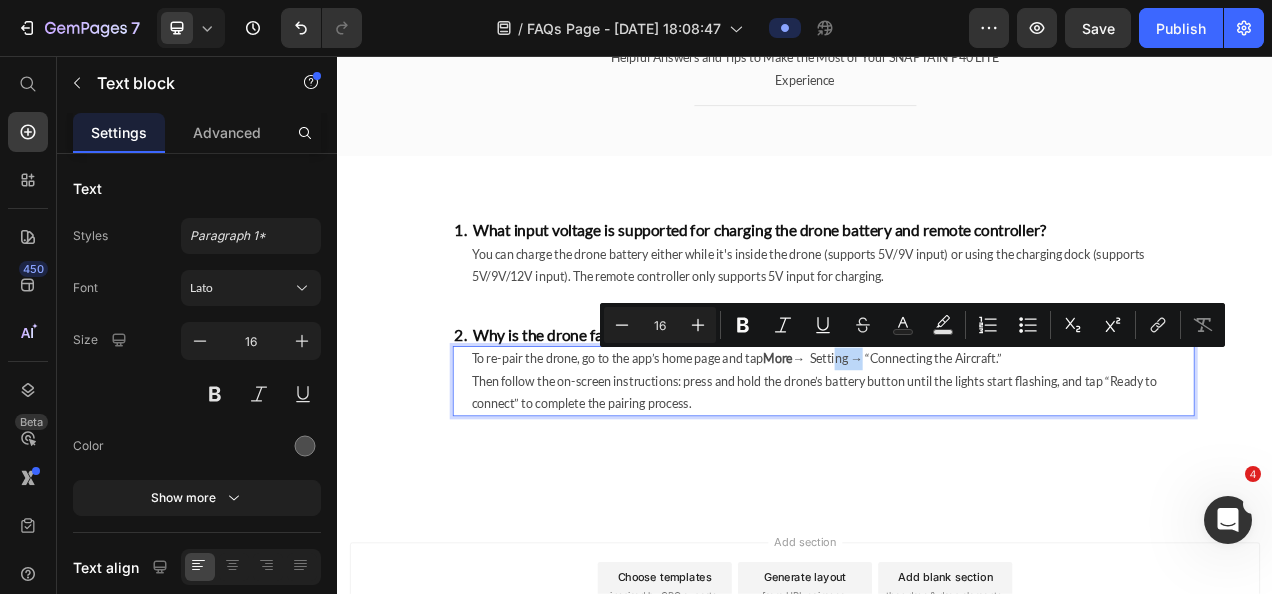 click on "To re-pair the drone, go to the app’s home page and tap  More  →  Setting → “Connecting the Aircraft.” Then follow the on-screen instructions: press and hold the drone’s battery button until the lights start flashing, and tap “Ready to connect” to complete the pairing process." at bounding box center [972, 473] 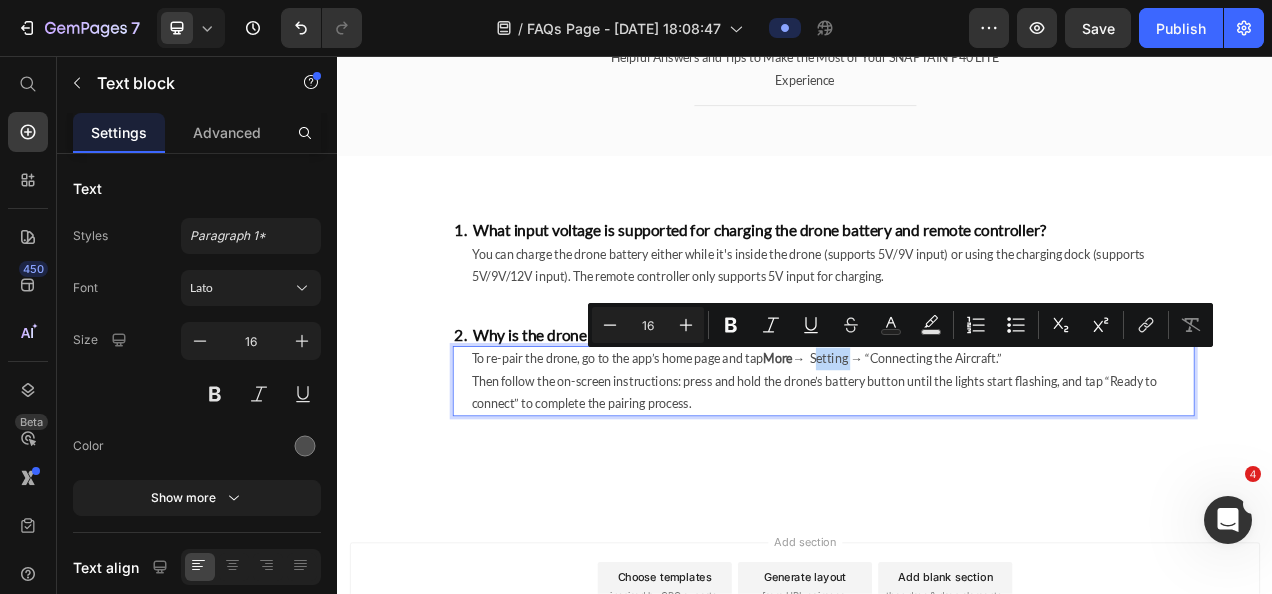drag, startPoint x: 950, startPoint y: 449, endPoint x: 864, endPoint y: 444, distance: 86.145226 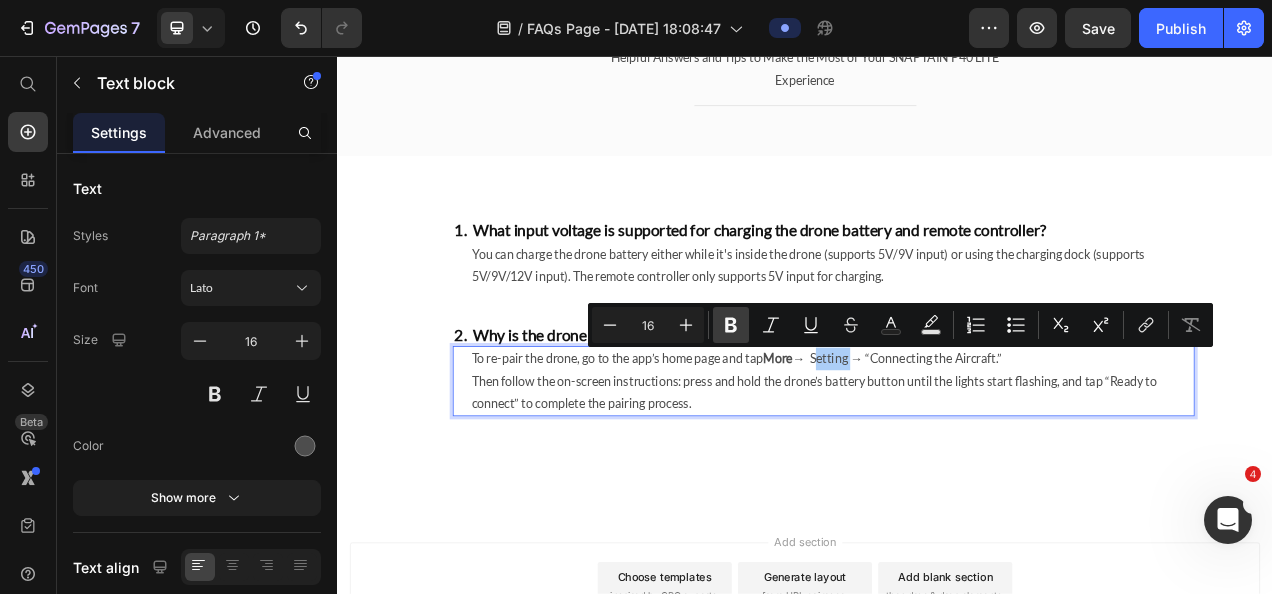 click 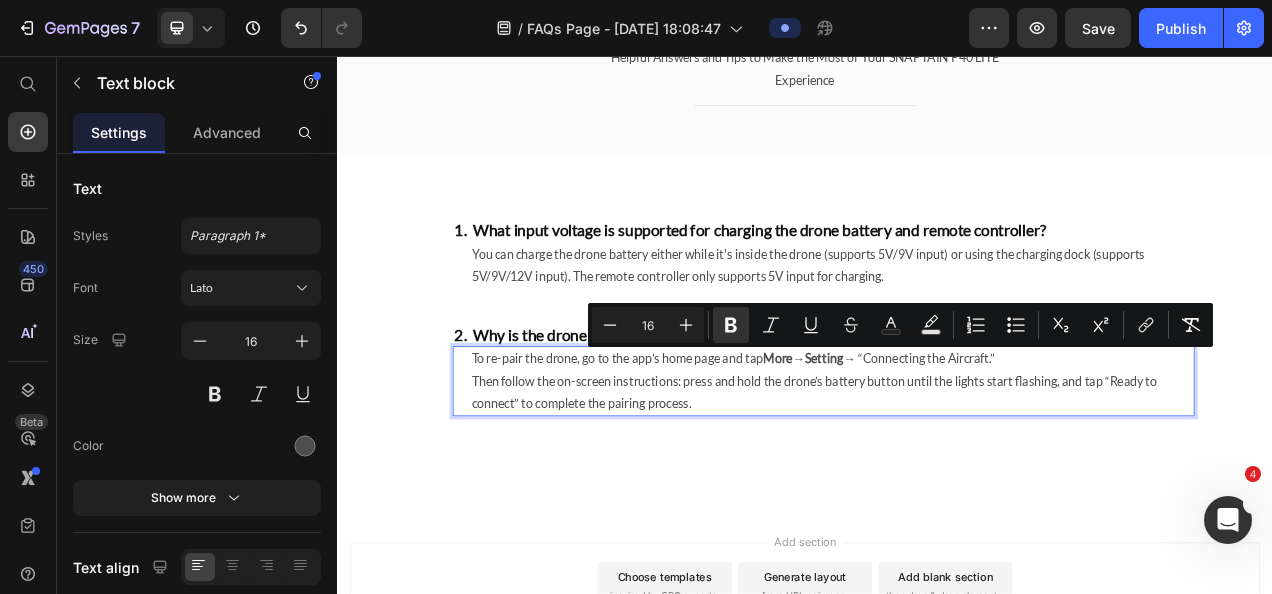 click on "To re-pair the drone, go to the app’s home page and tap  More  →   Setting  → “Connecting the Aircraft.” Then follow the on-screen instructions: press and hold the drone’s battery button until the lights start flashing, and tap “Ready to connect” to complete the pairing process." at bounding box center (972, 473) 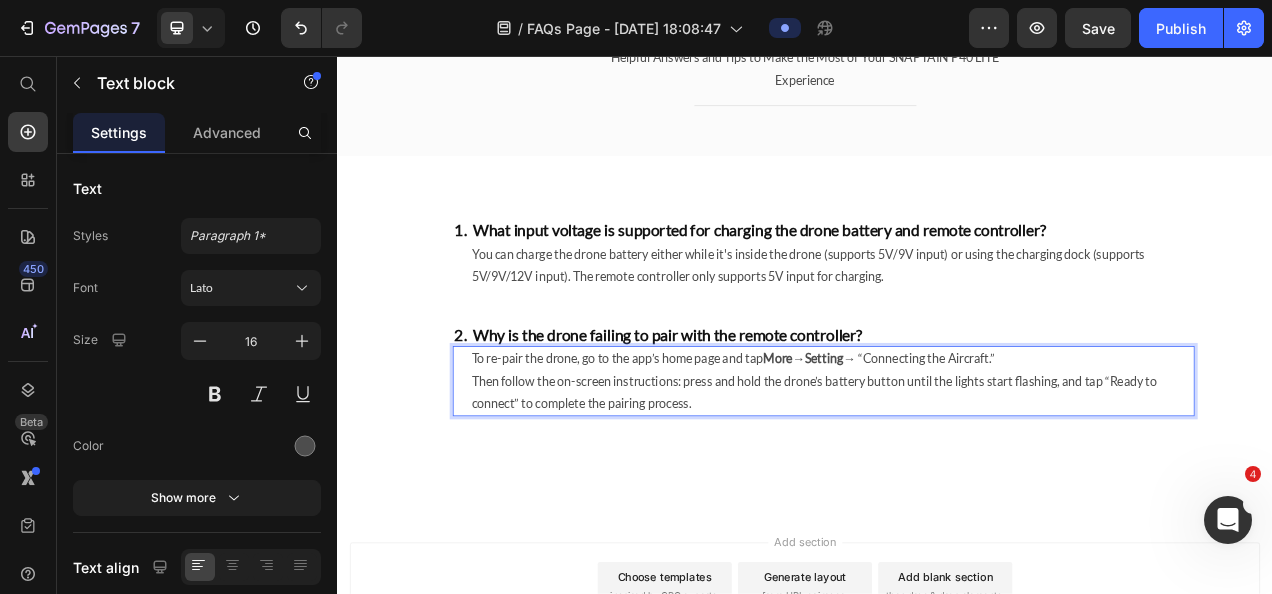click on "To re-pair the drone, go to the app’s home page and tap  More  →   Setting  → “Connecting the Aircraft.” Then follow the on-screen instructions: press and hold the drone’s battery button until the lights start flashing, and tap “Ready to connect” to complete the pairing process." at bounding box center [972, 473] 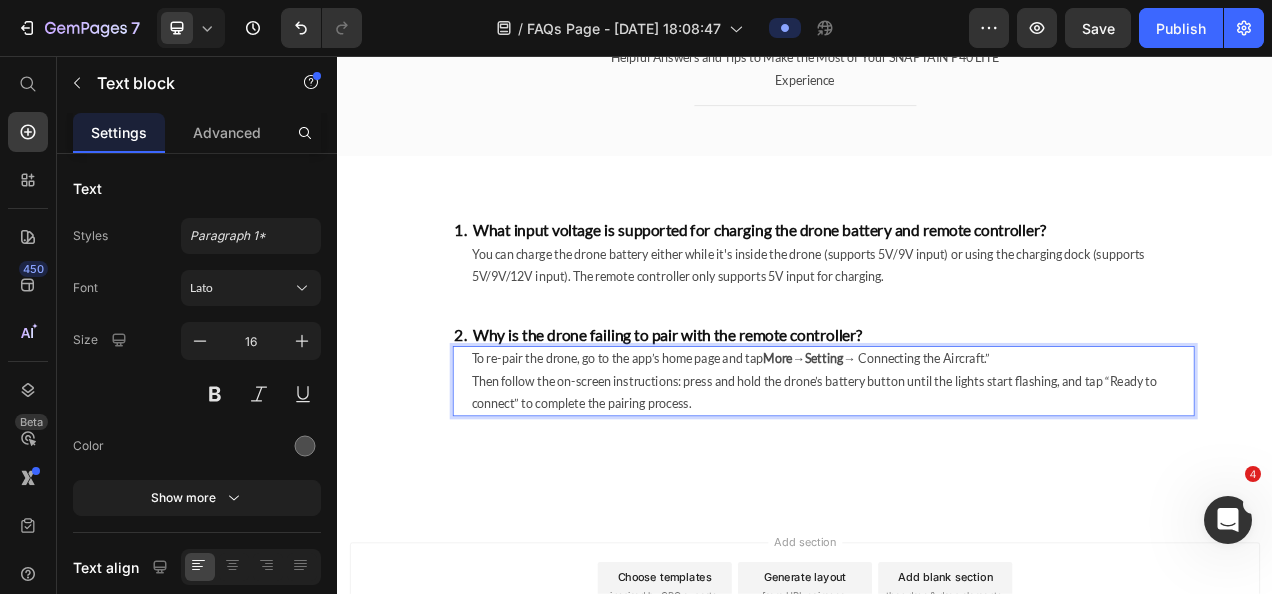click on "To re-pair the drone, go to the app’s home page and tap  More  →   Setting  → Connecting the Aircraft.” Then follow the on-screen instructions: press and hold the drone’s battery button until the lights start flashing, and tap “Ready to connect” to complete the pairing process." at bounding box center (972, 473) 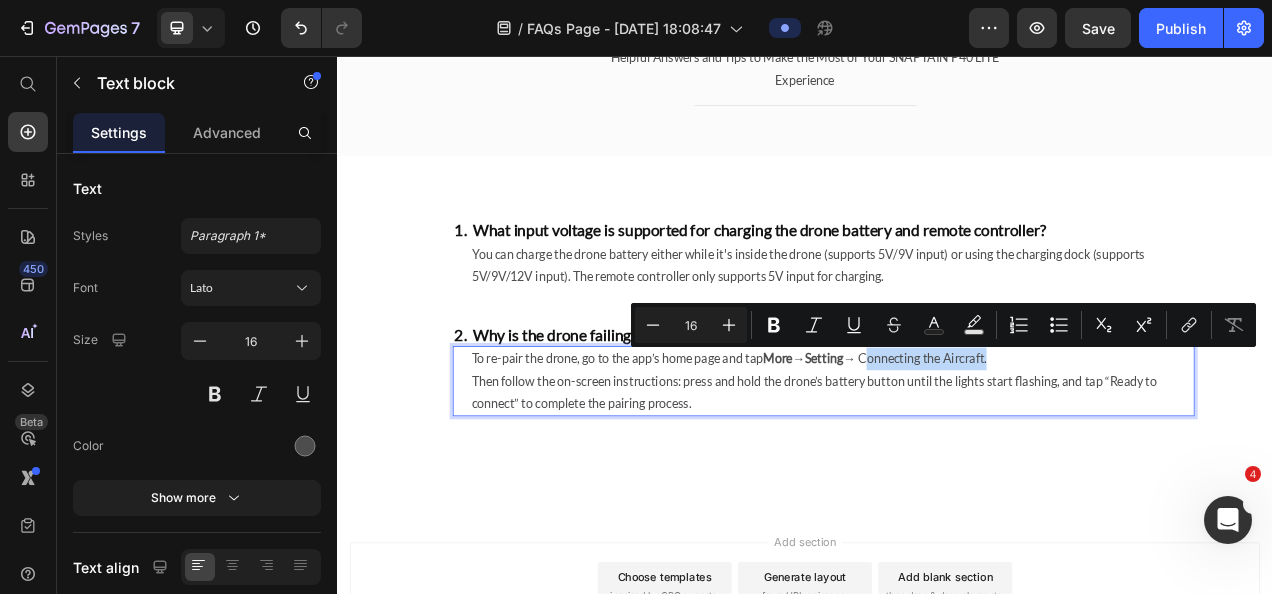 drag, startPoint x: 1021, startPoint y: 445, endPoint x: 1182, endPoint y: 443, distance: 161.01242 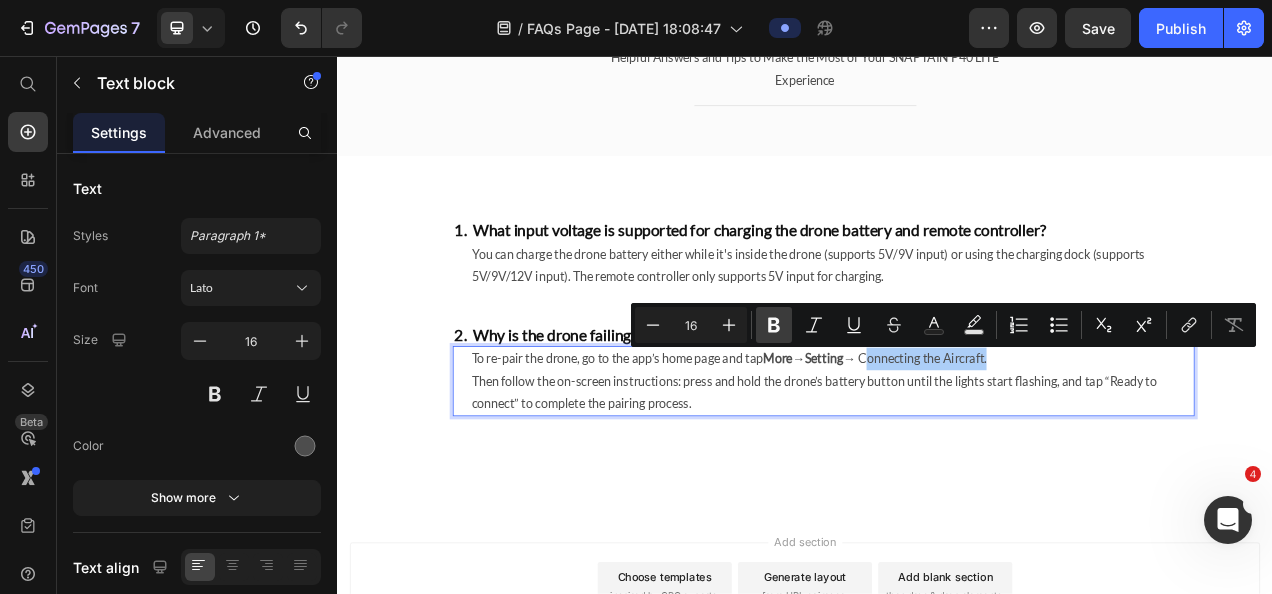 click 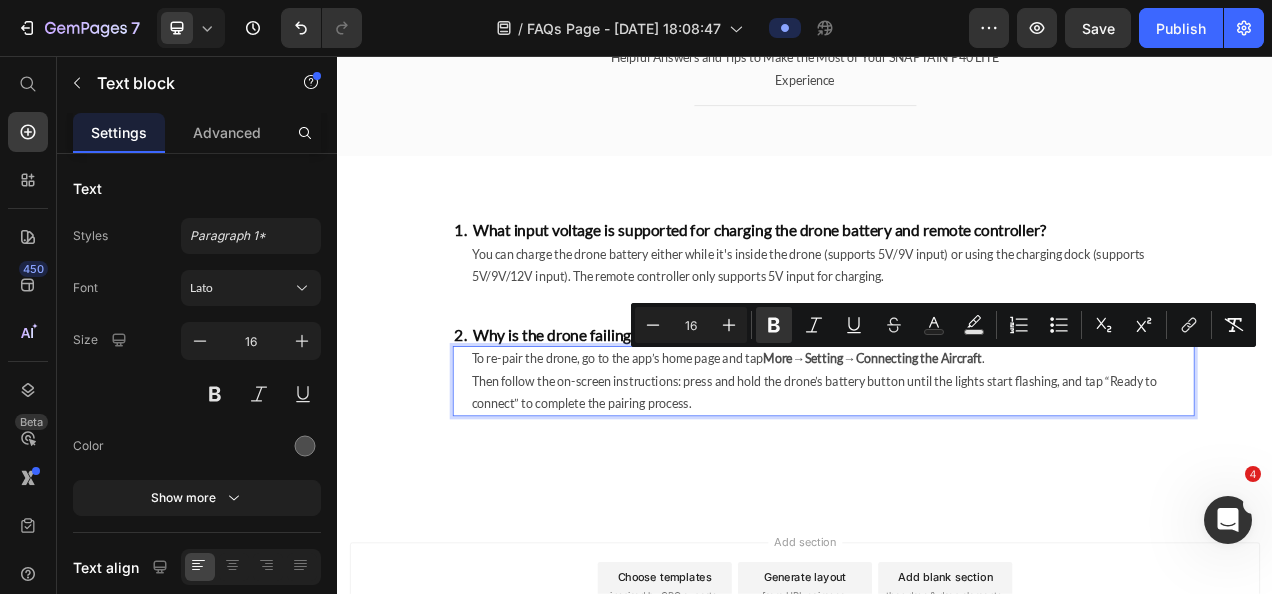 click on "To re-pair the drone, go to the app’s home page and tap  More  →   Setting  →  Connecting the Aircraft . Then follow the on-screen instructions: press and hold the drone’s battery button until the lights start flashing, and tap “Ready to connect” to complete the pairing process." at bounding box center [972, 473] 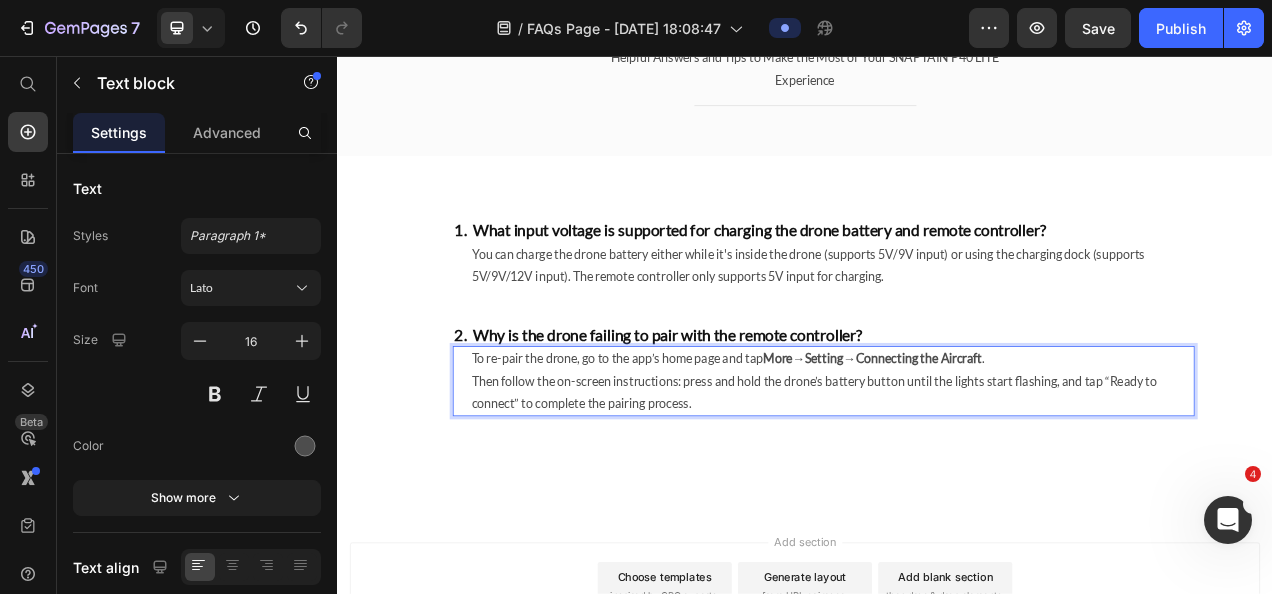 click on "To re-pair the drone, go to the app’s home page and tap  More  →   Setting  →  Connecting the Aircraft . Then follow the on-screen instructions: press and hold the drone’s battery button until the lights start flashing, and tap “Ready to connect” to complete the pairing process." at bounding box center (972, 473) 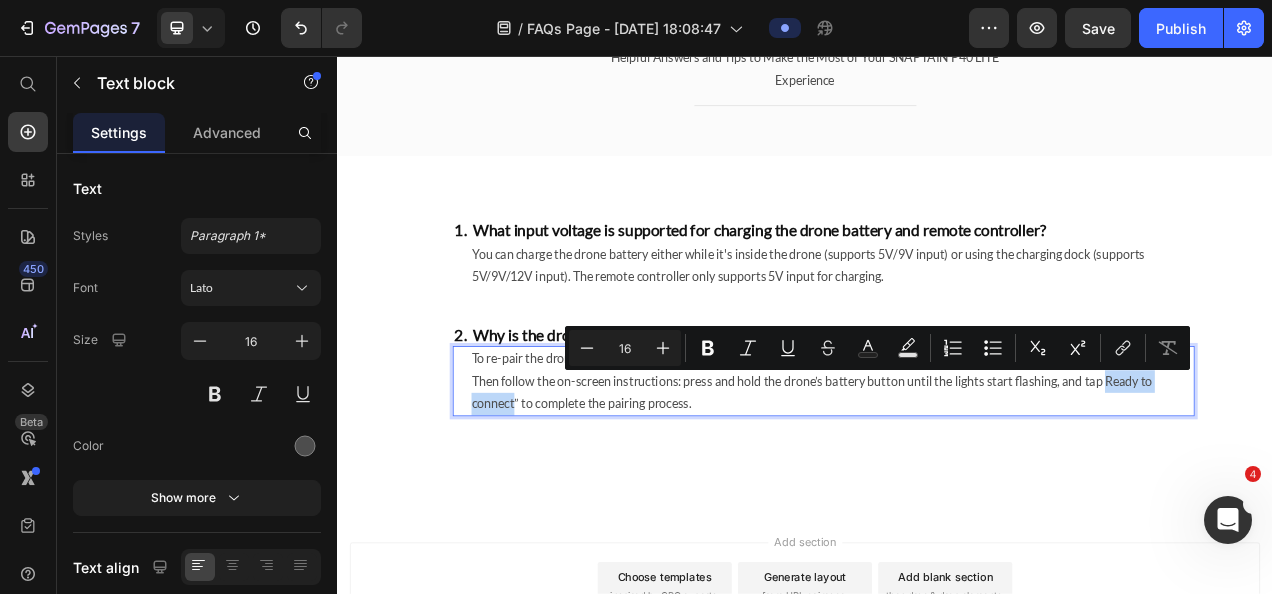 drag, startPoint x: 1322, startPoint y: 470, endPoint x: 554, endPoint y: 497, distance: 768.4745 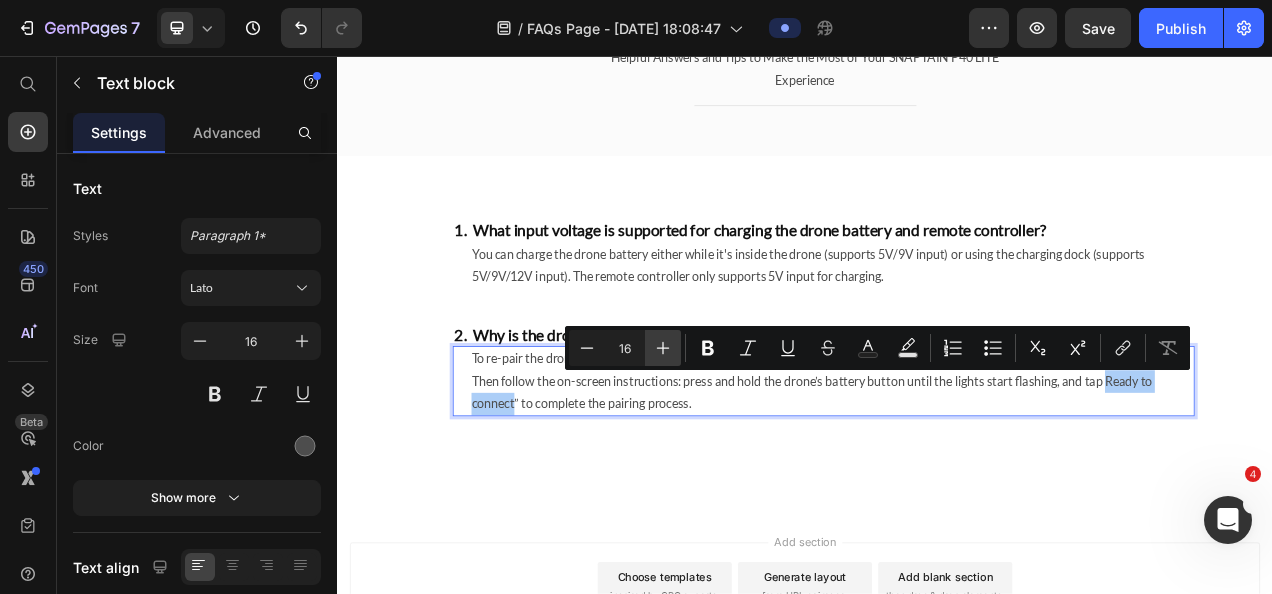 drag, startPoint x: 700, startPoint y: 347, endPoint x: 648, endPoint y: 365, distance: 55.027267 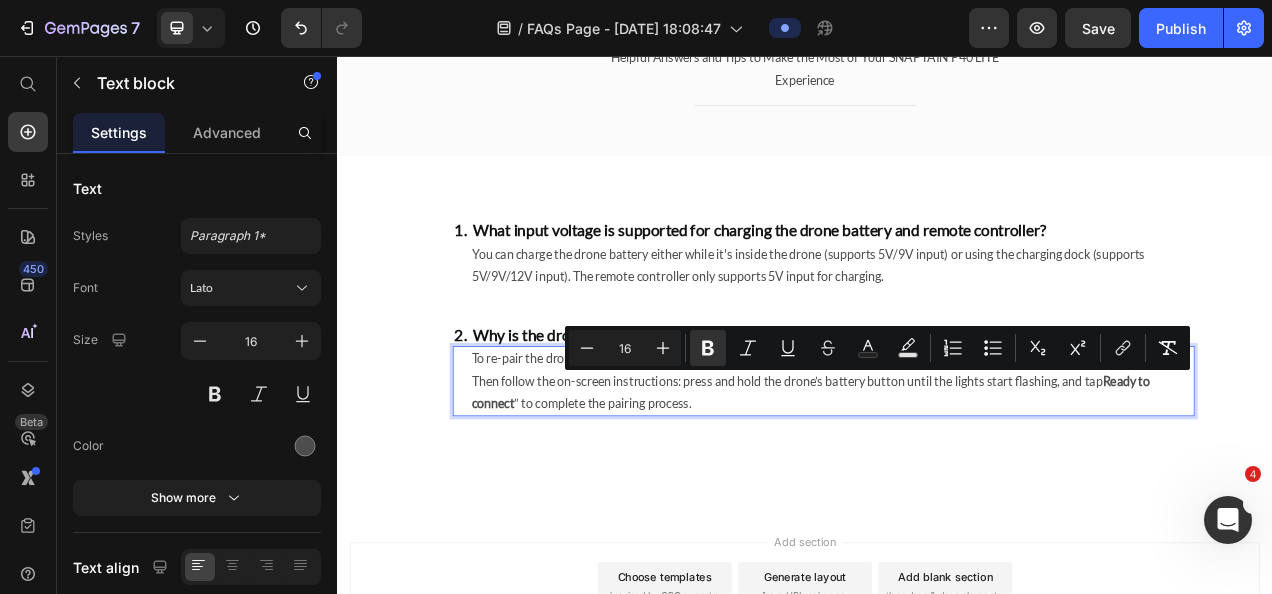 click on "To re-pair the drone, go to the app’s home page and tap  More  →   Setting  →  Connecting the Aircraft . Then follow the on-screen instructions: press and hold the drone’s battery button until the lights start flashing, and tap  Ready to connect ” to complete the pairing process." at bounding box center [972, 473] 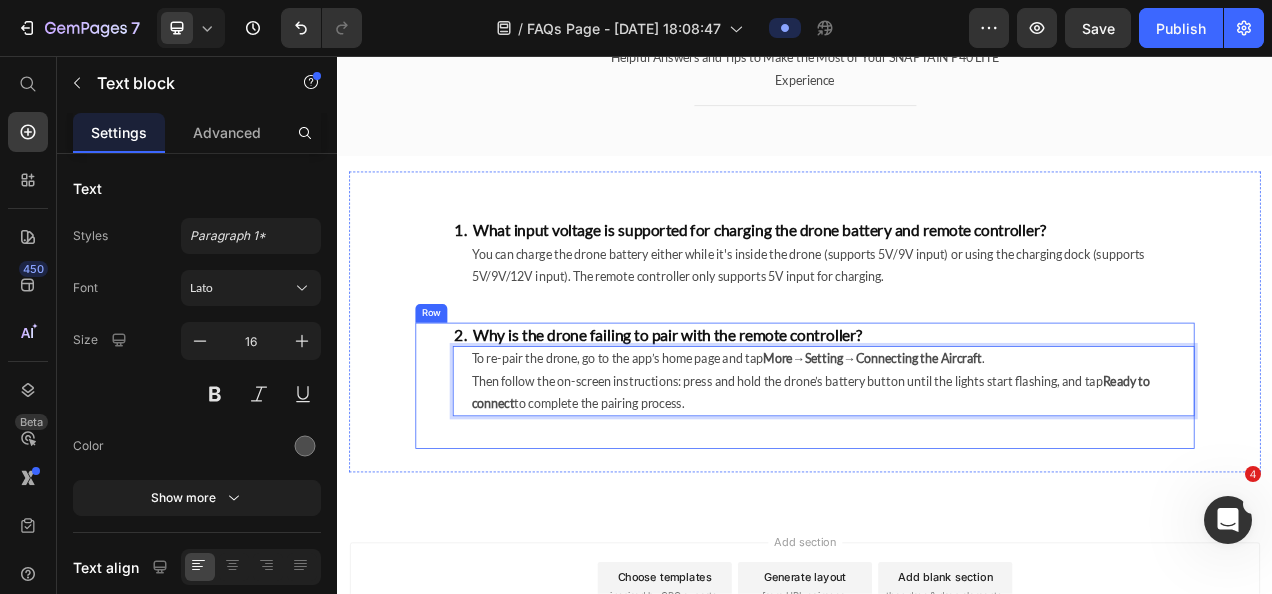 click on "2.  Why is the drone failing to pair with the remote controller? Heading To re-pair the drone, go to the app’s home page and tap  More  →   Setting  →  Connecting the Aircraft . Then follow the on-screen instructions: press and hold the drone’s battery button until the lights start flashing, and tap  Ready to connect  to complete the pairing process. Text block   24 Row" at bounding box center [937, 479] 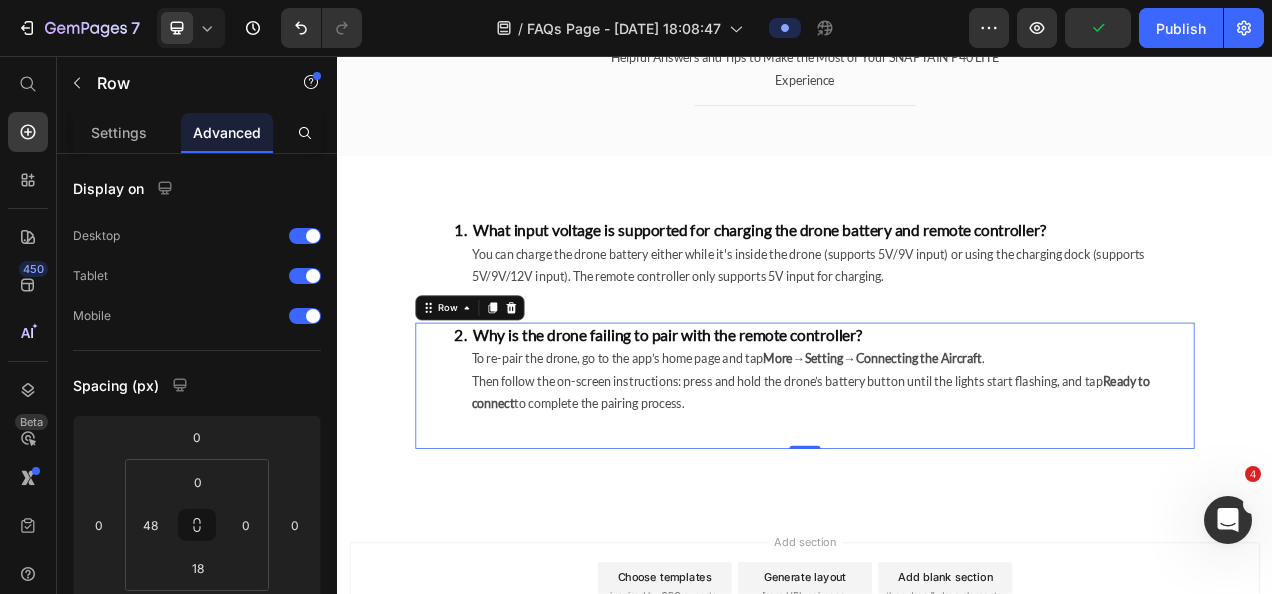 click on "2.  Why is the drone failing to pair with the remote controller? Heading To re-pair the drone, go to the app’s home page and tap  More  →   Setting  →  Connecting the Aircraft . Then follow the on-screen instructions: press and hold the drone’s battery button until the lights start flashing, and tap  Ready to connect  to complete the pairing process. Text block Row   0" at bounding box center (937, 479) 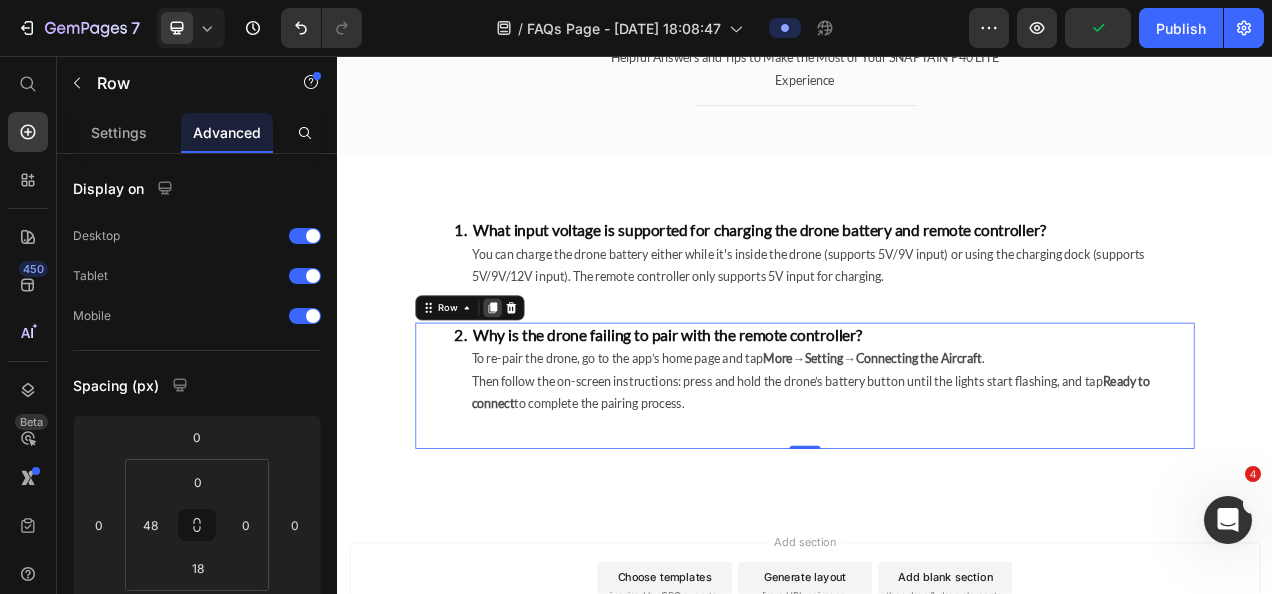 click at bounding box center (536, 379) 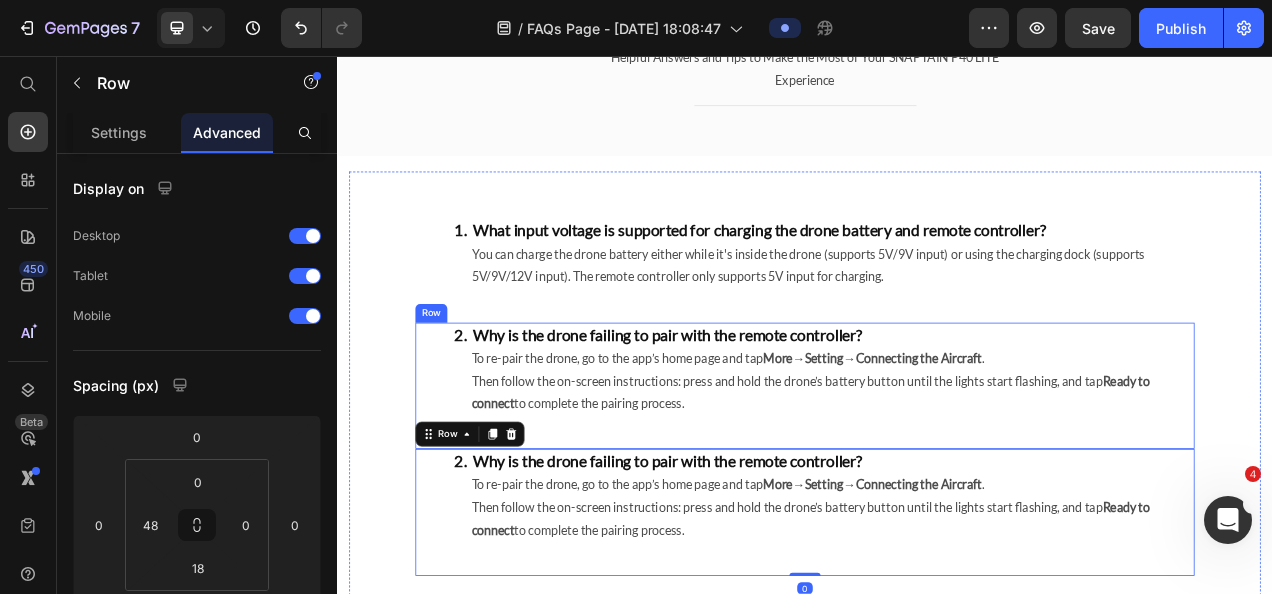 scroll, scrollTop: 283, scrollLeft: 0, axis: vertical 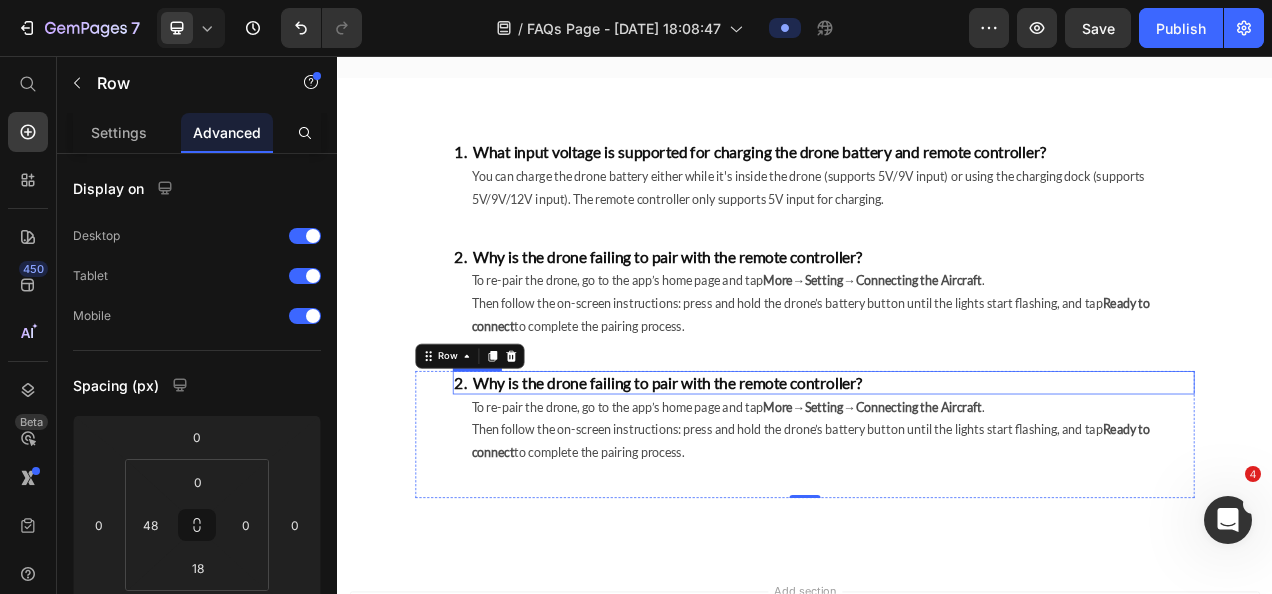 click on "2.  Why is the drone failing to pair with the remote controller?" at bounding box center (961, 475) 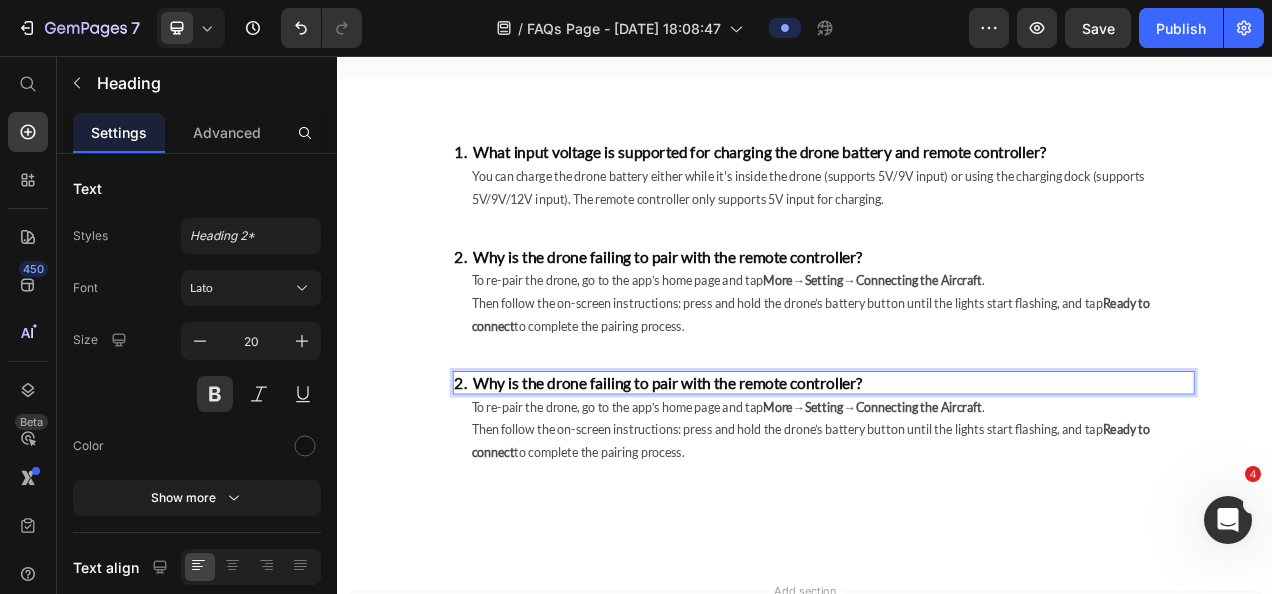 click on "2.  Why is the drone failing to pair with the remote controller?" at bounding box center (961, 475) 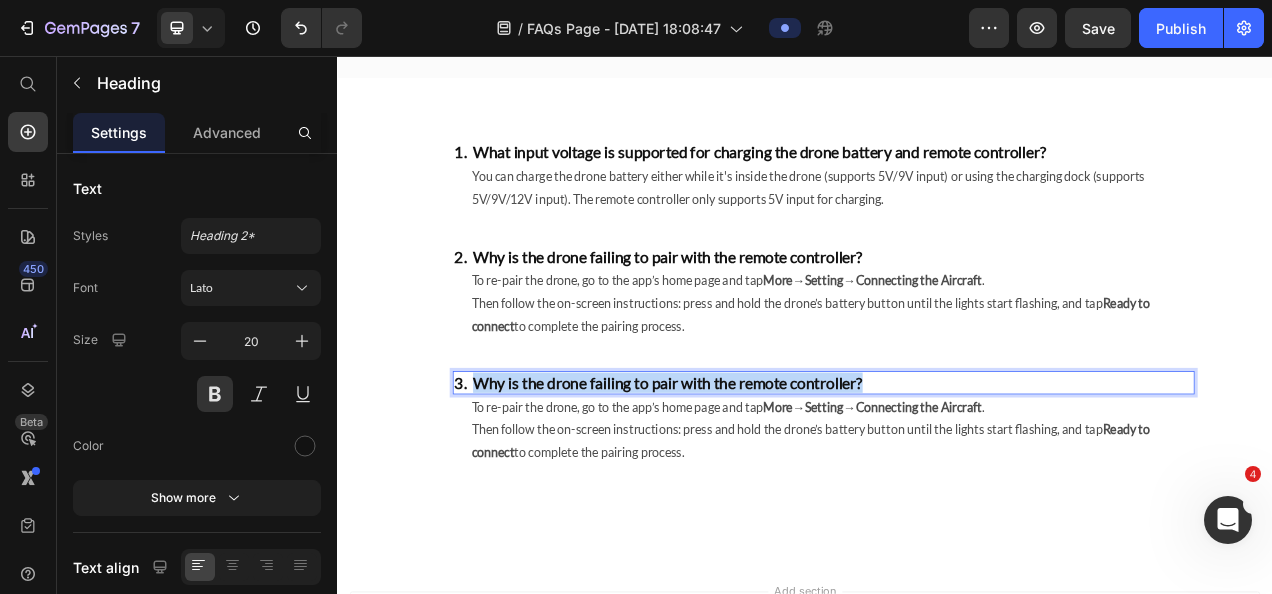 drag, startPoint x: 511, startPoint y: 469, endPoint x: 1027, endPoint y: 482, distance: 516.16376 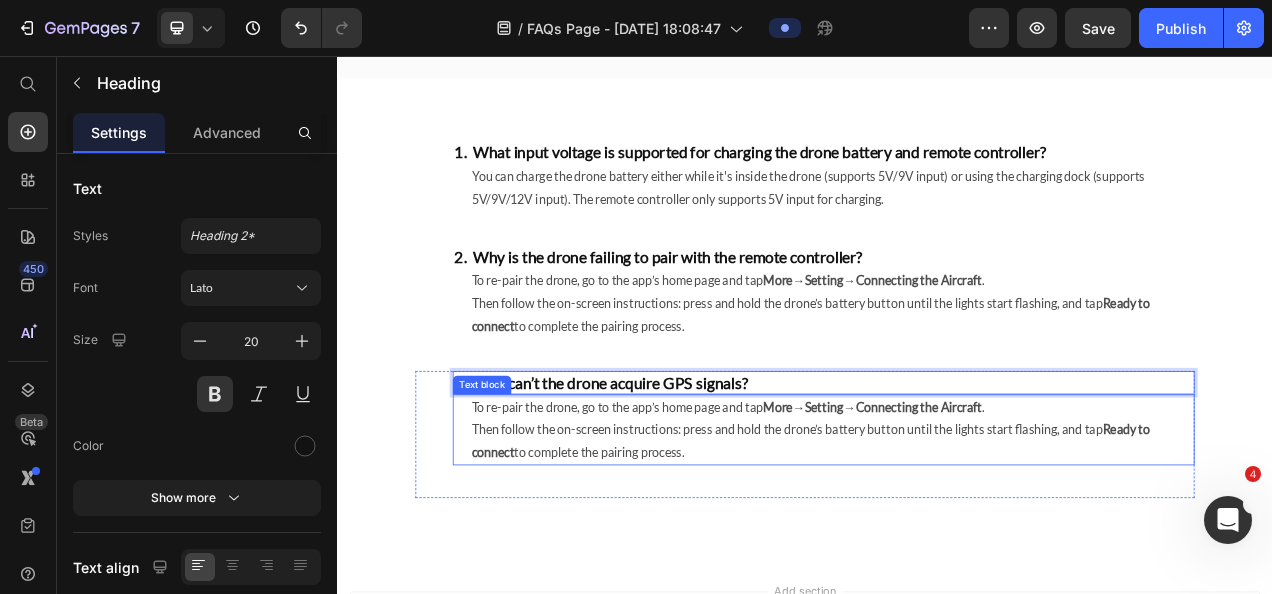 click on "To re-pair the drone, go to the app’s home page and tap  More  →   Setting  →  Connecting the Aircraft . Then follow the on-screen instructions: press and hold the drone’s battery button until the lights start flashing, and tap  Ready to connect  to complete the pairing process." at bounding box center [972, 535] 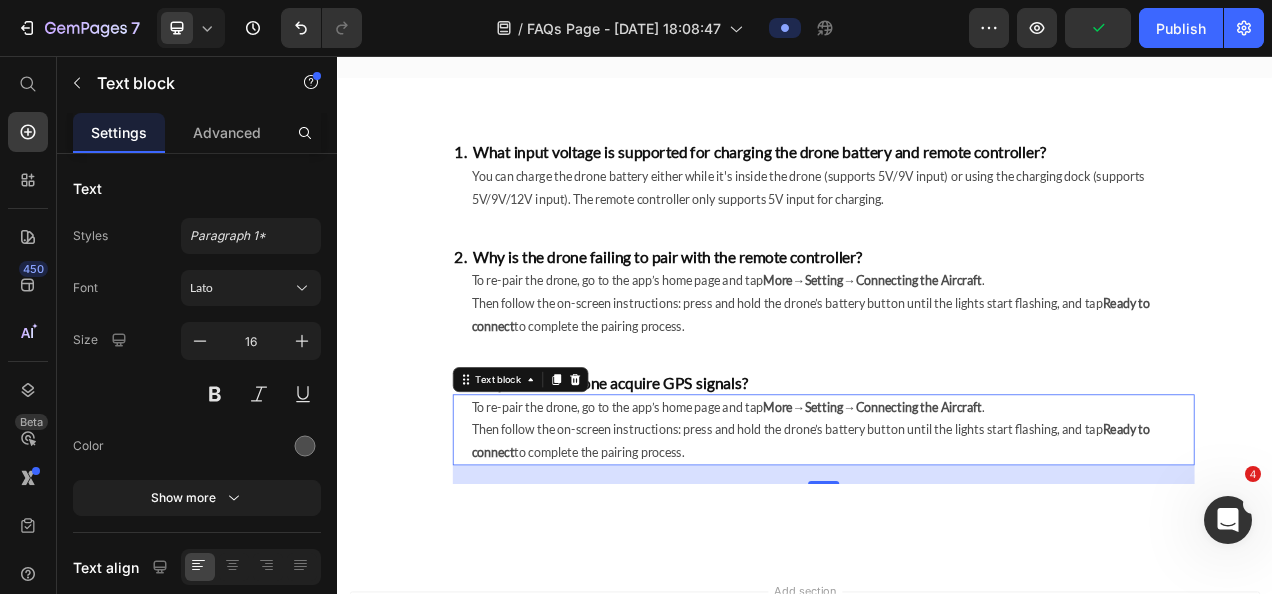drag, startPoint x: 695, startPoint y: 544, endPoint x: 812, endPoint y: 566, distance: 119.05041 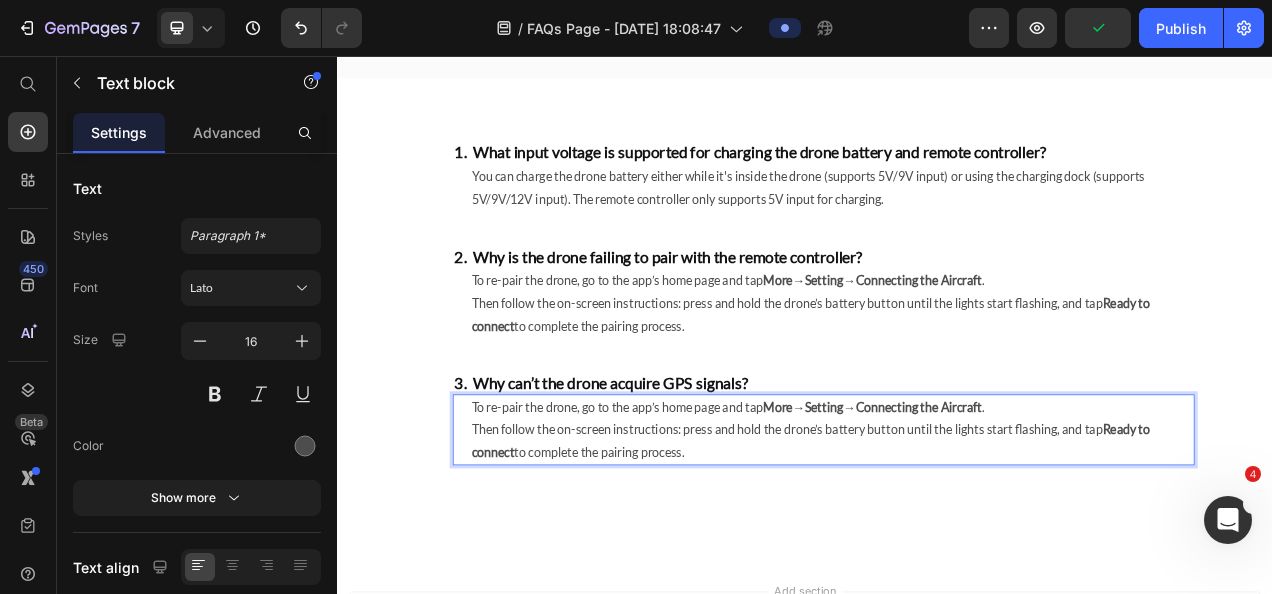 drag, startPoint x: 827, startPoint y: 567, endPoint x: 471, endPoint y: 495, distance: 363.20792 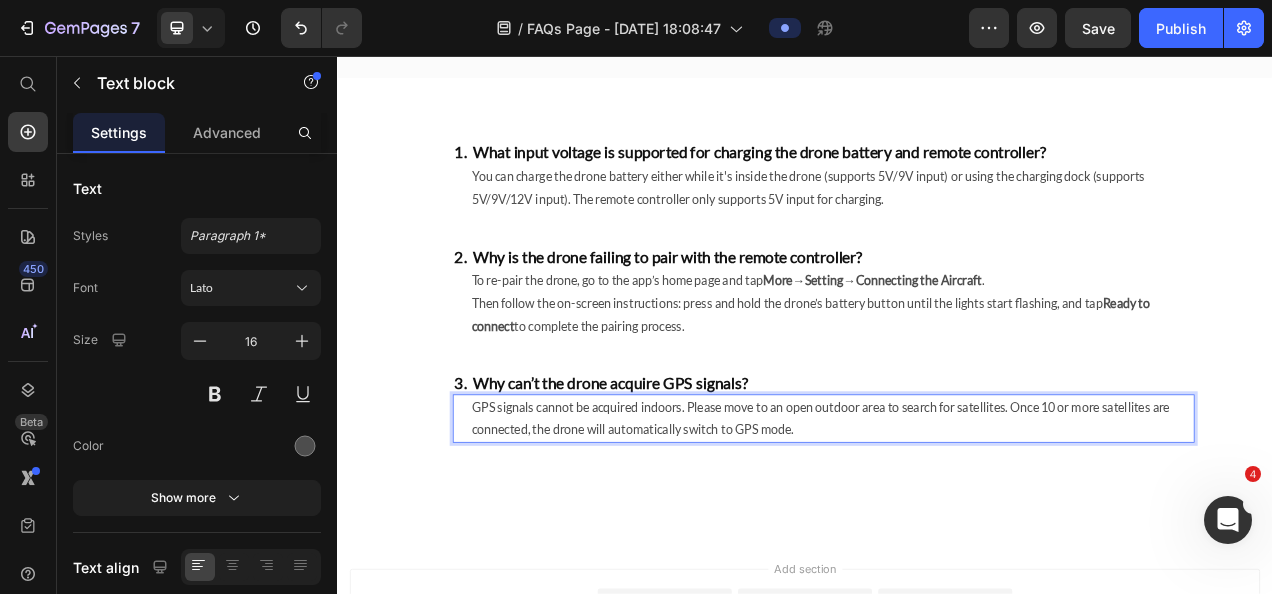 click on "GPS signals cannot be acquired indoors. Please move to an open outdoor area to search for satellites. Once 10 or more satellites are connected, the drone will automatically switch to GPS mode." at bounding box center (972, 521) 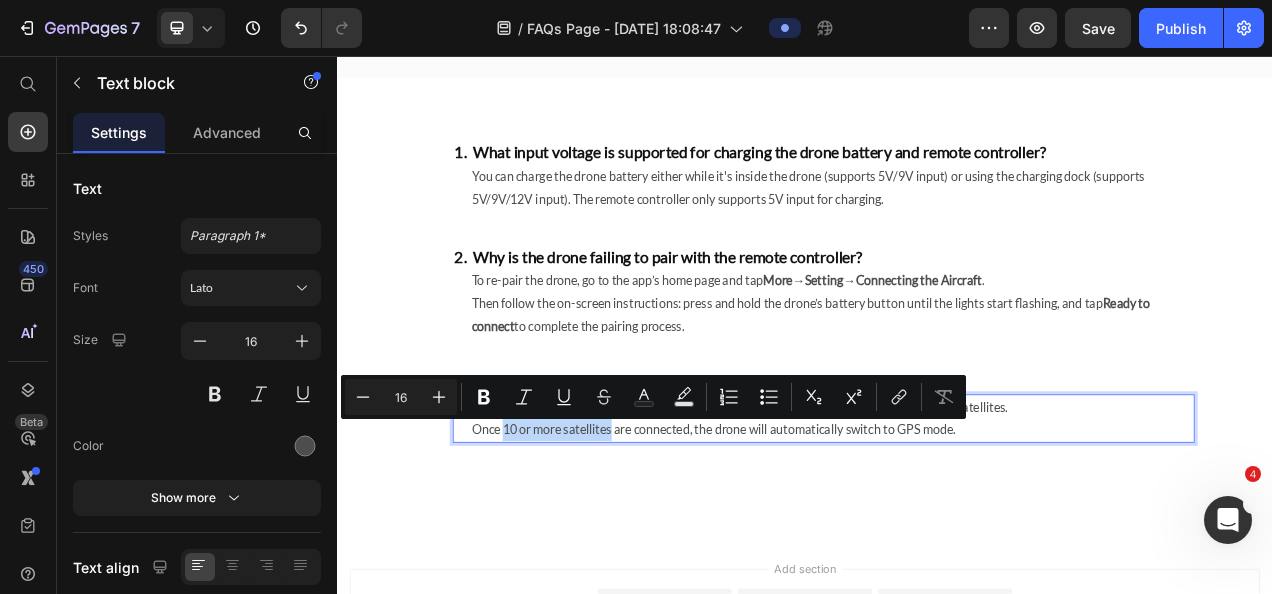 drag, startPoint x: 542, startPoint y: 532, endPoint x: 683, endPoint y: 542, distance: 141.35417 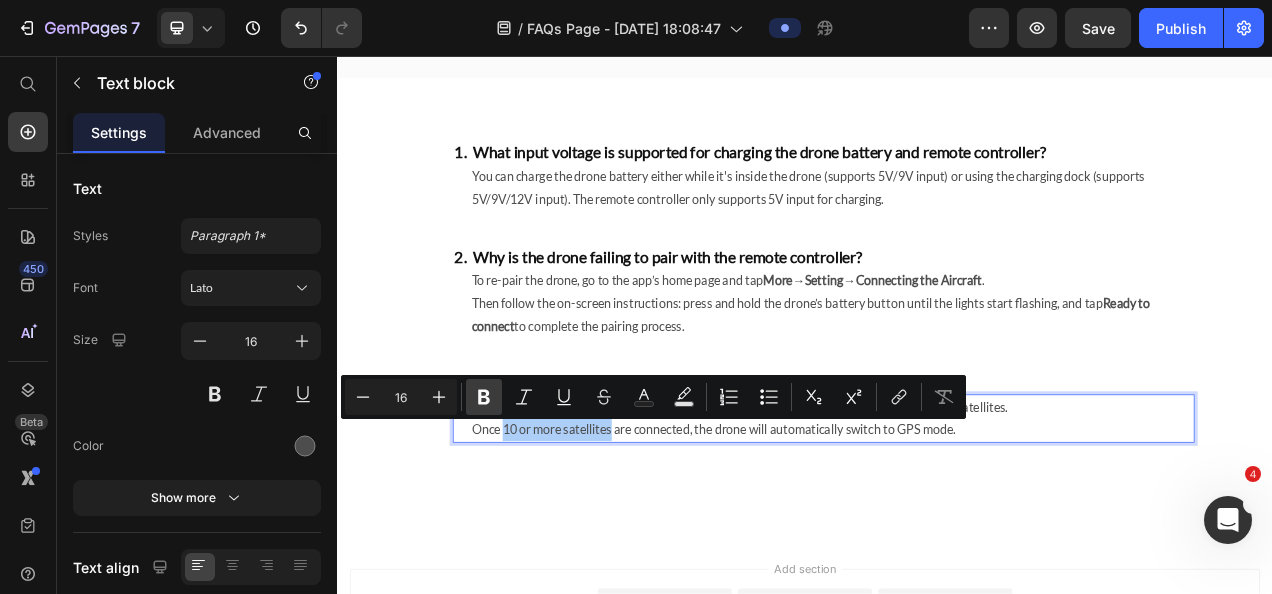 drag, startPoint x: 484, startPoint y: 388, endPoint x: 492, endPoint y: 396, distance: 11.313708 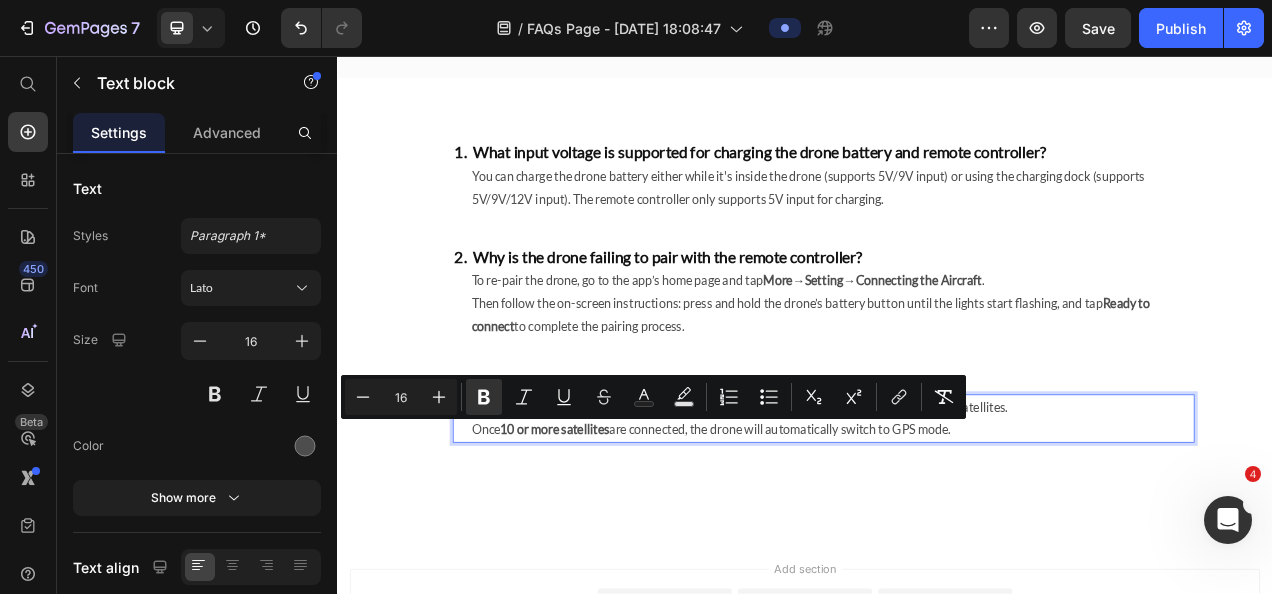 click on "3.  Why can’t the drone acquire GPS signals? Heading GPS signals cannot be acquired indoors. Please move to an open outdoor area to search for satellites.  Once  10 or more satellites  are connected, the drone will automatically switch to GPS mode. Text block   24 Row" at bounding box center [937, 527] 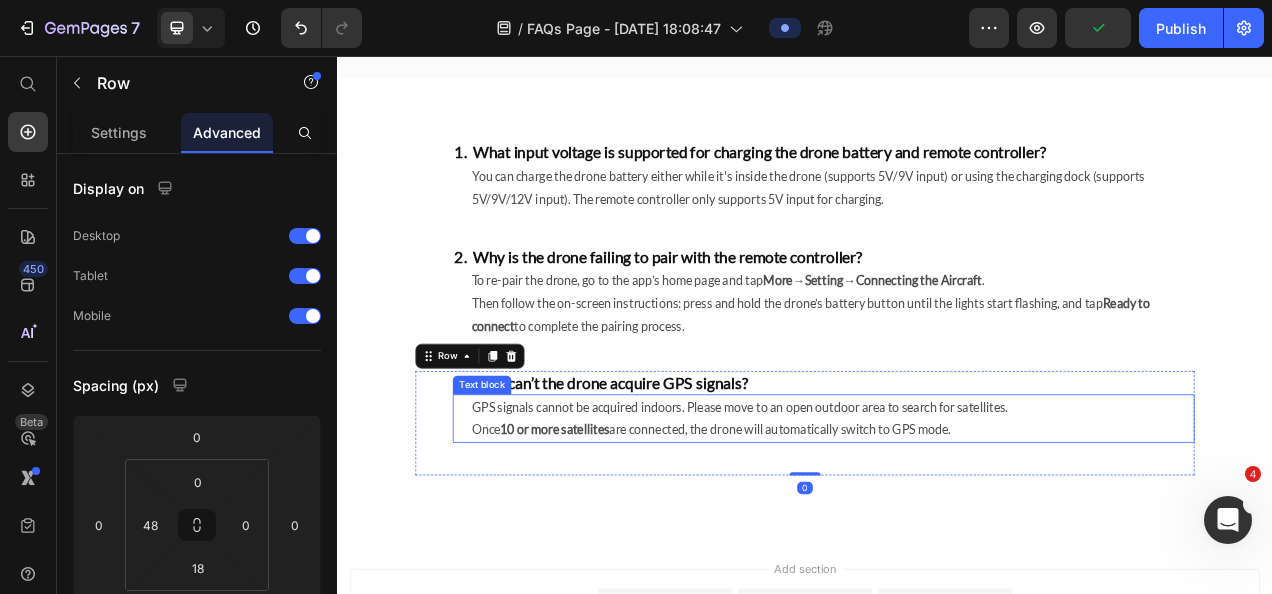 click on "Once  10 or more satellites  are connected, the drone will automatically switch to GPS mode." at bounding box center [972, 535] 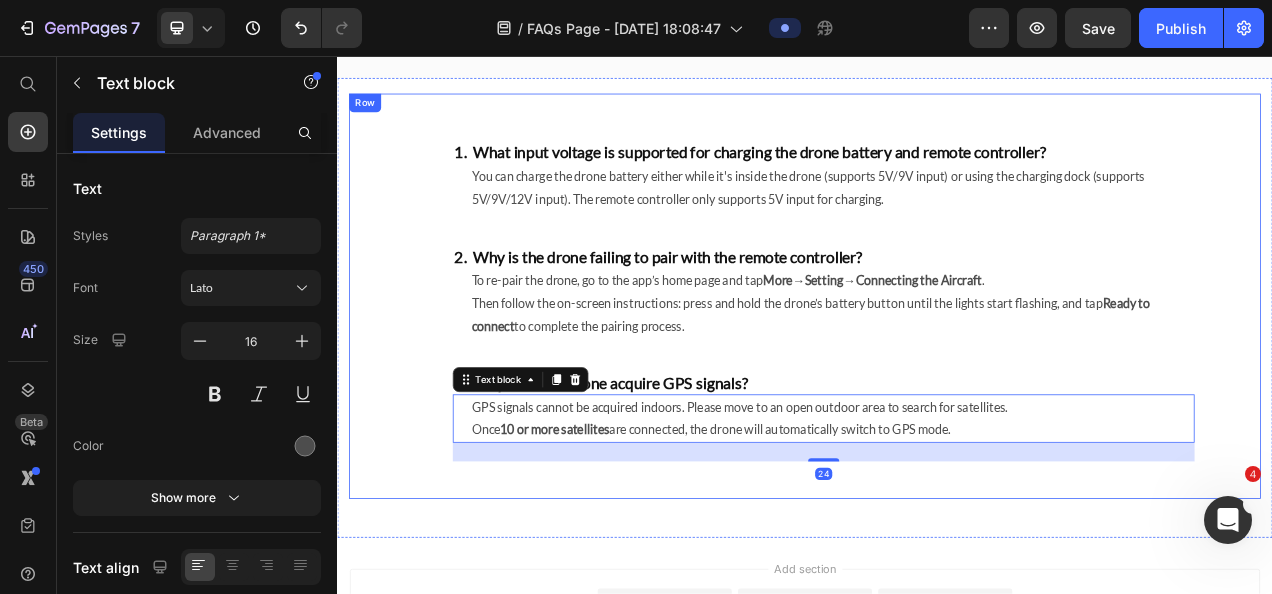 click on "1.  What input voltage is supported for charging the drone battery and remote controller? Heading You can charge the drone battery either while it's inside the drone (supports 5V/9V input) or using the charging dock (supports 5V/9V/12V input). The remote controller only supports 5V input for charging. Text block Row 2.  Why is the drone failing to pair with the remote controller? Heading To re-pair the drone, go to the app’s home page and tap  More  →   Setting  →  Connecting the Aircraft . Then follow the on-screen instructions: press and hold the drone’s battery button until the lights start flashing, and tap  Ready to connect  to complete the pairing process. Text block Row 3.  Why can’t the drone acquire GPS signals? Heading GPS signals cannot be acquired indoors. Please move to an open outdoor area to search for satellites.  Once  10 or more satellites  are connected, the drone will automatically switch to GPS mode. Text block   24 Row Row" at bounding box center [937, 364] 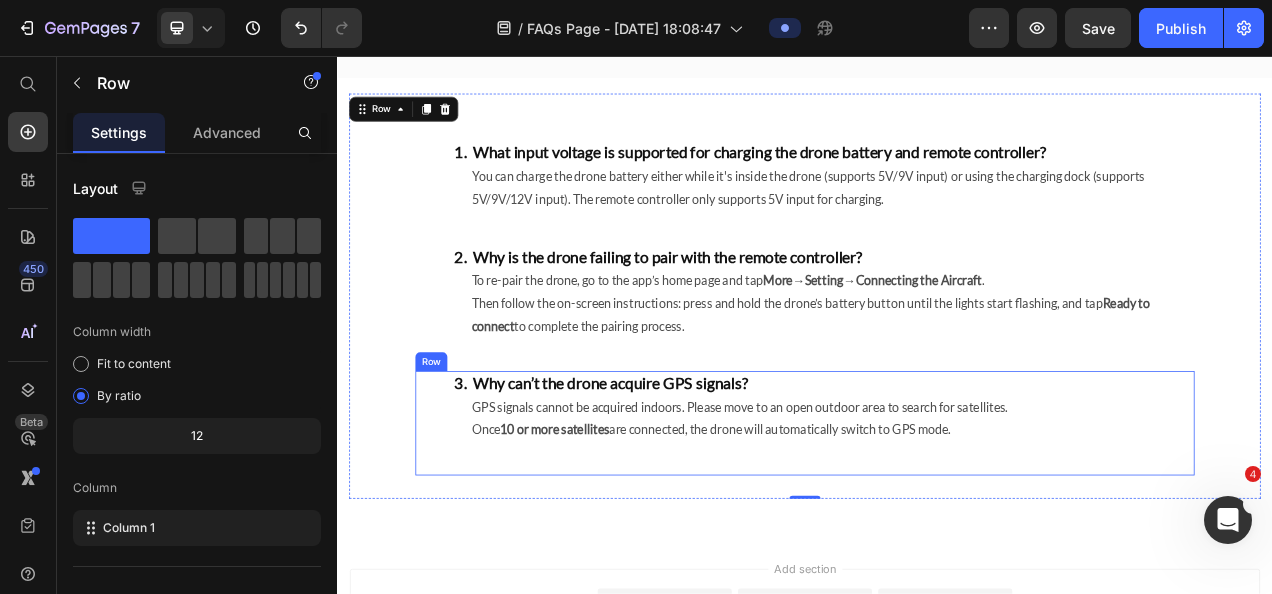 click on "3.  Why can’t the drone acquire GPS signals? Heading GPS signals cannot be acquired indoors. Please move to an open outdoor area to search for satellites.  Once  10 or more satellites  are connected, the drone will automatically switch to GPS mode. Text block Row" at bounding box center [937, 527] 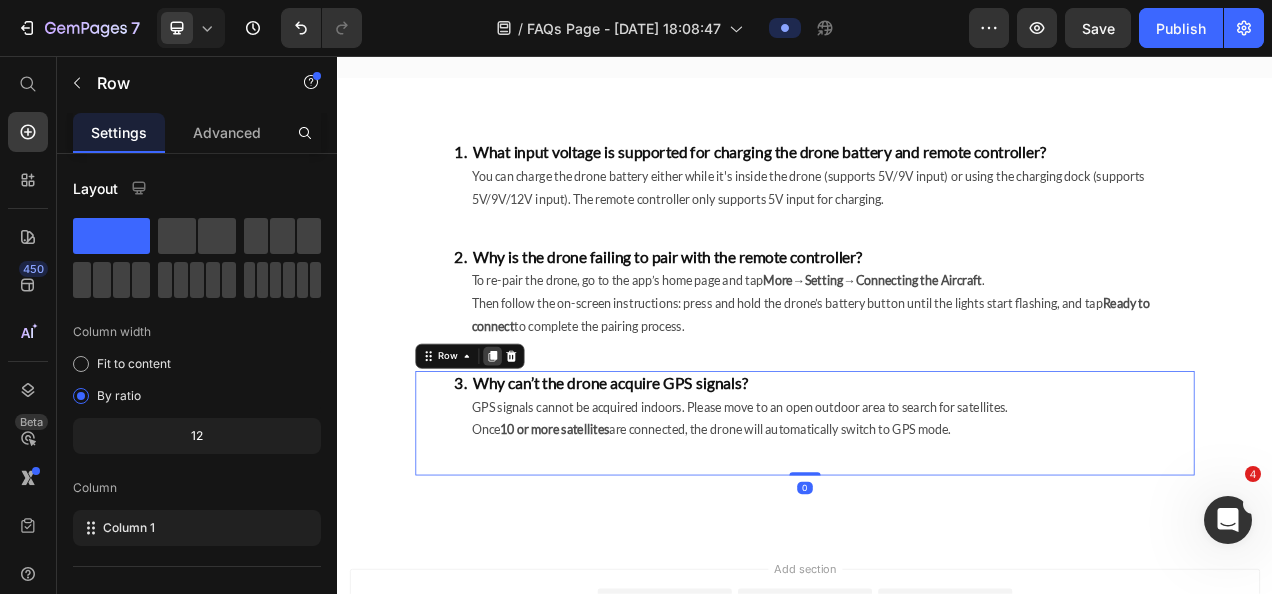 click 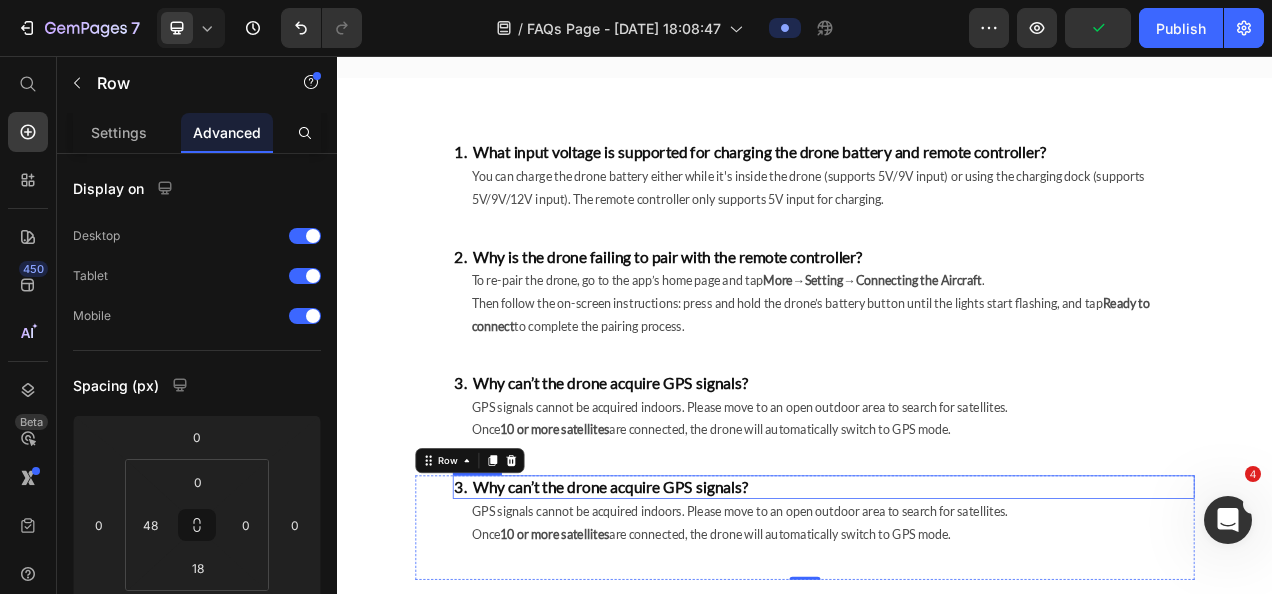 click on "3.  Why can’t the drone acquire GPS signals?" at bounding box center [961, 609] 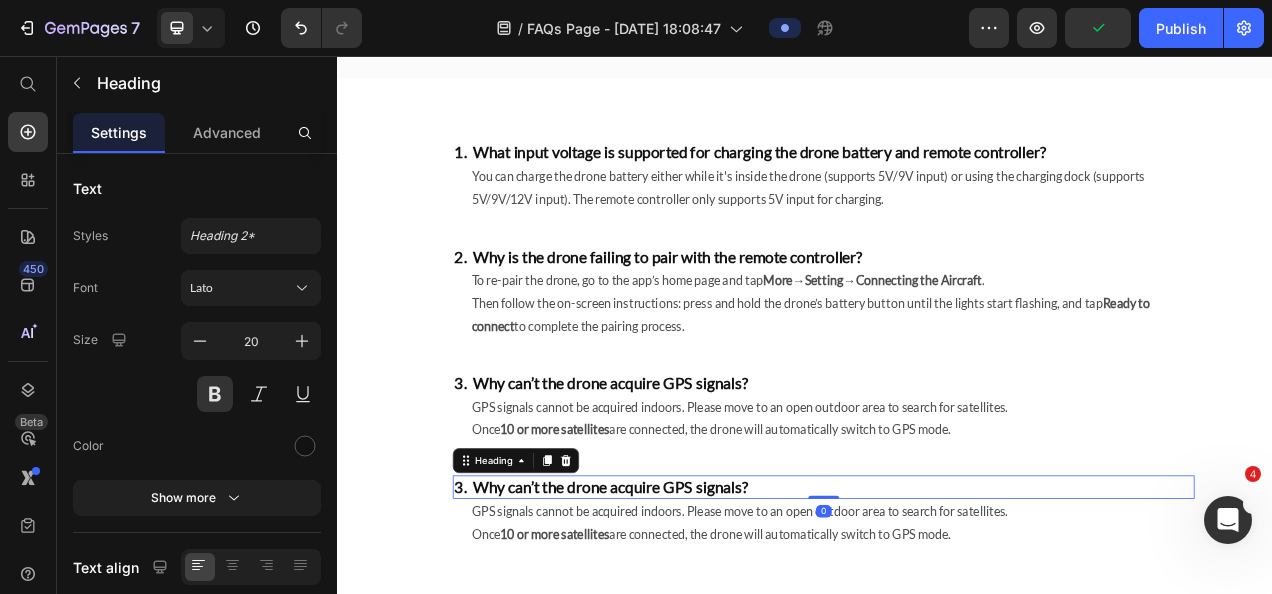 click on "3.  Why can’t the drone acquire GPS signals?" at bounding box center [961, 609] 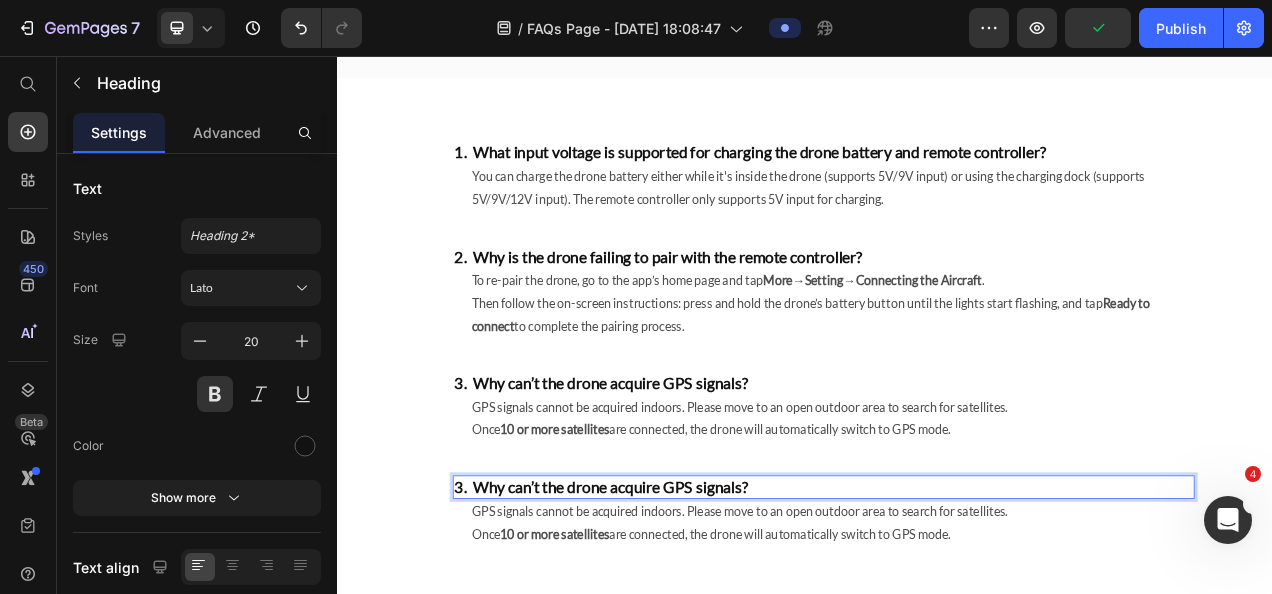 click on "3.  Why can’t the drone acquire GPS signals?" at bounding box center (961, 609) 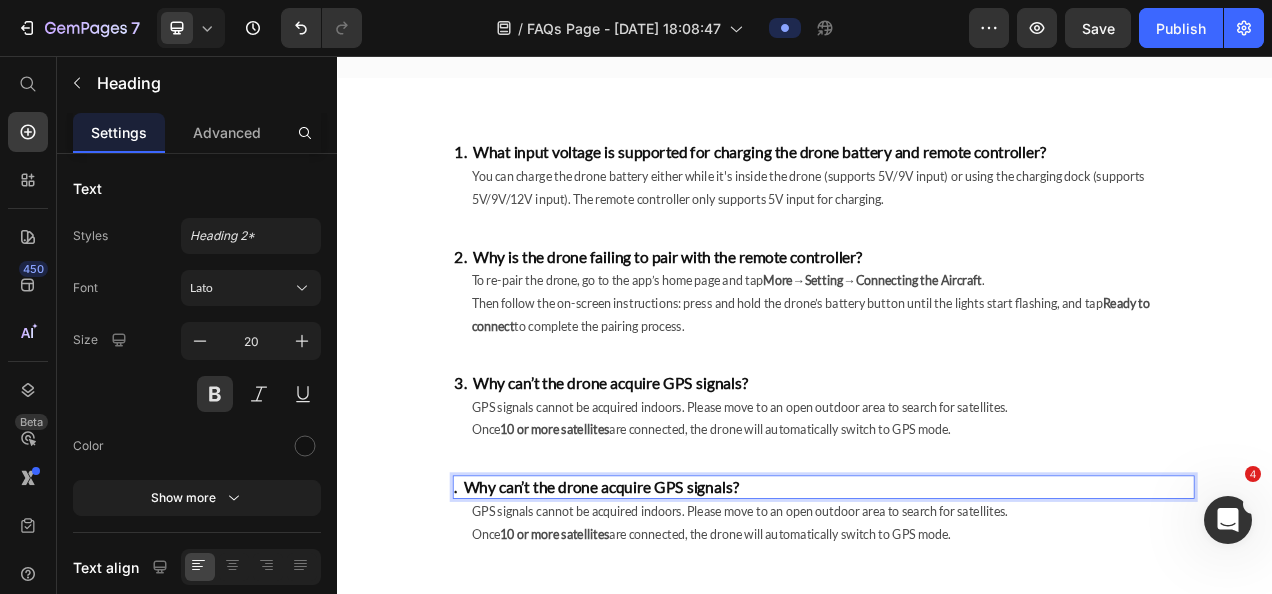 scroll, scrollTop: 46, scrollLeft: 0, axis: vertical 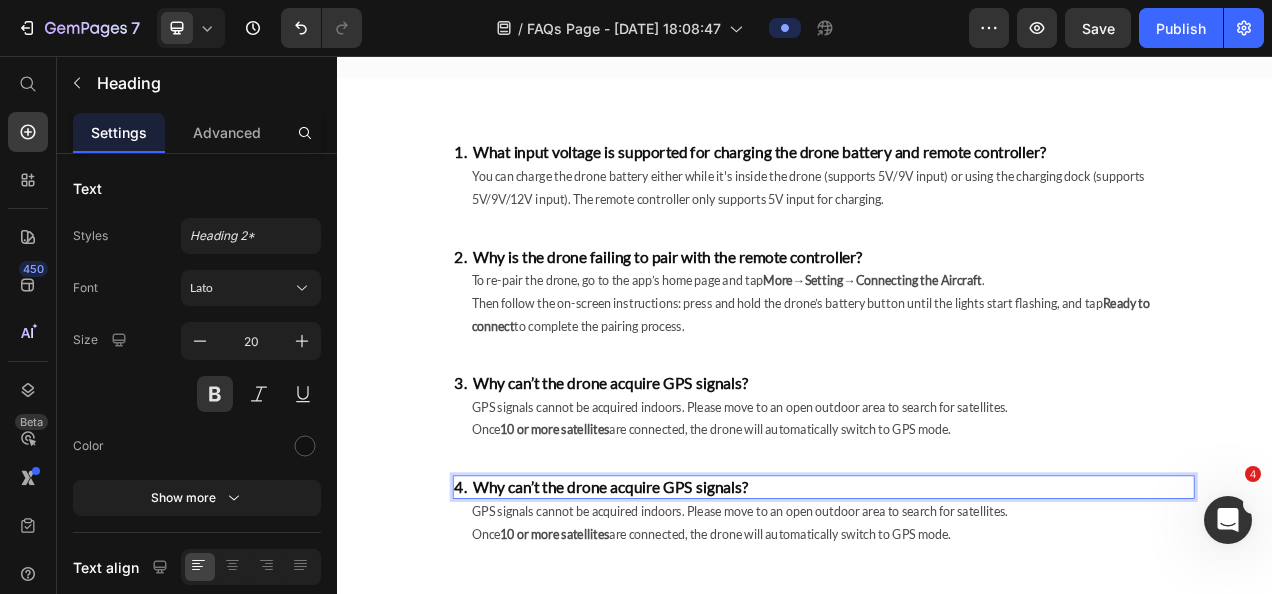 click on "4.  Why can’t the drone acquire GPS signals?" at bounding box center [961, 609] 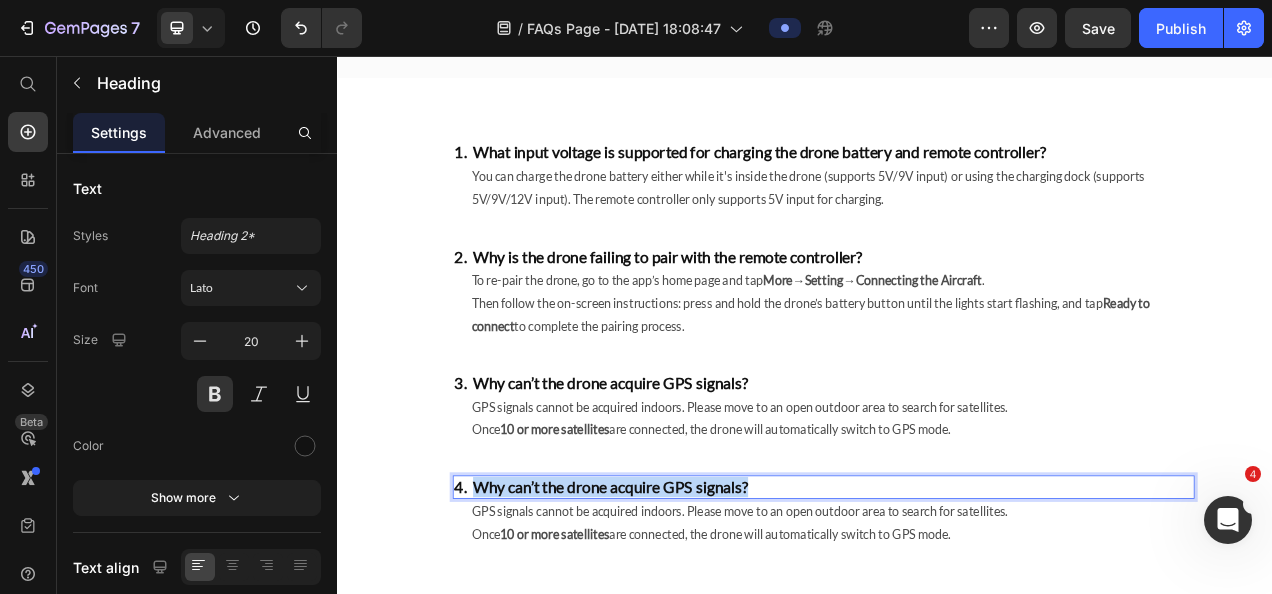 drag, startPoint x: 504, startPoint y: 613, endPoint x: 893, endPoint y: 604, distance: 389.1041 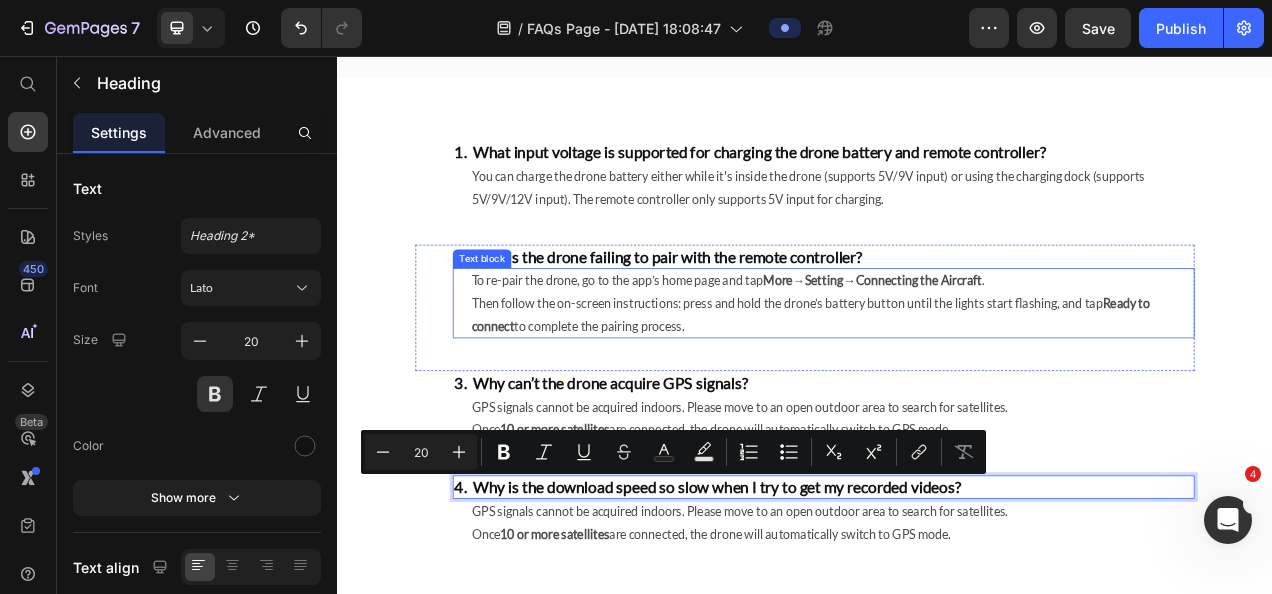 scroll, scrollTop: 92, scrollLeft: 0, axis: vertical 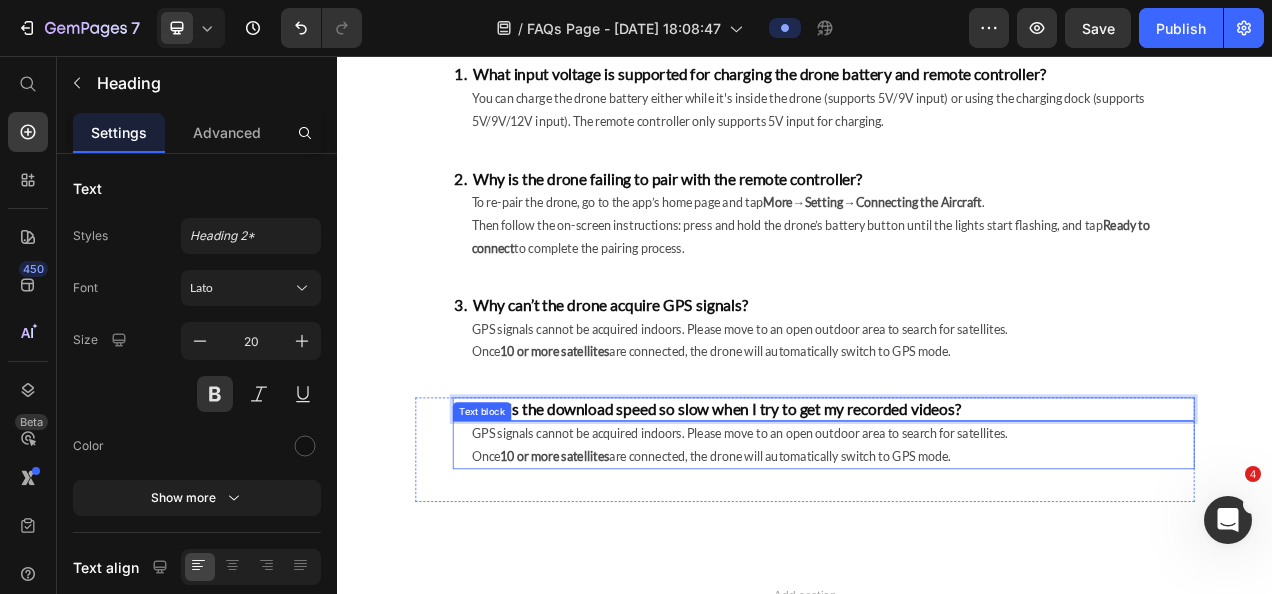 click on "GPS signals cannot be acquired indoors. Please move to an open outdoor area to search for satellites." at bounding box center [972, 540] 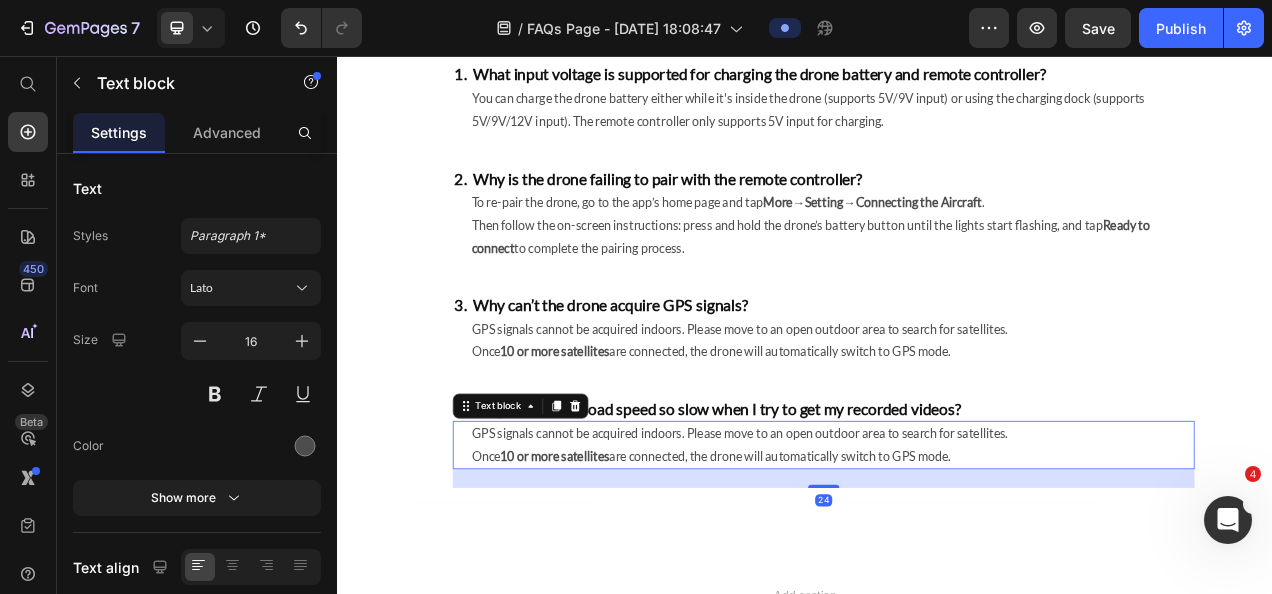 scroll, scrollTop: 0, scrollLeft: 0, axis: both 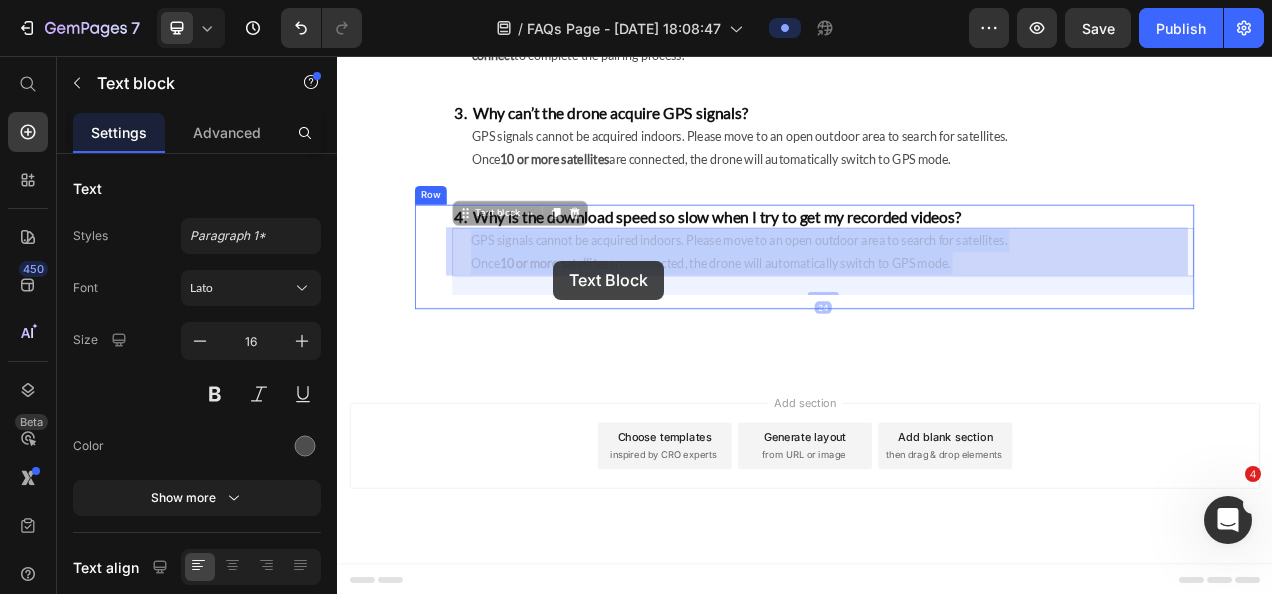 drag, startPoint x: 1157, startPoint y: 561, endPoint x: 607, endPoint y: 352, distance: 588.37146 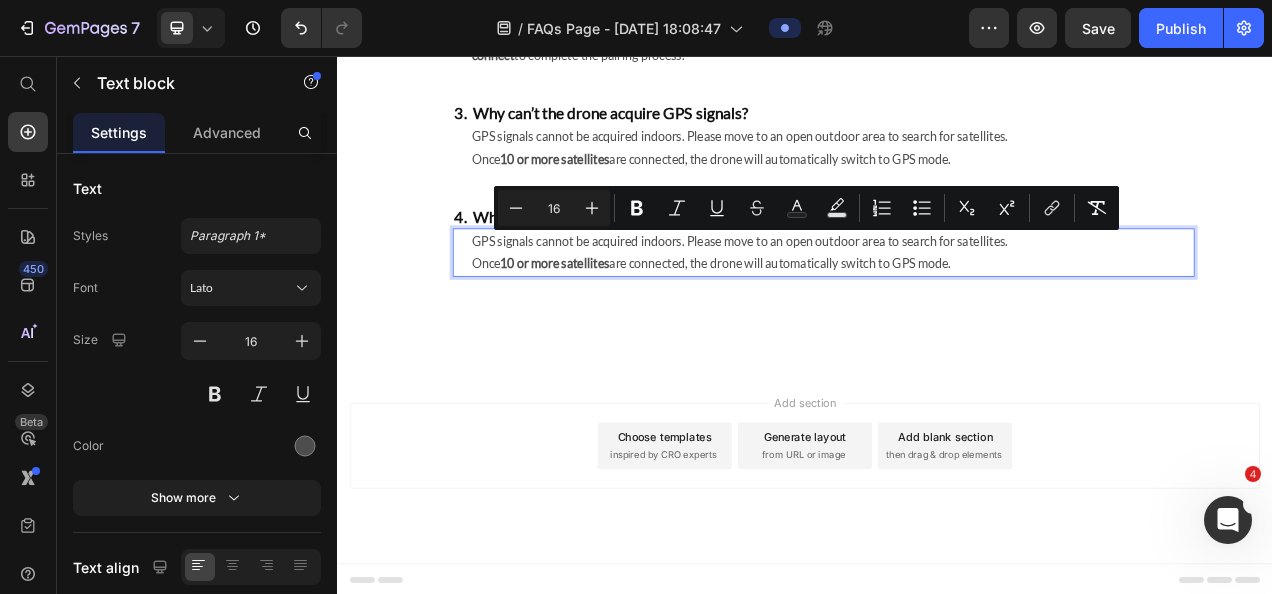 drag, startPoint x: 1154, startPoint y: 325, endPoint x: 495, endPoint y: 304, distance: 659.33453 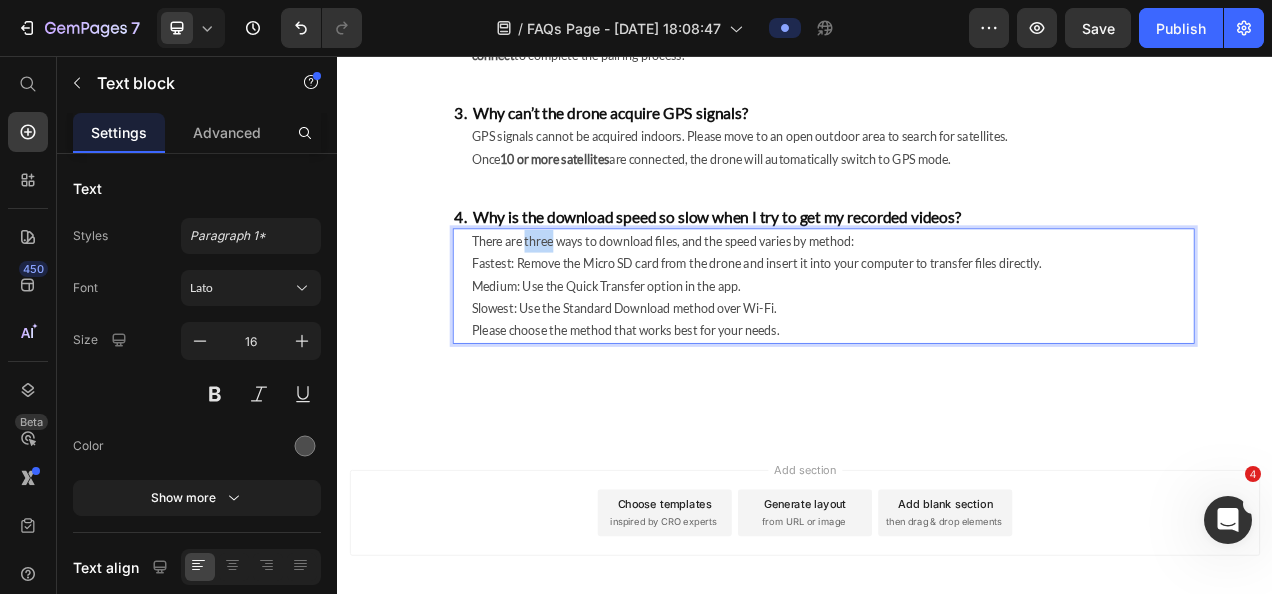 drag, startPoint x: 572, startPoint y: 296, endPoint x: 606, endPoint y: 300, distance: 34.234486 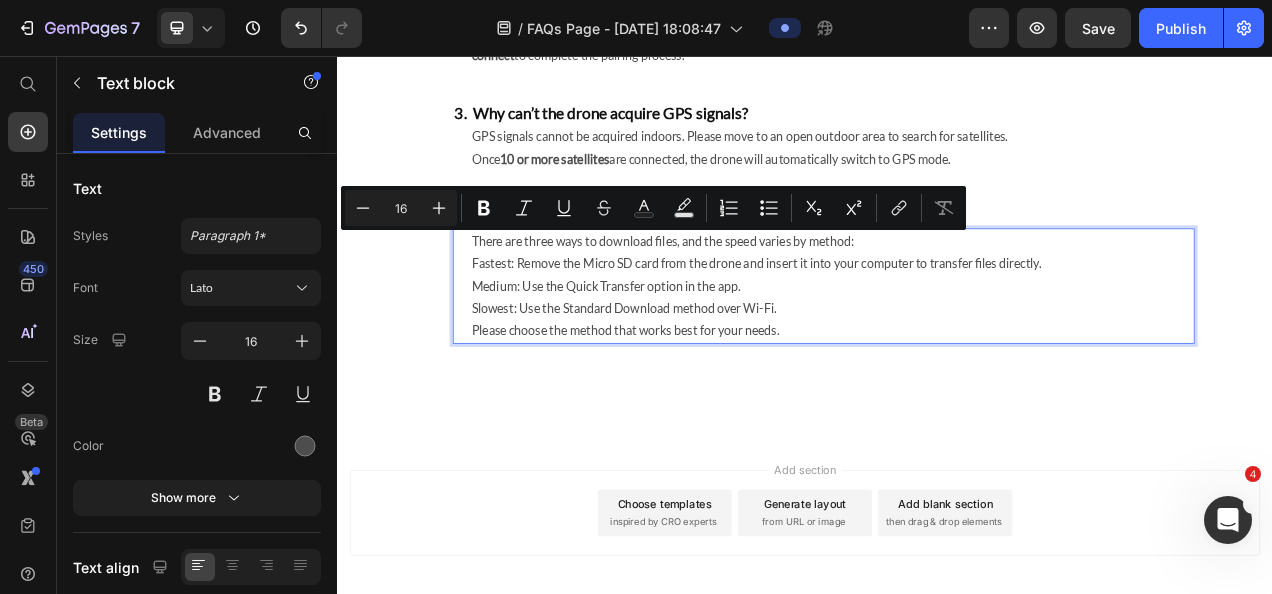 click on "There are three ways to download files, and the speed varies by method: Fastest: Remove the Micro SD card from the drone and insert it into your computer to transfer files directly. Medium: Use the Quick Transfer option in the app. Slowest: Use the Standard Download method over Wi-Fi. Please choose the method that works best for your needs." at bounding box center (972, 351) 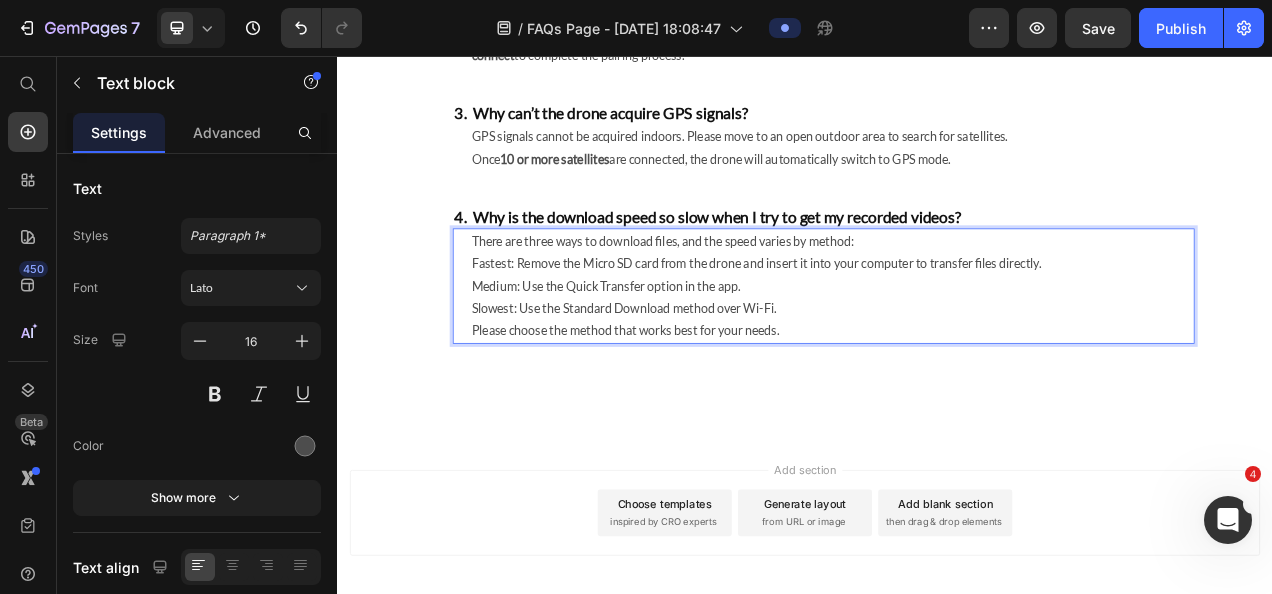 click on "There are three ways to download files, and the speed varies by method: Fastest: Remove the Micro SD card from the drone and insert it into your computer to transfer files directly. Medium: Use the Quick Transfer option in the app. Slowest: Use the Standard Download method over Wi-Fi. Please choose the method that works best for your needs." at bounding box center [972, 351] 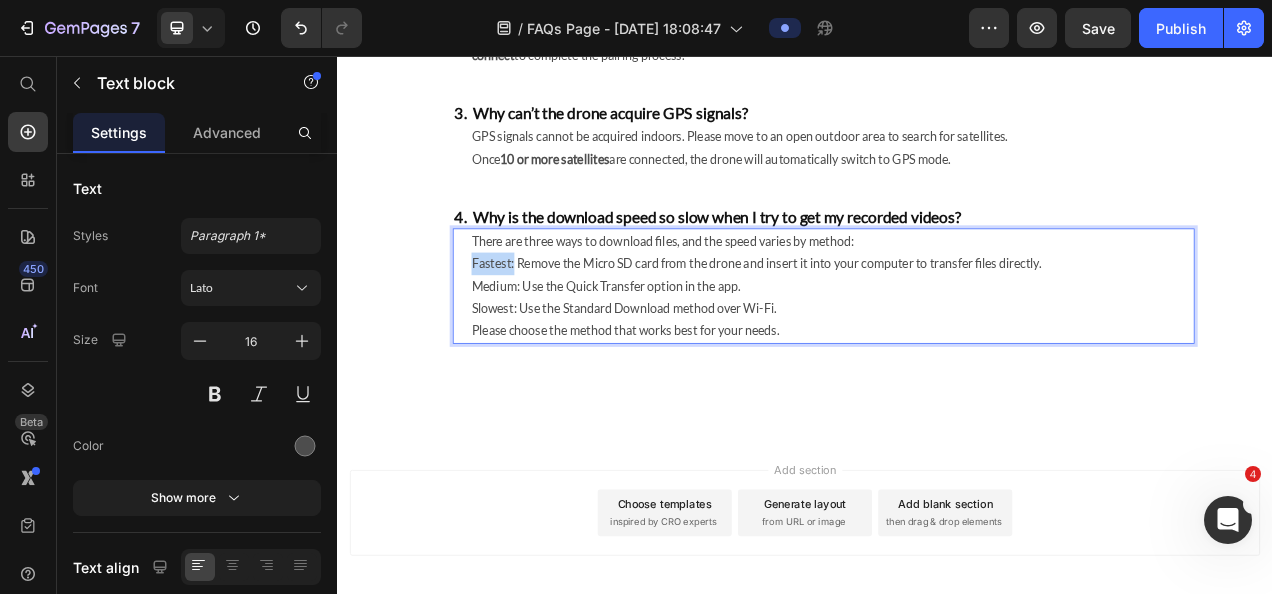 drag, startPoint x: 555, startPoint y: 320, endPoint x: 494, endPoint y: 320, distance: 61 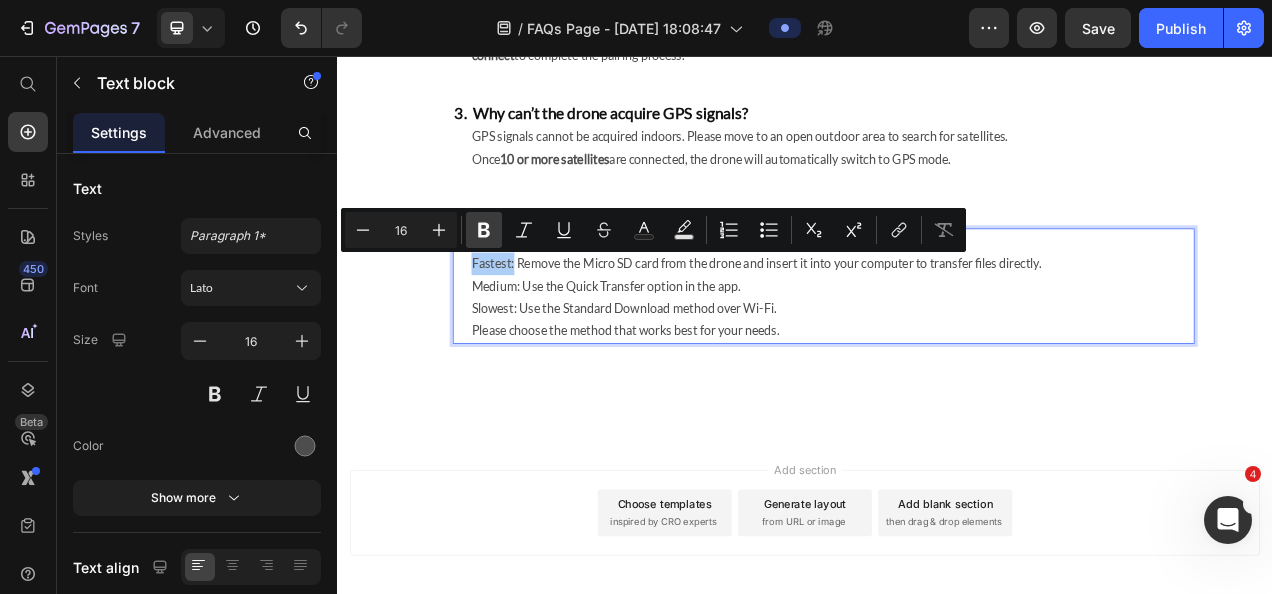 click 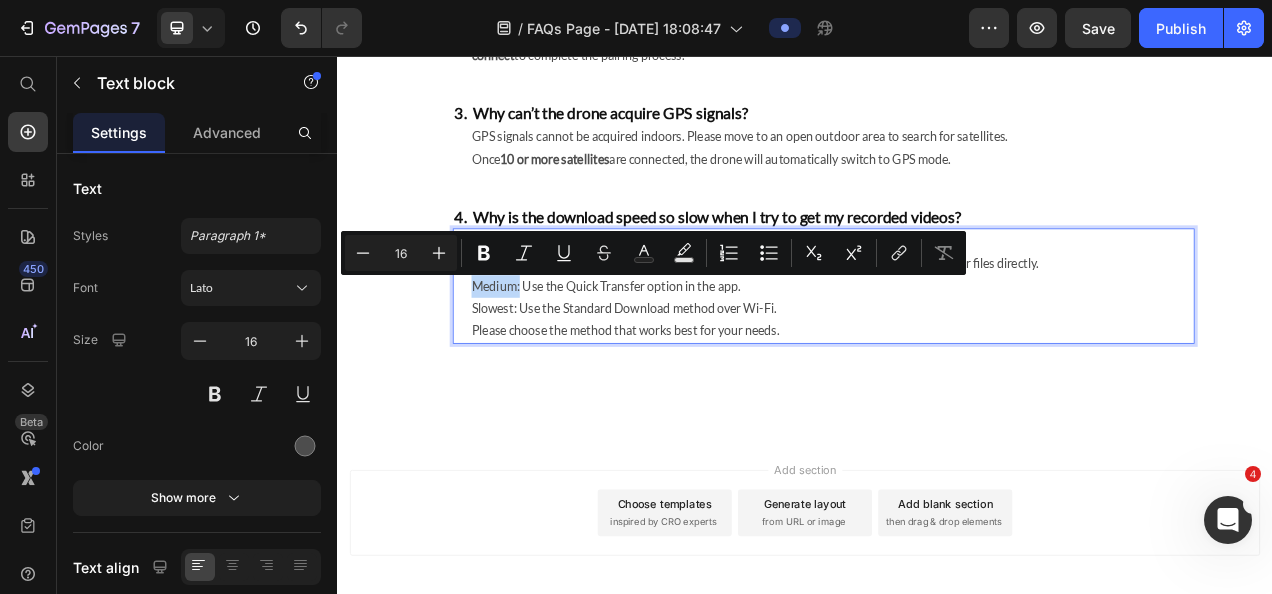 drag, startPoint x: 564, startPoint y: 351, endPoint x: 480, endPoint y: 352, distance: 84.00595 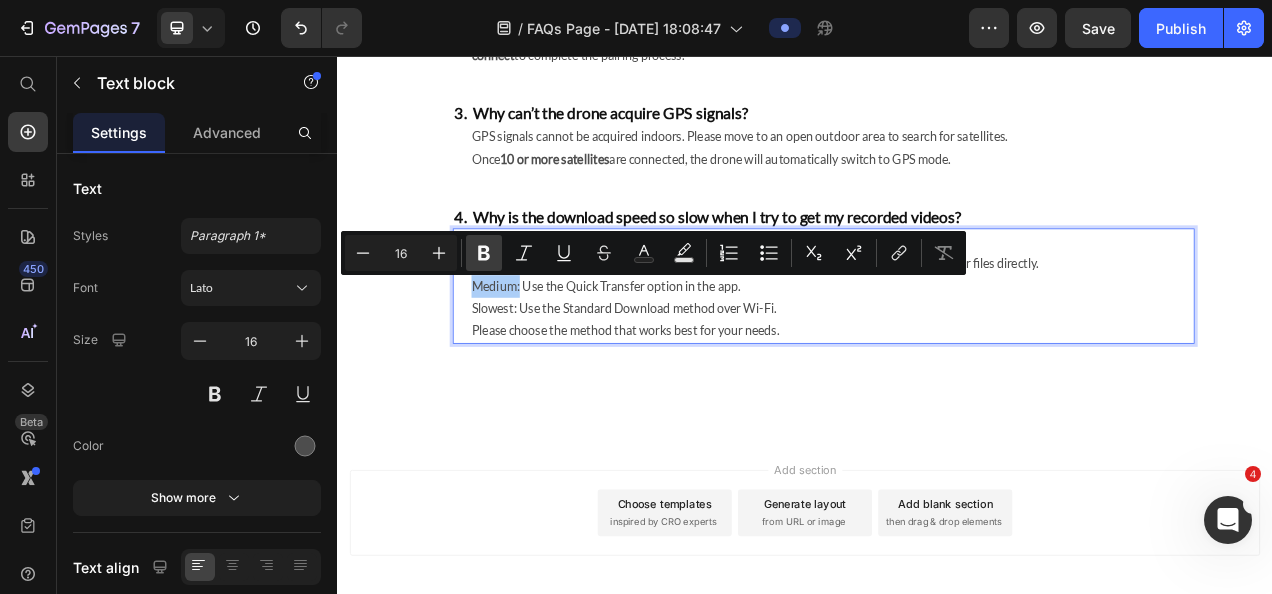 click 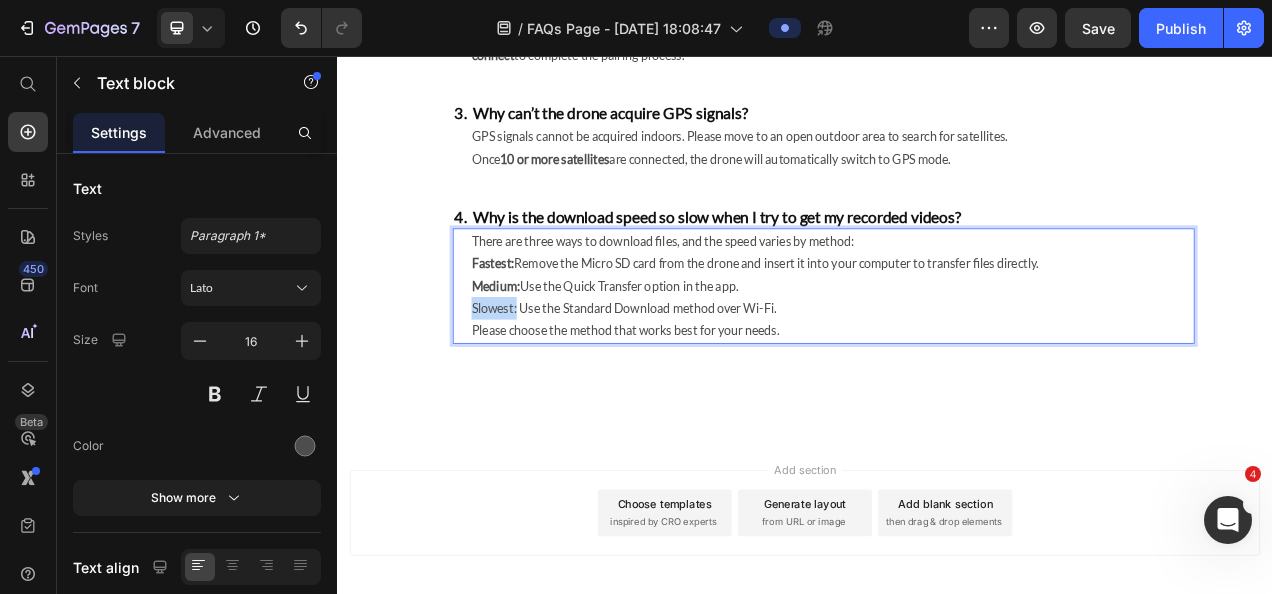 drag, startPoint x: 561, startPoint y: 378, endPoint x: 499, endPoint y: 384, distance: 62.289646 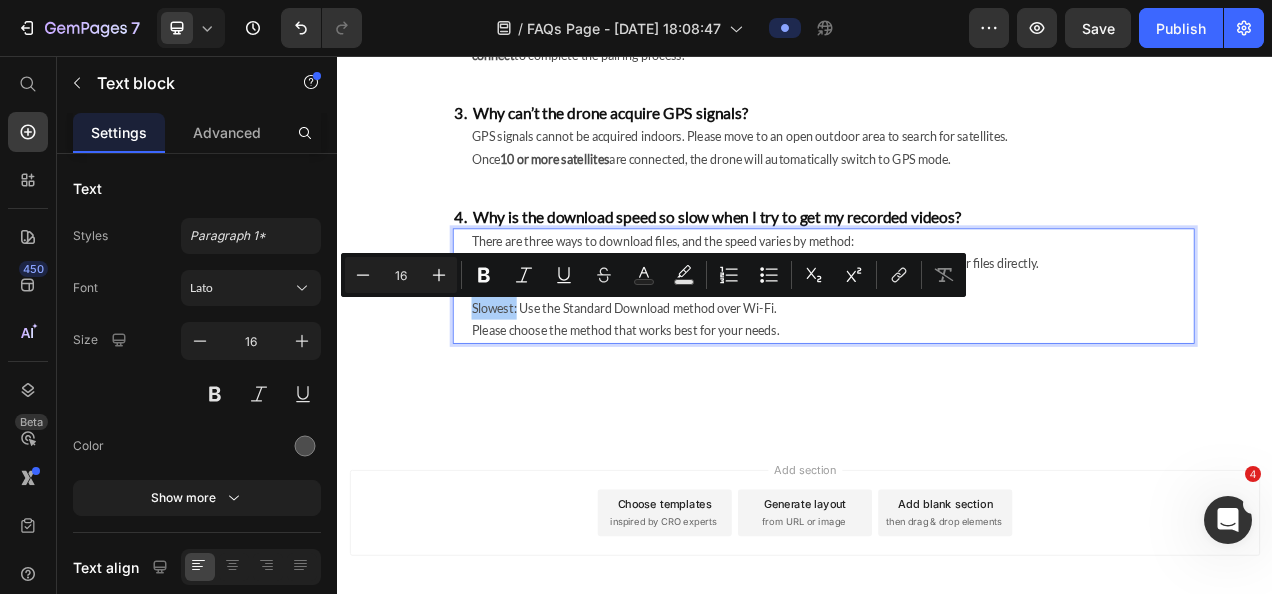 drag, startPoint x: 479, startPoint y: 278, endPoint x: 479, endPoint y: 294, distance: 16 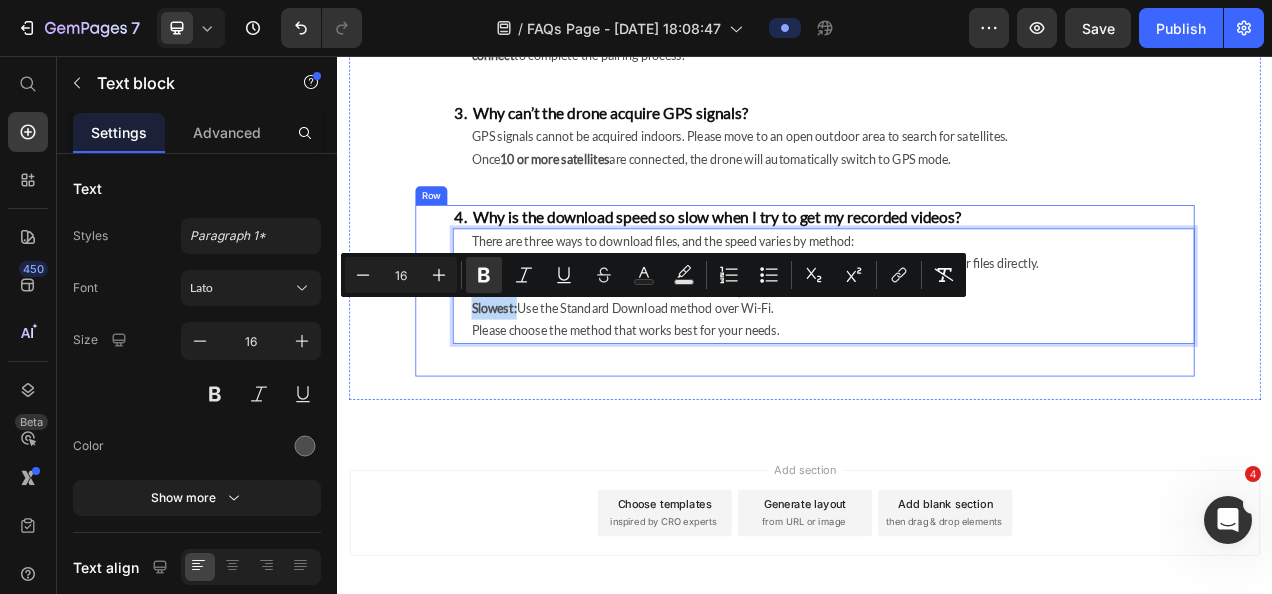 click on "4.  Why is the download speed so slow when I try to get my recorded videos? Heading There are three ways to download files, and the speed varies by method: Fastest:  Remove the Micro SD card from the drone and insert it into your computer to transfer files directly. Medium:  Use the Quick Transfer option in the app. Slowest:  Use the Standard Download method over Wi-Fi. Please choose the method that works best for your needs. Text block   24 Row" at bounding box center [937, 357] 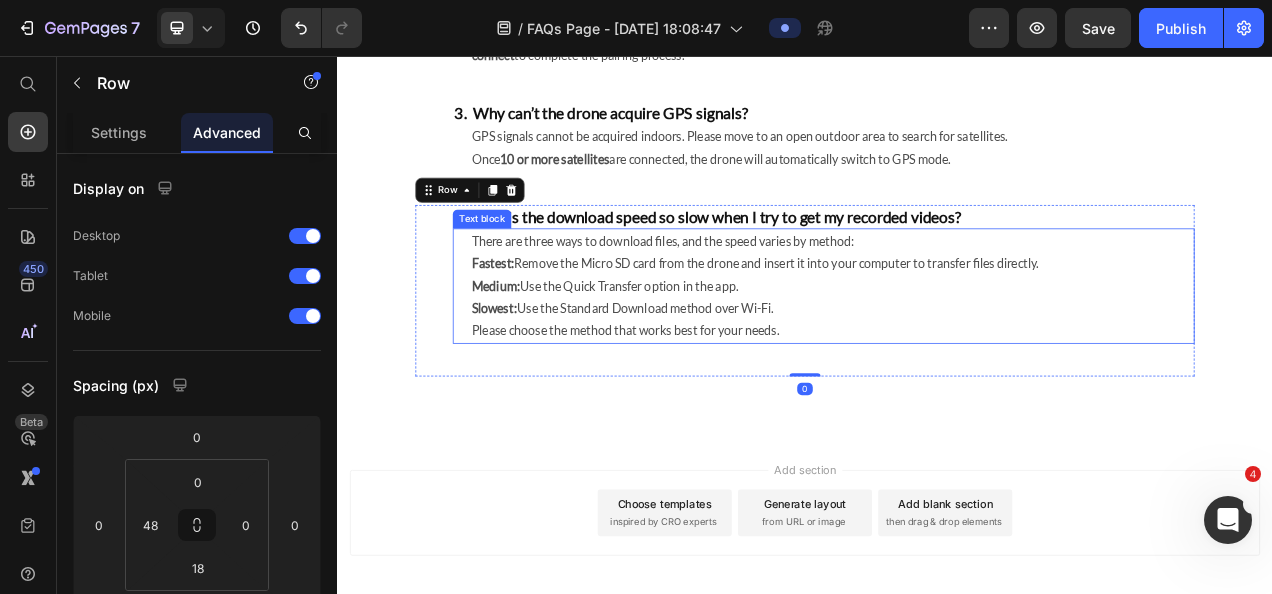 click on "There are three ways to download files, and the speed varies by method: Fastest:  Remove the Micro SD card from the drone and insert it into your computer to transfer files directly. Medium:  Use the Quick Transfer option in the app. Slowest:  Use the Standard Download method over Wi-Fi. Please choose the method that works best for your needs." at bounding box center [972, 351] 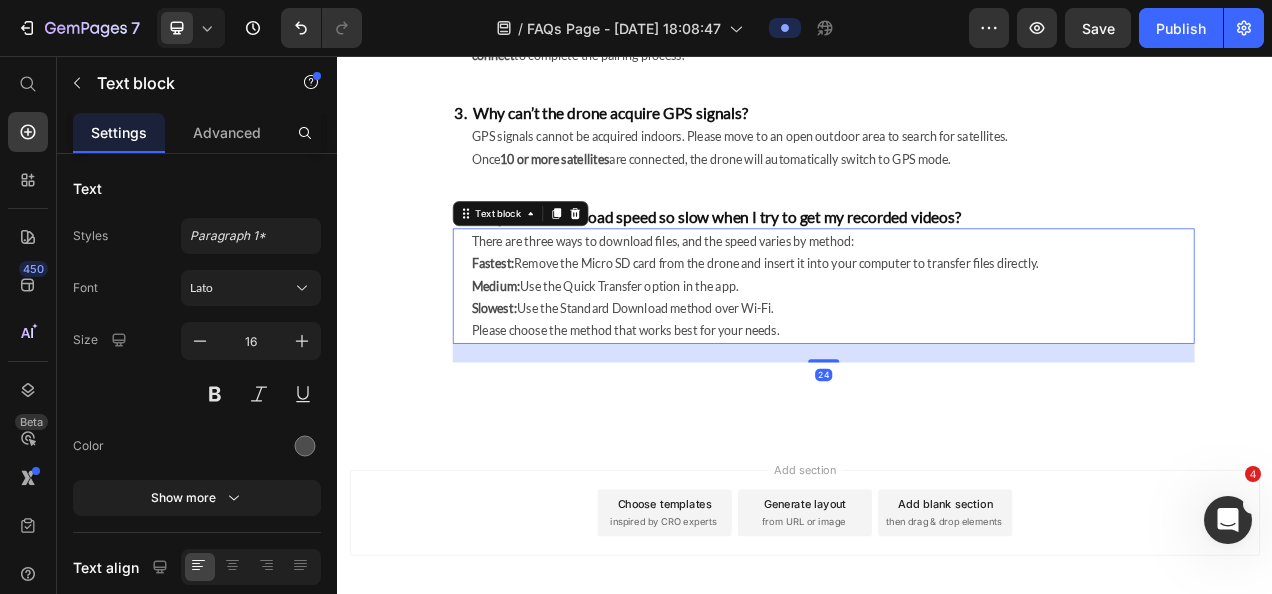 drag, startPoint x: 915, startPoint y: 378, endPoint x: 895, endPoint y: 385, distance: 21.189621 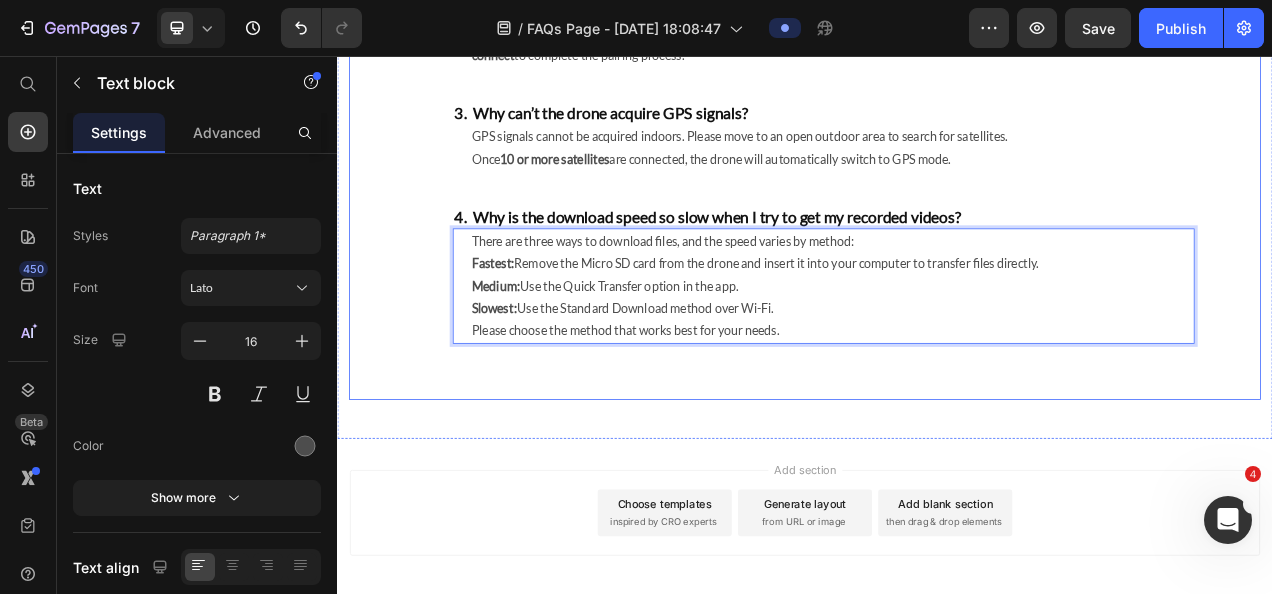 click on "1.  What input voltage is supported for charging the drone battery and remote controller? Heading You can charge the drone battery either while it's inside the drone (supports 5V/9V input) or using the charging dock (supports 5V/9V/12V input). The remote controller only supports 5V input for charging. Text block Row 2.  Why is the drone failing to pair with the remote controller? Heading To re-pair the drone, go to the app’s home page and tap  More  →   Setting  →  Connecting the Aircraft . Then follow the on-screen instructions: press and hold the drone’s battery button until the lights start flashing, and tap  Ready to connect  to complete the pairing process. Text block Row 3.  Why can’t the drone acquire GPS signals? Heading GPS signals cannot be acquired indoors. Please move to an open outdoor area to search for satellites.  Once  10 or more satellites  are connected, the drone will automatically switch to GPS mode. Text block Row Heading Fastest: Medium: Slowest: Text block   24 Row Row" at bounding box center (937, 127) 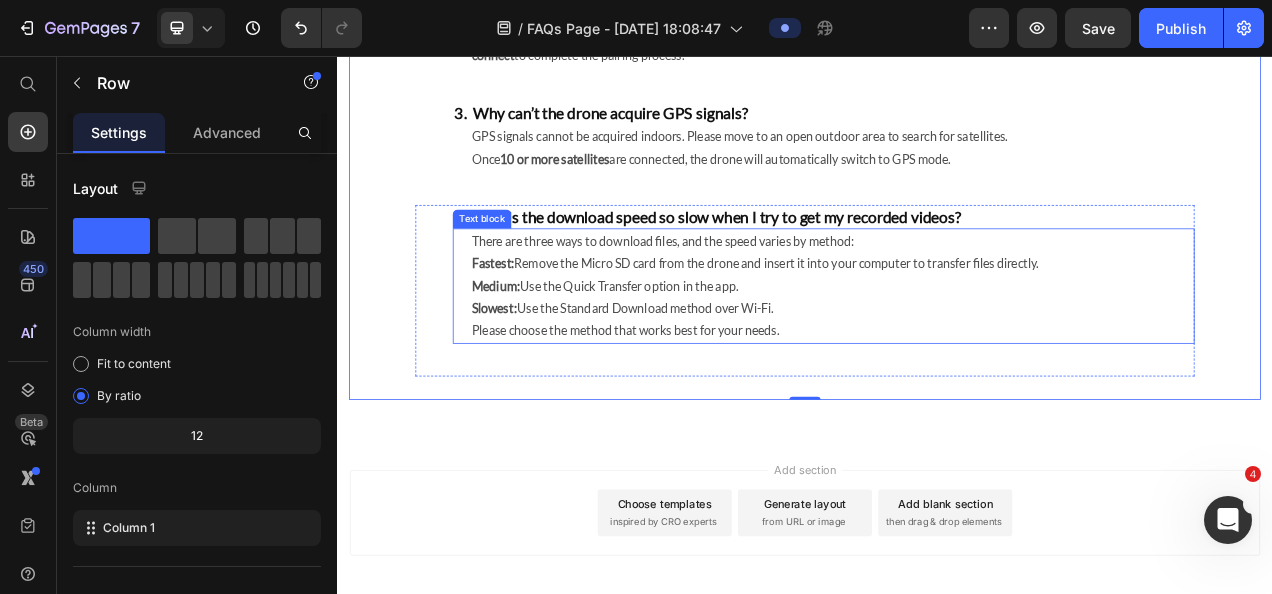 click on "There are three ways to download files, and the speed varies by method: Fastest:  Remove the Micro SD card from the drone and insert it into your computer to transfer files directly. Medium:  Use the Quick Transfer option in the app. Slowest:  Use the Standard Download method over Wi-Fi. Please choose the method that works best for your needs." at bounding box center [972, 351] 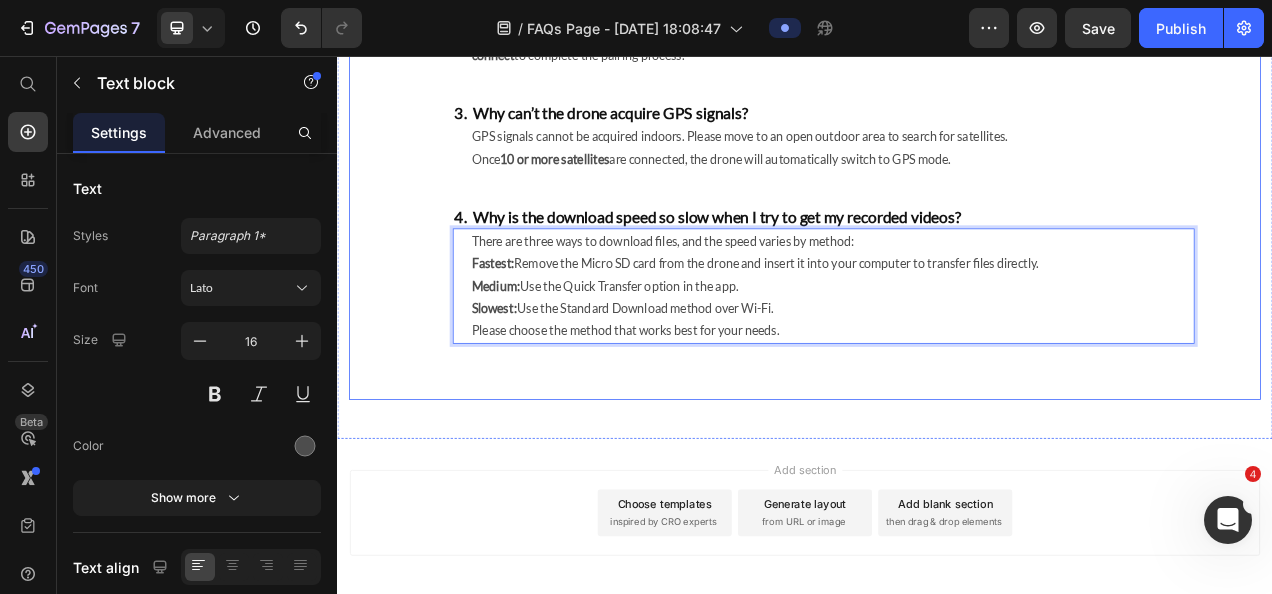 click on "1.  What input voltage is supported for charging the drone battery and remote controller? Heading You can charge the drone battery either while it's inside the drone (supports 5V/9V input) or using the charging dock (supports 5V/9V/12V input). The remote controller only supports 5V input for charging. Text block Row 2.  Why is the drone failing to pair with the remote controller? Heading To re-pair the drone, go to the app’s home page and tap  More  →   Setting  →  Connecting the Aircraft . Then follow the on-screen instructions: press and hold the drone’s battery button until the lights start flashing, and tap  Ready to connect  to complete the pairing process. Text block Row 3.  Why can’t the drone acquire GPS signals? Heading GPS signals cannot be acquired indoors. Please move to an open outdoor area to search for satellites.  Once  10 or more satellites  are connected, the drone will automatically switch to GPS mode. Text block Row Heading Fastest: Medium: Slowest: Text block   24 Row Row" at bounding box center (937, 127) 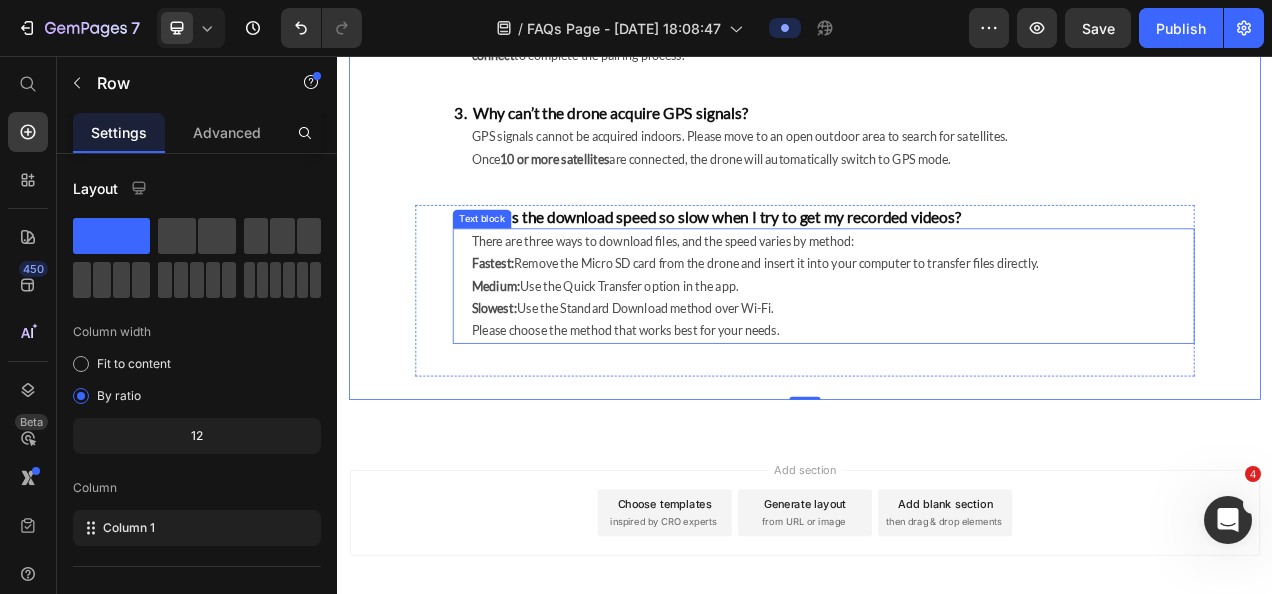 click on "There are three ways to download files, and the speed varies by method: Fastest:  Remove the Micro SD card from the drone and insert it into your computer to transfer files directly. Medium:  Use the Quick Transfer option in the app. Slowest:  Use the Standard Download method over Wi-Fi. Please choose the method that works best for your needs." at bounding box center [972, 351] 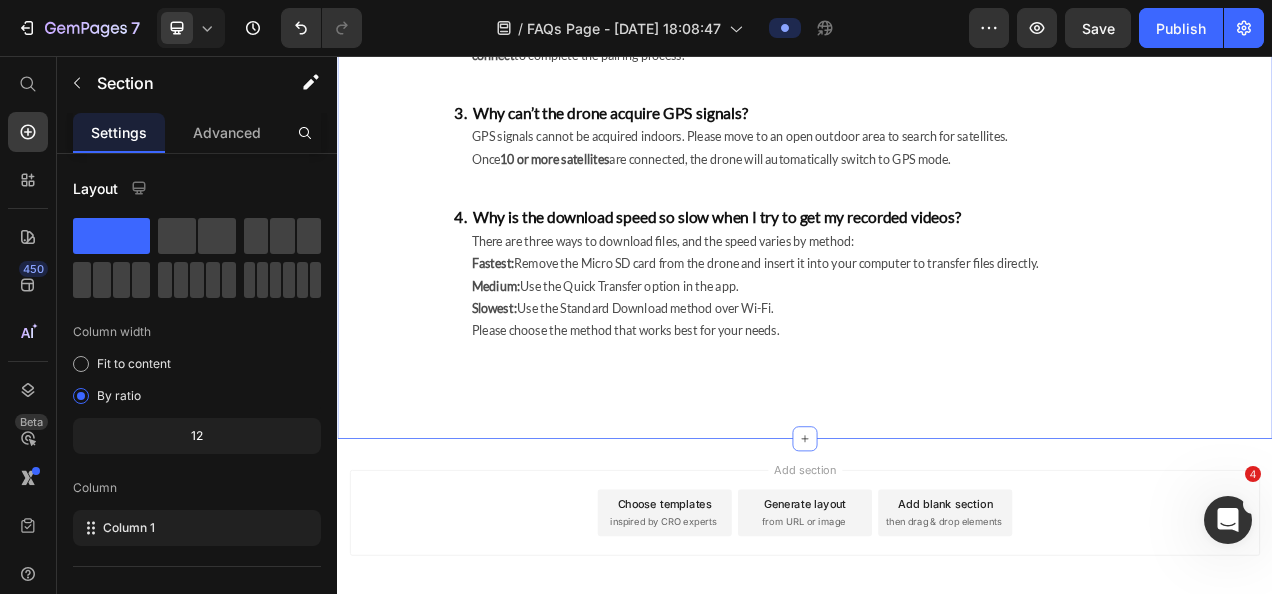 click on "1.  What input voltage is supported for charging the drone battery and remote controller? Heading You can charge the drone battery either while it's inside the drone (supports 5V/9V input) or using the charging dock (supports 5V/9V/12V input). The remote controller only supports 5V input for charging. Text block Row 2.  Why is the drone failing to pair with the remote controller? Heading To re-pair the drone, go to the app’s home page and tap  More  →   Setting  →  Connecting the Aircraft . Then follow the on-screen instructions: press and hold the drone’s battery button until the lights start flashing, and tap  Ready to connect  to complete the pairing process. Text block Row 3.  Why can’t the drone acquire GPS signals? Heading GPS signals cannot be acquired indoors. Please move to an open outdoor area to search for satellites.  Once  10 or more satellites  are connected, the drone will automatically switch to GPS mode. Text block Row Heading Fastest: Medium: Slowest: Text block Row Row" at bounding box center (937, 142) 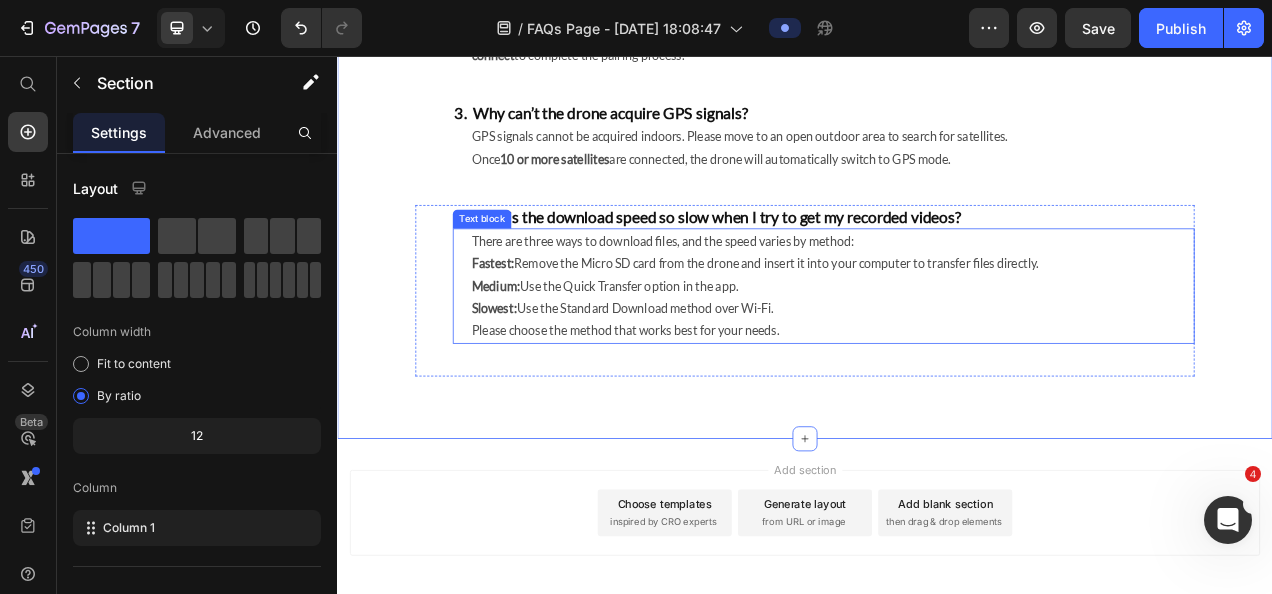 click on "There are three ways to download files, and the speed varies by method: Fastest:  Remove the Micro SD card from the drone and insert it into your computer to transfer files directly. Medium:  Use the Quick Transfer option in the app. Slowest:  Use the Standard Download method over Wi-Fi. Please choose the method that works best for your needs." at bounding box center [972, 351] 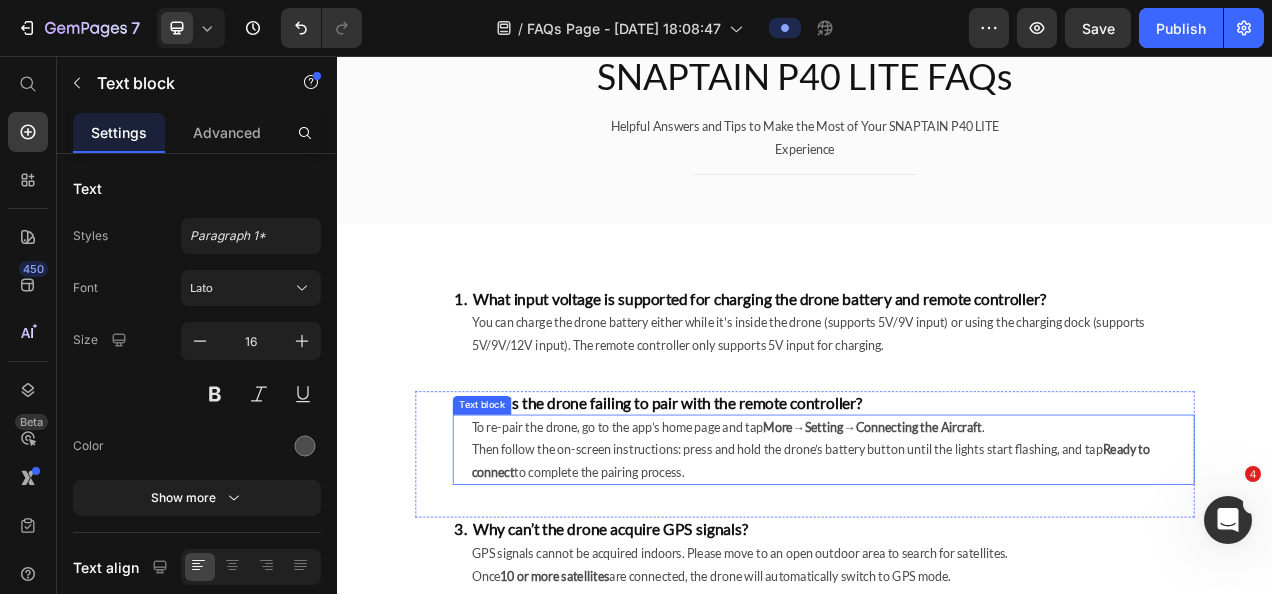 scroll, scrollTop: 0, scrollLeft: 0, axis: both 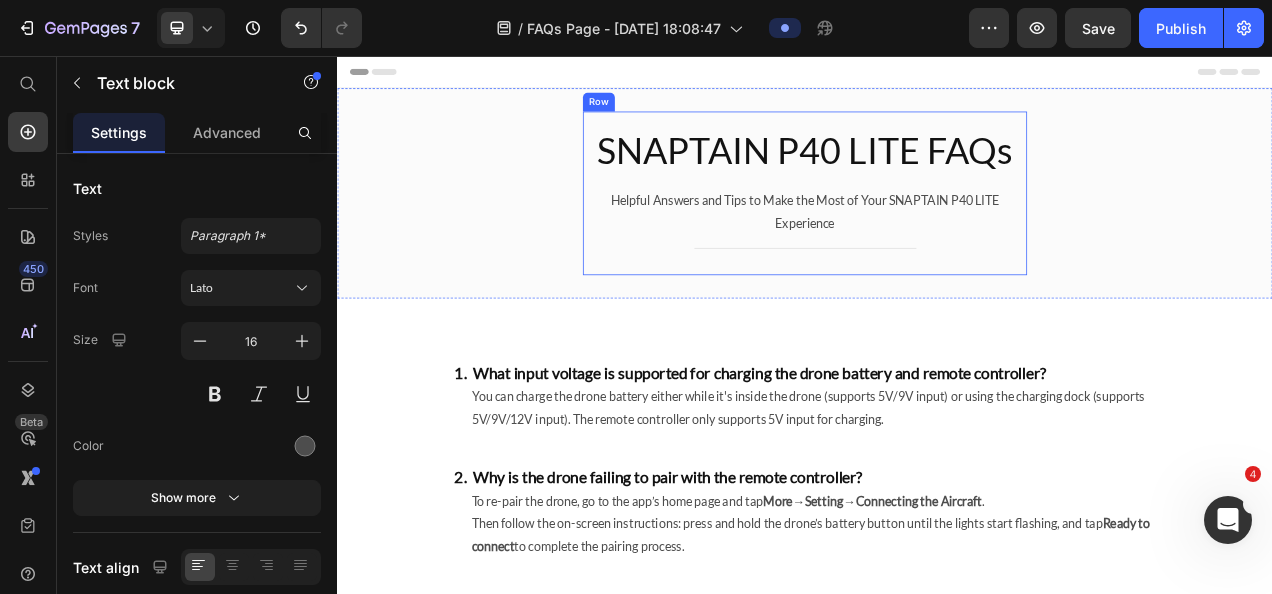 click on "SNAPTAIN P40 LITE FAQs Heading Helpful Answers and Tips to Make the Most of Your SNAPTAIN P40 LITE Experience Text block                Title Line" at bounding box center (937, 232) 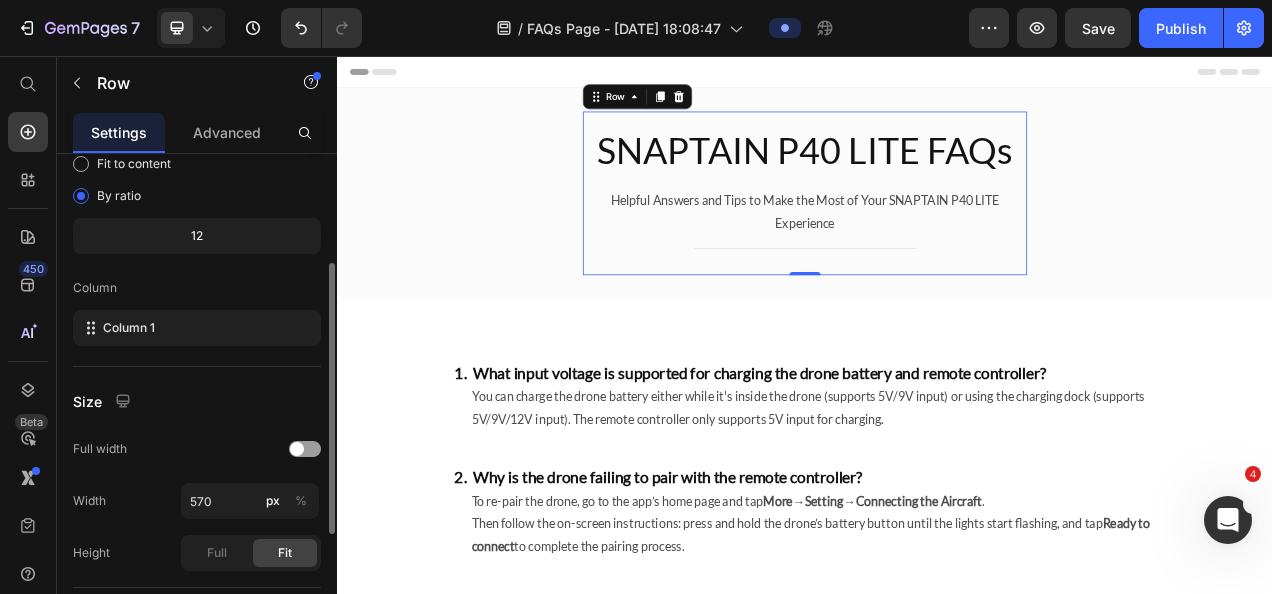 scroll, scrollTop: 400, scrollLeft: 0, axis: vertical 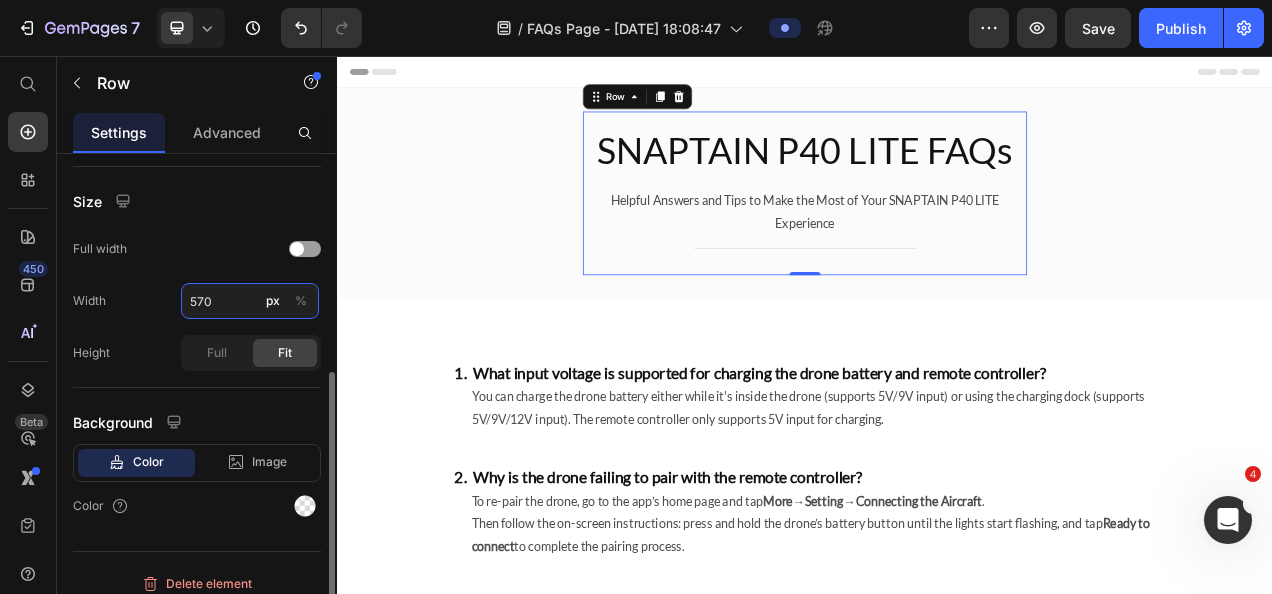 click on "570" at bounding box center (250, 301) 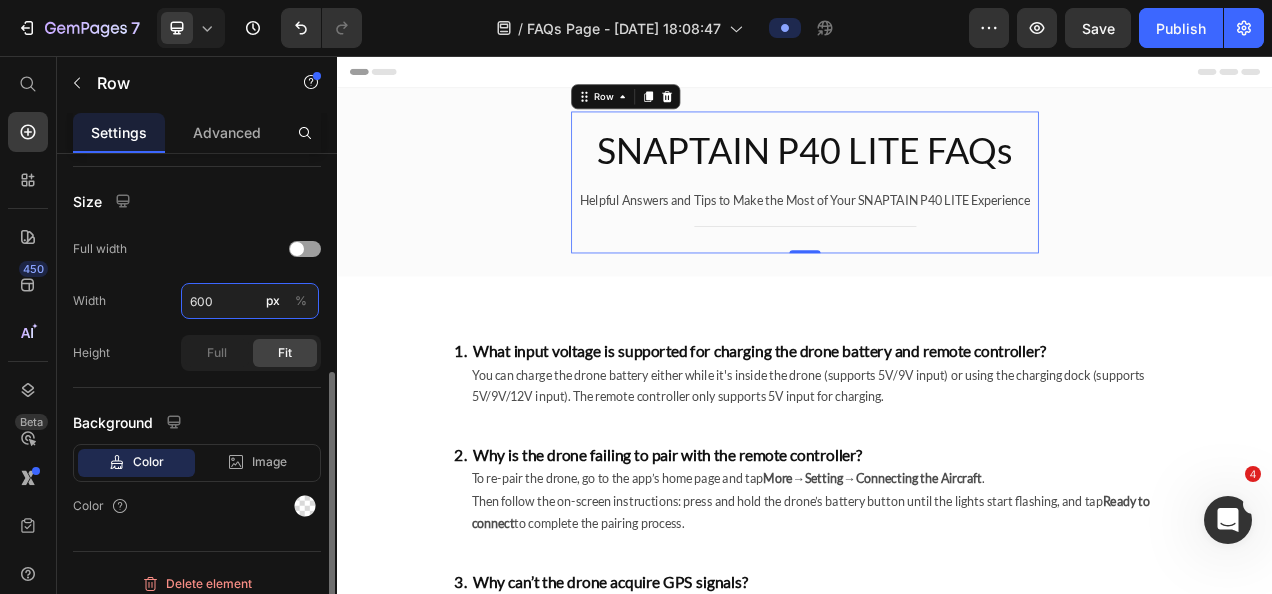 drag, startPoint x: 233, startPoint y: 301, endPoint x: 178, endPoint y: 308, distance: 55.443665 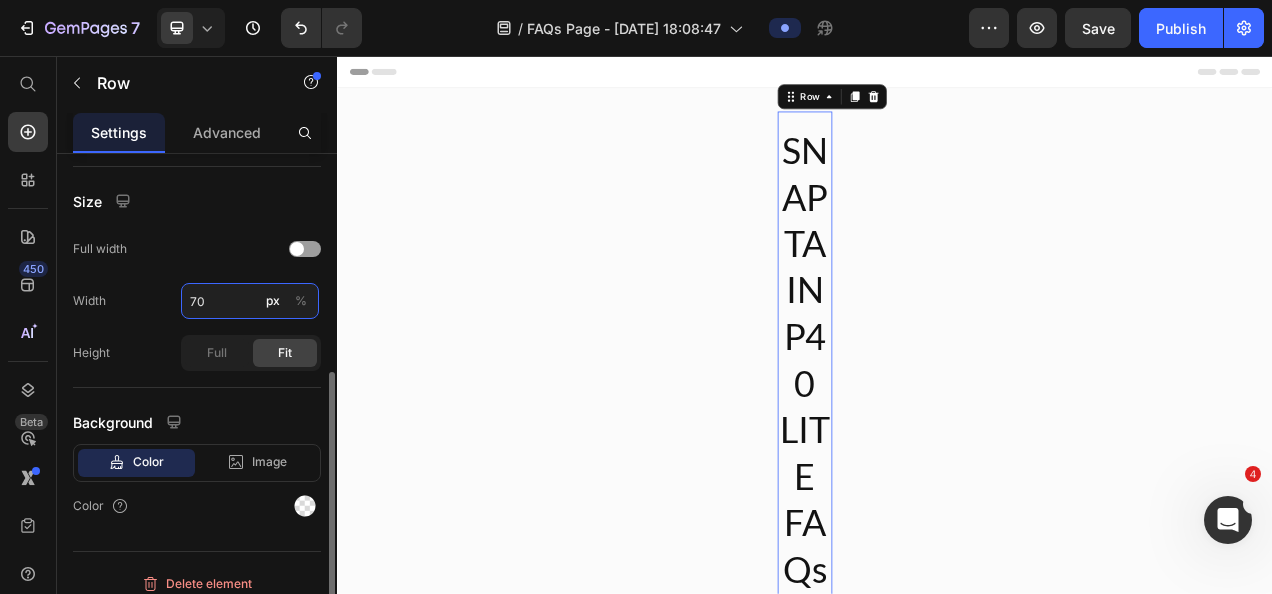 type on "700" 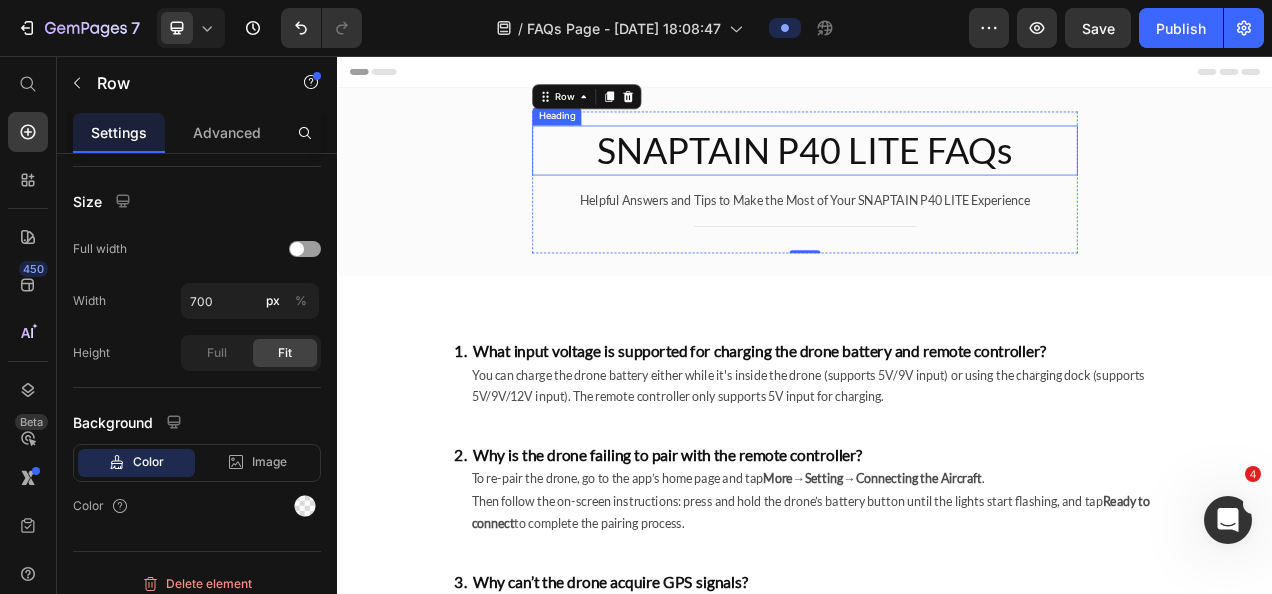 click on "SNAPTAIN P40 LITE FAQs" at bounding box center [937, 177] 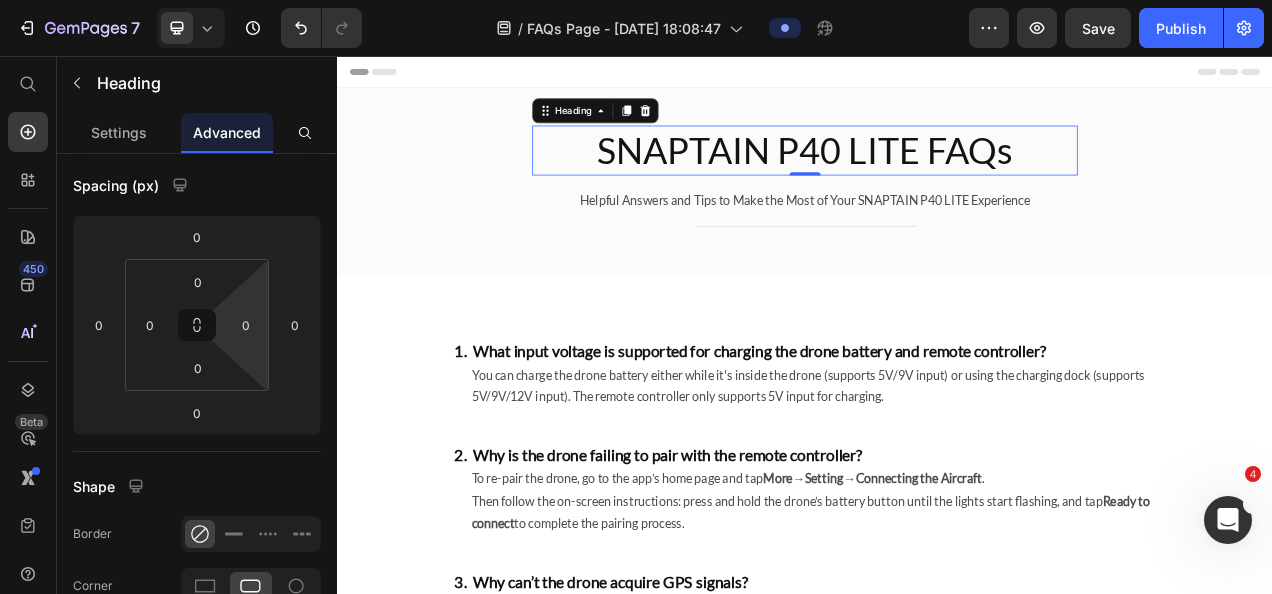 scroll, scrollTop: 0, scrollLeft: 0, axis: both 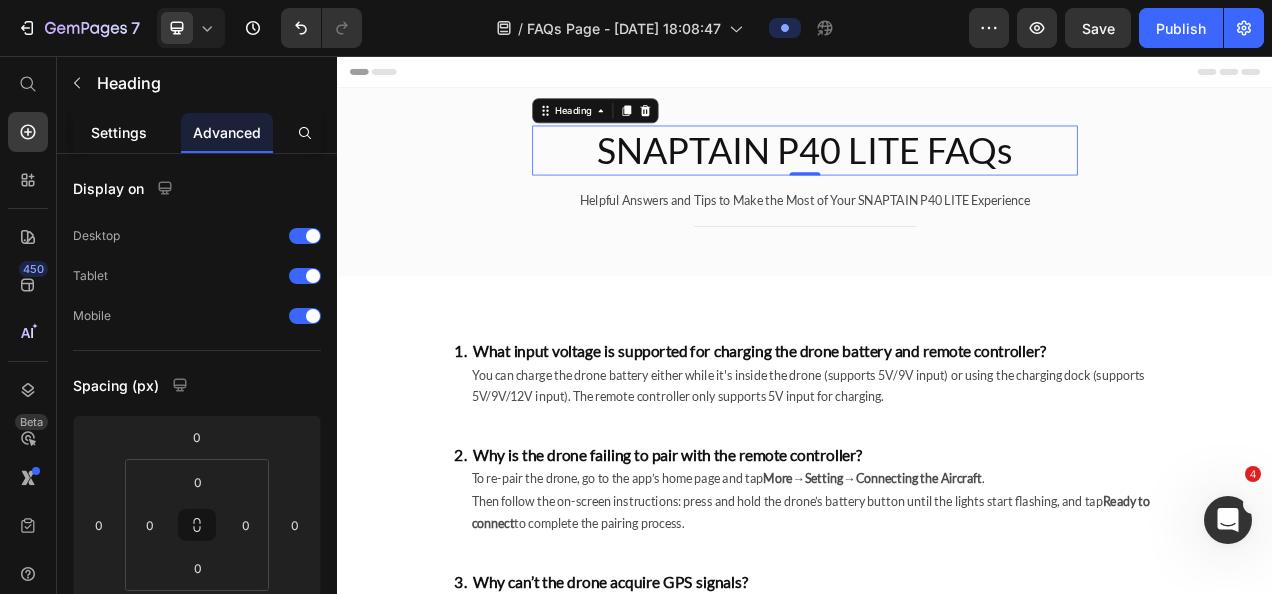 click on "Settings" 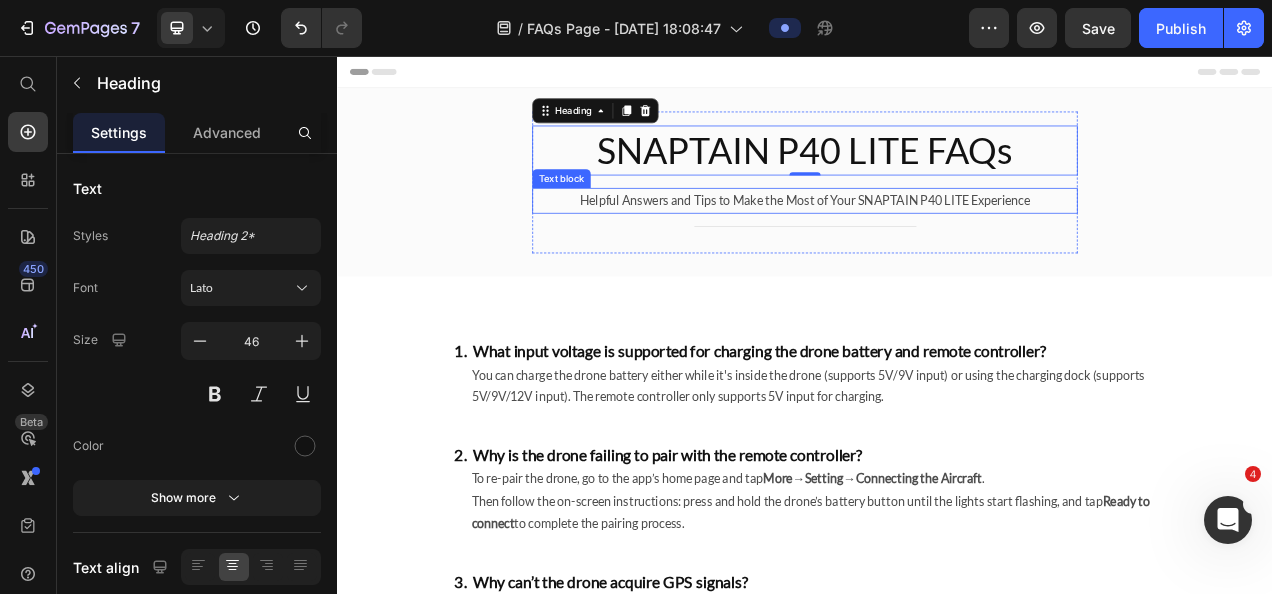 click on "Helpful Answers and Tips to Make the Most of Your SNAPTAIN P40 LITE Experience" at bounding box center [937, 241] 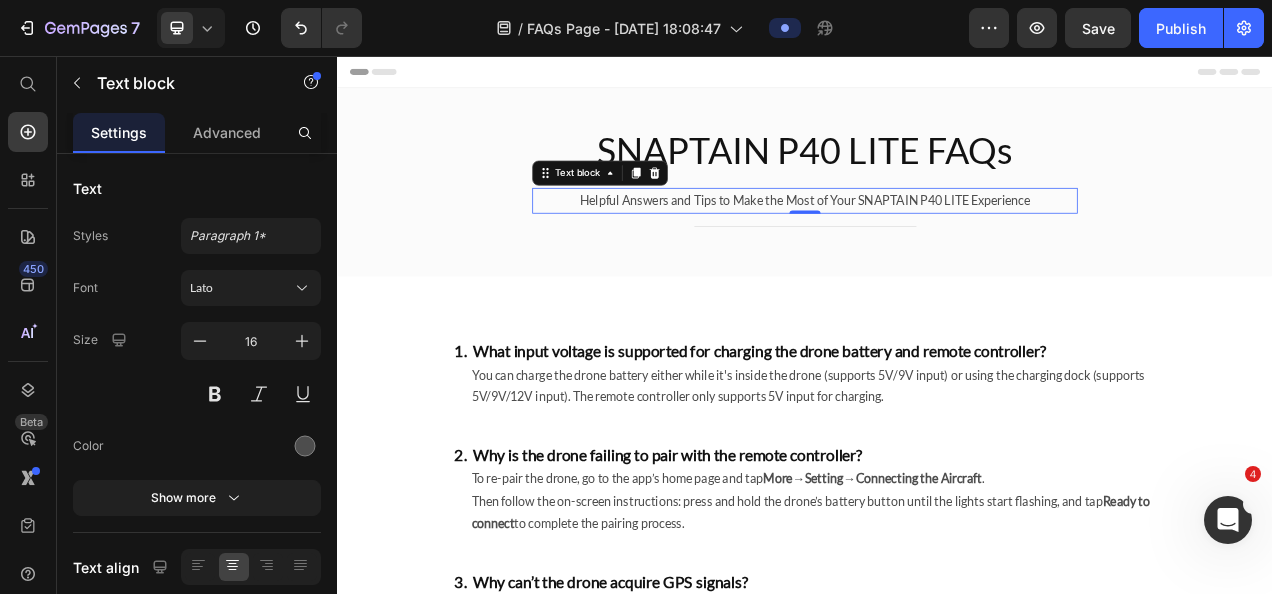 scroll, scrollTop: 100, scrollLeft: 0, axis: vertical 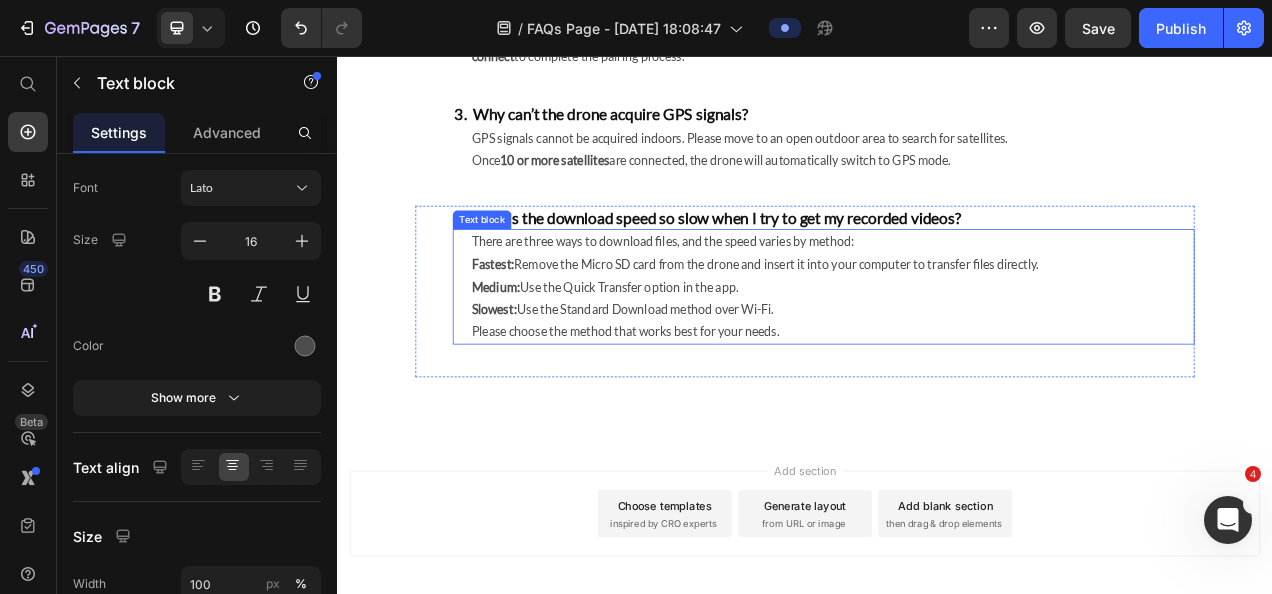 click on "There are three ways to download files, and the speed varies by method: Fastest:  Remove the Micro SD card from the drone and insert it into your computer to transfer files directly. Medium:  Use the Quick Transfer option in the app. Slowest:  Use the Standard Download method over Wi-Fi. Please choose the method that works best for your needs." at bounding box center (972, 352) 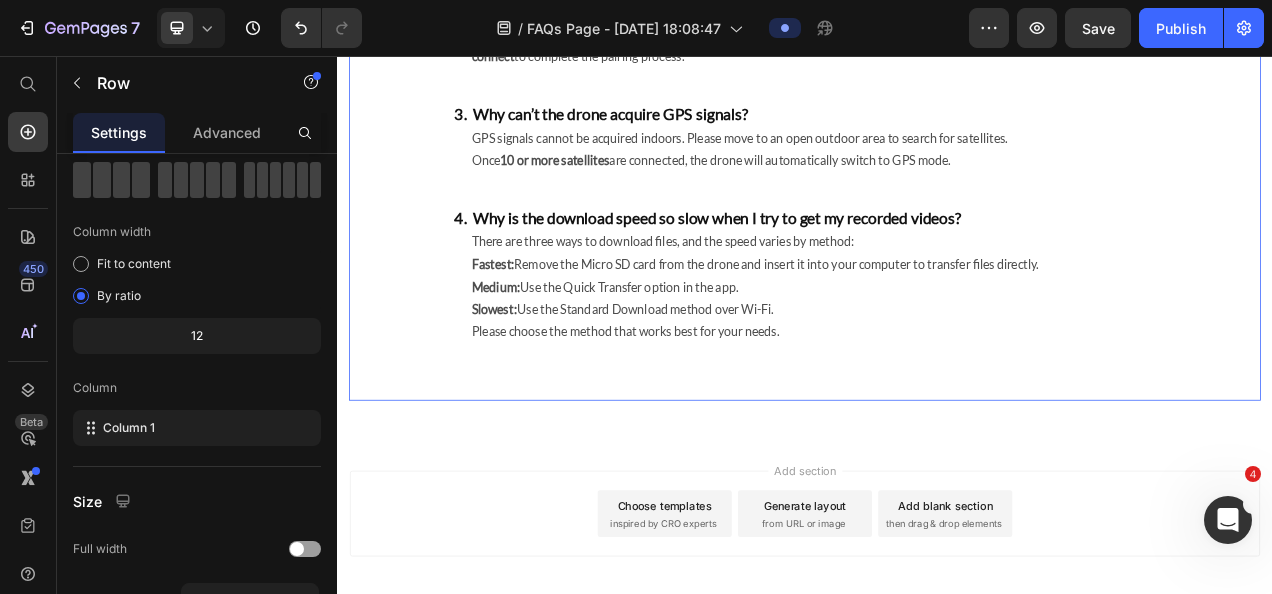 click on "1.  What input voltage is supported for charging the drone battery and remote controller? Heading You can charge the drone battery either while it's inside the drone (supports 5V/9V input) or using the charging dock (supports 5V/9V/12V input). The remote controller only supports 5V input for charging. Text block Row 2.  Why is the drone failing to pair with the remote controller? Heading To re-pair the drone, go to the app’s home page and tap  More  →   Setting  →  Connecting the Aircraft . Then follow the on-screen instructions: press and hold the drone’s battery button until the lights start flashing, and tap  Ready to connect  to complete the pairing process. Text block Row 3.  Why can’t the drone acquire GPS signals? Heading GPS signals cannot be acquired indoors. Please move to an open outdoor area to search for satellites.  Once  10 or more satellites  are connected, the drone will automatically switch to GPS mode. Text block Row Heading Fastest: Medium: Slowest: Text block Row Row   0" at bounding box center (937, 129) 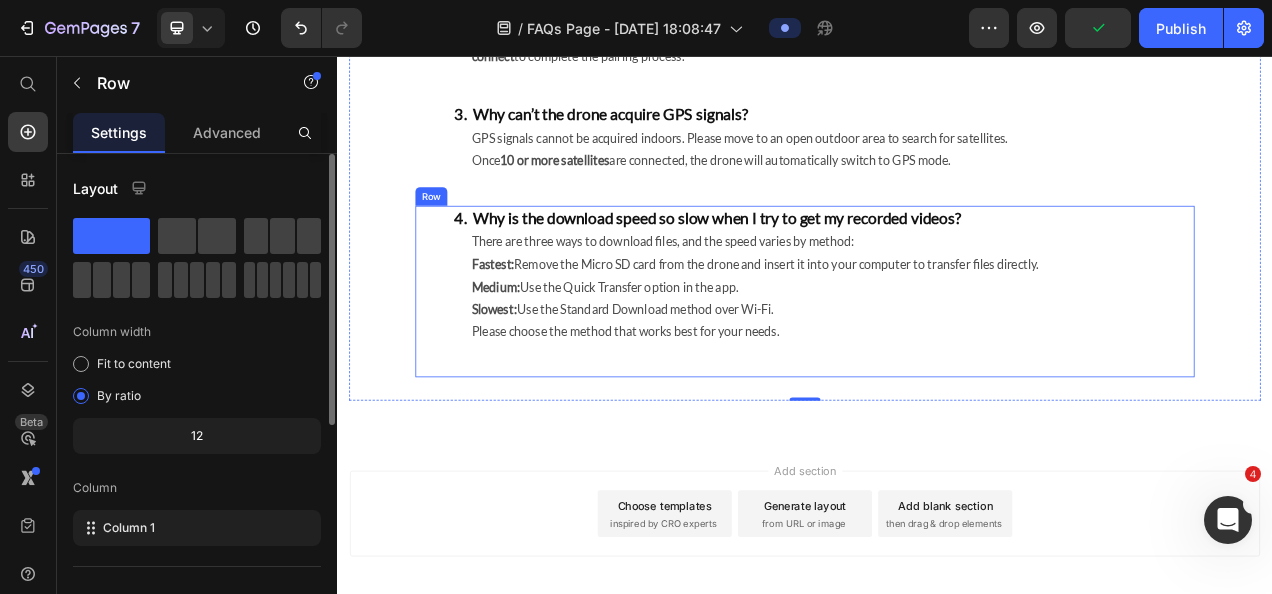 click on "4.  Why is the download speed so slow when I try to get my recorded videos? Heading There are three ways to download files, and the speed varies by method: Fastest:  Remove the Micro SD card from the drone and insert it into your computer to transfer files directly. Medium:  Use the Quick Transfer option in the app. Slowest:  Use the Standard Download method over Wi-Fi. Please choose the method that works best for your needs. Text block Row" at bounding box center (937, 358) 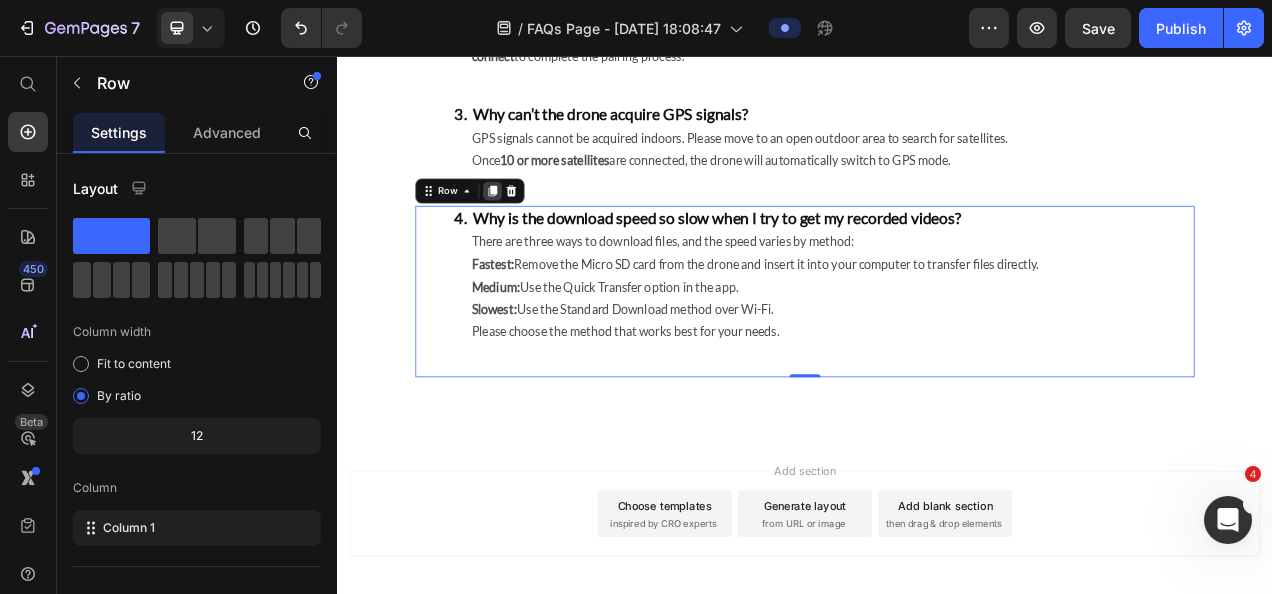 click 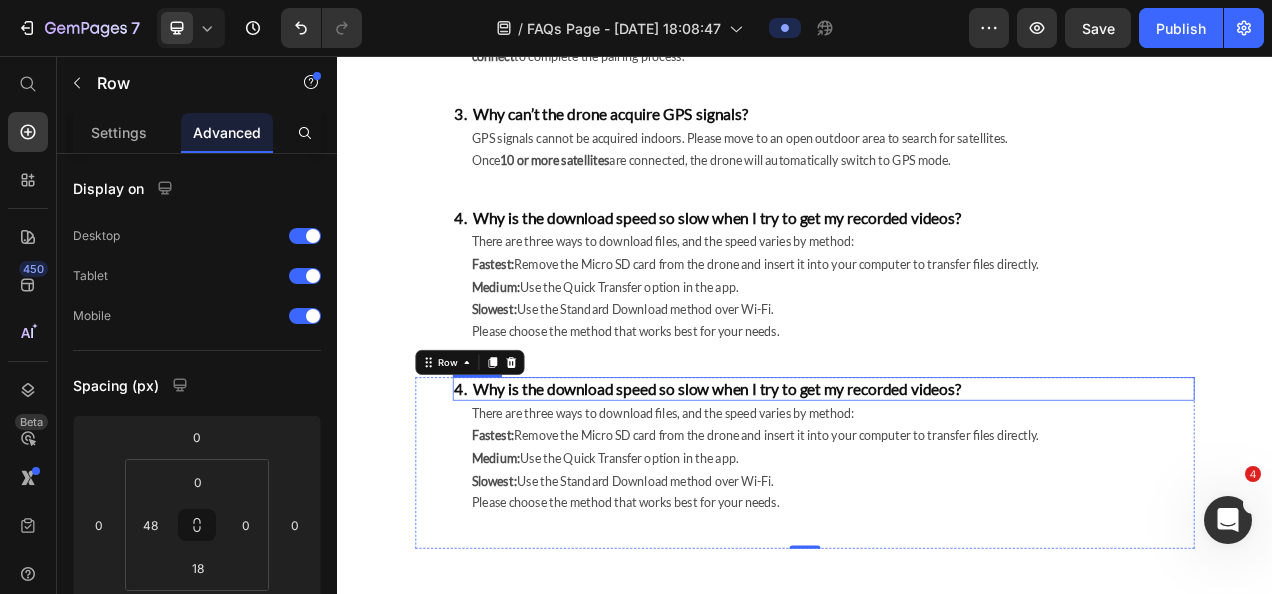 click on "4.  Why is the download speed so slow when I try to get my recorded videos?" at bounding box center (961, 483) 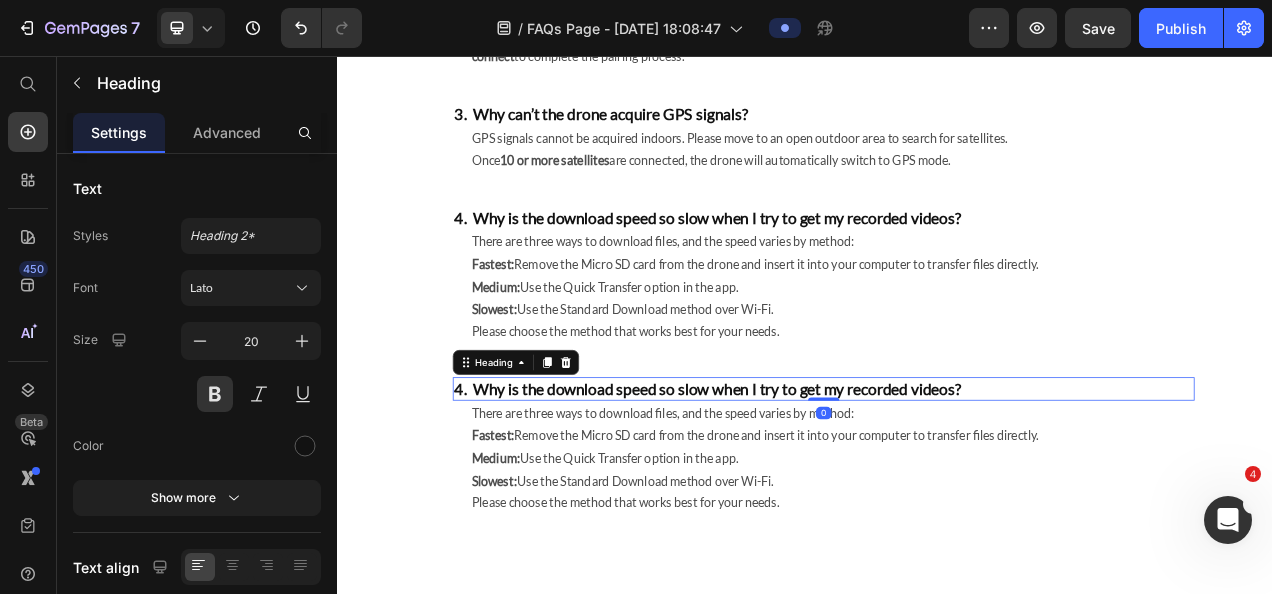 click on "4.  Why is the download speed so slow when I try to get my recorded videos?" at bounding box center (961, 483) 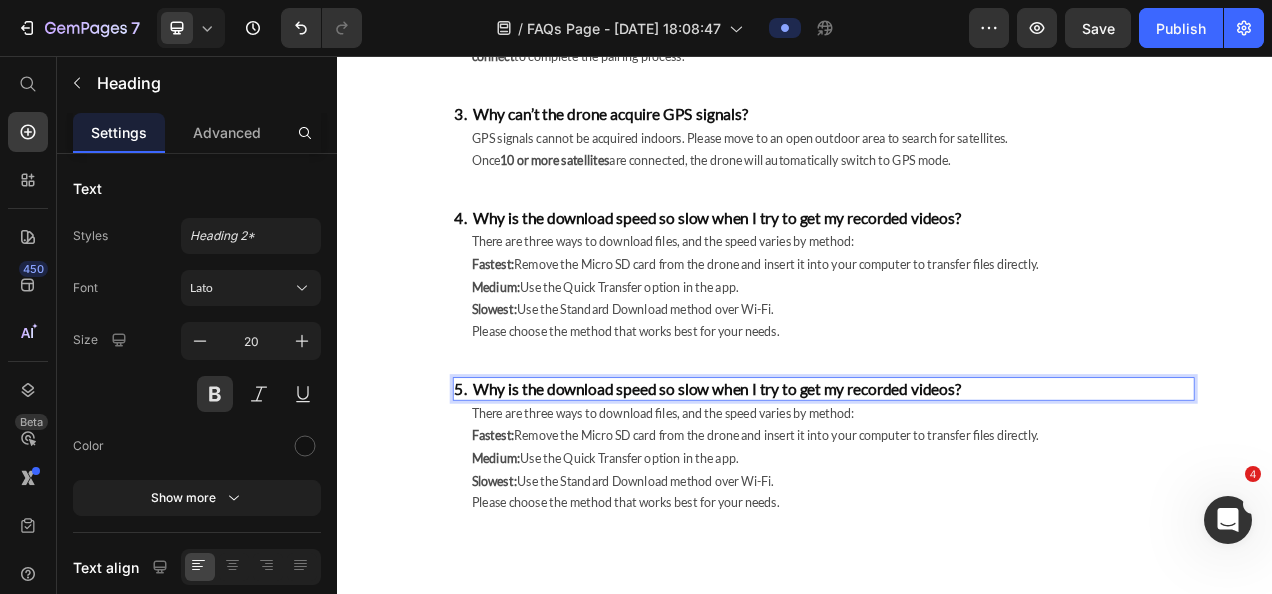 click on "5.  Why is the download speed so slow when I try to get my recorded videos?" at bounding box center [961, 483] 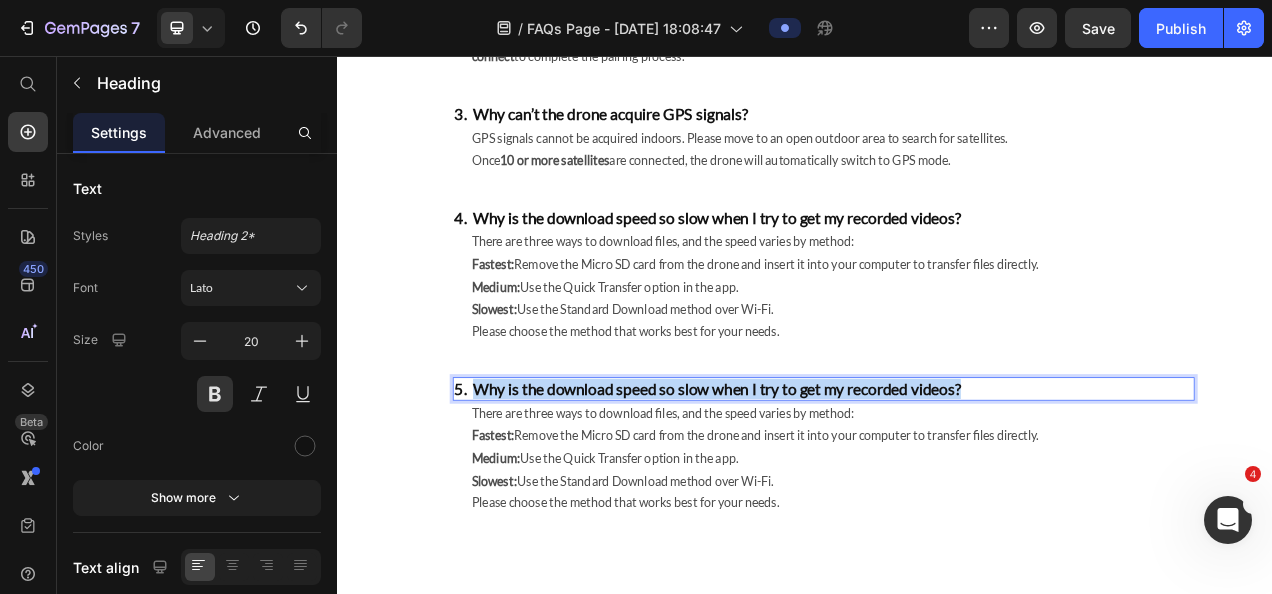 drag, startPoint x: 511, startPoint y: 479, endPoint x: 1176, endPoint y: 476, distance: 665.0068 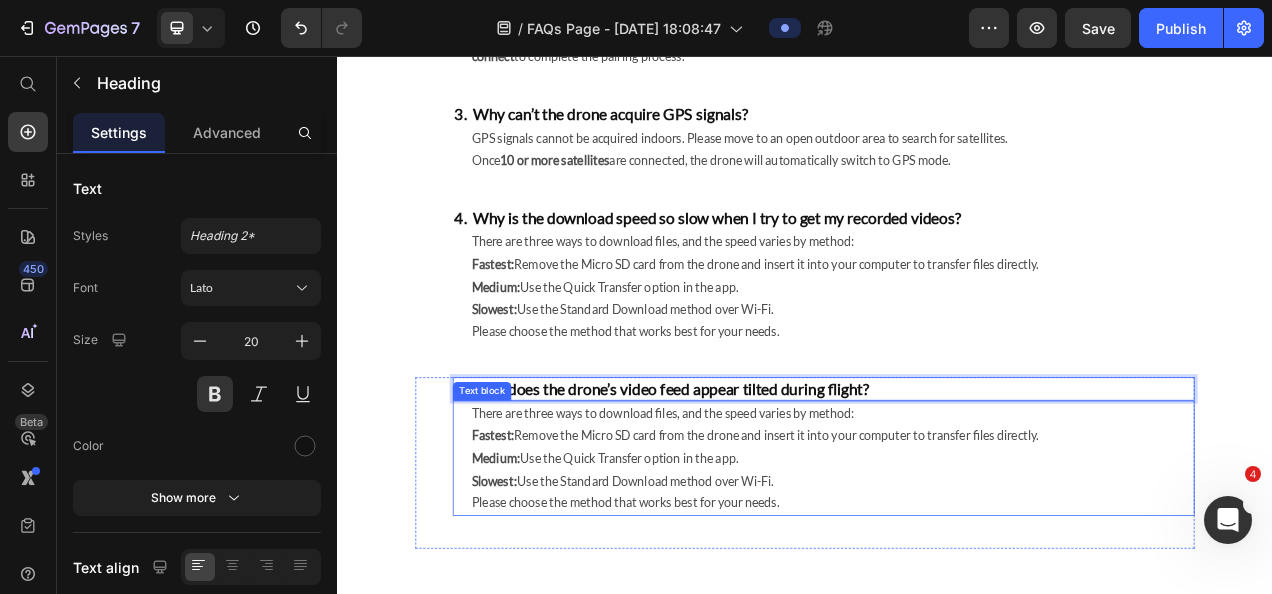 click on "There are three ways to download files, and the speed varies by method: Fastest:  Remove the Micro SD card from the drone and insert it into your computer to transfer files directly. Medium:  Use the Quick Transfer option in the app. Slowest:  Use the Standard Download method over Wi-Fi. Please choose the method that works best for your needs." at bounding box center (972, 572) 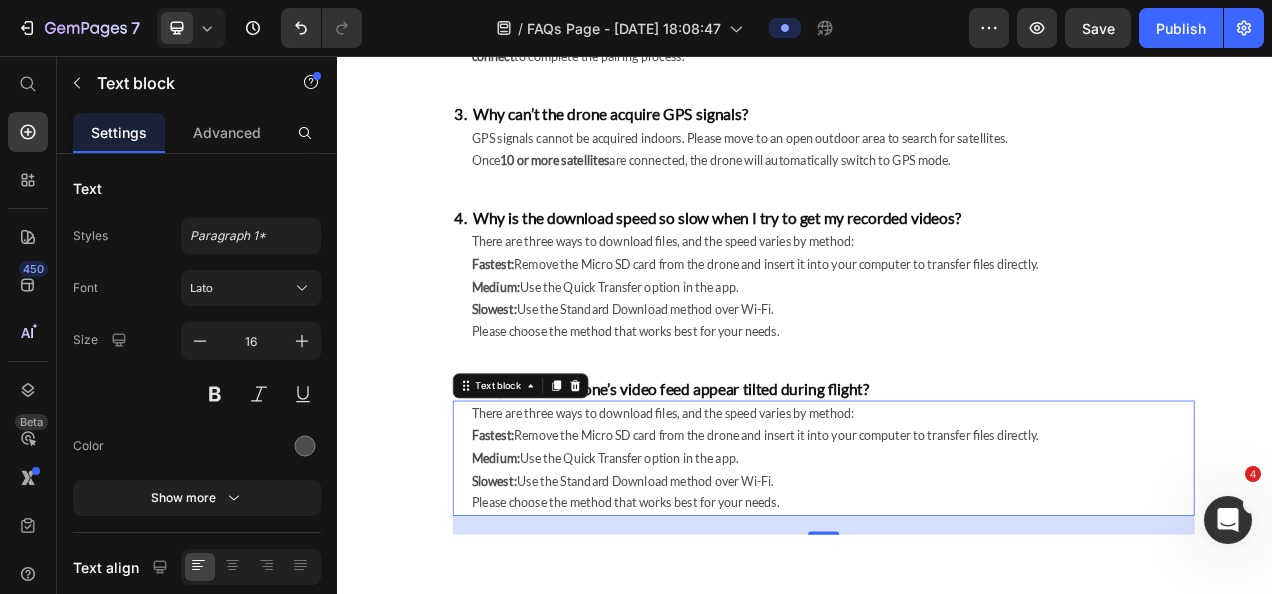 click on "There are three ways to download files, and the speed varies by method: Fastest:  Remove the Micro SD card from the drone and insert it into your computer to transfer files directly. Medium:  Use the Quick Transfer option in the app. Slowest:  Use the Standard Download method over Wi-Fi. Please choose the method that works best for your needs." at bounding box center (972, 572) 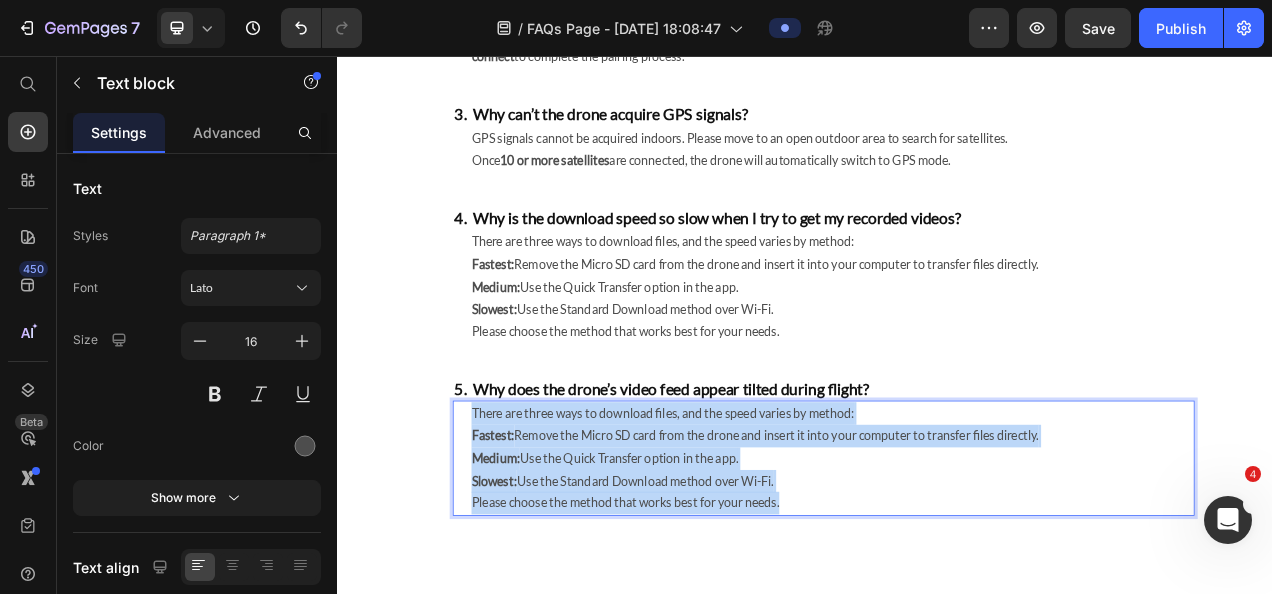 drag, startPoint x: 925, startPoint y: 627, endPoint x: 489, endPoint y: 521, distance: 448.70035 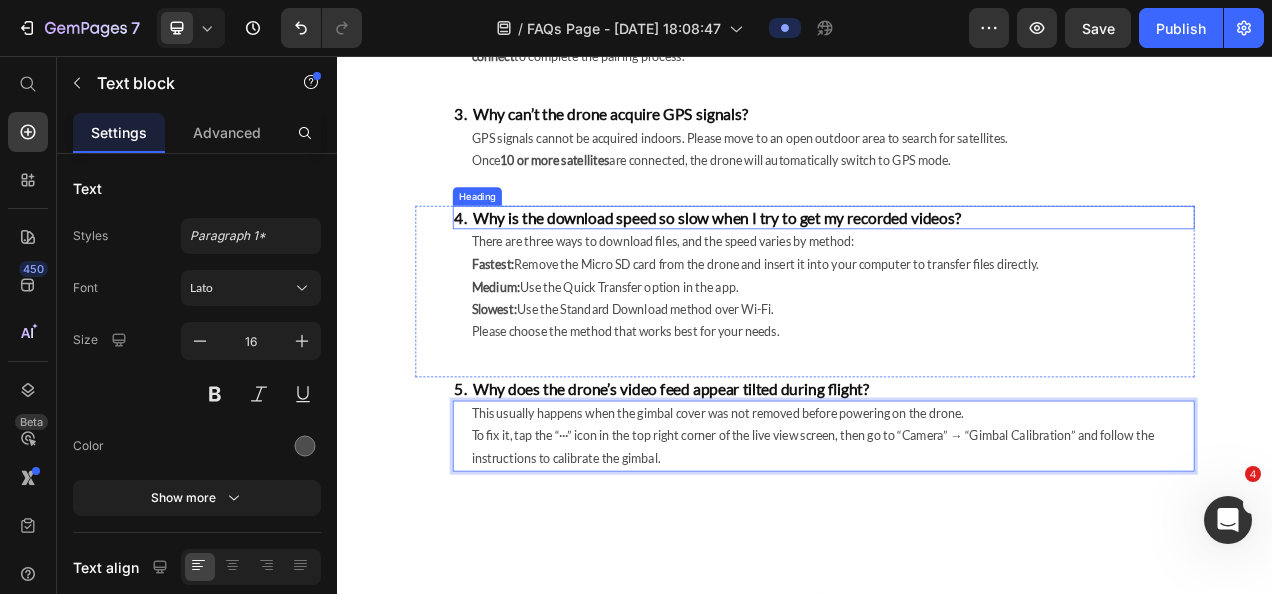 scroll, scrollTop: 7, scrollLeft: 0, axis: vertical 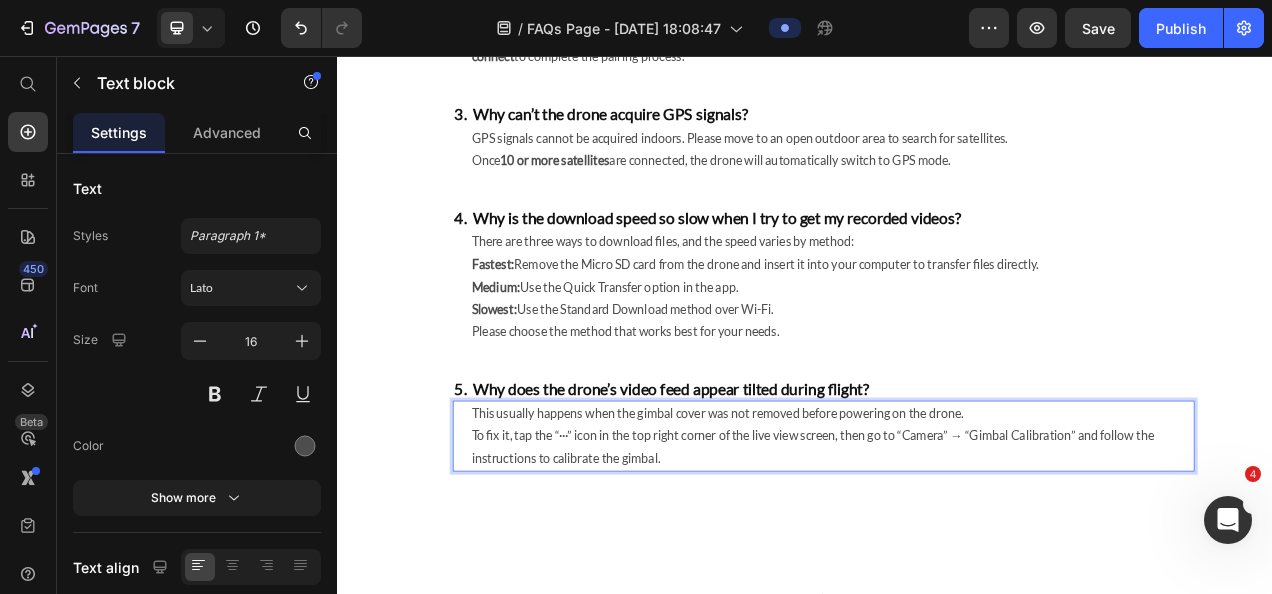 click on "This usually happens when the gimbal cover was not removed before powering on the drone. To fix it, tap the “···” icon in the top right corner of the live view screen, then go to “Camera” → “Gimbal Calibration” and follow the instructions to calibrate the gimbal." at bounding box center [972, 543] 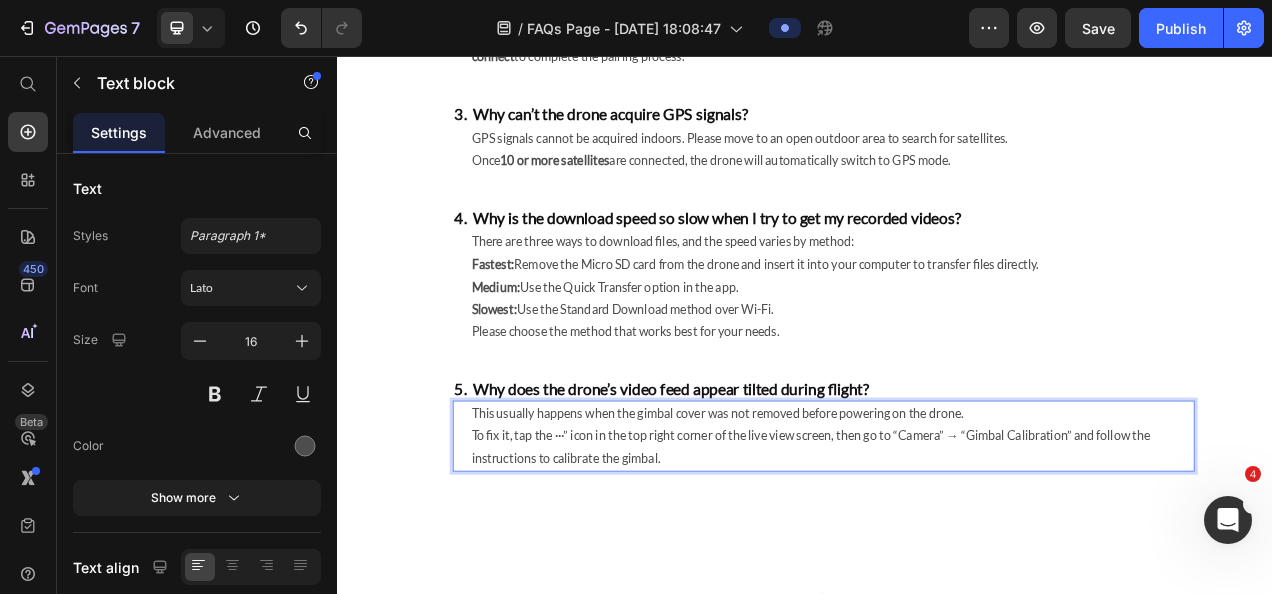 click on "This usually happens when the gimbal cover was not removed before powering on the drone. To fix it, tap the ···” icon in the top right corner of the live view screen, then go to “Camera” → “Gimbal Calibration” and follow the instructions to calibrate the gimbal." at bounding box center (972, 543) 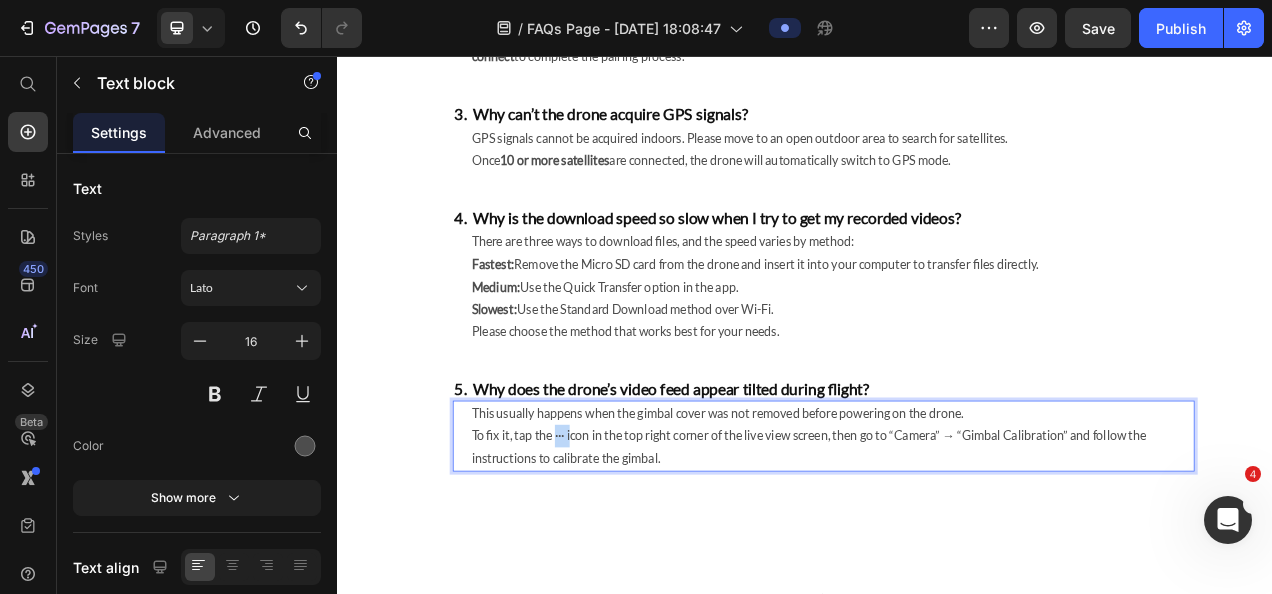 drag, startPoint x: 611, startPoint y: 542, endPoint x: 631, endPoint y: 539, distance: 20.22375 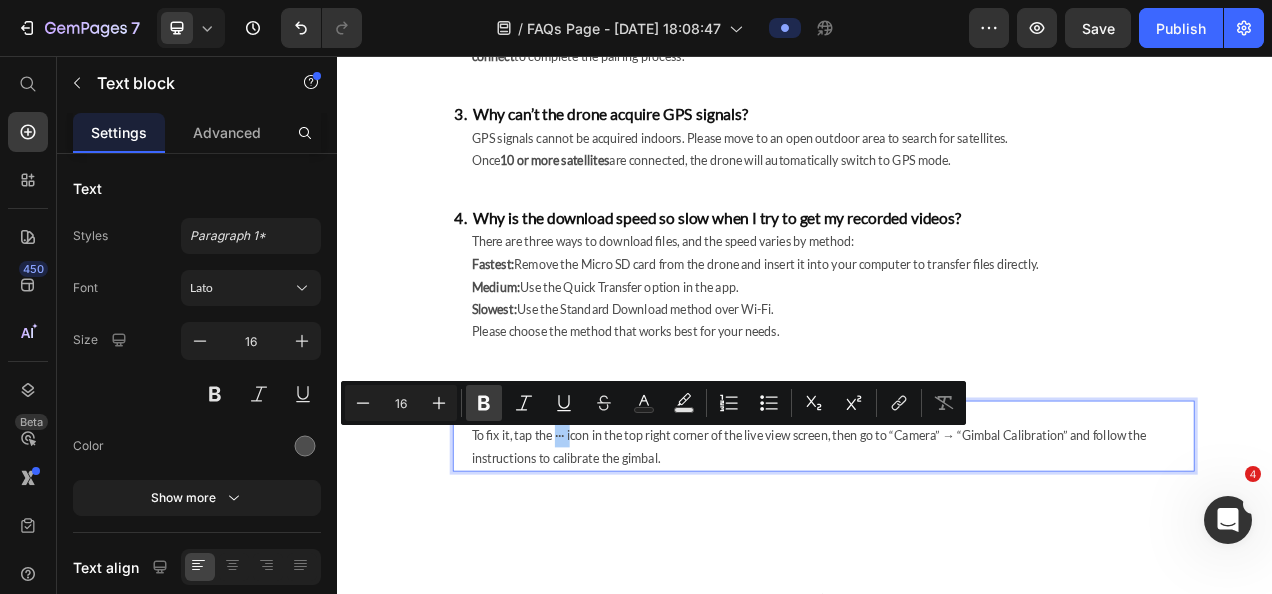 click 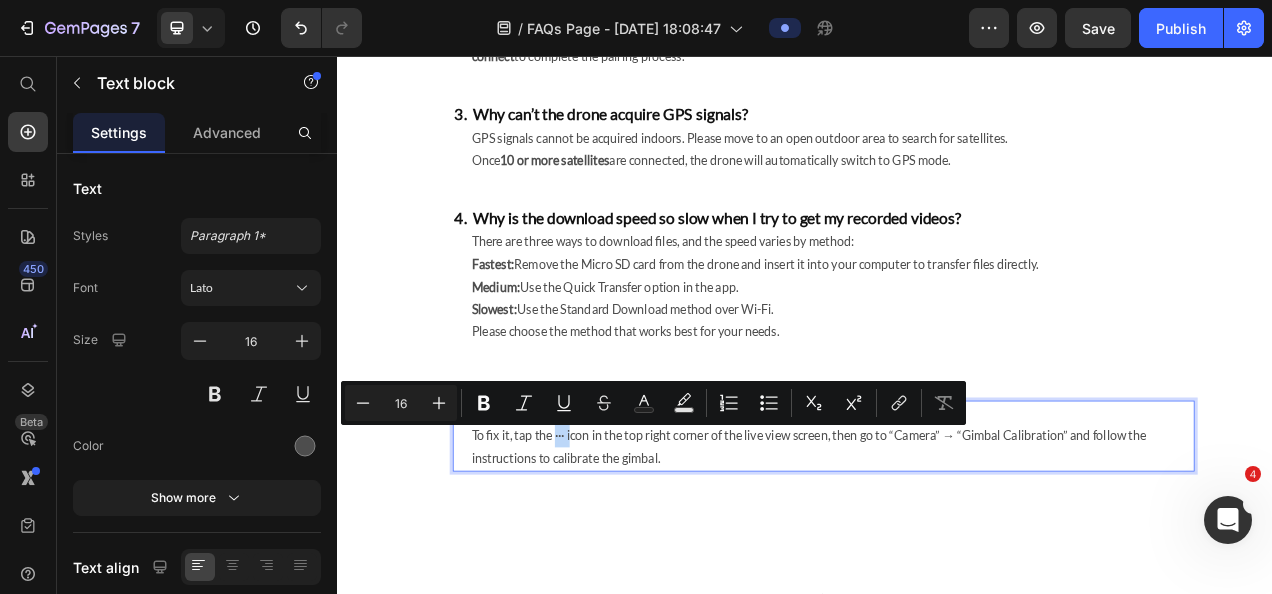 click on "This usually happens when the gimbal cover was not removed before powering on the drone. To fix it, tap the ··· icon in the top right corner of the live view screen, then go to “Camera” → “Gimbal Calibration” and follow the instructions to calibrate the gimbal." at bounding box center [972, 543] 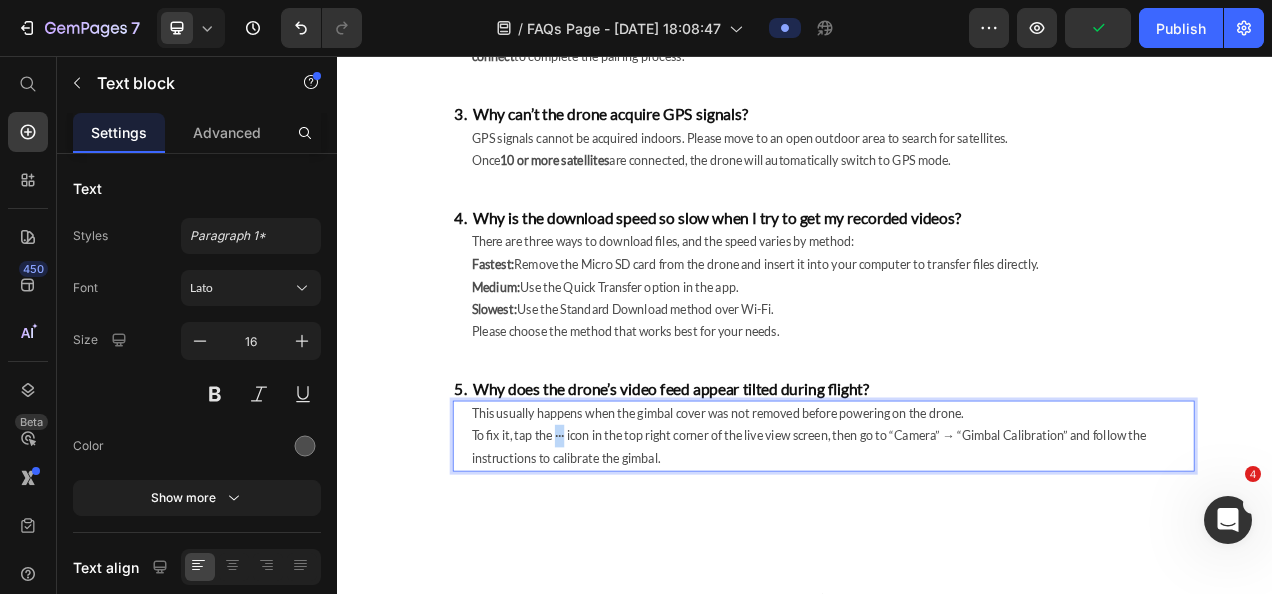 drag, startPoint x: 611, startPoint y: 543, endPoint x: 622, endPoint y: 549, distance: 12.529964 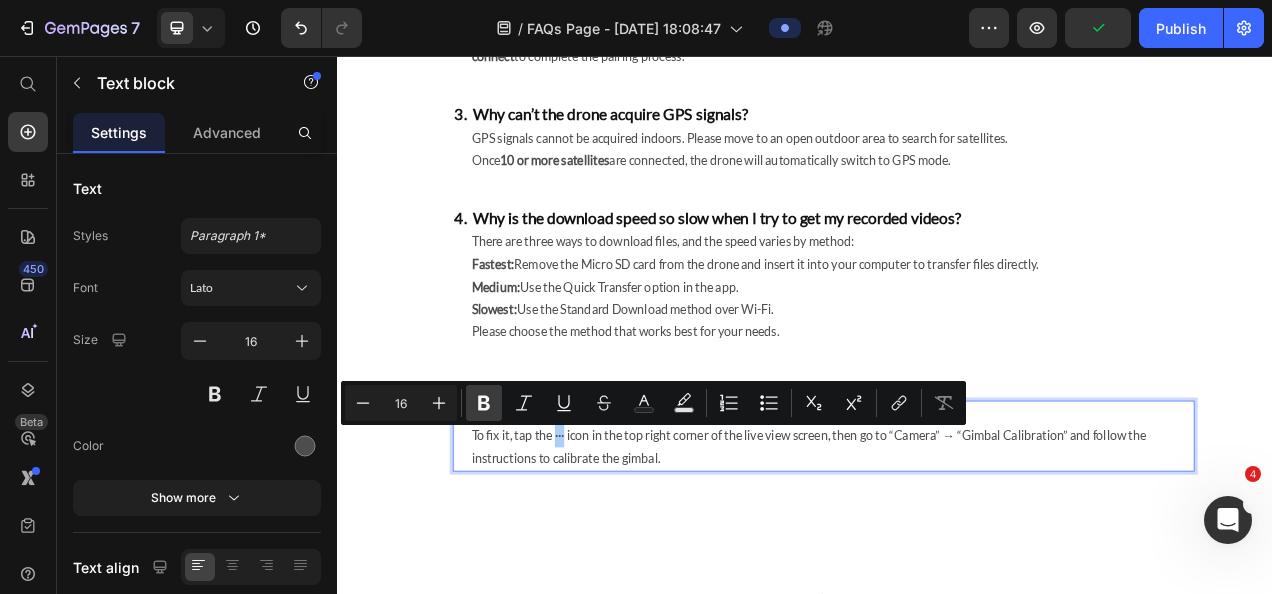 click 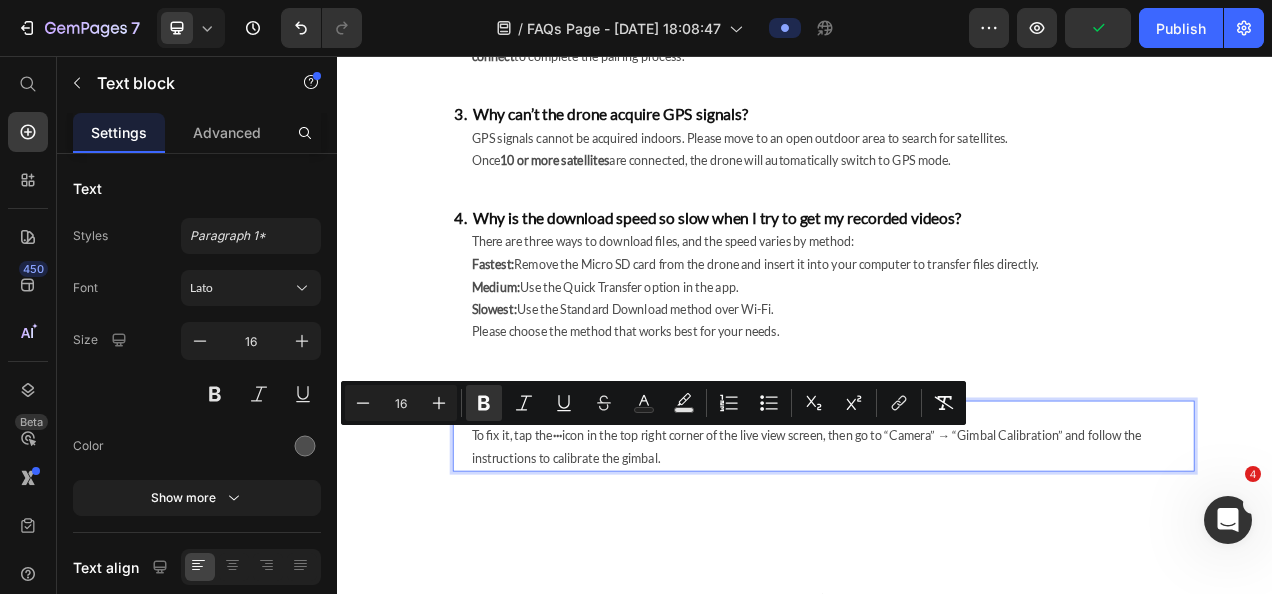 click on "This usually happens when the gimbal cover was not removed before powering on the drone. To fix it, tap the  ···  icon in the top right corner of the live view screen, then go to “Camera” → “Gimbal Calibration” and follow the instructions to calibrate the gimbal." at bounding box center [972, 543] 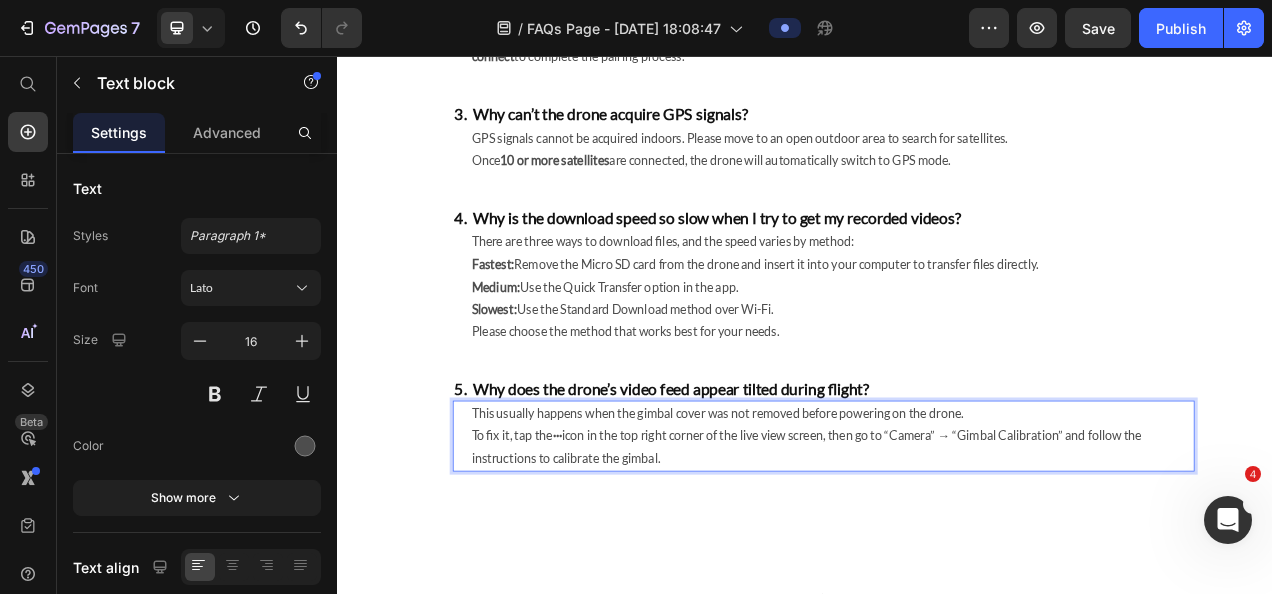 click on "This usually happens when the gimbal cover was not removed before powering on the drone. To fix it, tap the  ···  icon in the top right corner of the live view screen, then go to “Camera” → “Gimbal Calibration” and follow the instructions to calibrate the gimbal." at bounding box center (972, 543) 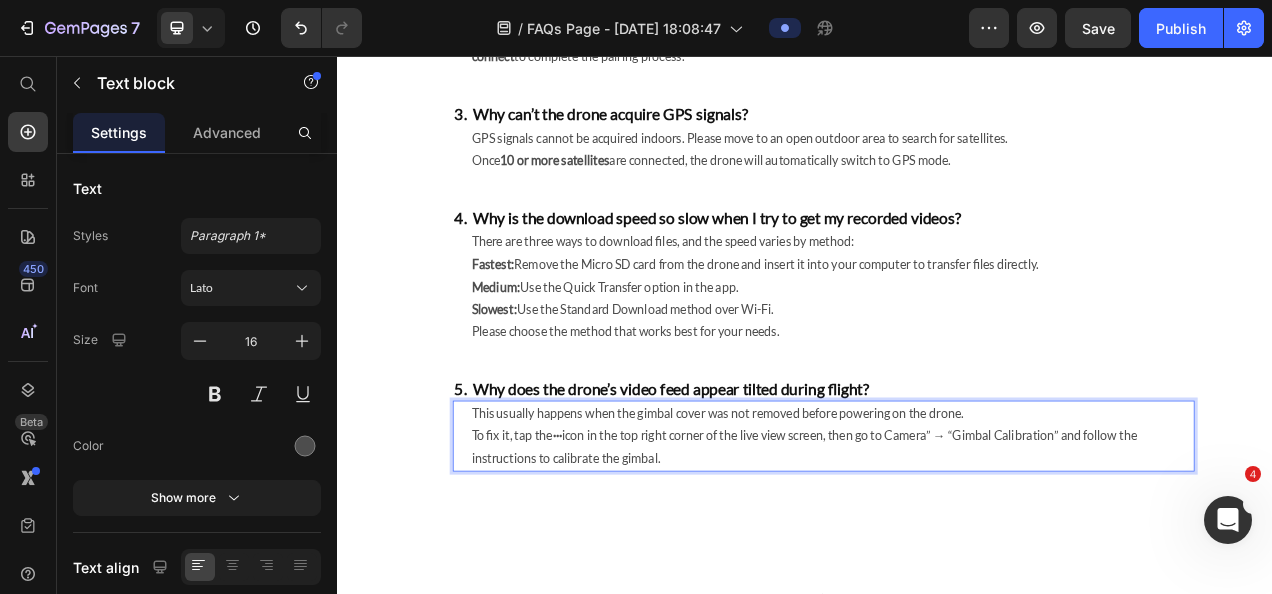 click on "This usually happens when the gimbal cover was not removed before powering on the drone. To fix it, tap the  ···  icon in the top right corner of the live view screen, then go to Camera” → “Gimbal Calibration” and follow the instructions to calibrate the gimbal." at bounding box center (972, 543) 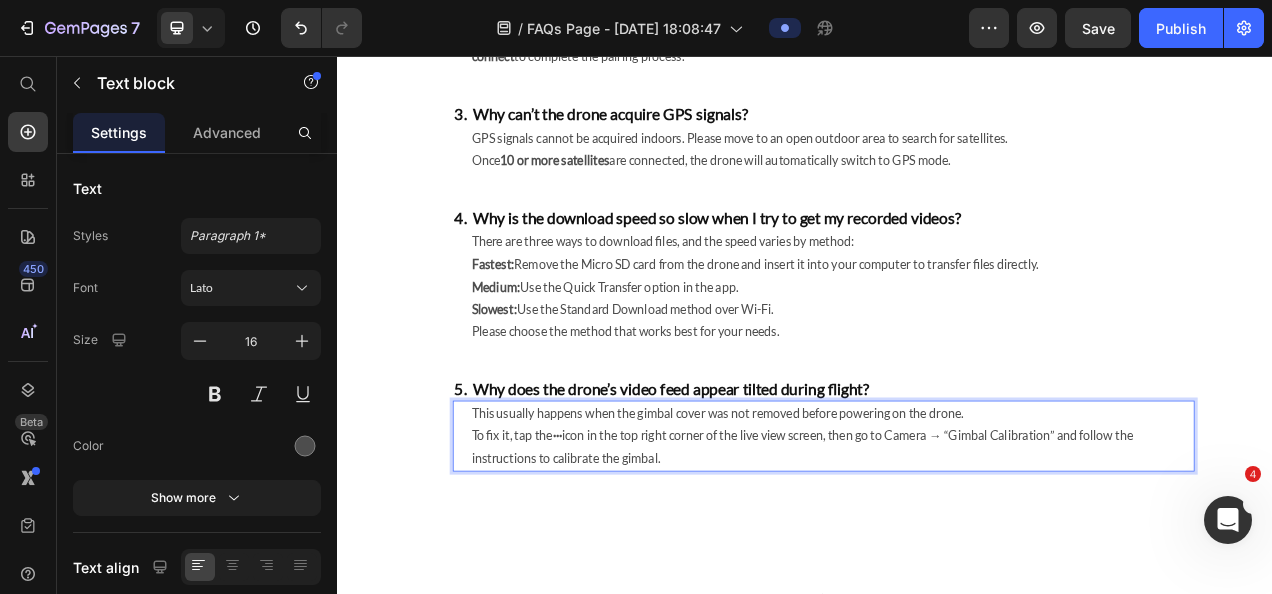 click on "This usually happens when the gimbal cover was not removed before powering on the drone. To fix it, tap the  ···  icon in the top right corner of the live view screen, then go to Camera → “Gimbal Calibration” and follow the instructions to calibrate the gimbal." at bounding box center [972, 543] 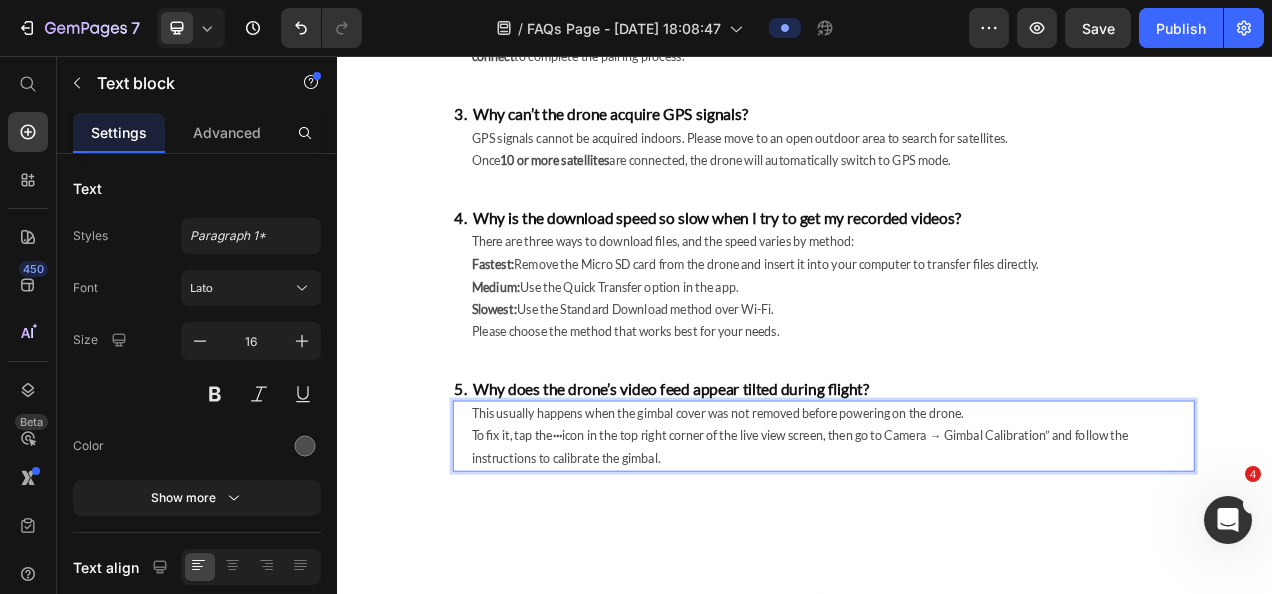 click on "This usually happens when the gimbal cover was not removed before powering on the drone. To fix it, tap the  ···  icon in the top right corner of the live view screen, then go to Camera → Gimbal Calibration” and follow the instructions to calibrate the gimbal." at bounding box center (972, 543) 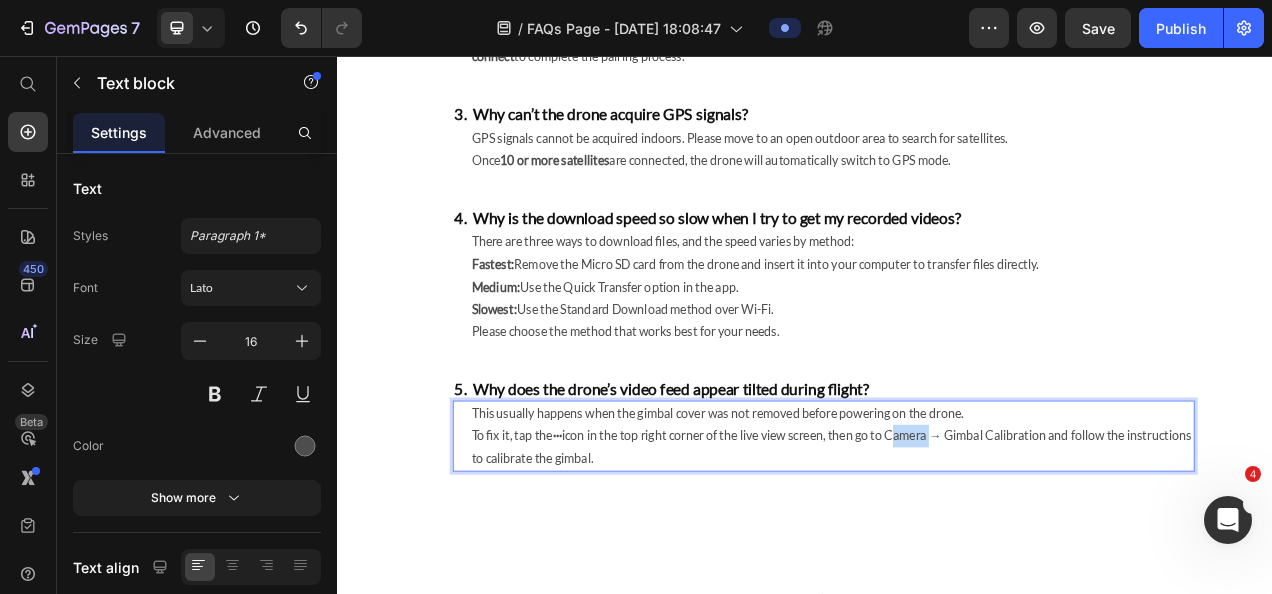 drag, startPoint x: 1048, startPoint y: 541, endPoint x: 1098, endPoint y: 547, distance: 50.358715 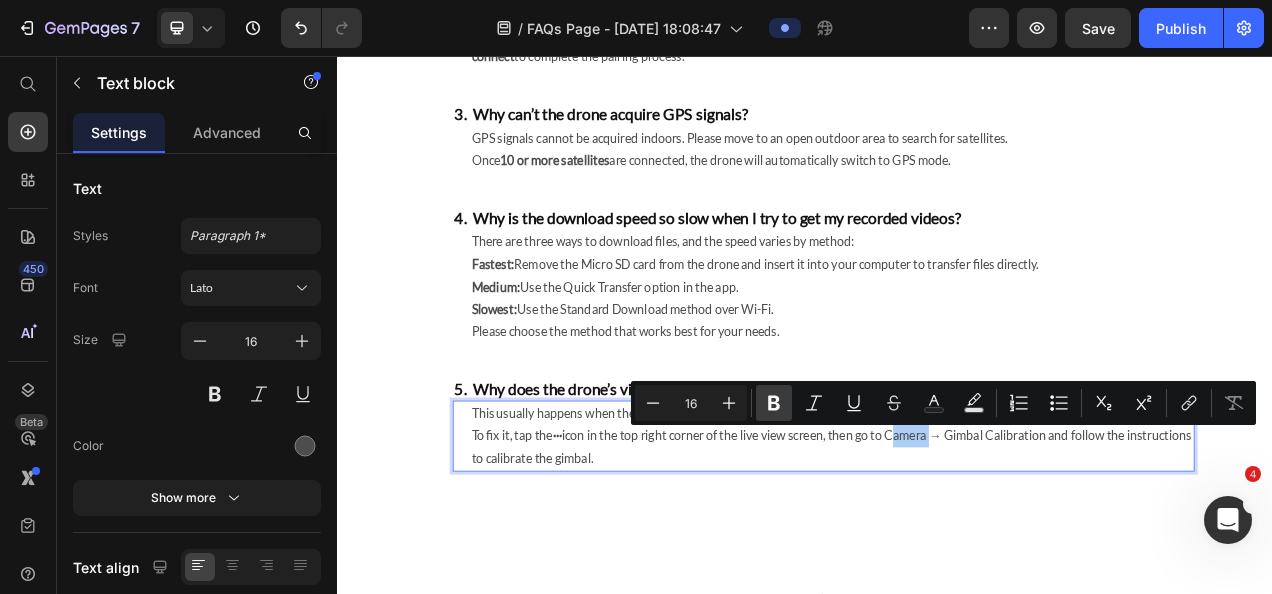 click 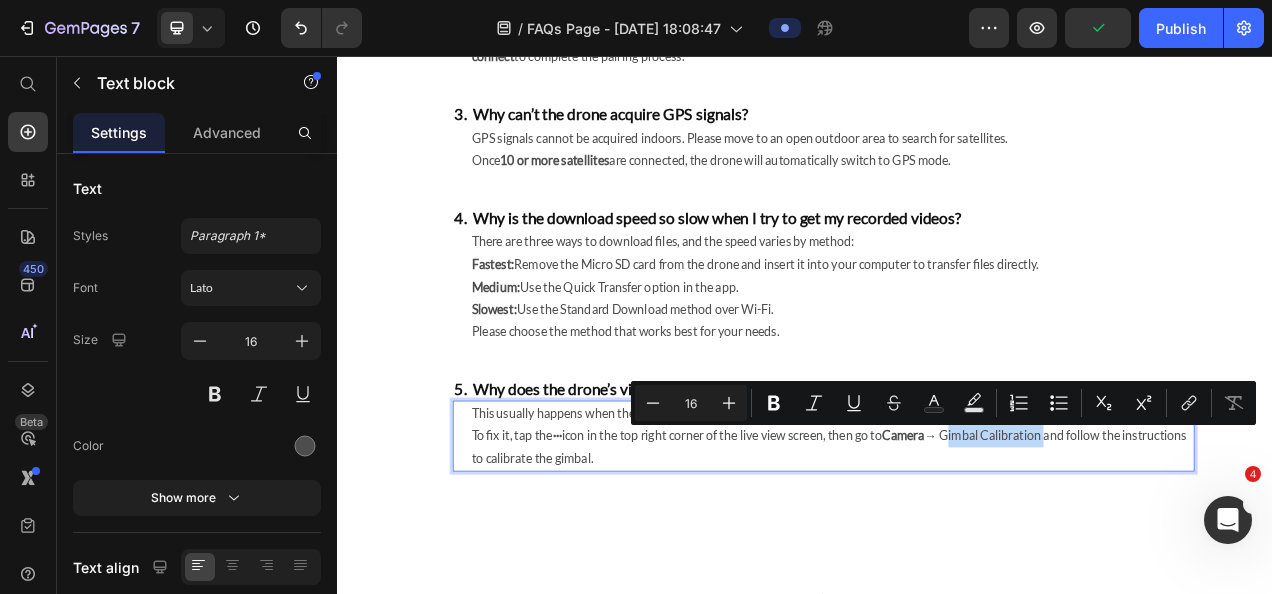 drag, startPoint x: 1125, startPoint y: 542, endPoint x: 1254, endPoint y: 553, distance: 129.46814 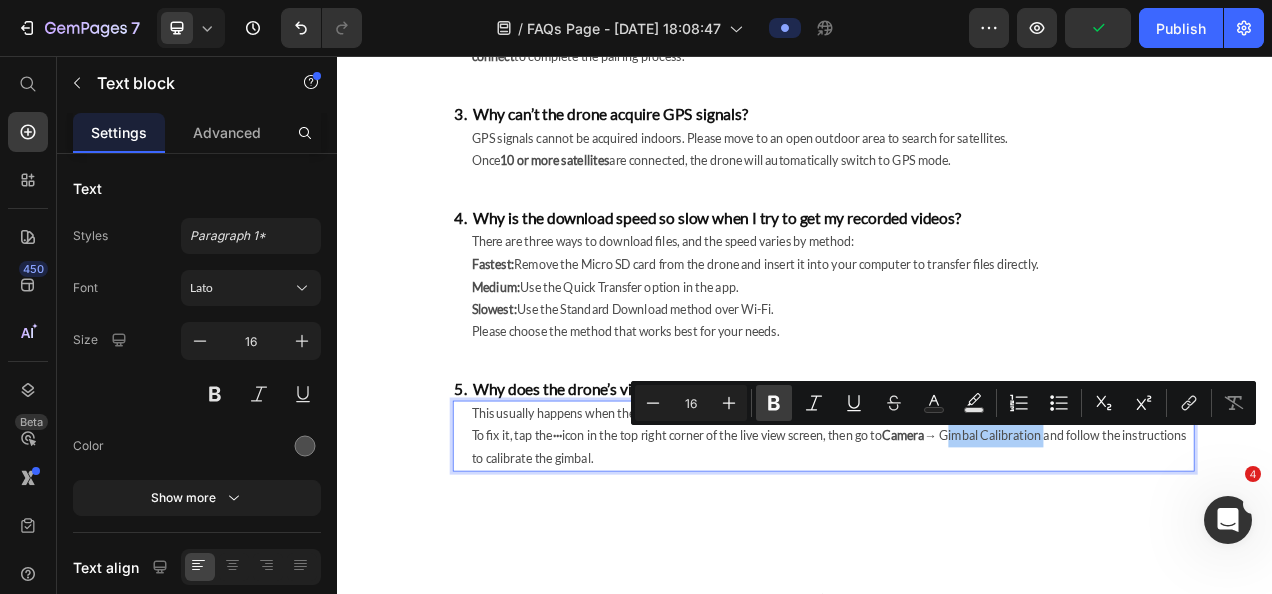 click 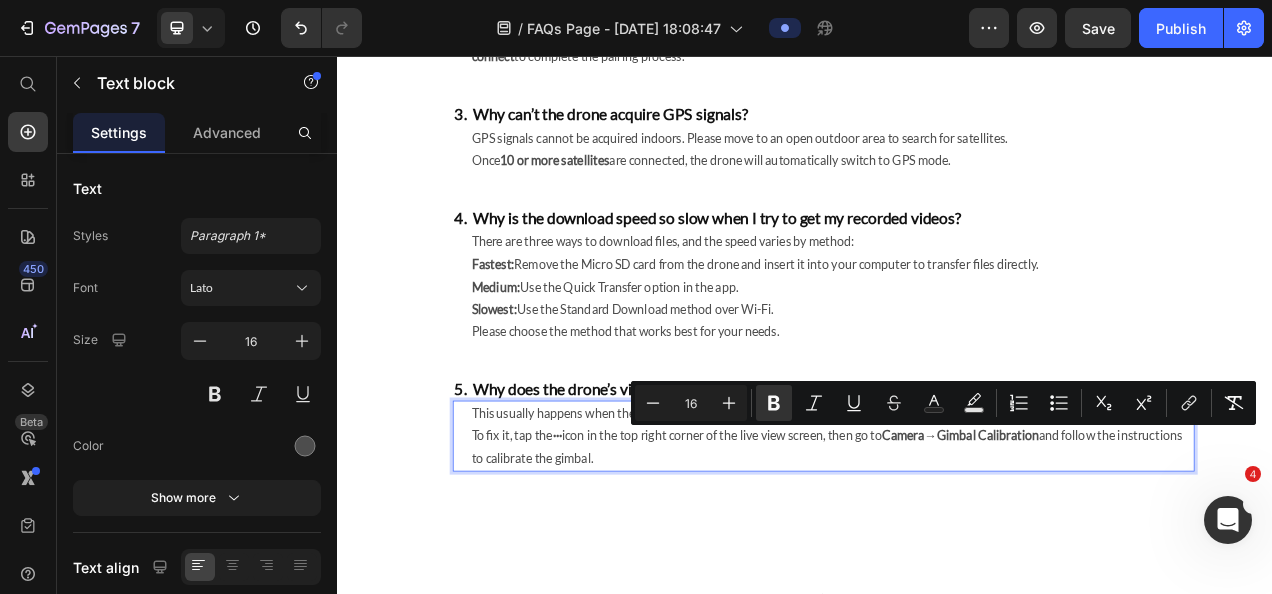 drag, startPoint x: 641, startPoint y: 560, endPoint x: 647, endPoint y: 586, distance: 26.683329 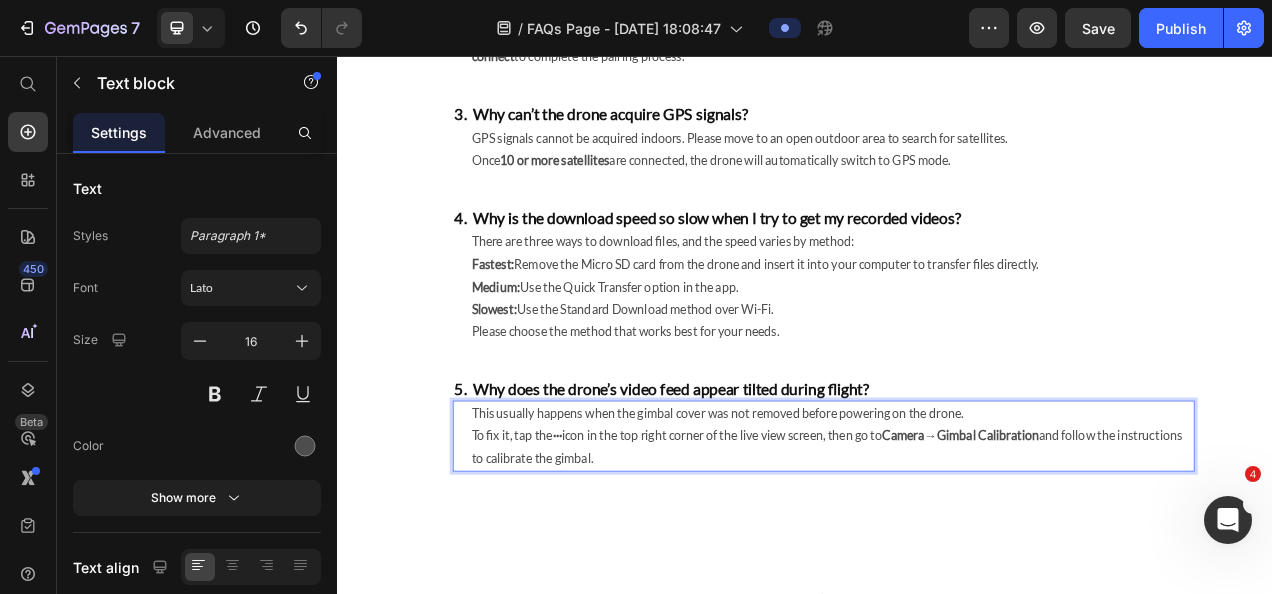 click on "5.  Why does the drone’s video feed appear tilted during flight? Heading This usually happens when the gimbal cover was not removed before powering on the drone. To fix it, tap the  ···  icon in the top right corner of the live view screen, then go to  Camera  →  Gimbal Calibration  and follow the instructions to calibrate the gimbal. Text block   24 Row" at bounding box center (937, 549) 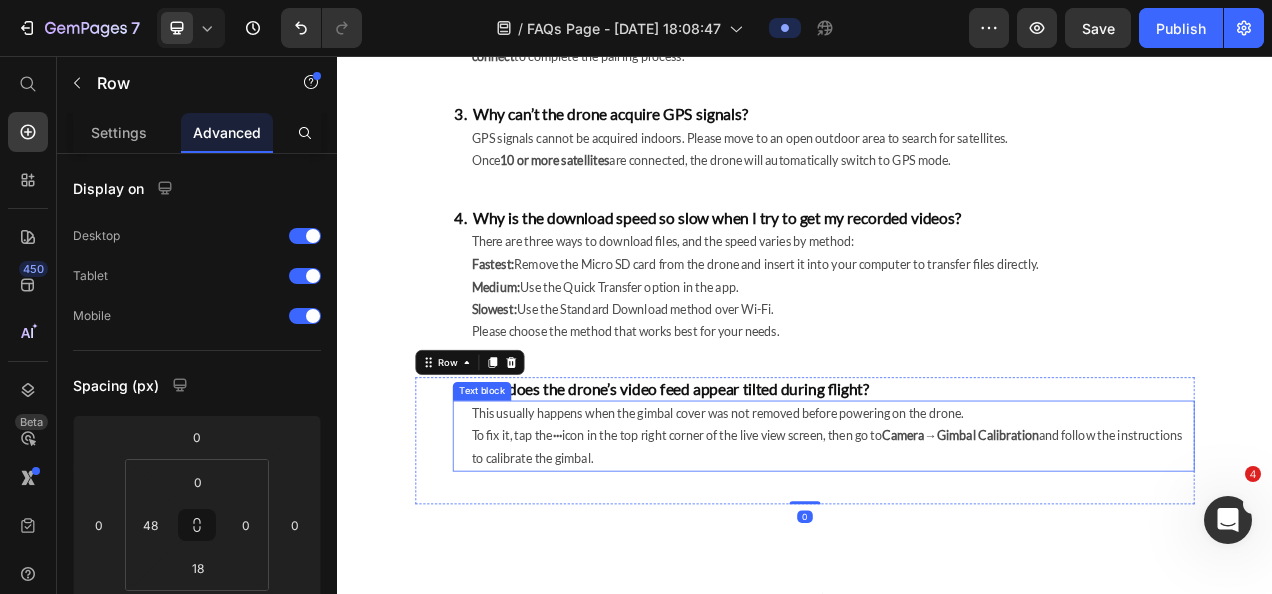 scroll, scrollTop: 0, scrollLeft: 0, axis: both 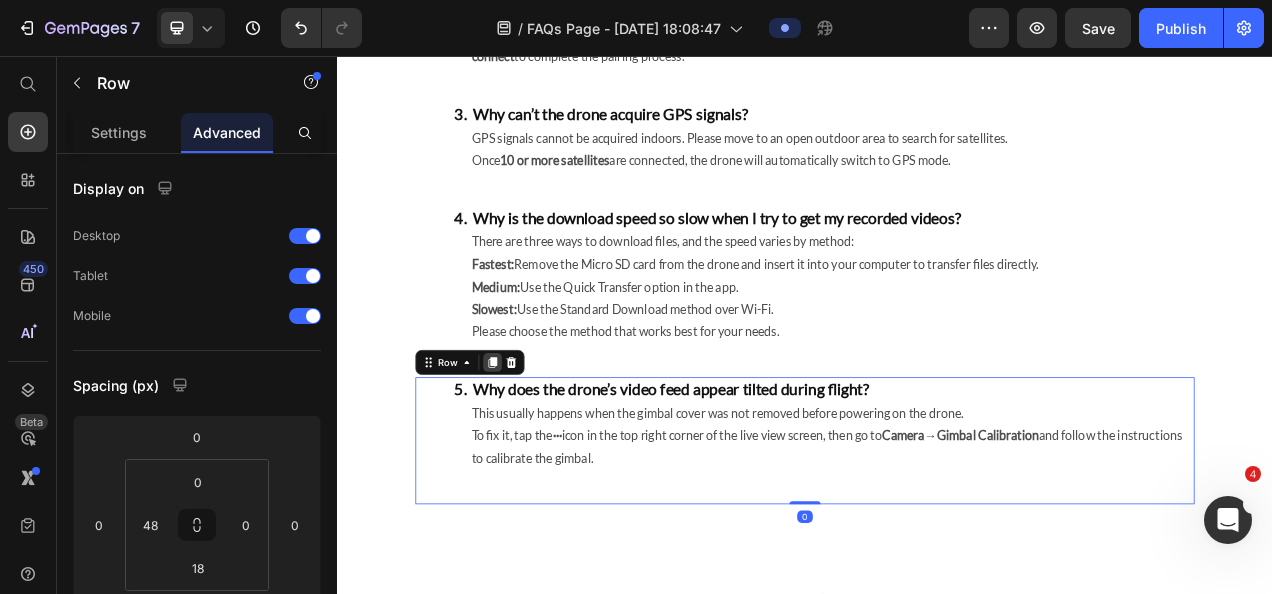 click 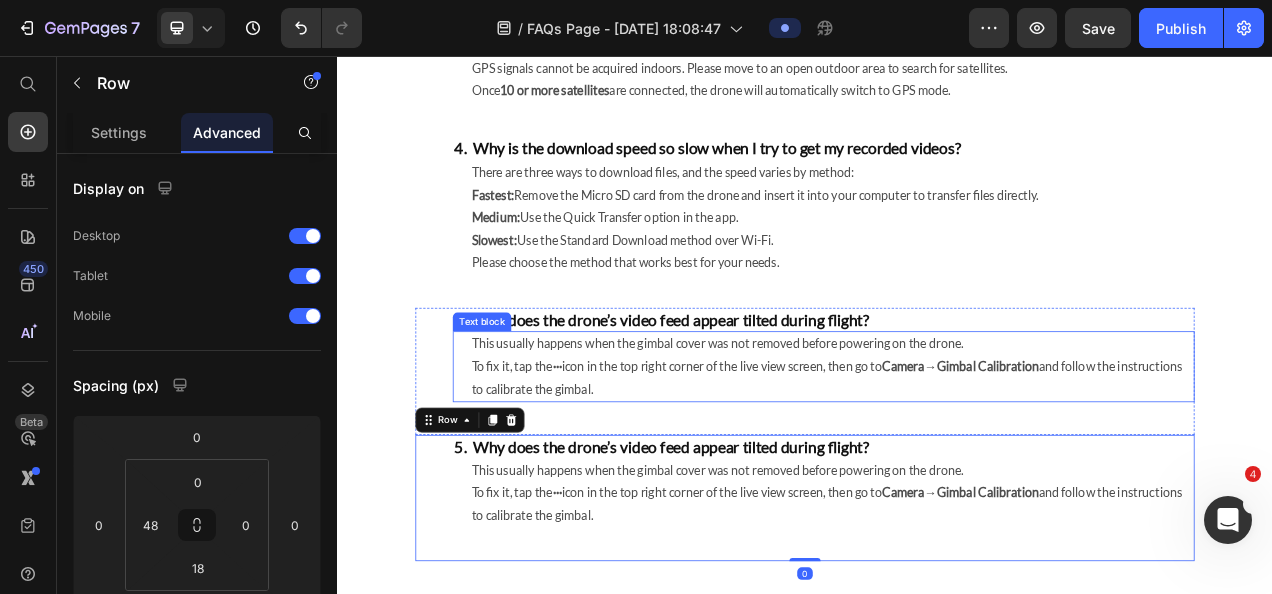 scroll, scrollTop: 800, scrollLeft: 0, axis: vertical 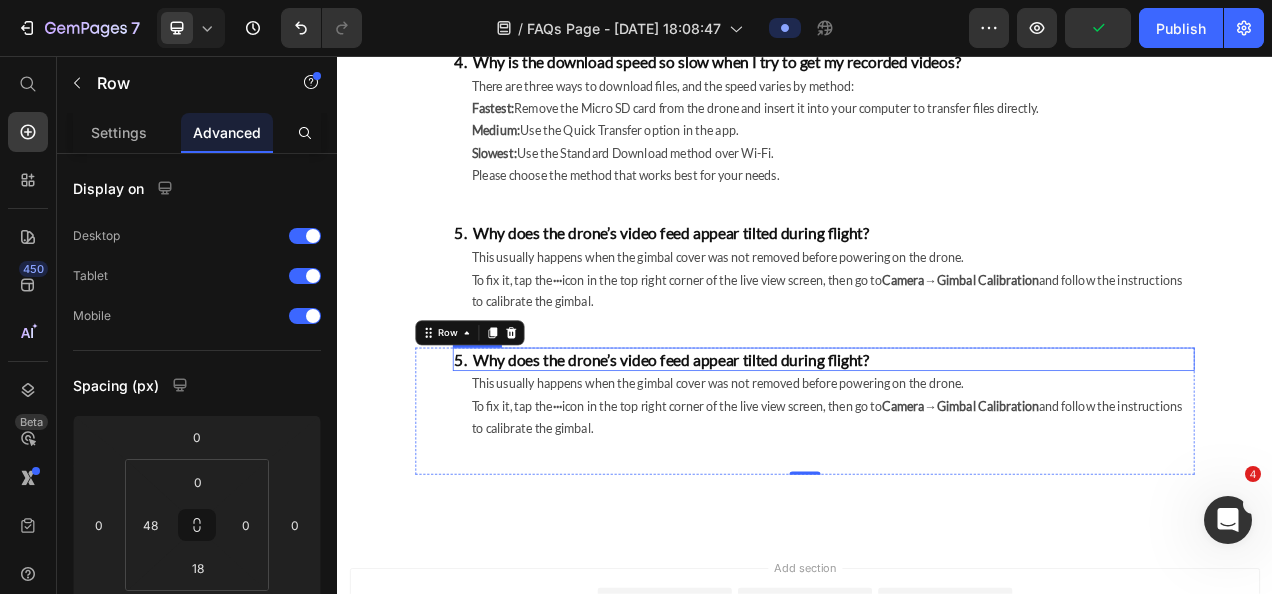 click on "5.  Why does the drone’s video feed appear tilted during flight?" at bounding box center (961, 445) 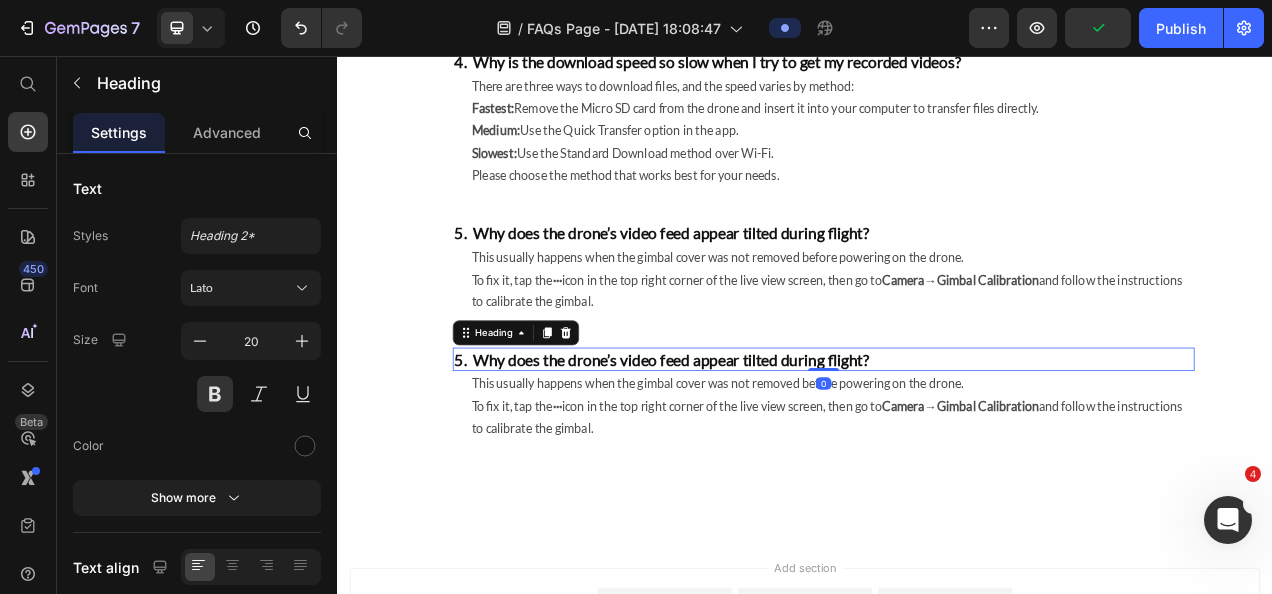 click on "5.  Why does the drone’s video feed appear tilted during flight?" at bounding box center (961, 445) 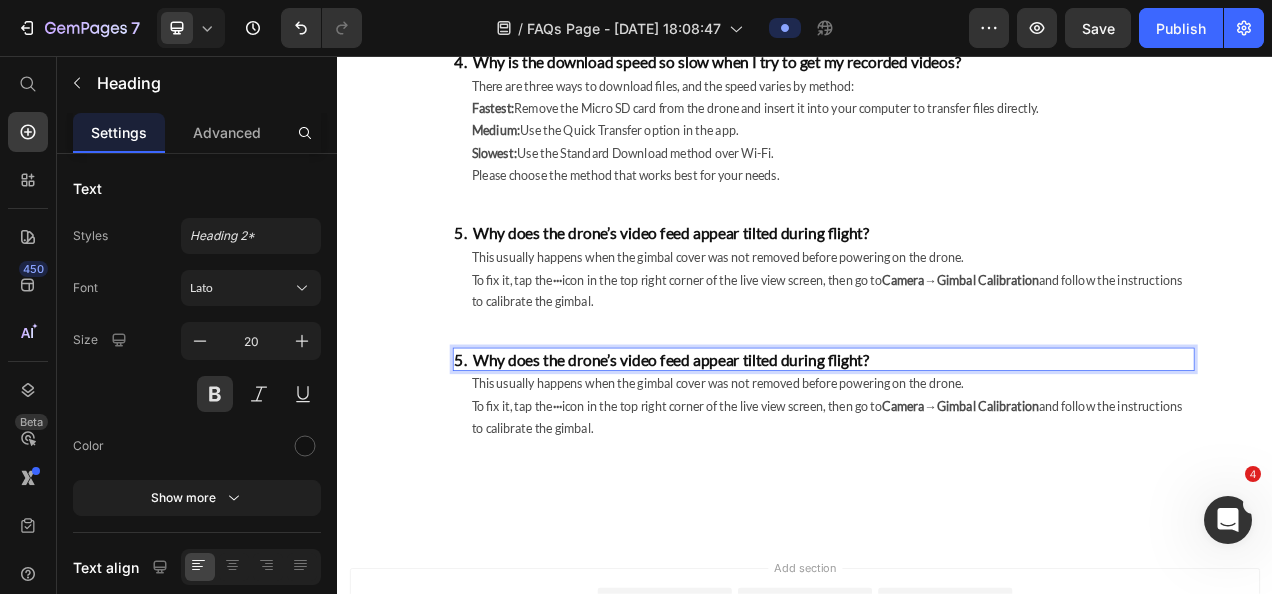 click on "5.  Why does the drone’s video feed appear tilted during flight?" at bounding box center (961, 445) 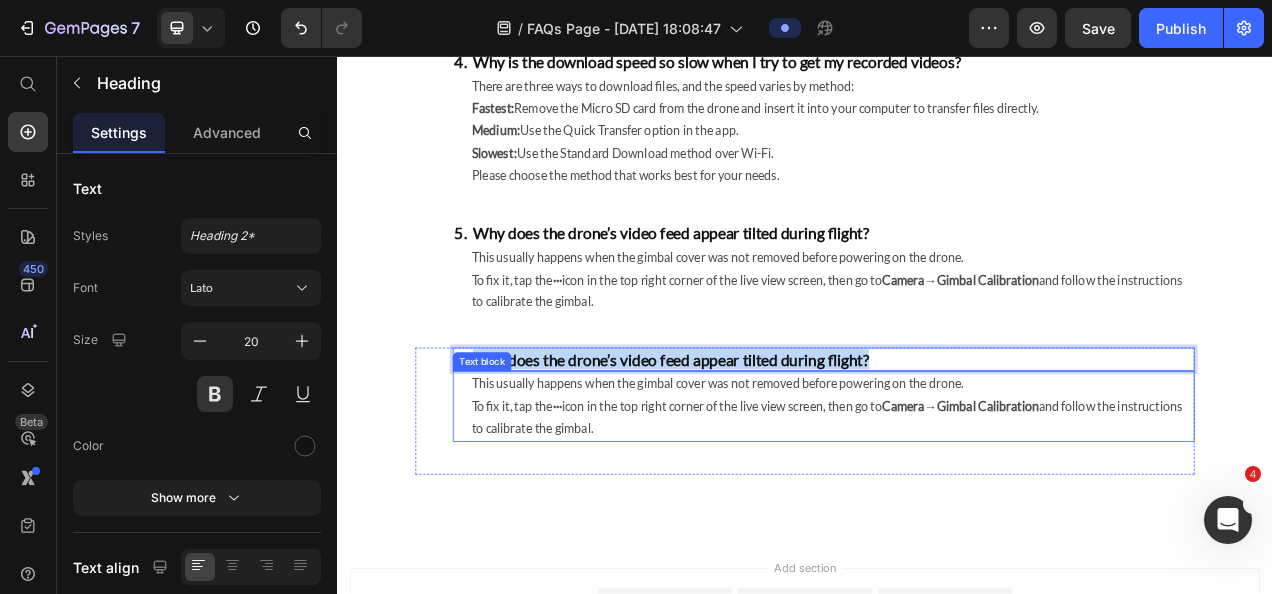drag, startPoint x: 503, startPoint y: 434, endPoint x: 1122, endPoint y: 468, distance: 619.93304 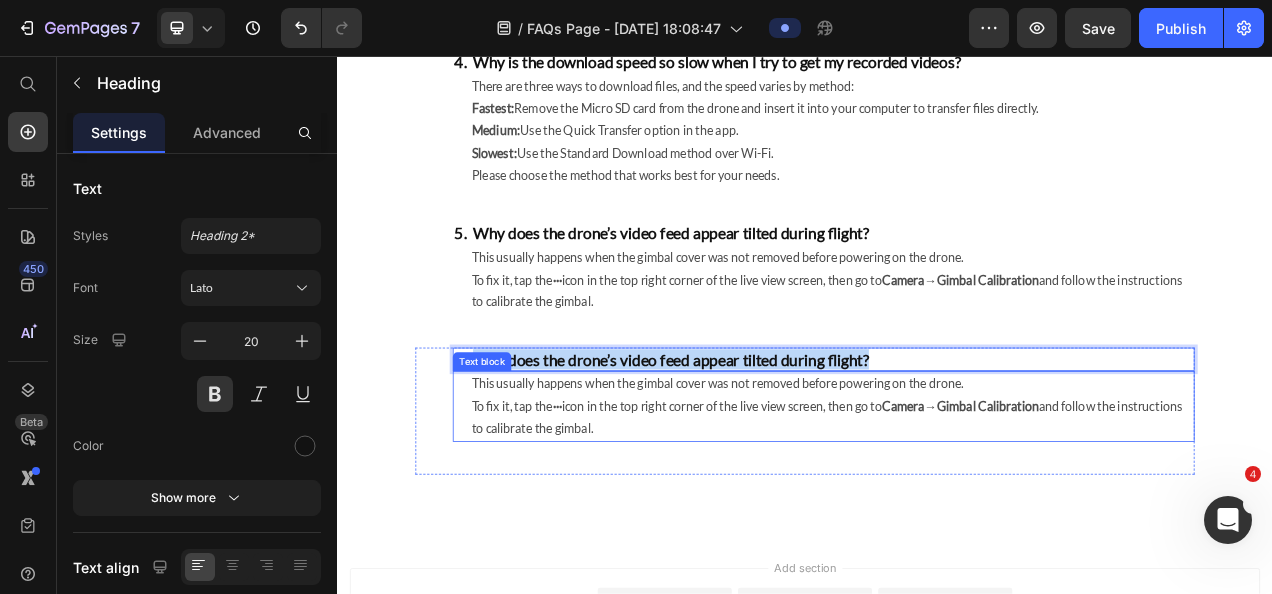 click on "6.  Why does the drone’s video feed appear tilted during flight? Heading   0 This usually happens when the gimbal cover was not removed before powering on the drone. To fix it, tap the  ···  icon in the top right corner of the live view screen, then go to  Camera  →  Gimbal Calibration  and follow the instructions to calibrate the gimbal. Text block" at bounding box center (961, 502) 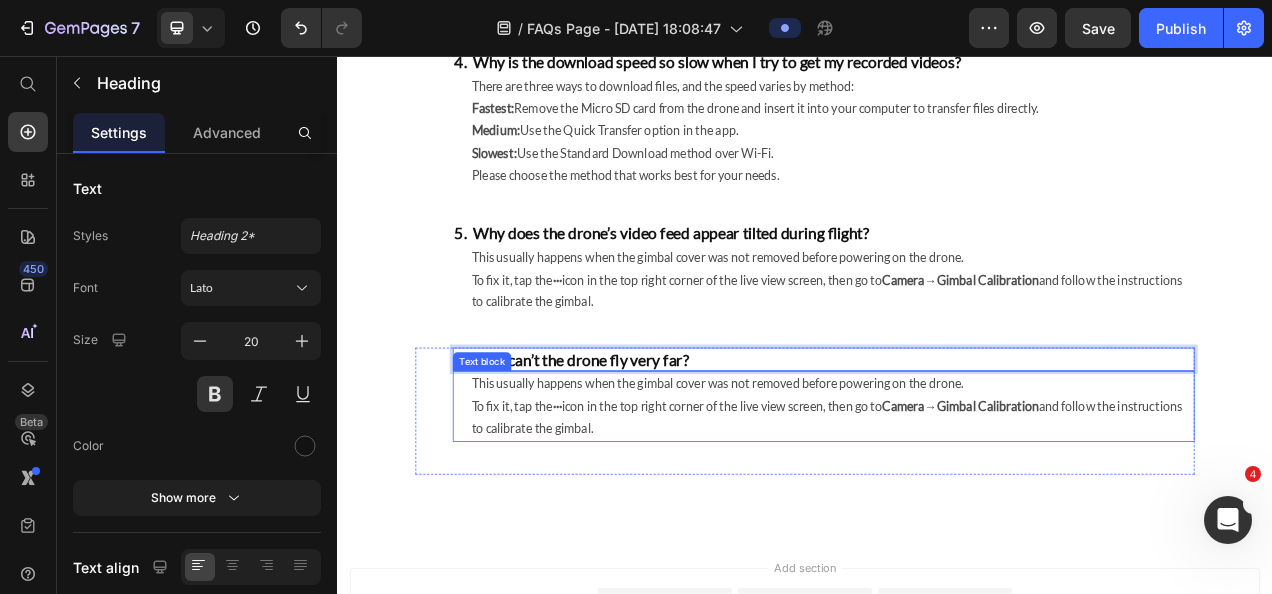 click on "This usually happens when the gimbal cover was not removed before powering on the drone. To fix it, tap the  ···  icon in the top right corner of the live view screen, then go to  Camera  →  Gimbal Calibration  and follow the instructions to calibrate the gimbal." at bounding box center (972, 505) 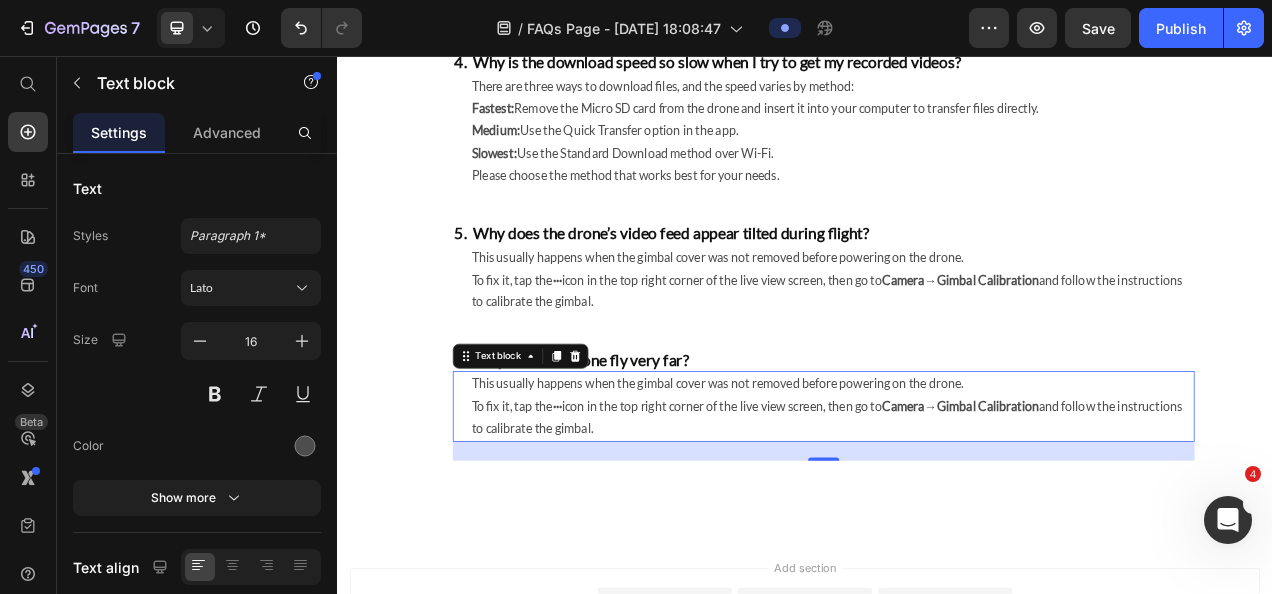 click on "This usually happens when the gimbal cover was not removed before powering on the drone. To fix it, tap the  ···  icon in the top right corner of the live view screen, then go to  Camera  →  Gimbal Calibration  and follow the instructions to calibrate the gimbal." at bounding box center [972, 505] 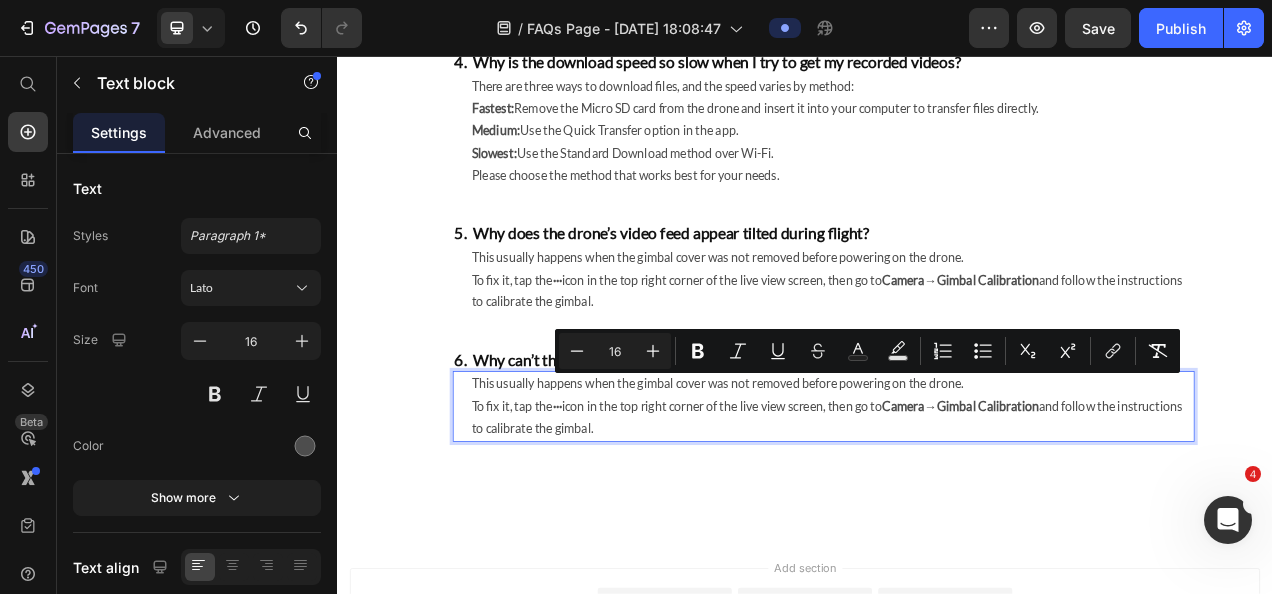 drag, startPoint x: 767, startPoint y: 541, endPoint x: 478, endPoint y: 488, distance: 293.81967 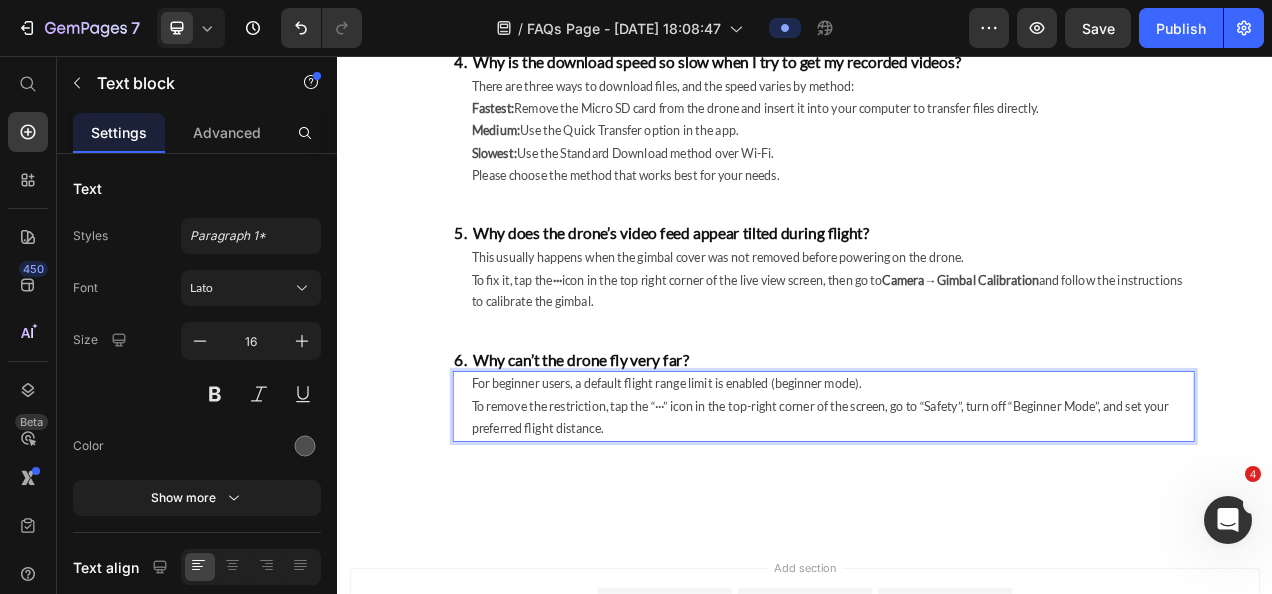 click on "For beginner users, a default flight range limit is enabled (beginner mode). To remove the restriction, tap the “···” icon in the top-right corner of the screen, go to “Safety”, turn off “Beginner Mode”, and set your preferred flight distance." at bounding box center [972, 505] 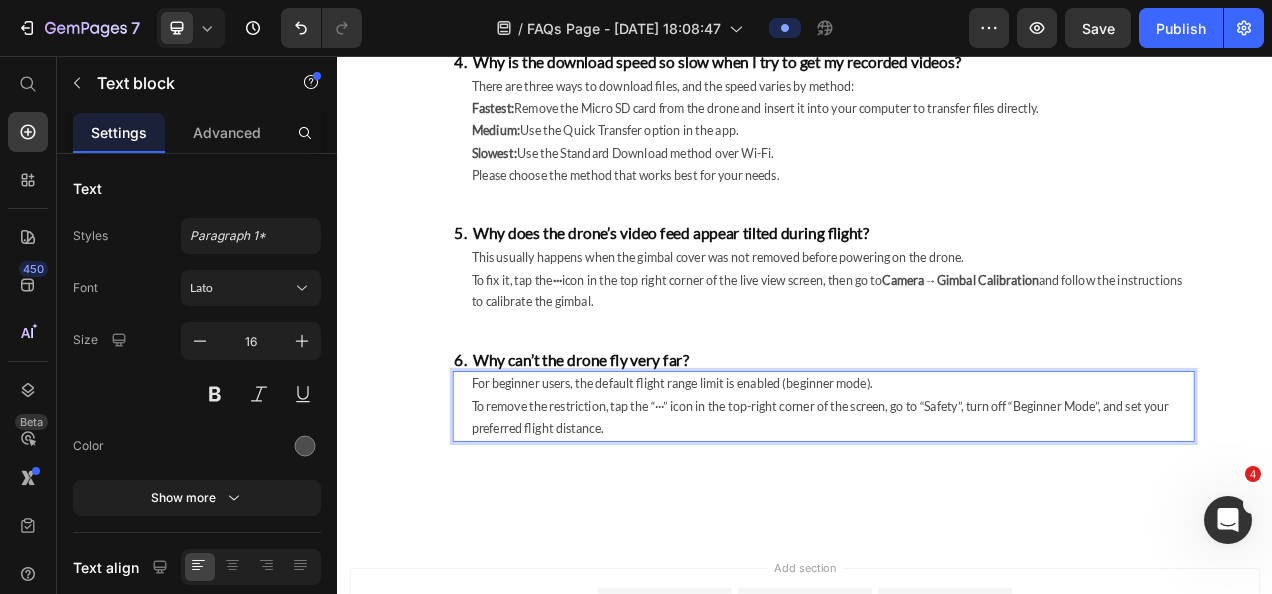 click on "For beginner users, the default flight range limit is enabled (beginner mode). To remove the restriction, tap the “···” icon in the top-right corner of the screen, go to “Safety”, turn off “Beginner Mode”, and set your preferred flight distance." at bounding box center [972, 505] 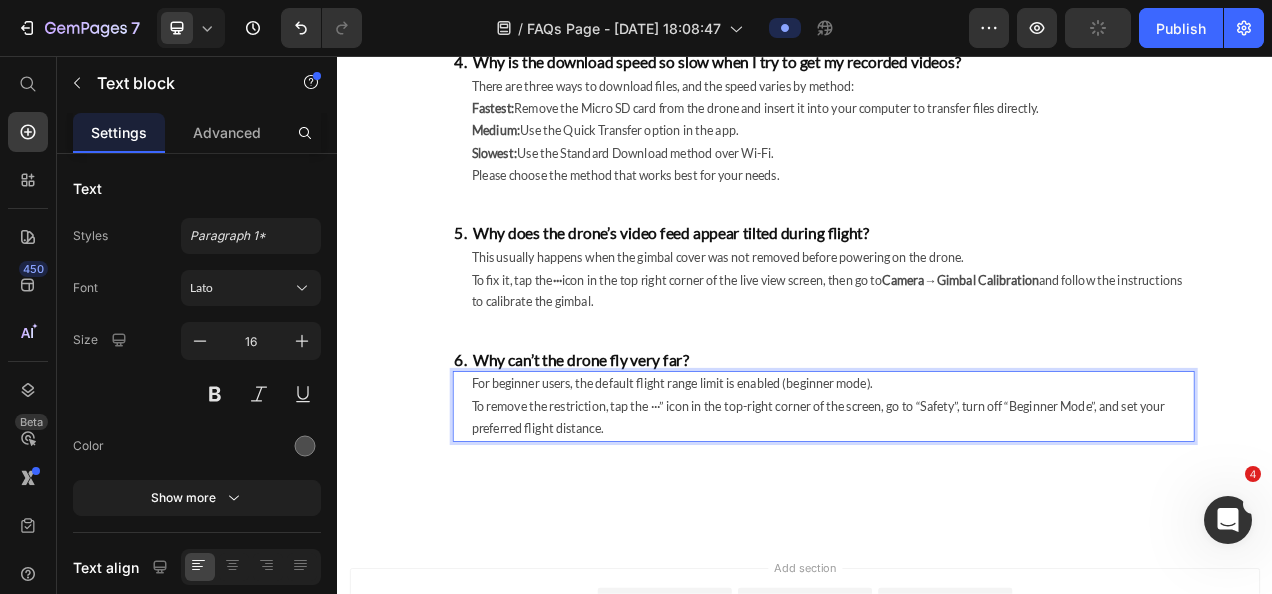 click on "For beginner users, the default flight range limit is enabled (beginner mode). To remove the restriction, tap the ···” icon in the top-right corner of the screen, go to “Safety”, turn off “Beginner Mode”, and set your preferred flight distance." at bounding box center [972, 505] 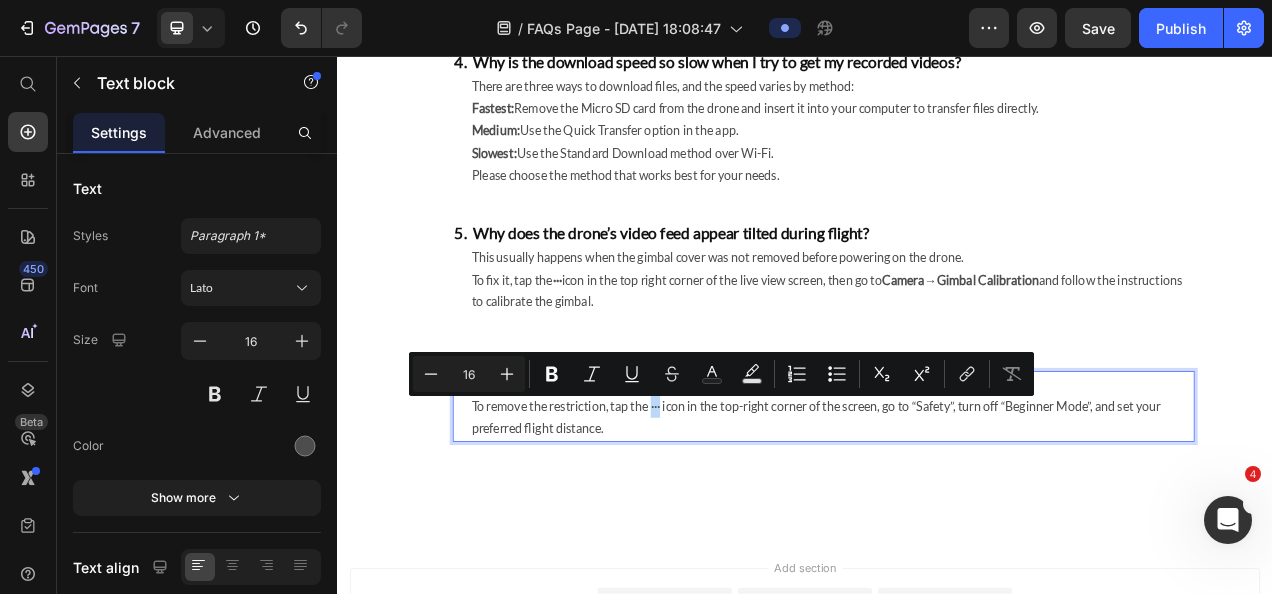 drag, startPoint x: 737, startPoint y: 500, endPoint x: 749, endPoint y: 512, distance: 16.970562 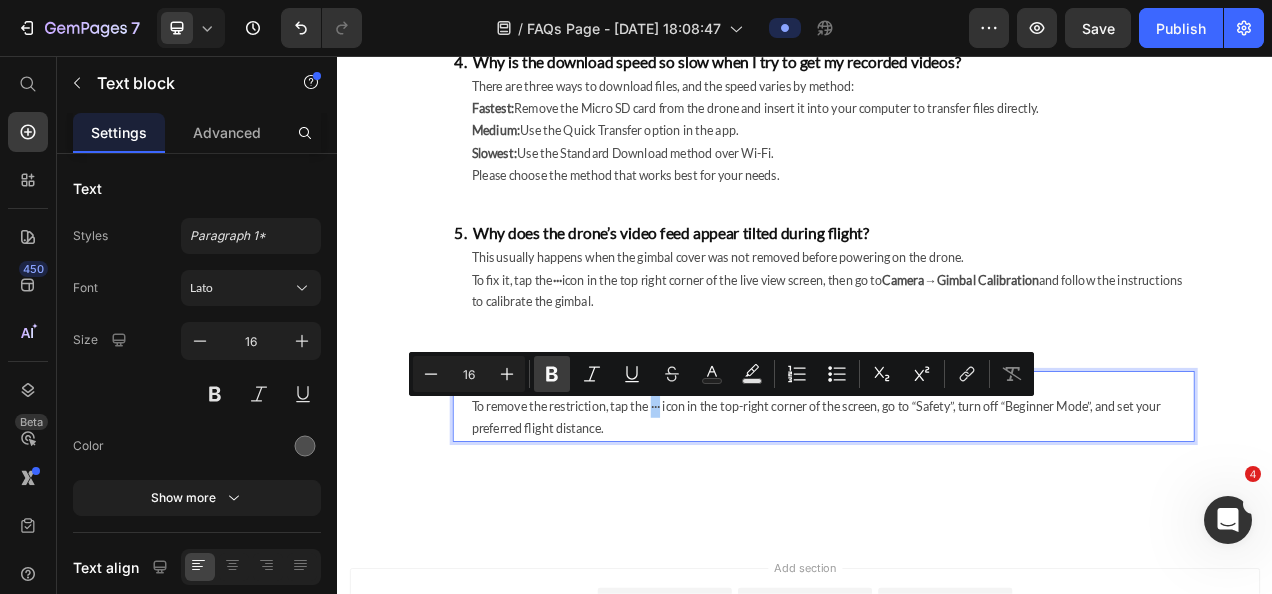 click 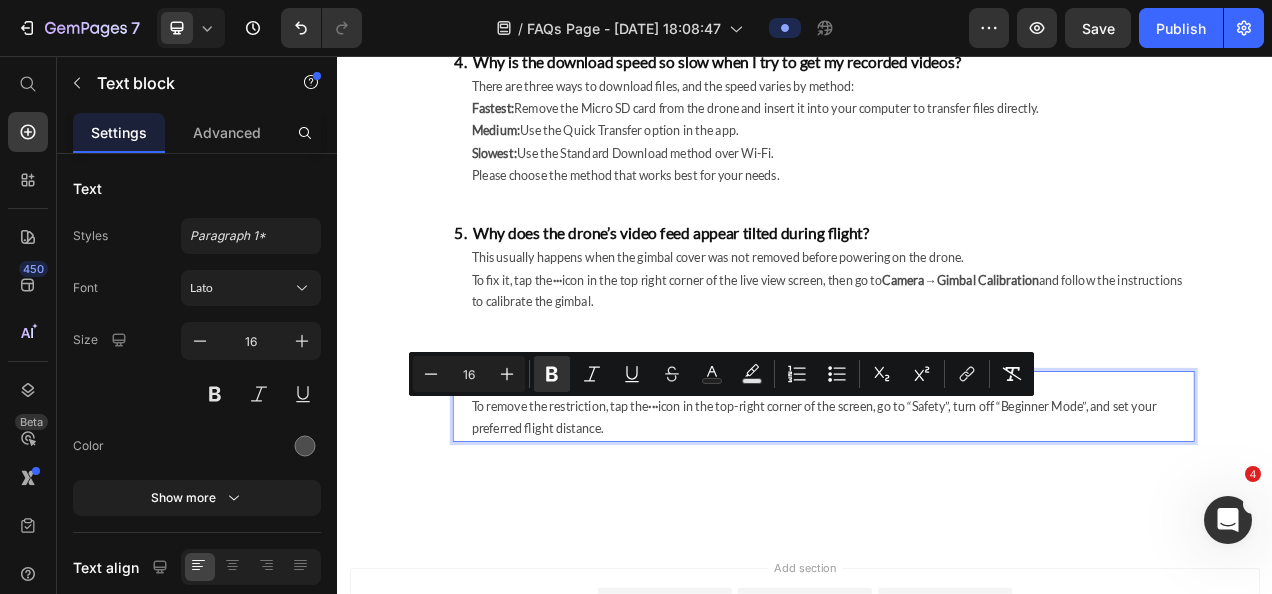 click on "For beginner users, the default flight range limit is enabled (beginner mode). To remove the restriction, tap the  ···  icon in the top-right corner of the screen, go to “Safety”, turn off “Beginner Mode”, and set your preferred flight distance." at bounding box center [972, 505] 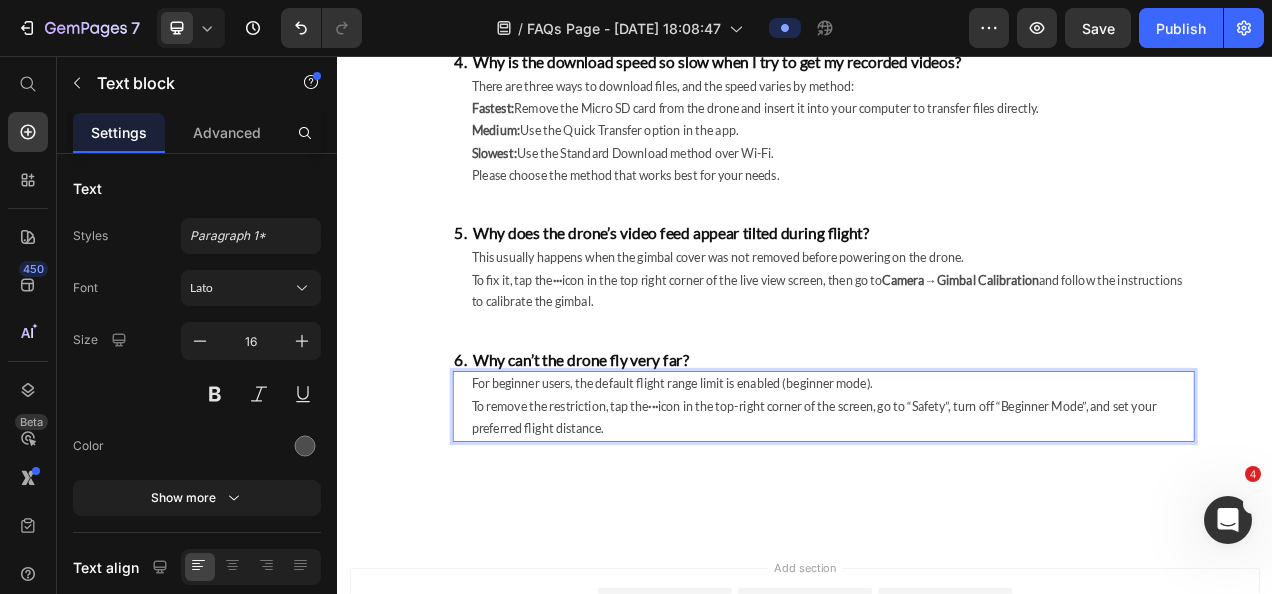 click on "For beginner users, the default flight range limit is enabled (beginner mode). To remove the restriction, tap the  ···  icon in the top-right corner of the screen, go to “Safety”, turn off “Beginner Mode”, and set your preferred flight distance." at bounding box center (972, 505) 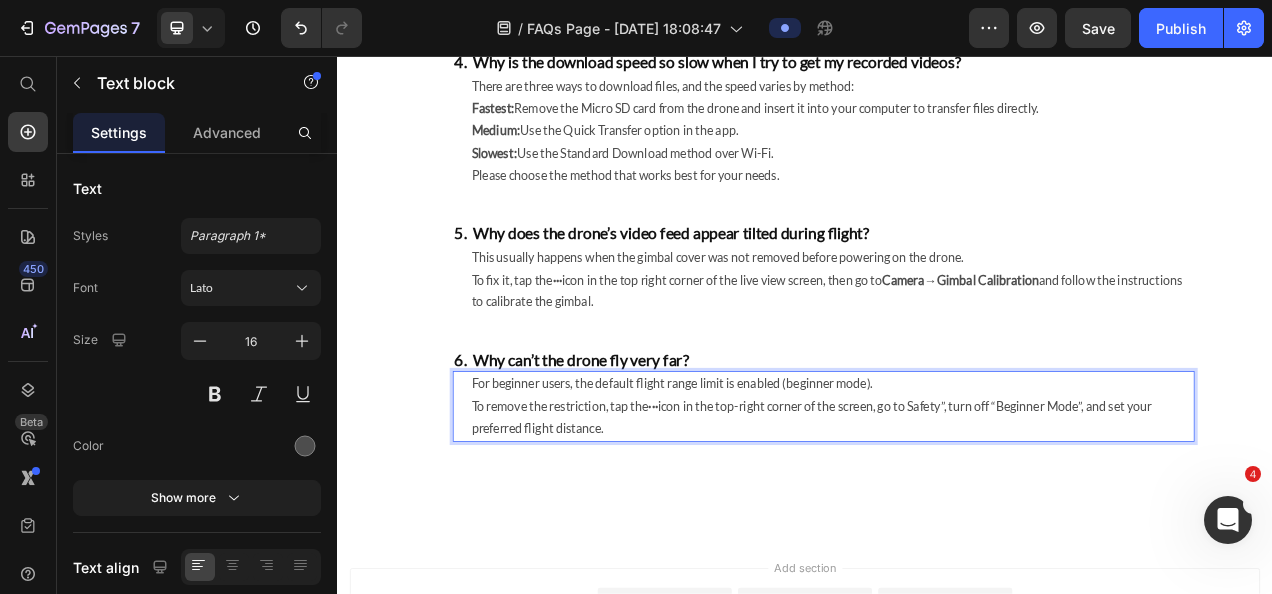 click on "For beginner users, the default flight range limit is enabled (beginner mode). To remove the restriction, tap the  ···  icon in the top-right corner of the screen, go to Safety”, turn off “Beginner Mode”, and set your preferred flight distance." at bounding box center [972, 505] 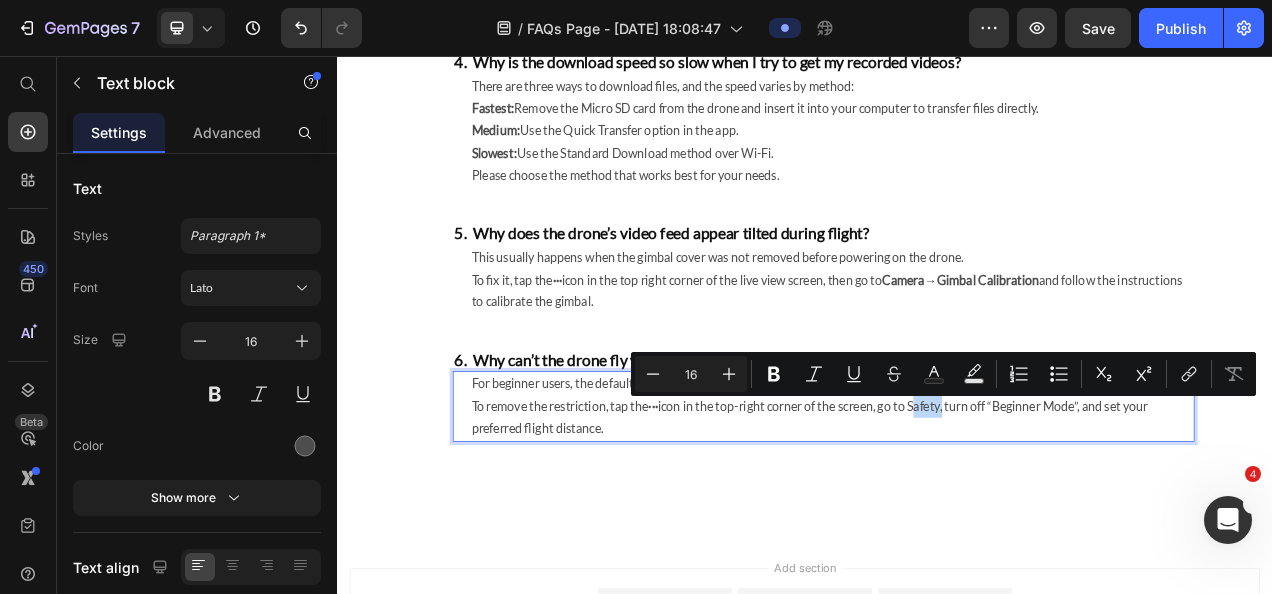 drag, startPoint x: 1078, startPoint y: 503, endPoint x: 1118, endPoint y: 512, distance: 41 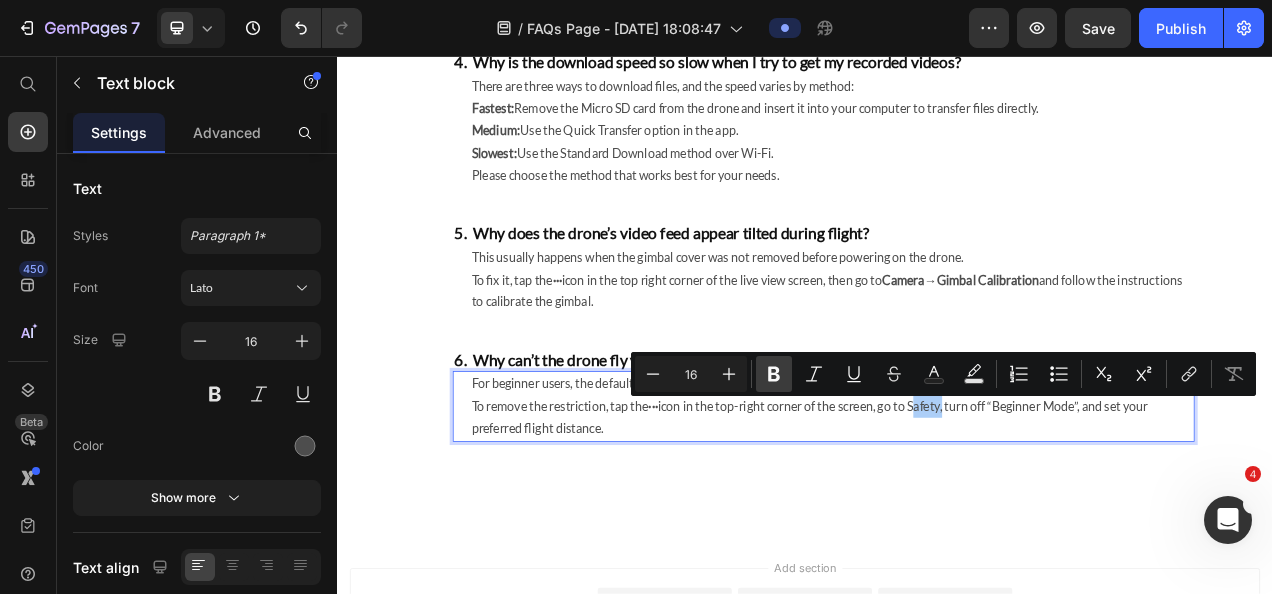 drag, startPoint x: 764, startPoint y: 372, endPoint x: 778, endPoint y: 367, distance: 14.866069 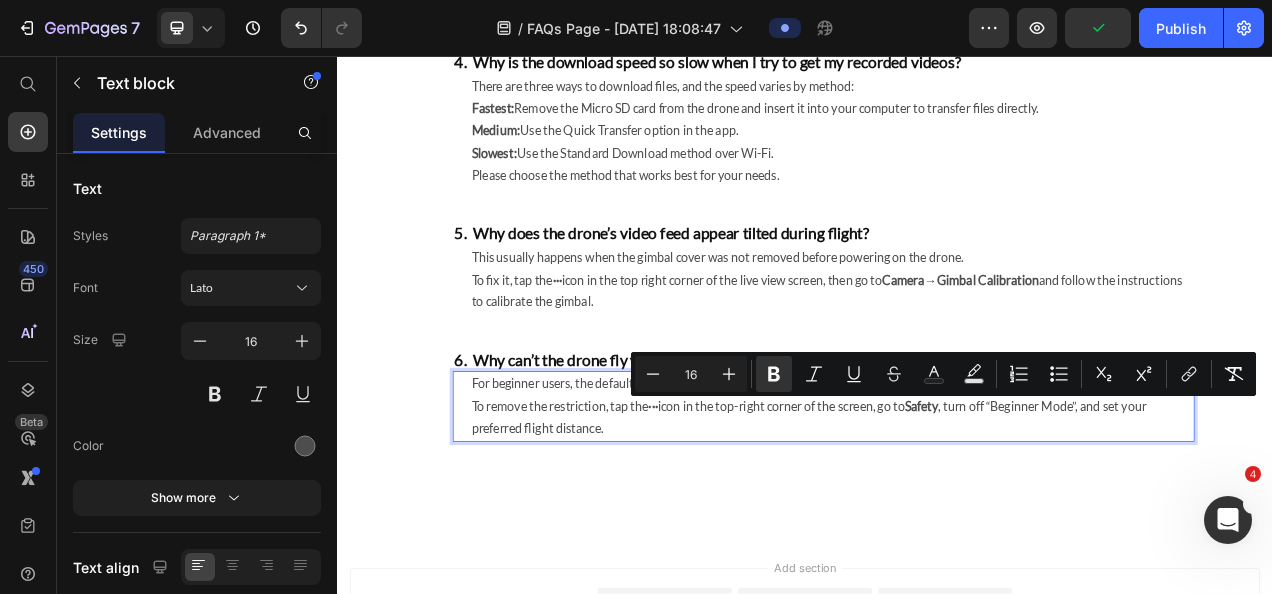 click on "For beginner users, the default flight range limit is enabled (beginner mode). To remove the restriction, tap the  ···  icon in the top-right corner of the screen, go to  Safety , turn off “Beginner Mode”, and set your preferred flight distance." at bounding box center (972, 505) 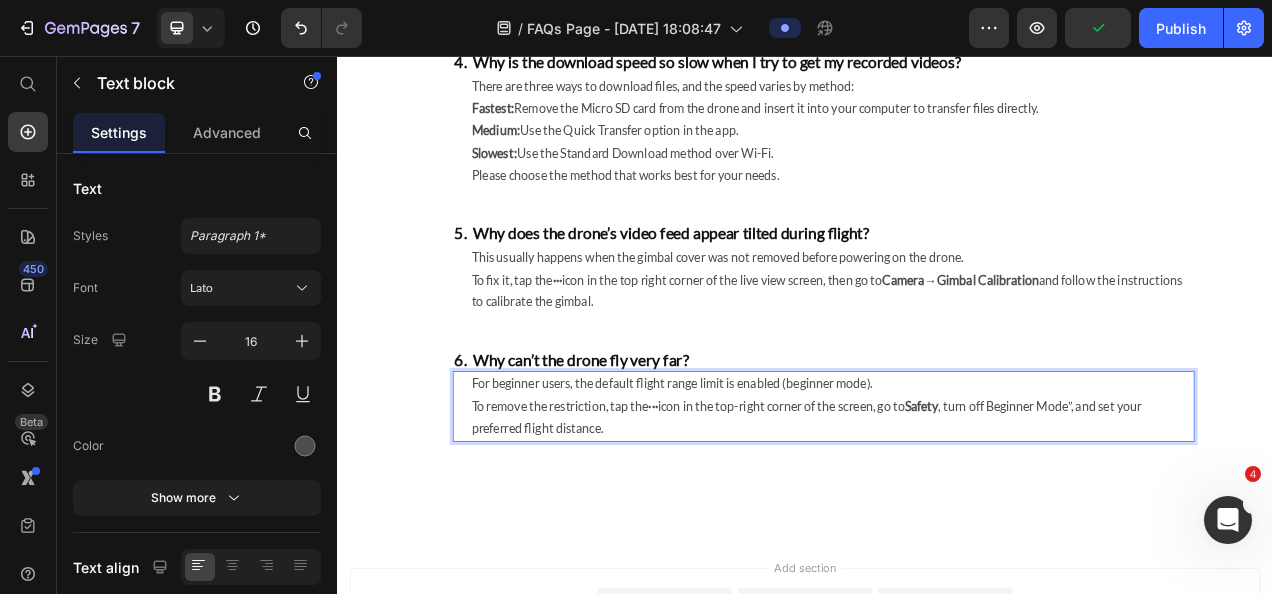 click on "For beginner users, the default flight range limit is enabled (beginner mode). To remove the restriction, tap the  ···  icon in the top-right corner of the screen, go to  Safety , turn off Beginner Mode”, and set your preferred flight distance." at bounding box center (972, 505) 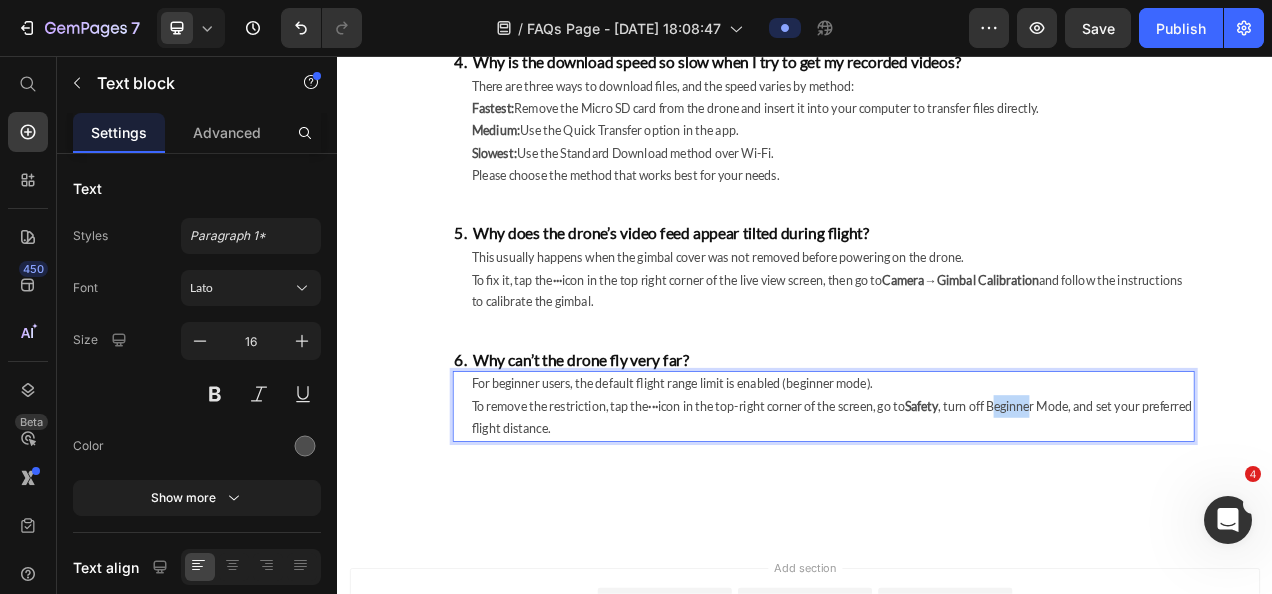 drag, startPoint x: 1190, startPoint y: 506, endPoint x: 1244, endPoint y: 506, distance: 54 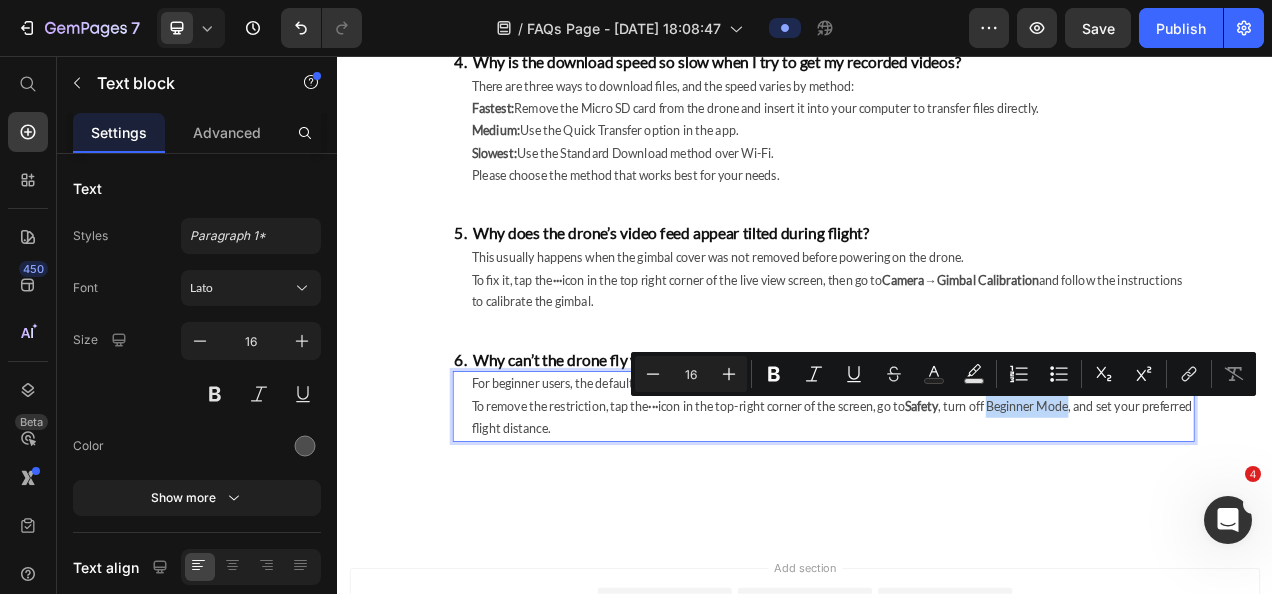 drag, startPoint x: 1186, startPoint y: 507, endPoint x: 1292, endPoint y: 508, distance: 106.004715 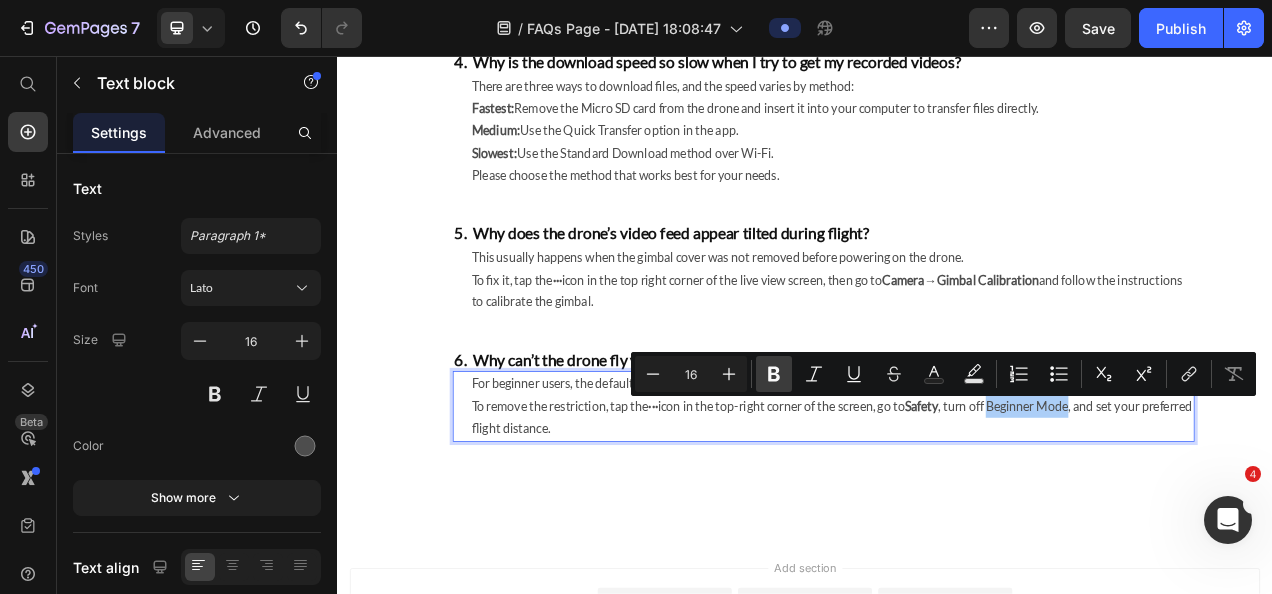 click 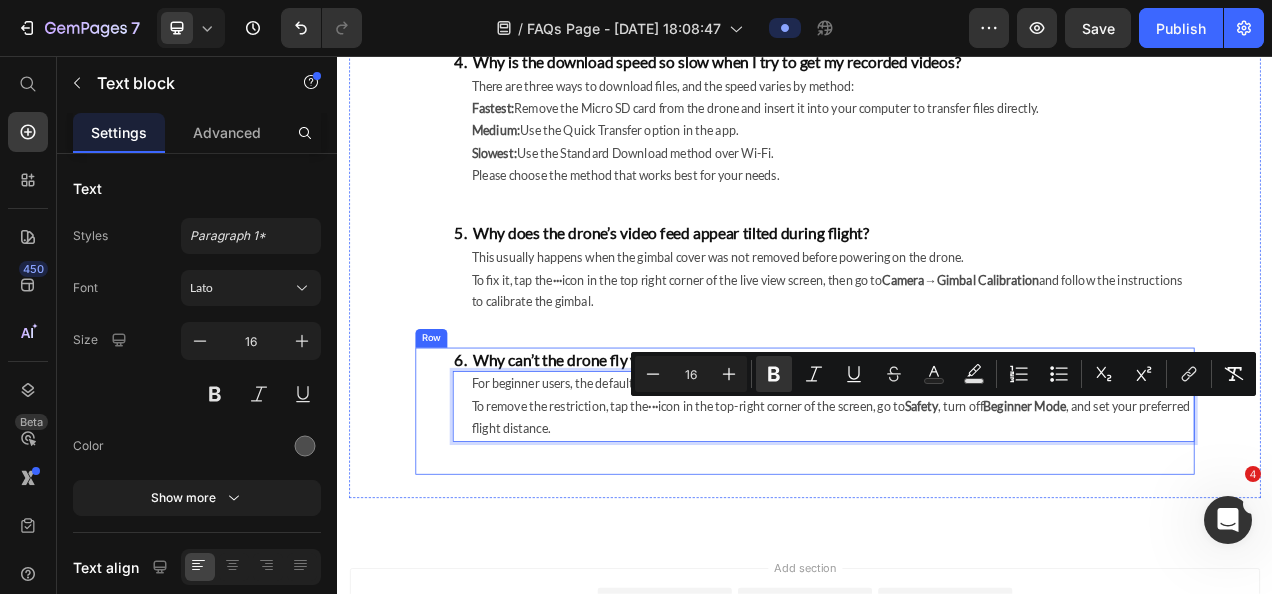 click on "6.  Why can’t the drone fly very far? Heading For beginner users, the default flight range limit is enabled (beginner mode). To remove the restriction, tap the  ···  icon in the top-right corner of the screen, go to  Safety , turn off  Beginner Mode , and set your preferred flight distance. Text block   24" at bounding box center [961, 502] 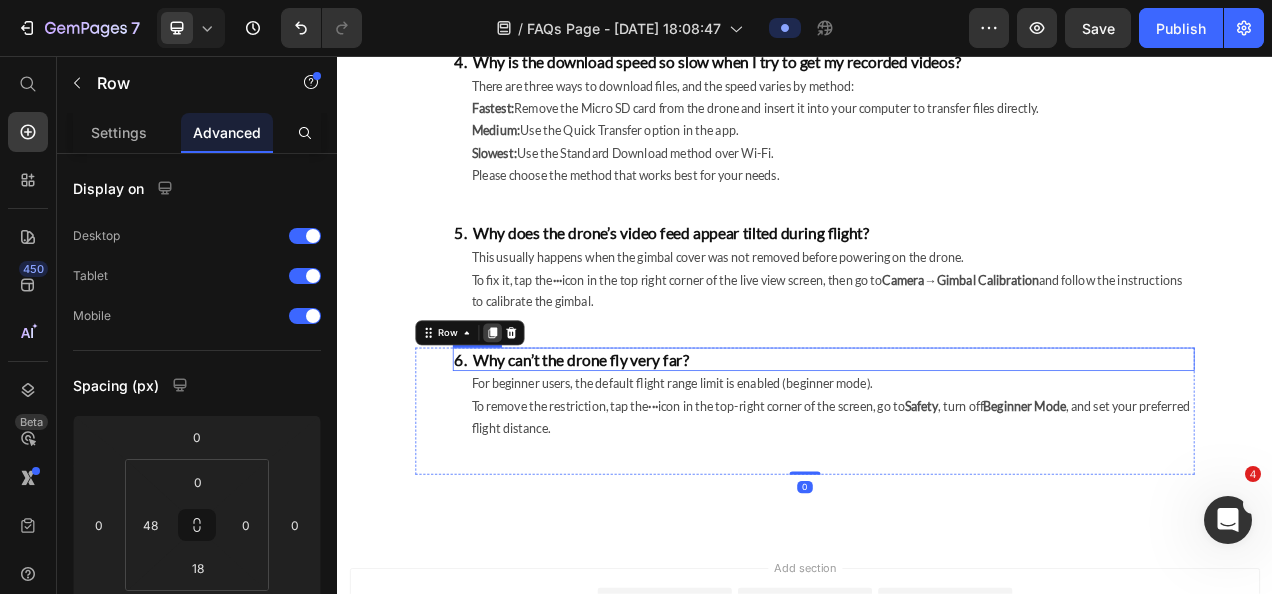 click 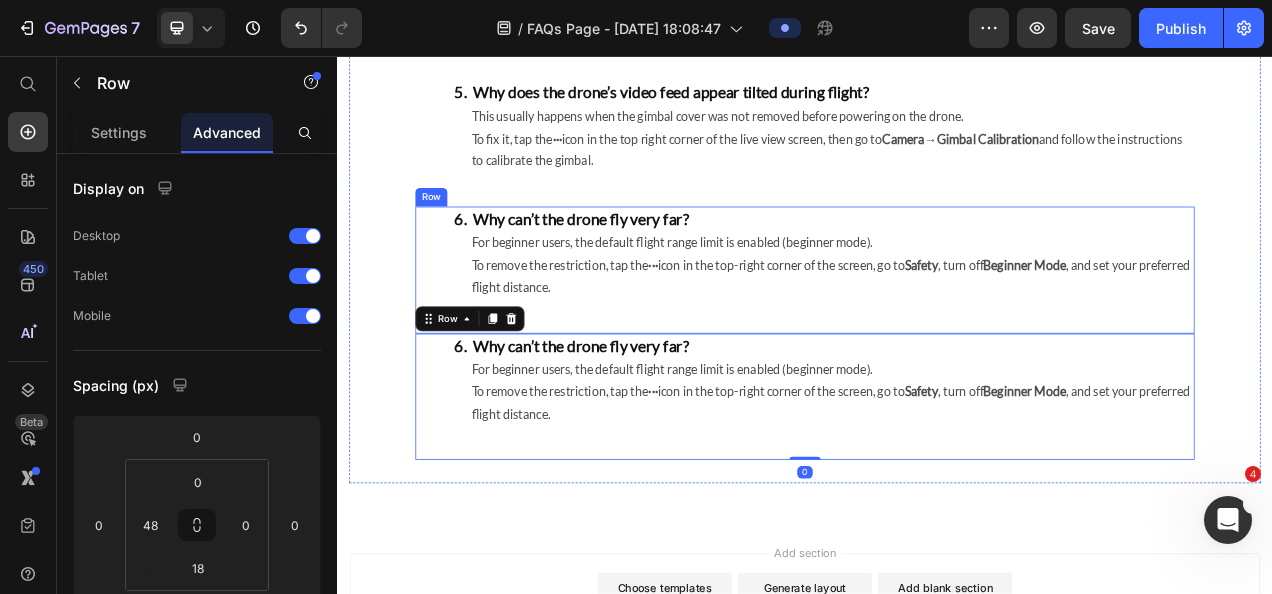 scroll, scrollTop: 1000, scrollLeft: 0, axis: vertical 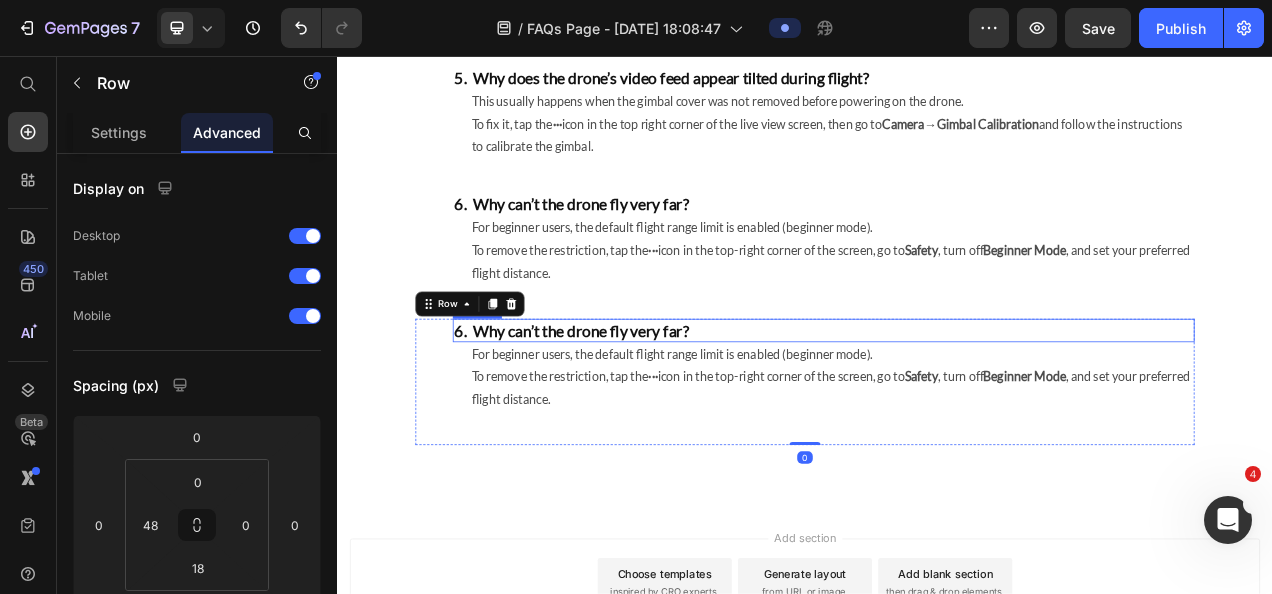 click on "6.  Why can’t the drone fly very far?" at bounding box center (961, 408) 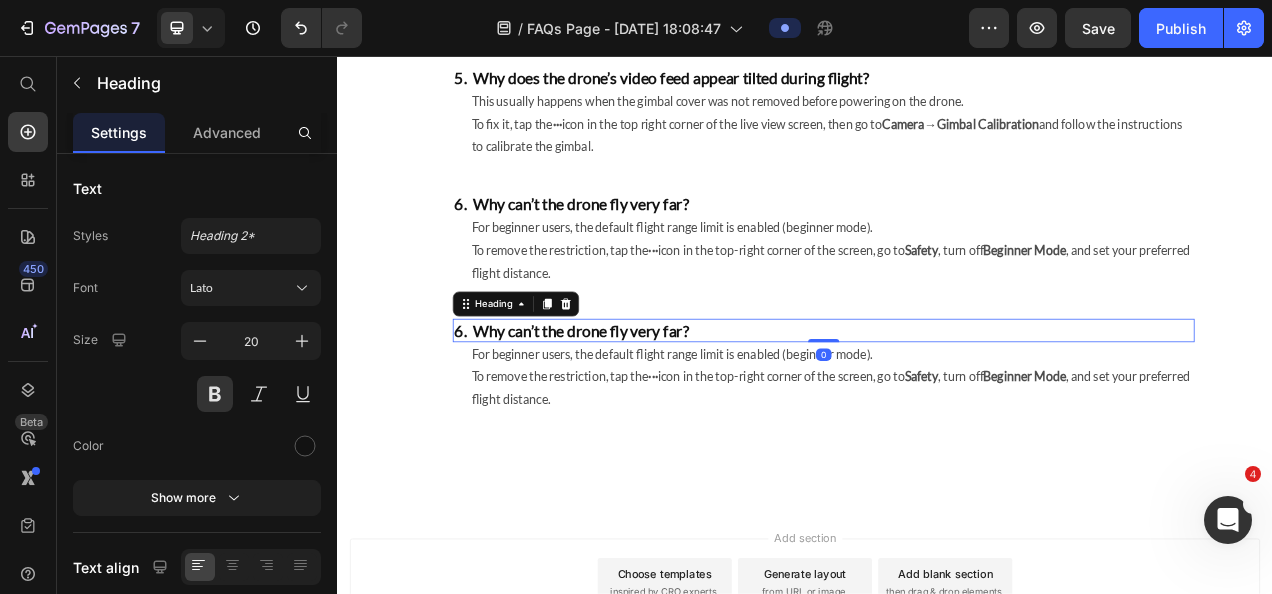 click on "6.  Why can’t the drone fly very far?" at bounding box center (961, 408) 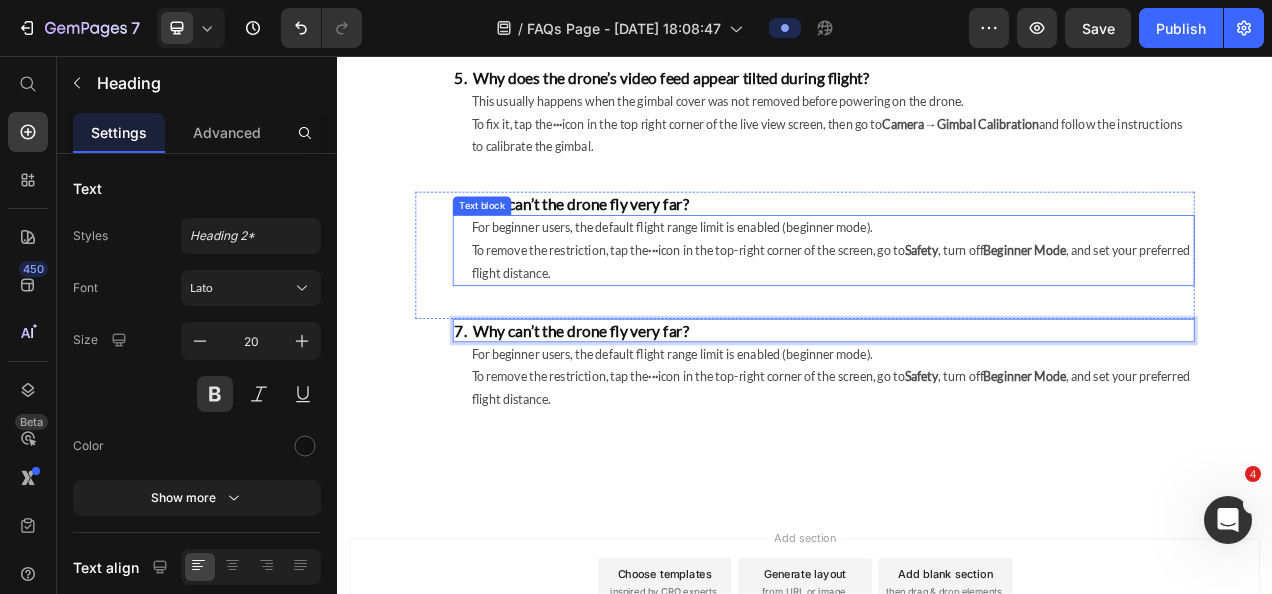 click on "For beginner users, the default flight range limit is enabled (beginner mode). To remove the restriction, tap the  ···  icon in the top-right corner of the screen, go to  Safety , turn off  Beginner Mode , and set your preferred flight distance." at bounding box center (972, 305) 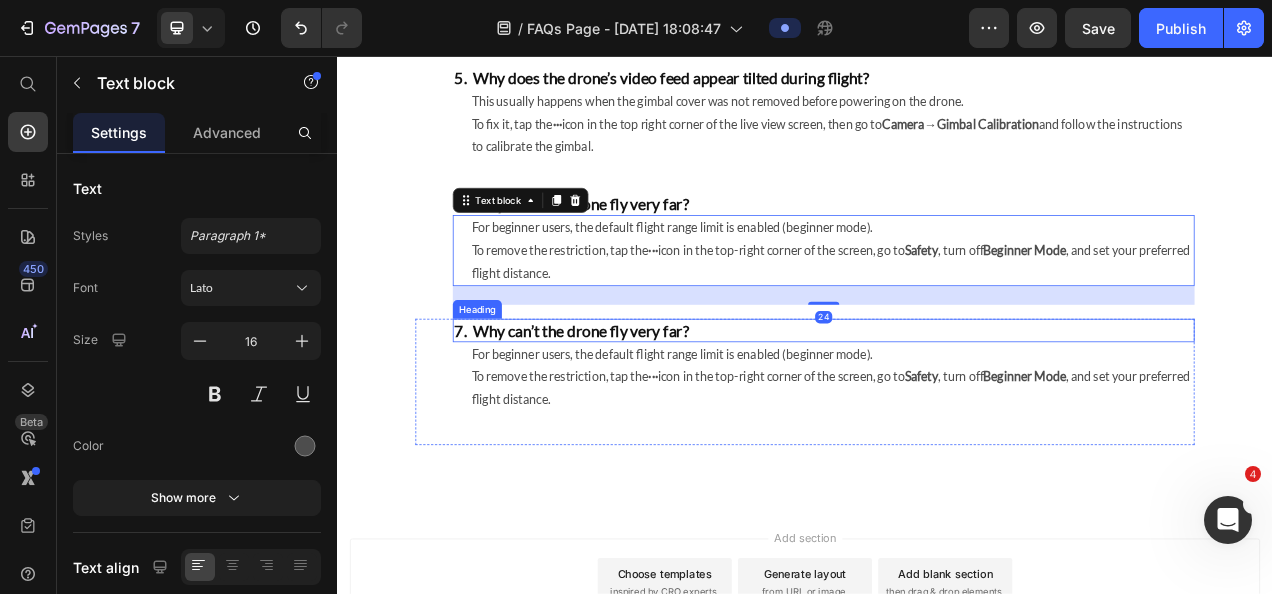 click on "7.  Why can’t the drone fly very far?" at bounding box center [961, 408] 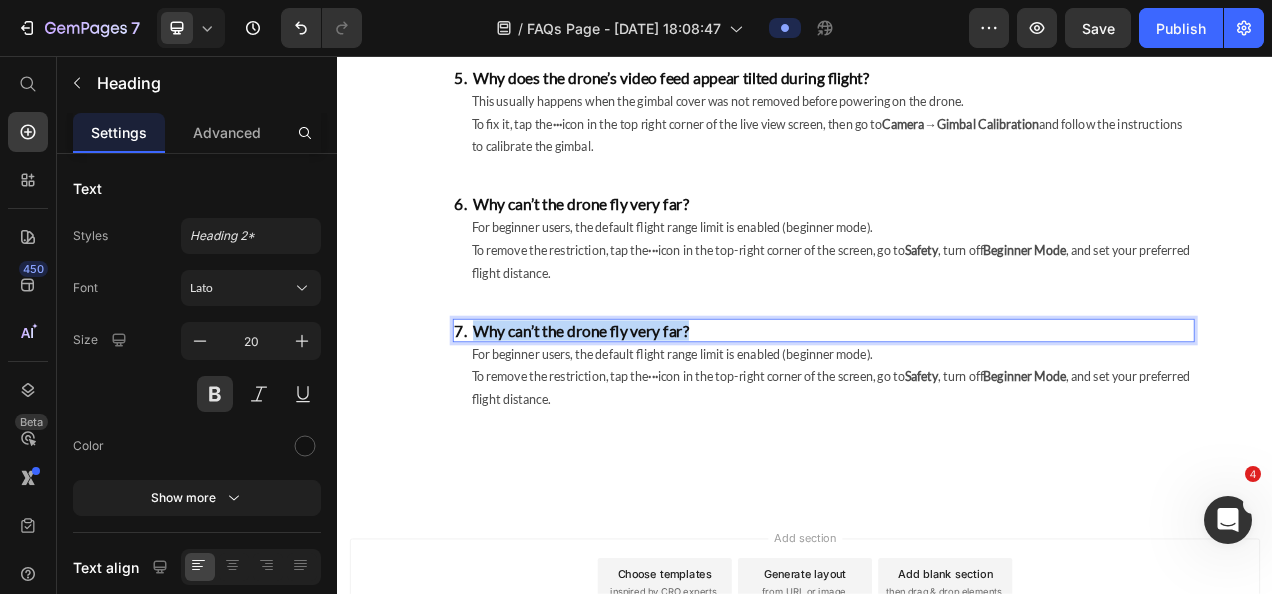 drag, startPoint x: 511, startPoint y: 405, endPoint x: 823, endPoint y: 406, distance: 312.00162 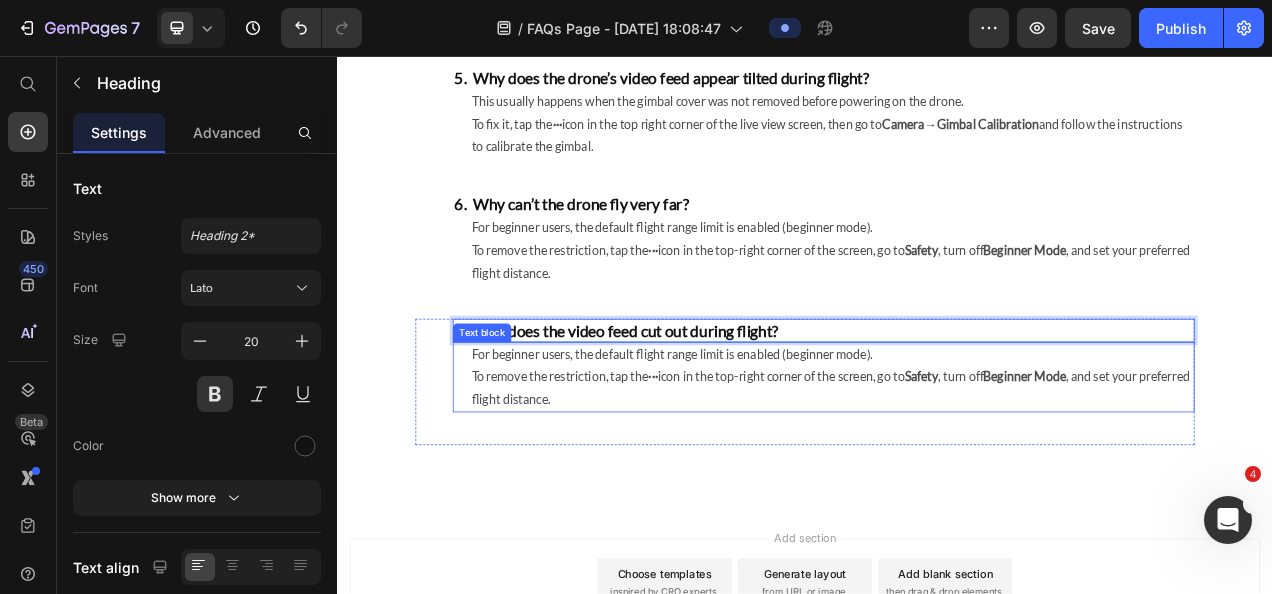 click on "For beginner users, the default flight range limit is enabled (beginner mode). To remove the restriction, tap the  ···  icon in the top-right corner of the screen, go to  Safety , turn off  Beginner Mode , and set your preferred flight distance." at bounding box center [972, 468] 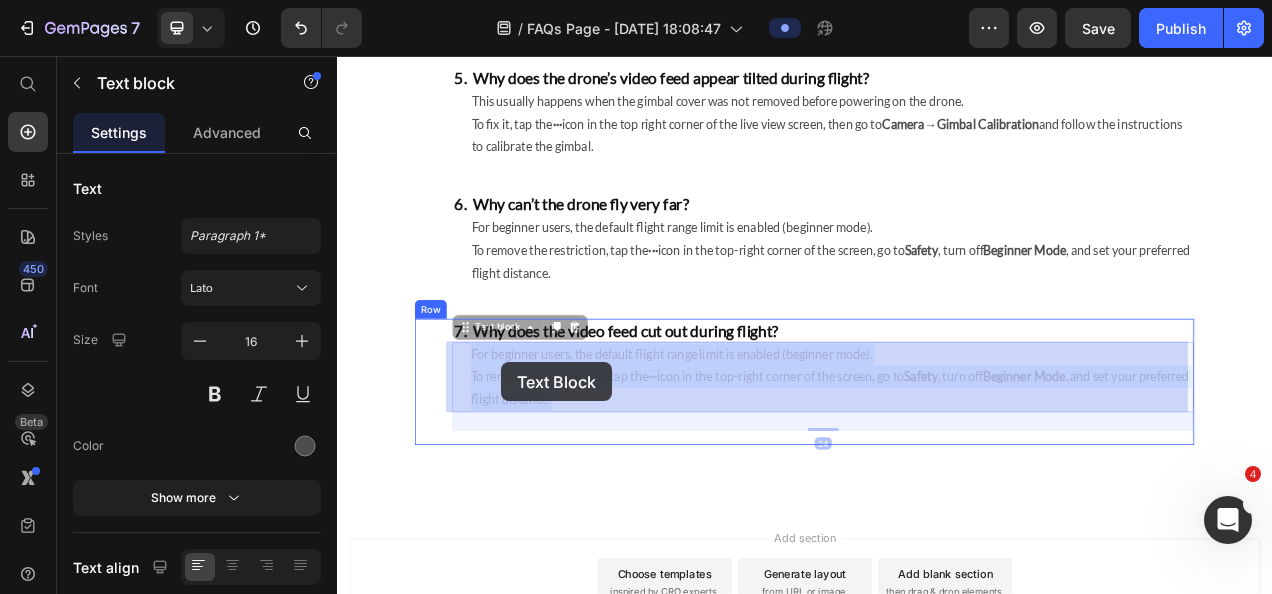 drag, startPoint x: 684, startPoint y: 492, endPoint x: 594, endPoint y: 476, distance: 91.411156 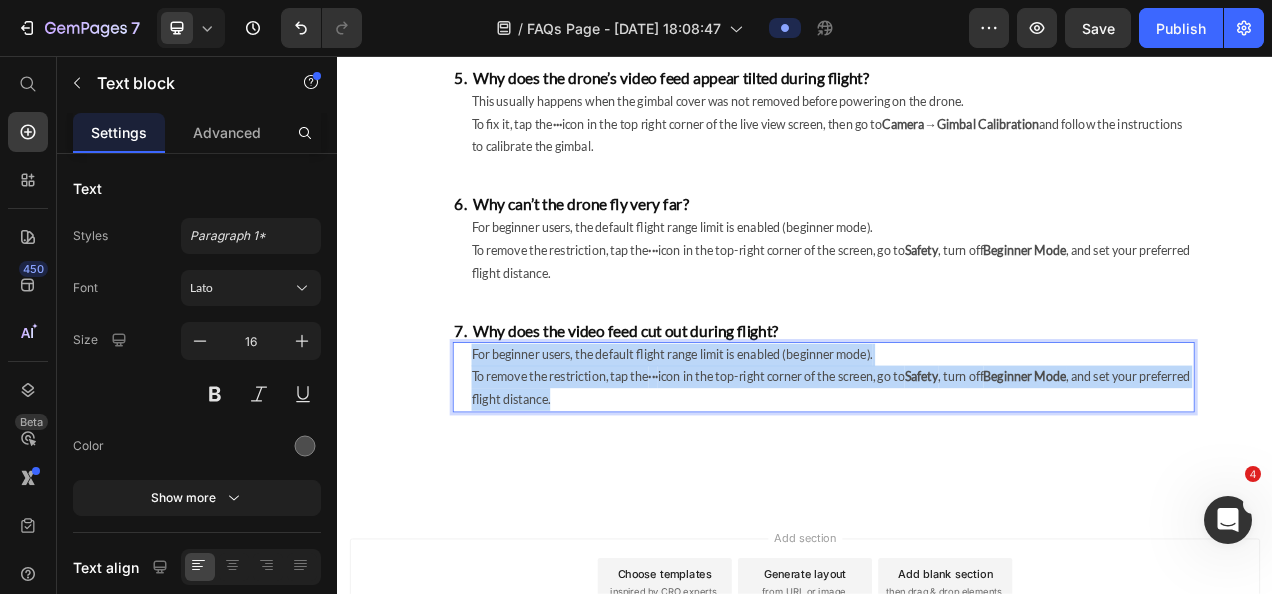 drag, startPoint x: 705, startPoint y: 494, endPoint x: 496, endPoint y: 443, distance: 215.13252 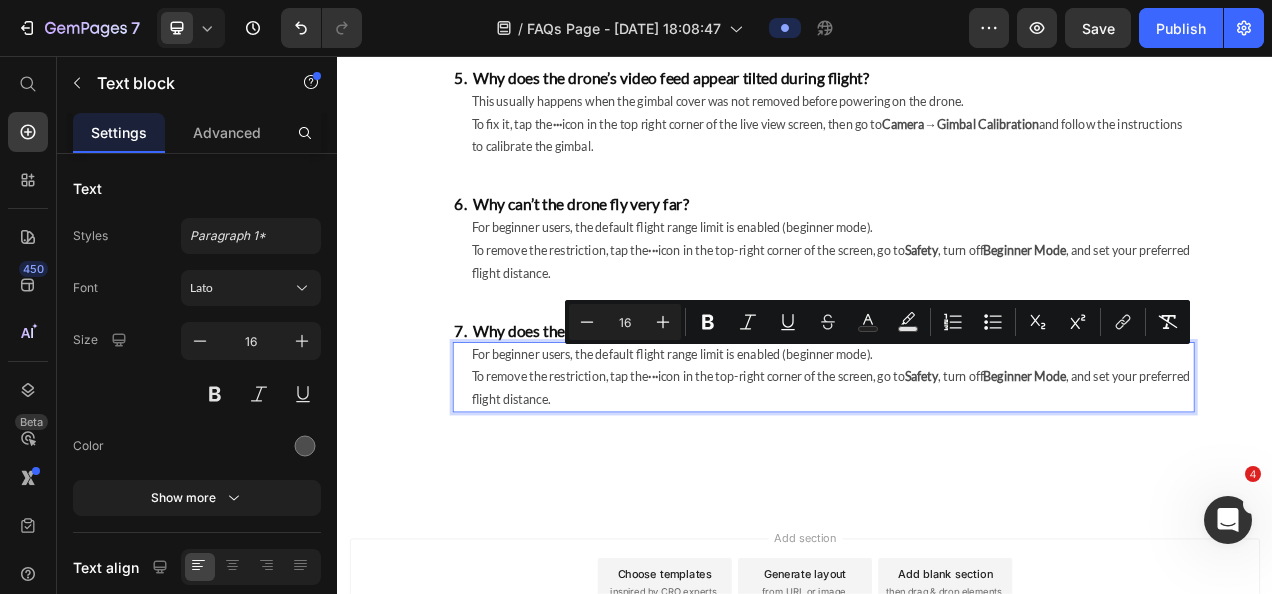 scroll, scrollTop: 23, scrollLeft: 0, axis: vertical 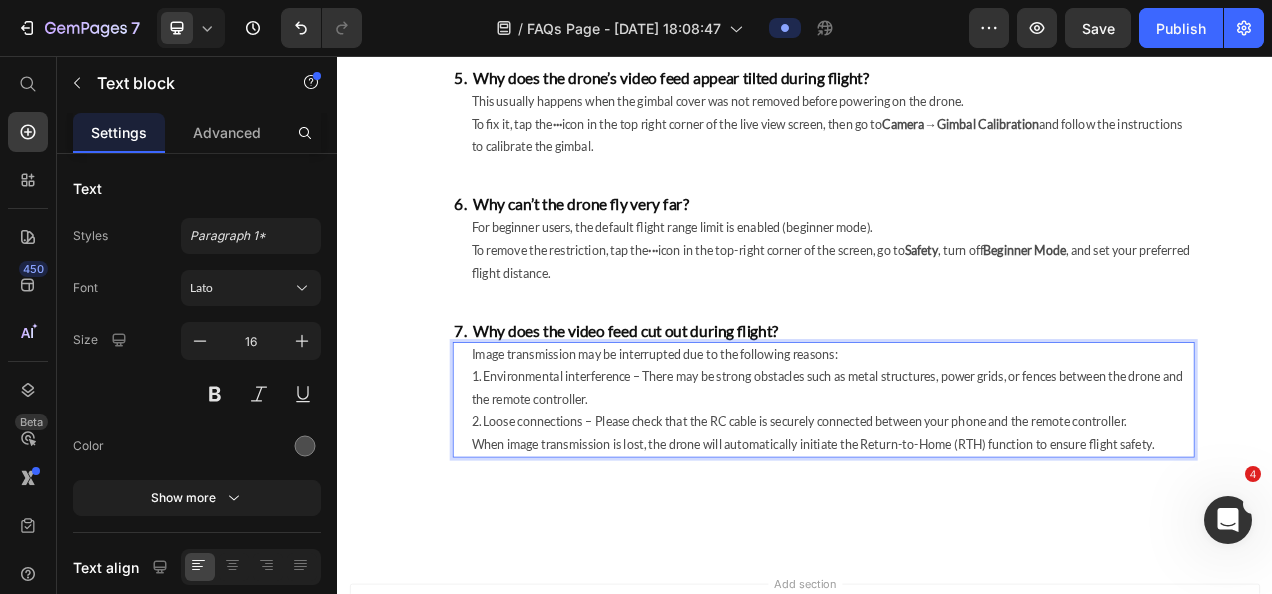 click on "Image transmission may be interrupted due to the following reasons: 1. Environmental interference – There may be strong obstacles such as metal structures, power grids, or fences between the drone and the remote controller." at bounding box center [972, 468] 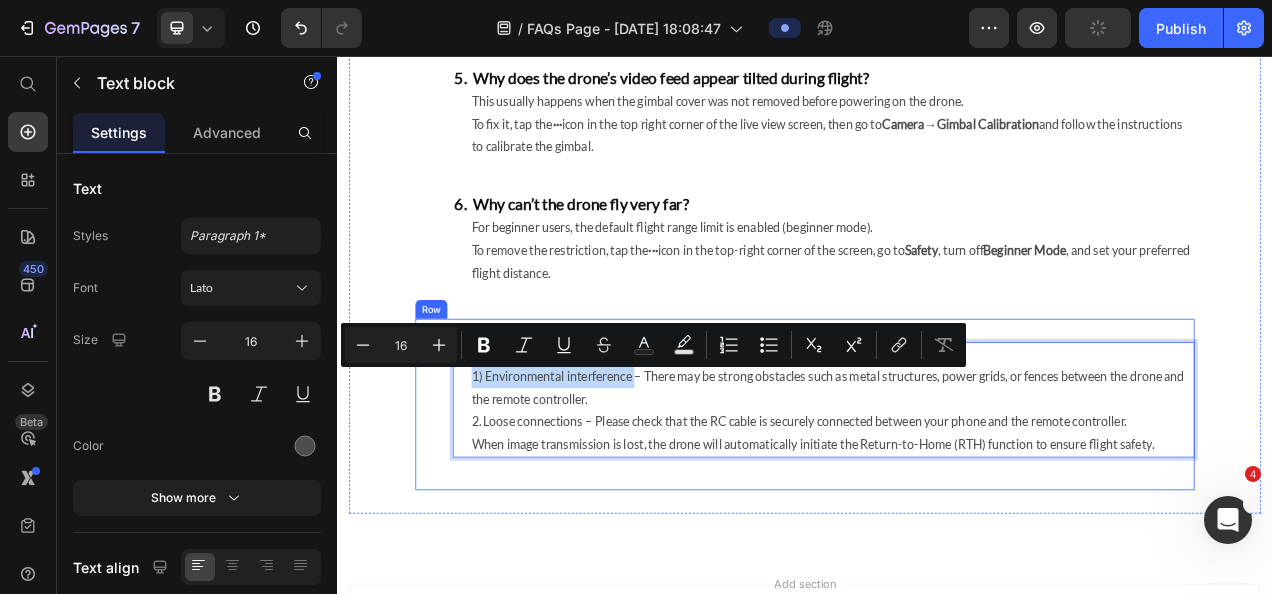 drag, startPoint x: 715, startPoint y: 471, endPoint x: 442, endPoint y: 464, distance: 273.08972 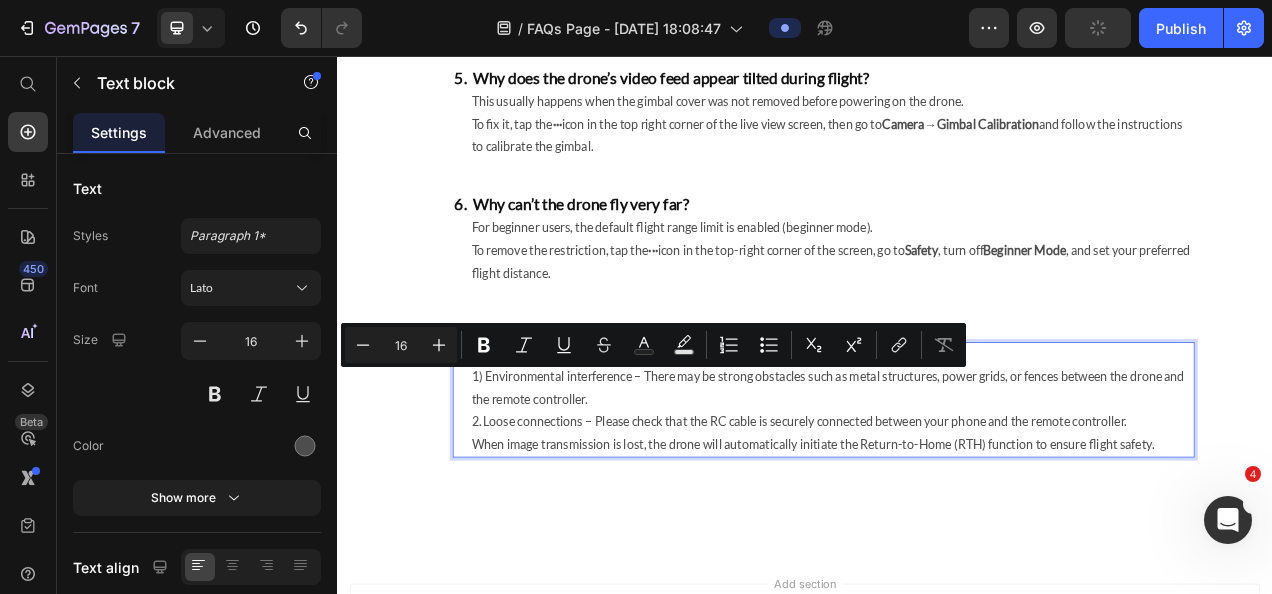 click on "Image transmission may be interrupted due to the following reasons: 1) Environmental interference – There may be strong obstacles such as metal structures, power grids, or fences between the drone and the remote controller." at bounding box center [972, 468] 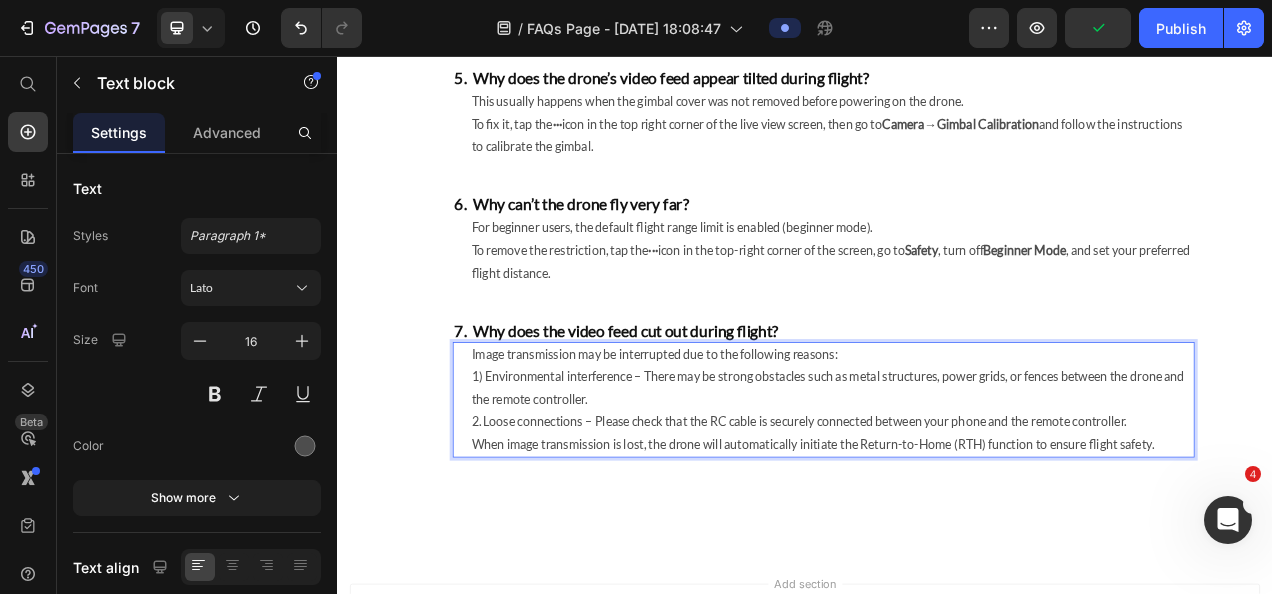 click on "2. Loose connections – Please check that the RC cable is securely connected between your phone and the remote controller." at bounding box center (972, 525) 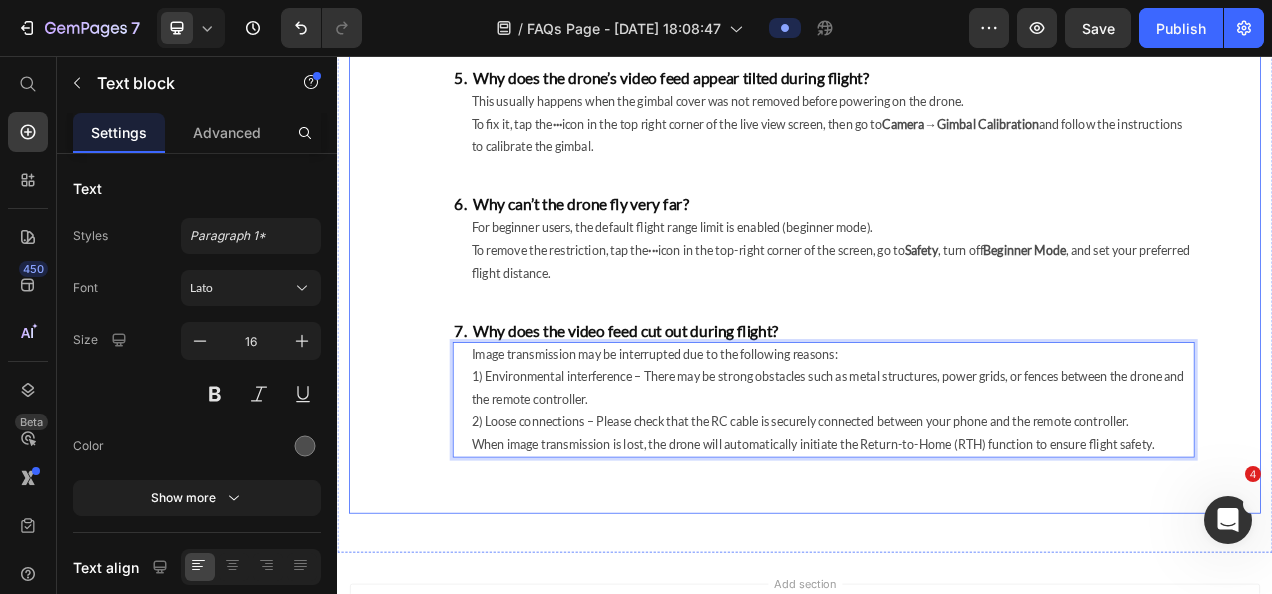 click on "1.  What input voltage is supported for charging the drone battery and remote controller? Heading You can charge the drone battery either while it's inside the drone (supports 5V/9V input) or using the charging dock (supports 5V/9V/12V input). The remote controller only supports 5V input for charging. Text block Row 2.  Why is the drone failing to pair with the remote controller? Heading To re-pair the drone, go to the app’s home page and tap  More  →   Setting  →  Connecting the Aircraft . Then follow the on-screen instructions: press and hold the drone’s battery button until the lights start flashing, and tap  Ready to connect  to complete the pairing process. Text block Row 3.  Why can’t the drone acquire GPS signals? Heading GPS signals cannot be acquired indoors. Please move to an open outdoor area to search for satellites.  Once  10 or more satellites  are connected, the drone will automatically switch to GPS mode. Text block Row Heading Fastest: Medium: Slowest: Text block Row Heading" at bounding box center [937, 0] 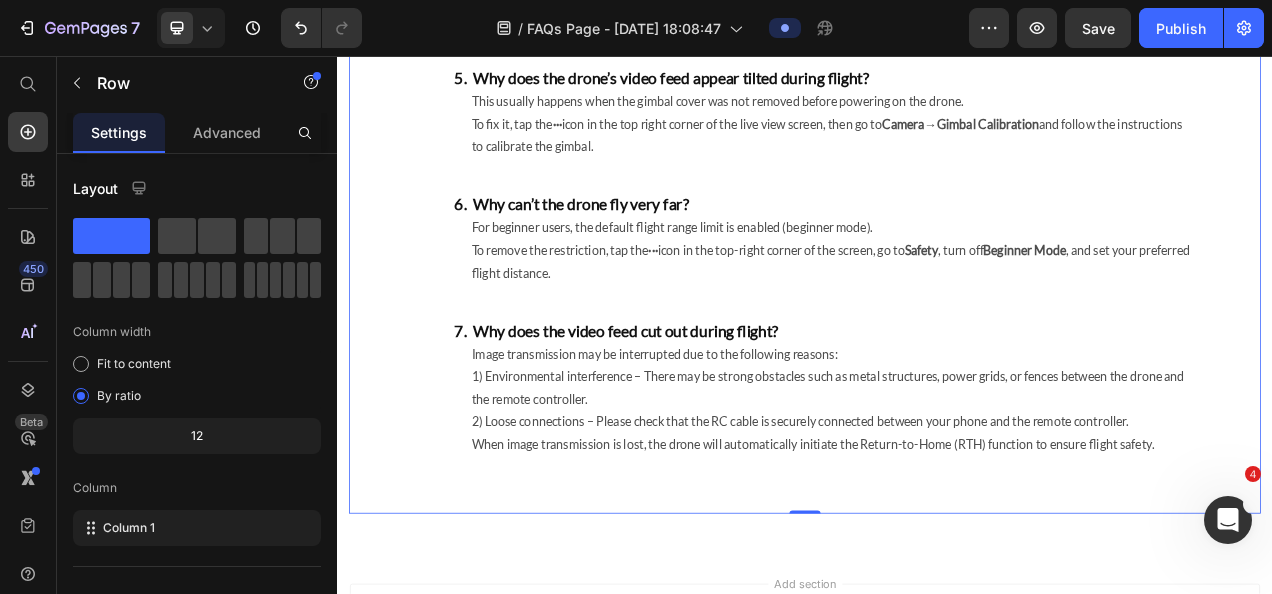 scroll, scrollTop: 0, scrollLeft: 0, axis: both 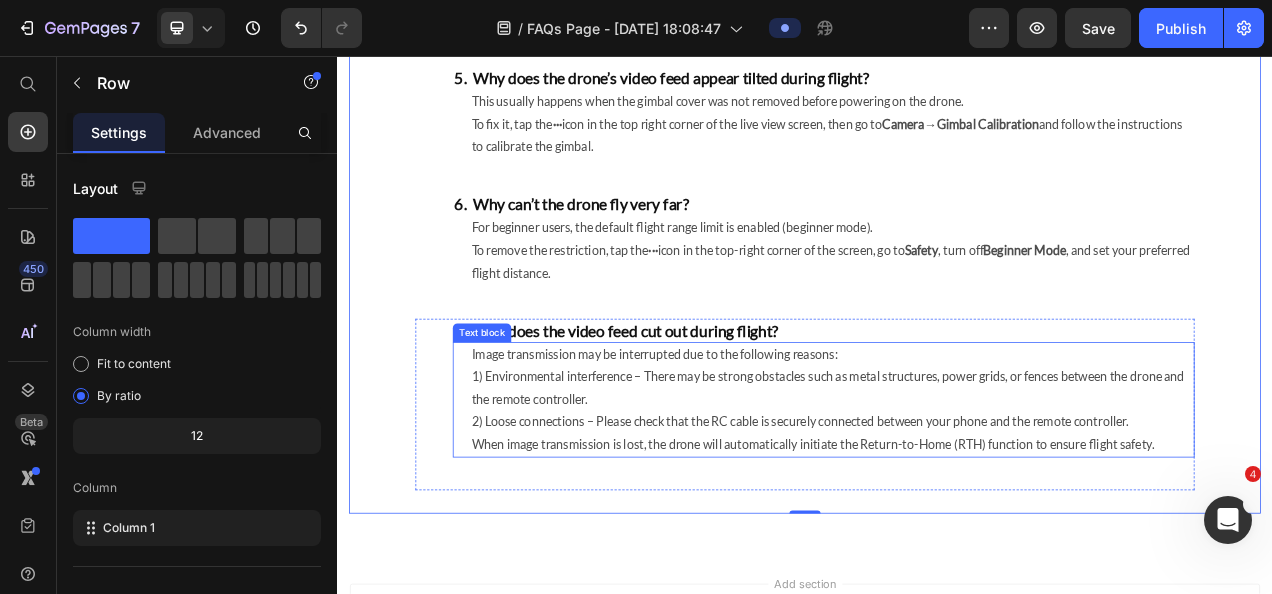 click on "Image transmission may be interrupted due to the following reasons: 1) Environmental interference – There may be strong obstacles such as metal structures, power grids, or fences between the drone and the remote controller." at bounding box center [972, 468] 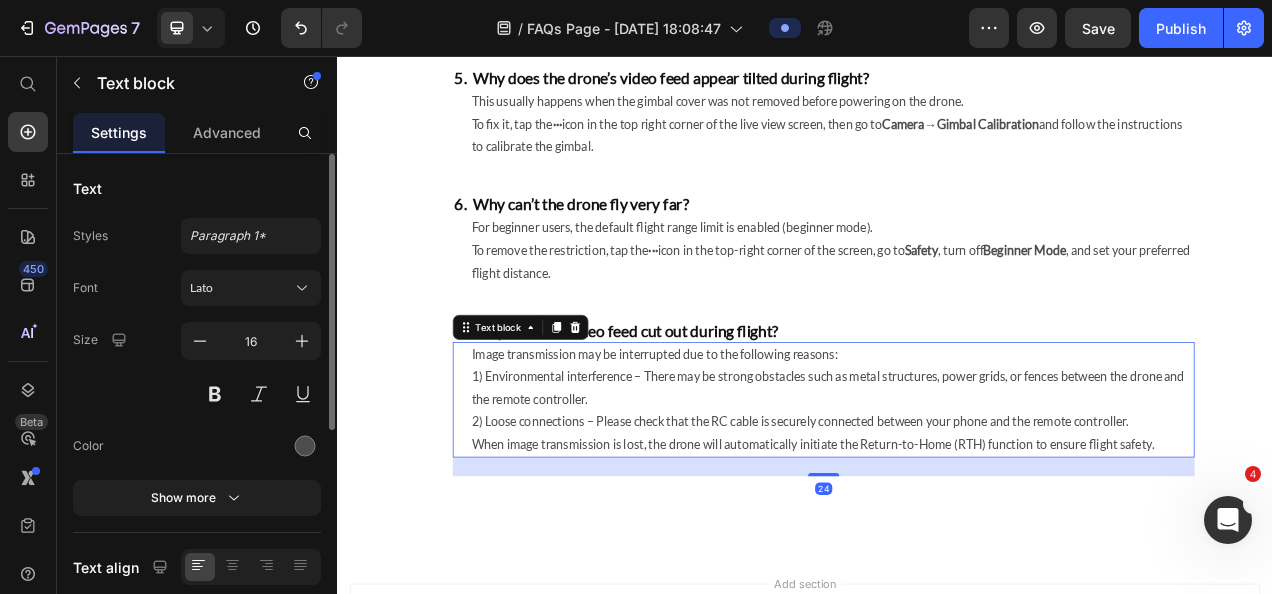 scroll, scrollTop: 200, scrollLeft: 0, axis: vertical 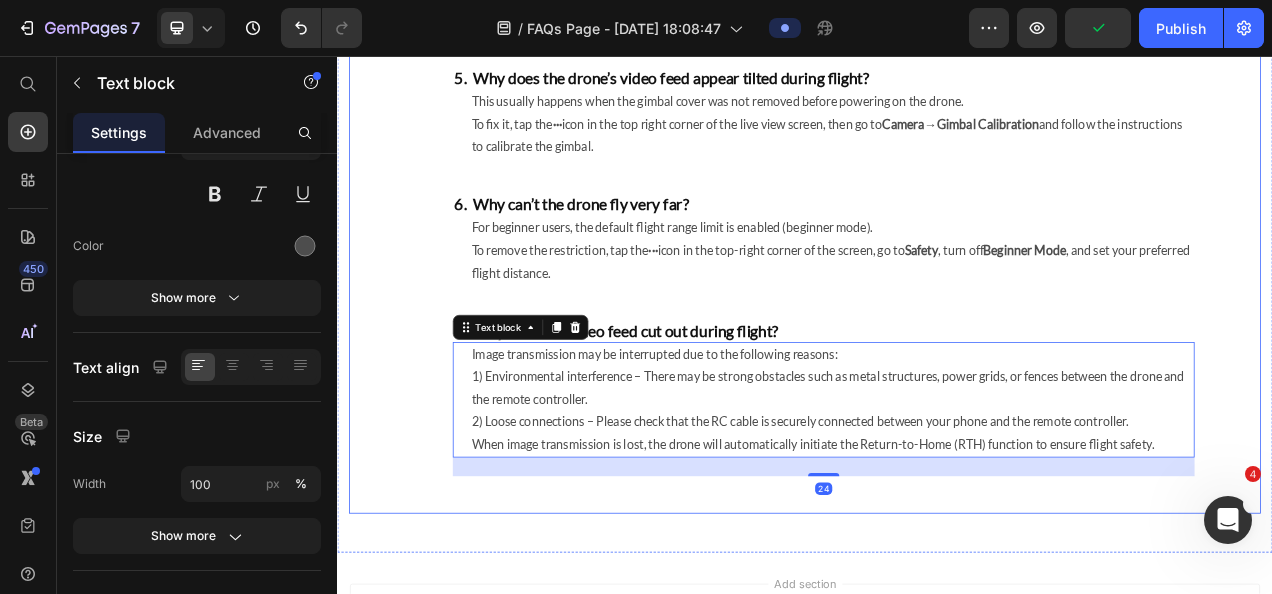 click on "1.  What input voltage is supported for charging the drone battery and remote controller? Heading You can charge the drone battery either while it's inside the drone (supports 5V/9V input) or using the charging dock (supports 5V/9V/12V input). The remote controller only supports 5V input for charging. Text block Row 2.  Why is the drone failing to pair with the remote controller? Heading To re-pair the drone, go to the app’s home page and tap  More  →   Setting  →  Connecting the Aircraft . Then follow the on-screen instructions: press and hold the drone’s battery button until the lights start flashing, and tap  Ready to connect  to complete the pairing process. Text block Row 3.  Why can’t the drone acquire GPS signals? Heading GPS signals cannot be acquired indoors. Please move to an open outdoor area to search for satellites.  Once  10 or more satellites  are connected, the drone will automatically switch to GPS mode. Text block Row Heading Fastest: Medium: Slowest: Text block Row Heading" at bounding box center [937, 0] 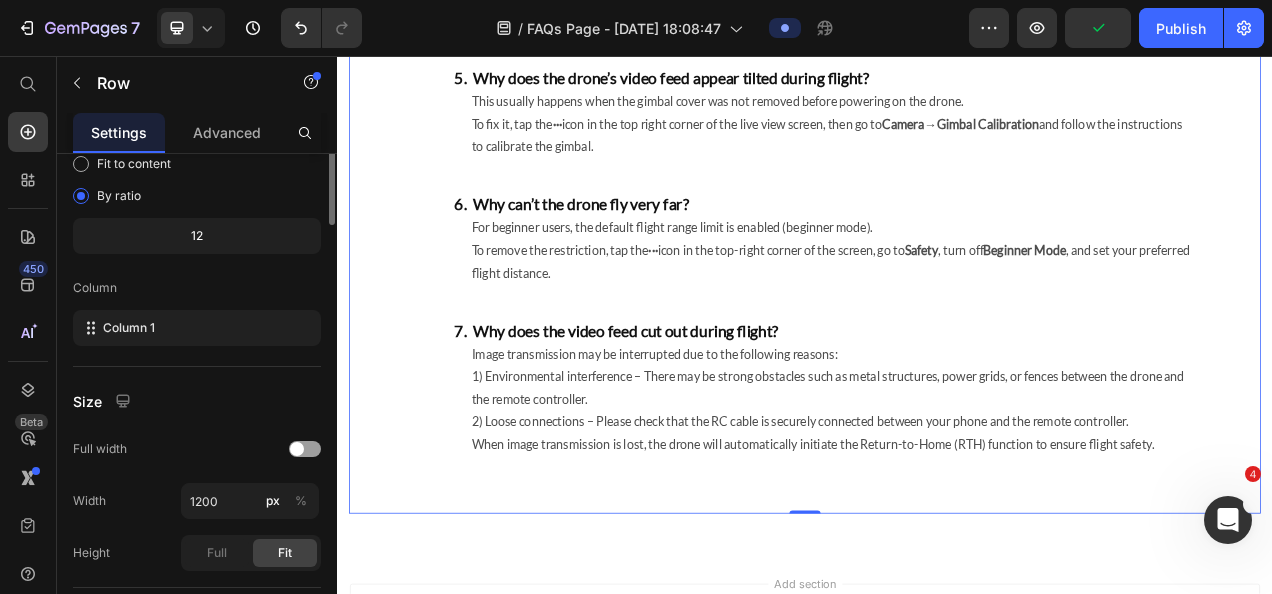 scroll, scrollTop: 0, scrollLeft: 0, axis: both 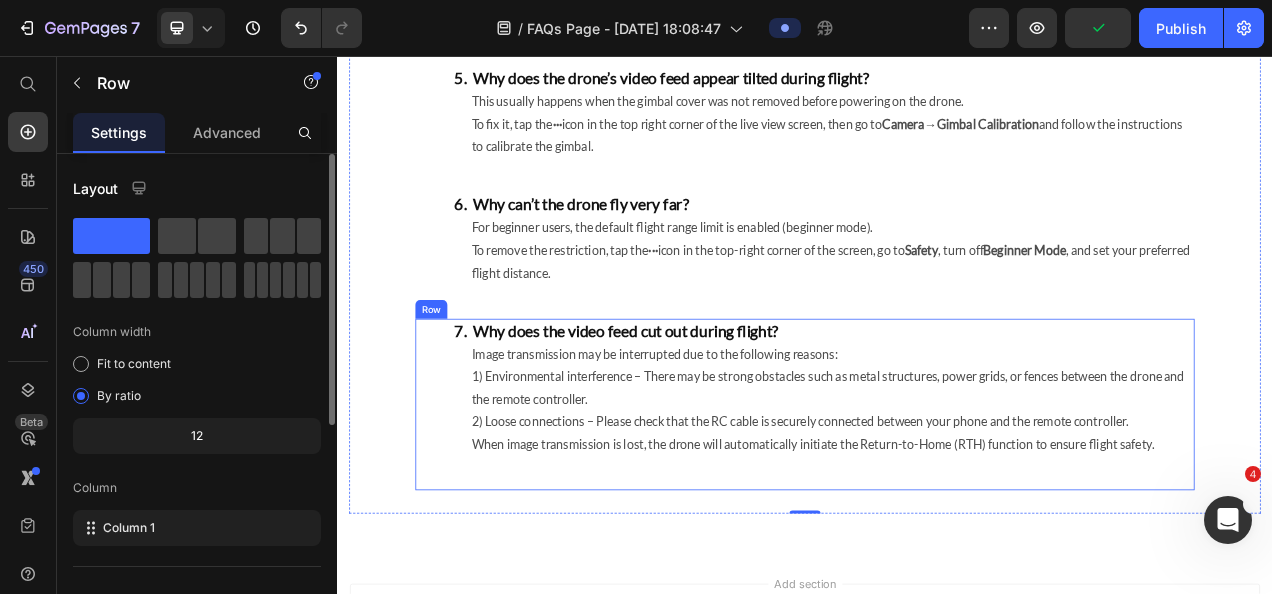 click on "7.  Why does the video feed cut out during flight? Heading Image transmission may be interrupted due to the following reasons: 1) Environmental interference – There may be strong obstacles such as metal structures, power grids, or fences between the drone and the remote controller. 2) Loose connections – Please check that the RC cable is securely connected between your phone and the remote controller. When image transmission is lost, the drone will automatically initiate the Return-to-Home (RTH) function to ensure flight safety. Text block Row" at bounding box center [937, 503] 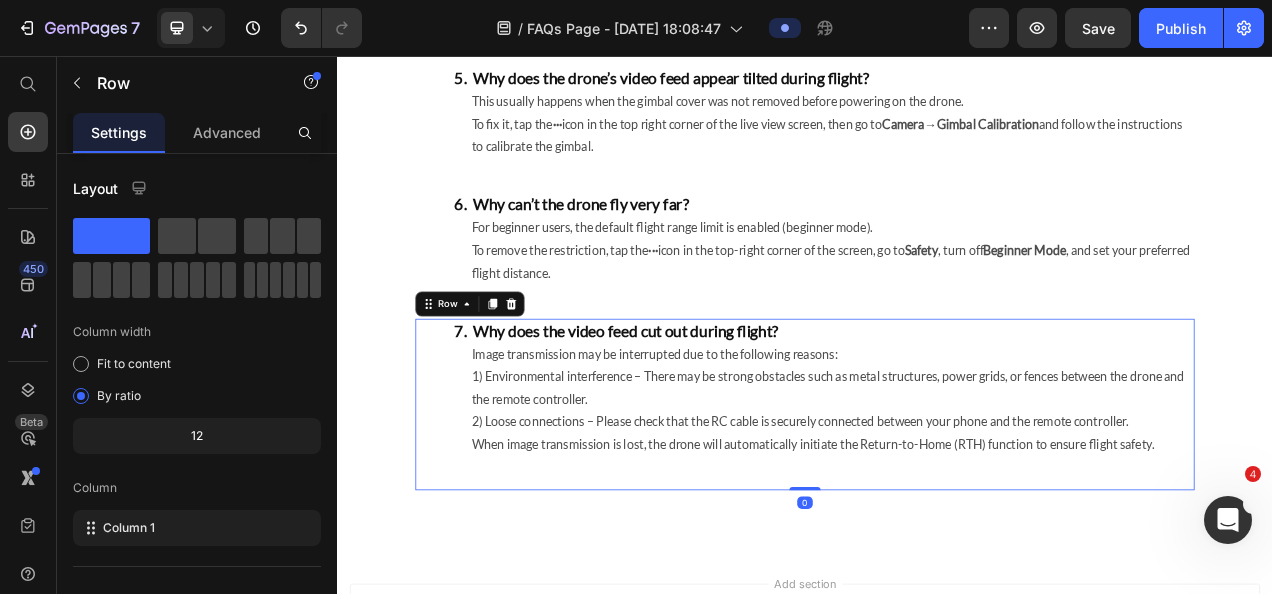 click on "Row" at bounding box center [507, 374] 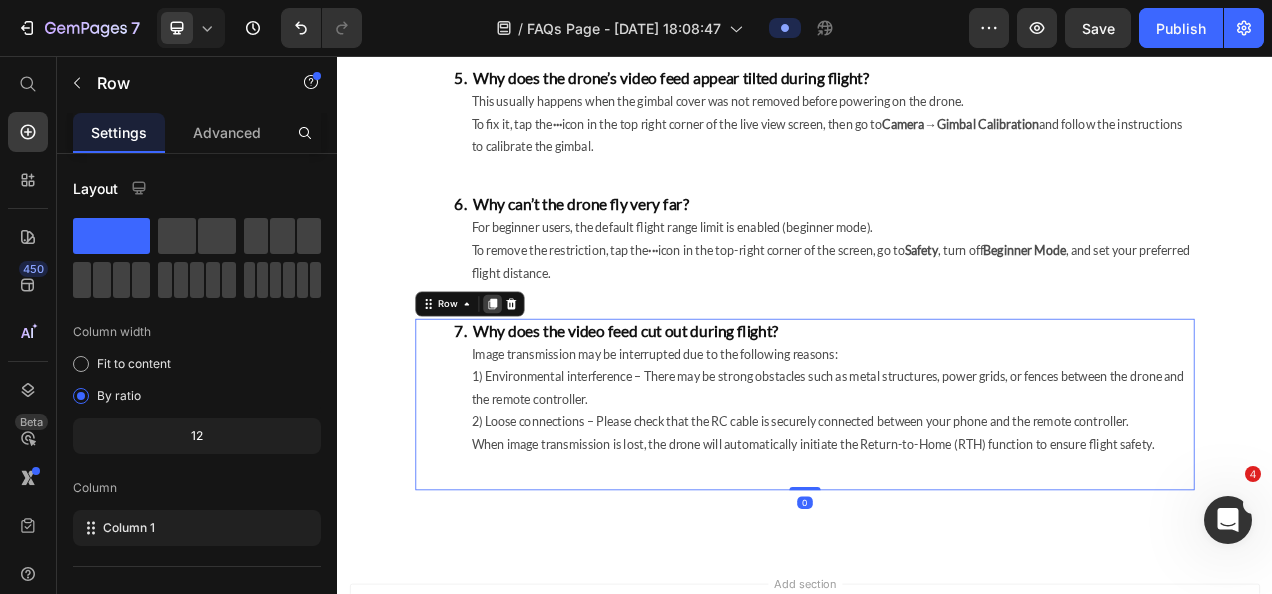 click 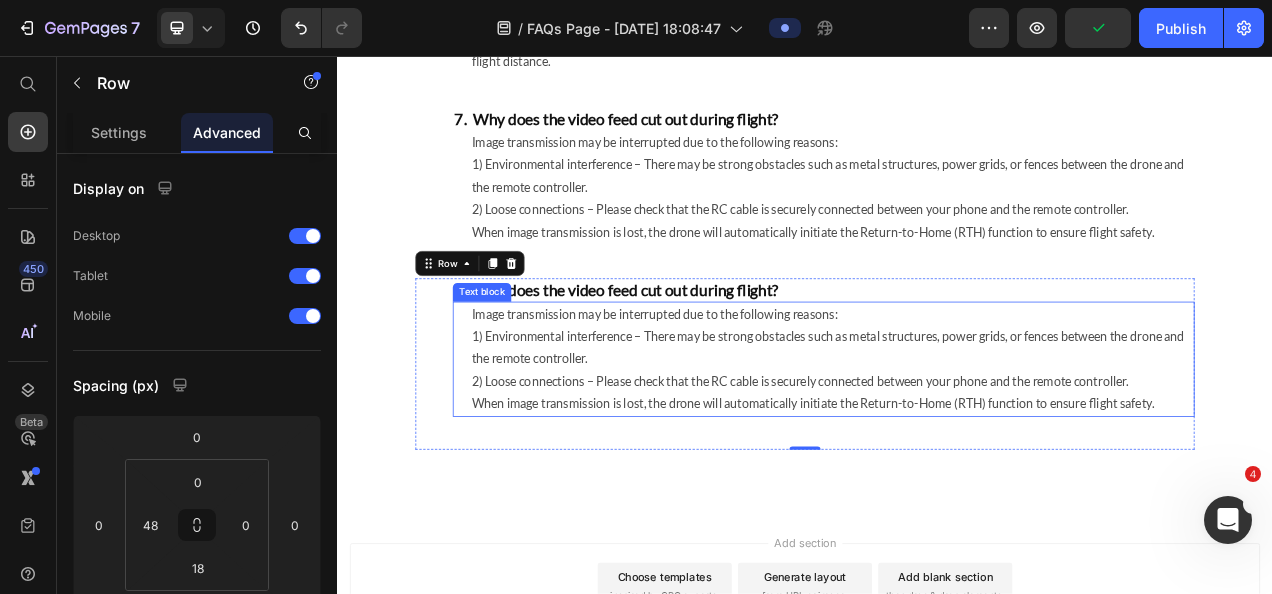 scroll, scrollTop: 1252, scrollLeft: 0, axis: vertical 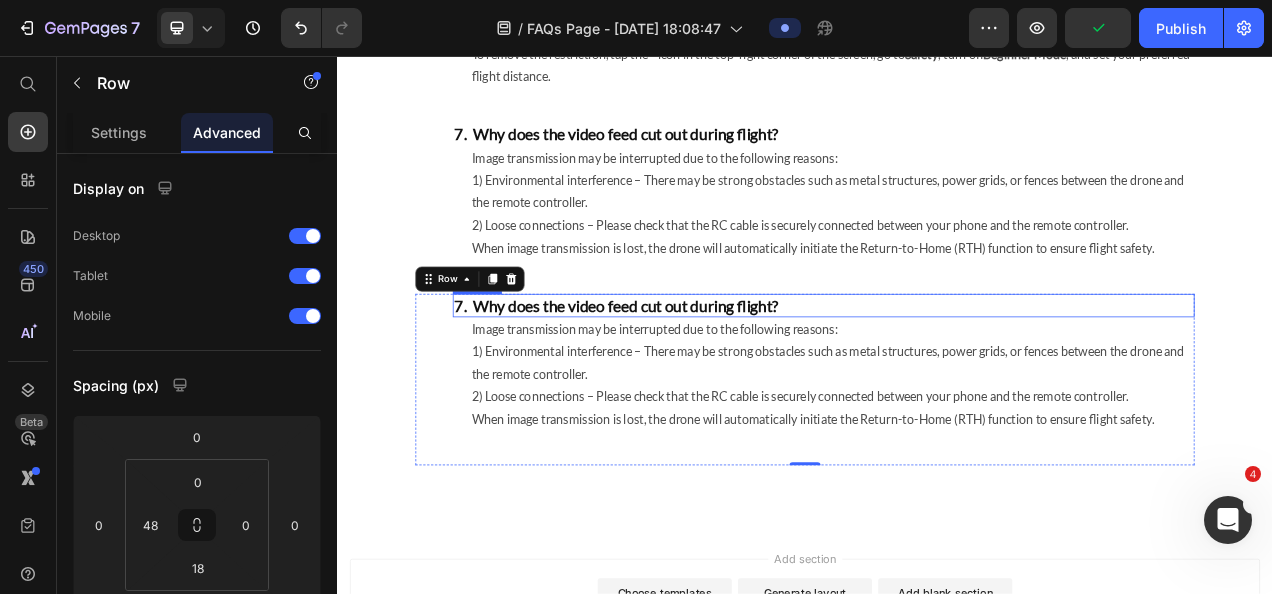 click on "7.  Why does the video feed cut out during flight?" at bounding box center (961, 376) 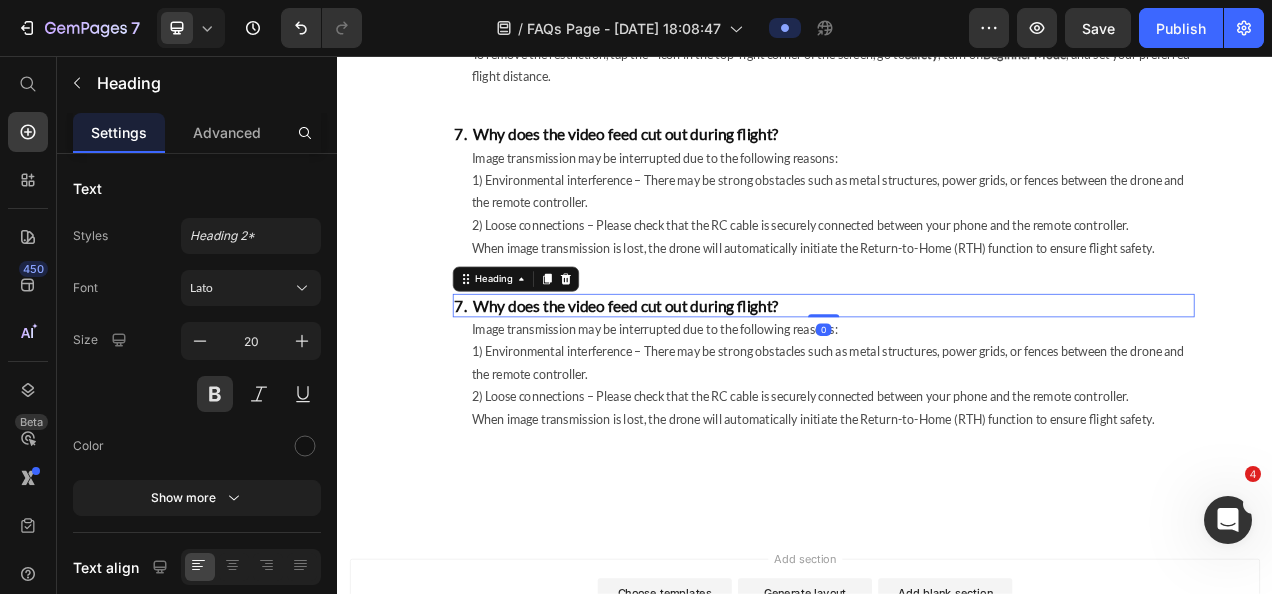 click on "7.  Why does the video feed cut out during flight?" at bounding box center (961, 376) 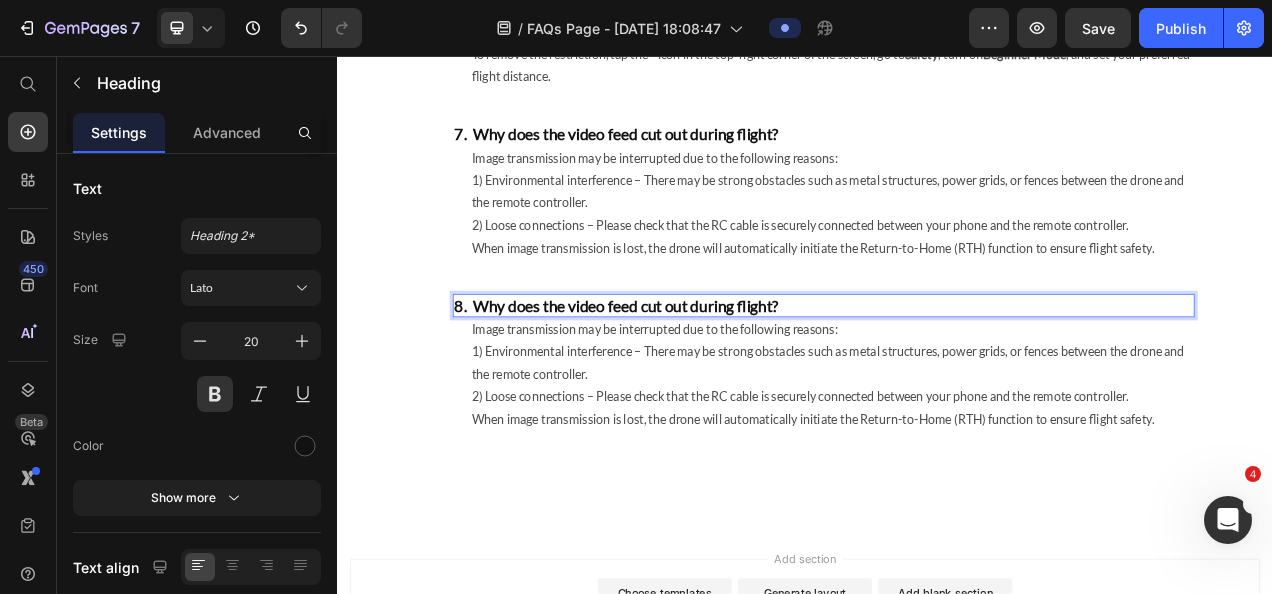 click on "8.  Why does the video feed cut out during flight?" at bounding box center (961, 376) 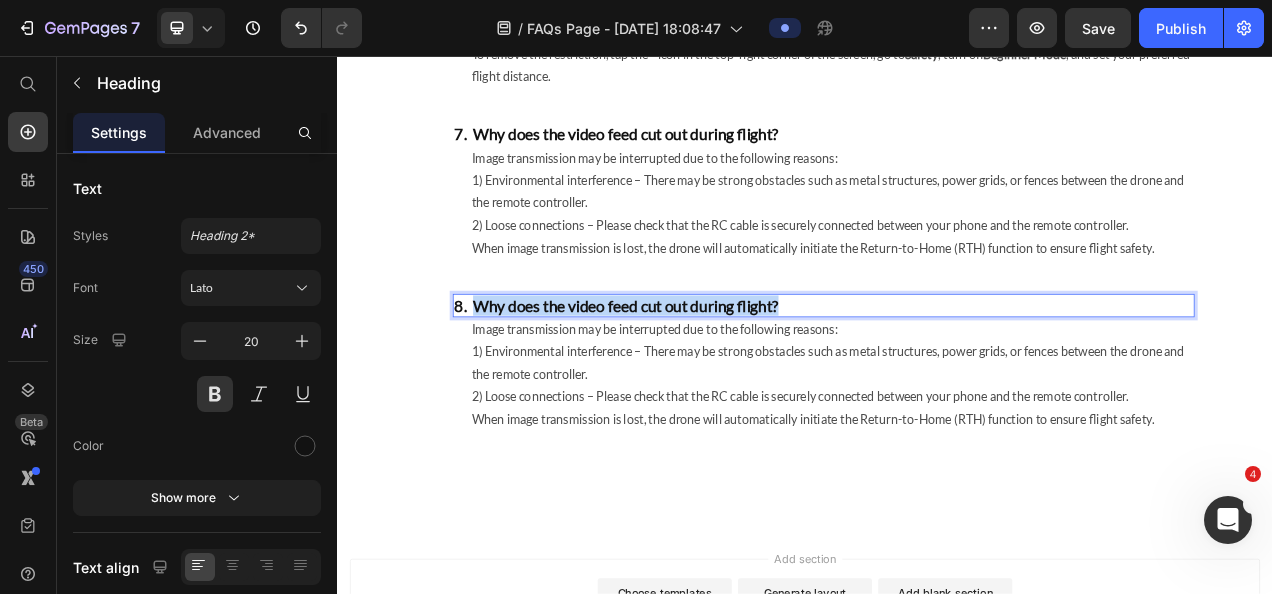 drag, startPoint x: 839, startPoint y: 383, endPoint x: 511, endPoint y: 383, distance: 328 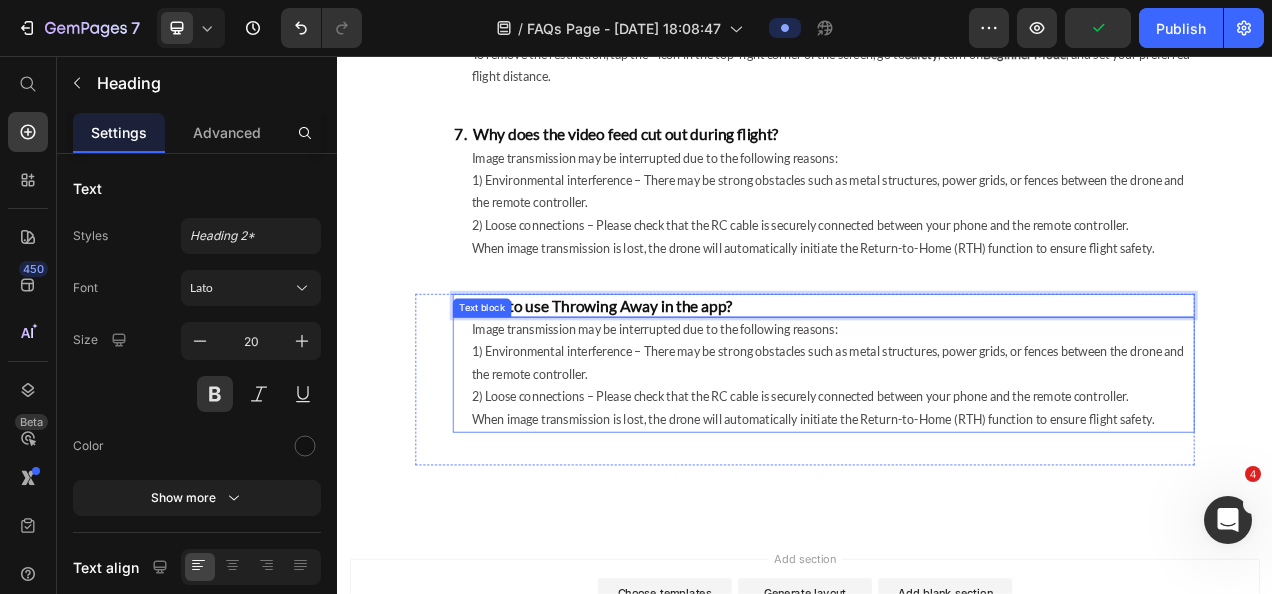 click on "2) Loose connections – Please check that the RC cable is securely connected between your phone and the remote controller." at bounding box center [972, 493] 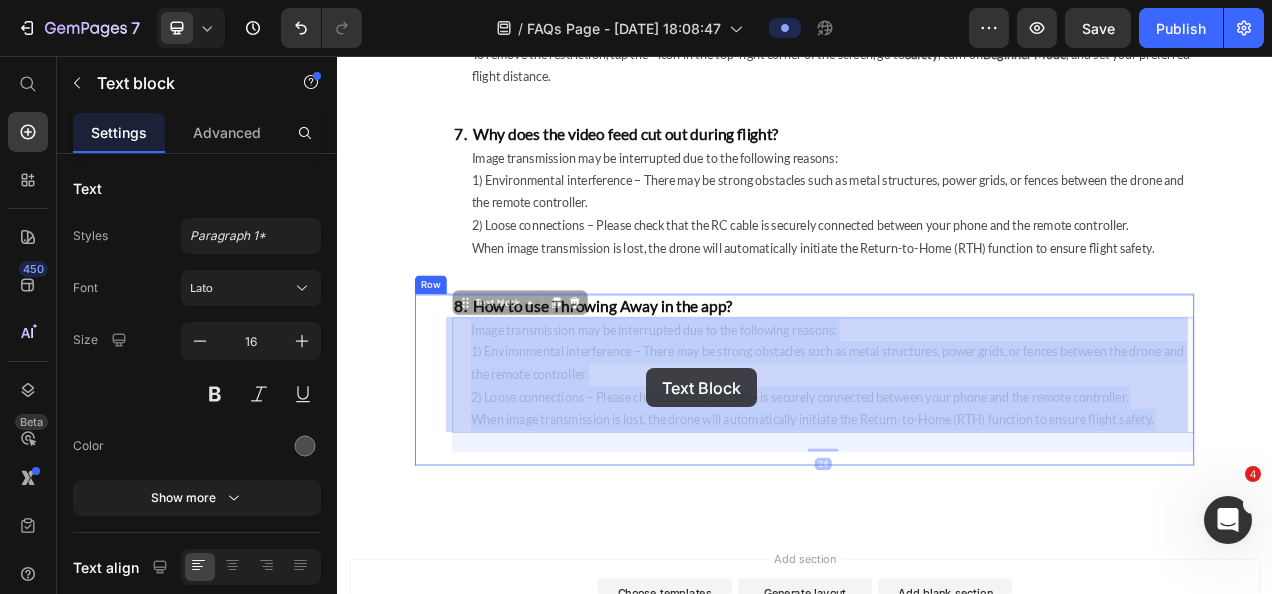 drag, startPoint x: 1404, startPoint y: 512, endPoint x: 734, endPoint y: 457, distance: 672.25366 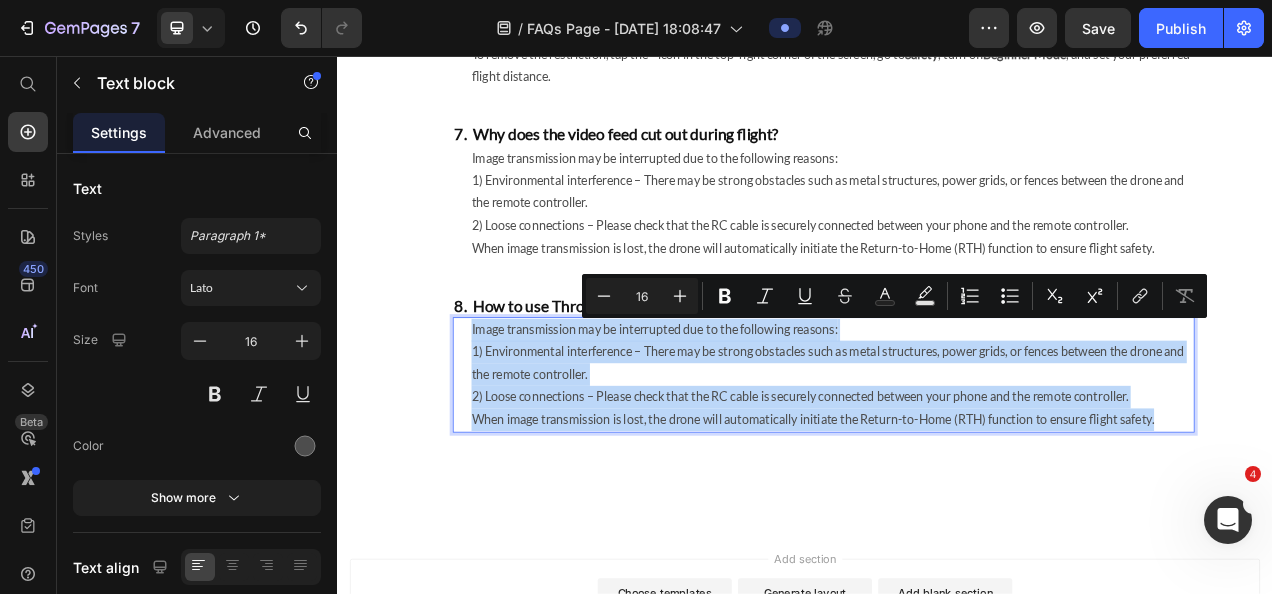 drag, startPoint x: 1408, startPoint y: 523, endPoint x: 493, endPoint y: 417, distance: 921.11945 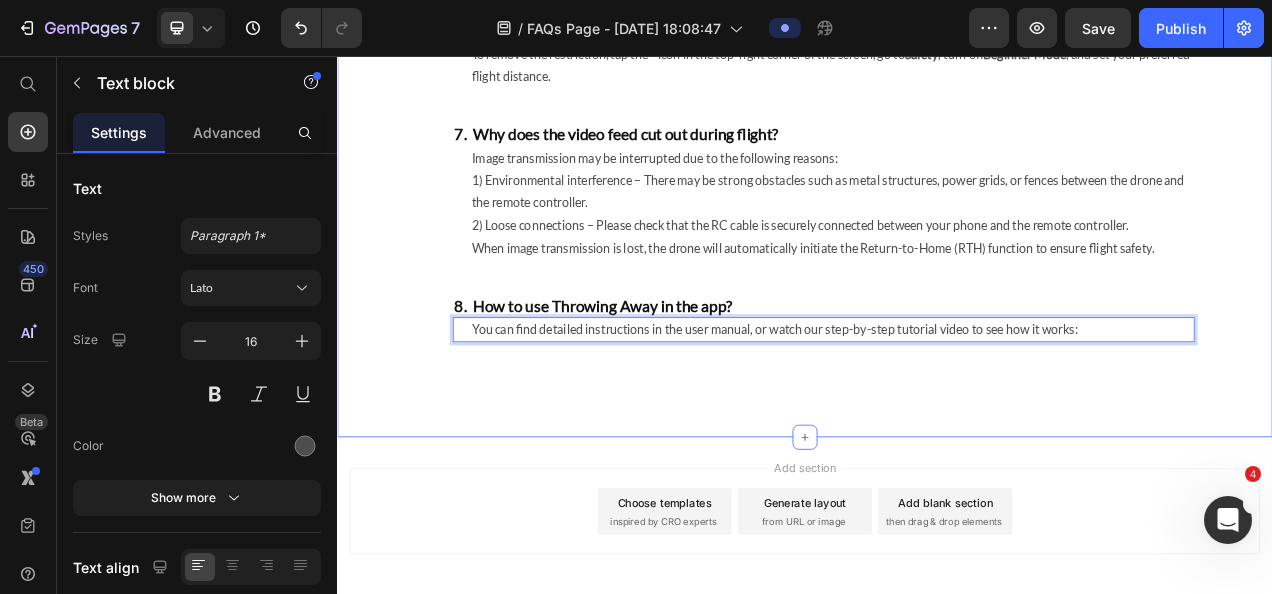 click on "1.  What input voltage is supported for charging the drone battery and remote controller? Heading You can charge the drone battery either while it's inside the drone (supports 5V/9V input) or using the charging dock (supports 5V/9V/12V input). The remote controller only supports 5V input for charging. Text block Row 2.  Why is the drone failing to pair with the remote controller? Heading To re-pair the drone, go to the app’s home page and tap  More  →   Setting  →  Connecting the Aircraft . Then follow the on-screen instructions: press and hold the drone’s battery button until the lights start flashing, and tap  Ready to connect  to complete the pairing process. Text block Row 3.  Why can’t the drone acquire GPS signals? Heading GPS signals cannot be acquired indoors. Please move to an open outdoor area to search for satellites.  Once  10 or more satellites  are connected, the drone will automatically switch to GPS mode. Text block Row Heading Fastest: Medium: Slowest: Text block Row Heading" at bounding box center [937, -185] 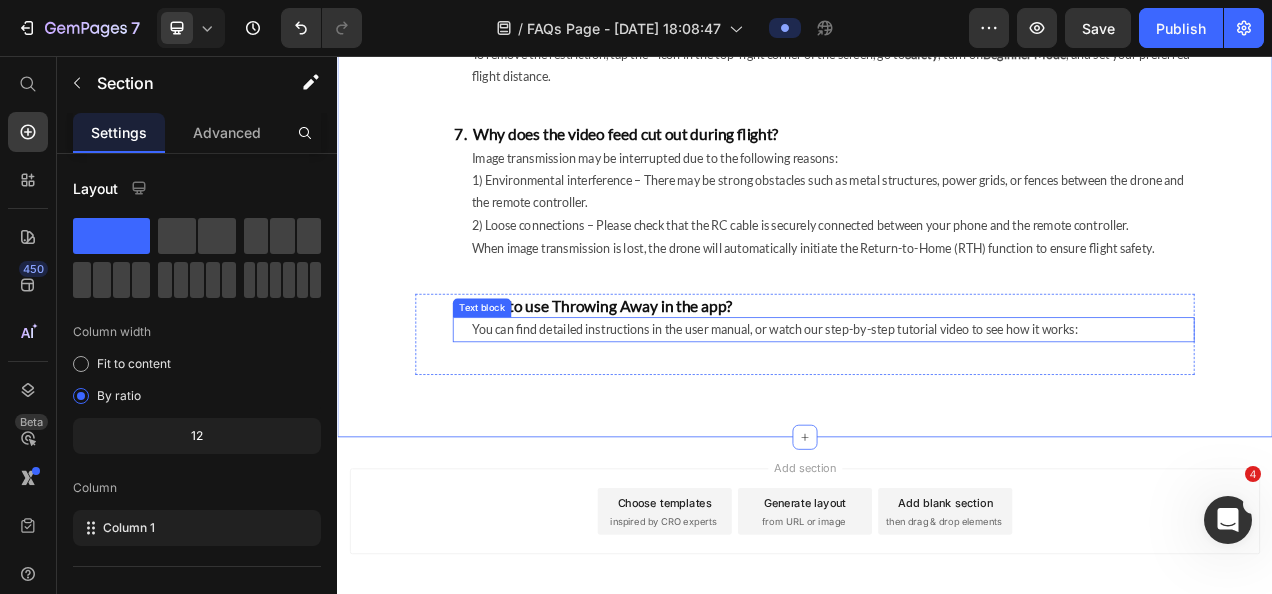 click on "You can find detailed instructions in the user manual, or watch our step-by-step tutorial video to see how it works:" at bounding box center [972, 407] 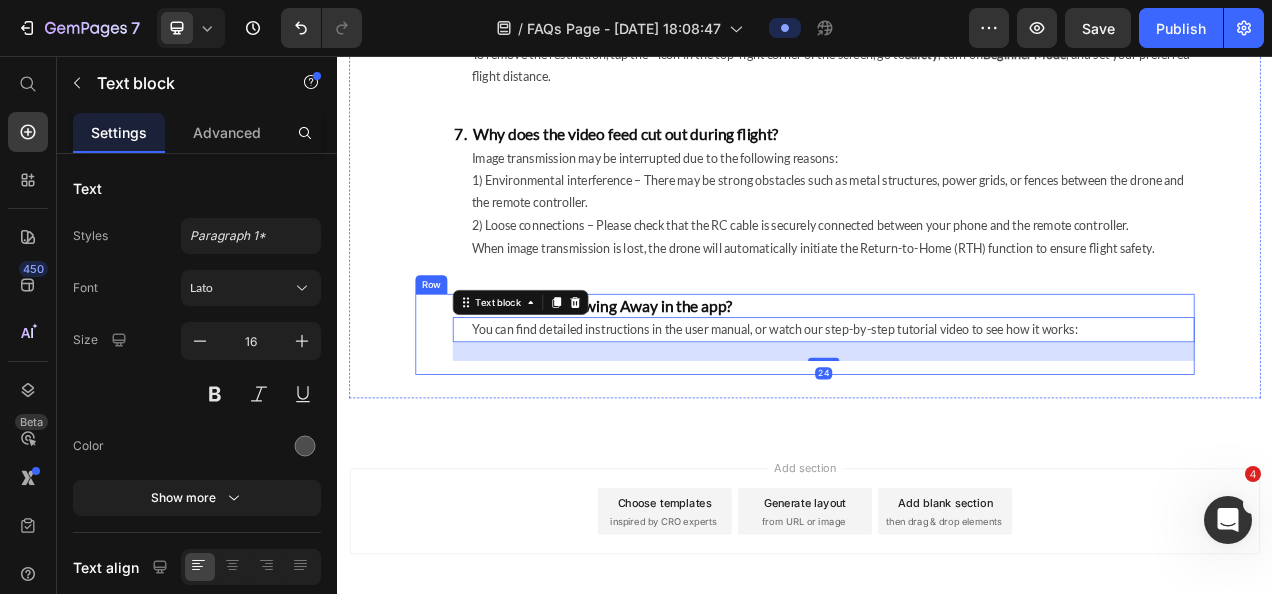 click on "1.  What input voltage is supported for charging the drone battery and remote controller? Heading You can charge the drone battery either while it's inside the drone (supports 5V/9V input) or using the charging dock (supports 5V/9V/12V input). The remote controller only supports 5V input for charging. Text block Row 2.  Why is the drone failing to pair with the remote controller? Heading To re-pair the drone, go to the app’s home page and tap  More  →   Setting  →  Connecting the Aircraft . Then follow the on-screen instructions: press and hold the drone’s battery button until the lights start flashing, and tap  Ready to connect  to complete the pairing process. Text block Row 3.  Why can’t the drone acquire GPS signals? Heading GPS signals cannot be acquired indoors. Please move to an open outdoor area to search for satellites.  Once  10 or more satellites  are connected, the drone will automatically switch to GPS mode. Text block Row Heading Fastest: Medium: Slowest: Text block Row Heading" at bounding box center [937, -200] 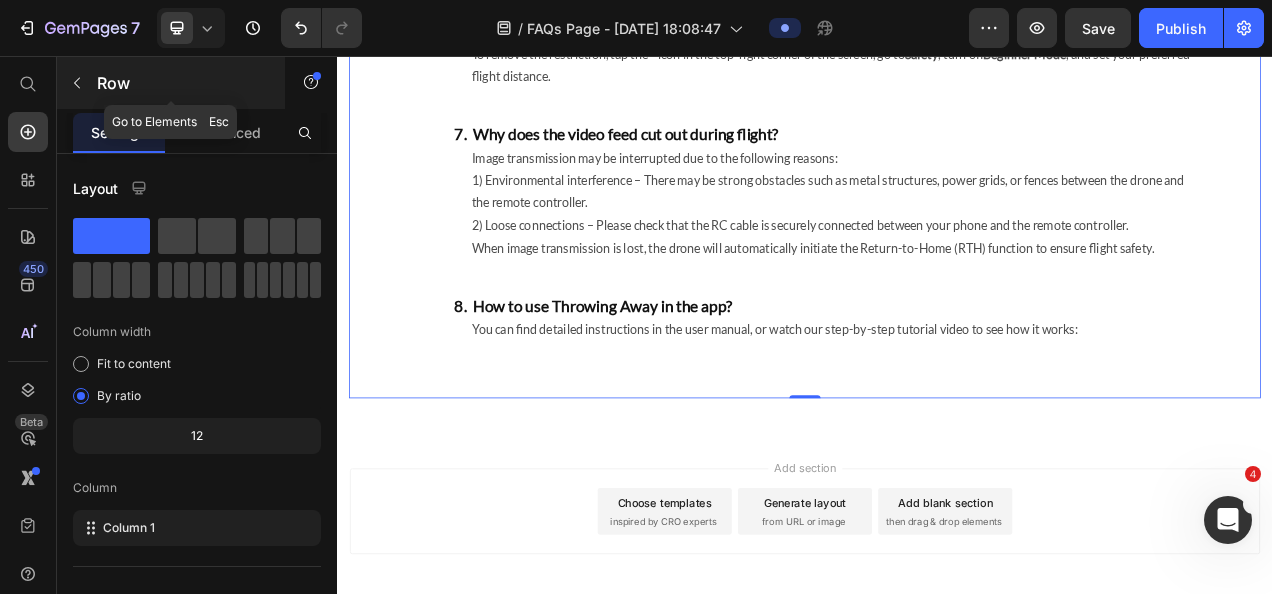 click 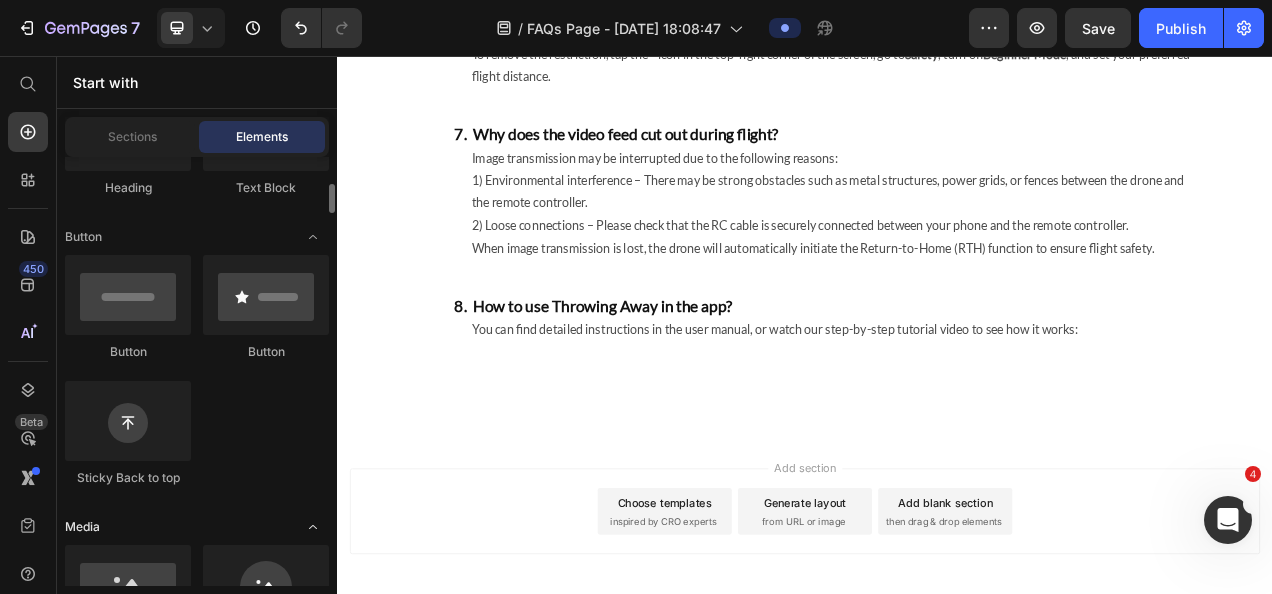 scroll, scrollTop: 600, scrollLeft: 0, axis: vertical 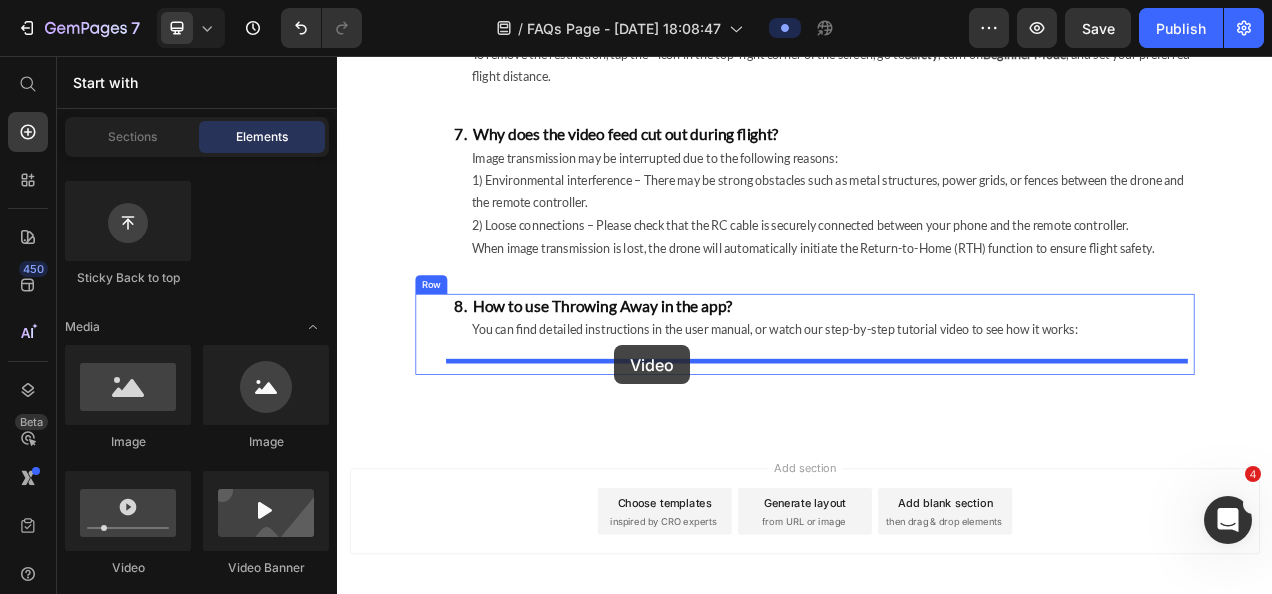 drag, startPoint x: 461, startPoint y: 582, endPoint x: 693, endPoint y: 427, distance: 279.01434 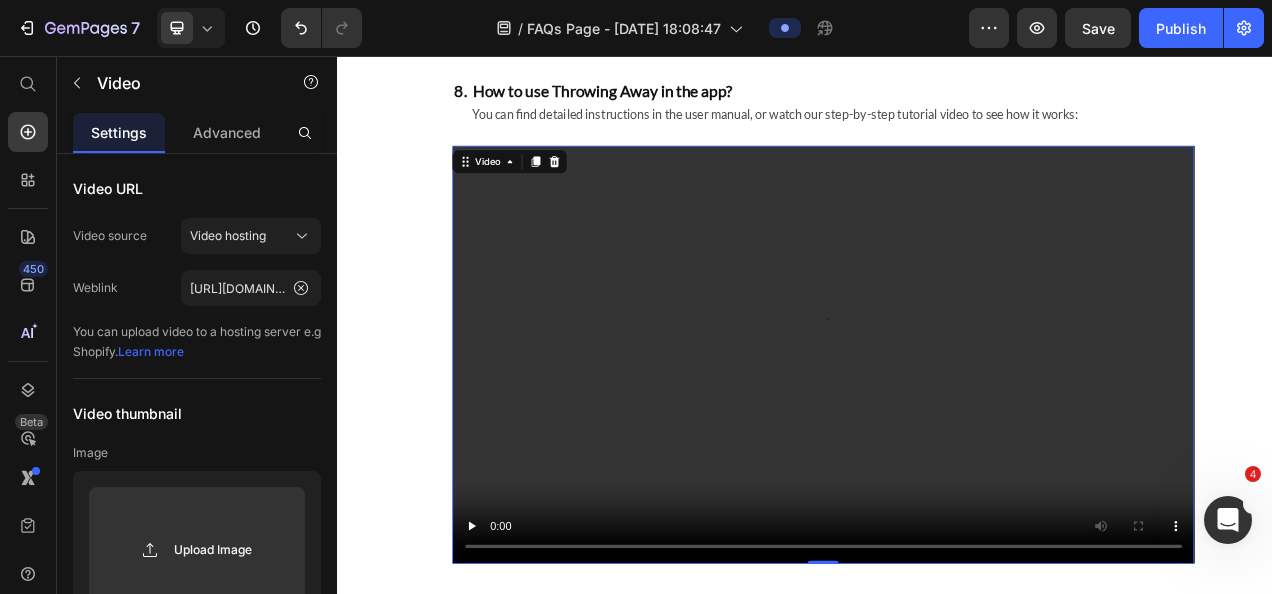 scroll, scrollTop: 1652, scrollLeft: 0, axis: vertical 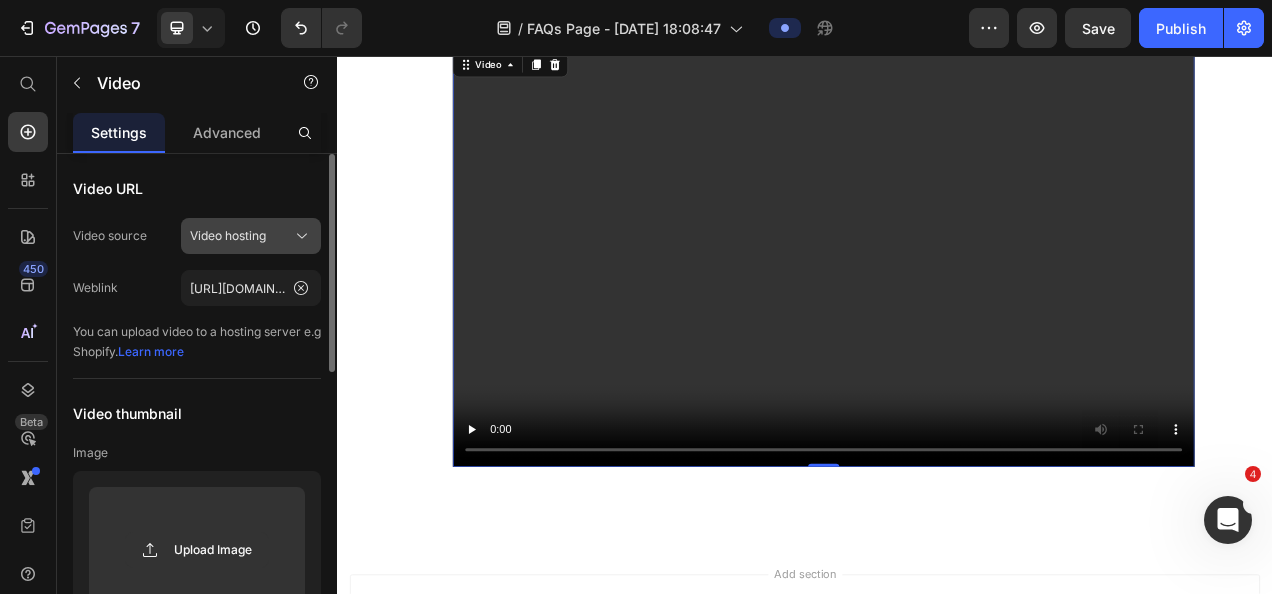 click on "Video hosting" at bounding box center [228, 236] 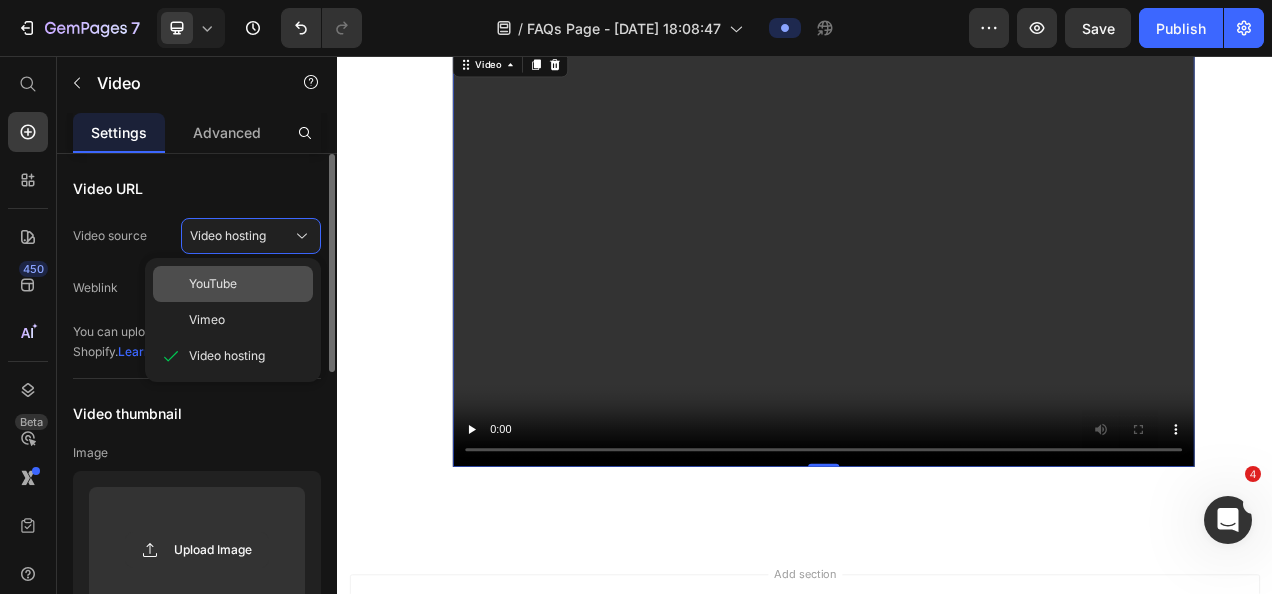 click on "YouTube" at bounding box center (247, 284) 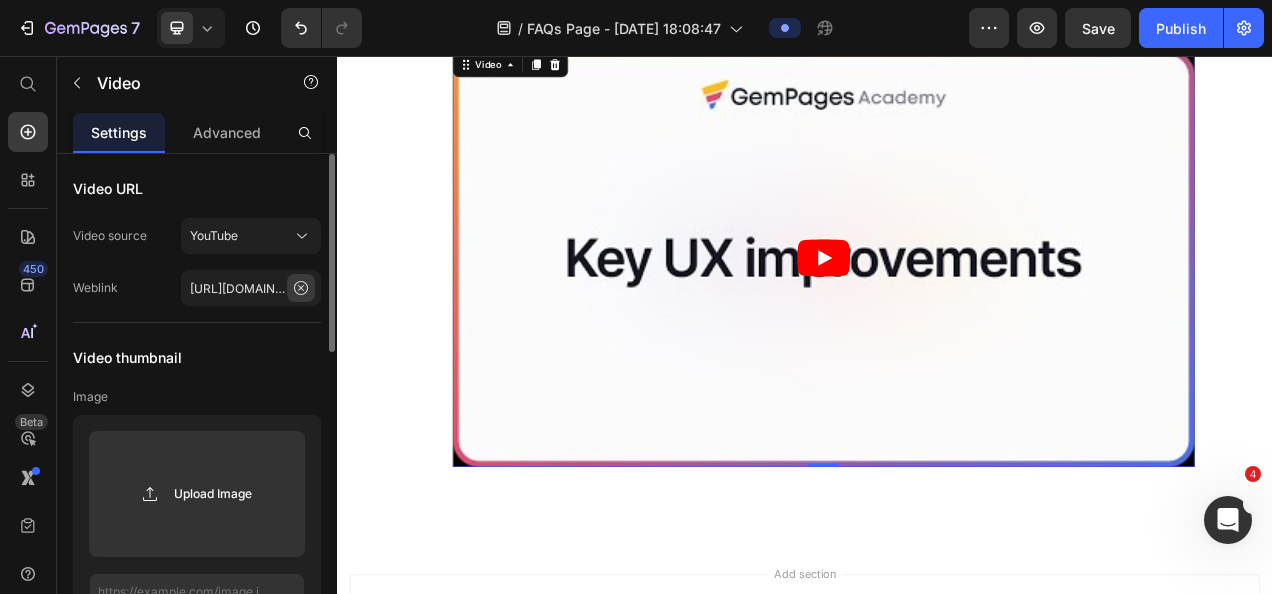 drag, startPoint x: 297, startPoint y: 286, endPoint x: 86, endPoint y: 132, distance: 261.22214 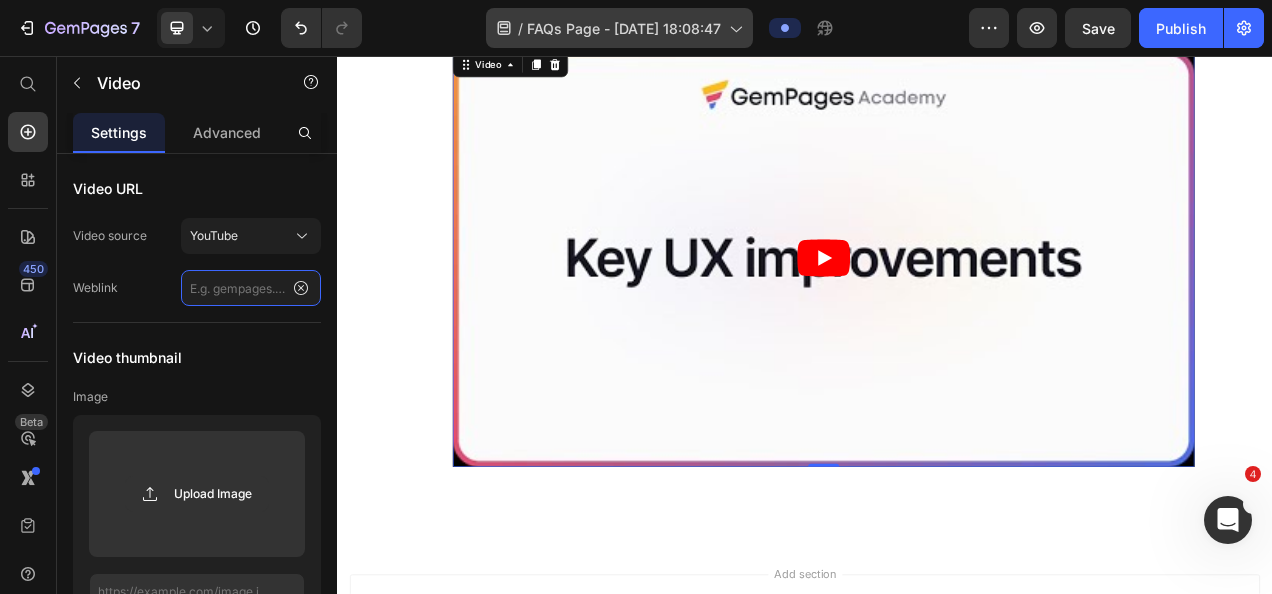 scroll, scrollTop: 0, scrollLeft: 0, axis: both 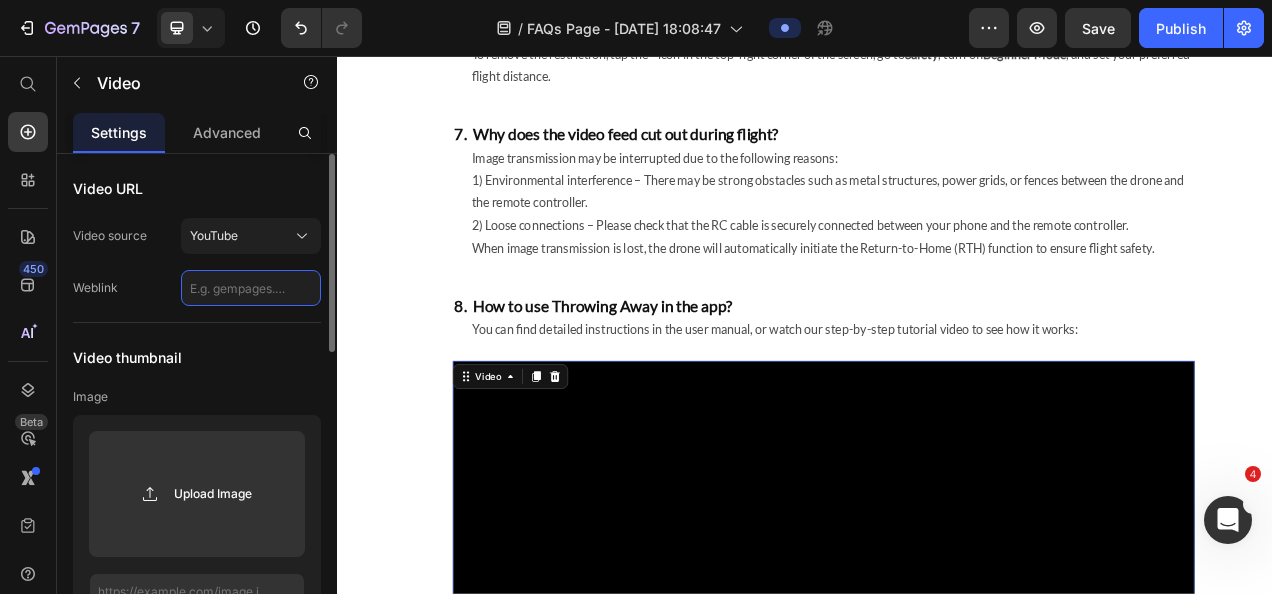 click 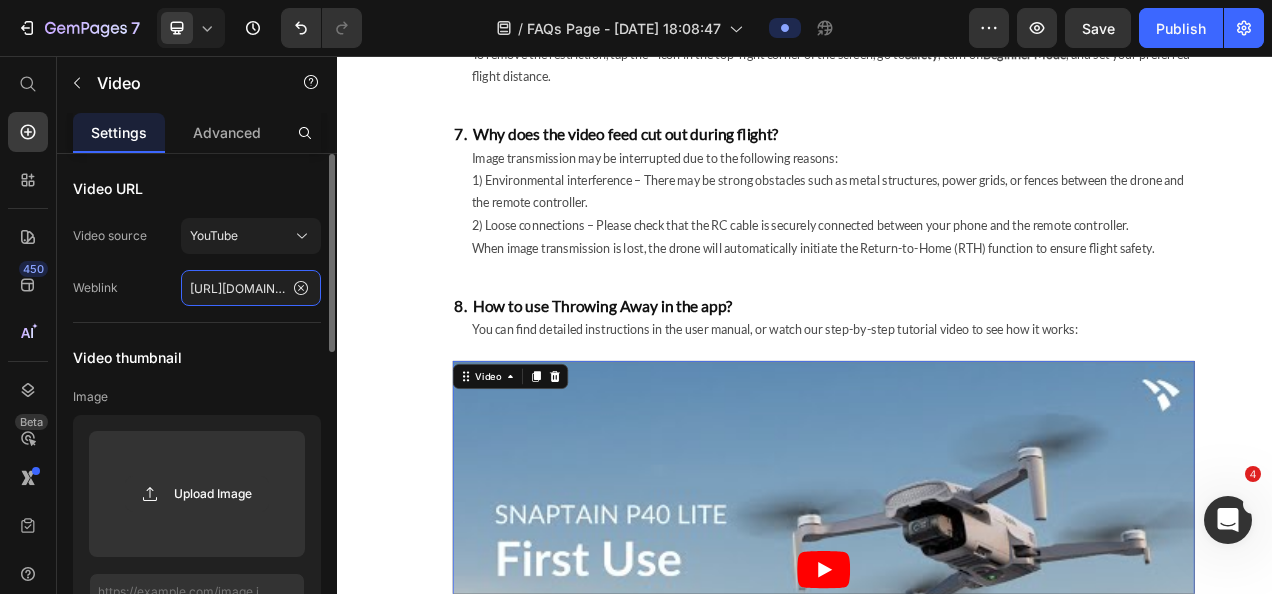 scroll, scrollTop: 0, scrollLeft: 74, axis: horizontal 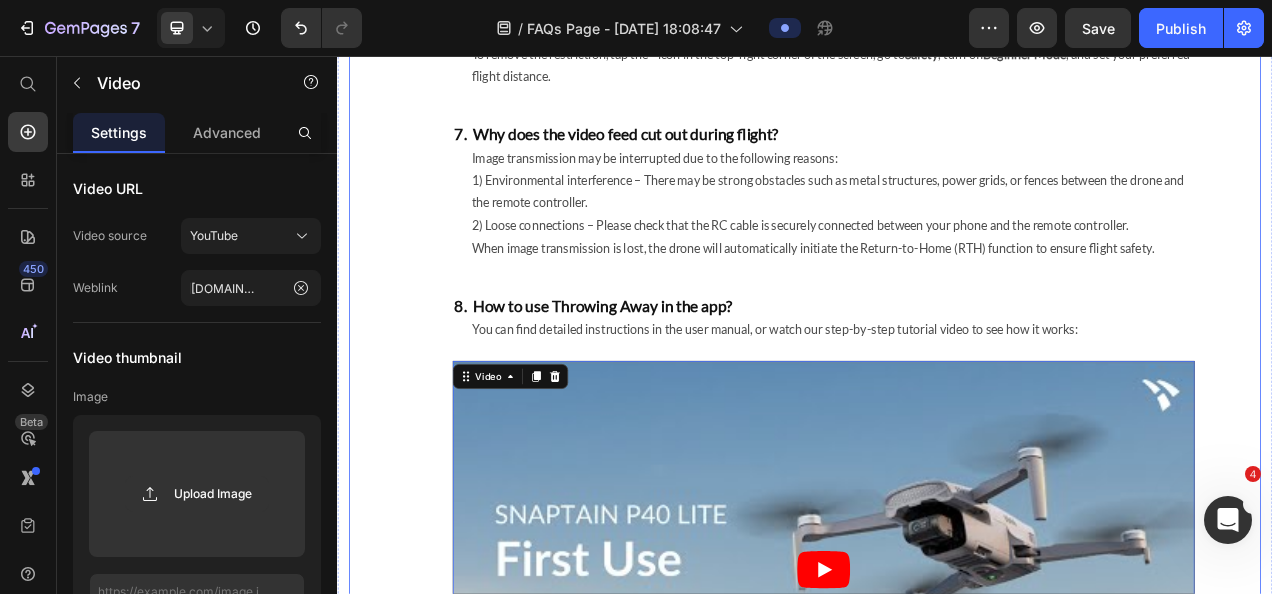 click on "1.  What input voltage is supported for charging the drone battery and remote controller? Heading You can charge the drone battery either while it's inside the drone (supports 5V/9V input) or using the charging dock (supports 5V/9V/12V input). The remote controller only supports 5V input for charging. Text block Row 2.  Why is the drone failing to pair with the remote controller? Heading To re-pair the drone, go to the app’s home page and tap  More  →   Setting  →  Connecting the Aircraft . Then follow the on-screen instructions: press and hold the drone’s battery button until the lights start flashing, and tap  Ready to connect  to complete the pairing process. Text block Row 3.  Why can’t the drone acquire GPS signals? Heading GPS signals cannot be acquired indoors. Please move to an open outdoor area to search for satellites.  Once  10 or more satellites  are connected, the drone will automatically switch to GPS mode. Text block Row Heading Fastest: Medium: Slowest: Text block Row Heading" at bounding box center [937, 68] 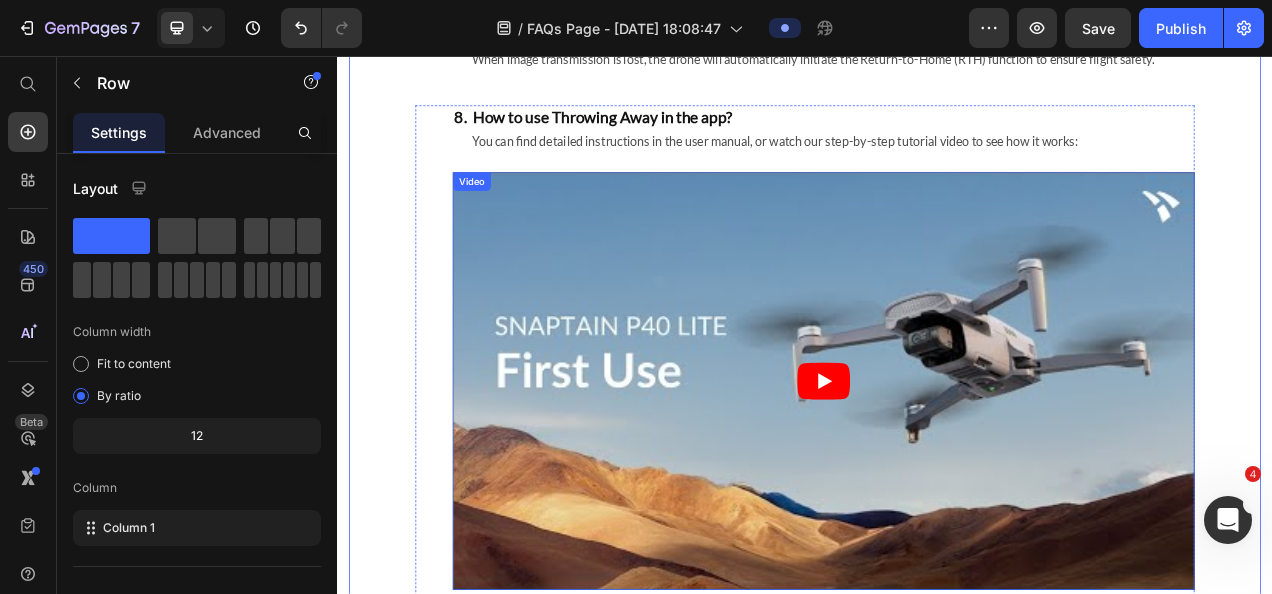 scroll, scrollTop: 1452, scrollLeft: 0, axis: vertical 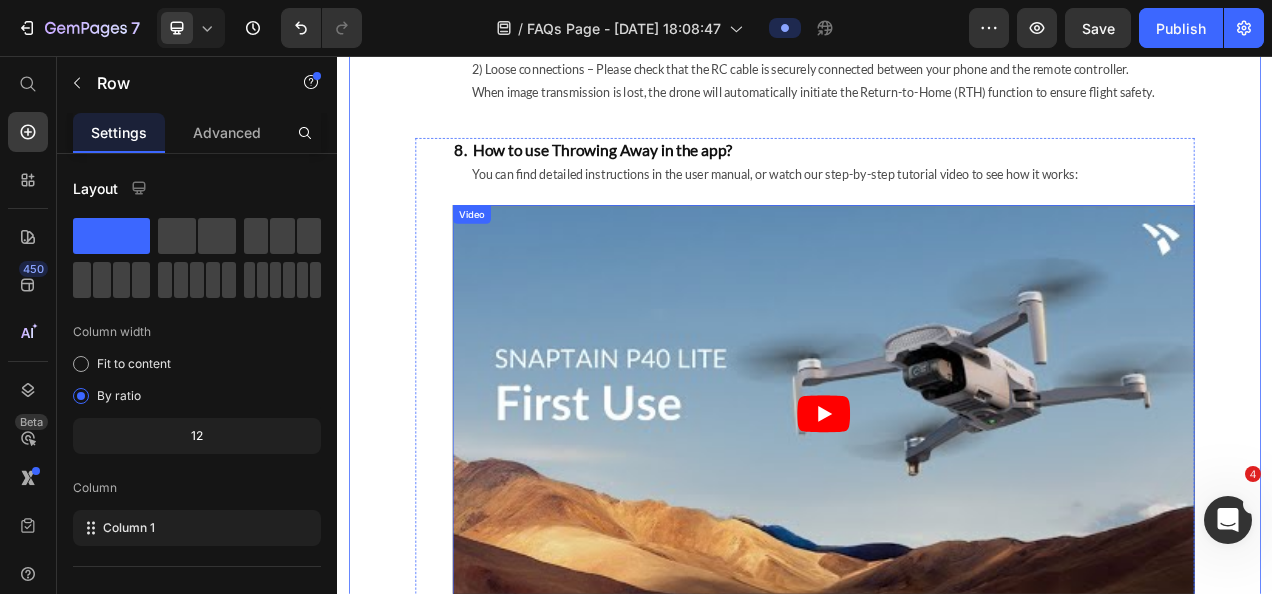 click at bounding box center [961, 515] 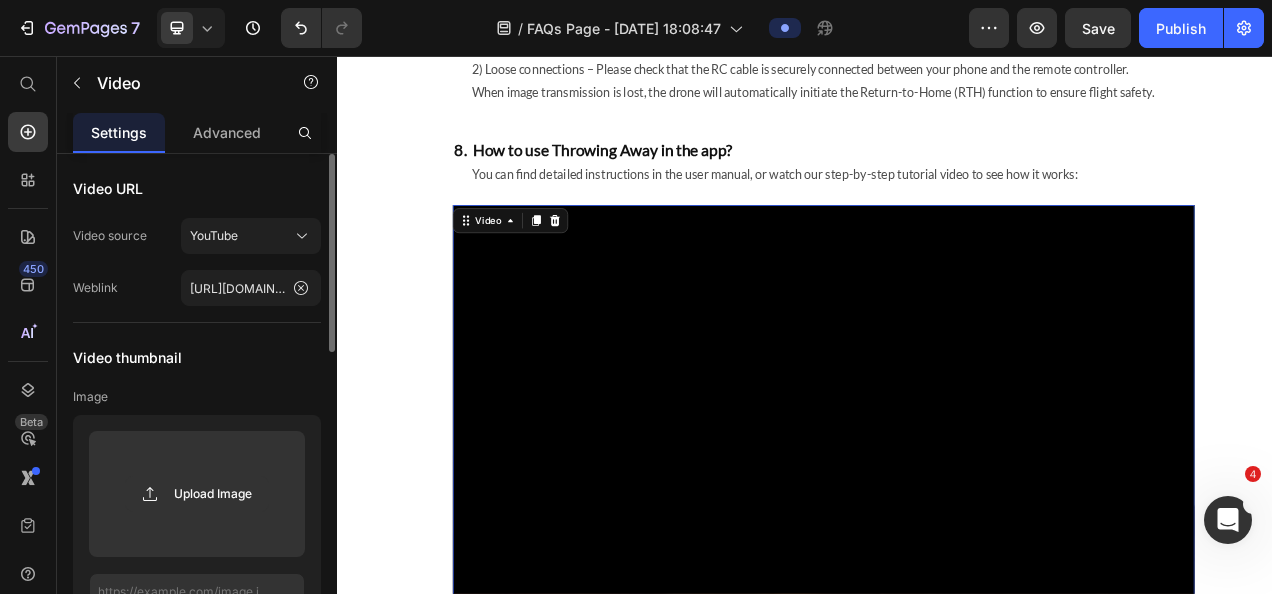 scroll, scrollTop: 100, scrollLeft: 0, axis: vertical 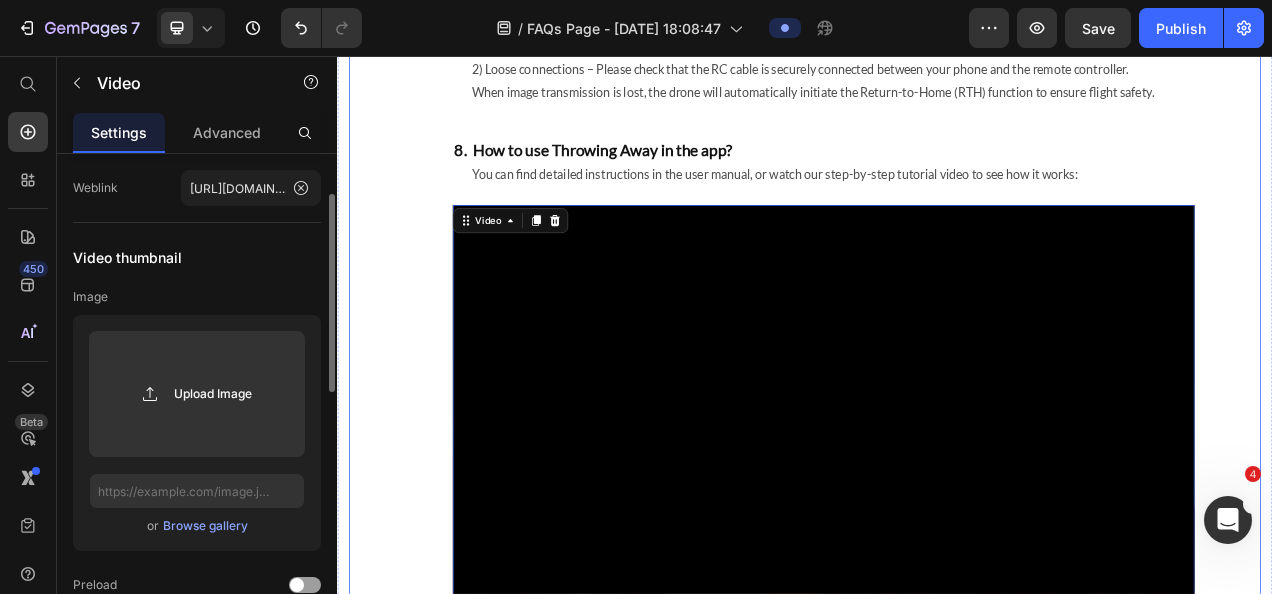 click on "1.  What input voltage is supported for charging the drone battery and remote controller? Heading You can charge the drone battery either while it's inside the drone (supports 5V/9V input) or using the charging dock (supports 5V/9V/12V input). The remote controller only supports 5V input for charging. Text block Row 2.  Why is the drone failing to pair with the remote controller? Heading To re-pair the drone, go to the app’s home page and tap  More  →   Setting  →  Connecting the Aircraft . Then follow the on-screen instructions: press and hold the drone’s battery button until the lights start flashing, and tap  Ready to connect  to complete the pairing process. Text block Row 3.  Why can’t the drone acquire GPS signals? Heading GPS signals cannot be acquired indoors. Please move to an open outdoor area to search for satellites.  Once  10 or more satellites  are connected, the drone will automatically switch to GPS mode. Text block Row Heading Fastest: Medium: Slowest: Text block Row Heading" at bounding box center (937, -132) 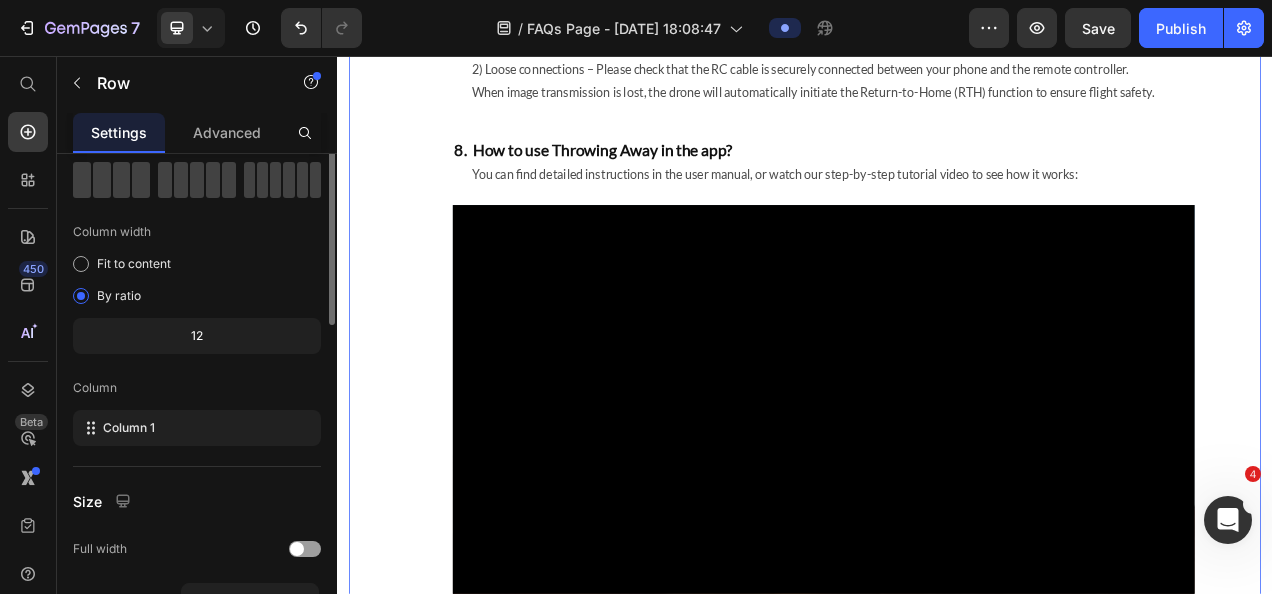 scroll, scrollTop: 0, scrollLeft: 0, axis: both 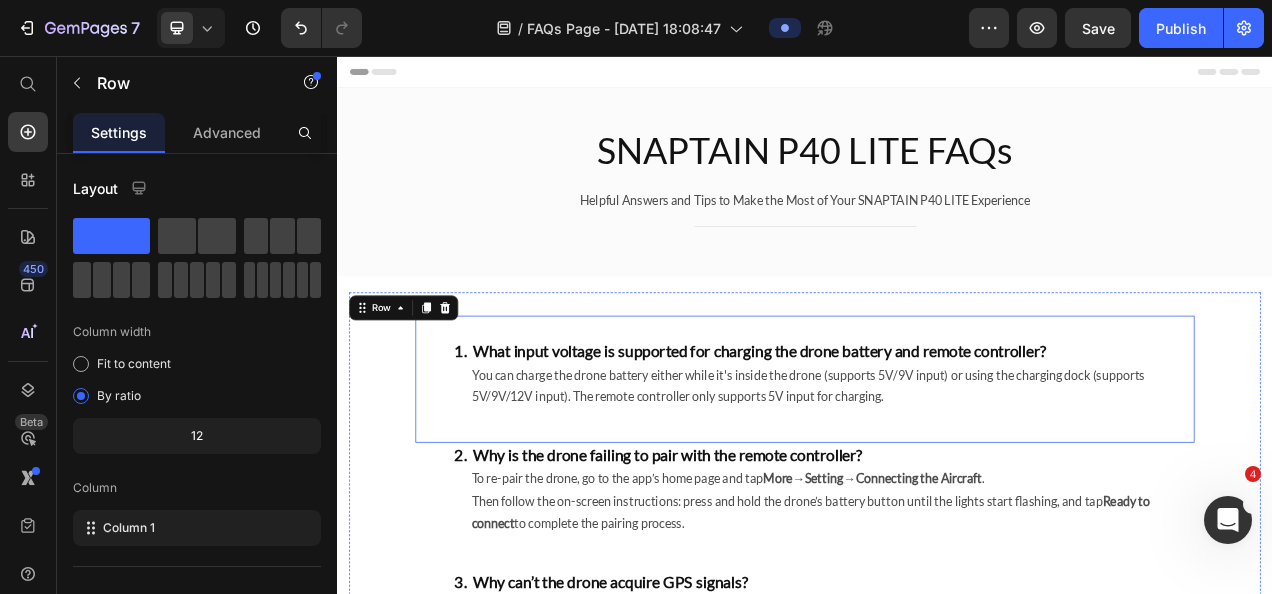 click on "1.  What input voltage is supported for charging the drone battery and remote controller? Heading You can charge the drone battery either while it's inside the drone (supports 5V/9V input) or using the charging dock (supports 5V/9V/12V input). The remote controller only supports 5V input for charging. Text block Row" at bounding box center (937, 471) 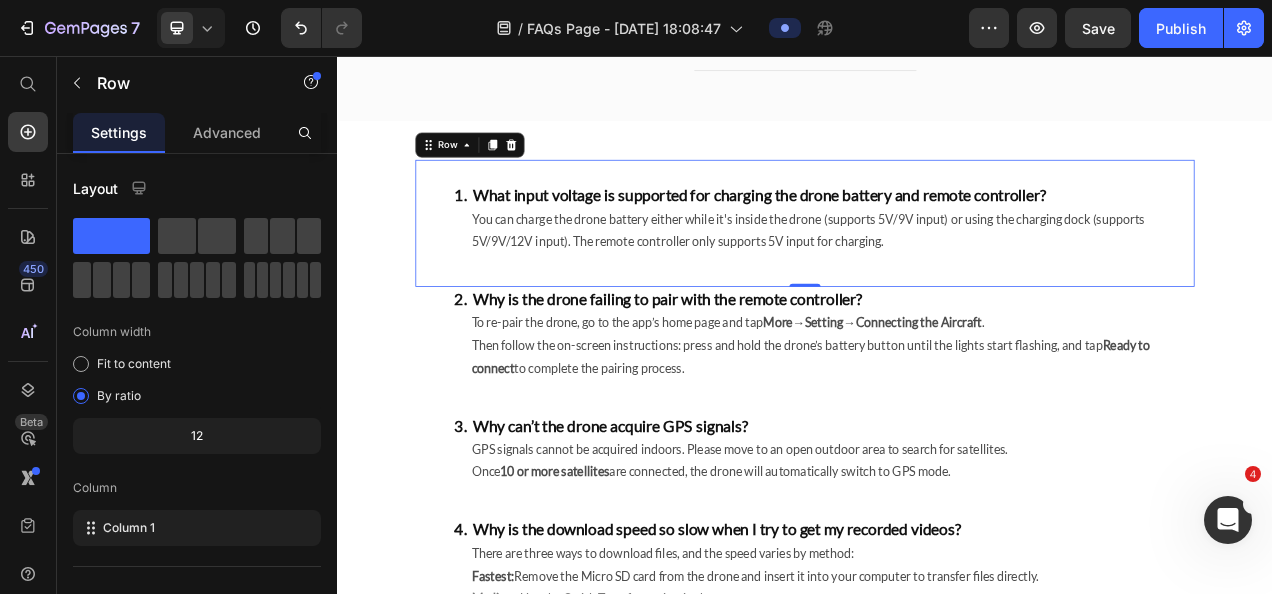 scroll, scrollTop: 0, scrollLeft: 0, axis: both 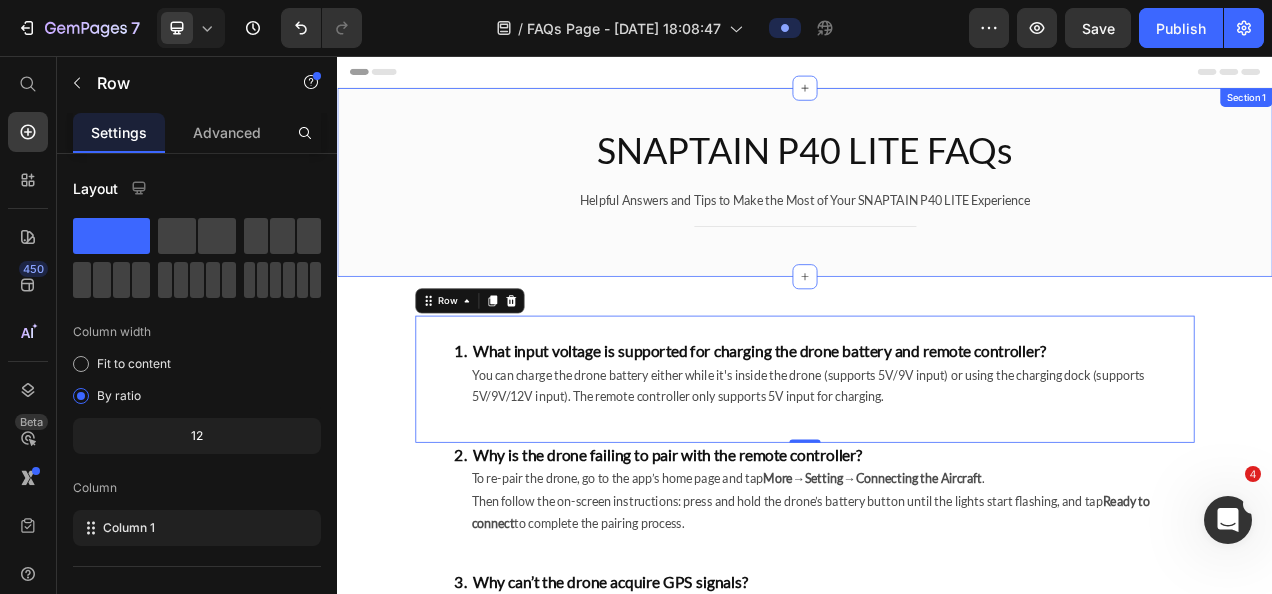click on "SNAPTAIN P40 LITE FAQs Heading Helpful Answers and Tips to Make the Most of Your SNAPTAIN P40 LITE Experience Text block                Title Line Row" at bounding box center [937, 218] 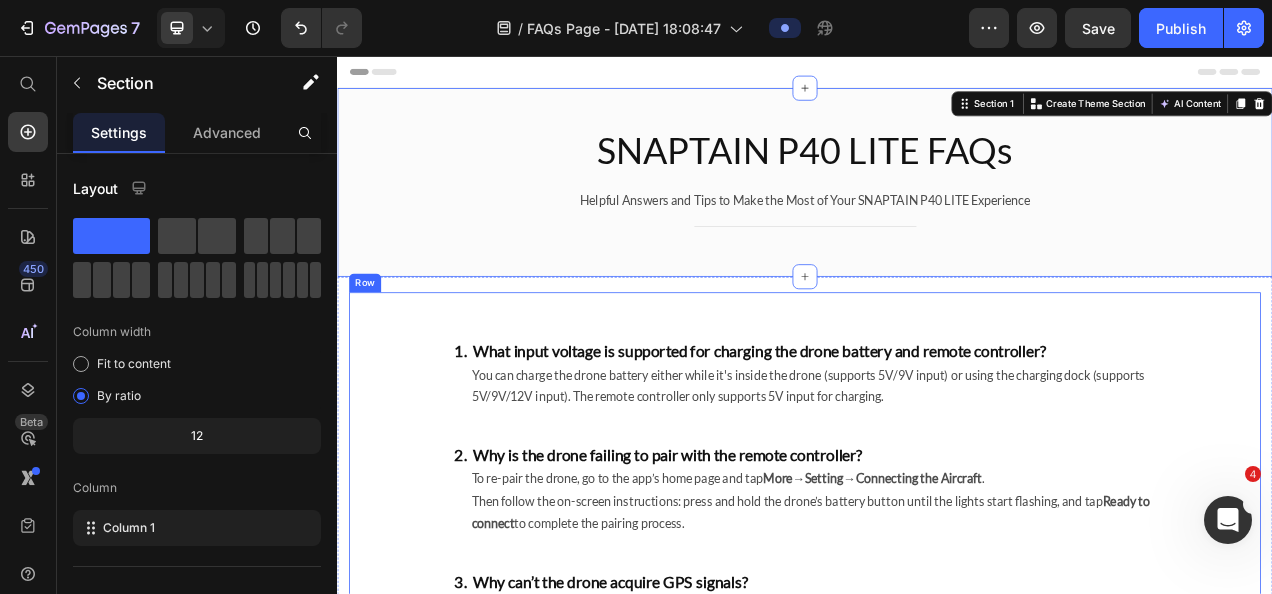 click on "1.  What input voltage is supported for charging the drone battery and remote controller? Heading You can charge the drone battery either while it's inside the drone (supports 5V/9V input) or using the charging dock (supports 5V/9V/12V input). The remote controller only supports 5V input for charging. Text block Row 2.  Why is the drone failing to pair with the remote controller? Heading To re-pair the drone, go to the app’s home page and tap  More  →   Setting  →  Connecting the Aircraft . Then follow the on-screen instructions: press and hold the drone’s battery button until the lights start flashing, and tap  Ready to connect  to complete the pairing process. Text block Row 3.  Why can’t the drone acquire GPS signals? Heading GPS signals cannot be acquired indoors. Please move to an open outdoor area to search for satellites.  Once  10 or more satellites  are connected, the drone will automatically switch to GPS mode. Text block Row Heading Fastest: Medium: Slowest: Text block Row Heading" at bounding box center [937, 1321] 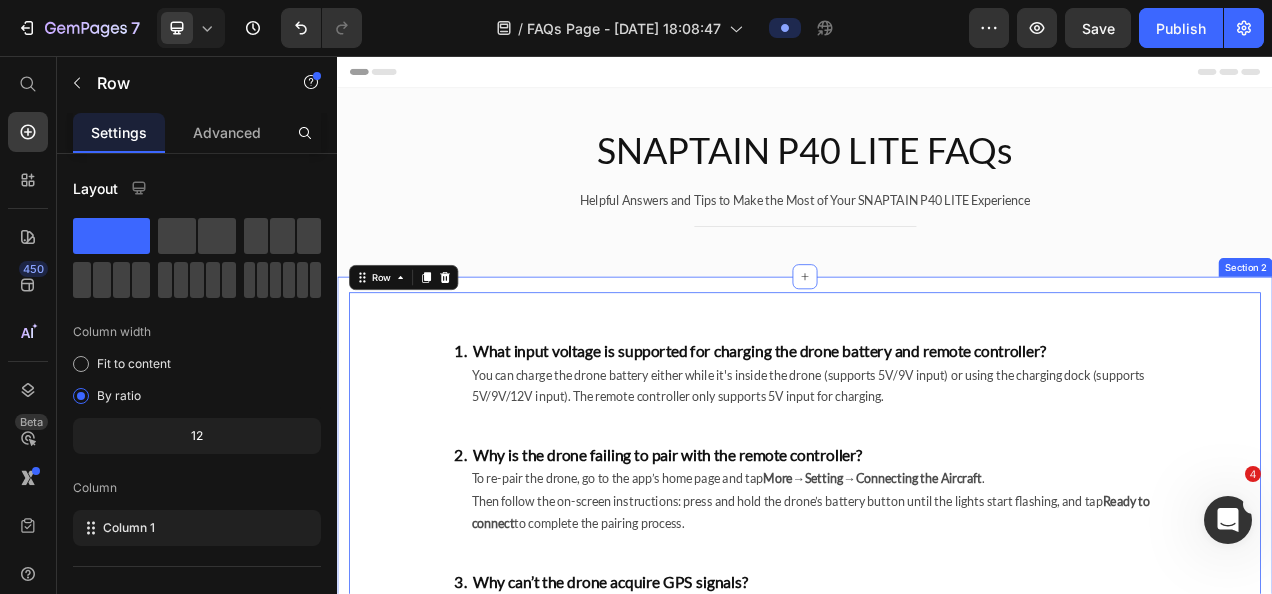 click on "1.  What input voltage is supported for charging the drone battery and remote controller? Heading You can charge the drone battery either while it's inside the drone (supports 5V/9V input) or using the charging dock (supports 5V/9V/12V input). The remote controller only supports 5V input for charging. Text block Row 2.  Why is the drone failing to pair with the remote controller? Heading To re-pair the drone, go to the app’s home page and tap  More  →   Setting  →  Connecting the Aircraft . Then follow the on-screen instructions: press and hold the drone’s battery button until the lights start flashing, and tap  Ready to connect  to complete the pairing process. Text block Row 3.  Why can’t the drone acquire GPS signals? Heading GPS signals cannot be acquired indoors. Please move to an open outdoor area to search for satellites.  Once  10 or more satellites  are connected, the drone will automatically switch to GPS mode. Text block Row Heading Fastest: Medium: Slowest: Text block Row Heading" at bounding box center (937, 1336) 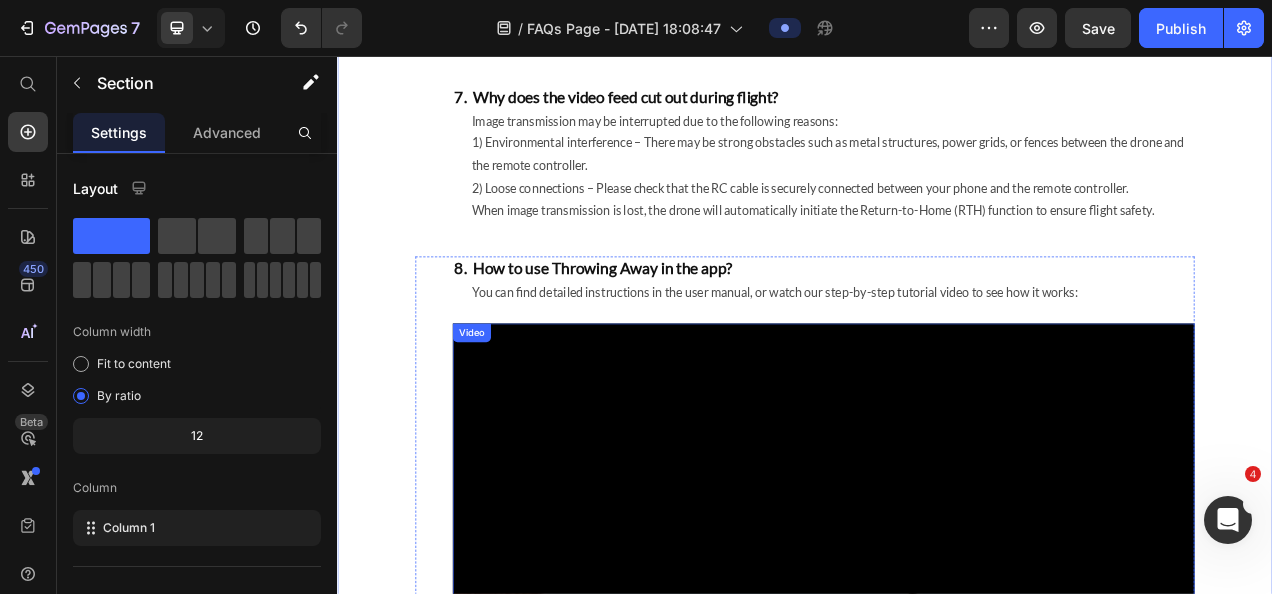 scroll, scrollTop: 1200, scrollLeft: 0, axis: vertical 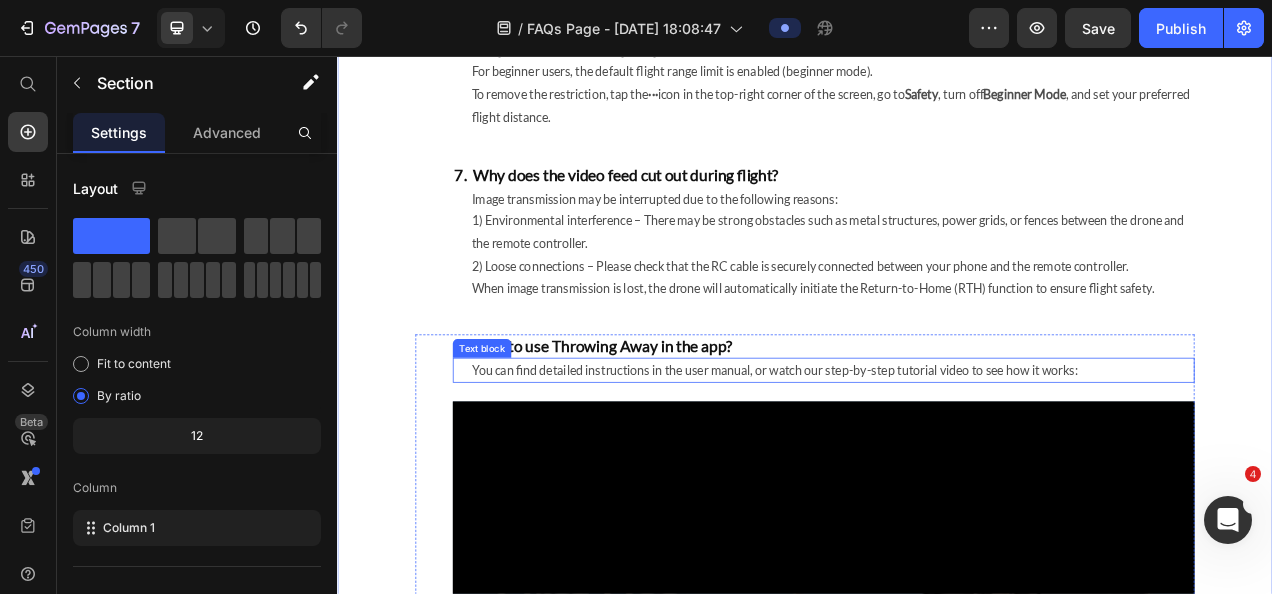 click on "You can find detailed instructions in the user manual, or watch our step-by-step tutorial video to see how it works:" at bounding box center (972, 459) 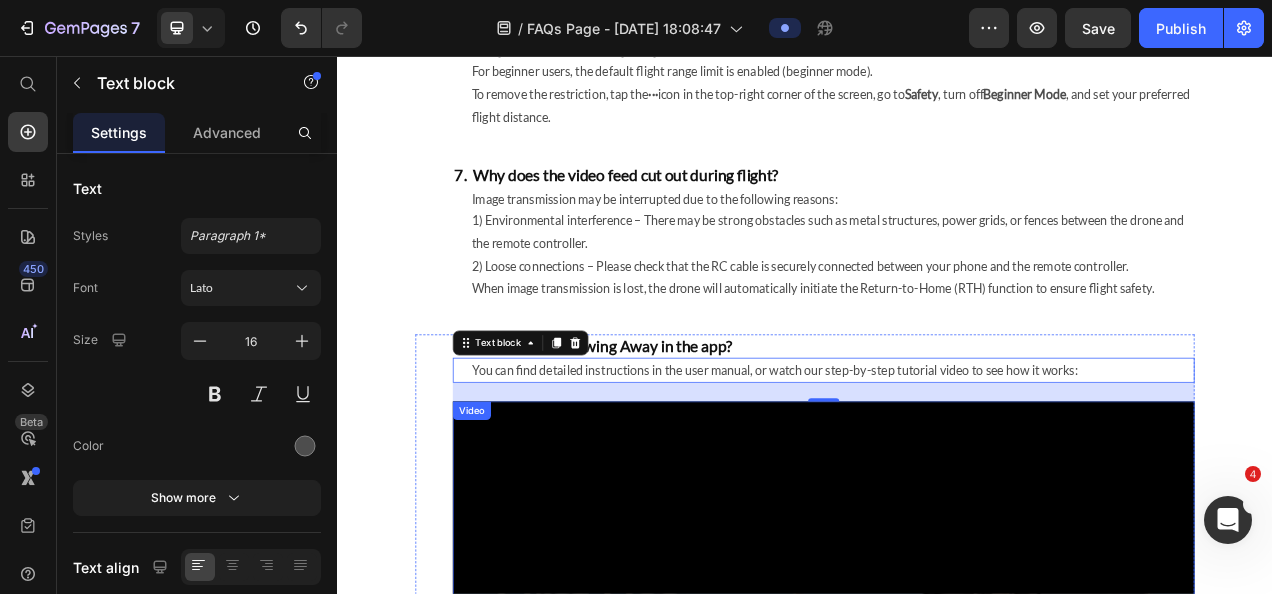 scroll, scrollTop: 1500, scrollLeft: 0, axis: vertical 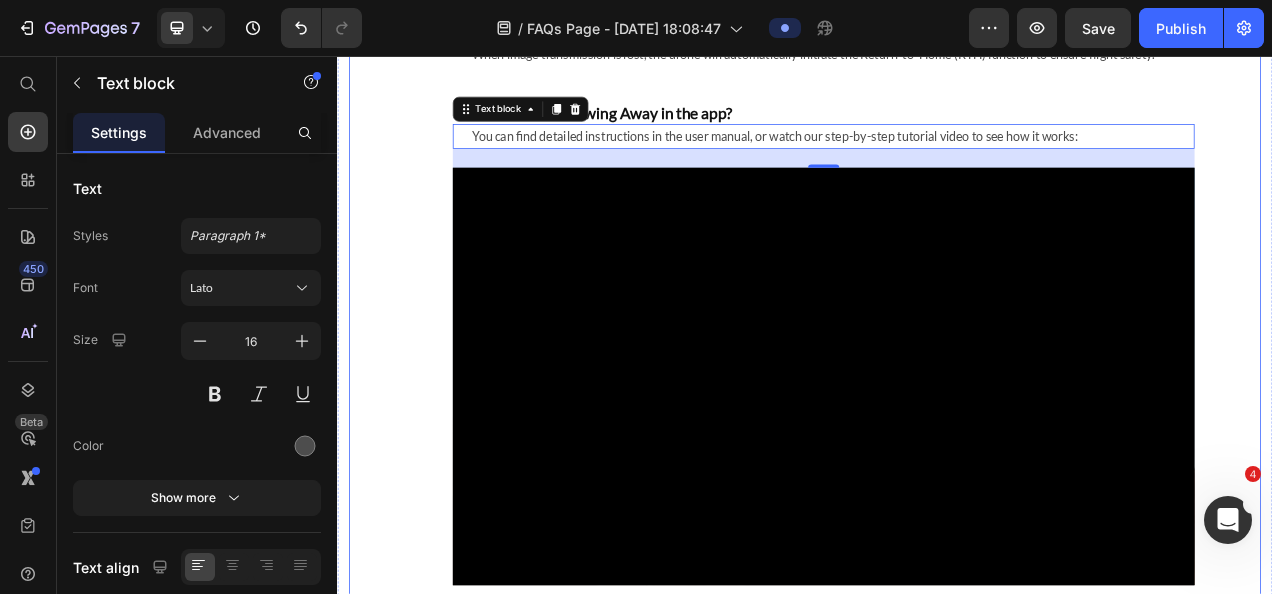 click on "1.  What input voltage is supported for charging the drone battery and remote controller? Heading You can charge the drone battery either while it's inside the drone (supports 5V/9V input) or using the charging dock (supports 5V/9V/12V input). The remote controller only supports 5V input for charging. Text block Row 2.  Why is the drone failing to pair with the remote controller? Heading To re-pair the drone, go to the app’s home page and tap  More  →   Setting  →  Connecting the Aircraft . Then follow the on-screen instructions: press and hold the drone’s battery button until the lights start flashing, and tap  Ready to connect  to complete the pairing process. Text block Row 3.  Why can’t the drone acquire GPS signals? Heading GPS signals cannot be acquired indoors. Please move to an open outdoor area to search for satellites.  Once  10 or more satellites  are connected, the drone will automatically switch to GPS mode. Text block Row Heading Fastest: Medium: Slowest: Text block Row Heading" at bounding box center (937, -180) 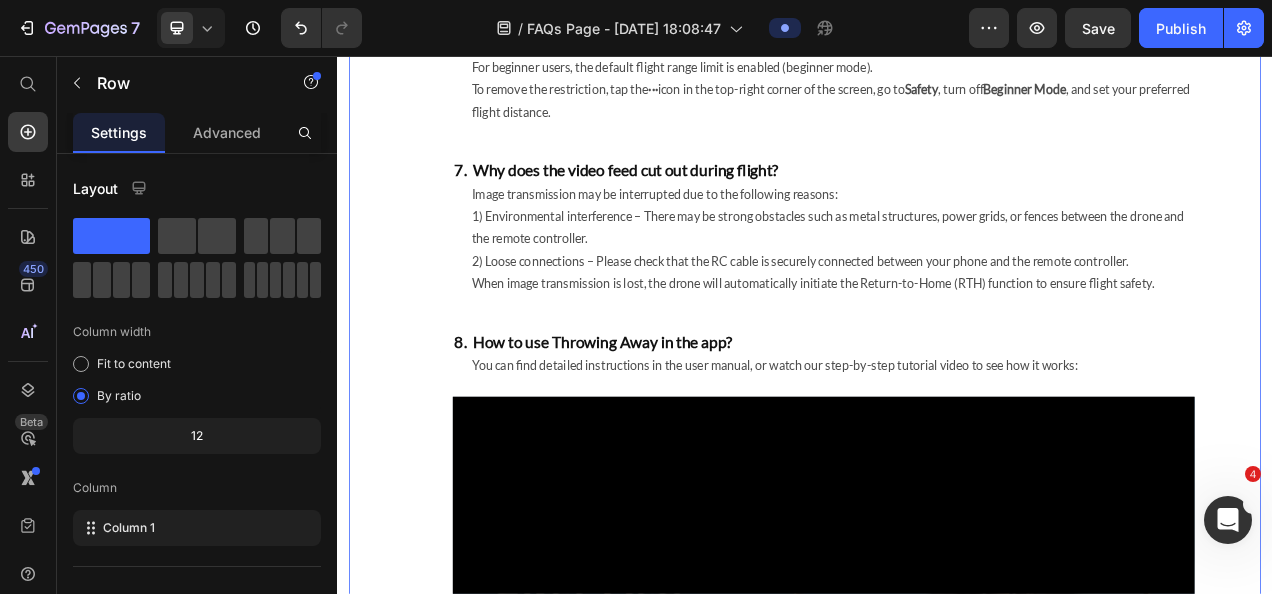 scroll, scrollTop: 1200, scrollLeft: 0, axis: vertical 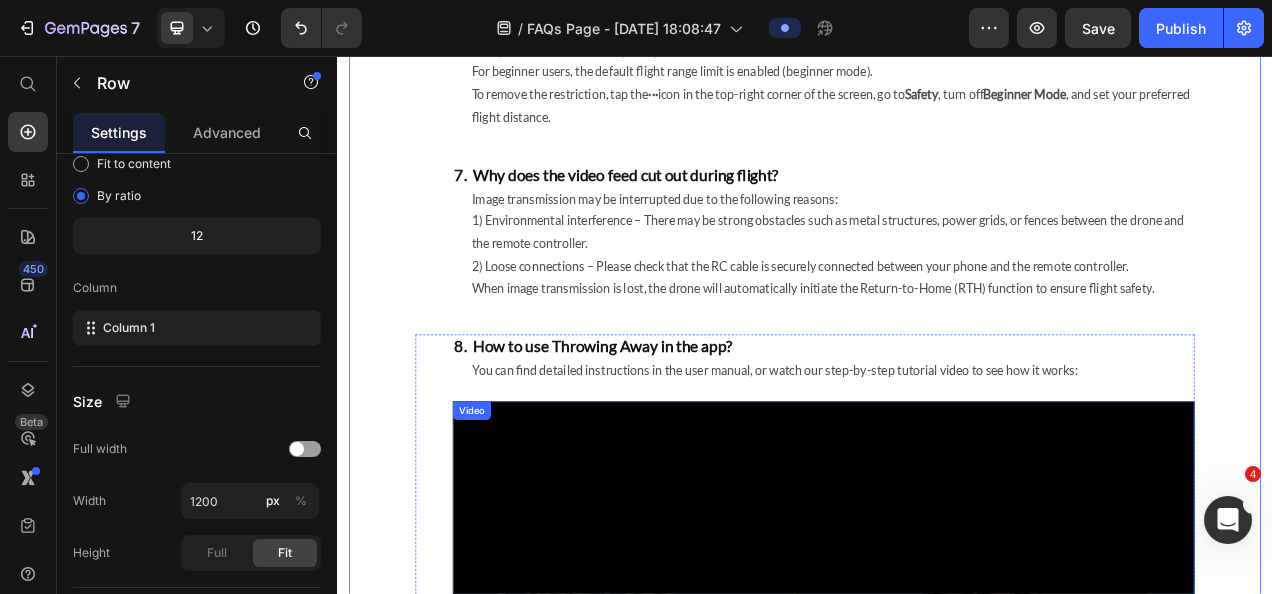 click on "Video" at bounding box center [509, 511] 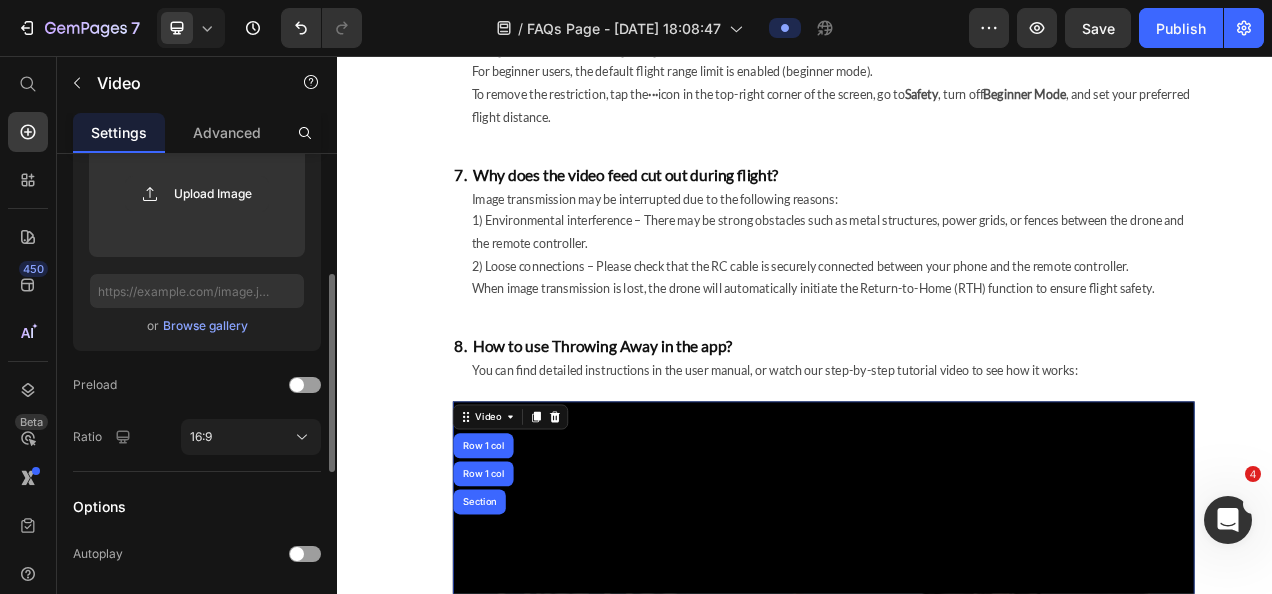 scroll, scrollTop: 100, scrollLeft: 0, axis: vertical 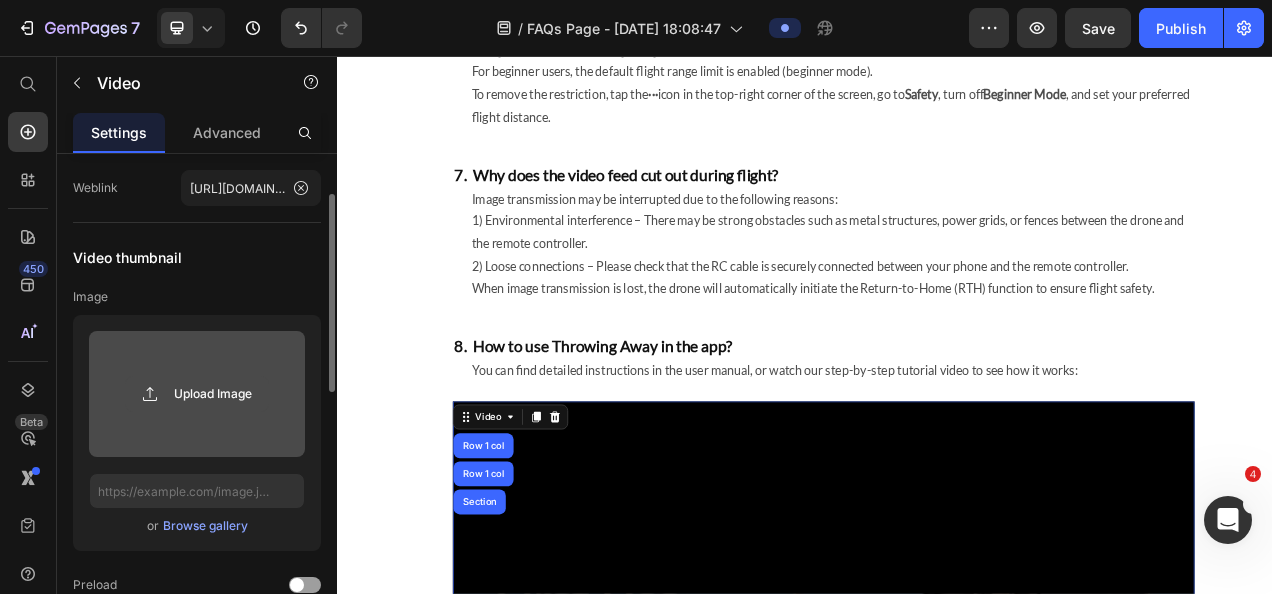 click 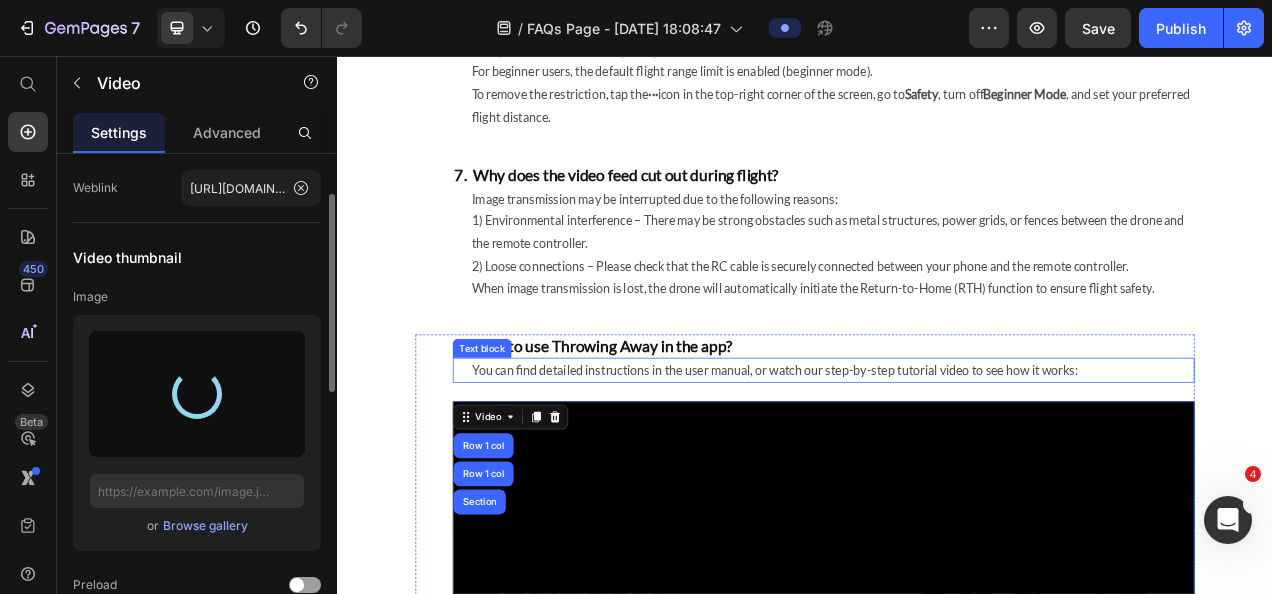 type on "https://cdn.shopify.com/s/files/1/0098/0159/7009/files/gempages_492058560042107790-66428aaf-a3f5-4e76-8cda-601374d6edb7.png" 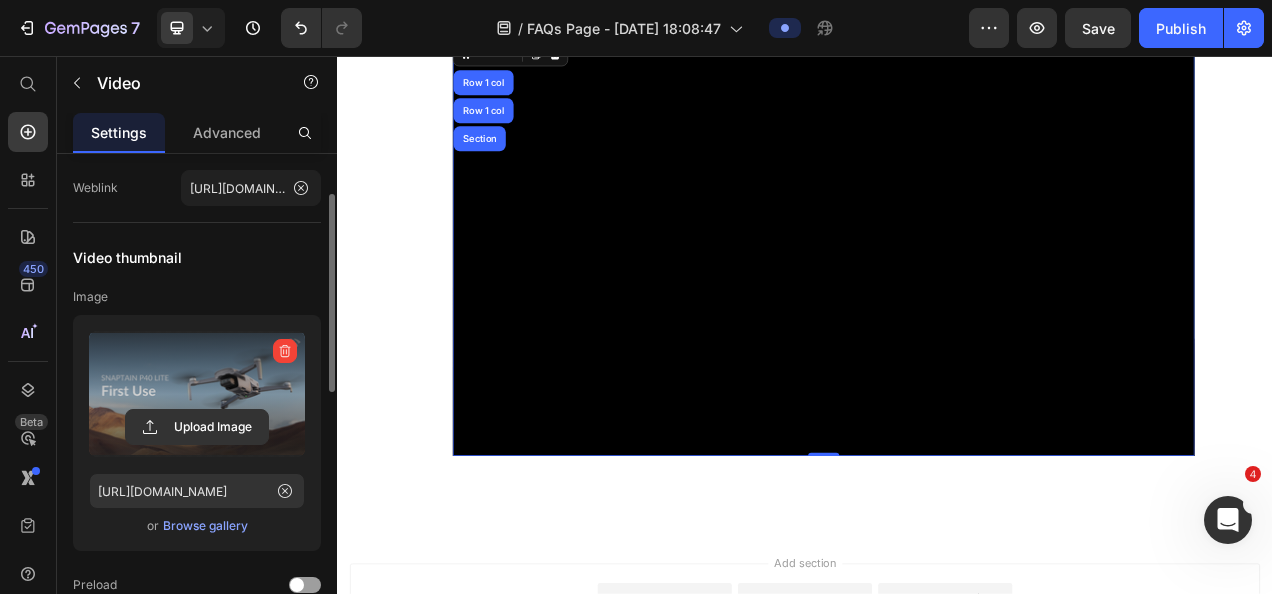 scroll, scrollTop: 1600, scrollLeft: 0, axis: vertical 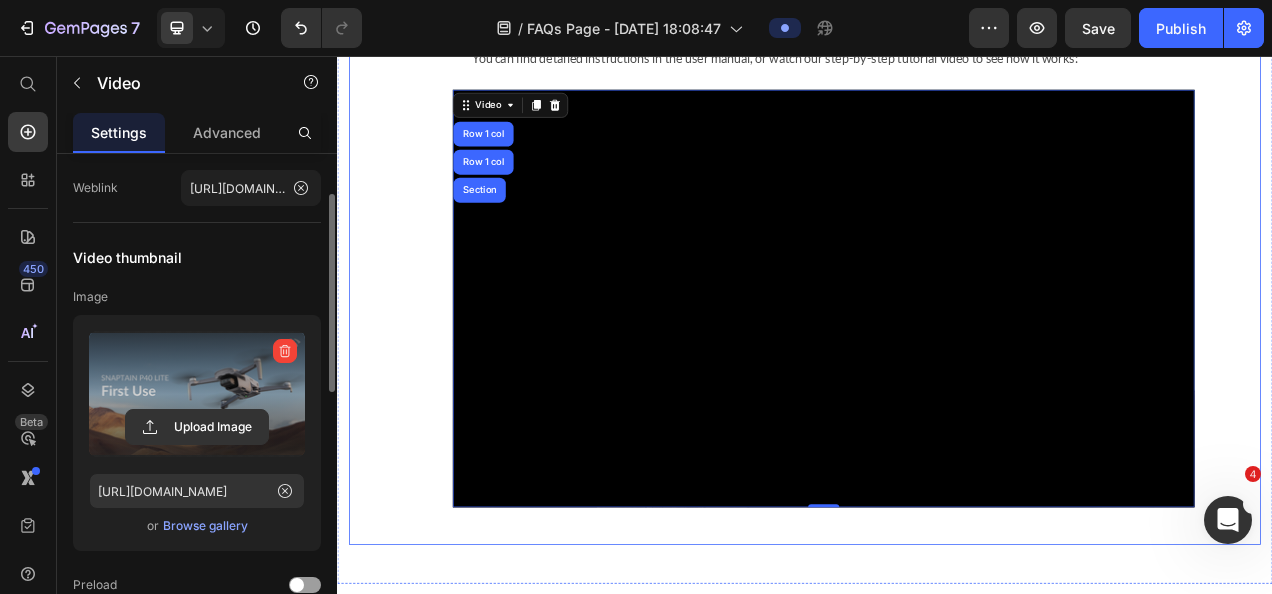 drag, startPoint x: 411, startPoint y: 429, endPoint x: 419, endPoint y: 416, distance: 15.264338 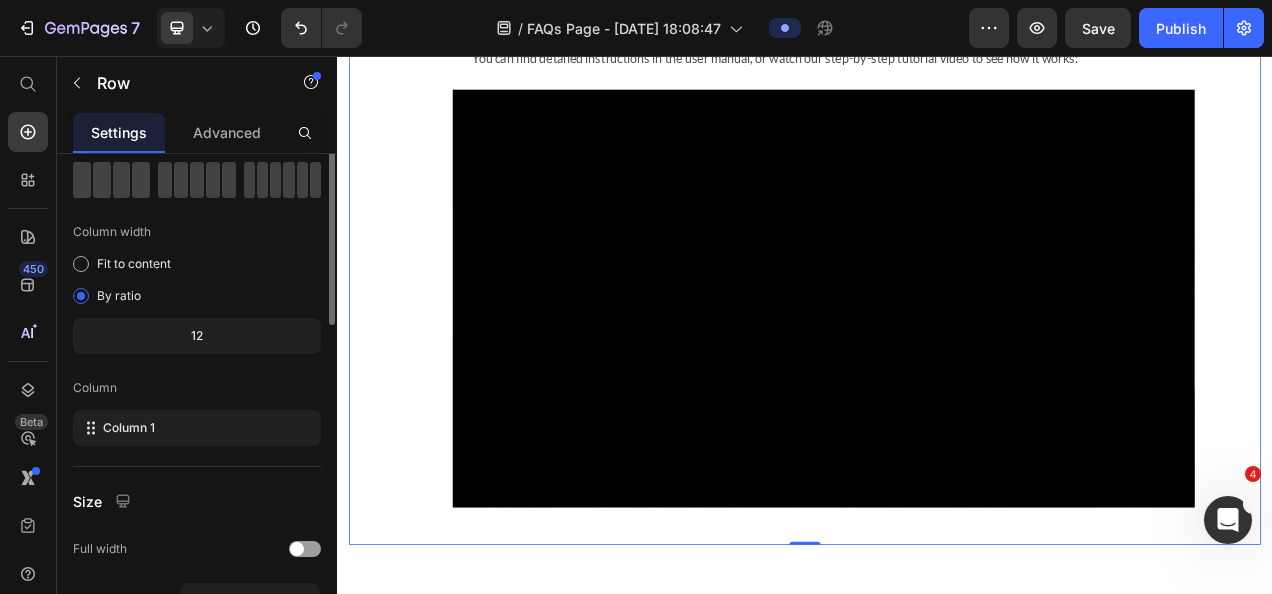 scroll, scrollTop: 0, scrollLeft: 0, axis: both 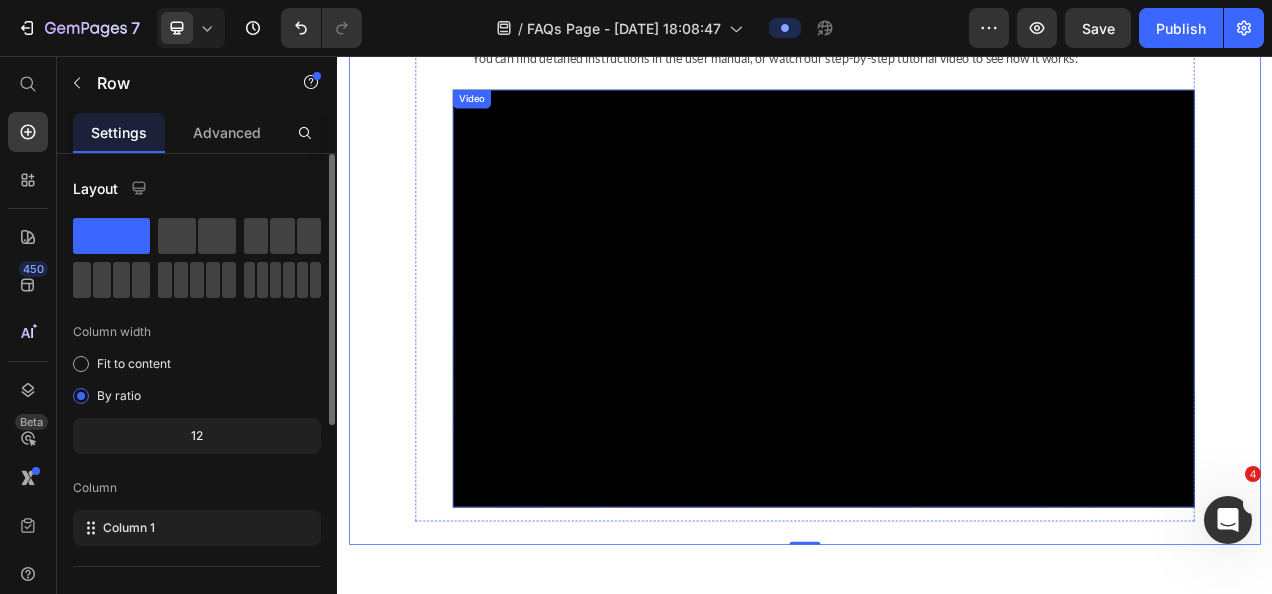 click on "Video" at bounding box center (509, 111) 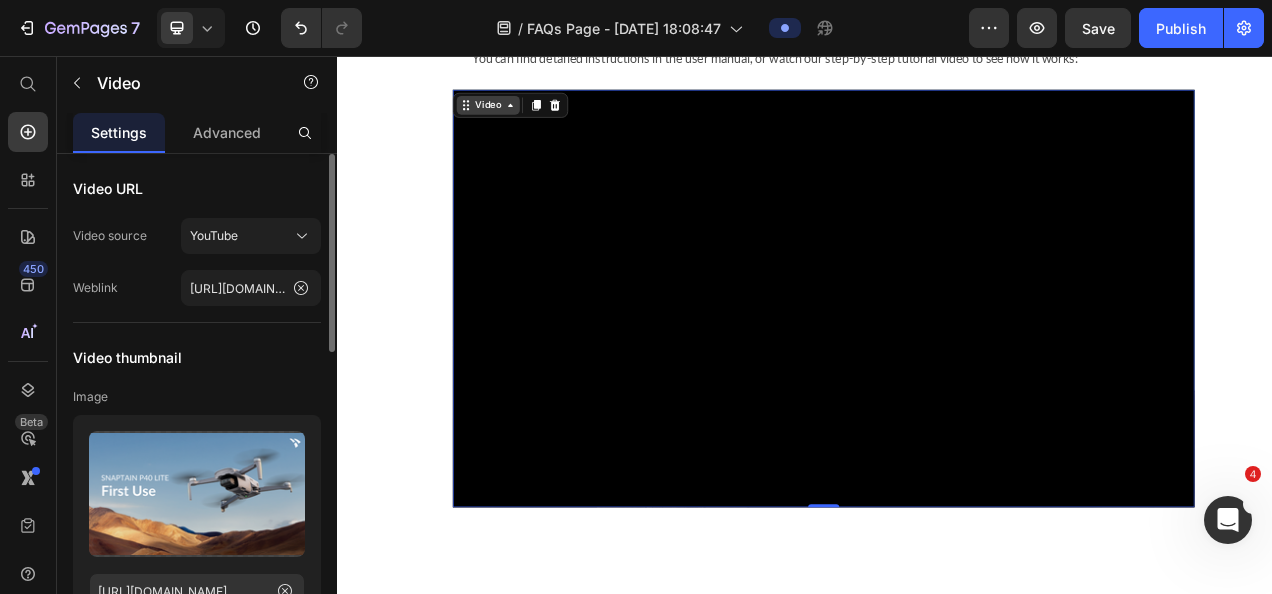 click on "Video" at bounding box center [530, 119] 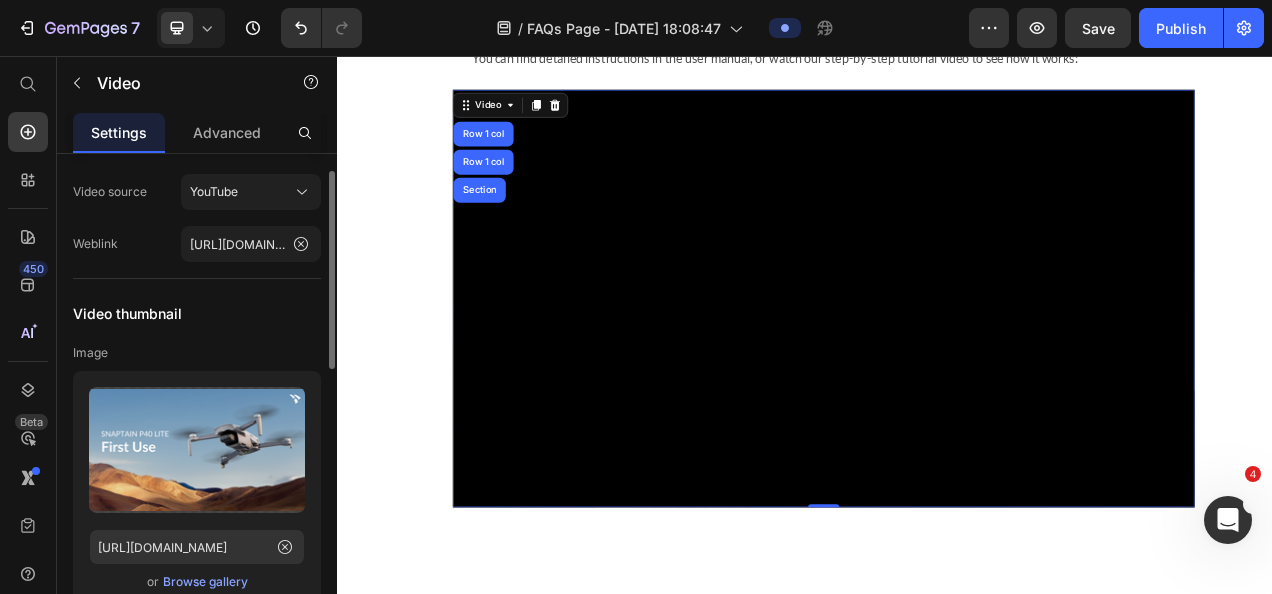 scroll, scrollTop: 0, scrollLeft: 0, axis: both 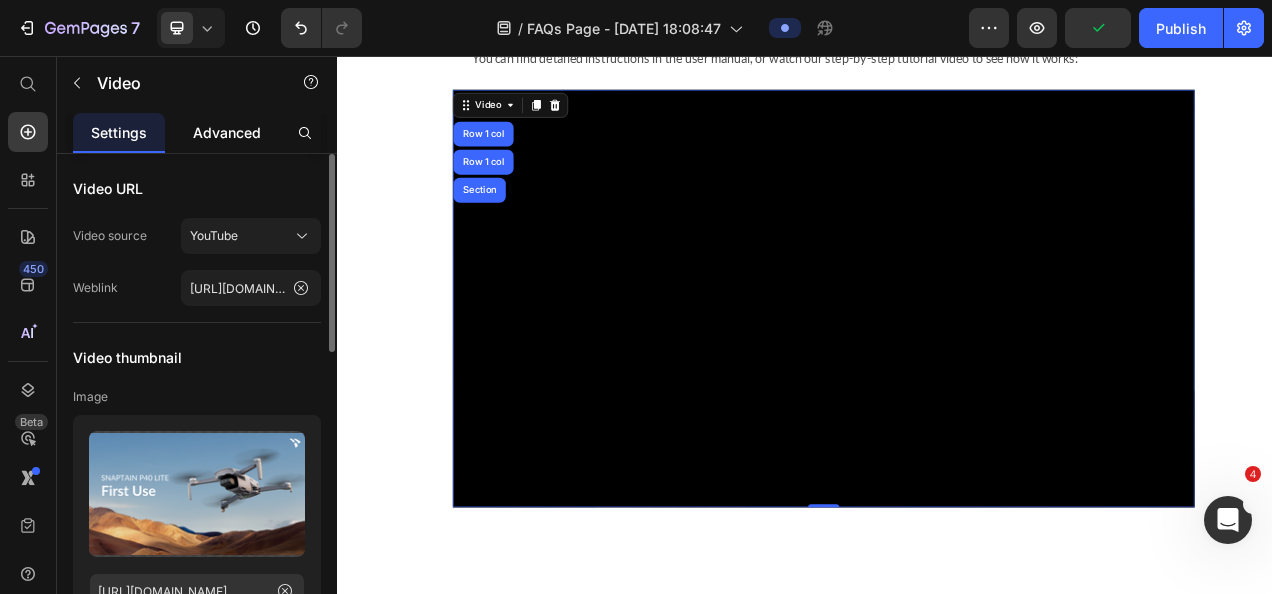 click on "Advanced" at bounding box center [227, 132] 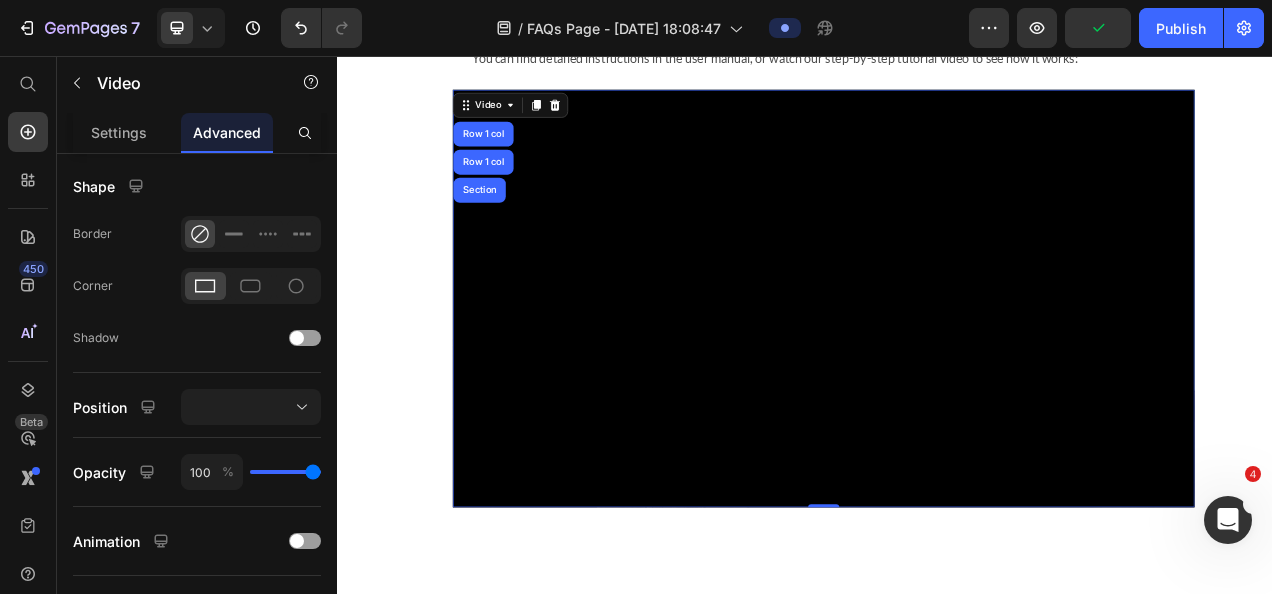 scroll, scrollTop: 600, scrollLeft: 0, axis: vertical 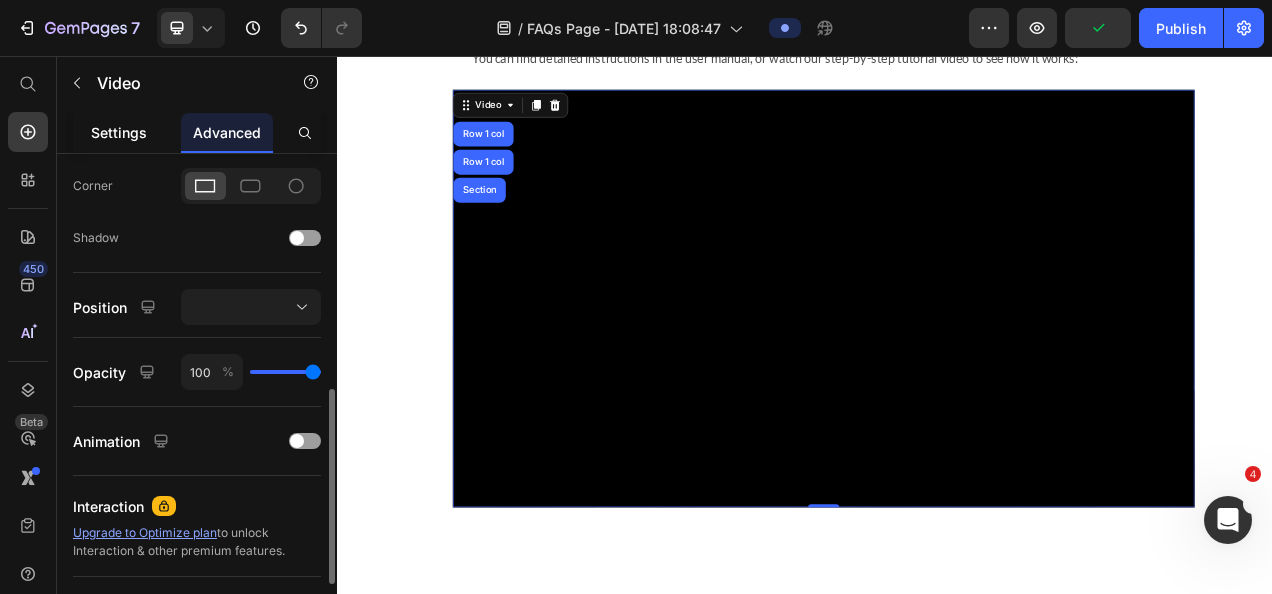 click on "Settings" at bounding box center [119, 132] 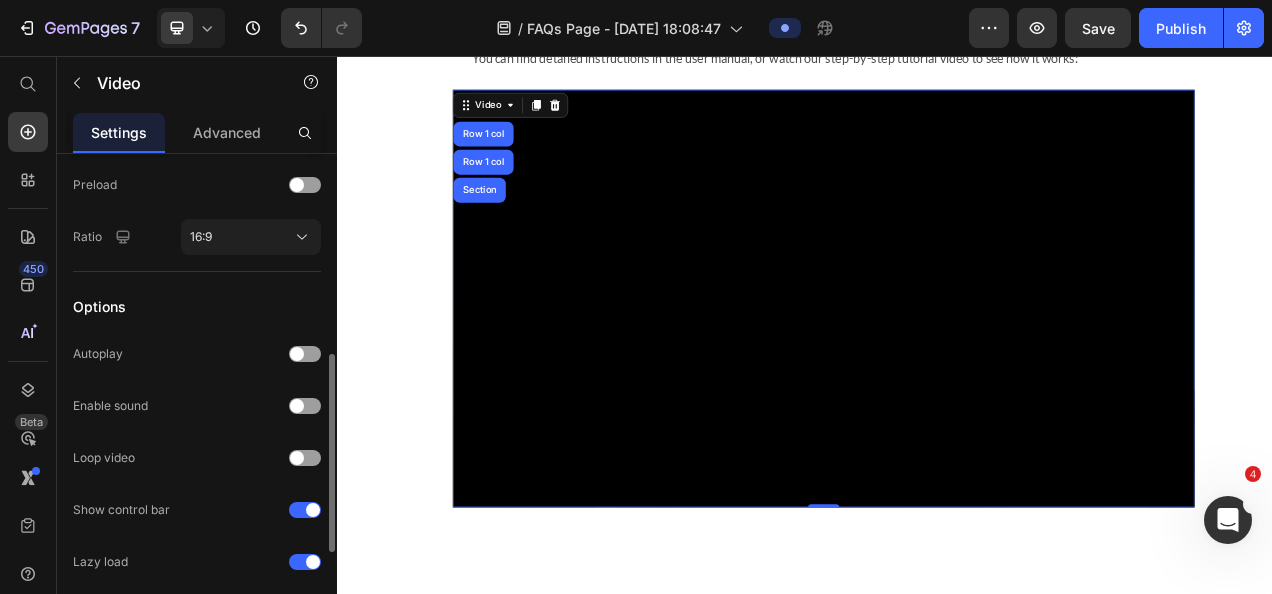 scroll, scrollTop: 700, scrollLeft: 0, axis: vertical 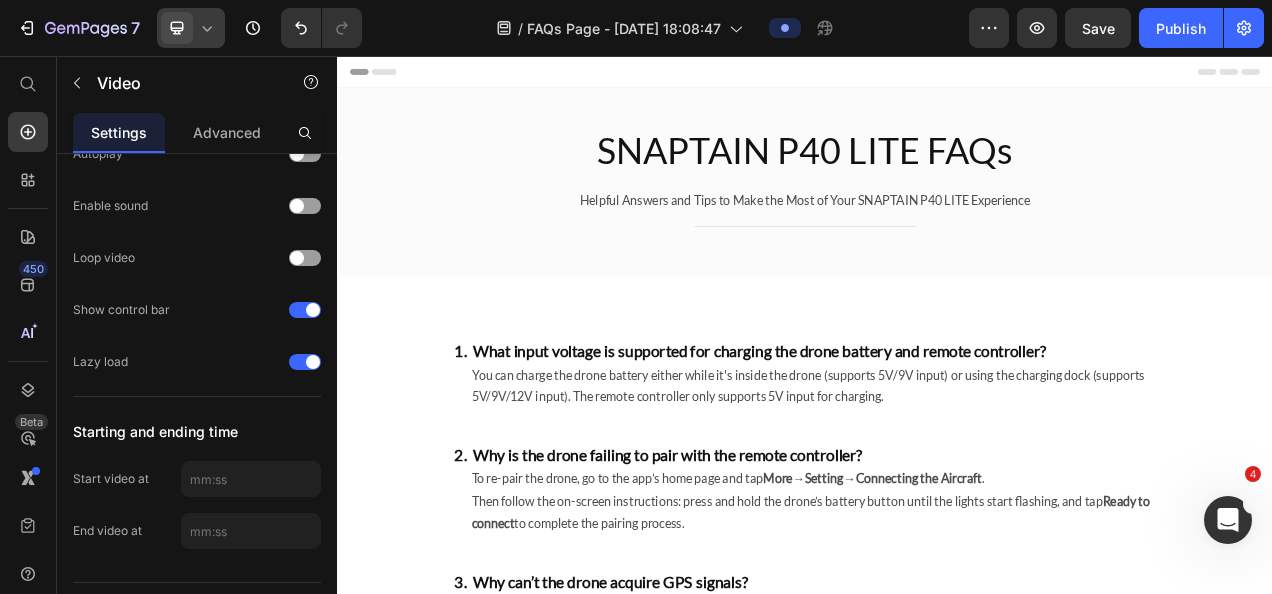 click 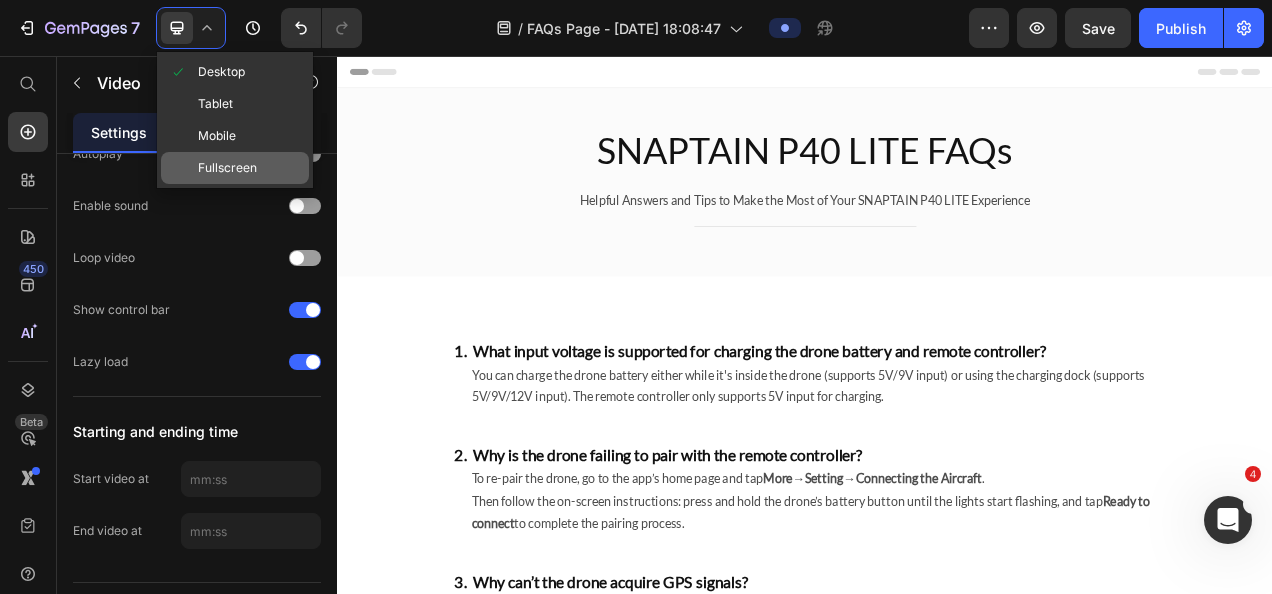 drag, startPoint x: 224, startPoint y: 166, endPoint x: 230, endPoint y: 110, distance: 56.32051 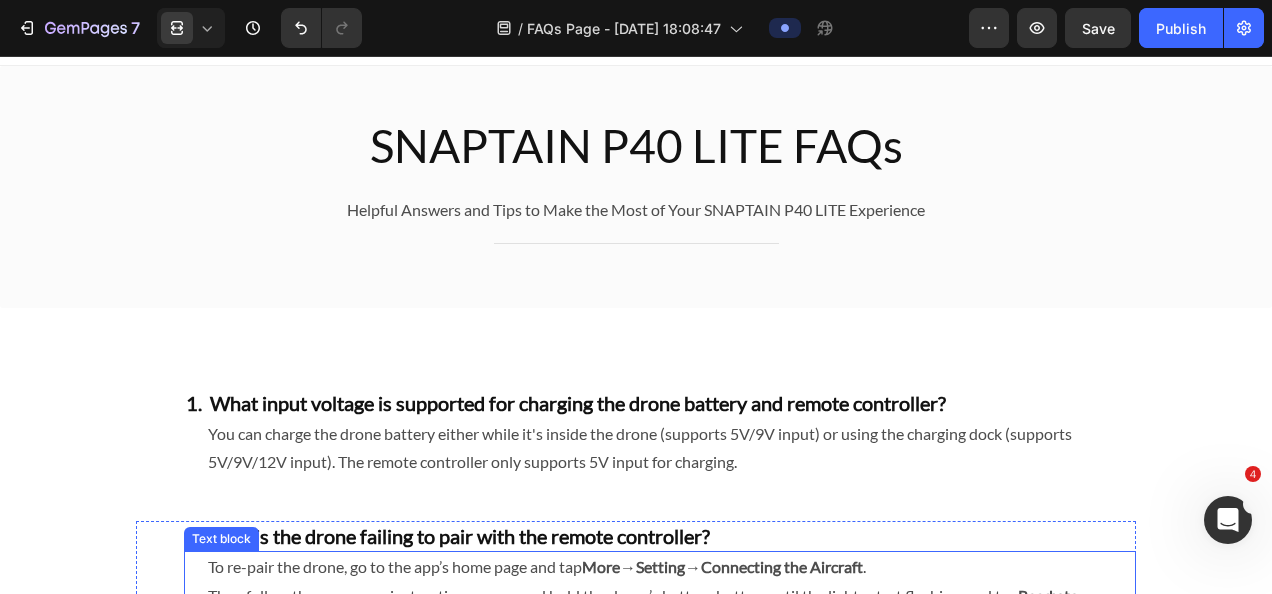 scroll, scrollTop: 0, scrollLeft: 0, axis: both 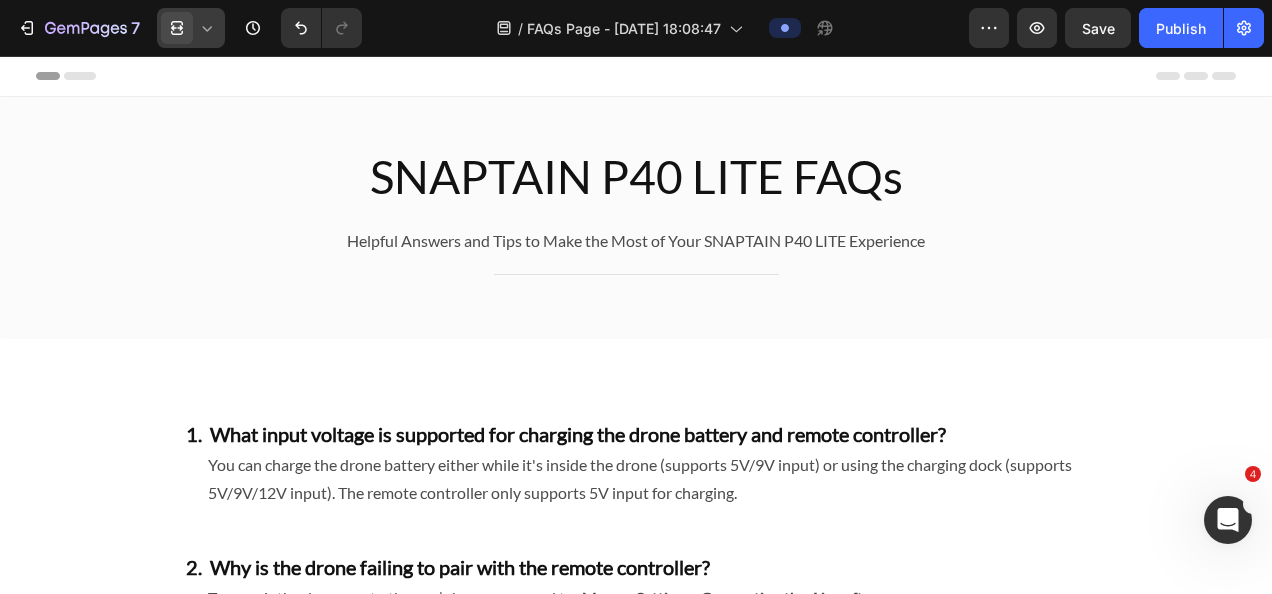 click 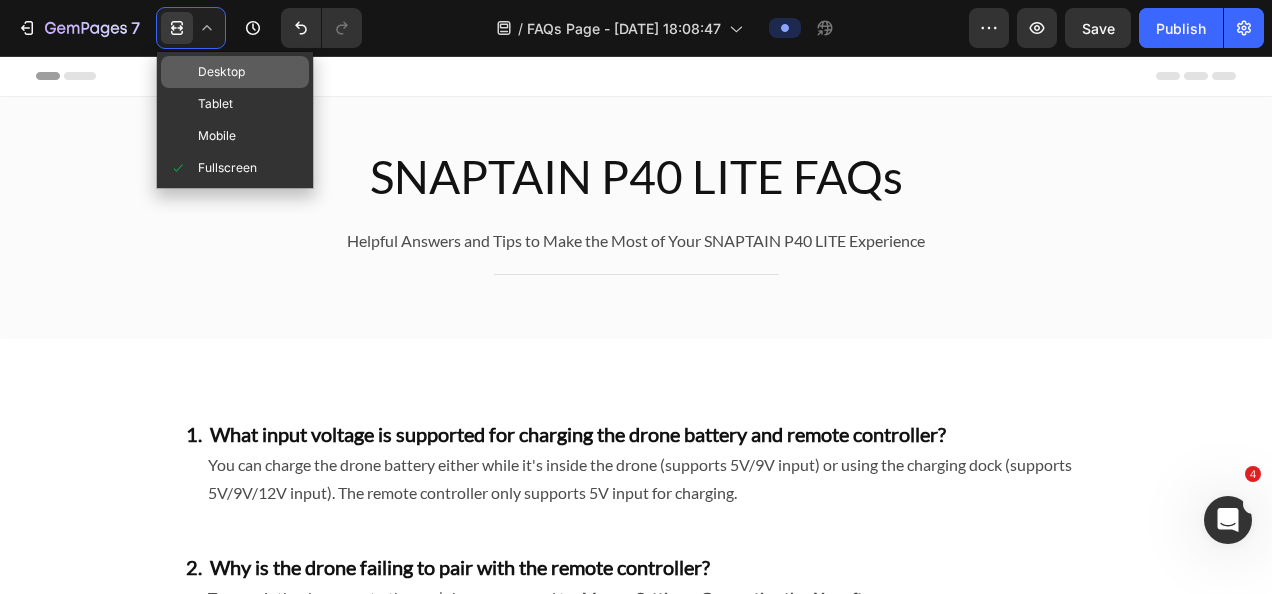 click on "Desktop" 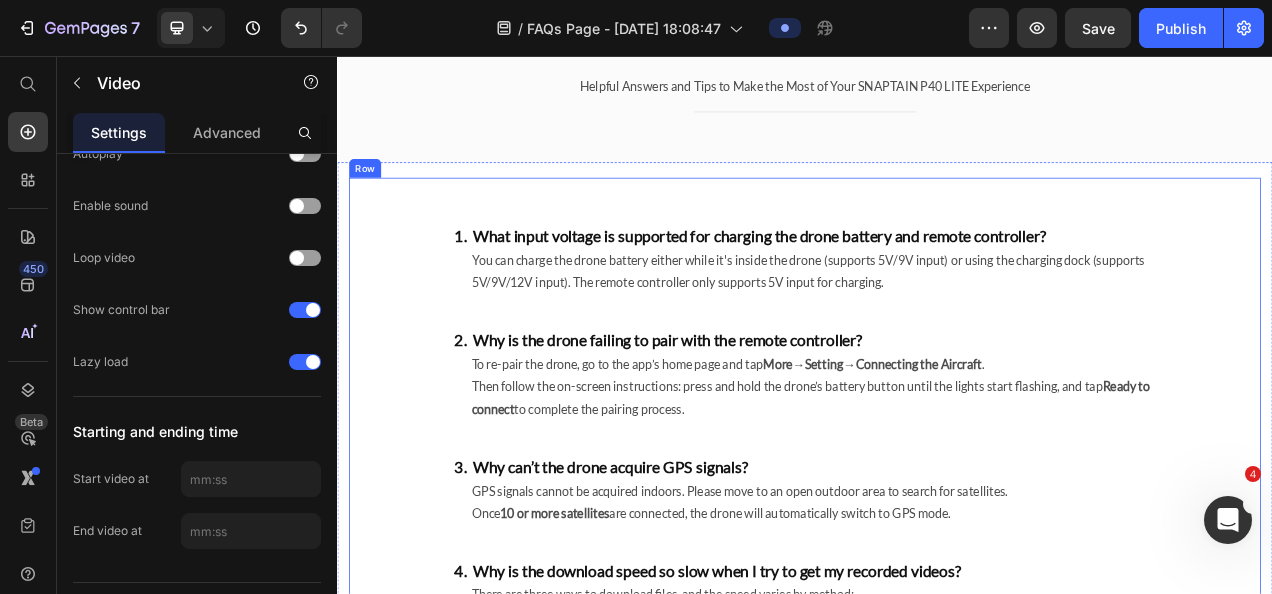 scroll, scrollTop: 400, scrollLeft: 0, axis: vertical 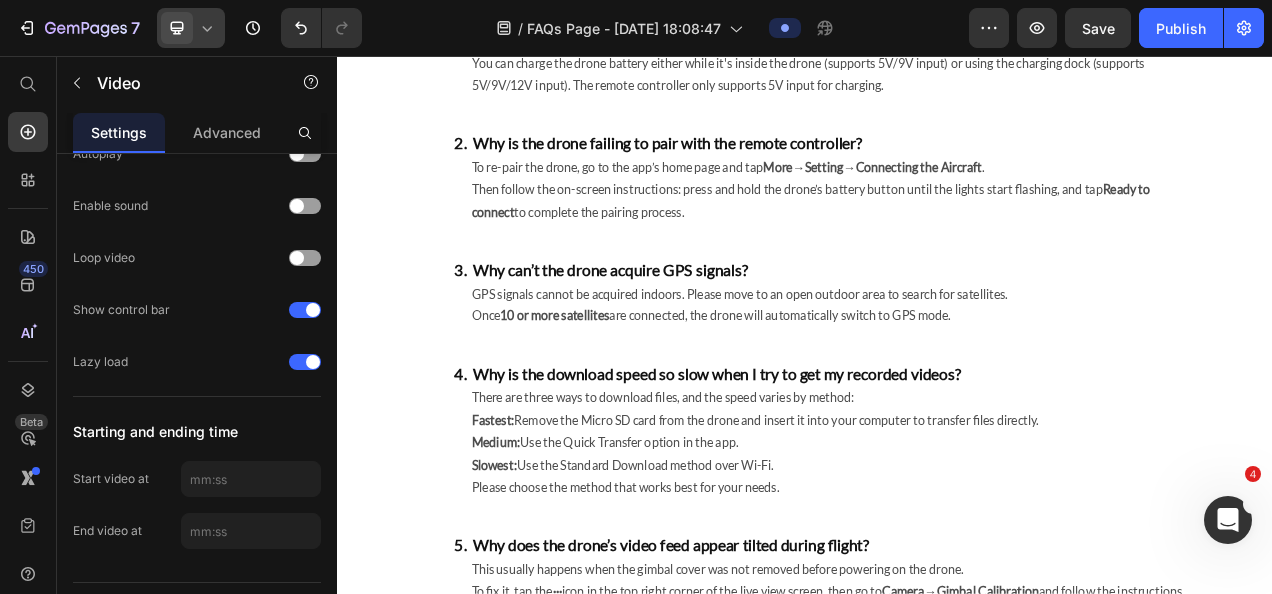 click 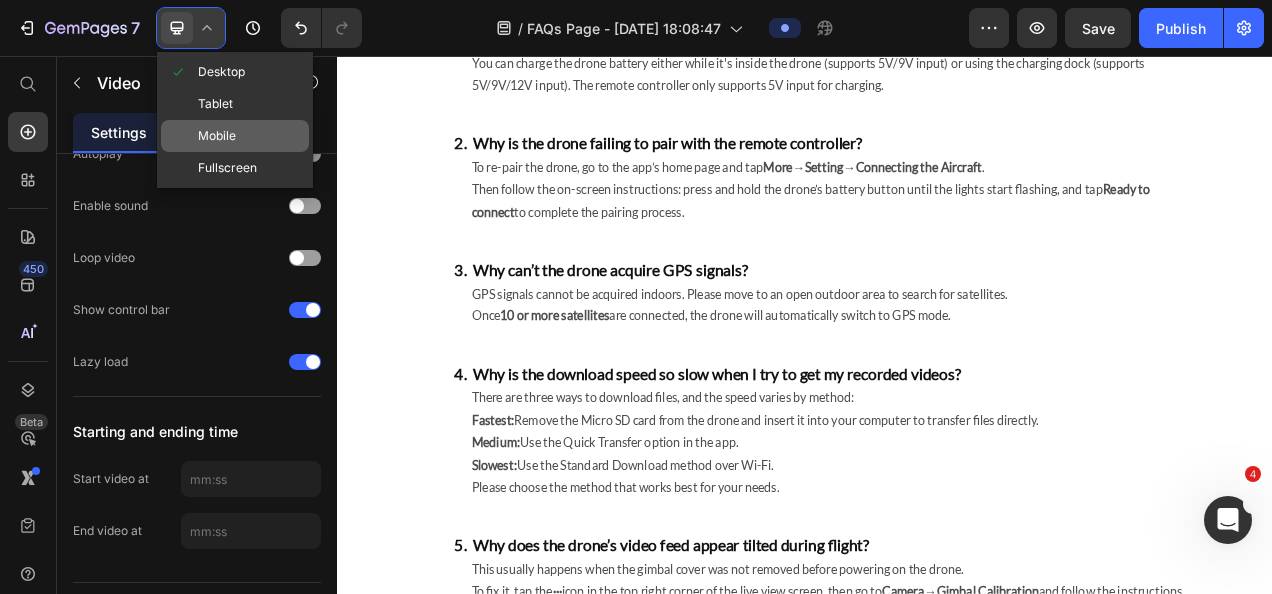click on "Mobile" at bounding box center (217, 136) 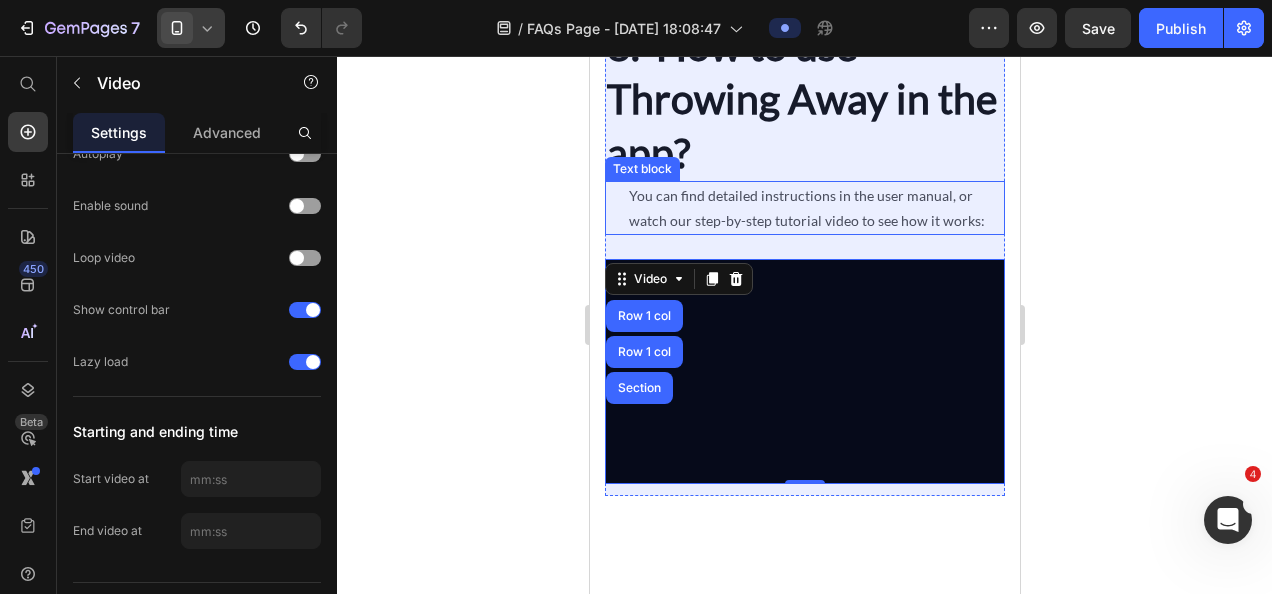 scroll, scrollTop: 3386, scrollLeft: 0, axis: vertical 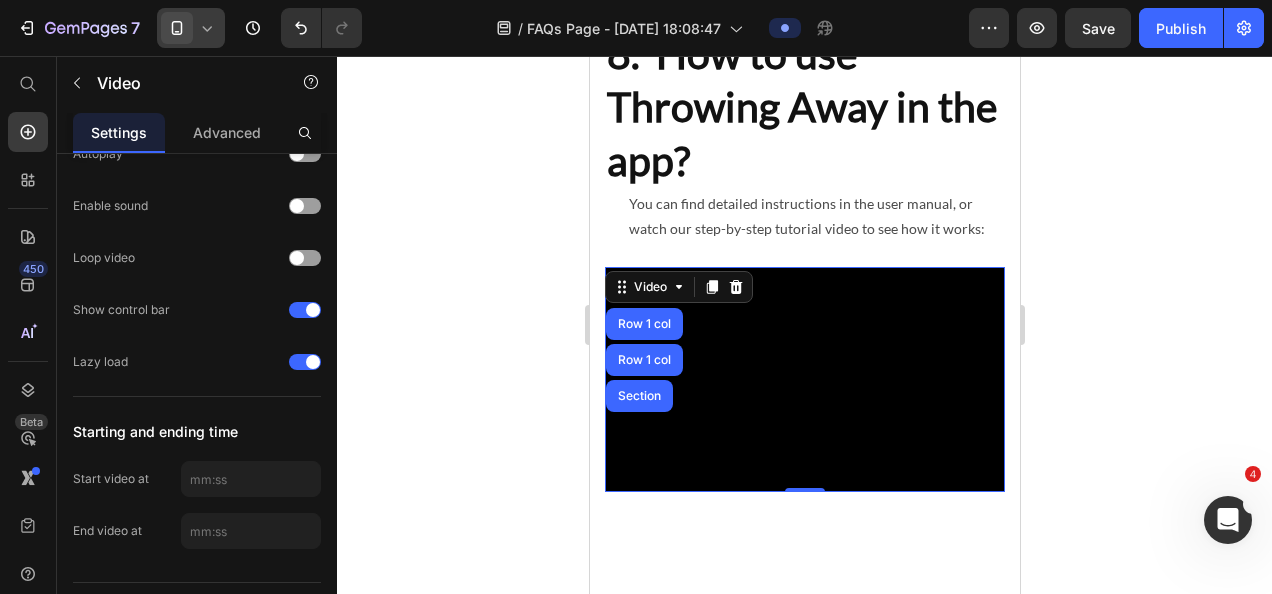 click 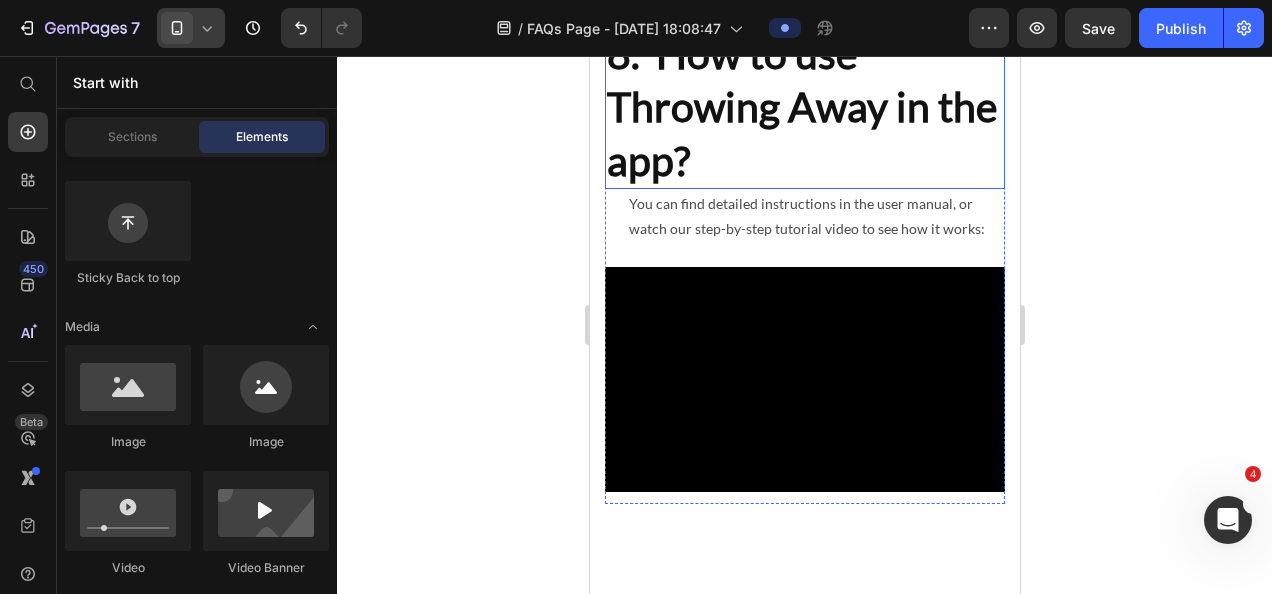 click on "8.  How to use Throwing Away in the app?" at bounding box center (804, 107) 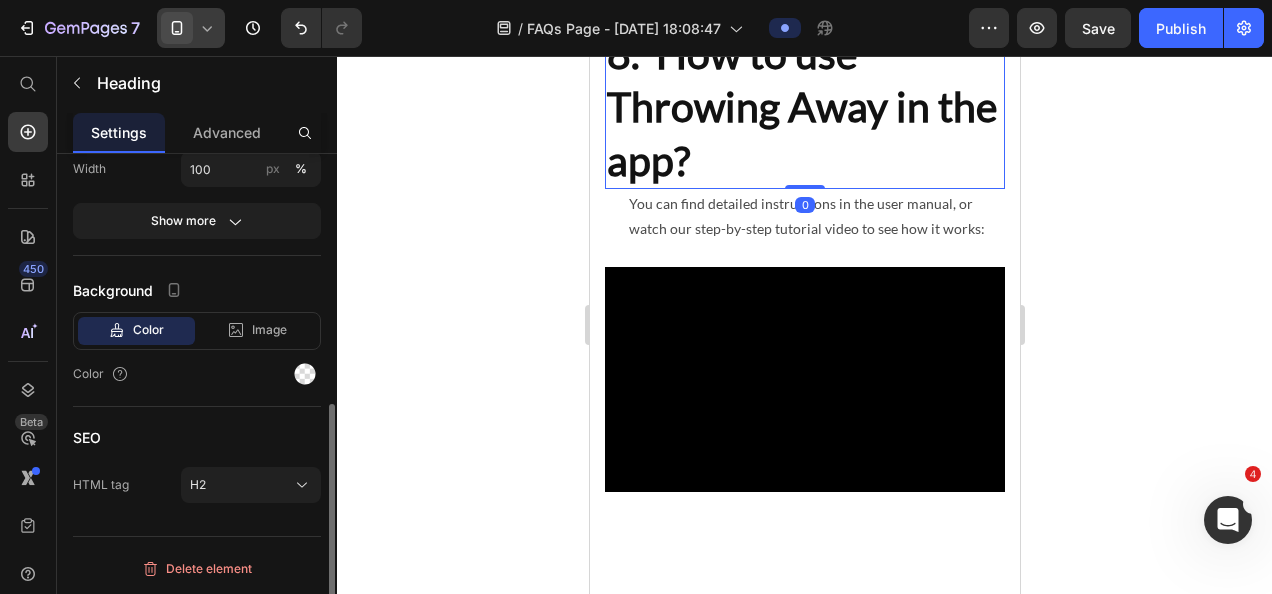 scroll, scrollTop: 0, scrollLeft: 0, axis: both 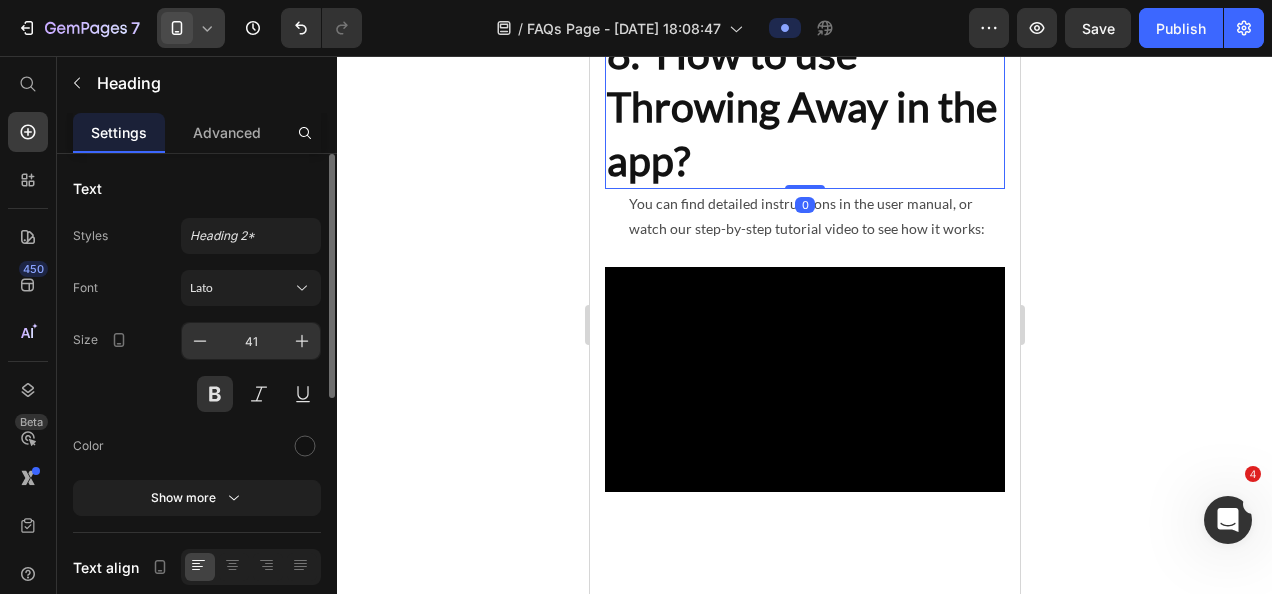 click on "41" at bounding box center [251, 341] 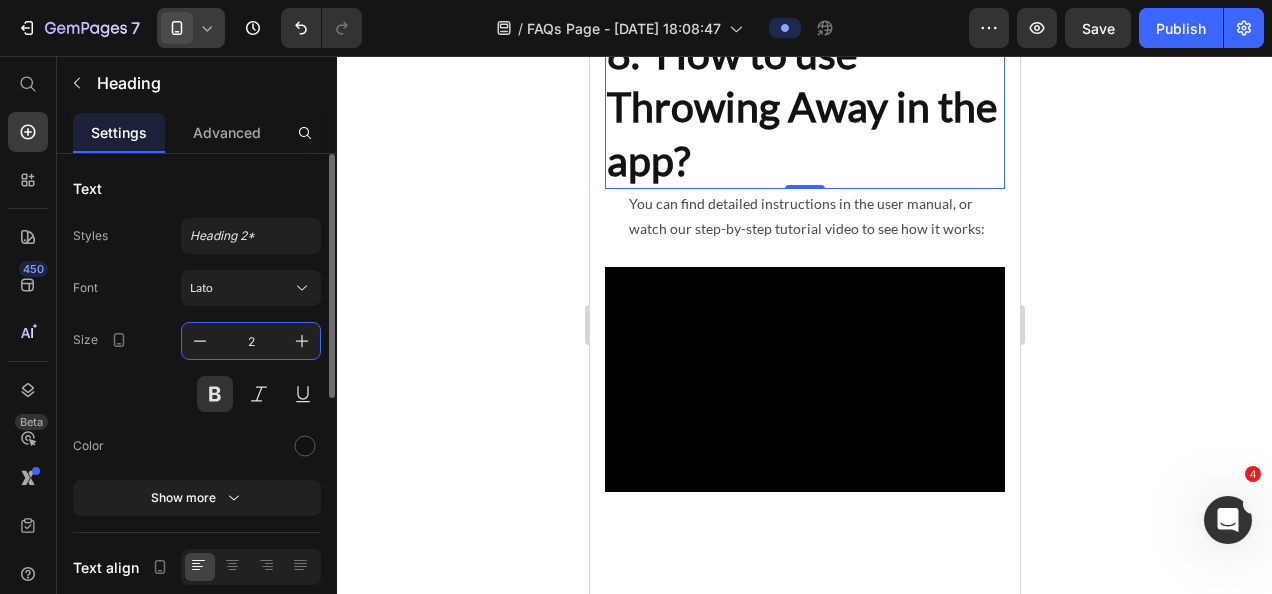 type on "20" 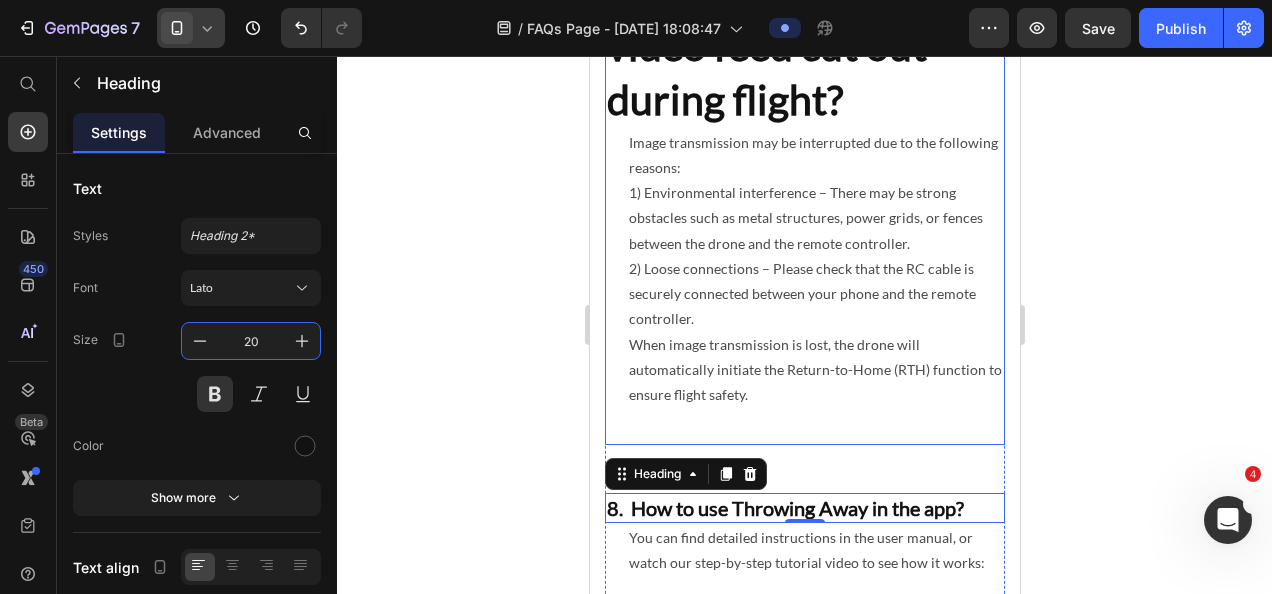scroll, scrollTop: 2886, scrollLeft: 0, axis: vertical 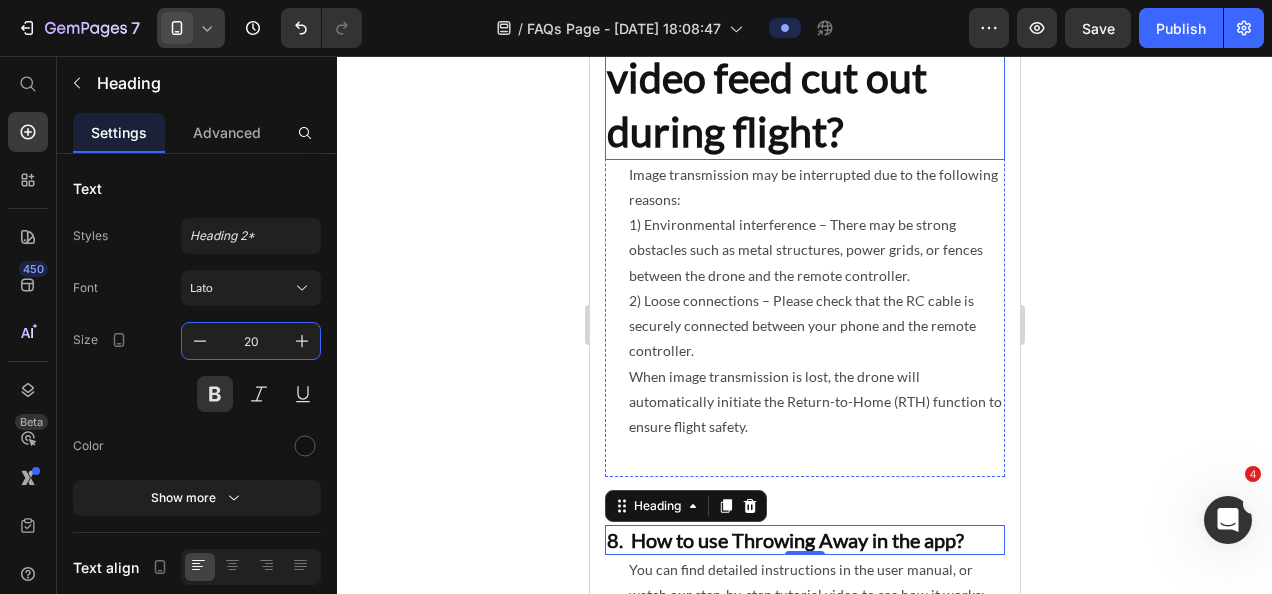 click on "7.  Why does the video feed cut out during flight?" at bounding box center (804, 78) 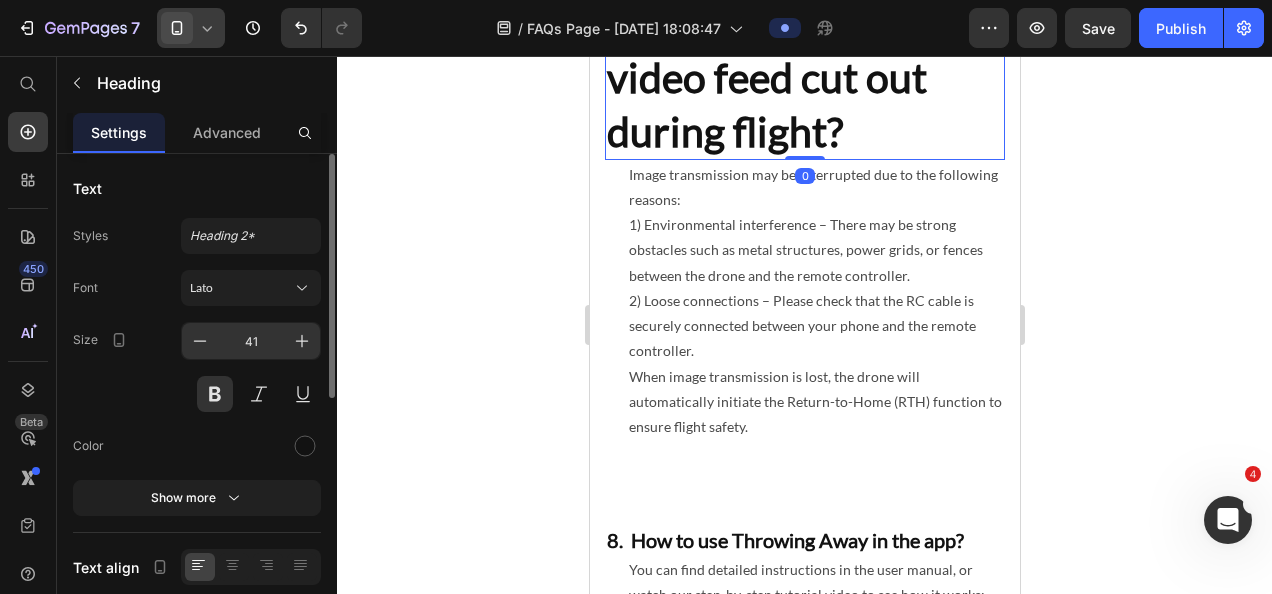 click on "41" at bounding box center (251, 341) 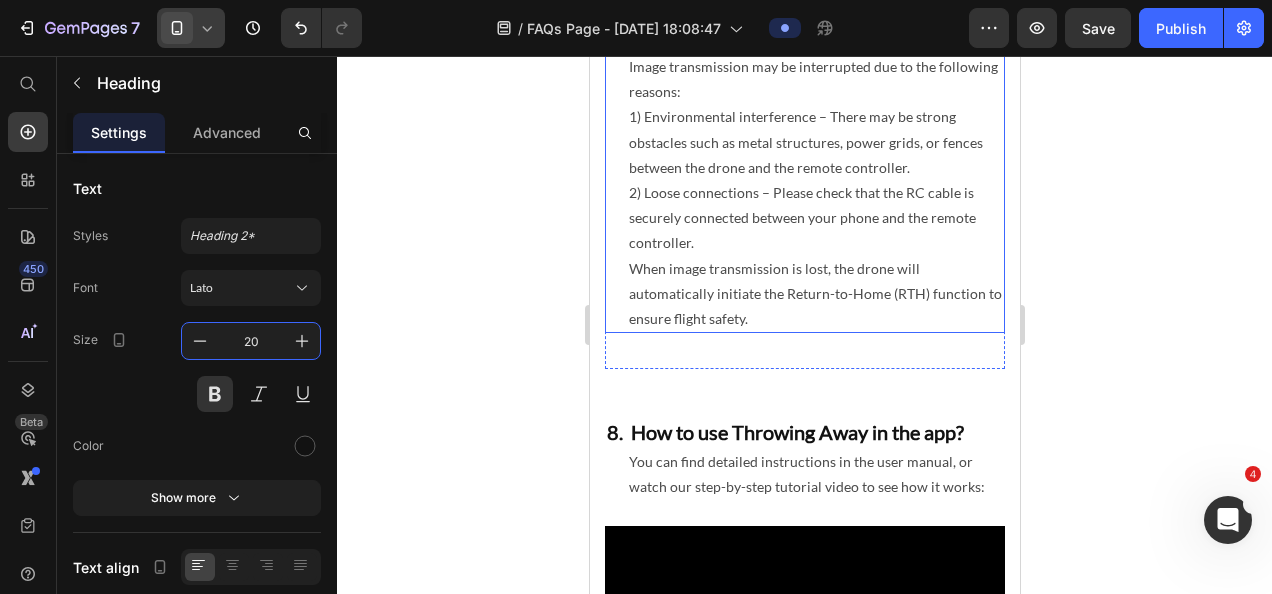 type on "20" 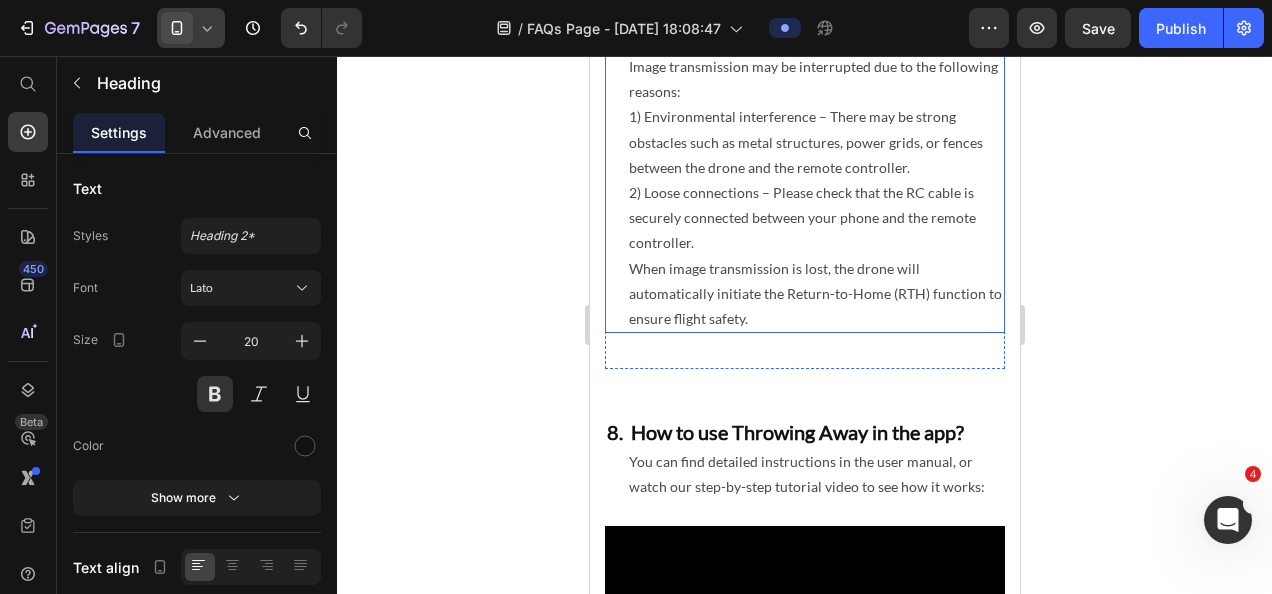 click 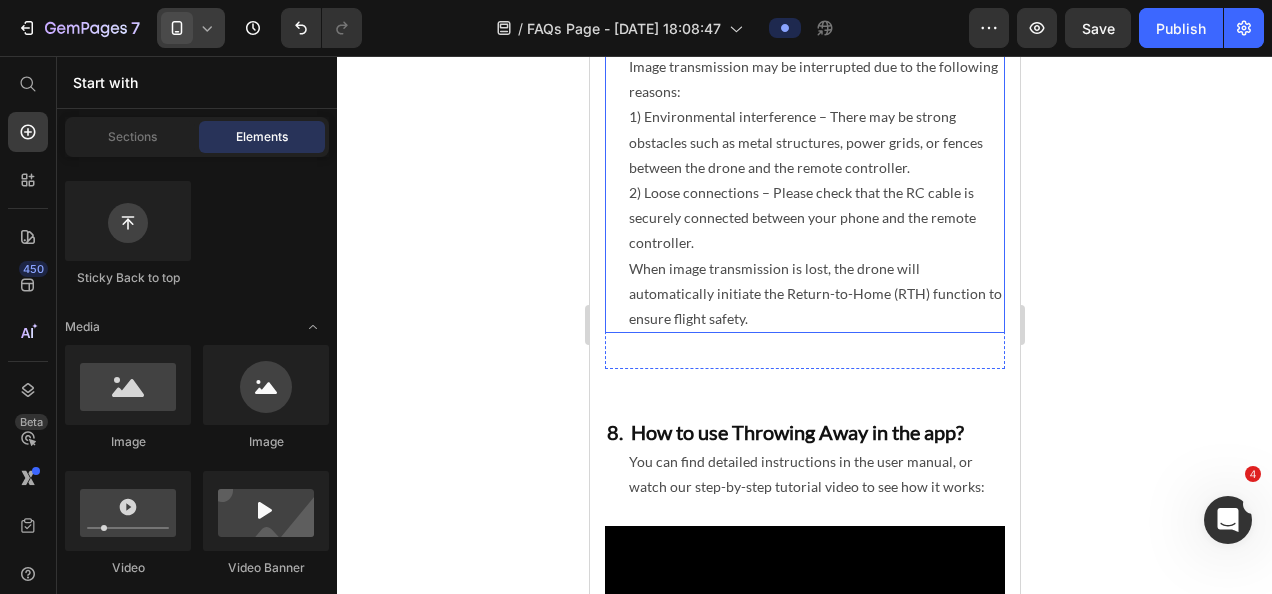 click on "2) Loose connections – Please check that the RC cable is securely connected between your phone and the remote controller." at bounding box center [815, 218] 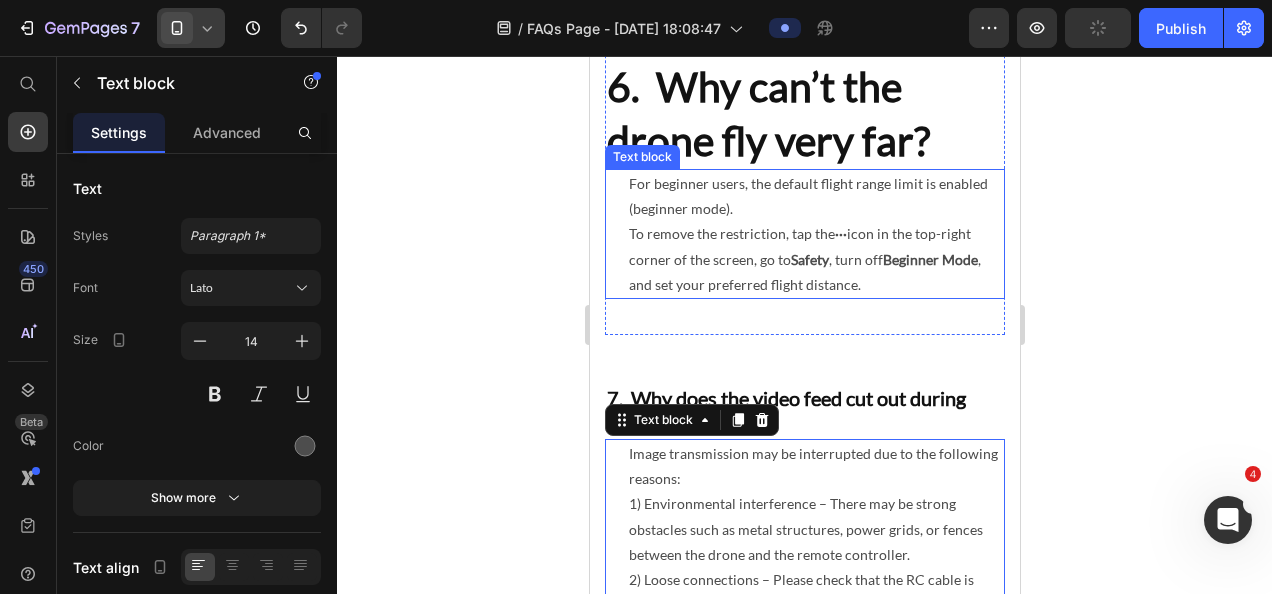 scroll, scrollTop: 2486, scrollLeft: 0, axis: vertical 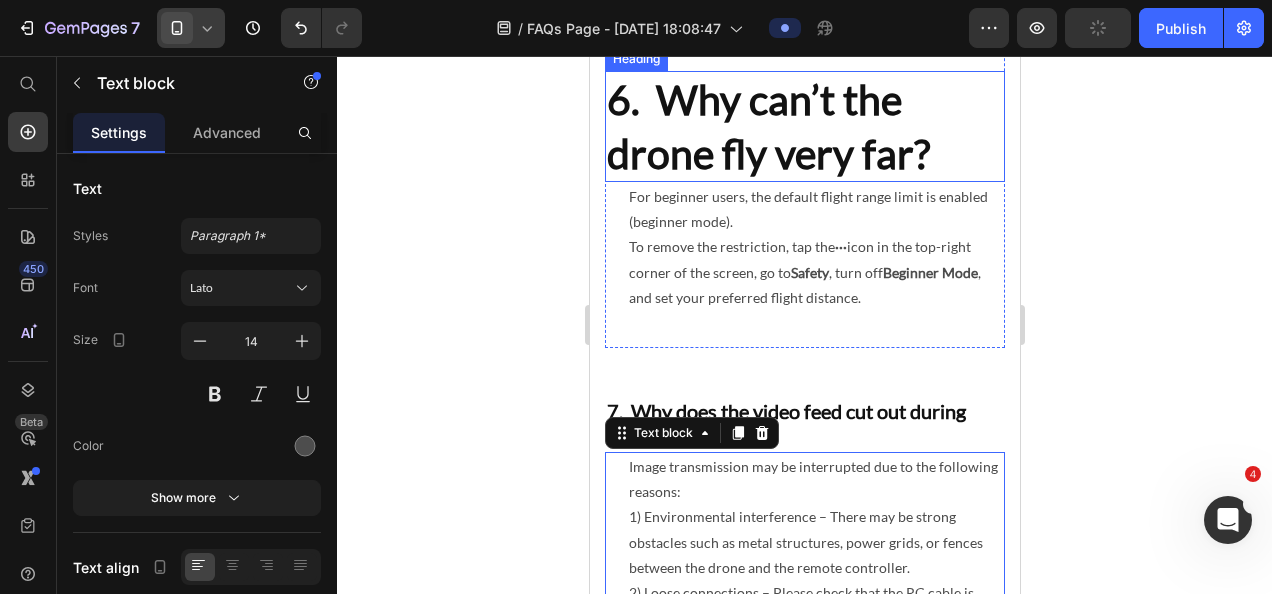 click on "6.  Why can’t the drone fly very far?" at bounding box center [804, 126] 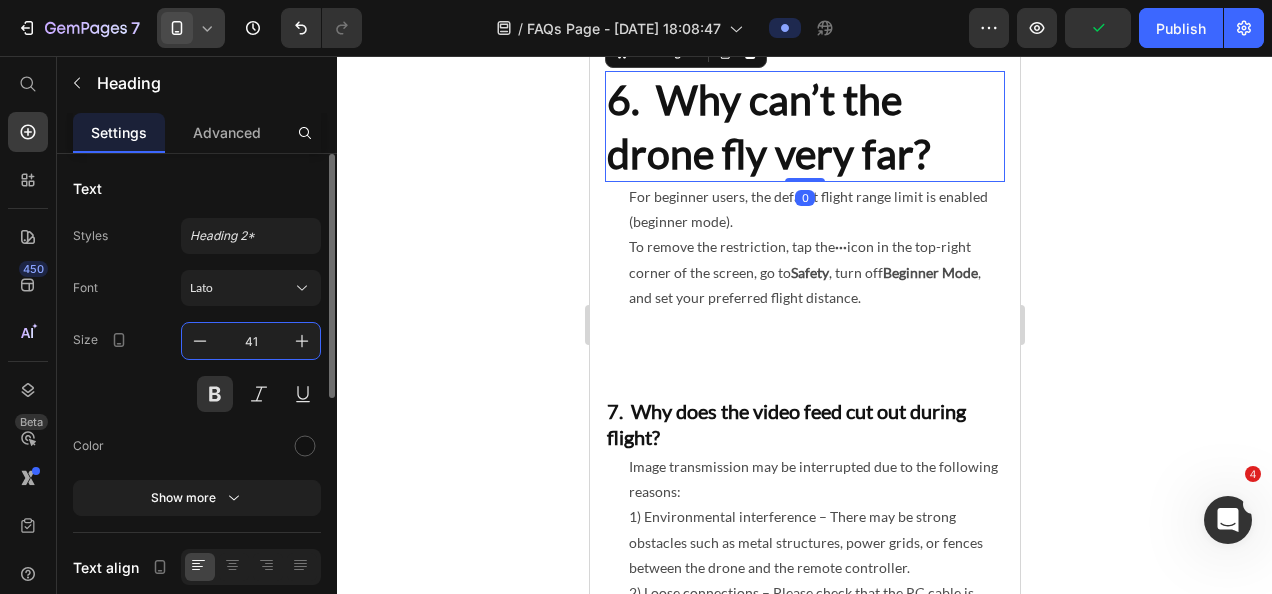 click on "41" at bounding box center (251, 341) 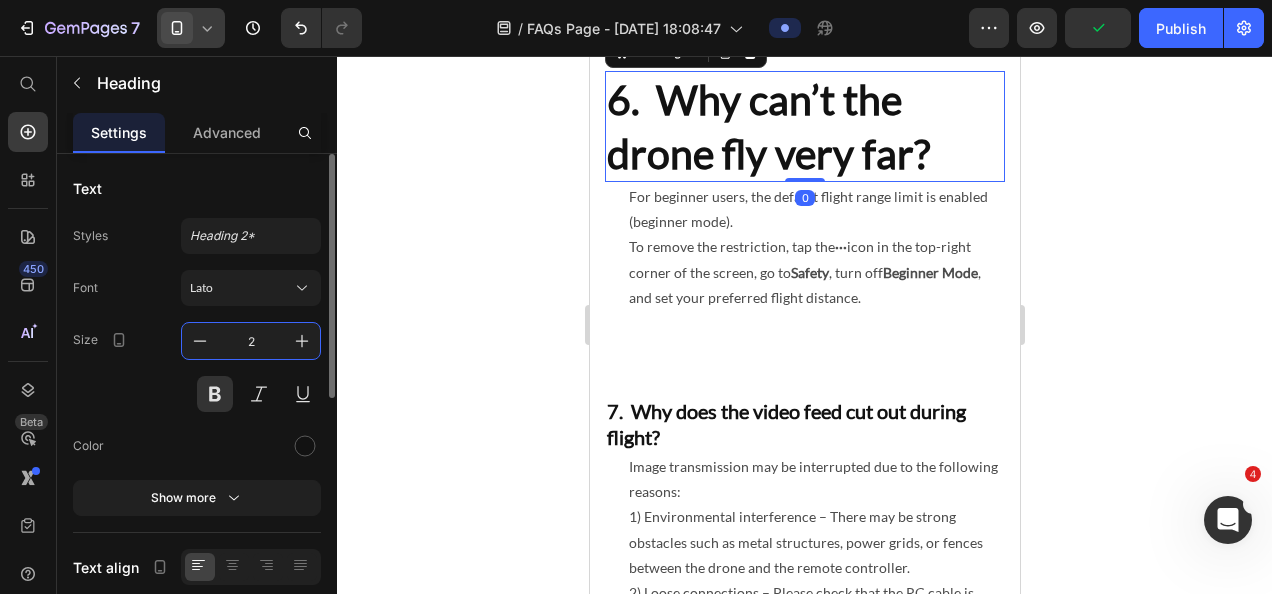 type on "20" 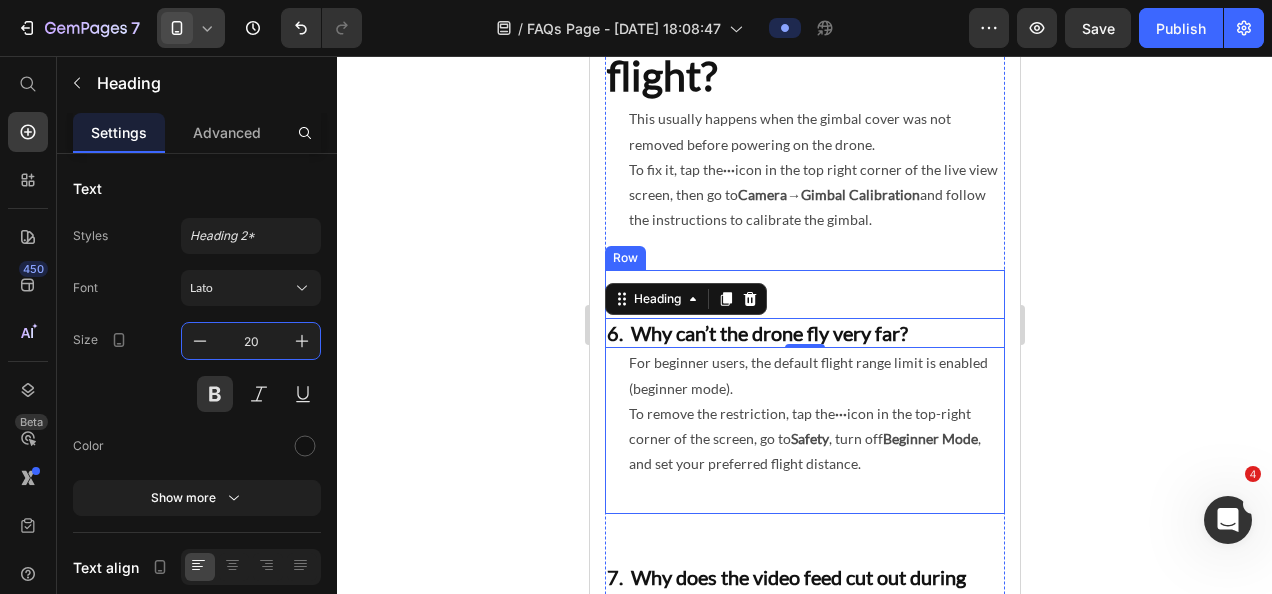 scroll, scrollTop: 2186, scrollLeft: 0, axis: vertical 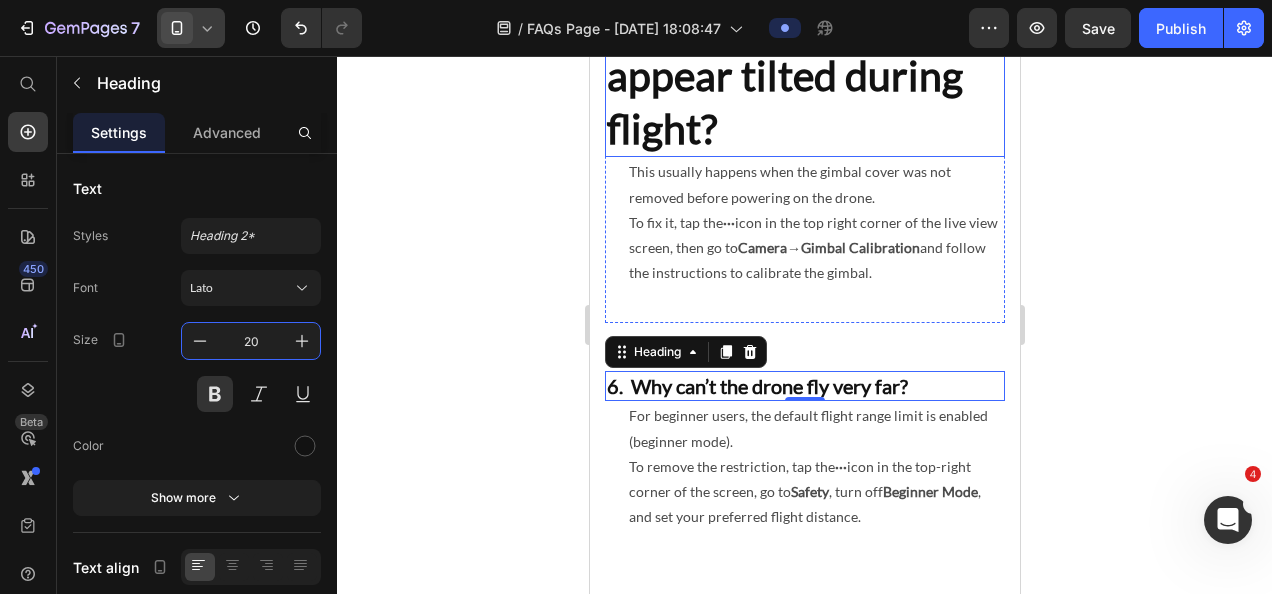 click on "5.  Why does the drone’s video feed appear tilted during flight?" at bounding box center (804, 48) 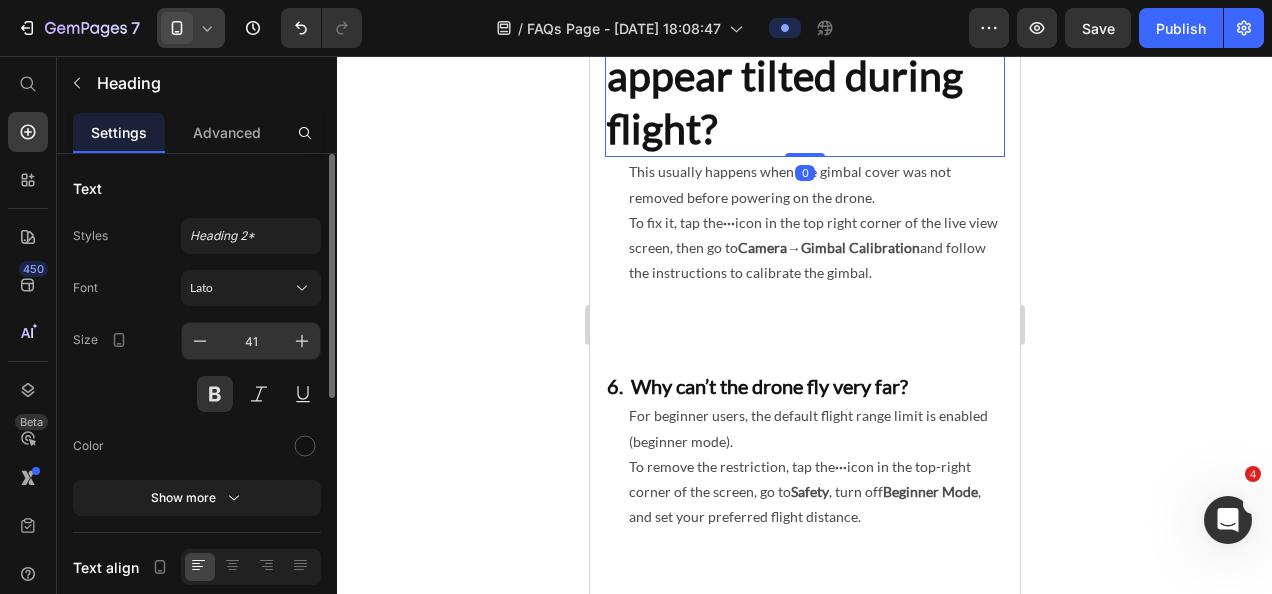 click on "41" at bounding box center [251, 341] 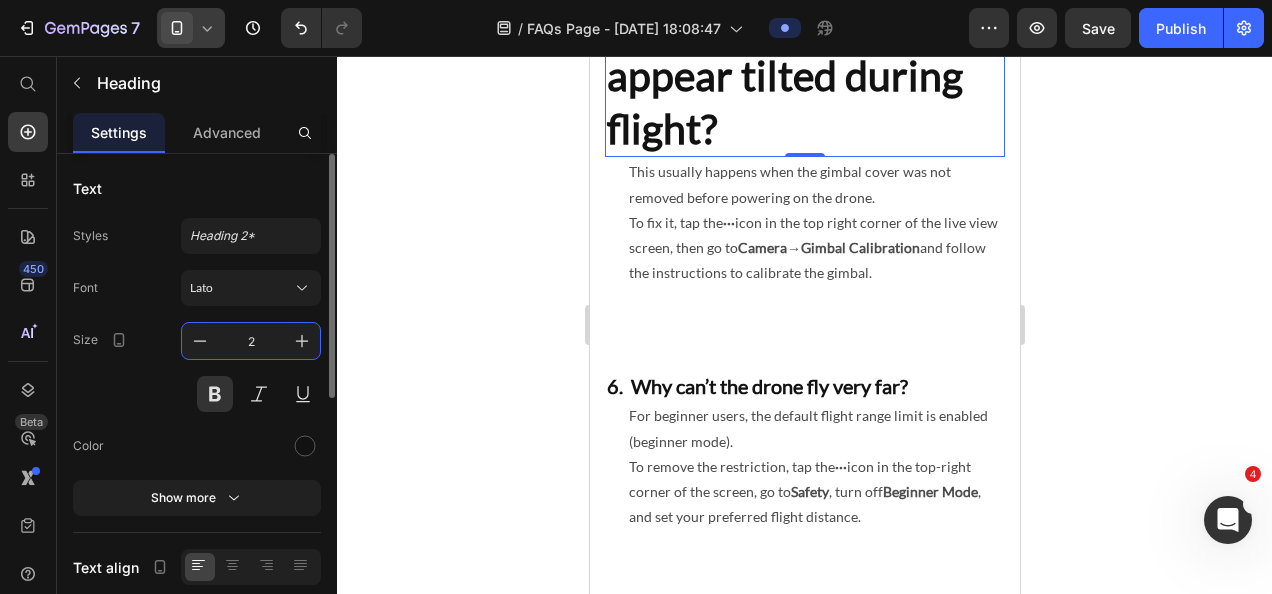 type on "20" 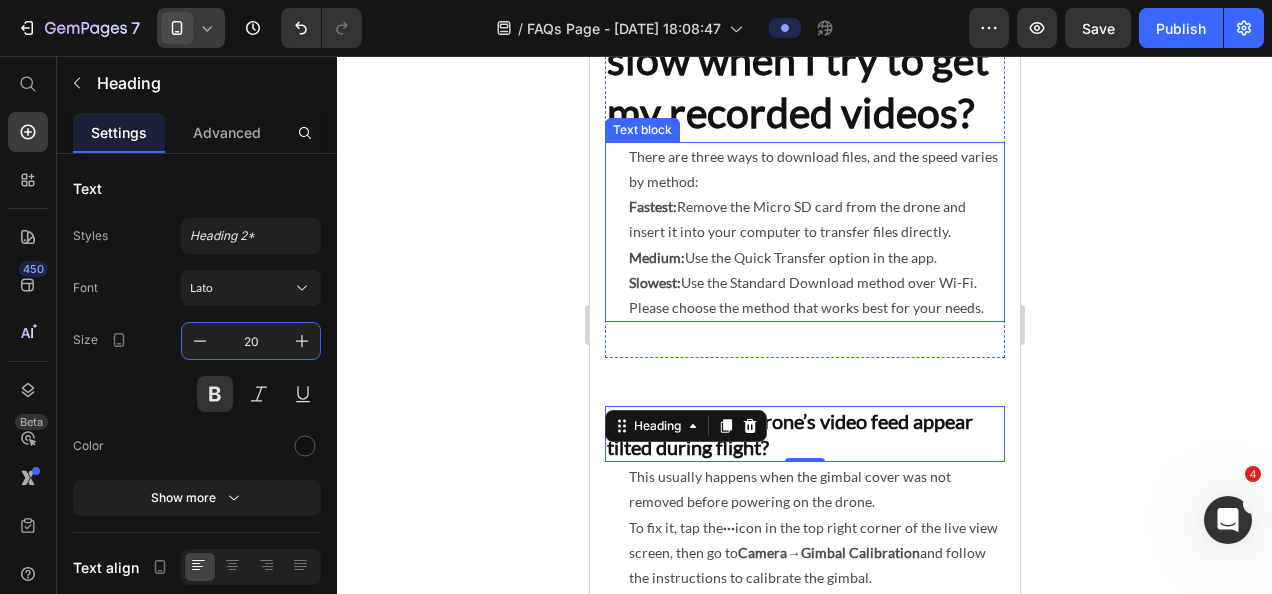 scroll, scrollTop: 1586, scrollLeft: 0, axis: vertical 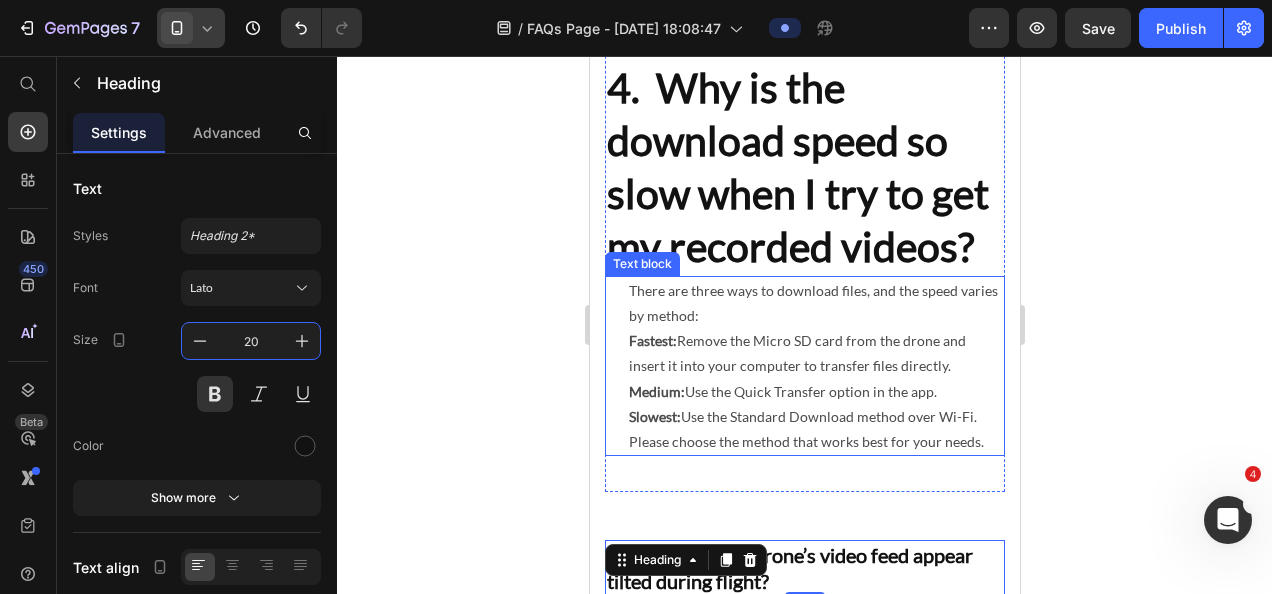 click on "4.  Why is the download speed so slow when I try to get my recorded videos?" at bounding box center (804, 167) 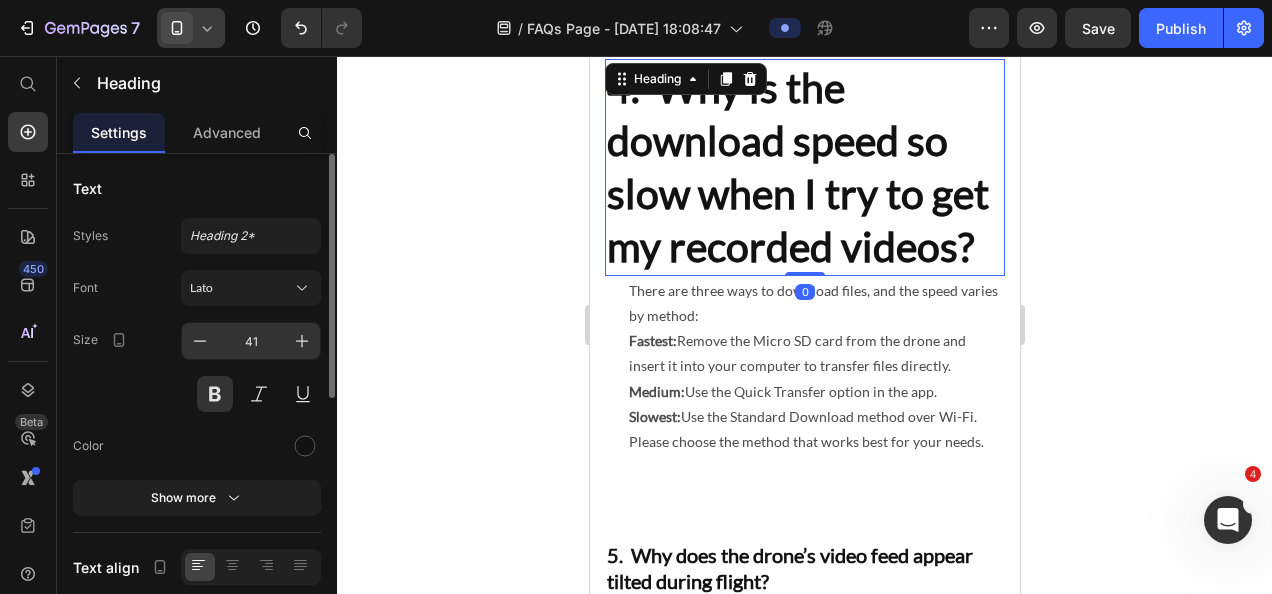 click on "41" at bounding box center [251, 341] 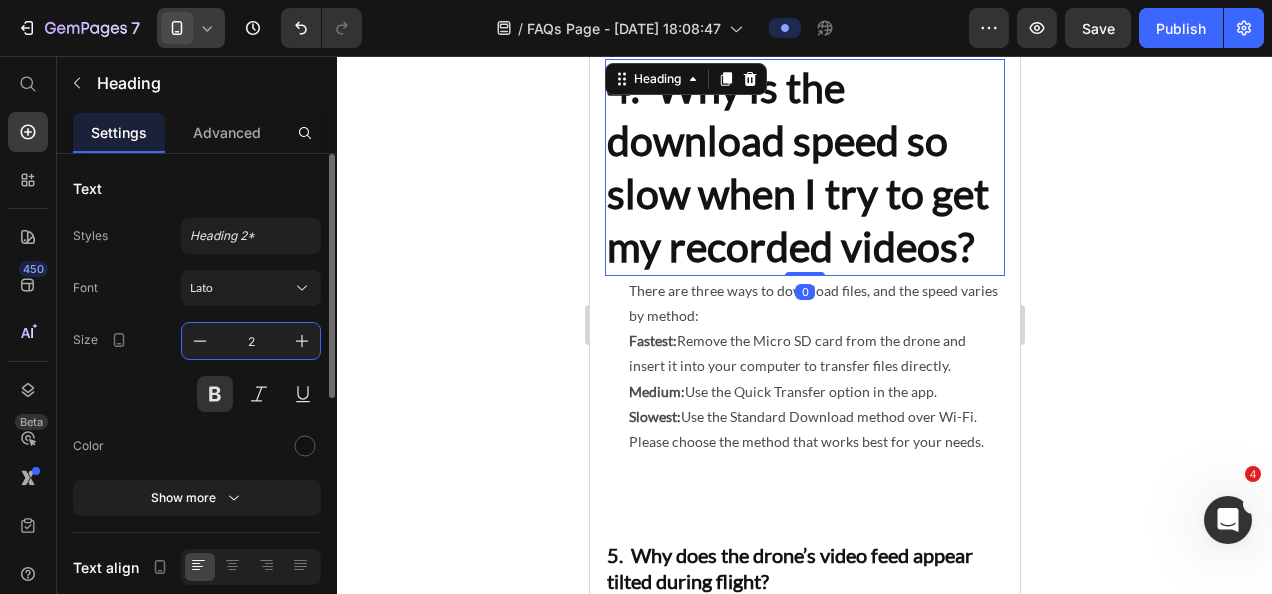type on "20" 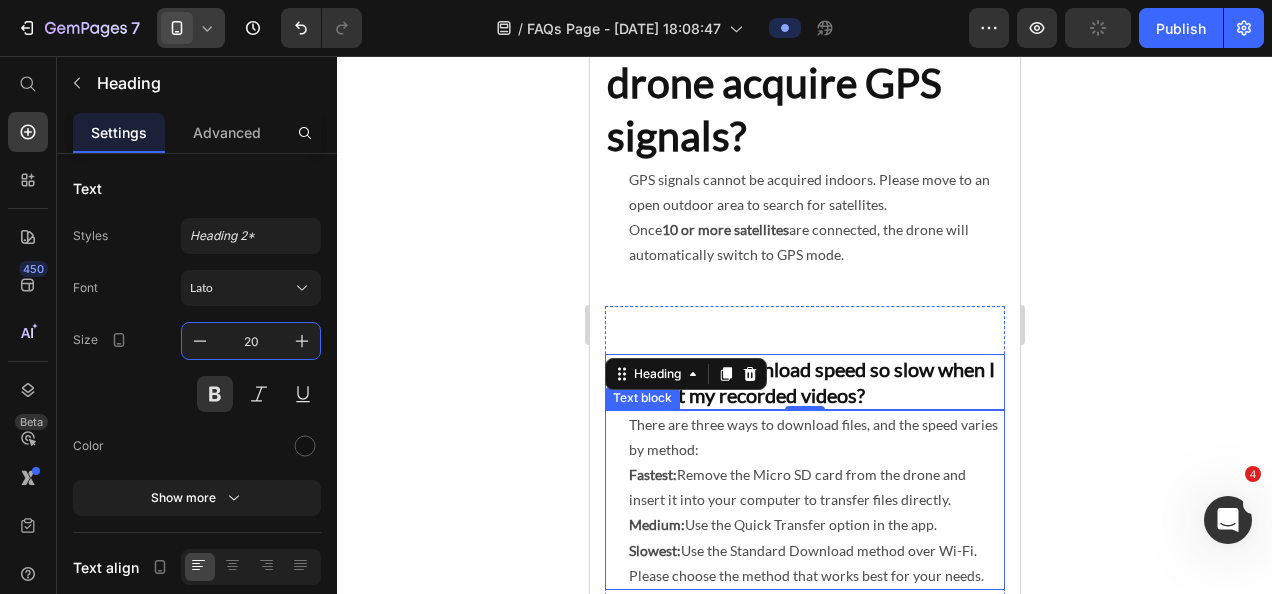 scroll, scrollTop: 1286, scrollLeft: 0, axis: vertical 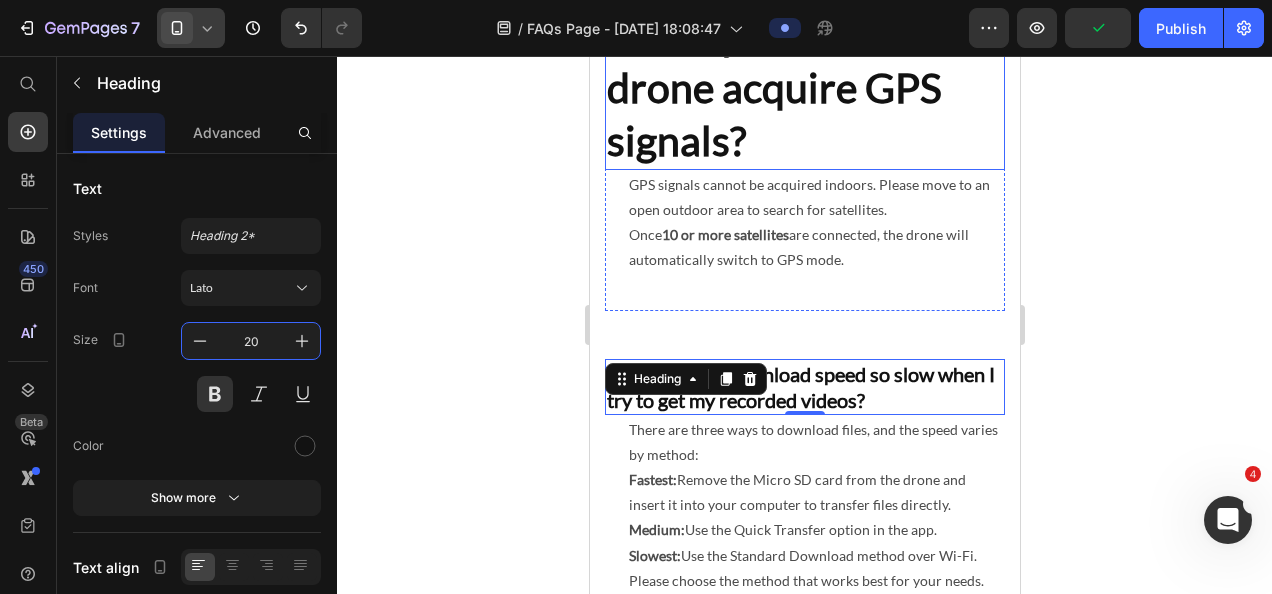 click on "3.  Why can’t the drone acquire GPS signals?" at bounding box center [804, 88] 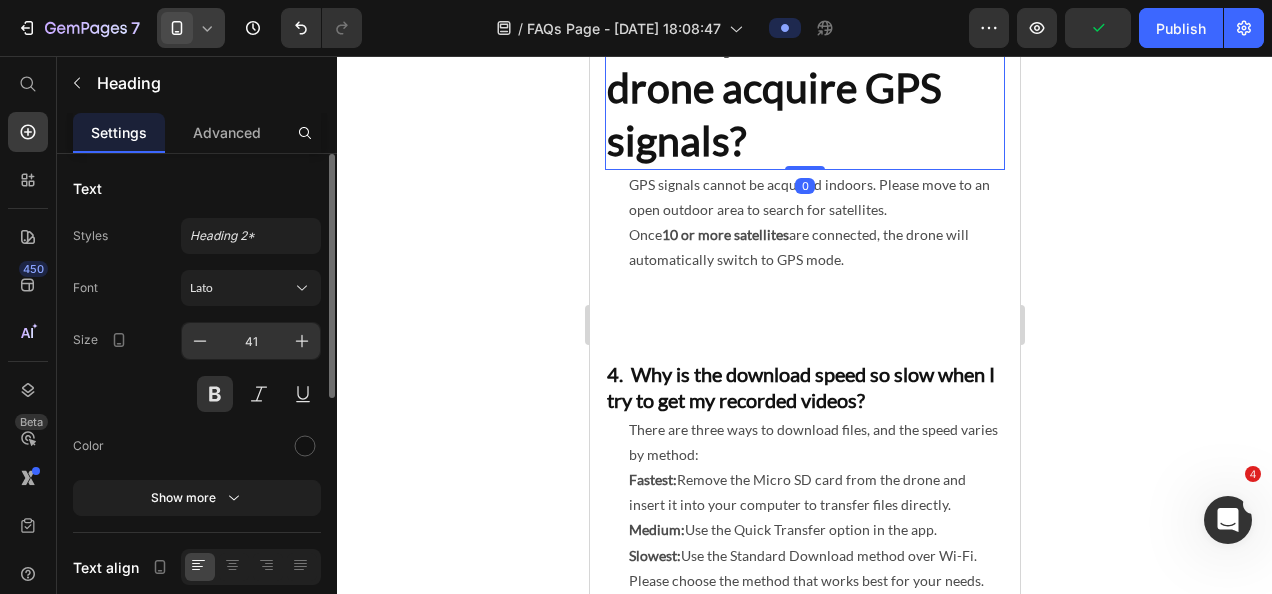 click on "41" at bounding box center (251, 341) 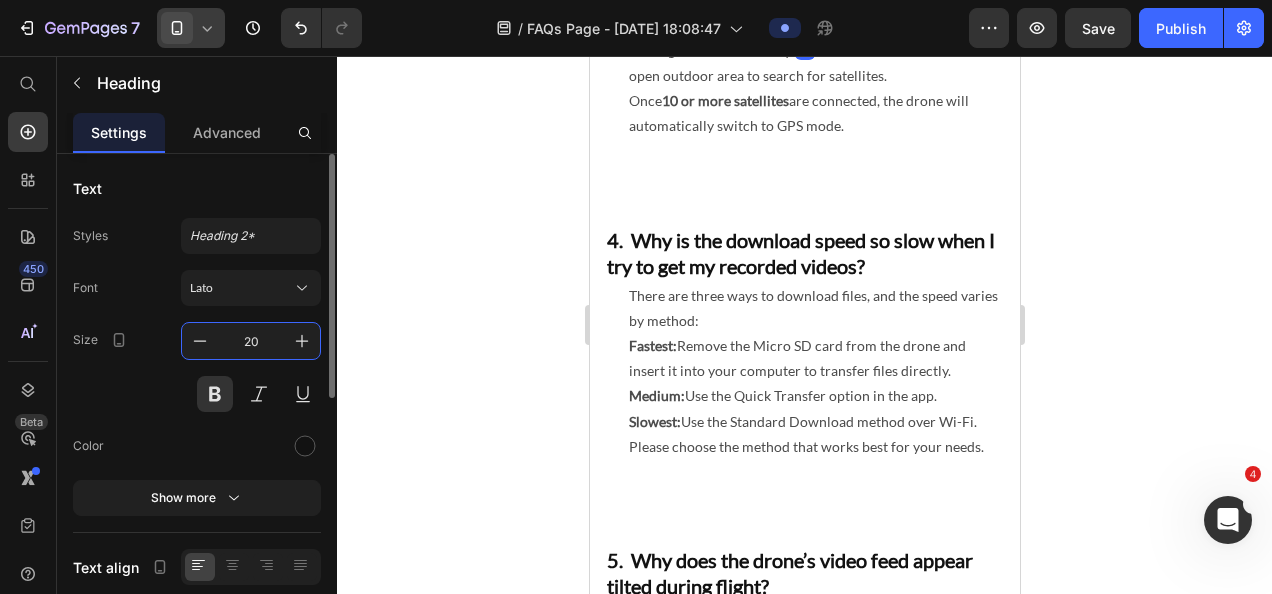 type on "21" 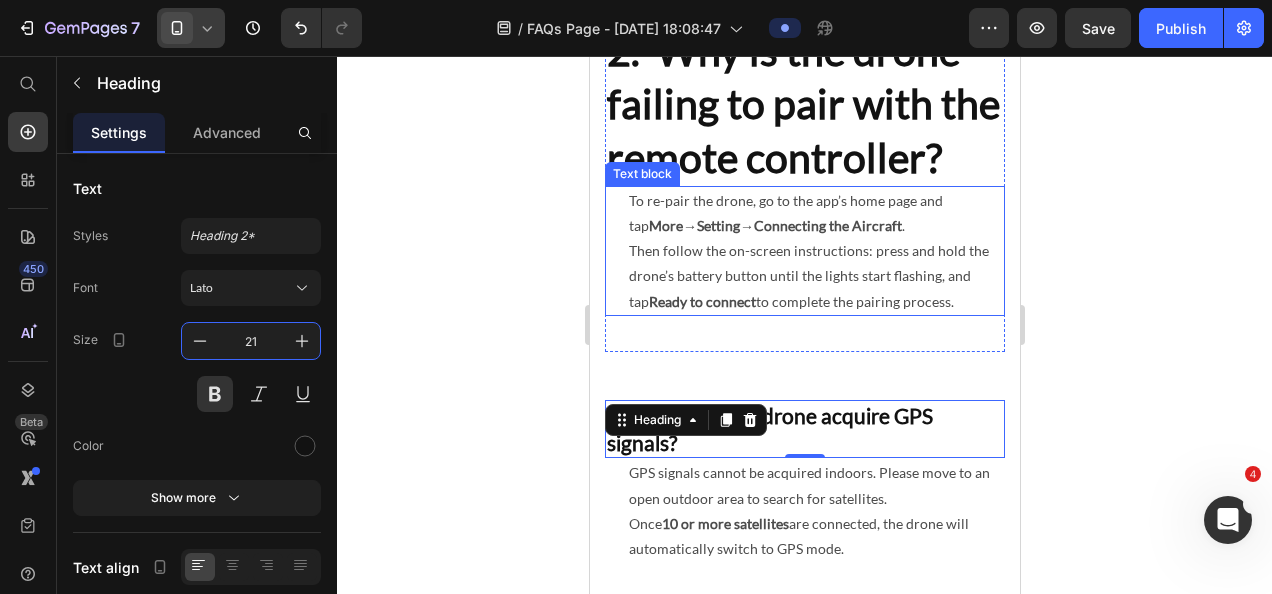 scroll, scrollTop: 886, scrollLeft: 0, axis: vertical 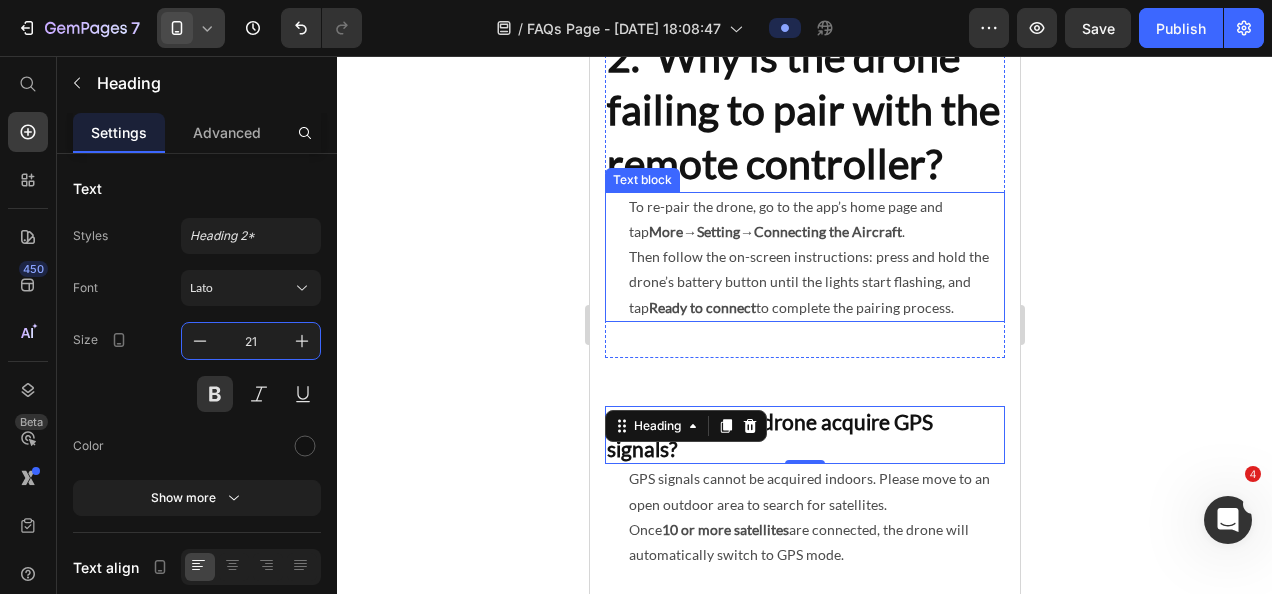 click on "2.  Why is the drone failing to pair with the remote controller?" at bounding box center [804, 110] 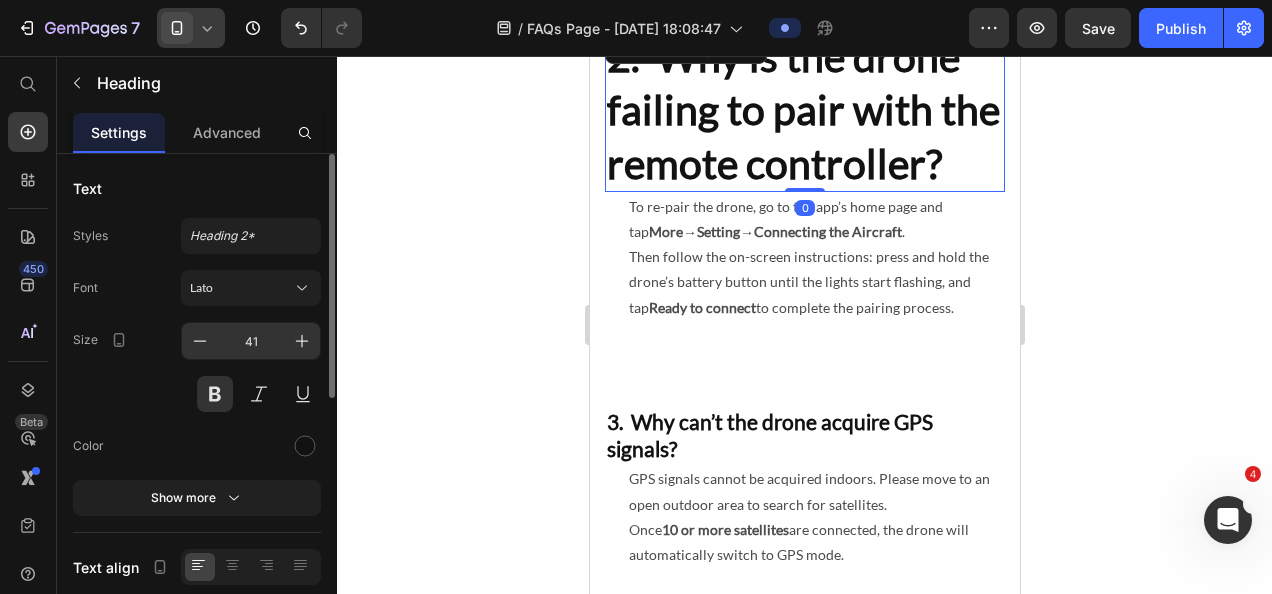 click on "41" at bounding box center [251, 341] 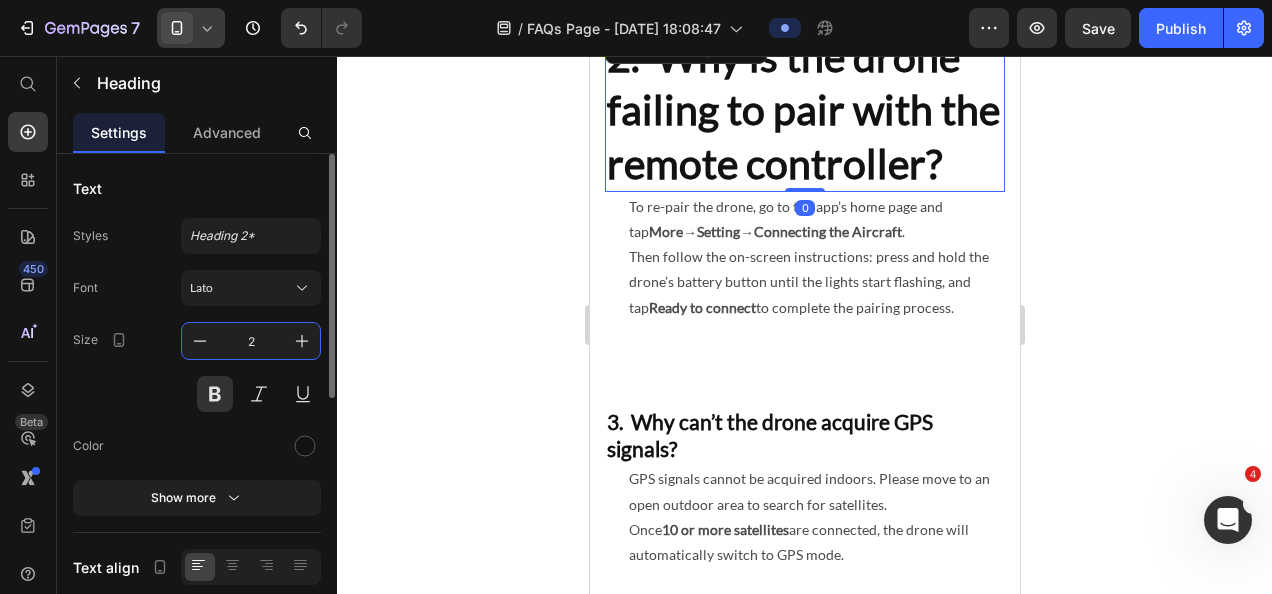 type on "20" 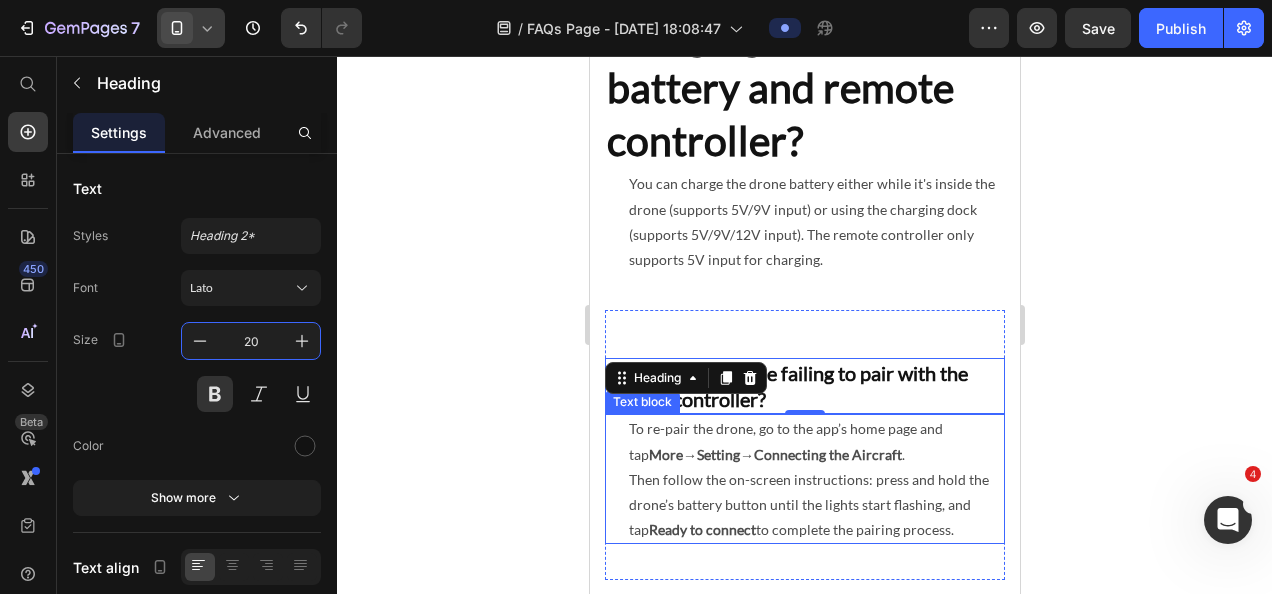 scroll, scrollTop: 385, scrollLeft: 0, axis: vertical 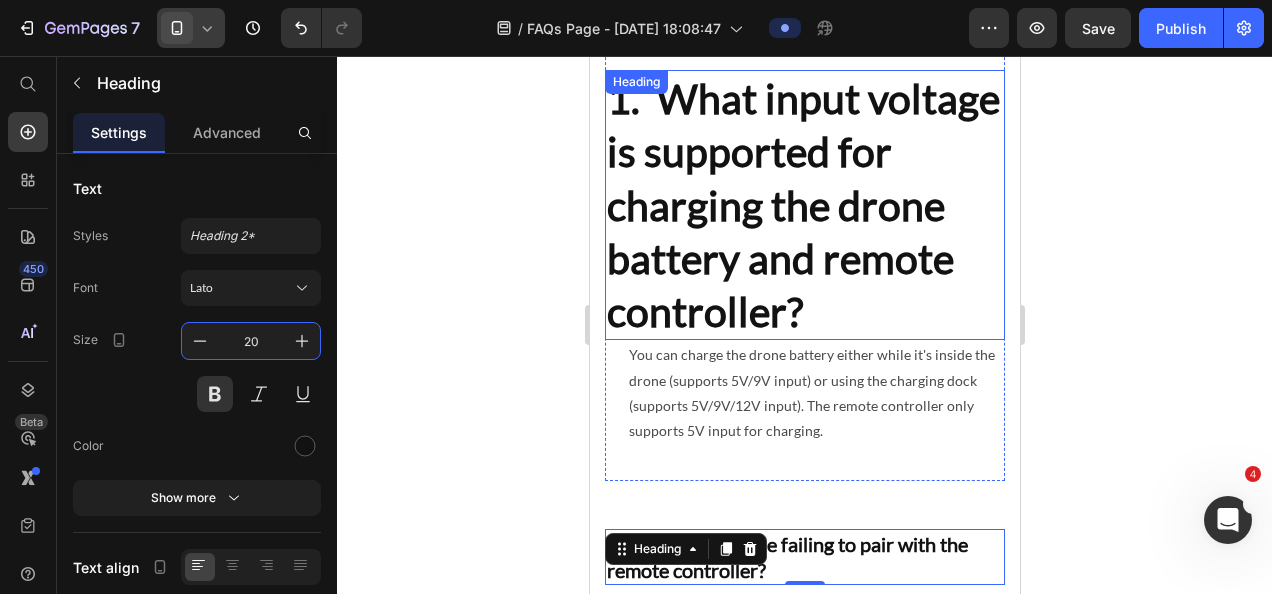 click on "1.  What input voltage is supported for charging the drone battery and remote controller?" at bounding box center [804, 205] 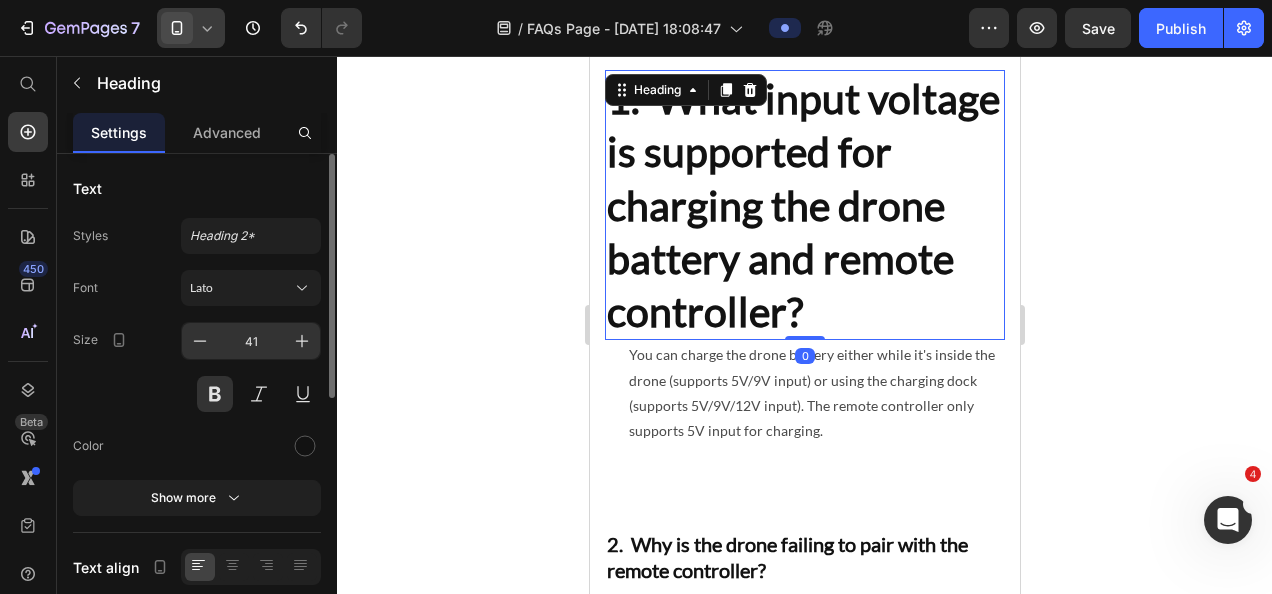 click on "41" at bounding box center [251, 341] 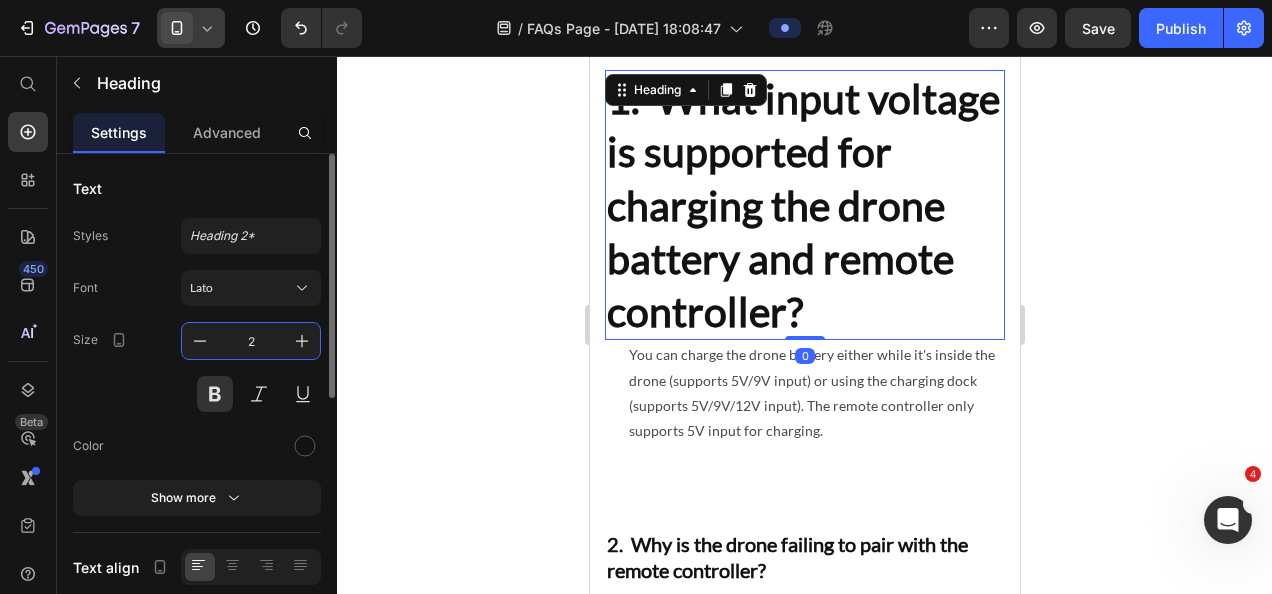 type on "20" 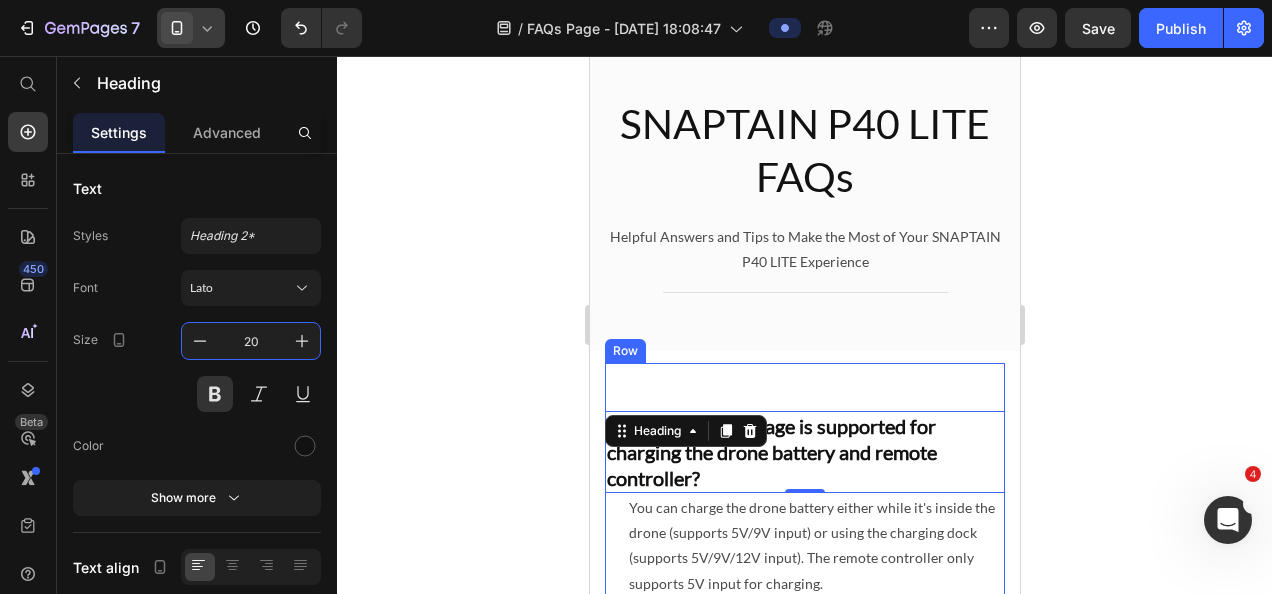 scroll, scrollTop: 0, scrollLeft: 0, axis: both 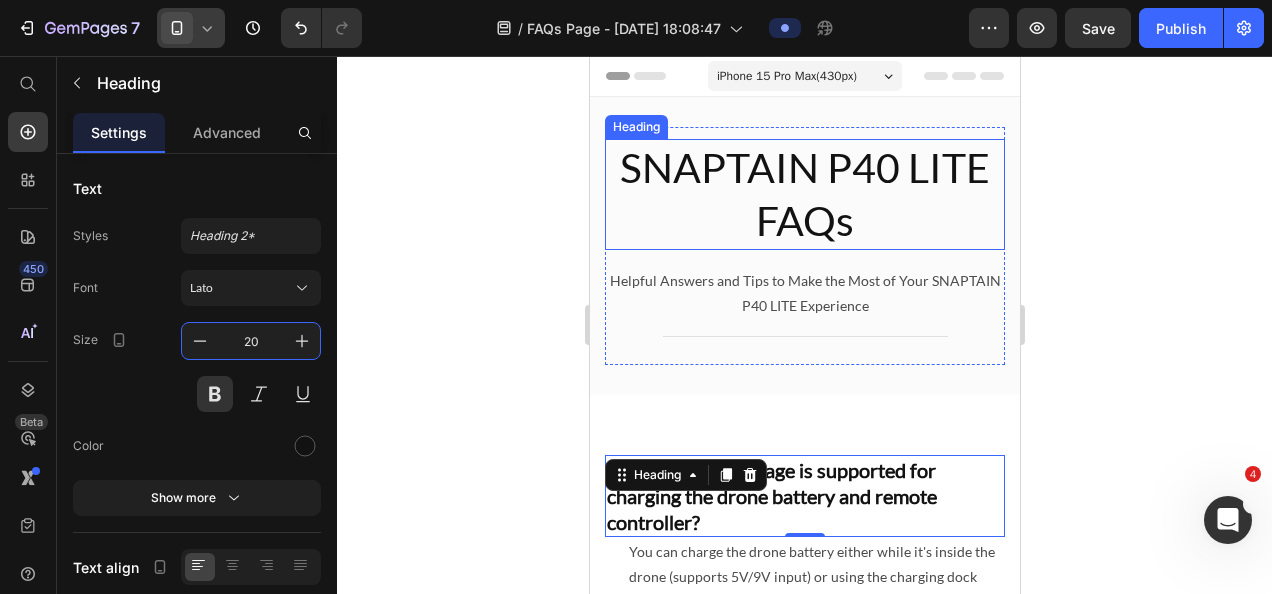 click on "SNAPTAIN P40 LITE FAQs" at bounding box center (804, 194) 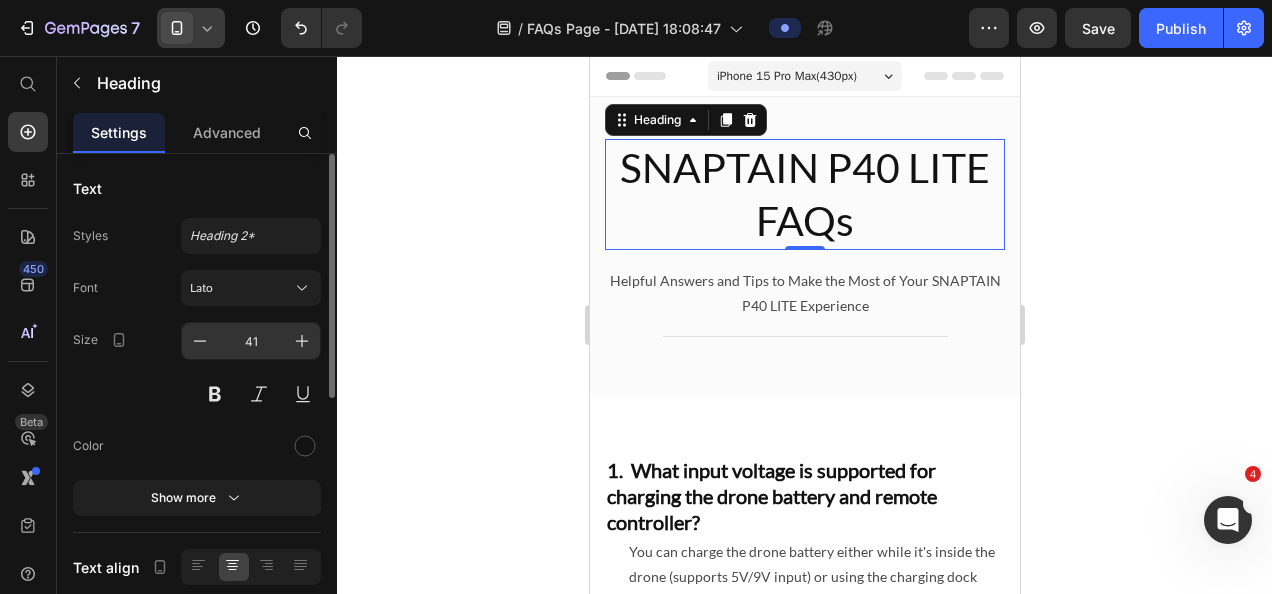 click on "41" at bounding box center (251, 341) 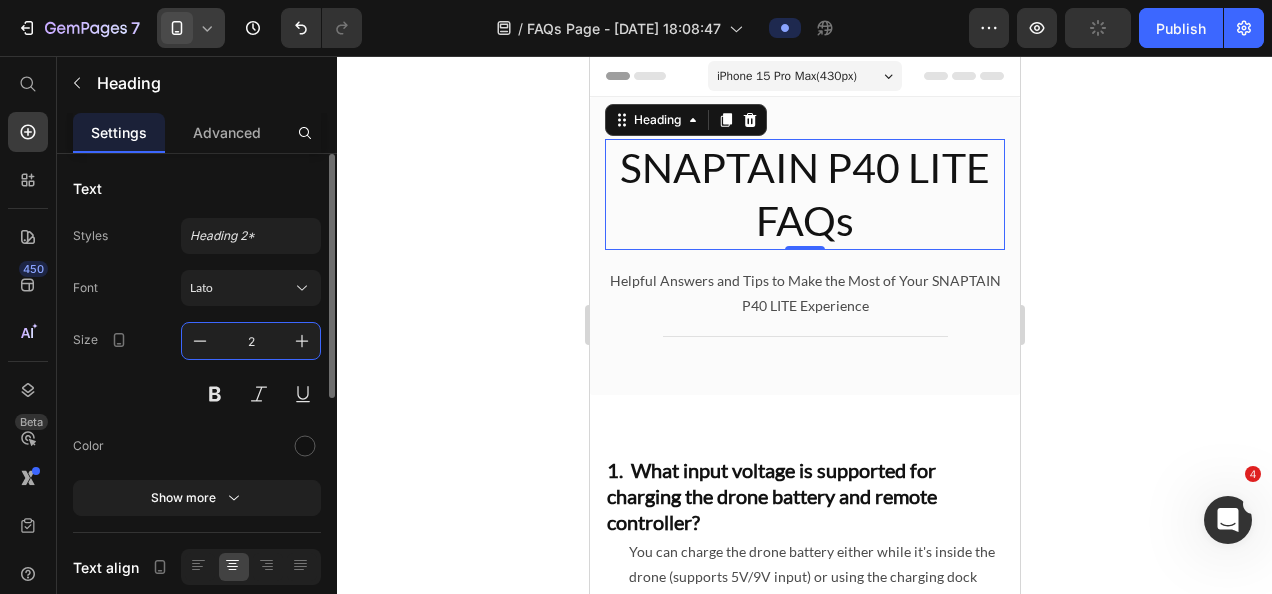 type on "20" 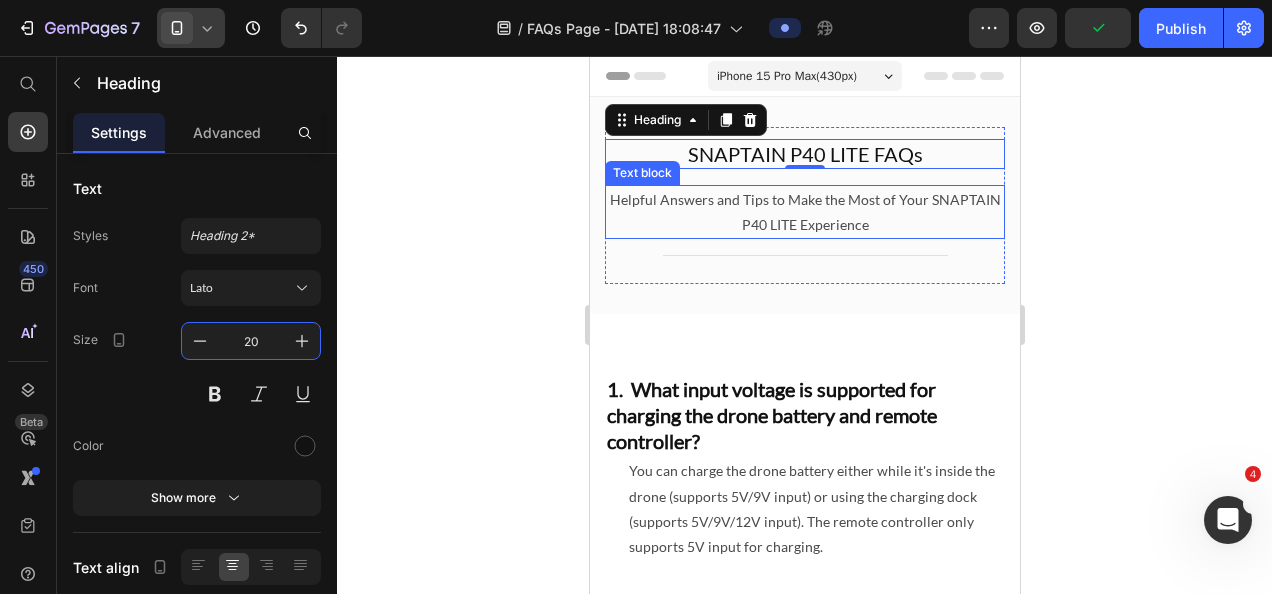 click on "Helpful Answers and Tips to Make the Most of Your SNAPTAIN P40 LITE Experience" at bounding box center [804, 212] 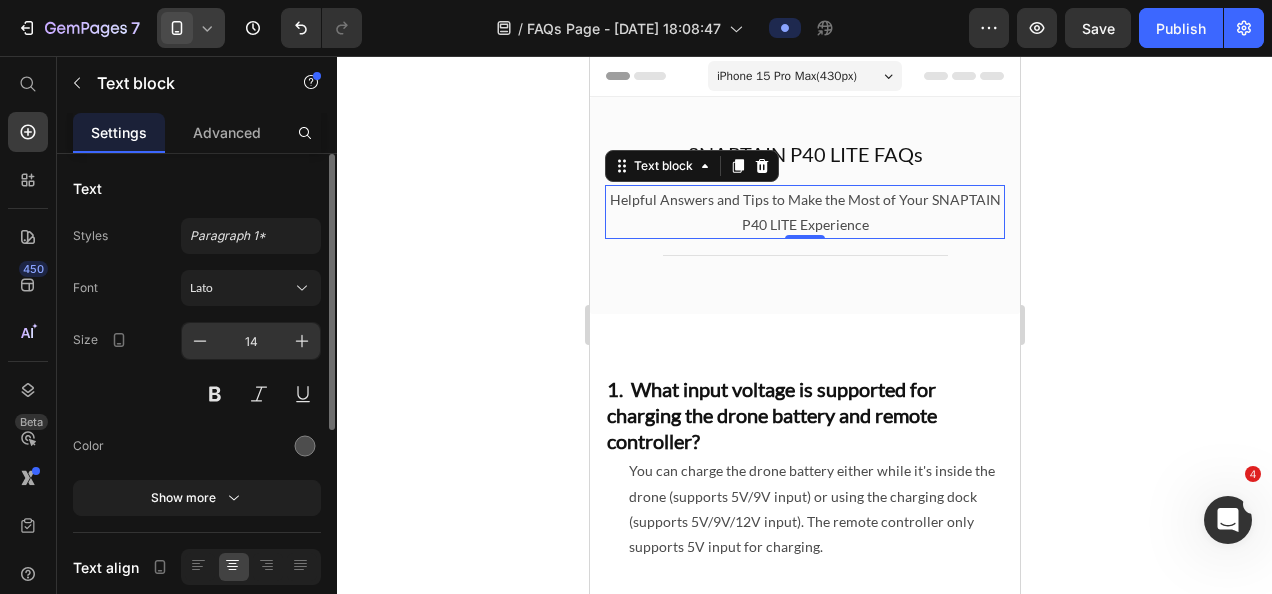 click on "14" at bounding box center [251, 341] 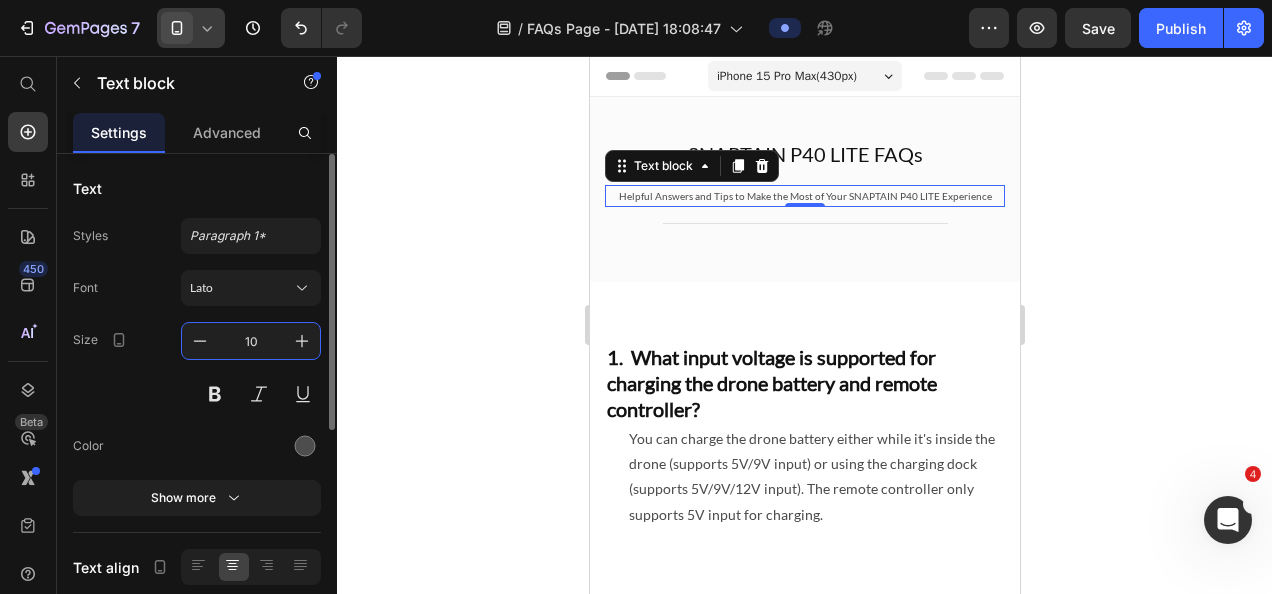 type on "1" 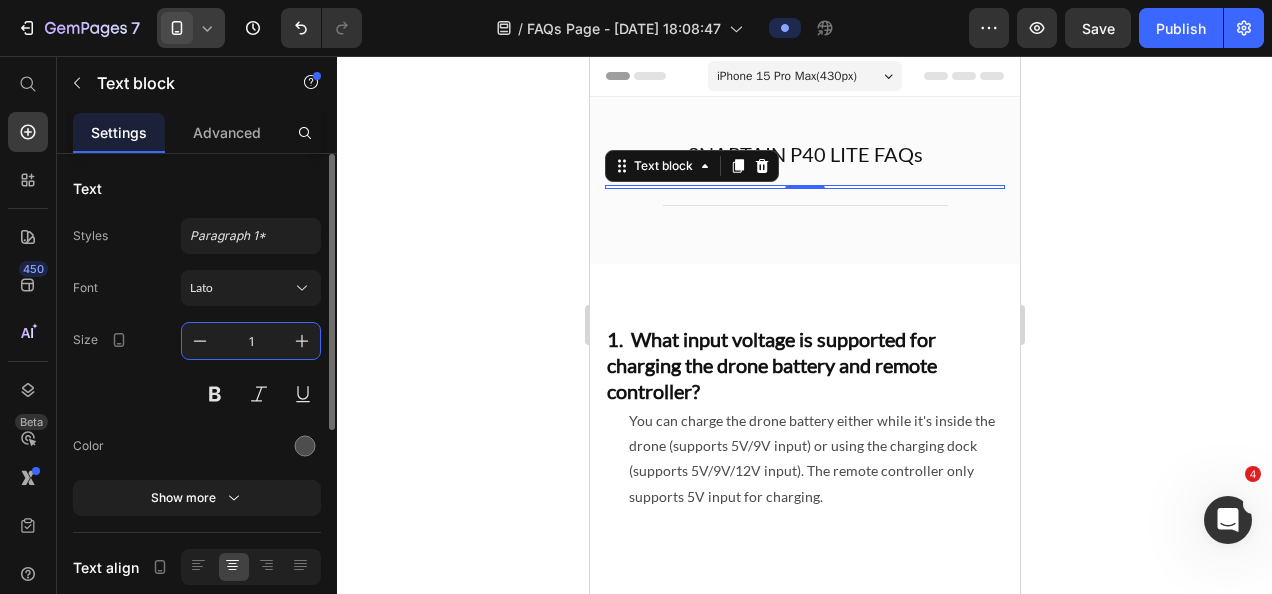 type on "12" 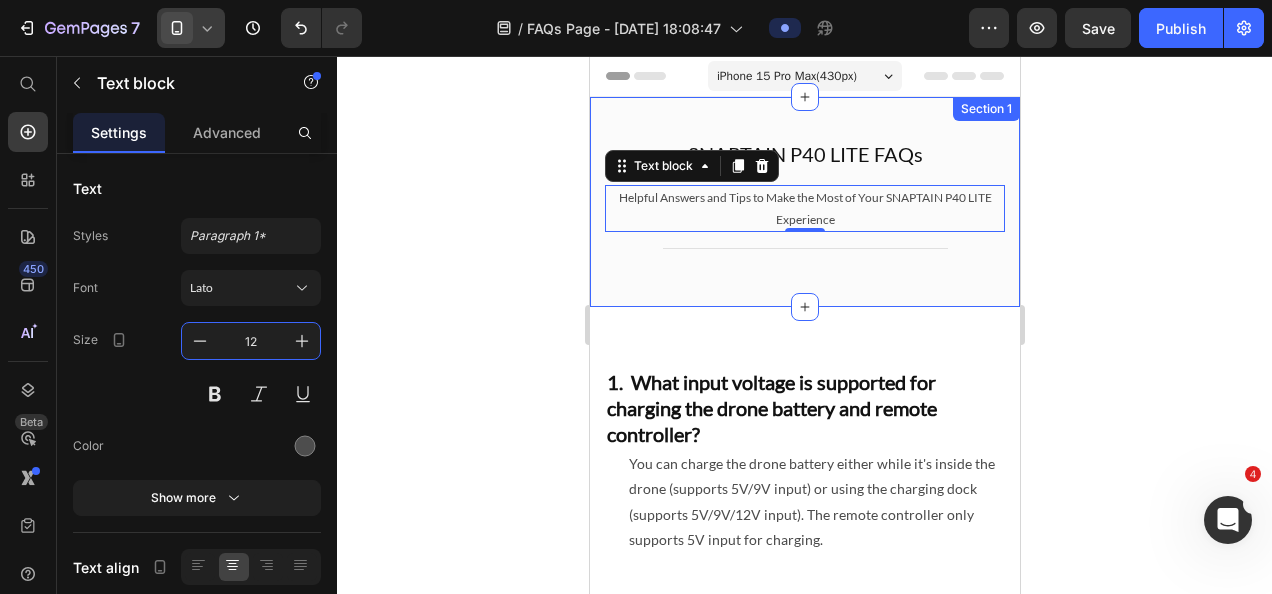 click on "SNAPTAIN P40 LITE FAQs Heading Helpful Answers and Tips to Make the Most of Your SNAPTAIN P40 LITE Experience Text block   0                Title Line Row Section 1" at bounding box center (804, 202) 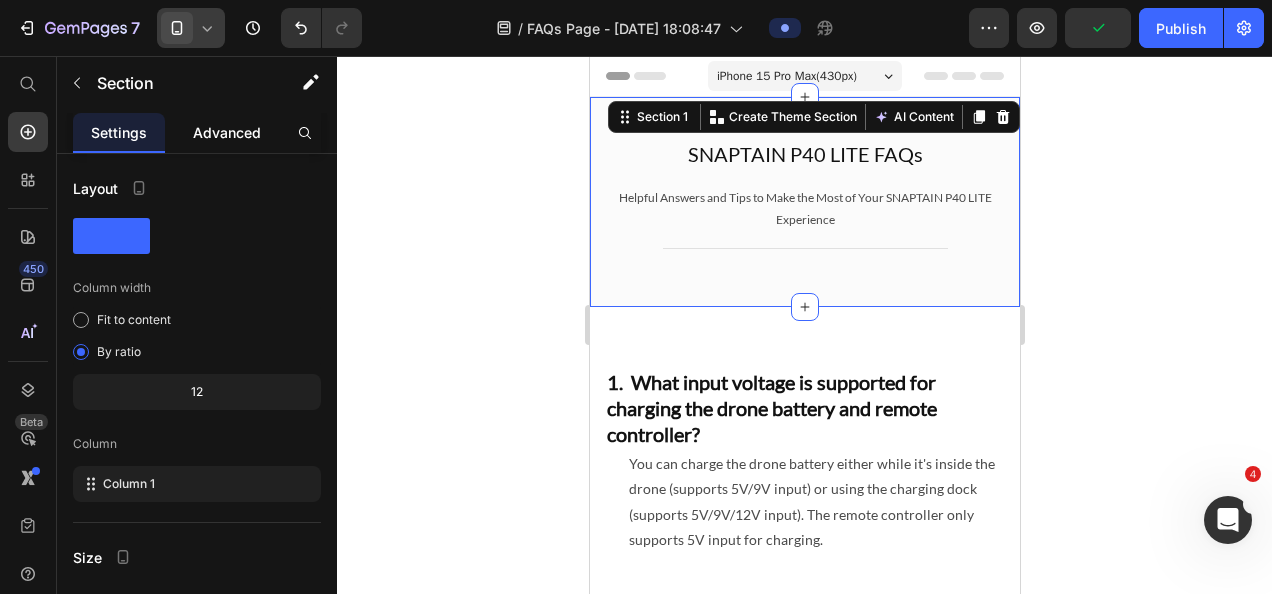 click on "Advanced" at bounding box center (227, 132) 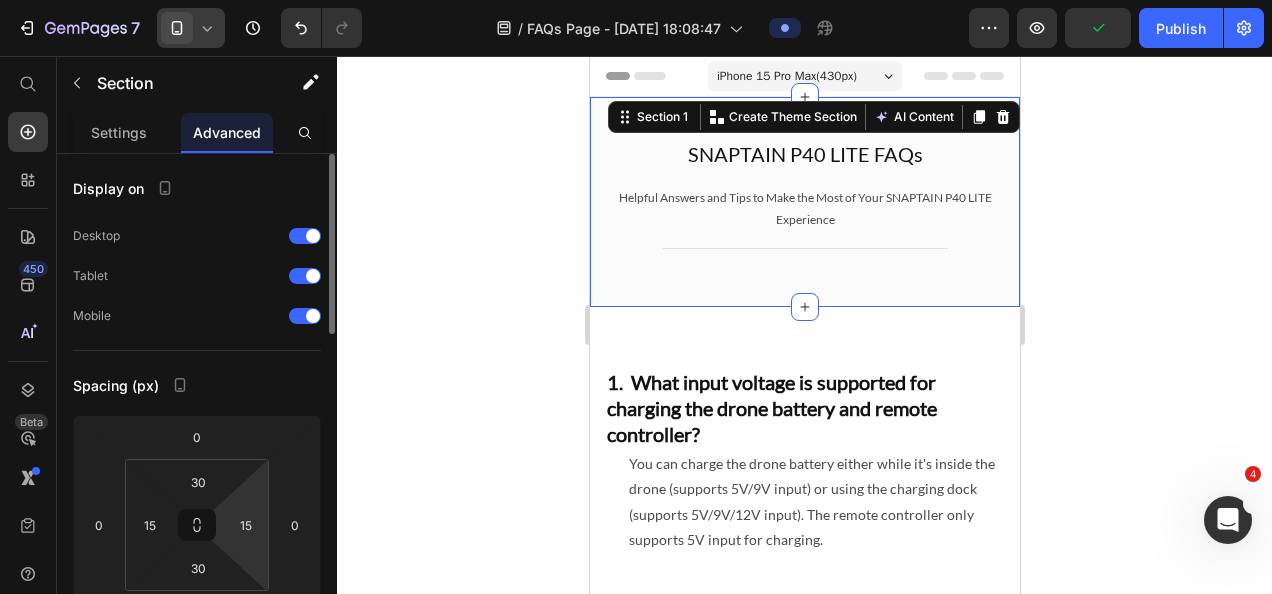 scroll, scrollTop: 200, scrollLeft: 0, axis: vertical 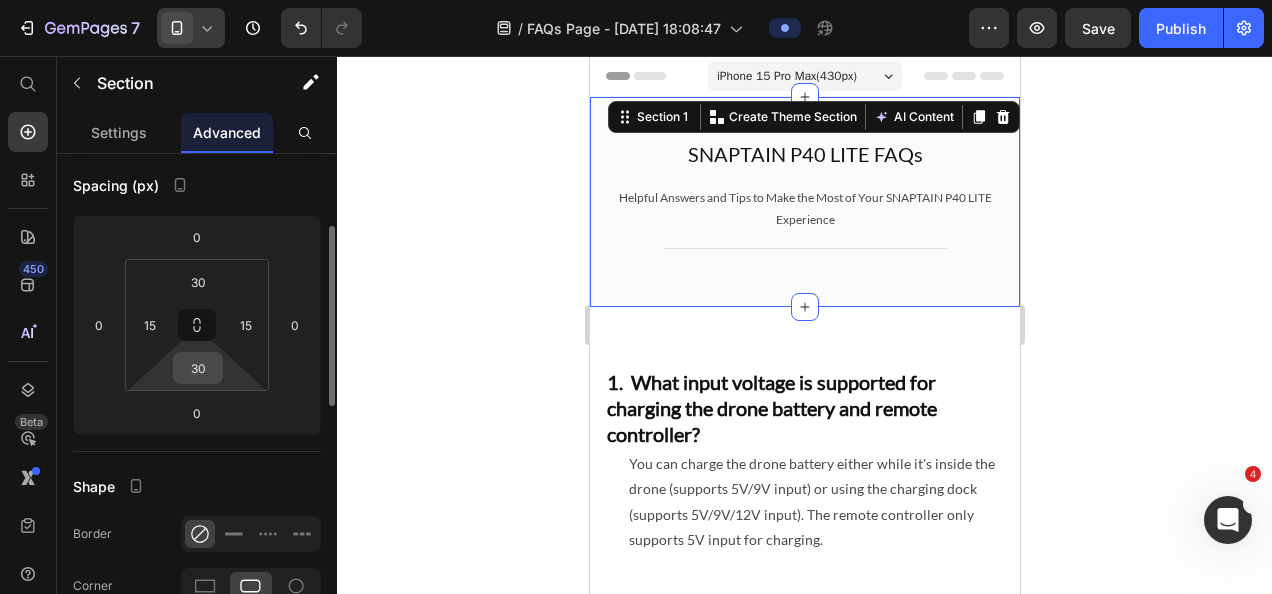 click on "30" at bounding box center [198, 368] 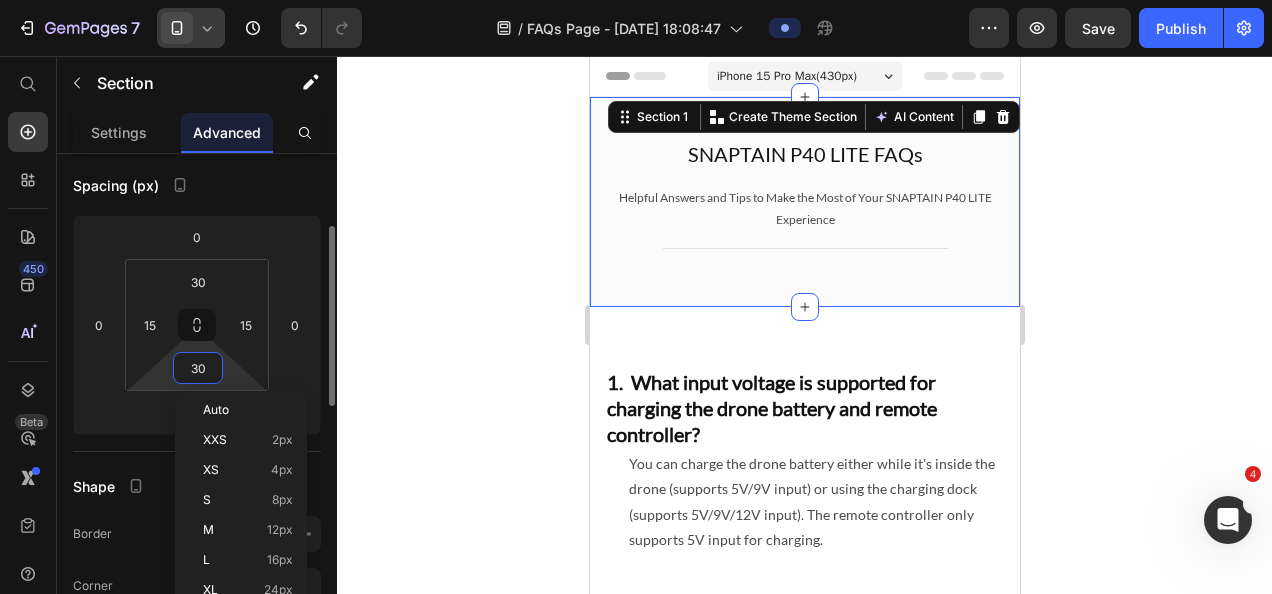 type on "0" 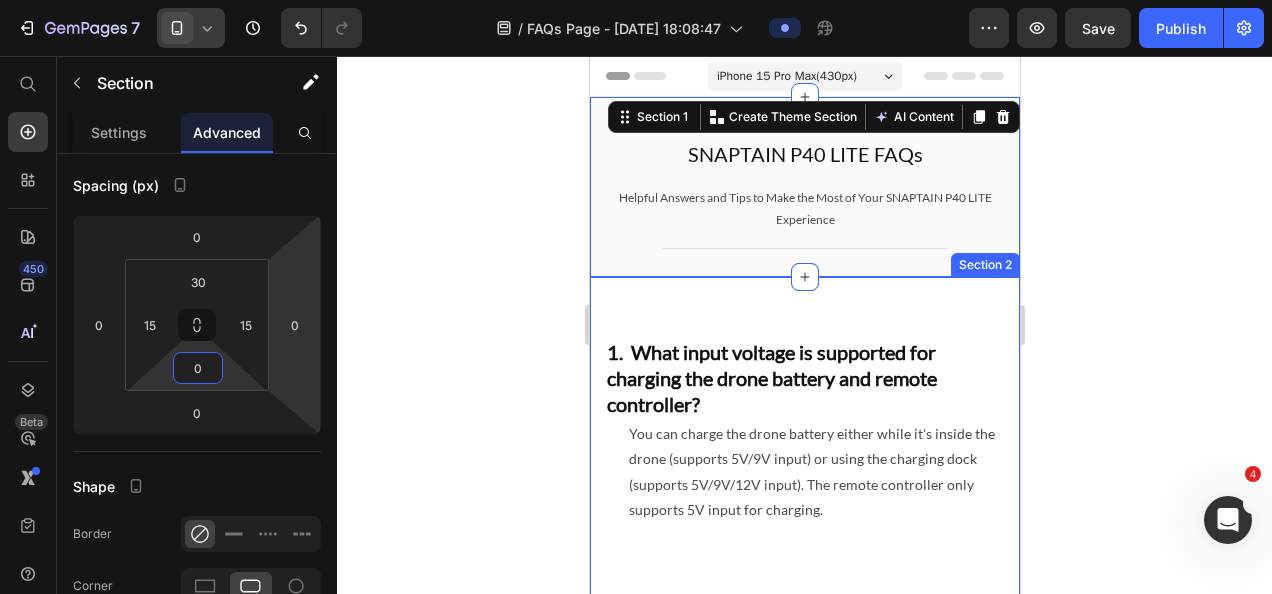 click on "1.  What input voltage is supported for charging the drone battery and remote controller? Heading You can charge the drone battery either while it's inside the drone (supports 5V/9V input) or using the charging dock (supports 5V/9V/12V input). The remote controller only supports 5V input for charging. Text block Row 2.  Why is the drone failing to pair with the remote controller? Heading To re-pair the drone, go to the app’s home page and tap  More  →   Setting  →  Connecting the Aircraft . Then follow the on-screen instructions: press and hold the drone’s battery button until the lights start flashing, and tap  Ready to connect  to complete the pairing process. Text block Row 3.  Why can’t the drone acquire GPS signals? Heading GPS signals cannot be acquired indoors. Please move to an open outdoor area to search for satellites.  Once  10 or more satellites  are connected, the drone will automatically switch to GPS mode. Text block Row Heading Fastest: Medium: Slowest: Text block Row Heading" at bounding box center [804, 1536] 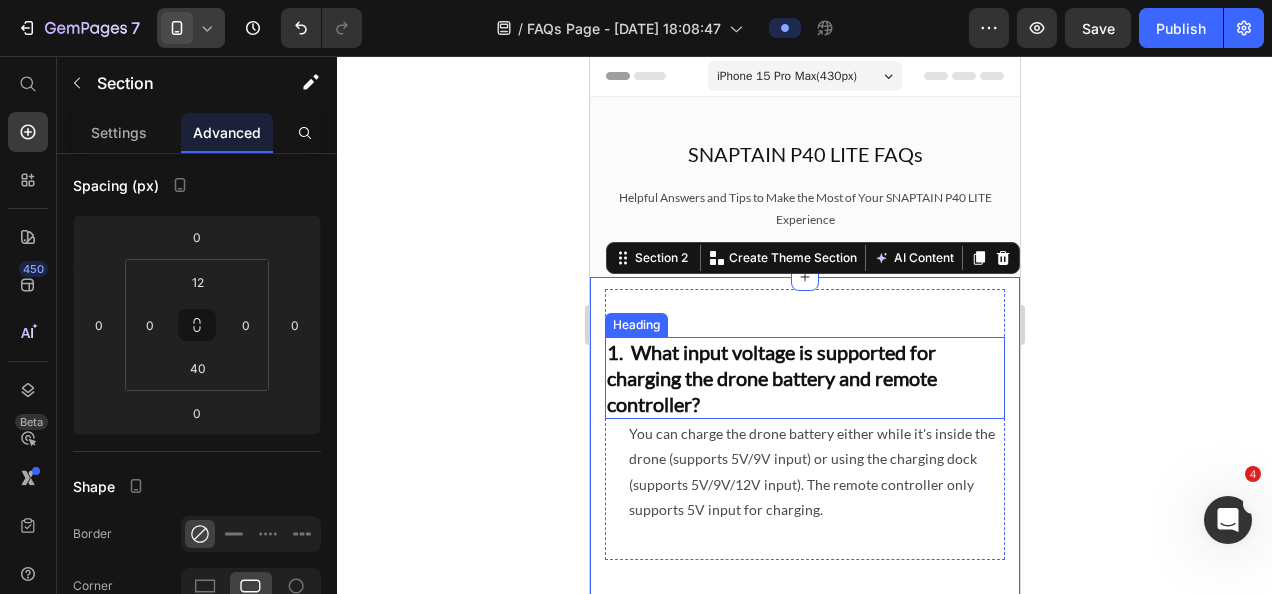 click on "Heading" at bounding box center (635, 325) 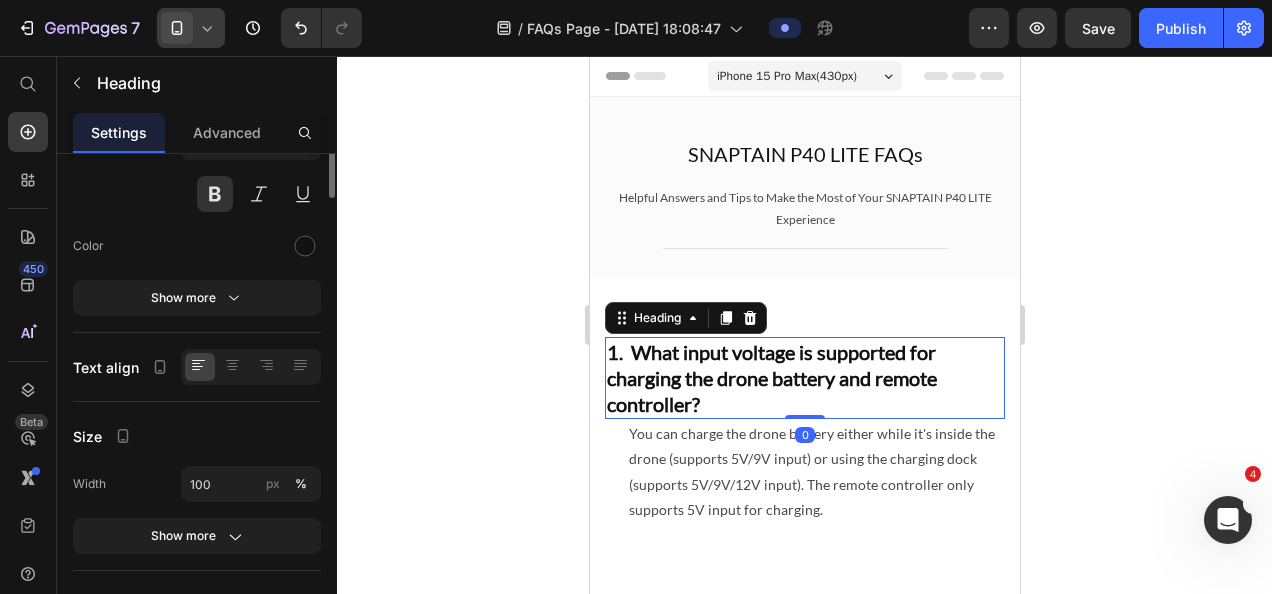 scroll, scrollTop: 0, scrollLeft: 0, axis: both 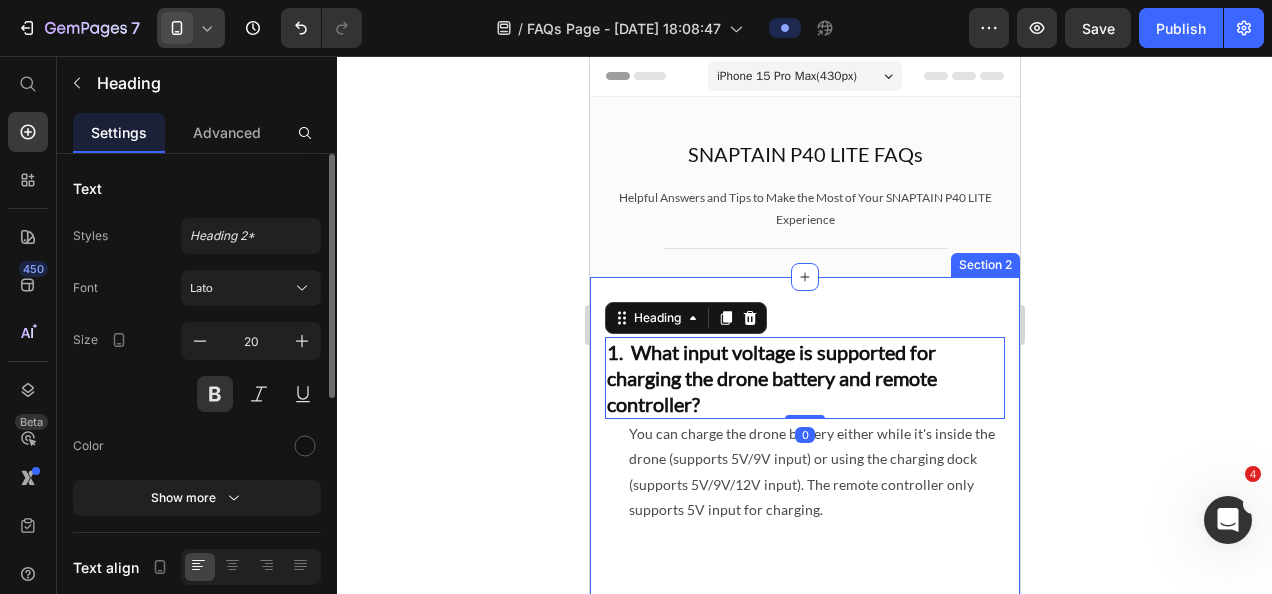 click on "1.  What input voltage is supported for charging the drone battery and remote controller? Heading   0 You can charge the drone battery either while it's inside the drone (supports 5V/9V input) or using the charging dock (supports 5V/9V/12V input). The remote controller only supports 5V input for charging. Text block Row 2.  Why is the drone failing to pair with the remote controller? Heading To re-pair the drone, go to the app’s home page and tap  More  →   Setting  →  Connecting the Aircraft . Then follow the on-screen instructions: press and hold the drone’s battery button until the lights start flashing, and tap  Ready to connect  to complete the pairing process. Text block Row 3.  Why can’t the drone acquire GPS signals? Heading GPS signals cannot be acquired indoors. Please move to an open outdoor area to search for satellites.  Once  10 or more satellites  are connected, the drone will automatically switch to GPS mode. Text block Row Heading Fastest: Medium: Slowest: Text block Row ···" at bounding box center (804, 1536) 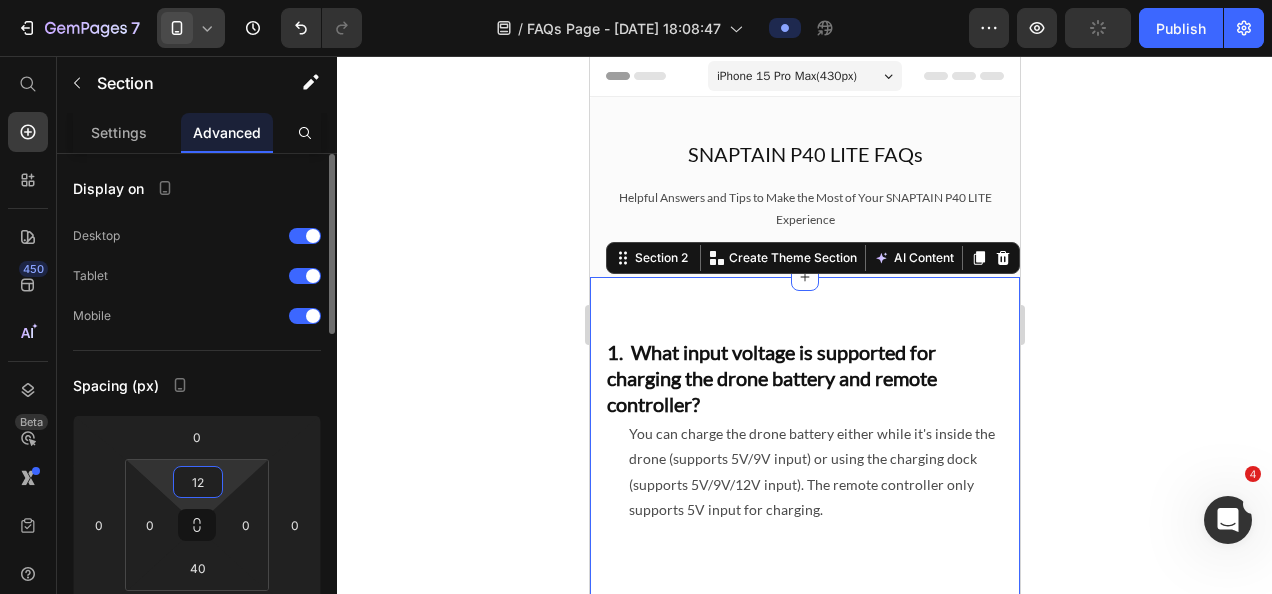 click on "12" at bounding box center (198, 482) 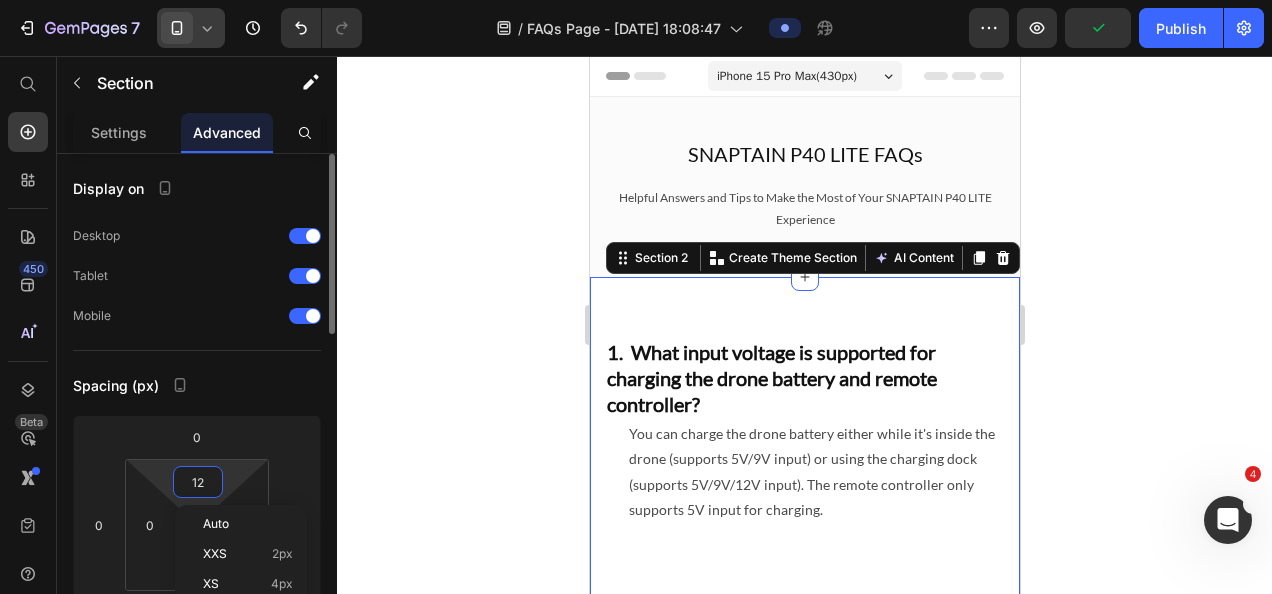 type on "0" 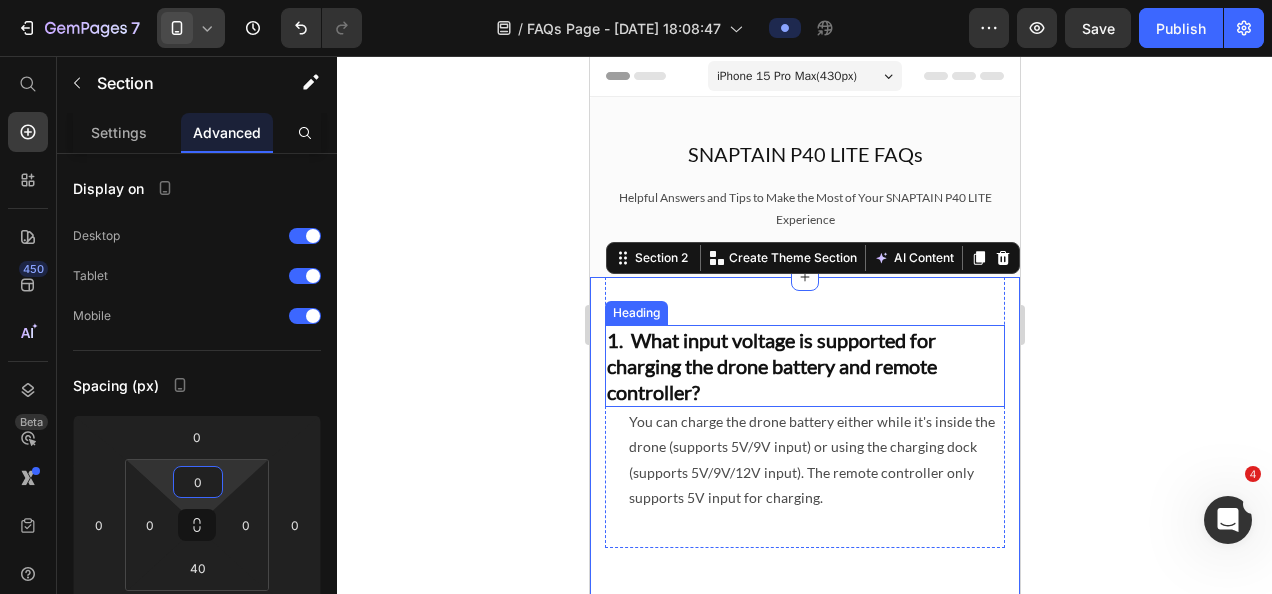 click on "1.  What input voltage is supported for charging the drone battery and remote controller?" at bounding box center (804, 366) 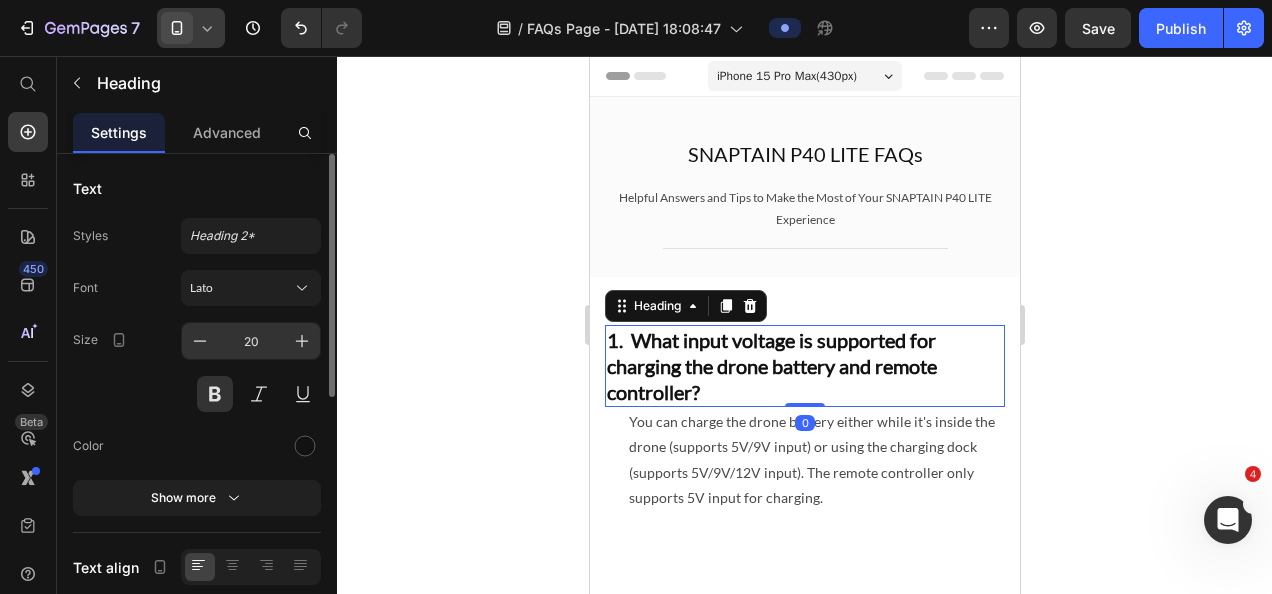 click on "20" at bounding box center [251, 341] 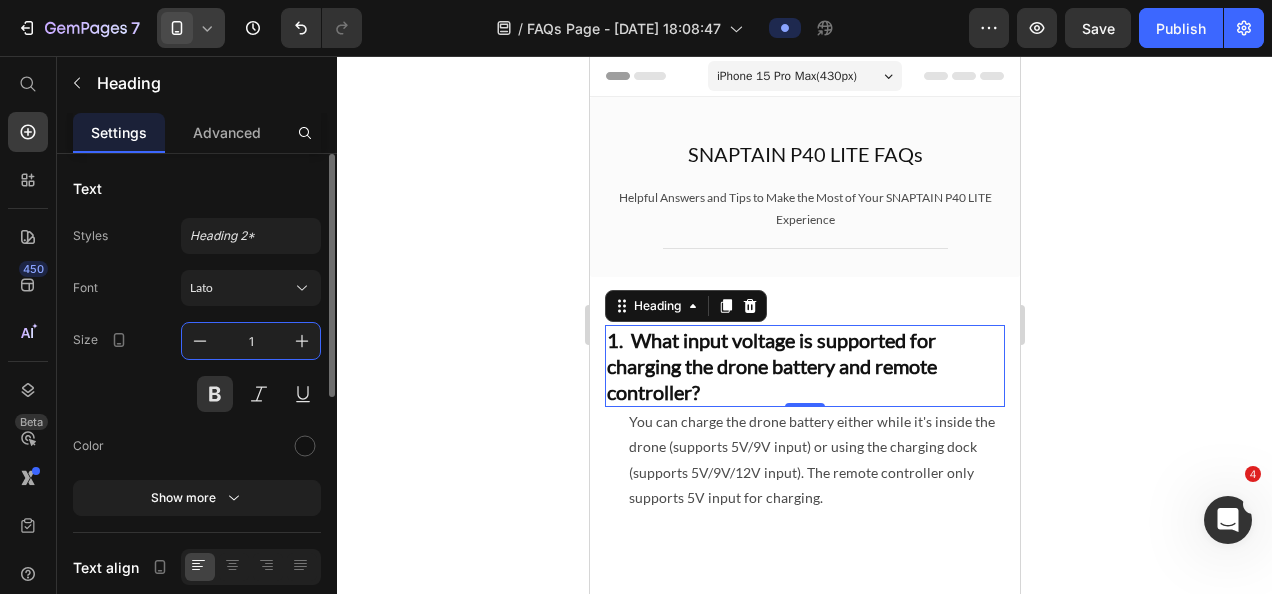 type on "16" 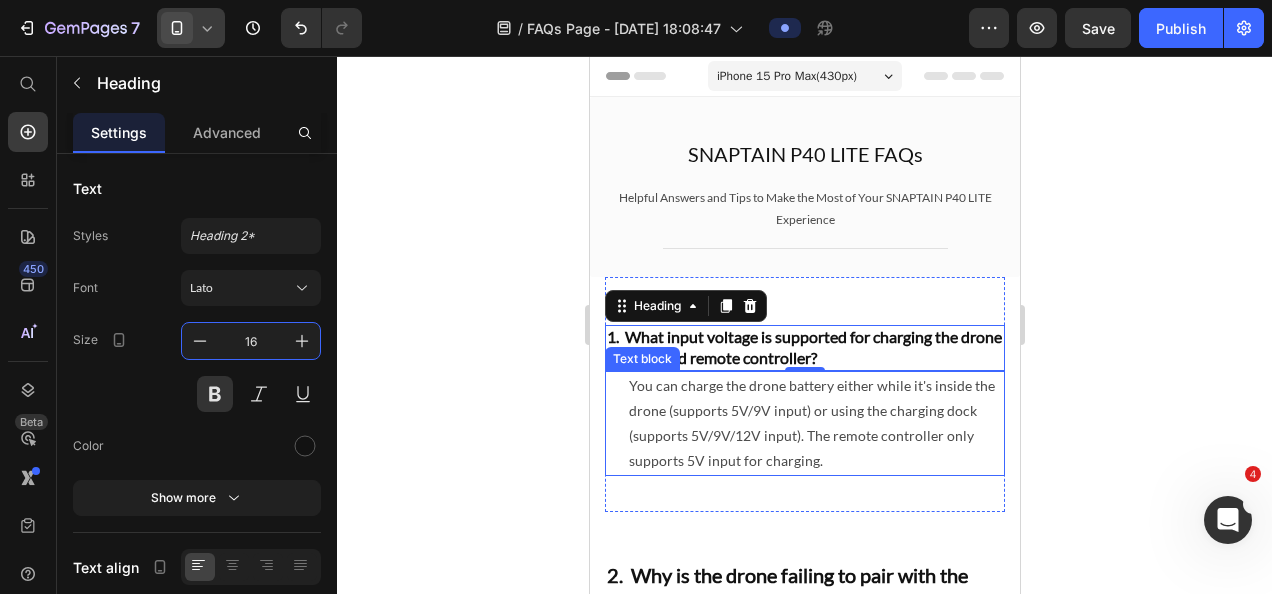 scroll, scrollTop: 100, scrollLeft: 0, axis: vertical 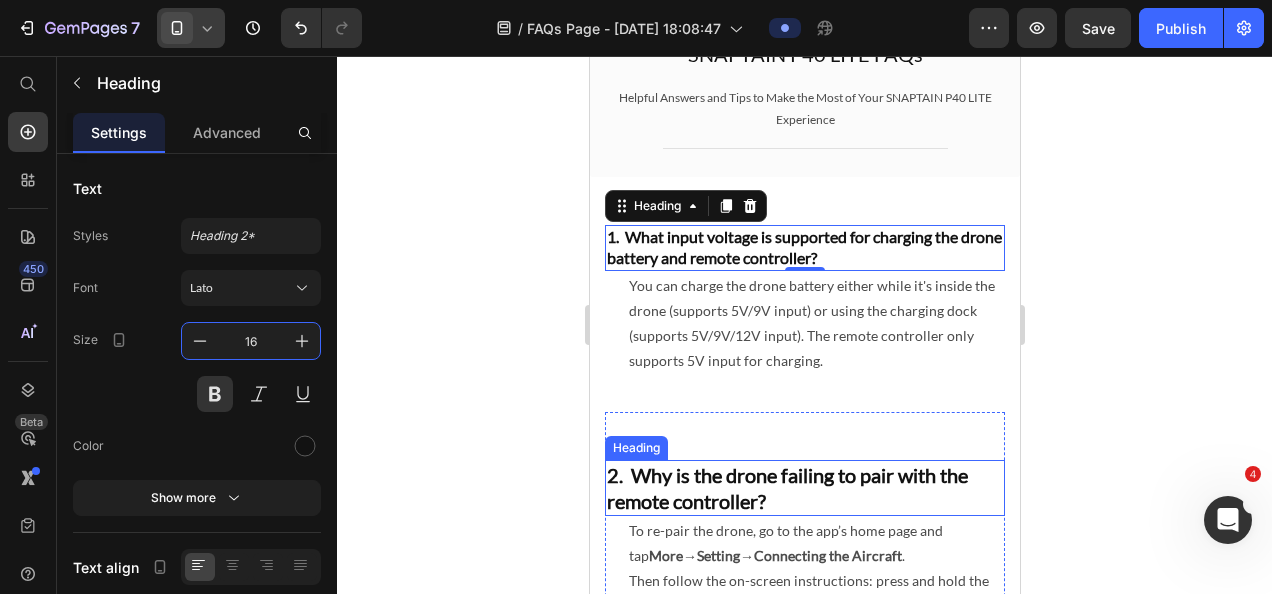 click on "2.  Why is the drone failing to pair with the remote controller?" at bounding box center (804, 488) 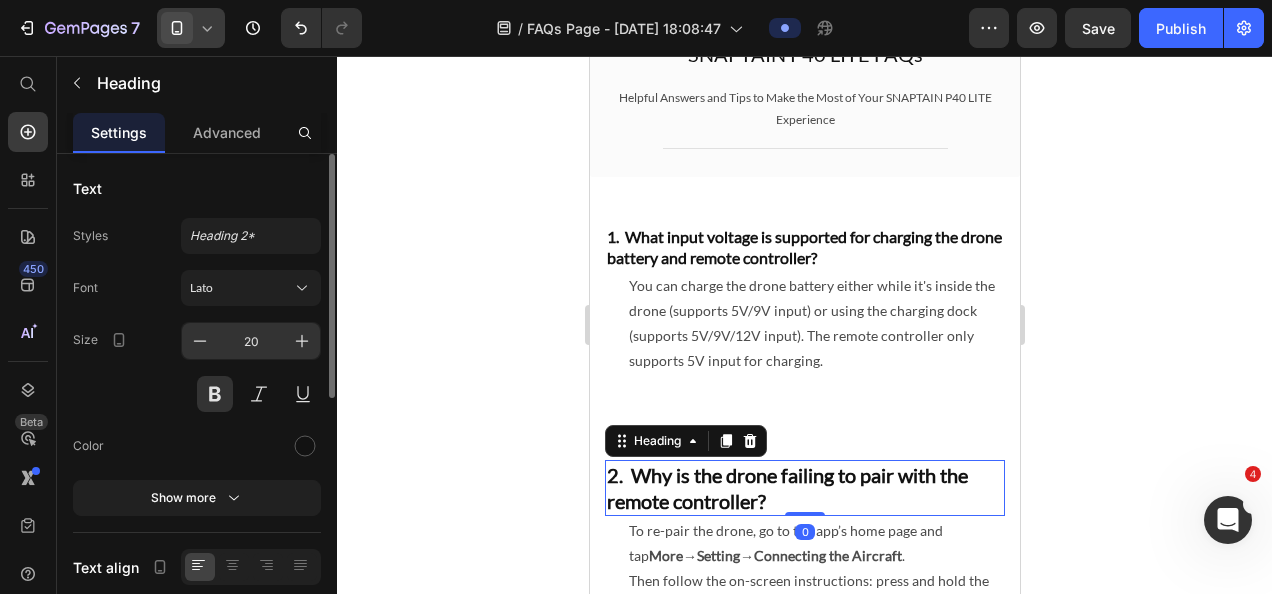 click on "20" at bounding box center (251, 341) 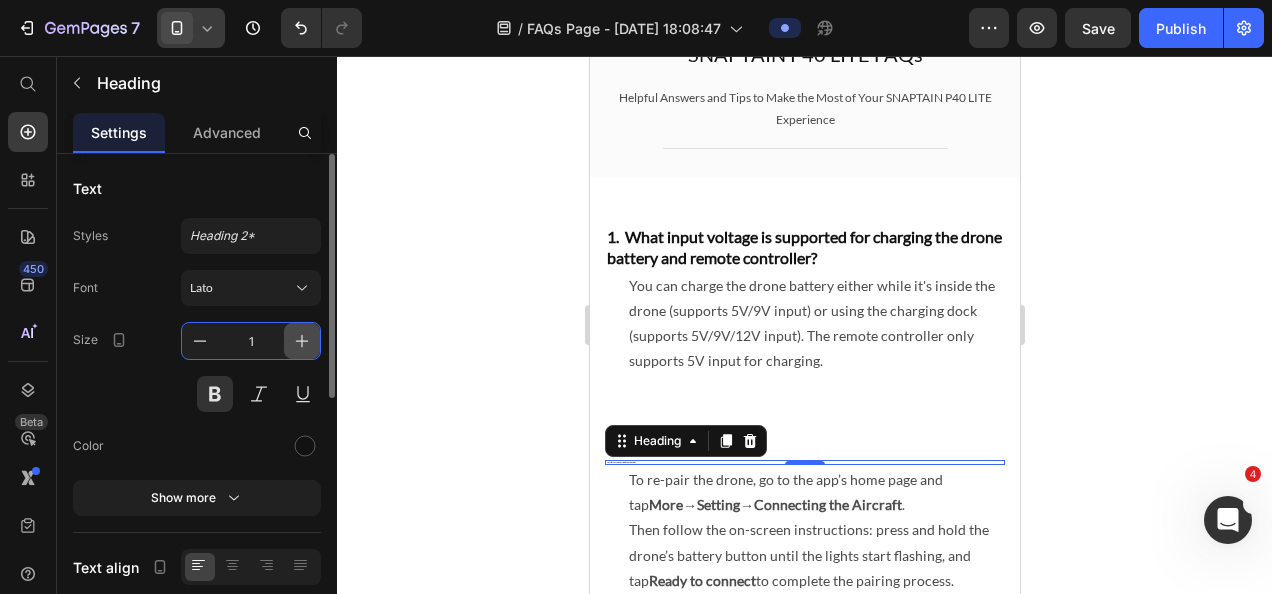 type on "16" 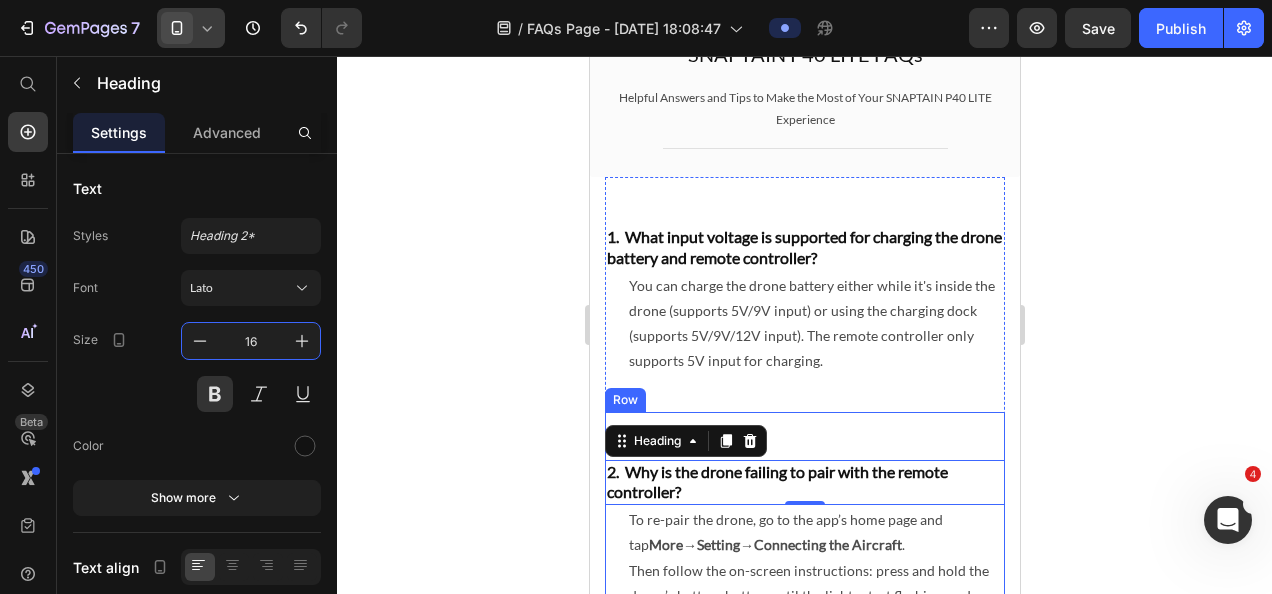 scroll, scrollTop: 200, scrollLeft: 0, axis: vertical 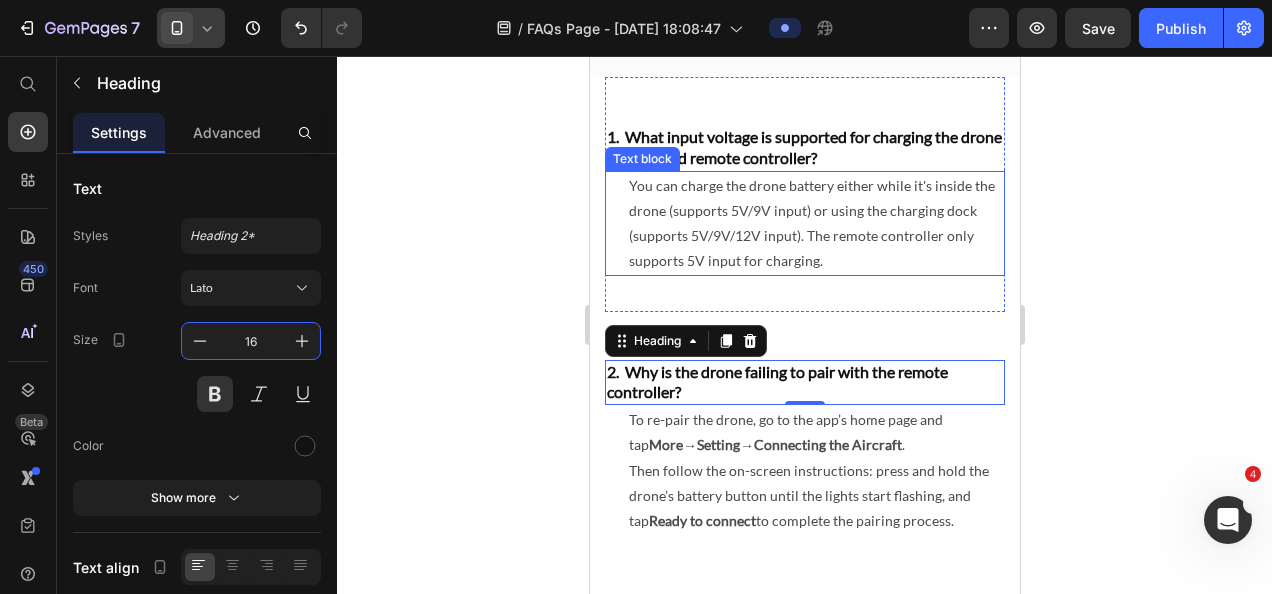 click on "You can charge the drone battery either while it's inside the drone (supports 5V/9V input) or using the charging dock (supports 5V/9V/12V input). The remote controller only supports 5V input for charging." at bounding box center [815, 223] 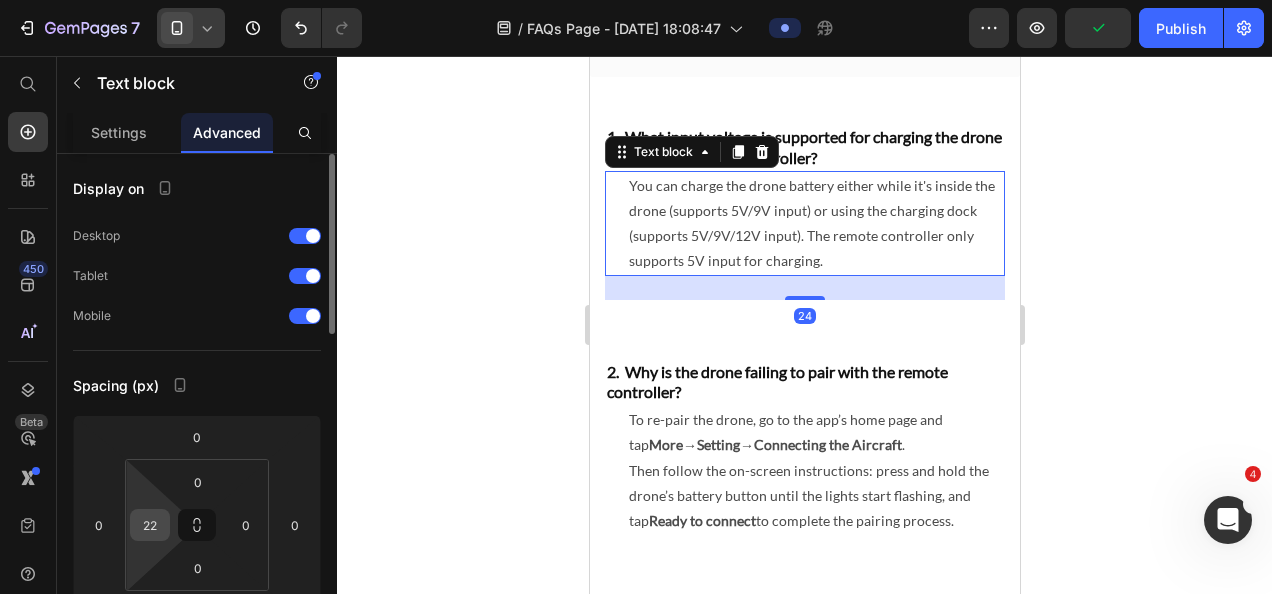 click on "22" at bounding box center (150, 525) 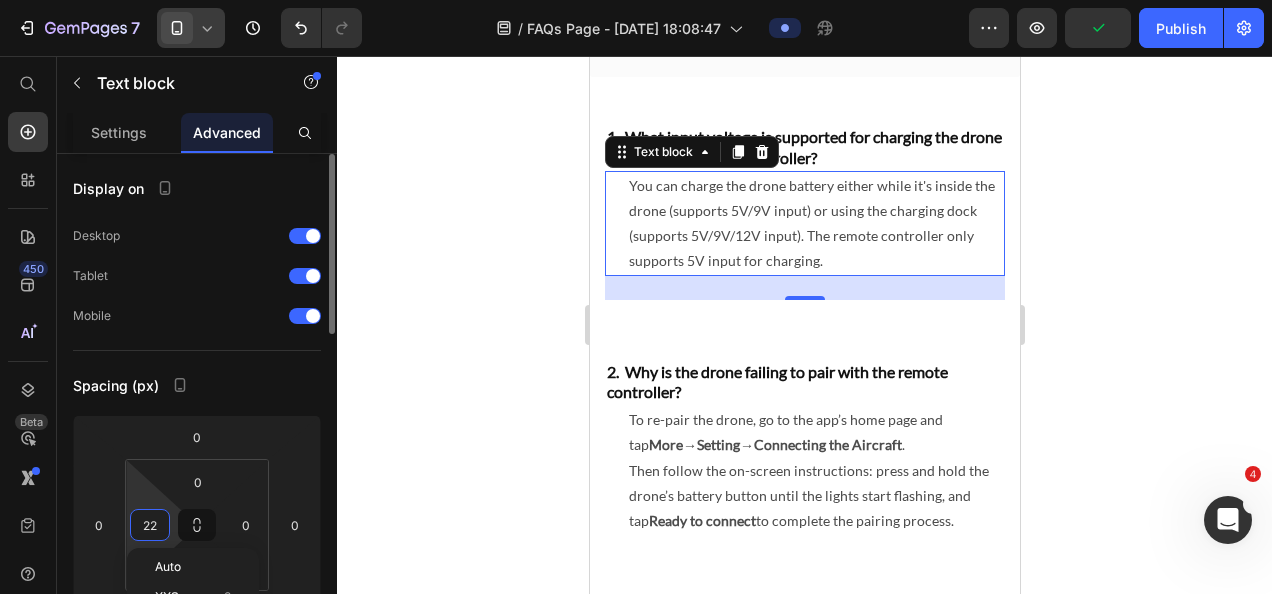 type on "0" 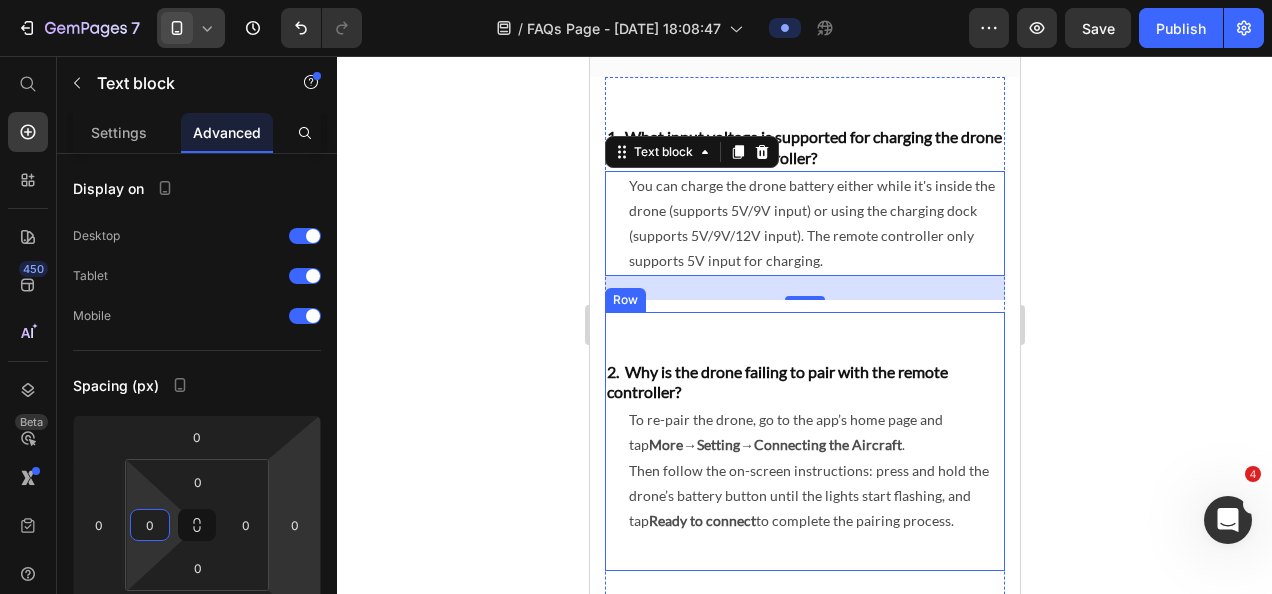 click on "2.  Why is the drone failing to pair with the remote controller? Heading To re-pair the drone, go to the app’s home page and tap  More  →   Setting  →  Connecting the Aircraft . Then follow the on-screen instructions: press and hold the drone’s battery button until the lights start flashing, and tap  Ready to connect  to complete the pairing process. Text block Row" at bounding box center (804, 442) 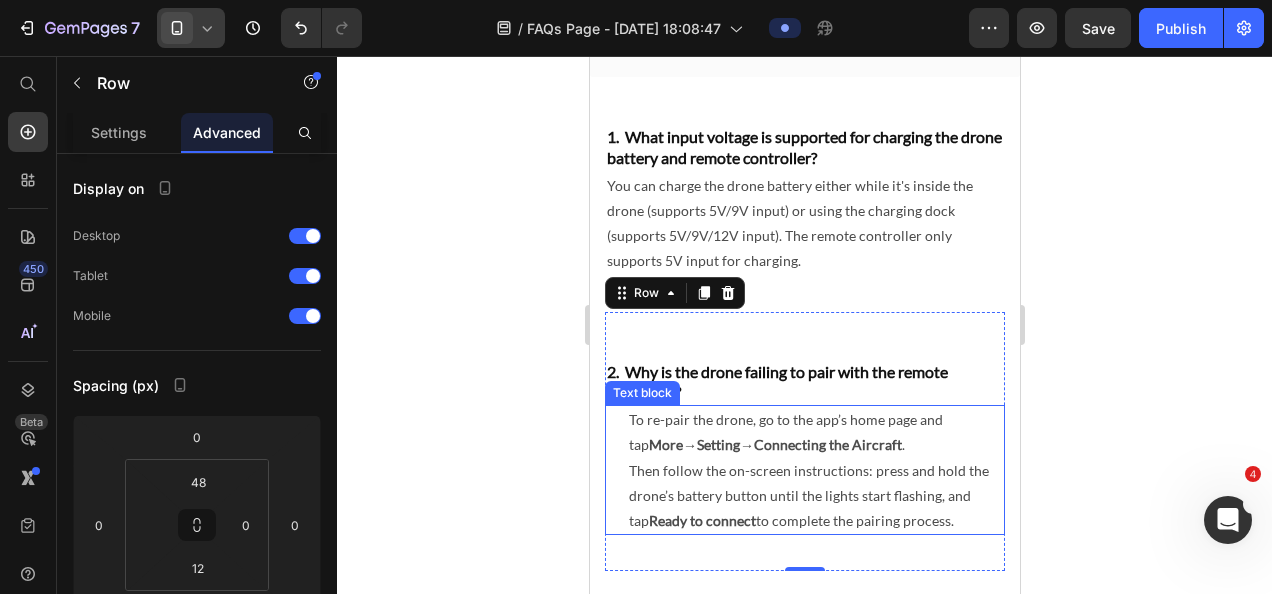 click on "To re-pair the drone, go to the app’s home page and tap  More  →   Setting  →  Connecting the Aircraft . Then follow the on-screen instructions: press and hold the drone’s battery button until the lights start flashing, and tap  Ready to connect  to complete the pairing process." at bounding box center [815, 470] 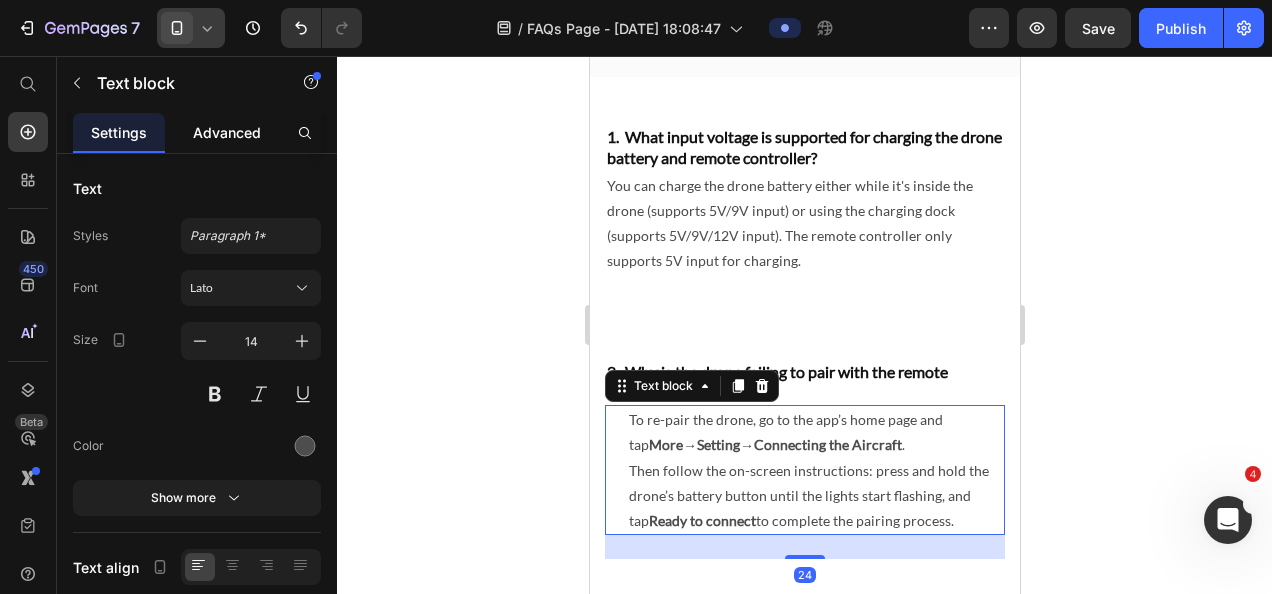 click on "Advanced" at bounding box center (227, 132) 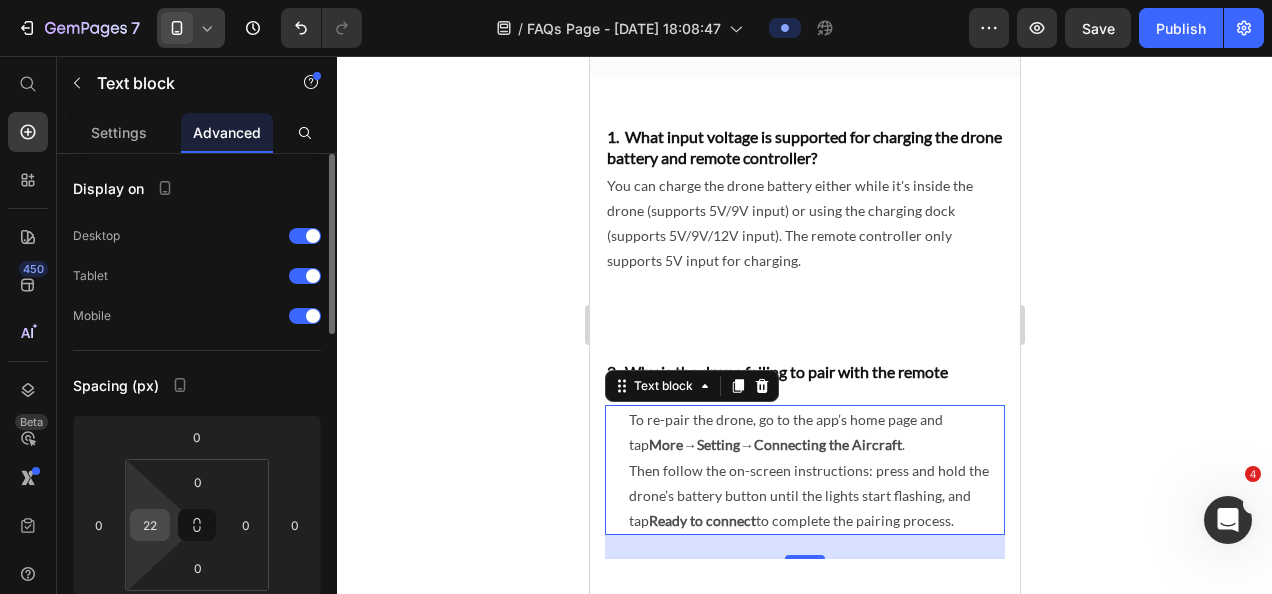 click on "22" at bounding box center [150, 525] 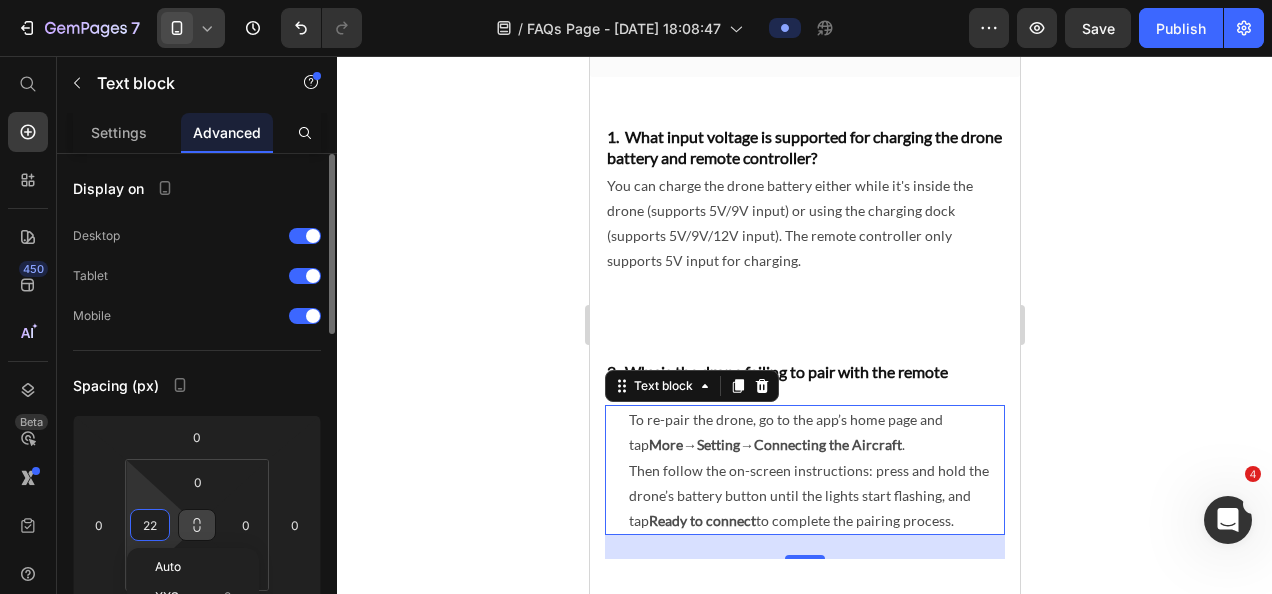 type on "0" 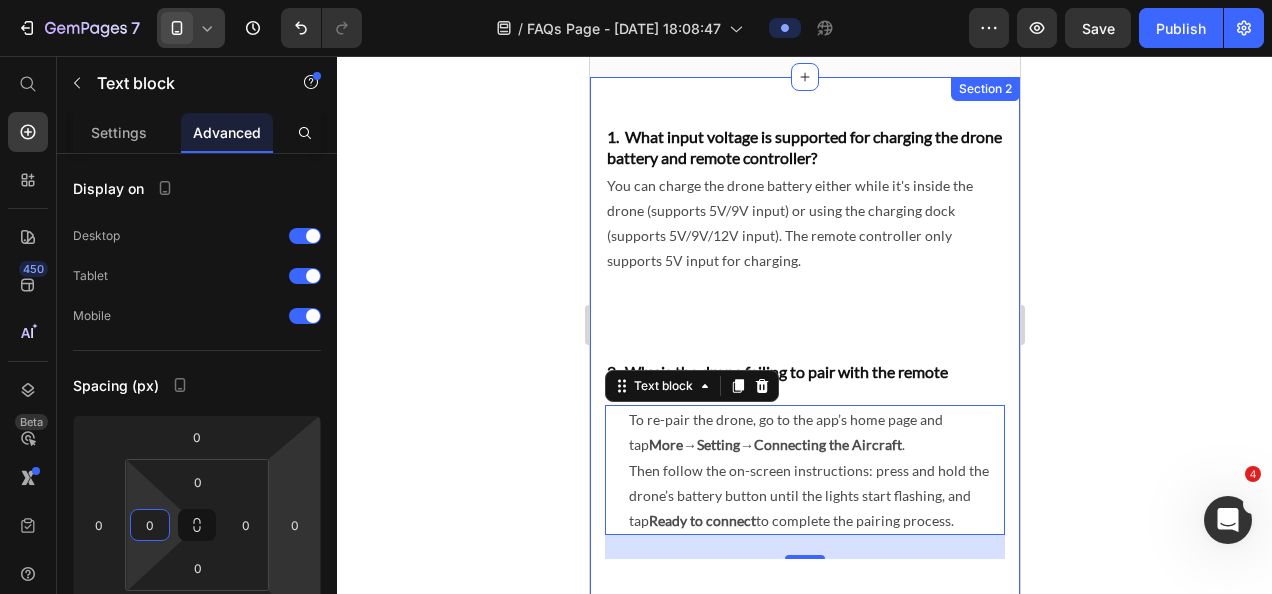 click 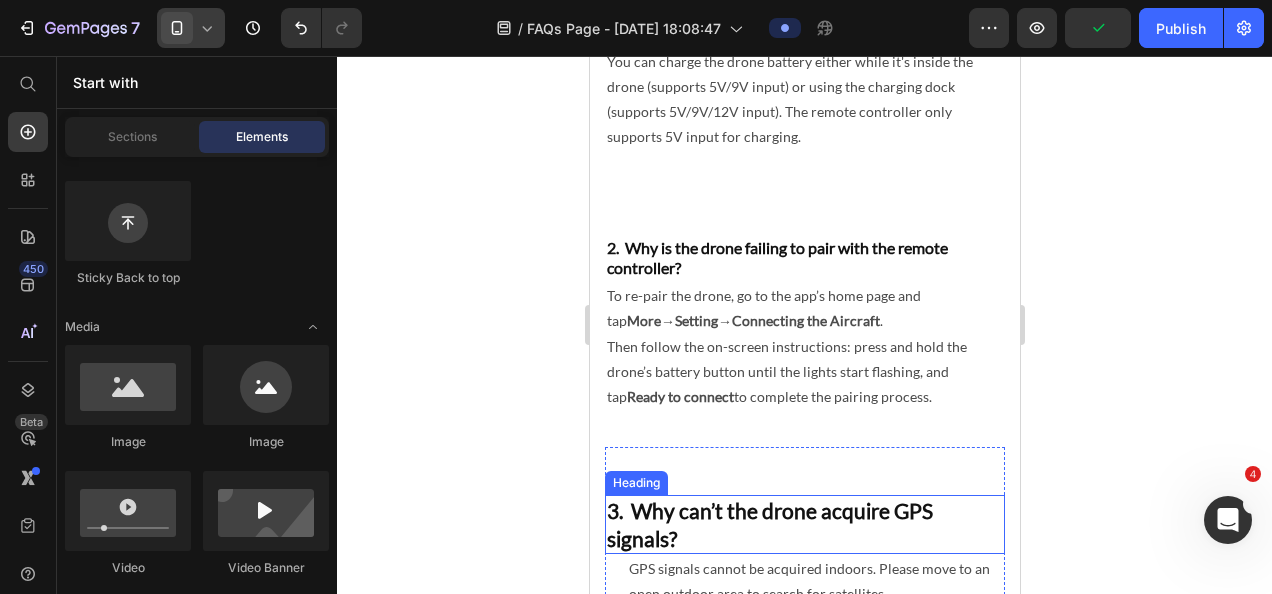 scroll, scrollTop: 200, scrollLeft: 0, axis: vertical 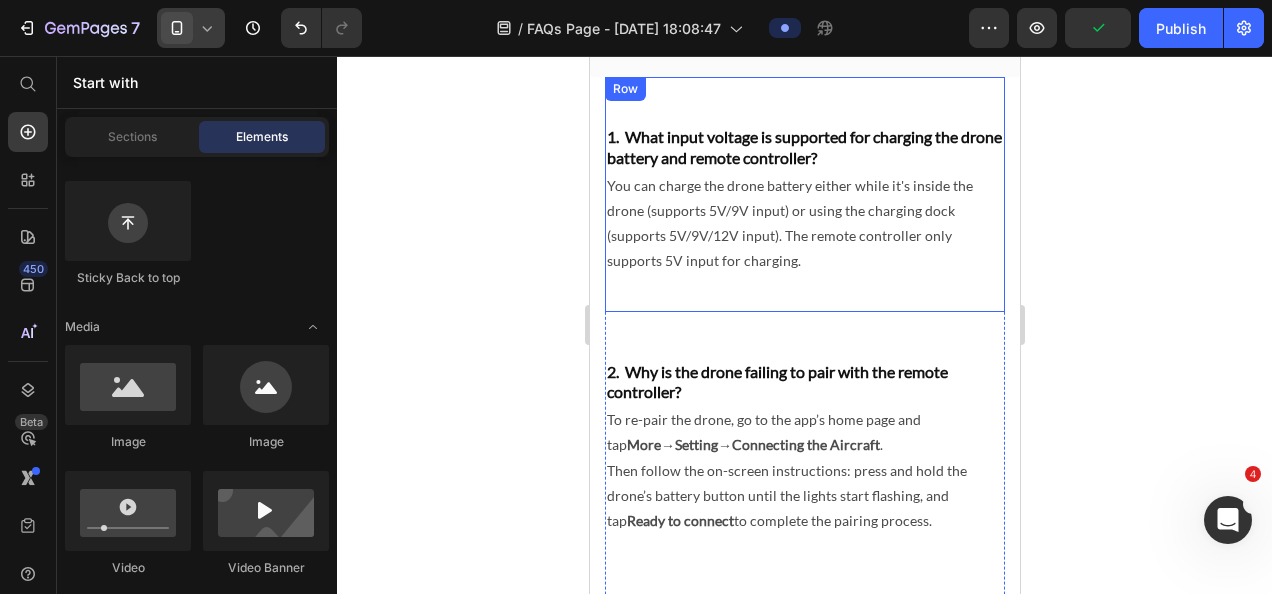 click on "1.  What input voltage is supported for charging the drone battery and remote controller? Heading You can charge the drone battery either while it's inside the drone (supports 5V/9V input) or using the charging dock (supports 5V/9V/12V input). The remote controller only supports 5V input for charging. Text block" at bounding box center [804, 212] 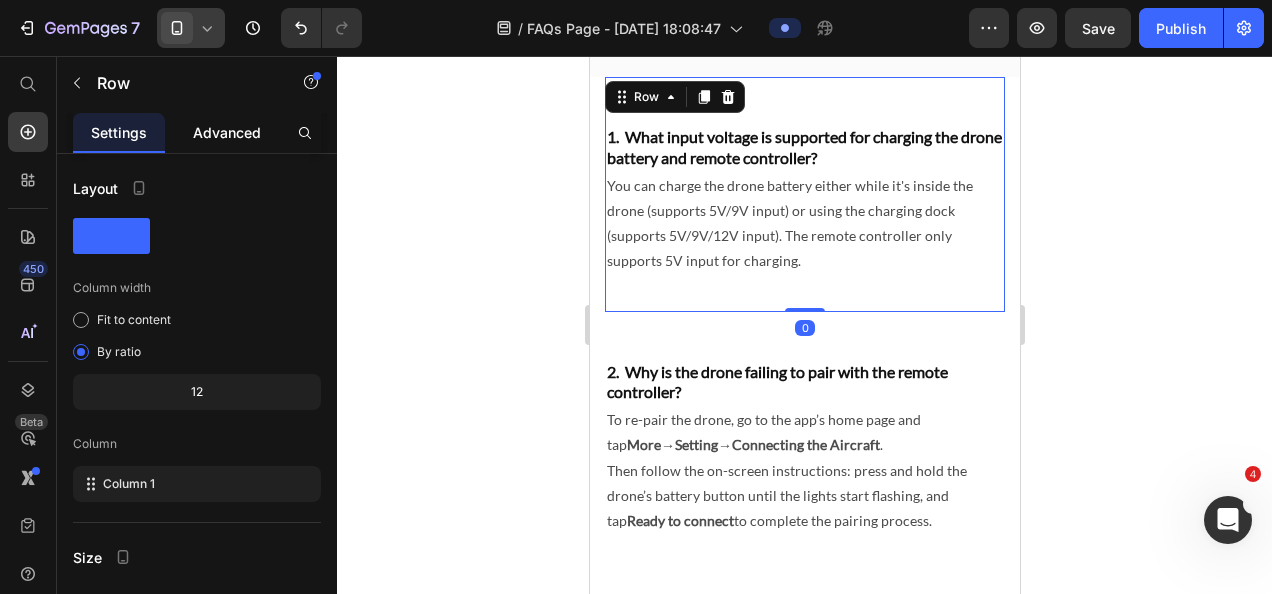 click on "Advanced" 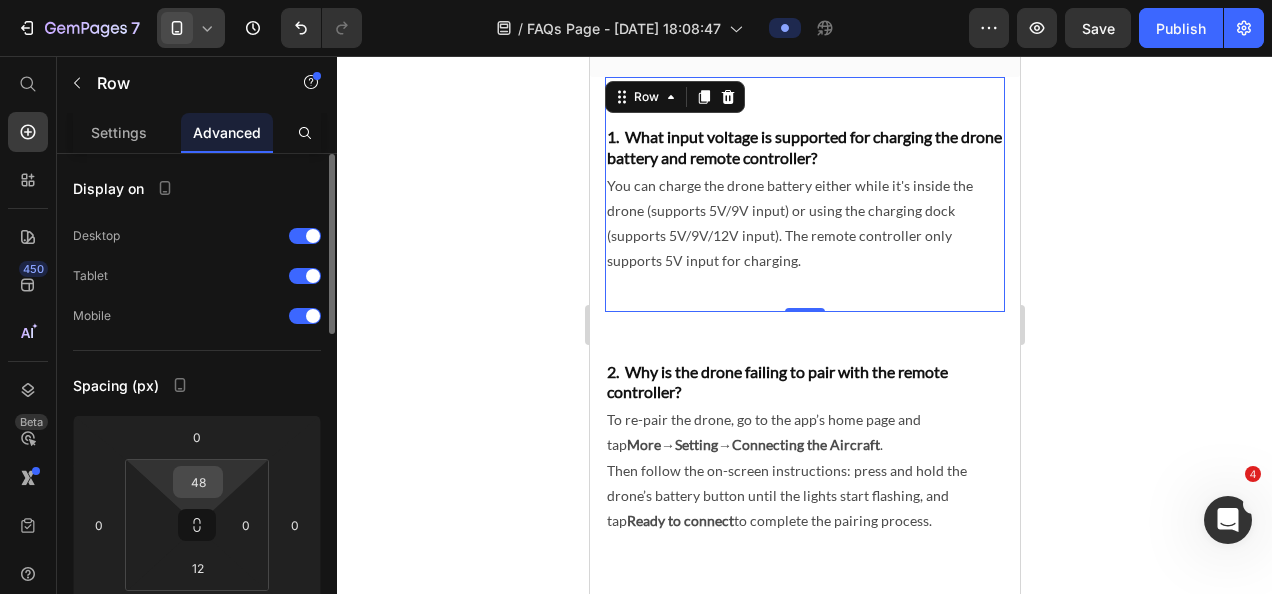scroll, scrollTop: 100, scrollLeft: 0, axis: vertical 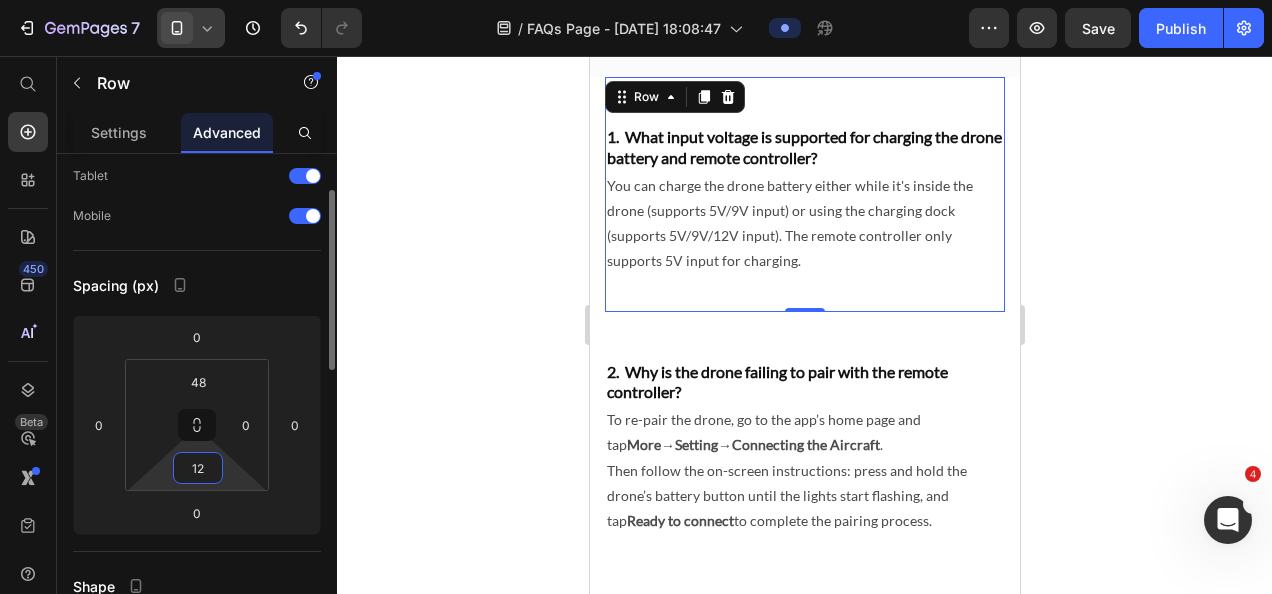 click on "12" at bounding box center (198, 468) 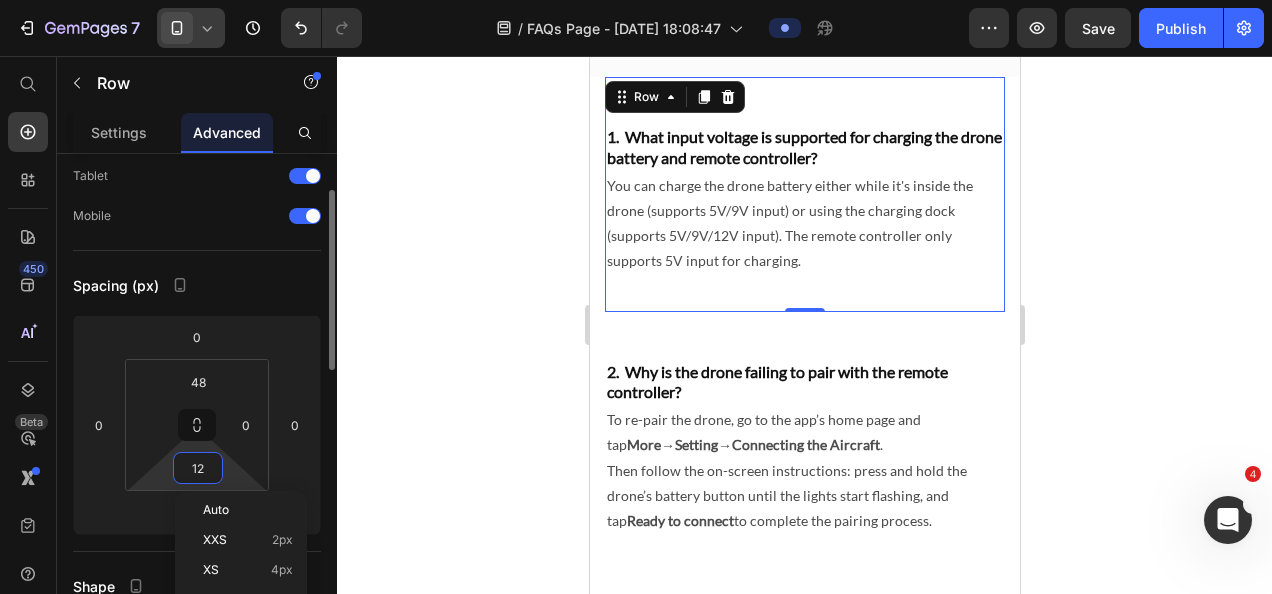 type on "0" 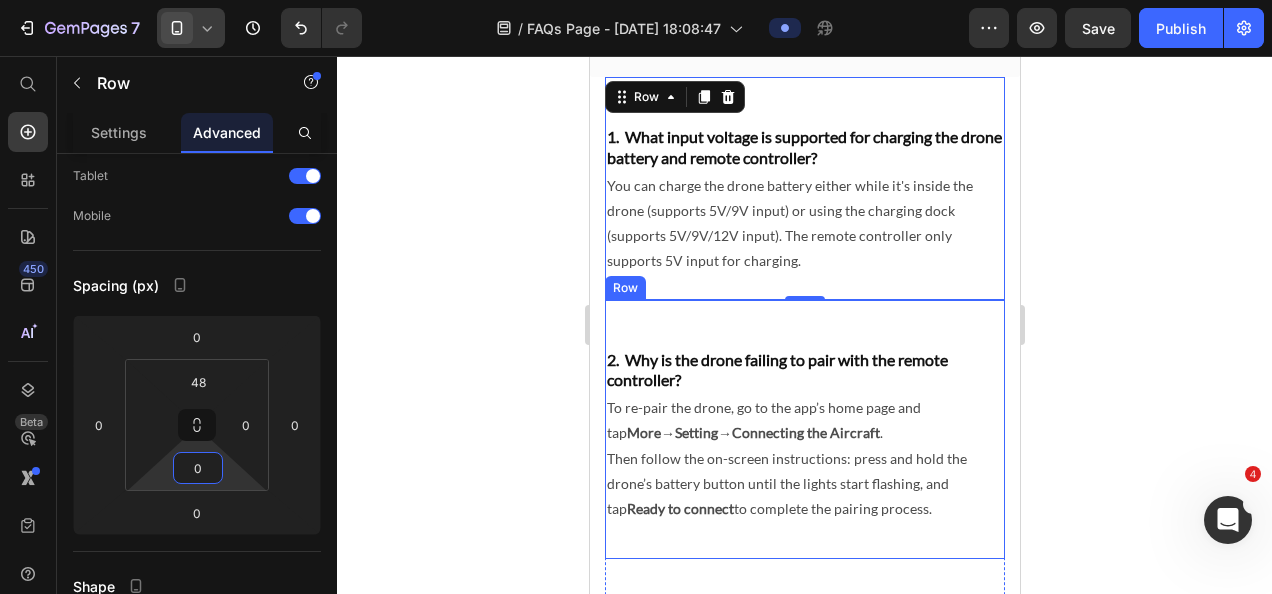 click on "2.  Why is the drone failing to pair with the remote controller? Heading To re-pair the drone, go to the app’s home page and tap  More  →   Setting  →  Connecting the Aircraft . Then follow the on-screen instructions: press and hold the drone’s battery button until the lights start flashing, and tap  Ready to connect  to complete the pairing process. Text block Row" at bounding box center [804, 430] 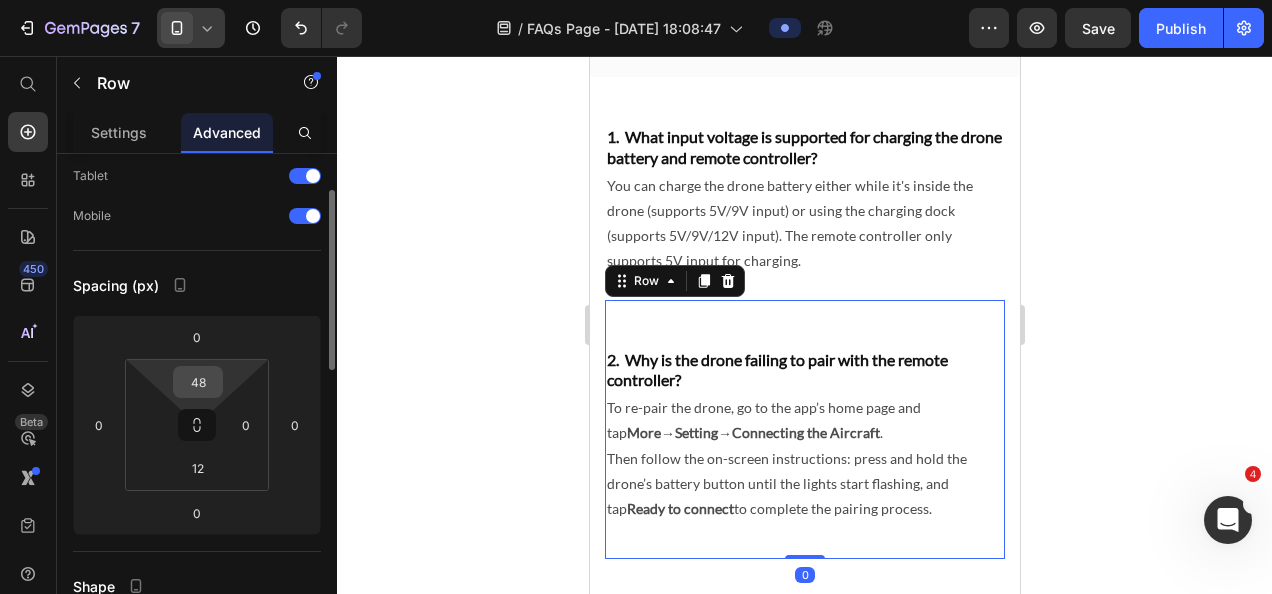 click on "48" at bounding box center [198, 382] 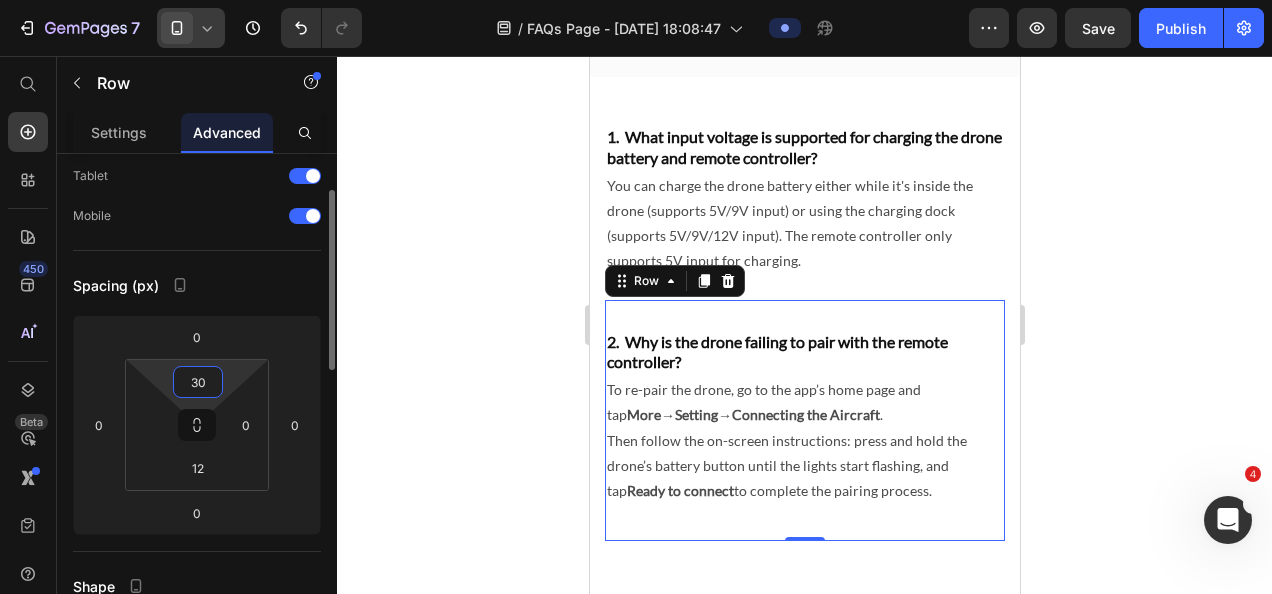 type on "3" 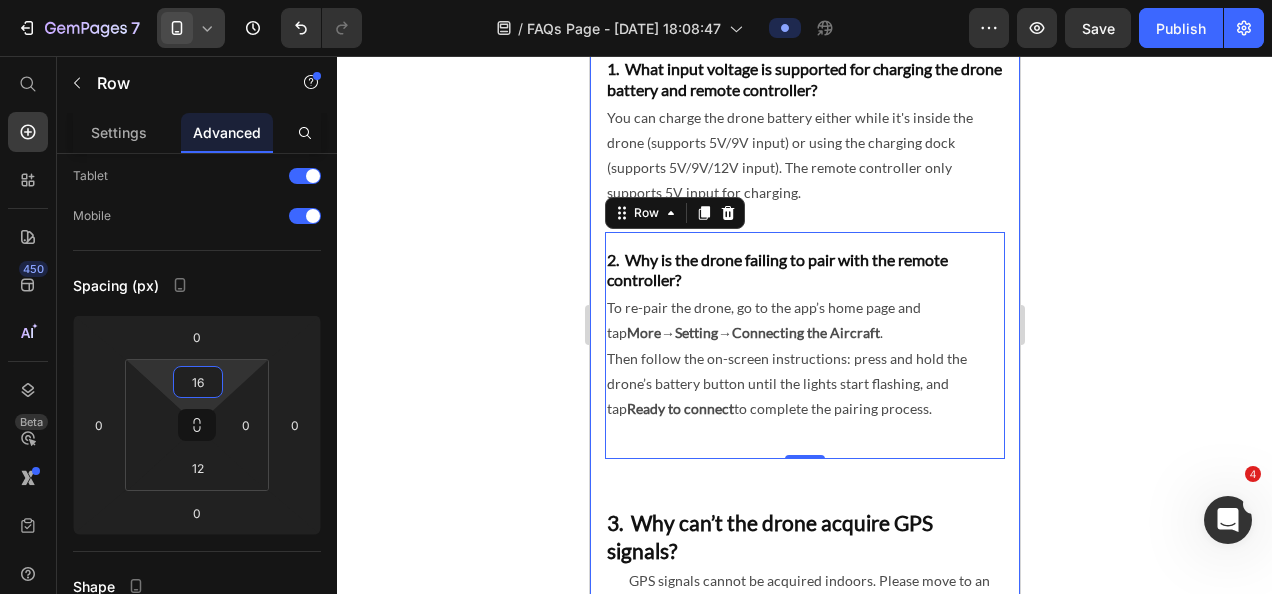 scroll, scrollTop: 300, scrollLeft: 0, axis: vertical 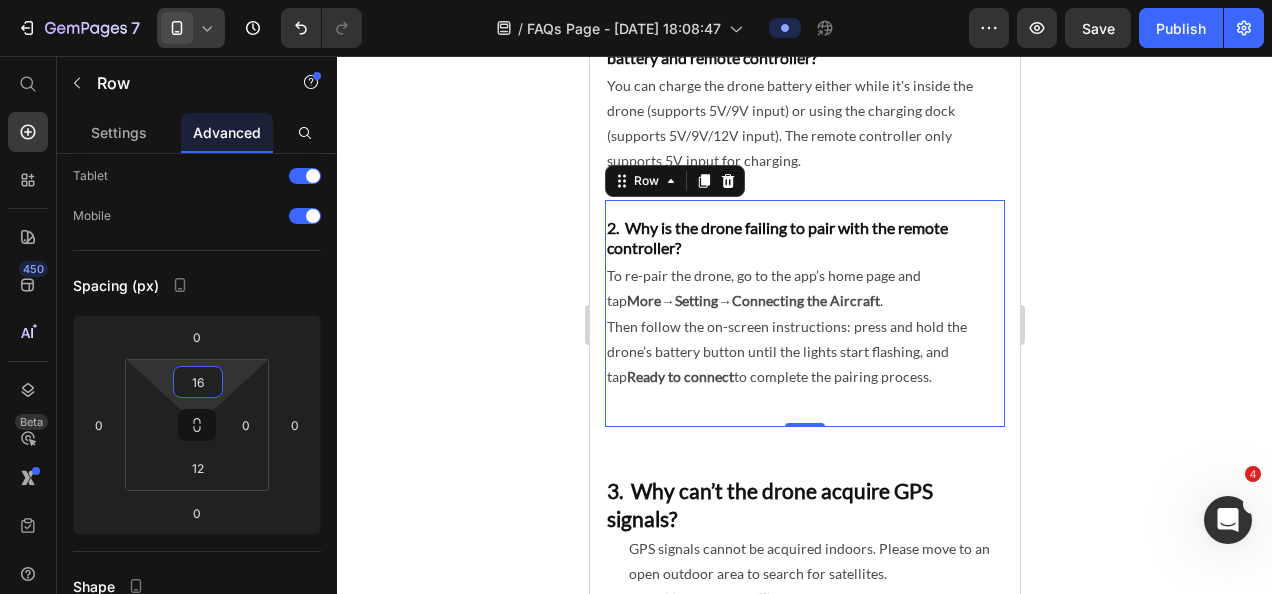 type on "16" 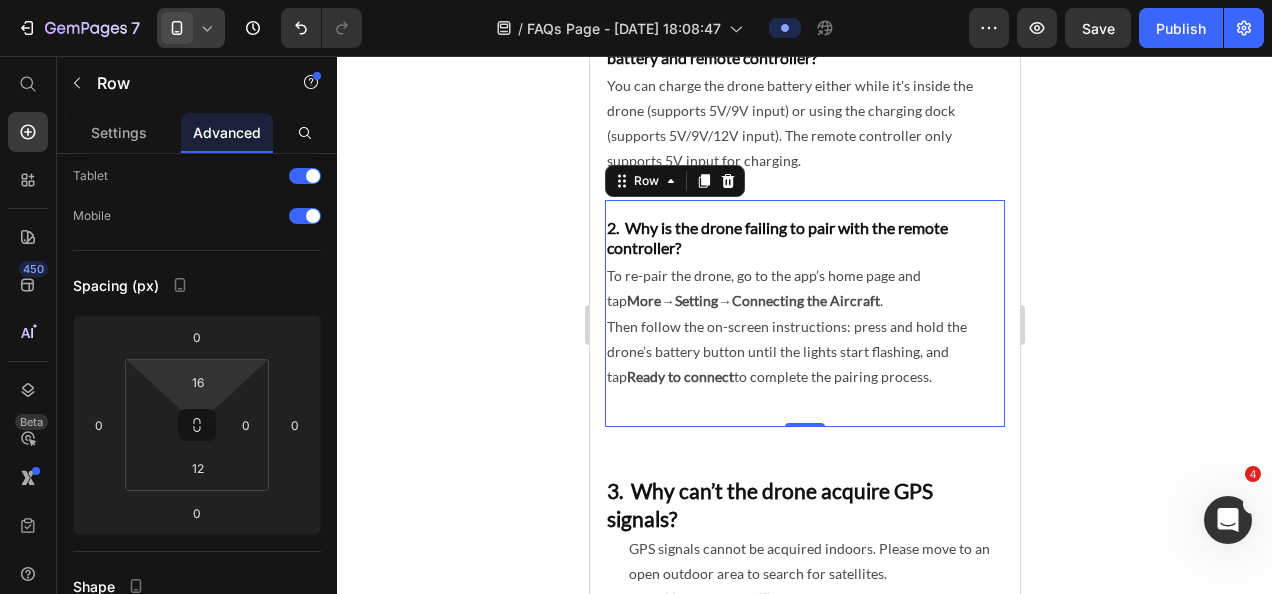 click on "2.  Why is the drone failing to pair with the remote controller? Heading To re-pair the drone, go to the app’s home page and tap  More  →   Setting  →  Connecting the Aircraft . Then follow the on-screen instructions: press and hold the drone’s battery button until the lights start flashing, and tap  Ready to connect  to complete the pairing process. Text block" at bounding box center (804, 316) 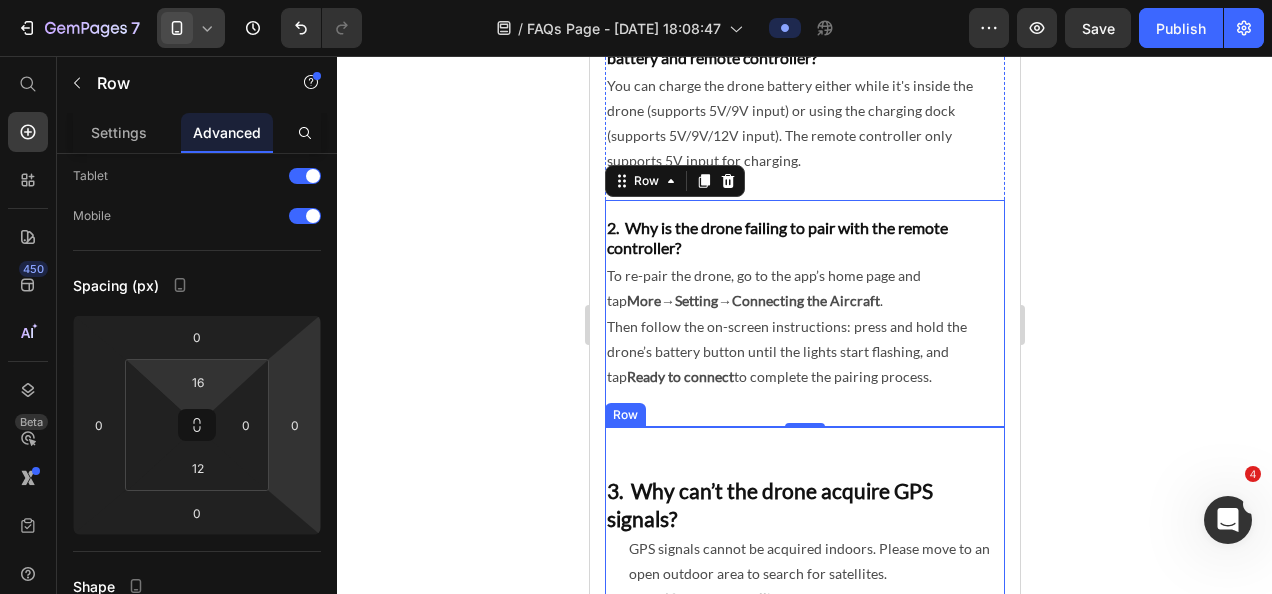 click on "3.  Why can’t the drone acquire GPS signals? Heading GPS signals cannot be acquired indoors. Please move to an open outdoor area to search for satellites.  Once  10 or more satellites  are connected, the drone will automatically switch to GPS mode. Text block Row" at bounding box center (804, 550) 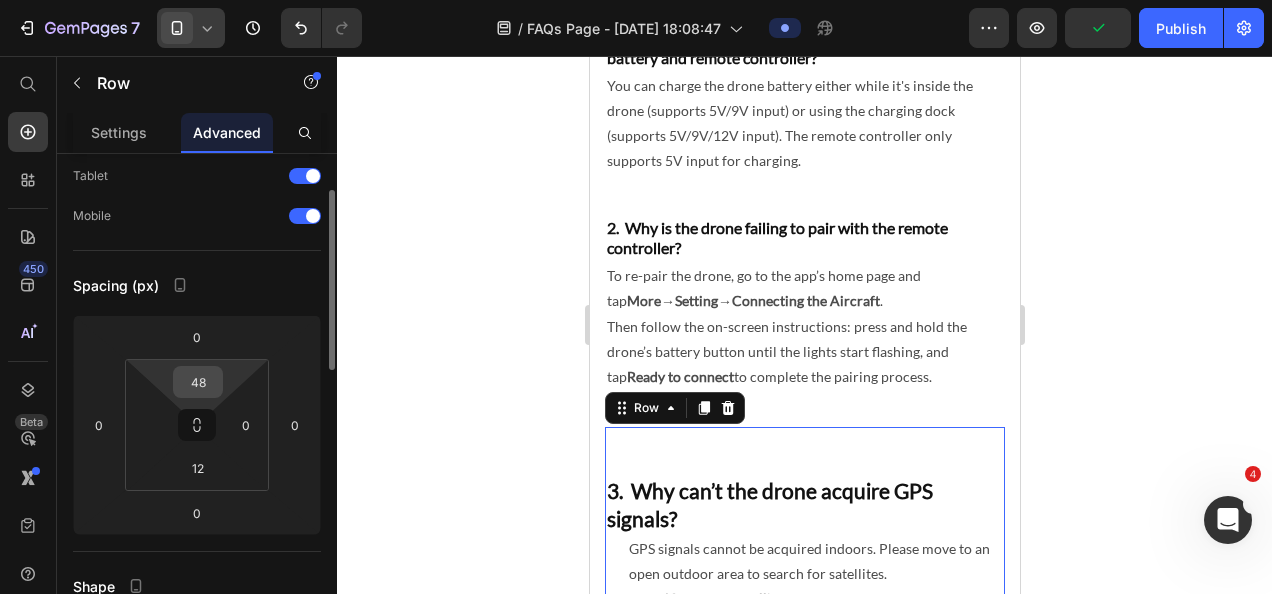 click on "48" at bounding box center [198, 382] 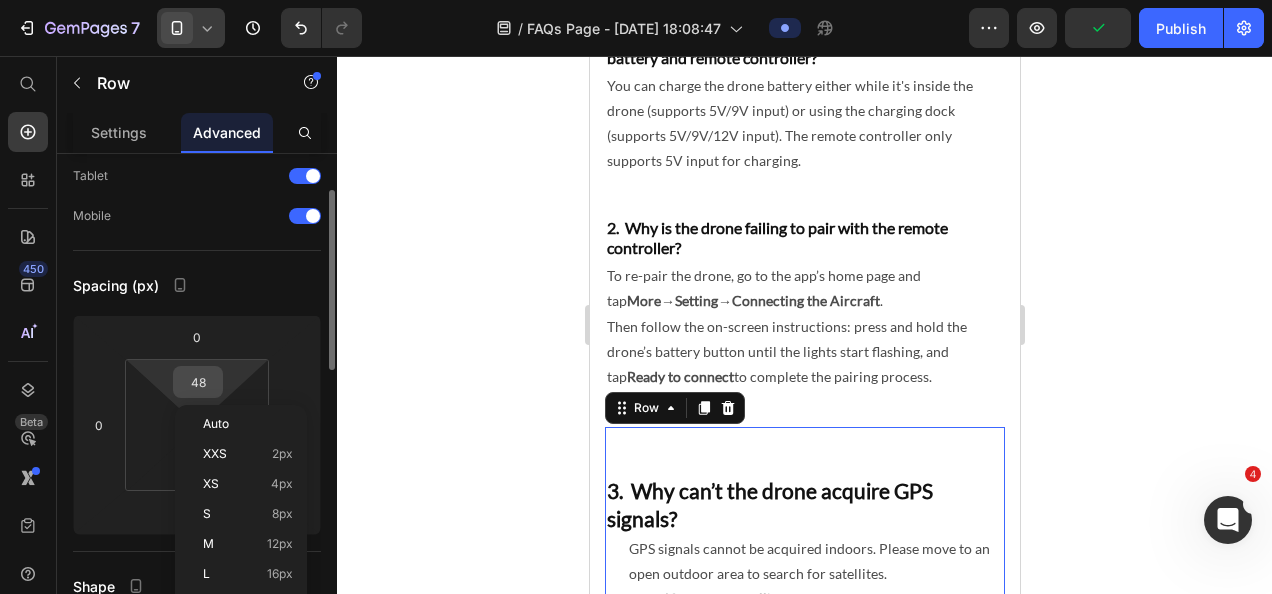 click on "48" at bounding box center (198, 382) 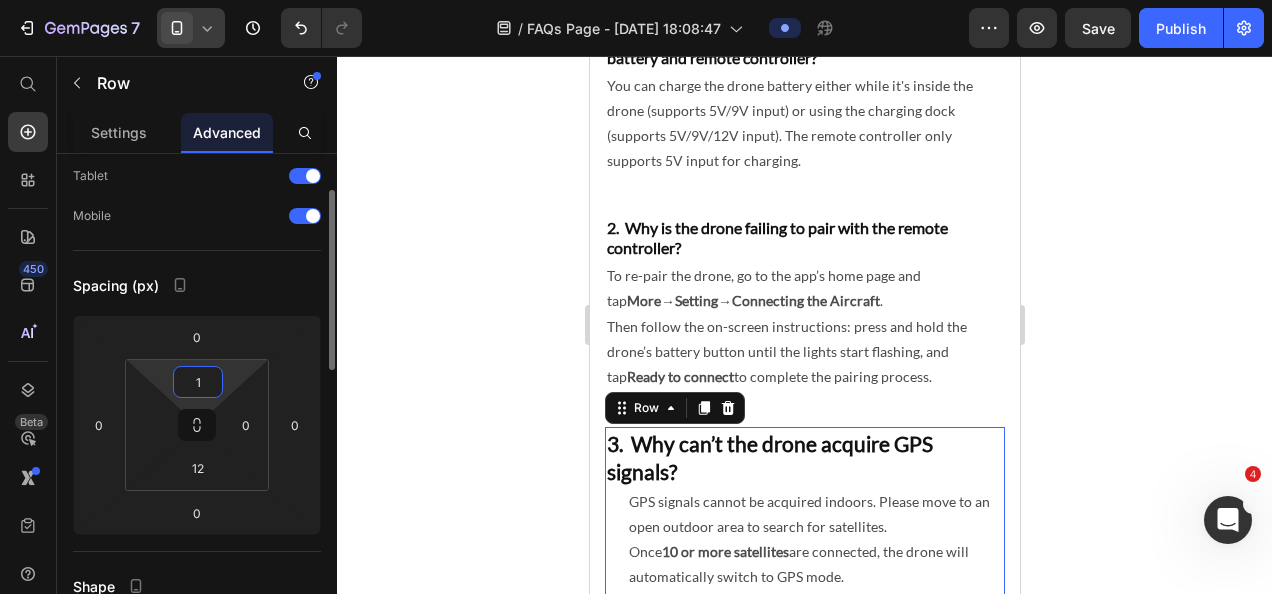 type on "16" 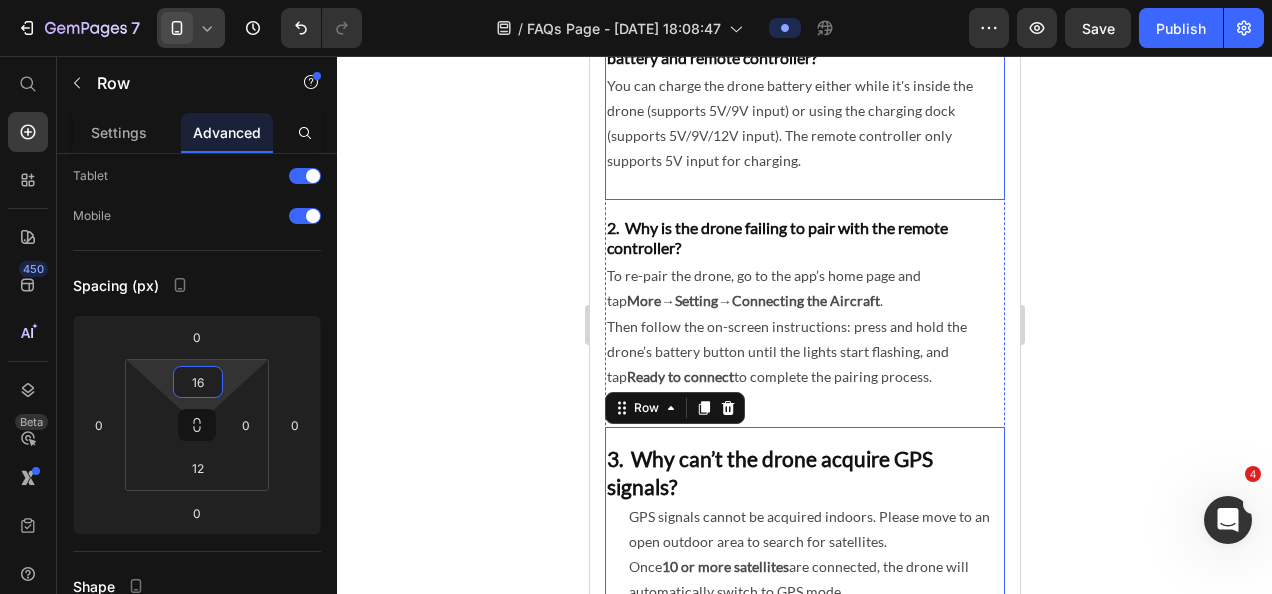 click on "1.  What input voltage is supported for charging the drone battery and remote controller? Heading You can charge the drone battery either while it's inside the drone (supports 5V/9V input) or using the charging dock (supports 5V/9V/12V input). The remote controller only supports 5V input for charging. Text block" at bounding box center (804, 112) 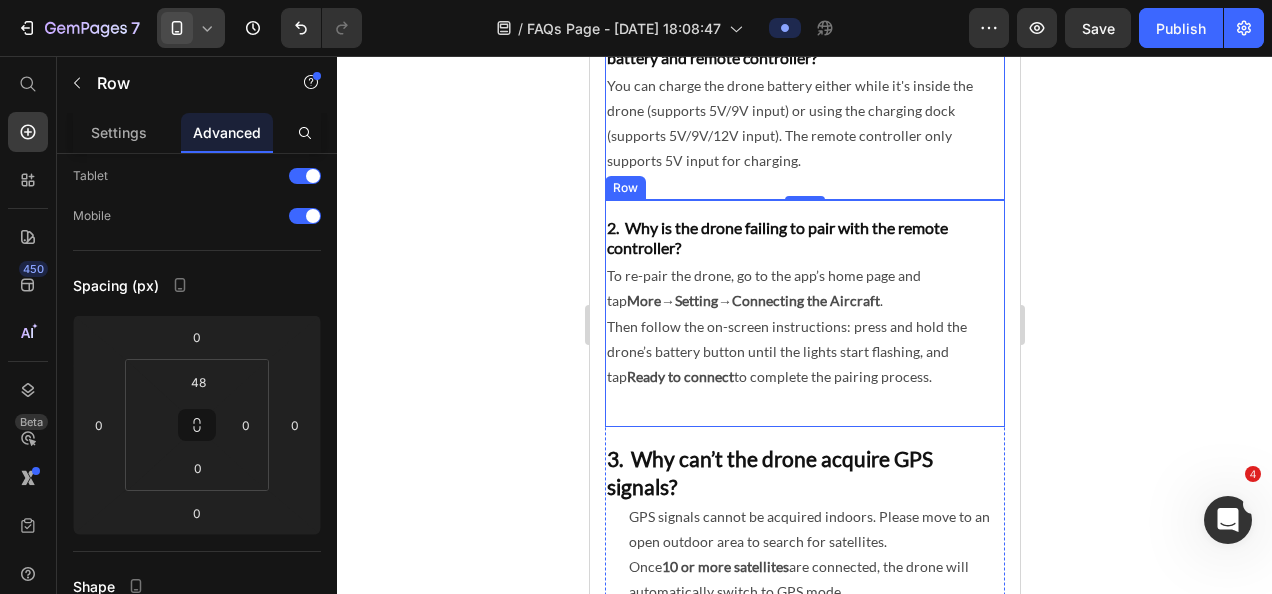 click on "2.  Why is the drone failing to pair with the remote controller? Heading To re-pair the drone, go to the app’s home page and tap  More  →   Setting  →  Connecting the Aircraft . Then follow the on-screen instructions: press and hold the drone’s battery button until the lights start flashing, and tap  Ready to connect  to complete the pairing process. Text block Row" at bounding box center (804, 314) 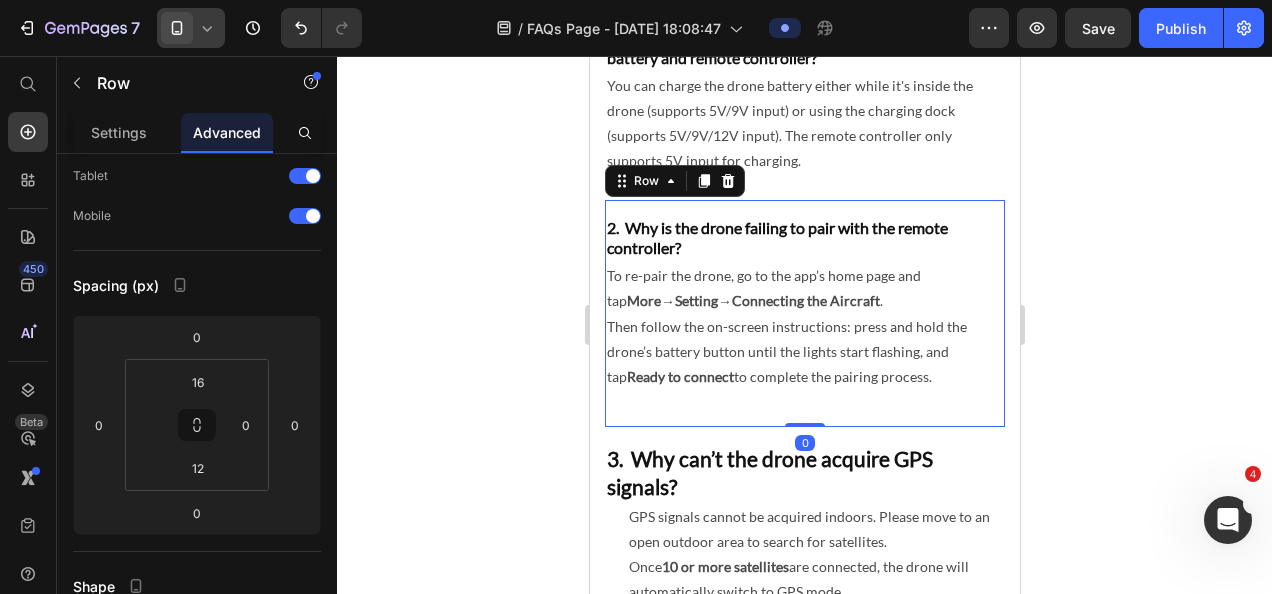 click on "2.  Why is the drone failing to pair with the remote controller? Heading To re-pair the drone, go to the app’s home page and tap  More  →   Setting  →  Connecting the Aircraft . Then follow the on-screen instructions: press and hold the drone’s battery button until the lights start flashing, and tap  Ready to connect  to complete the pairing process. Text block" at bounding box center [804, 316] 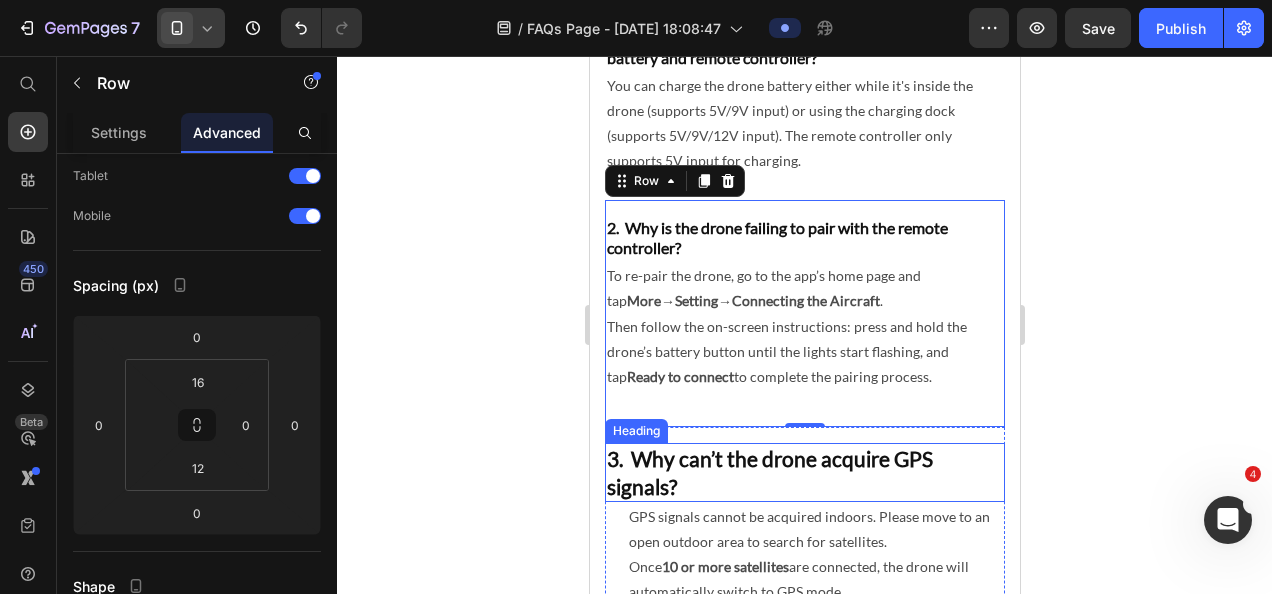 click on "3.  Why can’t the drone acquire GPS signals?" at bounding box center [804, 472] 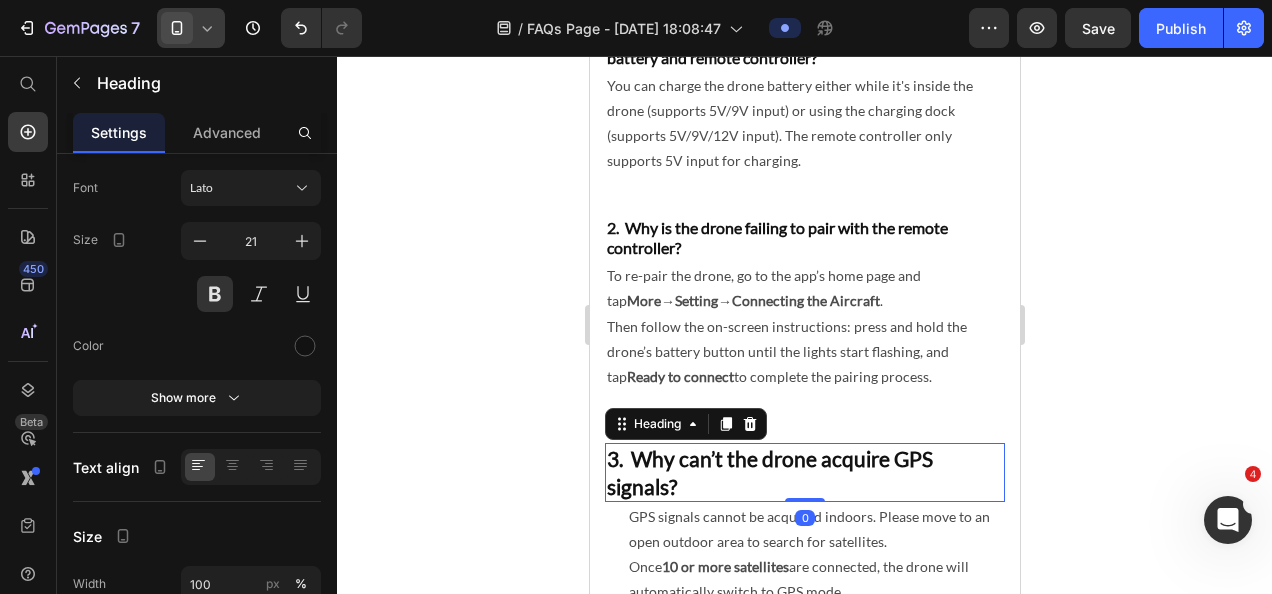 scroll, scrollTop: 0, scrollLeft: 0, axis: both 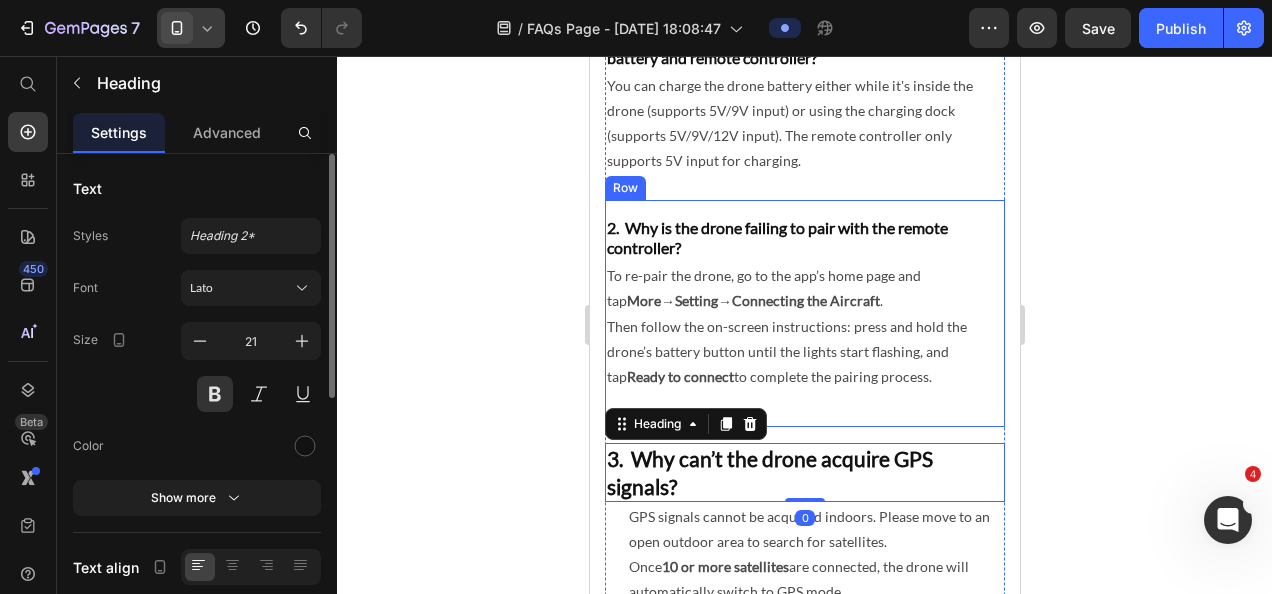 click on "2.  Why is the drone failing to pair with the remote controller? Heading To re-pair the drone, go to the app’s home page and tap  More  →   Setting  →  Connecting the Aircraft . Then follow the on-screen instructions: press and hold the drone’s battery button until the lights start flashing, and tap  Ready to connect  to complete the pairing process. Text block" at bounding box center [804, 316] 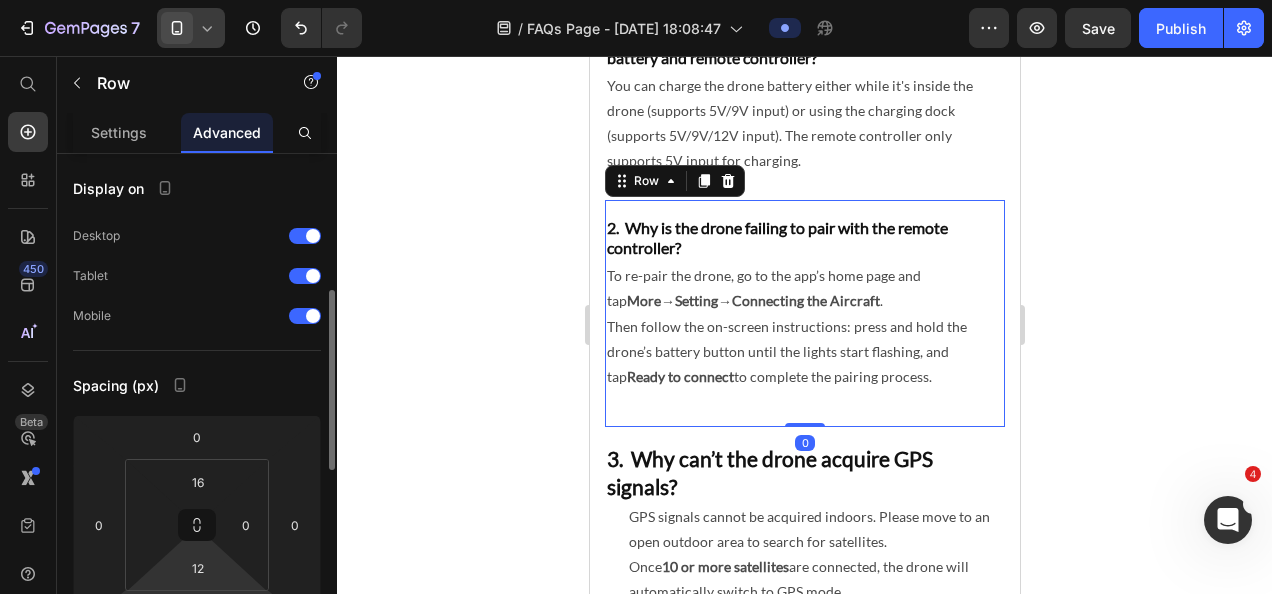 scroll, scrollTop: 100, scrollLeft: 0, axis: vertical 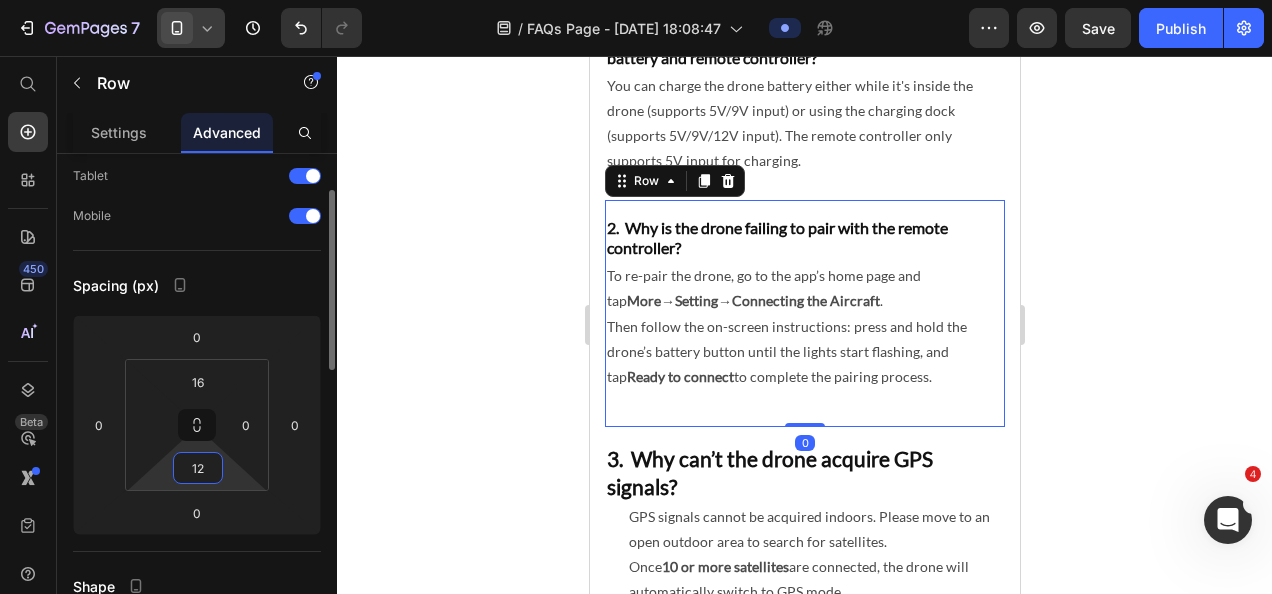 click on "12" at bounding box center (198, 468) 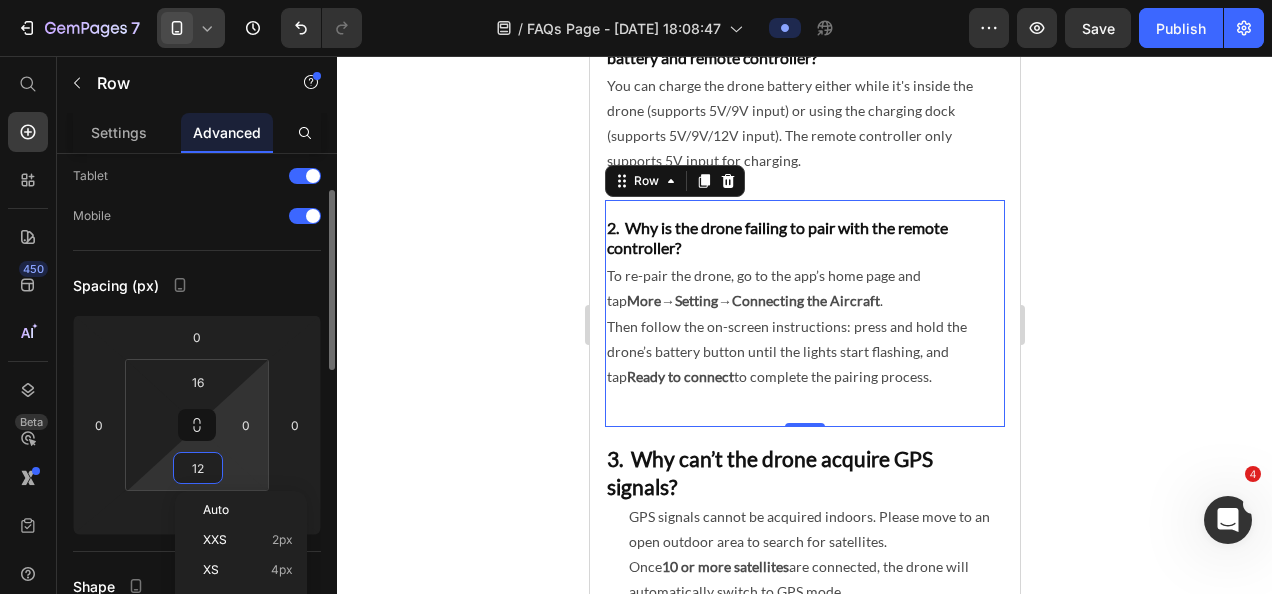 type on "0" 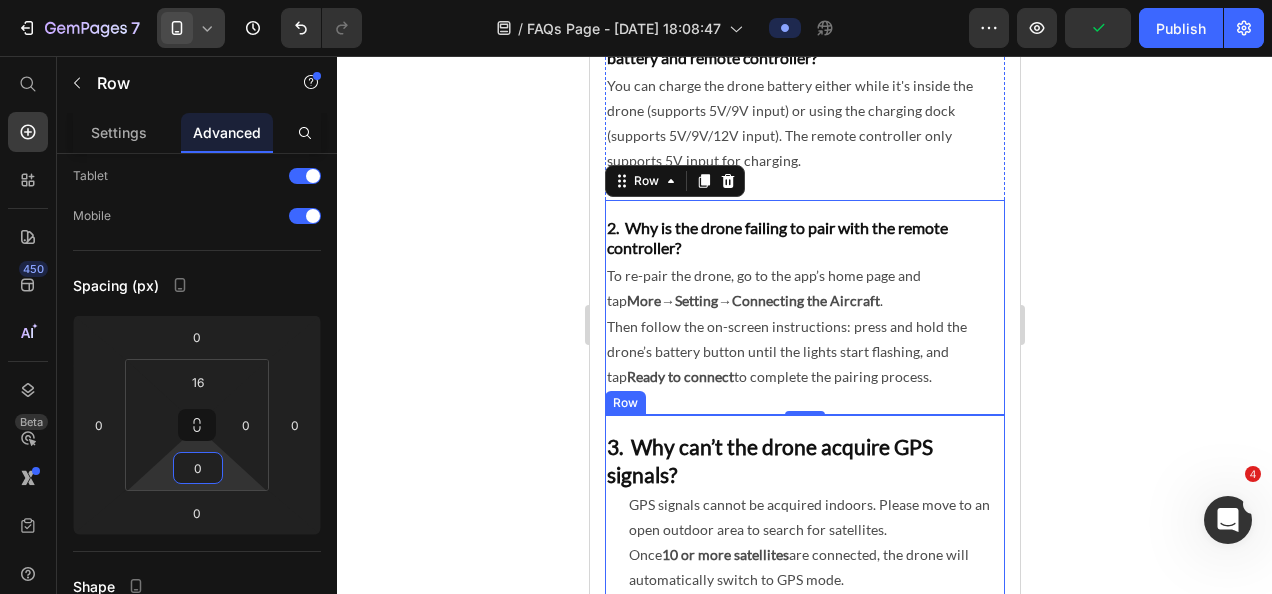 click on "3.  Why can’t the drone acquire GPS signals? Heading GPS signals cannot be acquired indoors. Please move to an open outdoor area to search for satellites.  Once  10 or more satellites  are connected, the drone will automatically switch to GPS mode. Text block Row" at bounding box center [804, 522] 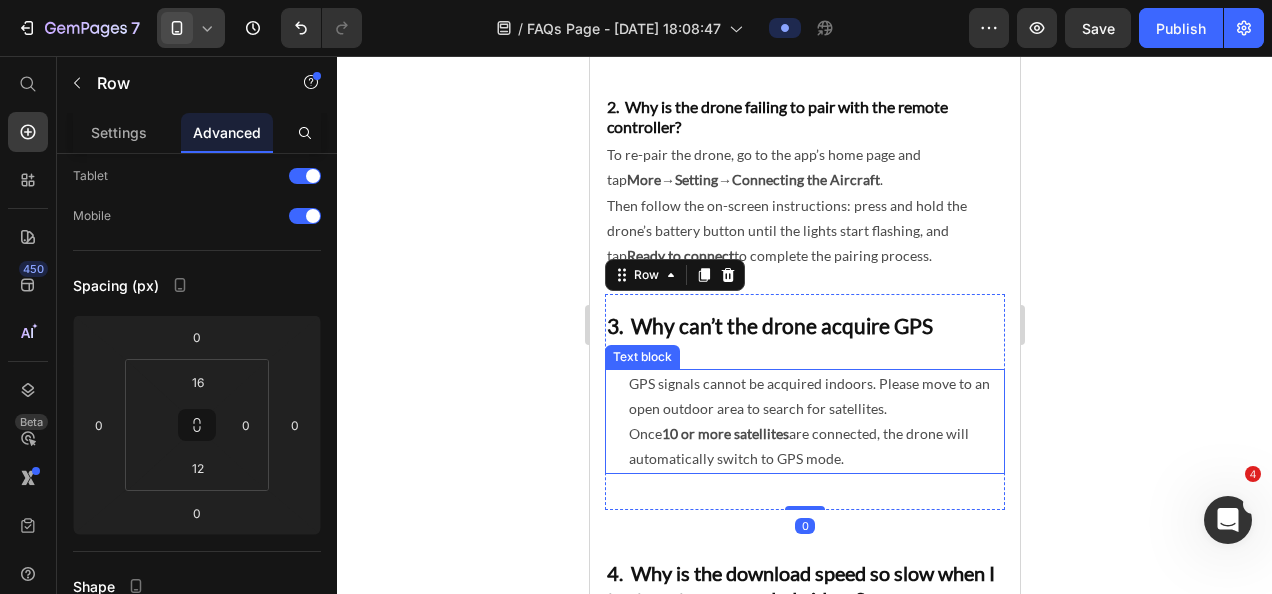scroll, scrollTop: 500, scrollLeft: 0, axis: vertical 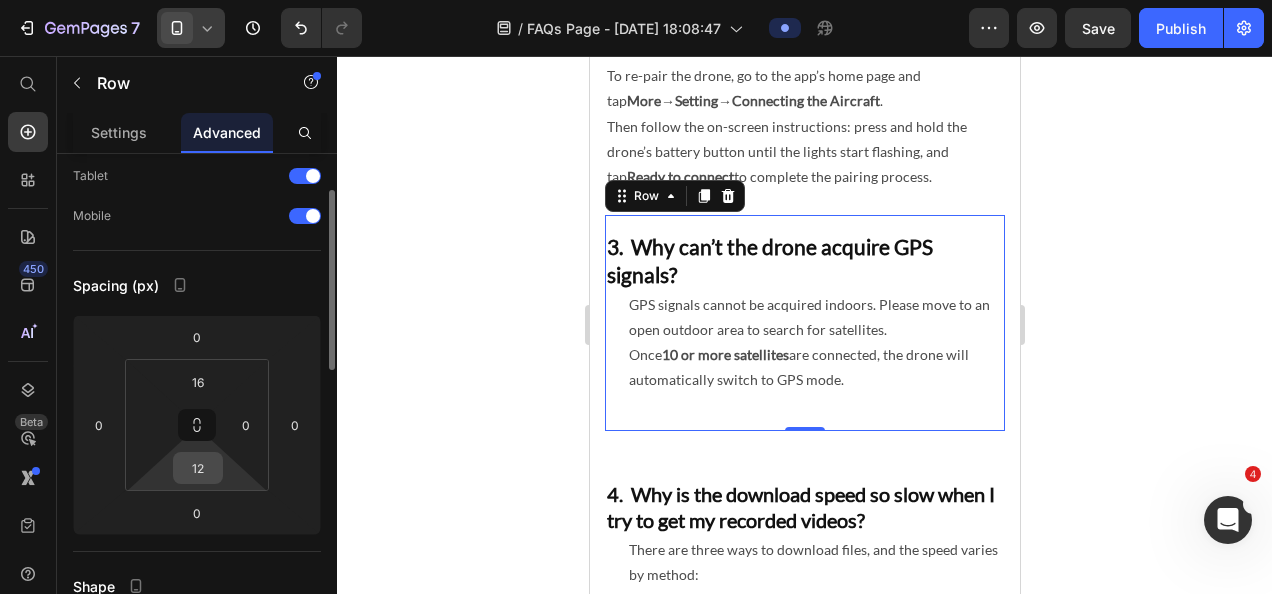 click on "12" at bounding box center [198, 468] 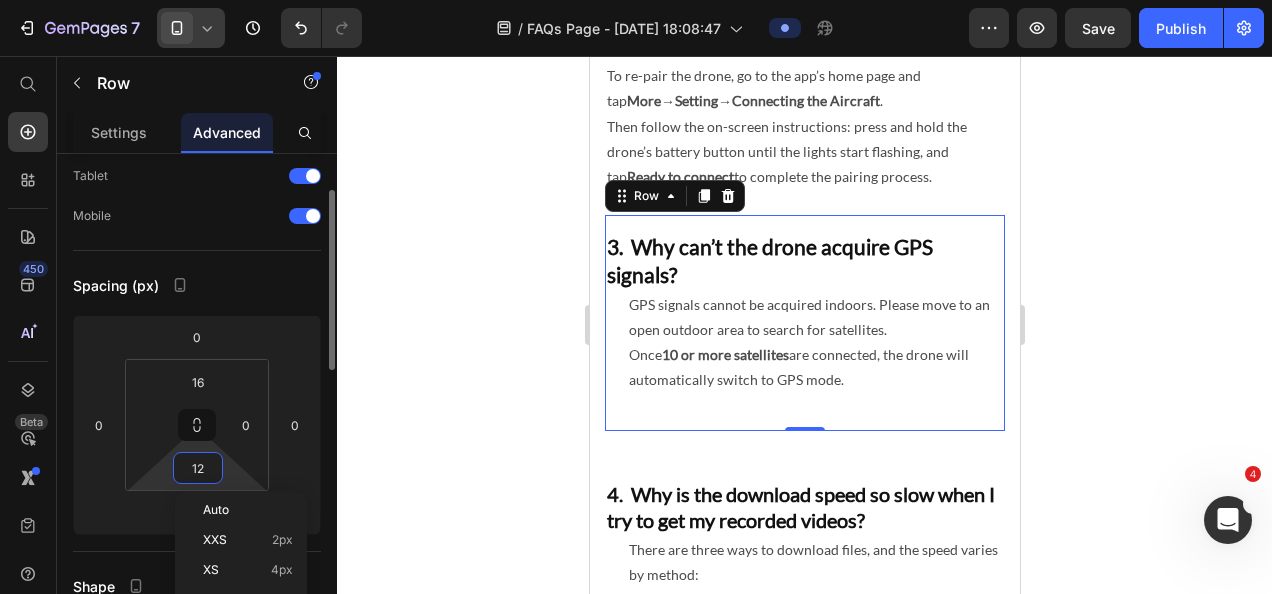 type on "0" 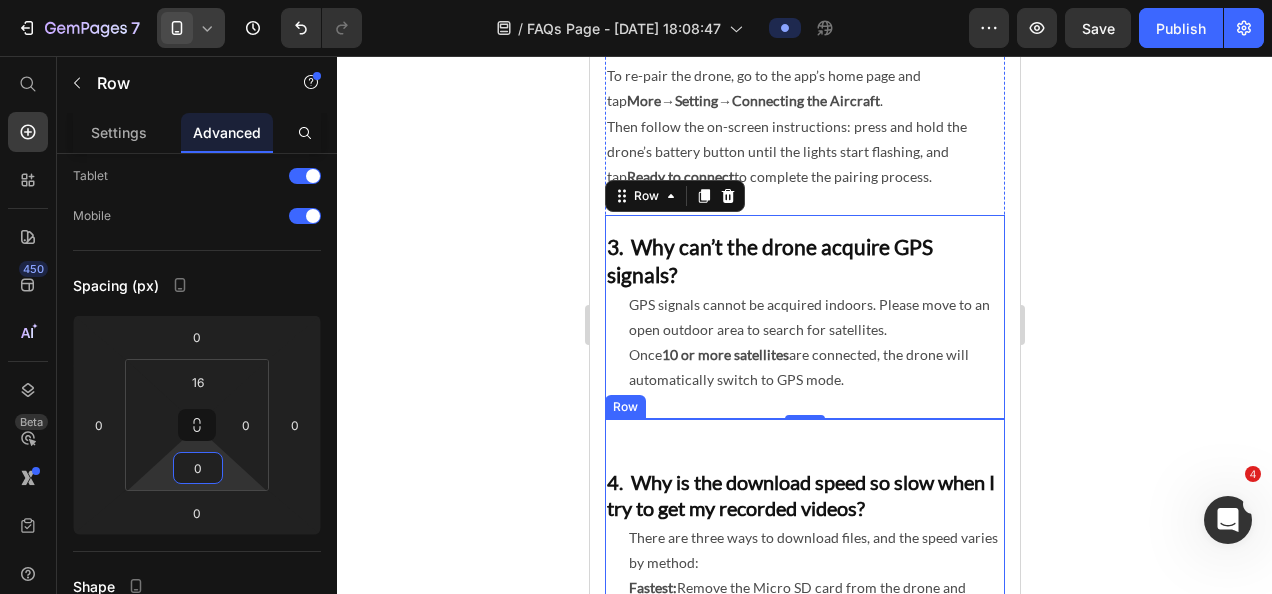click on "4.  Why is the download speed so slow when I try to get my recorded videos? Heading There are three ways to download files, and the speed varies by method: Fastest:  Remove the Micro SD card from the drone and insert it into your computer to transfer files directly. Medium:  Use the Quick Transfer option in the app. Slowest:  Use the Standard Download method over Wi-Fi. Please choose the method that works best for your needs. Text block Row" at bounding box center (804, 579) 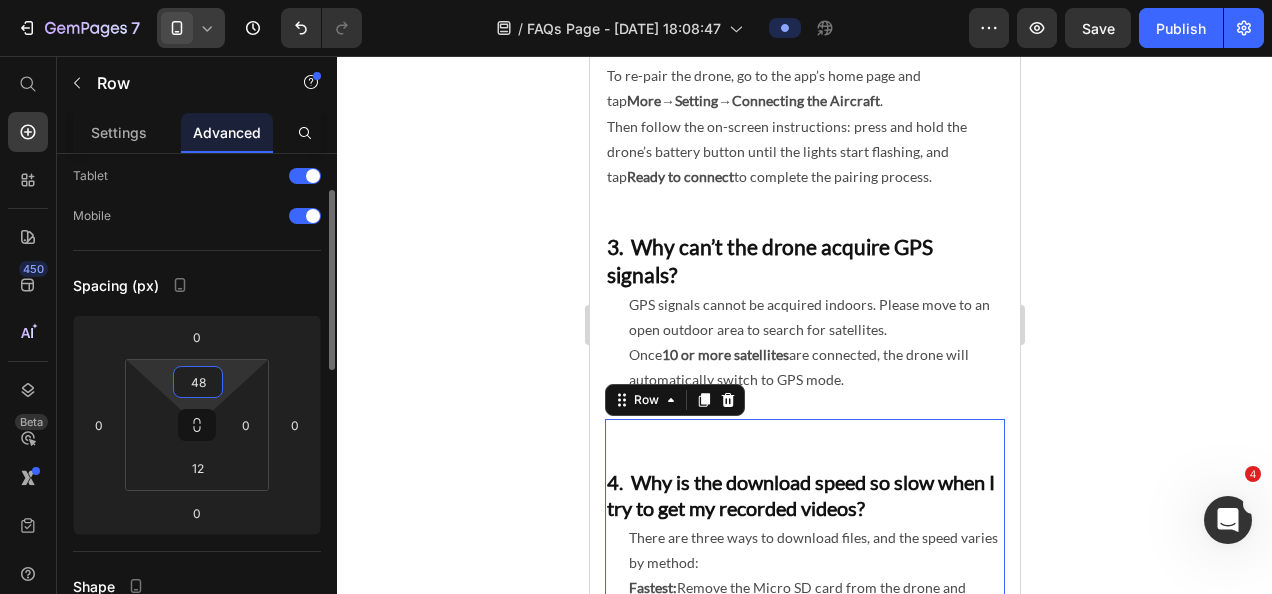 click on "48" at bounding box center (198, 382) 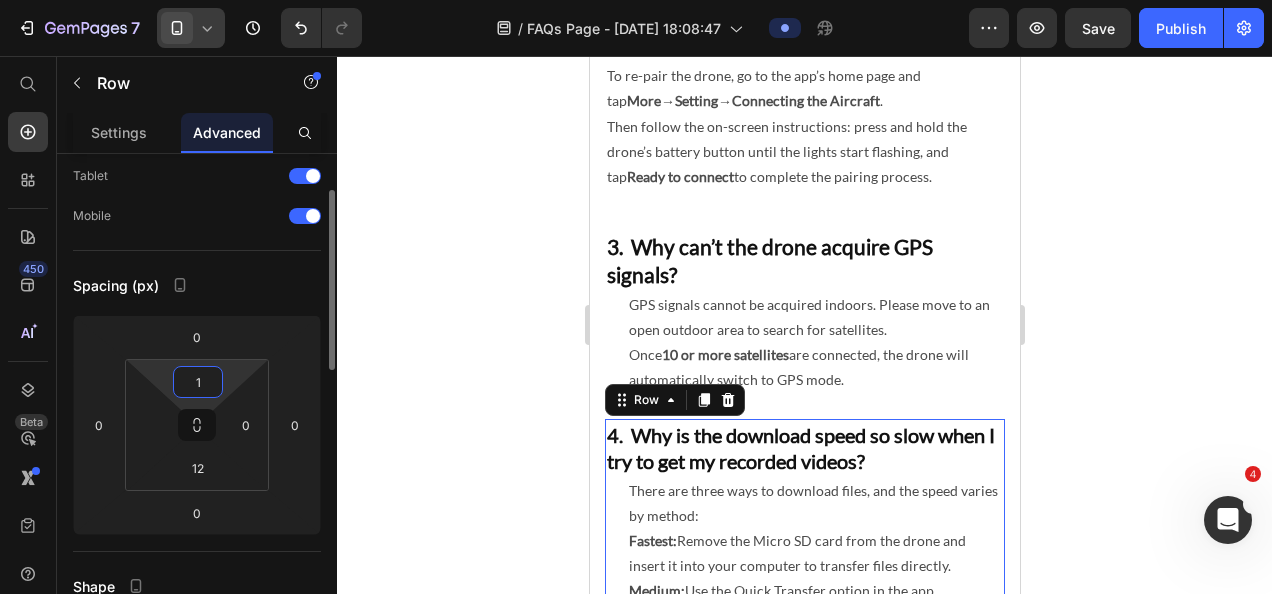 type on "16" 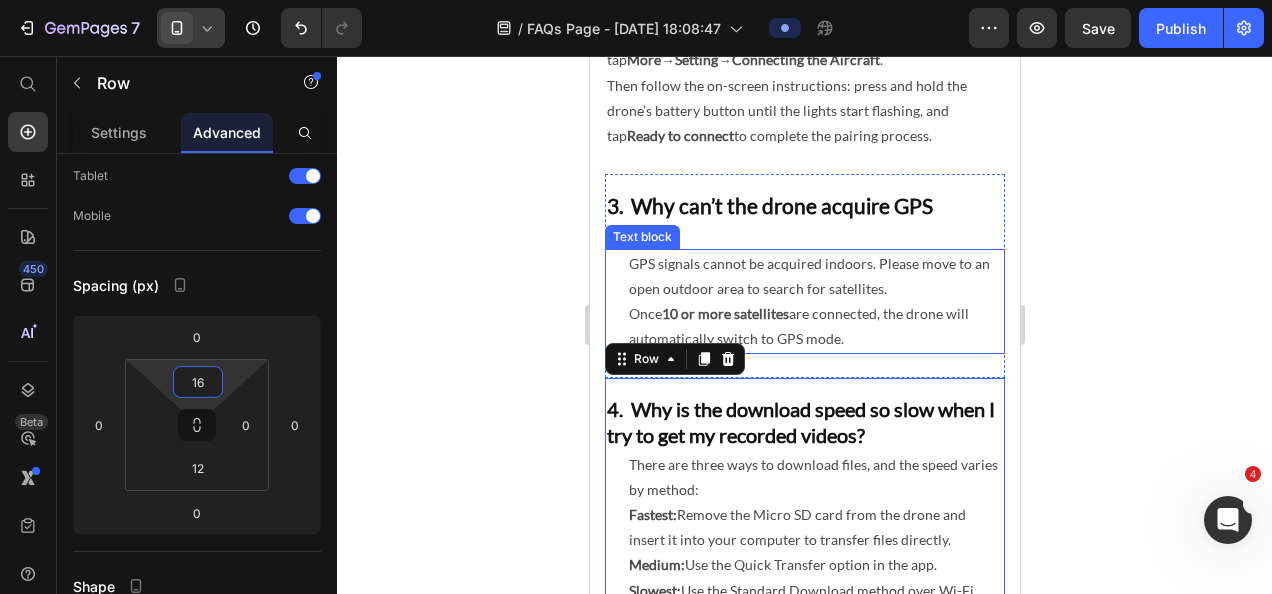 scroll, scrollTop: 500, scrollLeft: 0, axis: vertical 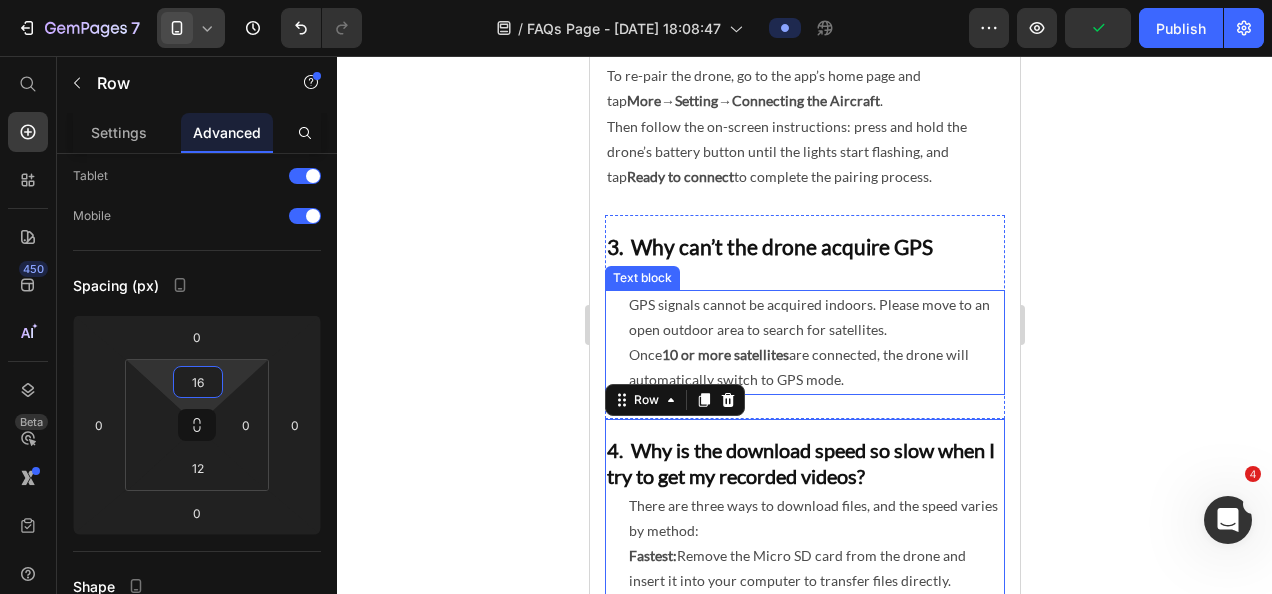 click on "GPS signals cannot be acquired indoors. Please move to an open outdoor area to search for satellites." at bounding box center [815, 317] 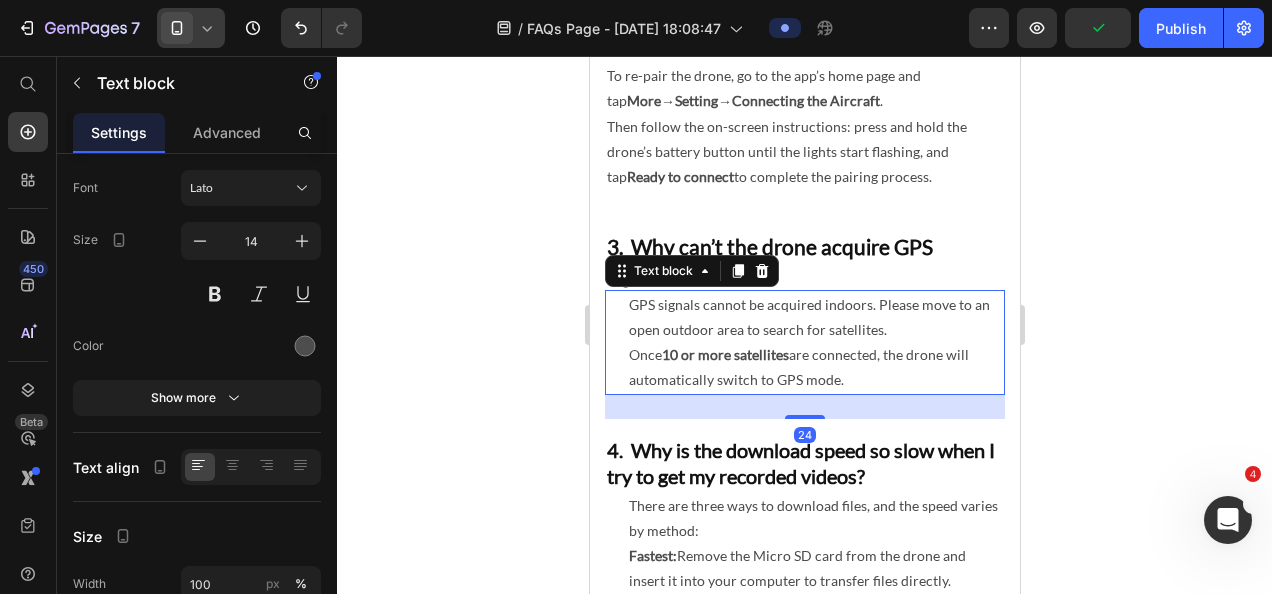 scroll, scrollTop: 0, scrollLeft: 0, axis: both 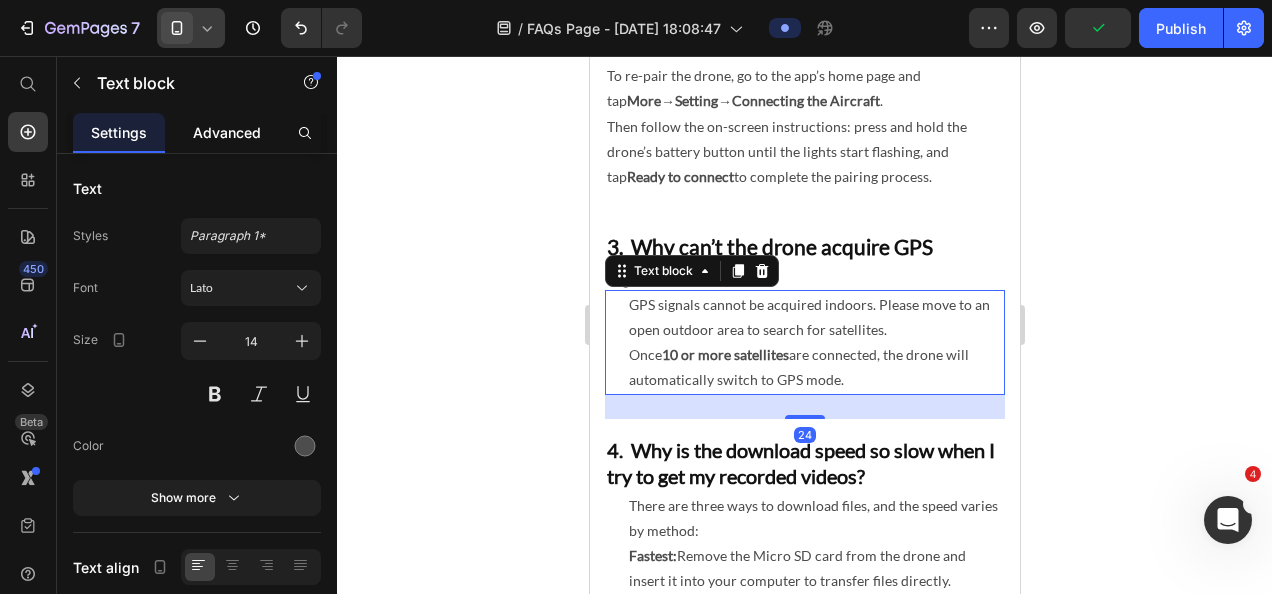 click on "Advanced" at bounding box center (227, 132) 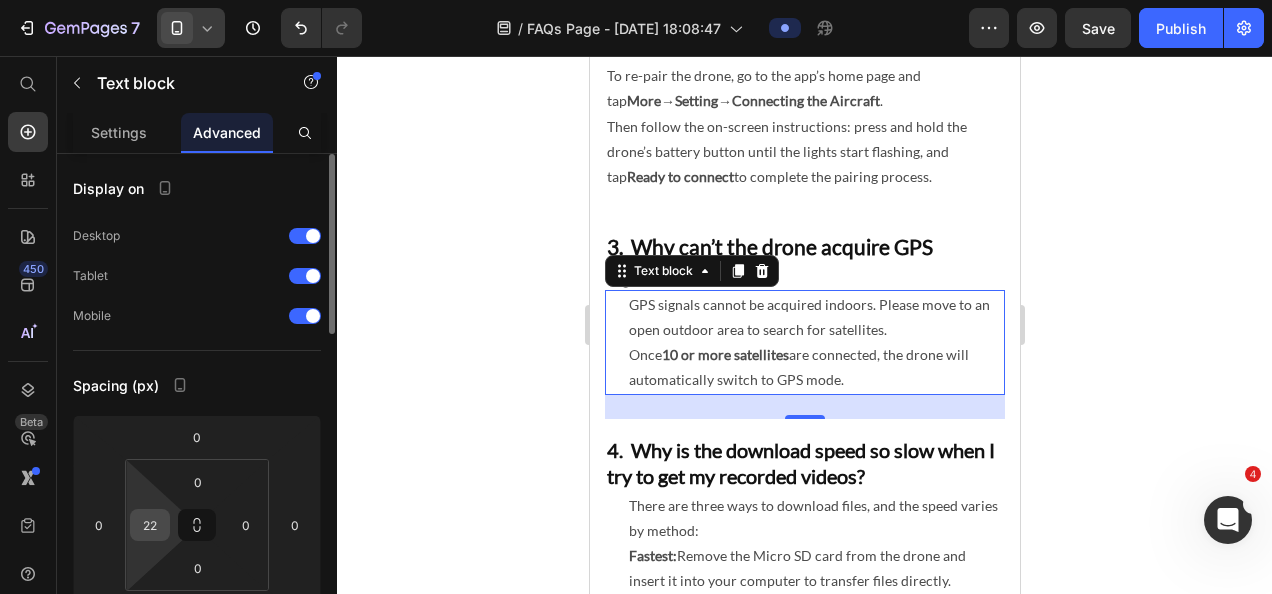 click on "22" at bounding box center [150, 525] 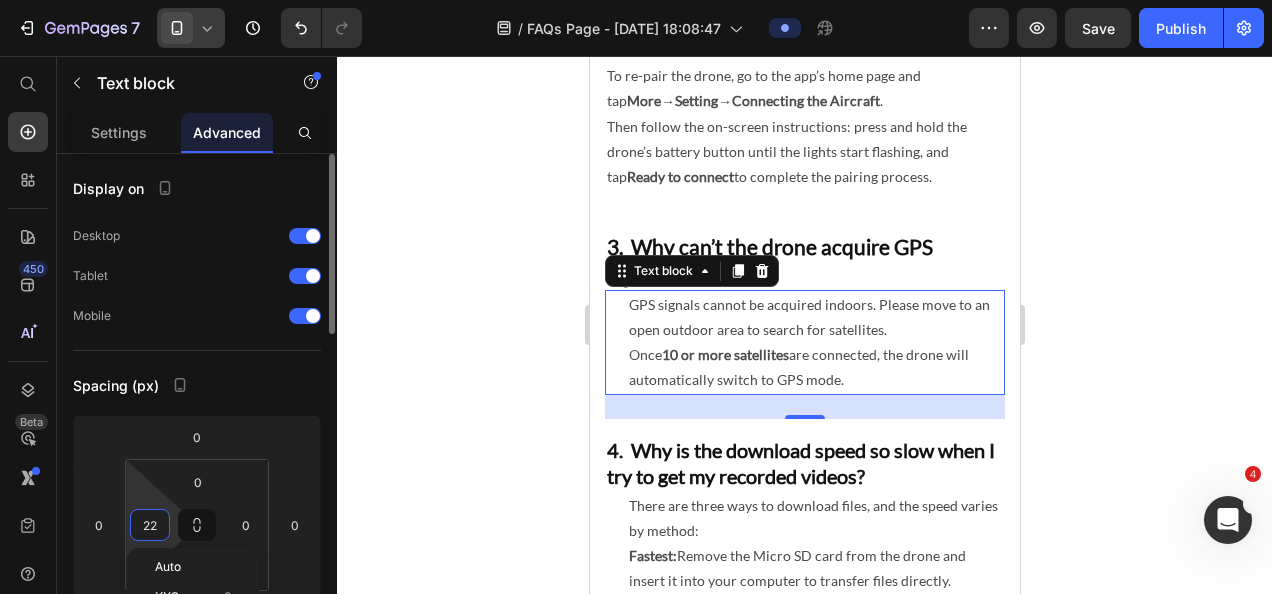 type on "0" 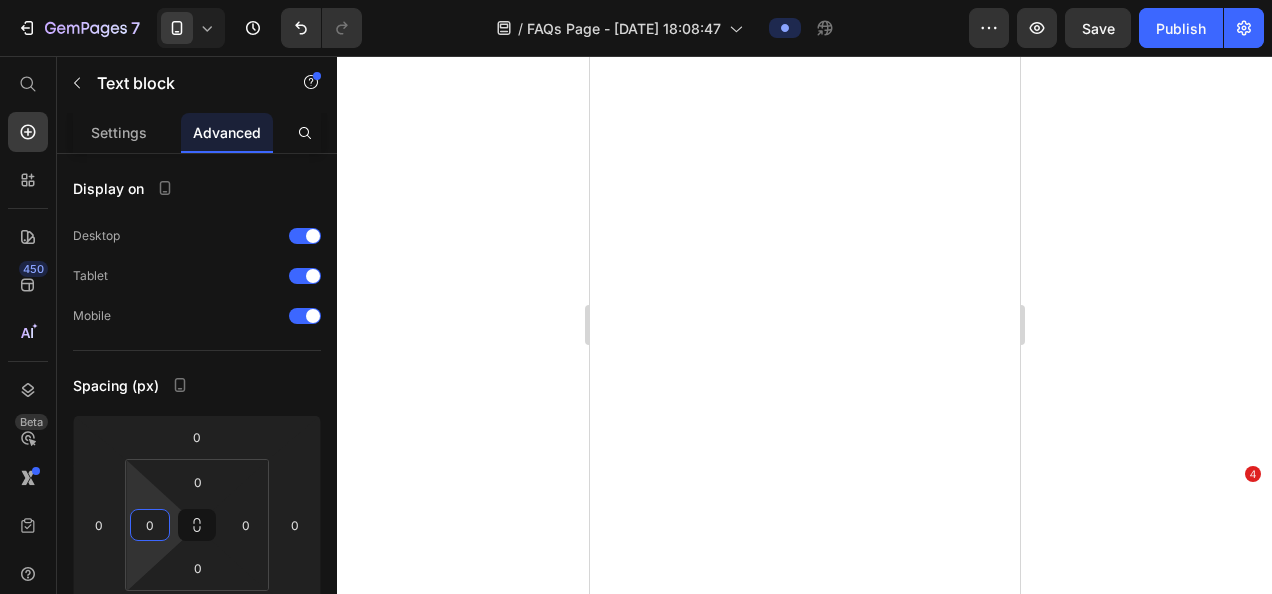 scroll, scrollTop: 0, scrollLeft: 0, axis: both 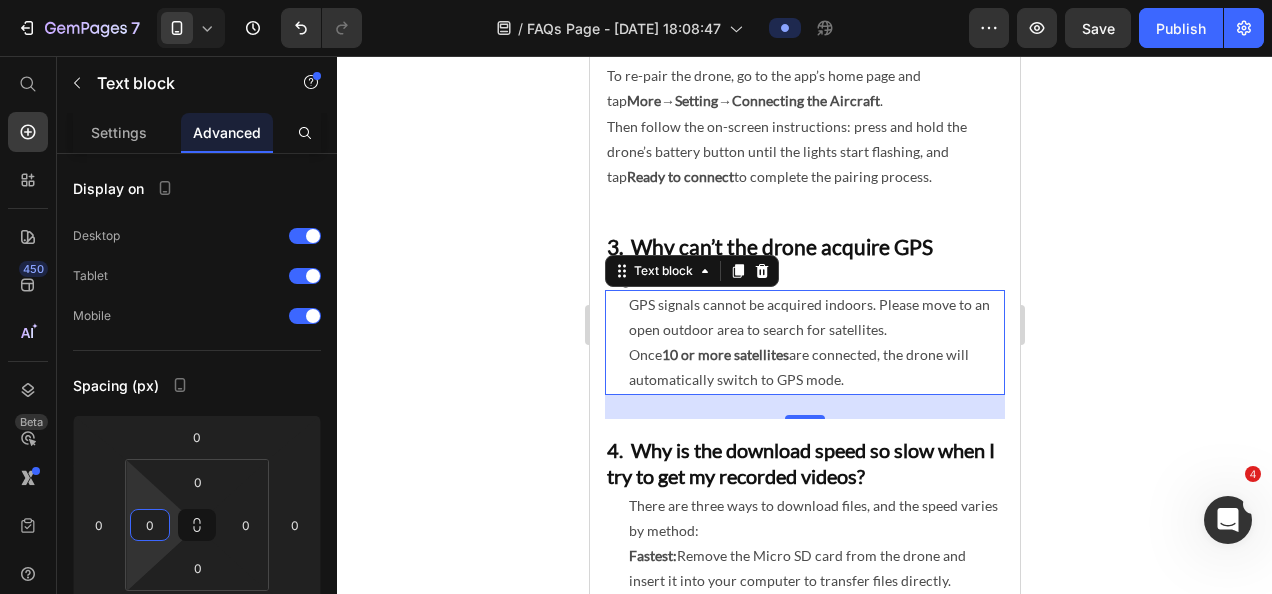 click 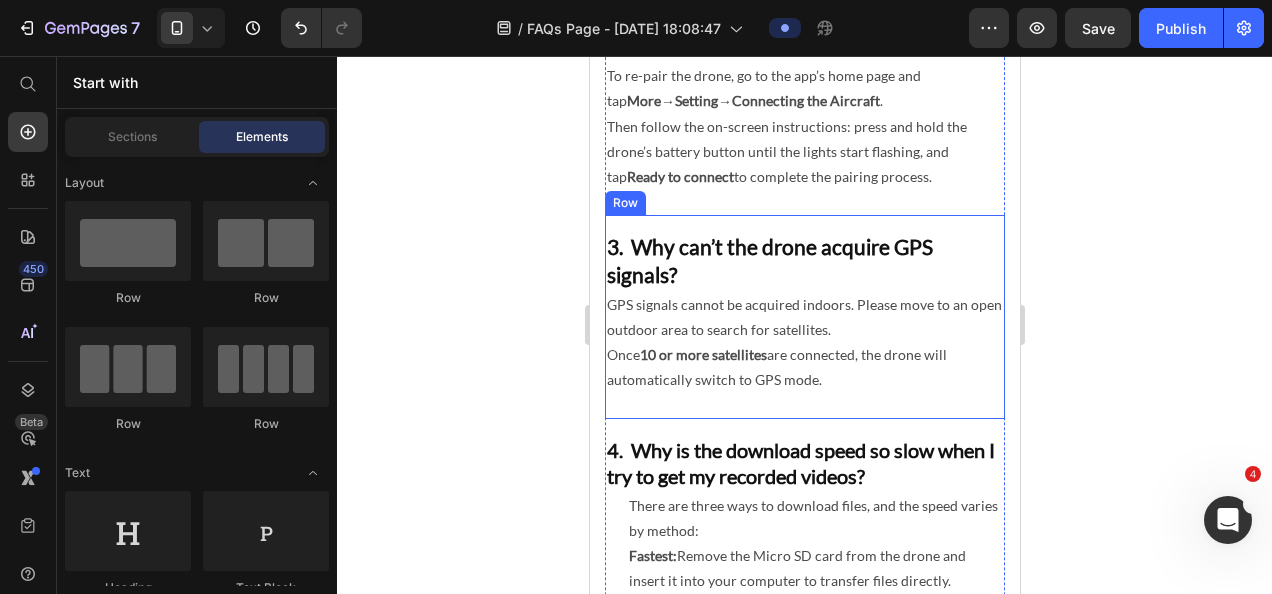click on "3.  Why can’t the drone acquire GPS signals? Heading GPS signals cannot be acquired indoors. Please move to an open outdoor area to search for satellites.  Once  10 or more satellites  are connected, the drone will automatically switch to GPS mode. Text block" at bounding box center [804, 324] 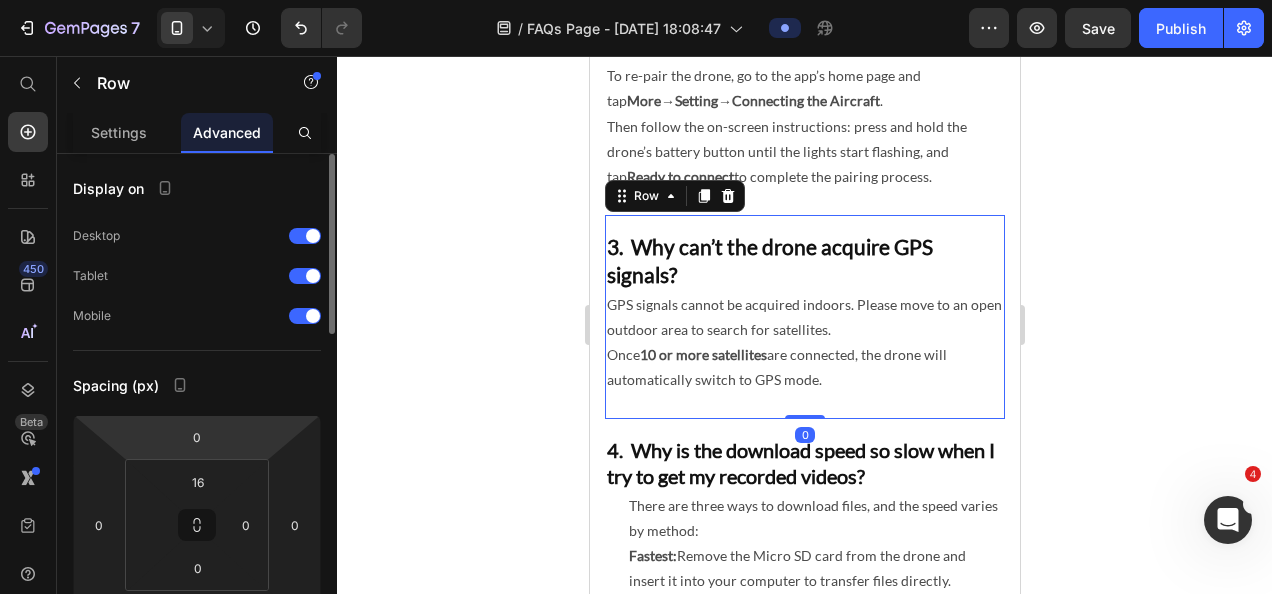 scroll, scrollTop: 200, scrollLeft: 0, axis: vertical 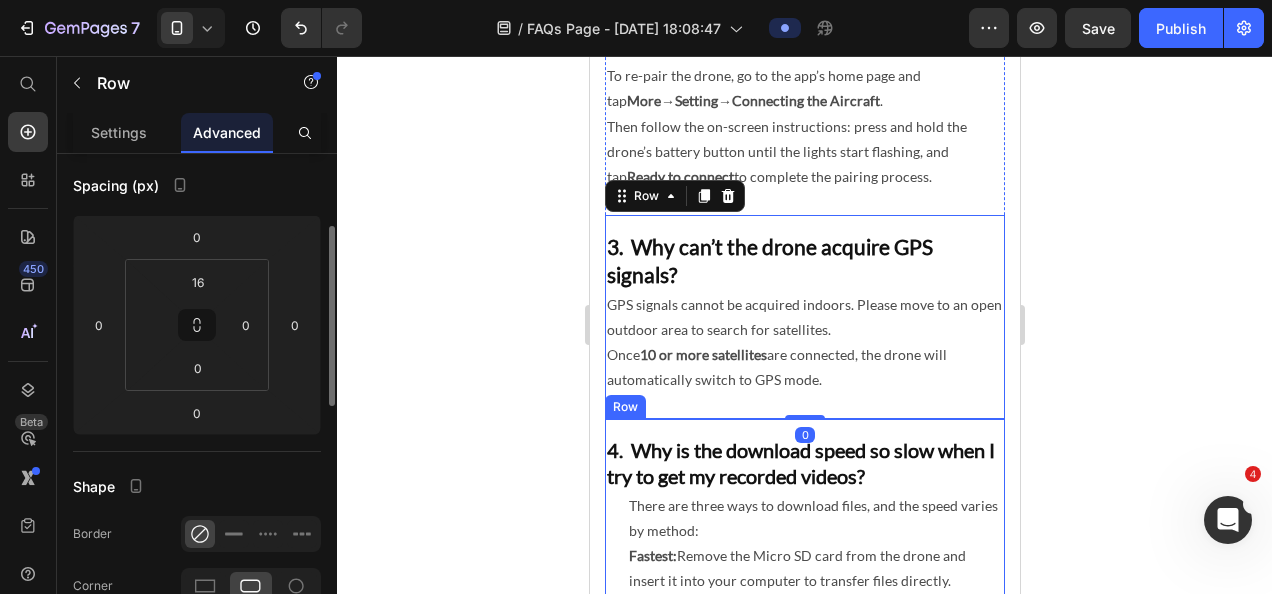 click on "4.  Why is the download speed so slow when I try to get my recorded videos? Heading There are three ways to download files, and the speed varies by method: Fastest:  Remove the Micro SD card from the drone and insert it into your computer to transfer files directly. Medium:  Use the Quick Transfer option in the app. Slowest:  Use the Standard Download method over Wi-Fi. Please choose the method that works best for your needs. Text block Row" at bounding box center (804, 563) 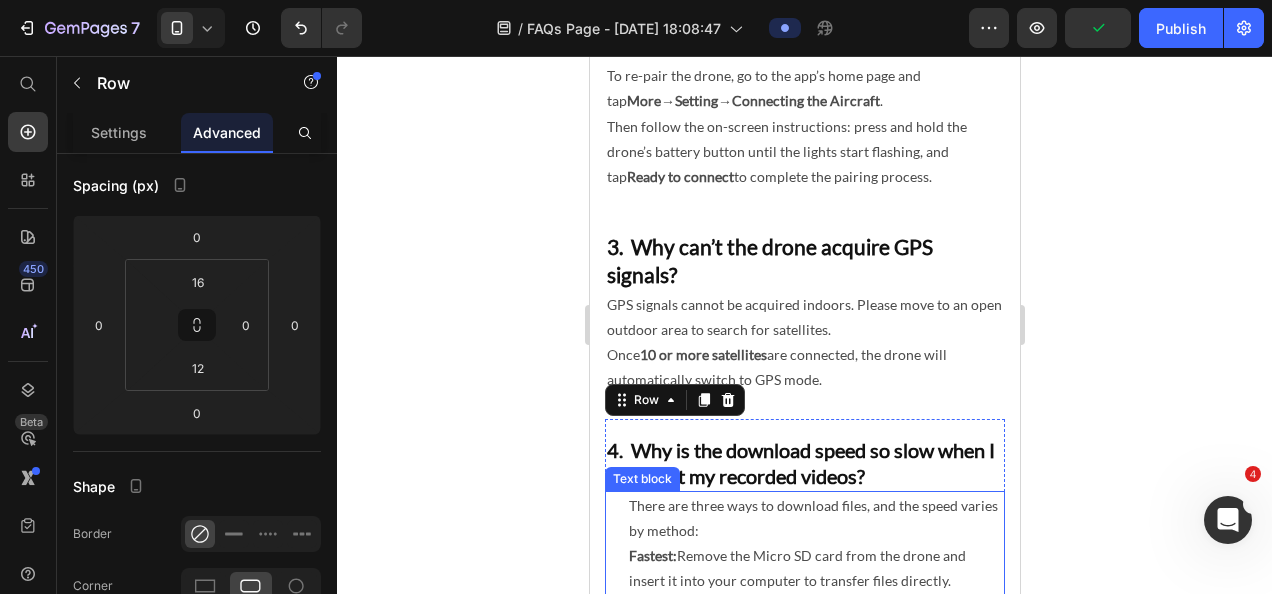 click on "There are three ways to download files, and the speed varies by method: Fastest:  Remove the Micro SD card from the drone and insert it into your computer to transfer files directly. Medium:  Use the Quick Transfer option in the app. Slowest:  Use the Standard Download method over Wi-Fi. Please choose the method that works best for your needs." at bounding box center (815, 581) 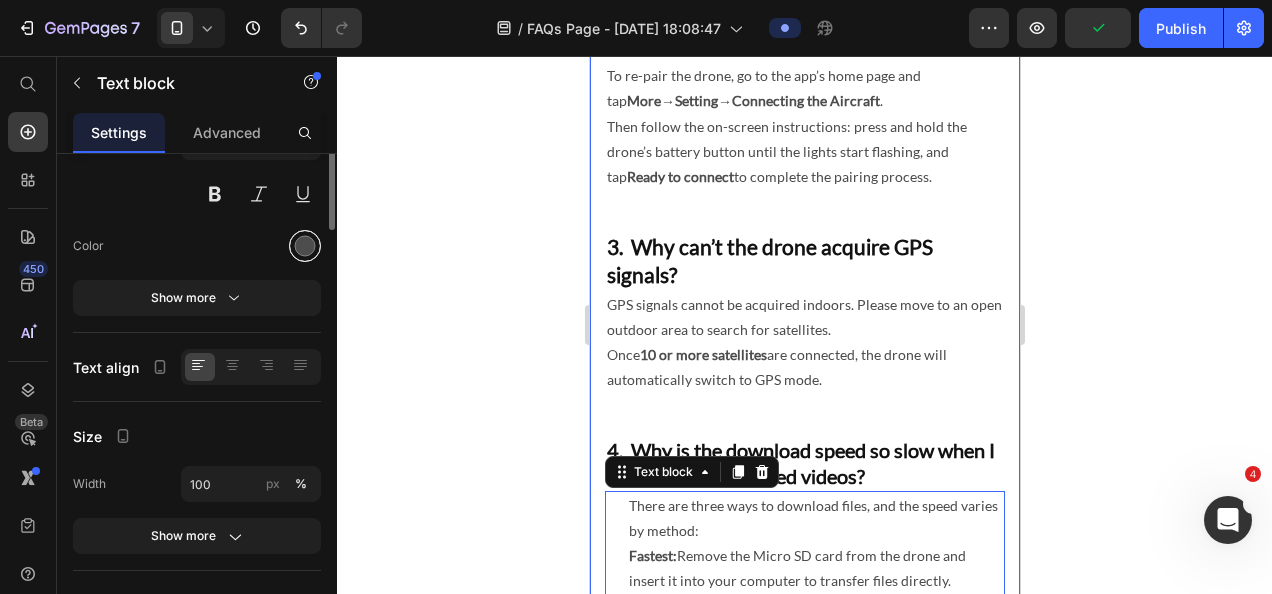 scroll, scrollTop: 0, scrollLeft: 0, axis: both 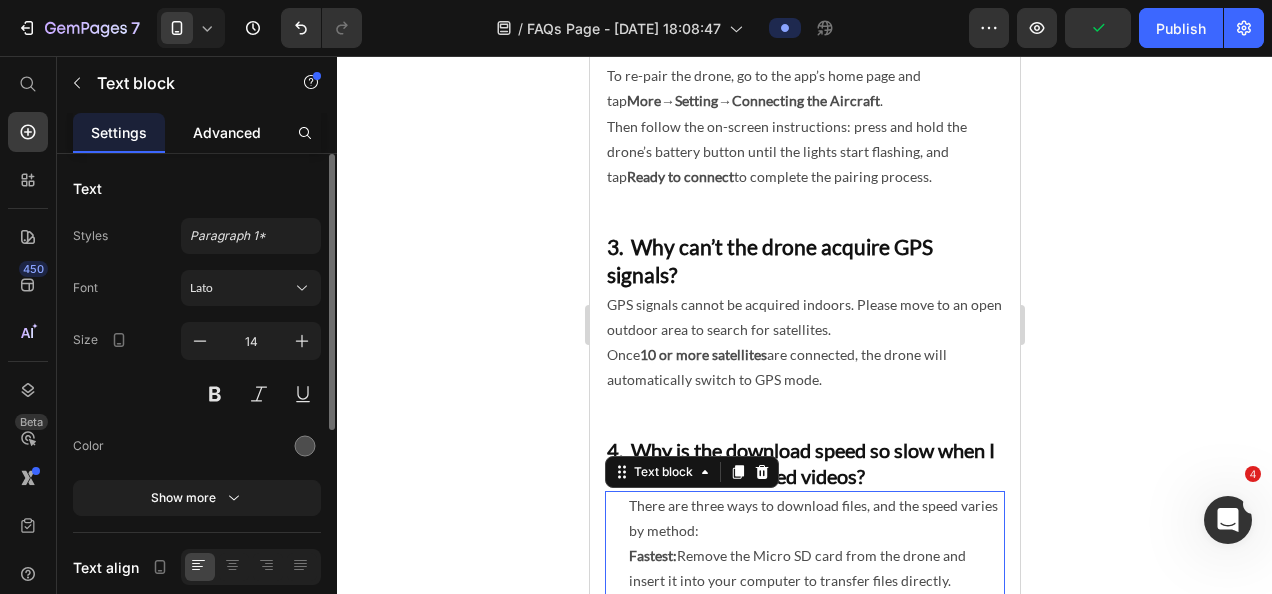 click on "Advanced" at bounding box center [227, 132] 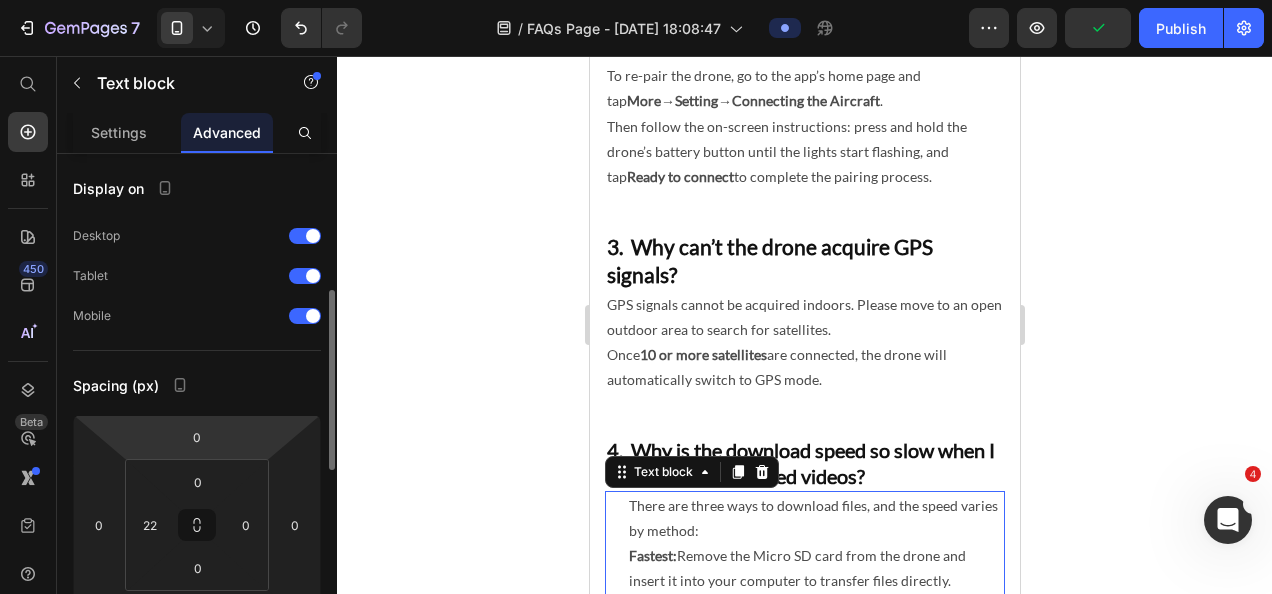 scroll, scrollTop: 0, scrollLeft: 0, axis: both 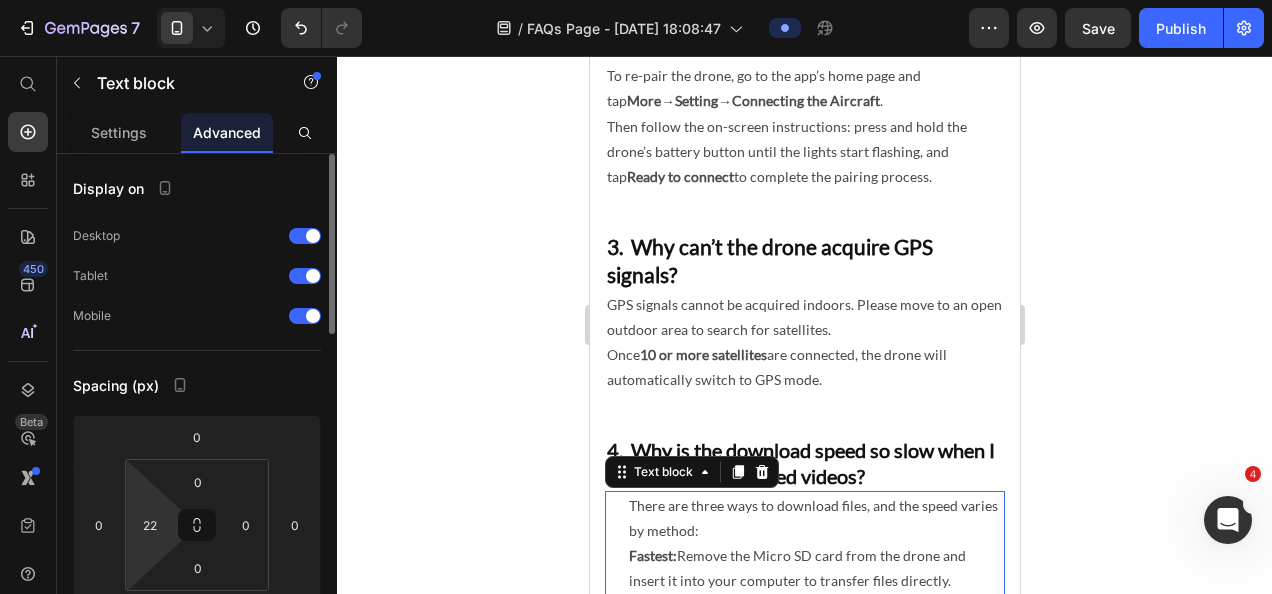 click on "7  Version history  /  FAQs Page - [DATE] 18:08:47 Preview  Save   Publish  450 Beta Start with Sections Elements Hero Section Product Detail Brands Trusted Badges Guarantee Product Breakdown How to use Testimonials Compare Bundle FAQs Social Proof Brand Story Product List Collection Blog List Contact Sticky Add to Cart Custom Footer Browse Library 450 Layout
Row
Row
Row
Row Text
Heading
Text Block Button
Button
Button
Sticky Back to top Media
Image" at bounding box center [636, 0] 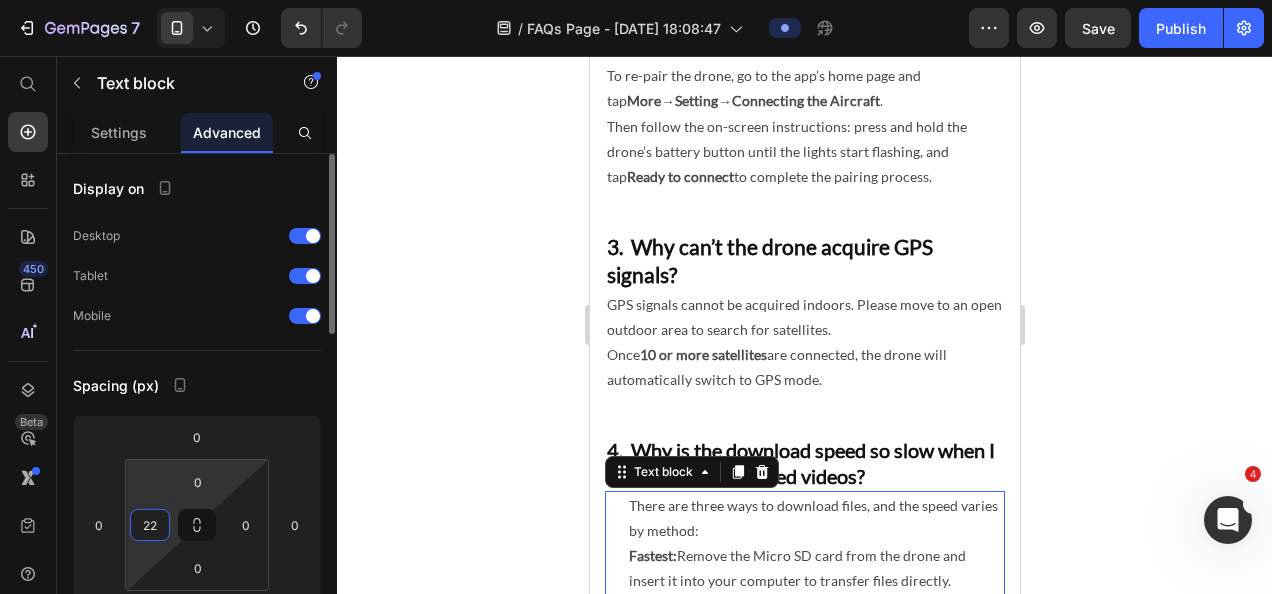 type on "0" 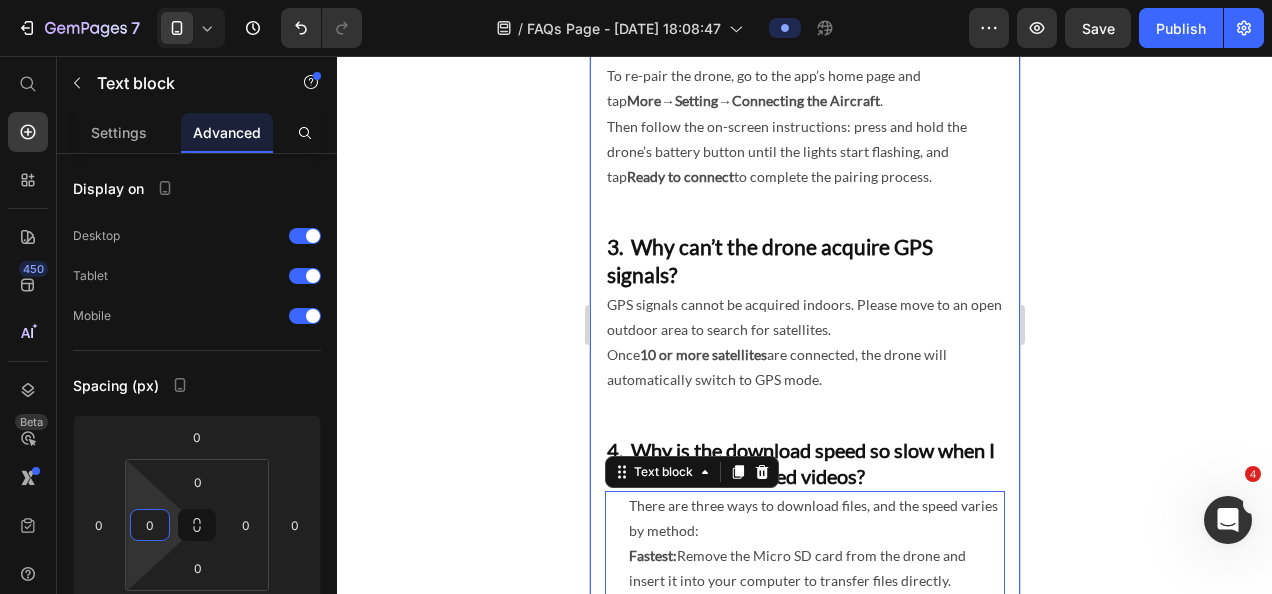 click 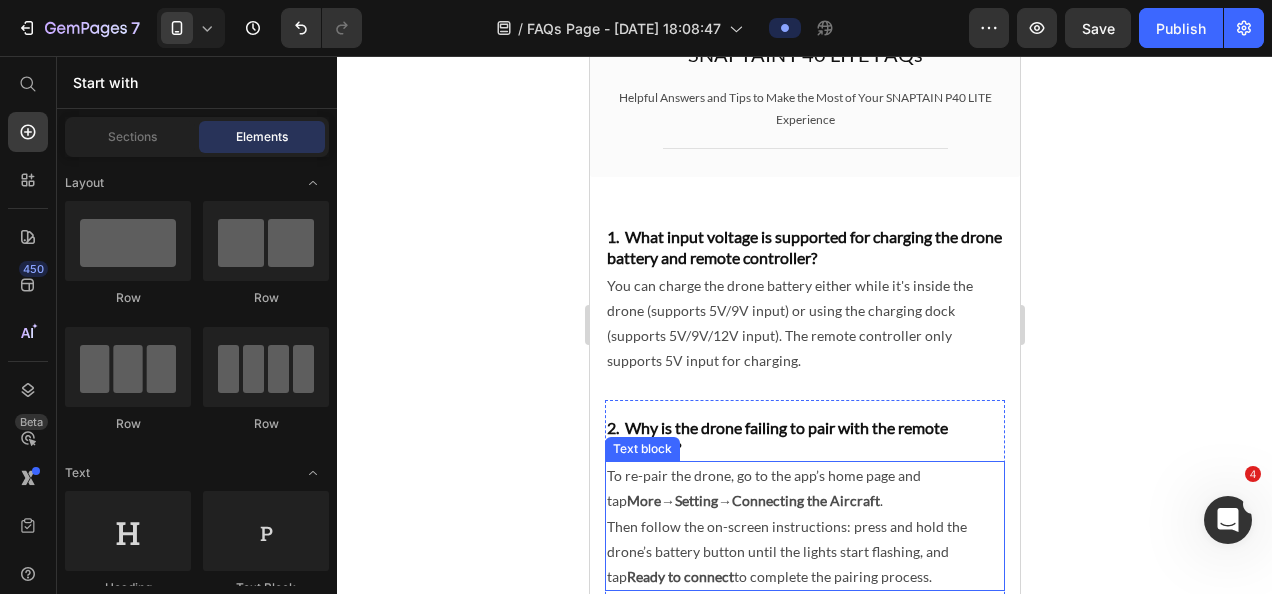 scroll, scrollTop: 200, scrollLeft: 0, axis: vertical 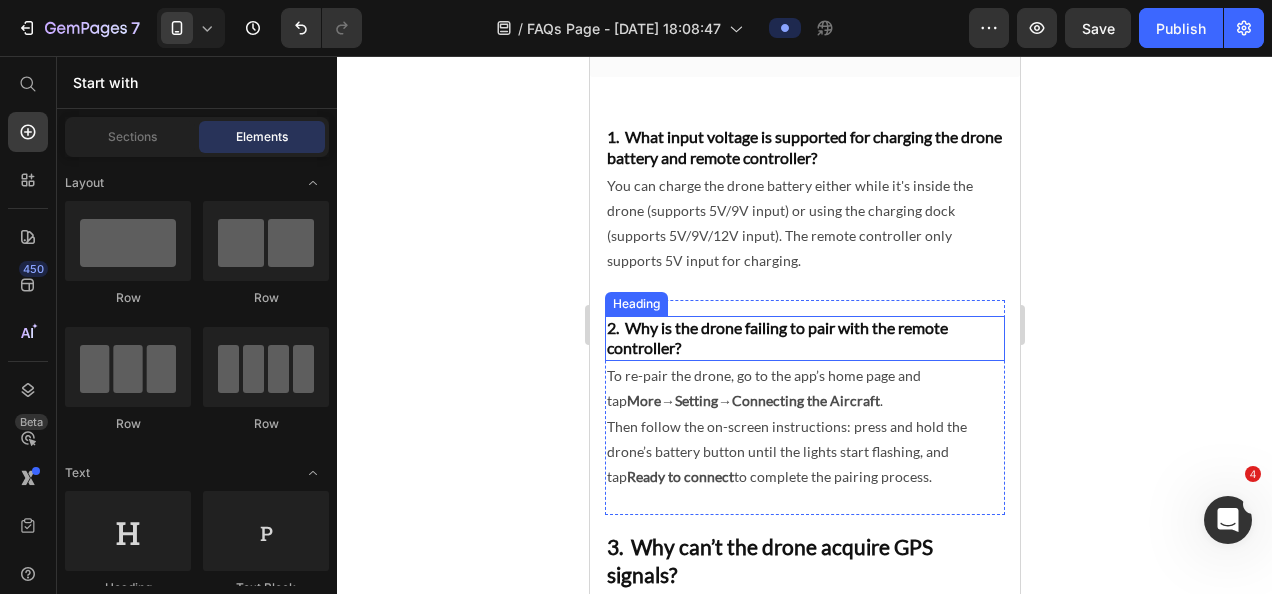 click on "2.  Why is the drone failing to pair with the remote controller?" at bounding box center (804, 339) 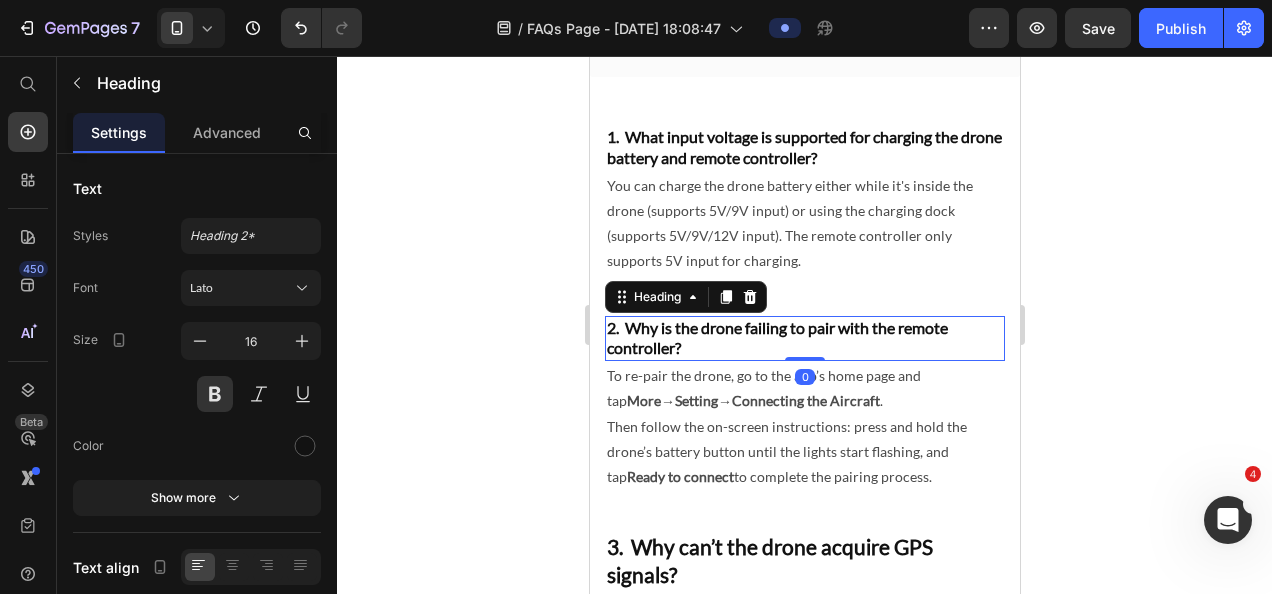 click 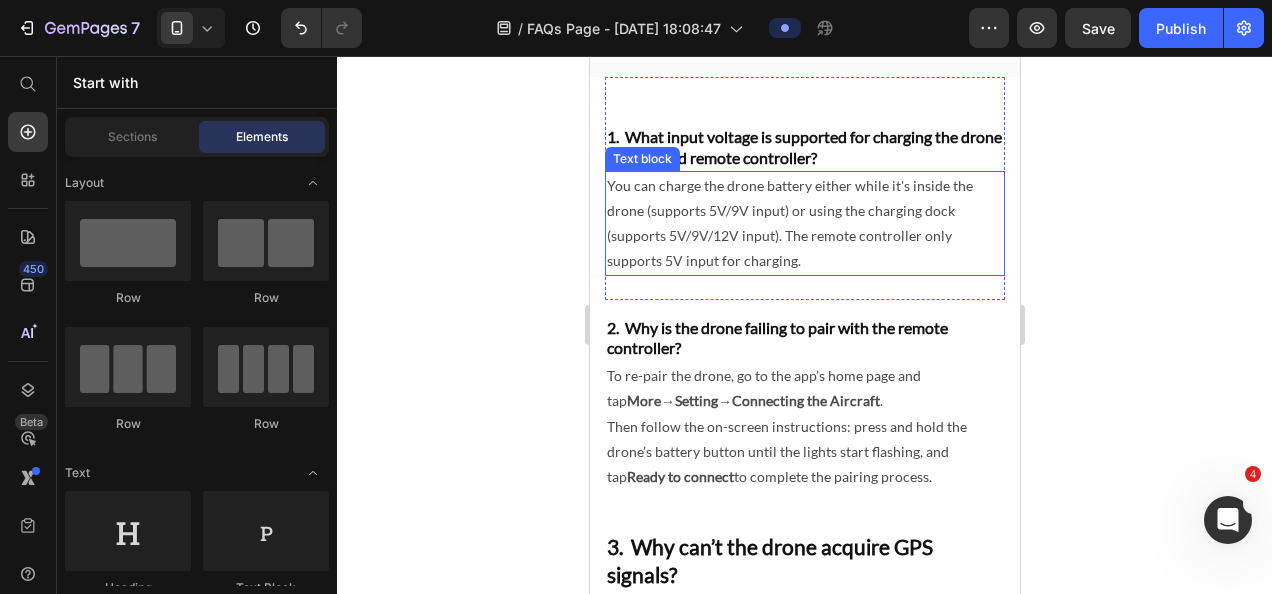 click on "1.  What input voltage is supported for charging the drone battery and remote controller?" at bounding box center (804, 148) 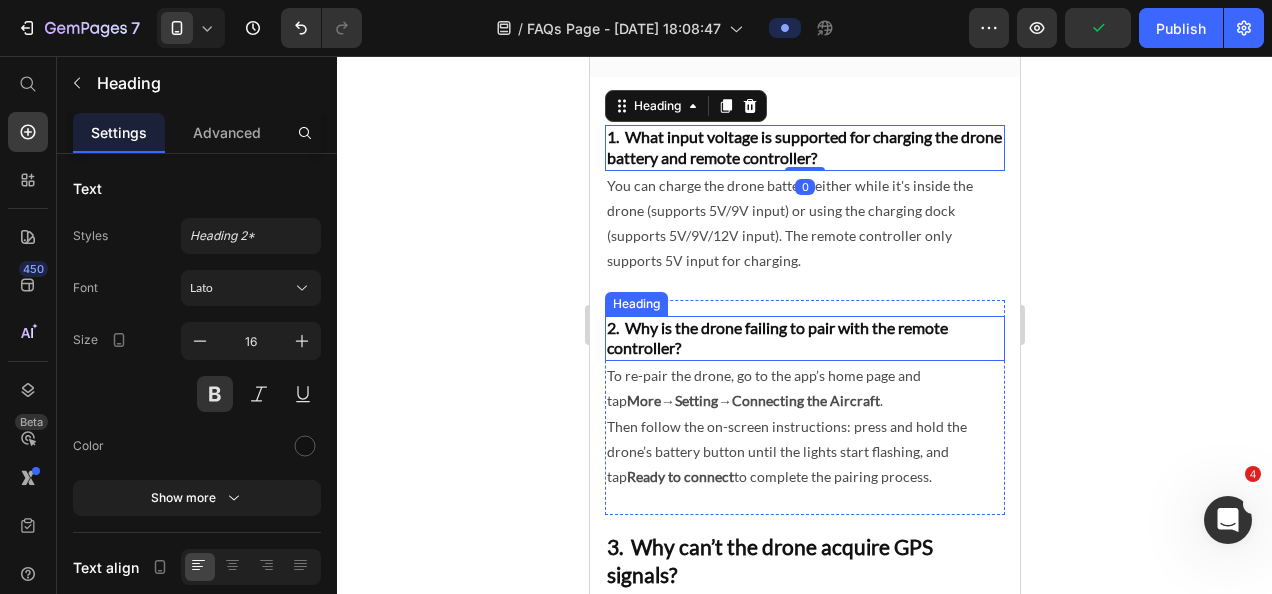 click on "2.  Why is the drone failing to pair with the remote controller?" at bounding box center (804, 339) 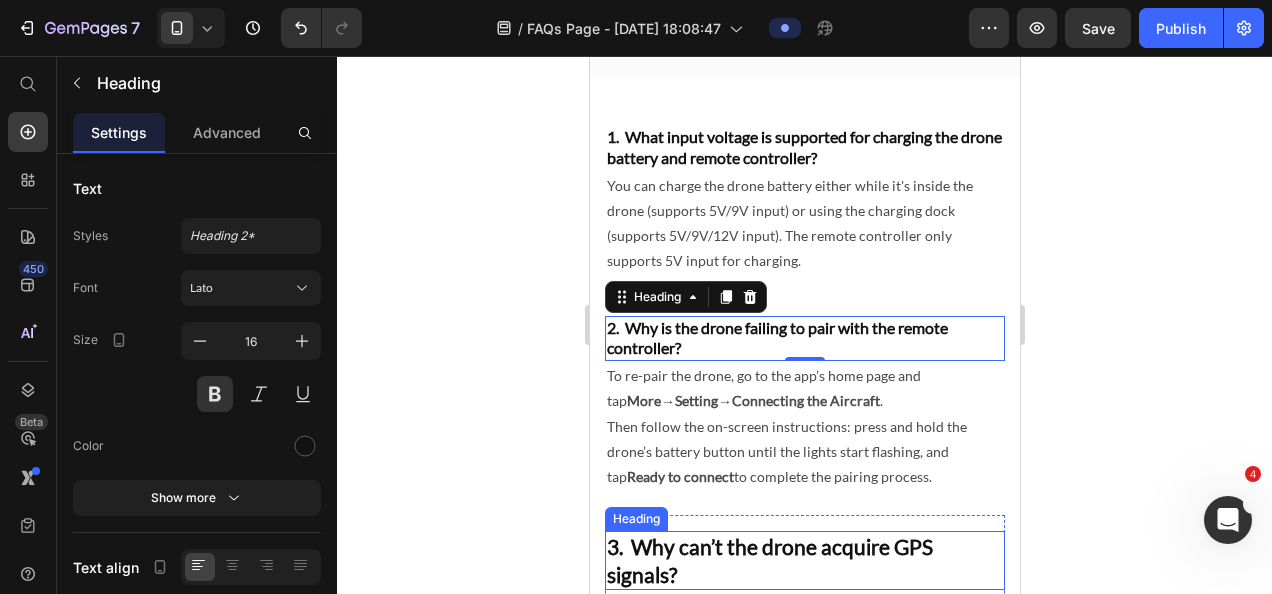click on "3.  Why can’t the drone acquire GPS signals?" at bounding box center [804, 560] 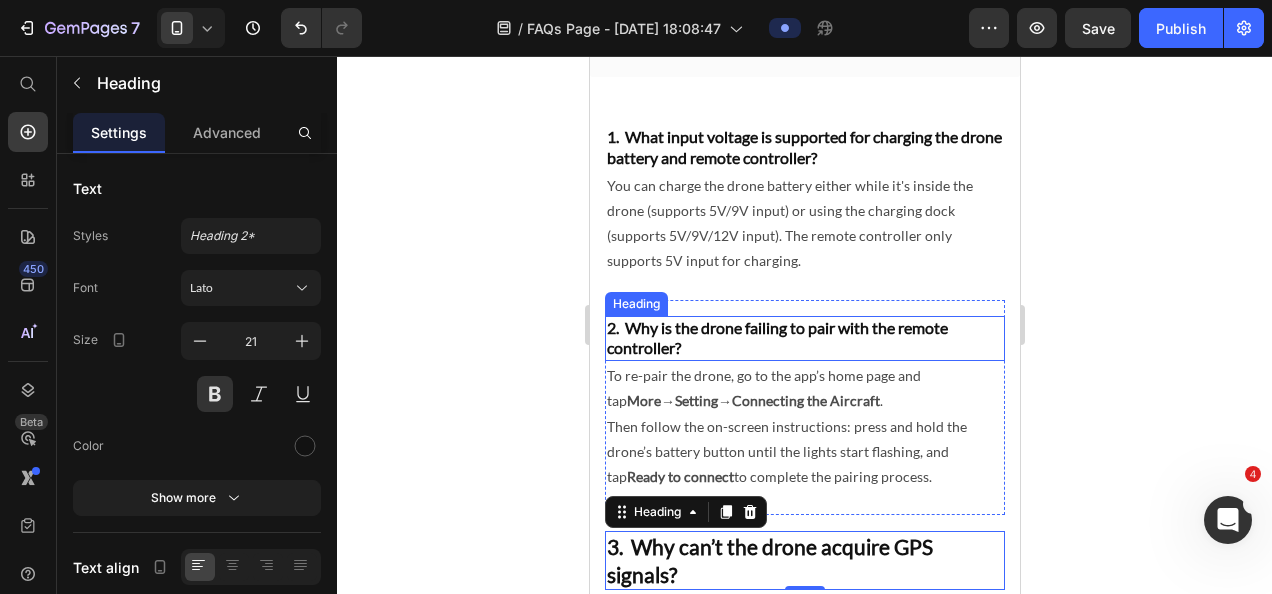 click on "2.  Why is the drone failing to pair with the remote controller?" at bounding box center (804, 339) 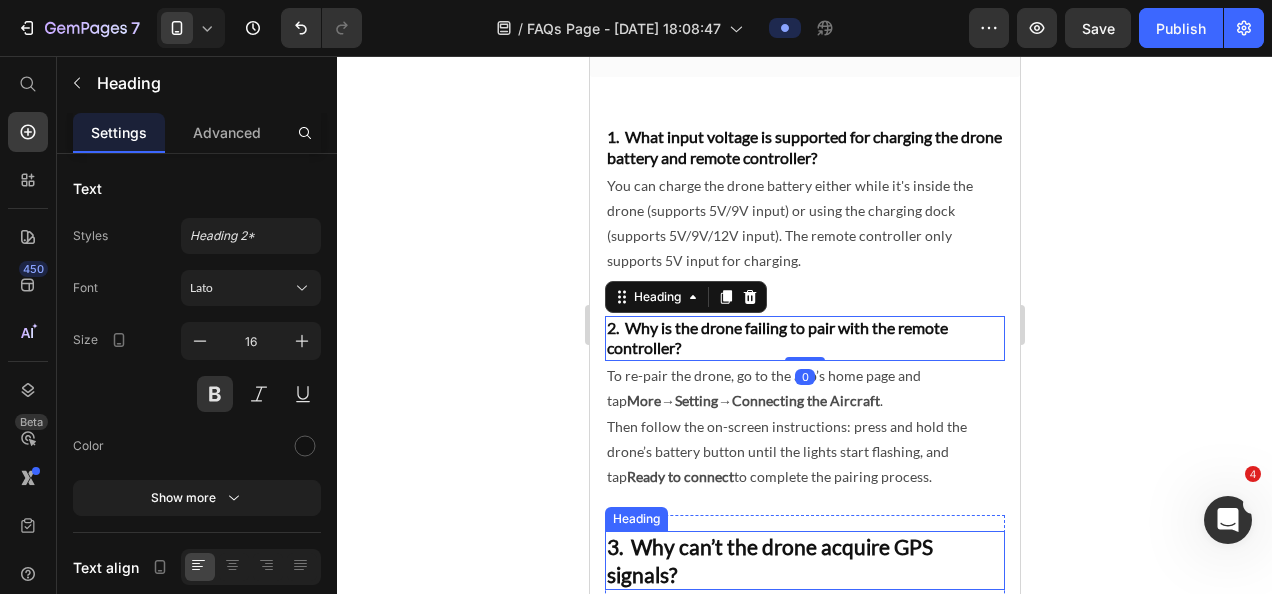 drag, startPoint x: 705, startPoint y: 564, endPoint x: 666, endPoint y: 542, distance: 44.777225 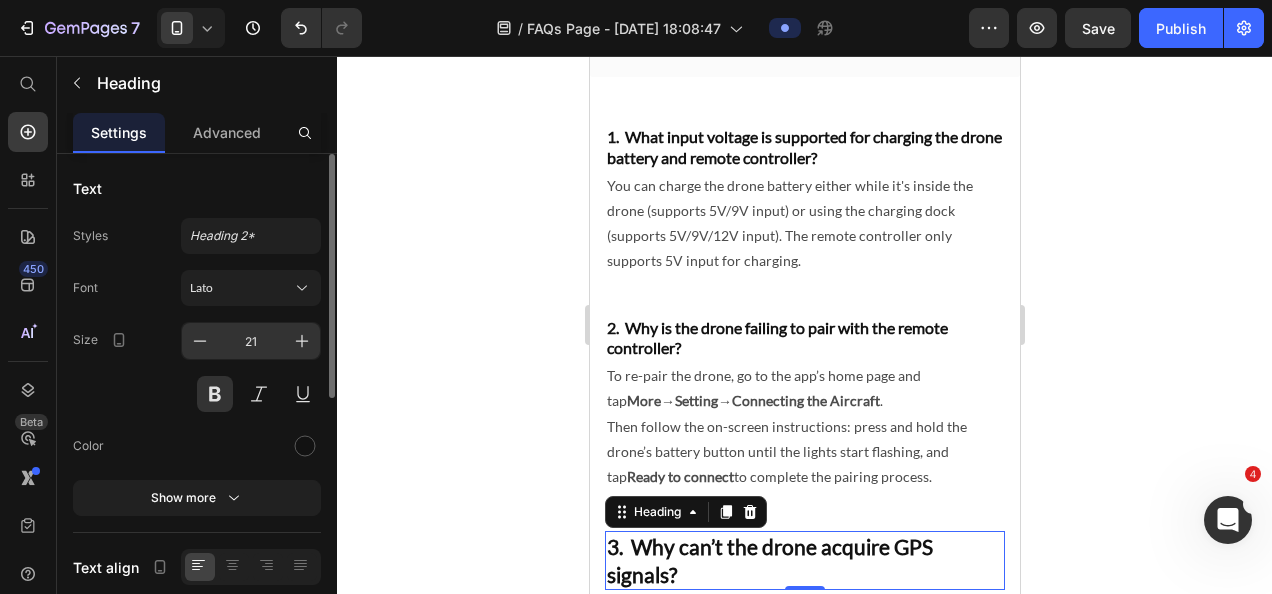 click on "21" at bounding box center [251, 341] 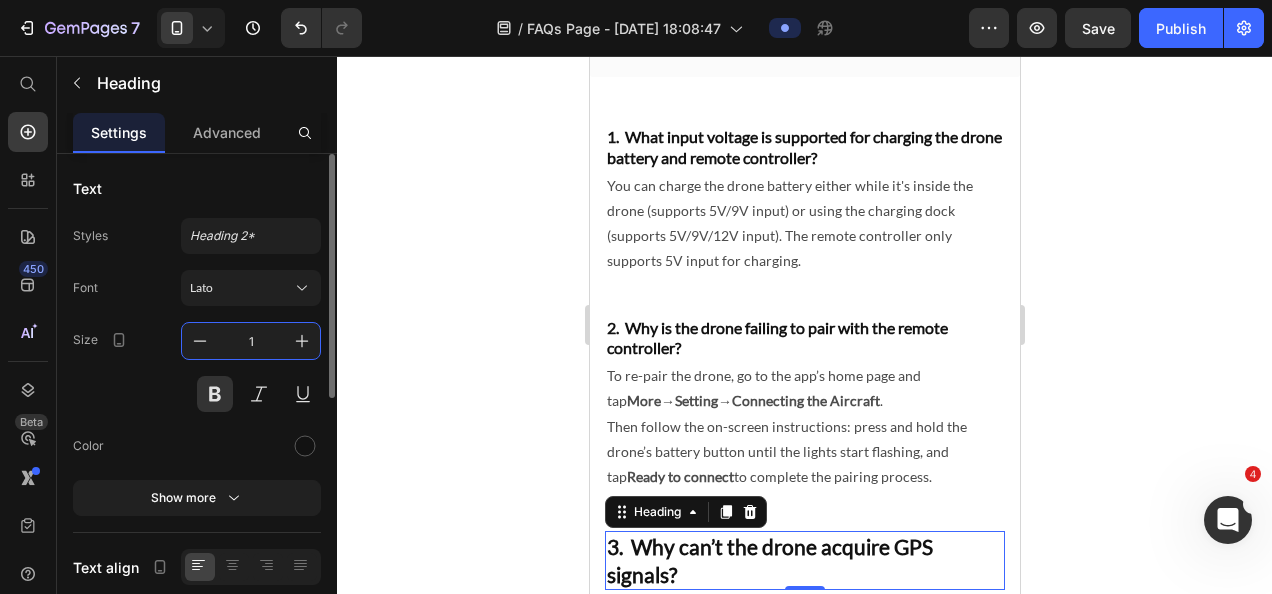 type on "16" 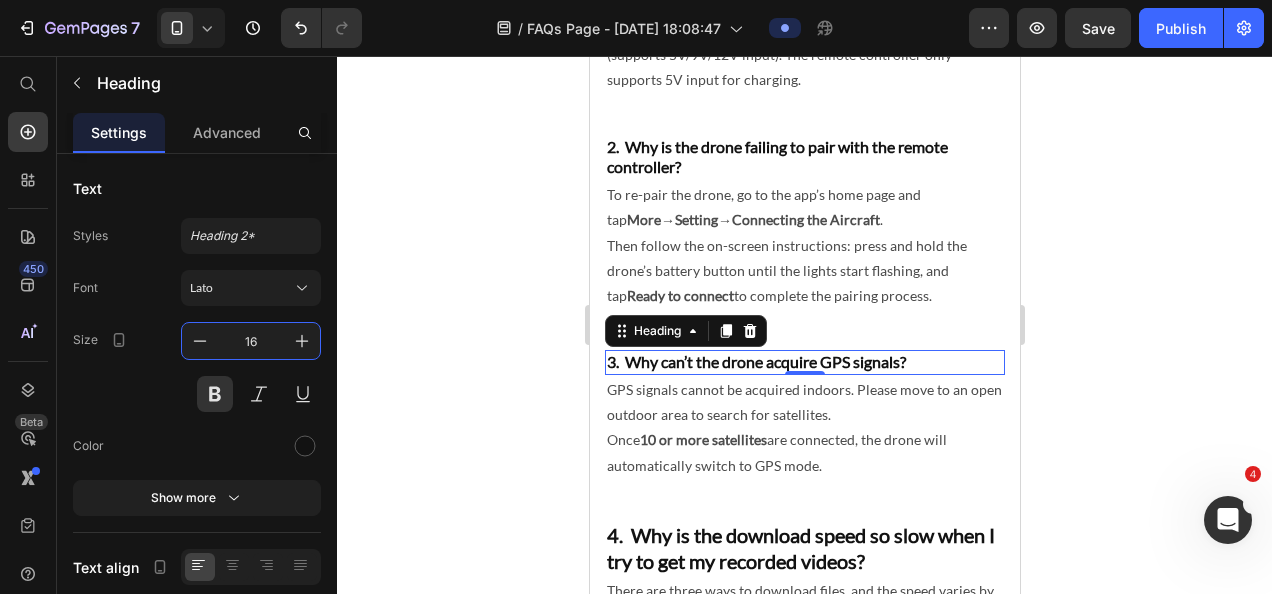 scroll, scrollTop: 400, scrollLeft: 0, axis: vertical 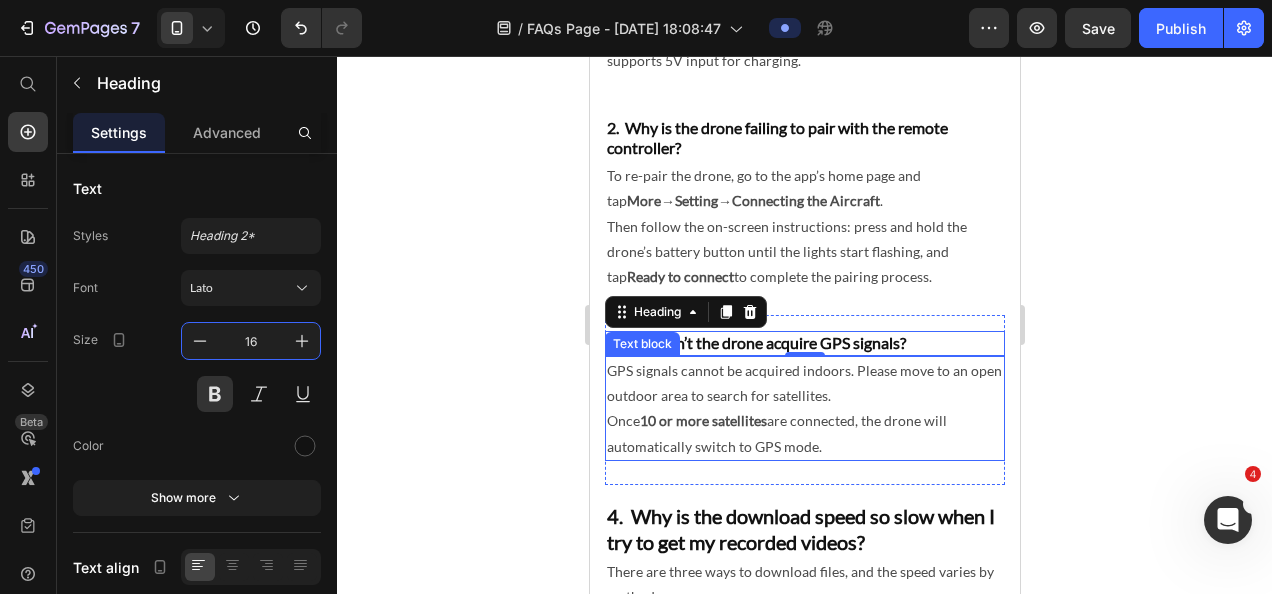 click on "GPS signals cannot be acquired indoors. Please move to an open outdoor area to search for satellites." at bounding box center [804, 383] 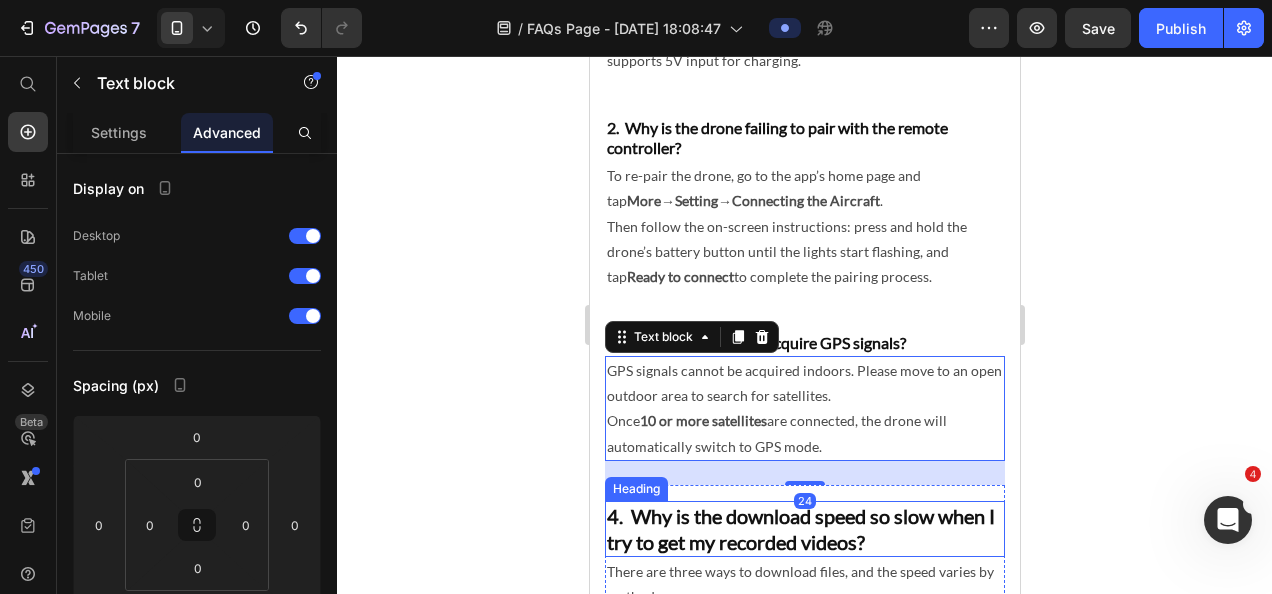 click on "4.  Why is the download speed so slow when I try to get my recorded videos?" at bounding box center [804, 529] 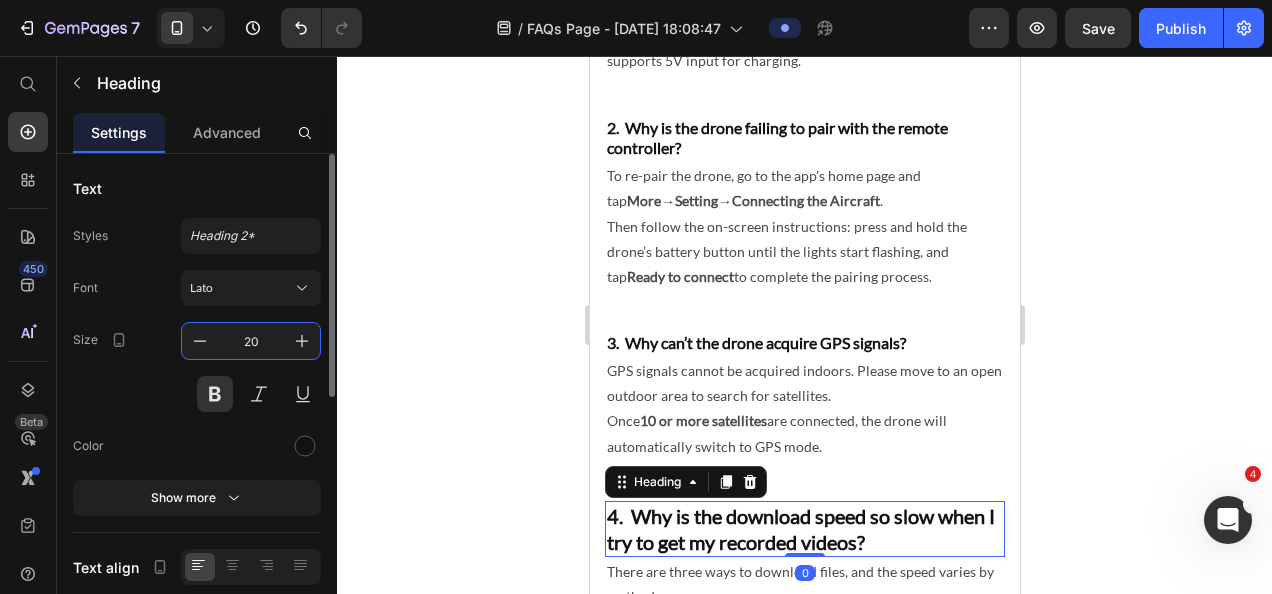 click on "20" at bounding box center (251, 341) 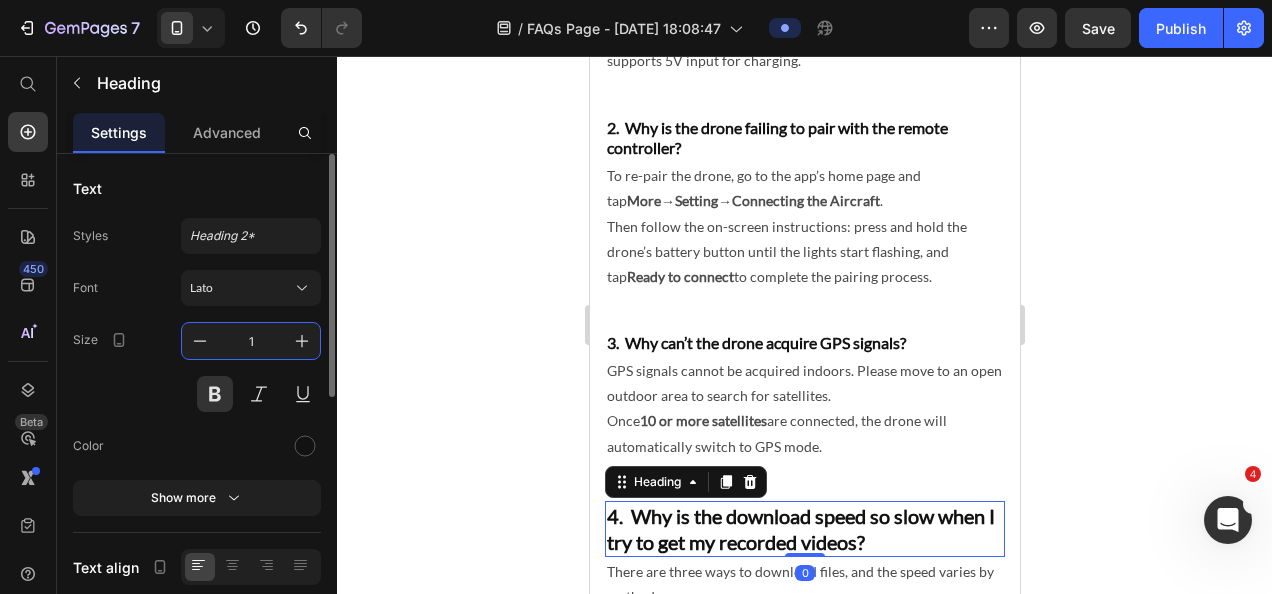 type on "16" 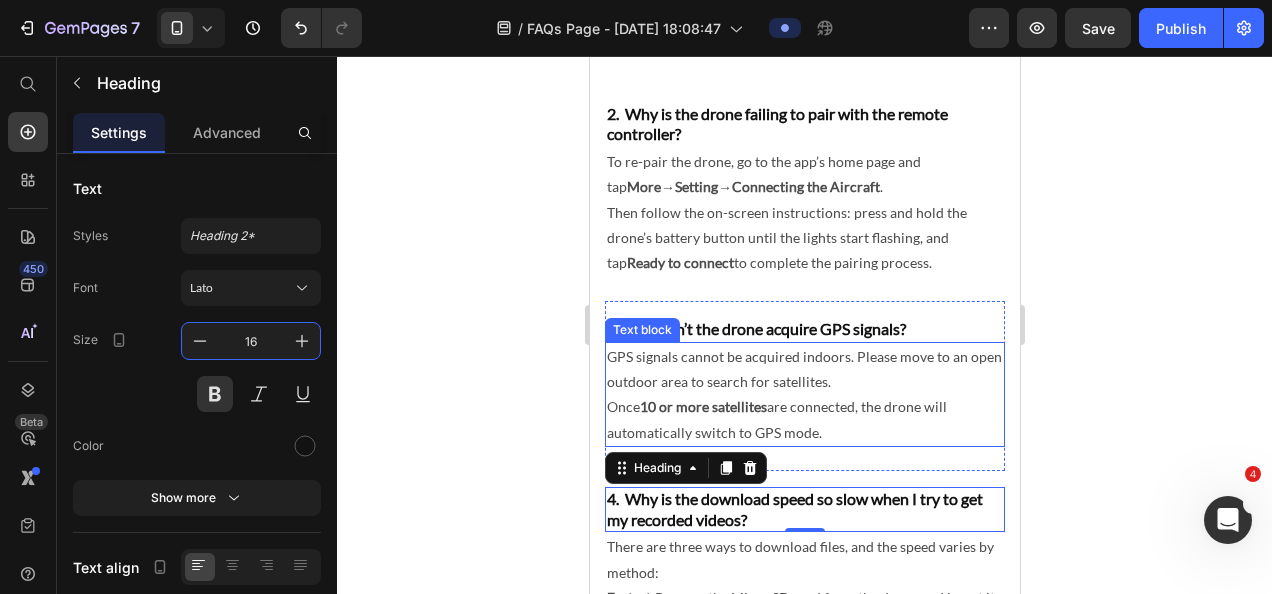 scroll, scrollTop: 600, scrollLeft: 0, axis: vertical 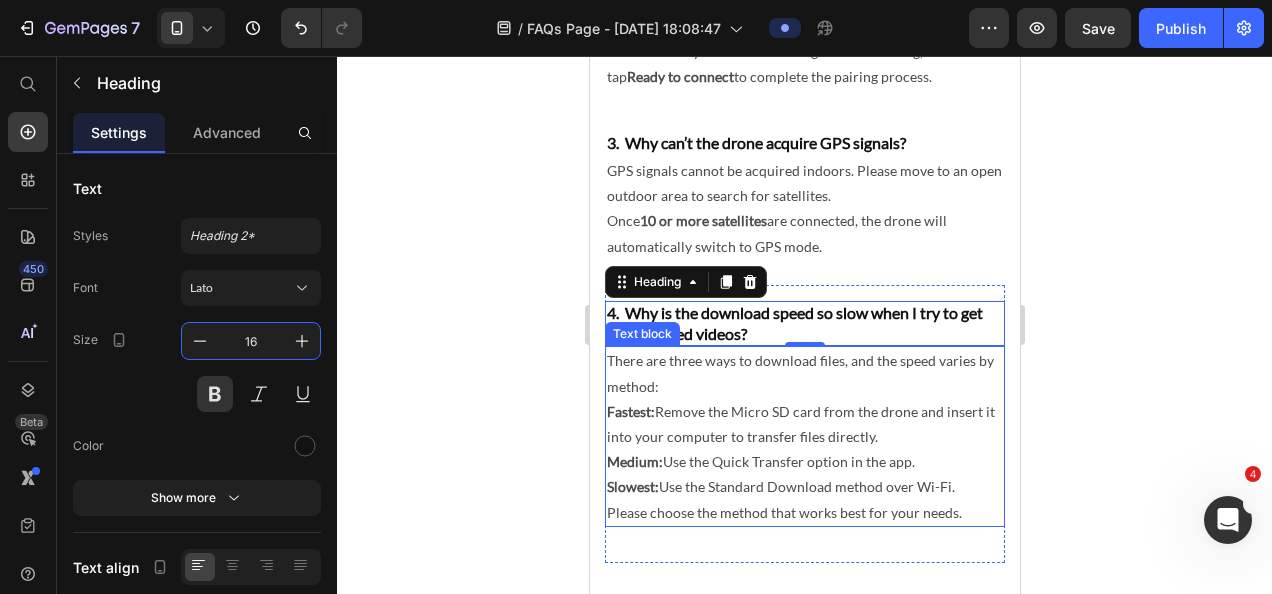 click on "There are three ways to download files, and the speed varies by method: Fastest:  Remove the Micro SD card from the drone and insert it into your computer to transfer files directly. Medium:  Use the Quick Transfer option in the app. Slowest:  Use the Standard Download method over Wi-Fi. Please choose the method that works best for your needs." at bounding box center [804, 436] 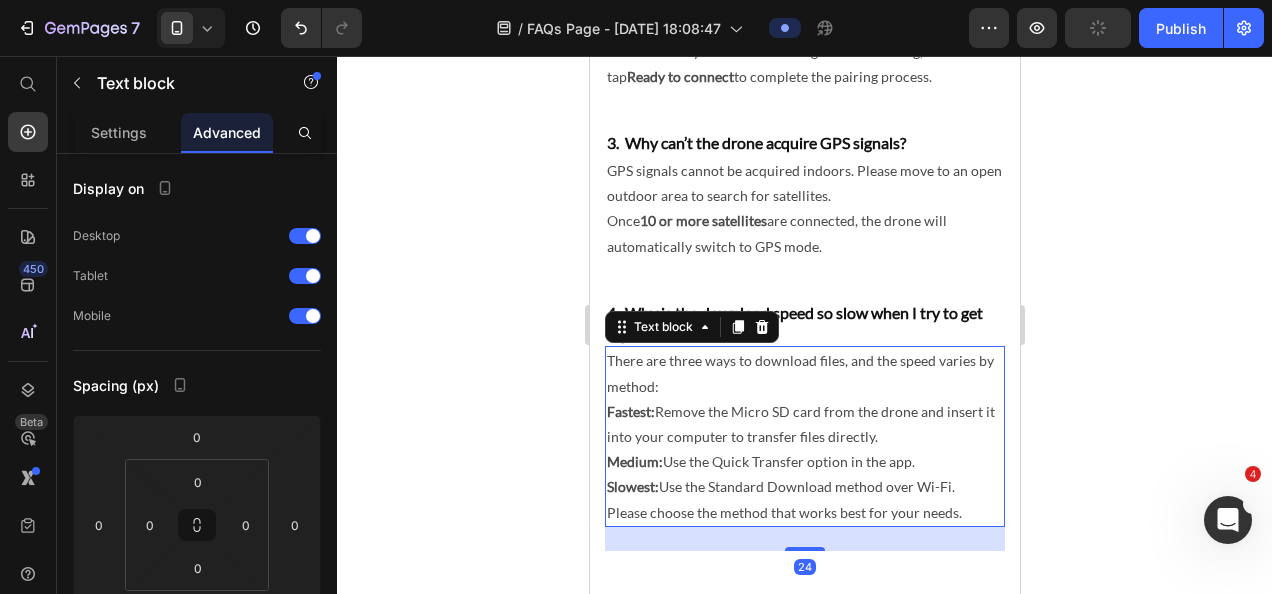 click 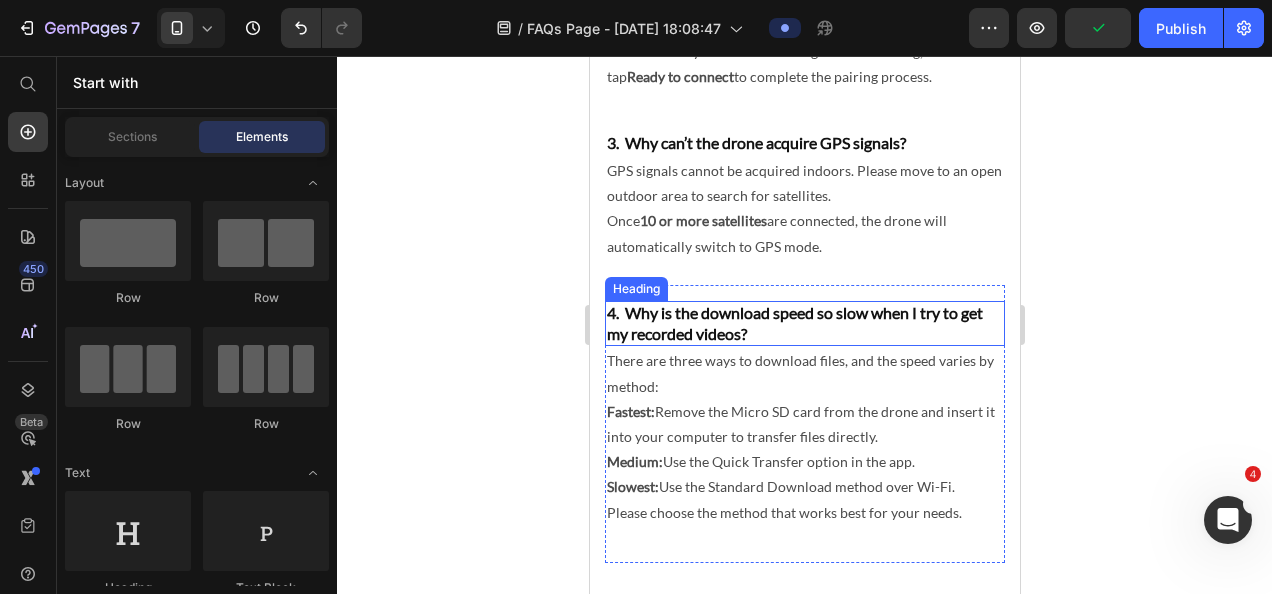 click on "4.  Why is the download speed so slow when I try to get my recorded videos?" at bounding box center (804, 324) 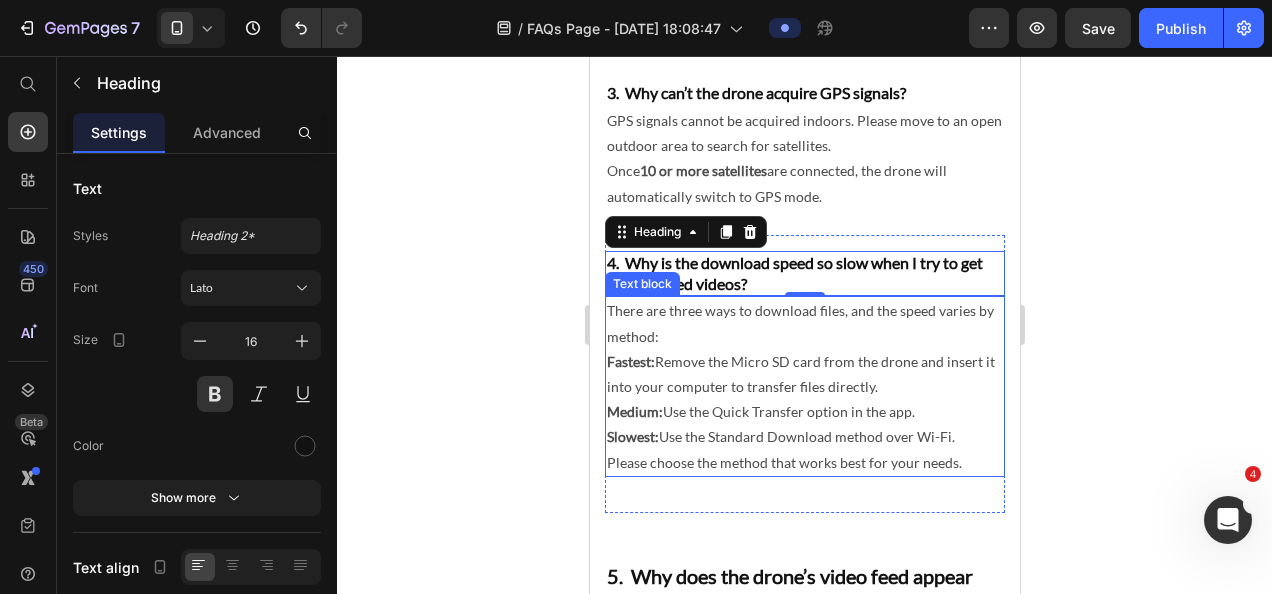 scroll, scrollTop: 600, scrollLeft: 0, axis: vertical 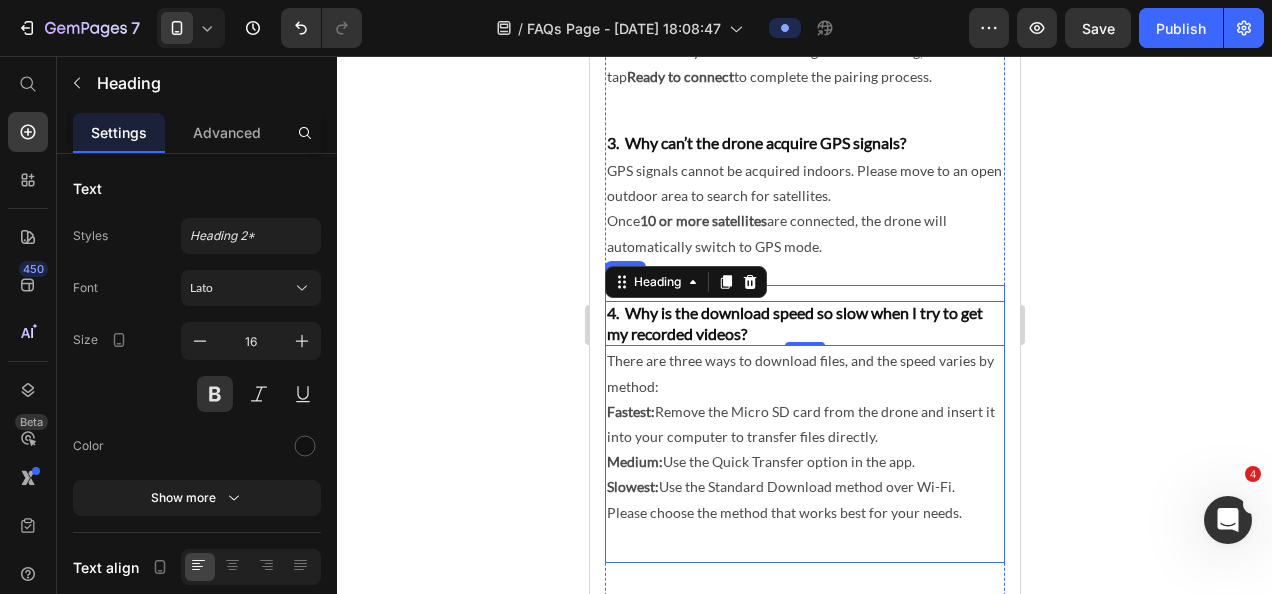 click on "4.  Why is the download speed so slow when I try to get my recorded videos? Heading   0 There are three ways to download files, and the speed varies by method: Fastest:  Remove the Micro SD card from the drone and insert it into your computer to transfer files directly. Medium:  Use the Quick Transfer option in the app. Slowest:  Use the Standard Download method over Wi-Fi. Please choose the method that works best for your needs. Text block" at bounding box center (804, 426) 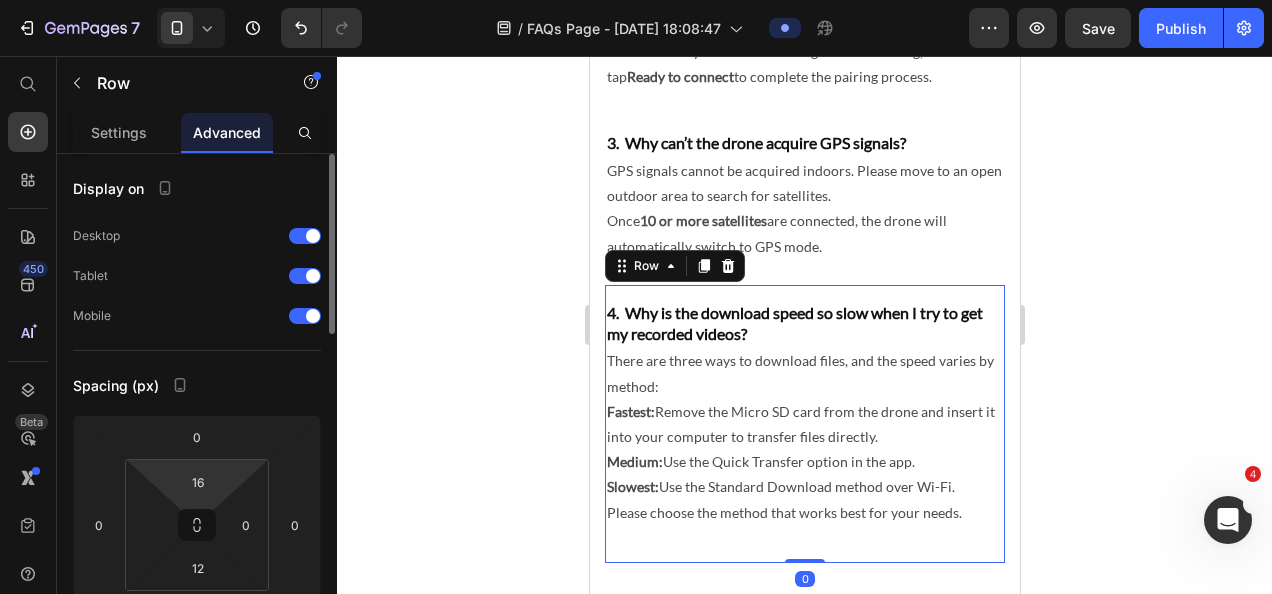 scroll, scrollTop: 300, scrollLeft: 0, axis: vertical 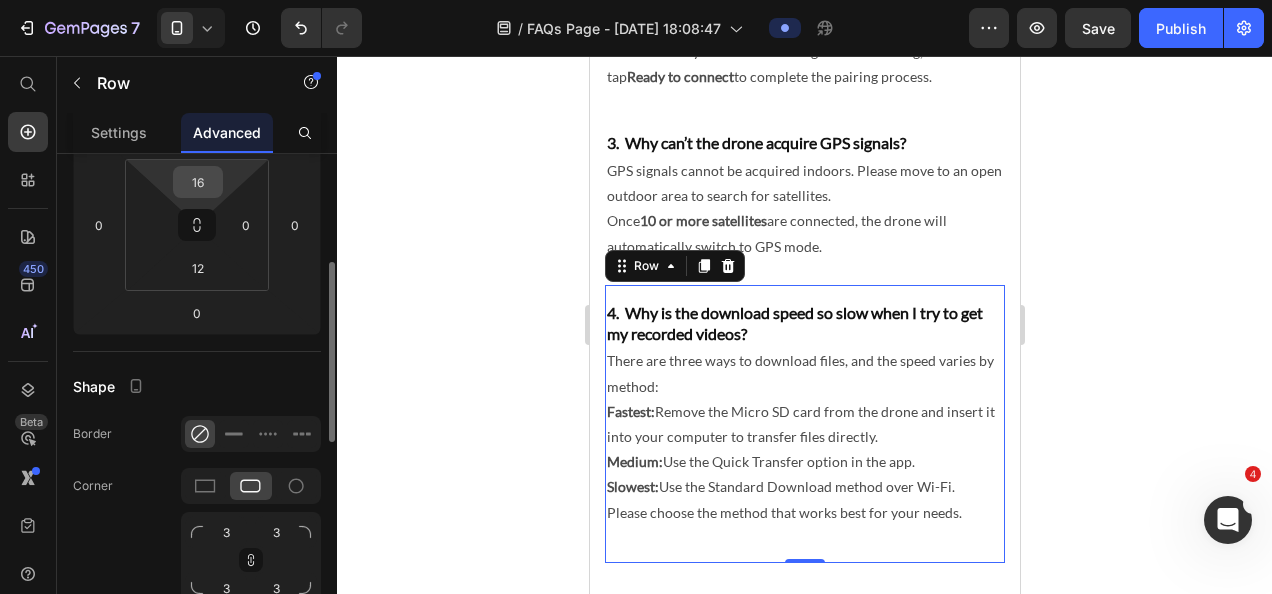 click on "16" at bounding box center (198, 182) 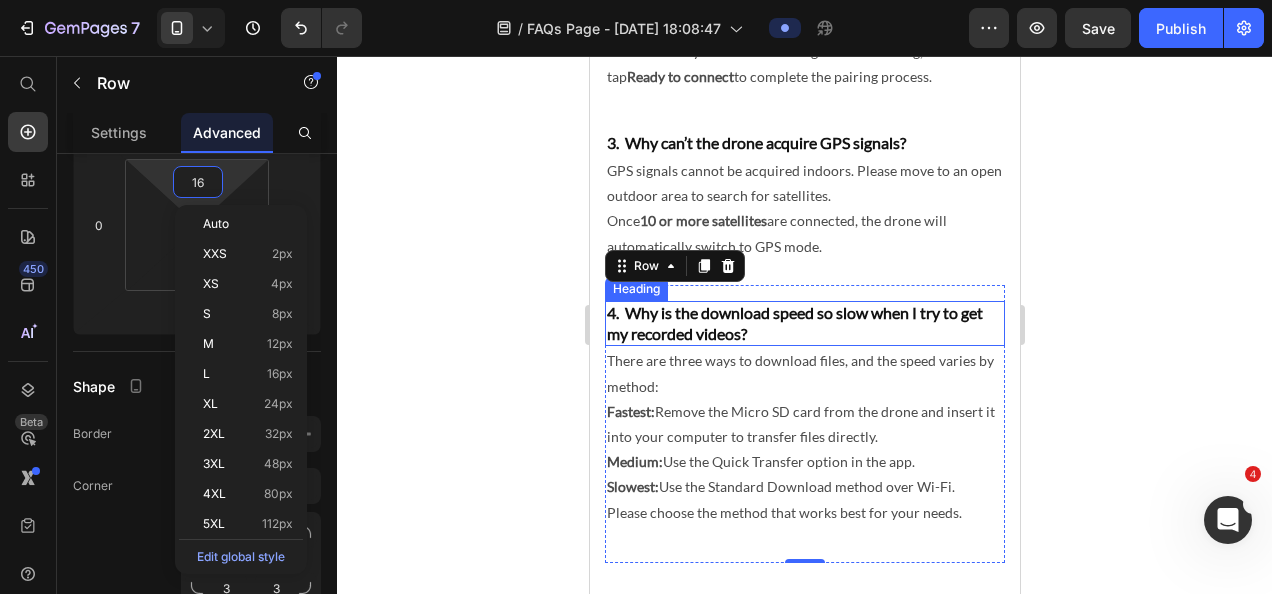 click on "4.  Why is the download speed so slow when I try to get my recorded videos?" at bounding box center [804, 324] 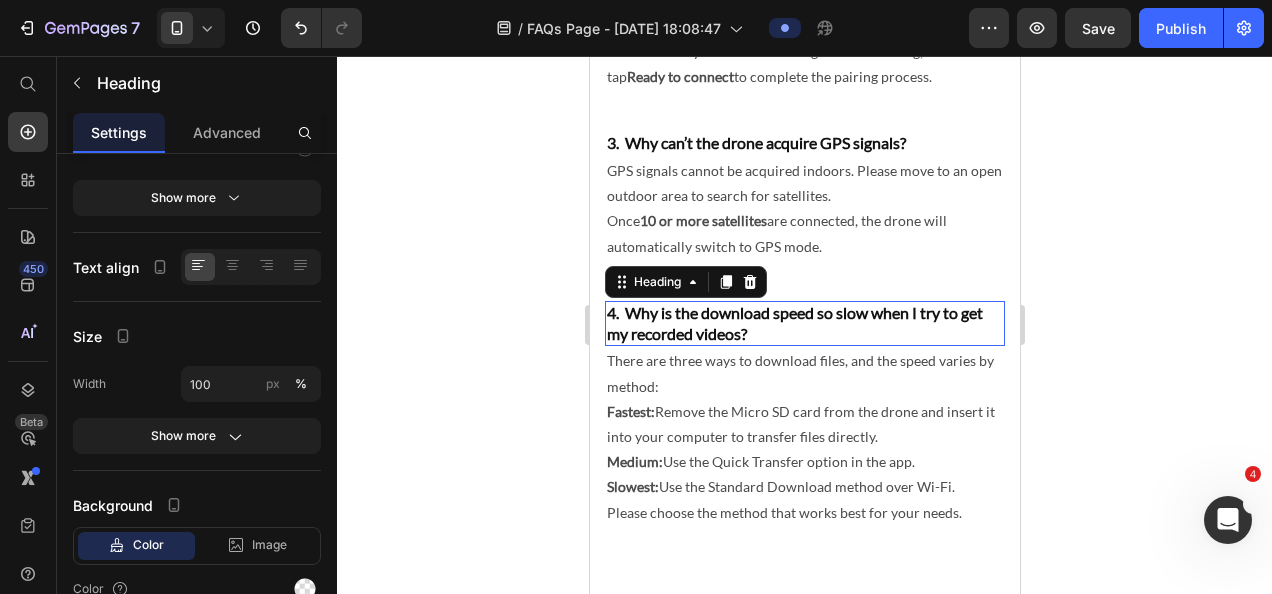 scroll, scrollTop: 0, scrollLeft: 0, axis: both 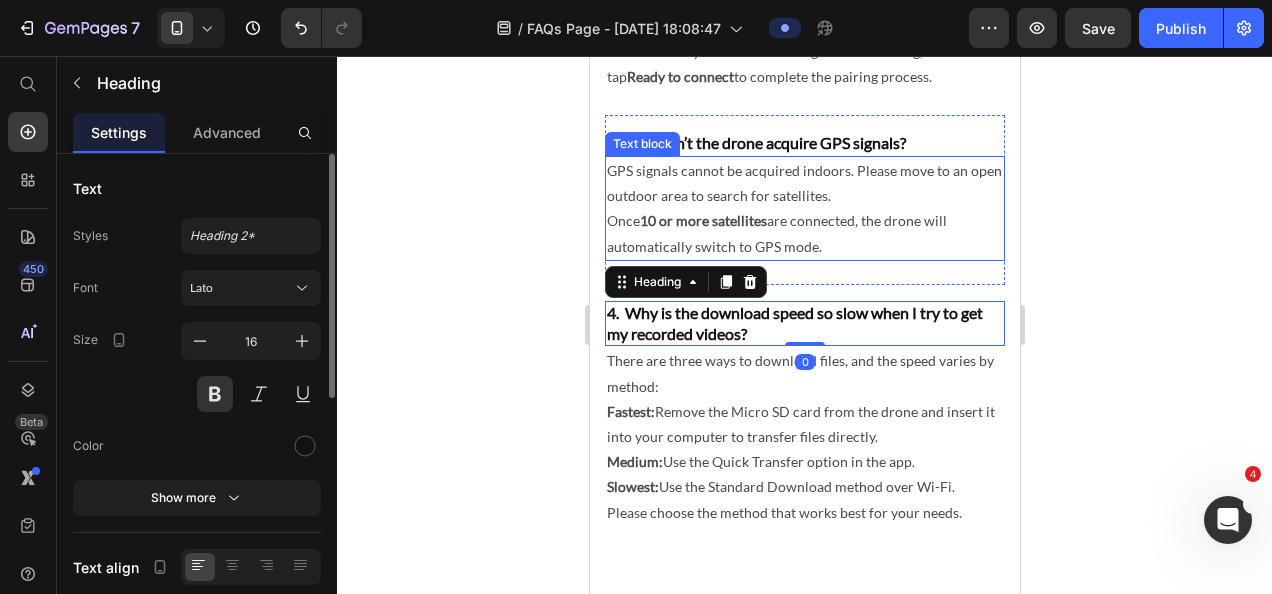 click on "Once  10 or more satellites  are connected, the drone will automatically switch to GPS mode." at bounding box center (804, 233) 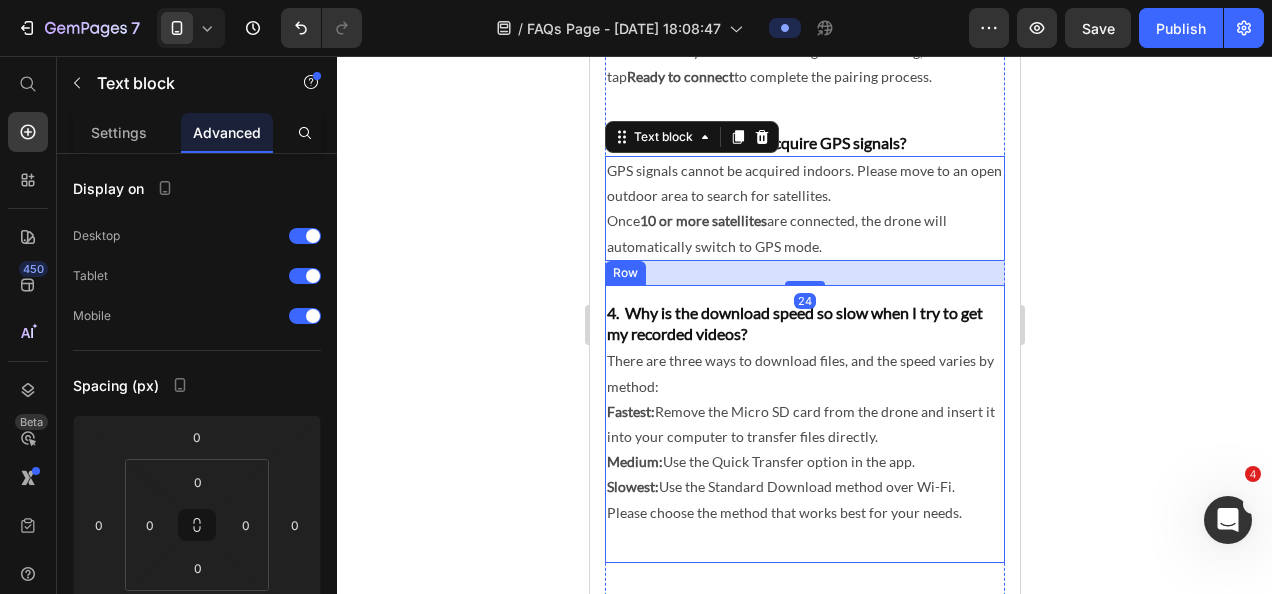 click on "4.  Why is the download speed so slow when I try to get my recorded videos? Heading There are three ways to download files, and the speed varies by method: Fastest:  Remove the Micro SD card from the drone and insert it into your computer to transfer files directly. Medium:  Use the Quick Transfer option in the app. Slowest:  Use the Standard Download method over Wi-Fi. Please choose the method that works best for your needs. Text block" at bounding box center (804, 426) 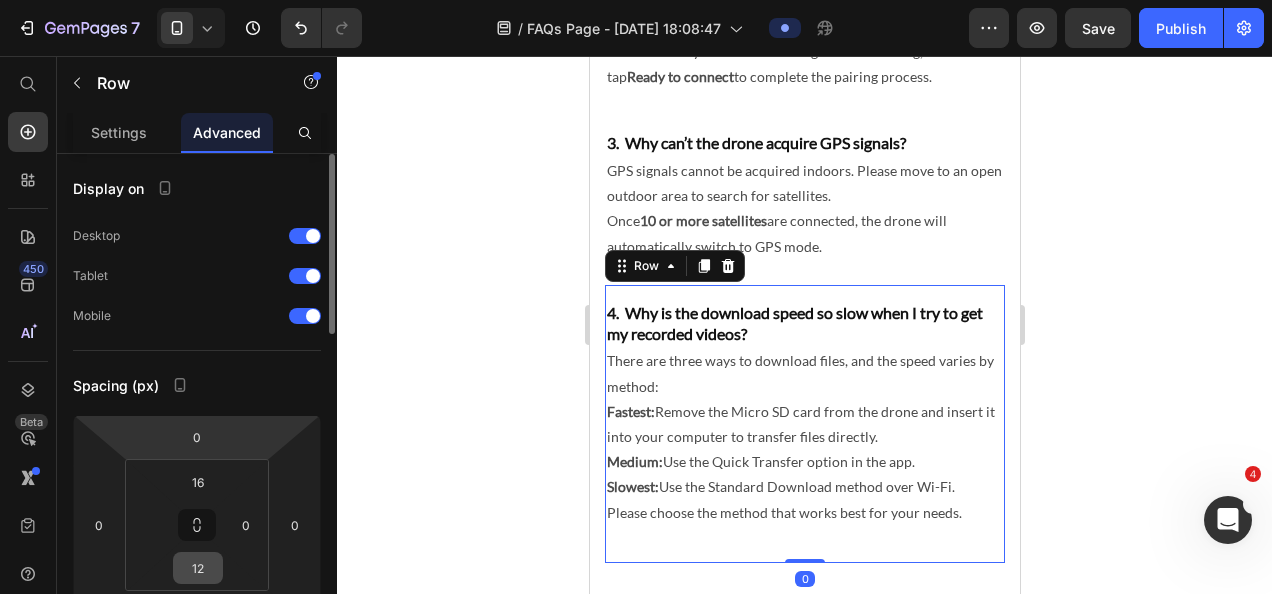 scroll, scrollTop: 100, scrollLeft: 0, axis: vertical 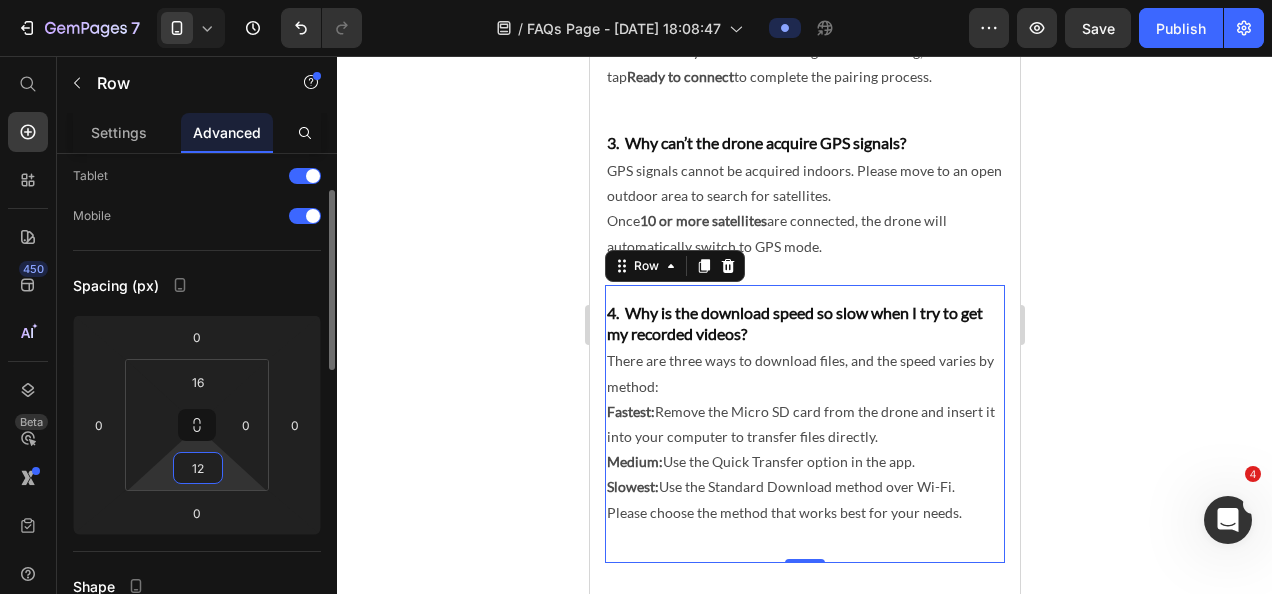 click on "12" at bounding box center [198, 468] 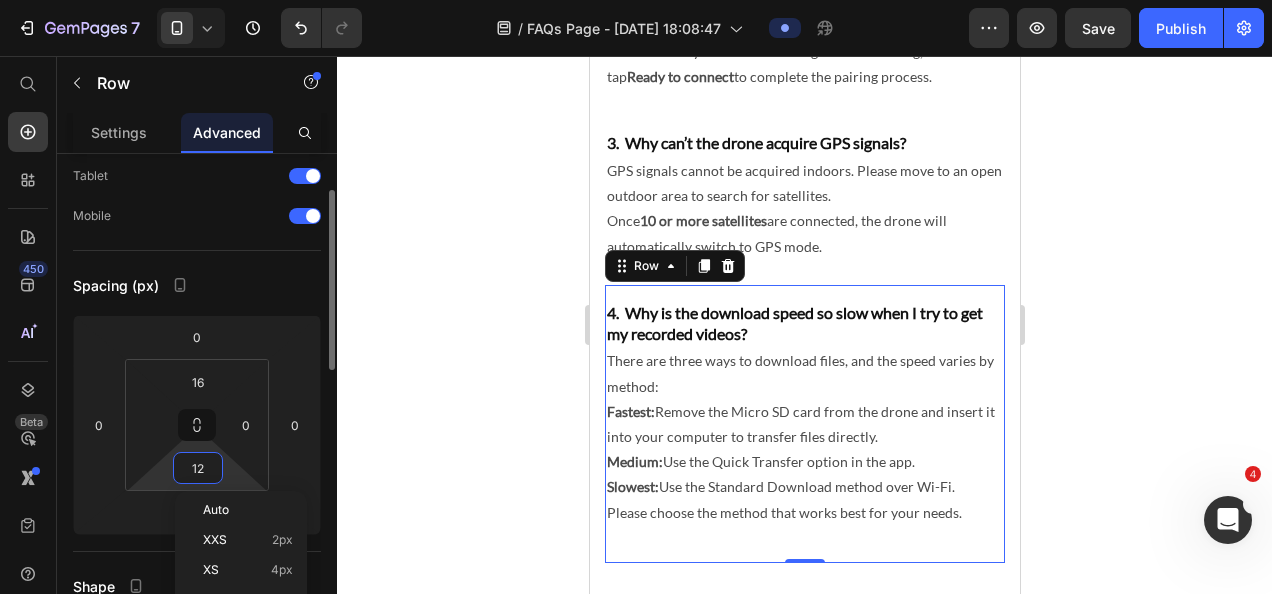 type on "0" 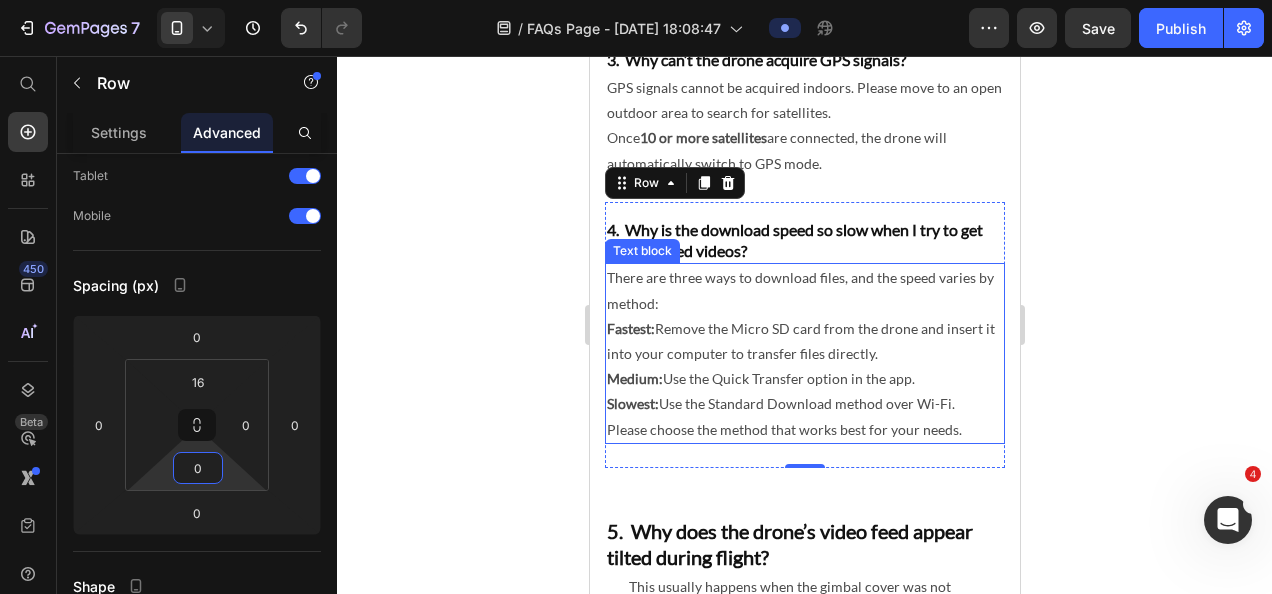 scroll, scrollTop: 800, scrollLeft: 0, axis: vertical 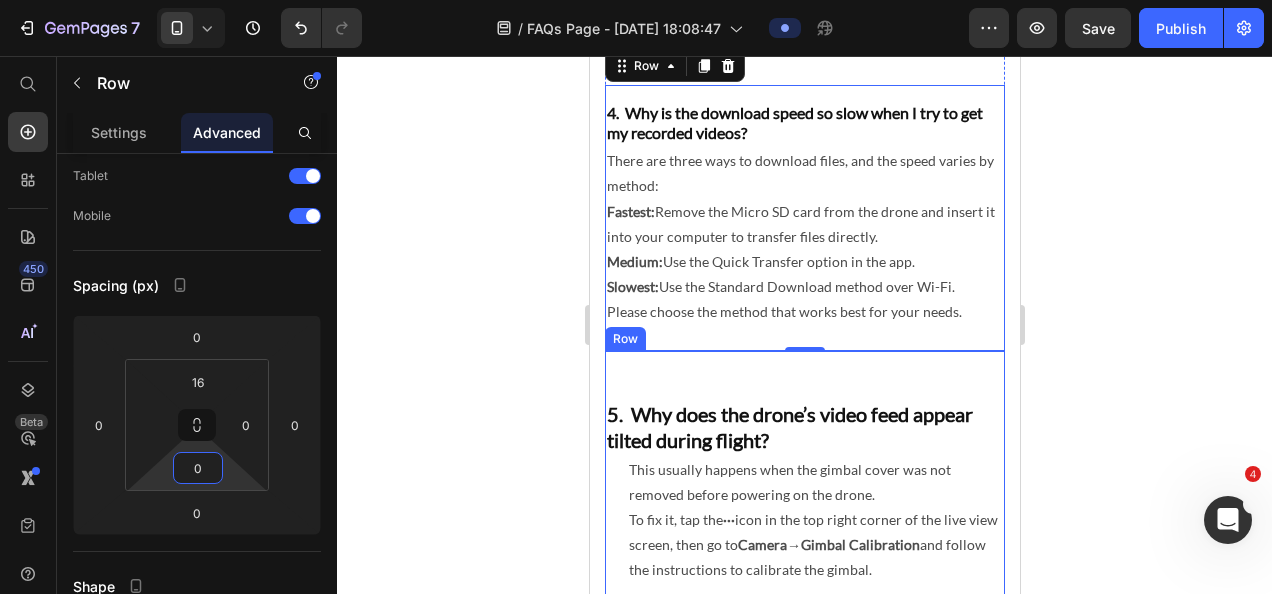 click on "5.  Why does the drone’s video feed appear tilted during flight? Heading This usually happens when the gimbal cover was not removed before powering on the drone. To fix it, tap the  ···  icon in the top right corner of the live view screen, then go to  Camera  →  Gimbal Calibration  and follow the instructions to calibrate the gimbal. Text block Row" at bounding box center (804, 486) 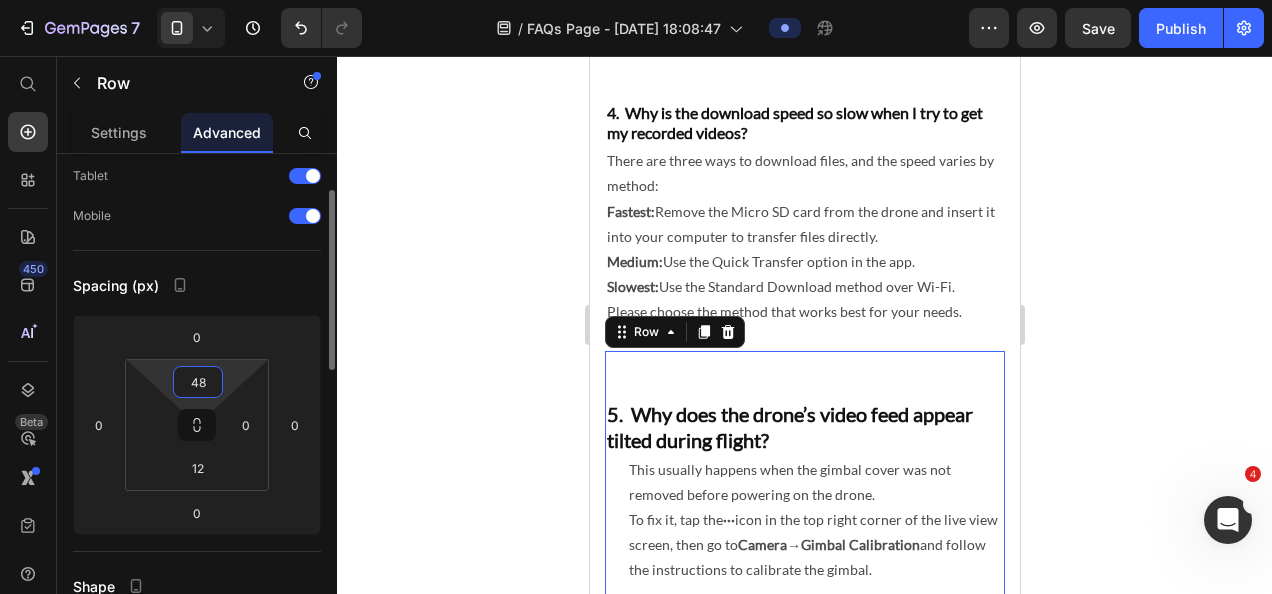 click on "48" at bounding box center (198, 382) 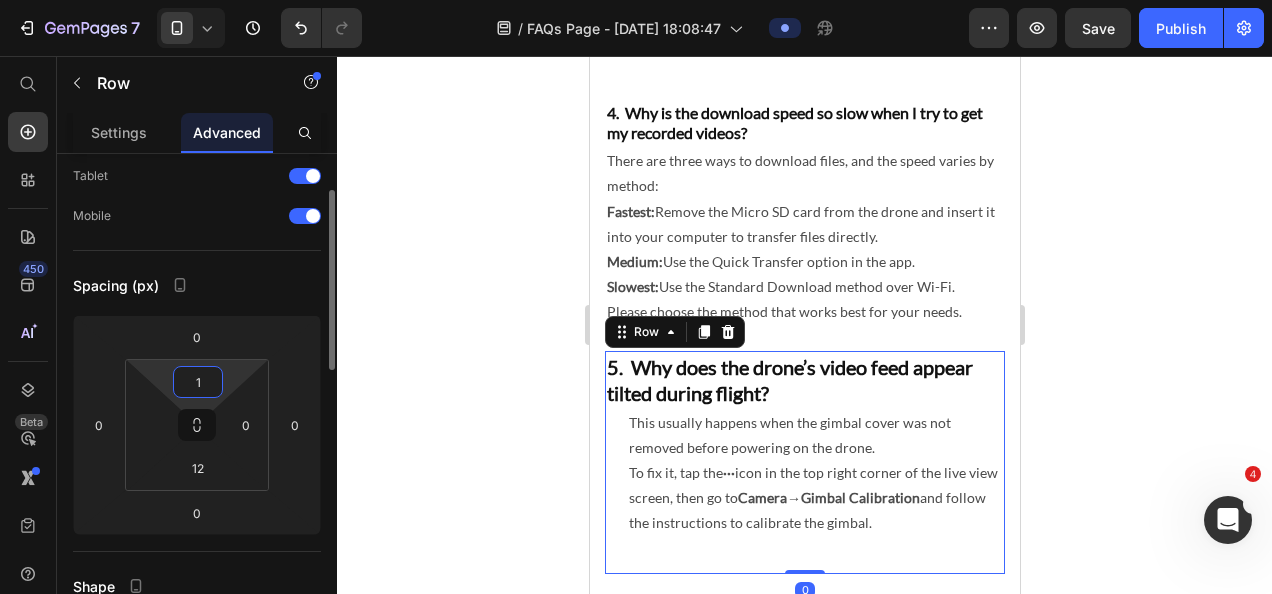type on "16" 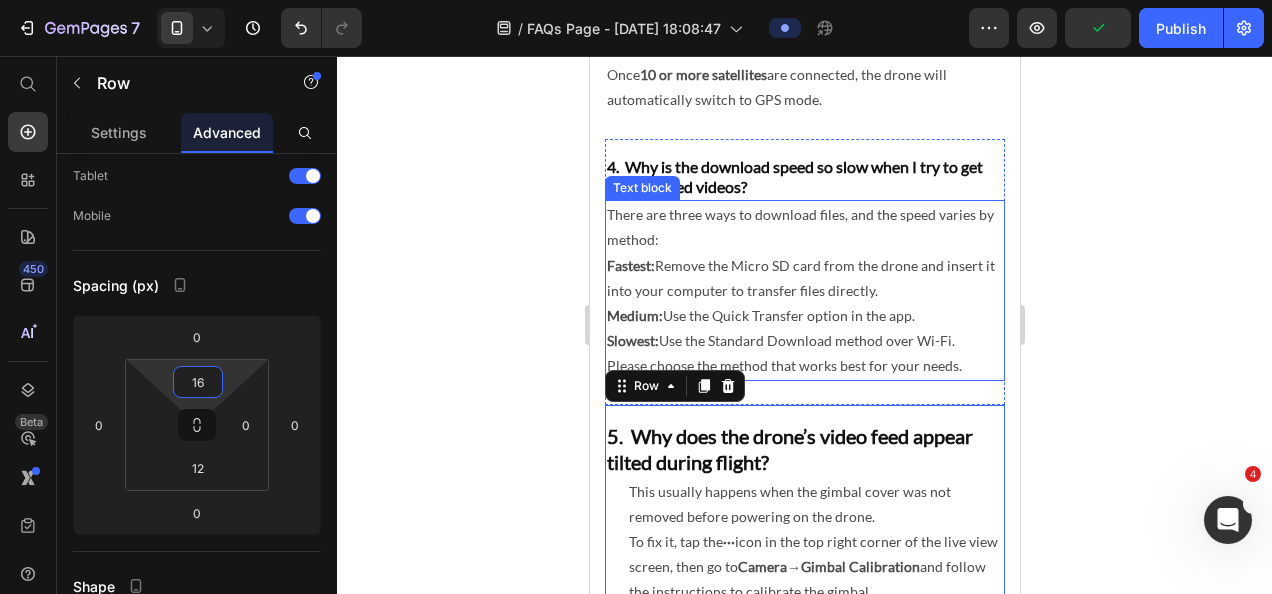 scroll, scrollTop: 700, scrollLeft: 0, axis: vertical 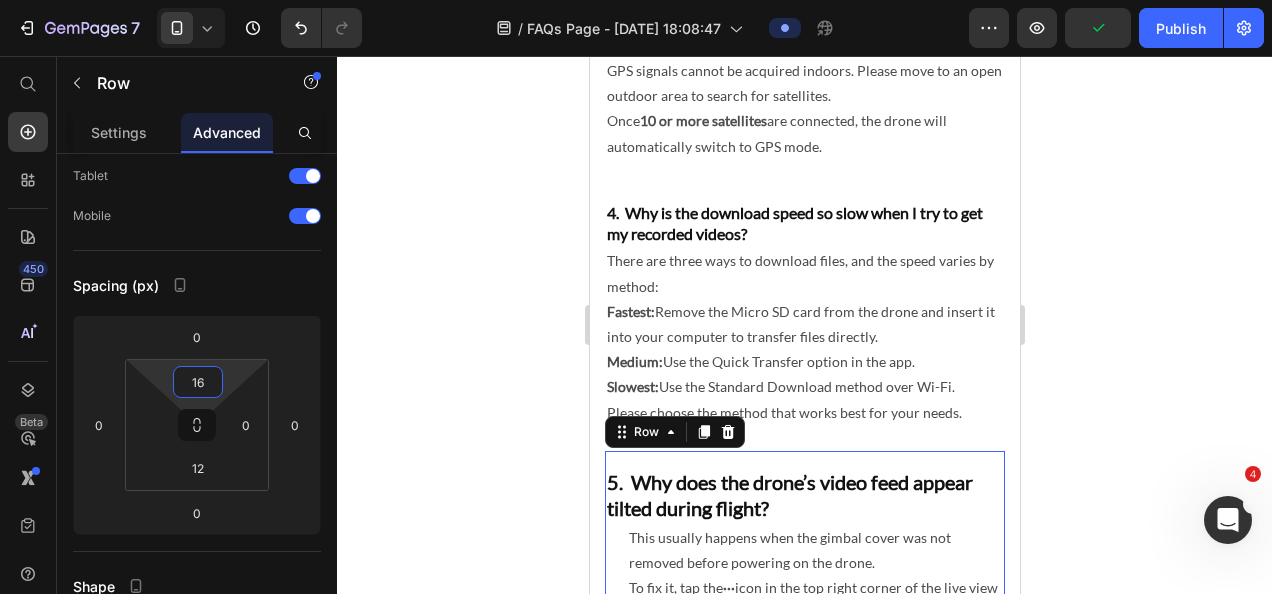 click on "5.  Why does the drone’s video feed appear tilted during flight?" at bounding box center [804, 495] 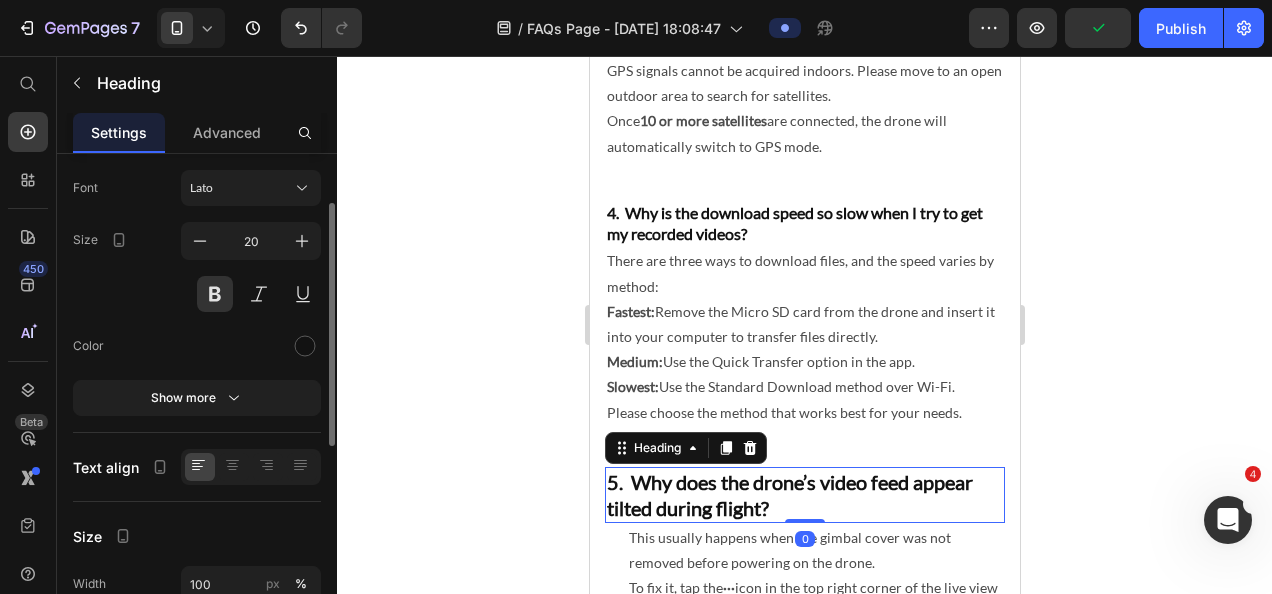 scroll, scrollTop: 0, scrollLeft: 0, axis: both 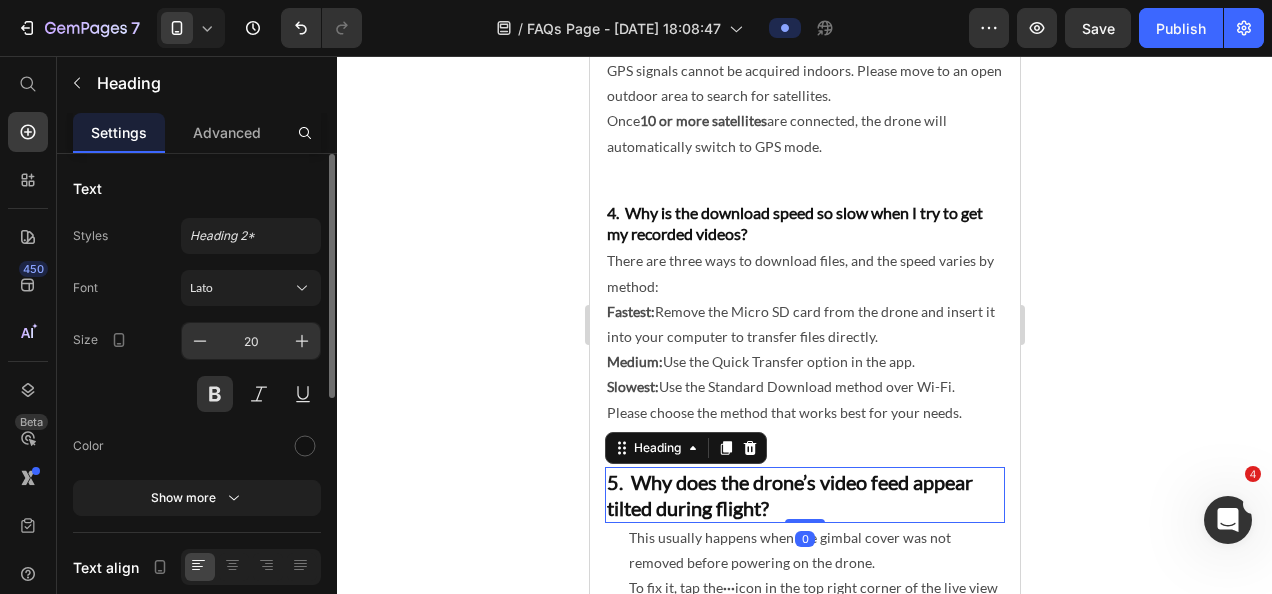 click on "20" at bounding box center (251, 341) 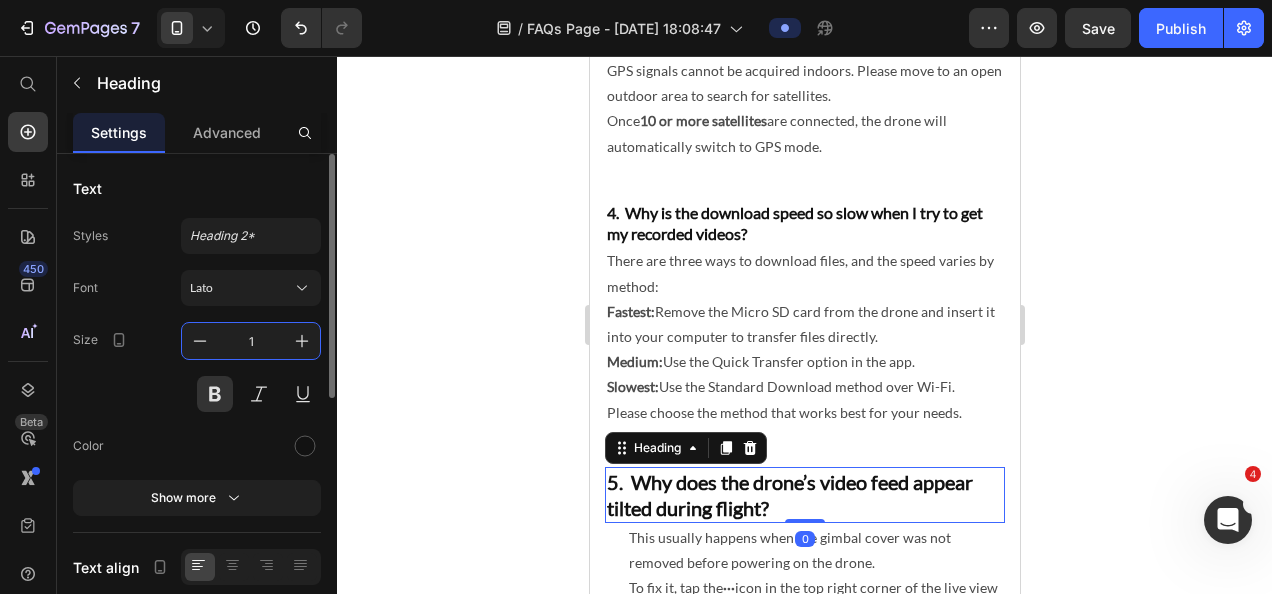 type on "16" 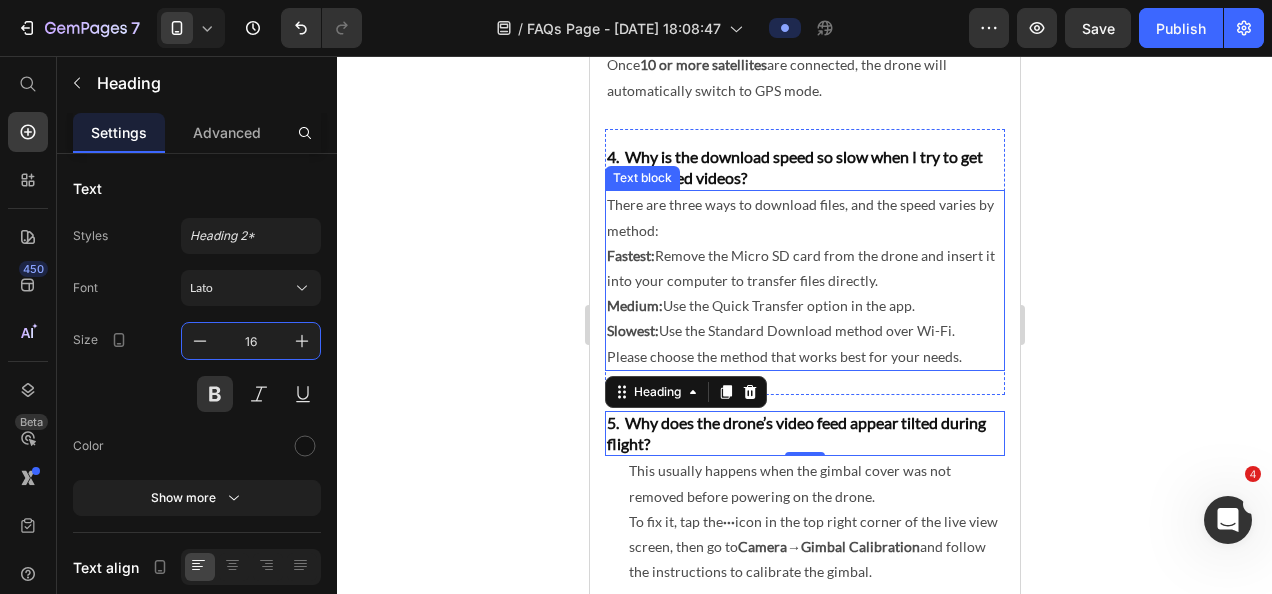 scroll, scrollTop: 800, scrollLeft: 0, axis: vertical 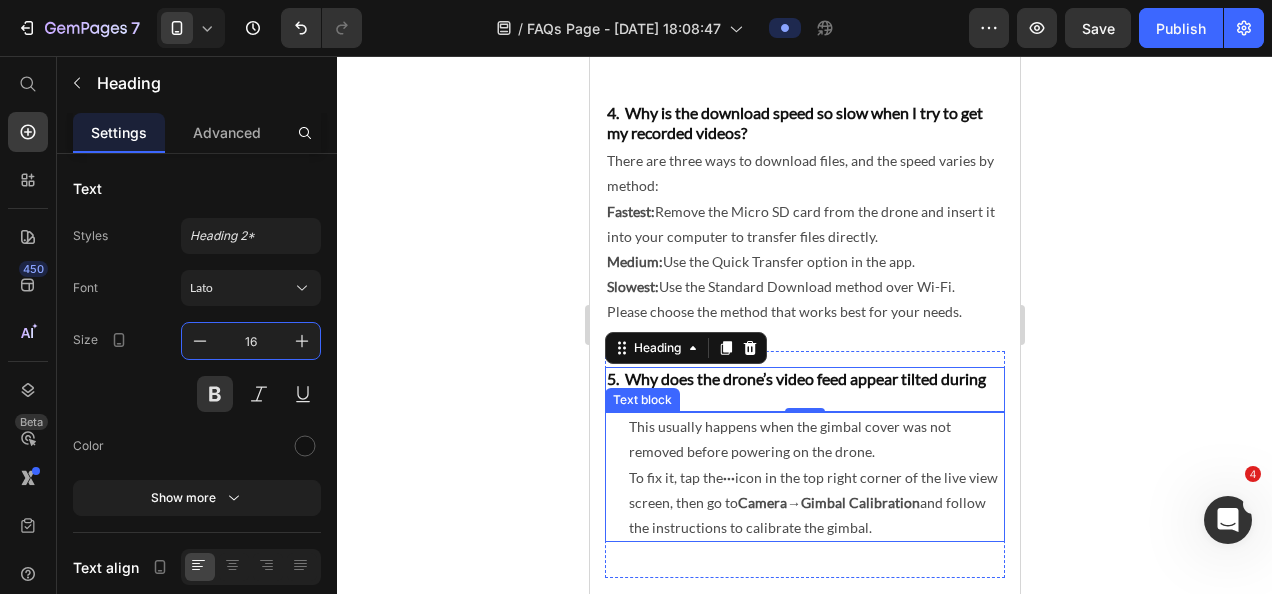 click on "This usually happens when the gimbal cover was not removed before powering on the drone. To fix it, tap the  ···  icon in the top right corner of the live view screen, then go to  Camera  →  Gimbal Calibration  and follow the instructions to calibrate the gimbal. Text block" at bounding box center (804, 477) 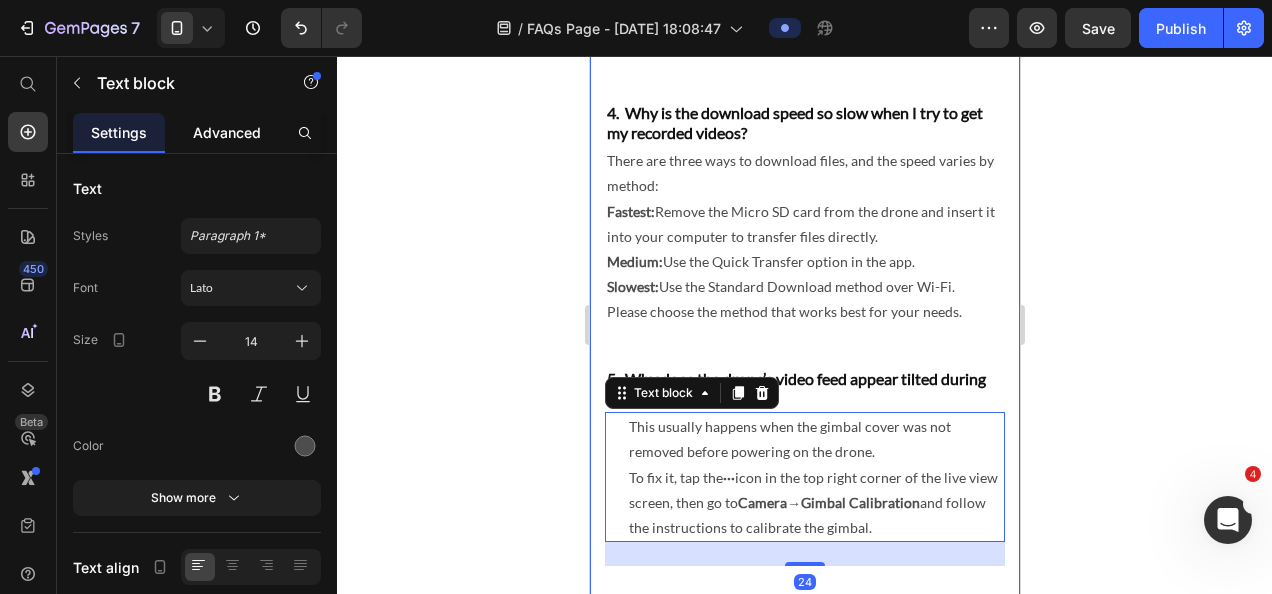 click on "Advanced" 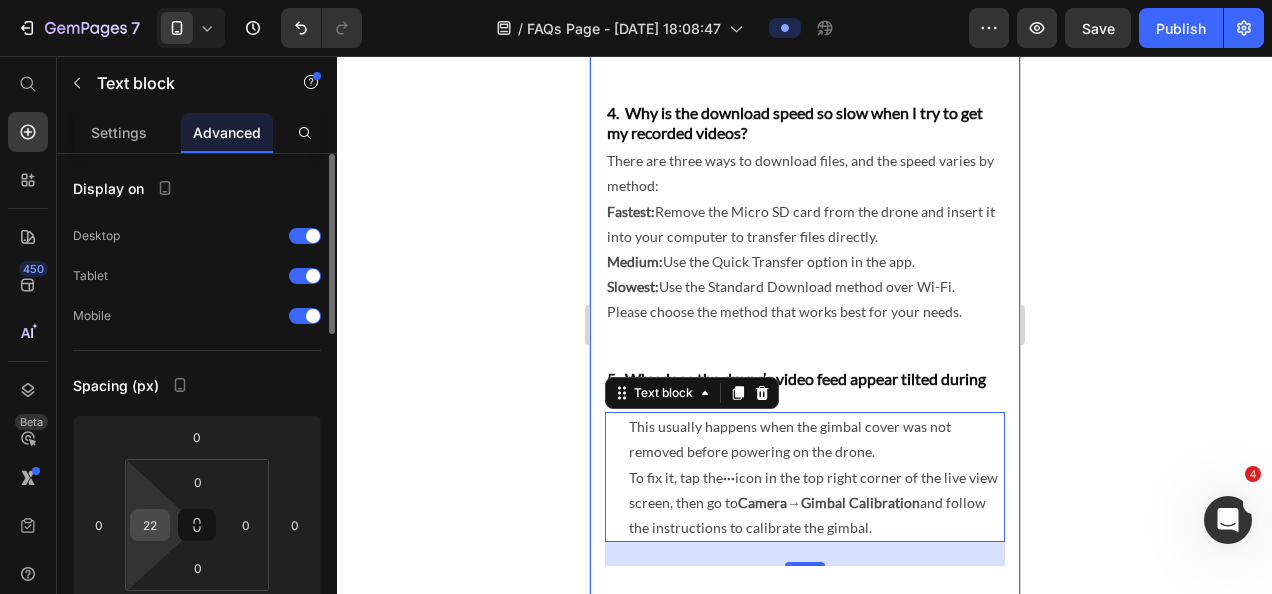 click on "22" at bounding box center (150, 525) 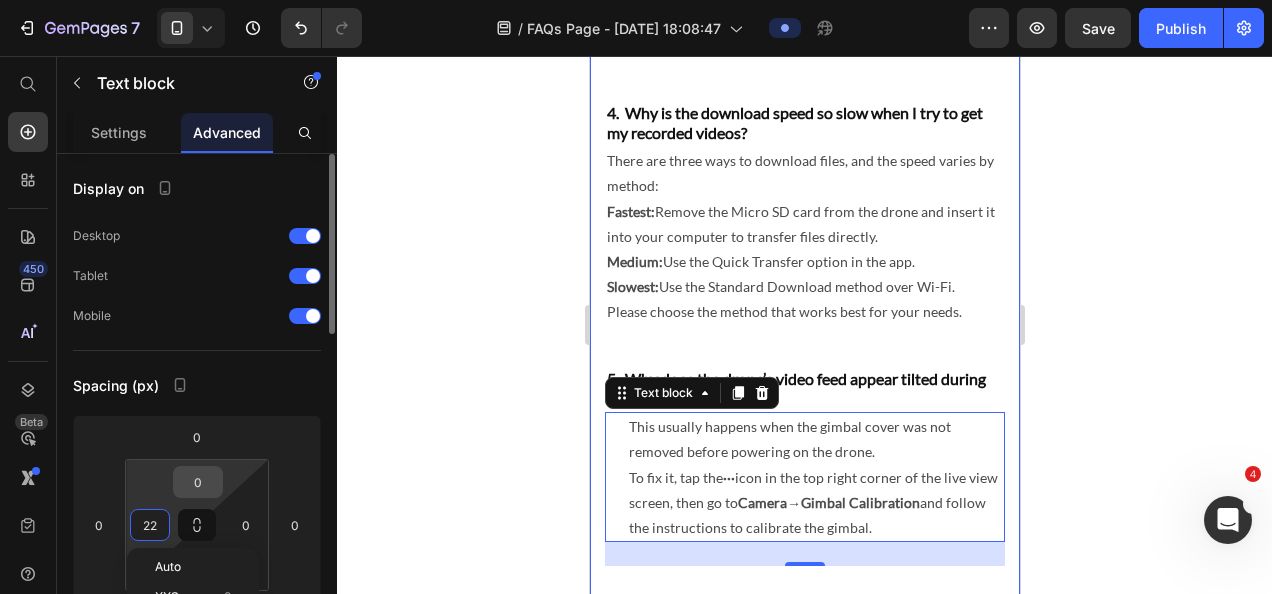 type on "0" 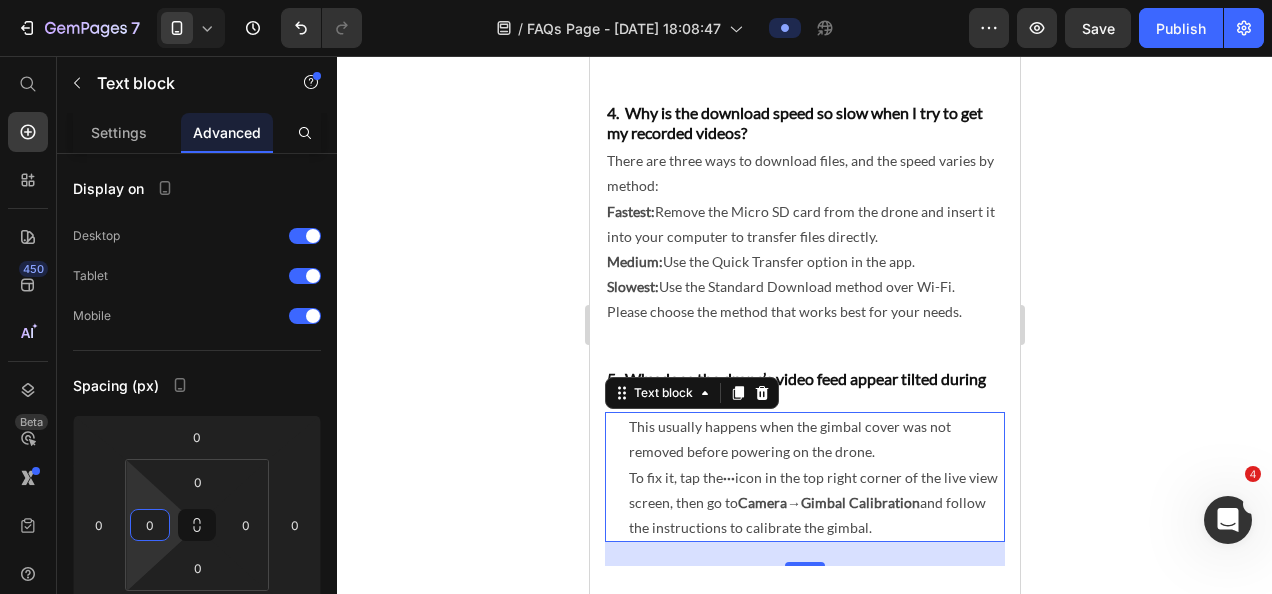 click 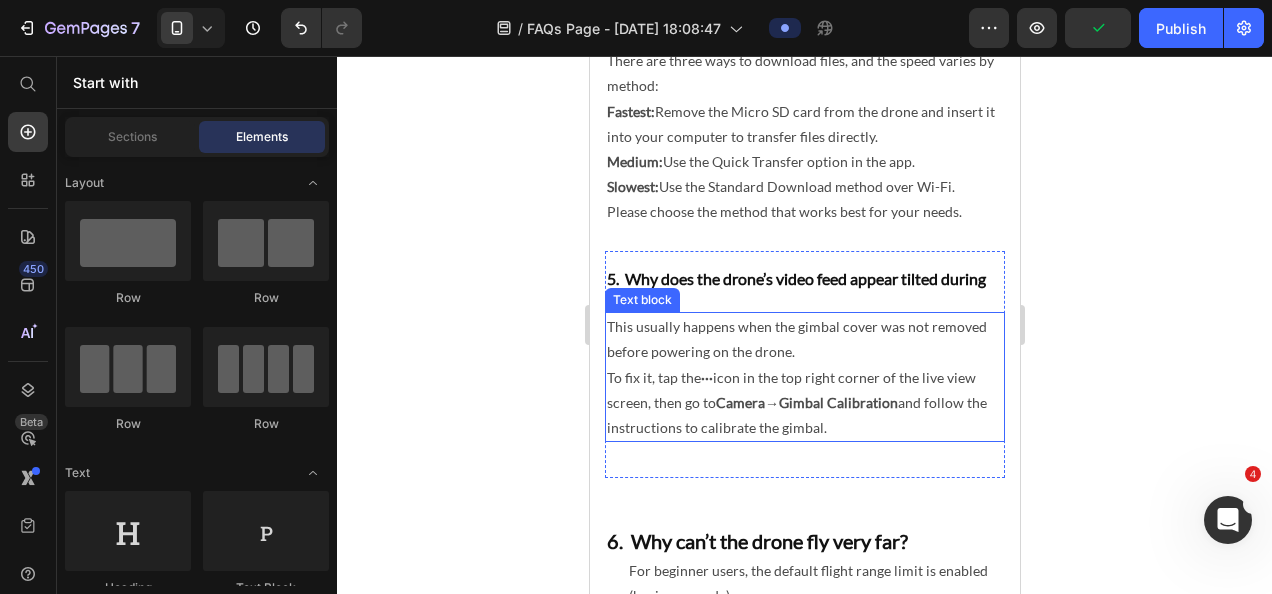 scroll, scrollTop: 1000, scrollLeft: 0, axis: vertical 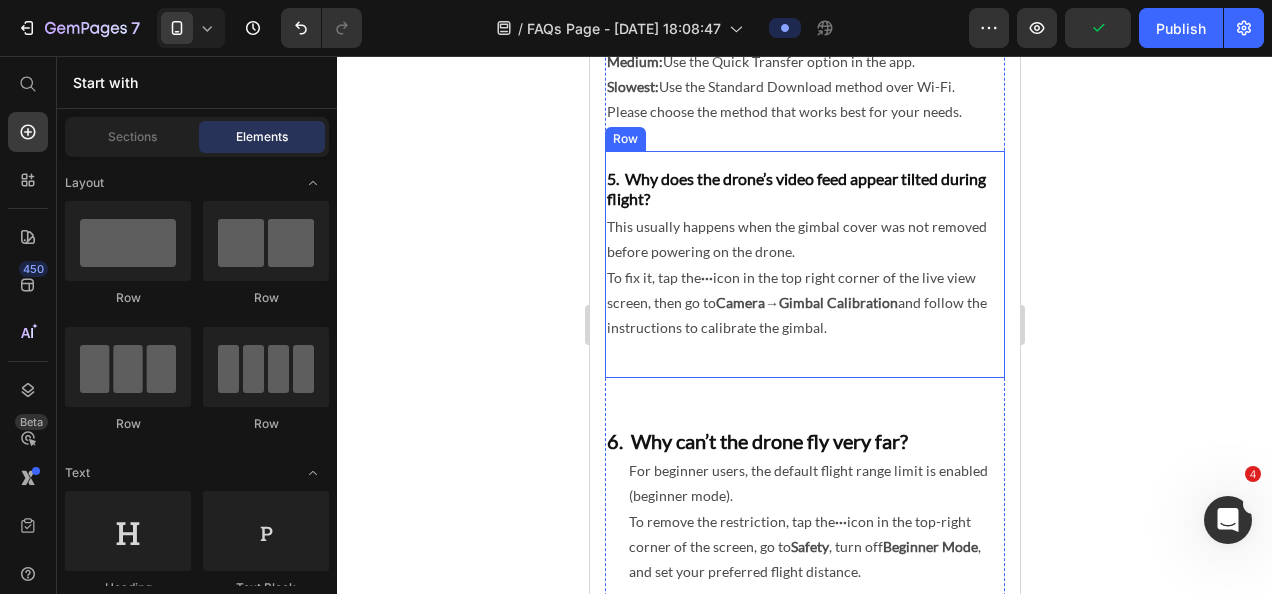 click on "5.  Why does the drone’s video feed appear tilted during flight? Heading This usually happens when the gimbal cover was not removed before powering on the drone. To fix it, tap the  ···  icon in the top right corner of the live view screen, then go to  Camera  →  Gimbal Calibration  and follow the instructions to calibrate the gimbal. Text block" at bounding box center (804, 267) 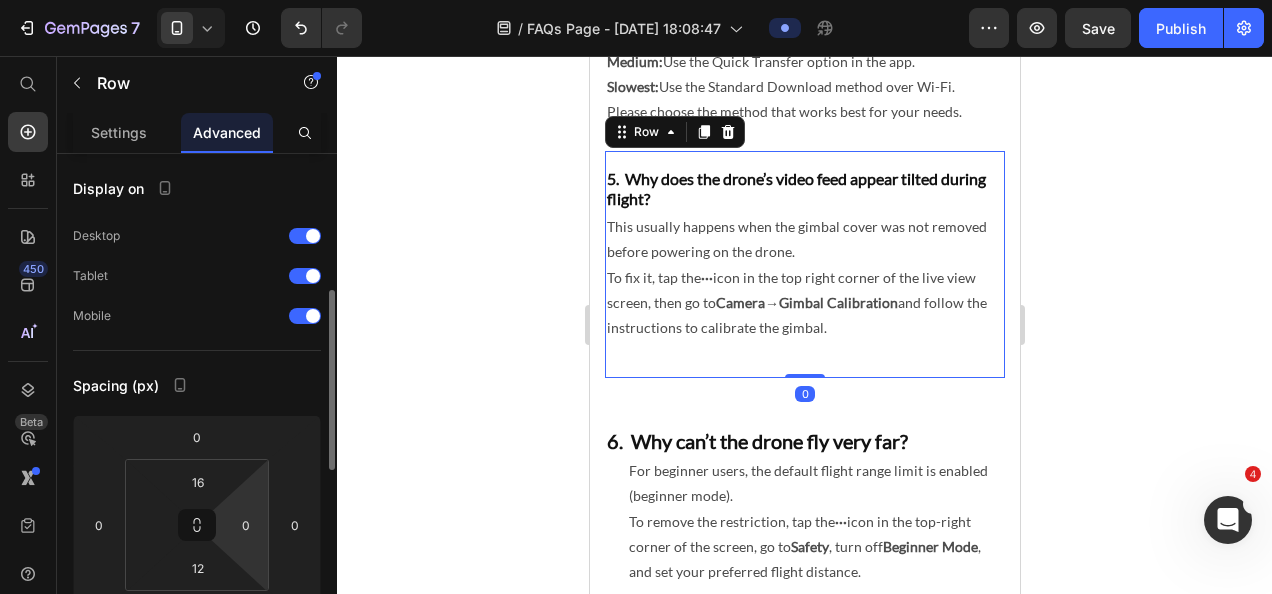 scroll, scrollTop: 100, scrollLeft: 0, axis: vertical 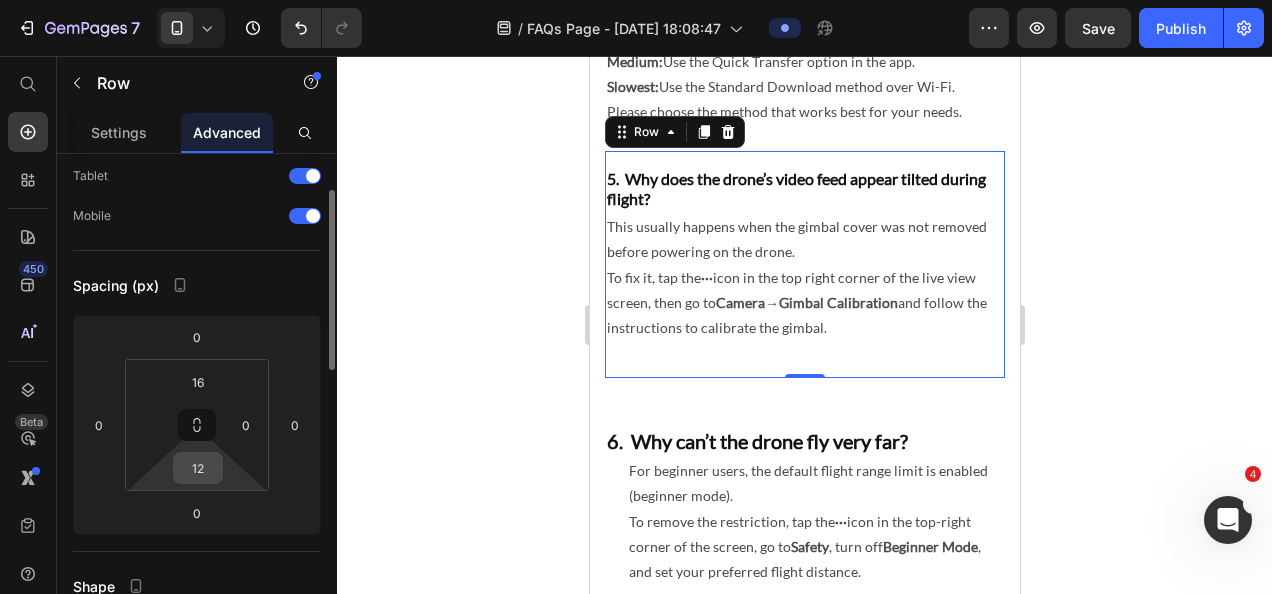 click on "12" at bounding box center [198, 468] 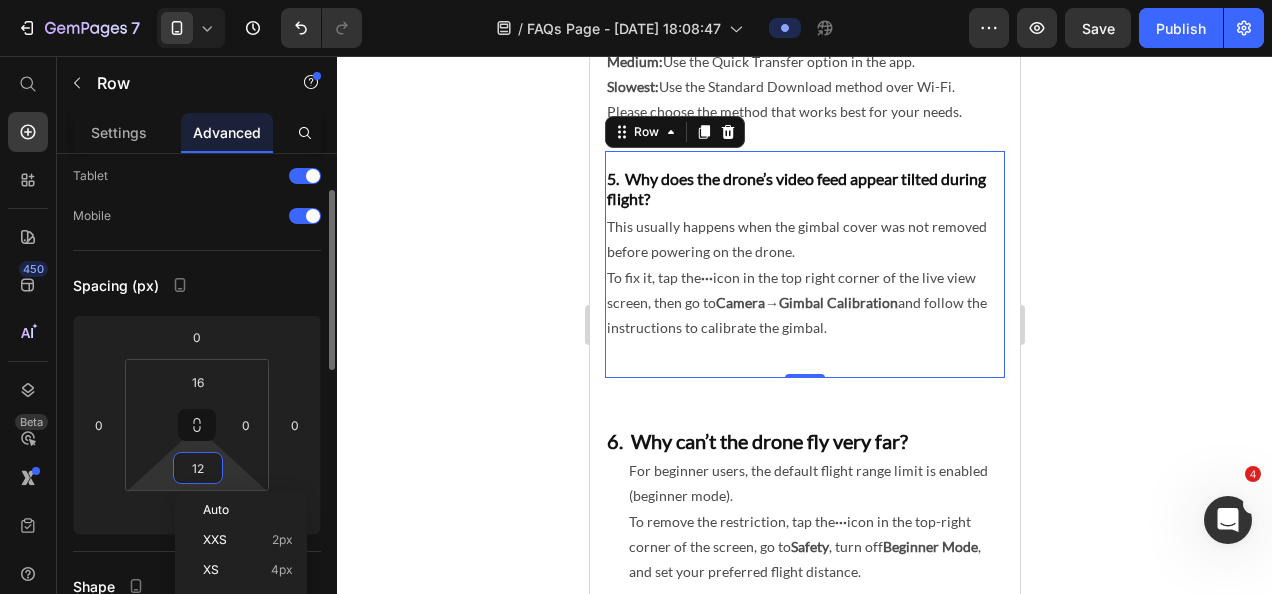 type on "0" 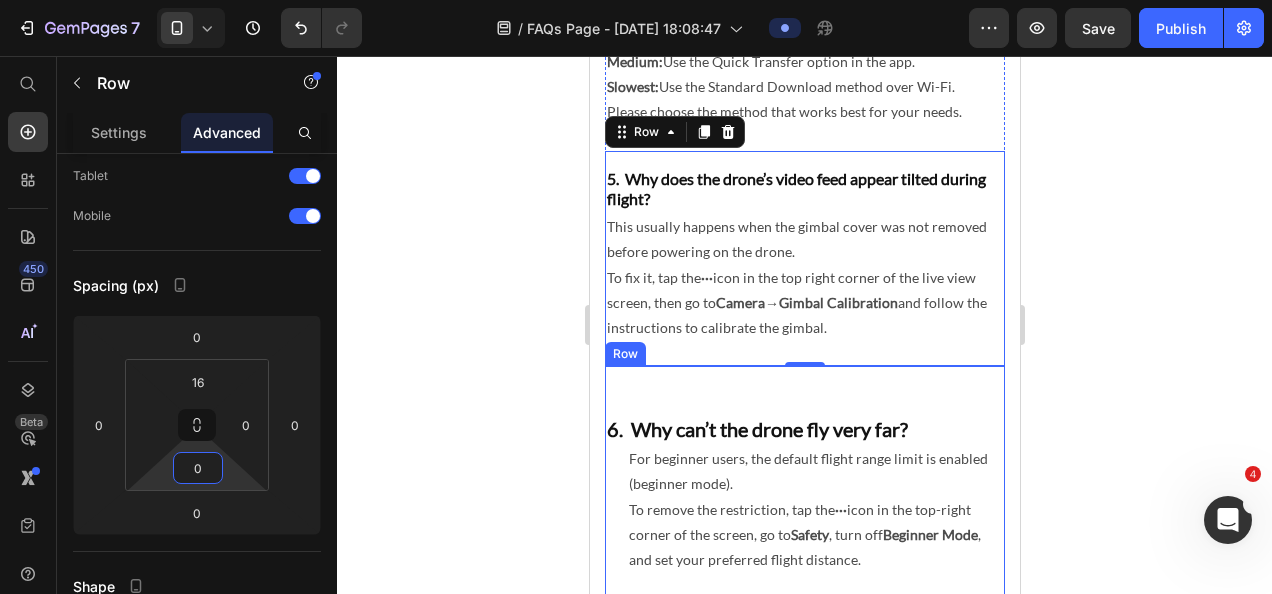 click on "6.  Why can’t the drone fly very far? Heading For beginner users, the default flight range limit is enabled (beginner mode). To remove the restriction, tap the  ···  icon in the top-right corner of the screen, go to  Safety , turn off  Beginner Mode , and set your preferred flight distance. Text block Row" at bounding box center (804, 488) 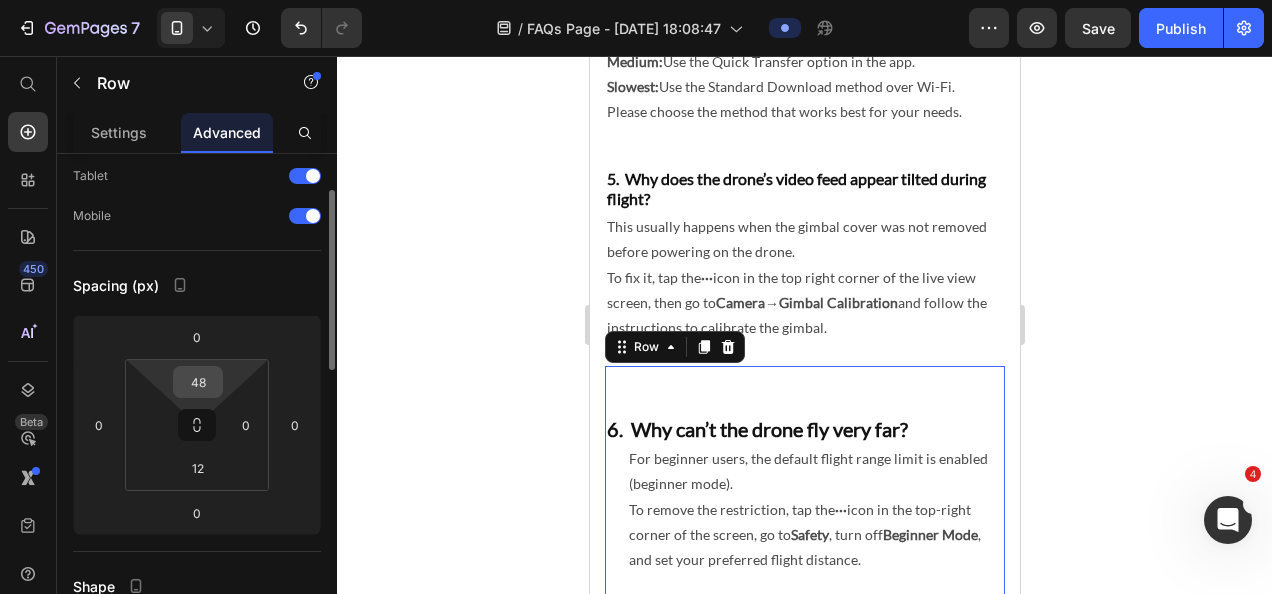 click on "48" at bounding box center [198, 382] 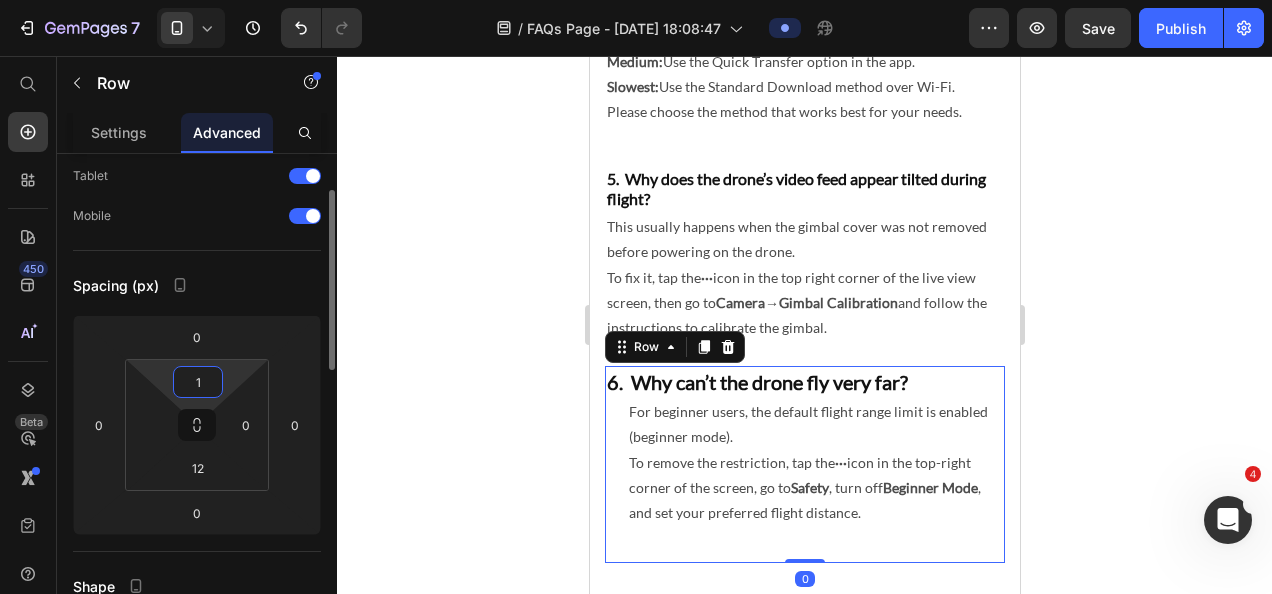 type on "16" 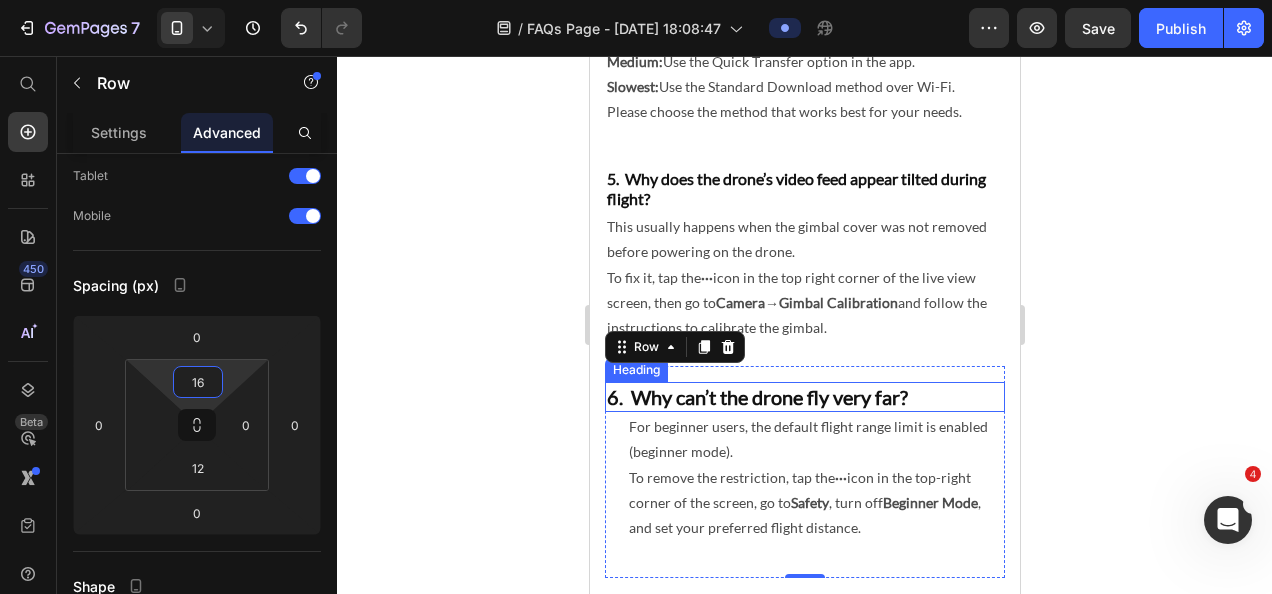 click on "6.  Why can’t the drone fly very far?" at bounding box center (804, 397) 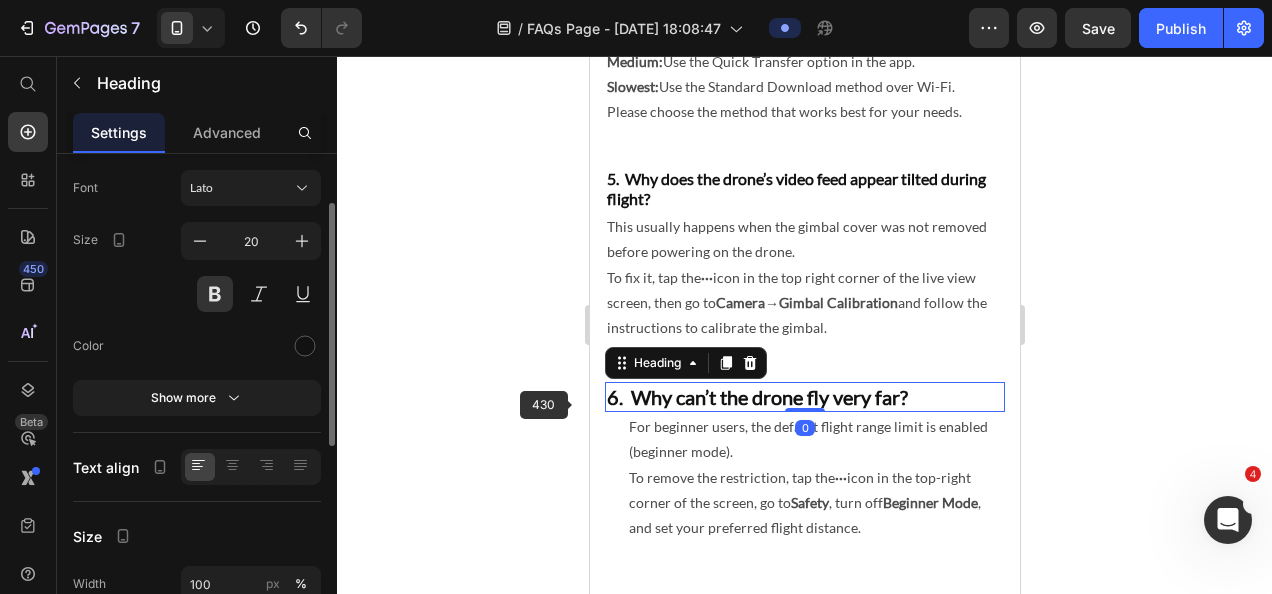 scroll, scrollTop: 0, scrollLeft: 0, axis: both 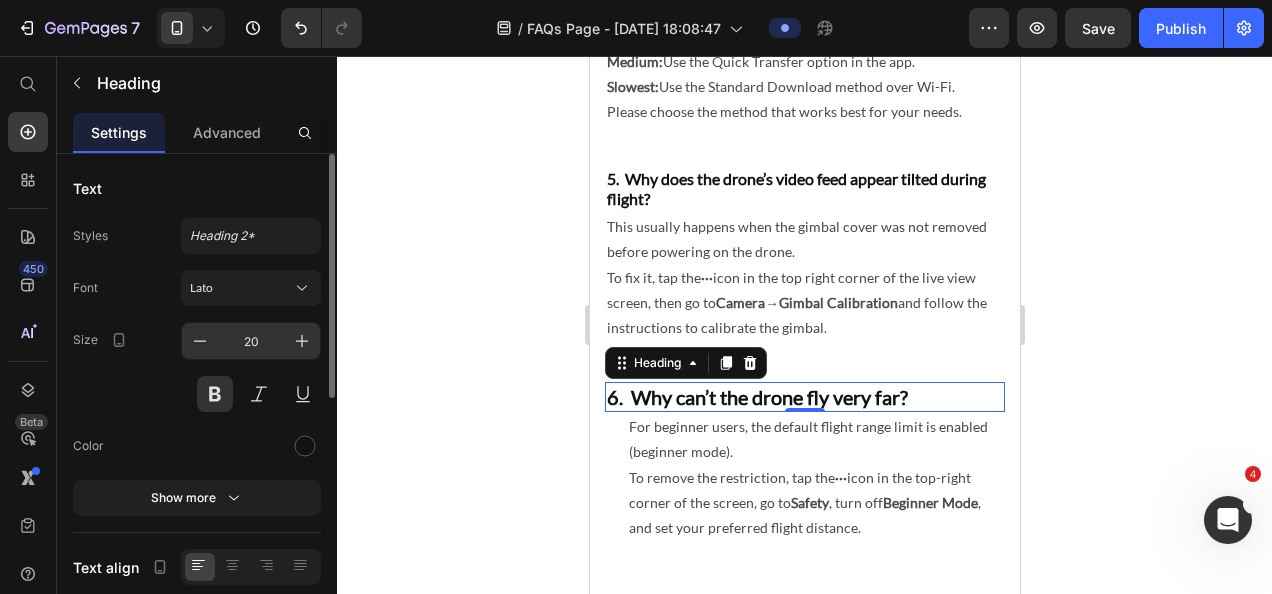 click on "20" at bounding box center (251, 341) 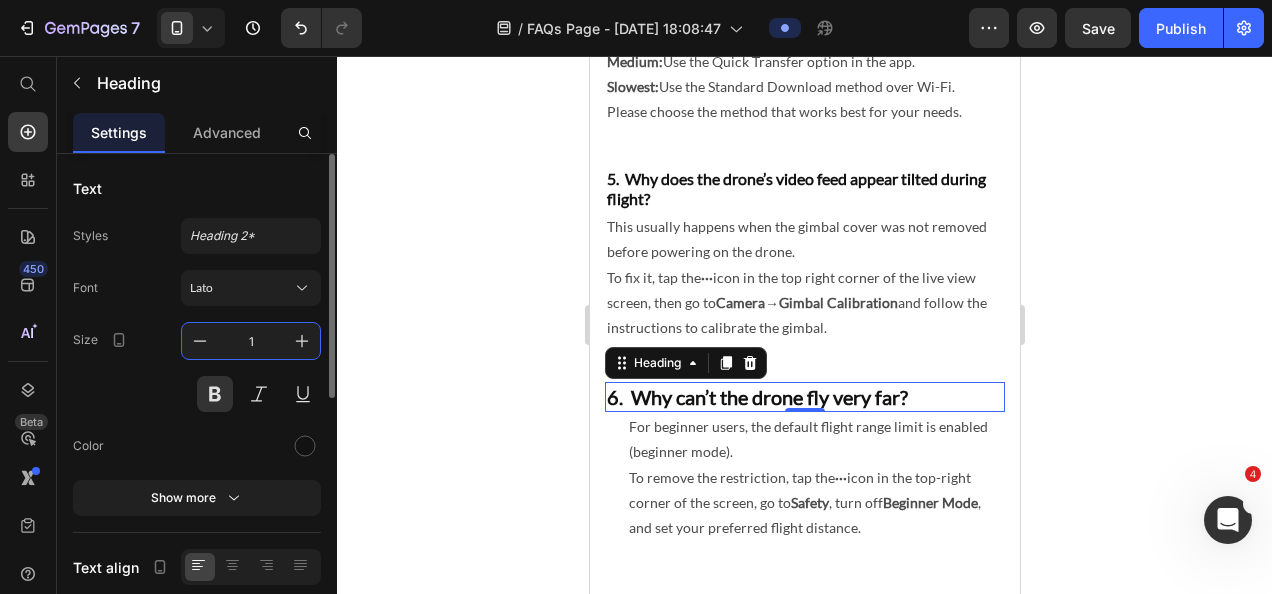 type on "16" 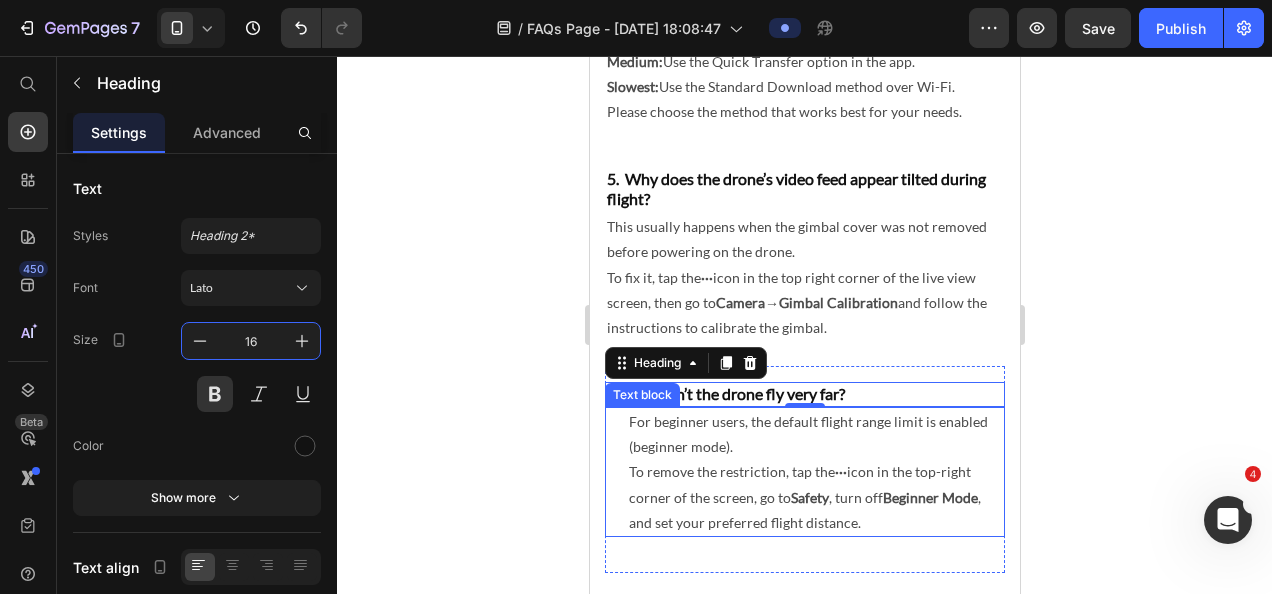 click on "For beginner users, the default flight range limit is enabled (beginner mode). To remove the restriction, tap the  ···  icon in the top-right corner of the screen, go to  Safety , turn off  Beginner Mode , and set your preferred flight distance." at bounding box center [815, 472] 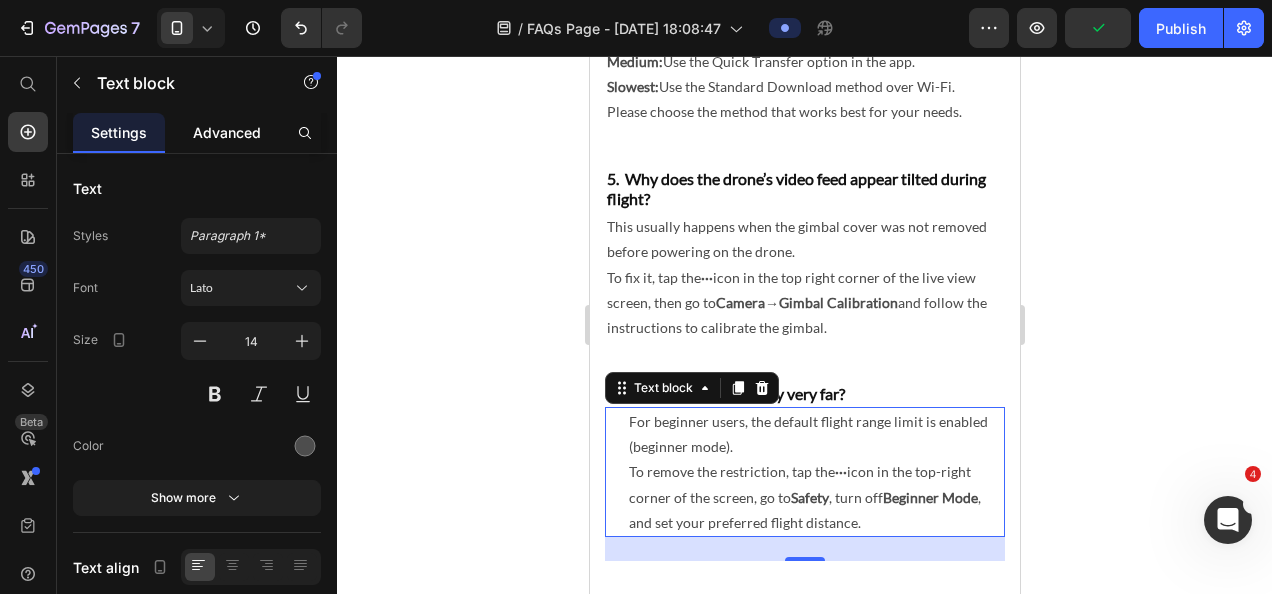 click on "Advanced" at bounding box center (227, 132) 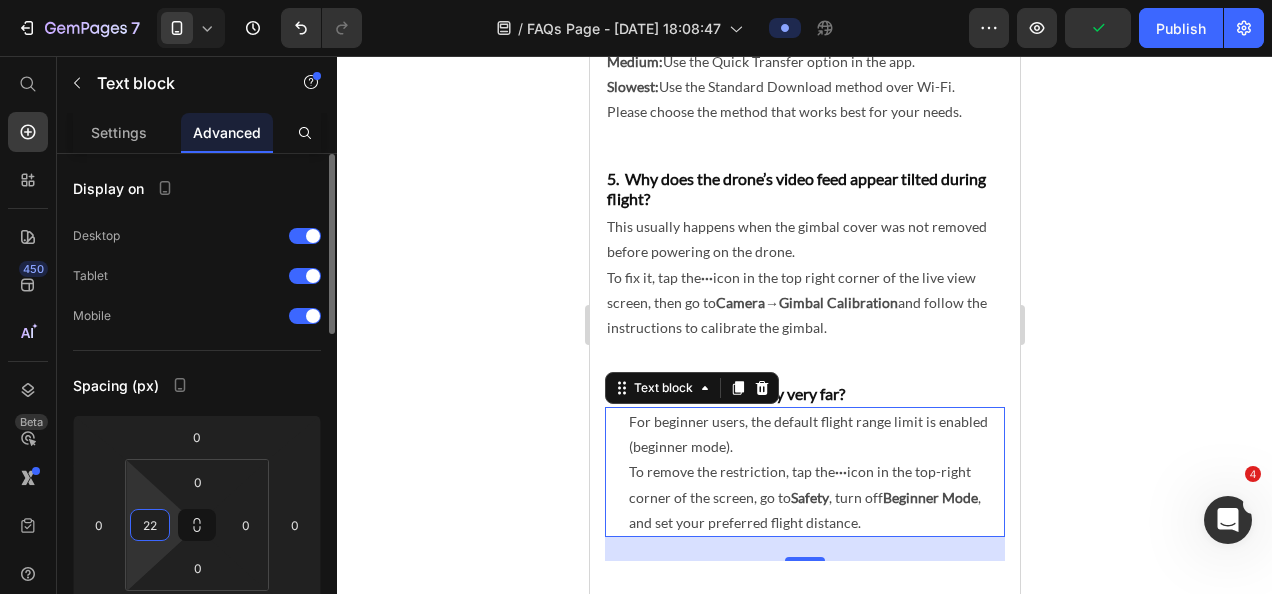click on "22" at bounding box center [150, 525] 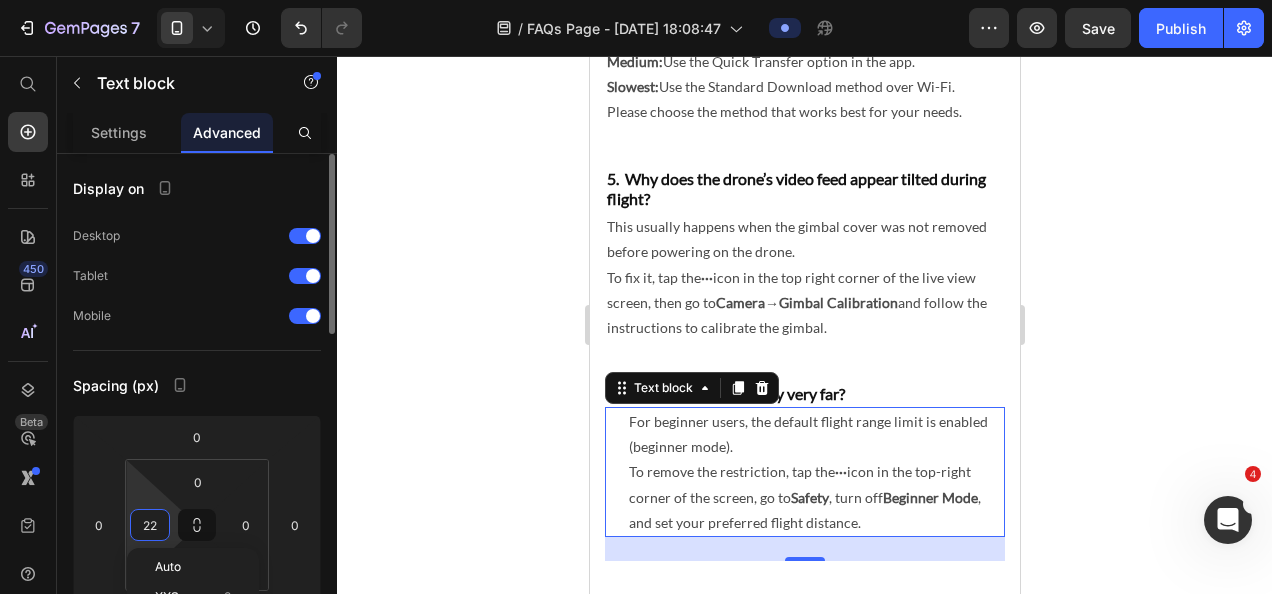 type on "0" 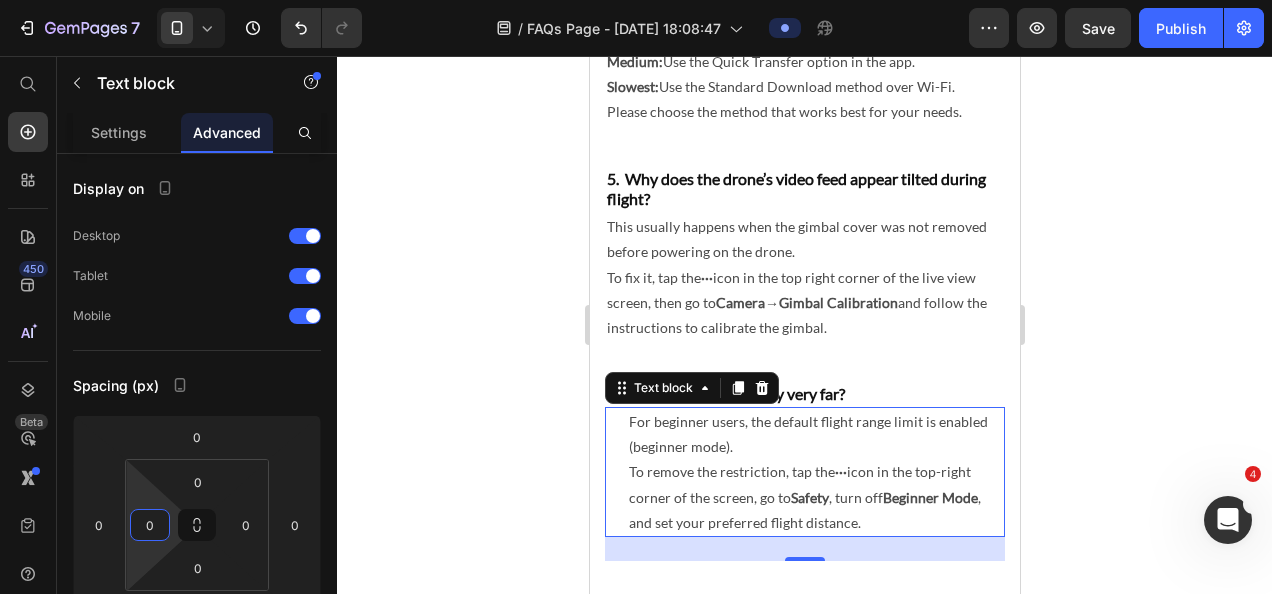 click 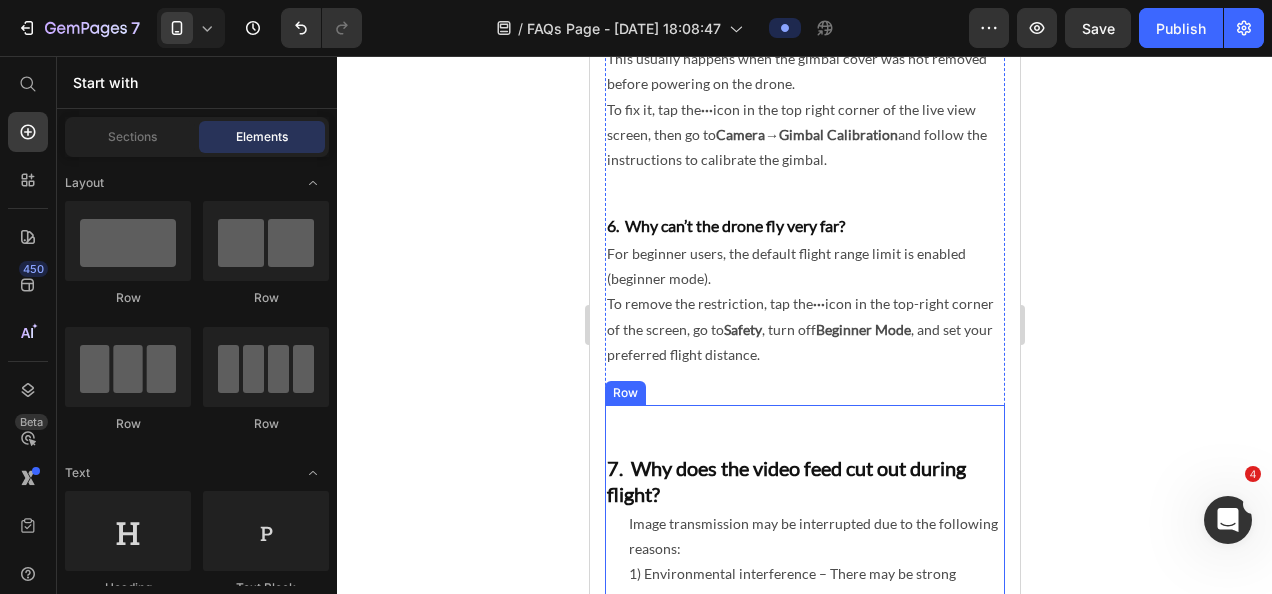 scroll, scrollTop: 1200, scrollLeft: 0, axis: vertical 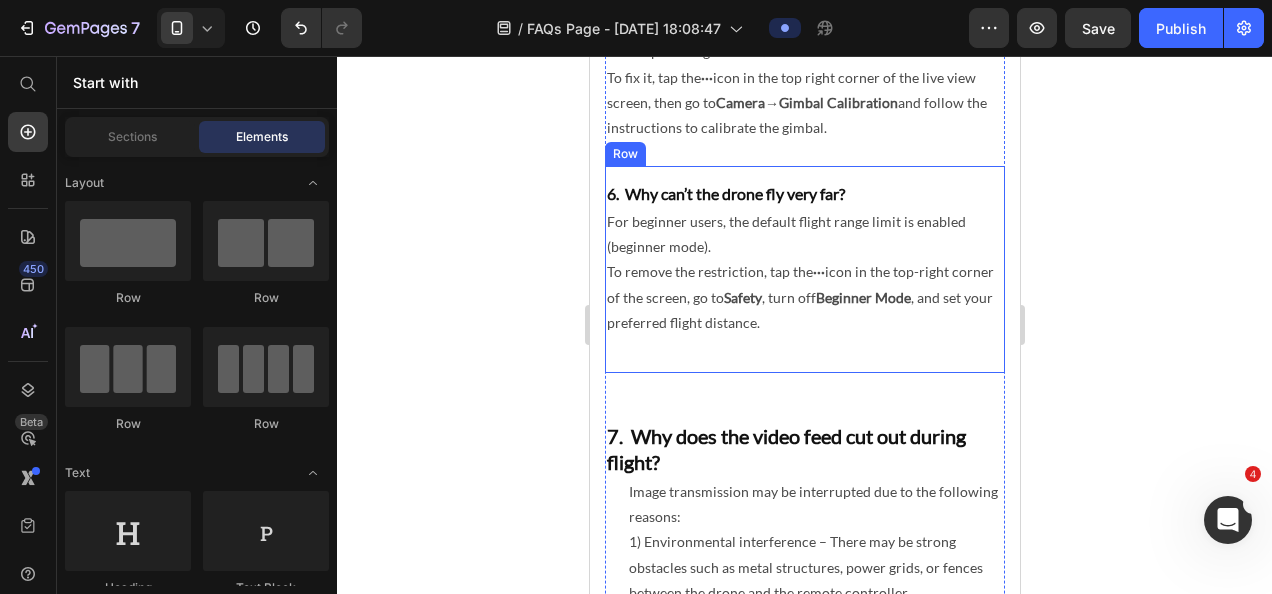 click on "6.  Why can’t the drone fly very far? Heading For beginner users, the default flight range limit is enabled (beginner mode). To remove the restriction, tap the  ···  icon in the top-right corner of the screen, go to  Safety , turn off  Beginner Mode , and set your preferred flight distance. Text block" at bounding box center [804, 271] 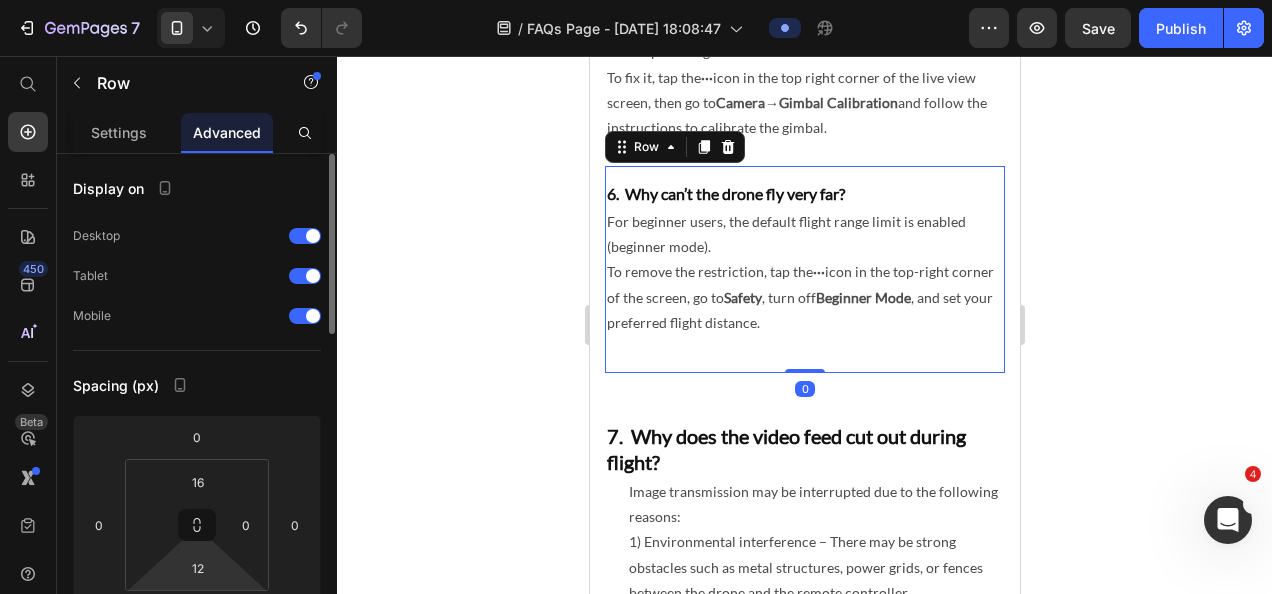 scroll, scrollTop: 100, scrollLeft: 0, axis: vertical 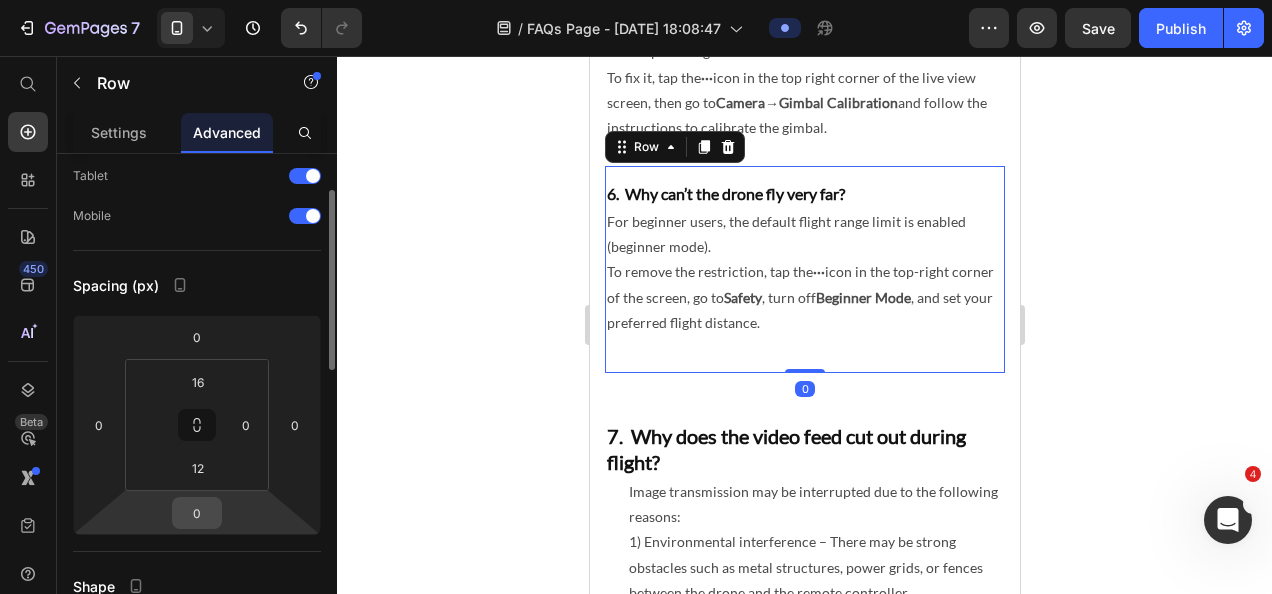click on "0" at bounding box center (197, 513) 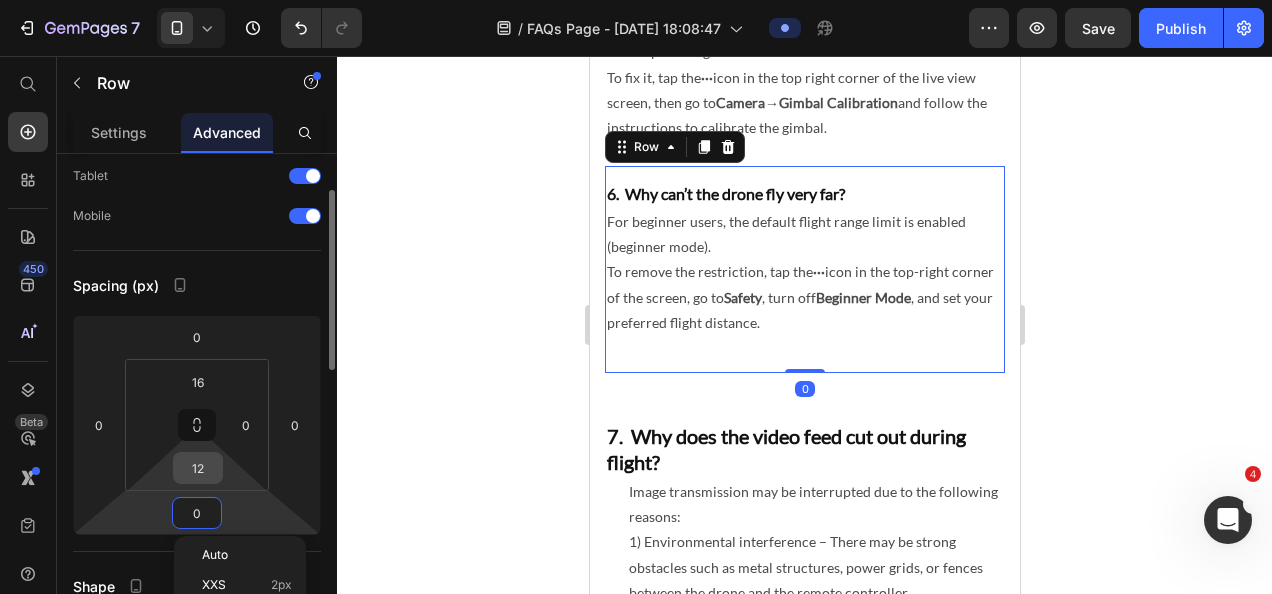 click on "12" at bounding box center [198, 468] 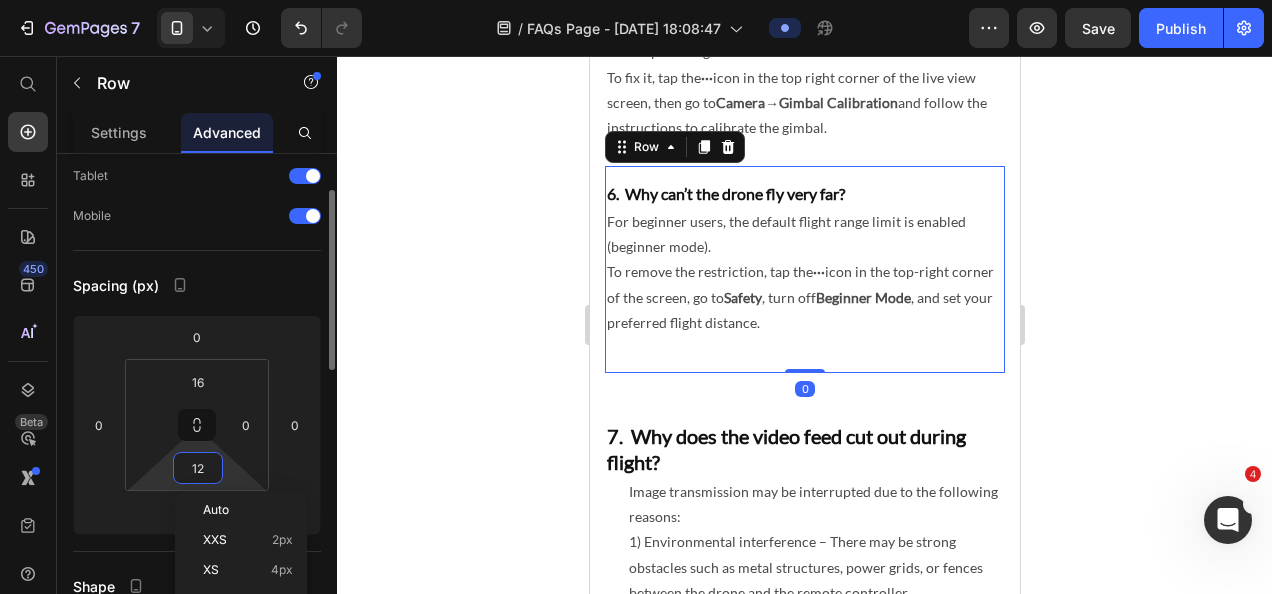 type on "0" 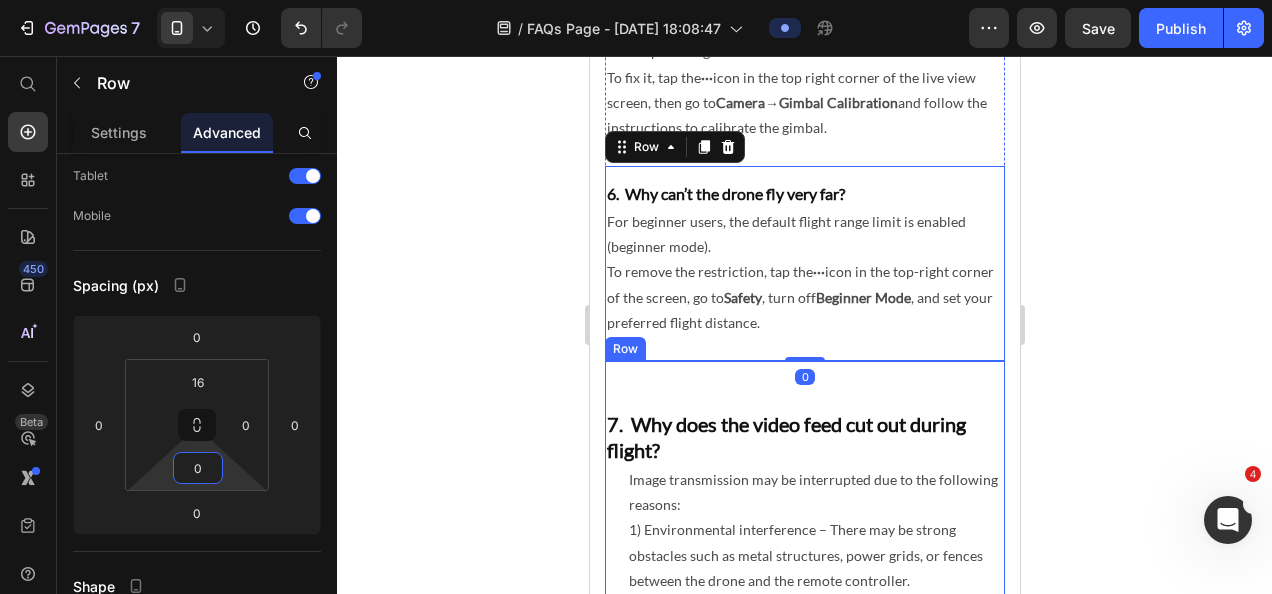 click on "7.  Why does the video feed cut out during flight? Heading Image transmission may be interrupted due to the following reasons: 1) Environmental interference – There may be strong obstacles such as metal structures, power grids, or fences between the drone and the remote controller. 2) Loose connections – Please check that the RC cable is securely connected between your phone and the remote controller. When image transmission is lost, the drone will automatically initiate the Return-to-Home (RTH) function to ensure flight safety. Text block Row" at bounding box center (804, 571) 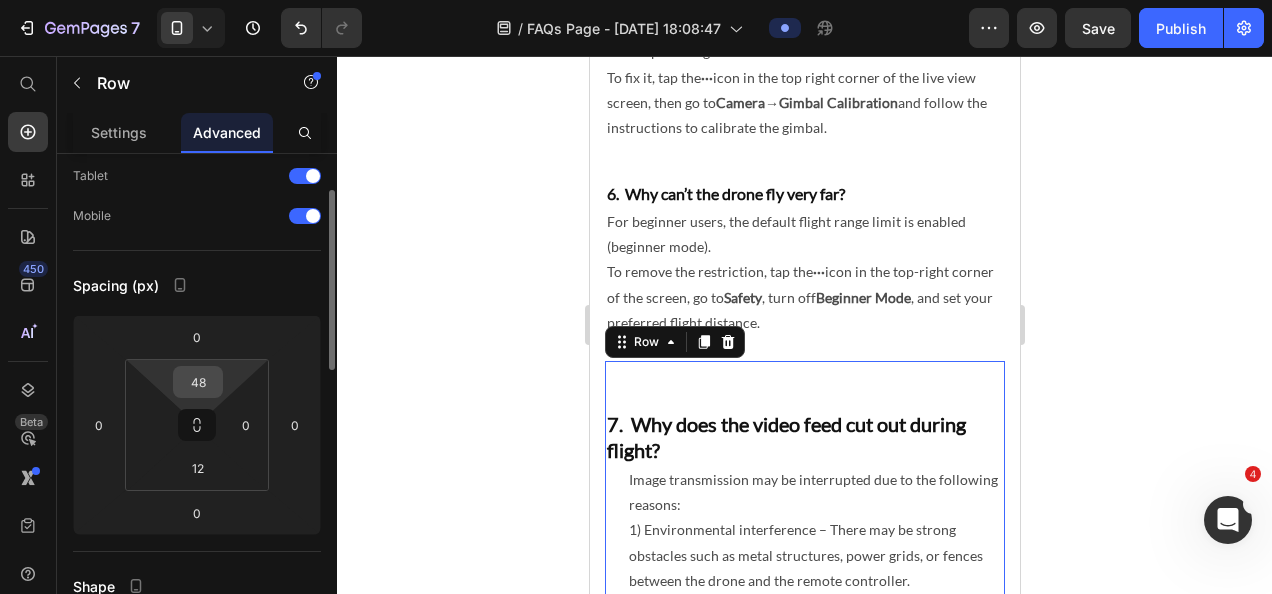 click on "48" at bounding box center [198, 382] 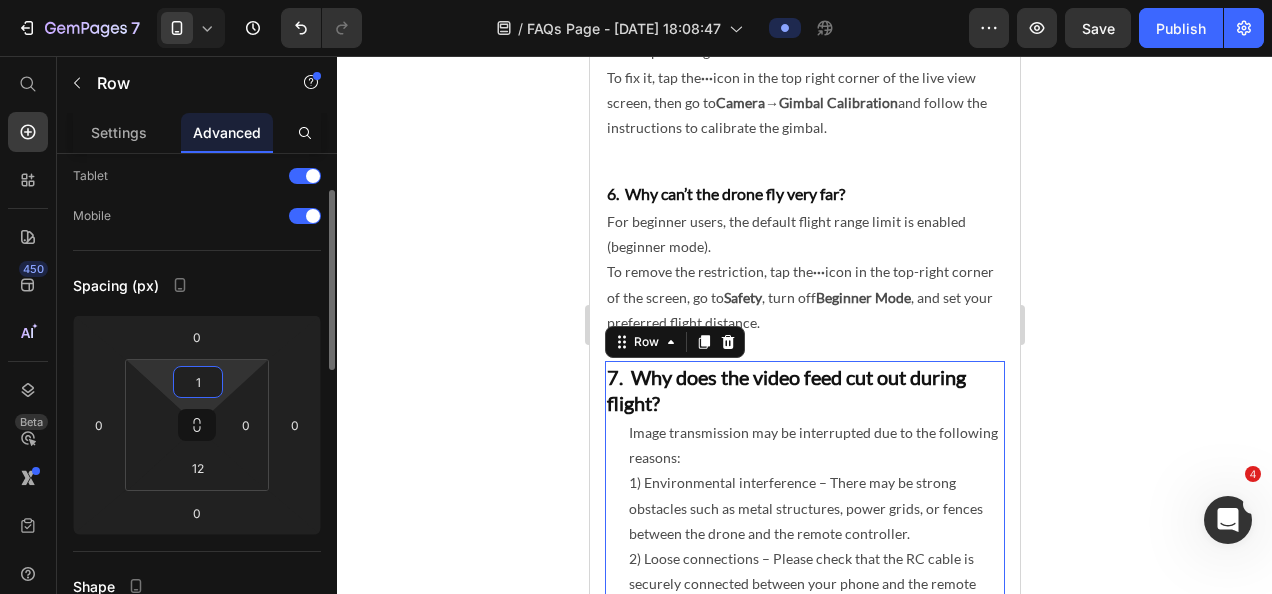 type on "16" 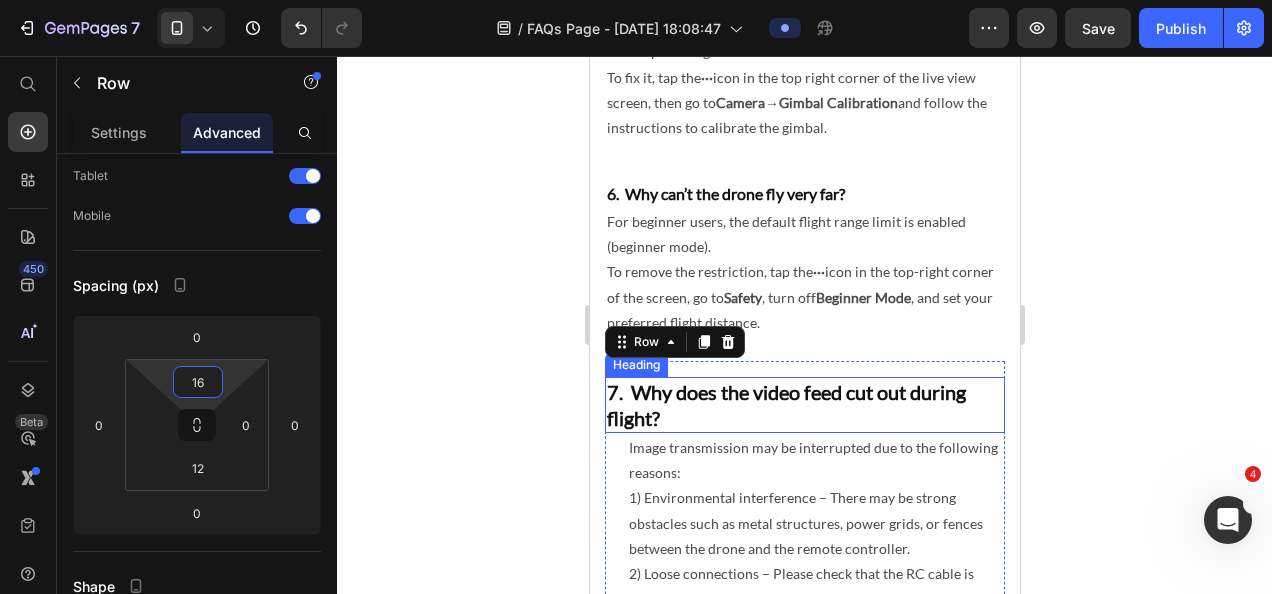 click on "7.  Why does the video feed cut out during flight?" at bounding box center [804, 405] 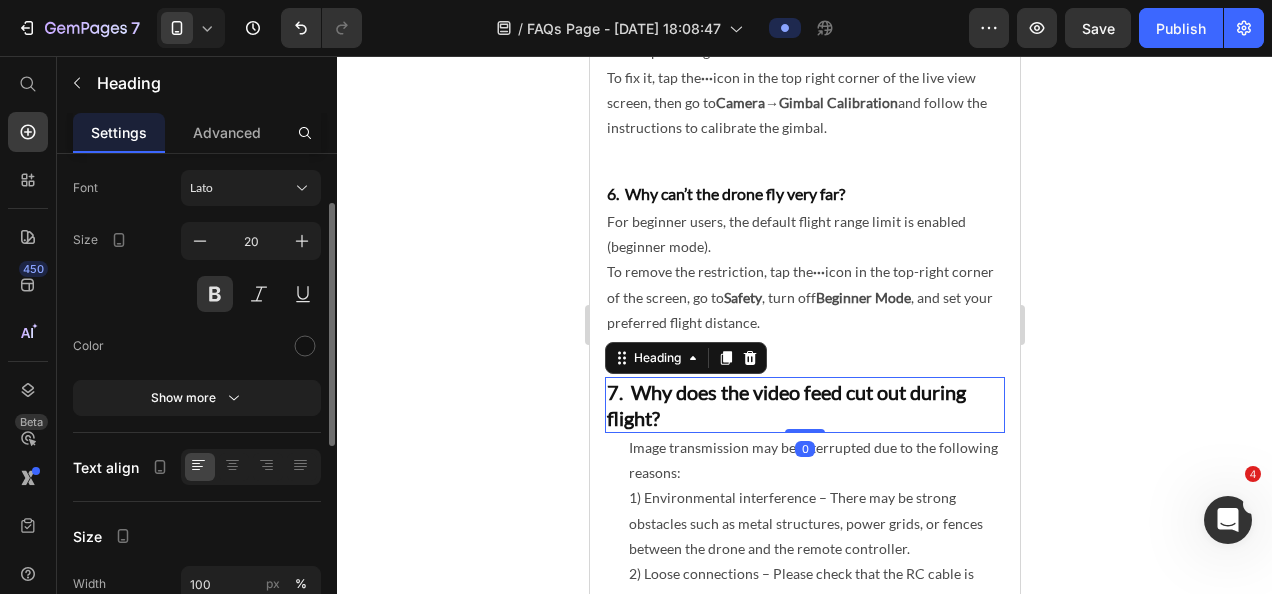 scroll, scrollTop: 0, scrollLeft: 0, axis: both 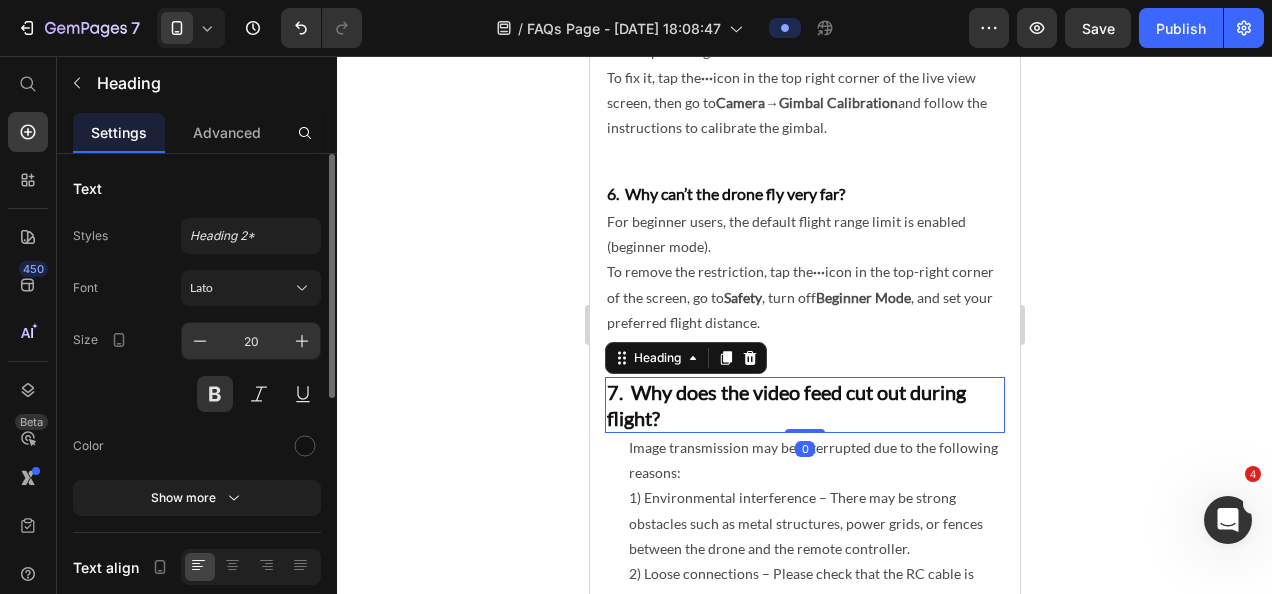 click on "20" at bounding box center (251, 341) 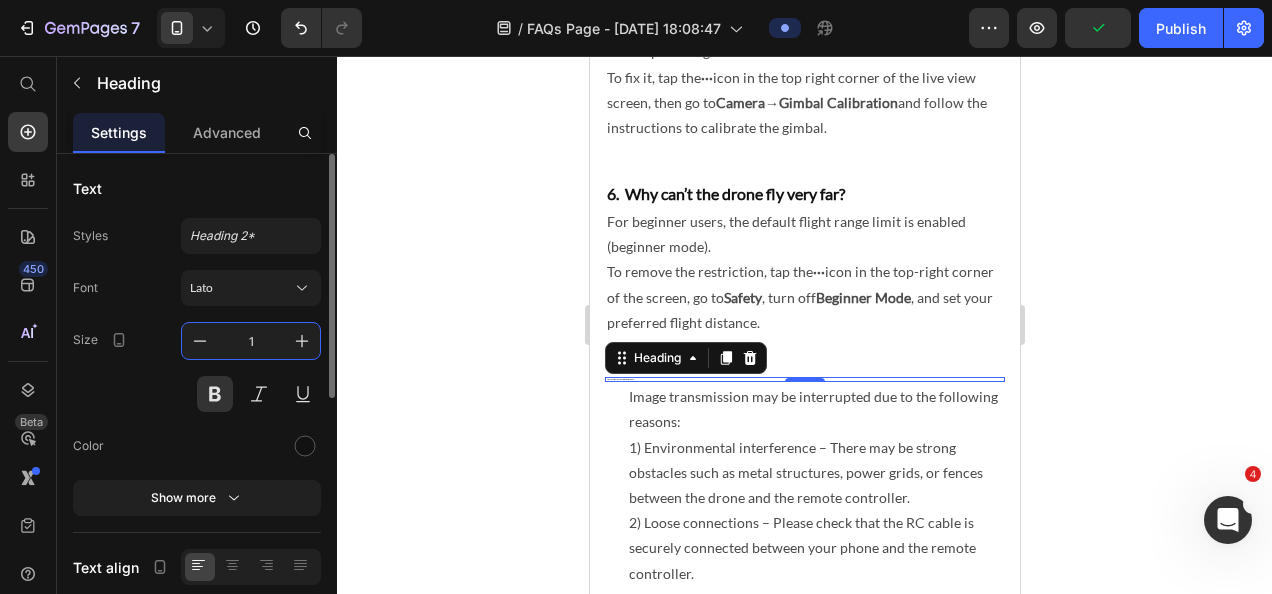type on "16" 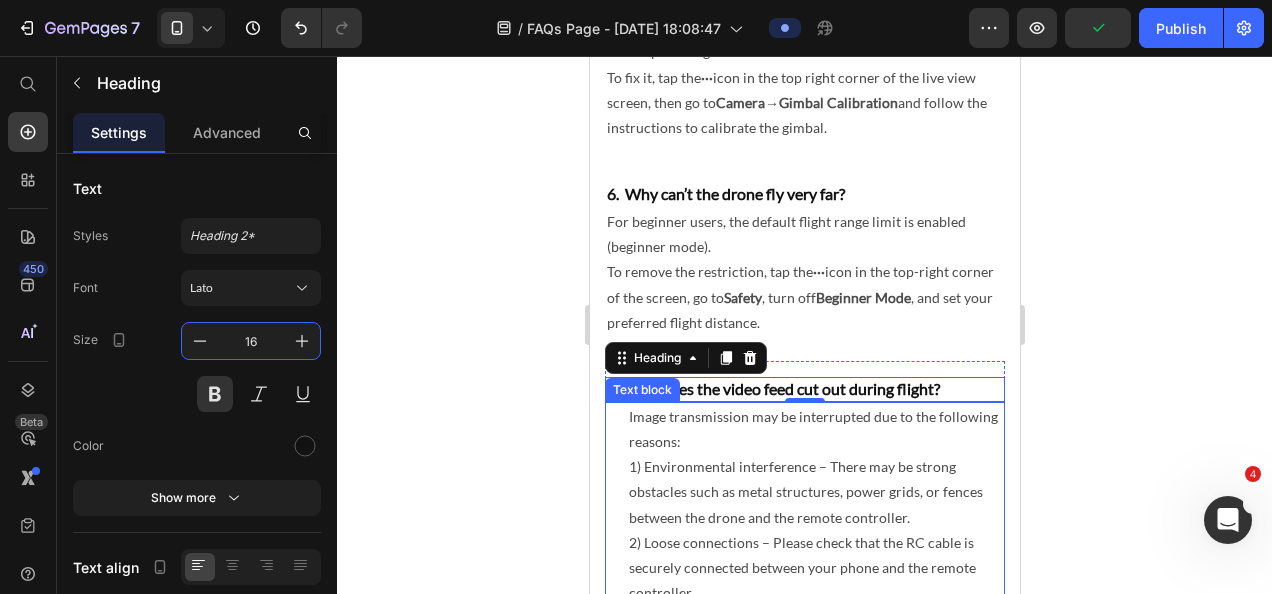 click on "Image transmission may be interrupted due to the following reasons: 1) Environmental interference – There may be strong obstacles such as metal structures, power grids, or fences between the drone and the remote controller. 2) Loose connections – Please check that the RC cable is securely connected between your phone and the remote controller. When image transmission is lost, the drone will automatically initiate the Return-to-Home (RTH) function to ensure flight safety. Text block" at bounding box center (804, 542) 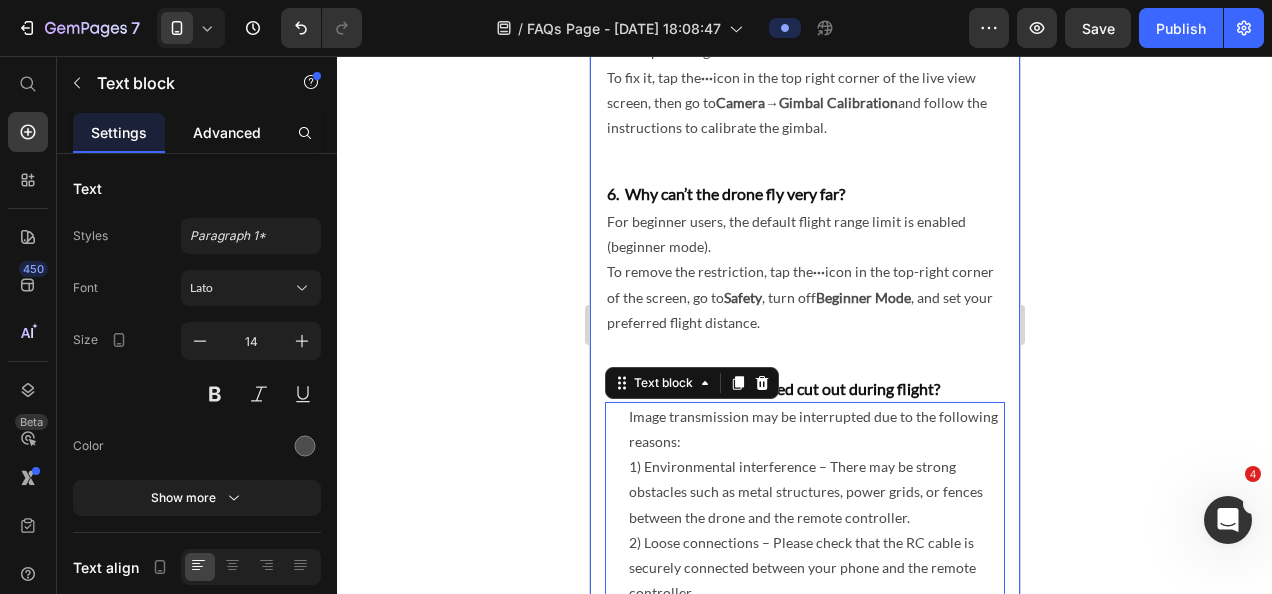 click on "Advanced" at bounding box center [227, 132] 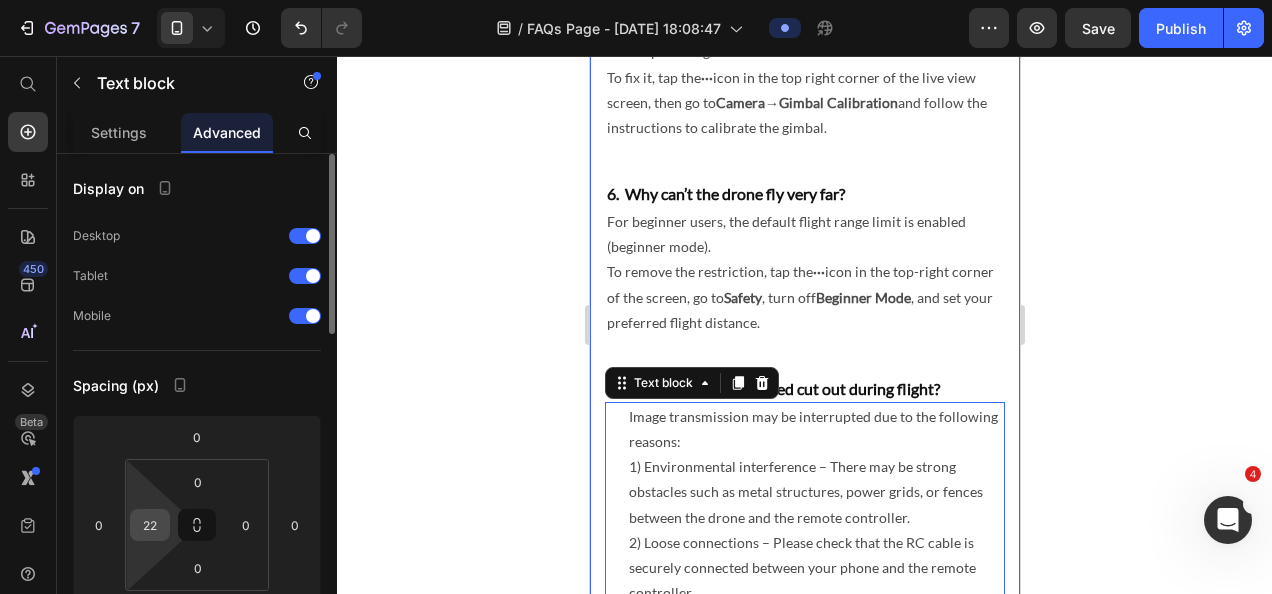 click on "7  Version history  /  FAQs Page - [DATE] 18:08:47 Preview  Save   Publish  450 Beta Start with Sections Elements Hero Section Product Detail Brands Trusted Badges Guarantee Product Breakdown How to use Testimonials Compare Bundle FAQs Social Proof Brand Story Product List Collection Blog List Contact Sticky Add to Cart Custom Footer Browse Library 450 Layout
Row
Row
Row
Row Text
Heading
Text Block Button
Button
Button
Sticky Back to top Media
Image" at bounding box center (636, 0) 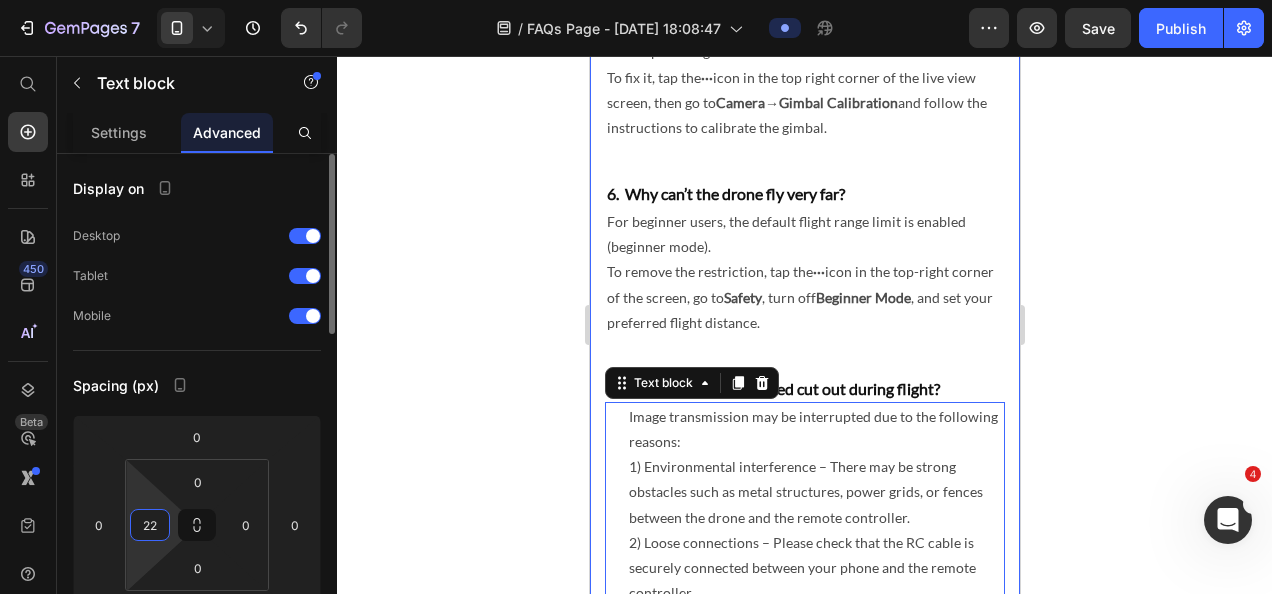 type on "0" 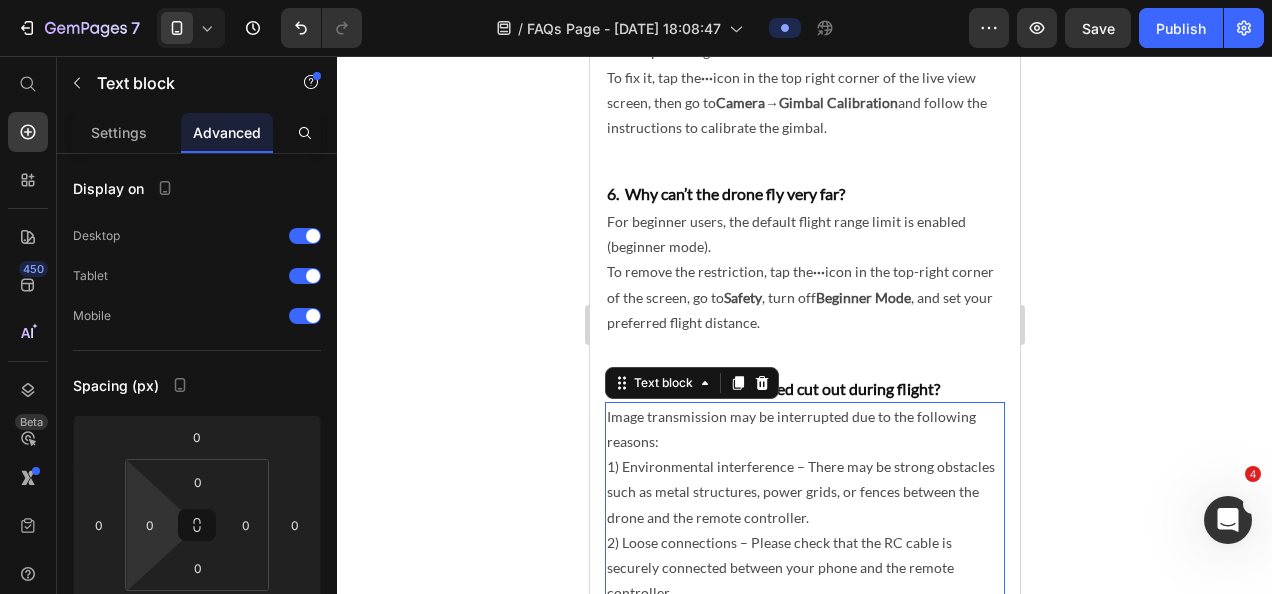 click 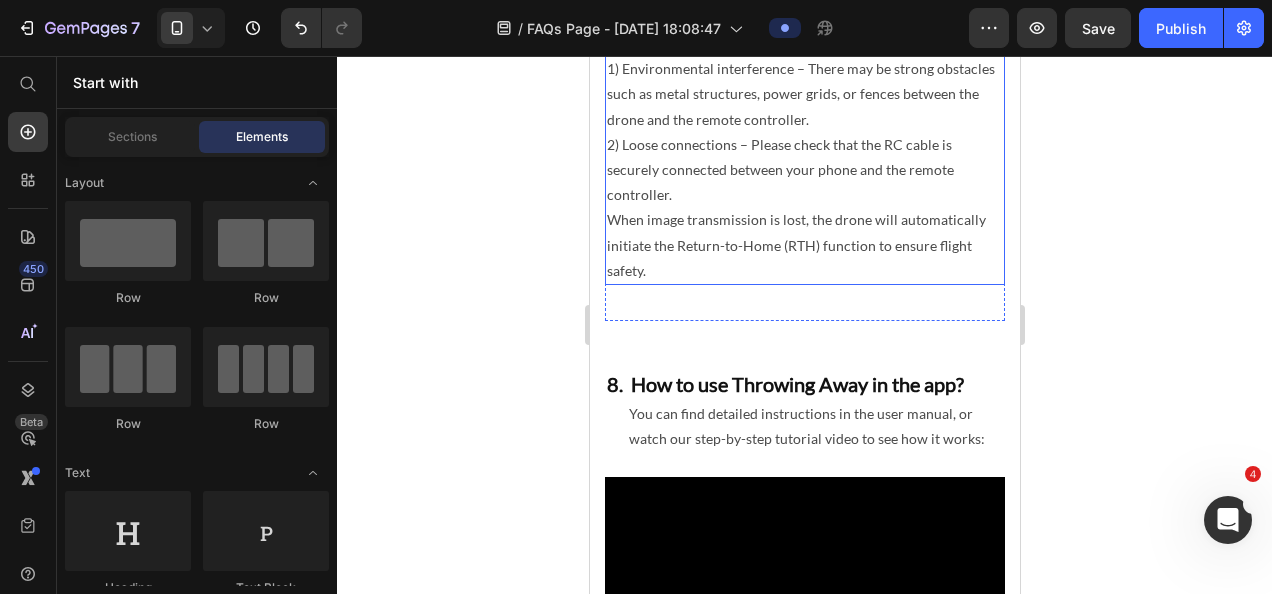 scroll, scrollTop: 1600, scrollLeft: 0, axis: vertical 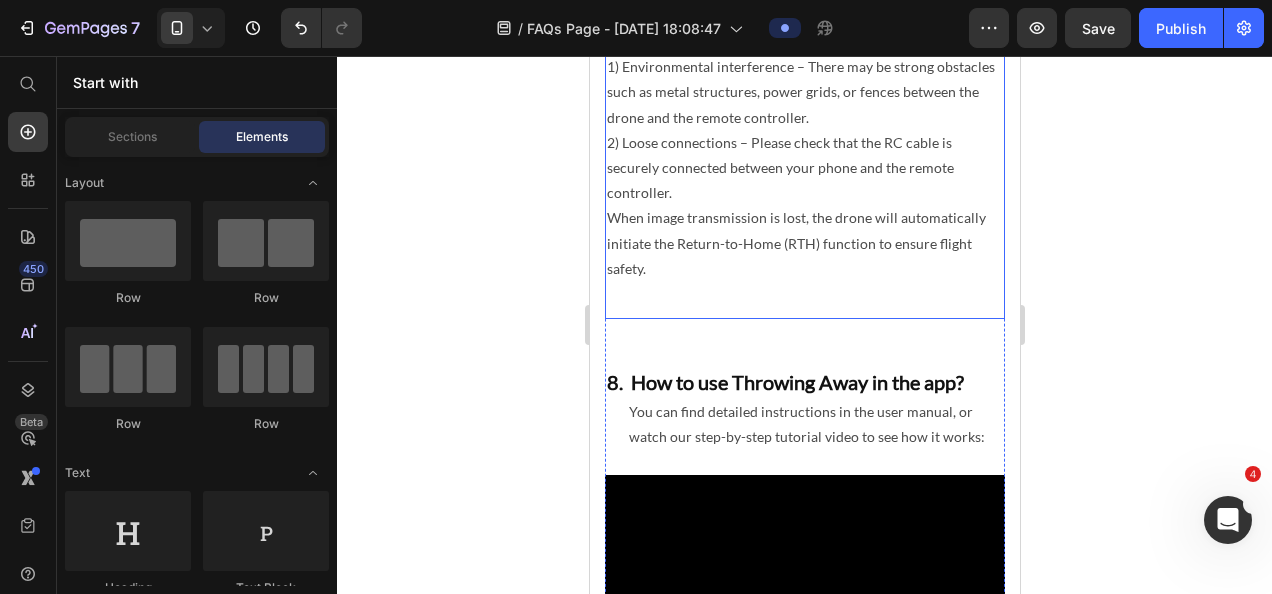 click on "7.  Why does the video feed cut out during flight? Heading Image transmission may be interrupted due to the following reasons: 1) Environmental interference – There may be strong obstacles such as metal structures, power grids, or fences between the drone and the remote controller. 2) Loose connections – Please check that the RC cable is securely connected between your phone and the remote controller. When image transmission is lost, the drone will automatically initiate the Return-to-Home (RTH) function to ensure flight safety. Text block" at bounding box center [804, 142] 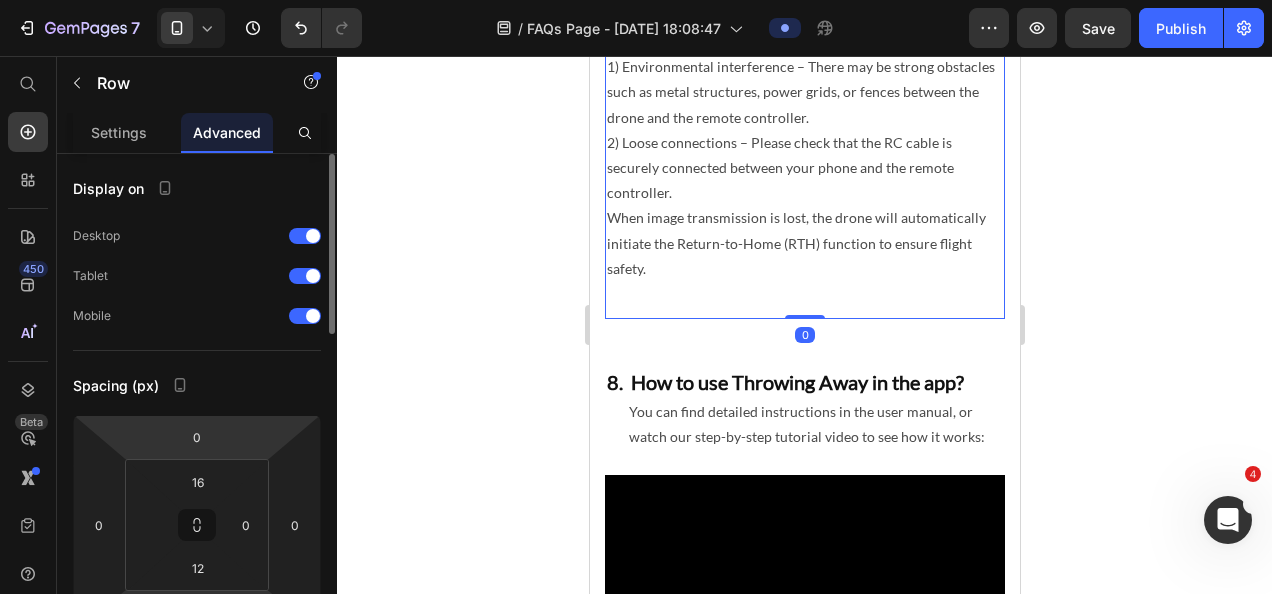scroll, scrollTop: 200, scrollLeft: 0, axis: vertical 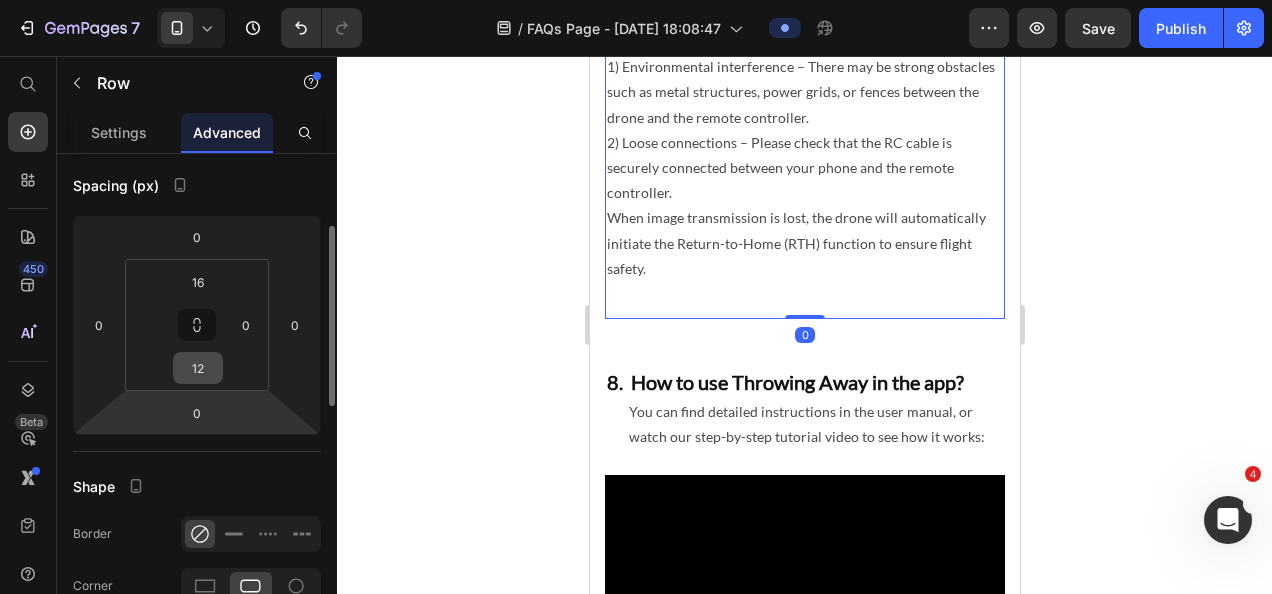 click on "12" at bounding box center (198, 368) 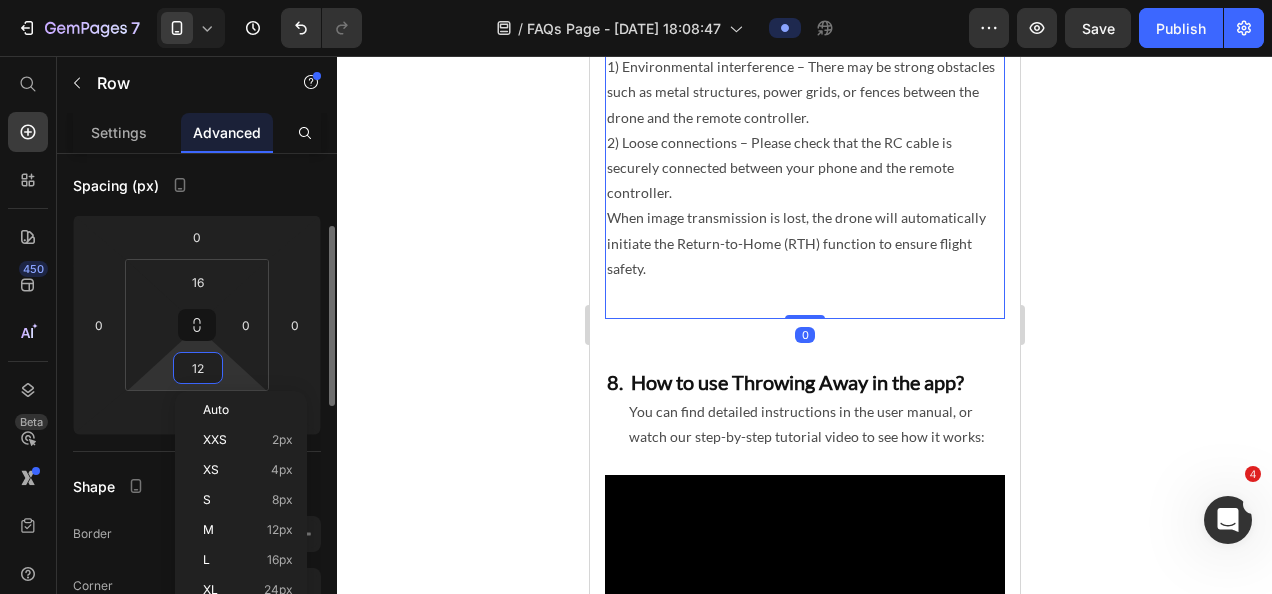 type on "0" 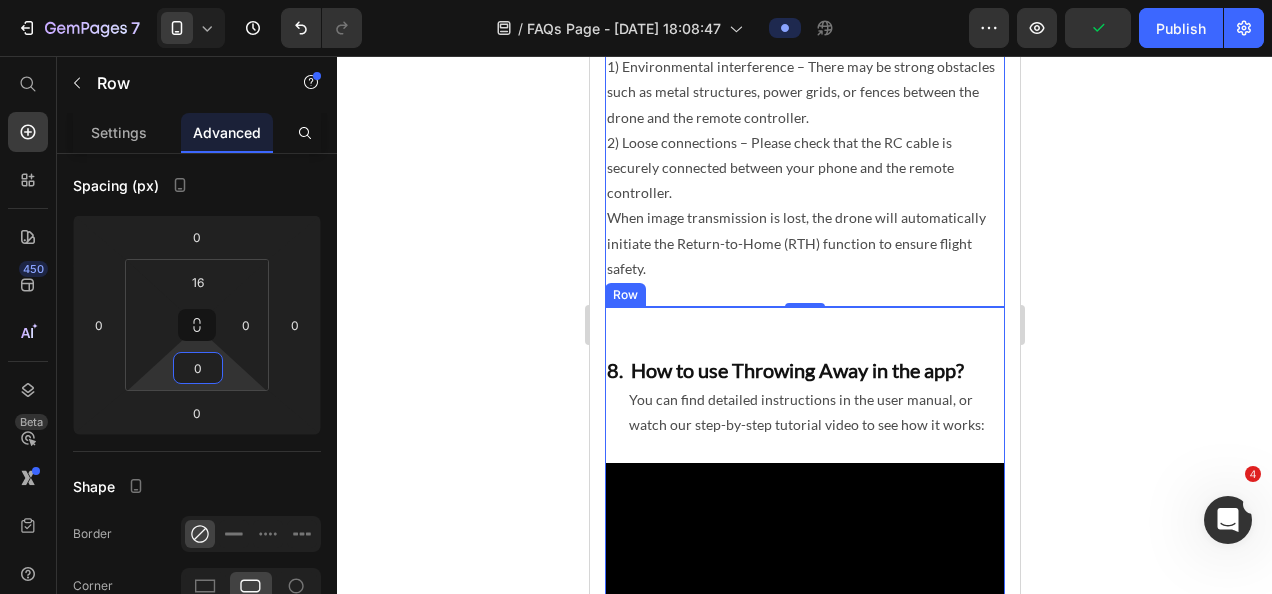 click on "8.  How to use Throwing Away in the app? Heading You can find detailed instructions in the user manual, or watch our step-by-step tutorial video to see how it works: Text block Video Row" at bounding box center [804, 503] 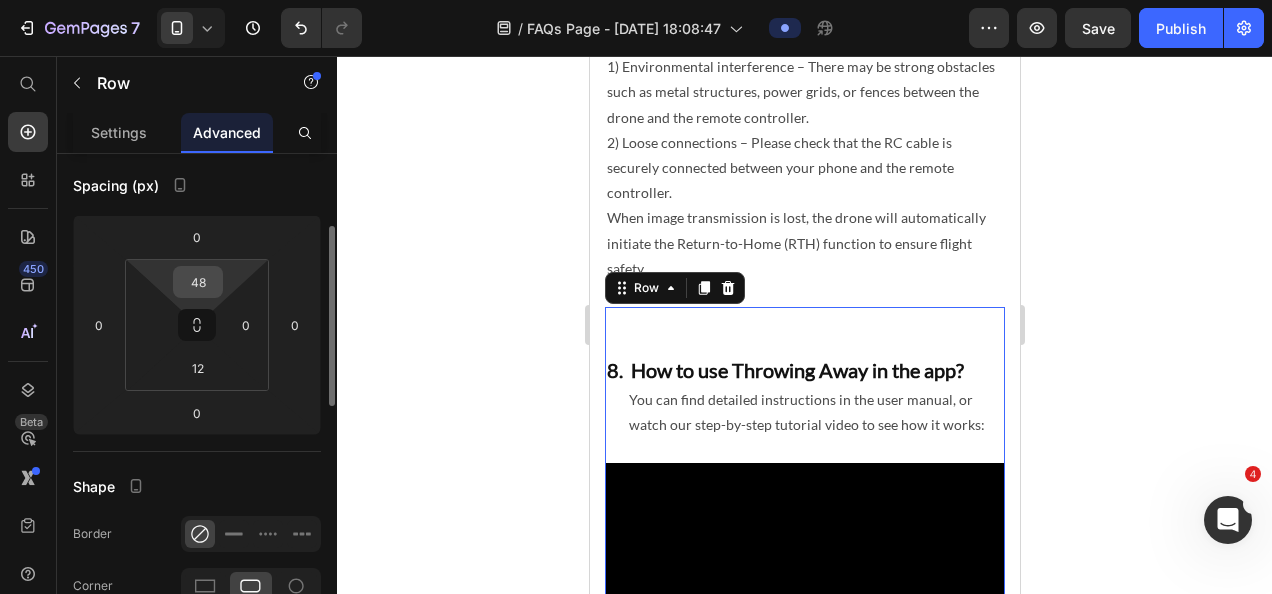 click on "48" at bounding box center [198, 282] 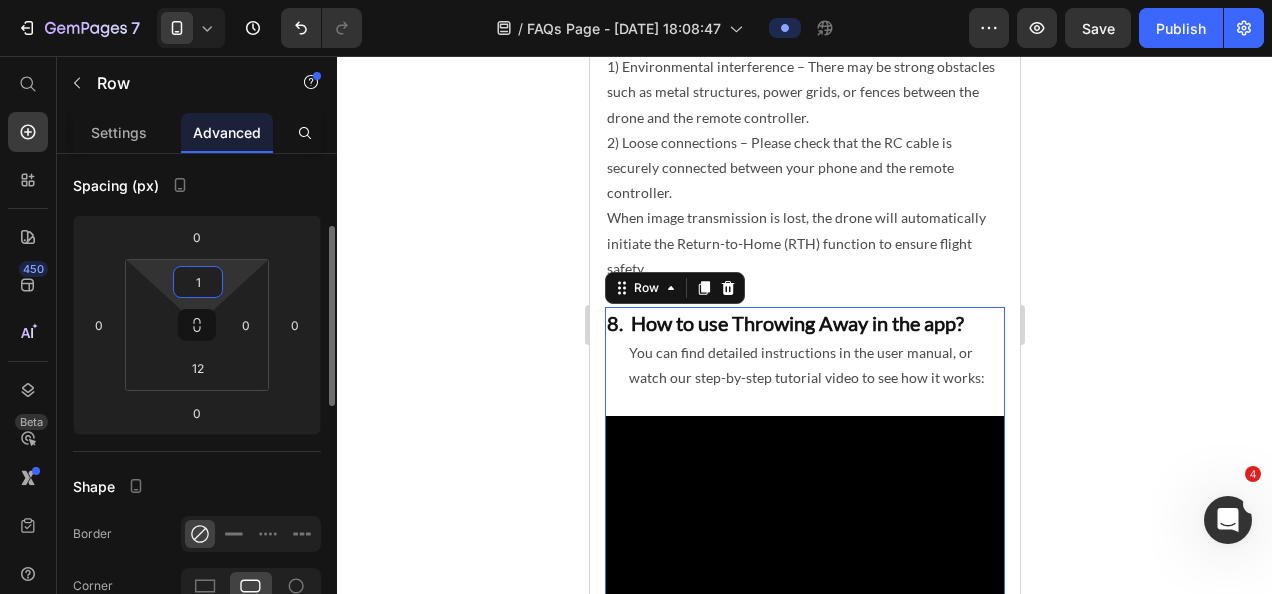 type on "16" 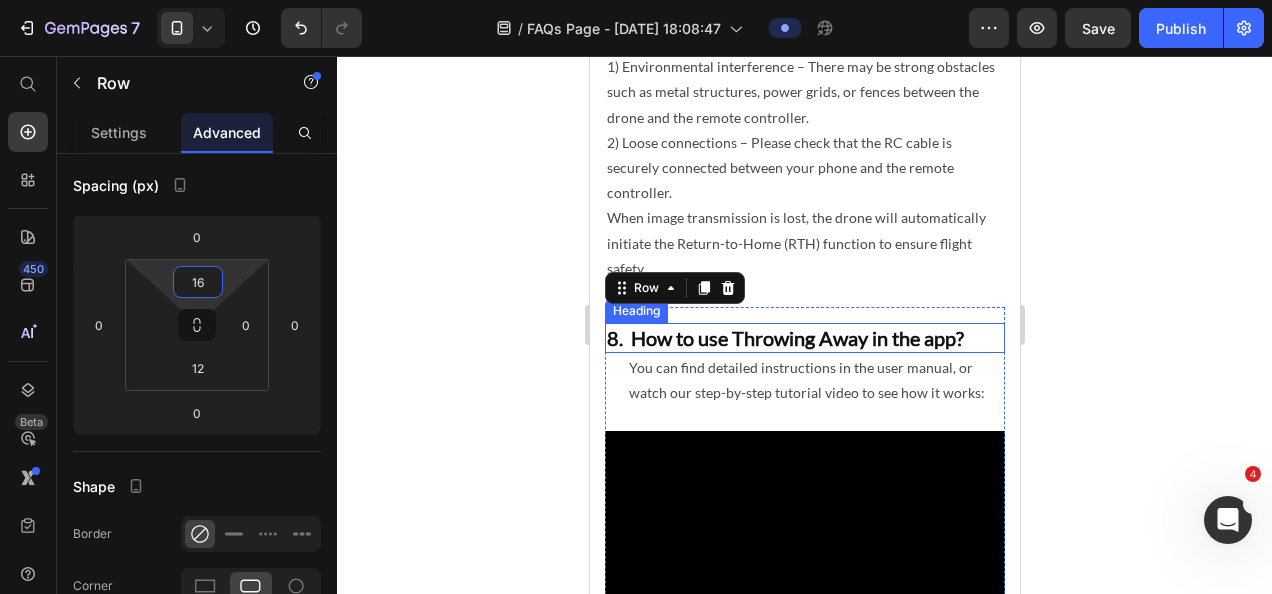click on "8.  How to use Throwing Away in the app?" at bounding box center (804, 338) 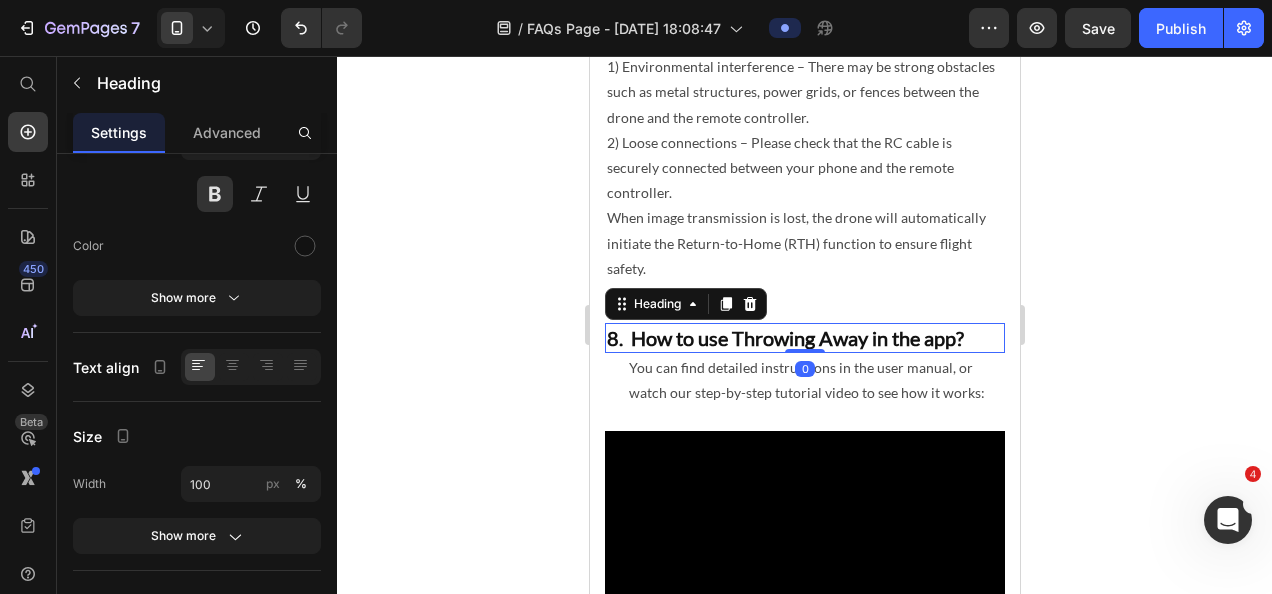 scroll, scrollTop: 0, scrollLeft: 0, axis: both 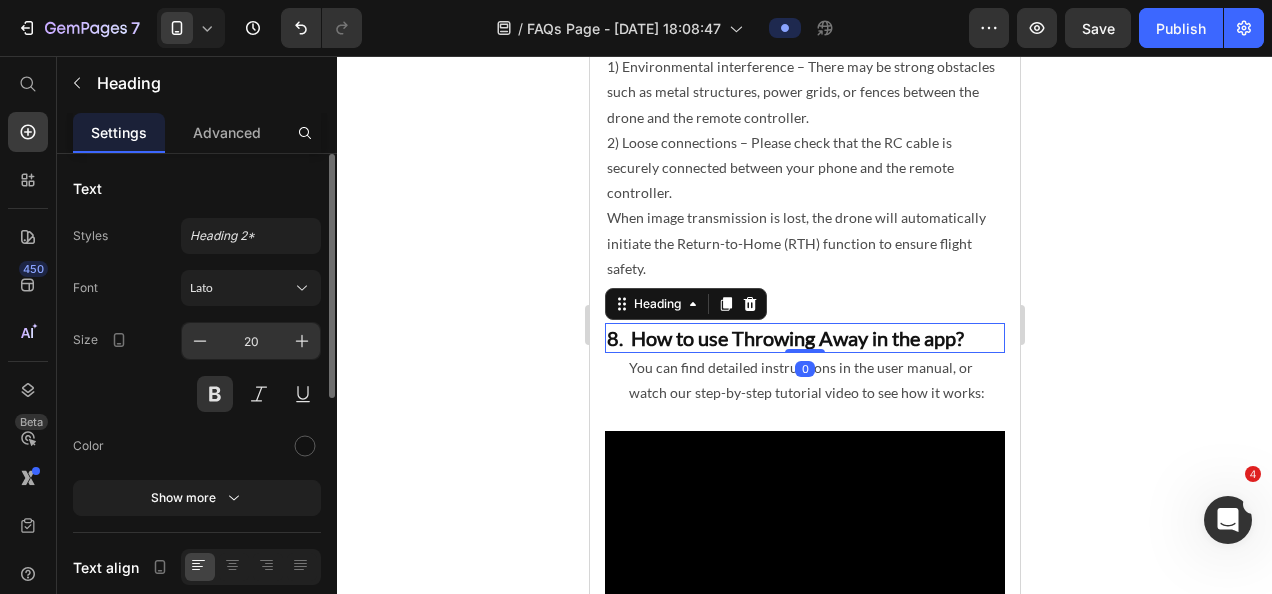 click on "20" at bounding box center (251, 341) 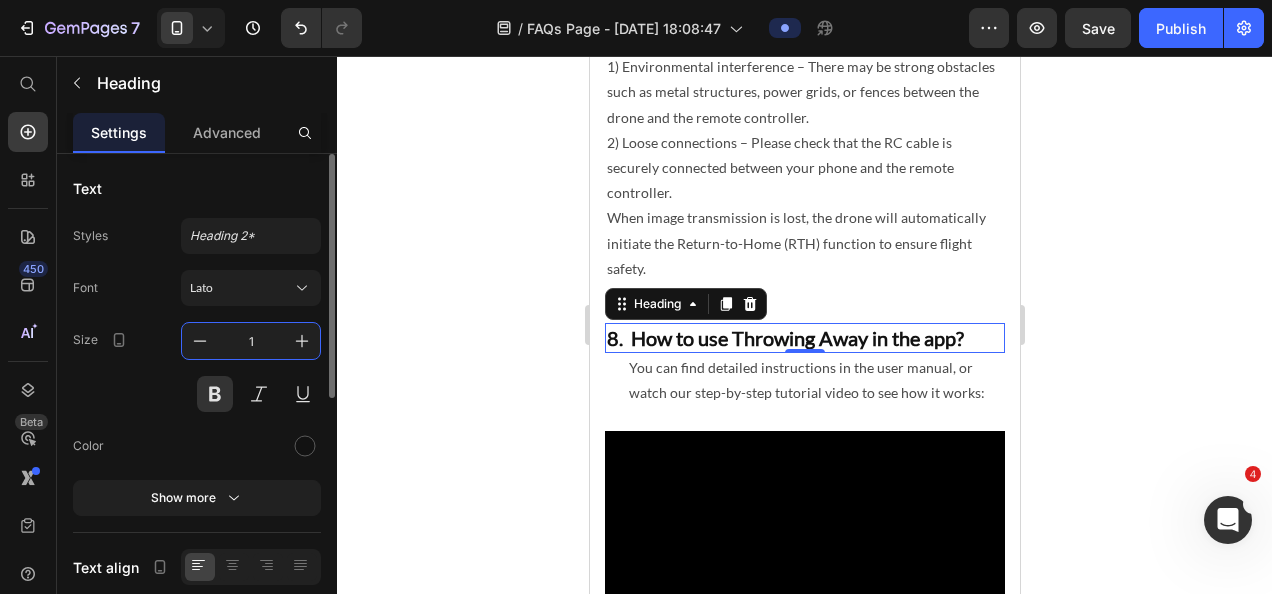 type on "16" 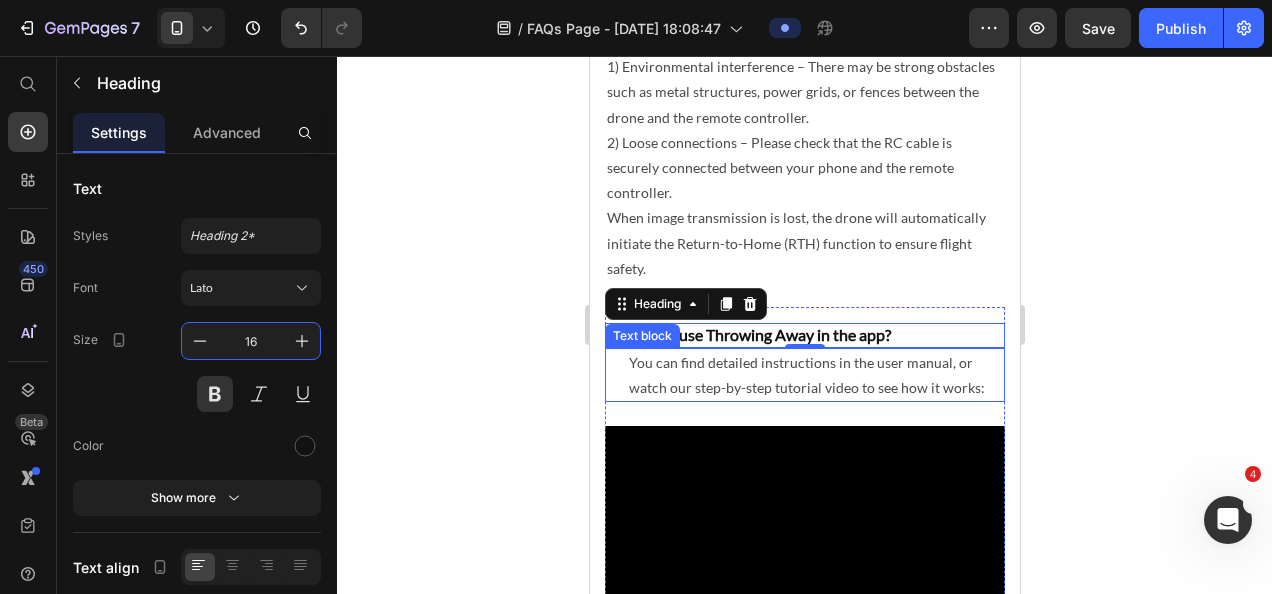 click on "You can find detailed instructions in the user manual, or watch our step-by-step tutorial video to see how it works:" at bounding box center [815, 375] 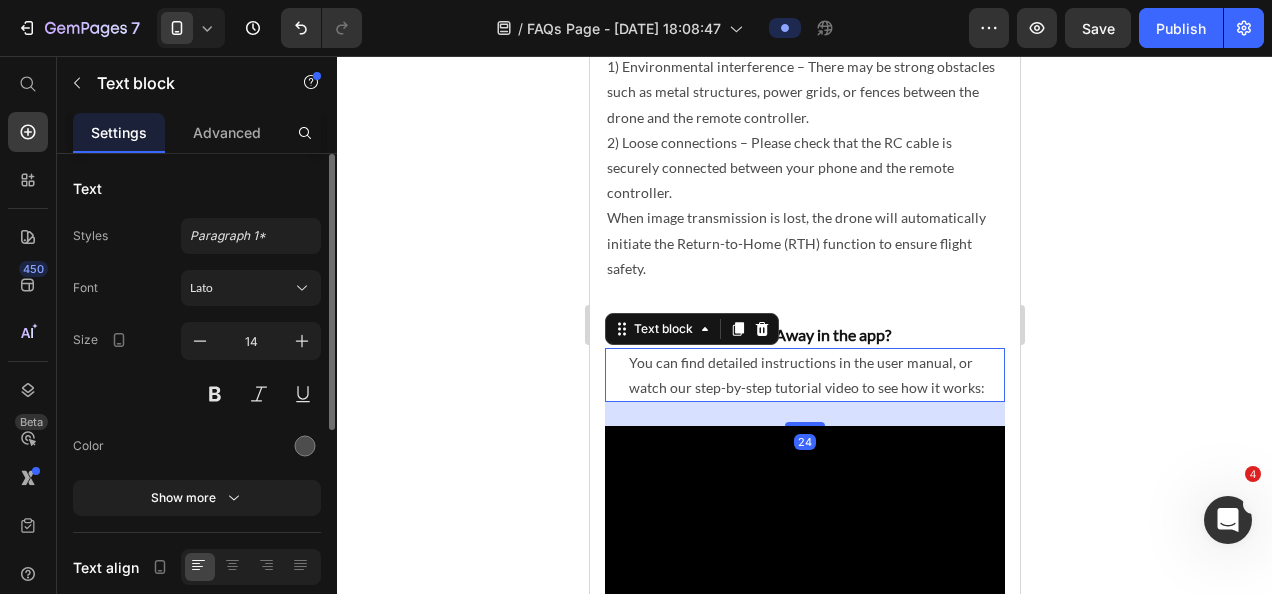 scroll, scrollTop: 100, scrollLeft: 0, axis: vertical 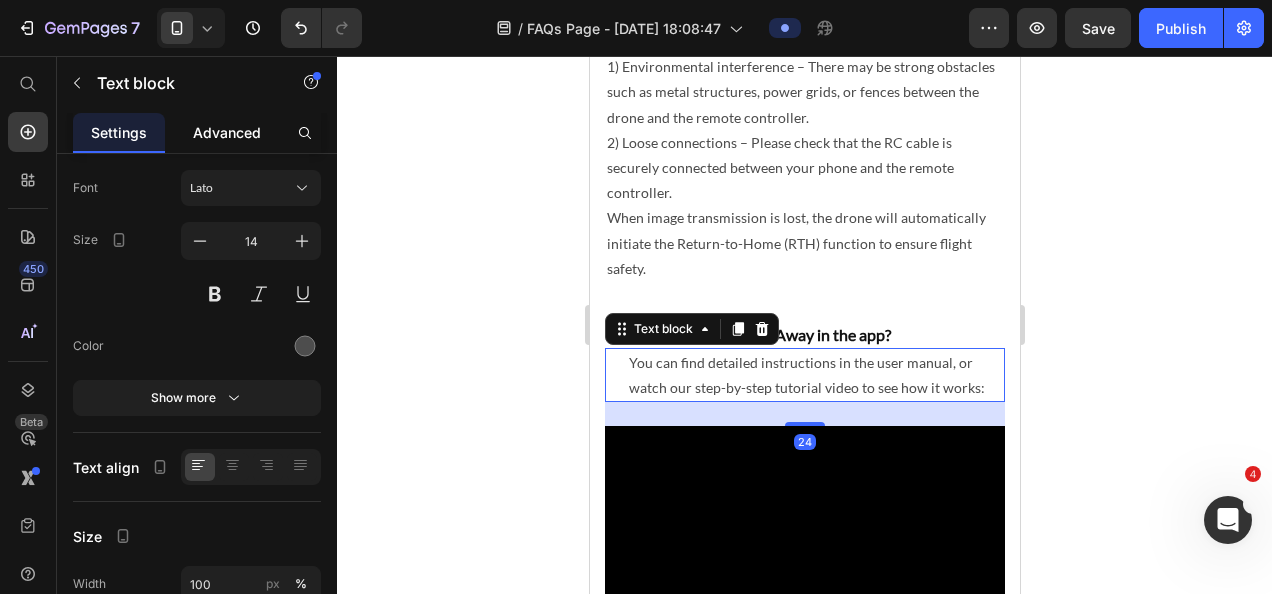 click on "Advanced" at bounding box center [227, 132] 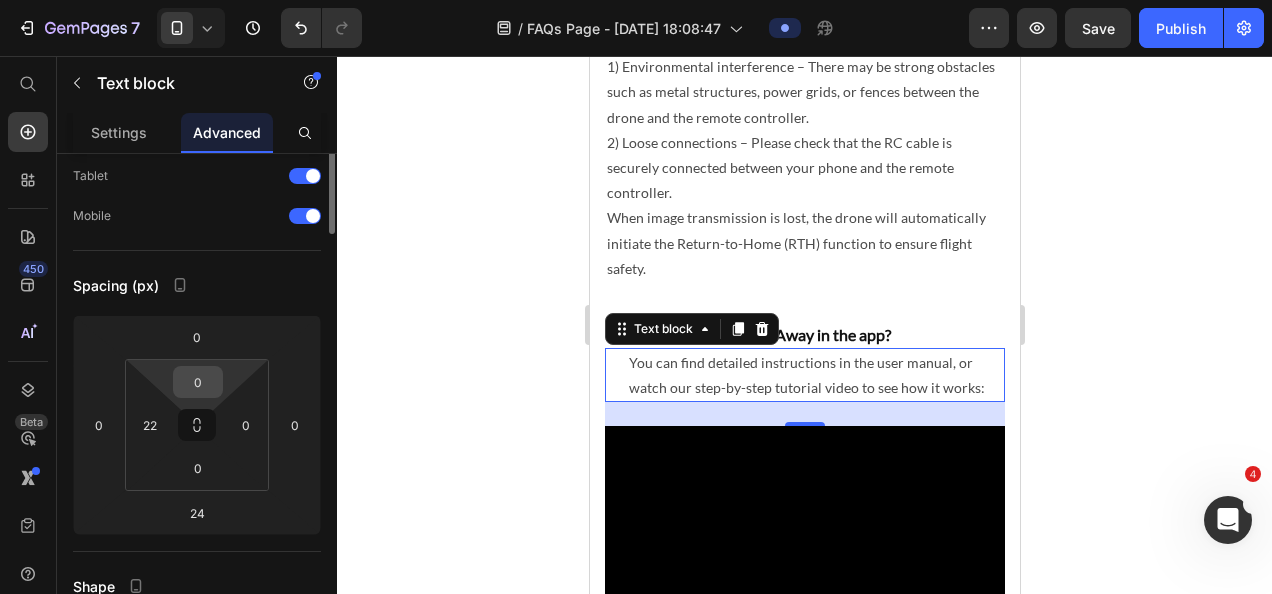 scroll, scrollTop: 0, scrollLeft: 0, axis: both 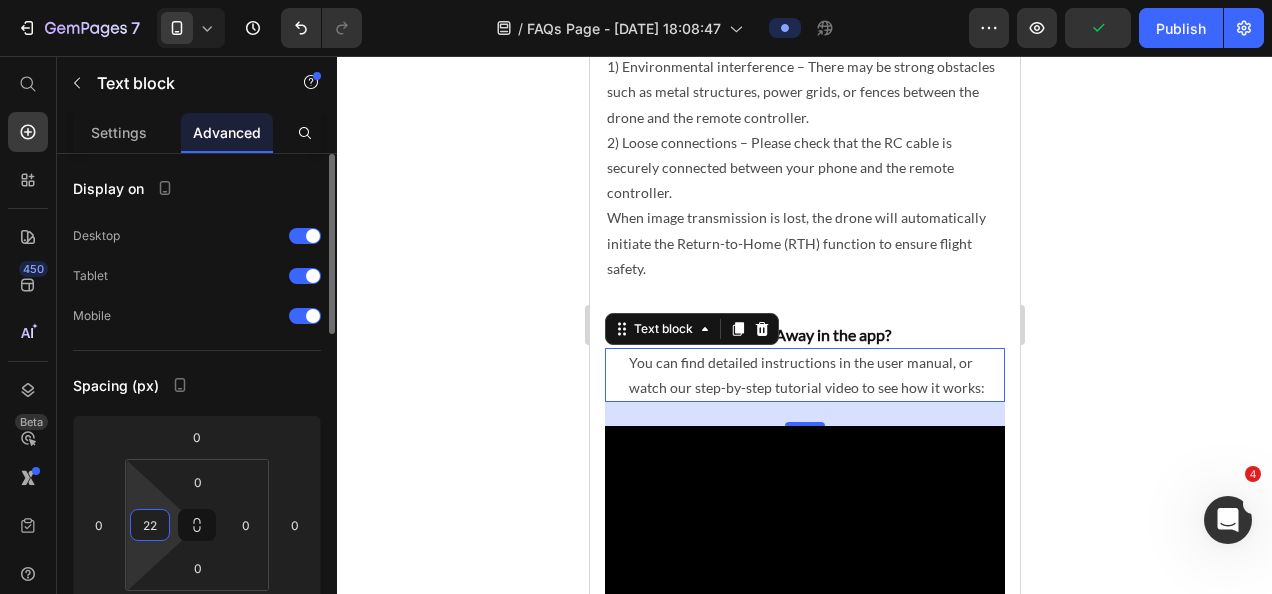 click on "22" at bounding box center [150, 525] 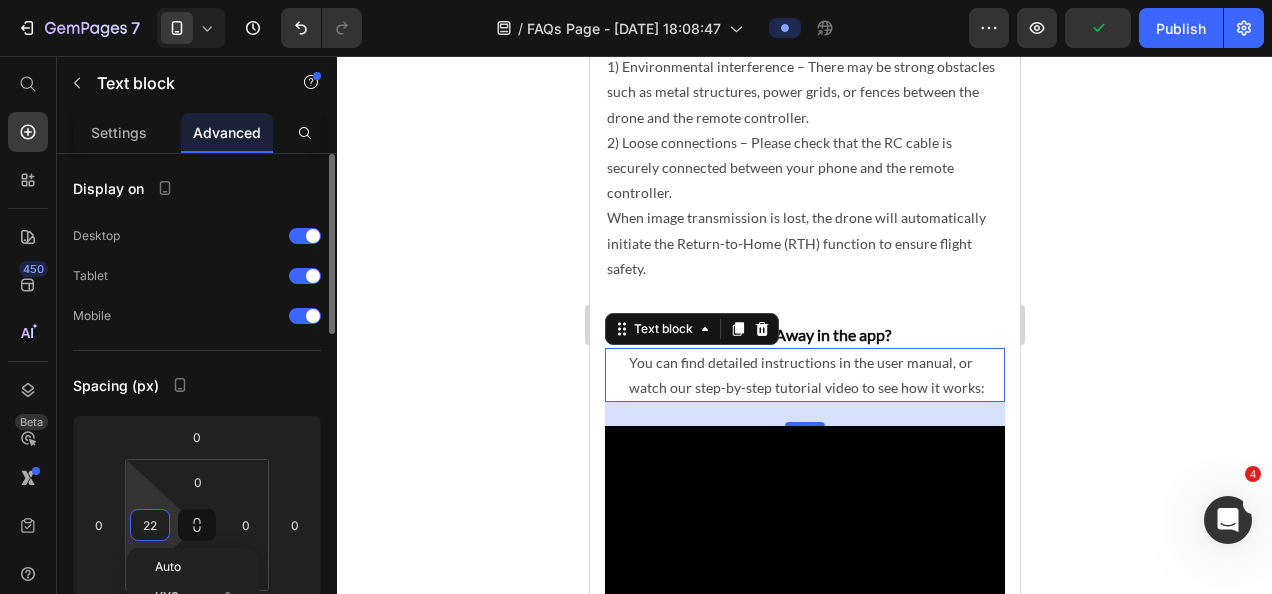type on "0" 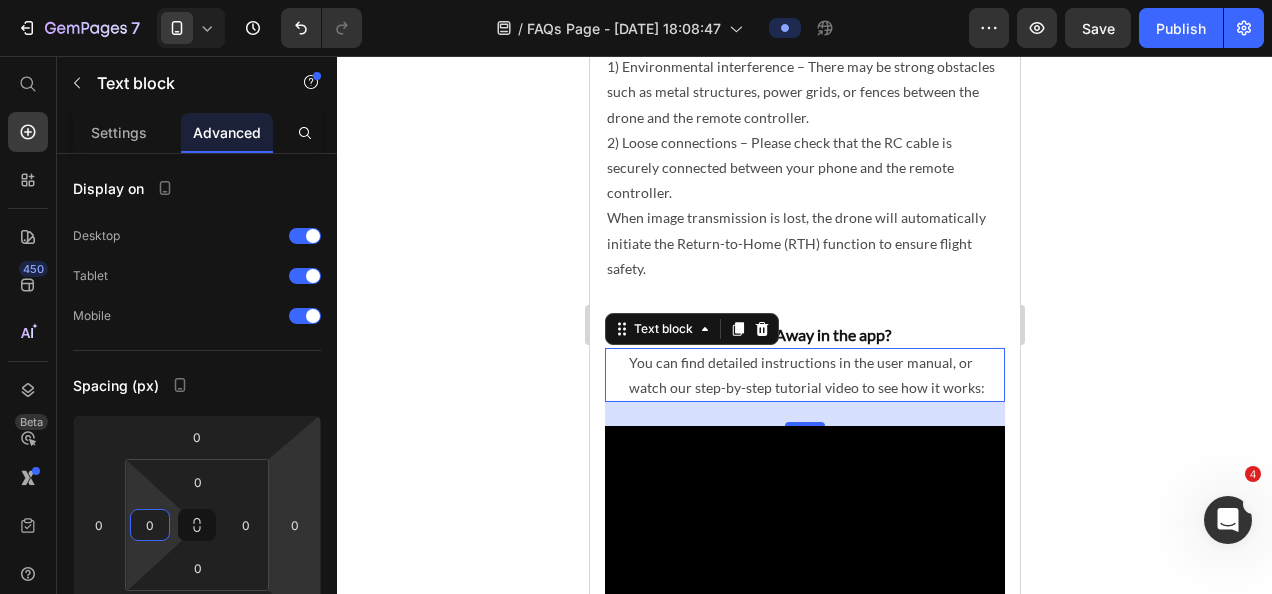 click 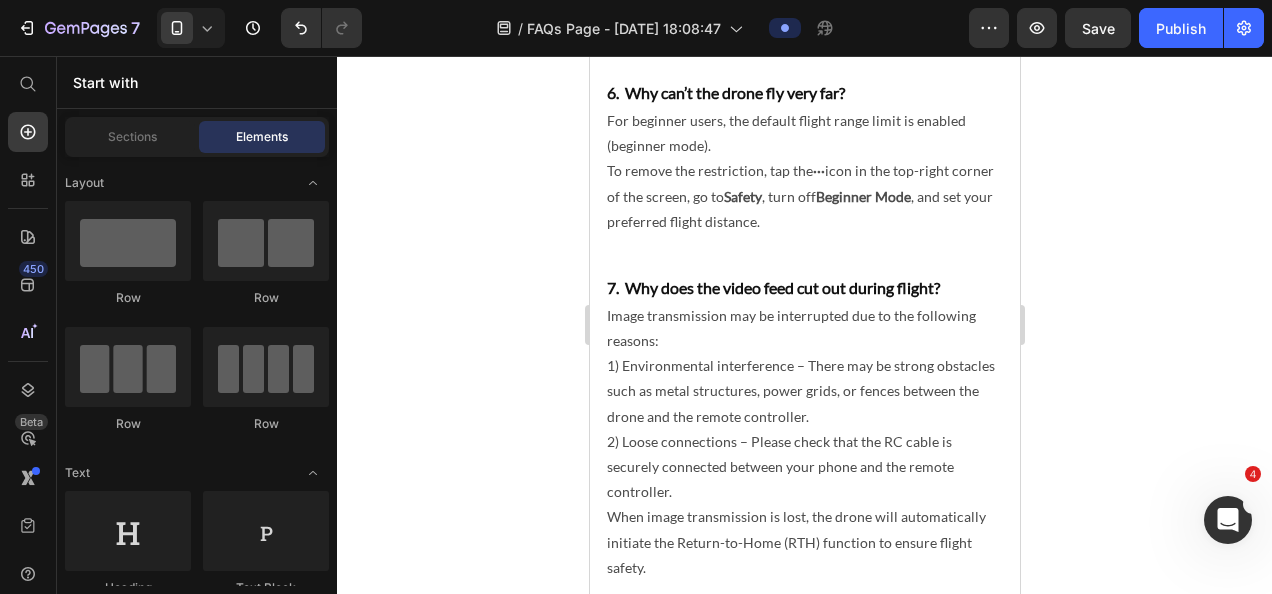 scroll, scrollTop: 1300, scrollLeft: 0, axis: vertical 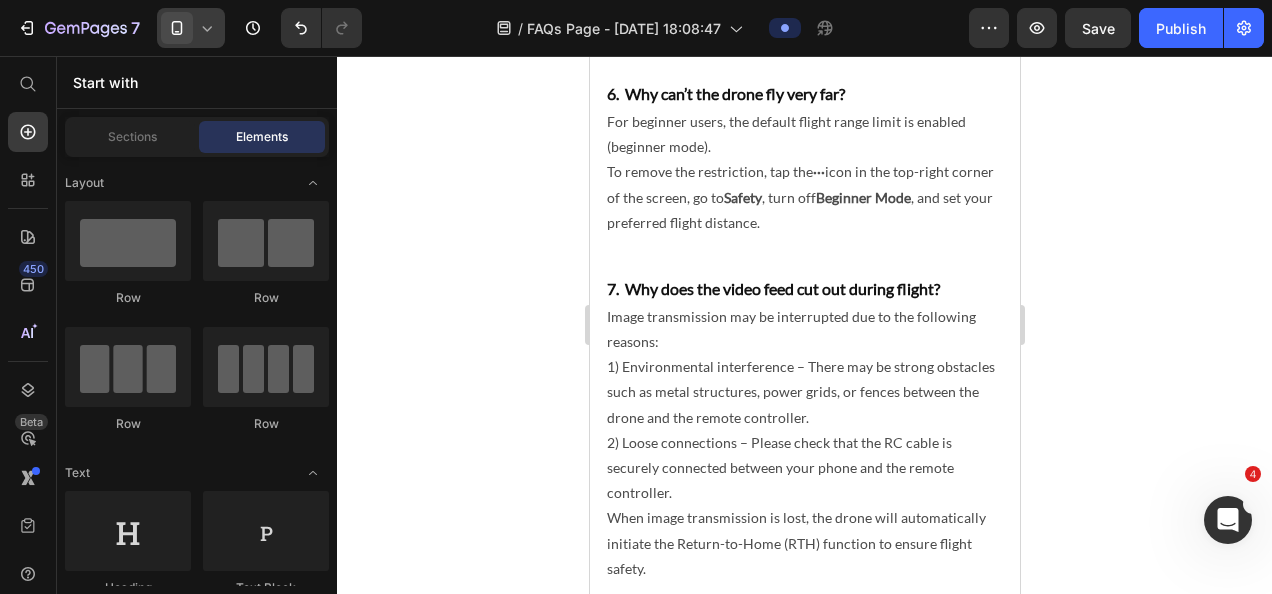 click 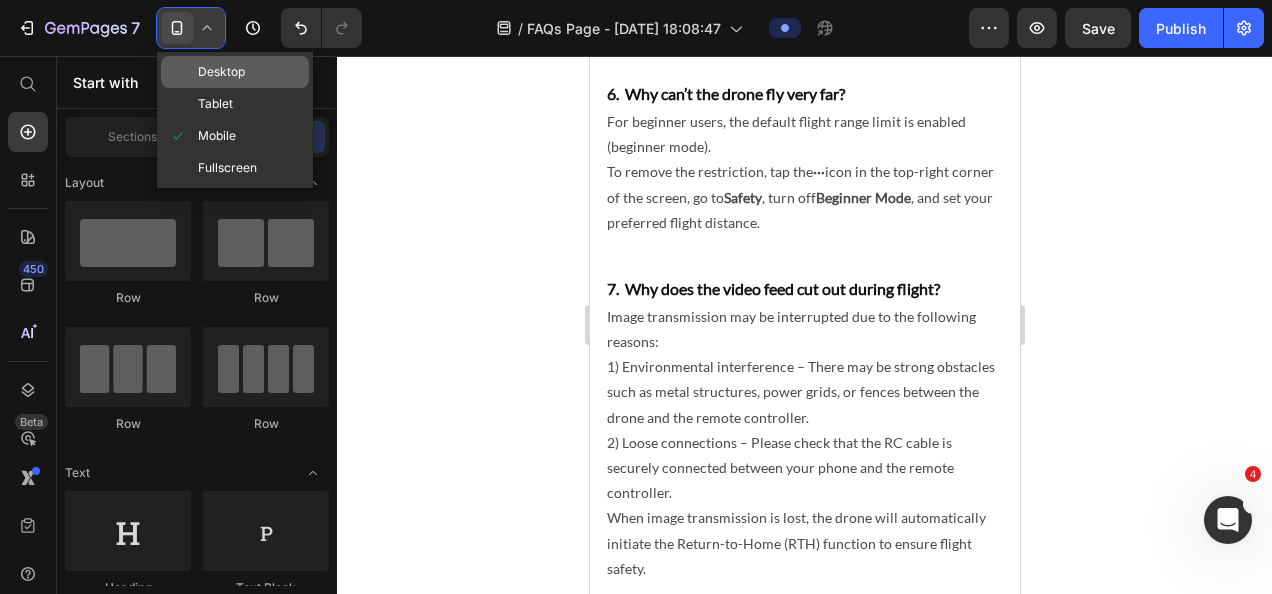 click on "Desktop" at bounding box center (221, 72) 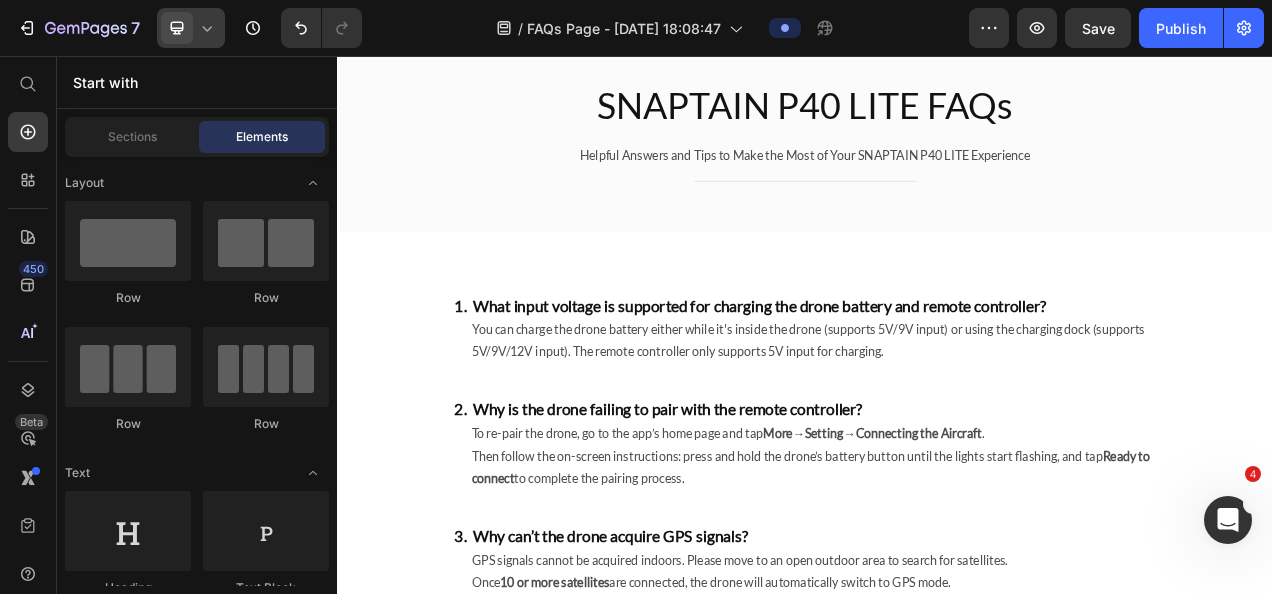 scroll, scrollTop: 0, scrollLeft: 0, axis: both 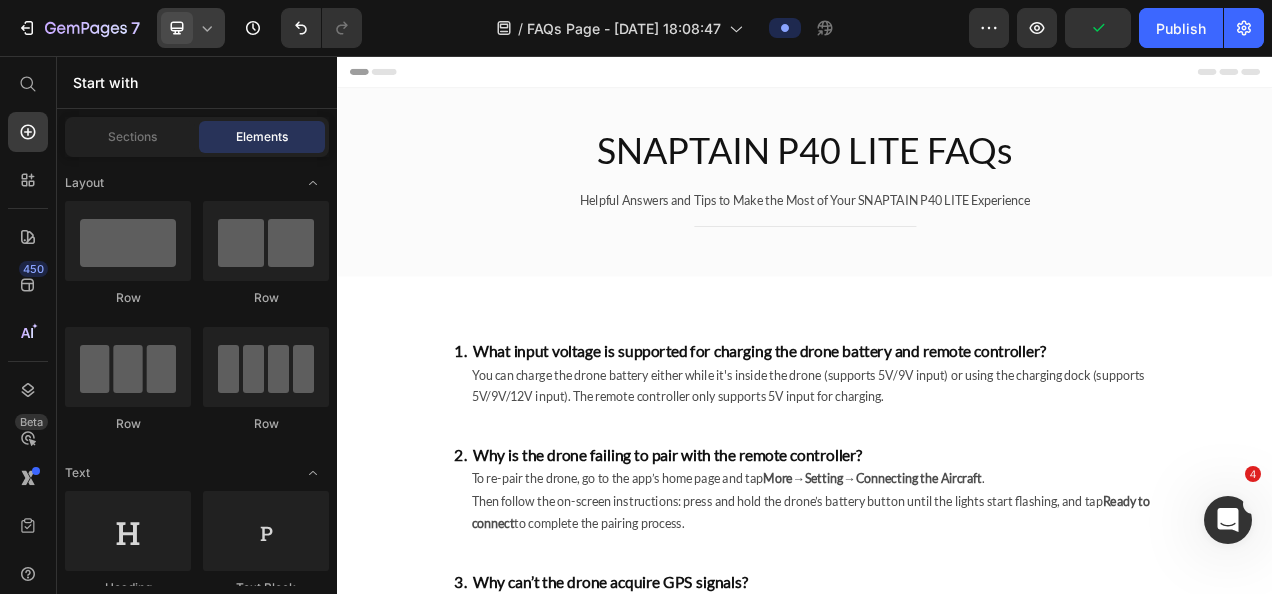 click 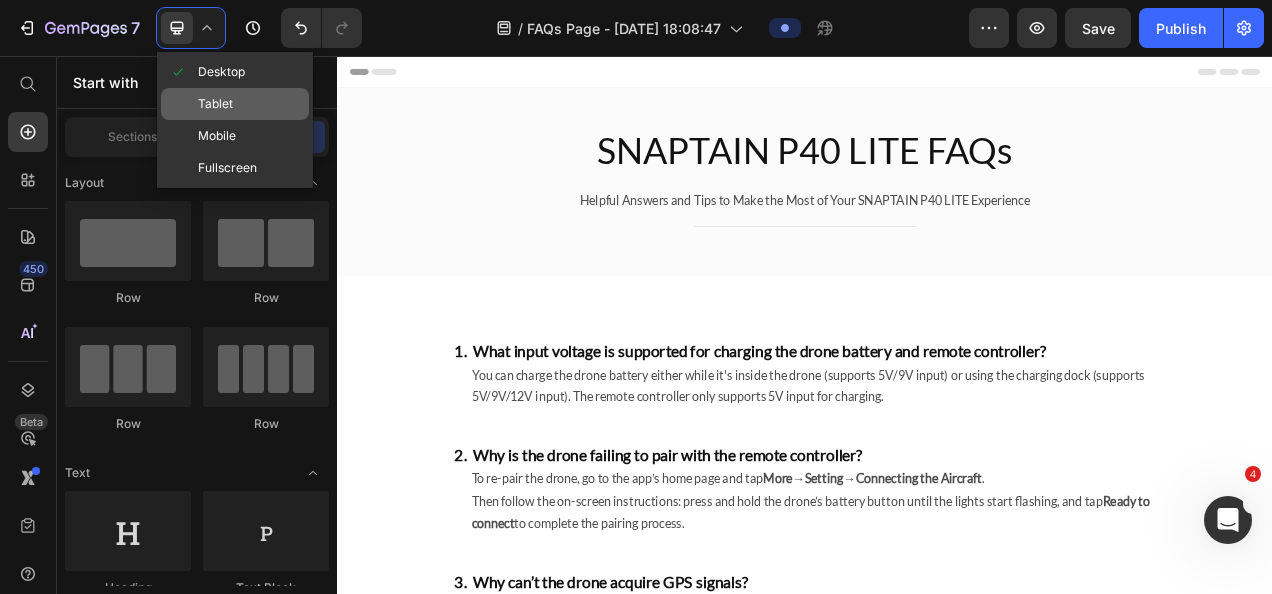 click on "Tablet" at bounding box center [215, 104] 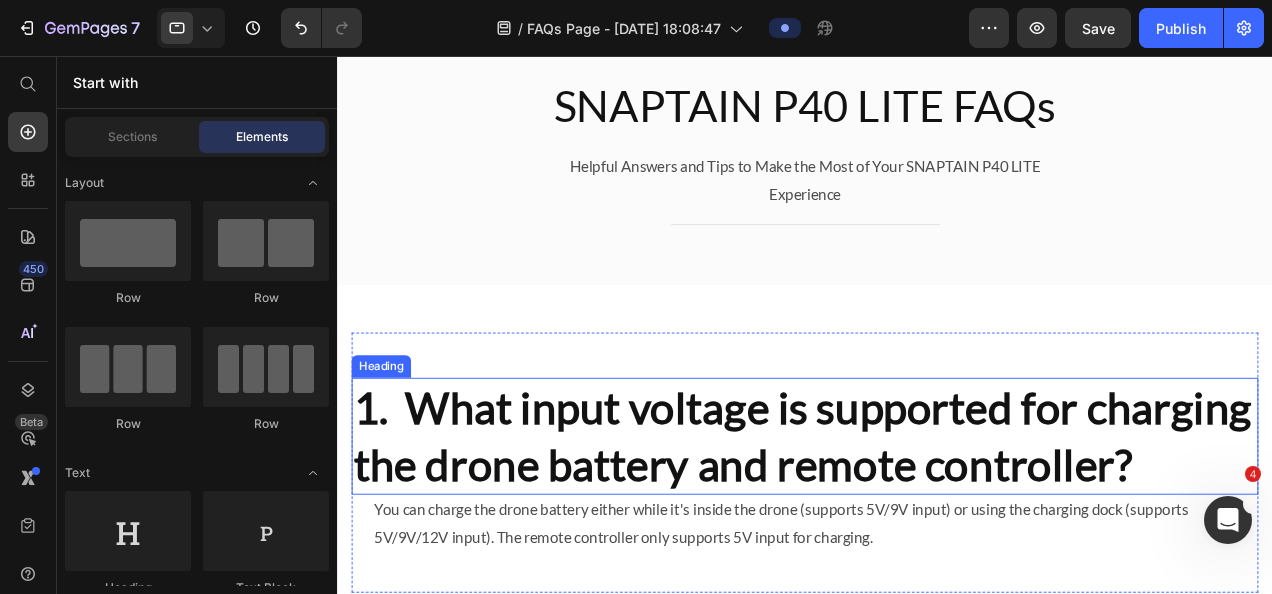 scroll, scrollTop: 100, scrollLeft: 0, axis: vertical 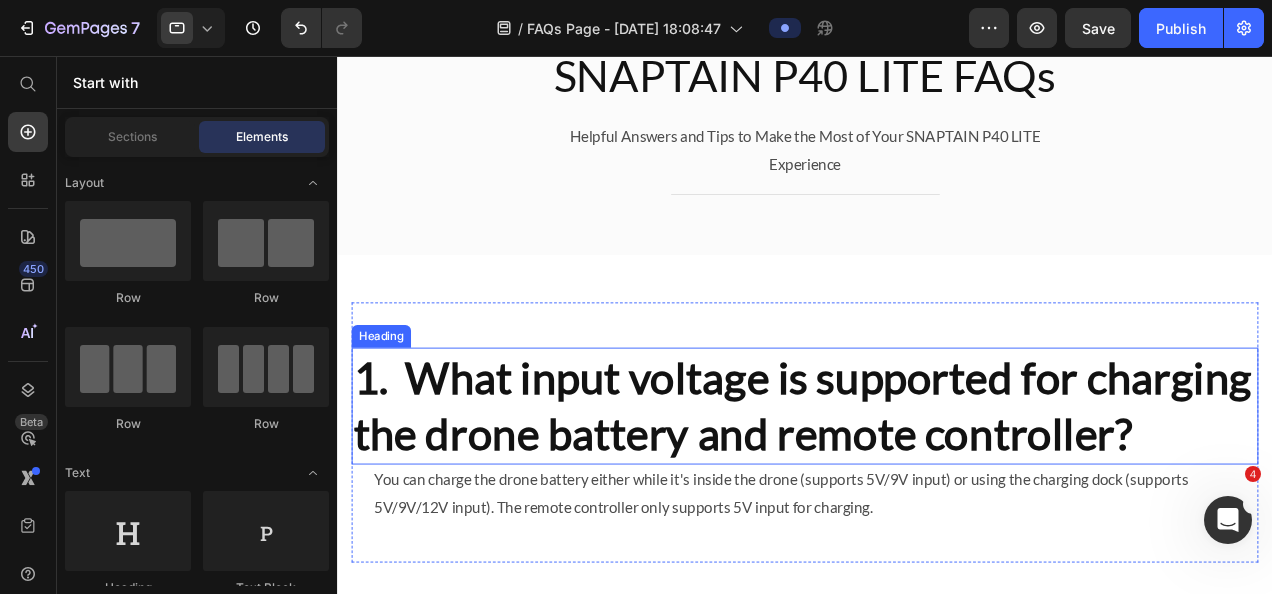 click on "1.  What input voltage is supported for charging the drone battery and remote controller?" at bounding box center [833, 427] 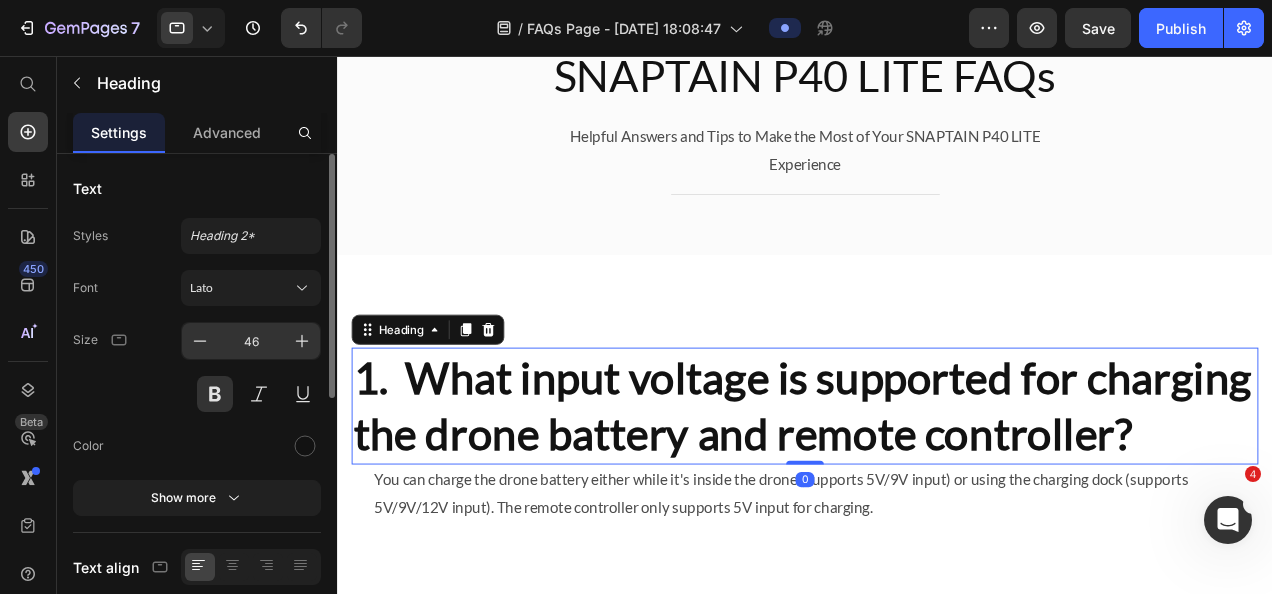 click on "46" at bounding box center (251, 341) 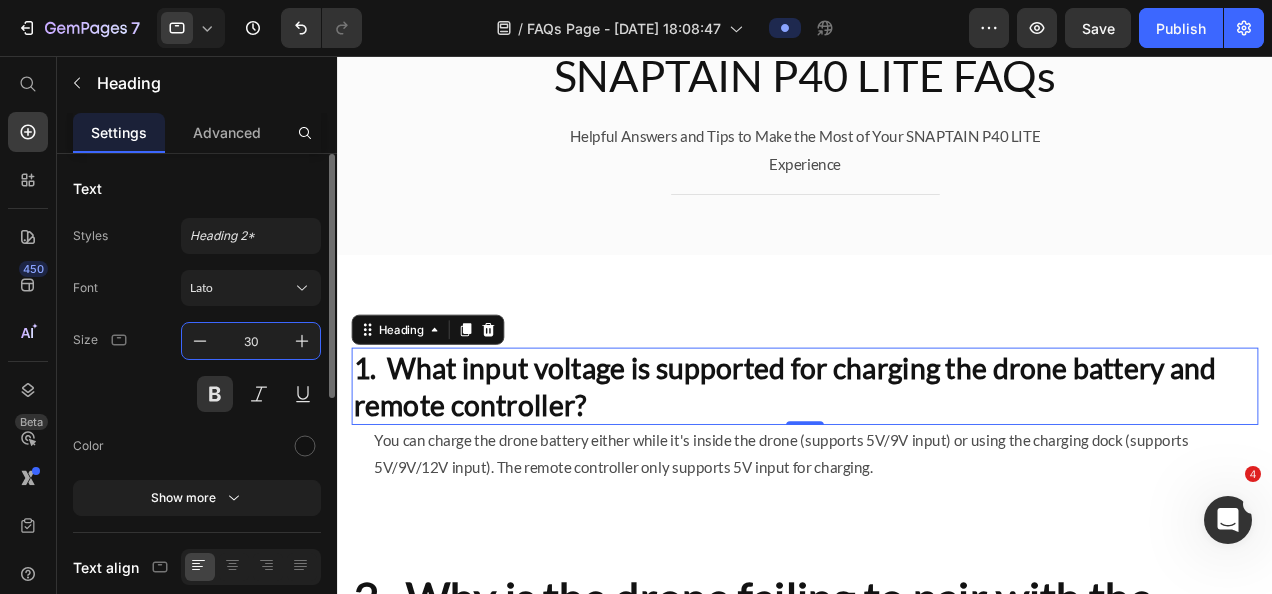 drag, startPoint x: 264, startPoint y: 346, endPoint x: 245, endPoint y: 346, distance: 19 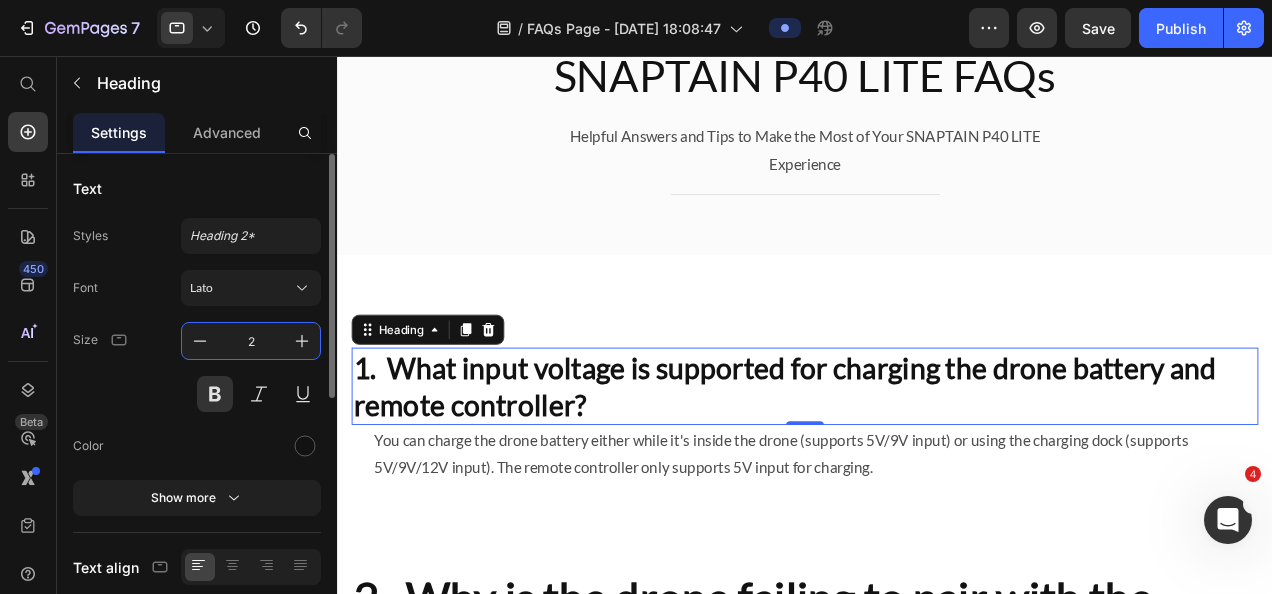 type on "20" 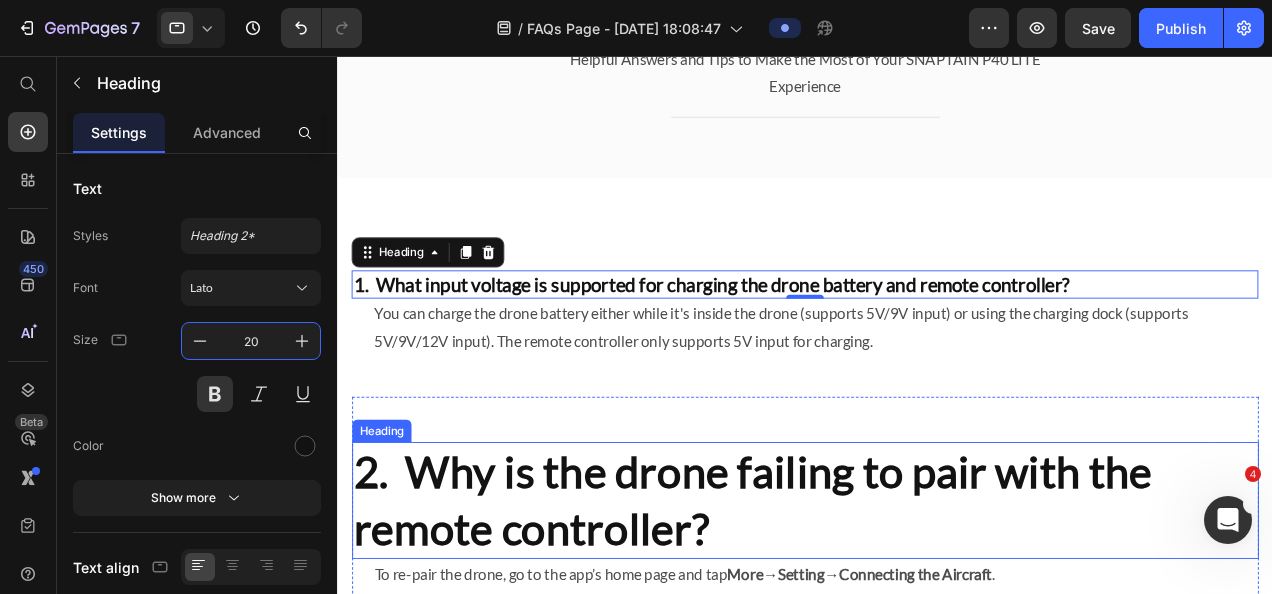 scroll, scrollTop: 100, scrollLeft: 0, axis: vertical 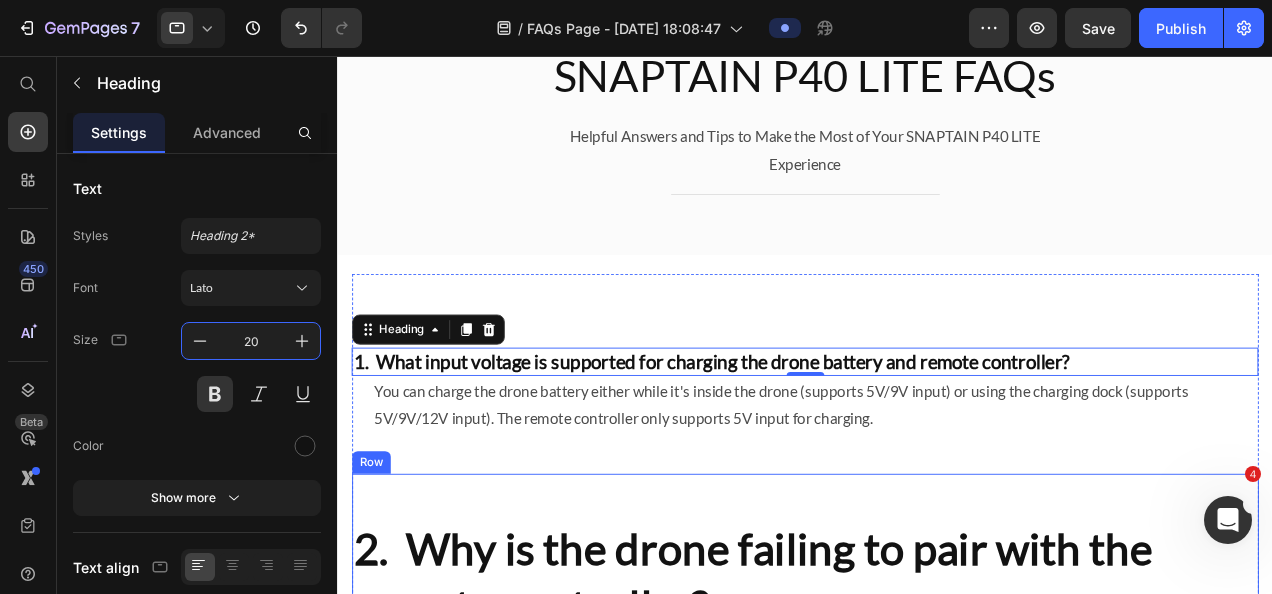 click on "2.  Why is the drone failing to pair with the remote controller? Heading To re-pair the drone, go to the app’s home page and tap  More  →   Setting  →  Connecting the Aircraft . Then follow the on-screen instructions: press and hold the drone’s battery button until the lights start flashing, and tap  Ready to connect  to complete the pairing process. Text block Row" at bounding box center (833, 651) 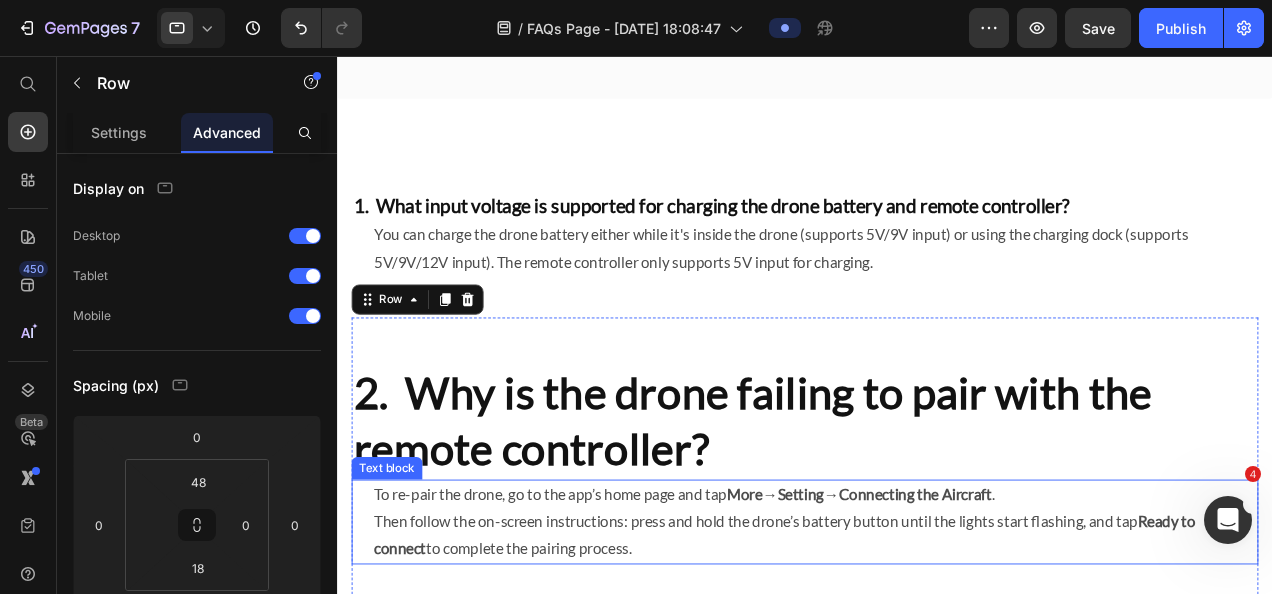 scroll, scrollTop: 300, scrollLeft: 0, axis: vertical 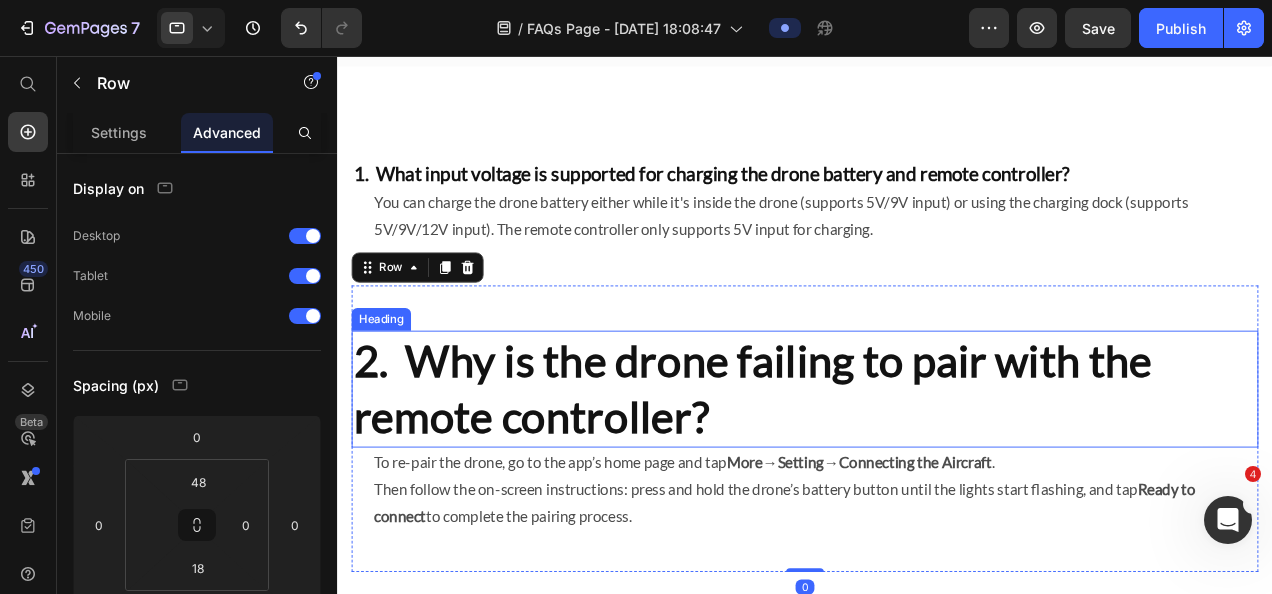 click on "2.  Why is the drone failing to pair with the remote controller?" at bounding box center (833, 409) 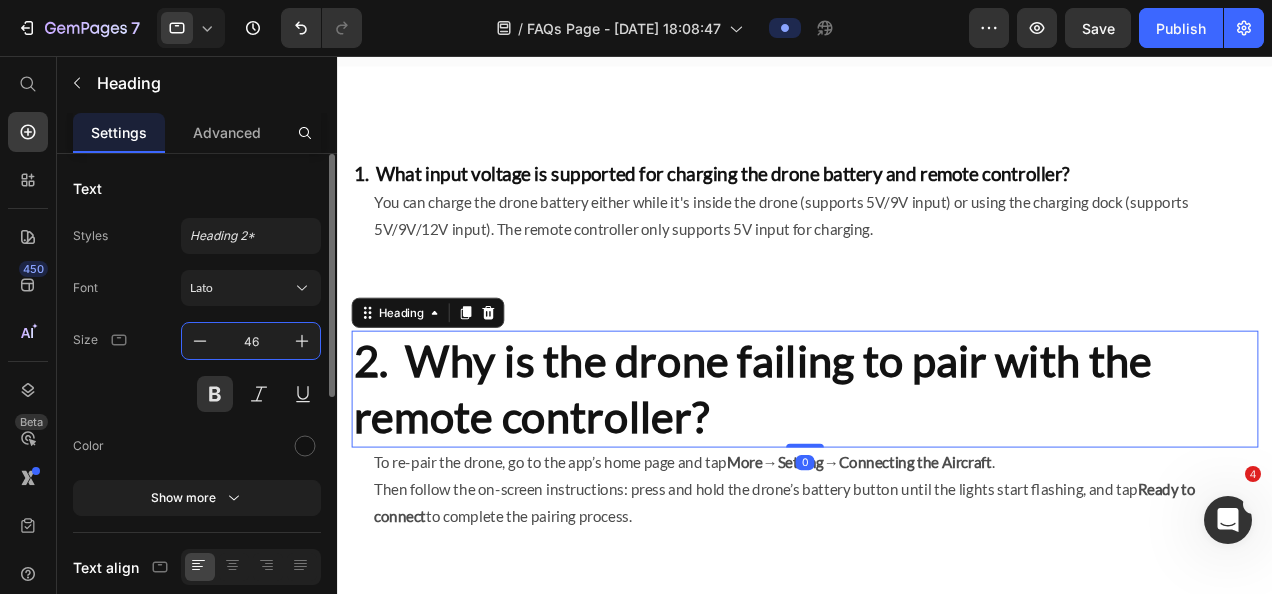 click on "46" at bounding box center (251, 341) 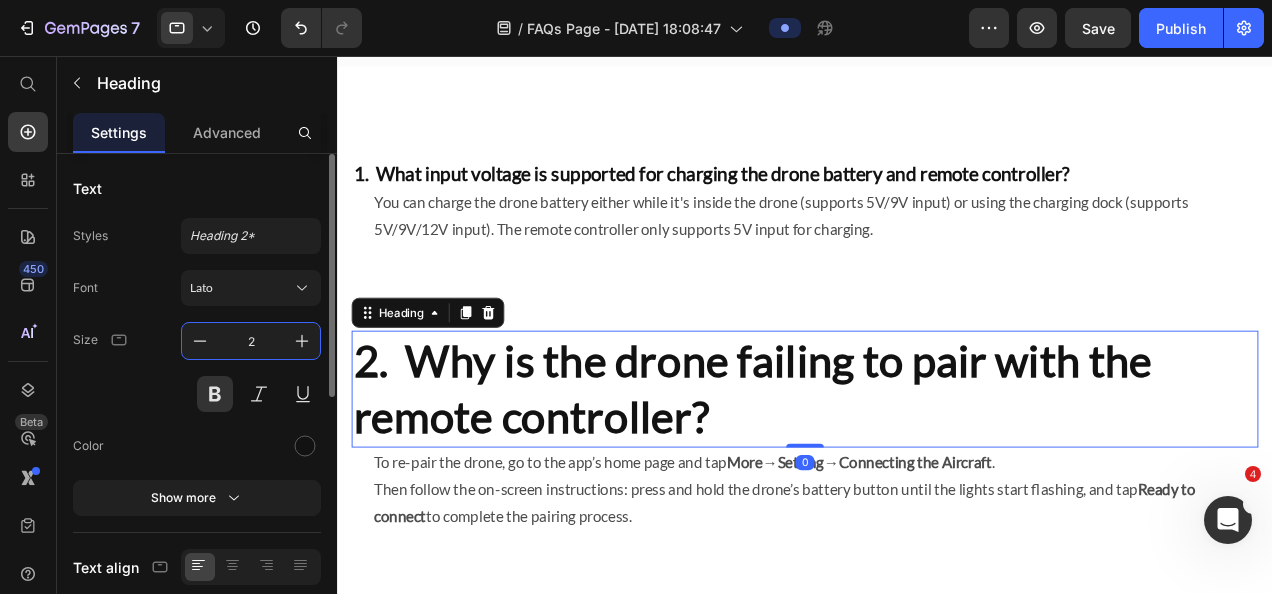 type on "20" 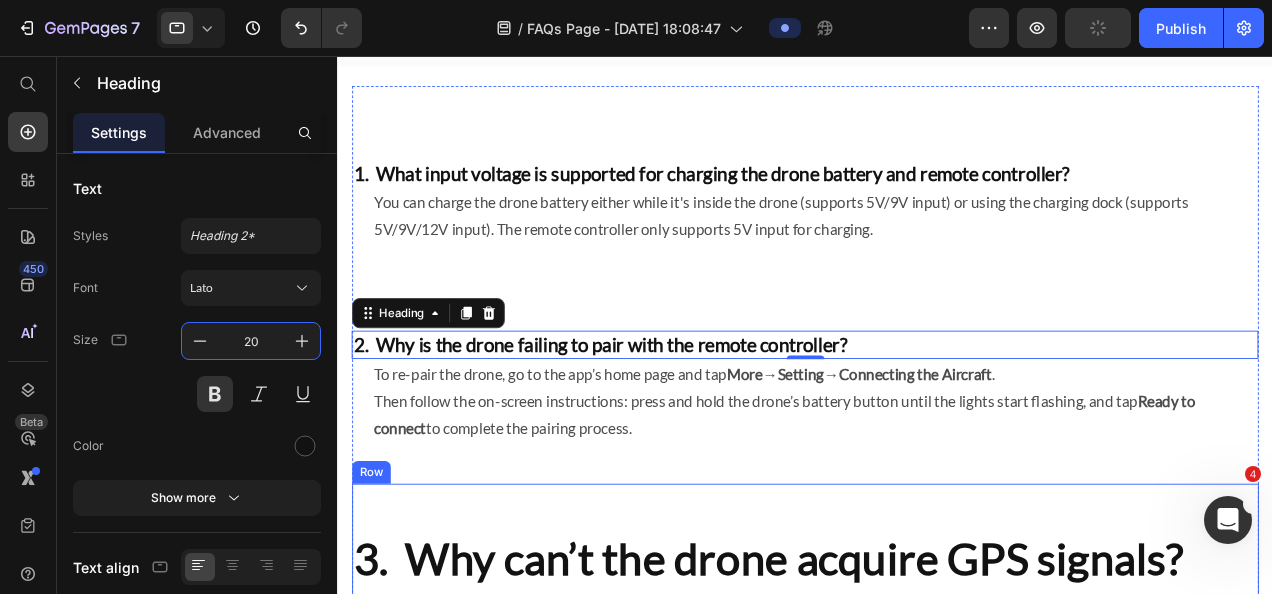 scroll, scrollTop: 400, scrollLeft: 0, axis: vertical 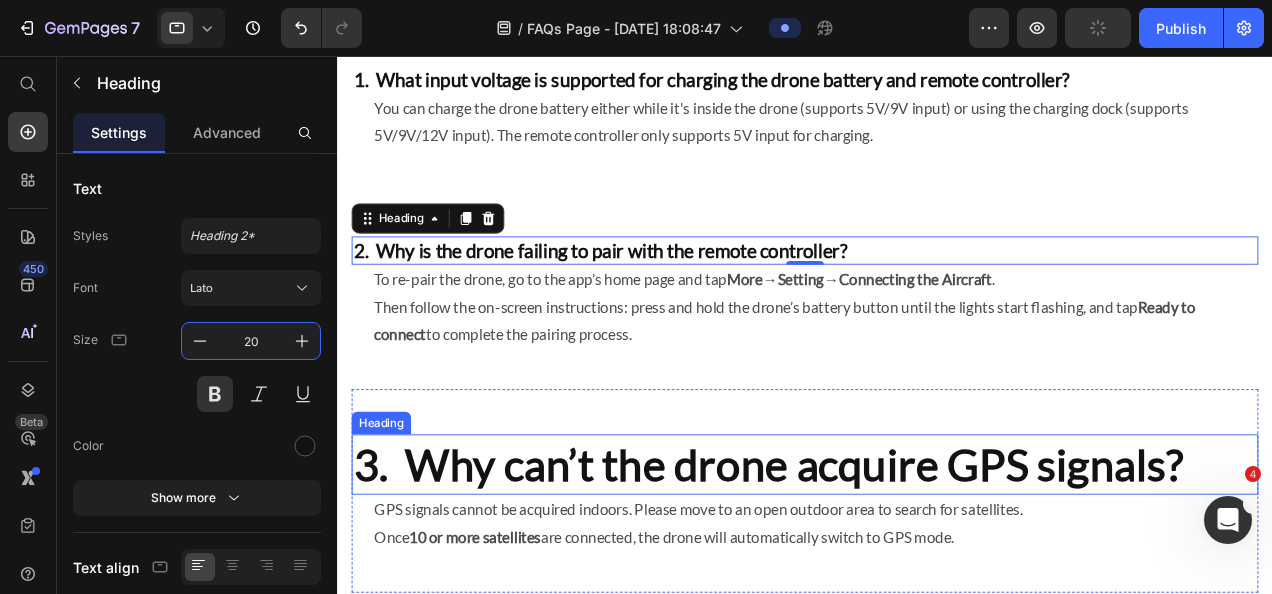 click on "3.  Why can’t the drone acquire GPS signals?" at bounding box center [833, 489] 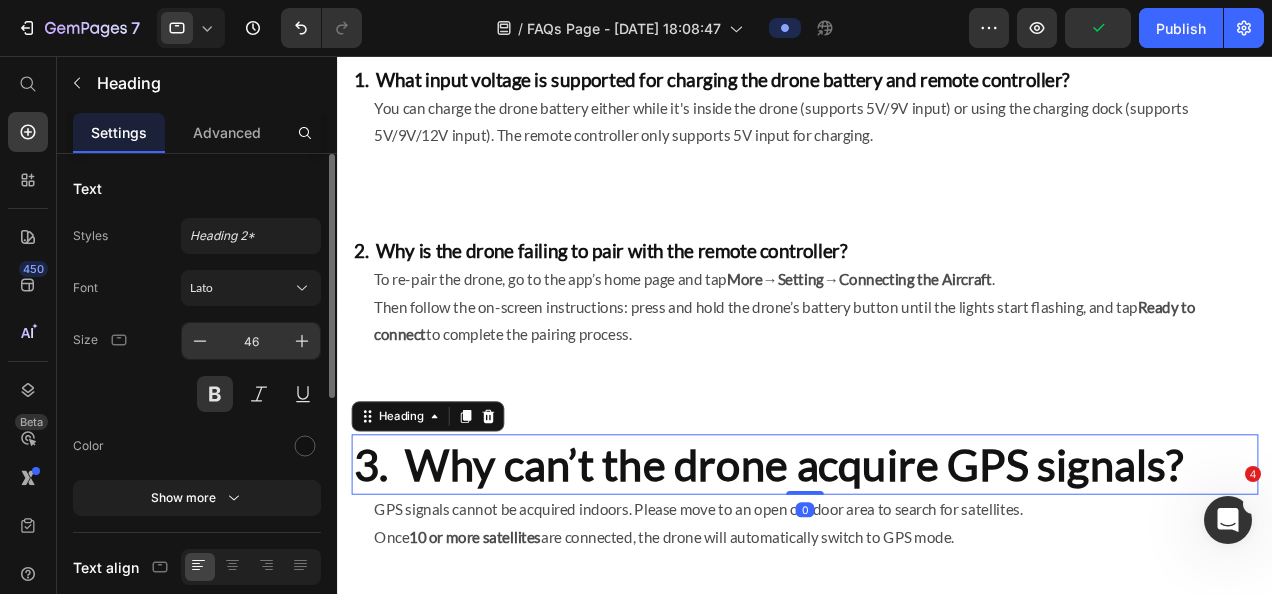 drag, startPoint x: 250, startPoint y: 322, endPoint x: 262, endPoint y: 344, distance: 25.059929 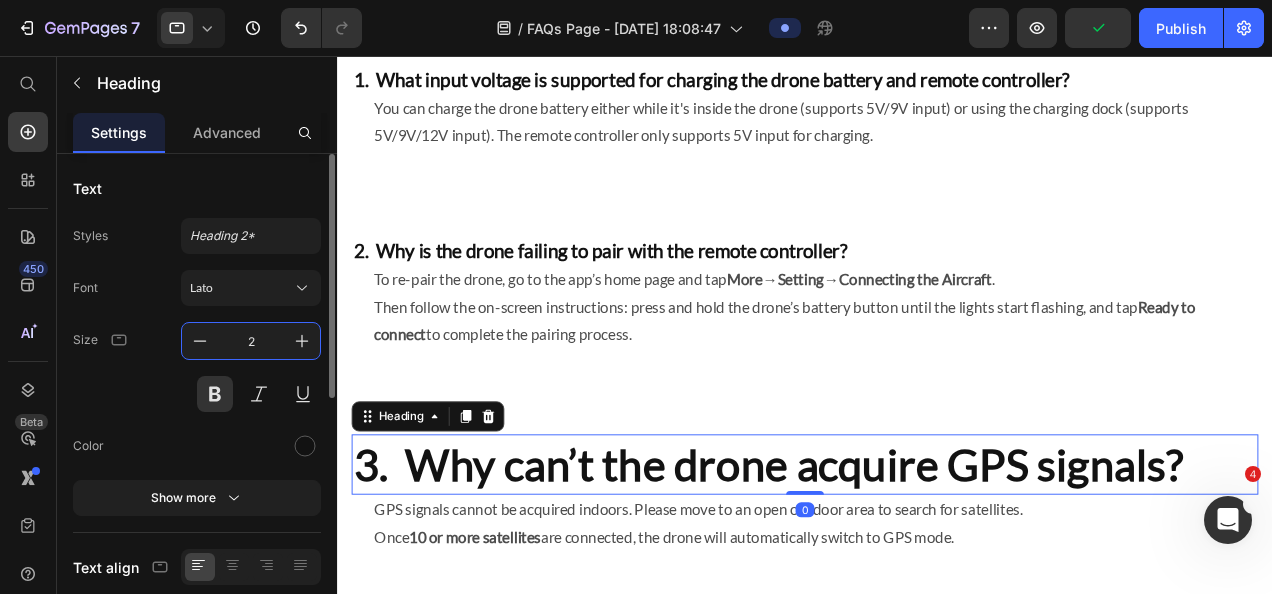 type on "20" 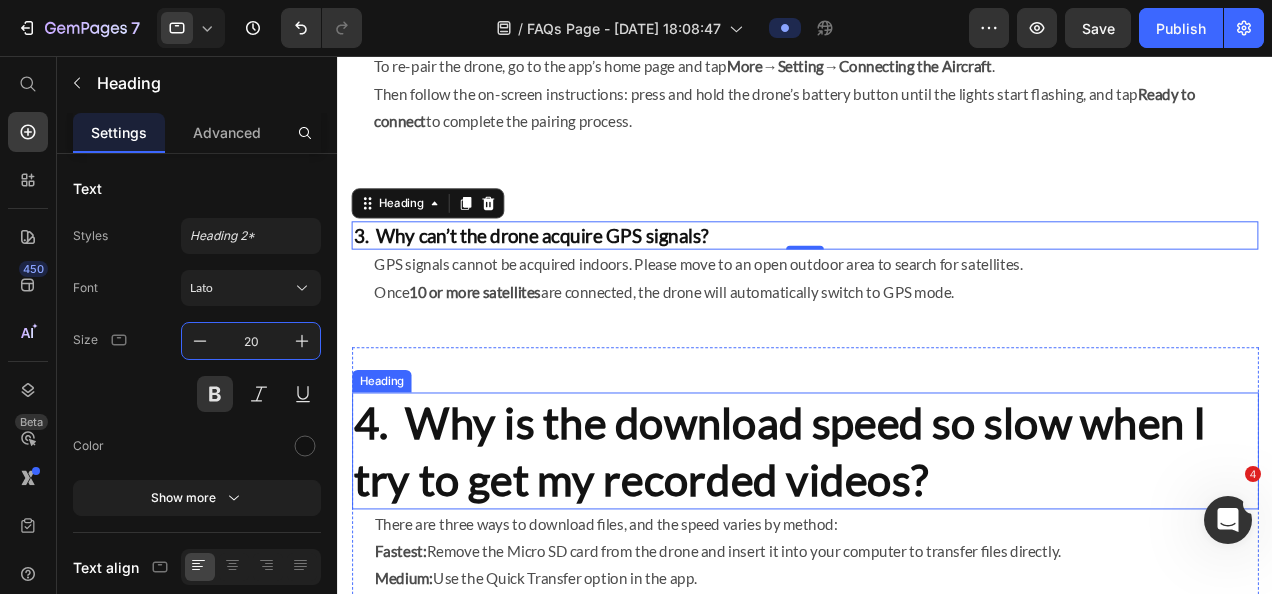 scroll, scrollTop: 700, scrollLeft: 0, axis: vertical 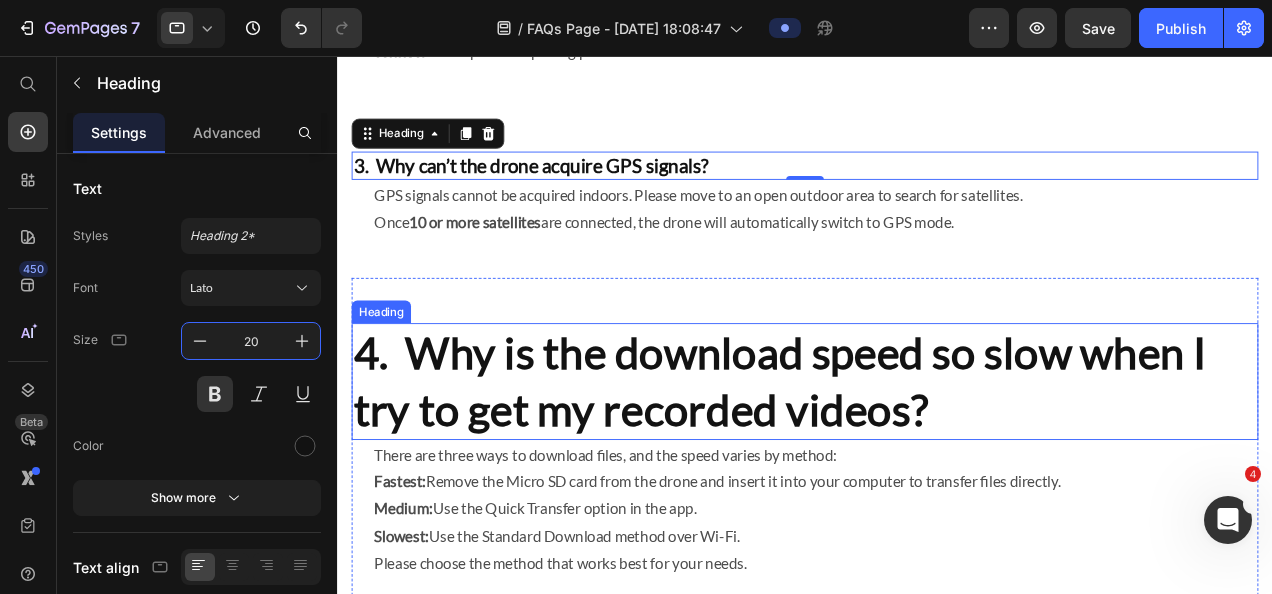 click on "4.  Why is the download speed so slow when I try to get my recorded videos?" at bounding box center [833, 401] 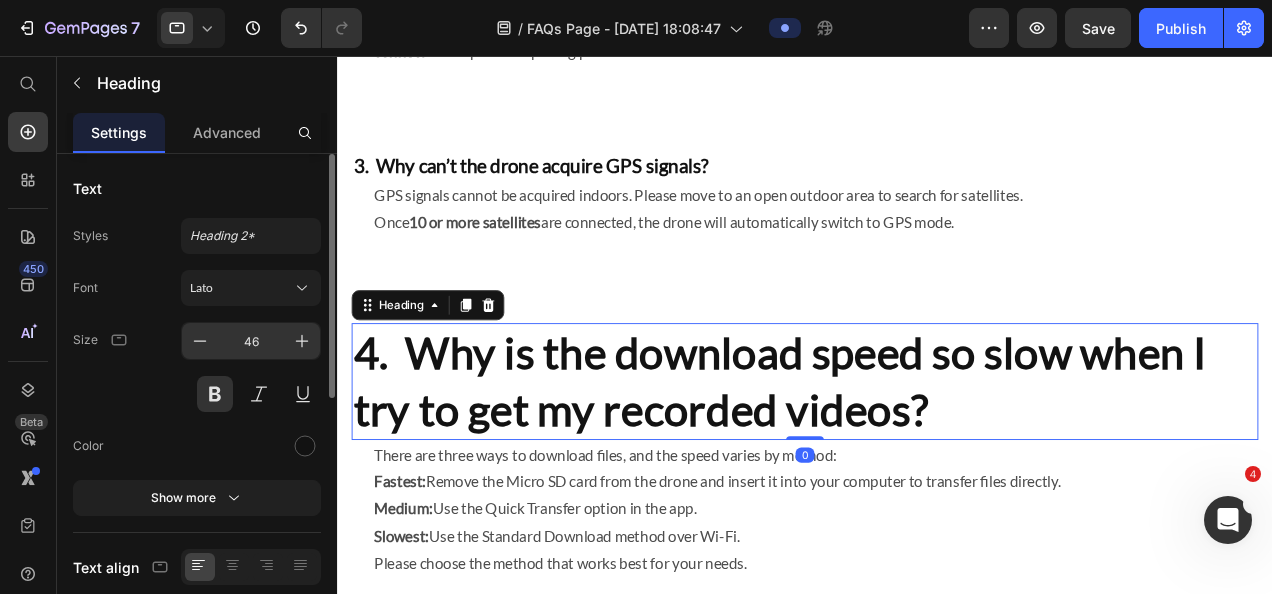 click on "46" at bounding box center [251, 341] 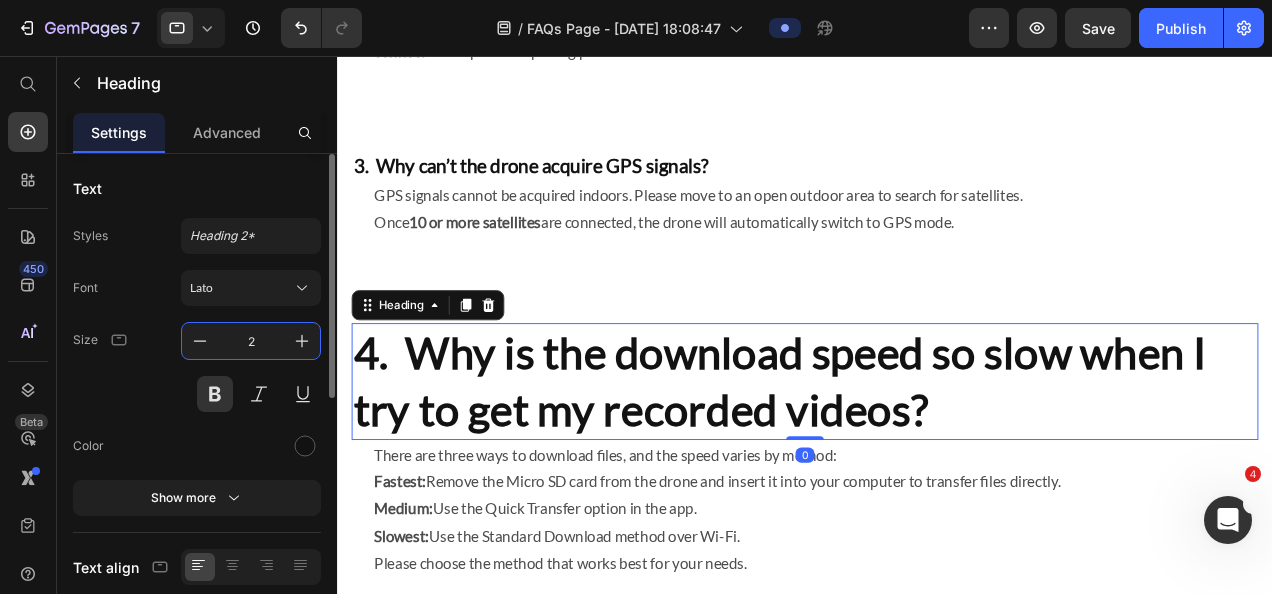 type on "20" 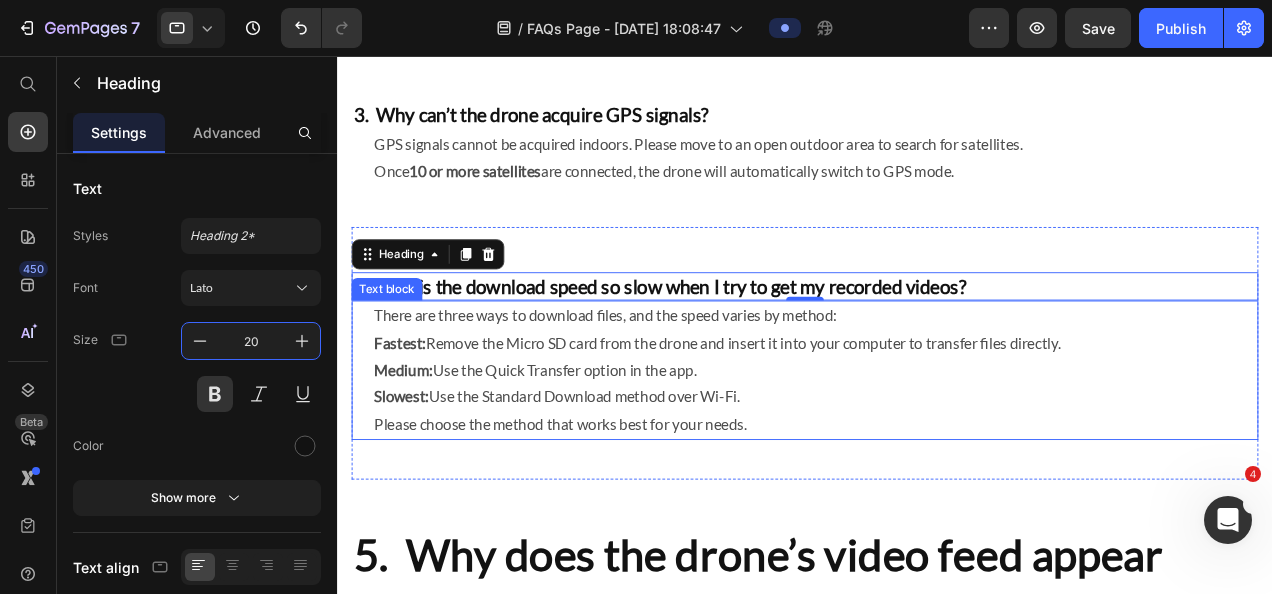 scroll, scrollTop: 900, scrollLeft: 0, axis: vertical 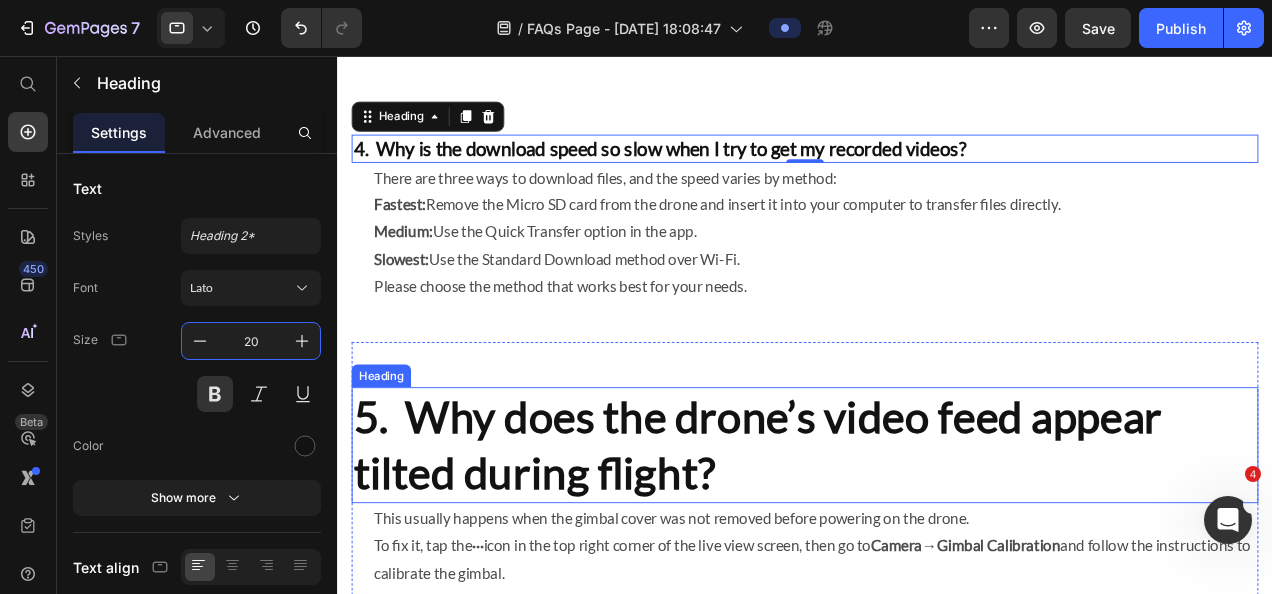 click on "5.  Why does the drone’s video feed appear tilted during flight?" at bounding box center (833, 469) 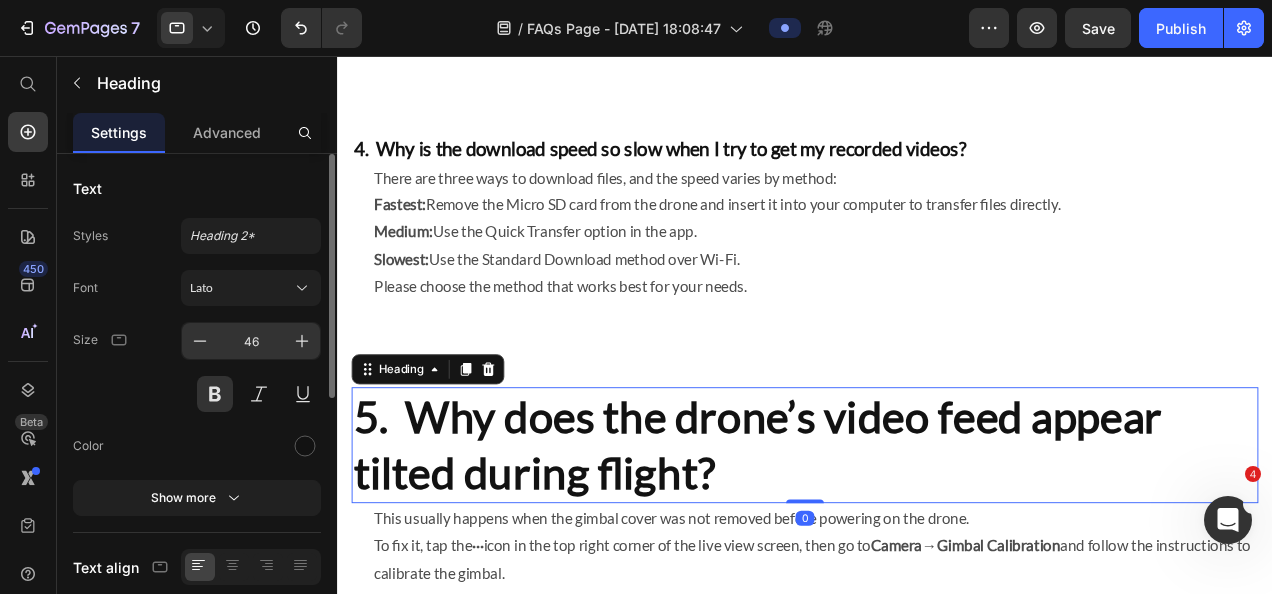 click on "46" at bounding box center (251, 341) 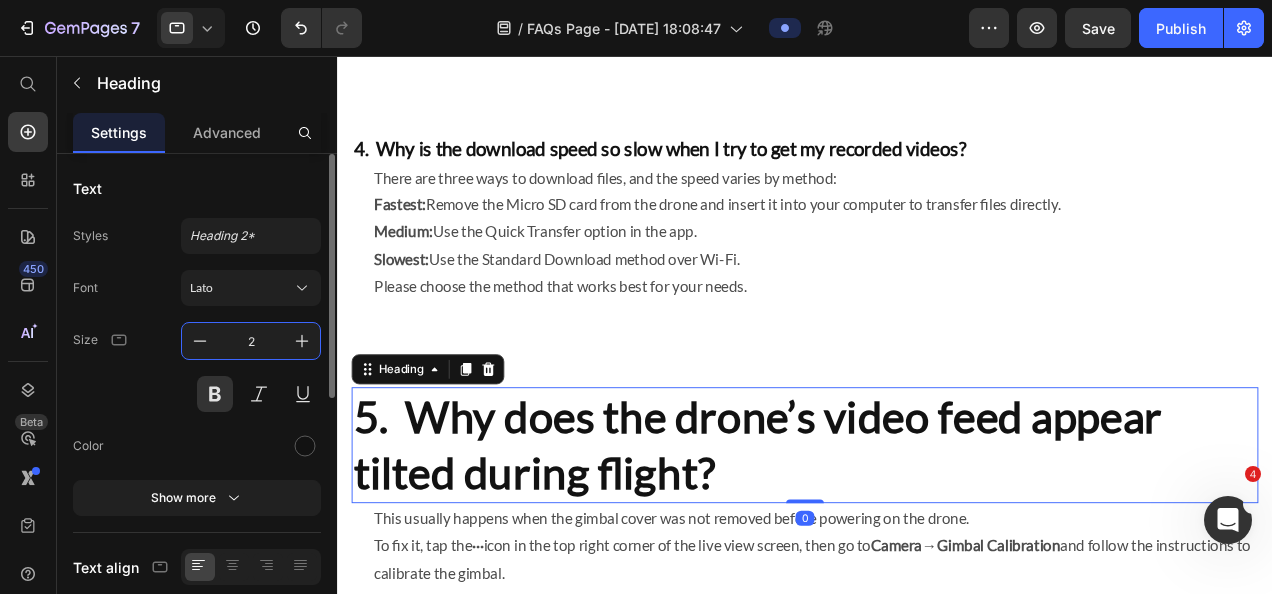 type on "20" 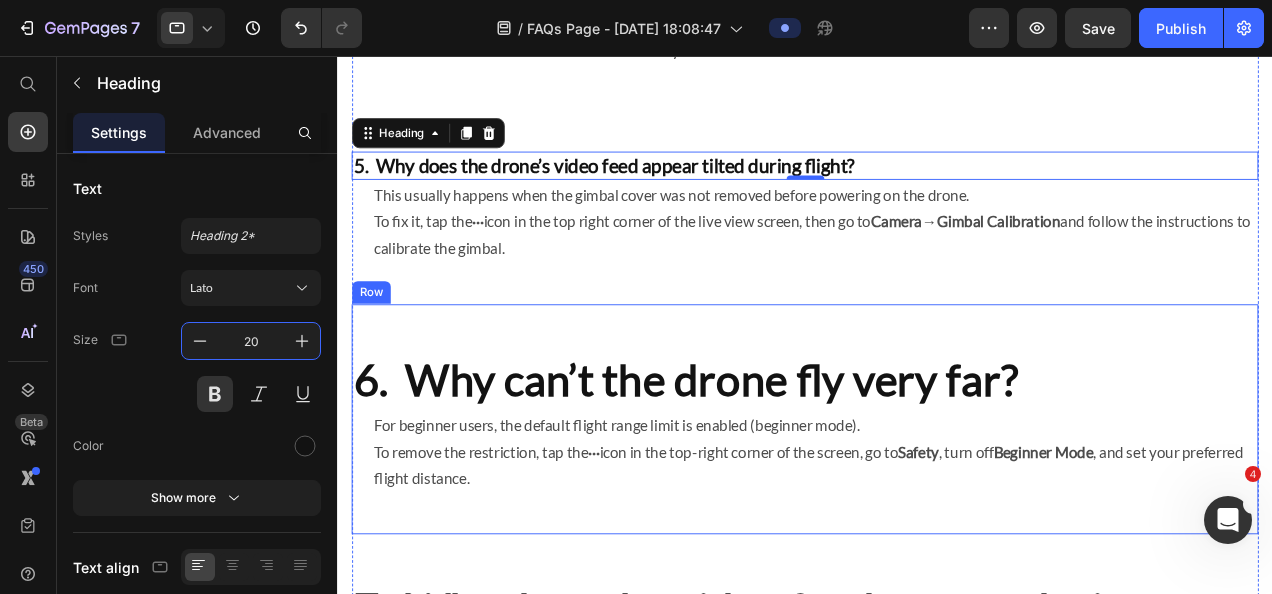 scroll, scrollTop: 1200, scrollLeft: 0, axis: vertical 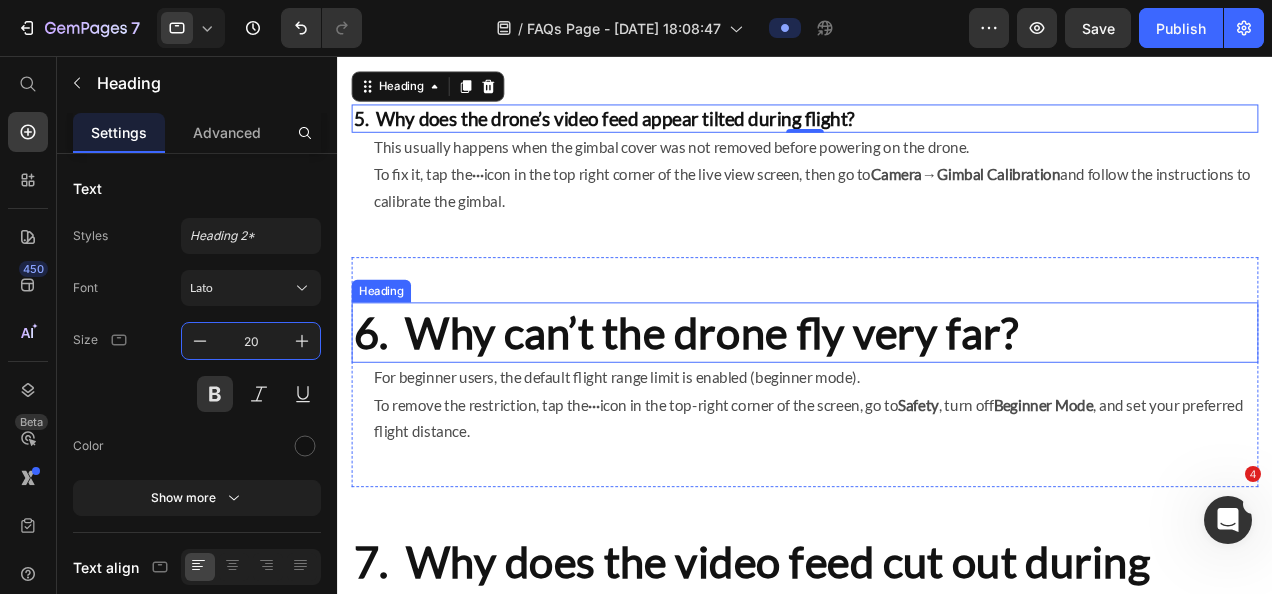 click on "6.  Why can’t the drone fly very far?" at bounding box center (833, 349) 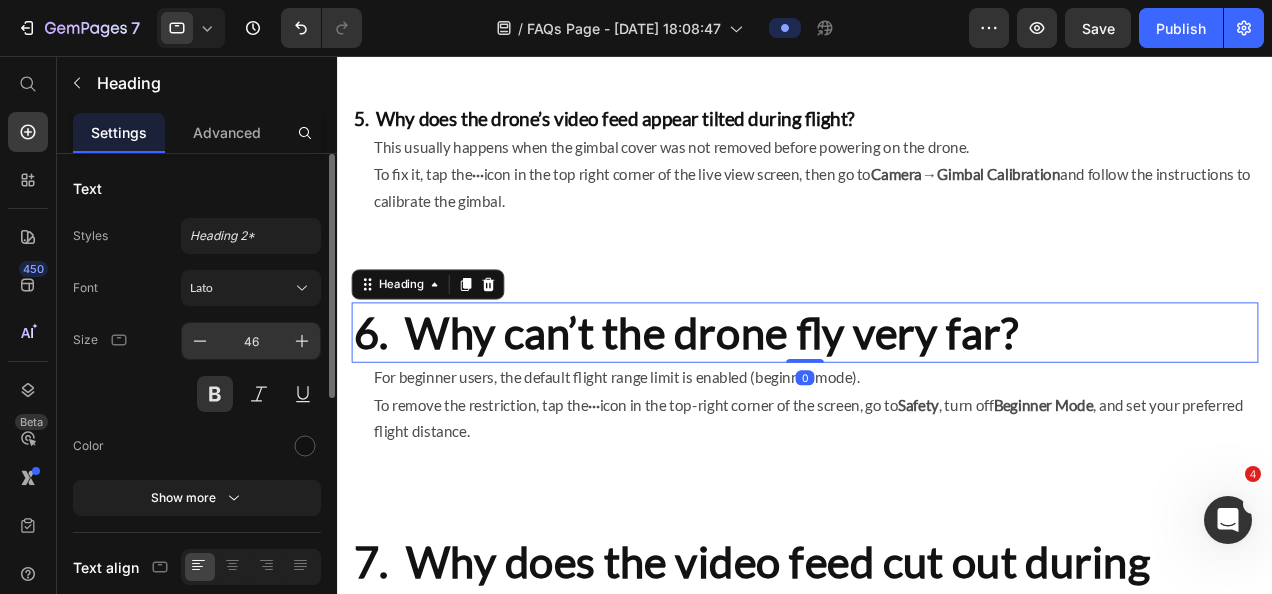 click on "46" at bounding box center [251, 341] 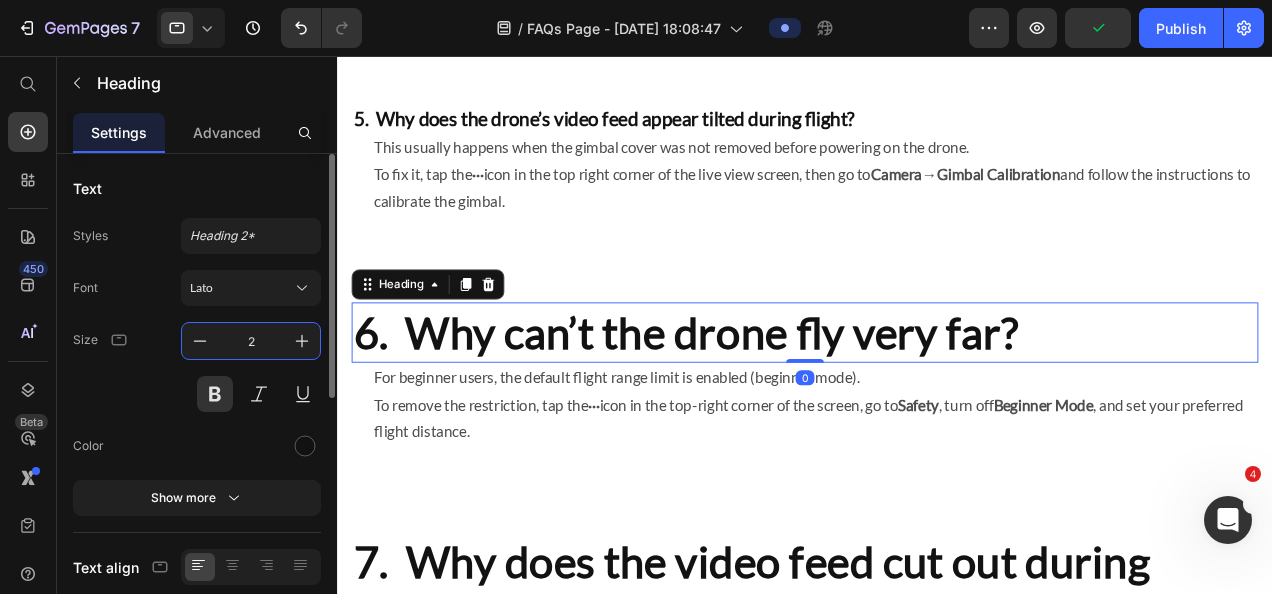 type on "20" 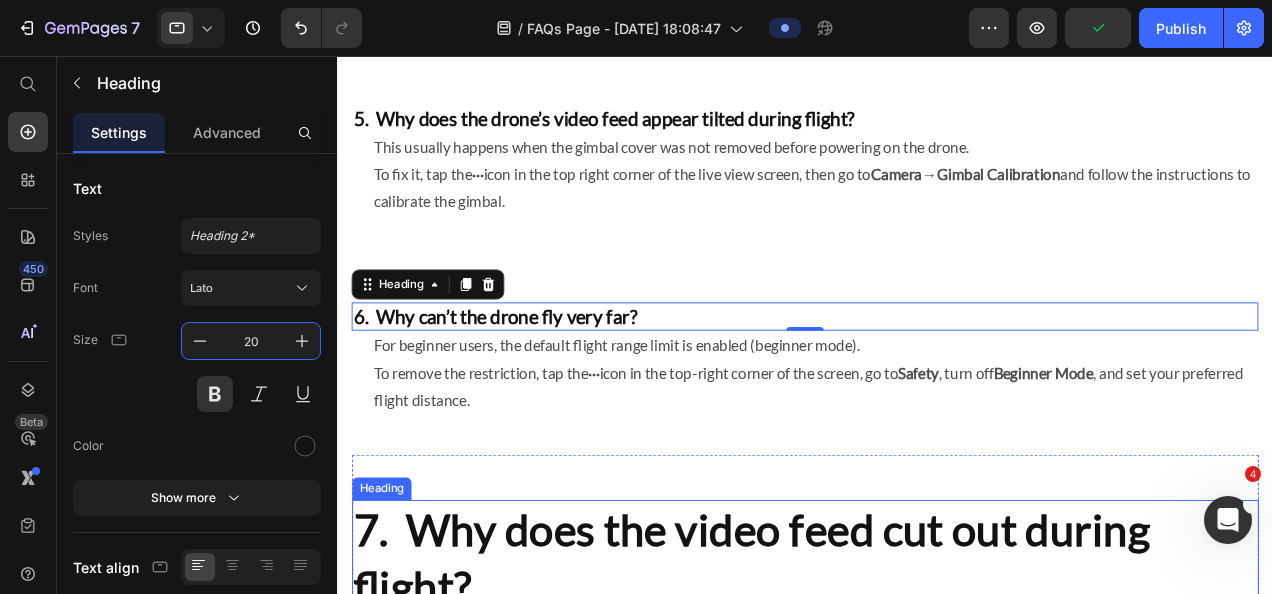 click on "7.  Why does the video feed cut out during flight?" at bounding box center [833, 589] 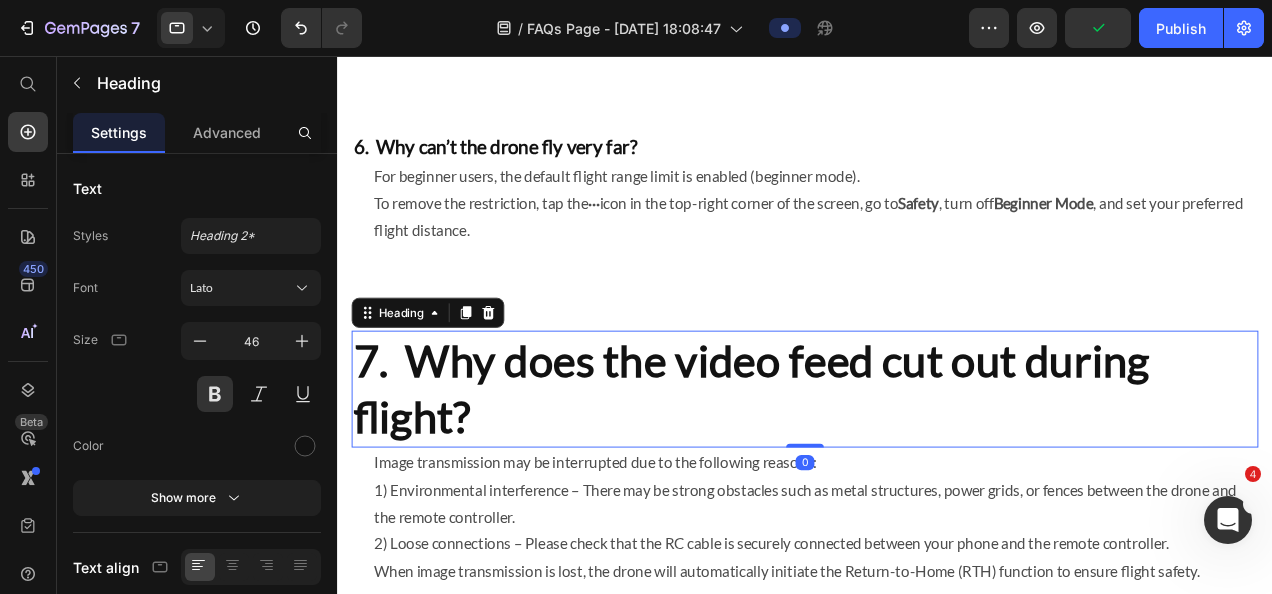 scroll, scrollTop: 1400, scrollLeft: 0, axis: vertical 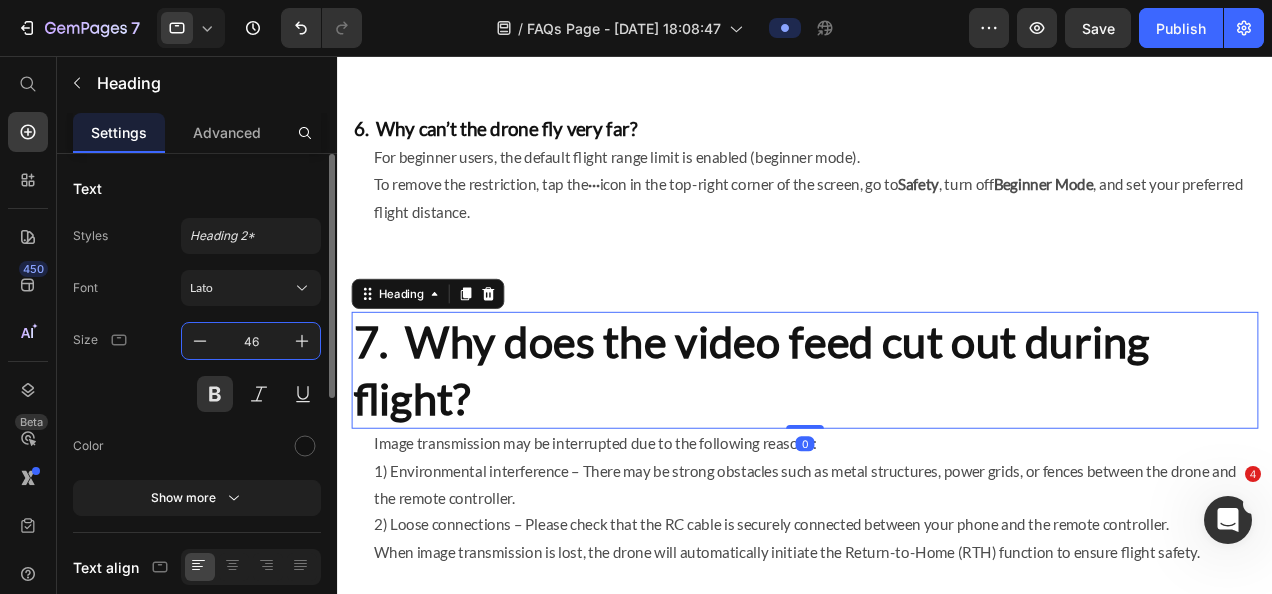 click on "46" at bounding box center [251, 341] 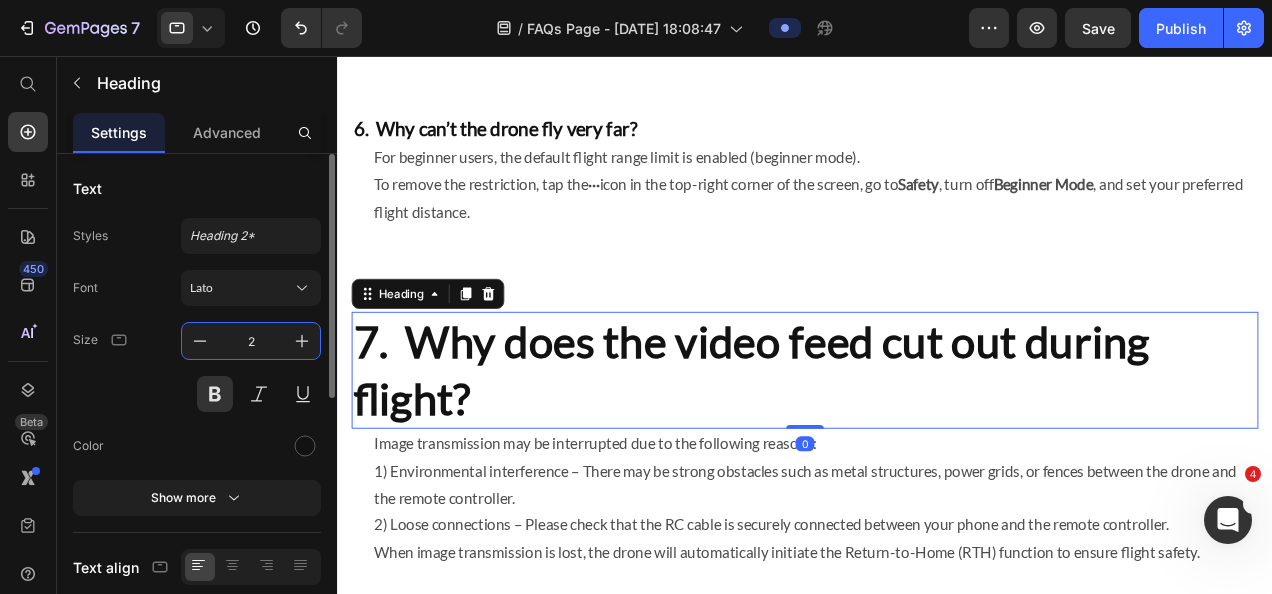 type on "20" 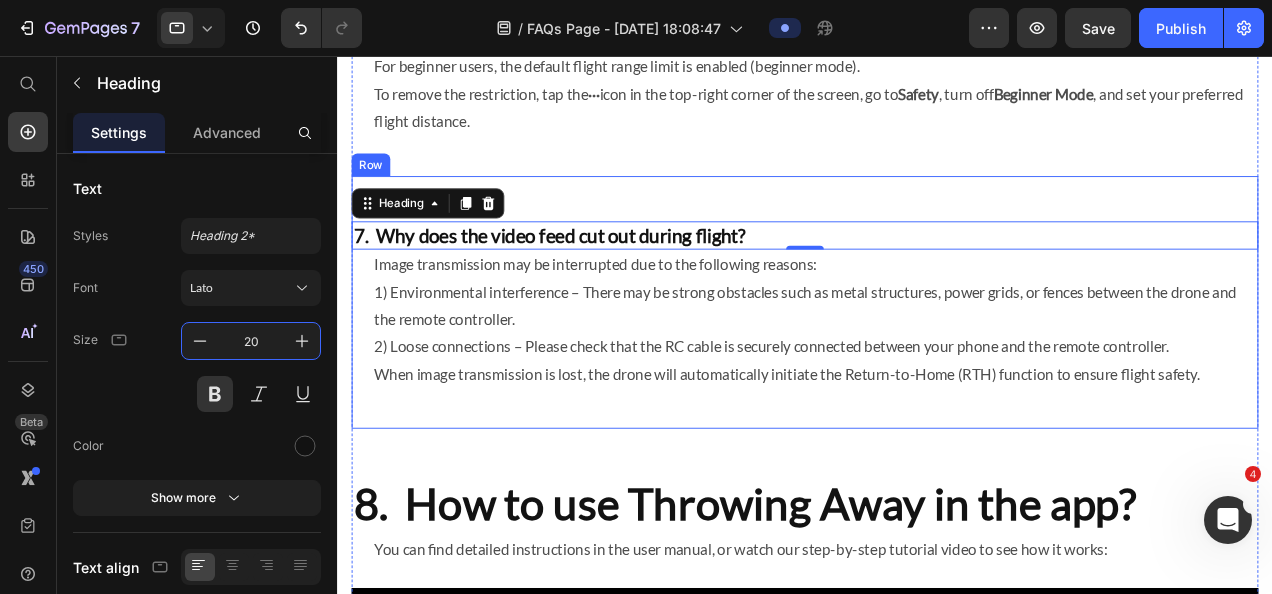 scroll, scrollTop: 1600, scrollLeft: 0, axis: vertical 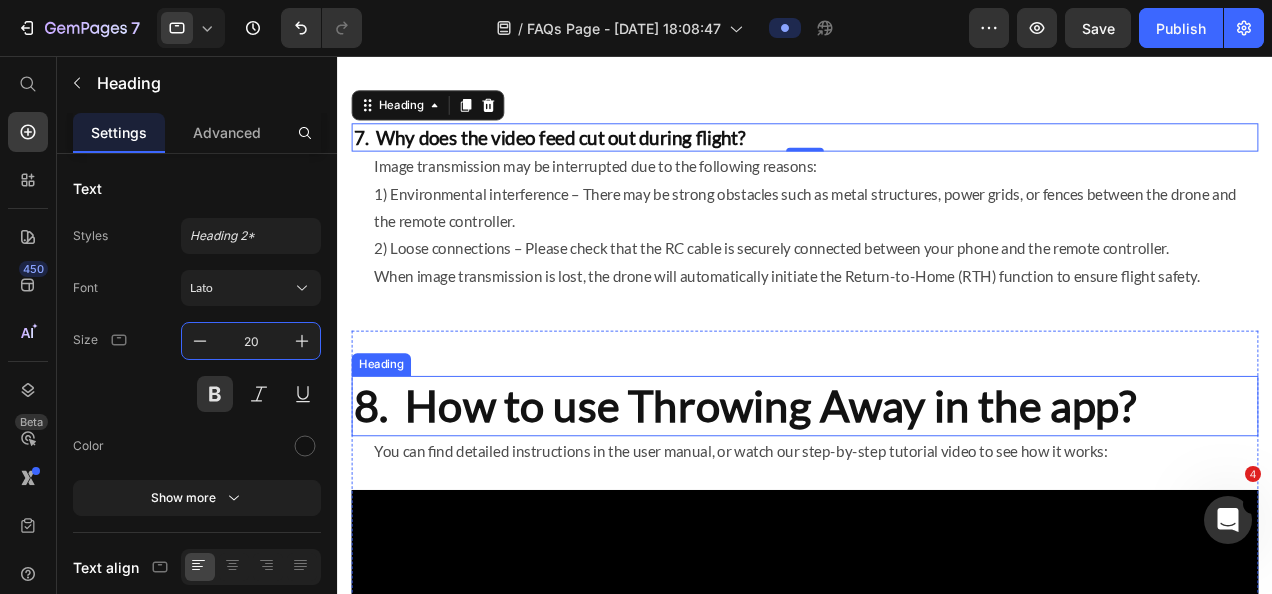 click on "8.  How to use Throwing Away in the app?" at bounding box center (833, 427) 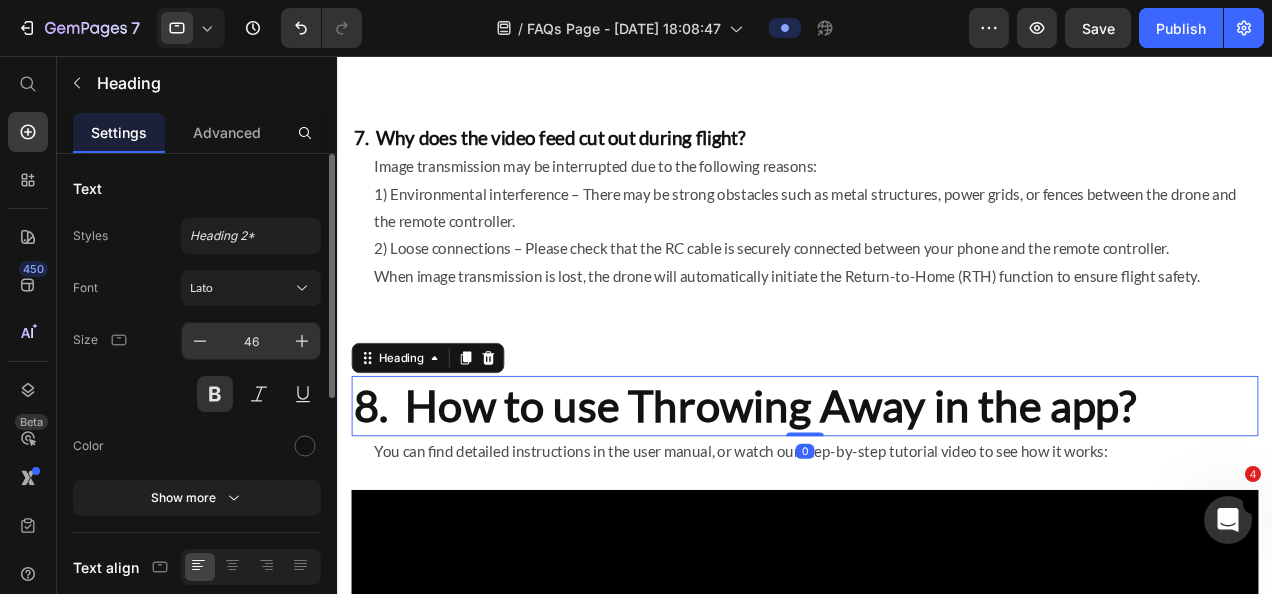 click on "46" at bounding box center [251, 341] 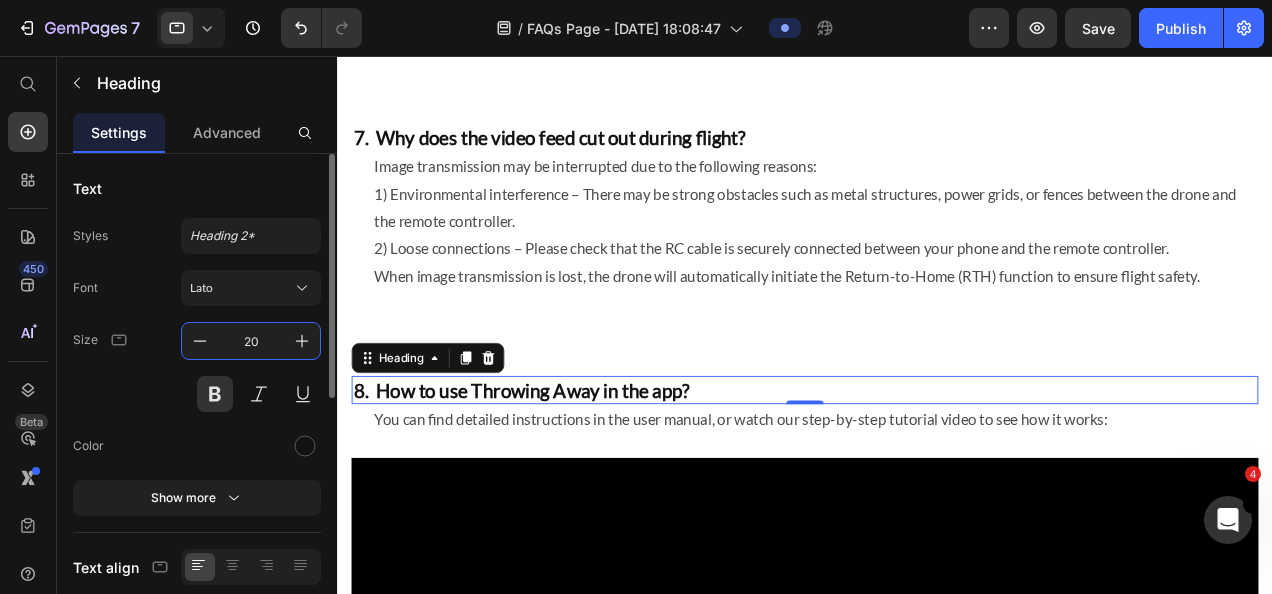 type on "21" 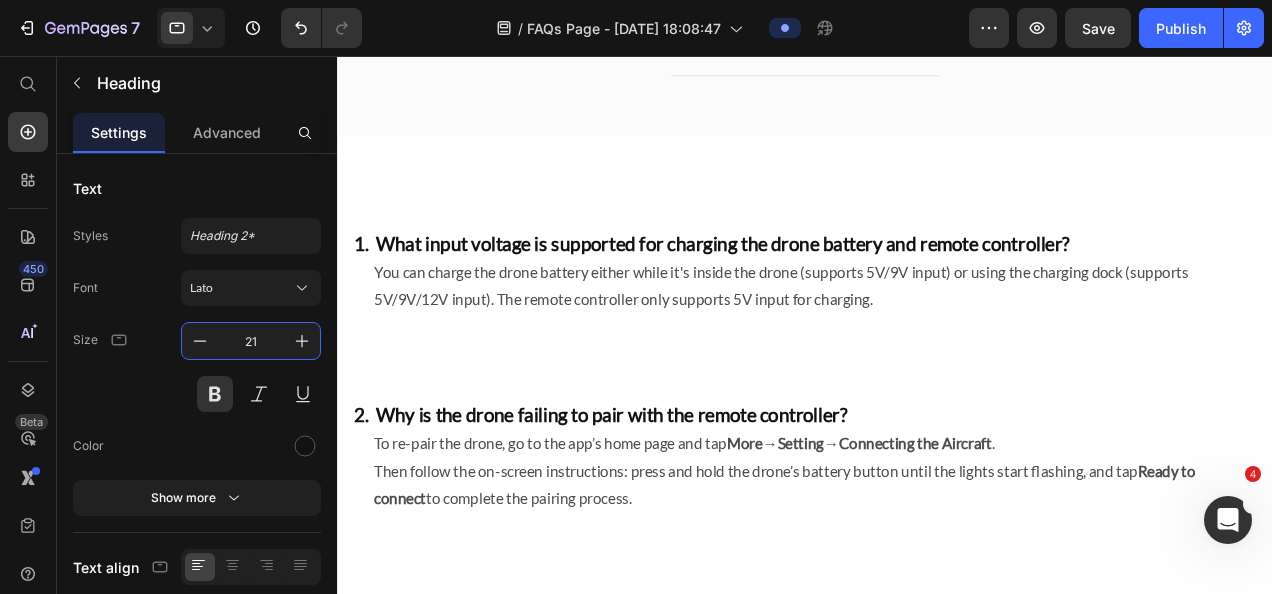 scroll, scrollTop: 0, scrollLeft: 0, axis: both 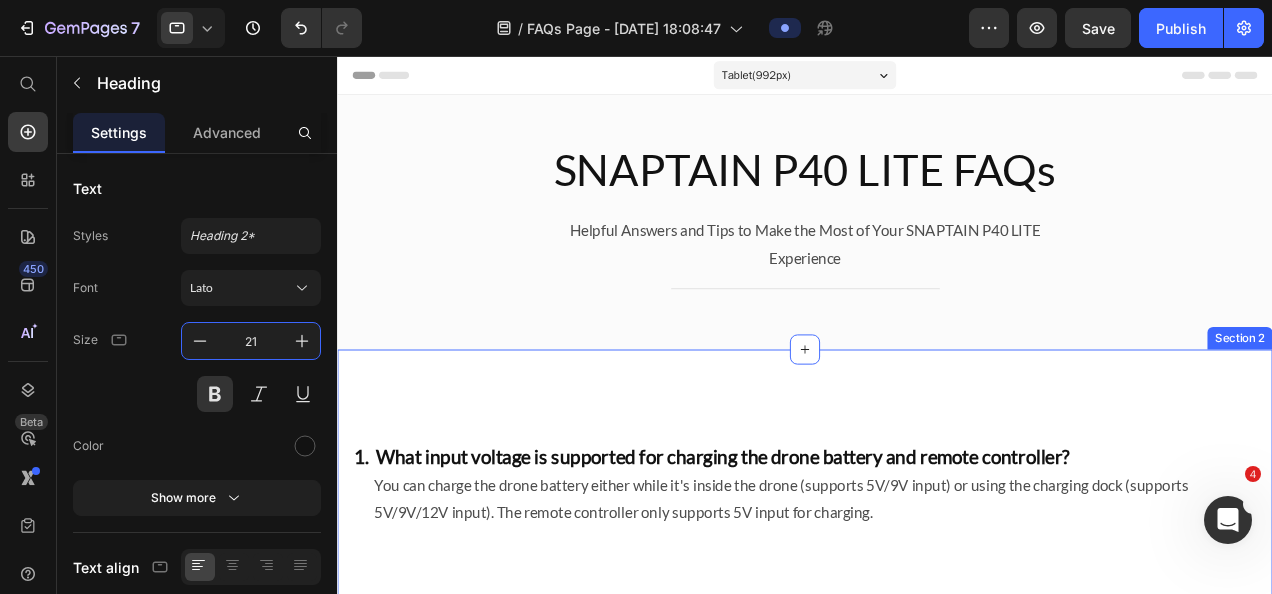 click on "1.  What input voltage is supported for charging the drone battery and remote controller? Heading You can charge the drone battery either while it's inside the drone (supports 5V/9V input) or using the charging dock (supports 5V/9V/12V input). The remote controller only supports 5V input for charging. Text block Row 2.  Why is the drone failing to pair with the remote controller? Heading To re-pair the drone, go to the app’s home page and tap  More  →   Setting  →  Connecting the Aircraft . Then follow the on-screen instructions: press and hold the drone’s battery button until the lights start flashing, and tap  Ready to connect  to complete the pairing process. Text block Row 3.  Why can’t the drone acquire GPS signals? Heading GPS signals cannot be acquired indoors. Please move to an open outdoor area to search for satellites.  Once  10 or more satellites  are connected, the drone will automatically switch to GPS mode. Text block Row Heading Fastest: Medium: Slowest: Text block Row Heading" at bounding box center [833, 1545] 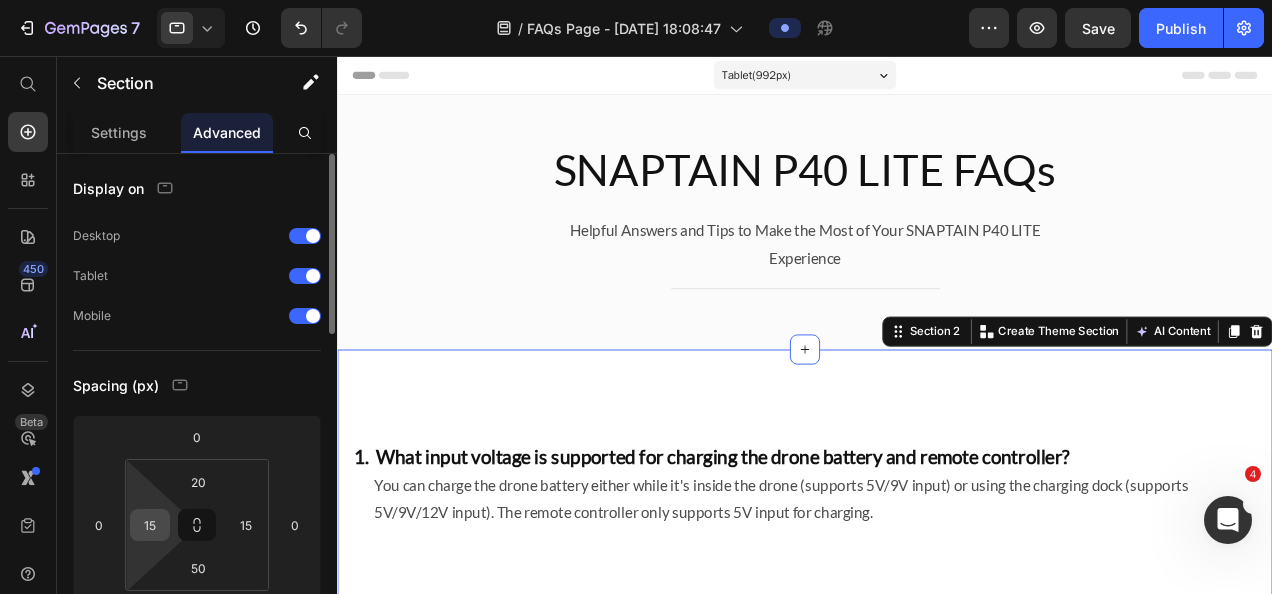 click on "15" at bounding box center [150, 525] 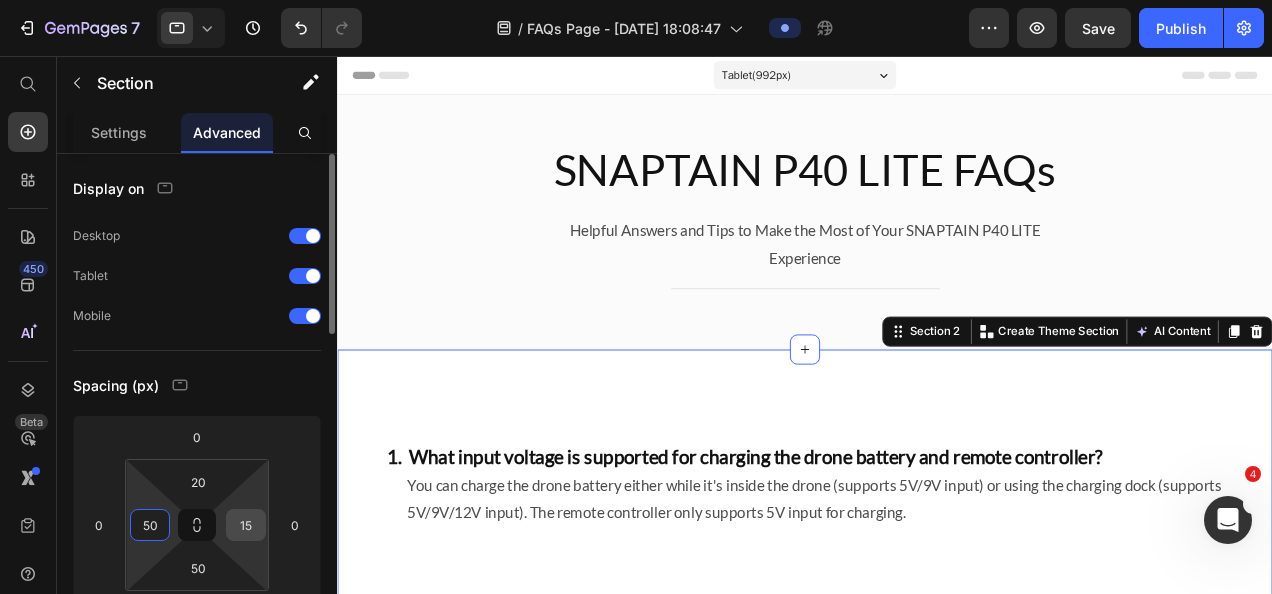 type on "50" 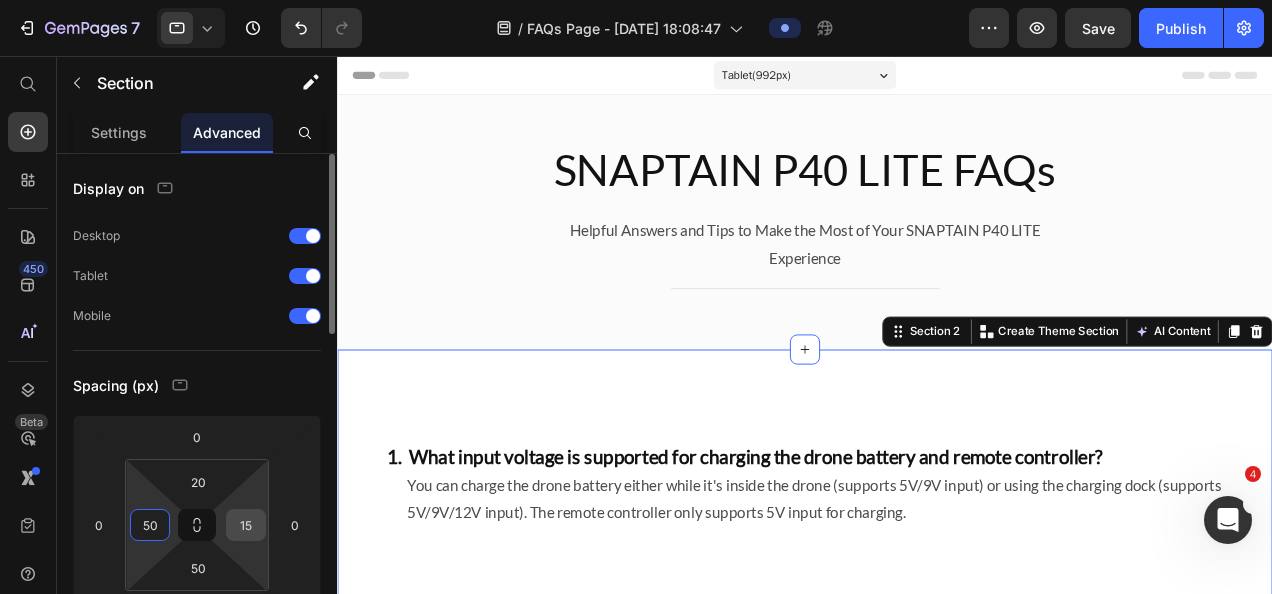 click on "15" at bounding box center (246, 525) 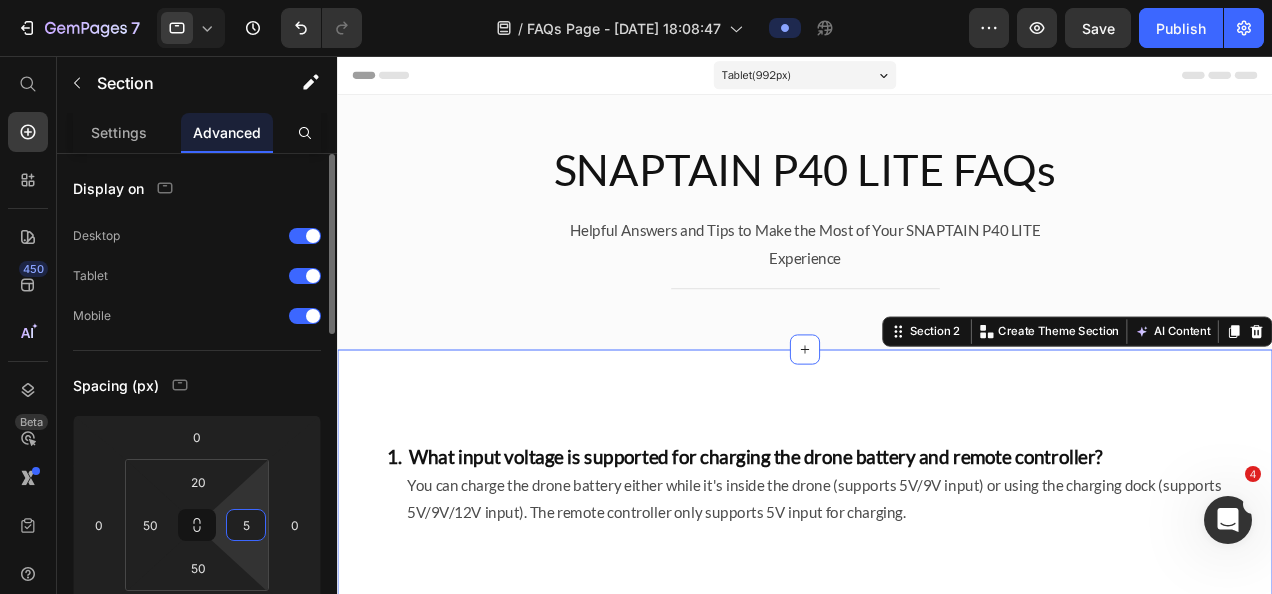 type on "50" 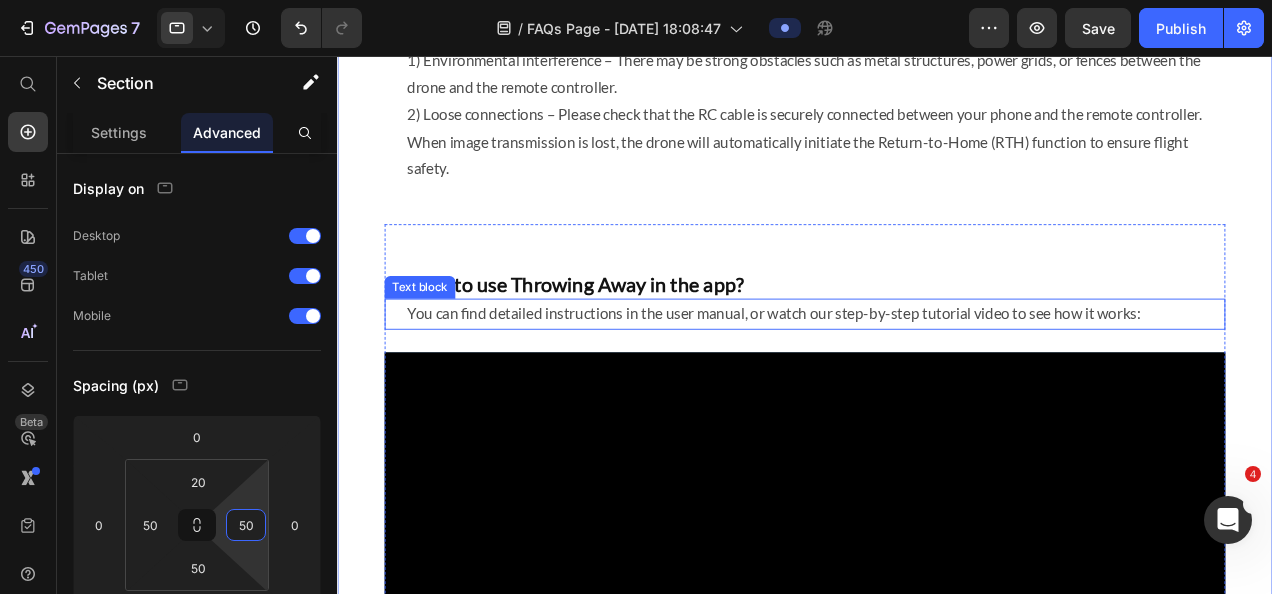 scroll, scrollTop: 1700, scrollLeft: 0, axis: vertical 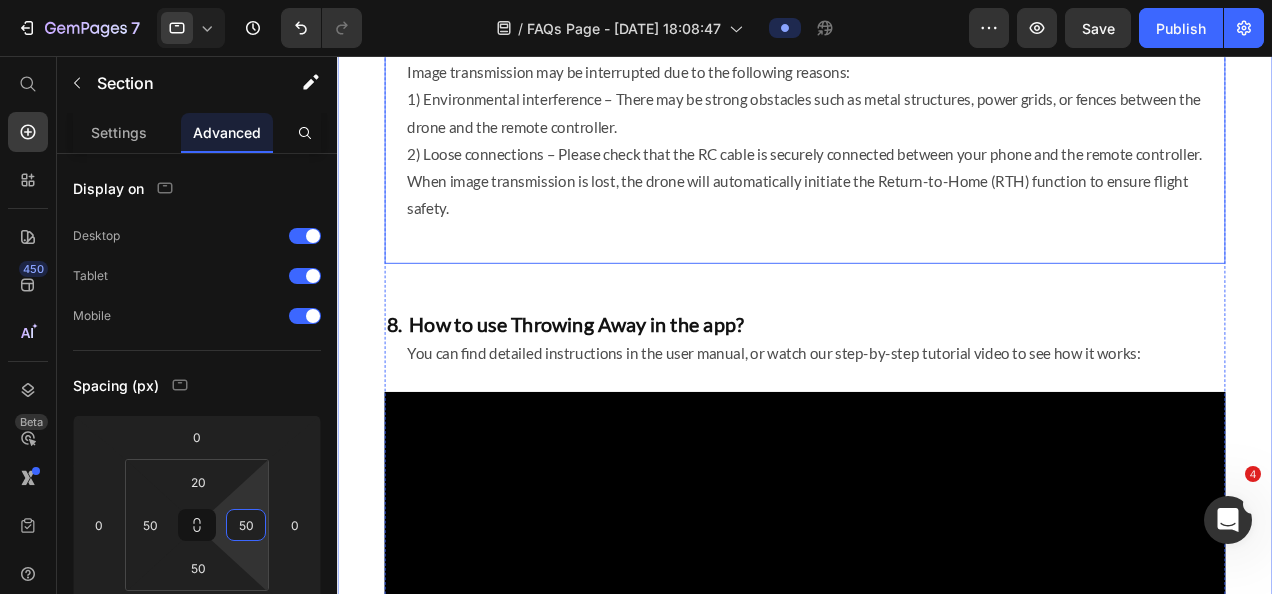drag, startPoint x: 547, startPoint y: 268, endPoint x: 535, endPoint y: 275, distance: 13.892444 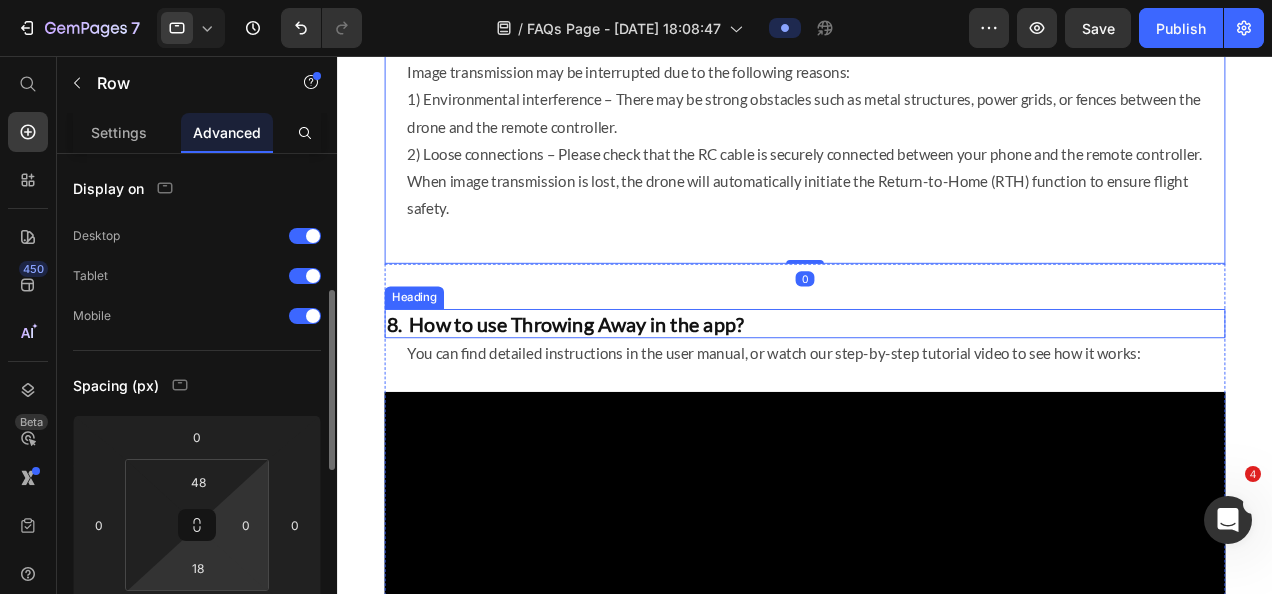 scroll, scrollTop: 100, scrollLeft: 0, axis: vertical 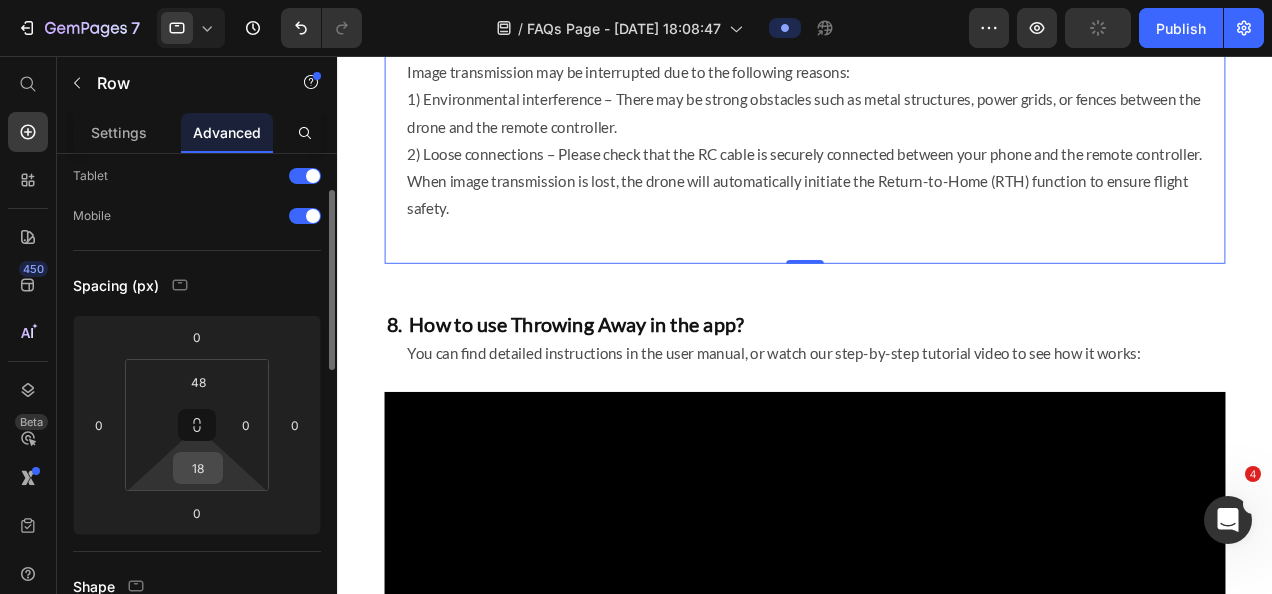 click on "18" at bounding box center (198, 468) 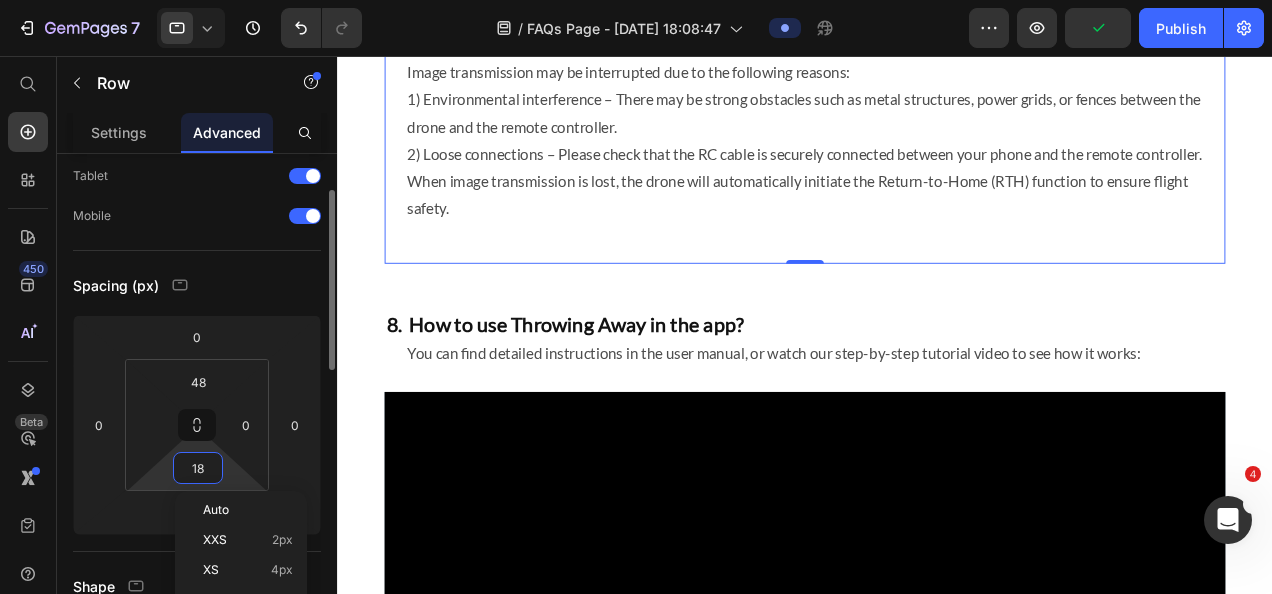 type on "0" 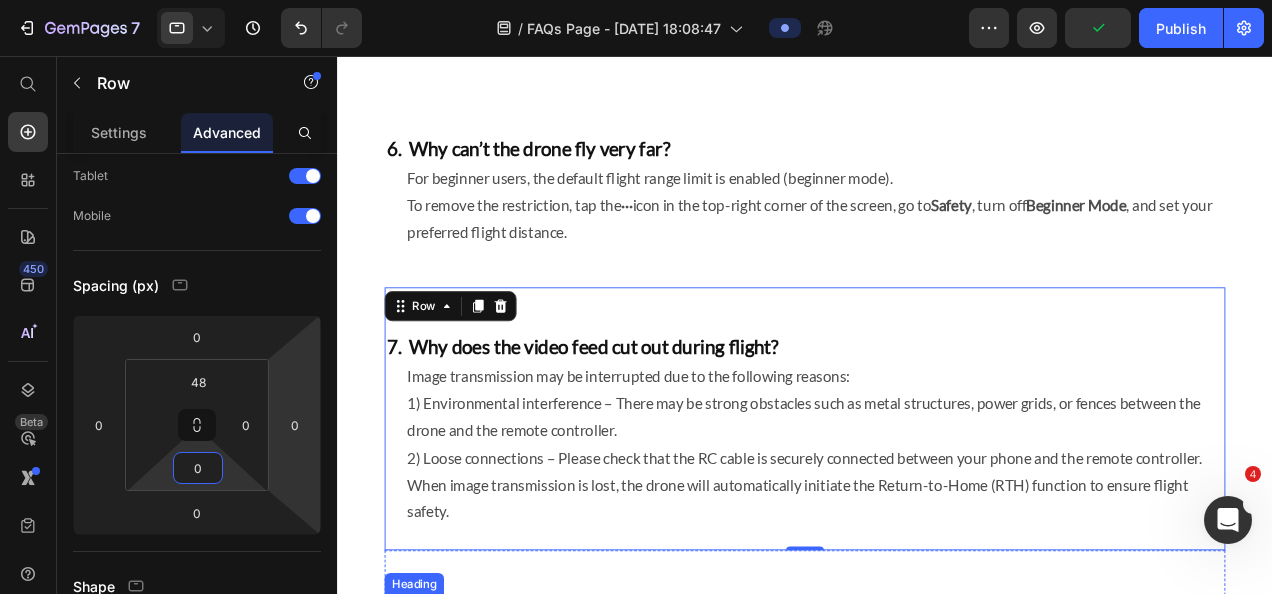 scroll, scrollTop: 1300, scrollLeft: 0, axis: vertical 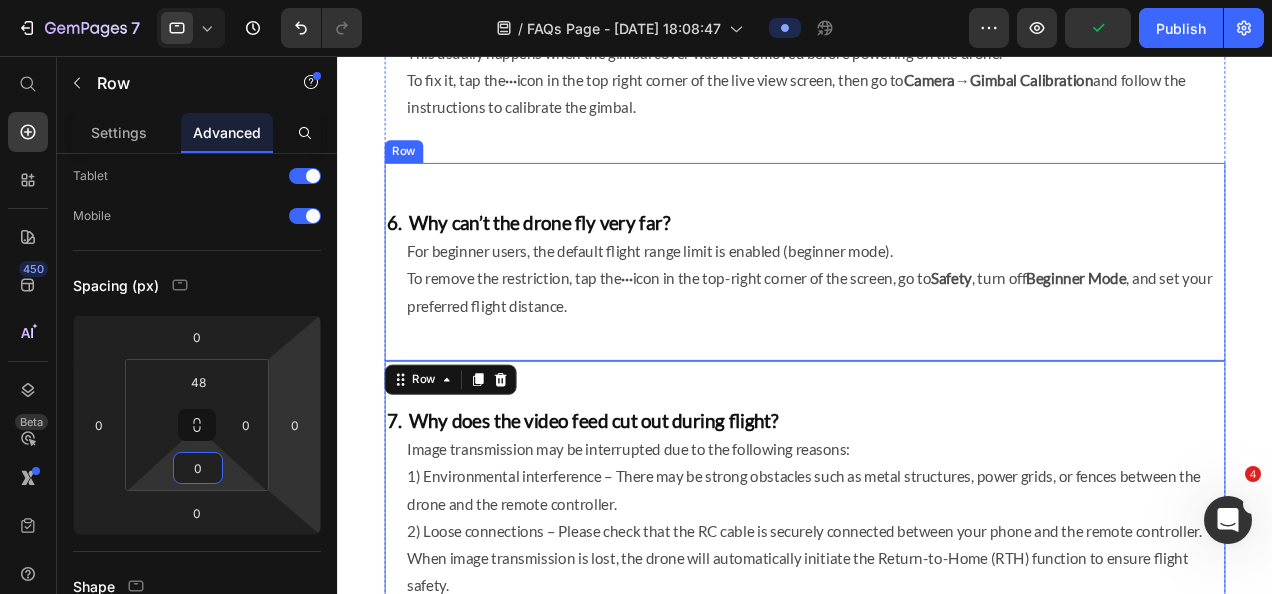click on "6.  Why can’t the drone fly very far? Heading For beginner users, the default flight range limit is enabled (beginner mode). To remove the restriction, tap the  ···  icon in the top-right corner of the screen, go to  Safety , turn off  Beginner Mode , and set your preferred flight distance. Text block" at bounding box center (833, 289) 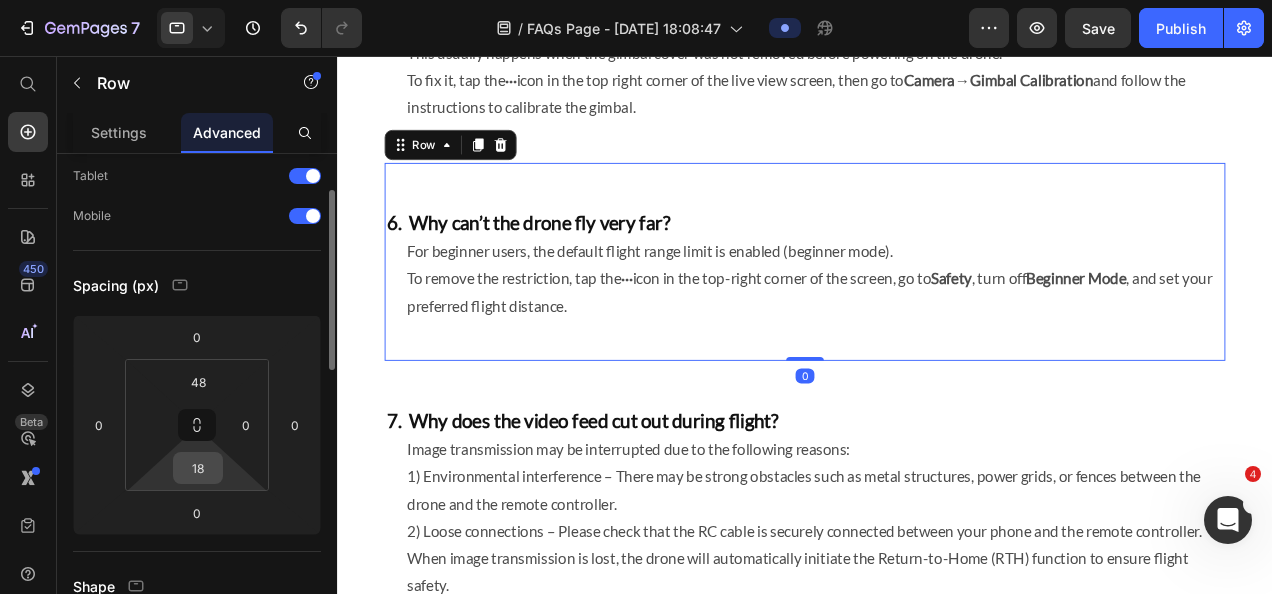 click on "18" at bounding box center [198, 468] 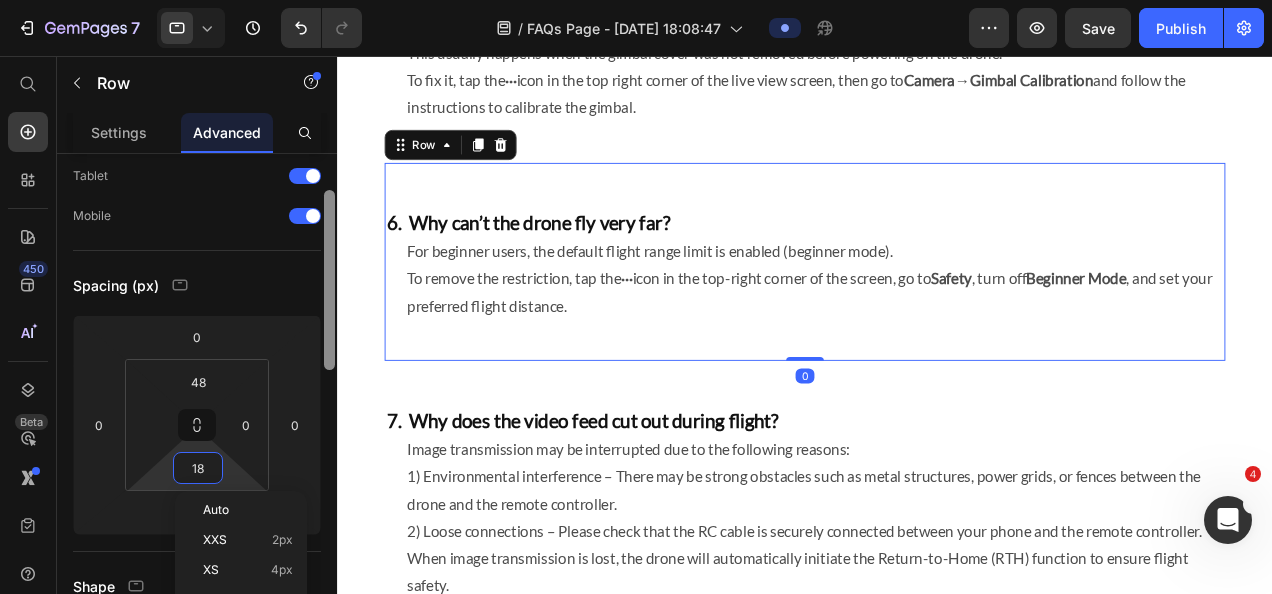 type on "0" 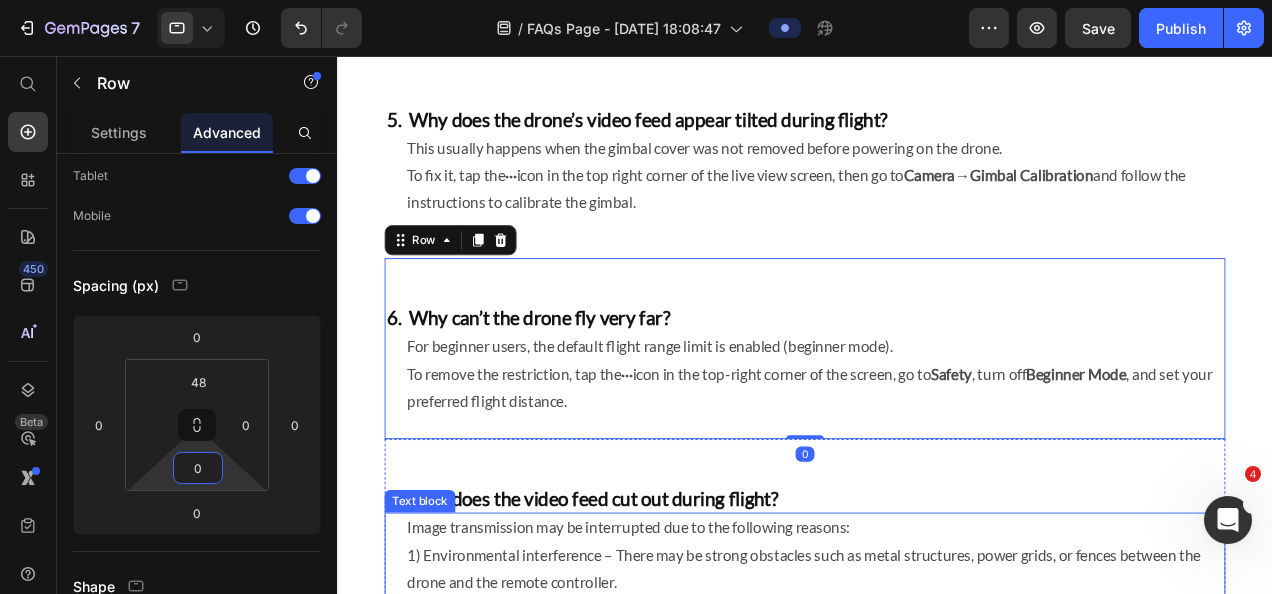 scroll, scrollTop: 1100, scrollLeft: 0, axis: vertical 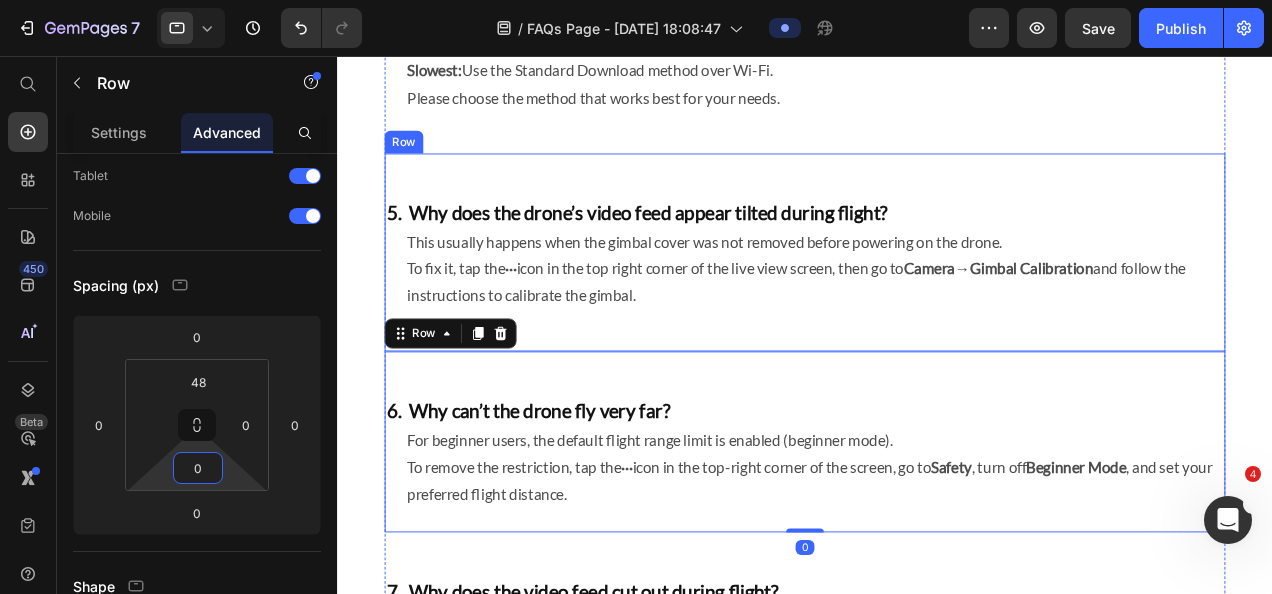 click on "5.  Why does the drone’s video feed appear tilted during flight? Heading This usually happens when the gimbal cover was not removed before powering on the drone. To fix it, tap the  ···  icon in the top right corner of the live view screen, then go to  Camera  →  Gimbal Calibration  and follow the instructions to calibrate the gimbal. Text block" at bounding box center [833, 279] 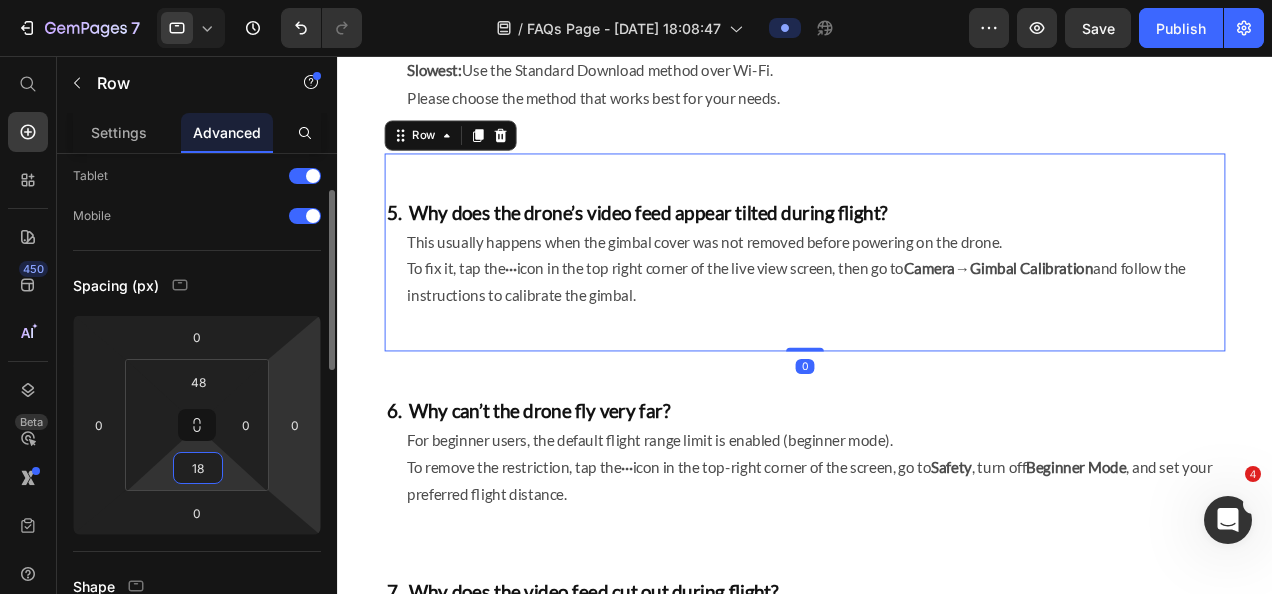 drag, startPoint x: 202, startPoint y: 467, endPoint x: 276, endPoint y: 440, distance: 78.77182 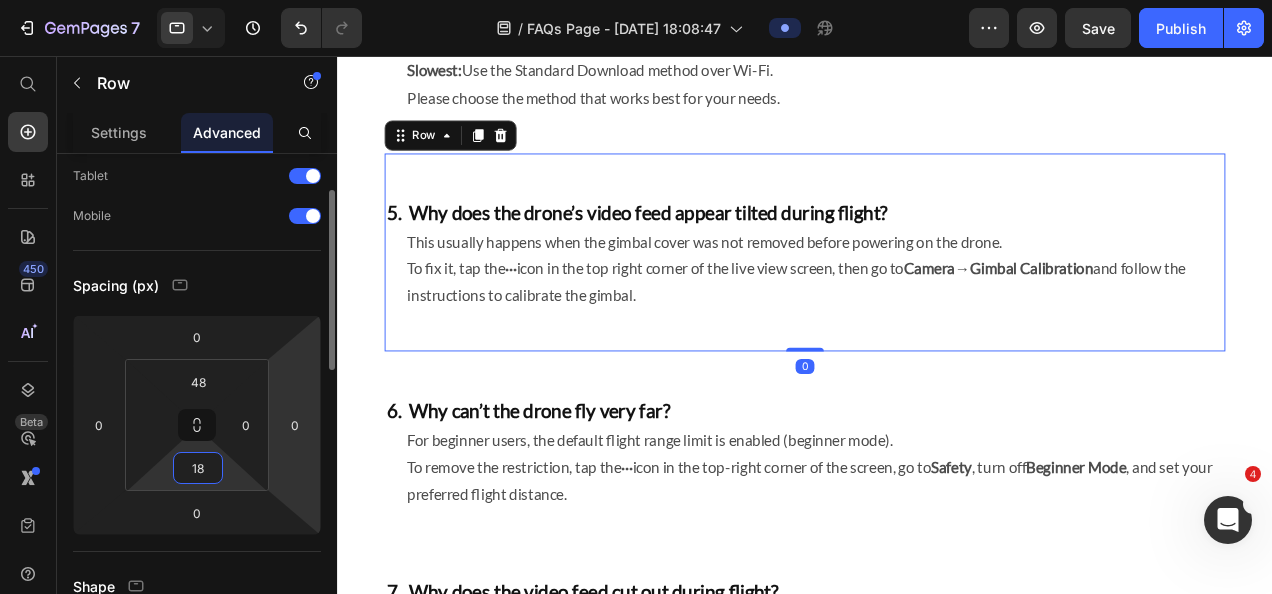 click on "18" at bounding box center [198, 468] 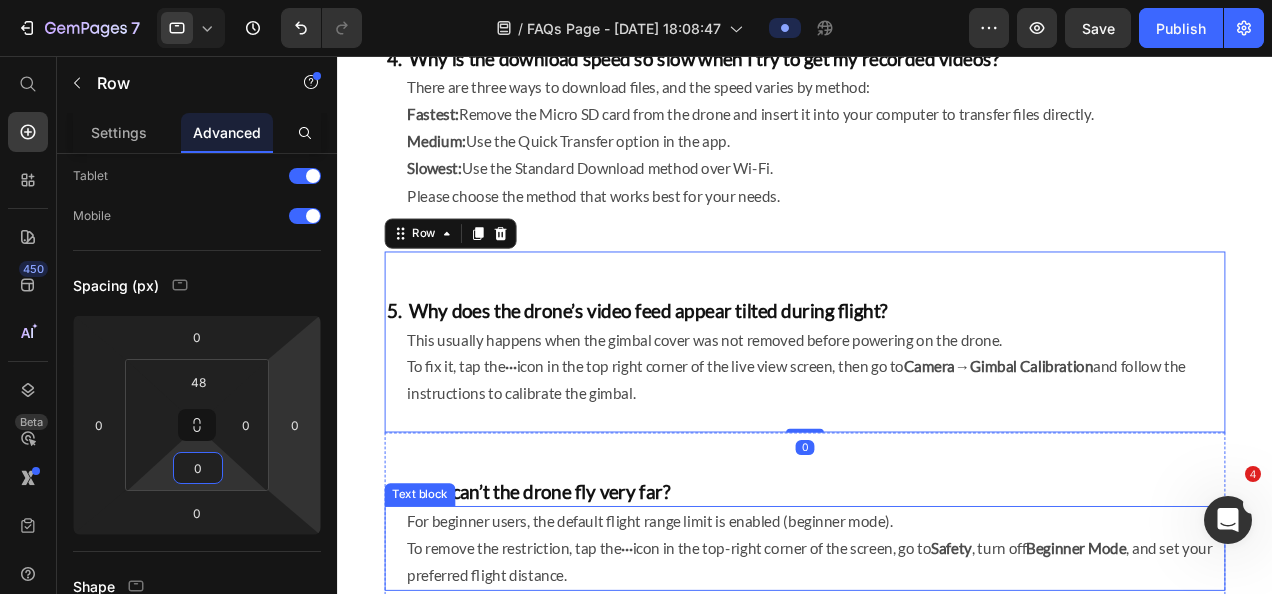 scroll, scrollTop: 900, scrollLeft: 0, axis: vertical 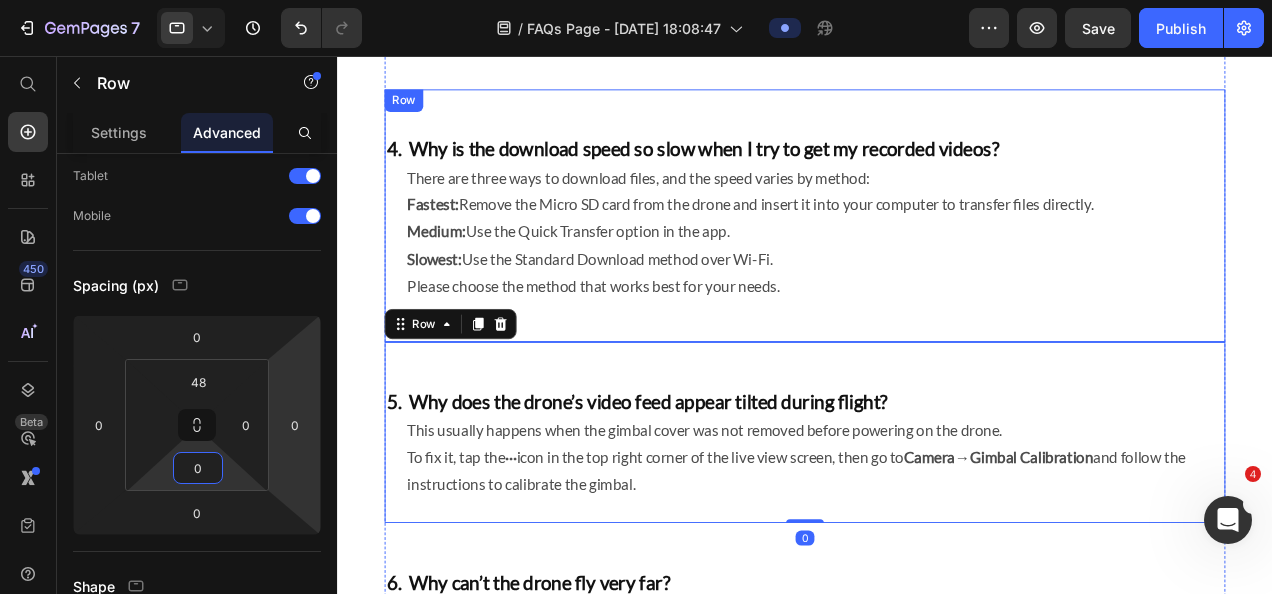 click on "4.  Why is the download speed so slow when I try to get my recorded videos? Heading There are three ways to download files, and the speed varies by method: Fastest:  Remove the Micro SD card from the drone and insert it into your computer to transfer files directly. Medium:  Use the Quick Transfer option in the app. Slowest:  Use the Standard Download method over Wi-Fi. Please choose the method that works best for your needs. Text block" at bounding box center [833, 240] 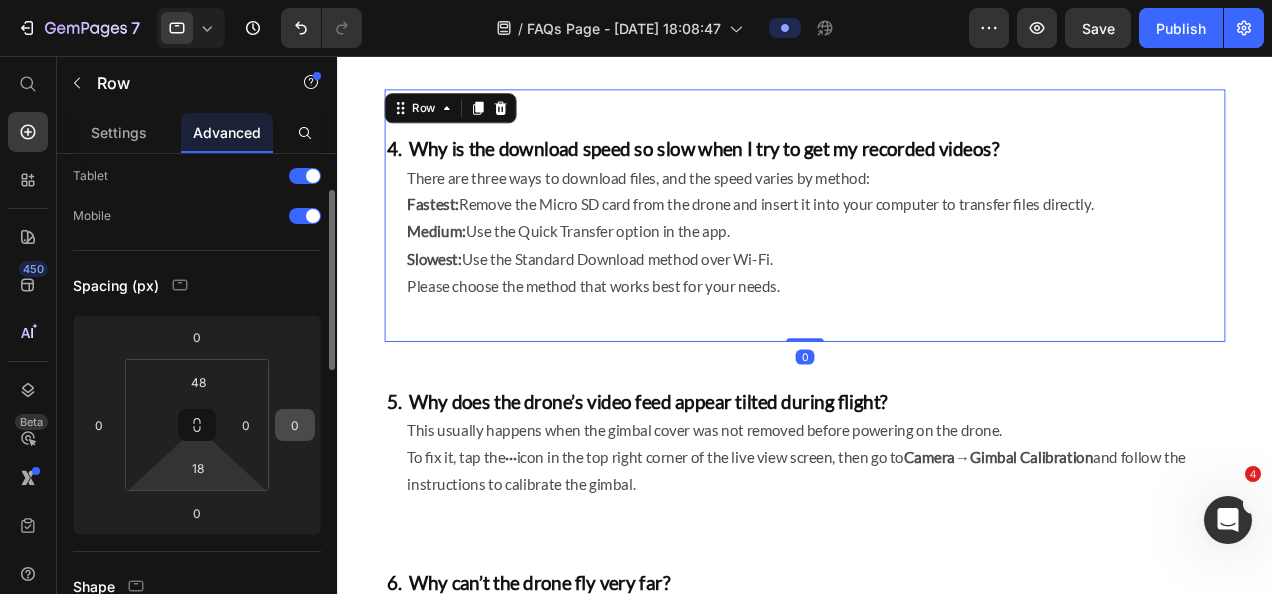 drag, startPoint x: 208, startPoint y: 477, endPoint x: 304, endPoint y: 433, distance: 105.60303 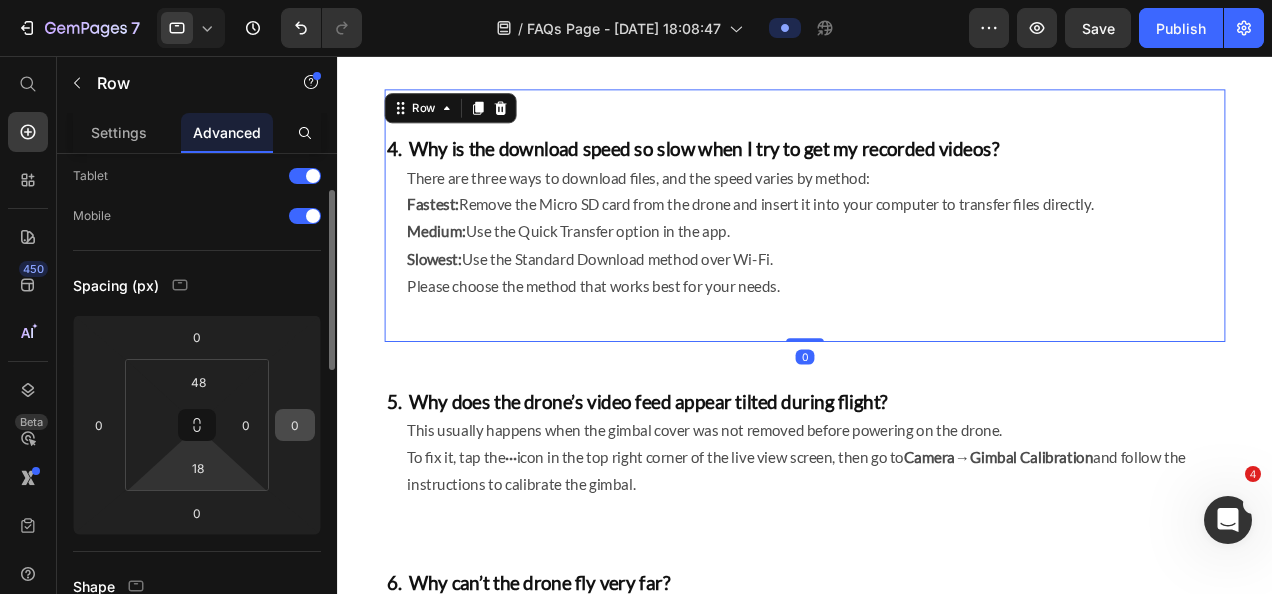 click on "18" at bounding box center (198, 468) 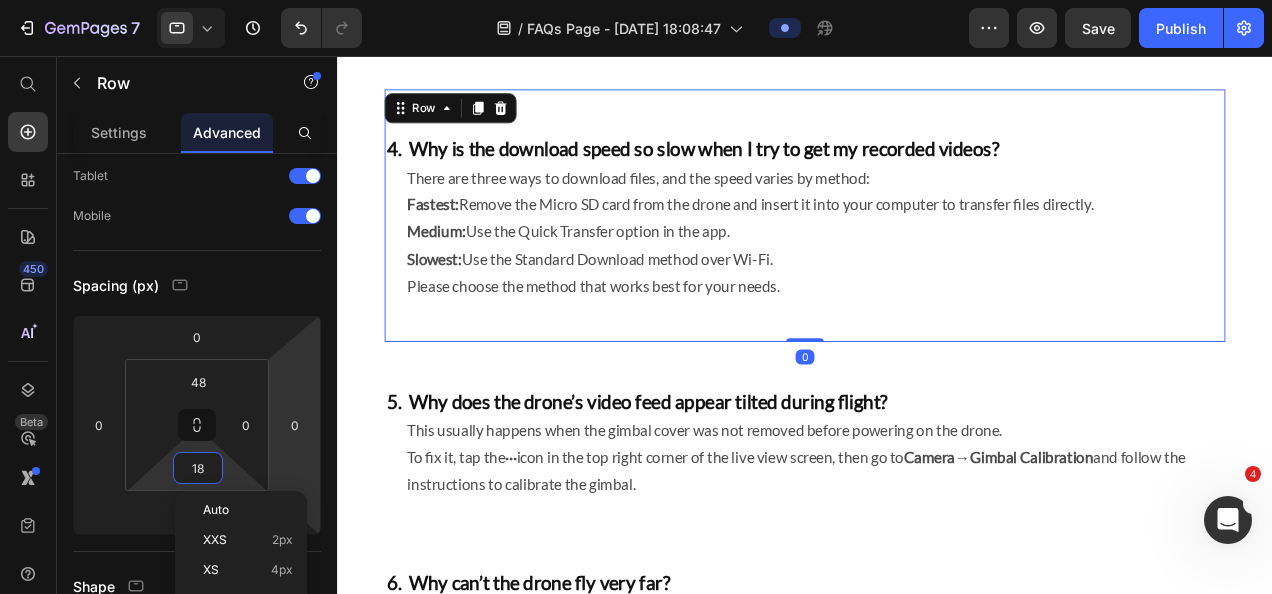 type on "0" 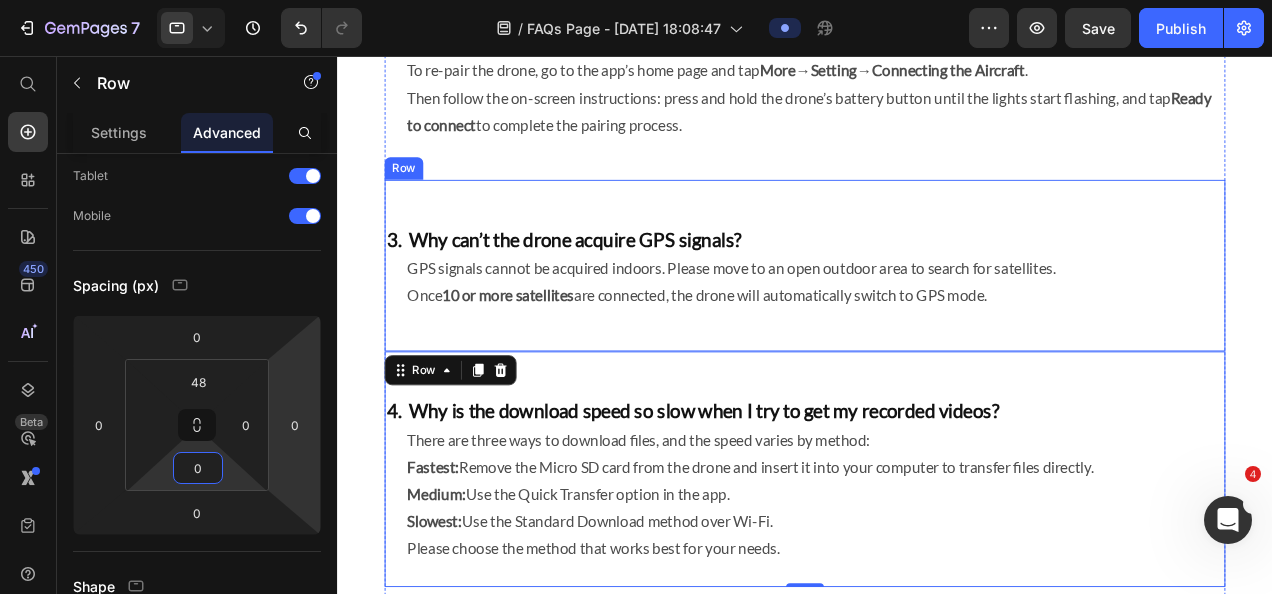 scroll, scrollTop: 600, scrollLeft: 0, axis: vertical 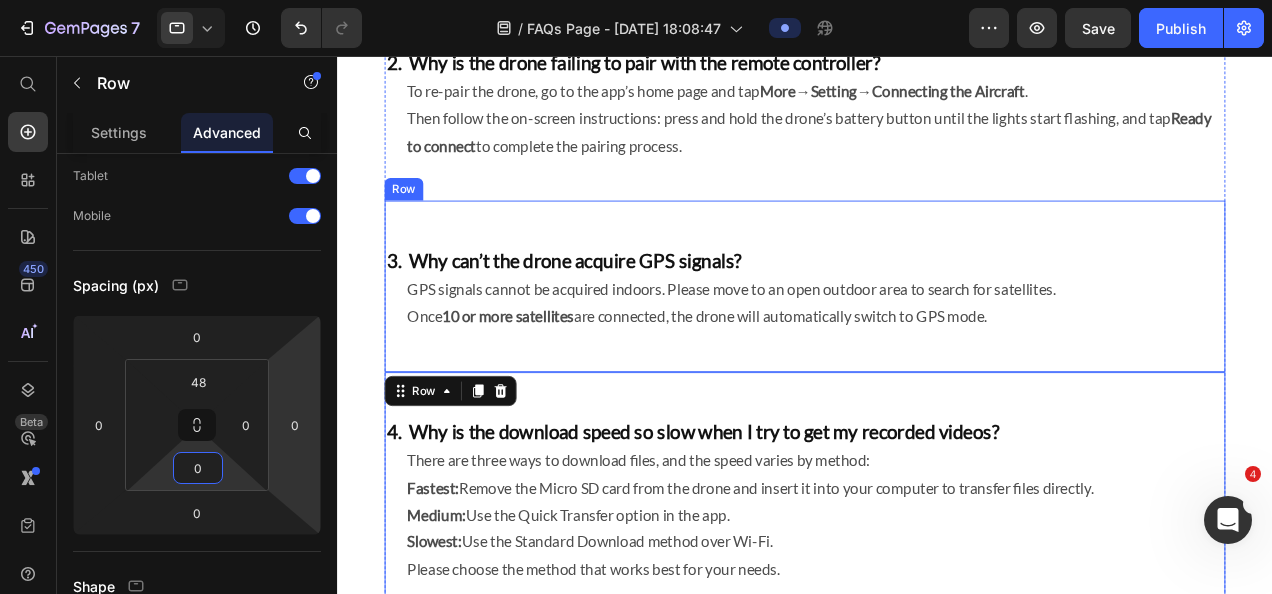 click on "3.  Why can’t the drone acquire GPS signals? Heading GPS signals cannot be acquired indoors. Please move to an open outdoor area to search for satellites.  Once  10 or more satellites  are connected, the drone will automatically switch to GPS mode. Text block" at bounding box center [833, 315] 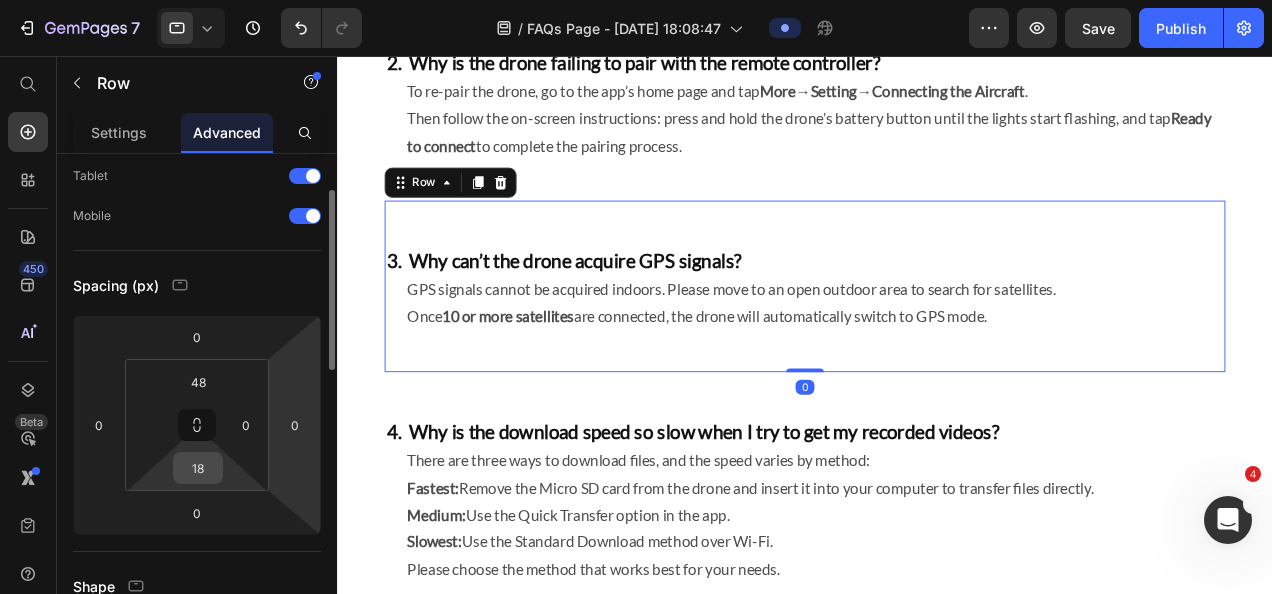 click on "18" at bounding box center (198, 468) 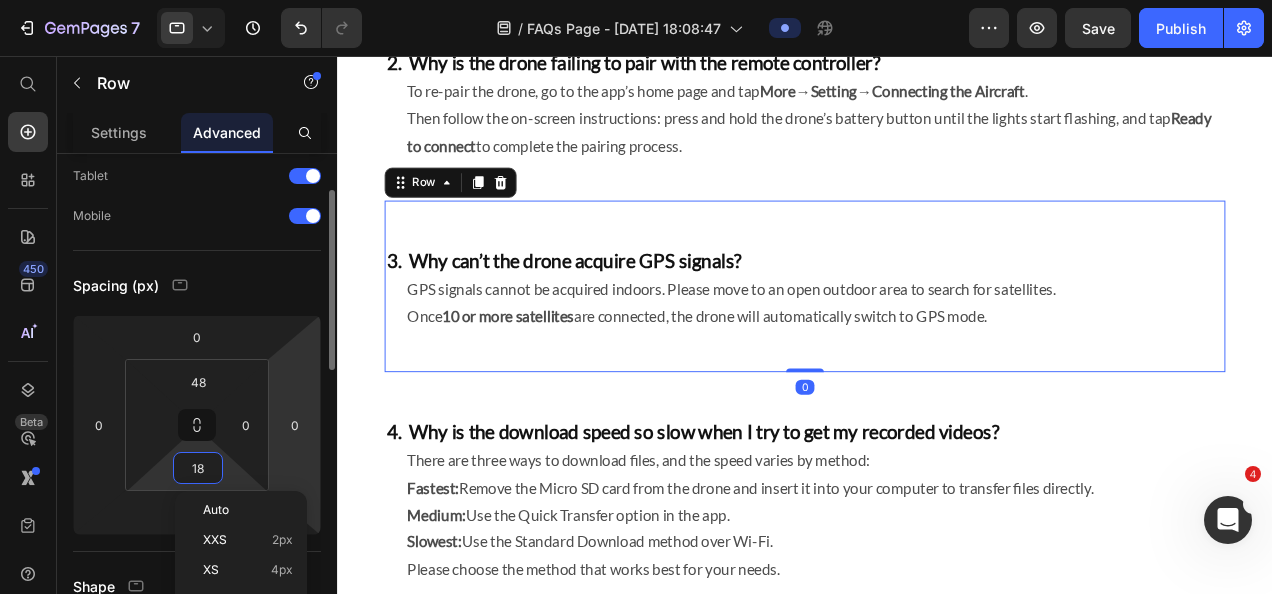 type on "0" 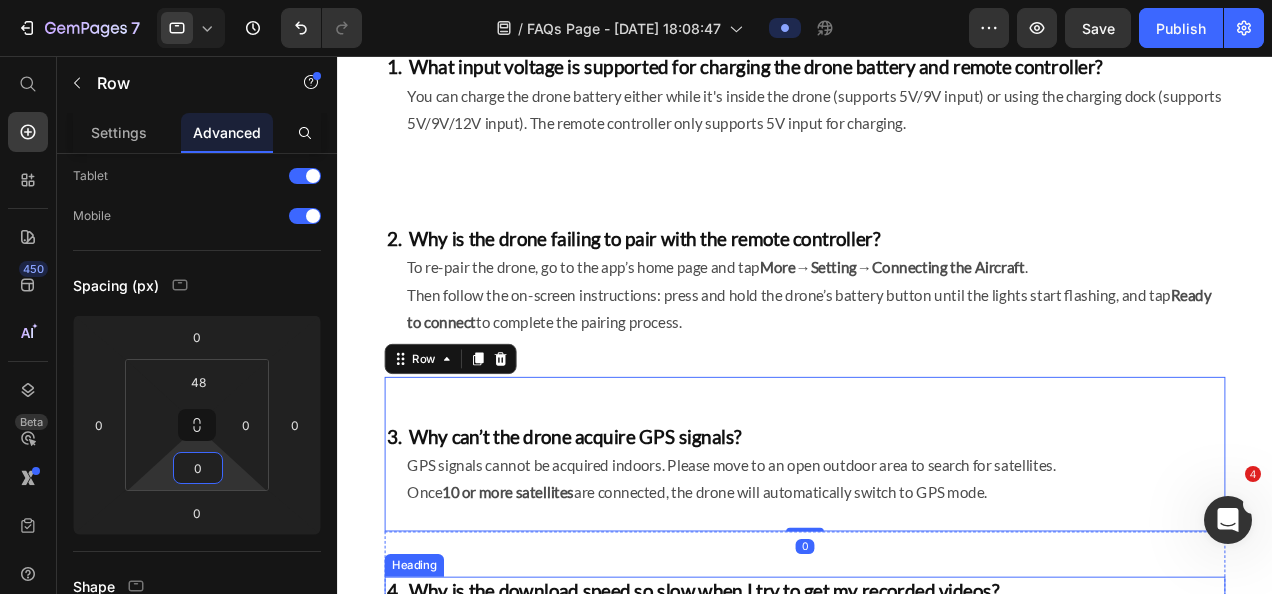 scroll, scrollTop: 400, scrollLeft: 0, axis: vertical 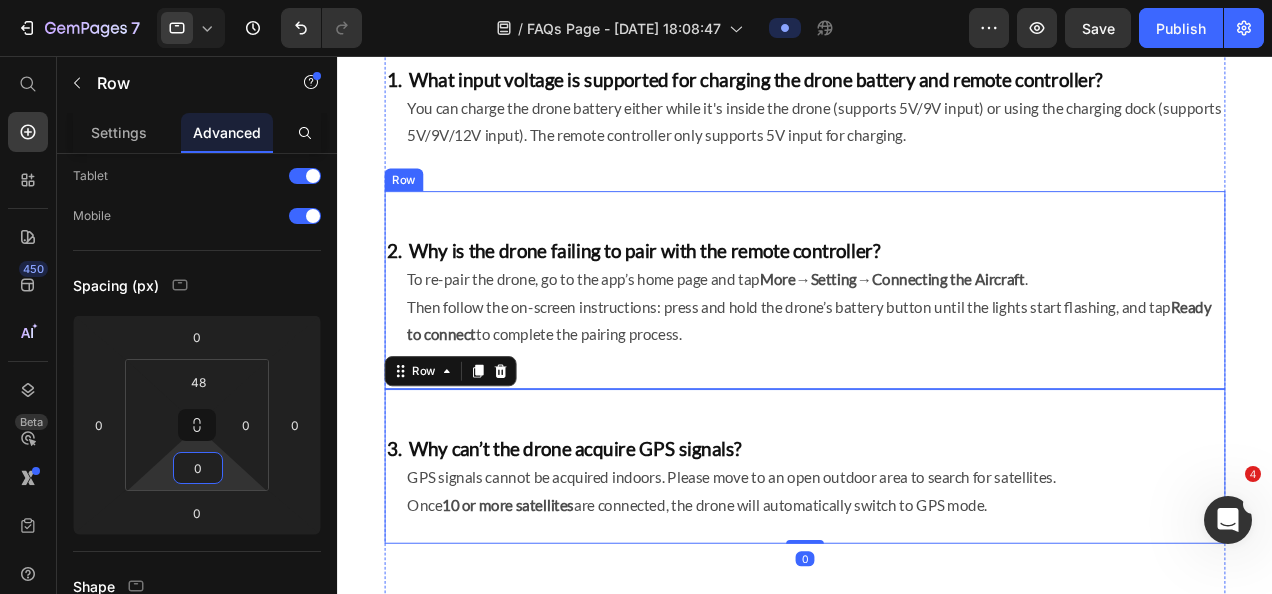 click on "2.  Why is the drone failing to pair with the remote controller? Heading To re-pair the drone, go to the app’s home page and tap  More  →   Setting  →  Connecting the Aircraft . Then follow the on-screen instructions: press and hold the drone’s battery button until the lights start flashing, and tap  Ready to connect  to complete the pairing process. Text block" at bounding box center (833, 319) 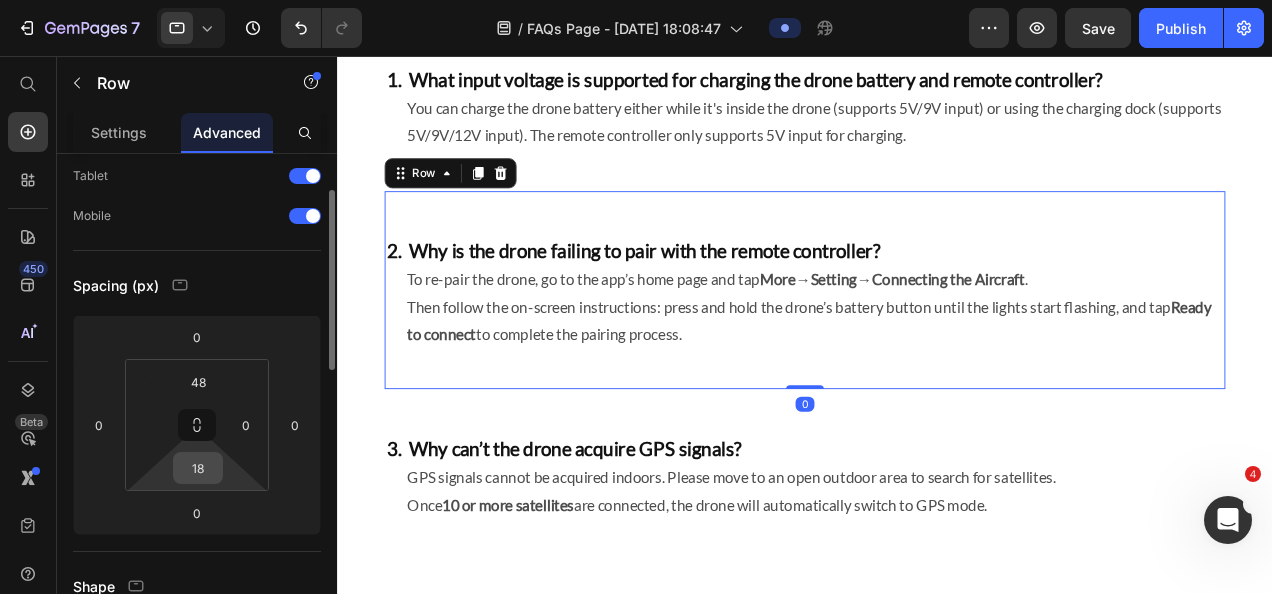 click on "18" at bounding box center [198, 468] 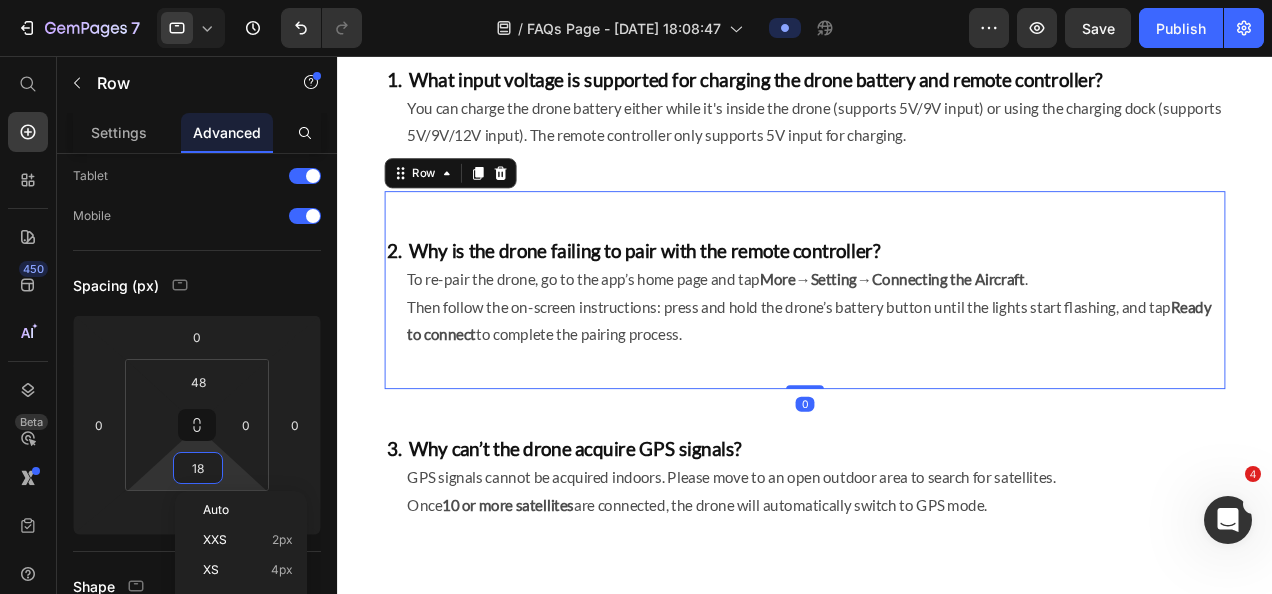 type on "0" 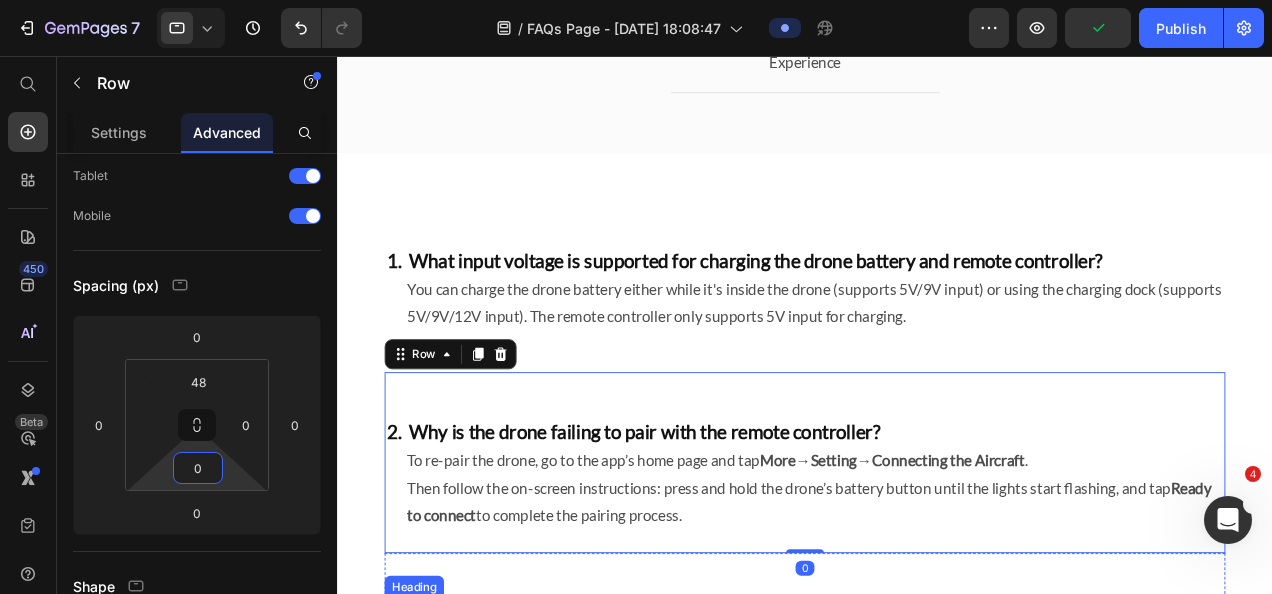 scroll, scrollTop: 200, scrollLeft: 0, axis: vertical 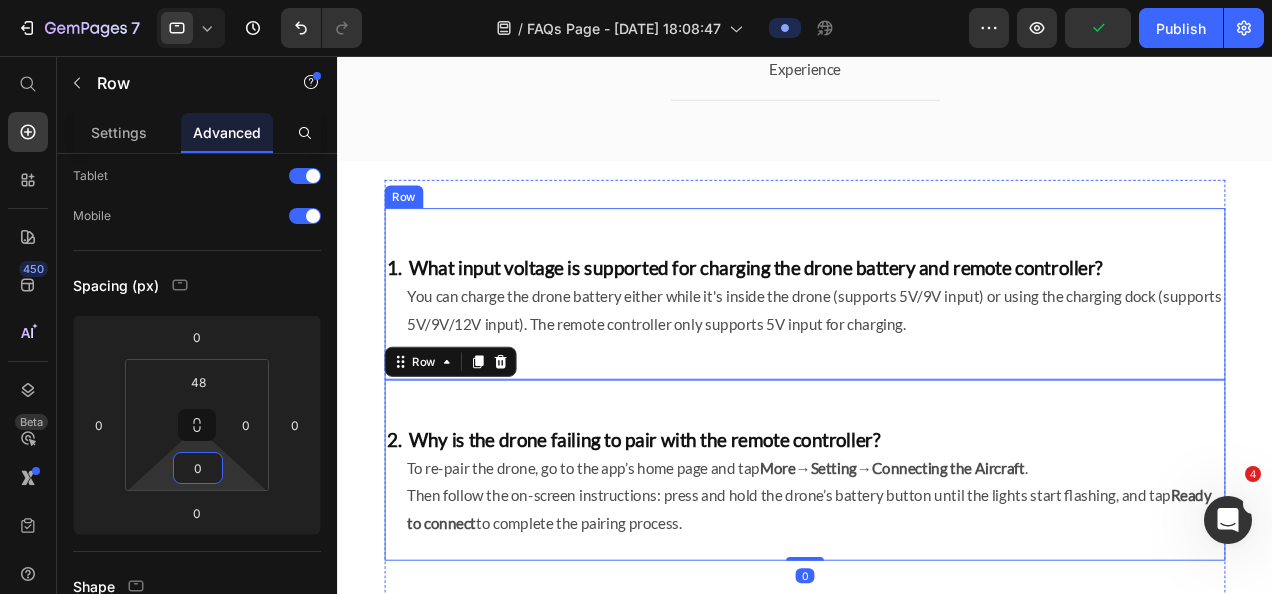 click on "1.  What input voltage is supported for charging the drone battery and remote controller? Heading You can charge the drone battery either while it's inside the drone (supports 5V/9V input) or using the charging dock (supports 5V/9V/12V input). The remote controller only supports 5V input for charging. Text block Row" at bounding box center (833, 308) 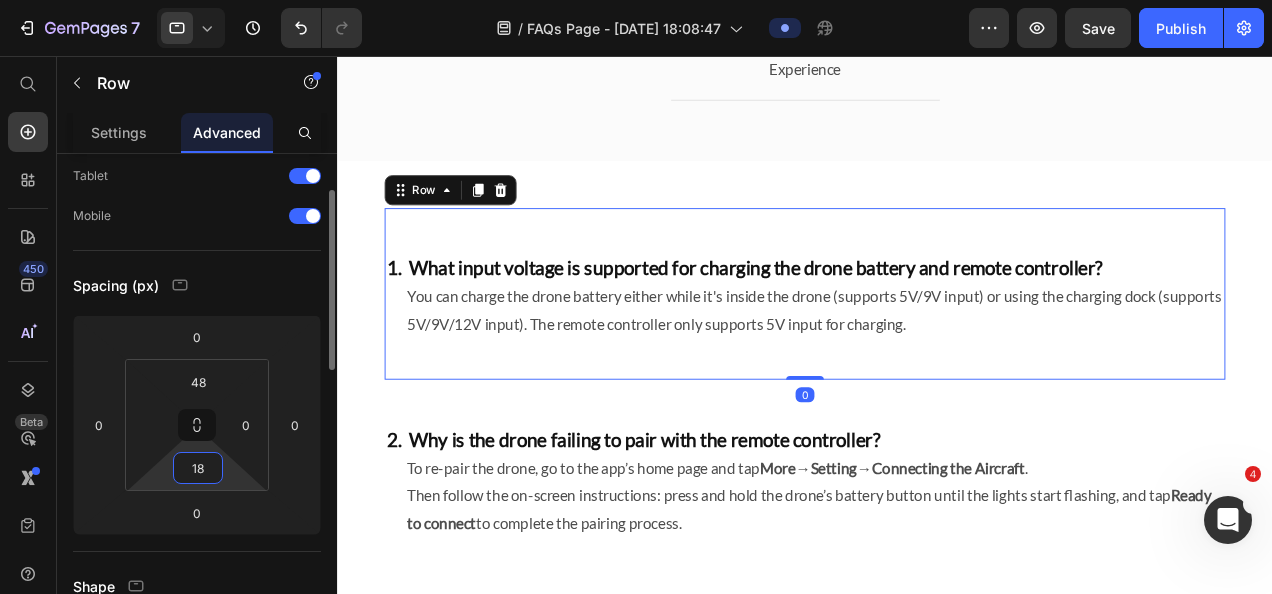 click on "18" at bounding box center [198, 468] 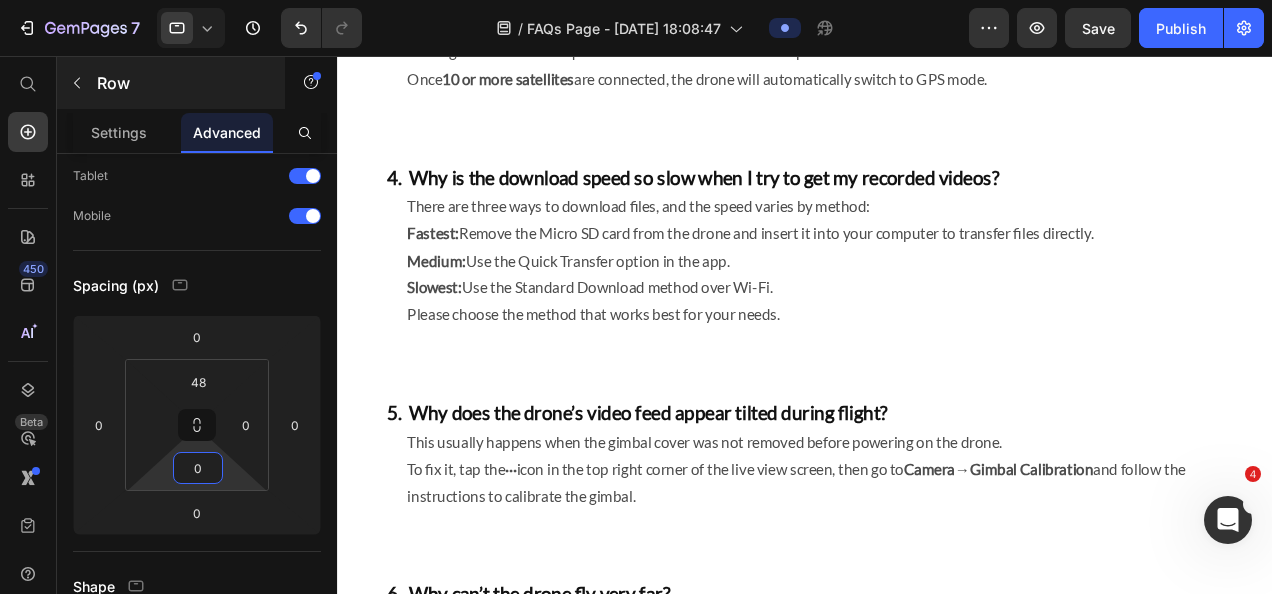 scroll, scrollTop: 700, scrollLeft: 0, axis: vertical 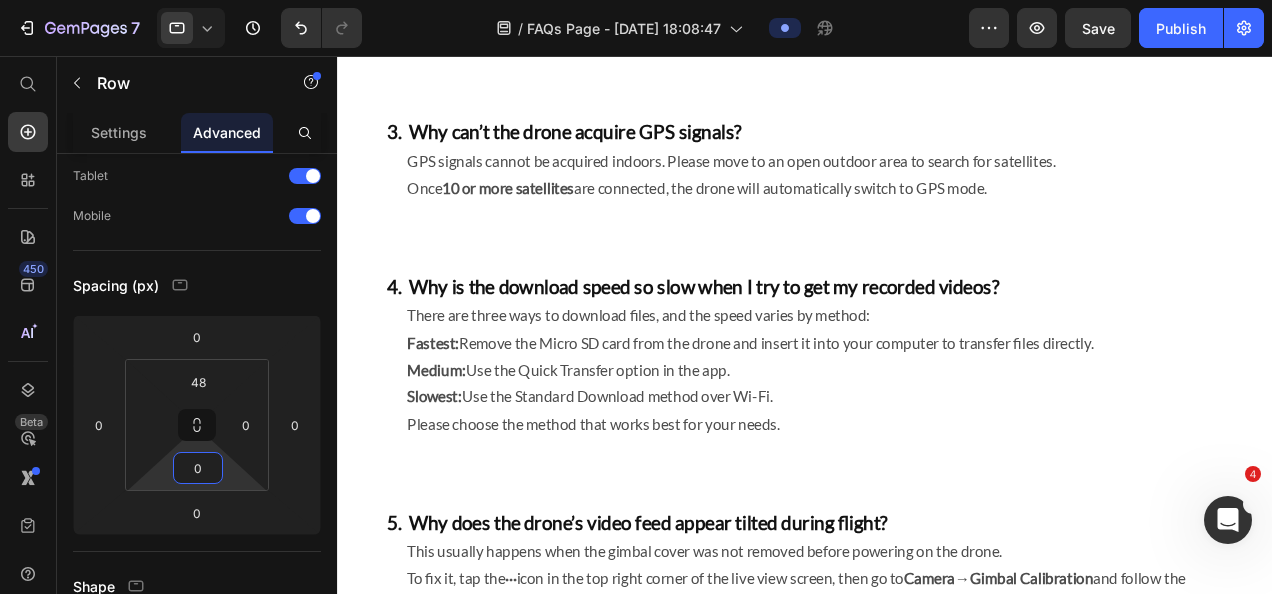 type on "0" 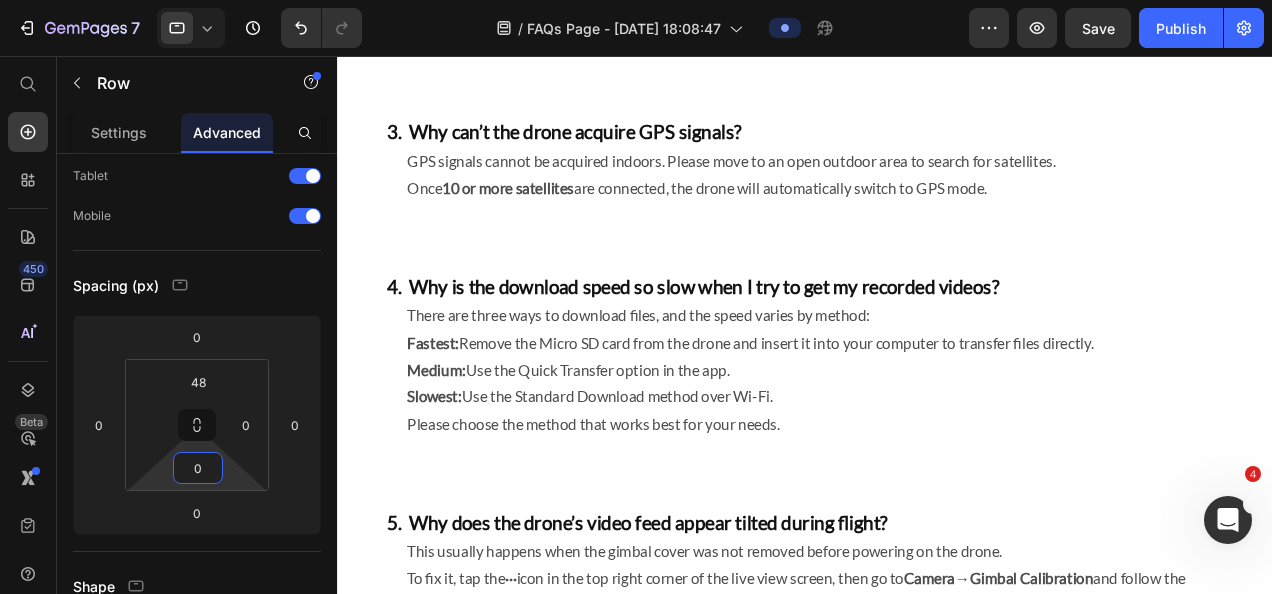 click 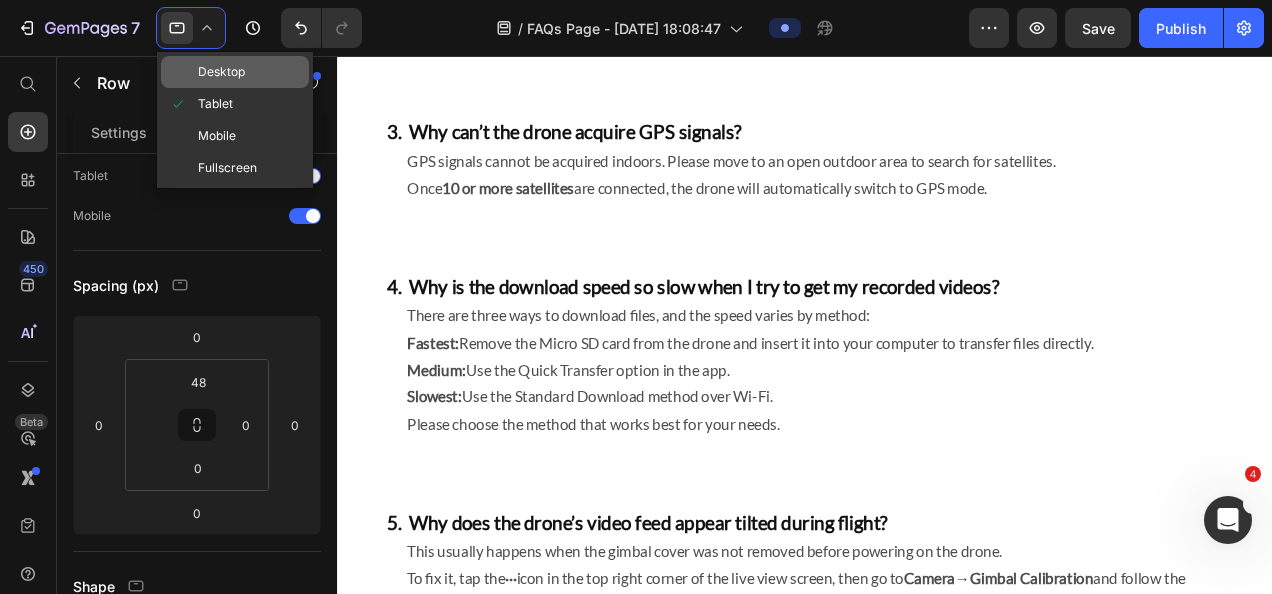 click on "Desktop" at bounding box center (221, 72) 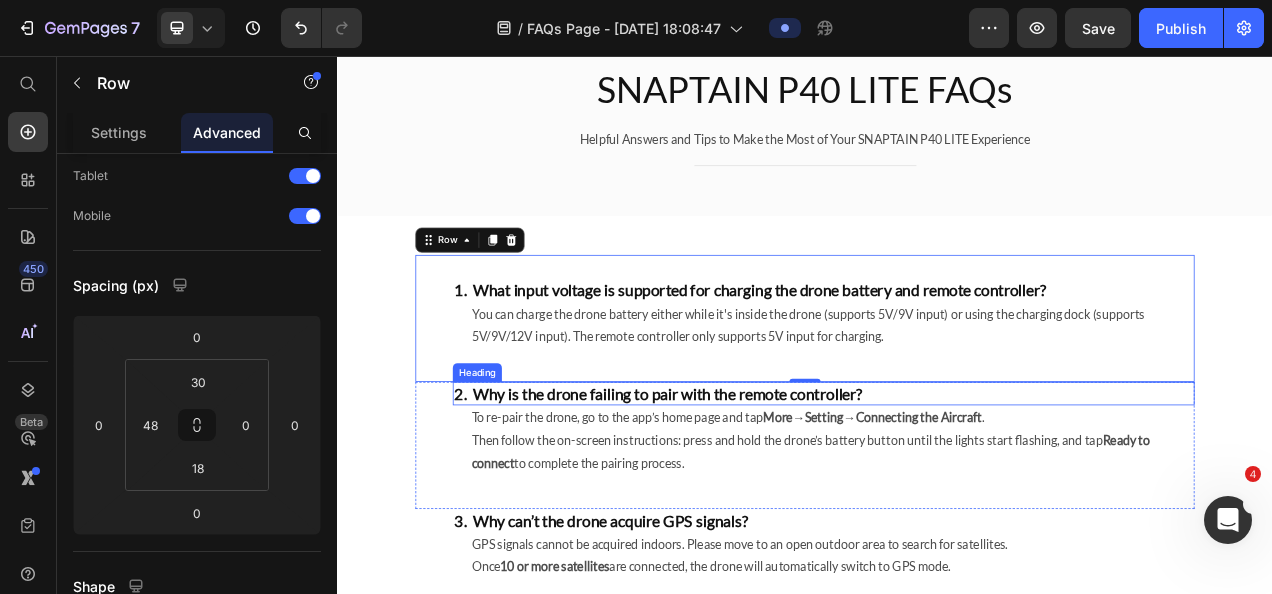 scroll, scrollTop: 0, scrollLeft: 0, axis: both 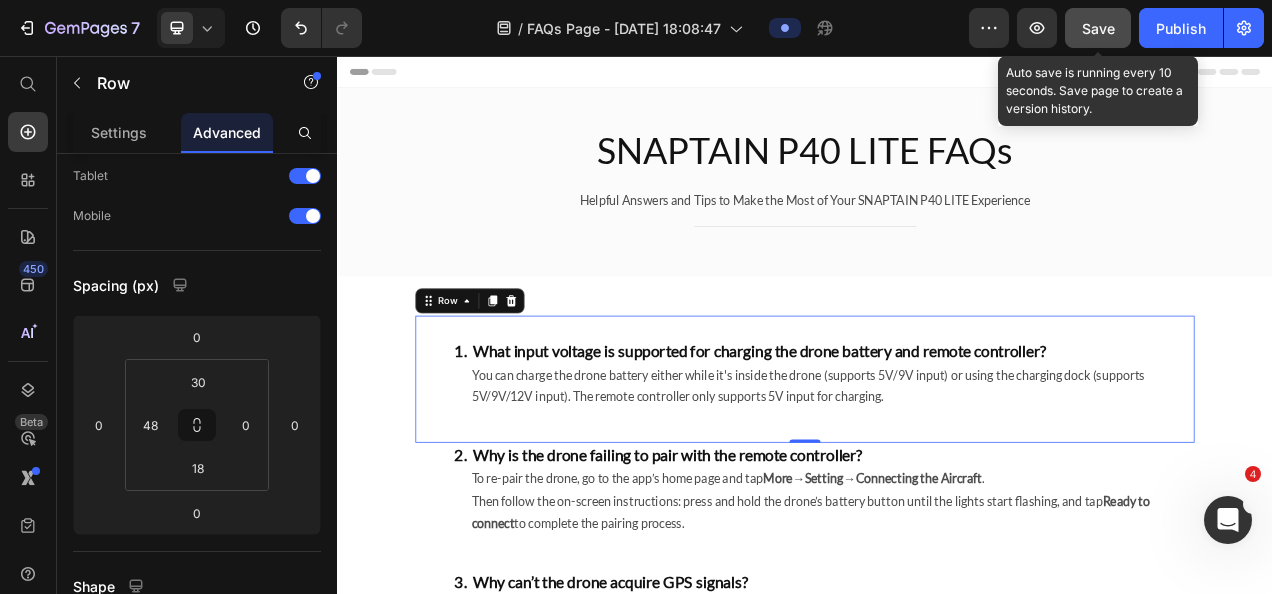 click on "Save" at bounding box center [1098, 28] 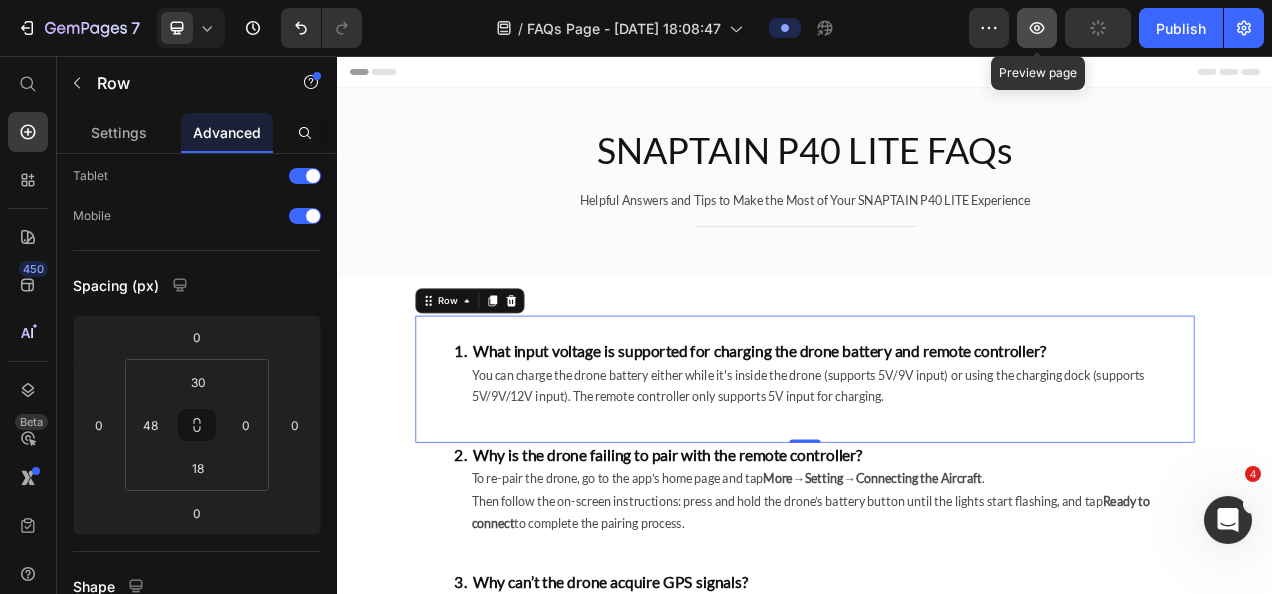 click 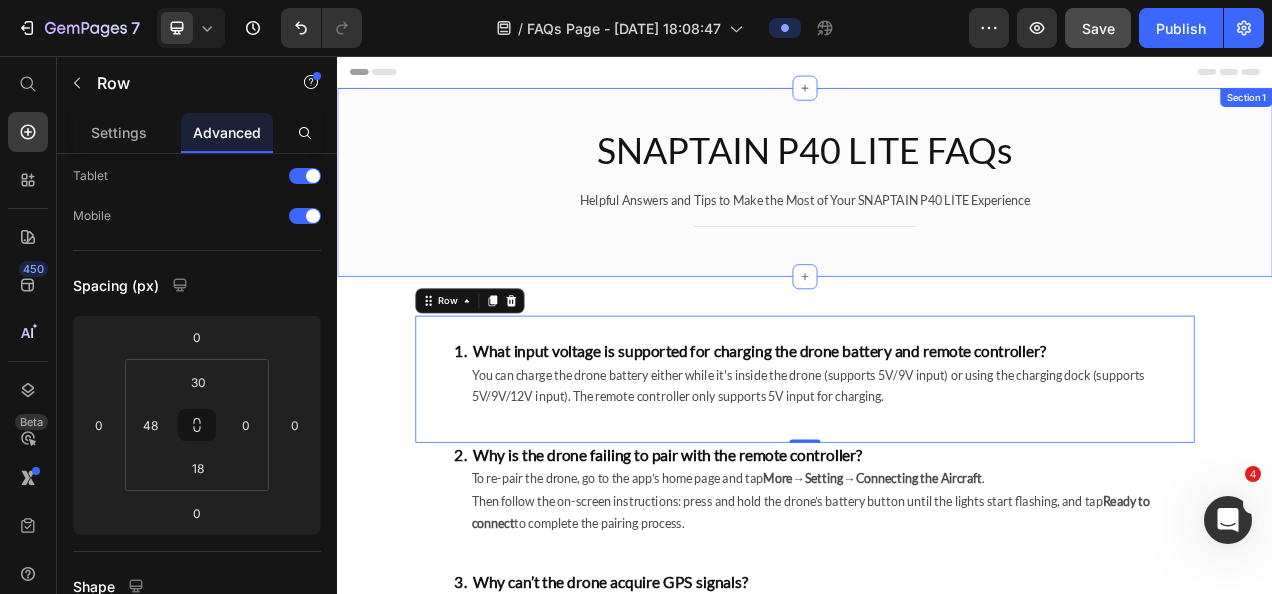 click on "SNAPTAIN P40 LITE FAQs Heading Helpful Answers and Tips to Make the Most of Your SNAPTAIN P40 LITE Experience Text block                Title Line Row Section 1" at bounding box center [937, 218] 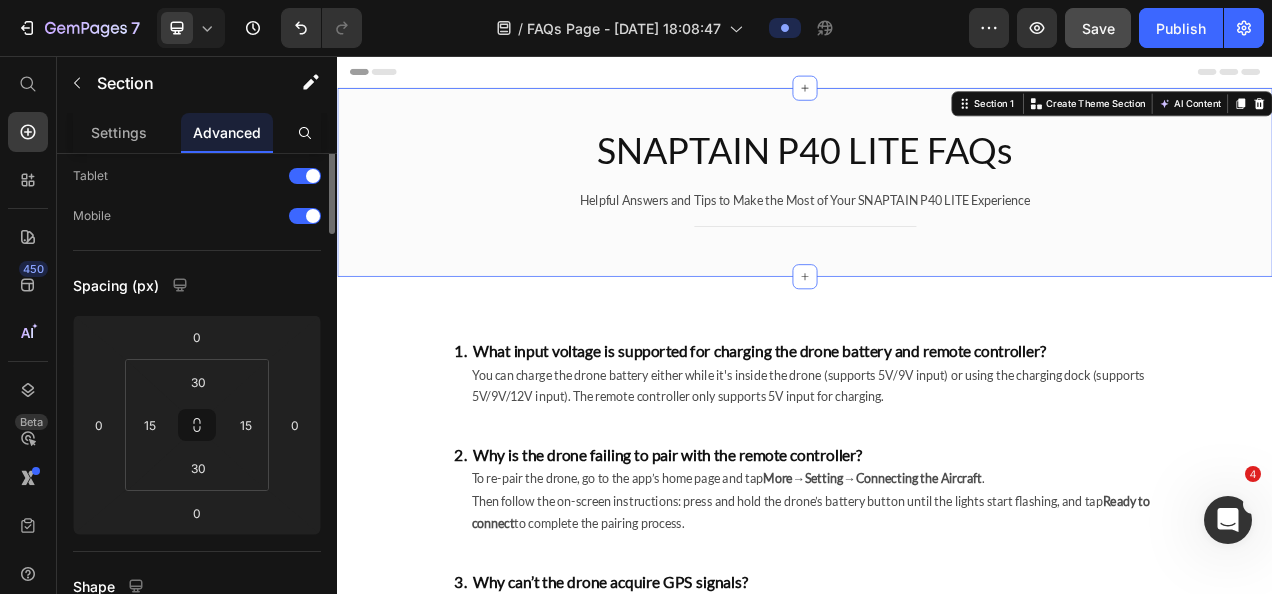 scroll, scrollTop: 0, scrollLeft: 0, axis: both 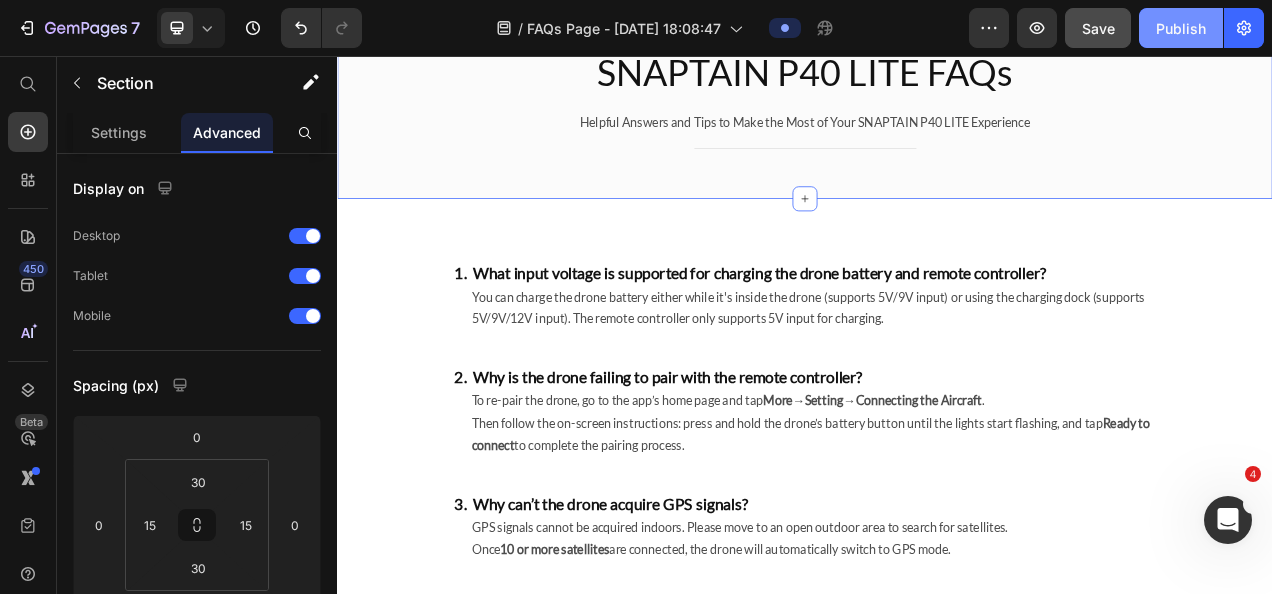 click on "Publish" at bounding box center (1181, 28) 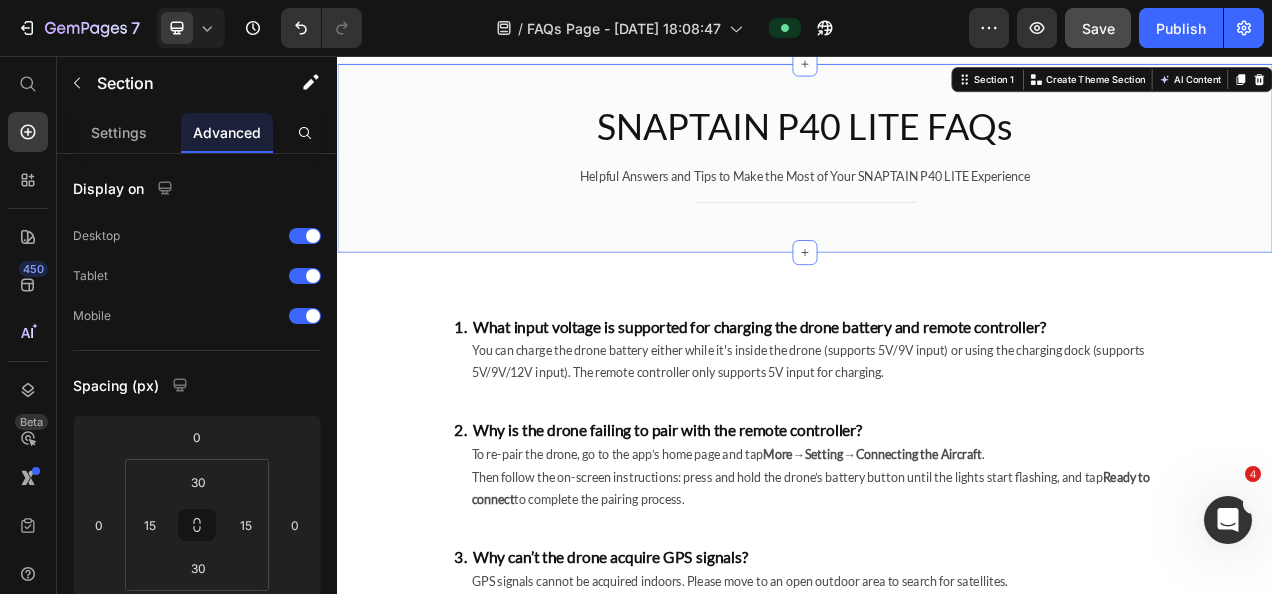 scroll, scrollTop: 0, scrollLeft: 0, axis: both 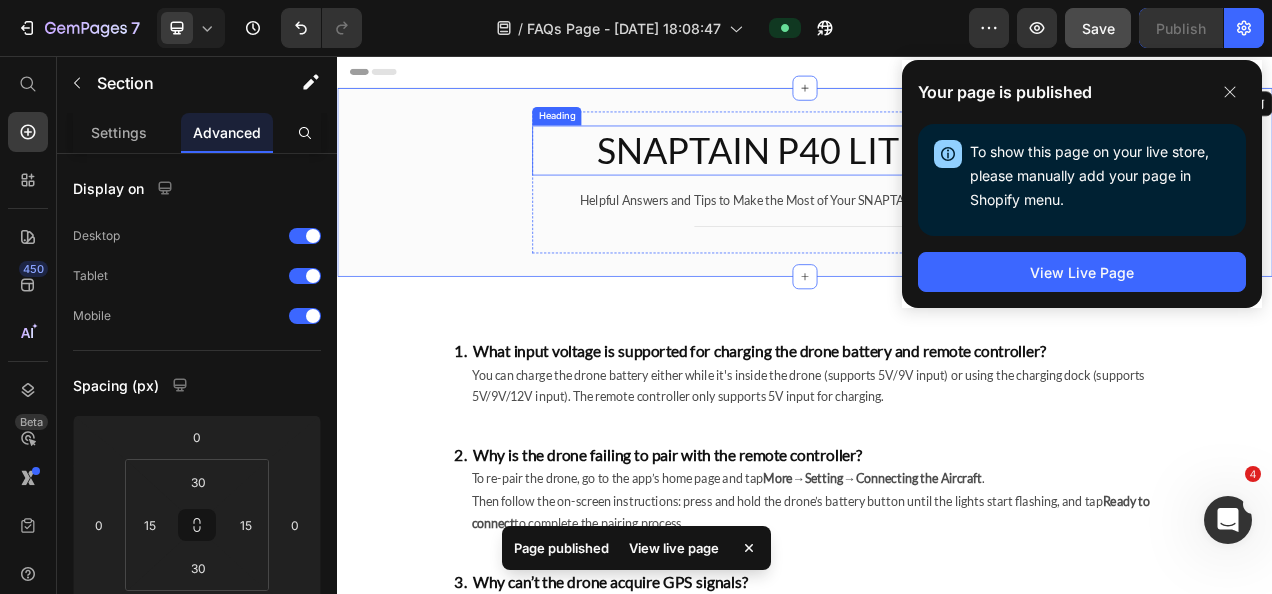 click on "SNAPTAIN P40 LITE FAQs" at bounding box center (937, 177) 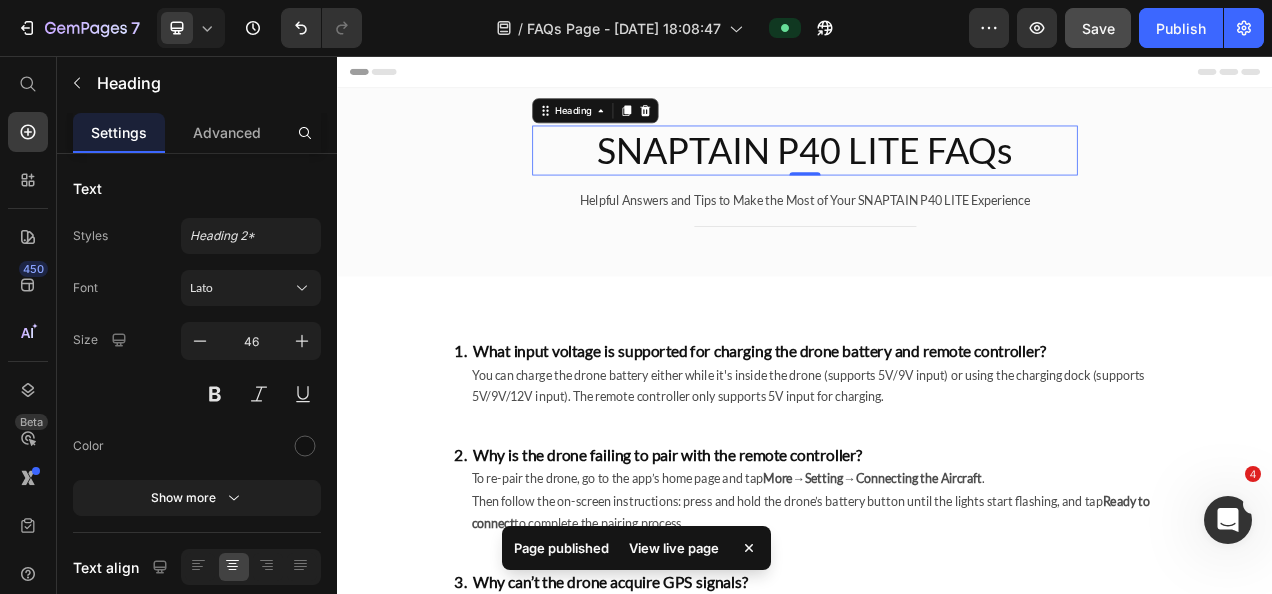 click on "SNAPTAIN P40 LITE FAQs" at bounding box center [937, 177] 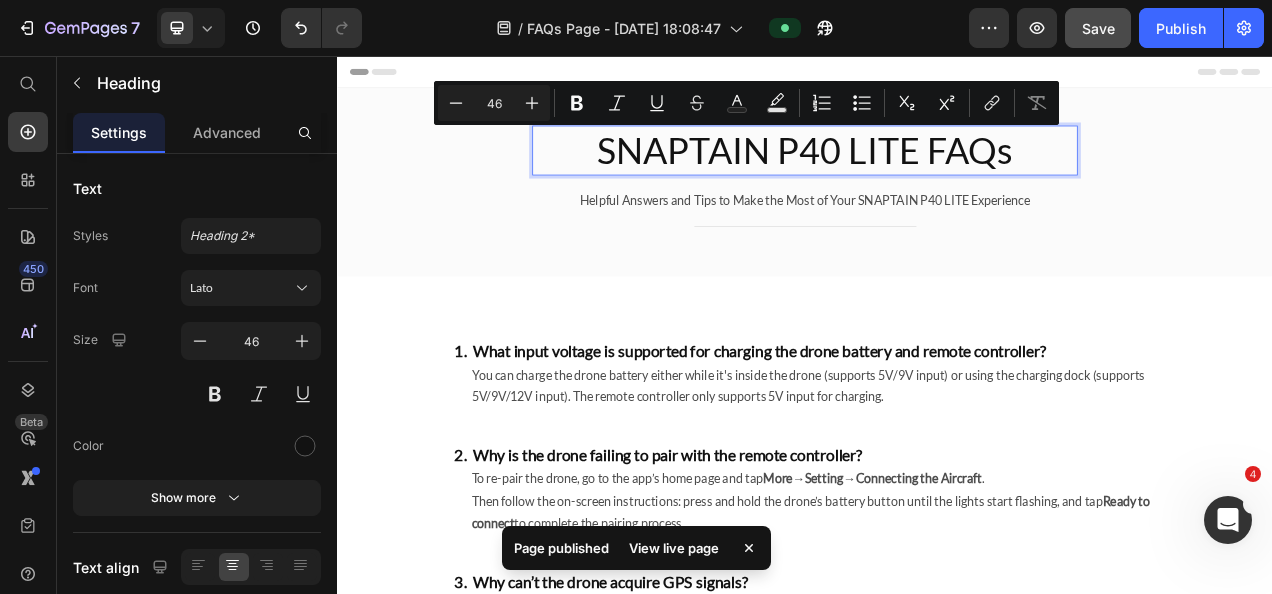 click on "SNAPTAIN P40 LITE FAQs" at bounding box center [937, 177] 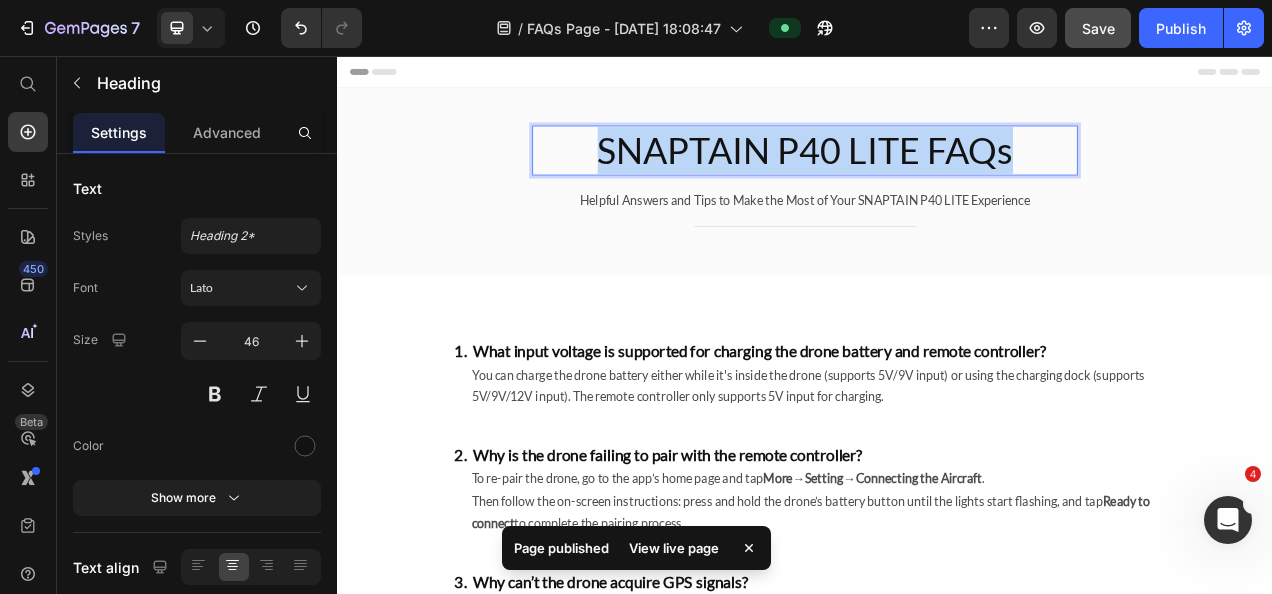 drag, startPoint x: 778, startPoint y: 184, endPoint x: 1220, endPoint y: 184, distance: 442 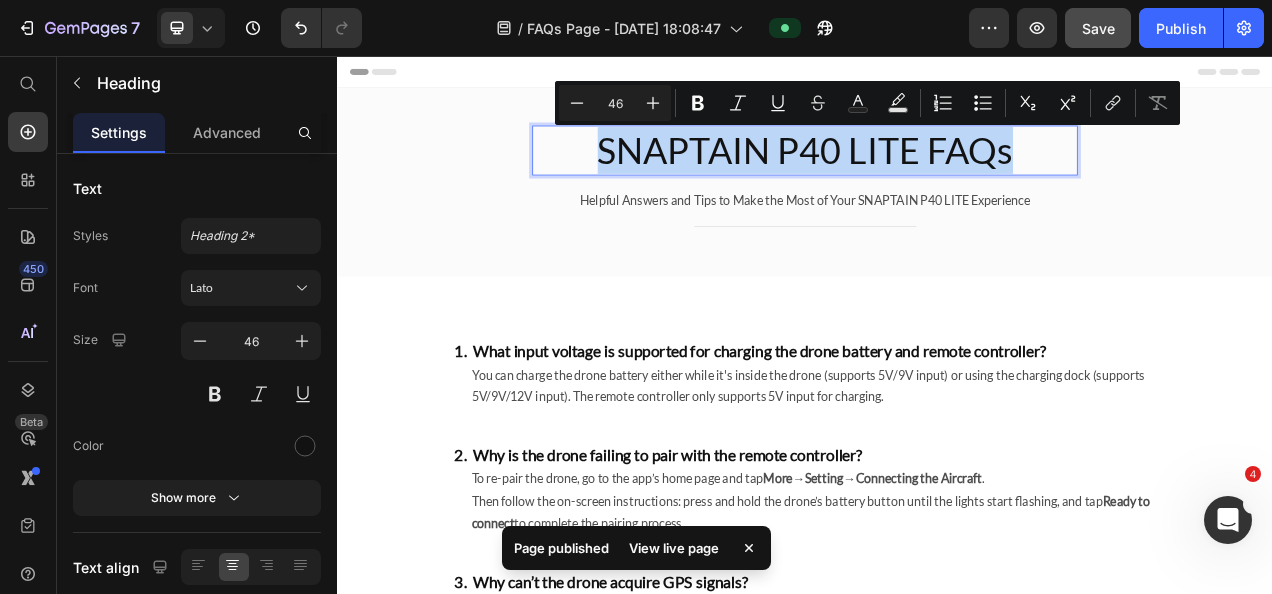 copy on "SNAPTAIN P40 LITE FAQs" 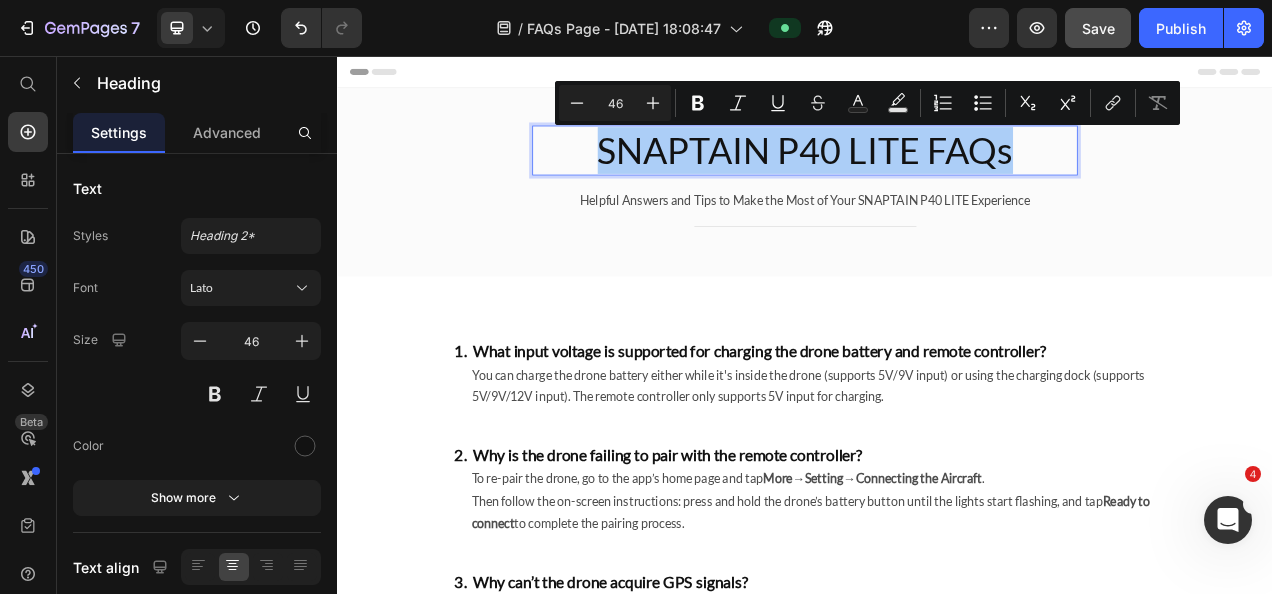 click 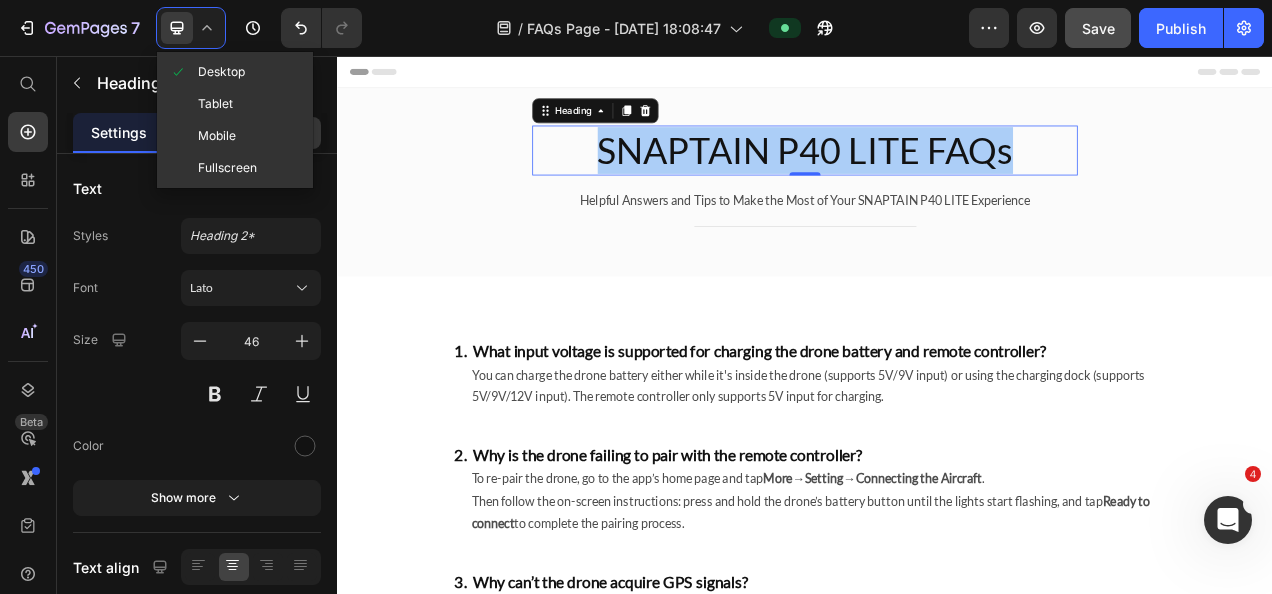 drag, startPoint x: 210, startPoint y: 130, endPoint x: 304, endPoint y: 148, distance: 95.707886 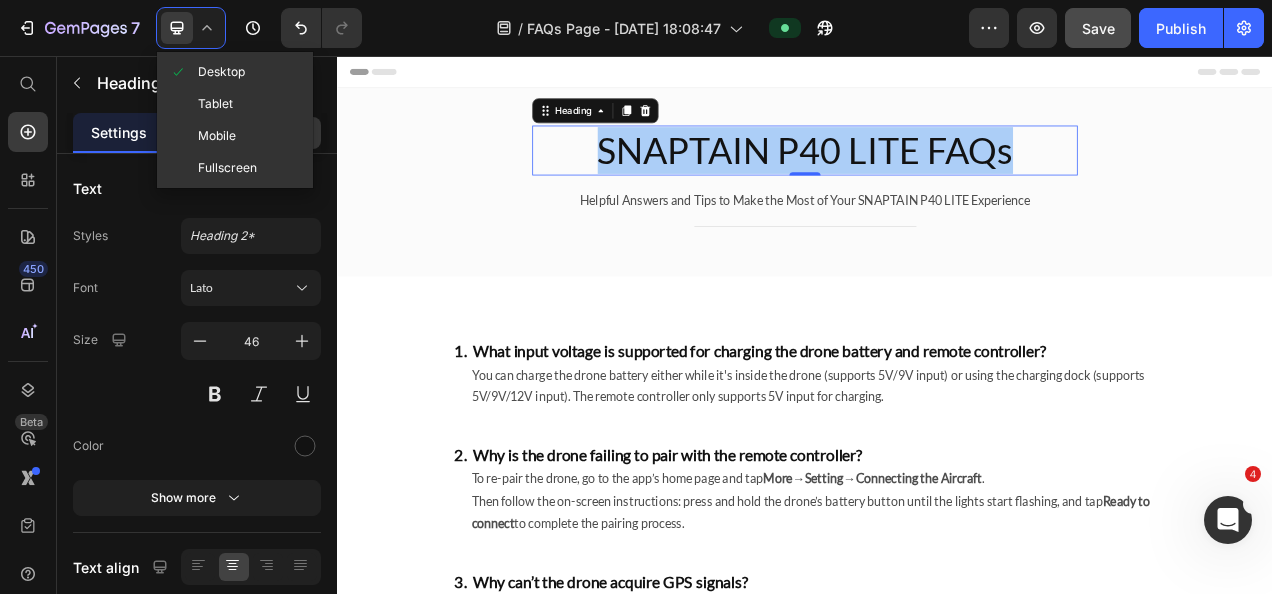 click on "Mobile" at bounding box center [217, 136] 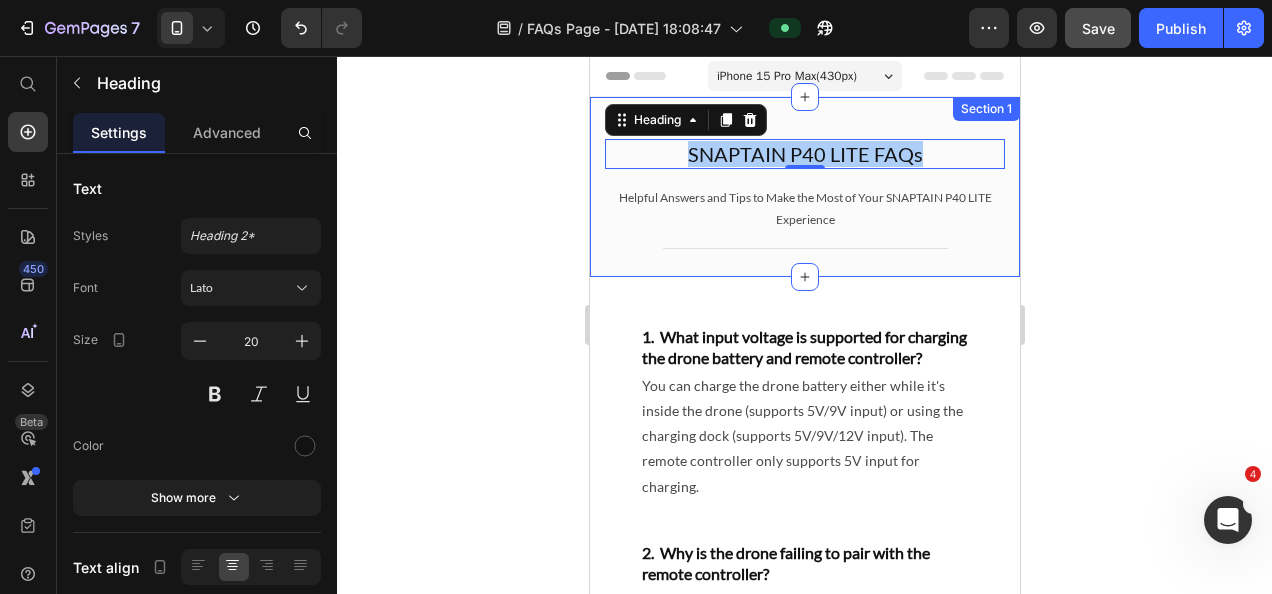 scroll, scrollTop: 12, scrollLeft: 0, axis: vertical 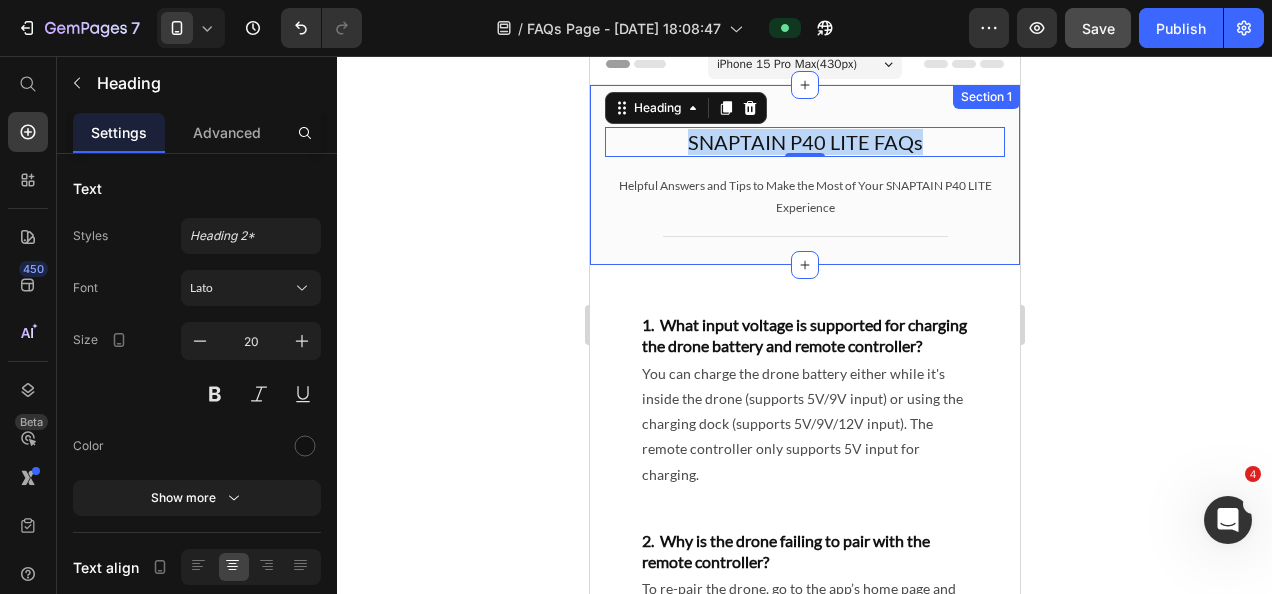 click on "SNAPTAIN P40 LITE FAQs Heading   0 Helpful Answers and Tips to Make the Most of Your SNAPTAIN P40 LITE Experience Text block                Title Line Row Section 1" at bounding box center [804, 175] 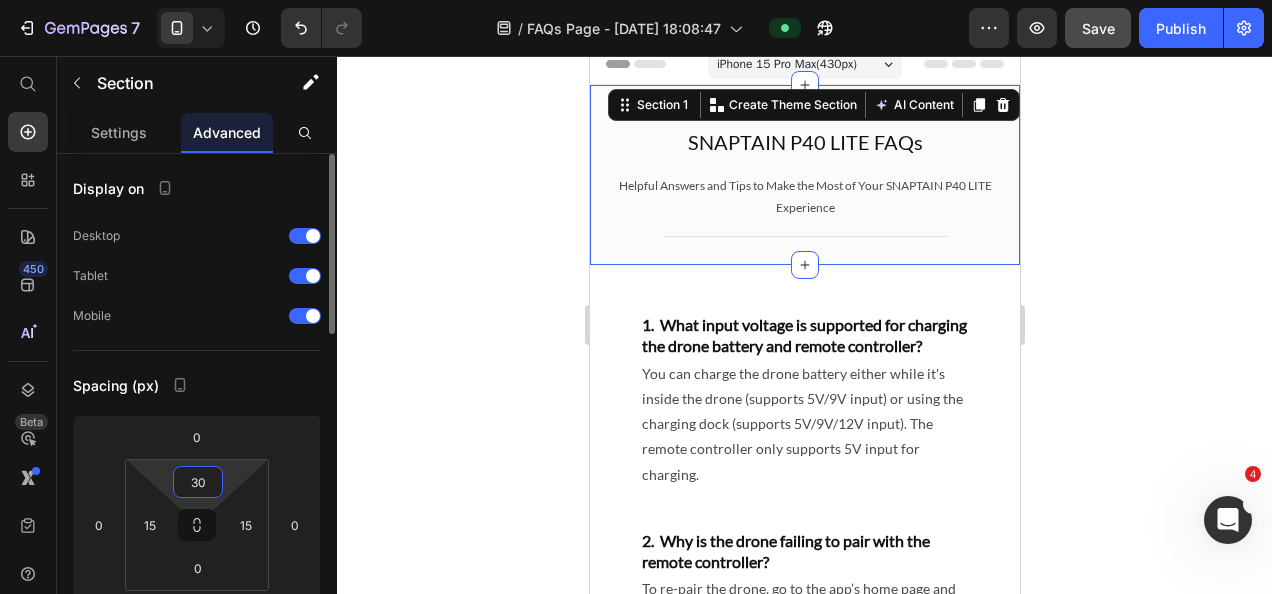 click on "30" at bounding box center [198, 482] 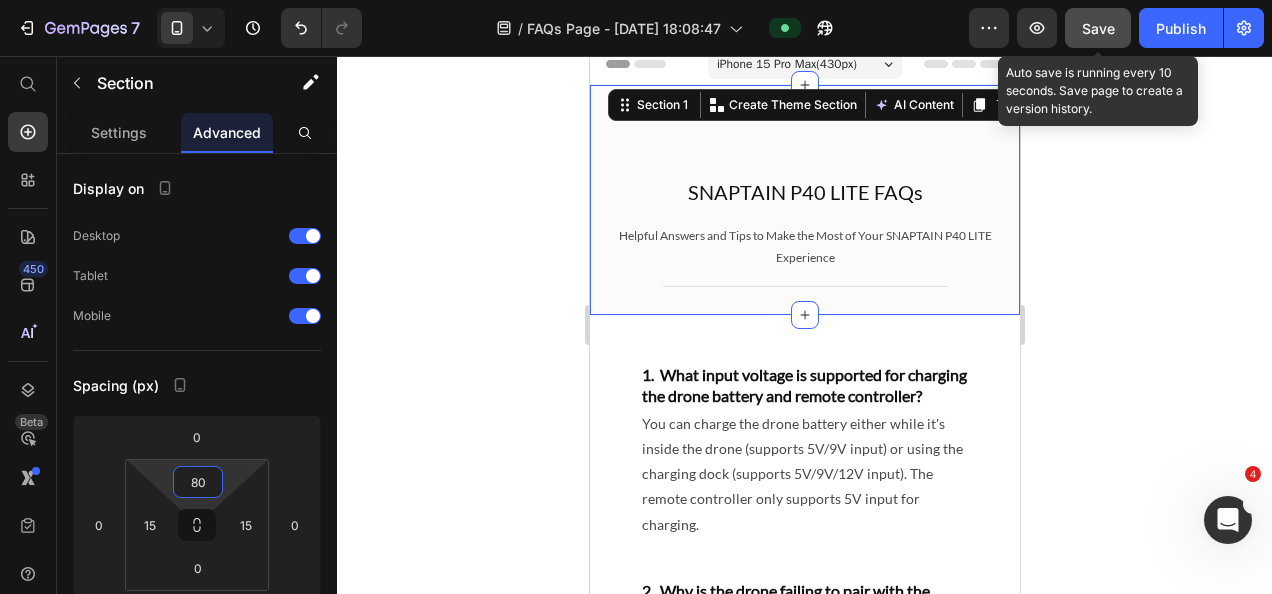 type on "80" 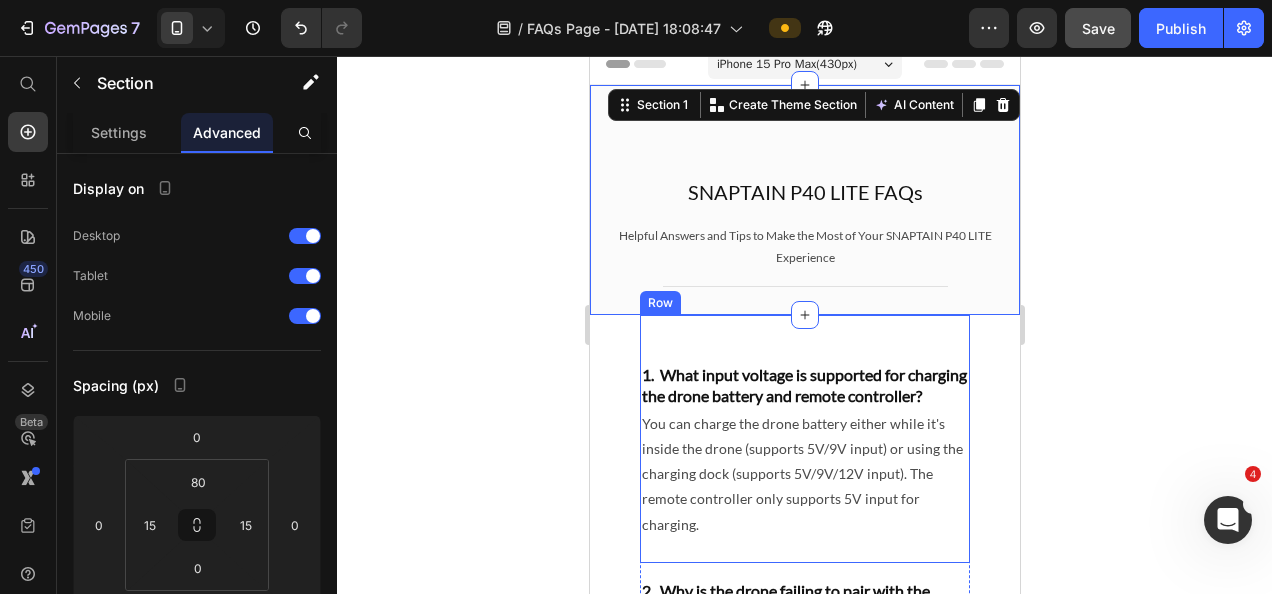click on "1.  What input voltage is supported for charging the drone battery and remote controller? Heading You can charge the drone battery either while it's inside the drone (supports 5V/9V input) or using the charging dock (supports 5V/9V/12V input). The remote controller only supports 5V input for charging. Text block Row" at bounding box center (804, 439) 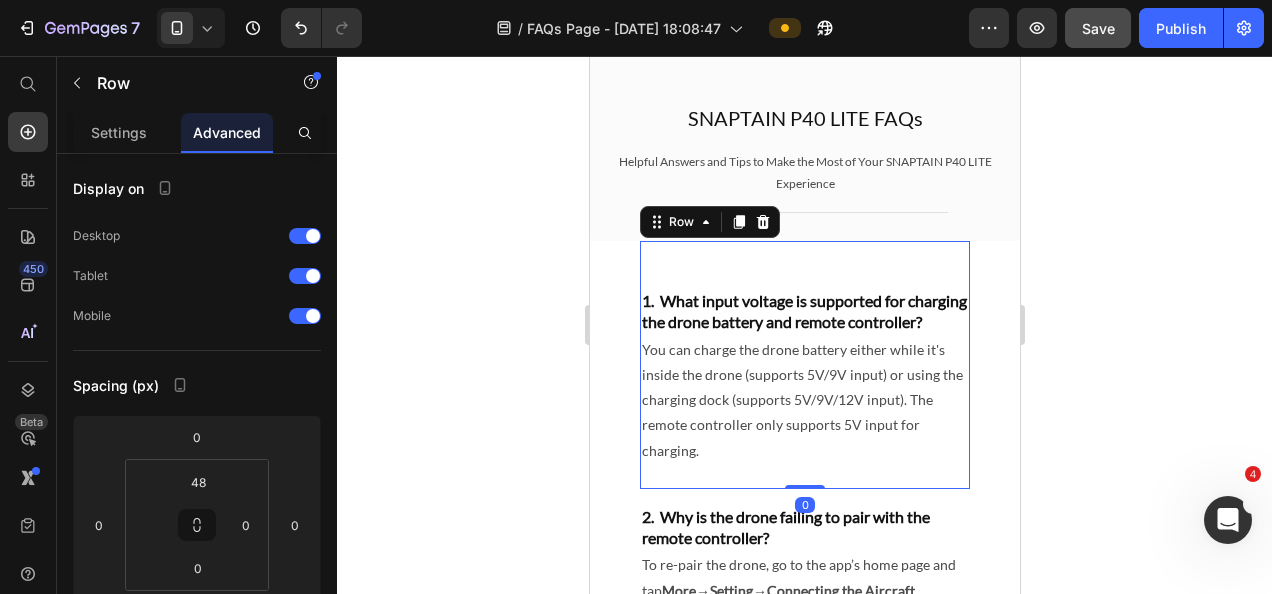 scroll, scrollTop: 212, scrollLeft: 0, axis: vertical 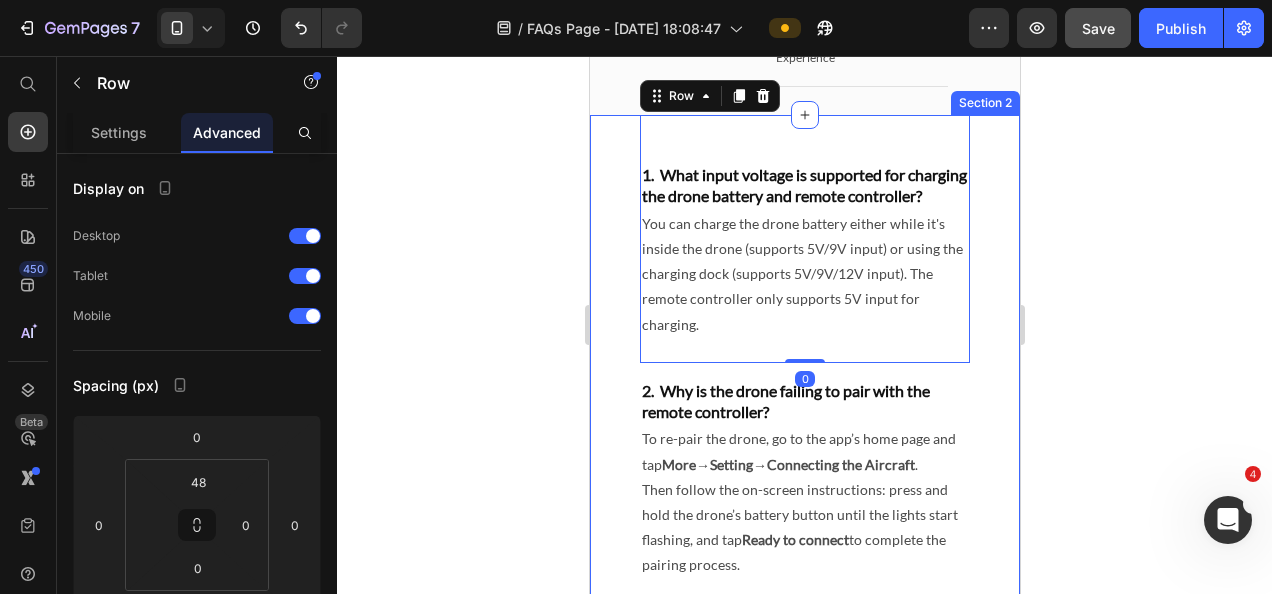 click on "1.  What input voltage is supported for charging the drone battery and remote controller? Heading You can charge the drone battery either while it's inside the drone (supports 5V/9V input) or using the charging dock (supports 5V/9V/12V input). The remote controller only supports 5V input for charging. Text block Row   0 2.  Why is the drone failing to pair with the remote controller? Heading To re-pair the drone, go to the app’s home page and tap  More  →   Setting  →  Connecting the Aircraft . Then follow the on-screen instructions: press and hold the drone’s battery button until the lights start flashing, and tap  Ready to connect  to complete the pairing process. Text block Row 3.  Why can’t the drone acquire GPS signals? Heading GPS signals cannot be acquired indoors. Please move to an open outdoor area to search for satellites.  Once  10 or more satellites  are connected, the drone will automatically switch to GPS mode. Text block Row Heading Fastest: Medium: Slowest: Text block Row ···" at bounding box center [804, 1260] 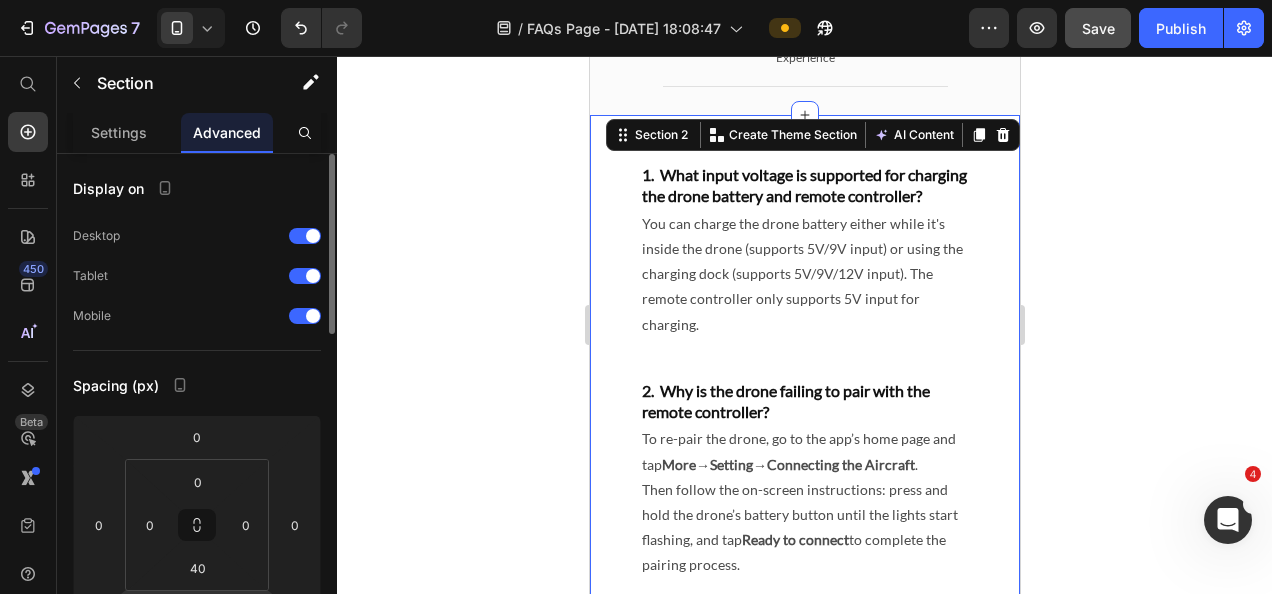 scroll, scrollTop: 200, scrollLeft: 0, axis: vertical 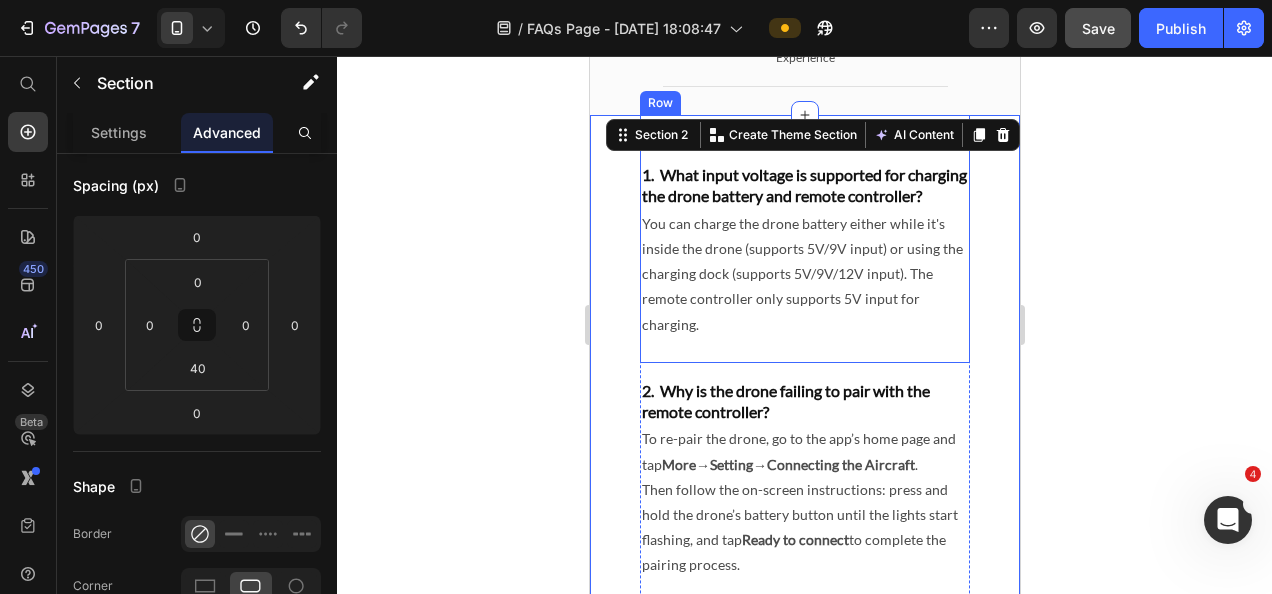 click on "1.  What input voltage is supported for charging the drone battery and remote controller? Heading You can charge the drone battery either while it's inside the drone (supports 5V/9V input) or using the charging dock (supports 5V/9V/12V input). The remote controller only supports 5V input for charging. Text block" at bounding box center [804, 263] 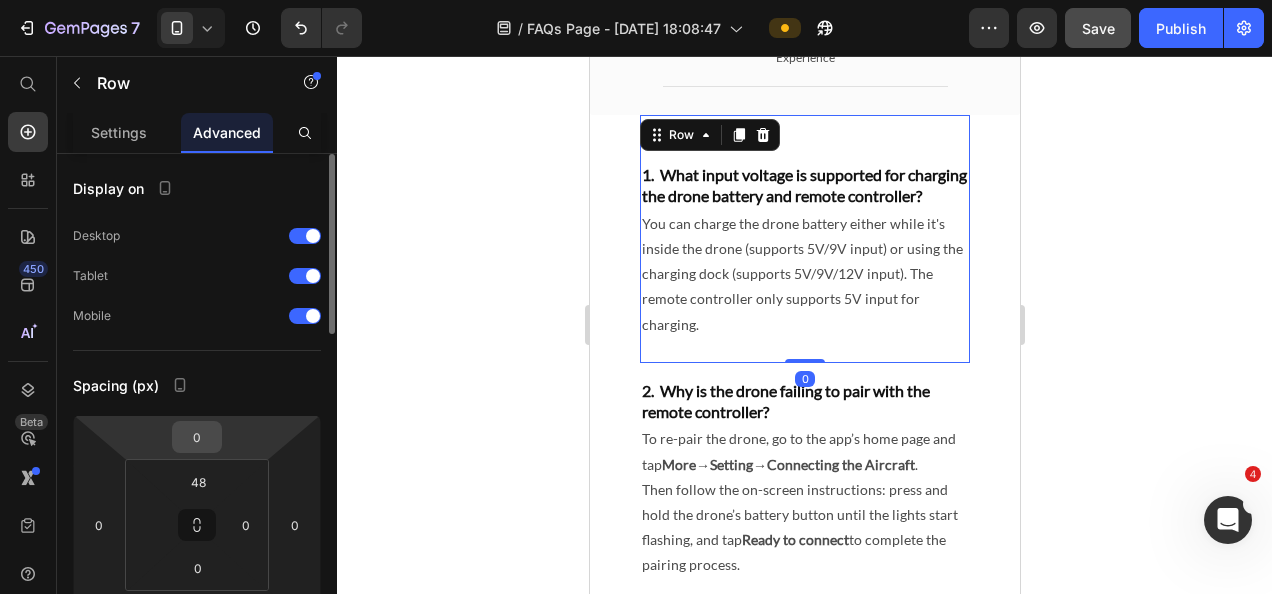 scroll, scrollTop: 200, scrollLeft: 0, axis: vertical 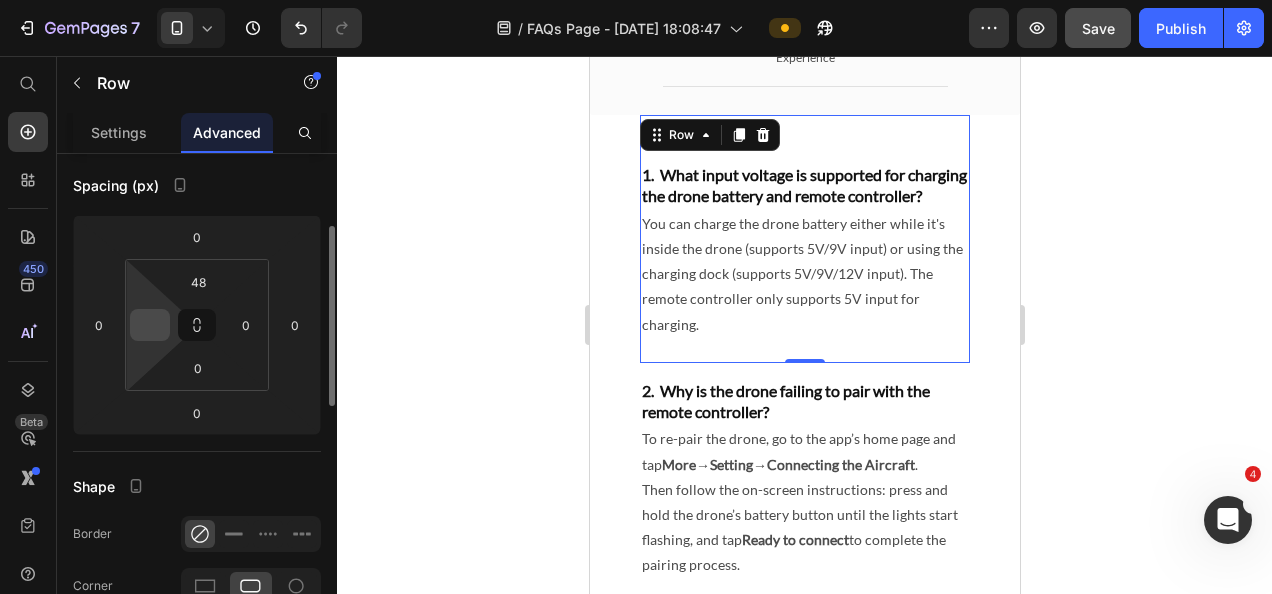 click at bounding box center [150, 325] 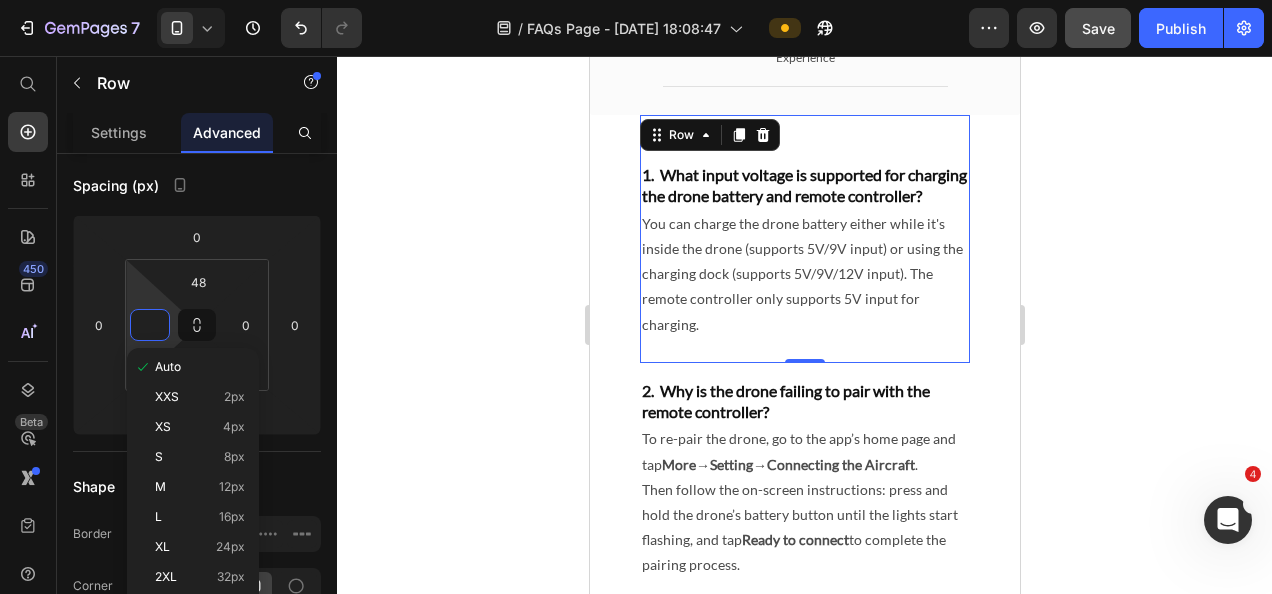 drag, startPoint x: 387, startPoint y: 398, endPoint x: 428, endPoint y: 389, distance: 41.976185 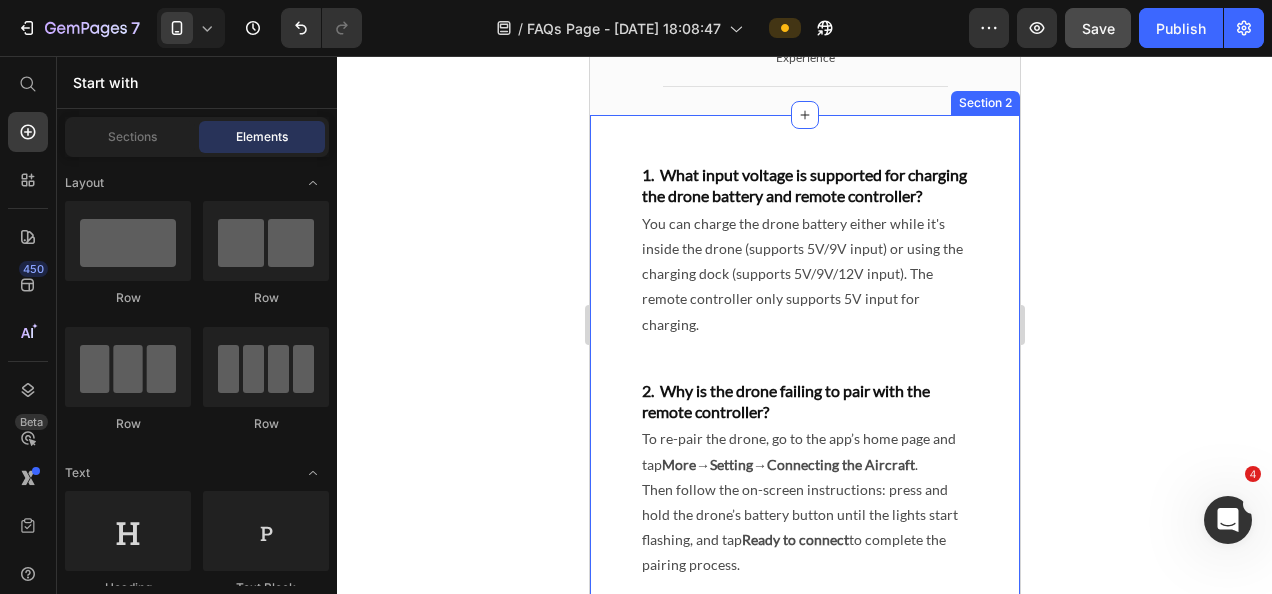 click on "1.  What input voltage is supported for charging the drone battery and remote controller? Heading You can charge the drone battery either while it's inside the drone (supports 5V/9V input) or using the charging dock (supports 5V/9V/12V input). The remote controller only supports 5V input for charging. Text block Row 2.  Why is the drone failing to pair with the remote controller? Heading To re-pair the drone, go to the app’s home page and tap  More  →   Setting  →  Connecting the Aircraft . Then follow the on-screen instructions: press and hold the drone’s battery button until the lights start flashing, and tap  Ready to connect  to complete the pairing process. Text block Row 3.  Why can’t the drone acquire GPS signals? Heading GPS signals cannot be acquired indoors. Please move to an open outdoor area to search for satellites.  Once  10 or more satellites  are connected, the drone will automatically switch to GPS mode. Text block Row Heading Fastest: Medium: Slowest: Text block Row Heading" at bounding box center [804, 1260] 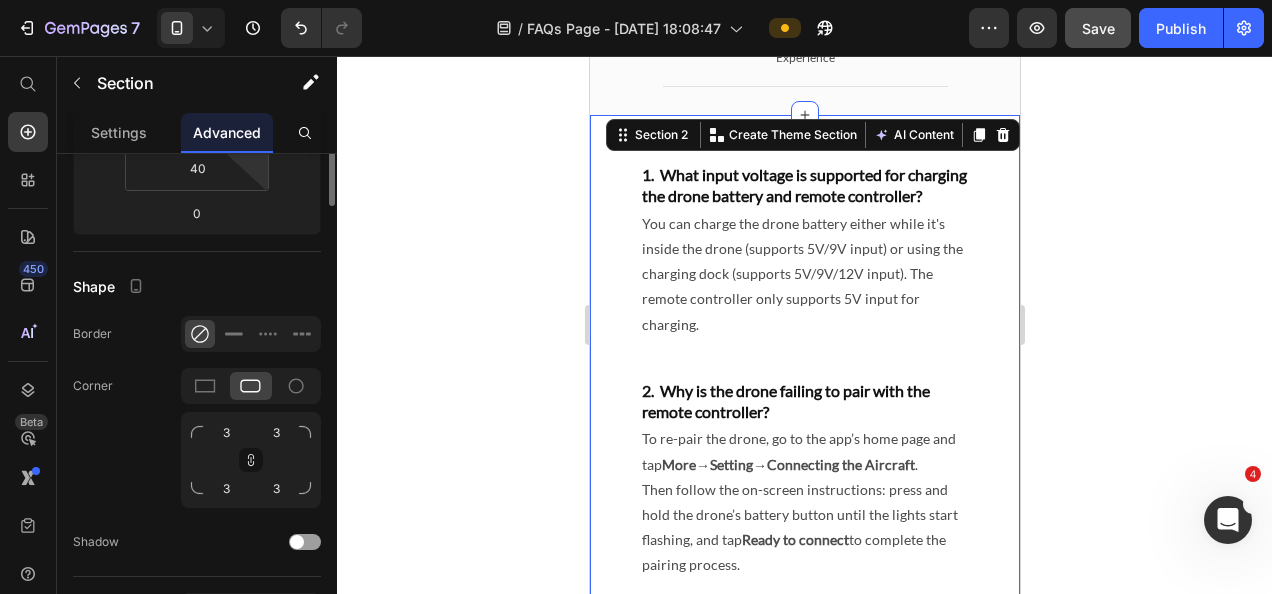 scroll, scrollTop: 200, scrollLeft: 0, axis: vertical 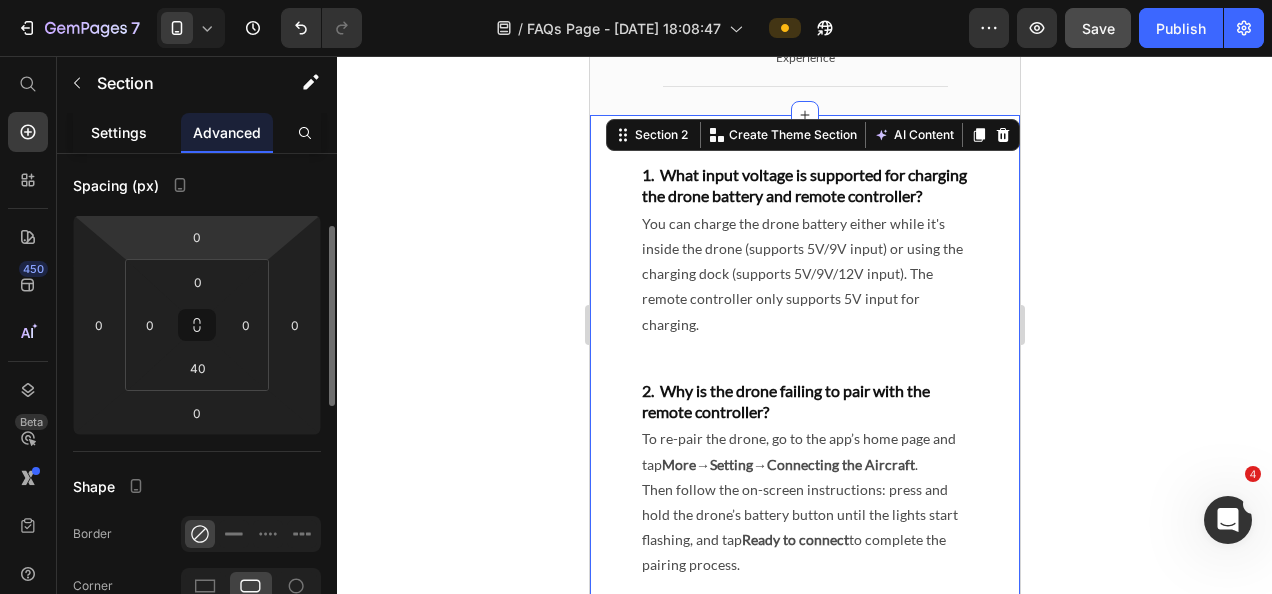 click on "Settings" 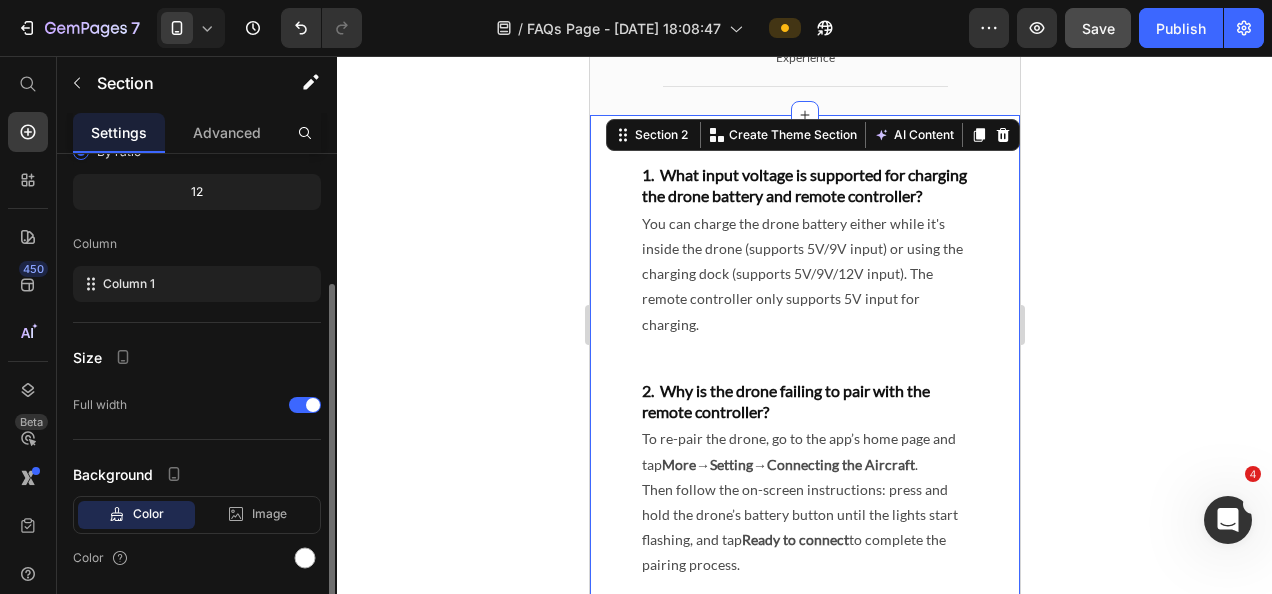 scroll, scrollTop: 265, scrollLeft: 0, axis: vertical 